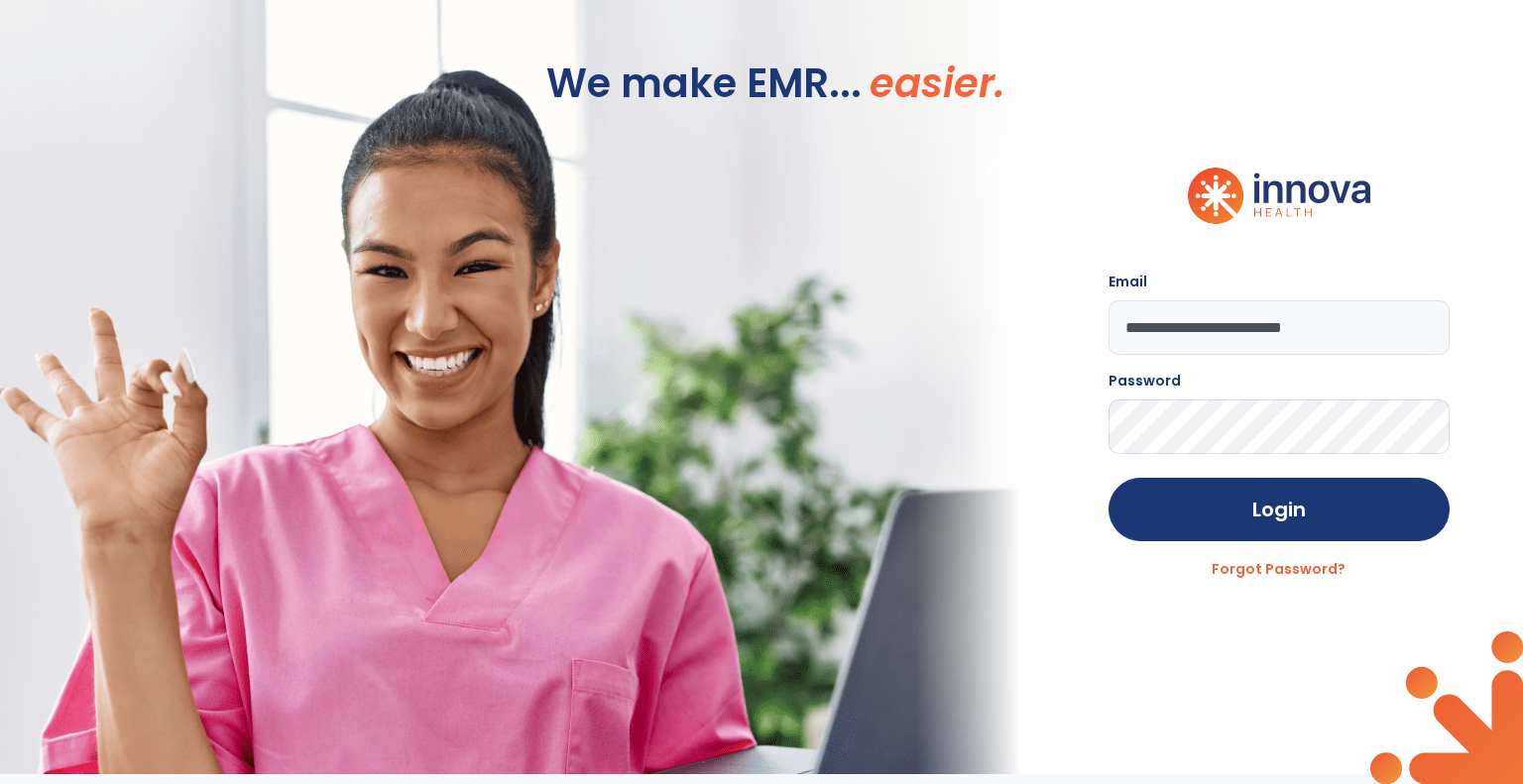 scroll, scrollTop: 0, scrollLeft: 0, axis: both 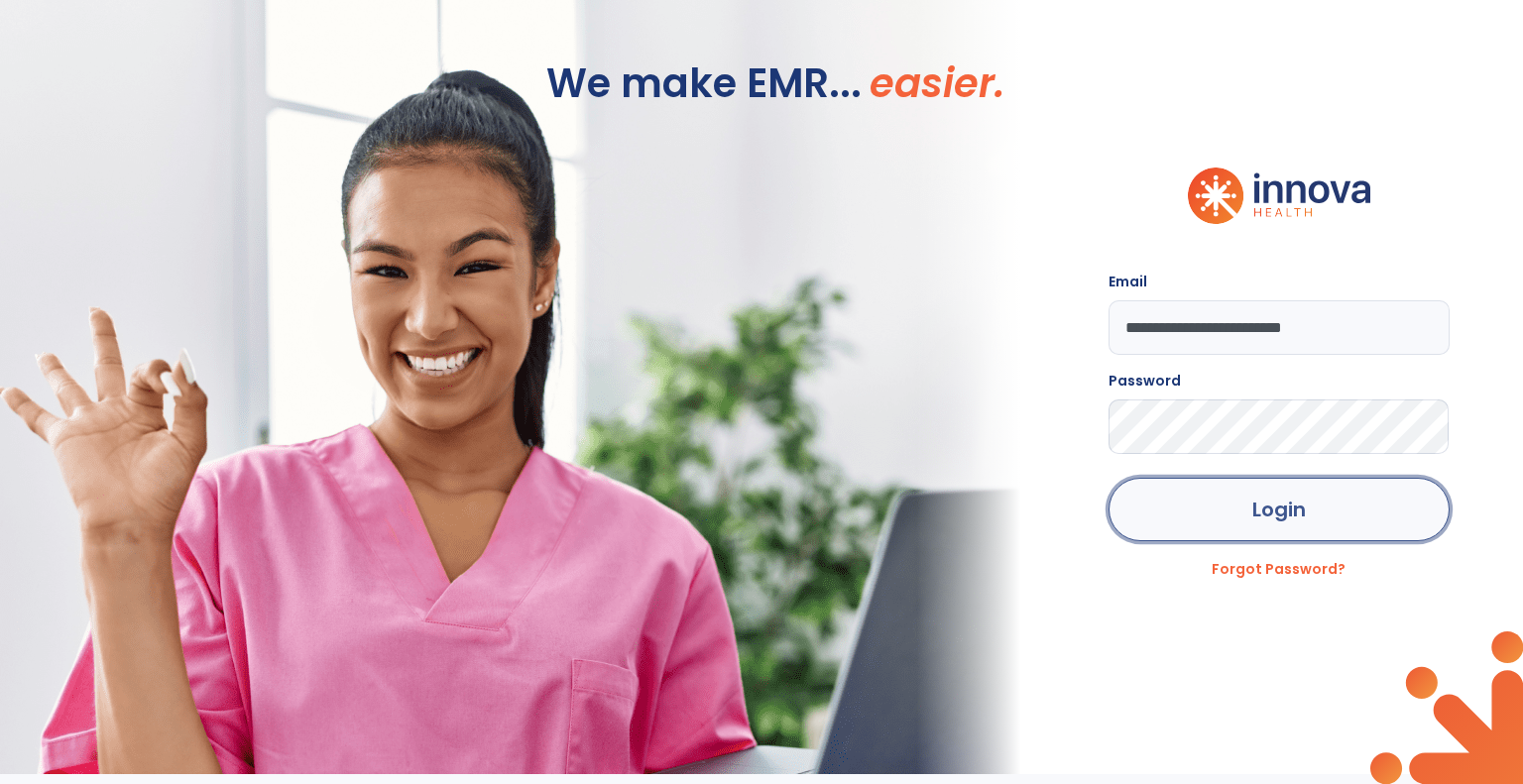 click on "Login" 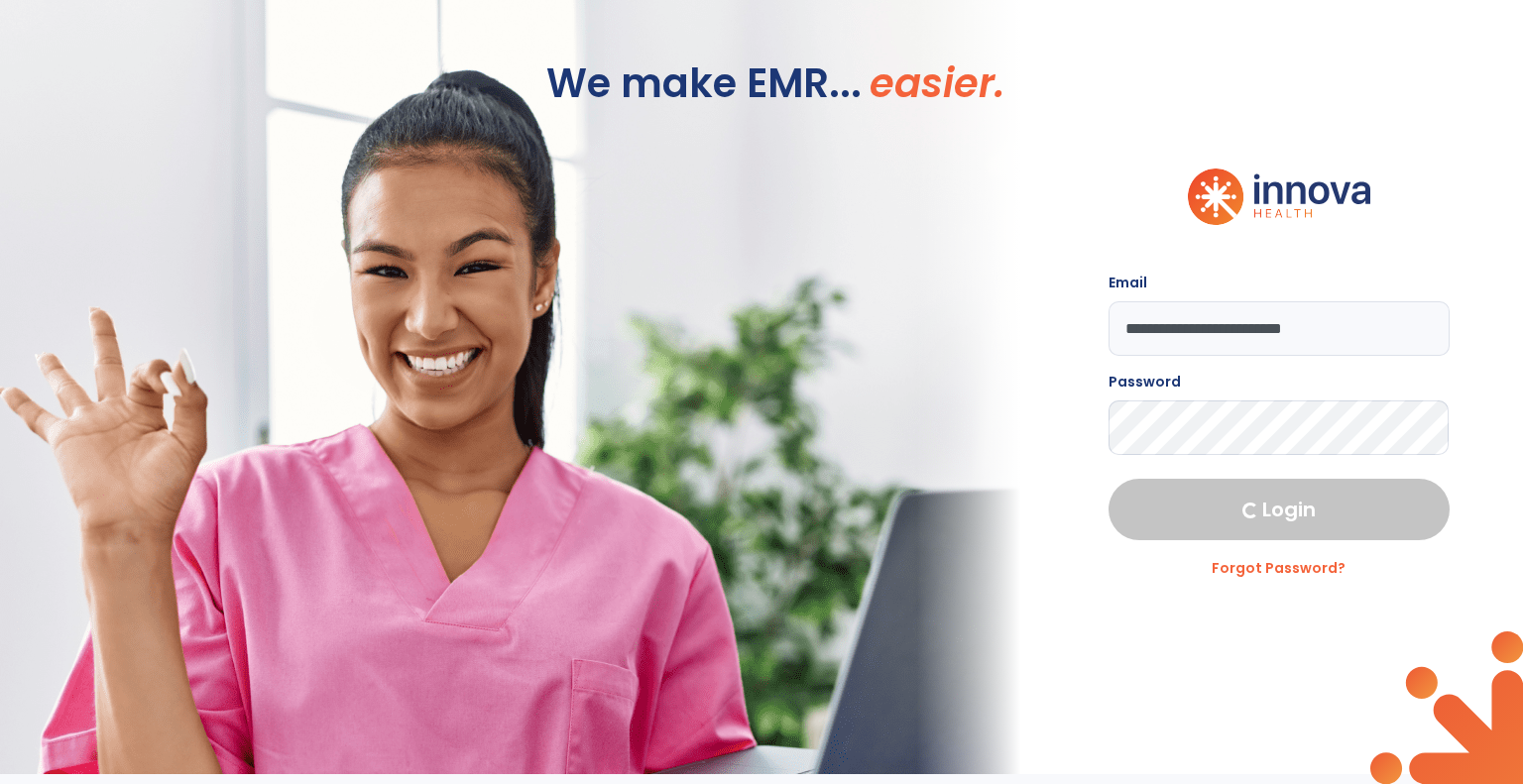 select on "***" 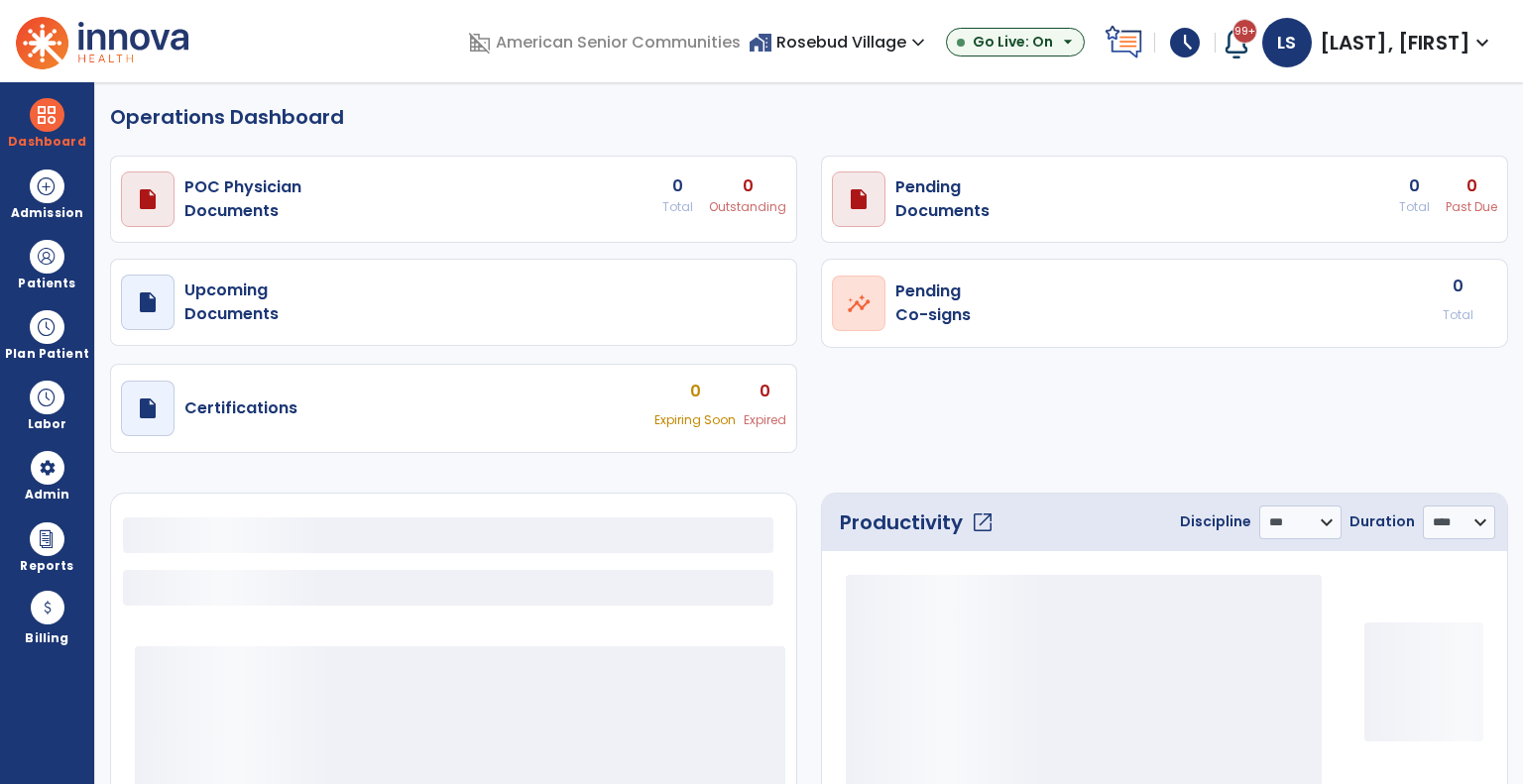 select on "***" 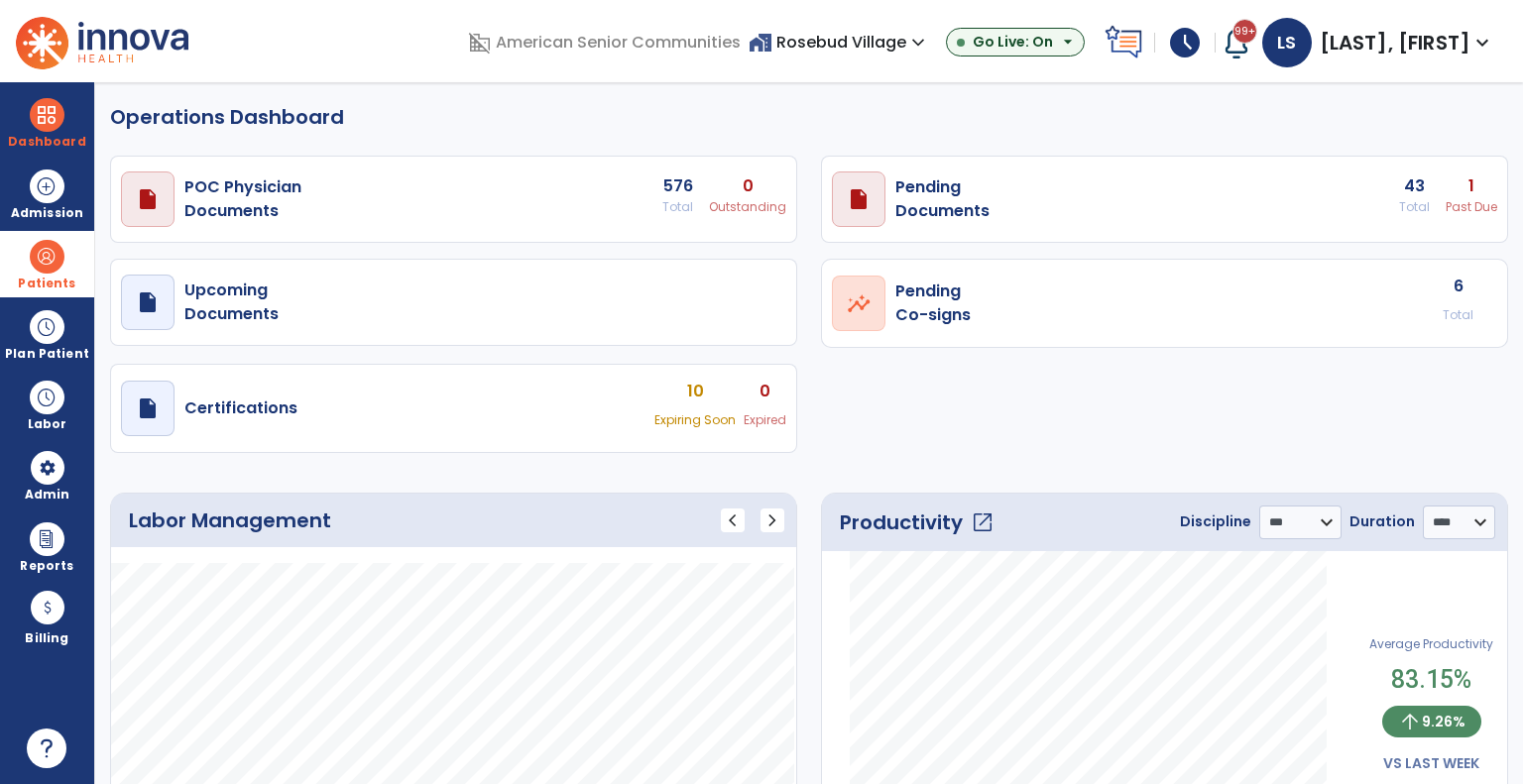 click on "Patients" at bounding box center [47, 283] 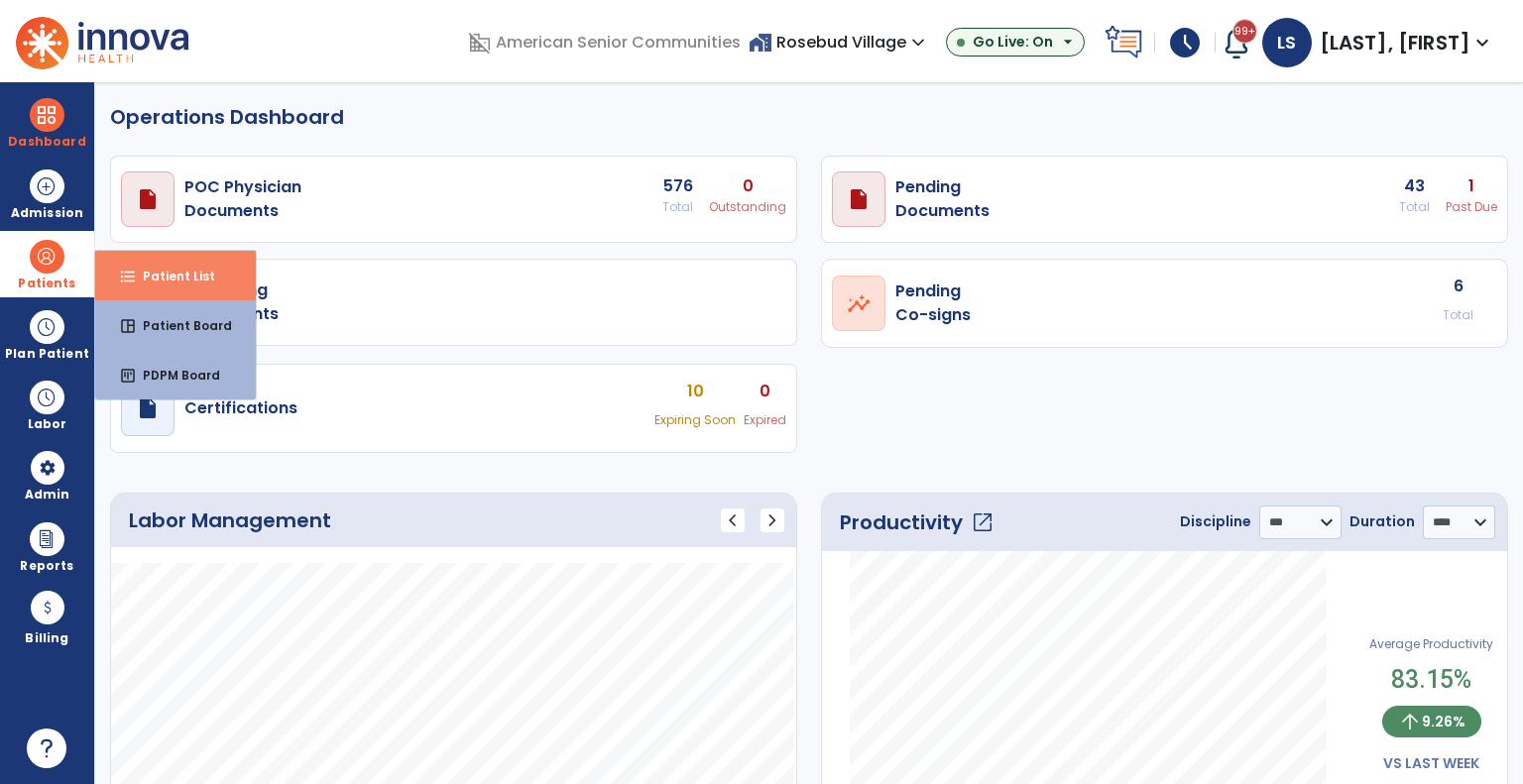 click on "format_list_bulleted  Patient List" at bounding box center [176, 276] 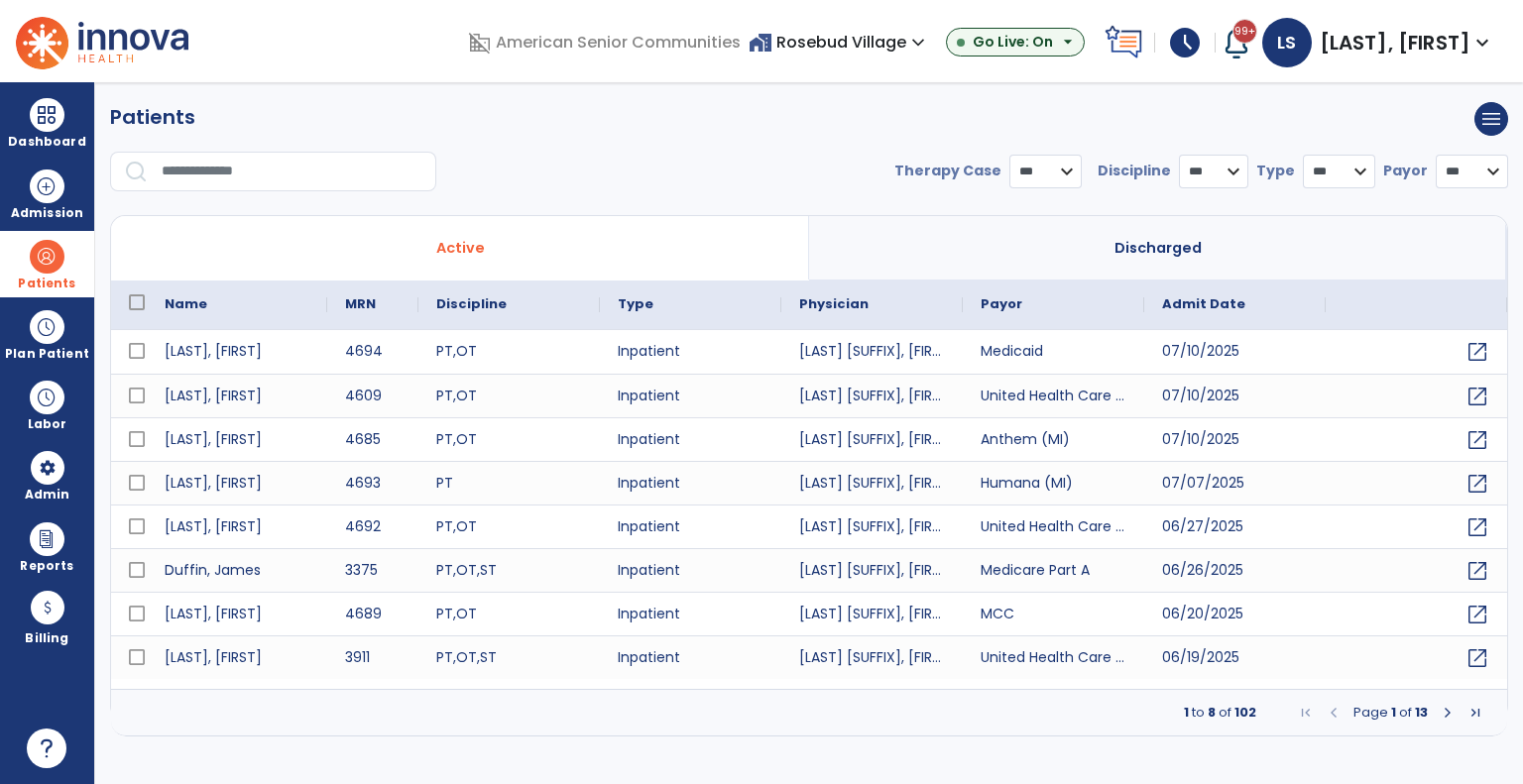 select on "***" 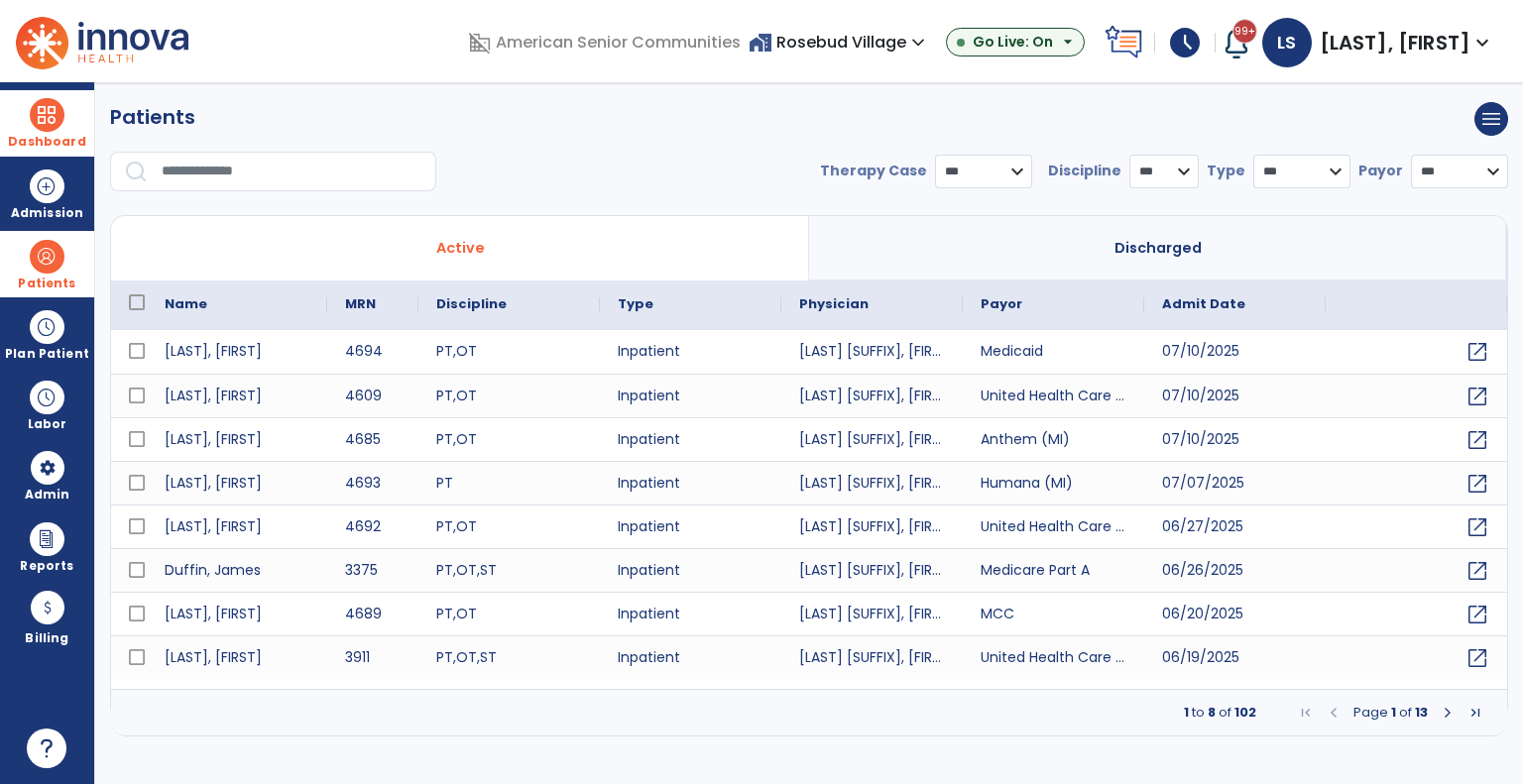 click on "Dashboard" at bounding box center [47, 142] 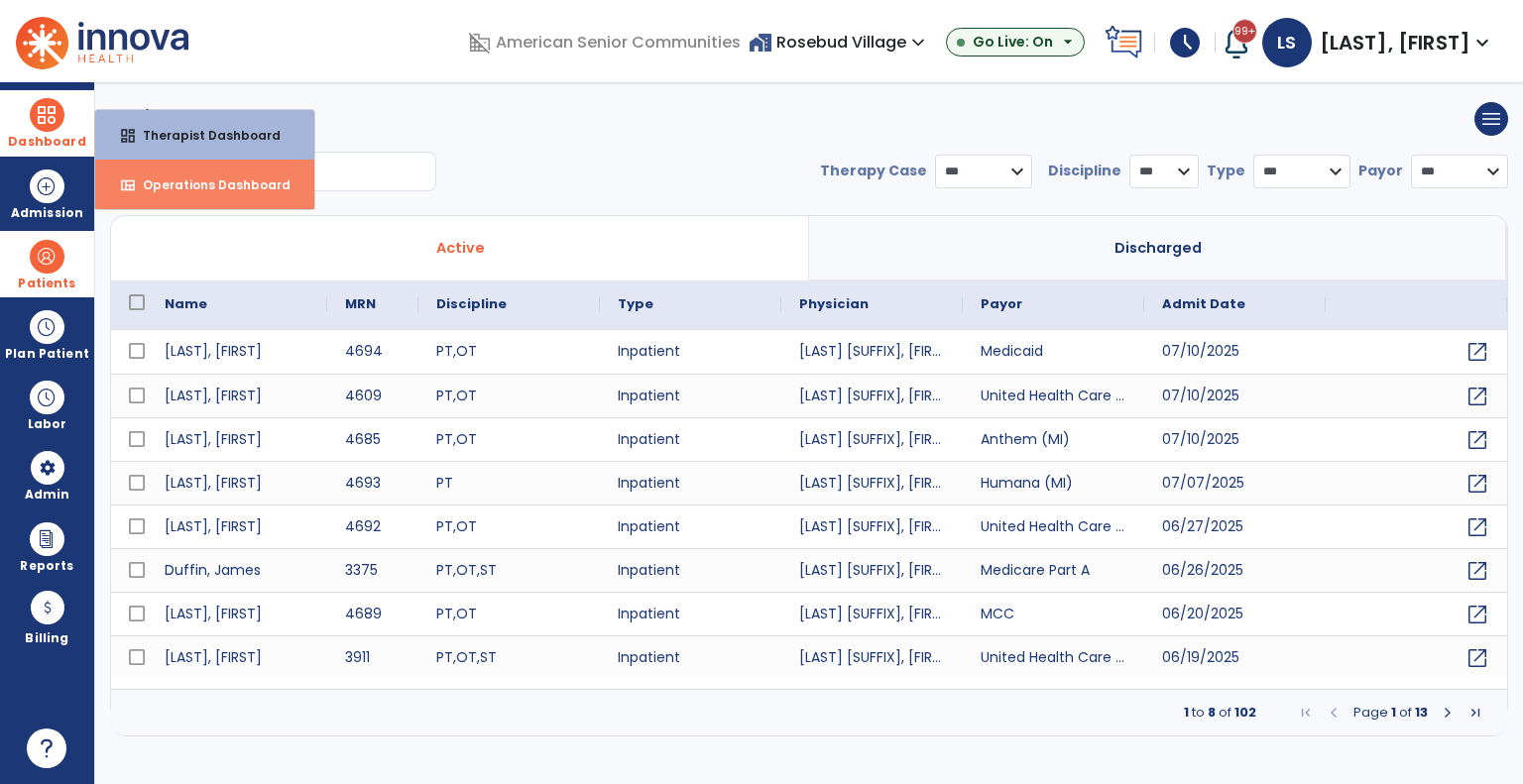 click on "view_quilt  Operations Dashboard" at bounding box center (204, 184) 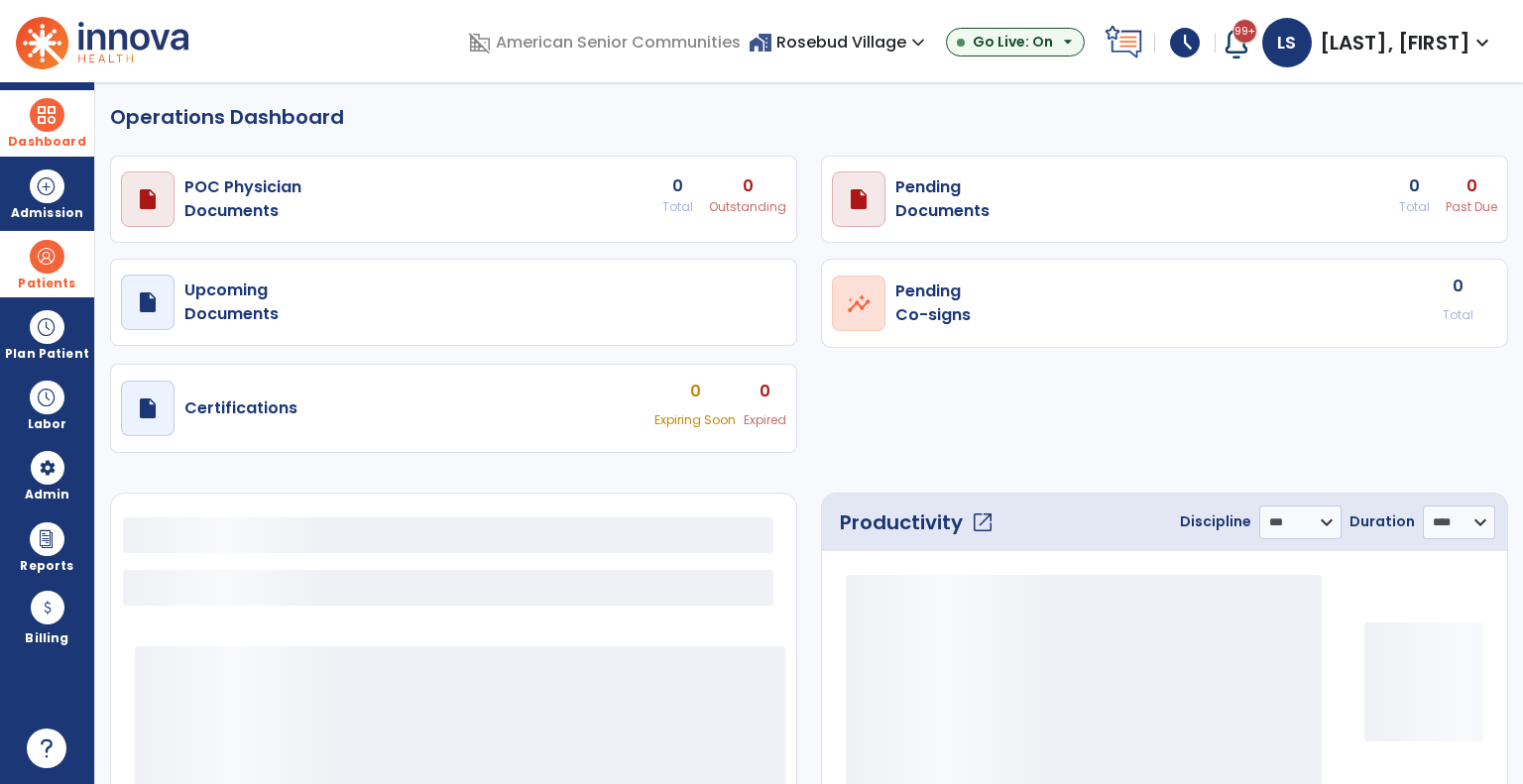 select on "***" 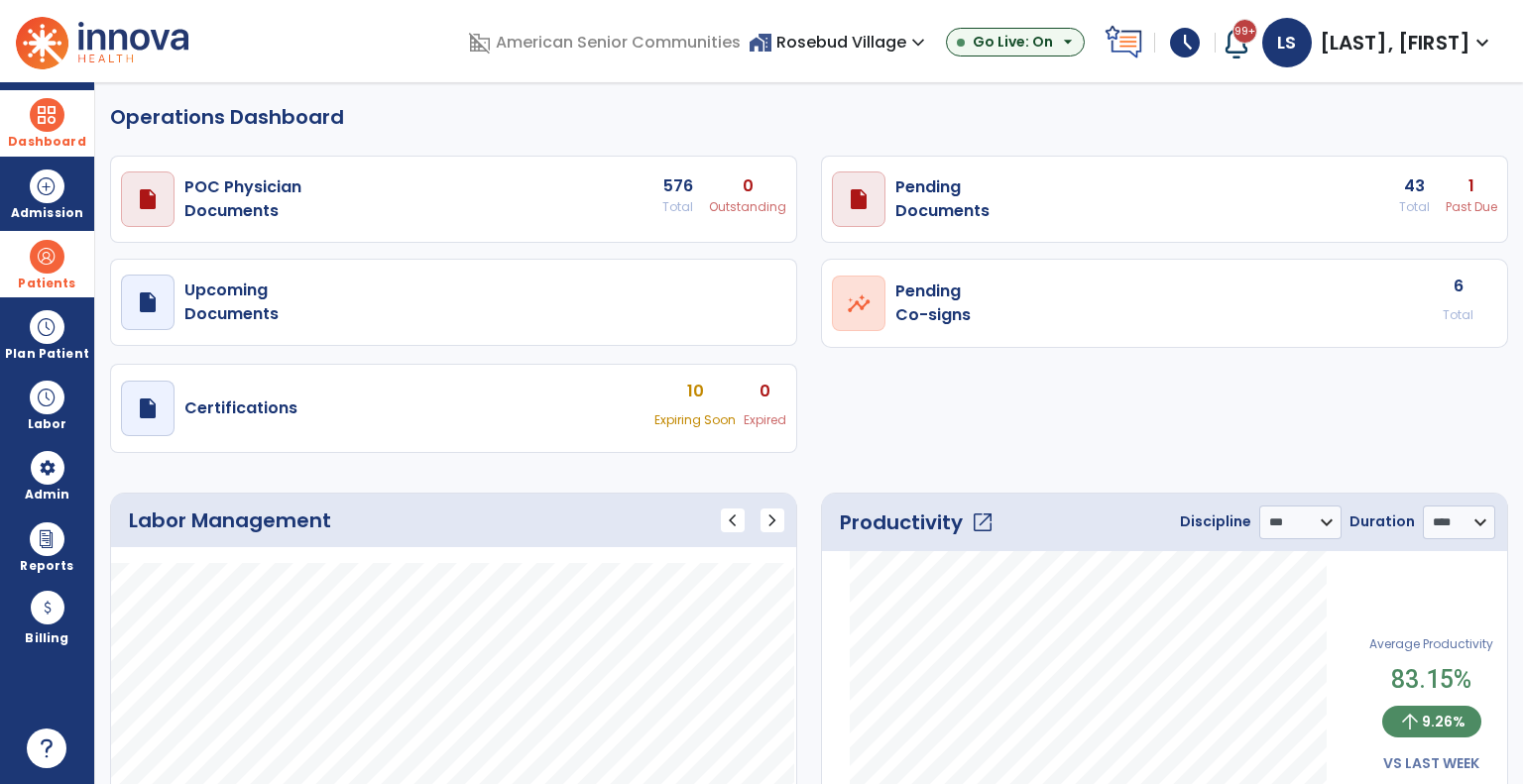 click on "Past Due" at bounding box center (748, 207) 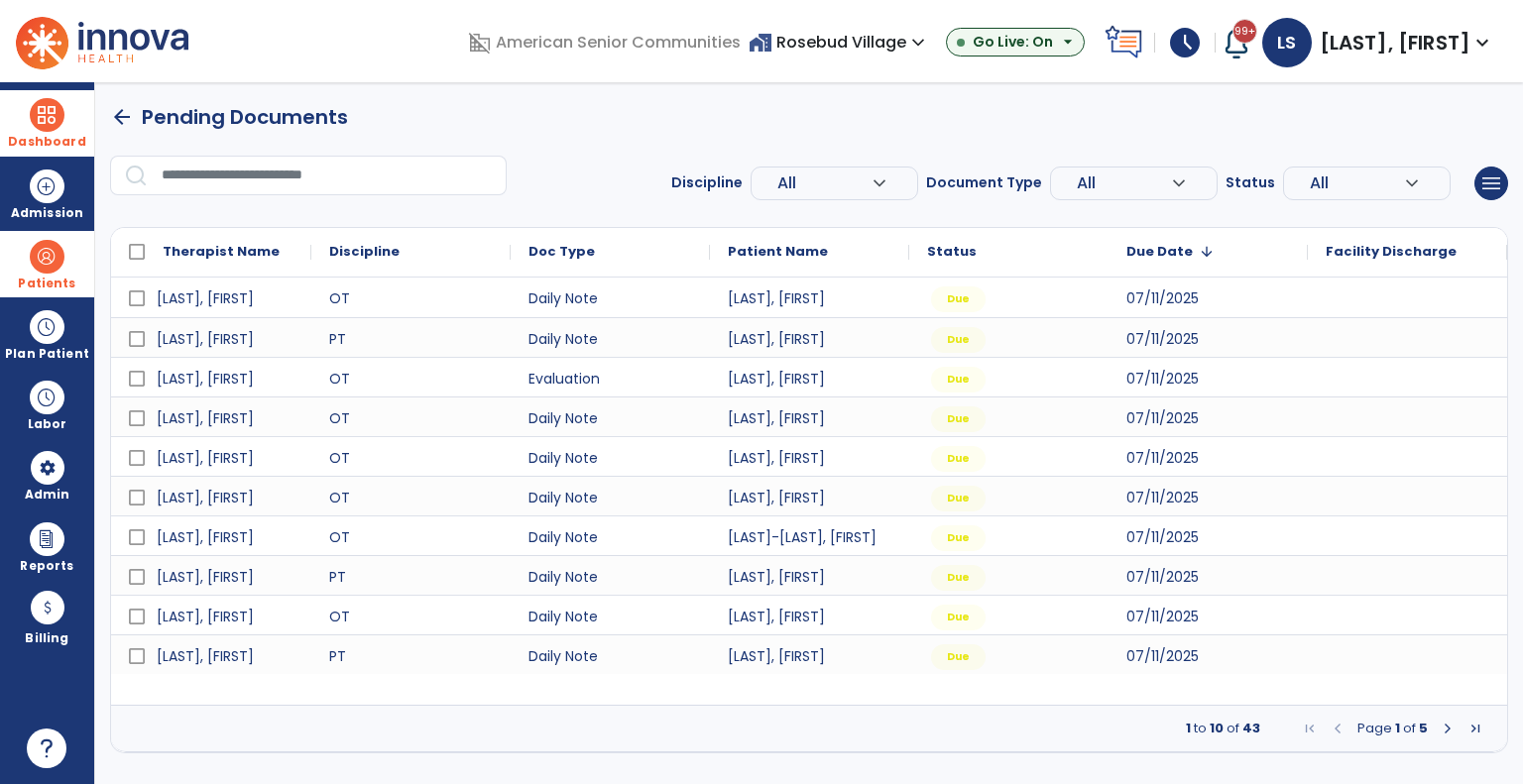 click on "All" at bounding box center (786, 182) 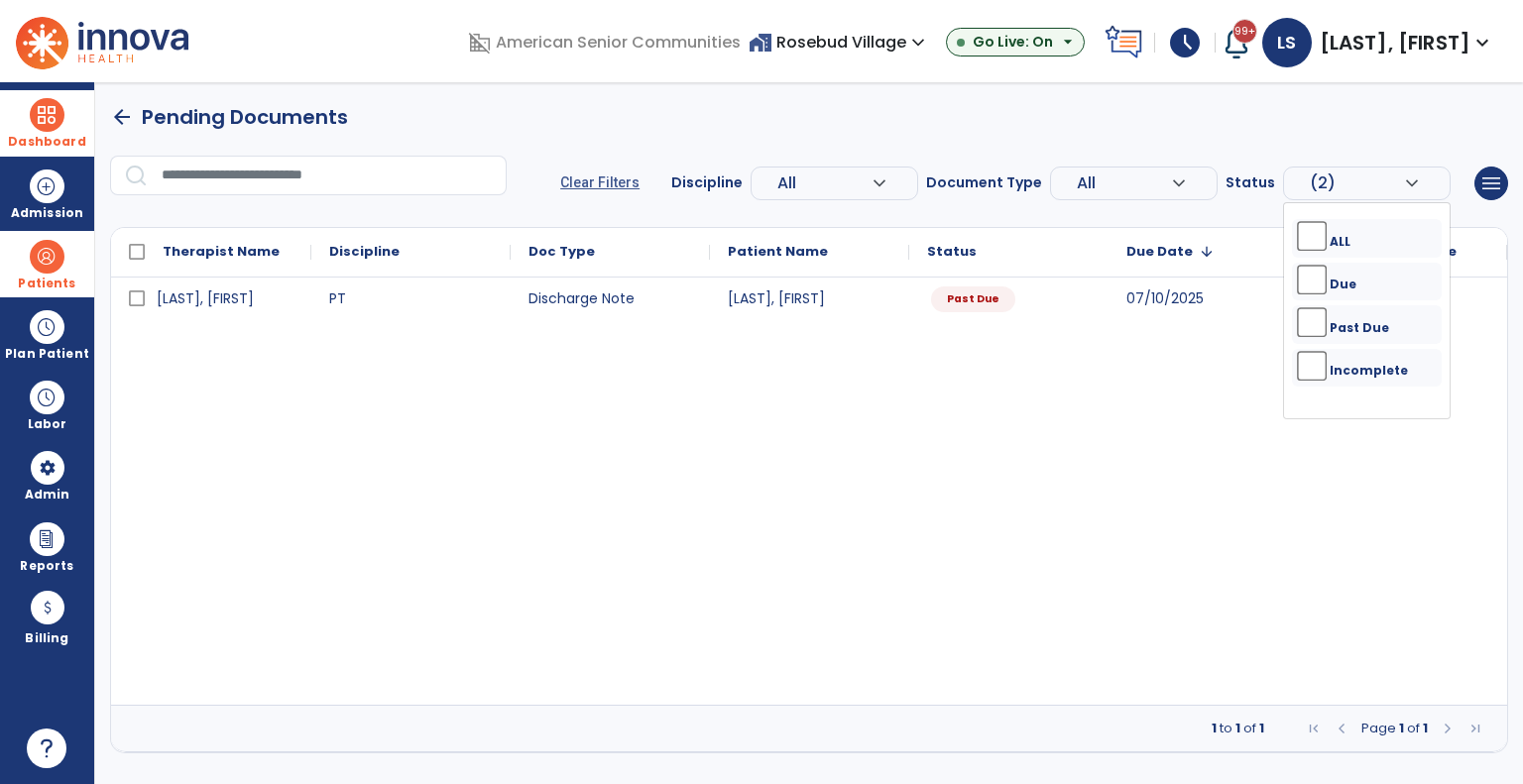 click at bounding box center [1342, 728] 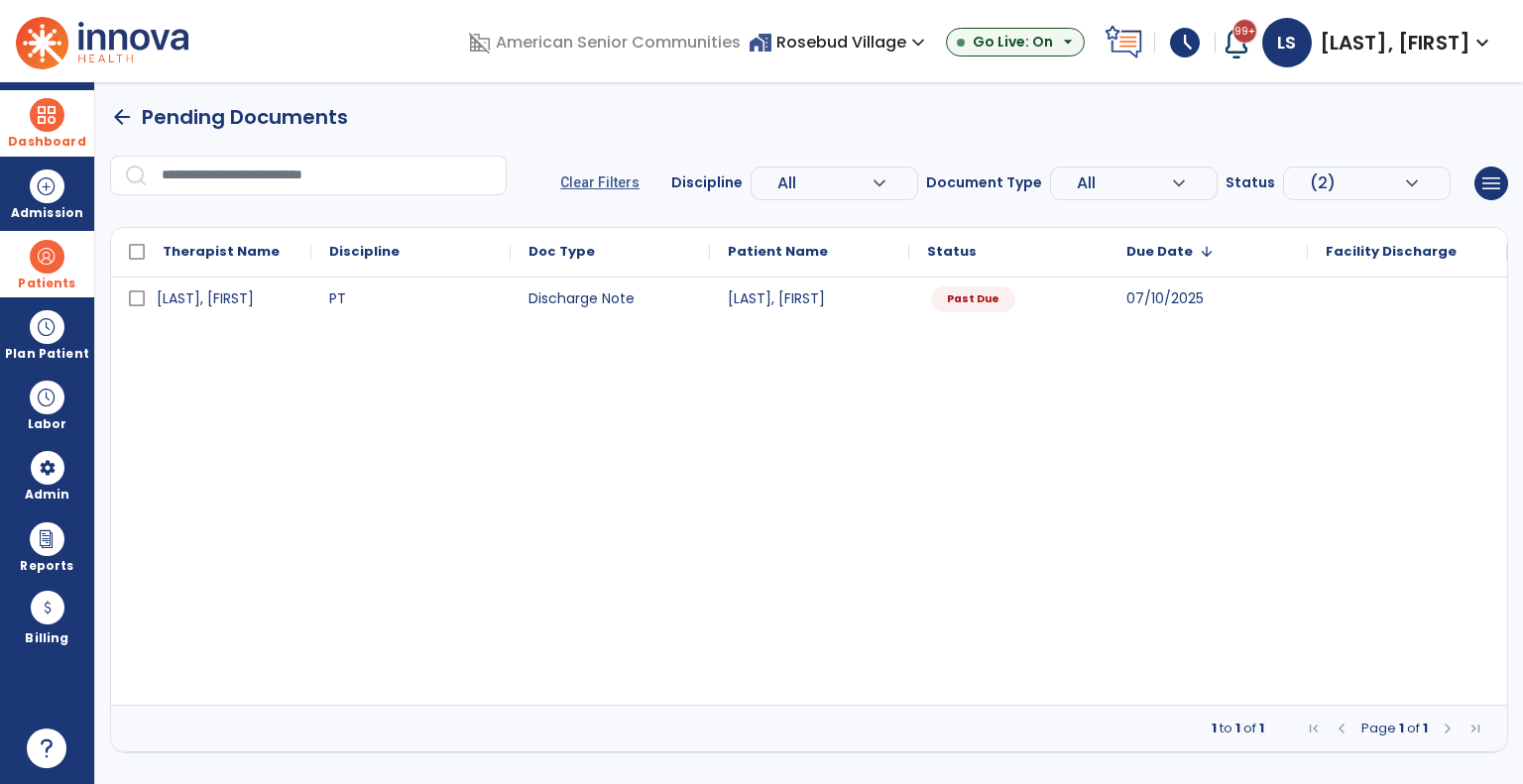 click on "Dashboard" at bounding box center [47, 123] 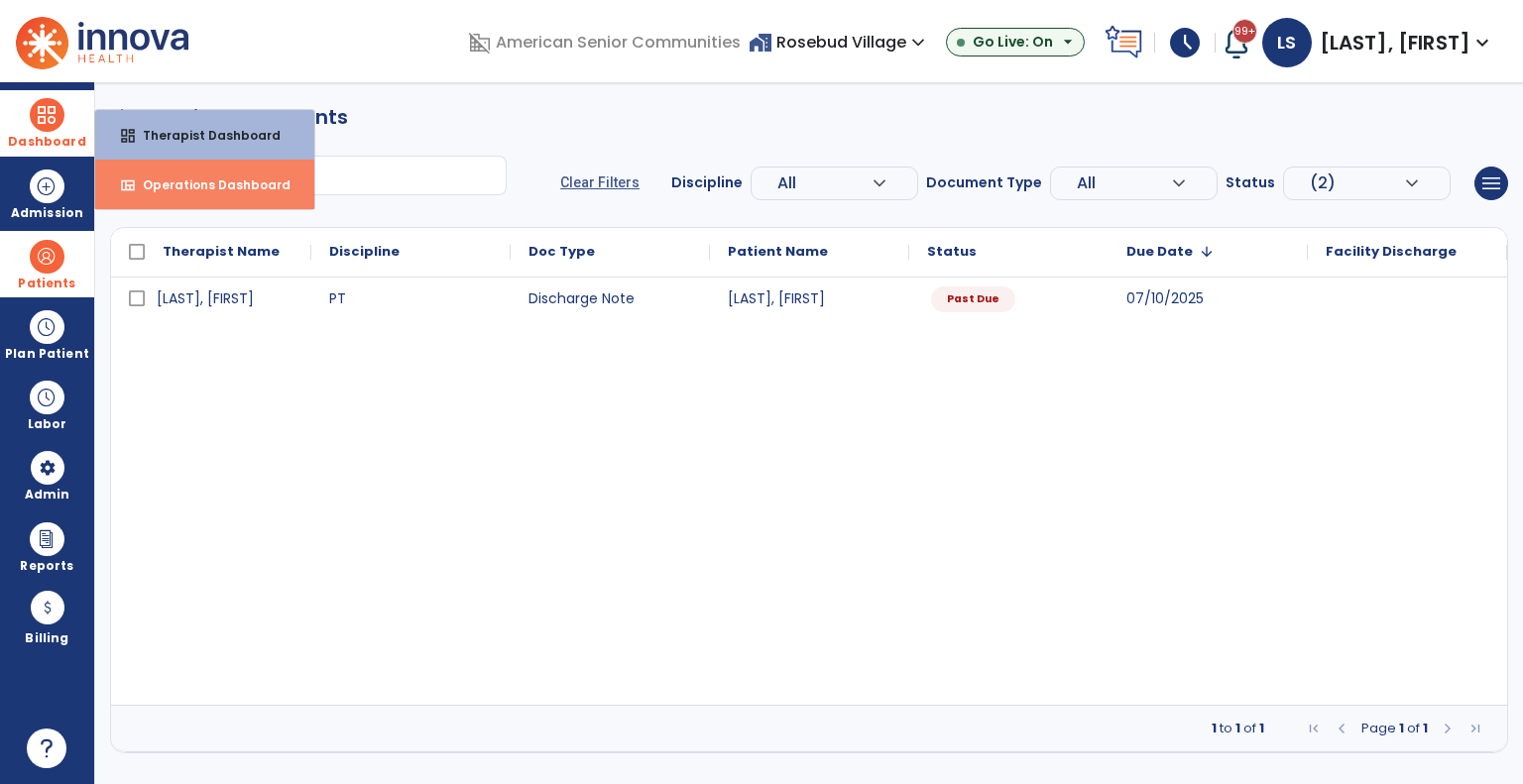 click on "view_quilt  Operations Dashboard" at bounding box center [204, 184] 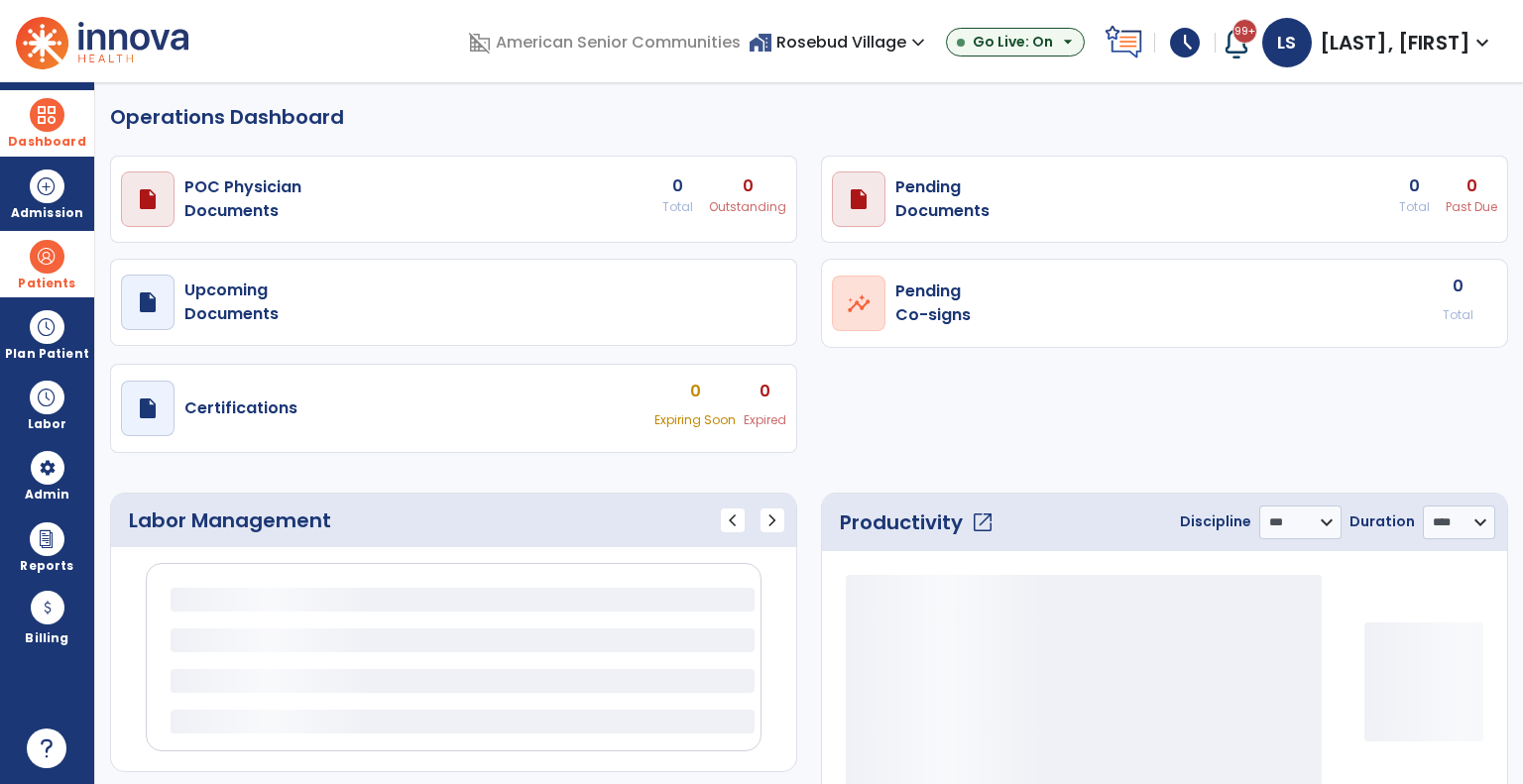 select on "***" 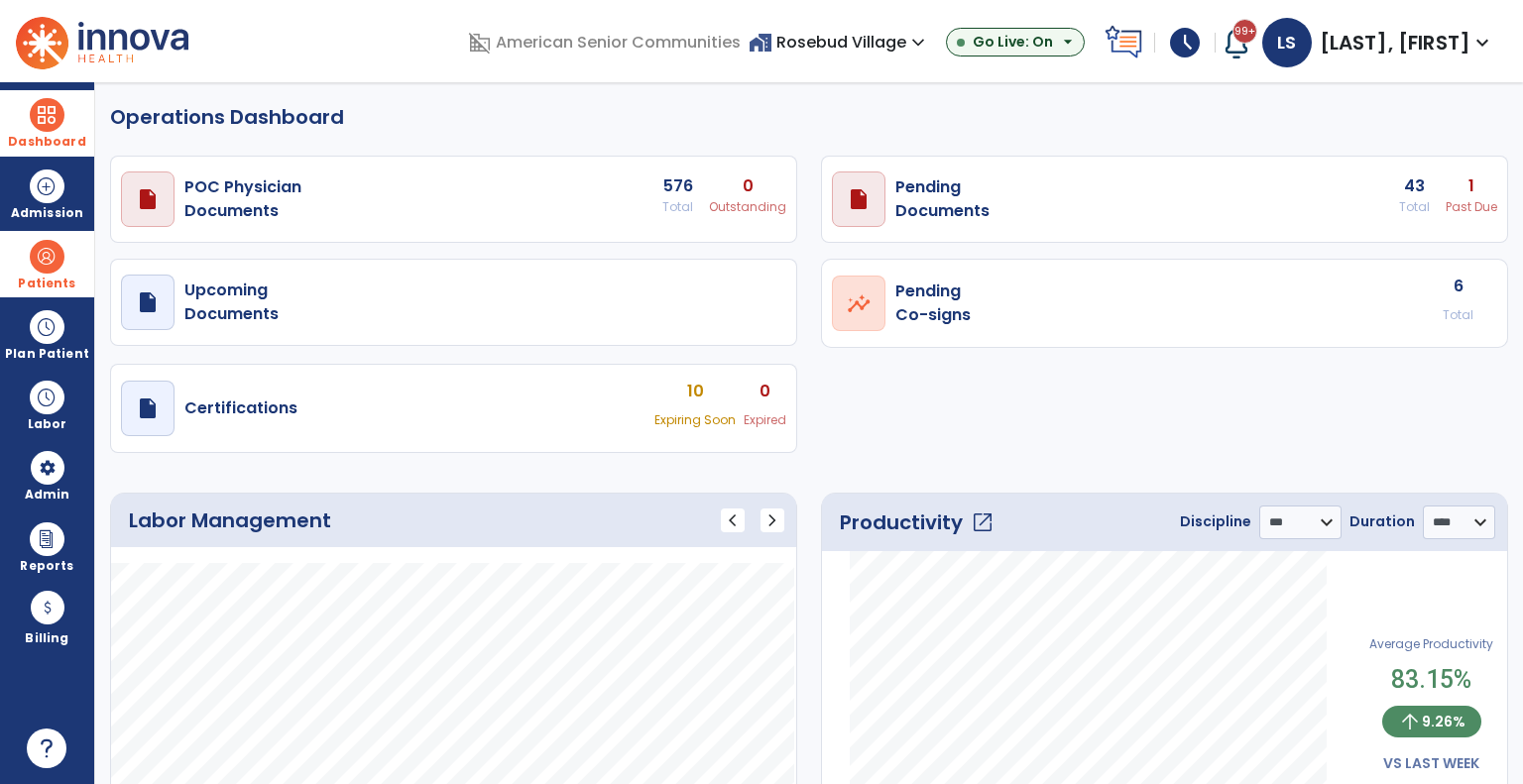 click on "home_work   Rosebud Village   expand_more" at bounding box center (839, 42) 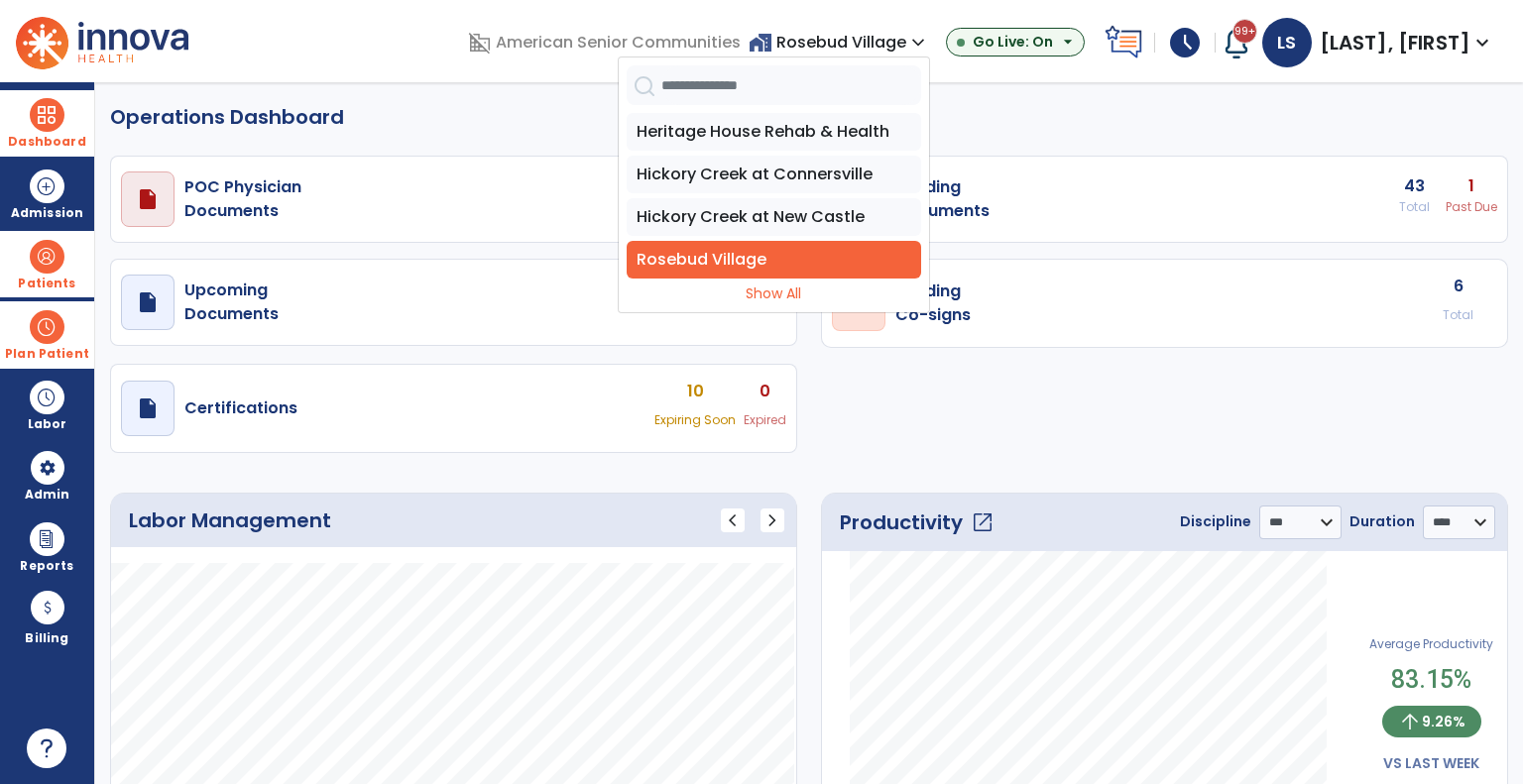 drag, startPoint x: 37, startPoint y: 347, endPoint x: 69, endPoint y: 347, distance: 32 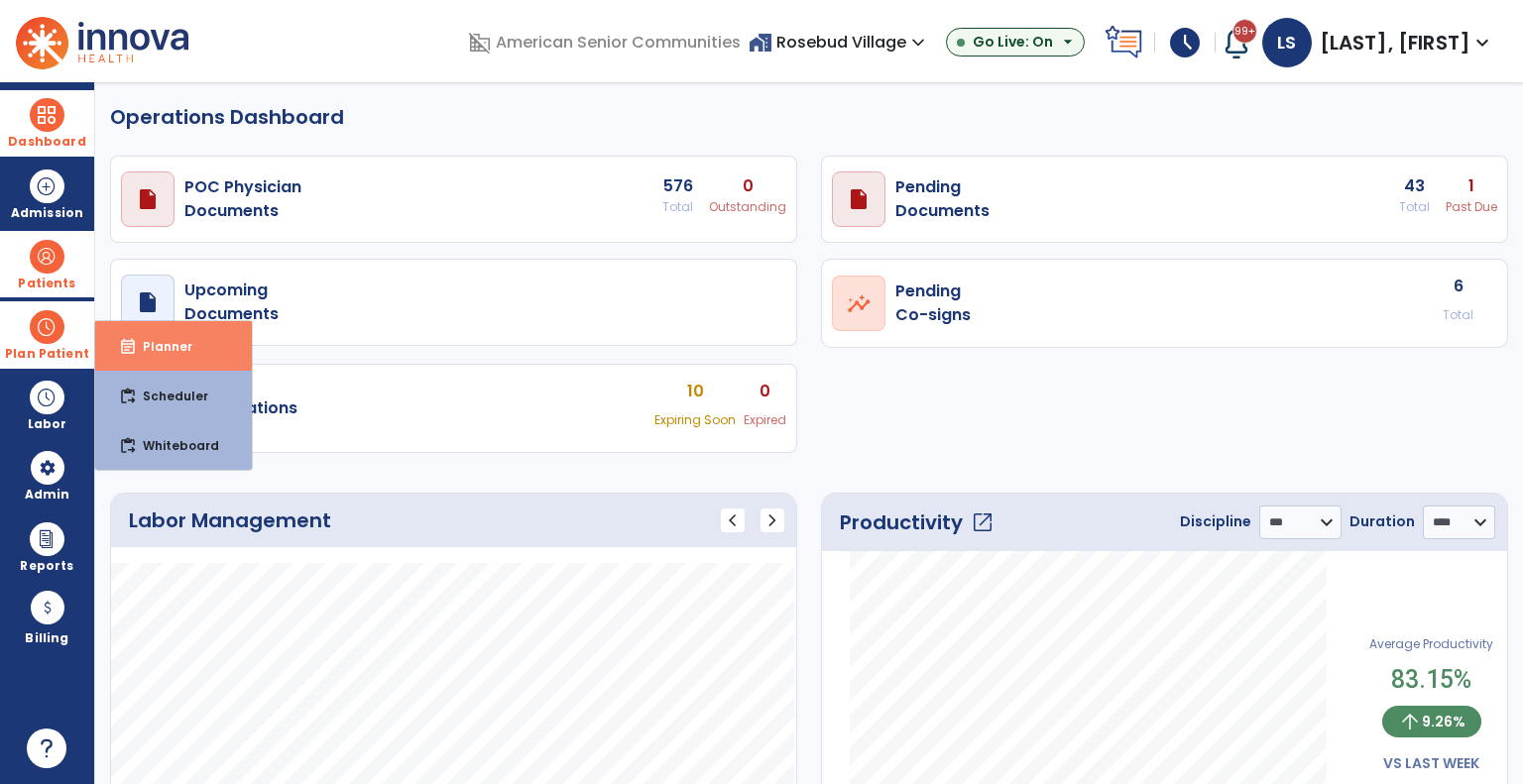 click on "event_note  Planner" at bounding box center [174, 346] 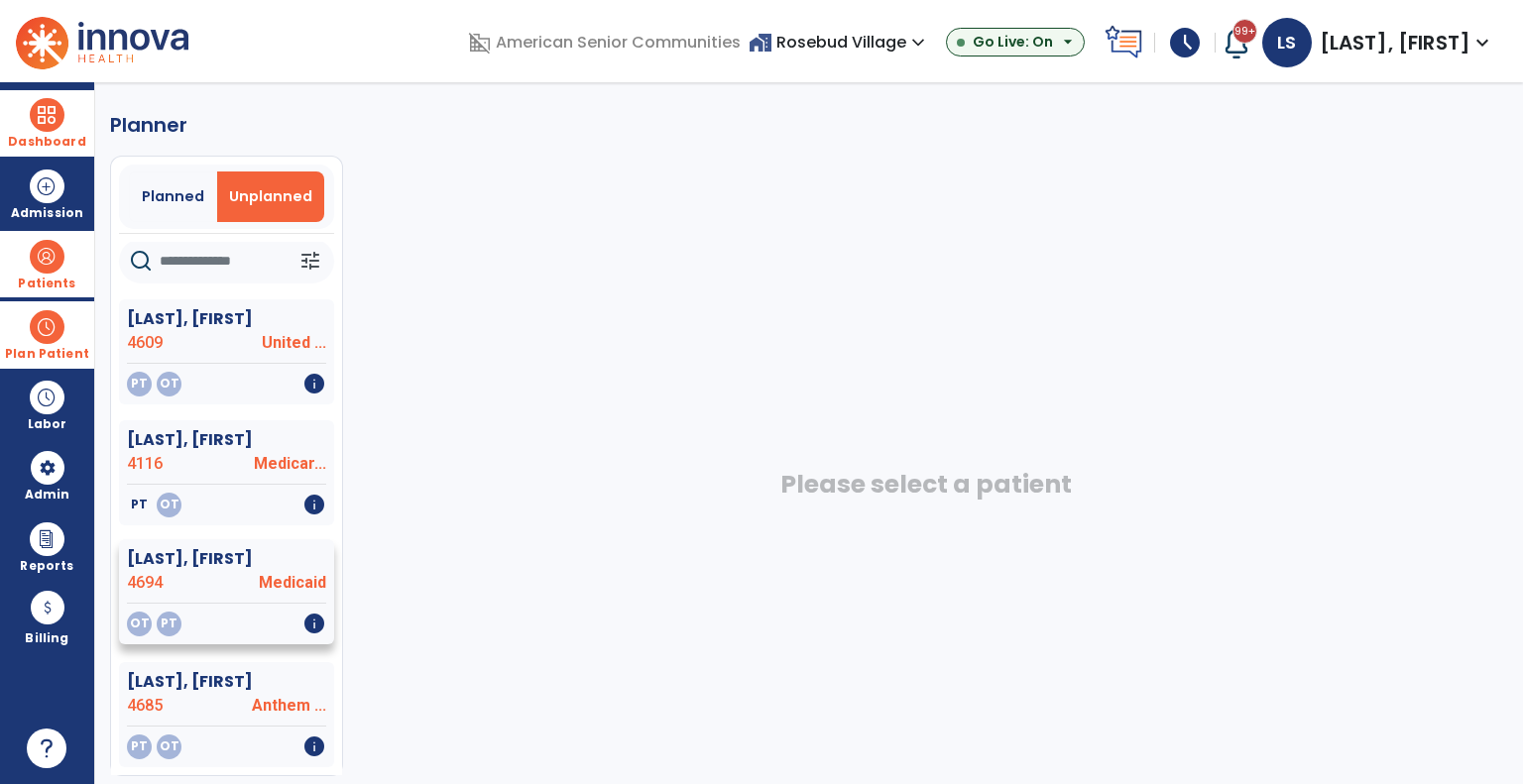 scroll, scrollTop: 13, scrollLeft: 0, axis: vertical 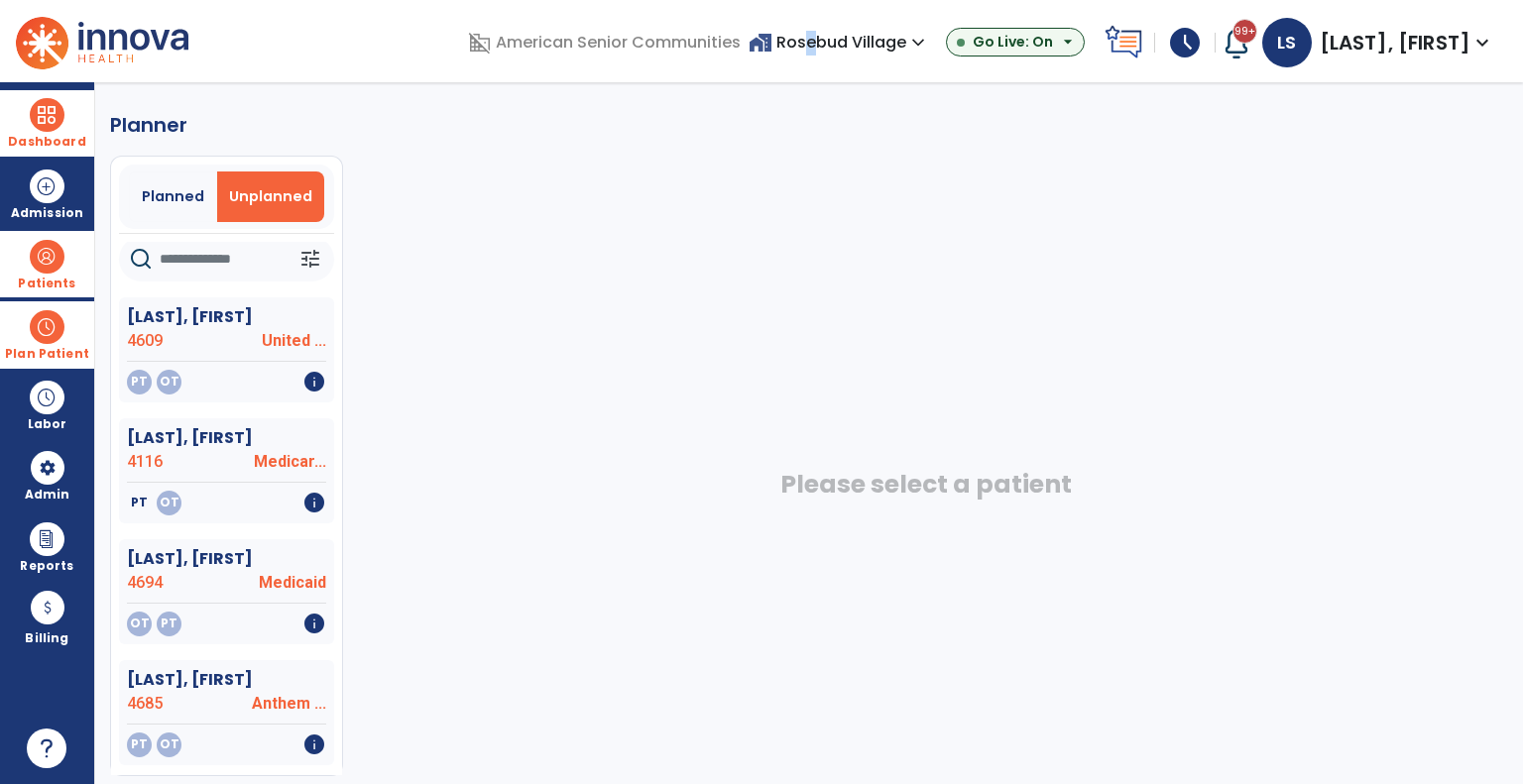 click on "home_work   Rosebud Village   expand_more" at bounding box center [839, 42] 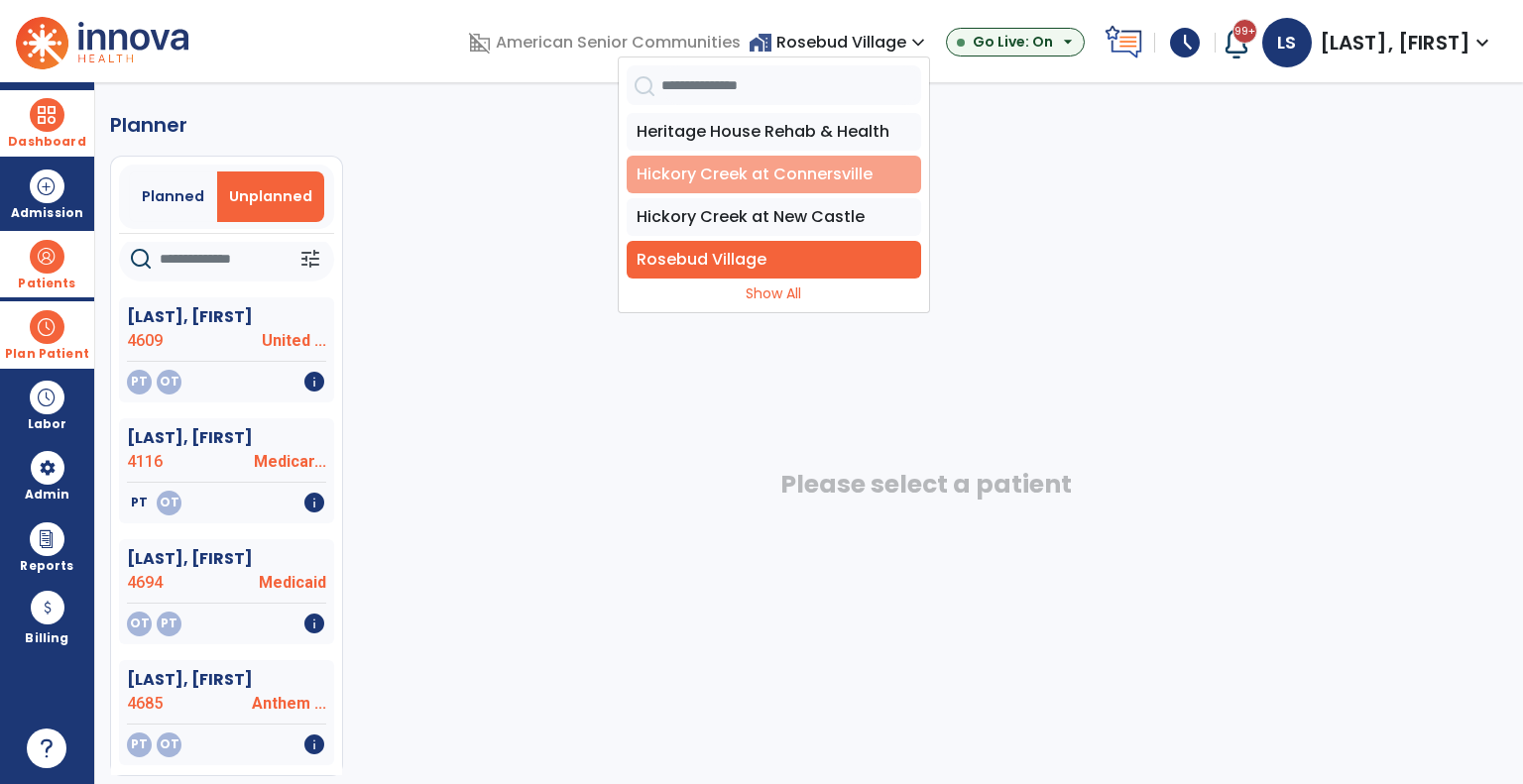 click on "Hickory Creek at Connersville" at bounding box center (773, 174) 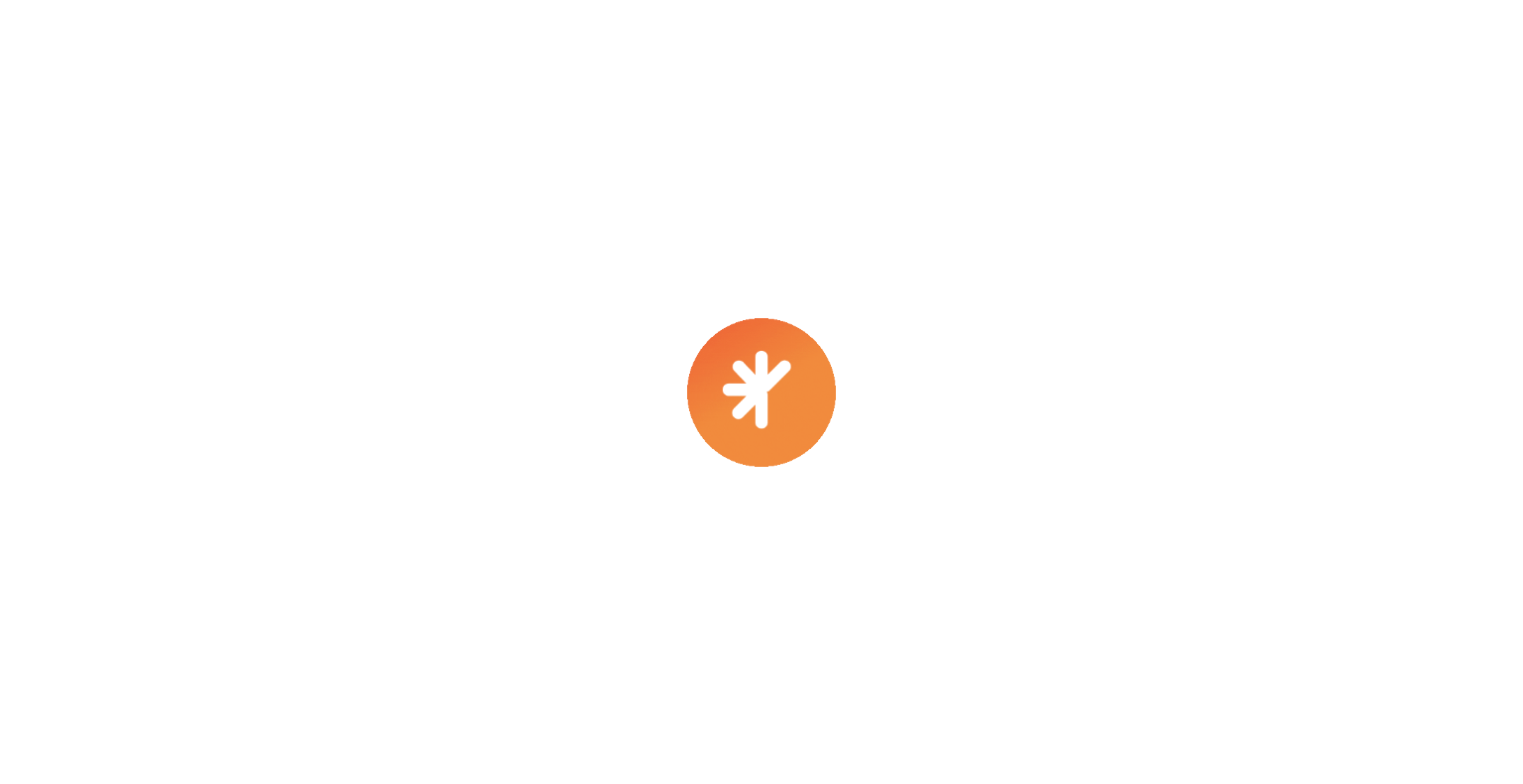 scroll, scrollTop: 0, scrollLeft: 0, axis: both 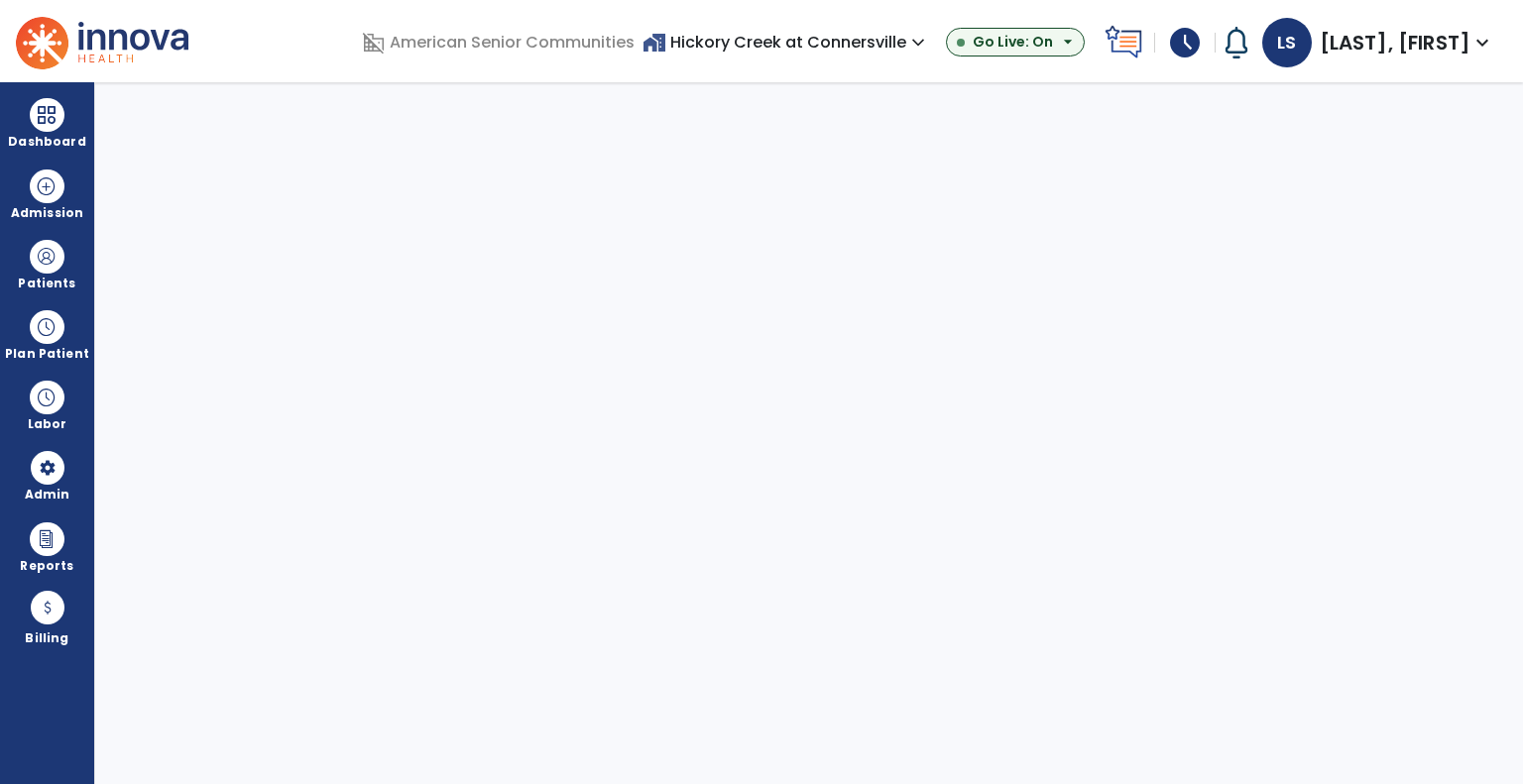 select on "***" 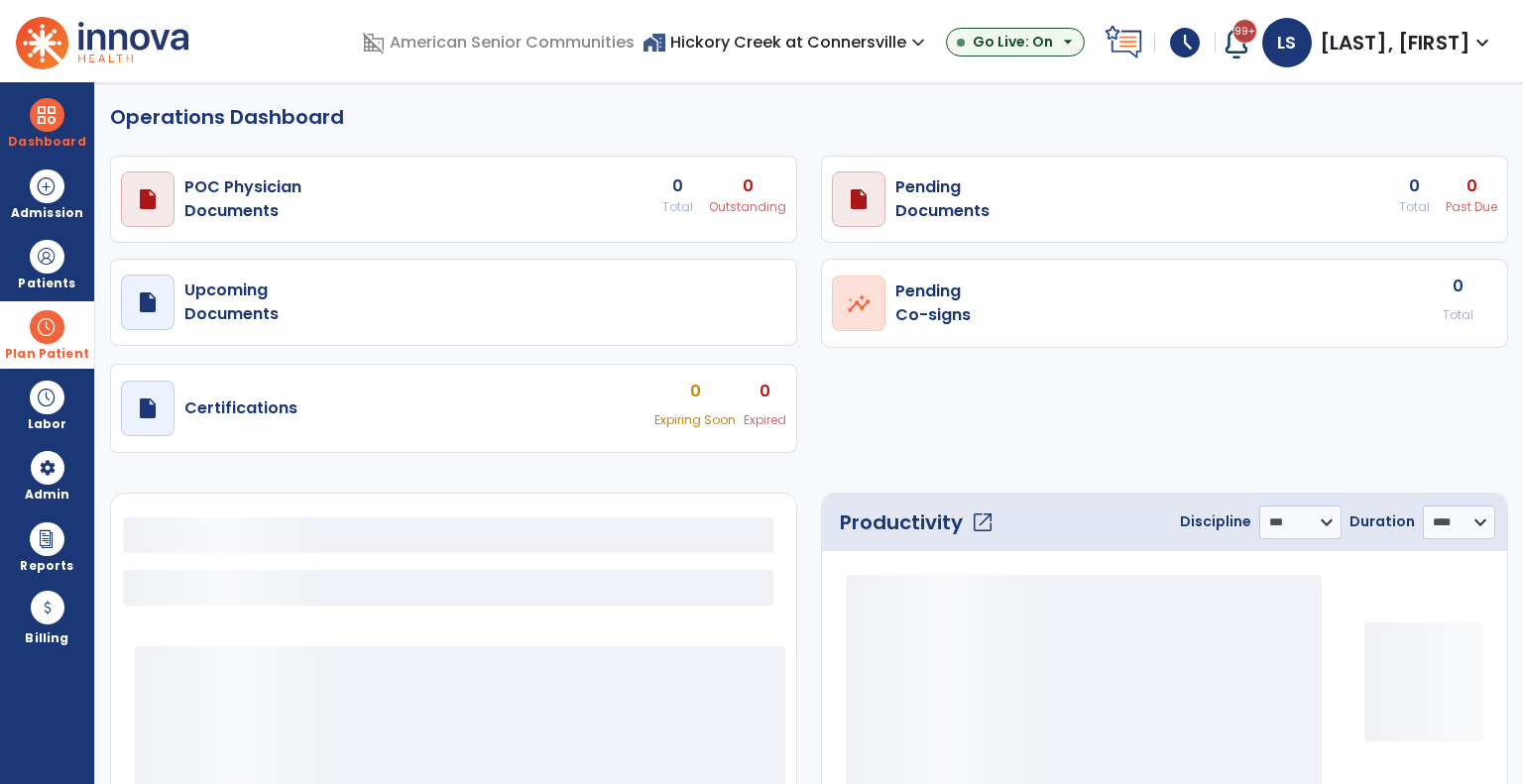 select on "***" 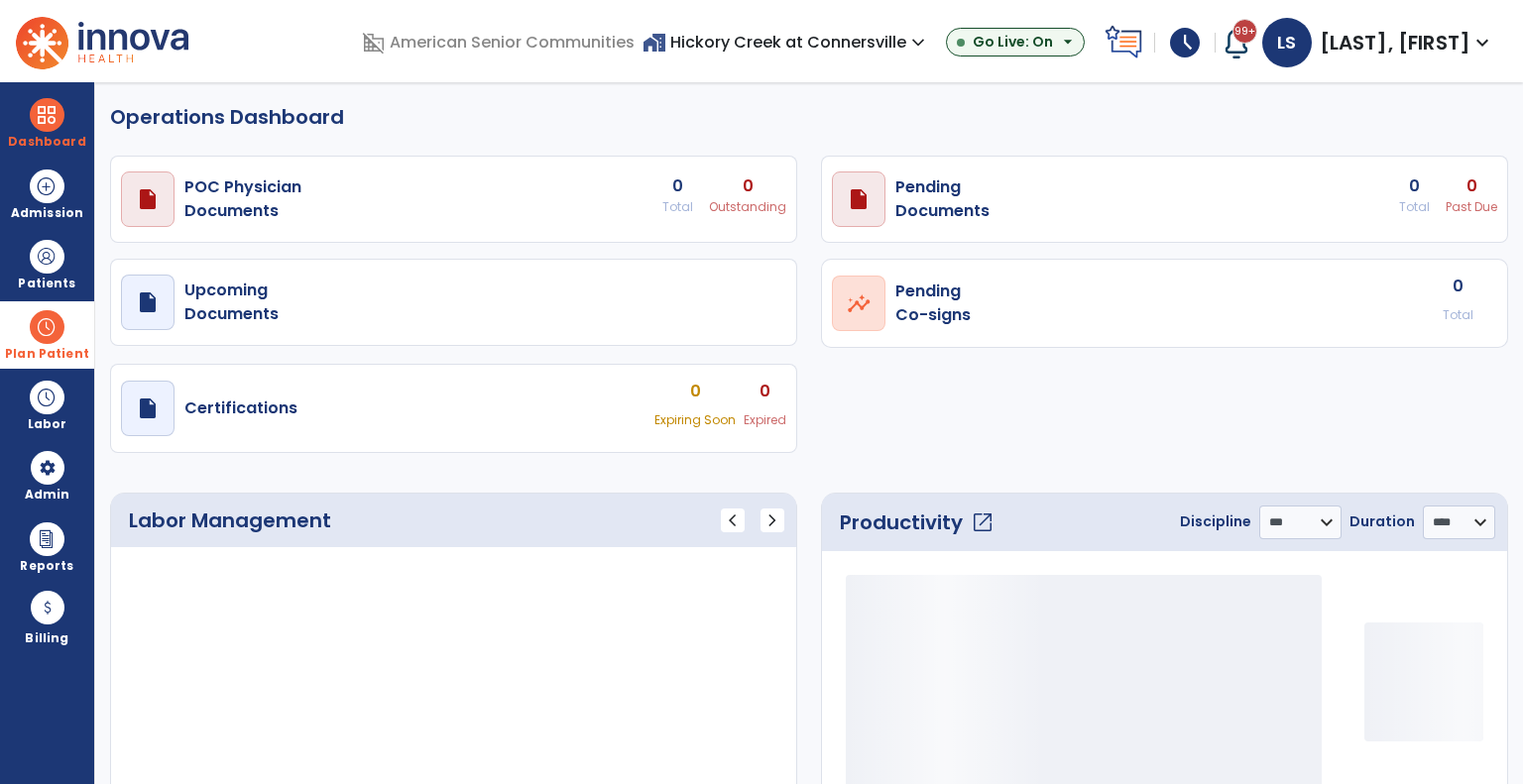 click on "Plan Patient" at bounding box center [47, 264] 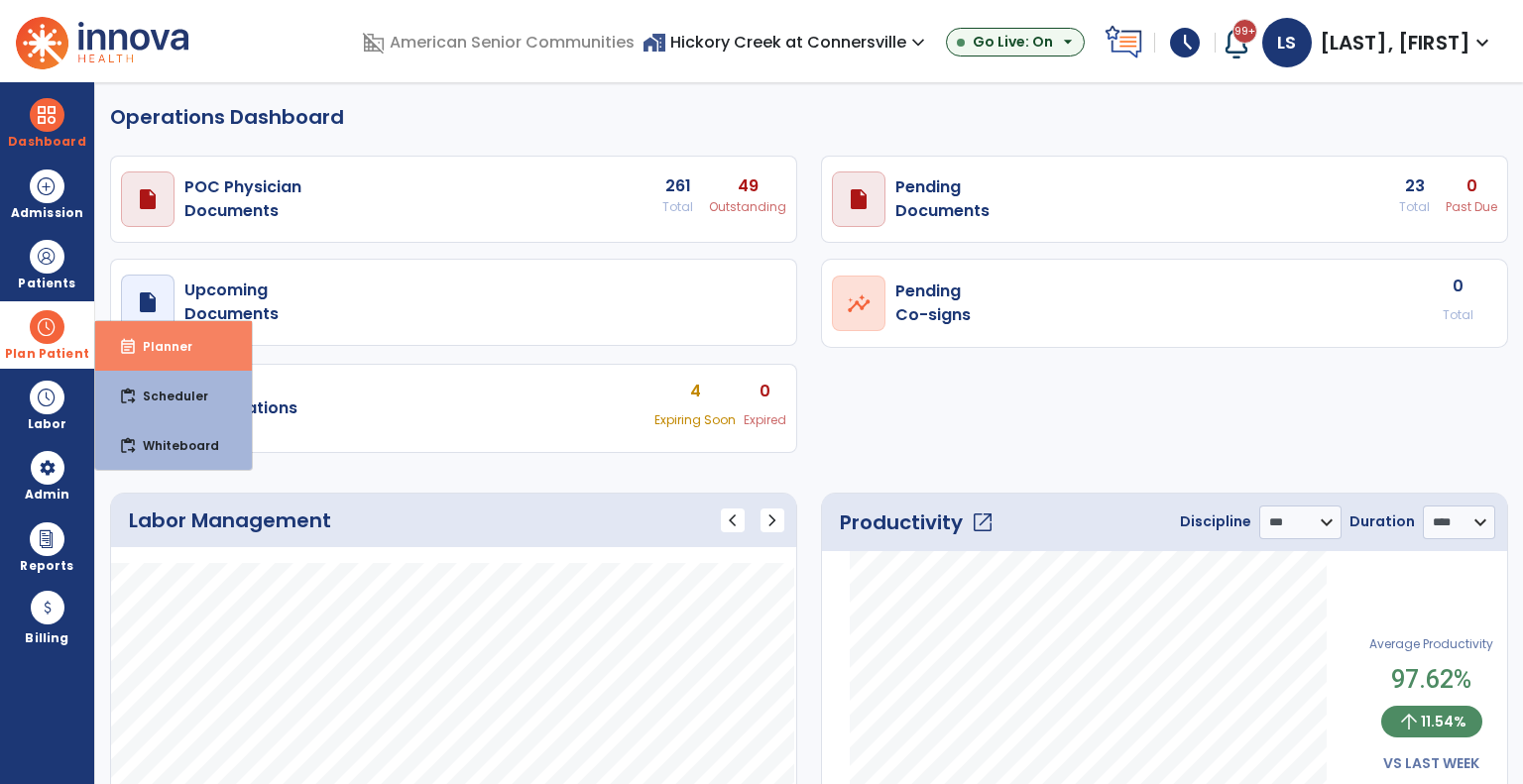 click on "Planner" at bounding box center [160, 346] 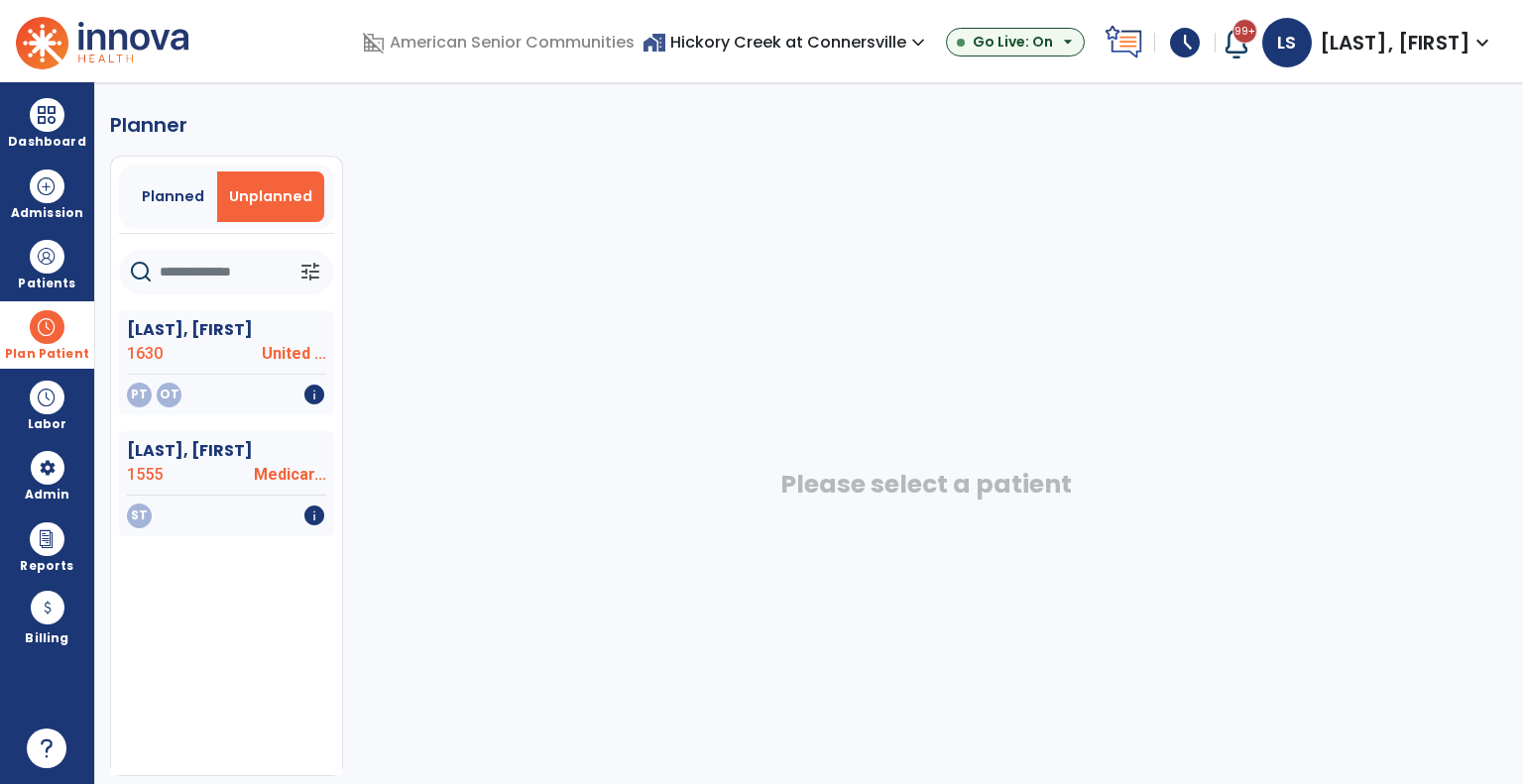click on "home_work   Hickory Creek at Connersville   expand_more" at bounding box center (786, 42) 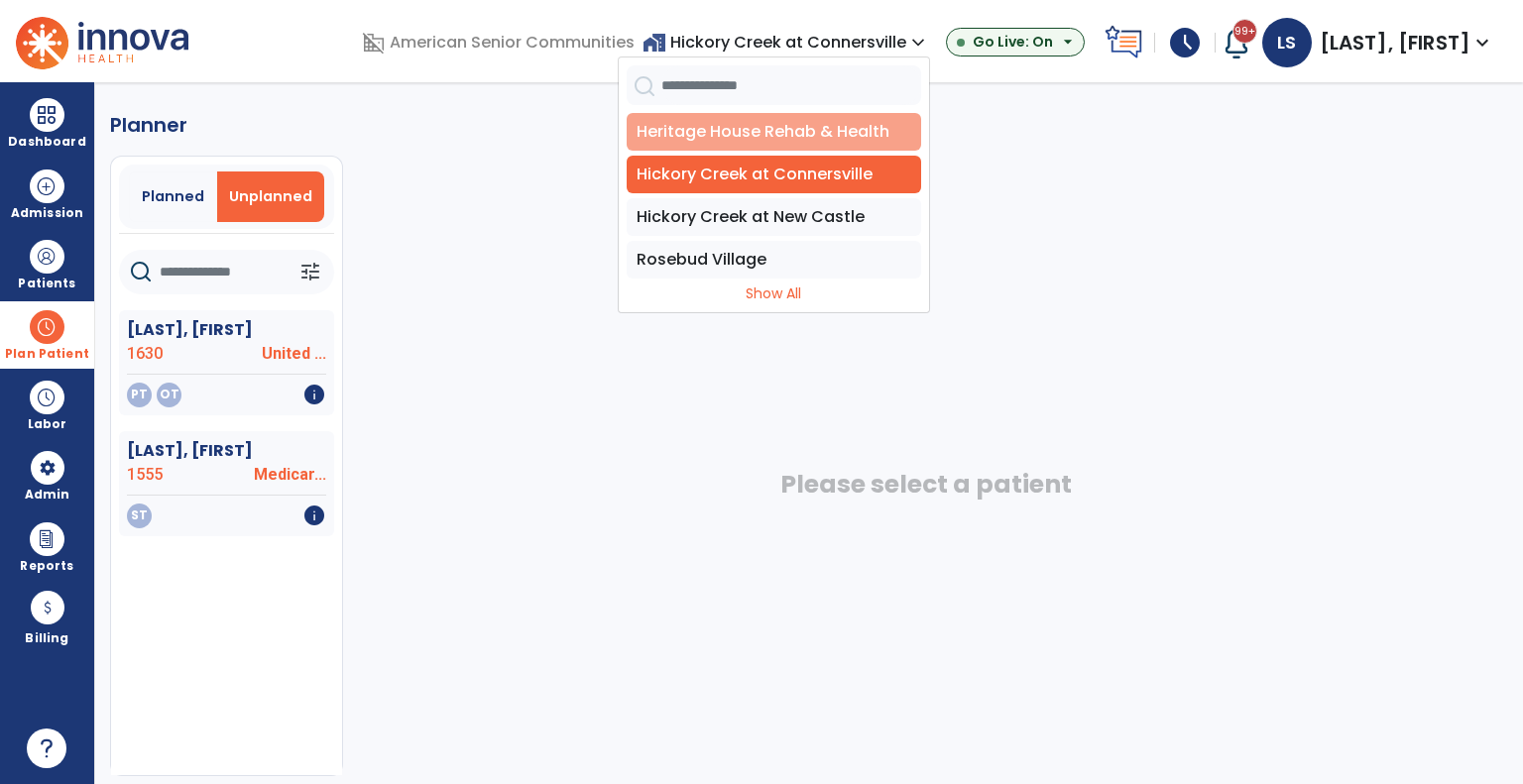 click on "Heritage House Rehab & Health" at bounding box center [773, 132] 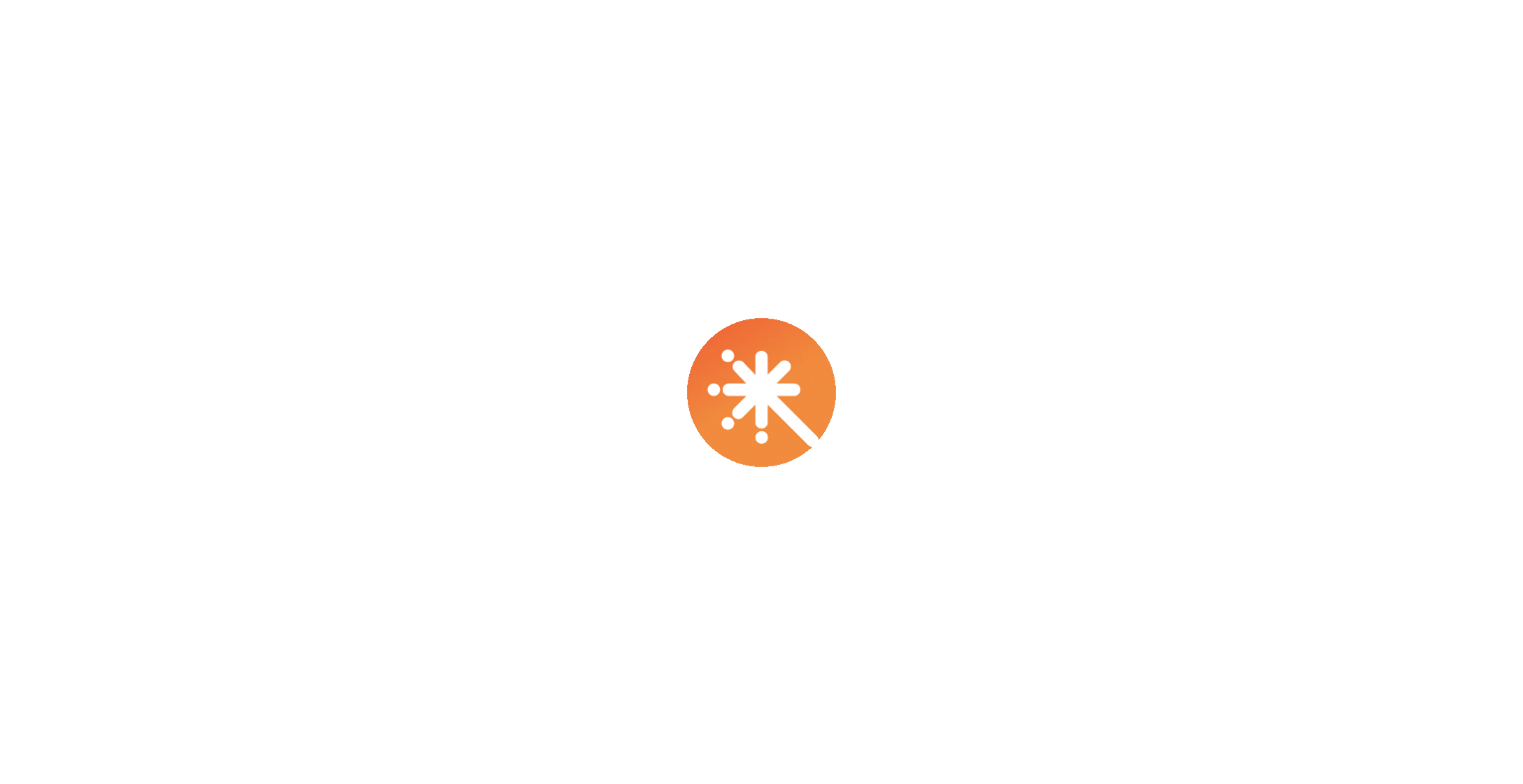 scroll, scrollTop: 0, scrollLeft: 0, axis: both 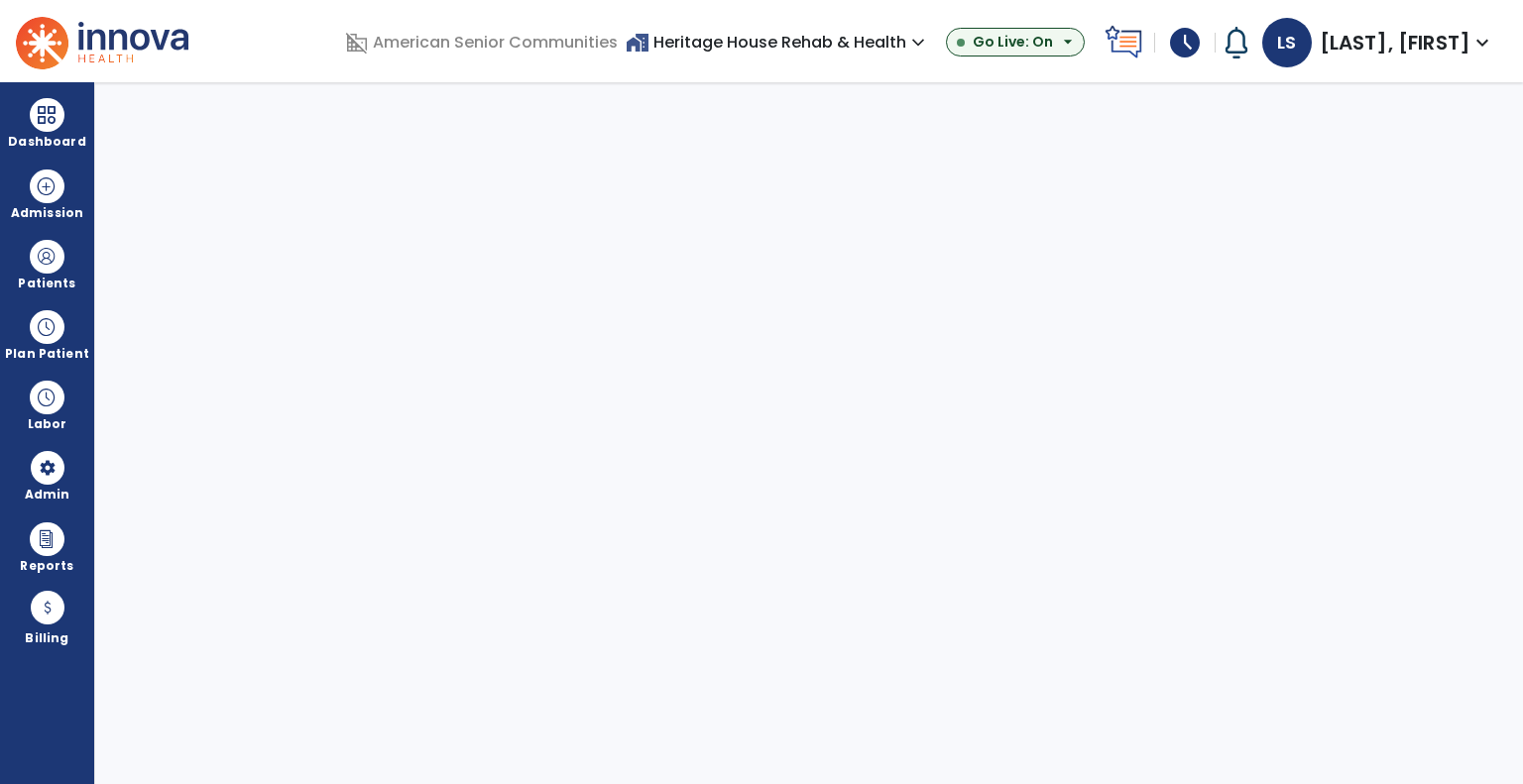 select on "***" 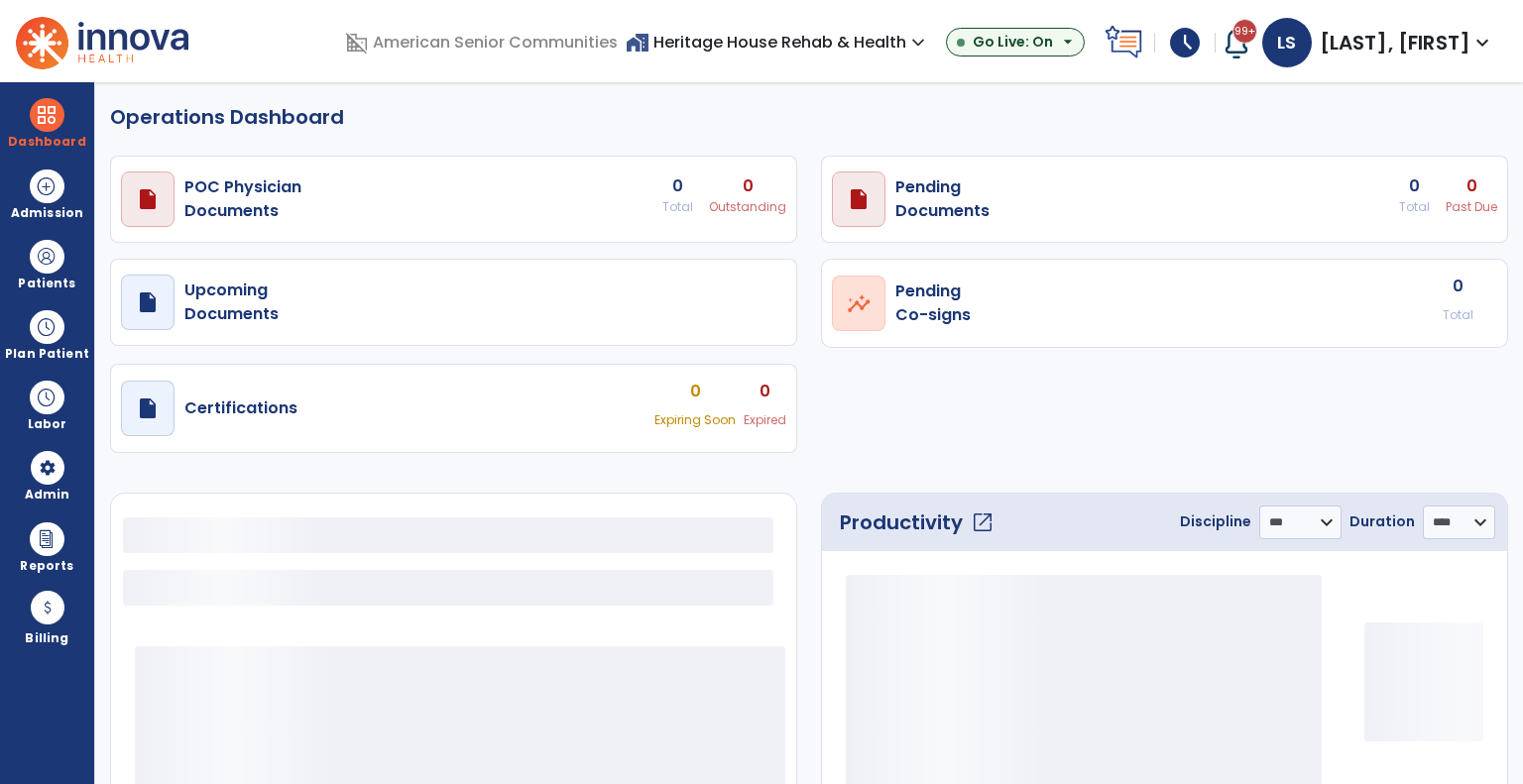 select on "***" 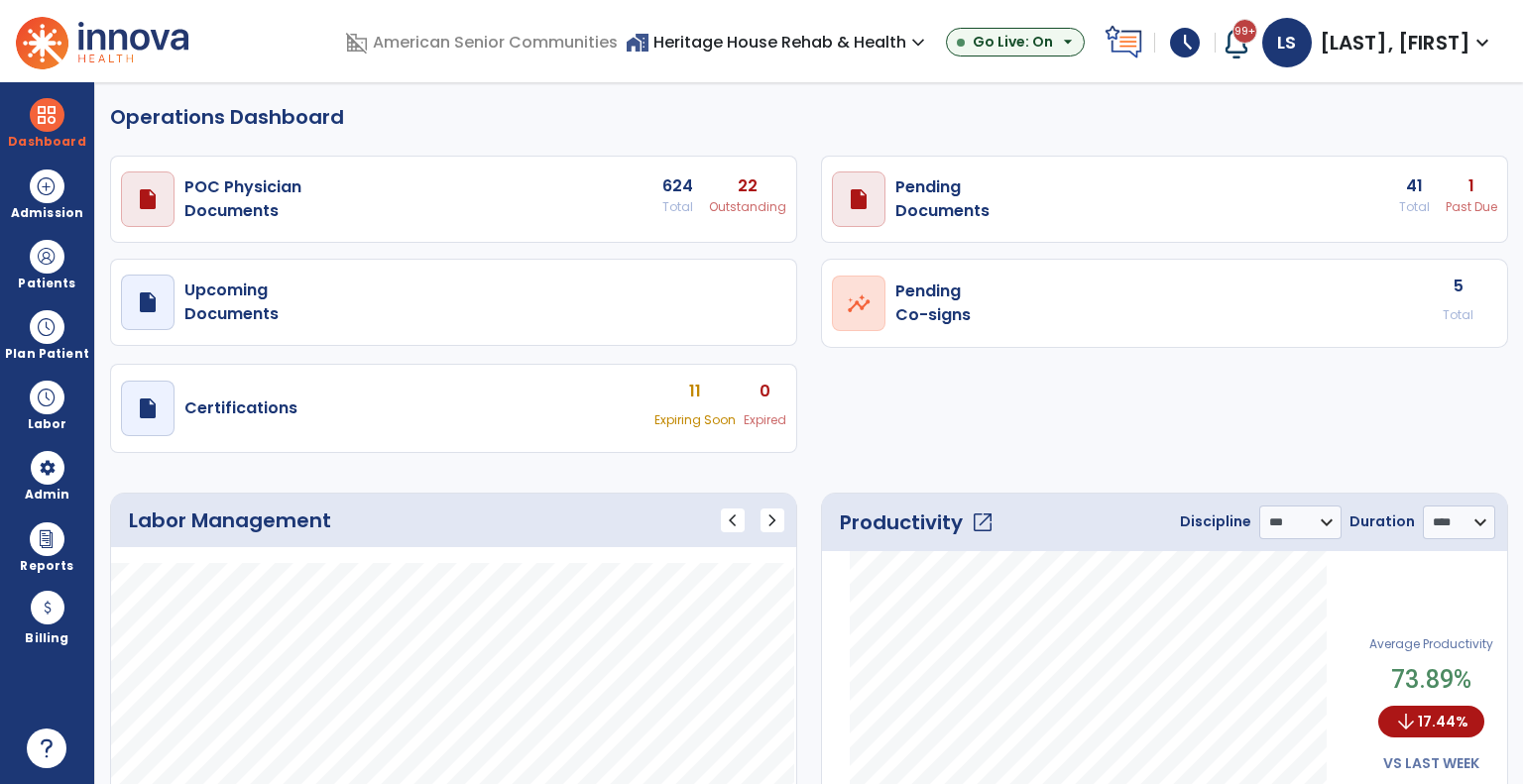 click on "Total" at bounding box center (1458, 315) 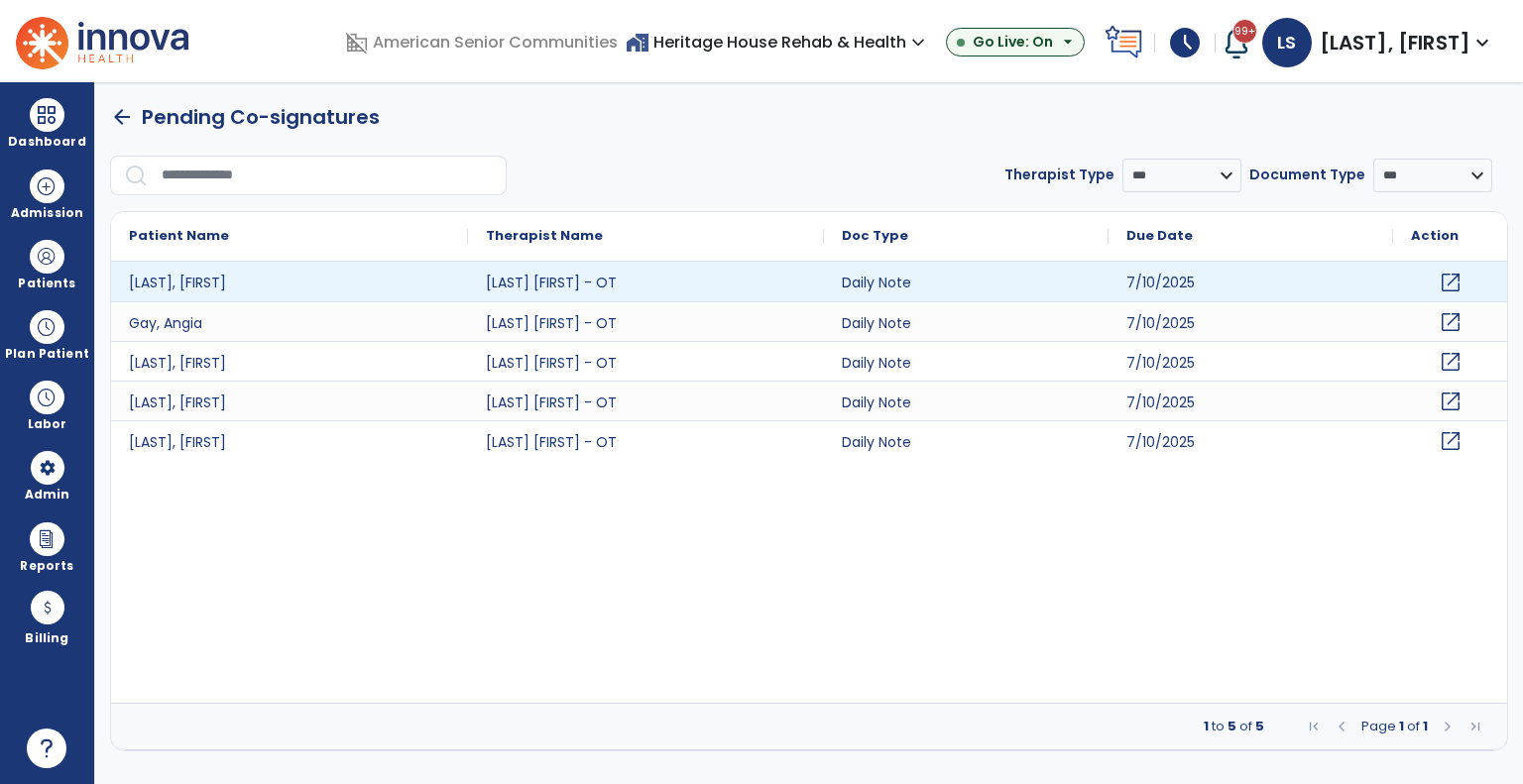 click on "open_in_new" 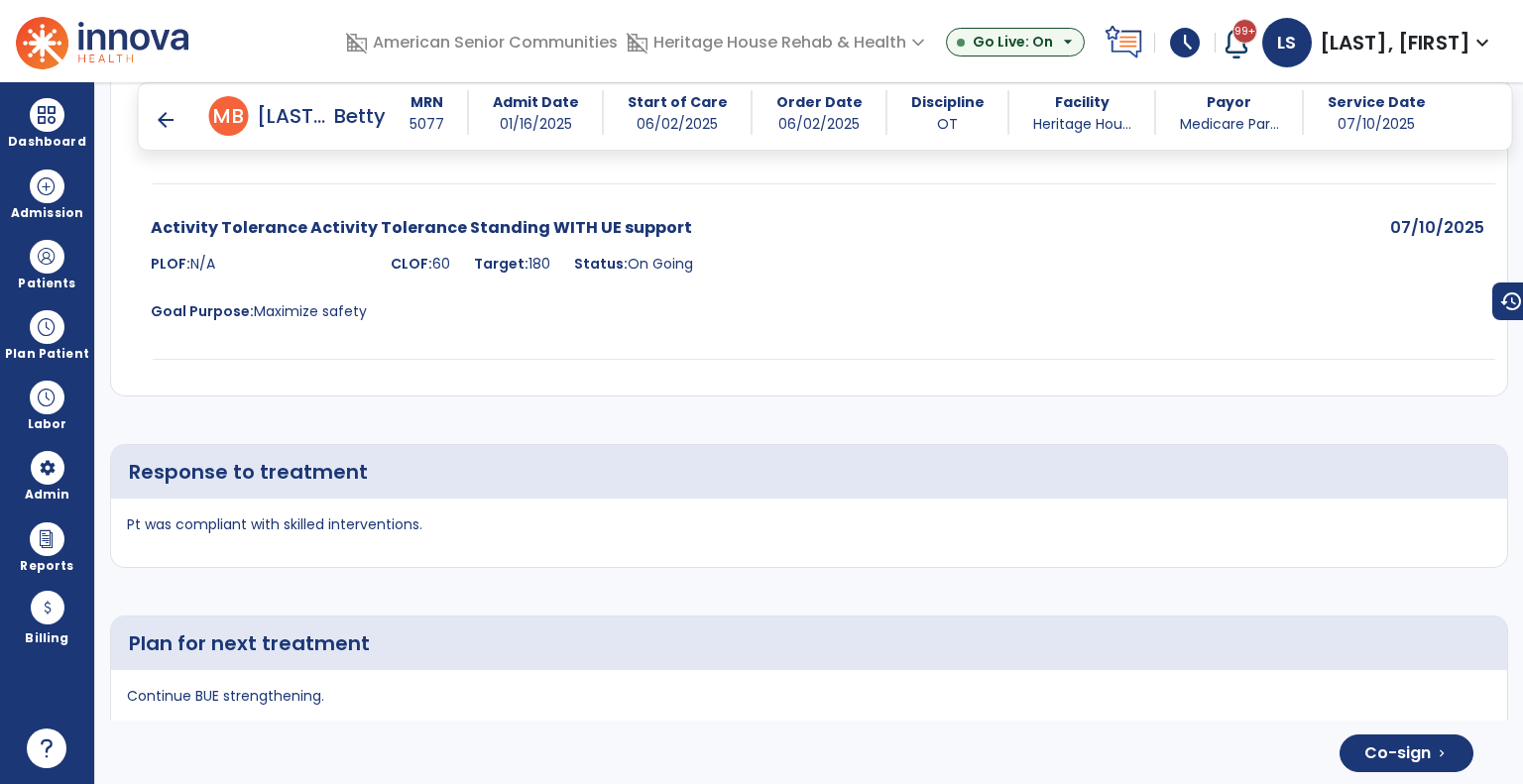 scroll, scrollTop: 3074, scrollLeft: 0, axis: vertical 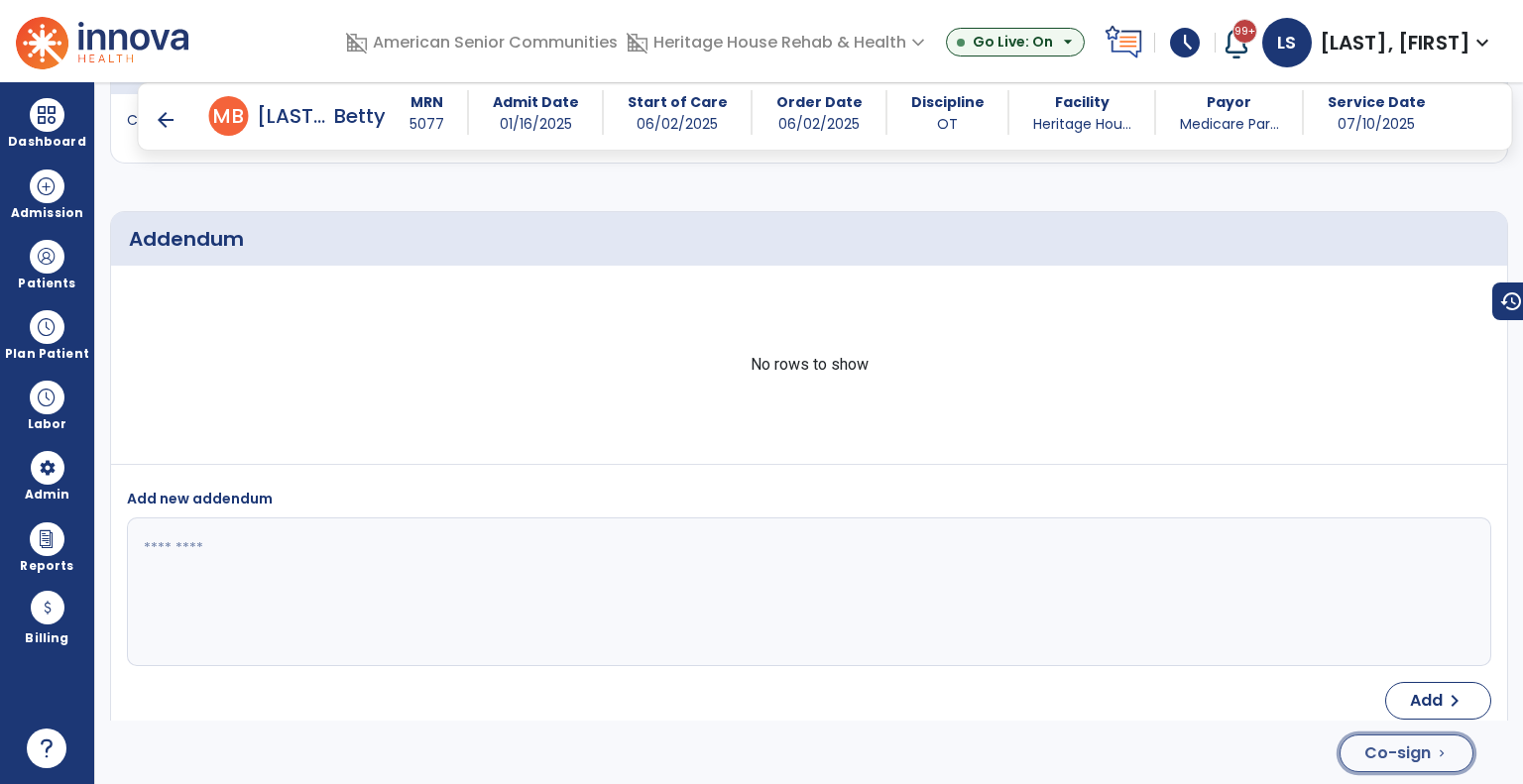 click on "Co-sign" 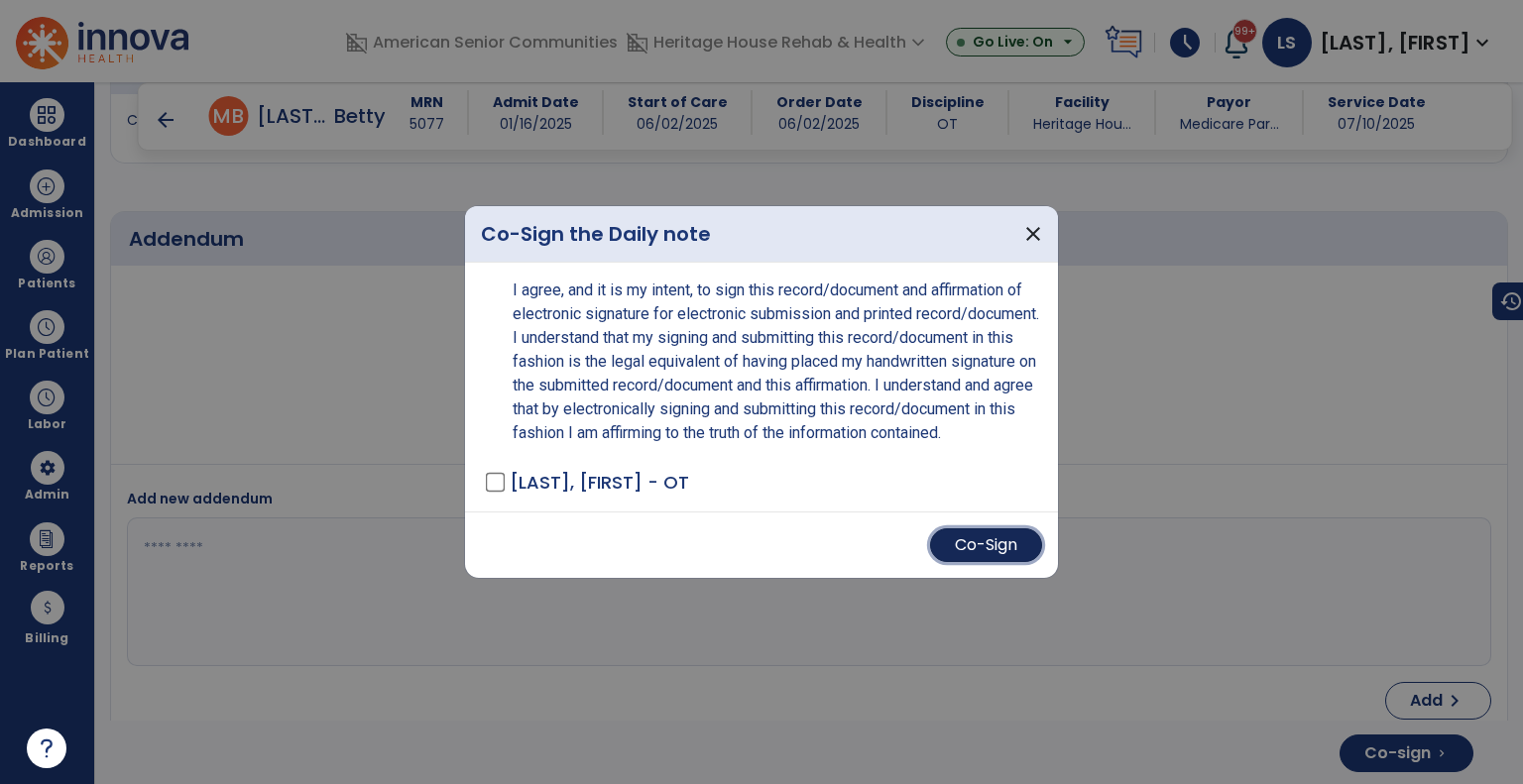 drag, startPoint x: 1007, startPoint y: 558, endPoint x: 997, endPoint y: 553, distance: 11.18034 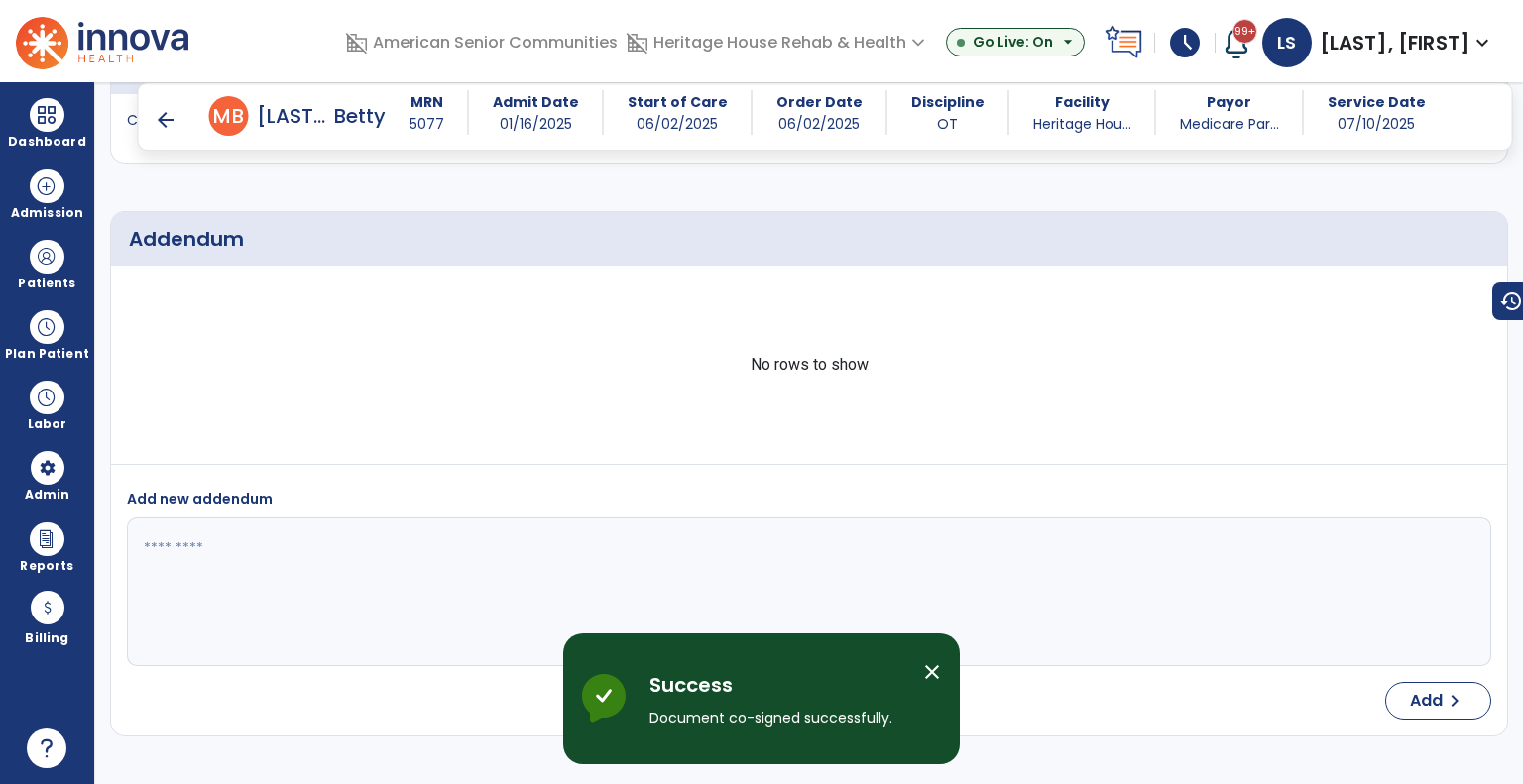click on "arrow_back" at bounding box center (166, 120) 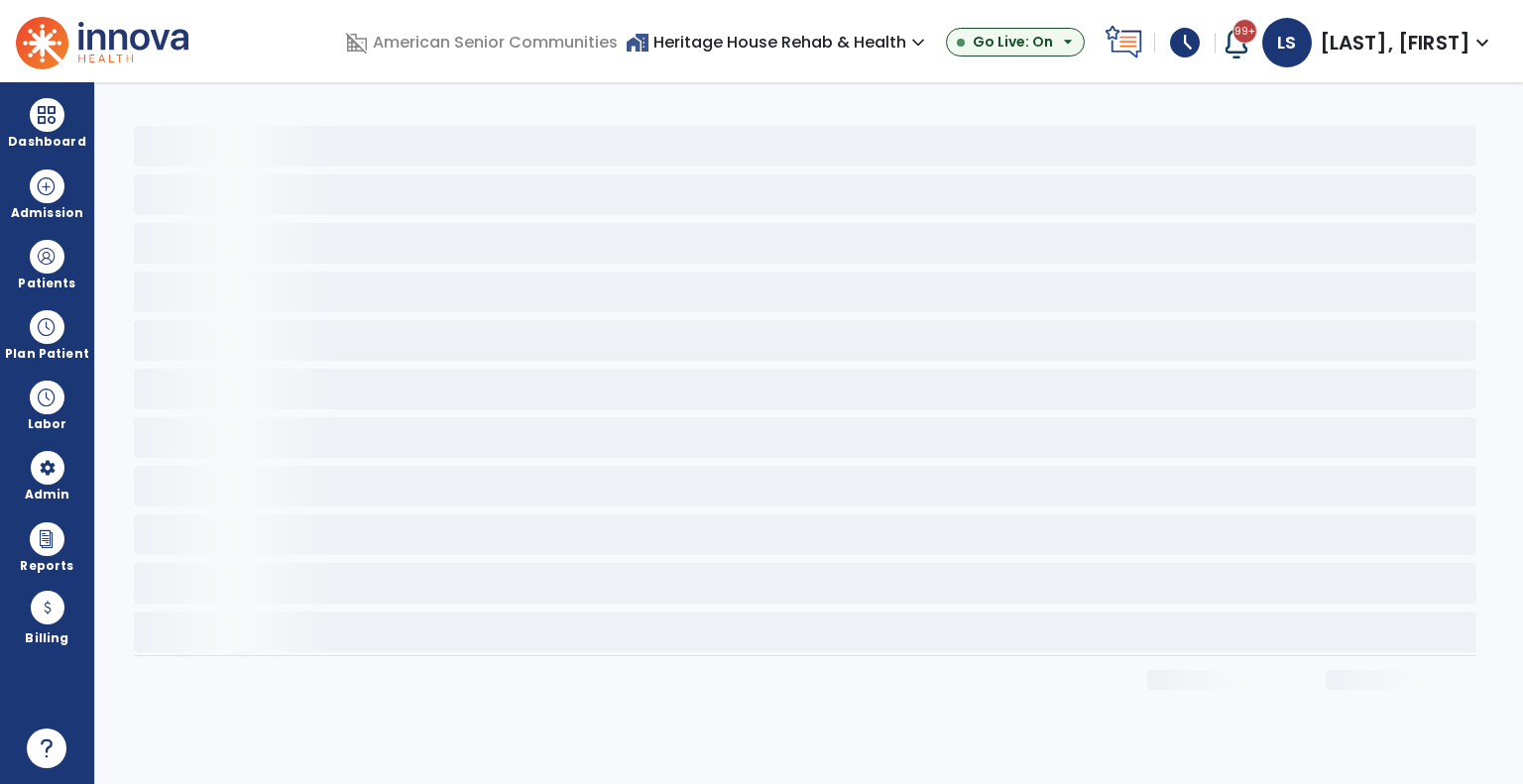 scroll, scrollTop: 0, scrollLeft: 0, axis: both 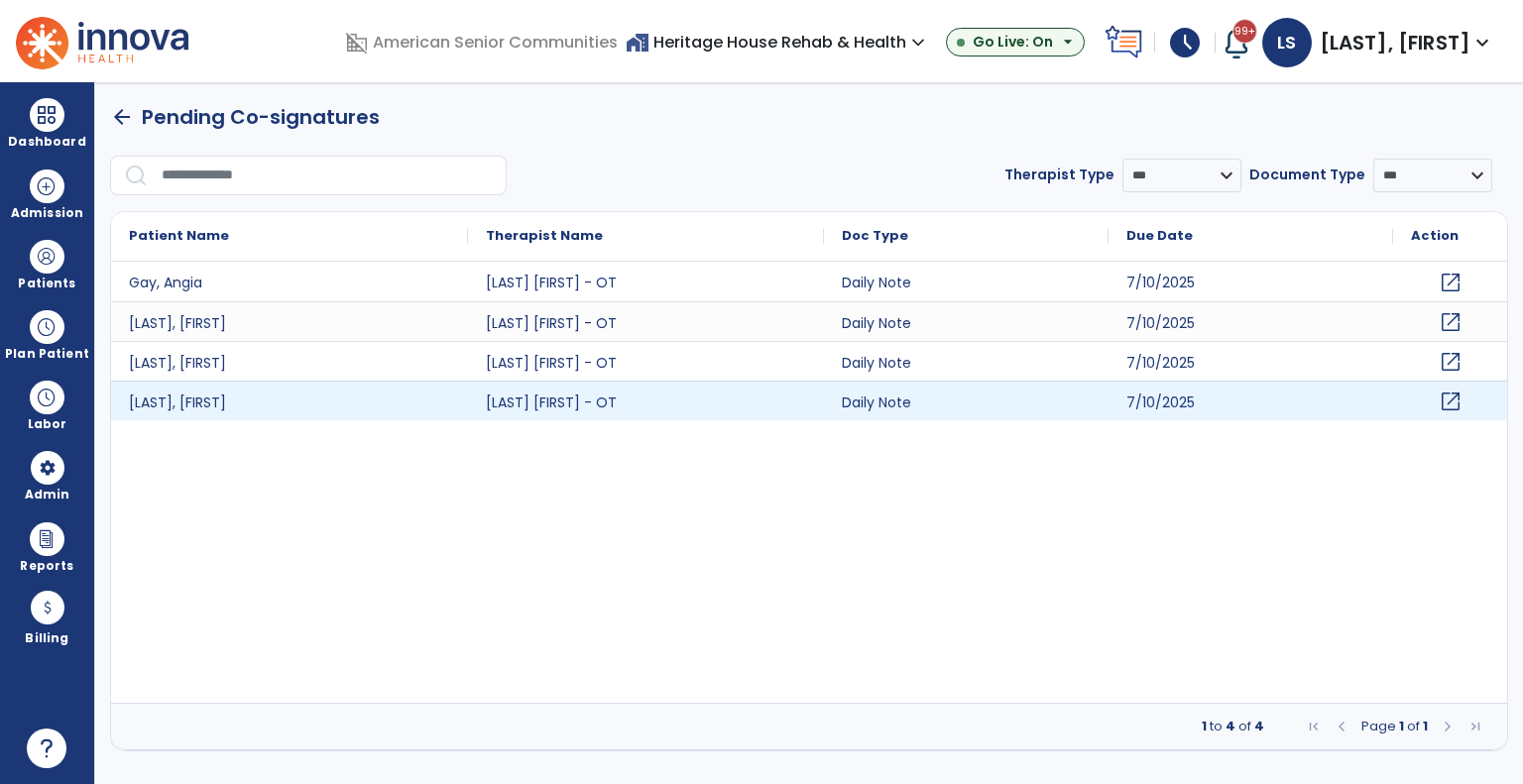 click on "open_in_new" 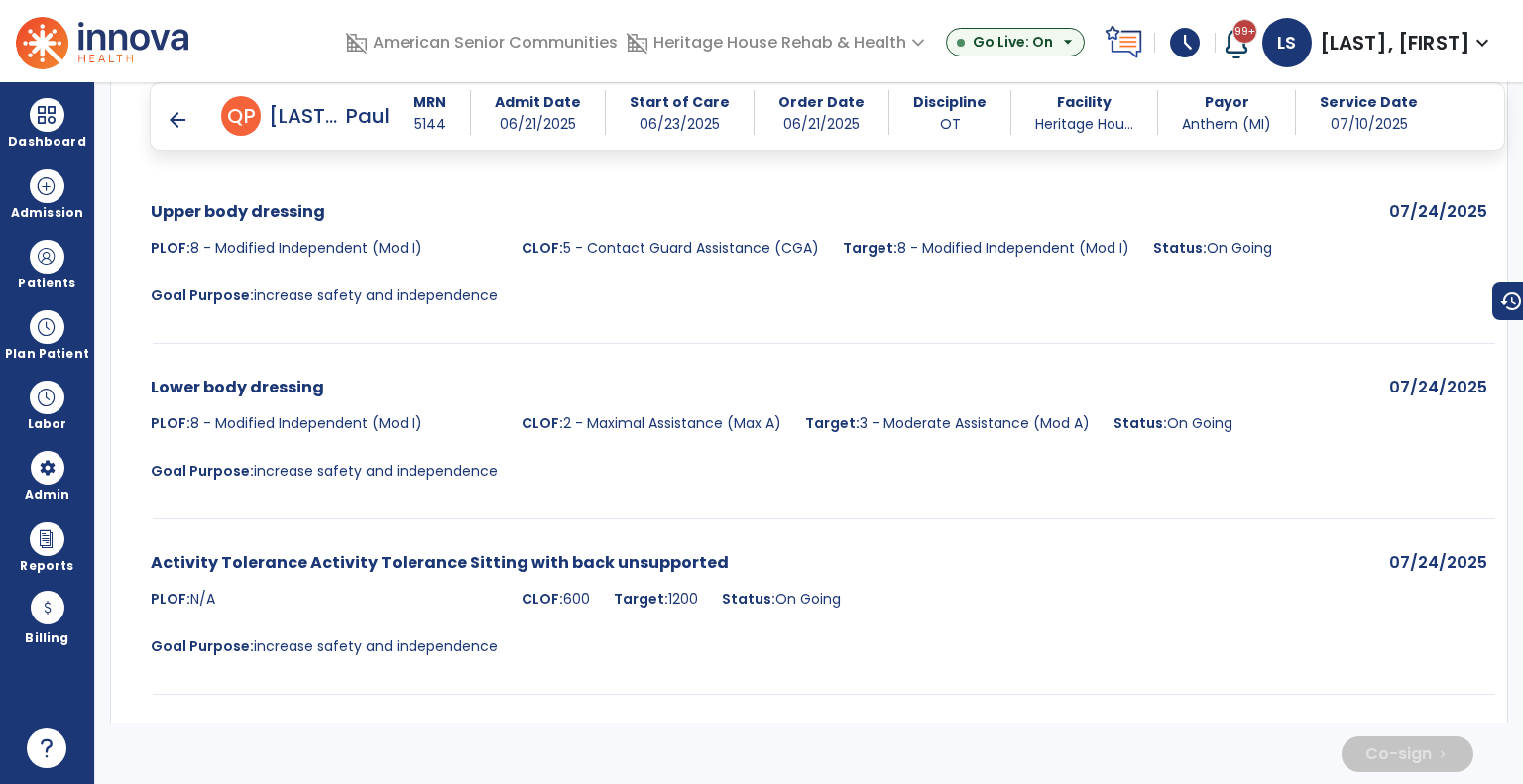 scroll, scrollTop: 3792, scrollLeft: 0, axis: vertical 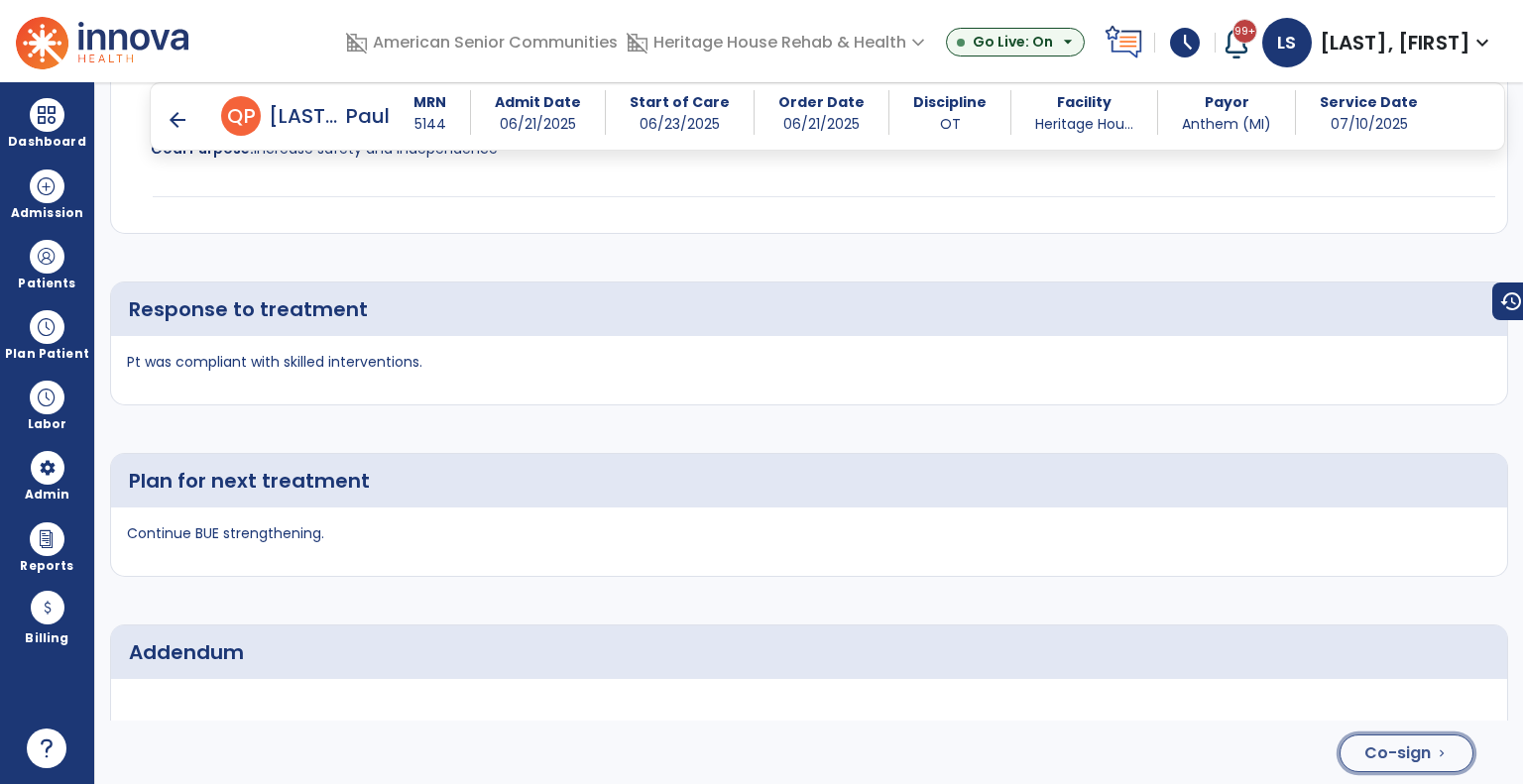 click on "Co-sign  chevron_right" 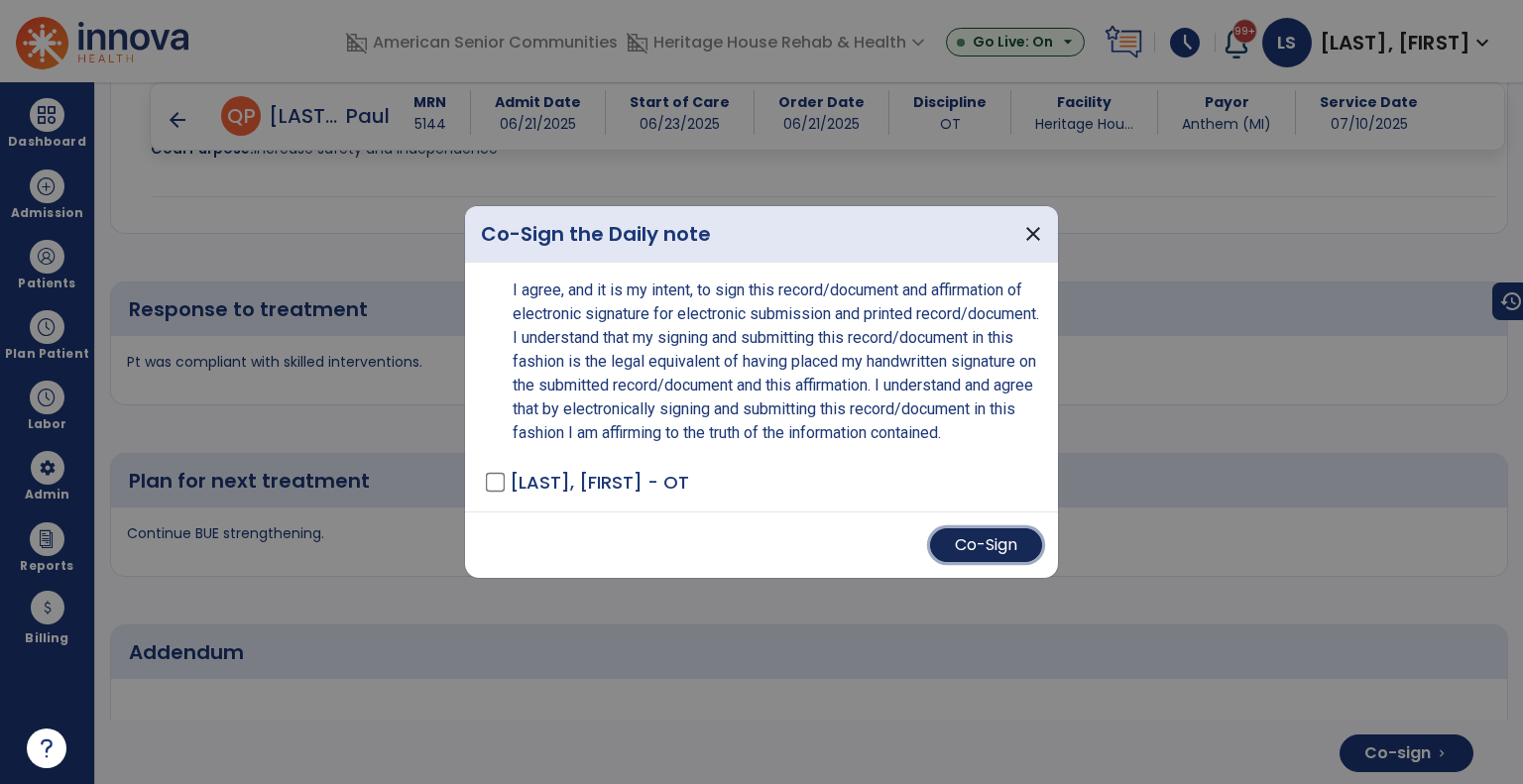 drag, startPoint x: 973, startPoint y: 554, endPoint x: 722, endPoint y: 422, distance: 283.593 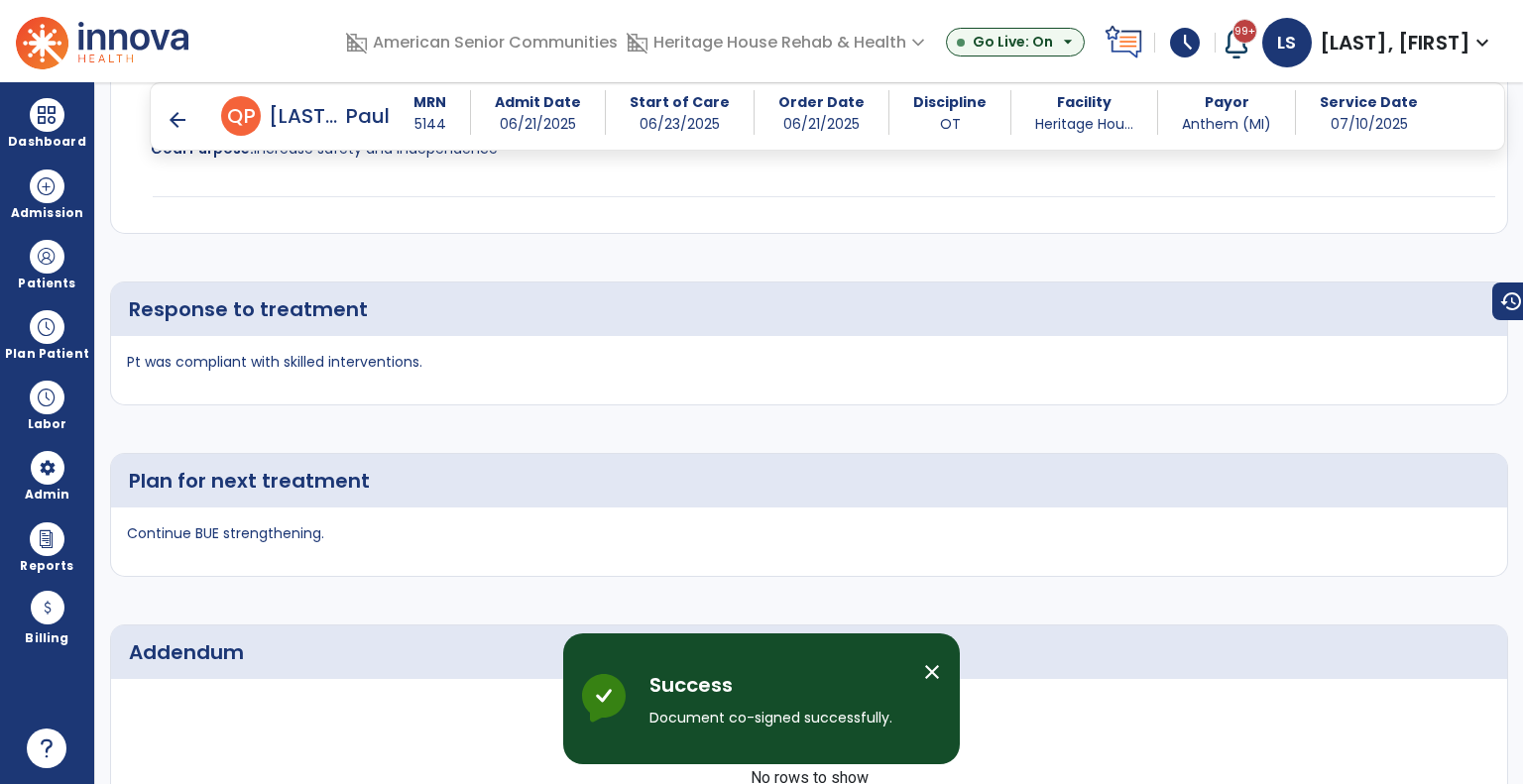 click on "arrow_back" at bounding box center (177, 120) 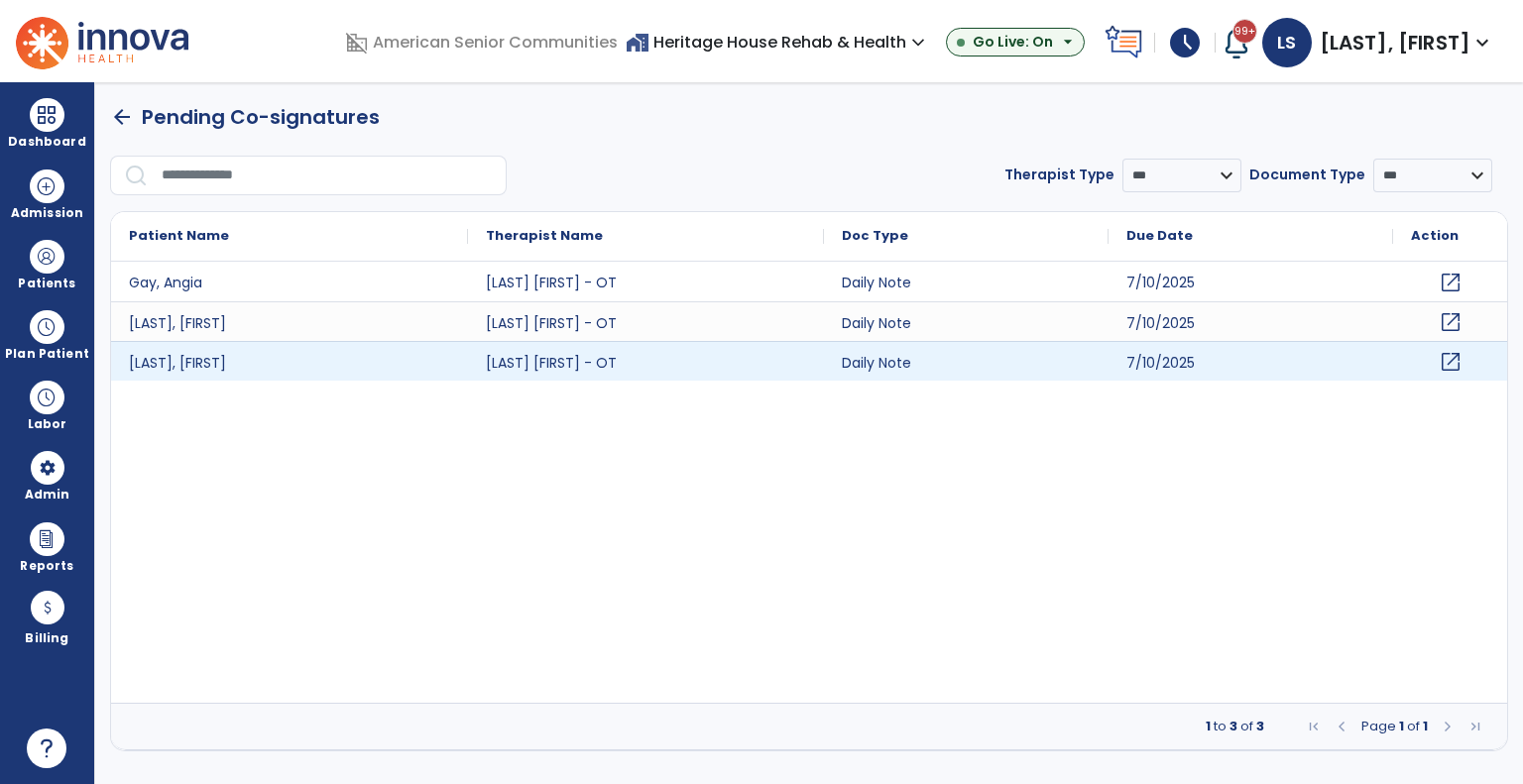 click on "open_in_new" 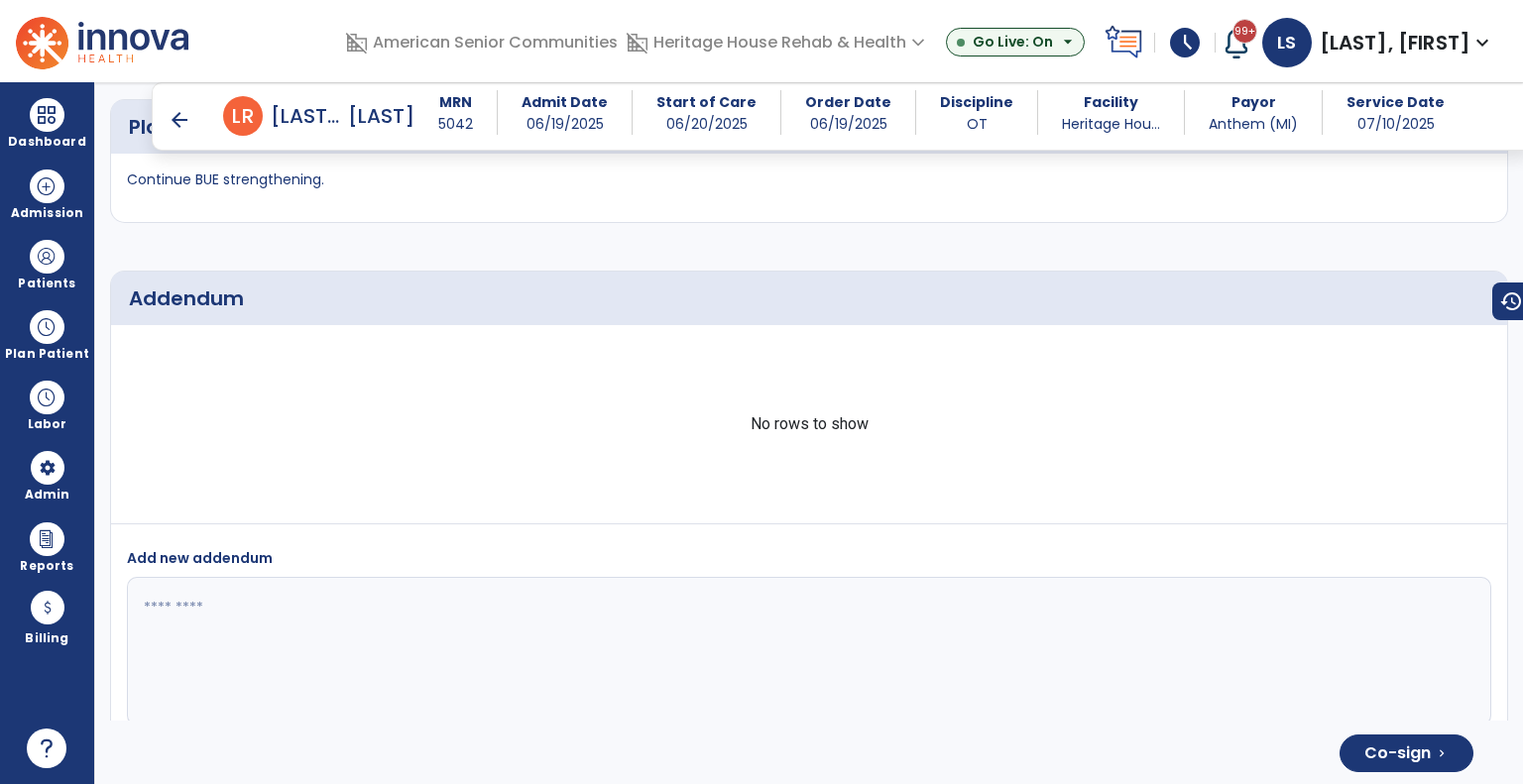 scroll, scrollTop: 4082, scrollLeft: 0, axis: vertical 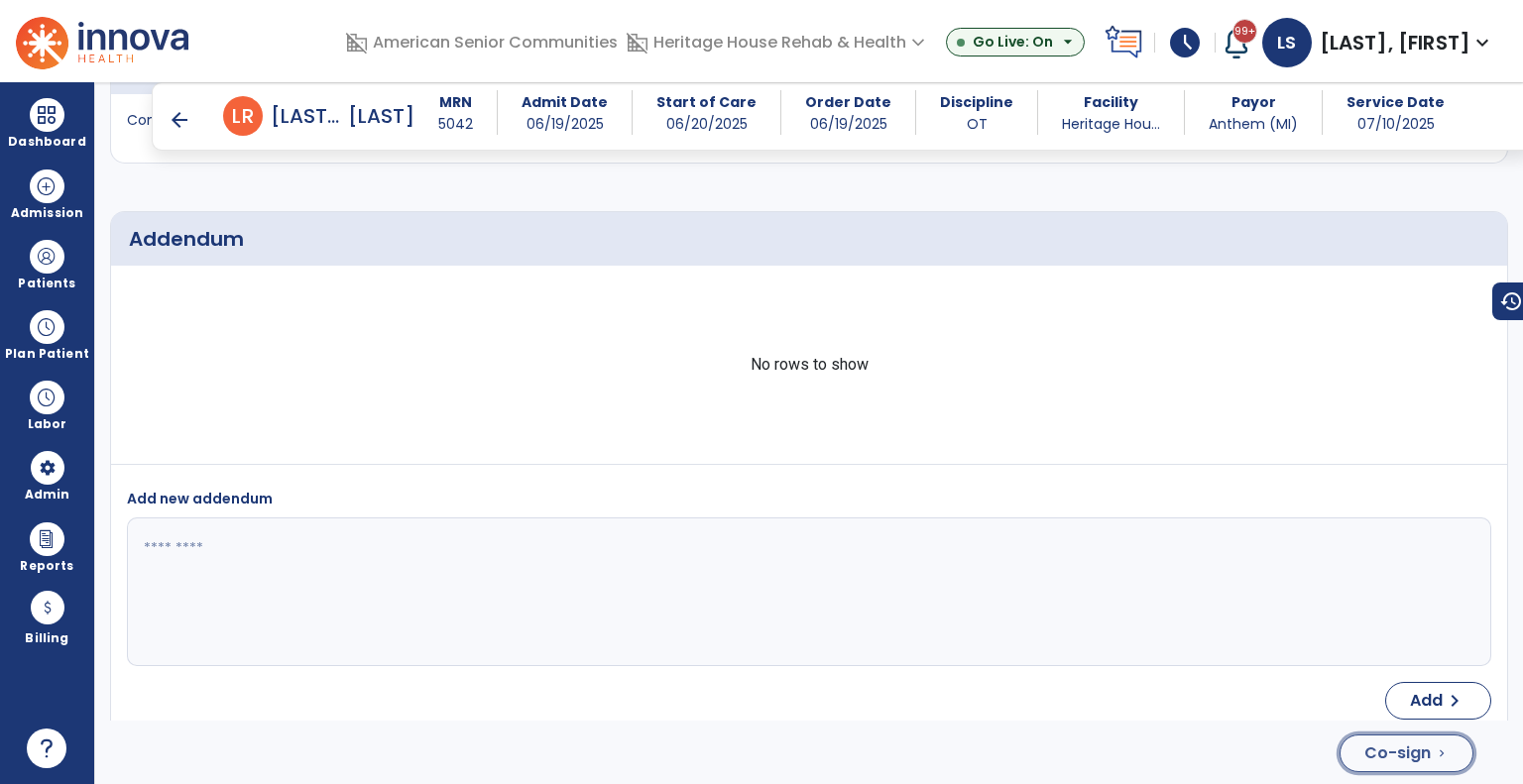 click on "Co-sign  chevron_right" 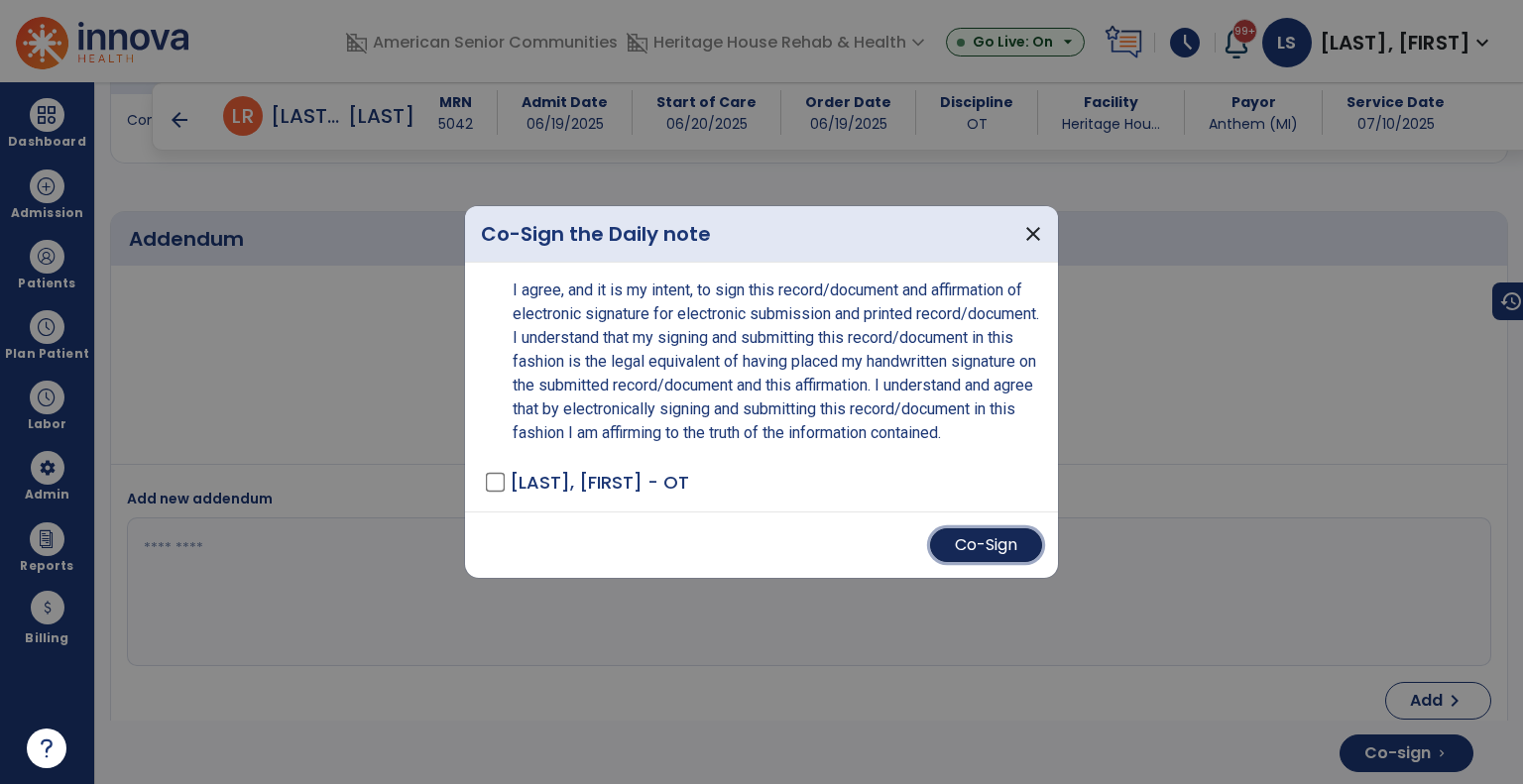 click on "Co-Sign" at bounding box center [986, 545] 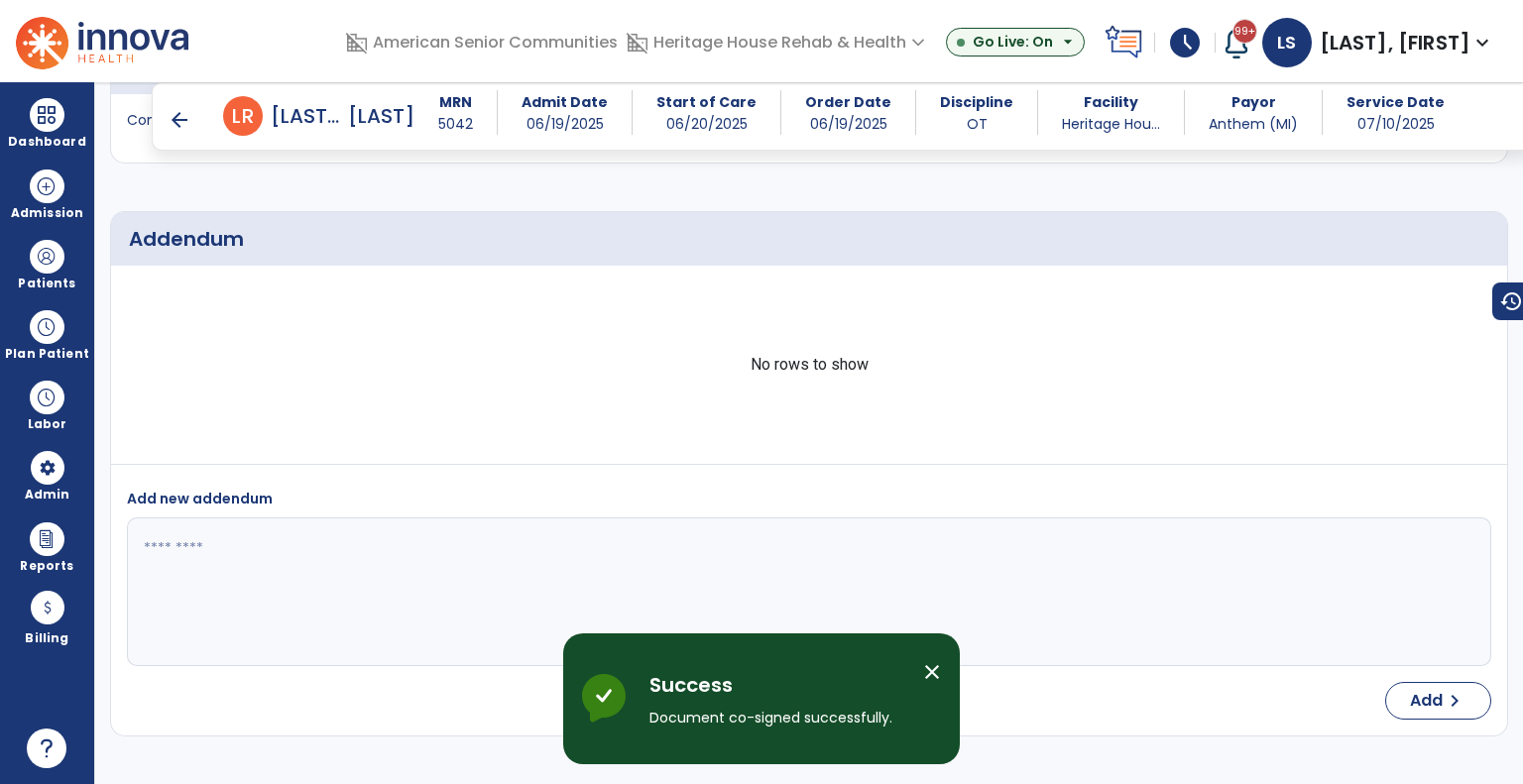 click on "arrow_back" at bounding box center (179, 120) 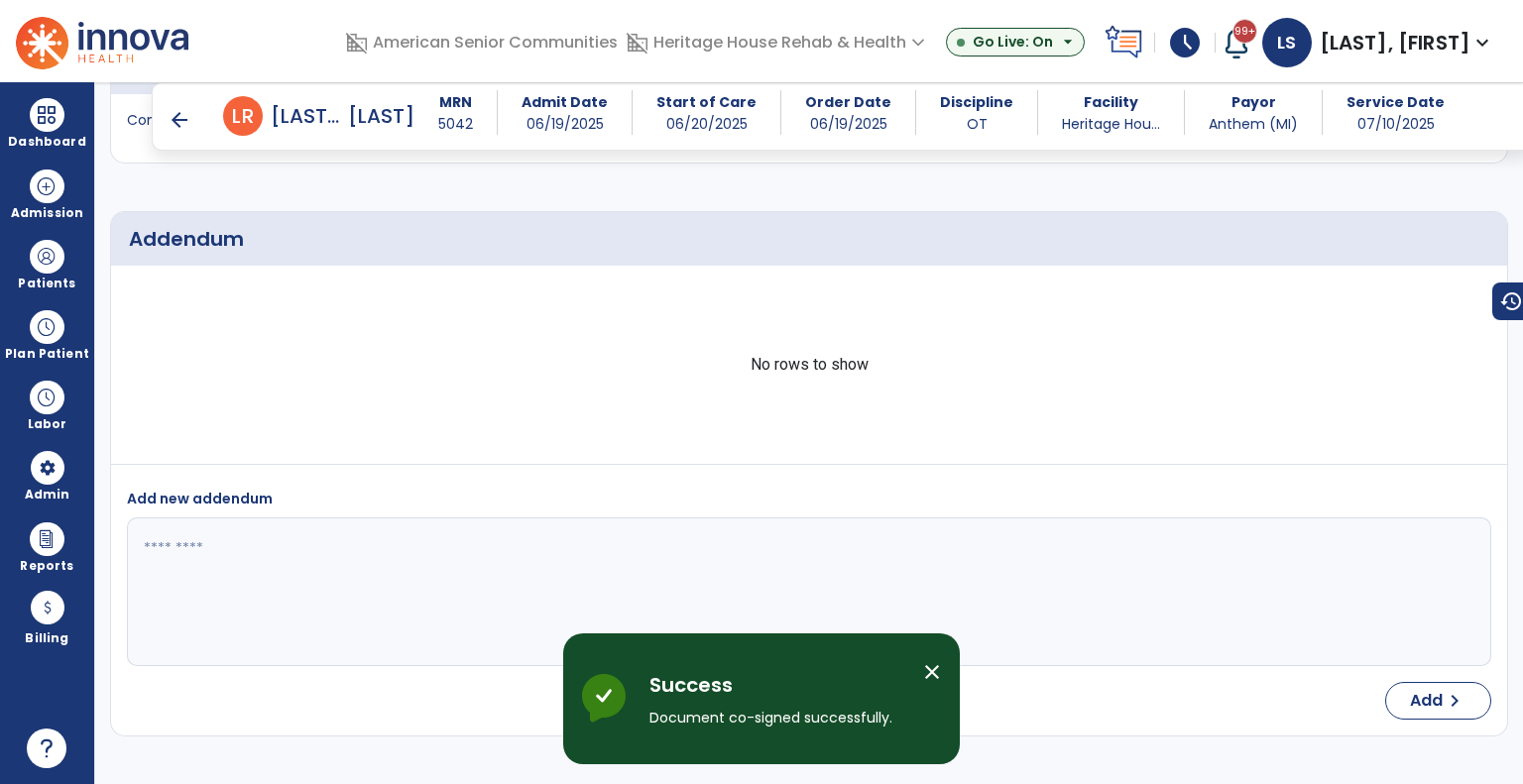 scroll, scrollTop: 0, scrollLeft: 0, axis: both 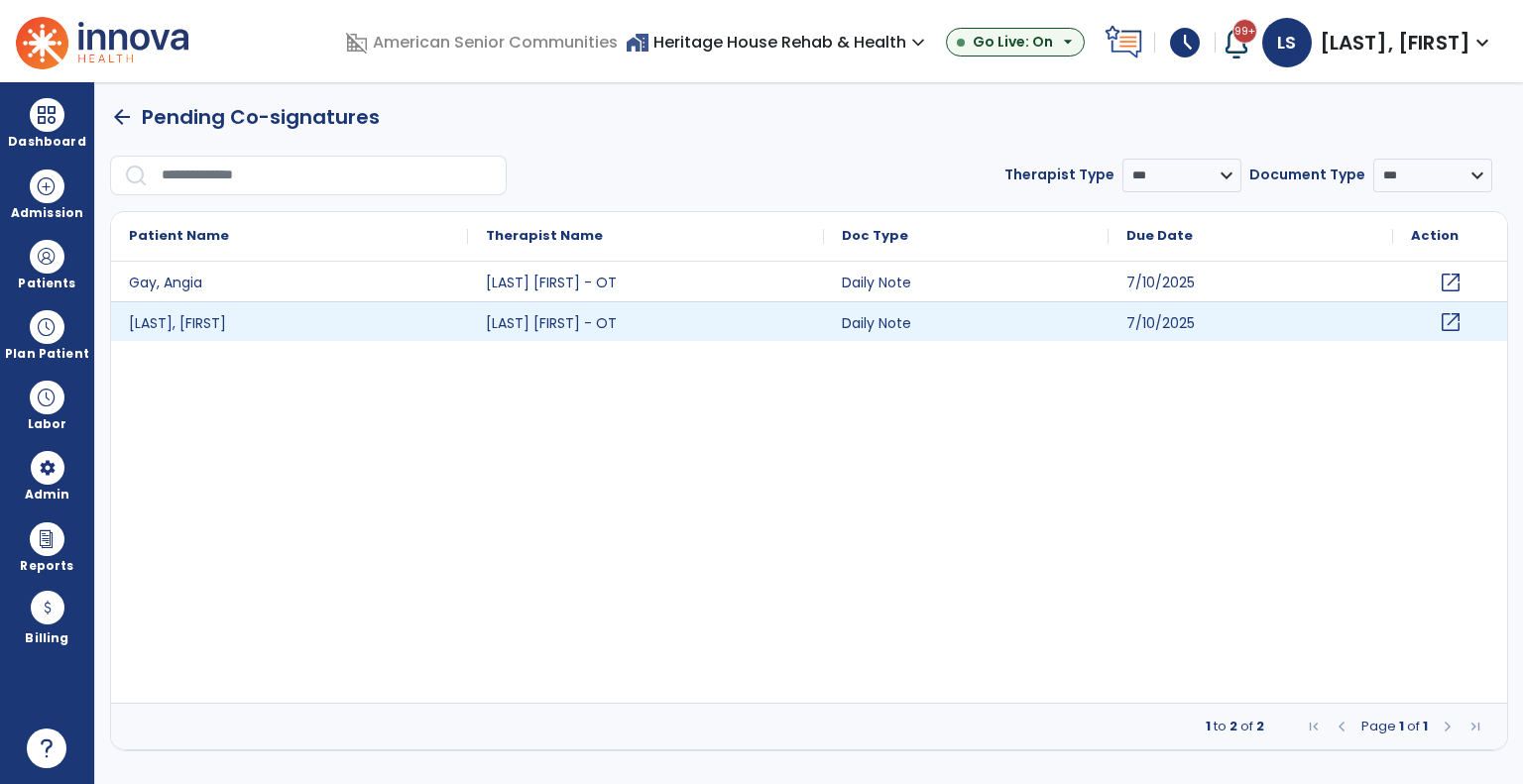 click on "open_in_new" 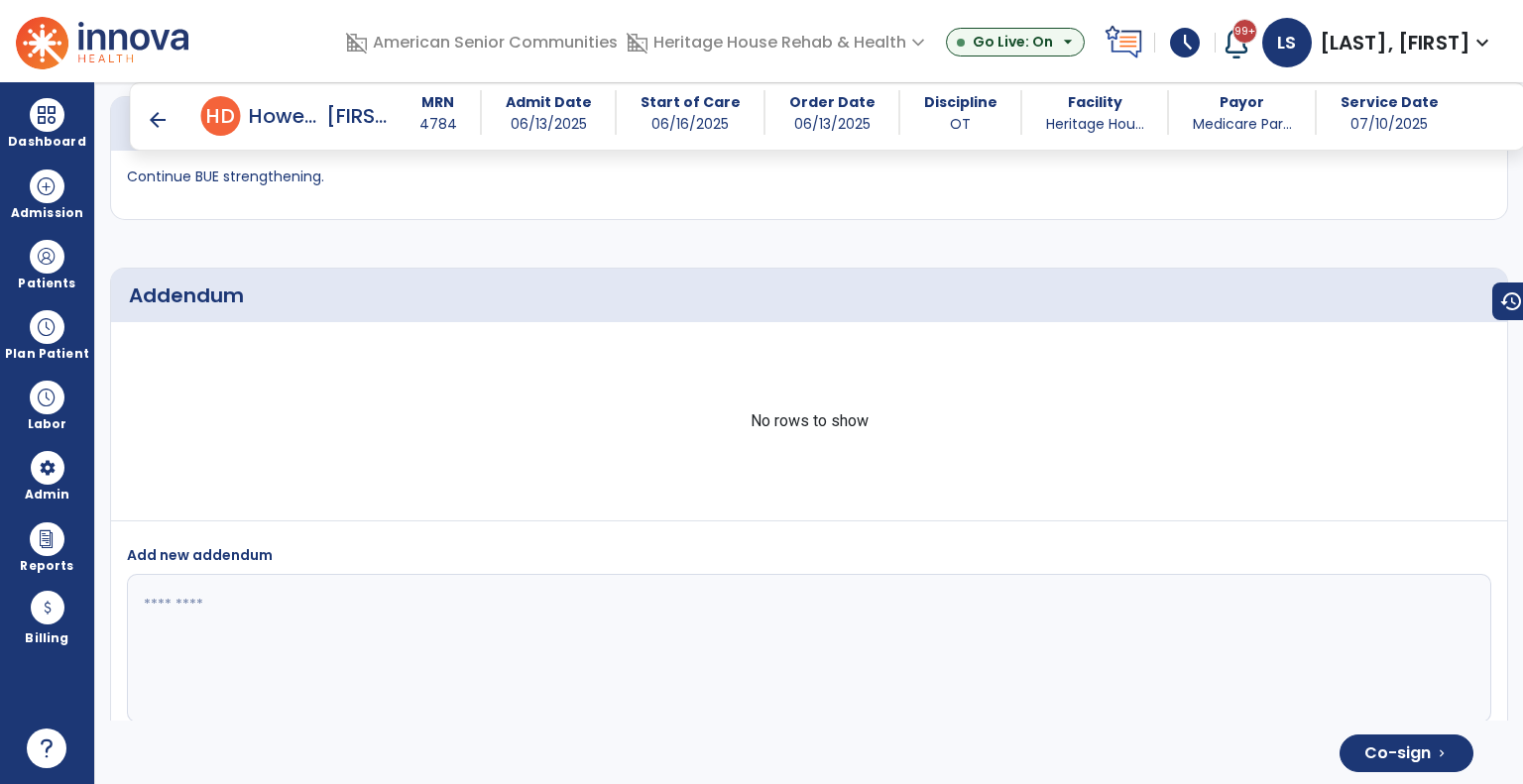 scroll, scrollTop: 3820, scrollLeft: 0, axis: vertical 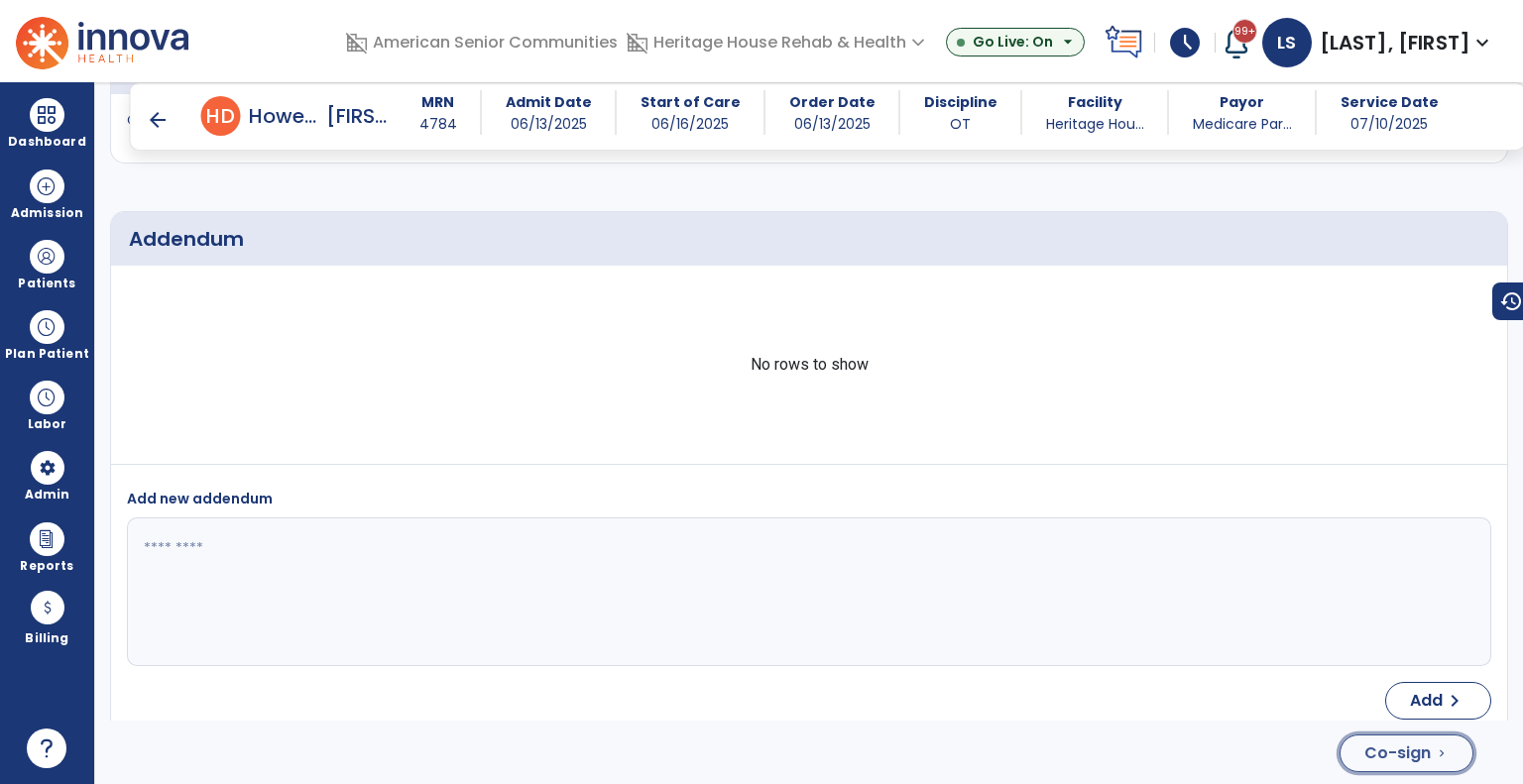 click on "Co-sign" 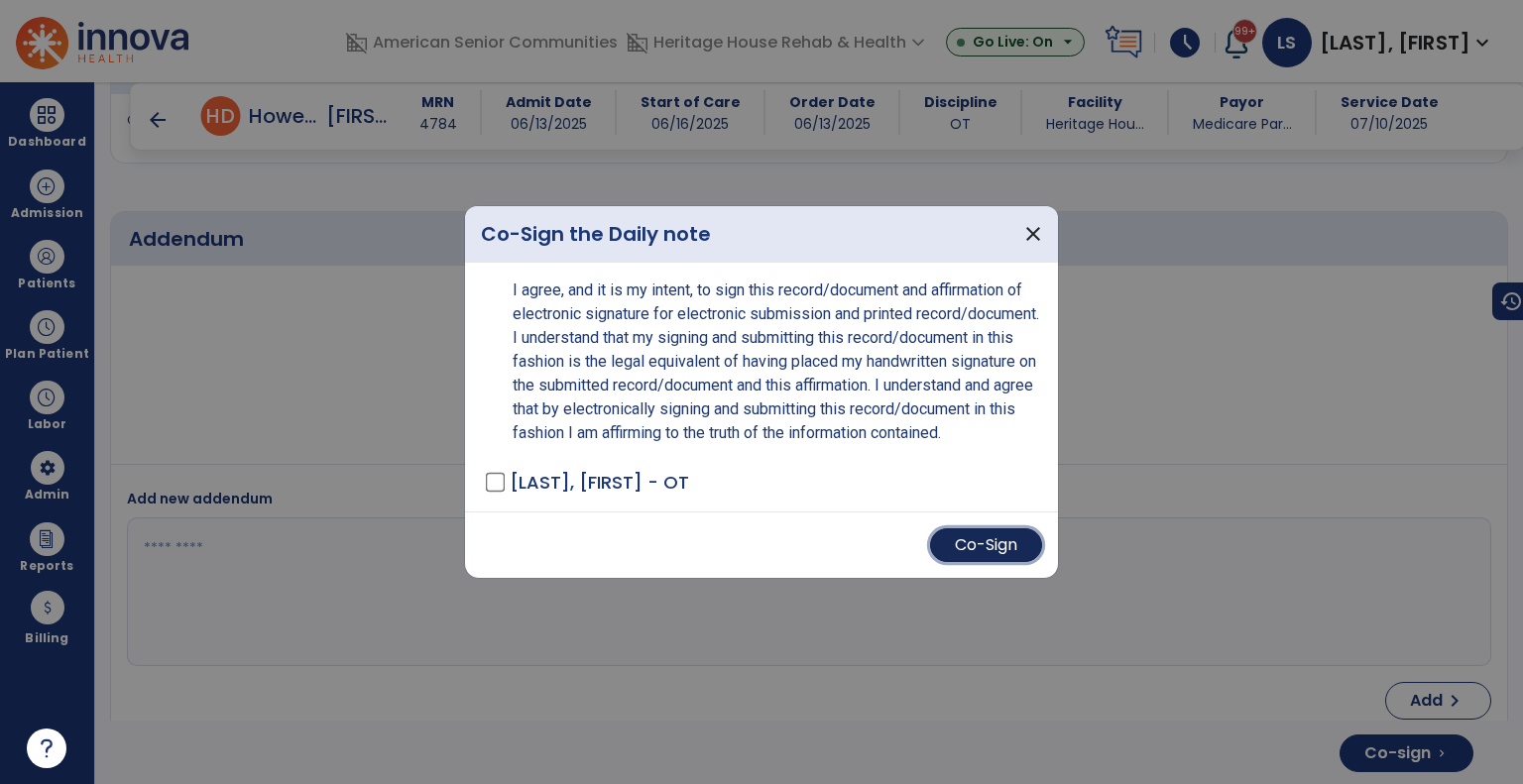 drag, startPoint x: 965, startPoint y: 550, endPoint x: 939, endPoint y: 550, distance: 26 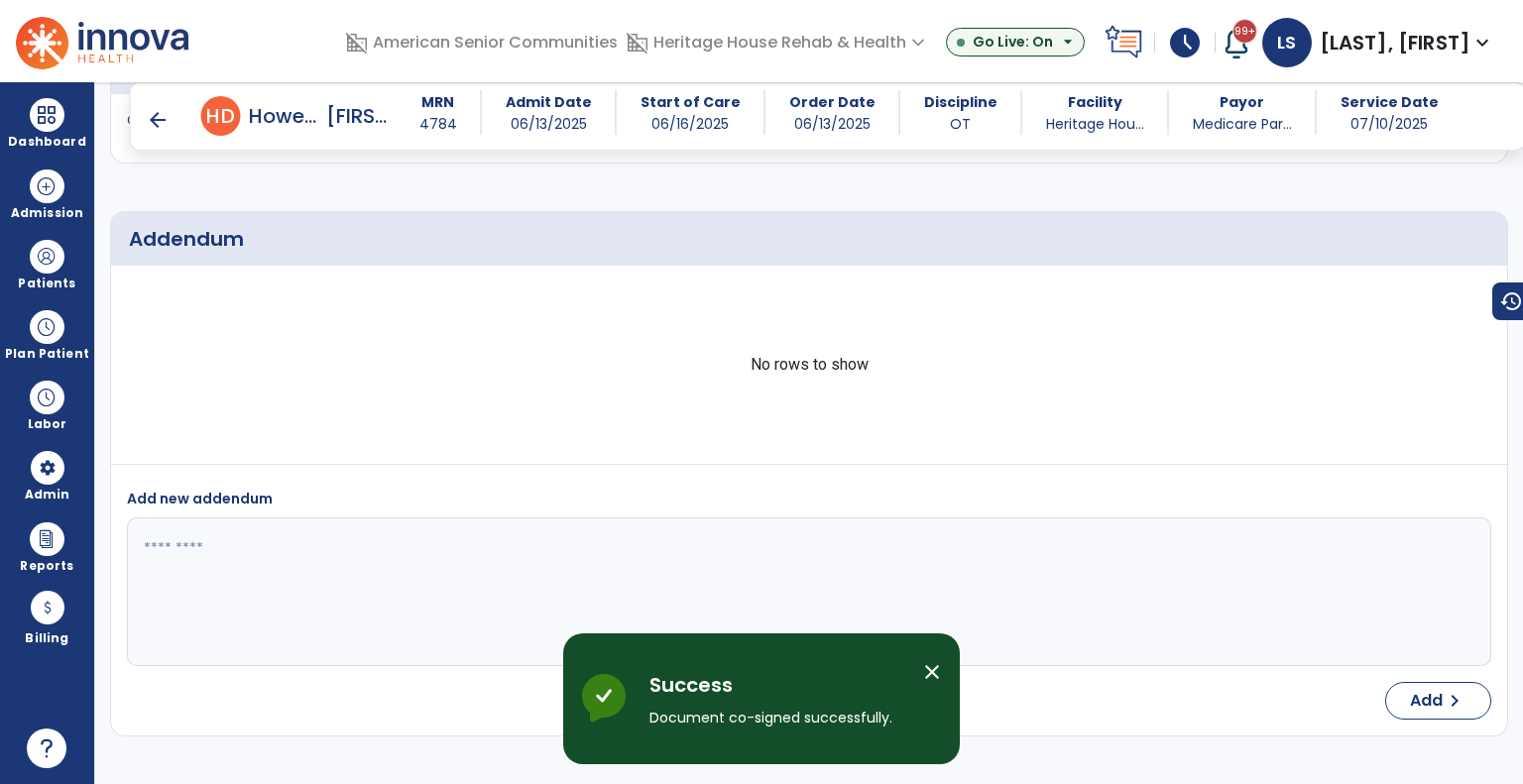 click on "arrow_back" at bounding box center (158, 120) 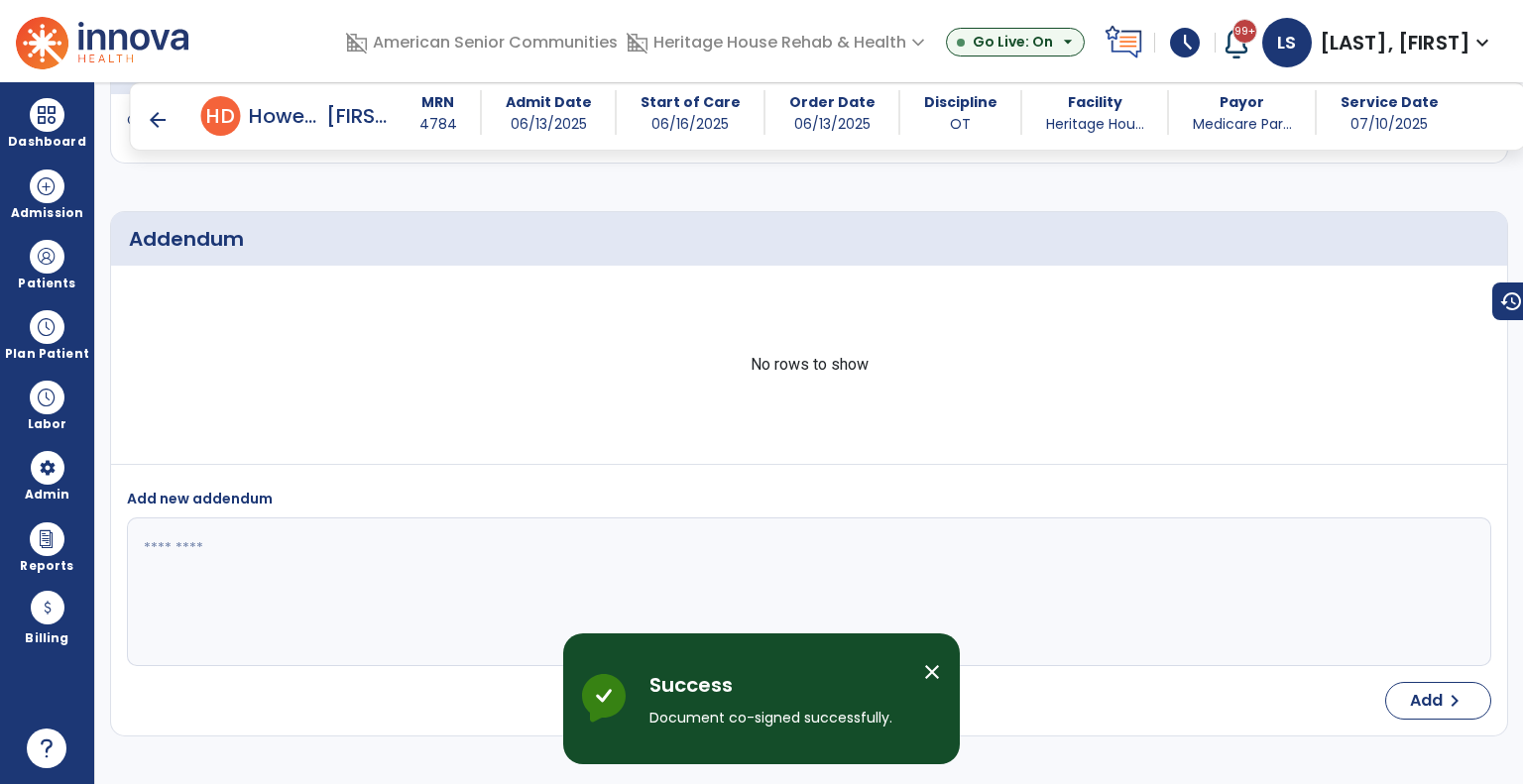 scroll, scrollTop: 0, scrollLeft: 0, axis: both 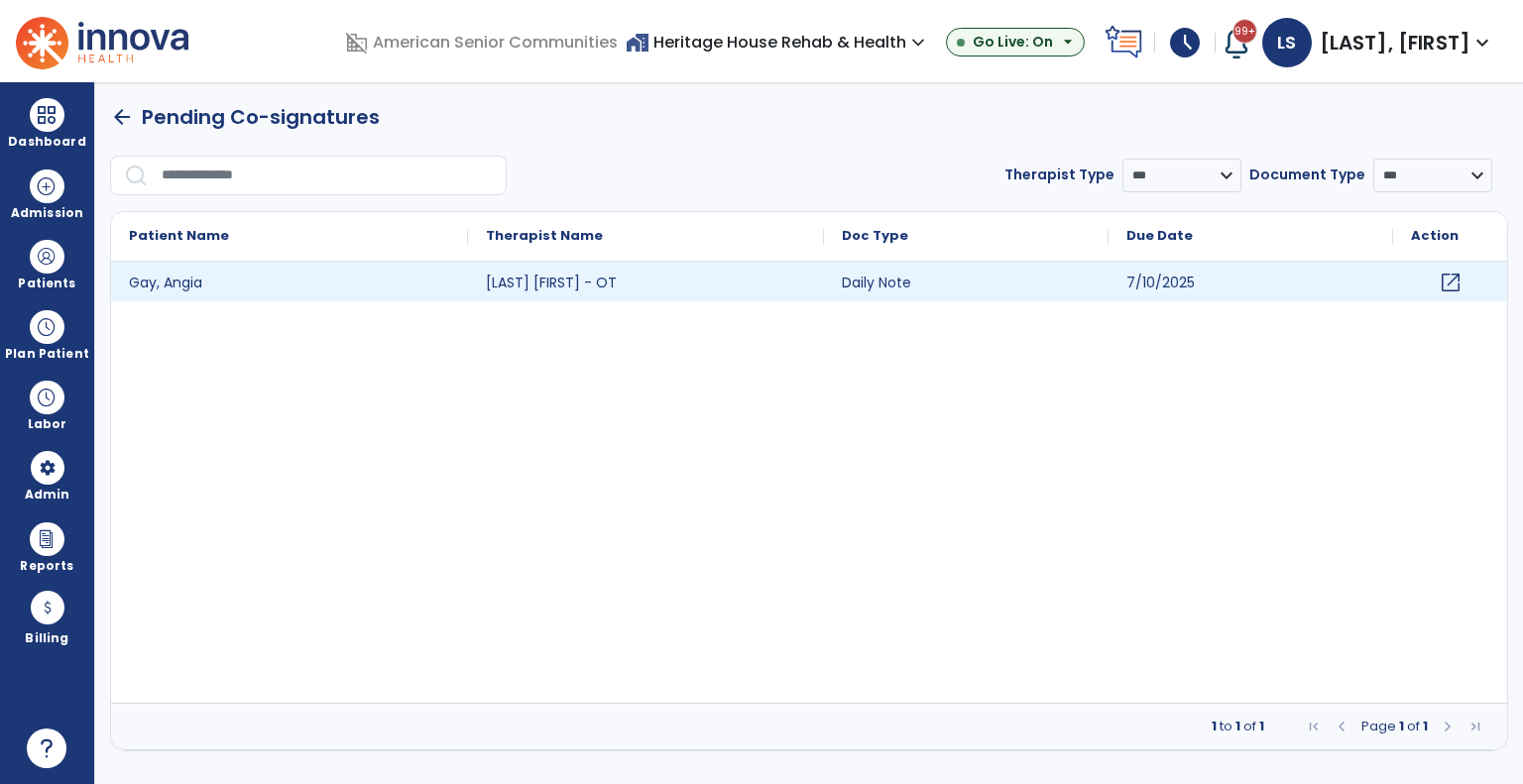 click on "open_in_new" 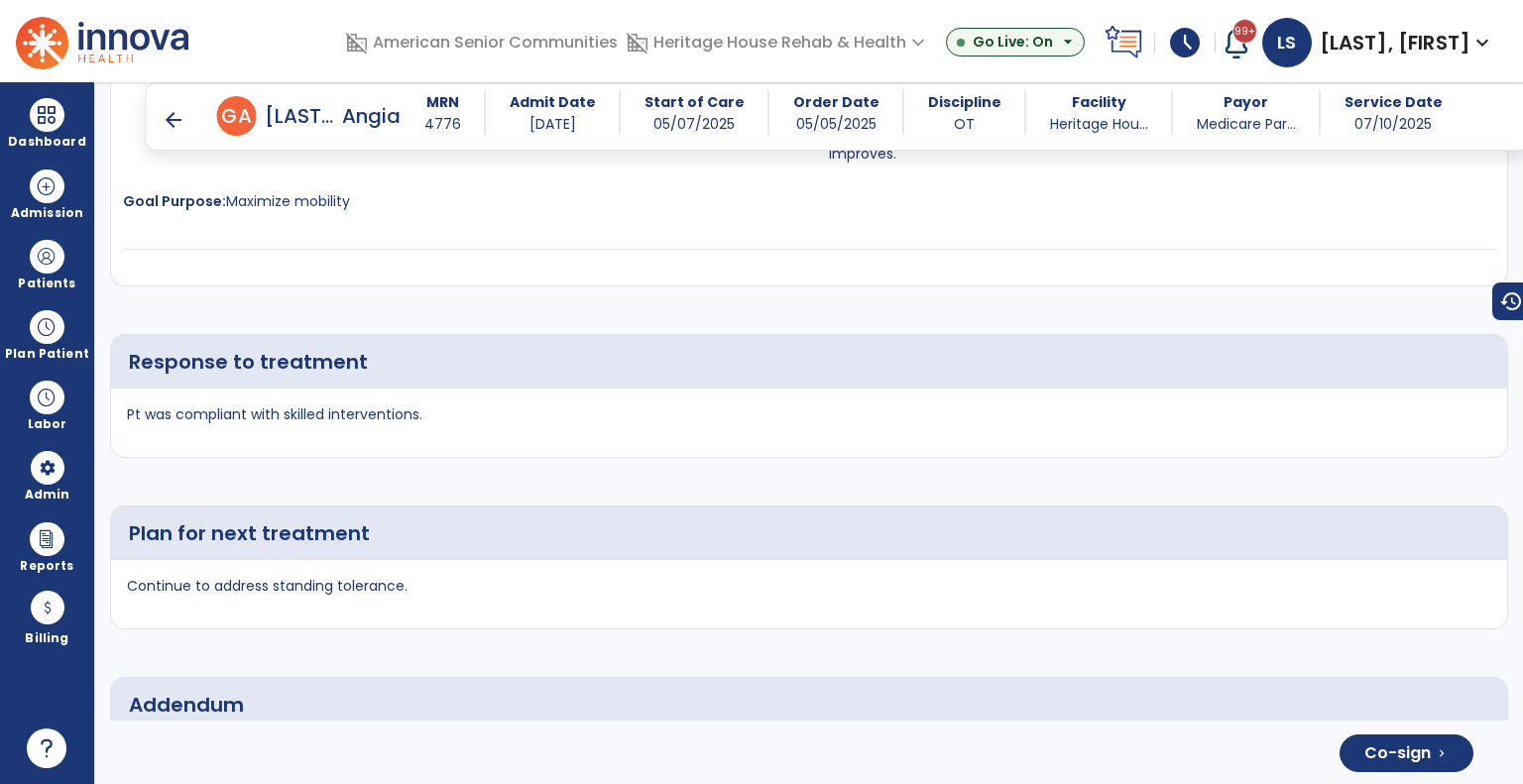 scroll, scrollTop: 3650, scrollLeft: 0, axis: vertical 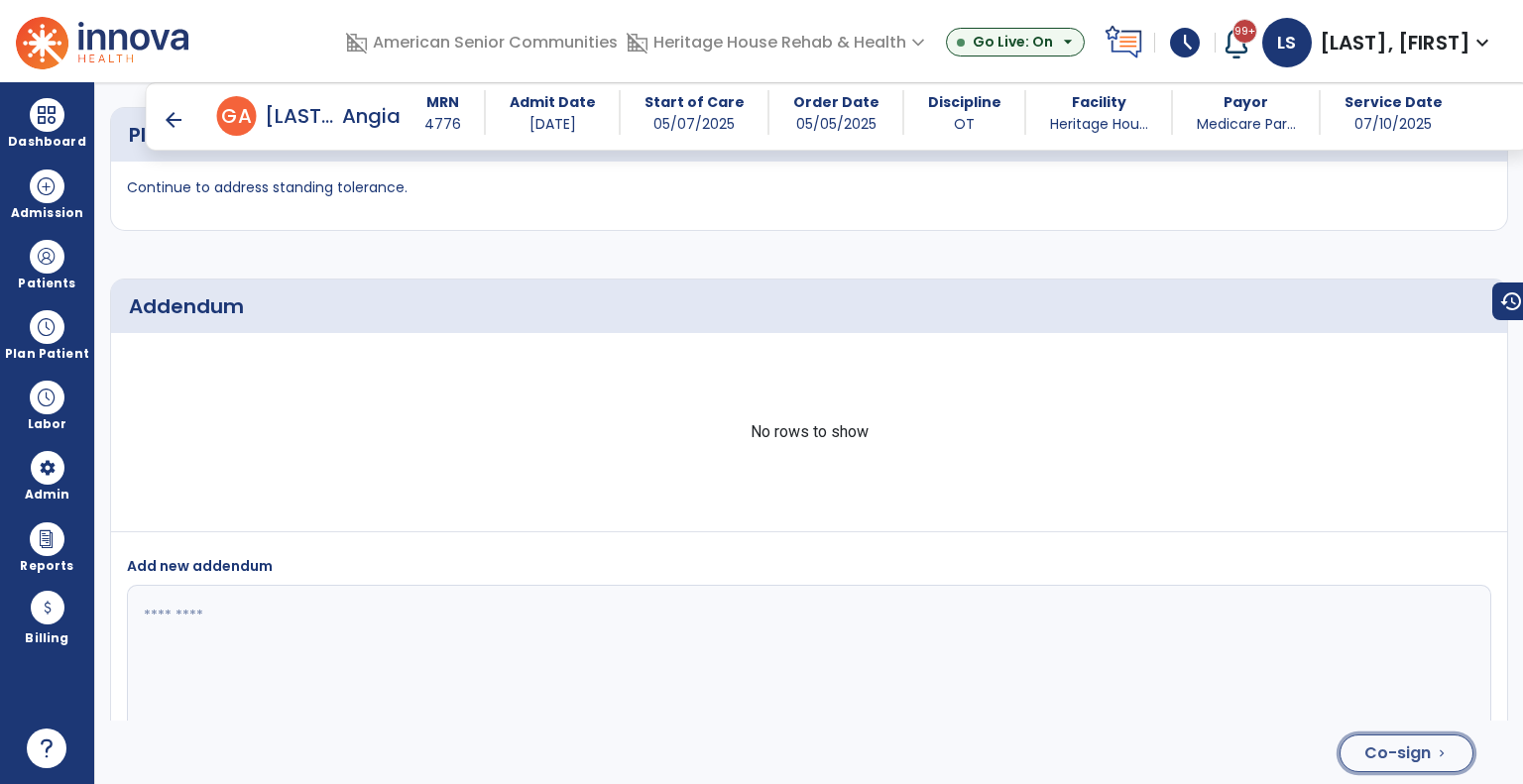 drag, startPoint x: 1382, startPoint y: 751, endPoint x: 1368, endPoint y: 753, distance: 14.142136 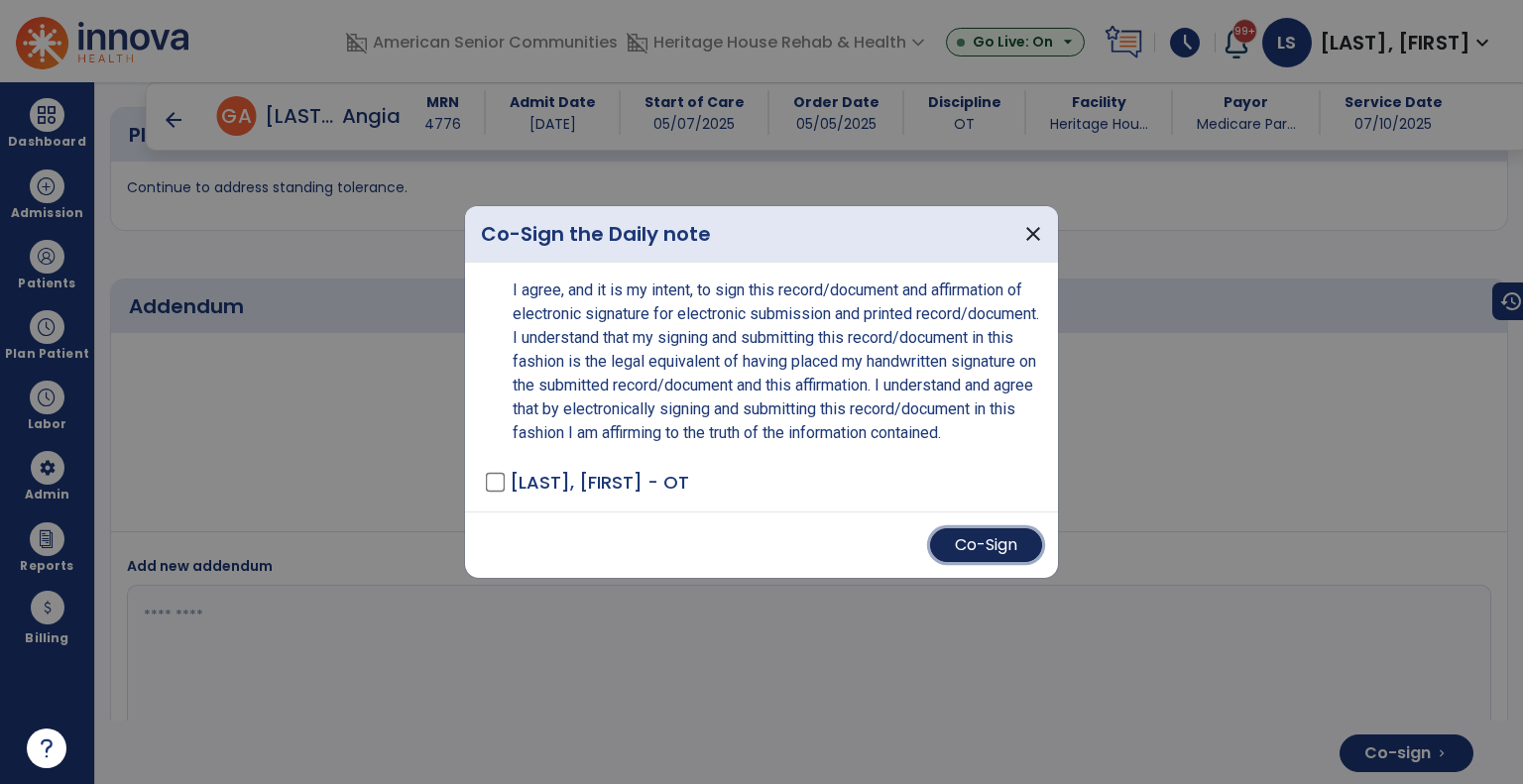 click on "Co-Sign" at bounding box center [986, 545] 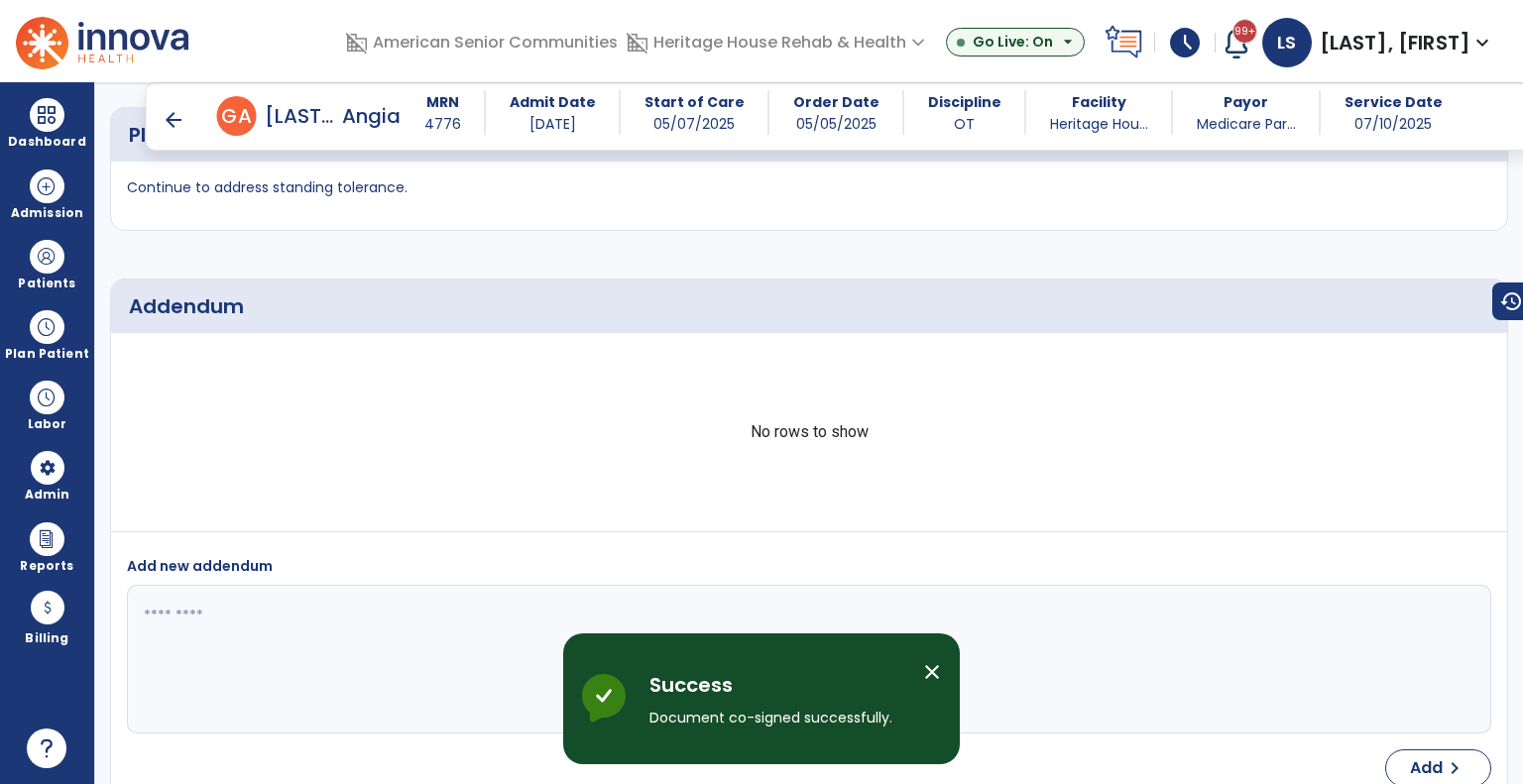 click on "arrow_back" at bounding box center (174, 120) 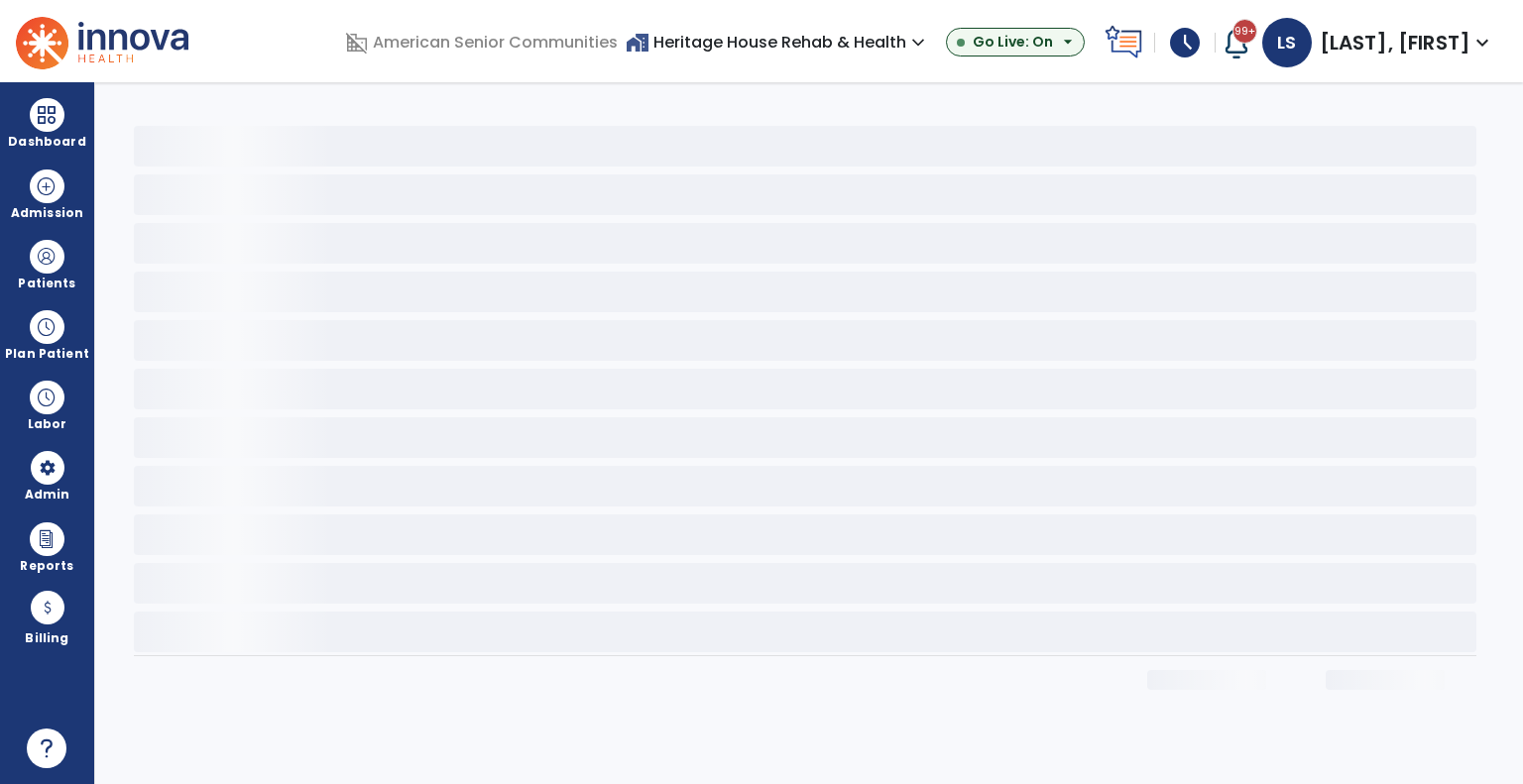 scroll, scrollTop: 0, scrollLeft: 0, axis: both 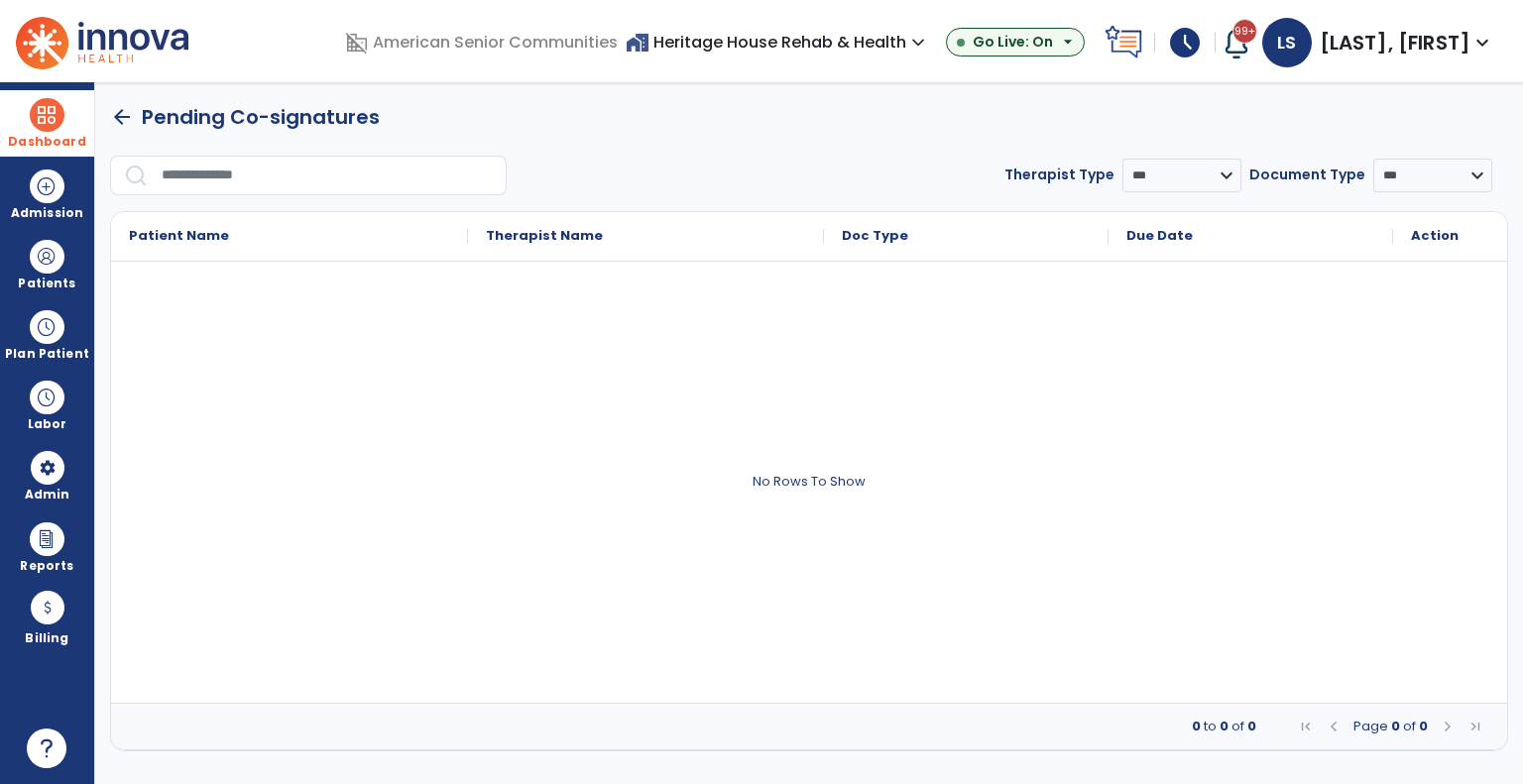 click on "Dashboard" at bounding box center (47, 142) 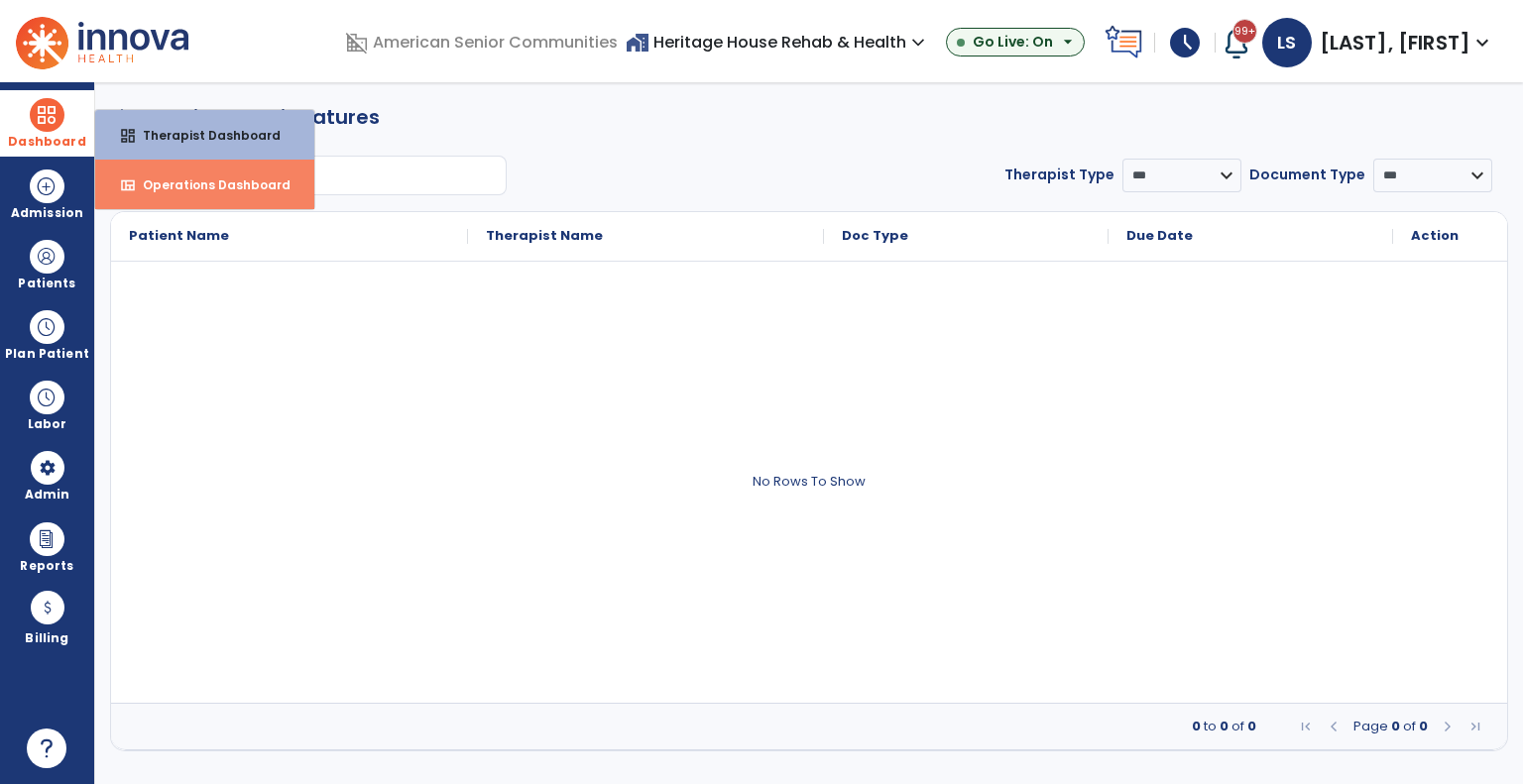 drag, startPoint x: 158, startPoint y: 182, endPoint x: 213, endPoint y: 186, distance: 55.145263 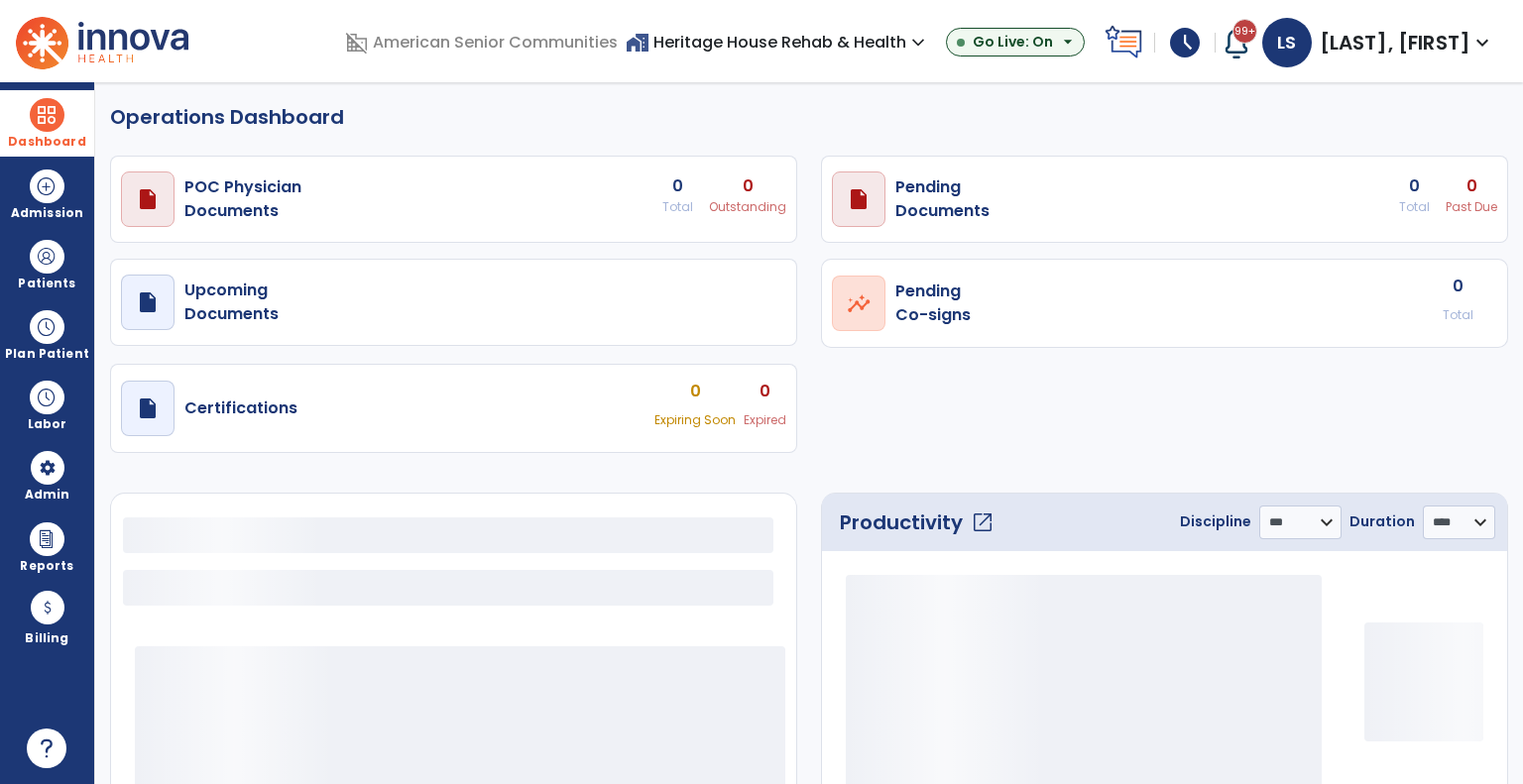 select on "***" 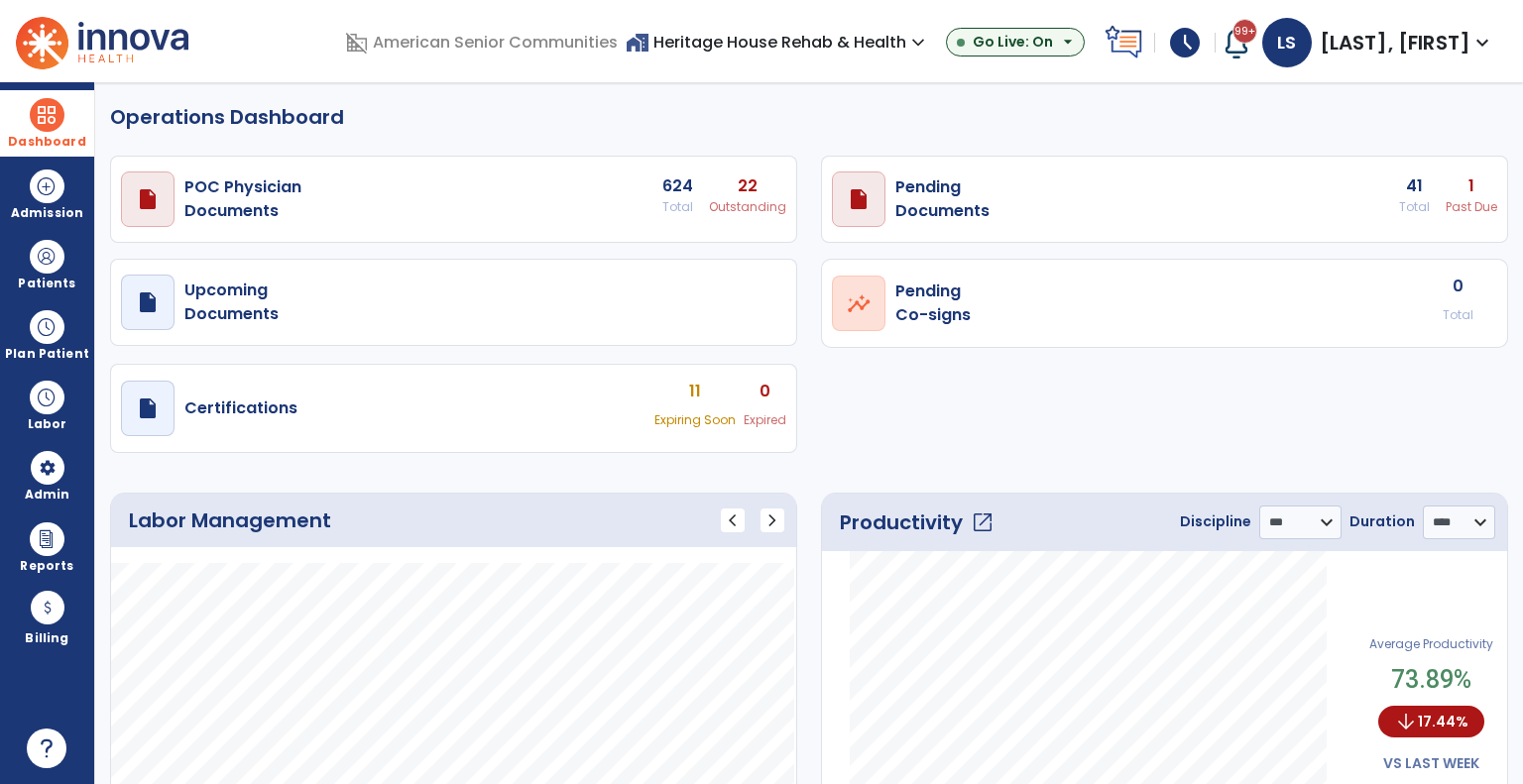 click on "Past Due" at bounding box center (748, 207) 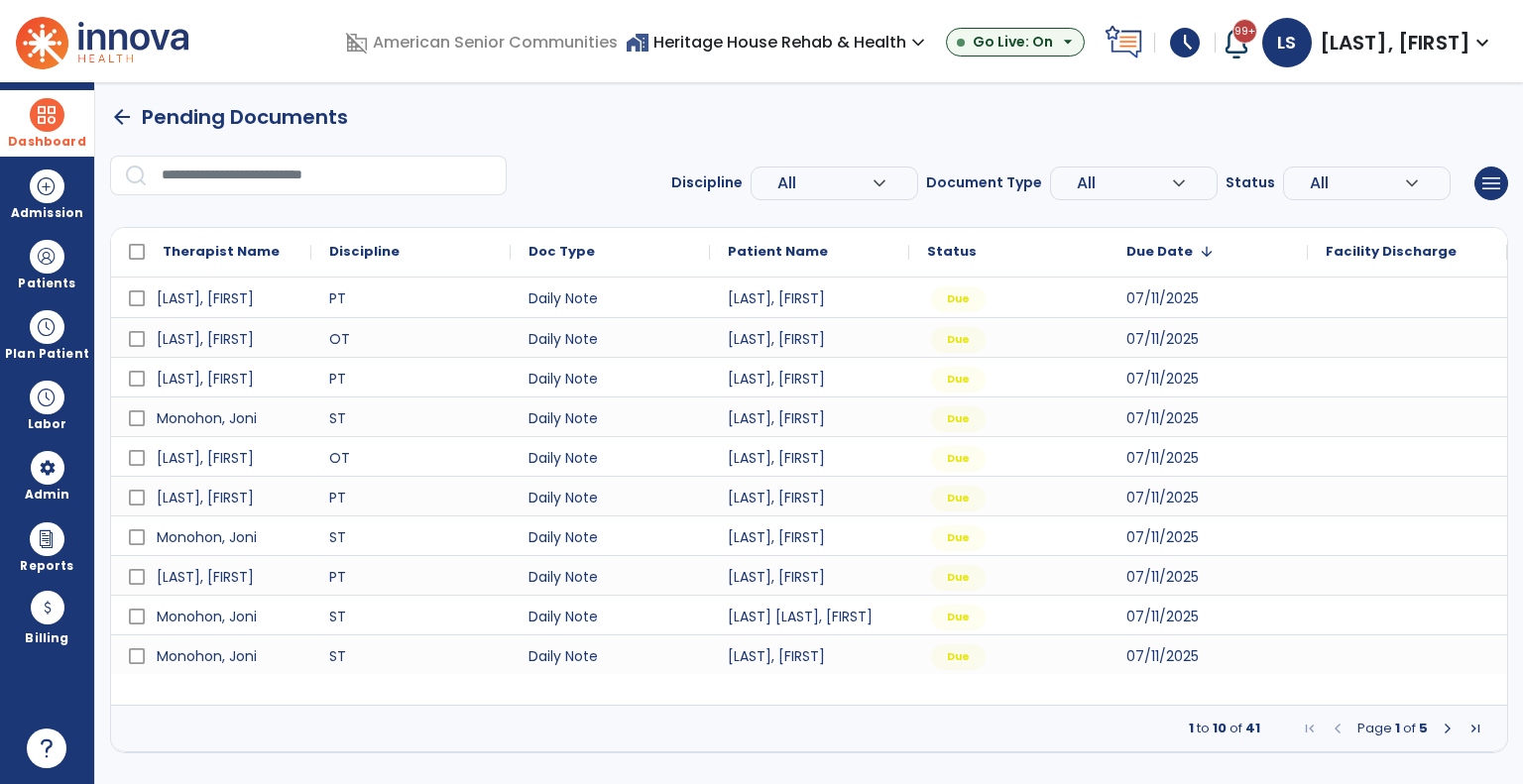 click at bounding box center (47, 115) 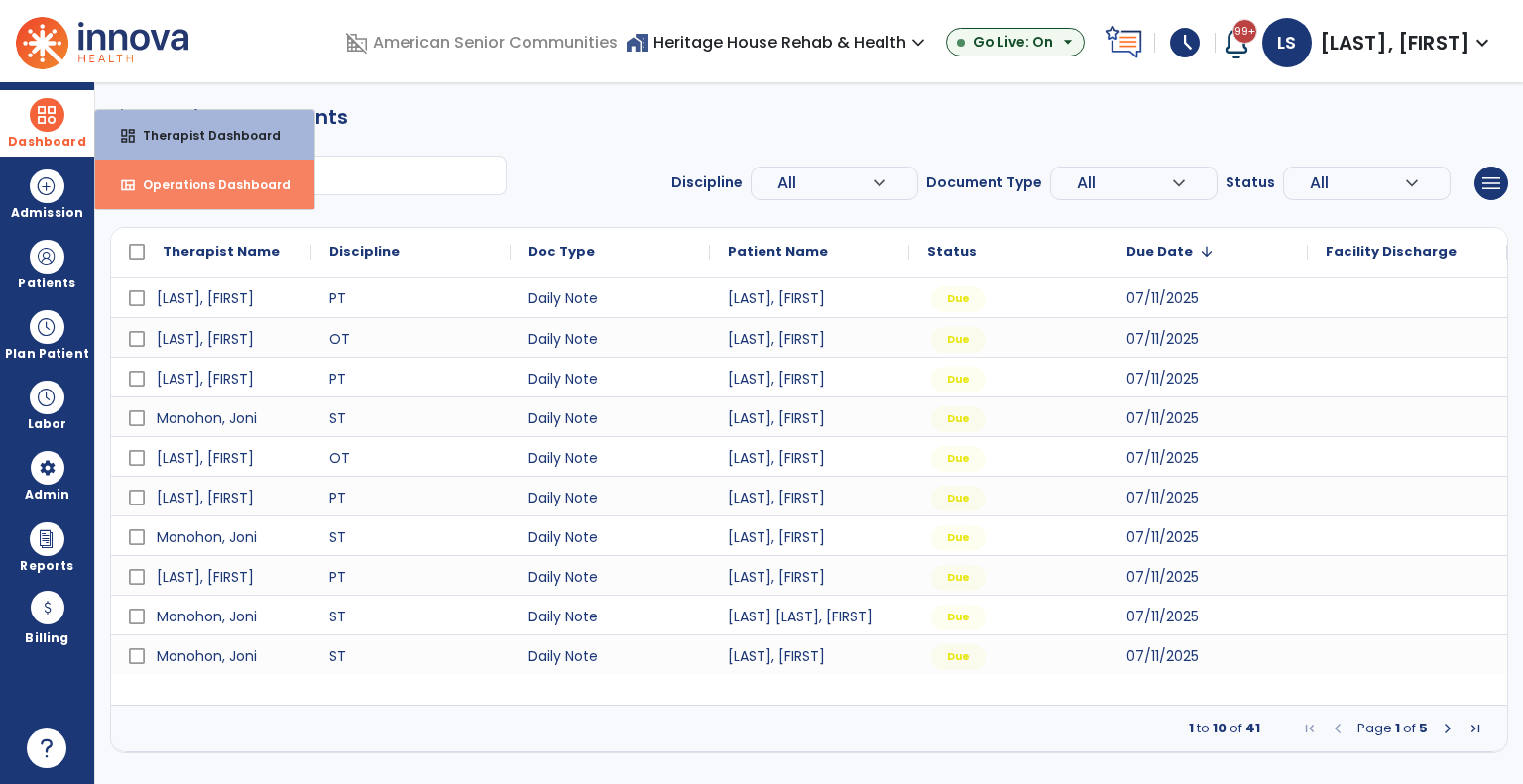 click on "Operations Dashboard" at bounding box center (208, 184) 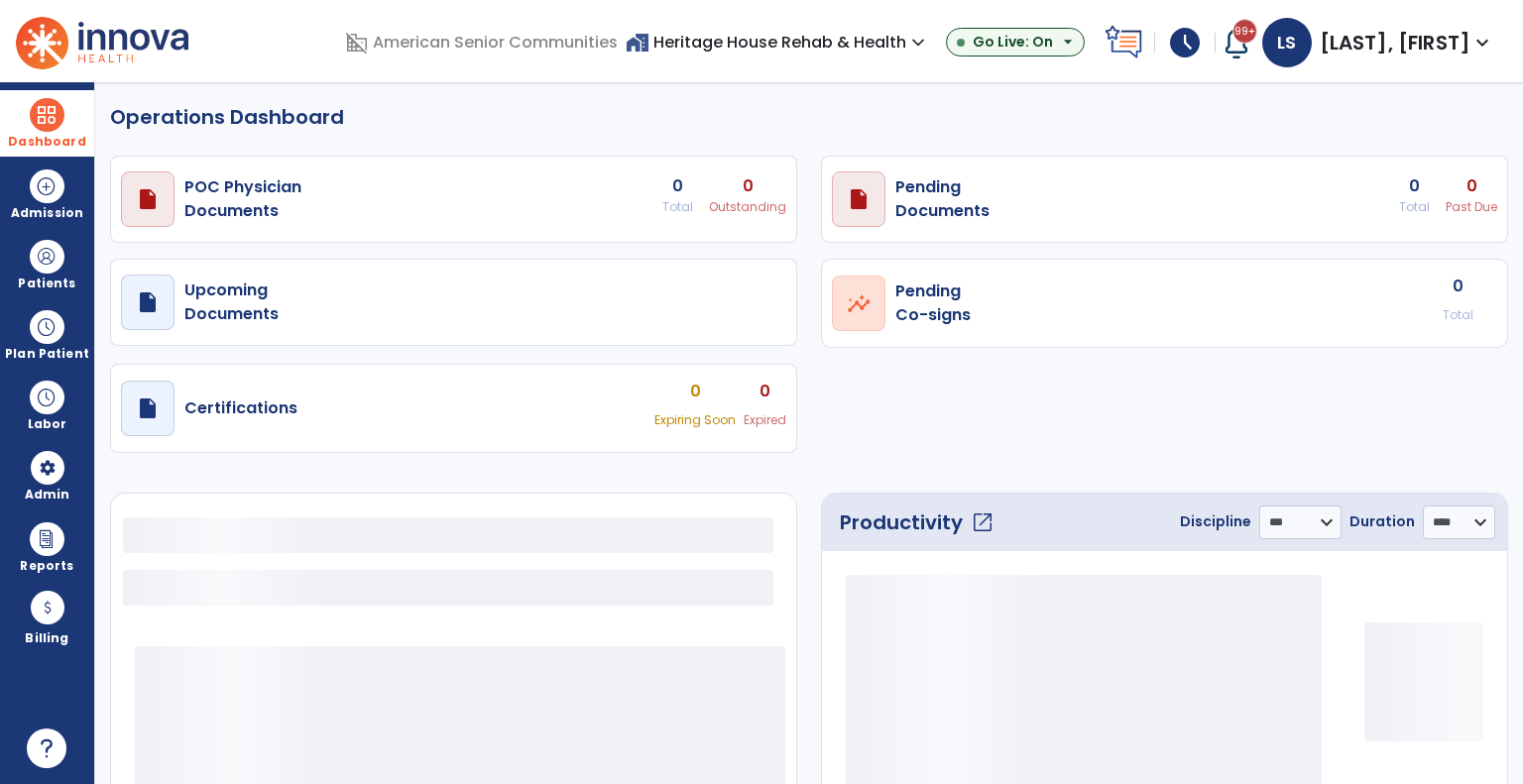 select on "***" 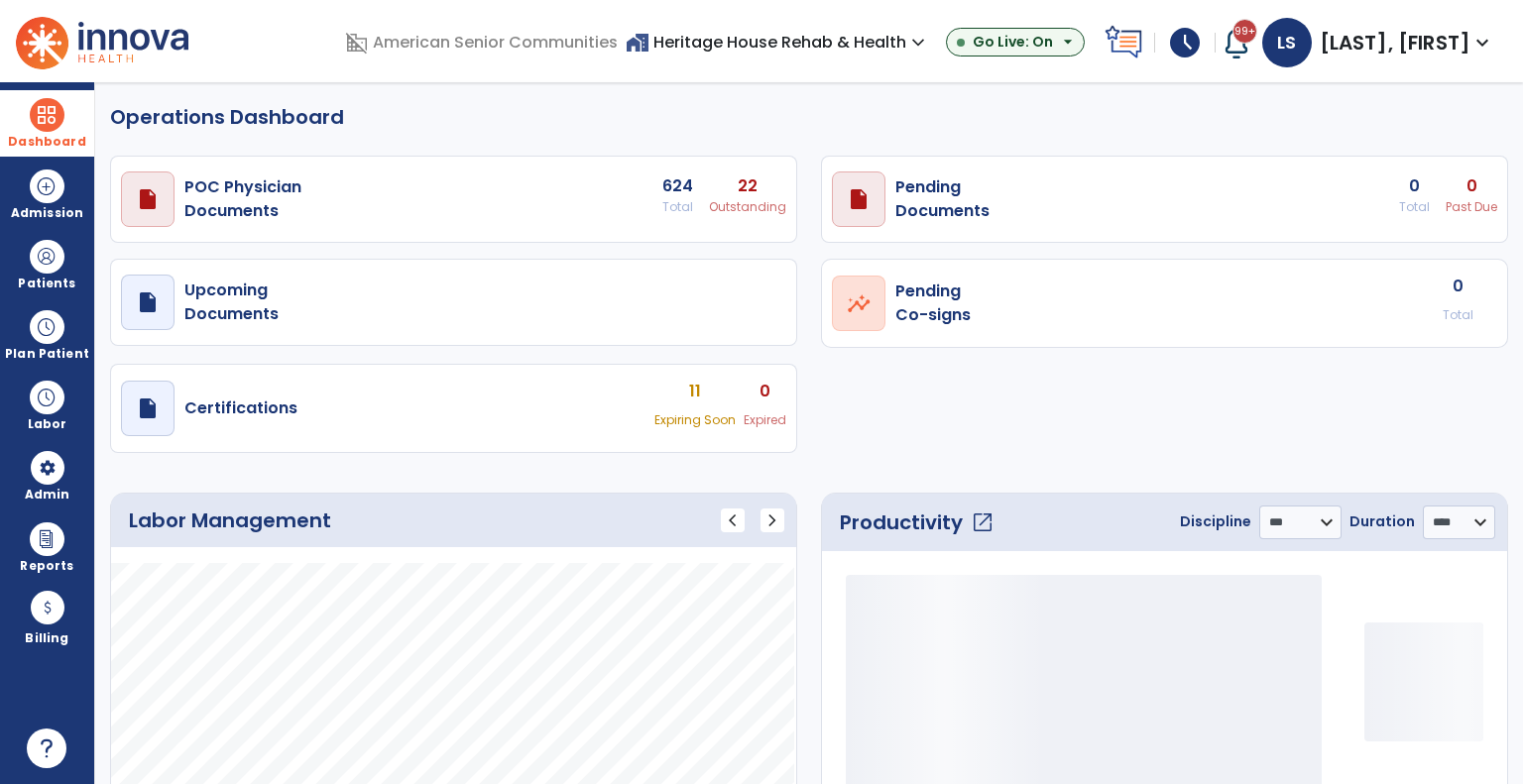 scroll, scrollTop: 297, scrollLeft: 0, axis: vertical 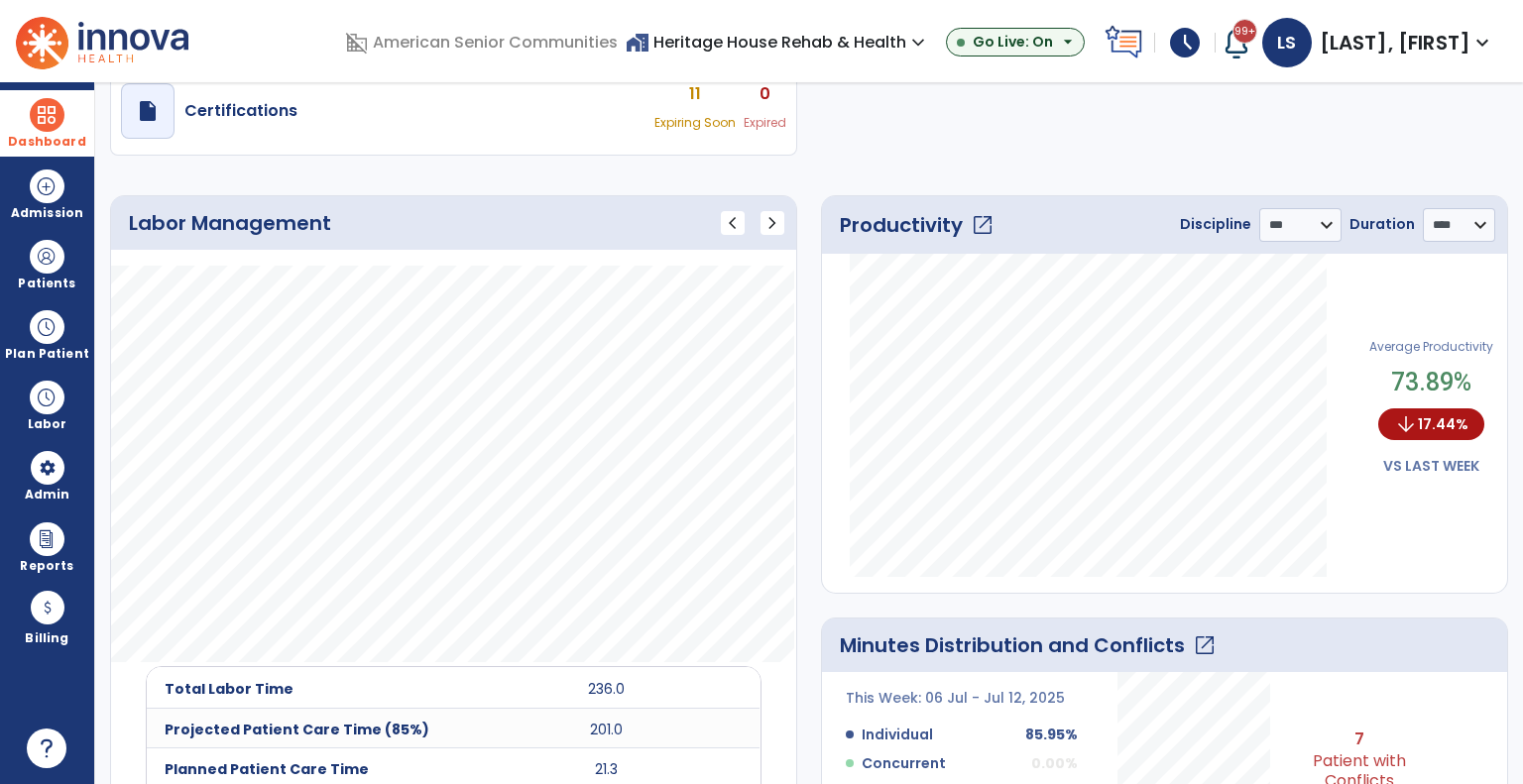 click on "open_in_new" 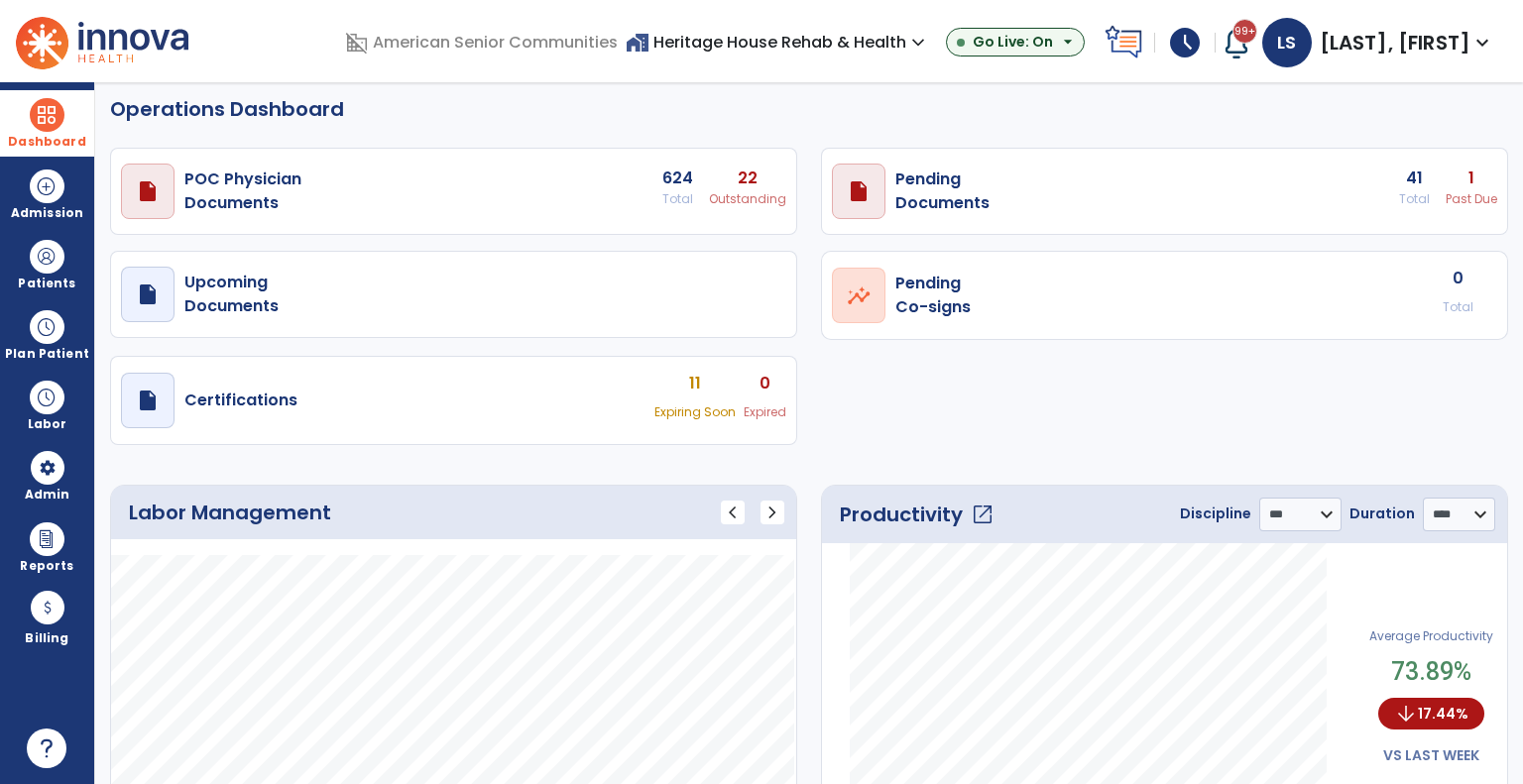 select on "****" 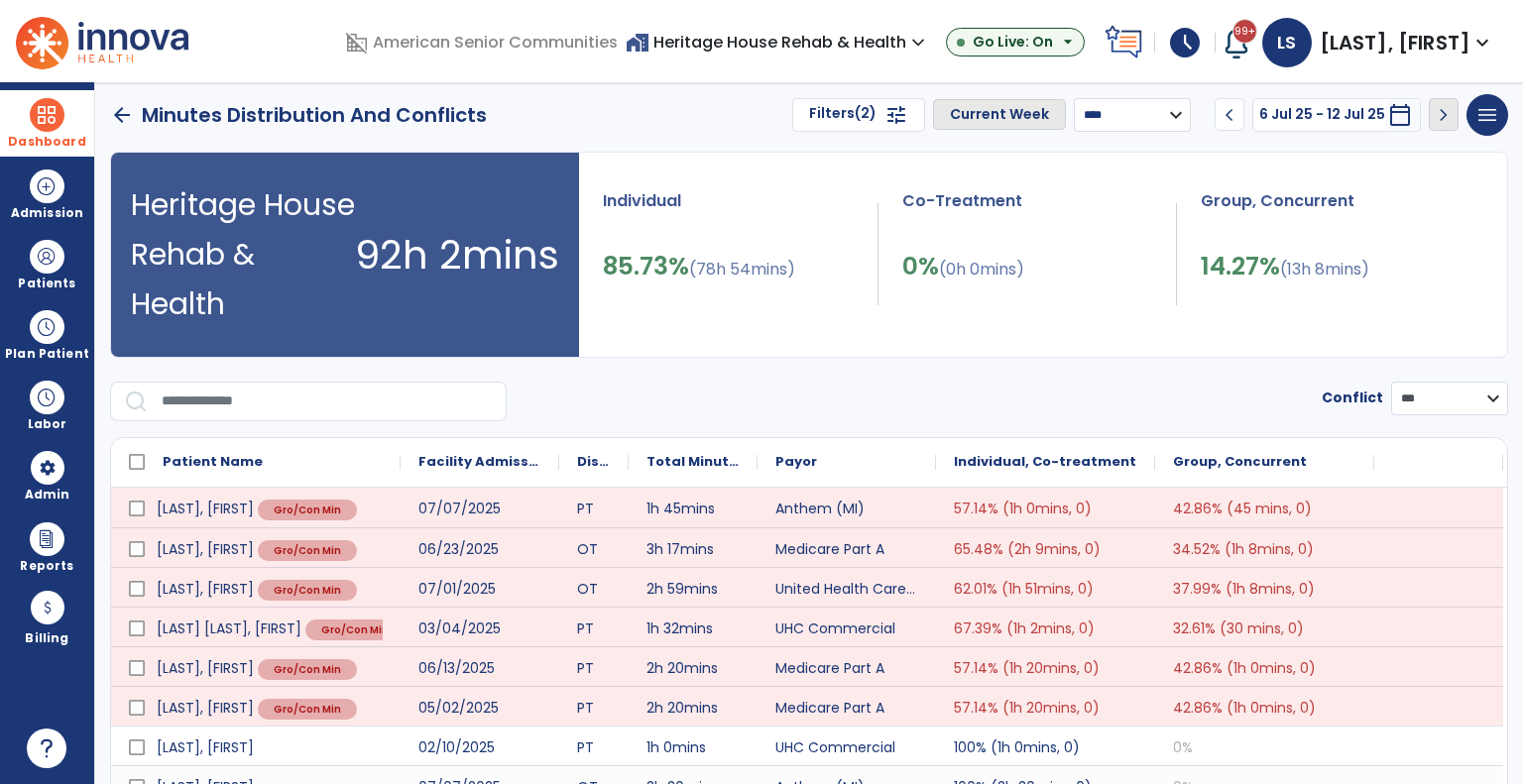 click on "**********" at bounding box center [1132, 115] 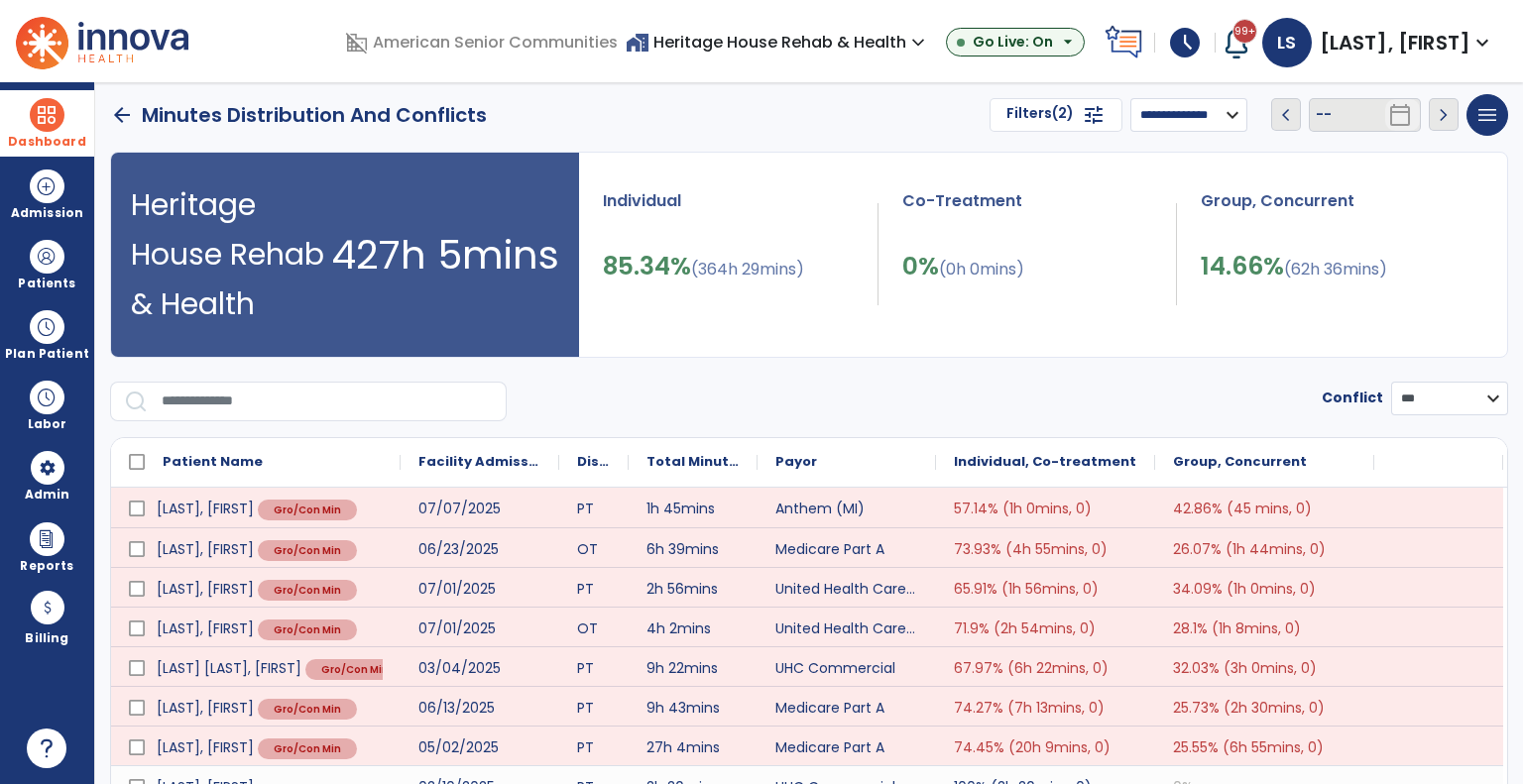 click on "Filters  (2)" at bounding box center (1040, 115) 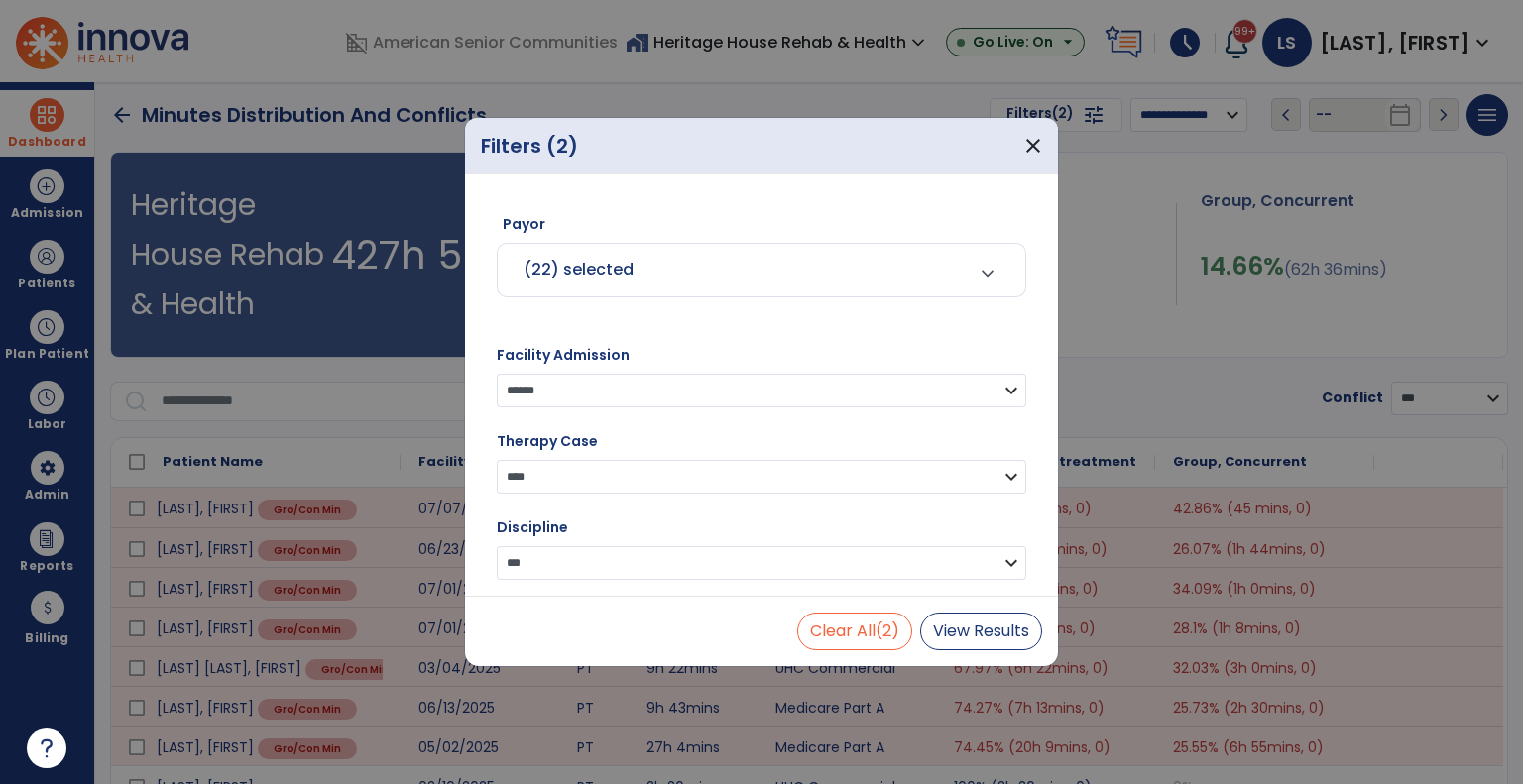 click on "(22) selected" at bounding box center [737, 270] 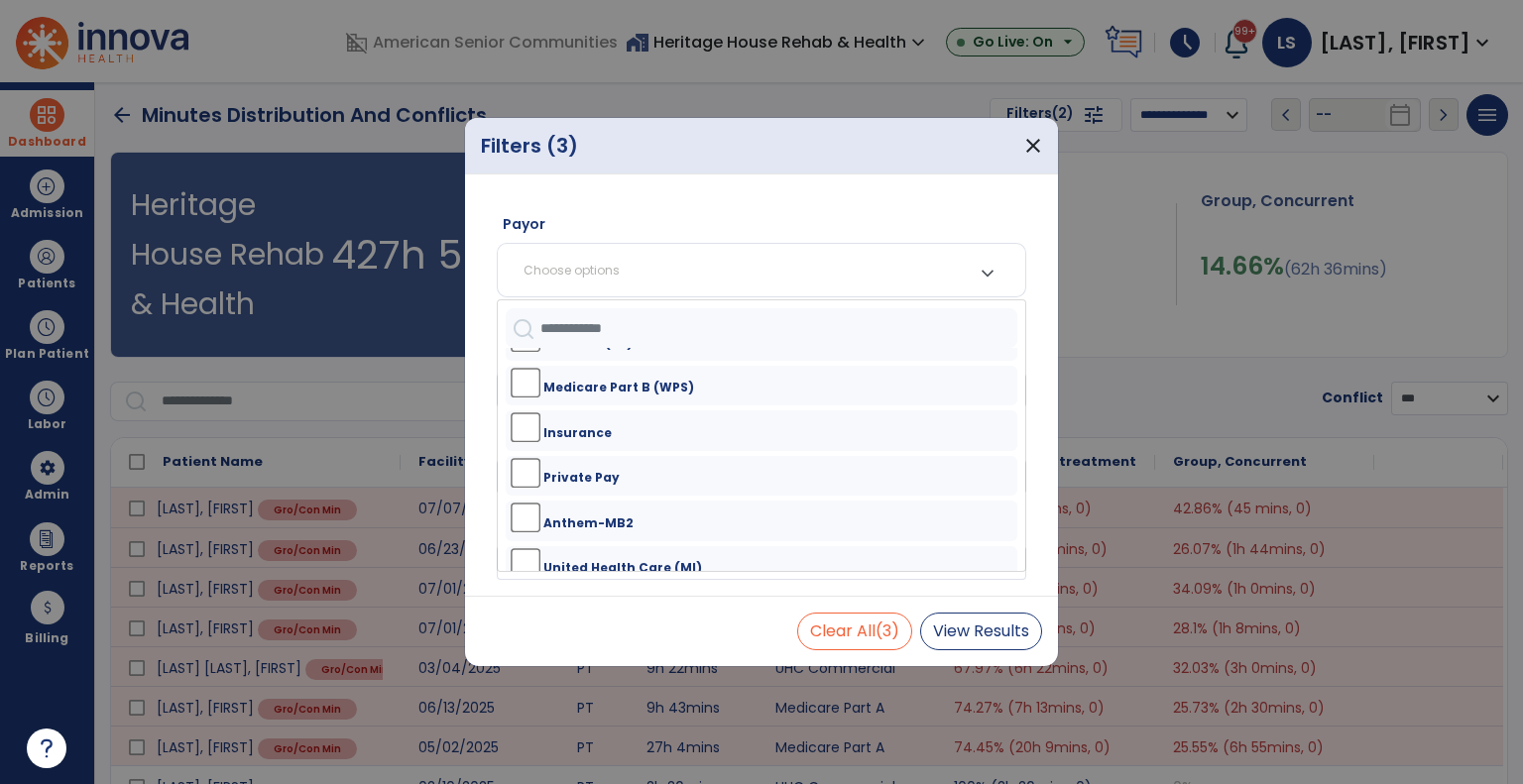scroll, scrollTop: 595, scrollLeft: 0, axis: vertical 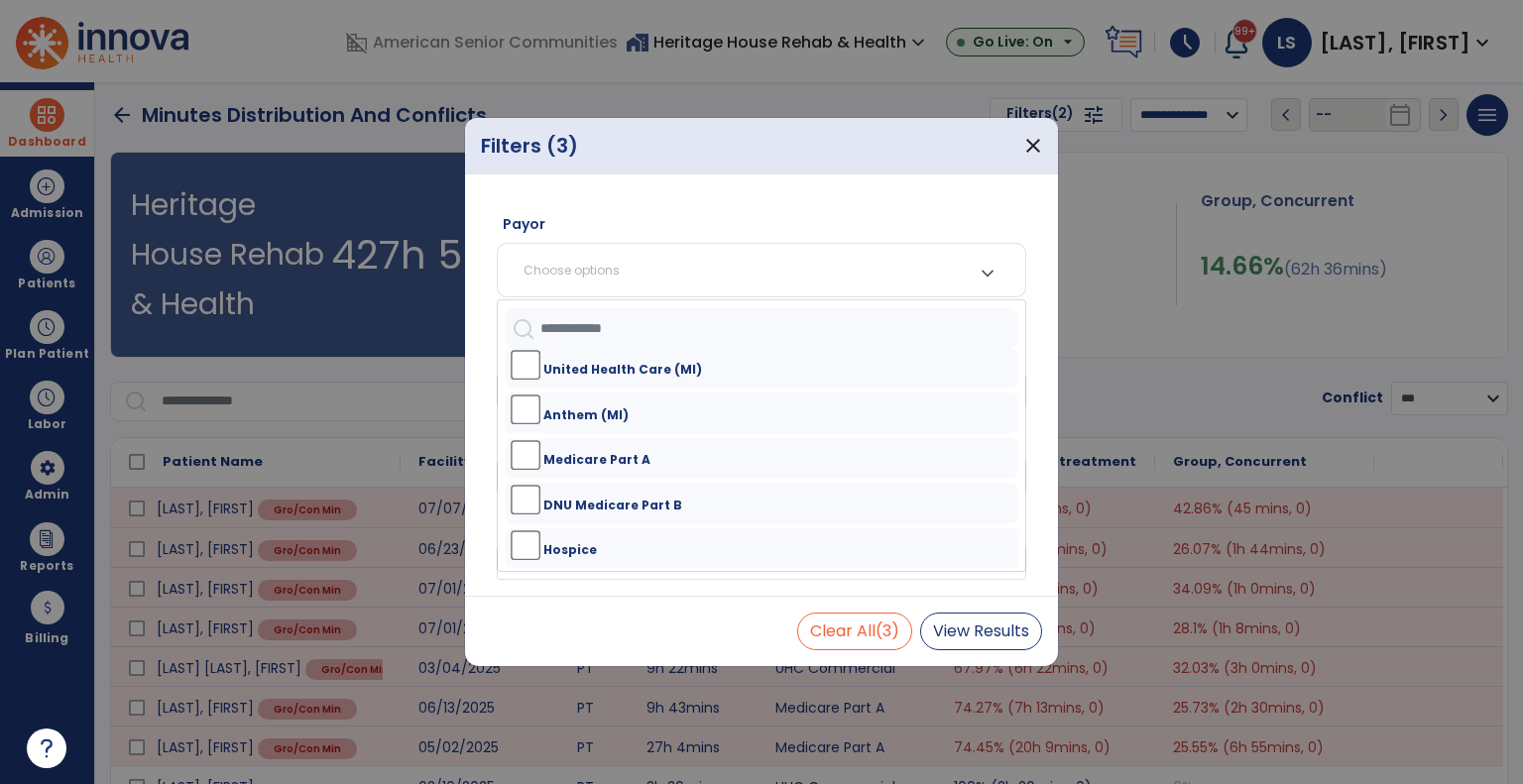 click on "Medicare Part A" at bounding box center [597, 460] 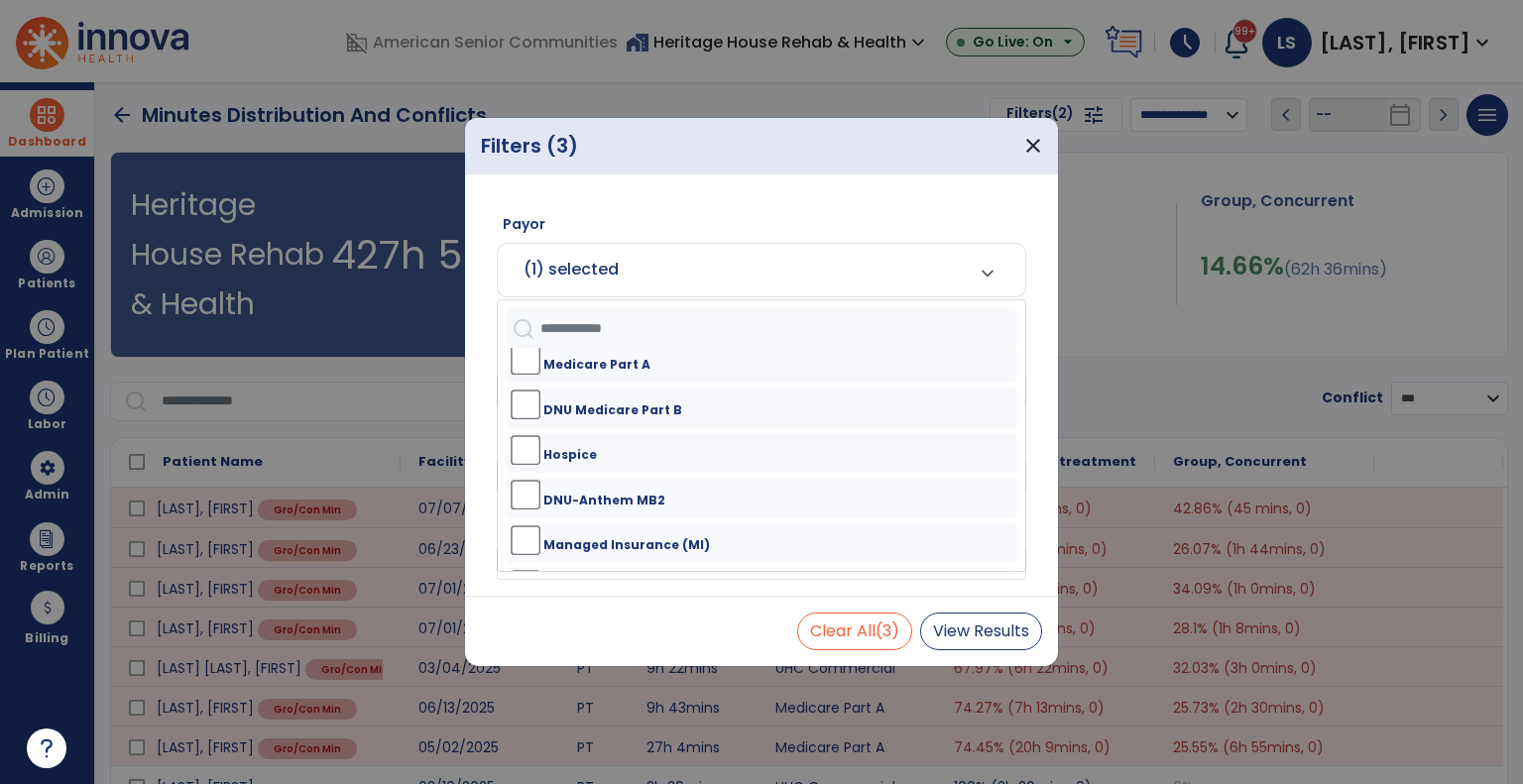 scroll, scrollTop: 784, scrollLeft: 0, axis: vertical 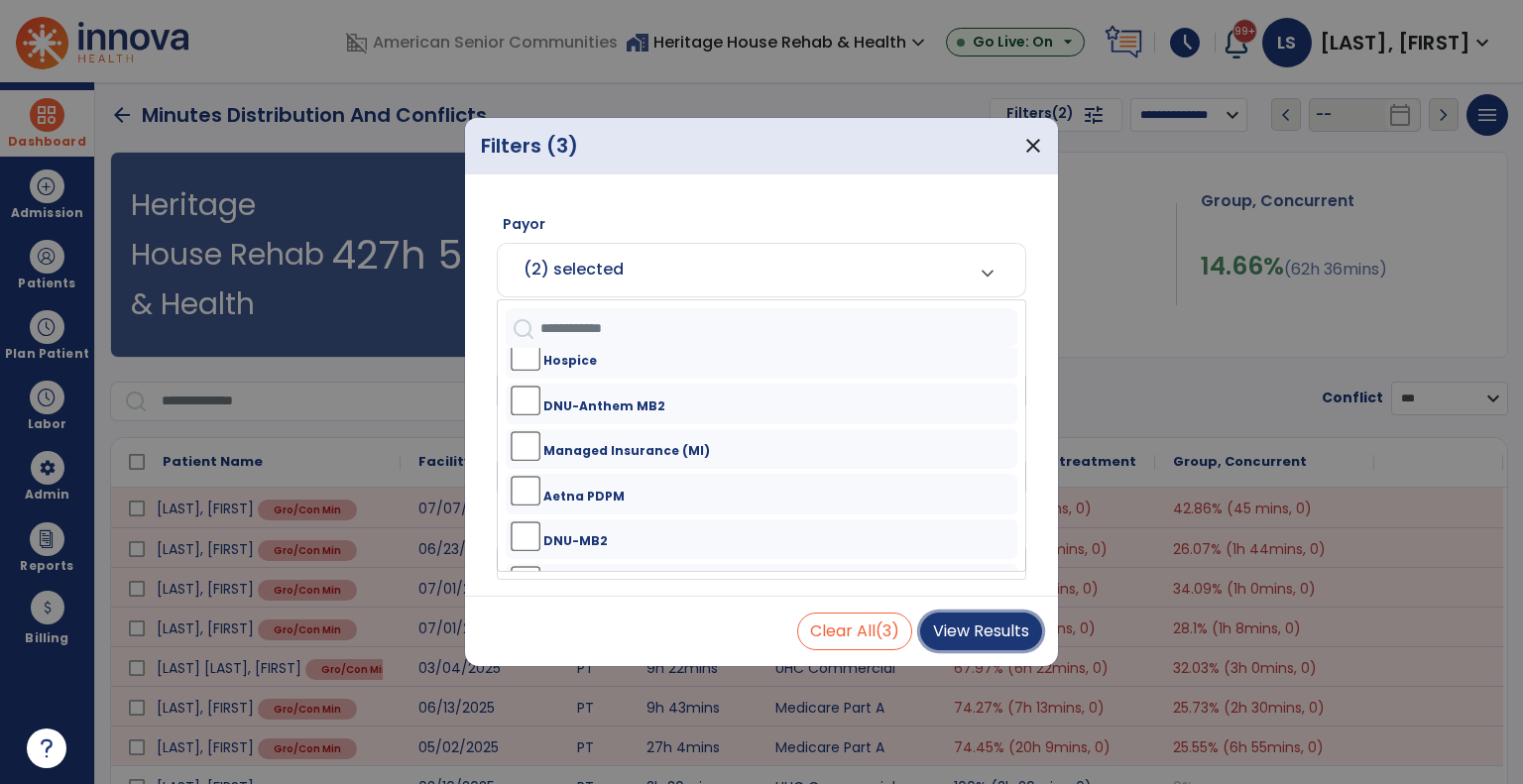 click on "View Results" at bounding box center [981, 631] 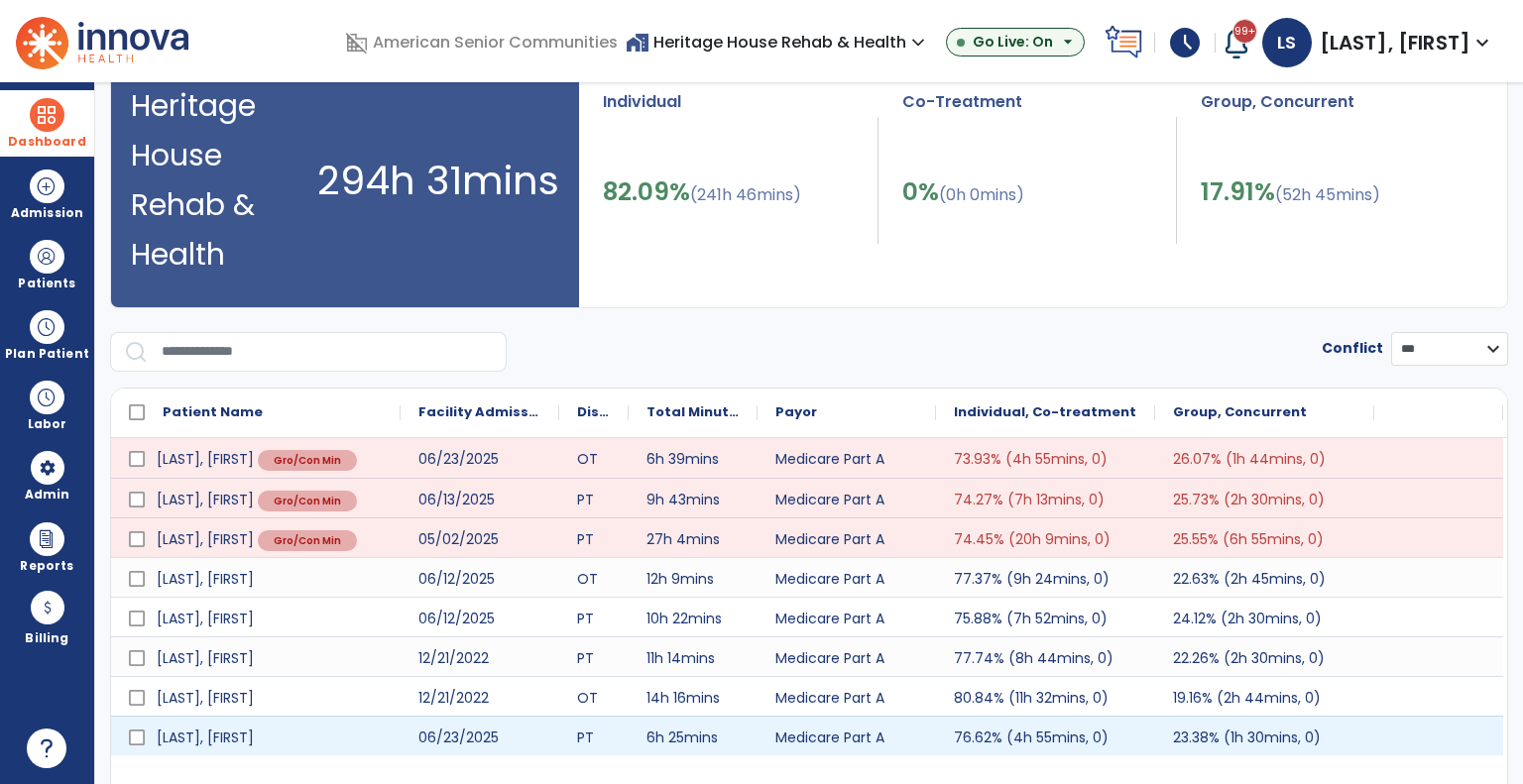 scroll, scrollTop: 157, scrollLeft: 0, axis: vertical 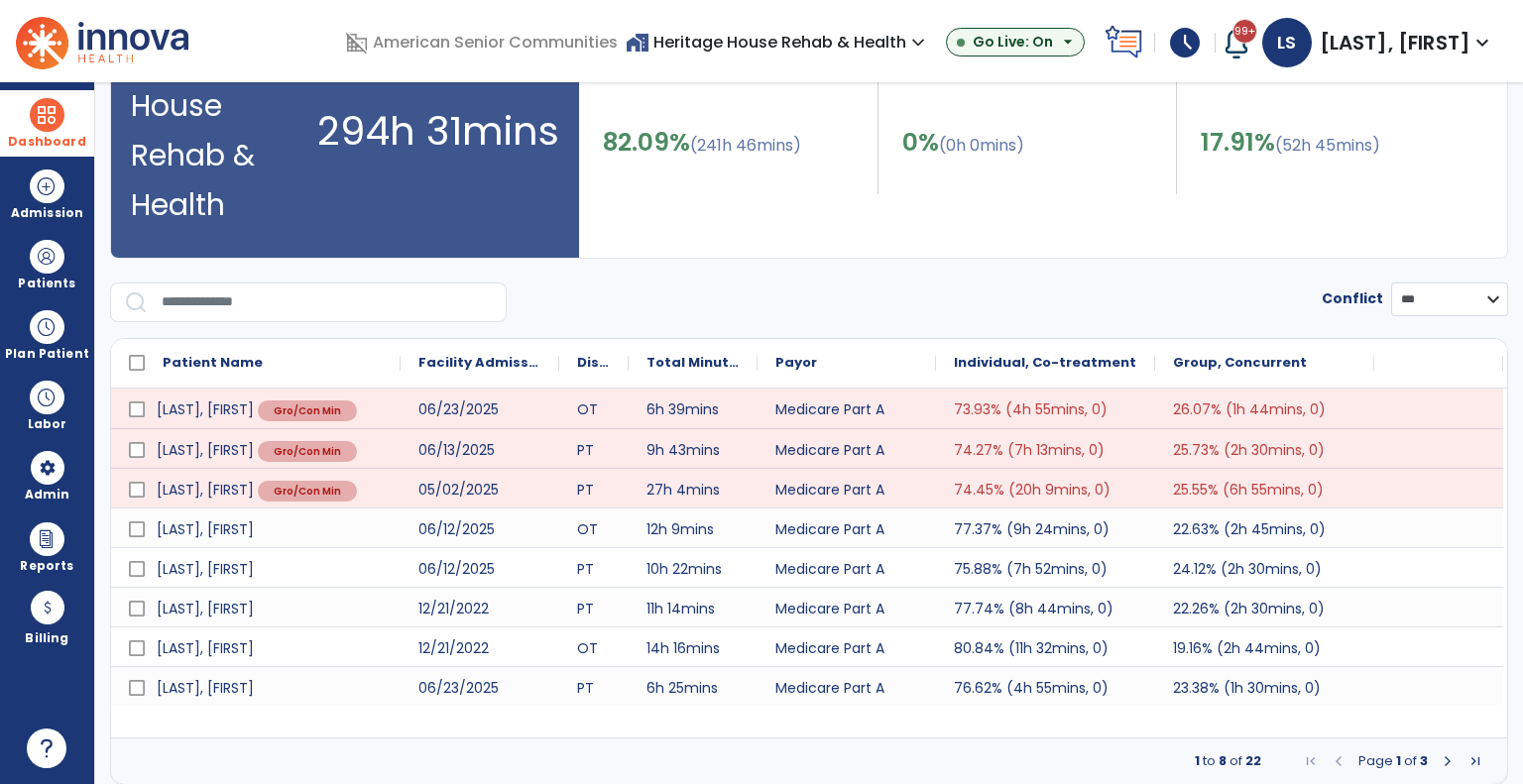 click at bounding box center (1448, 761) 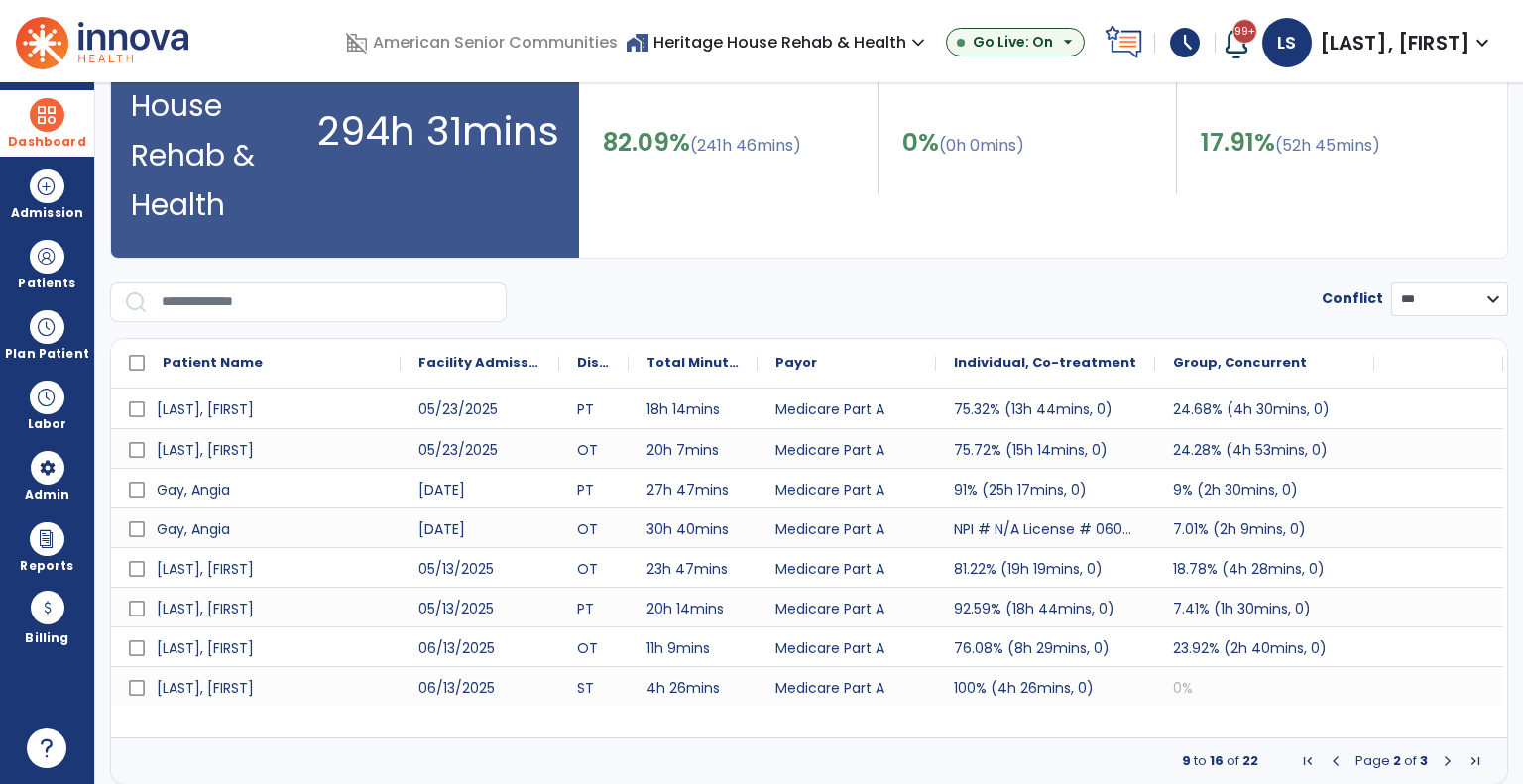 click at bounding box center (1448, 761) 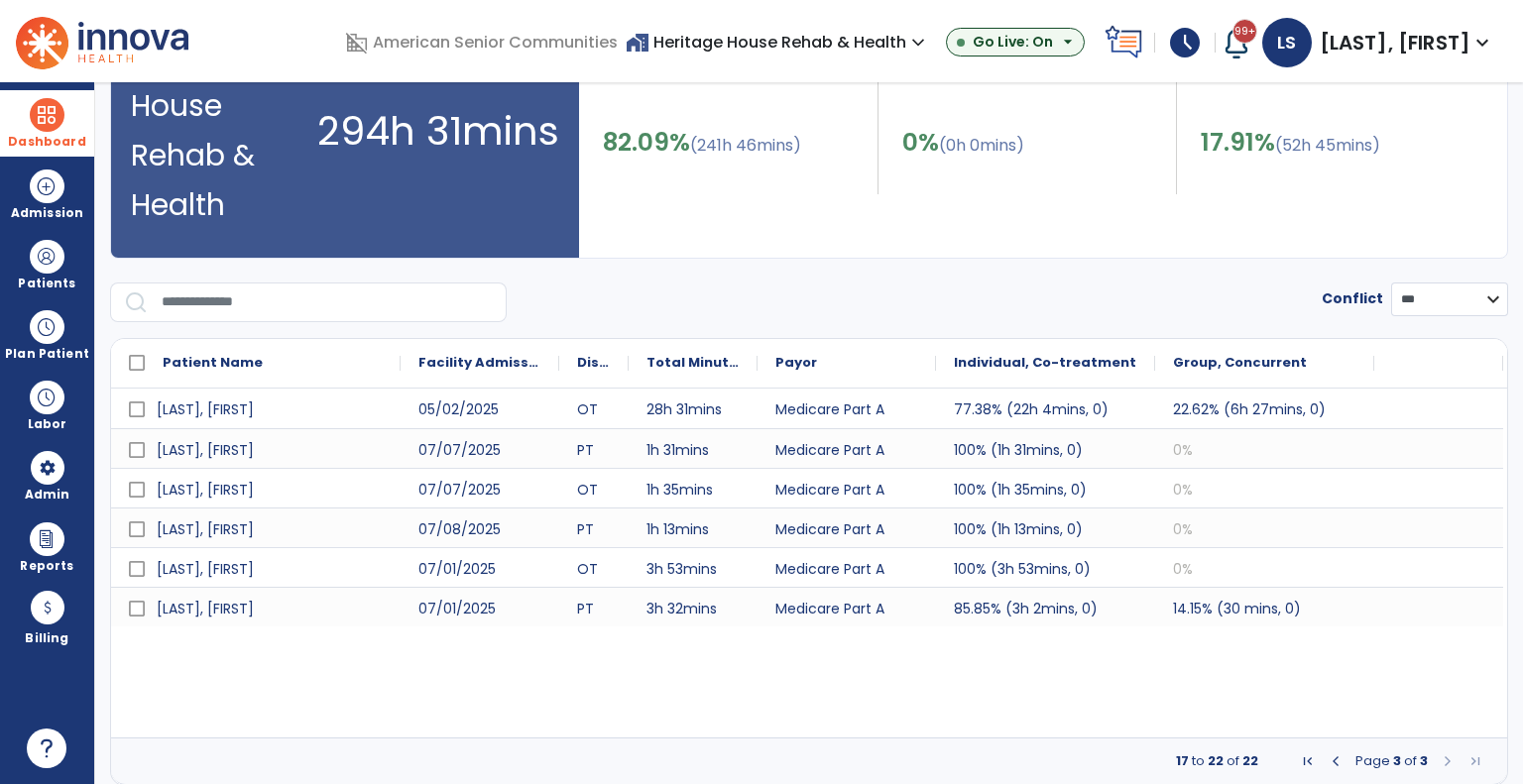 click at bounding box center [1336, 761] 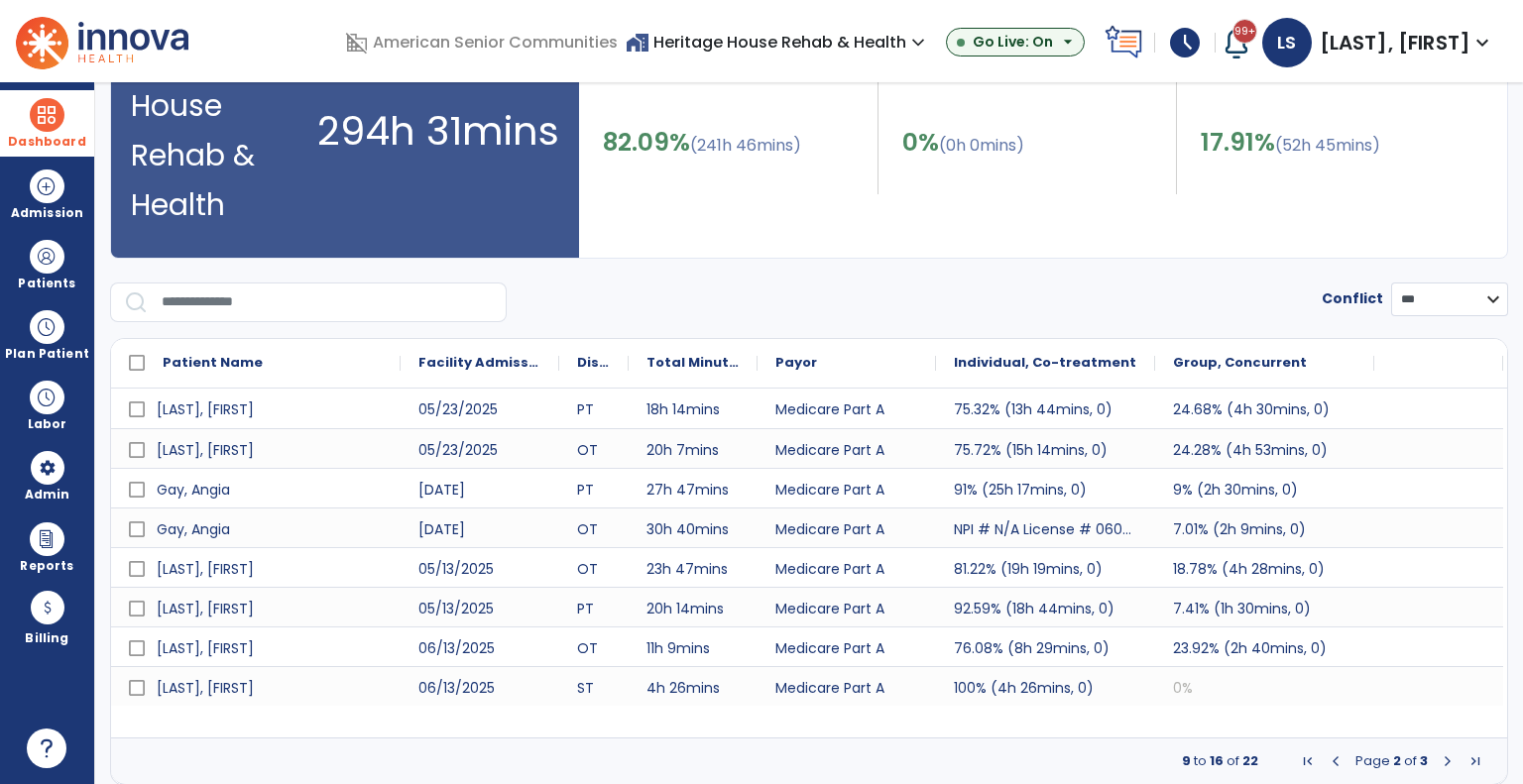click at bounding box center (1336, 761) 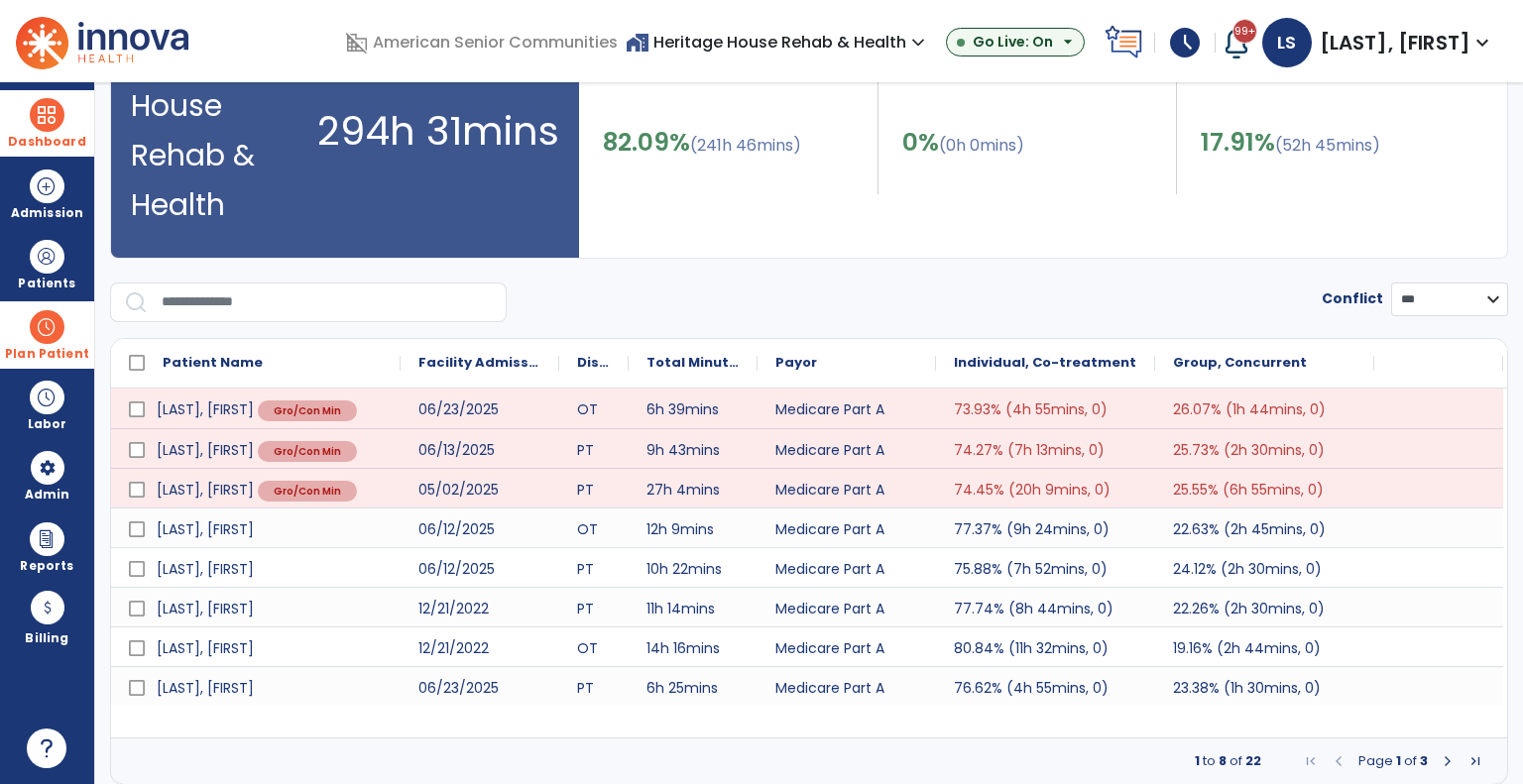 drag, startPoint x: 68, startPoint y: 353, endPoint x: 83, endPoint y: 352, distance: 15.033296 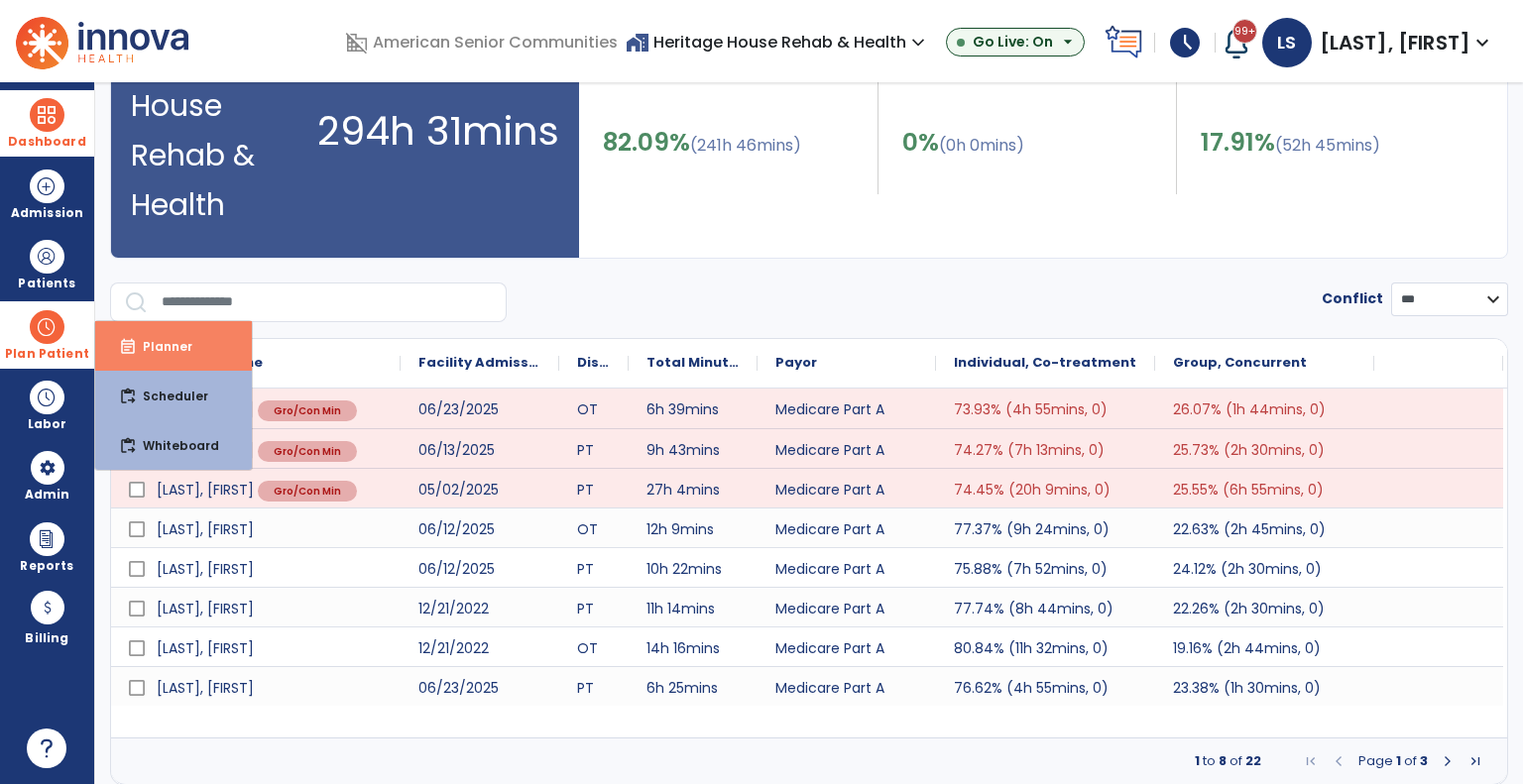 click on "Planner" at bounding box center [160, 346] 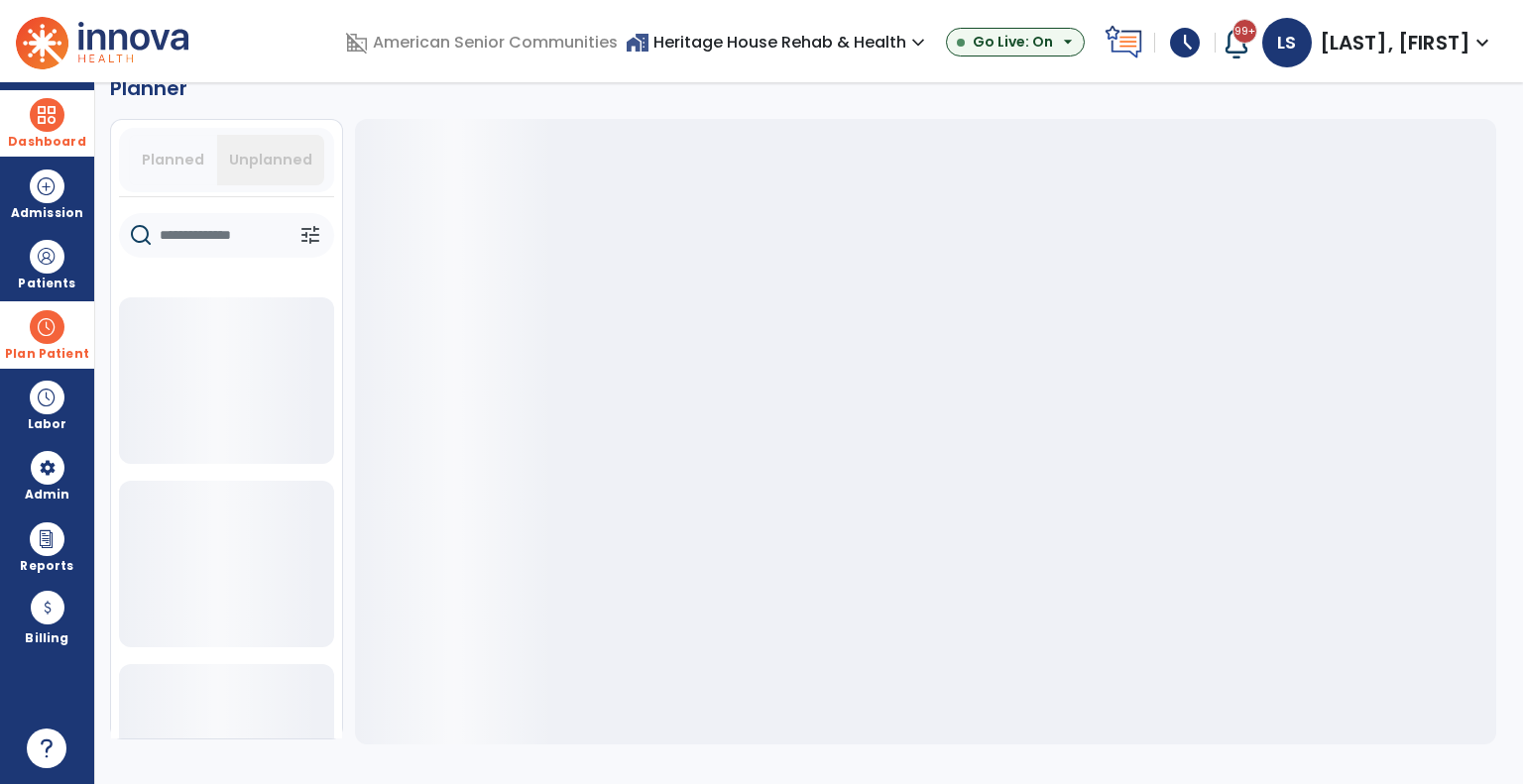 scroll, scrollTop: 36, scrollLeft: 0, axis: vertical 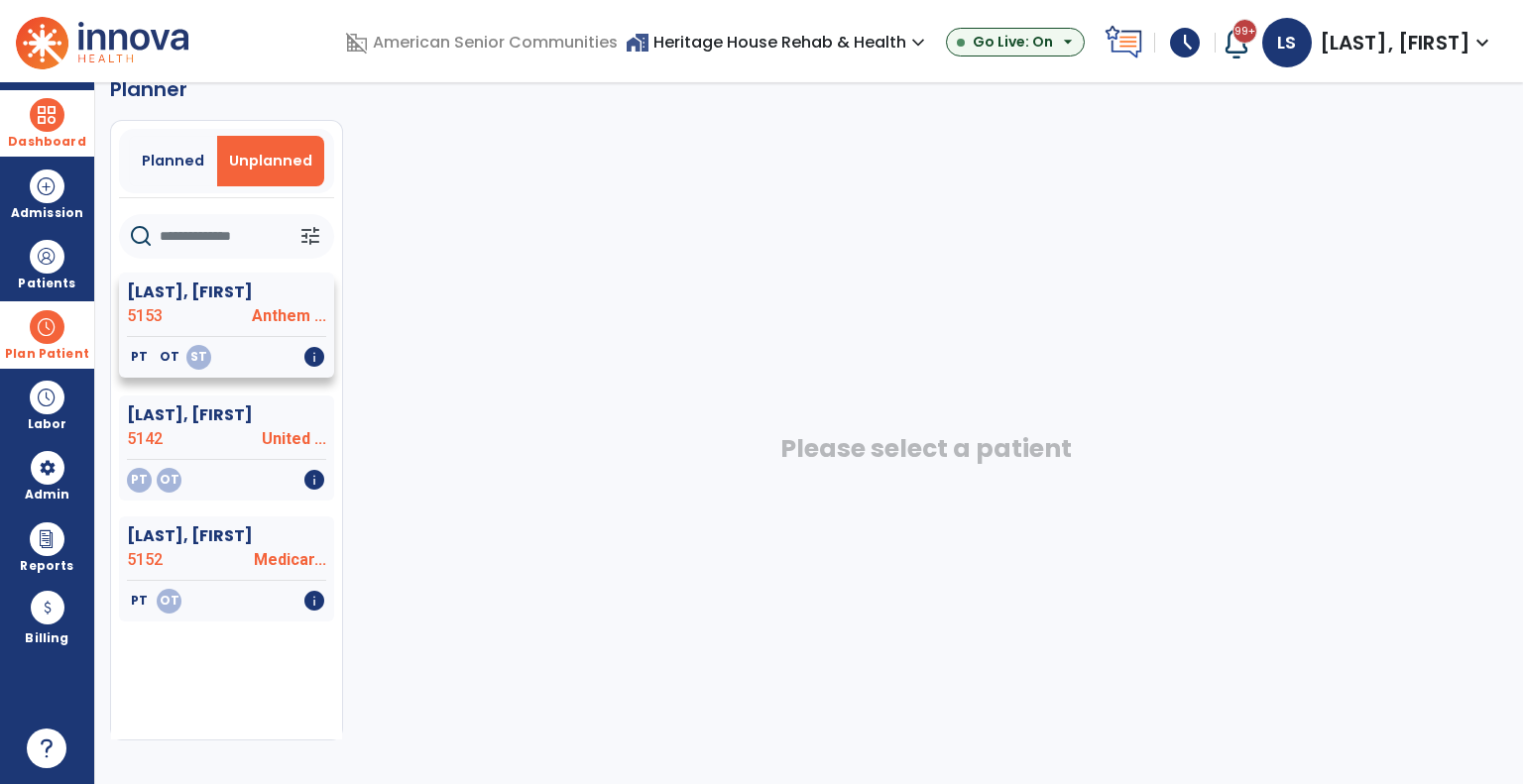 click on "OT" 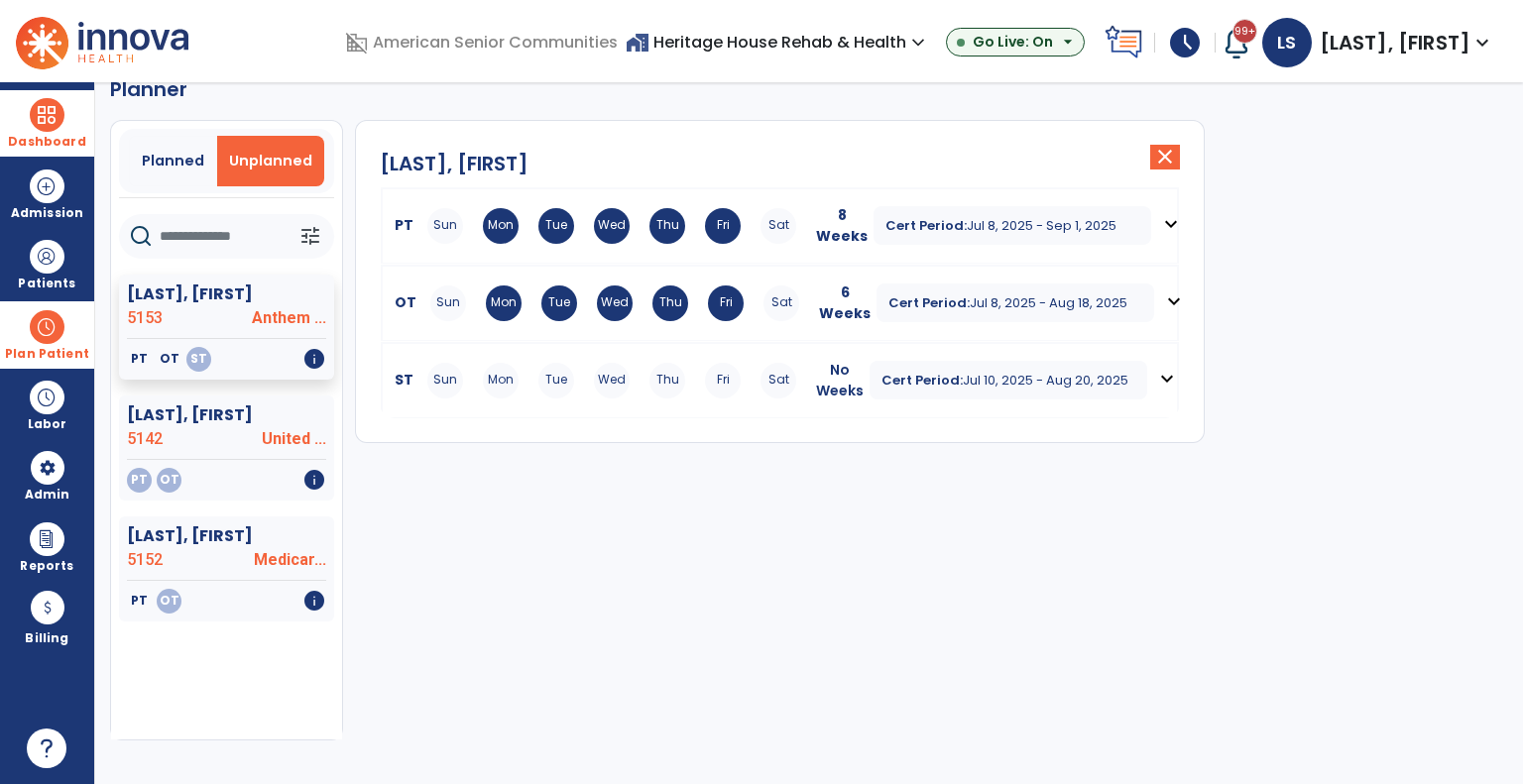 click on "Thu" at bounding box center [667, 381] 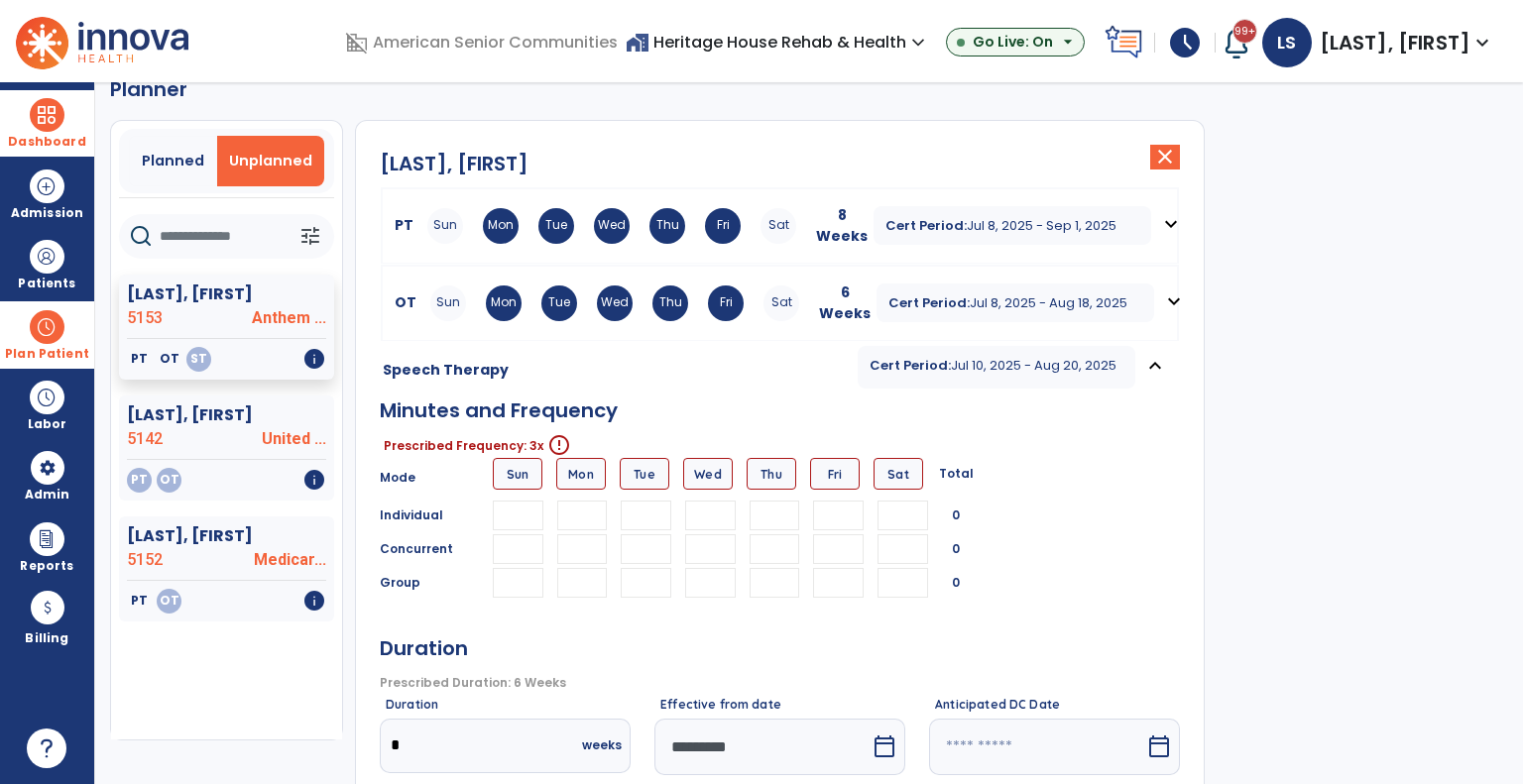 click at bounding box center [582, 515] 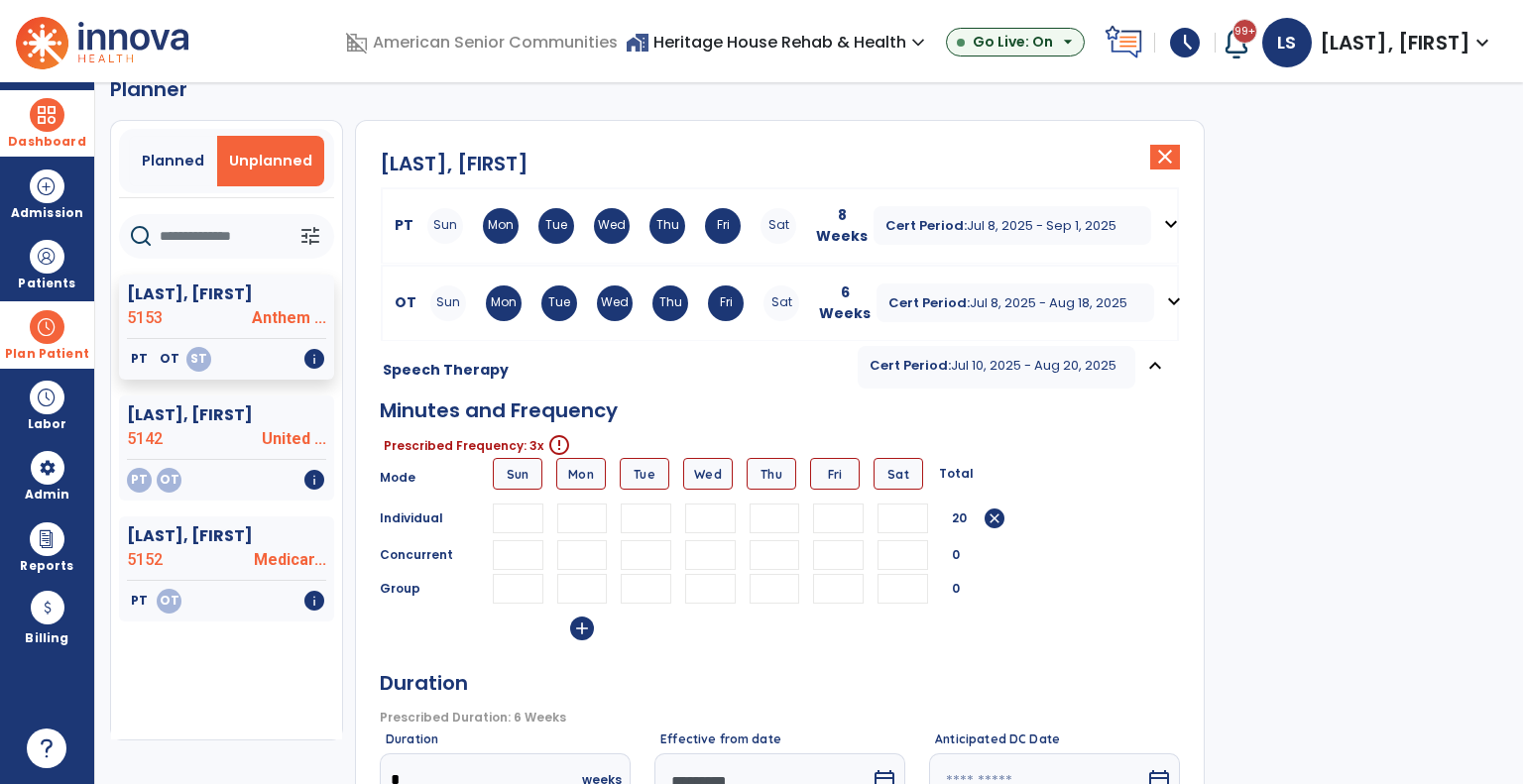 type on "**" 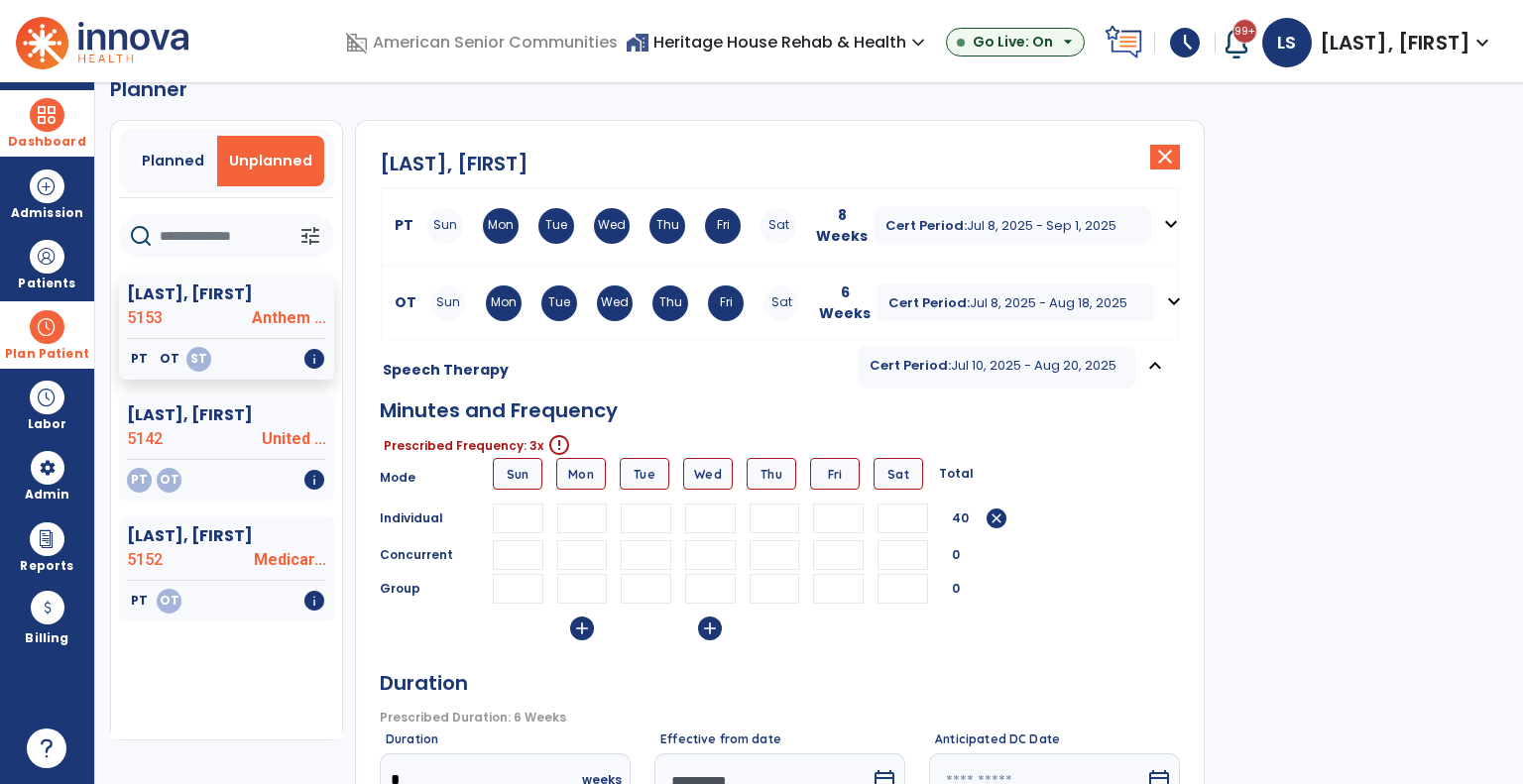 type on "**" 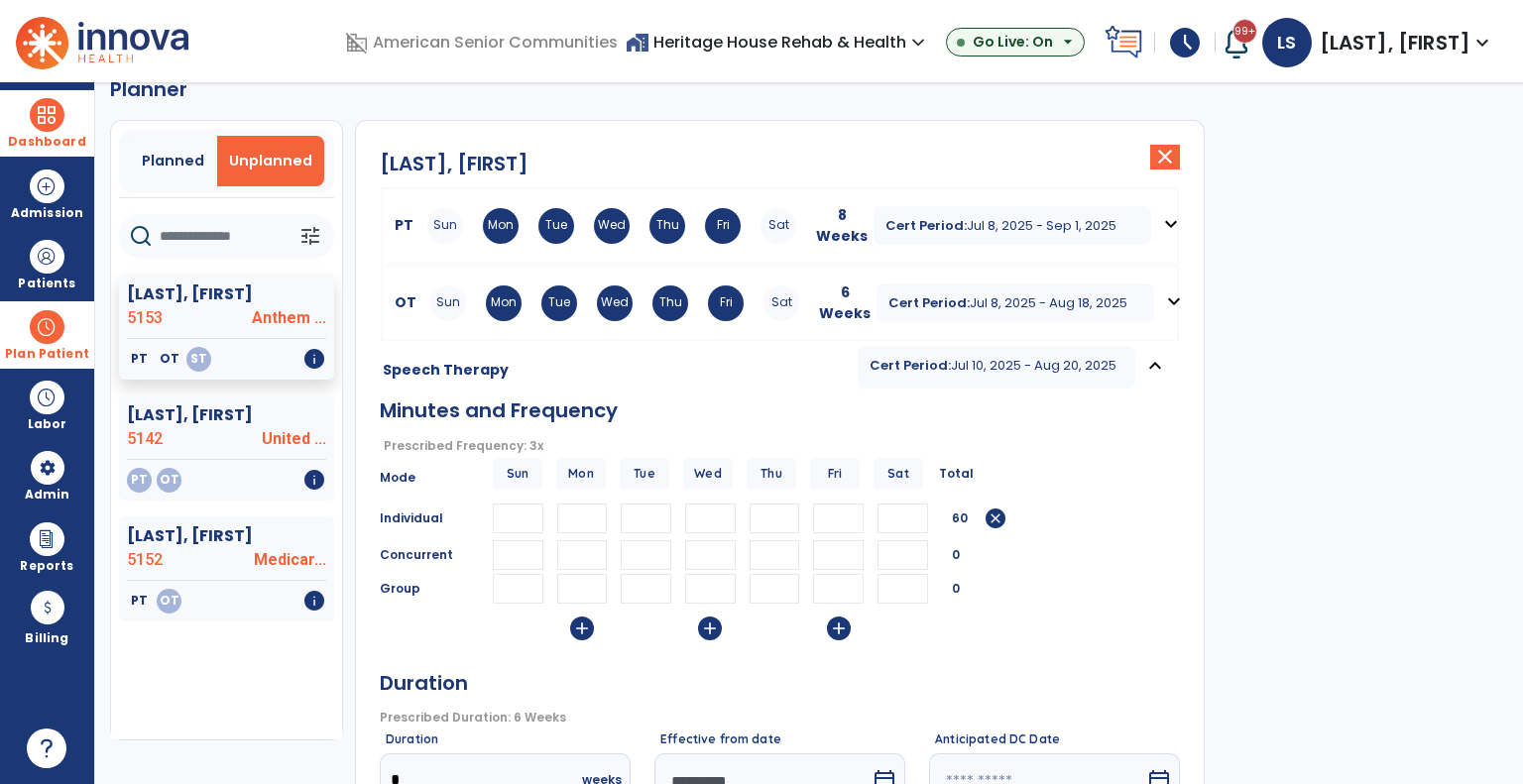 type on "**" 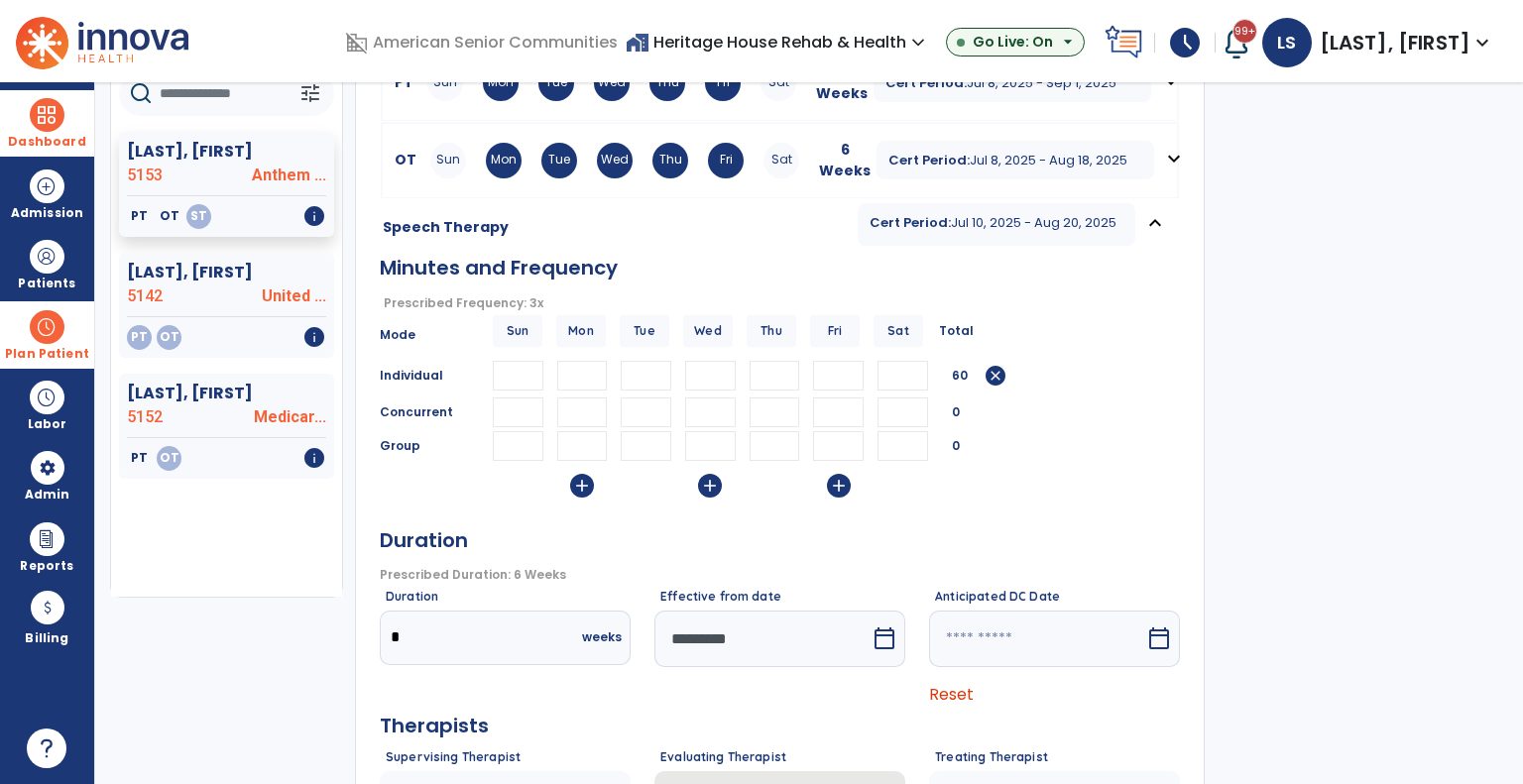 scroll, scrollTop: 333, scrollLeft: 0, axis: vertical 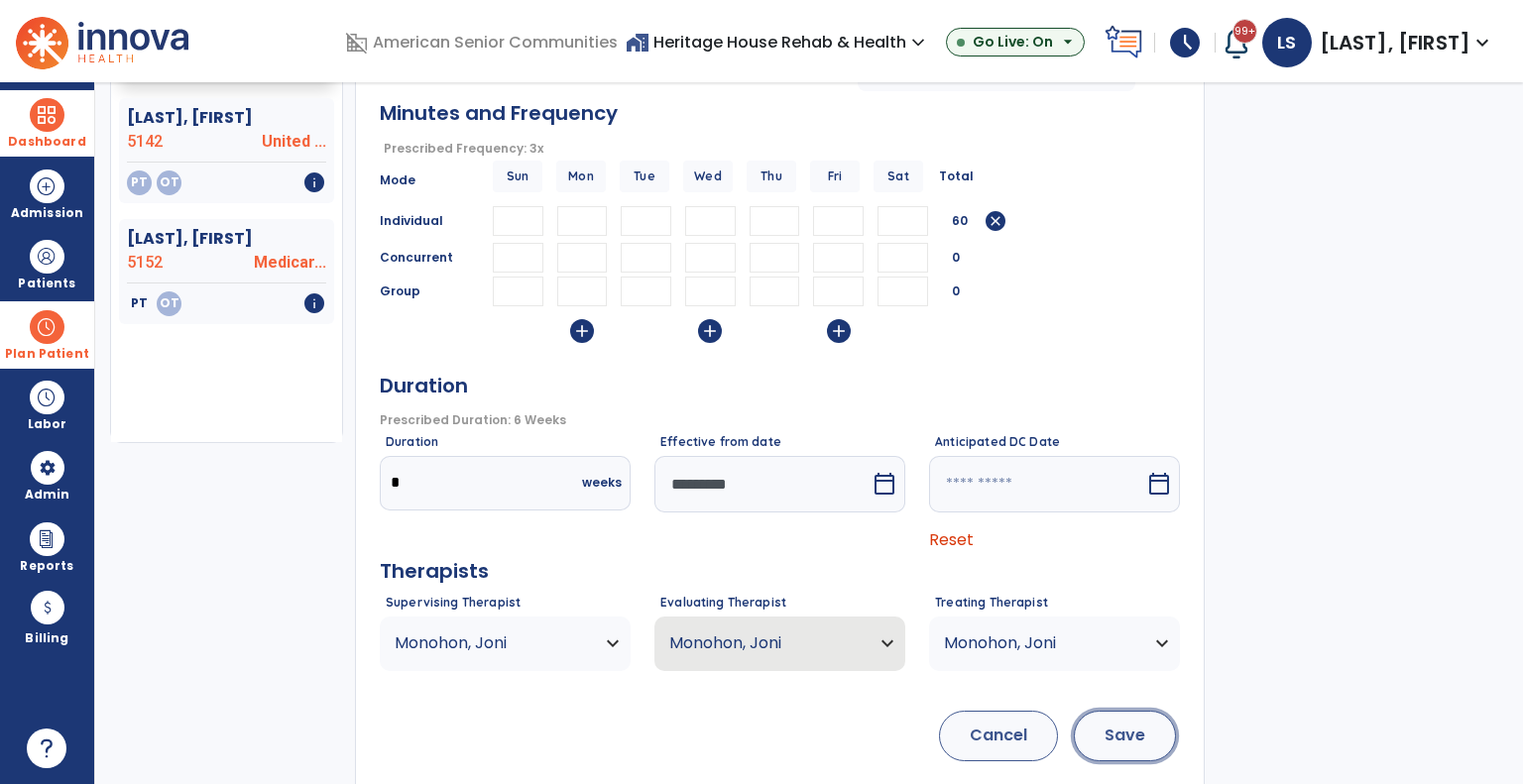 click on "Save" at bounding box center [1124, 735] 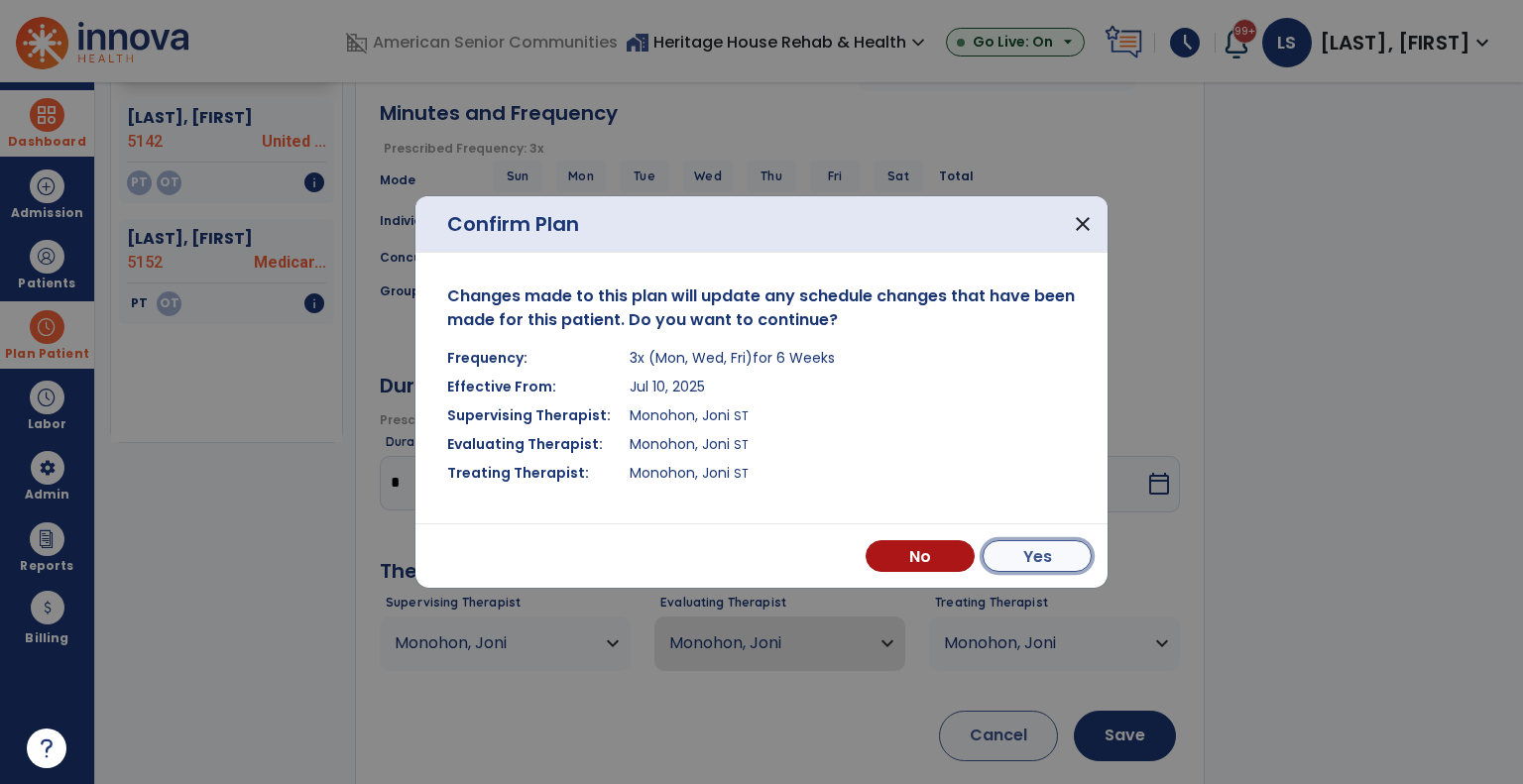 click on "Yes" at bounding box center [1037, 556] 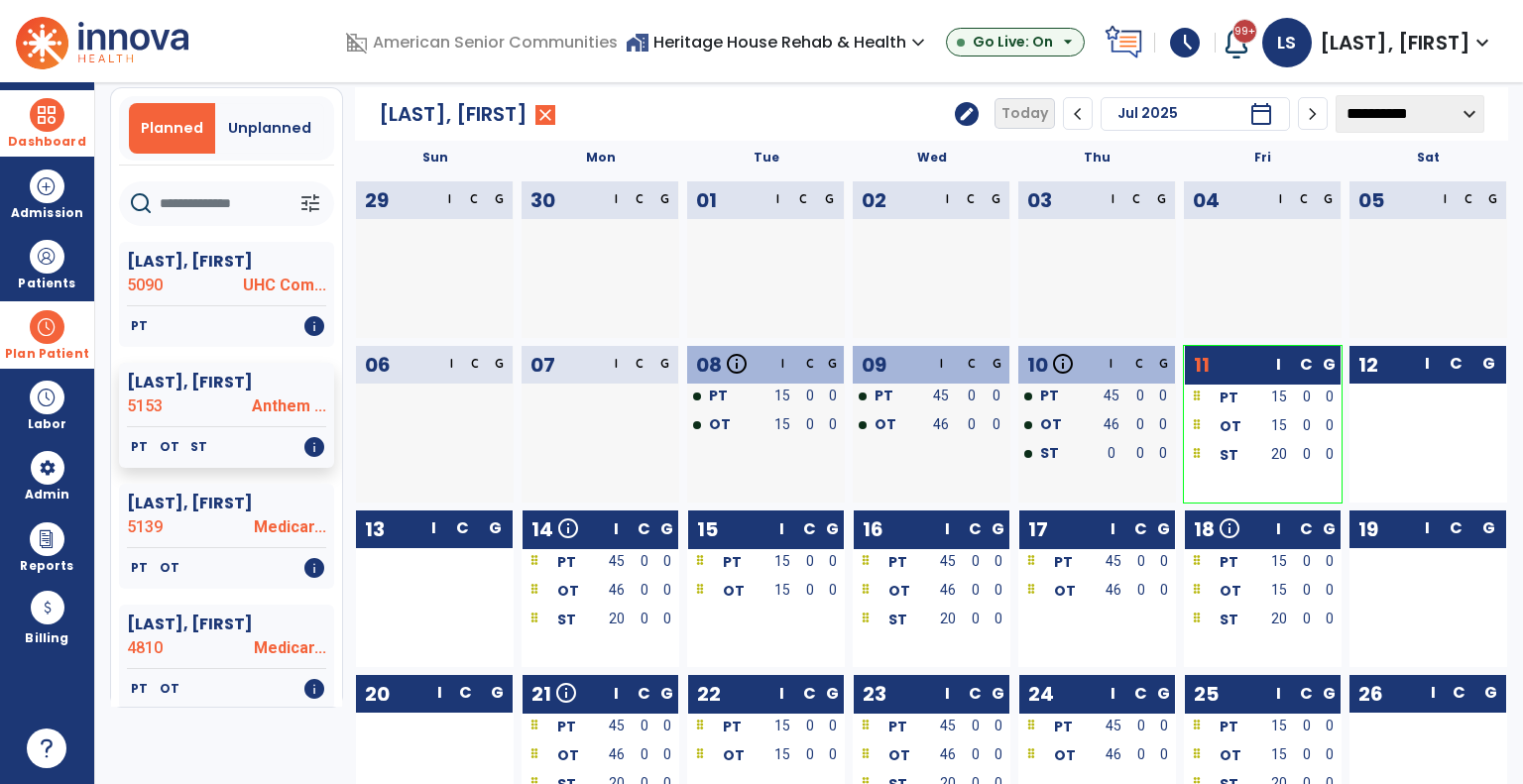 scroll, scrollTop: 0, scrollLeft: 0, axis: both 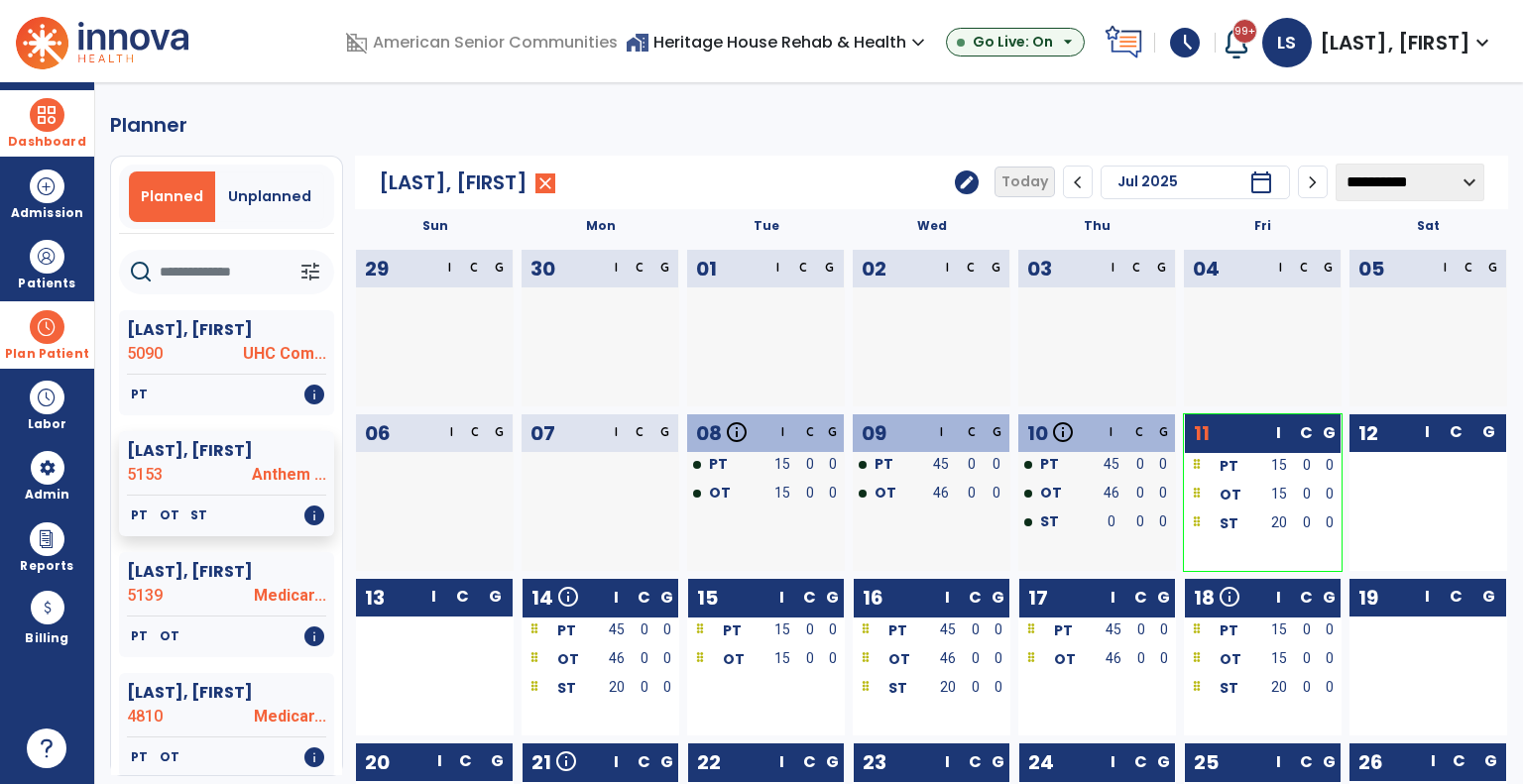 drag, startPoint x: 952, startPoint y: 179, endPoint x: 931, endPoint y: 188, distance: 22.847319 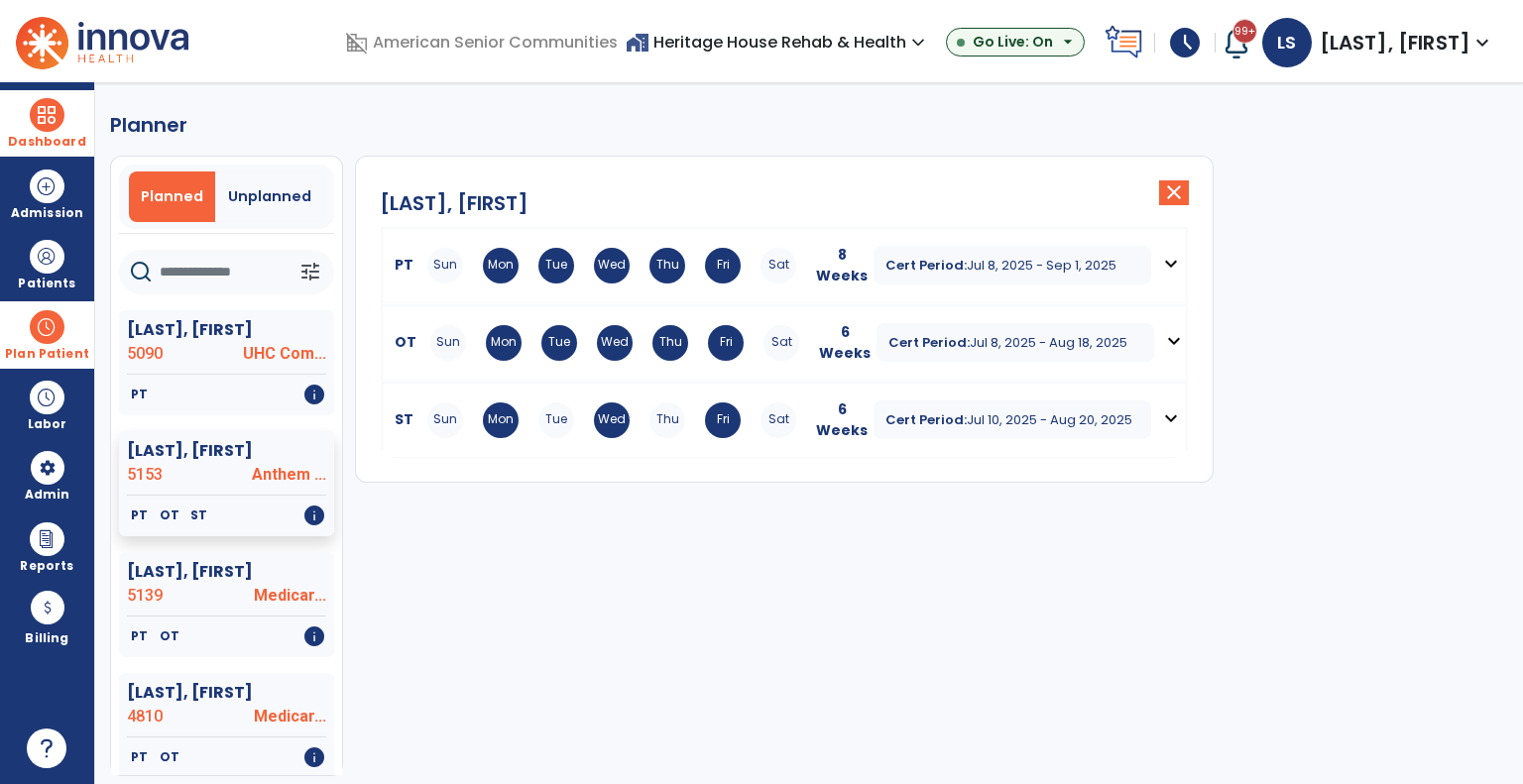click on "Wed" at bounding box center (615, 343) 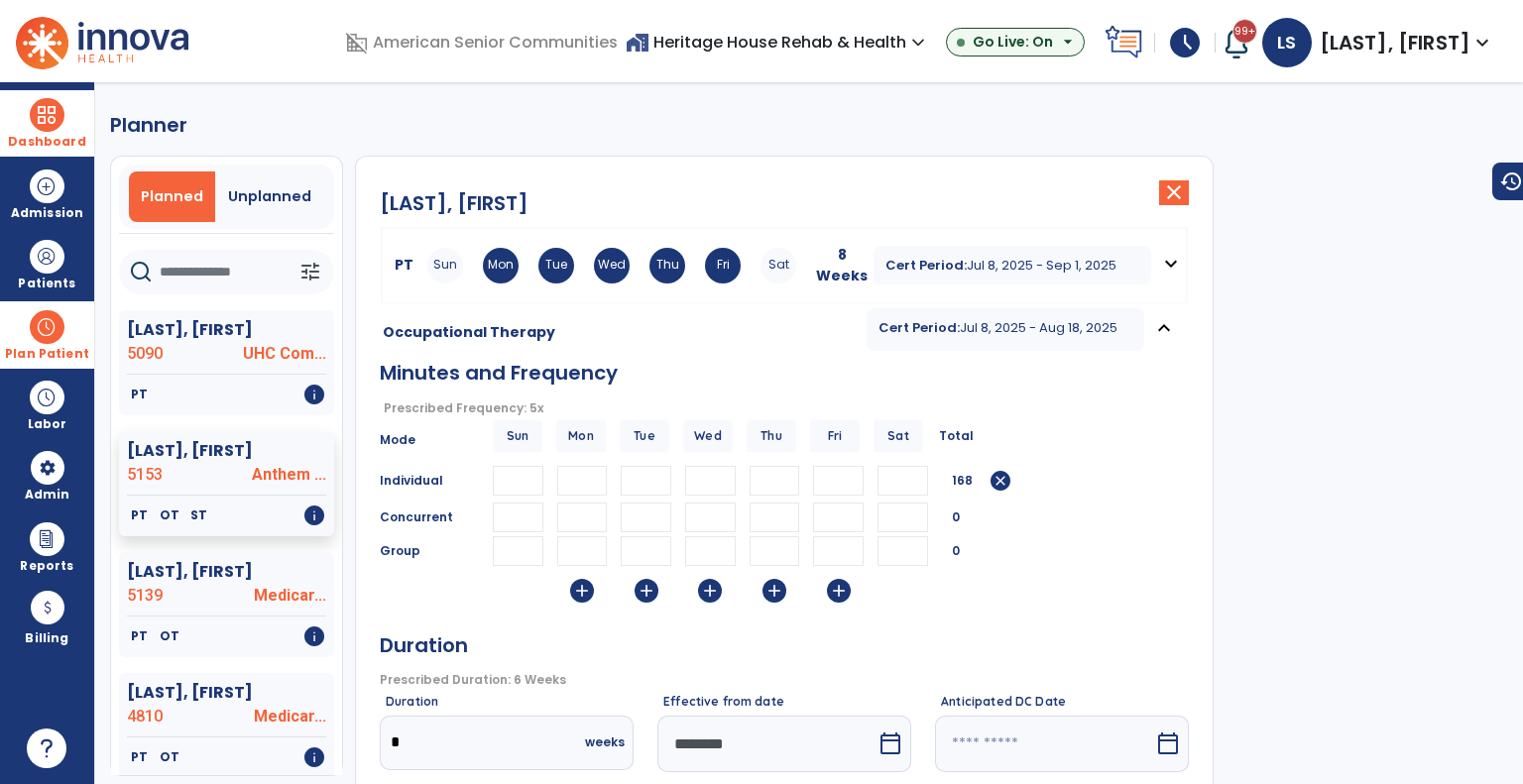 click on "**" at bounding box center [582, 481] 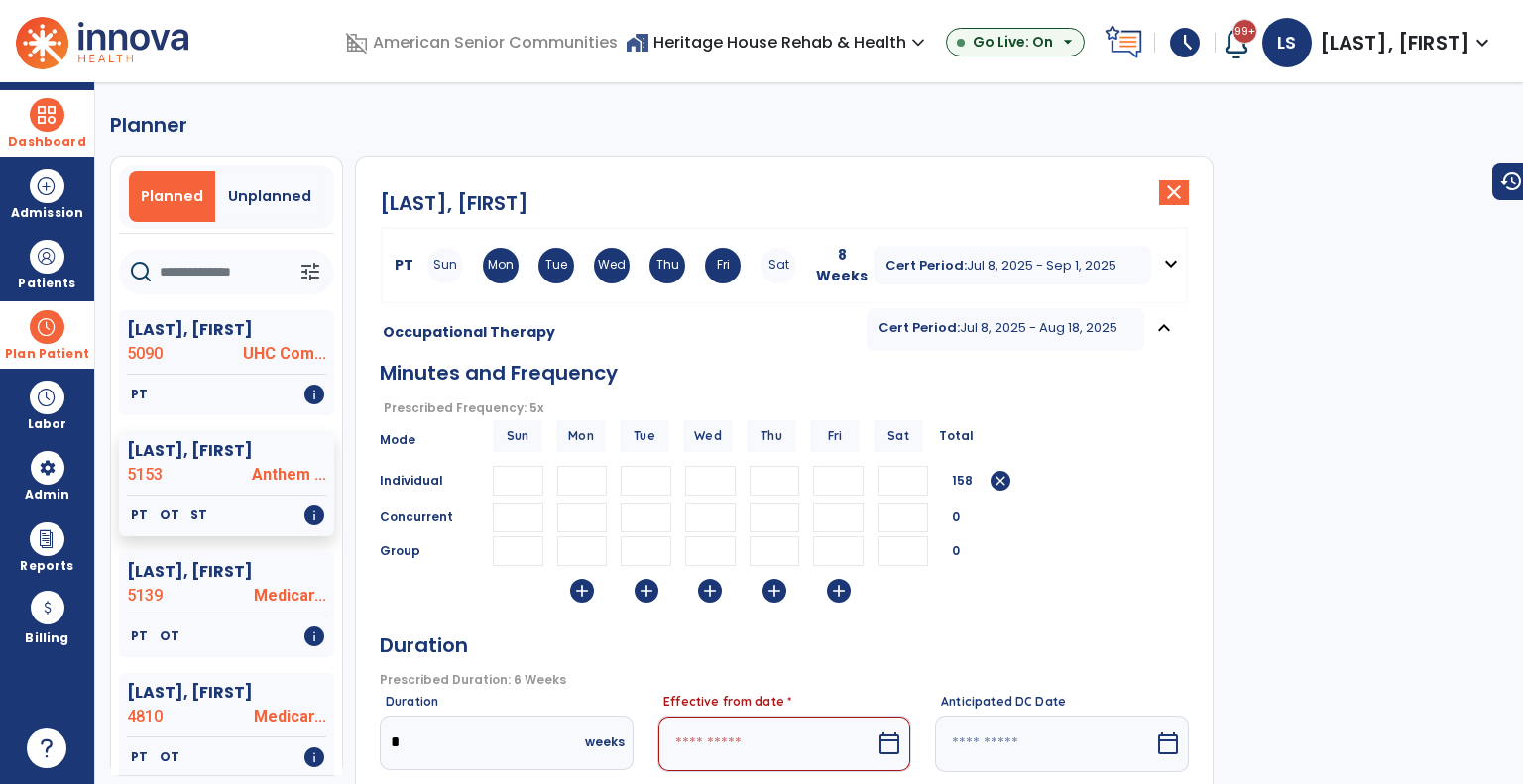 type on "**" 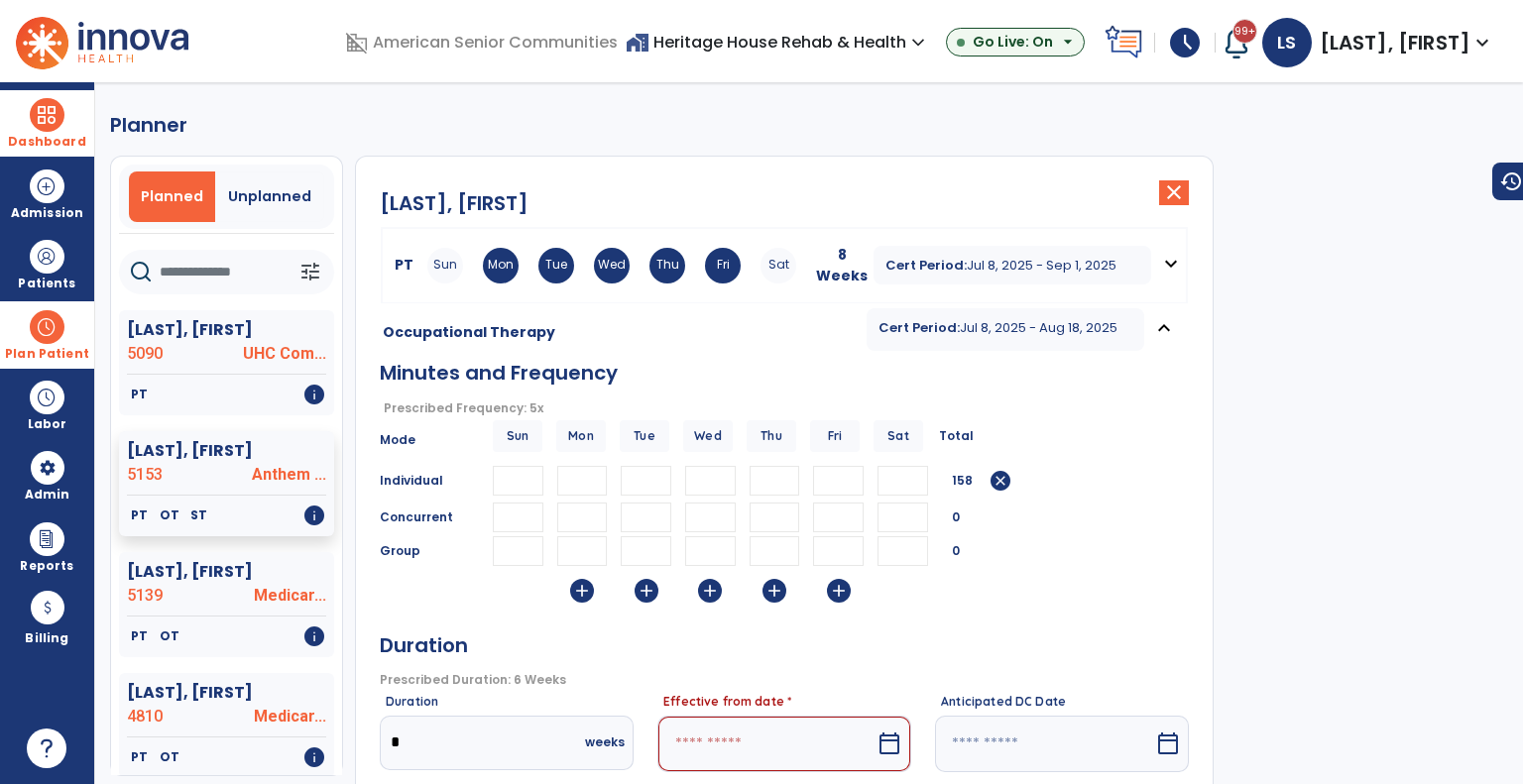 click on "**" at bounding box center [710, 481] 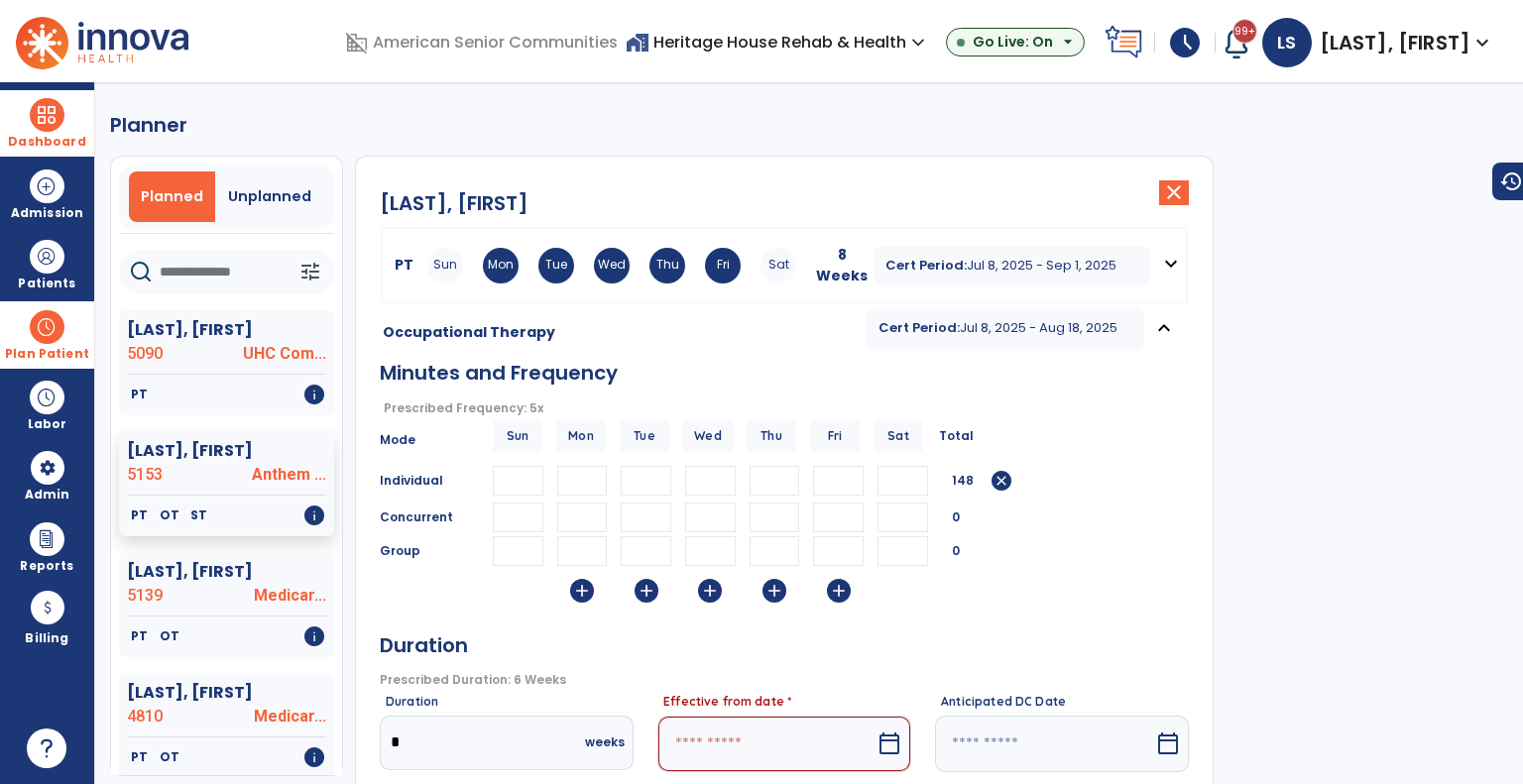 type on "**" 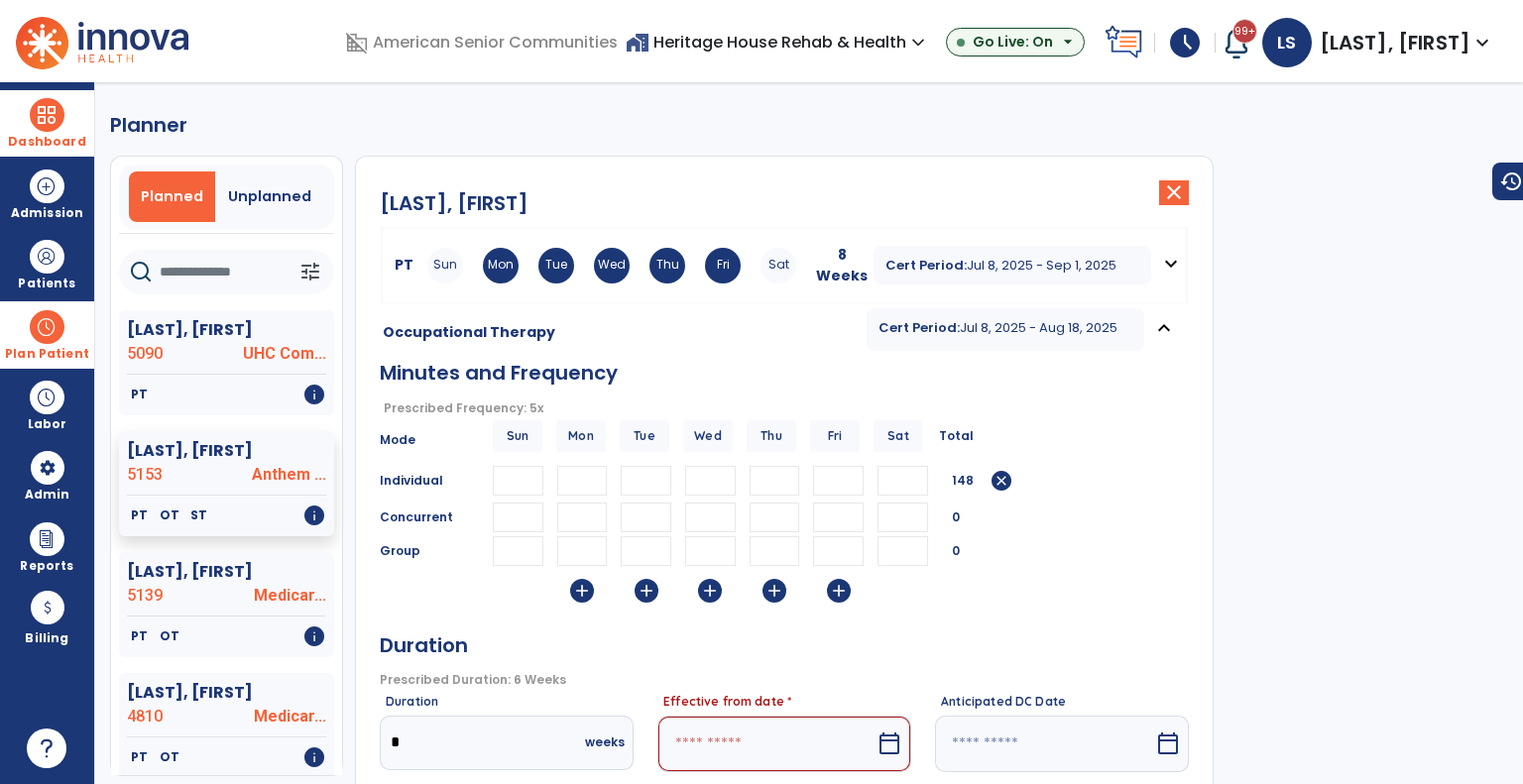 click on "**" at bounding box center [774, 481] 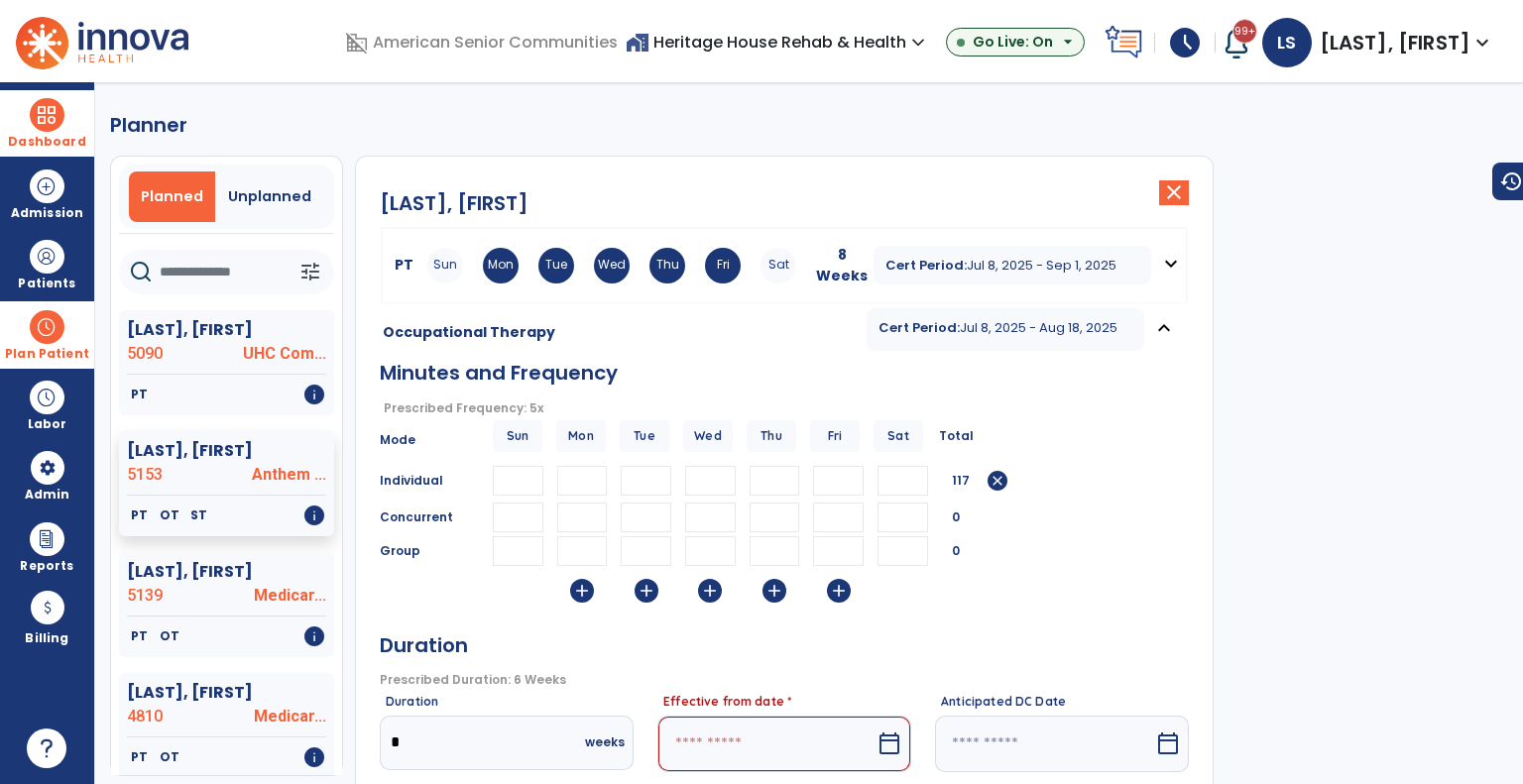 type on "**" 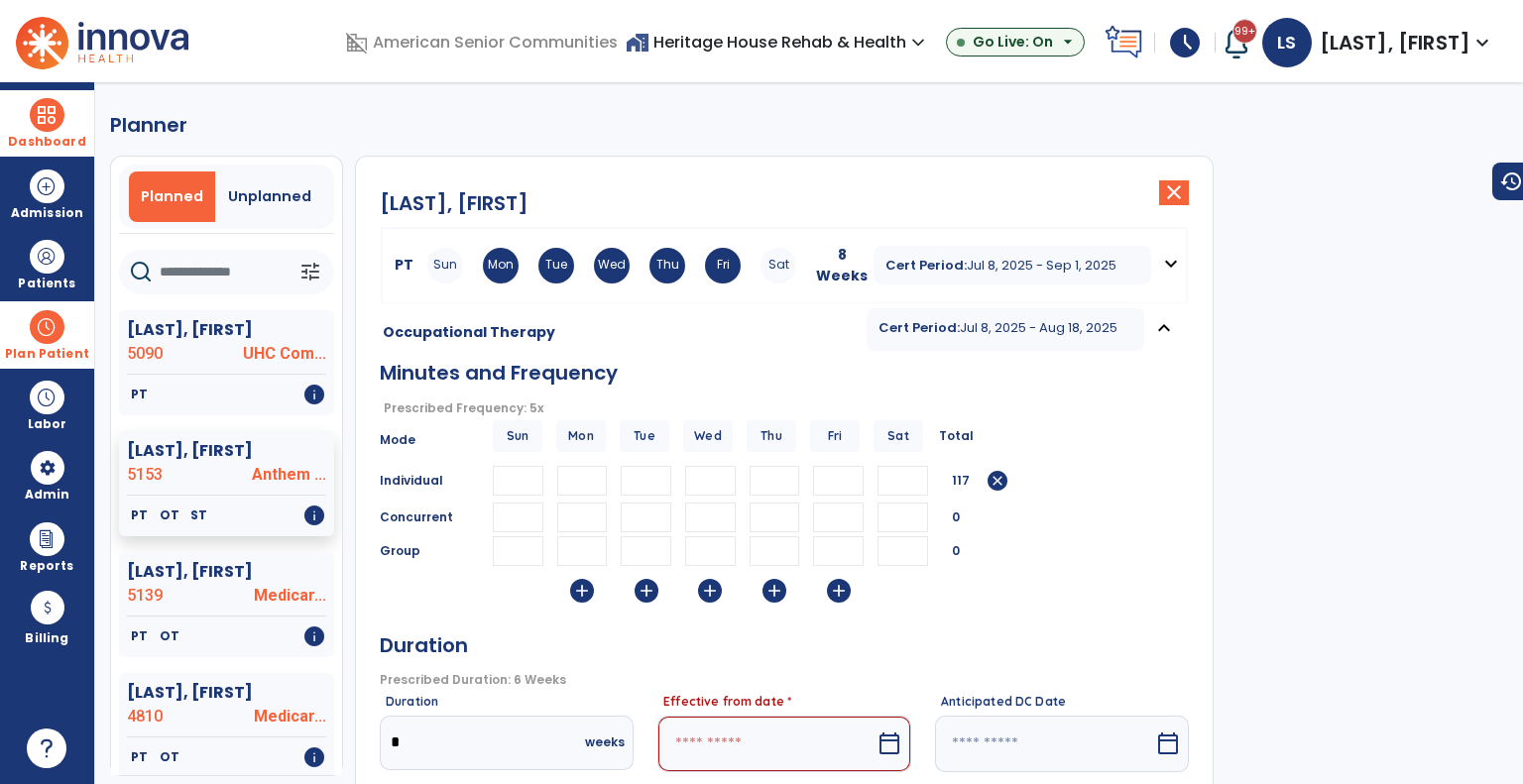 click on "**" at bounding box center [838, 481] 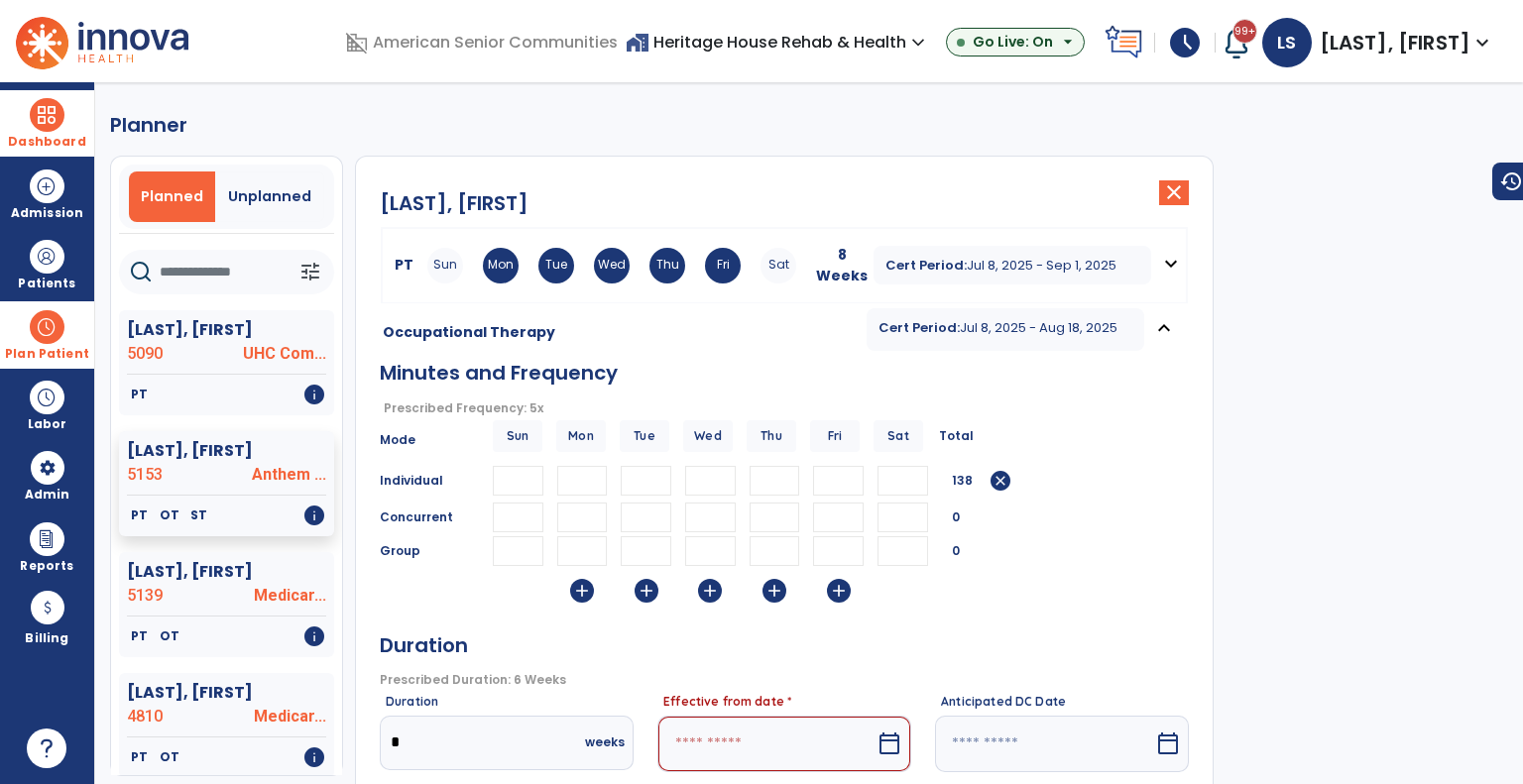 type on "**" 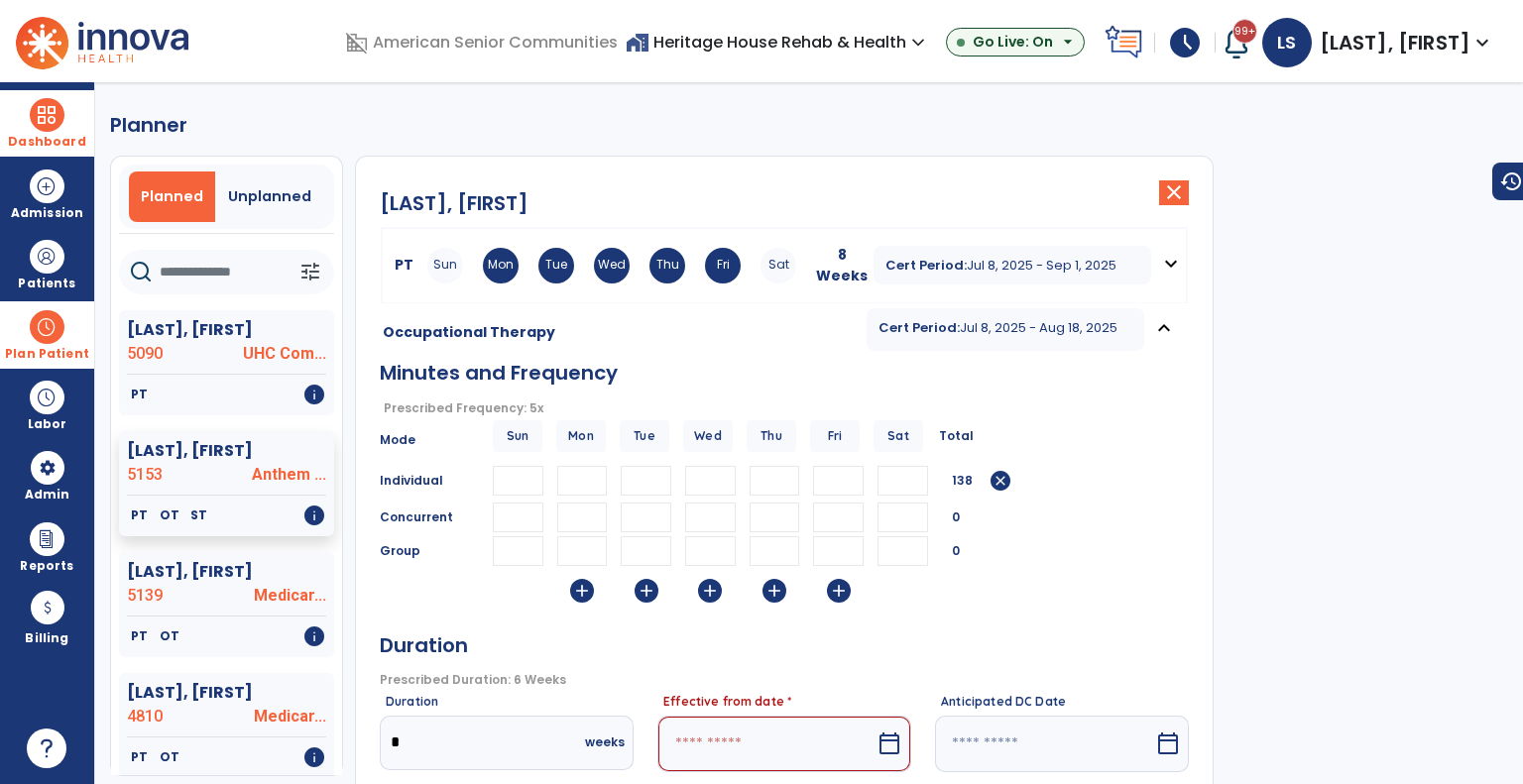 drag, startPoint x: 759, startPoint y: 729, endPoint x: 750, endPoint y: 718, distance: 14 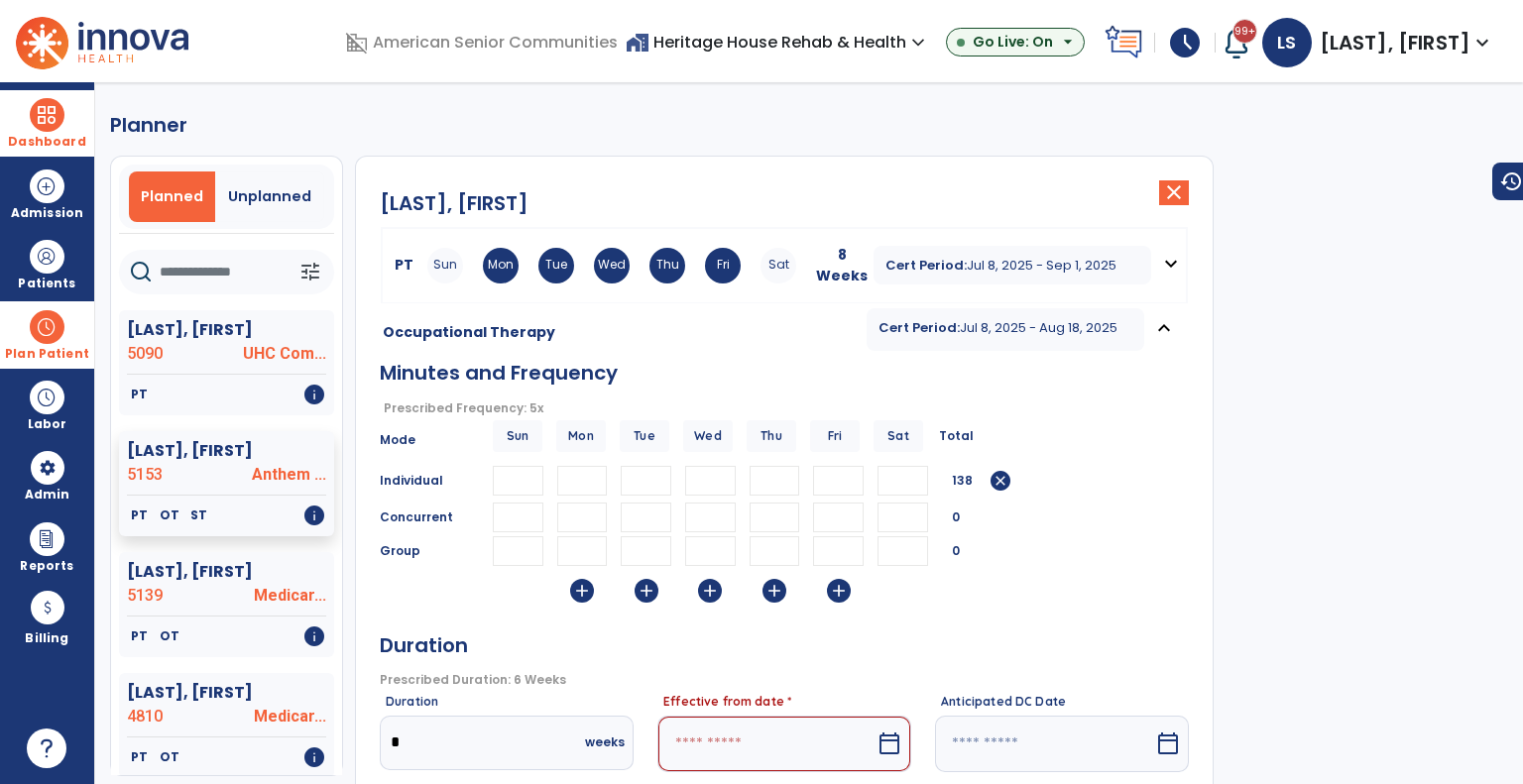 click at bounding box center [766, 743] 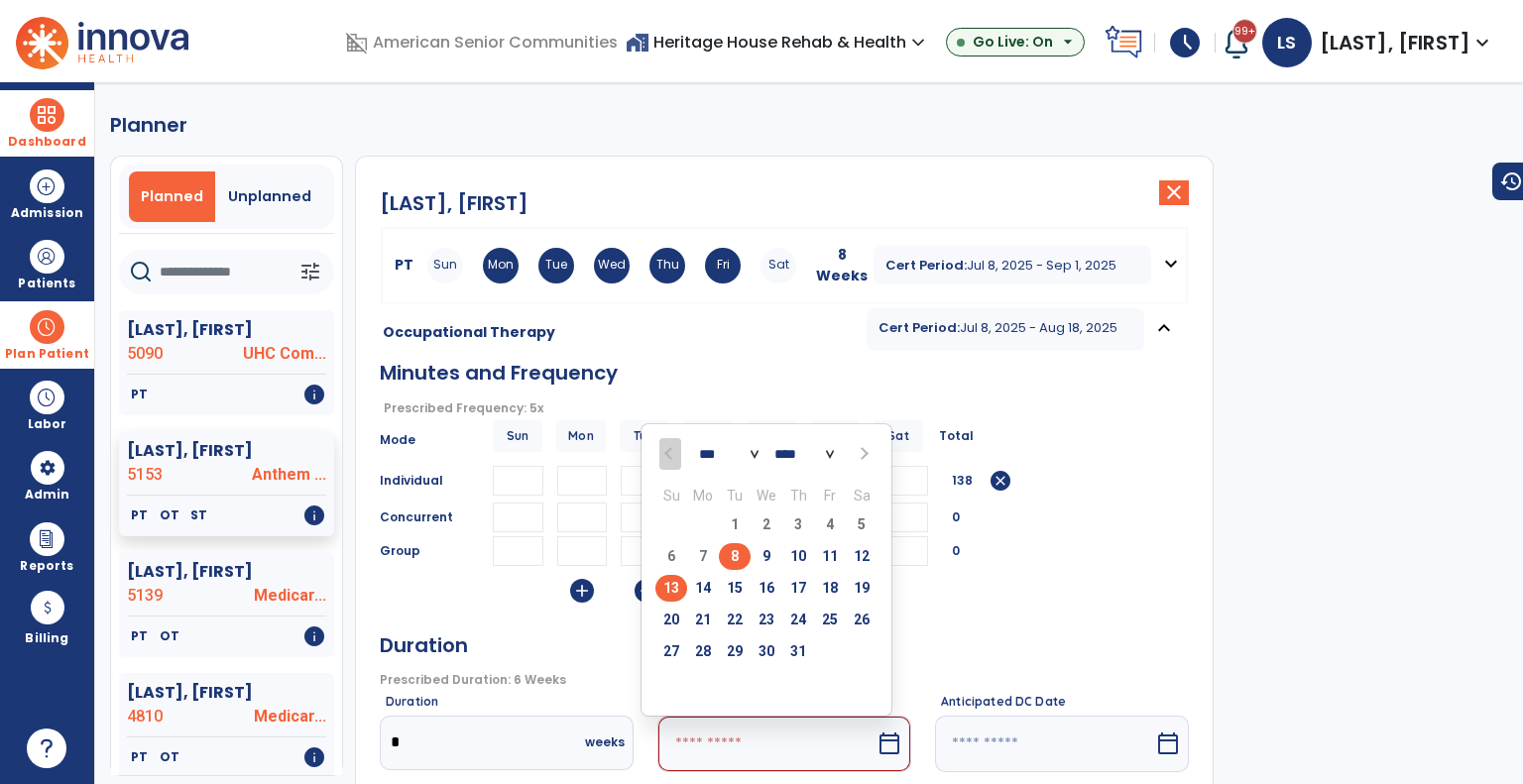 click on "13" at bounding box center (671, 588) 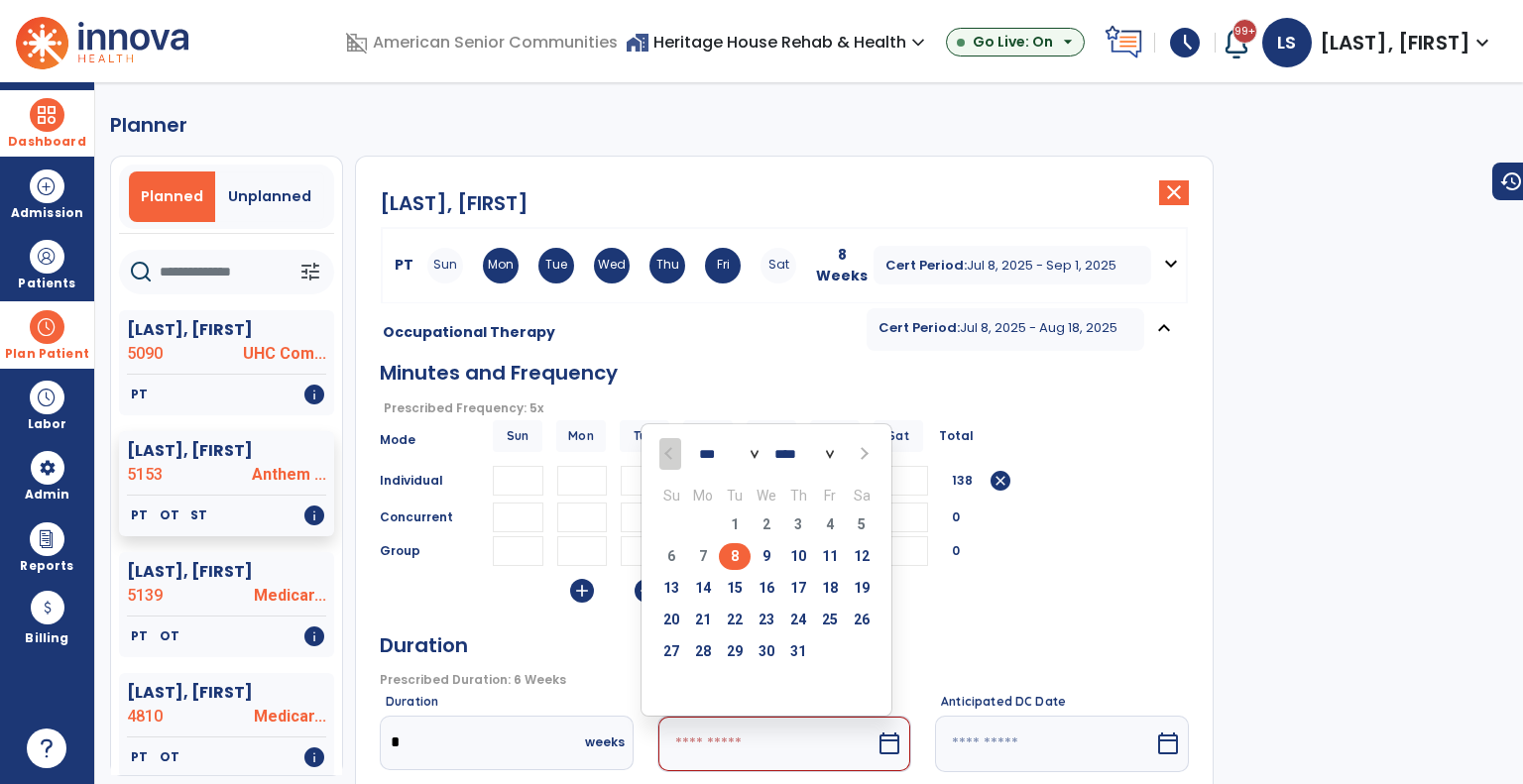 type on "*********" 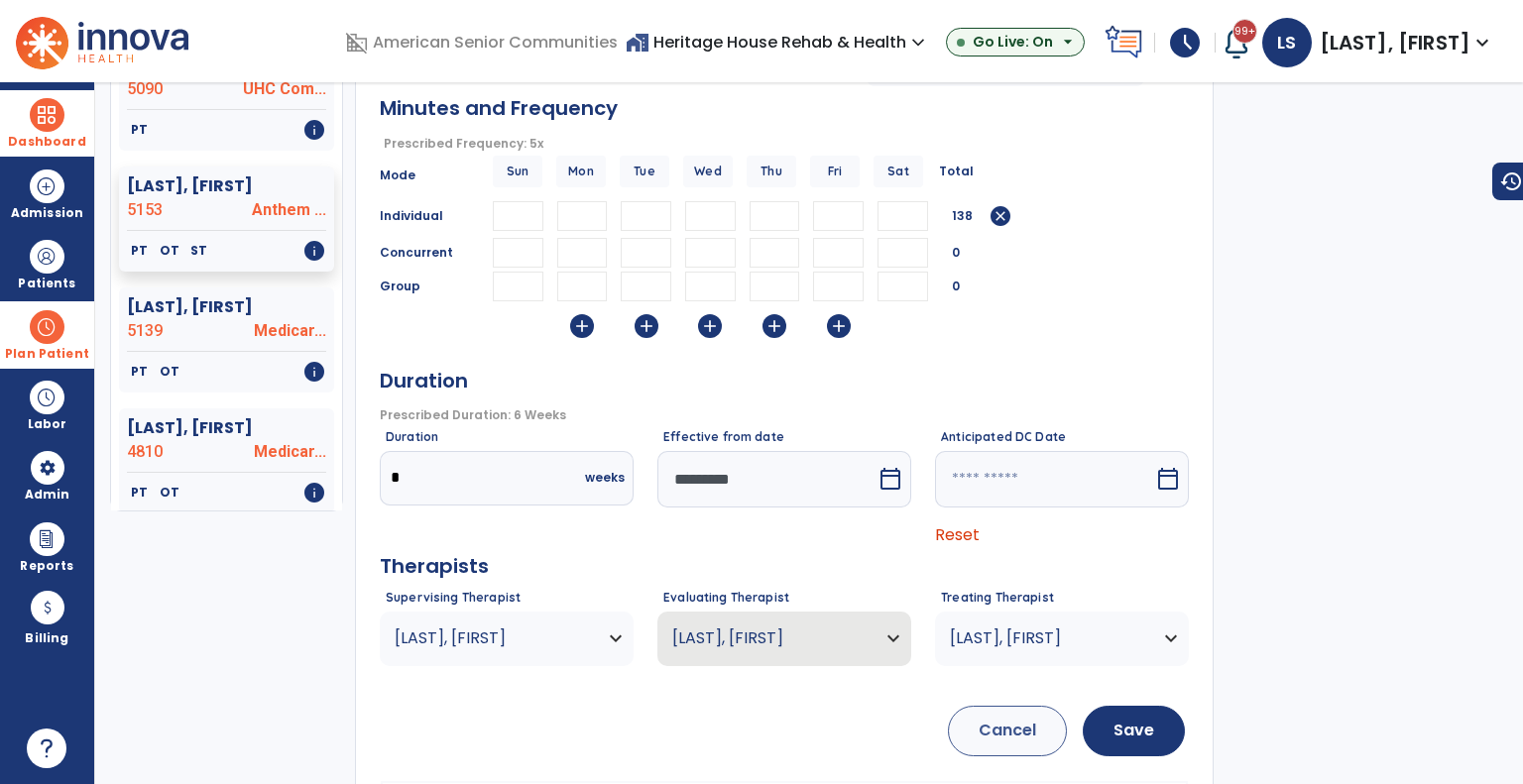 scroll, scrollTop: 358, scrollLeft: 0, axis: vertical 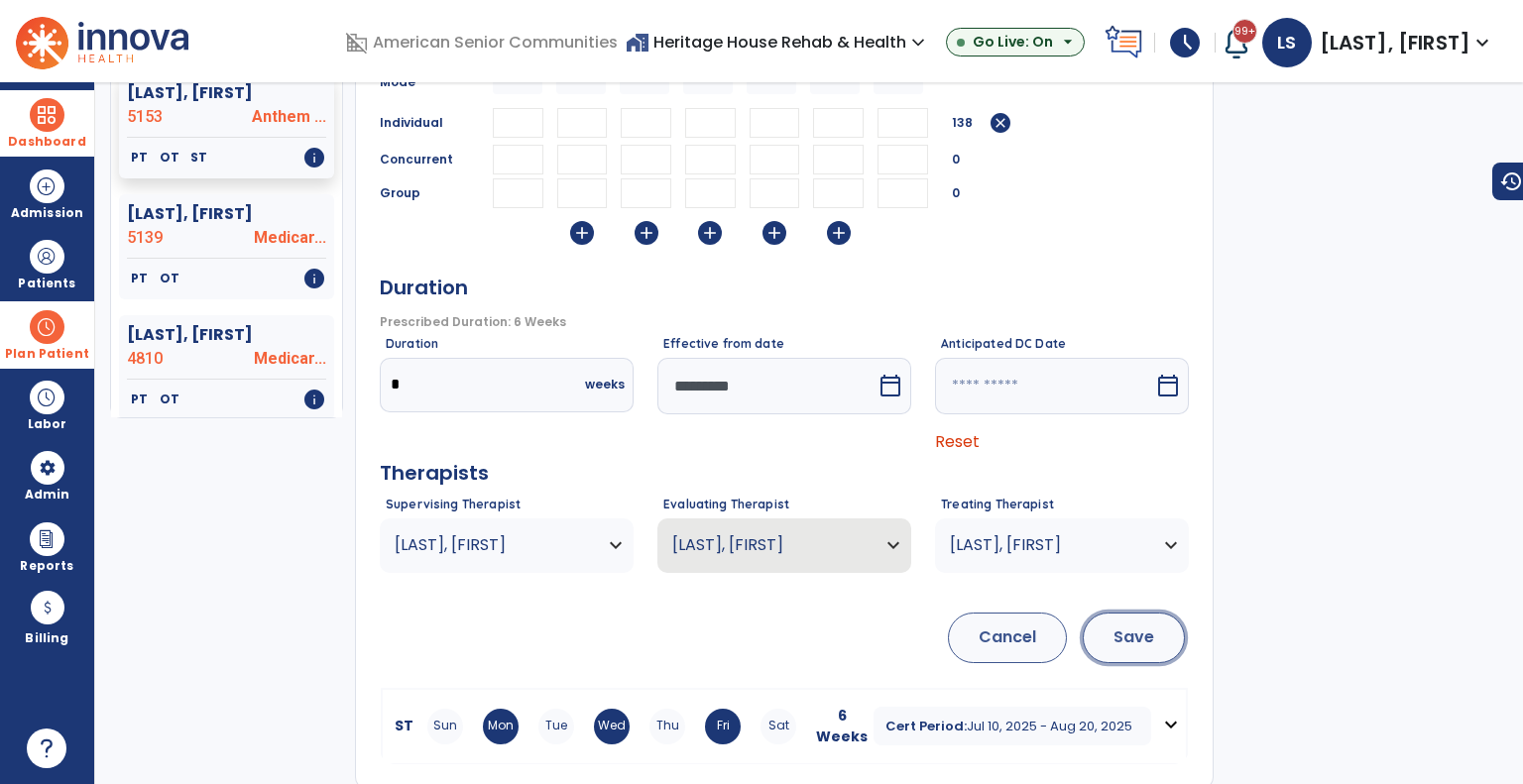 click on "Save" at bounding box center [1133, 637] 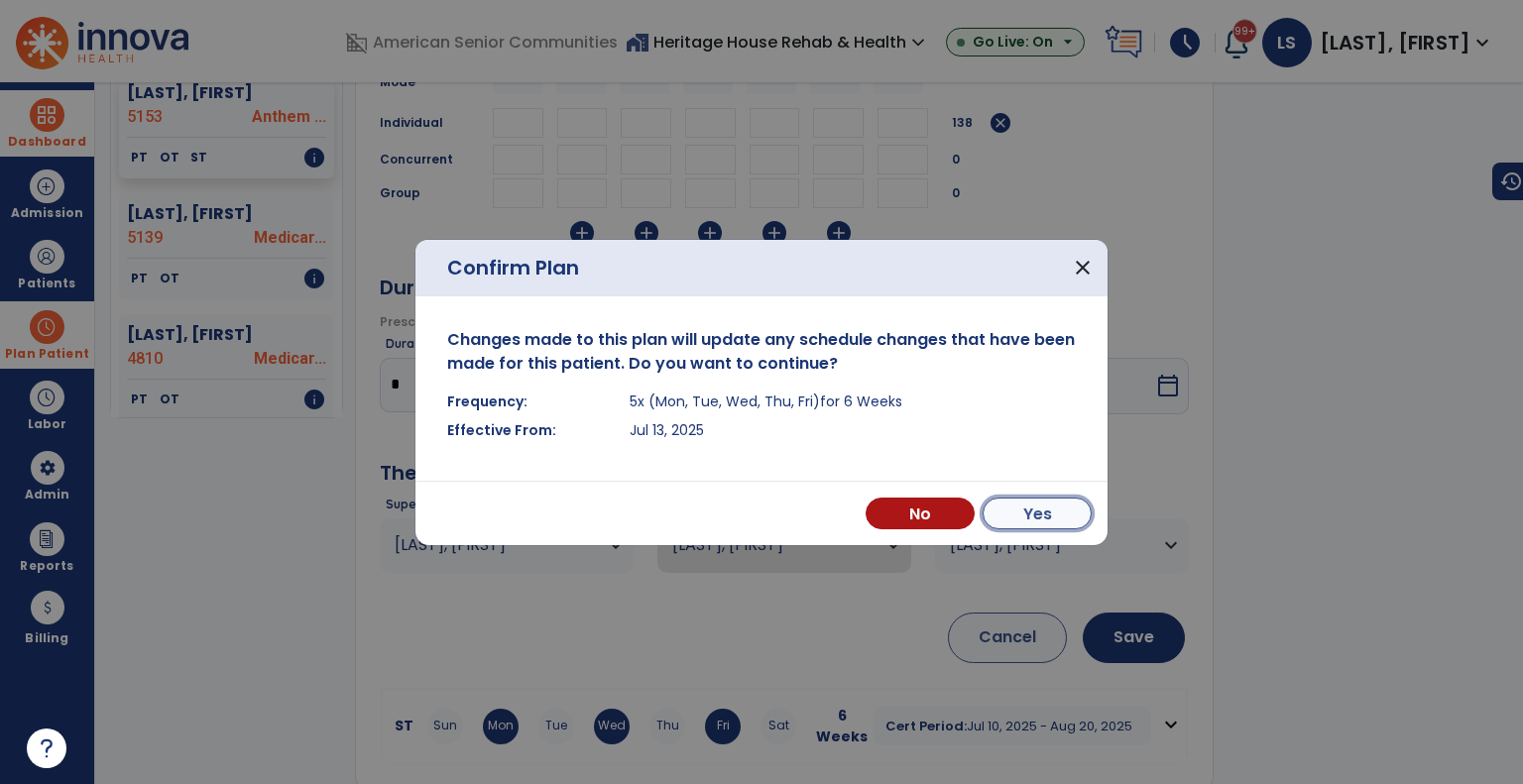 click on "Yes" at bounding box center [1037, 513] 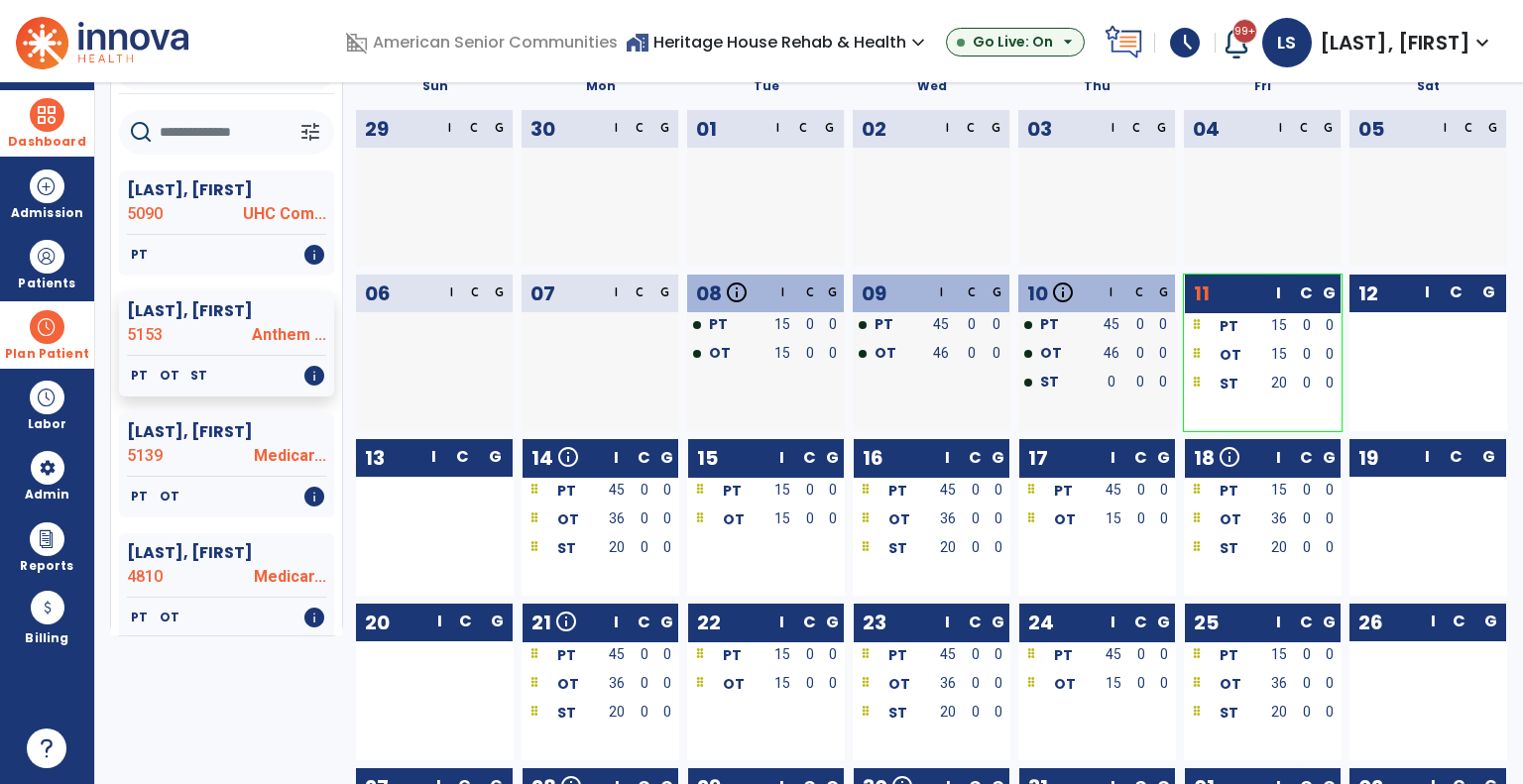 scroll, scrollTop: 0, scrollLeft: 0, axis: both 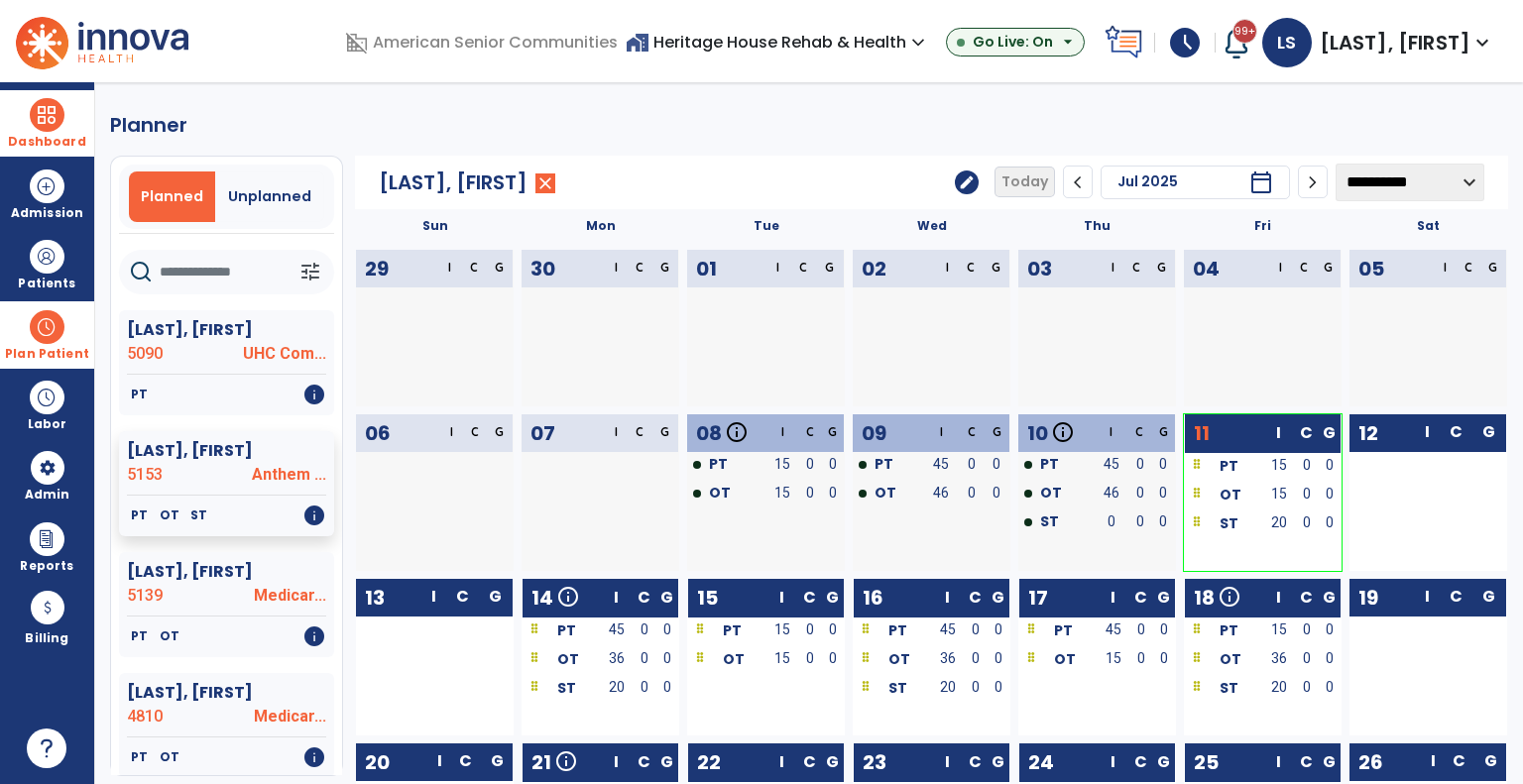 click on "edit" 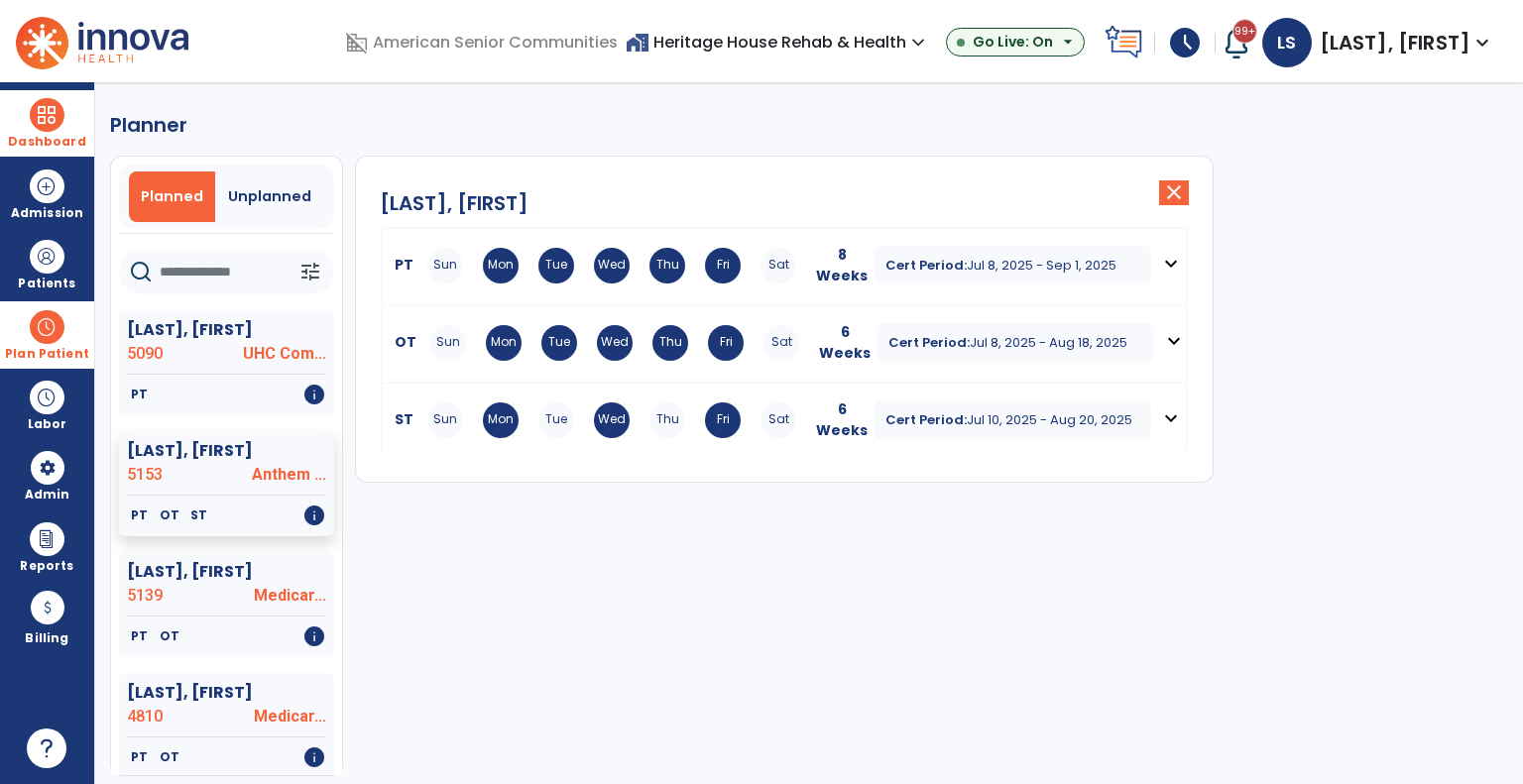 click on "Thu" at bounding box center [667, 266] 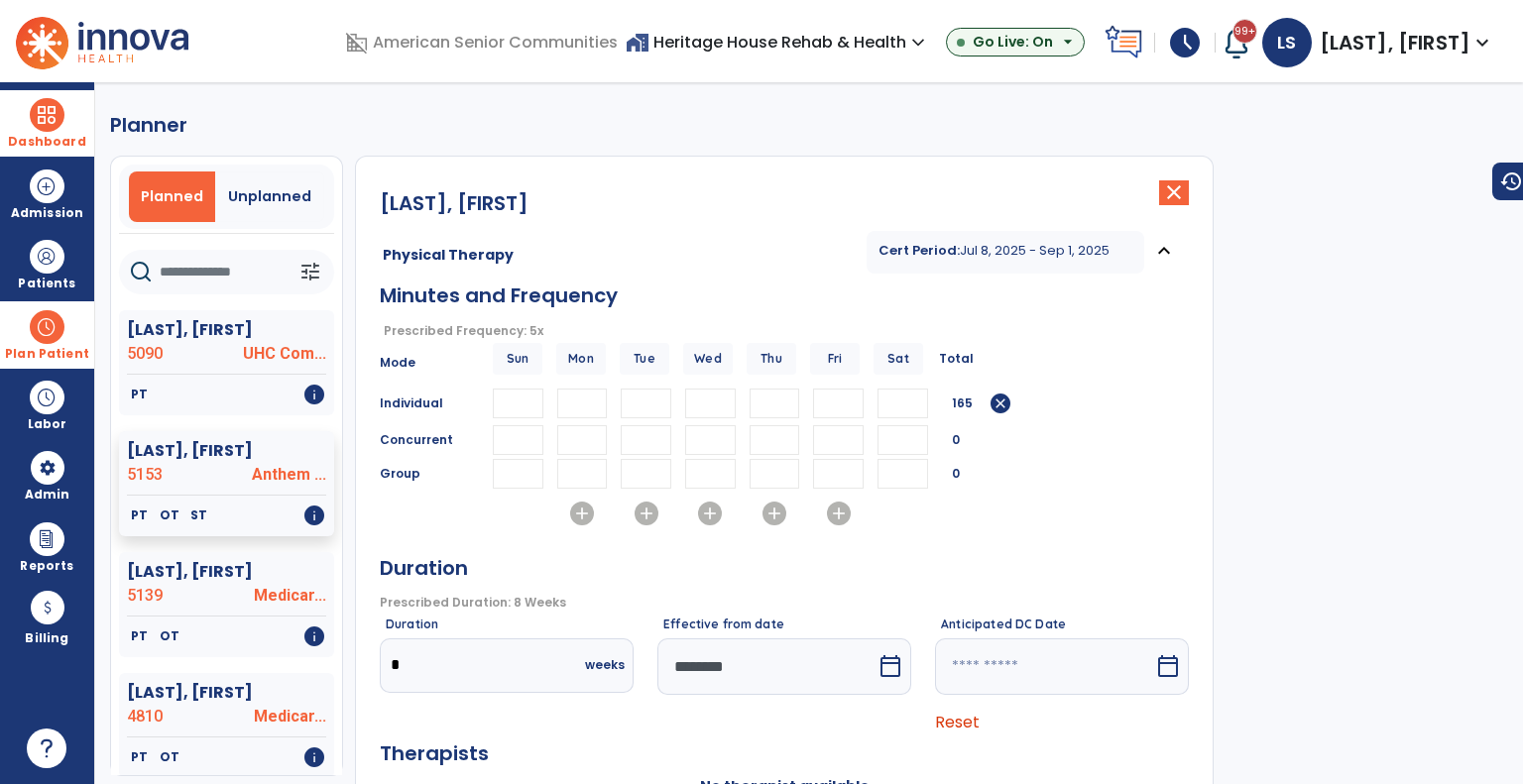 drag, startPoint x: 591, startPoint y: 404, endPoint x: 584, endPoint y: 395, distance: 11.401754 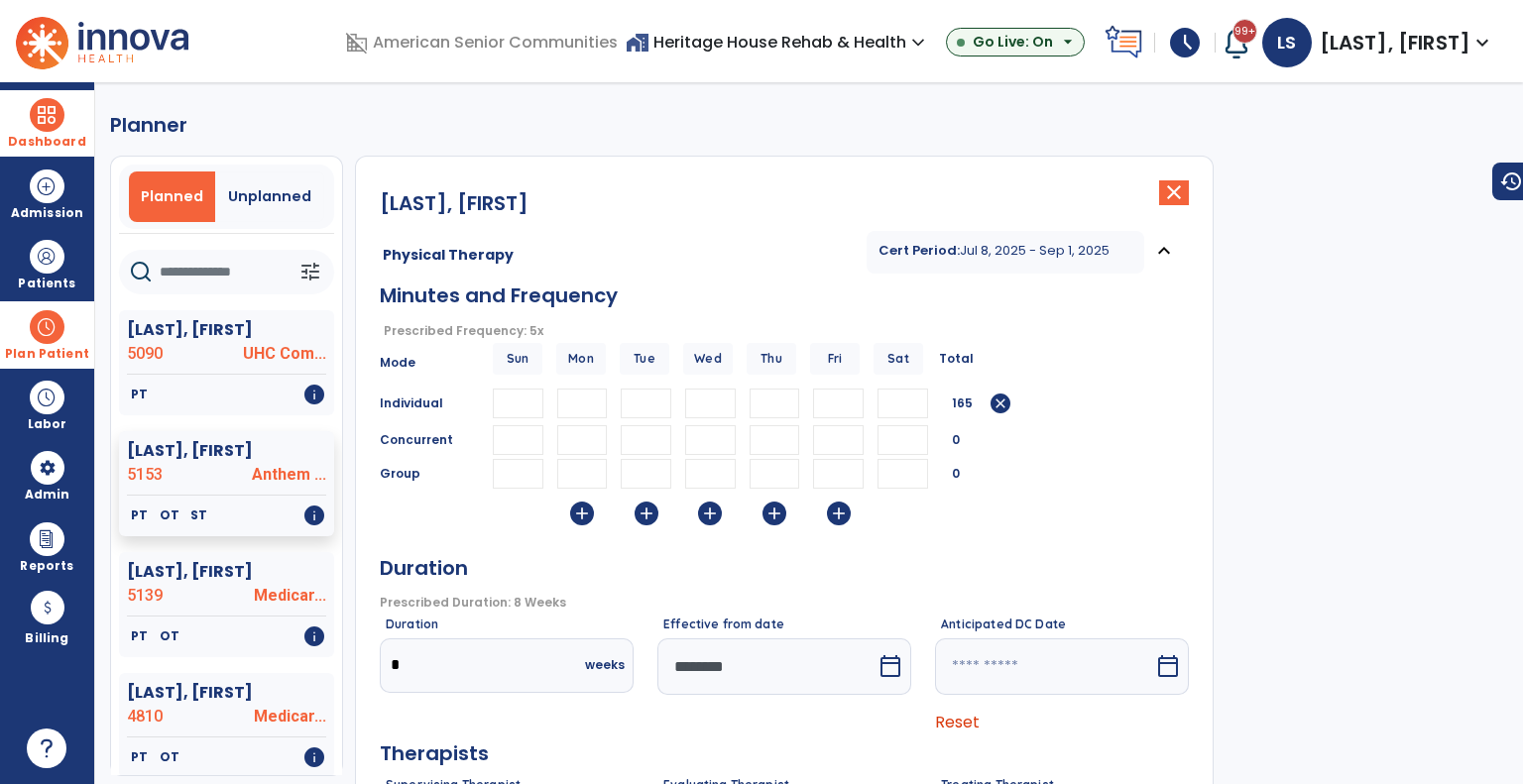 type on "*" 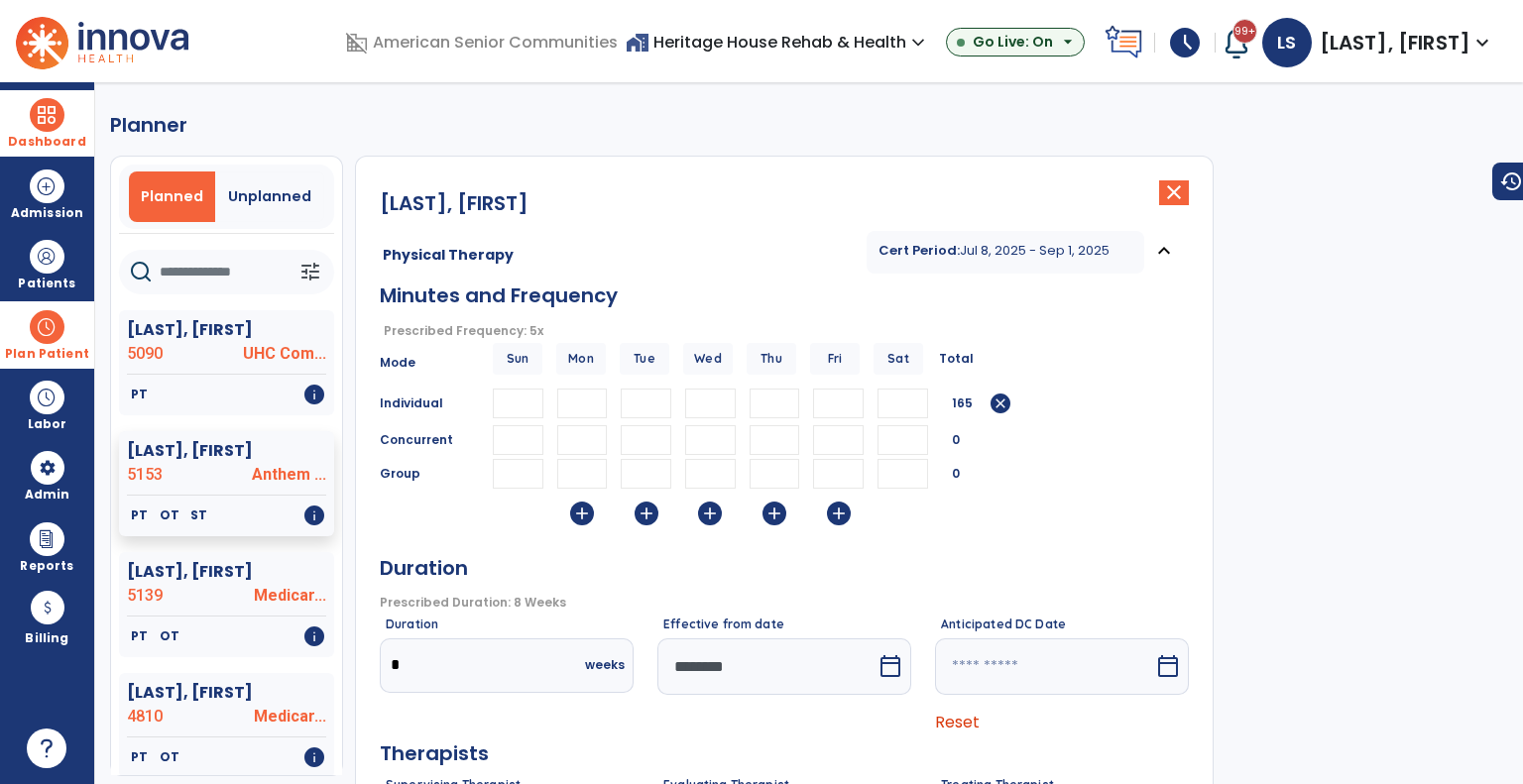 type 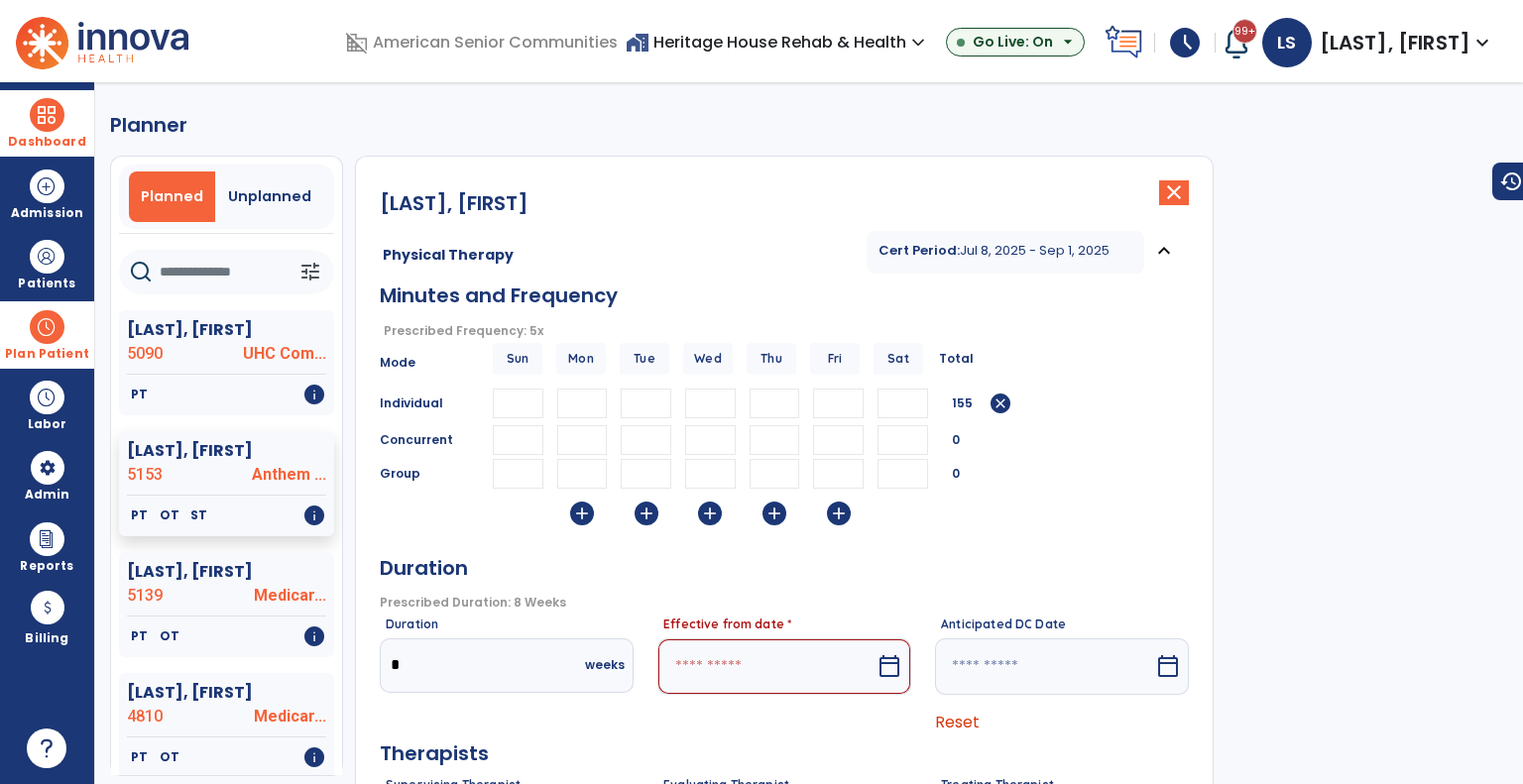 type on "**" 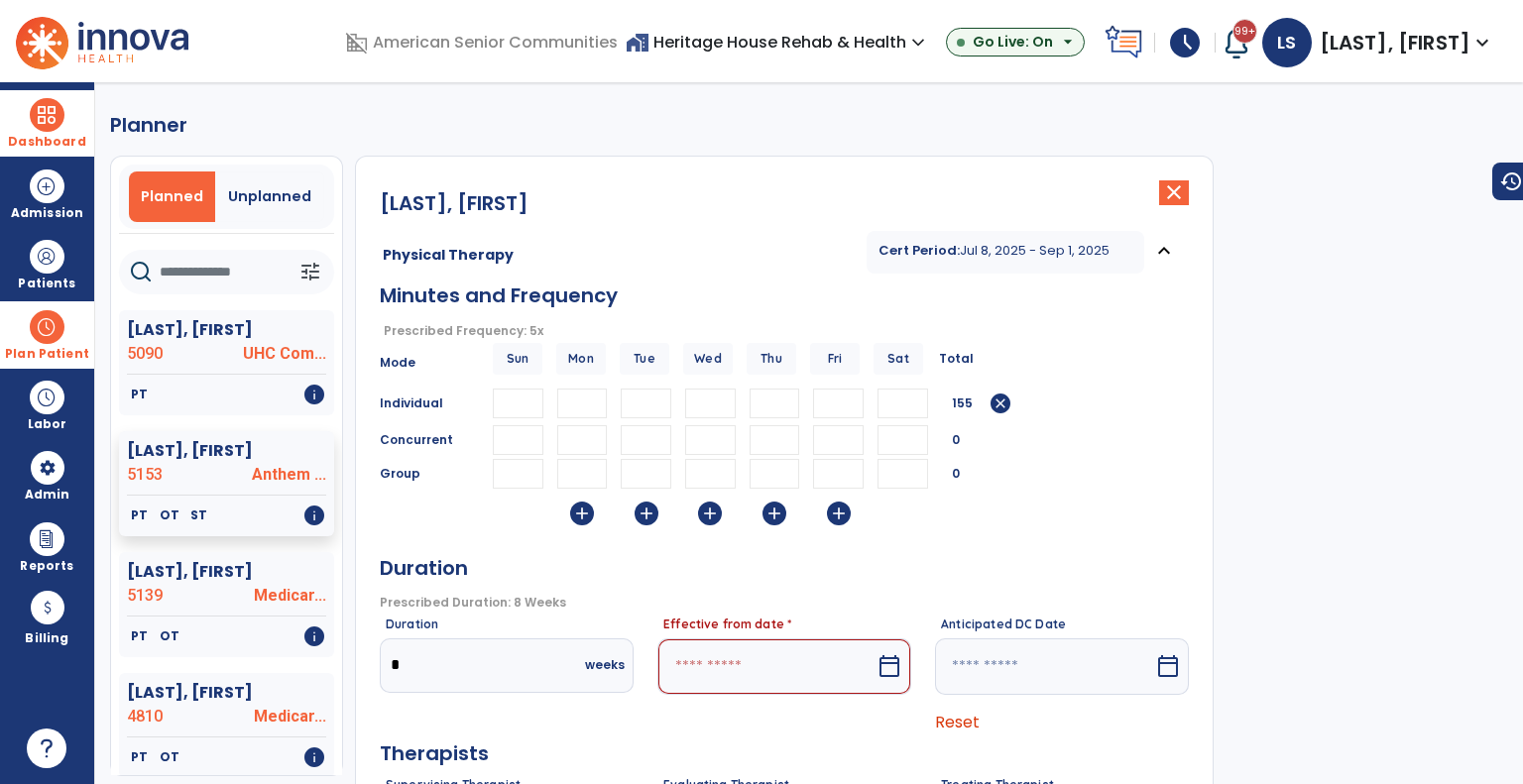 click on "**" at bounding box center (710, 403) 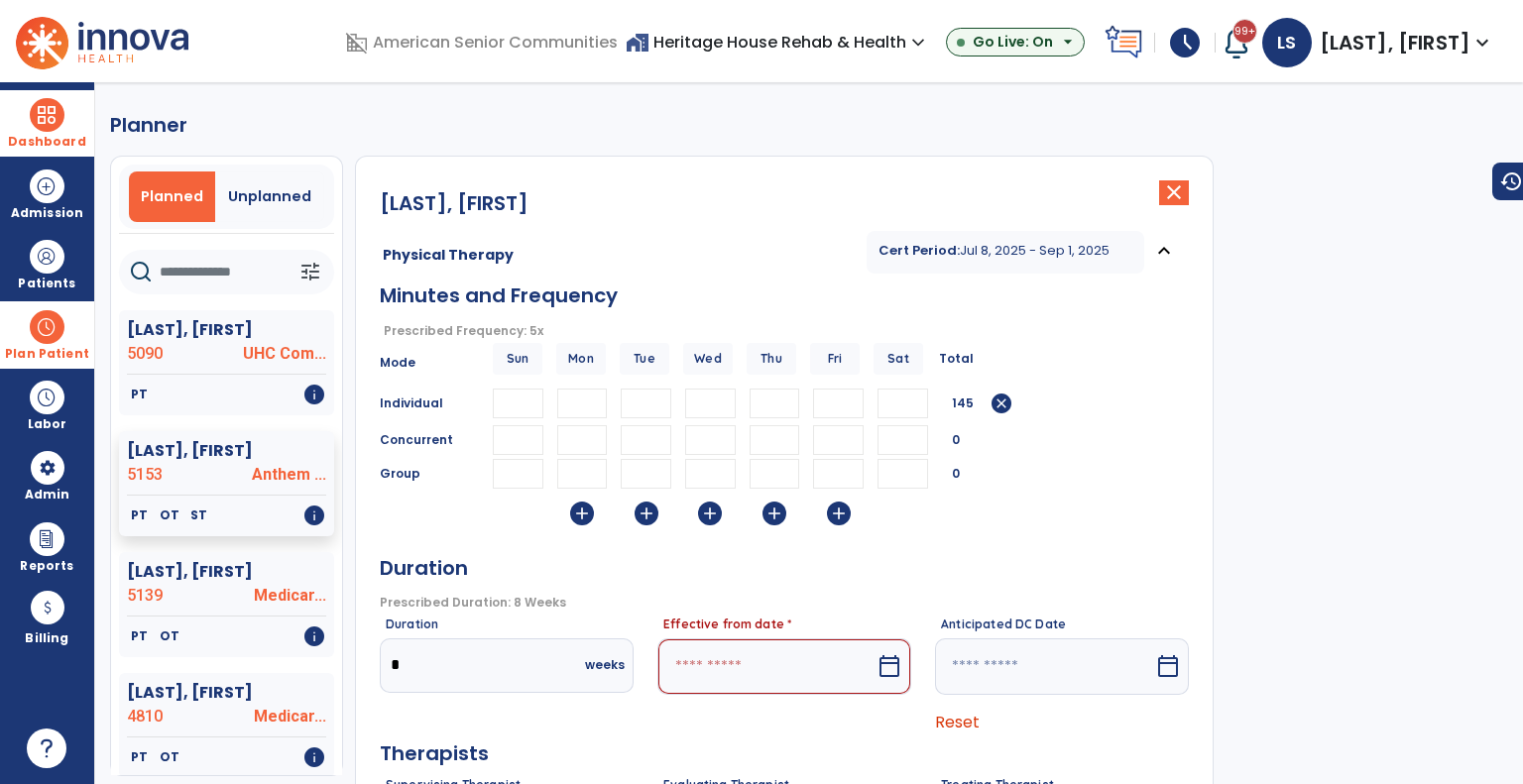 type on "**" 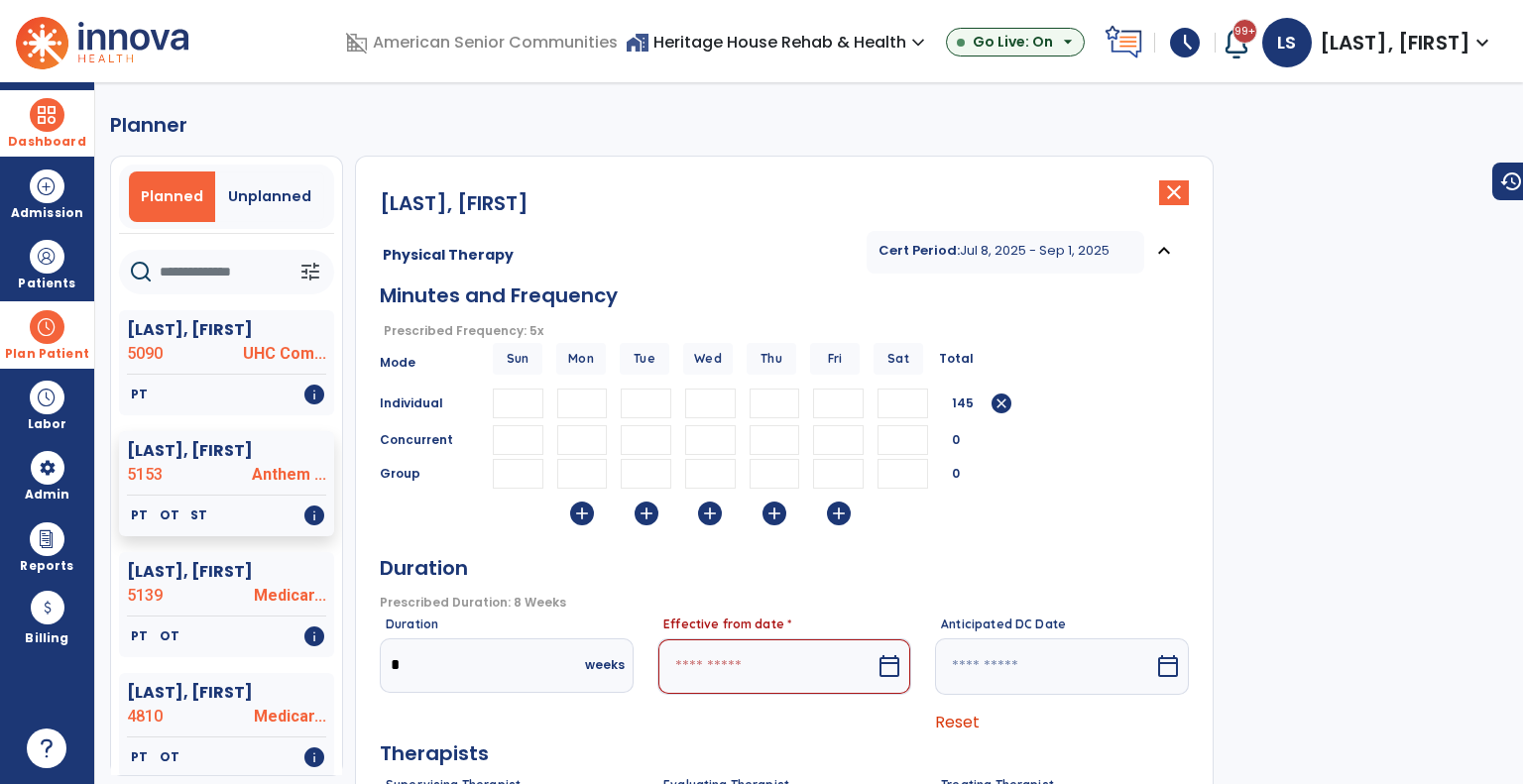 click on "**" at bounding box center (774, 403) 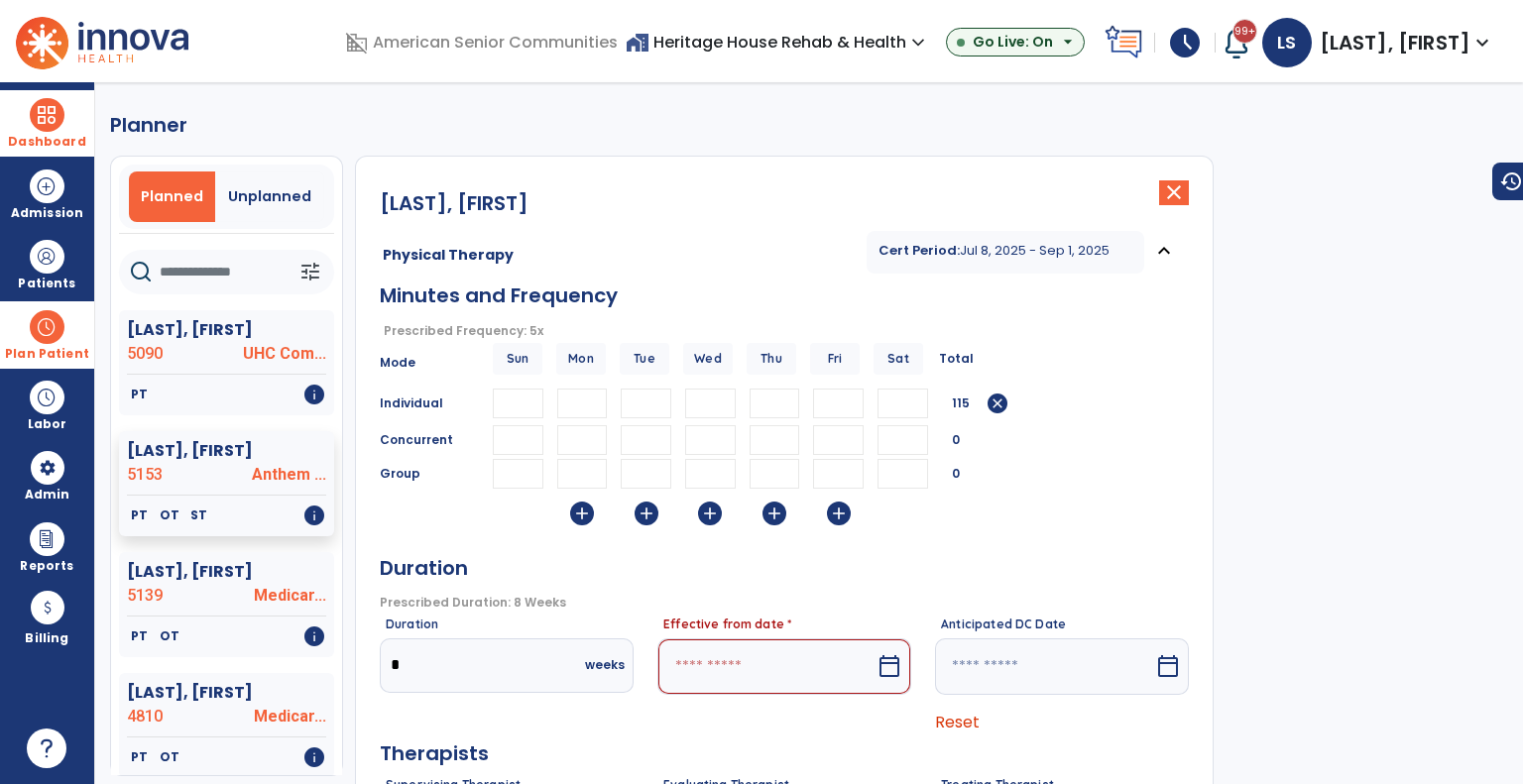 type on "**" 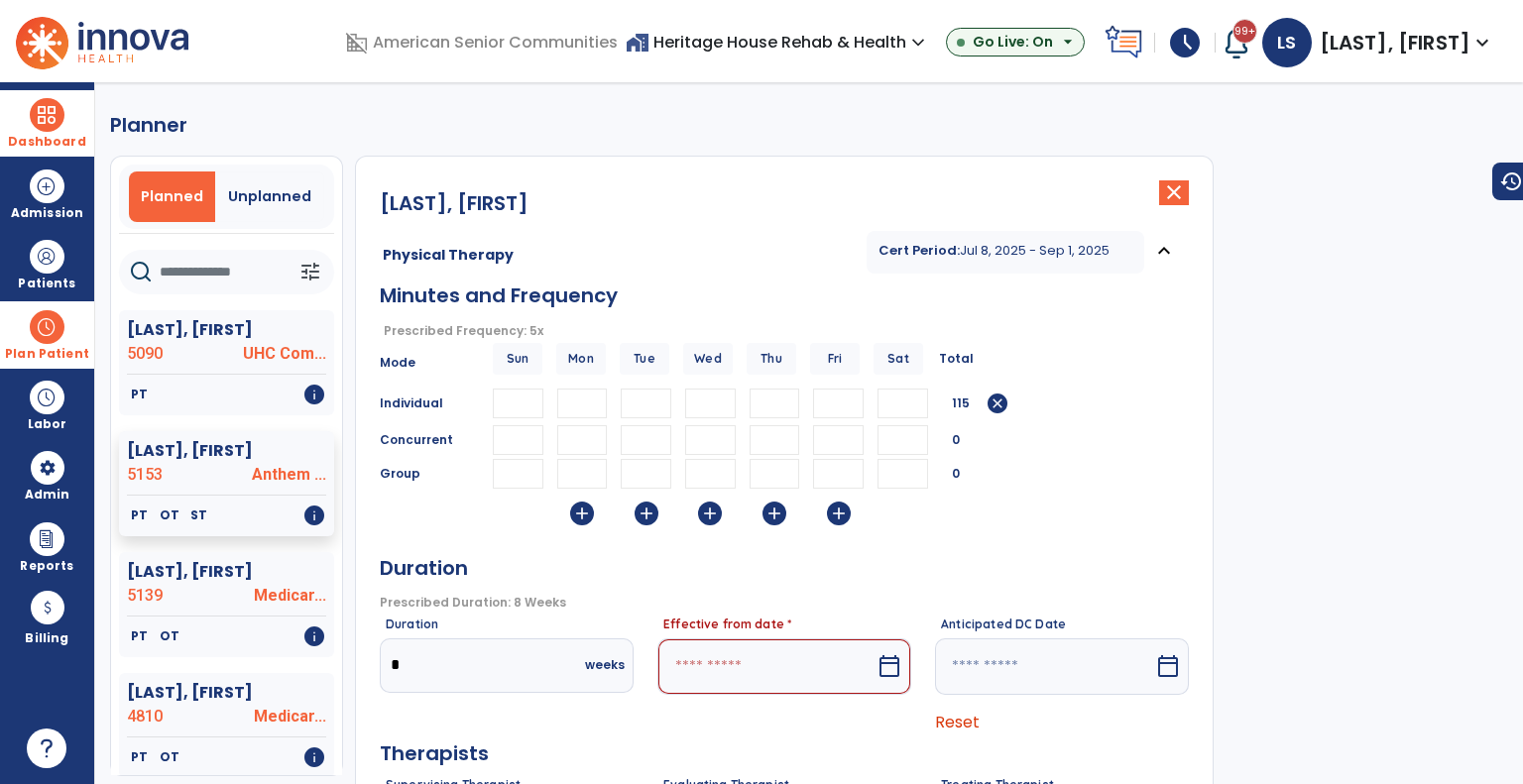 click on "**" at bounding box center (838, 403) 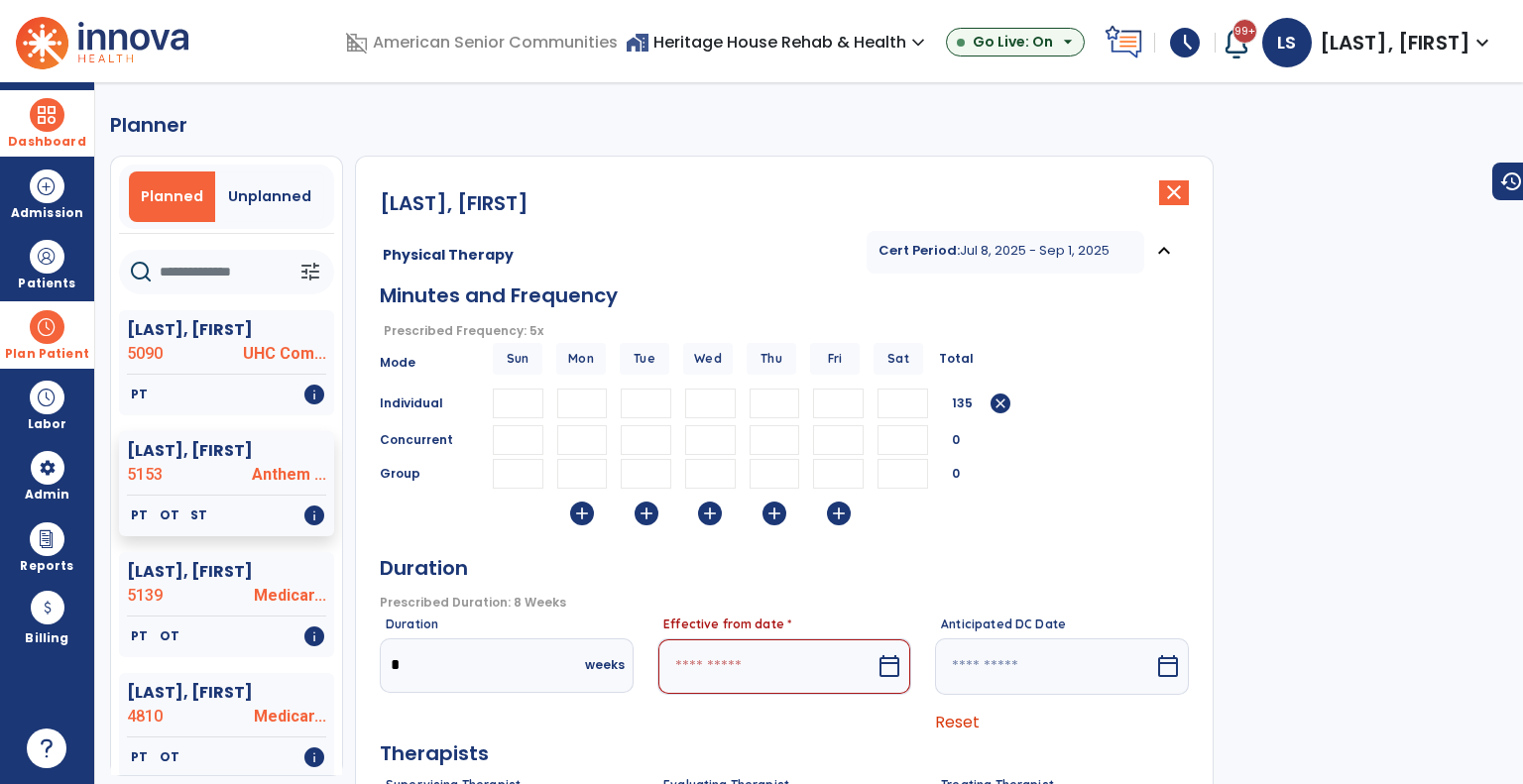 type on "**" 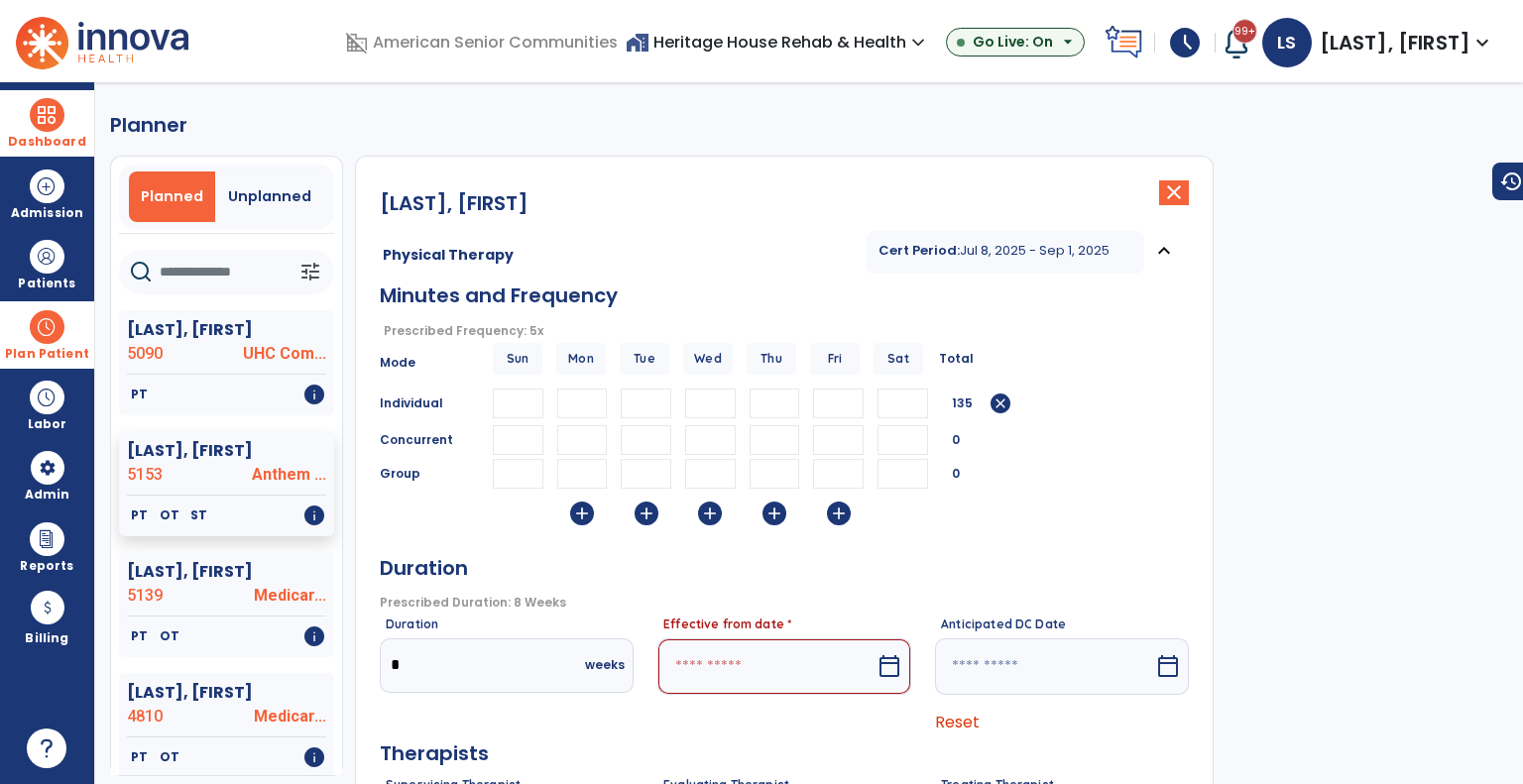 drag, startPoint x: 780, startPoint y: 669, endPoint x: 773, endPoint y: 657, distance: 13.892444 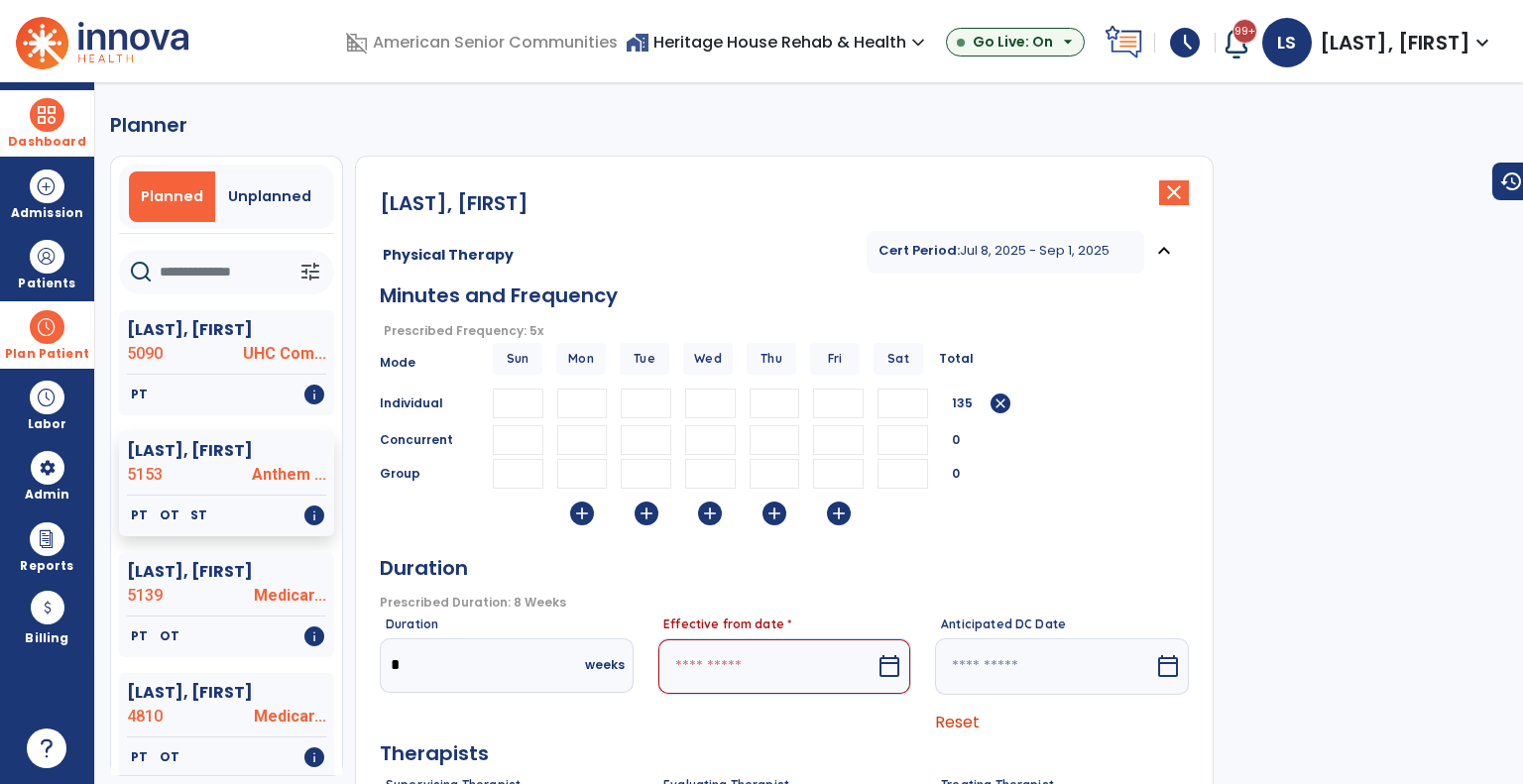 click at bounding box center [766, 666] 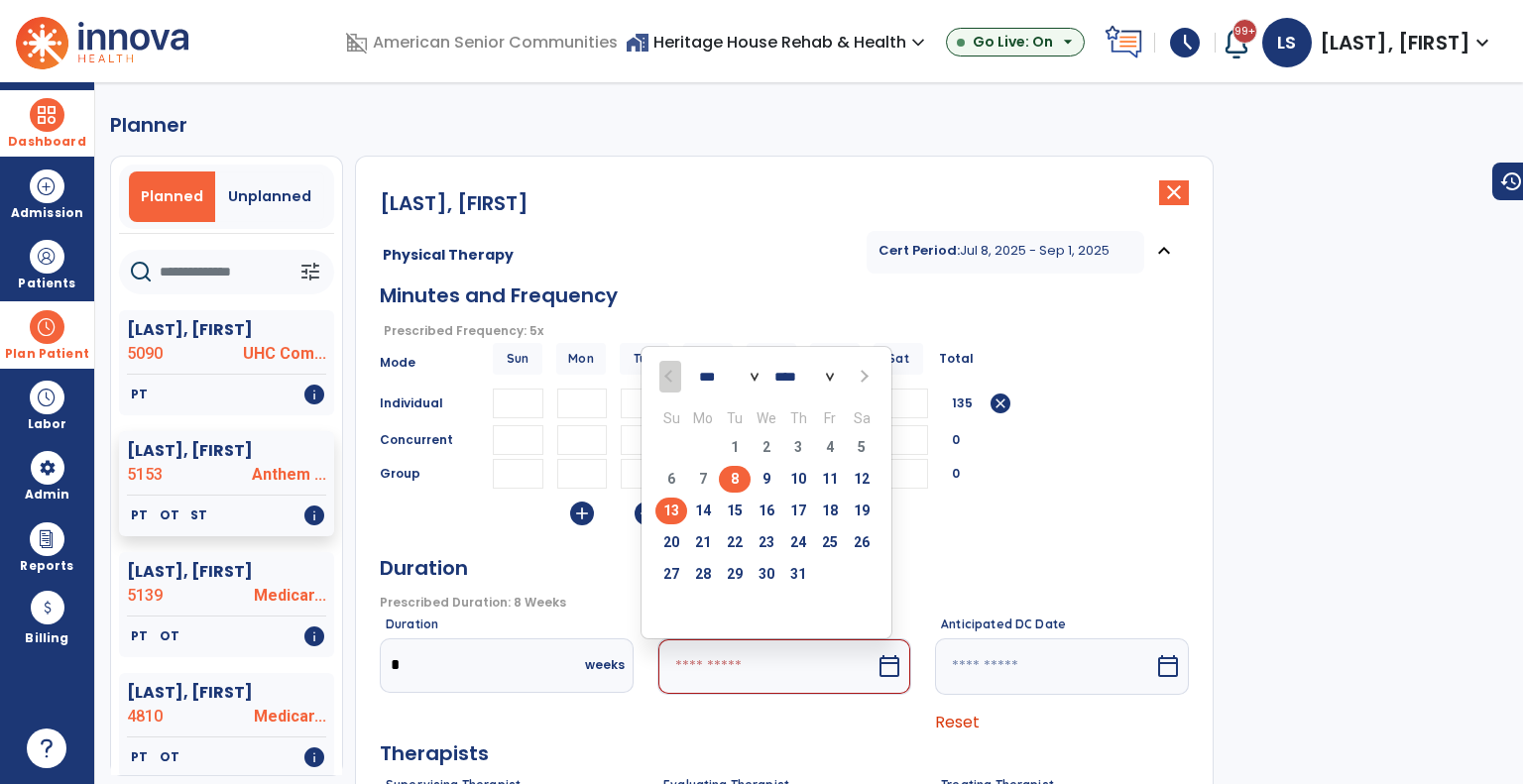 click on "13" at bounding box center (671, 510) 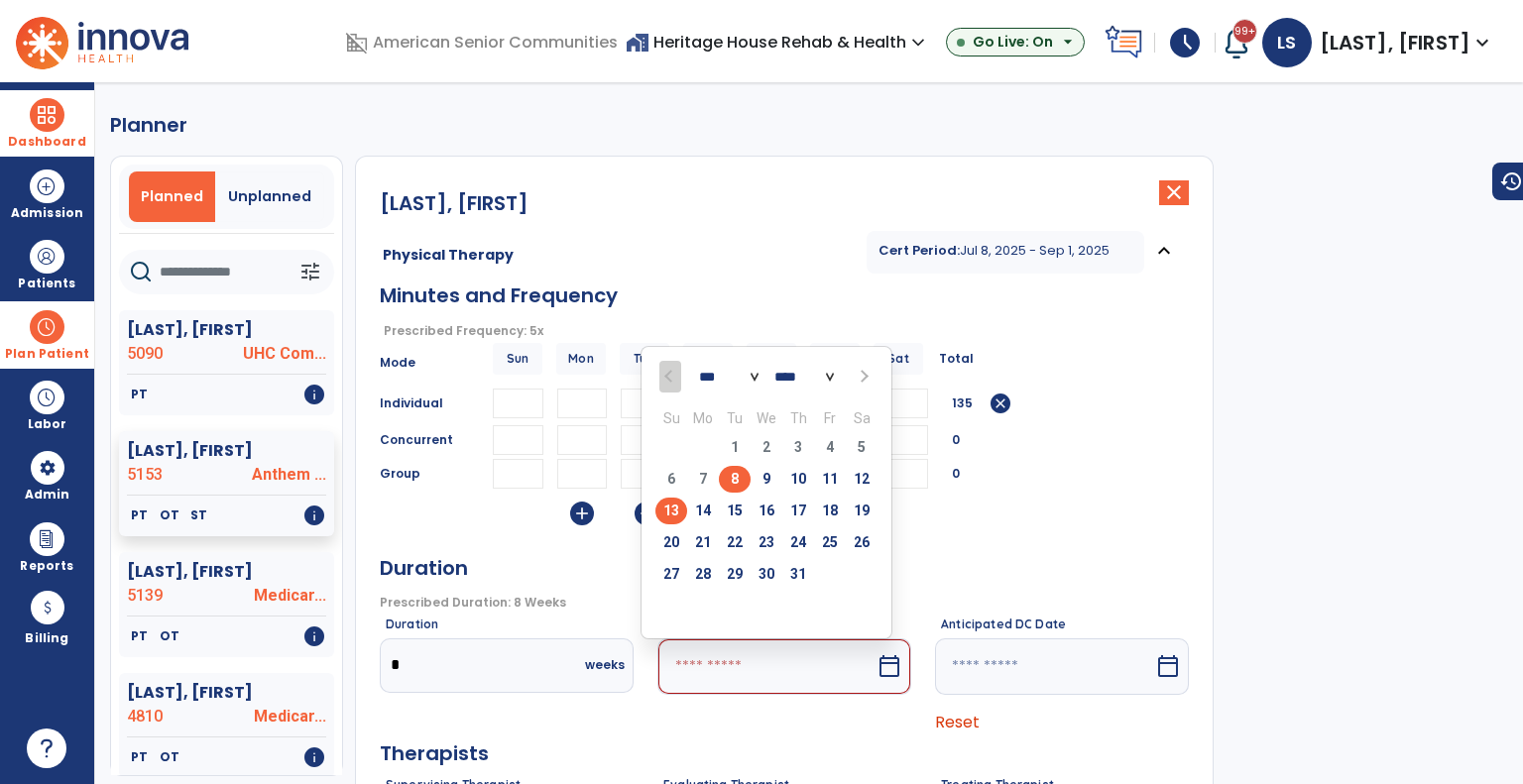 type on "*********" 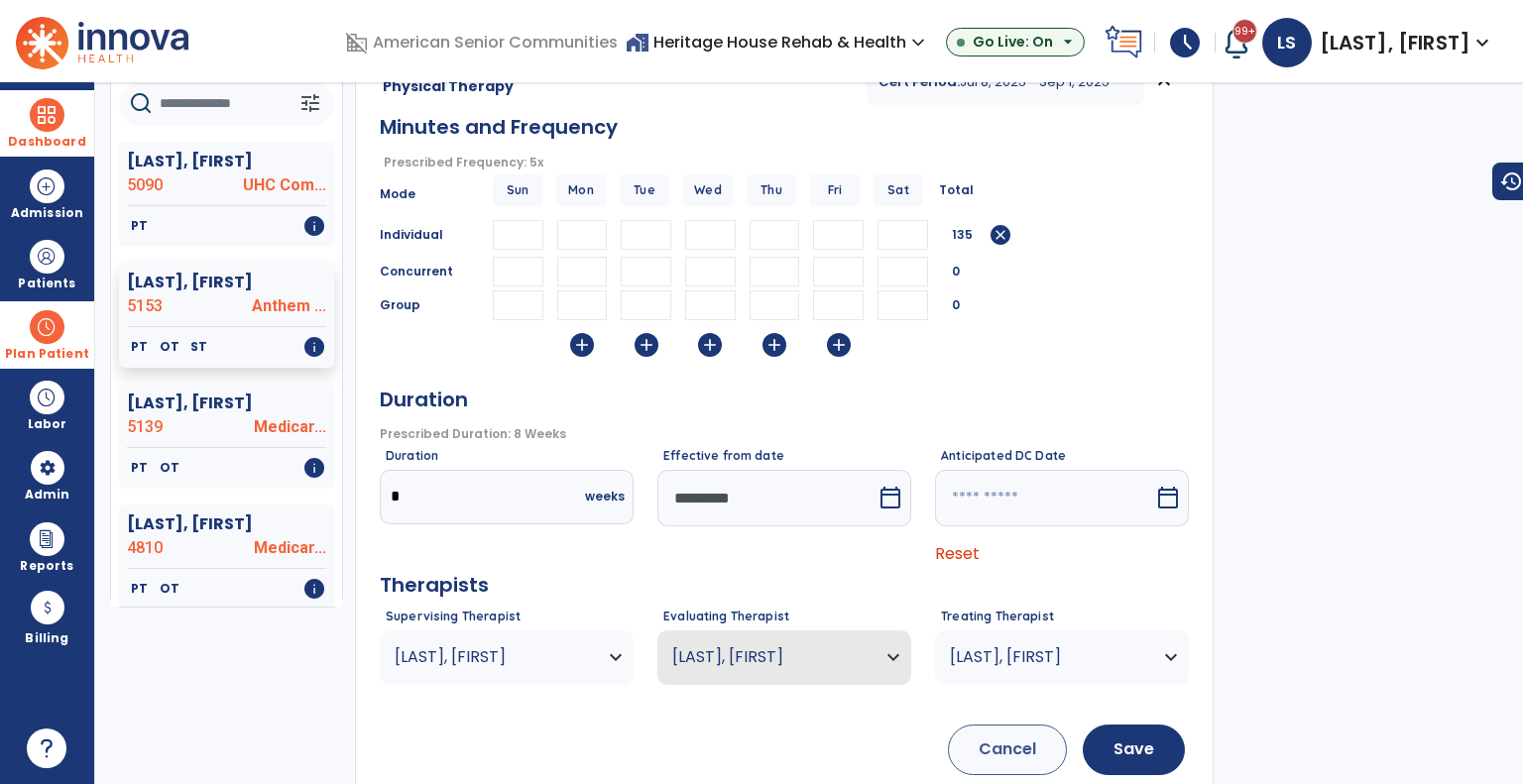 scroll, scrollTop: 297, scrollLeft: 0, axis: vertical 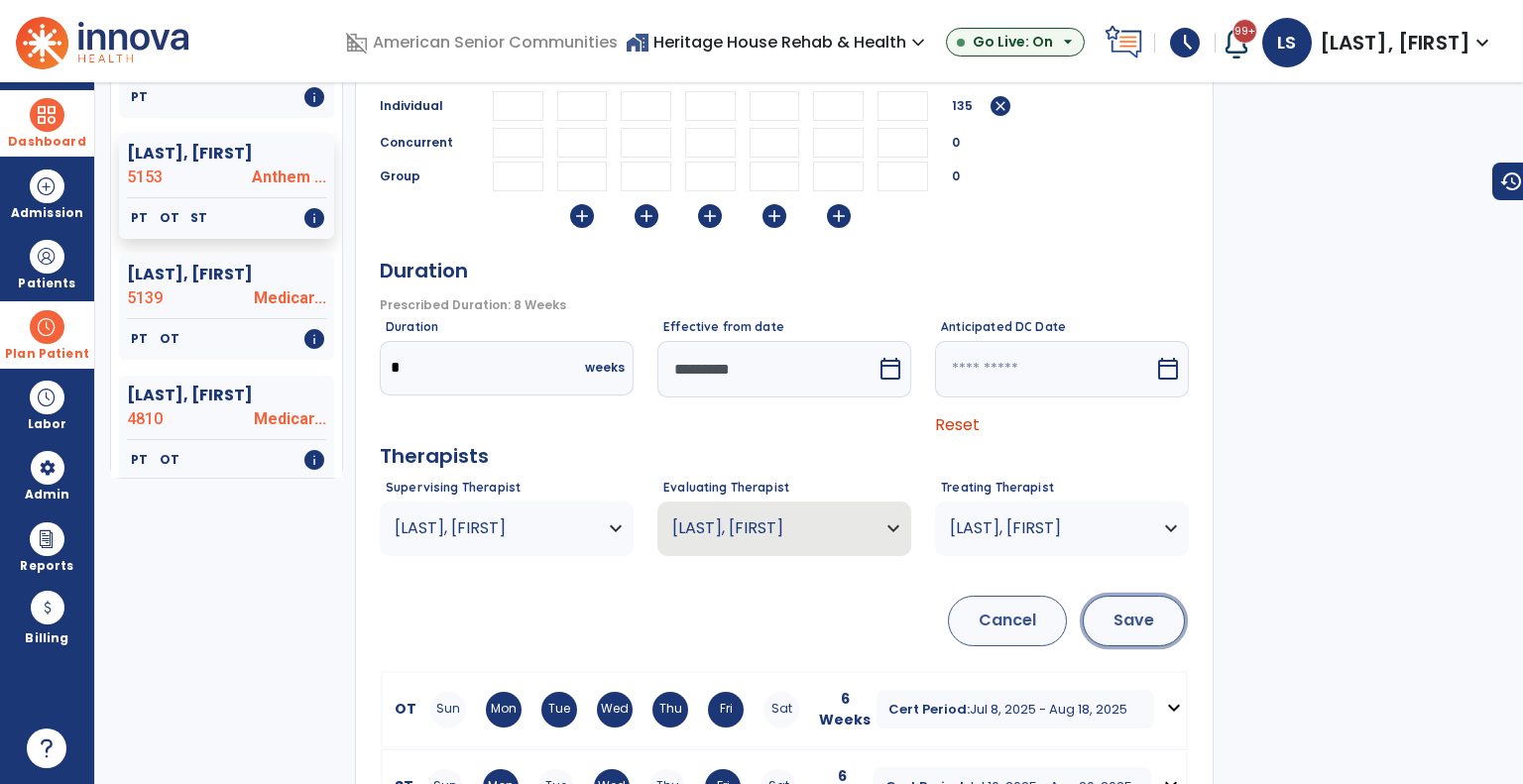 click on "Save" at bounding box center [1133, 620] 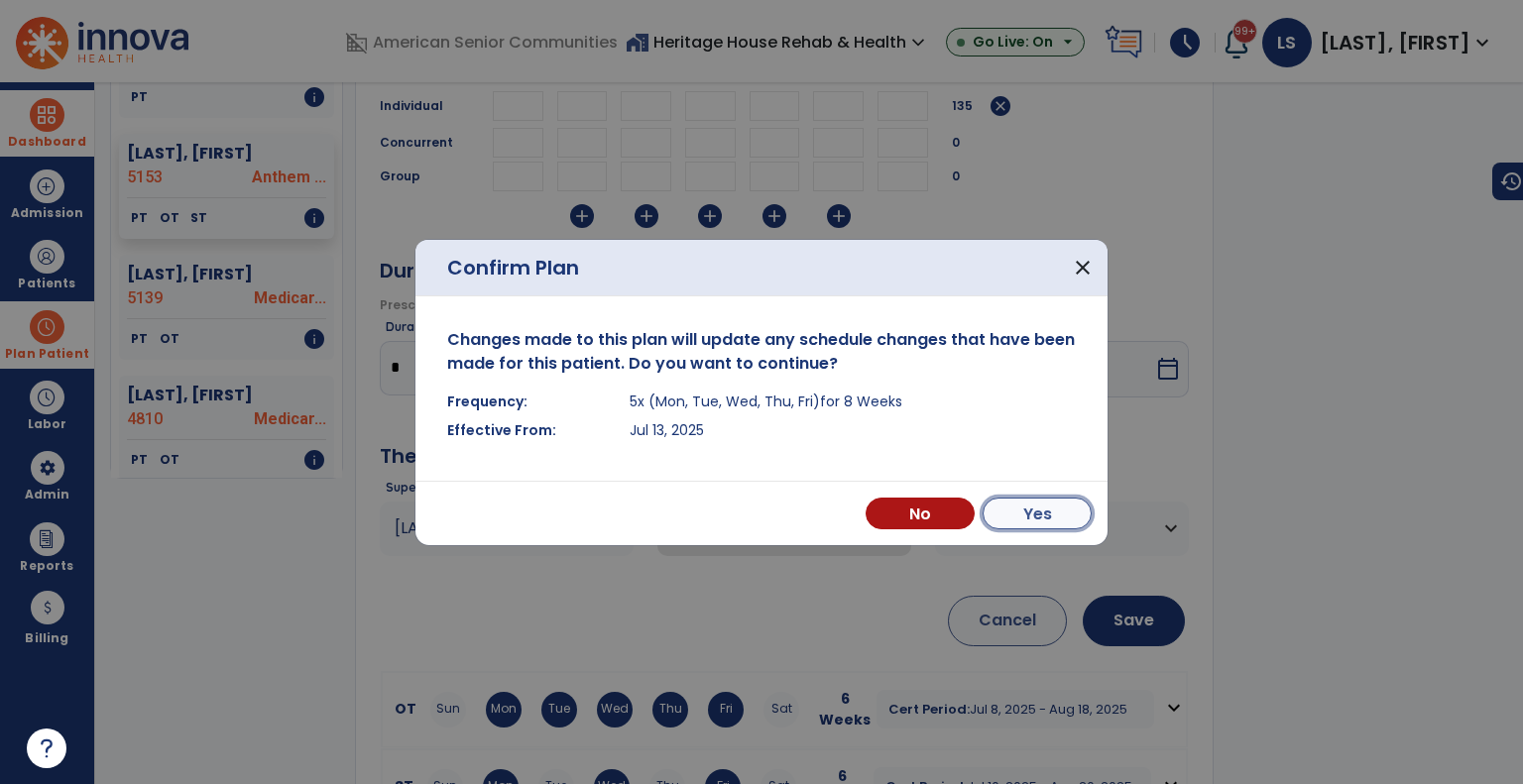 click on "Yes" at bounding box center (1037, 513) 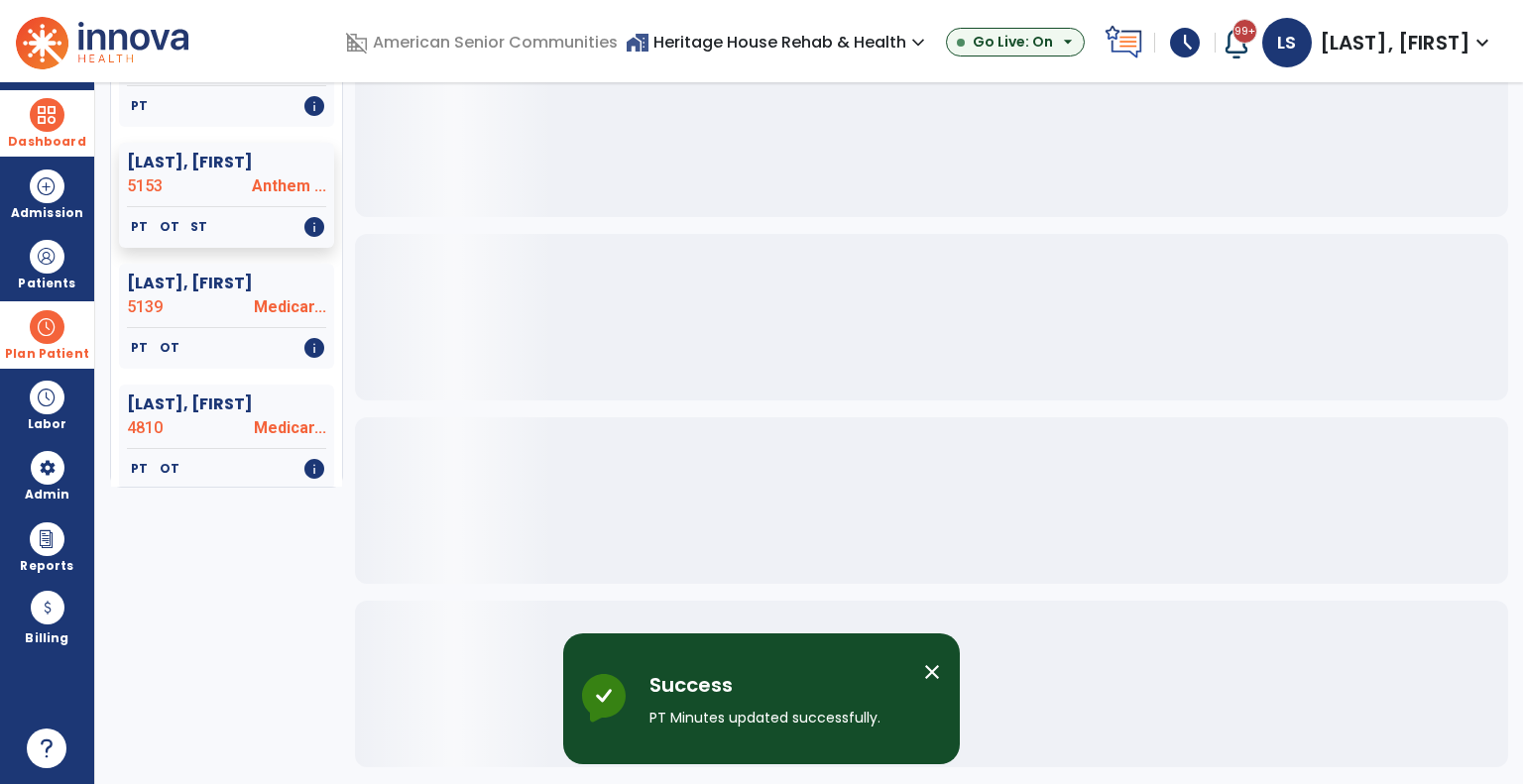 scroll, scrollTop: 280, scrollLeft: 0, axis: vertical 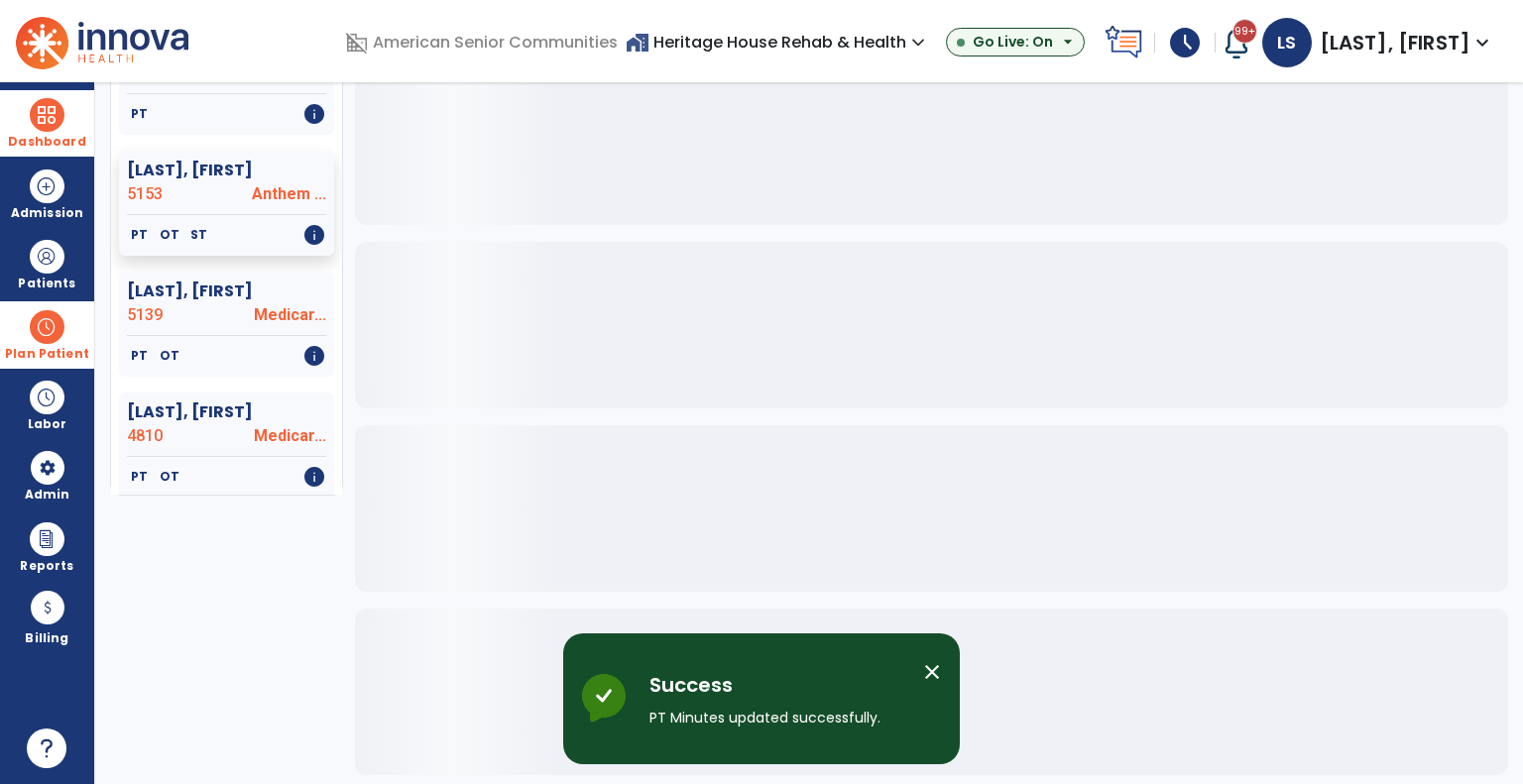 click at bounding box center [47, 327] 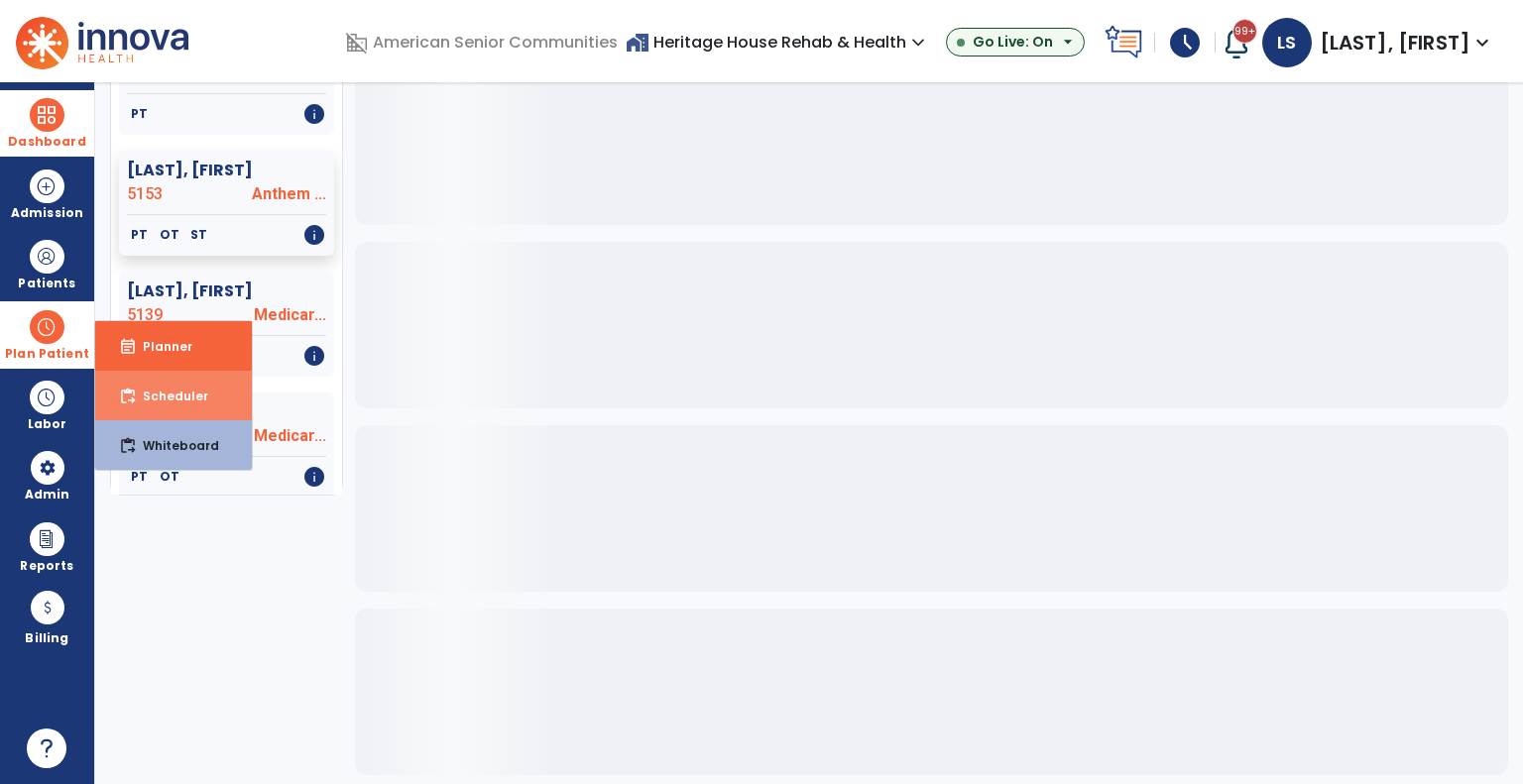 click on "Scheduler" at bounding box center (168, 395) 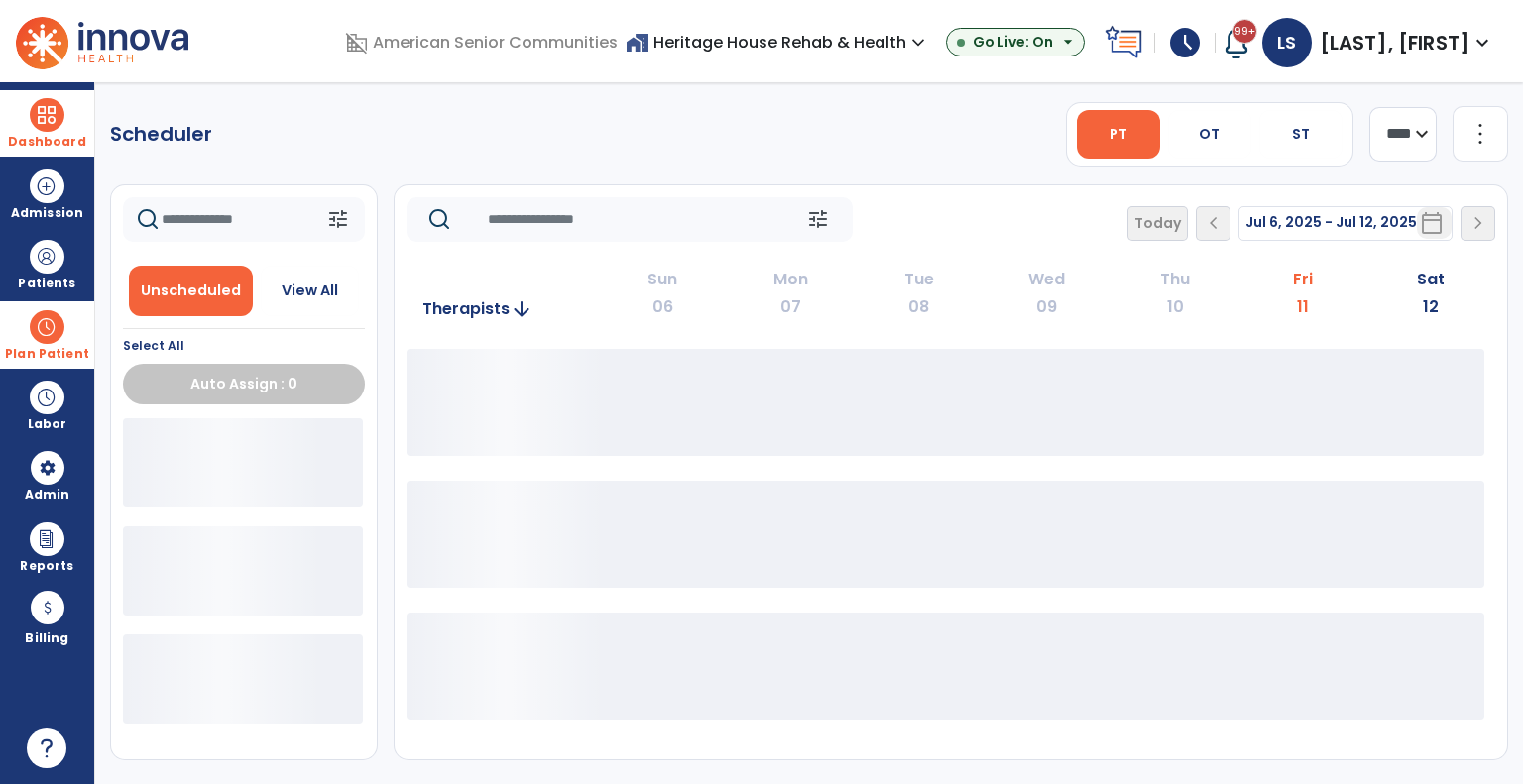 scroll, scrollTop: 0, scrollLeft: 0, axis: both 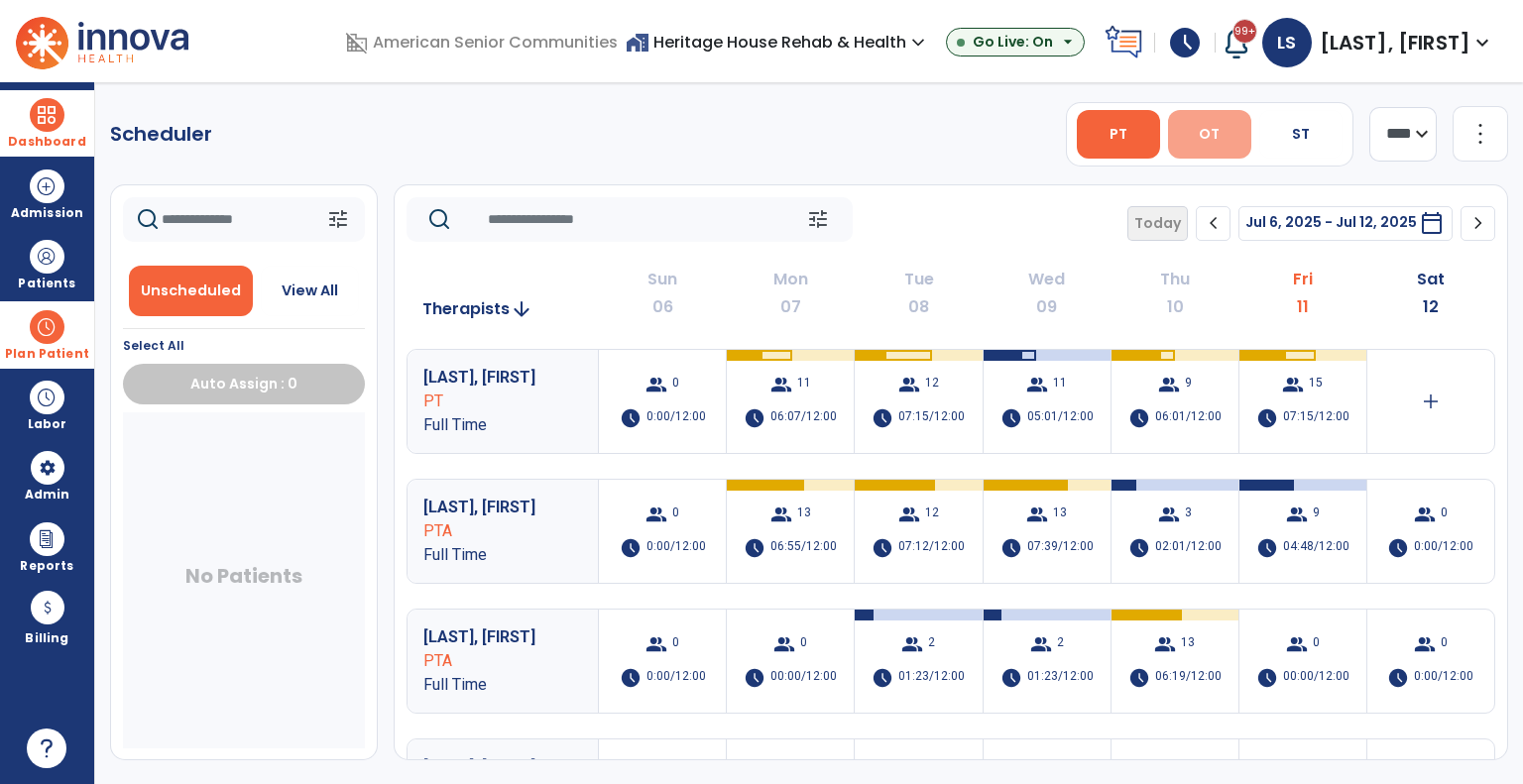 click on "OT" at bounding box center [1210, 134] 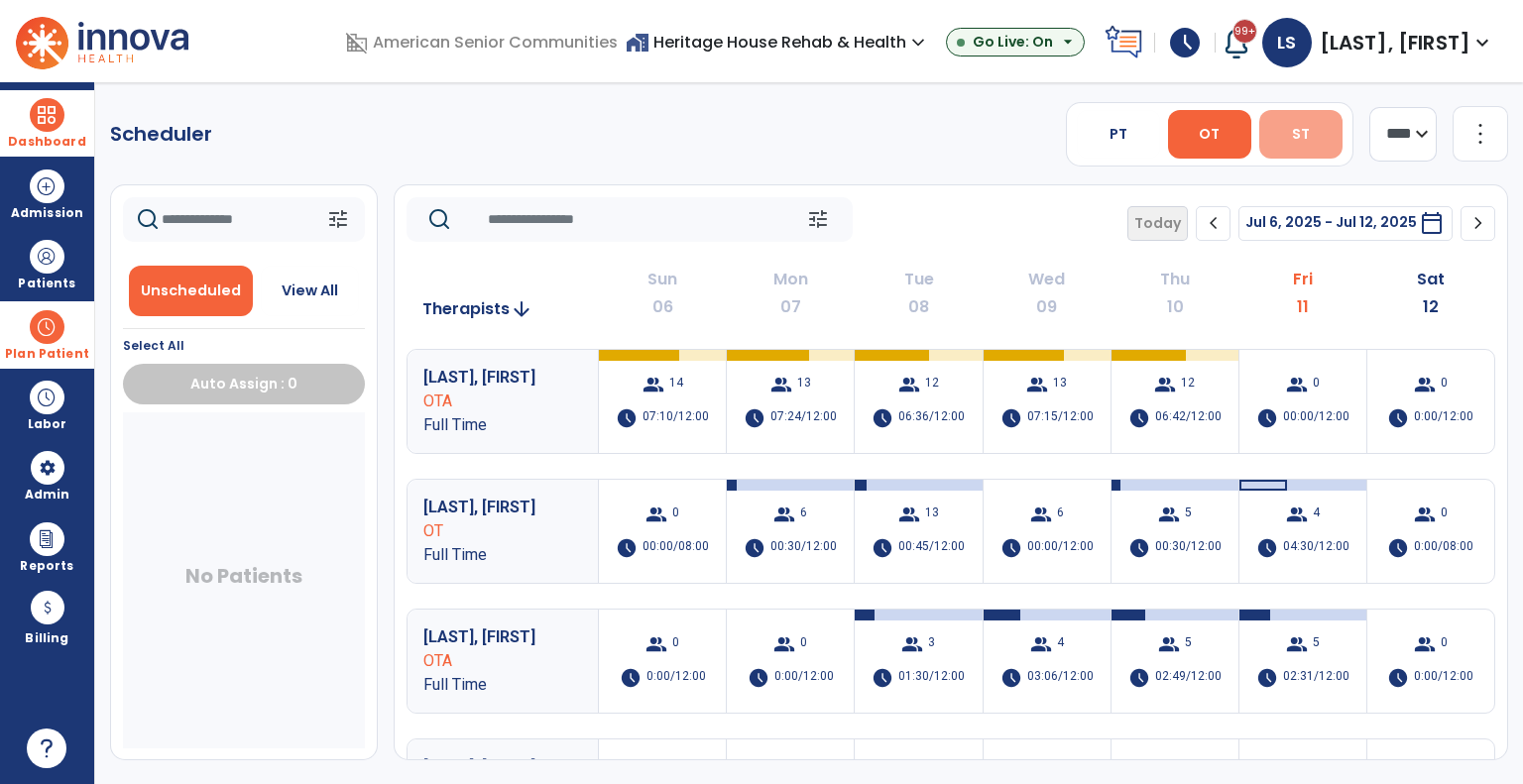 click on "ST" at bounding box center [1301, 134] 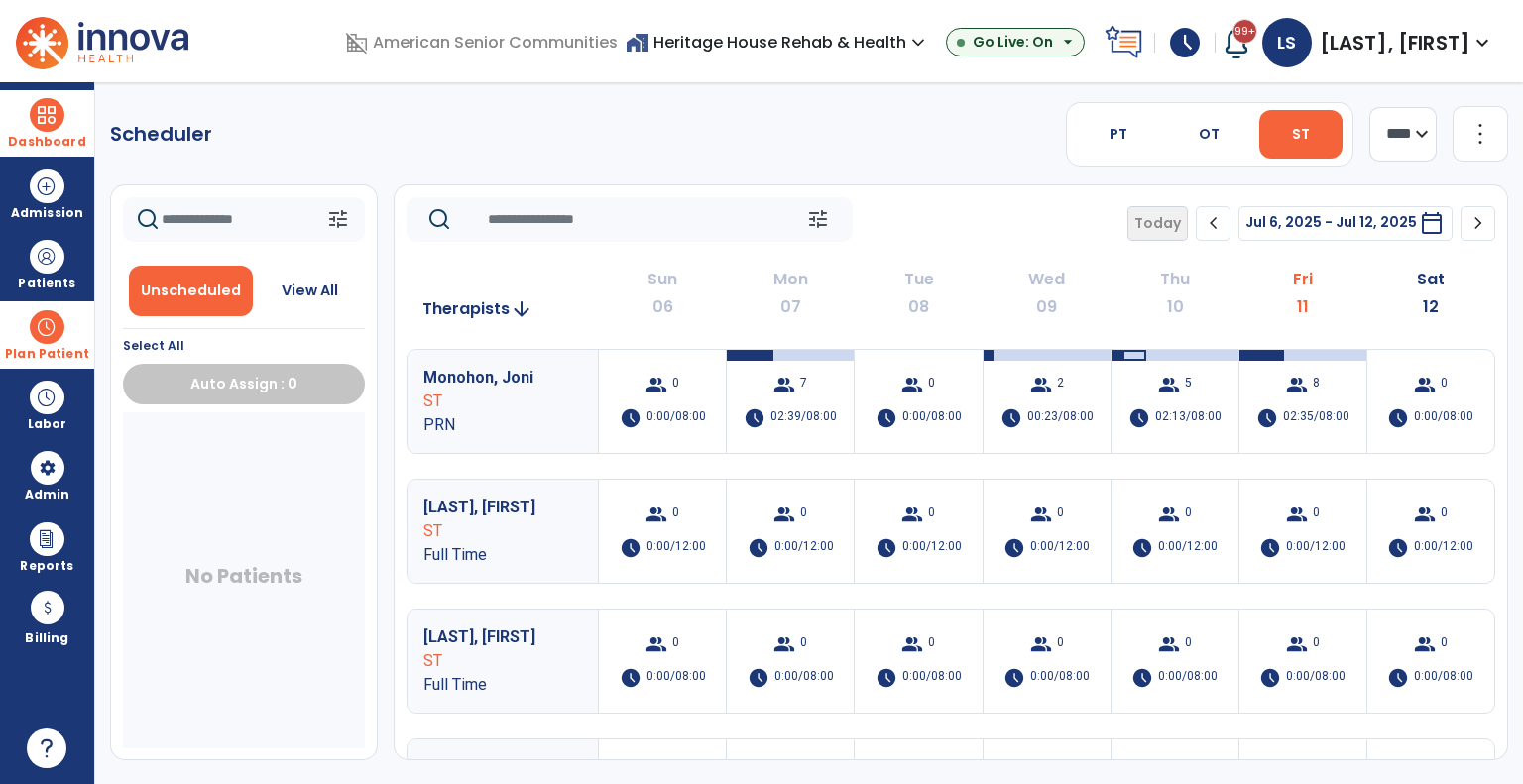 click on "chevron_right" 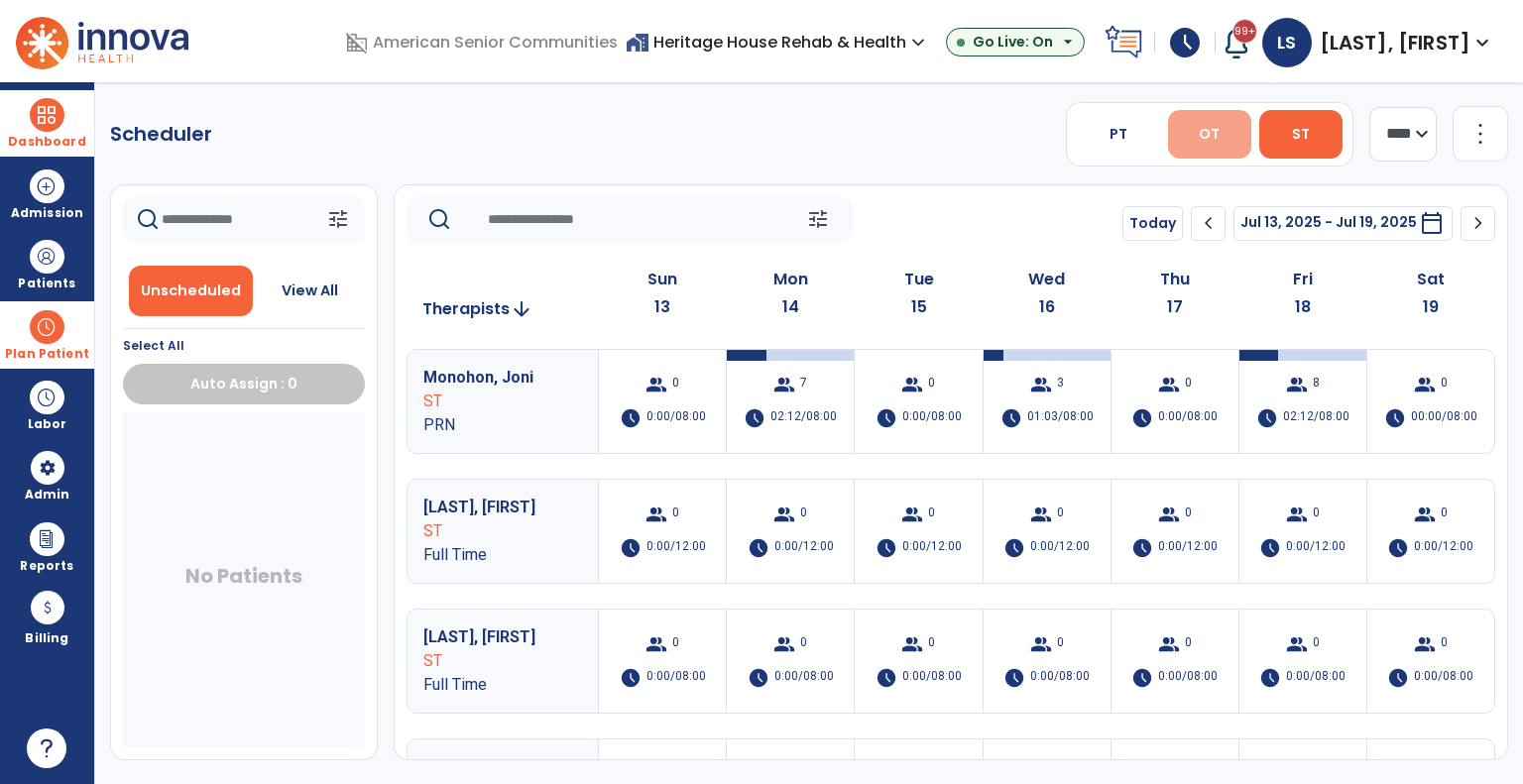 click on "OT" at bounding box center (1210, 134) 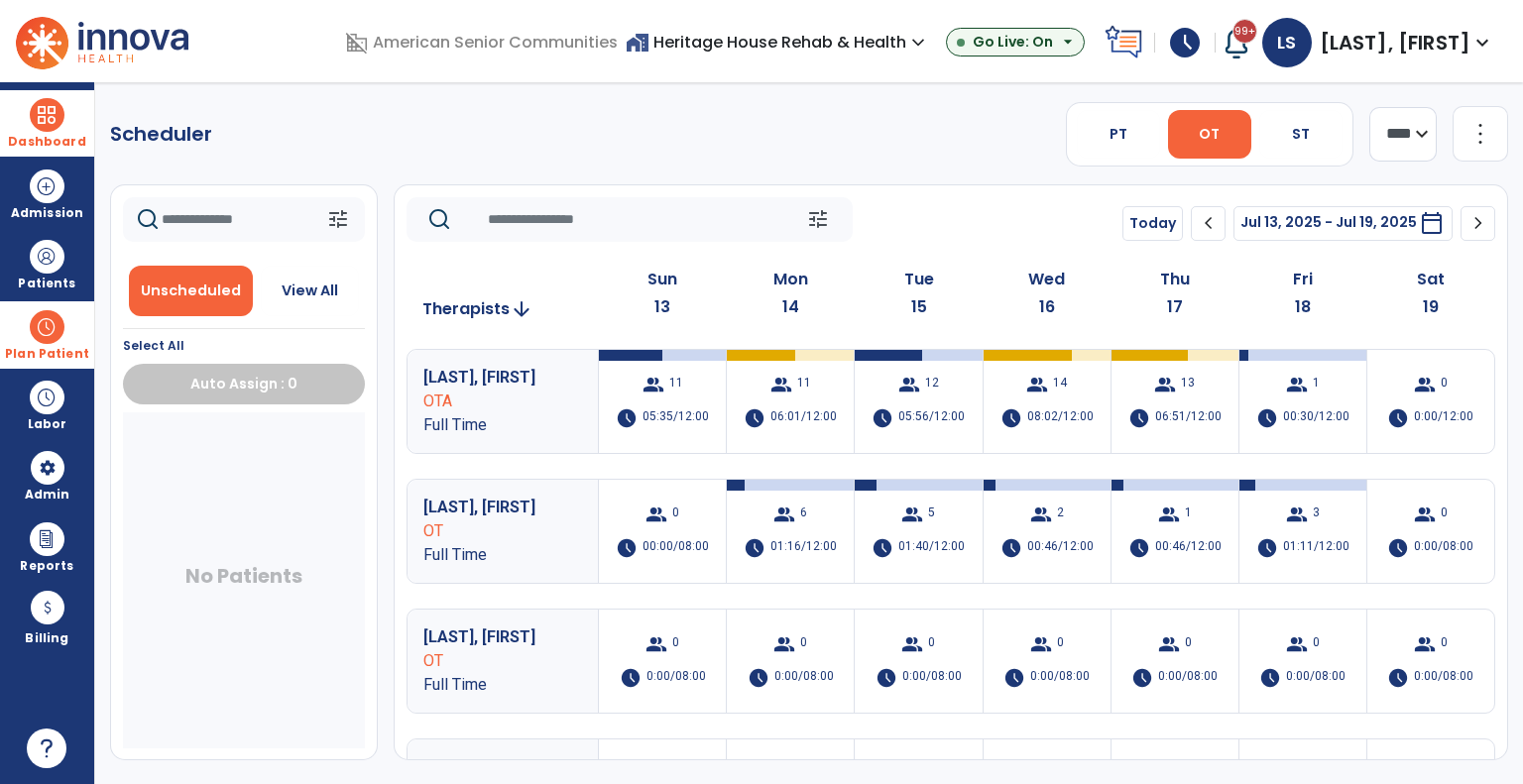 drag, startPoint x: 765, startPoint y: 98, endPoint x: 748, endPoint y: 94, distance: 17.464249 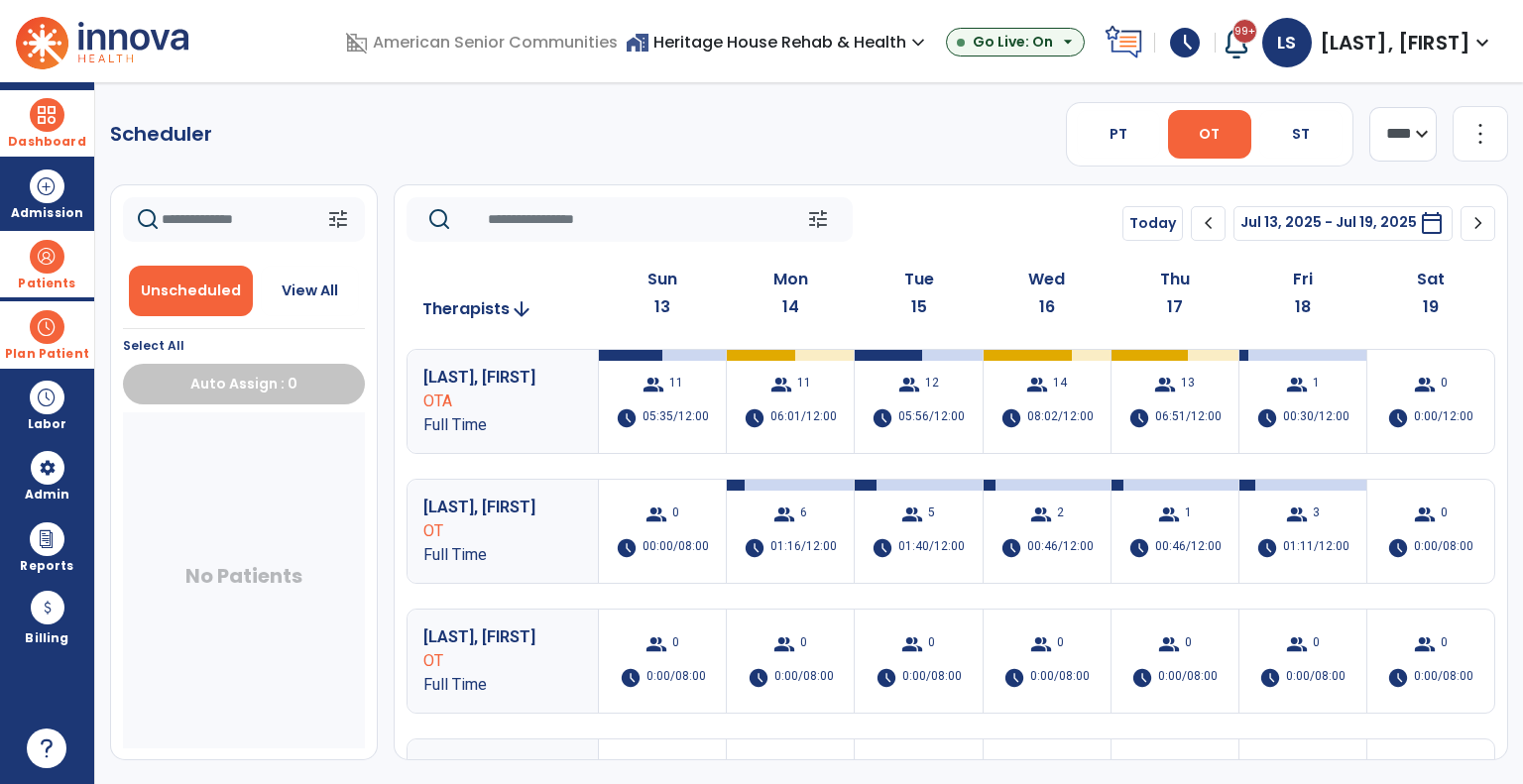 drag, startPoint x: 46, startPoint y: 267, endPoint x: 60, endPoint y: 268, distance: 14.035669 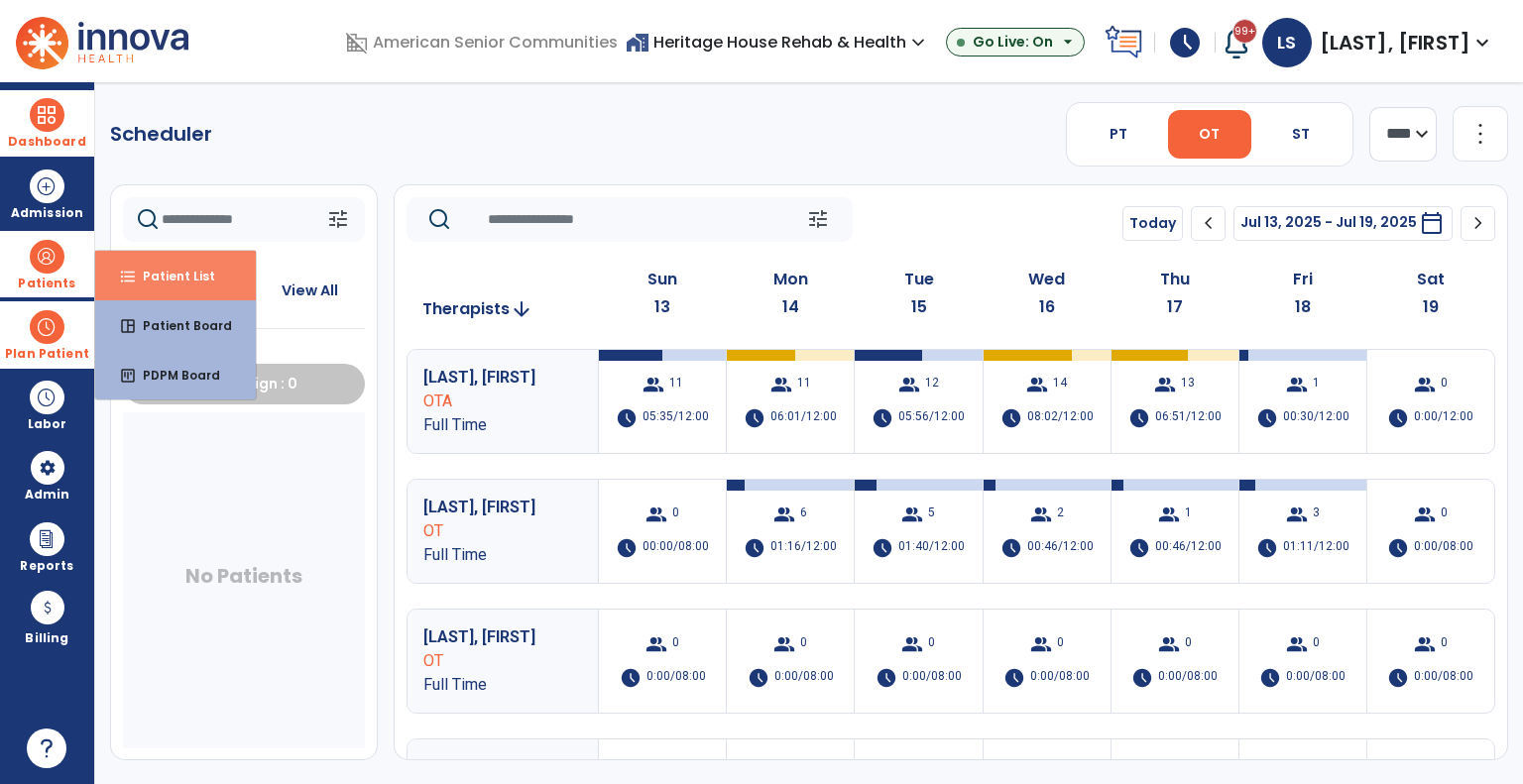 click on "format_list_bulleted  Patient List" at bounding box center (176, 276) 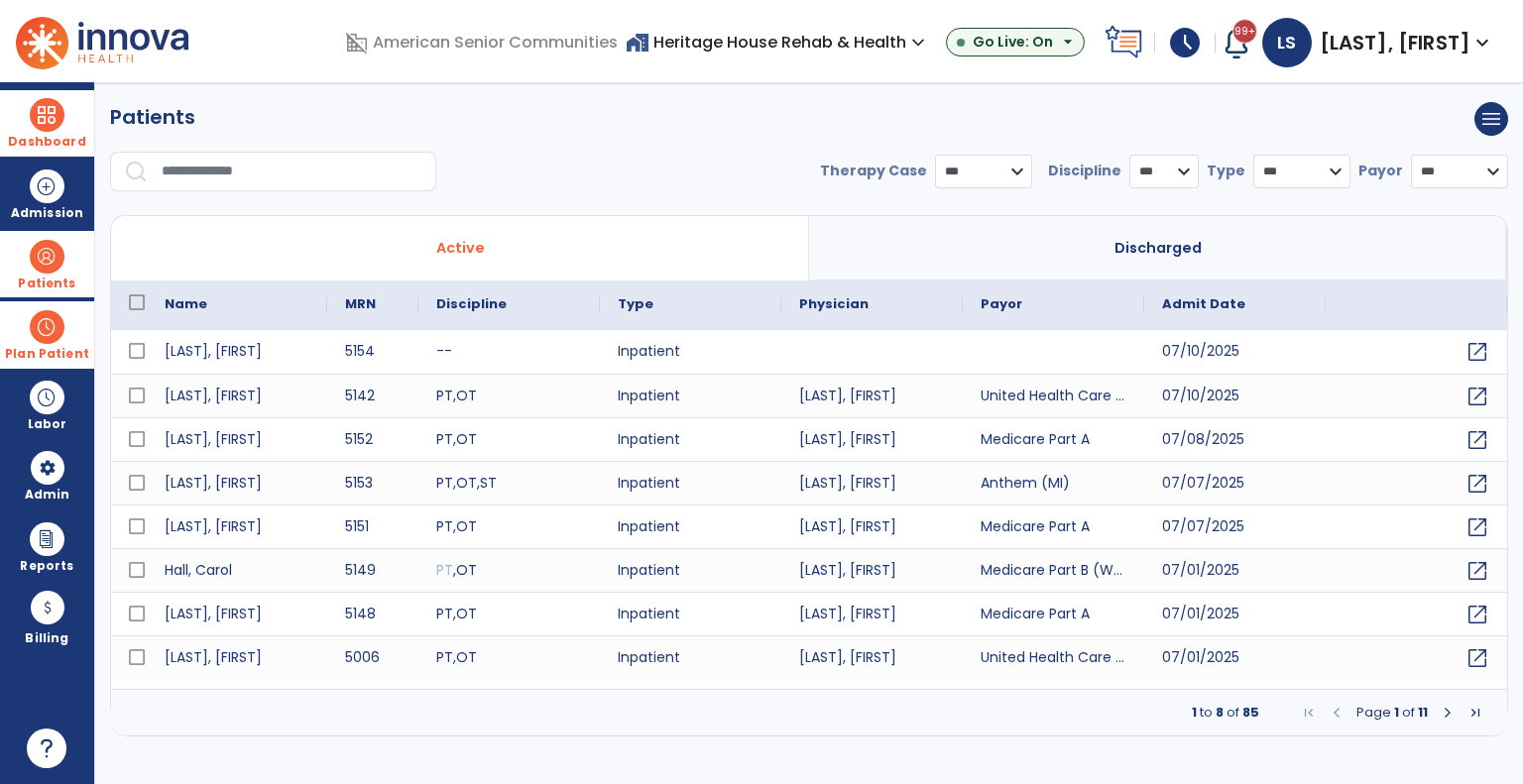 select on "***" 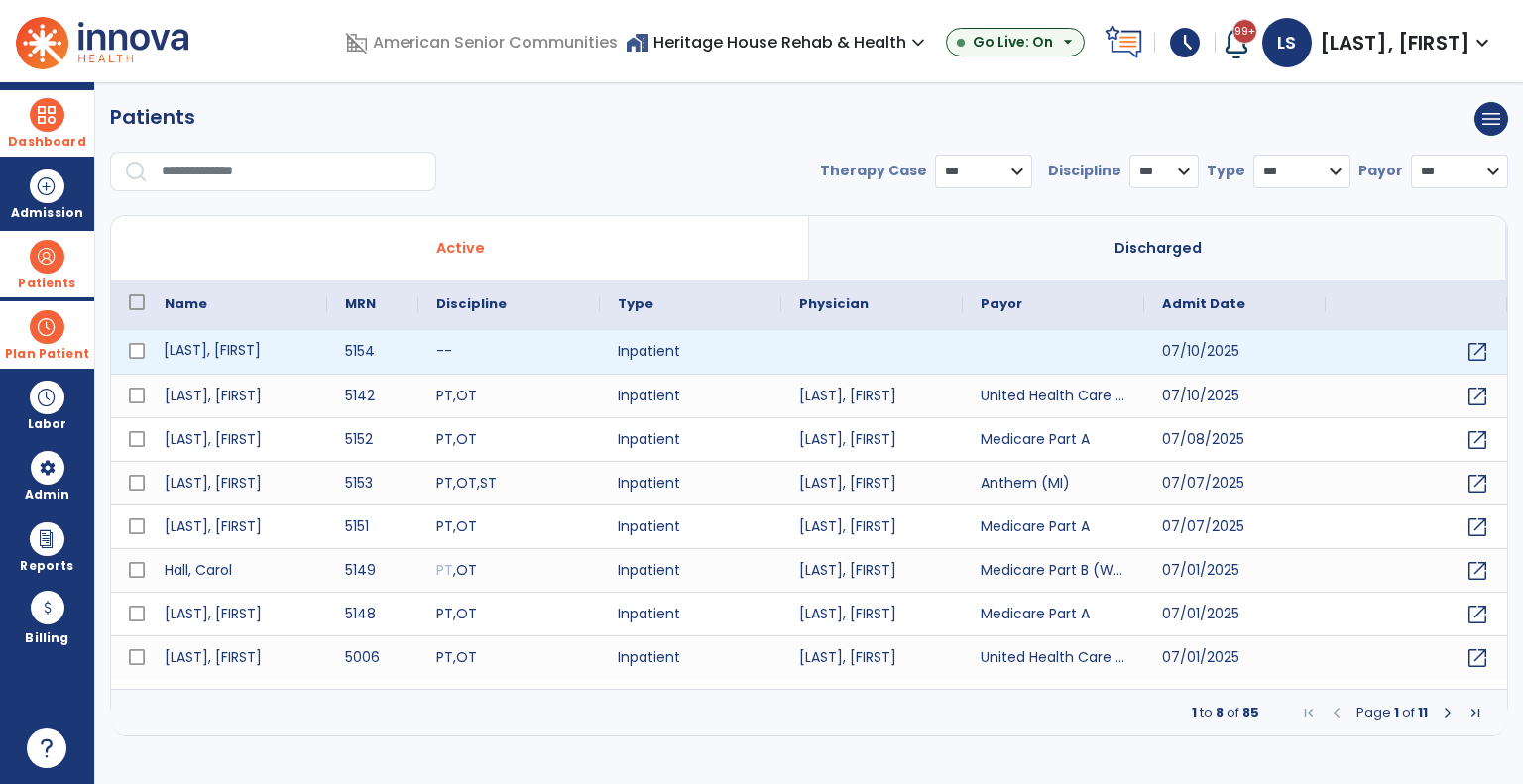 click on "[LAST], [FIRST]" at bounding box center (237, 352) 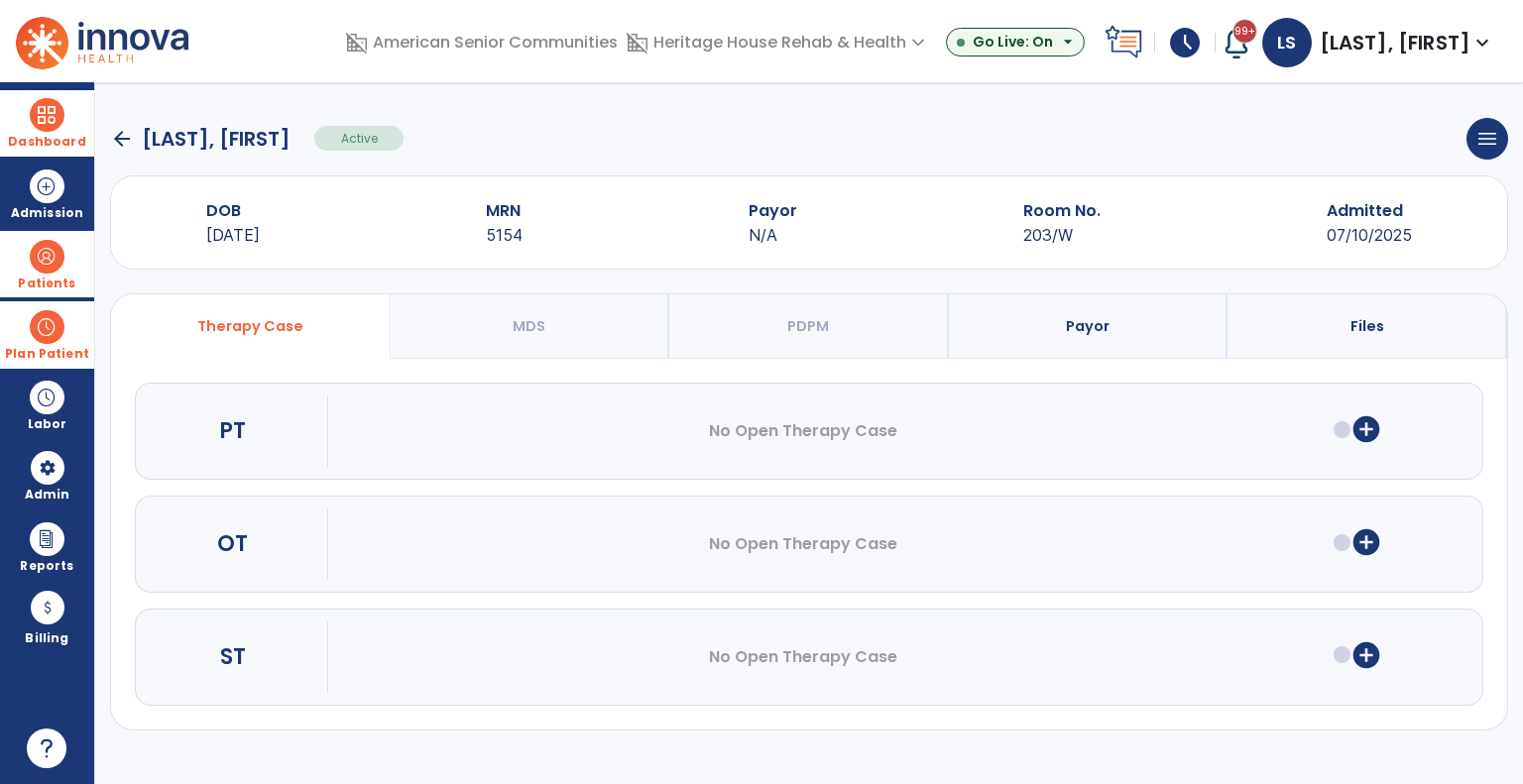 click on "add_circle" at bounding box center (1366, 429) 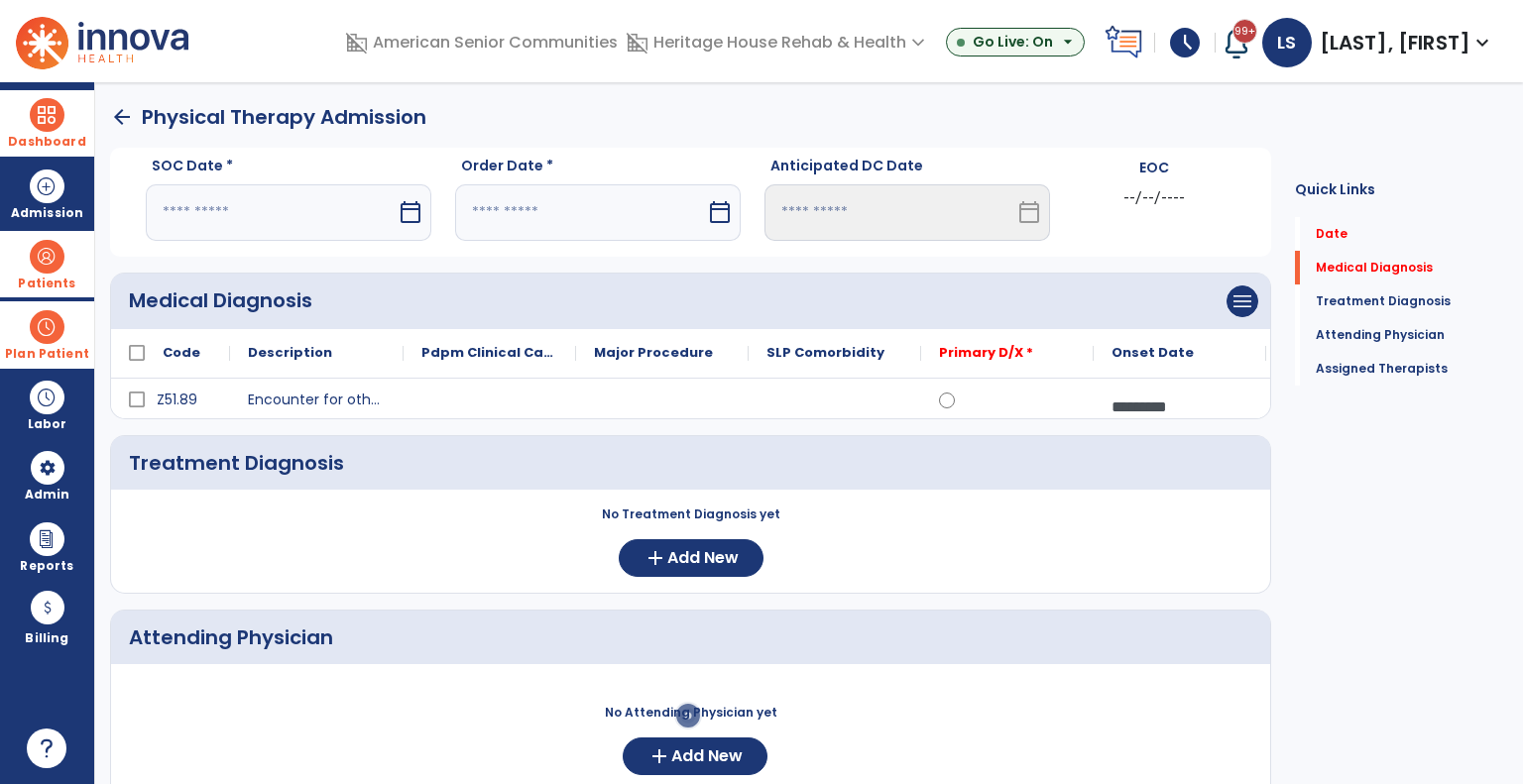 click at bounding box center (271, 212) 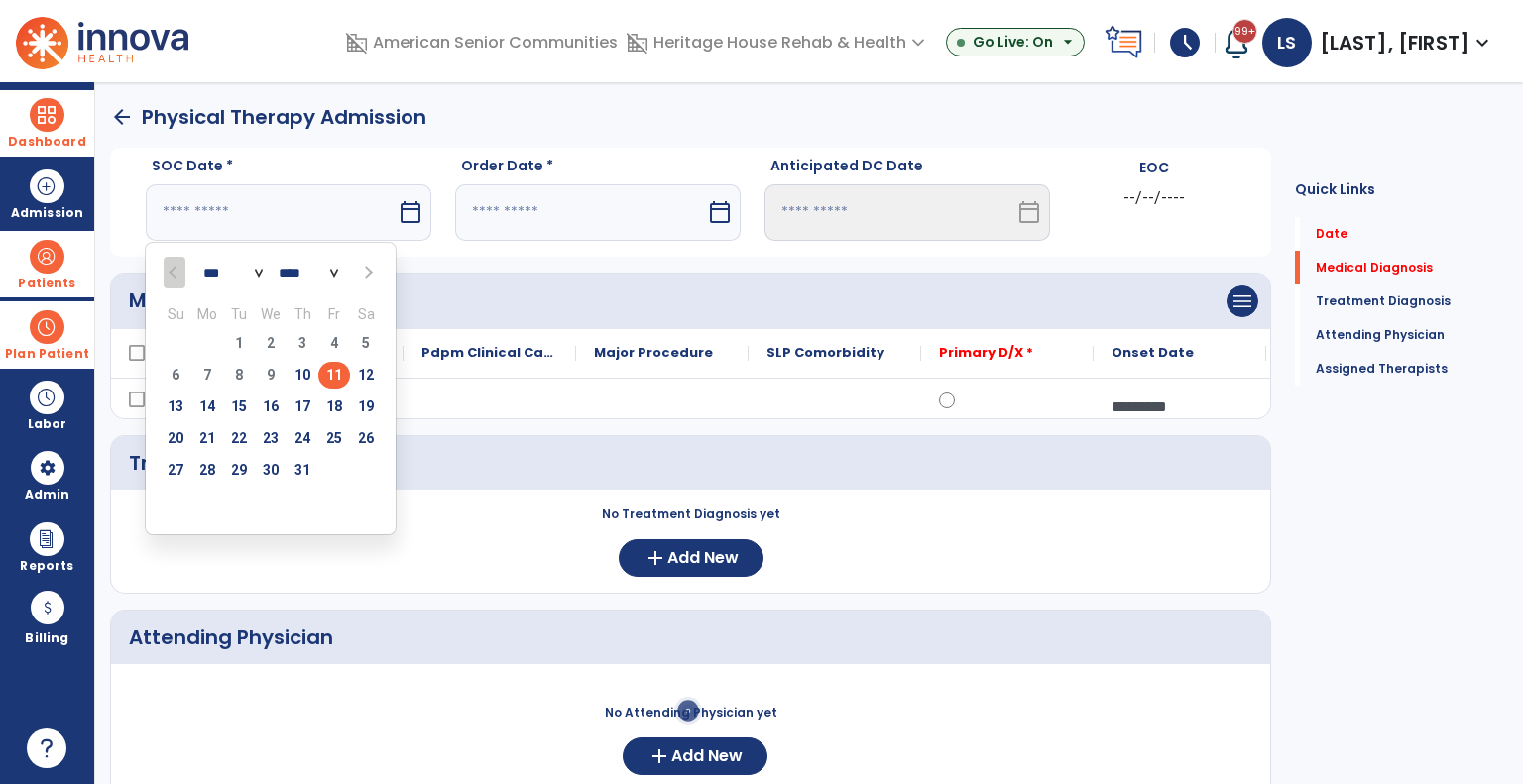 drag, startPoint x: 333, startPoint y: 374, endPoint x: 466, endPoint y: 303, distance: 150.76472 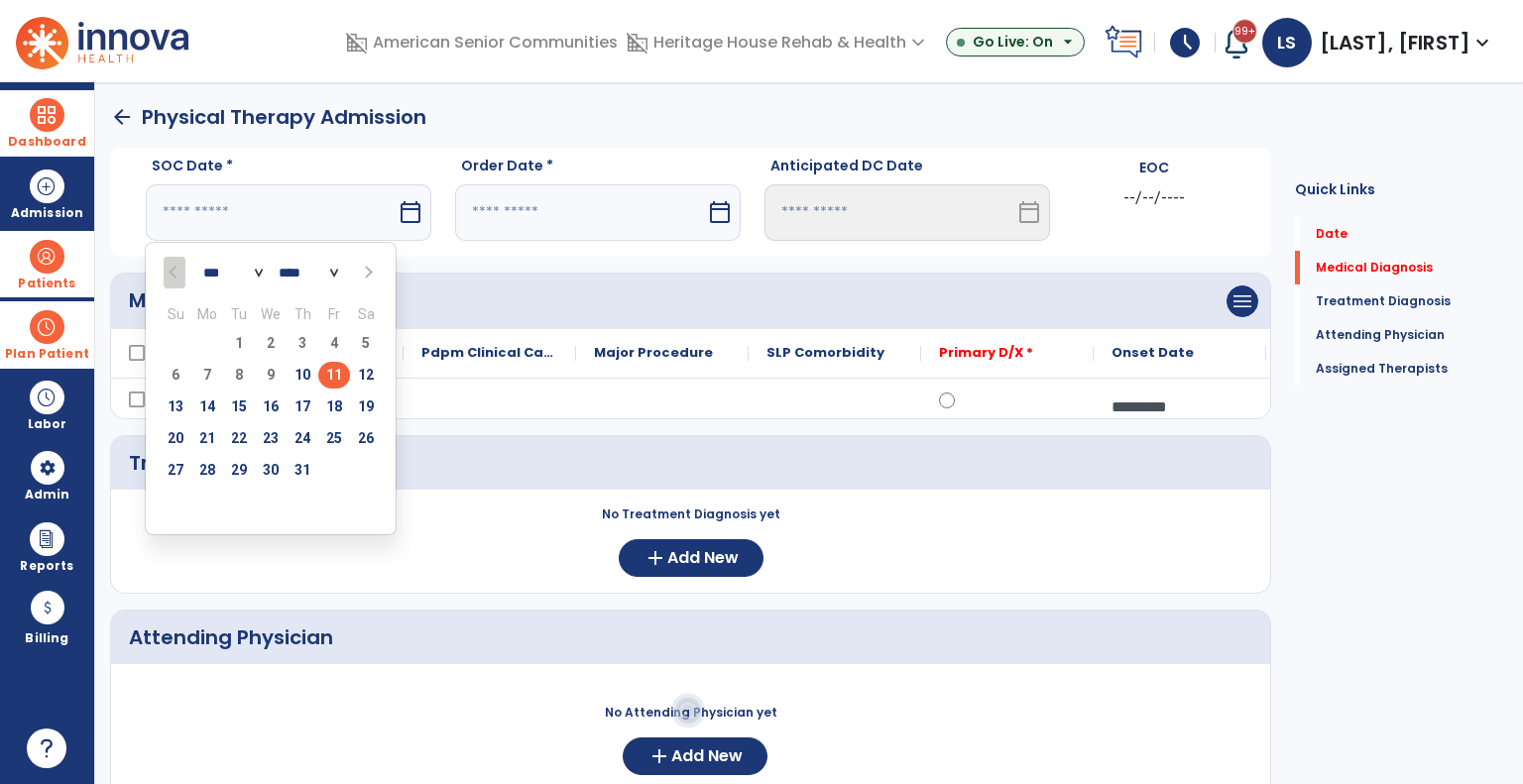 click on "11" at bounding box center [334, 375] 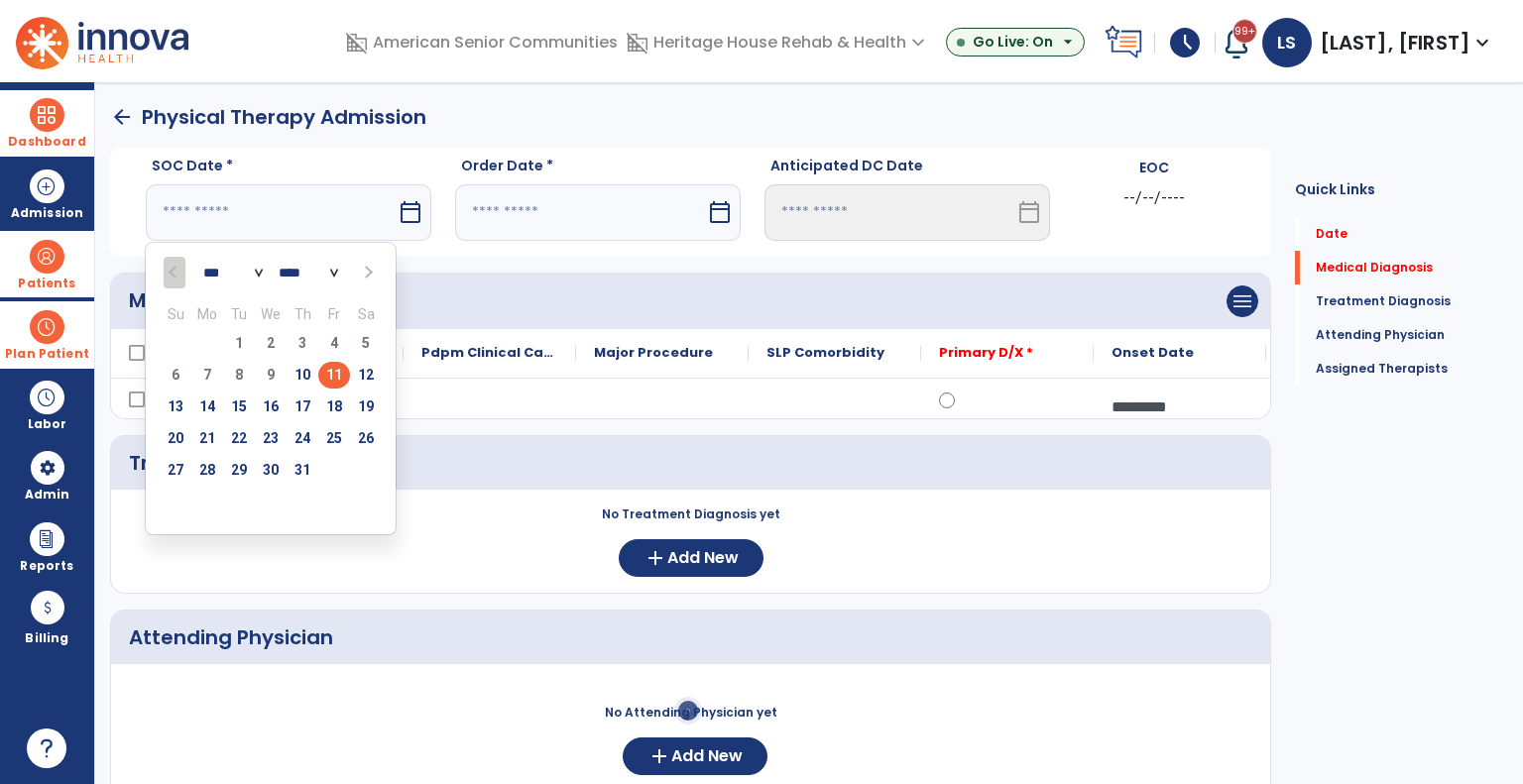 type on "*********" 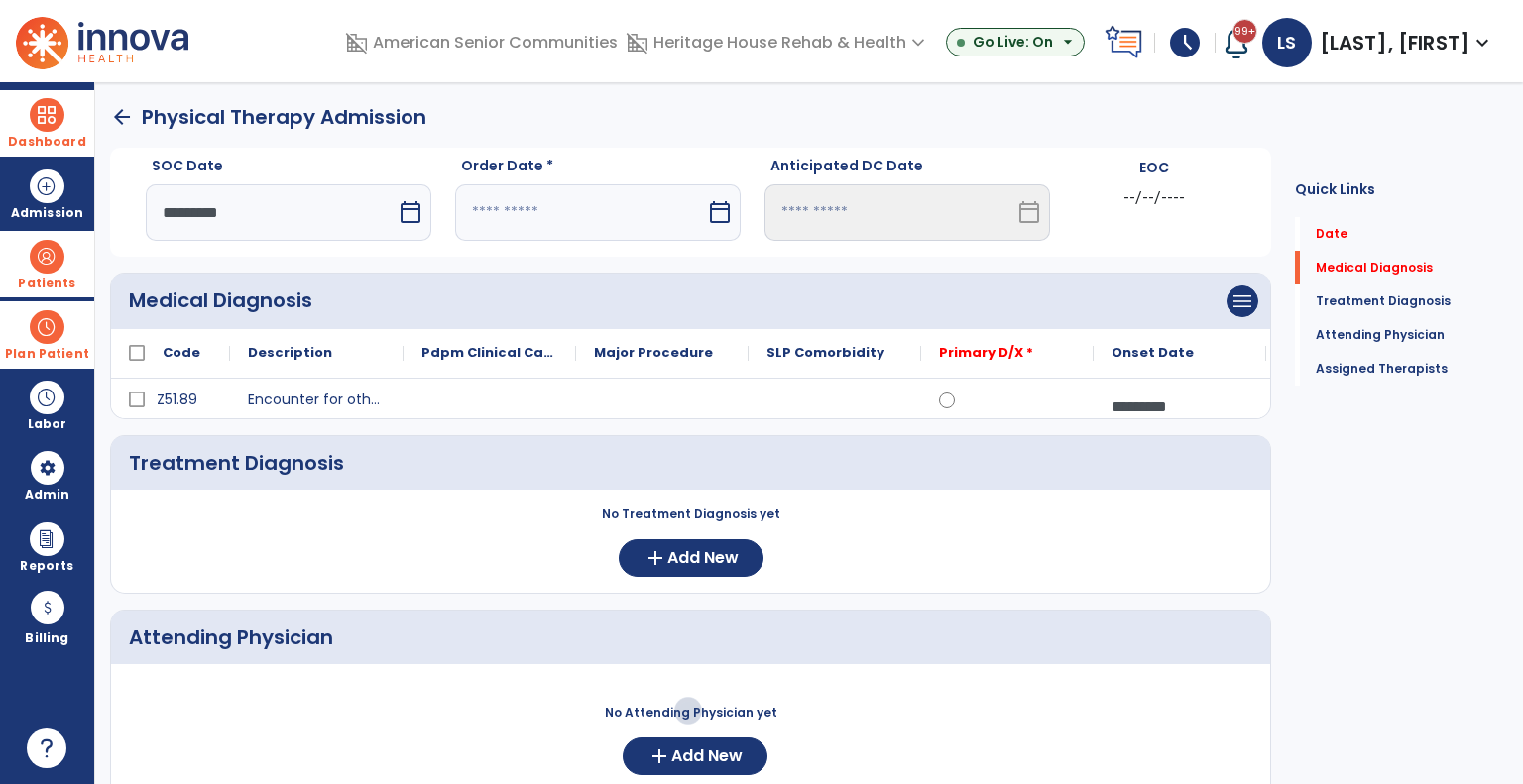 drag, startPoint x: 527, startPoint y: 225, endPoint x: 522, endPoint y: 234, distance: 10.29563 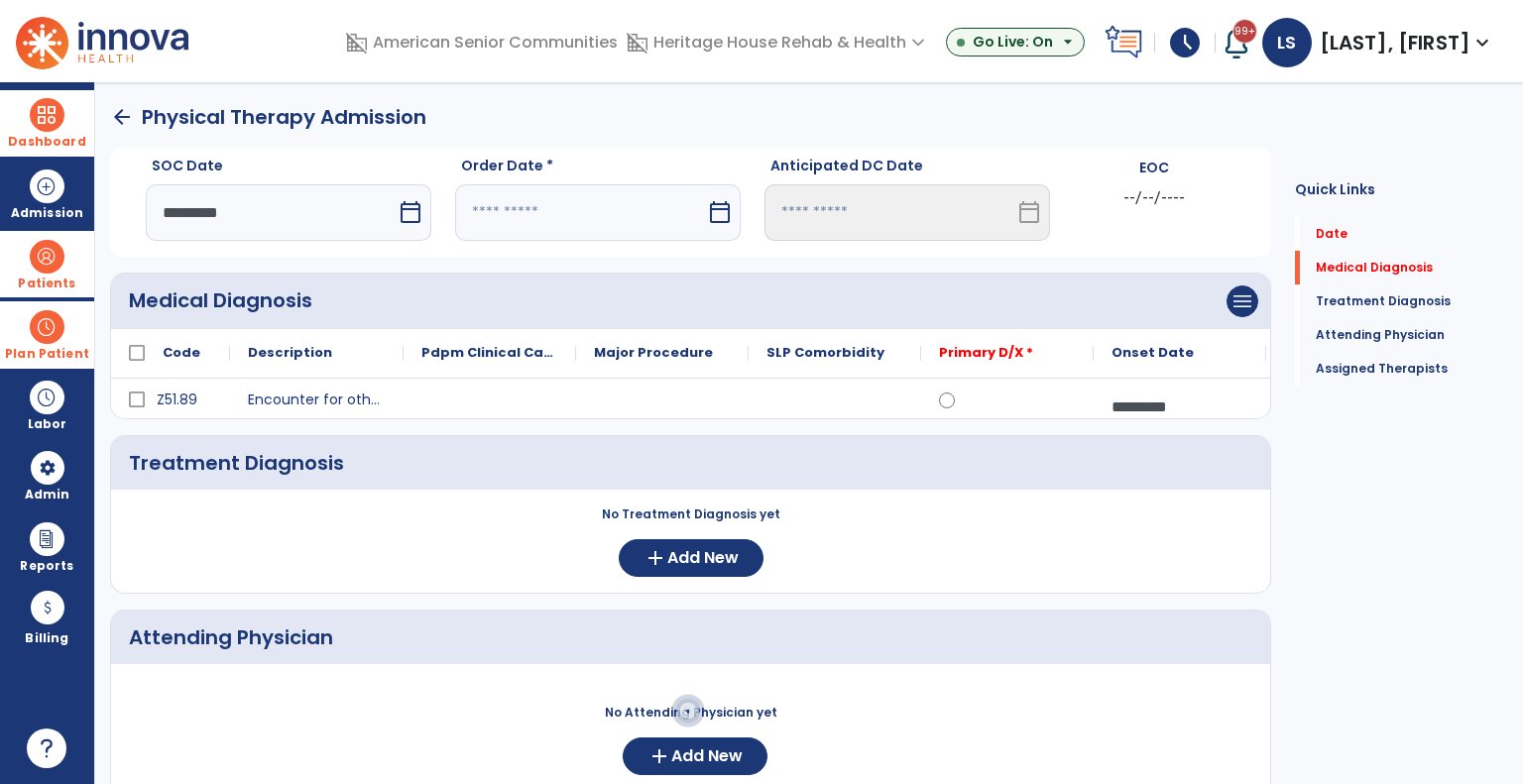click at bounding box center (580, 212) 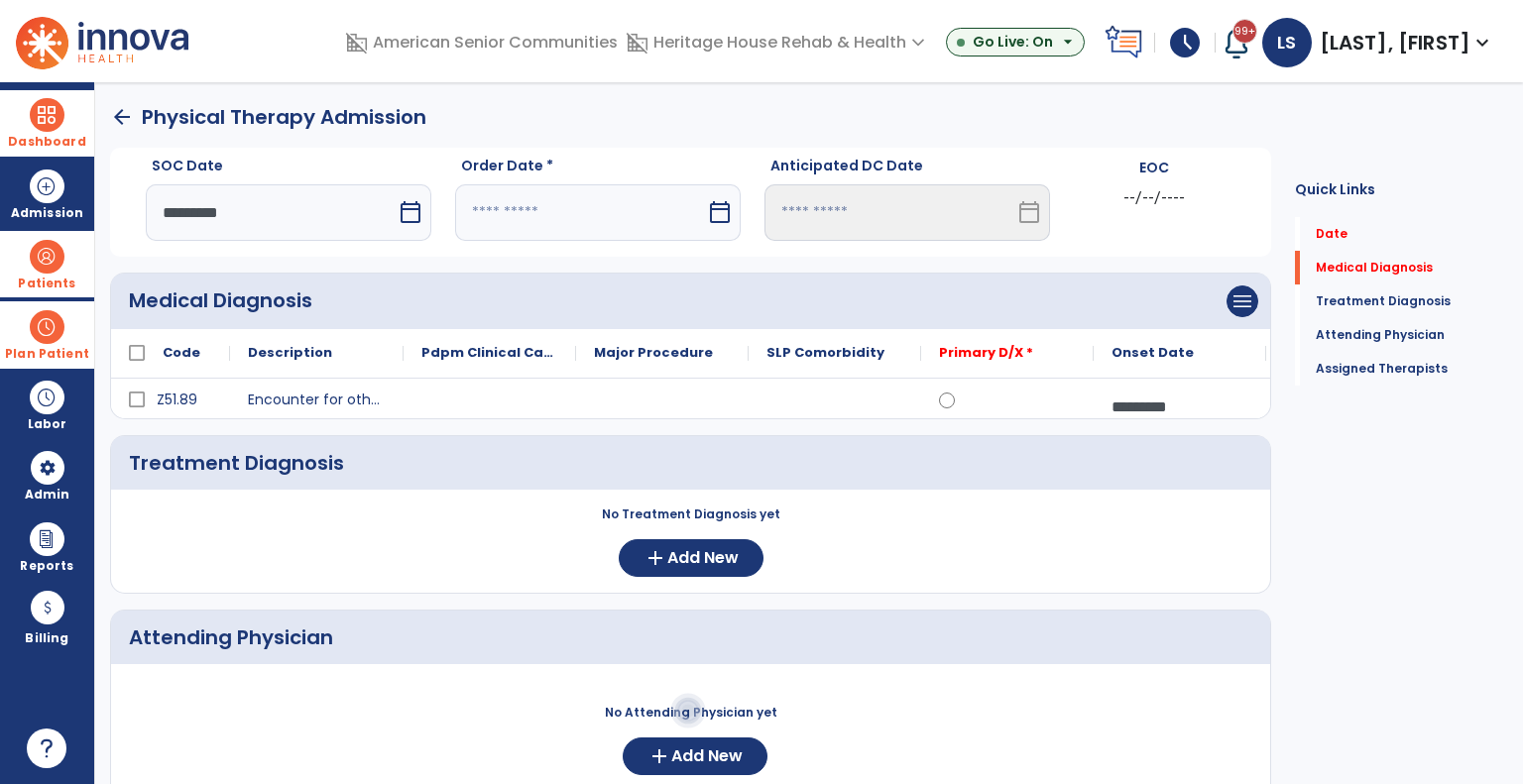 select on "*" 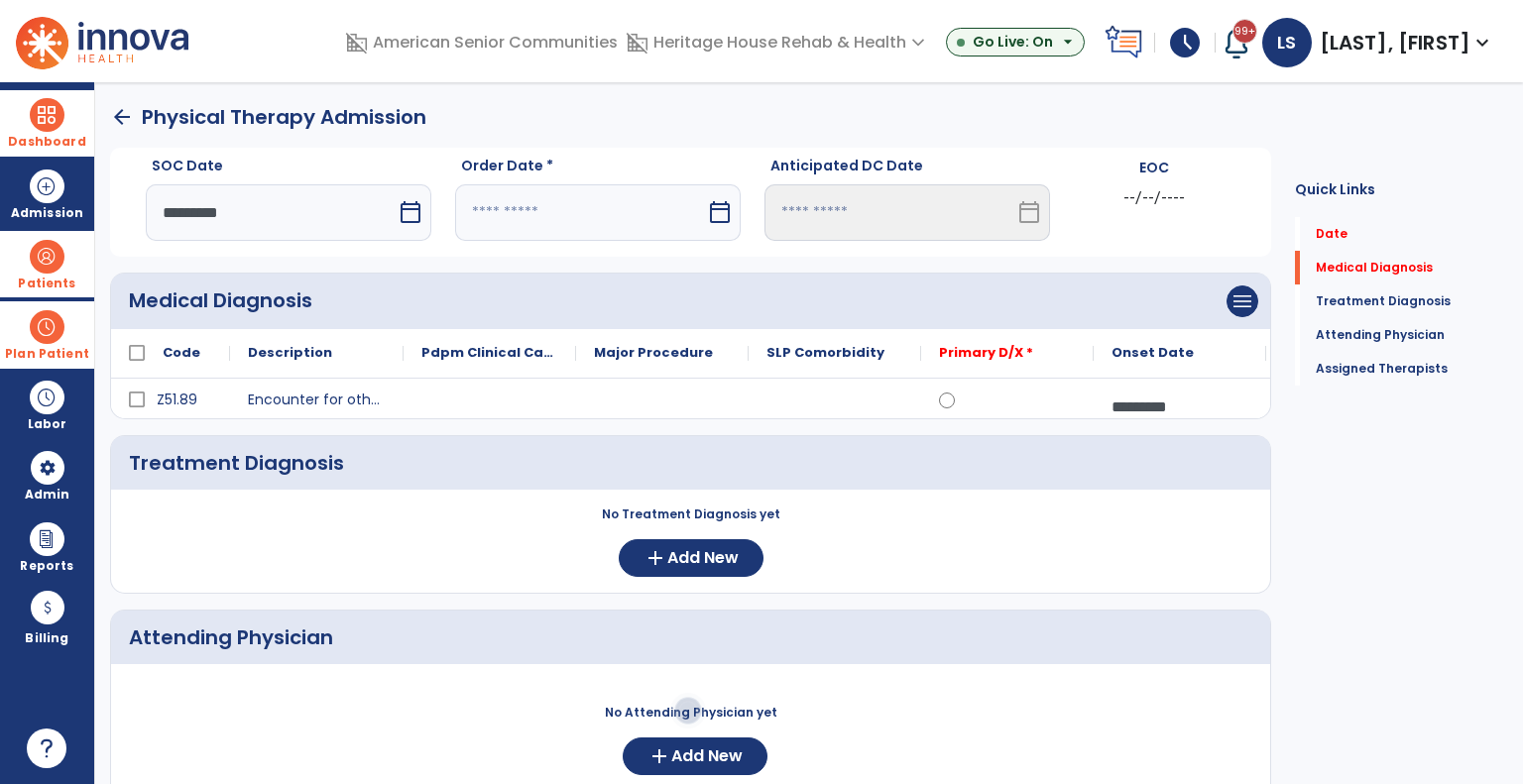 select on "****" 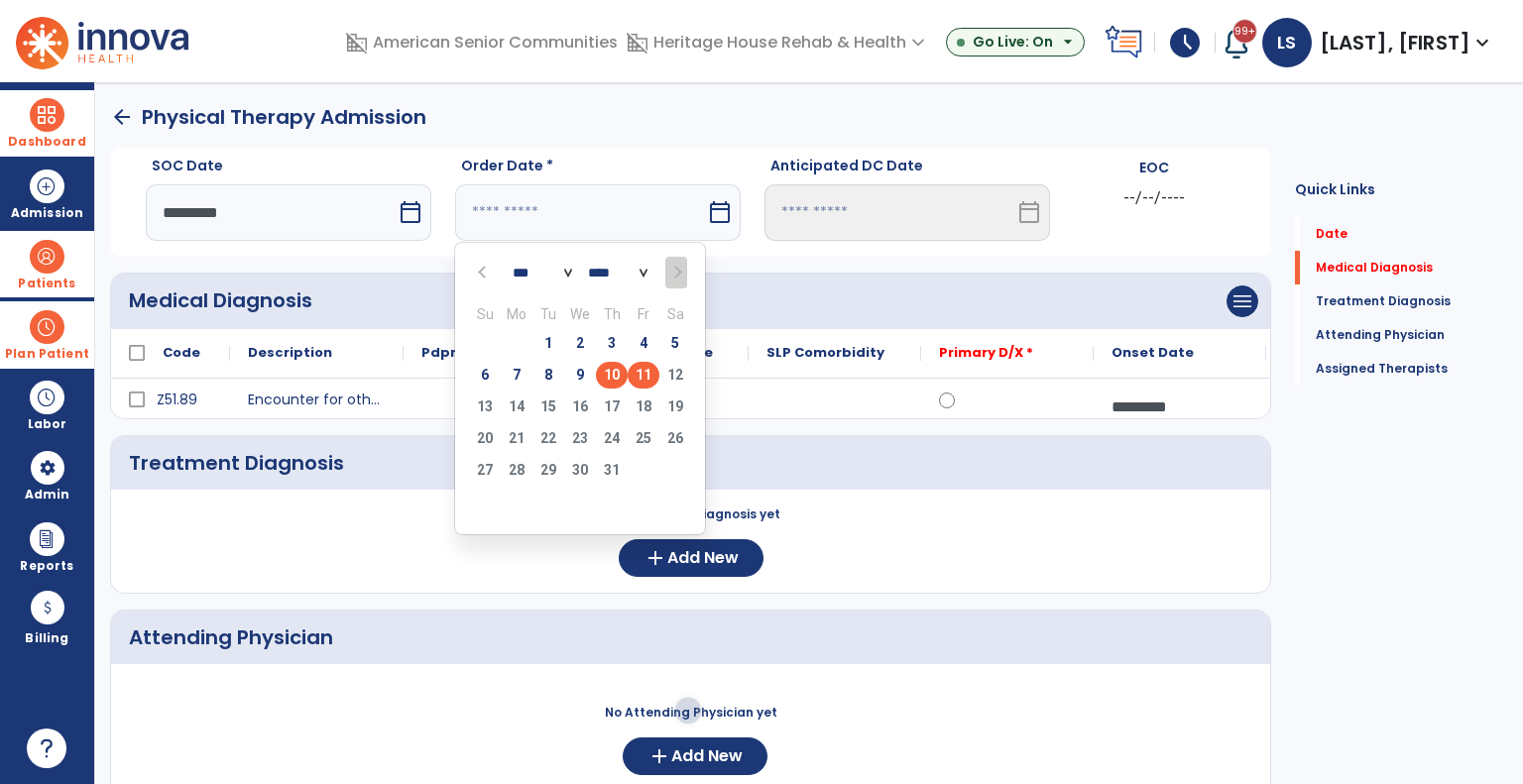 click on "10" at bounding box center (612, 375) 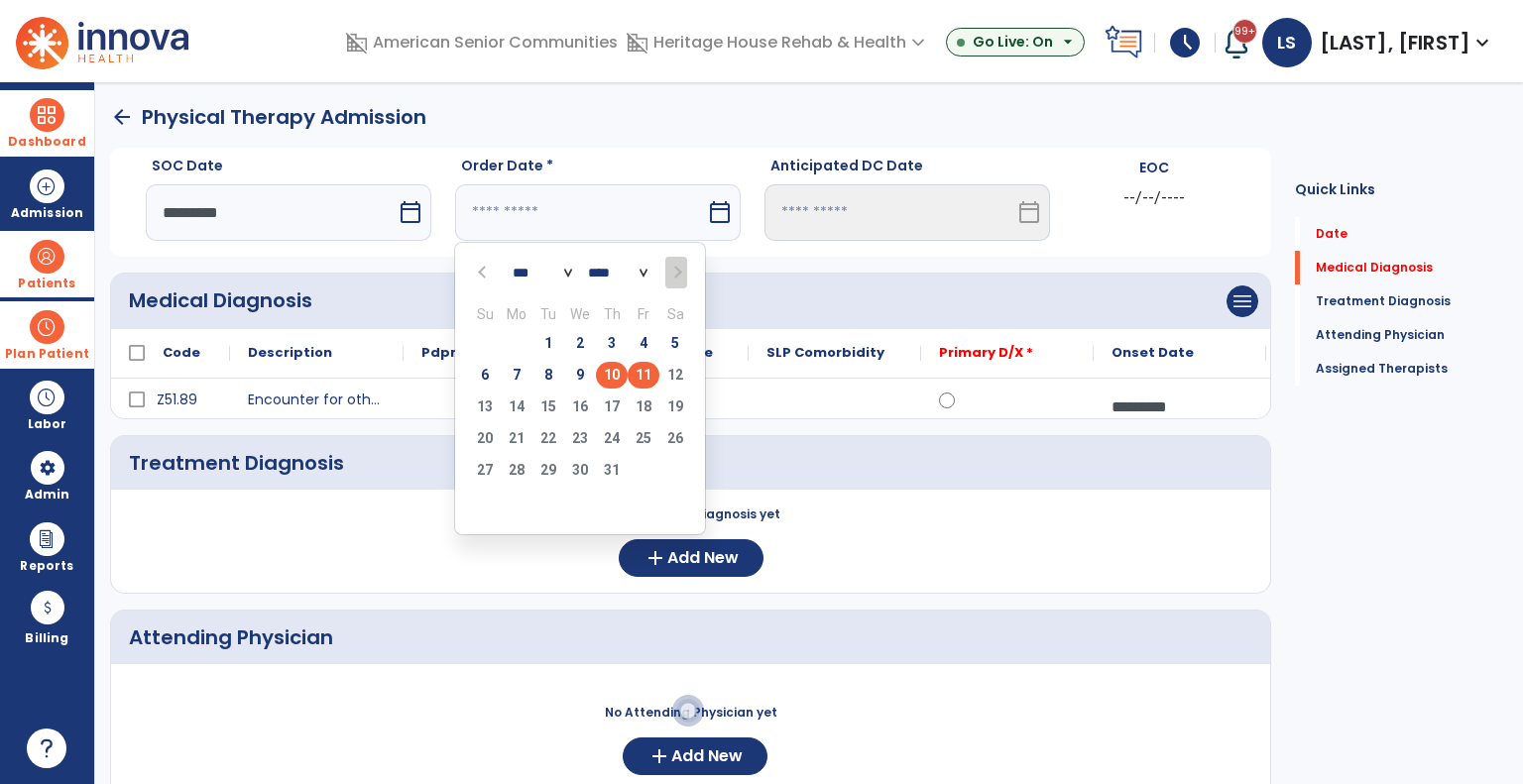 type on "*********" 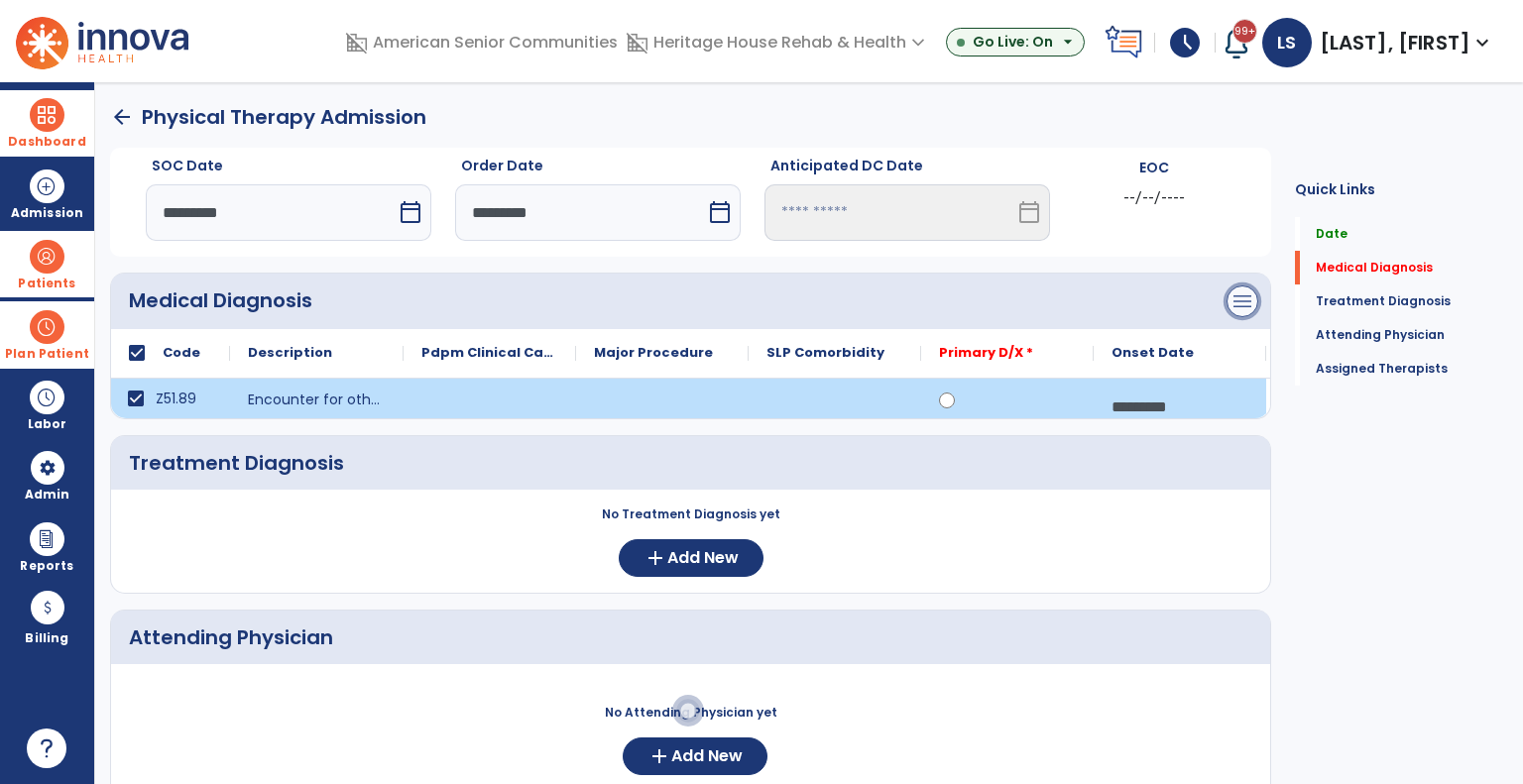 click on "menu" at bounding box center (1242, 301) 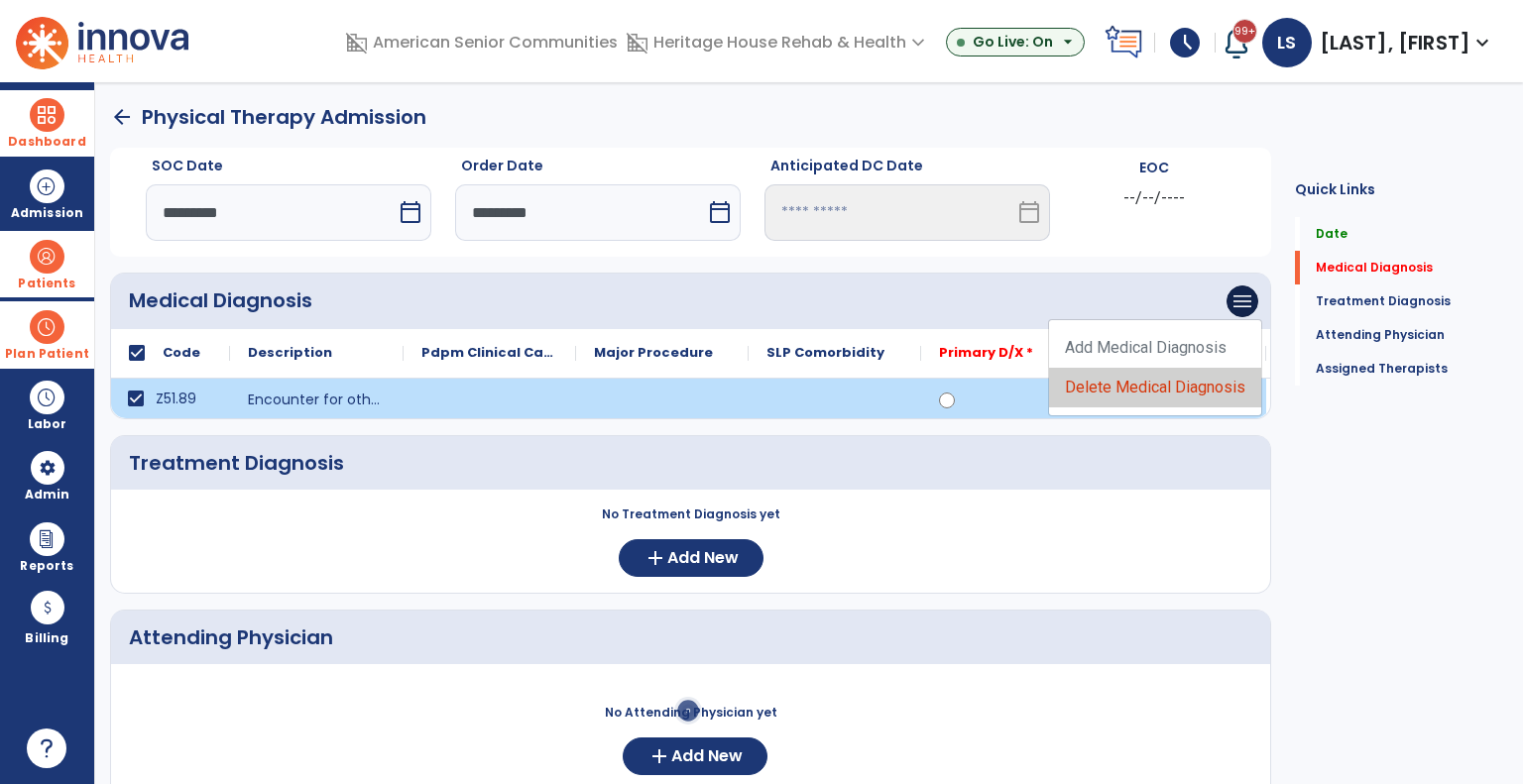 click on "Delete Medical Diagnosis" 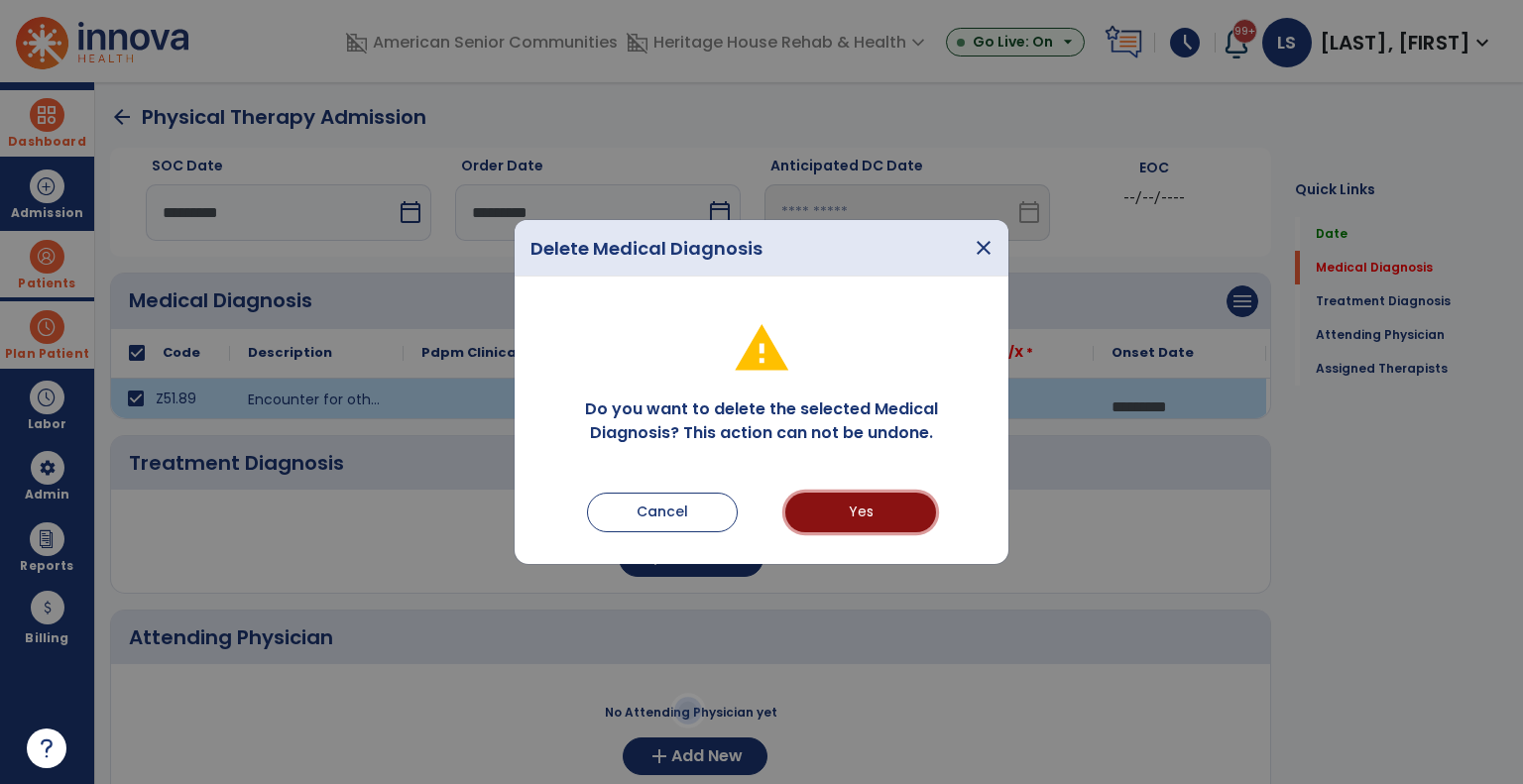 click on "Yes" at bounding box center (861, 512) 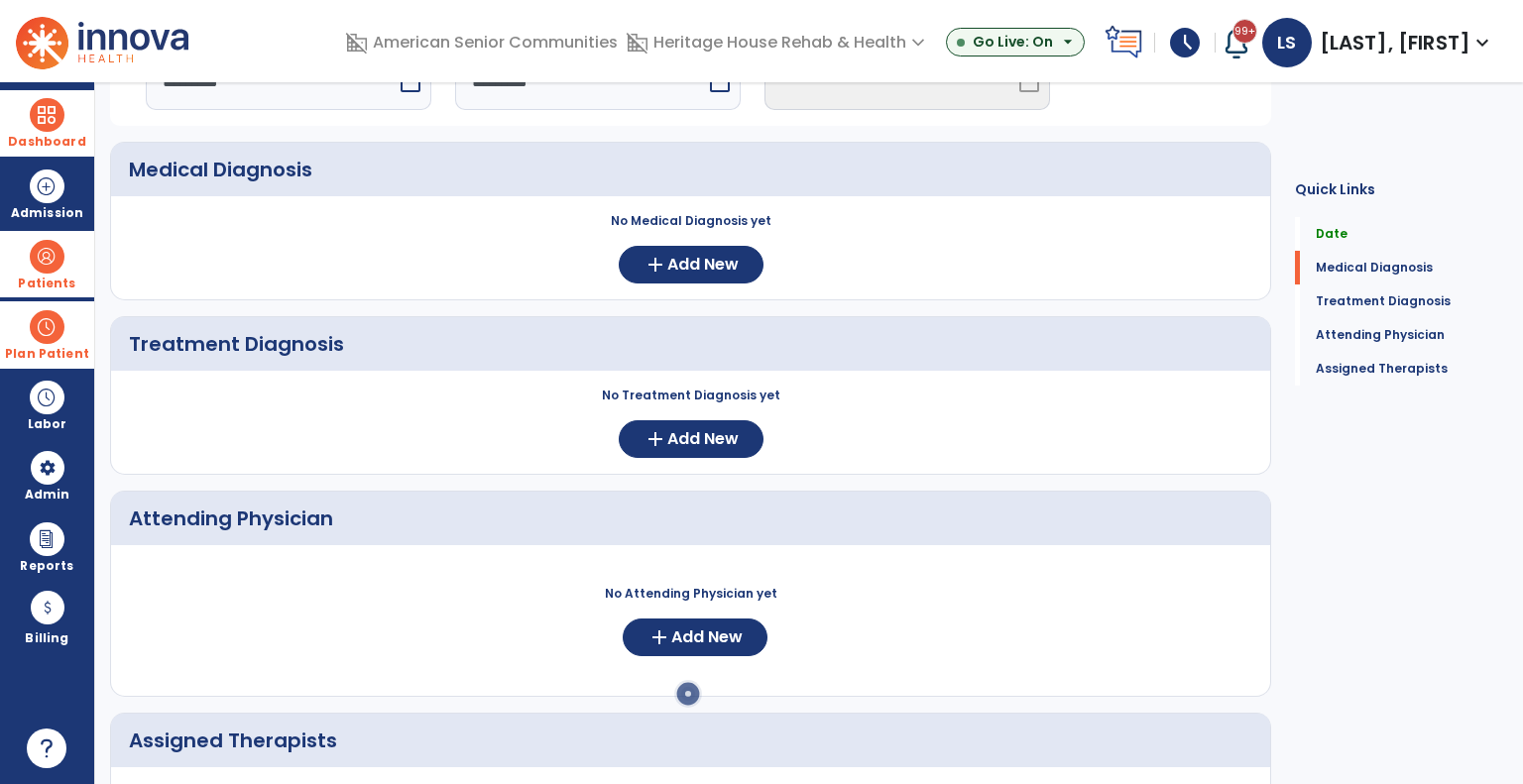 scroll, scrollTop: 297, scrollLeft: 0, axis: vertical 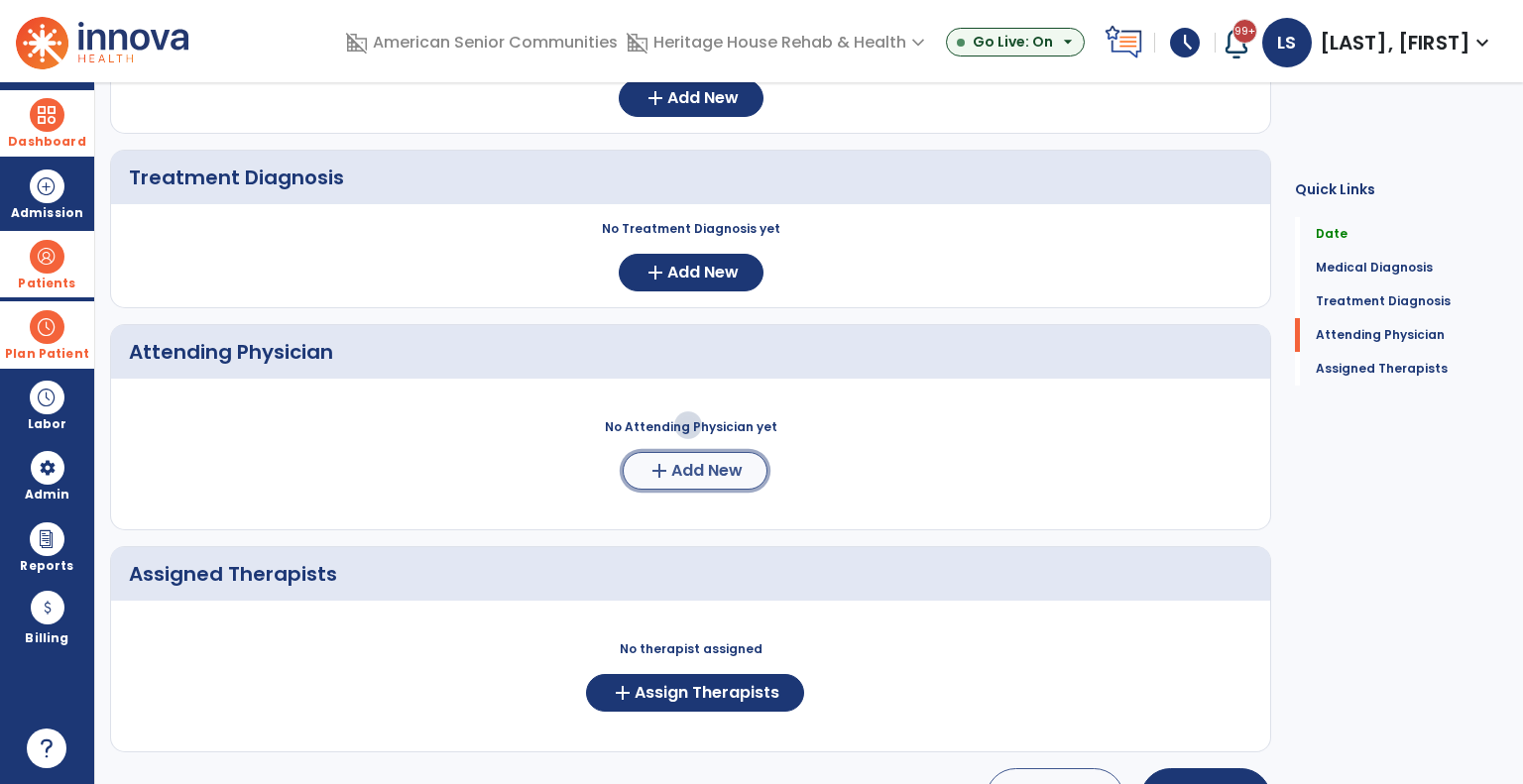 click on "Add New" 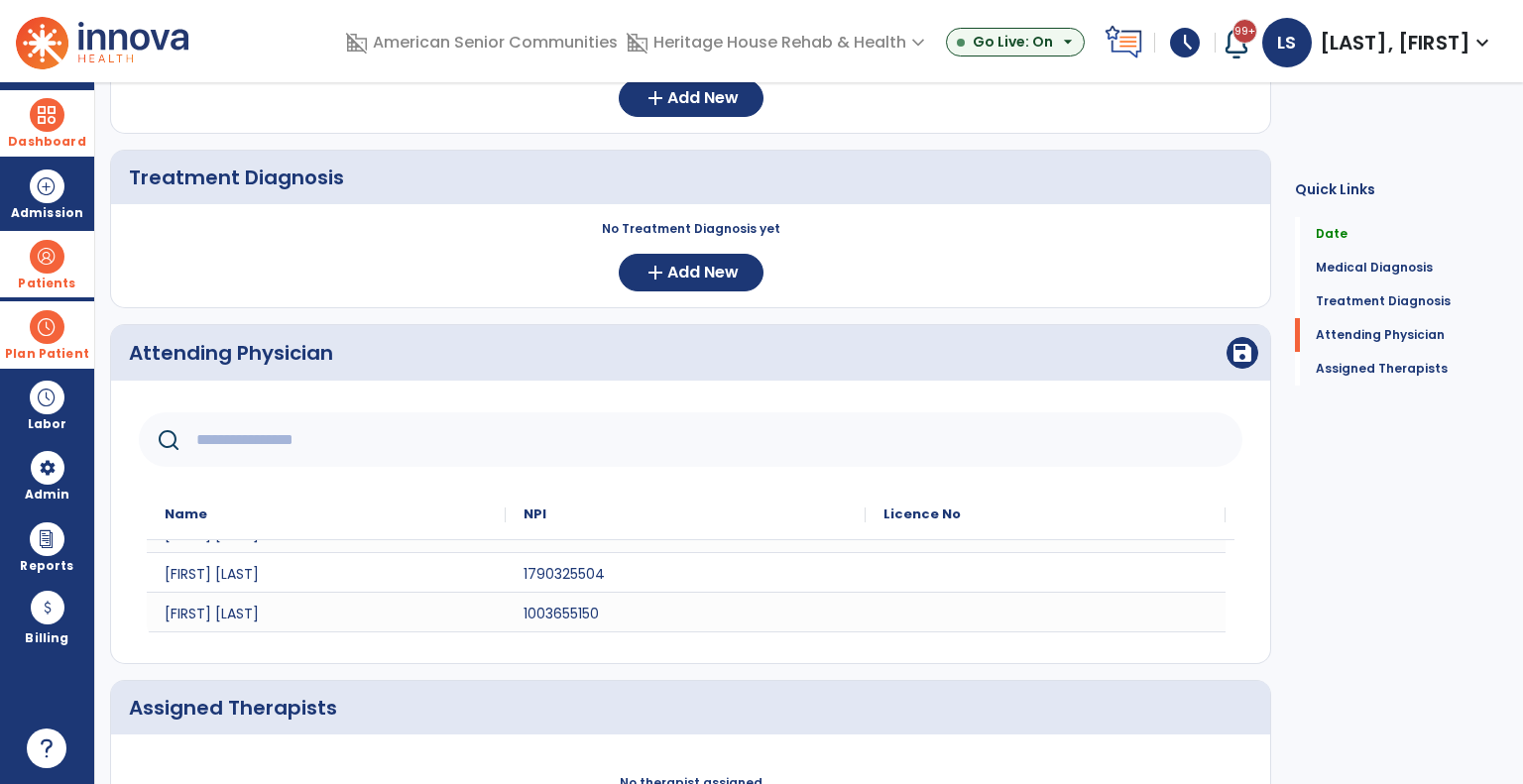 scroll, scrollTop: 99, scrollLeft: 0, axis: vertical 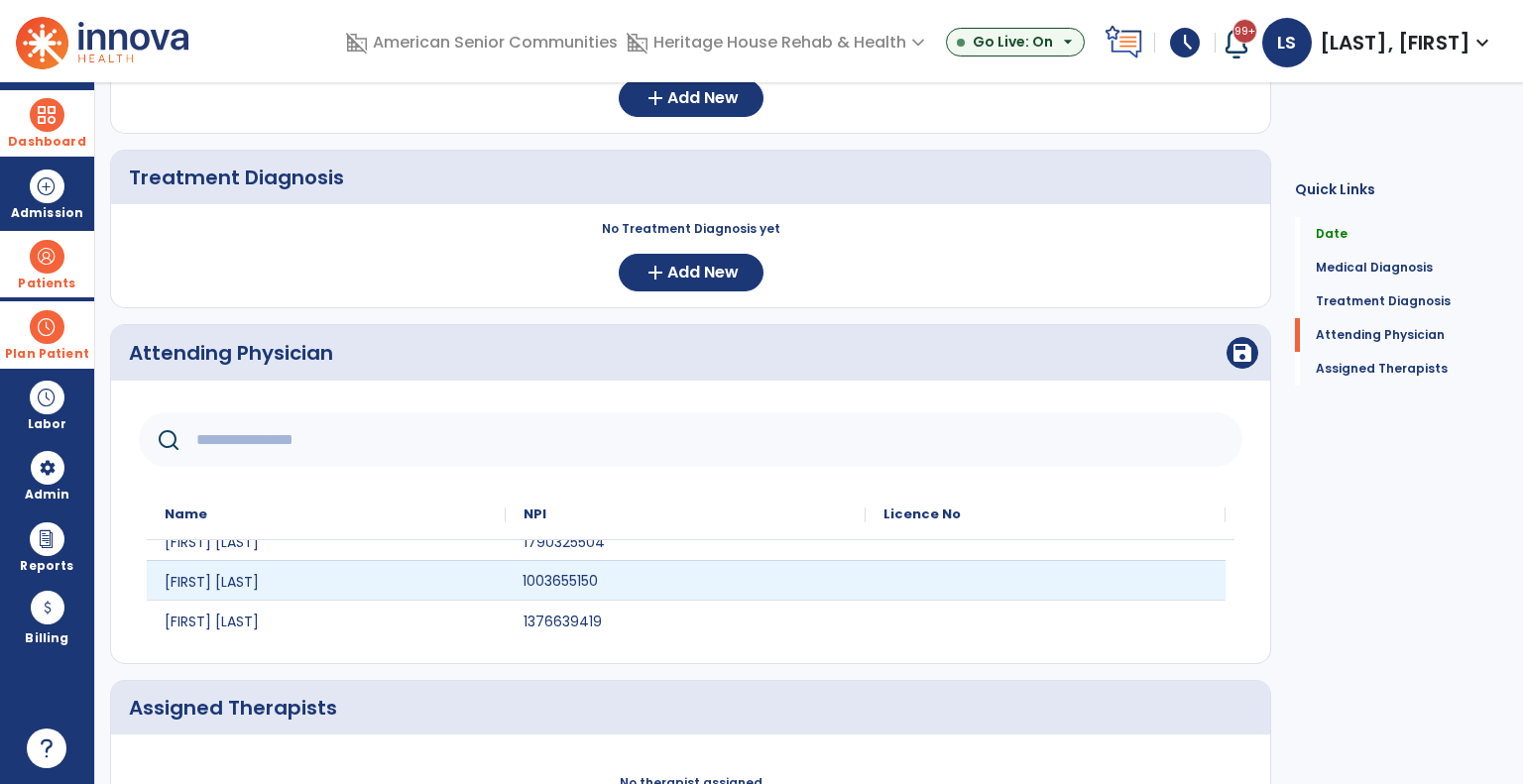 click on "1003655150" 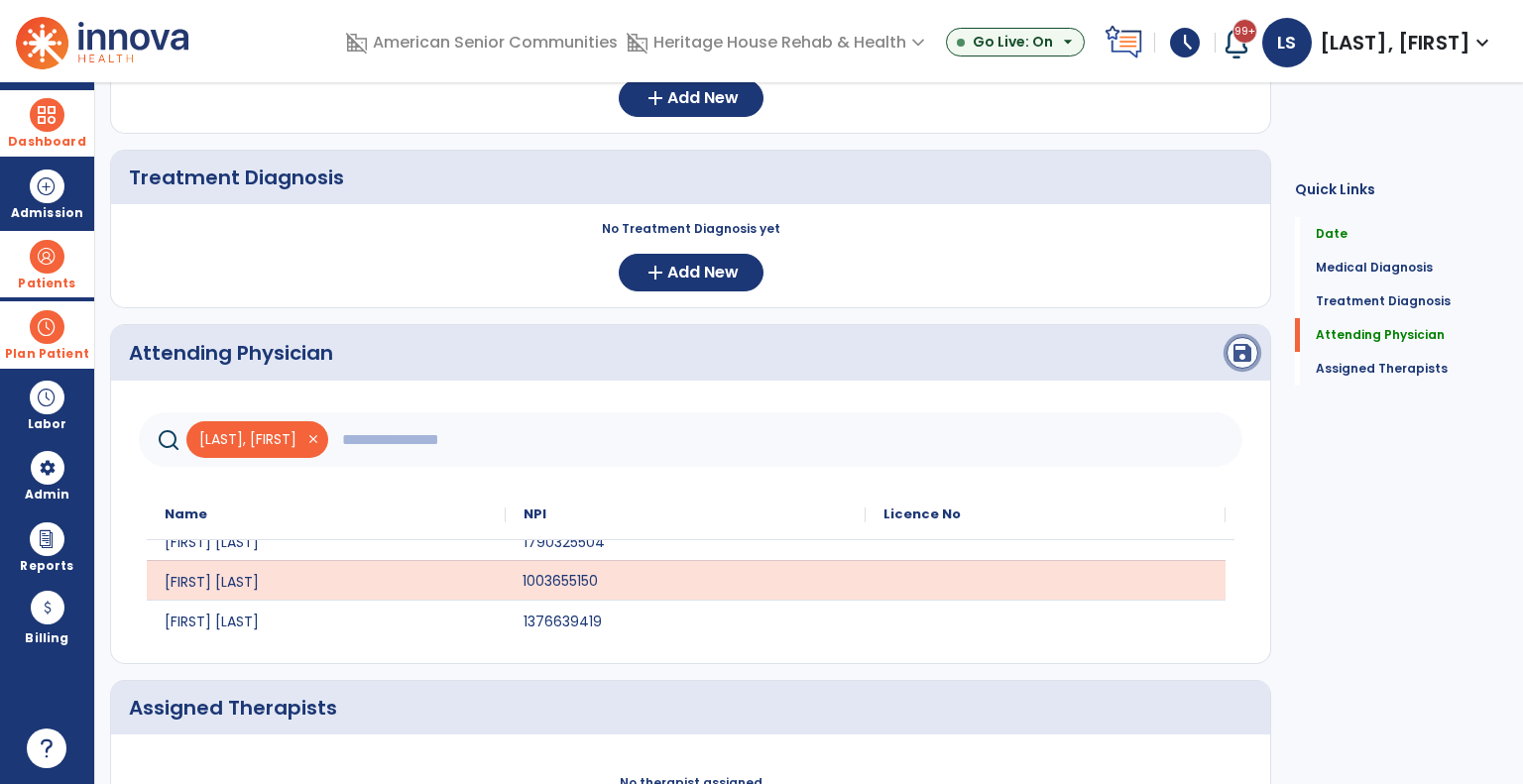 click on "save" 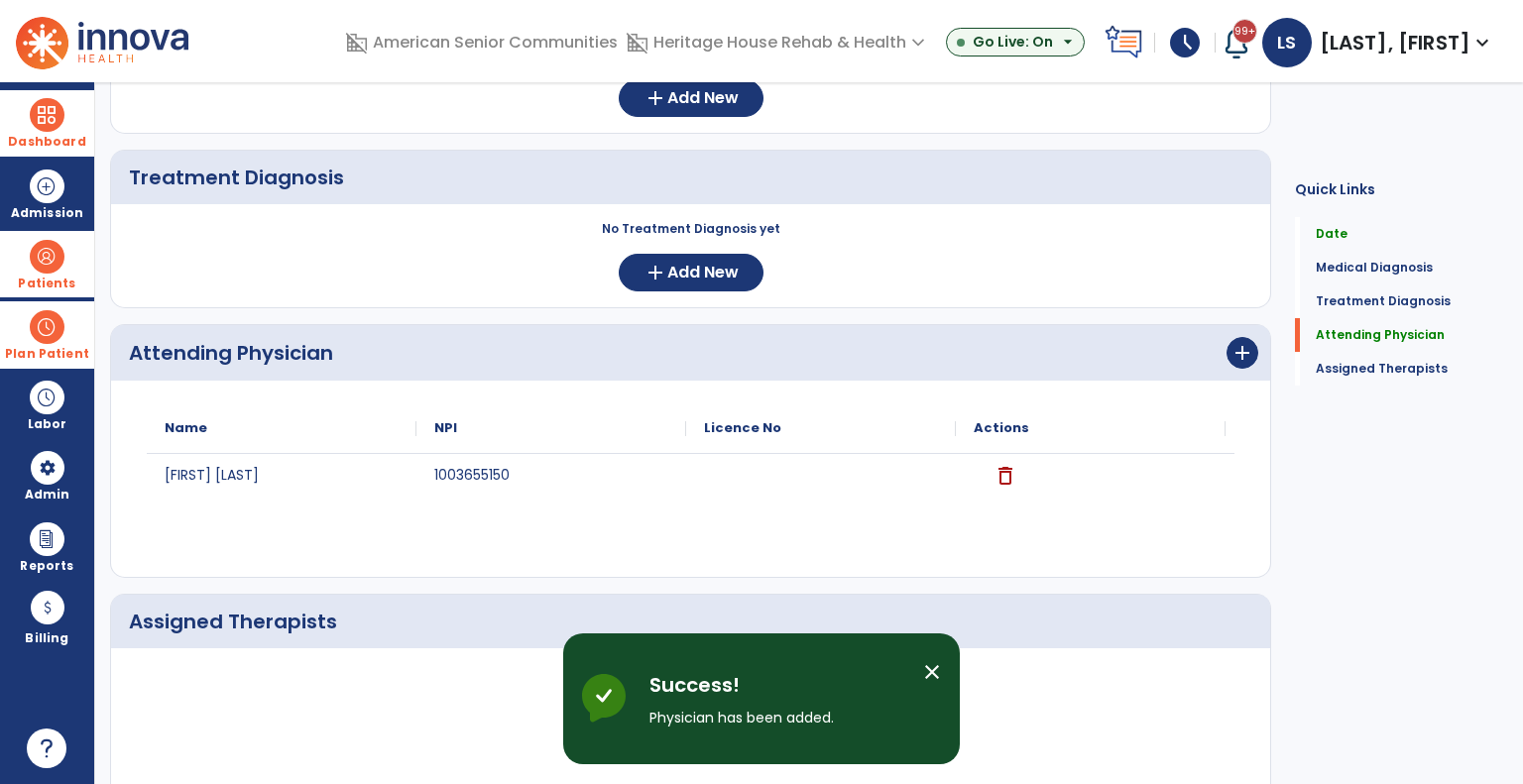 scroll, scrollTop: 0, scrollLeft: 0, axis: both 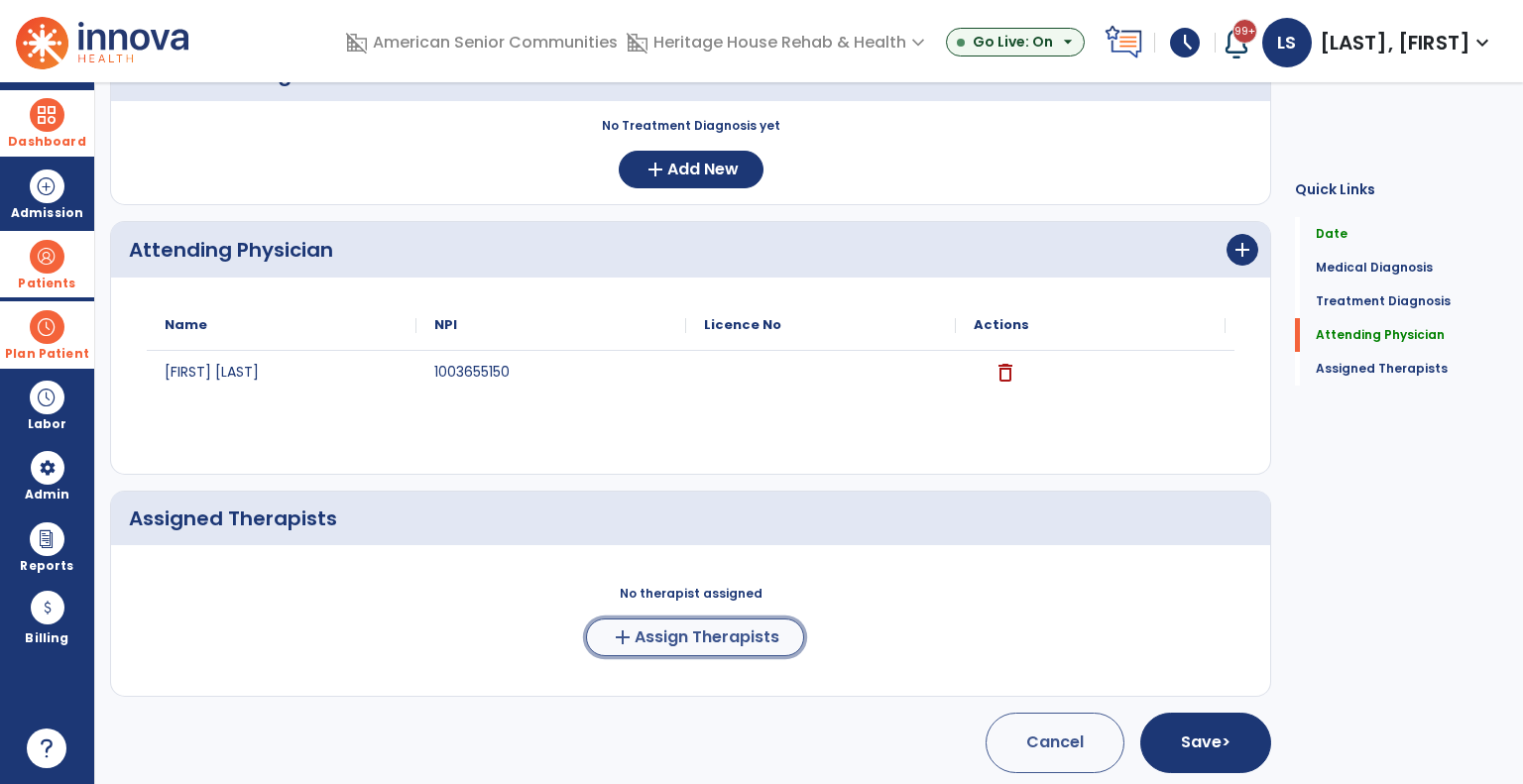 click on "Assign Therapists" 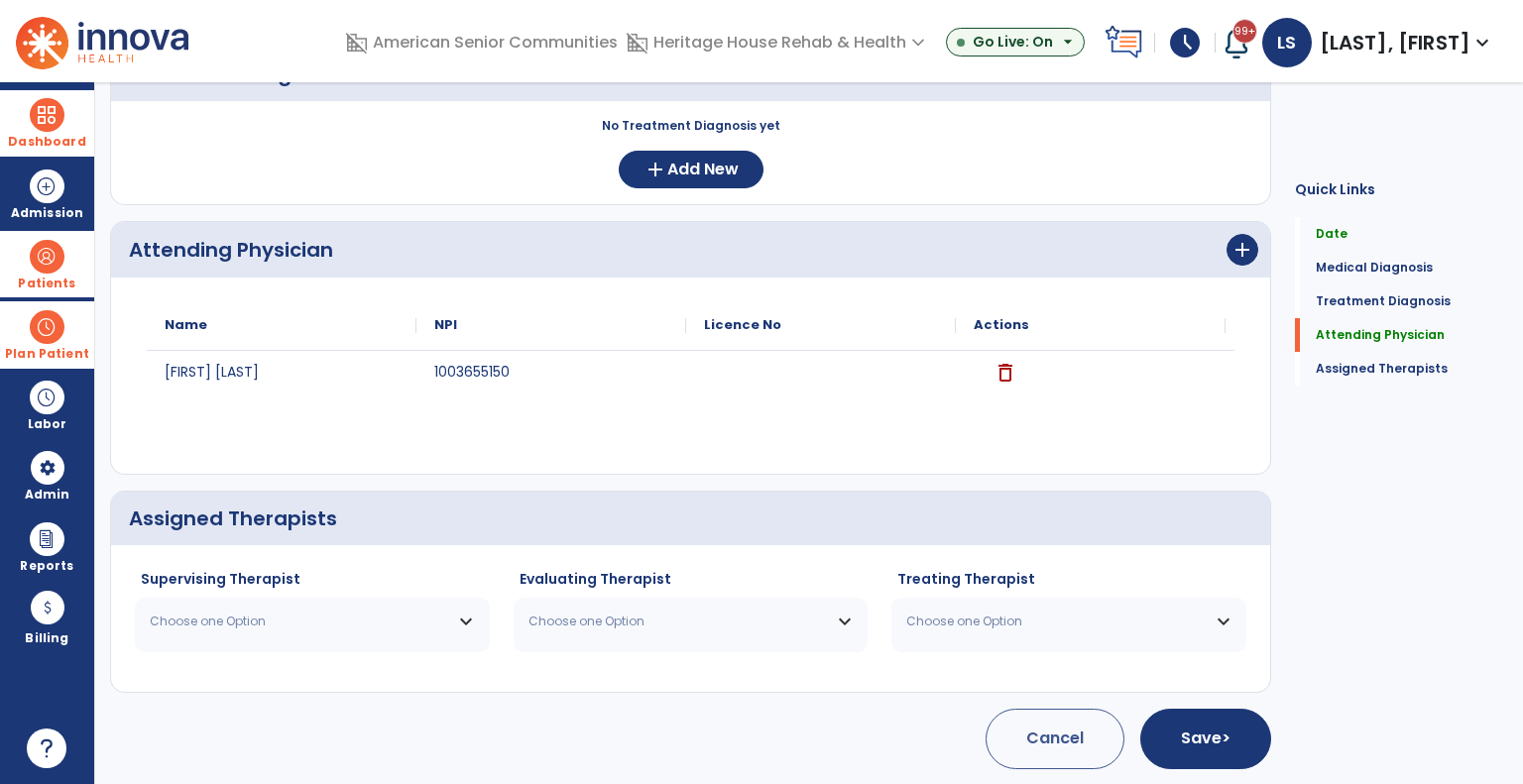 scroll, scrollTop: 397, scrollLeft: 0, axis: vertical 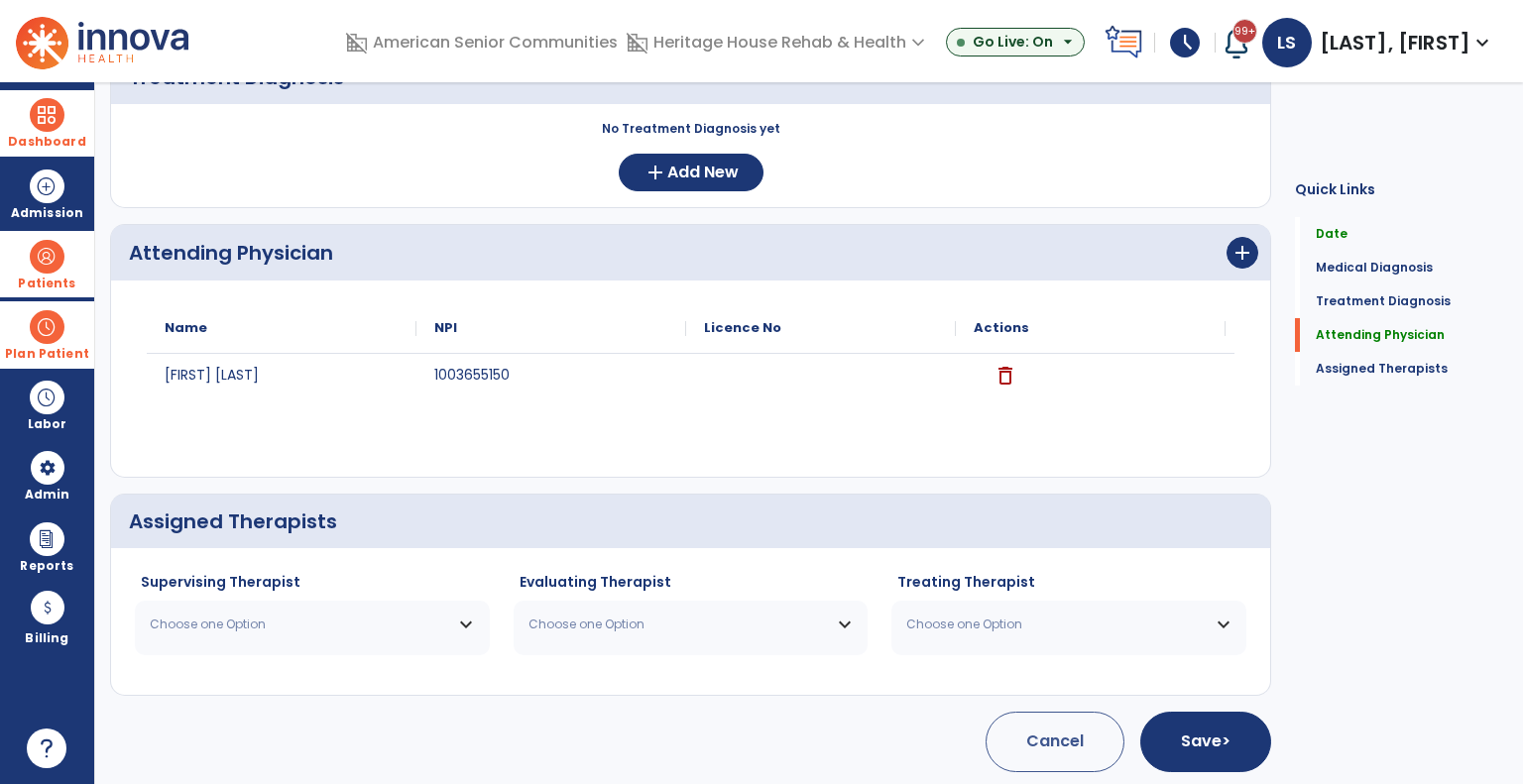 click on "Choose one Option" at bounding box center [312, 624] 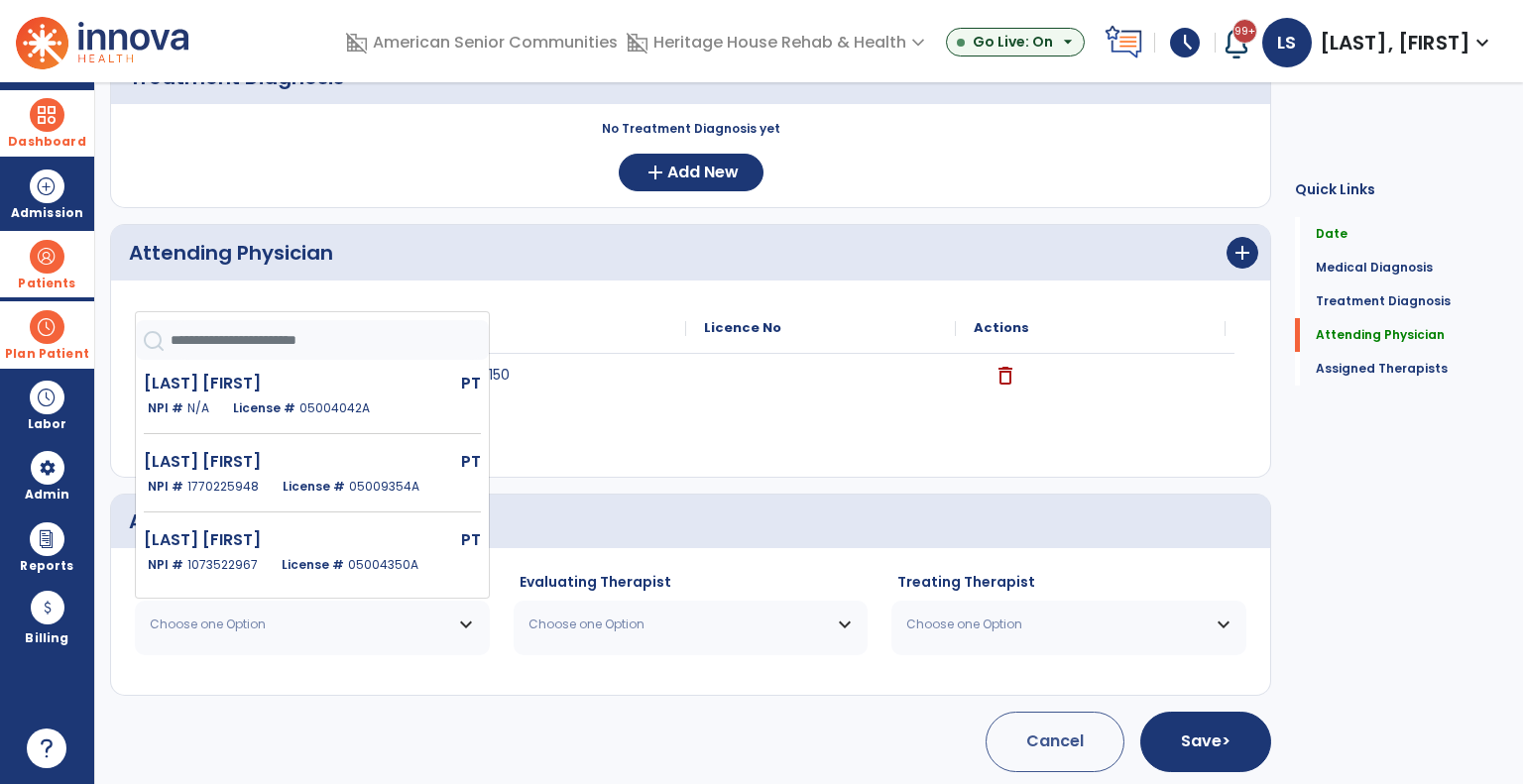 click 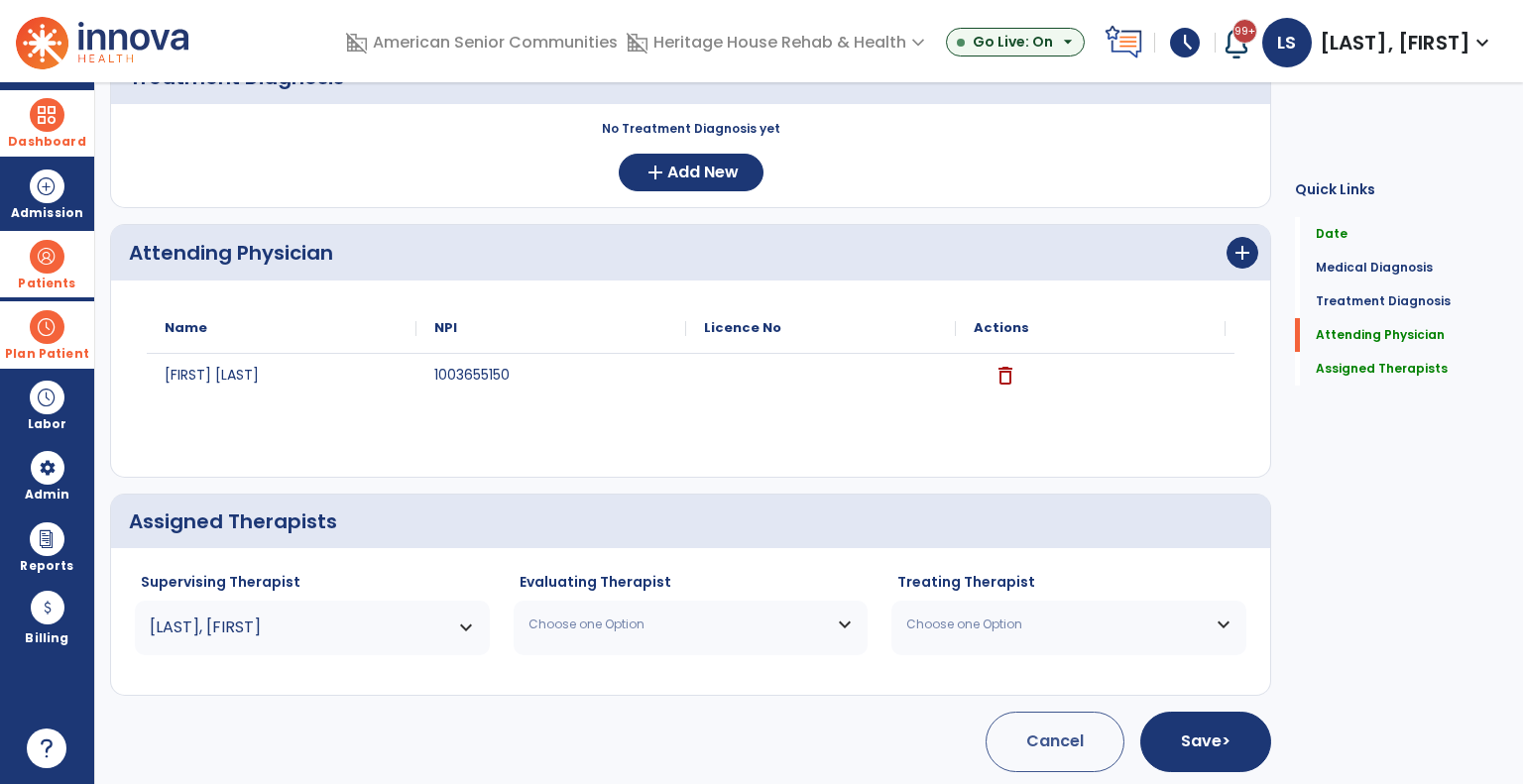 click on "Choose one Option" at bounding box center (678, 624) 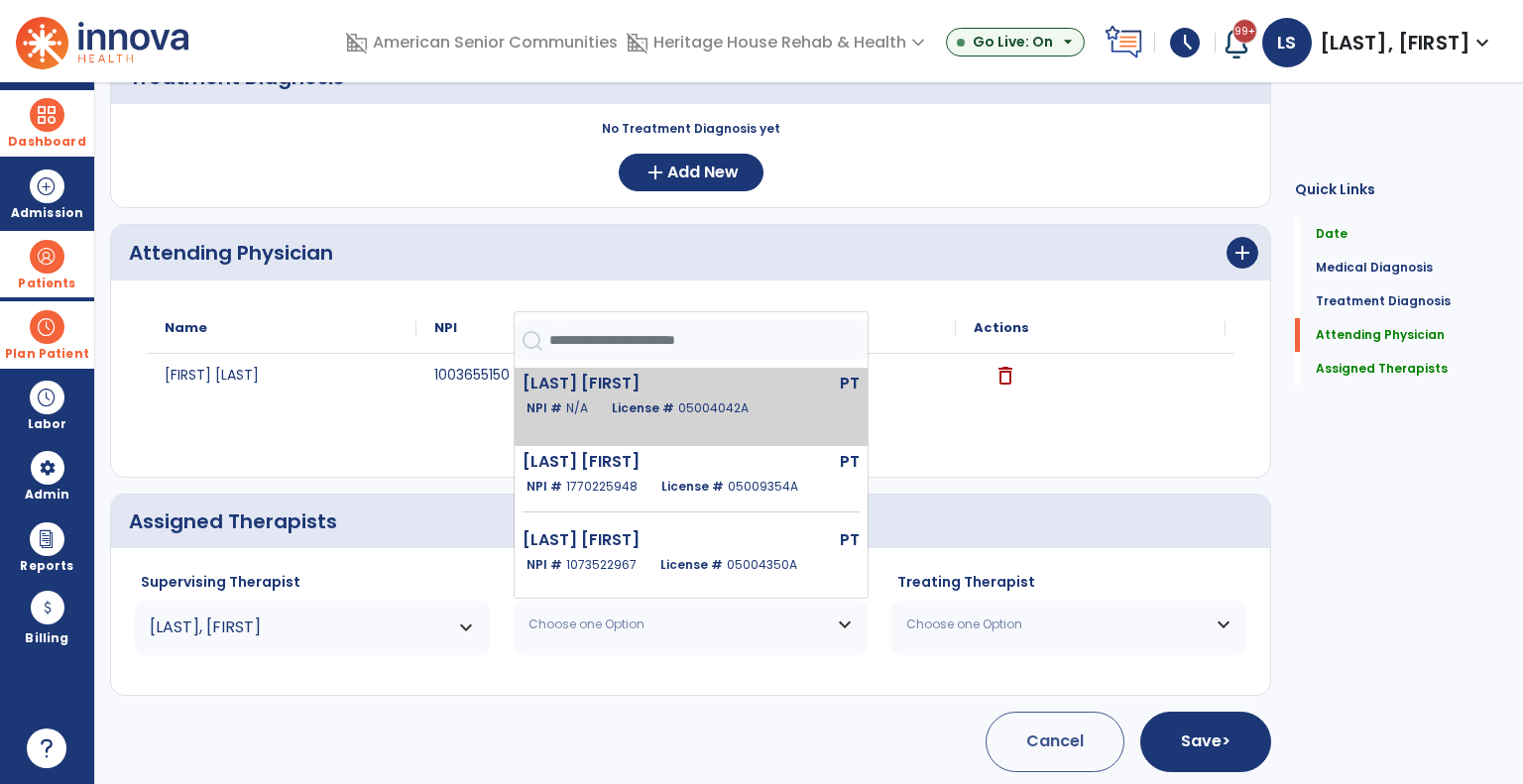 click on "Ancaja Daniel  PT   NPI #  N/A   License #  05004042A" 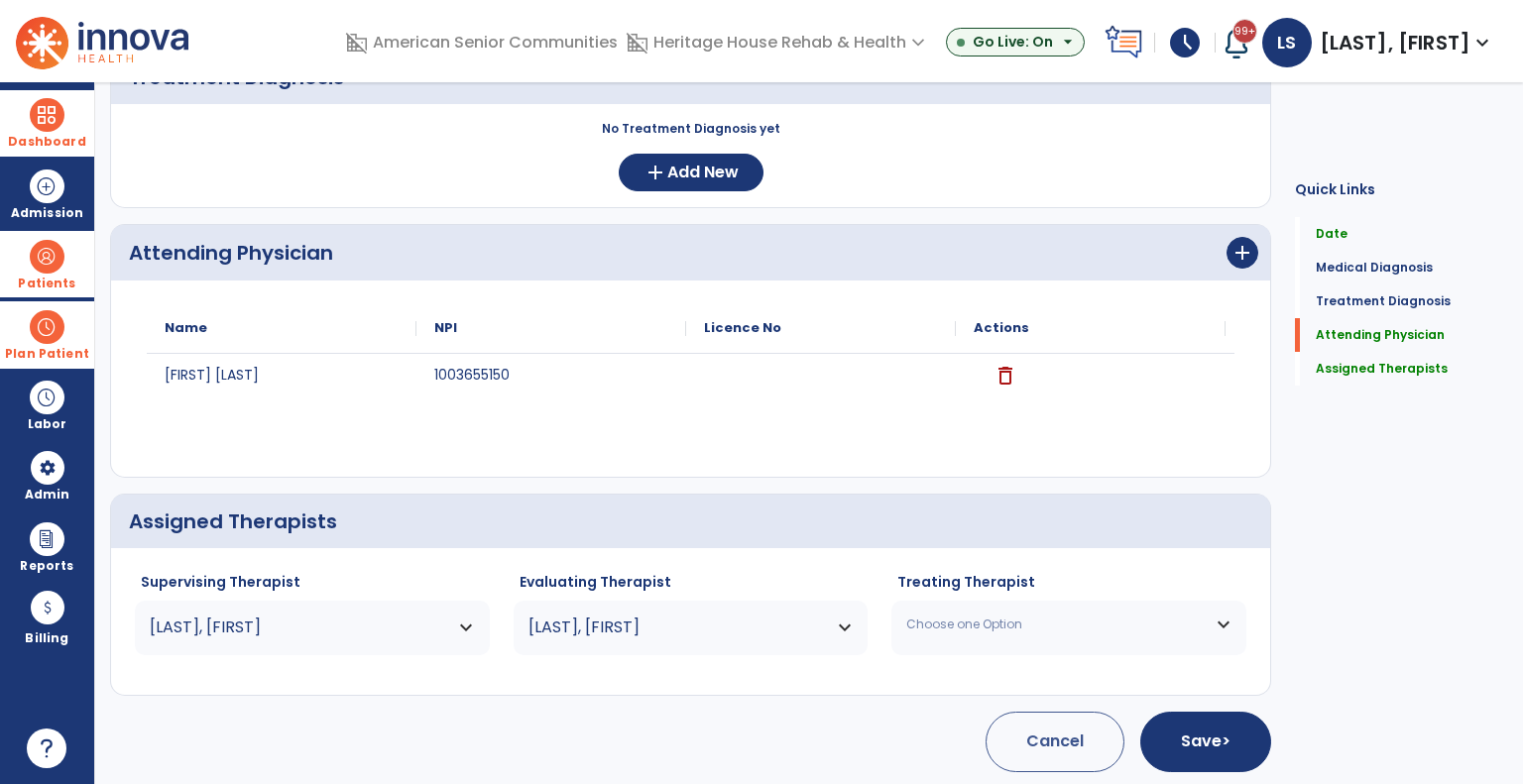 click on "Choose one Option" at bounding box center (1056, 624) 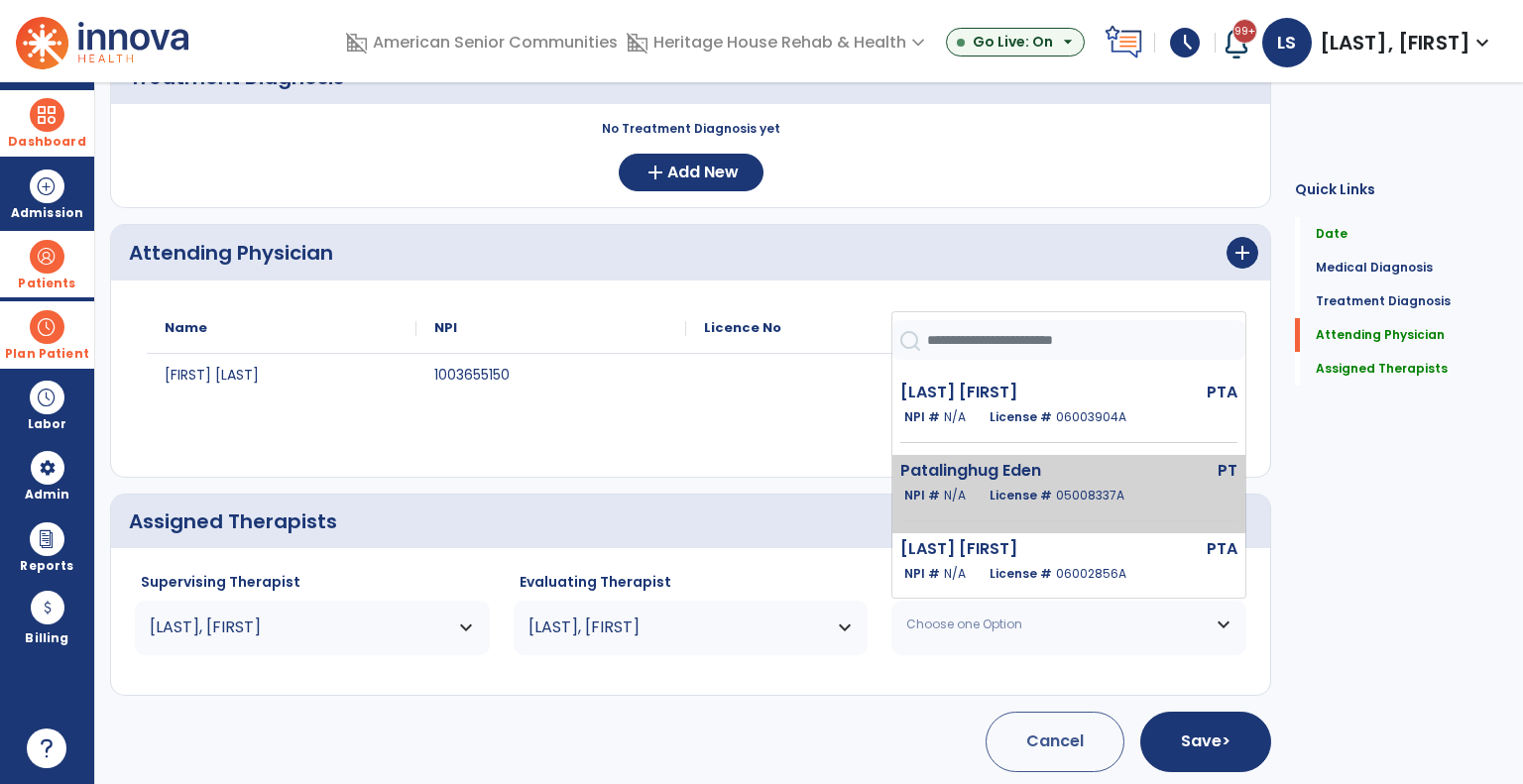 scroll, scrollTop: 496, scrollLeft: 0, axis: vertical 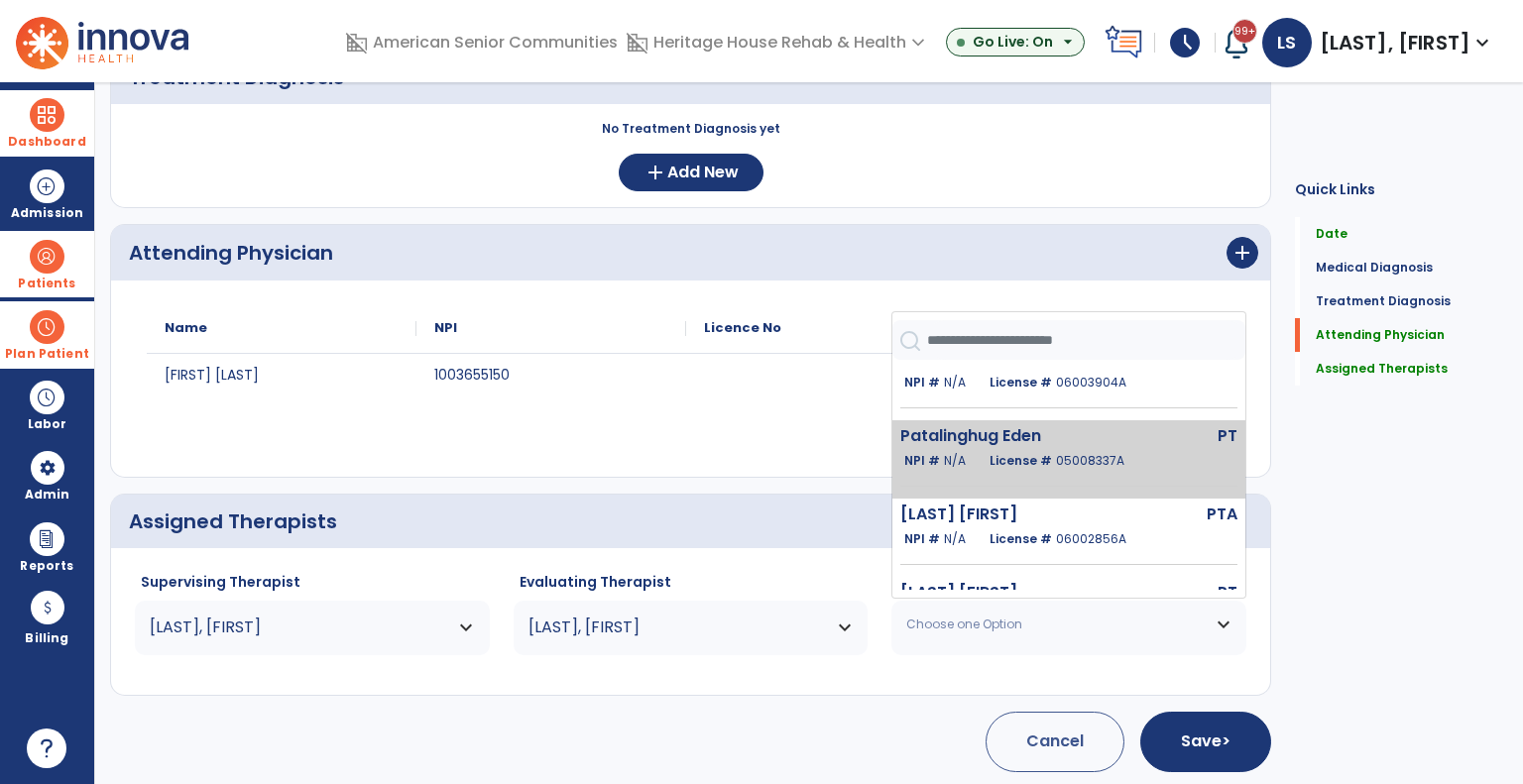 click on "NPI #  N/A   License #  06002856A" 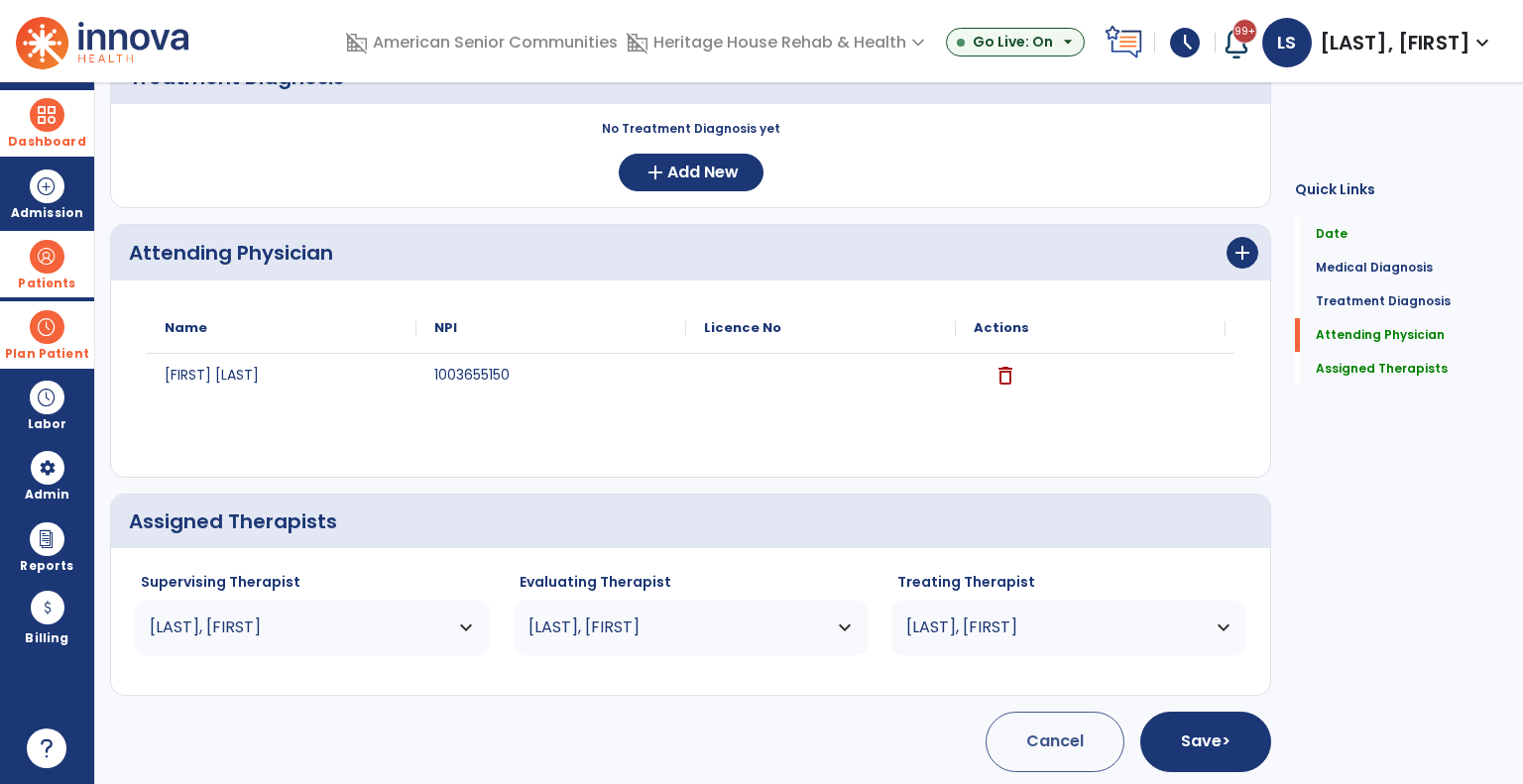 click on "Schneider, Amy" at bounding box center (299, 627) 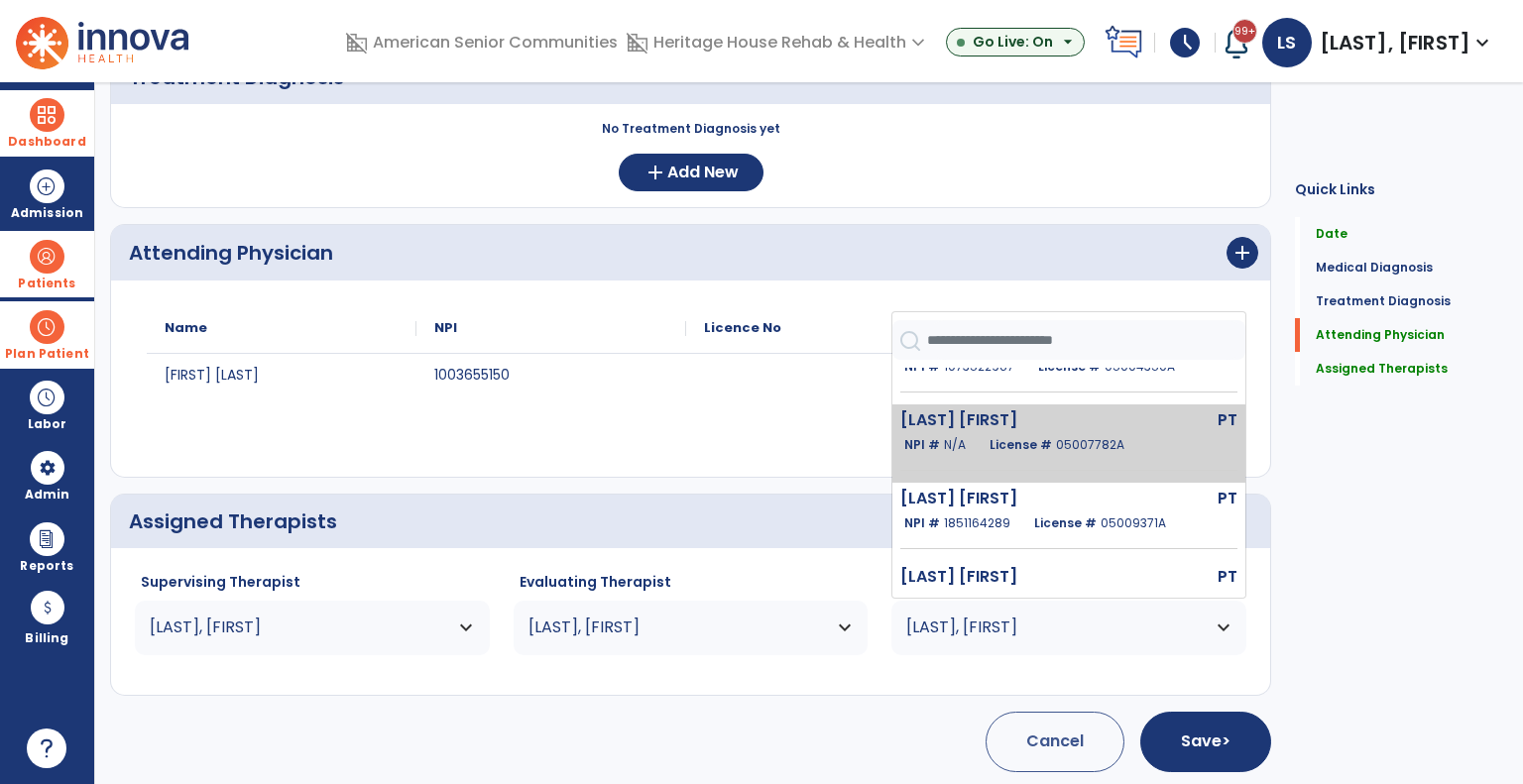 scroll, scrollTop: 297, scrollLeft: 0, axis: vertical 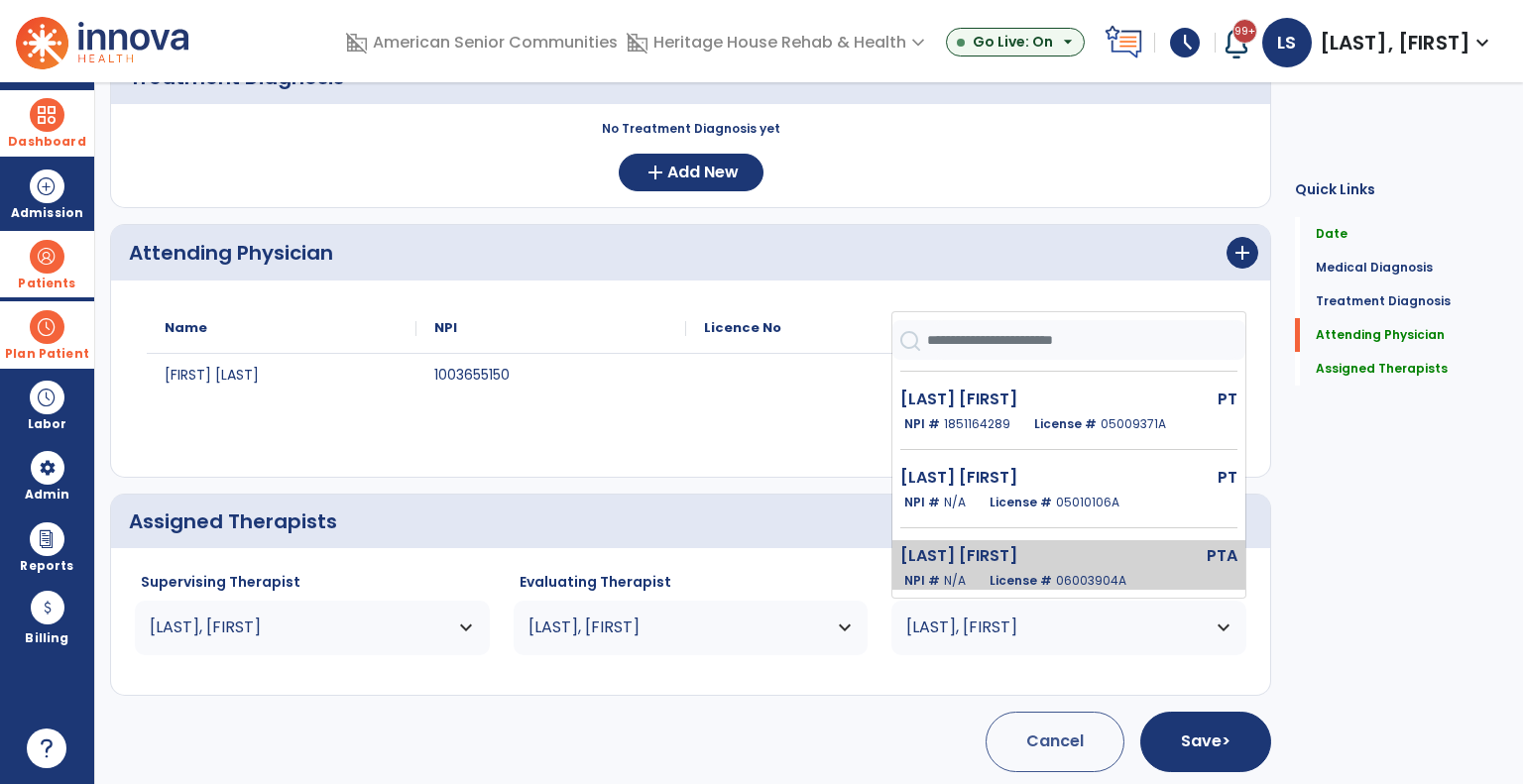 click on "Nichols Tonya" 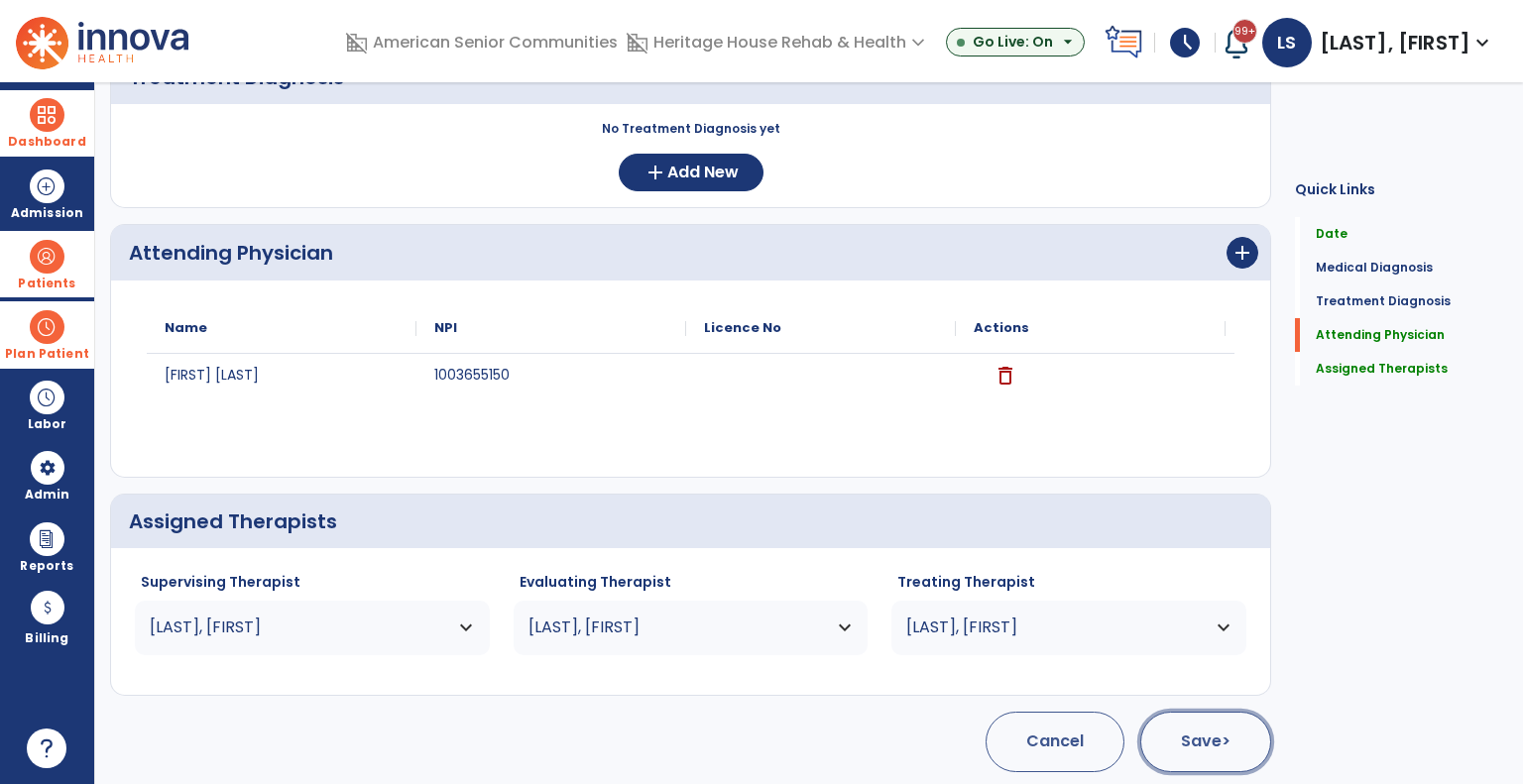 click on "Save  >" 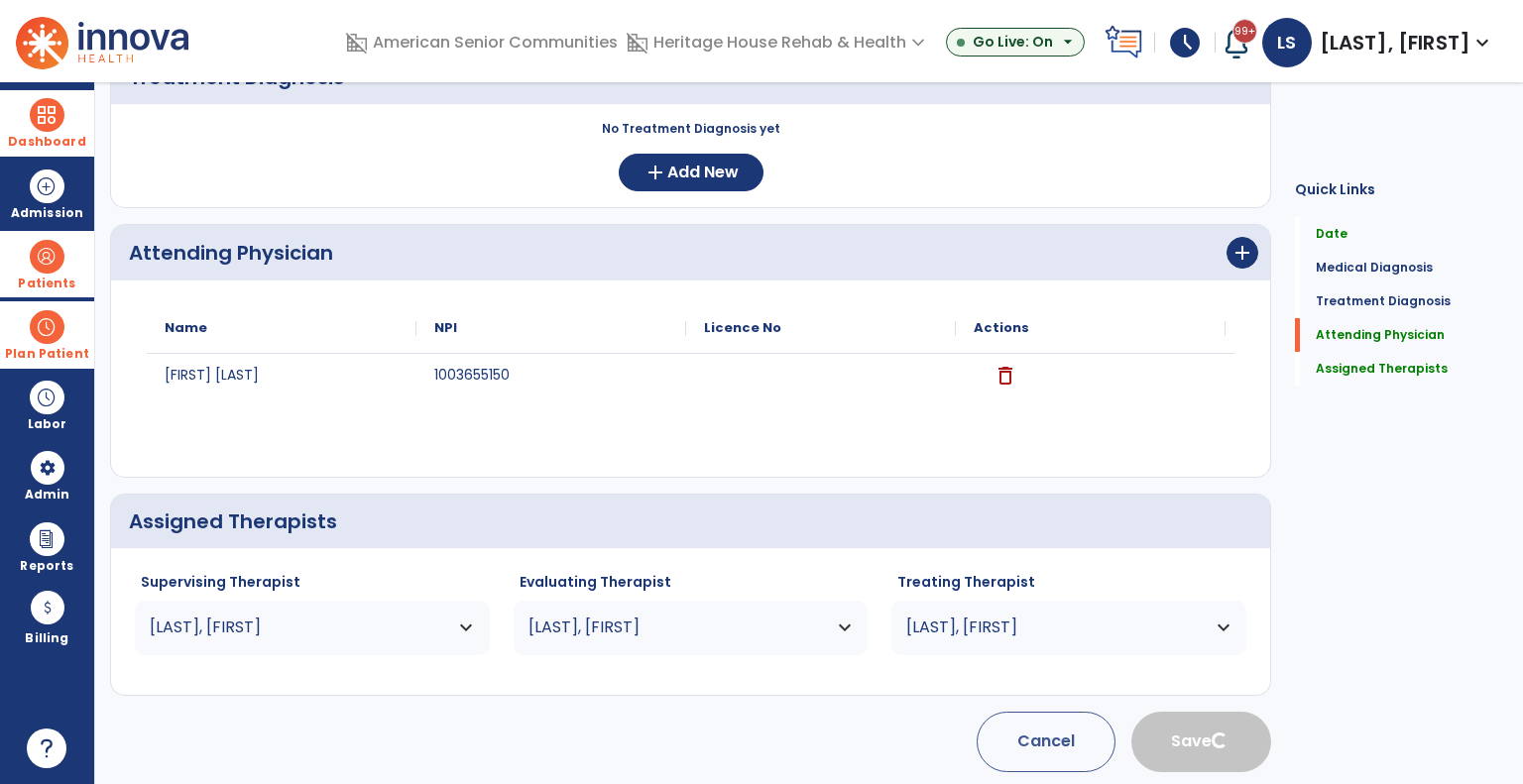 type 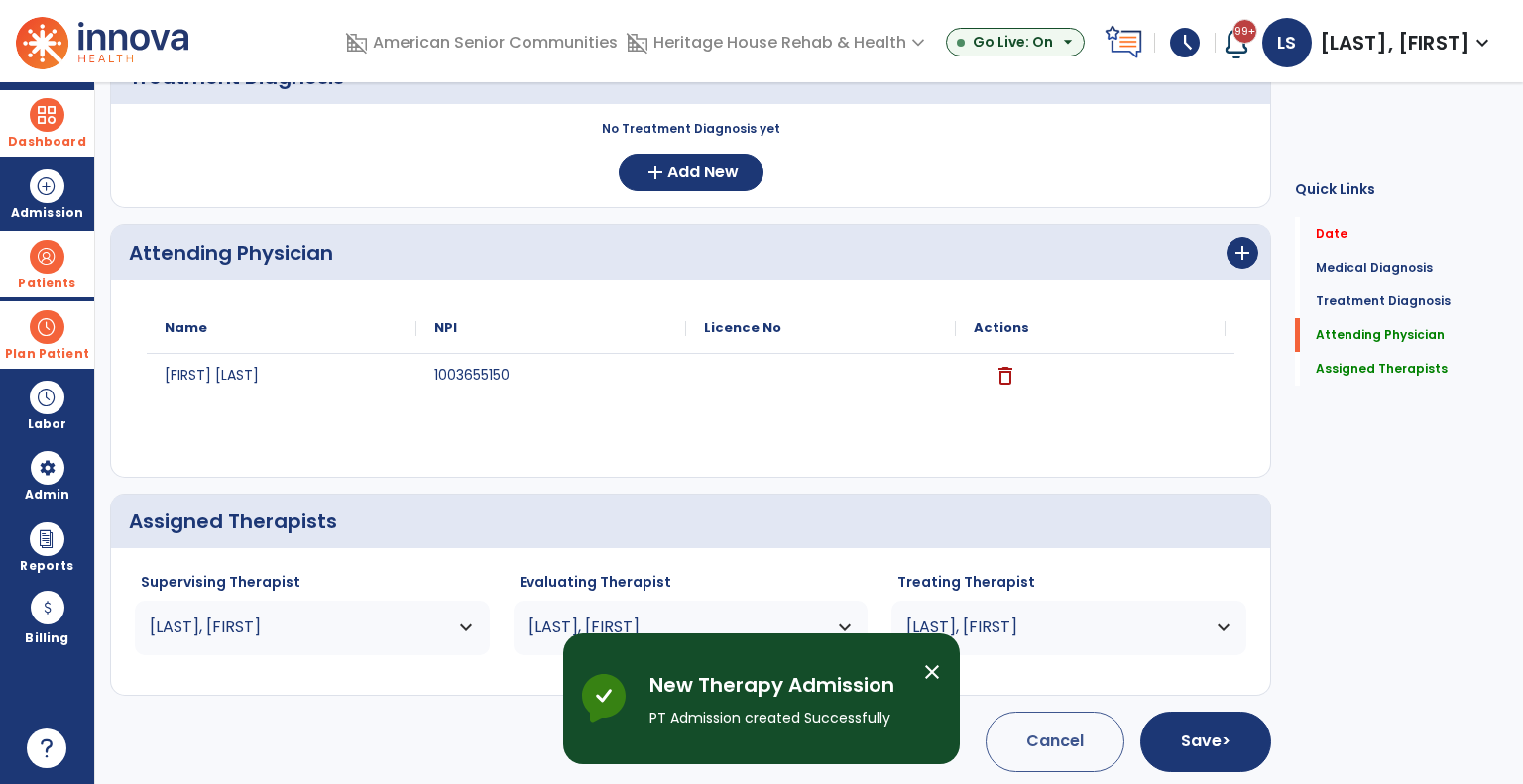 scroll, scrollTop: 0, scrollLeft: 0, axis: both 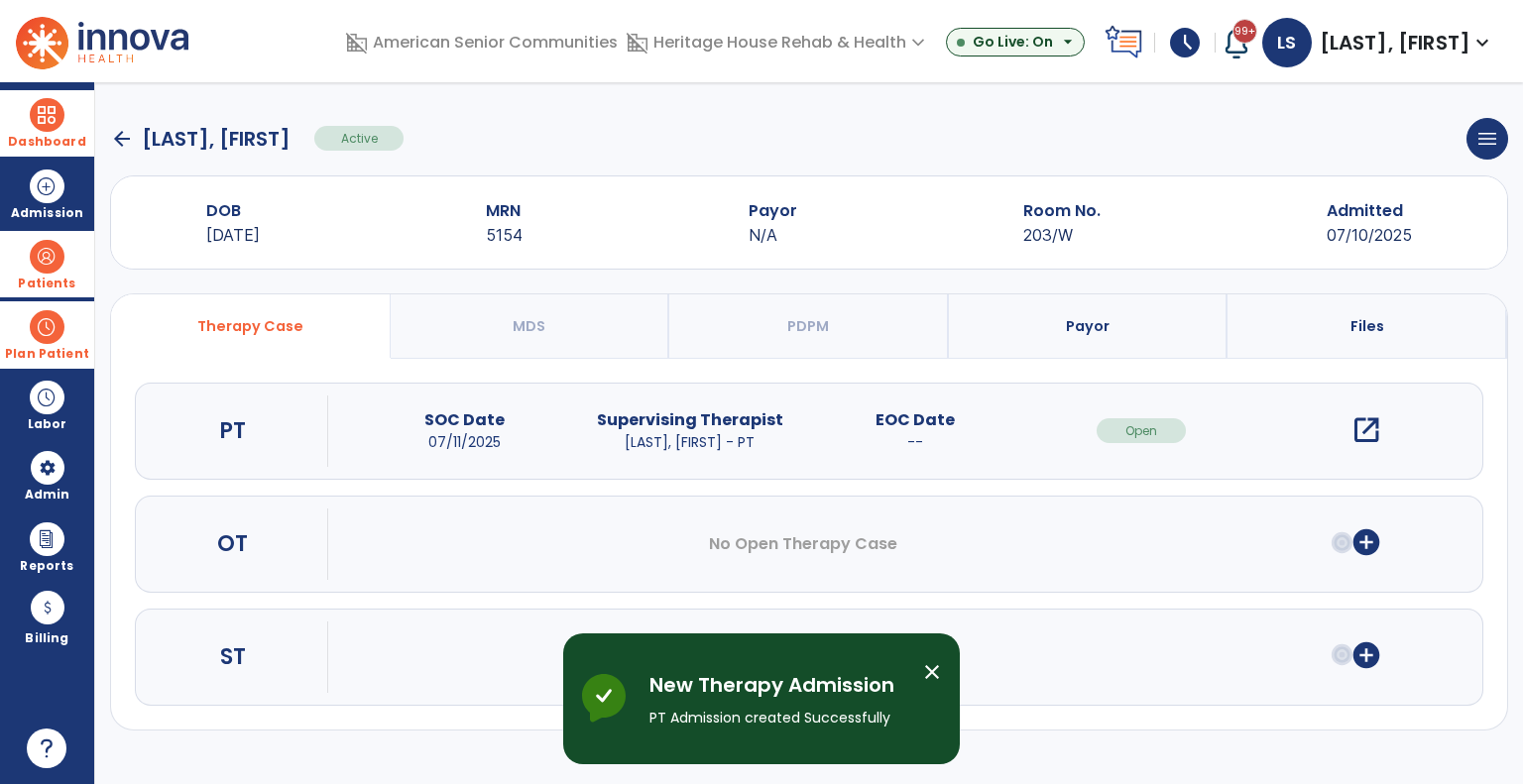 click on "add_circle" at bounding box center (1366, 542) 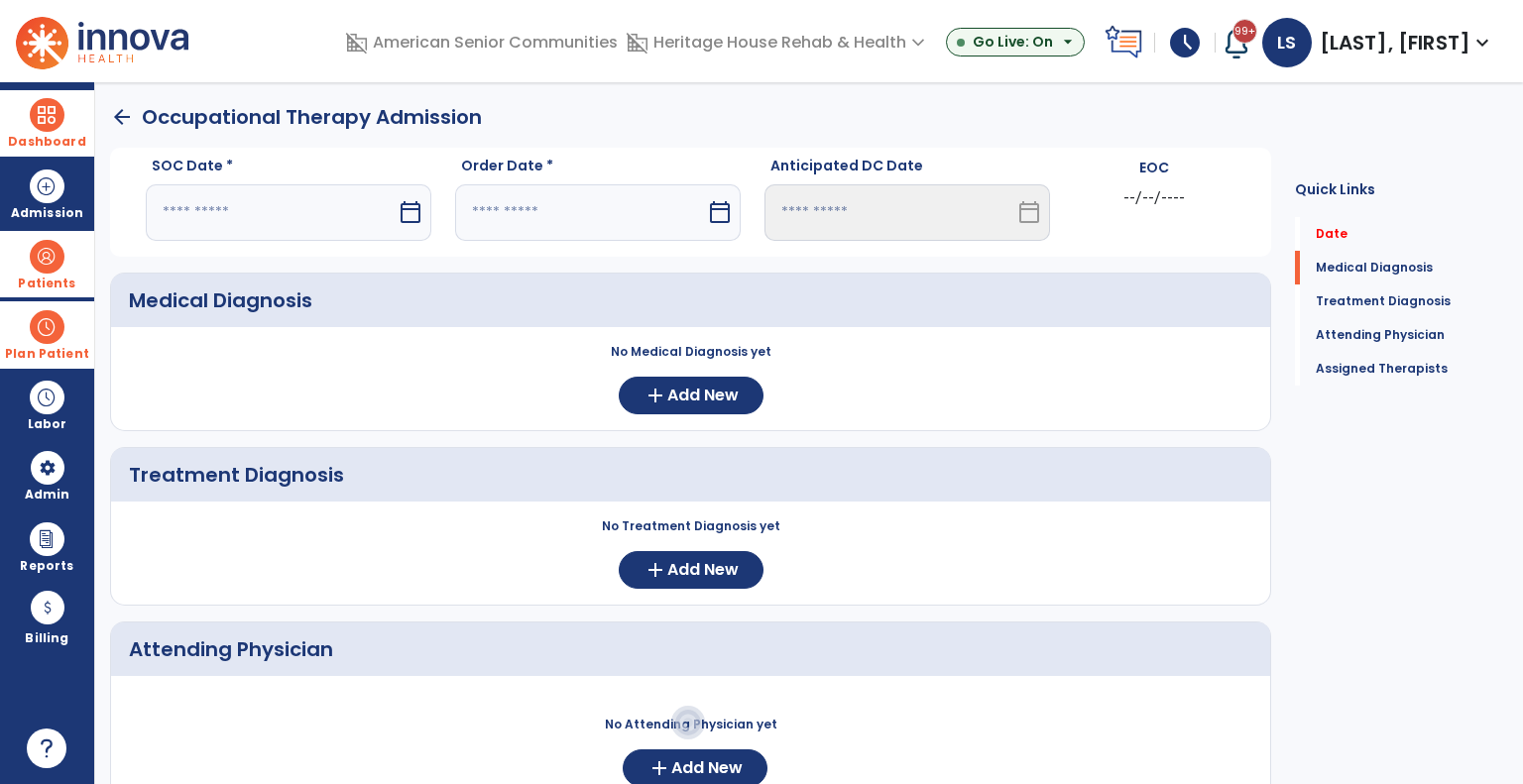 drag, startPoint x: 350, startPoint y: 216, endPoint x: 352, endPoint y: 228, distance: 12.165525 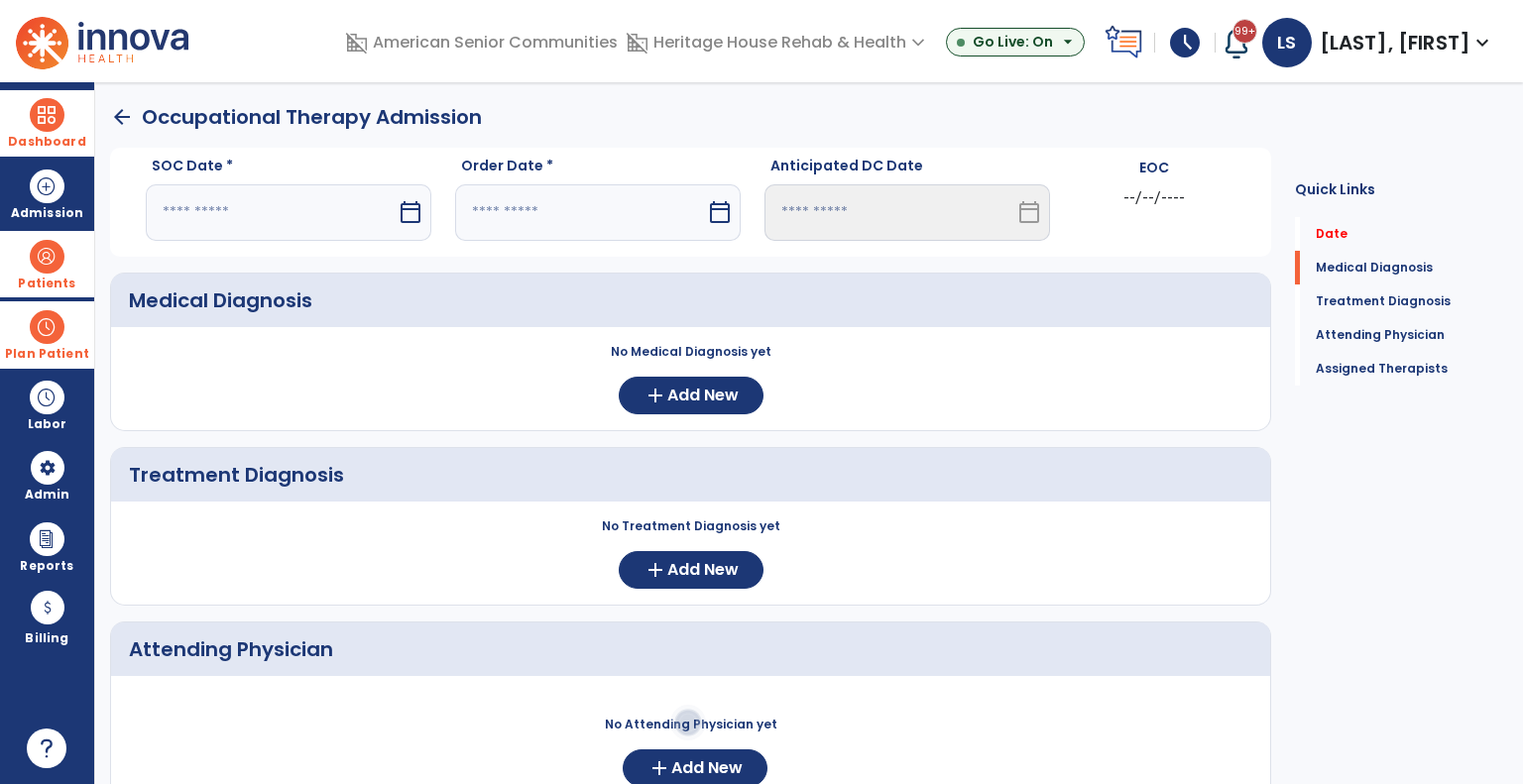 click at bounding box center [271, 212] 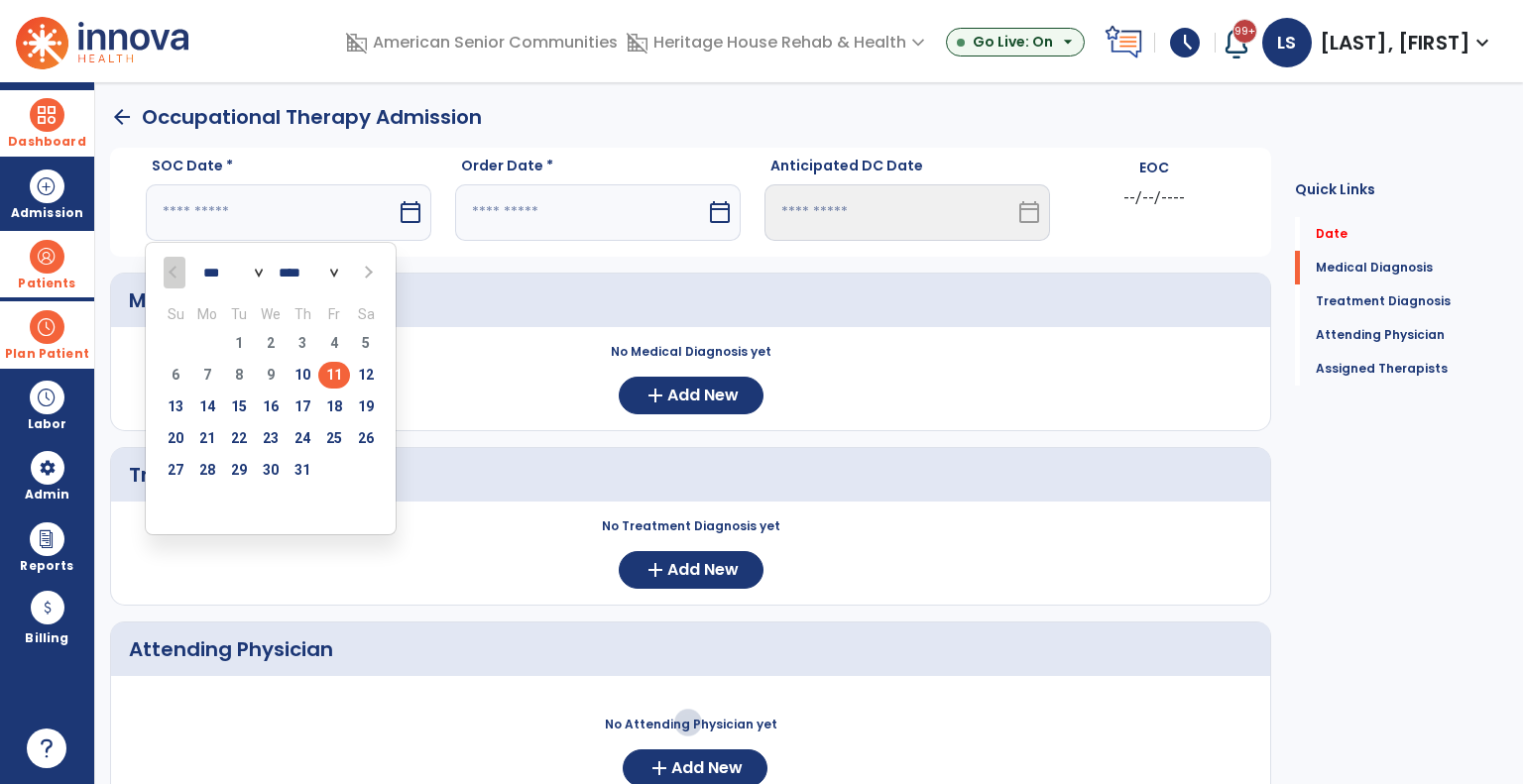 drag, startPoint x: 335, startPoint y: 380, endPoint x: 377, endPoint y: 353, distance: 49.92995 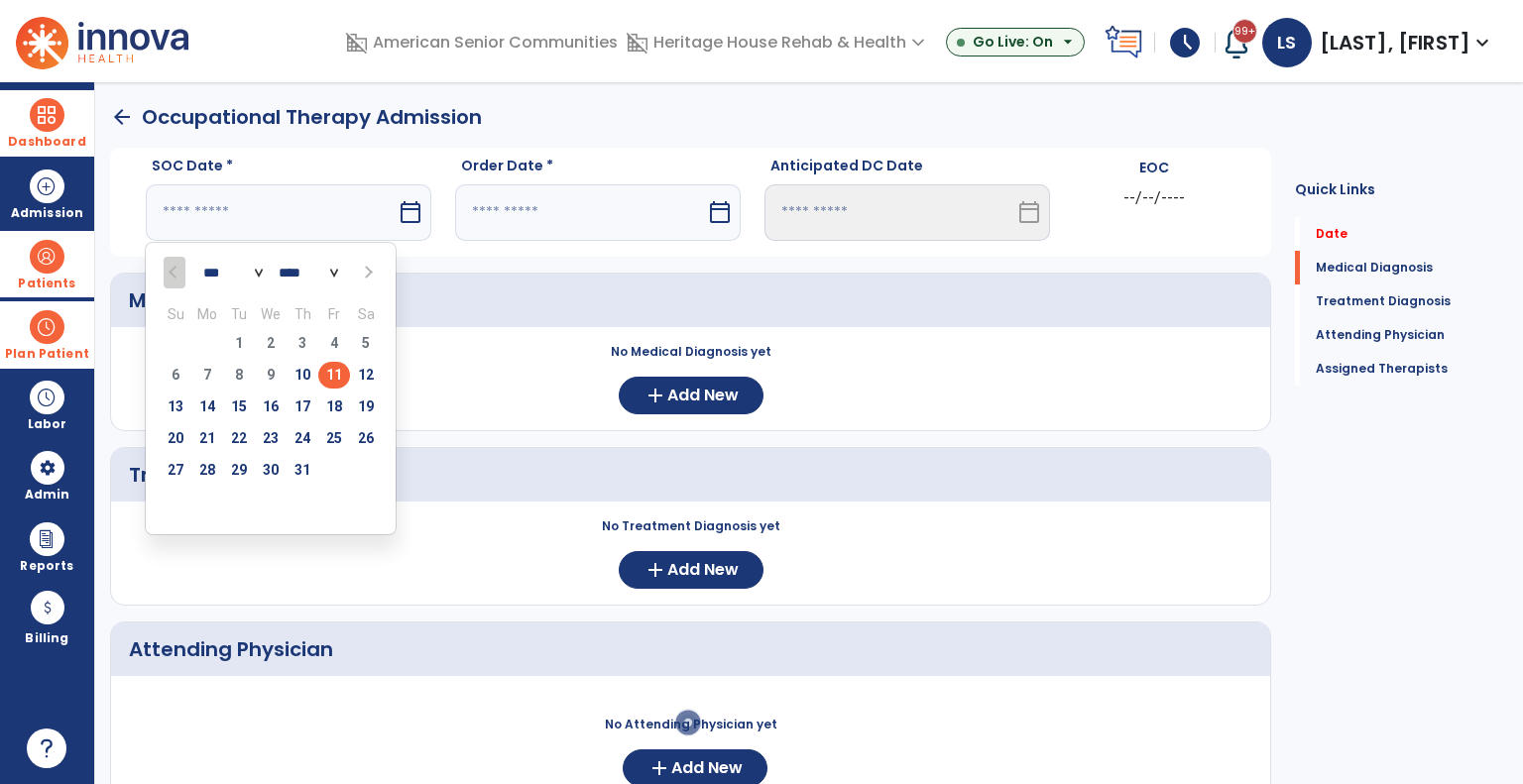 click on "11" at bounding box center (334, 375) 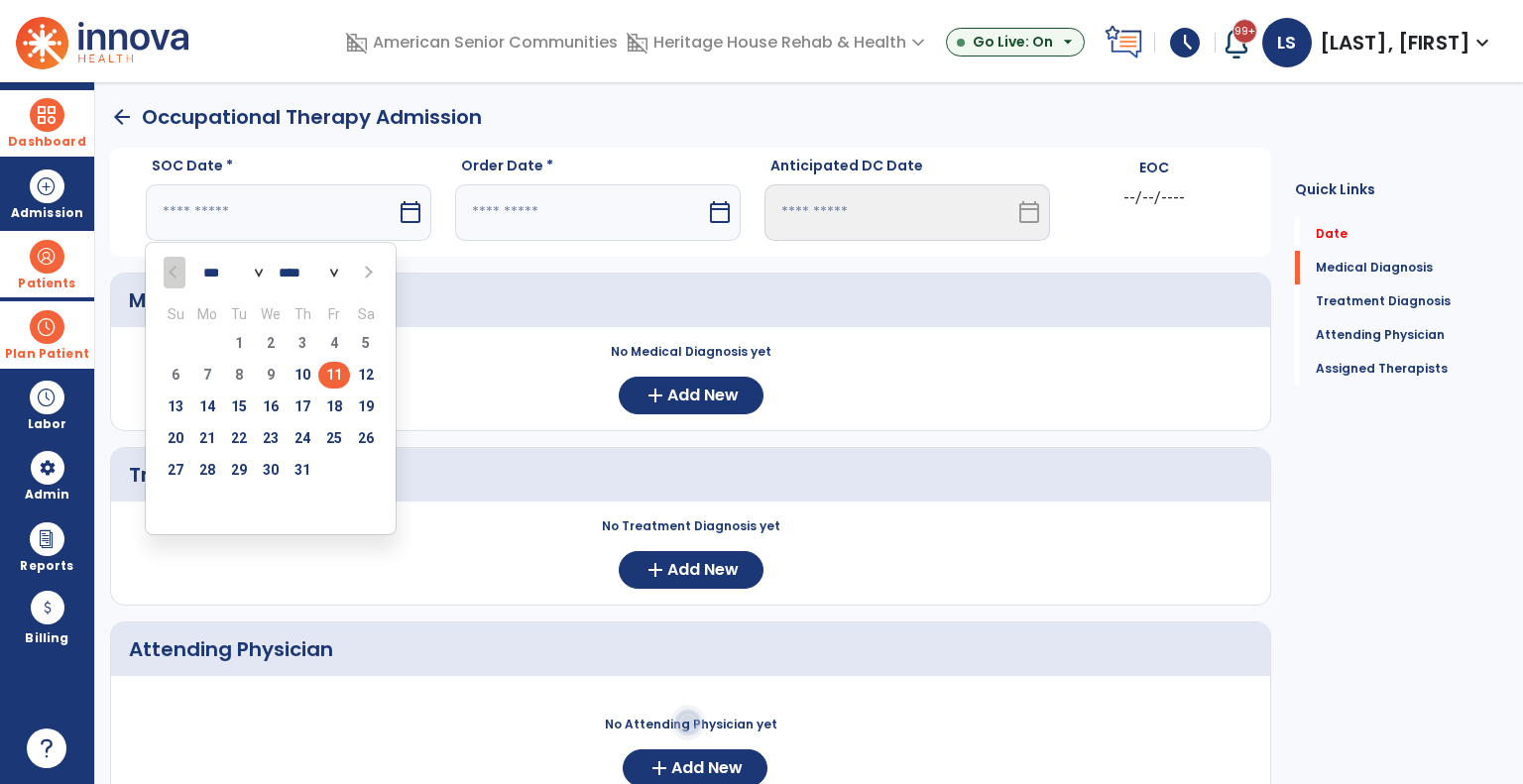 type on "*********" 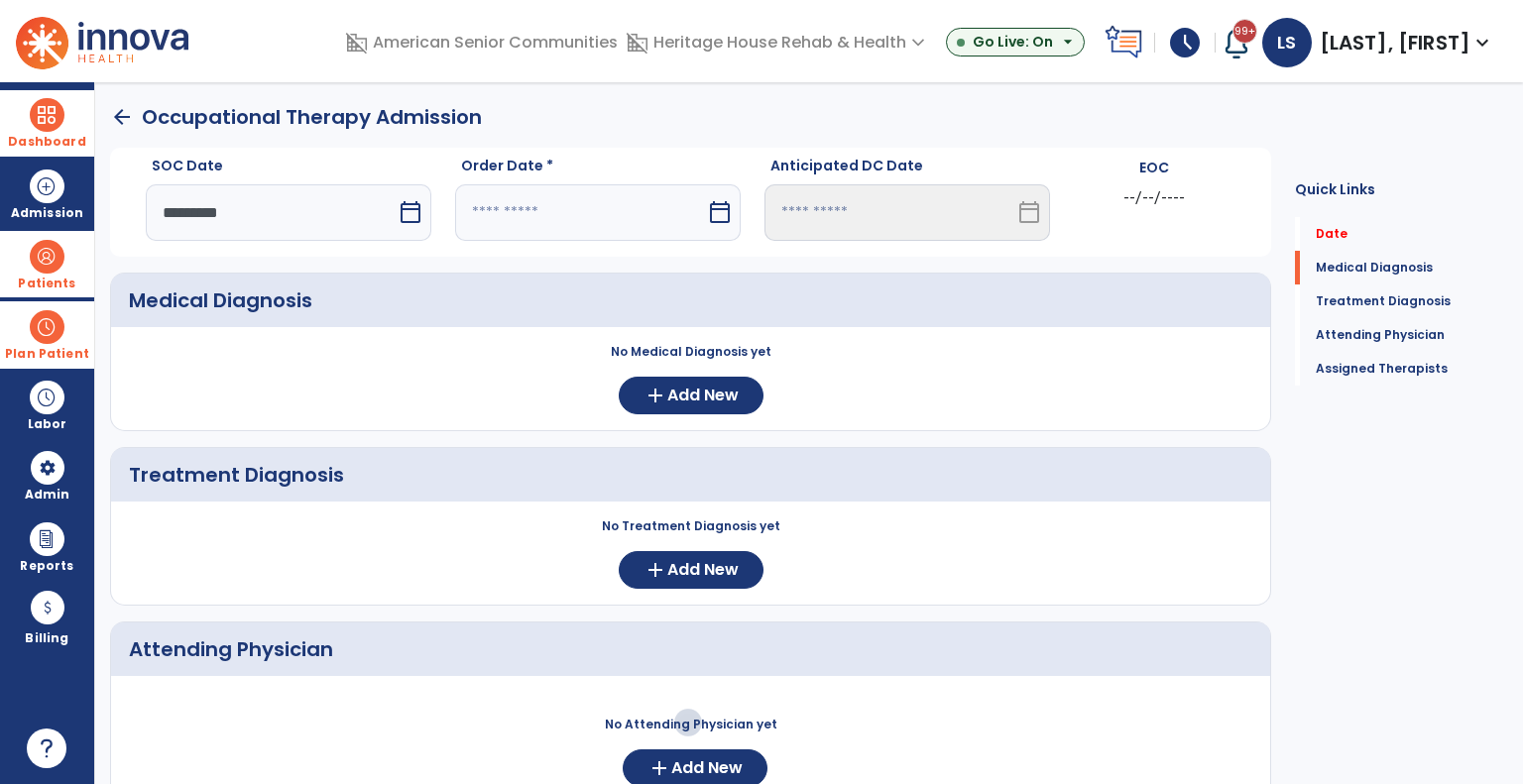 click at bounding box center [580, 212] 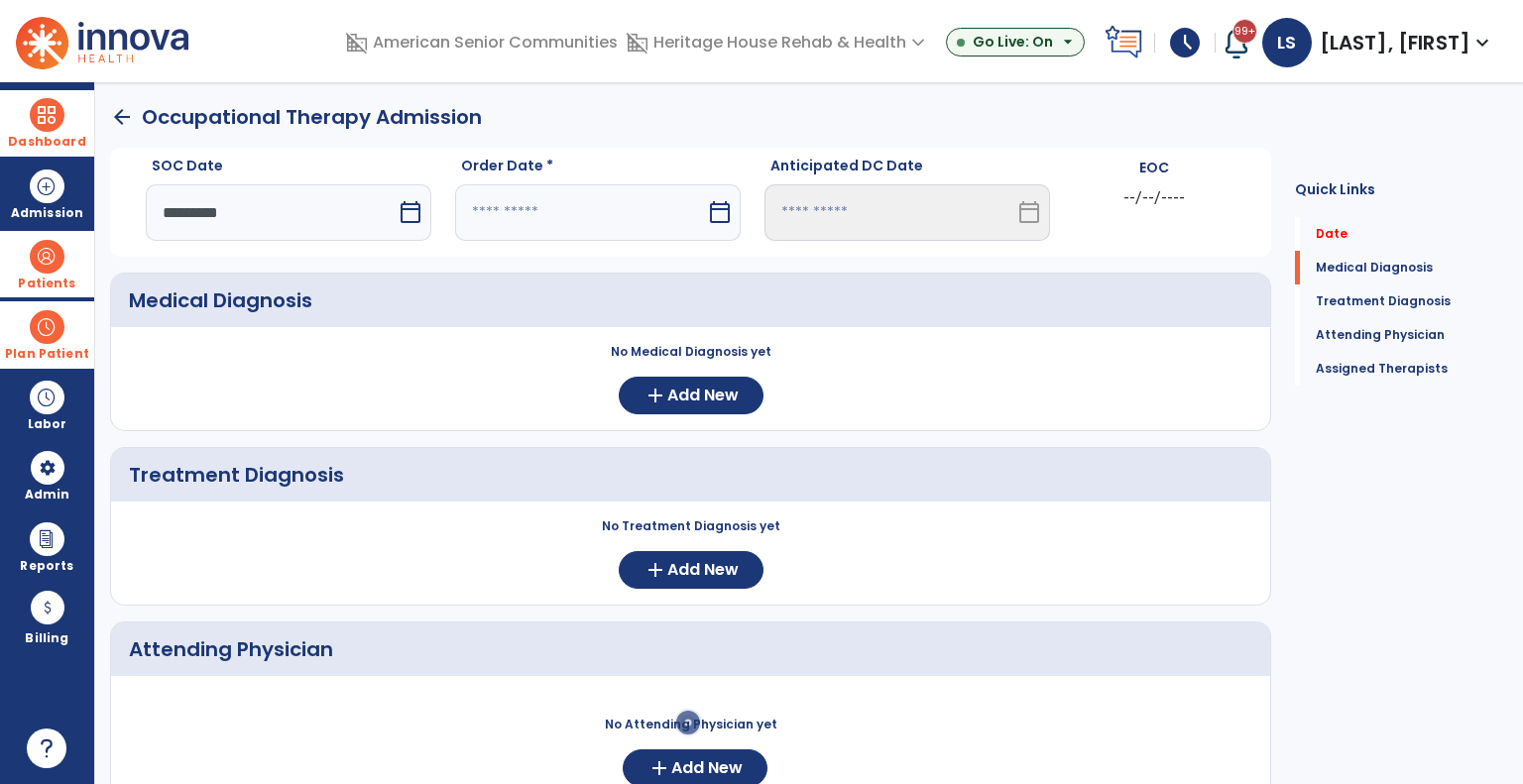 select on "*" 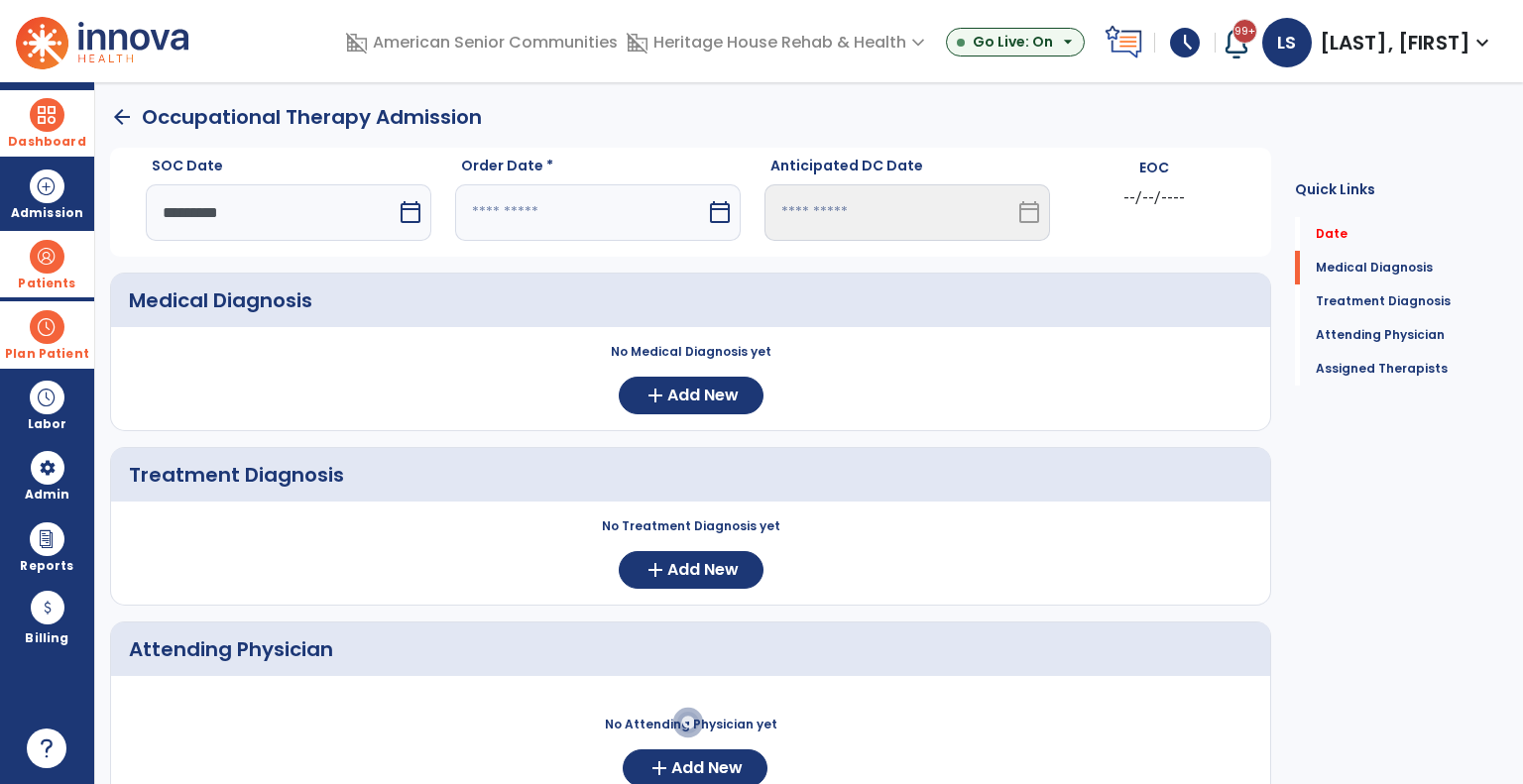 select on "****" 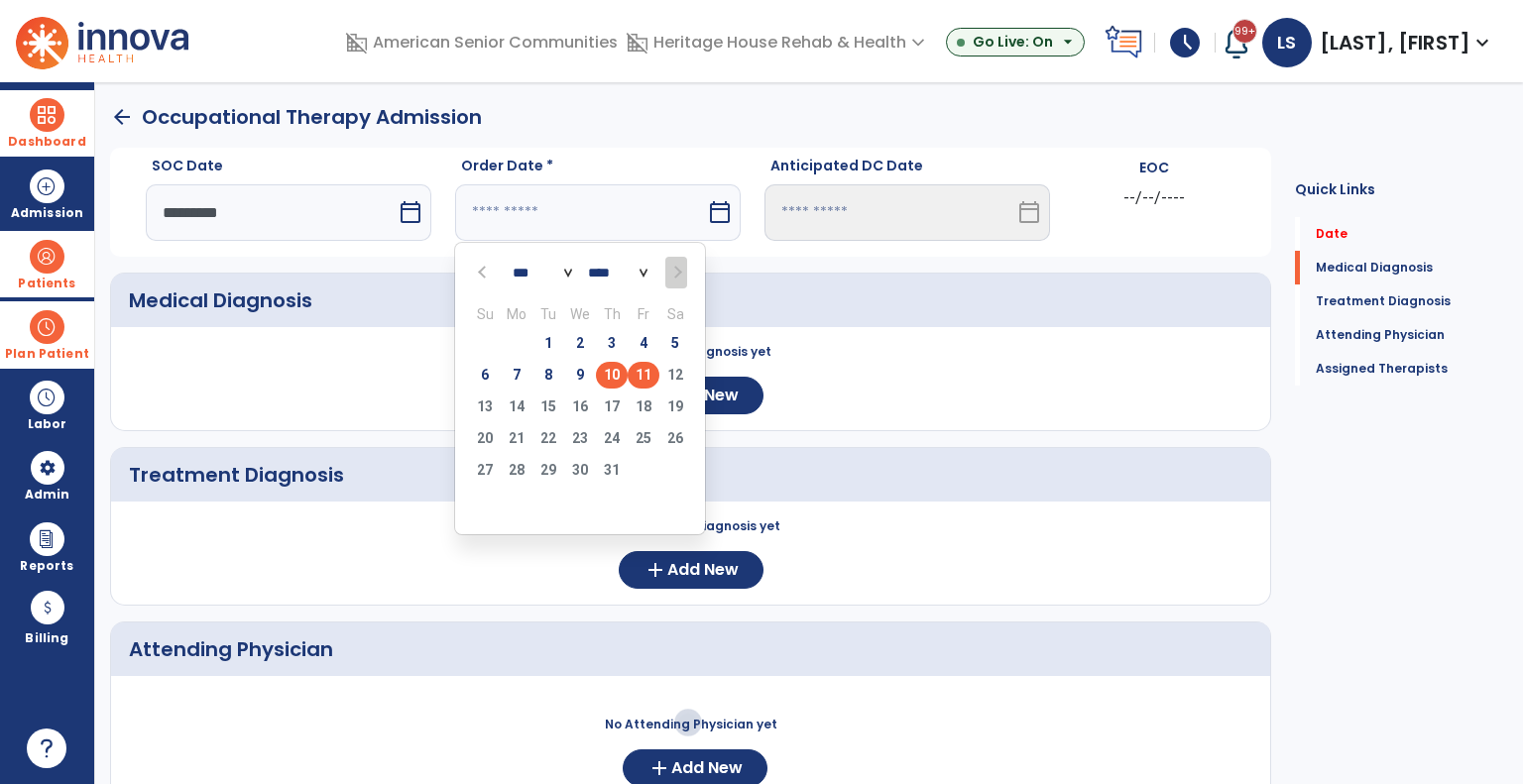 click on "10" at bounding box center [612, 375] 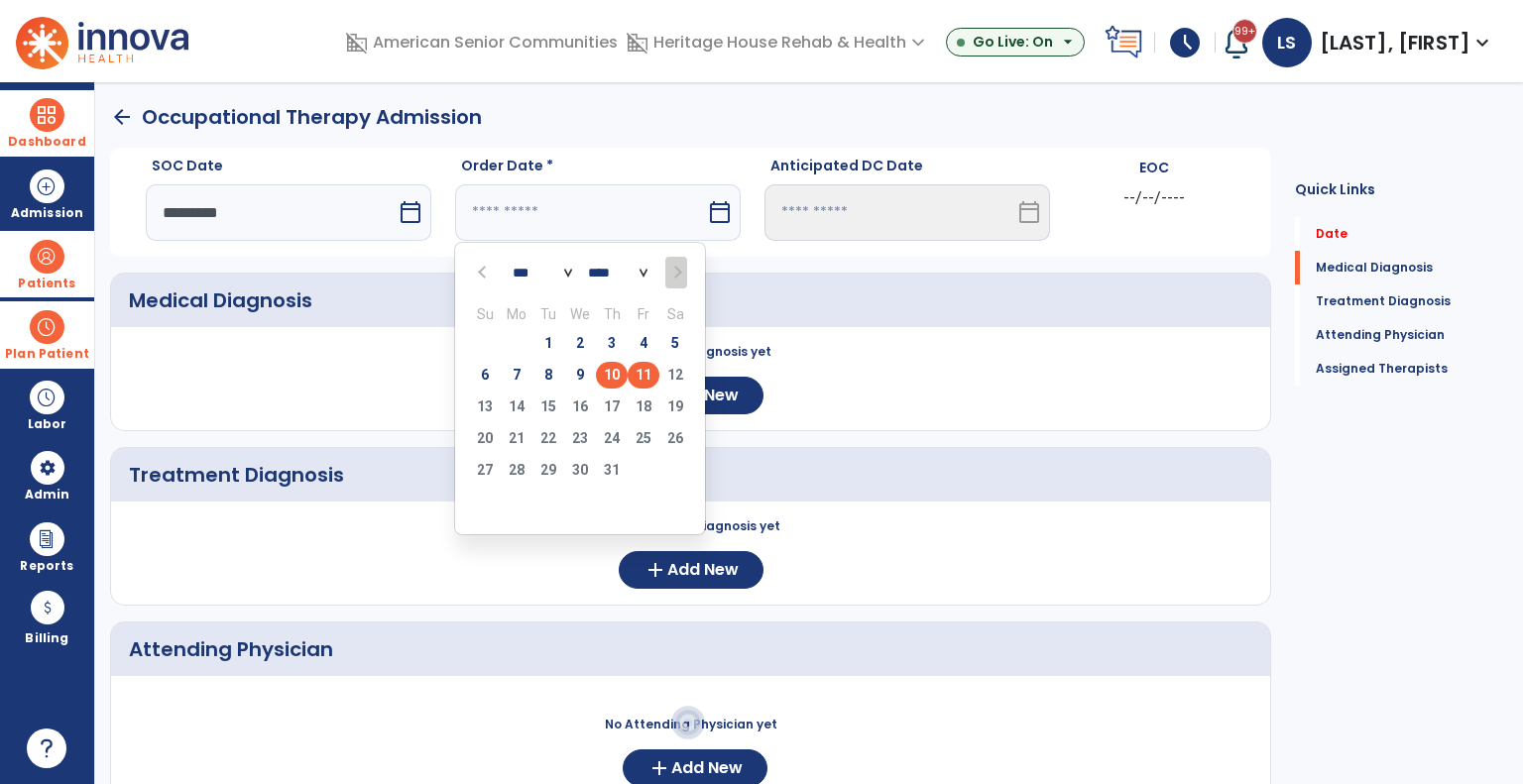 type on "*********" 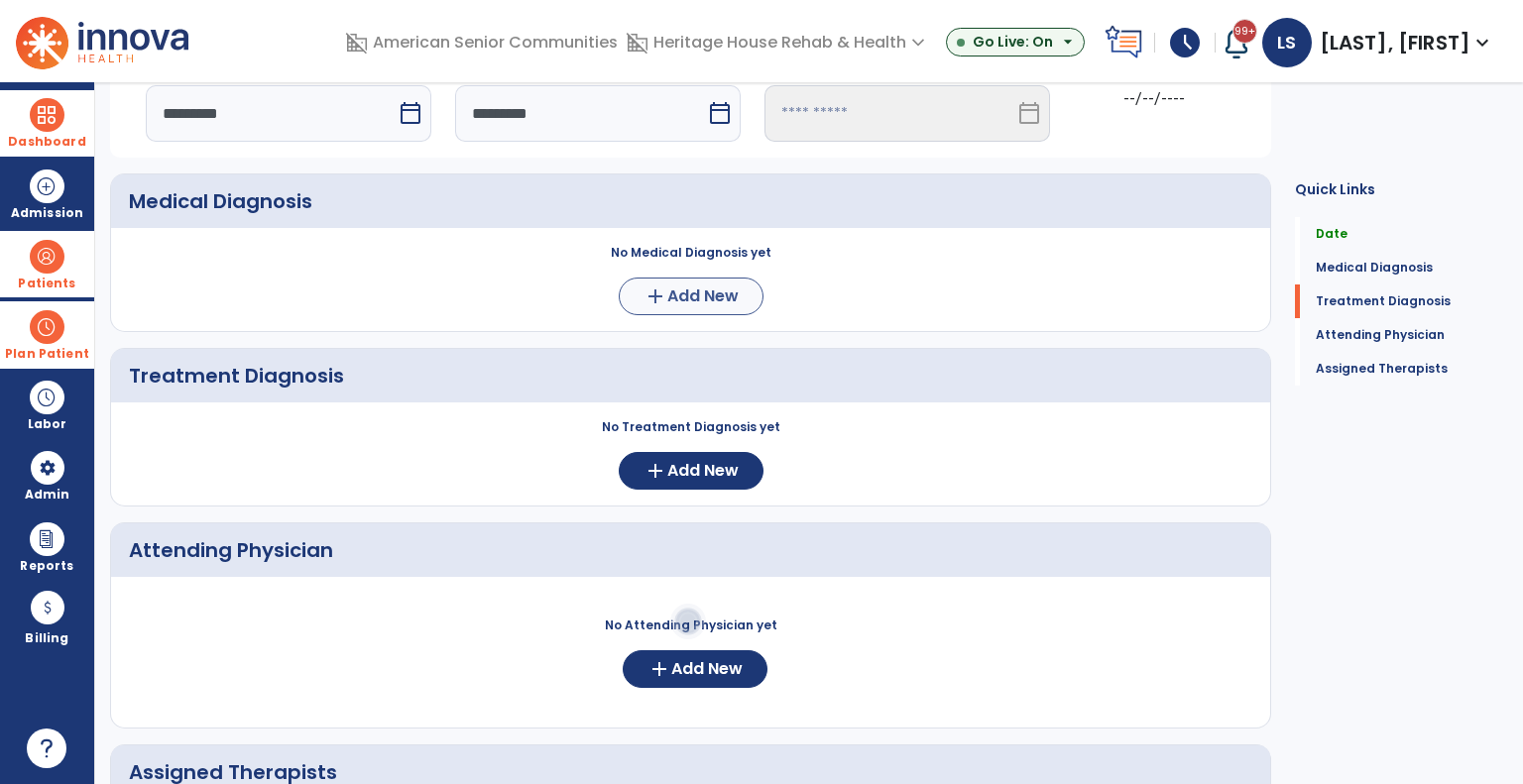 scroll, scrollTop: 353, scrollLeft: 0, axis: vertical 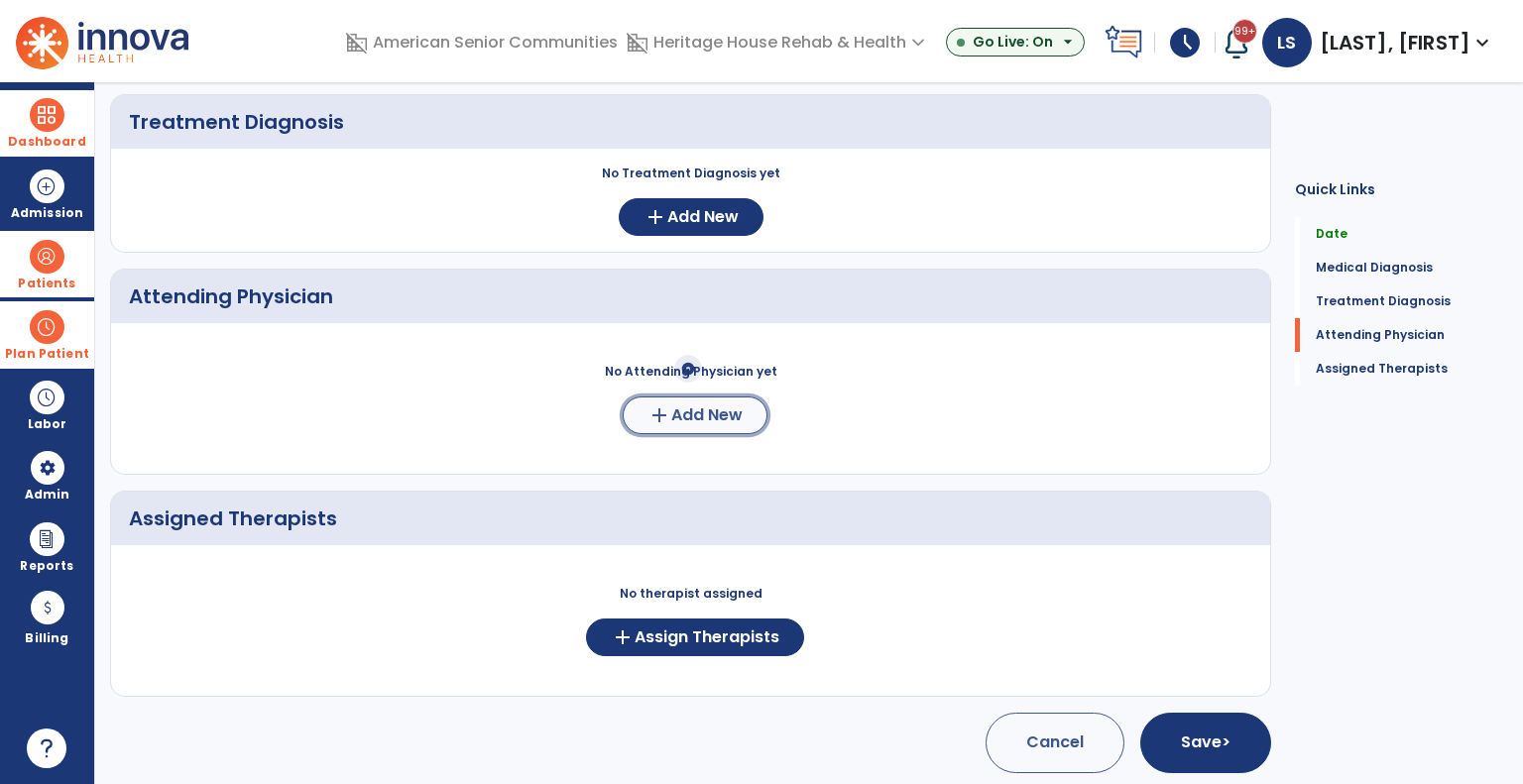 click on "add  Add New" 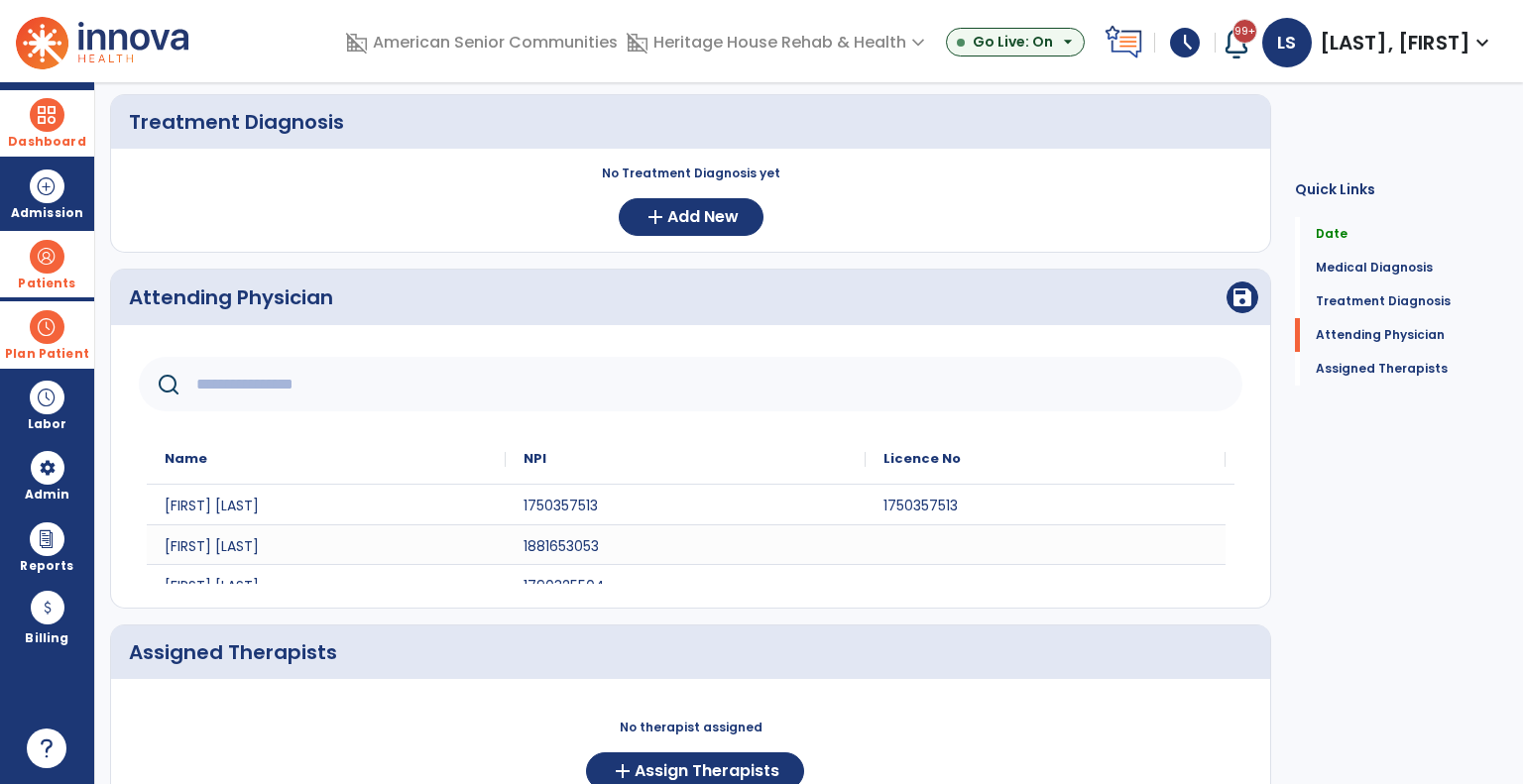 scroll, scrollTop: 99, scrollLeft: 0, axis: vertical 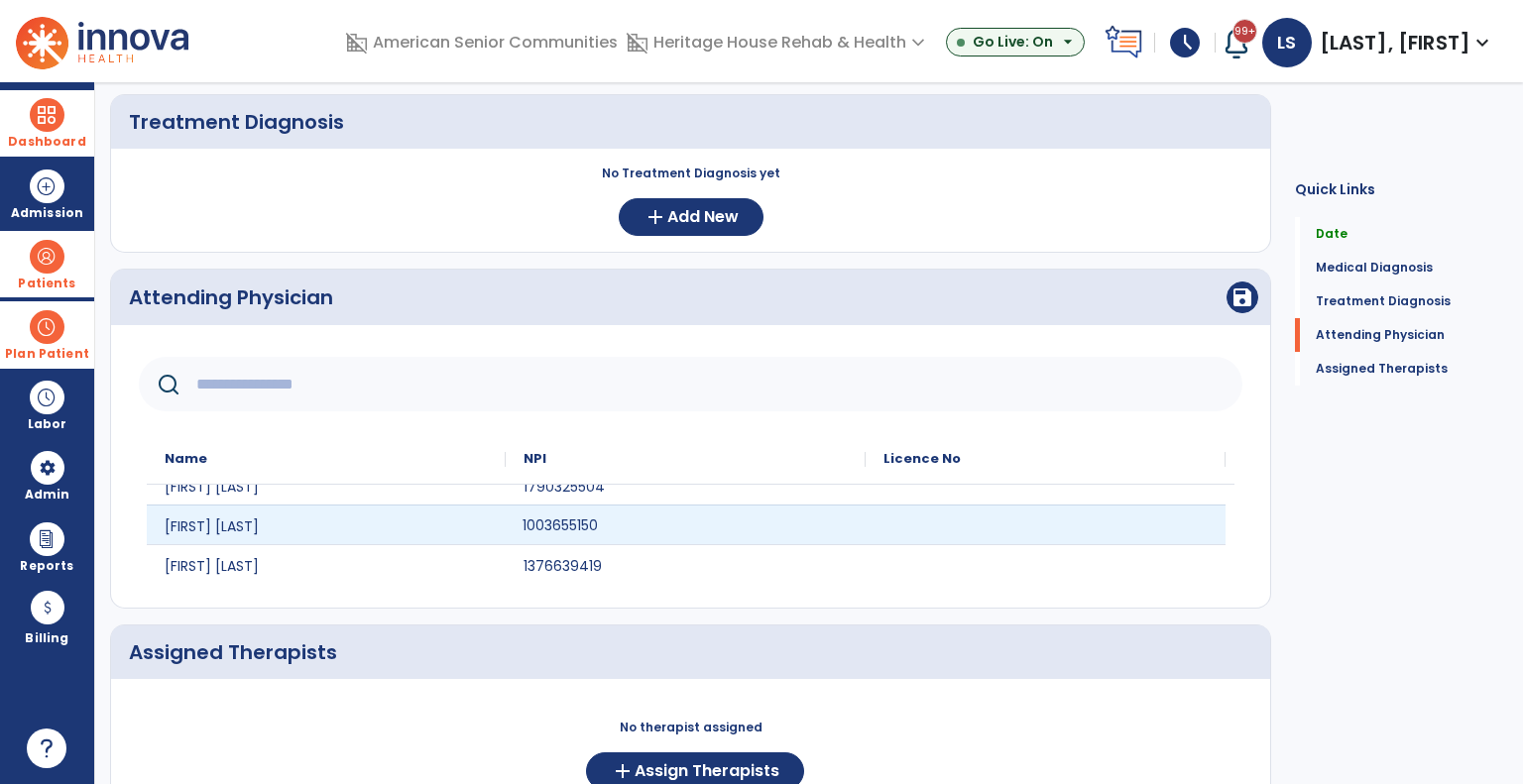 click on "1003655150" 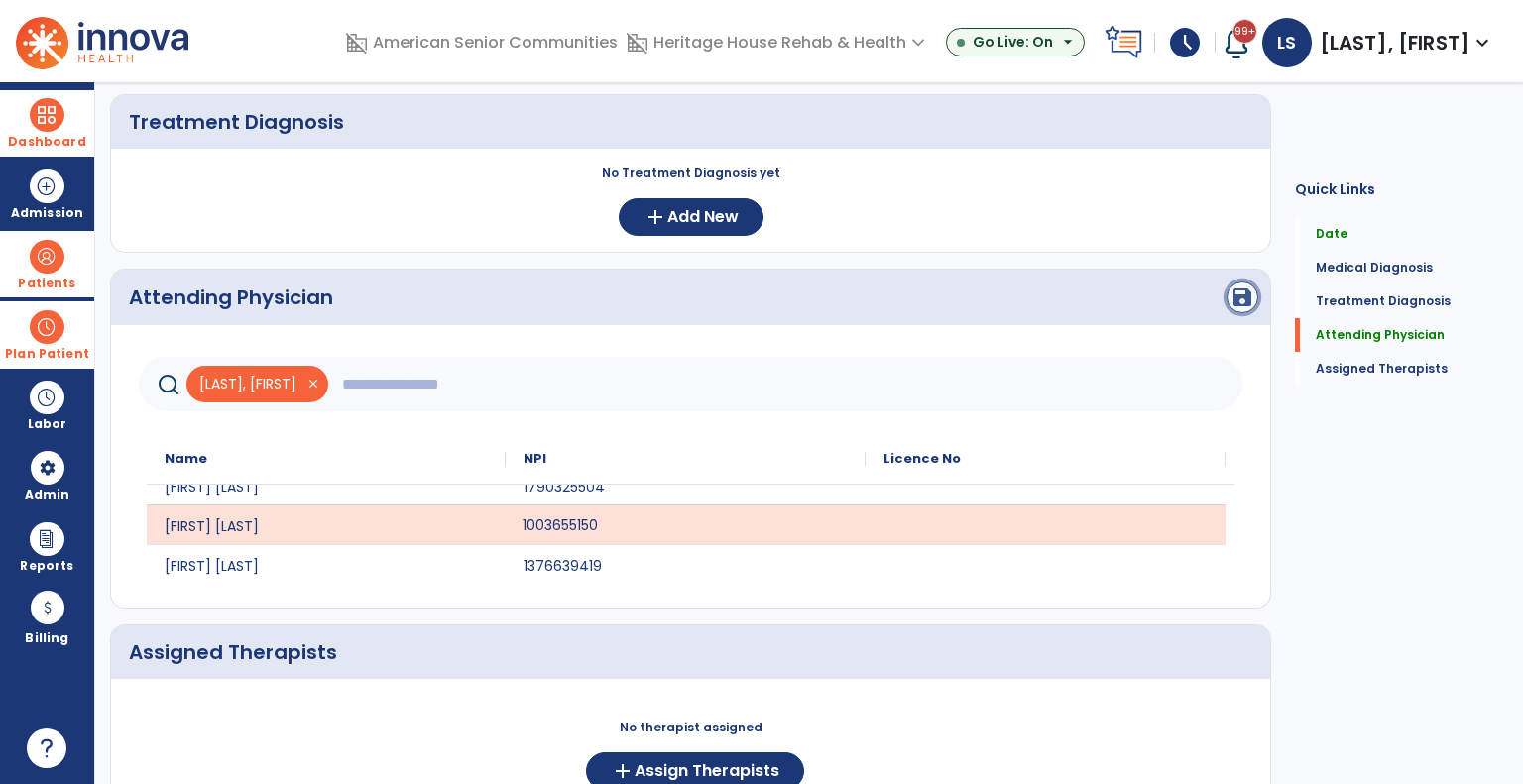 click on "save" 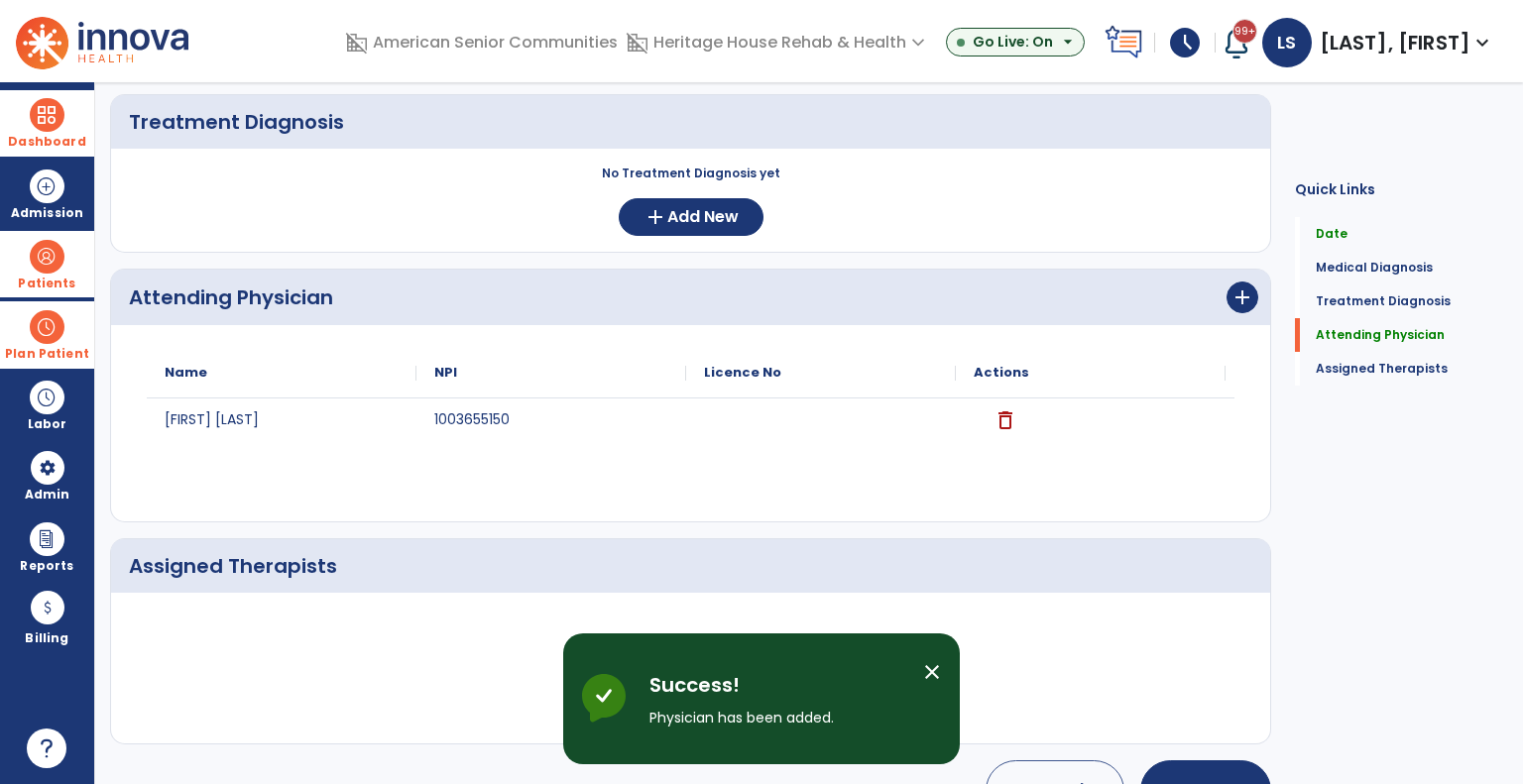 scroll, scrollTop: 0, scrollLeft: 0, axis: both 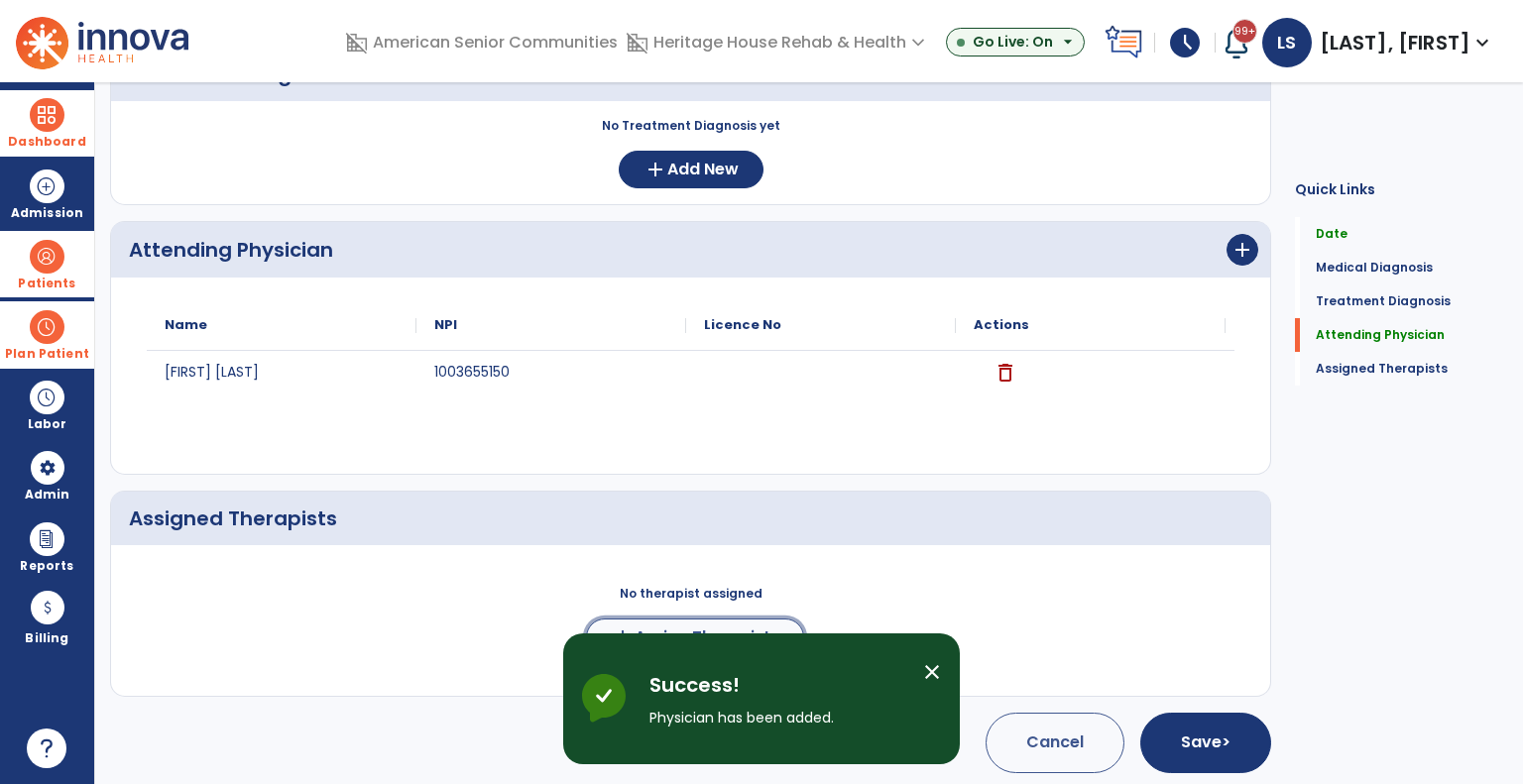 click on "add" 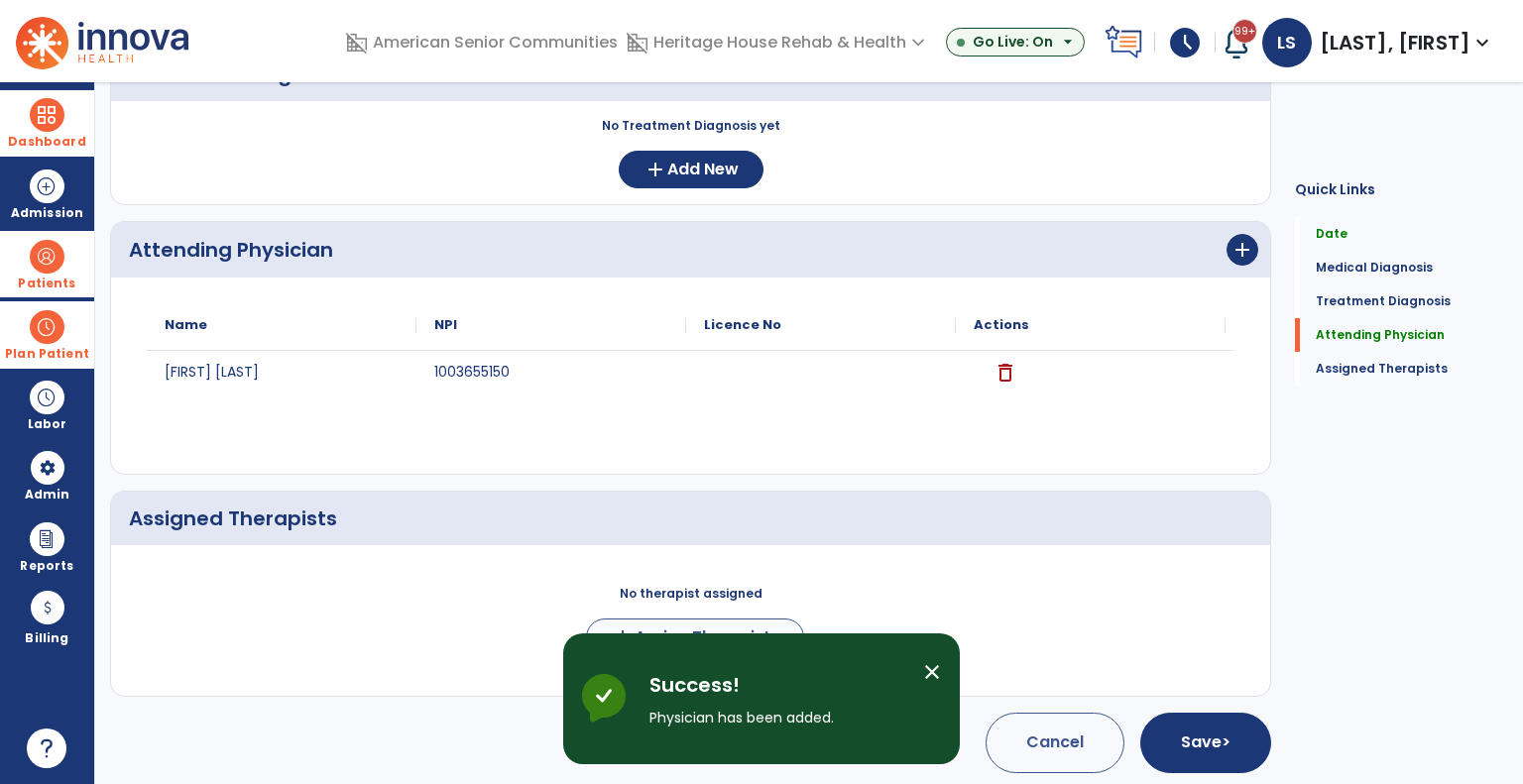 scroll, scrollTop: 397, scrollLeft: 0, axis: vertical 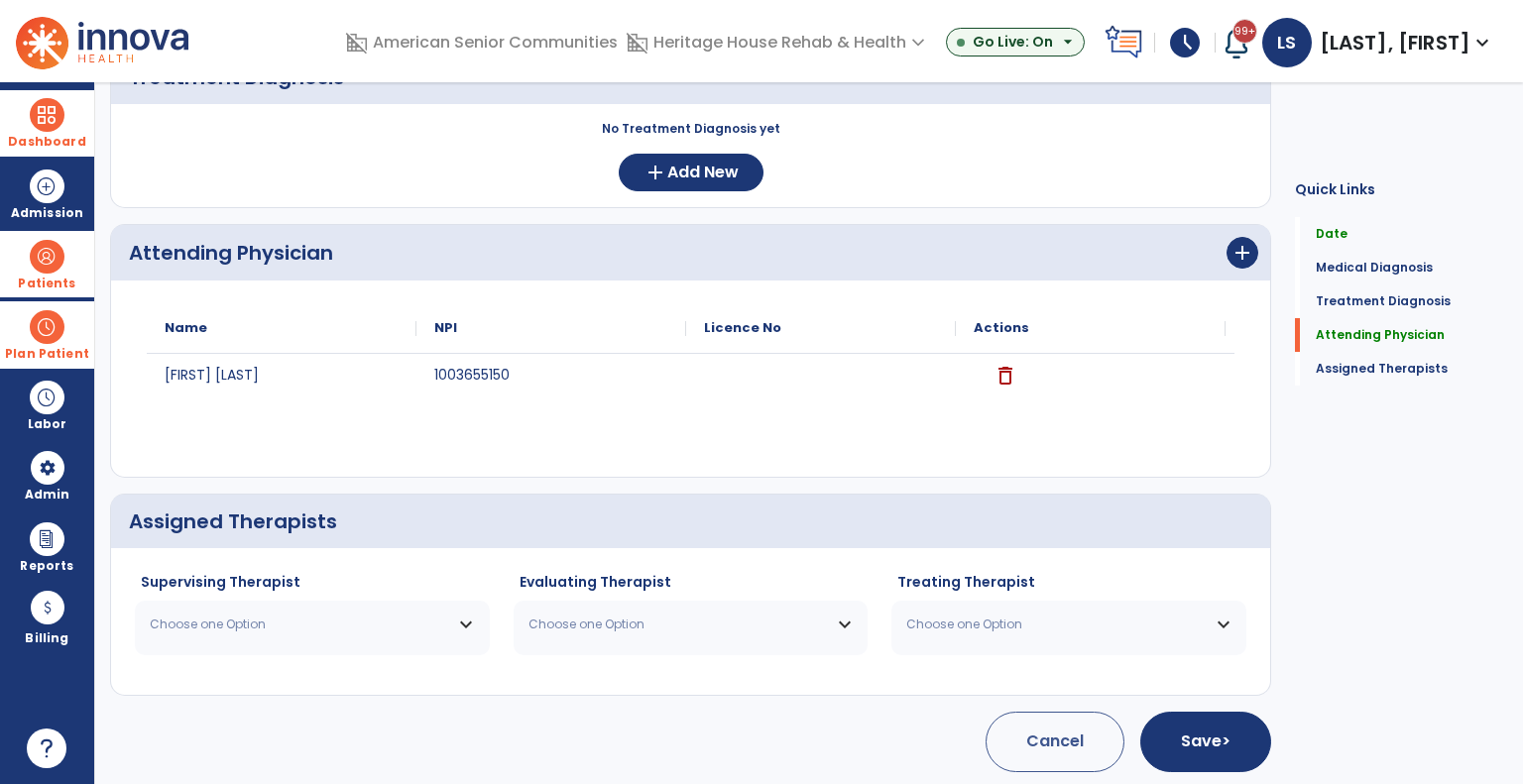 click on "Choose one Option" at bounding box center (312, 624) 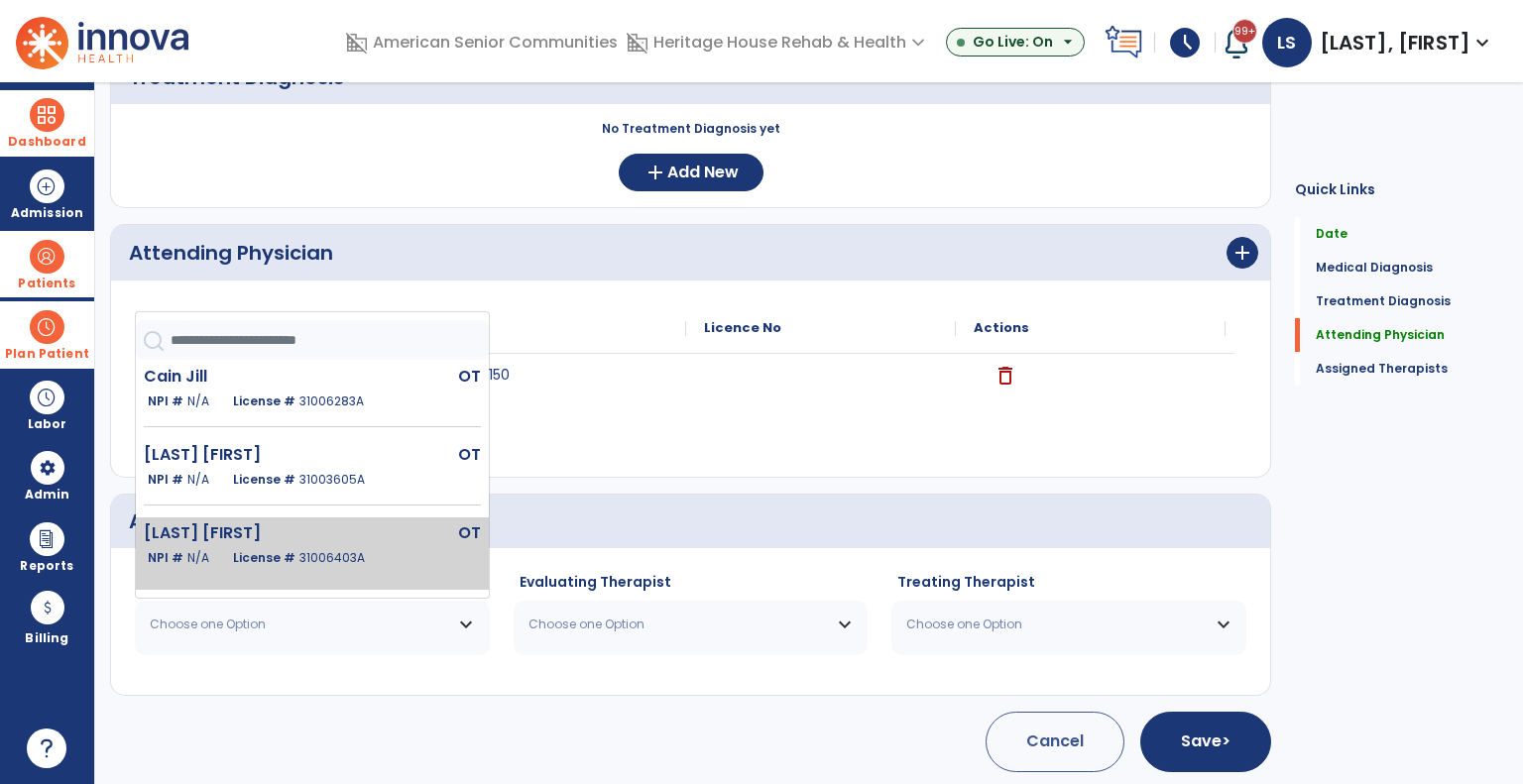 scroll, scrollTop: 198, scrollLeft: 0, axis: vertical 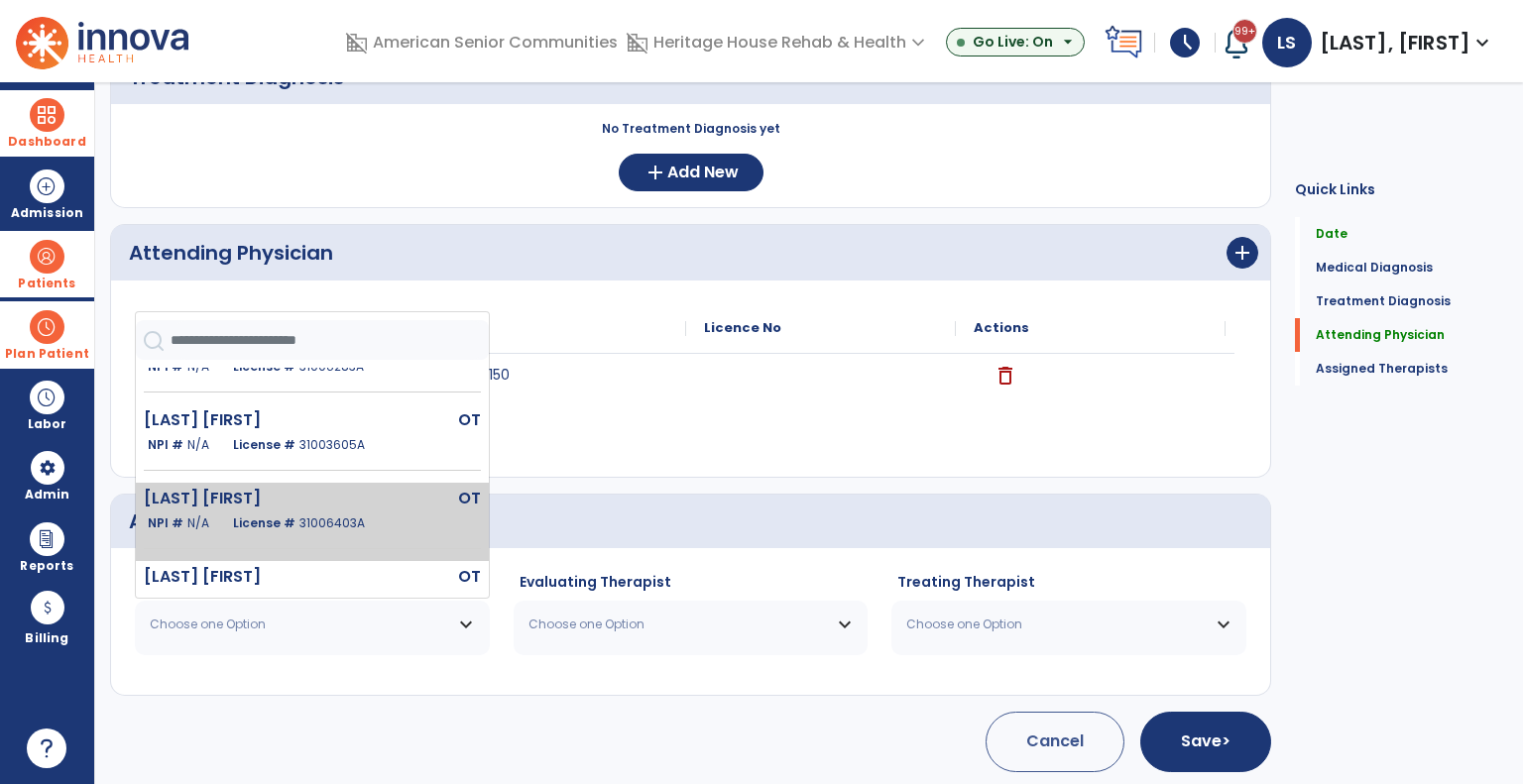 click on "31006403A" 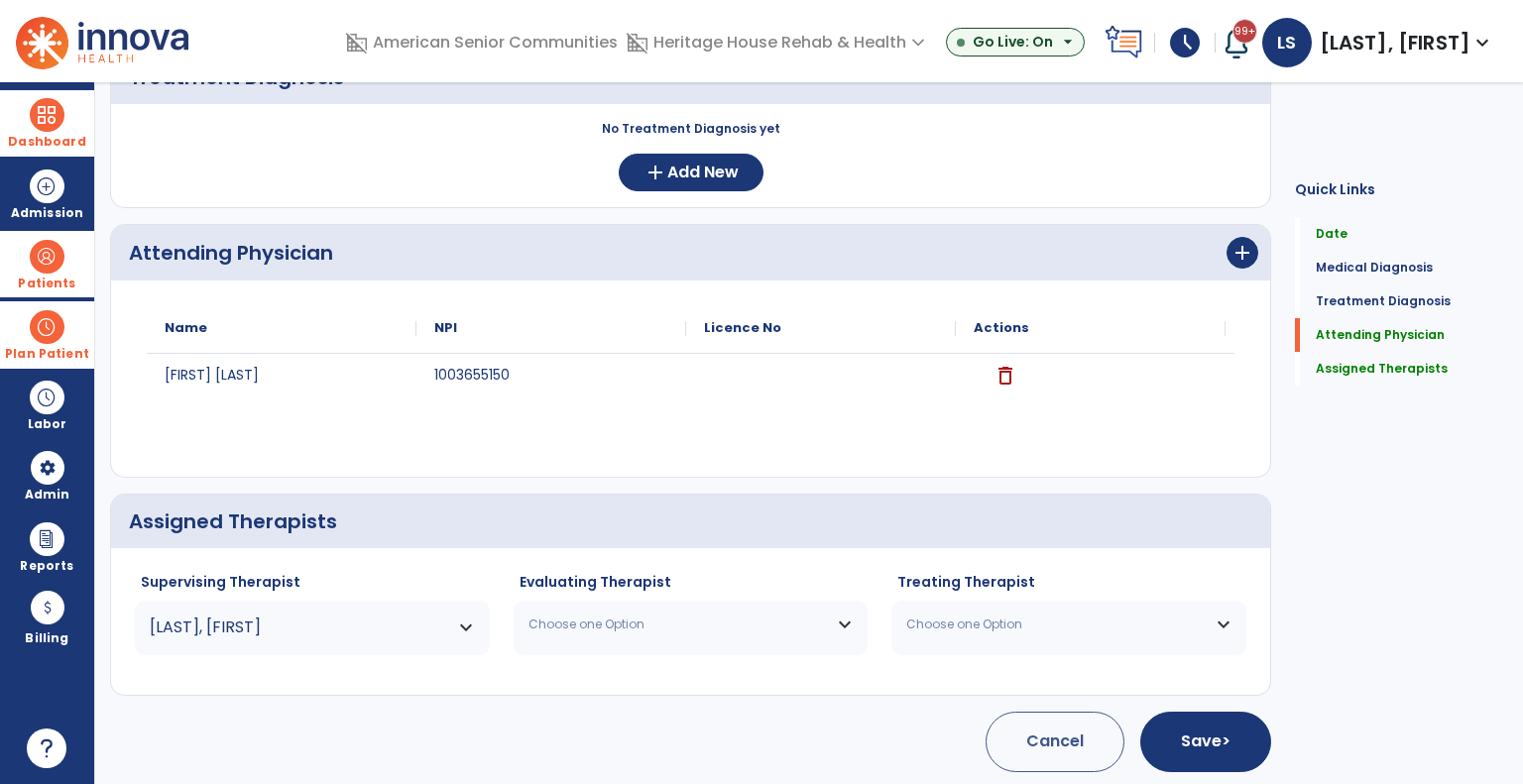 click on "Choose one Option" at bounding box center (691, 624) 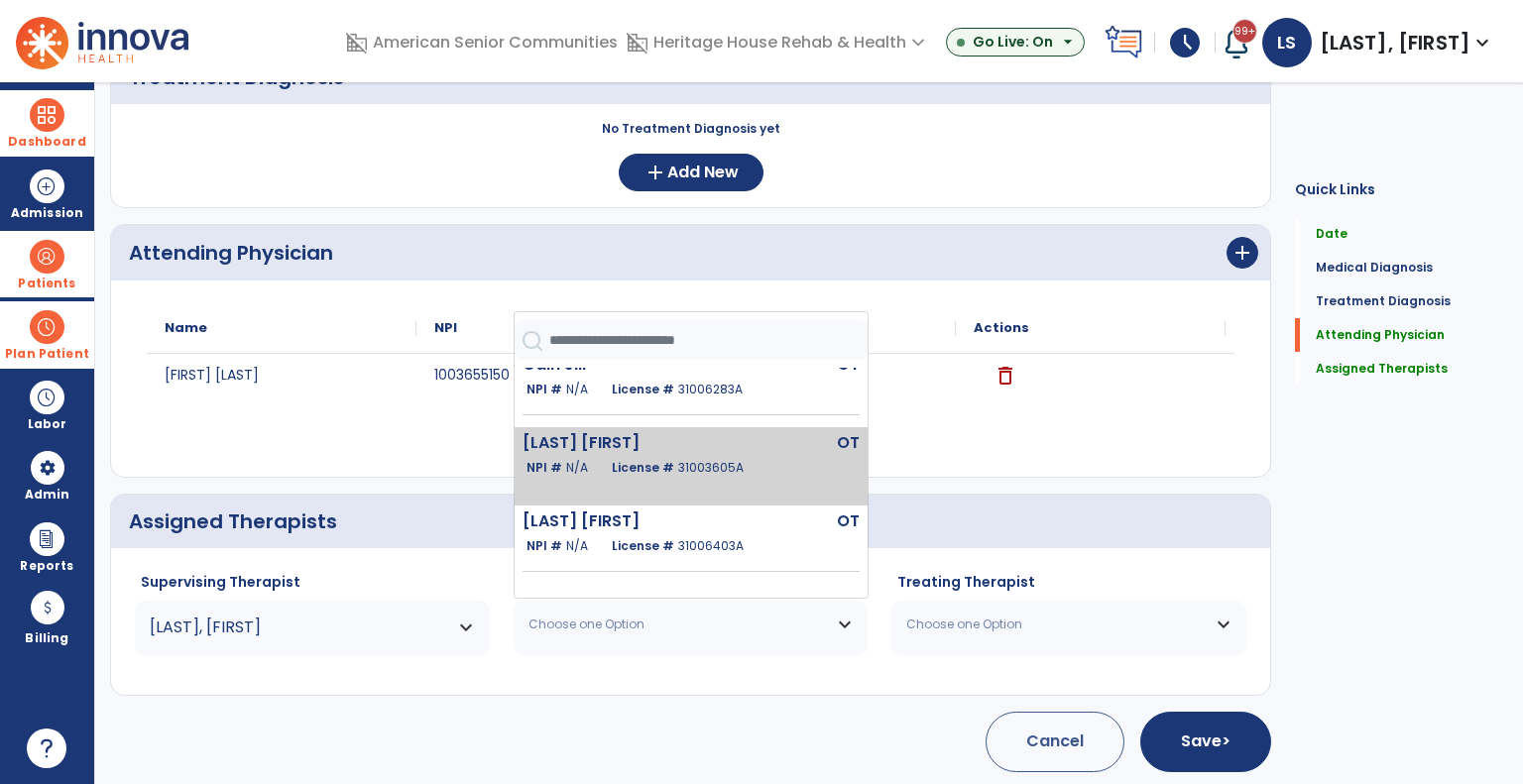 scroll, scrollTop: 198, scrollLeft: 0, axis: vertical 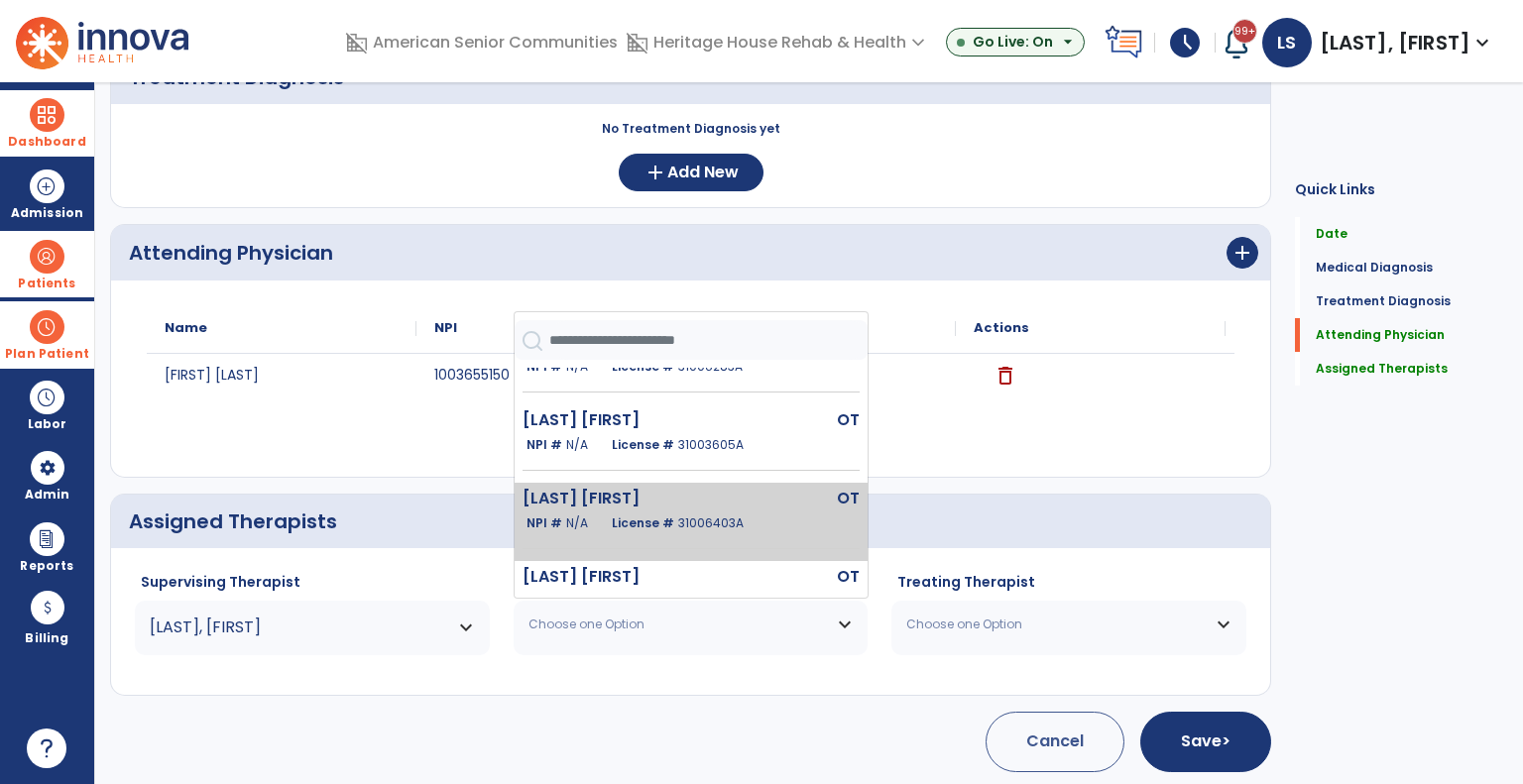click on "Schoenfeld Louella  OT   NPI #  N/A   License #  31006403A" 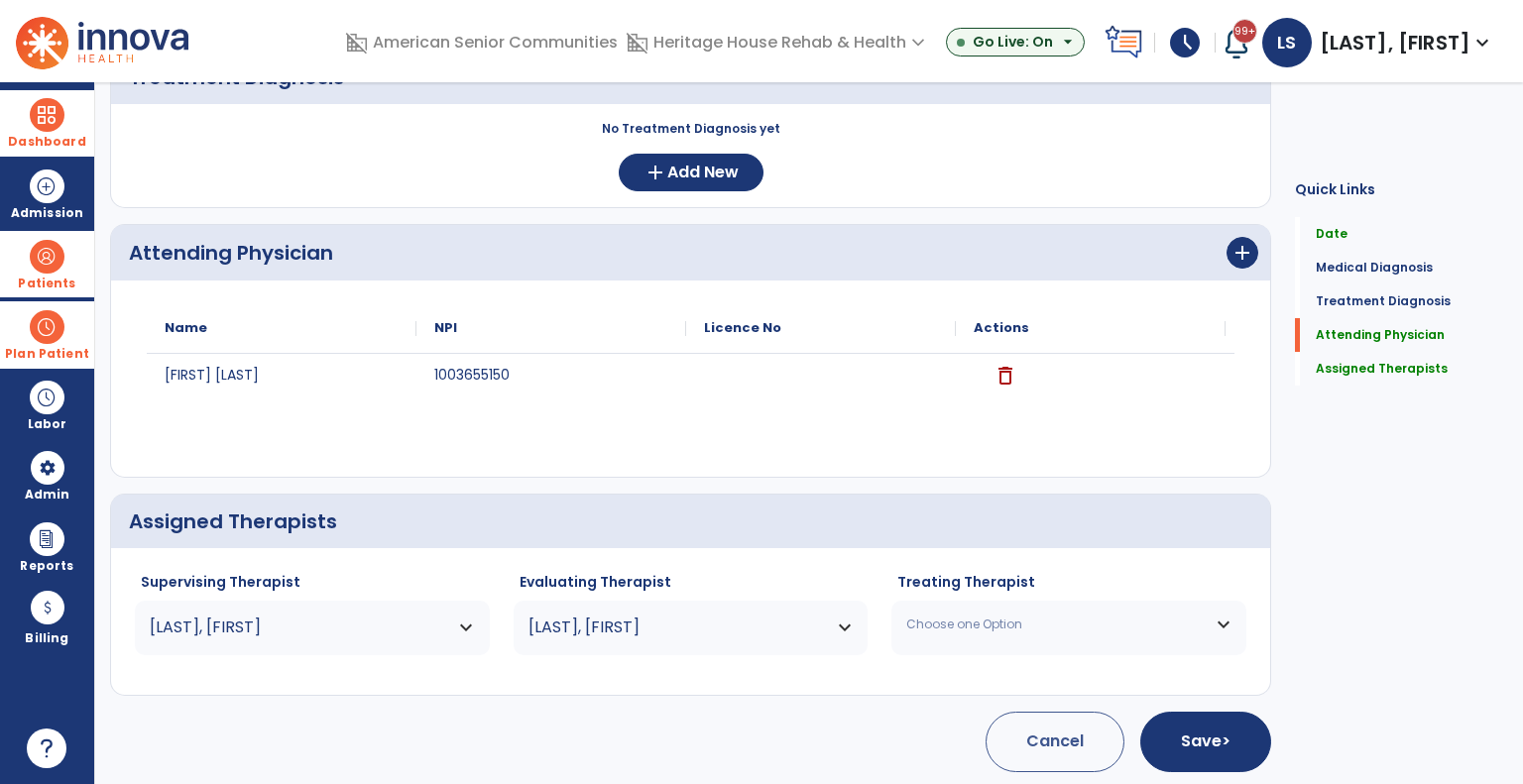 click on "Choose one Option" at bounding box center (1056, 624) 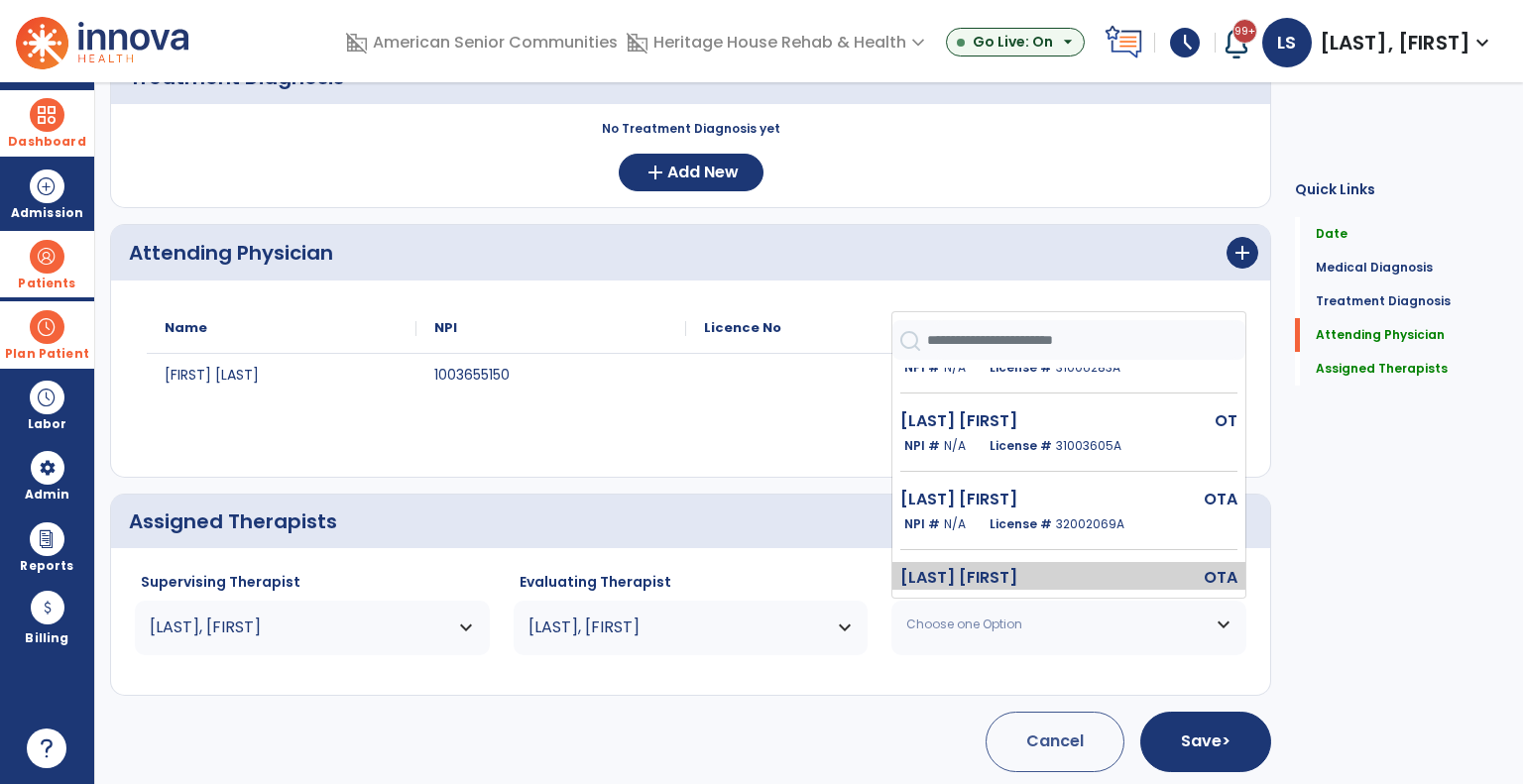 scroll, scrollTop: 198, scrollLeft: 0, axis: vertical 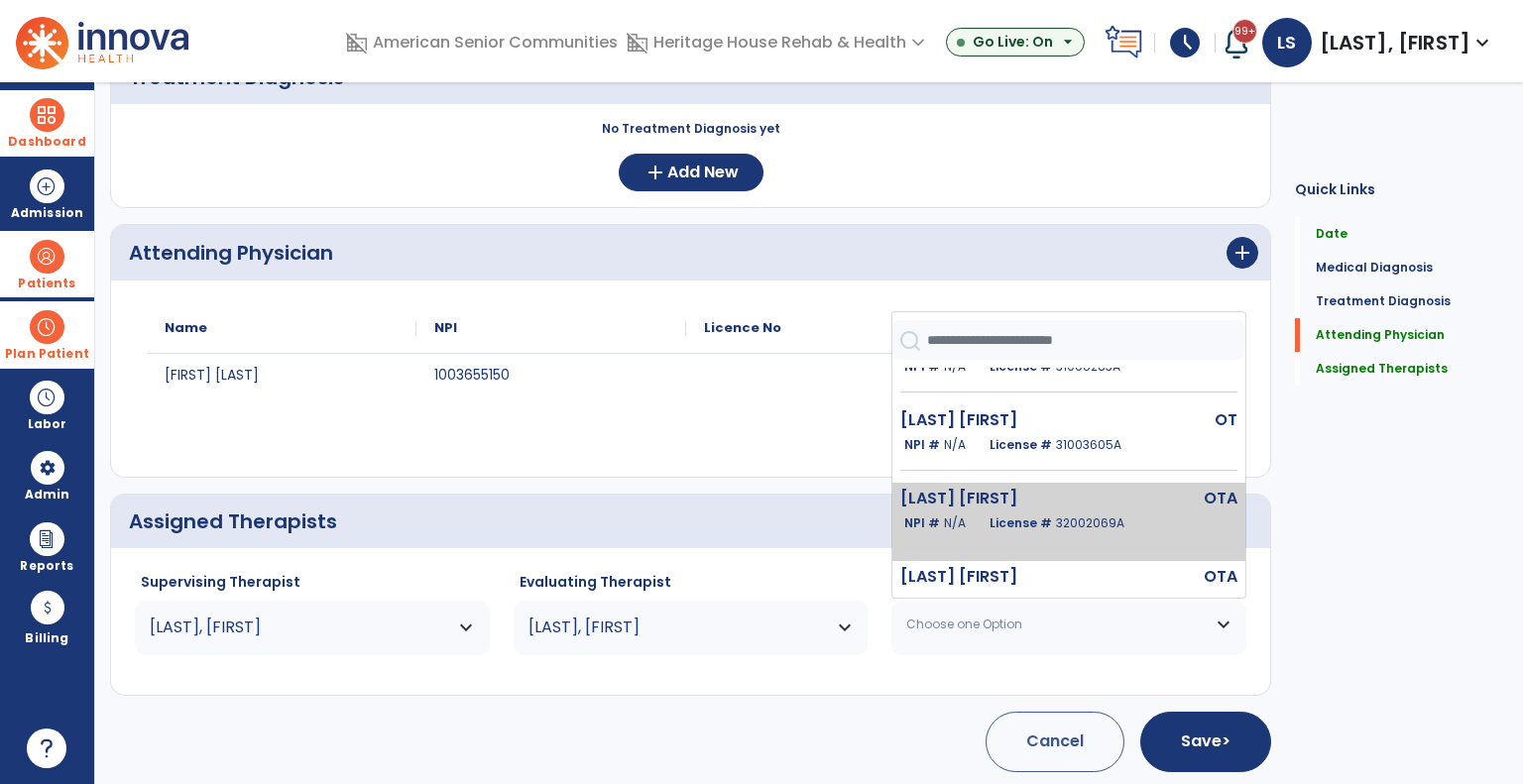 click on "French William" 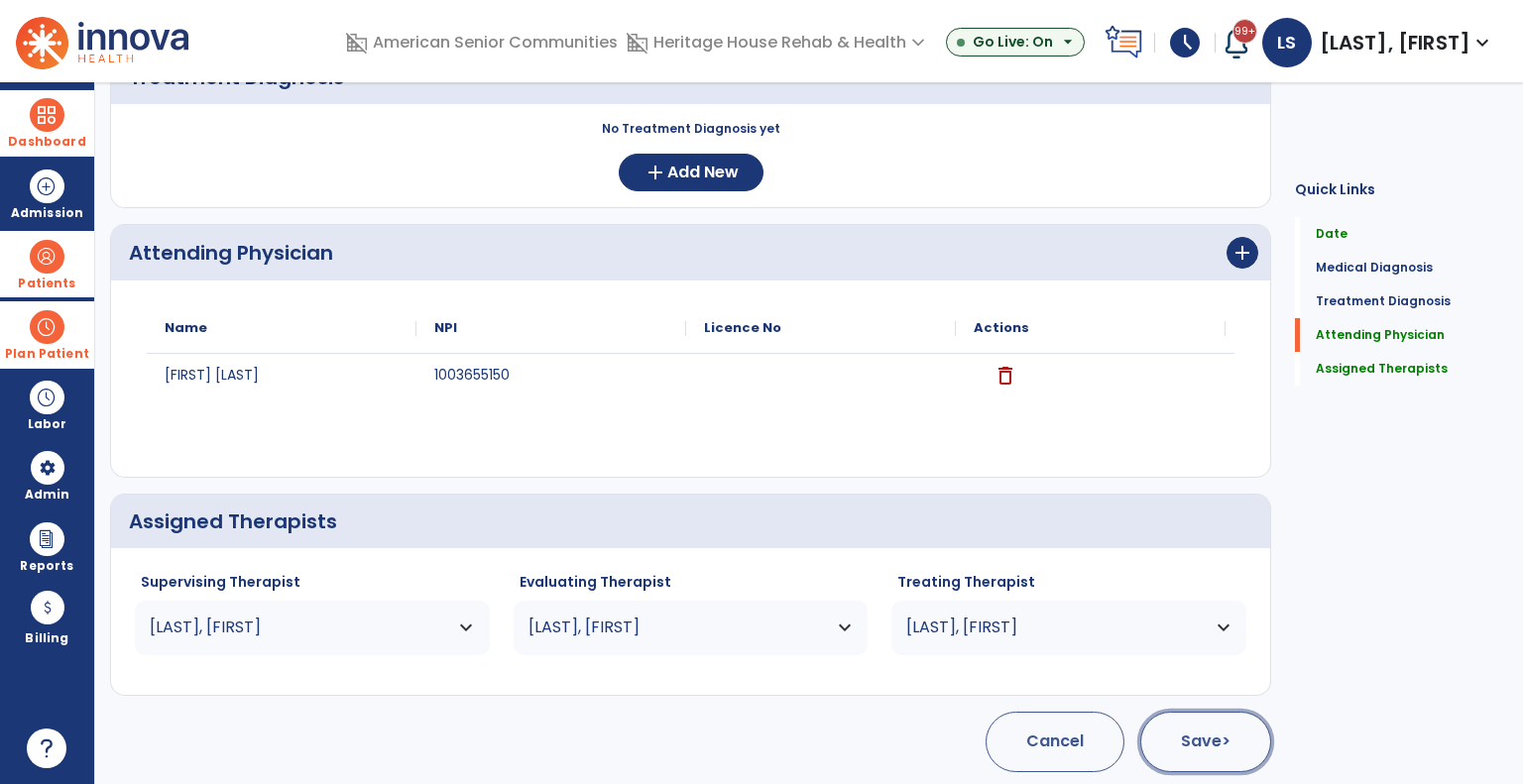 click on "Save  >" 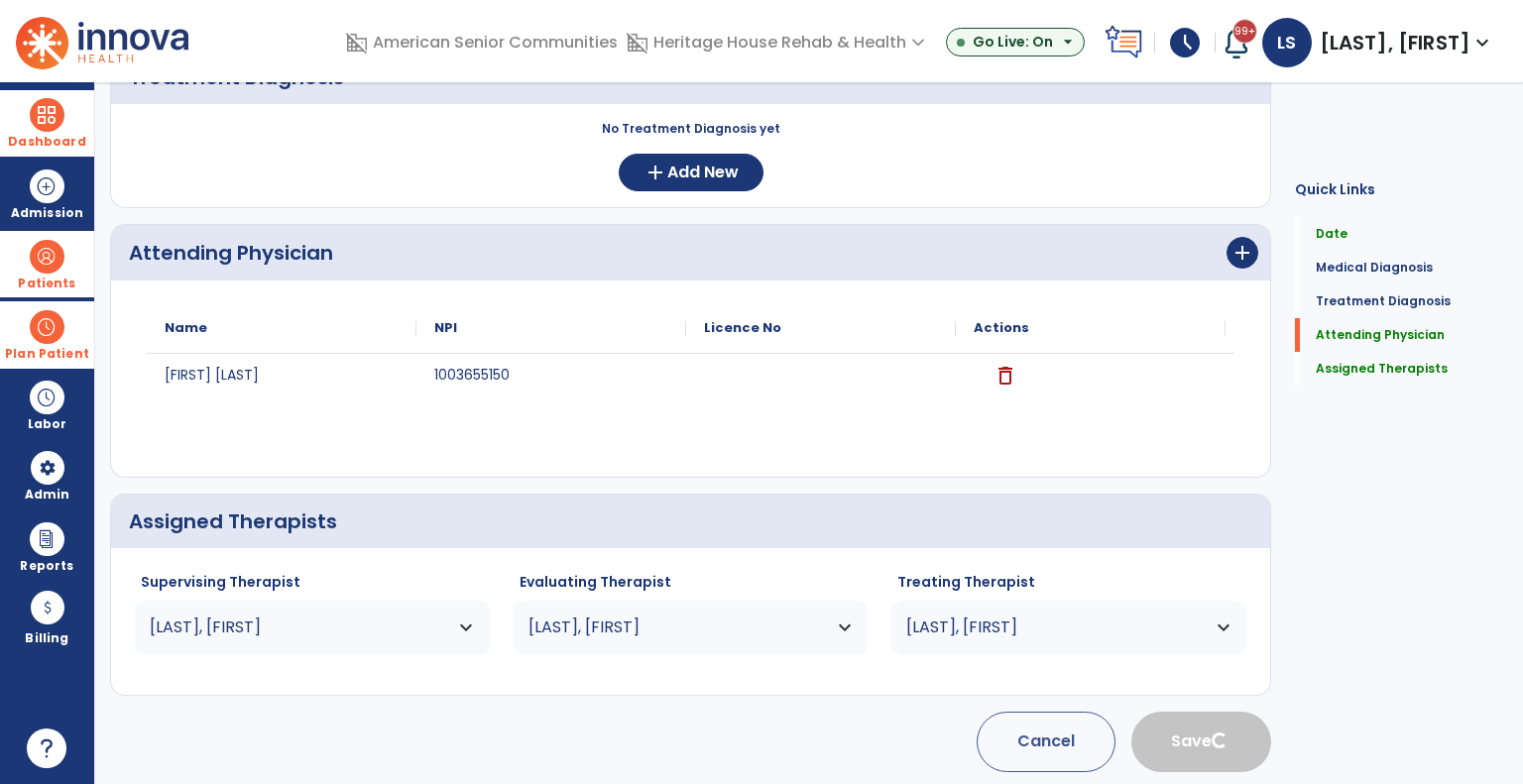 type 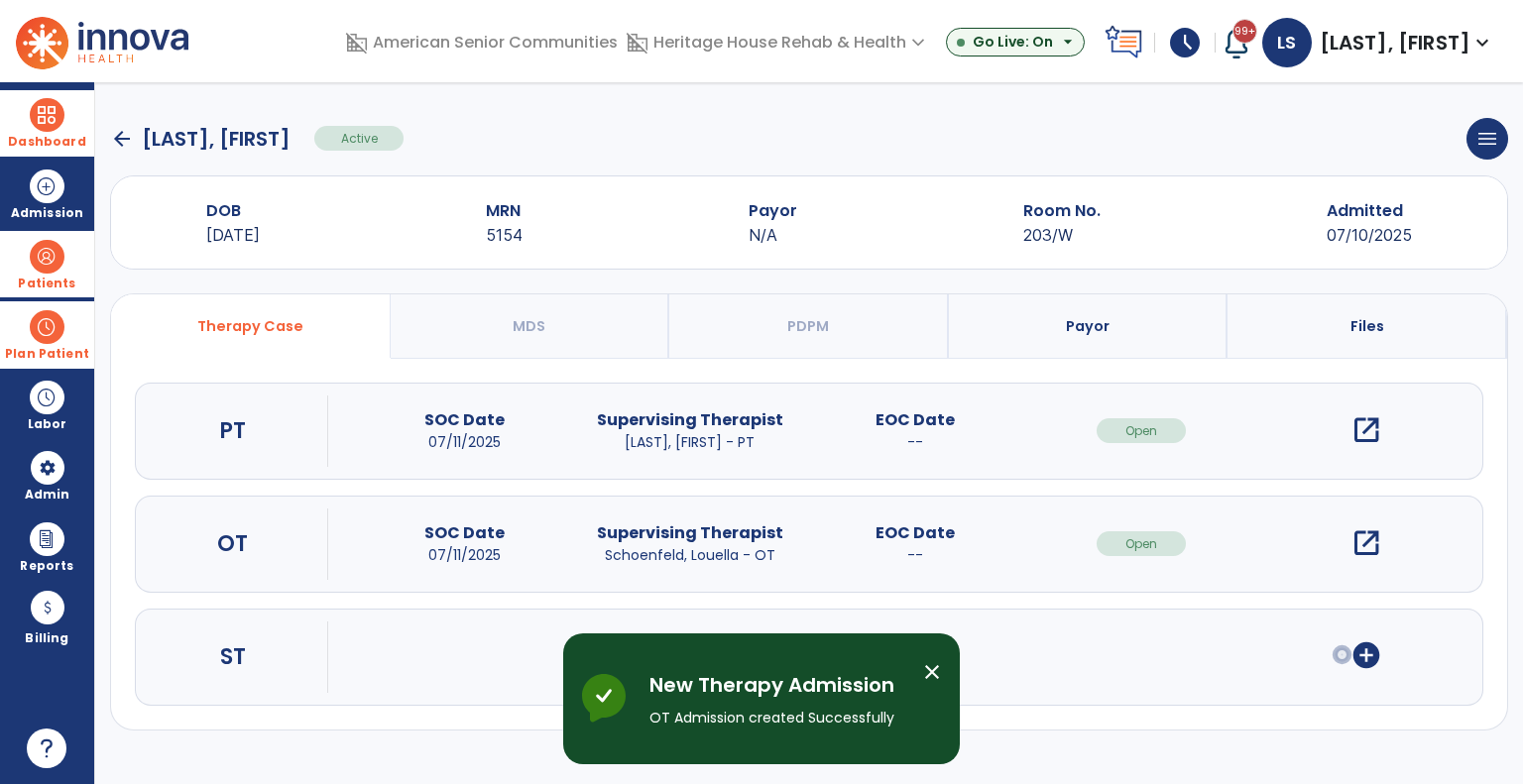 scroll, scrollTop: 0, scrollLeft: 0, axis: both 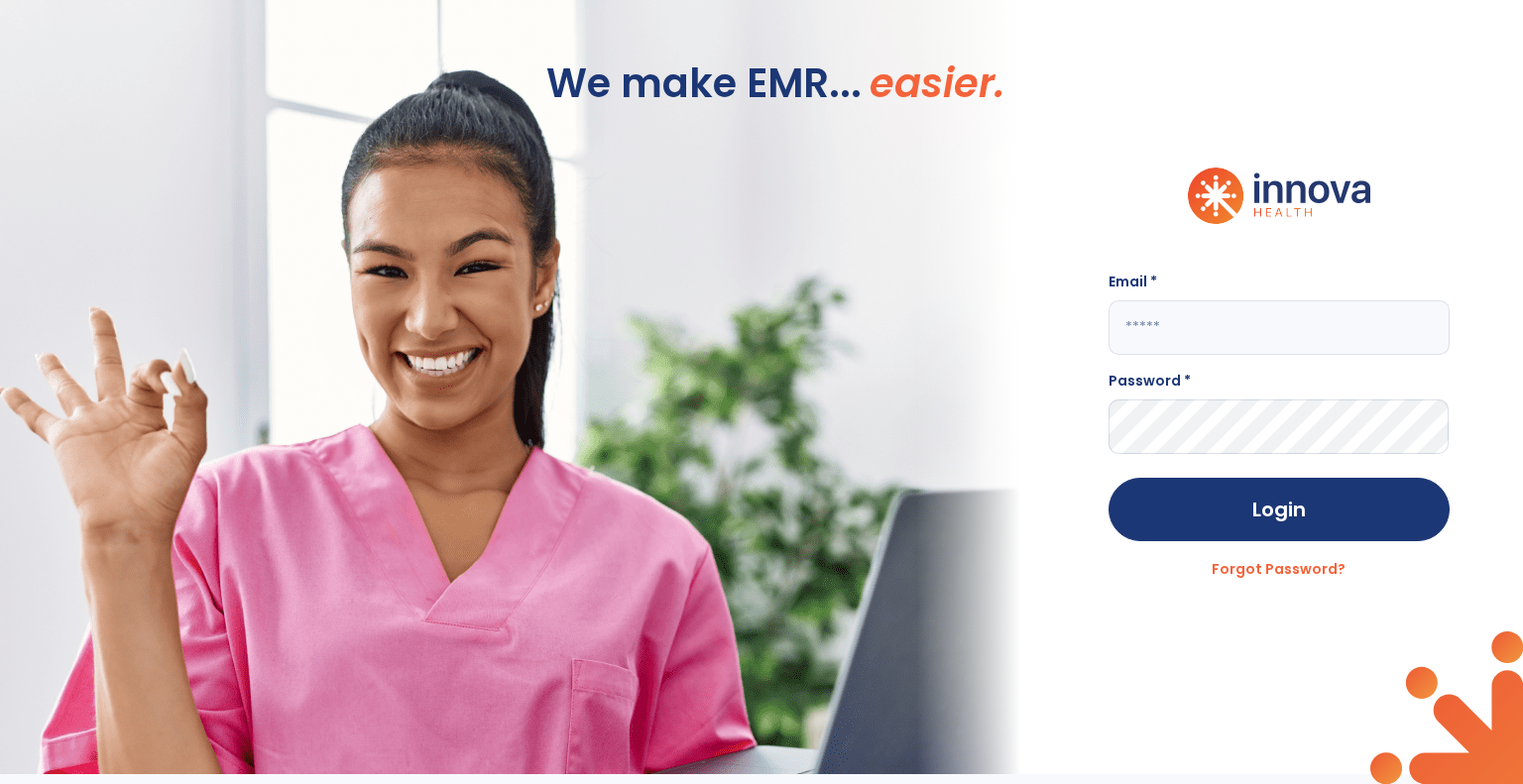 type on "**********" 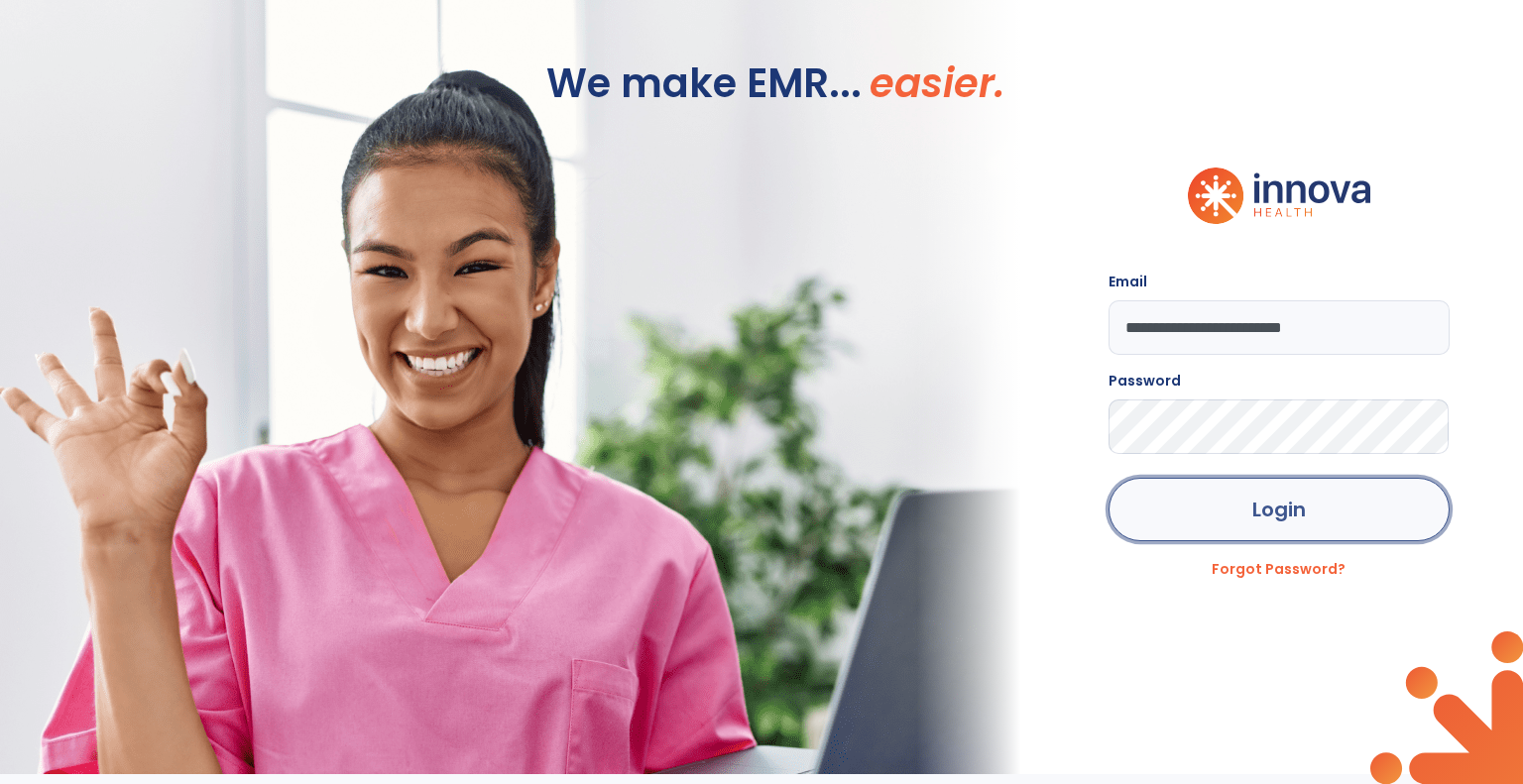 click on "Login" 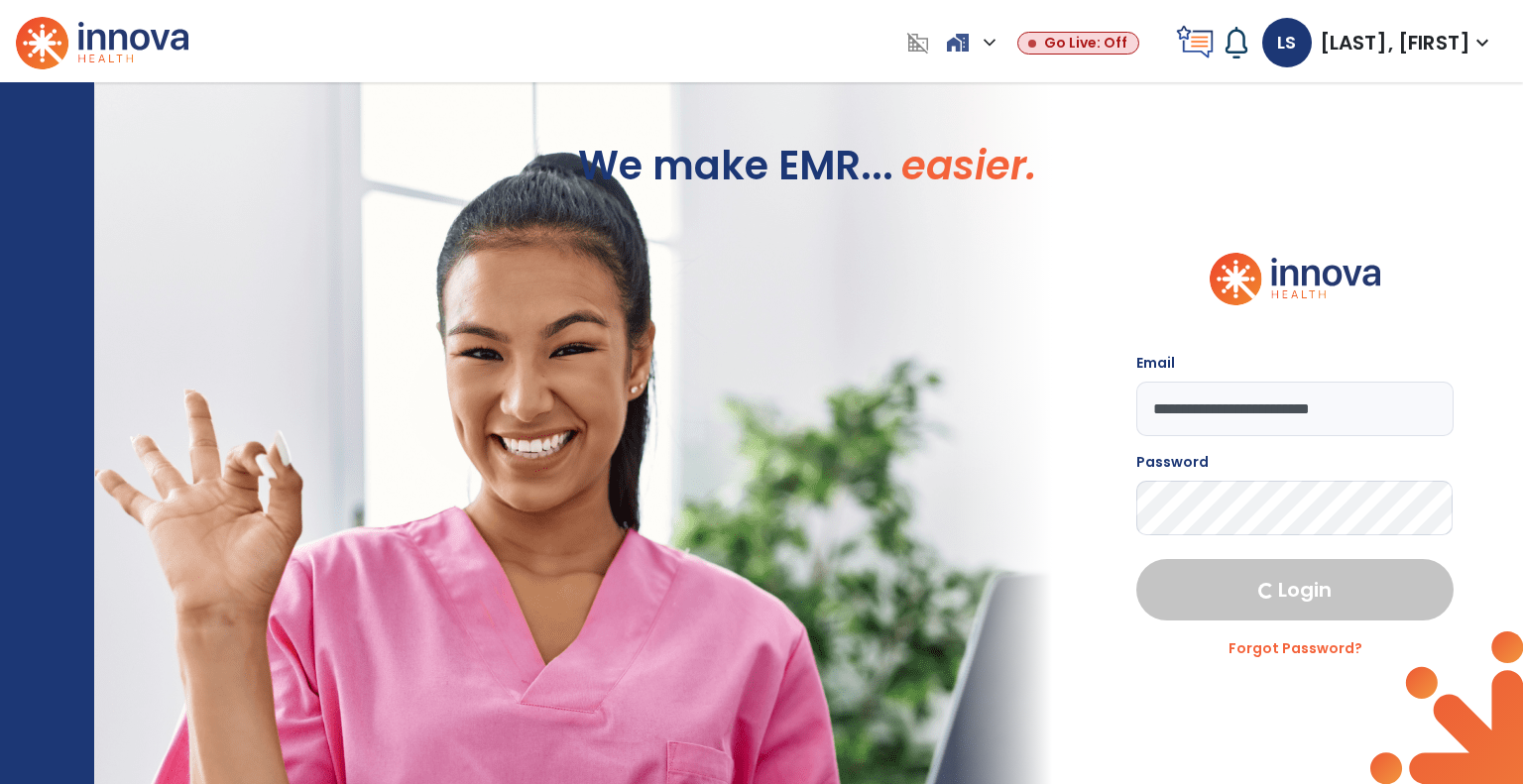select on "***" 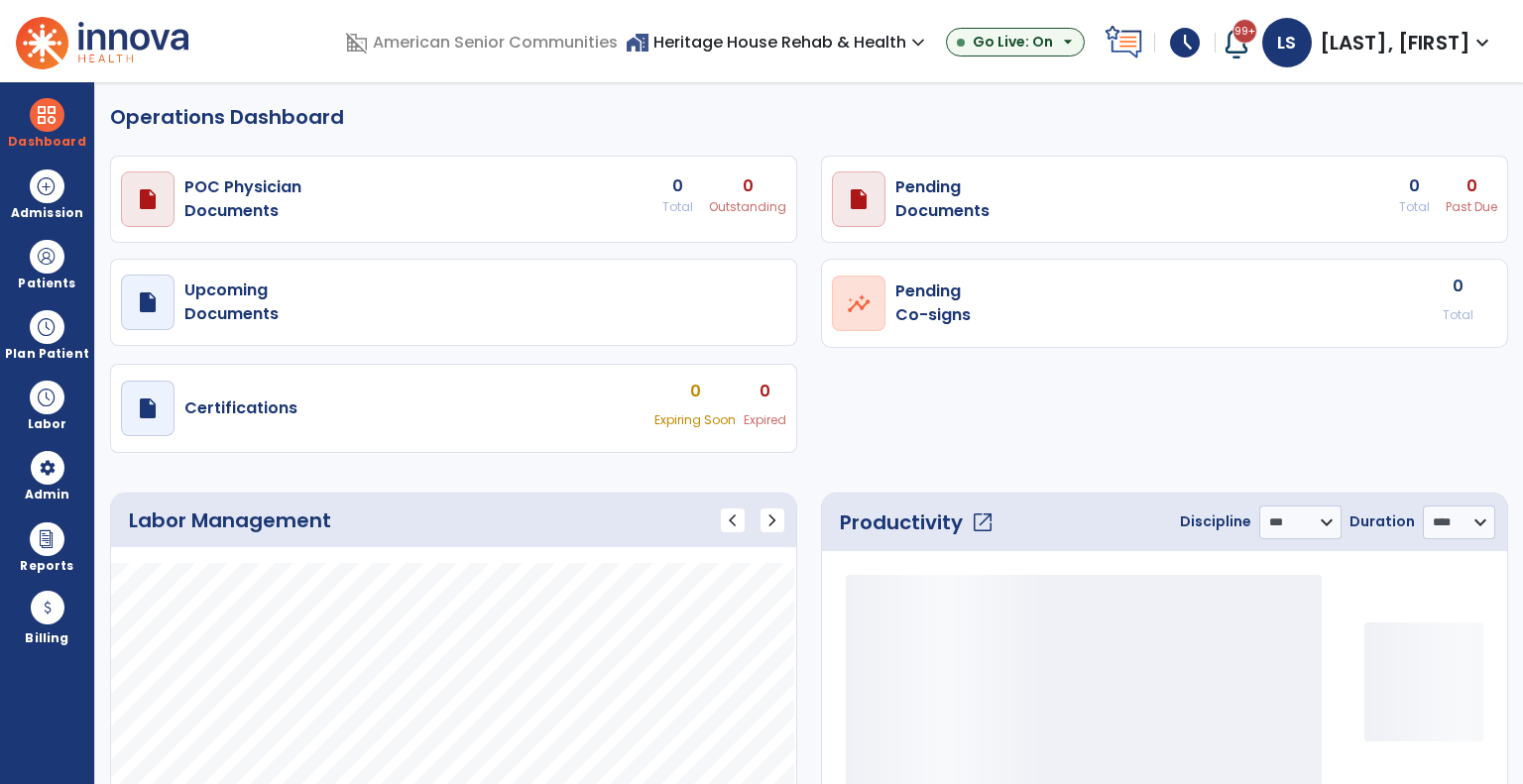 select on "***" 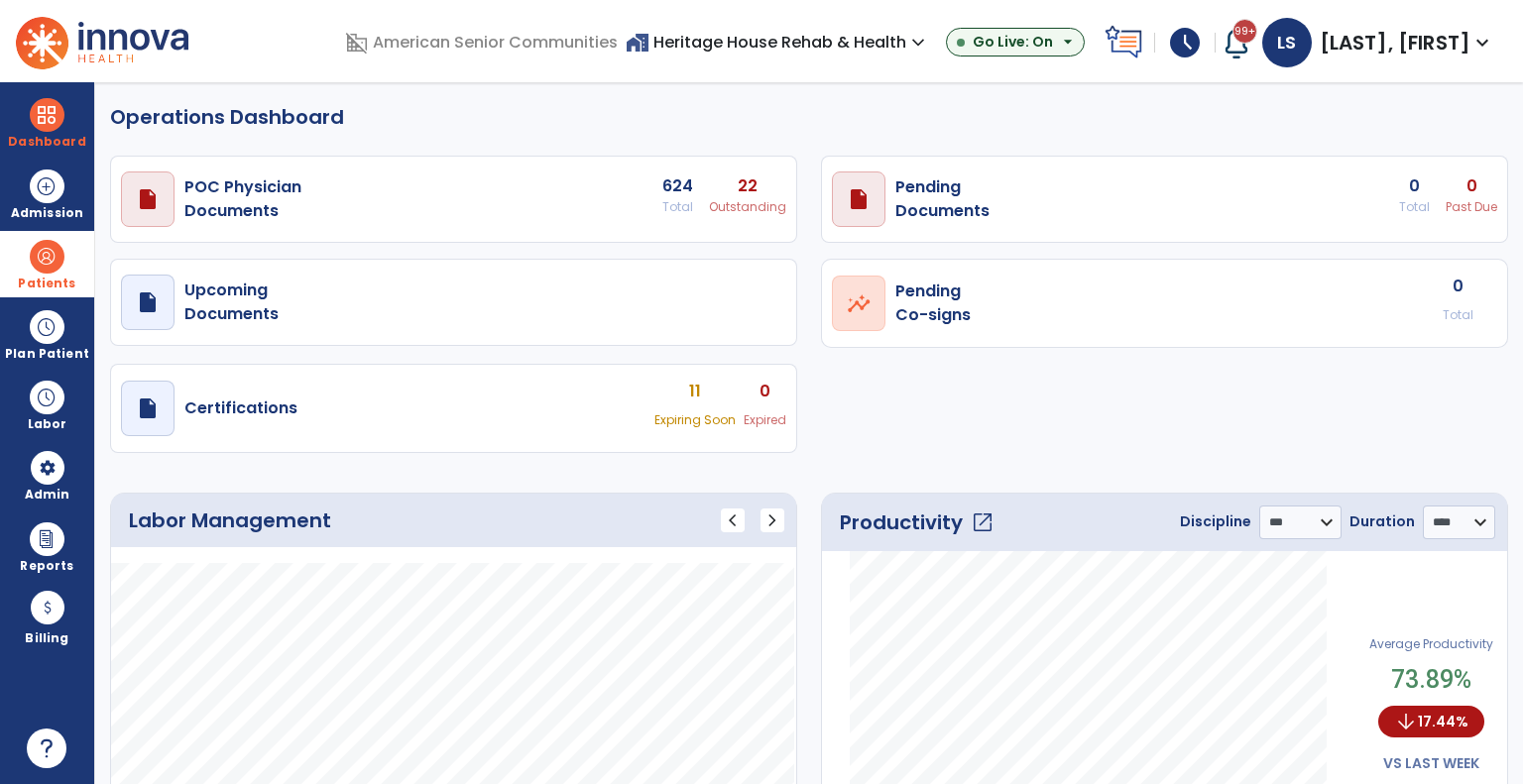 click at bounding box center (47, 257) 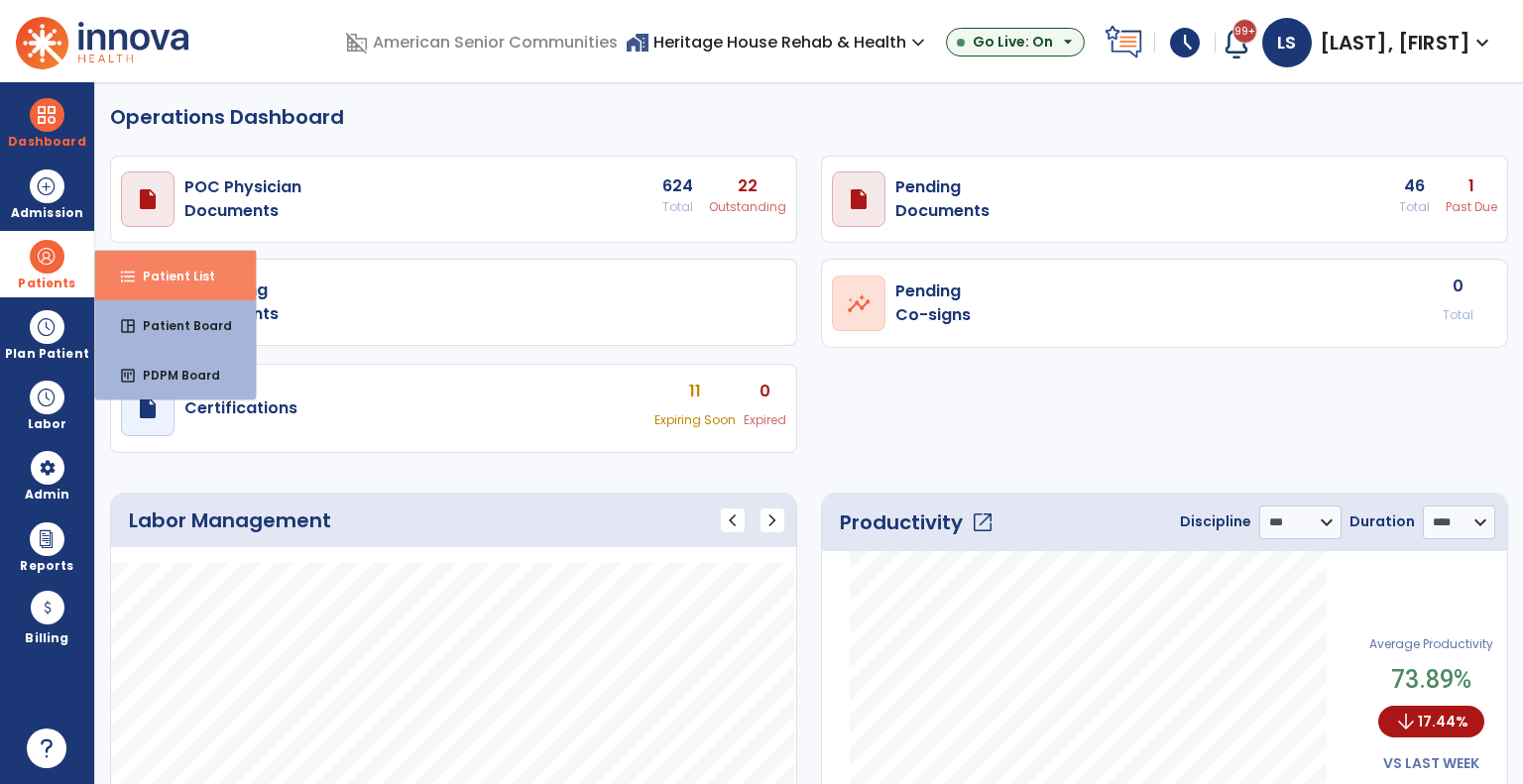 click on "Patient List" at bounding box center [171, 276] 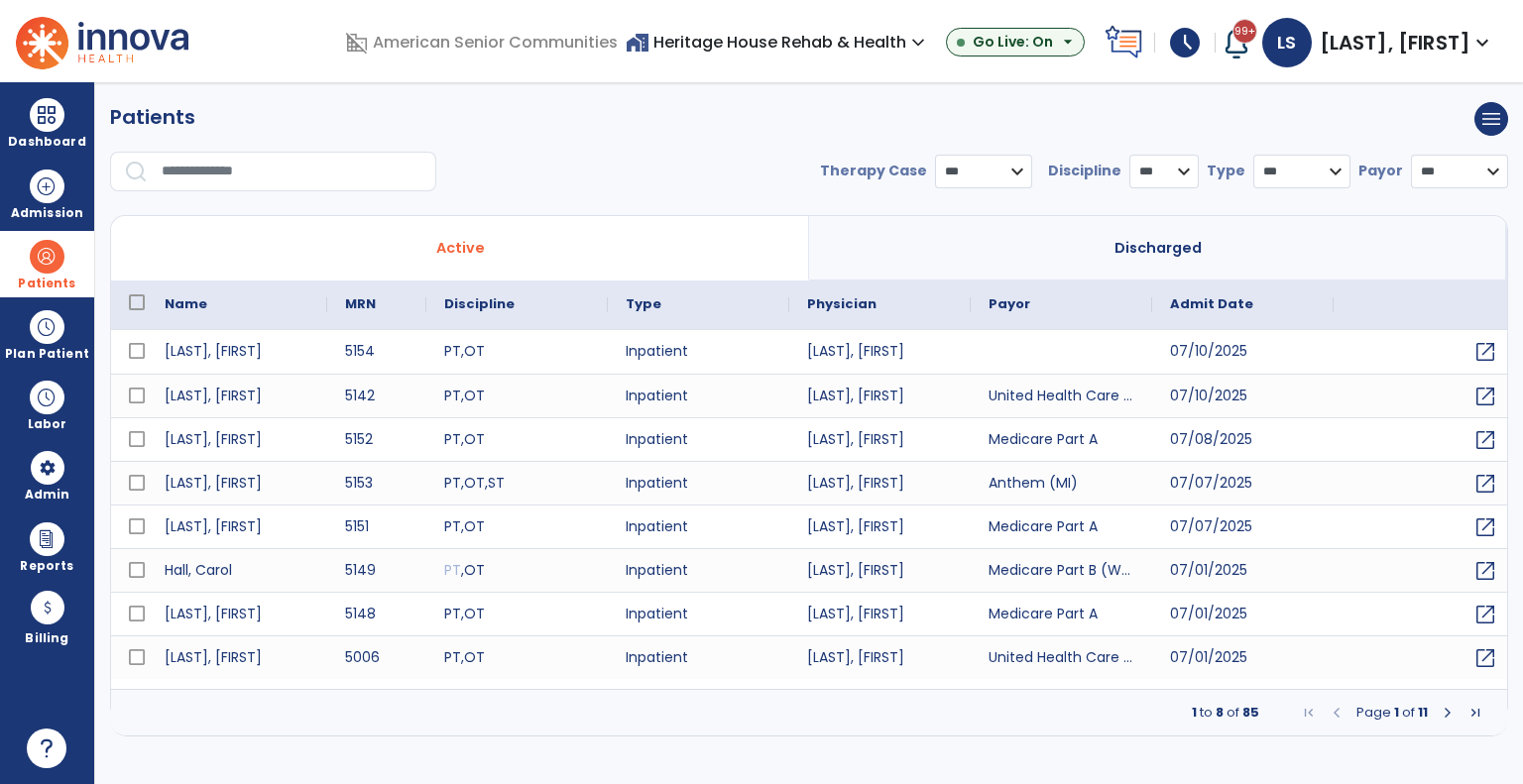 select on "***" 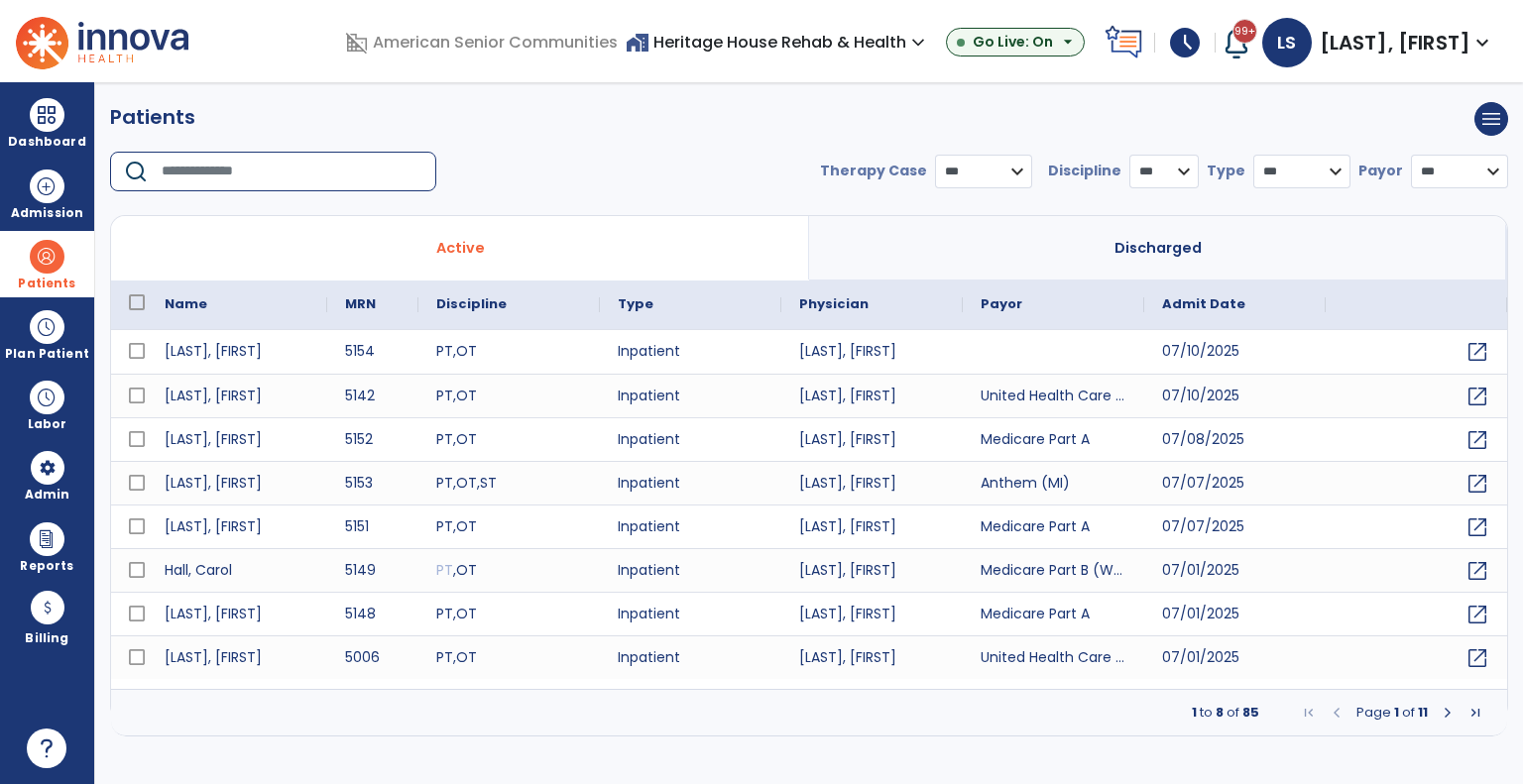 click at bounding box center [292, 171] 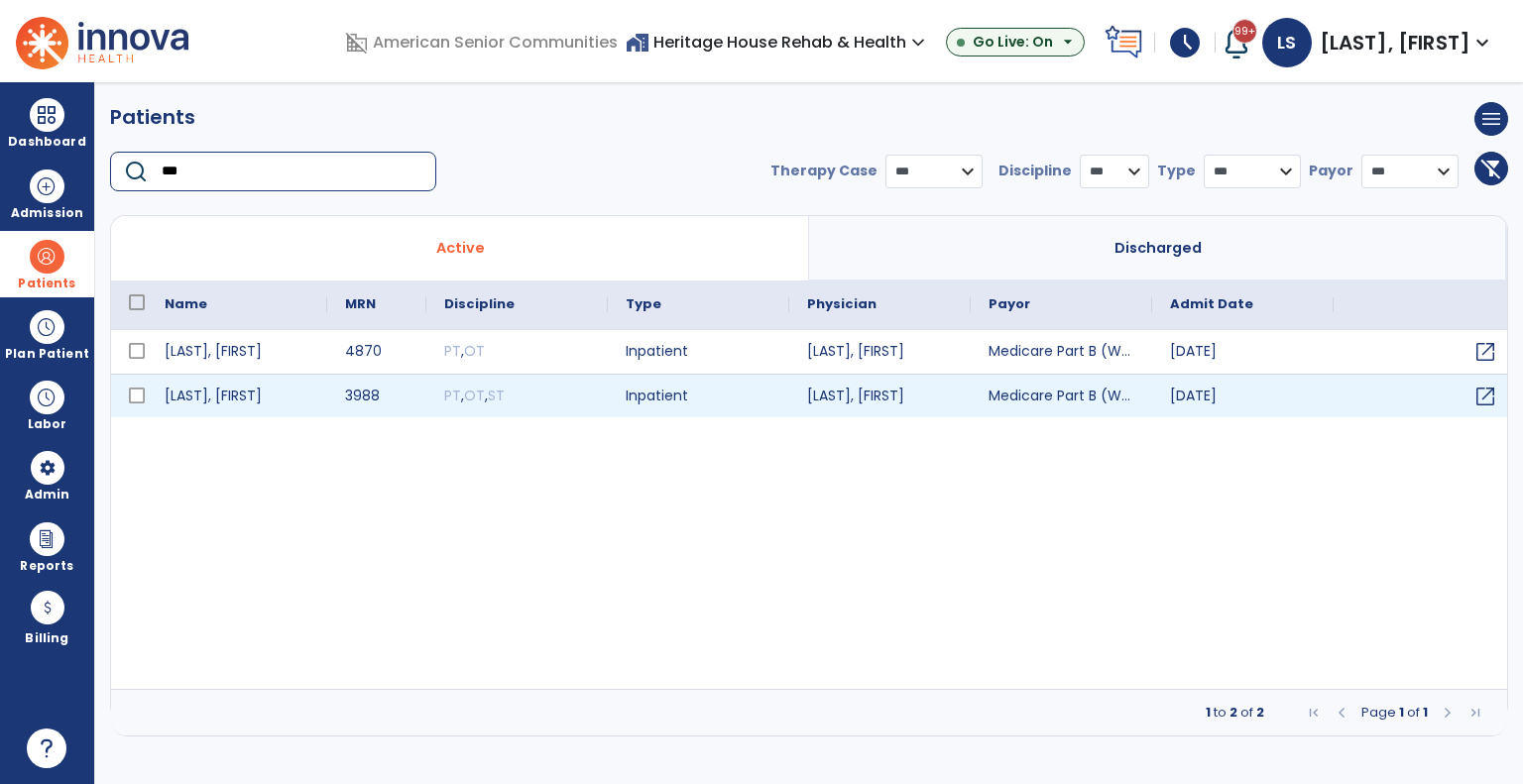 type on "***" 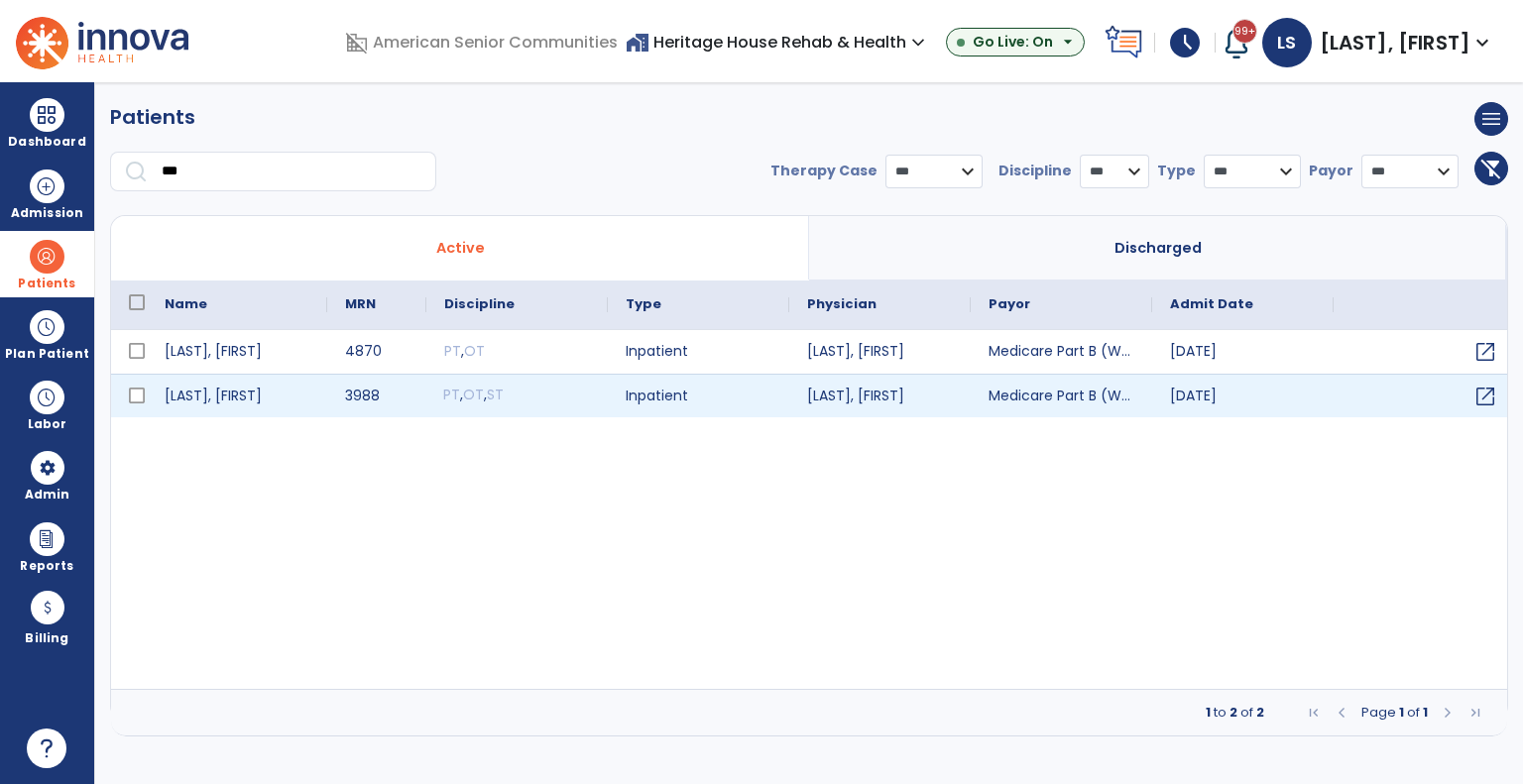 click on "PT , OT , ST" at bounding box center [517, 395] 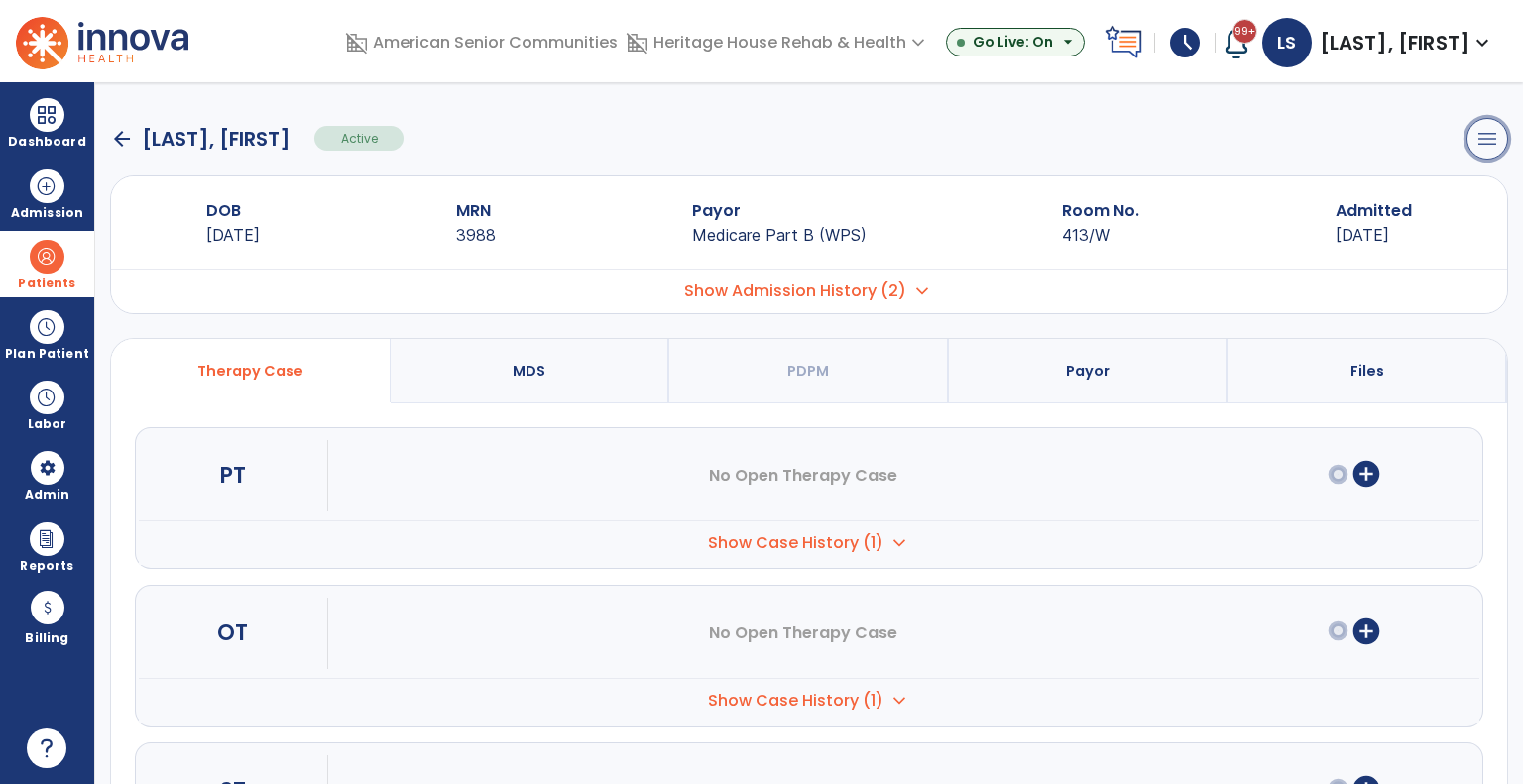click on "menu" at bounding box center (1487, 139) 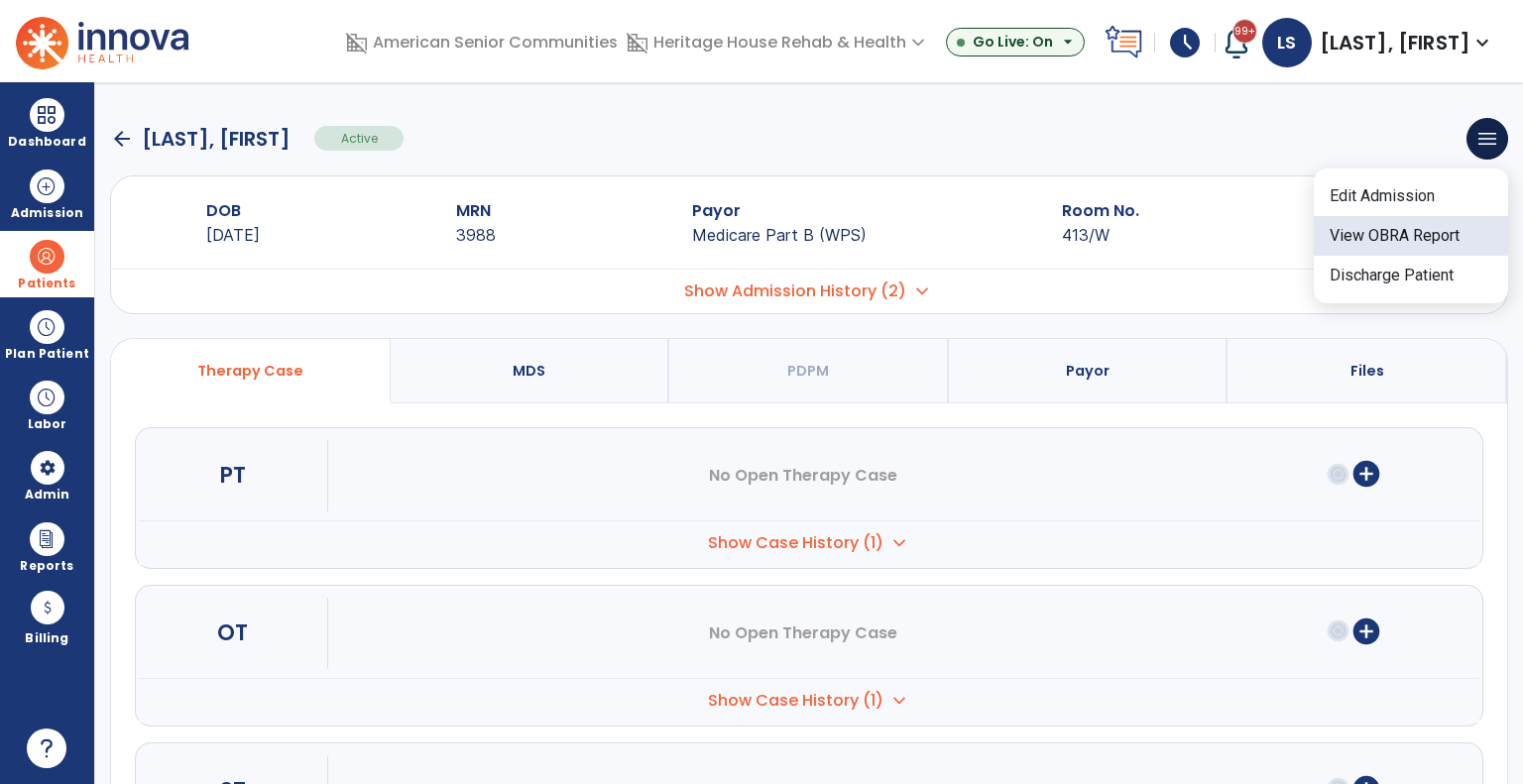 click on "View OBRA Report" 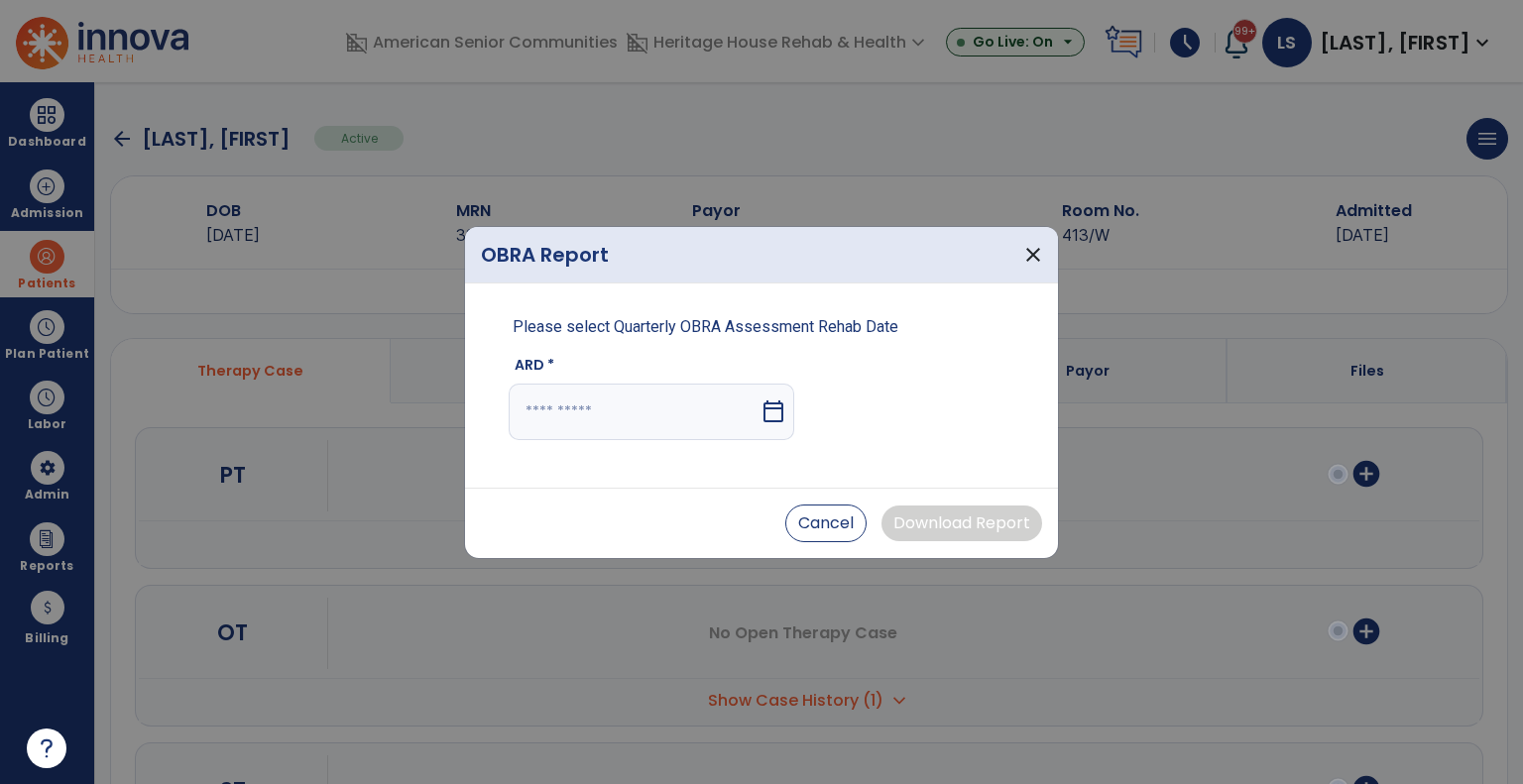 click at bounding box center (634, 411) 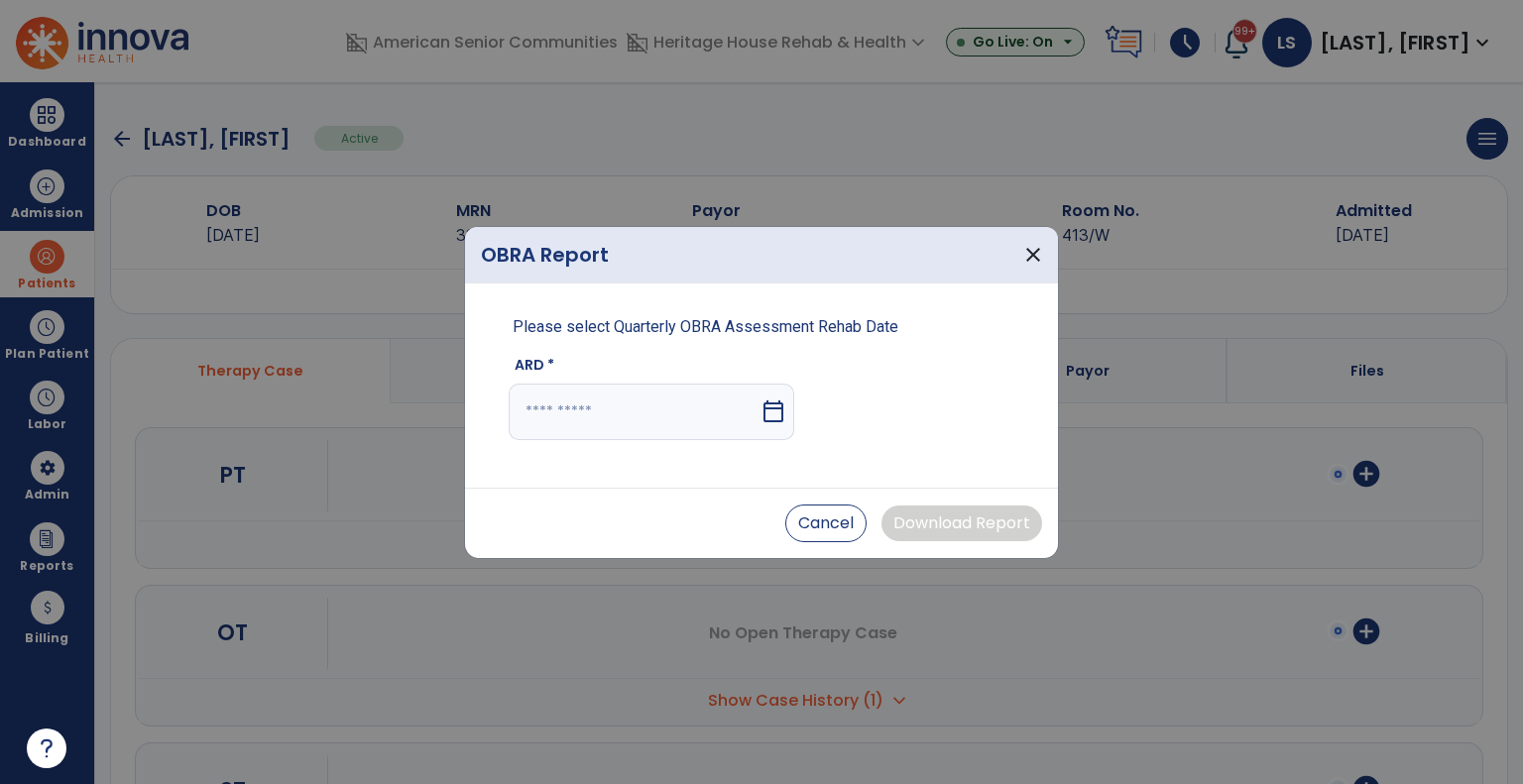 select on "*" 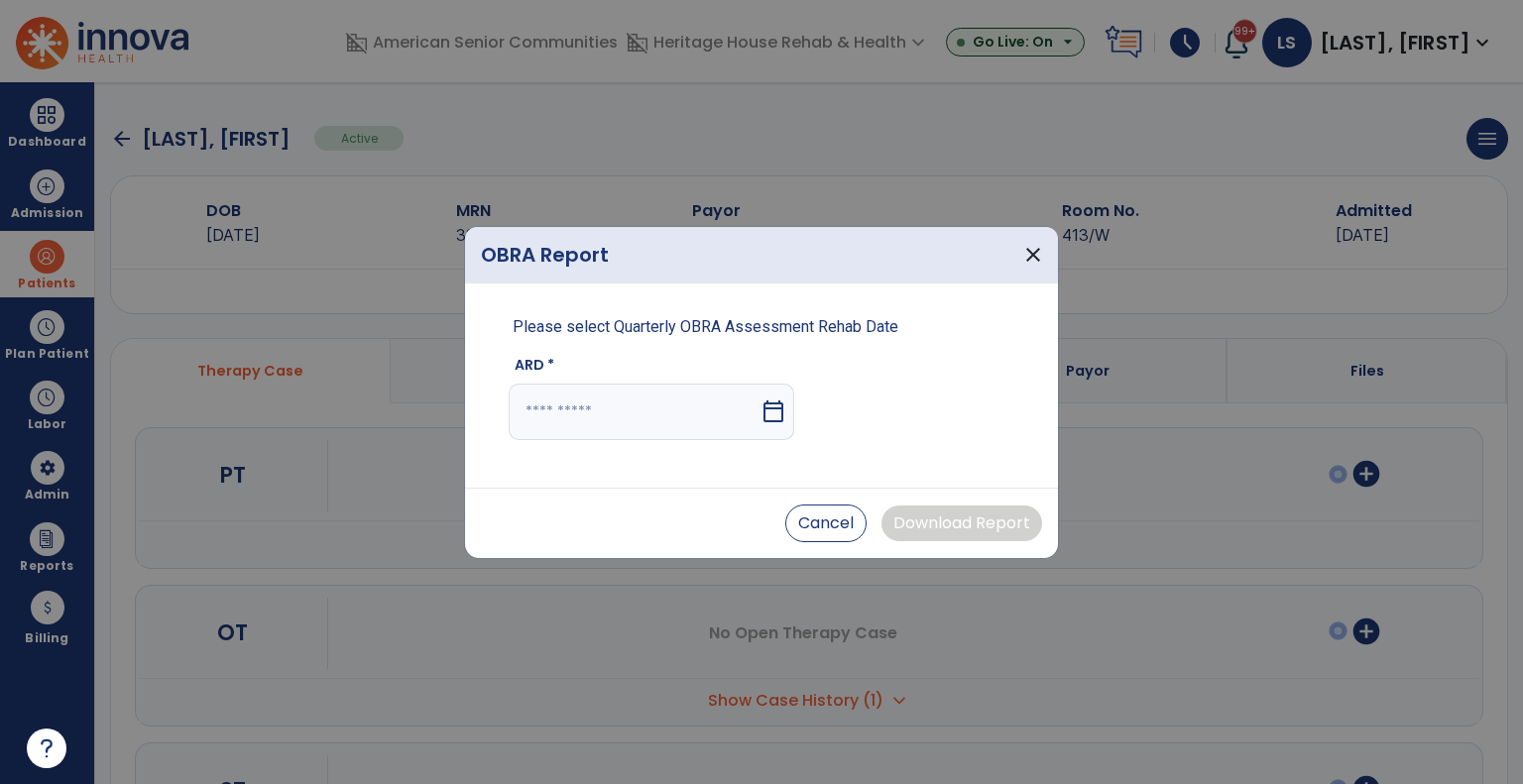 select on "****" 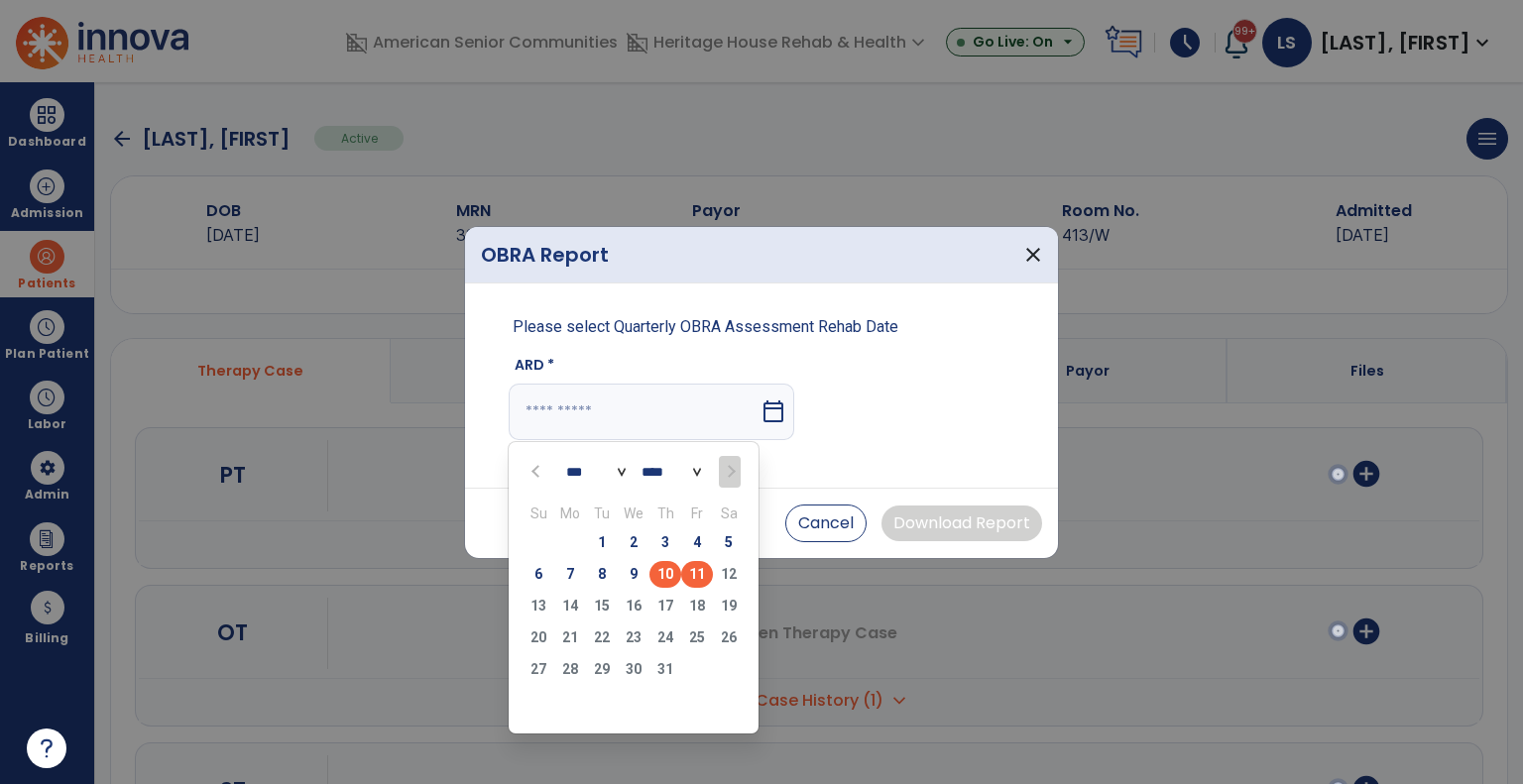 click on "10" at bounding box center (665, 574) 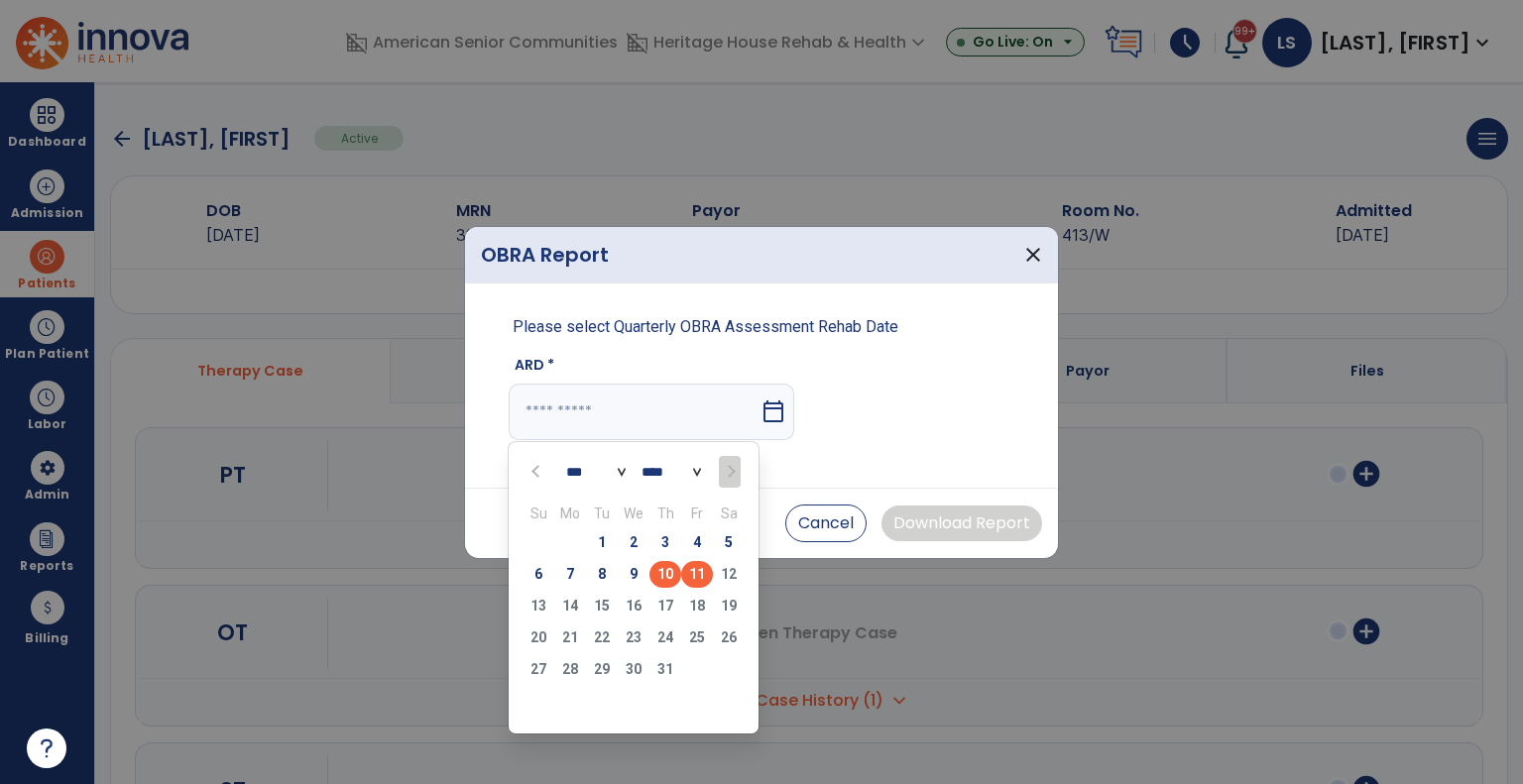 type on "*********" 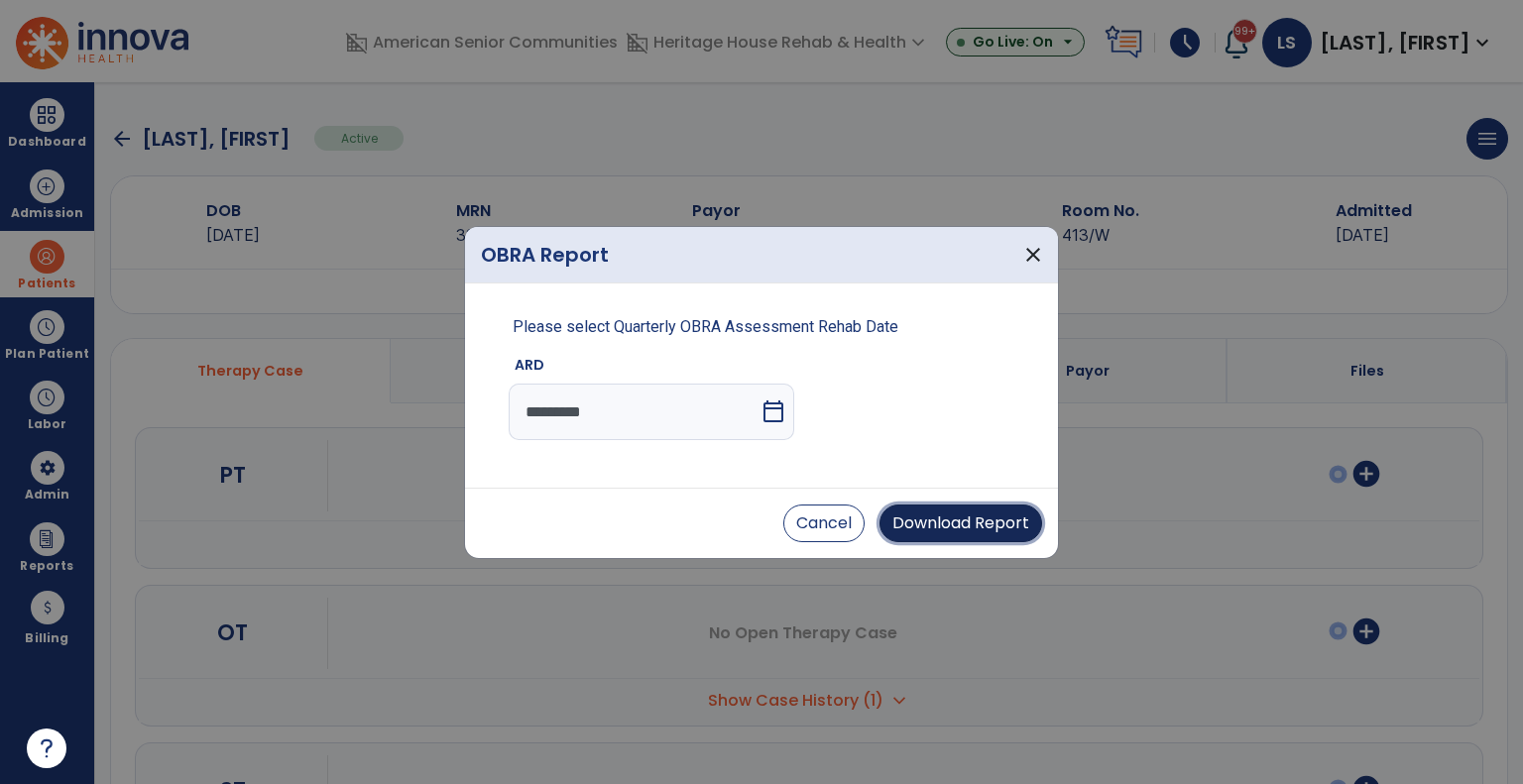click on "Download Report" at bounding box center (961, 523) 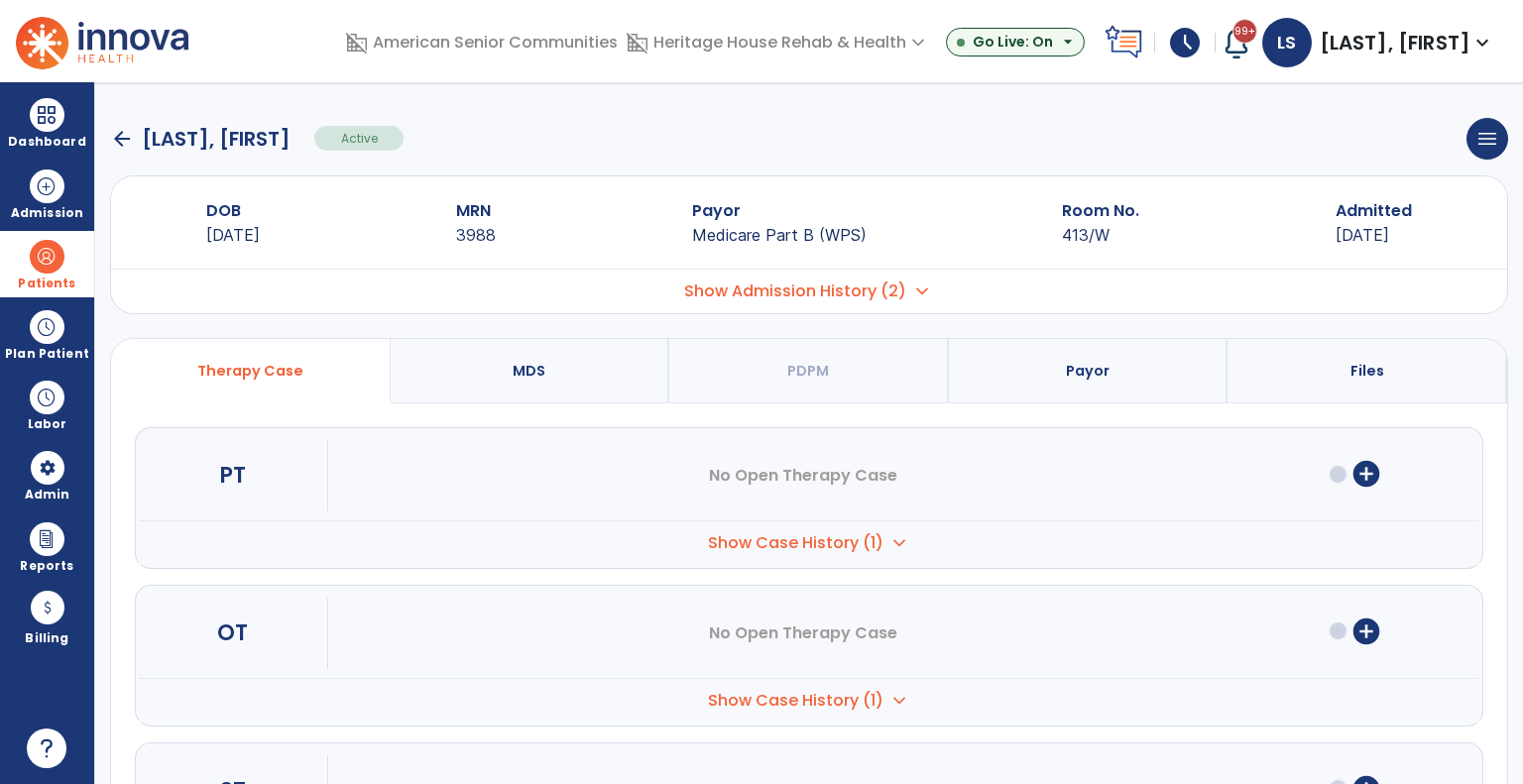 drag, startPoint x: 39, startPoint y: 265, endPoint x: 101, endPoint y: 273, distance: 62.513998 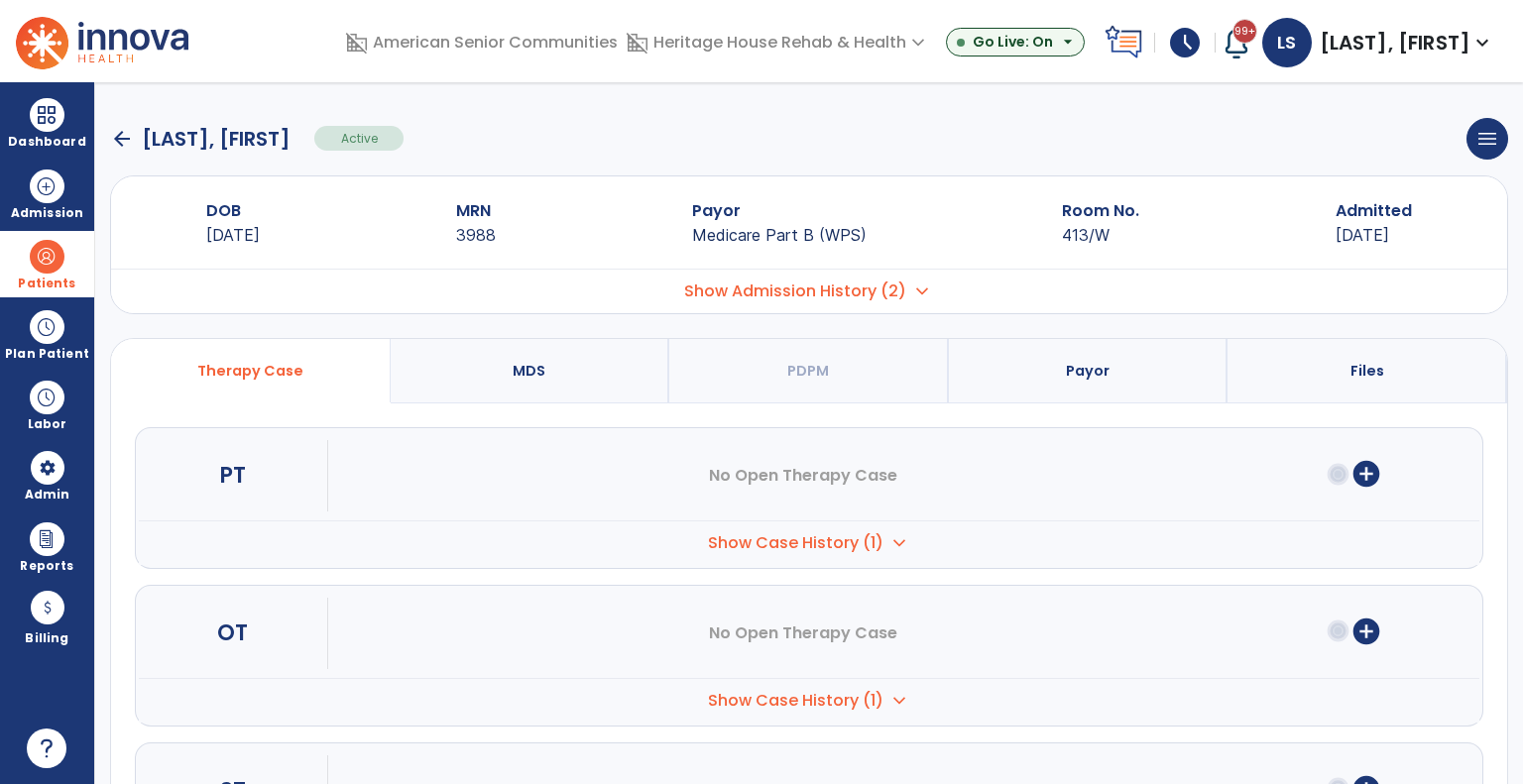 click at bounding box center [47, 257] 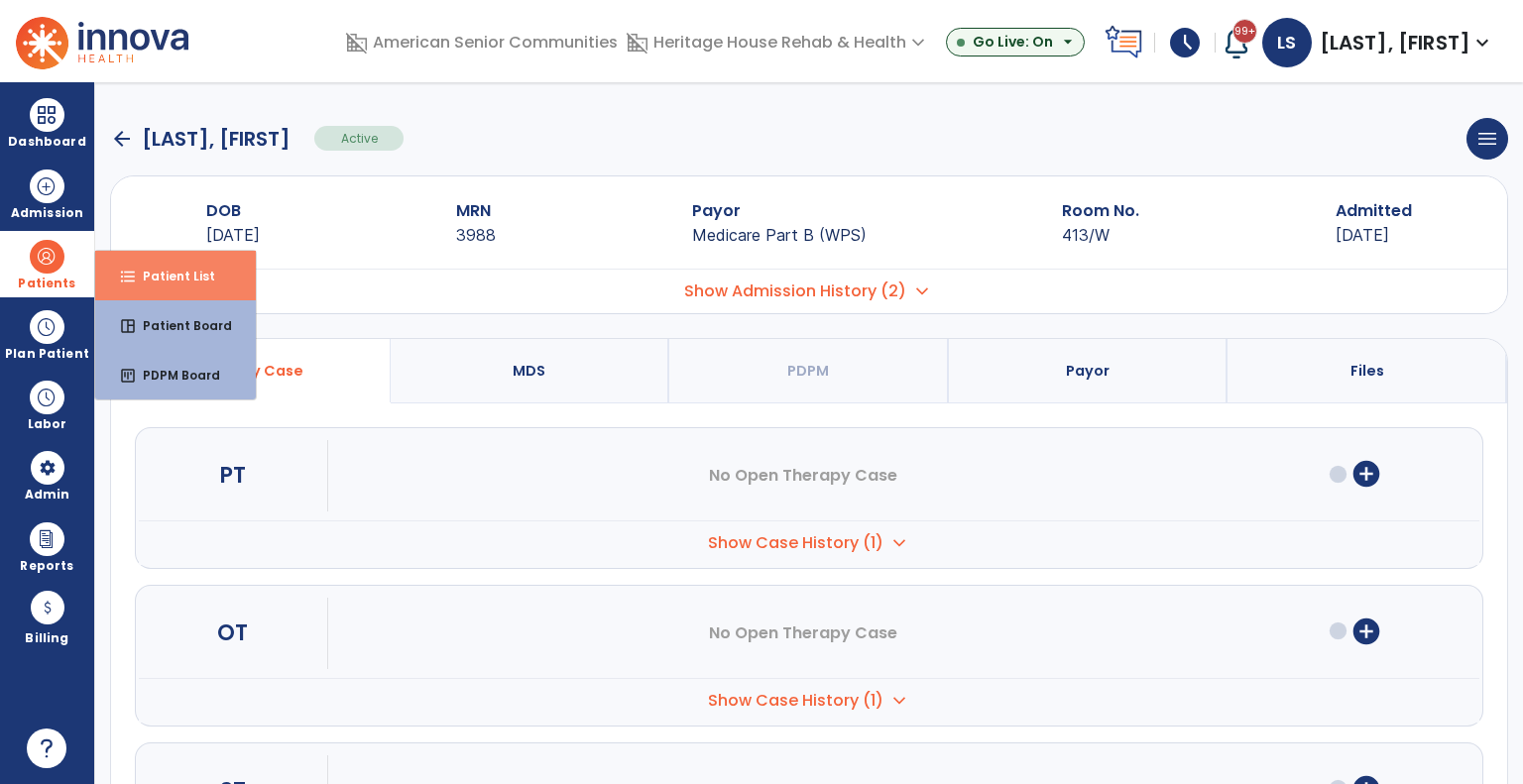 click on "Patient List" at bounding box center [171, 276] 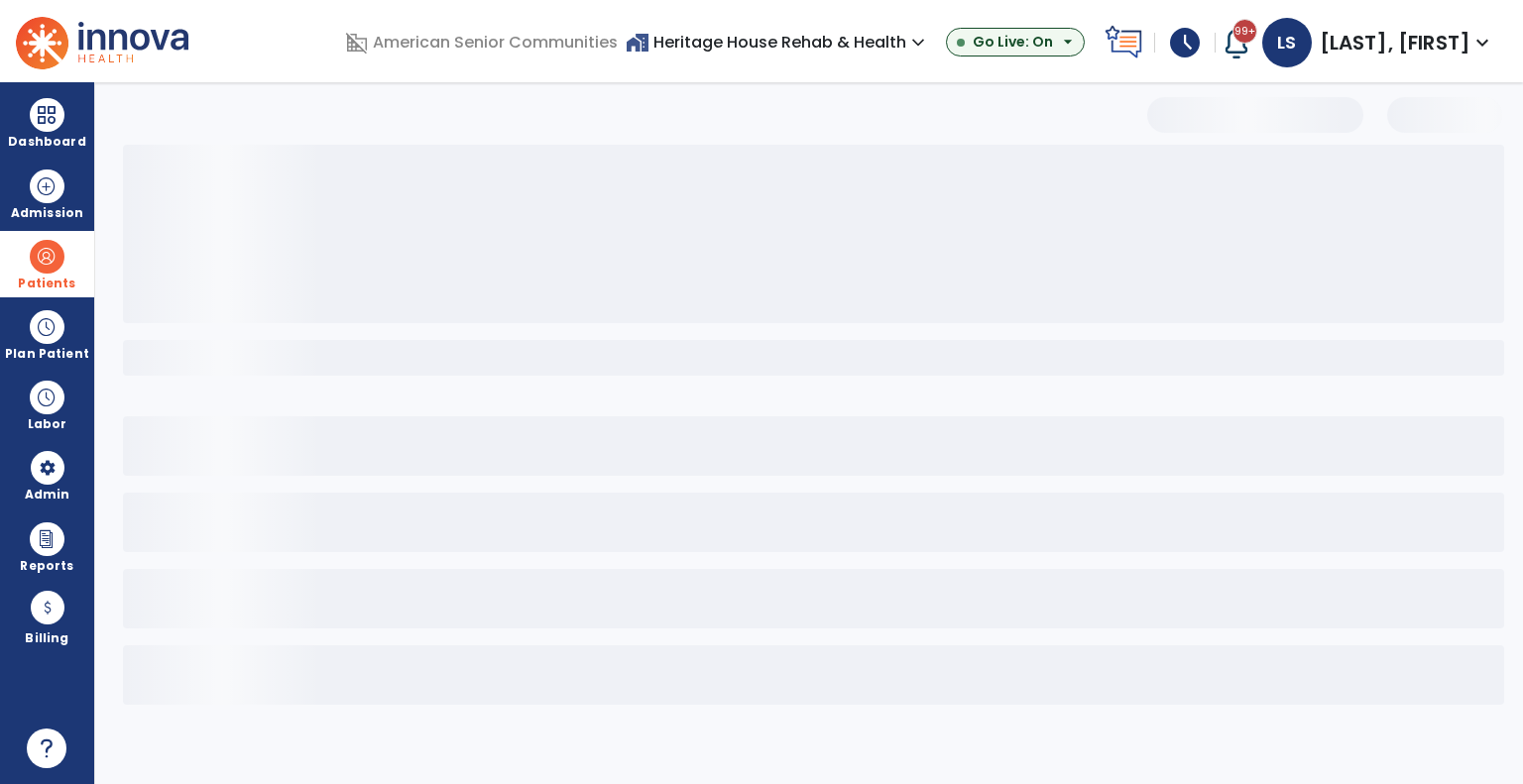 select on "***" 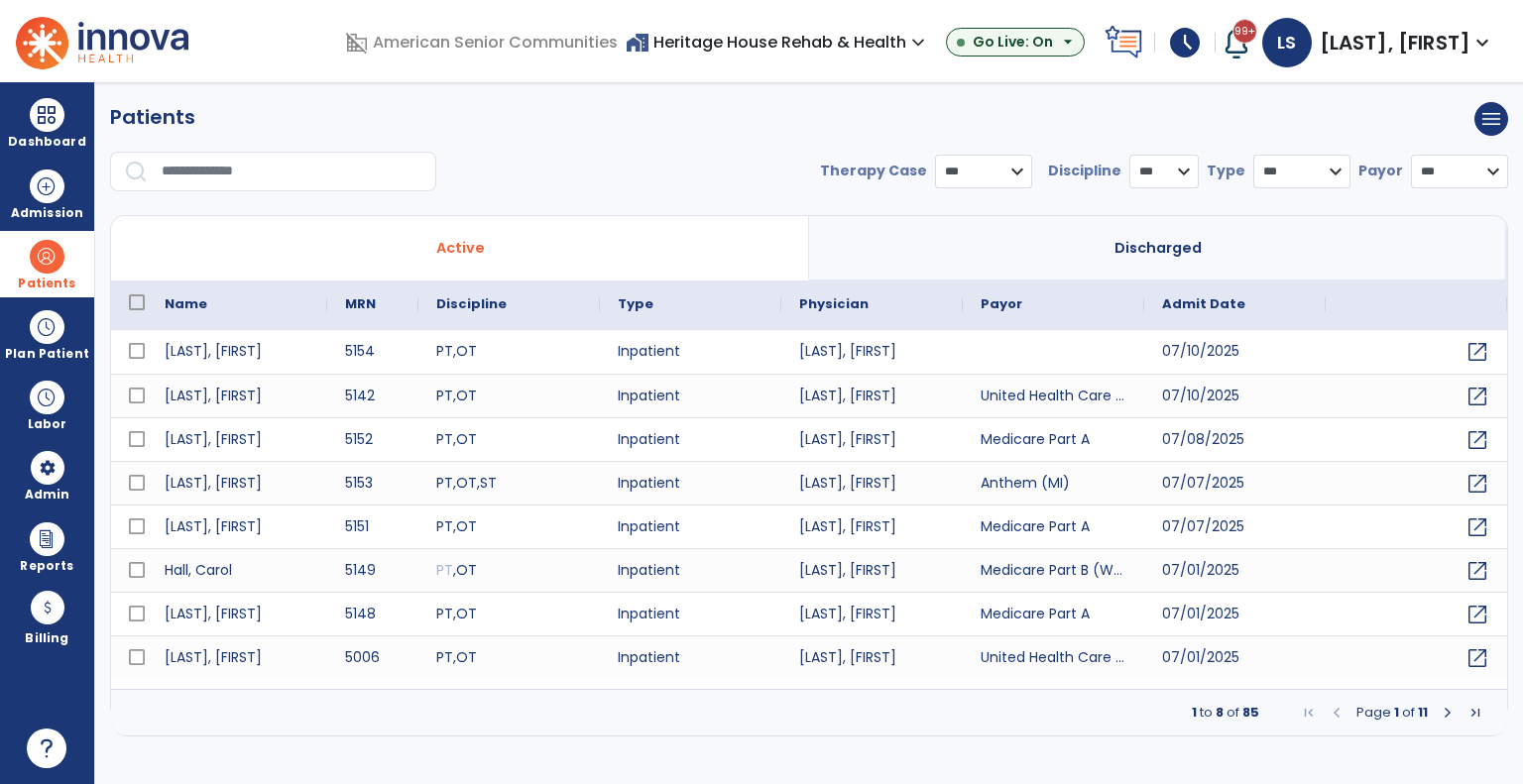 click at bounding box center [292, 171] 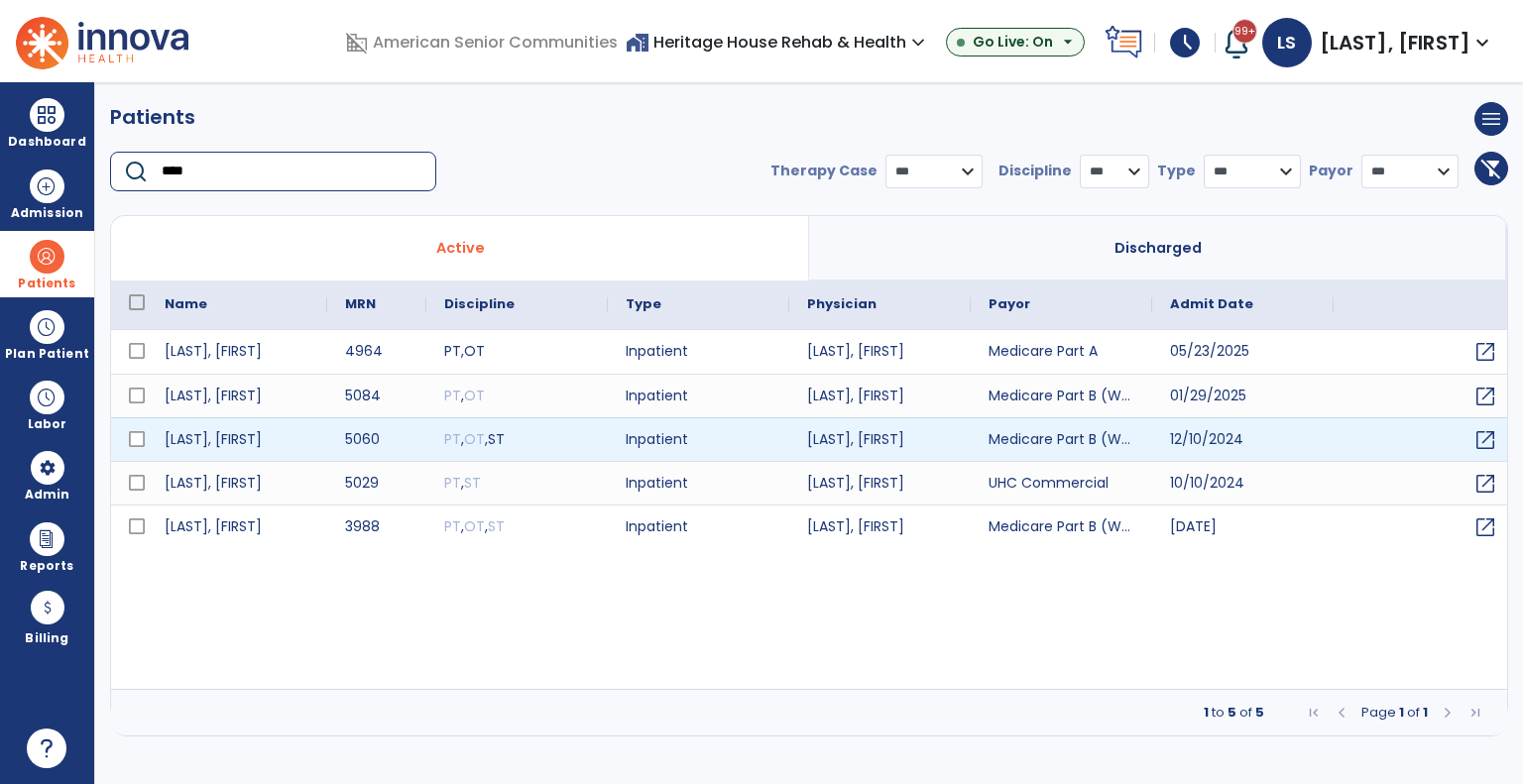 type on "****" 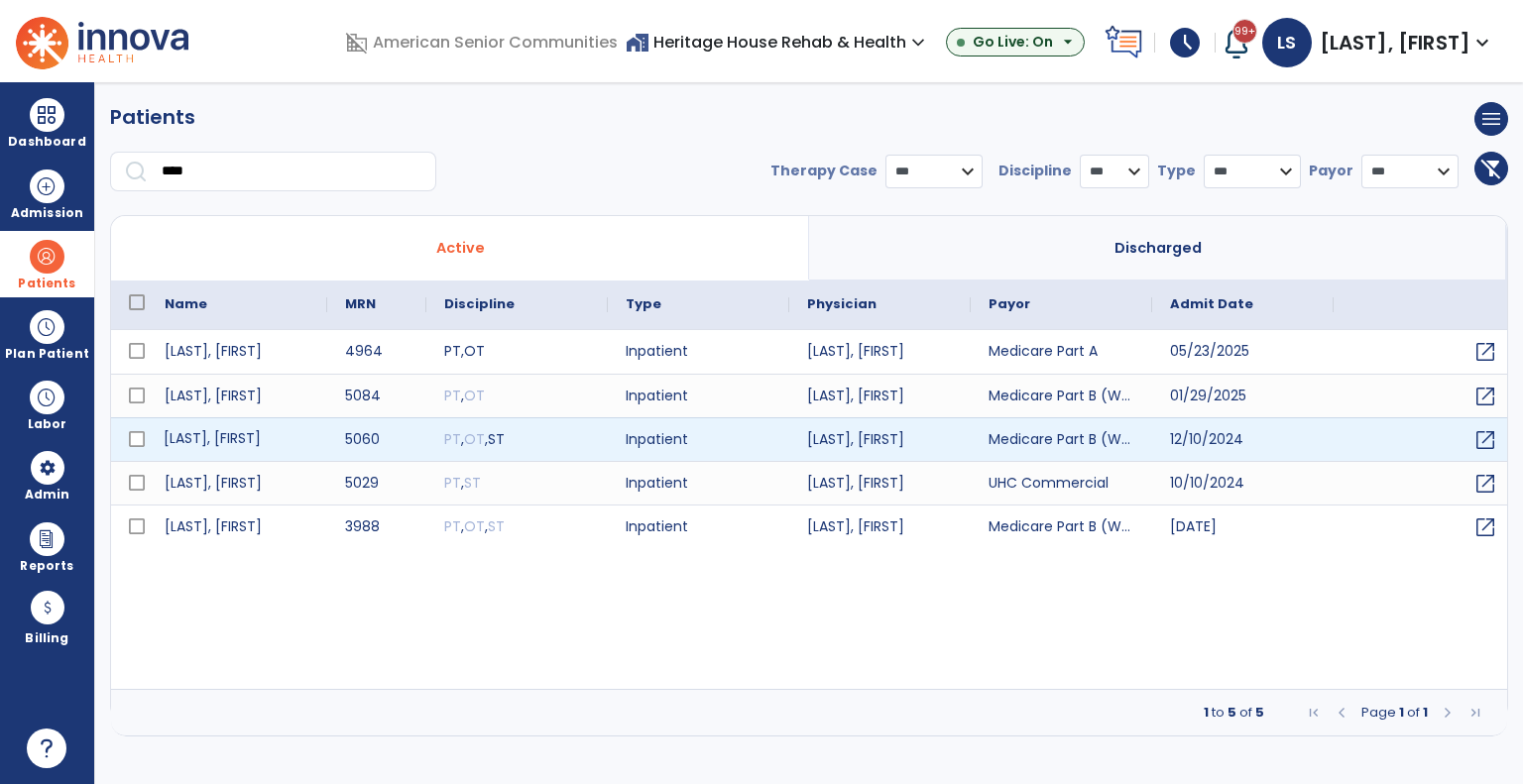 click on "Rose, Martha" at bounding box center (237, 439) 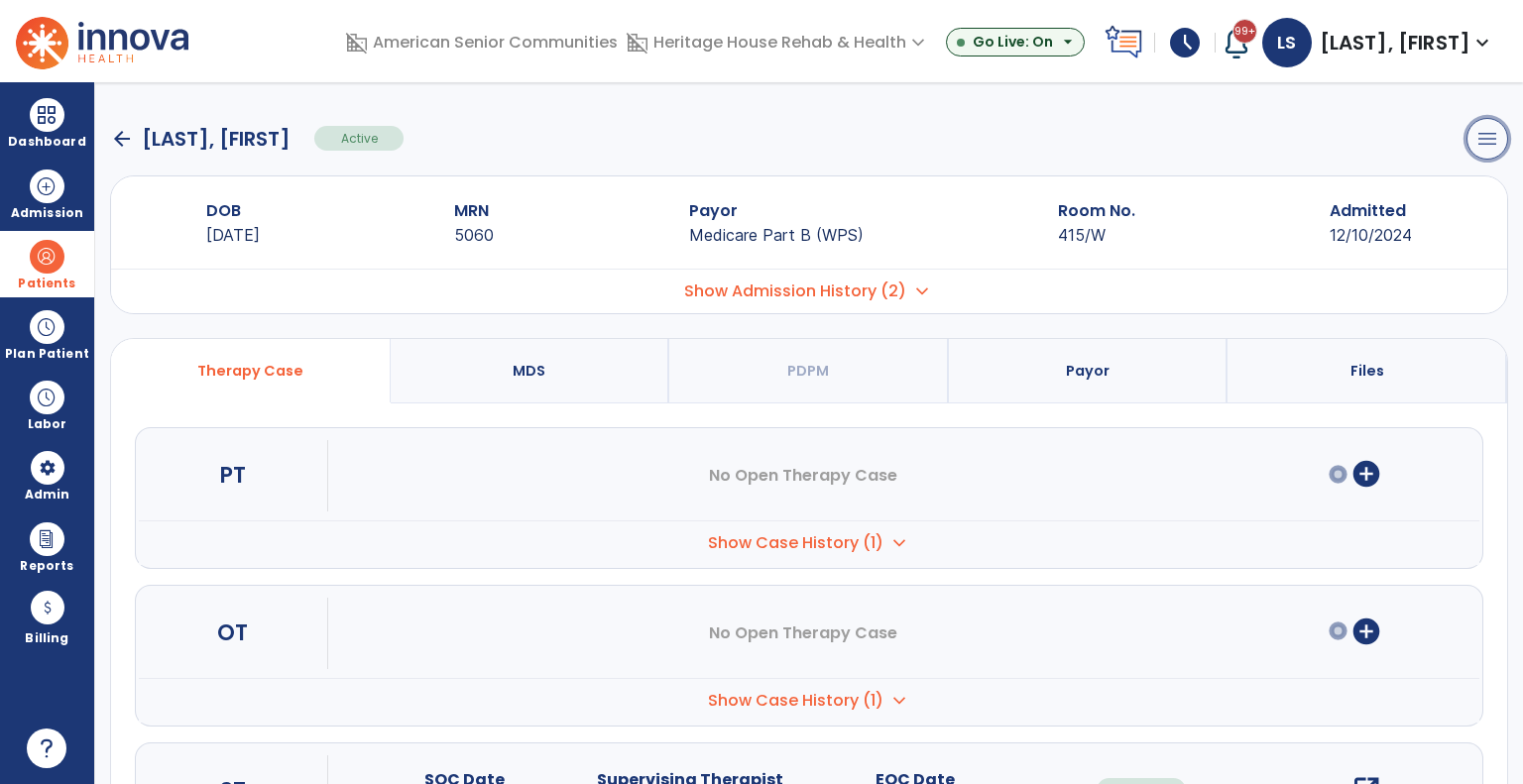 click on "menu" at bounding box center (1487, 139) 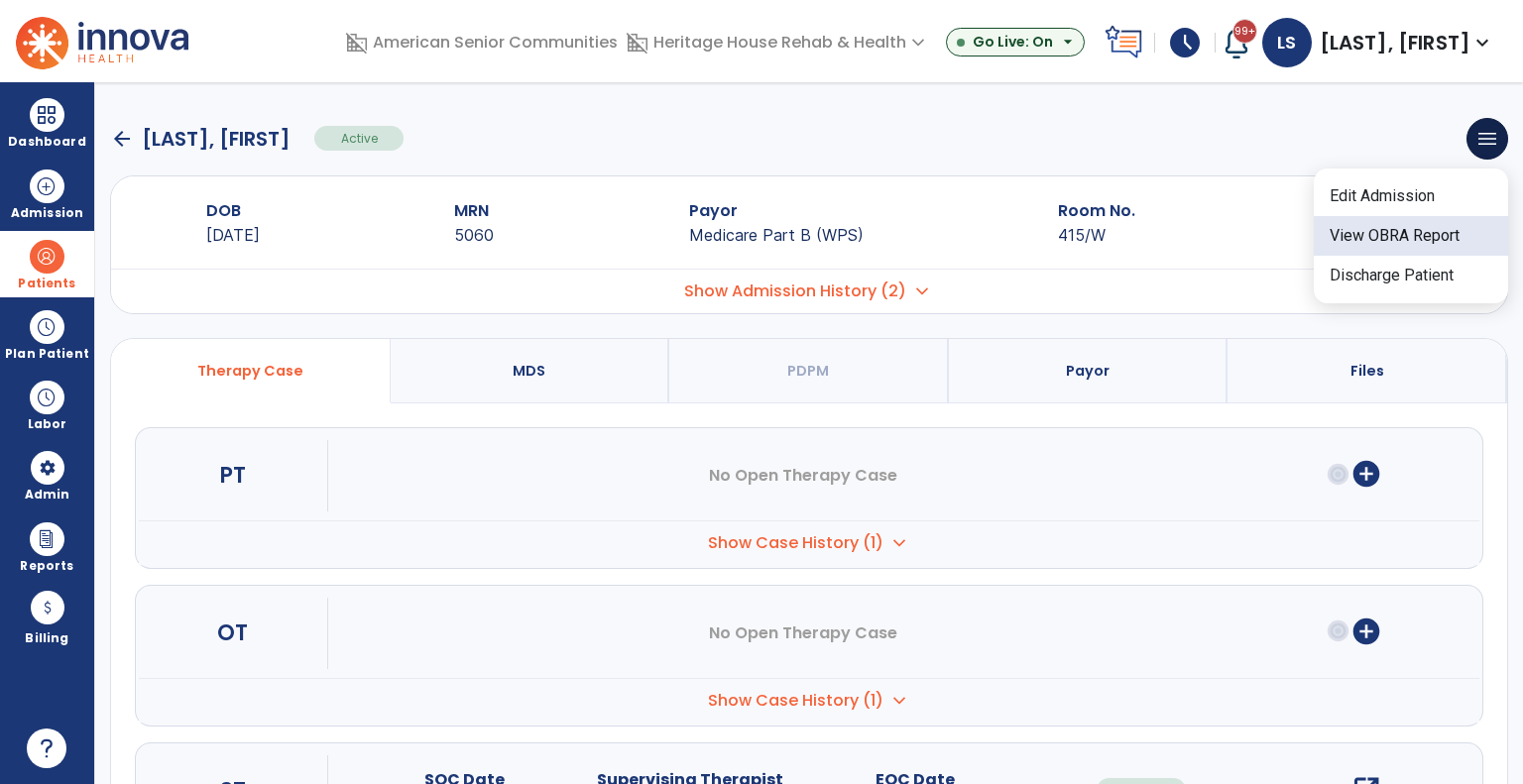 click on "View OBRA Report" 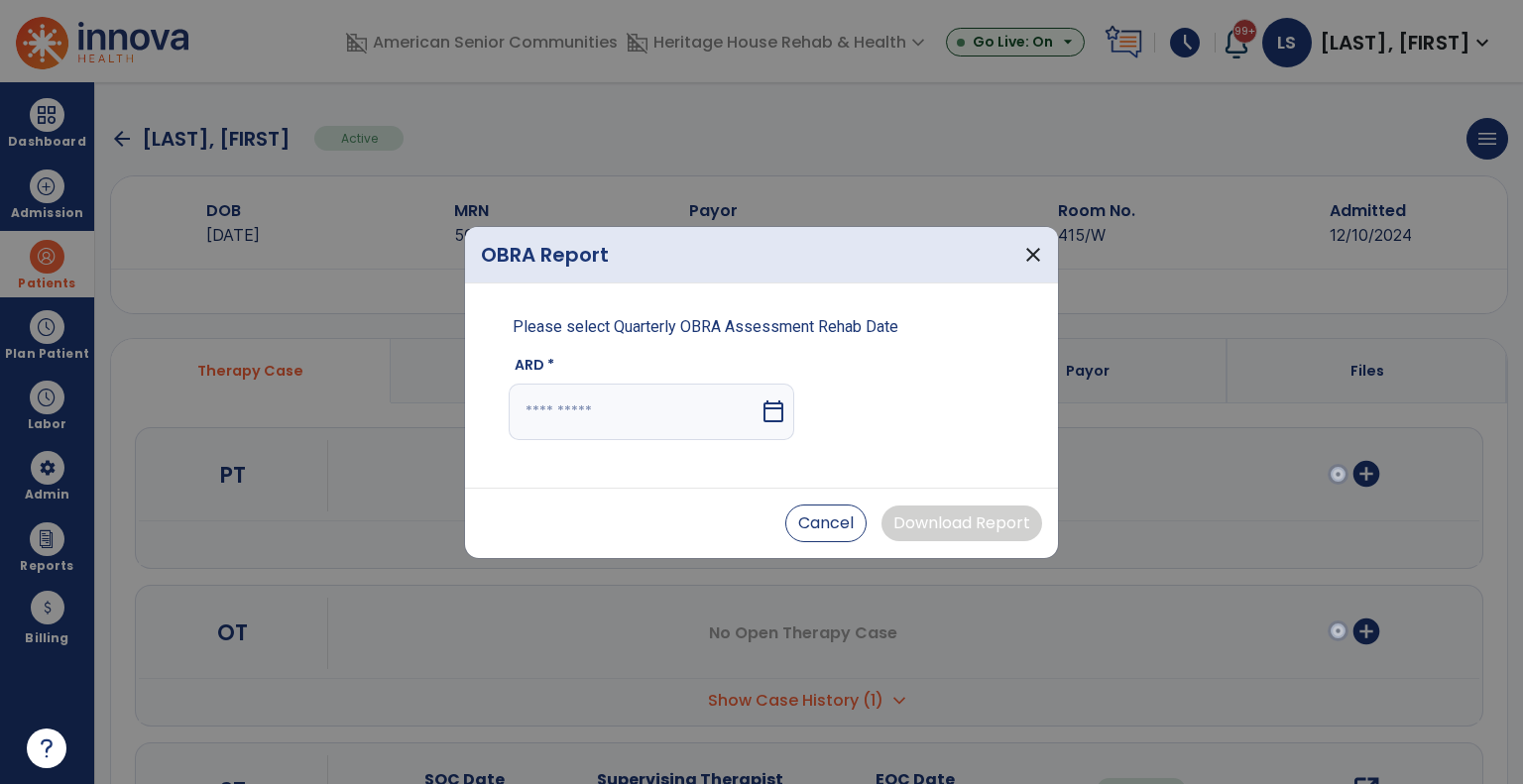 drag, startPoint x: 591, startPoint y: 411, endPoint x: 620, endPoint y: 438, distance: 39.623226 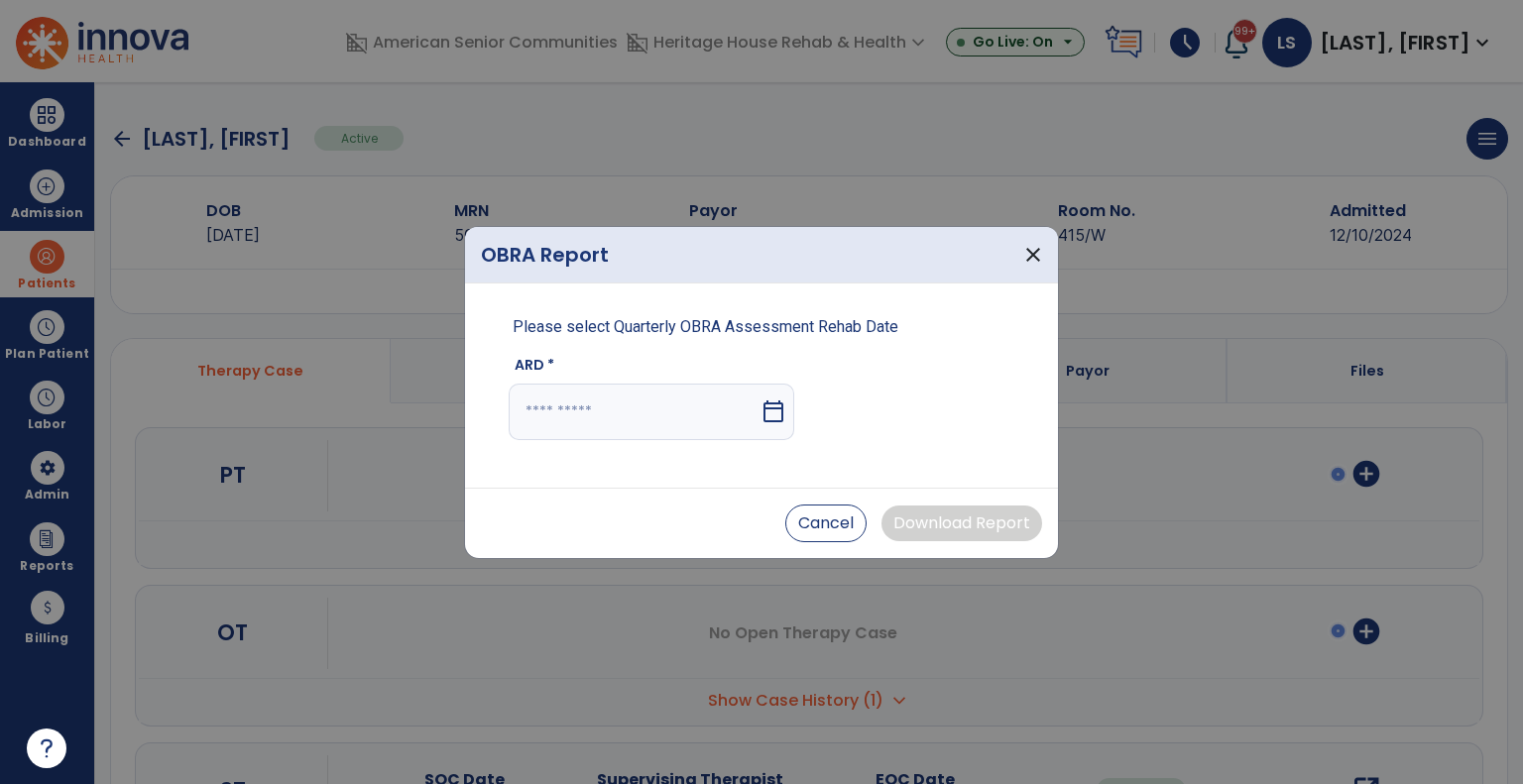 click at bounding box center [634, 411] 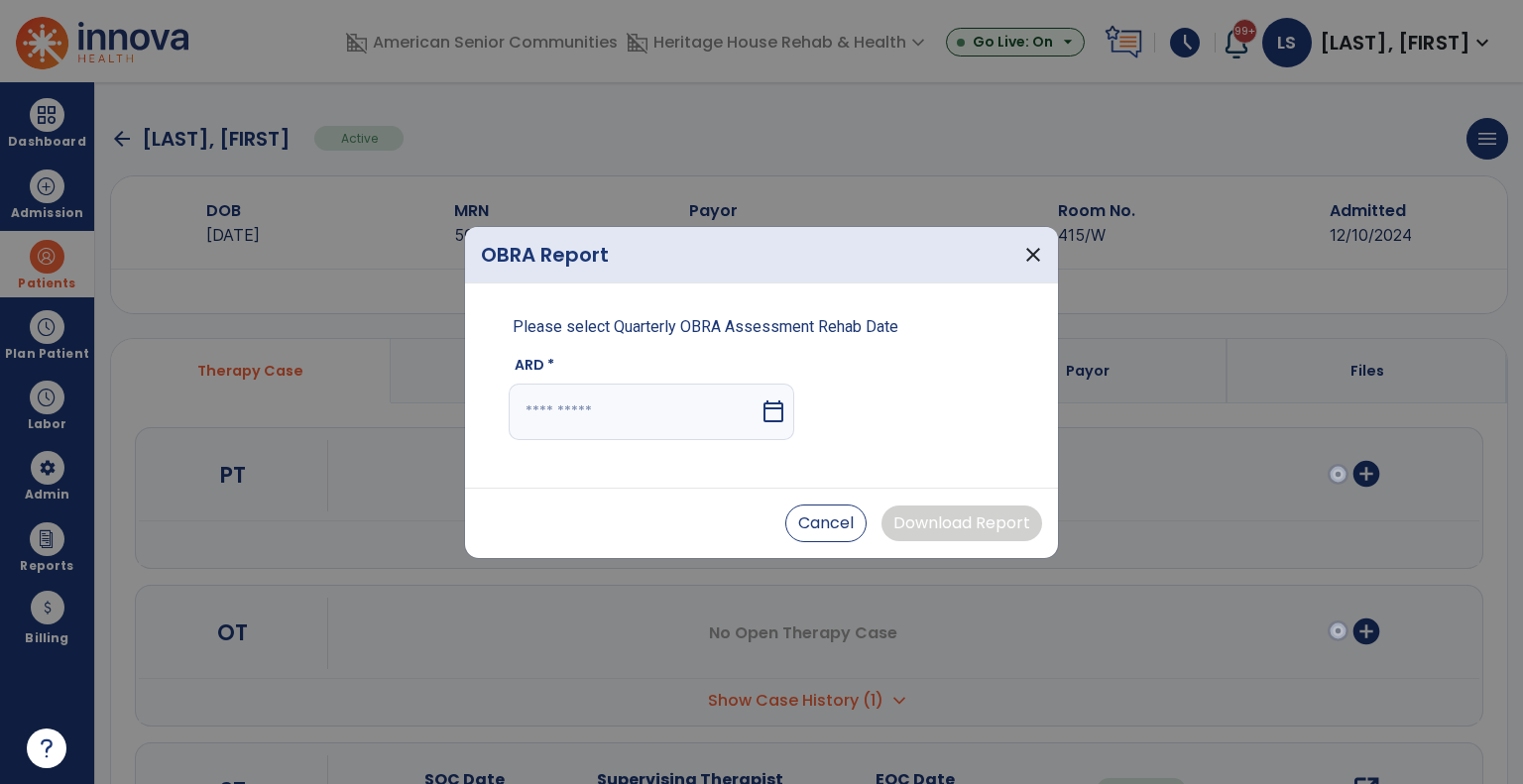 select on "*" 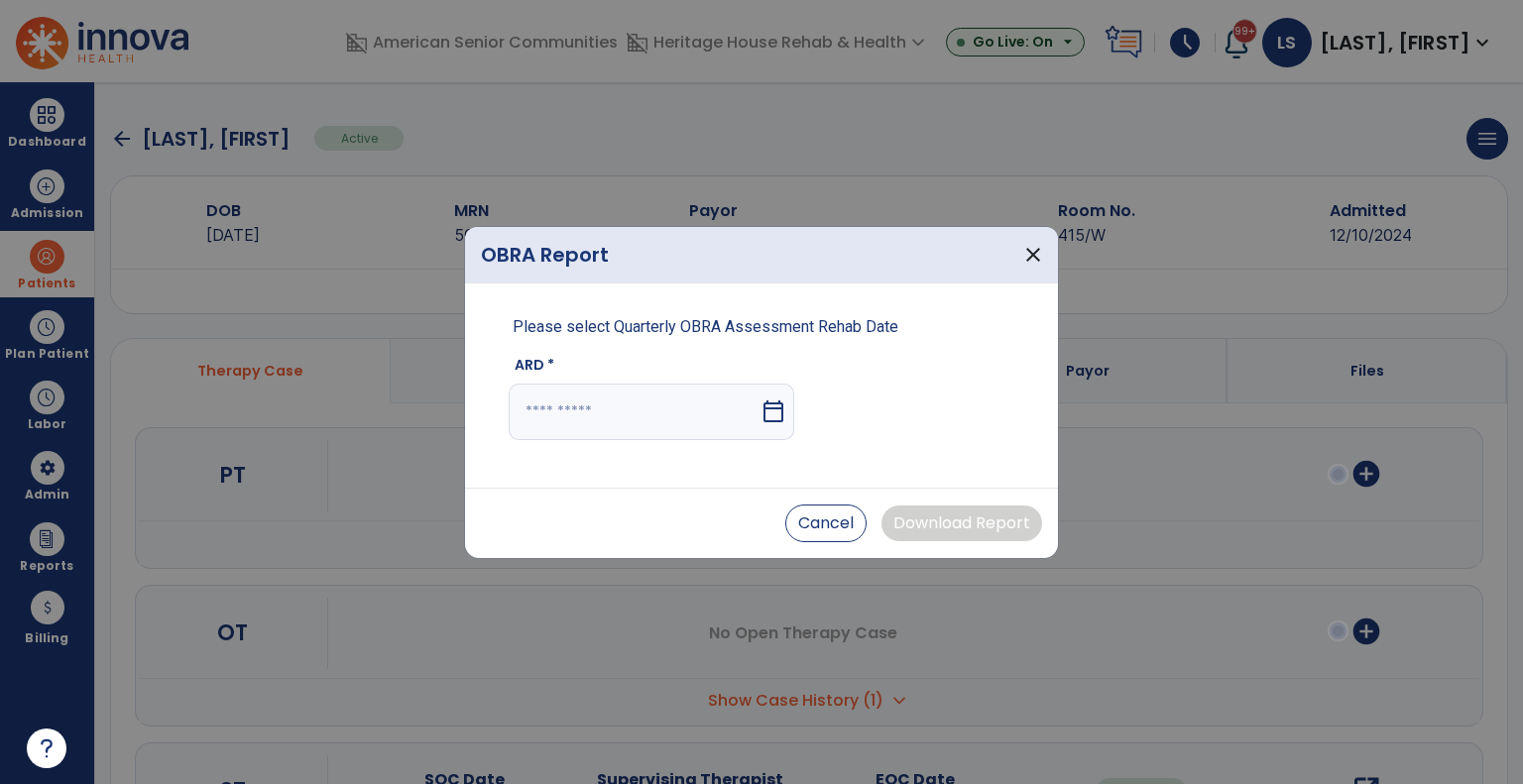 select on "****" 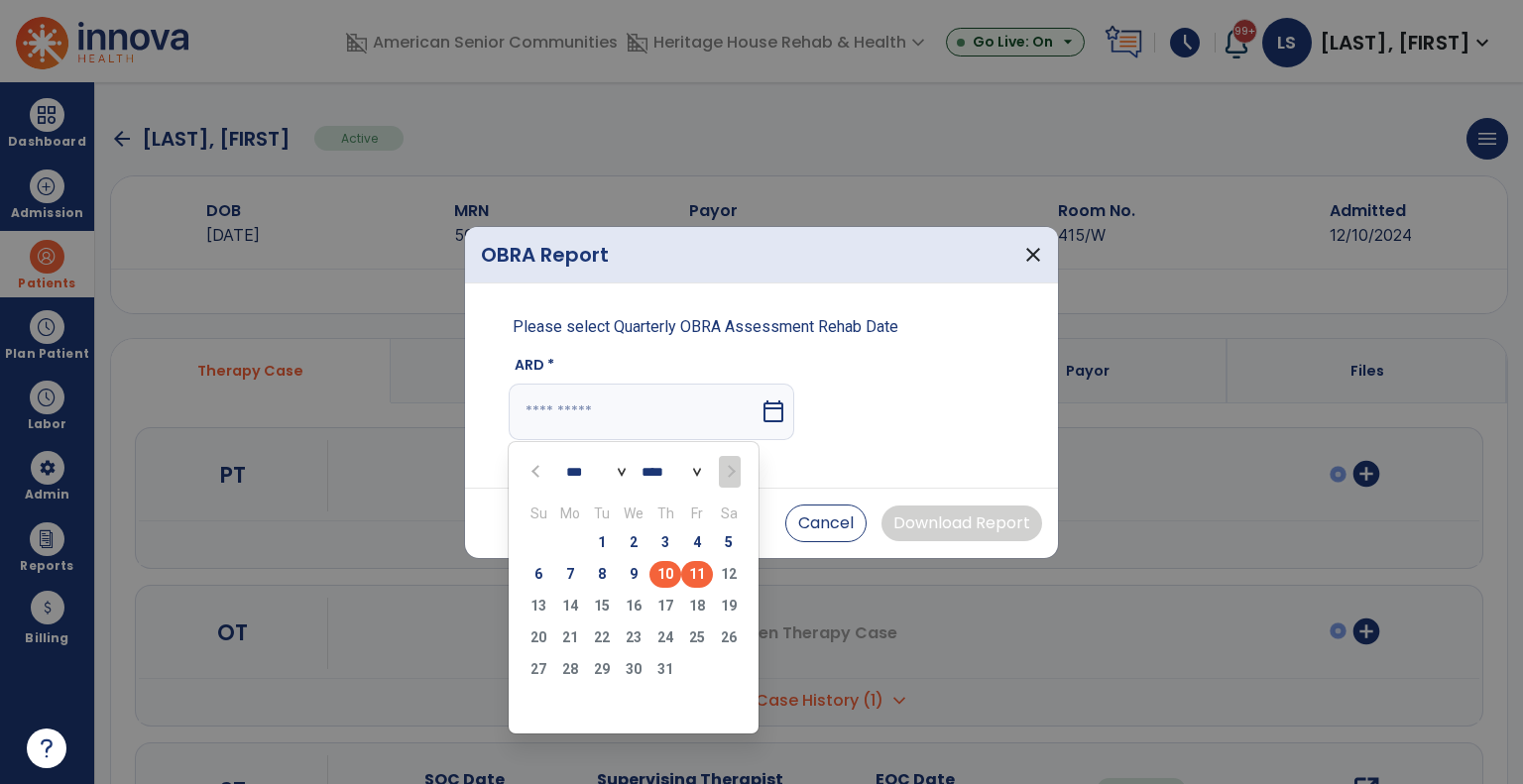 click on "10" at bounding box center (665, 574) 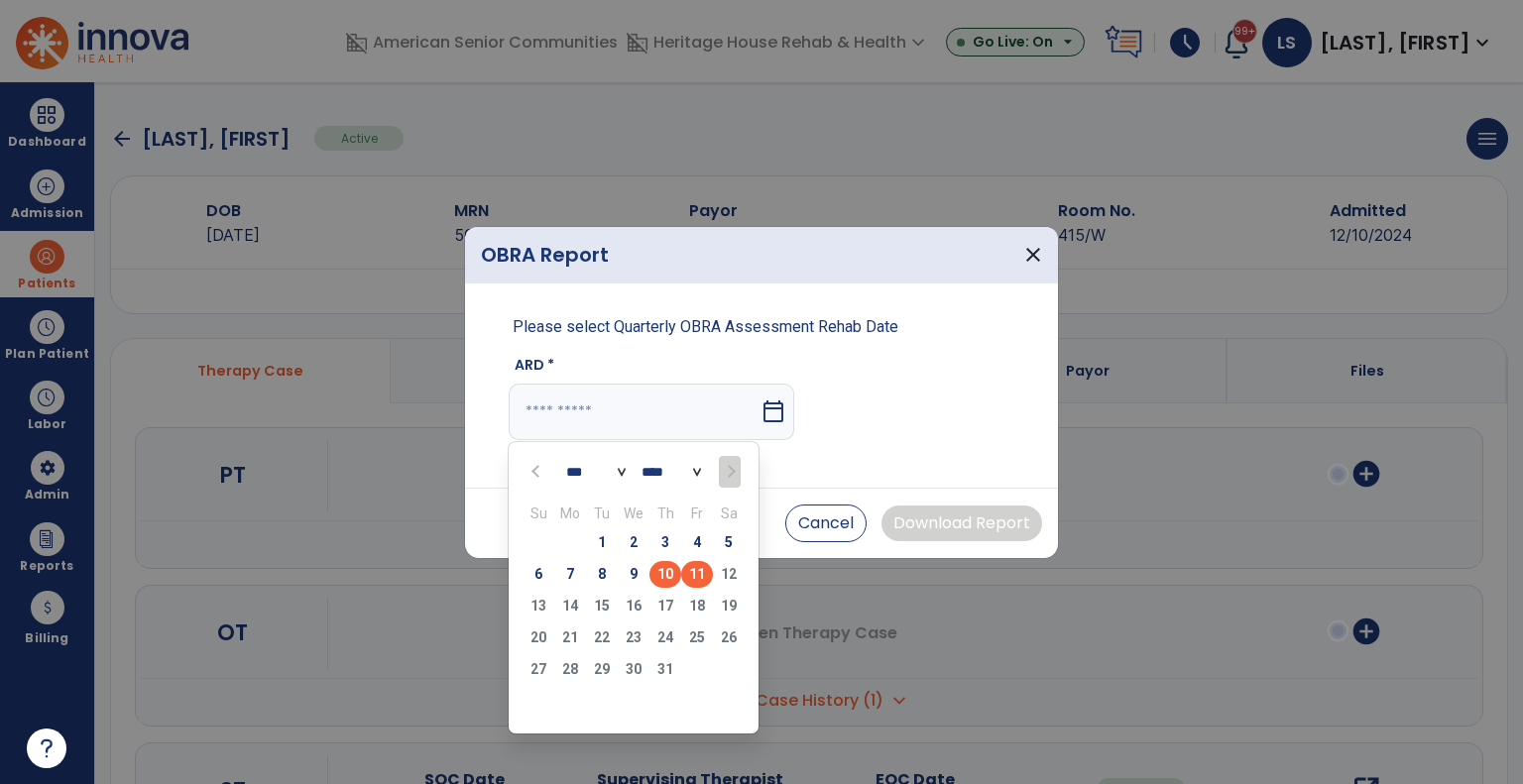 type on "*********" 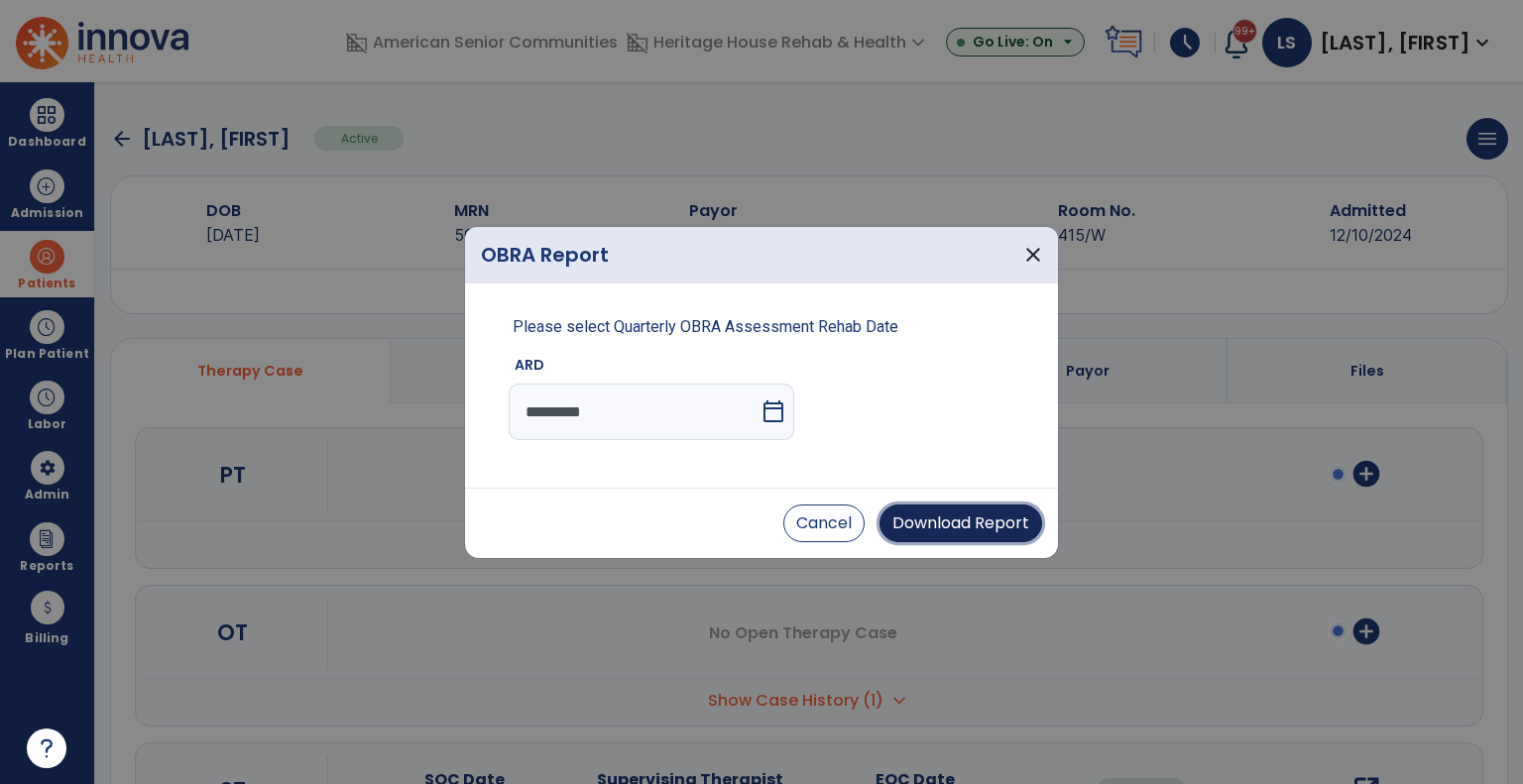 click on "Download Report" at bounding box center (961, 523) 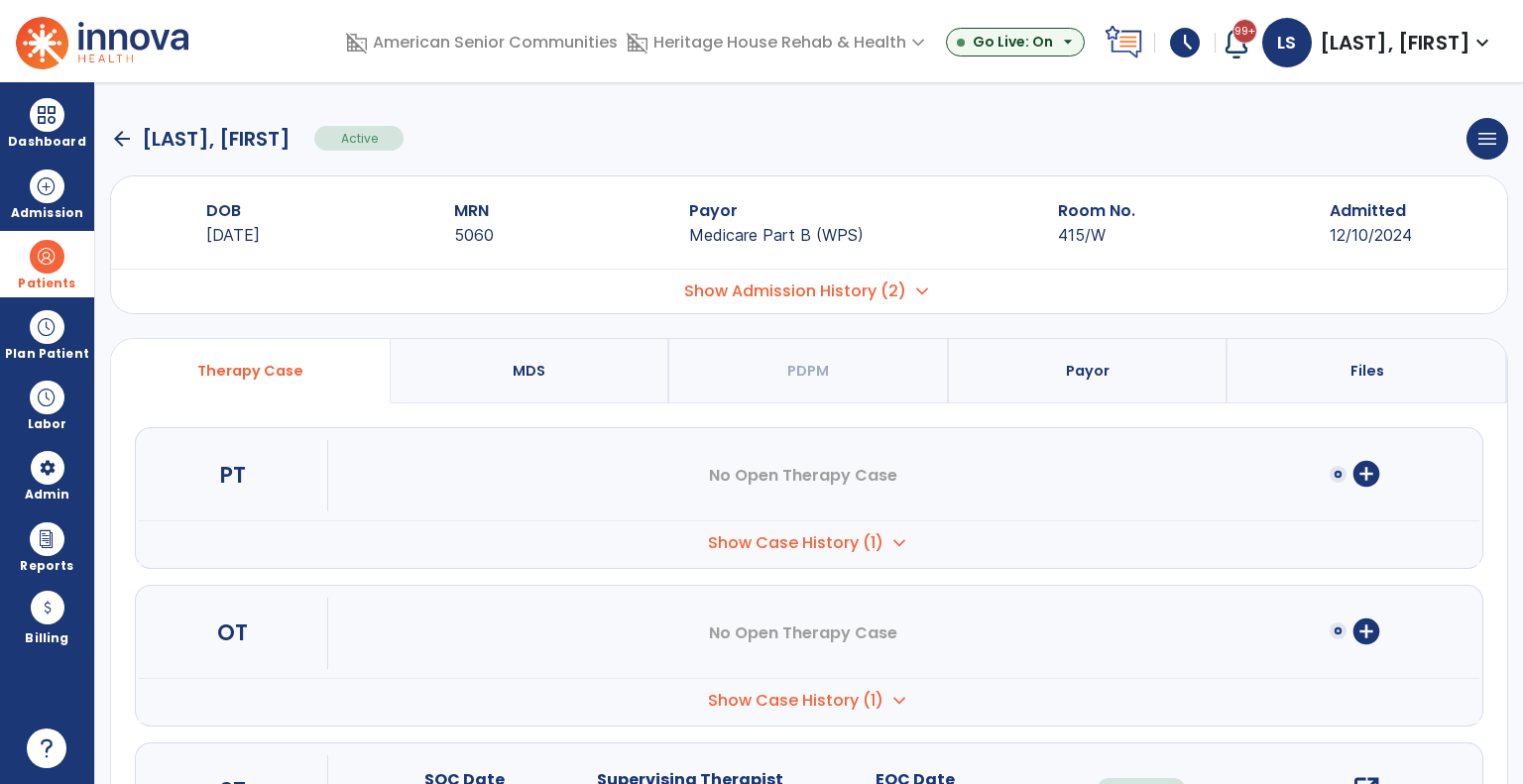 click on "Patients" at bounding box center (47, 264) 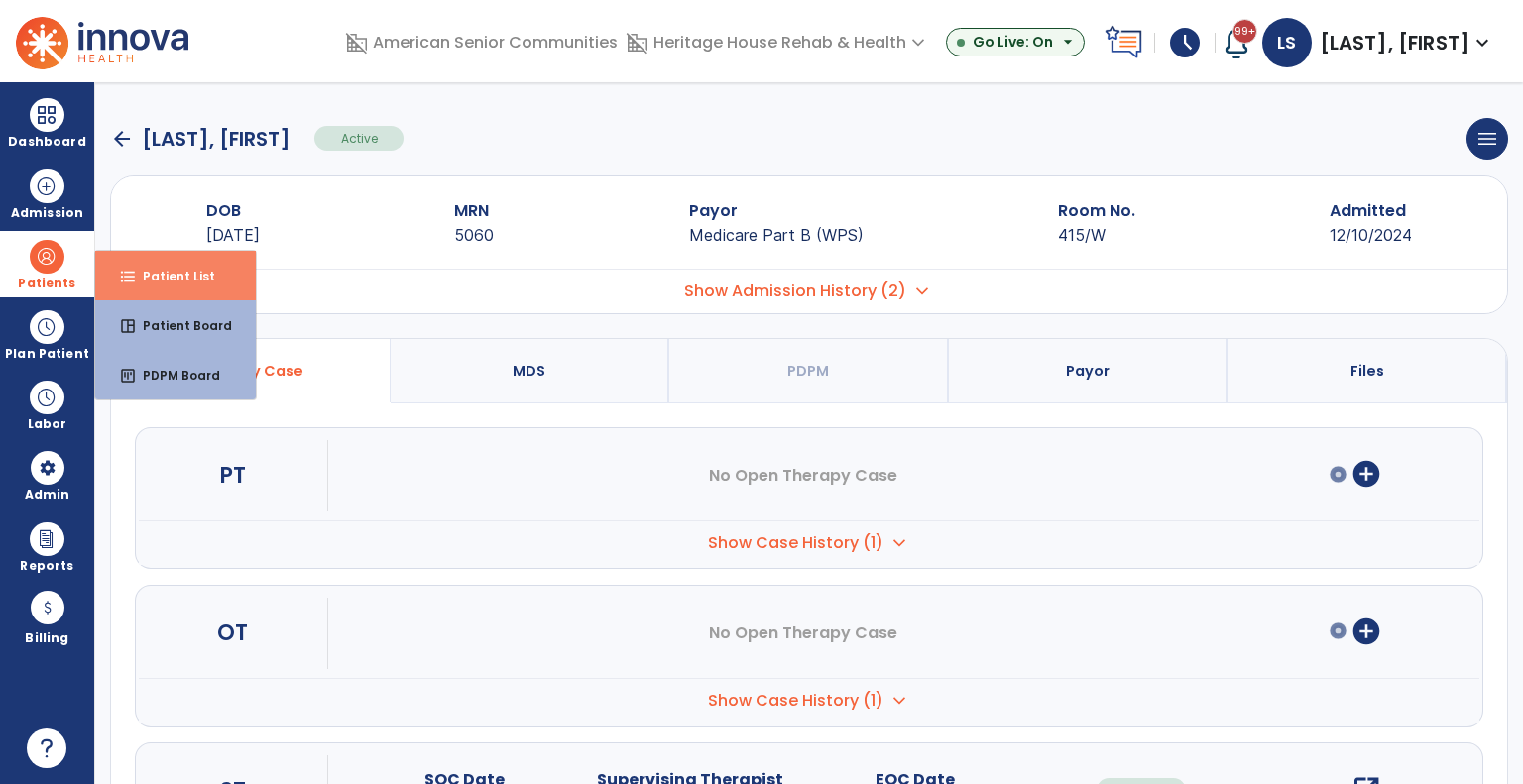 click on "format_list_bulleted  Patient List" at bounding box center [176, 276] 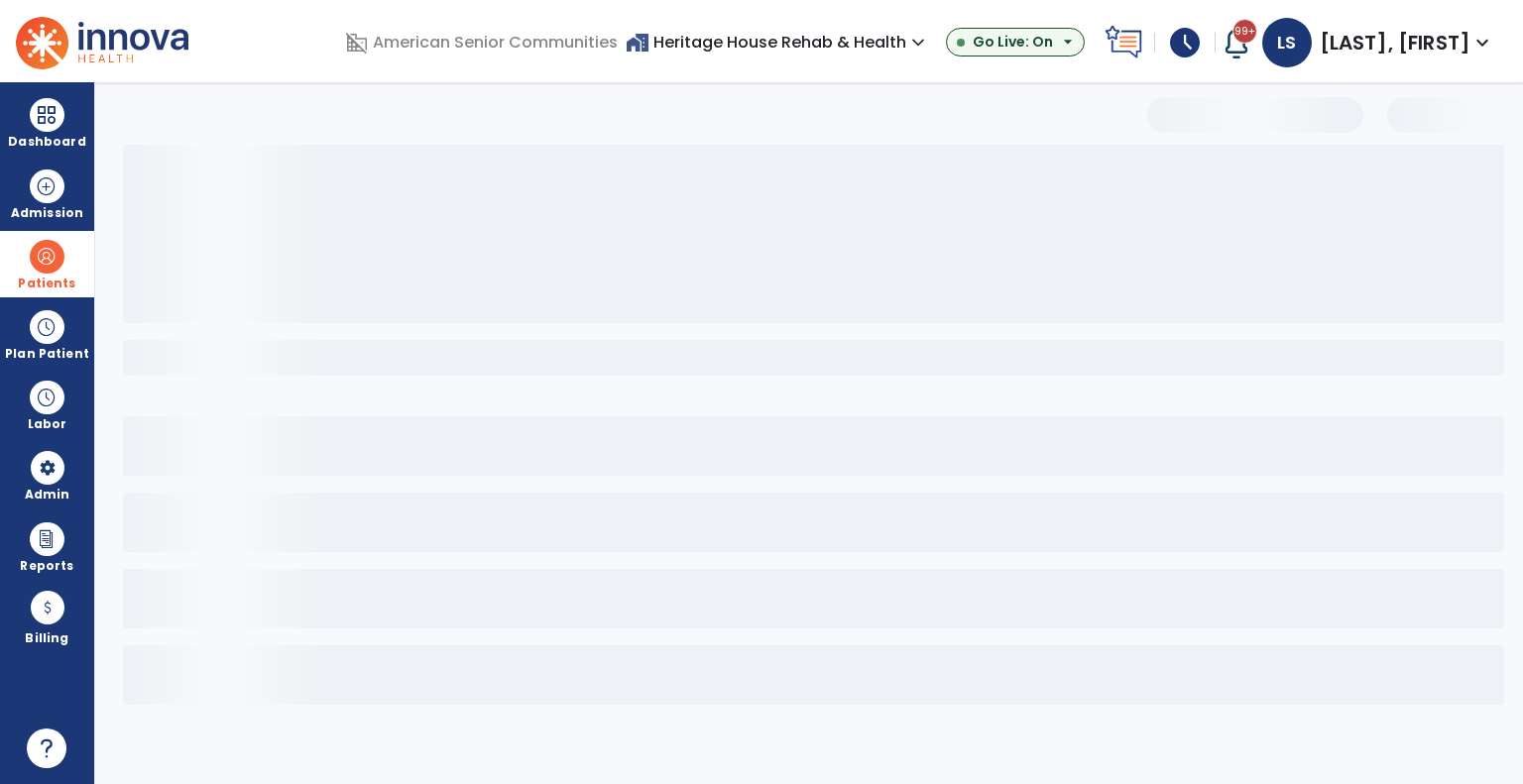 select on "***" 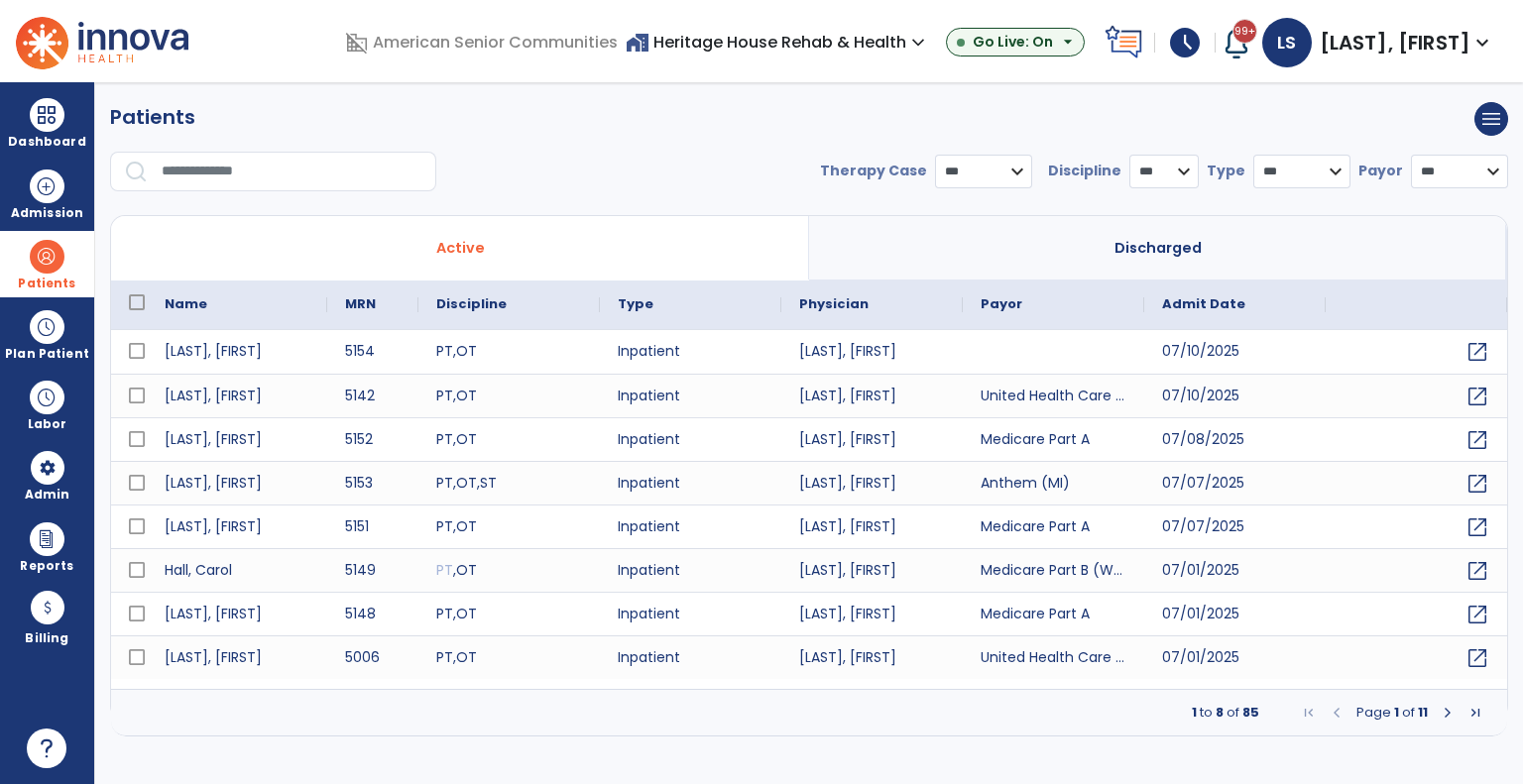 click at bounding box center (292, 171) 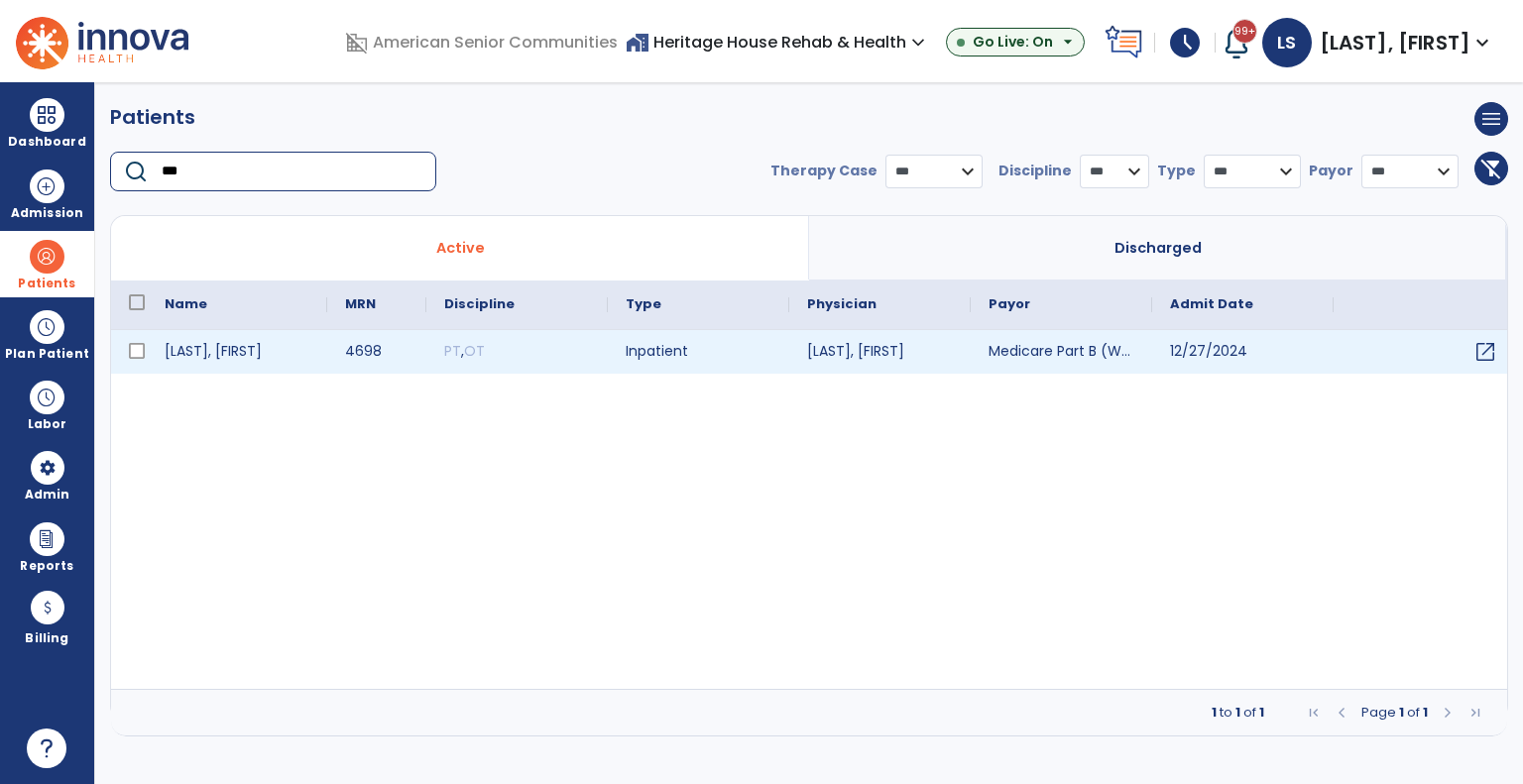 type on "***" 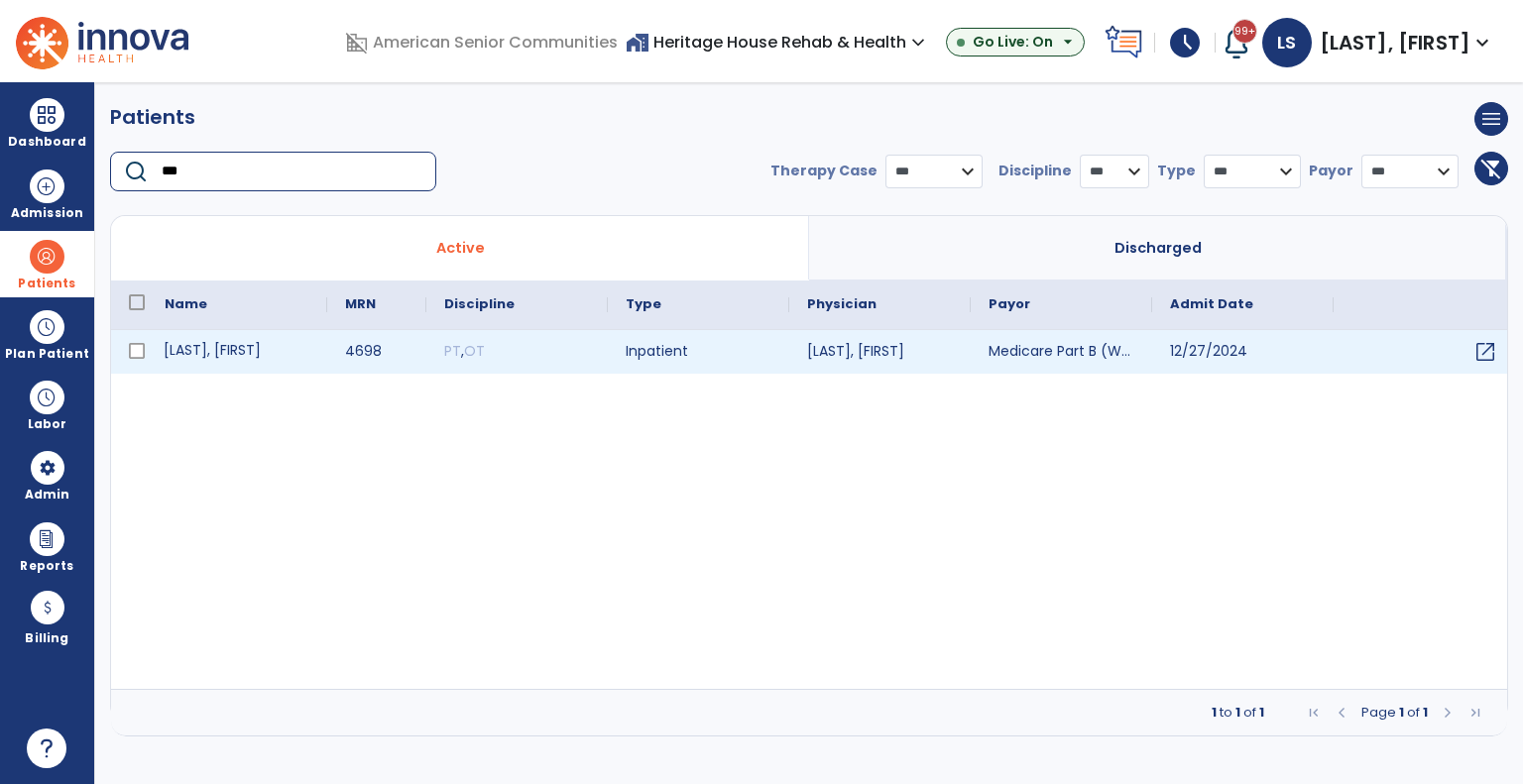 click on "Broyles, Cathy" at bounding box center [237, 352] 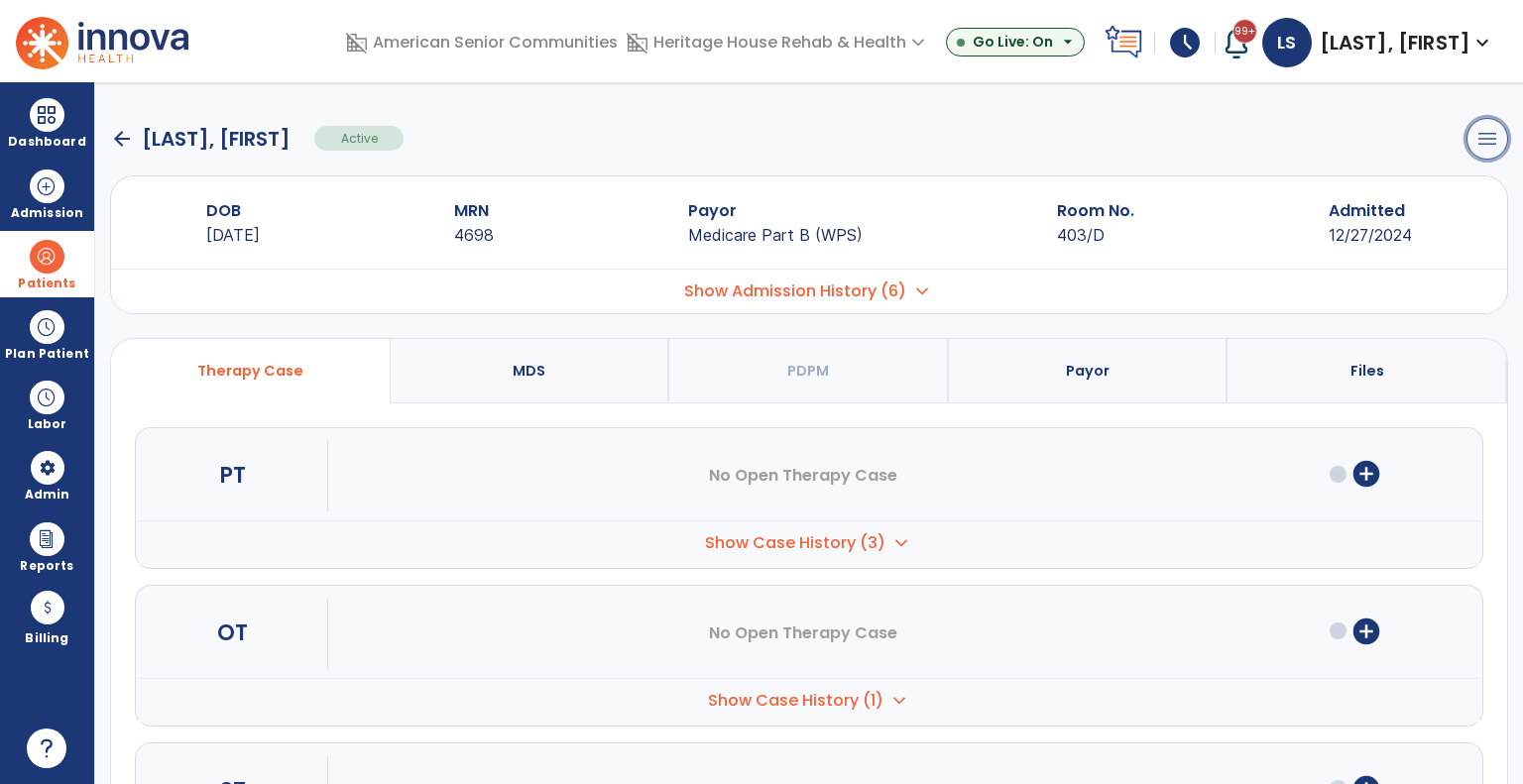 drag, startPoint x: 1487, startPoint y: 134, endPoint x: 1475, endPoint y: 146, distance: 16.970563 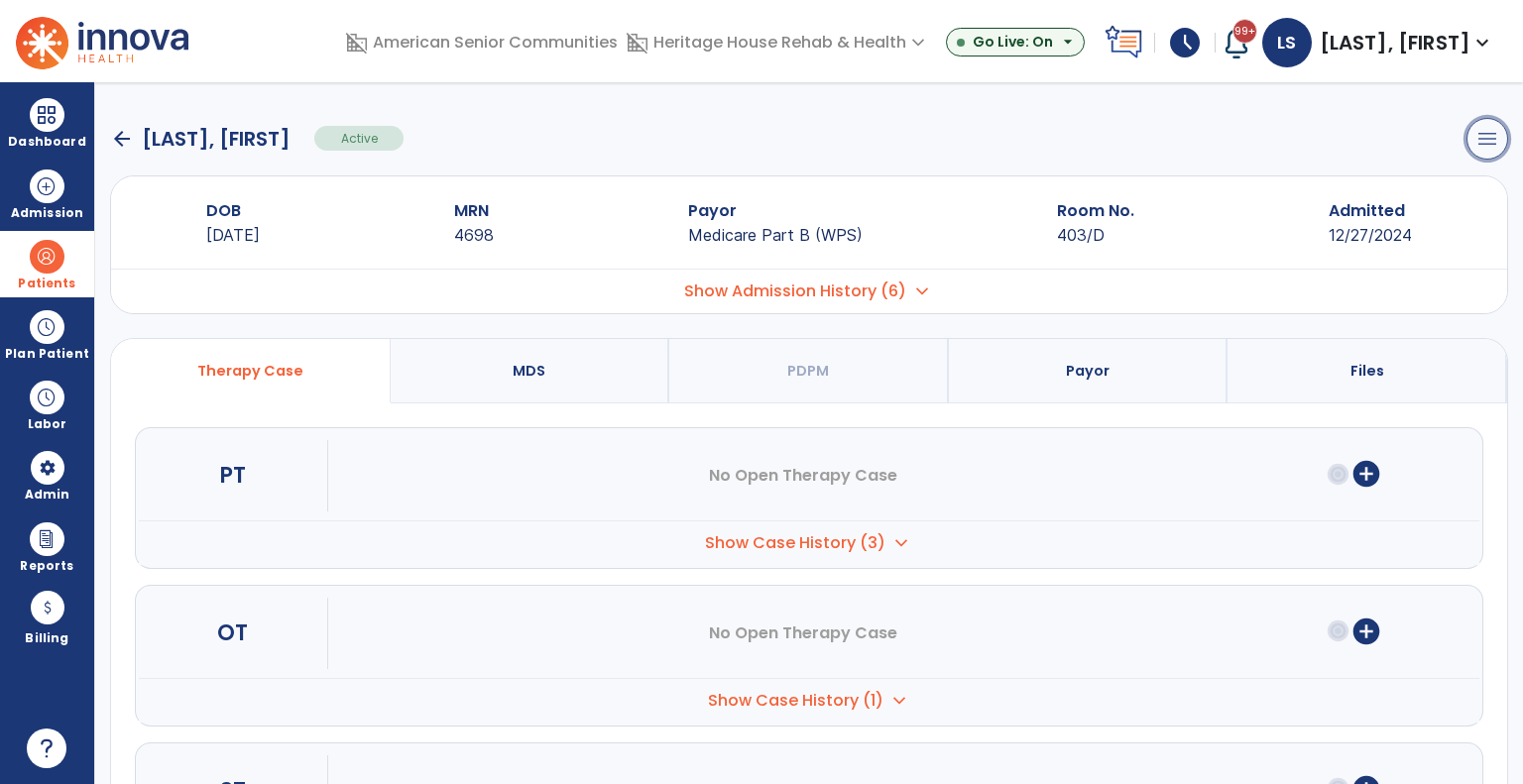 click on "menu" at bounding box center (1487, 139) 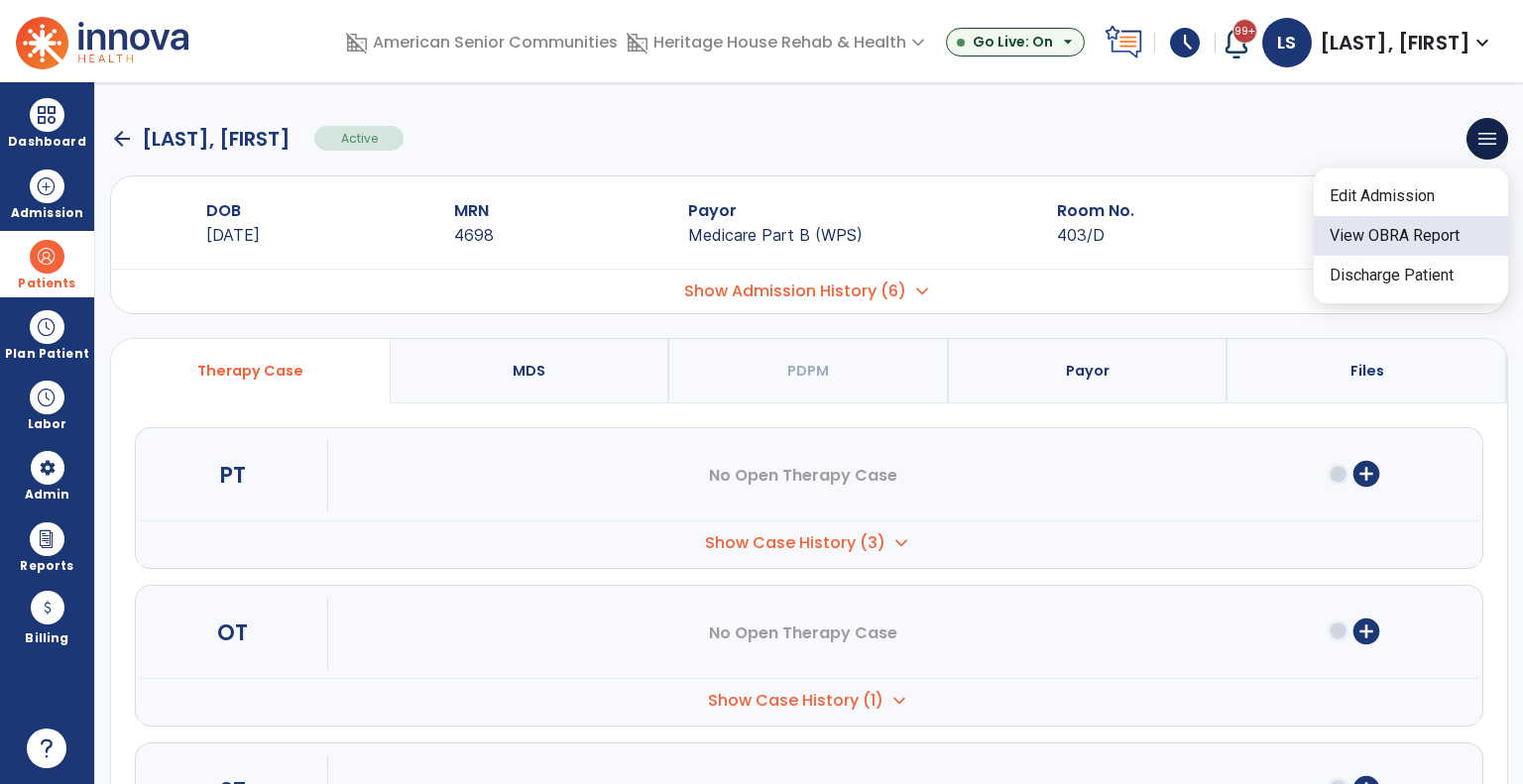 click on "View OBRA Report" 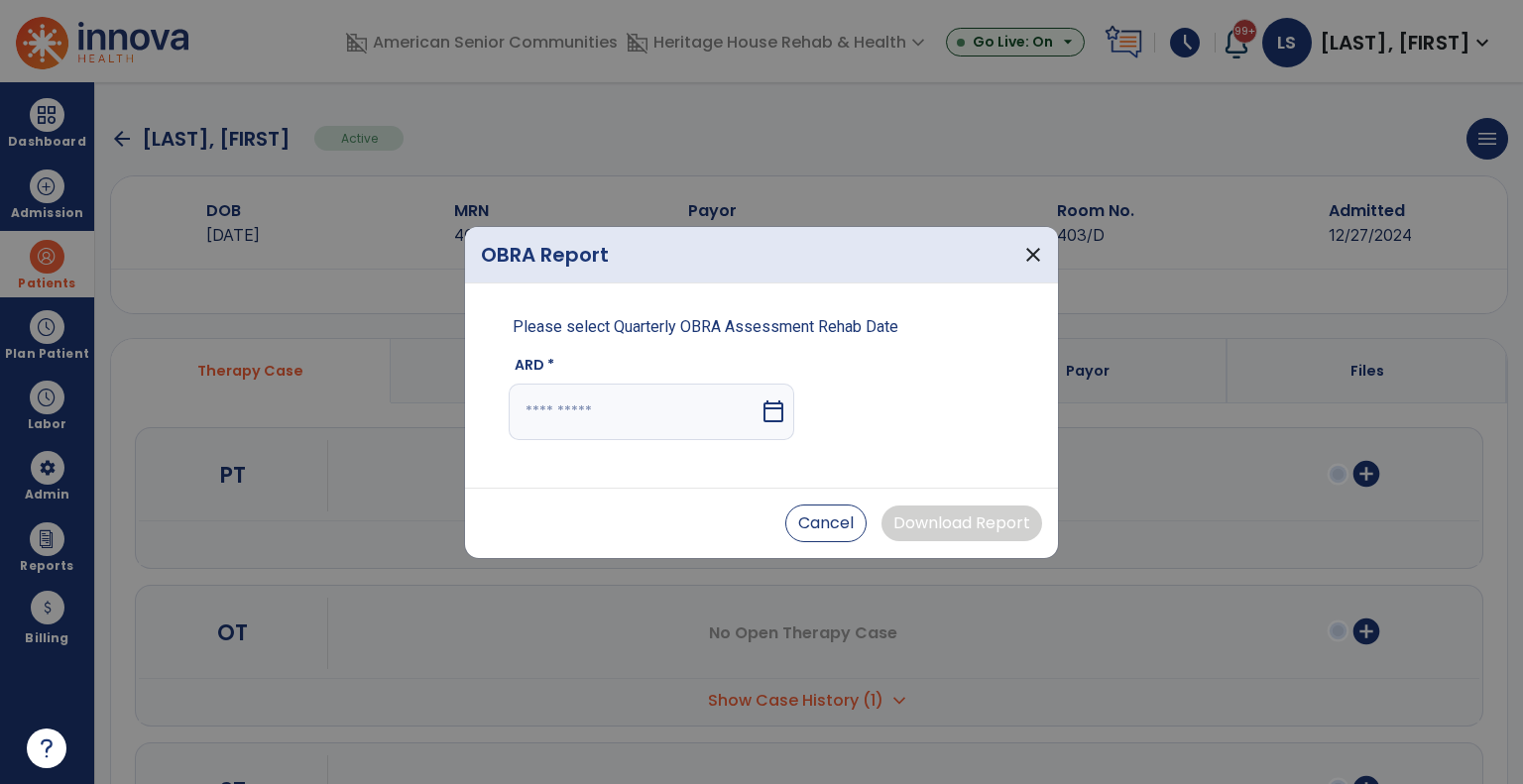 click at bounding box center [634, 411] 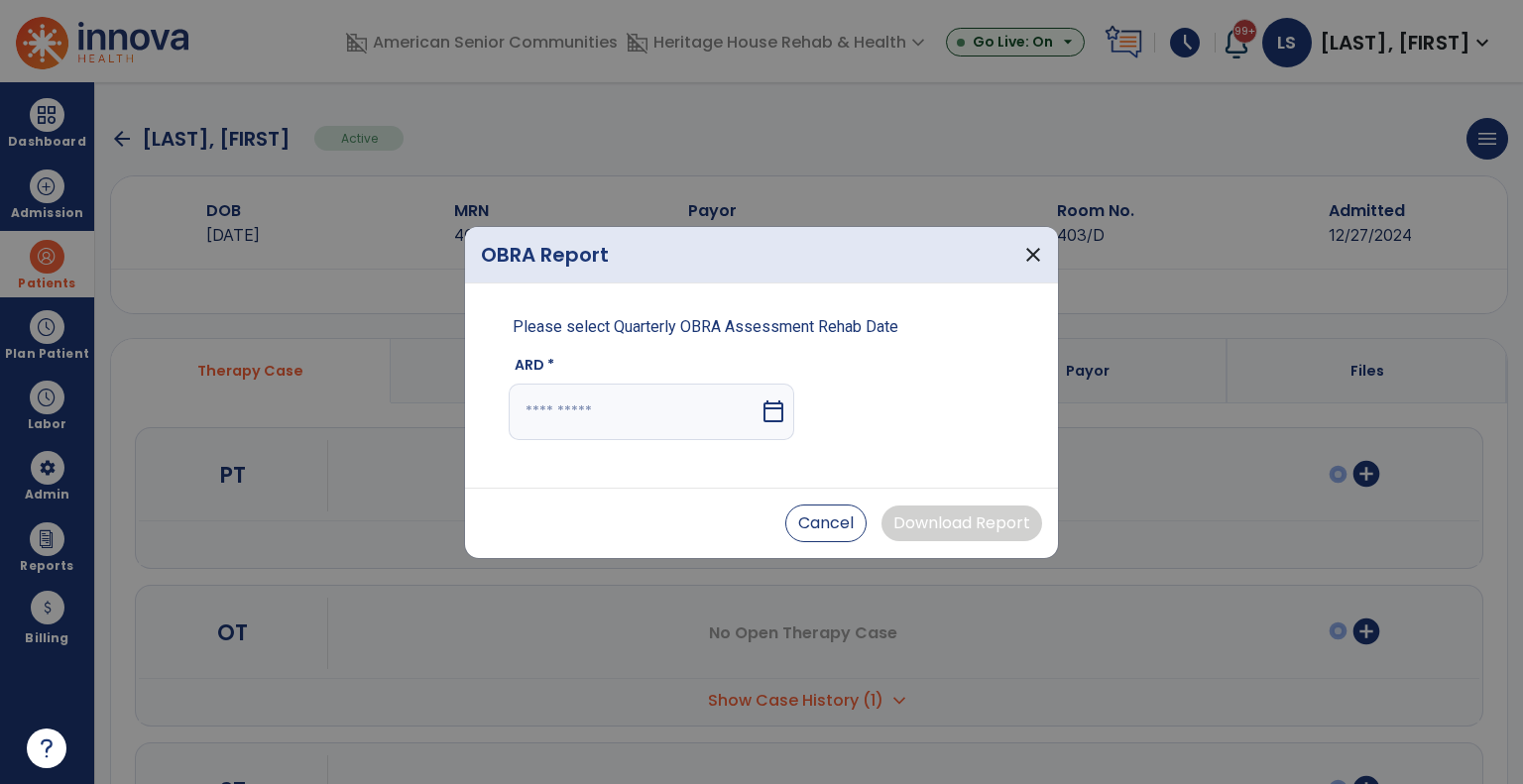 select on "*" 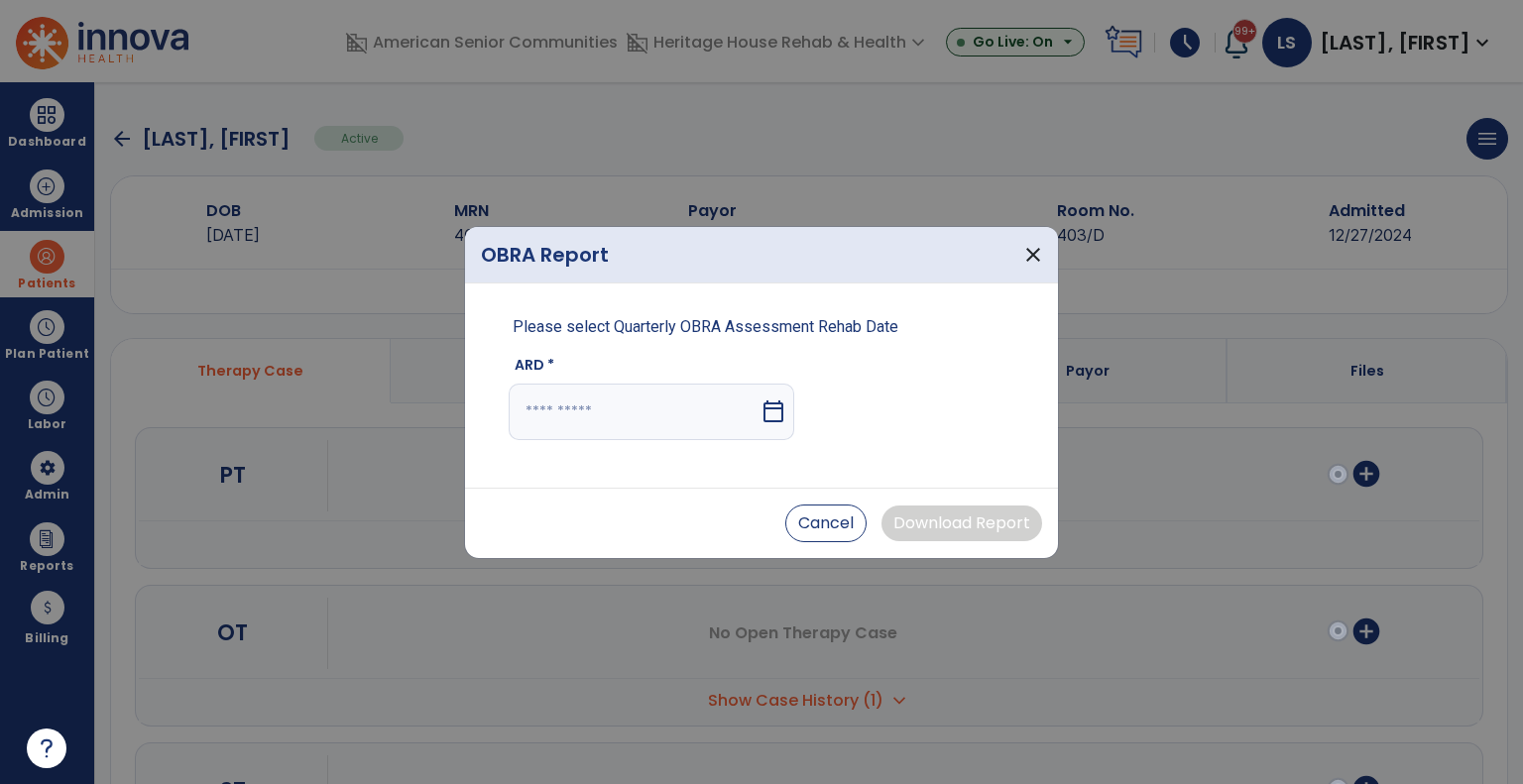 select on "****" 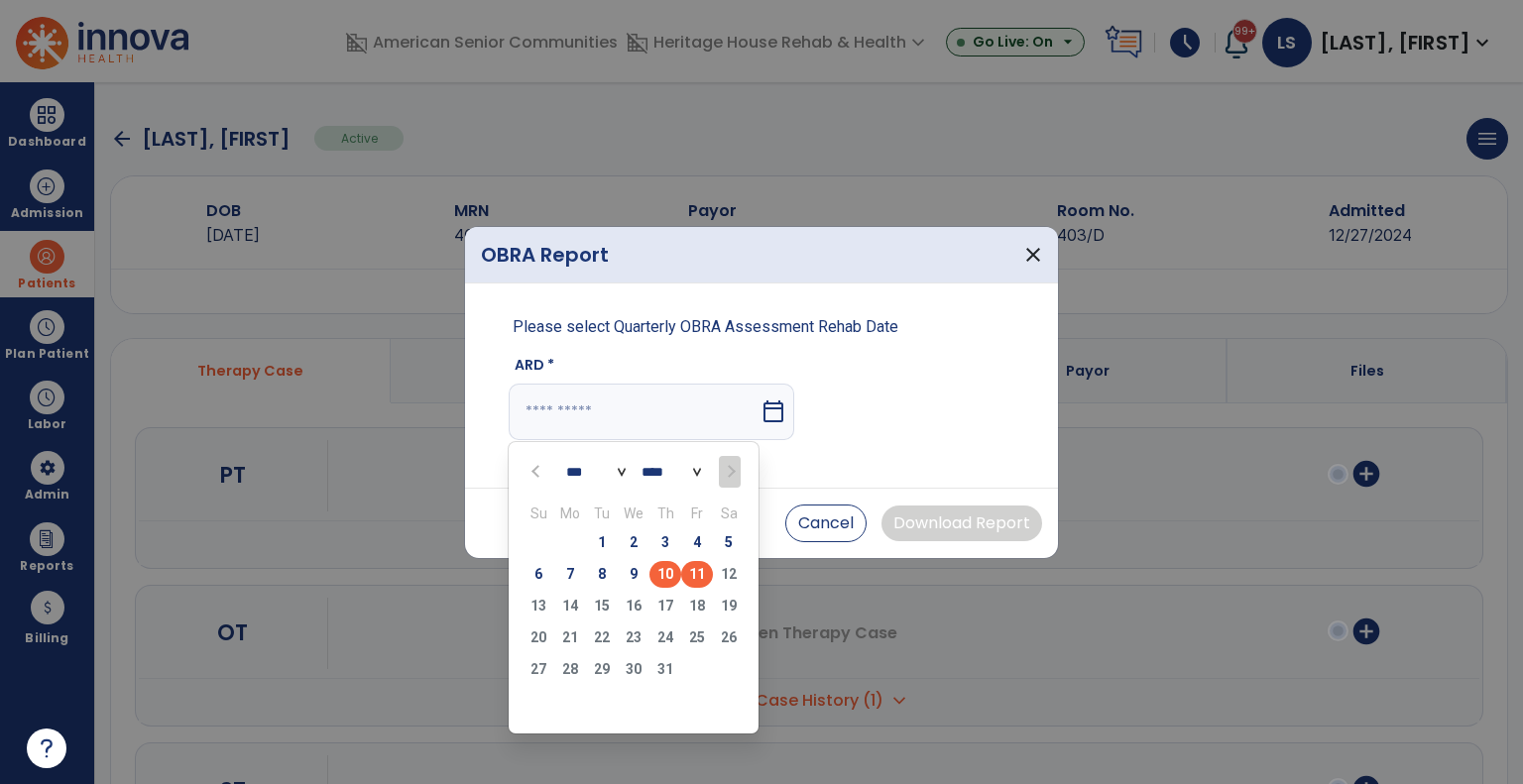 click on "10" at bounding box center [665, 574] 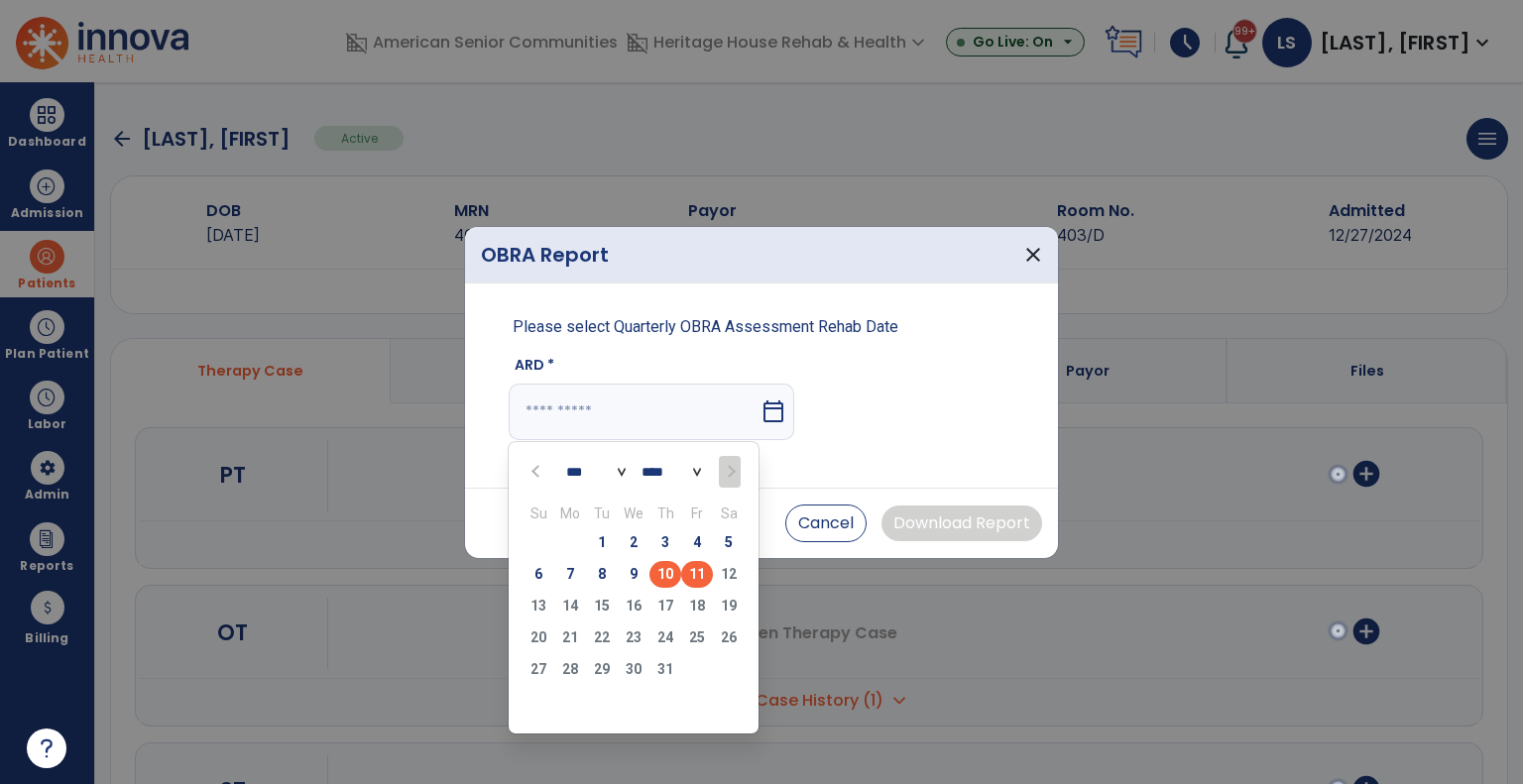 type on "*********" 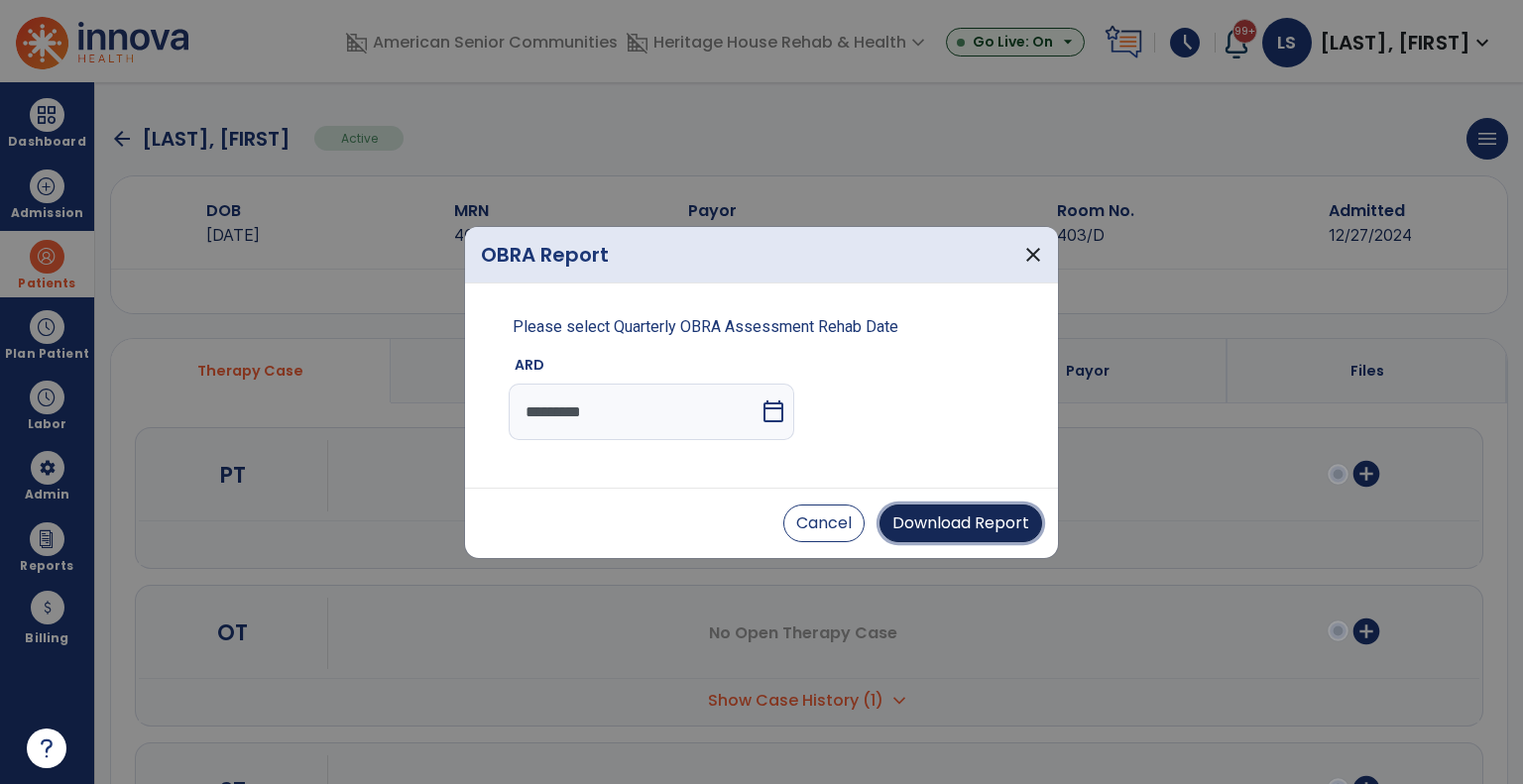 click on "Download Report" at bounding box center [961, 523] 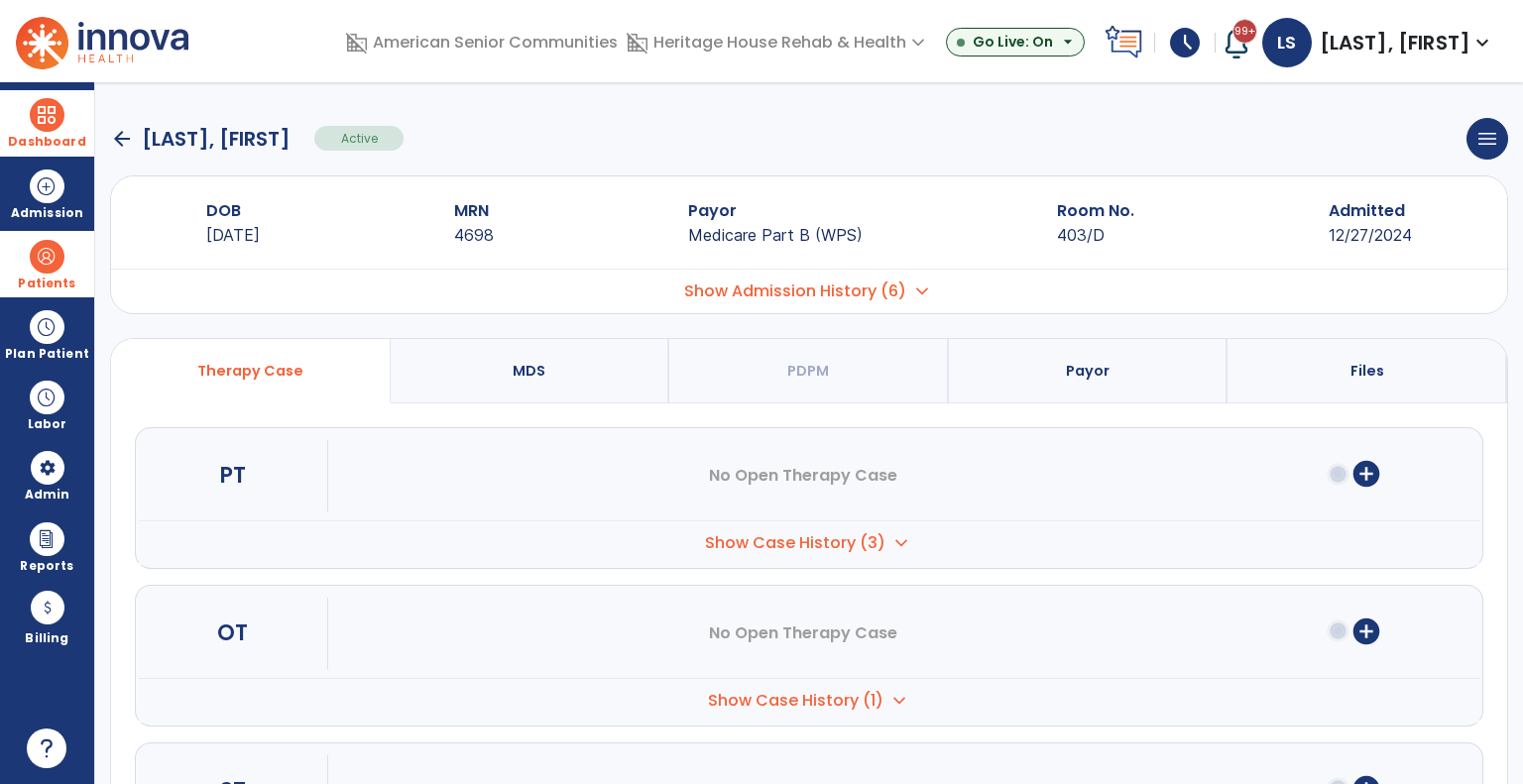 click on "Dashboard" at bounding box center (47, 142) 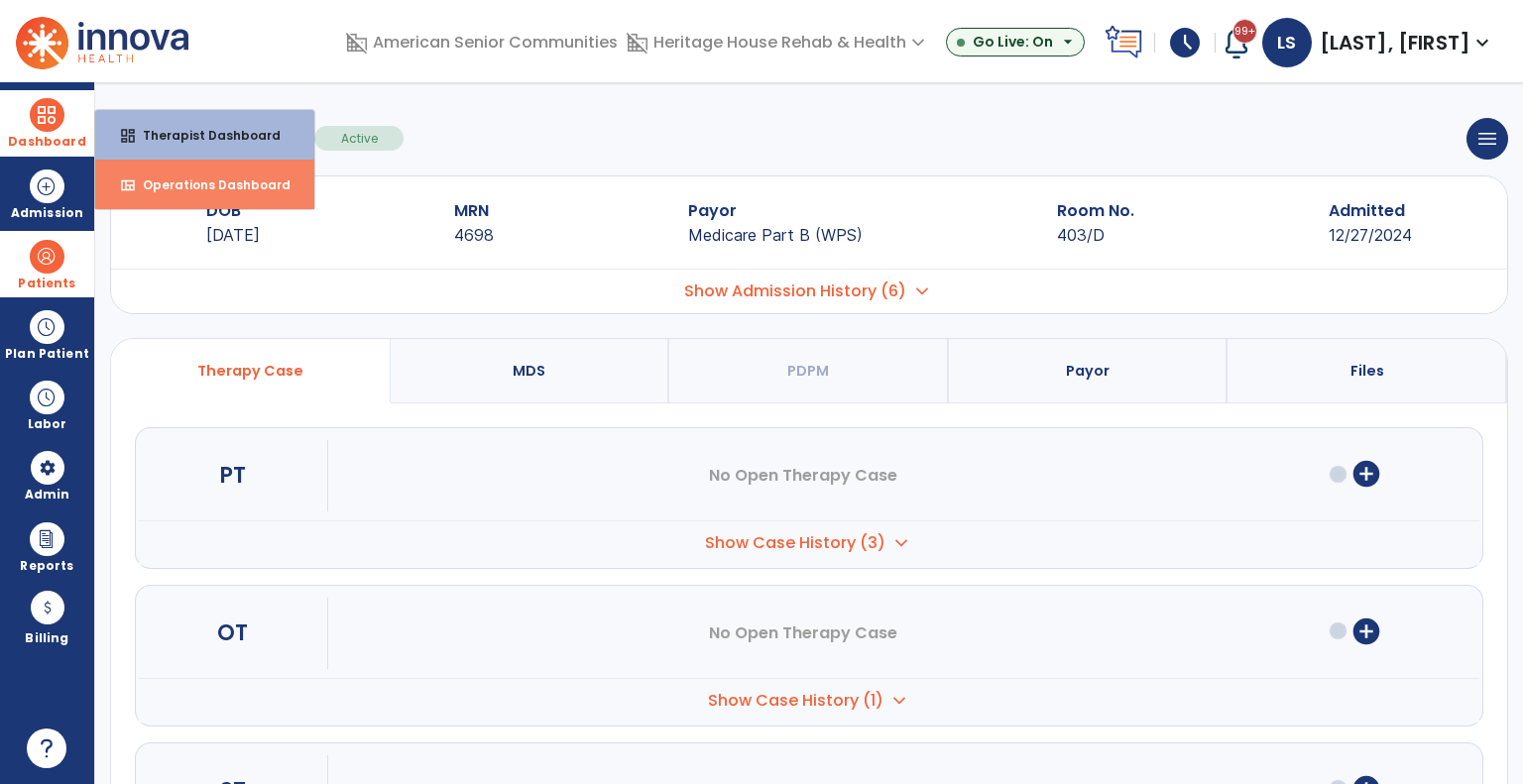 click on "view_quilt" at bounding box center (128, 185) 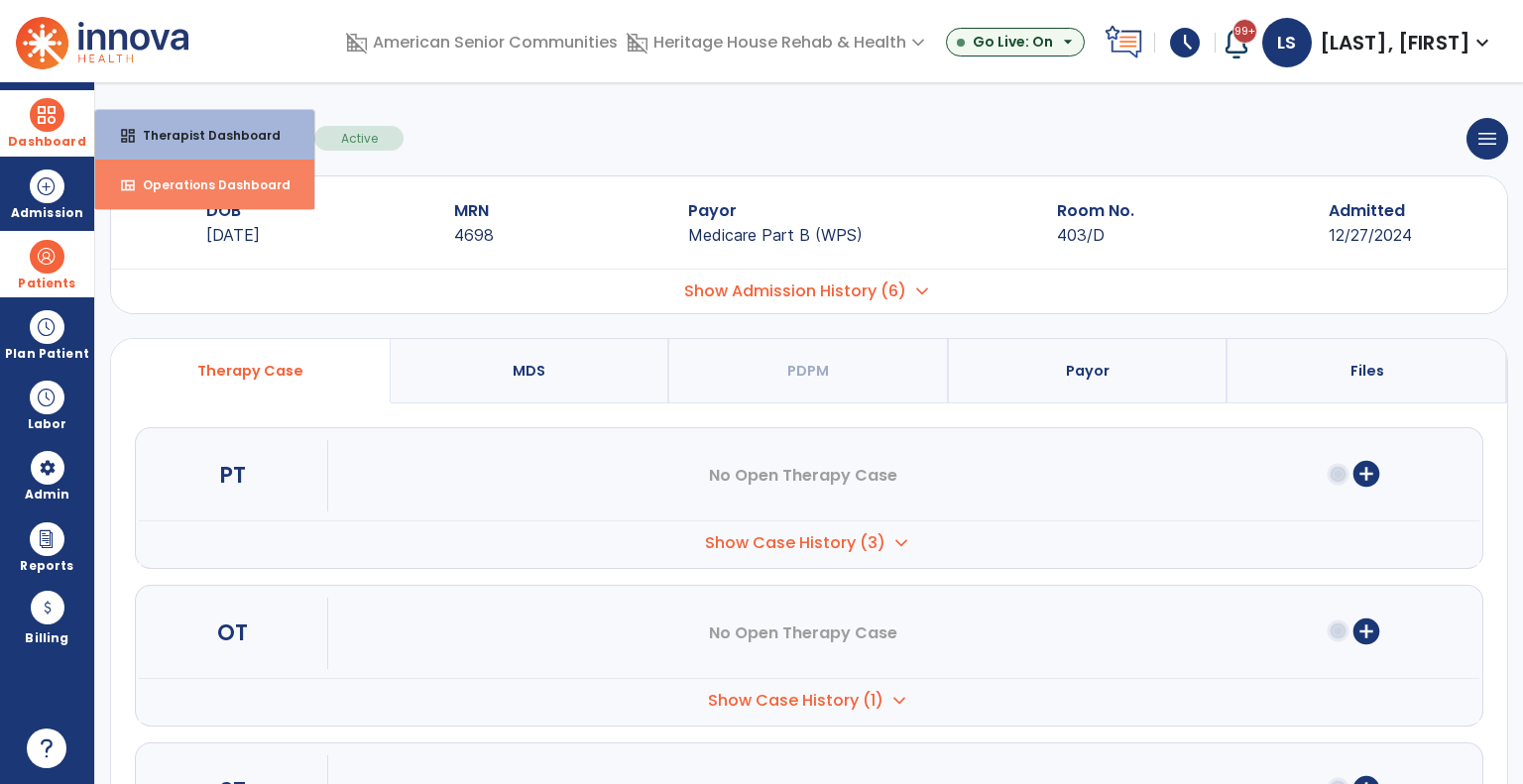 select on "***" 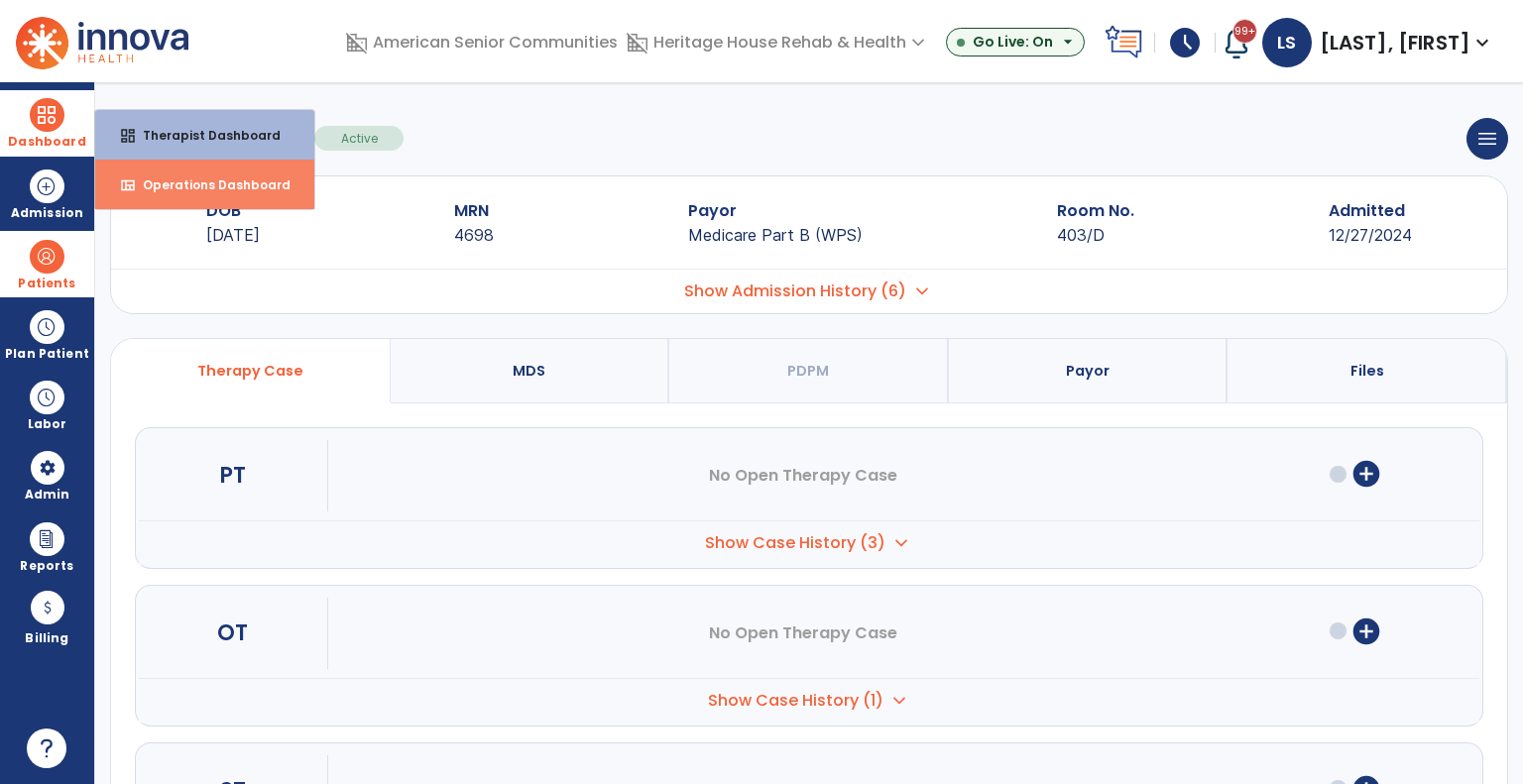 select on "****" 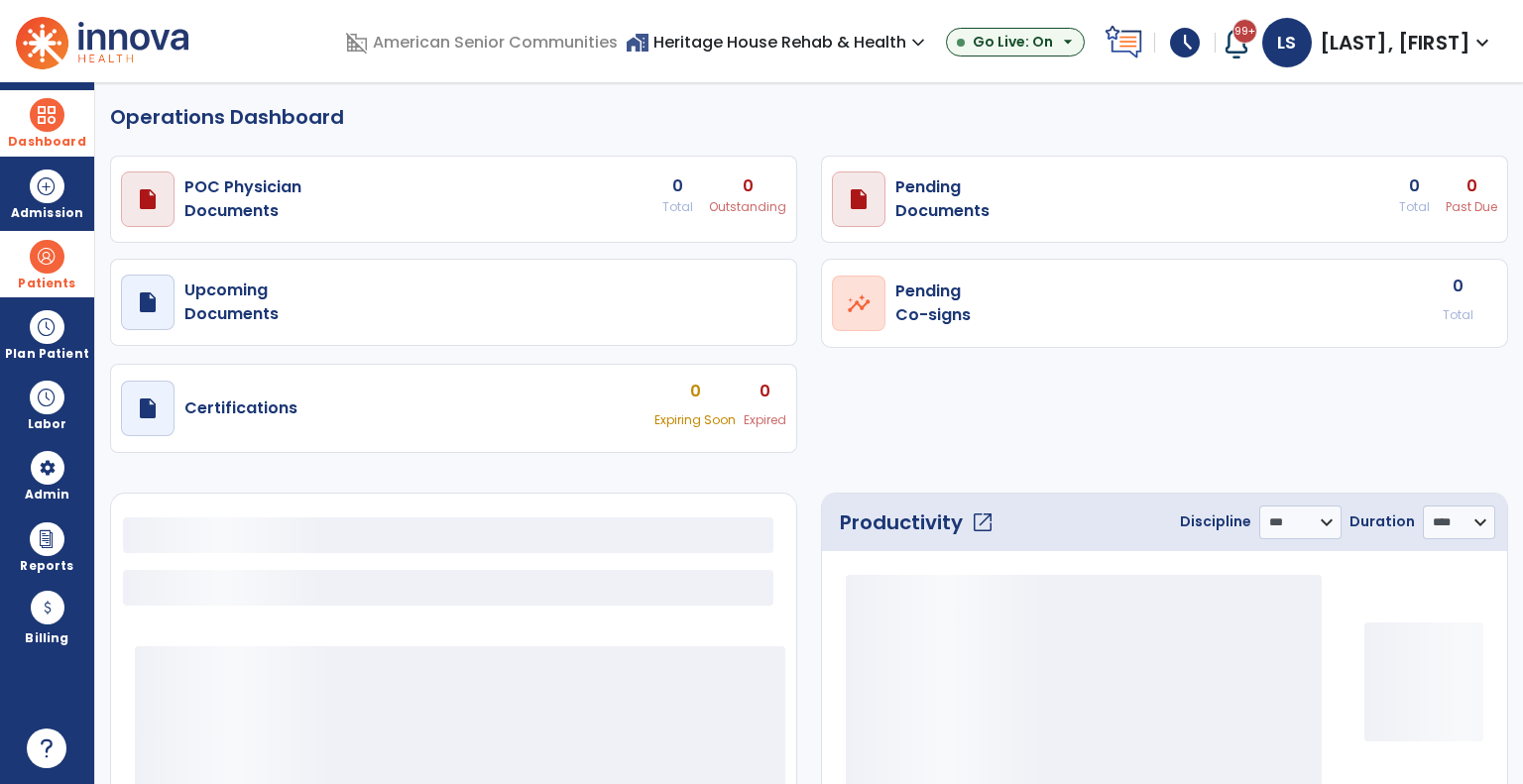 select on "***" 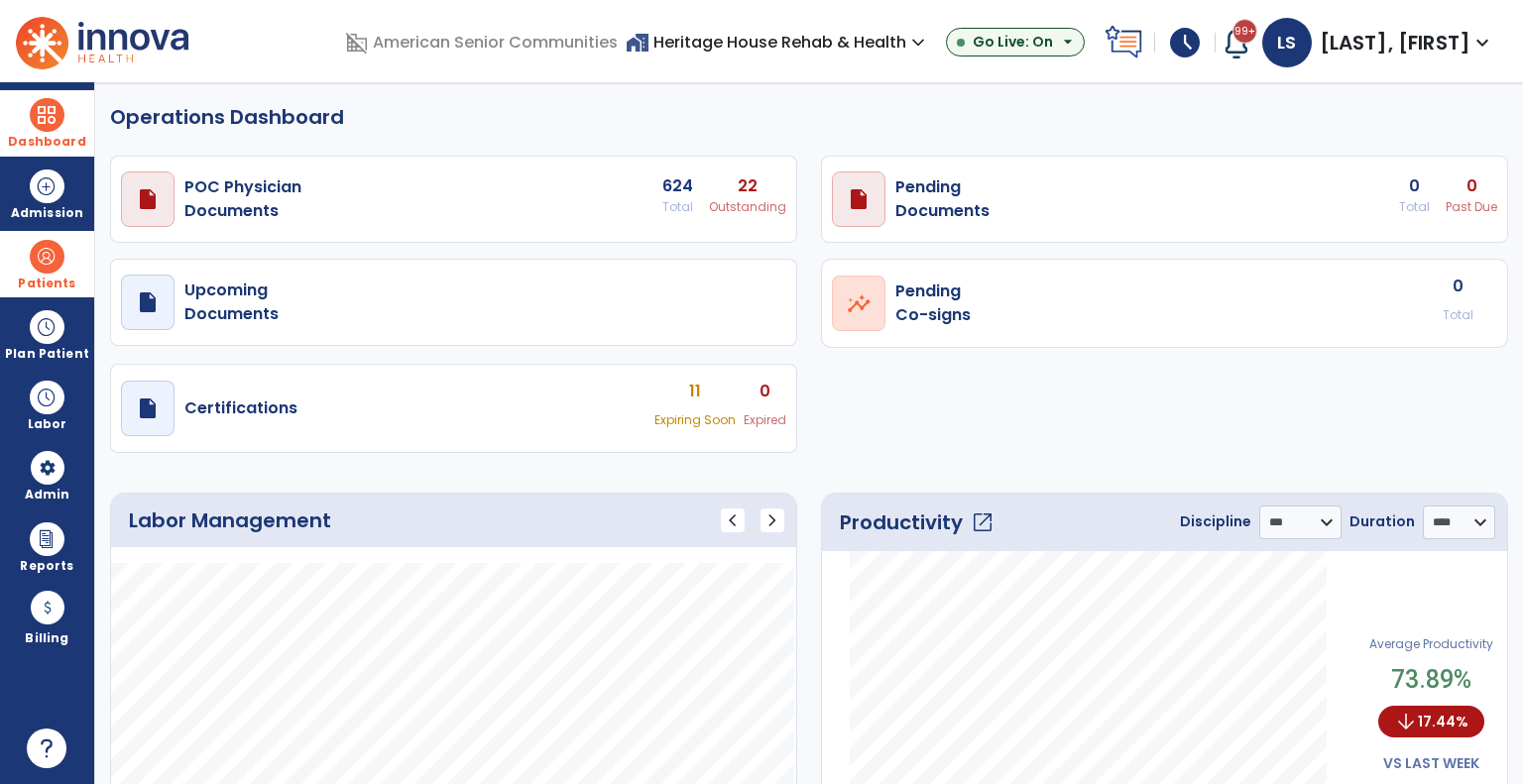 click on "home_work   Heritage House Rehab & Health   expand_more" at bounding box center (777, 42) 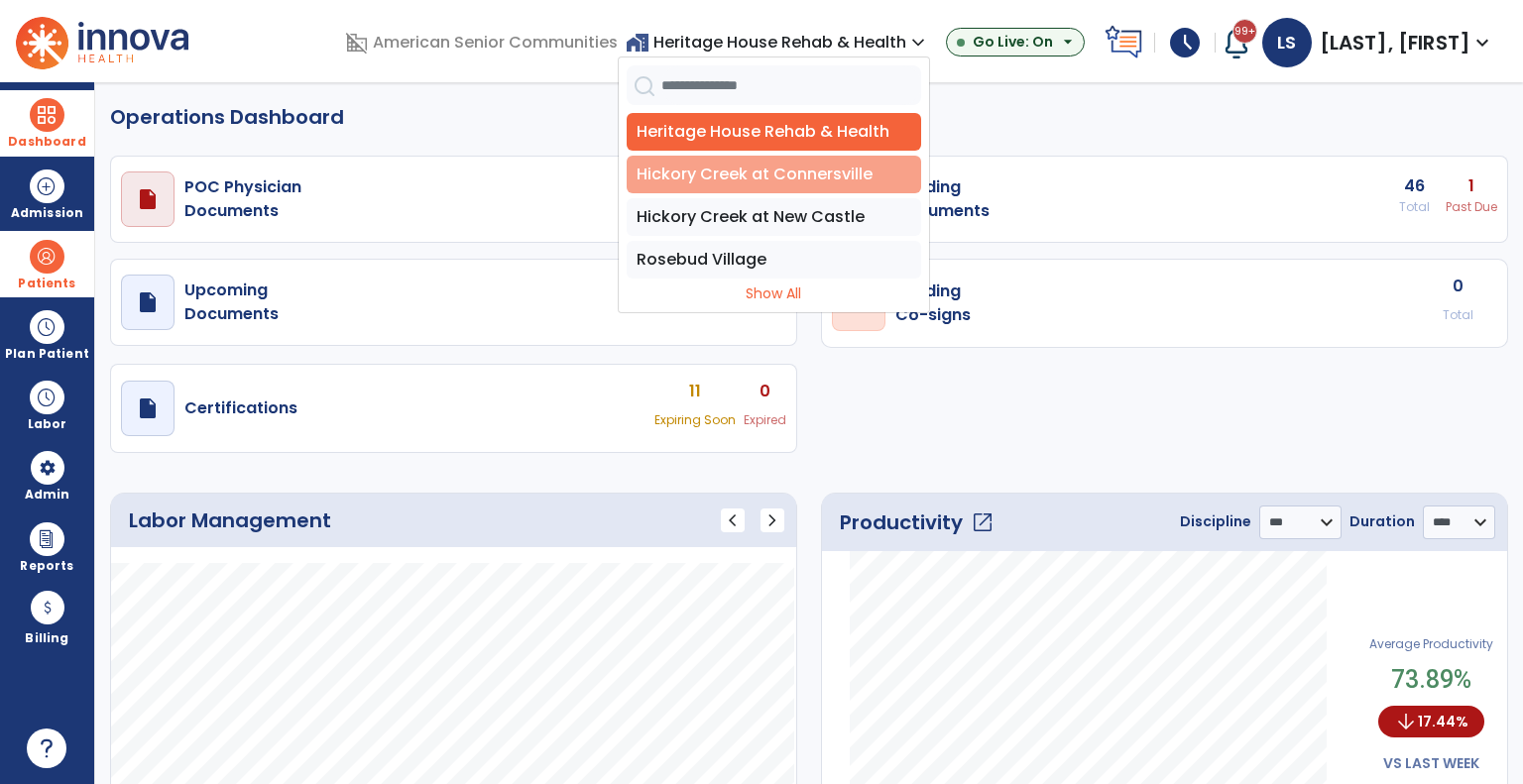 click on "Hickory Creek at Connersville" at bounding box center [773, 174] 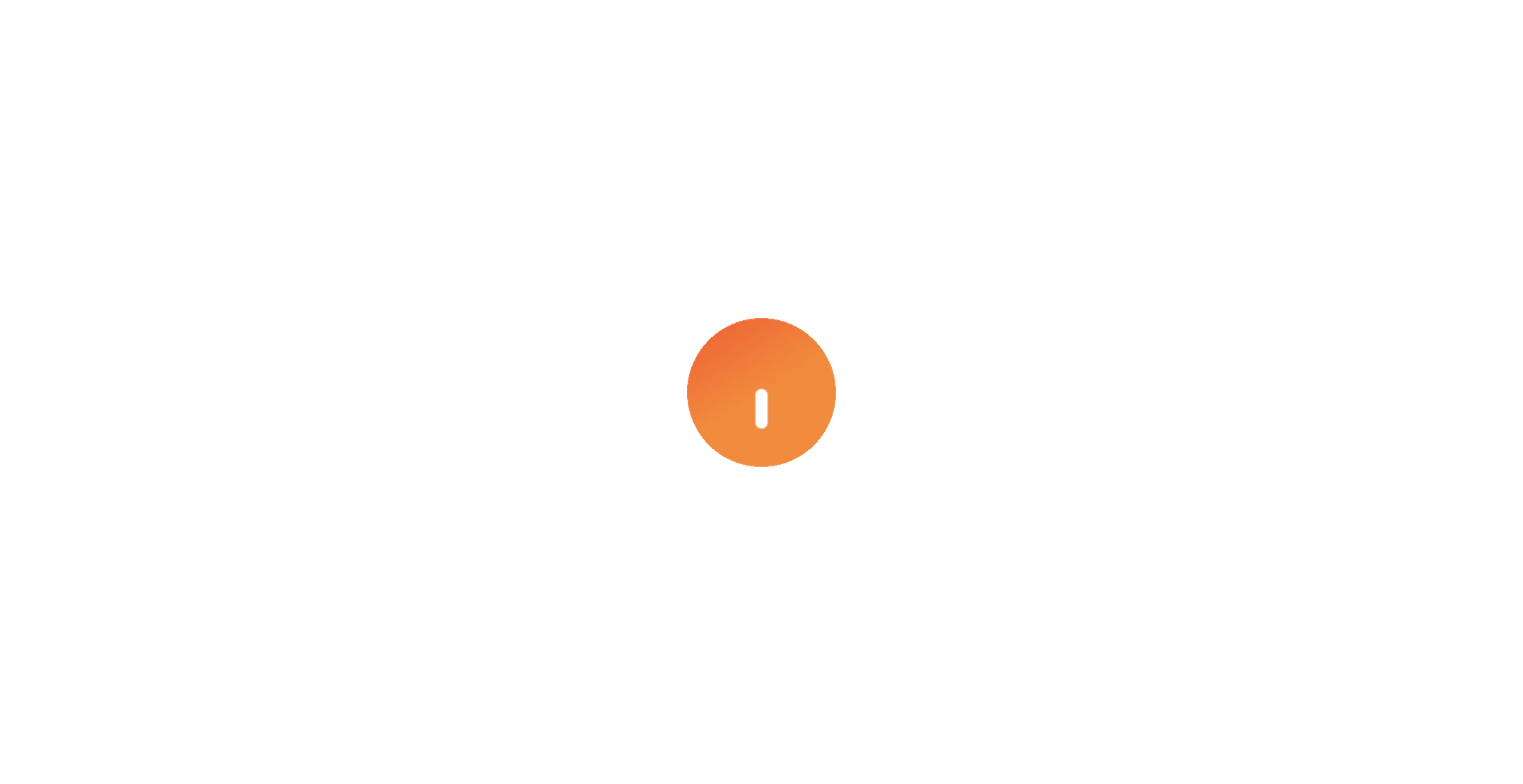 scroll, scrollTop: 0, scrollLeft: 0, axis: both 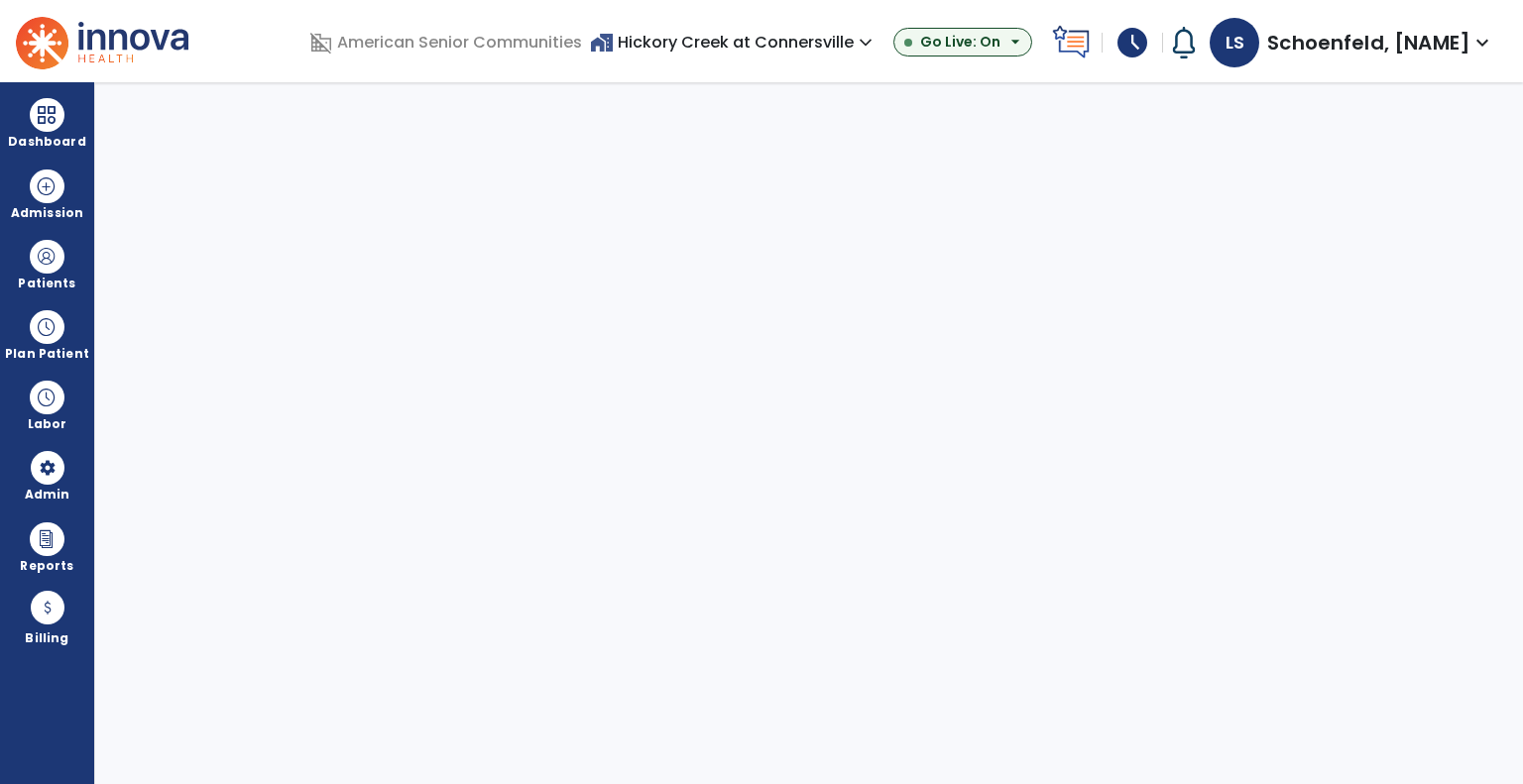 select on "***" 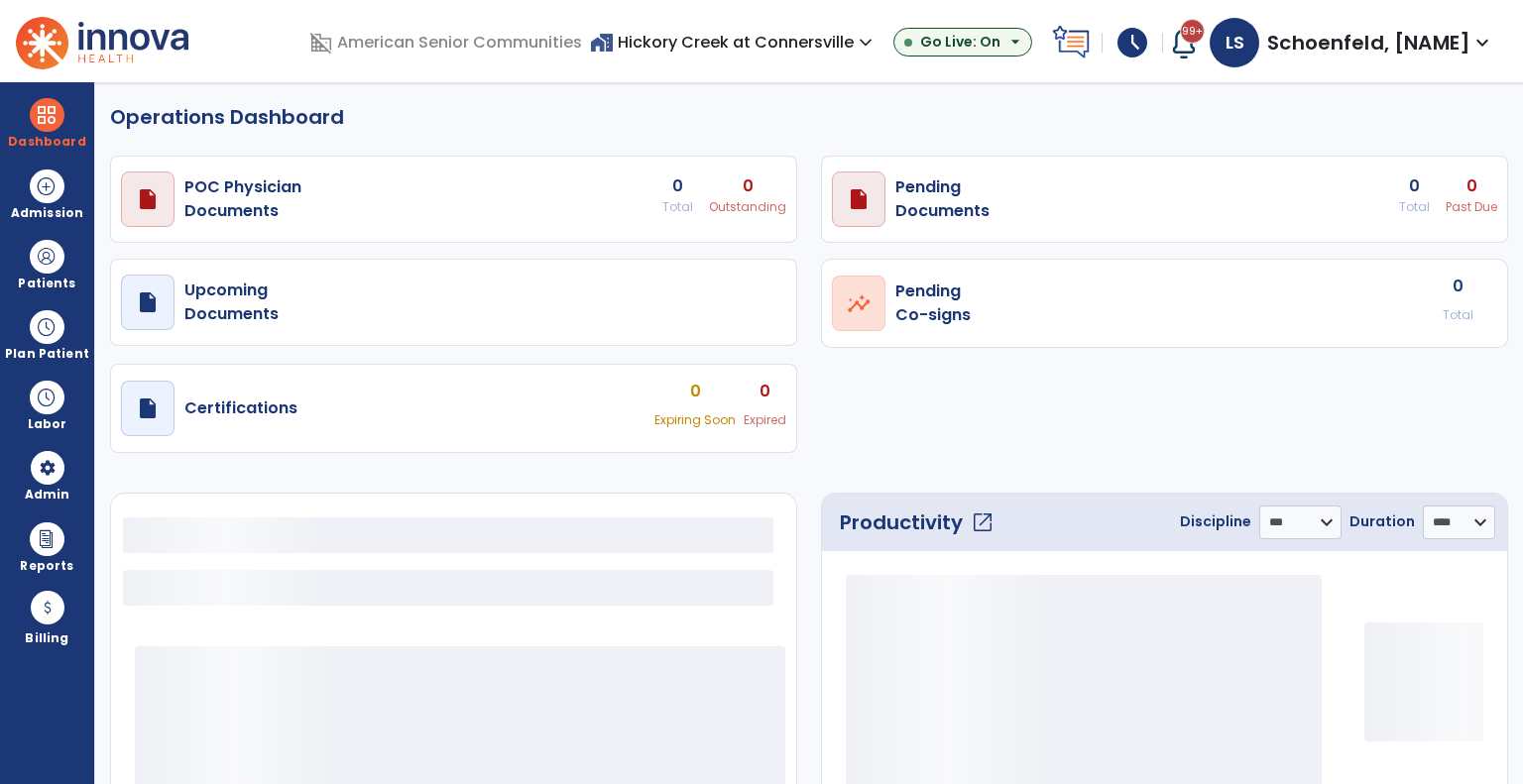 select on "***" 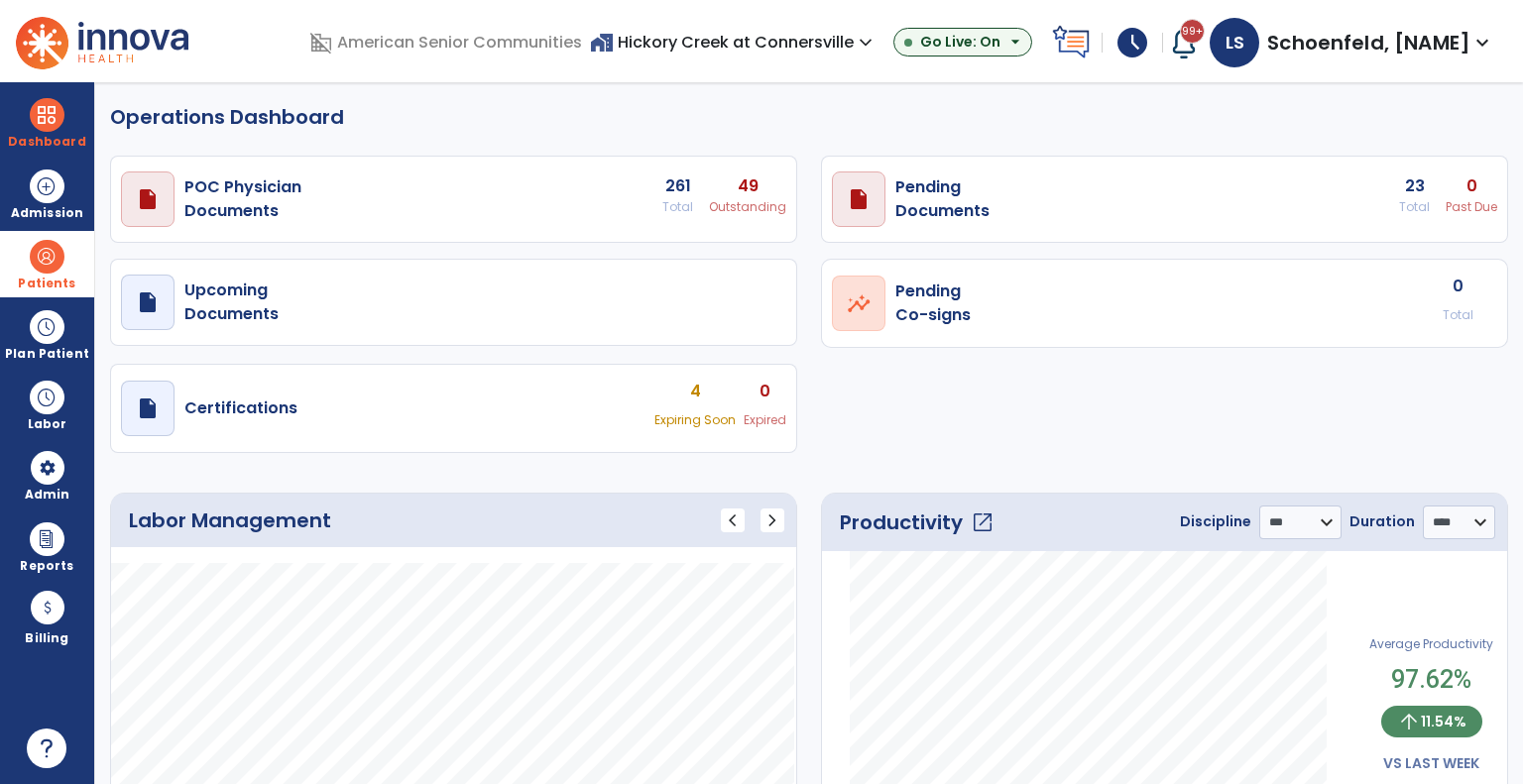 click on "Patients" at bounding box center (47, 264) 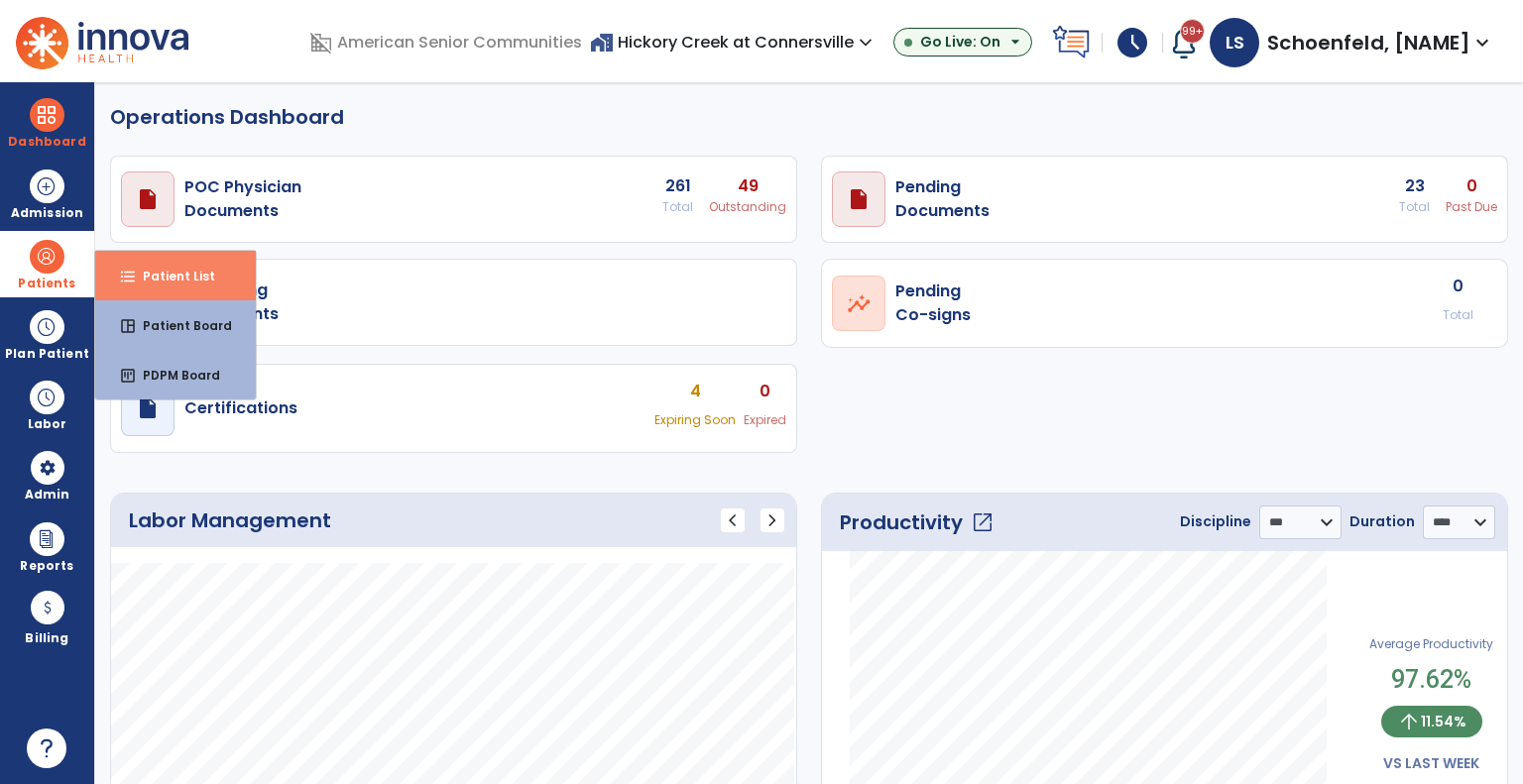 click on "Patient List" at bounding box center (171, 276) 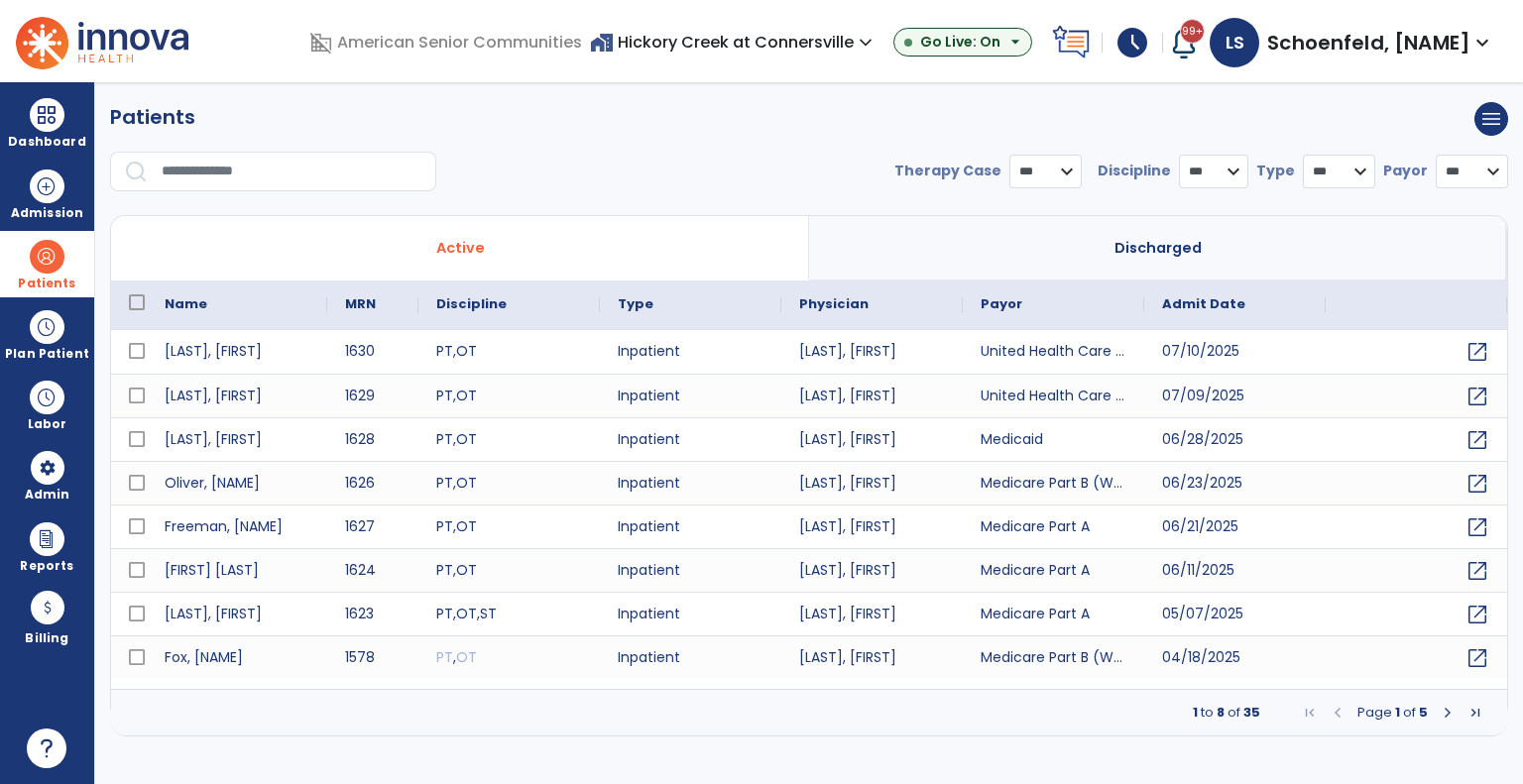 select on "***" 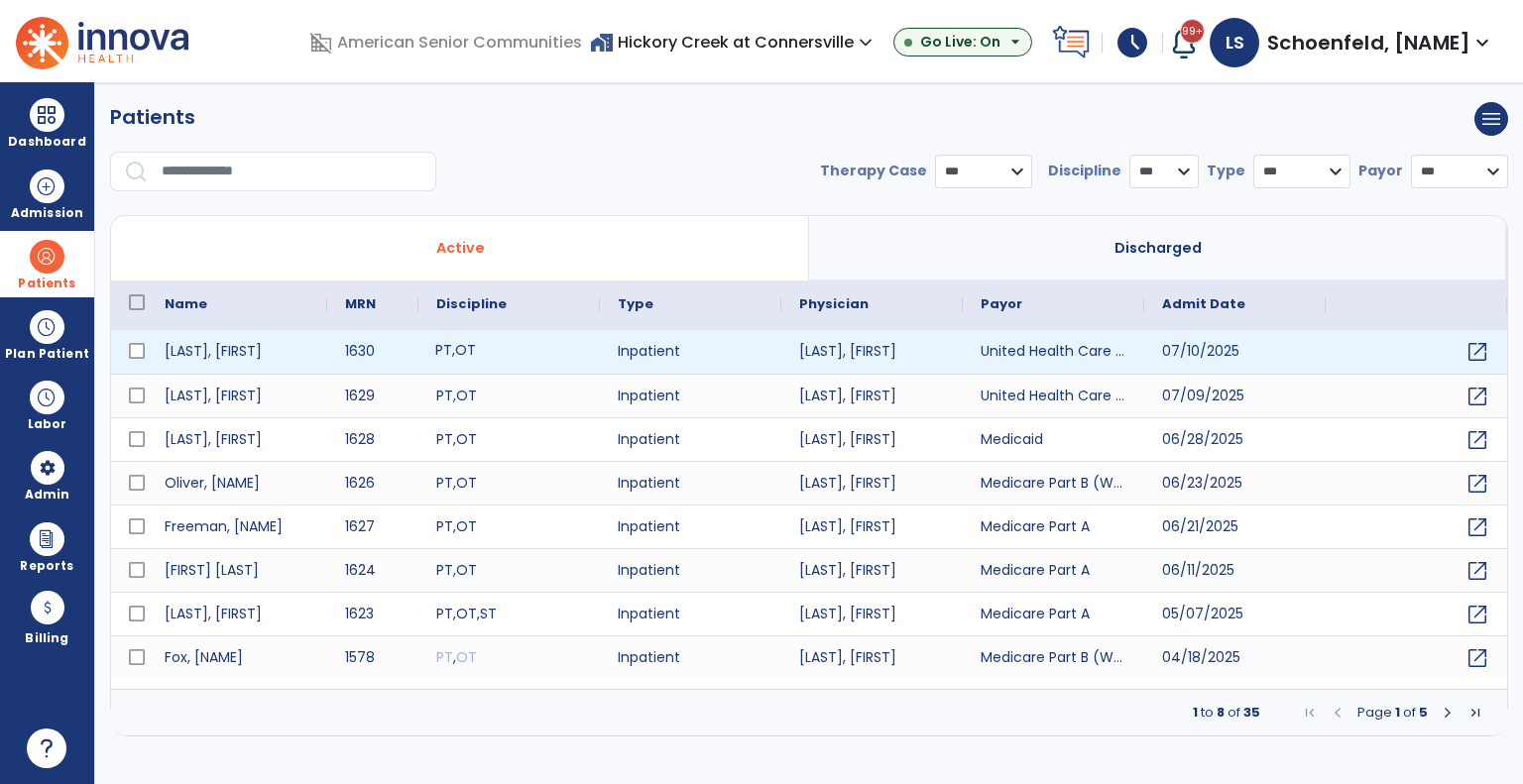 click on "PT , OT" at bounding box center (509, 352) 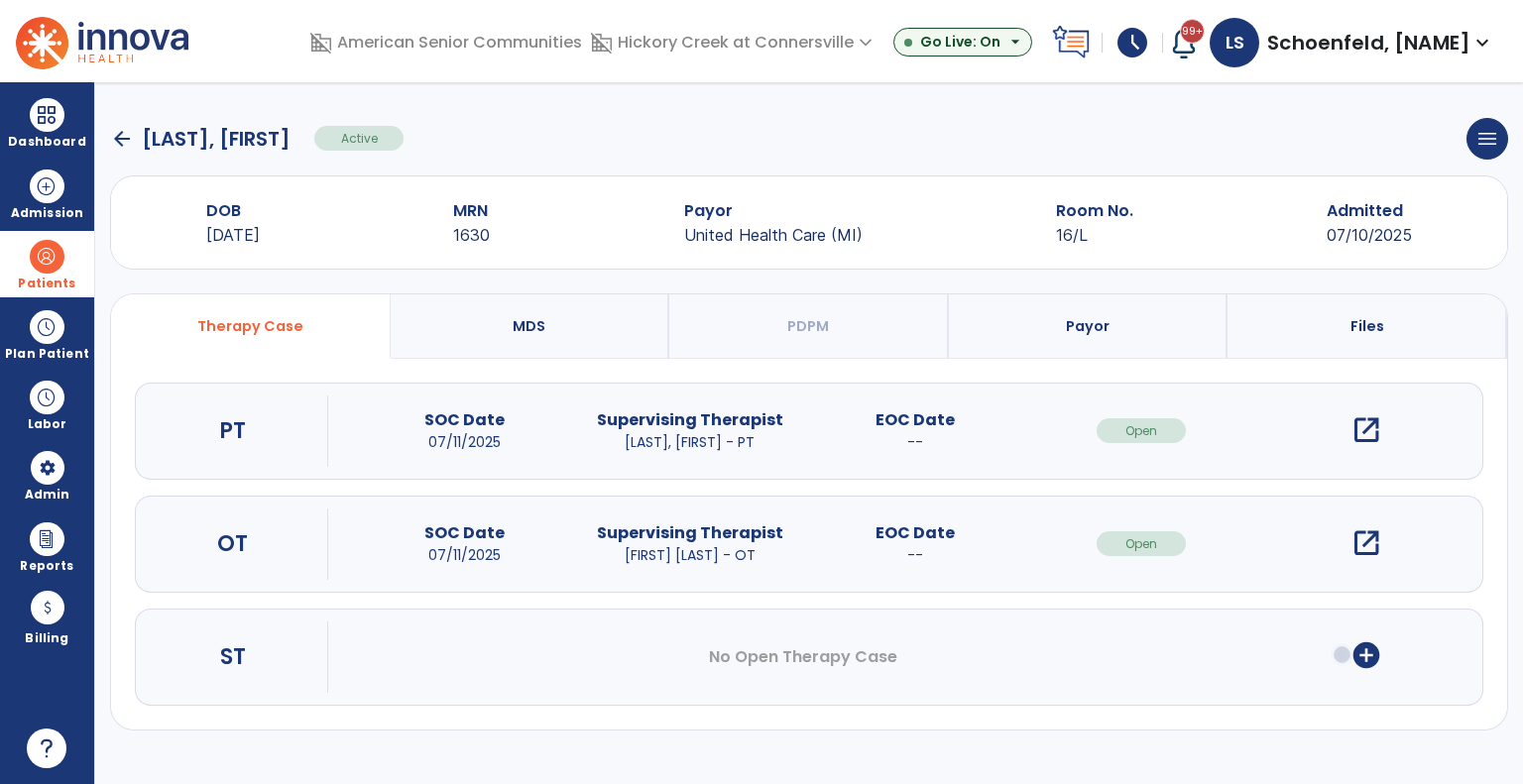 click on "open_in_new" at bounding box center (1366, 430) 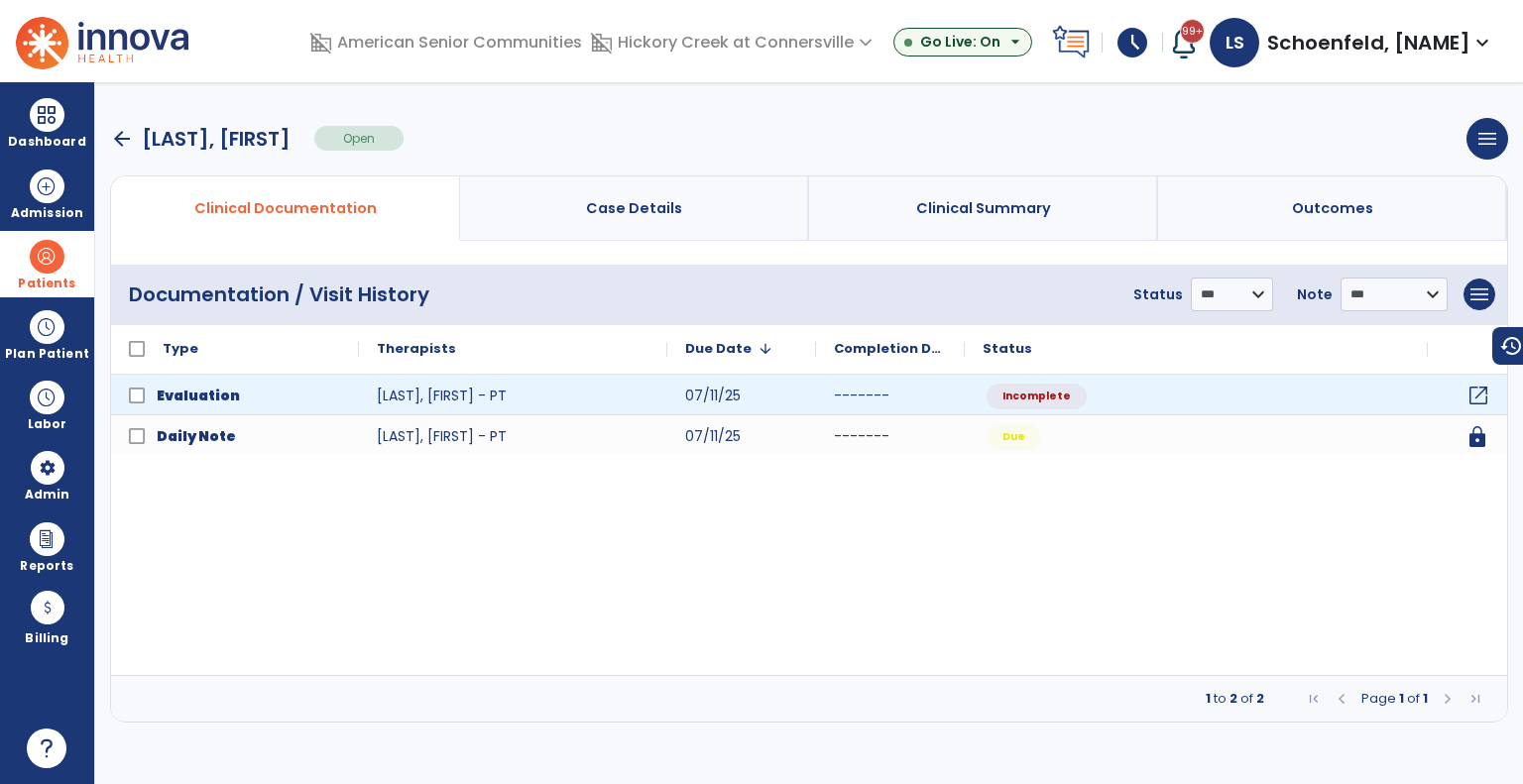 click on "open_in_new" 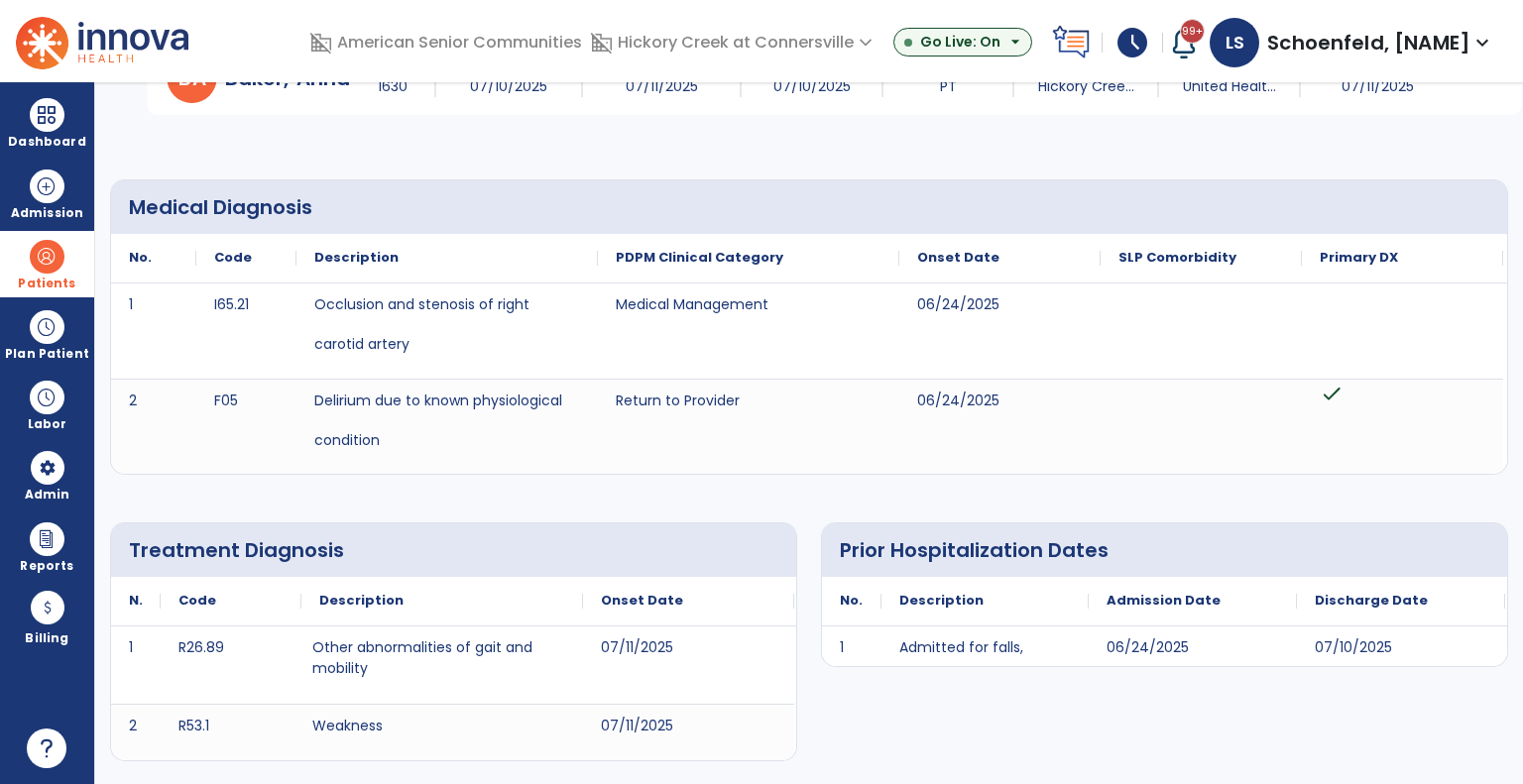 scroll, scrollTop: 0, scrollLeft: 0, axis: both 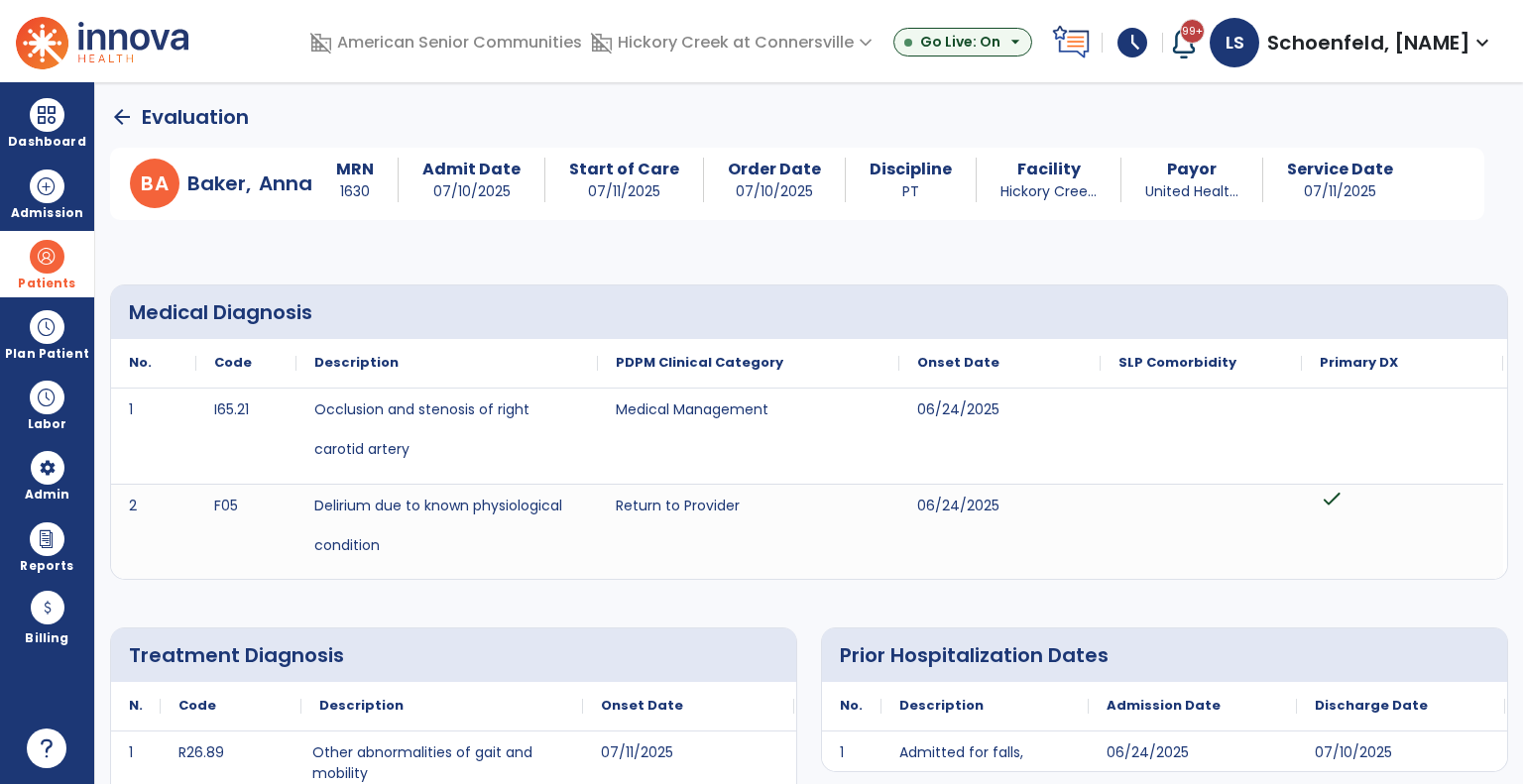 click on "arrow_back" 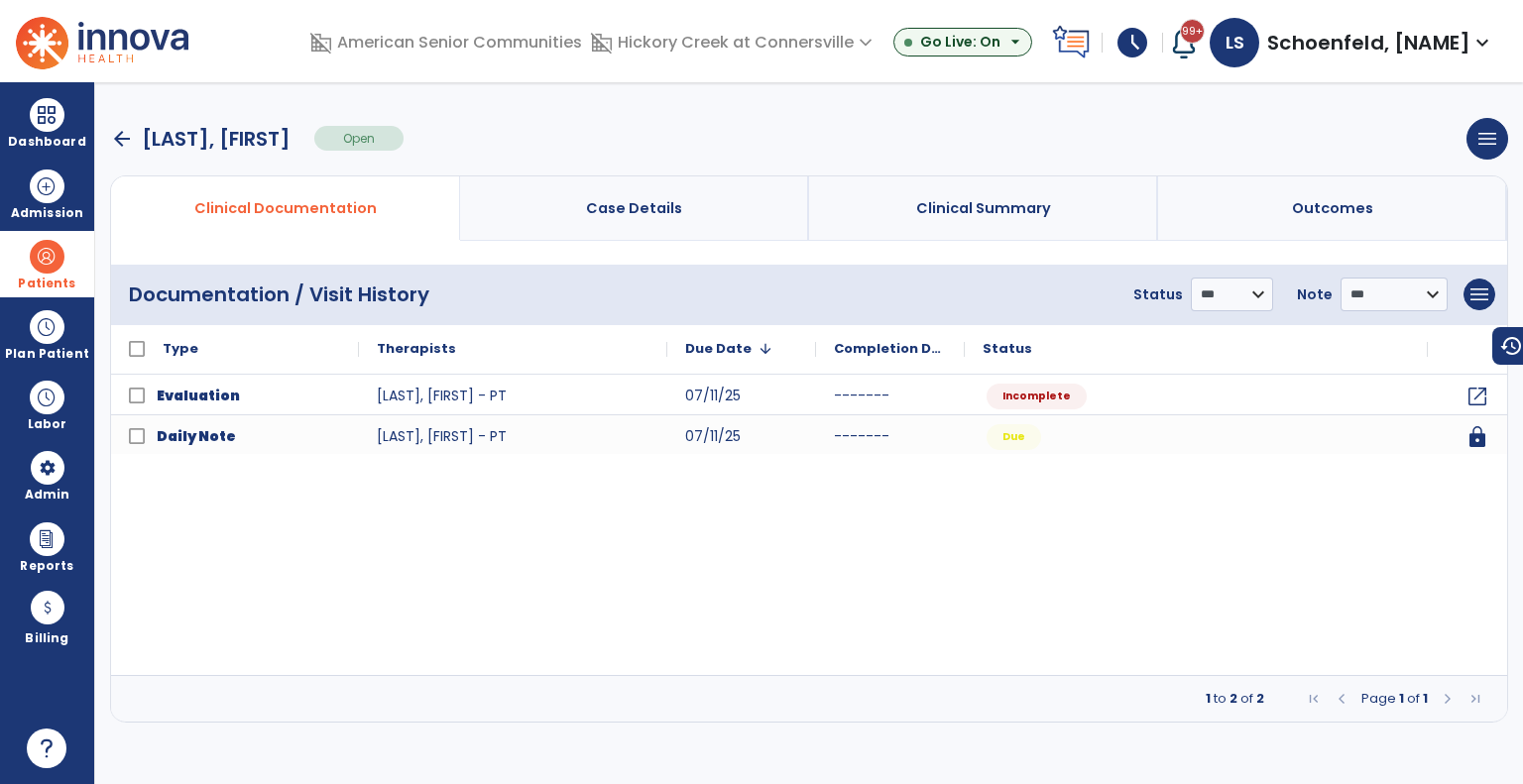 click on "arrow_back" at bounding box center [122, 139] 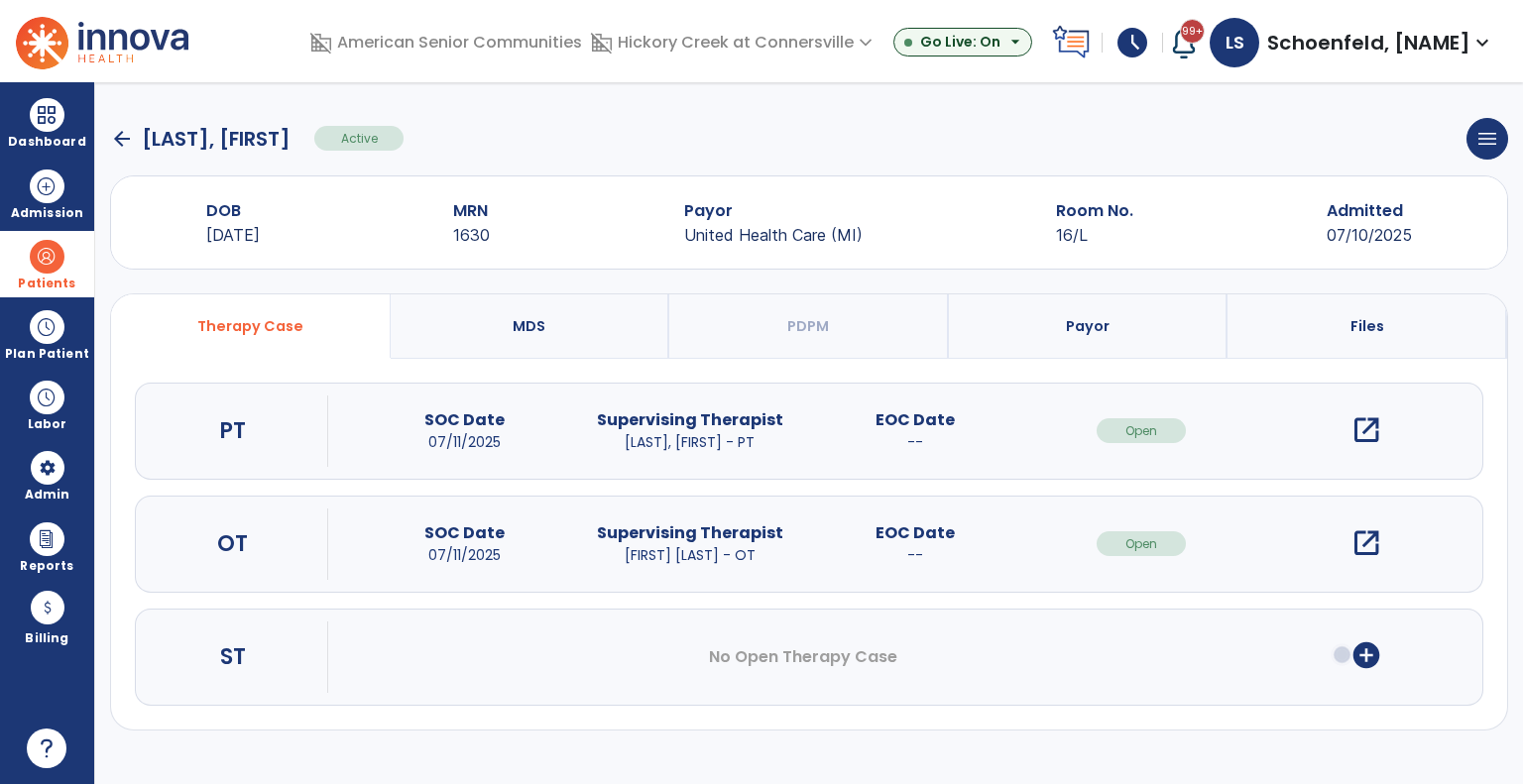 click on "open_in_new" at bounding box center (1366, 543) 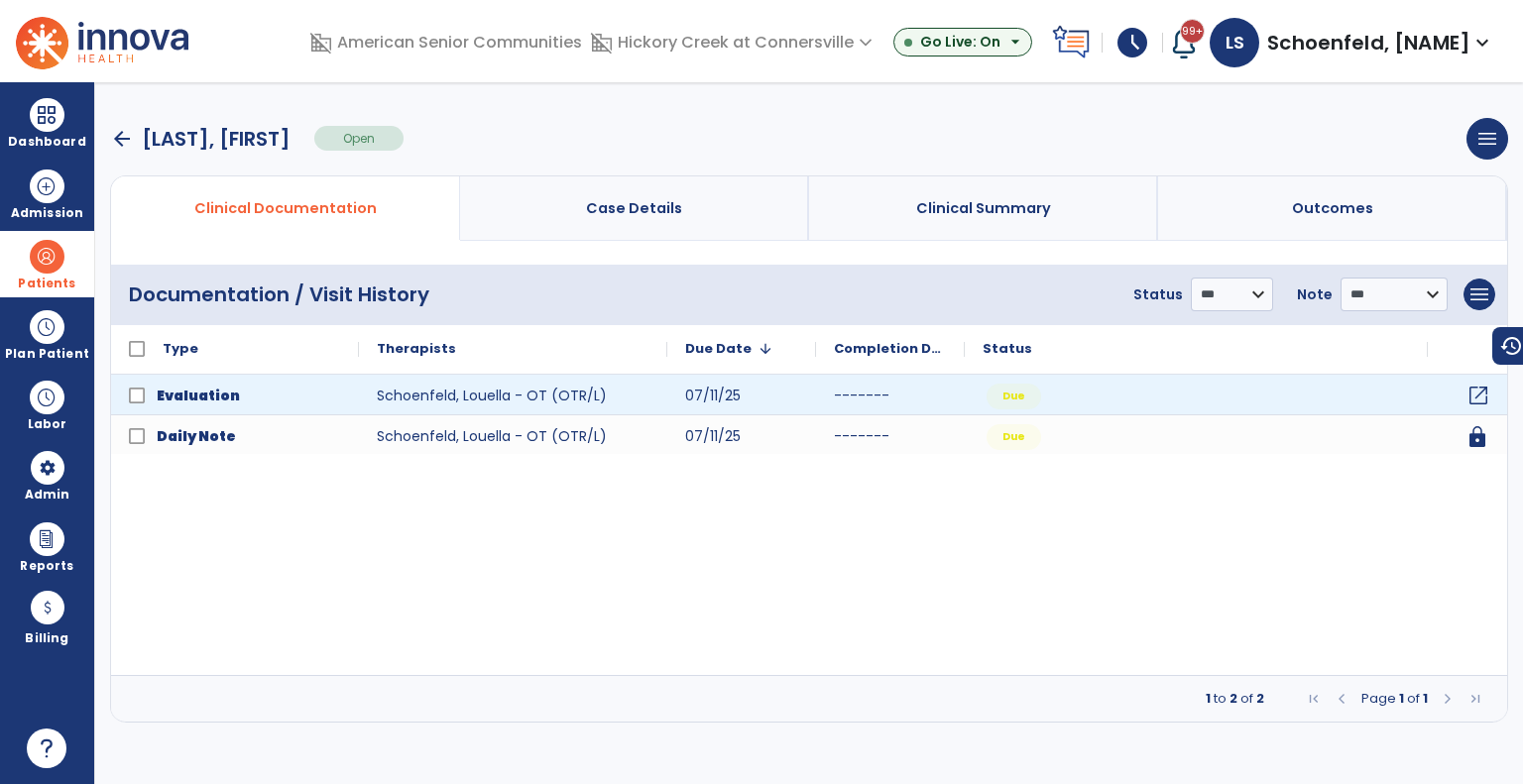 click on "open_in_new" 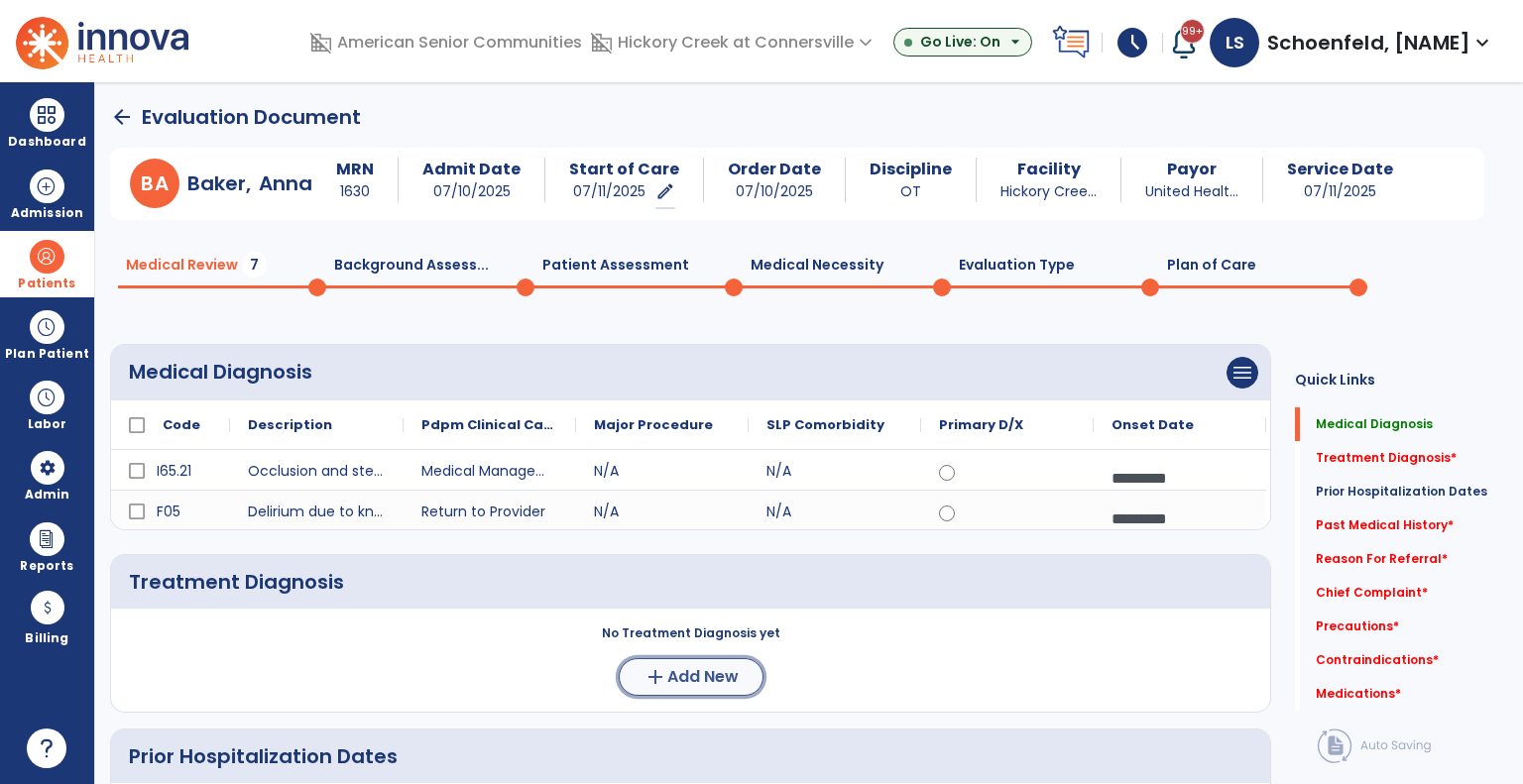 click on "add  Add New" 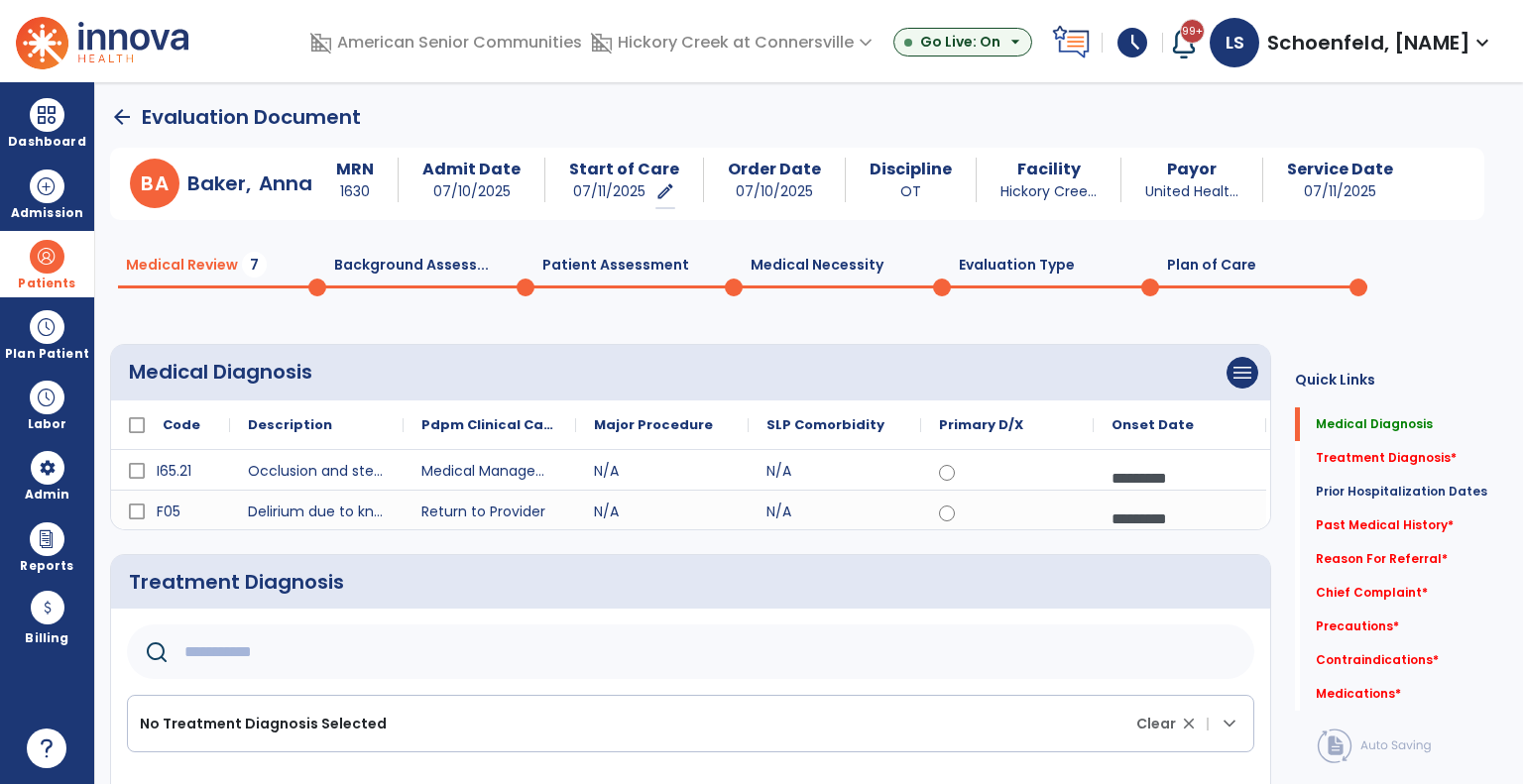 click 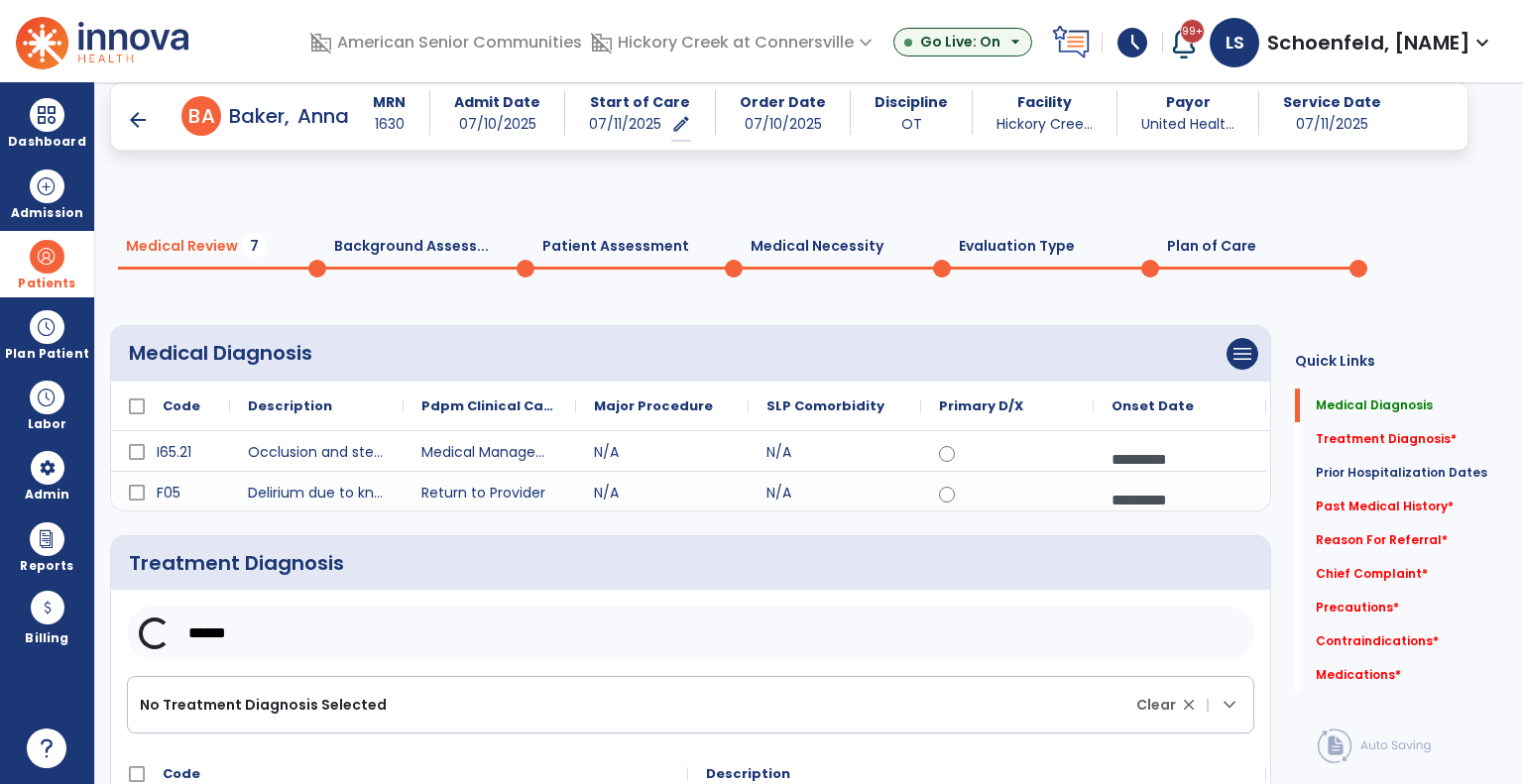 scroll, scrollTop: 297, scrollLeft: 0, axis: vertical 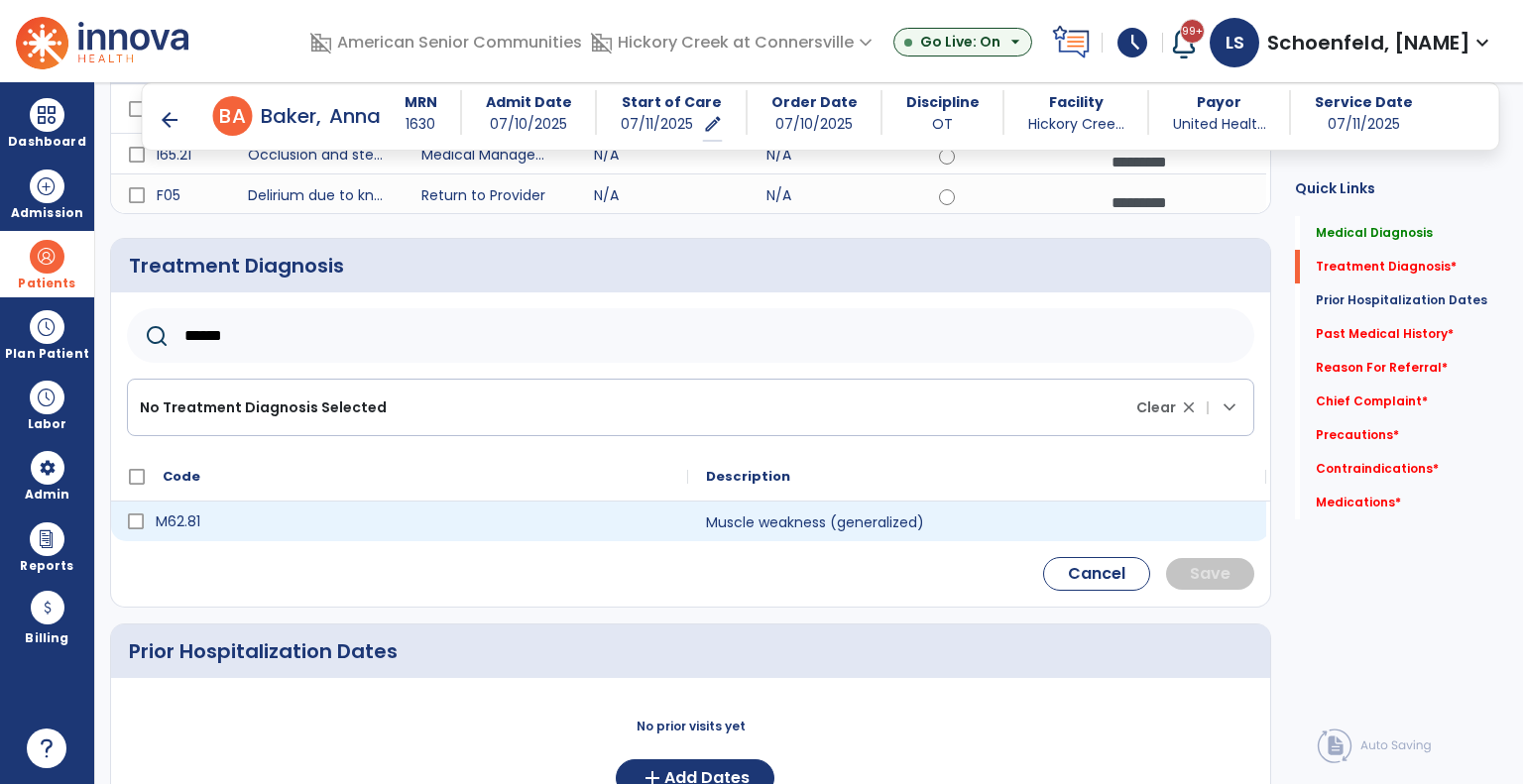 click on "M62.81" at bounding box center (413, 521) 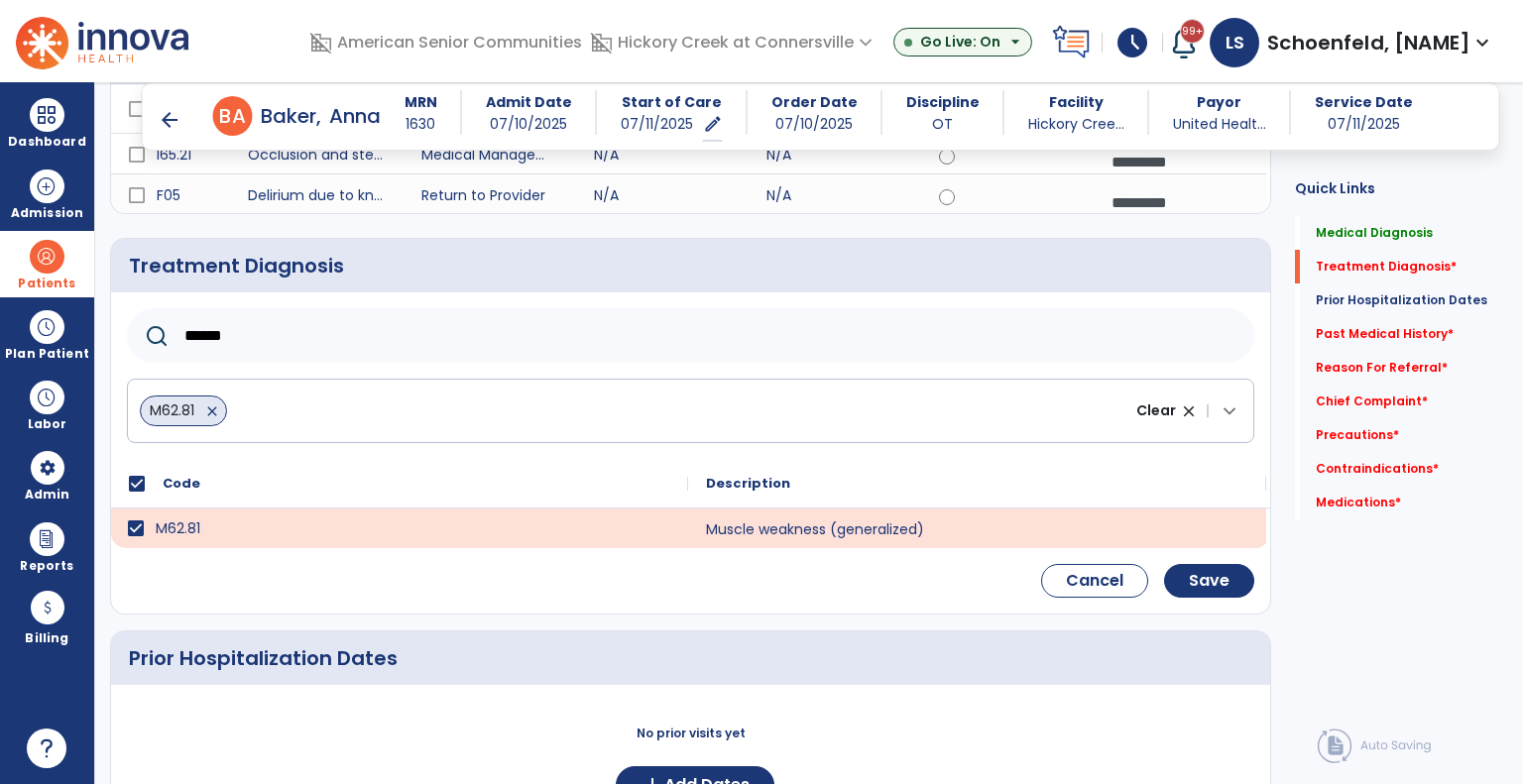 click on "******" 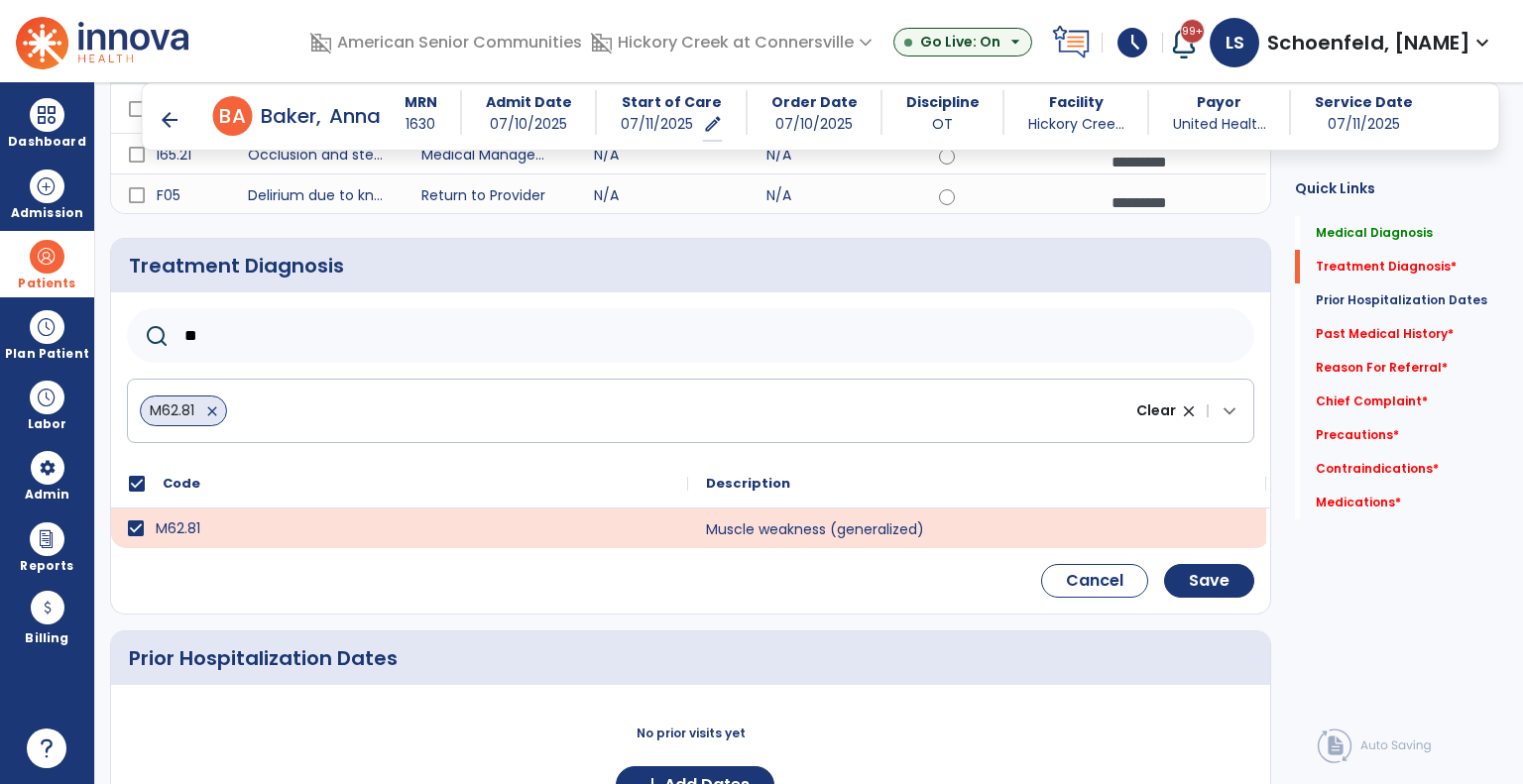 type on "*" 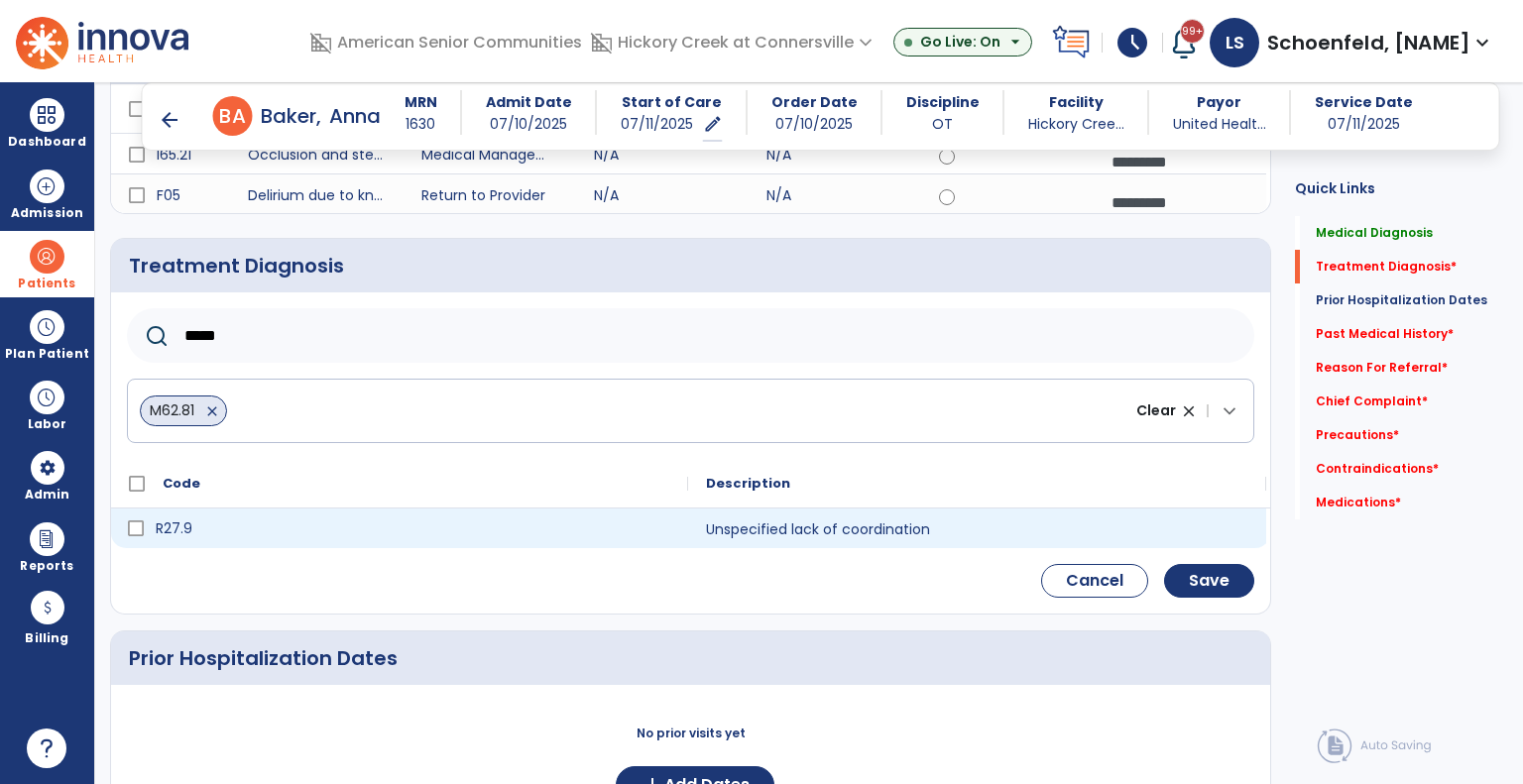 type on "*****" 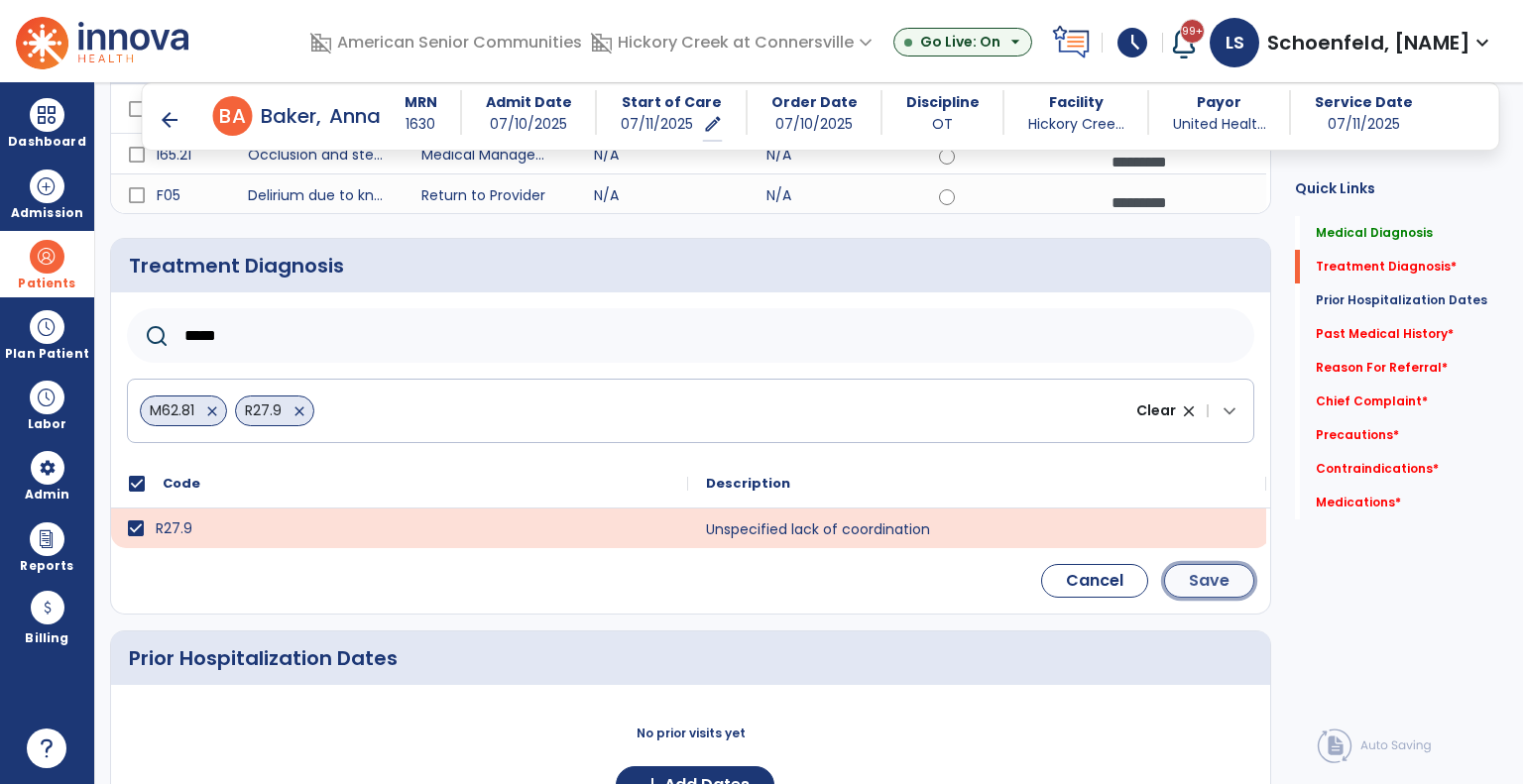 click on "Save" 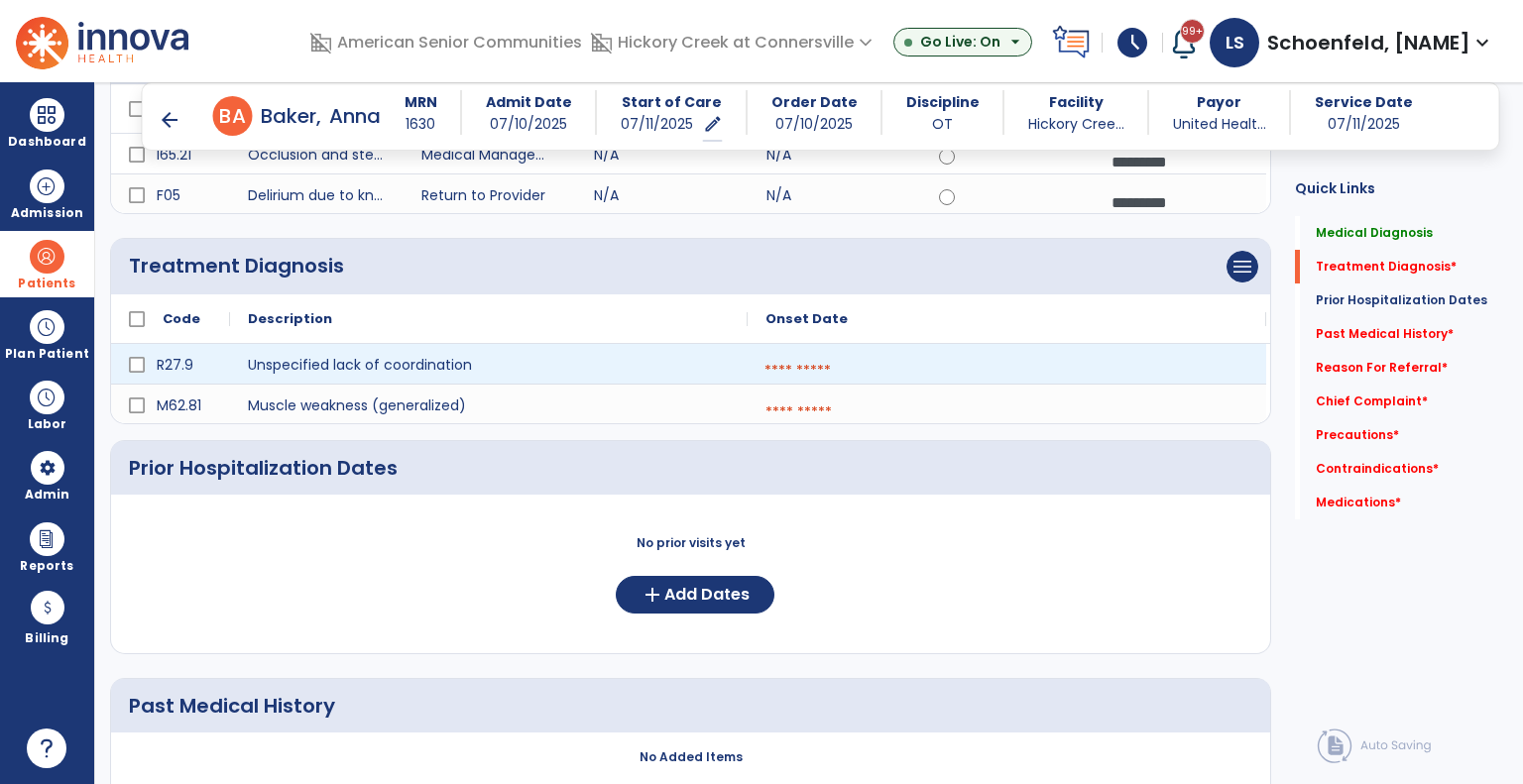 click at bounding box center (1006, 371) 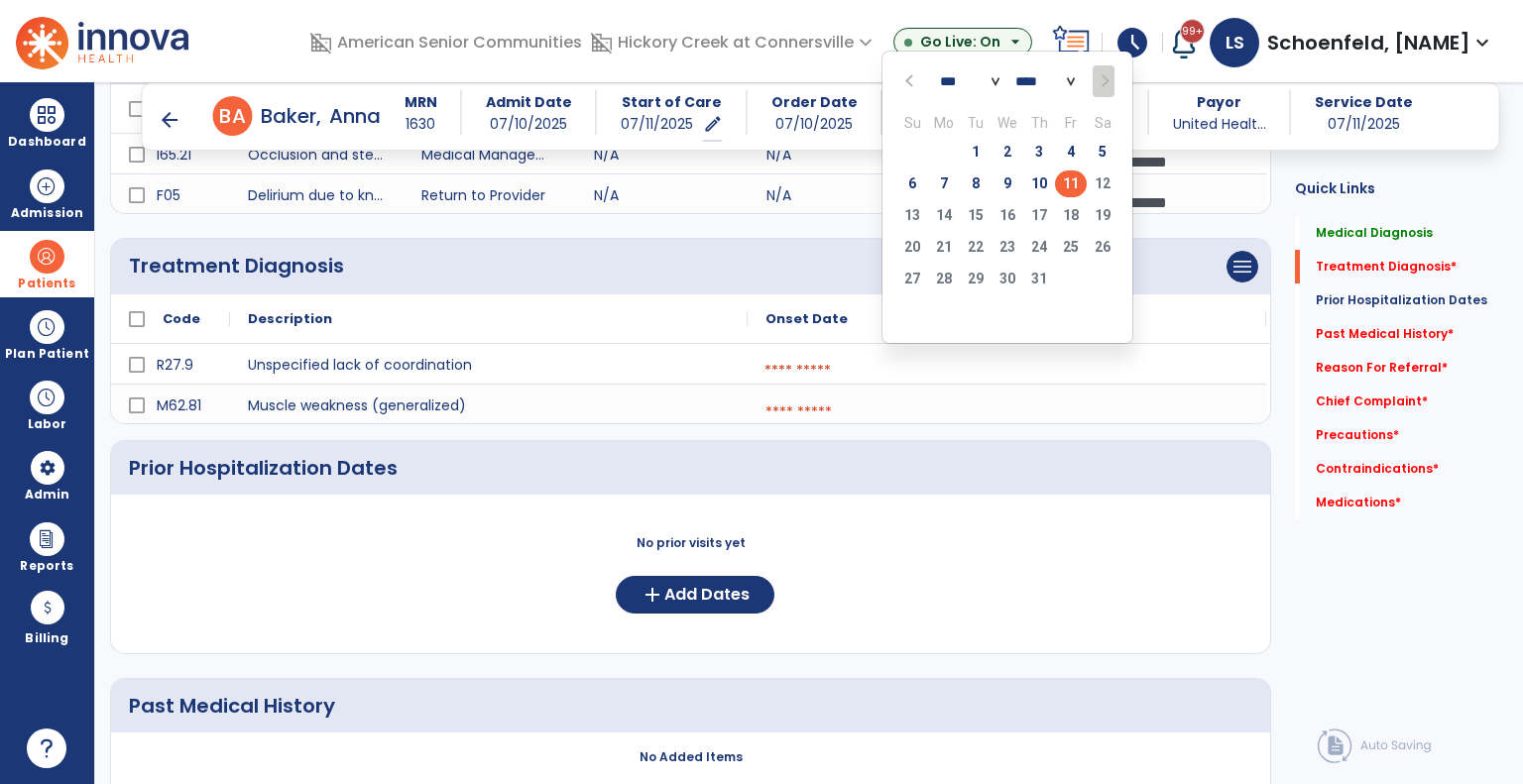 click on "11" 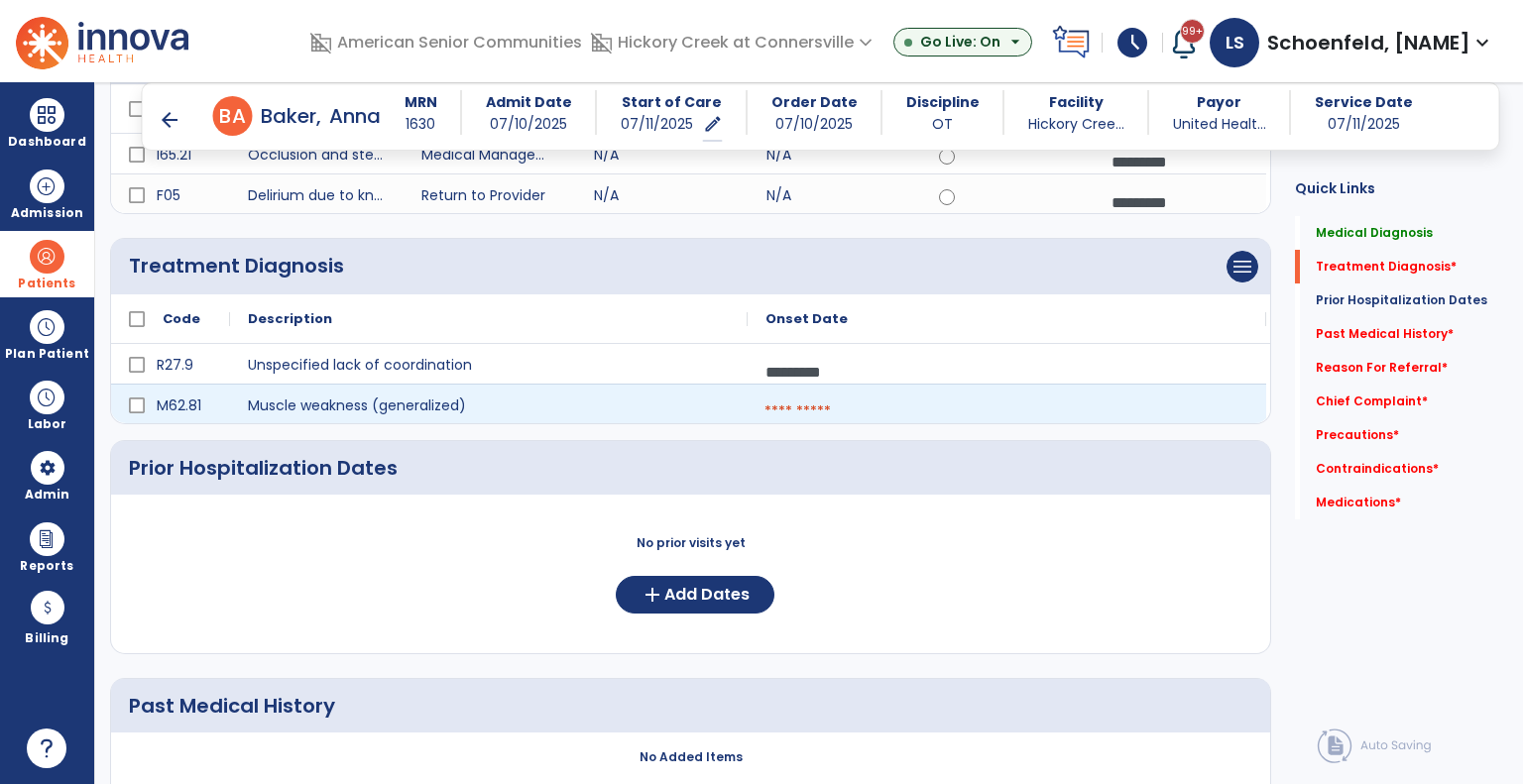 click at bounding box center (1006, 411) 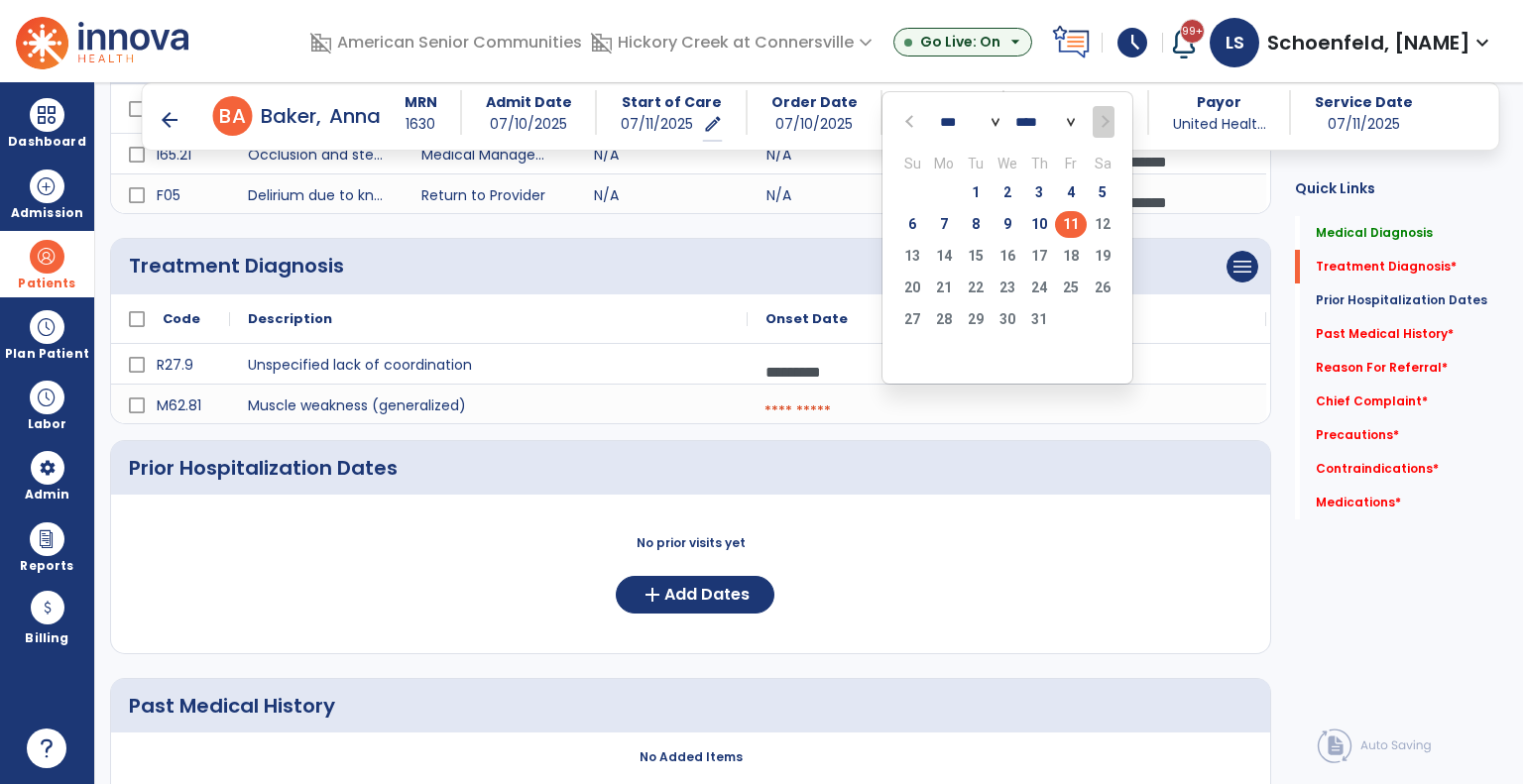 click on "11" 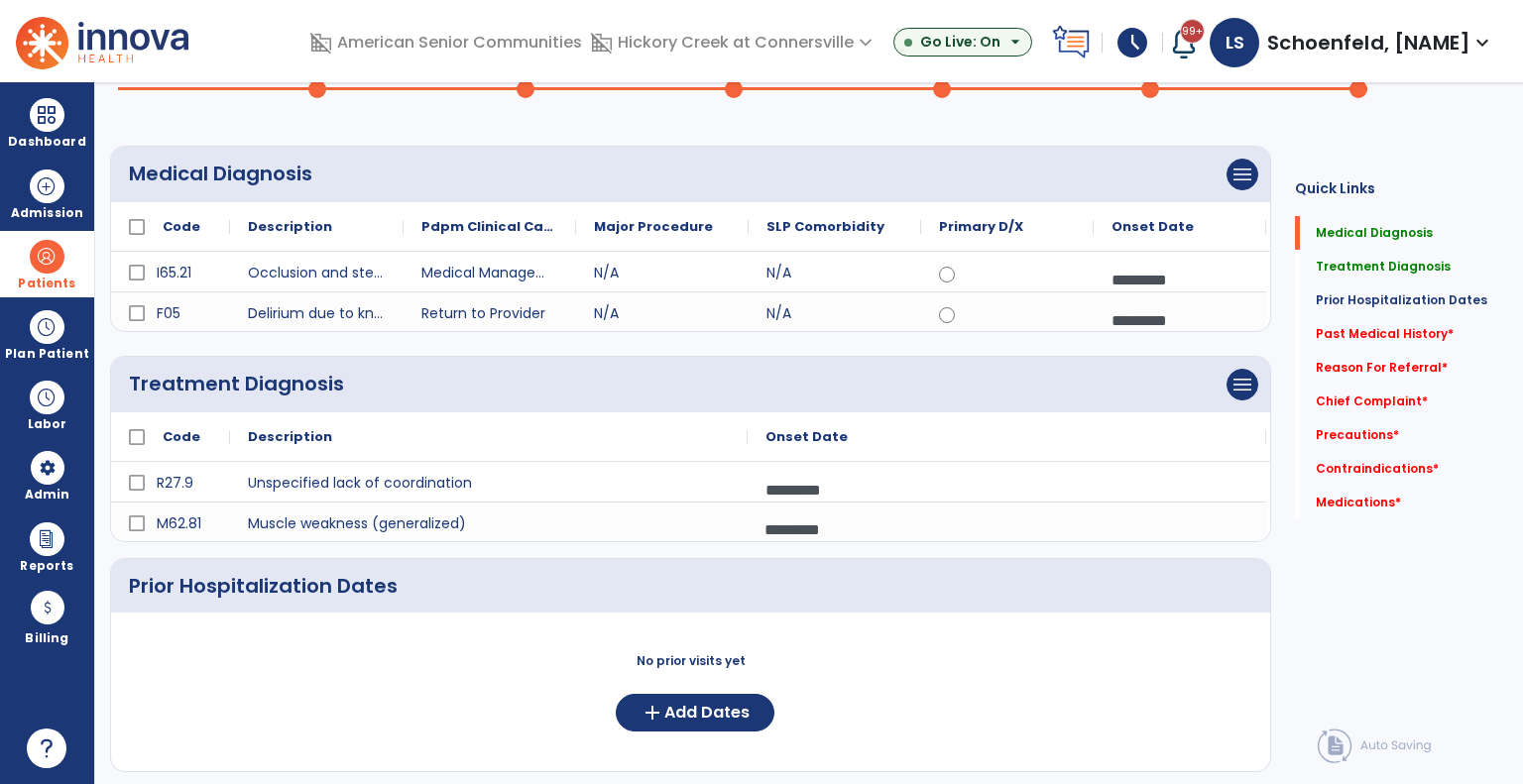 scroll, scrollTop: 0, scrollLeft: 0, axis: both 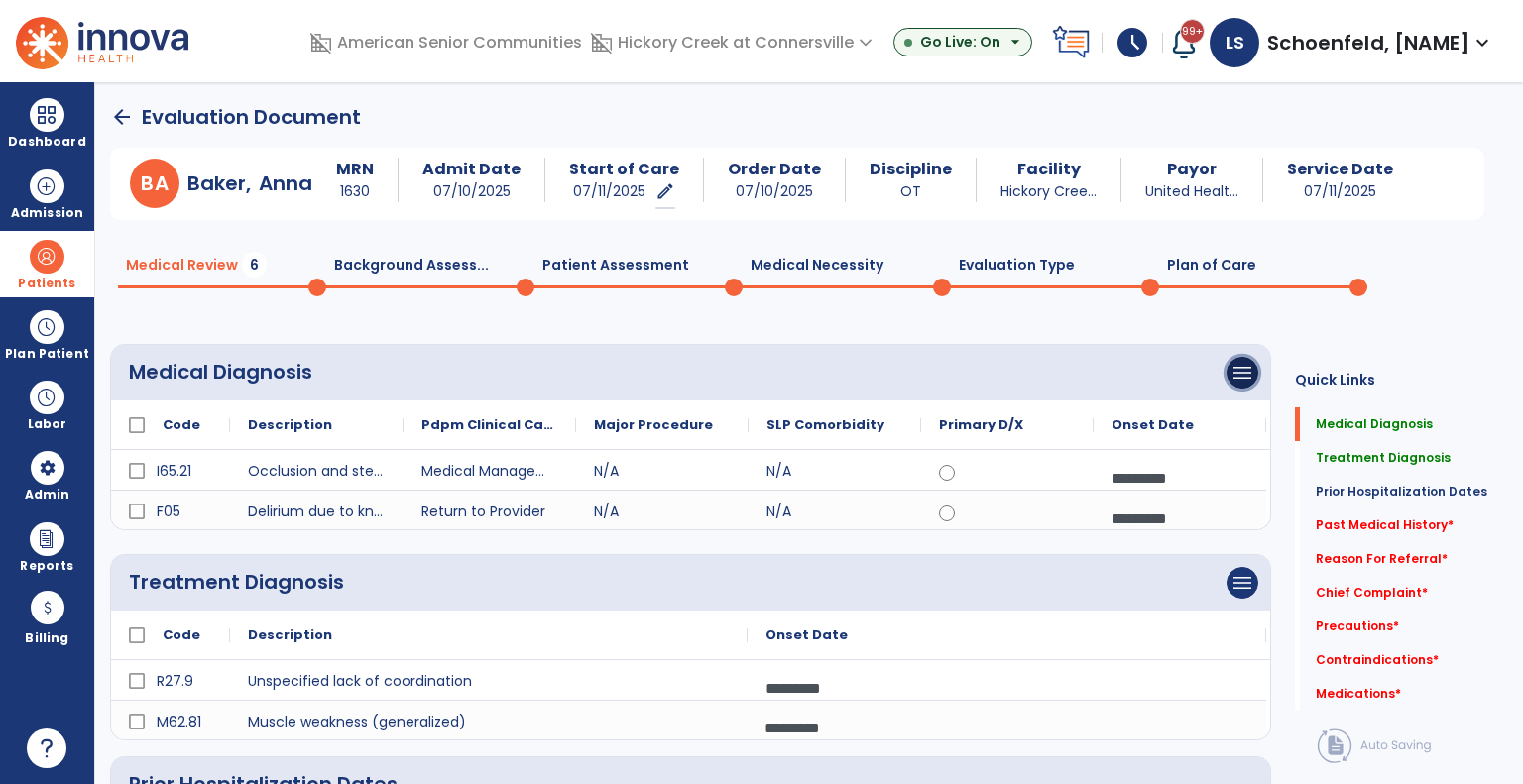 drag, startPoint x: 1240, startPoint y: 368, endPoint x: 1206, endPoint y: 371, distance: 34.132096 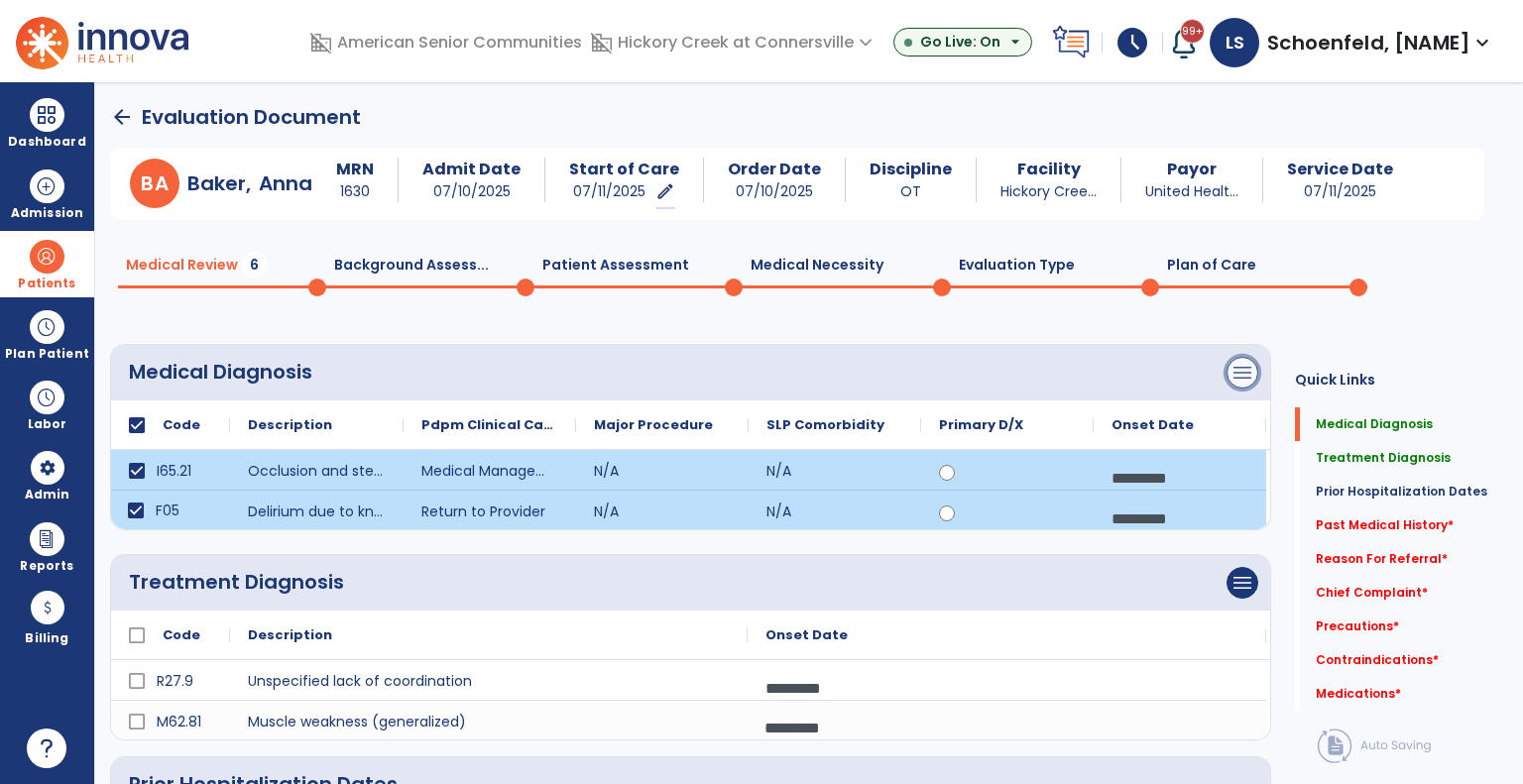 drag, startPoint x: 1234, startPoint y: 375, endPoint x: 1225, endPoint y: 374, distance: 9.055385 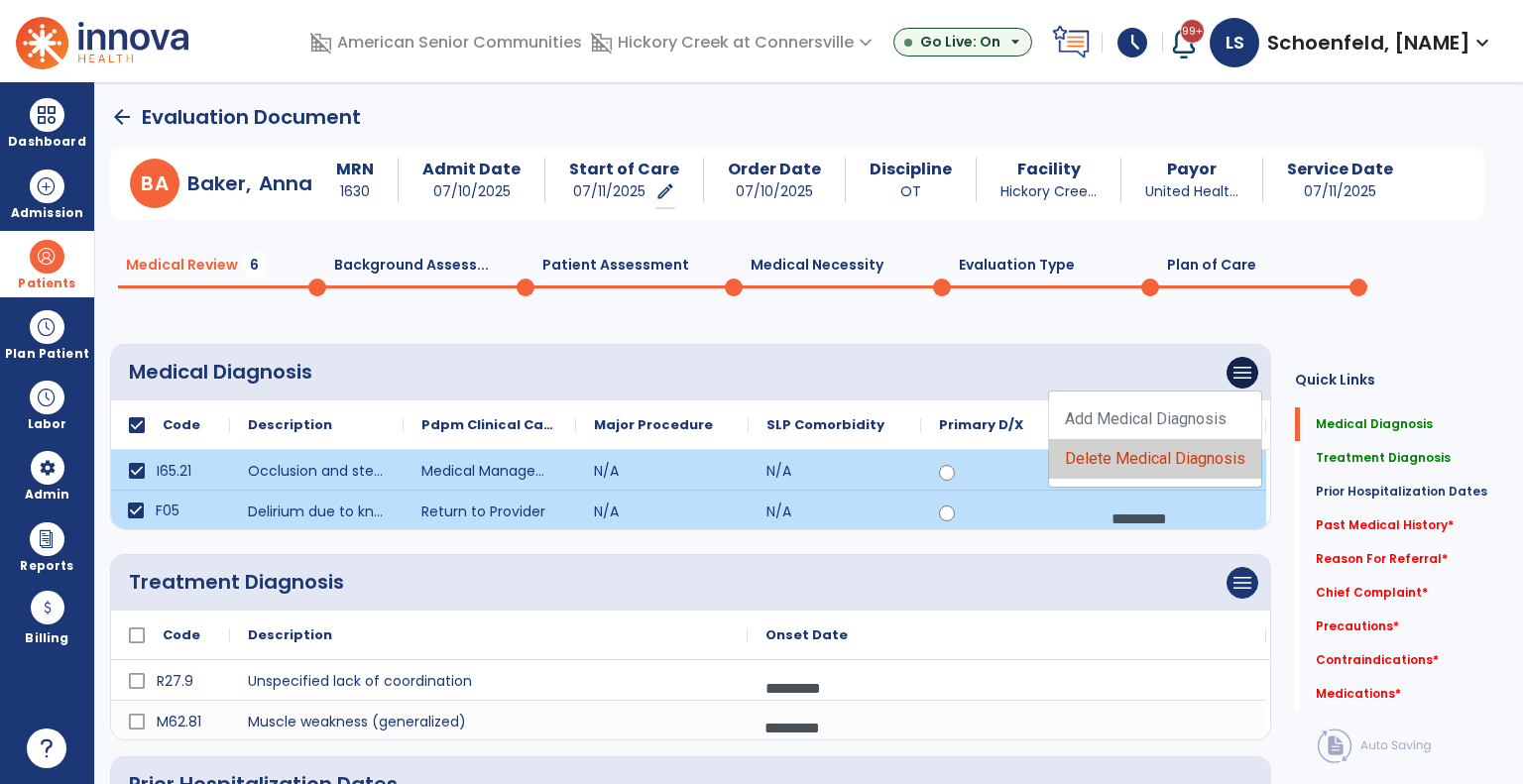 click on "Delete Medical Diagnosis" 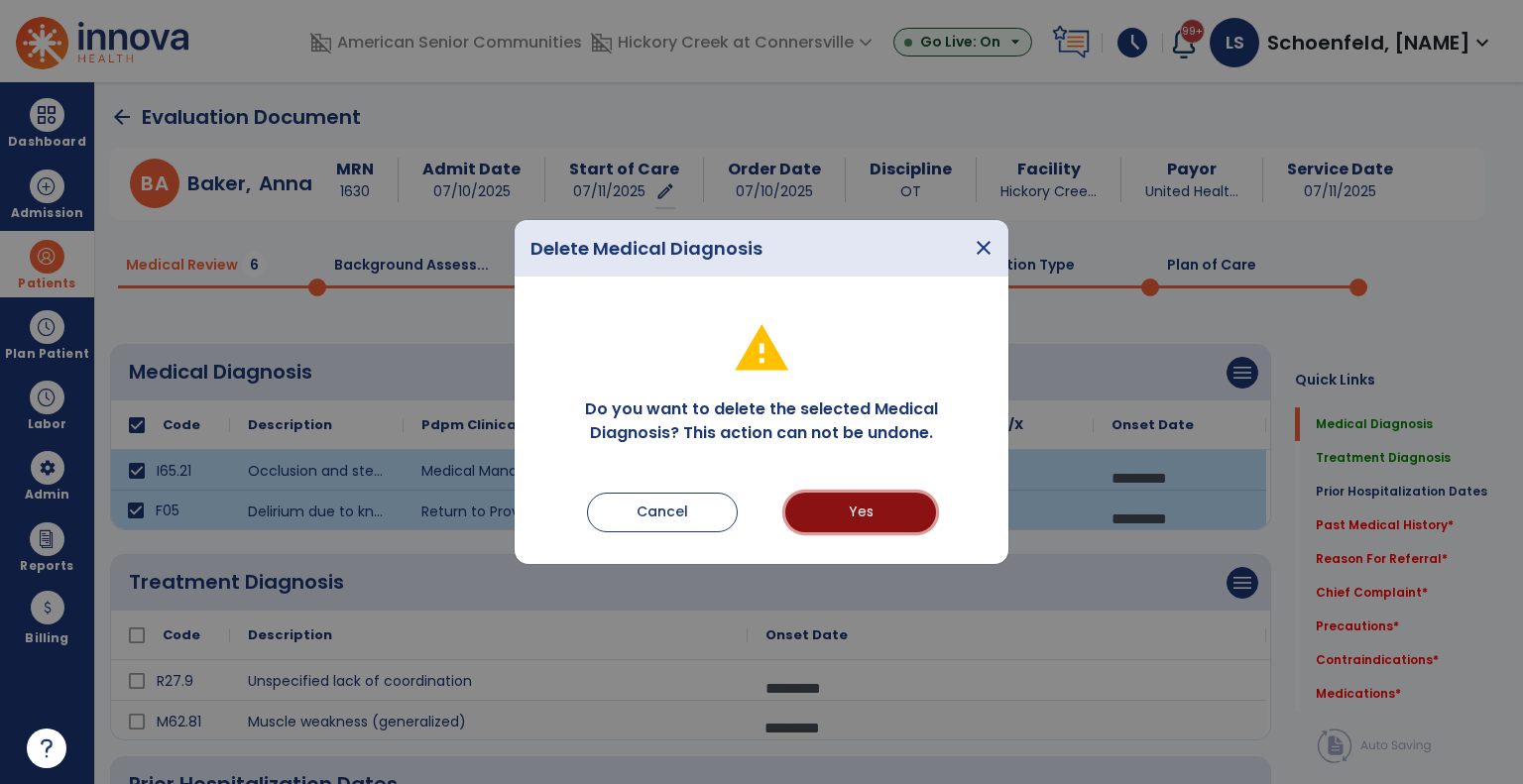 click on "Yes" at bounding box center (861, 512) 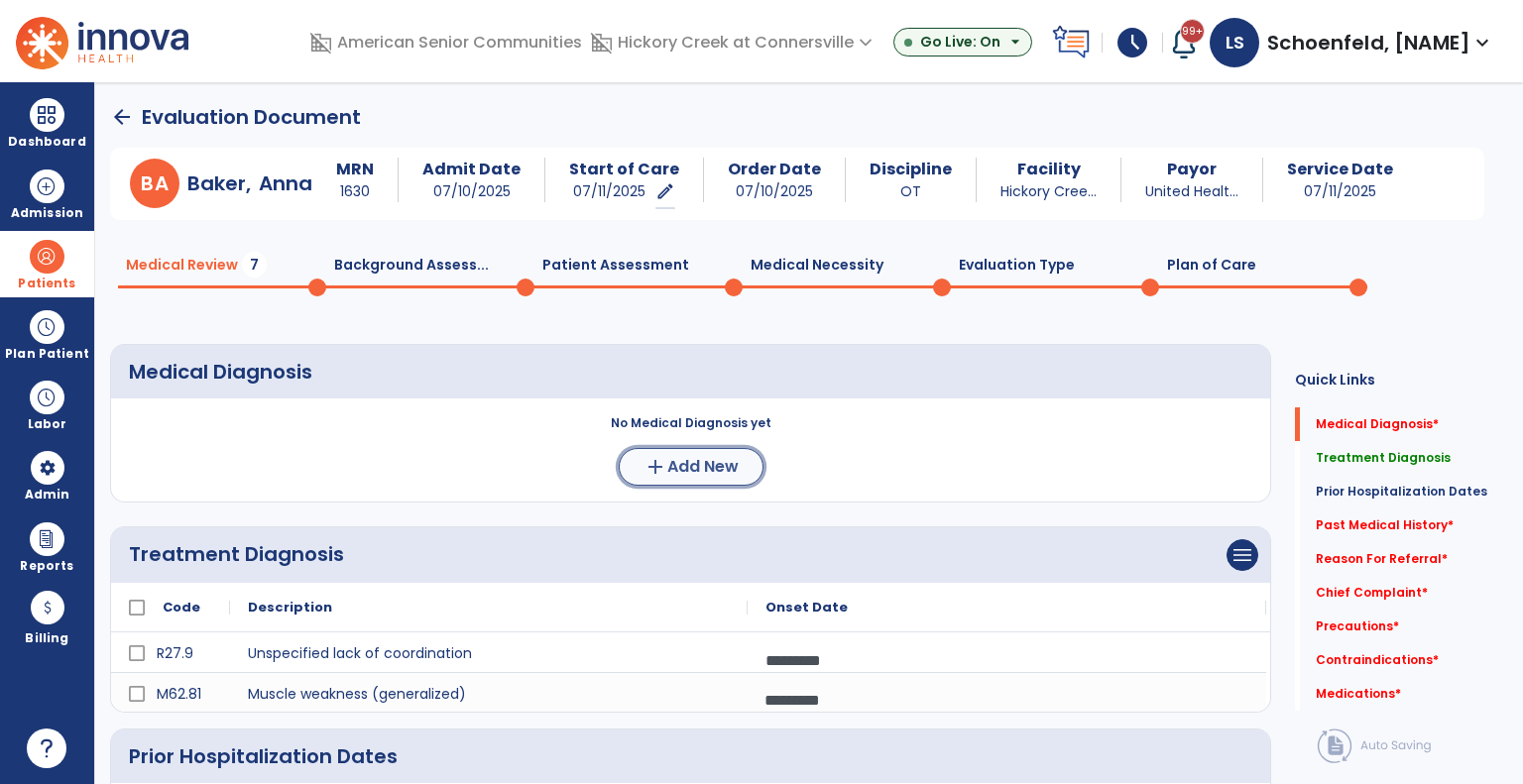 click on "Add New" 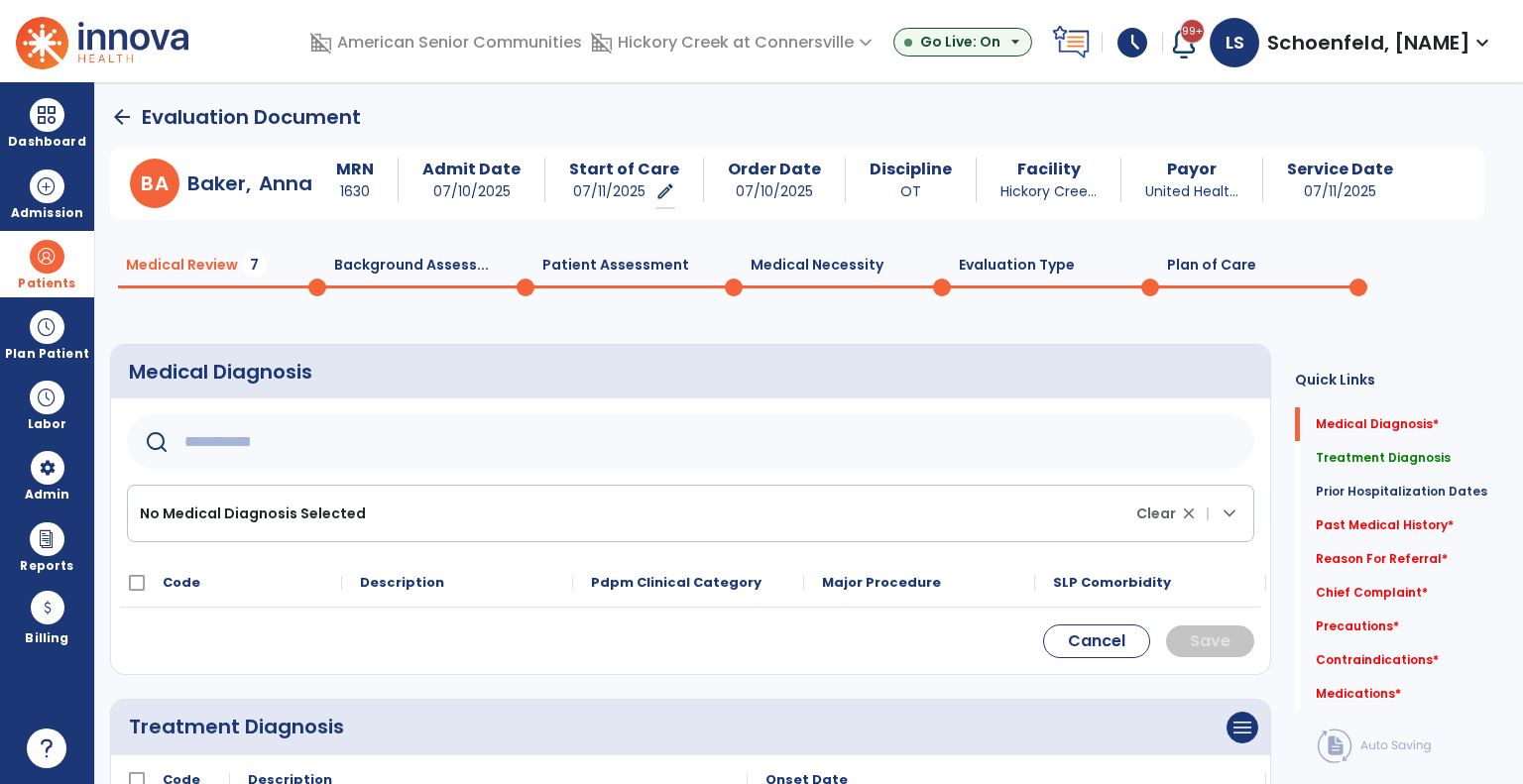 click 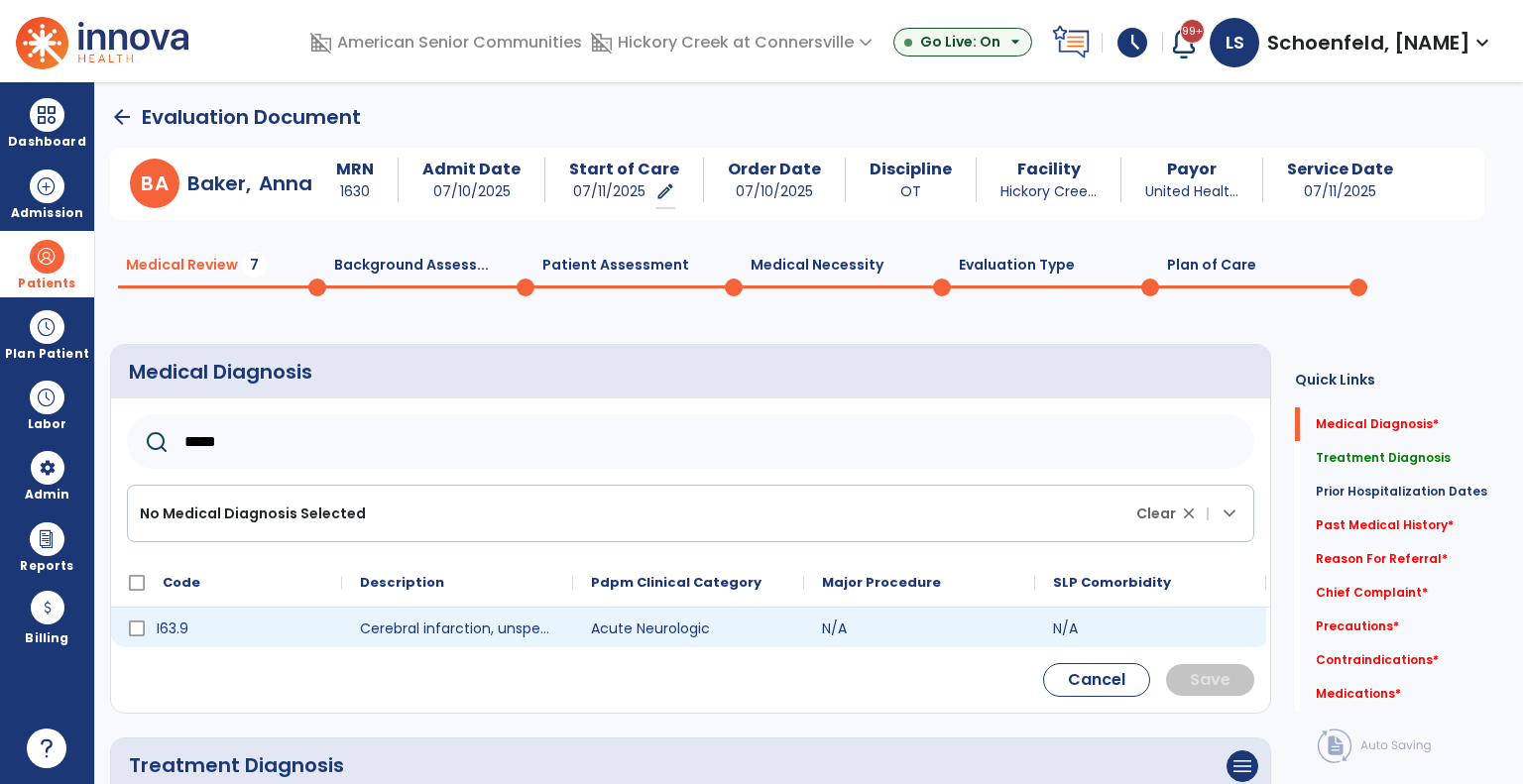 type on "*****" 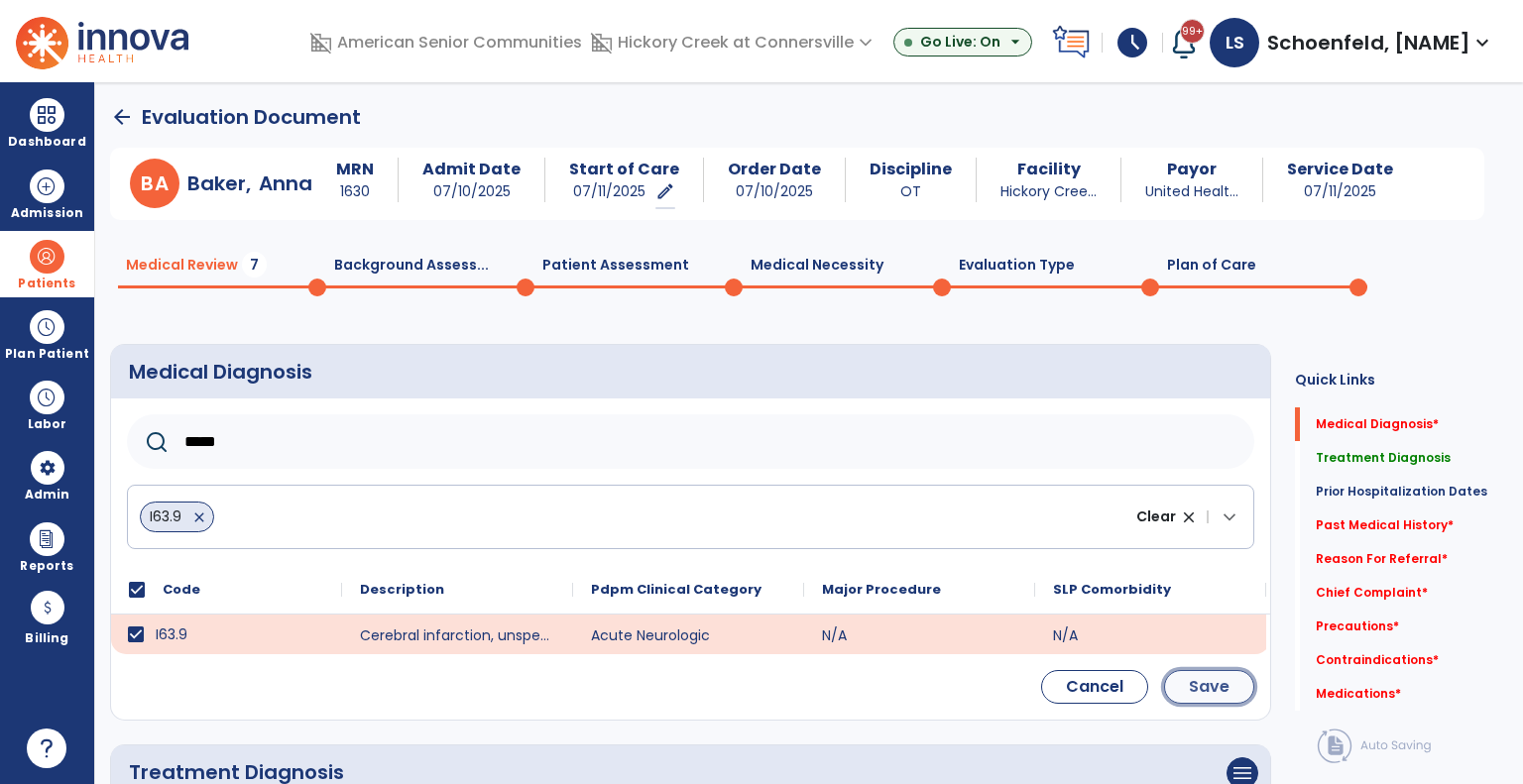 click on "Save" 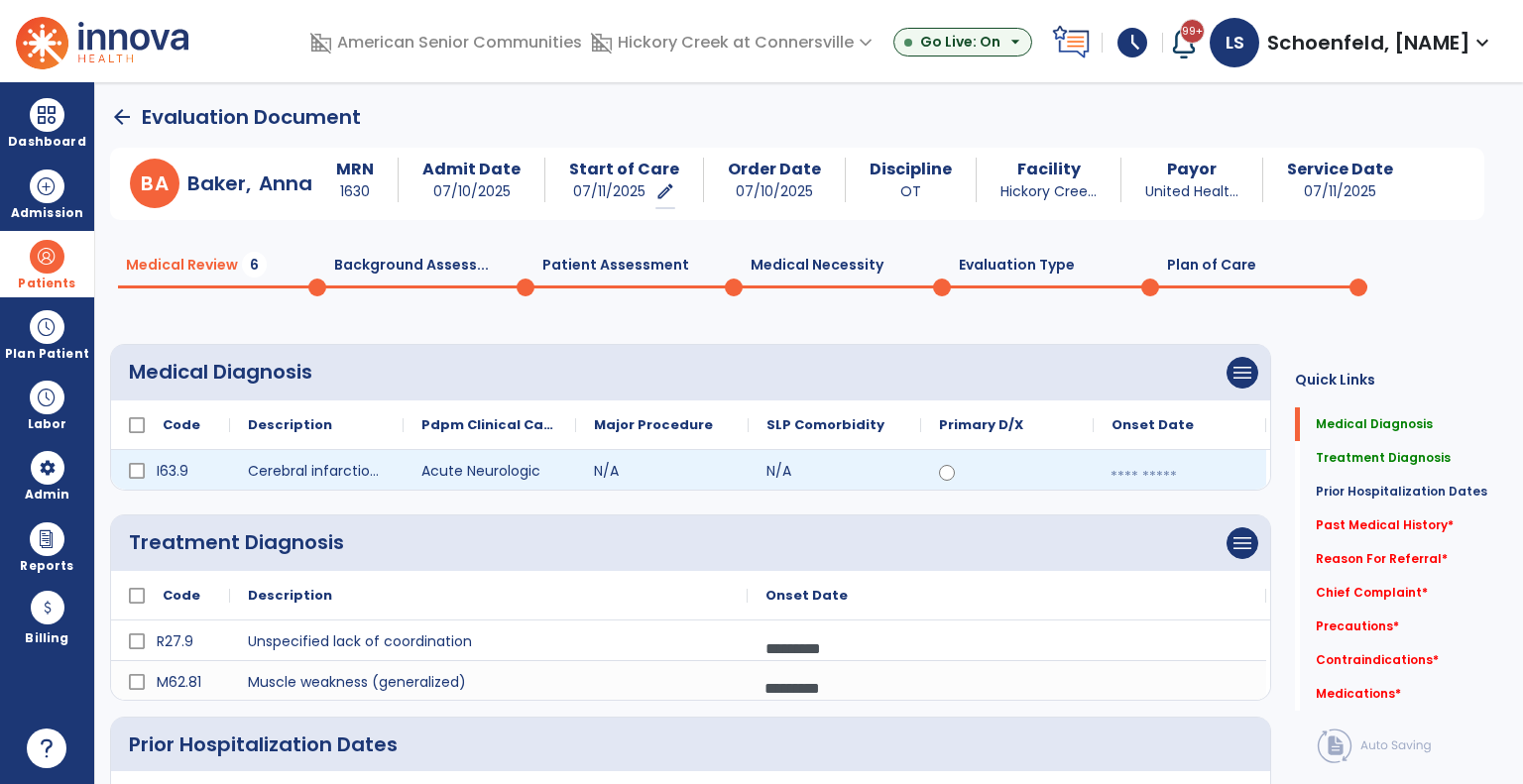 click at bounding box center (1180, 477) 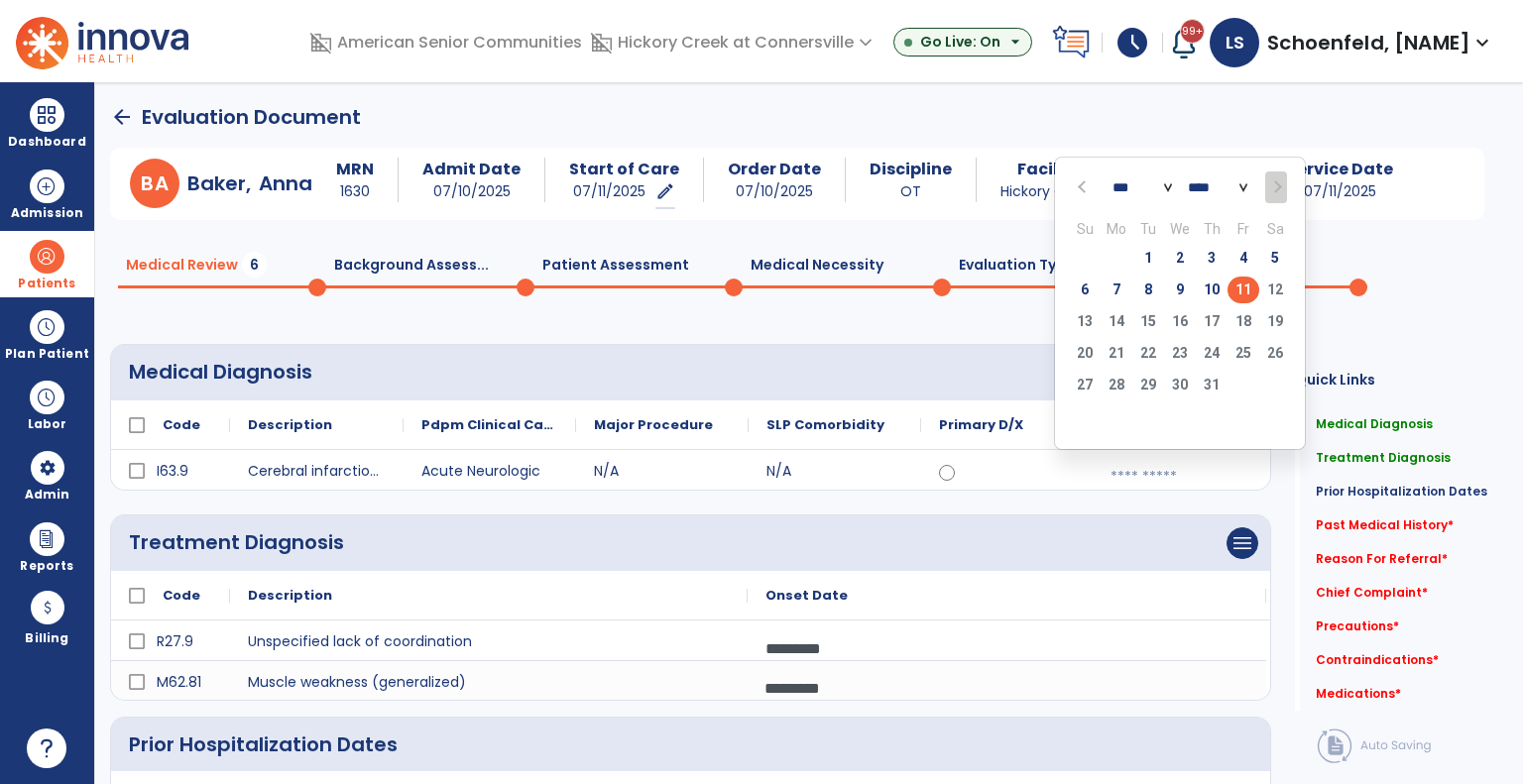 click on "*** *** *** *** *** *** ***" 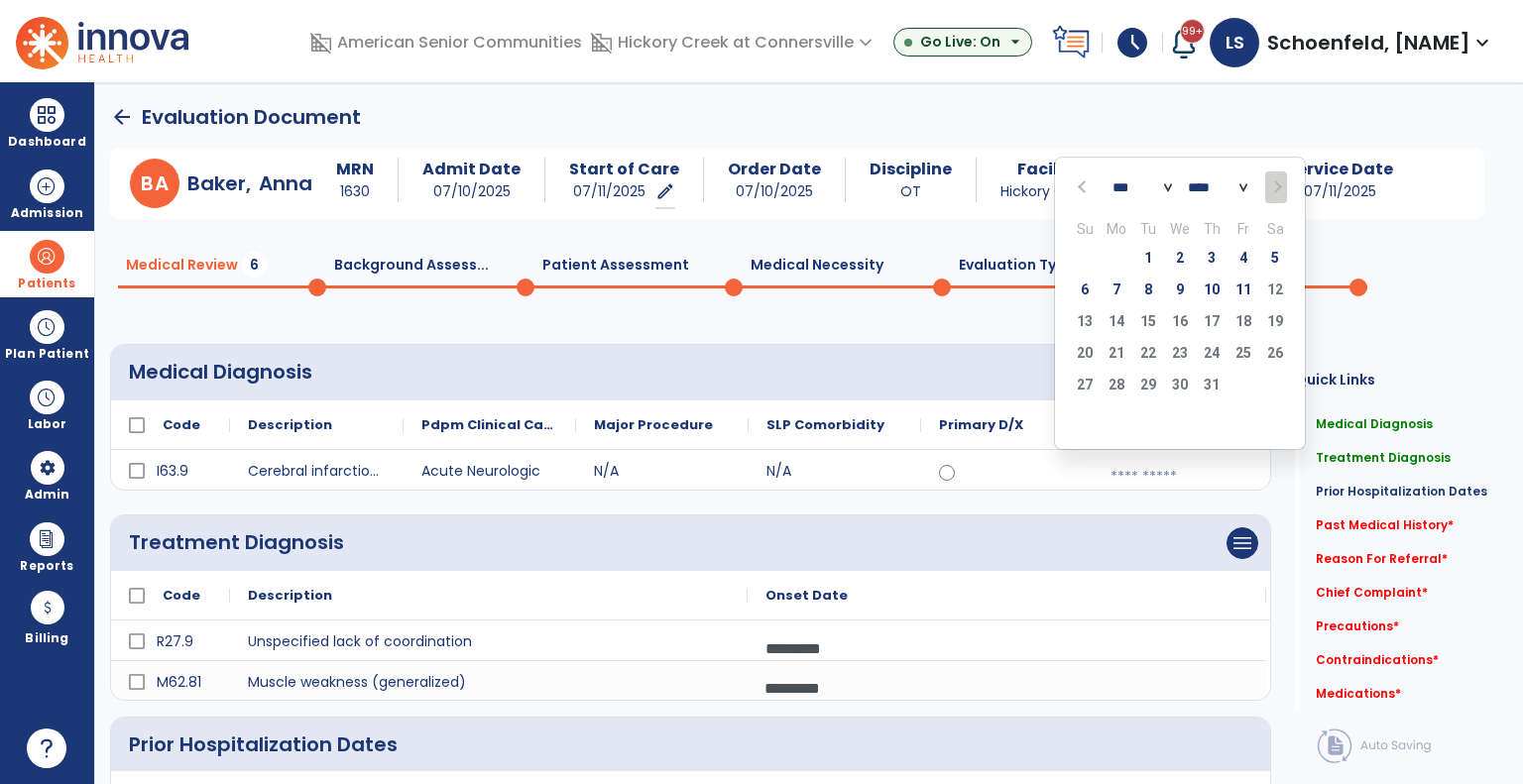 select on "*" 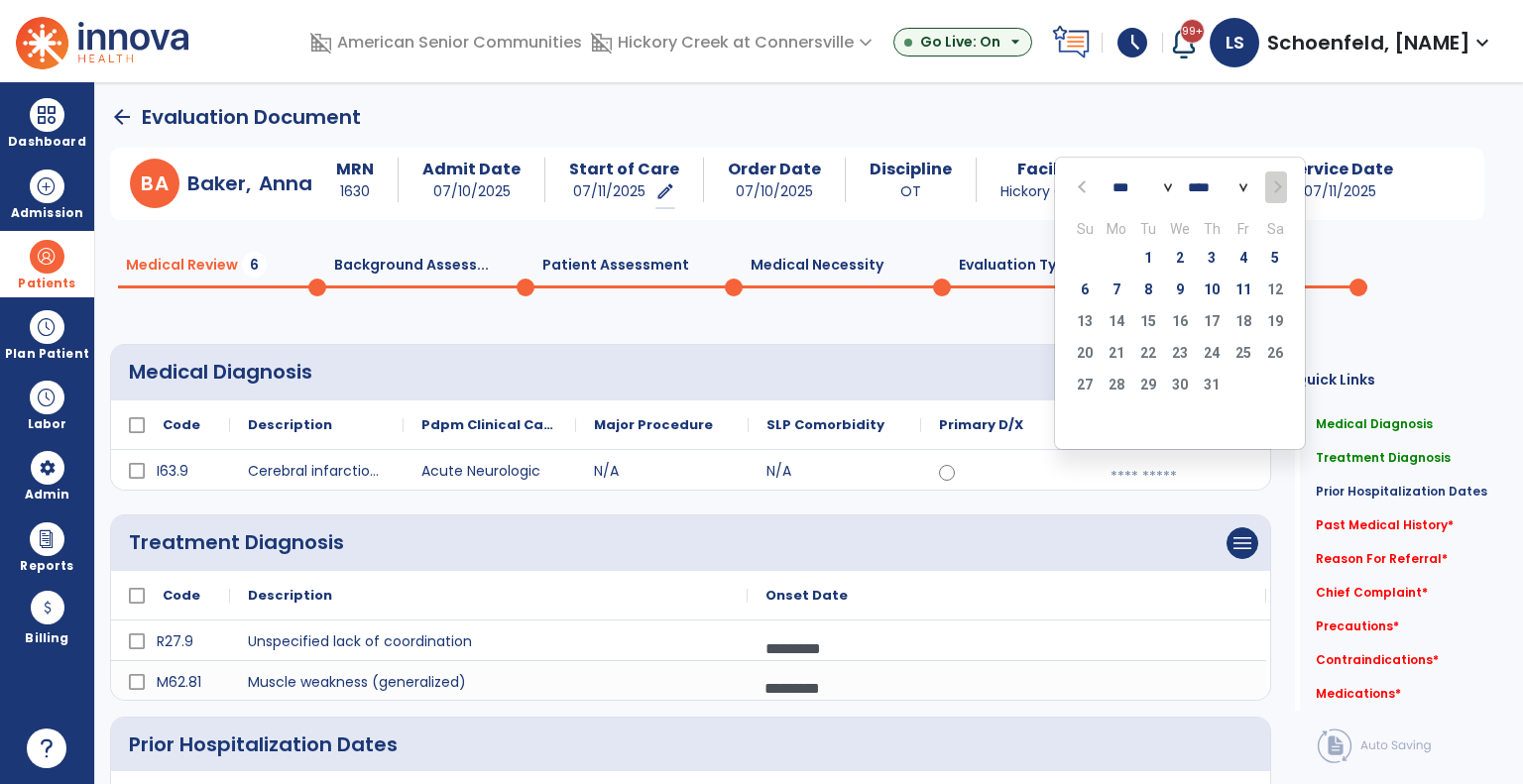 click on "*** *** *** *** *** *** ***" 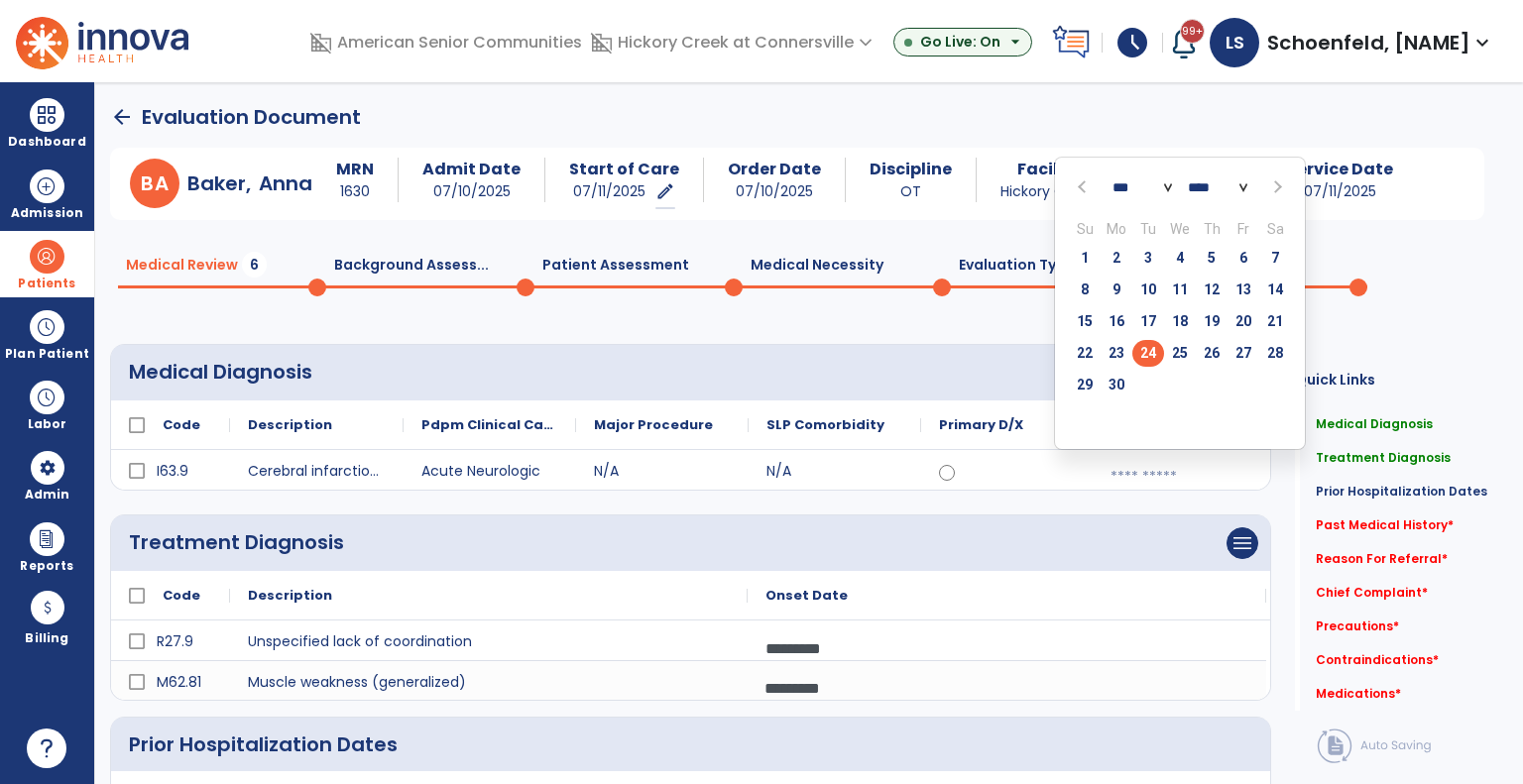 click on "24" 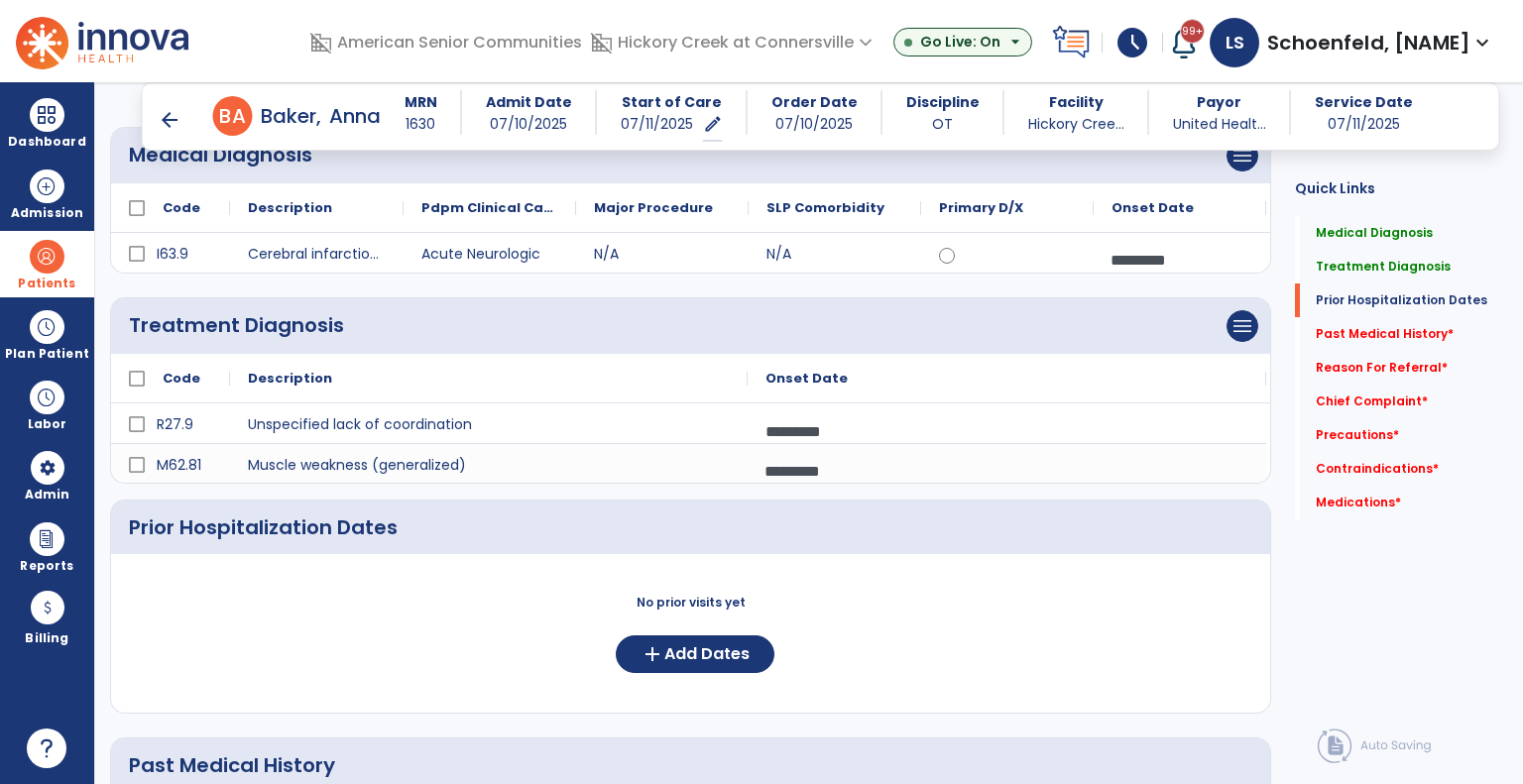 scroll, scrollTop: 396, scrollLeft: 0, axis: vertical 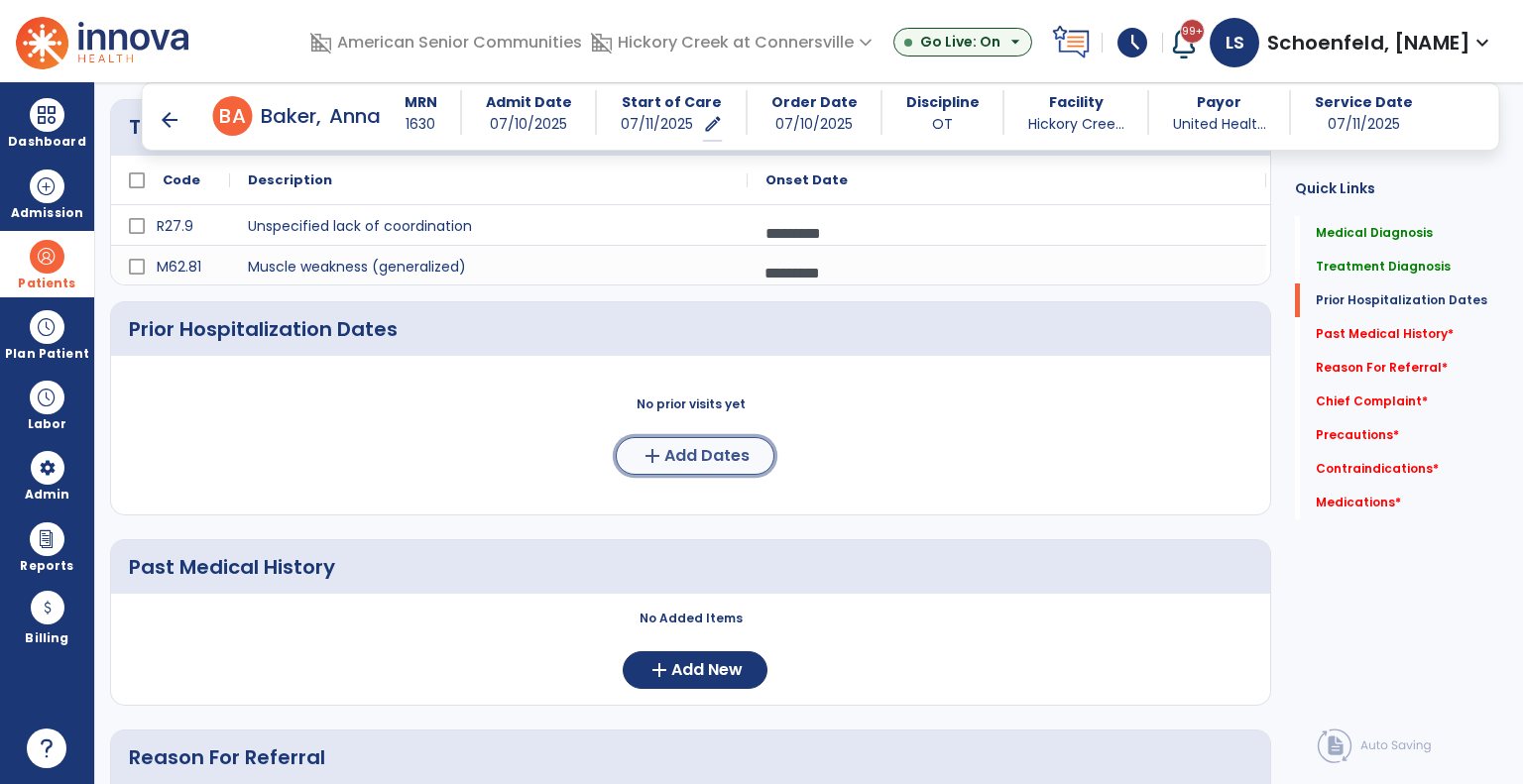 click on "add  Add Dates" 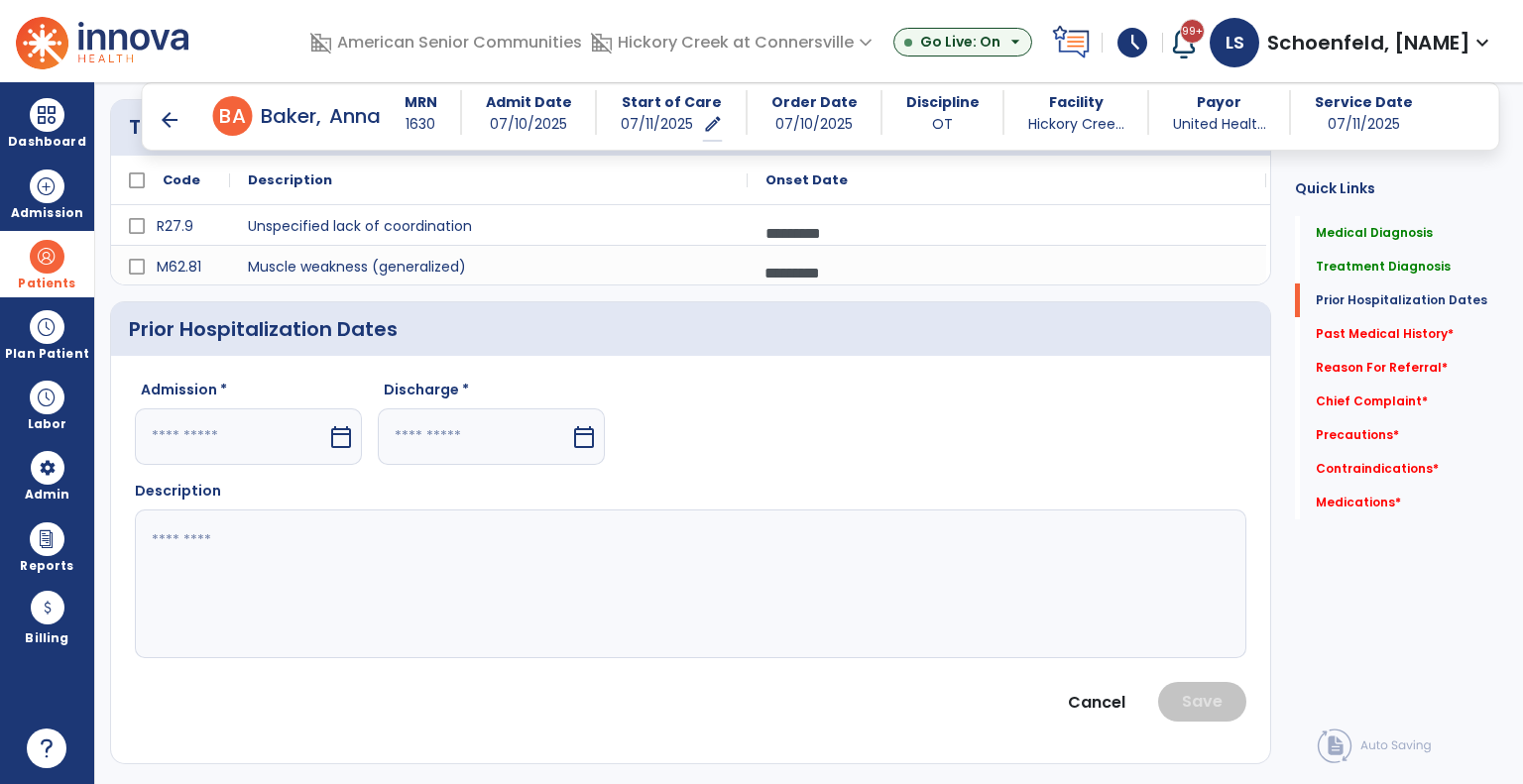 click on "Admission *" at bounding box center (248, 393) 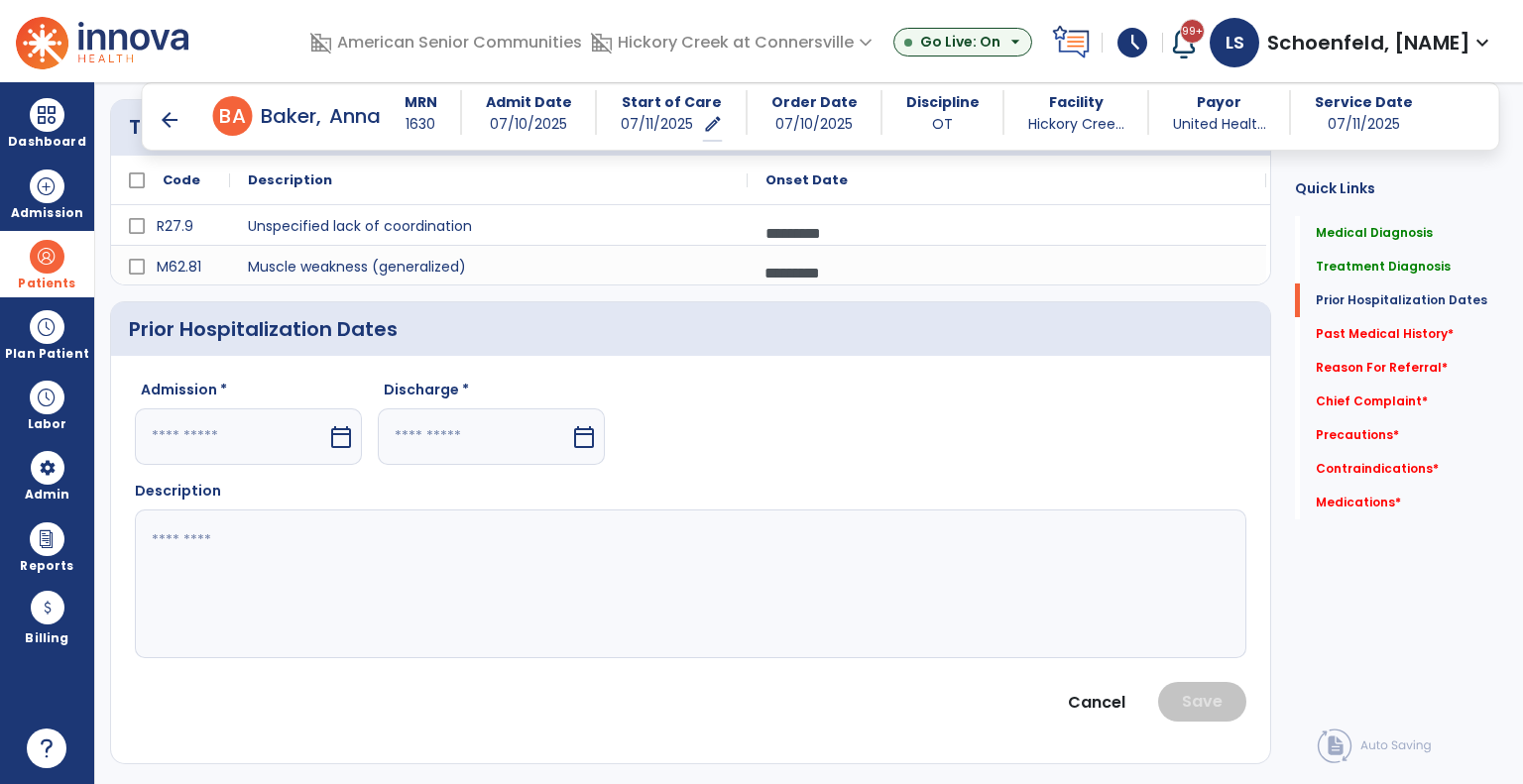 drag, startPoint x: 278, startPoint y: 430, endPoint x: 281, endPoint y: 415, distance: 15.297059 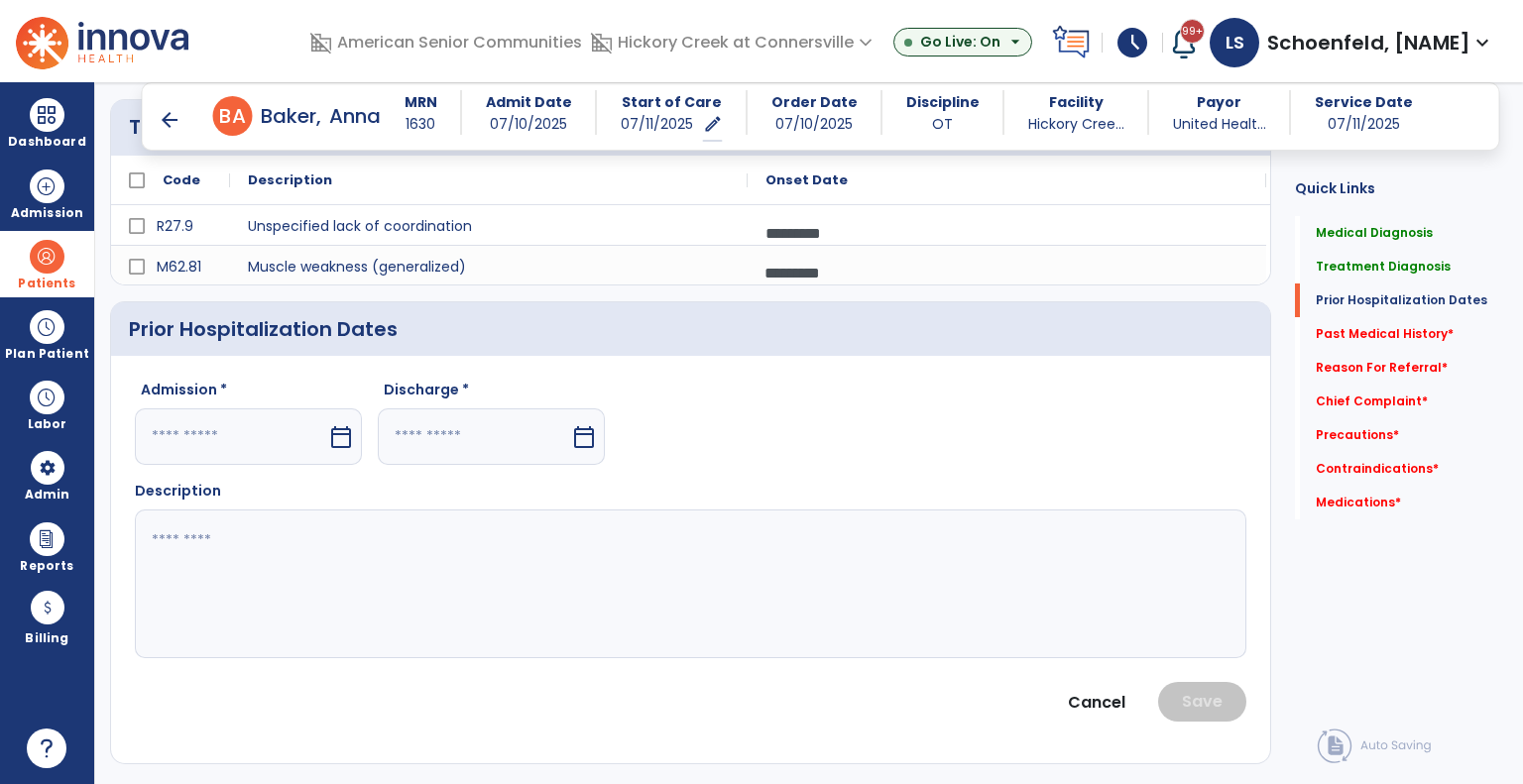 select on "*" 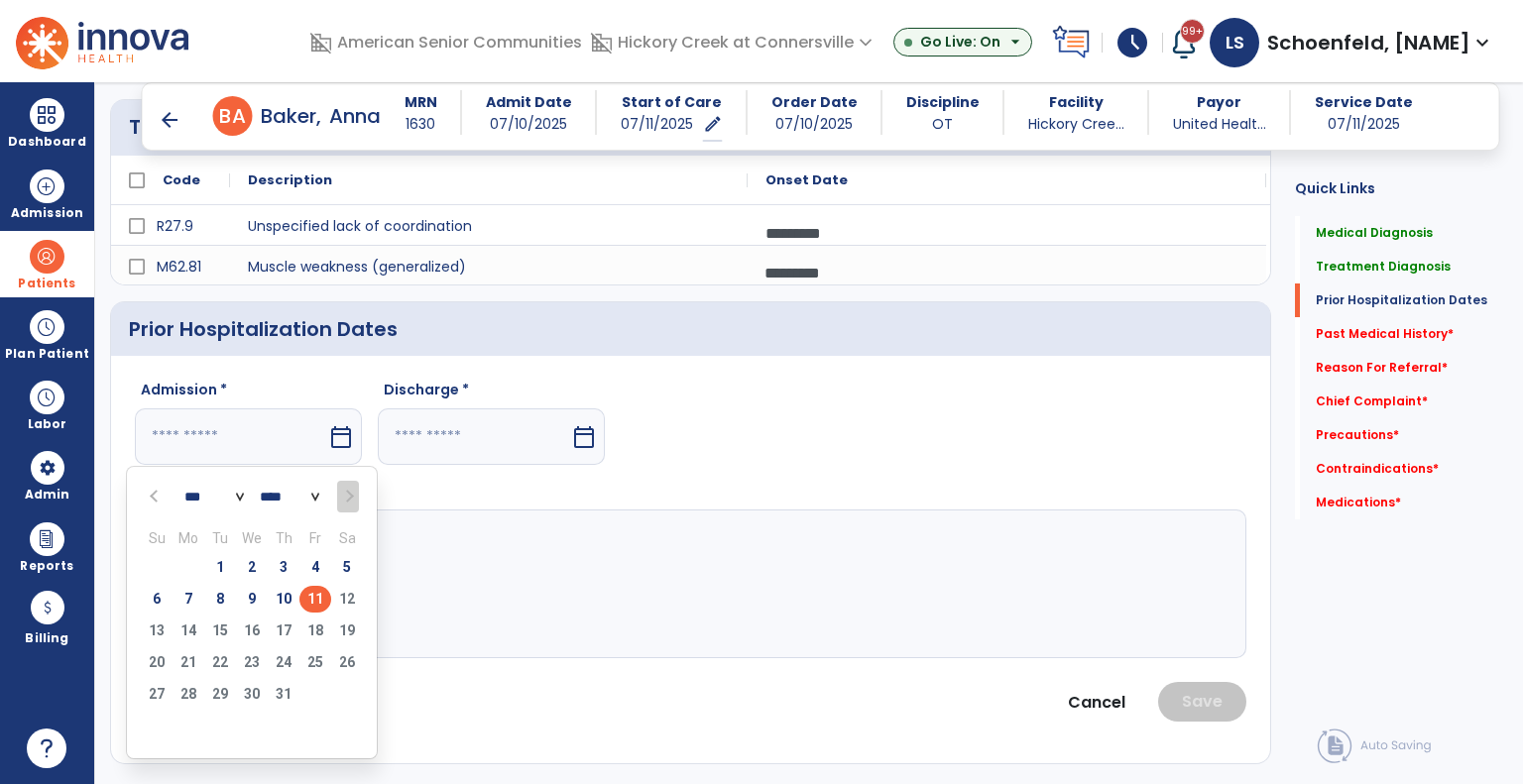 click on "*** *** *** *** *** *** ***" at bounding box center [214, 498] 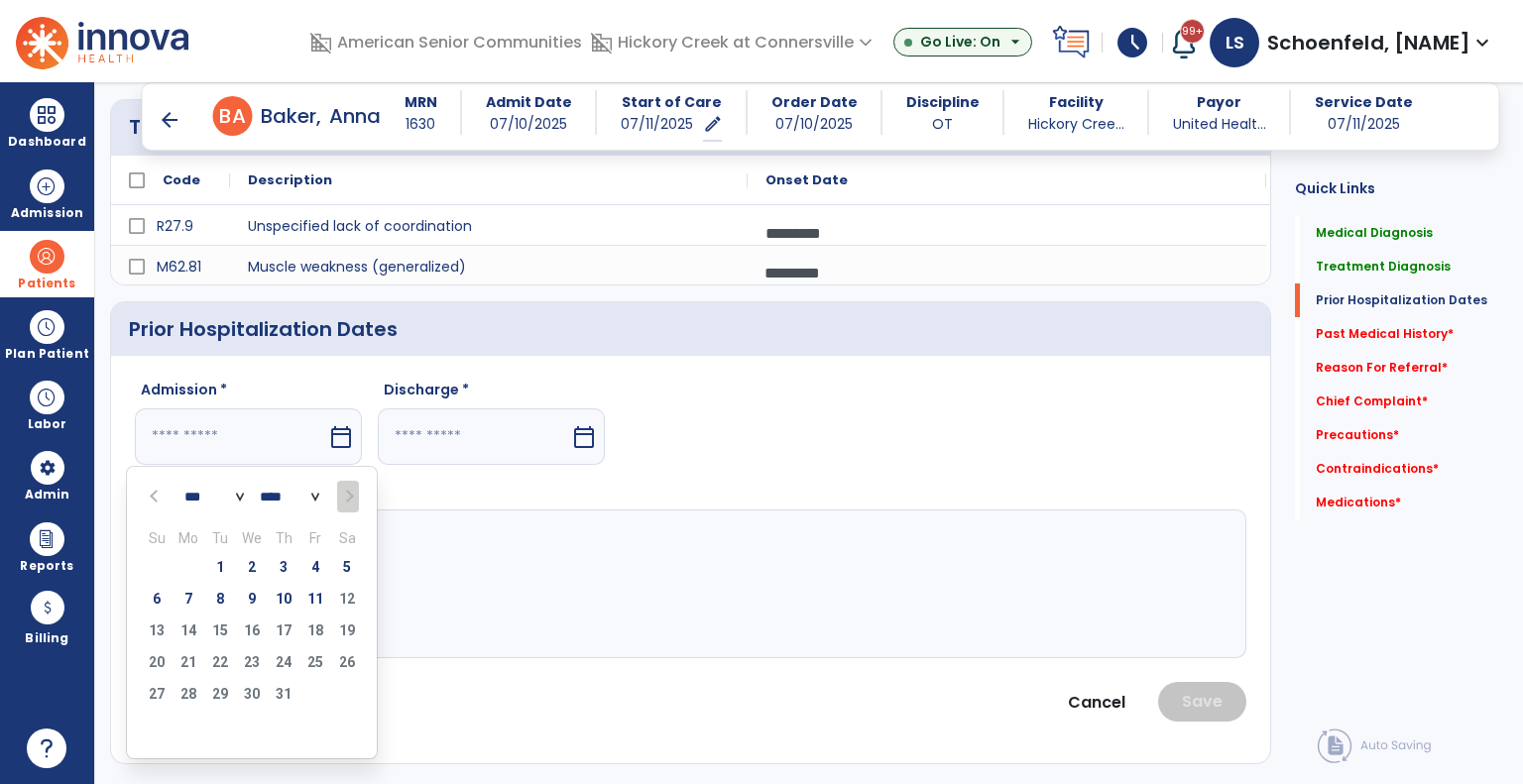 select on "*" 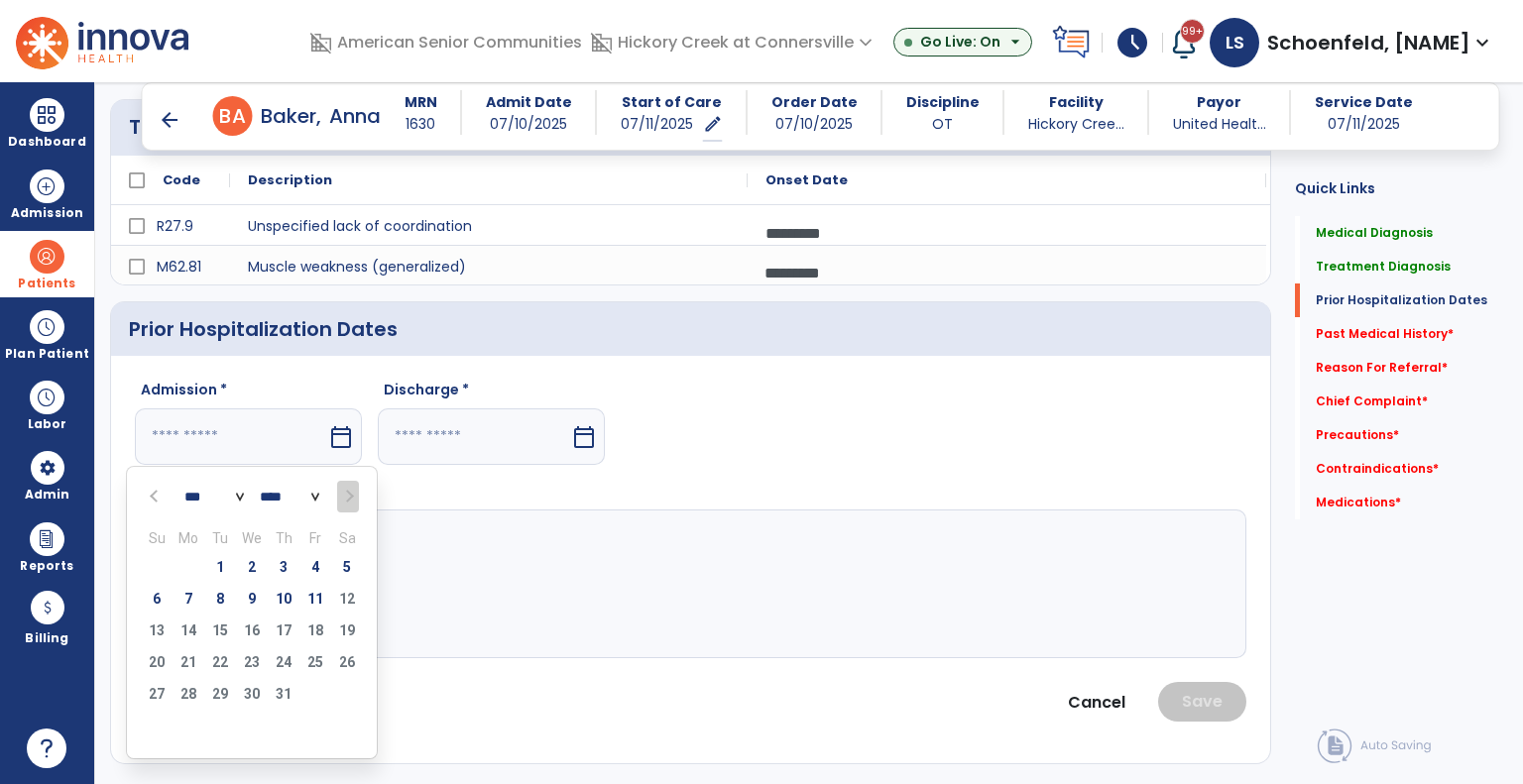 click on "*** *** *** *** *** *** ***" at bounding box center [214, 498] 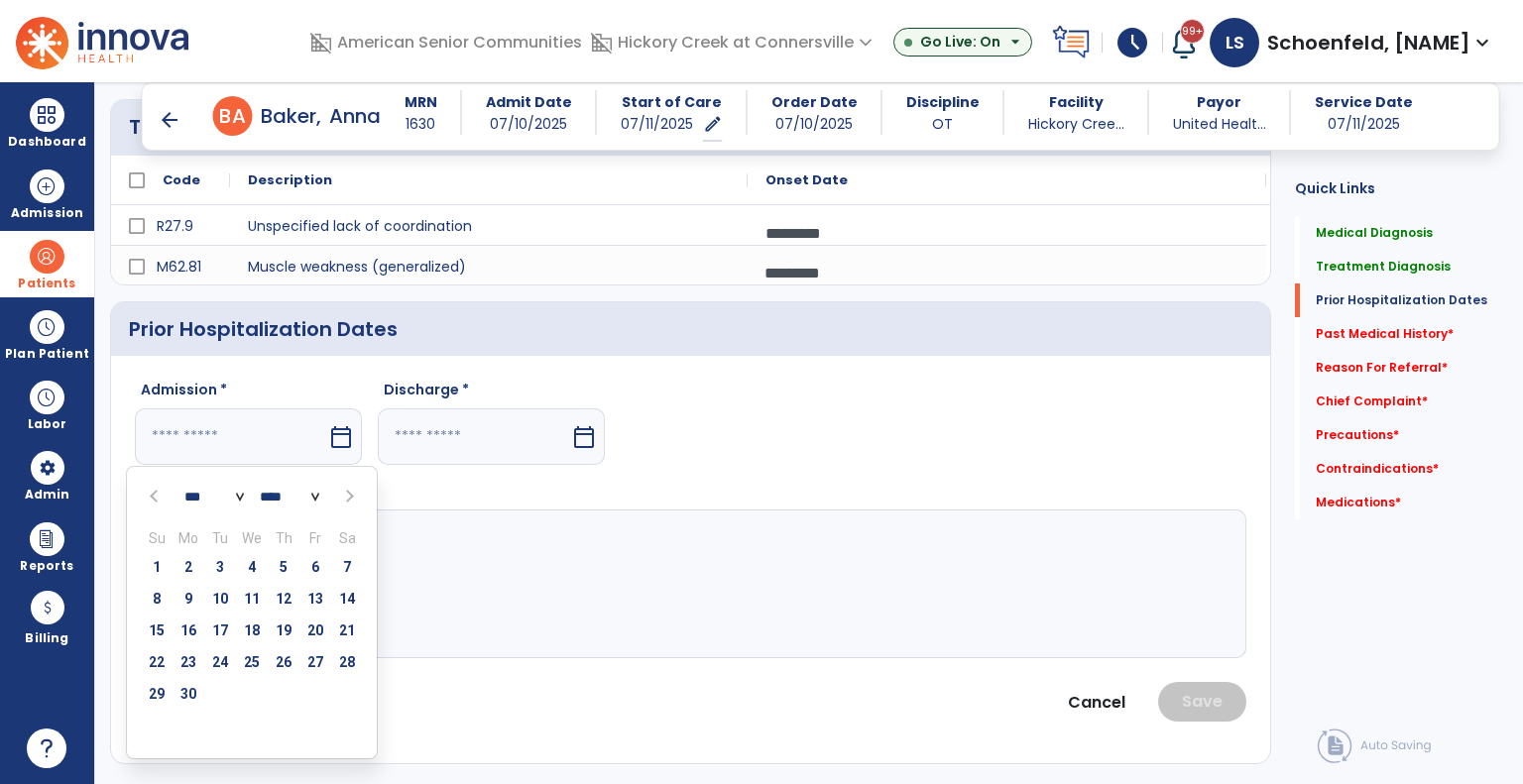 click on "24" at bounding box center [220, 662] 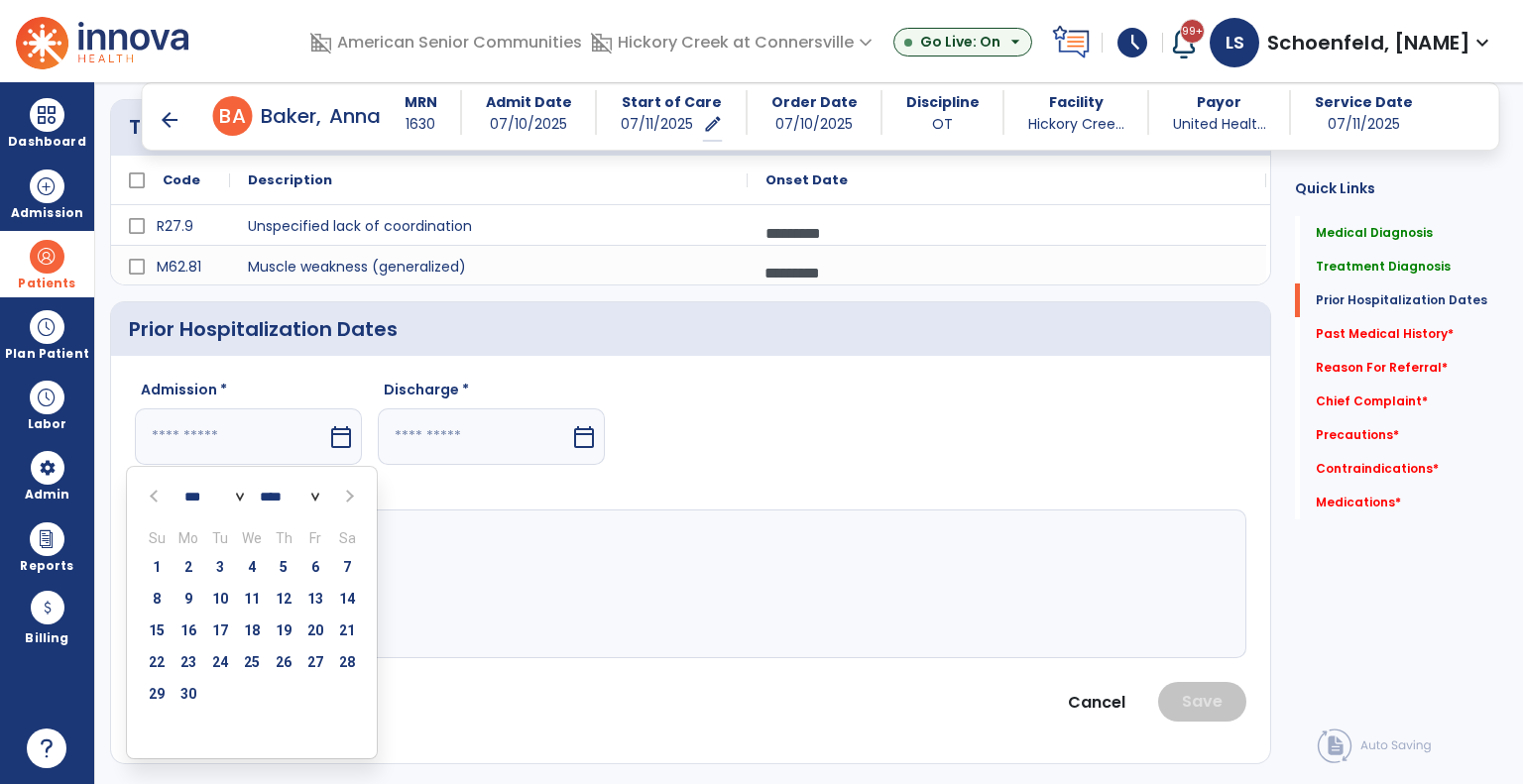 type on "*********" 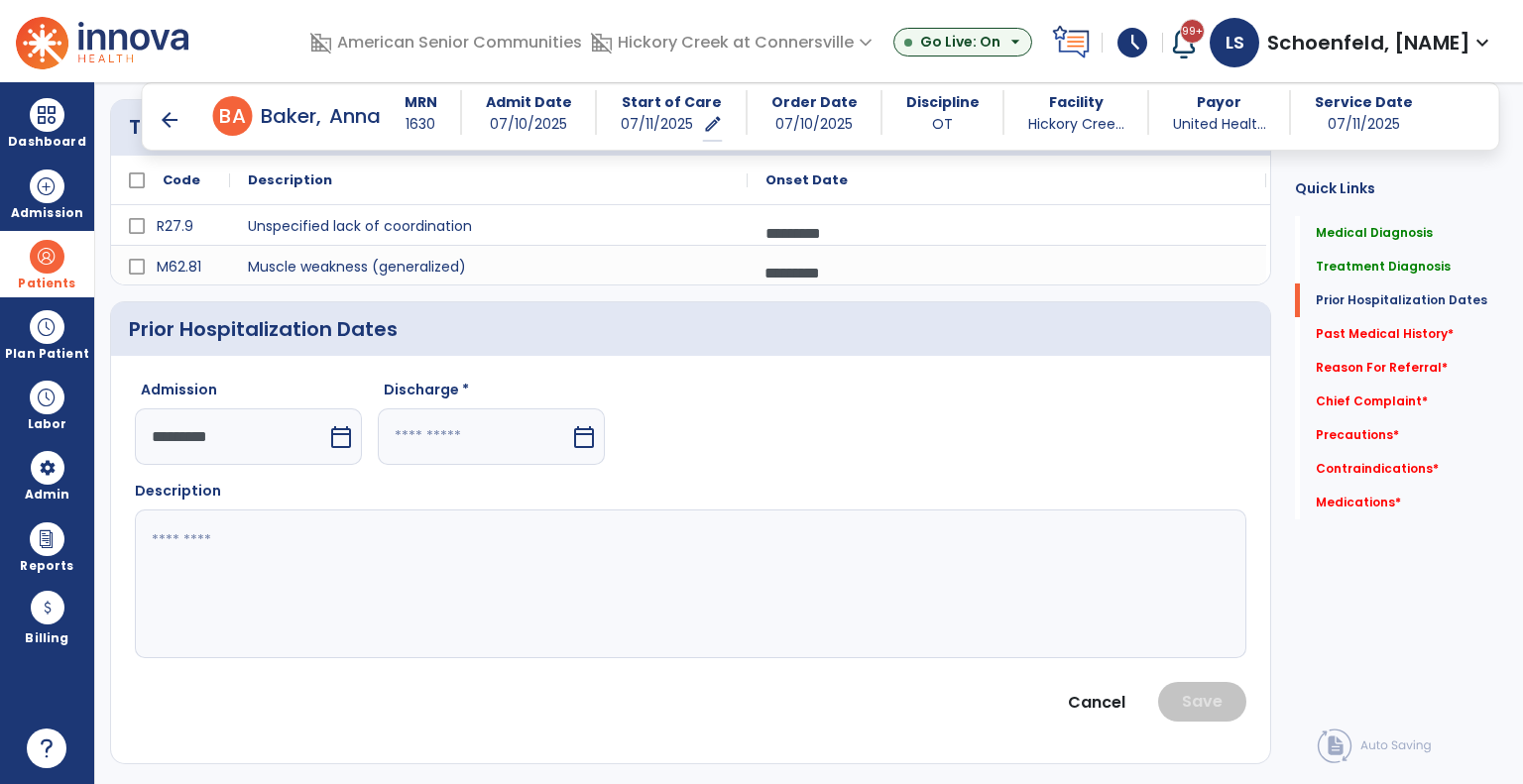 click at bounding box center (474, 436) 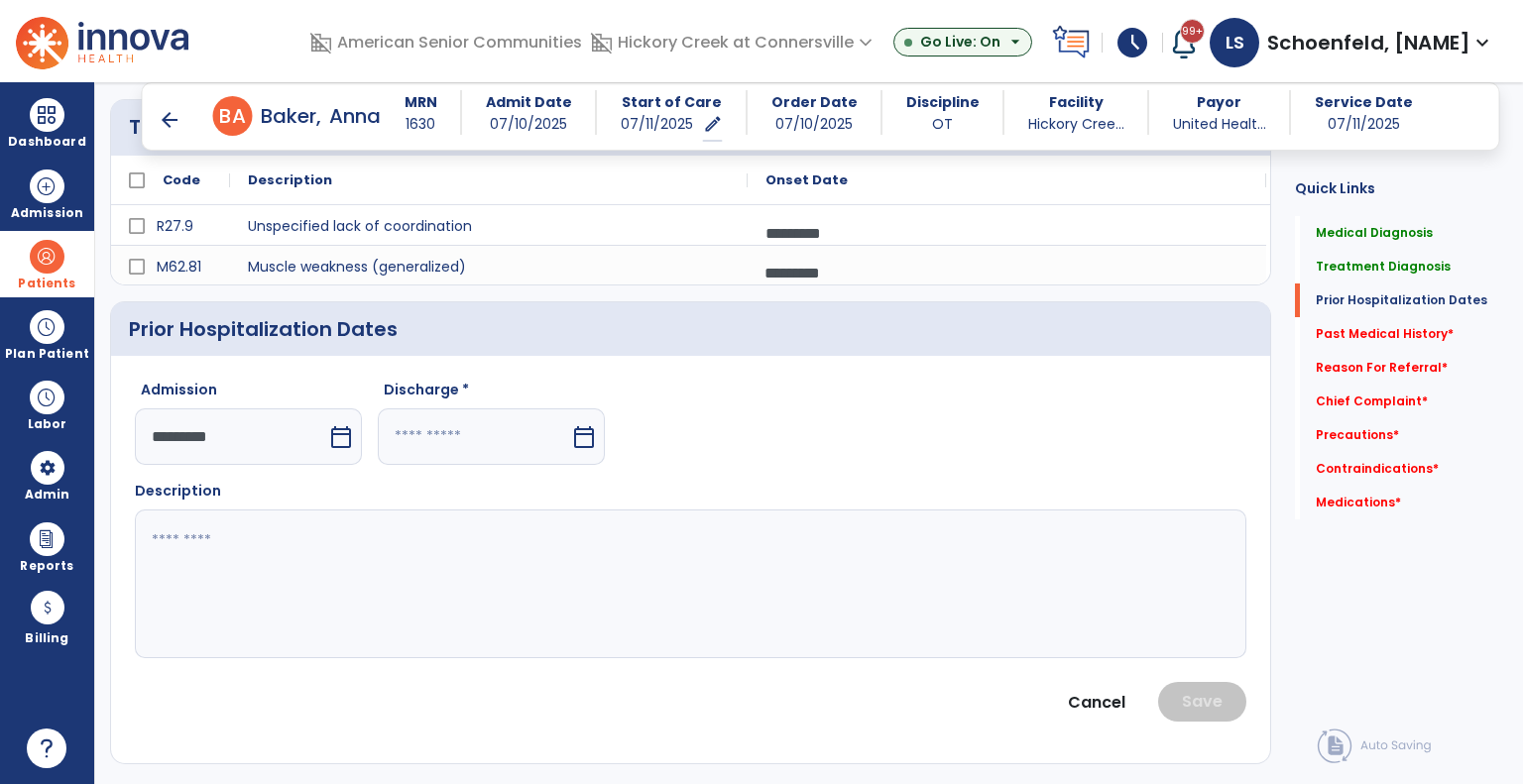 select on "*" 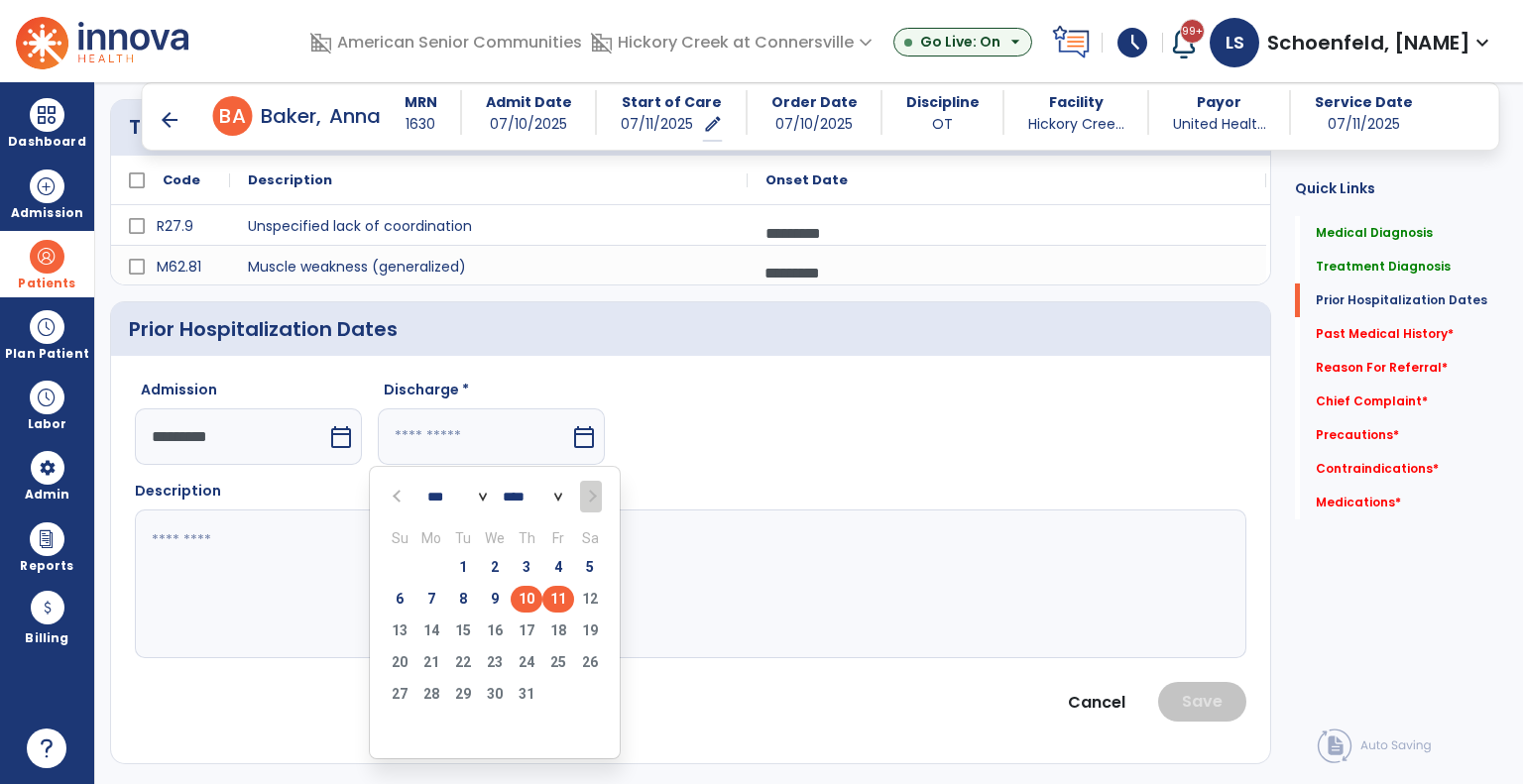 click on "10" at bounding box center (527, 599) 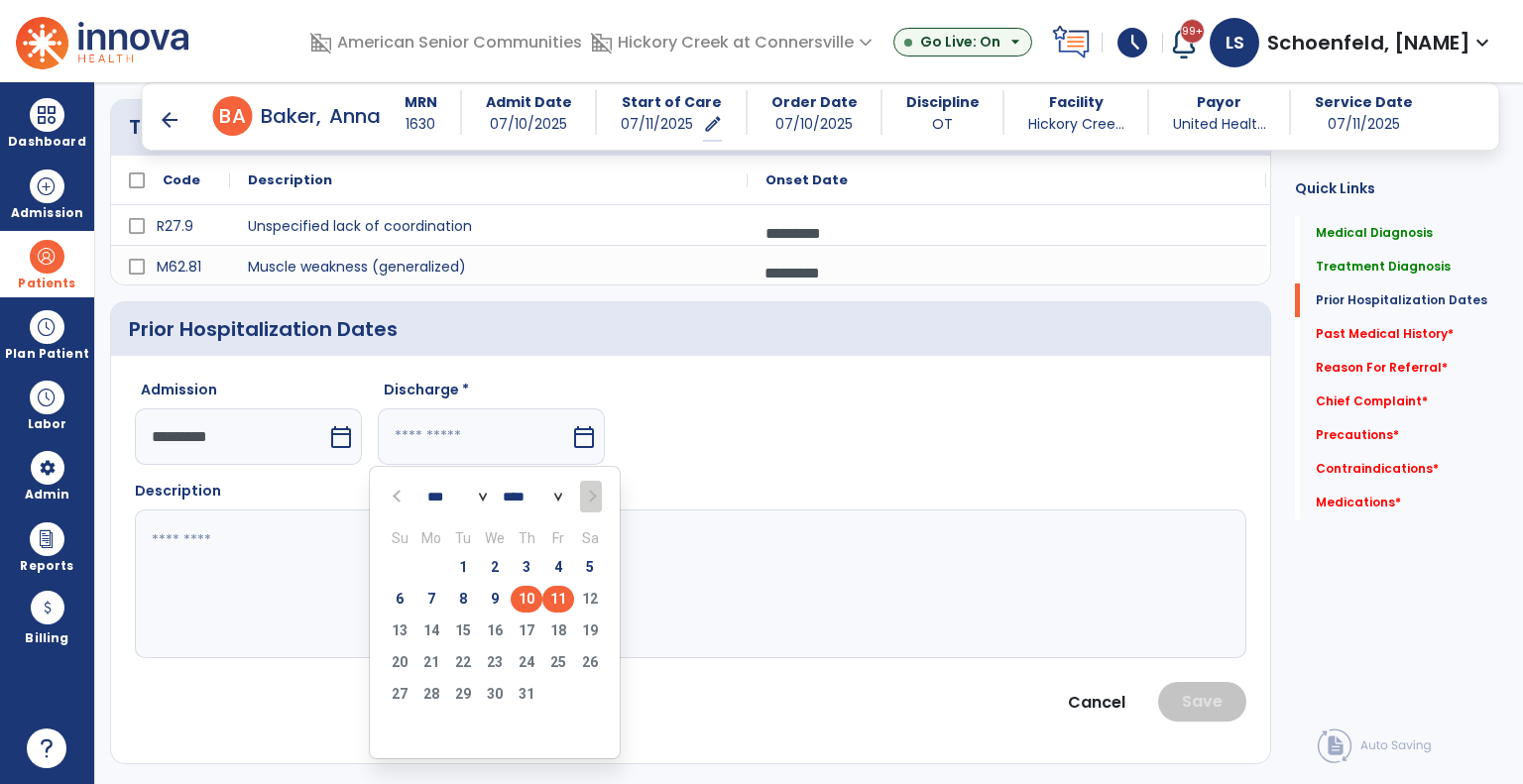 type on "*********" 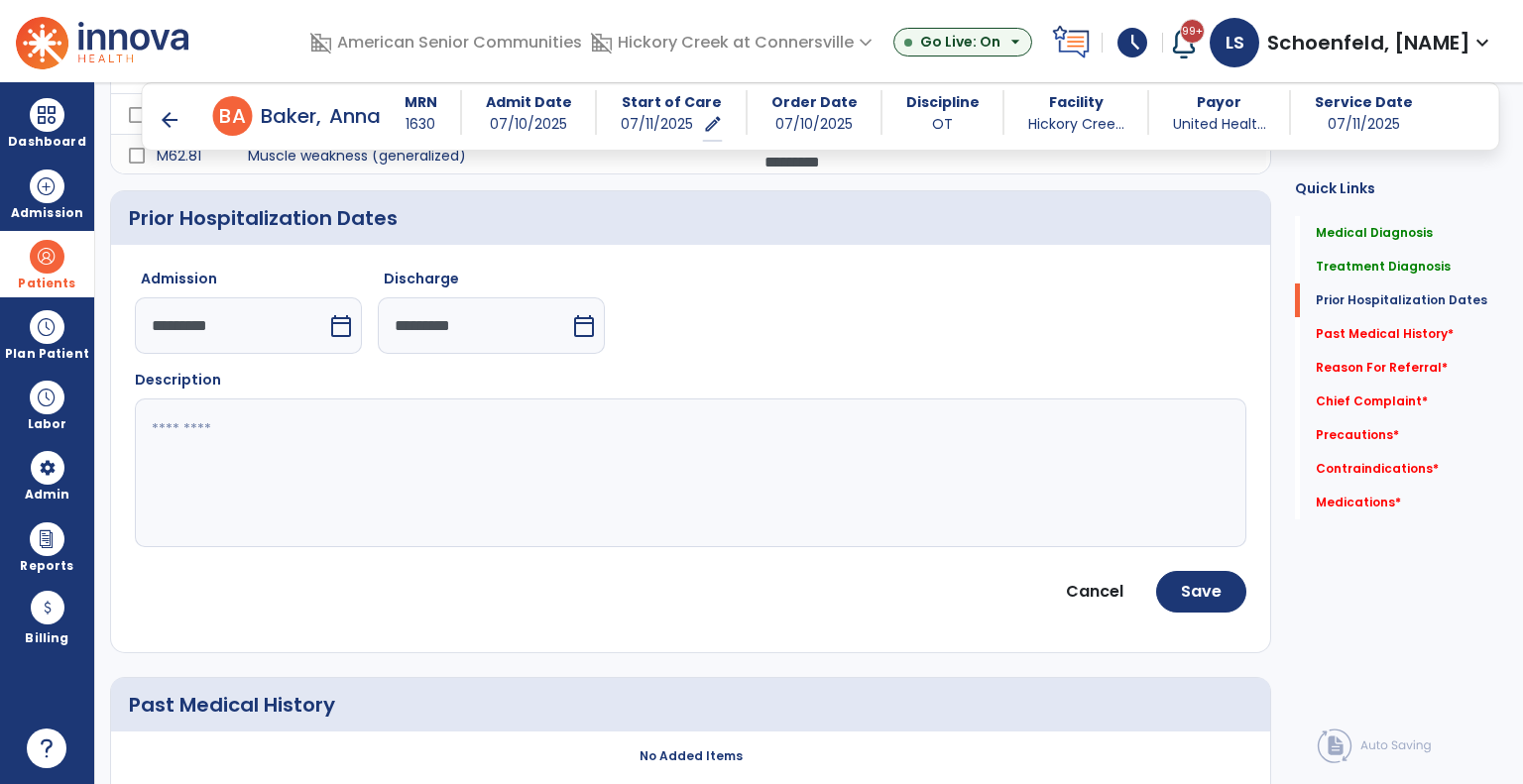 scroll, scrollTop: 694, scrollLeft: 0, axis: vertical 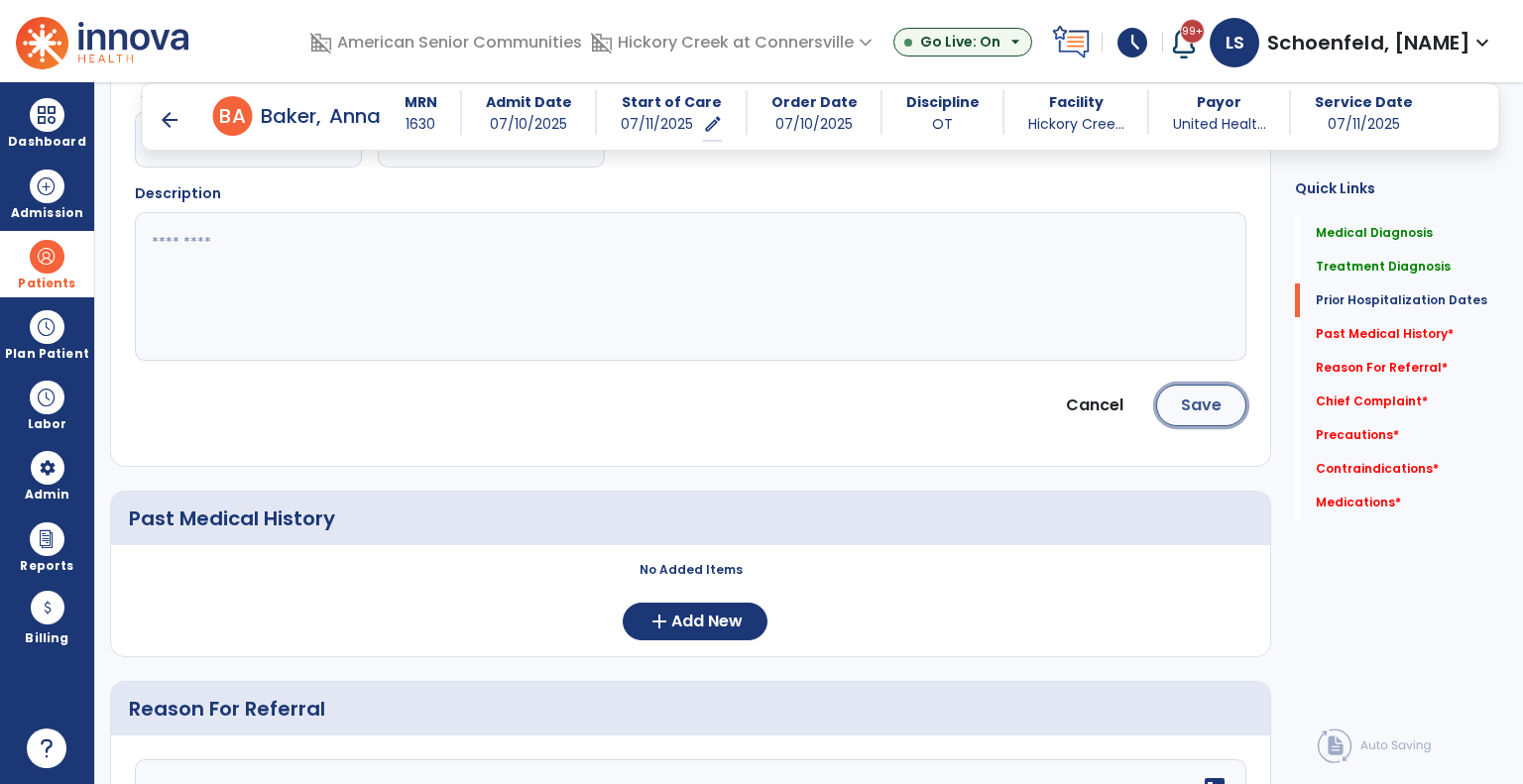 click on "Save" 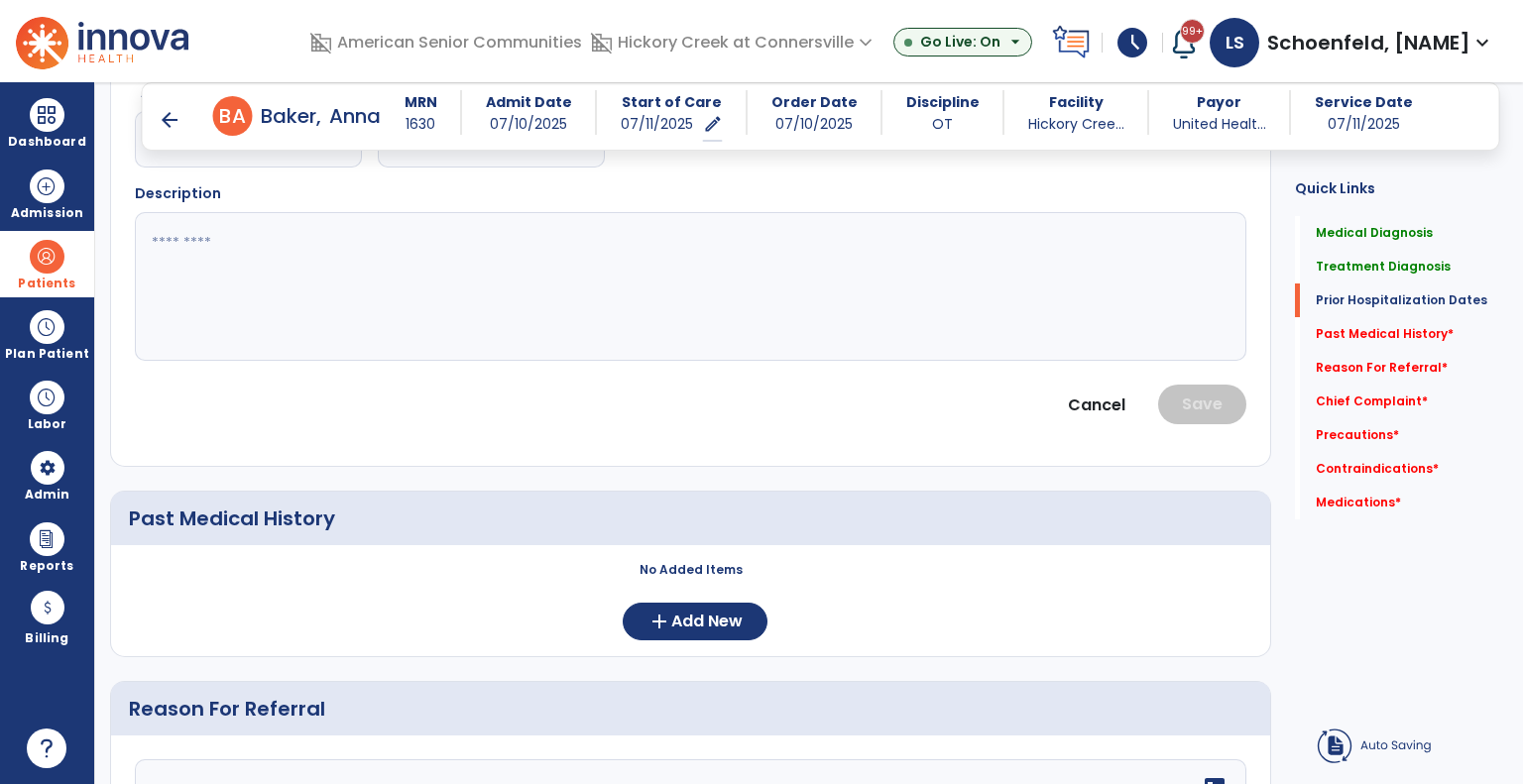 scroll, scrollTop: 719, scrollLeft: 0, axis: vertical 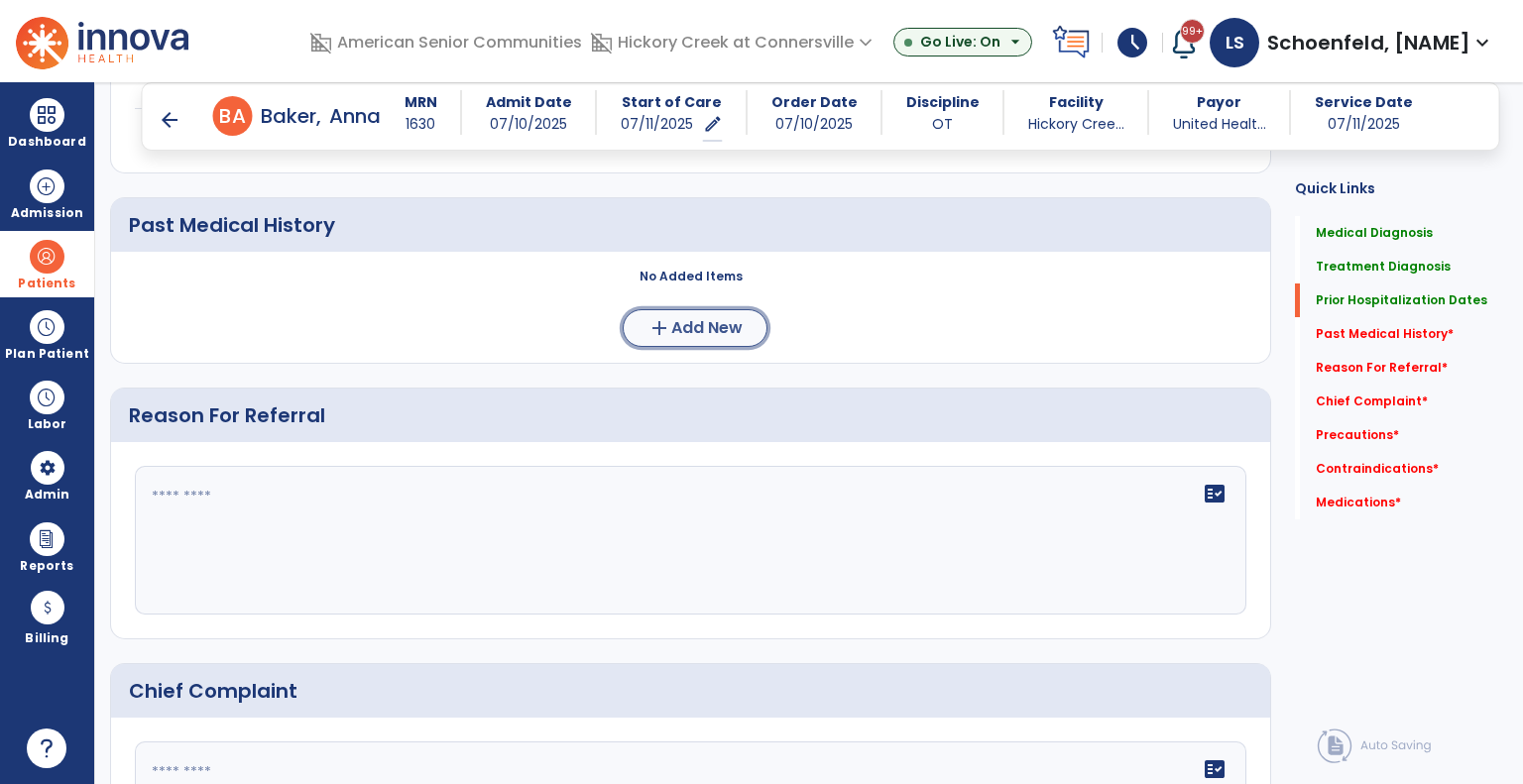click on "add  Add New" 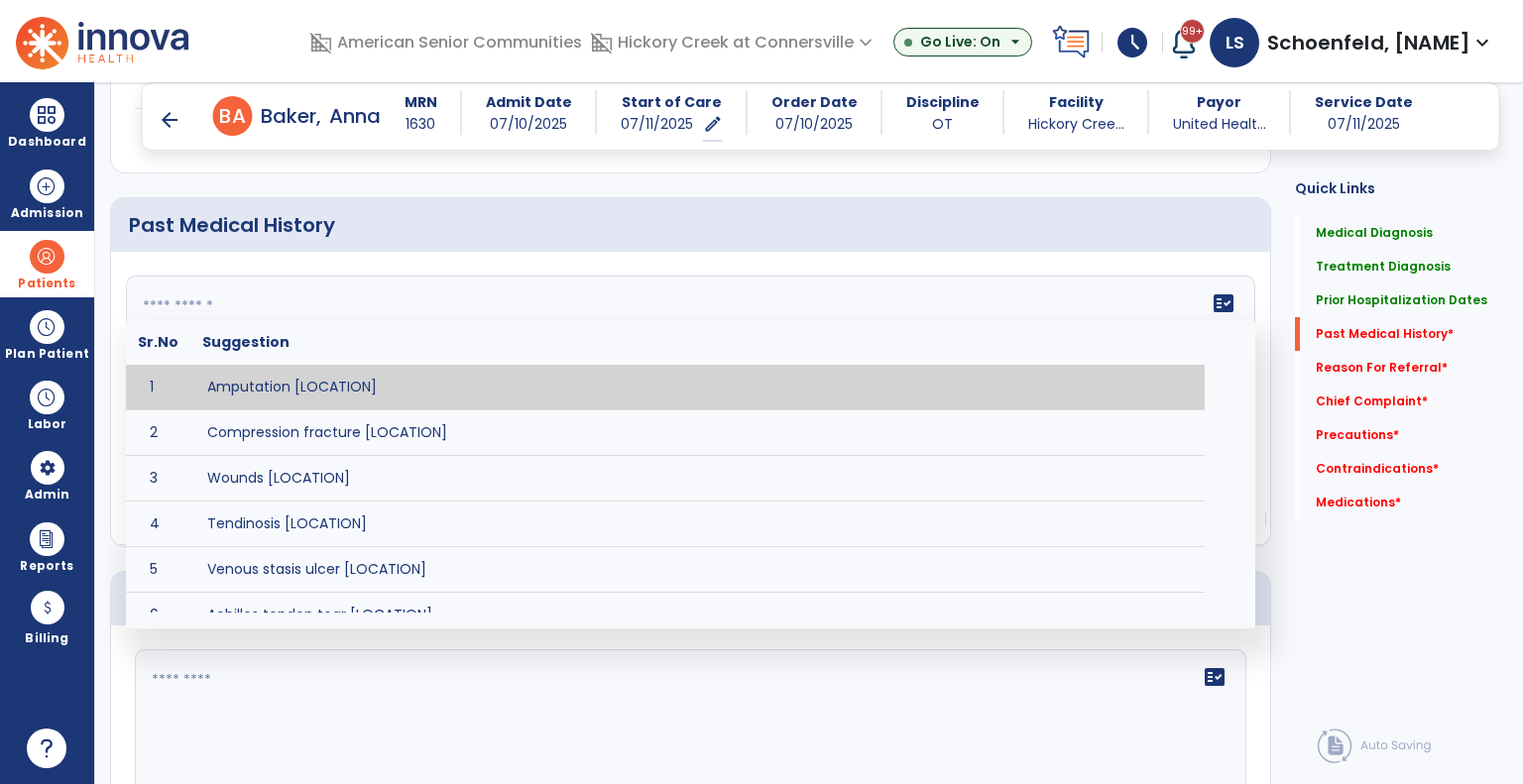 click on "fact_check  Sr.No Suggestion 1 Amputation [LOCATION] 2 Compression fracture [LOCATION] 3 Wounds [LOCATION] 4 Tendinosis [LOCATION] 5 Venous stasis ulcer [LOCATION] 6 Achilles tendon tear [LOCATION] 7 ACL tear surgically repaired [LOCATION] 8 Above knee amputation (AKA) [LOCATION] 9 Below knee amputation (BKE) [LOCATION] 10 Cancer (SITE/TYPE) 11 Surgery (TYPE) 12 AAA (Abdominal Aortic Aneurysm) 13 Achilles tendon tear [LOCATION] 14 Acute Renal Failure 15 AIDS (Acquired Immune Deficiency Syndrome) 16 Alzheimer's Disease 17 Anemia 18 Angina 19 Anxiety 20 ASHD (Arteriosclerotic Heart Disease) 21 Atrial Fibrillation 22 Bipolar Disorder 23 Bowel Obstruction 24 C-Diff 25 Coronary Artery Bypass Graft (CABG) 26 CAD (Coronary Artery Disease) 27 Carpal tunnel syndrome 28 Chronic bronchitis 29 Chronic renal failure 30 Colostomy 31 COPD (Chronic Obstructive Pulmonary Disease) 32 CRPS (Complex Regional Pain Syndrome) 33 CVA (Cerebrovascular Accident) 34 CVI (Chronic Venous Insufficiency) 35 DDD (Degenerative Disc Disease)" 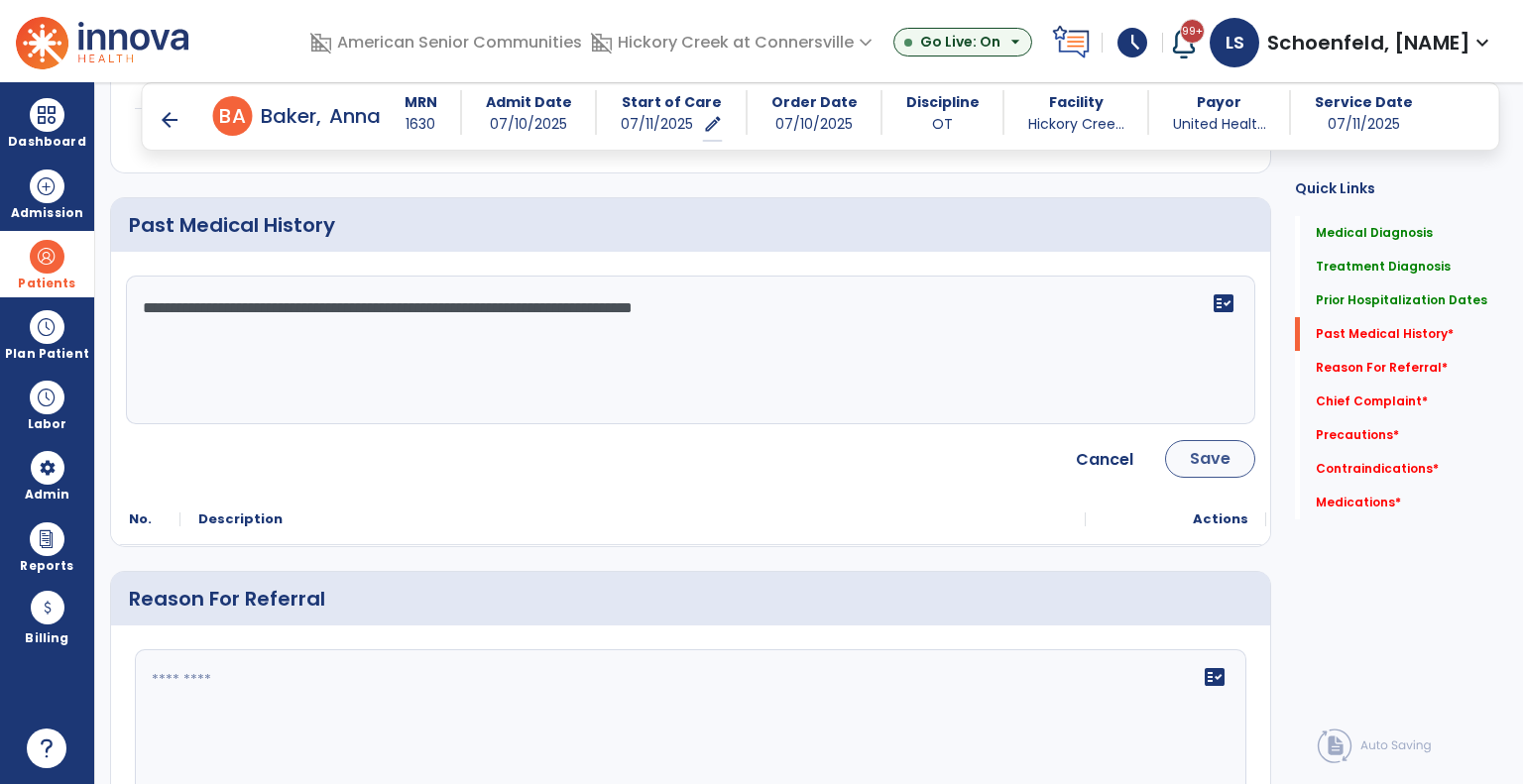 type on "**********" 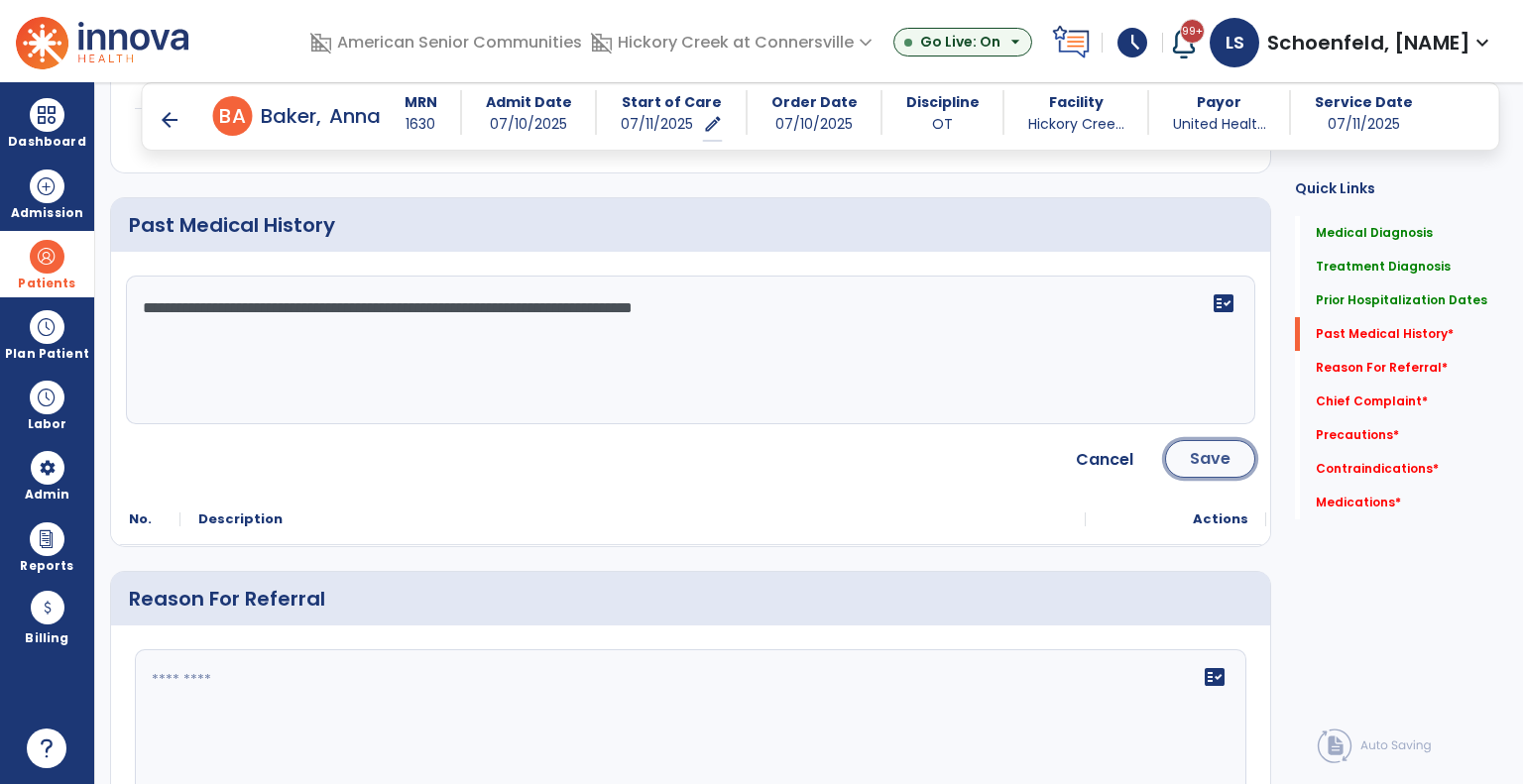 click on "Save" 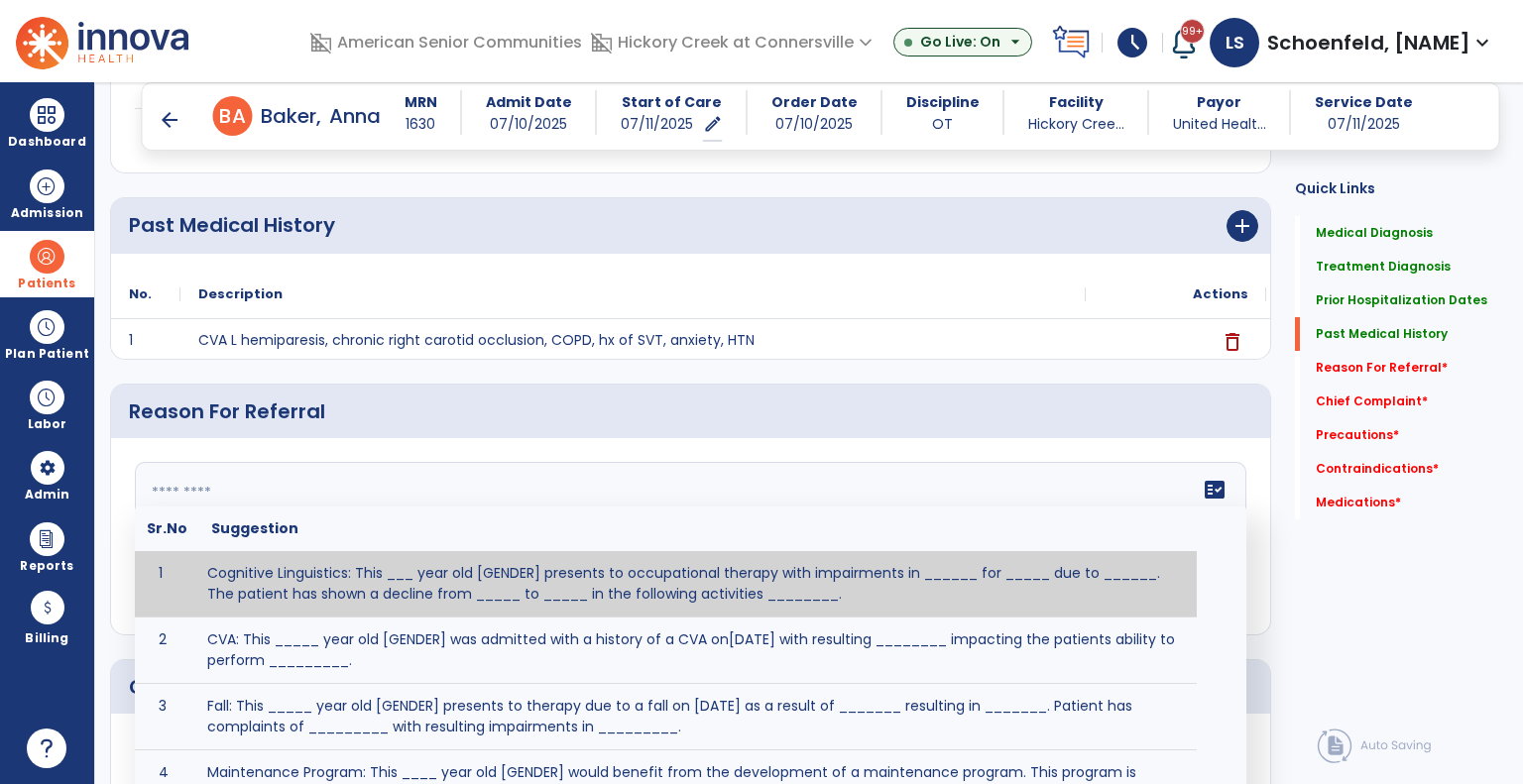 click 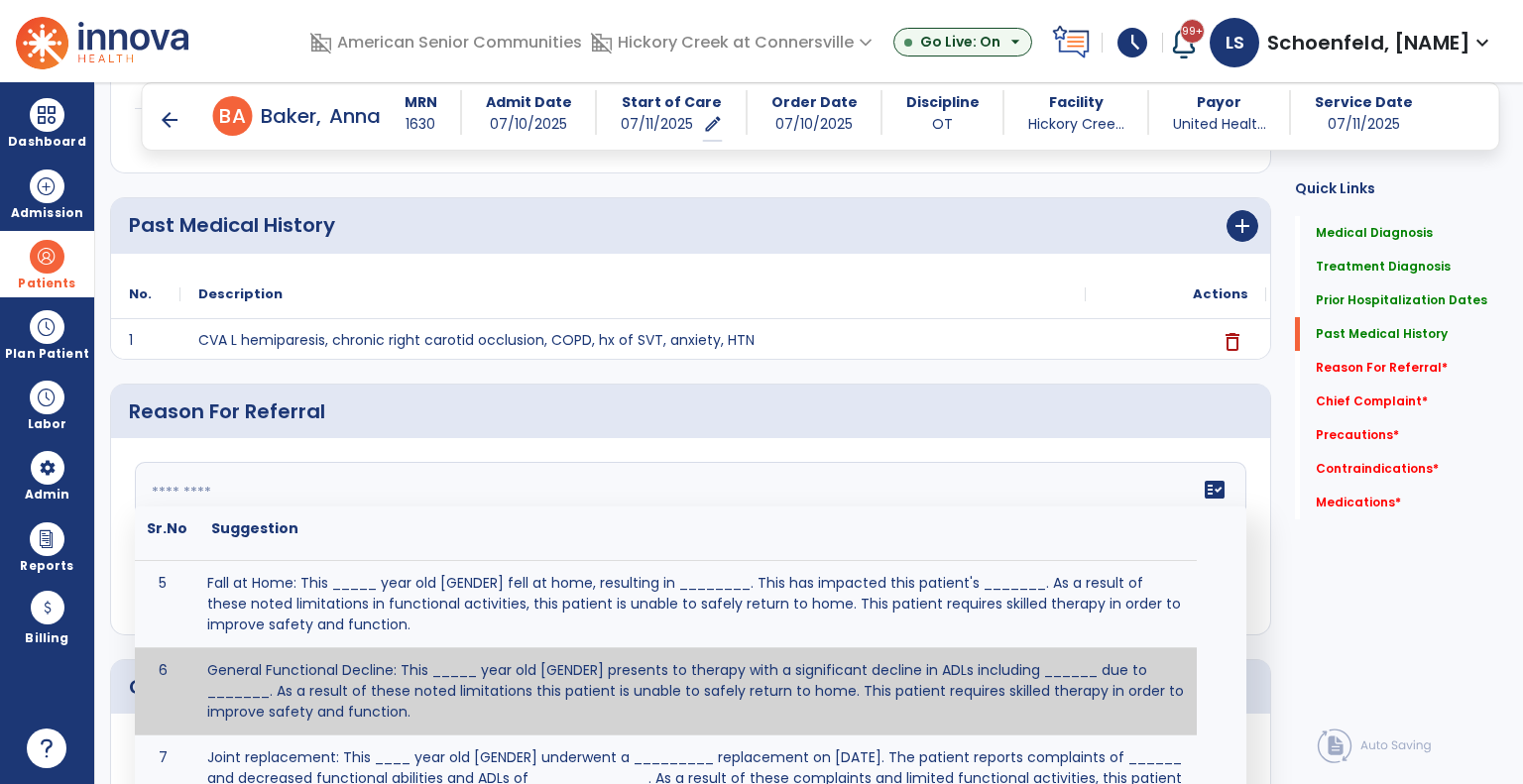 scroll, scrollTop: 396, scrollLeft: 0, axis: vertical 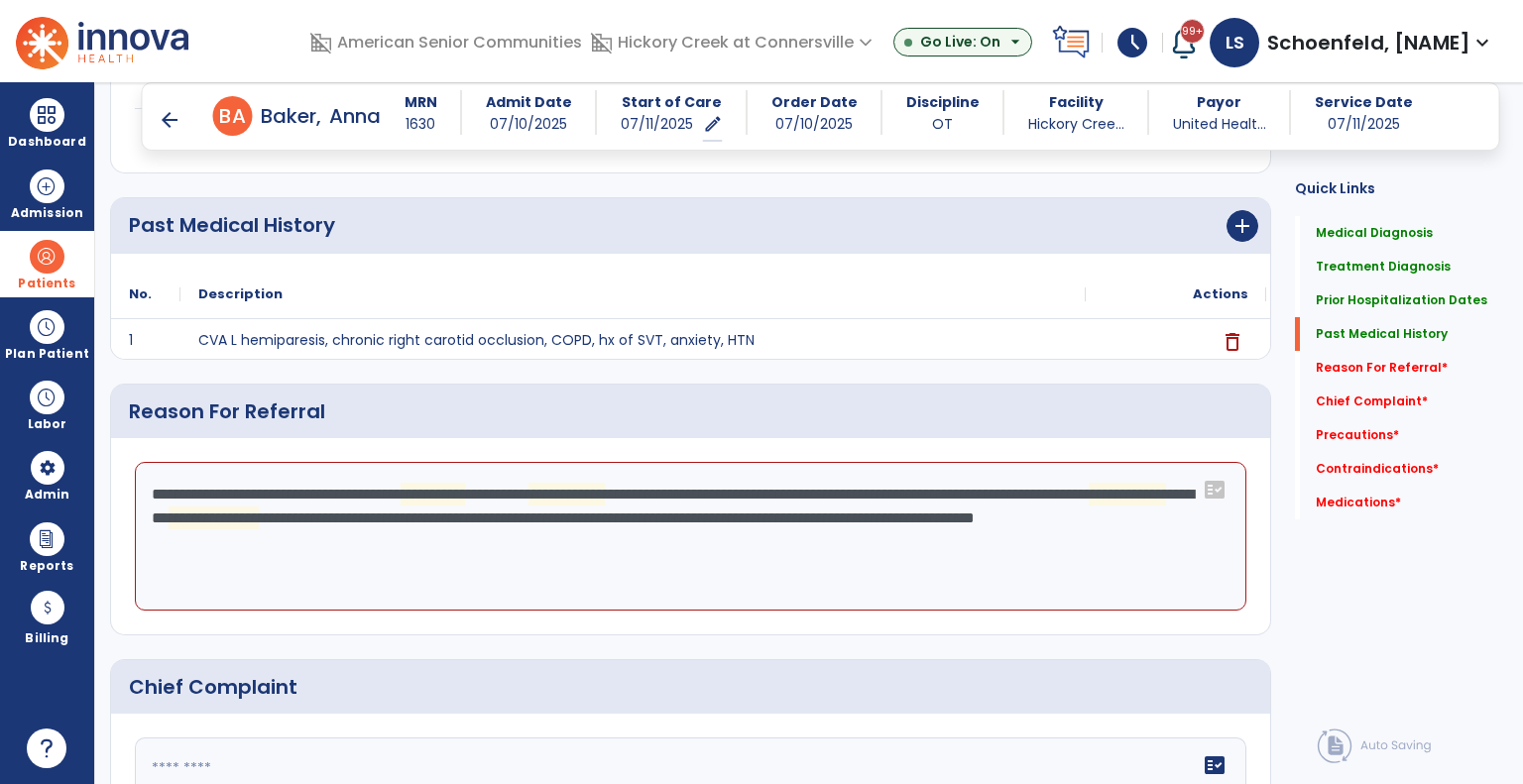 click on "**********" 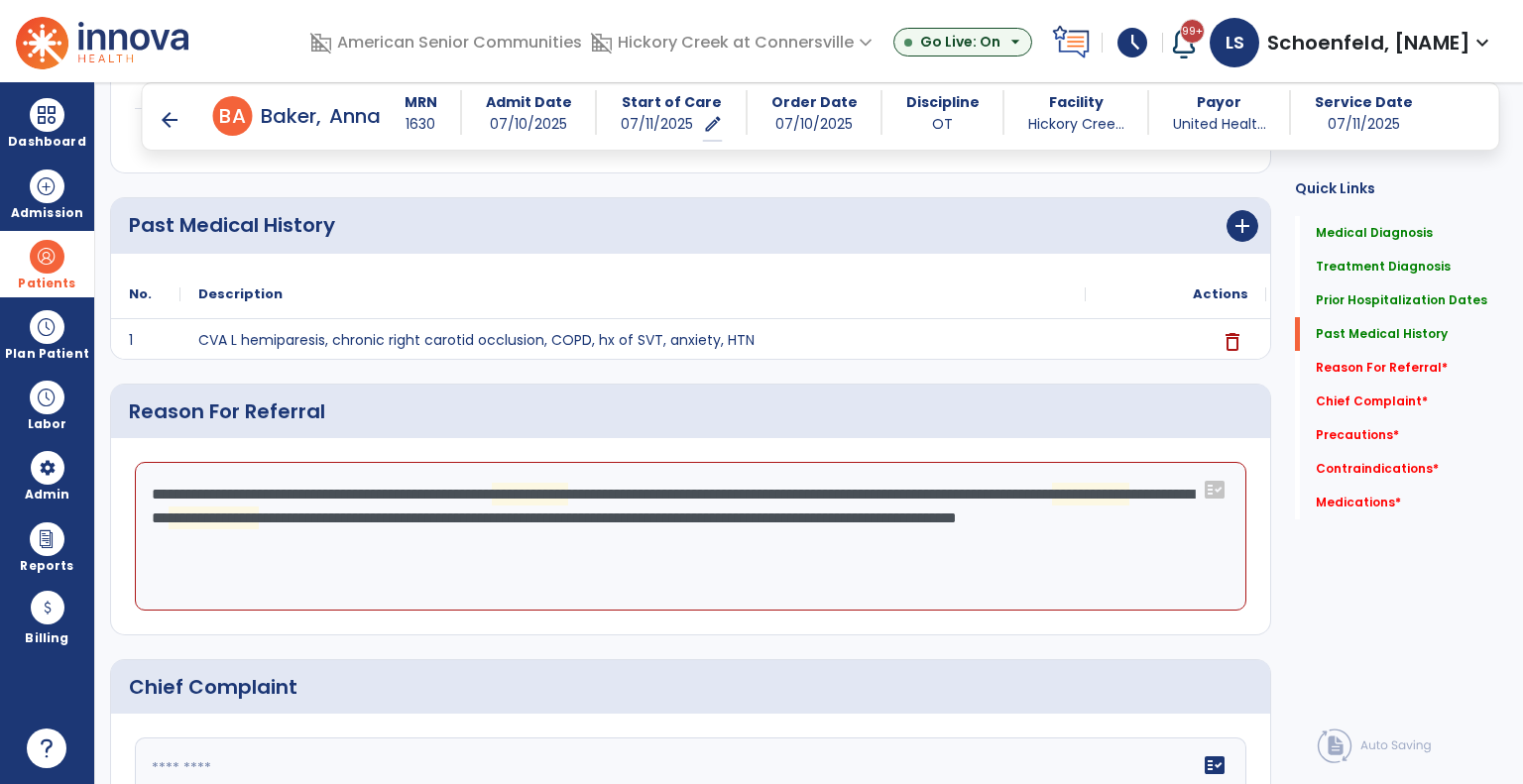 click on "**********" 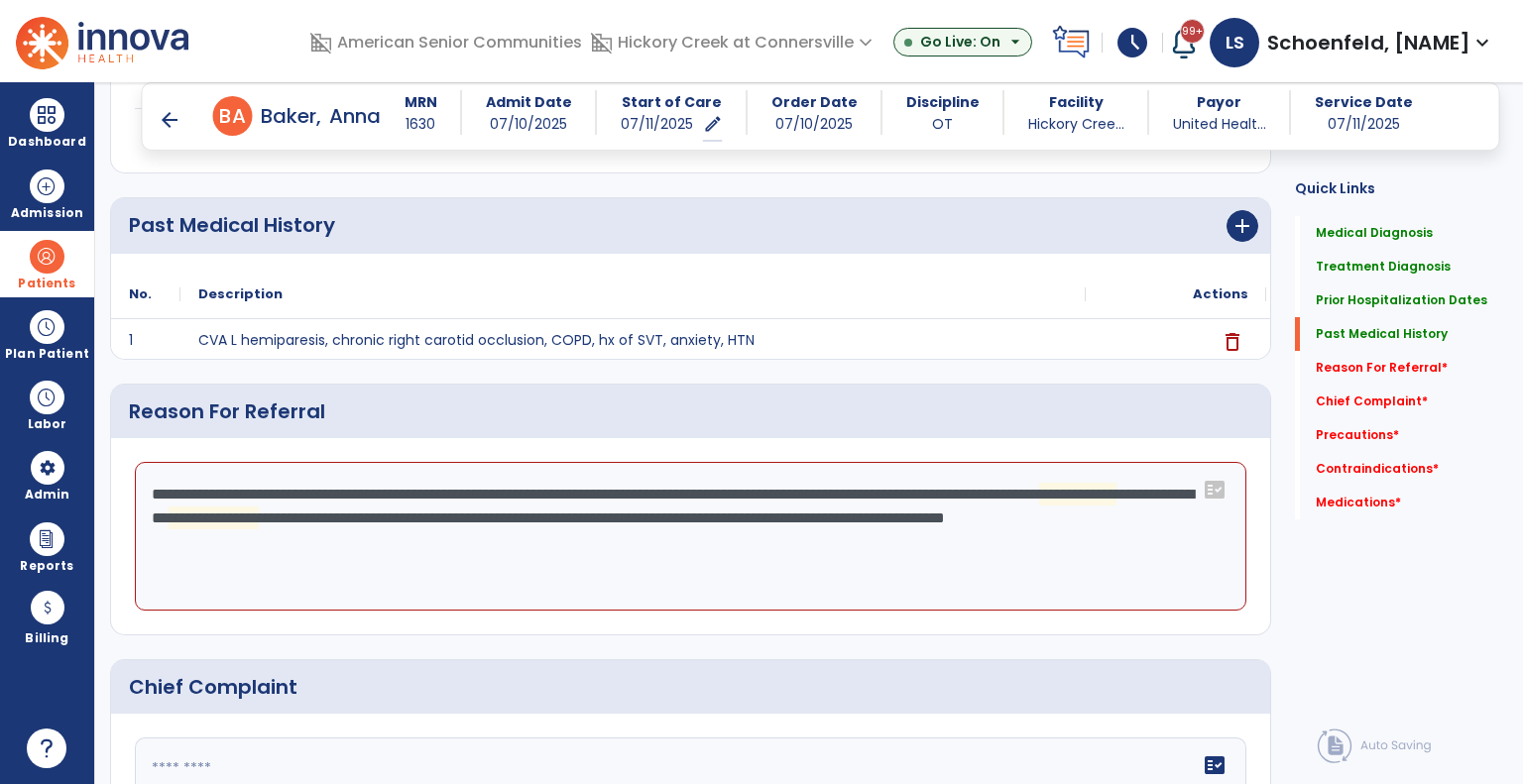 click on "**********" 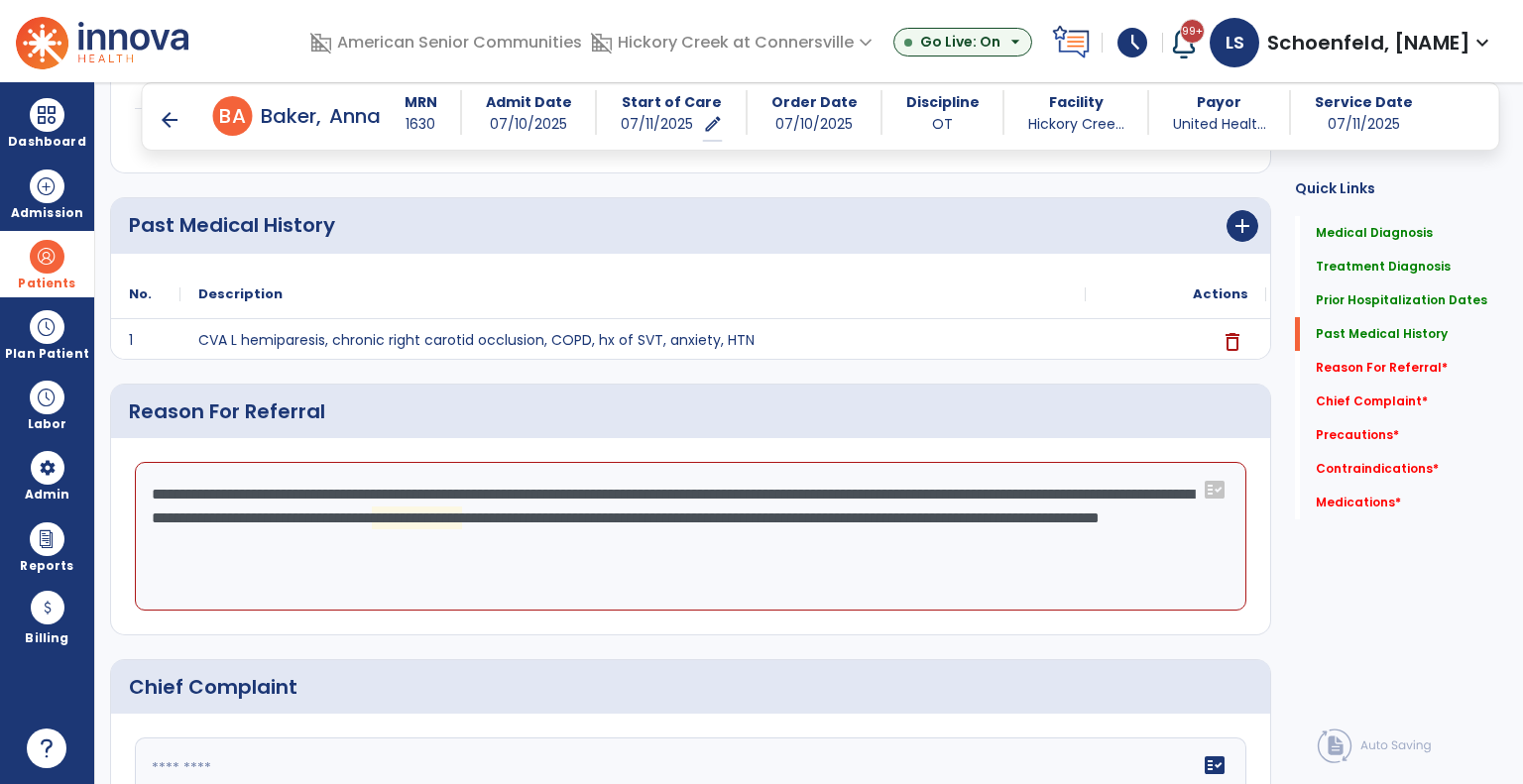 click on "**********" 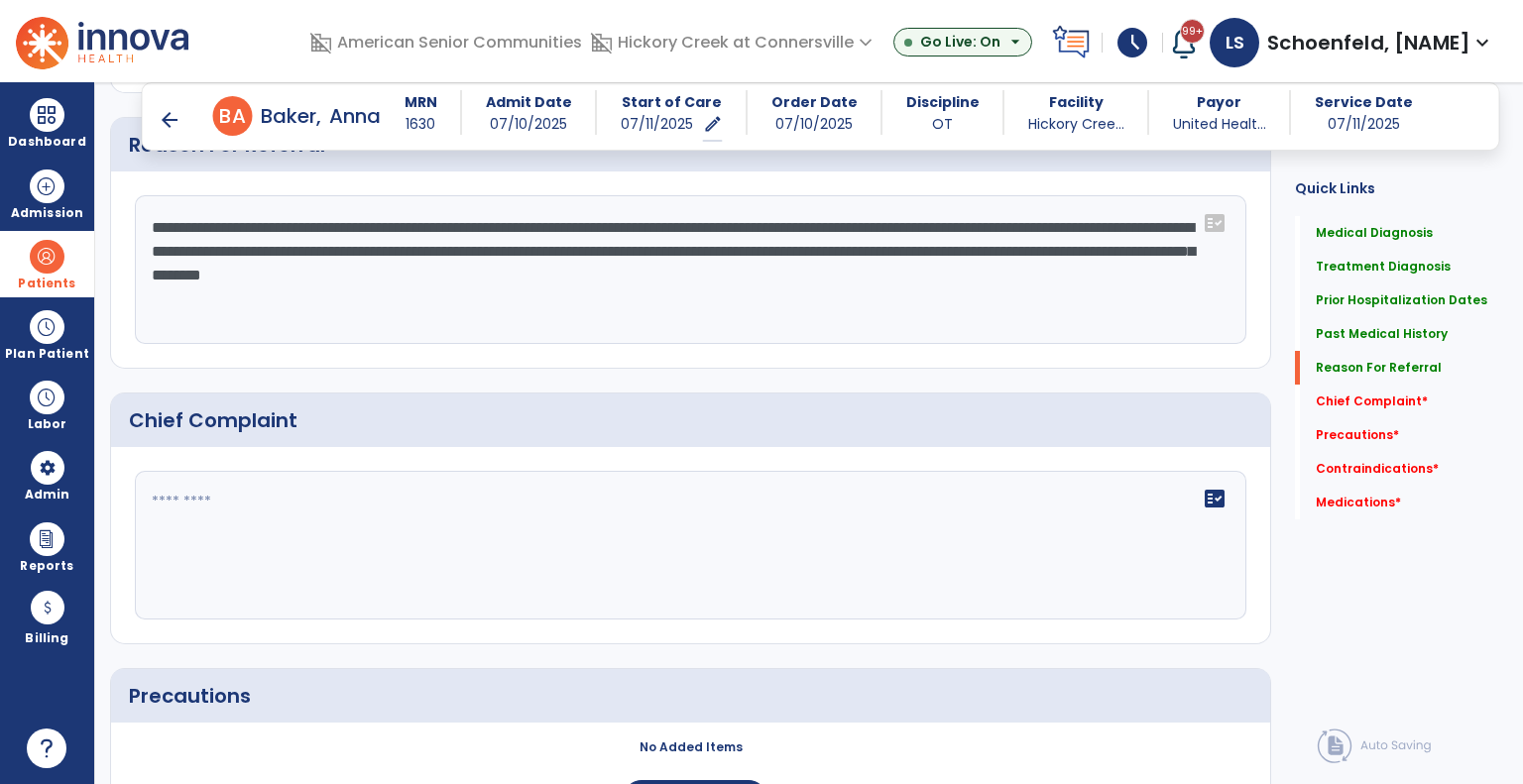 scroll, scrollTop: 991, scrollLeft: 0, axis: vertical 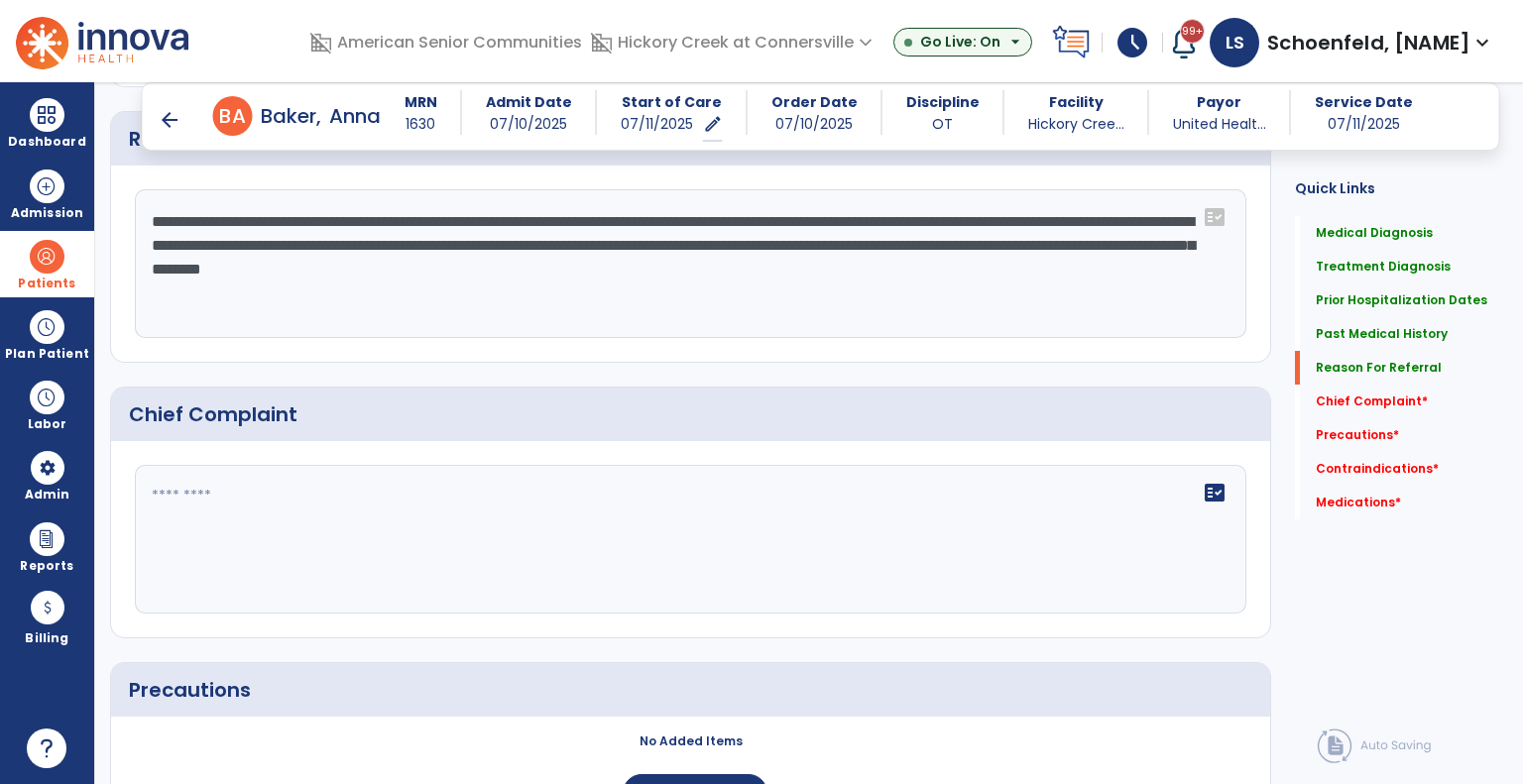 type on "**********" 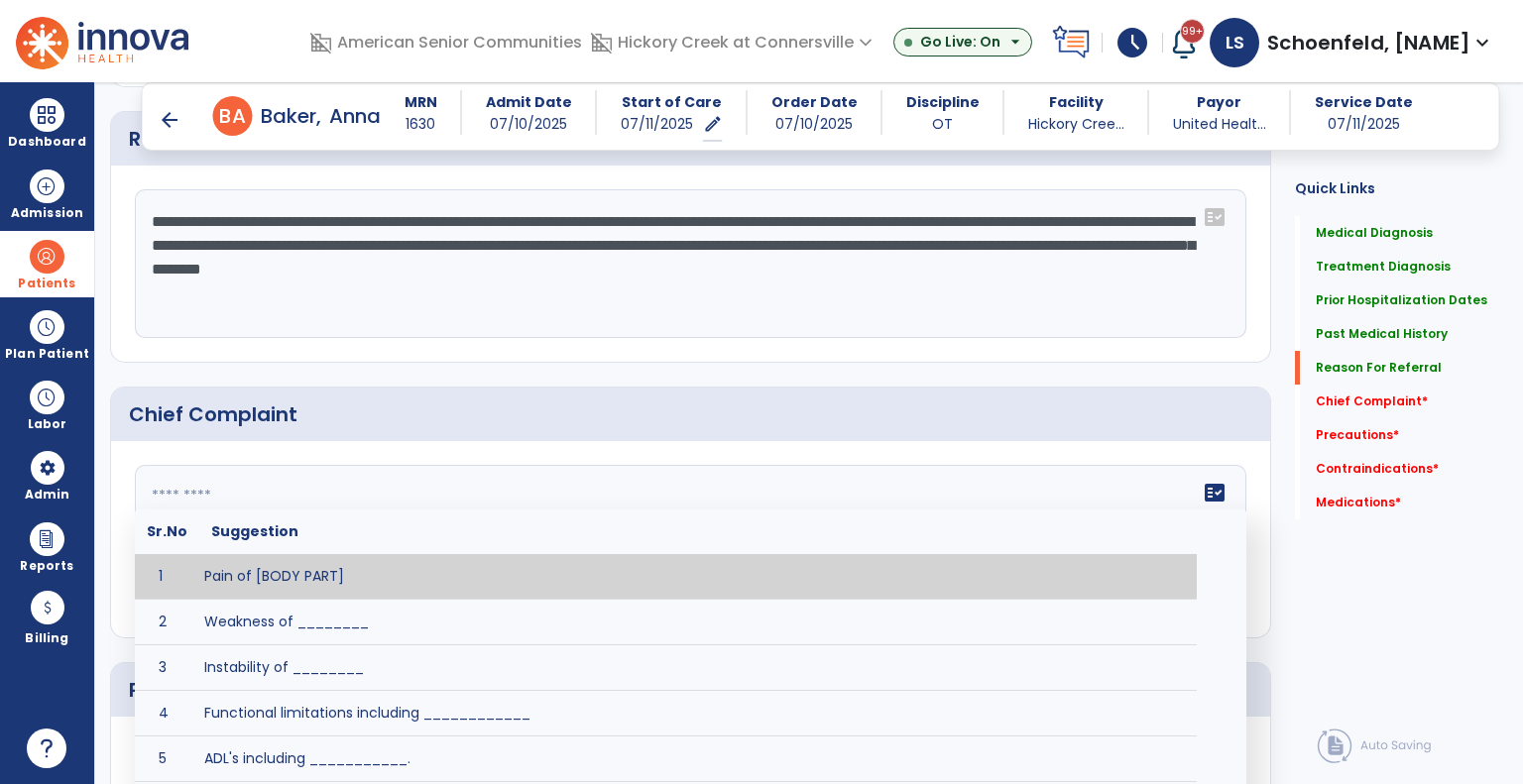 click 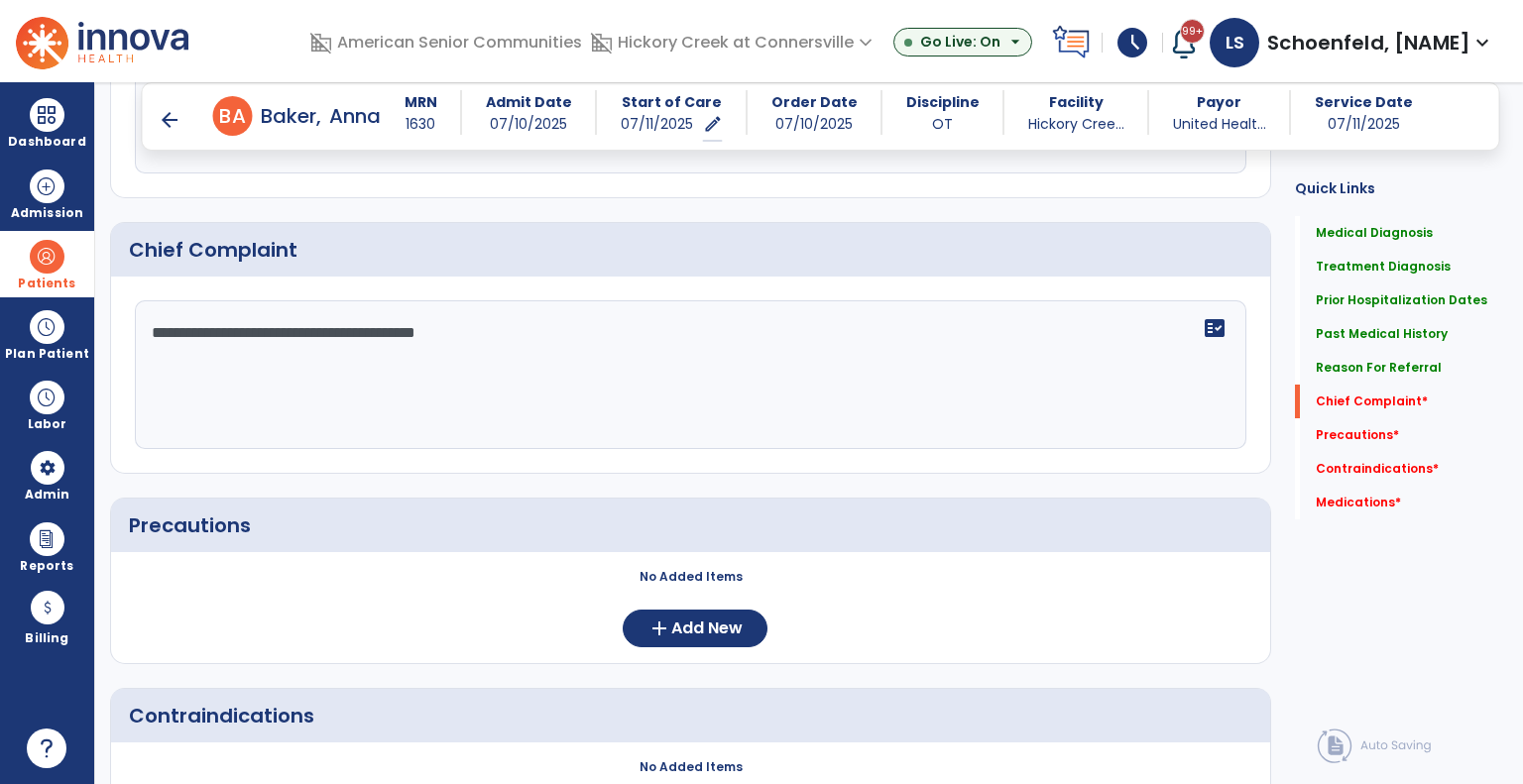 scroll, scrollTop: 1189, scrollLeft: 0, axis: vertical 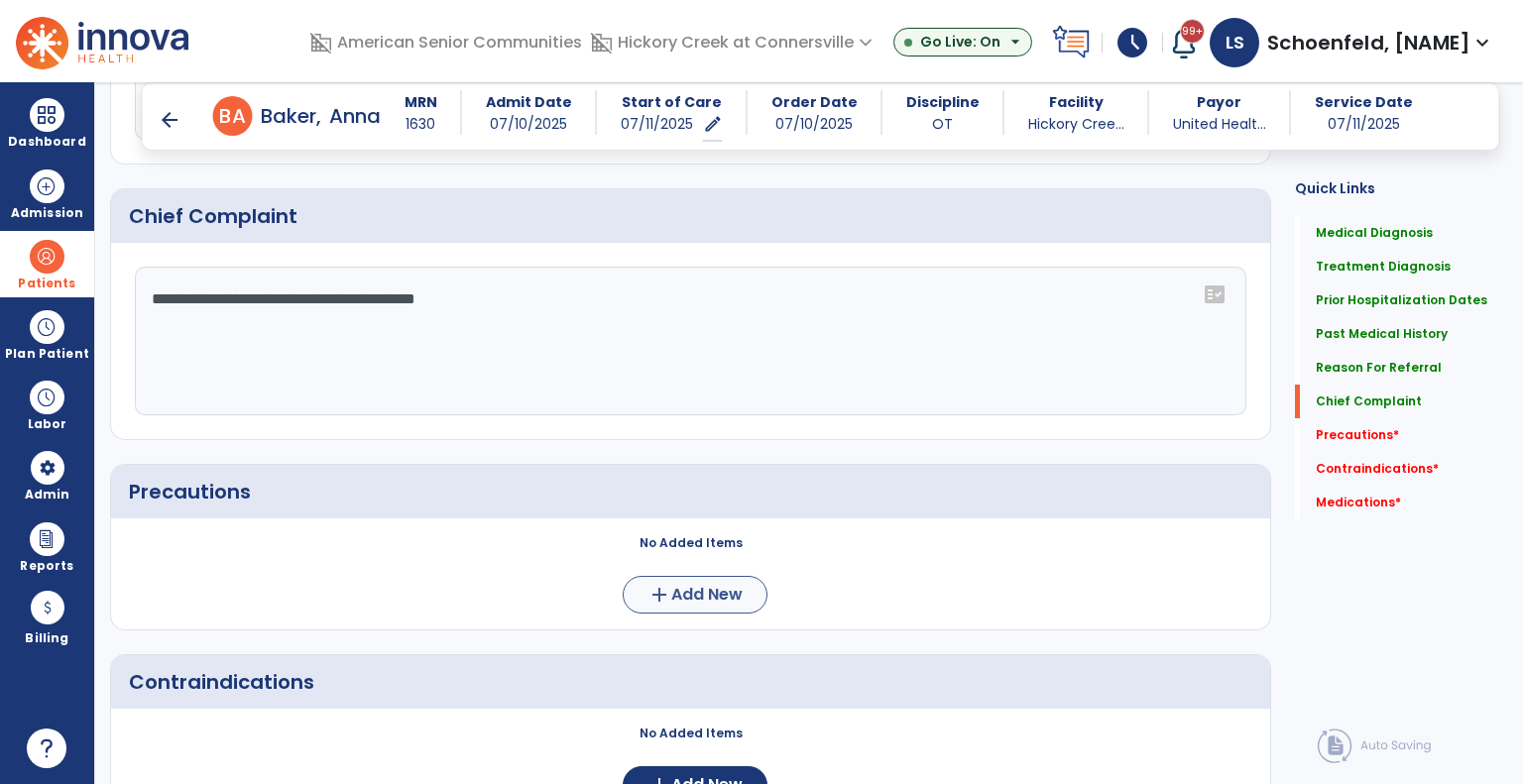 type on "**********" 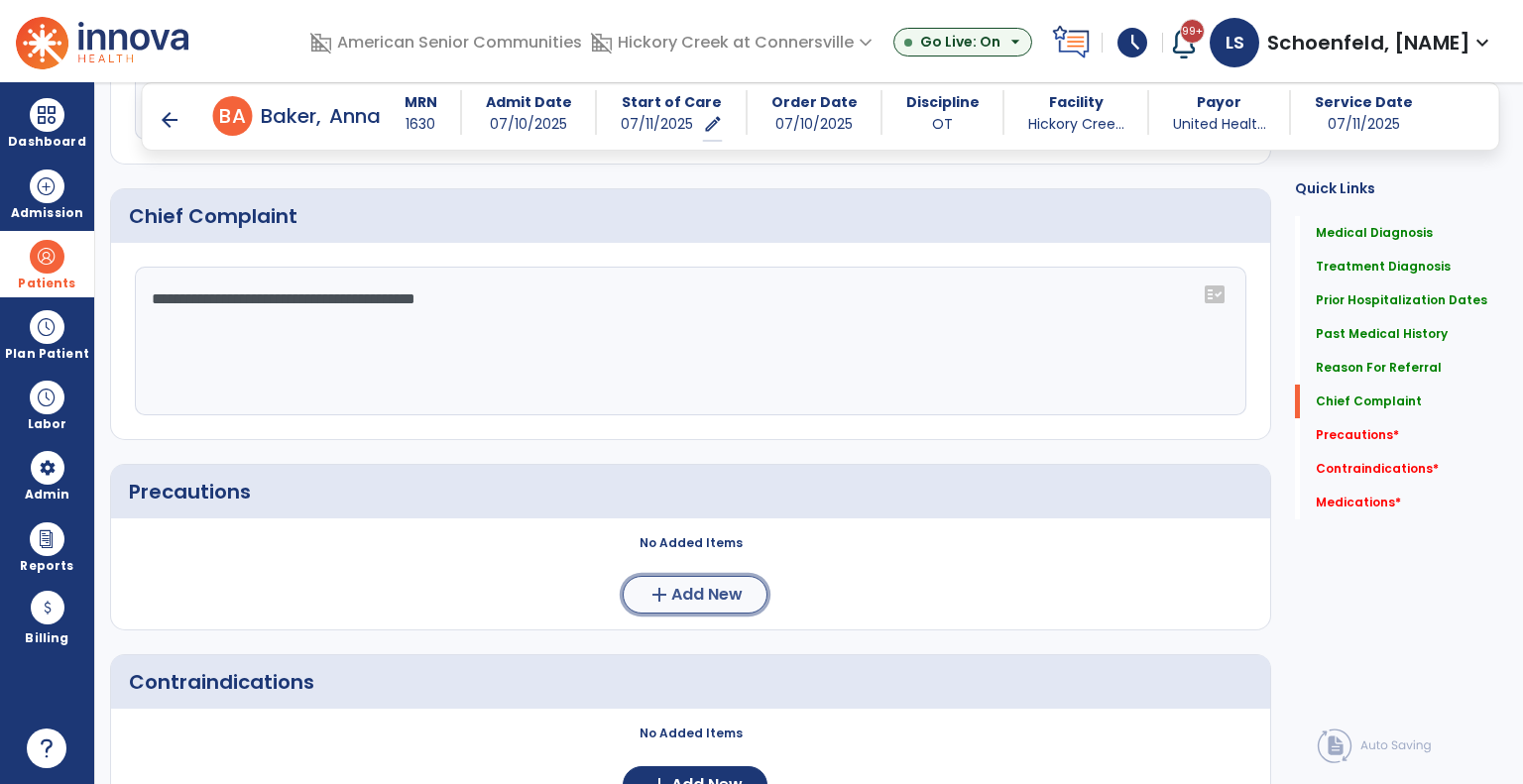 click on "add" 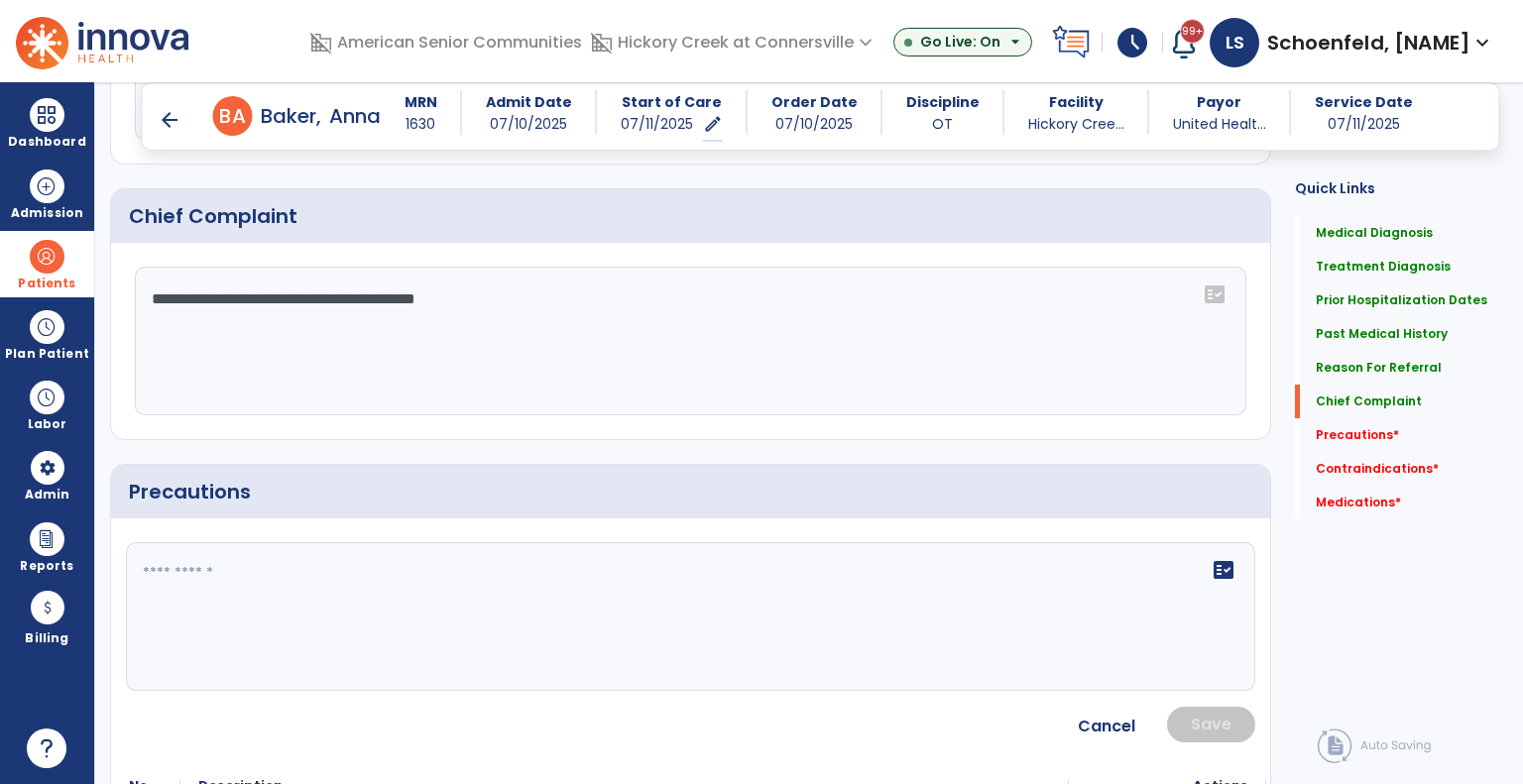 click 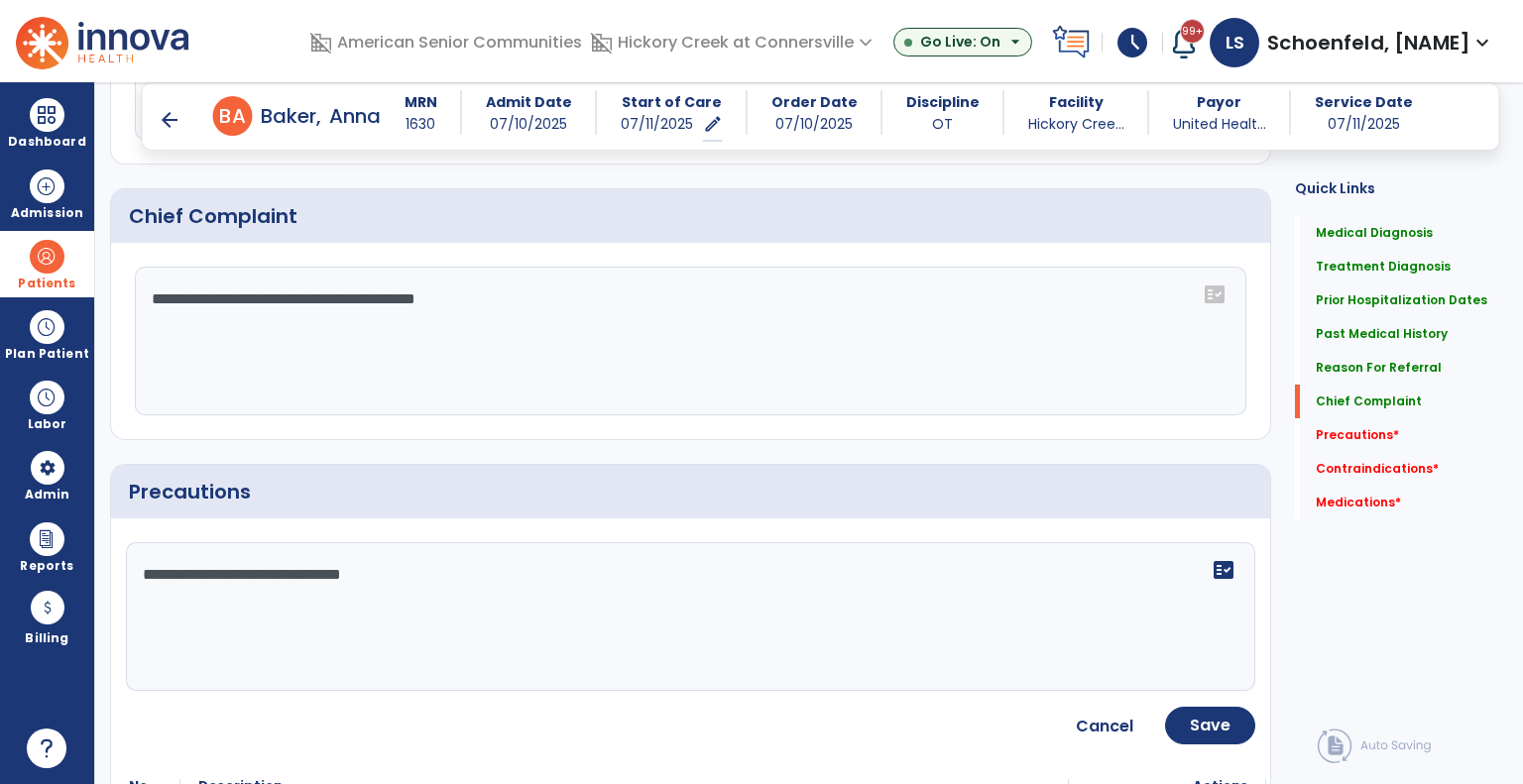 type on "**********" 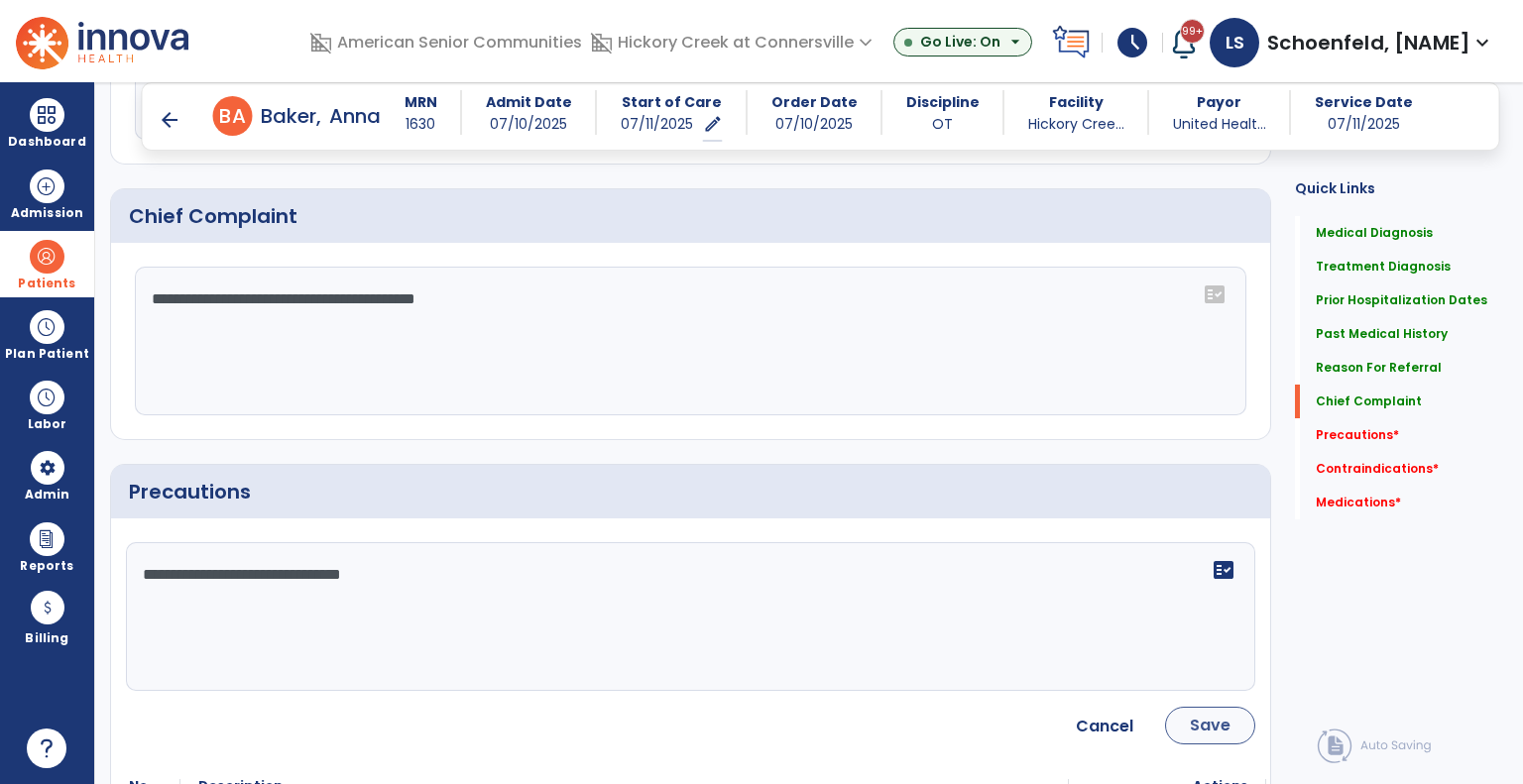 click on "**********" 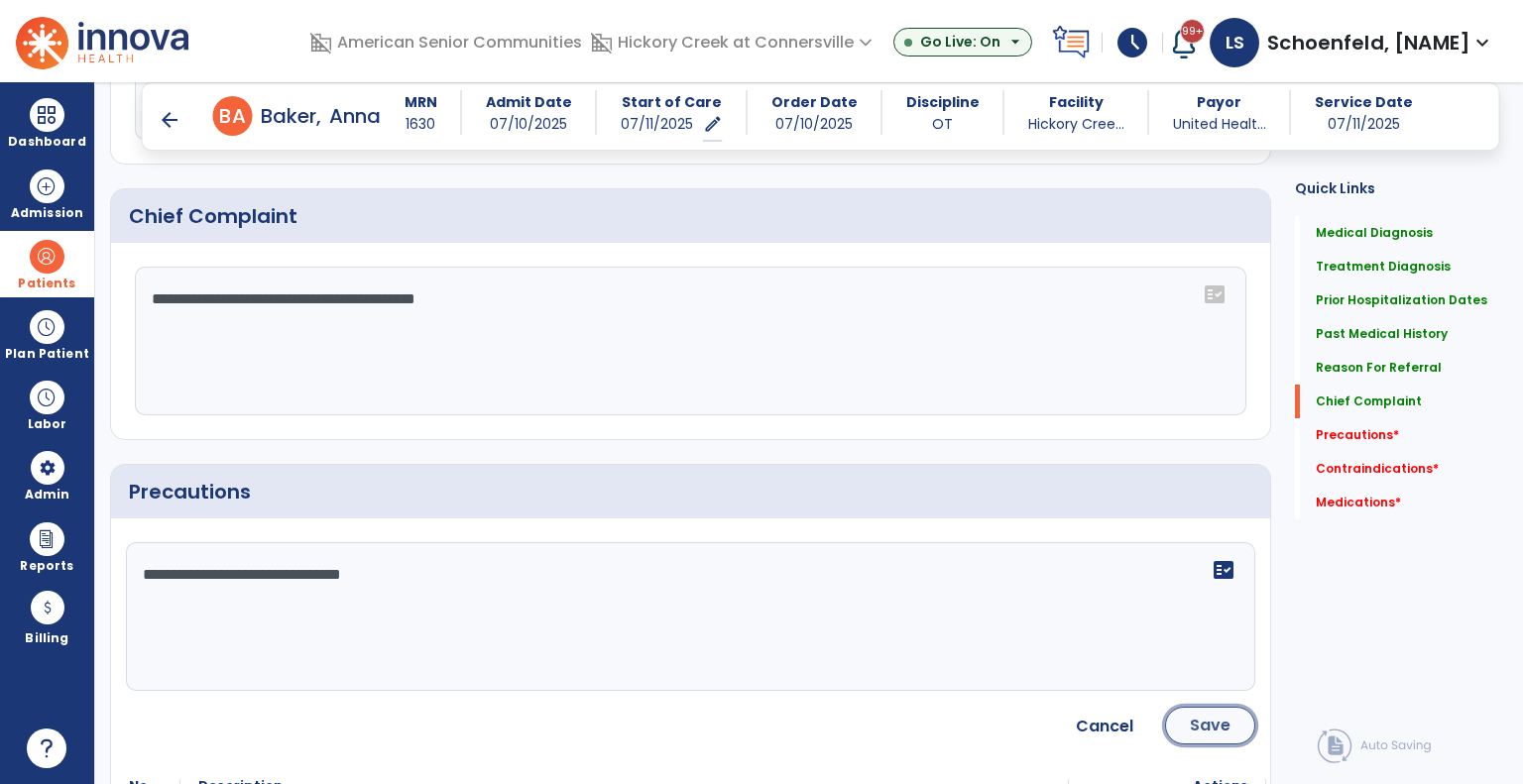 click on "Save" 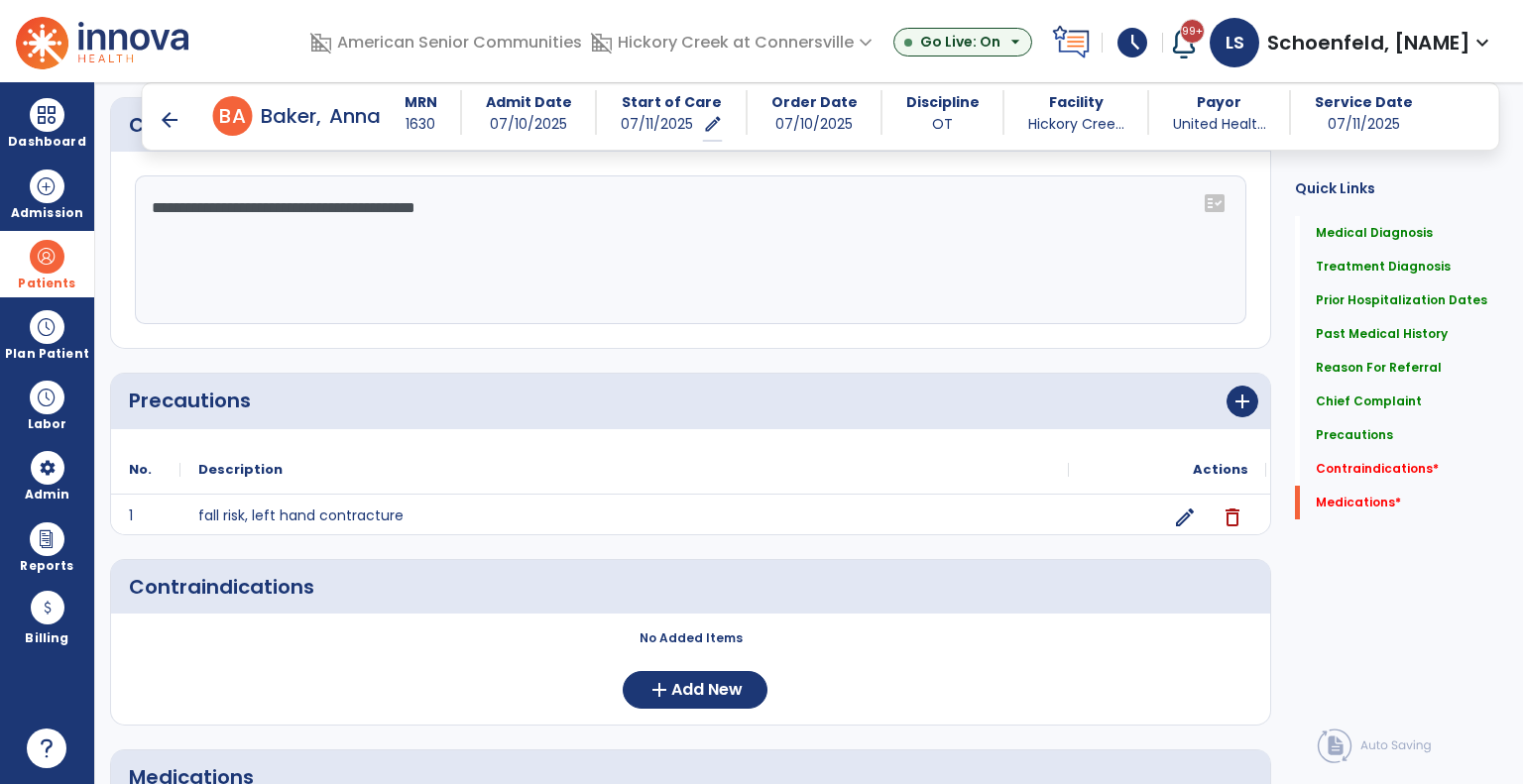 scroll, scrollTop: 1388, scrollLeft: 0, axis: vertical 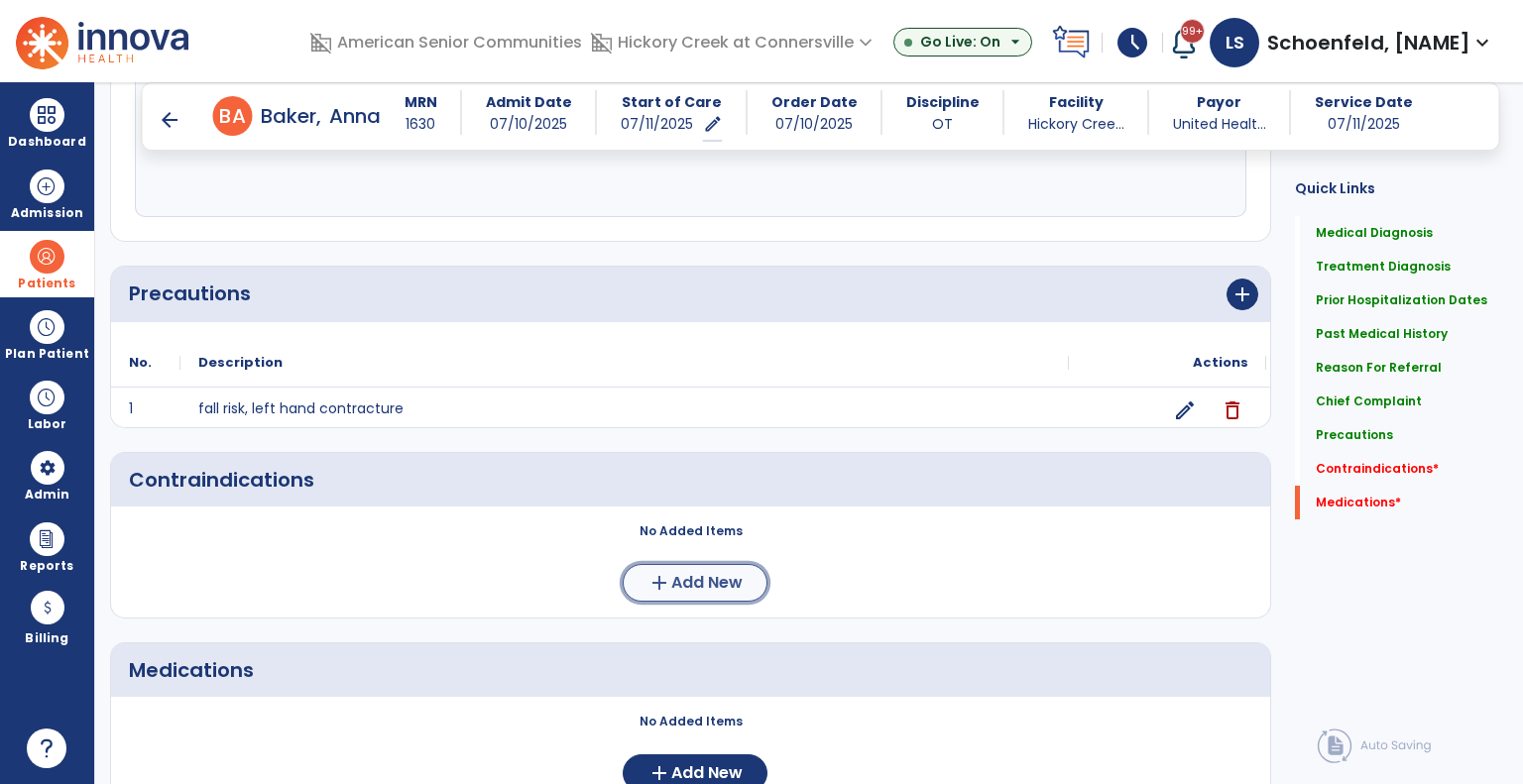 click on "add  Add New" 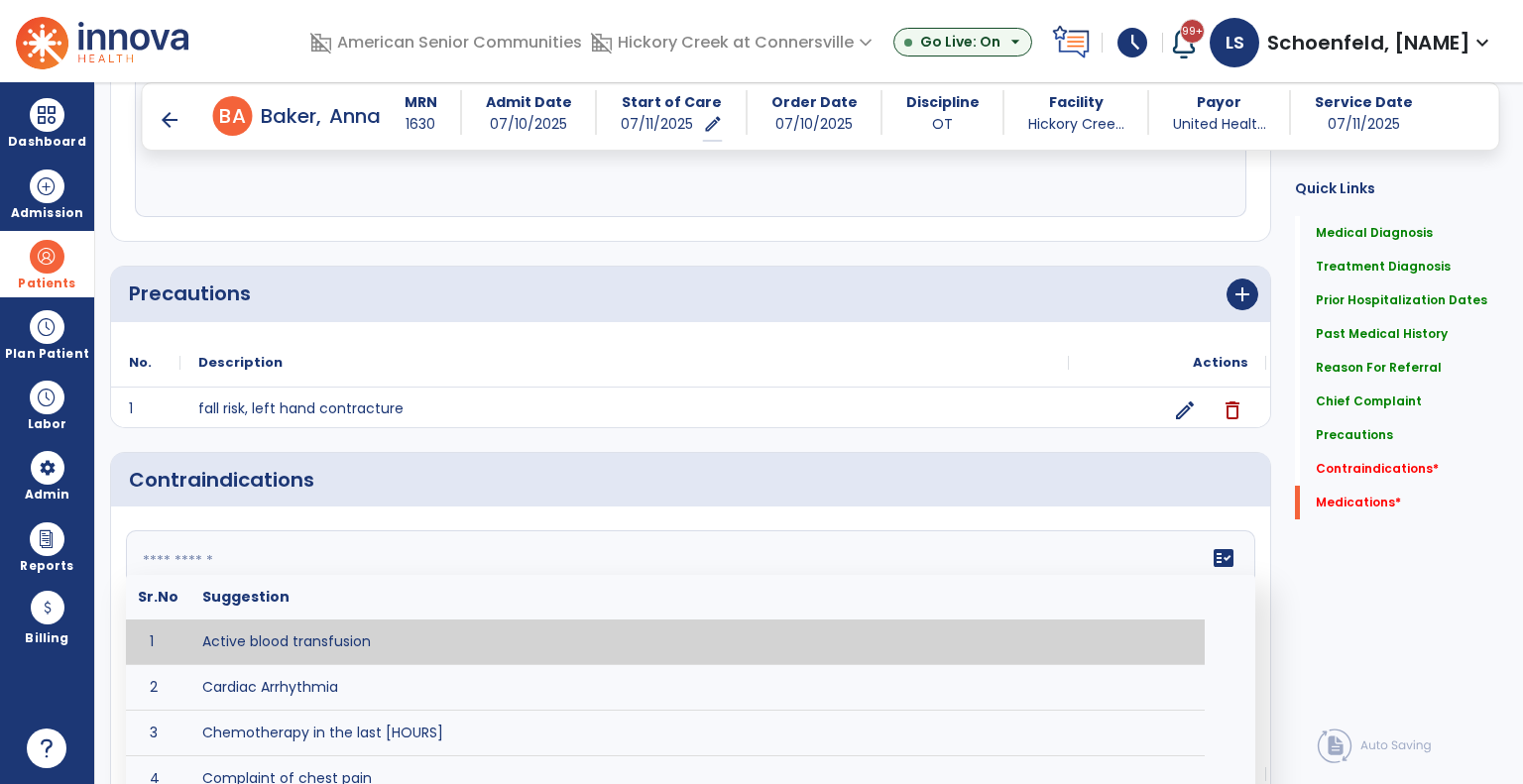click on "fact_check  Sr.No Suggestion 1 Active blood transfusion 2 Cardiac Arrhythmia 3 Chemotherapy in the last [HOURS] 4 Complaint of chest pain 5 DVT 6 Hypertension [VALUES] 7 Inflammation or infection in the heart. 8 Oxygen saturation lower than [VALUE] 9 Pacemaker 10 Pulmonary infarction 11 Recent changes in EKG 12 Severe aortic stenosis 13 Severe dehydration 14 Severe diaphoresis 15 Severe orthostatic hypotension 16 Severe shortness of breath/dyspnea 17 Significantly elevated potassium levels 18 Significantly low potassium levels 19 Suspected or known dissecting aneurysm 20 Systemic infection 21 Uncontrolled diabetes with blood sugar levels greater than [VALUE] or less than [Value]  22 Unstable angina 23 Untreated blood clots" 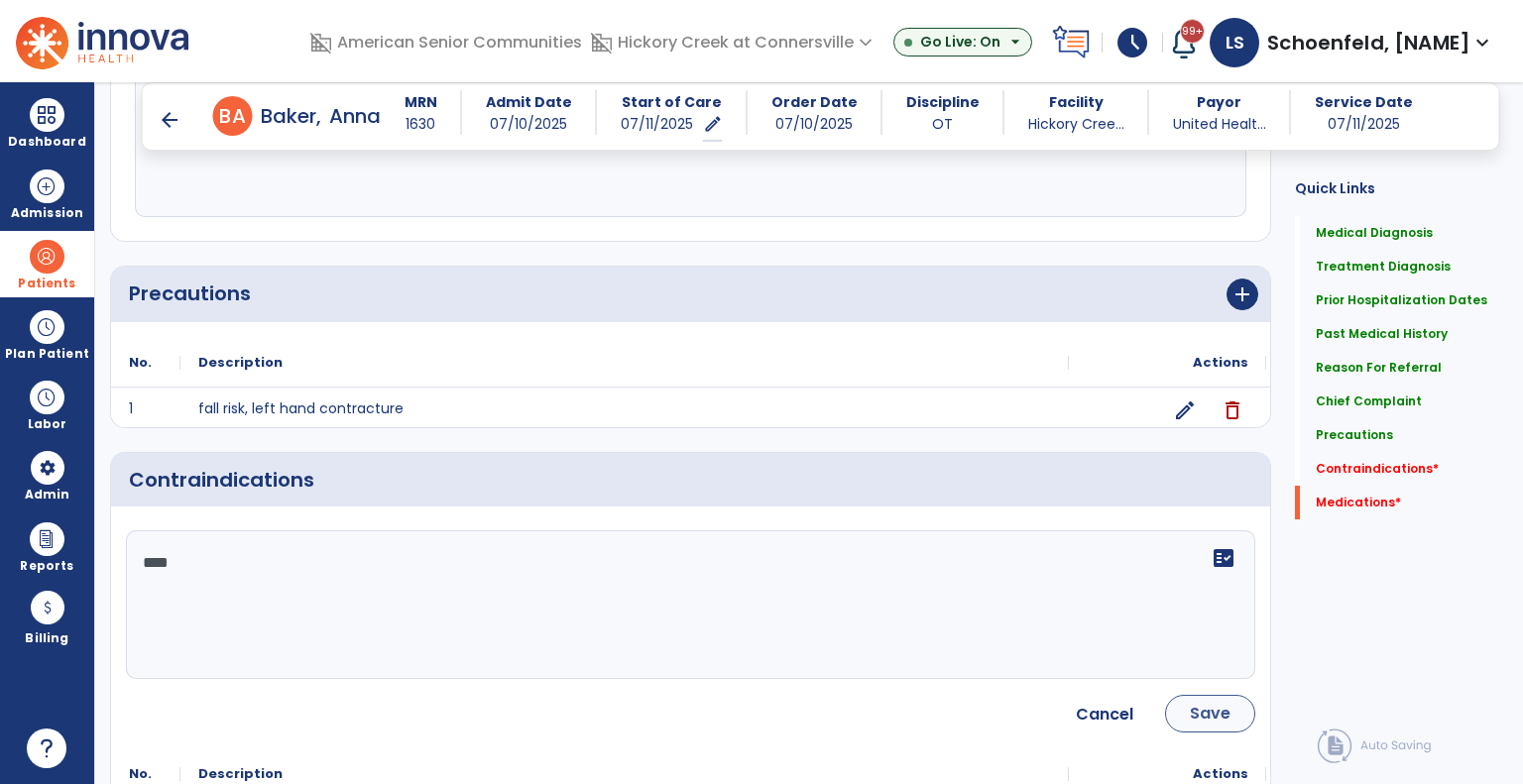 type on "****" 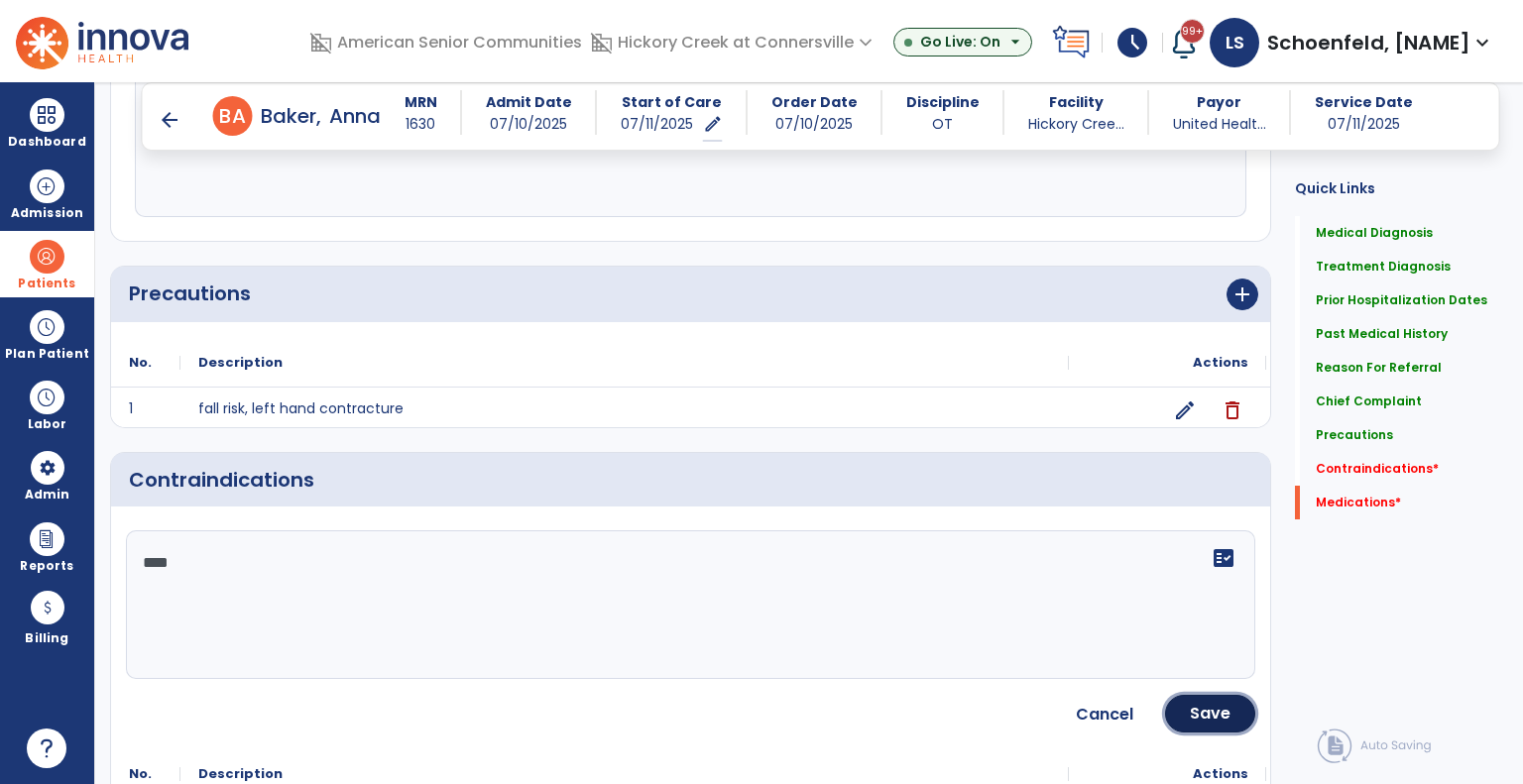 drag, startPoint x: 1212, startPoint y: 706, endPoint x: 1172, endPoint y: 714, distance: 40.792156 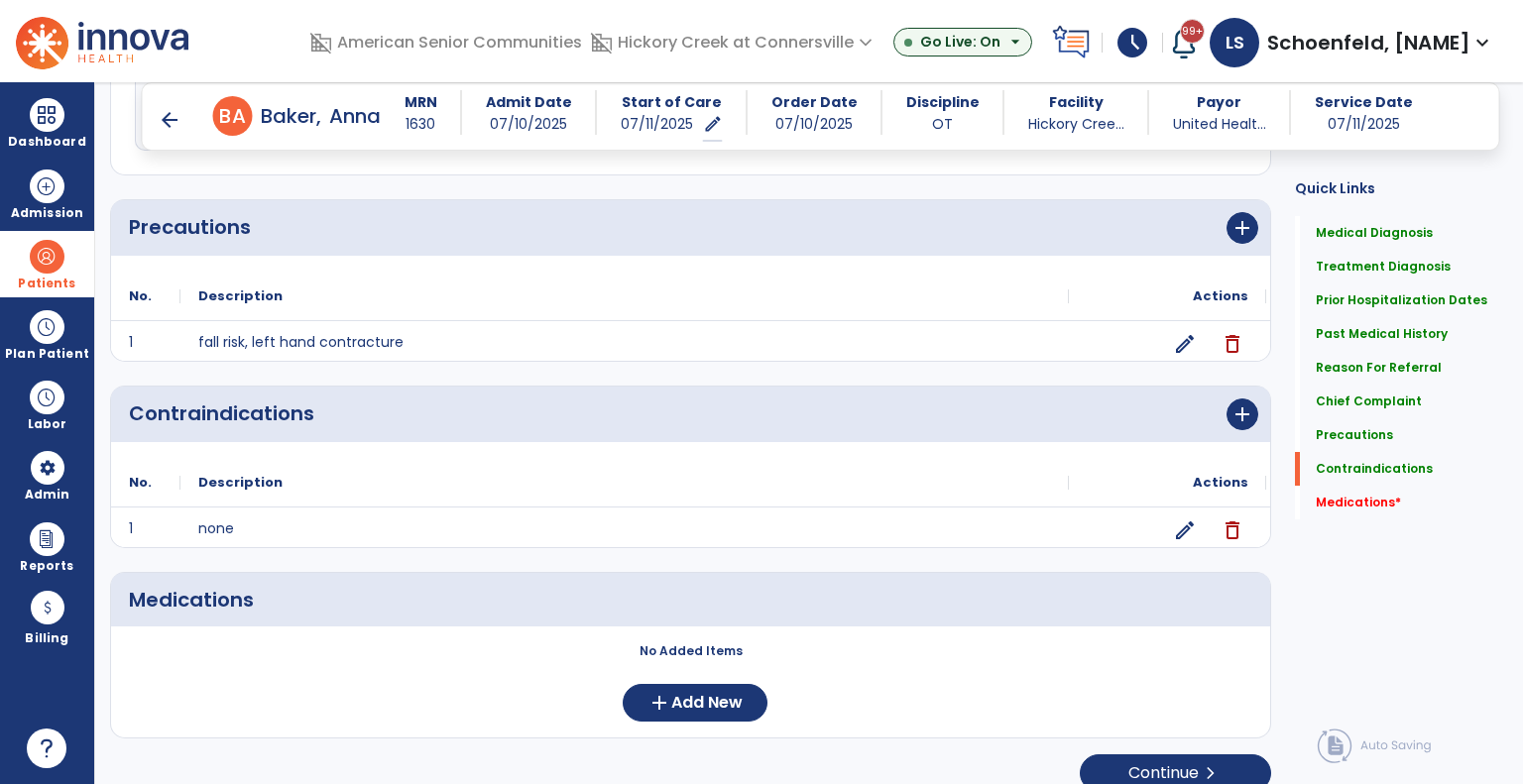 scroll, scrollTop: 1472, scrollLeft: 0, axis: vertical 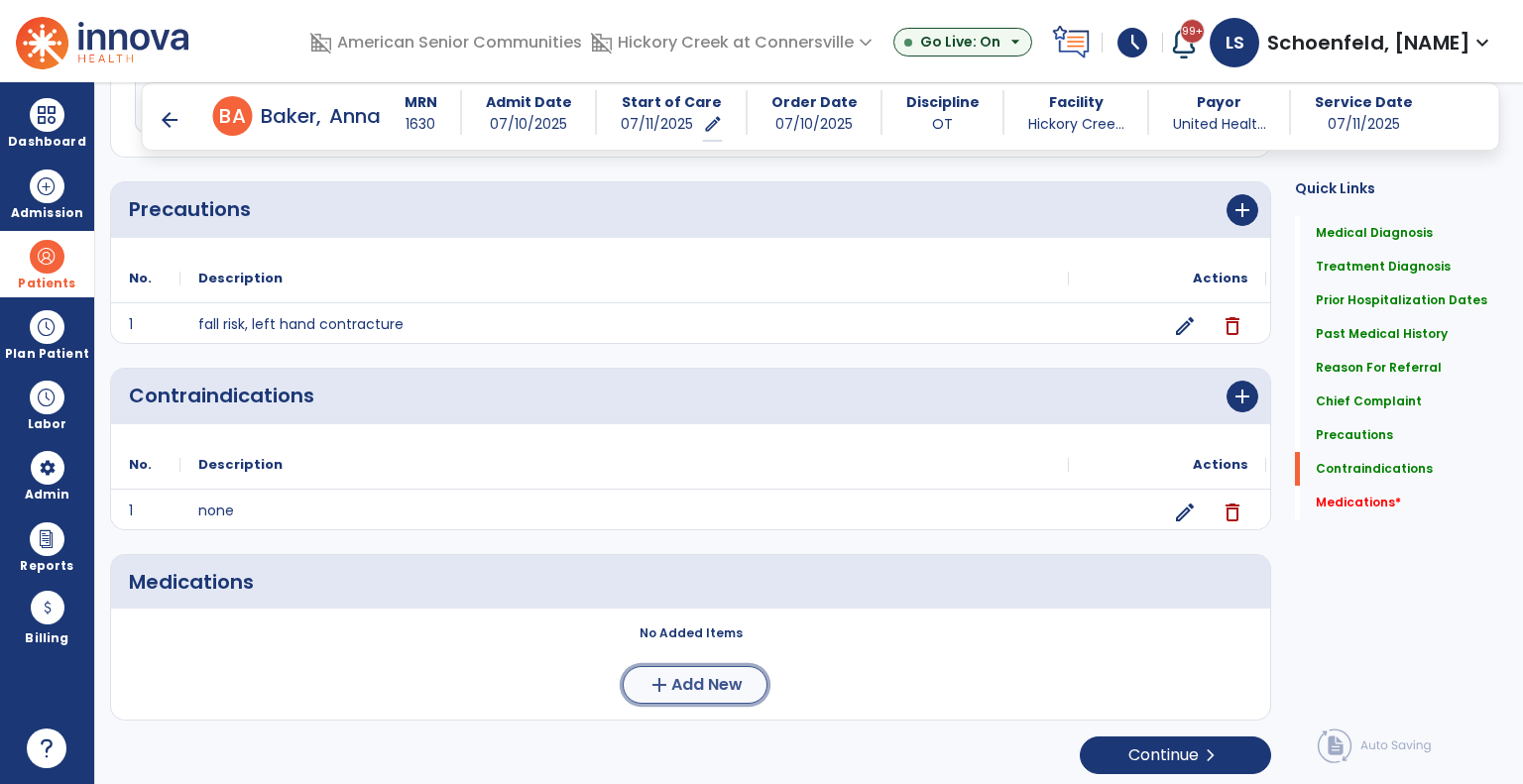 click on "Add New" 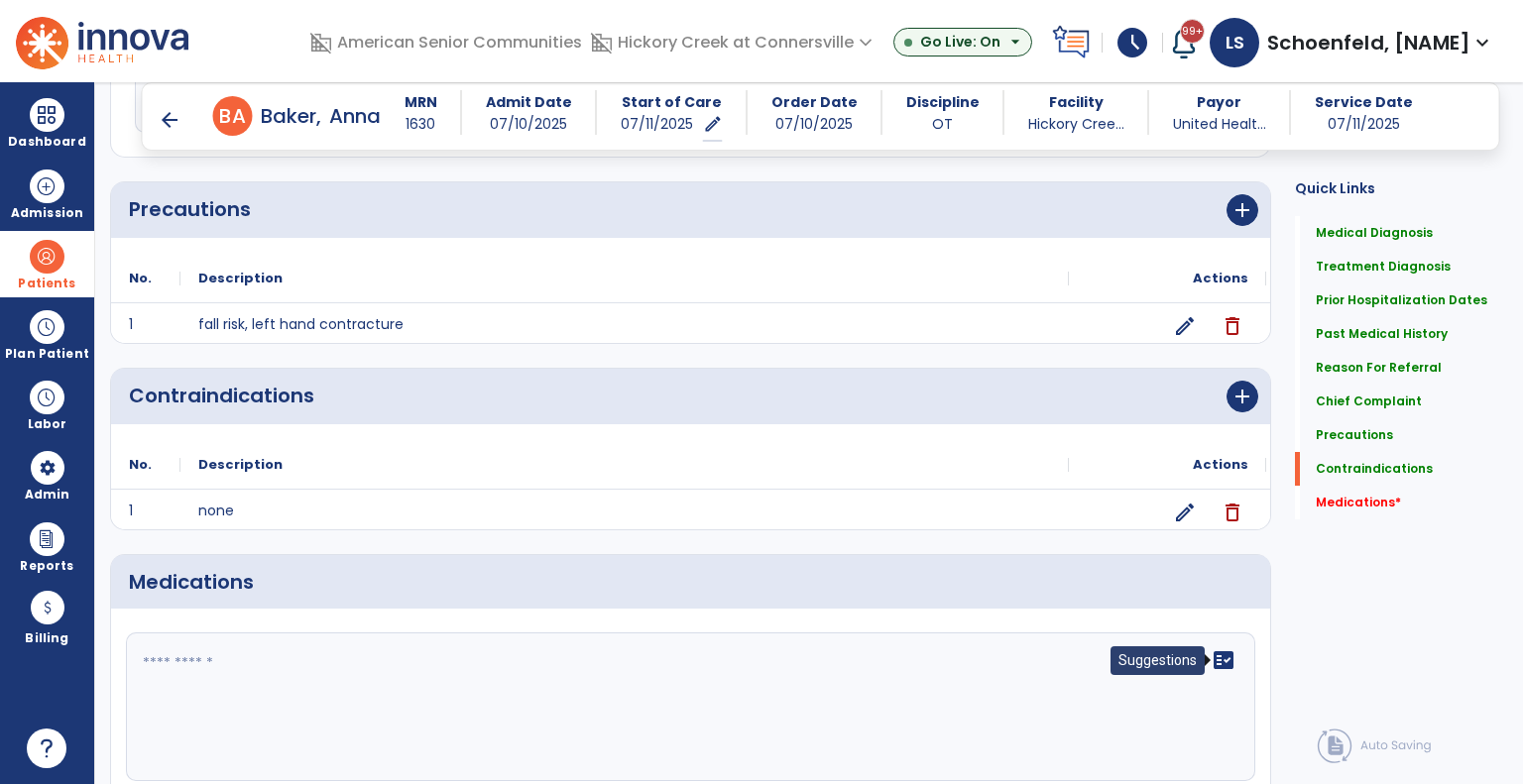 click on "fact_check" 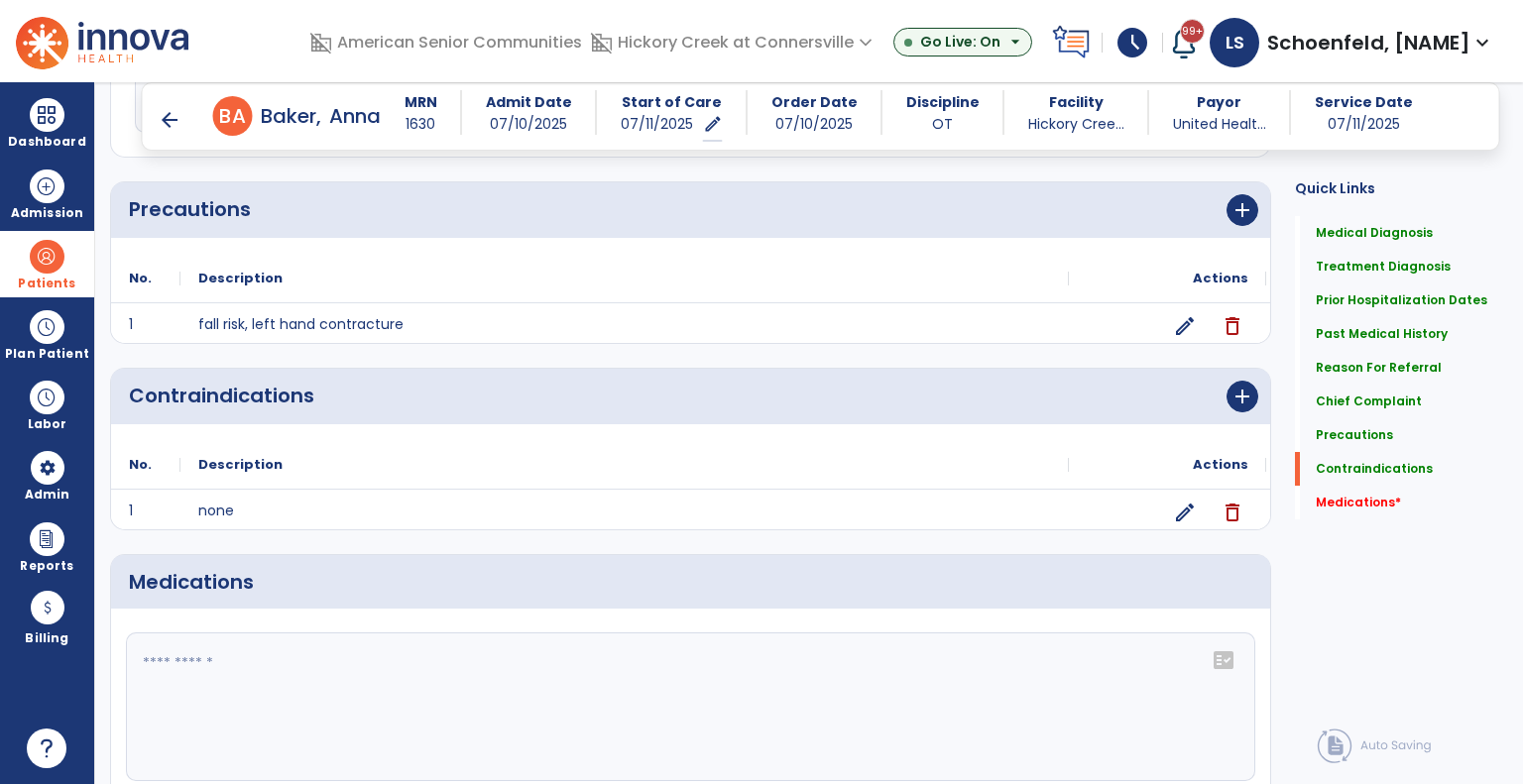 click on "fact_check" 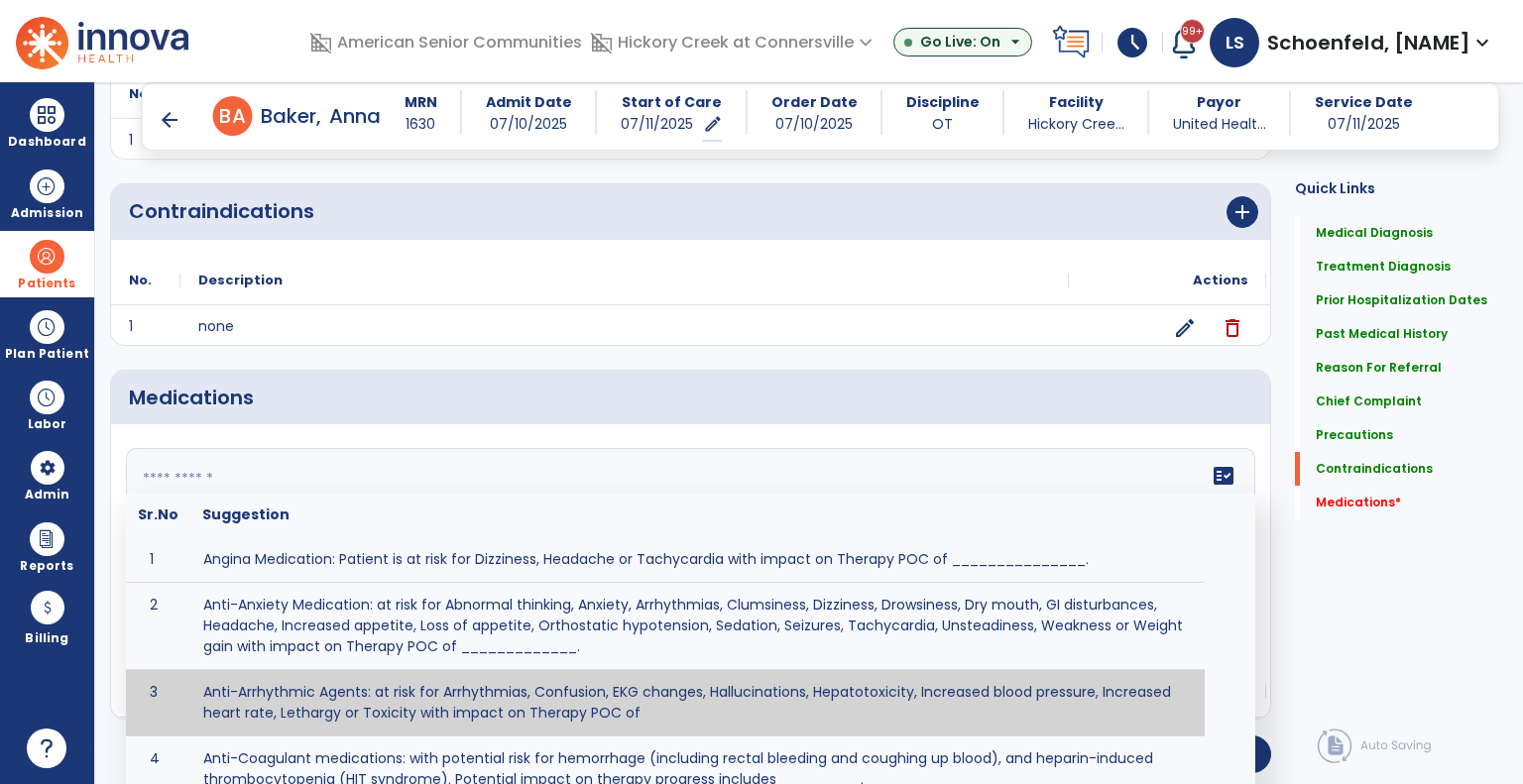 scroll, scrollTop: 1669, scrollLeft: 0, axis: vertical 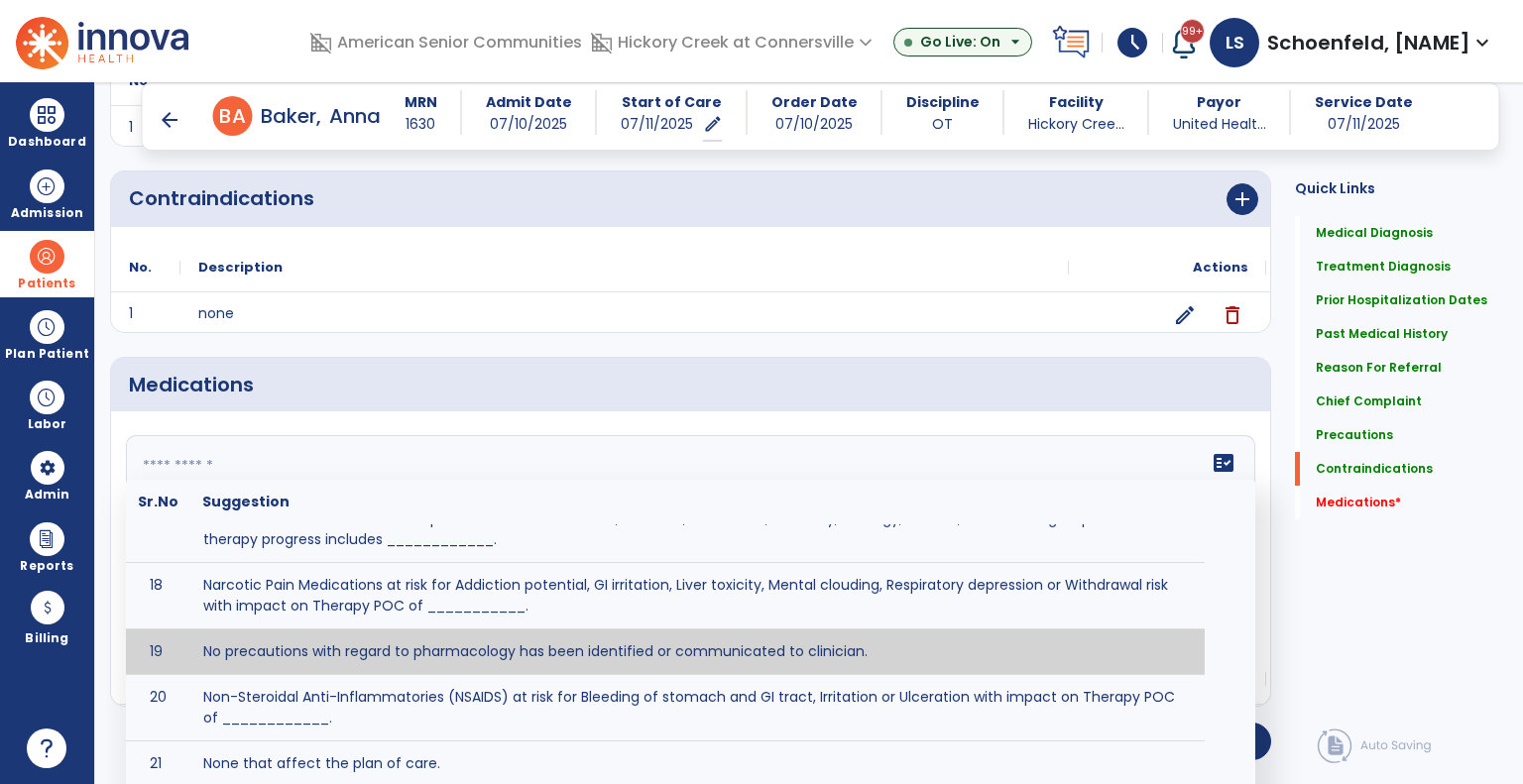 type on "**********" 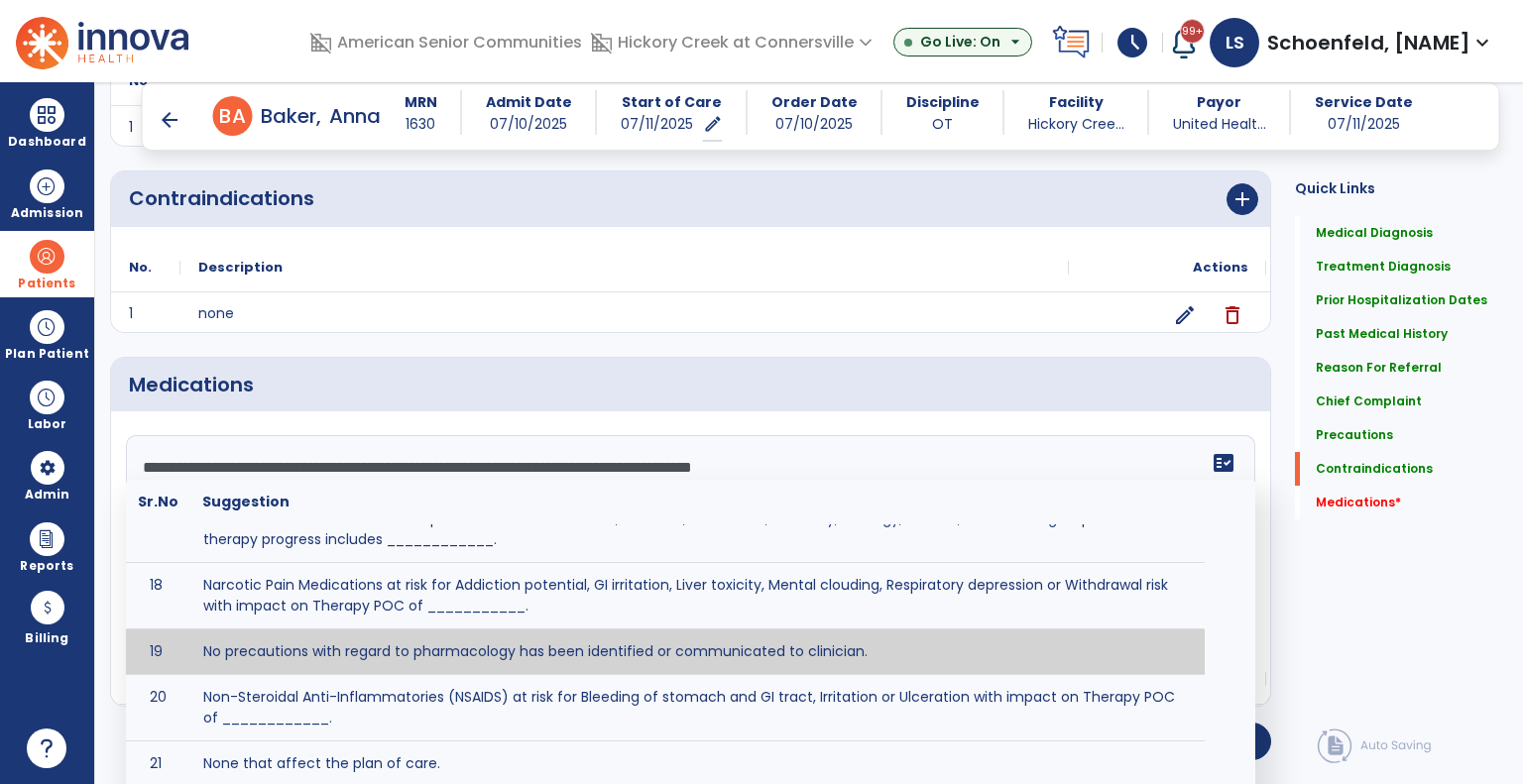 scroll, scrollTop: 1654, scrollLeft: 0, axis: vertical 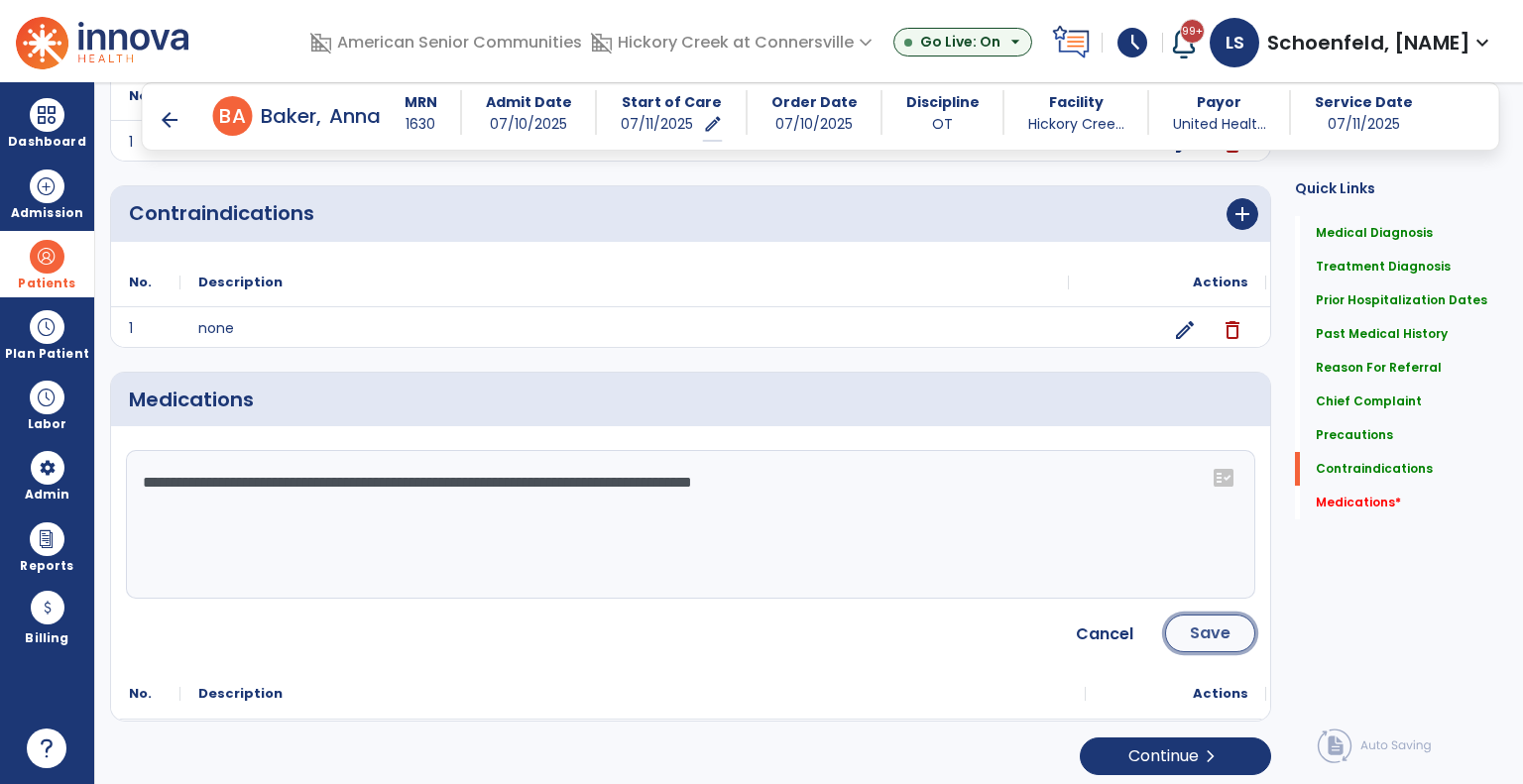 click on "Save" 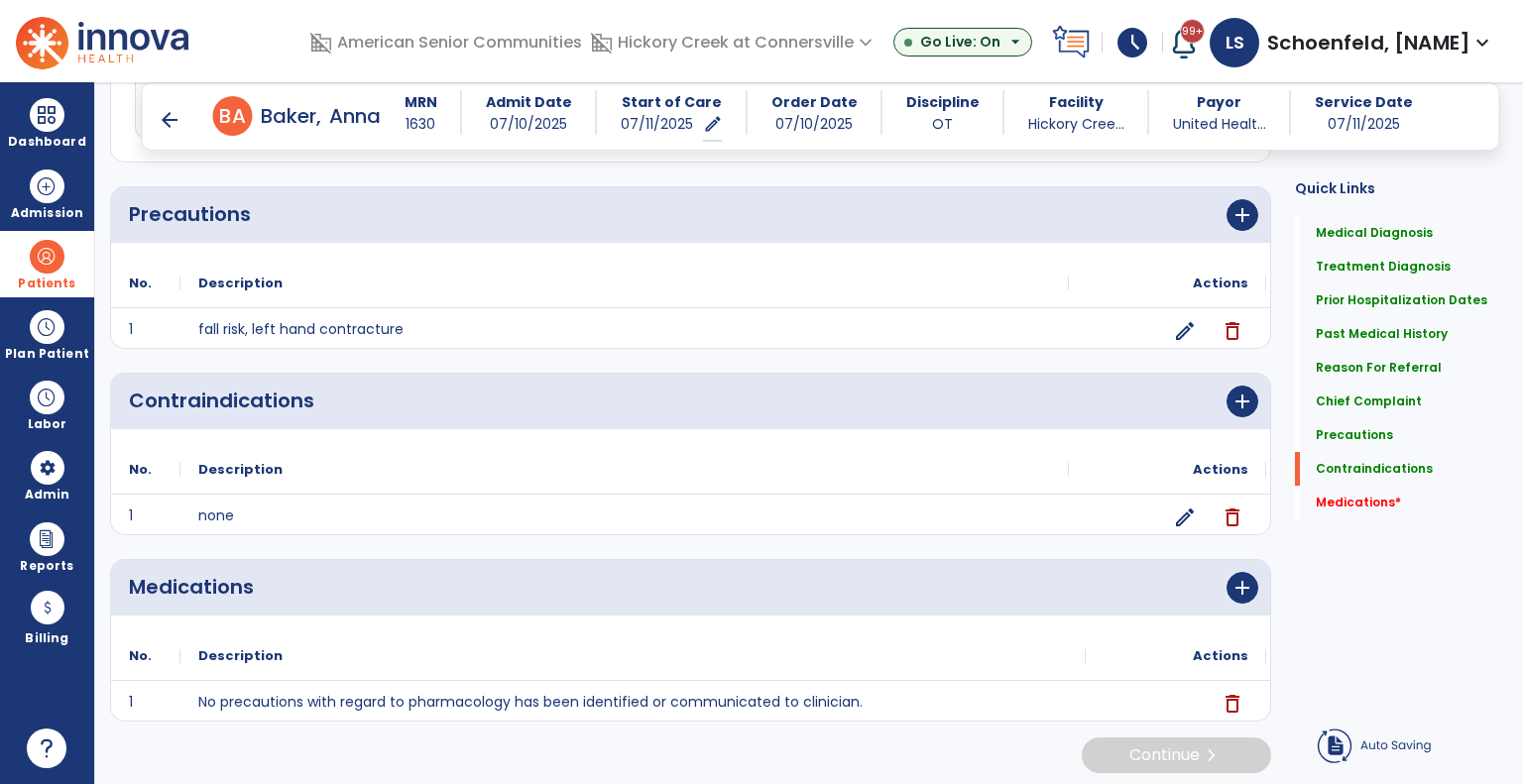 scroll, scrollTop: 1469, scrollLeft: 0, axis: vertical 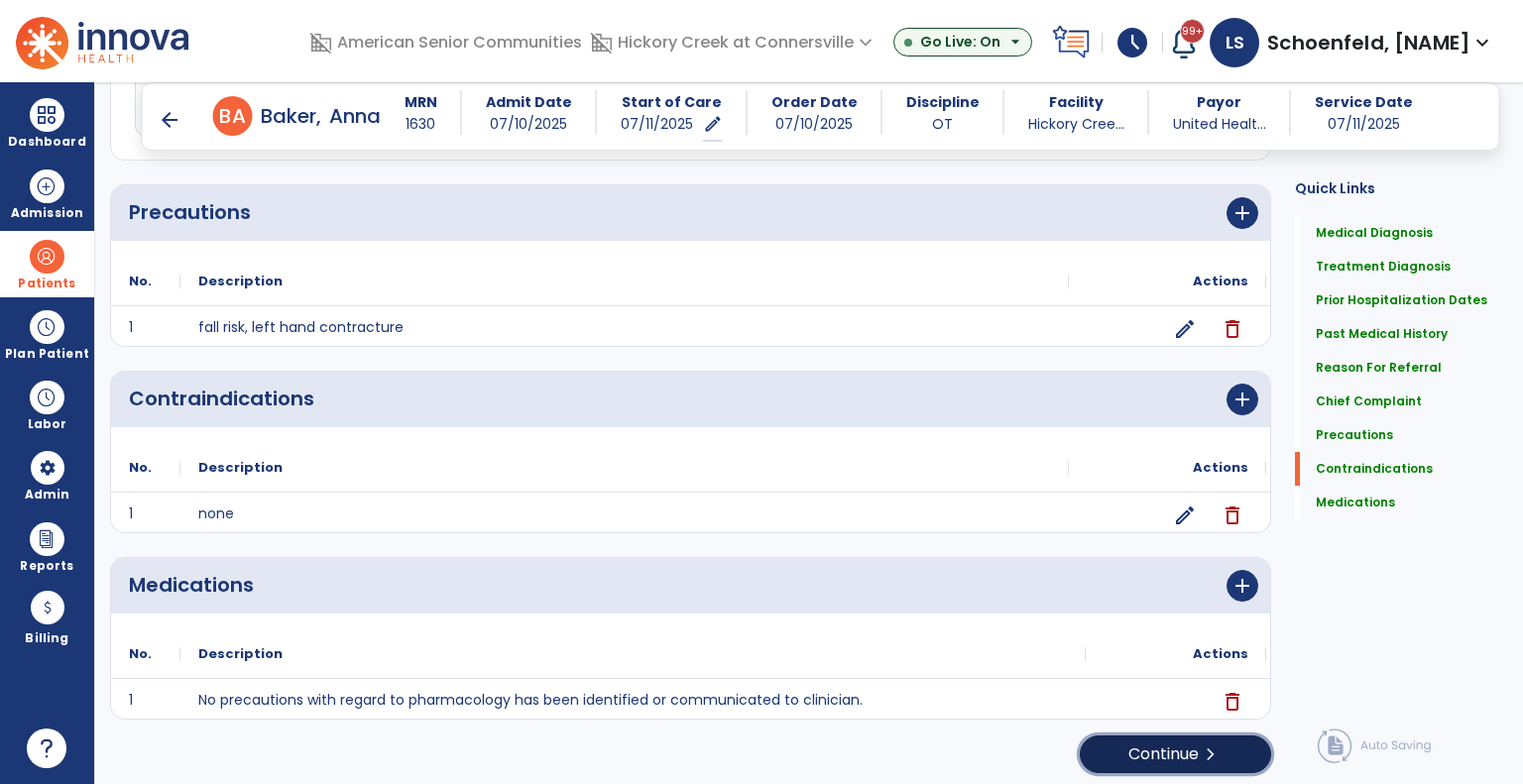 click on "Continue  chevron_right" 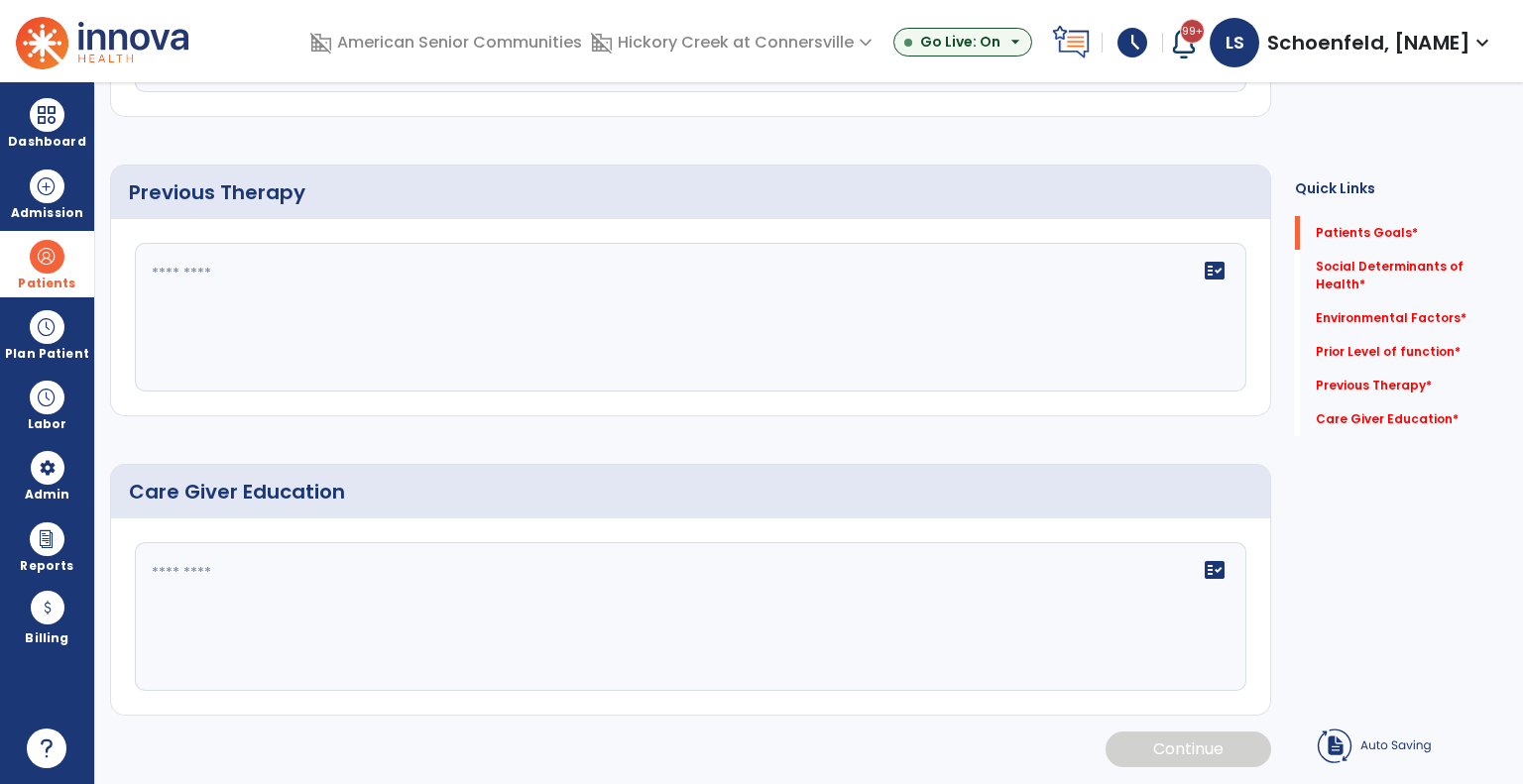 scroll, scrollTop: 0, scrollLeft: 0, axis: both 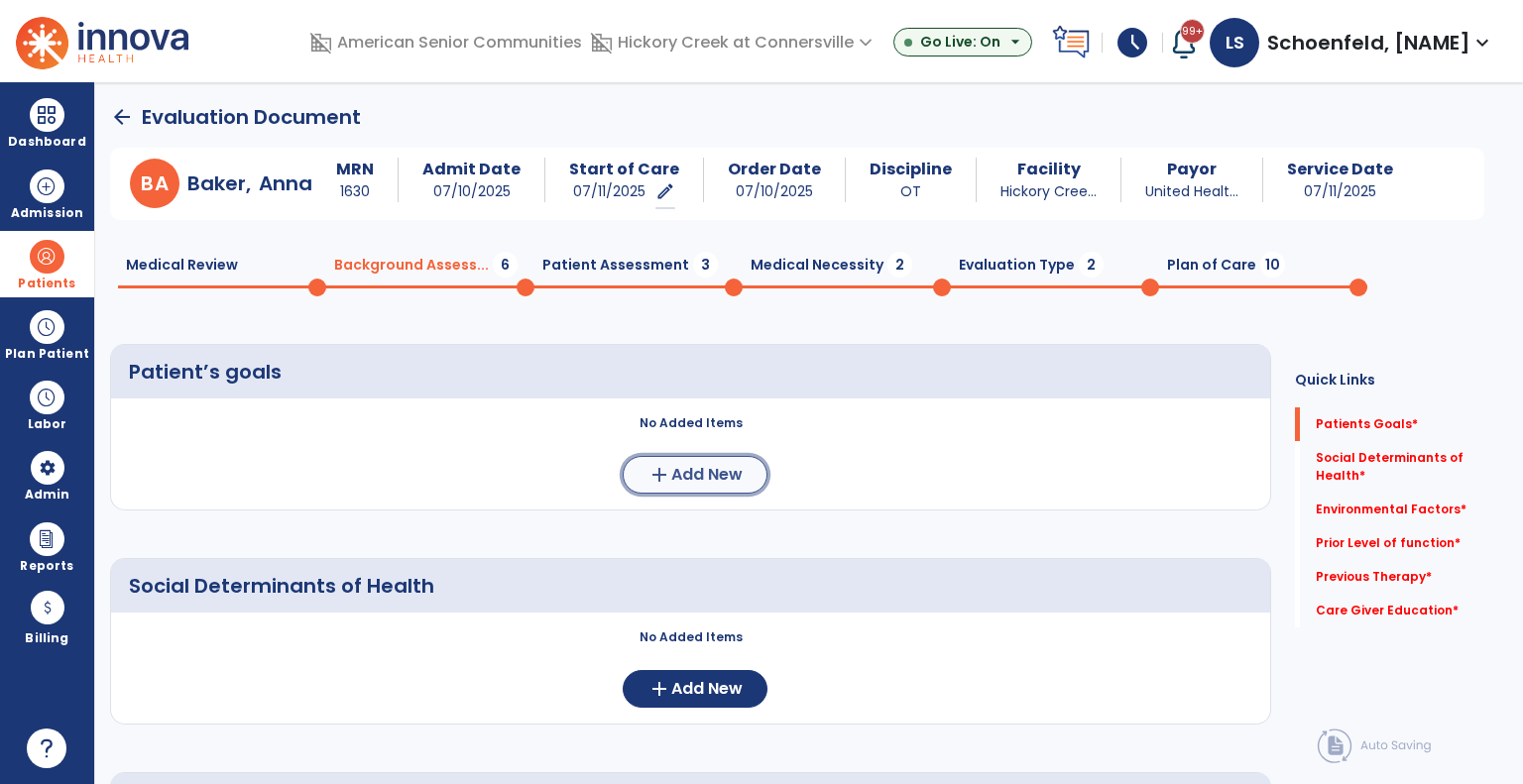click on "Add New" 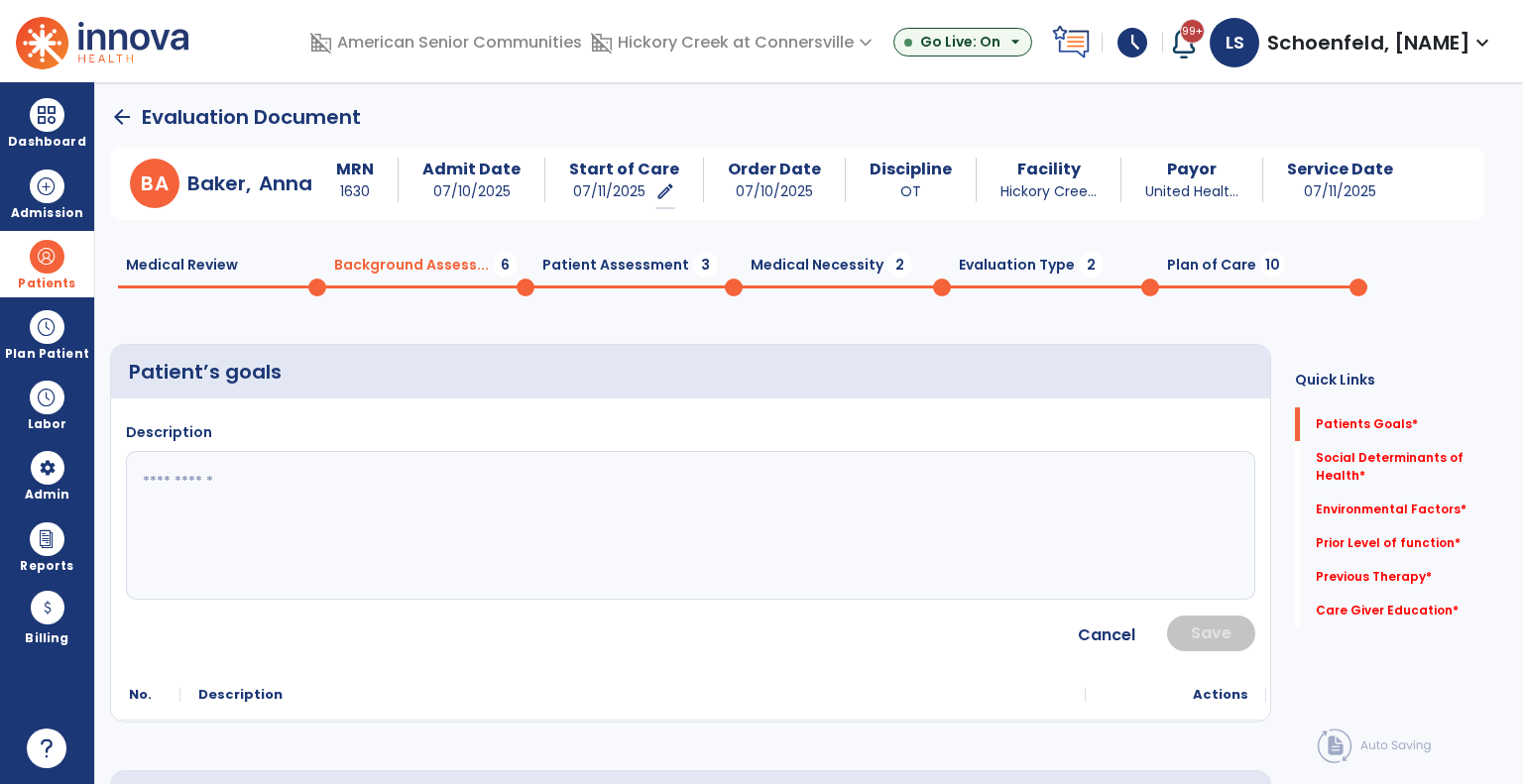 click 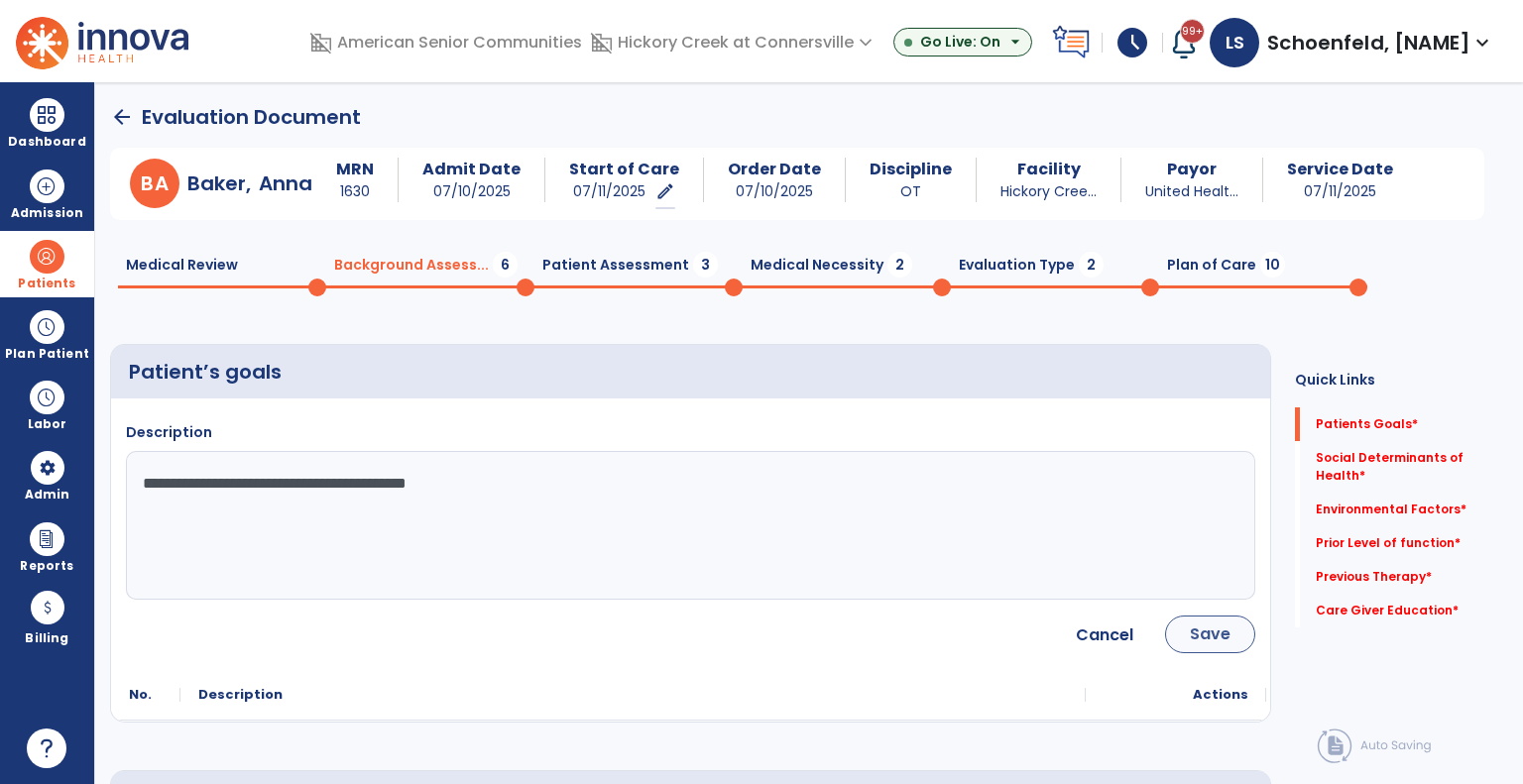type on "**********" 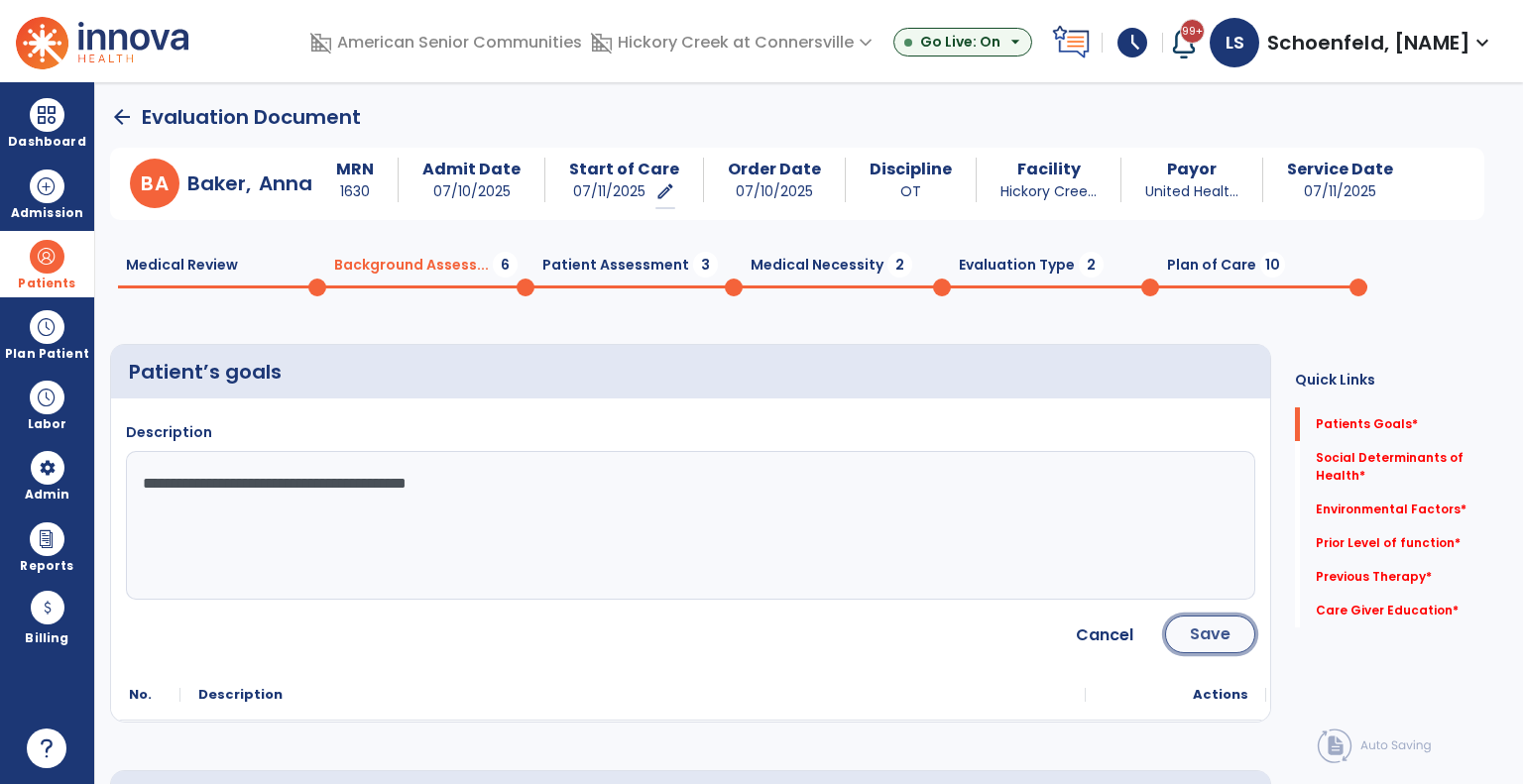 click on "Save" 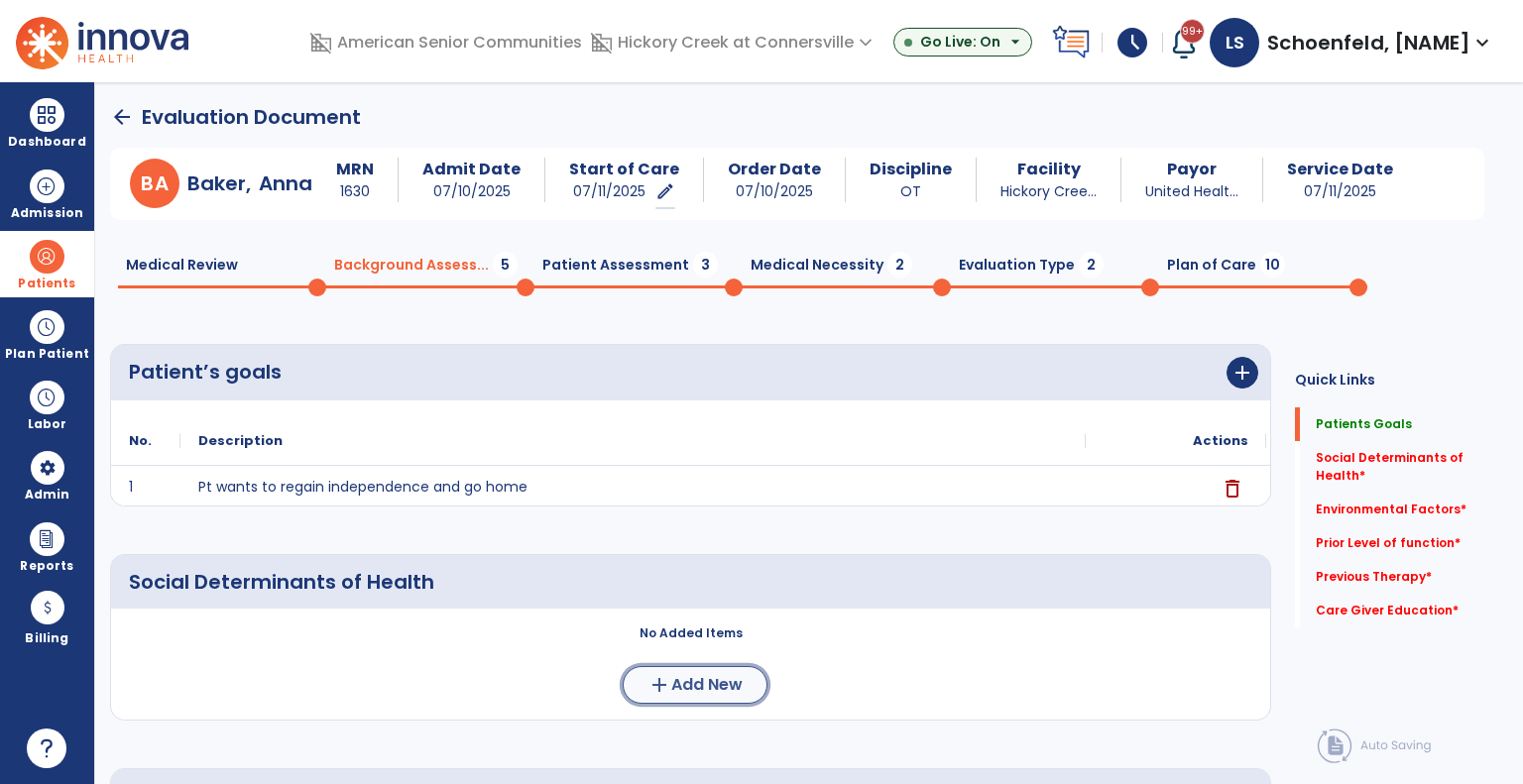 click on "add  Add New" 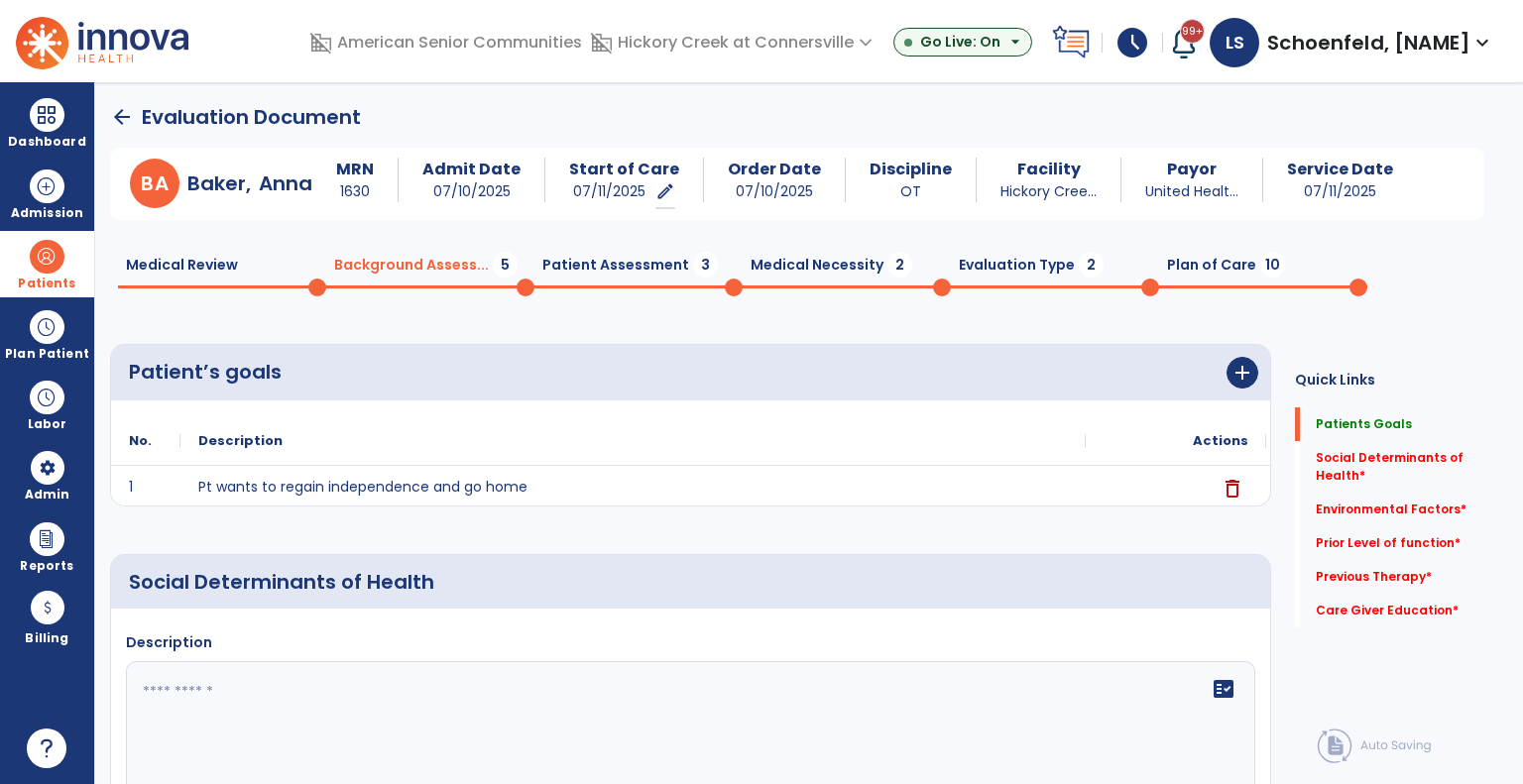 click 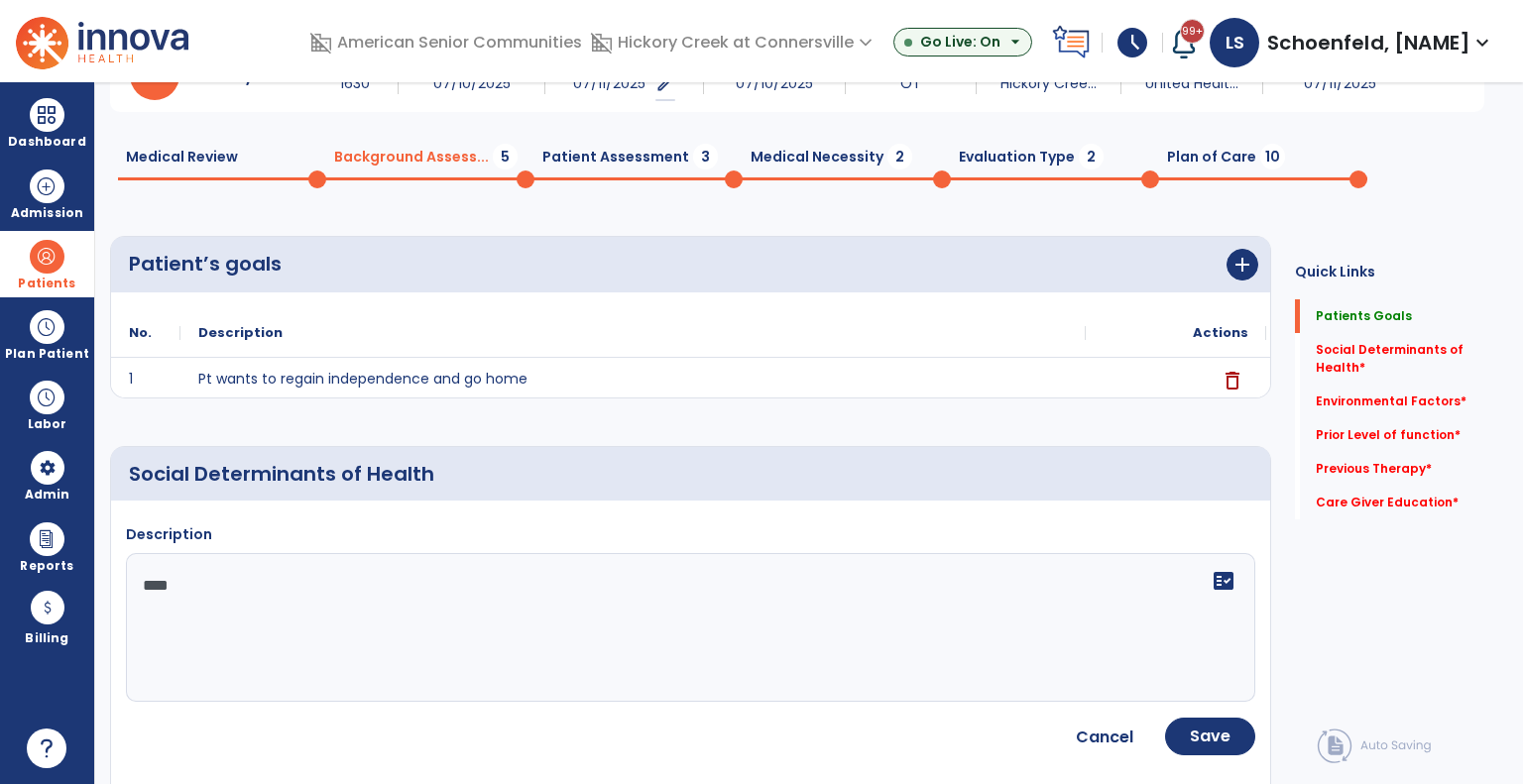 scroll, scrollTop: 297, scrollLeft: 0, axis: vertical 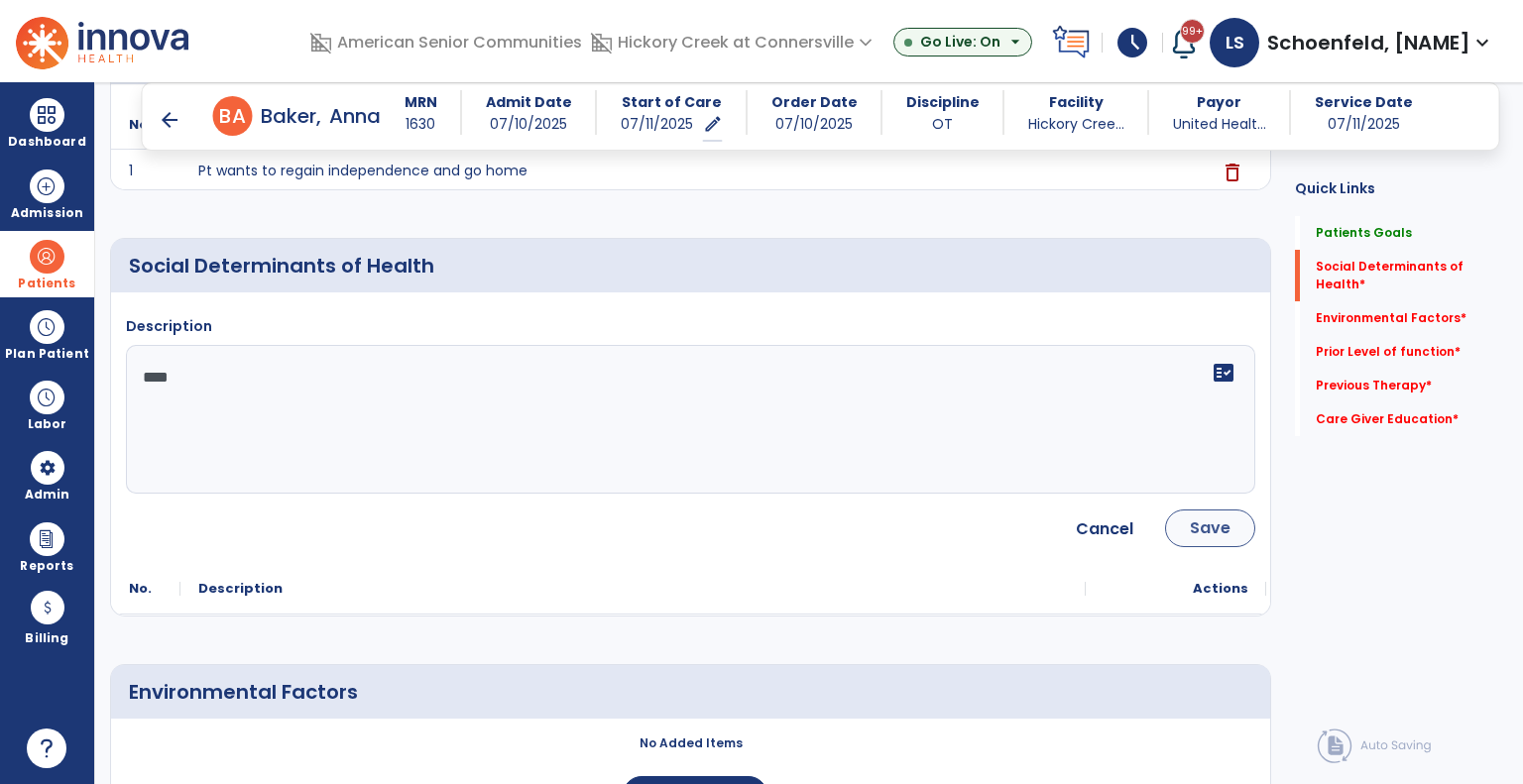 type on "****" 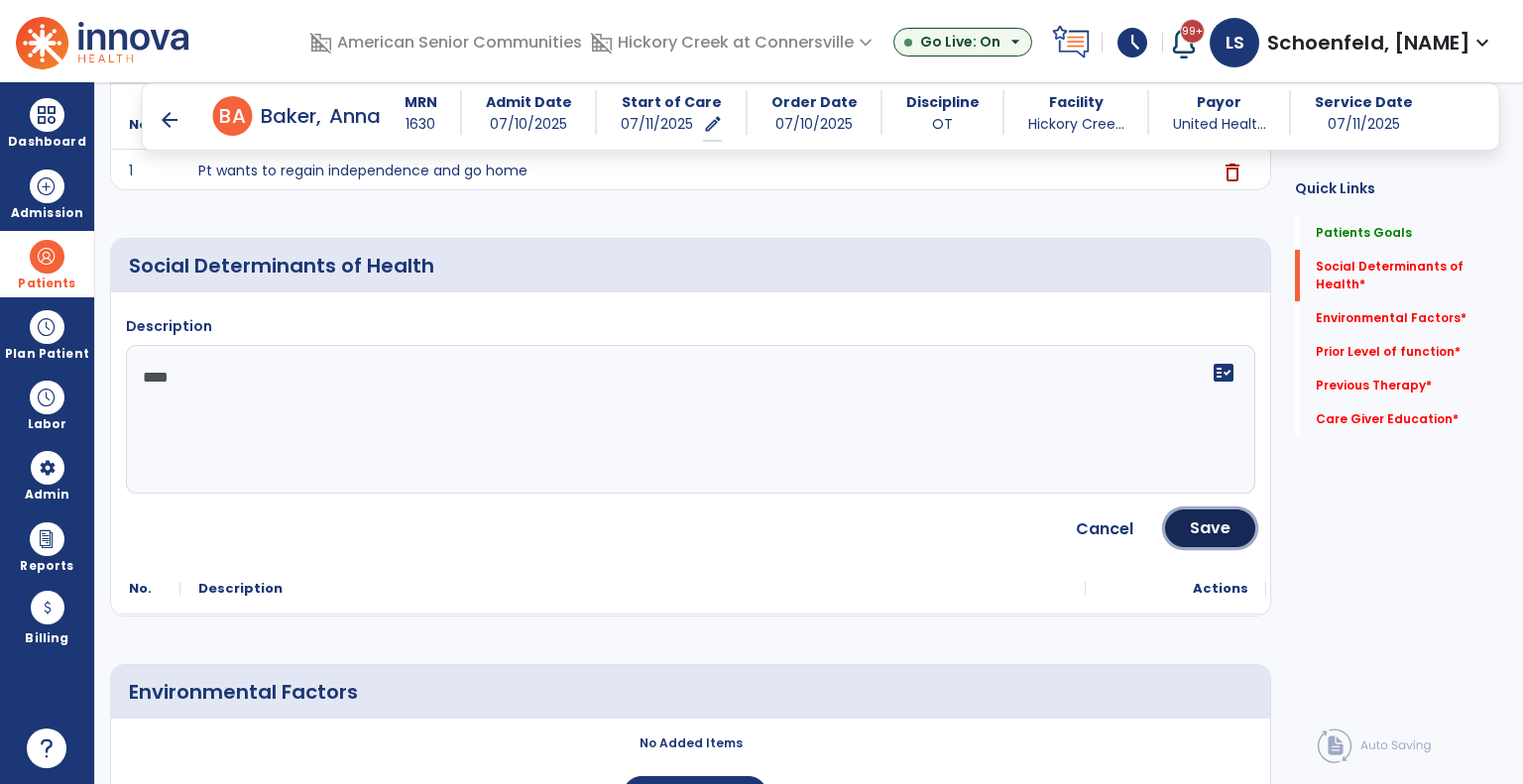 click on "Save" 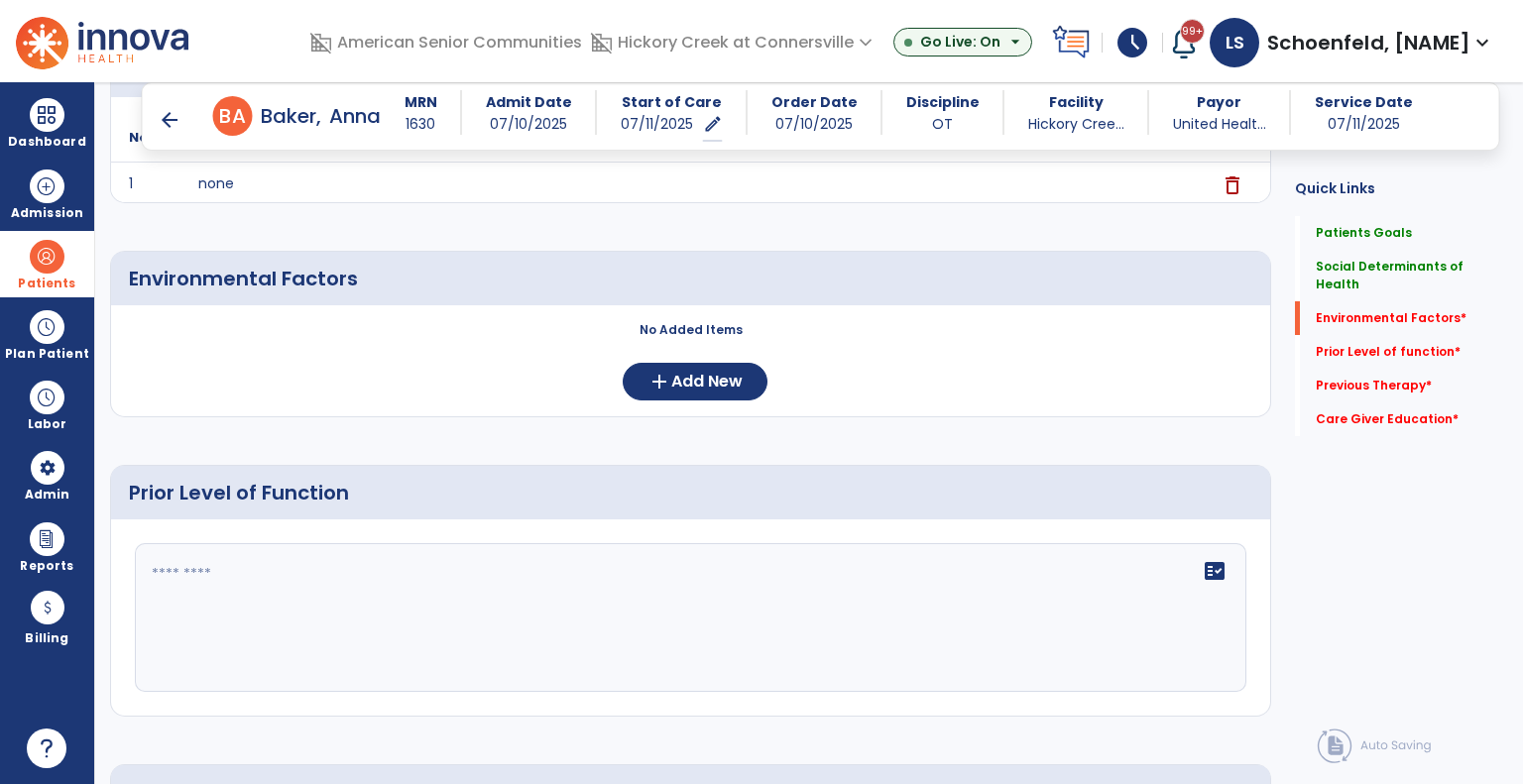 scroll, scrollTop: 496, scrollLeft: 0, axis: vertical 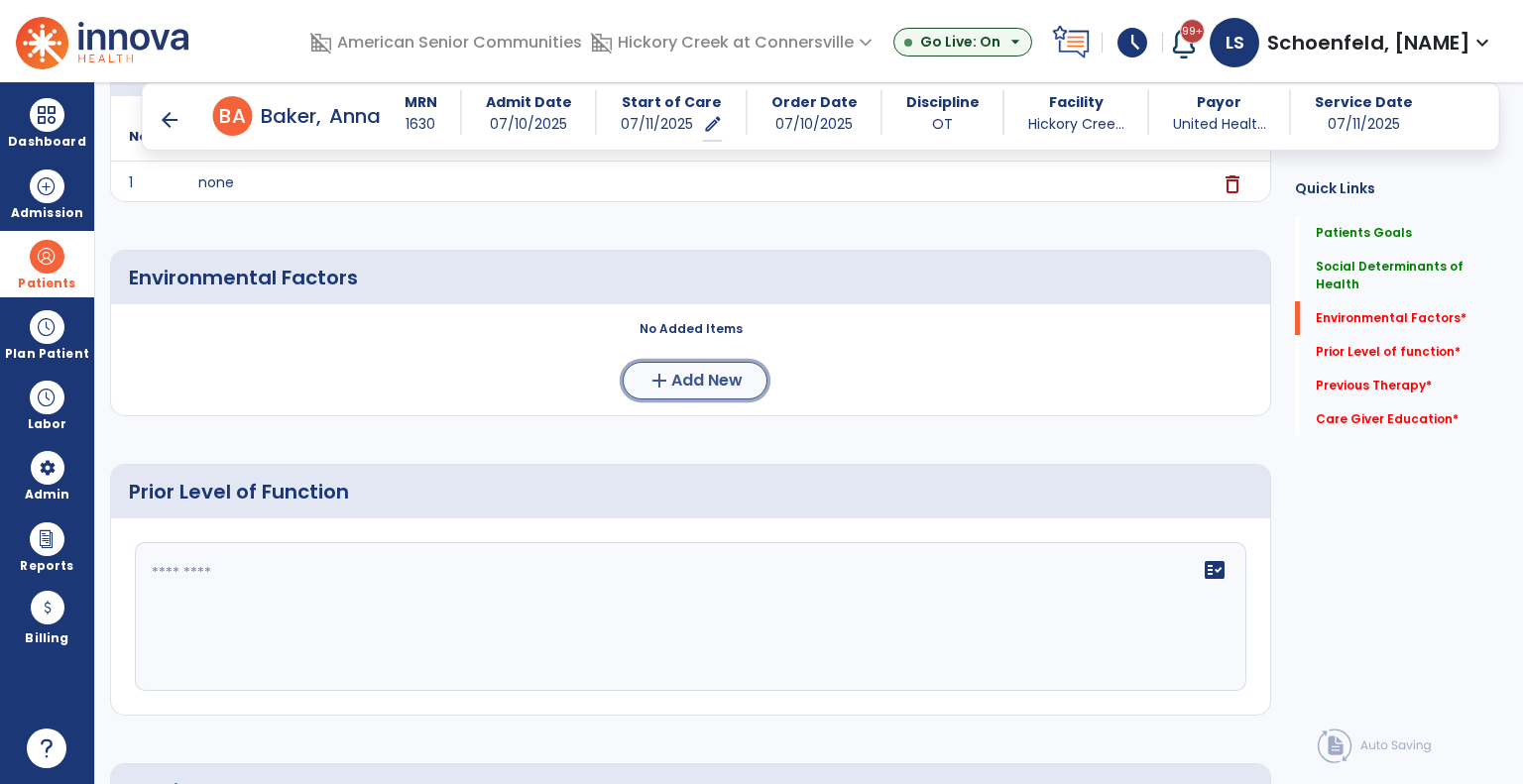 click on "add" 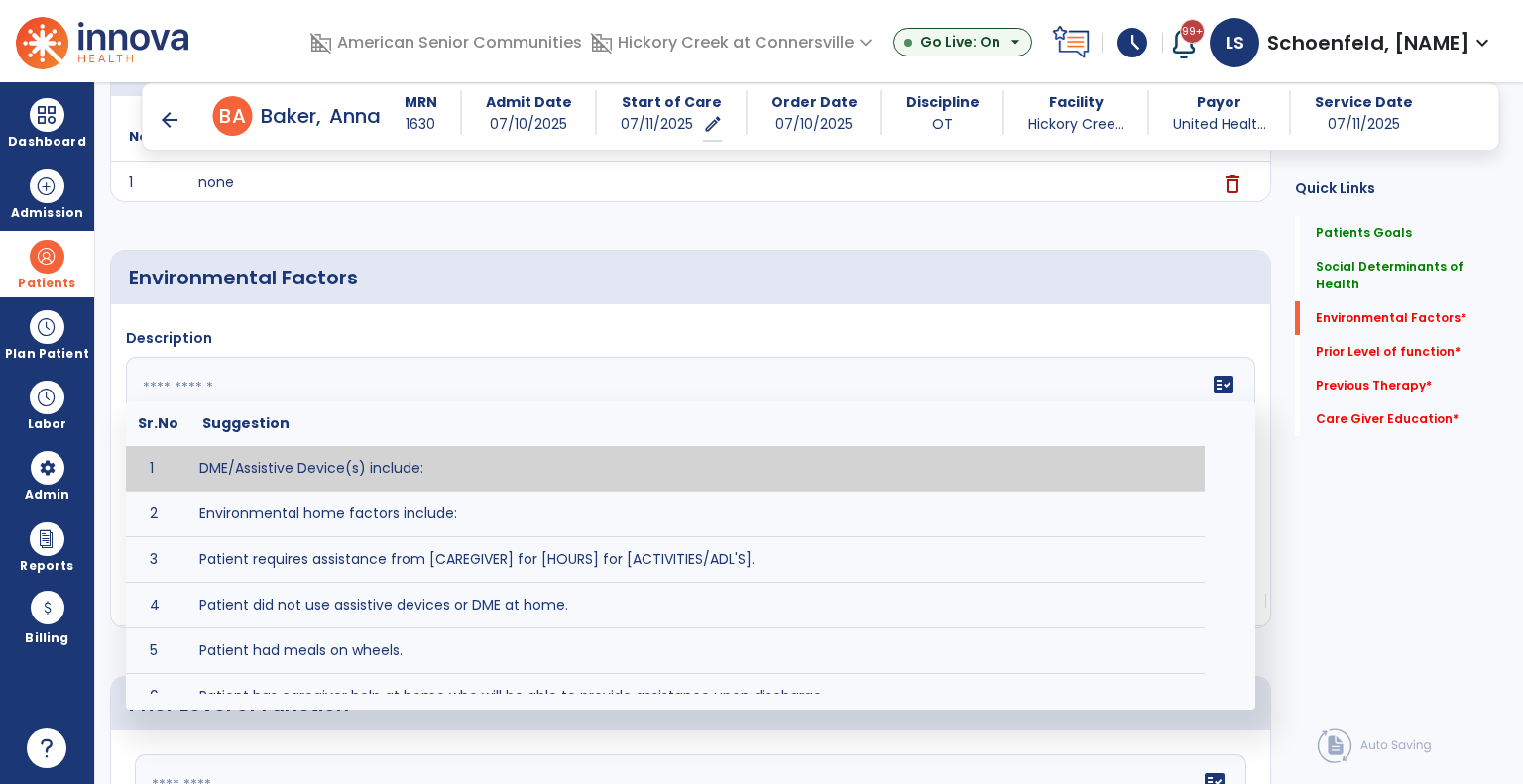 click on "fact_check  Sr.No Suggestion 1 DME/Assistive Device(s) include:  2 Environmental home factors include:  3 Patient requires assistance from [CAREGIVER] for [HOURS] for [ACTIVITIES/ADL'S]. 4 Patient did not use assistive devices or DME at home. 5 Patient had meals on wheels. 6 Patient has caregiver help at home who will be able to provide assistance upon discharge. 7 Patient lived alone at home prior to admission and will [HAVE or HAVE NOT] assistance at home from [CAREGIVER] upon discharge. 8 Patient lives alone. 9 Patient lives with caregiver who provides support/aid for ____________. 10 Patient lives with spouse/significant other. 11 Patient needs to clime [NUMBER] stairs [WITH/WITHOUT] railing in order to reach [ROOM]. 12 Patient uses adaptive equipment at home including [EQUIPMENT] and has the following home modifications __________. 13 Patient was able to complete community activities (driving, shopping, community ambulation, etc.) independently. 14 15 16 17" 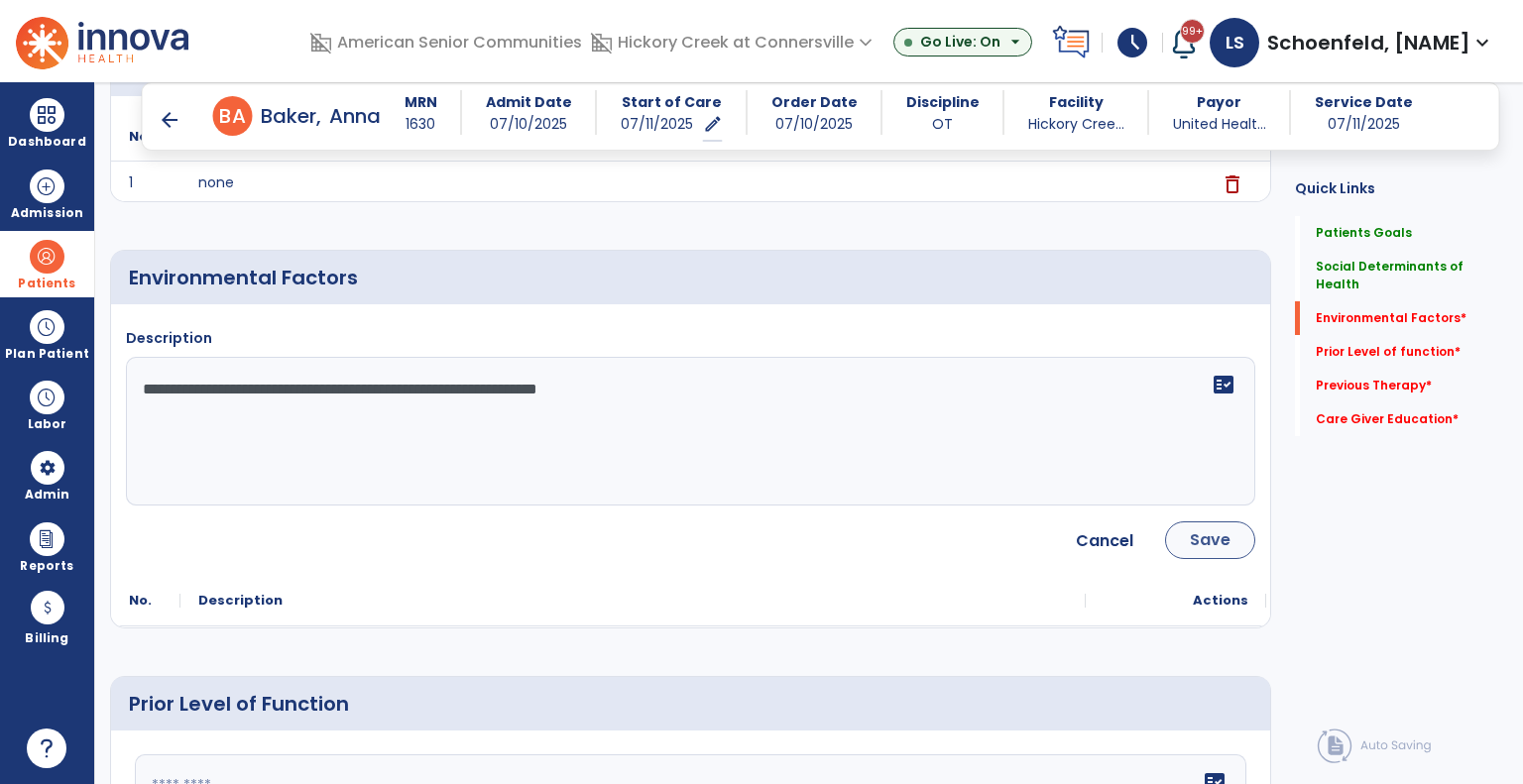 type on "**********" 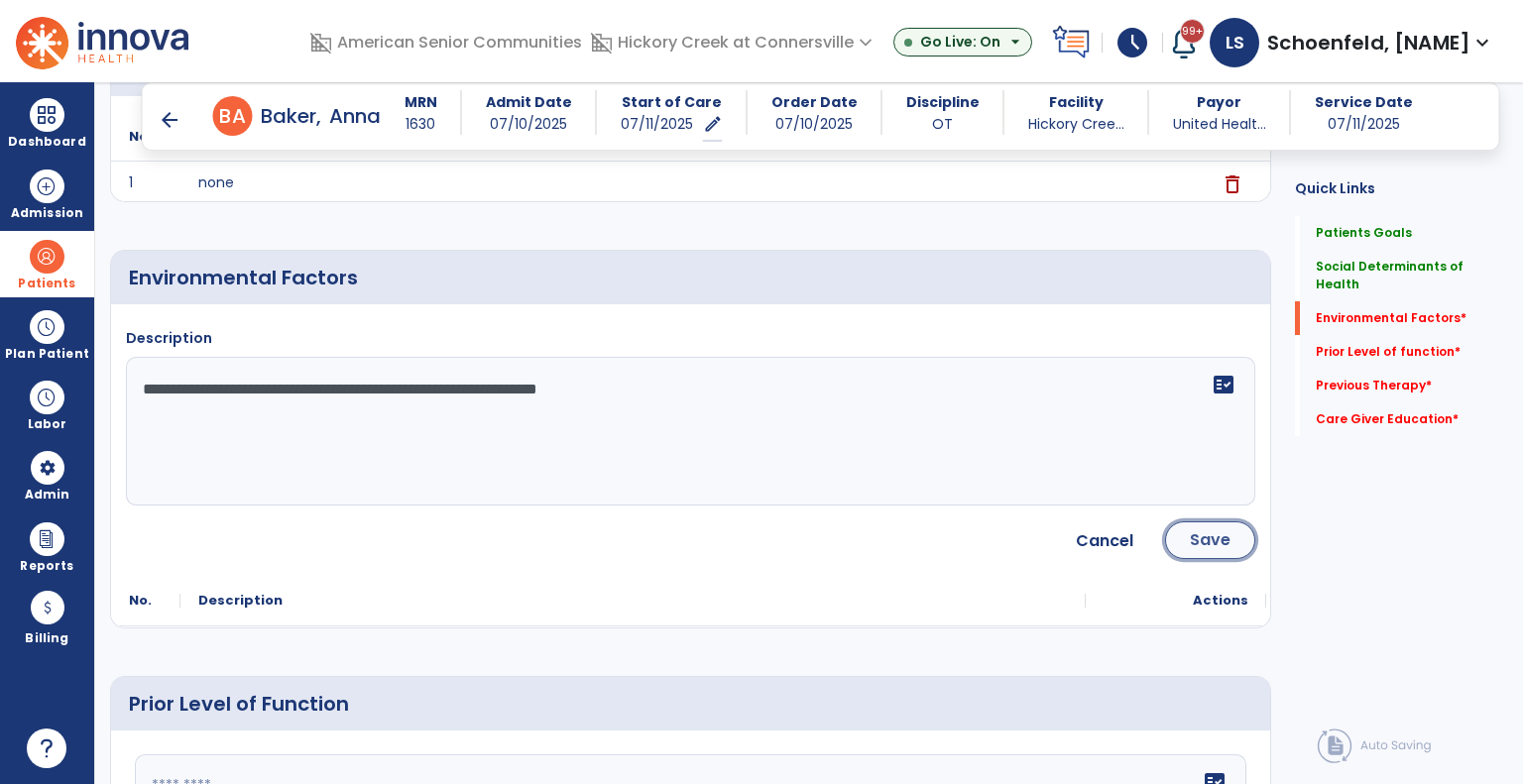 click on "Save" 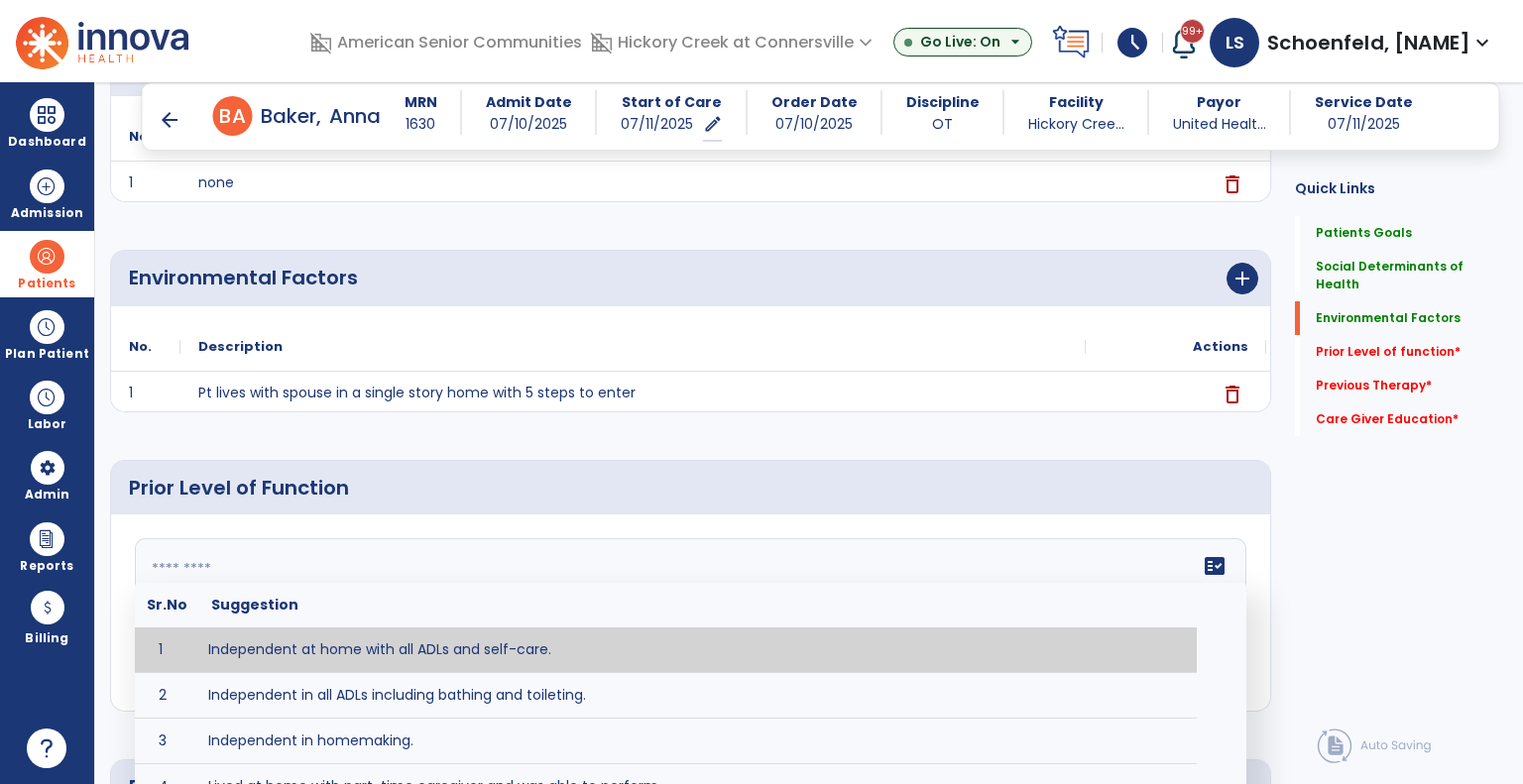 click 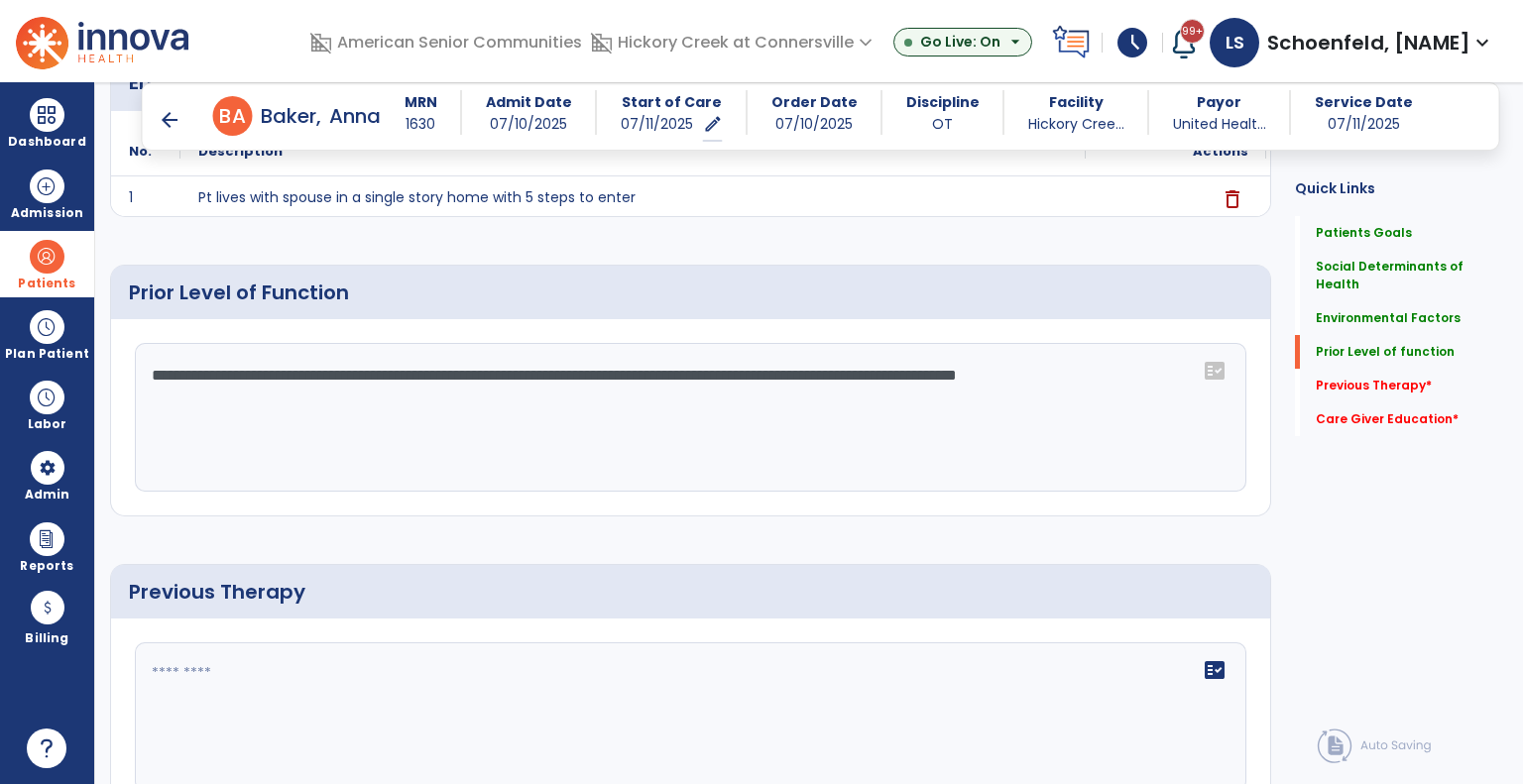 scroll, scrollTop: 694, scrollLeft: 0, axis: vertical 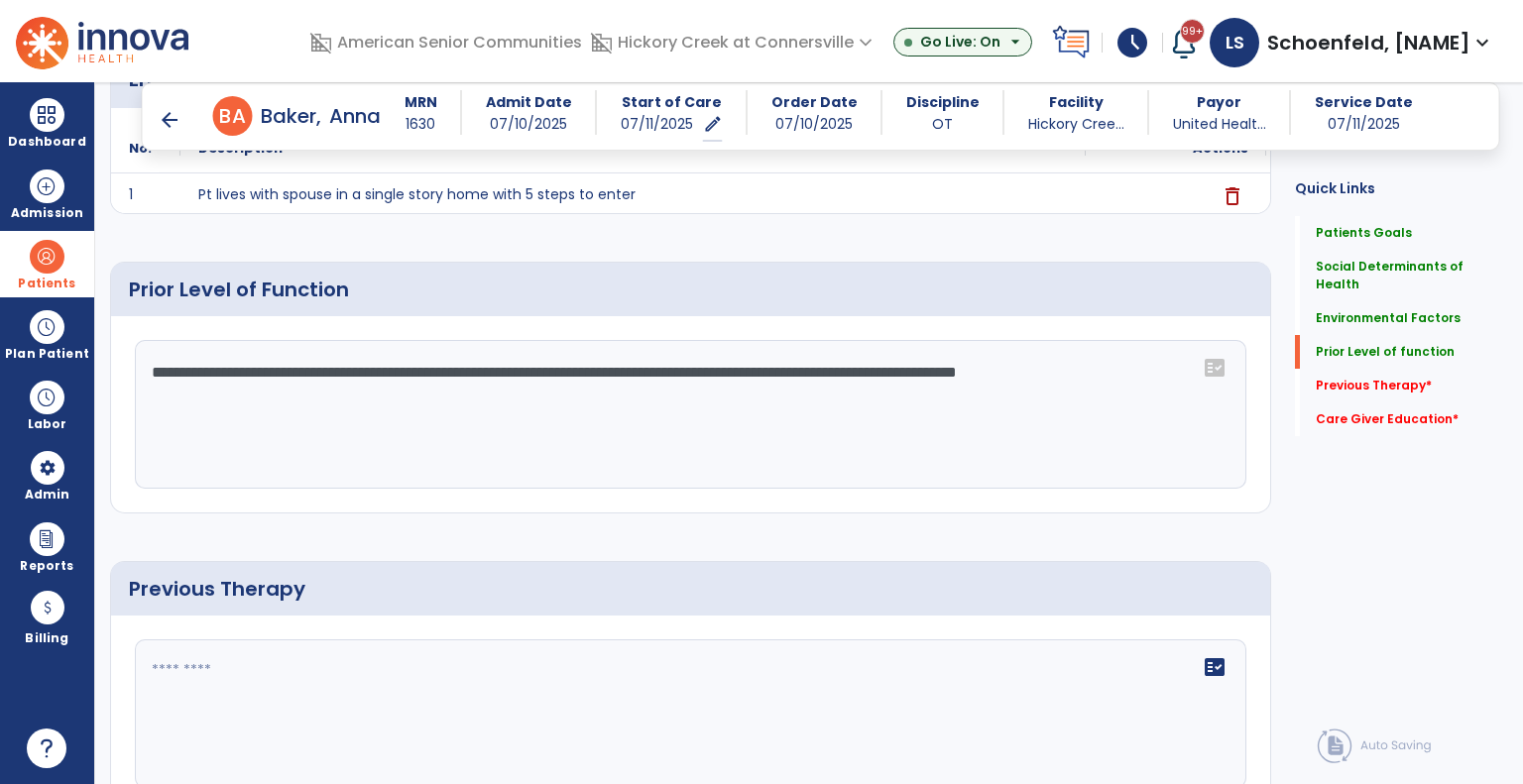 type on "**********" 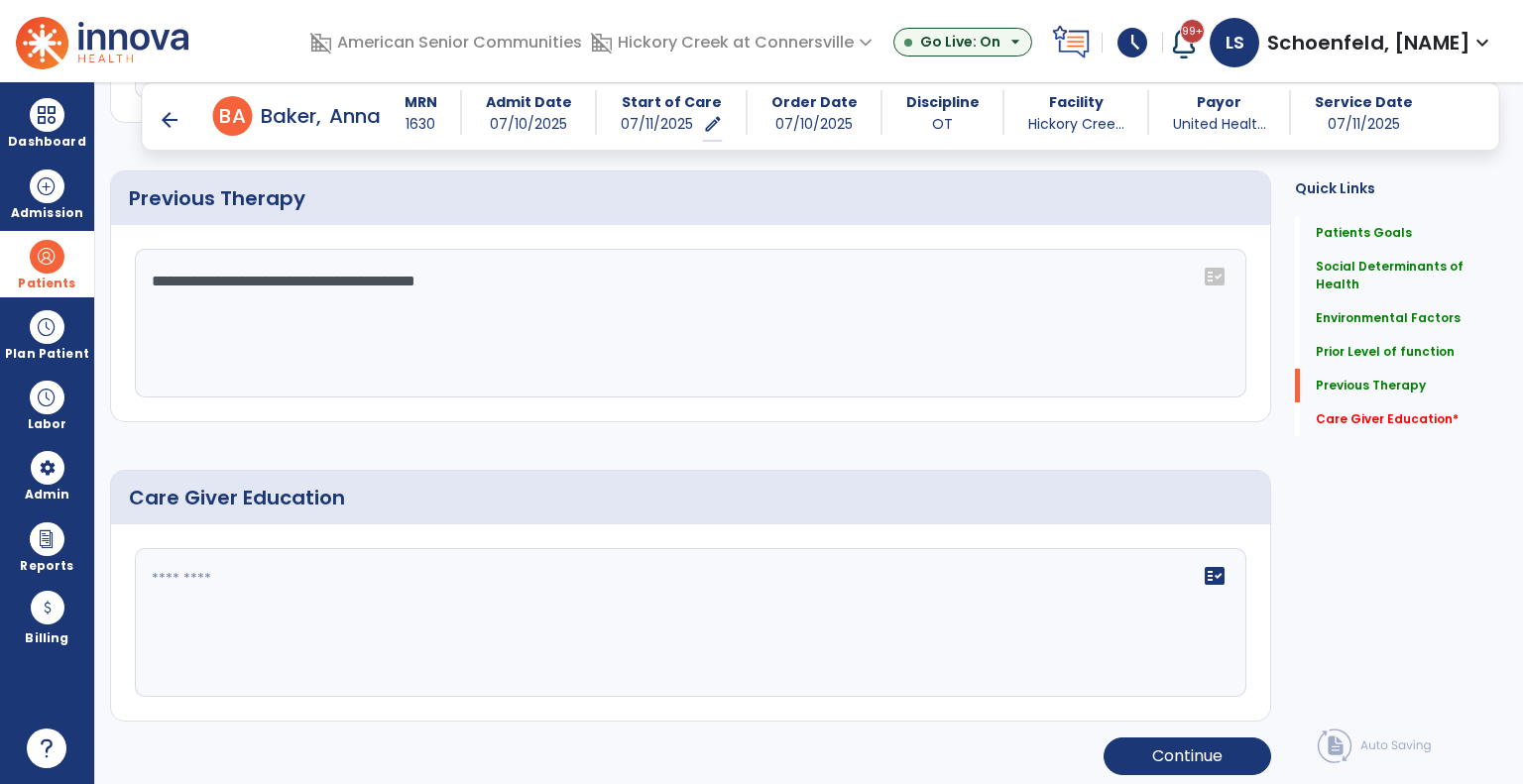 scroll, scrollTop: 1086, scrollLeft: 0, axis: vertical 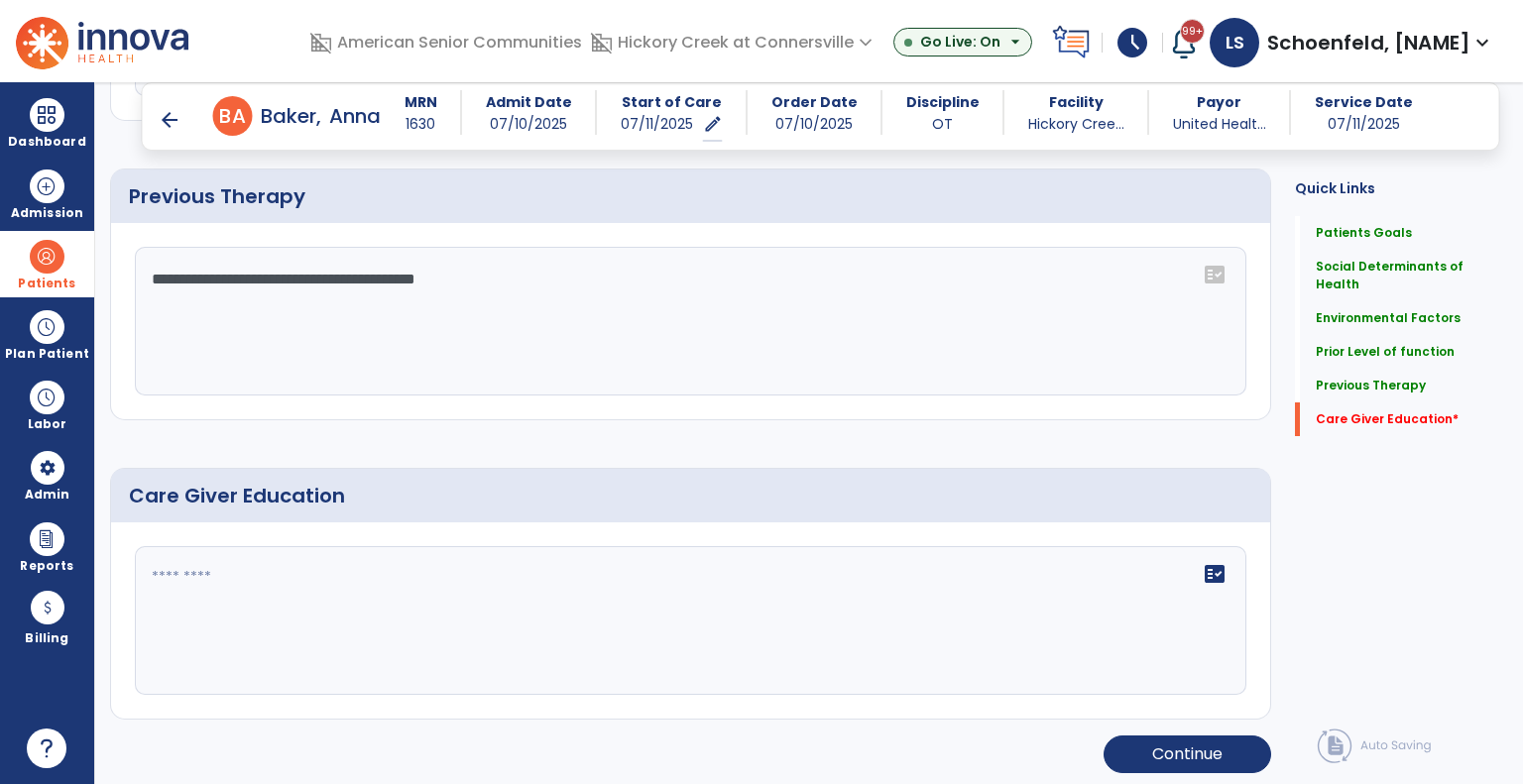type on "**********" 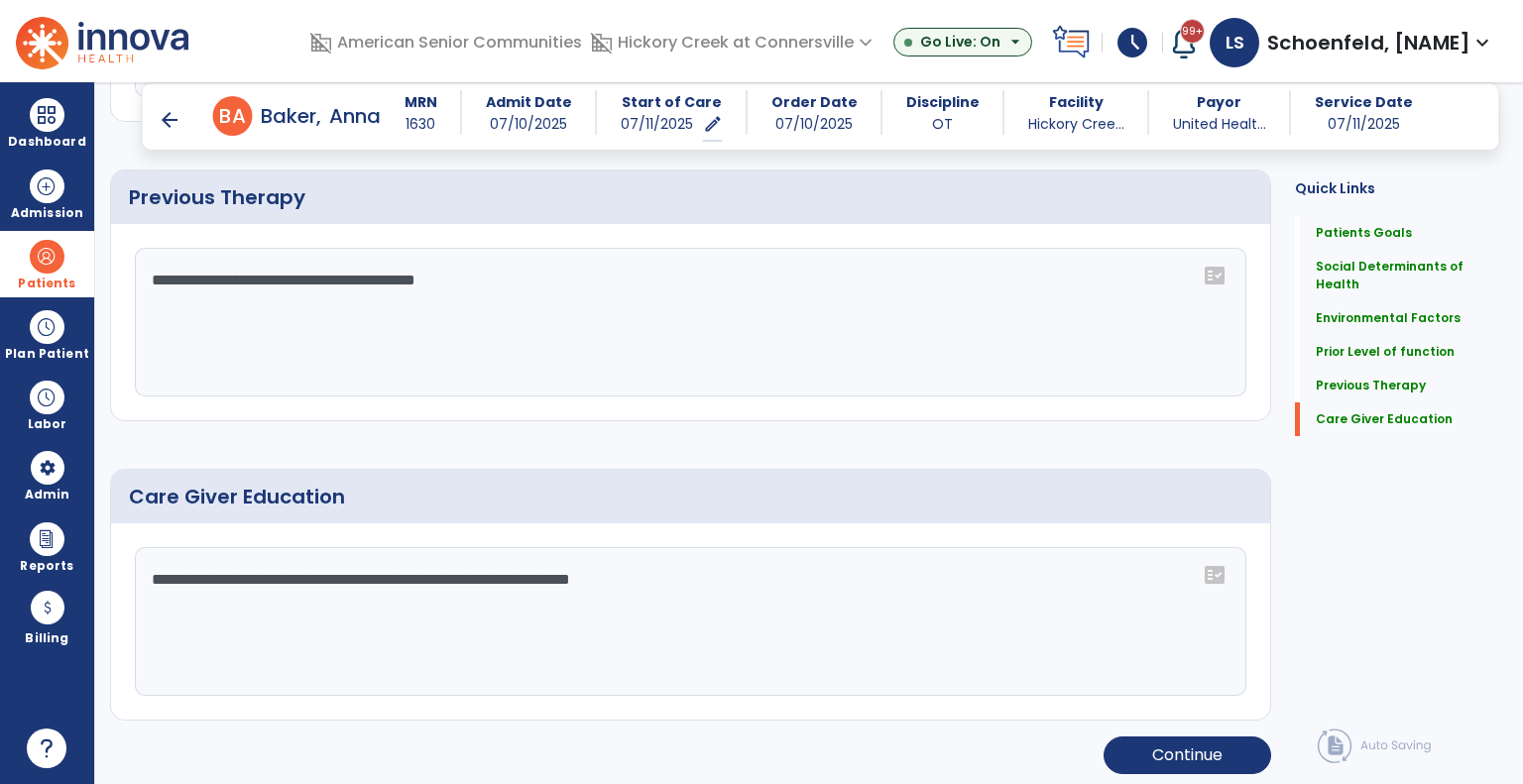 scroll, scrollTop: 1086, scrollLeft: 0, axis: vertical 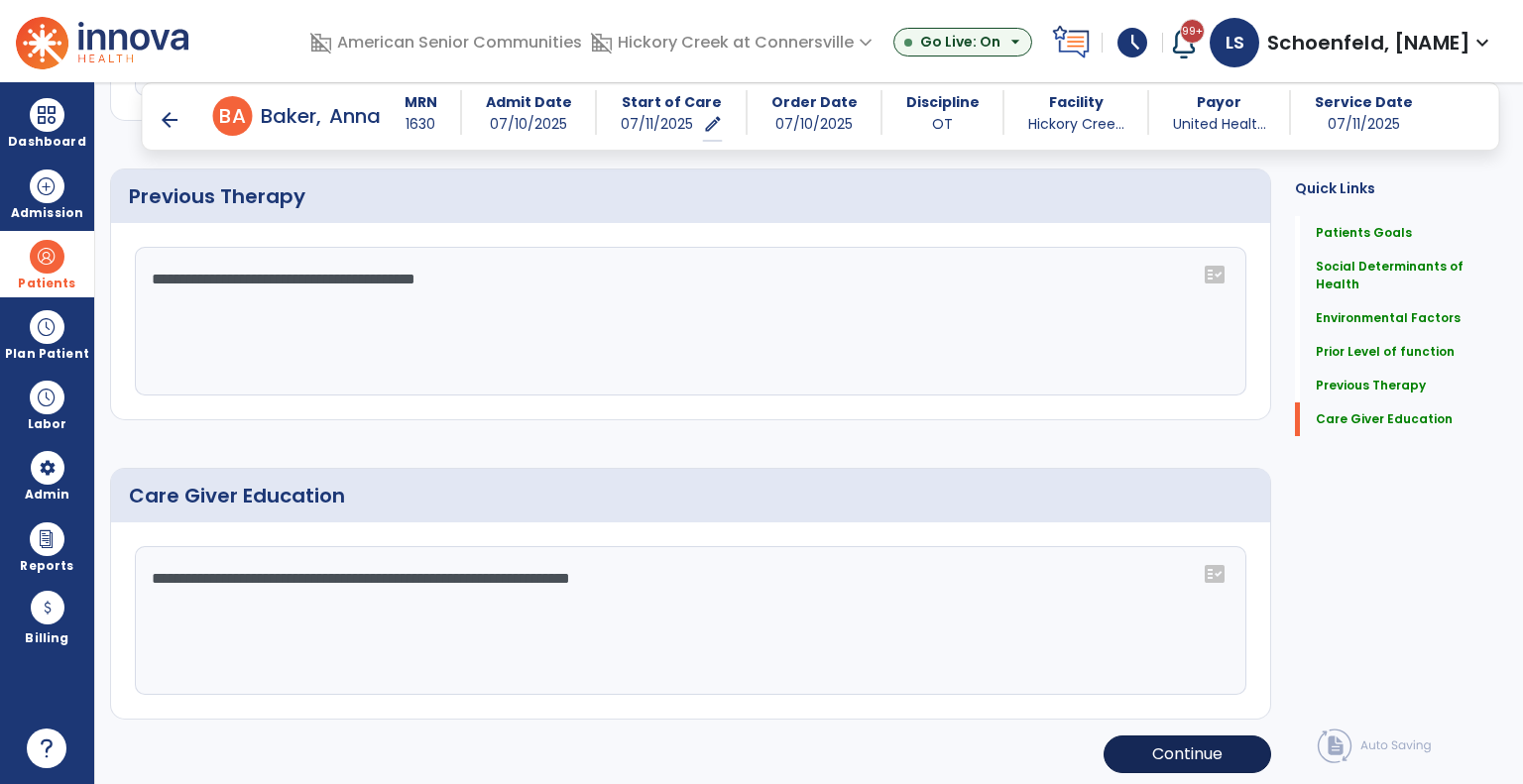 type on "**********" 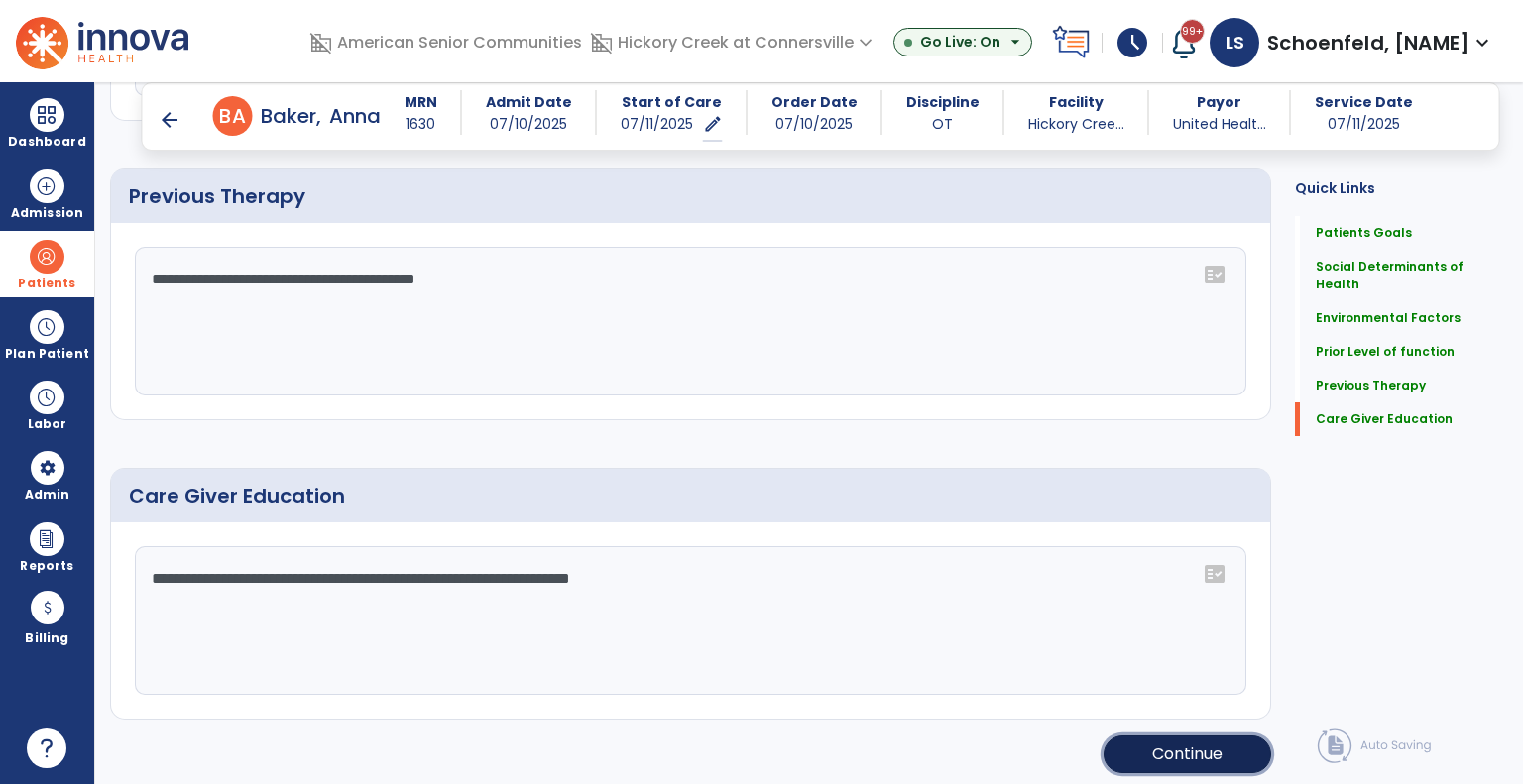 click on "Continue" 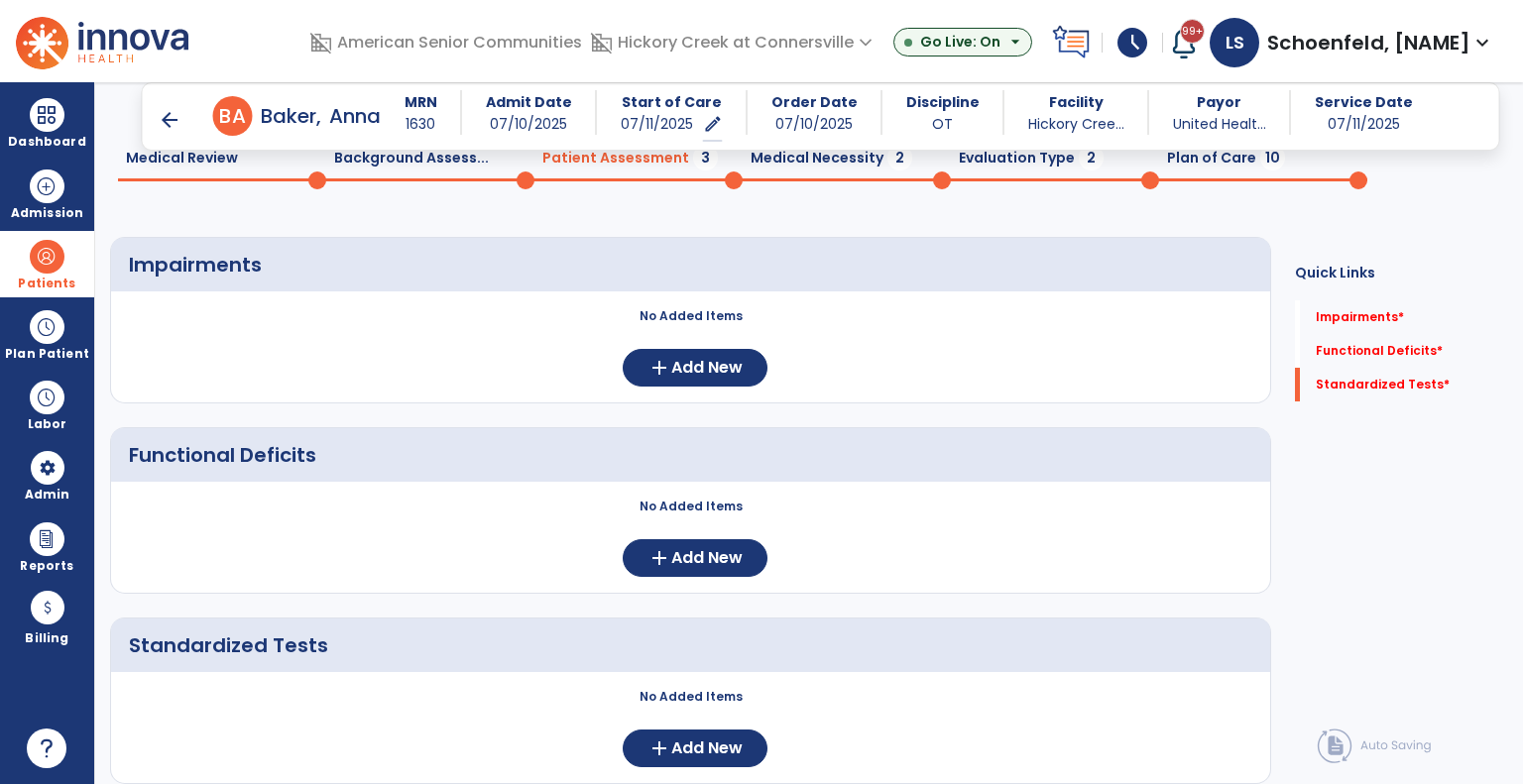 scroll, scrollTop: 0, scrollLeft: 0, axis: both 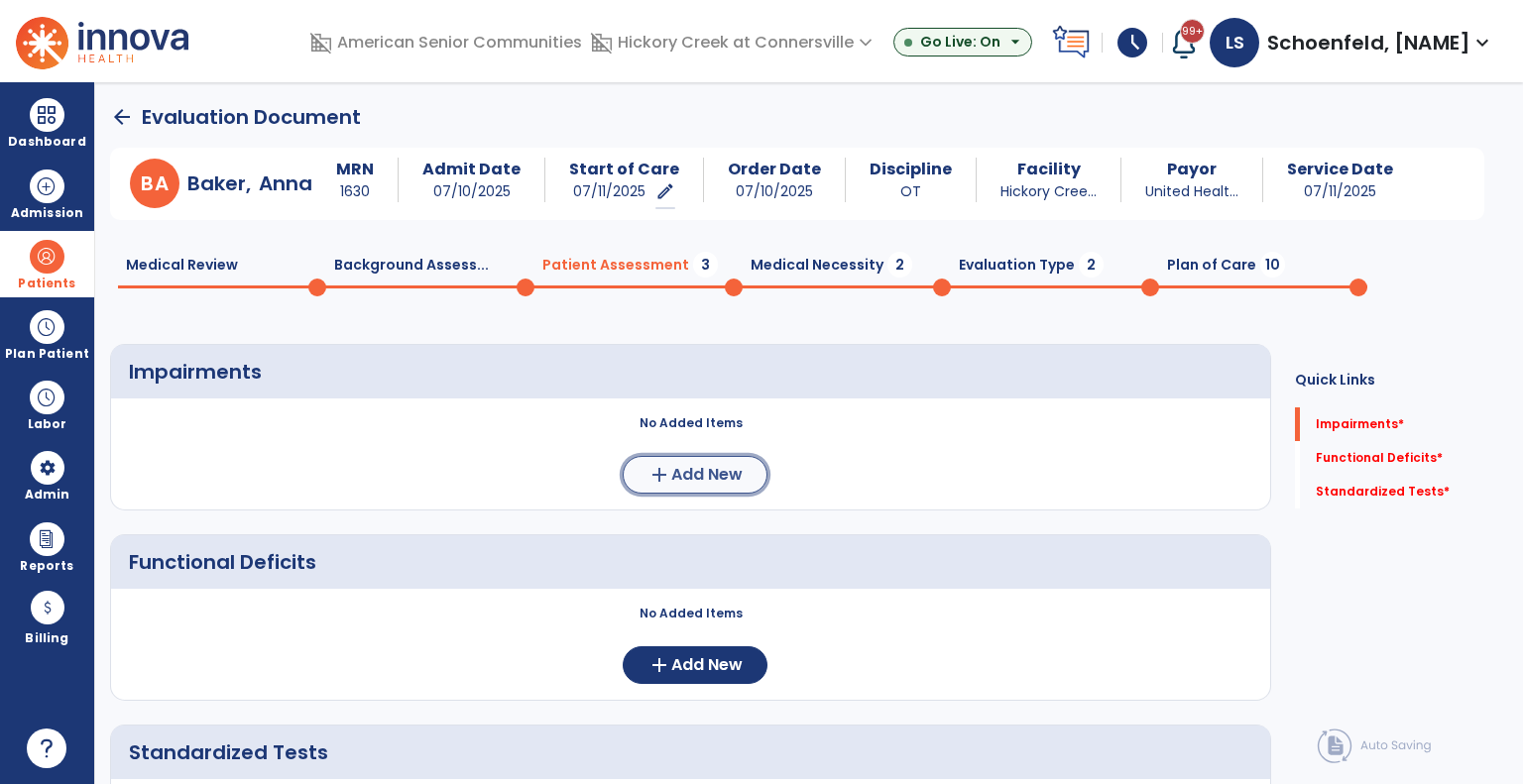 click on "add  Add New" 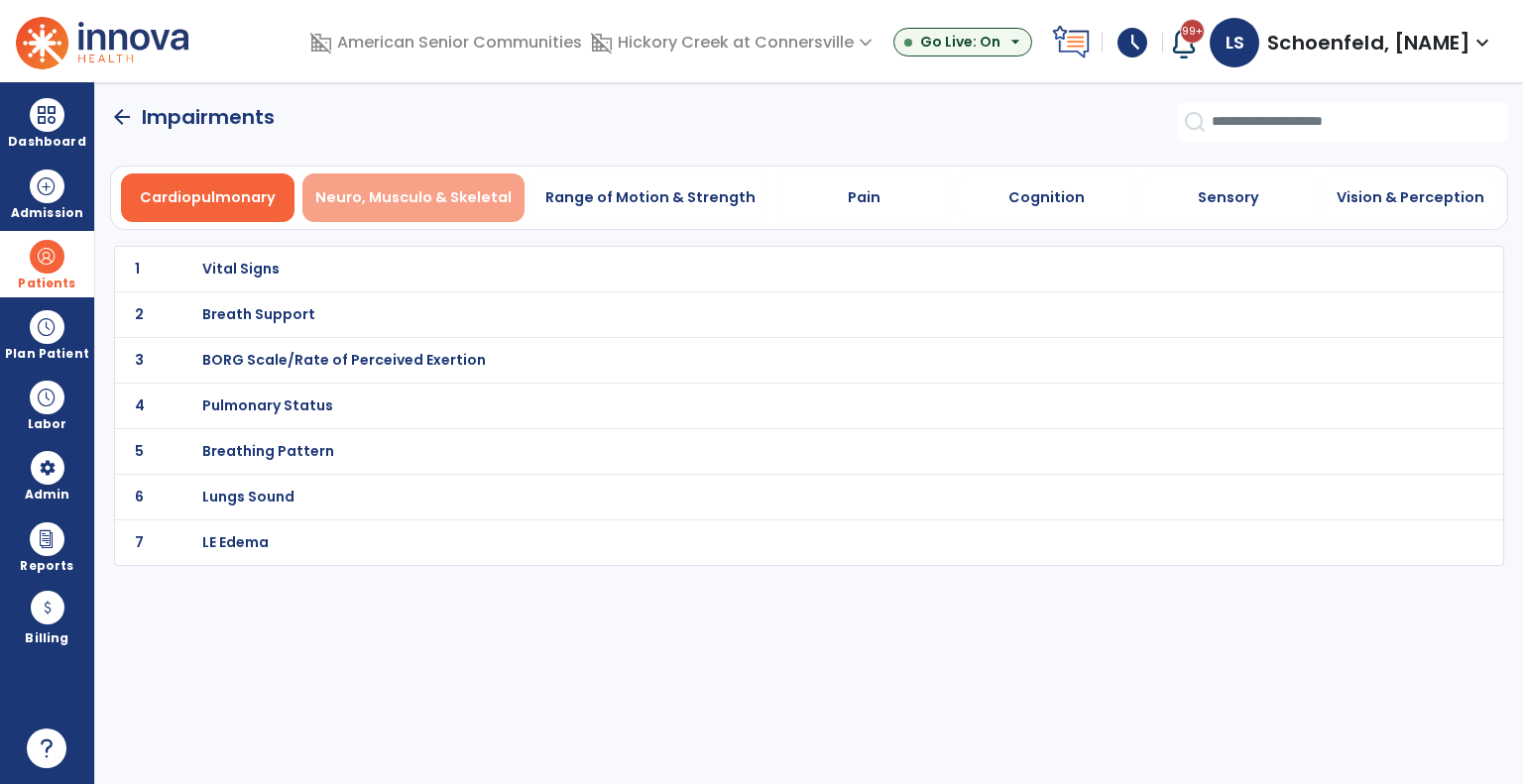 click on "Neuro, Musculo & Skeletal" at bounding box center (413, 197) 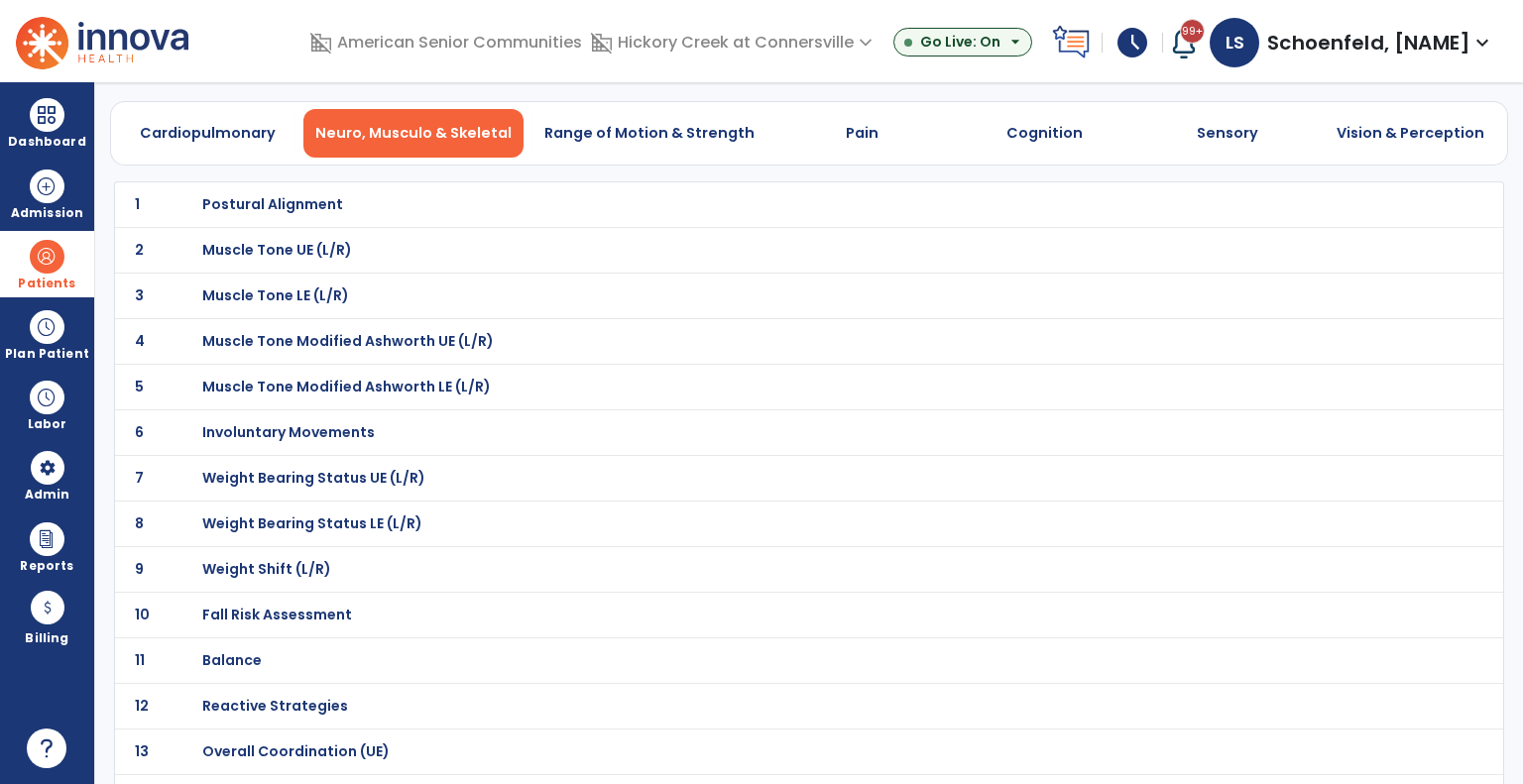 scroll, scrollTop: 99, scrollLeft: 0, axis: vertical 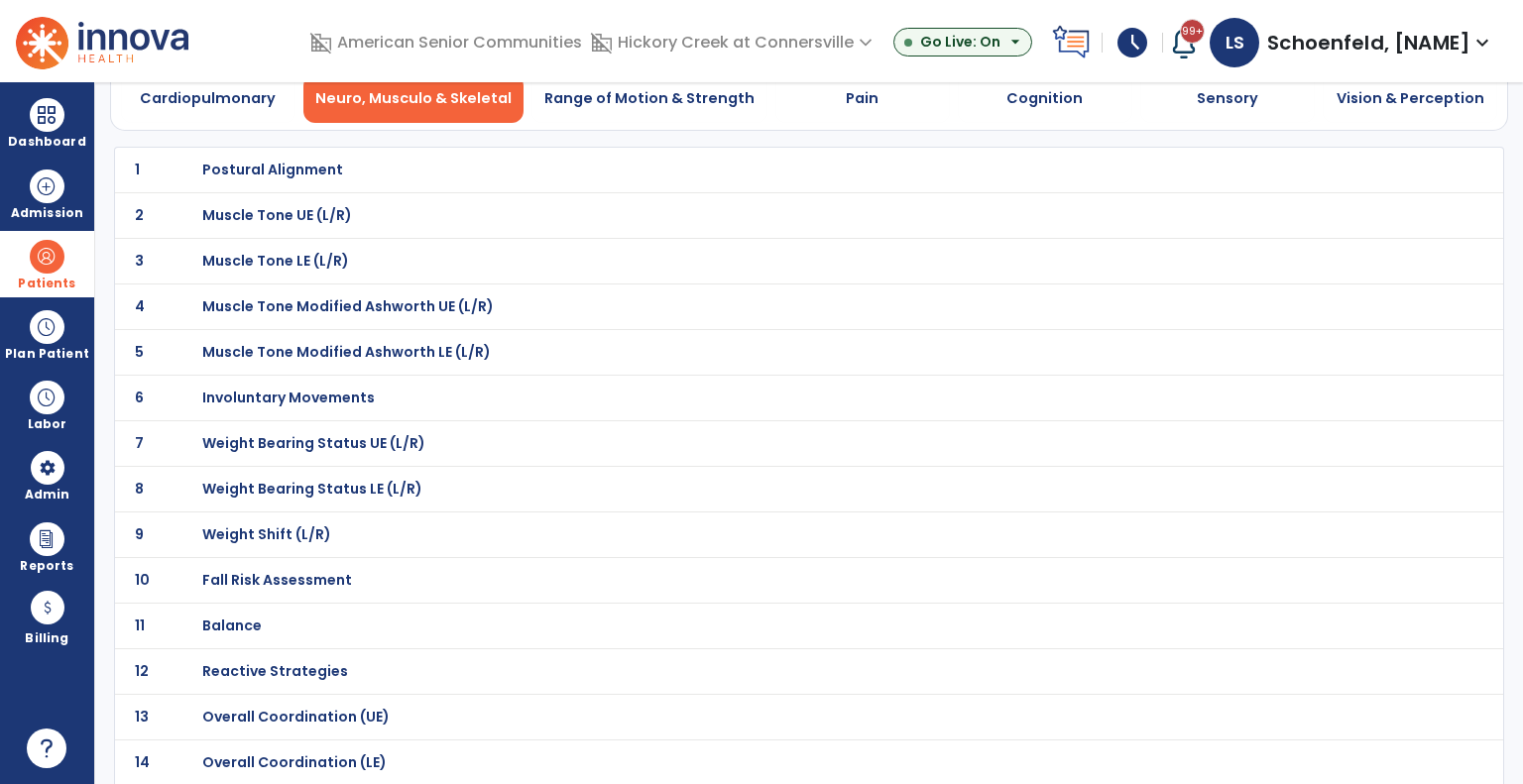 click on "Overall Coordination (UE)" at bounding box center [273, 169] 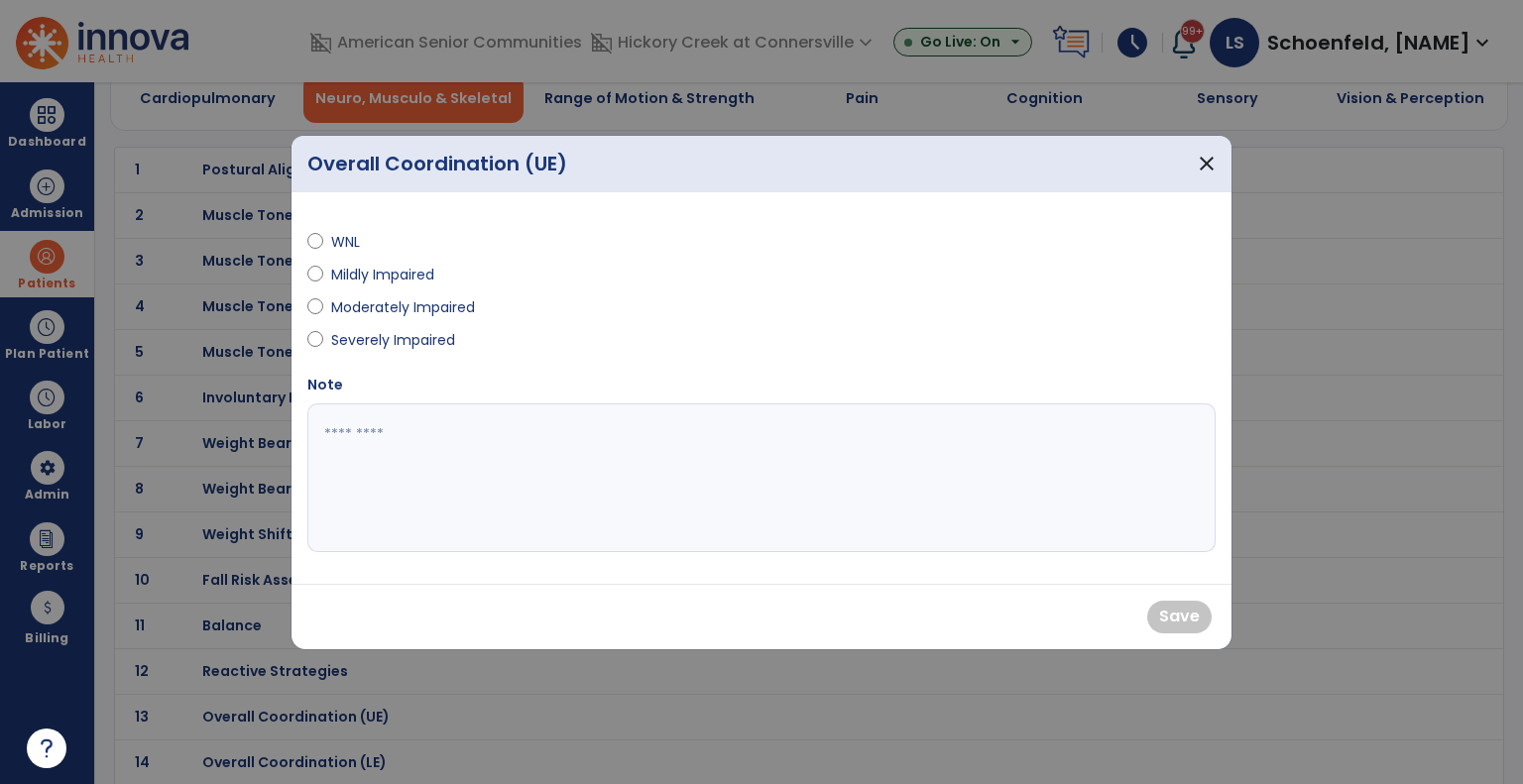 click on "Moderately Impaired" at bounding box center (403, 307) 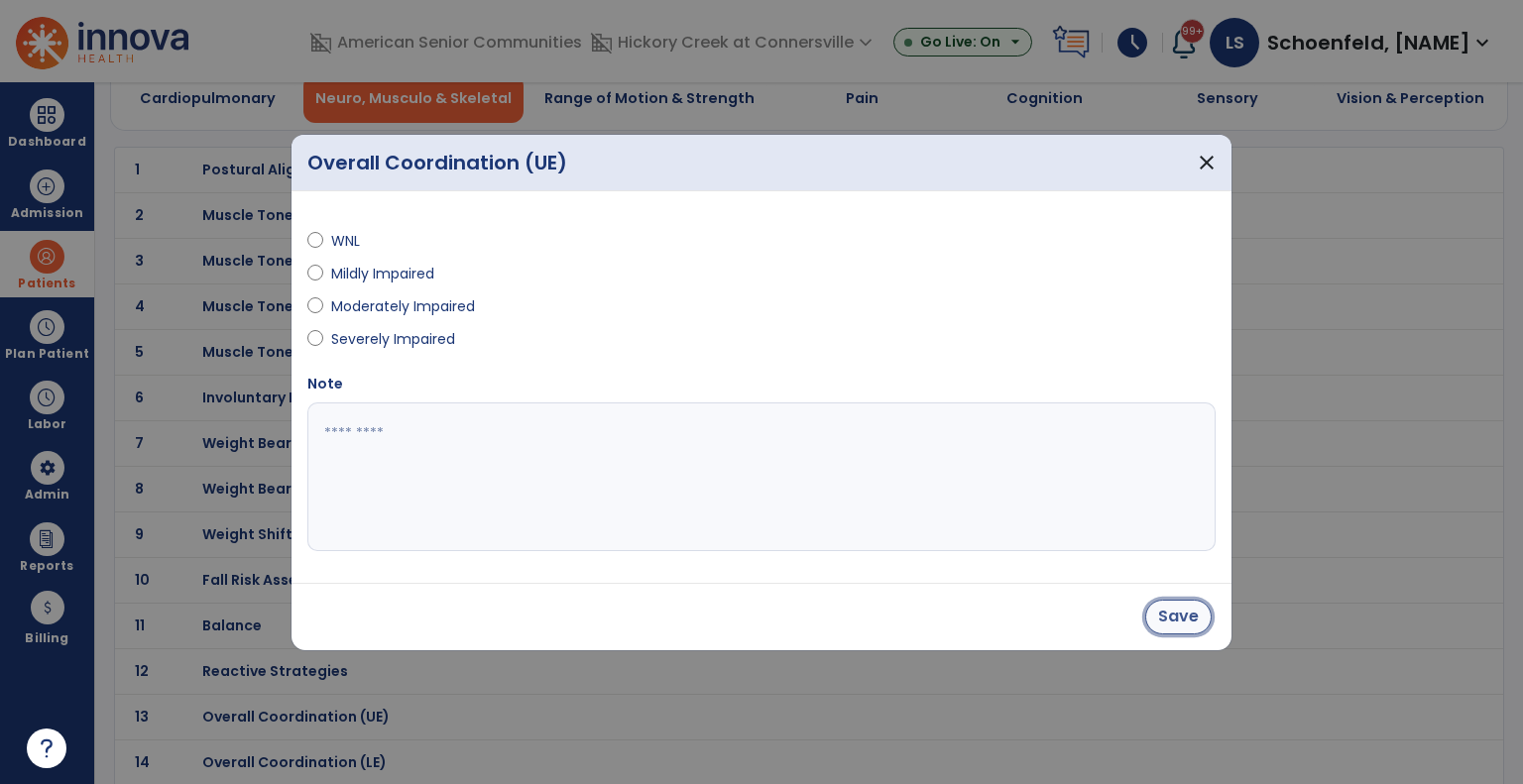 click on "Save" at bounding box center (1178, 616) 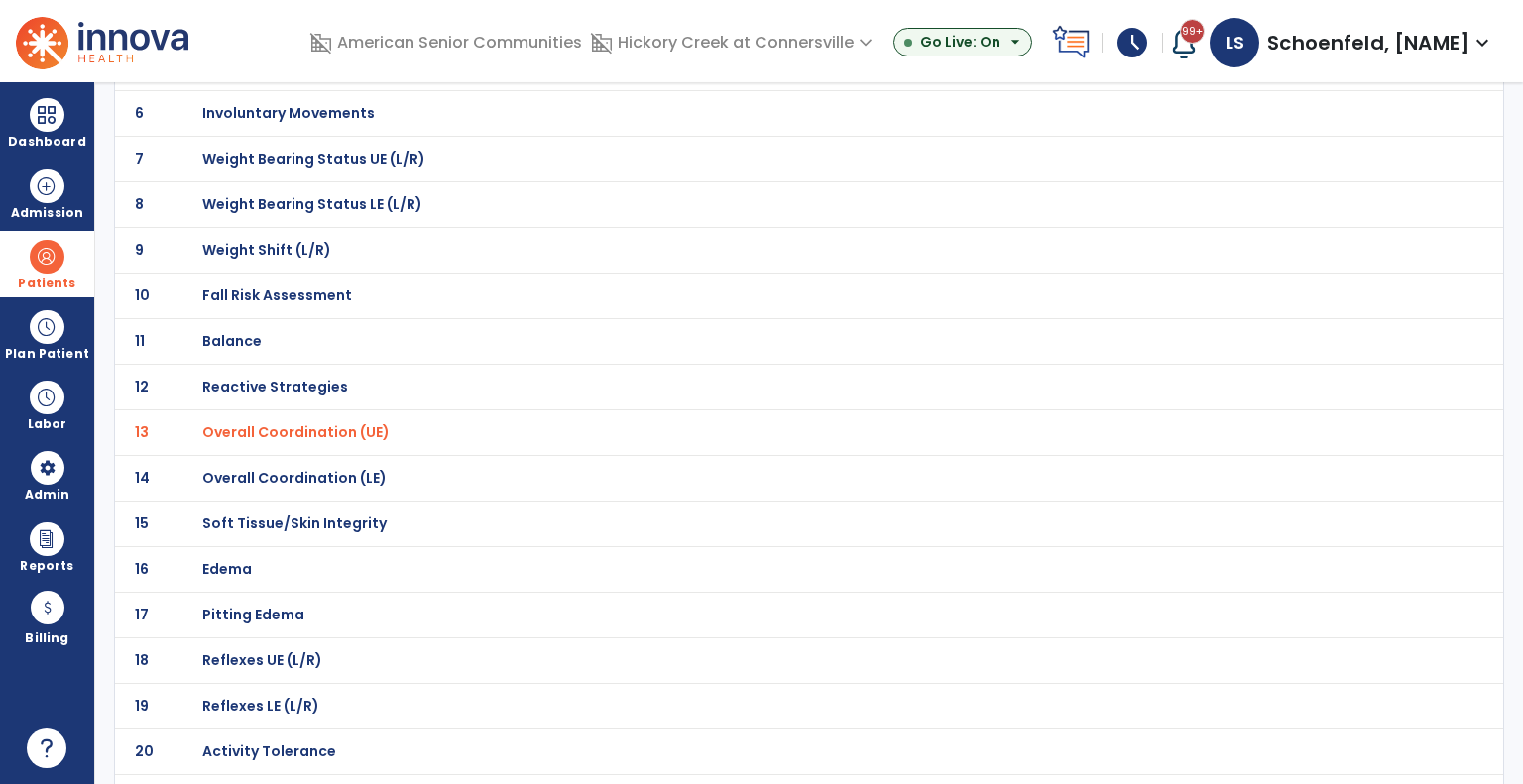 scroll, scrollTop: 496, scrollLeft: 0, axis: vertical 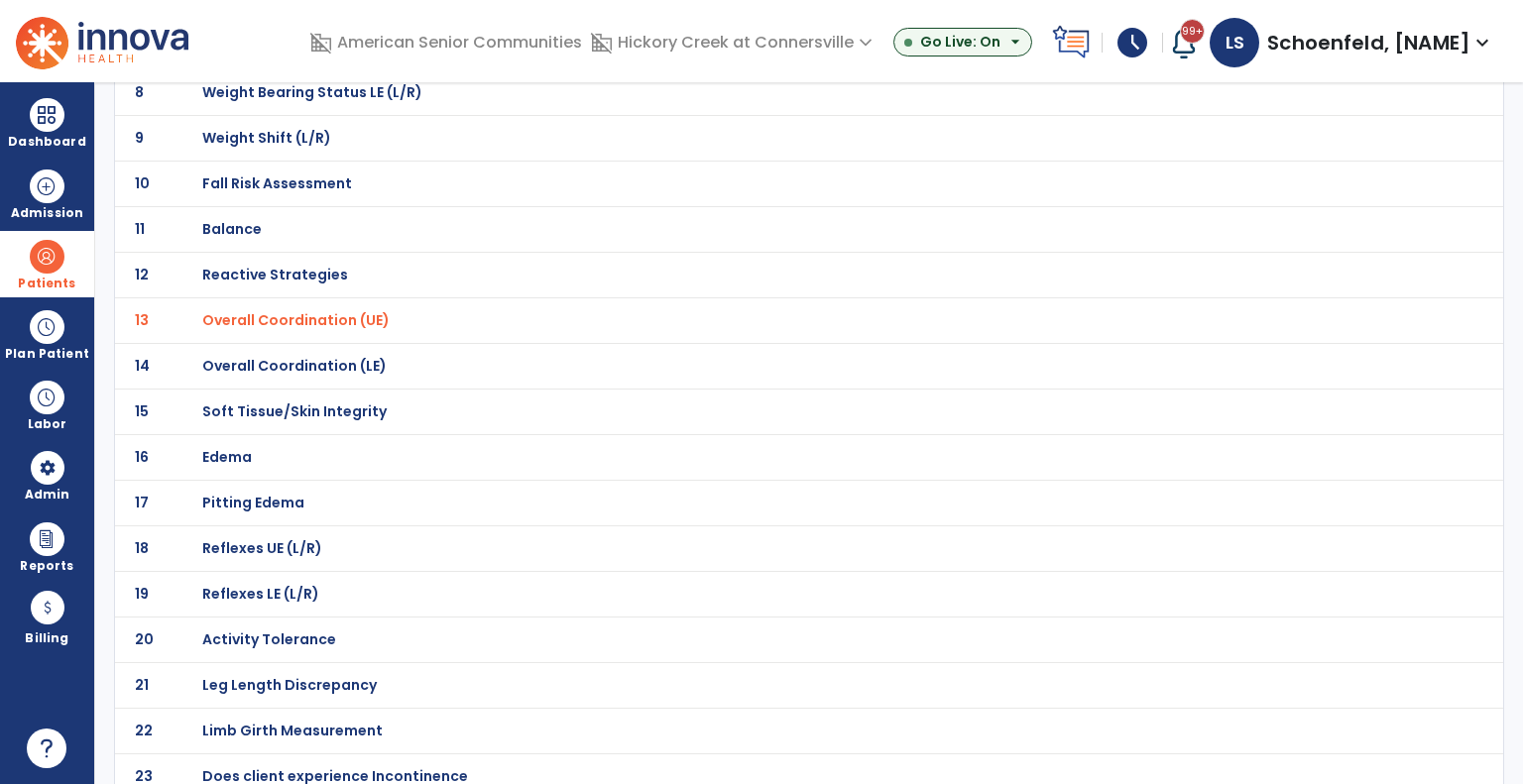 click on "Activity Tolerance" at bounding box center [273, -227] 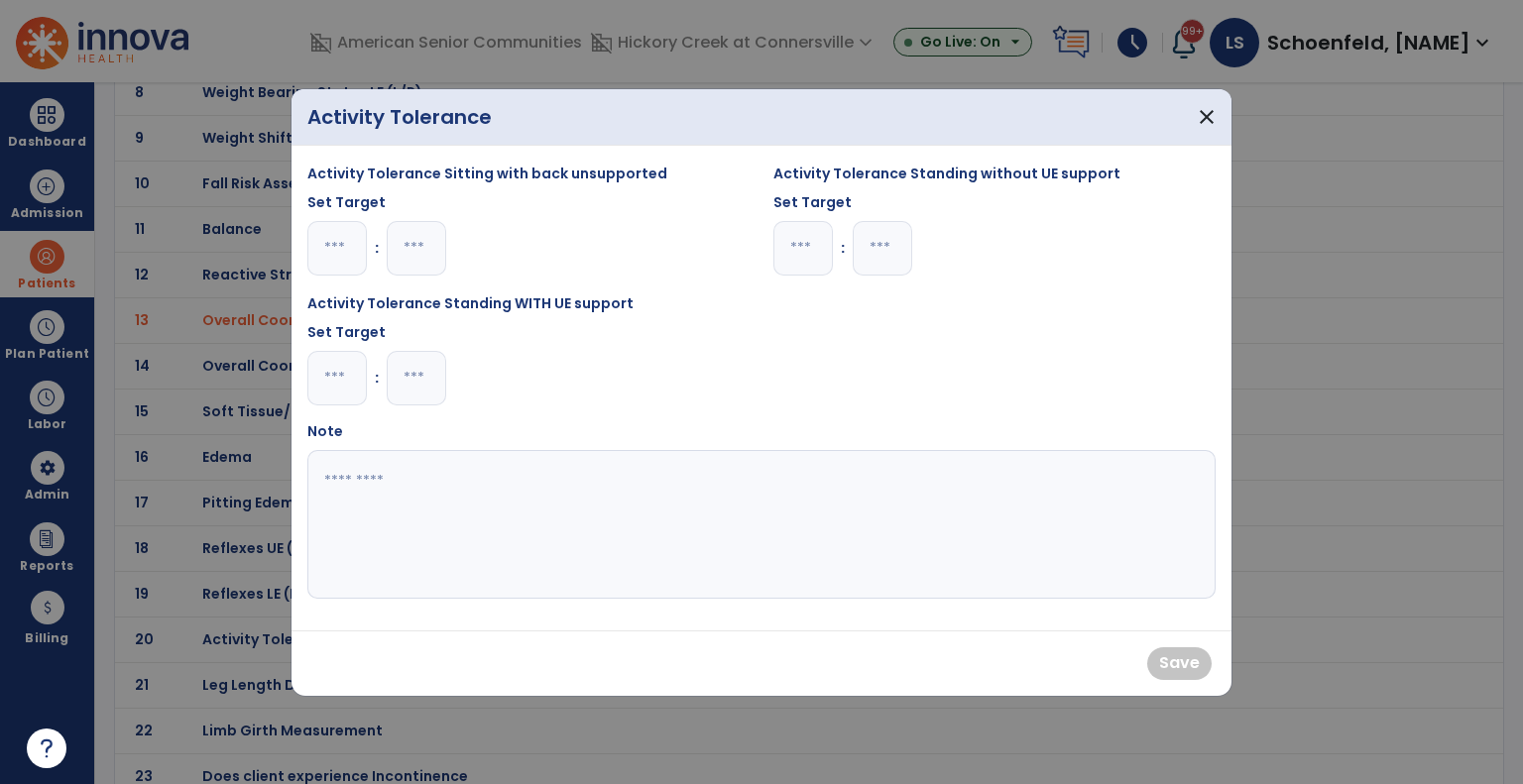 click at bounding box center (337, 248) 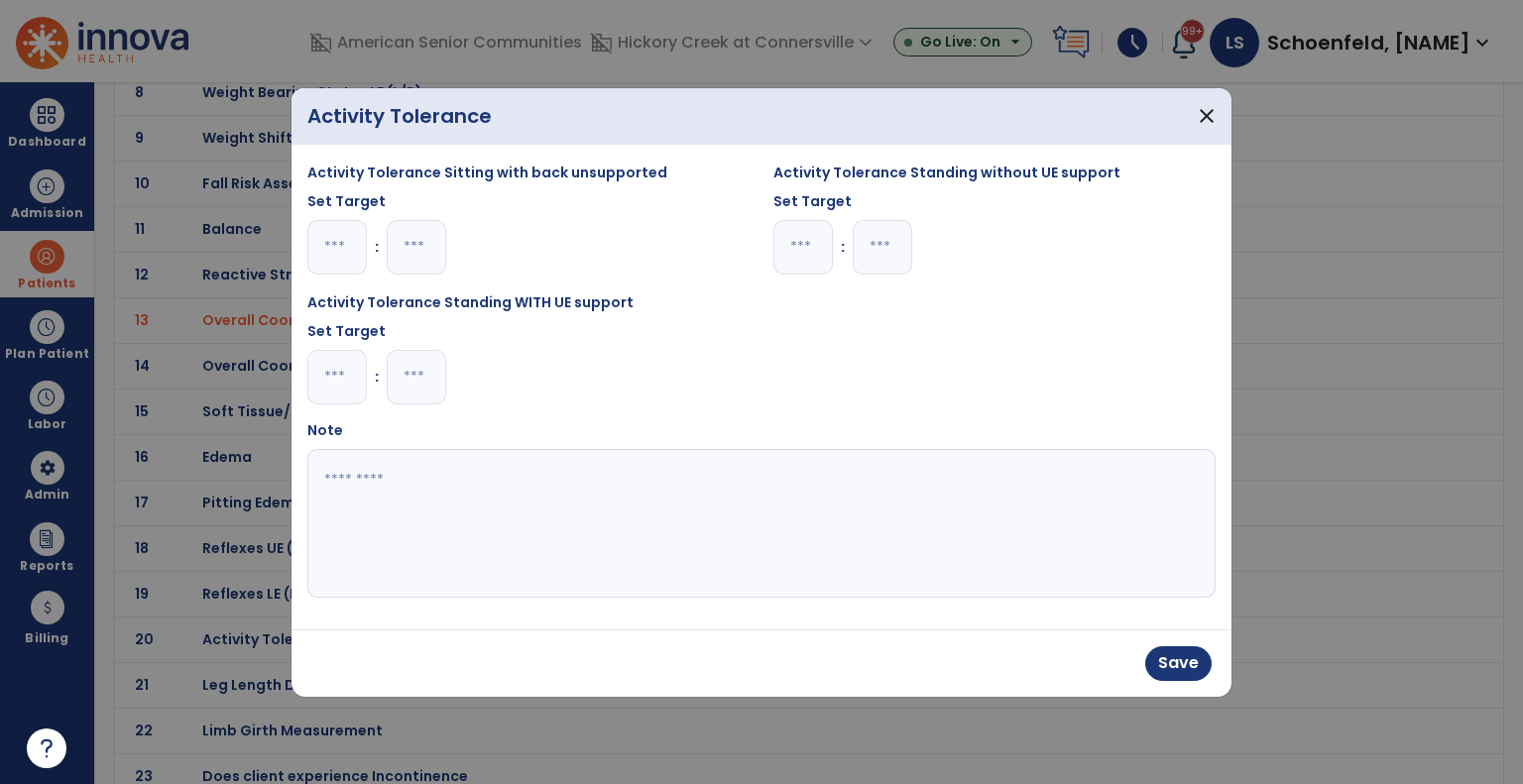 type on "*" 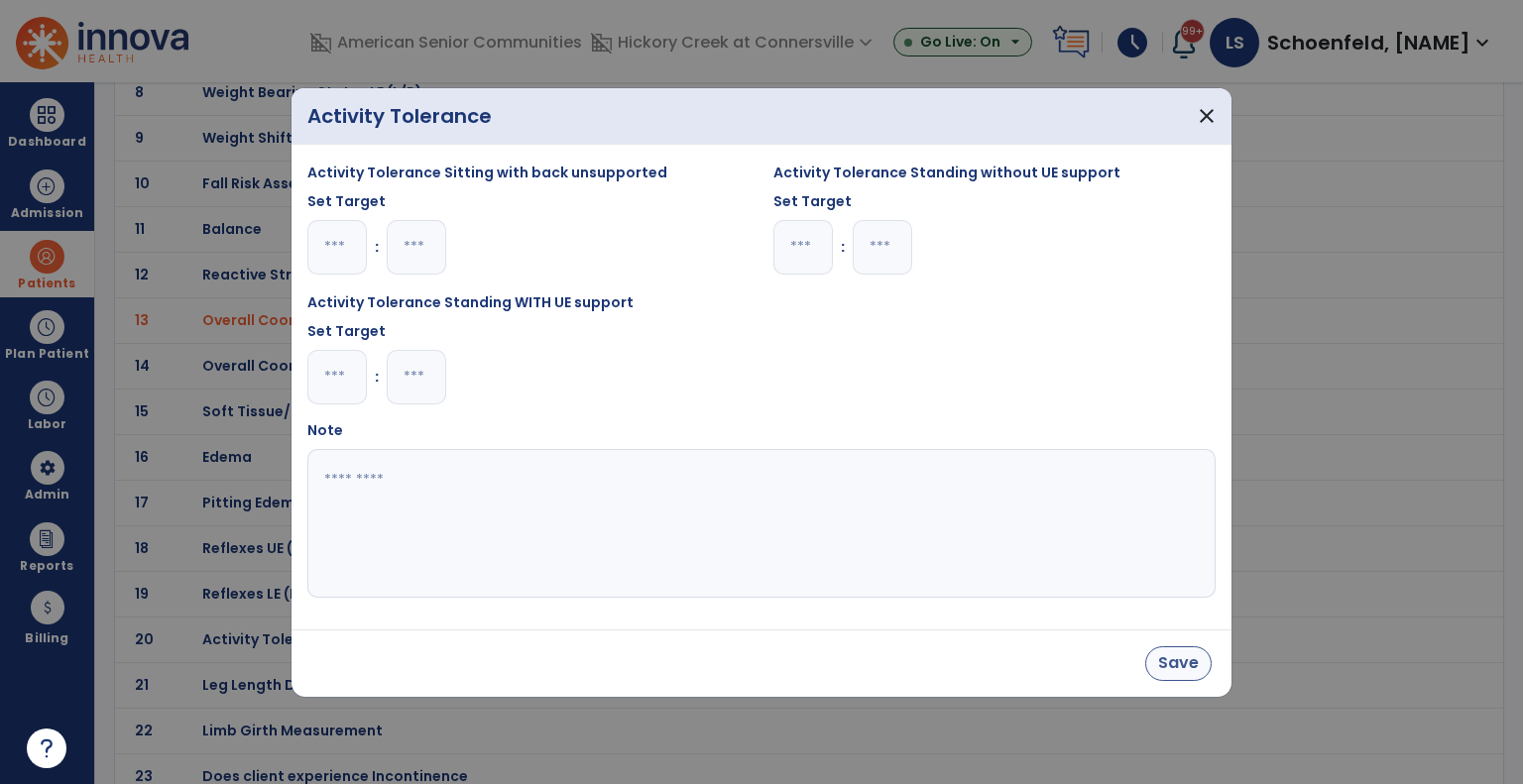type on "**" 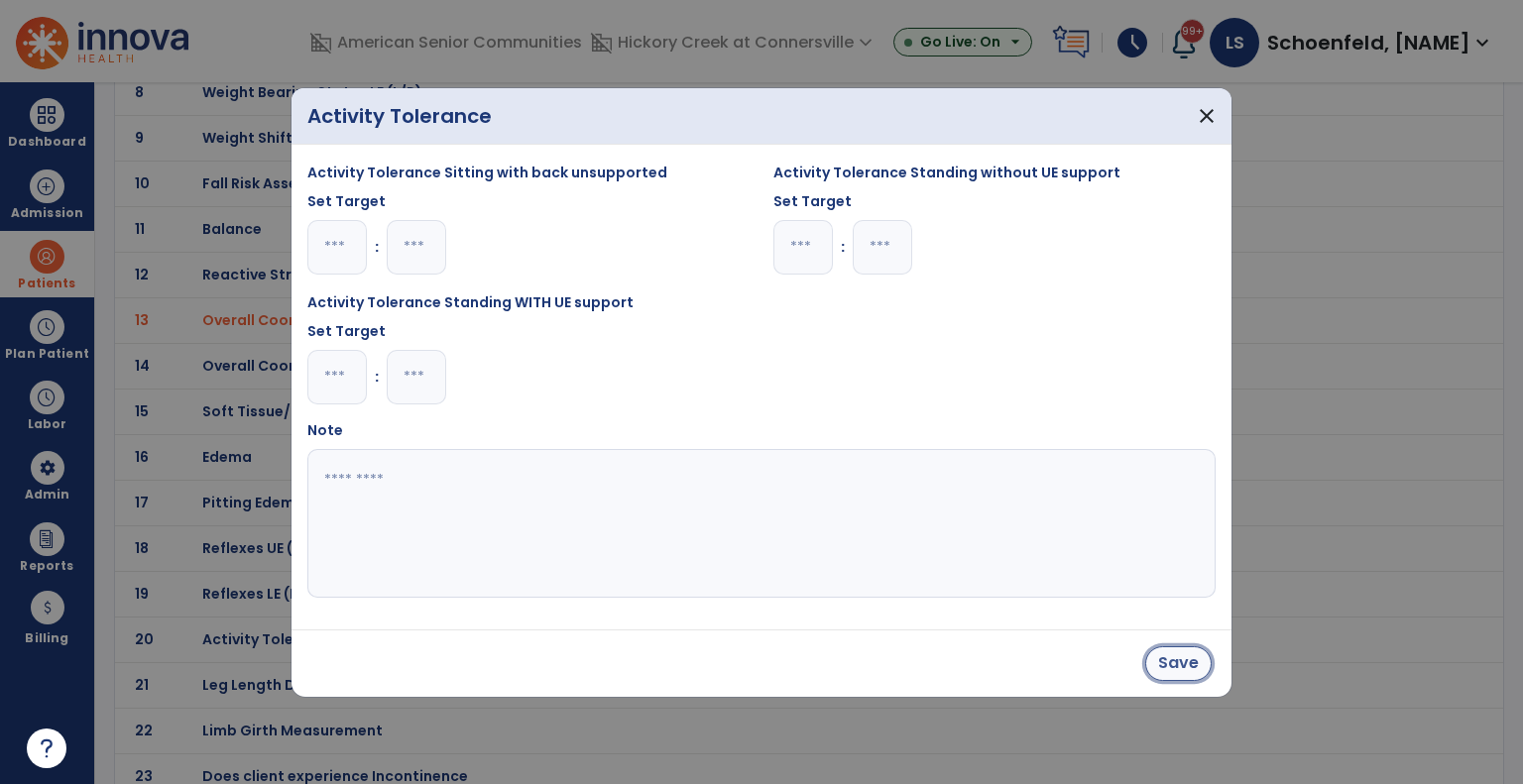 click on "Save" at bounding box center [1178, 663] 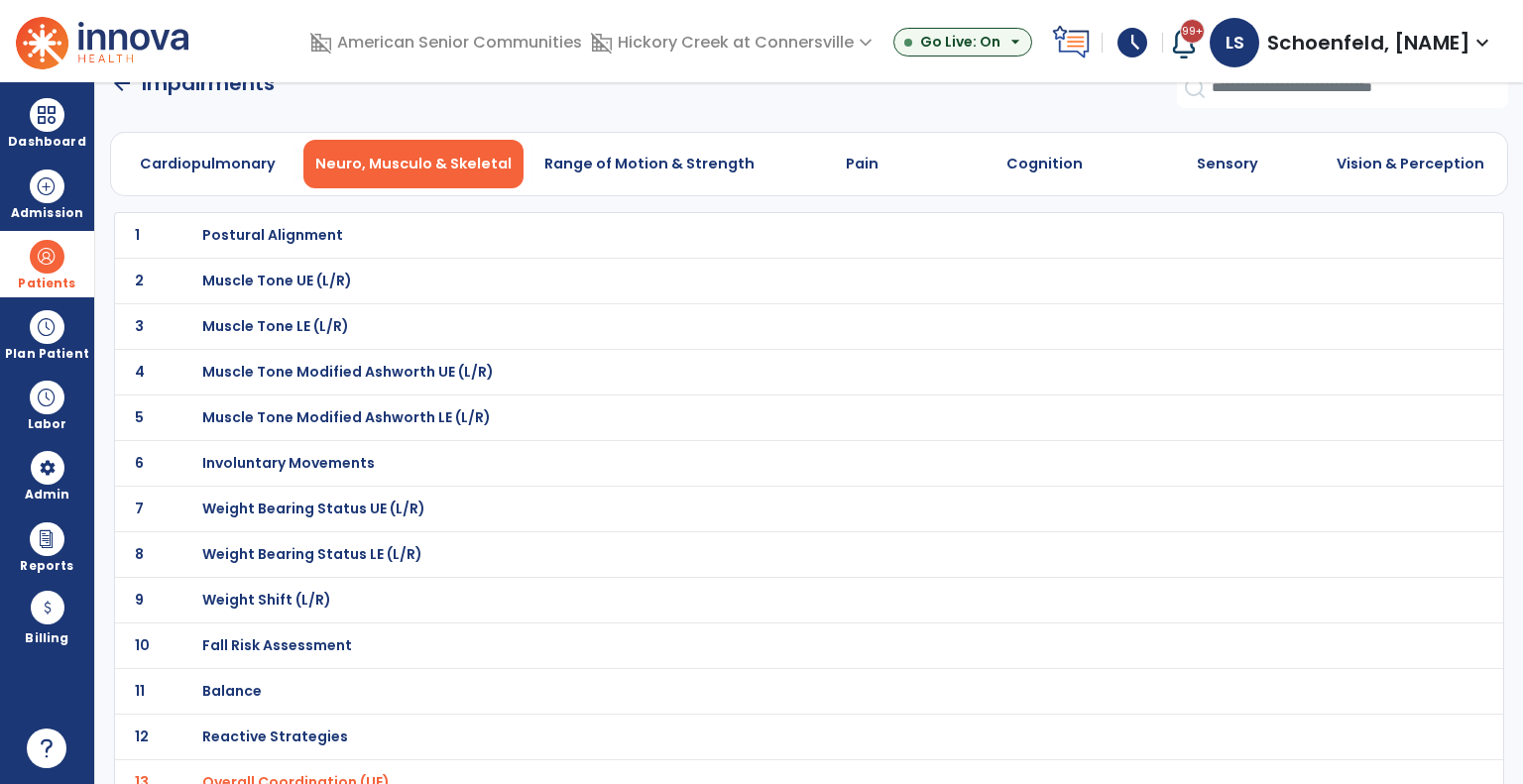 scroll, scrollTop: 0, scrollLeft: 0, axis: both 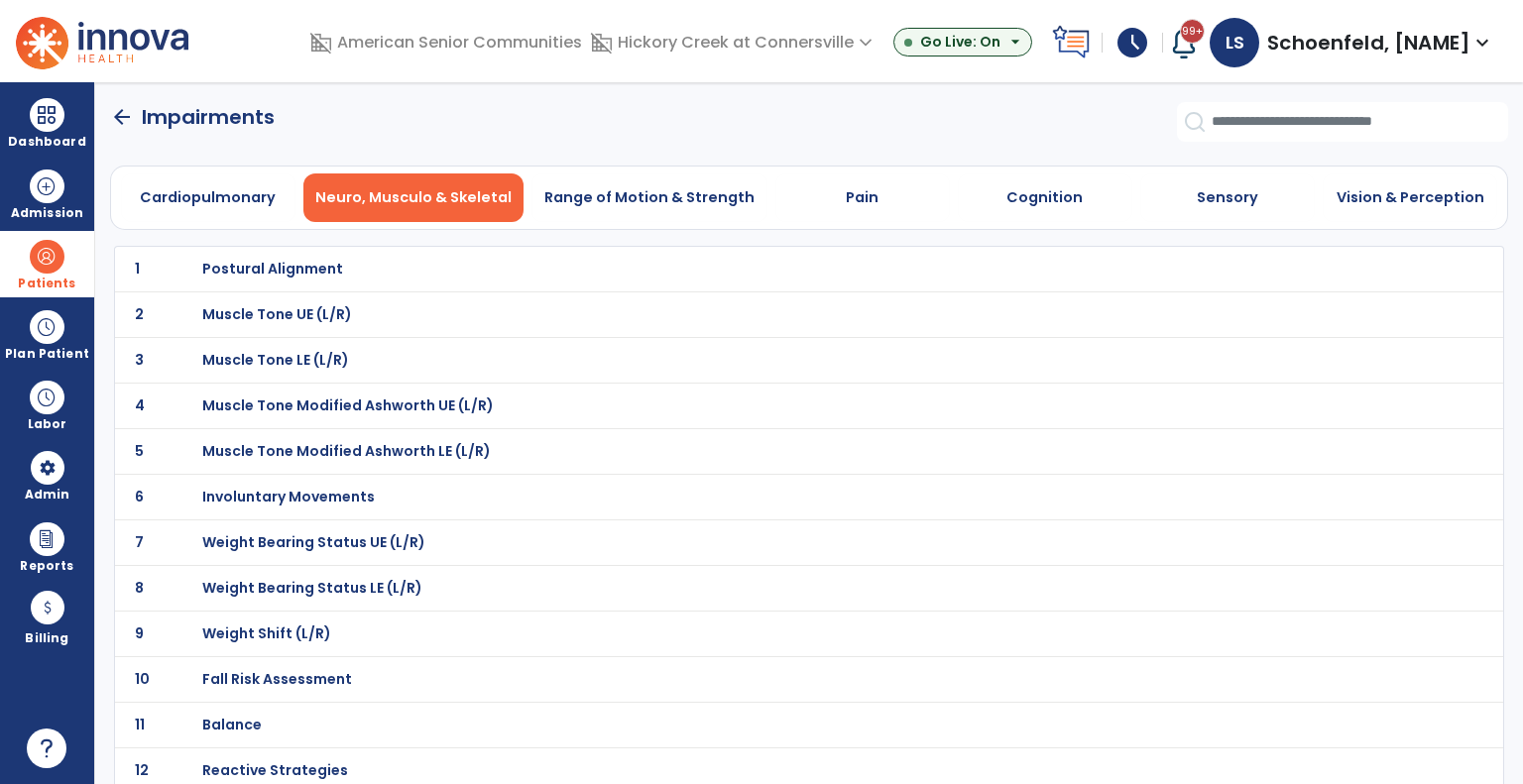 drag, startPoint x: 636, startPoint y: 205, endPoint x: 611, endPoint y: 213, distance: 26.24881 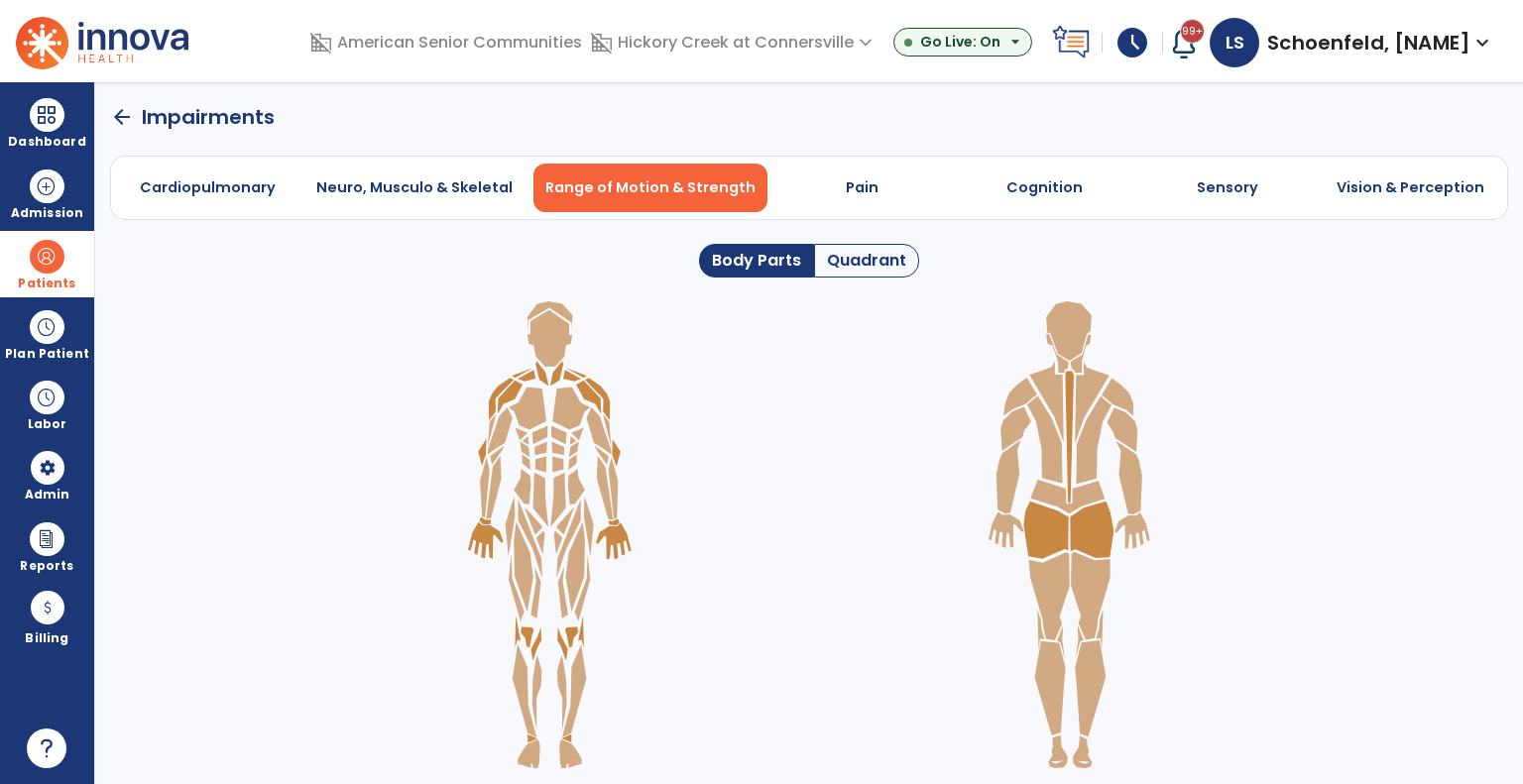 click 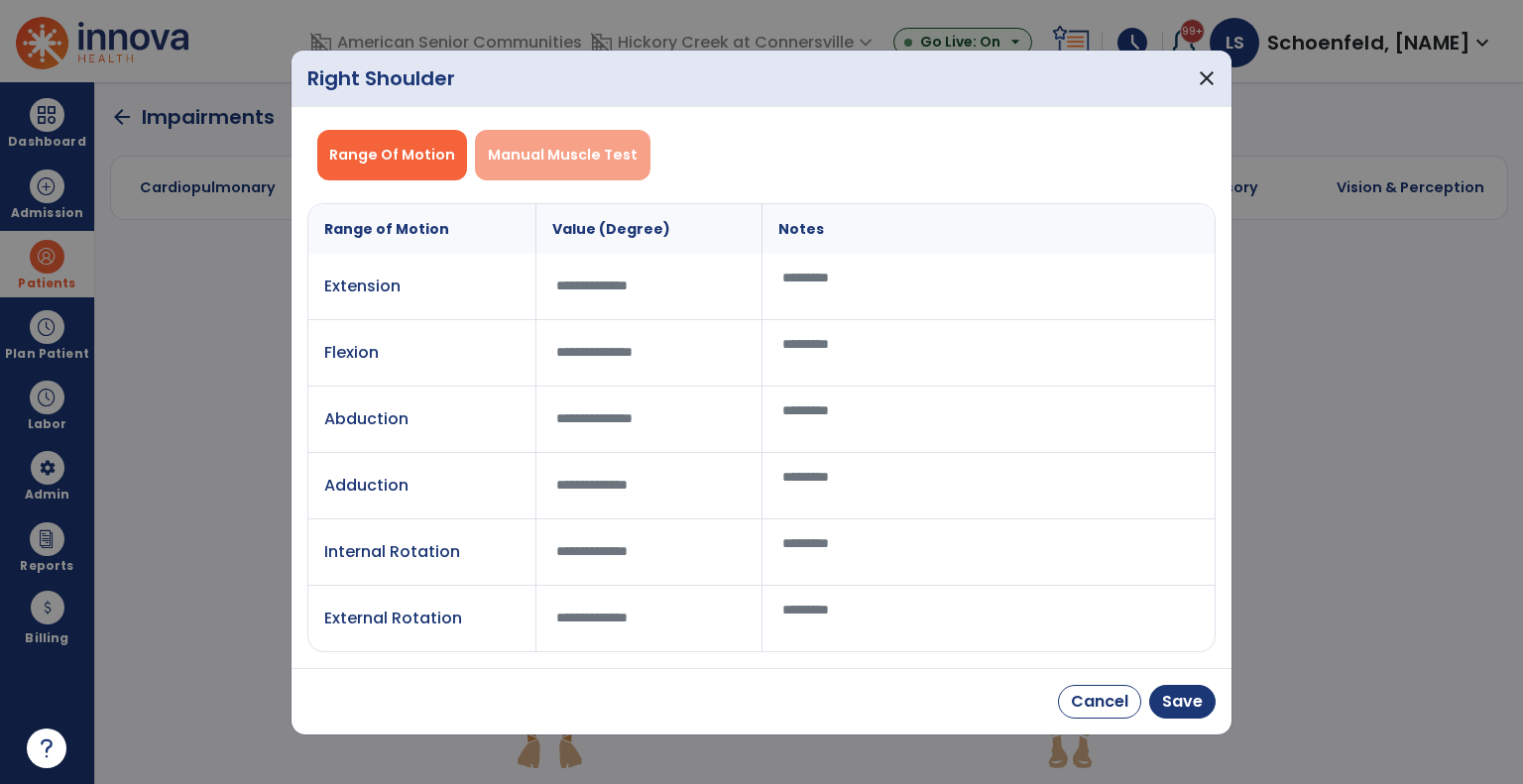click on "Manual Muscle Test" at bounding box center [562, 155] 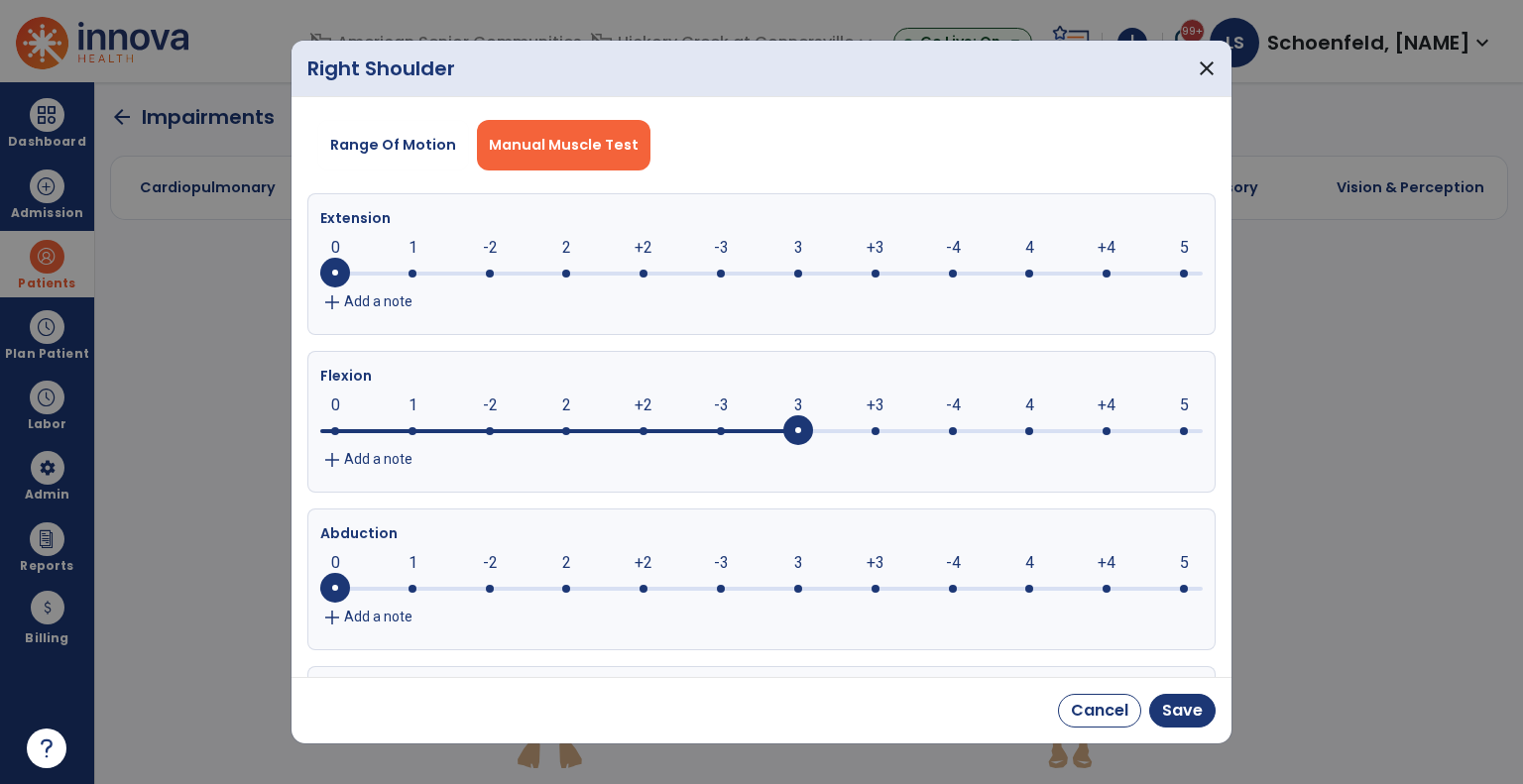 click 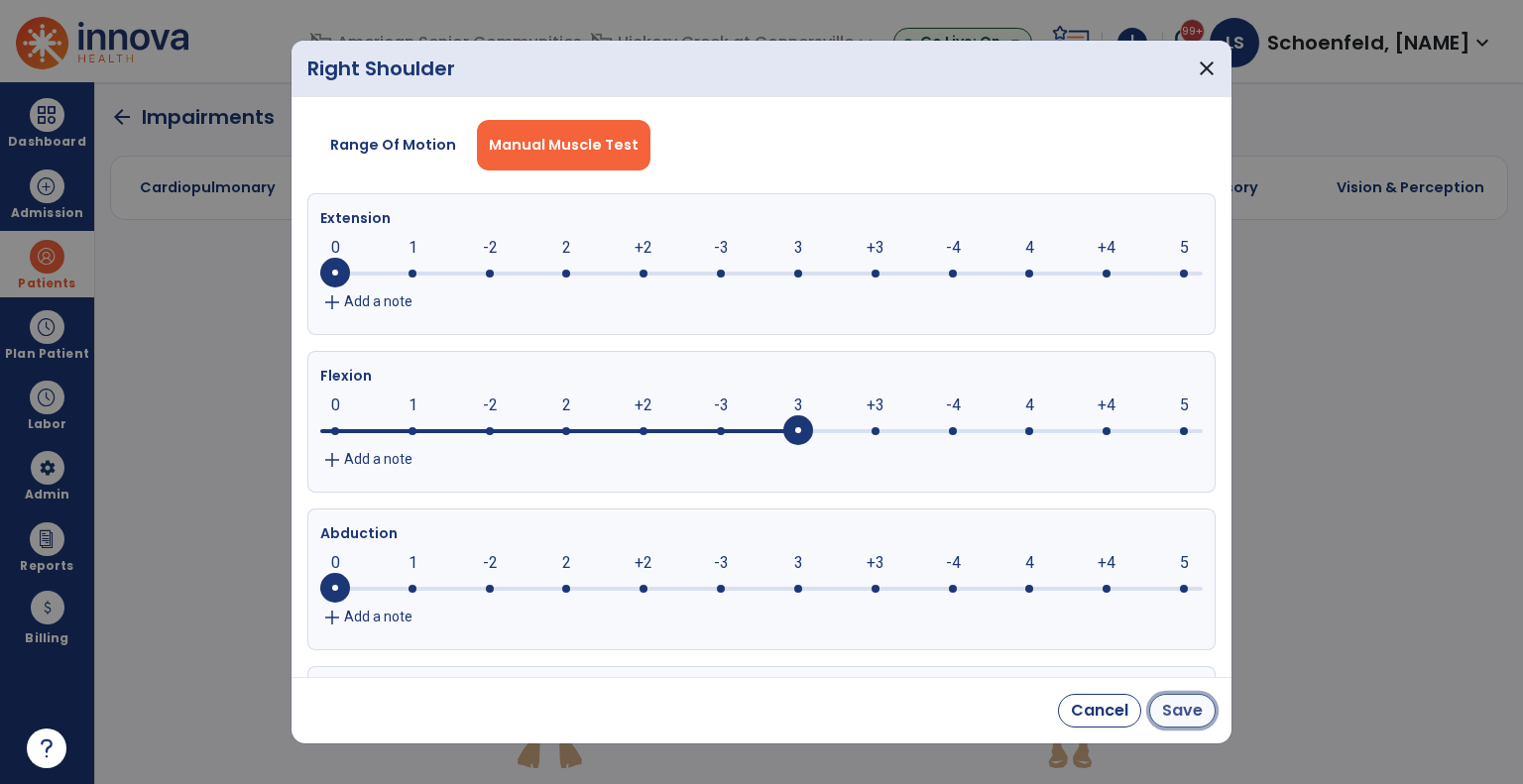 click on "Save" at bounding box center (1182, 711) 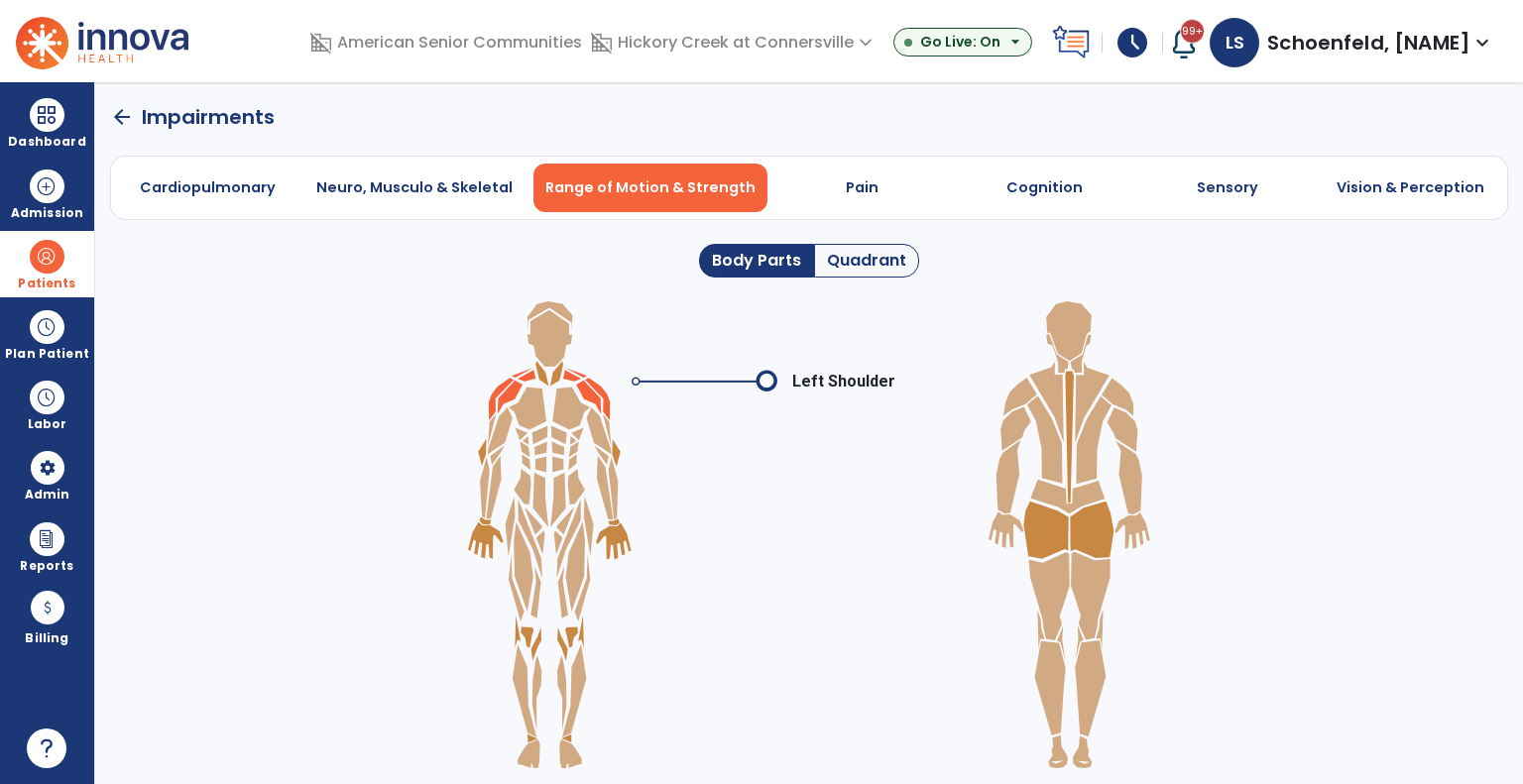 click 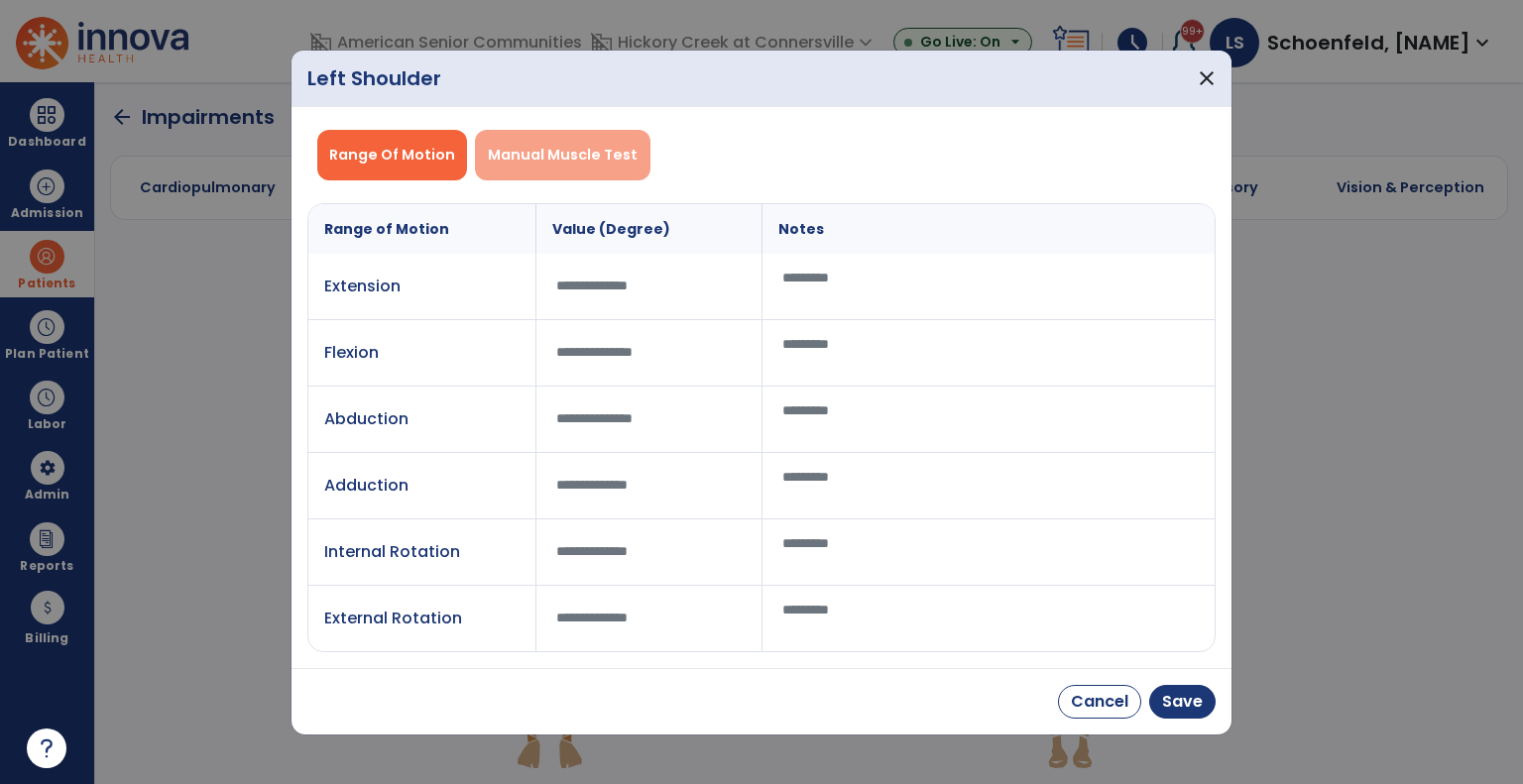 click on "Manual Muscle Test" at bounding box center (562, 155) 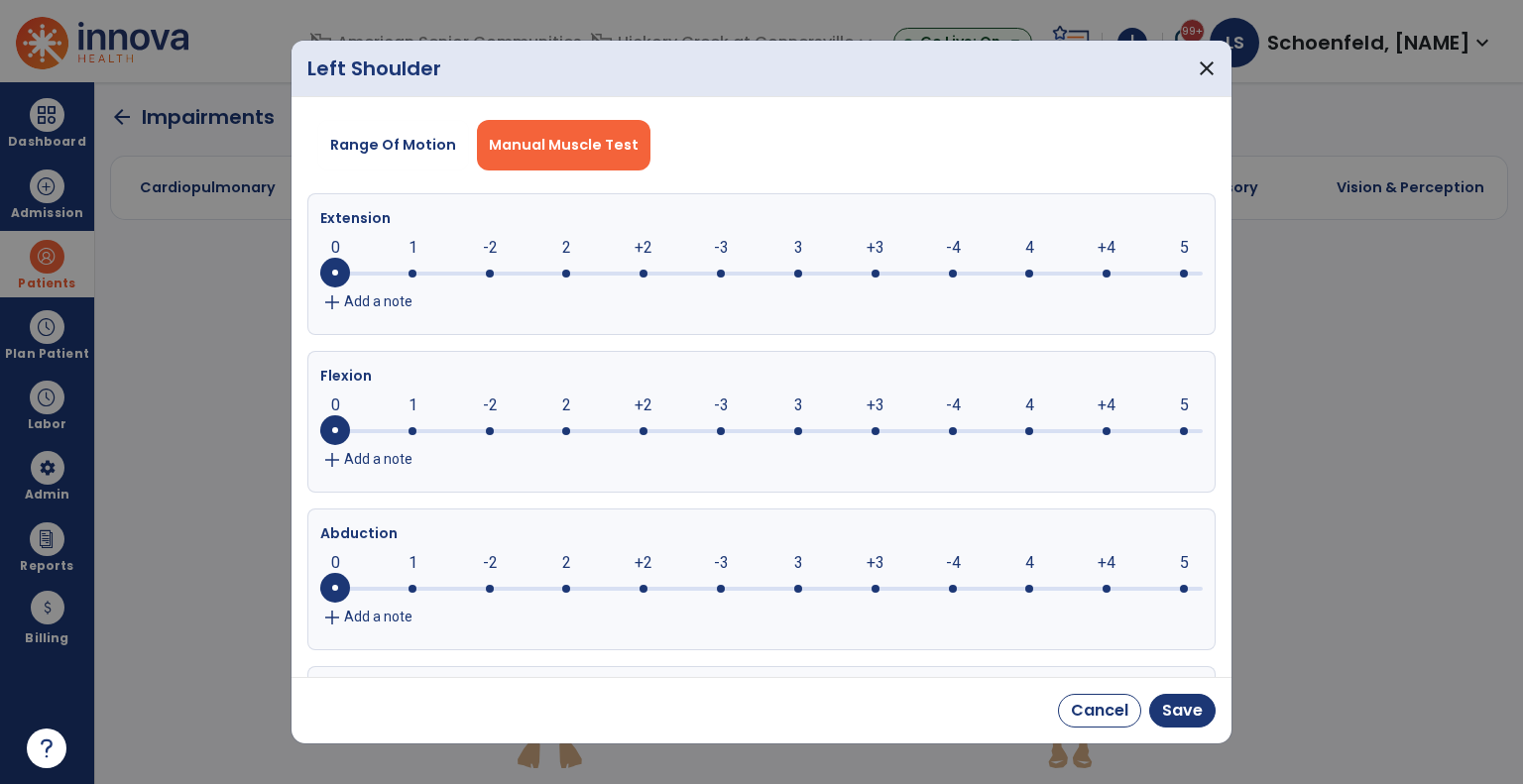click 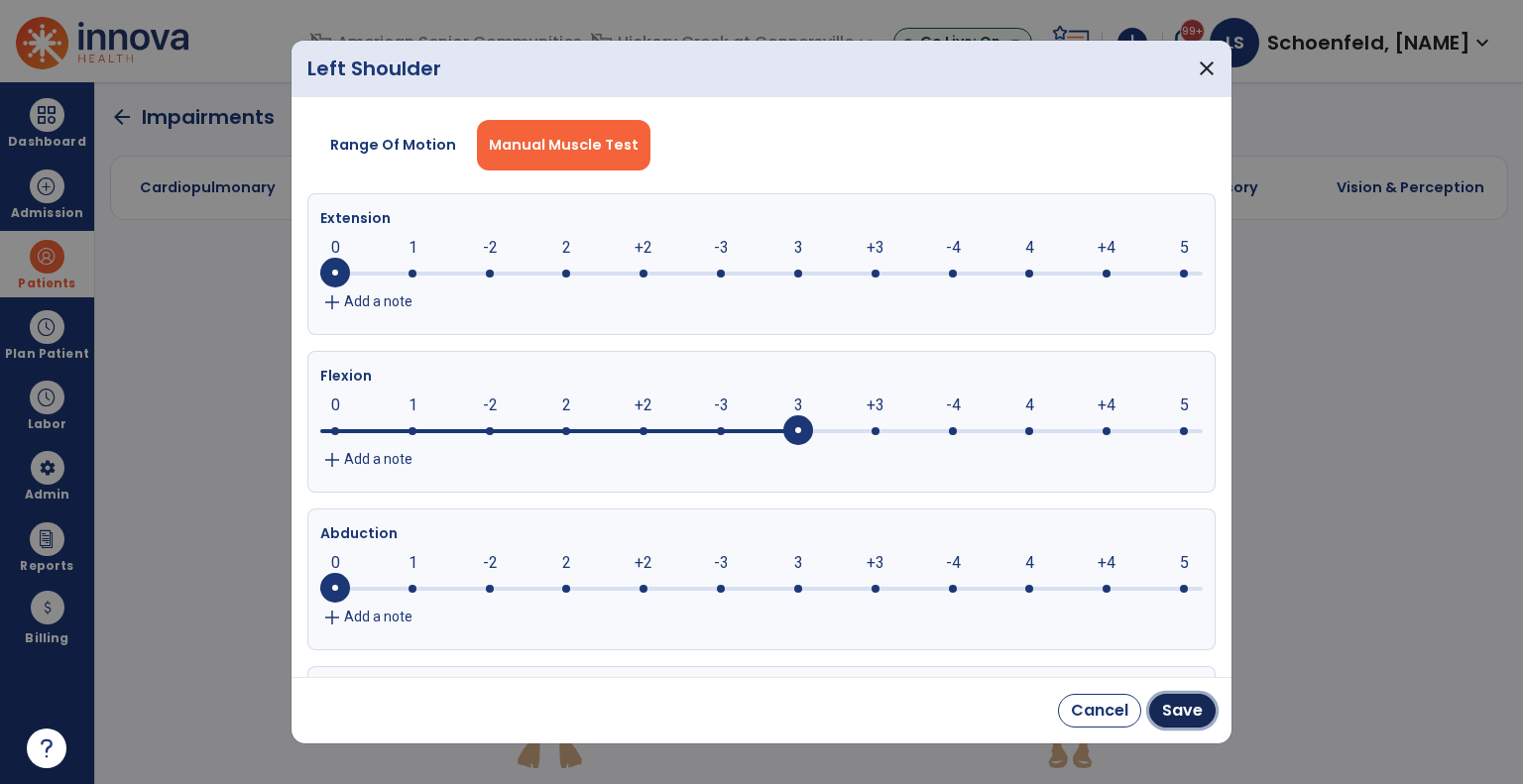 click on "Save" at bounding box center [1182, 711] 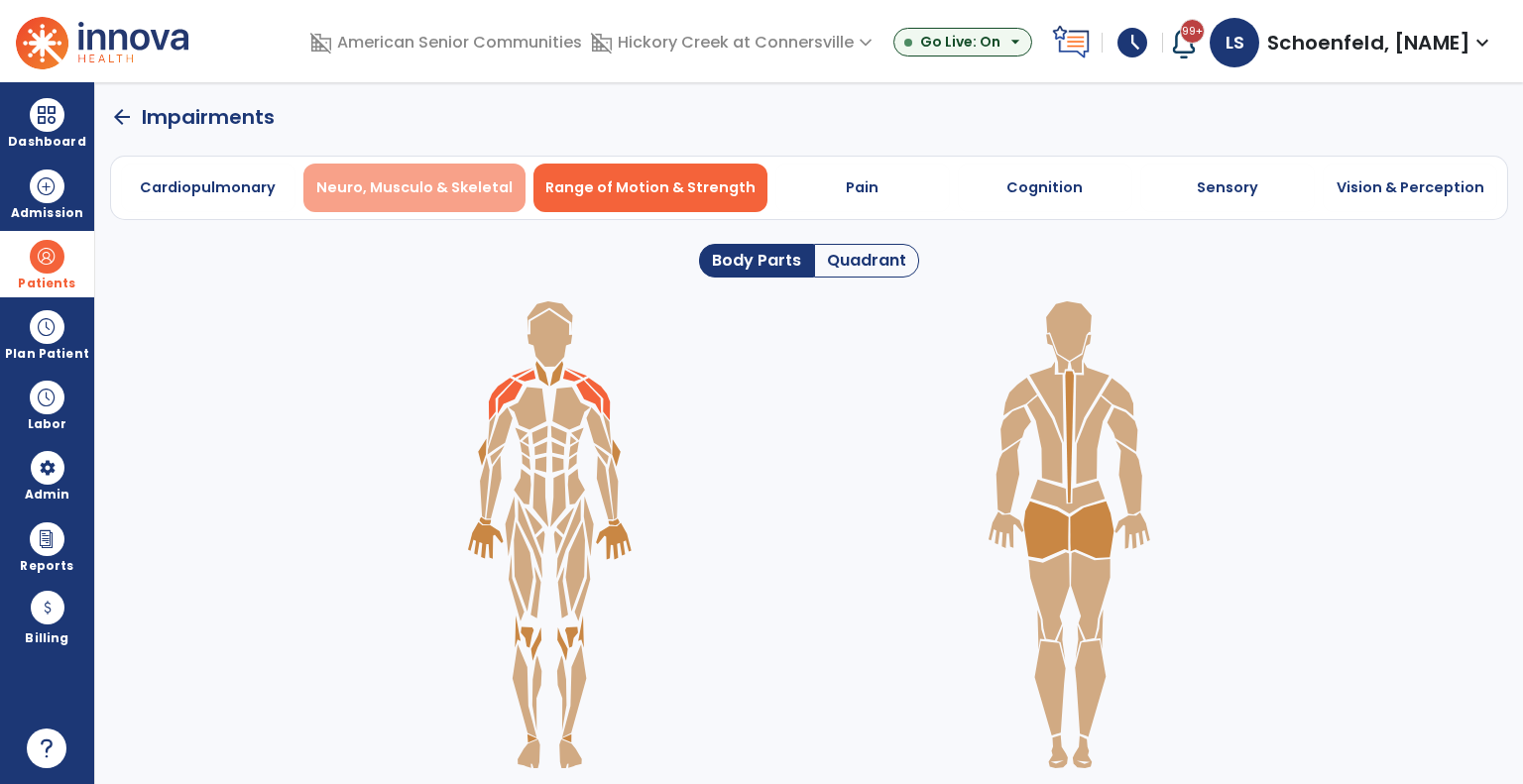 click on "Neuro, Musculo & Skeletal" at bounding box center [414, 187] 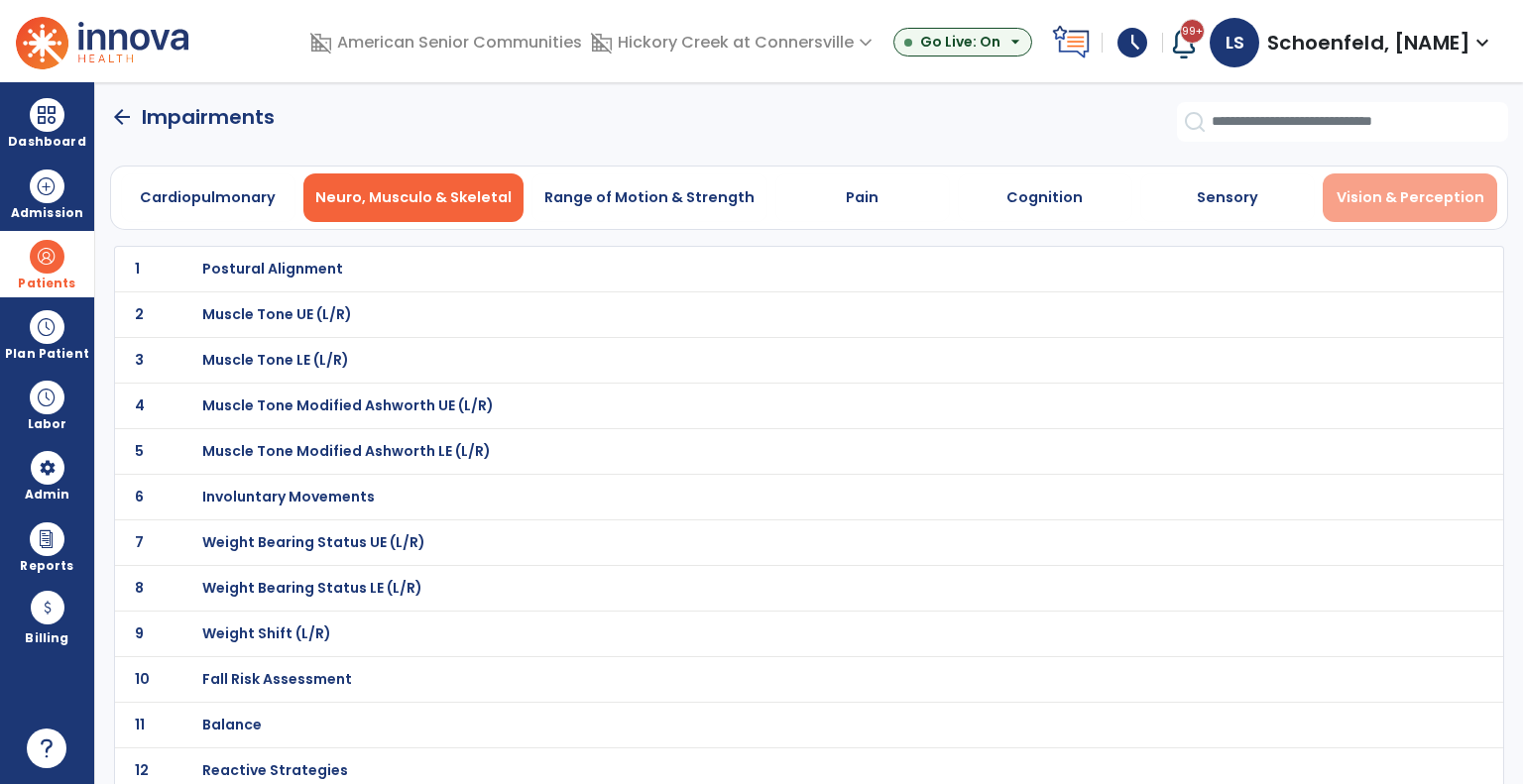 click on "Vision & Perception" at bounding box center (1410, 197) 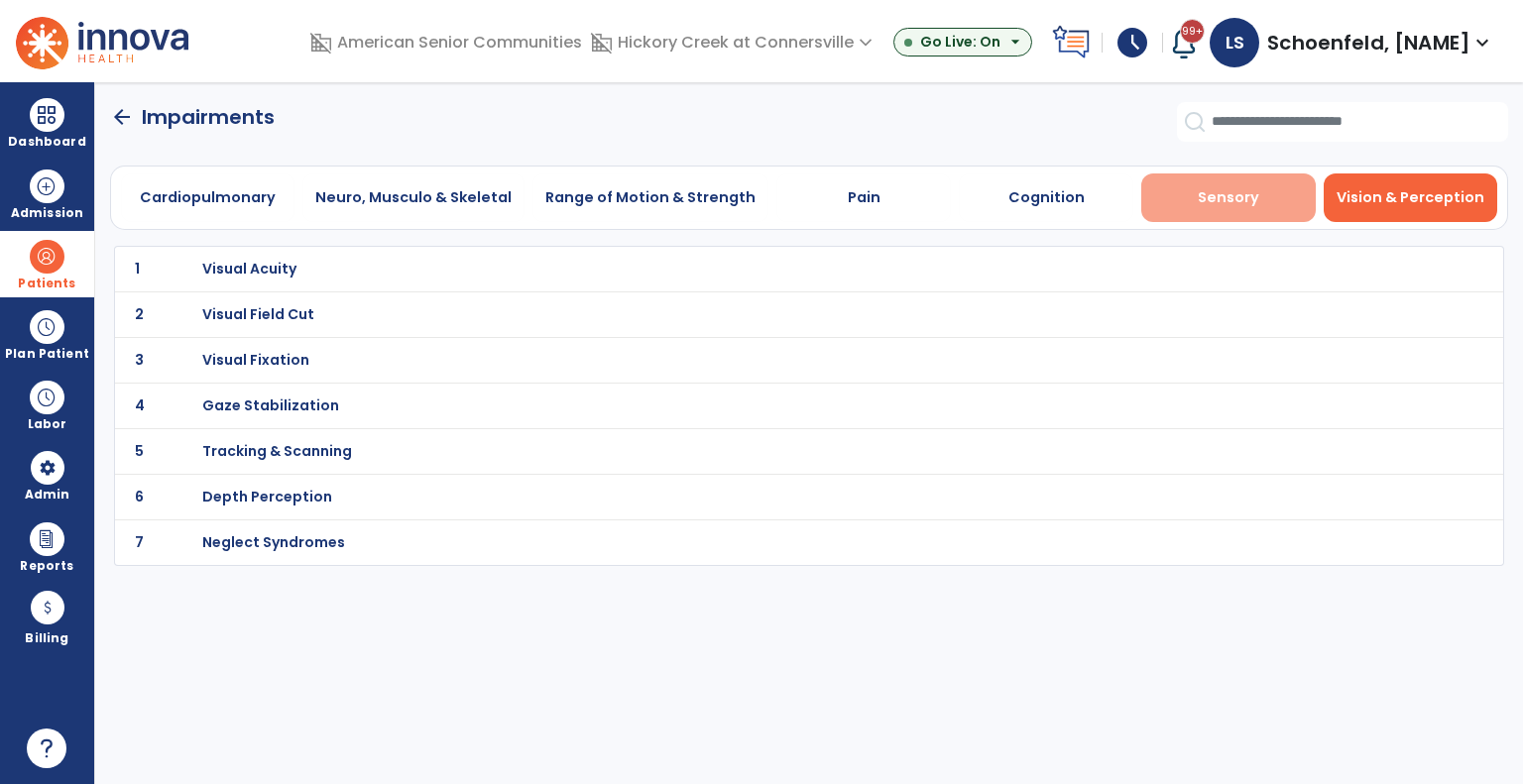 click on "Sensory" at bounding box center (1229, 197) 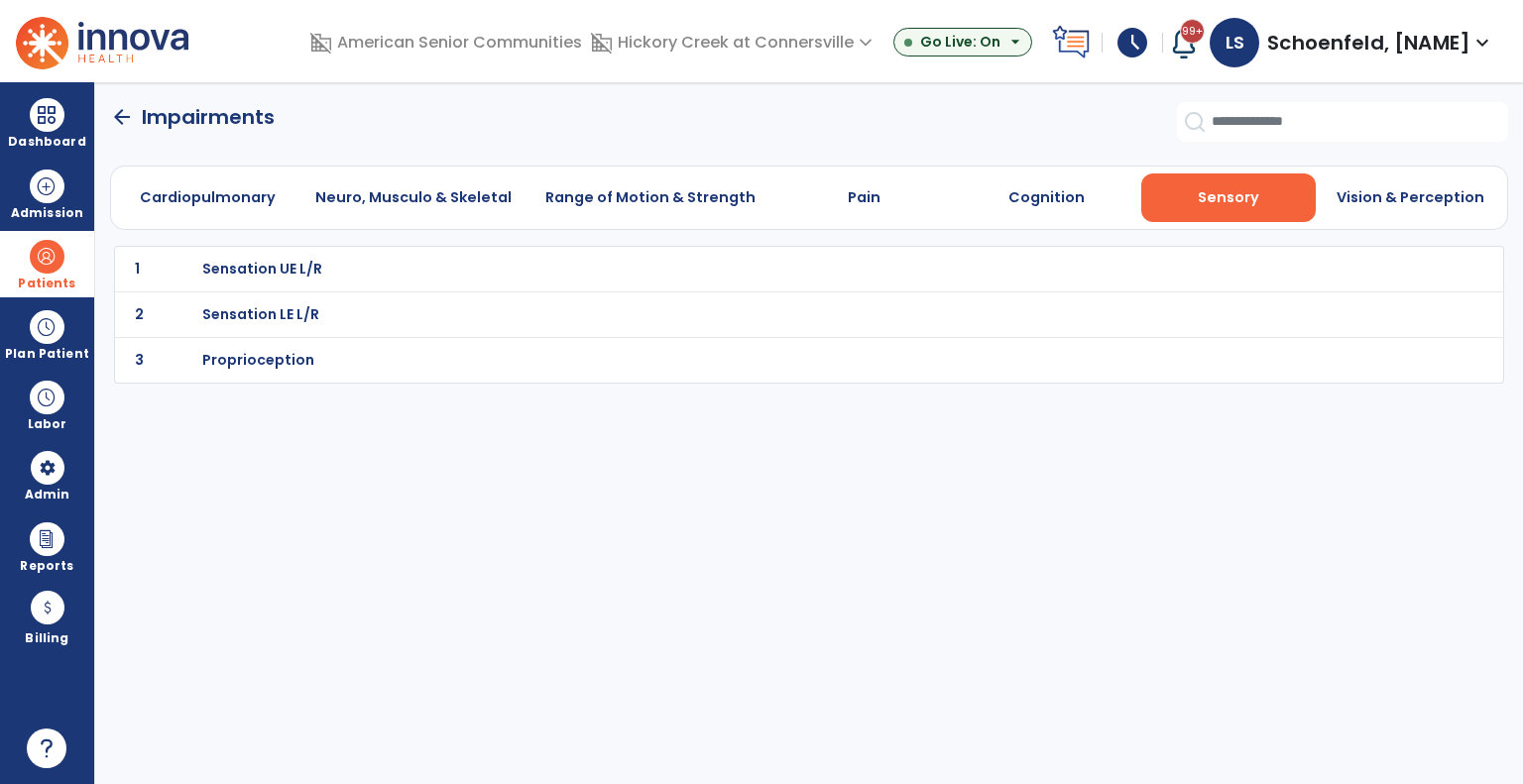 click on "arrow_back" 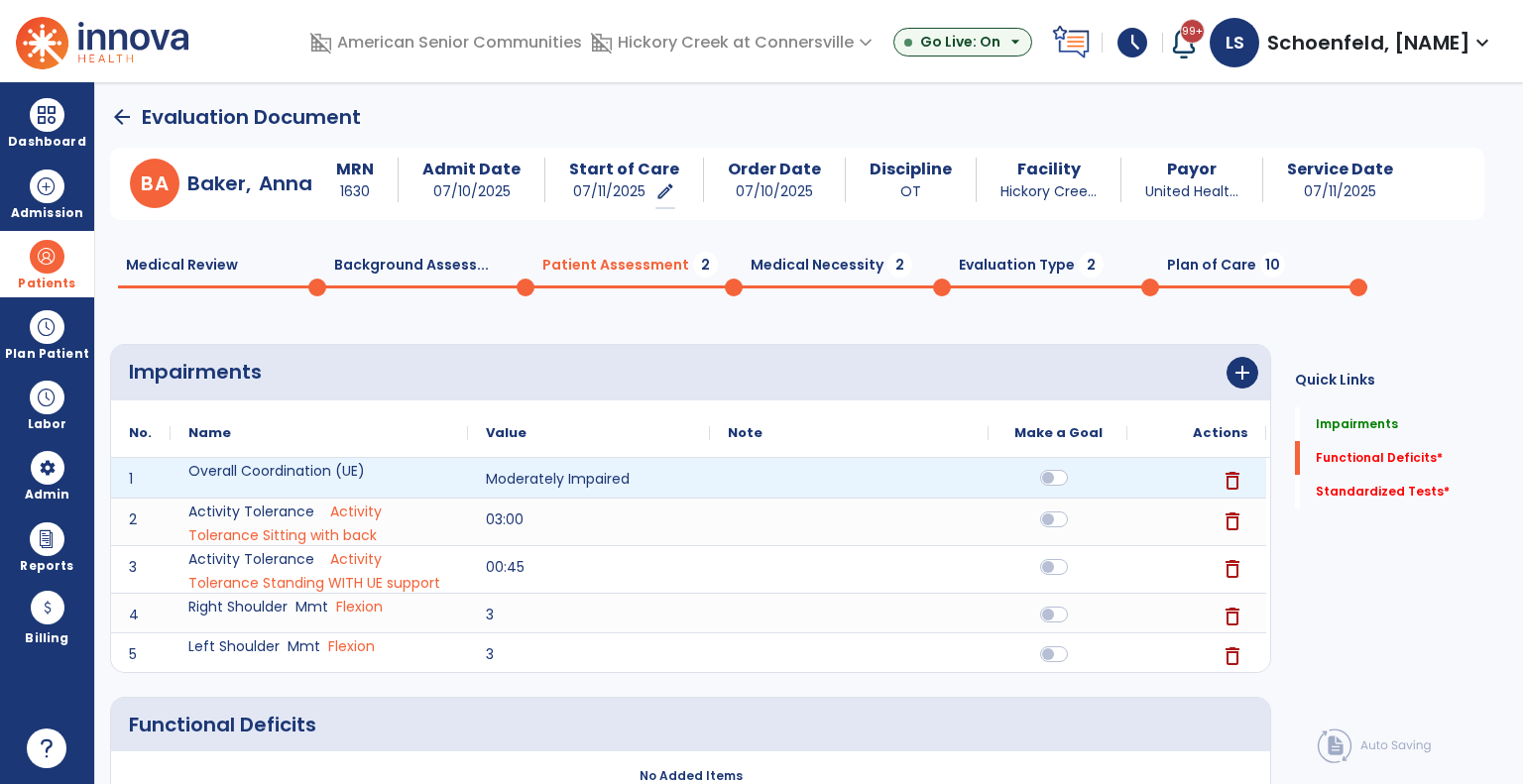 click 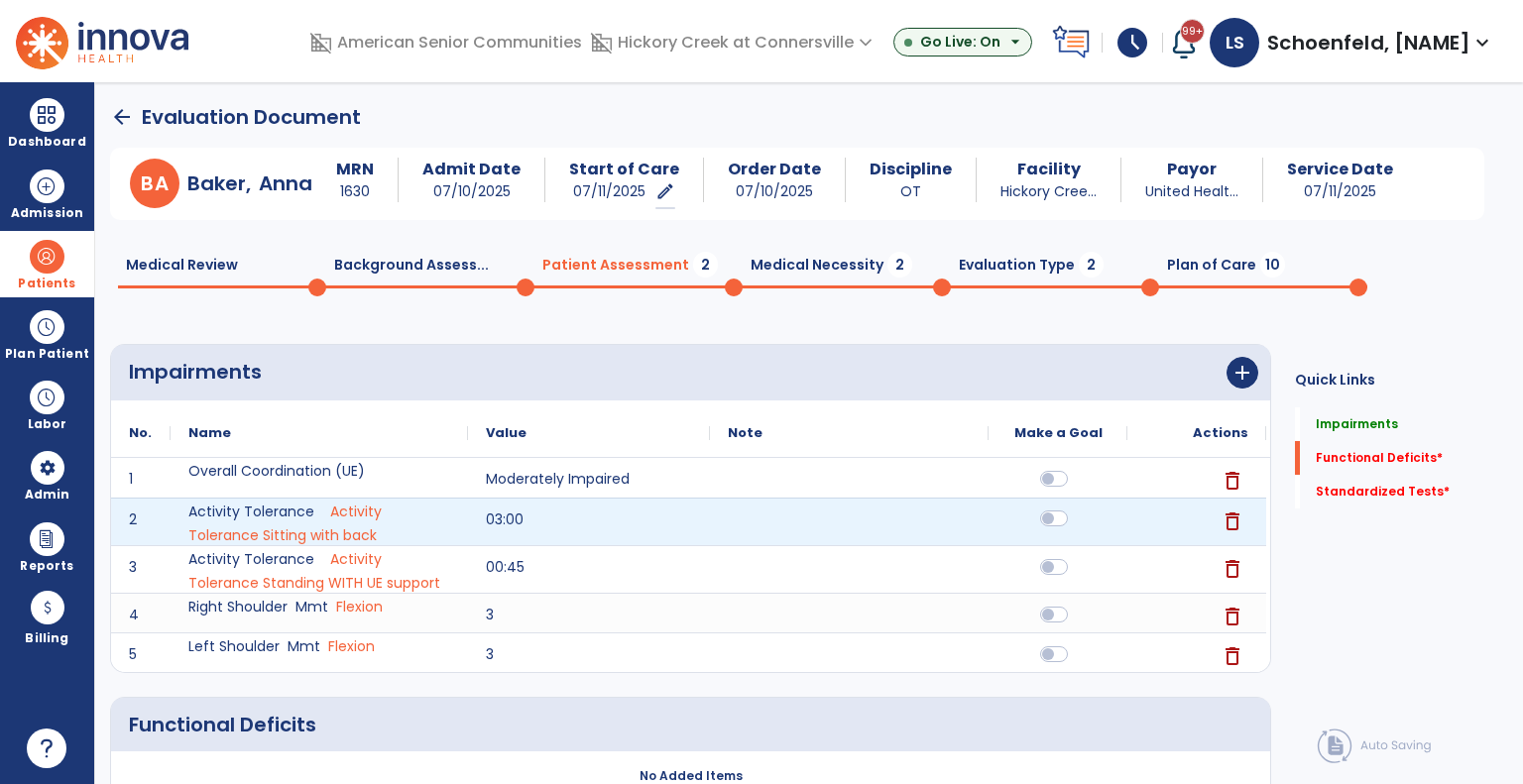 click 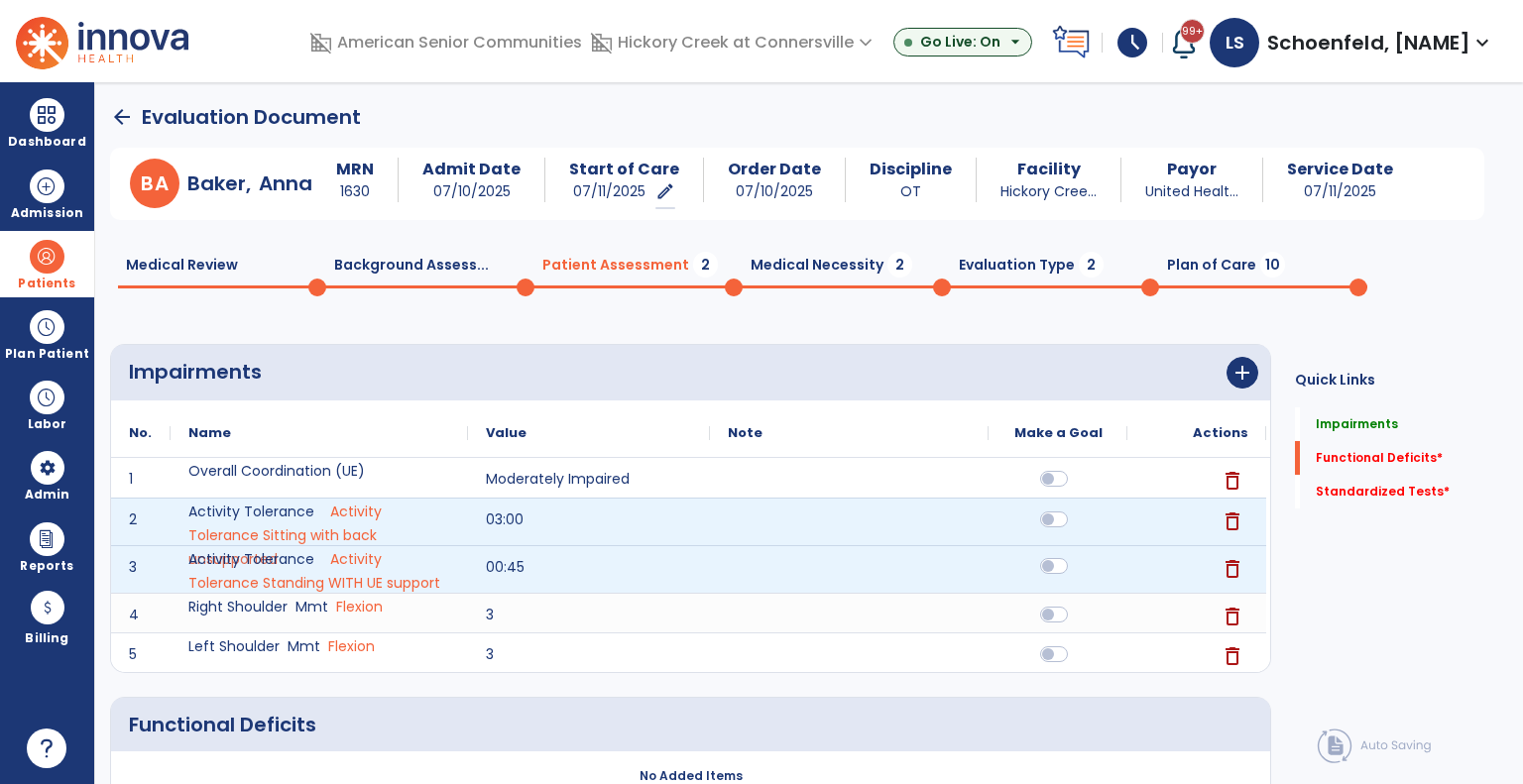 drag, startPoint x: 1053, startPoint y: 561, endPoint x: 1050, endPoint y: 610, distance: 49.09175 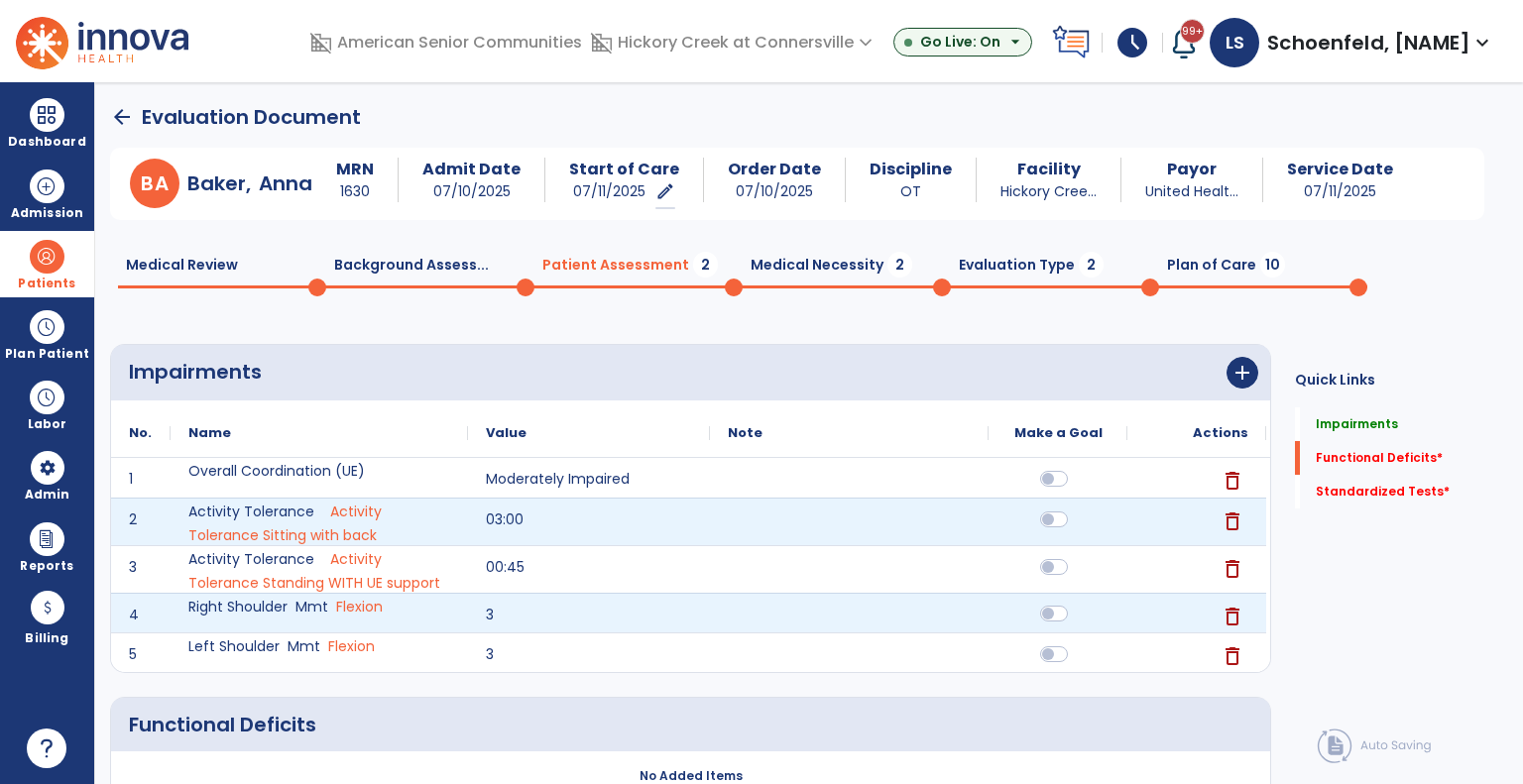 click 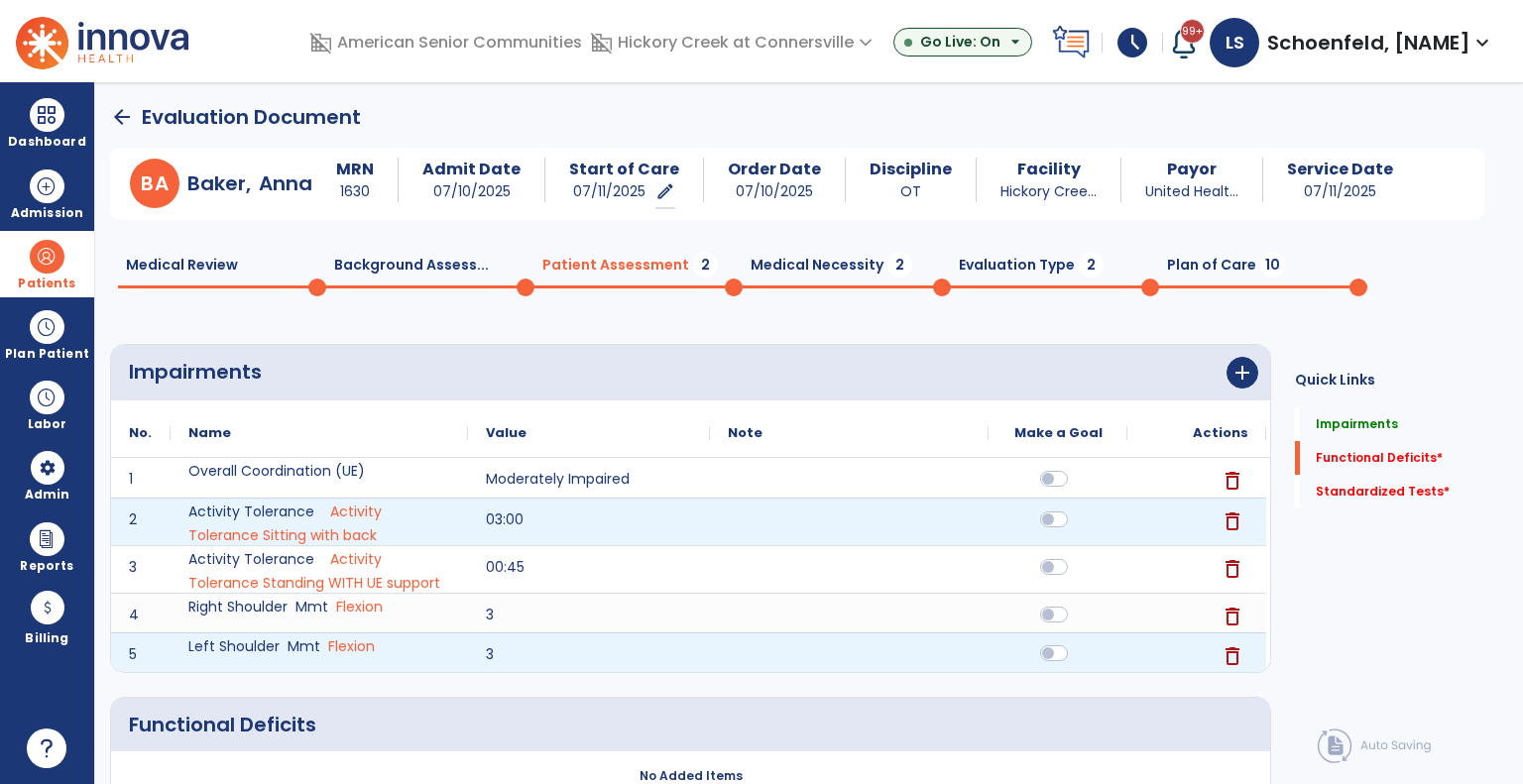 click 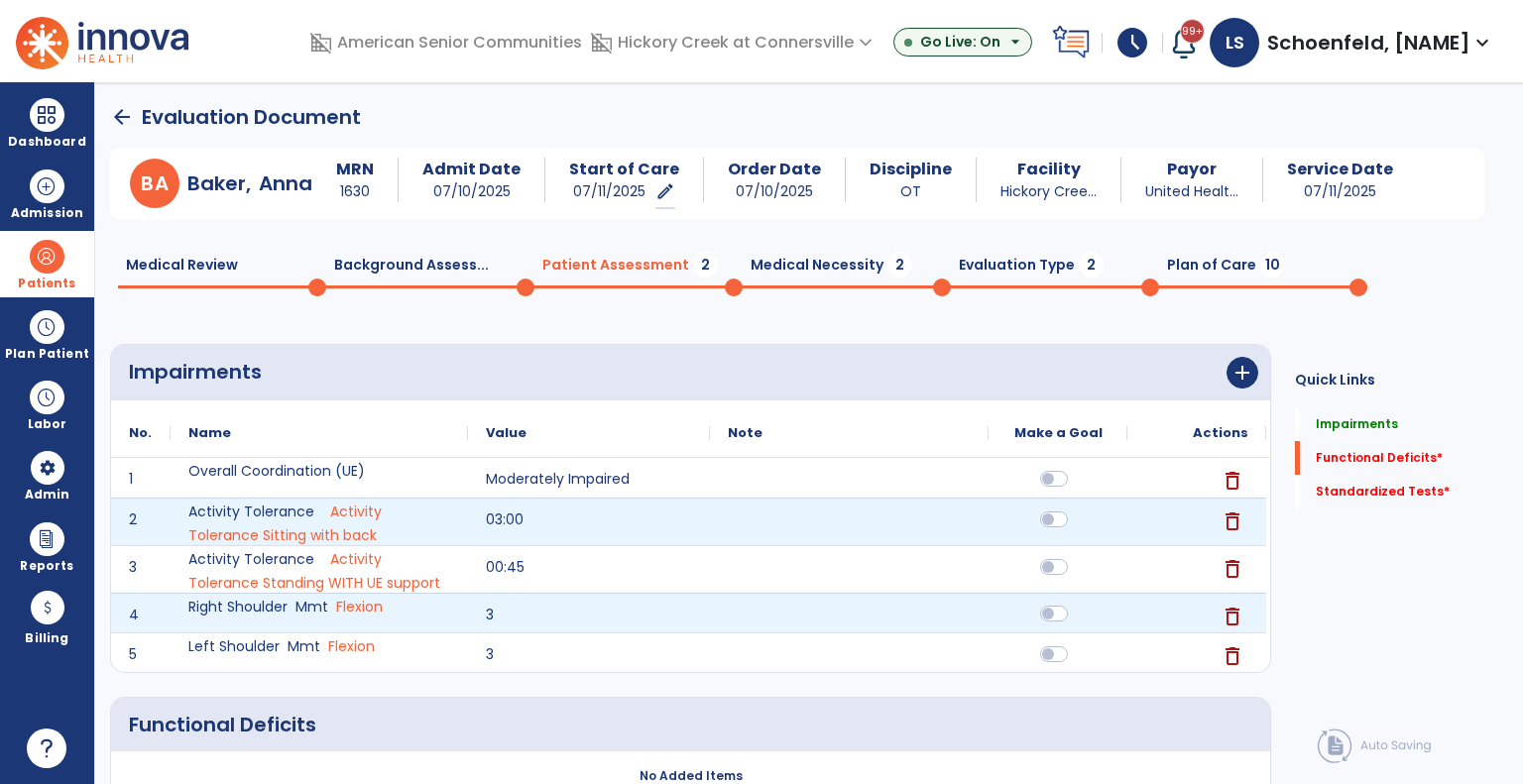 click 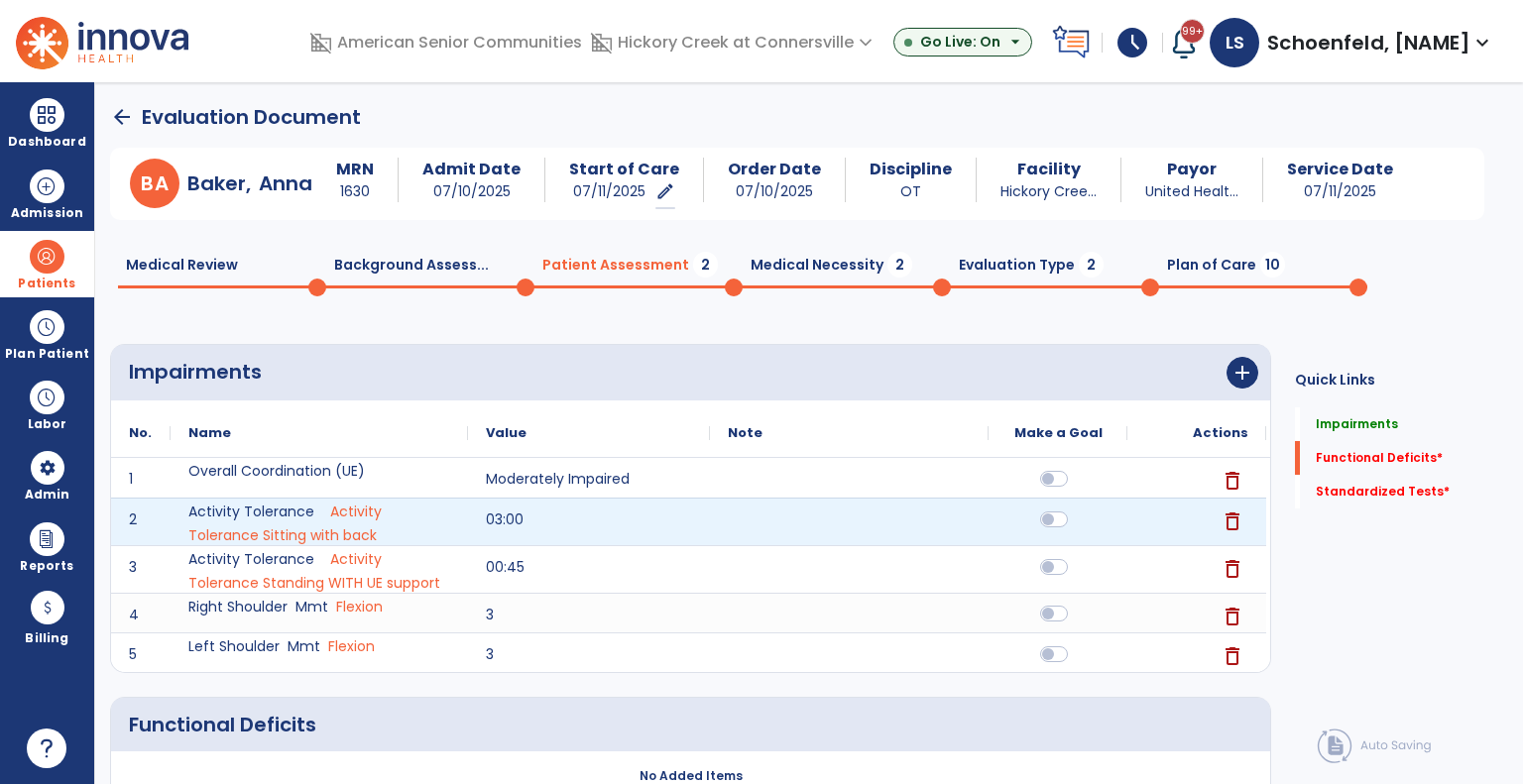 click on "Quick Links  Impairments   Impairments   Functional Deficits   *  Functional Deficits   *  Standardized Tests   *  Standardized Tests   *" 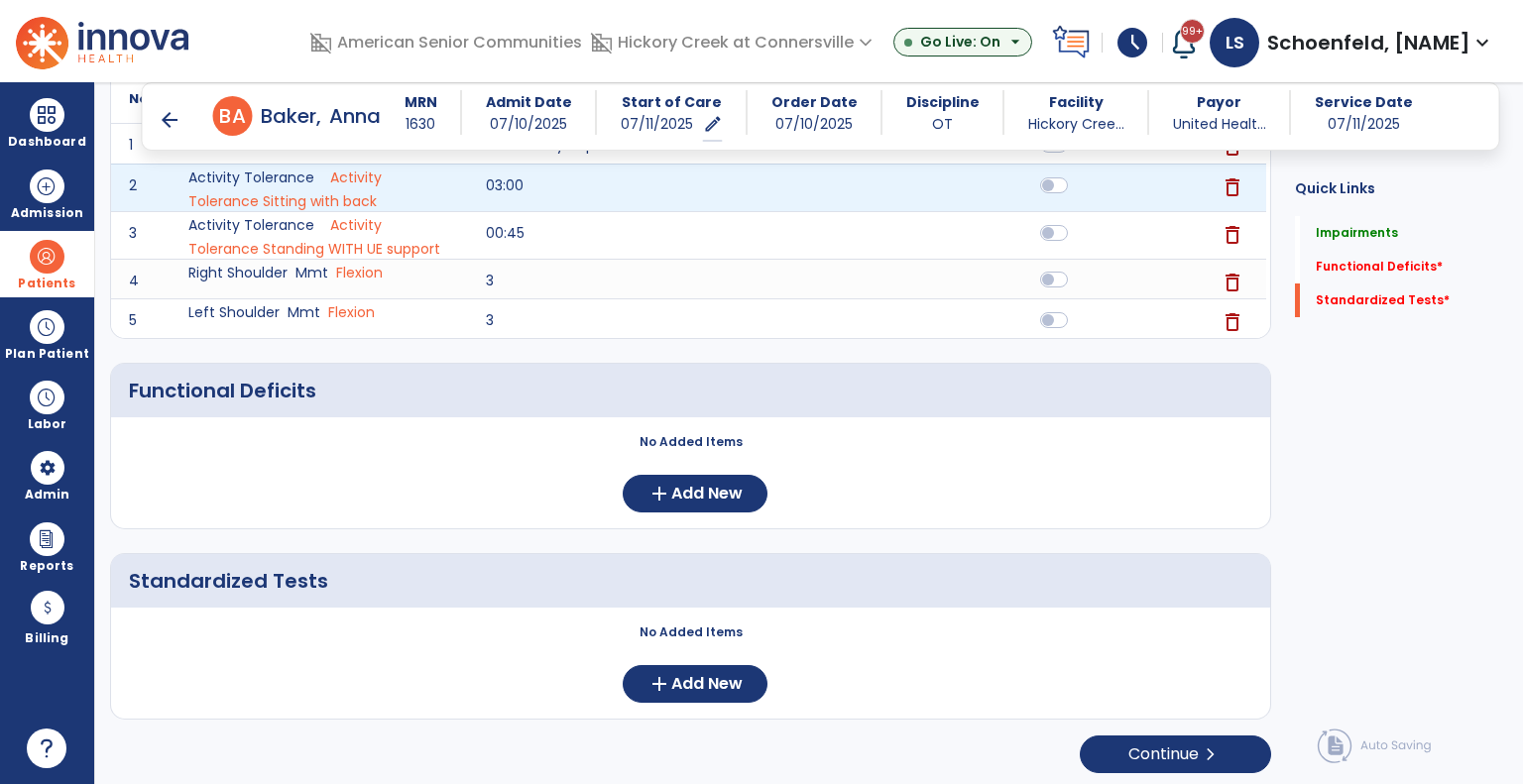 scroll, scrollTop: 317, scrollLeft: 0, axis: vertical 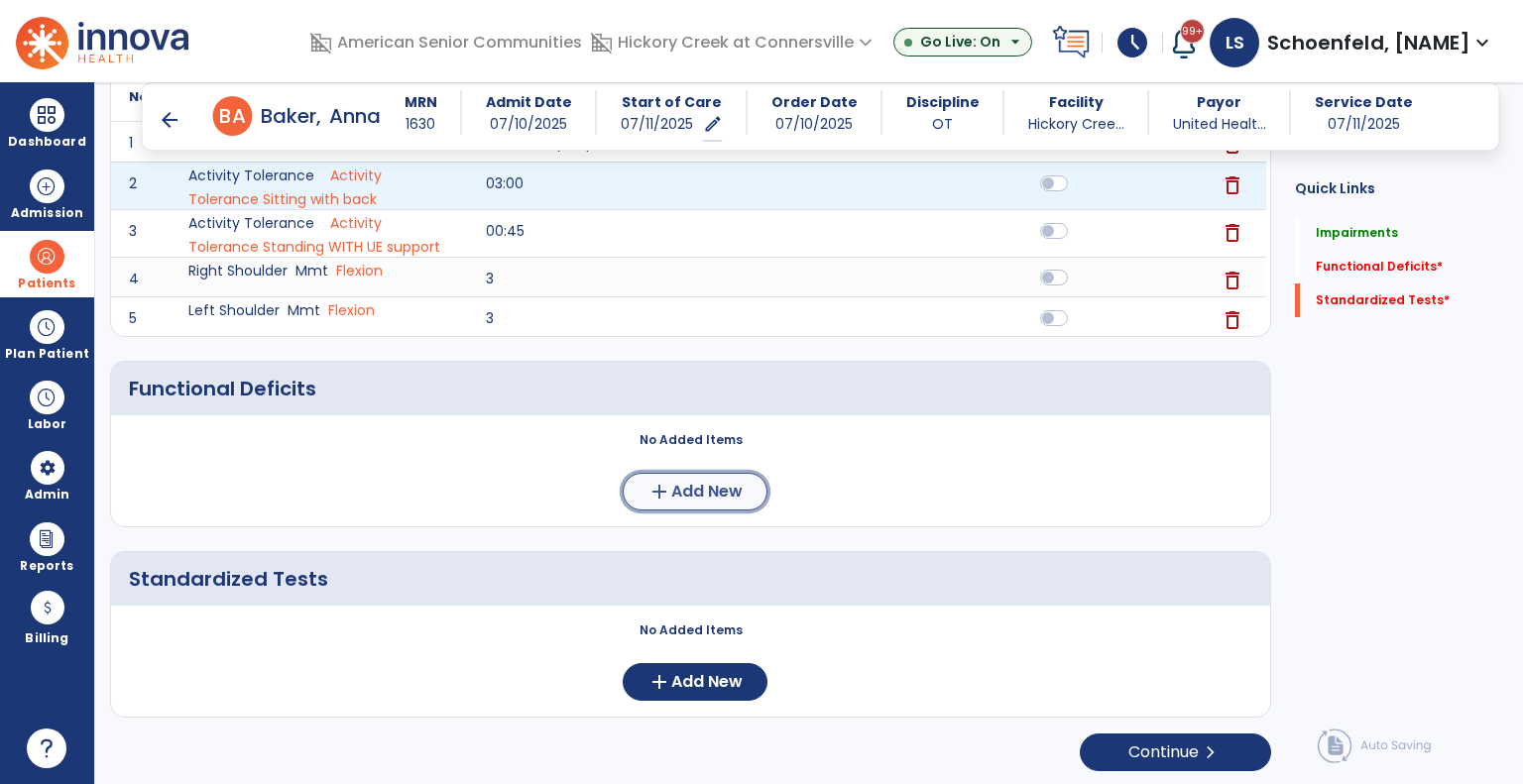 click on "add" 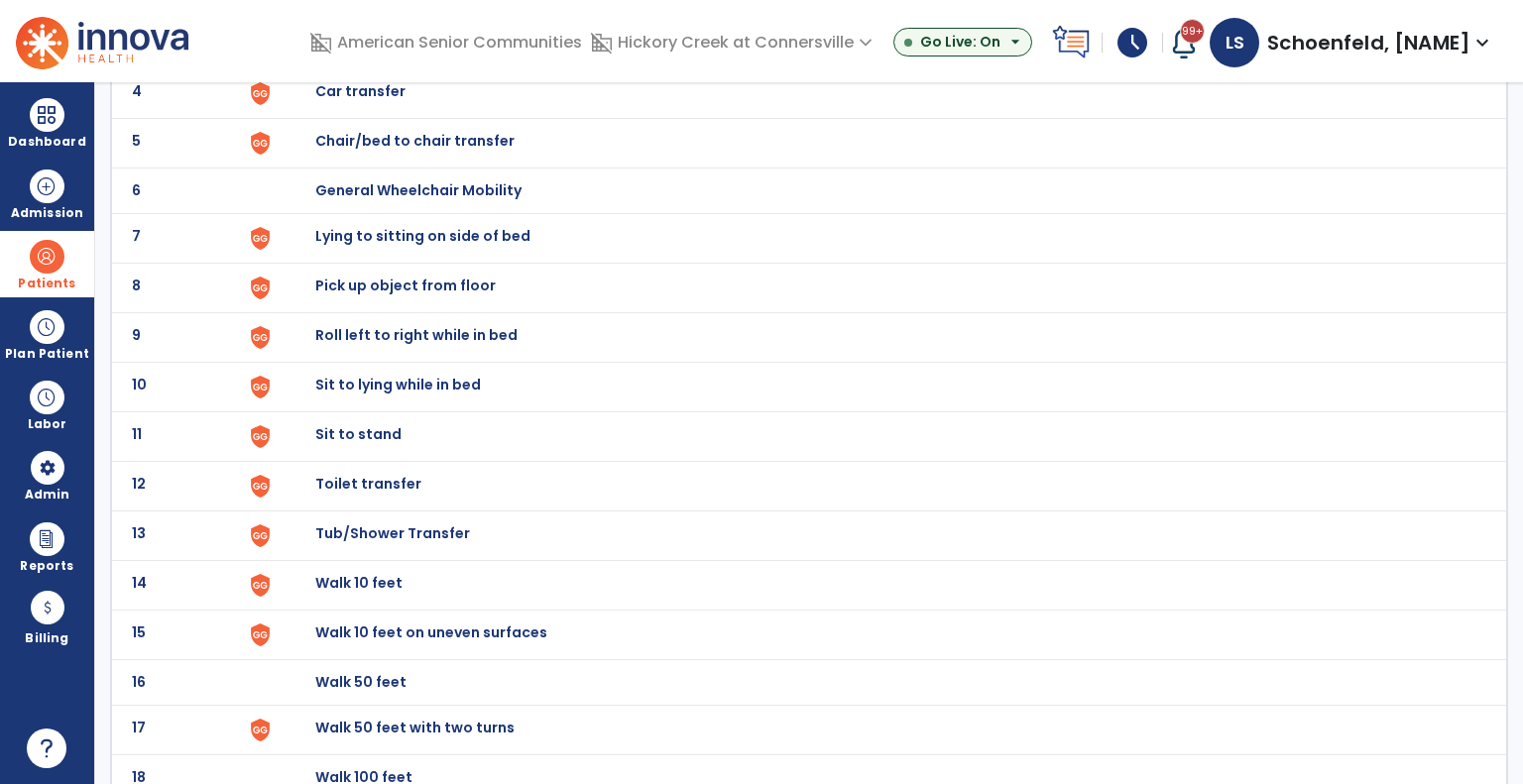 scroll, scrollTop: 0, scrollLeft: 0, axis: both 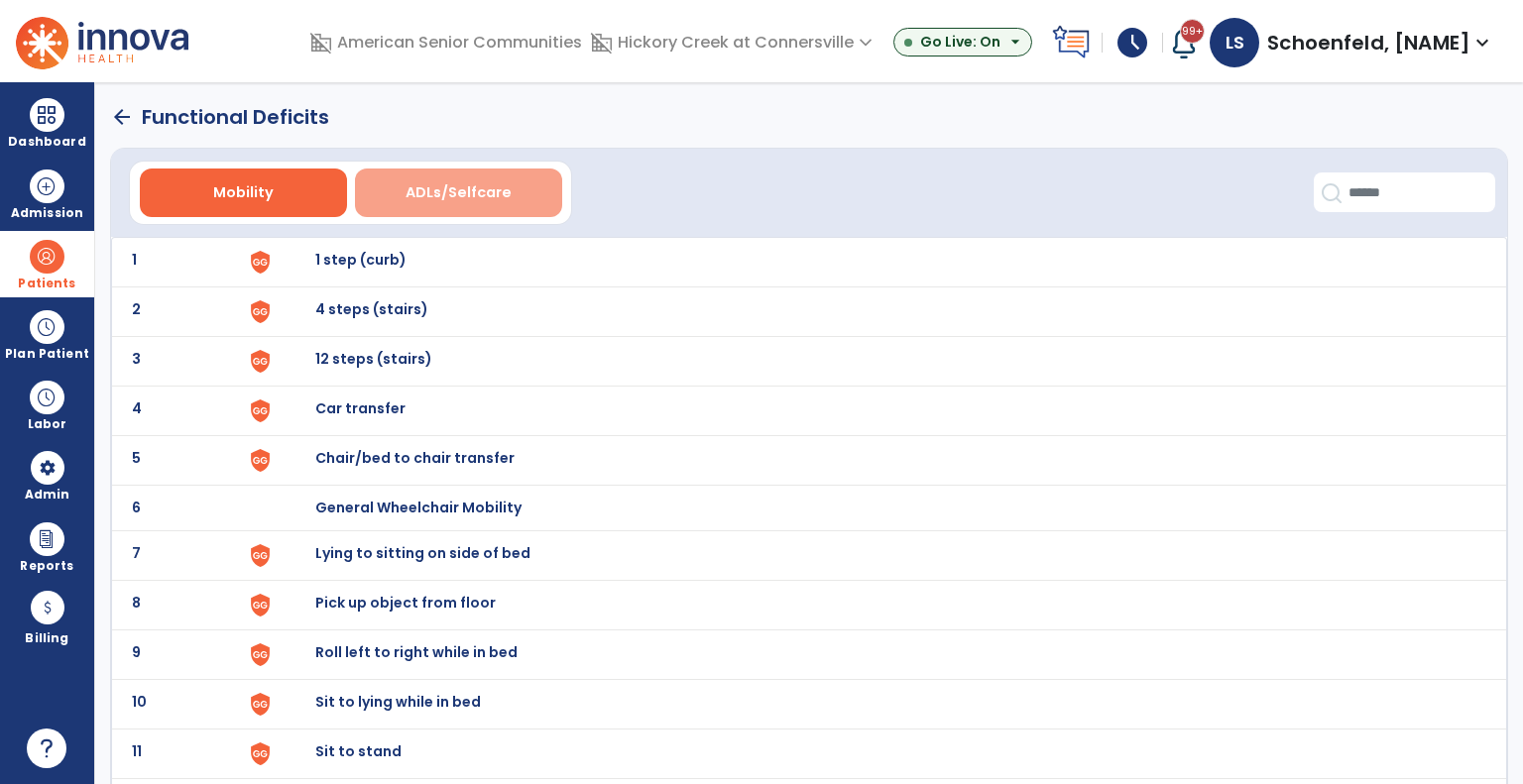 click on "ADLs/Selfcare" at bounding box center [458, 192] 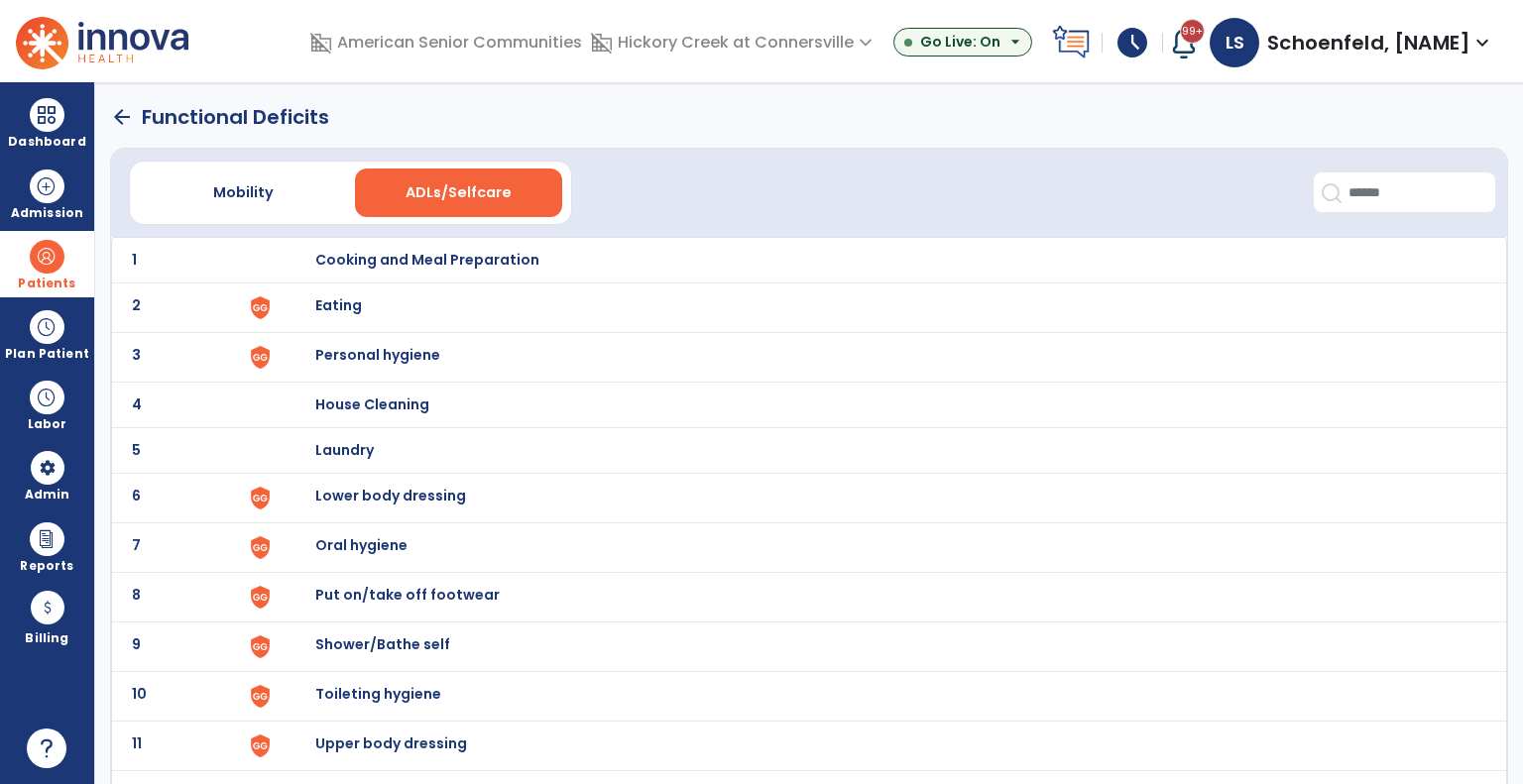 drag, startPoint x: 34, startPoint y: 249, endPoint x: 59, endPoint y: 262, distance: 28.178006 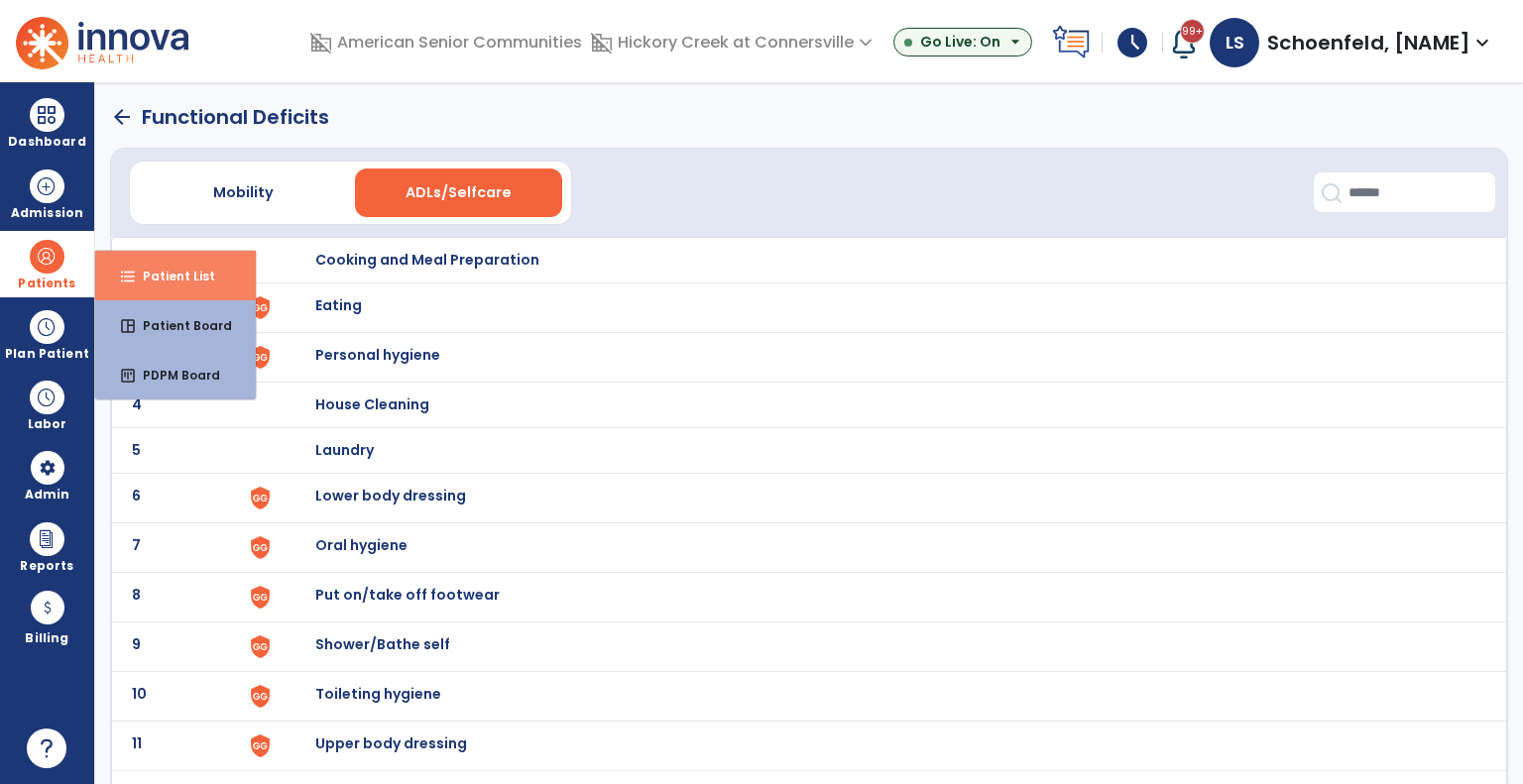 click on "format_list_bulleted  Patient List" at bounding box center [176, 276] 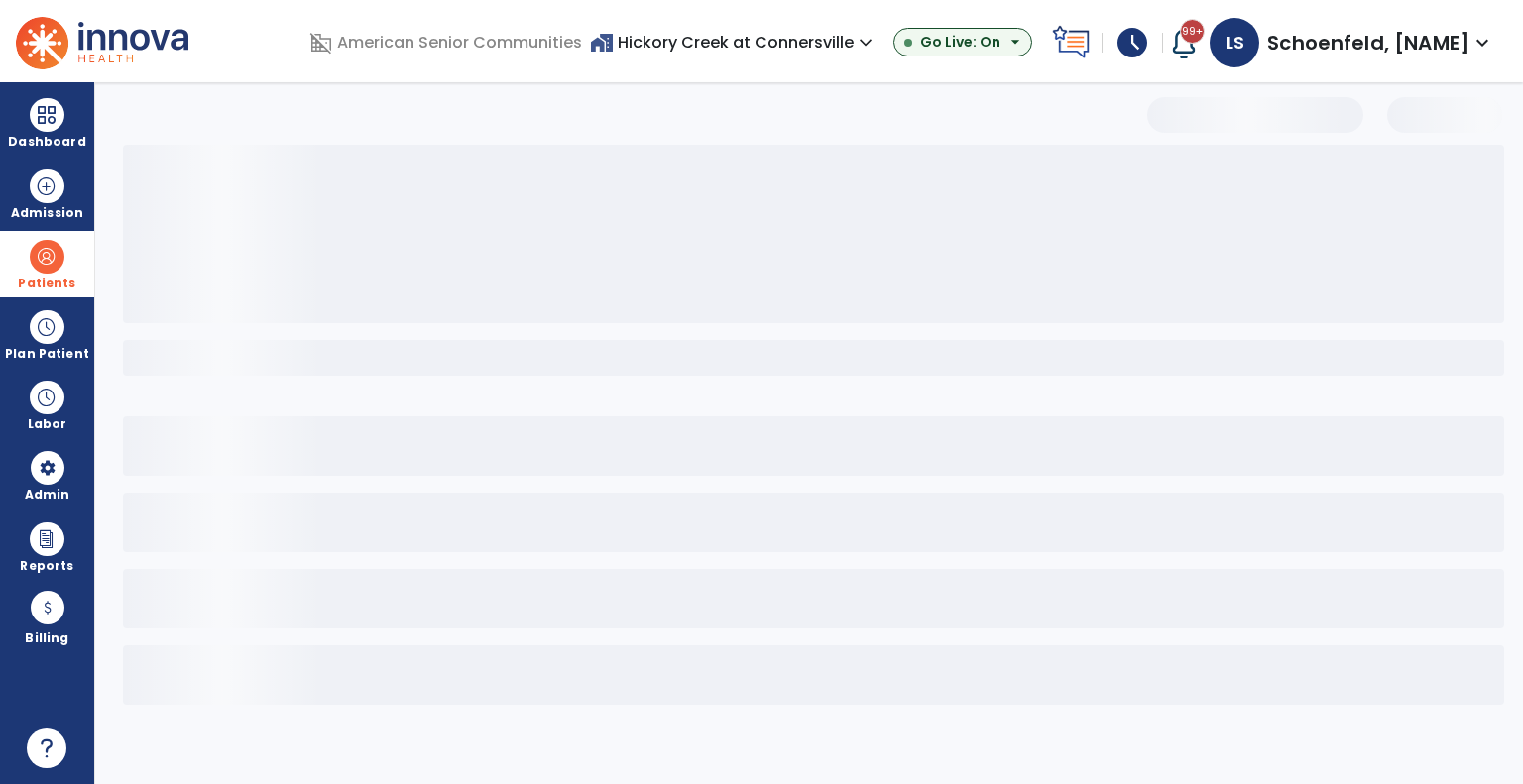 scroll, scrollTop: 0, scrollLeft: 0, axis: both 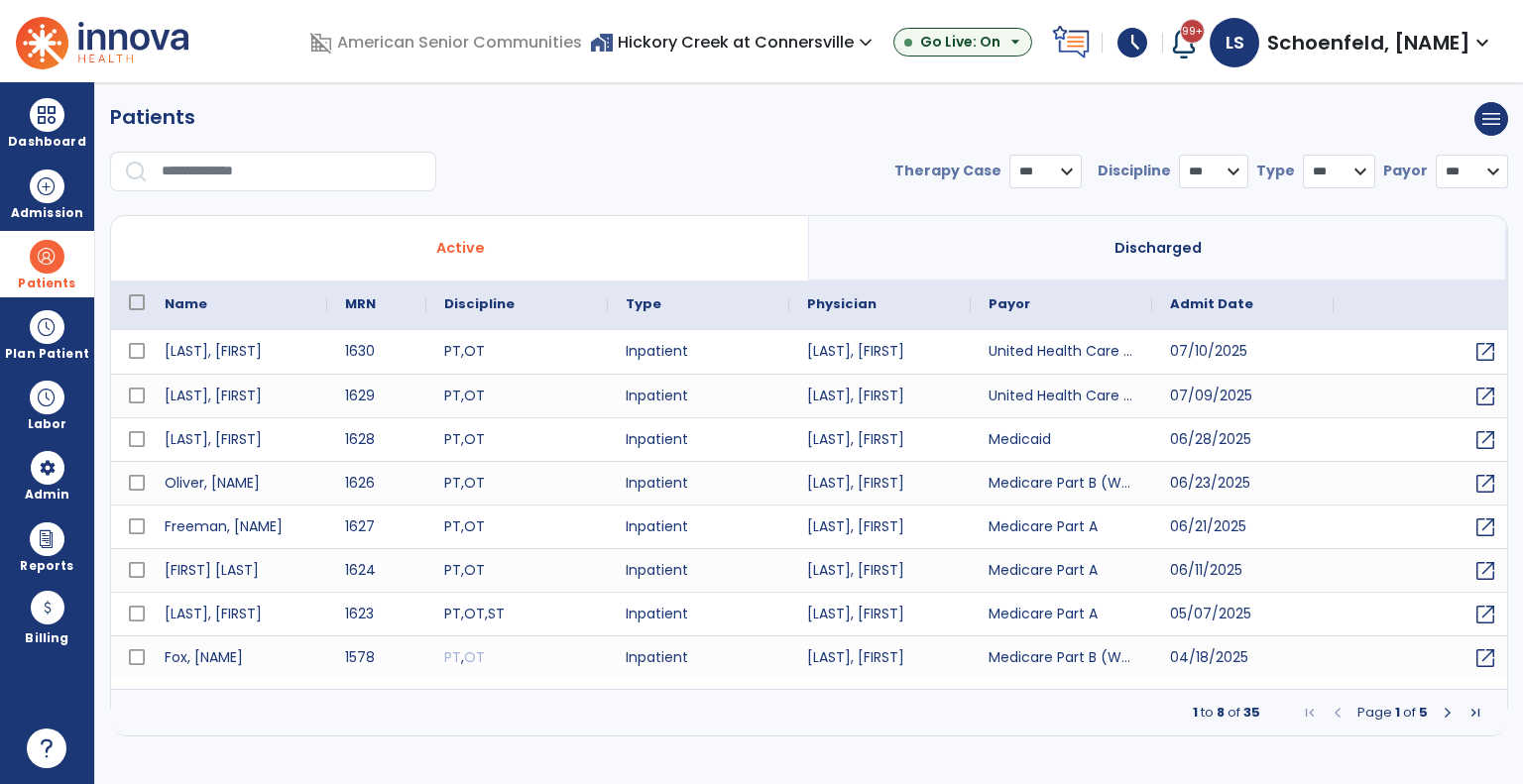 select on "***" 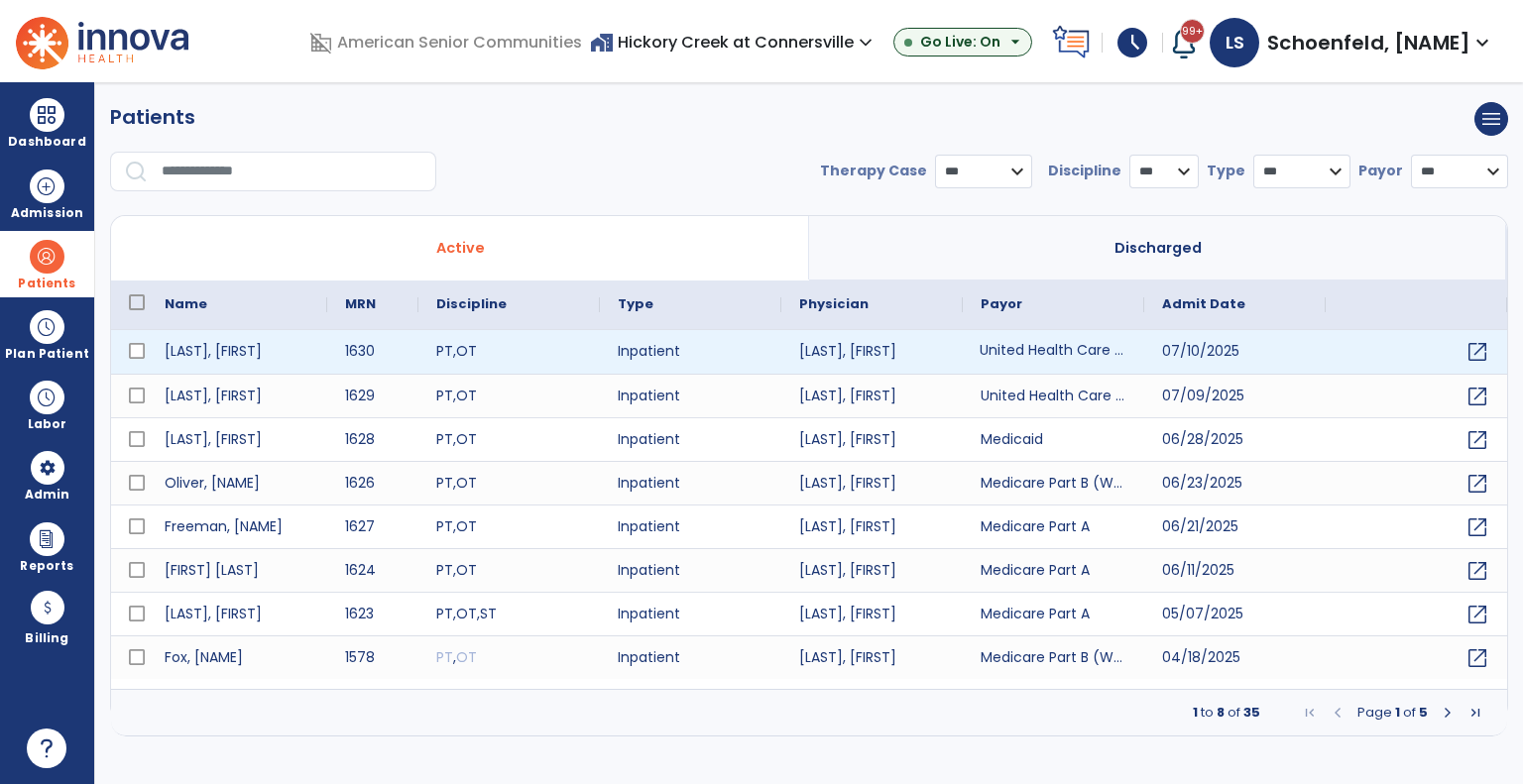click on "United Health Care (MI)" at bounding box center [1053, 352] 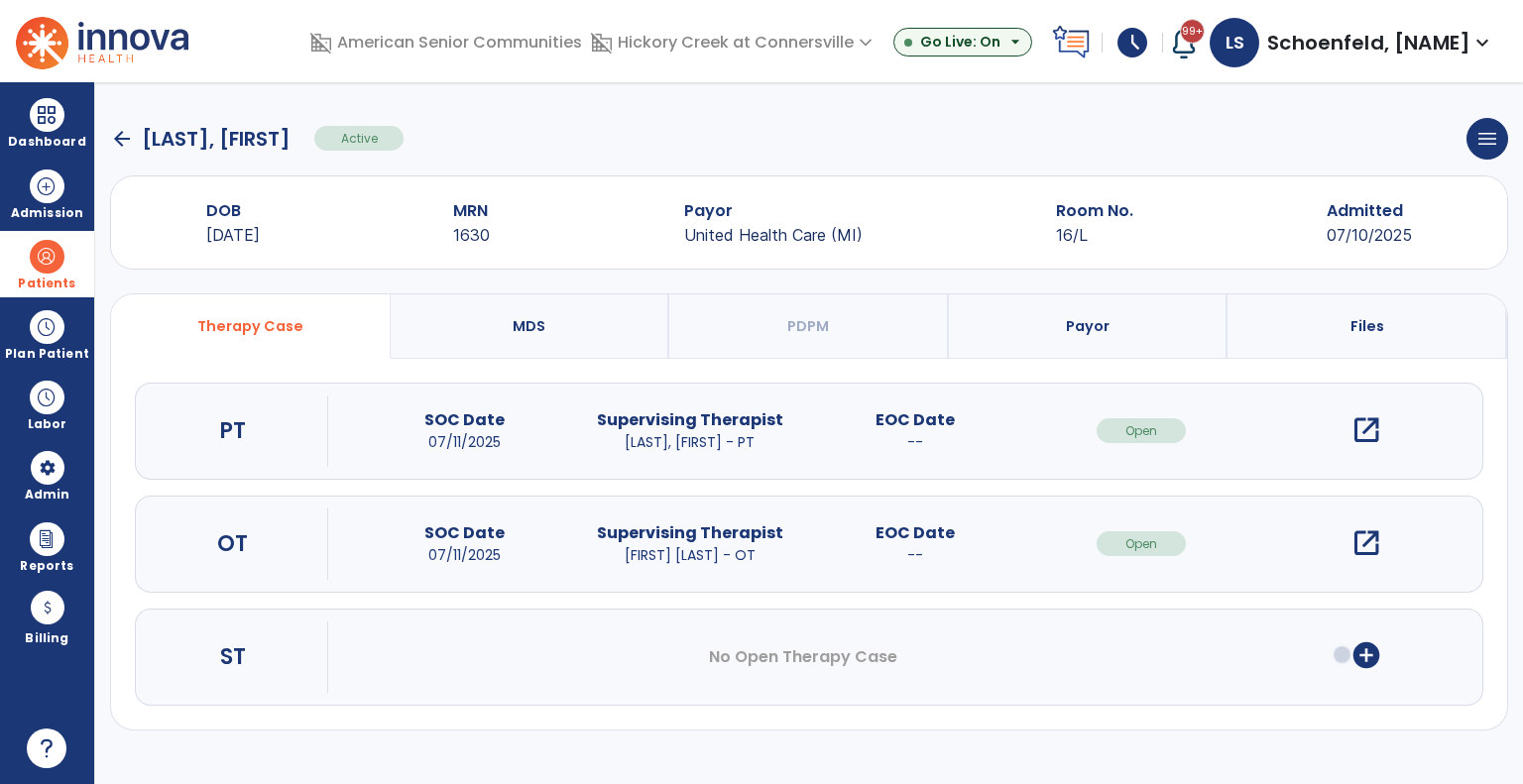 click on "Payor" at bounding box center (1088, 326) 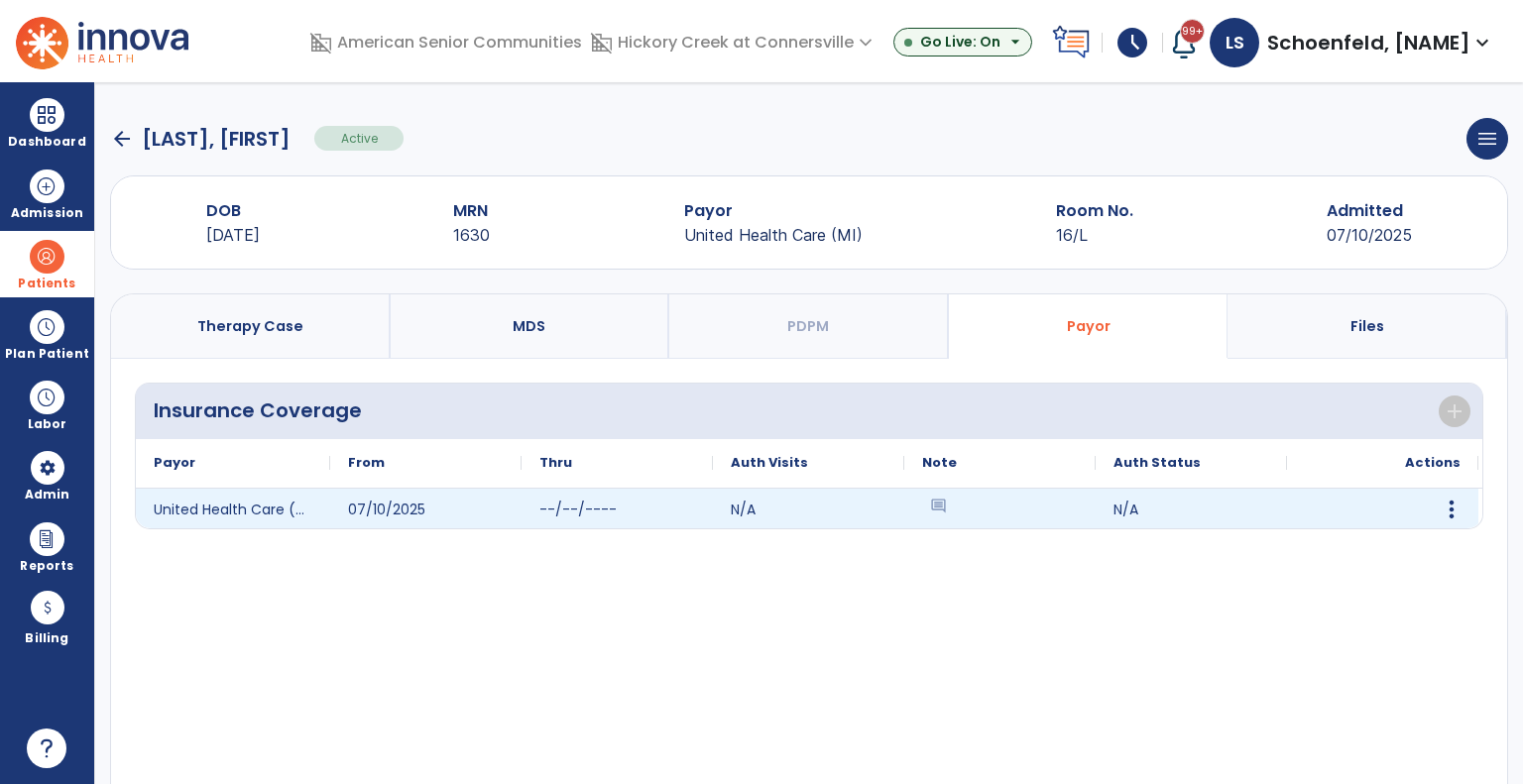 click 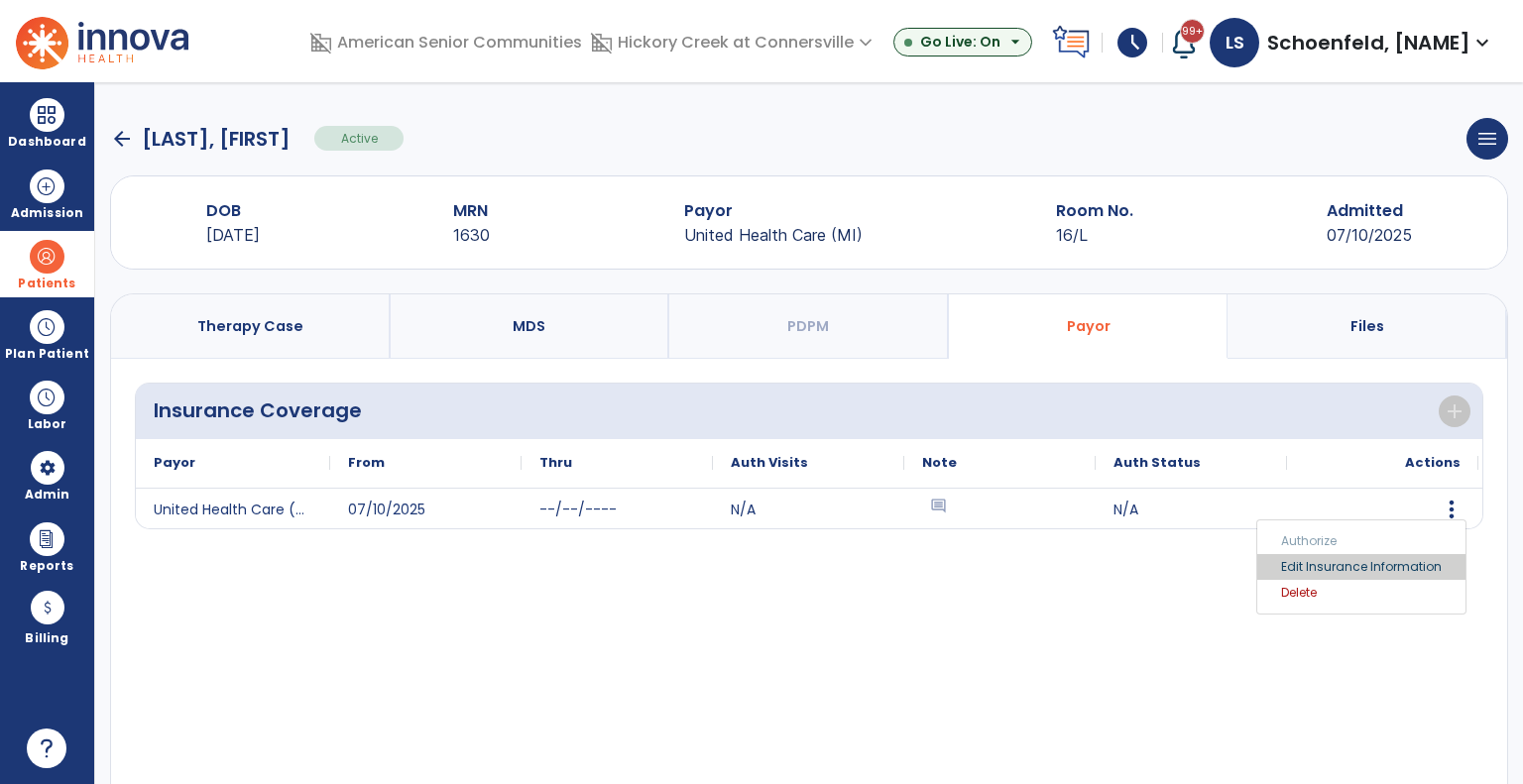click on "Edit Insurance Information" at bounding box center [1361, 567] 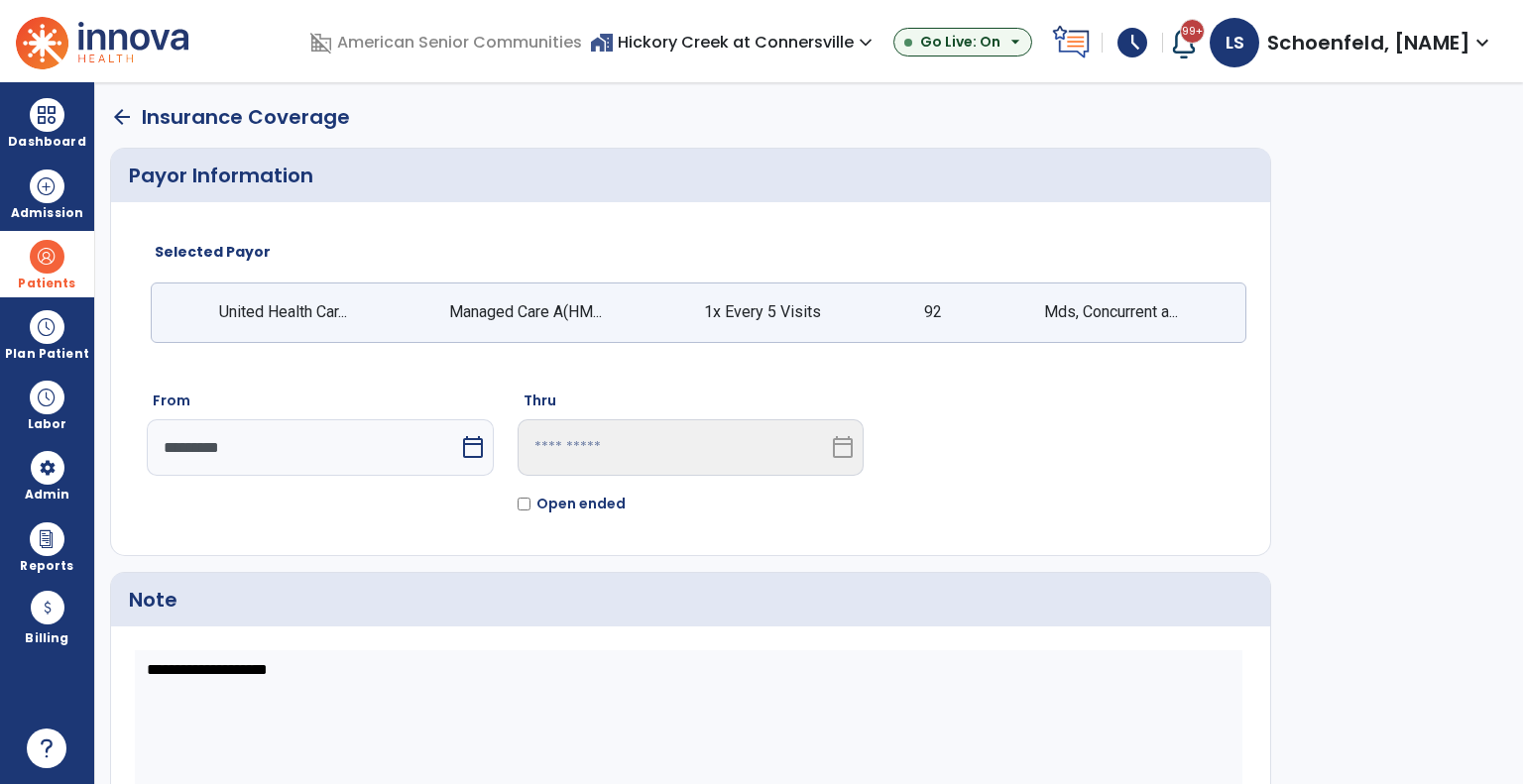 click on "arrow_back" 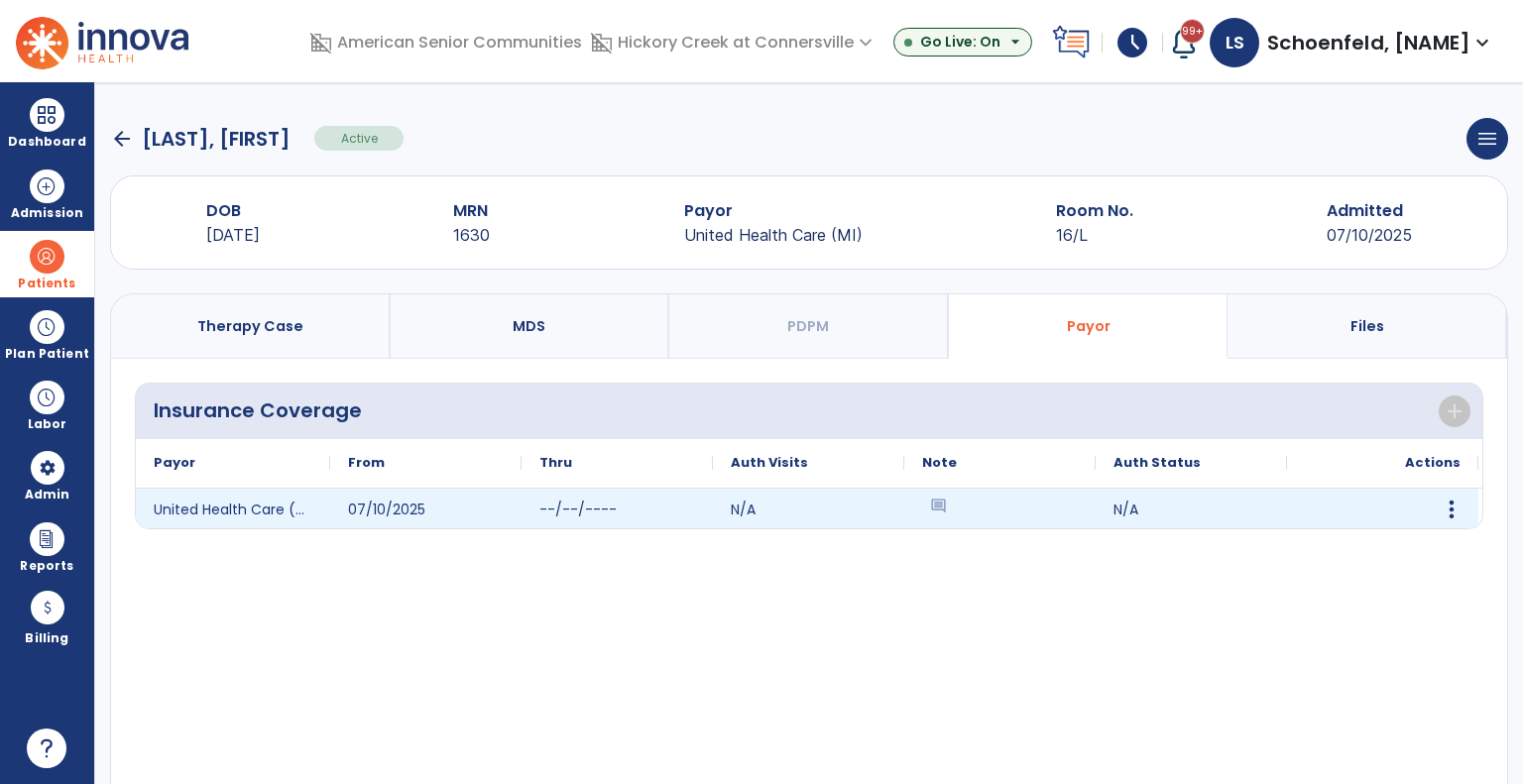 click 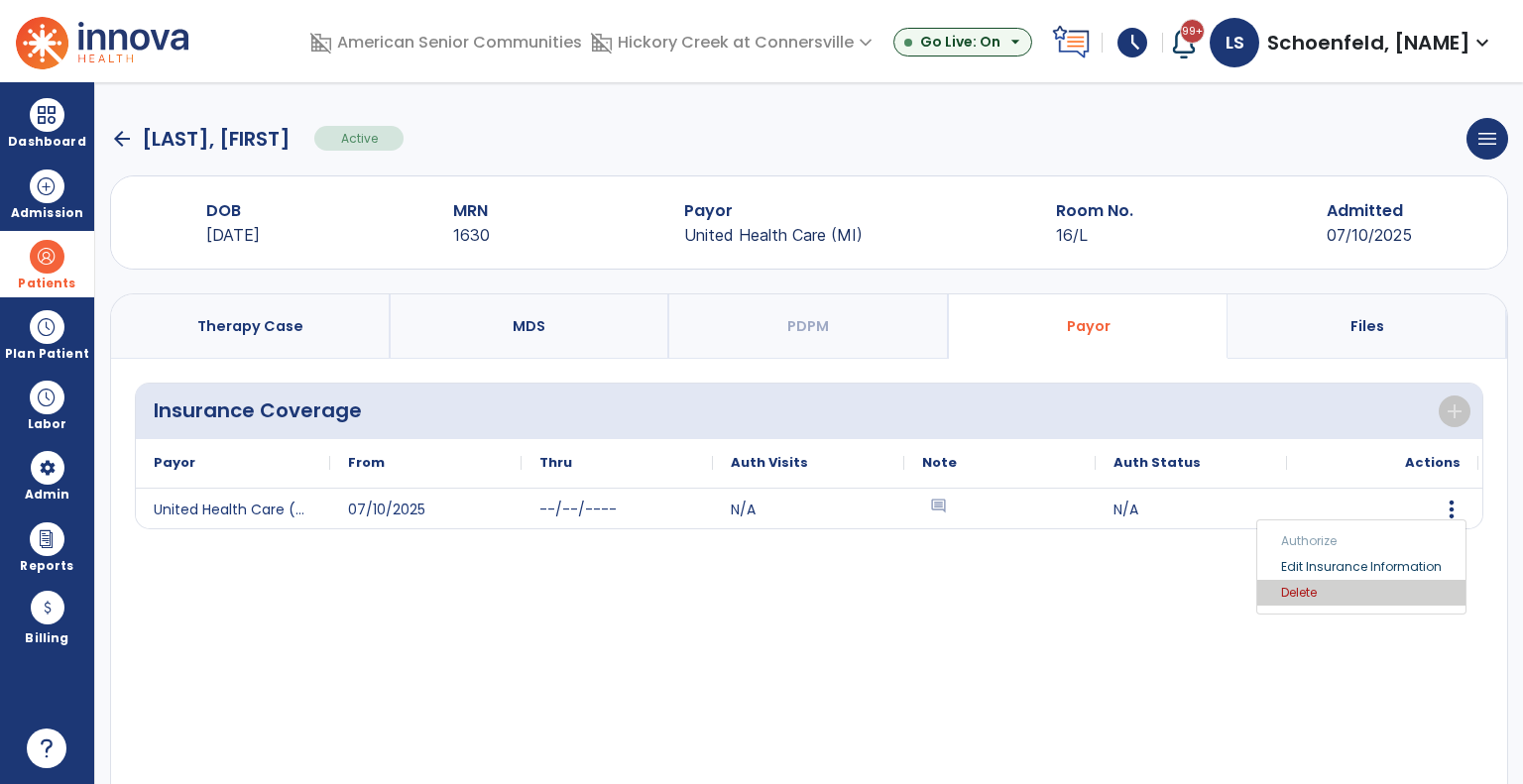 click on "Delete" at bounding box center [1361, 593] 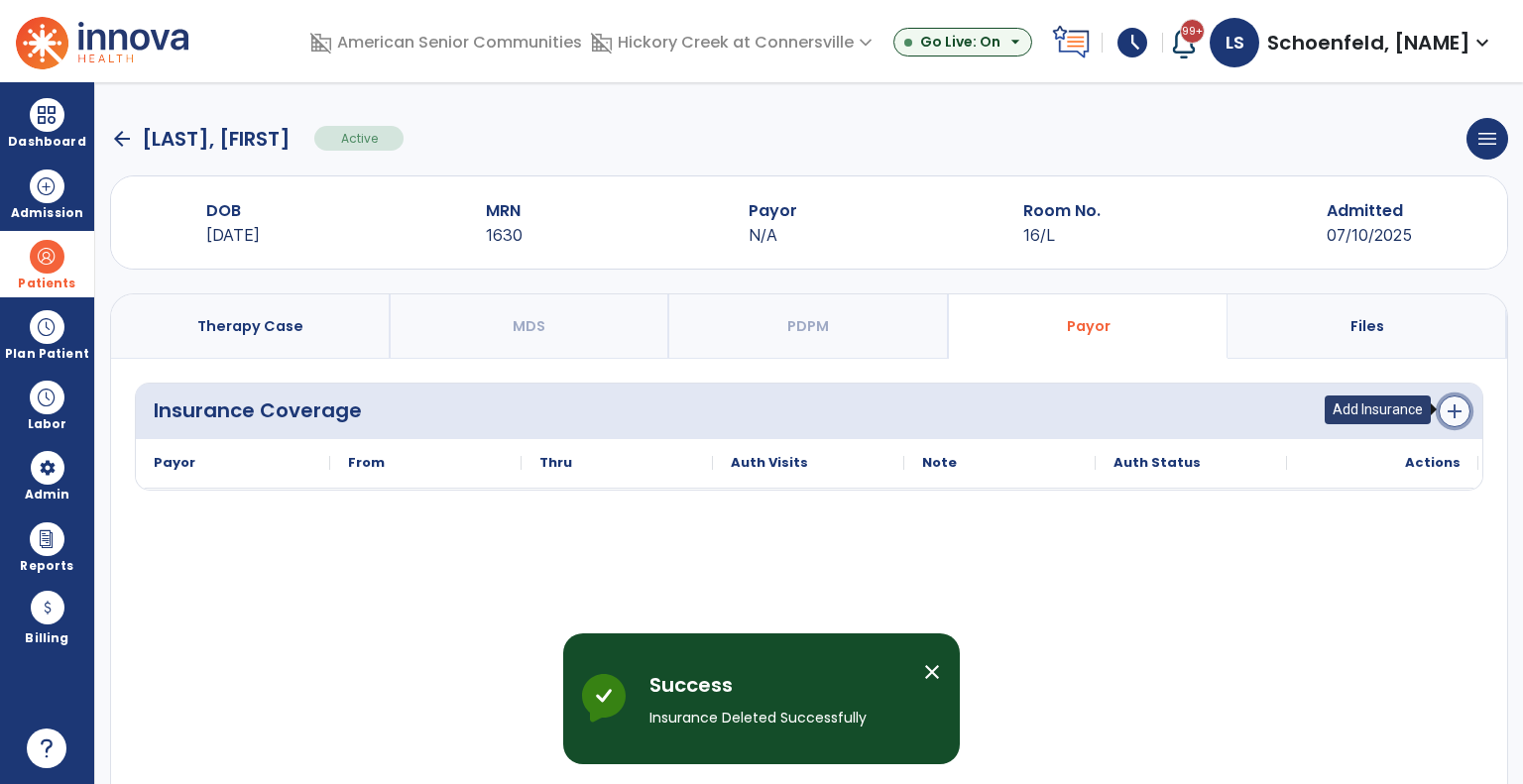 click on "add" 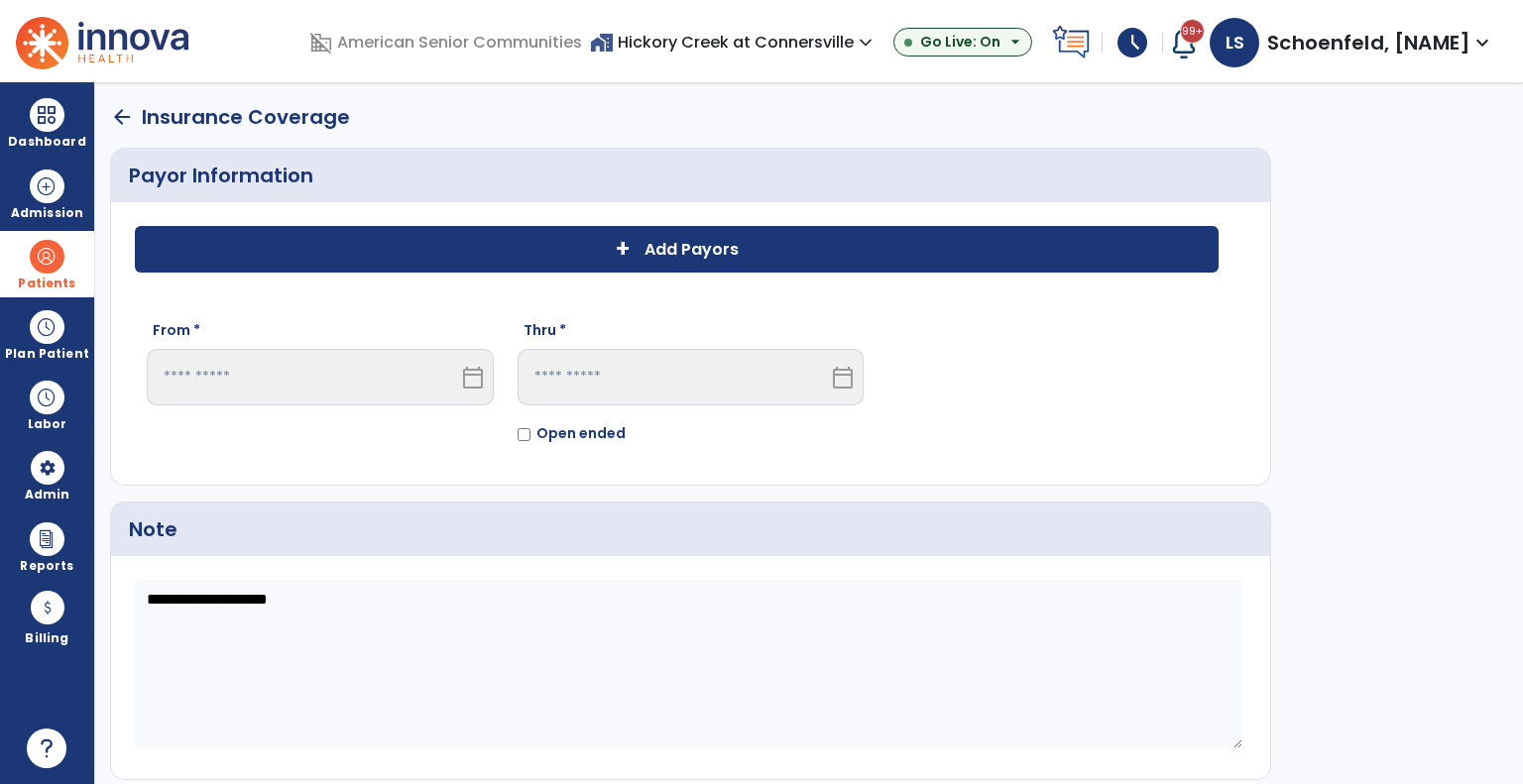 click on "+" 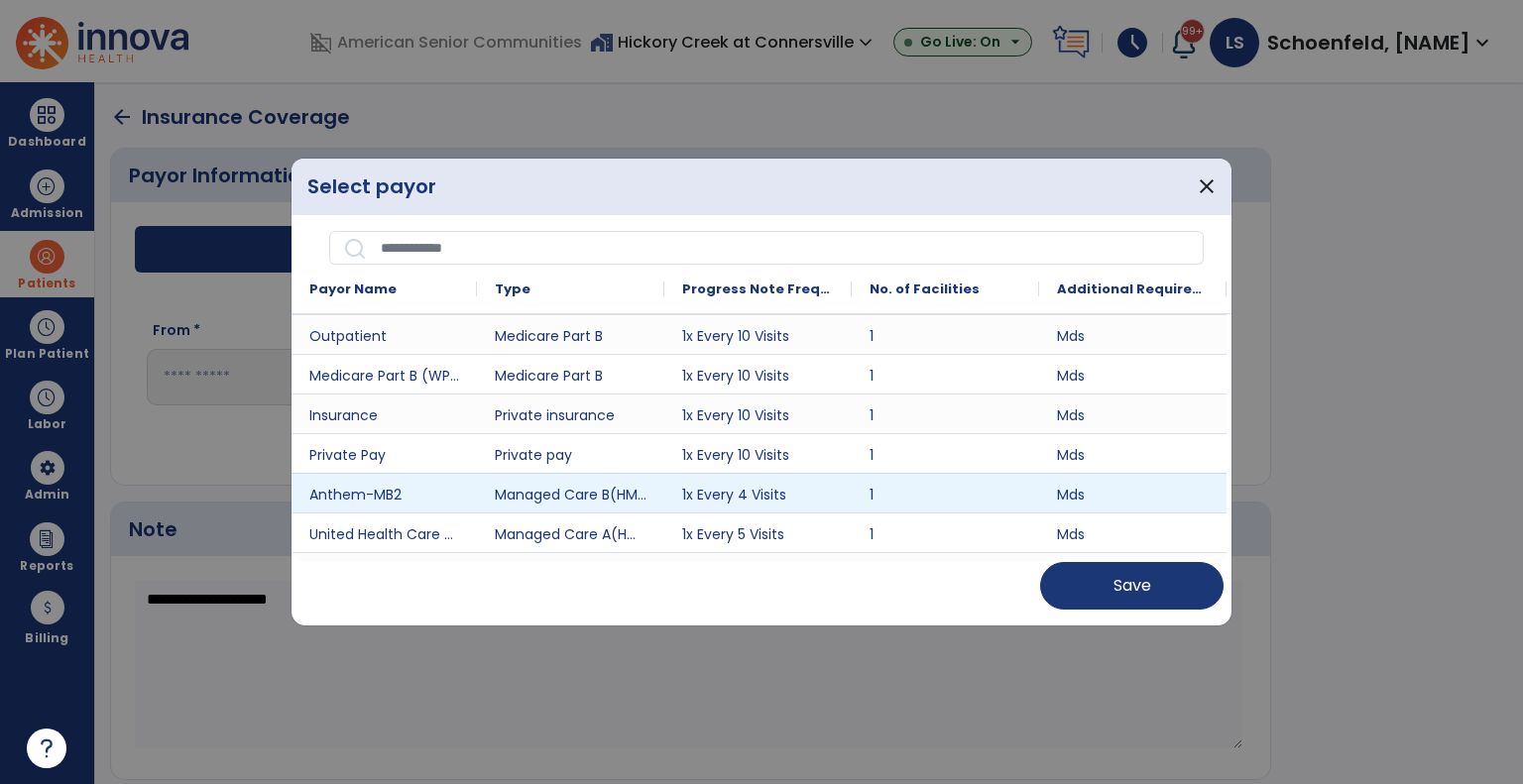 scroll, scrollTop: 297, scrollLeft: 0, axis: vertical 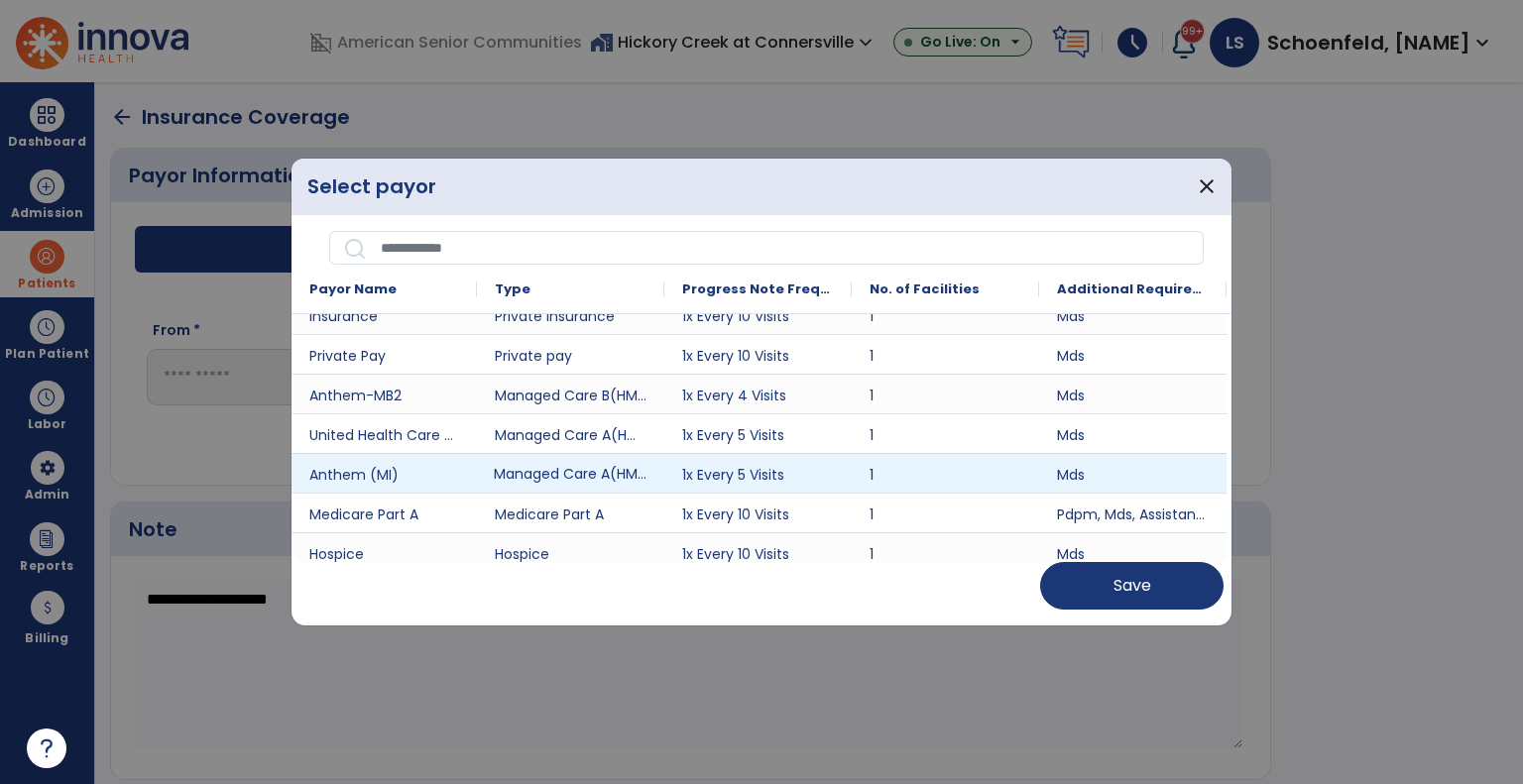 click on "Managed Care A(HMO/MCO)" at bounding box center [570, 473] 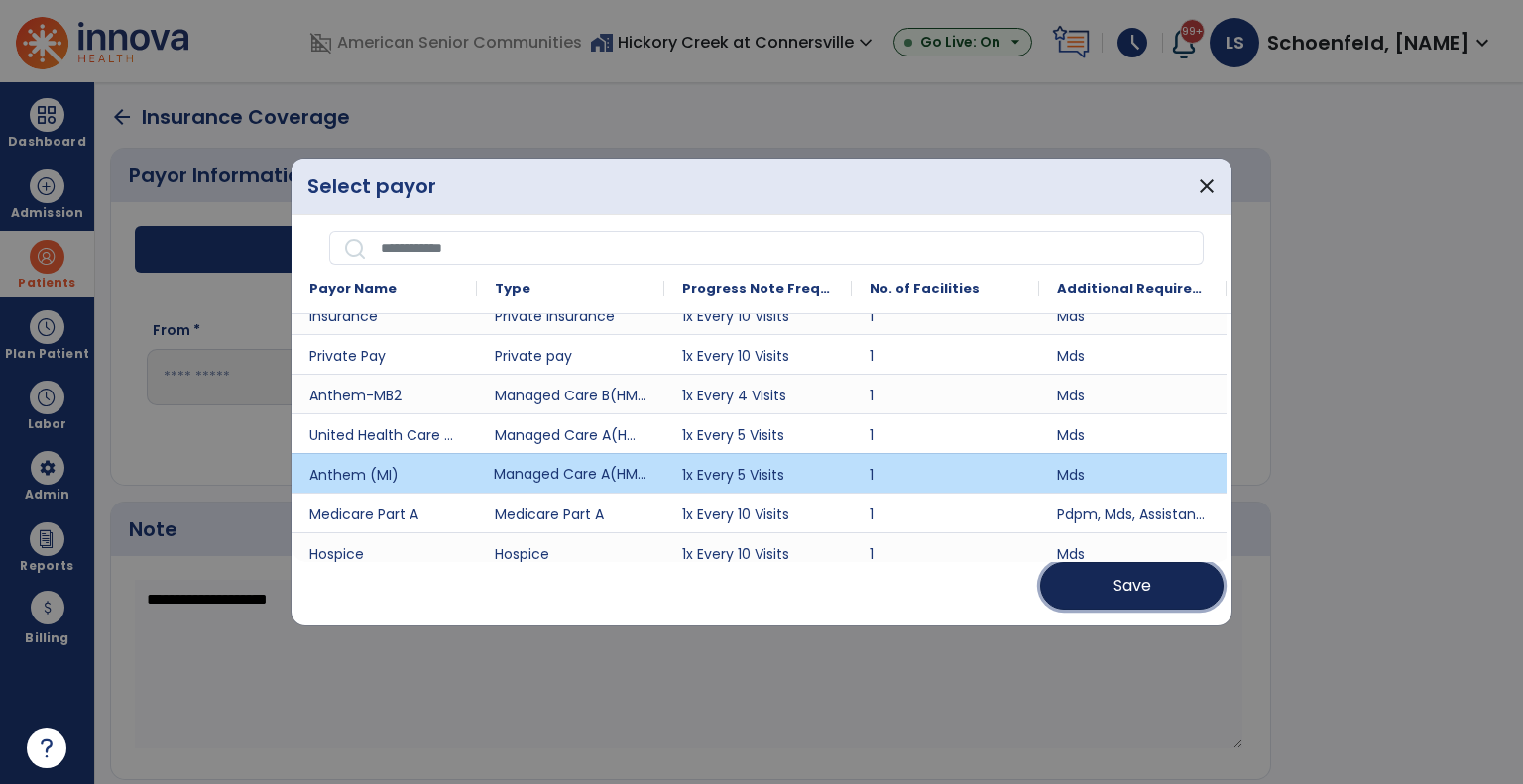 drag, startPoint x: 1154, startPoint y: 584, endPoint x: 1111, endPoint y: 582, distance: 43.04649 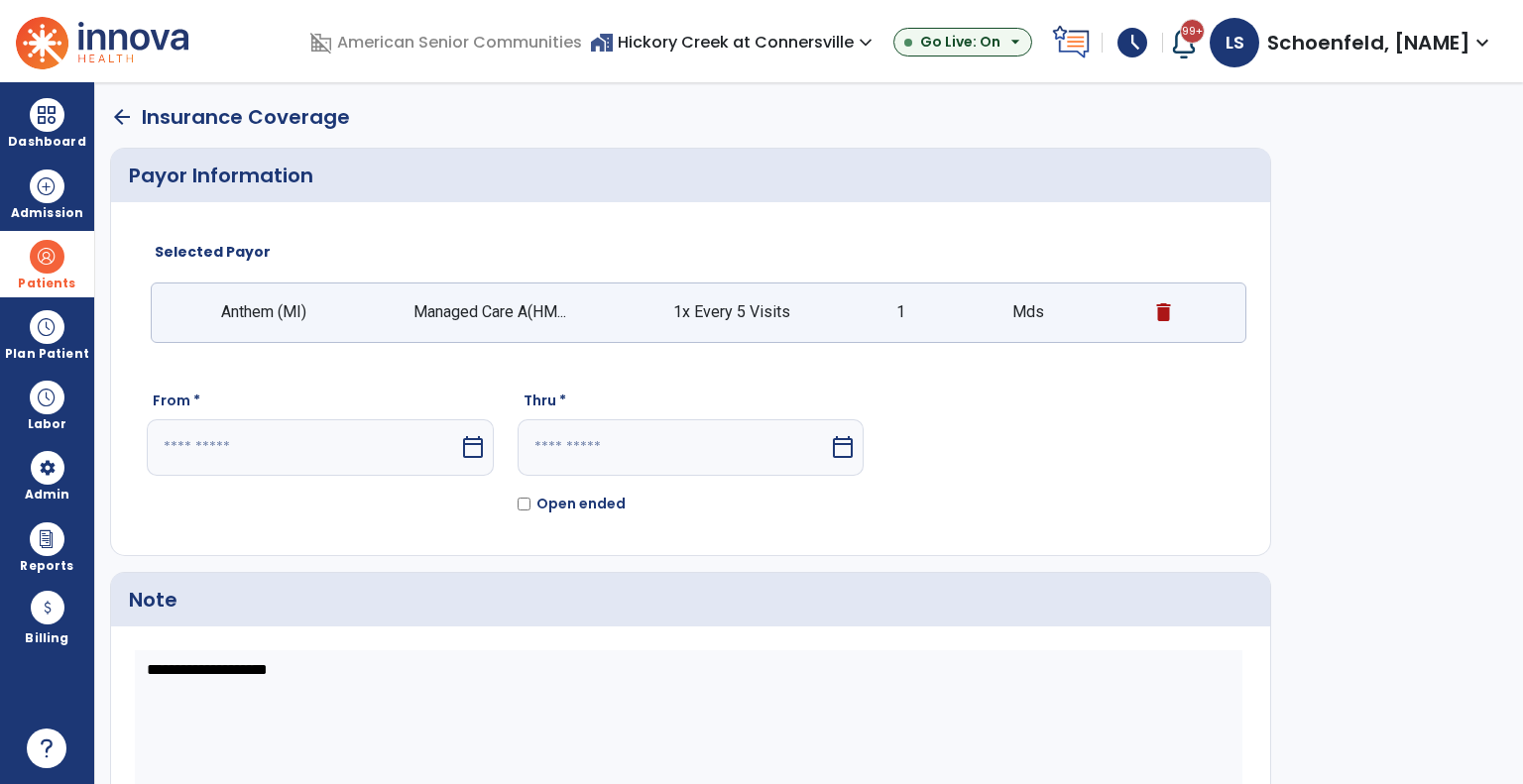 click at bounding box center [302, 447] 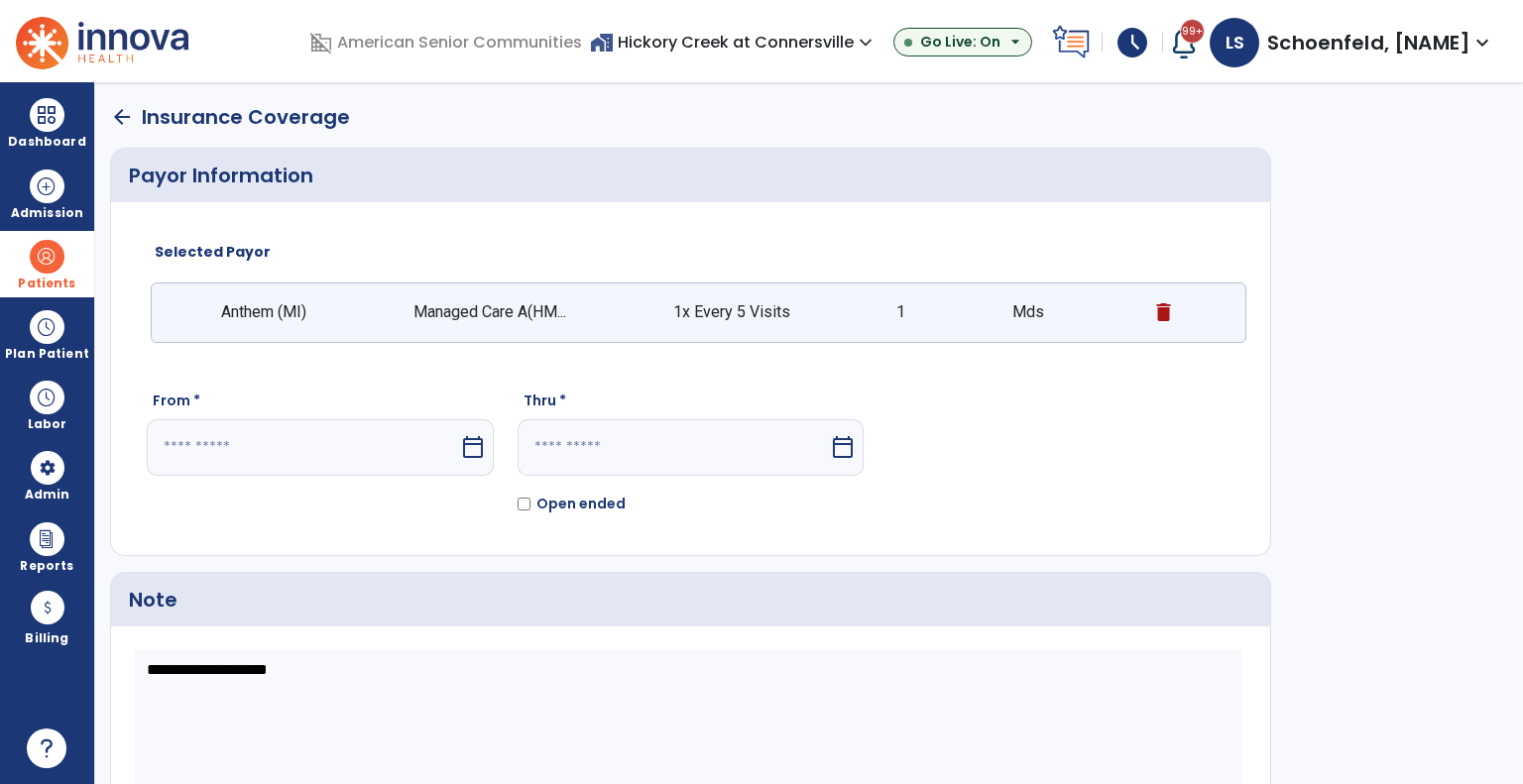 select on "*" 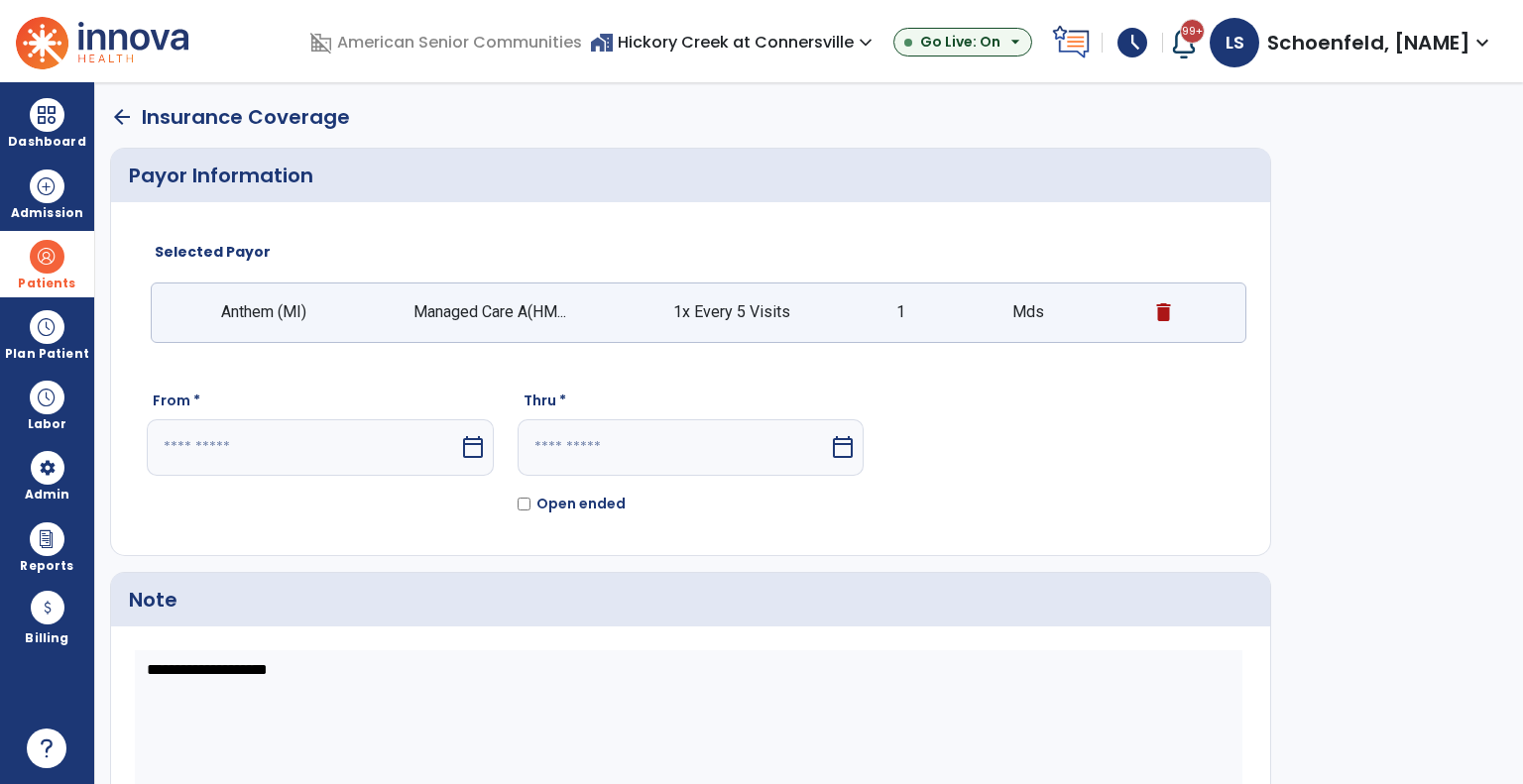 select on "****" 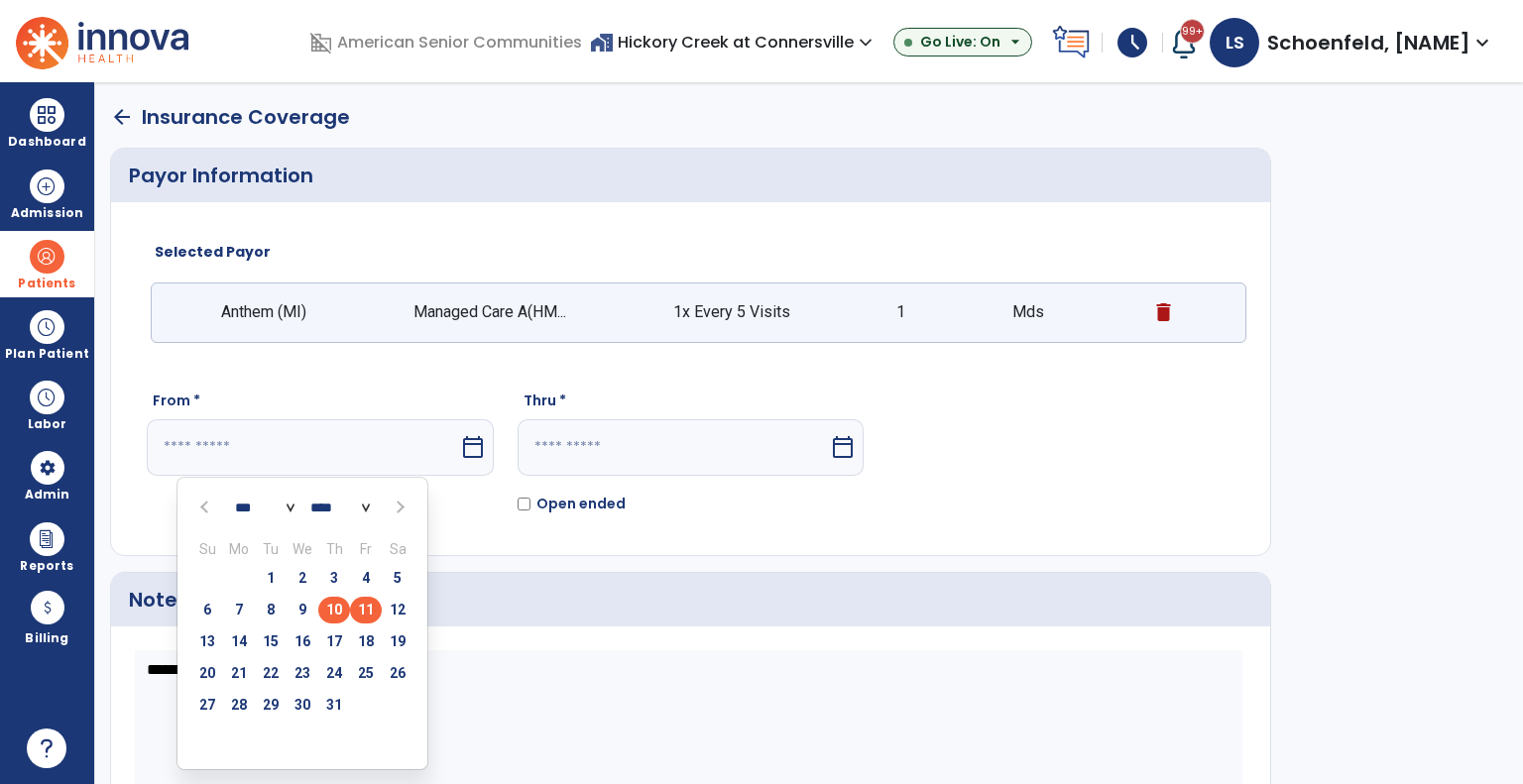 click on "10" at bounding box center [334, 610] 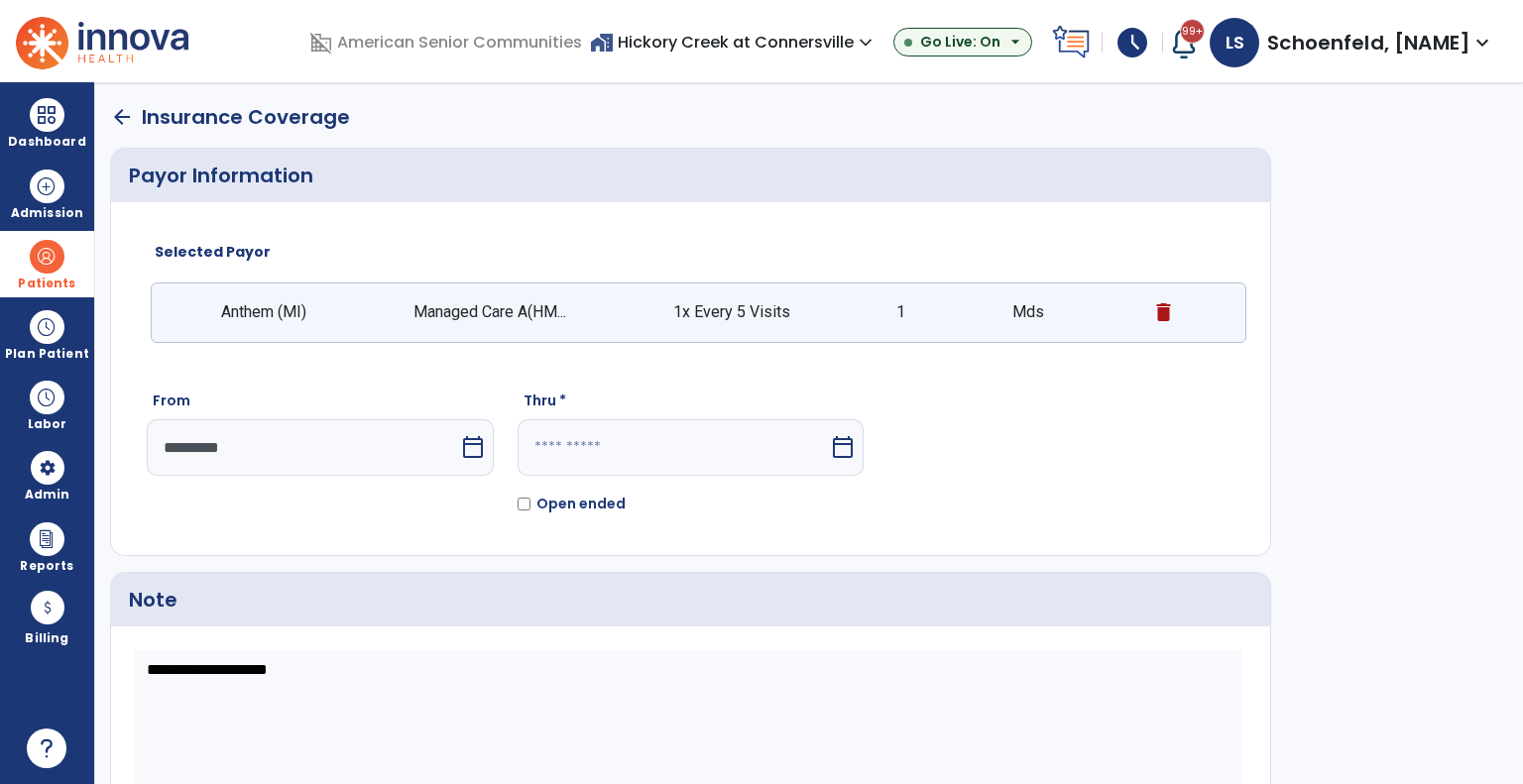 click on "Thru *  calendar_today   Open ended" 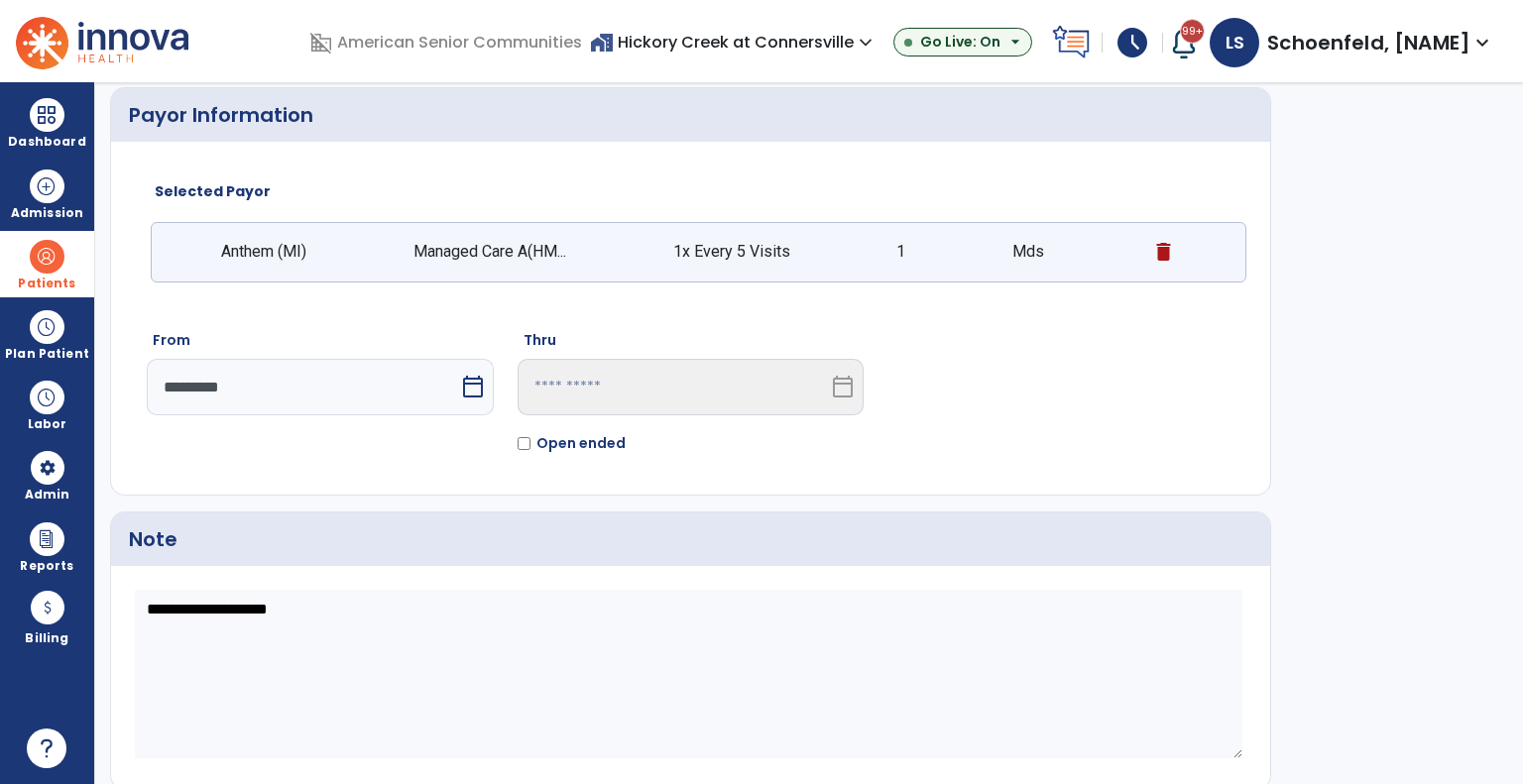 scroll, scrollTop: 118, scrollLeft: 0, axis: vertical 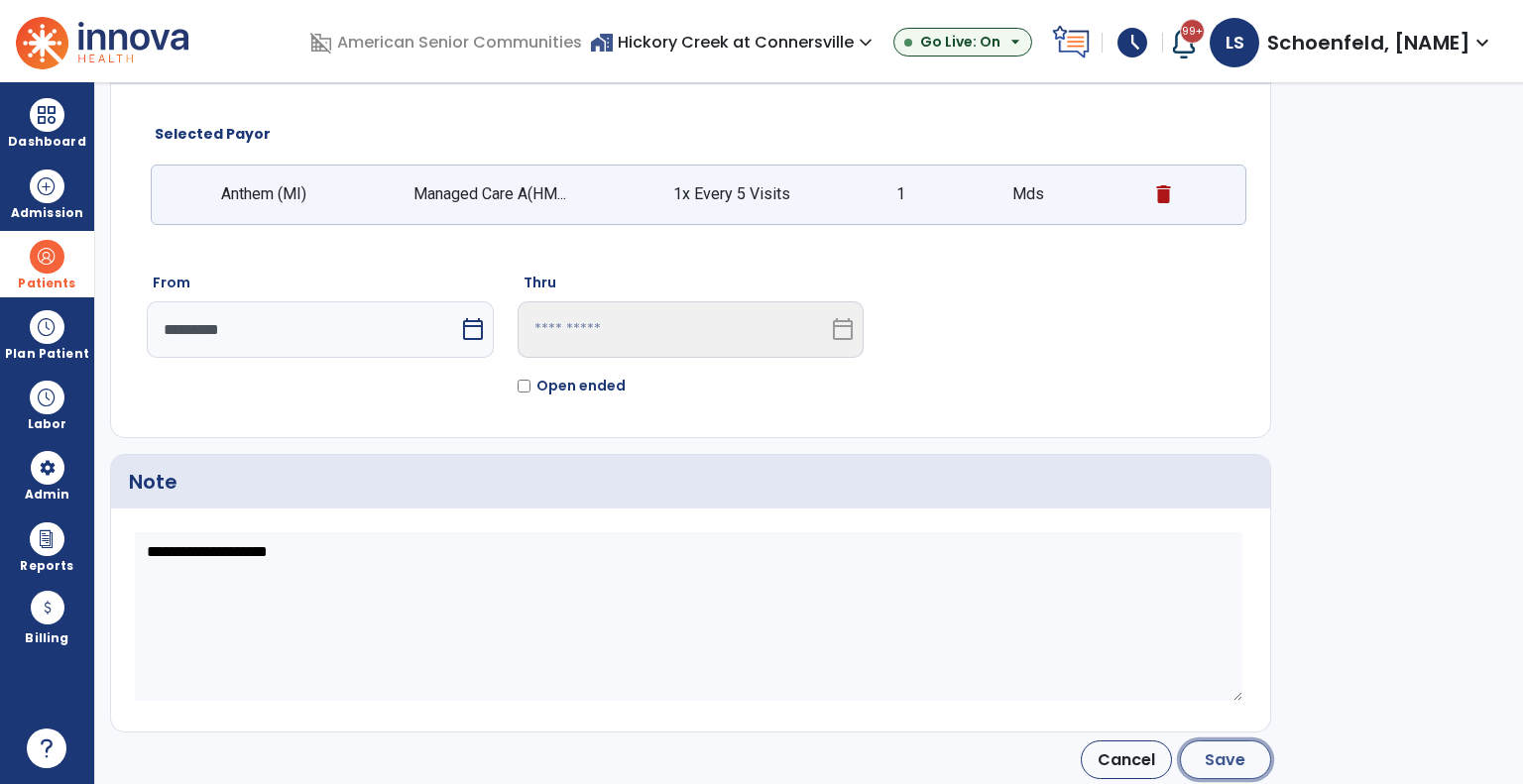 click on "Save" 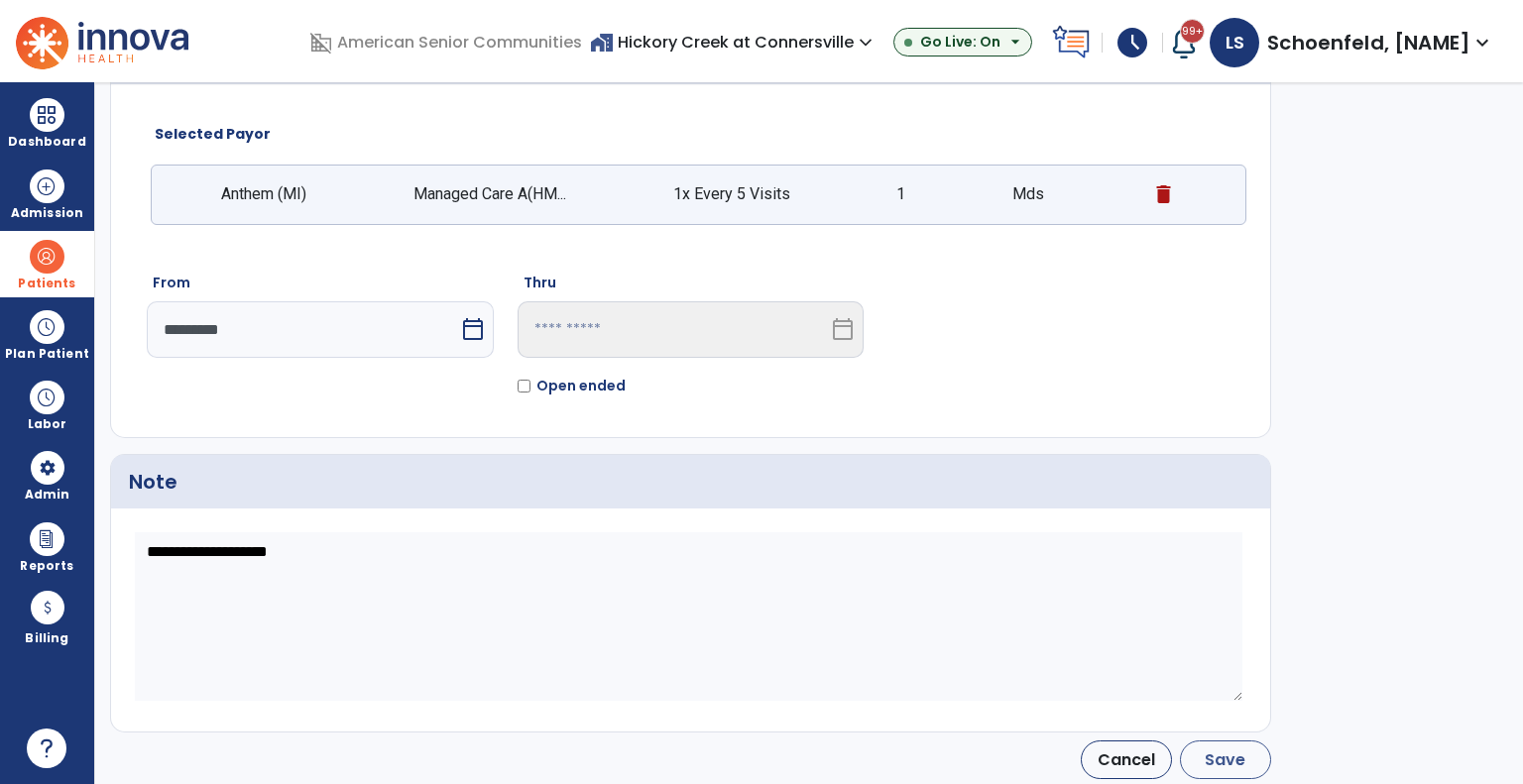 type on "*********" 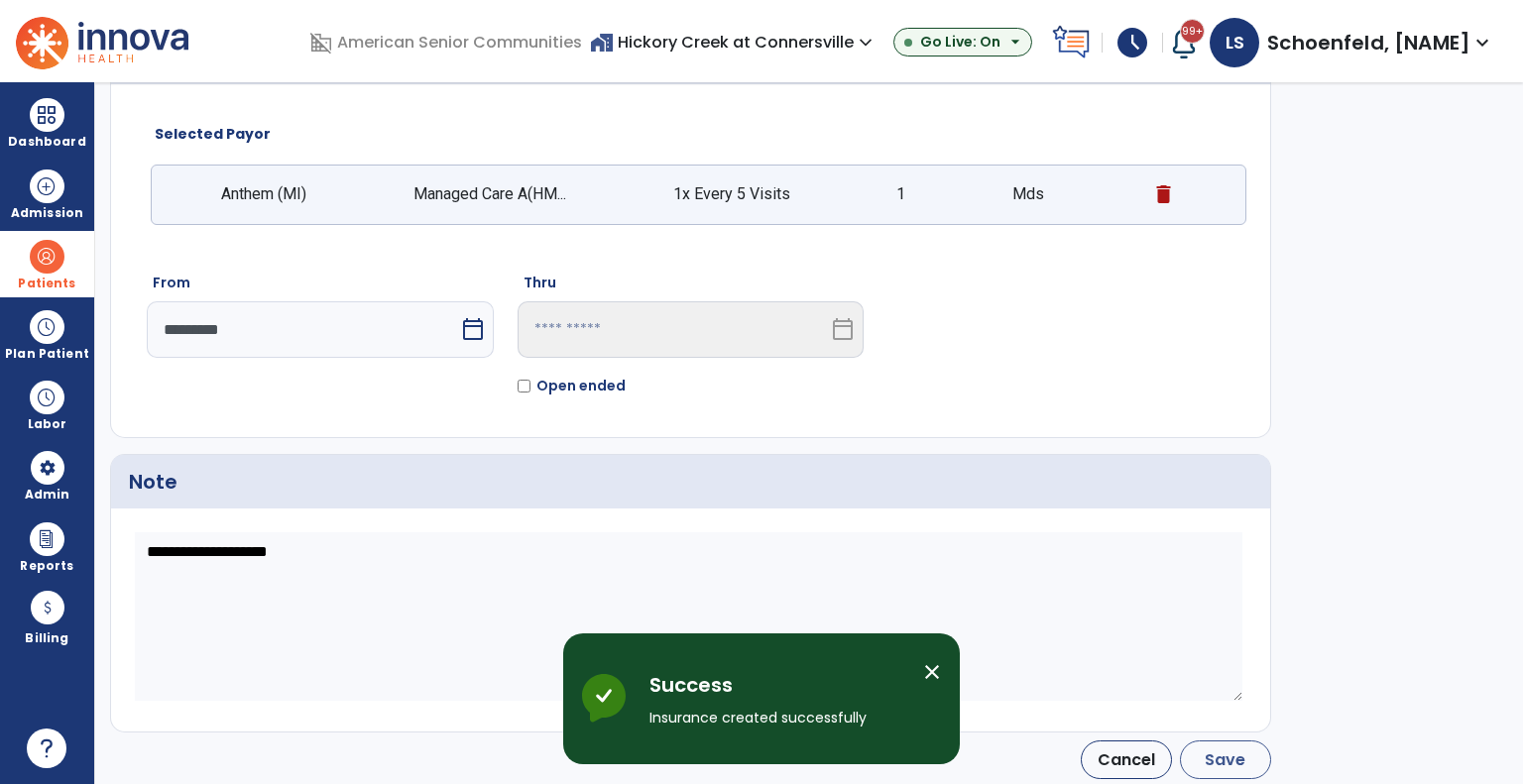 scroll, scrollTop: 115, scrollLeft: 0, axis: vertical 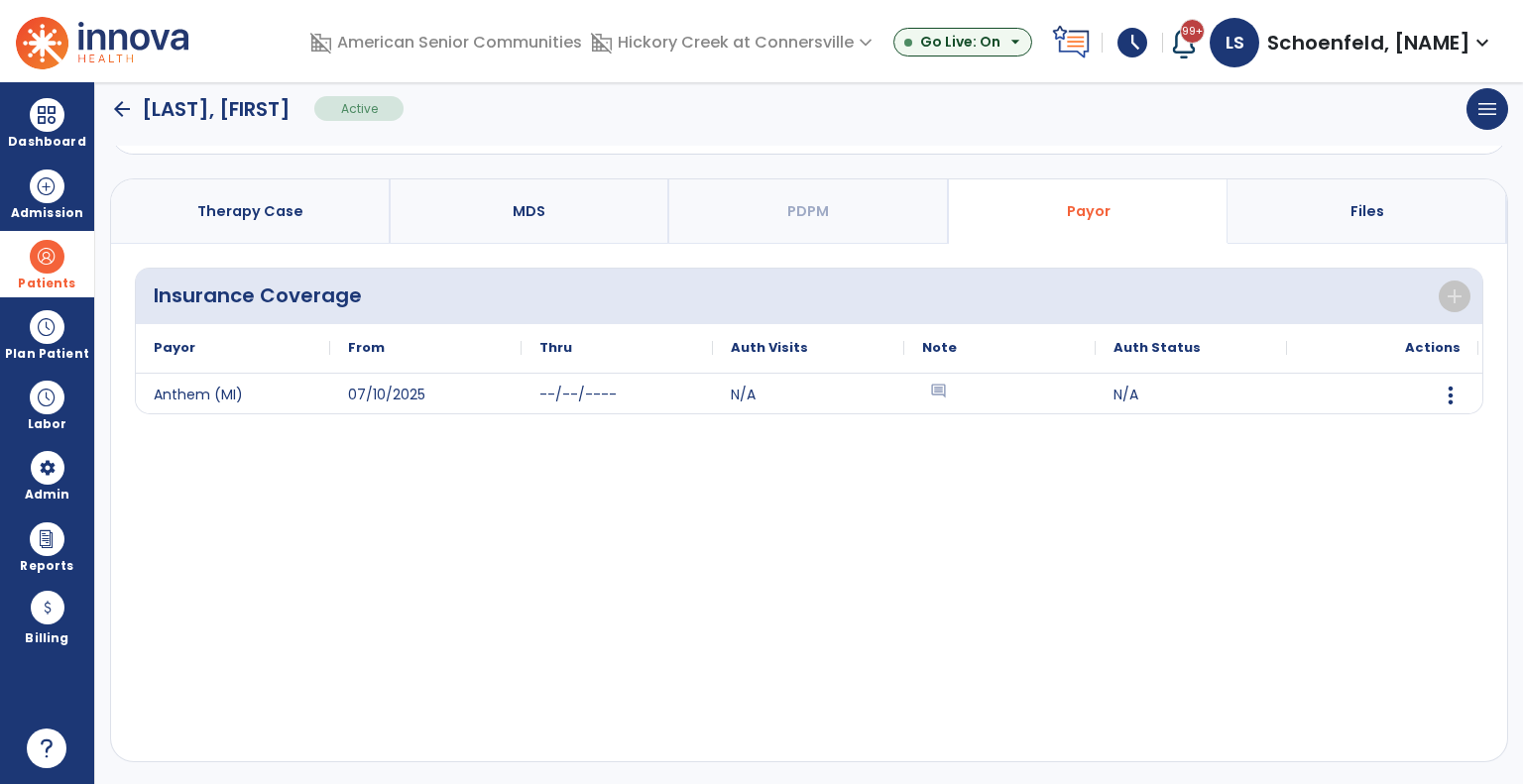 click on "arrow_back" 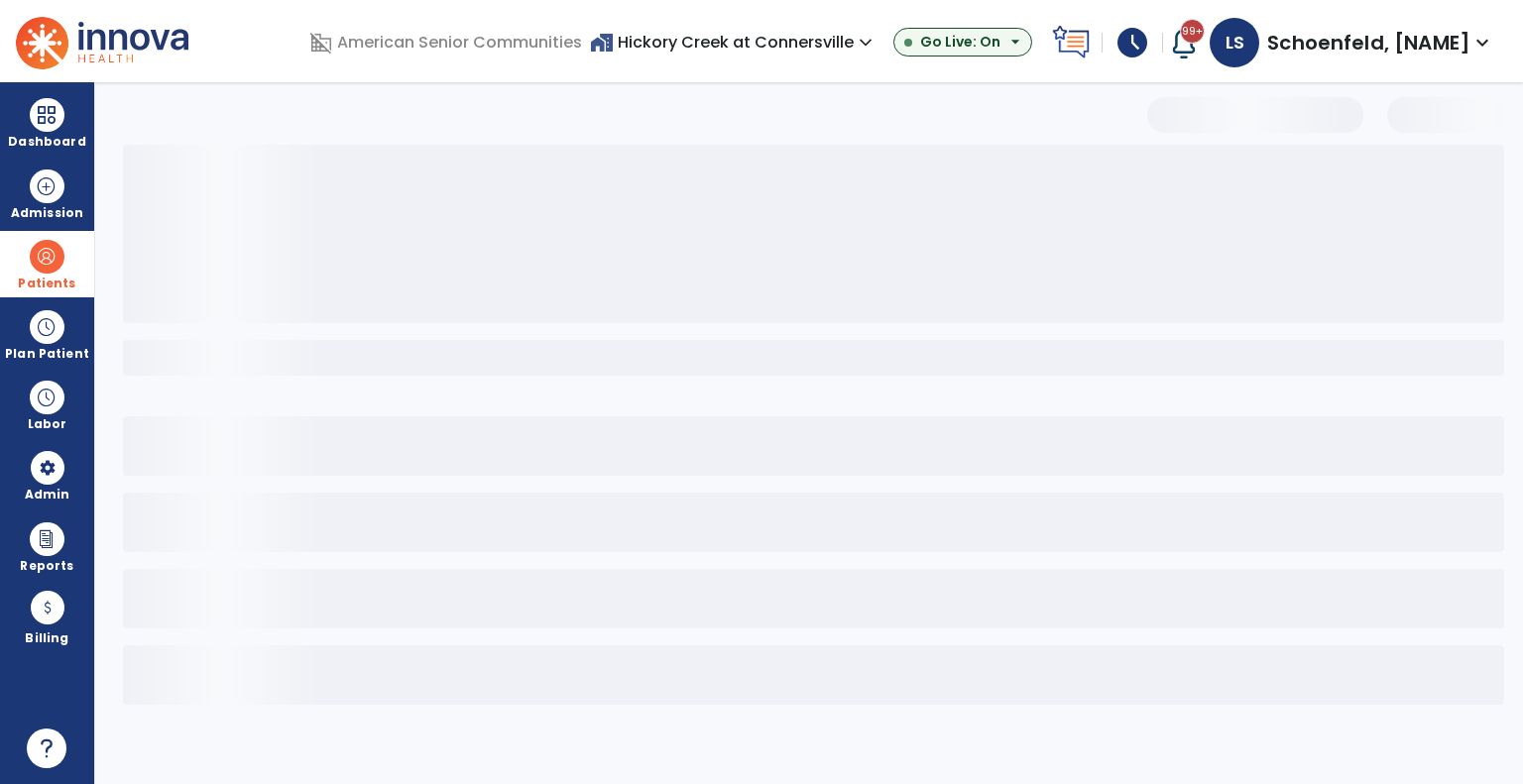 scroll, scrollTop: 0, scrollLeft: 0, axis: both 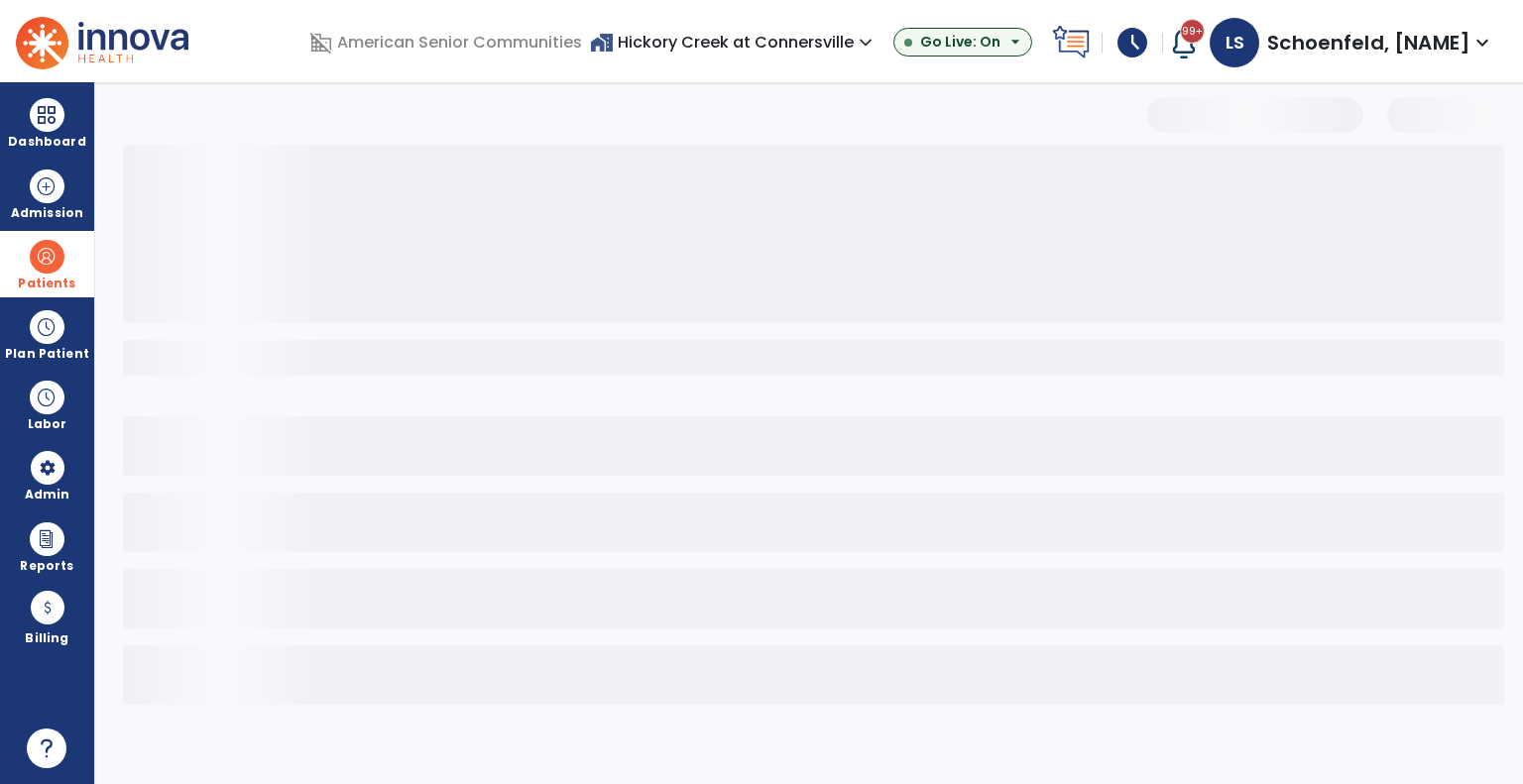 select on "***" 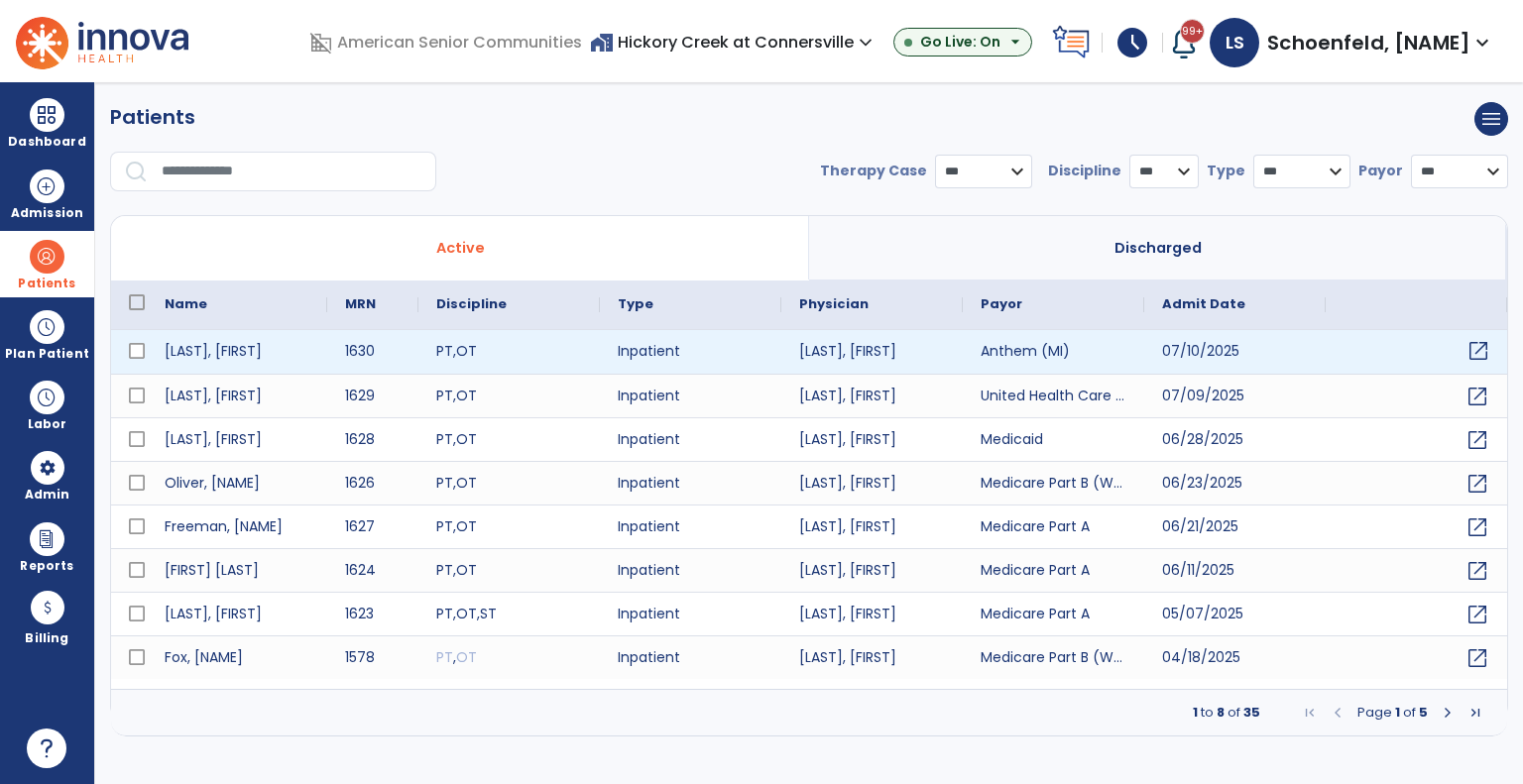 click on "open_in_new" at bounding box center [1478, 351] 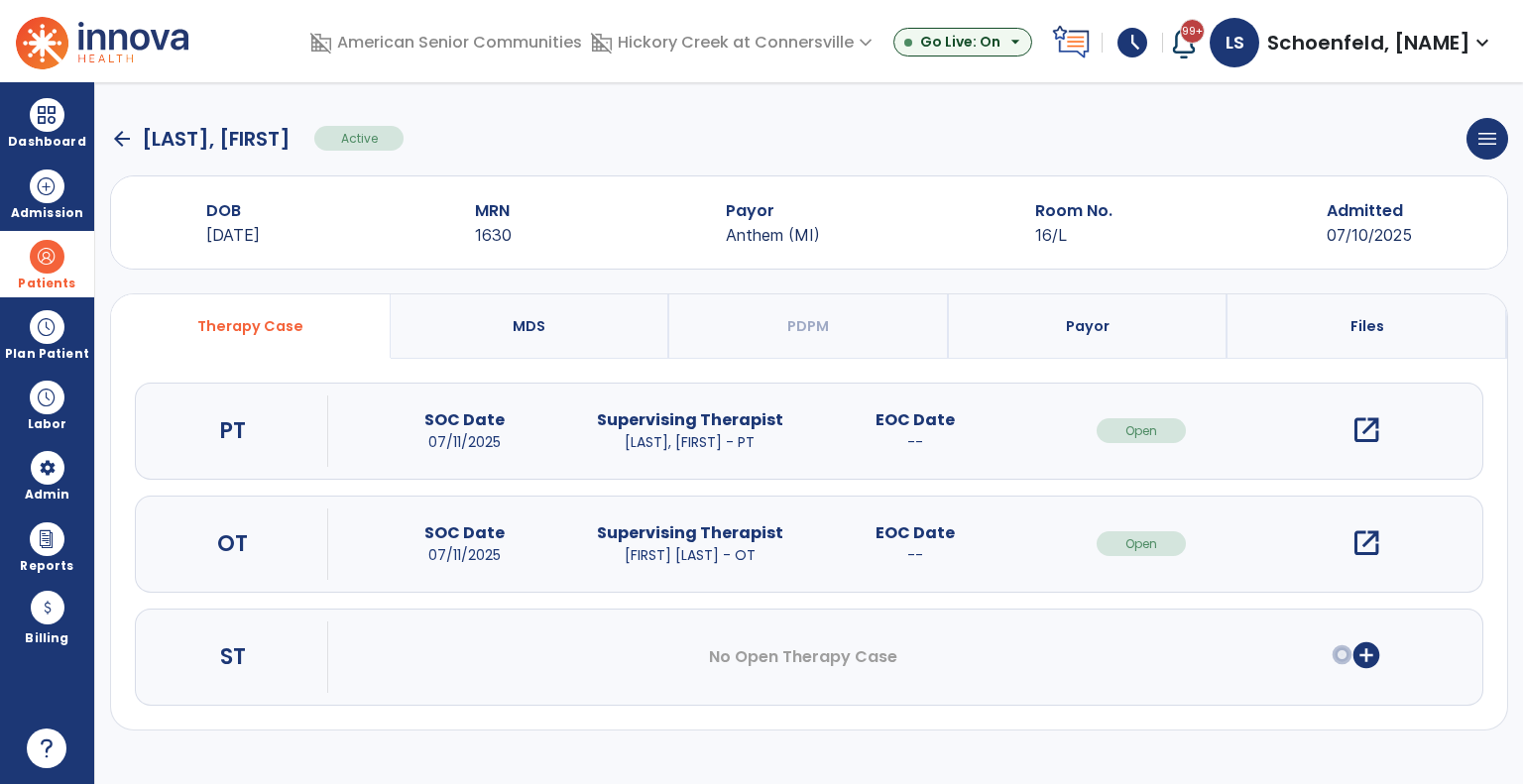 click on "open_in_new" at bounding box center [1366, 543] 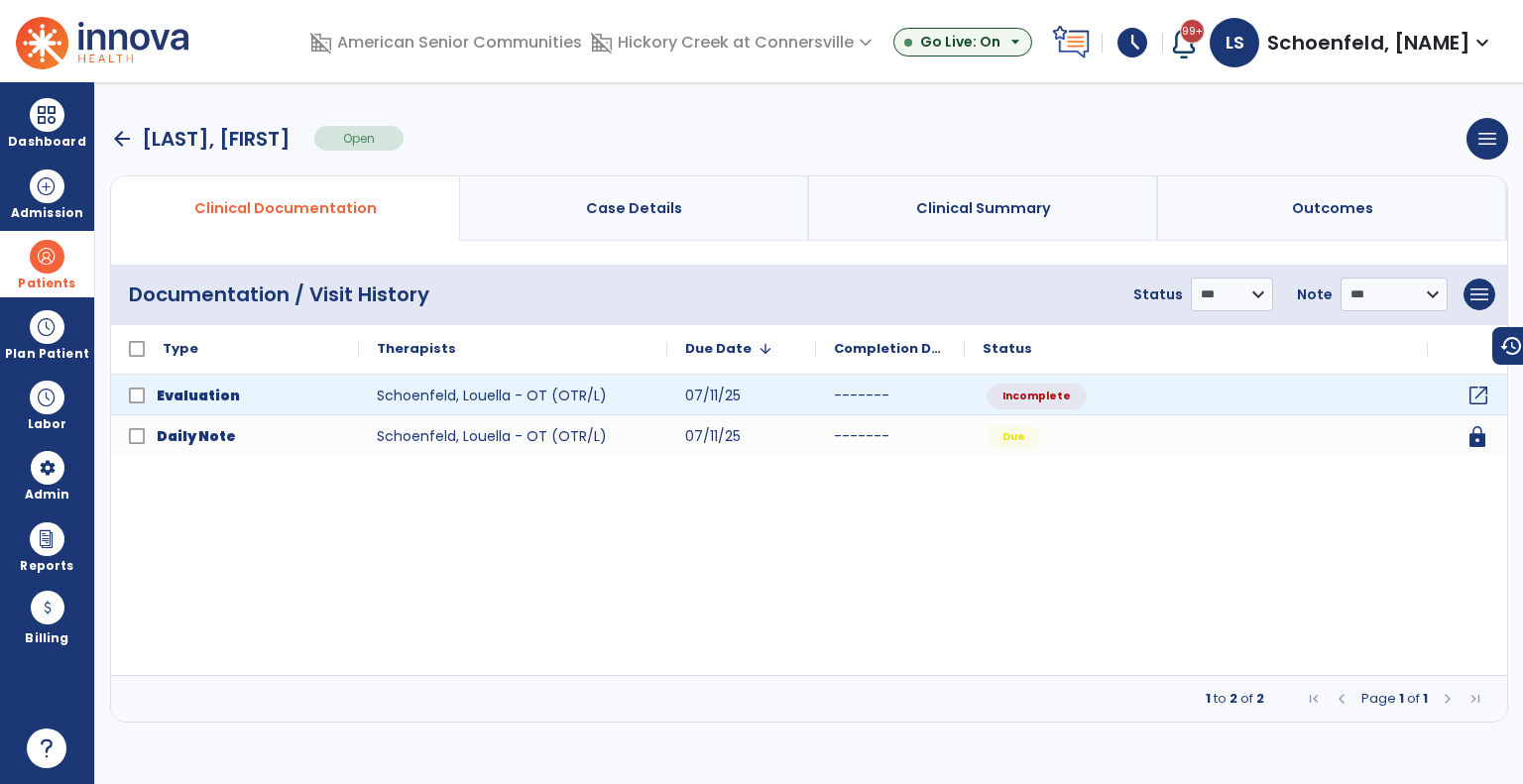 click on "open_in_new" 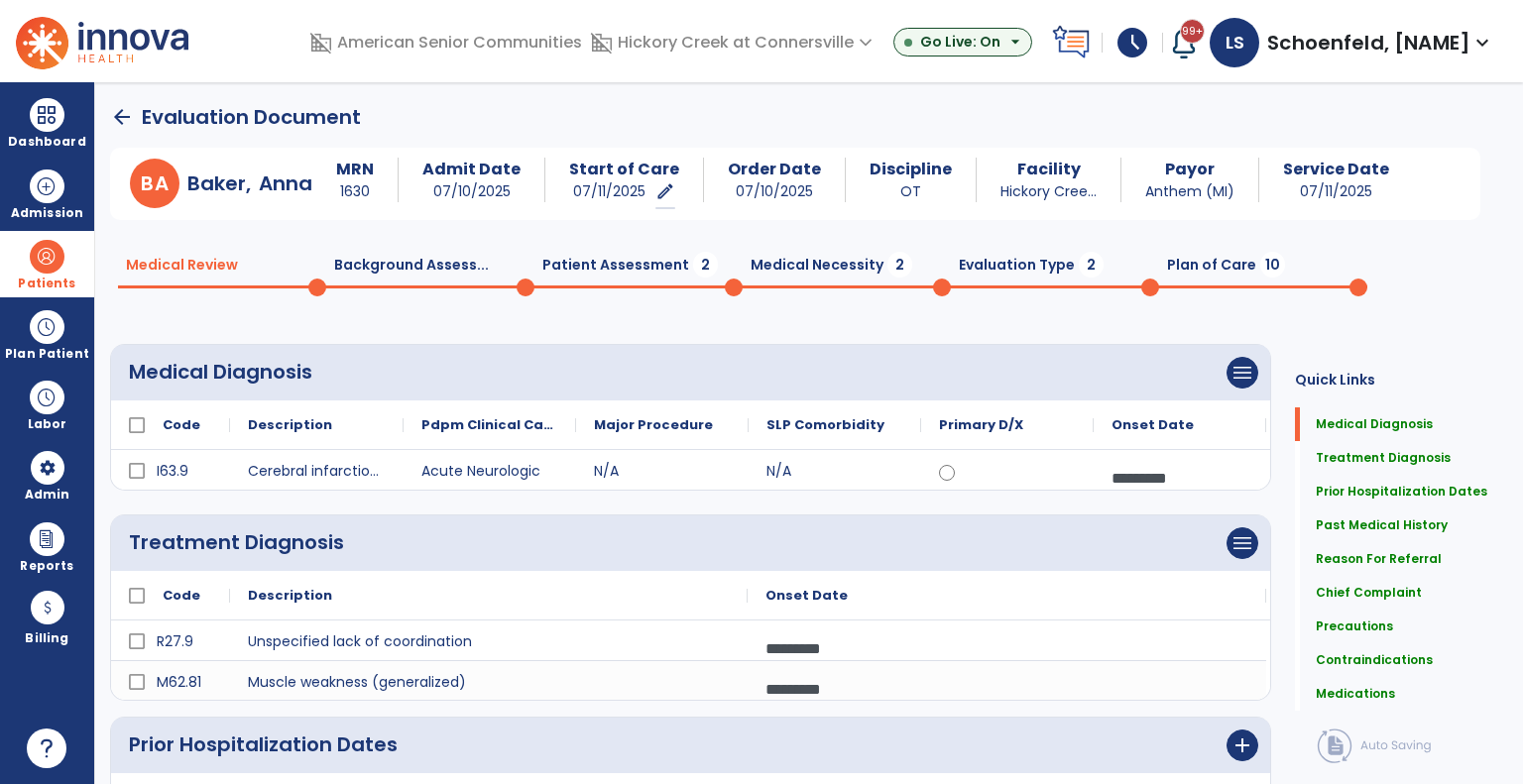 click on "Plan of Care  10" 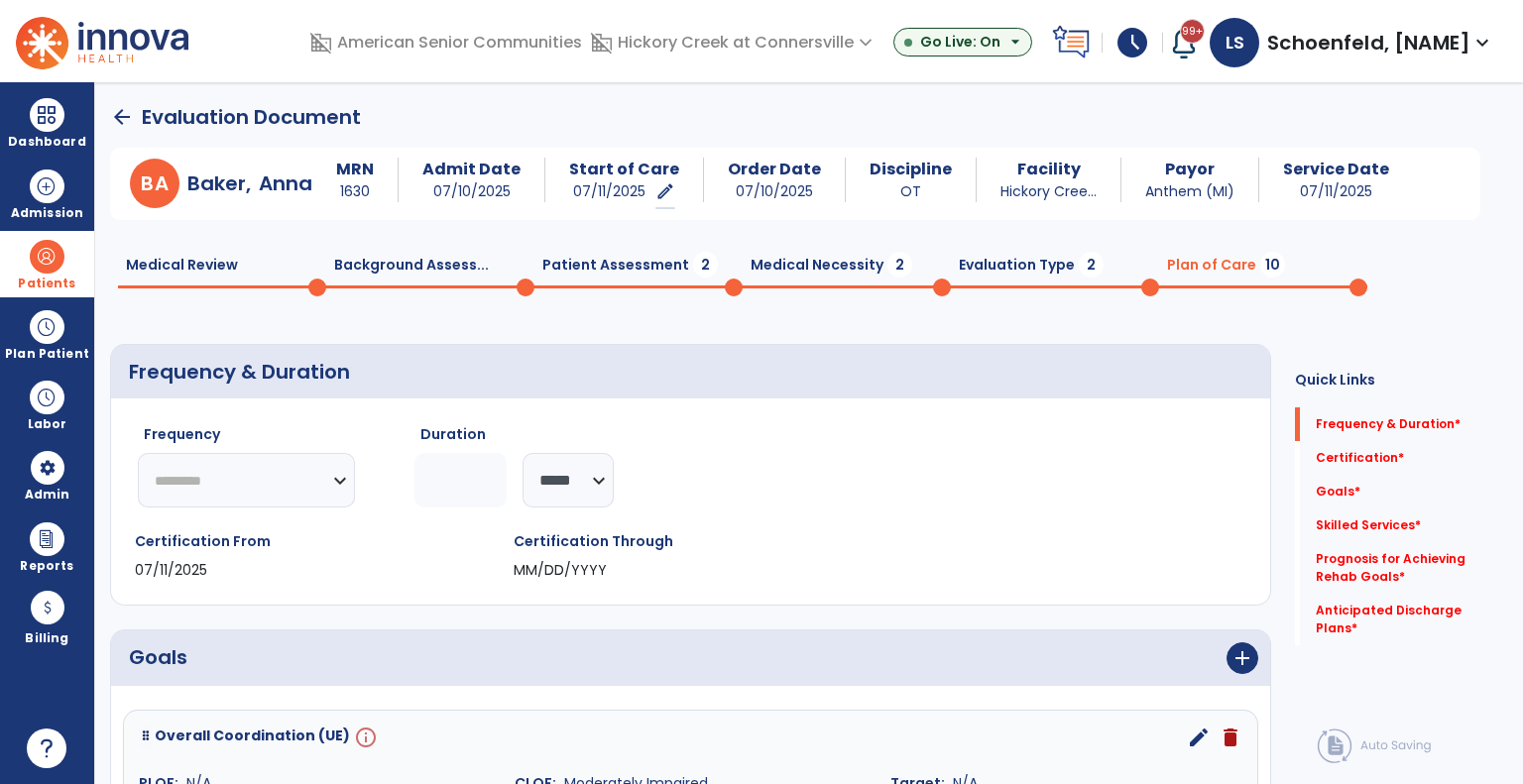click on "********* ** ** ** ** ** ** **" 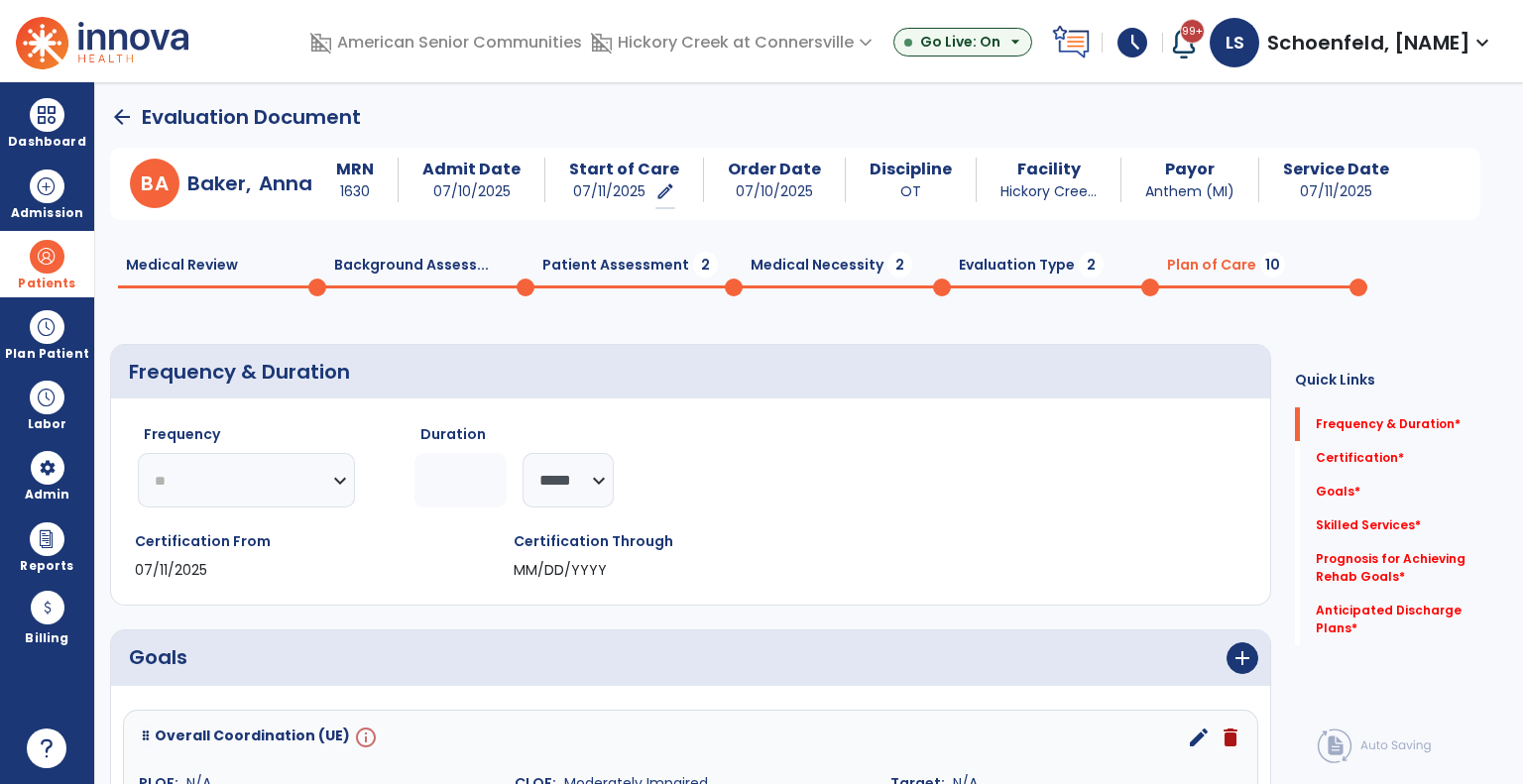 click on "********* ** ** ** ** ** ** **" 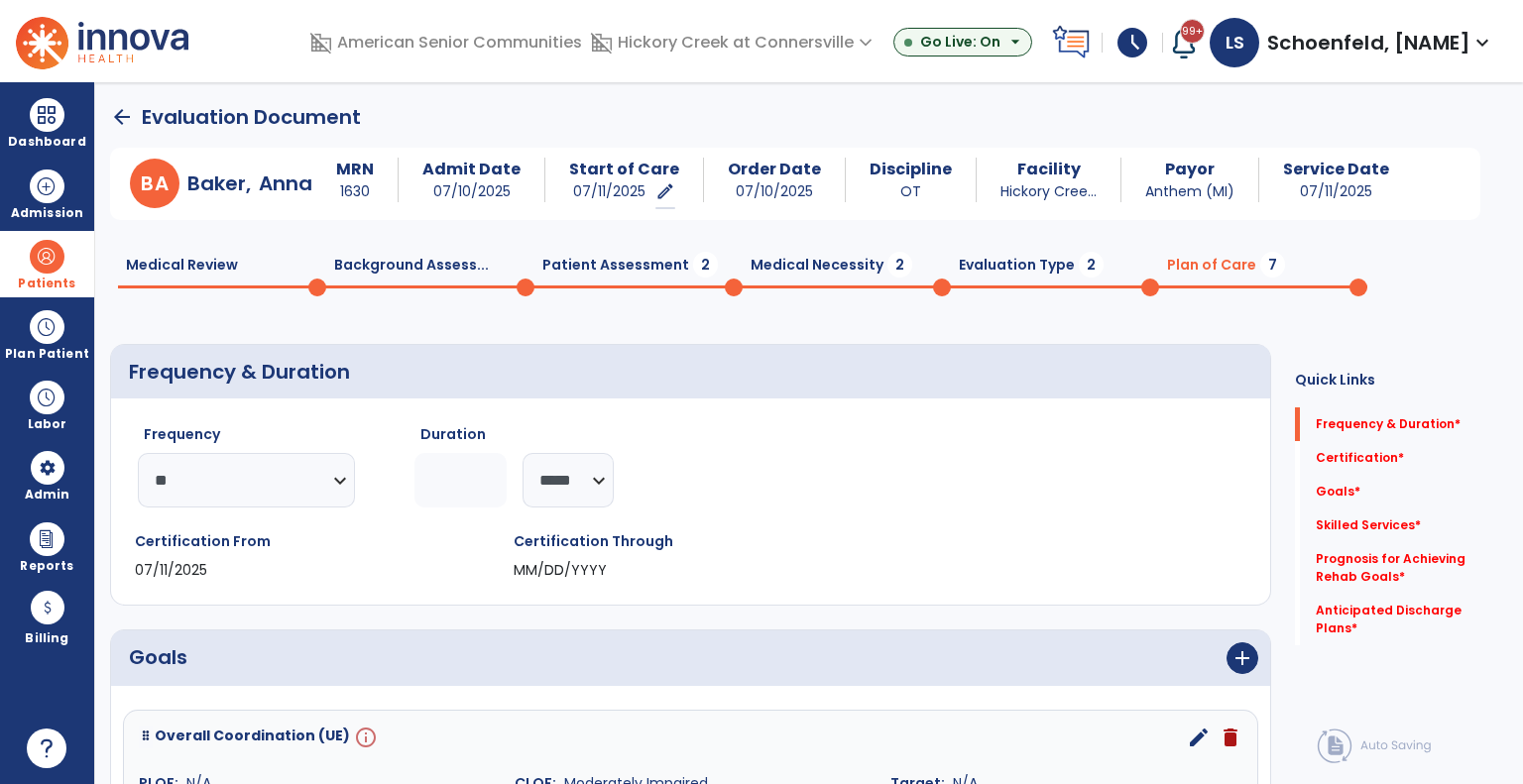 click 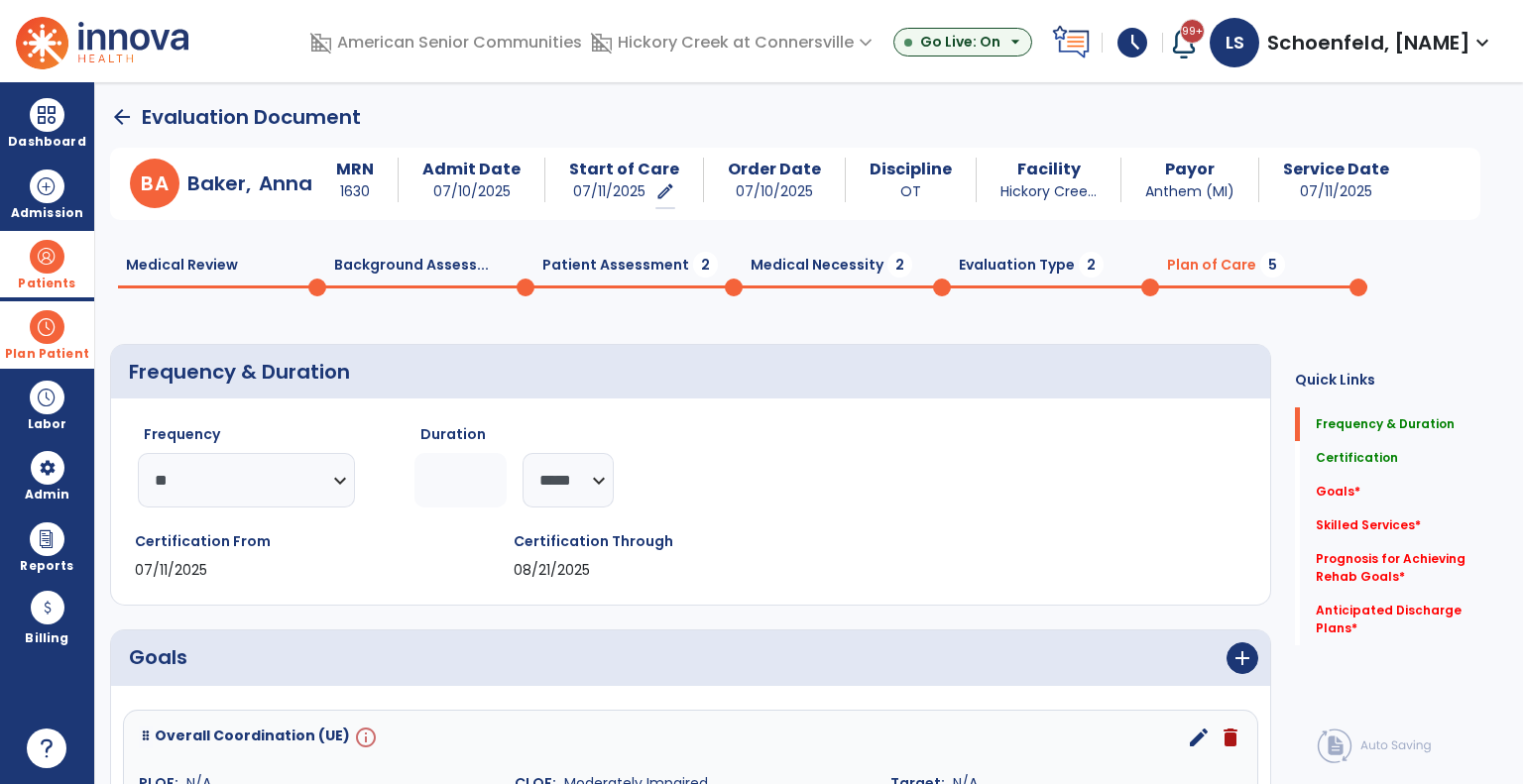 click on "Plan Patient" at bounding box center (47, 283) 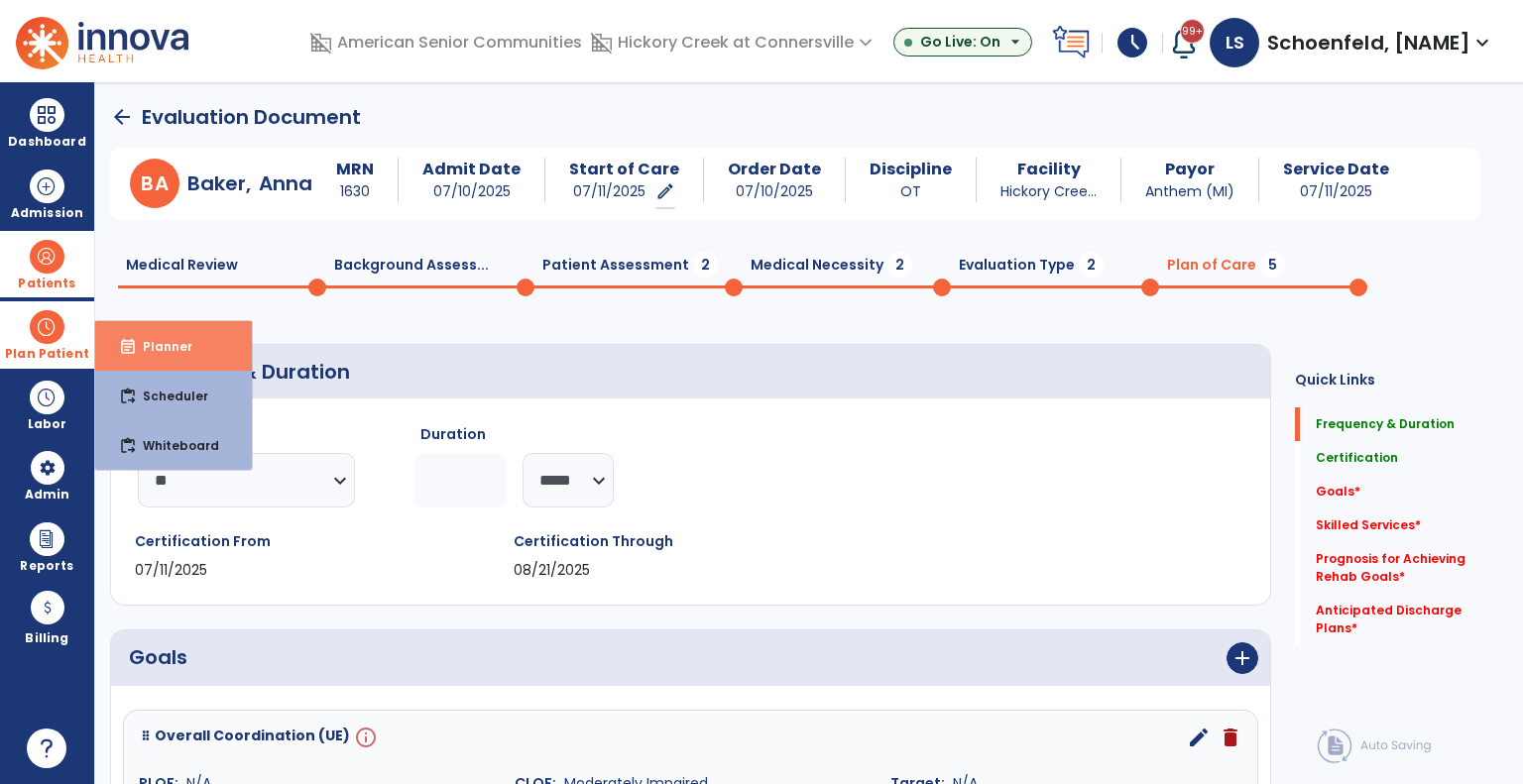 click on "Planner" at bounding box center (160, 346) 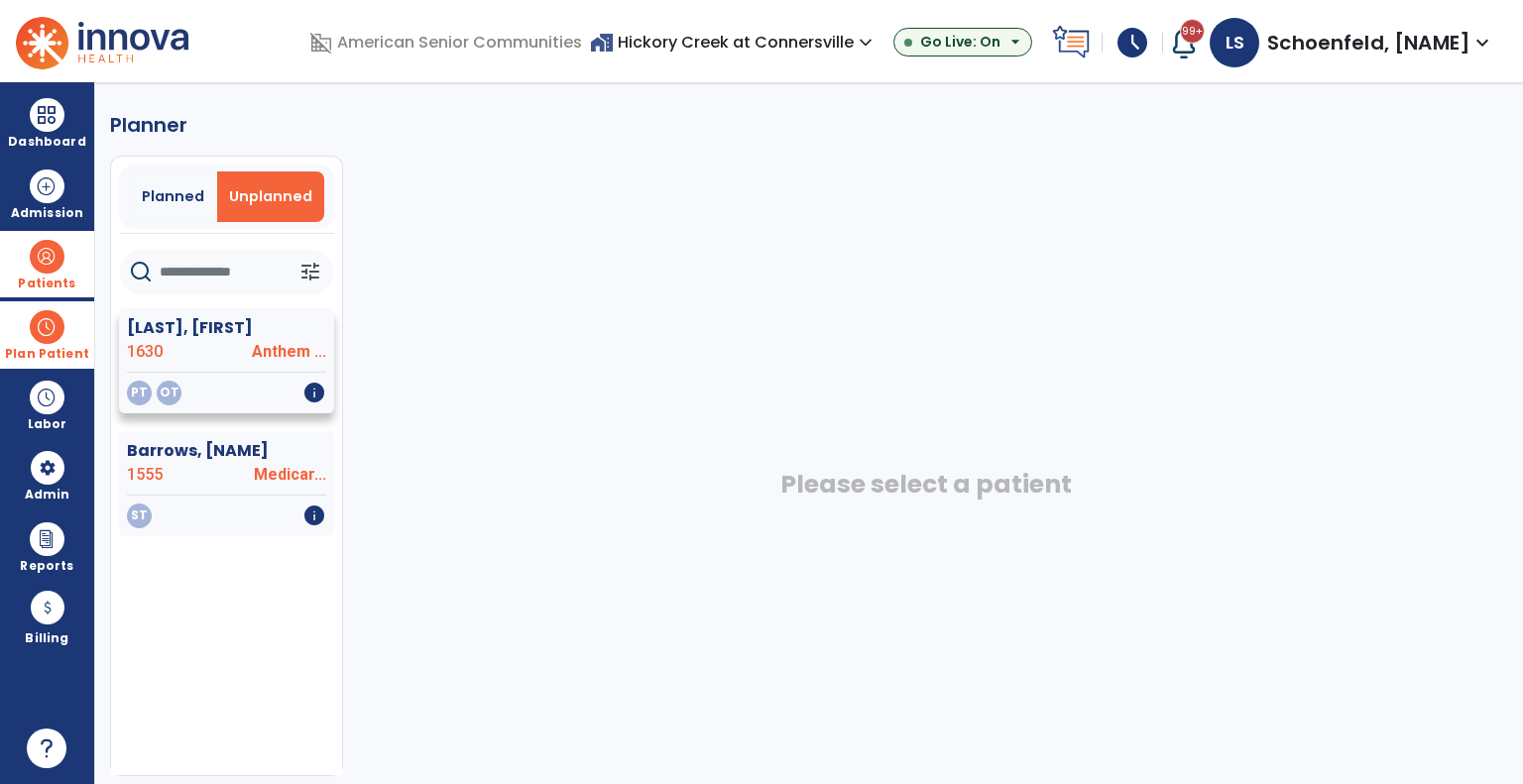 click on "PT   OT   info" 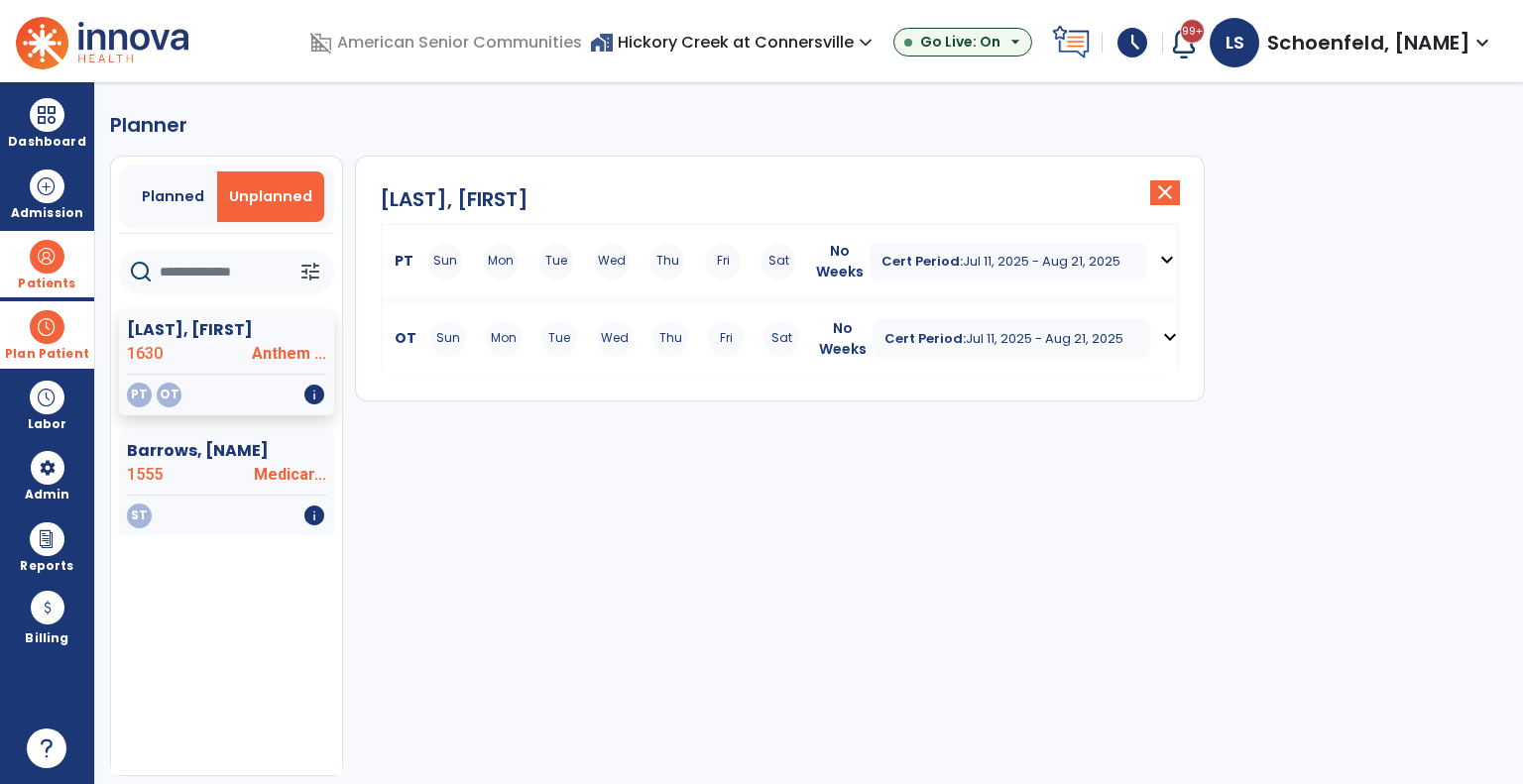 click on "Tue" at bounding box center [556, 262] 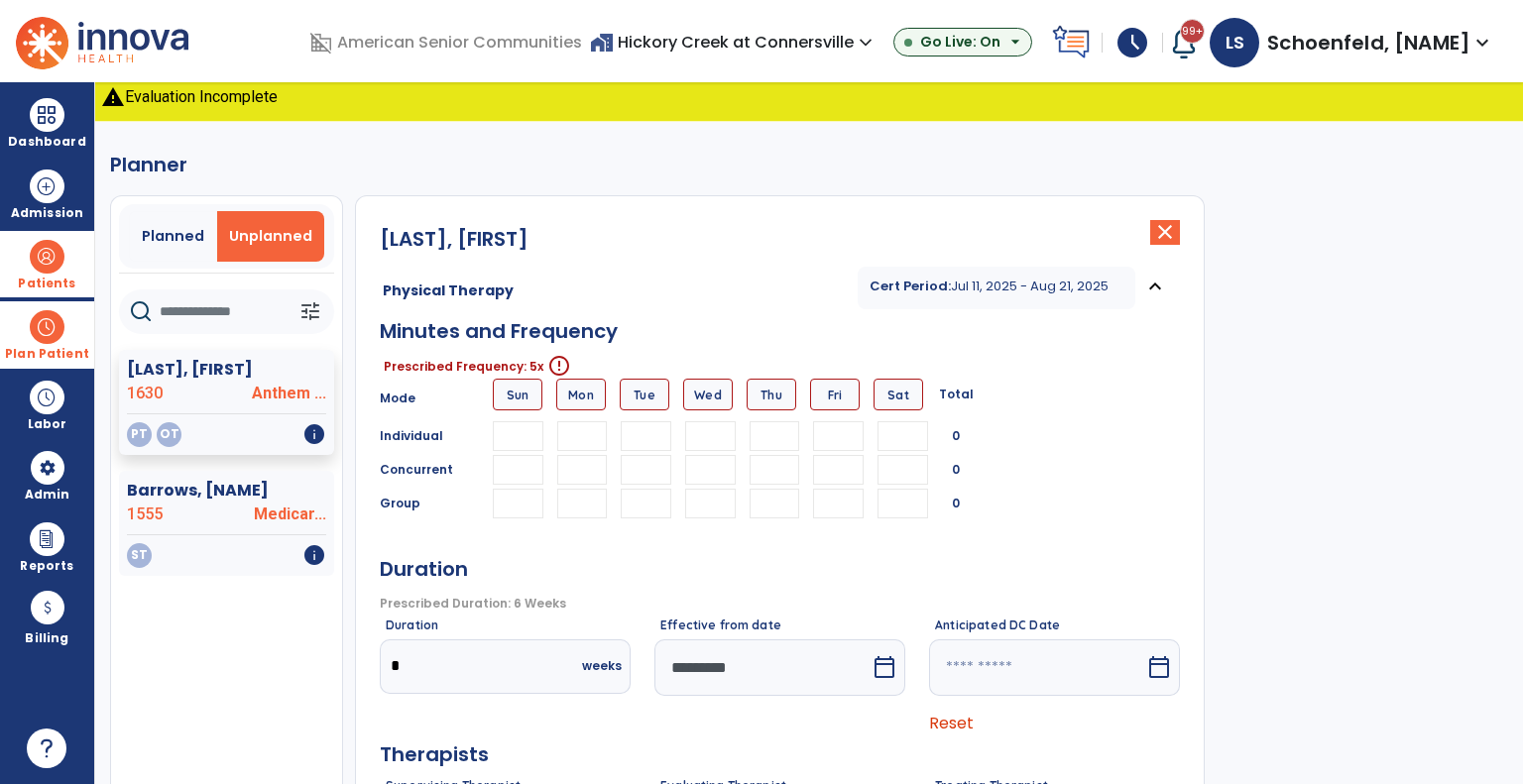 click at bounding box center [582, 436] 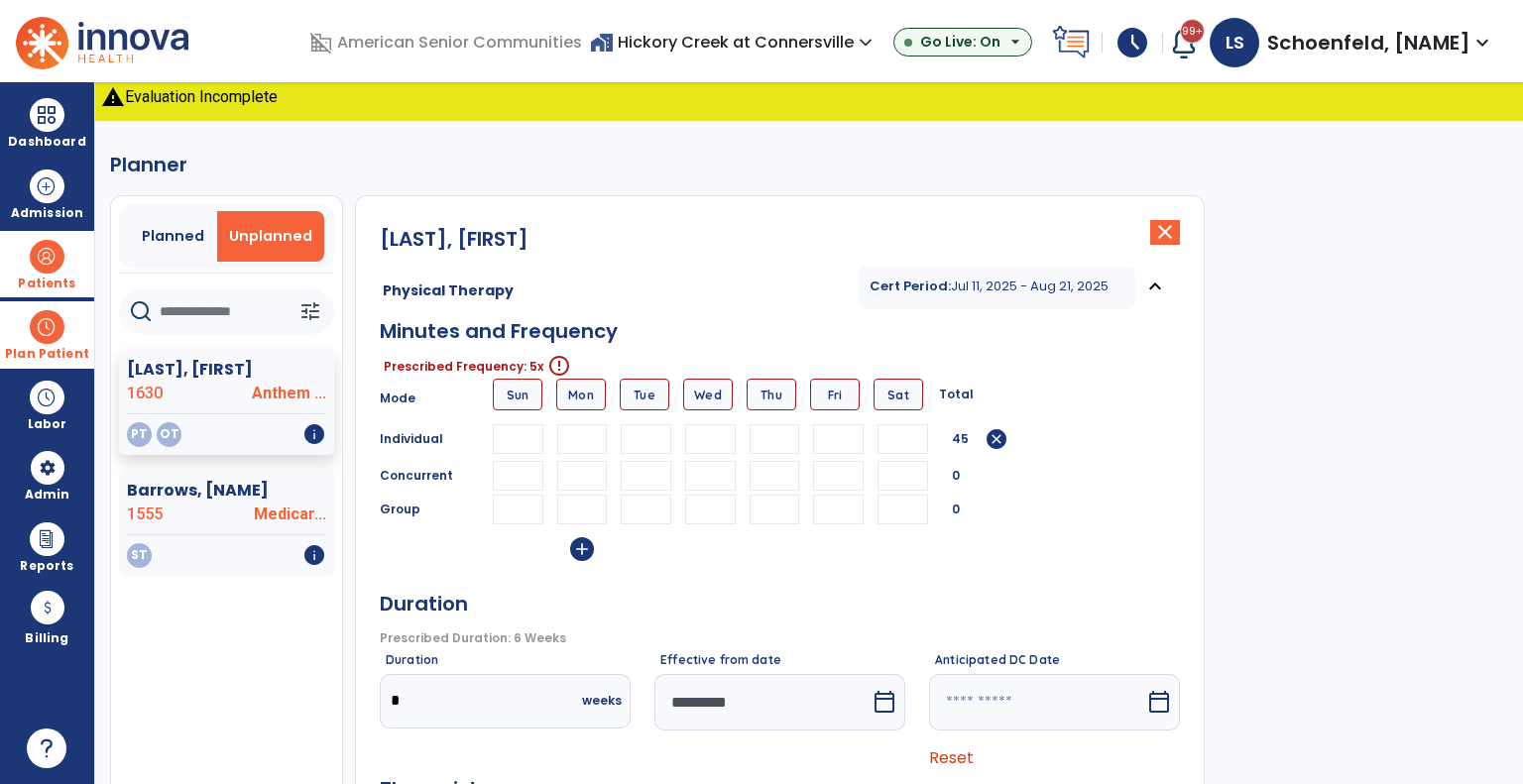 type on "**" 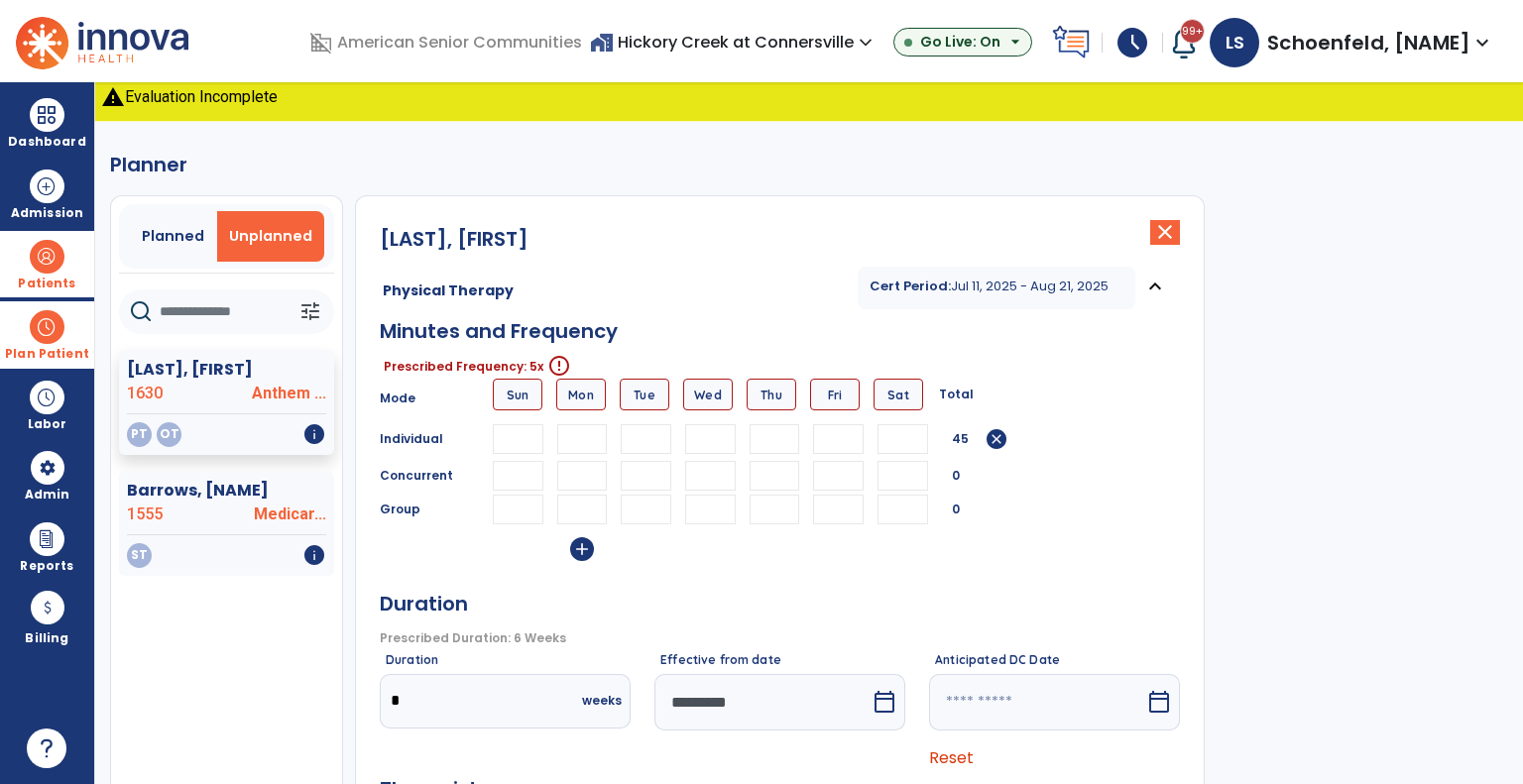 click at bounding box center (645, 439) 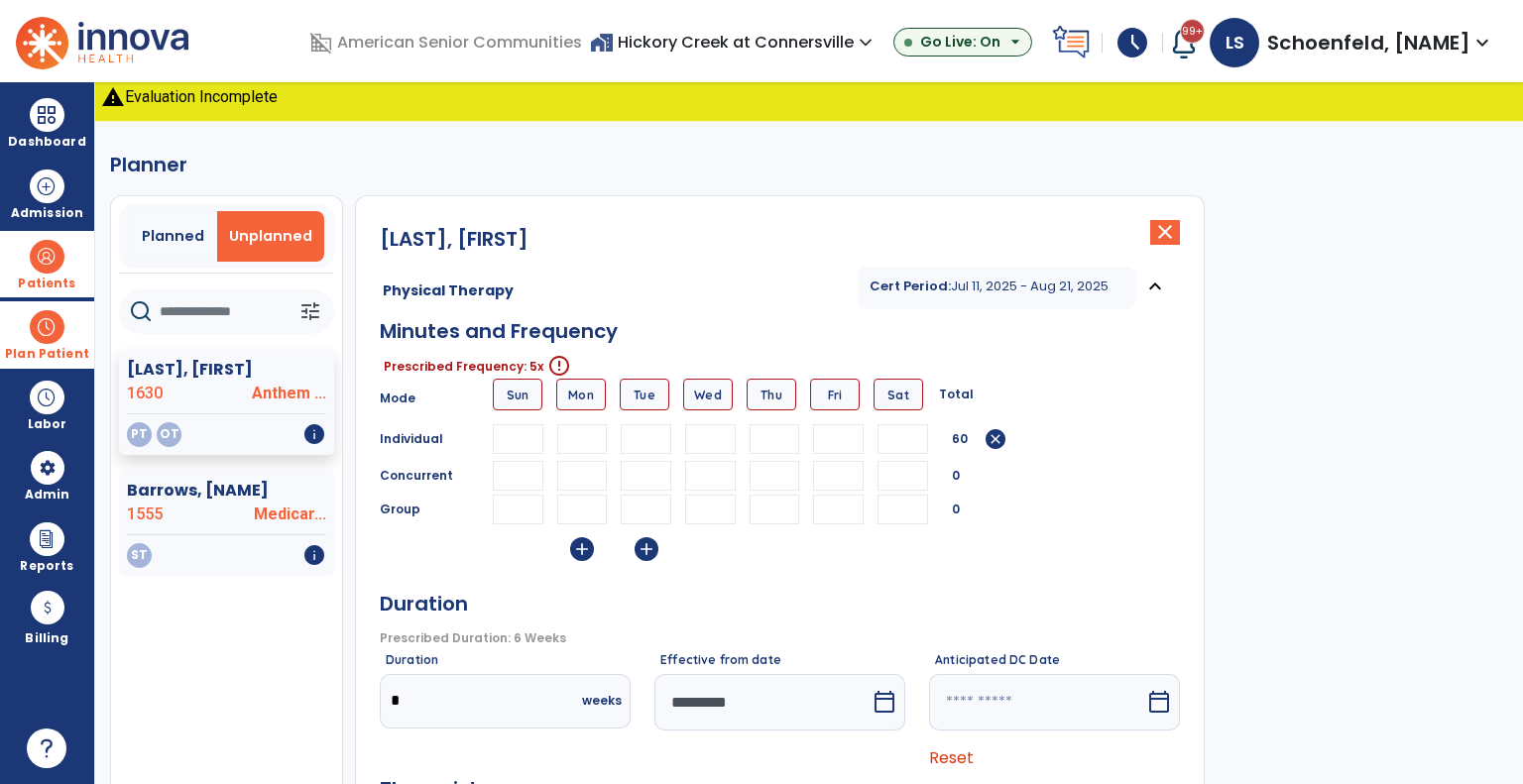 type on "**" 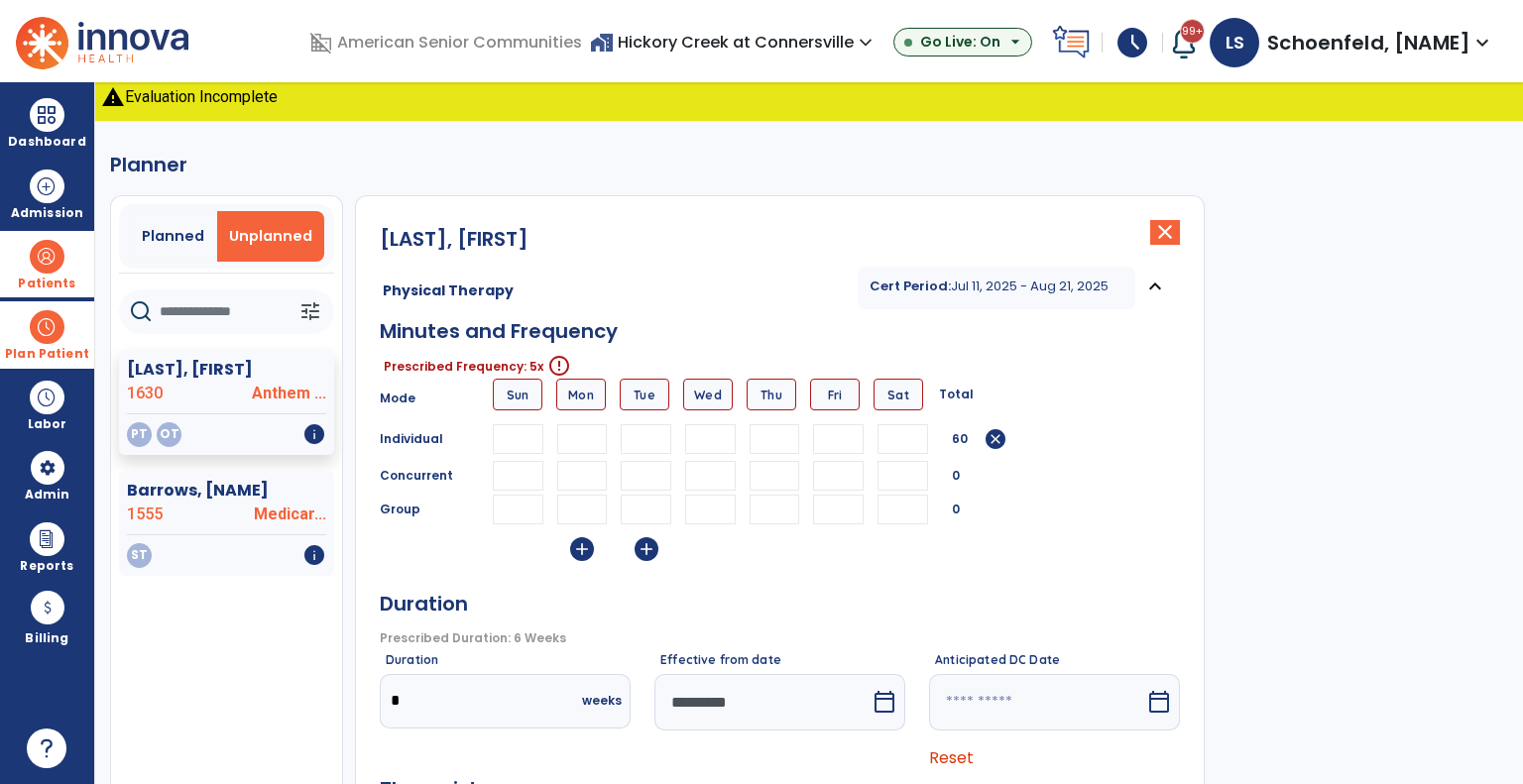 click at bounding box center (710, 439) 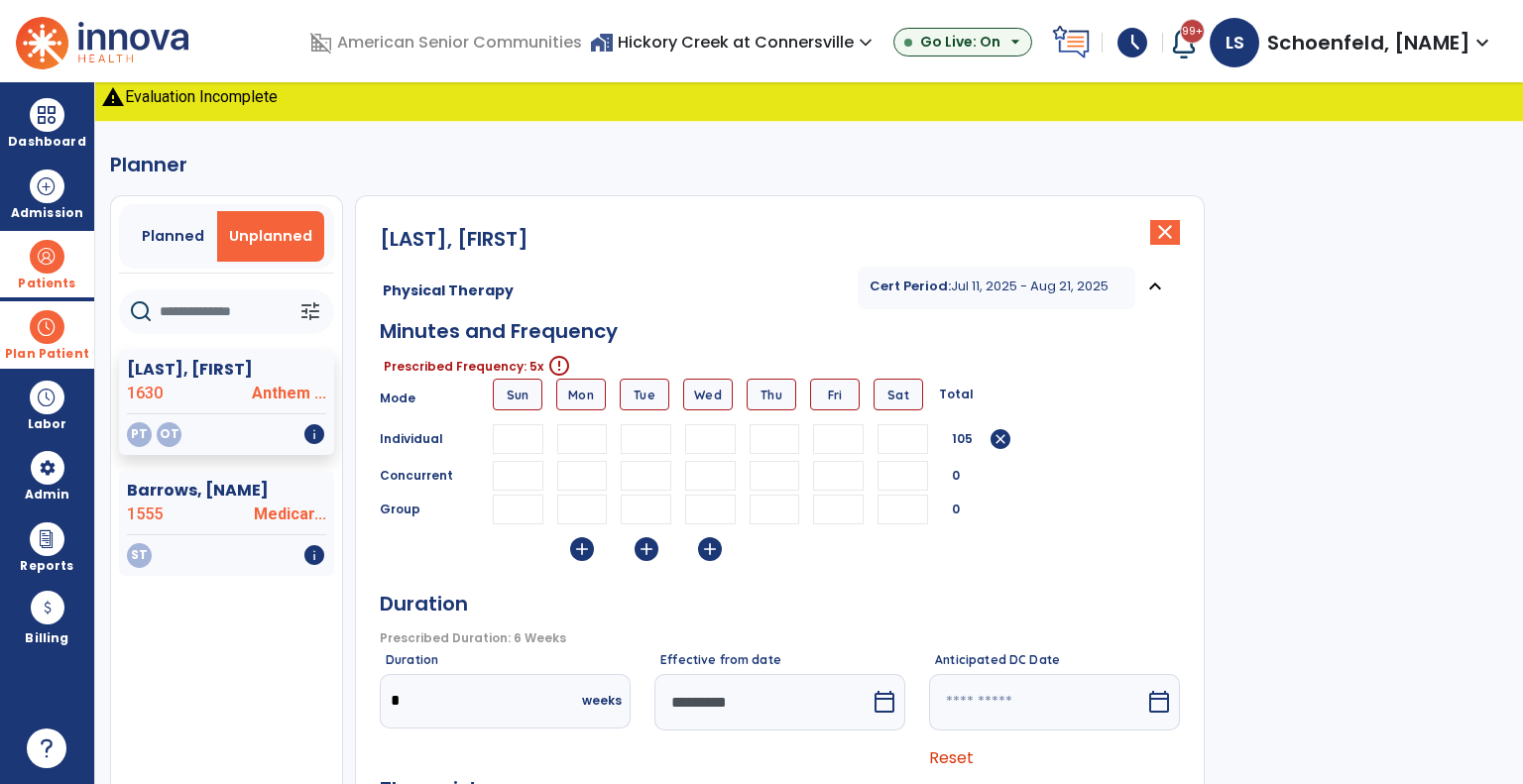 type on "**" 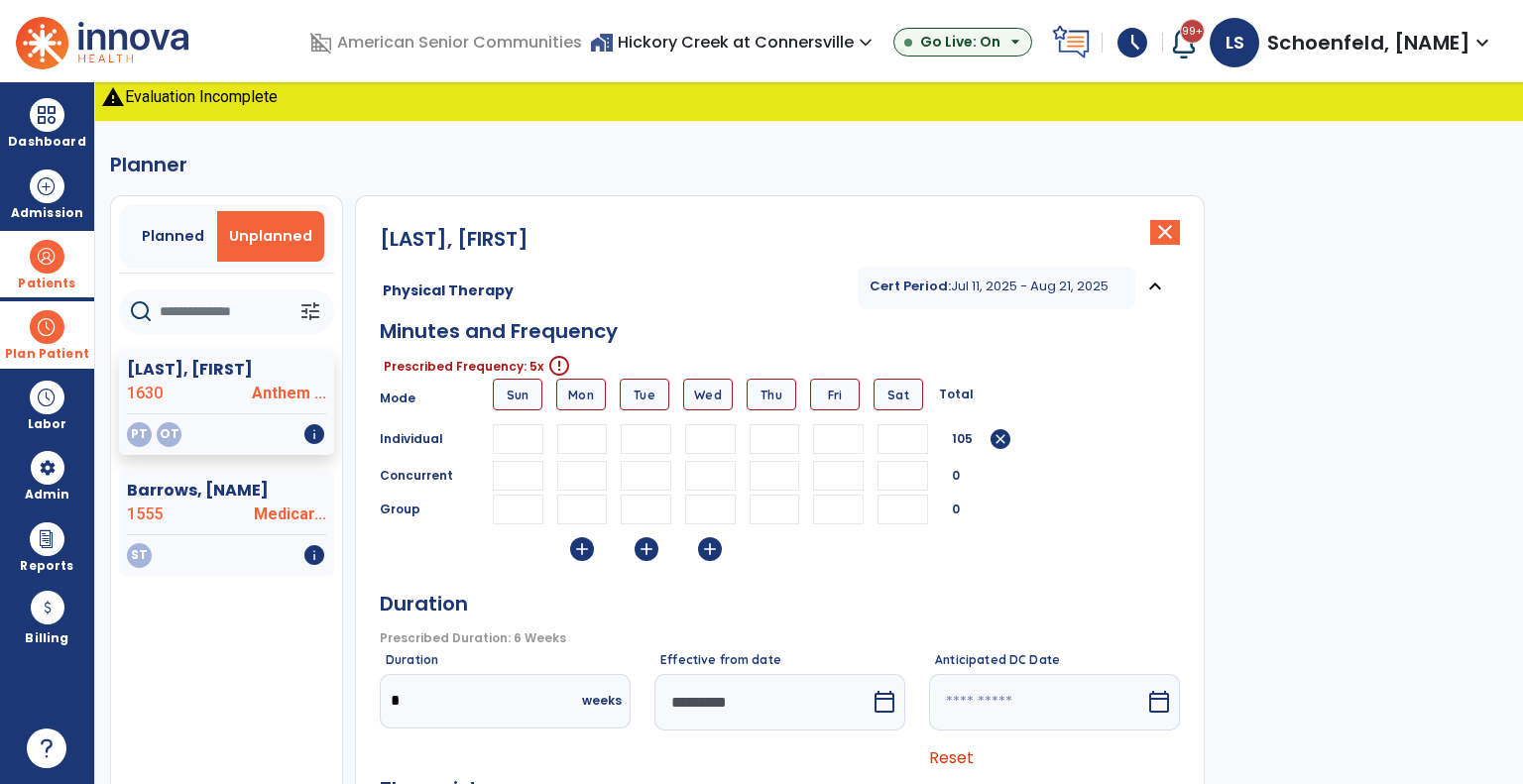 click at bounding box center (774, 439) 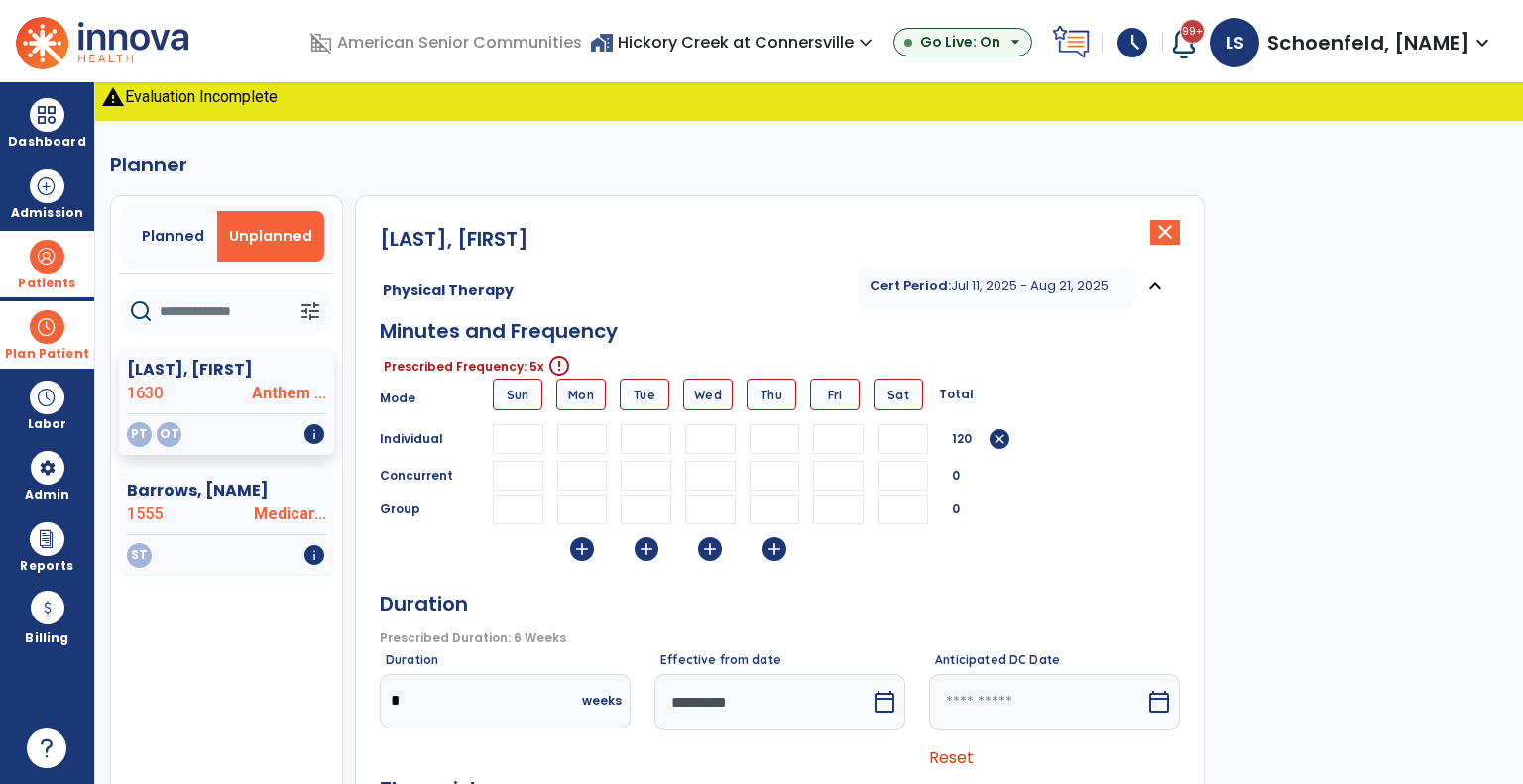 type on "**" 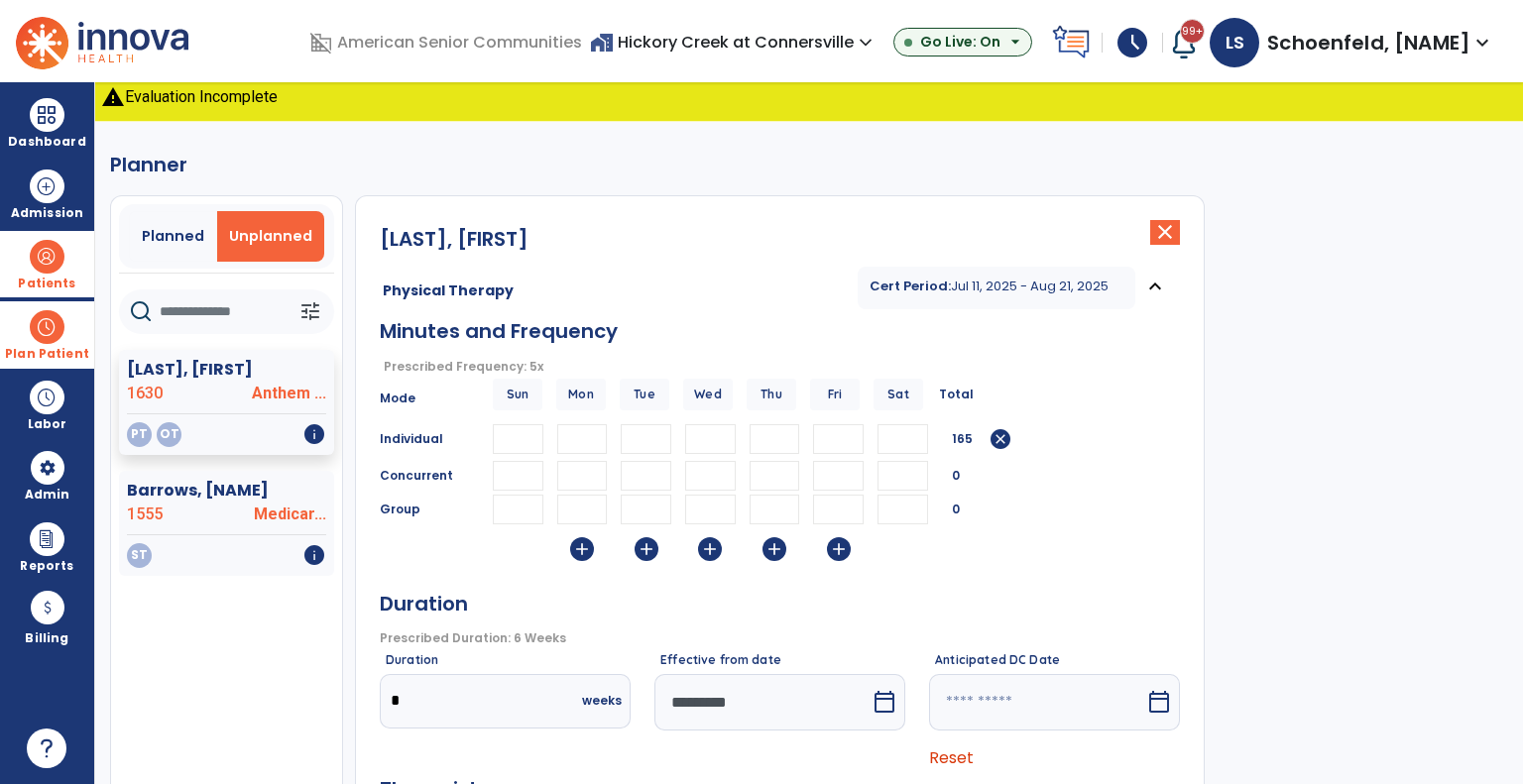 type on "**" 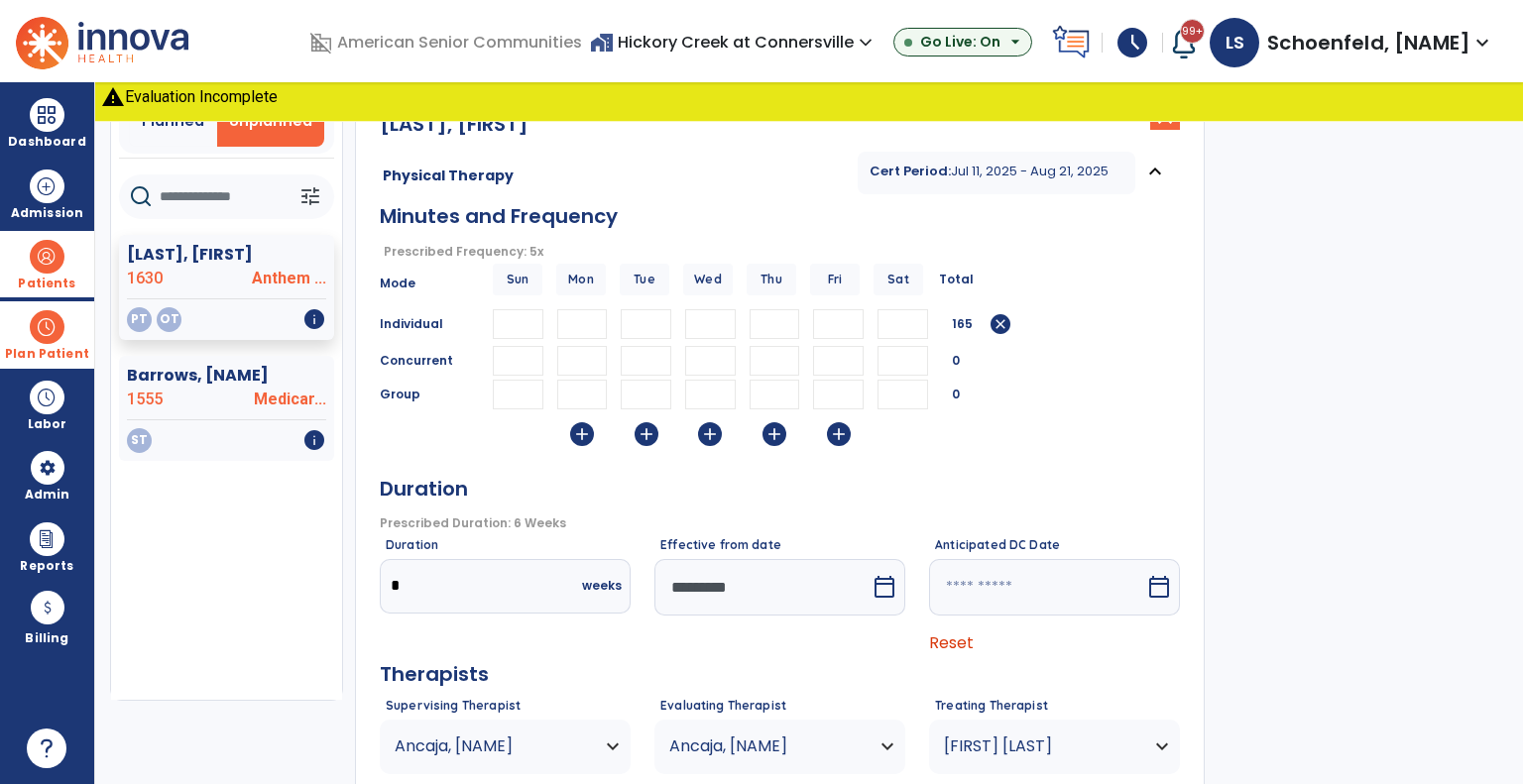scroll, scrollTop: 198, scrollLeft: 0, axis: vertical 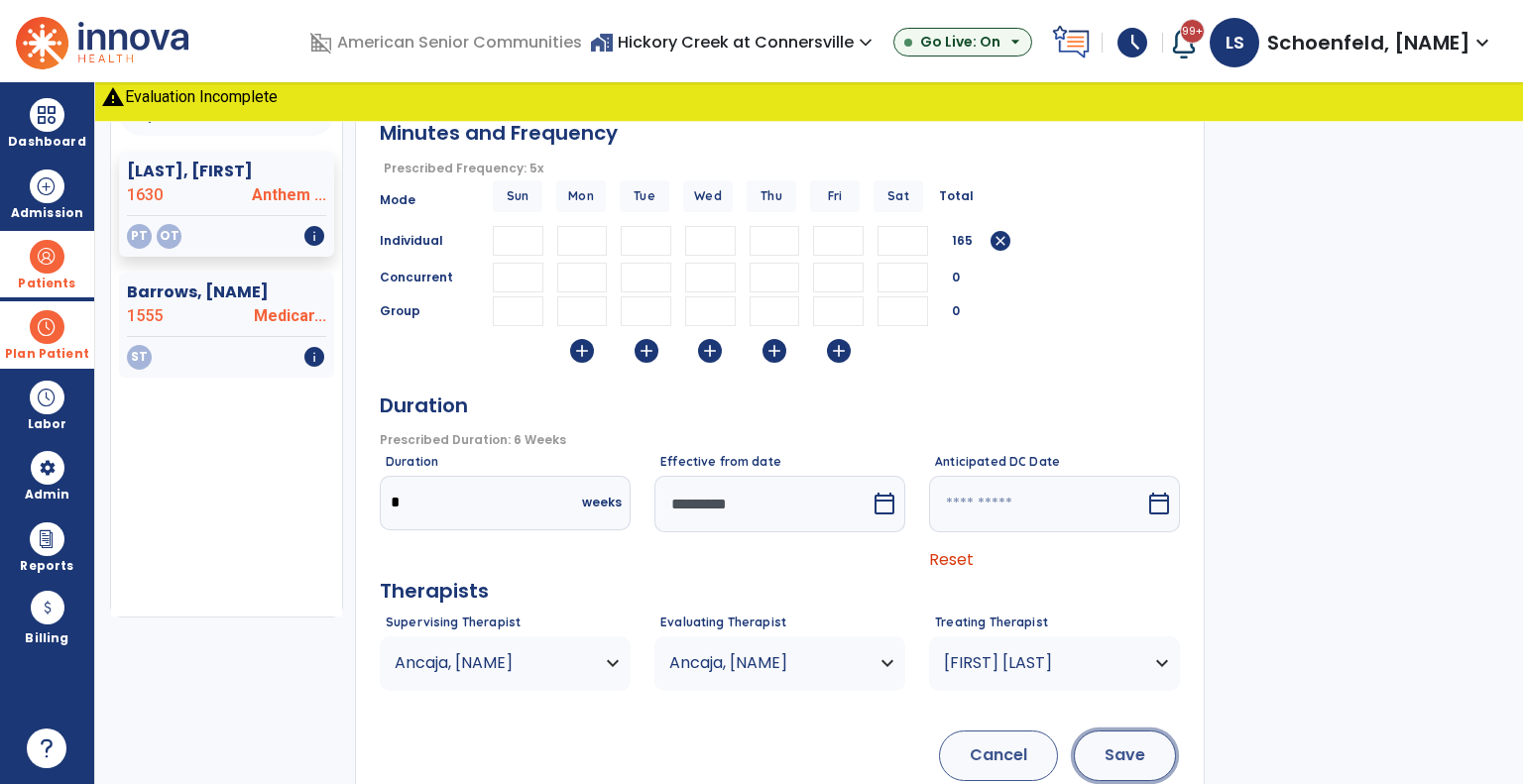 click on "Save" at bounding box center [1124, 755] 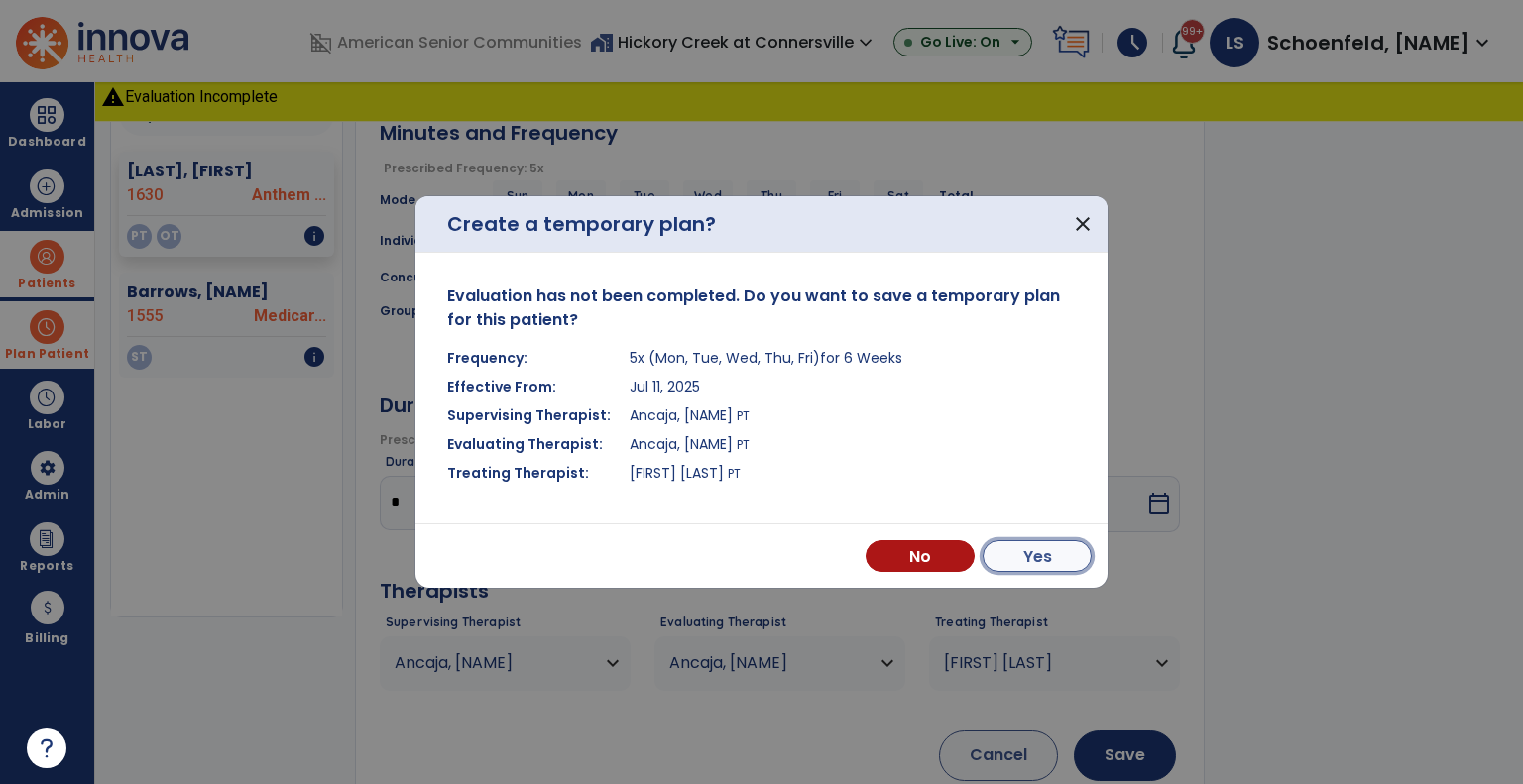 click on "Yes" at bounding box center (1037, 556) 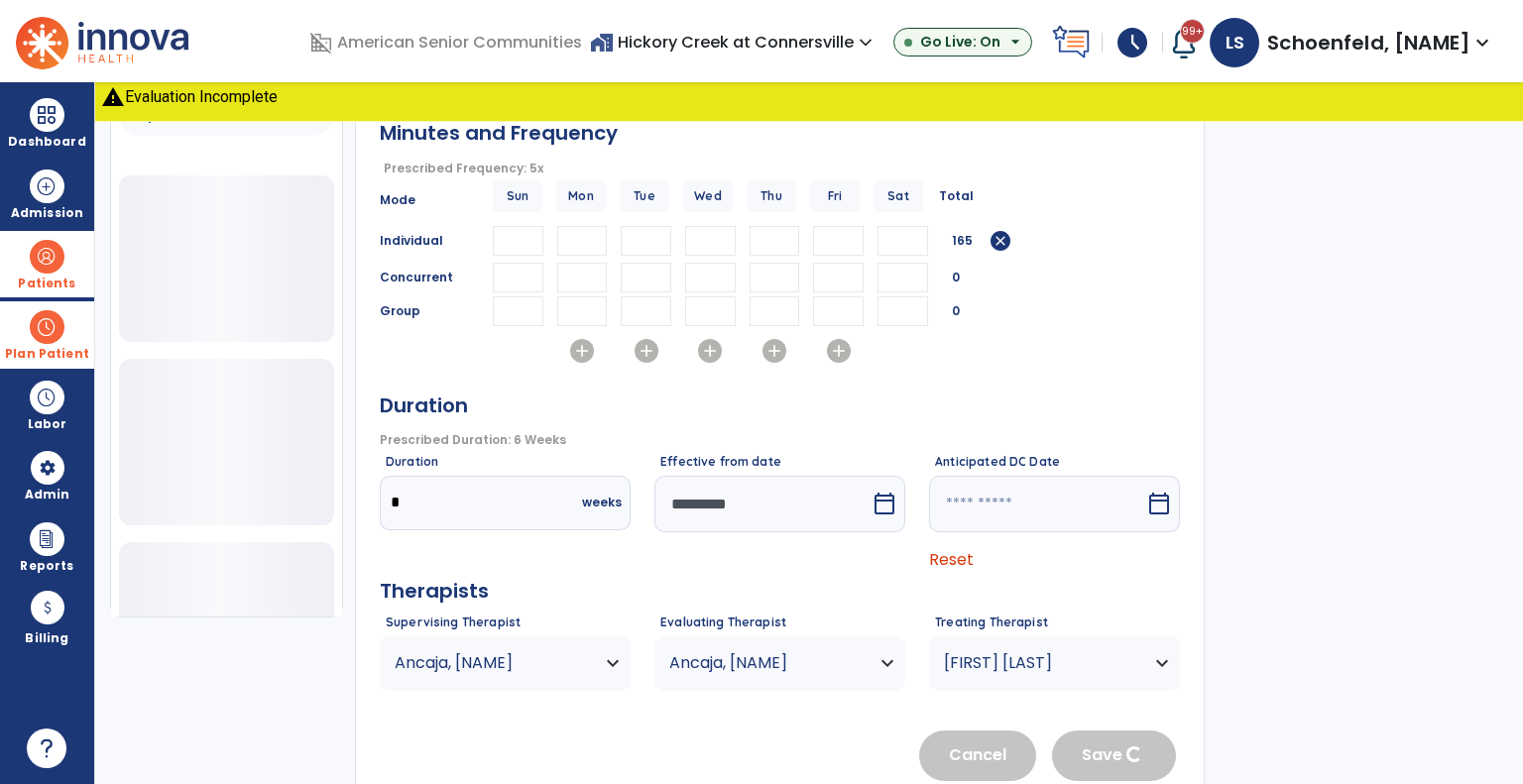 type 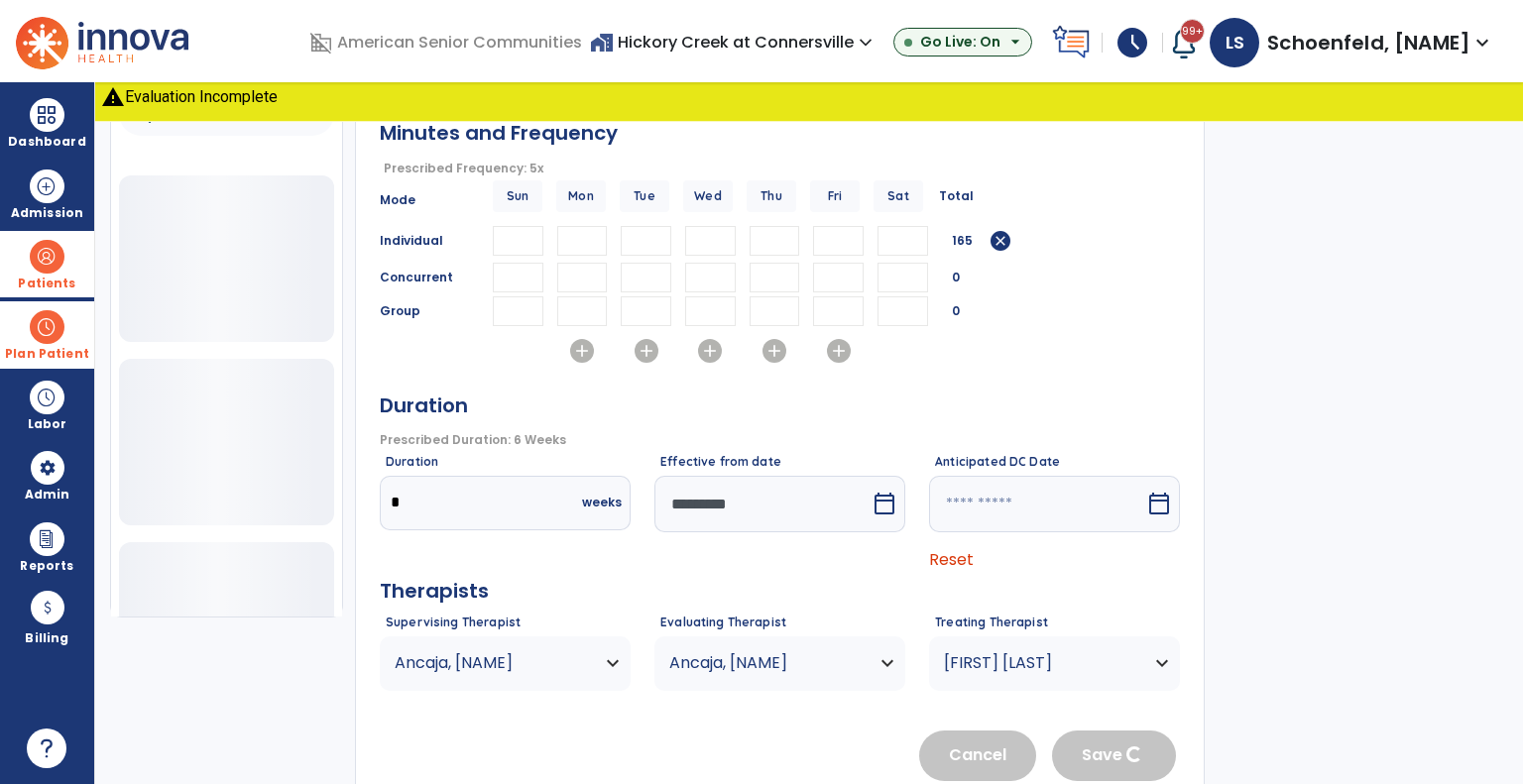 type 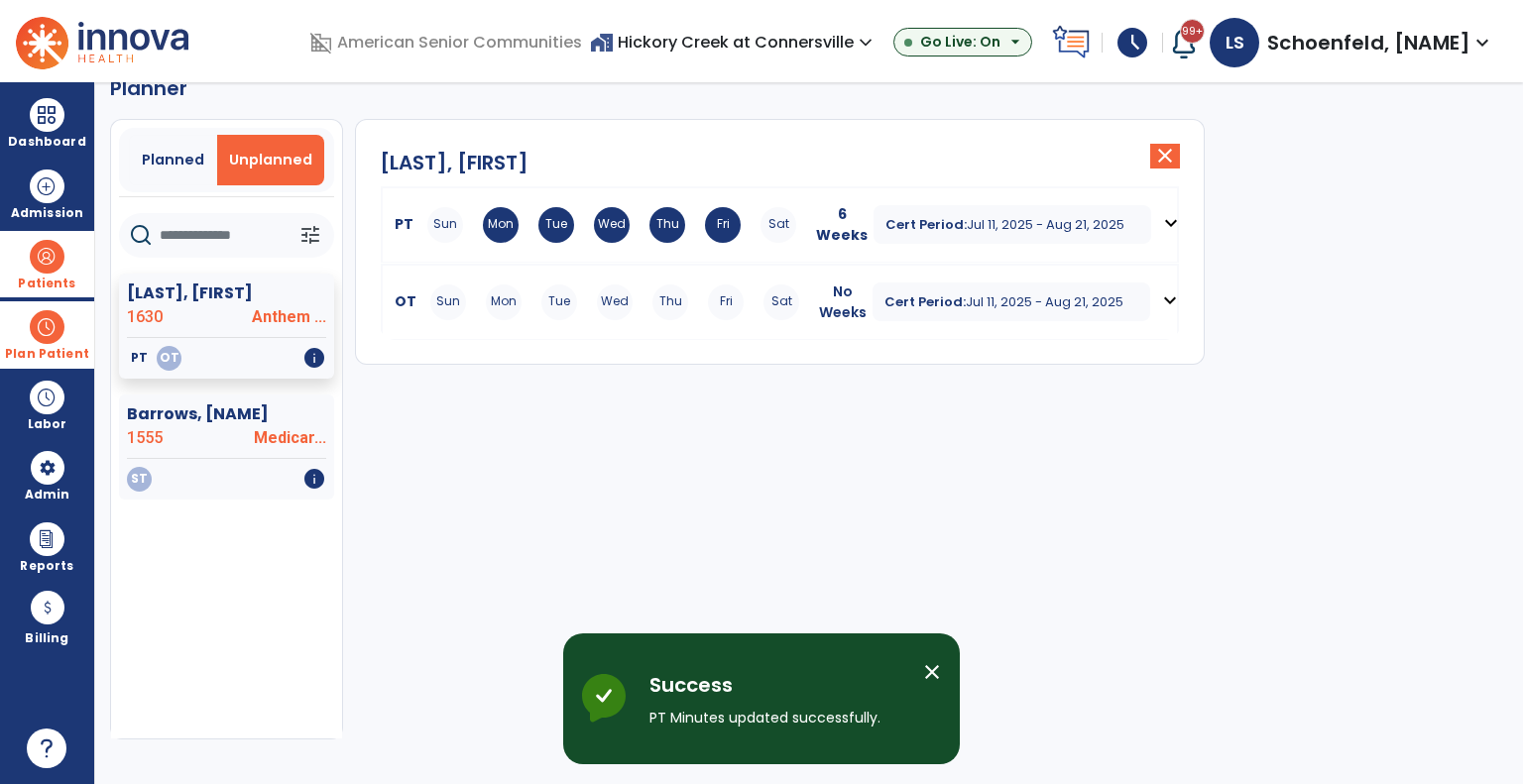 scroll, scrollTop: 36, scrollLeft: 0, axis: vertical 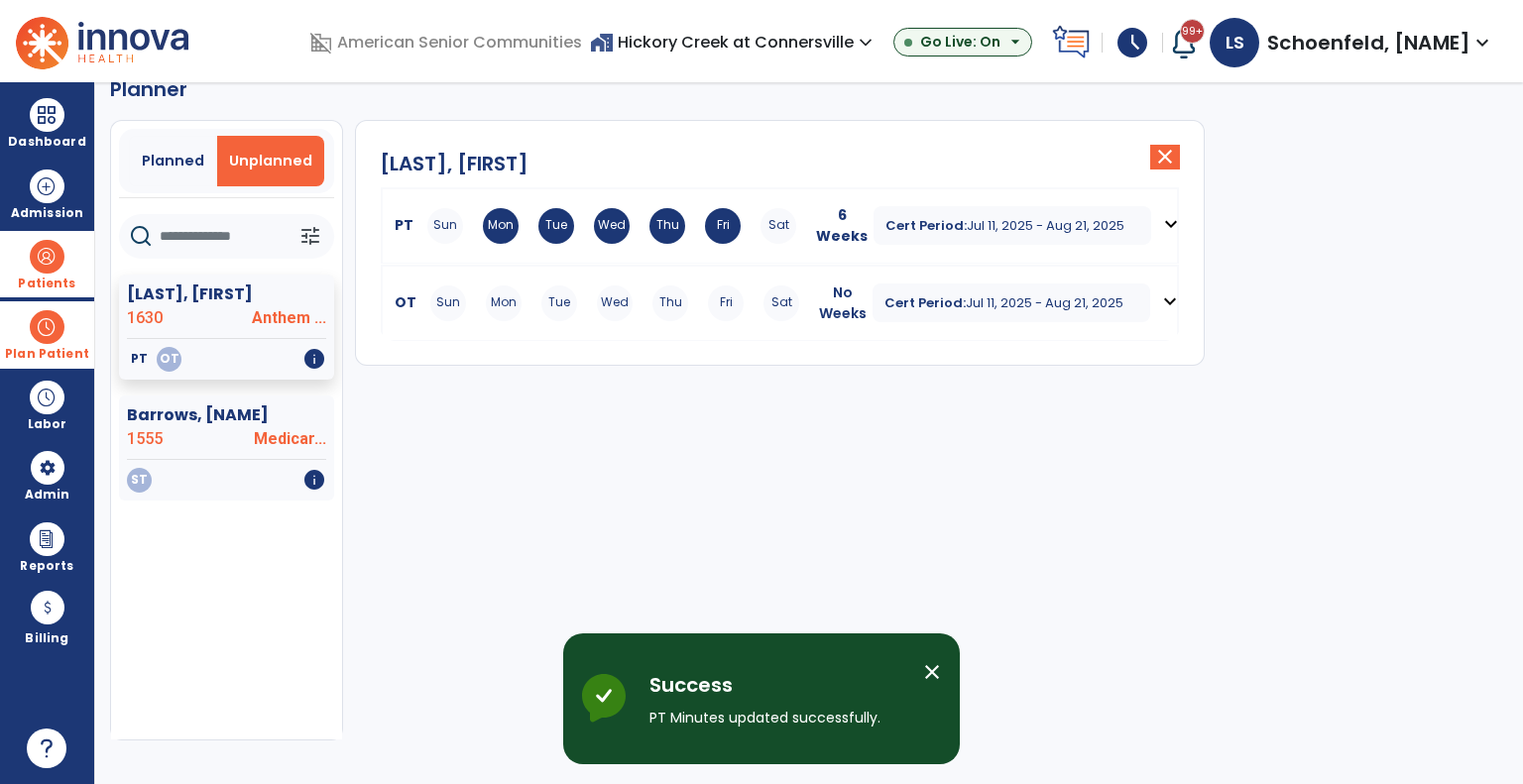 click on "Tue" at bounding box center (559, 303) 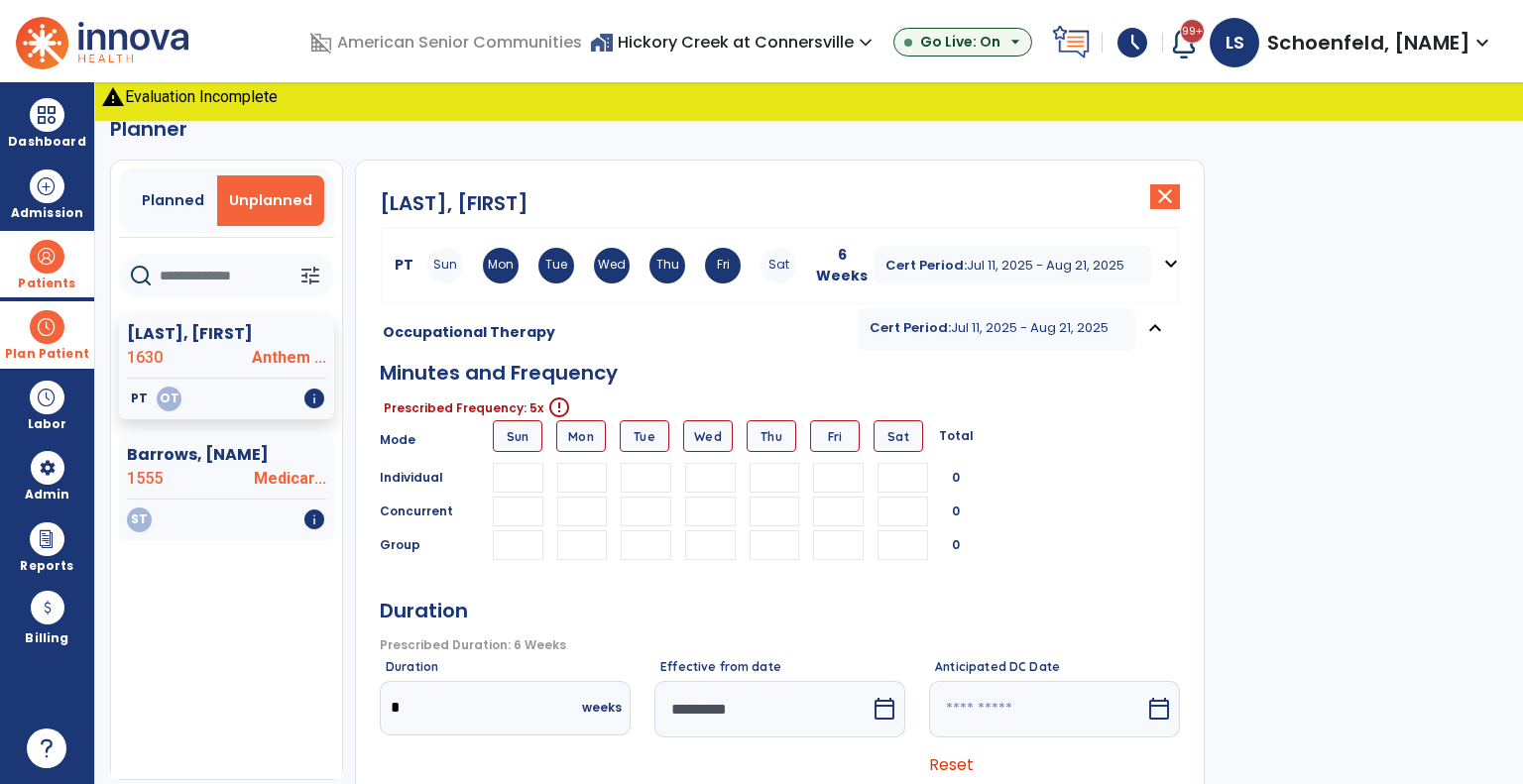 click at bounding box center (582, 478) 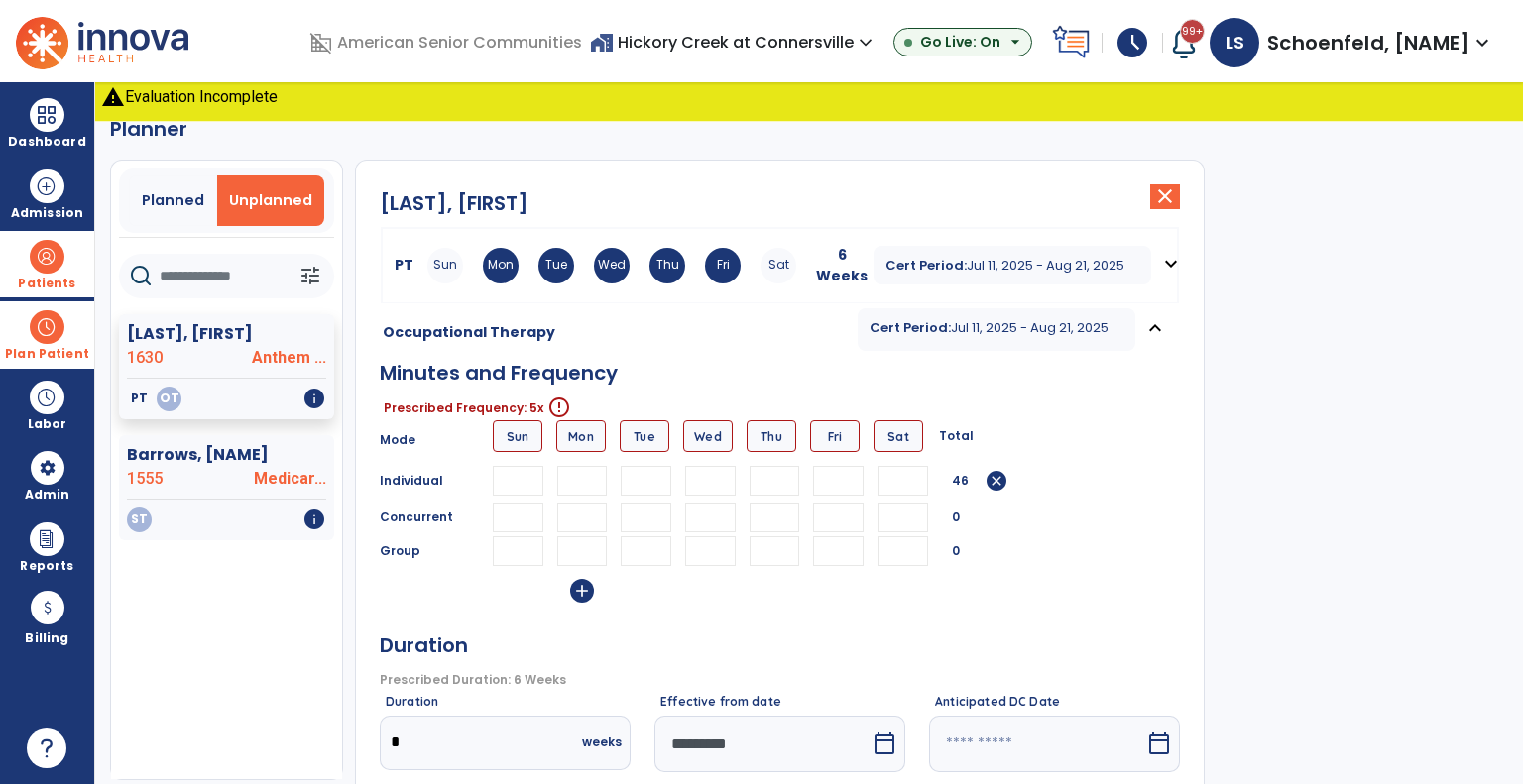 type on "**" 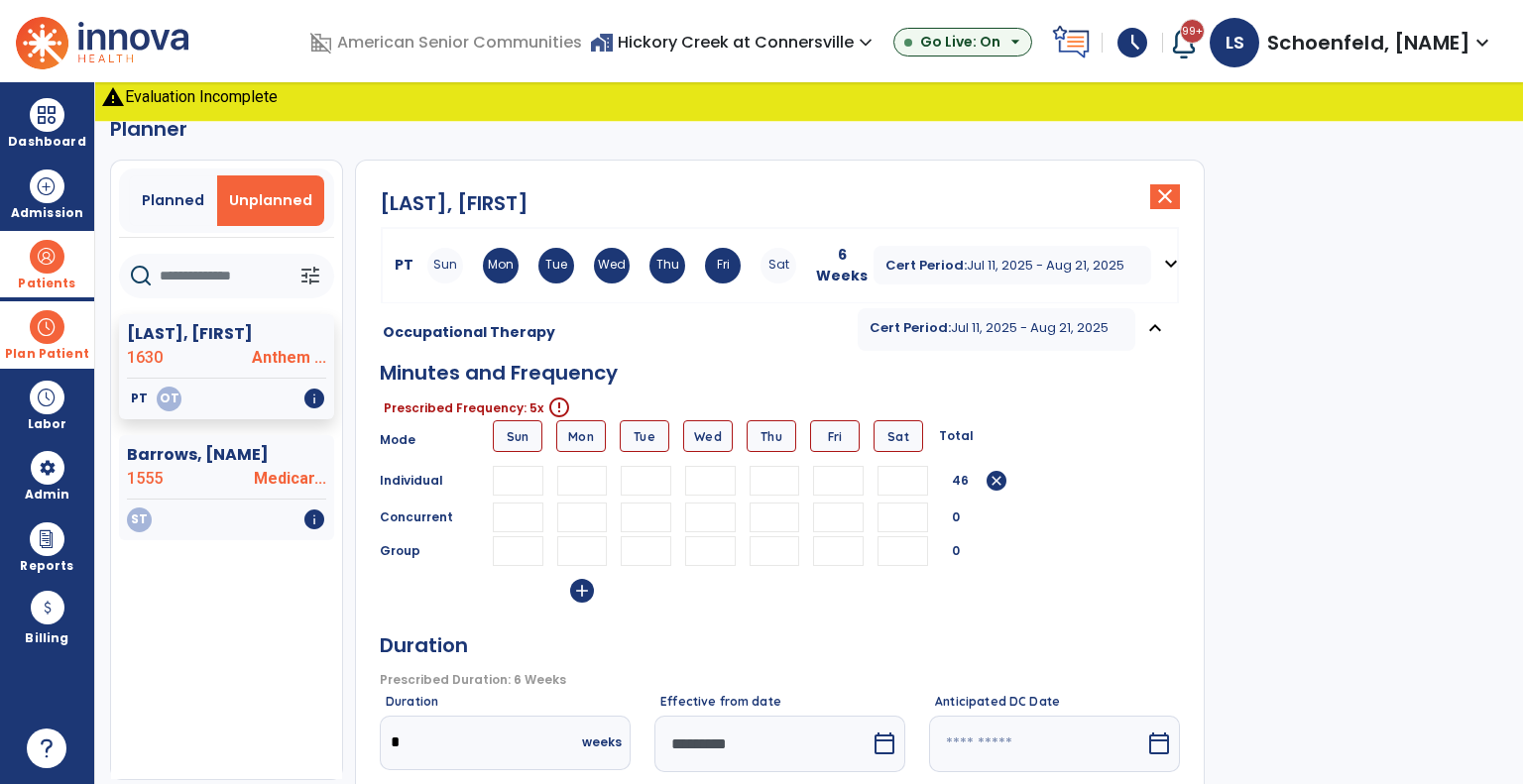 click at bounding box center [645, 481] 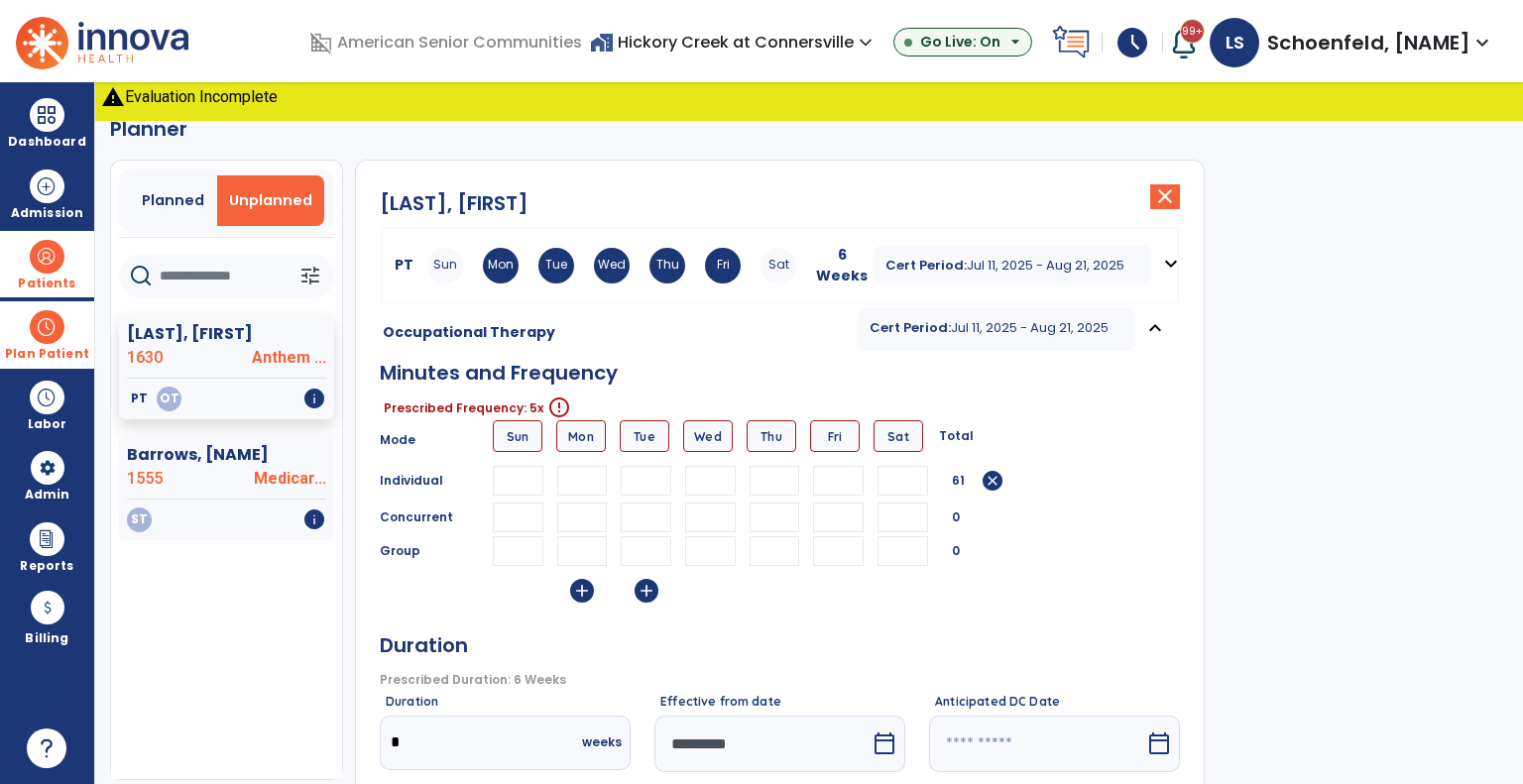 type on "**" 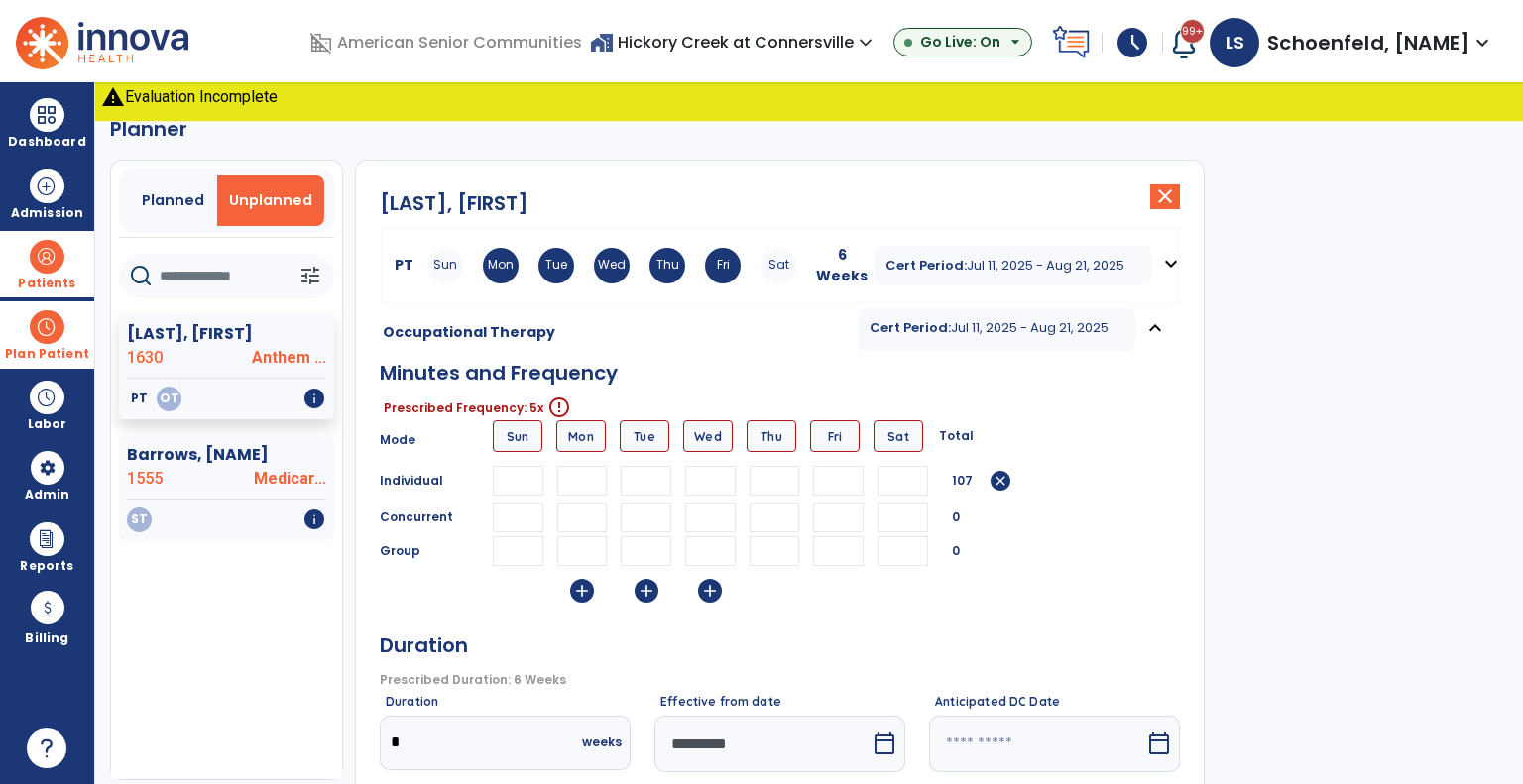 type on "**" 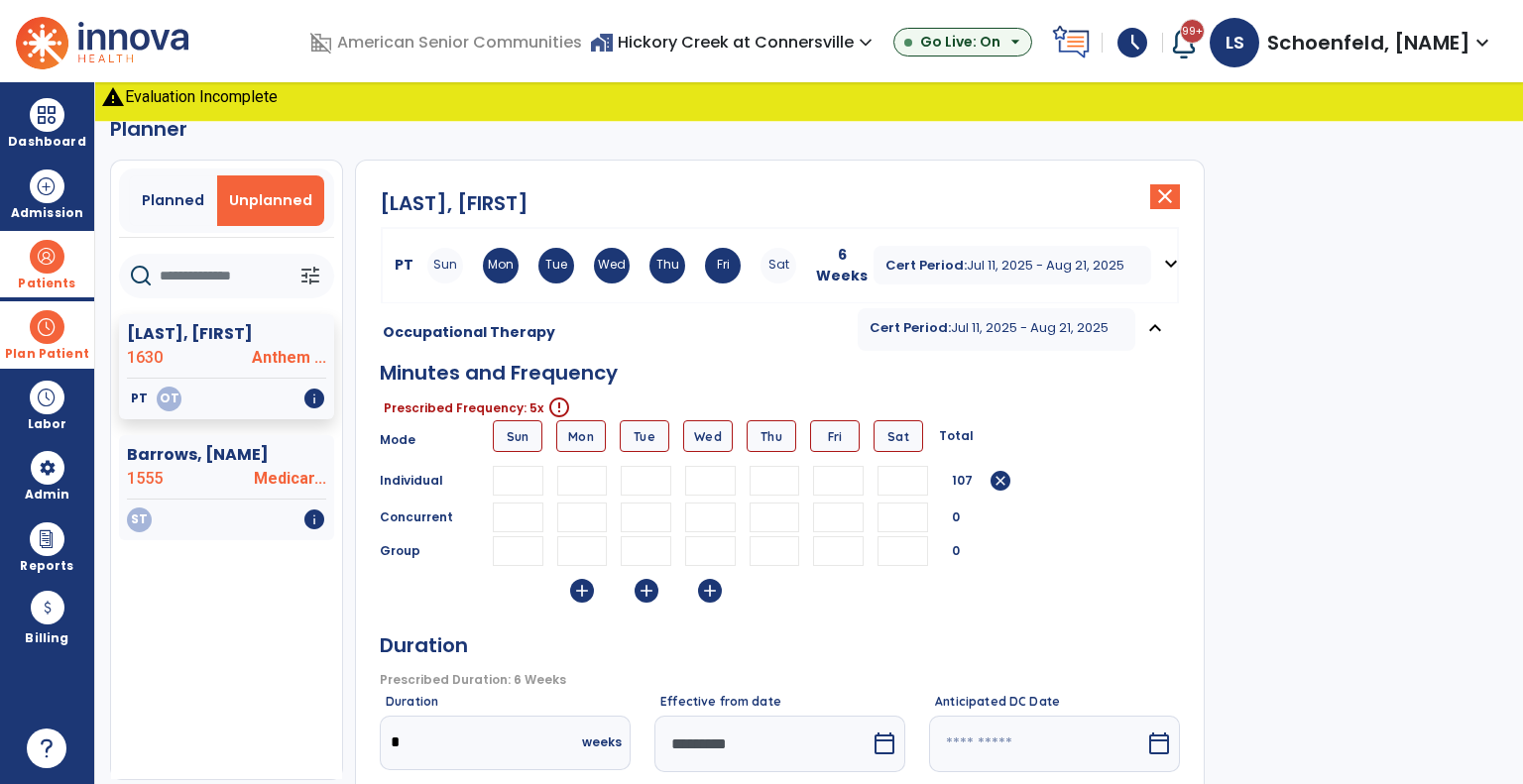 click at bounding box center (774, 481) 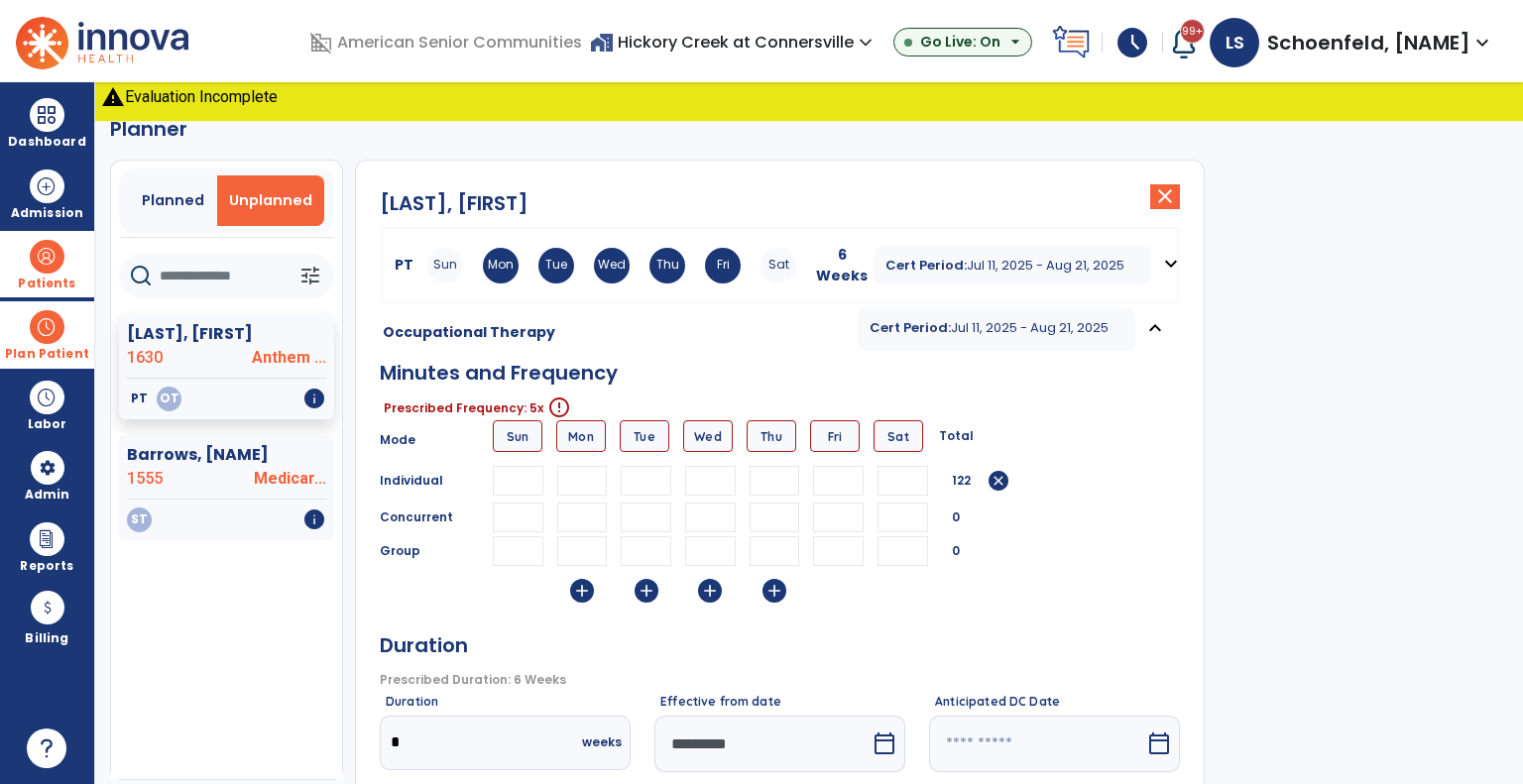 type on "**" 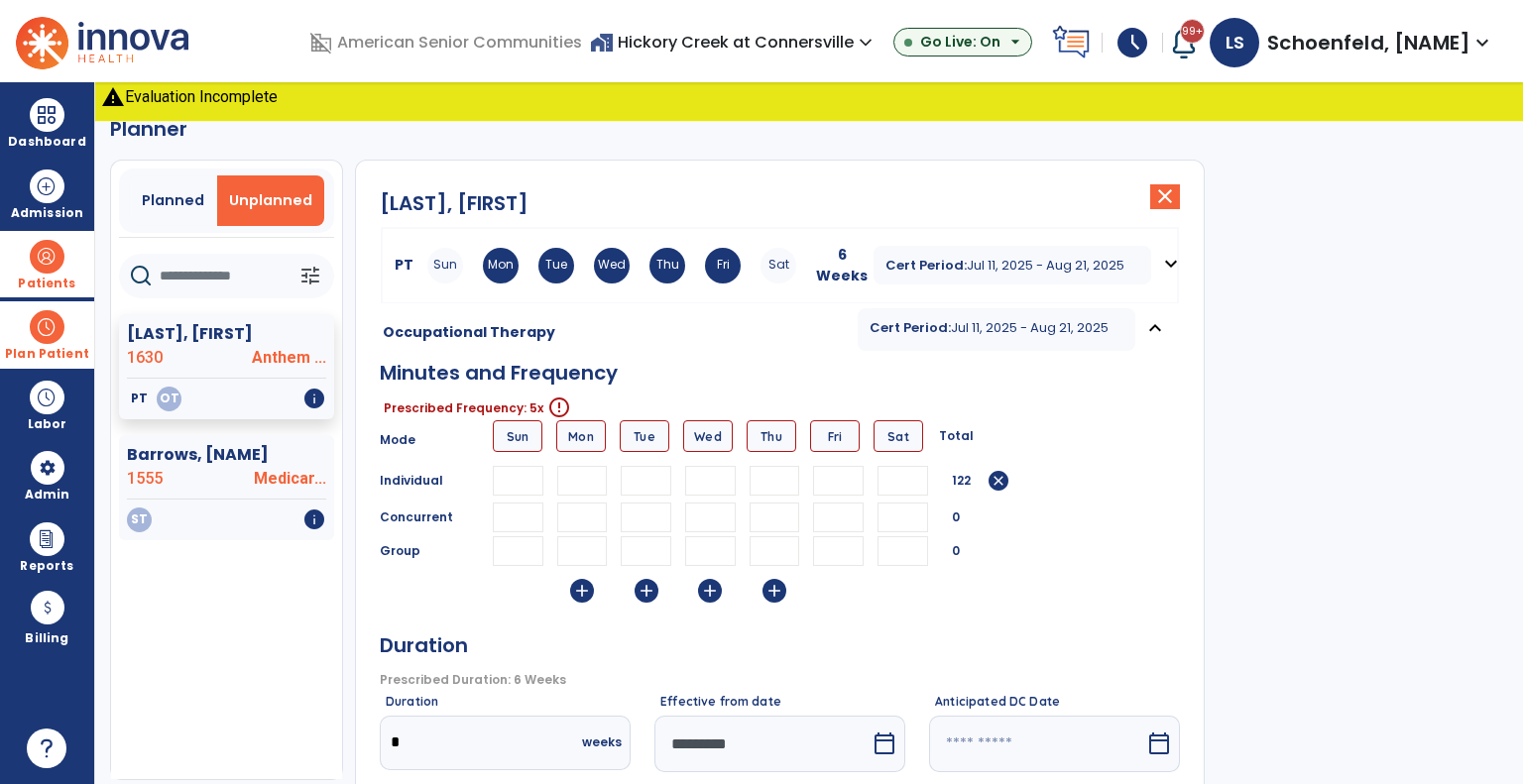 click at bounding box center (838, 481) 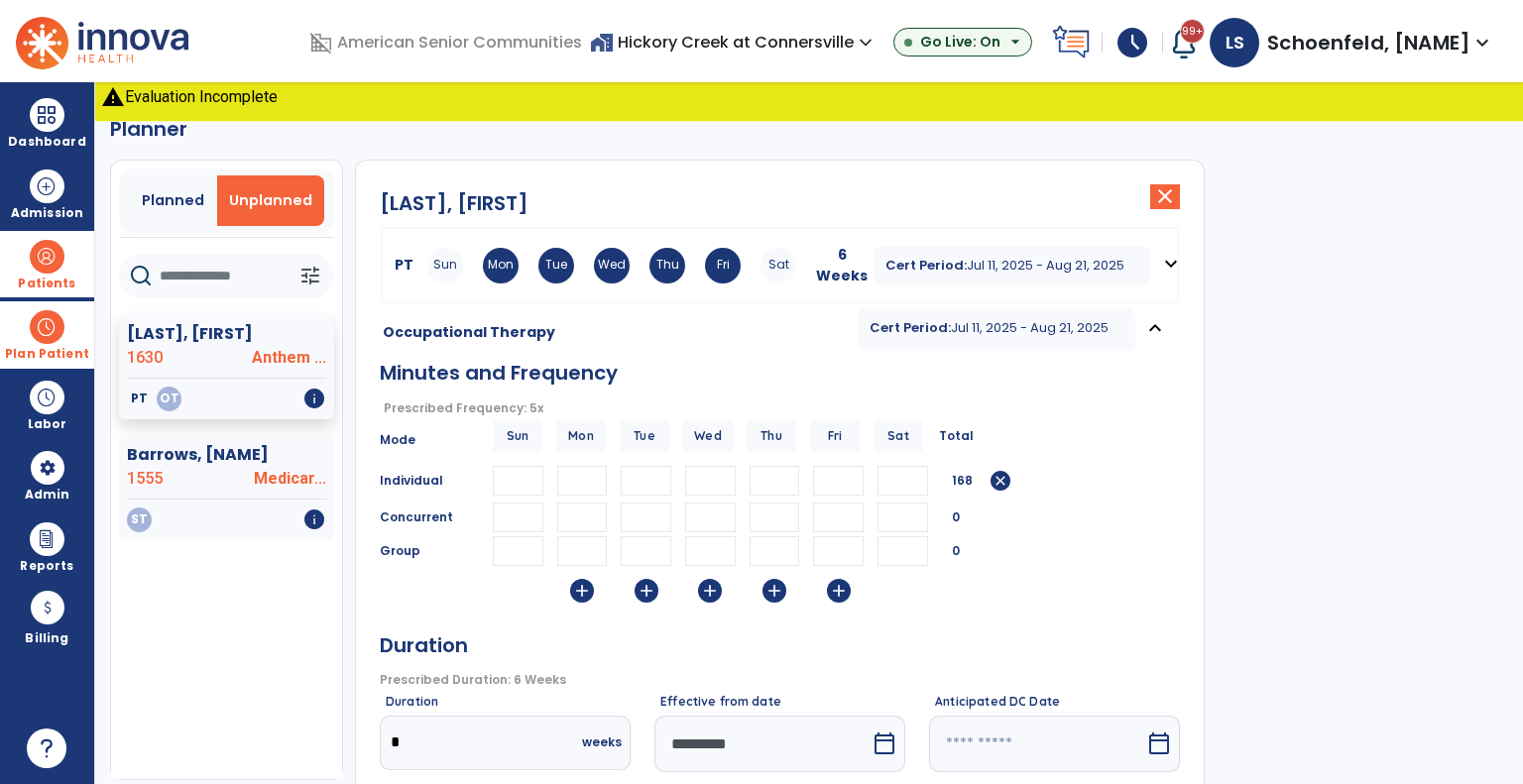 type on "**" 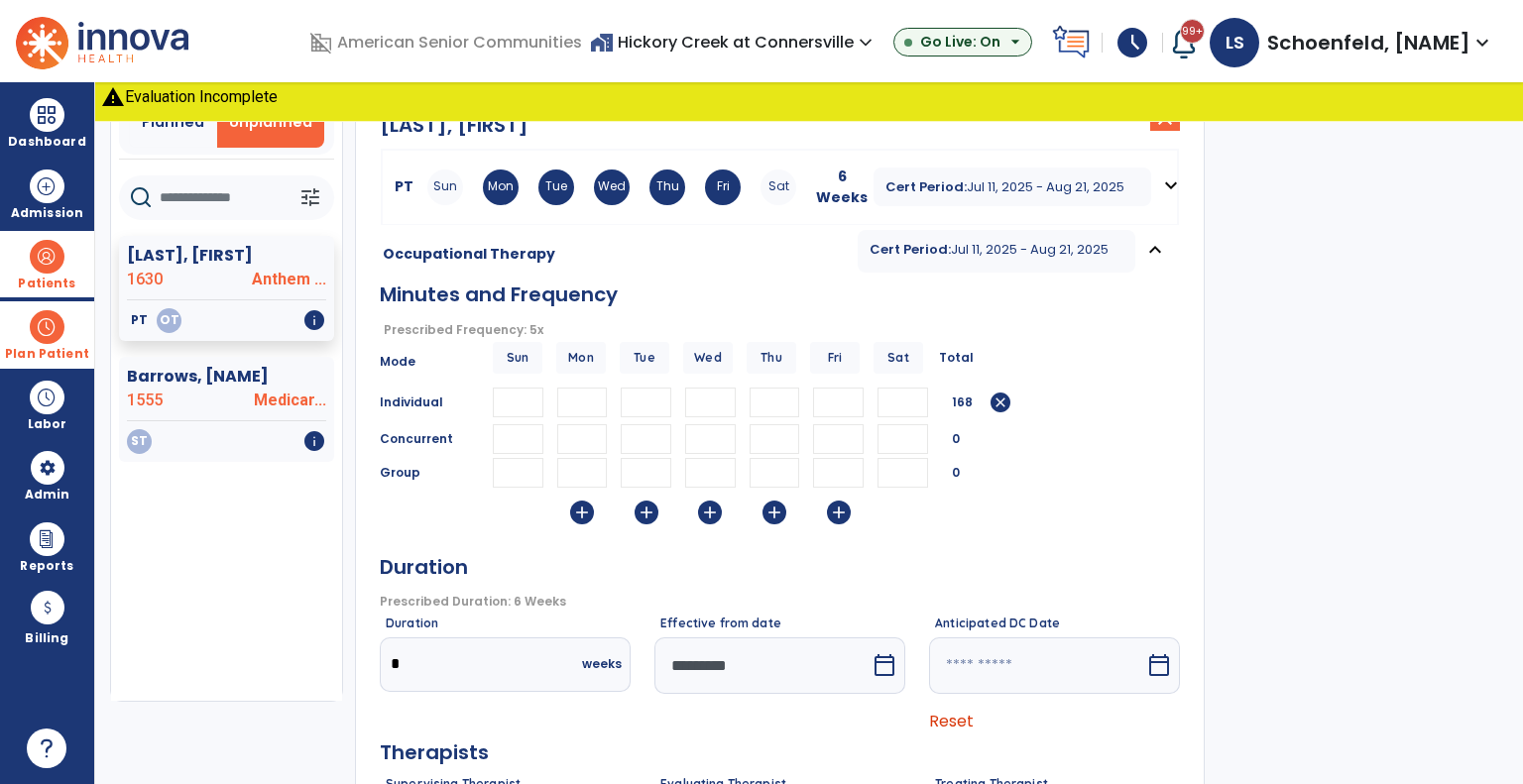 scroll, scrollTop: 234, scrollLeft: 0, axis: vertical 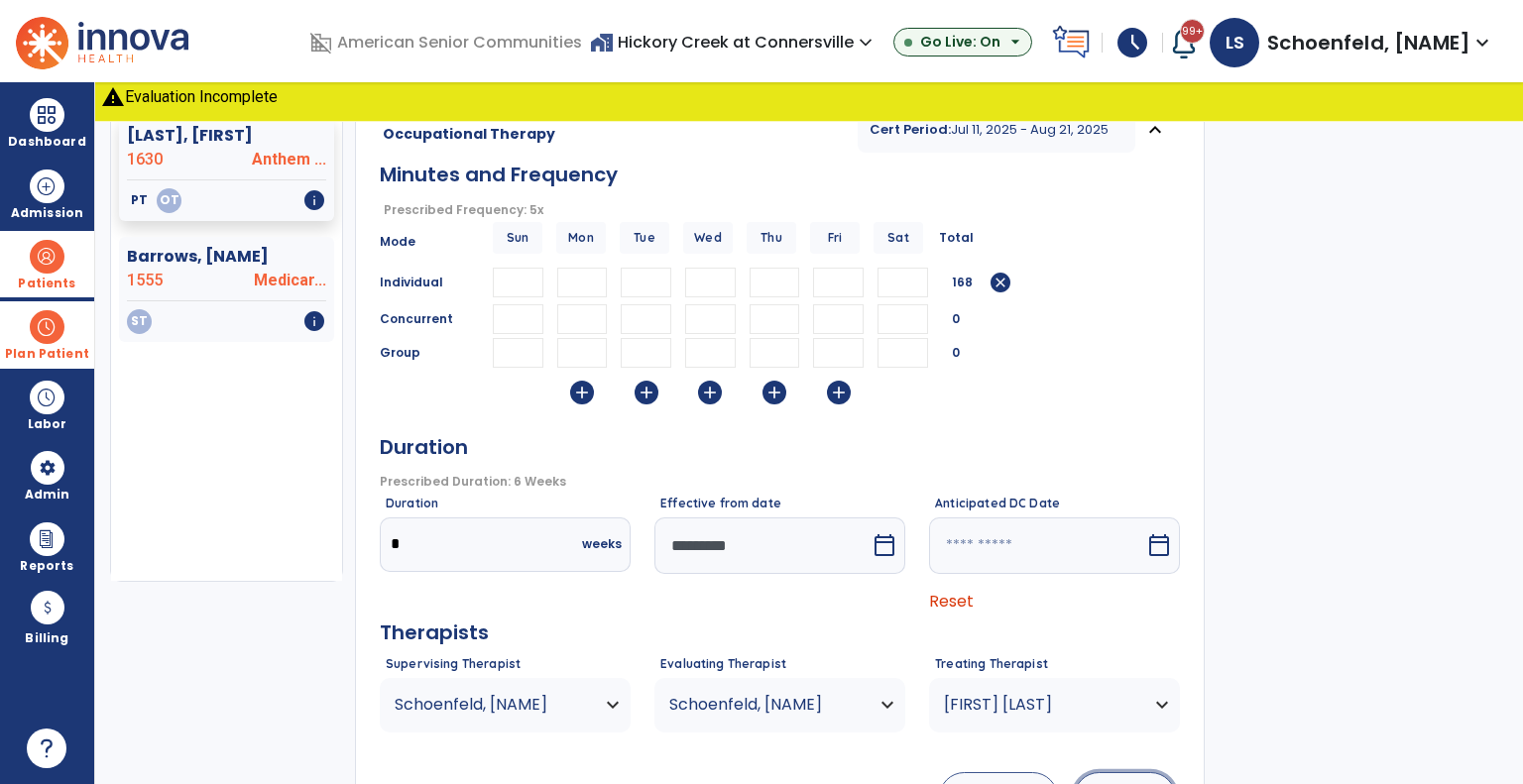click on "Save" at bounding box center [1124, 797] 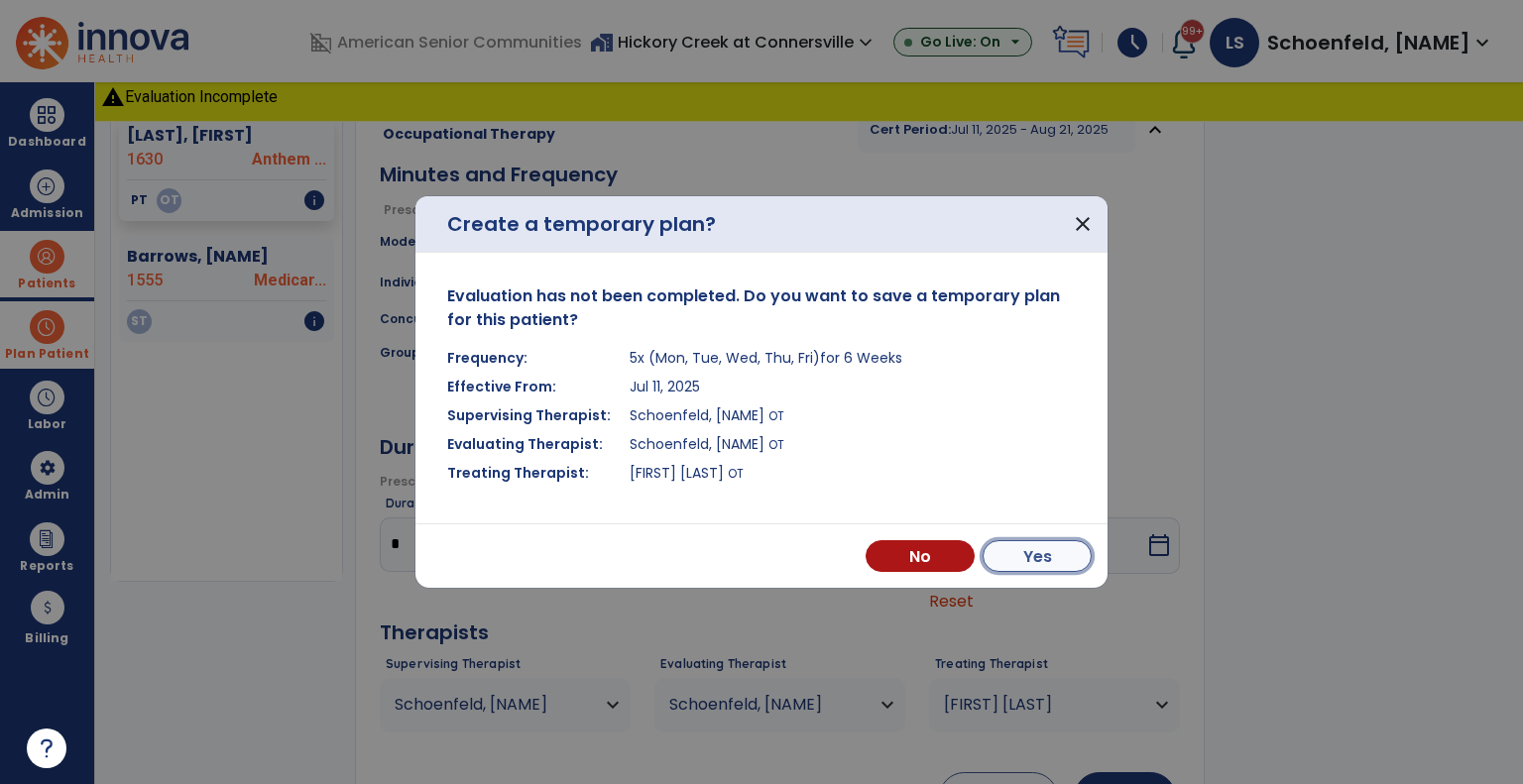 click on "Yes" at bounding box center [1037, 556] 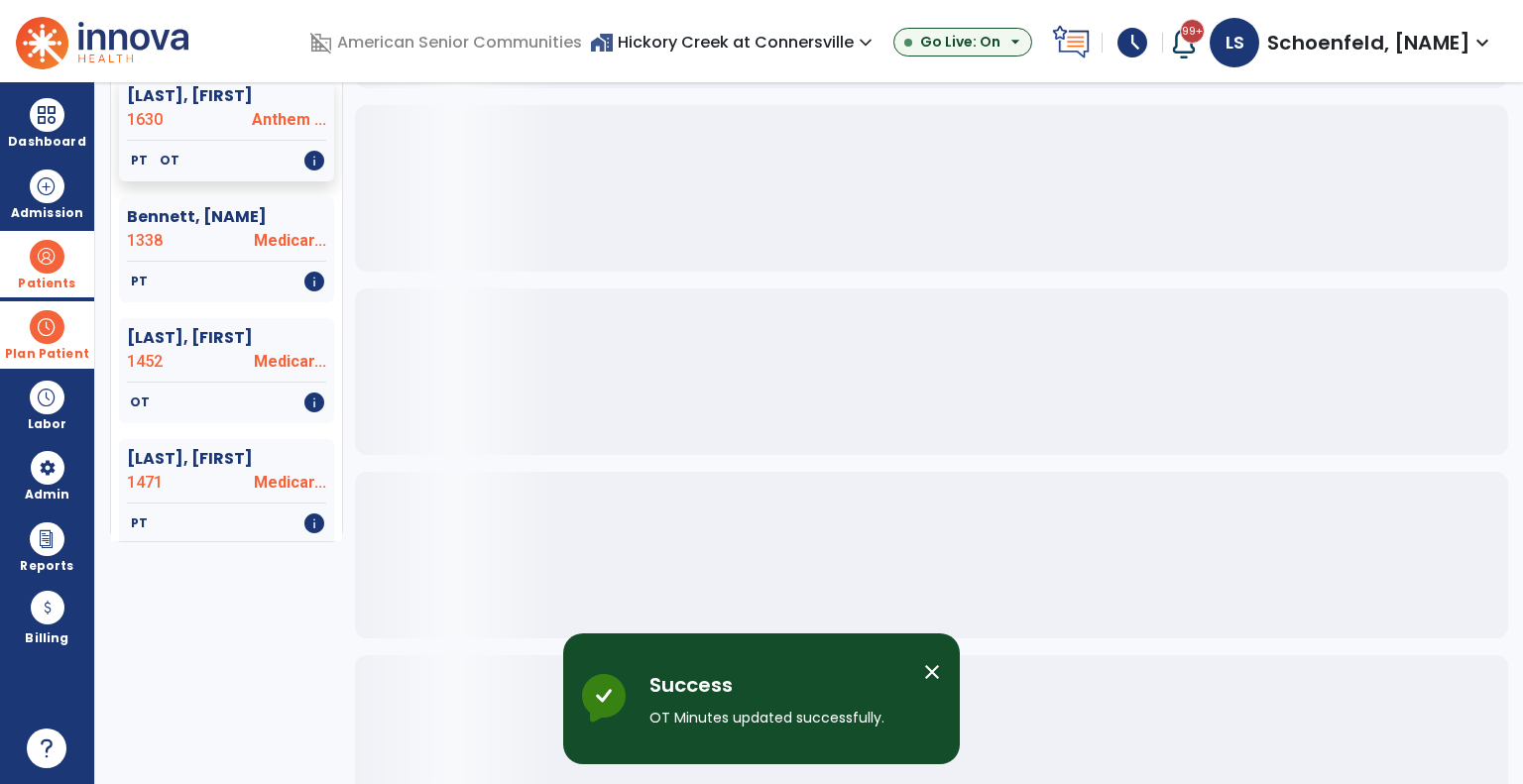 click at bounding box center [47, 327] 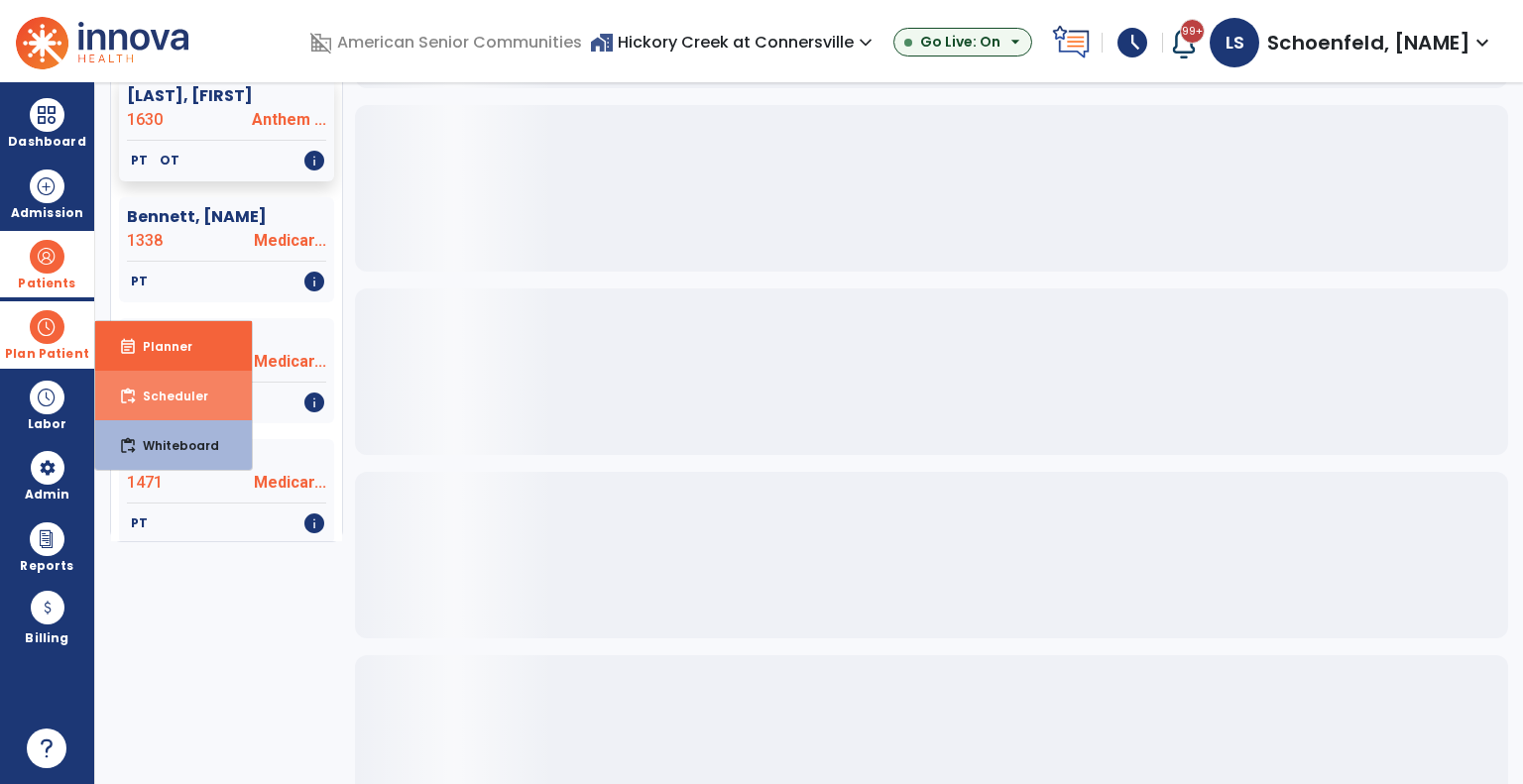 click on "content_paste_go  Scheduler" at bounding box center (174, 395) 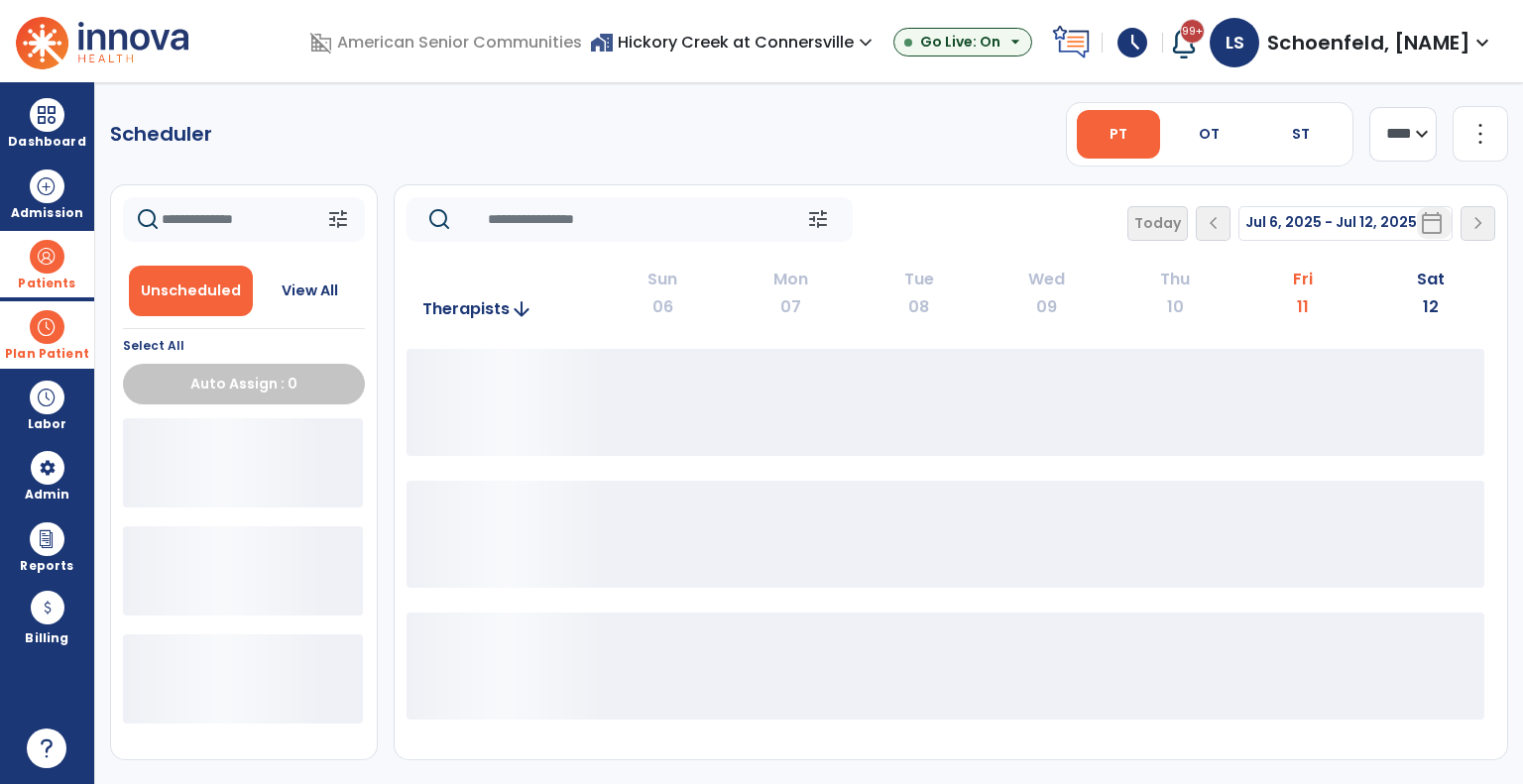 scroll, scrollTop: 0, scrollLeft: 0, axis: both 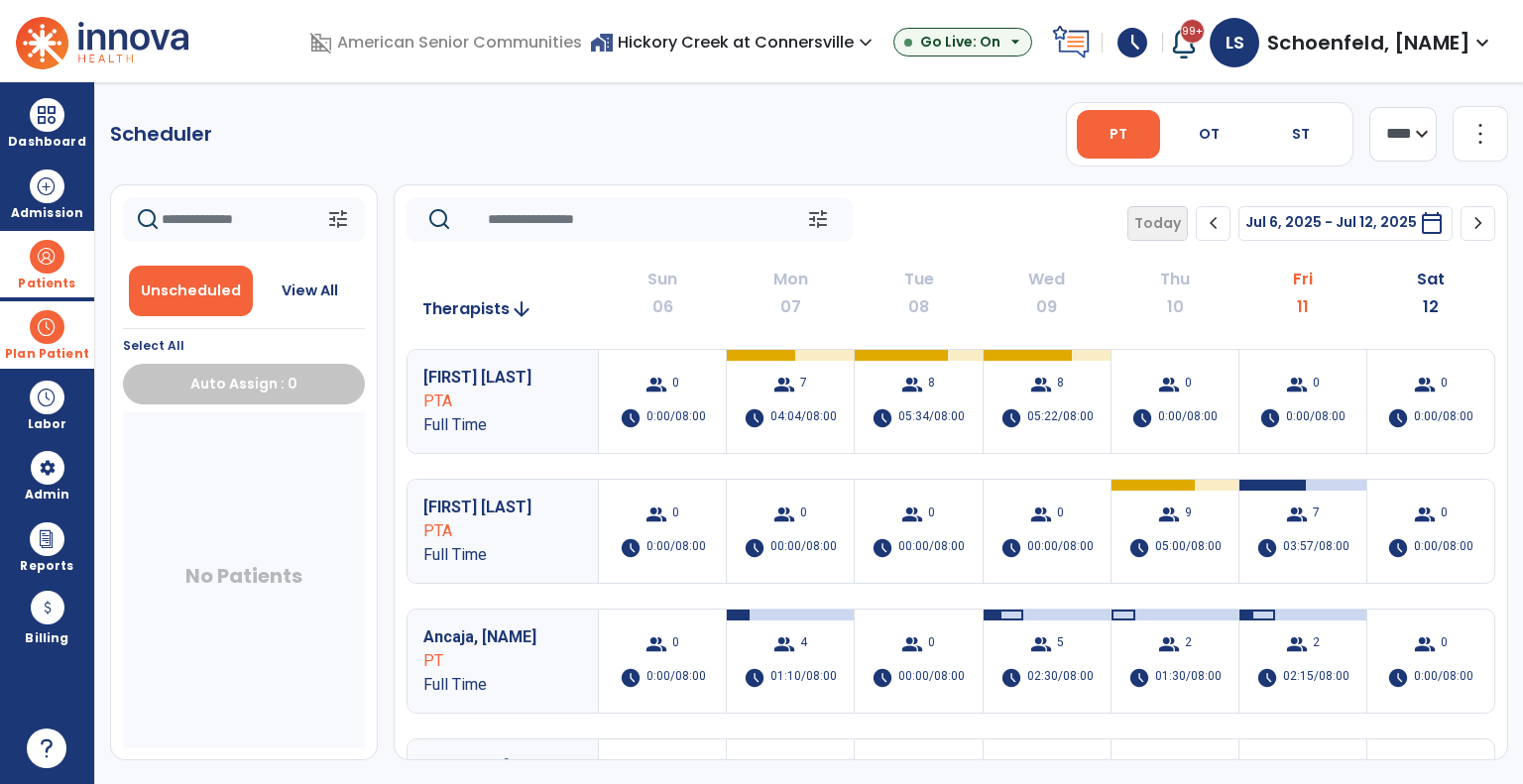 click on "chevron_right" 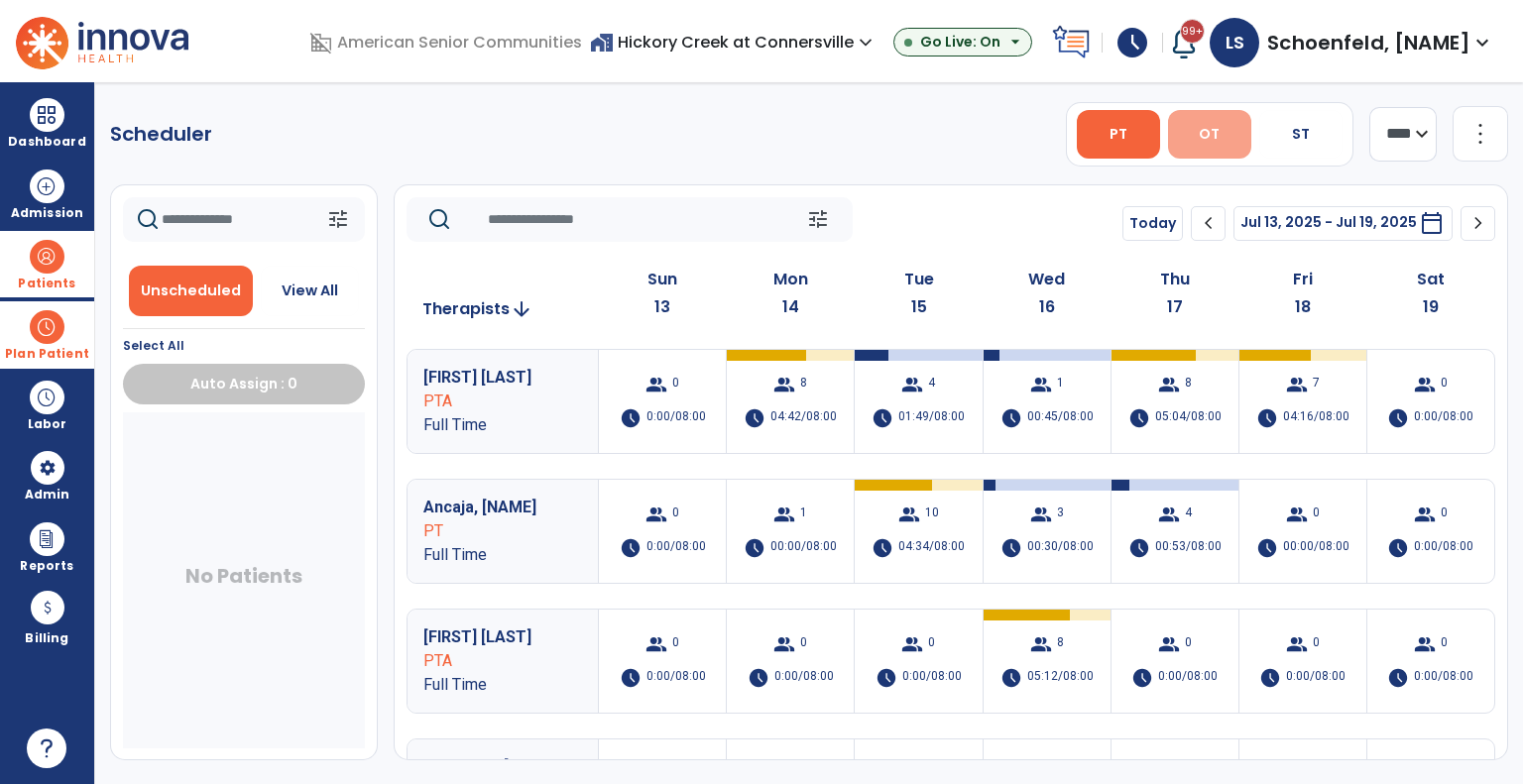 click on "OT" at bounding box center [1210, 134] 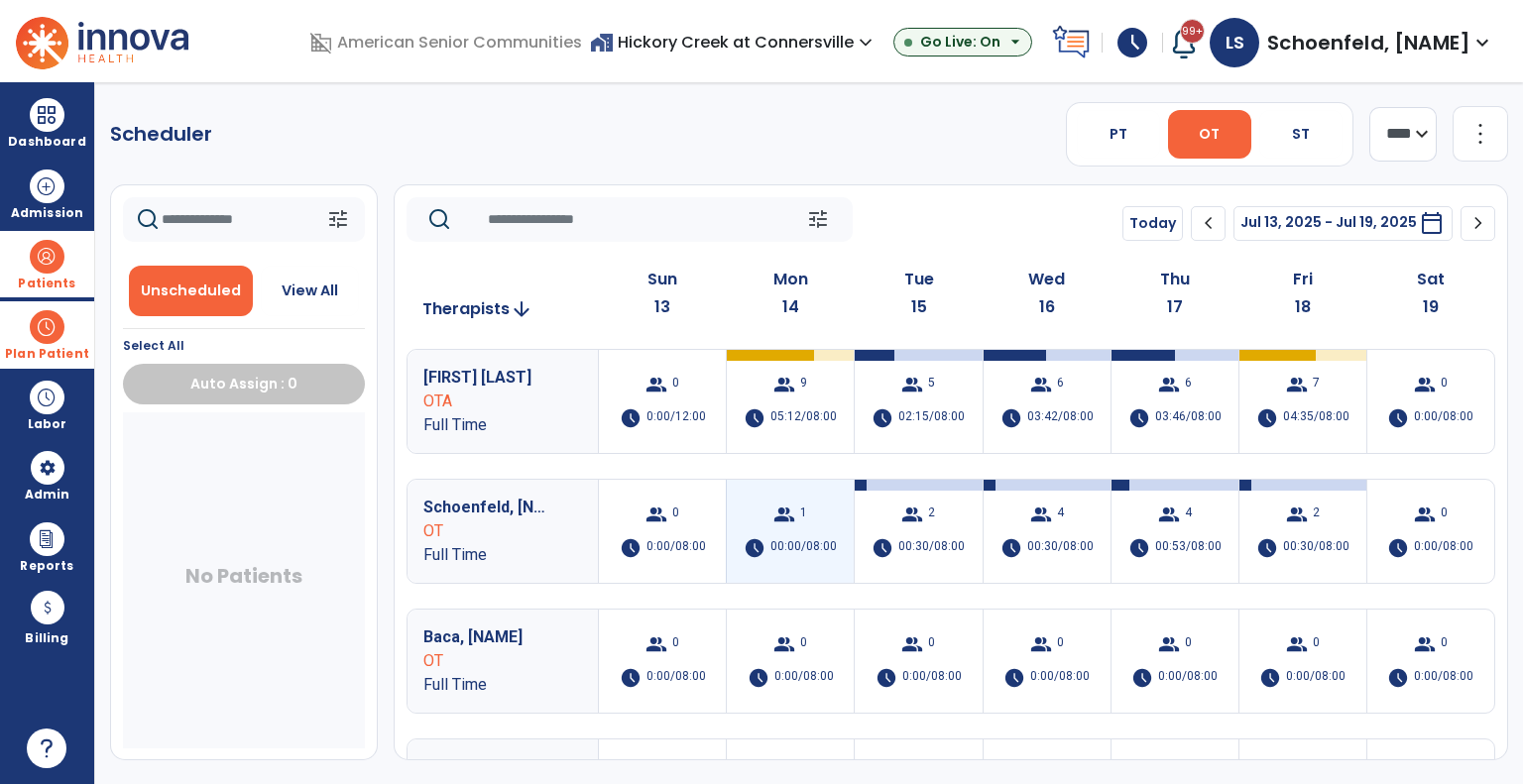 click on "00:00/08:00" at bounding box center [803, 548] 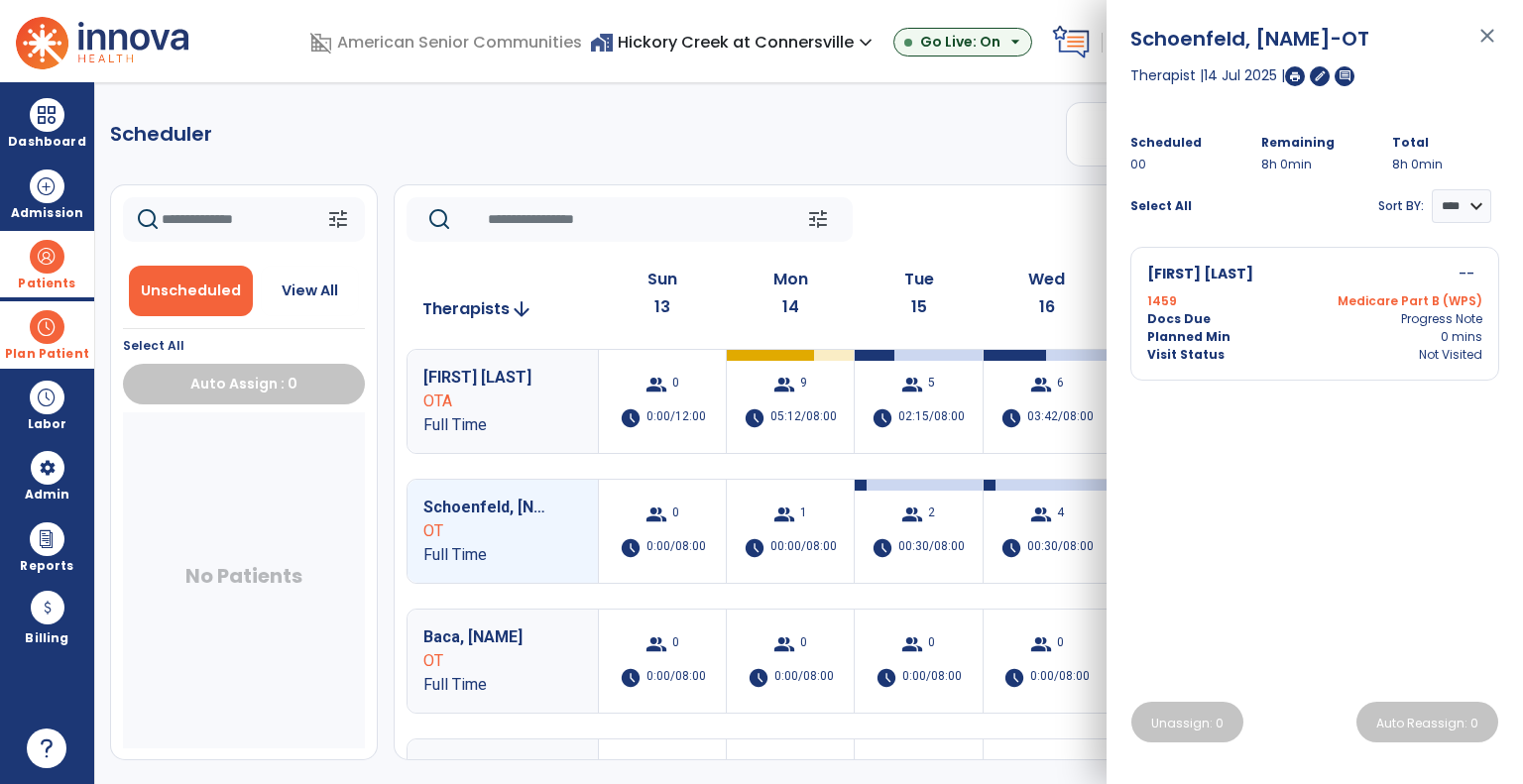 drag, startPoint x: 619, startPoint y: 158, endPoint x: 673, endPoint y: 113, distance: 70.292247 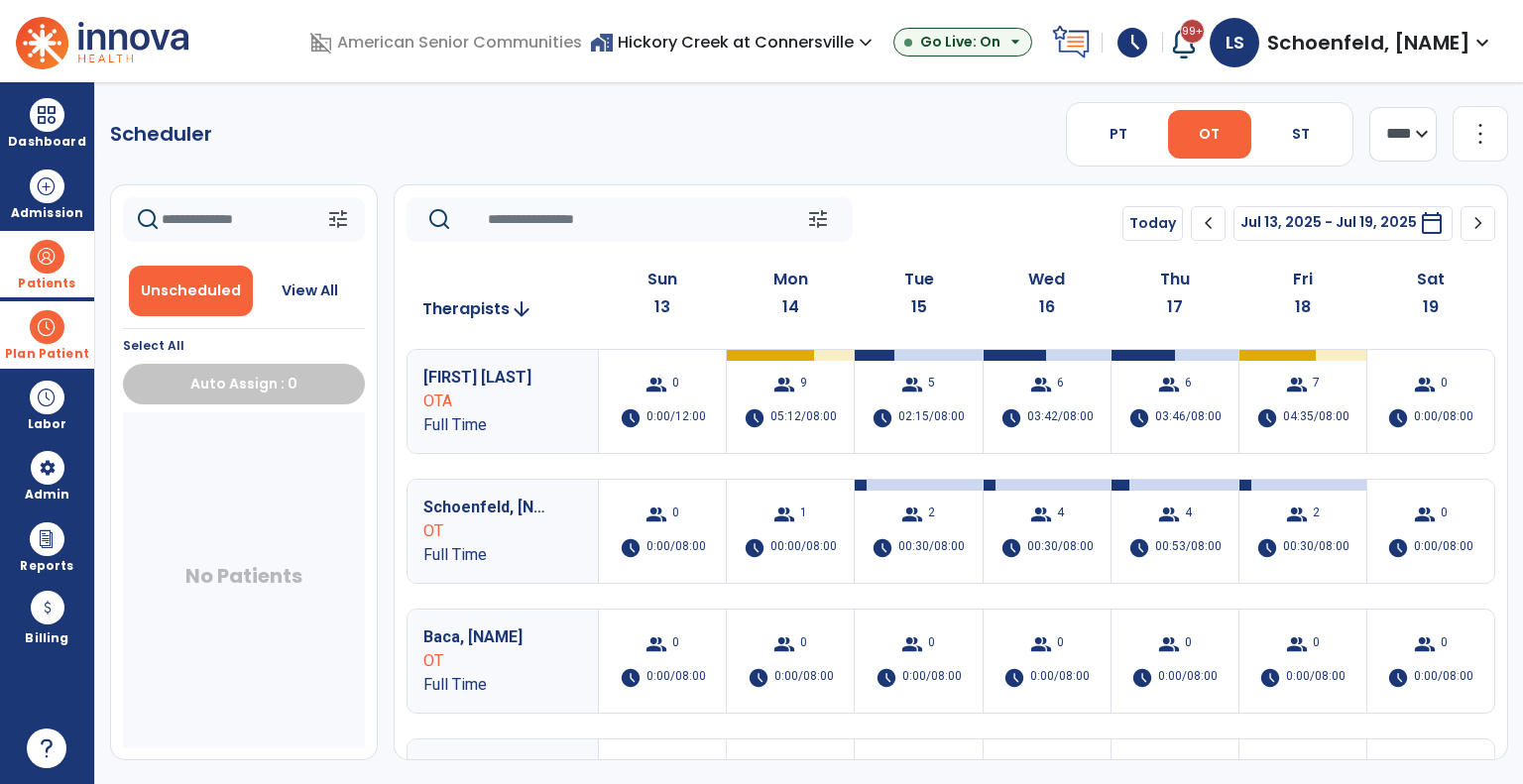 click on "home_work   Hickory Creek at Connersville   expand_more" at bounding box center [734, 42] 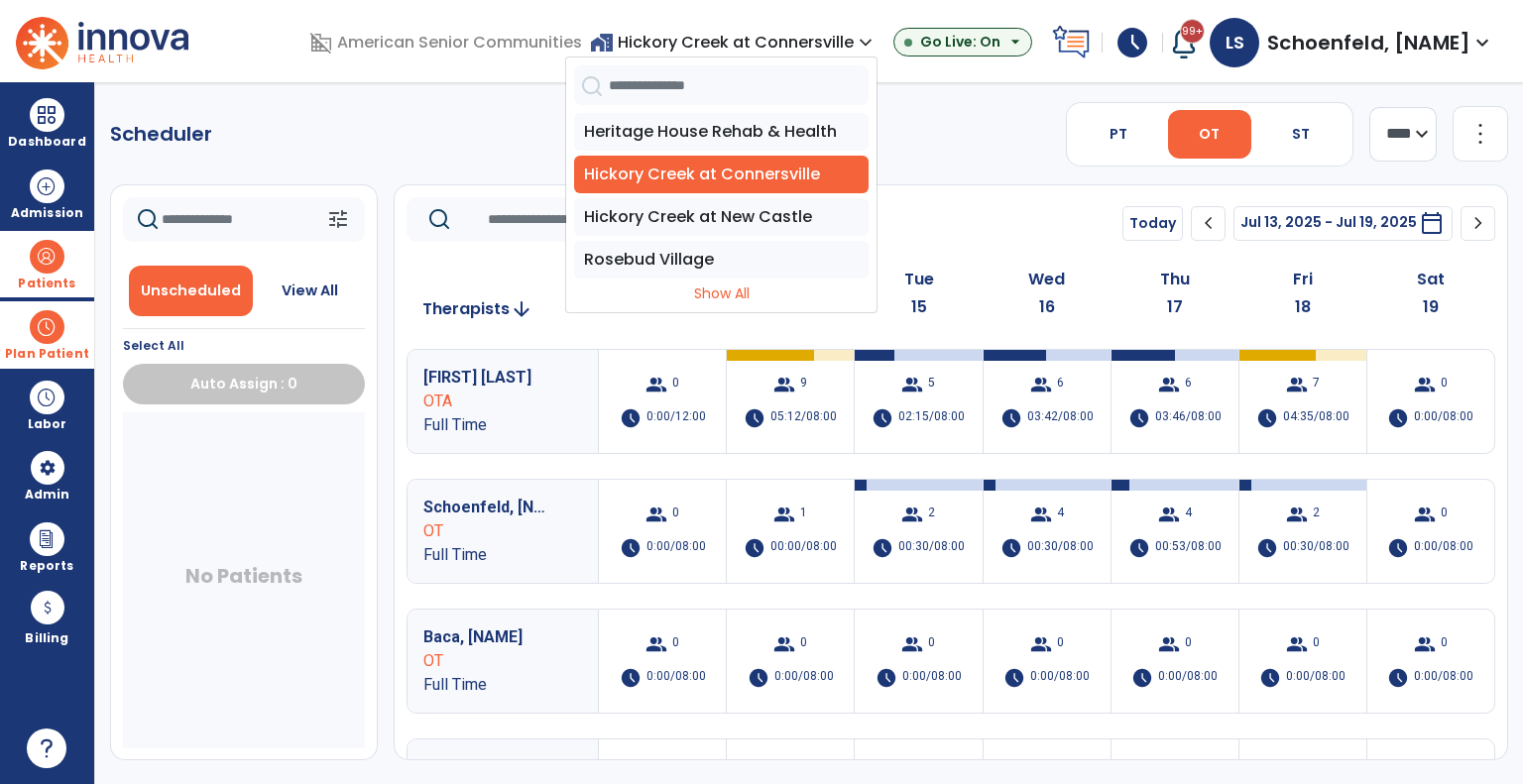 click on "Scheduler   PT   OT   ST  **** *** more_vert  Manage Labor   View All Therapists   Print" 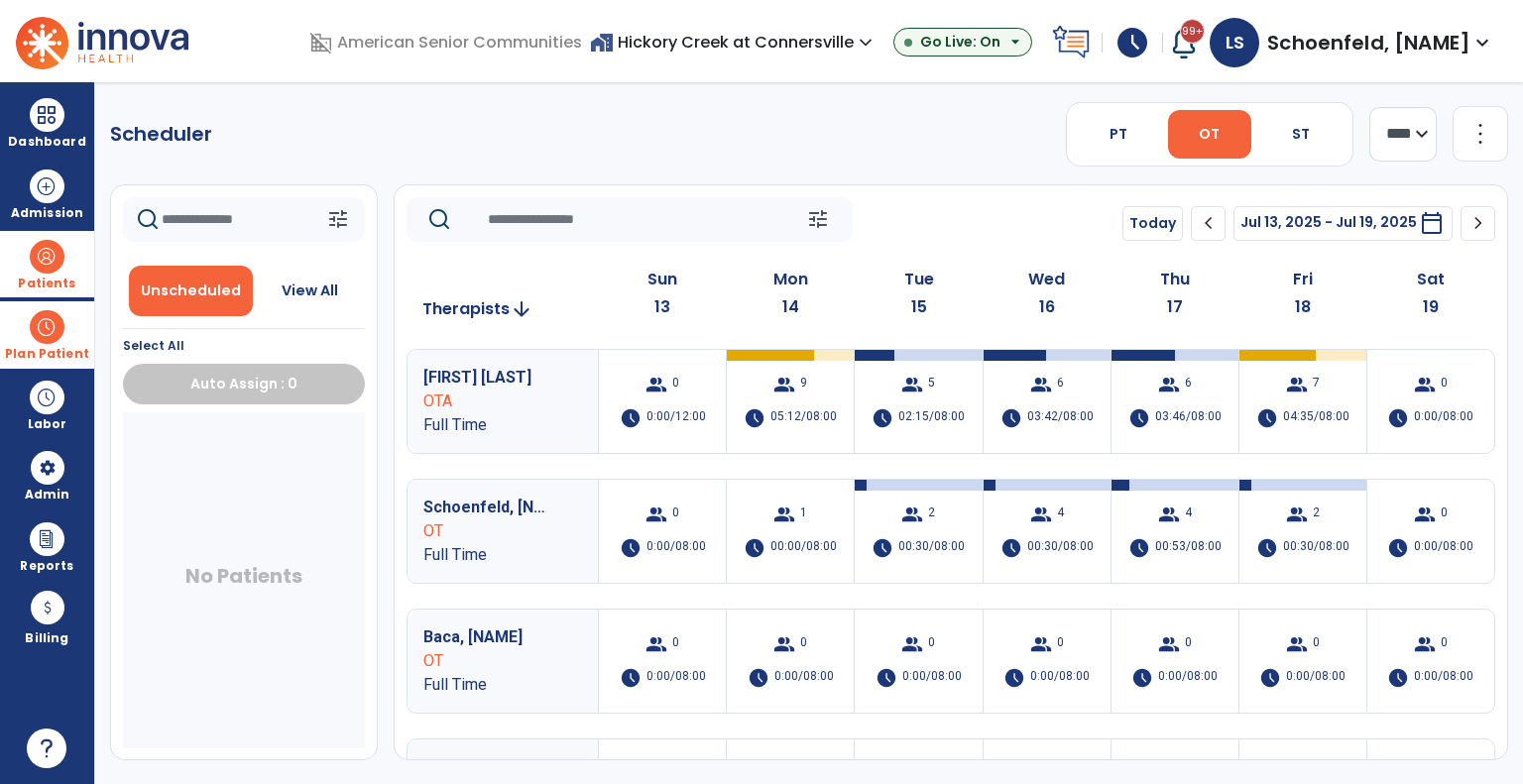 drag, startPoint x: 23, startPoint y: 276, endPoint x: 56, endPoint y: 280, distance: 33.24154 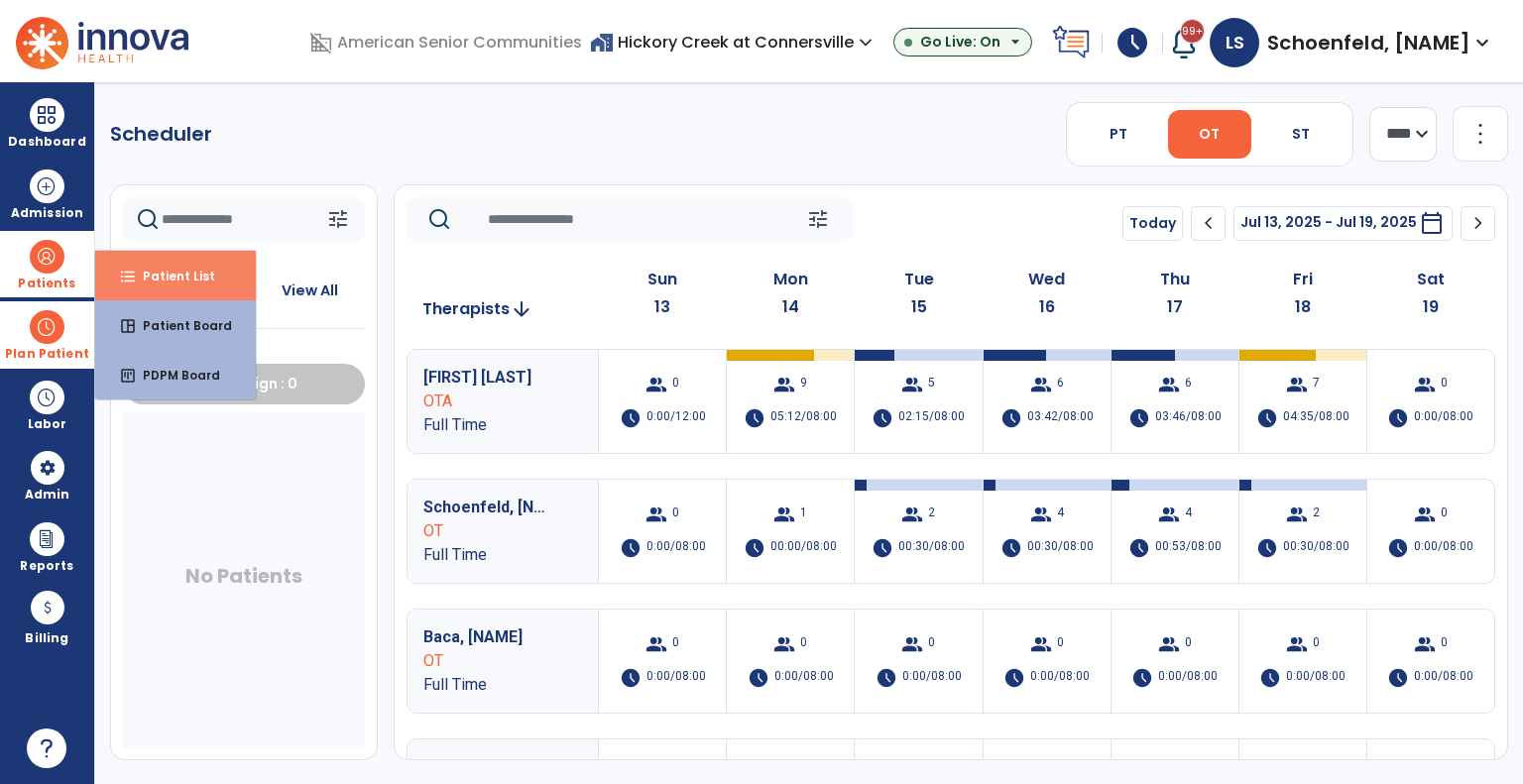 click on "format_list_bulleted" at bounding box center [128, 277] 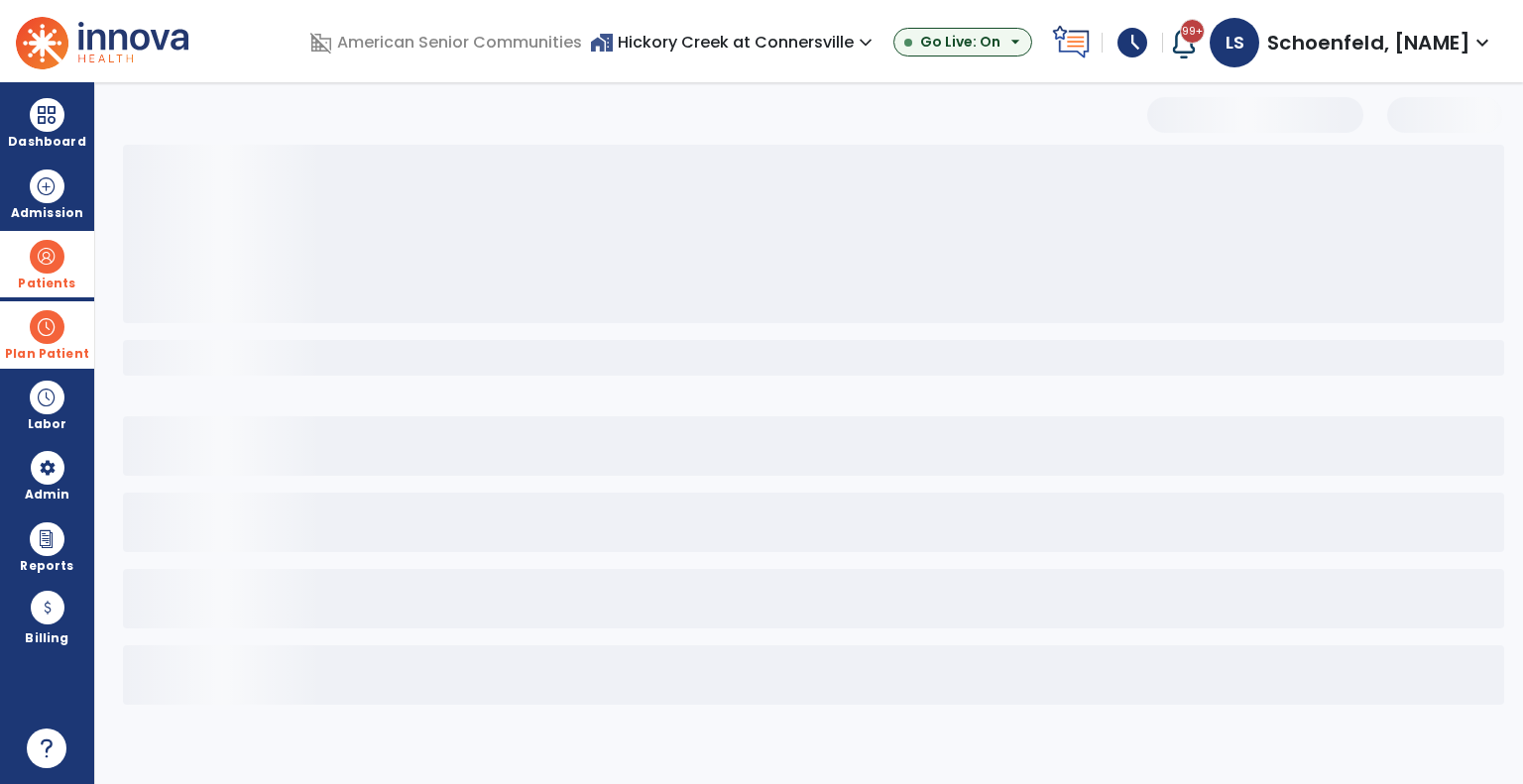 select on "***" 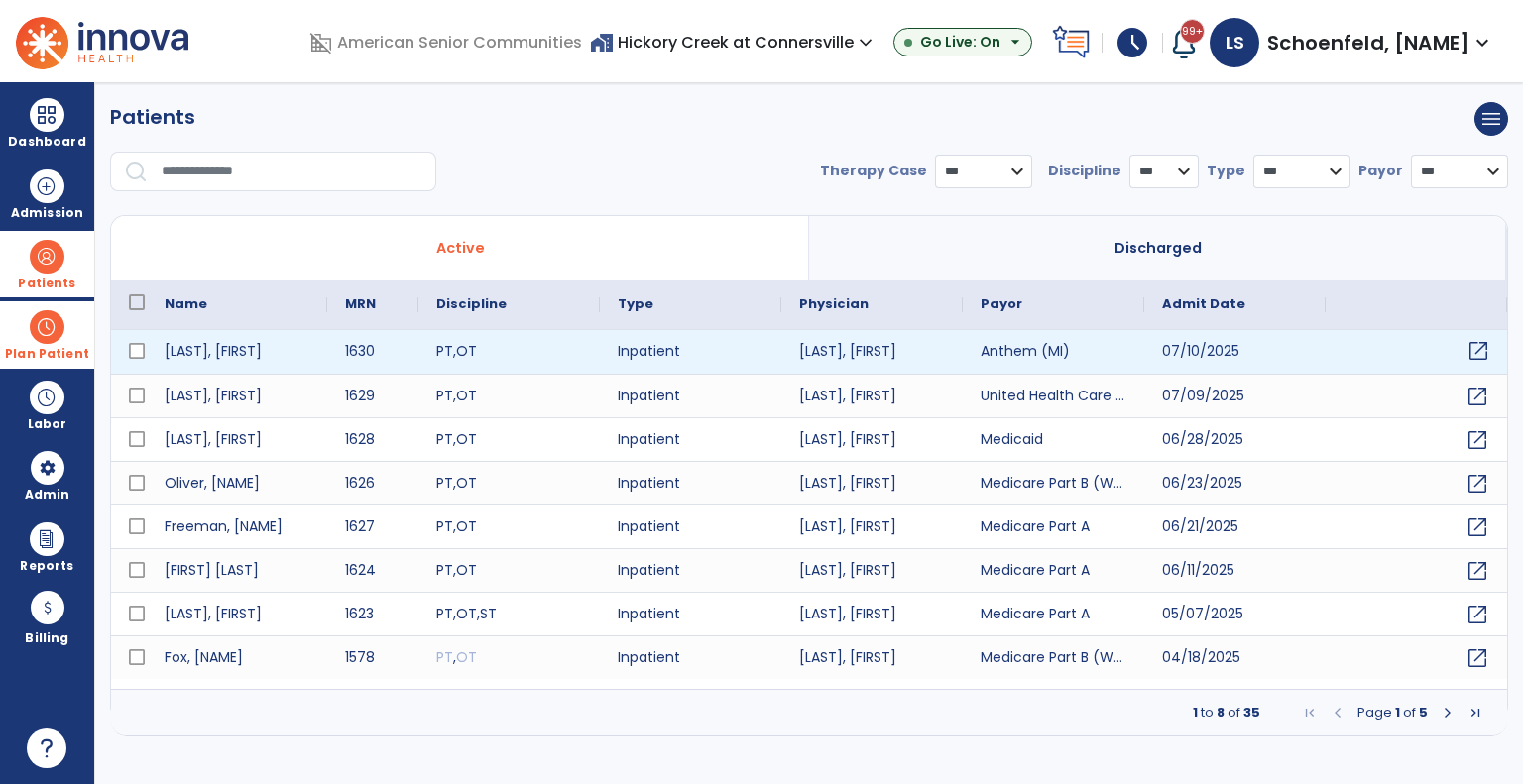 click on "open_in_new" at bounding box center (1478, 351) 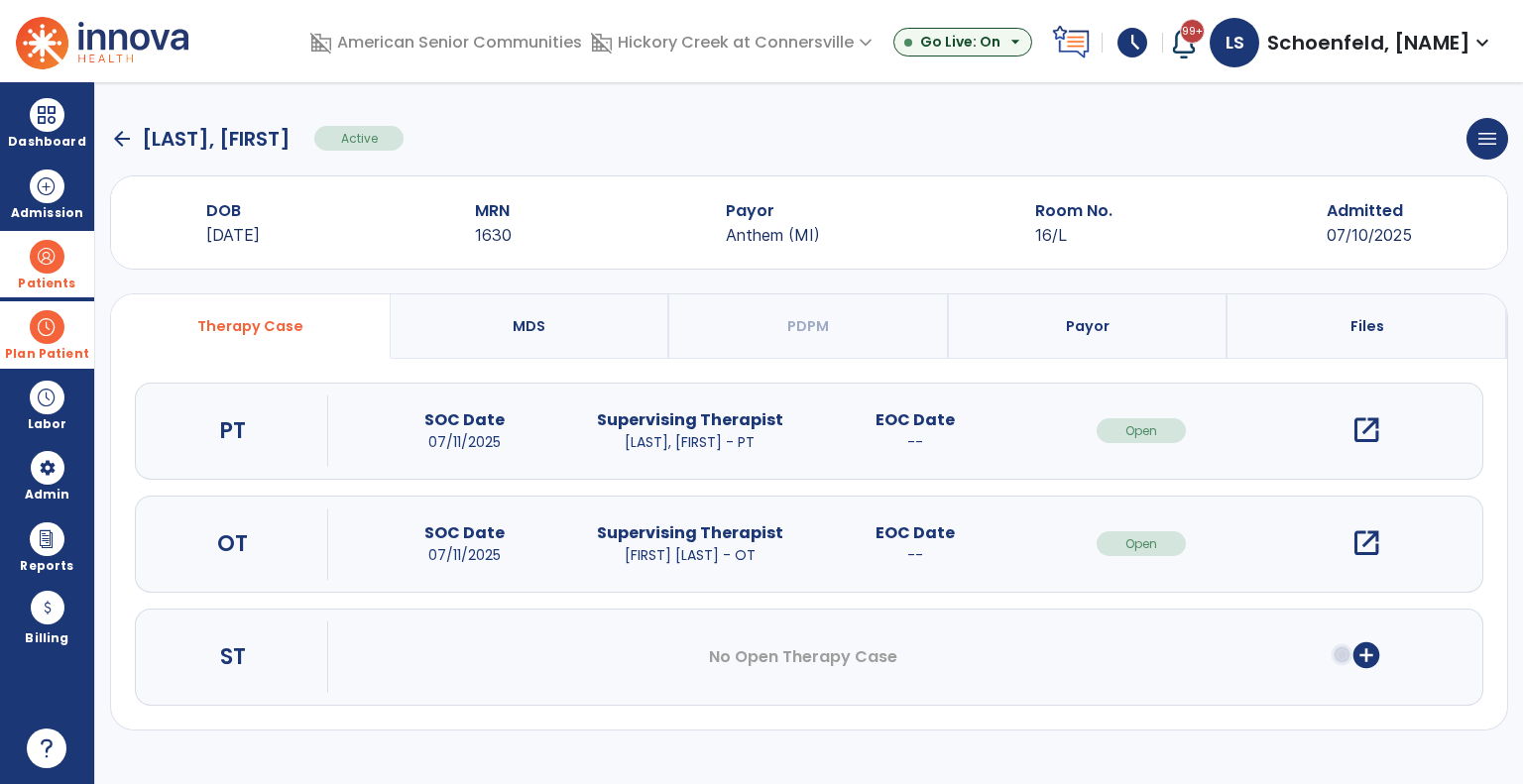 click on "open_in_new" at bounding box center (1366, 543) 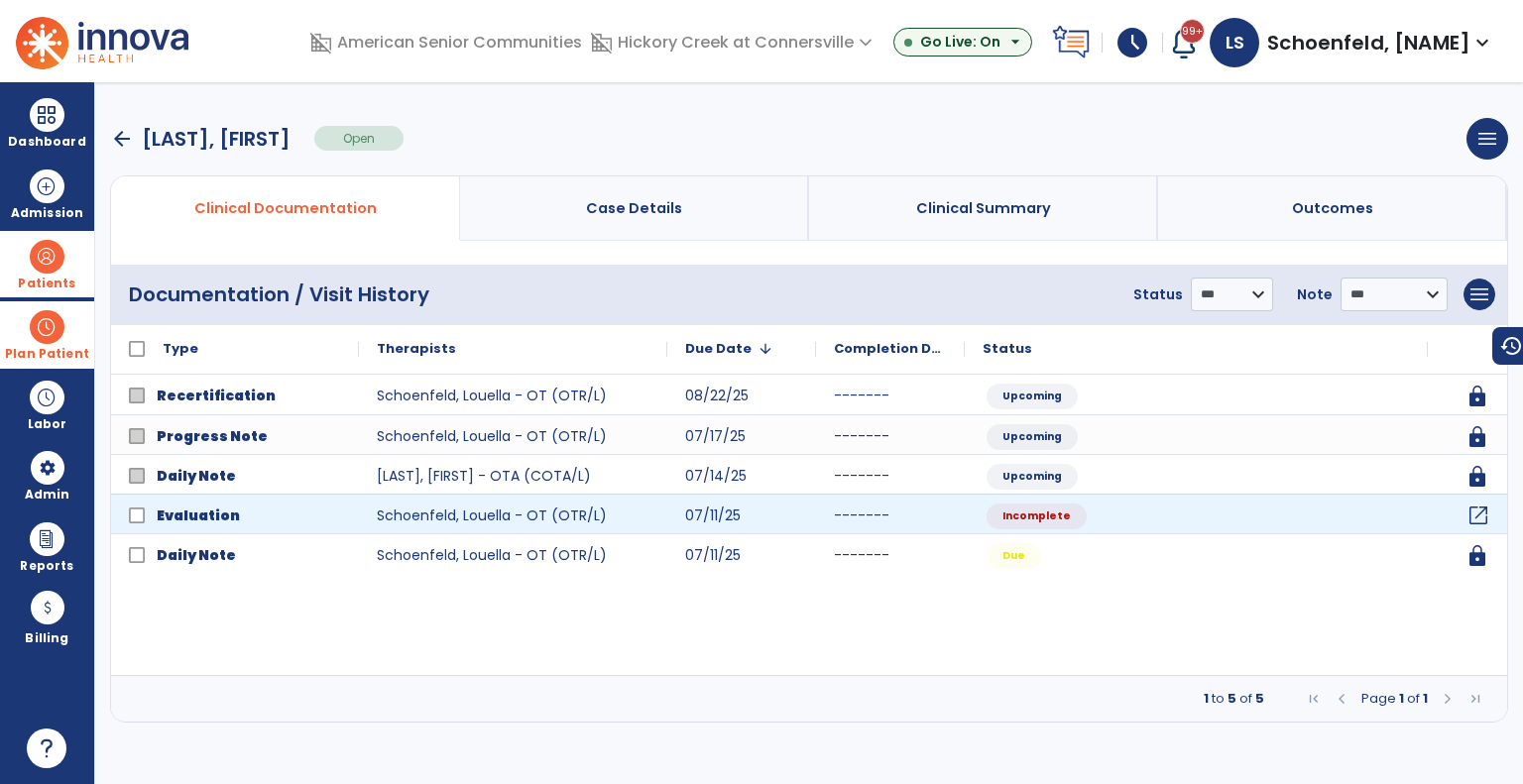 click on "open_in_new" 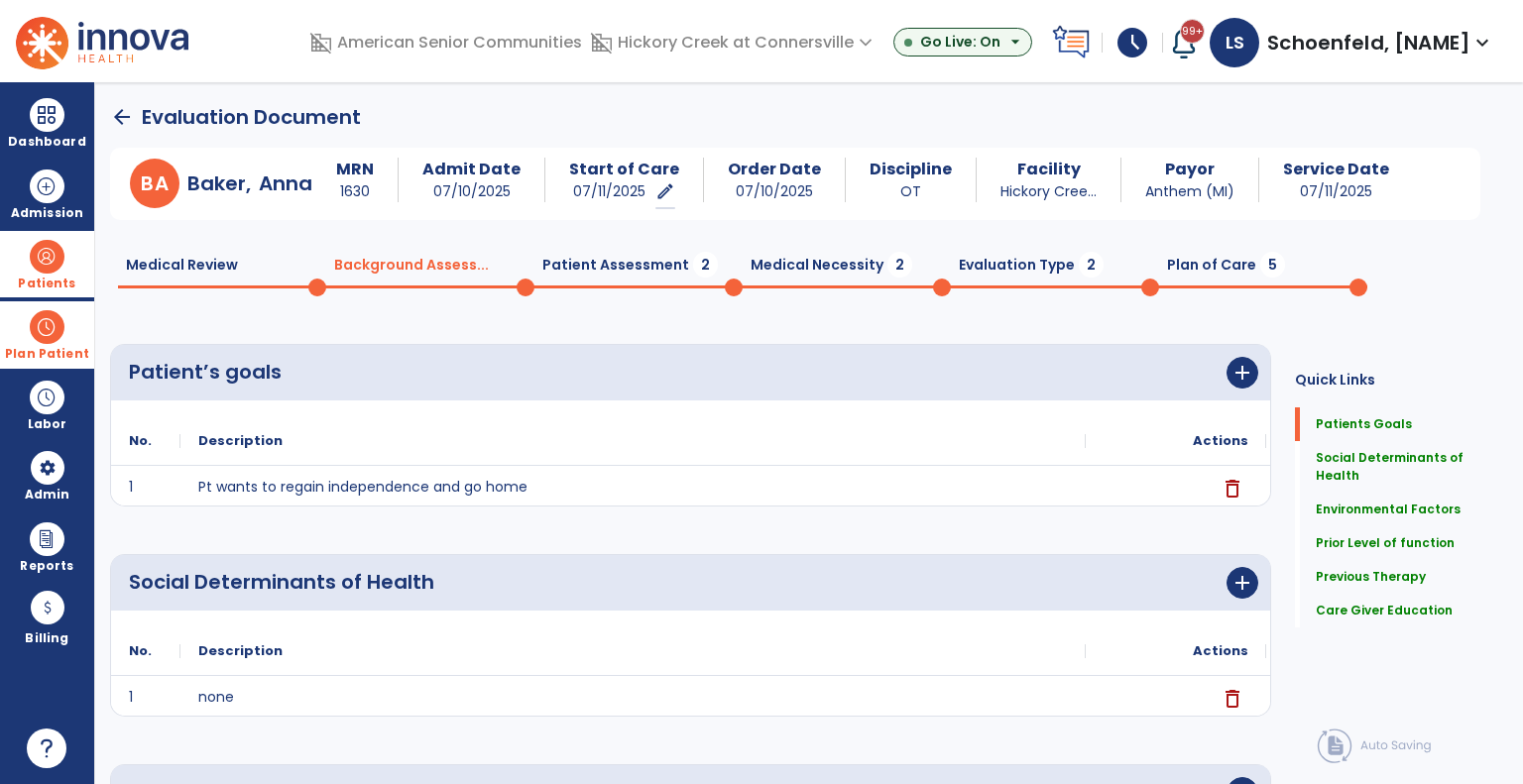 click on "Patient Assessment  2" 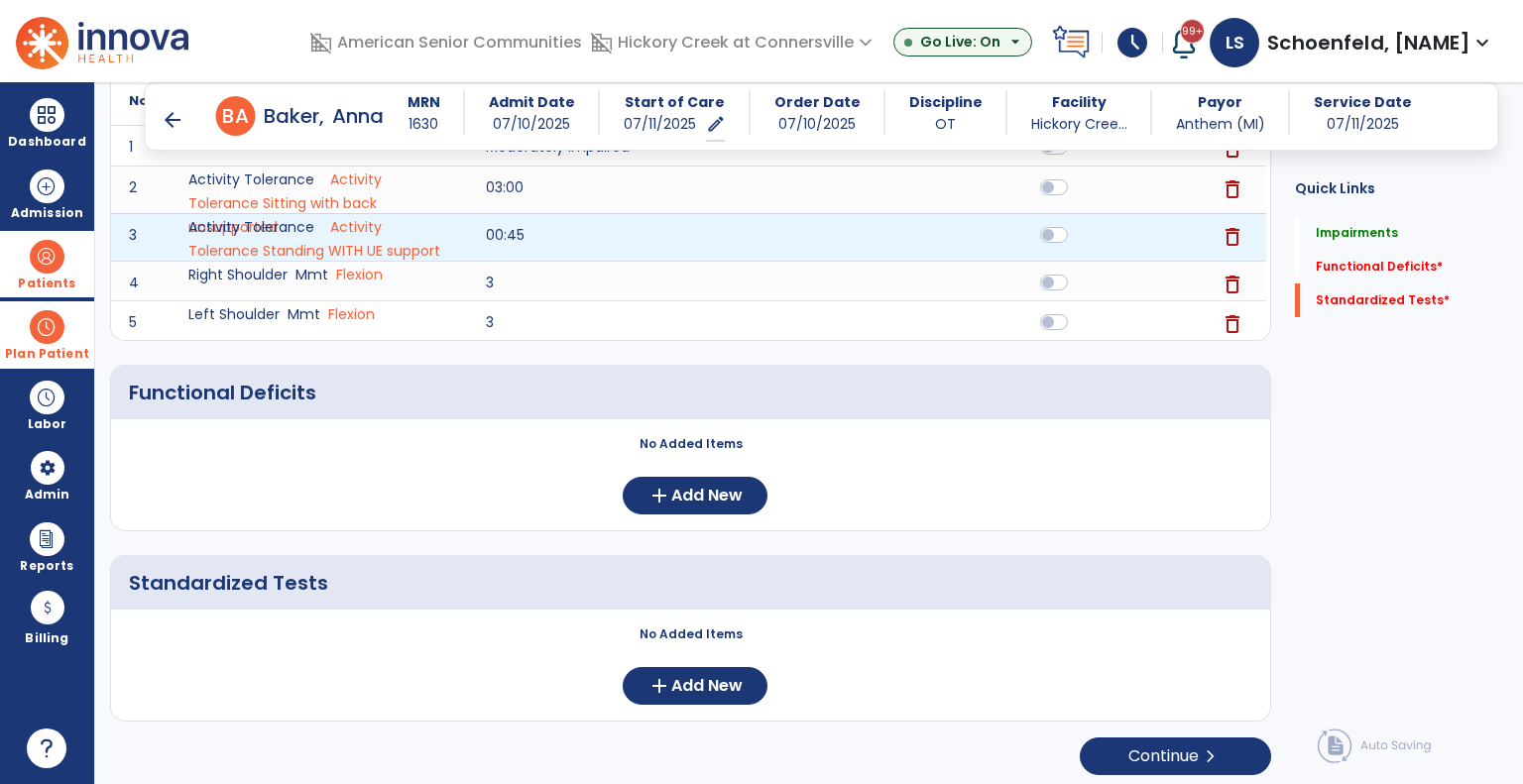 scroll, scrollTop: 317, scrollLeft: 0, axis: vertical 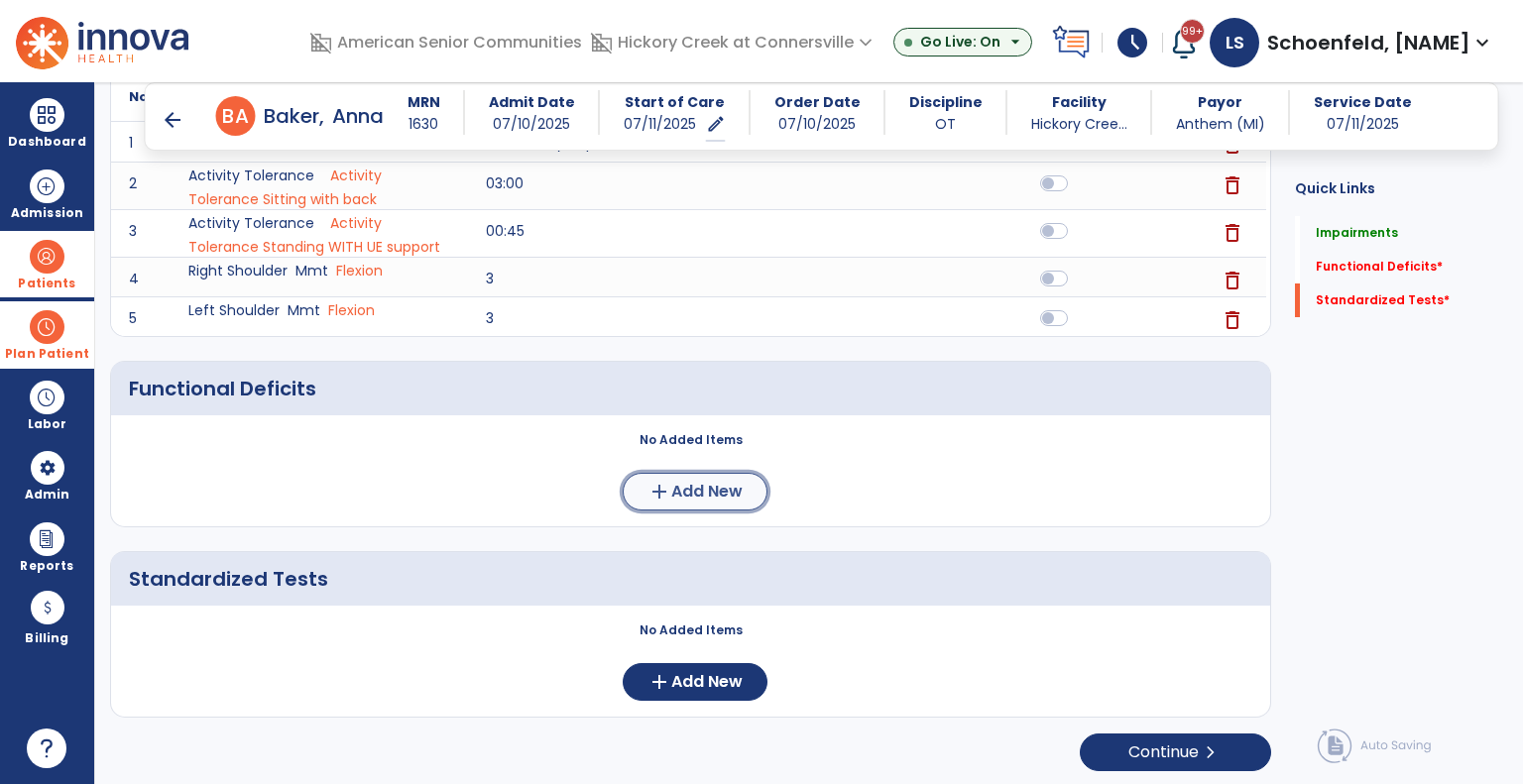 click on "add  Add New" 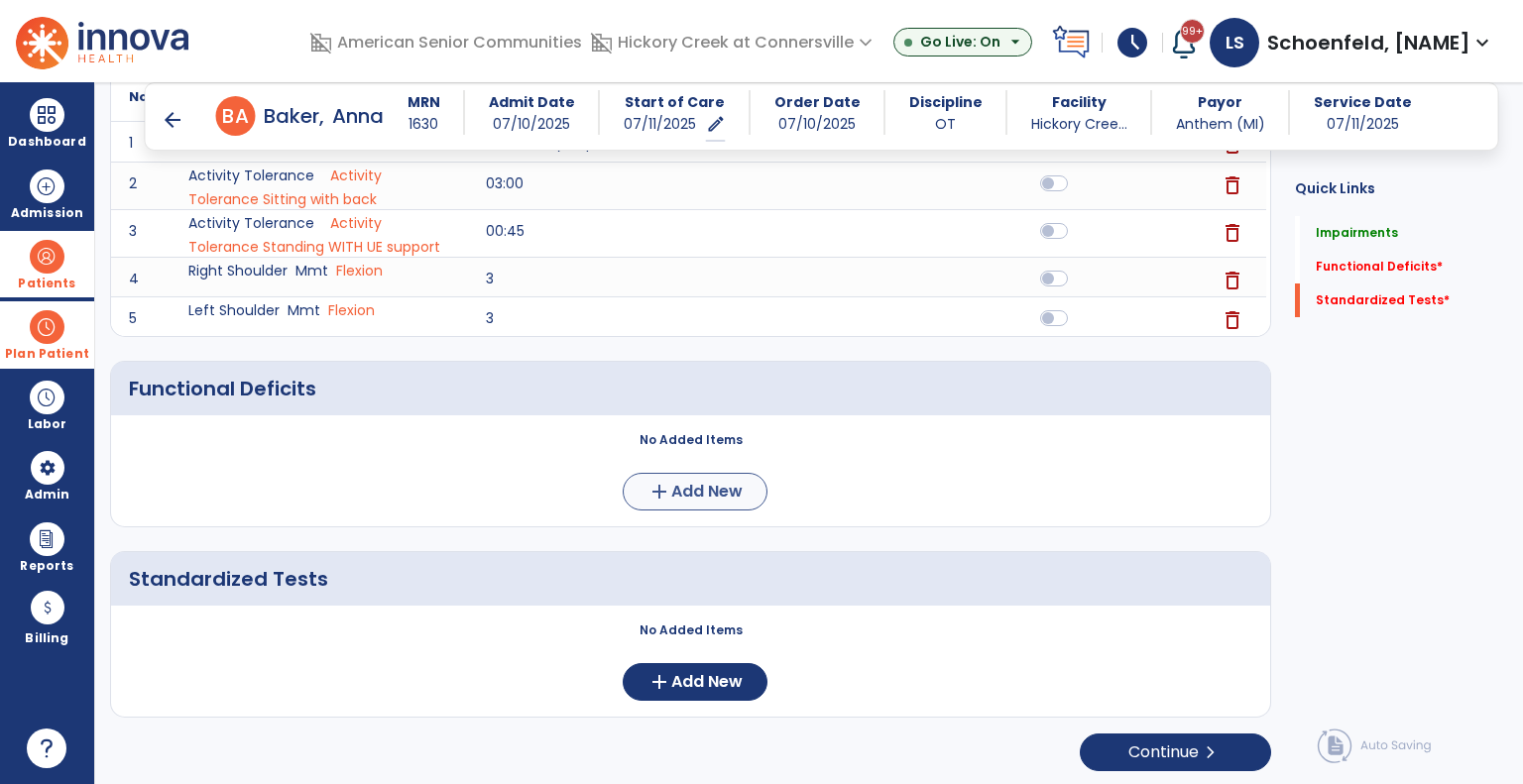 scroll, scrollTop: 0, scrollLeft: 0, axis: both 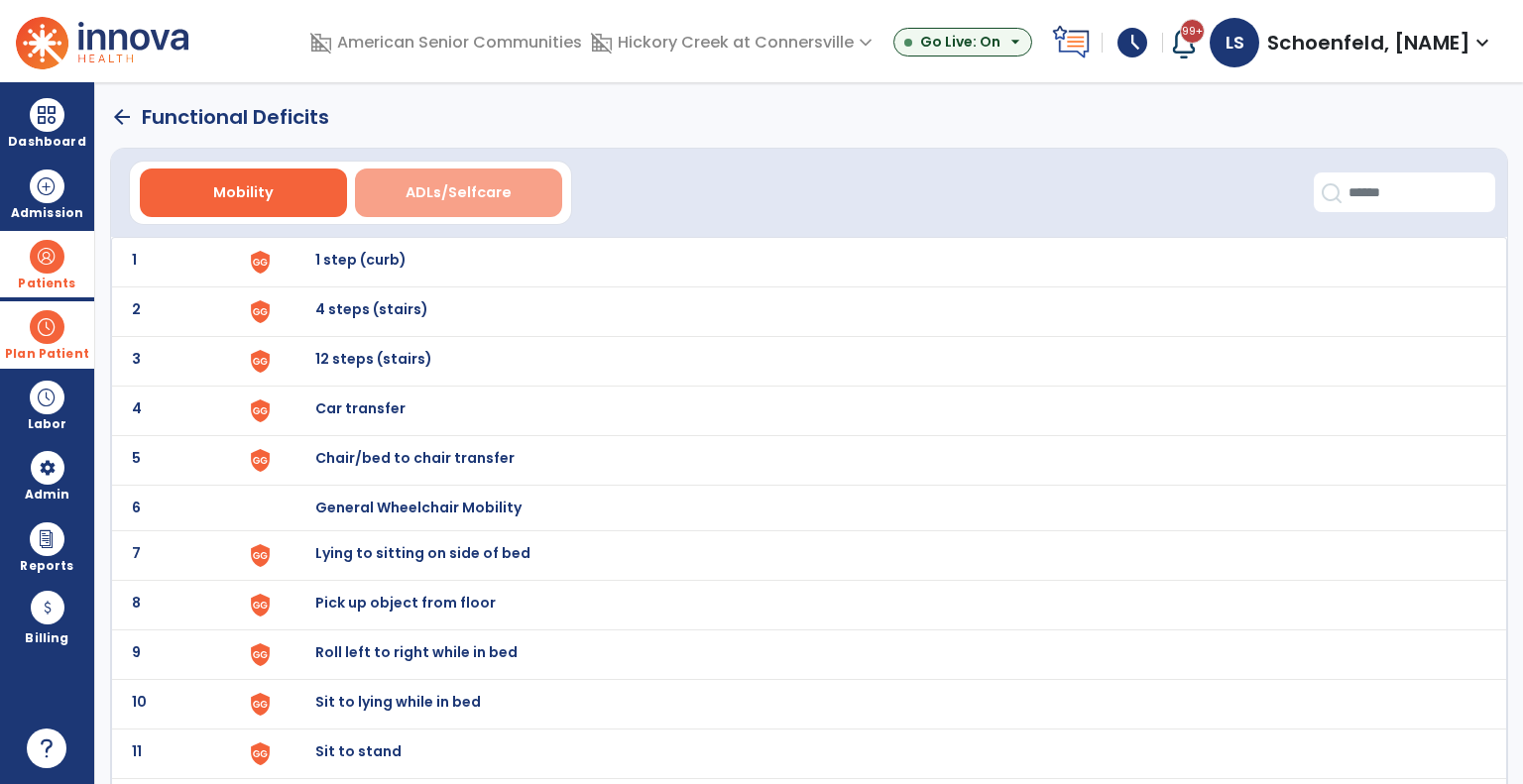 click on "ADLs/Selfcare" at bounding box center [458, 192] 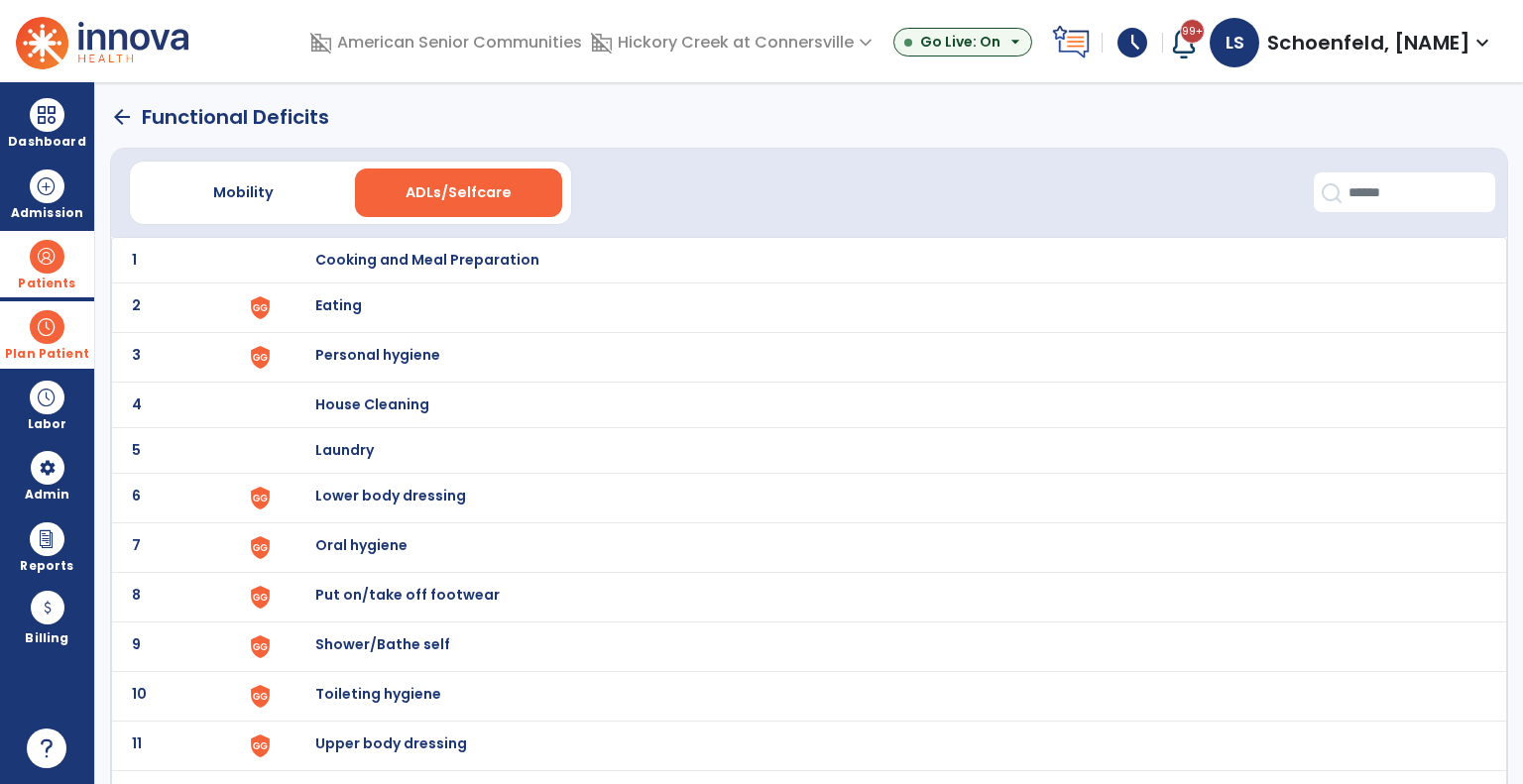 click on "Eating" at bounding box center (427, 260) 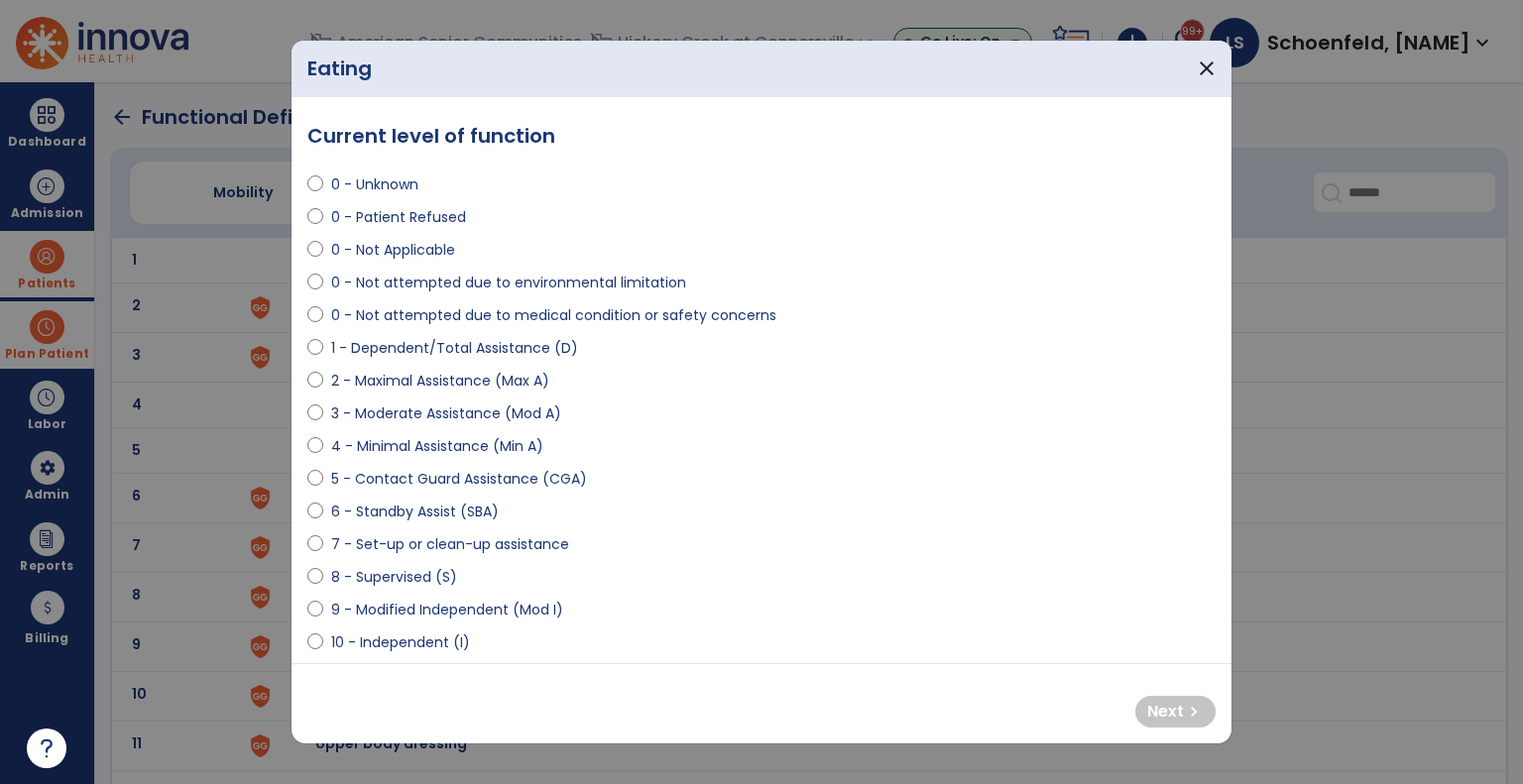 select on "**********" 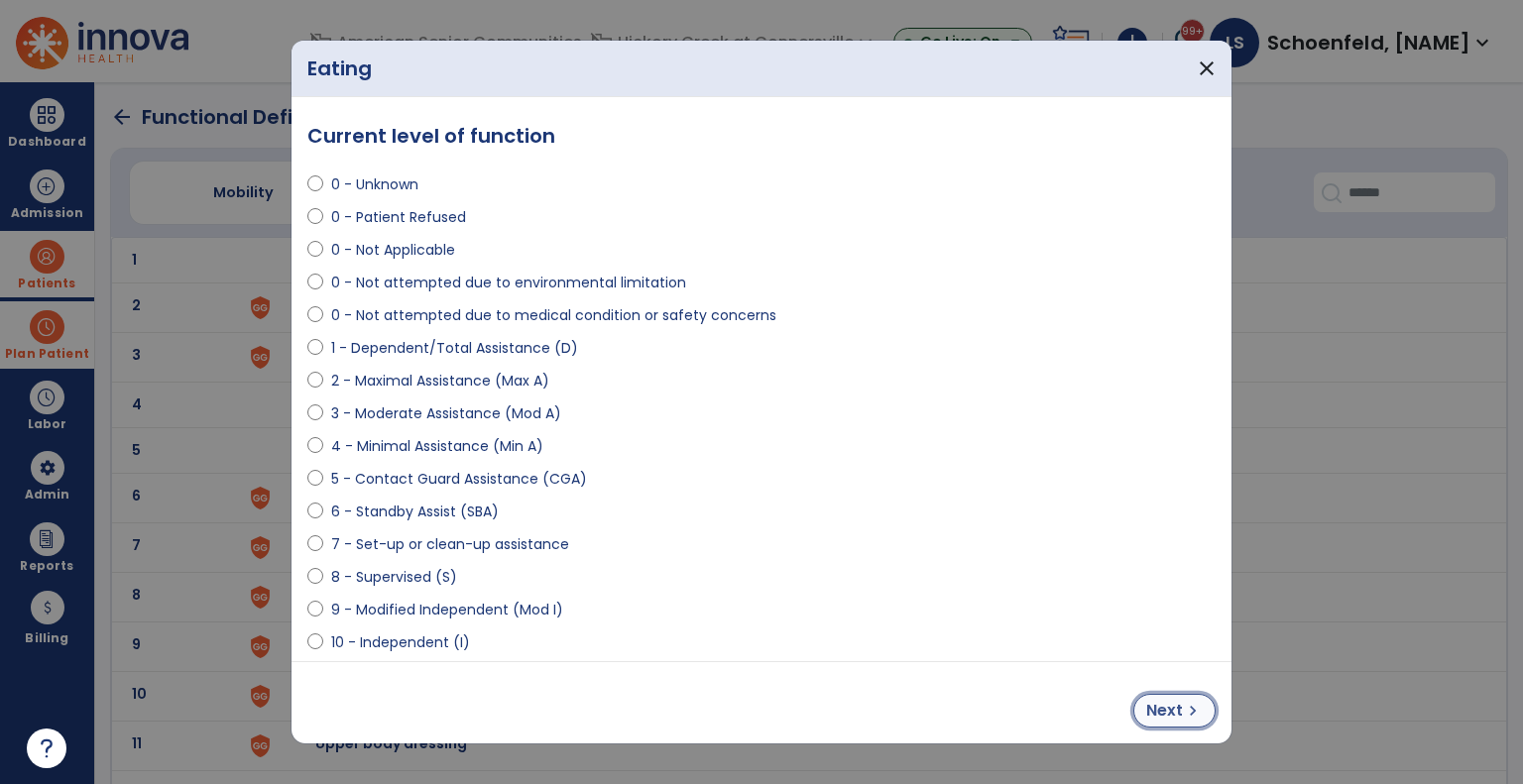 click on "Next  chevron_right" at bounding box center (1174, 711) 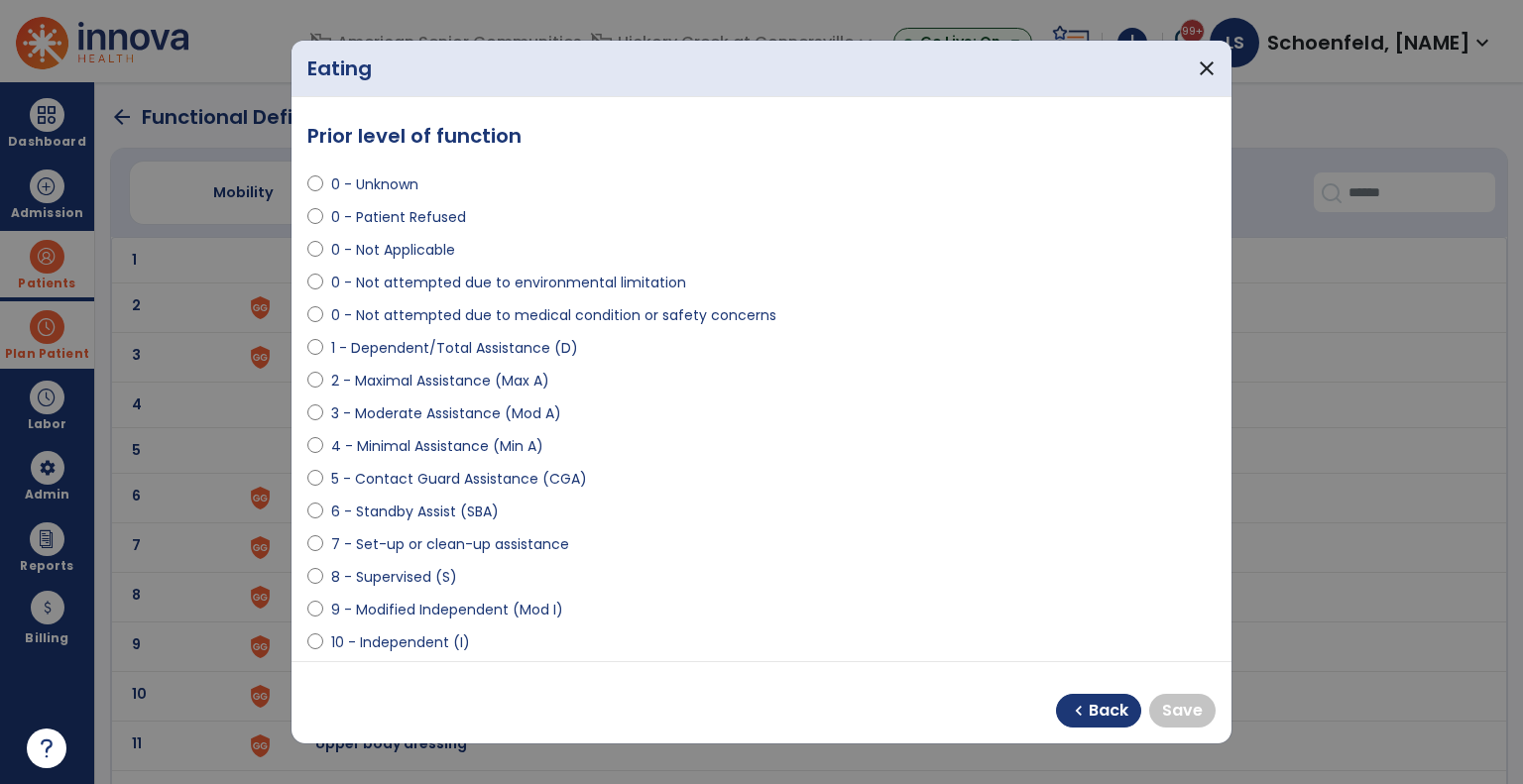 select on "**********" 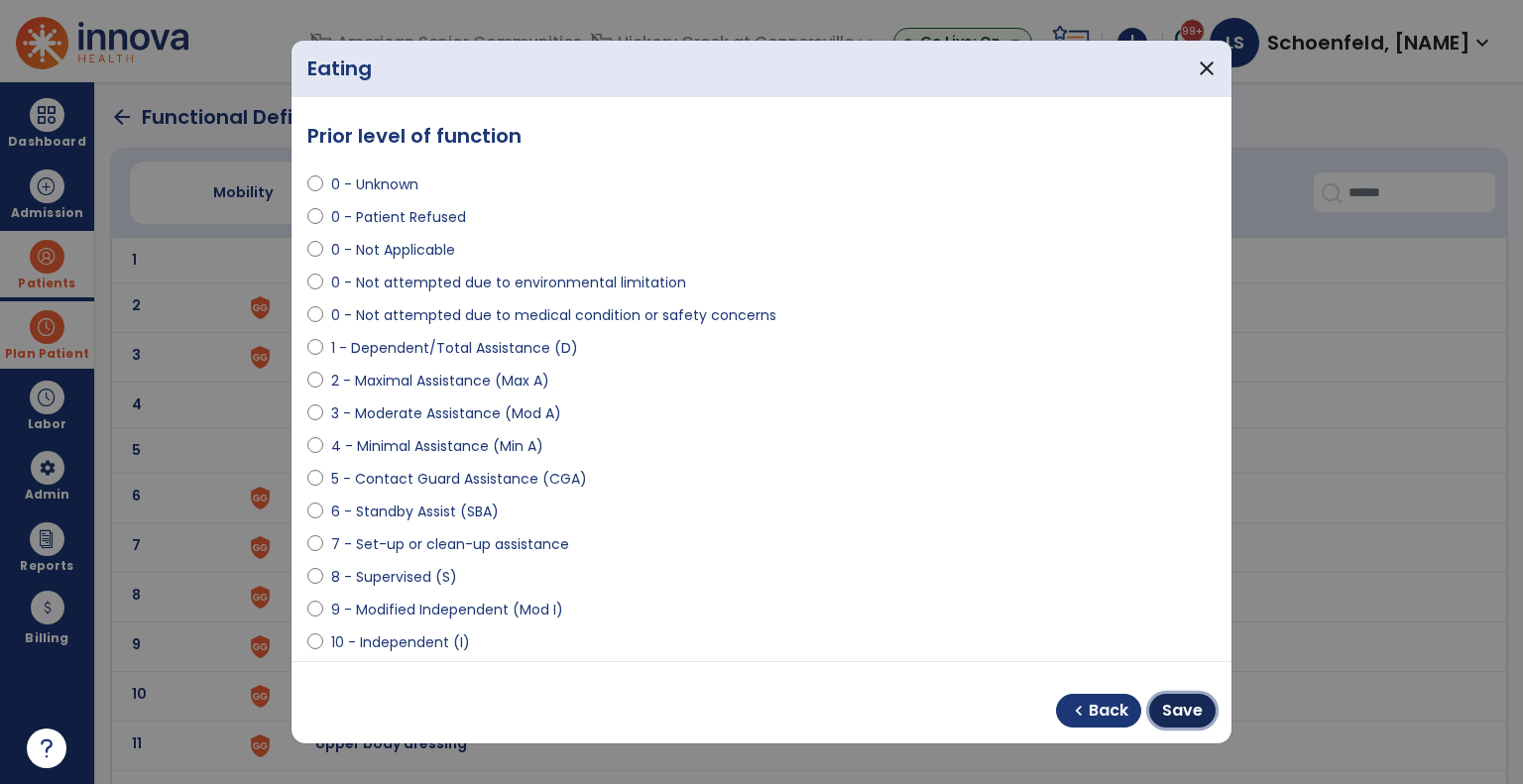 drag, startPoint x: 1181, startPoint y: 720, endPoint x: 1102, endPoint y: 668, distance: 94.57801 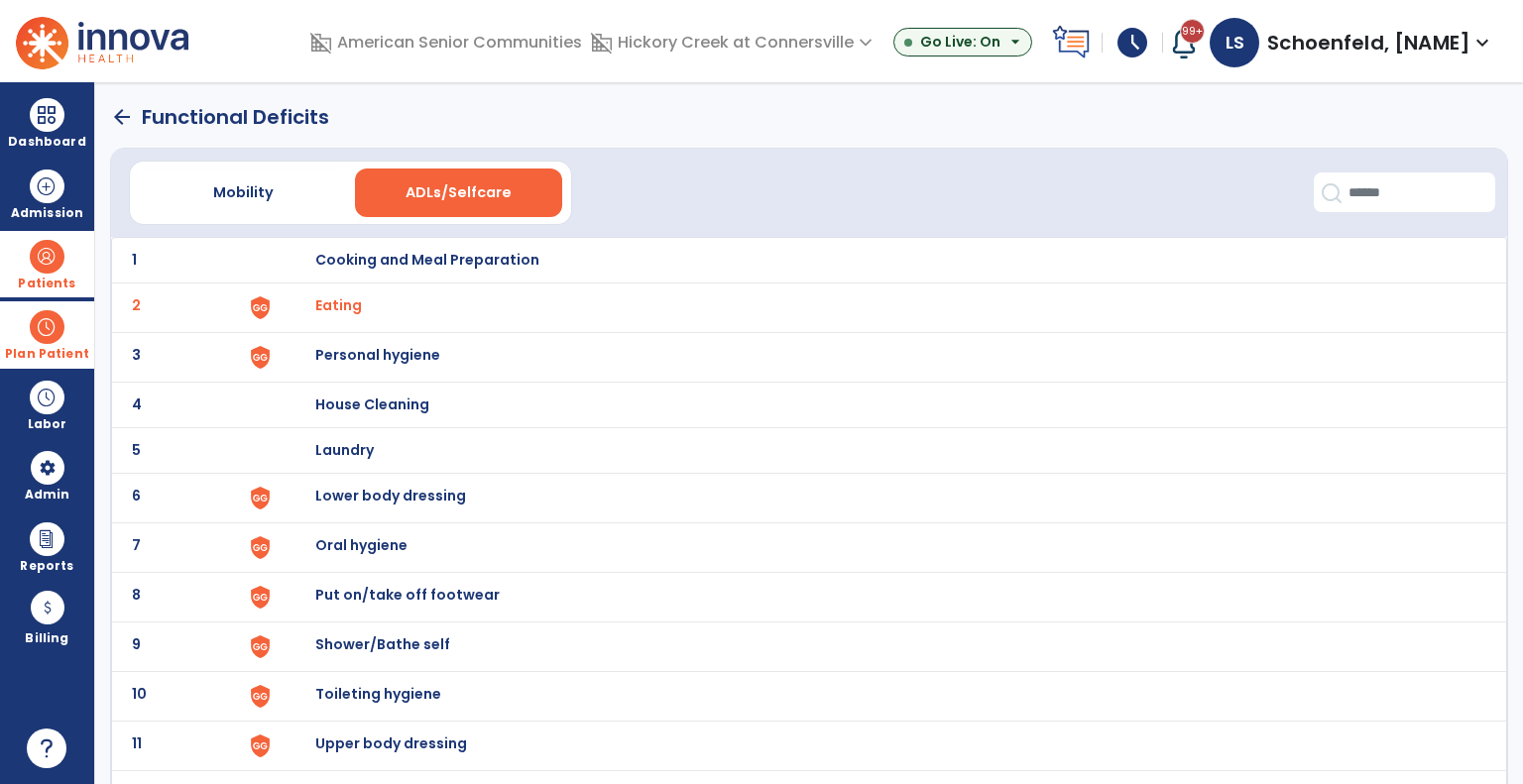 click on "Personal hygiene" at bounding box center [427, 260] 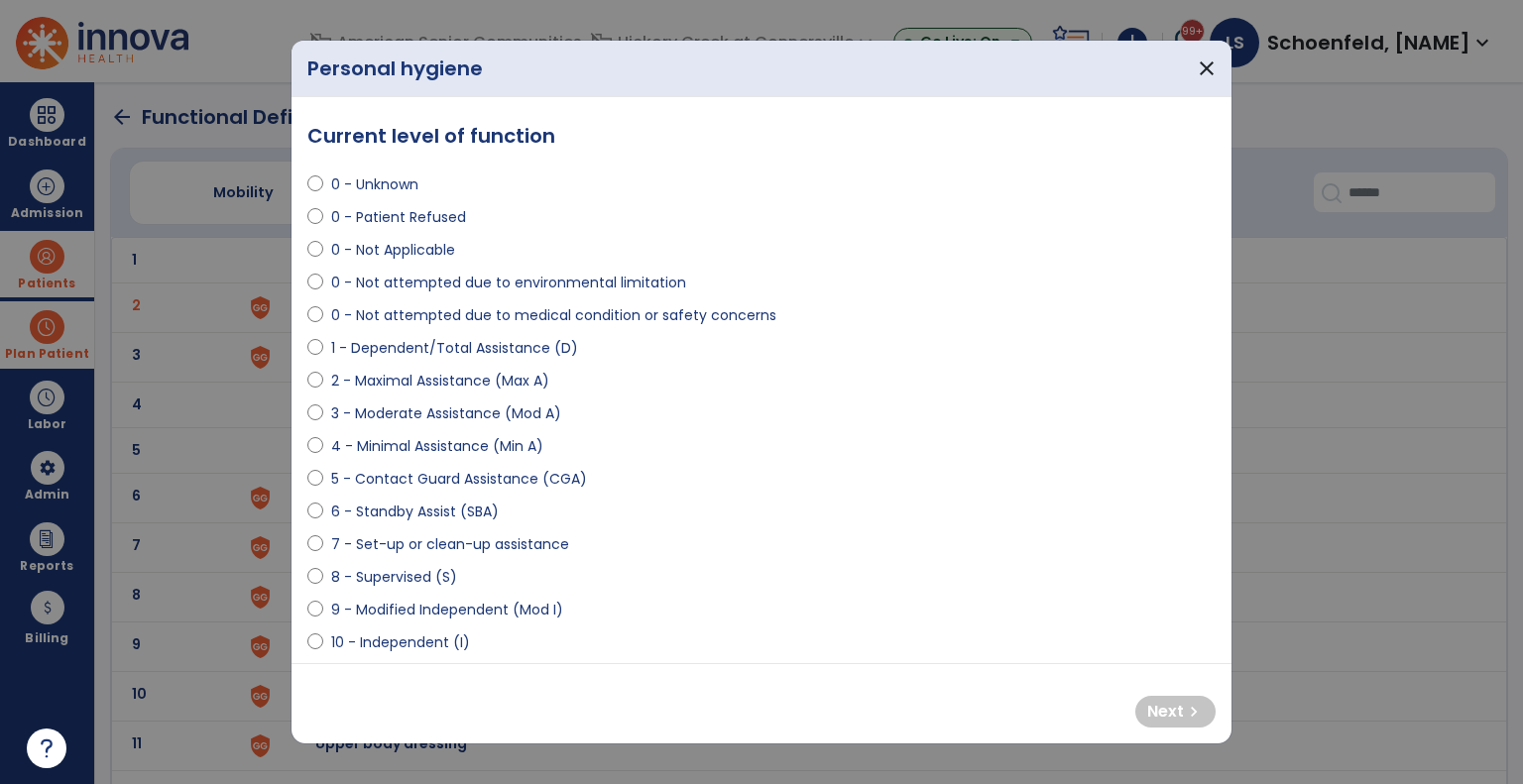 select on "**********" 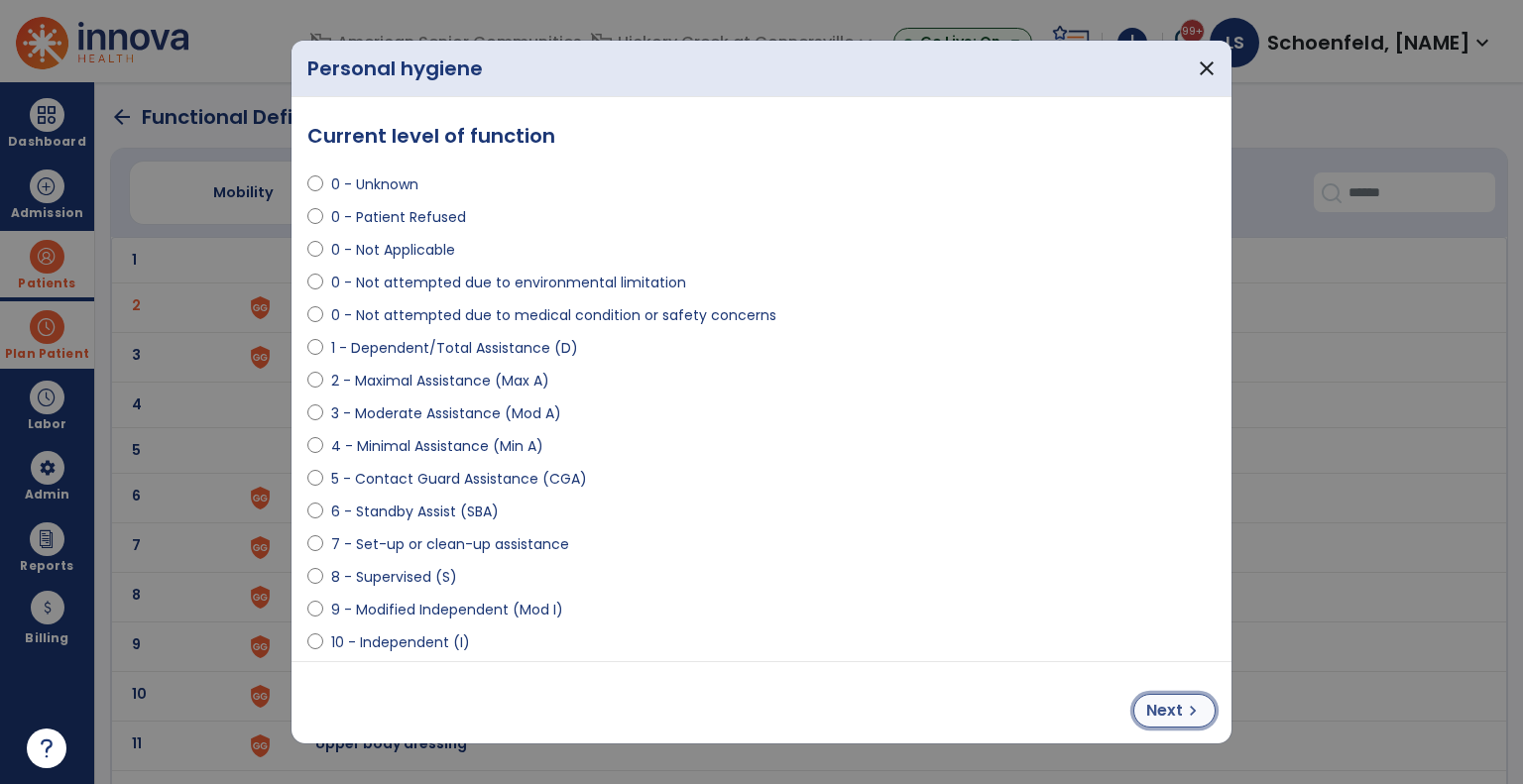 click on "Next" at bounding box center (1164, 711) 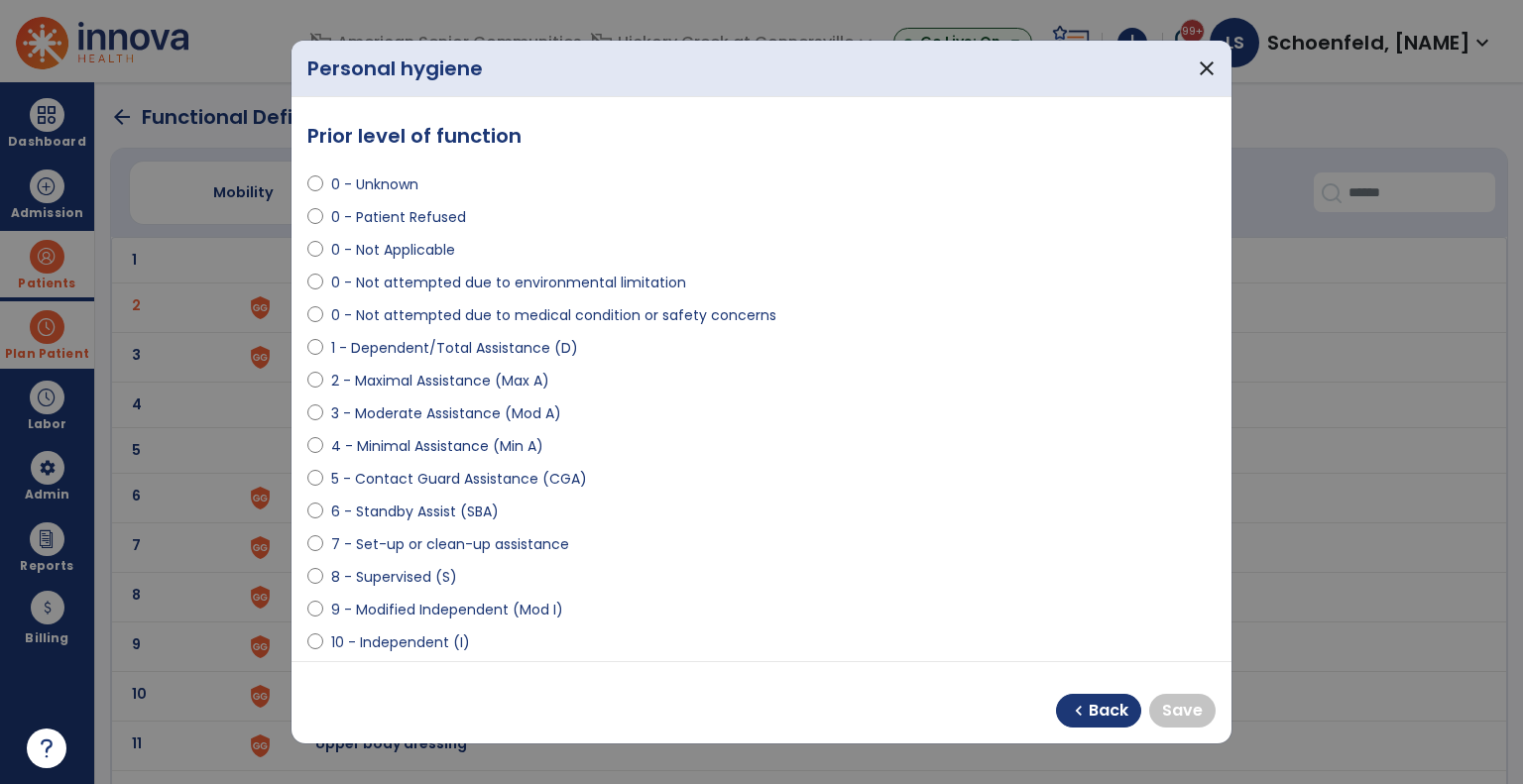 click on "9 - Modified Independent (Mod I)" at bounding box center [447, 610] 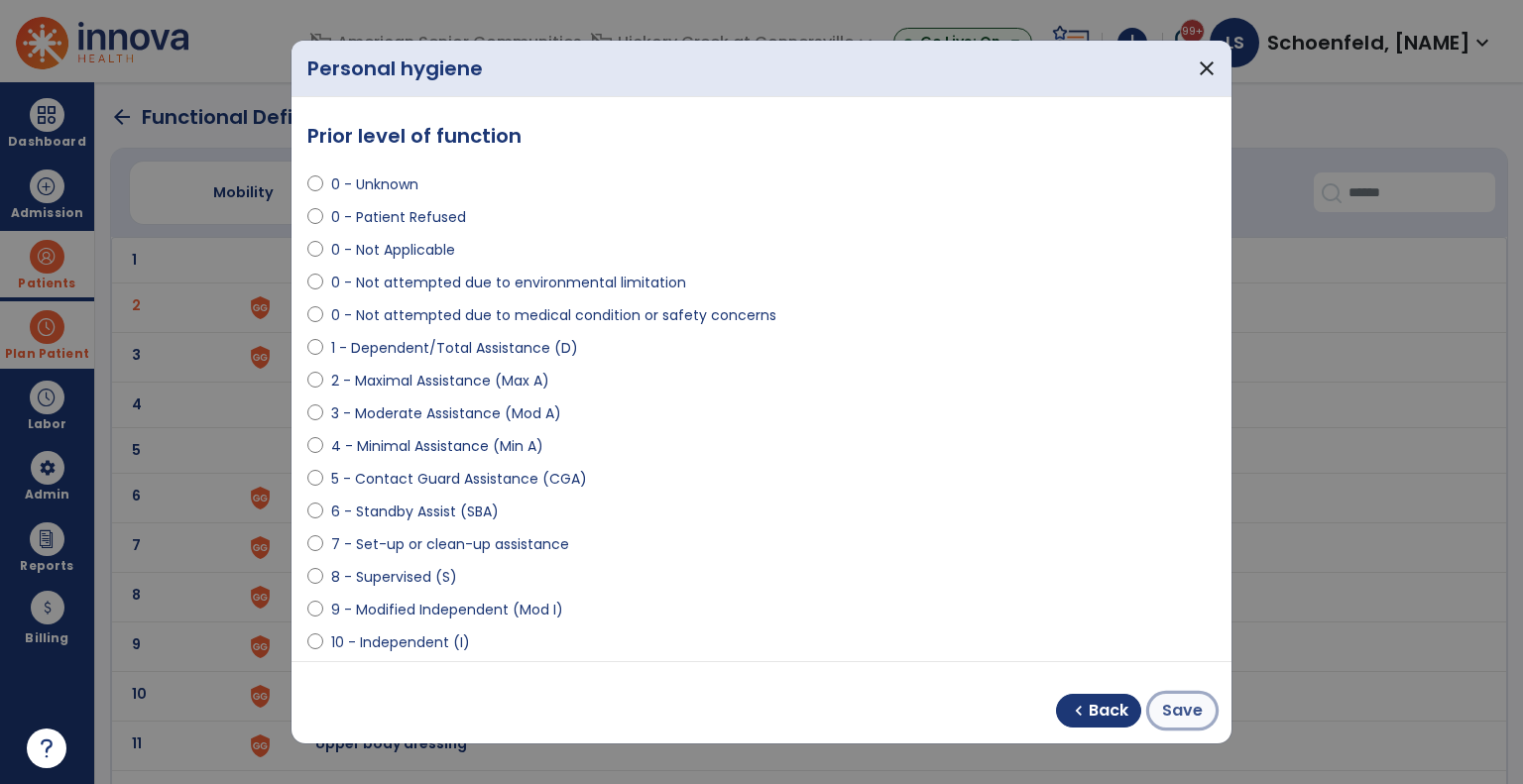 click on "Save" at bounding box center [1182, 711] 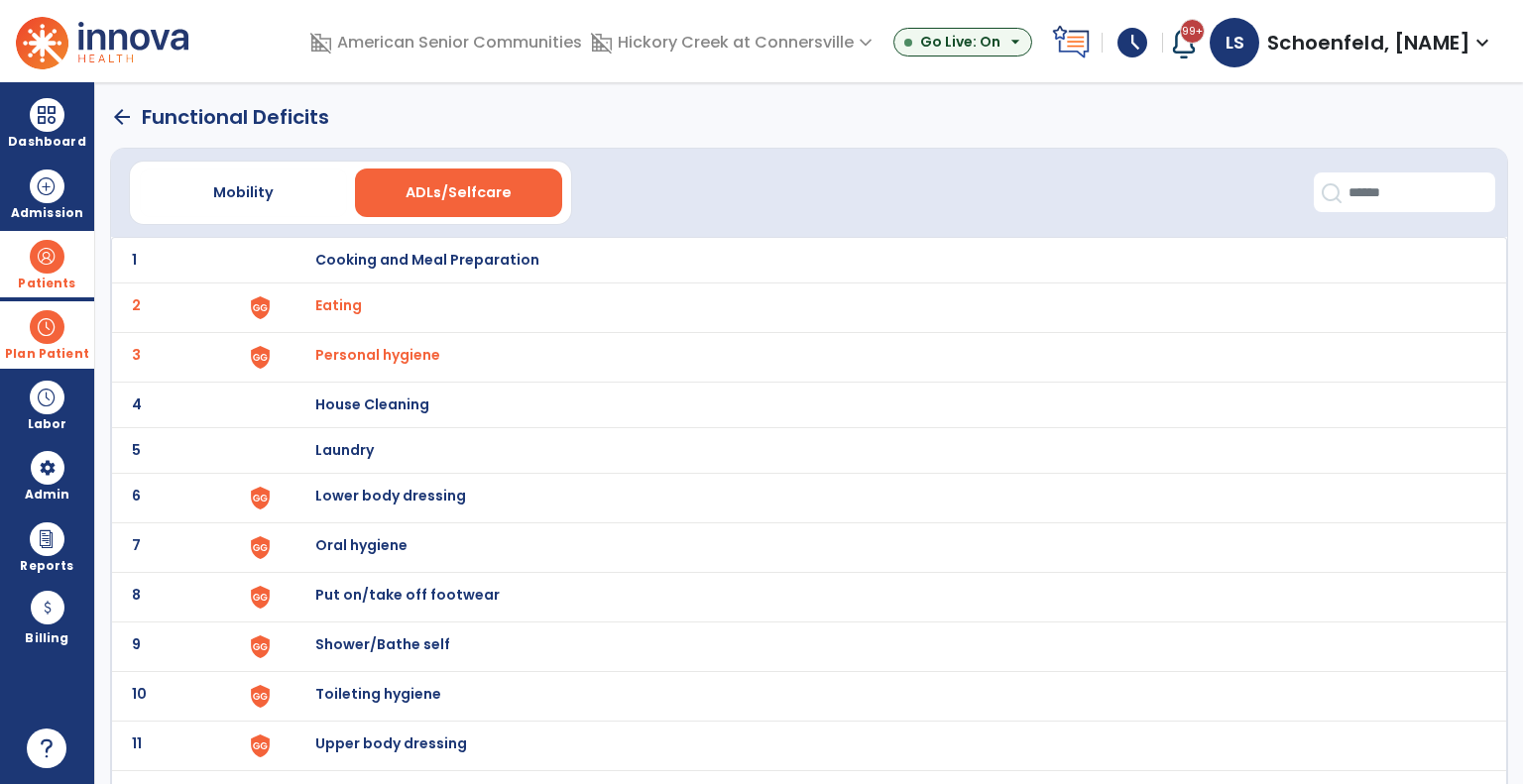 click on "Lower body dressing" at bounding box center [427, 260] 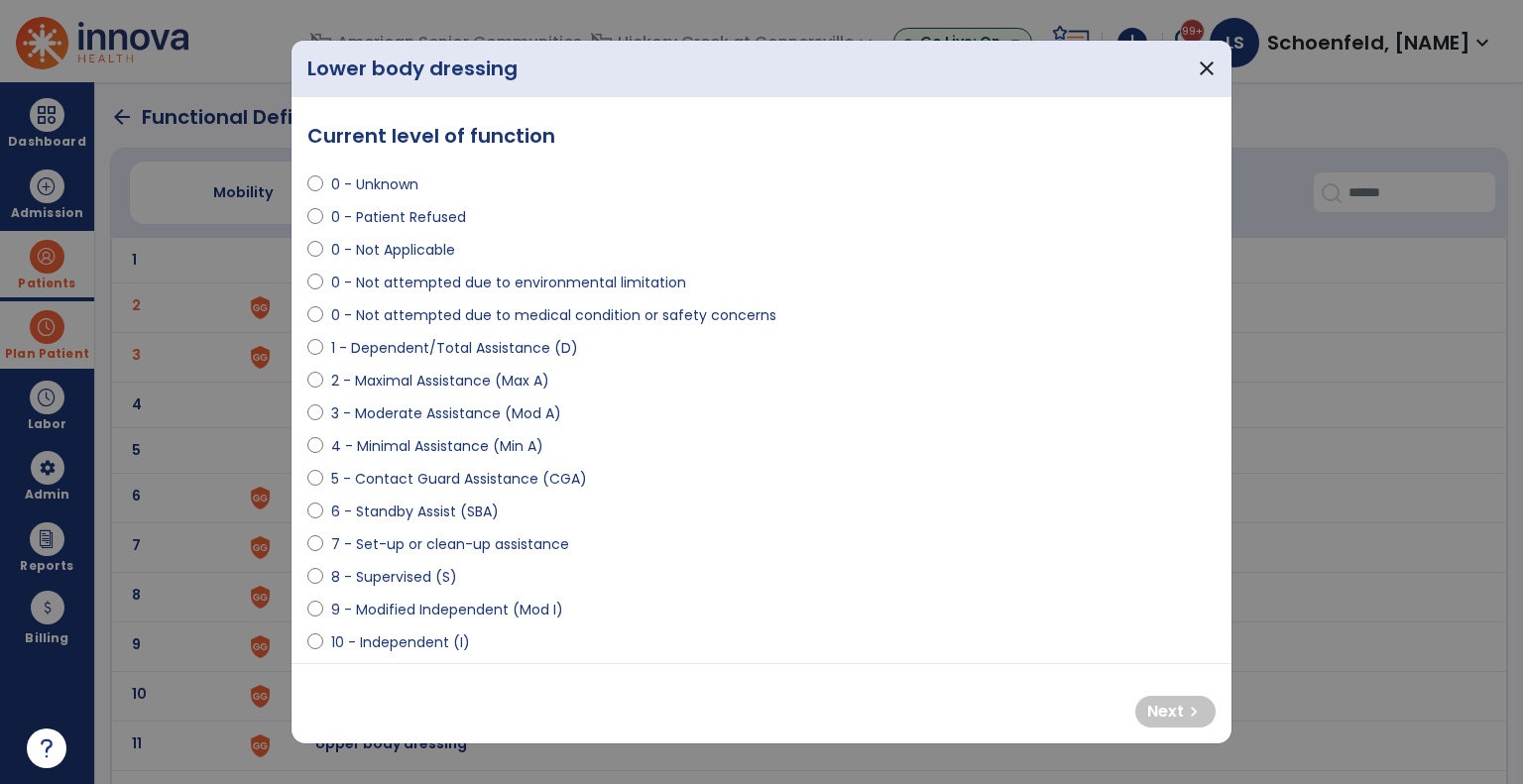 select on "**********" 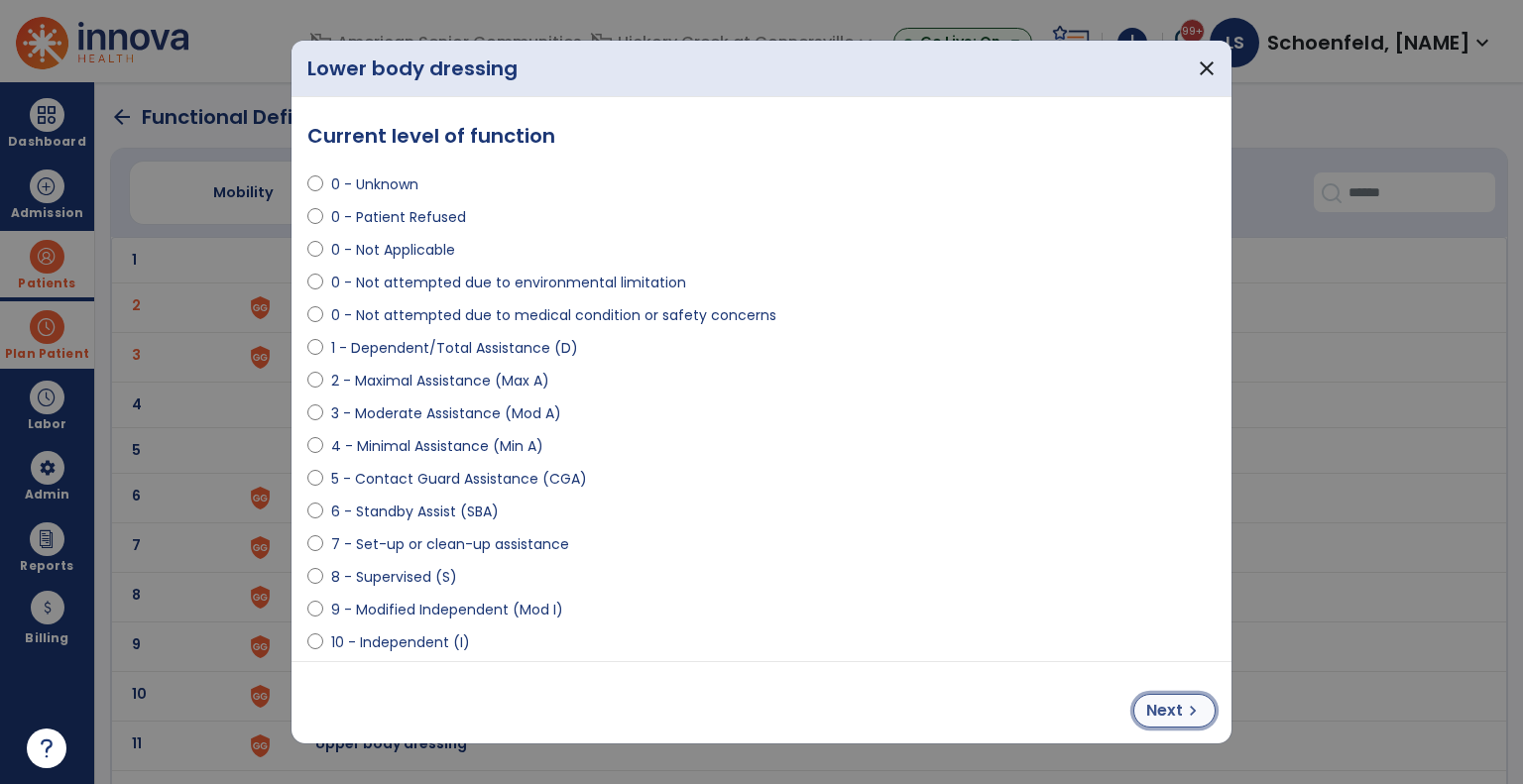 click on "Next" at bounding box center (1164, 711) 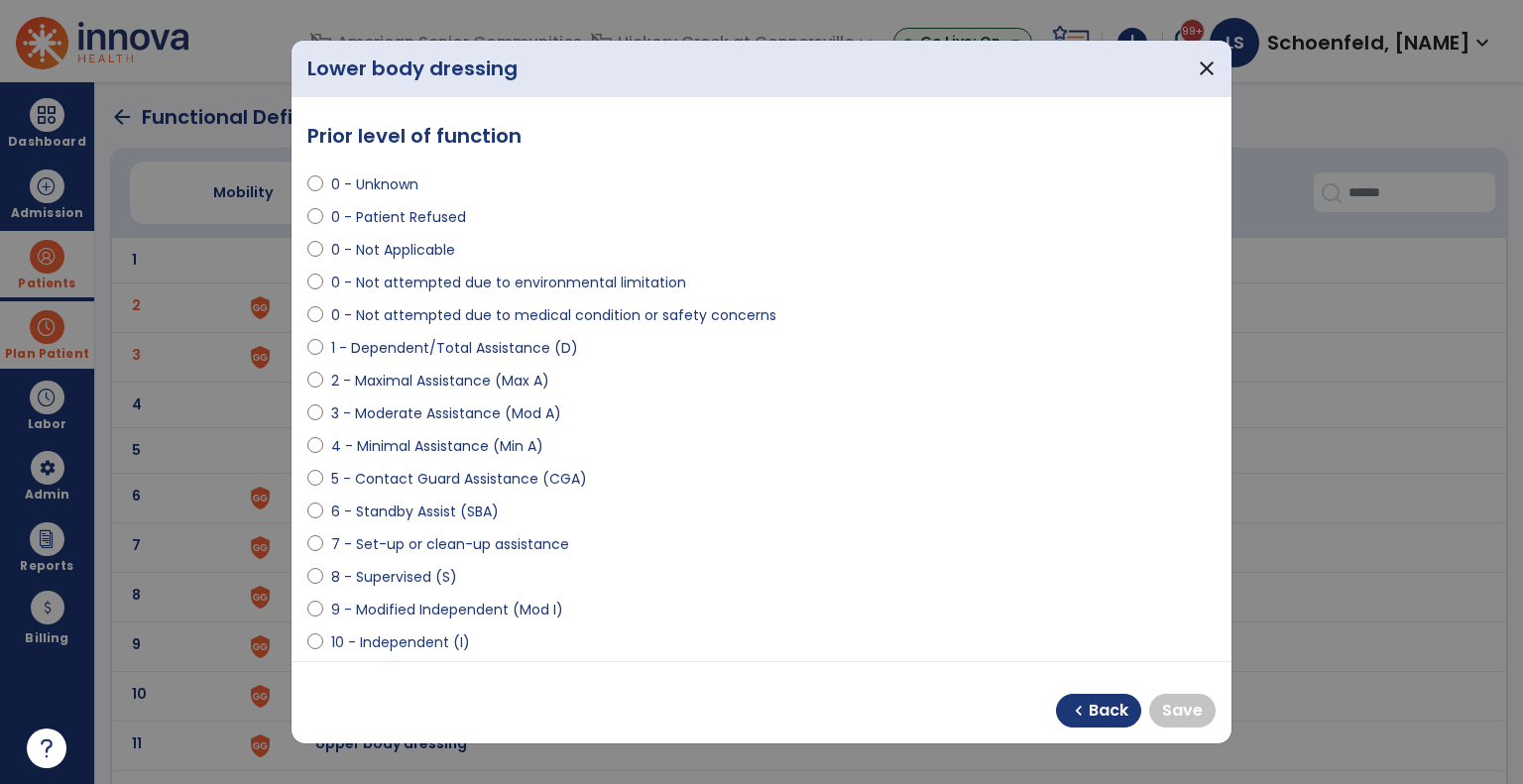select on "**********" 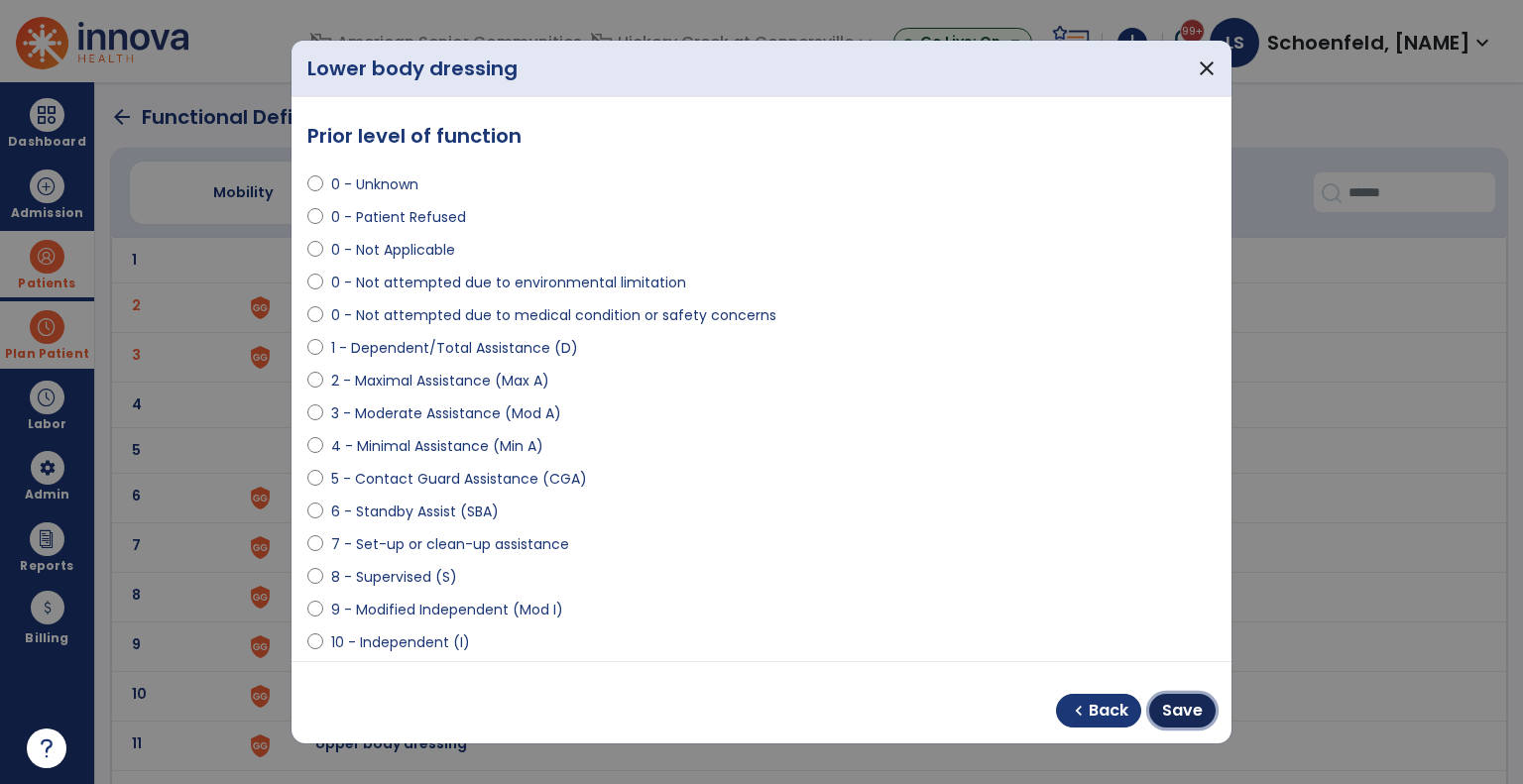 drag, startPoint x: 1175, startPoint y: 699, endPoint x: 1147, endPoint y: 693, distance: 28.635642 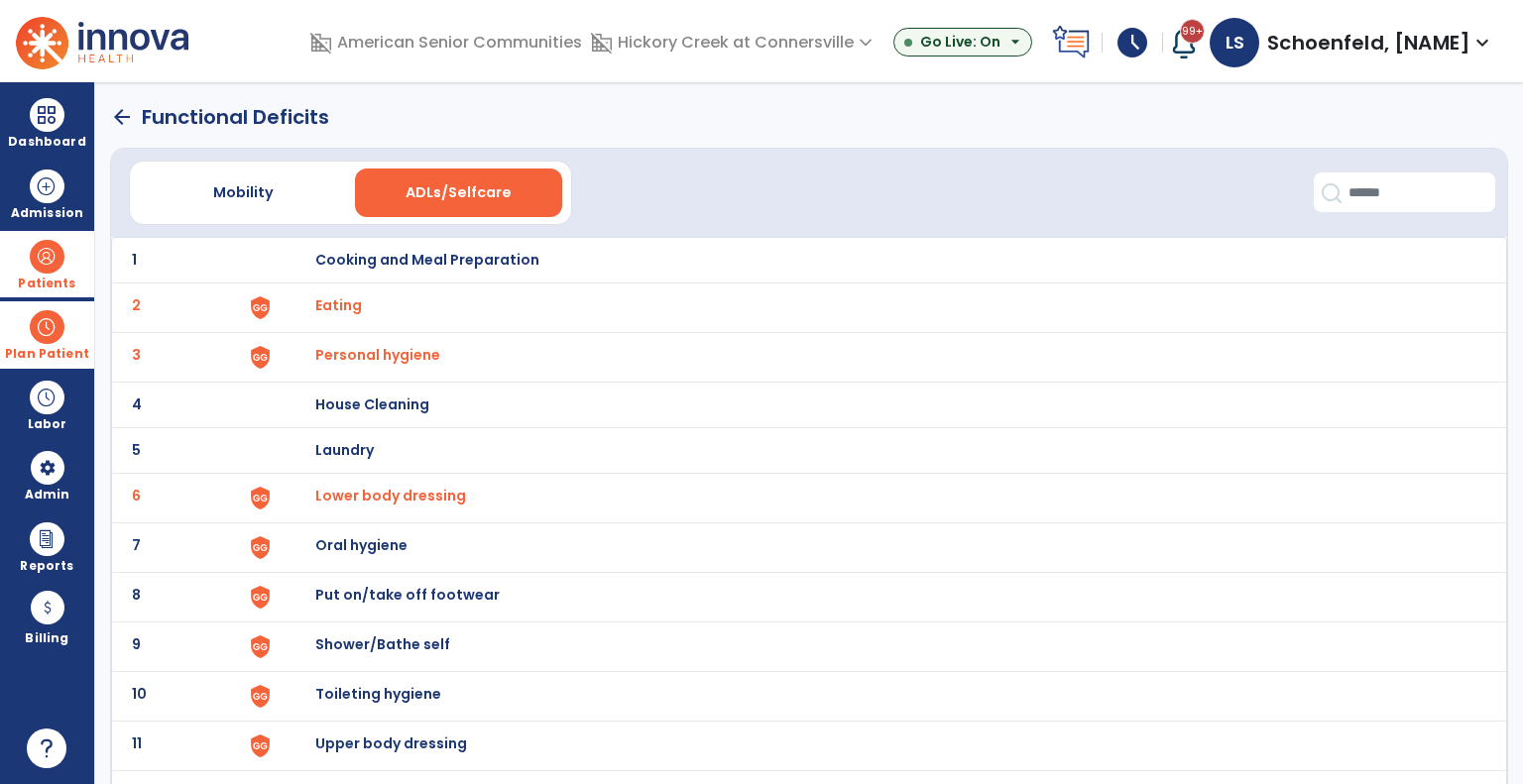 click on "Oral hygiene" at bounding box center [427, 260] 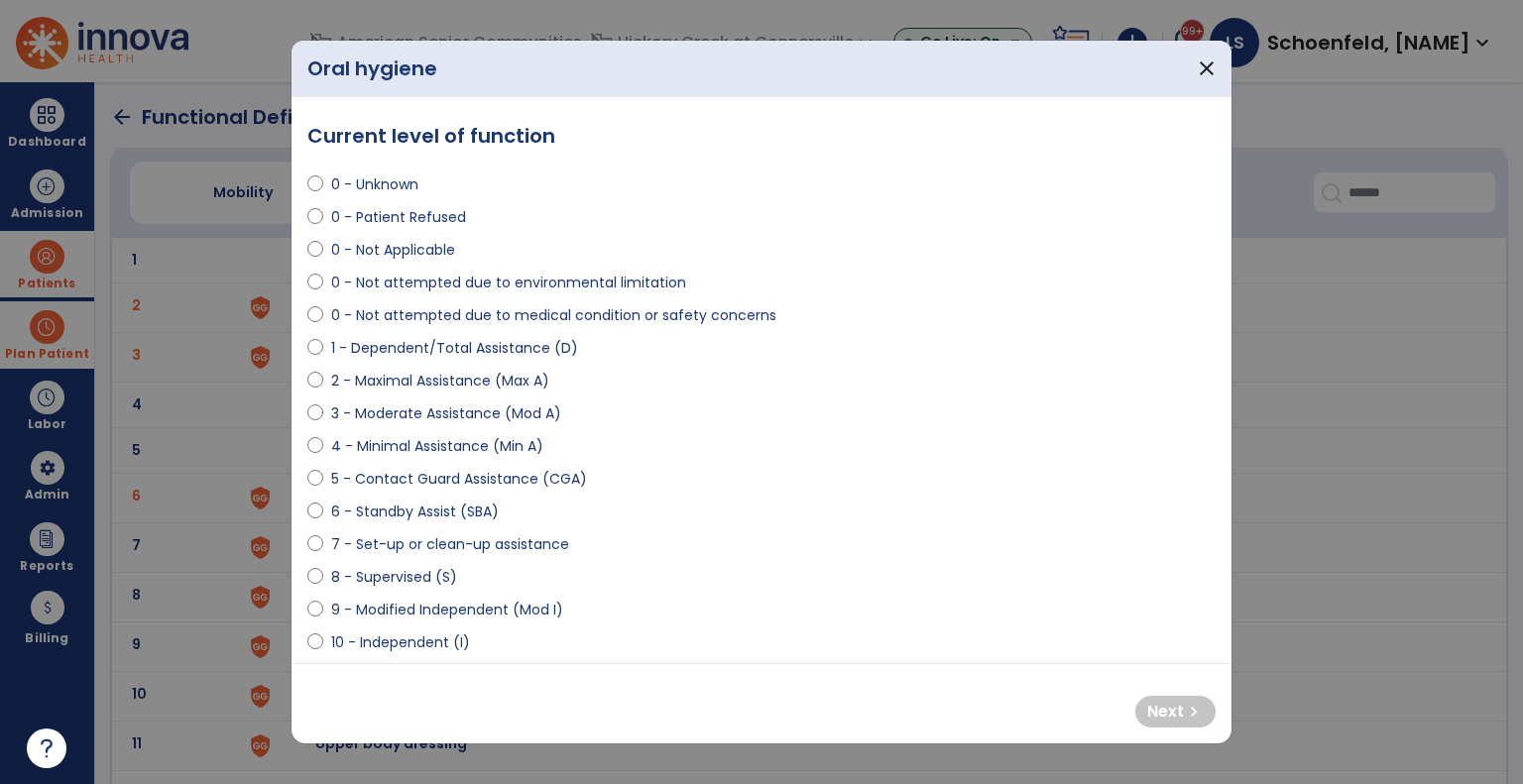 select on "**********" 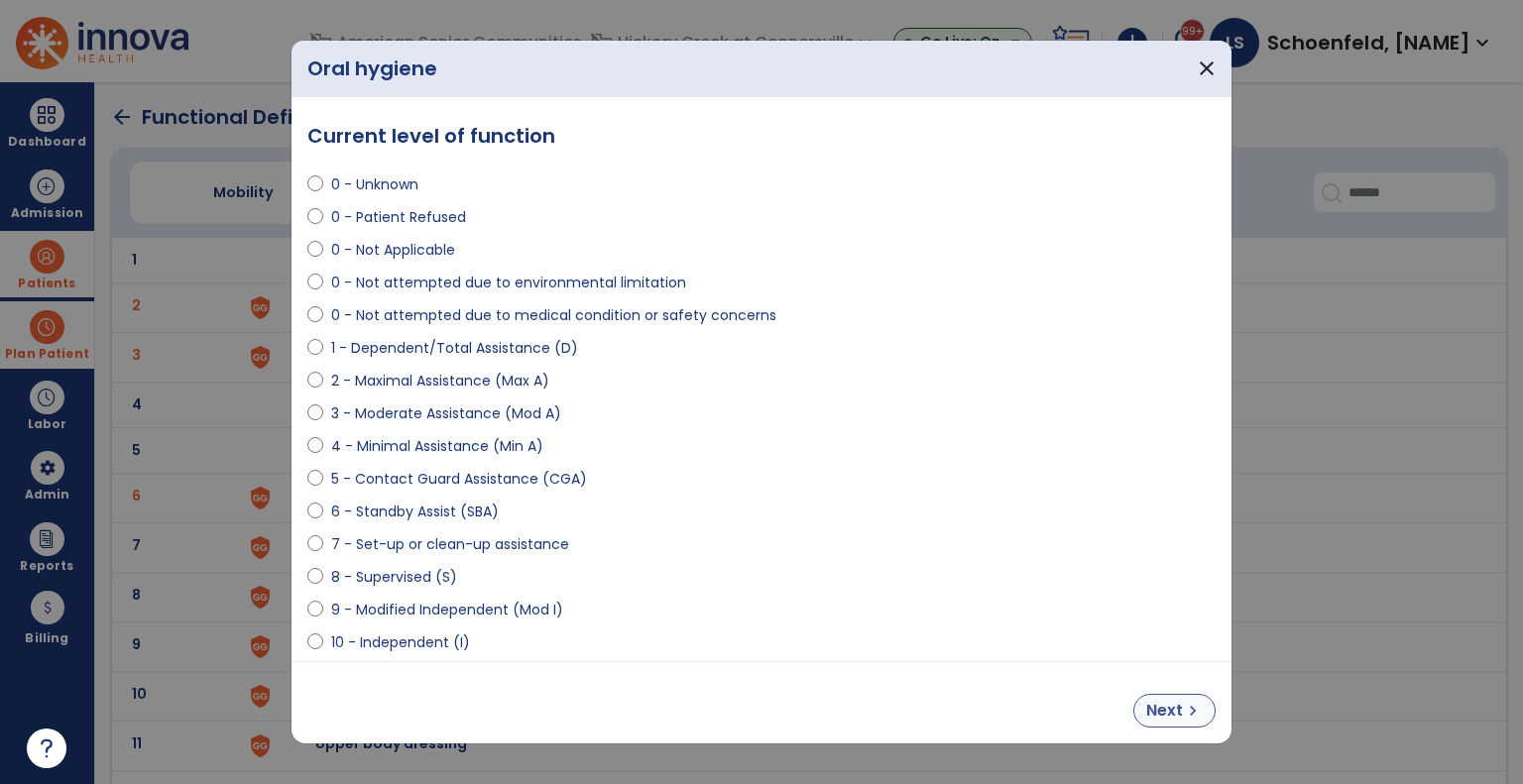 click on "Next  chevron_right" at bounding box center (762, 703) 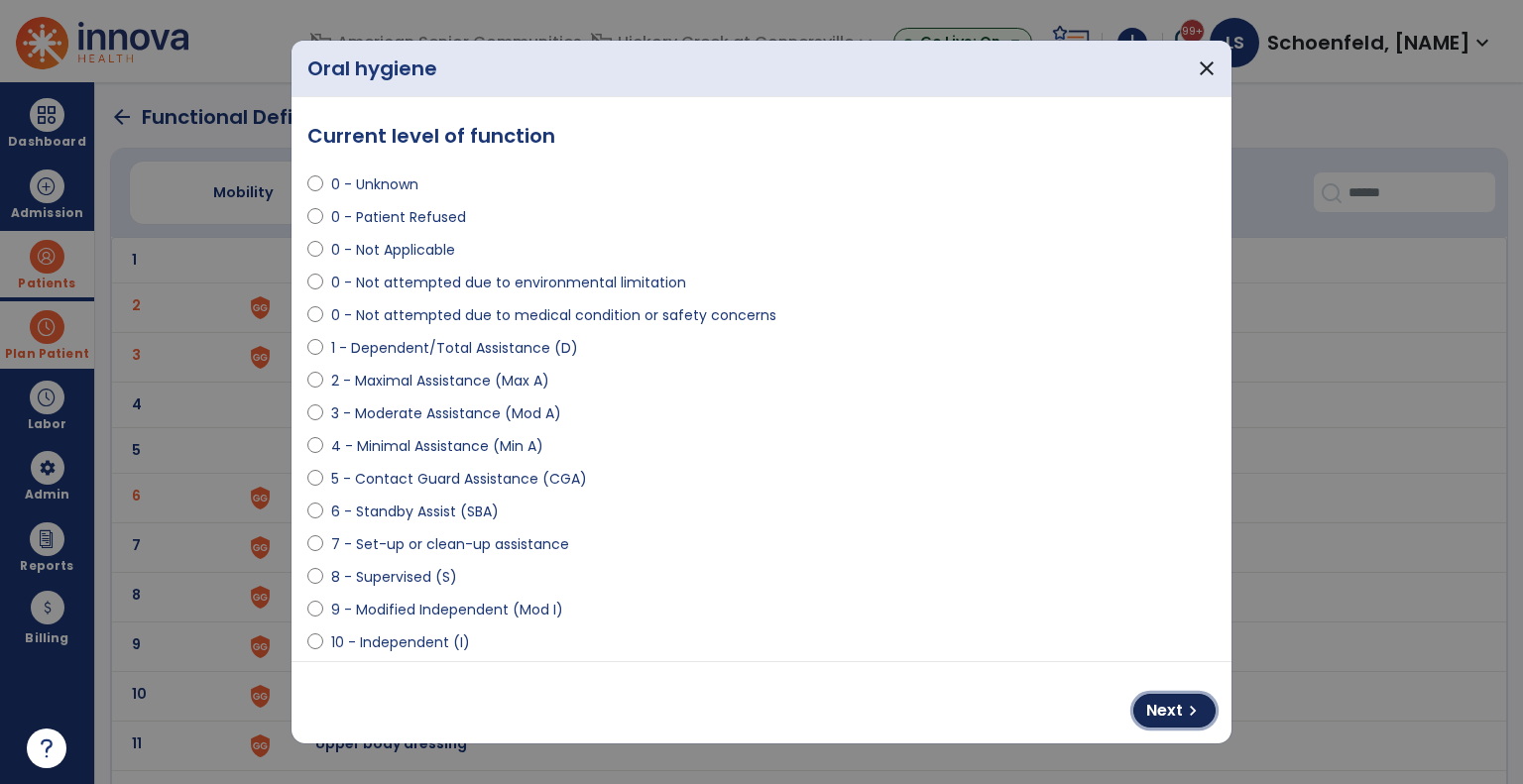drag, startPoint x: 1148, startPoint y: 700, endPoint x: 964, endPoint y: 680, distance: 185.08376 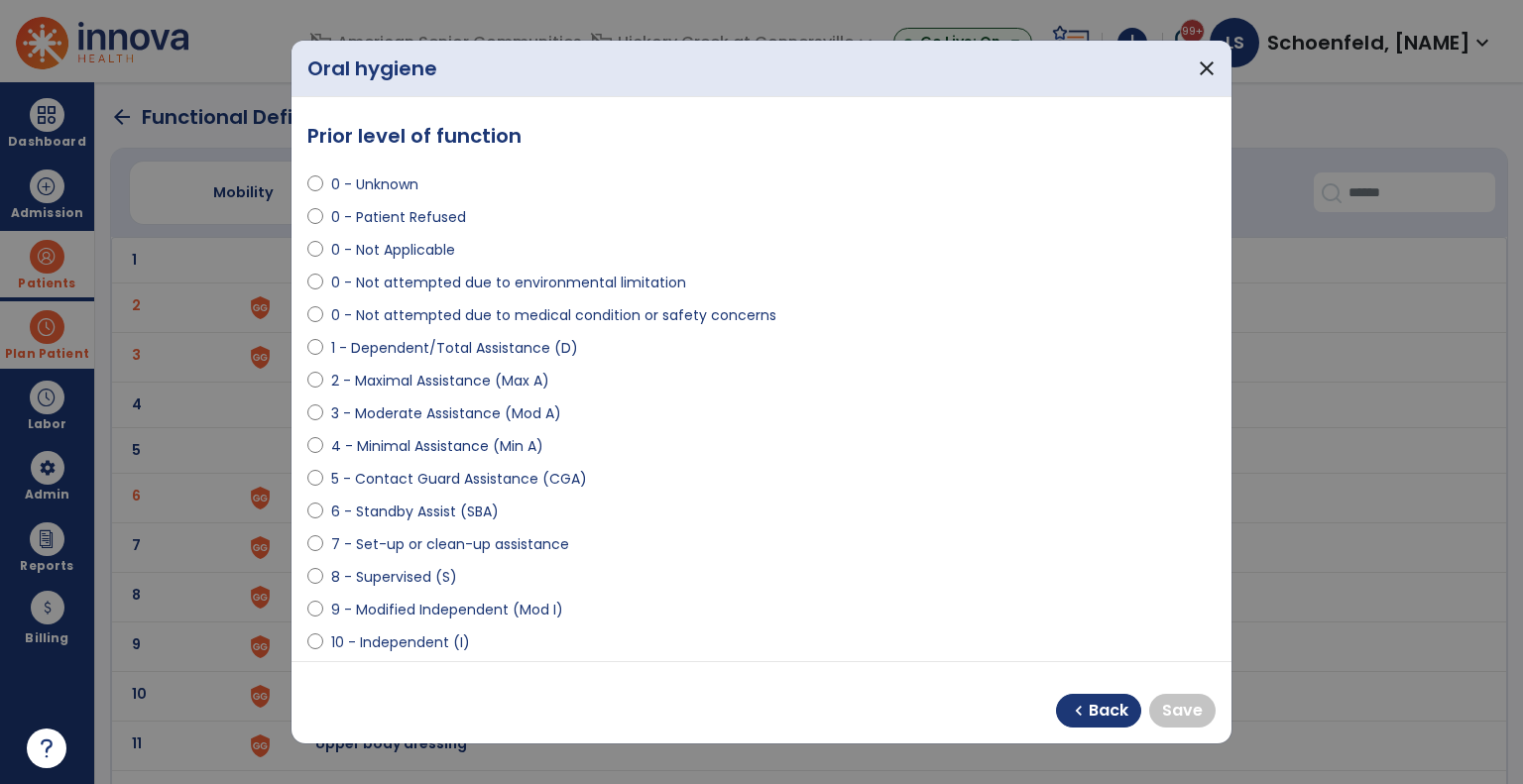drag, startPoint x: 543, startPoint y: 606, endPoint x: 566, endPoint y: 607, distance: 23.021729 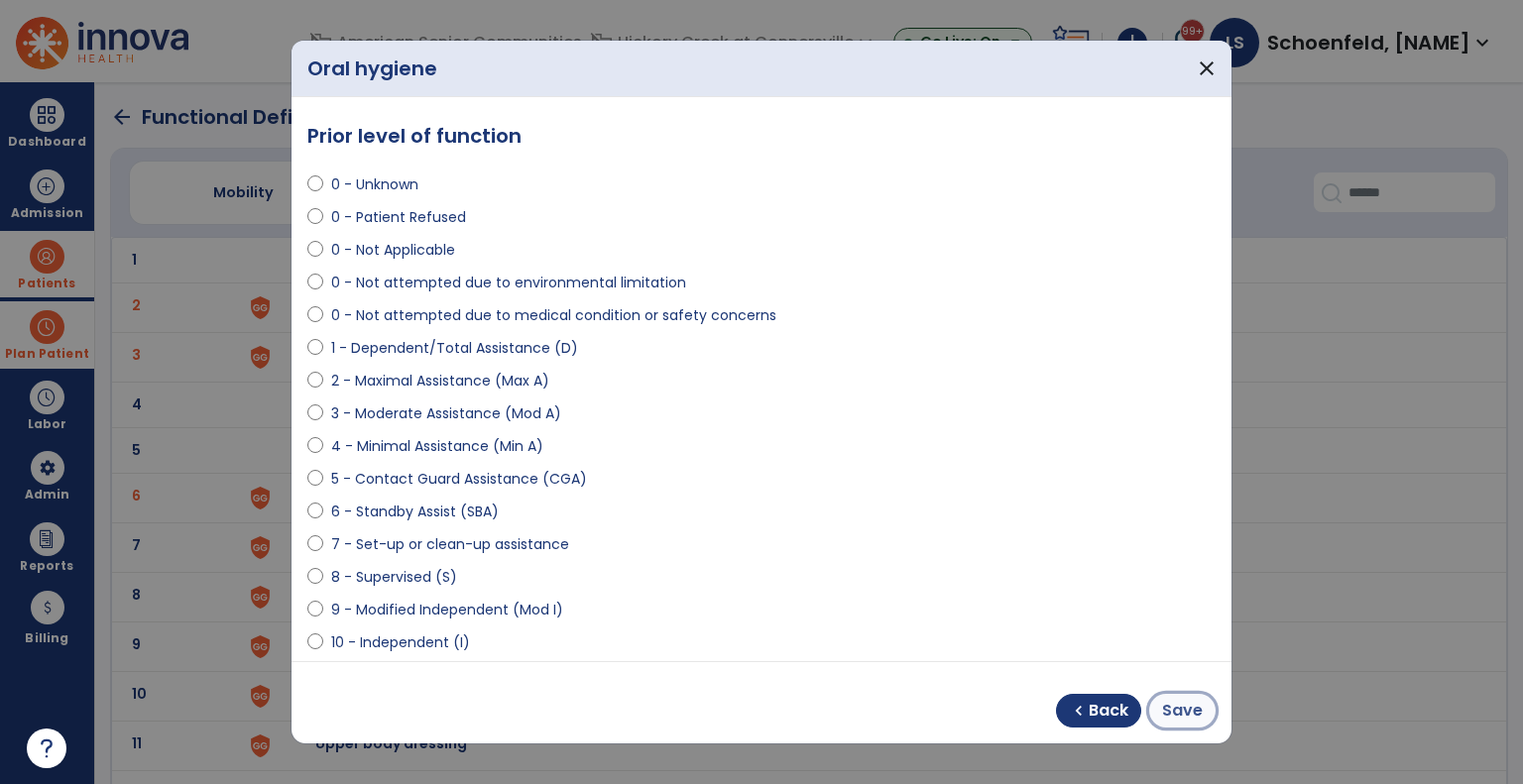 click on "Save" at bounding box center (1182, 711) 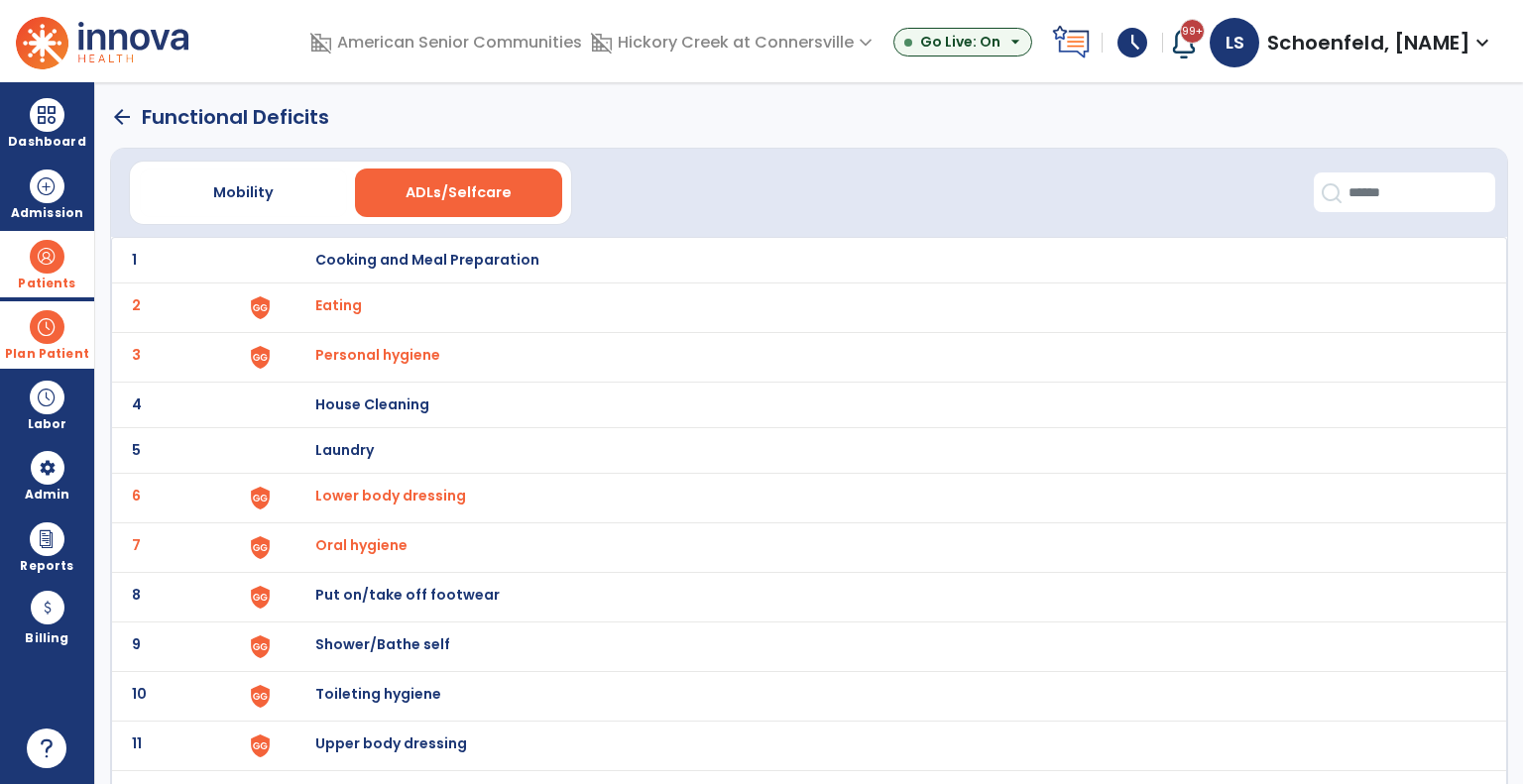 click on "Put on/take off footwear" at bounding box center (427, 260) 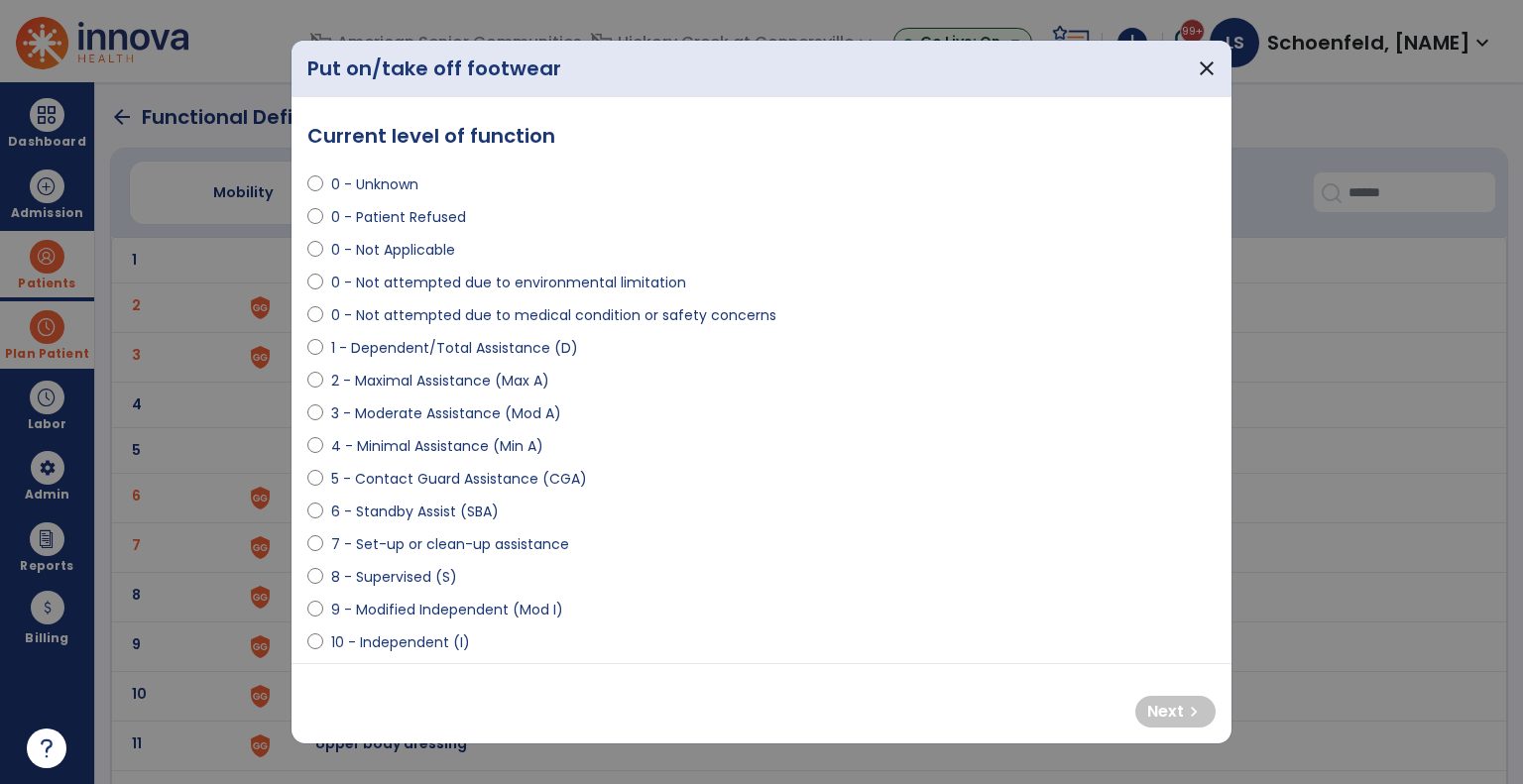select on "**********" 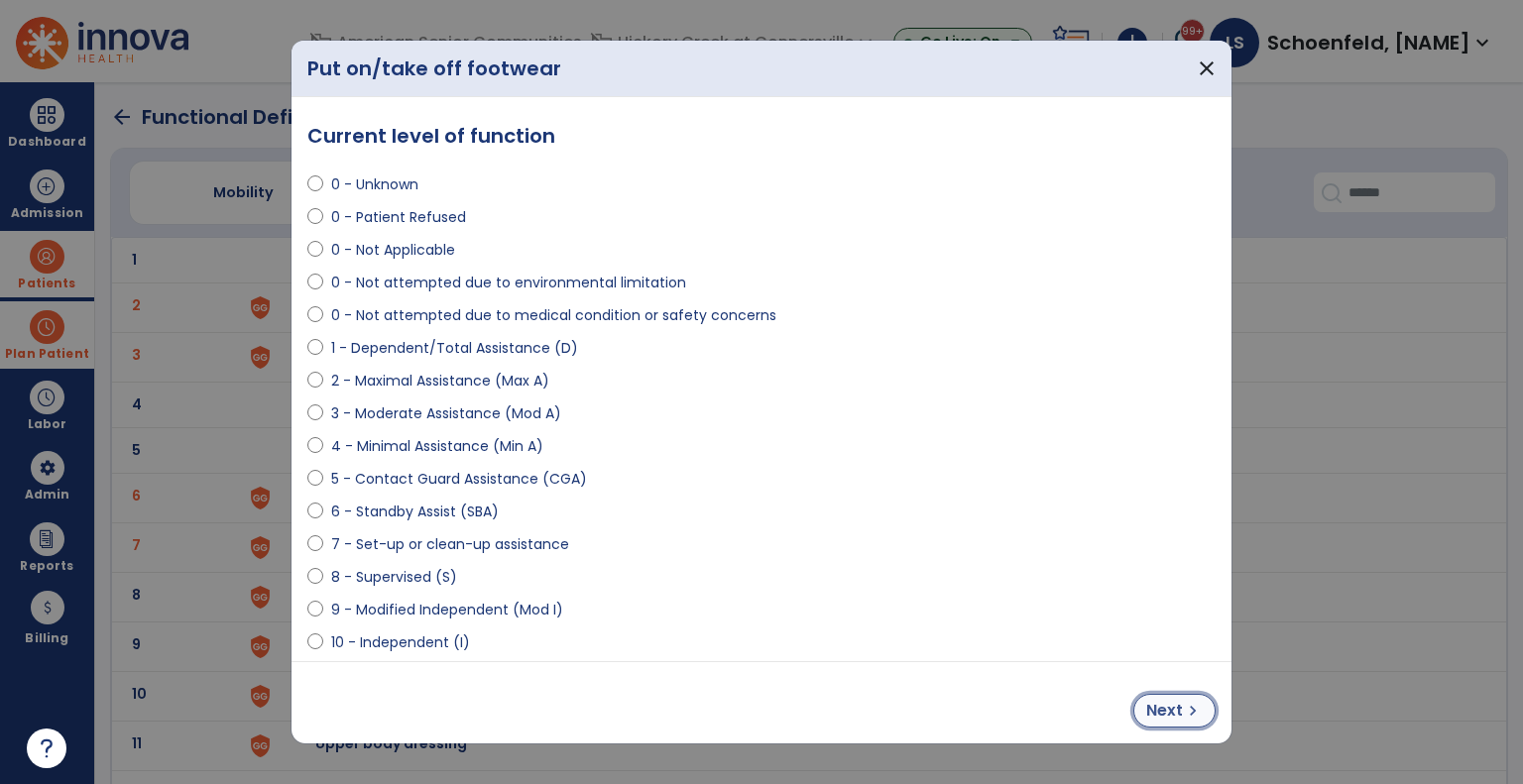 click on "Next" at bounding box center [1164, 711] 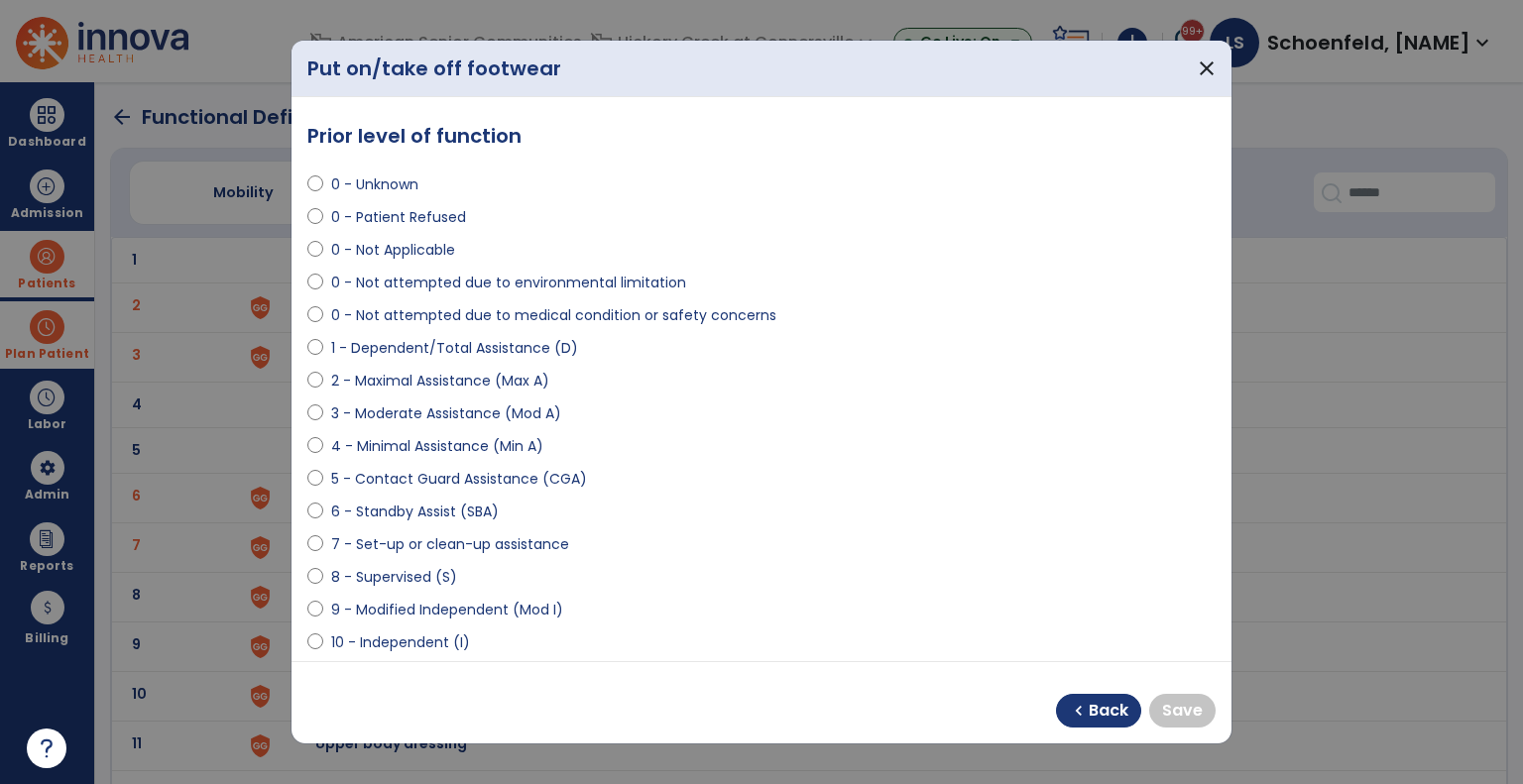 select on "**********" 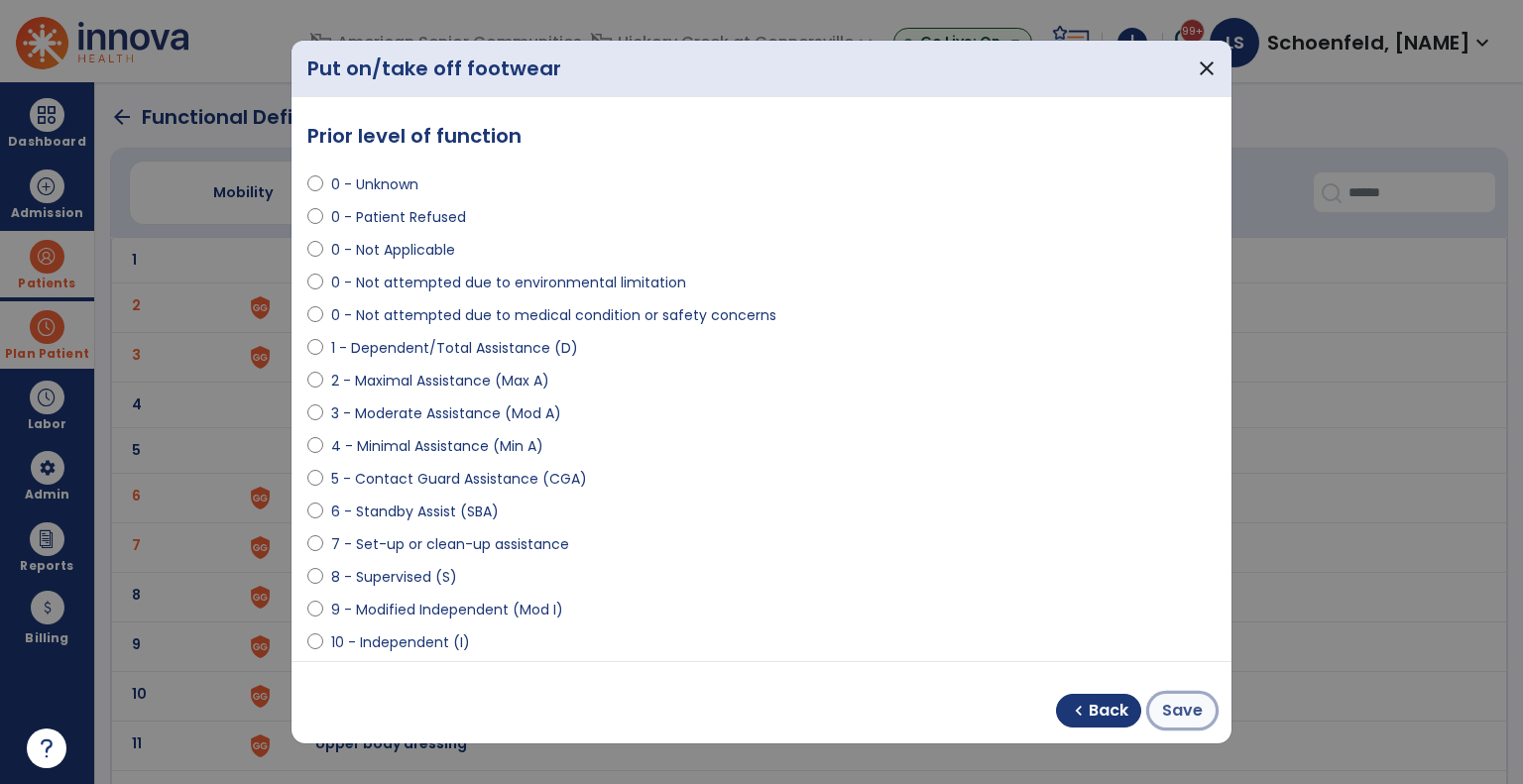 click on "Save" at bounding box center [1182, 711] 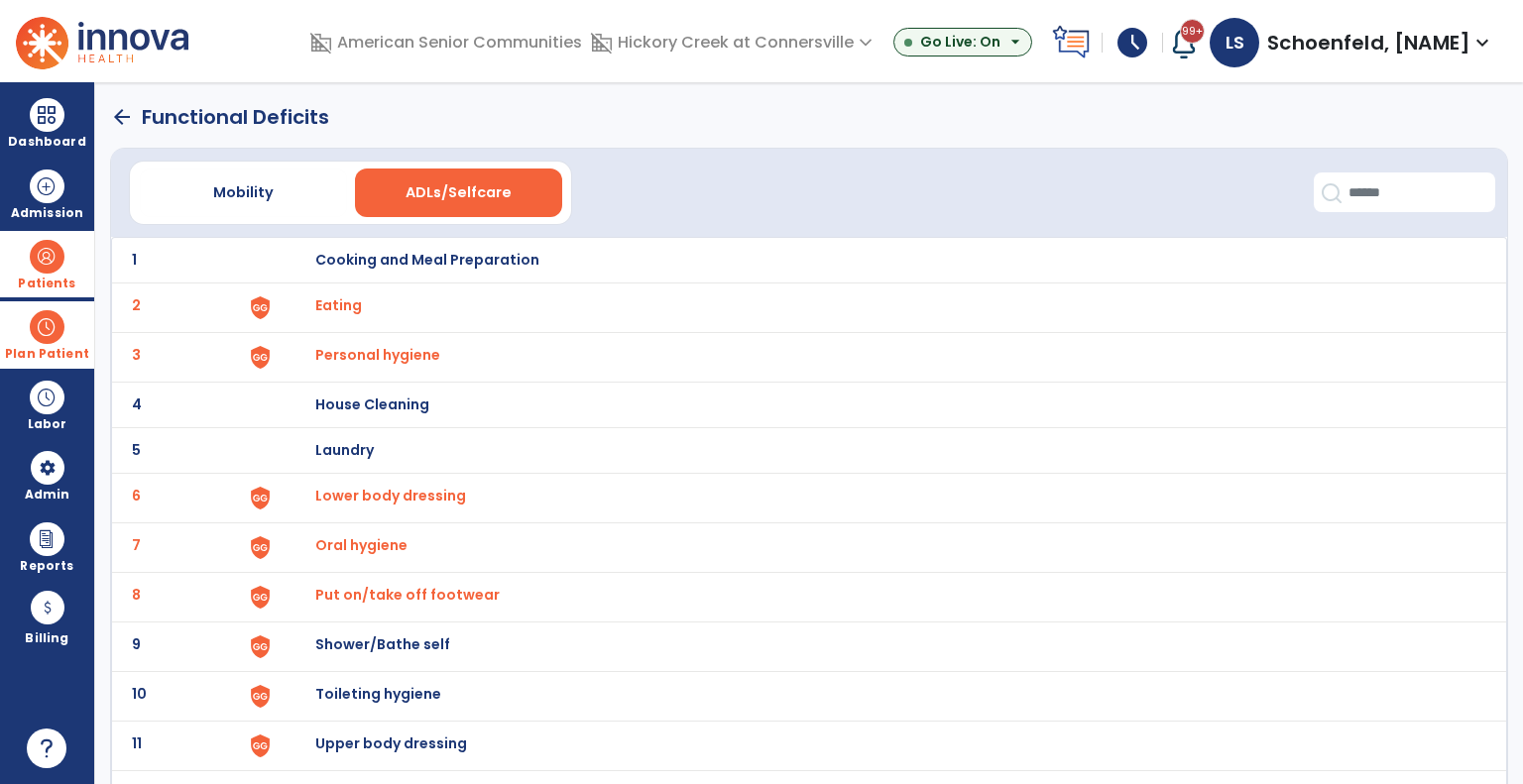 click on "Shower/Bathe self" at bounding box center [427, 260] 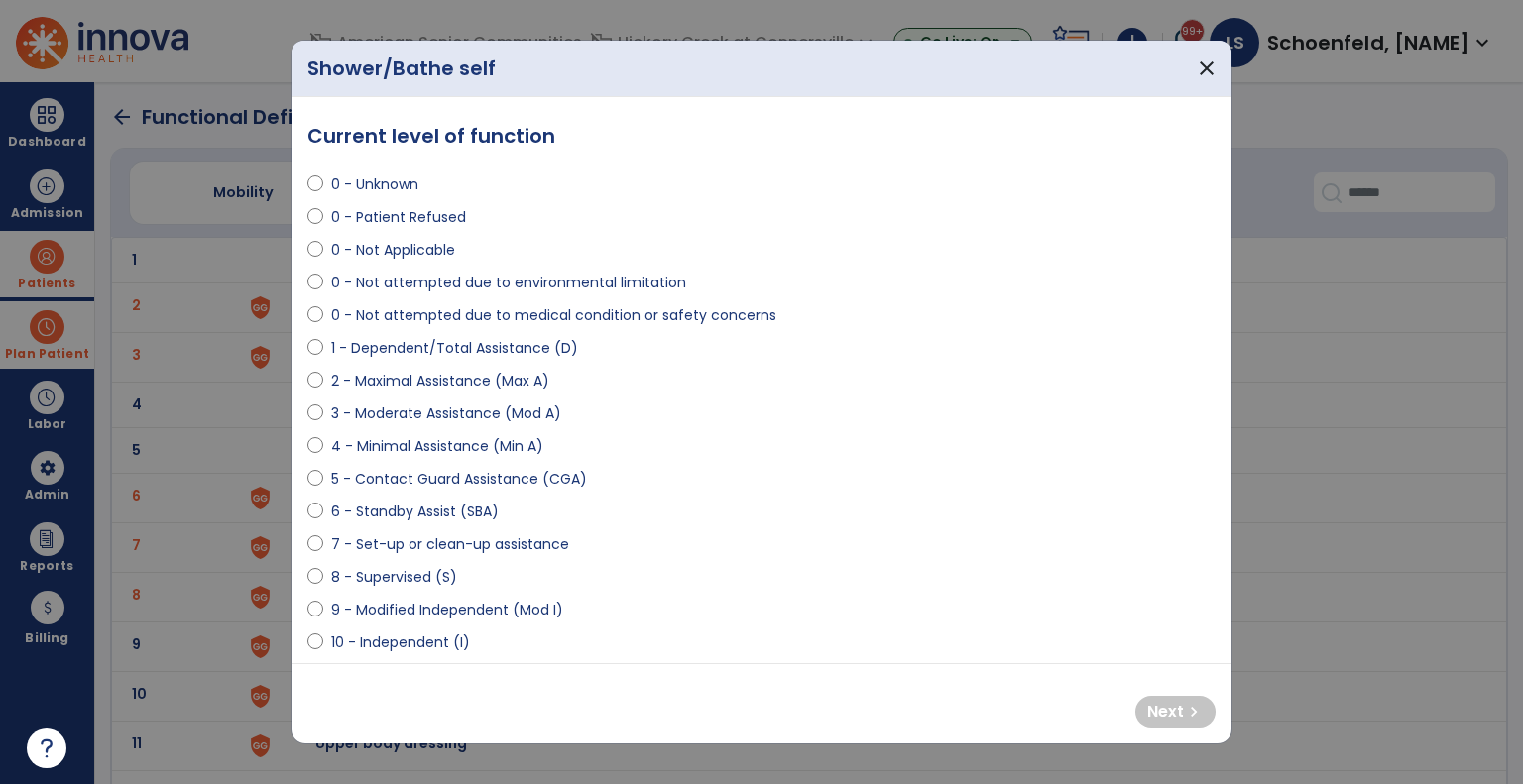select on "**********" 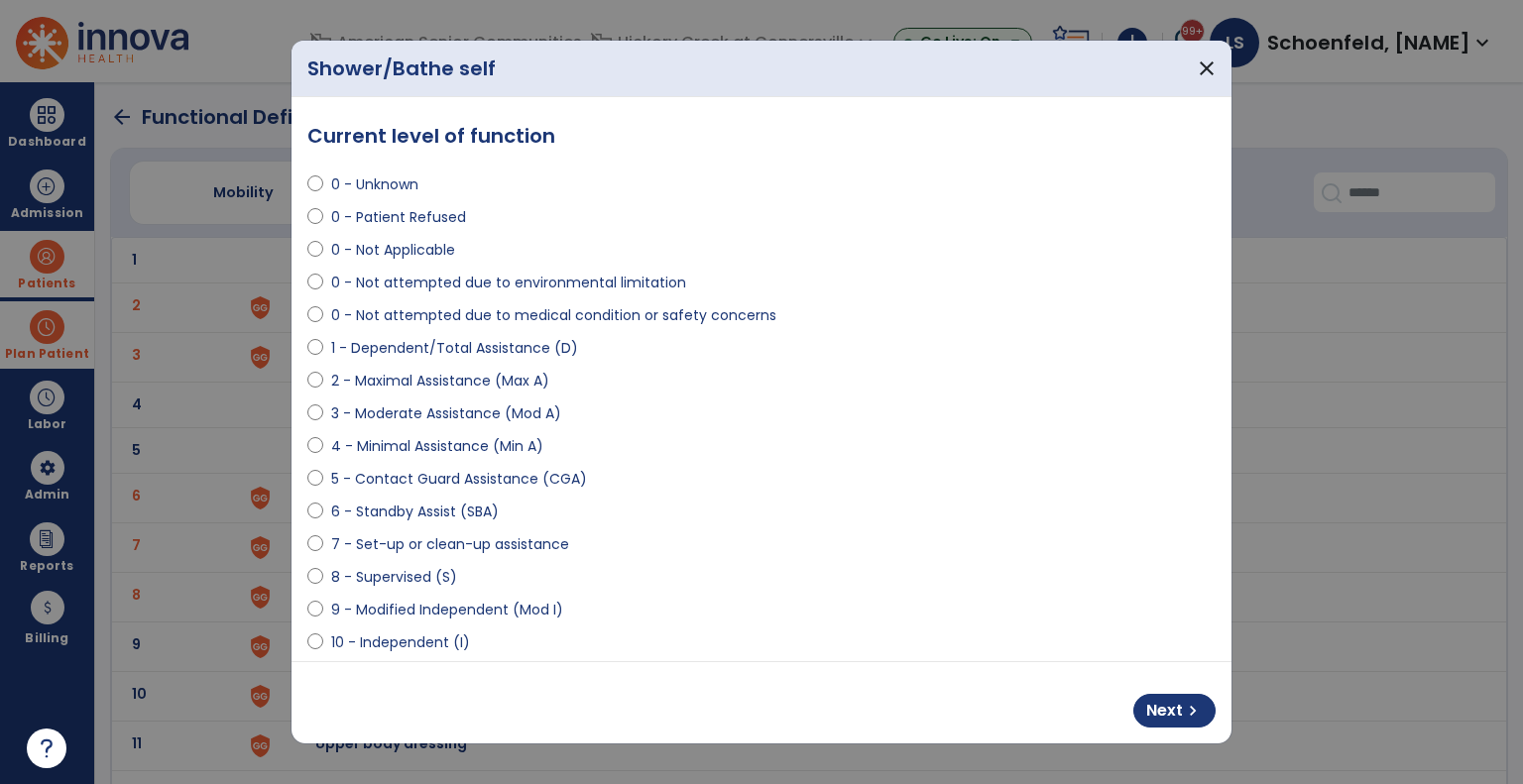 click on "Next  chevron_right" at bounding box center [1174, 711] 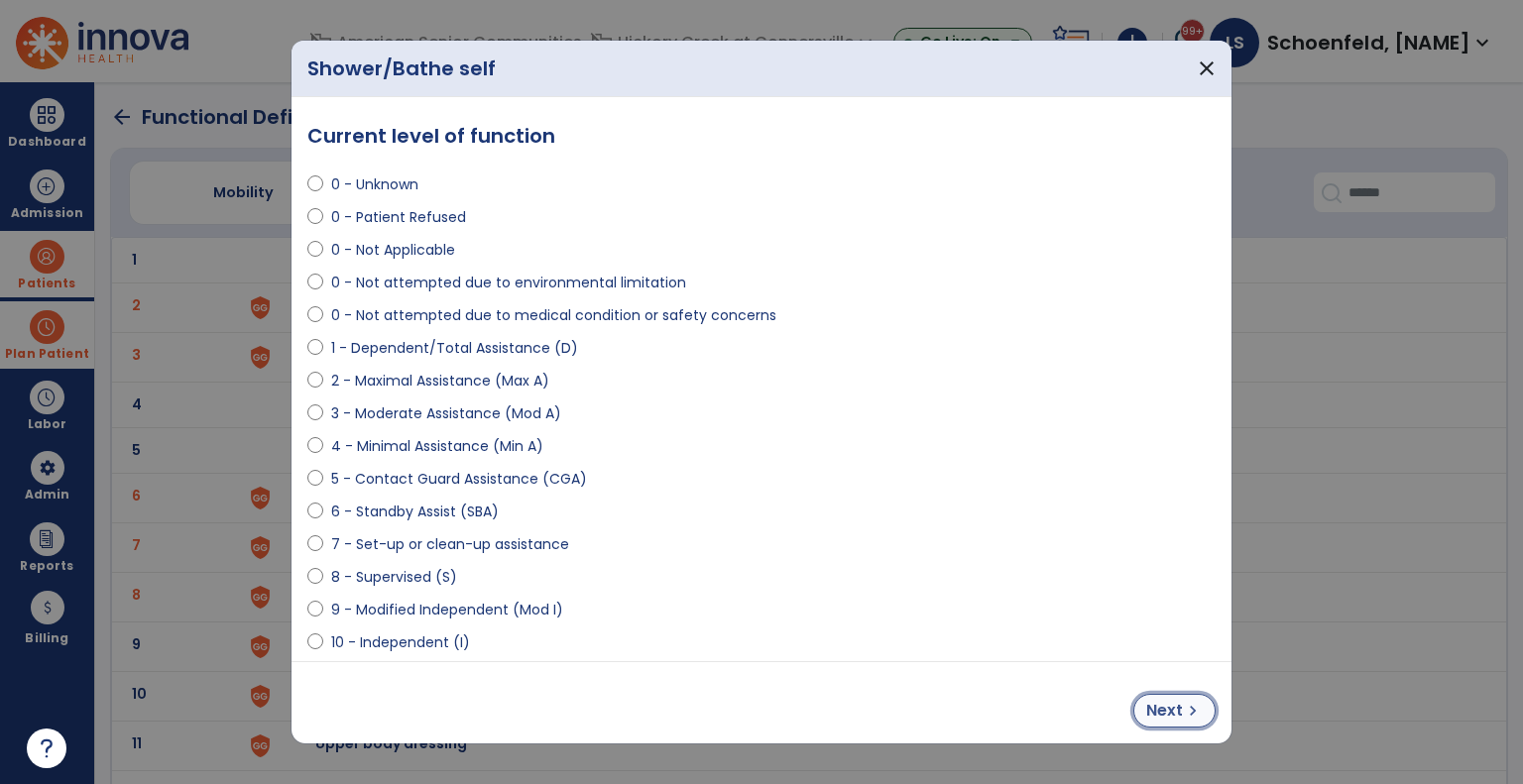 click on "Next" at bounding box center (1164, 711) 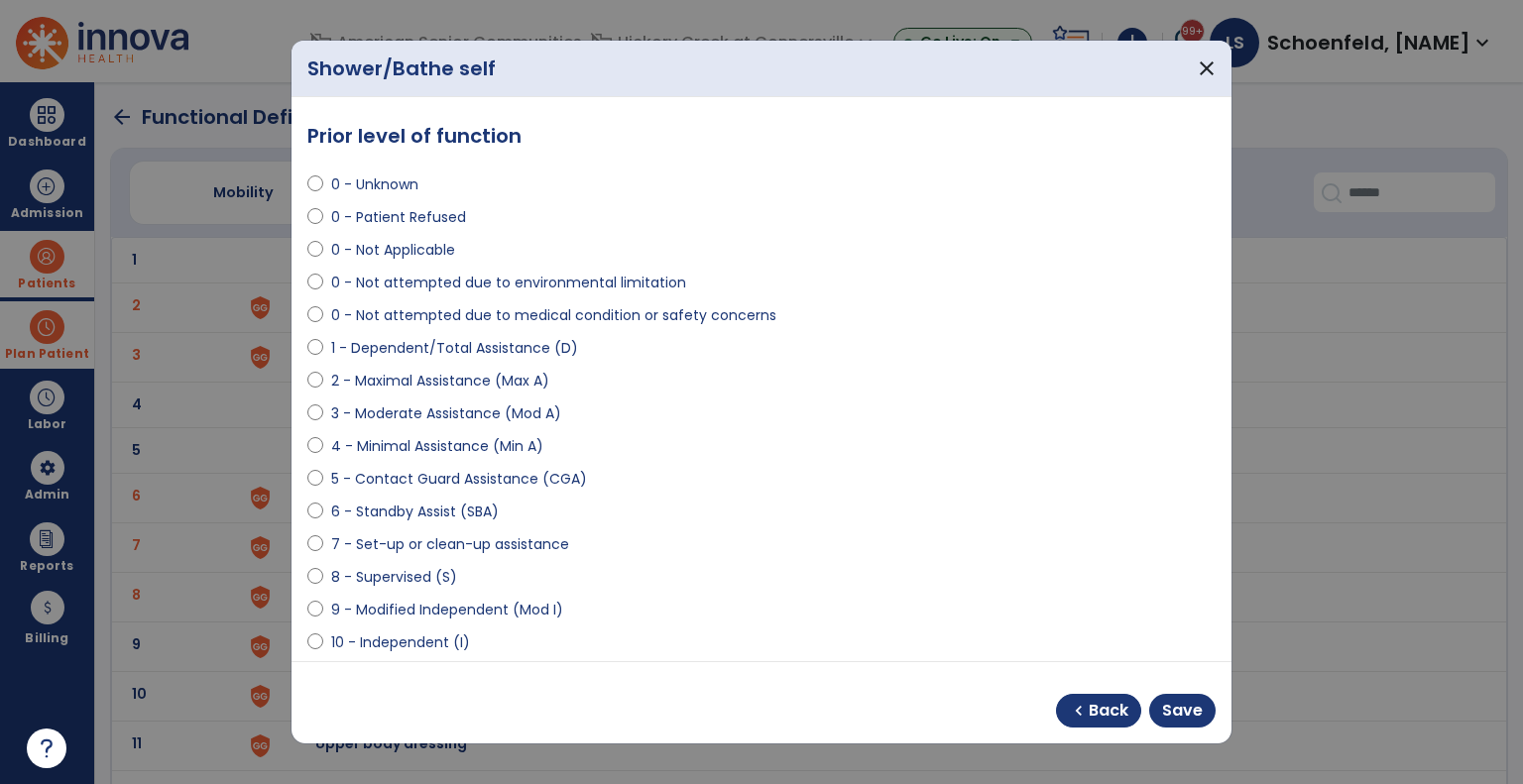 select on "**********" 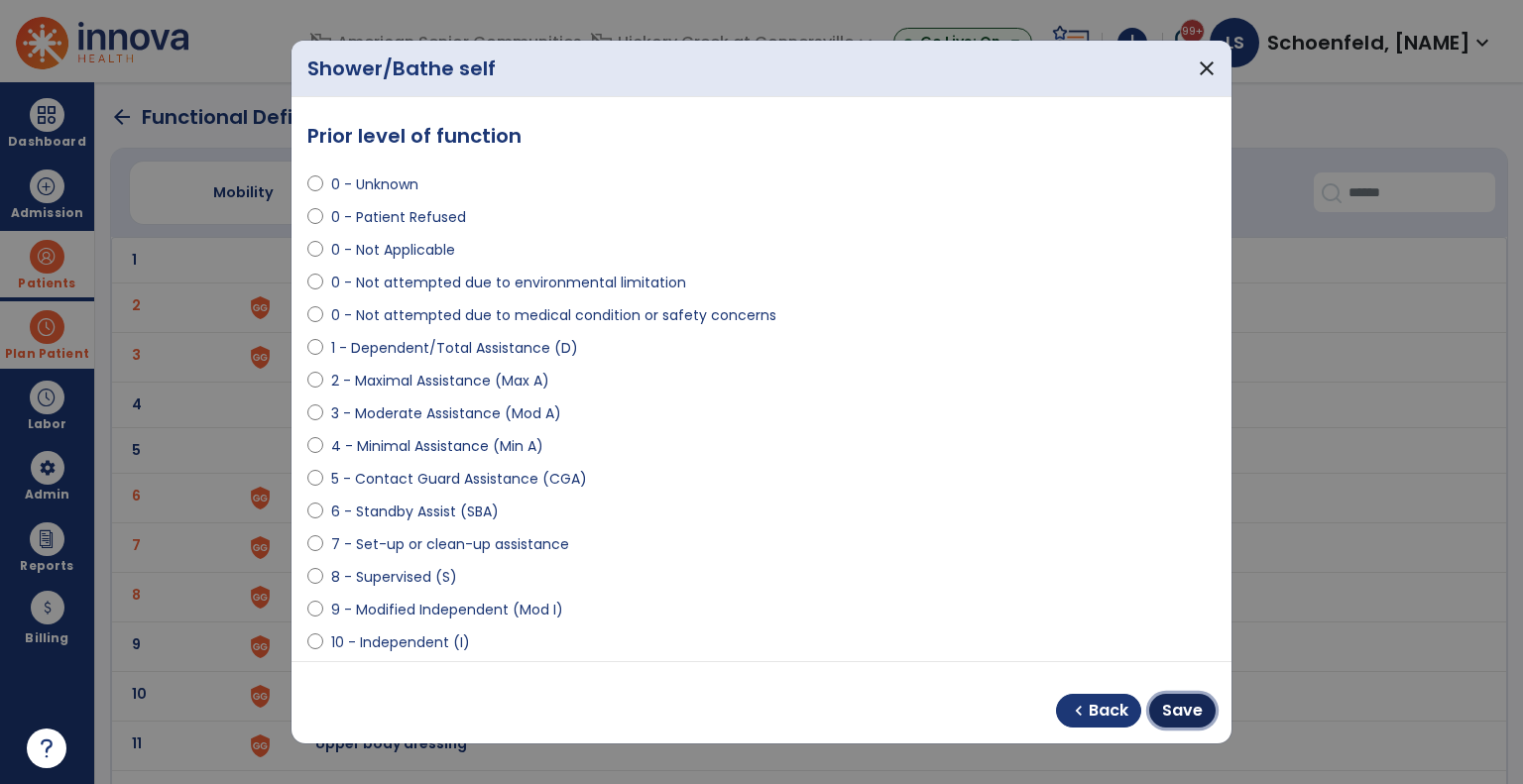 drag, startPoint x: 1185, startPoint y: 709, endPoint x: 1116, endPoint y: 717, distance: 69.46222 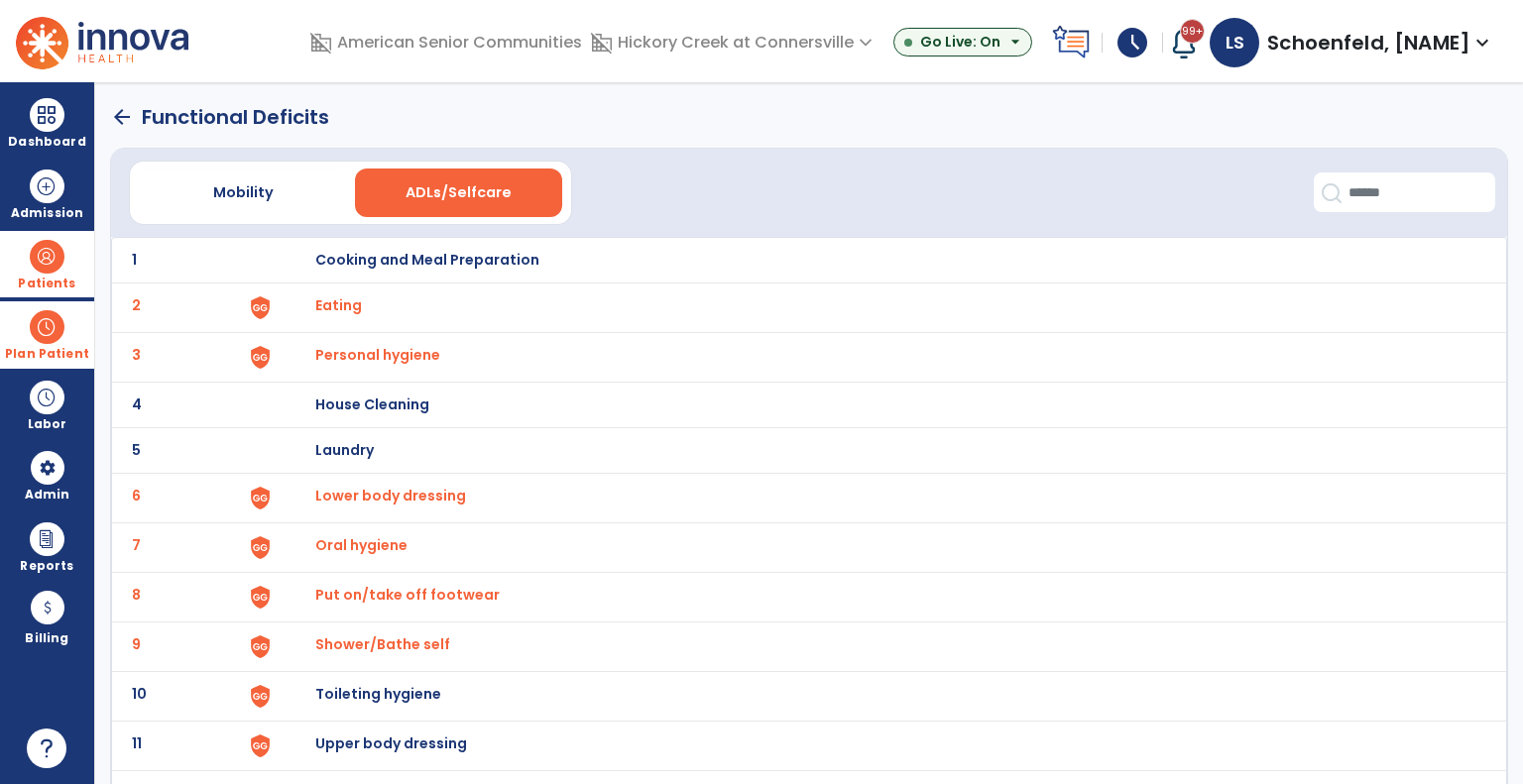 click on "Toileting hygiene" at bounding box center (427, 260) 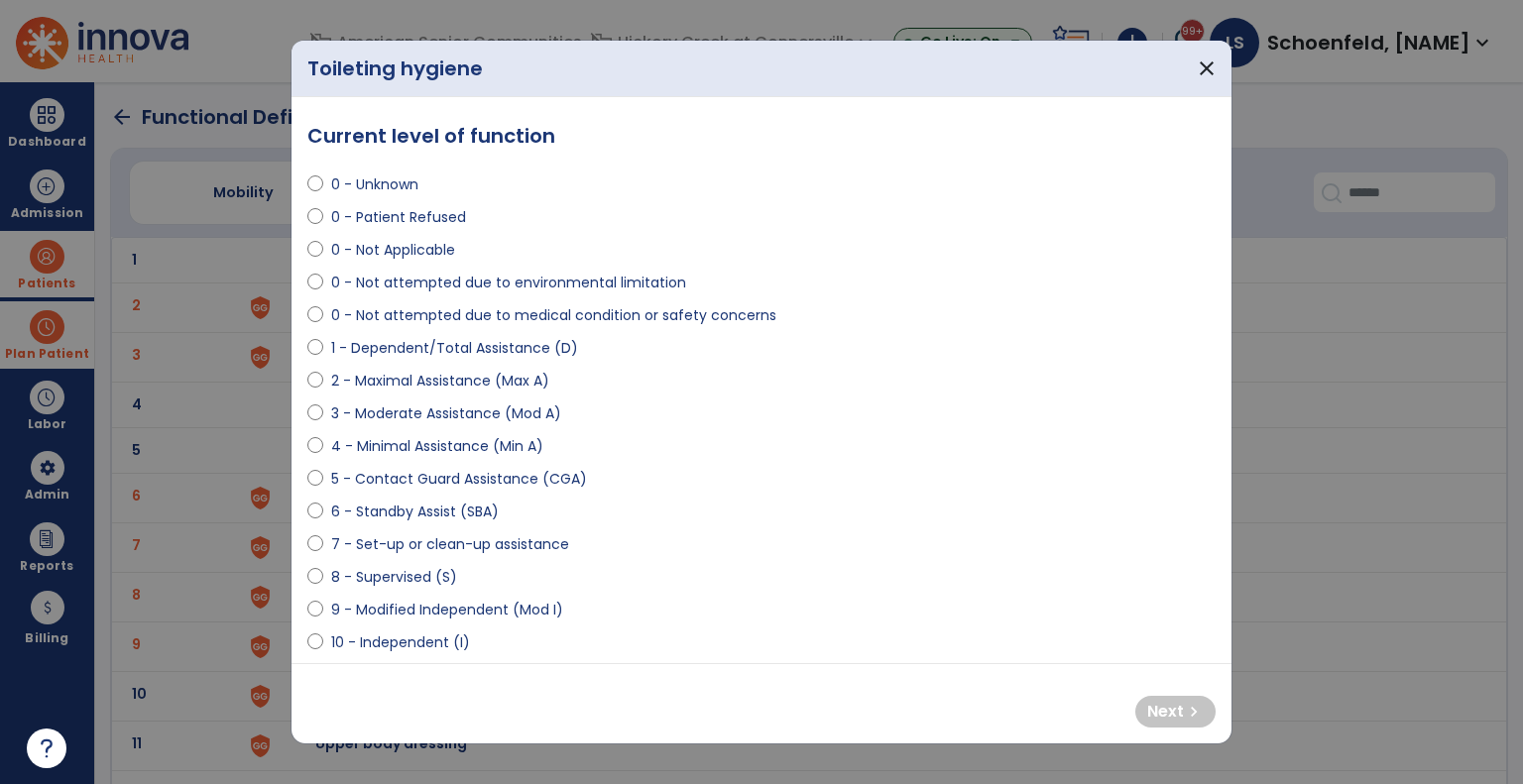 select on "**********" 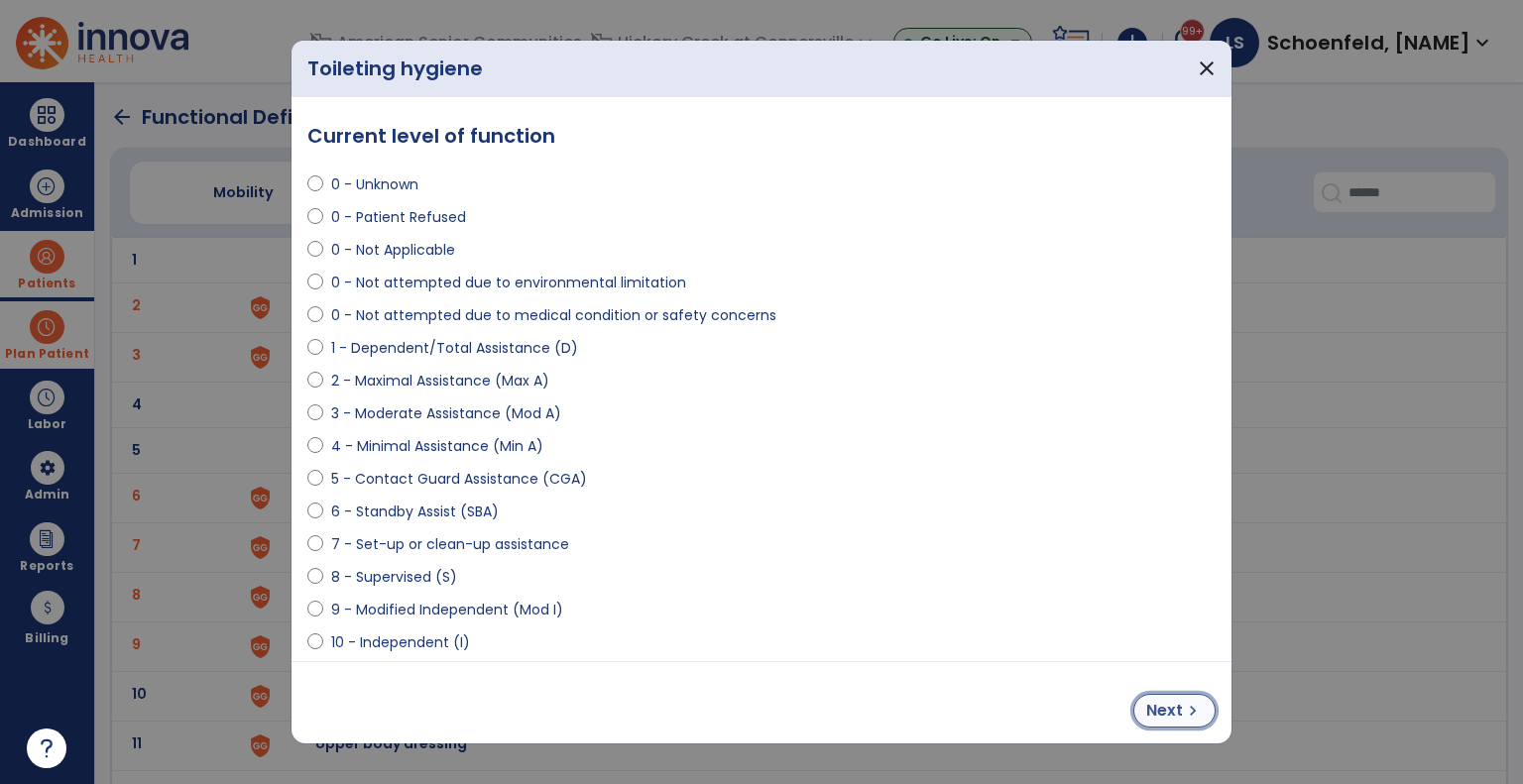 click on "Next" at bounding box center (1164, 711) 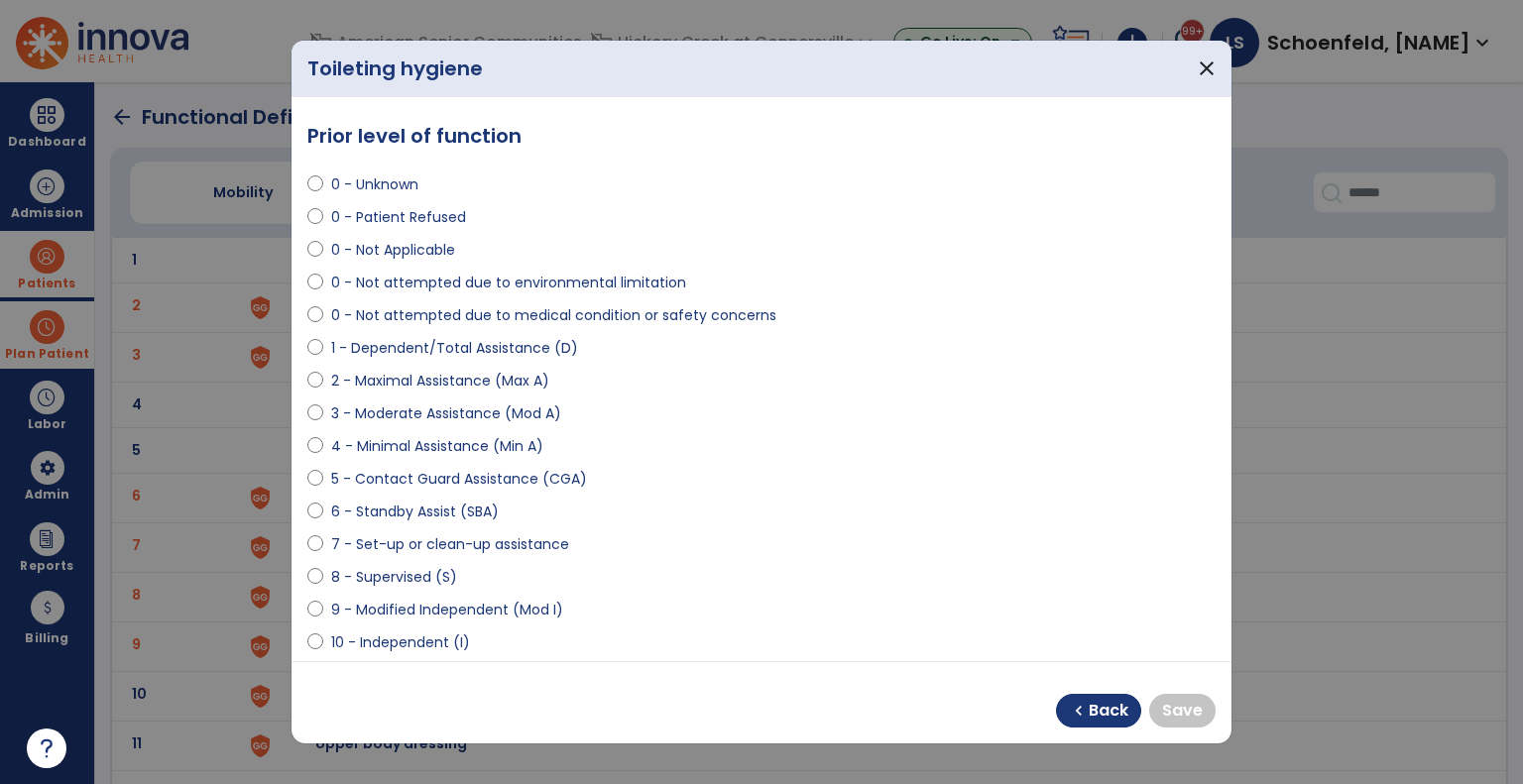 drag, startPoint x: 403, startPoint y: 471, endPoint x: 415, endPoint y: 478, distance: 13.892444 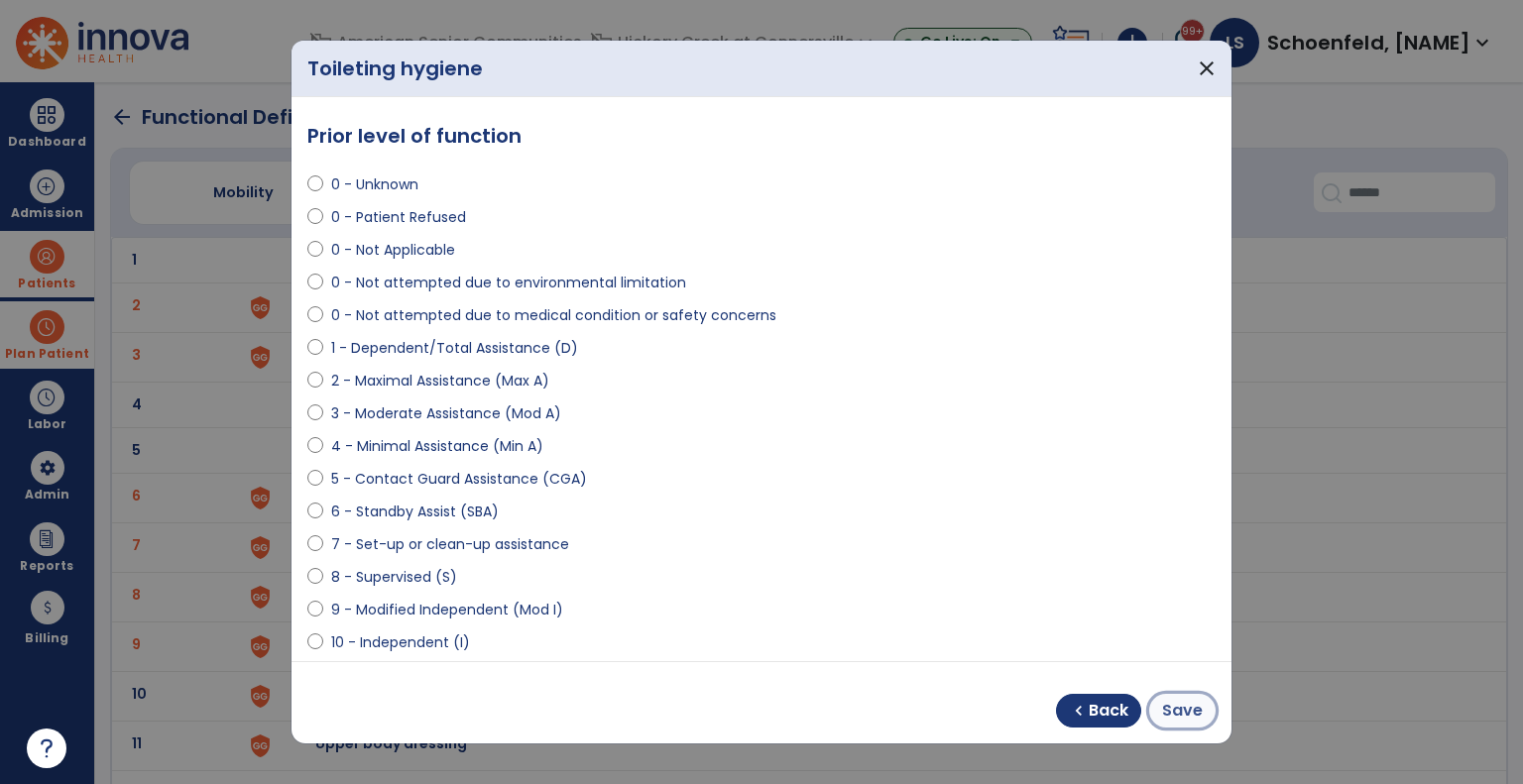 click on "Save" at bounding box center (1182, 711) 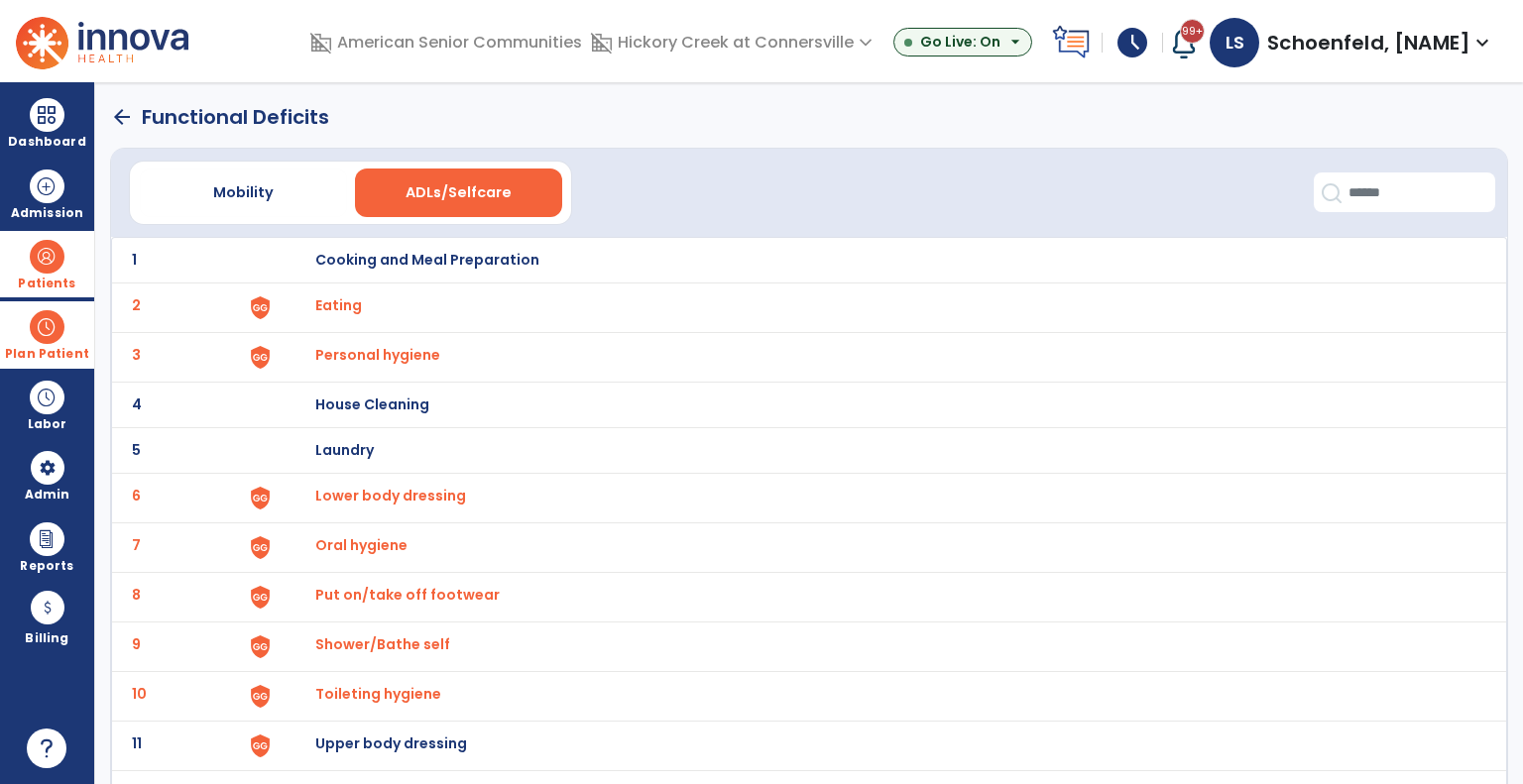click on "Upper body dressing" at bounding box center [427, 260] 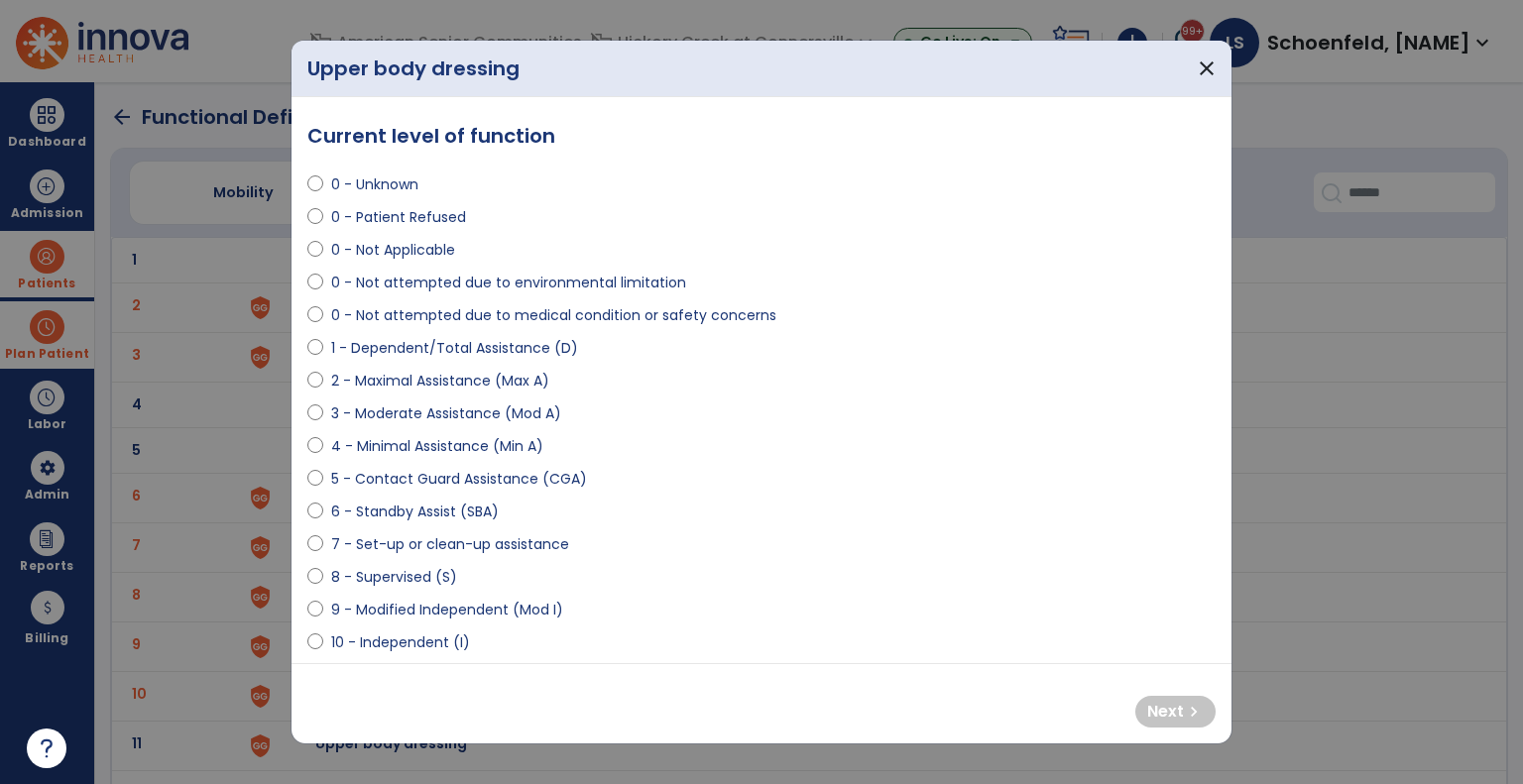 select on "**********" 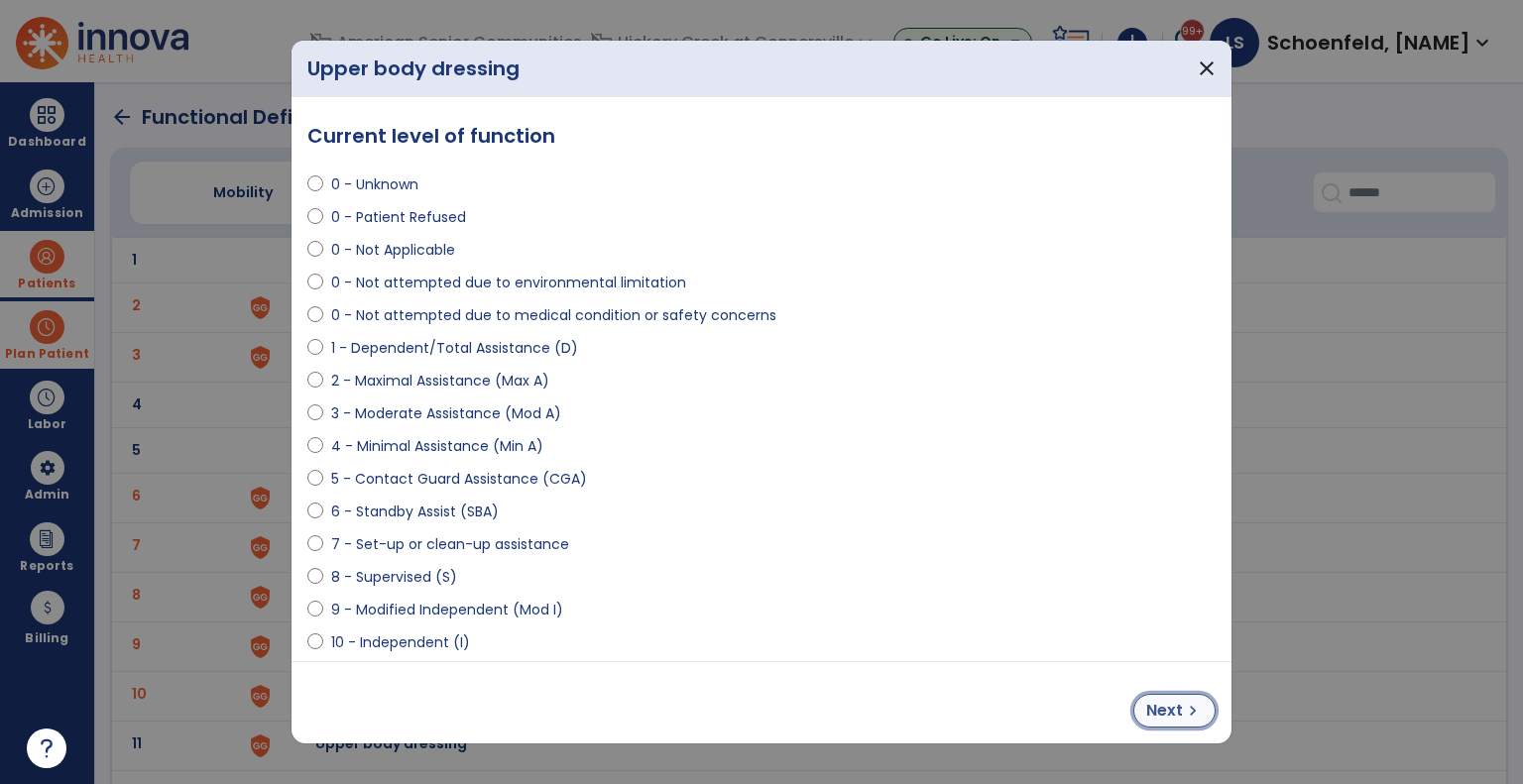 click on "Next" at bounding box center (1164, 711) 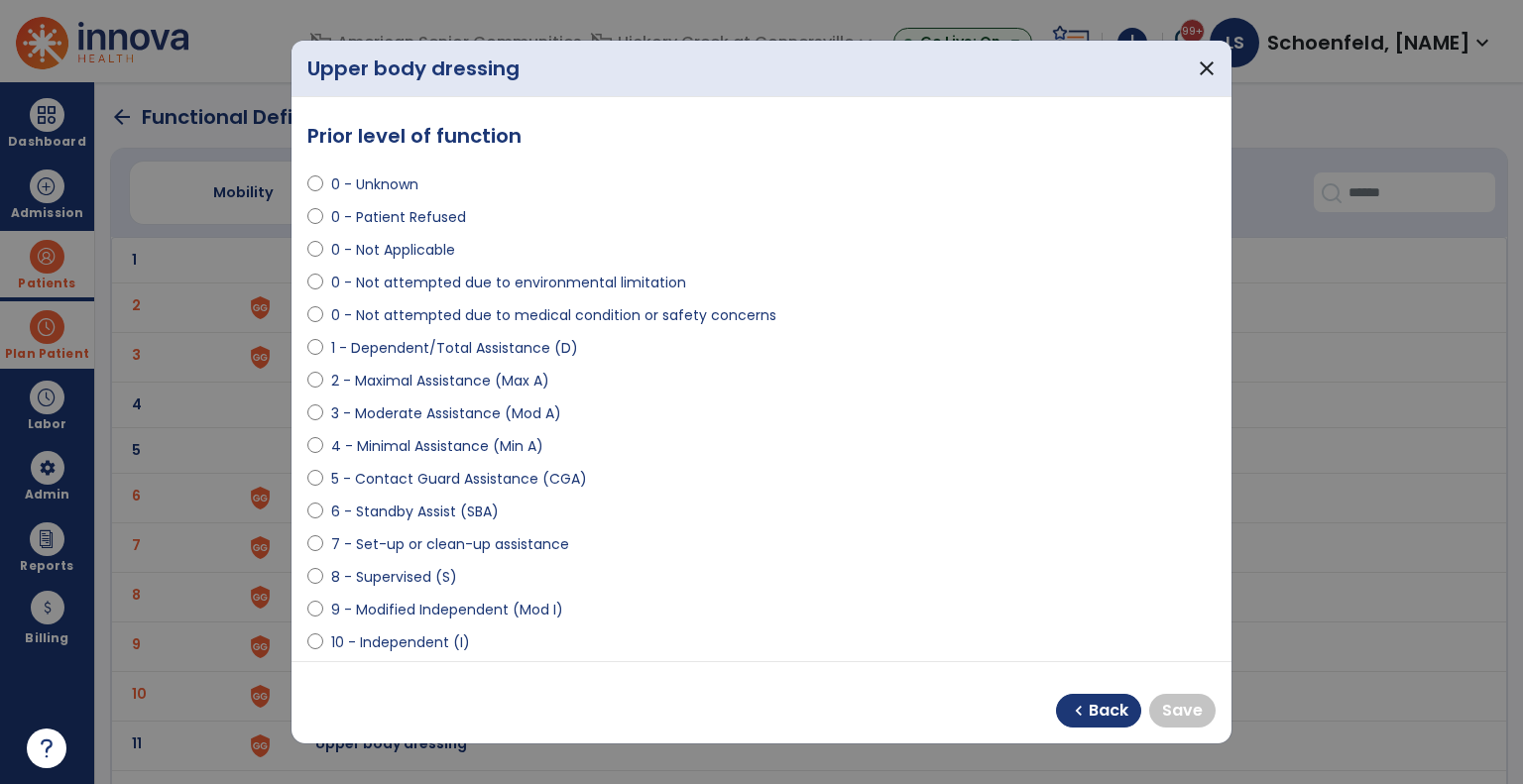 click on "7 - Set-up or clean-up assistance" at bounding box center [450, 544] 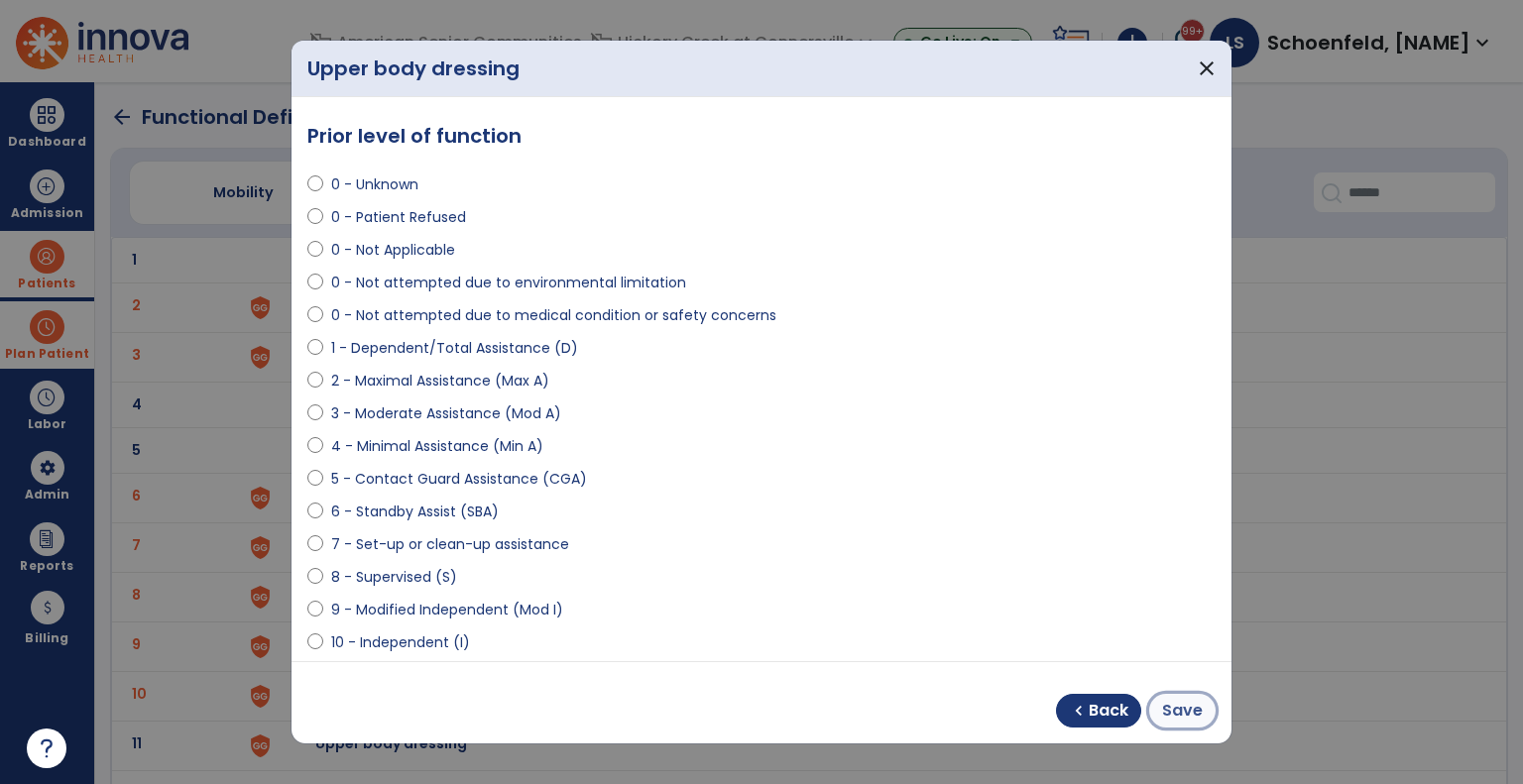 click on "Save" at bounding box center [1182, 711] 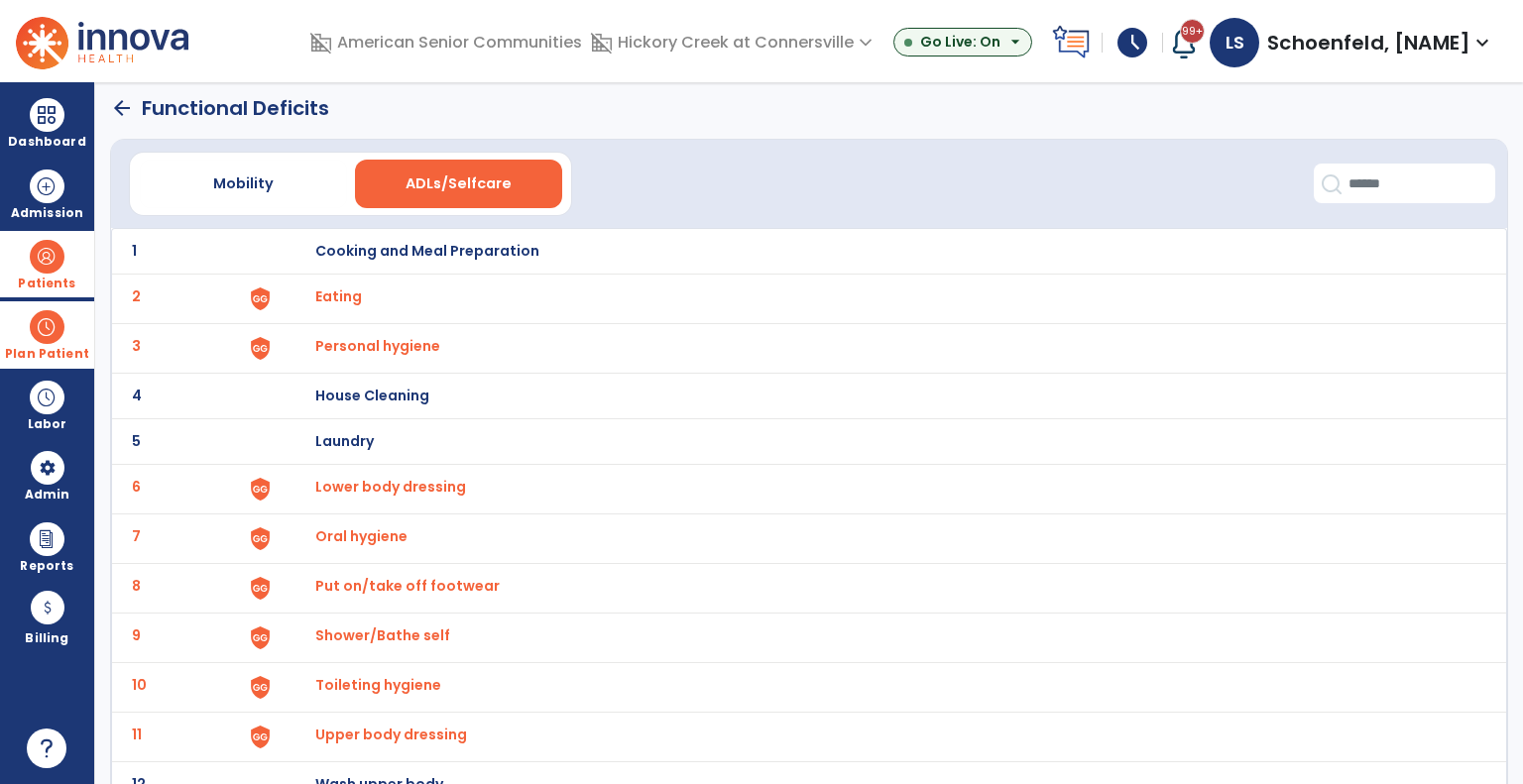 scroll, scrollTop: 0, scrollLeft: 0, axis: both 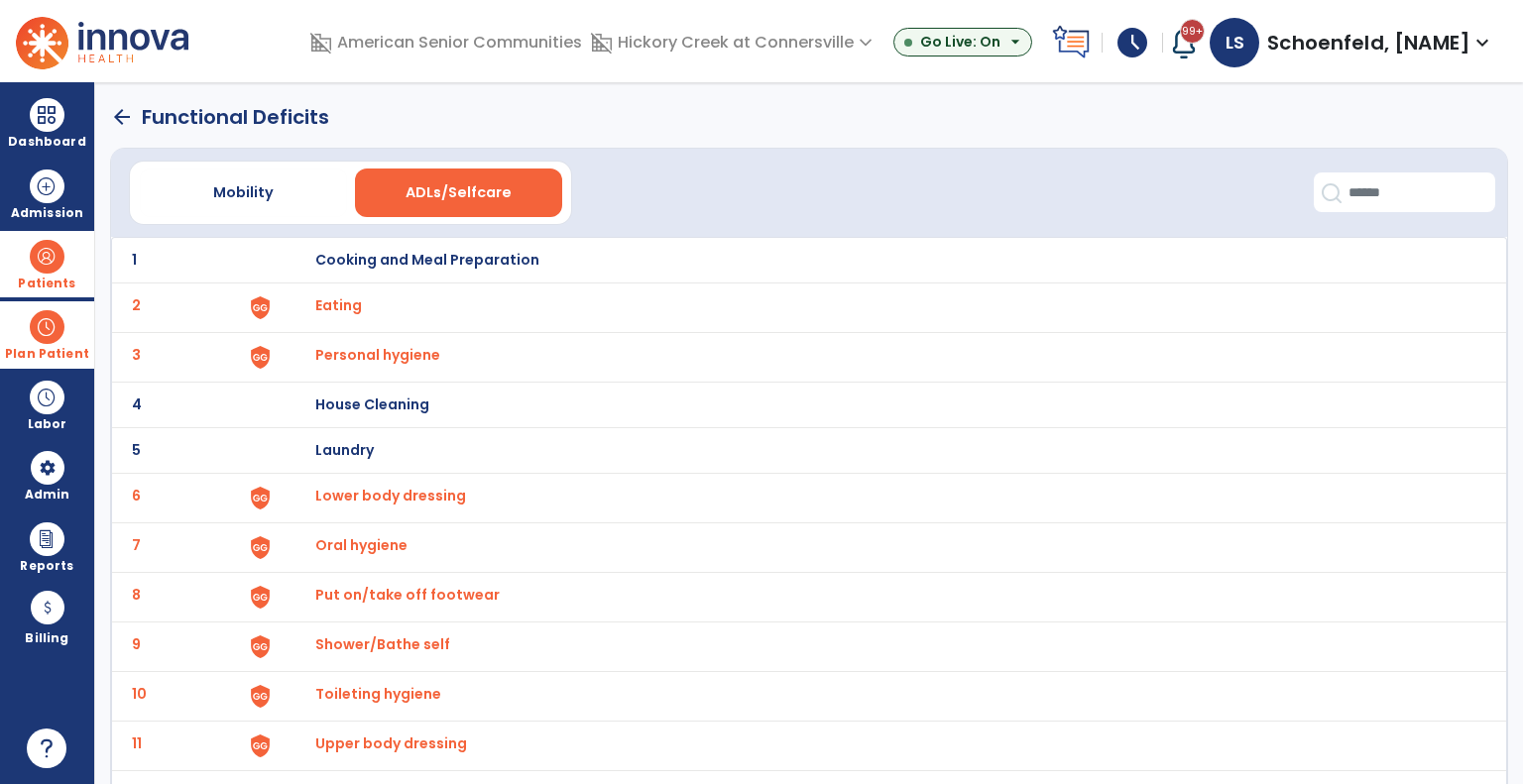 click on "arrow_back" 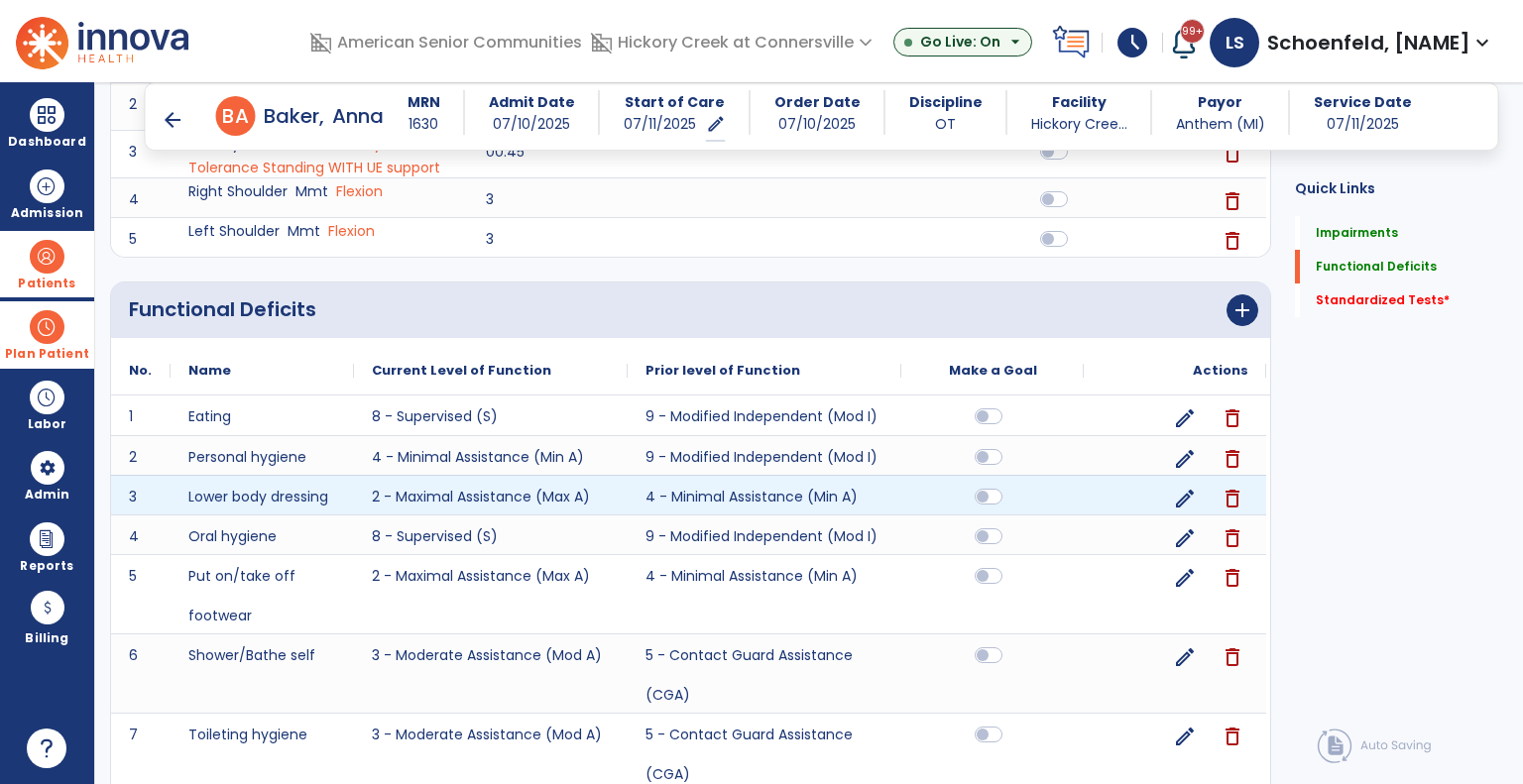 scroll, scrollTop: 595, scrollLeft: 0, axis: vertical 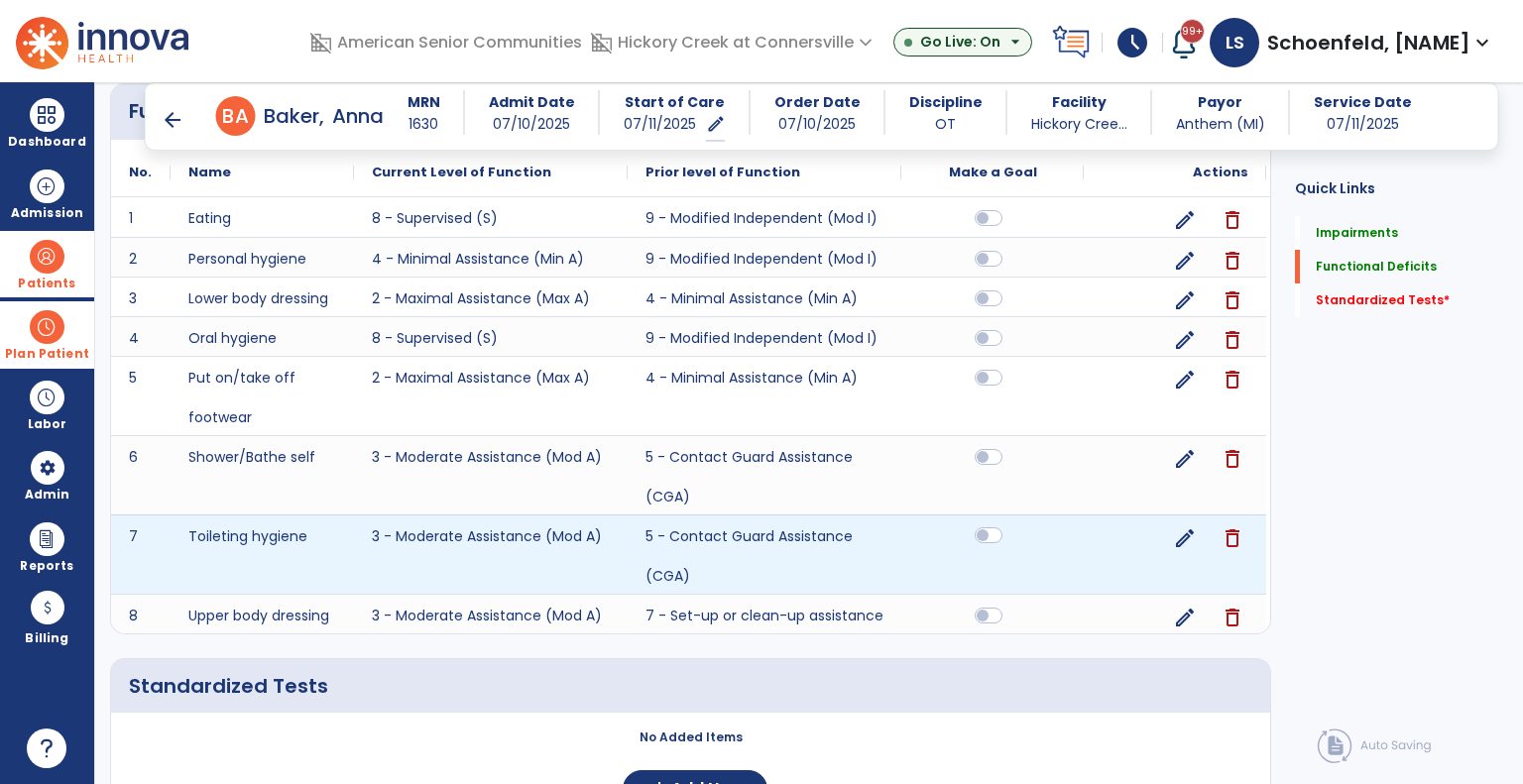 click 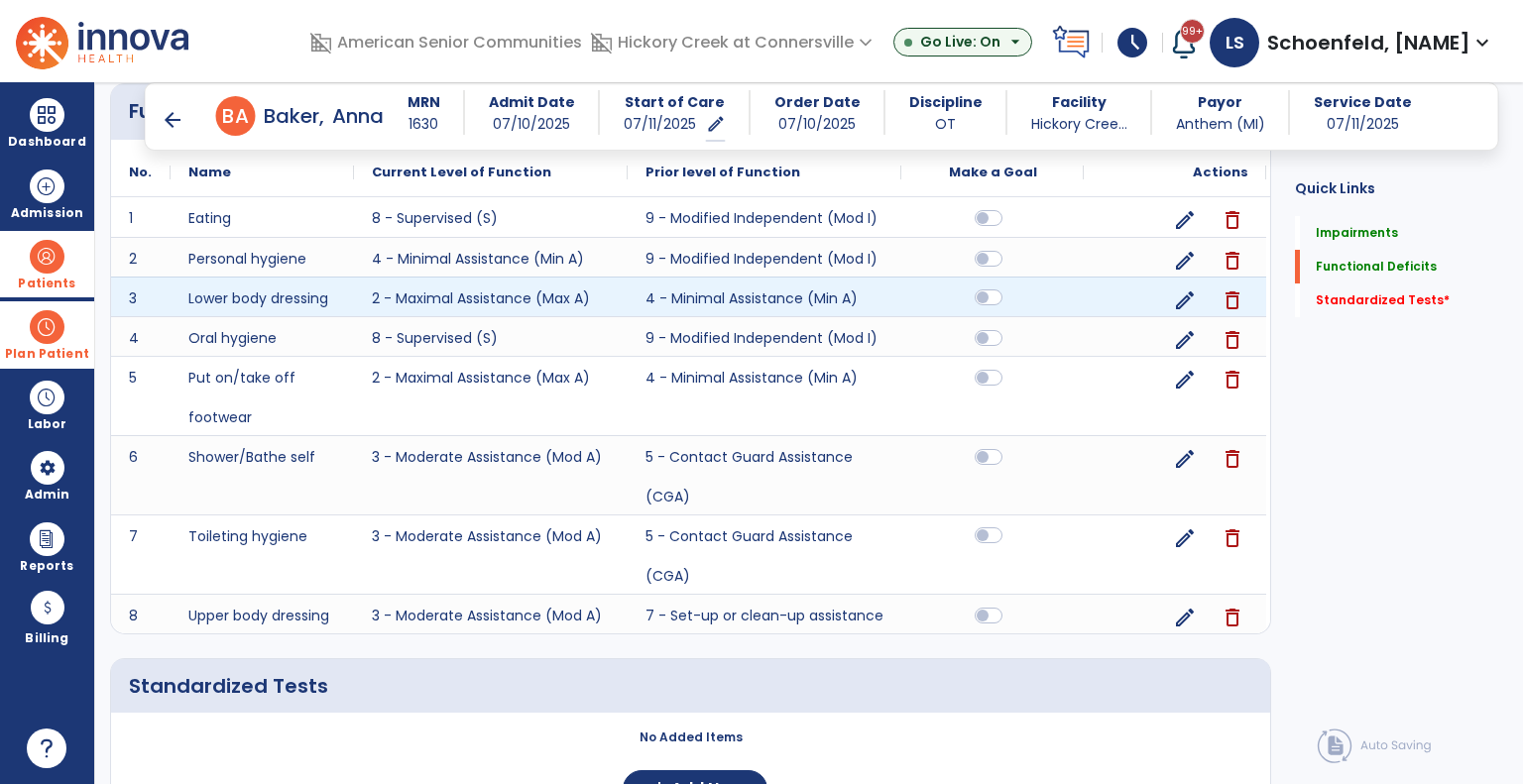 click 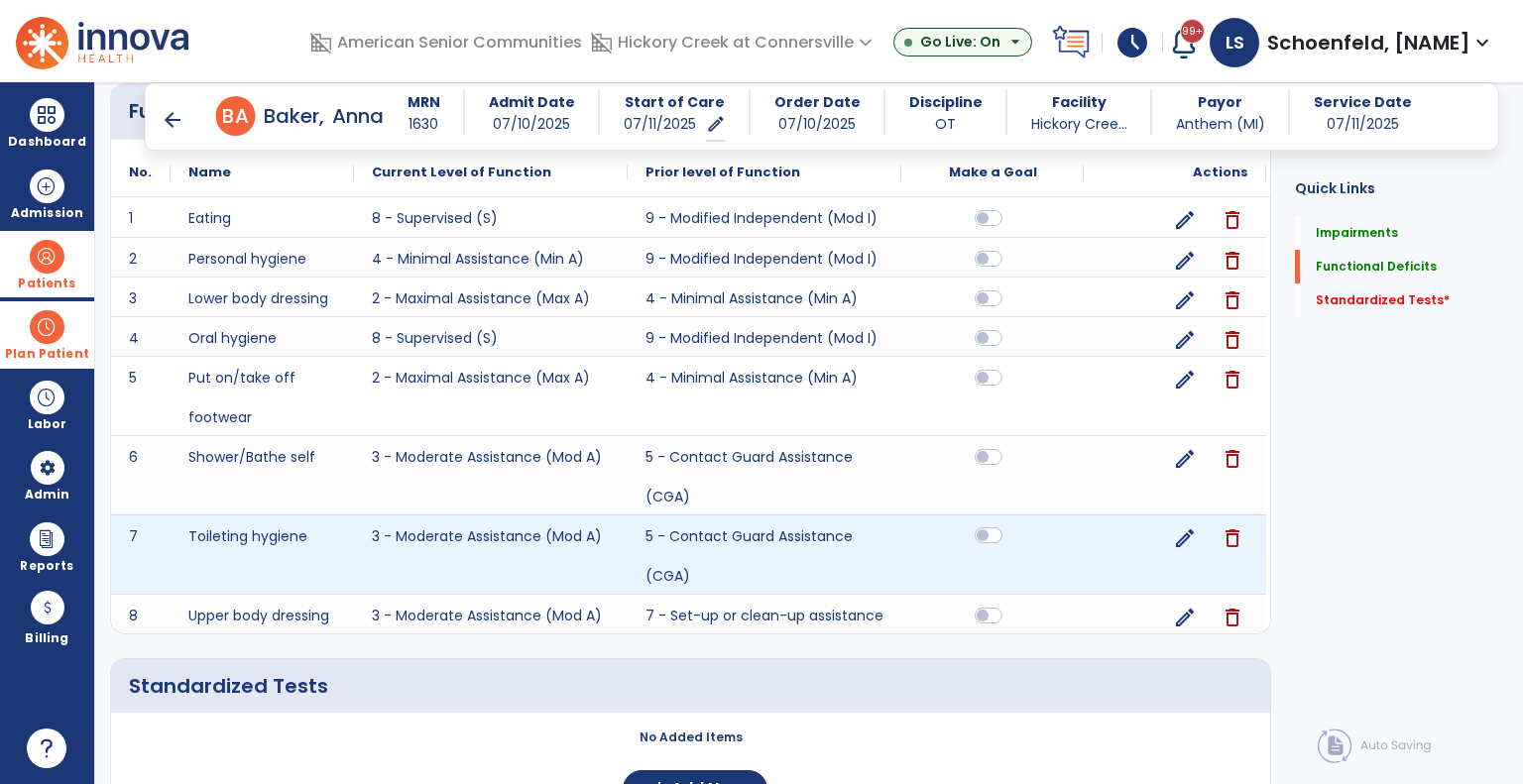 click 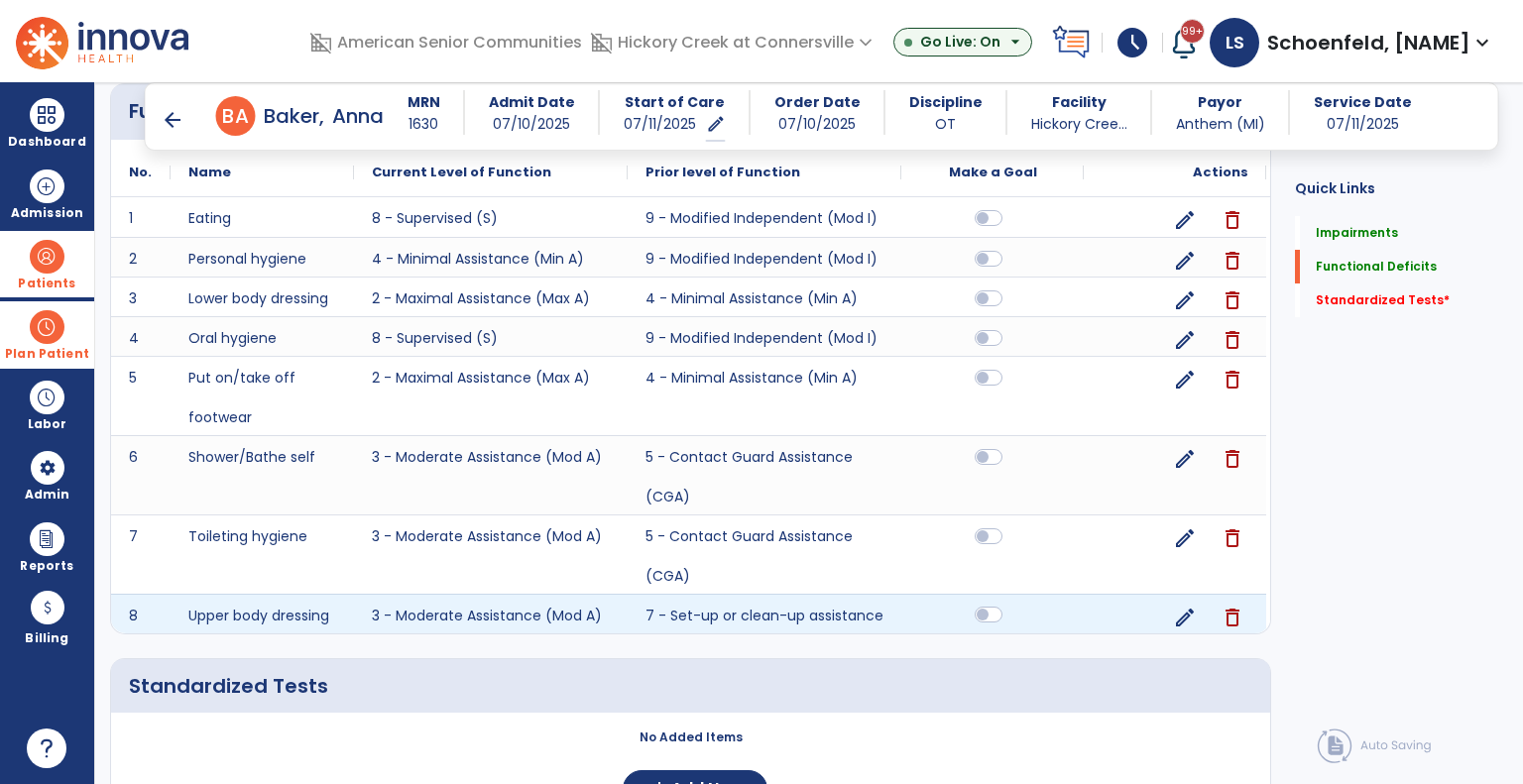 click 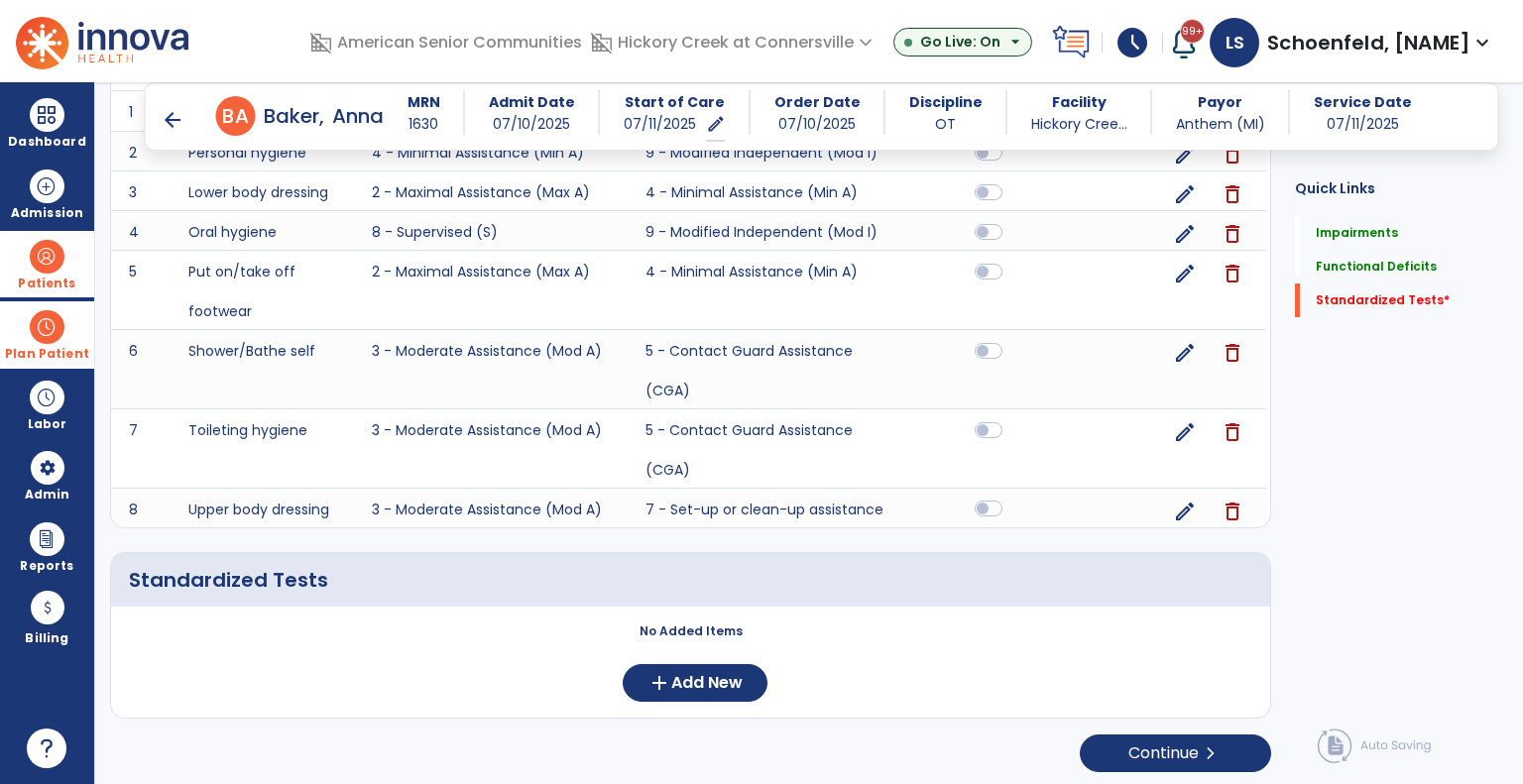 scroll, scrollTop: 702, scrollLeft: 0, axis: vertical 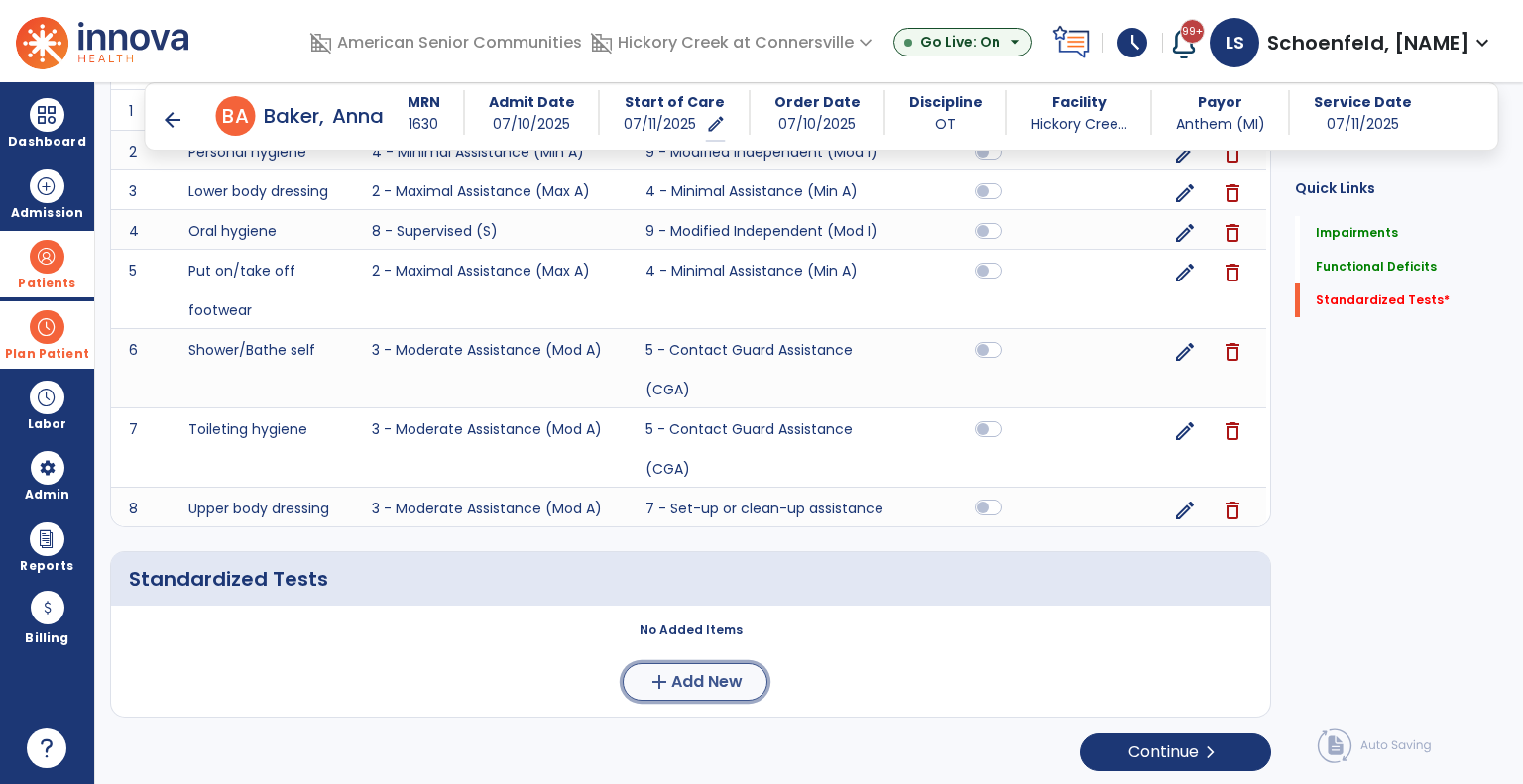 click on "add  Add New" 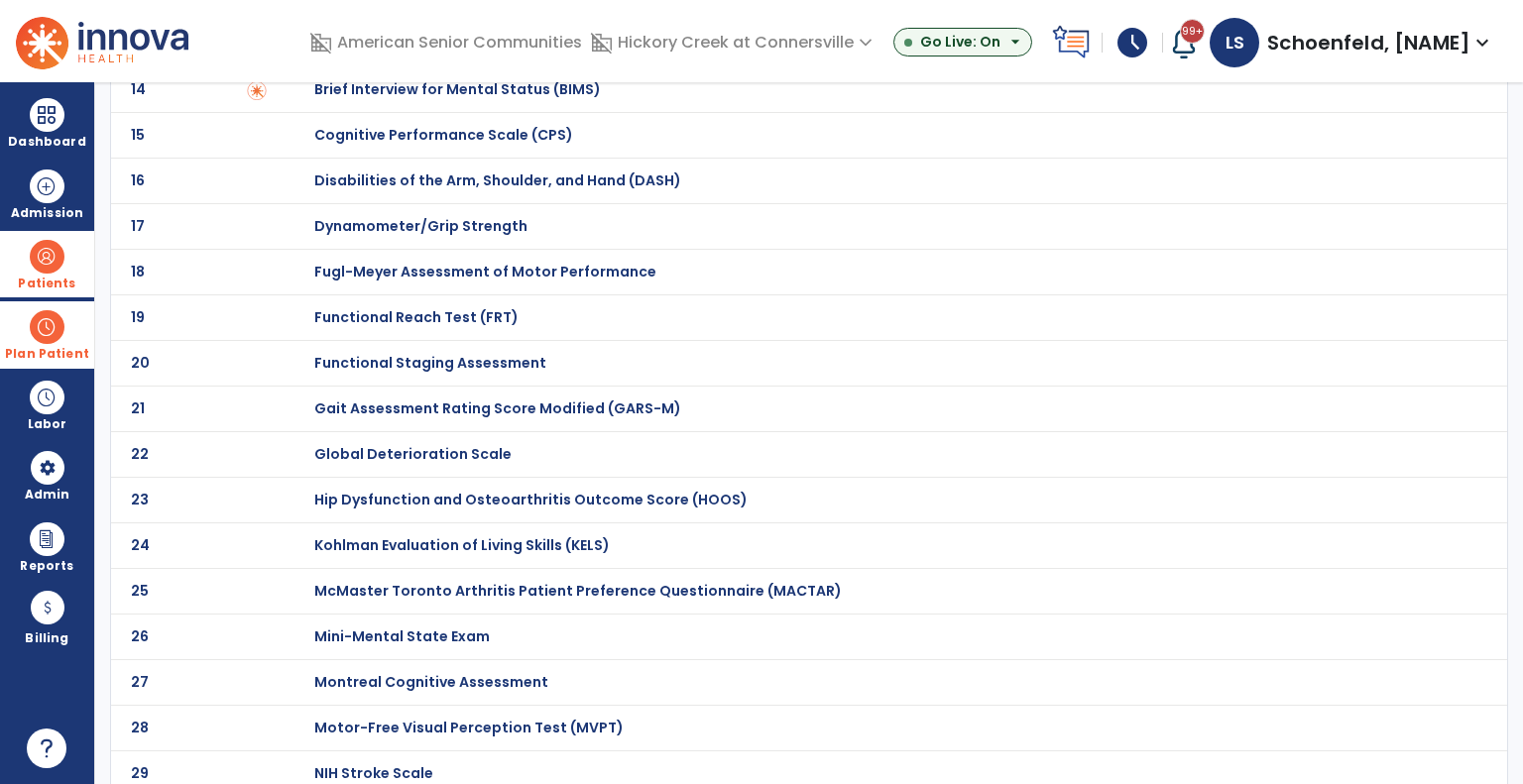 scroll, scrollTop: 0, scrollLeft: 0, axis: both 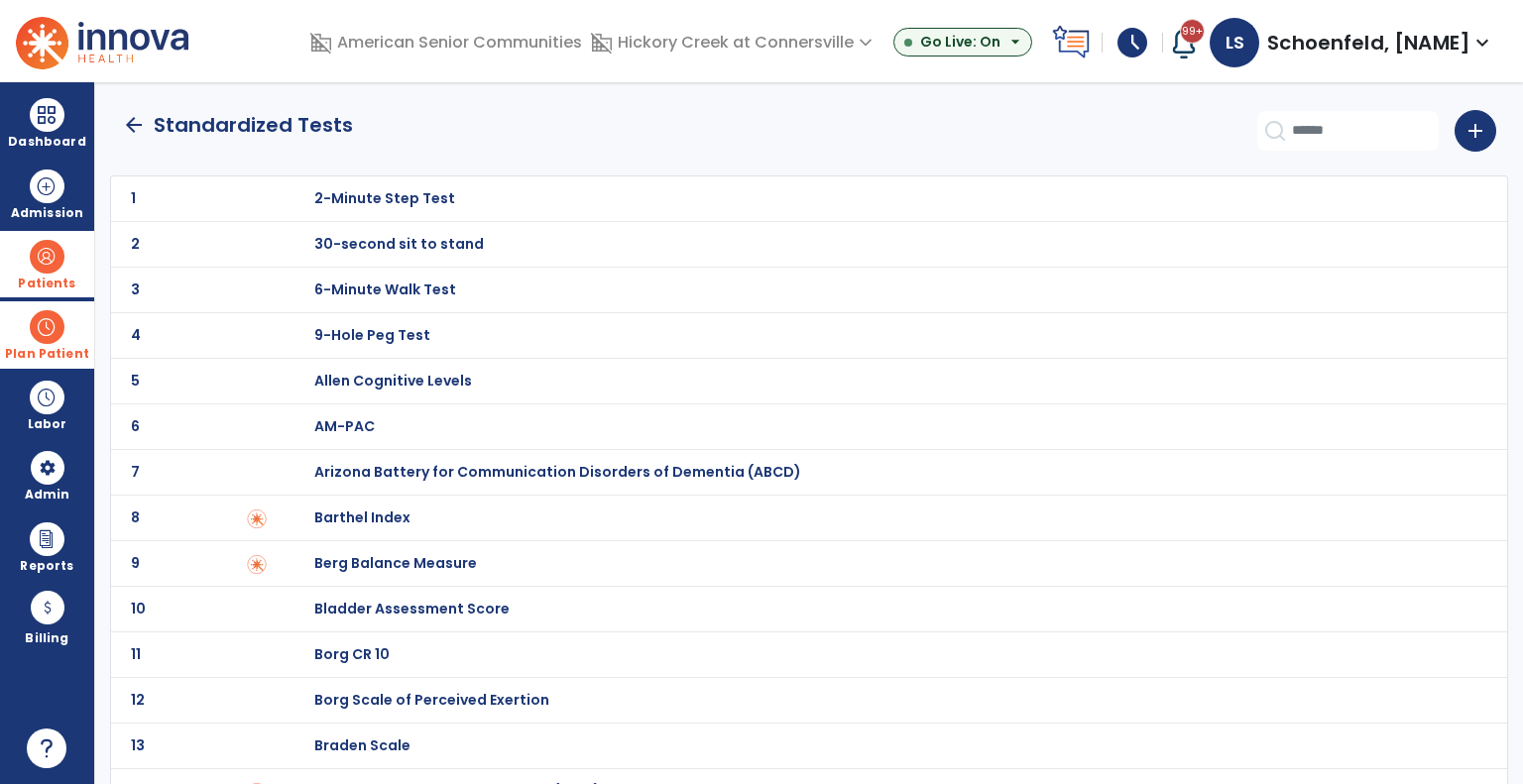 click on "Barthel Index" at bounding box center [385, 198] 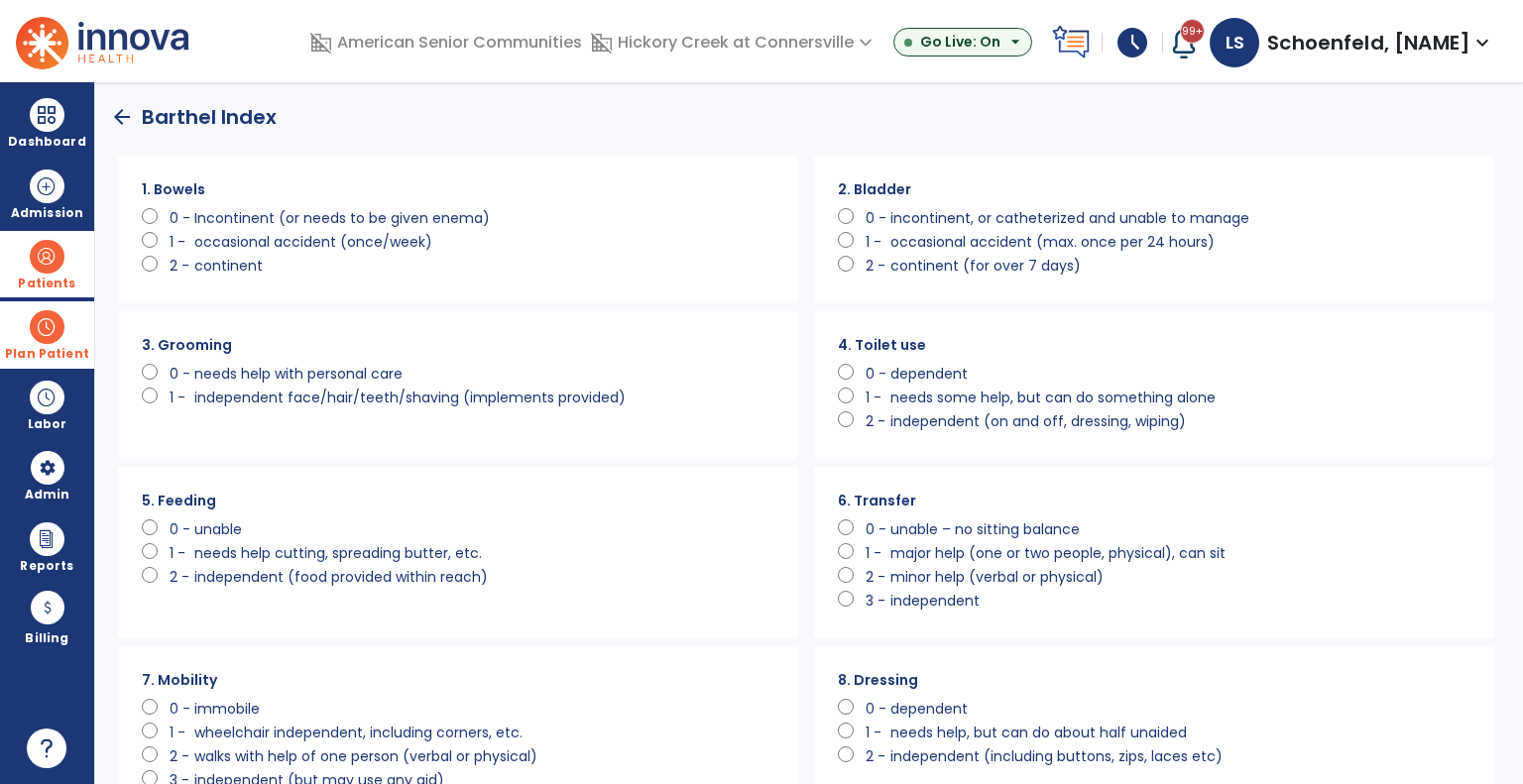 scroll, scrollTop: 0, scrollLeft: 0, axis: both 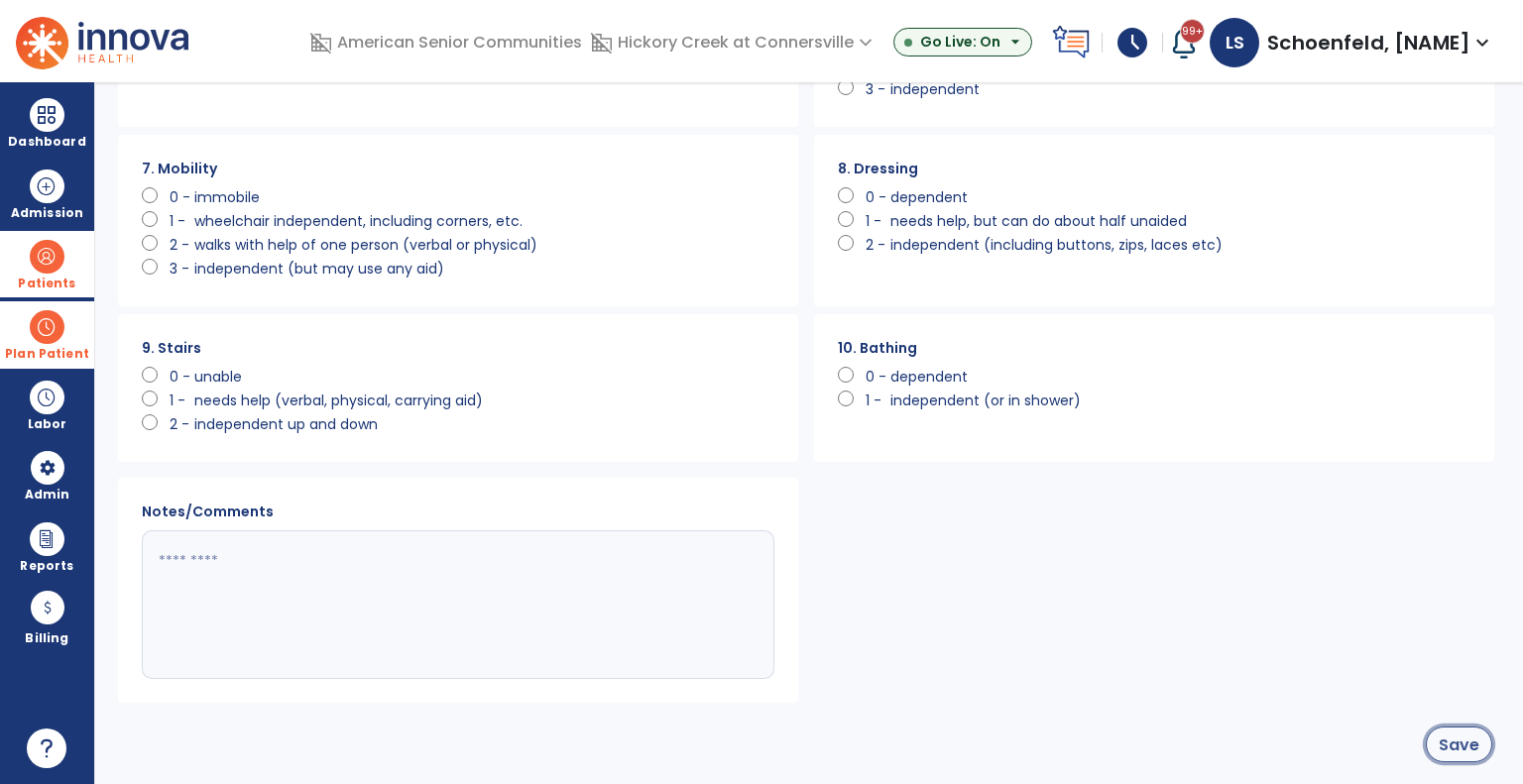 click on "Save" 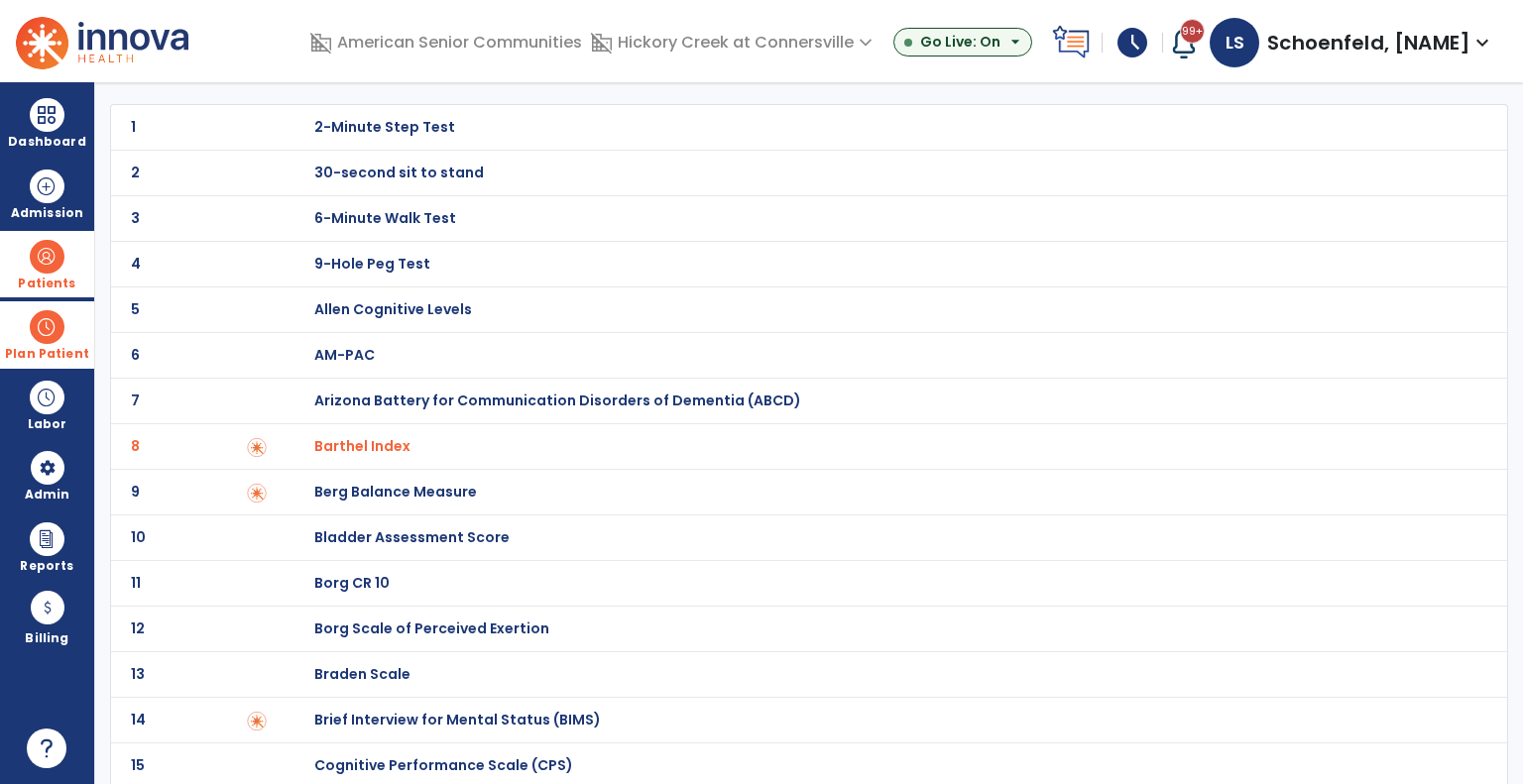 scroll, scrollTop: 0, scrollLeft: 0, axis: both 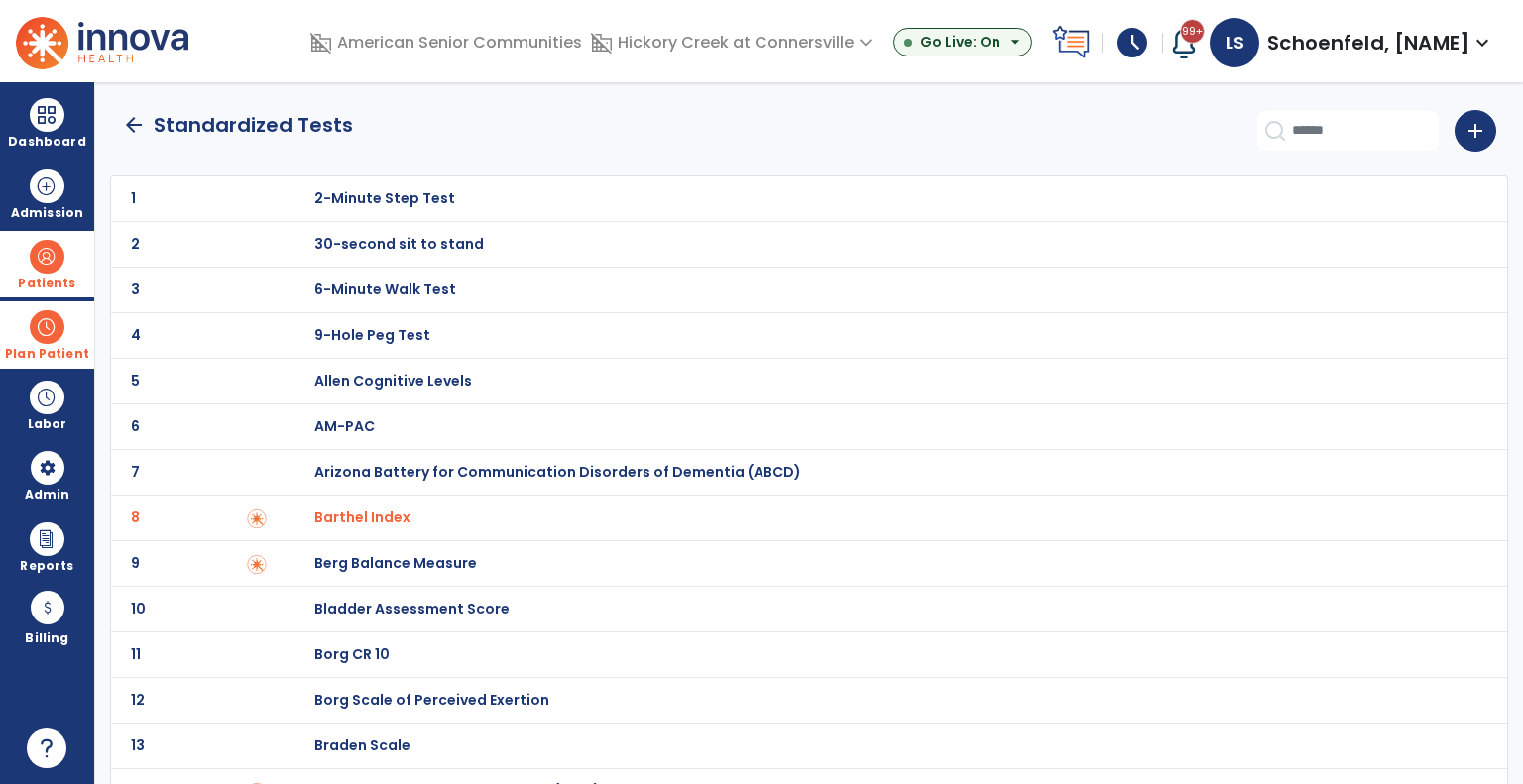 click on "arrow_back" 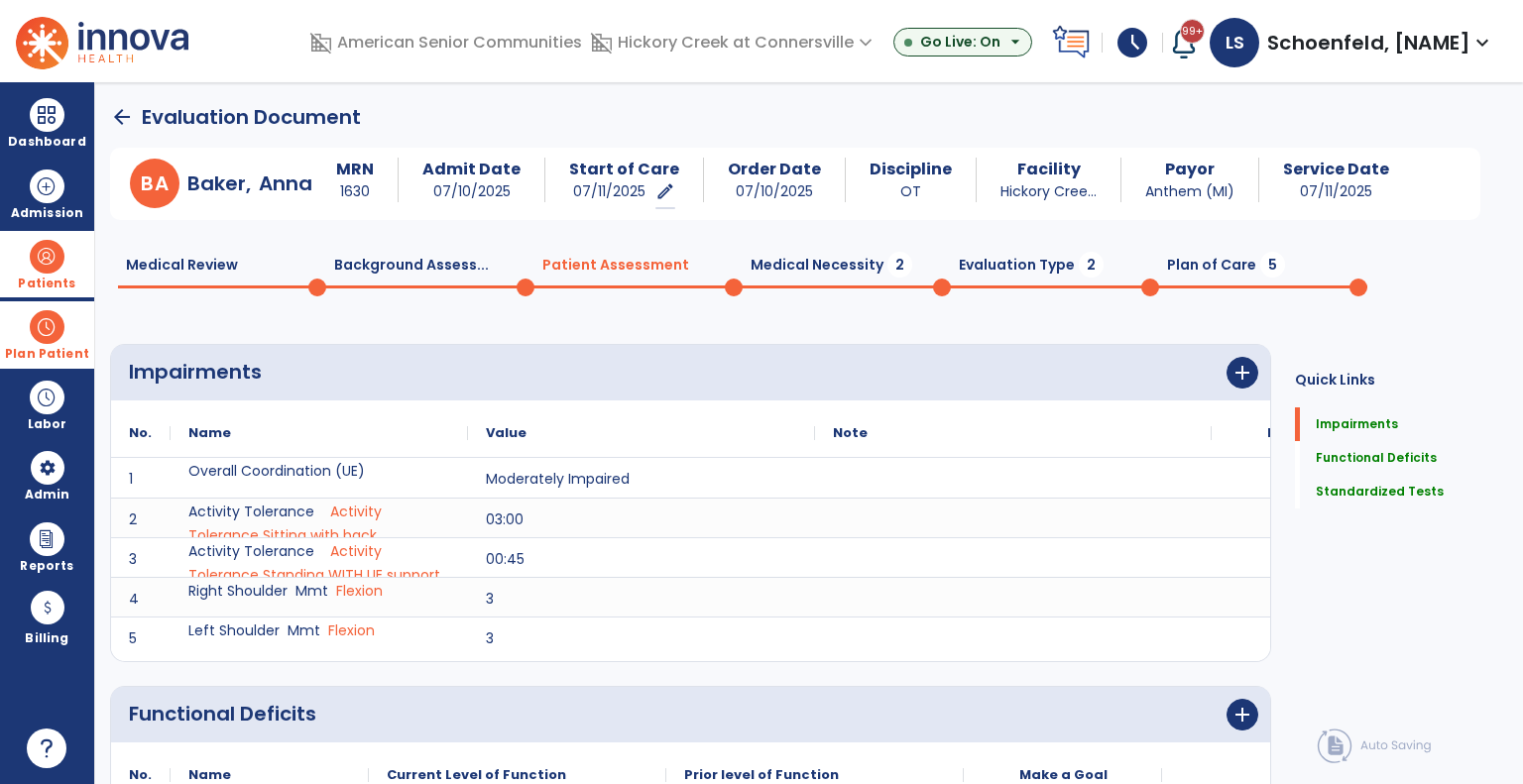 scroll, scrollTop: 0, scrollLeft: 0, axis: both 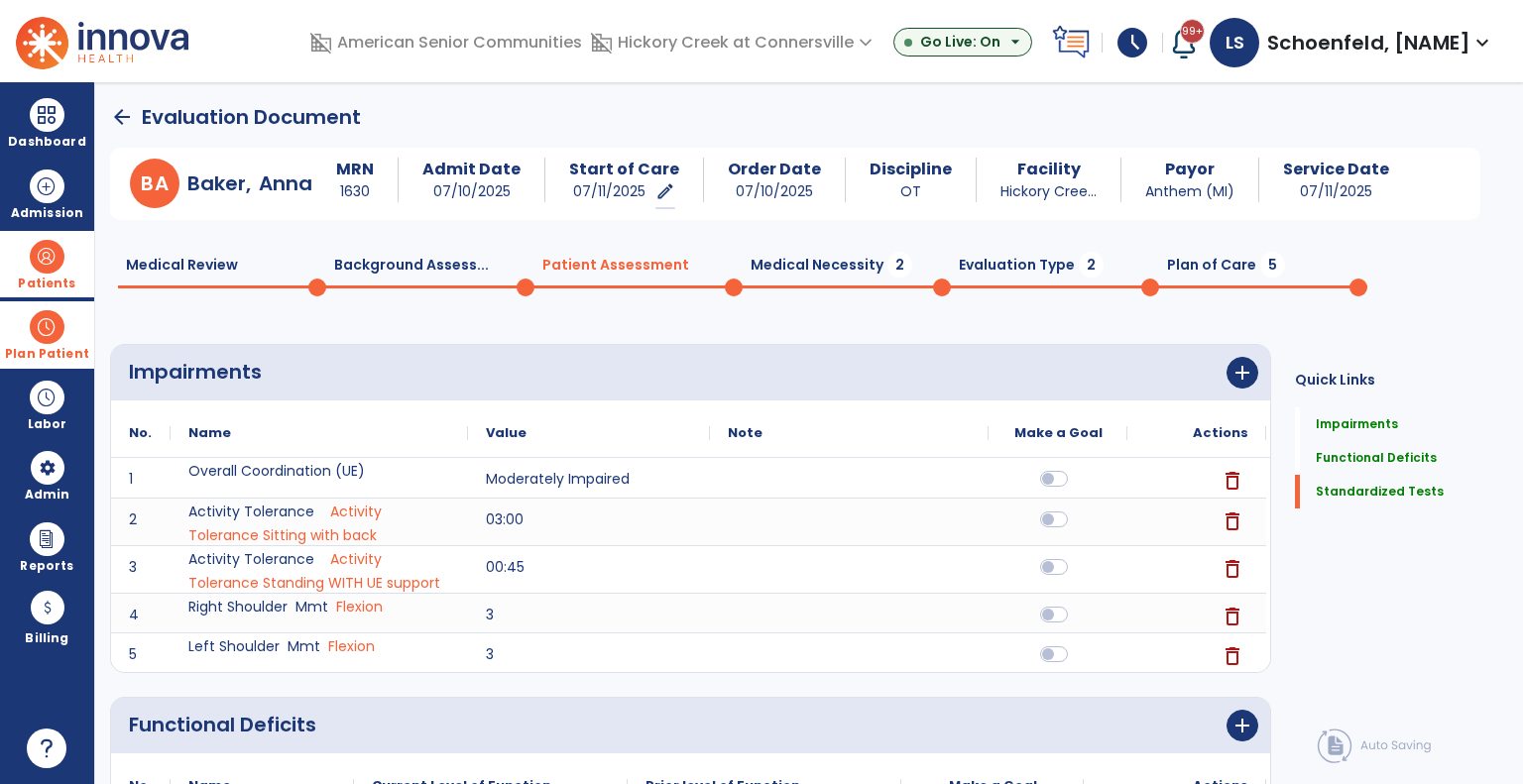 drag, startPoint x: 774, startPoint y: 259, endPoint x: 699, endPoint y: 300, distance: 85.475143 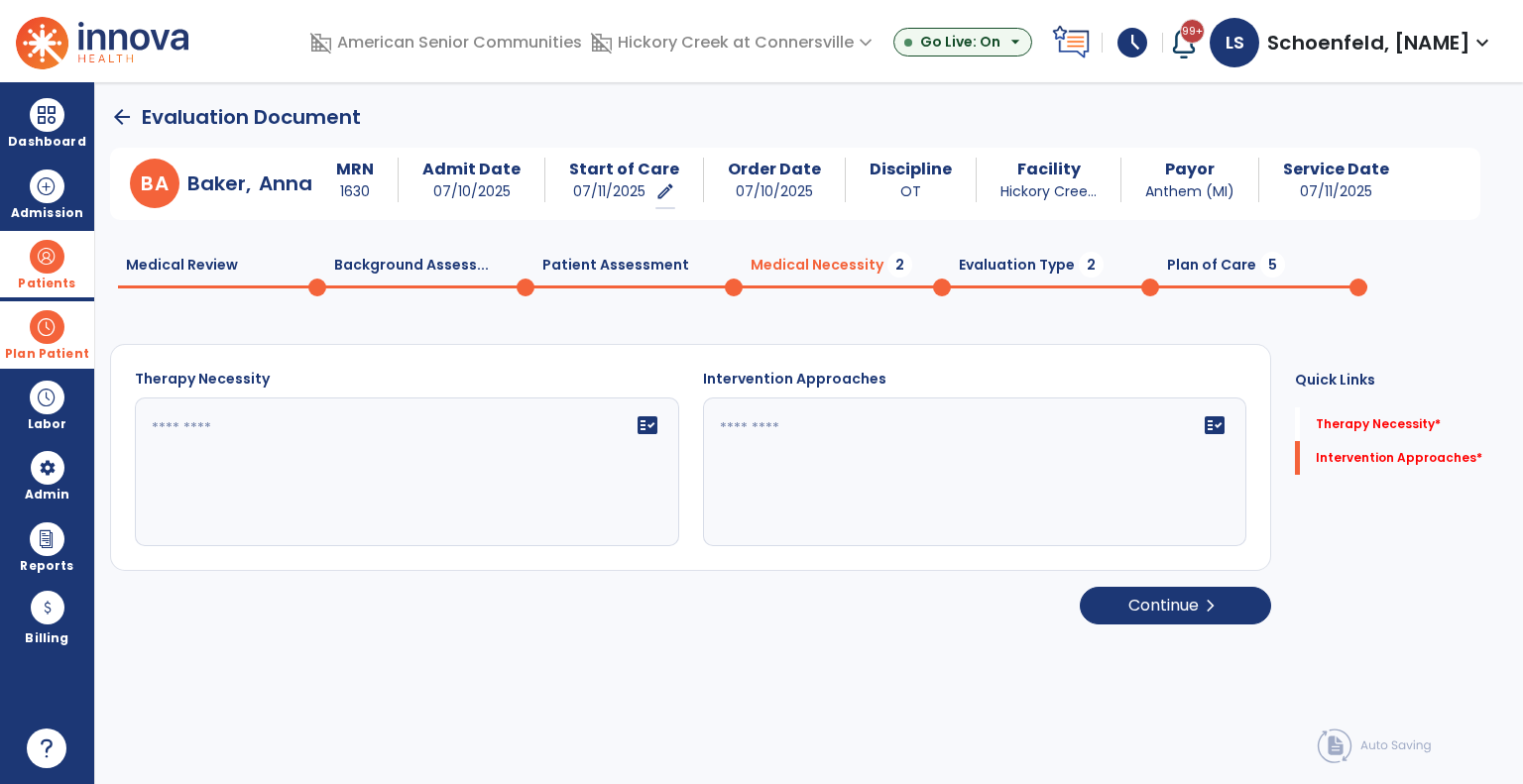 click on "fact_check" 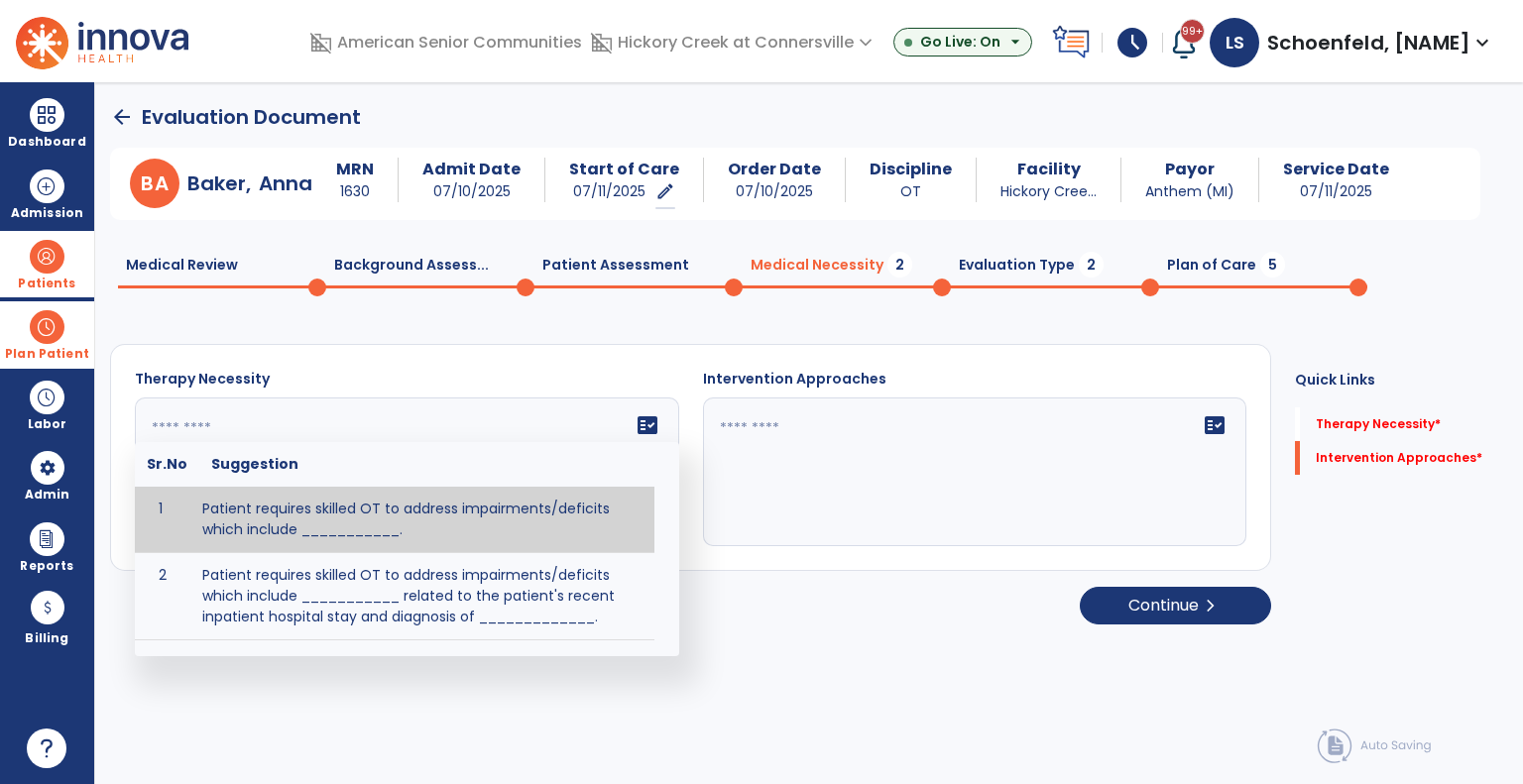 type on "**********" 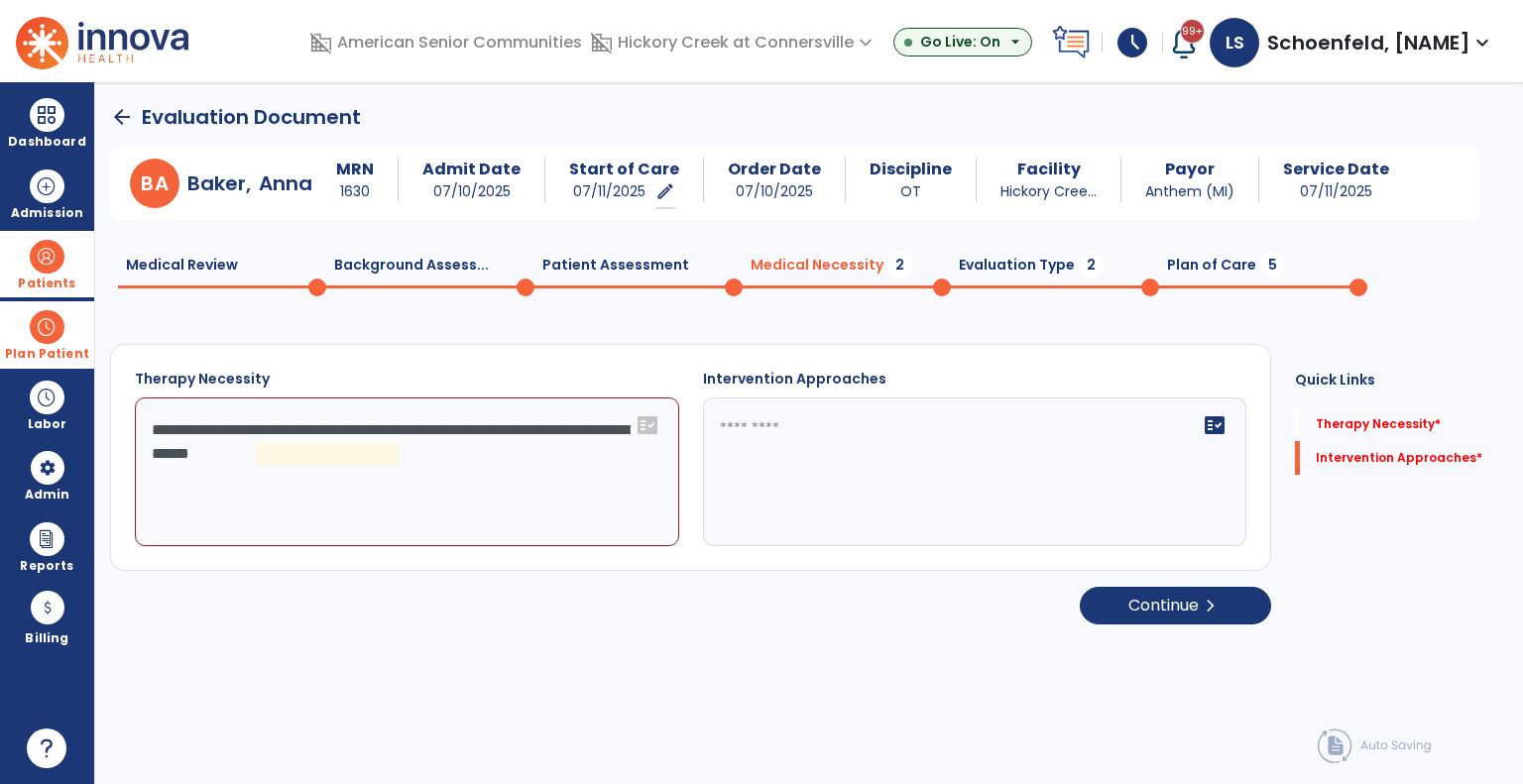 click on "fact_check" 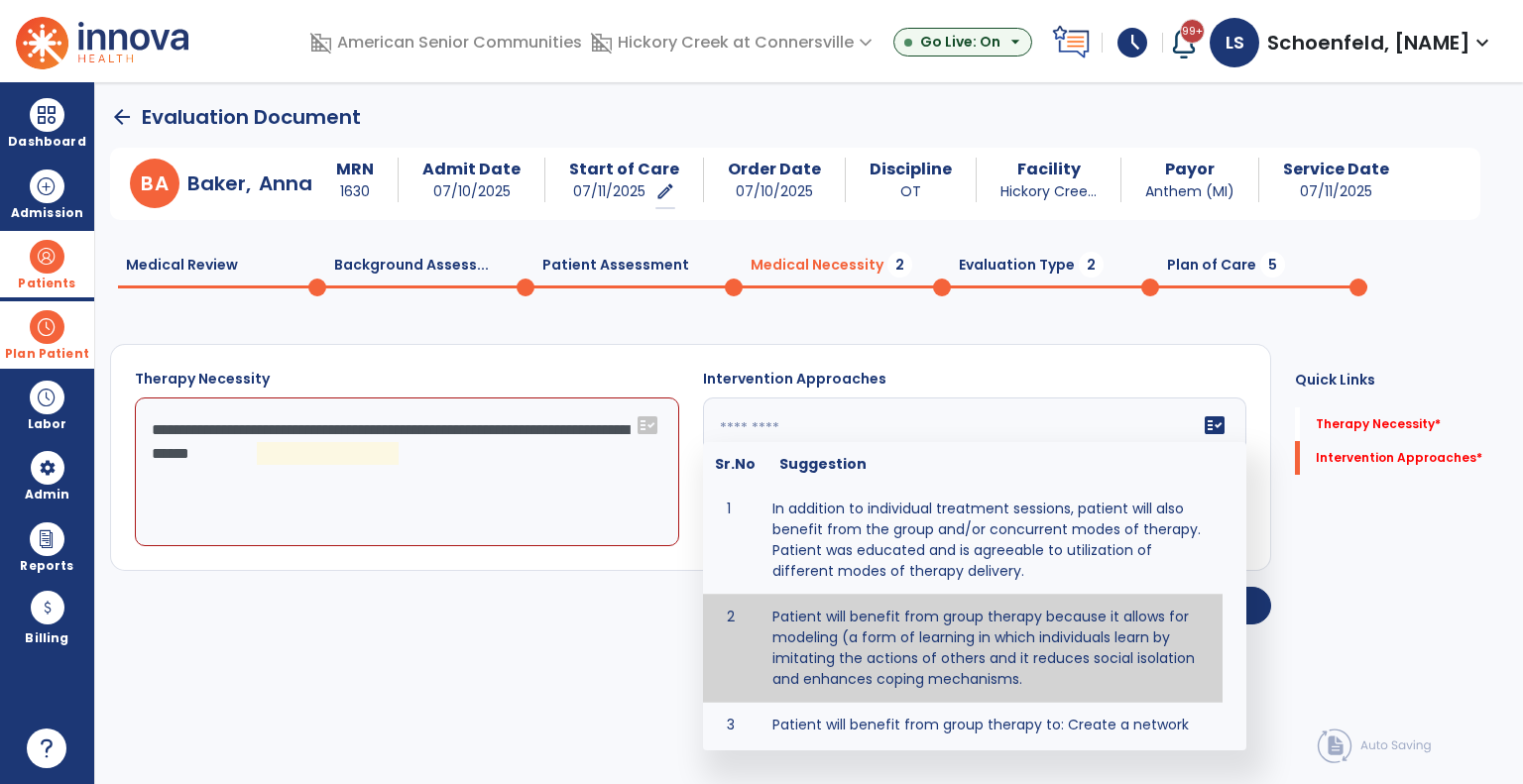 scroll, scrollTop: 198, scrollLeft: 0, axis: vertical 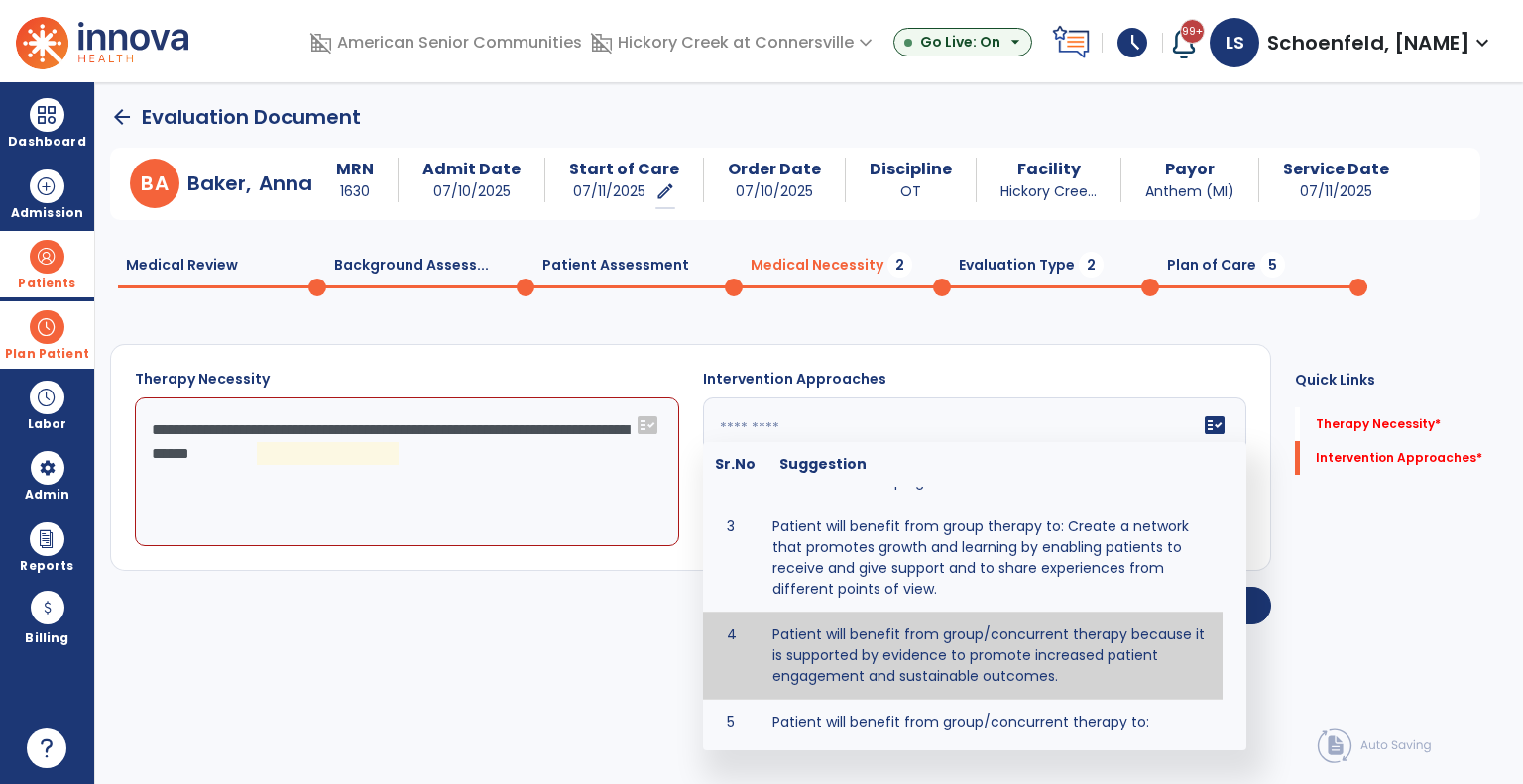 type on "**********" 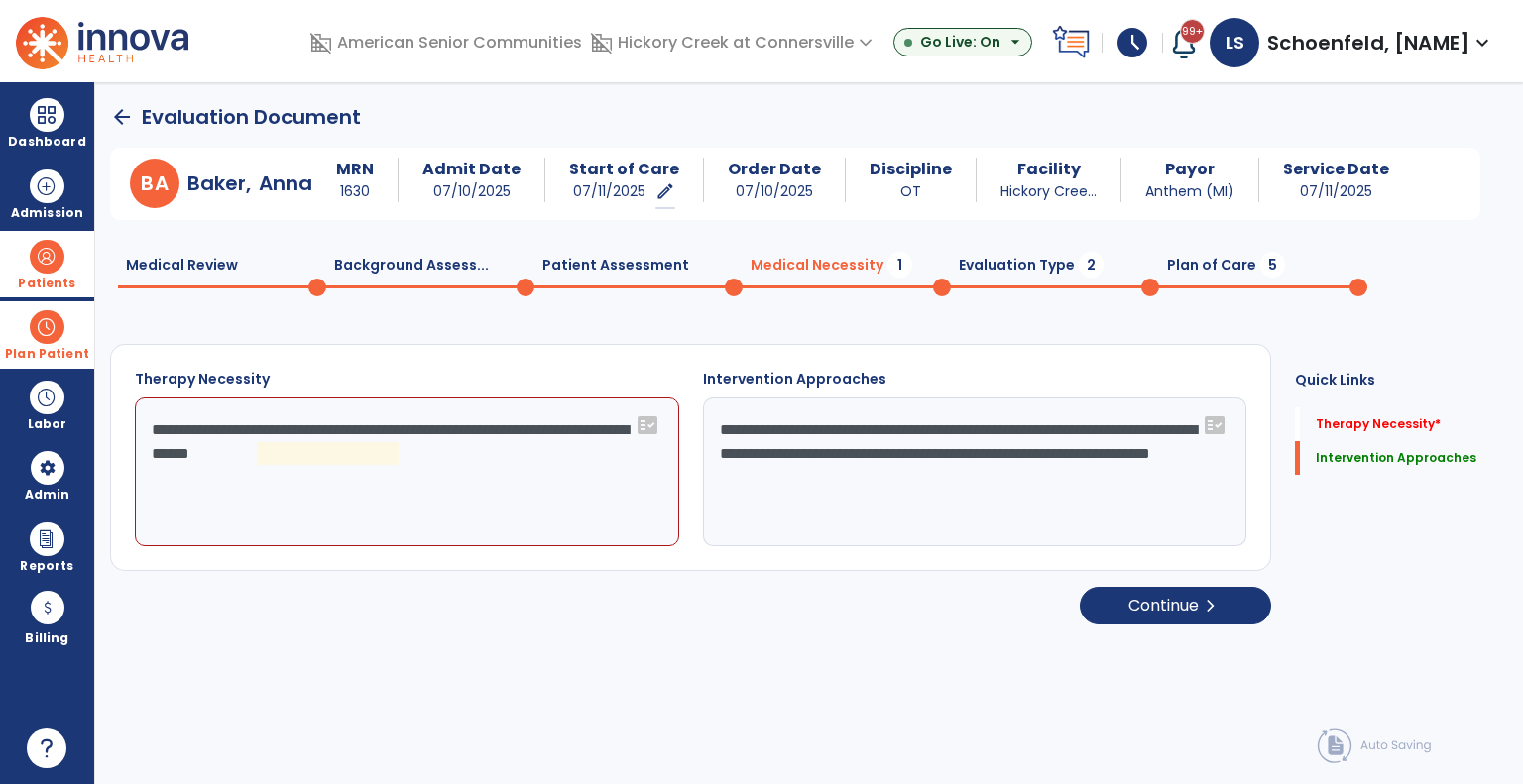 click on "**********" 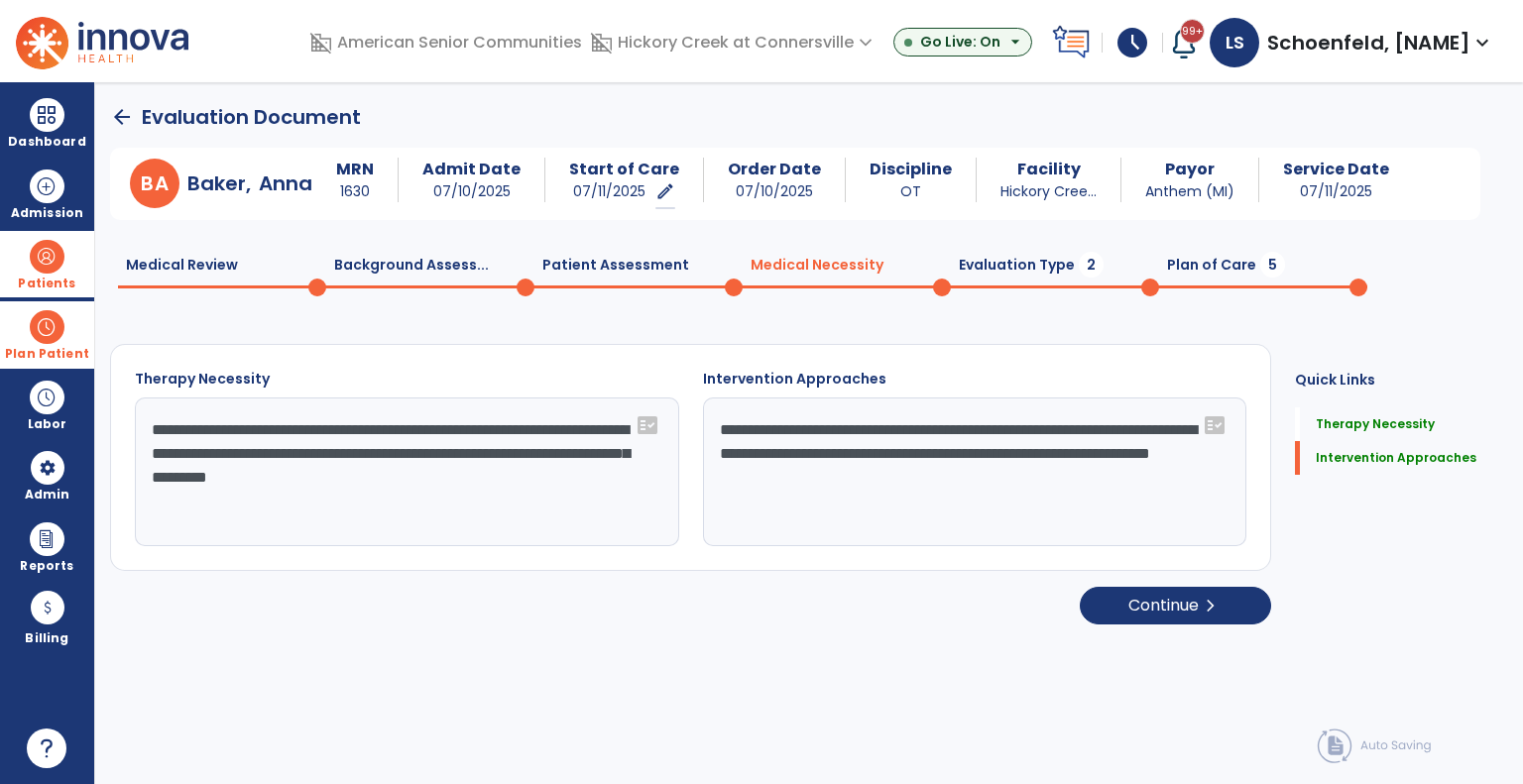 click on "**********" 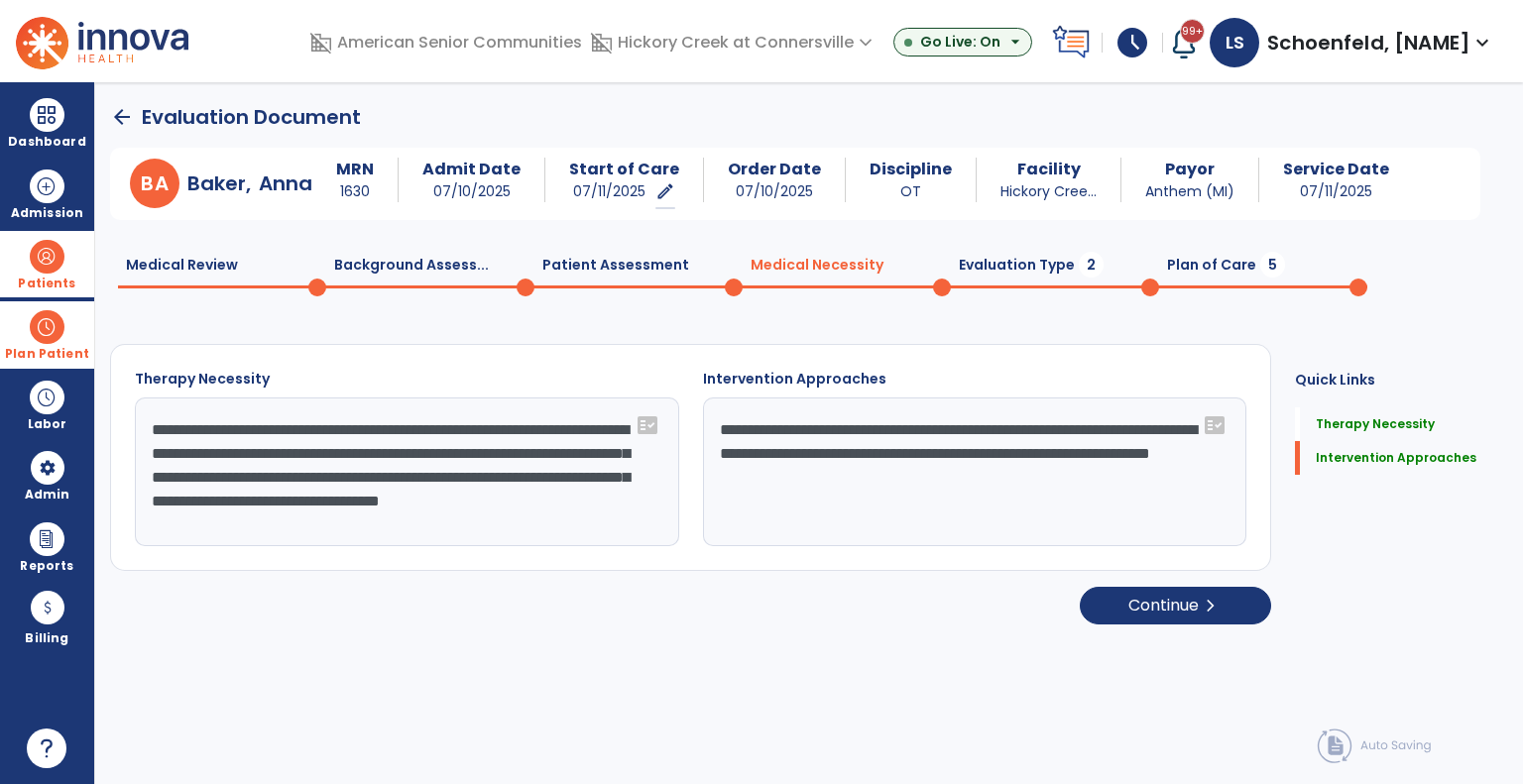 scroll, scrollTop: 16, scrollLeft: 0, axis: vertical 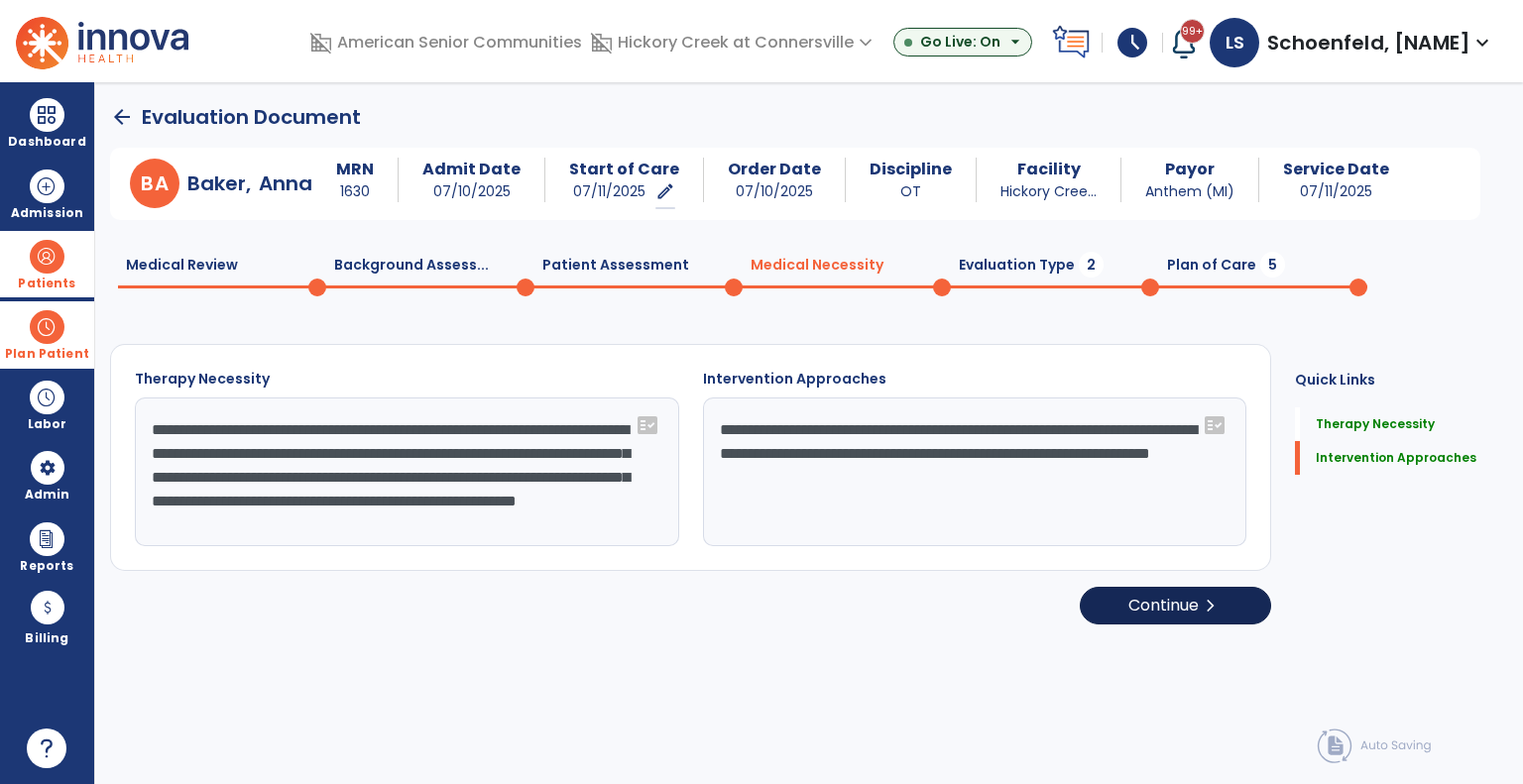 type on "**********" 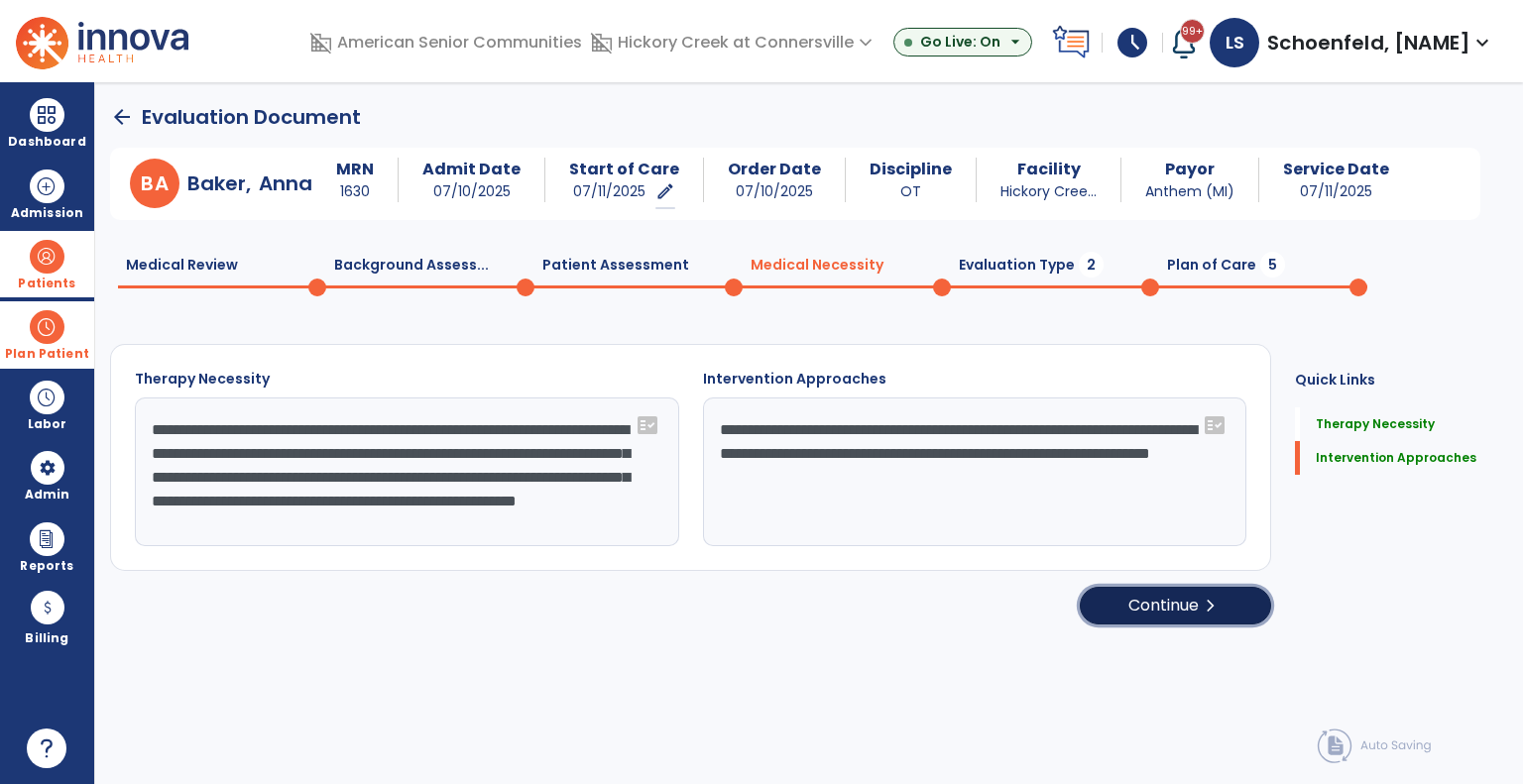 click on "Continue  chevron_right" 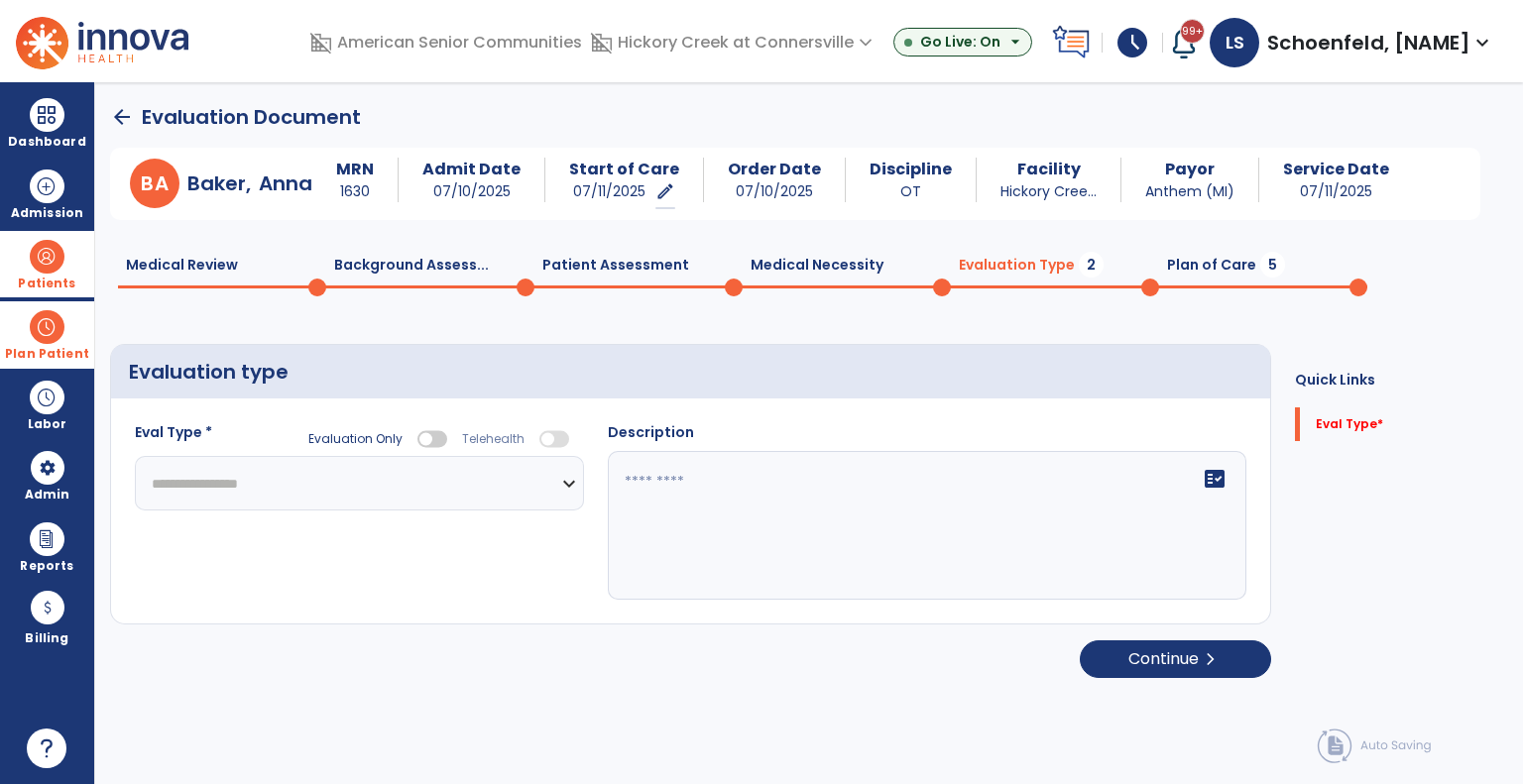 click on "**********" 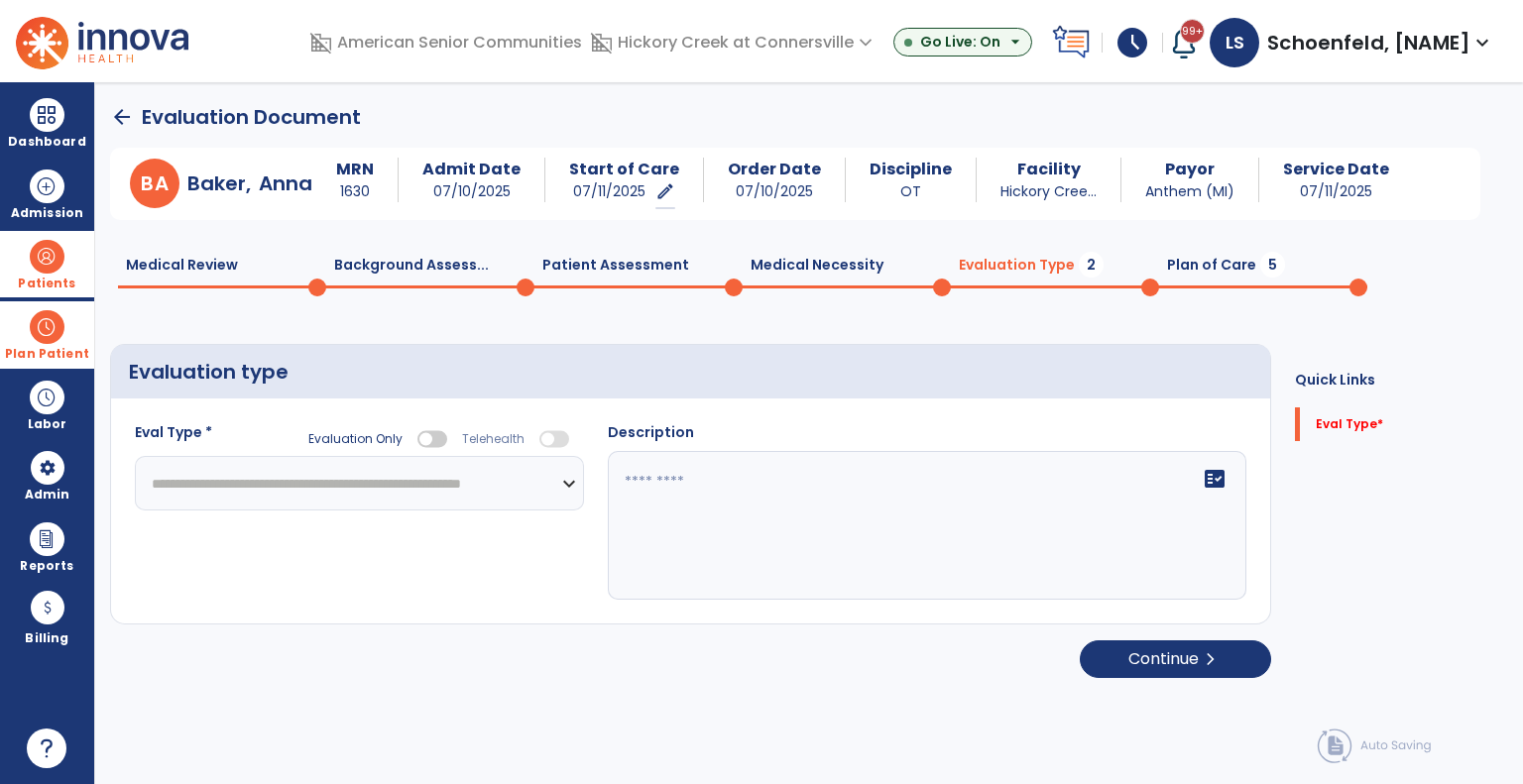 click on "**********" 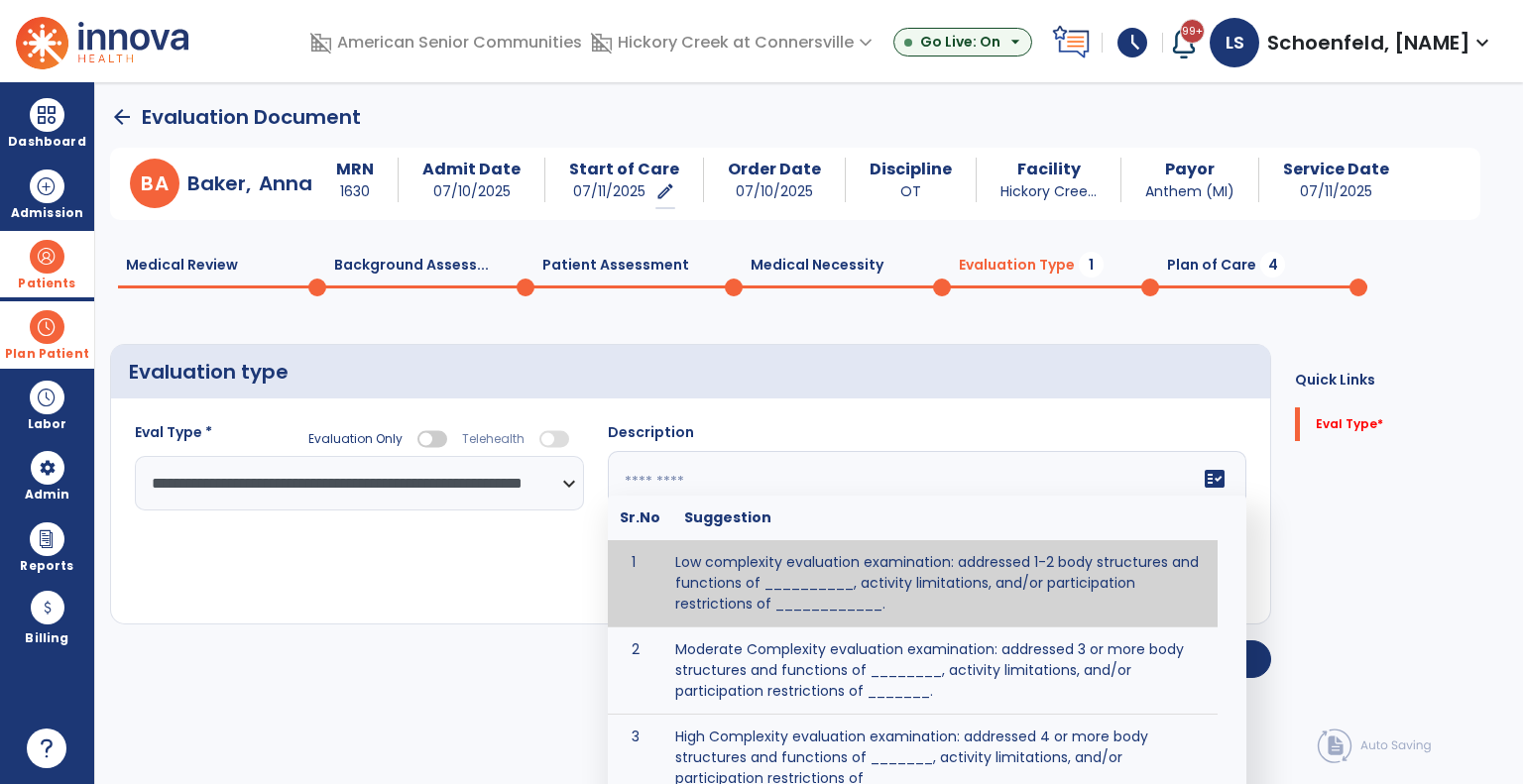 click on "fact_check  Sr.No Suggestion 1 Low complexity evaluation examination: addressed 1-2 body structures and functions of __________, activity limitations, and/or participation restrictions of ____________. 2 Moderate Complexity evaluation examination: addressed 3 or more body structures and functions of ________, activity limitations, and/or participation restrictions of _______. 3 High Complexity evaluation examination: addressed 4 or more body structures and functions of _______, activity limitations, and/or participation restrictions of _________" 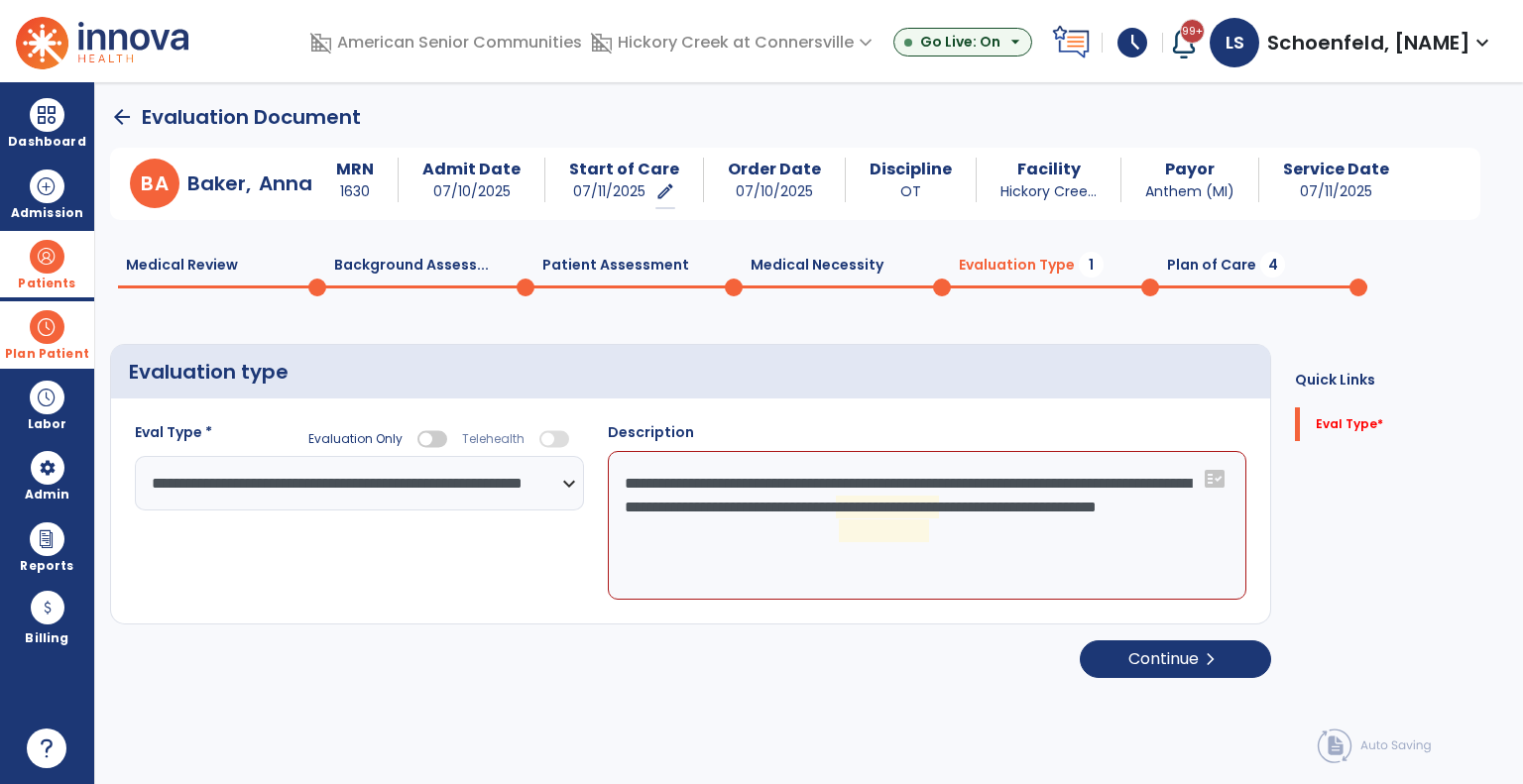 click on "**********" 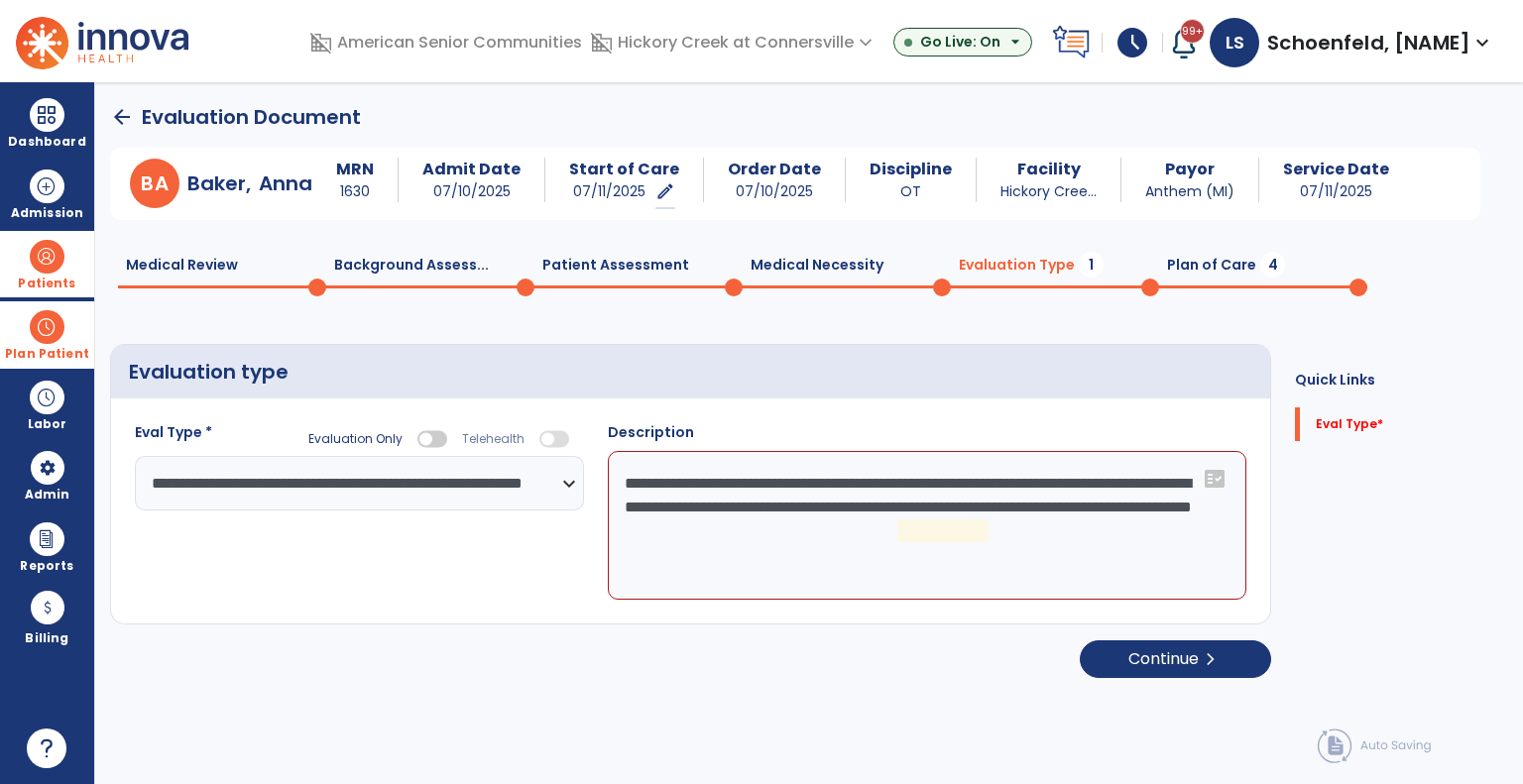 click on "**********" 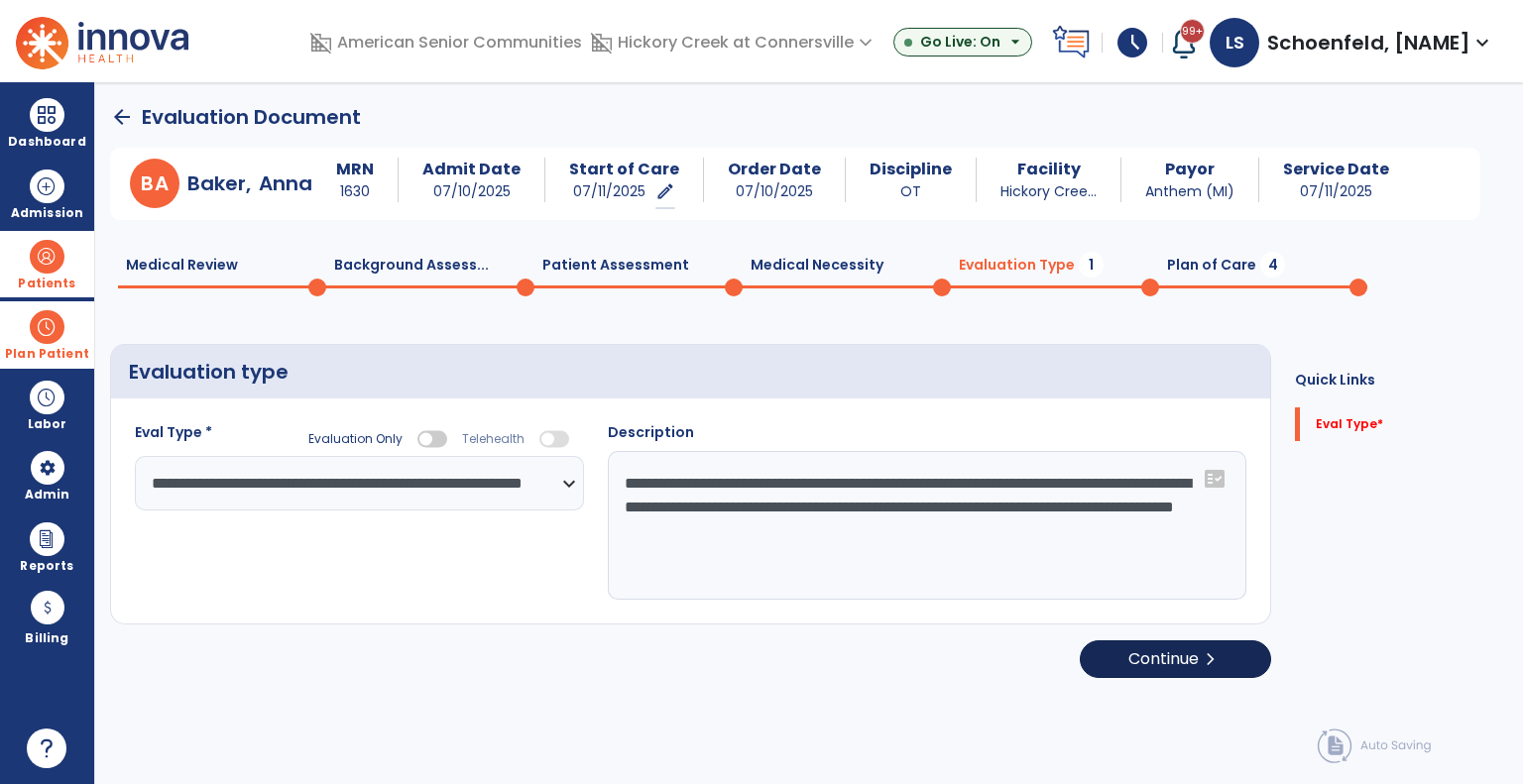 type on "**********" 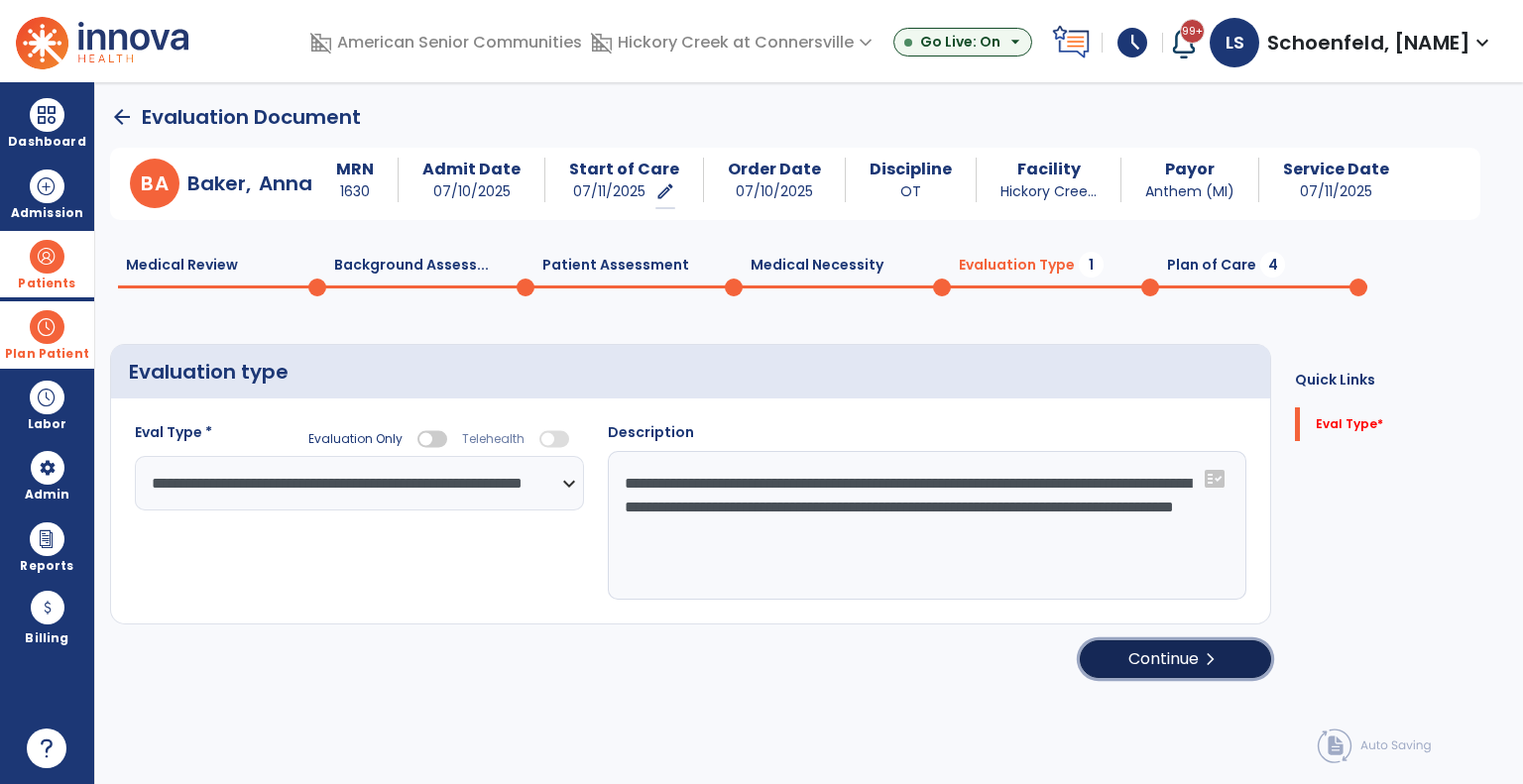 click on "Continue  chevron_right" 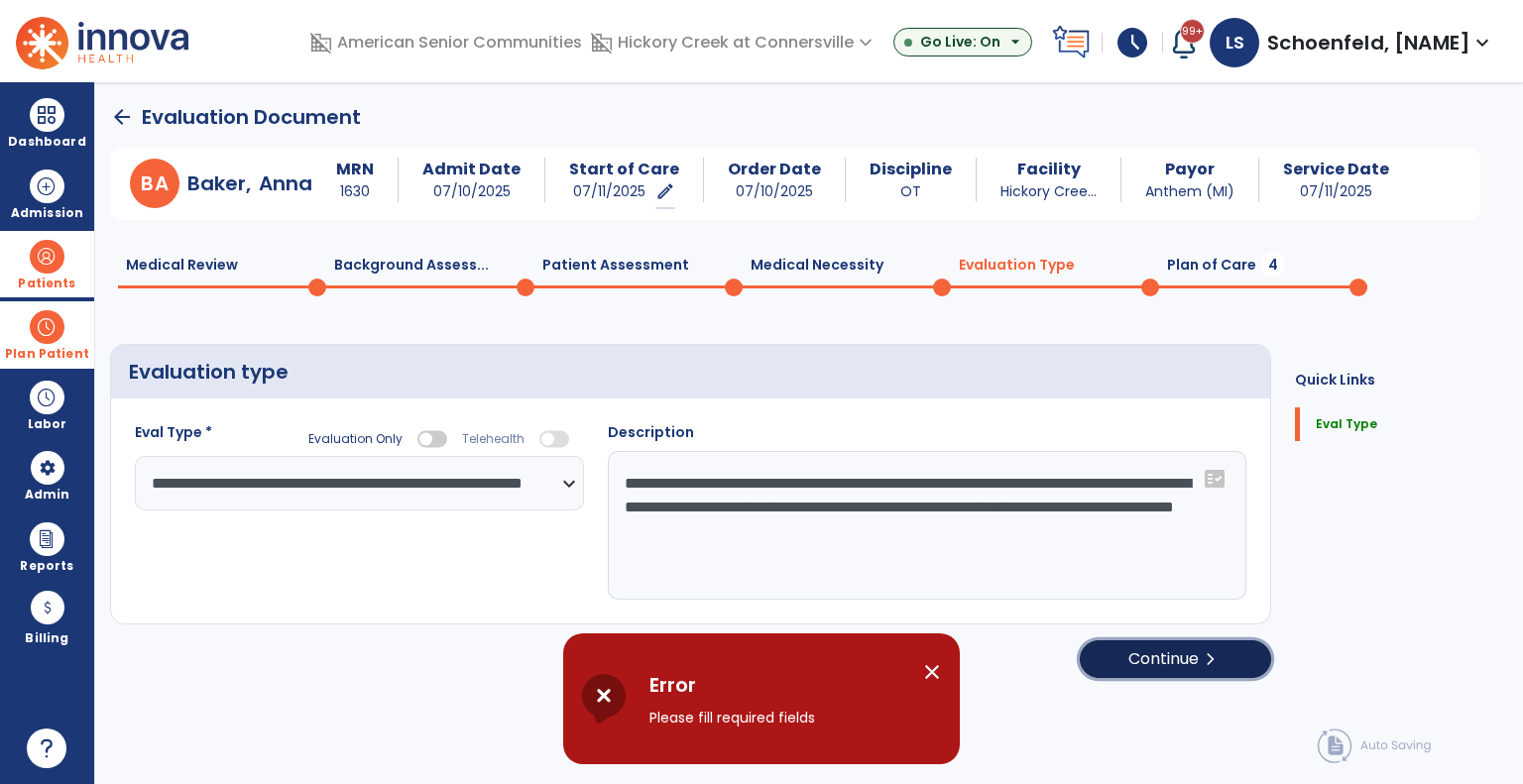 click on "Continue  chevron_right" 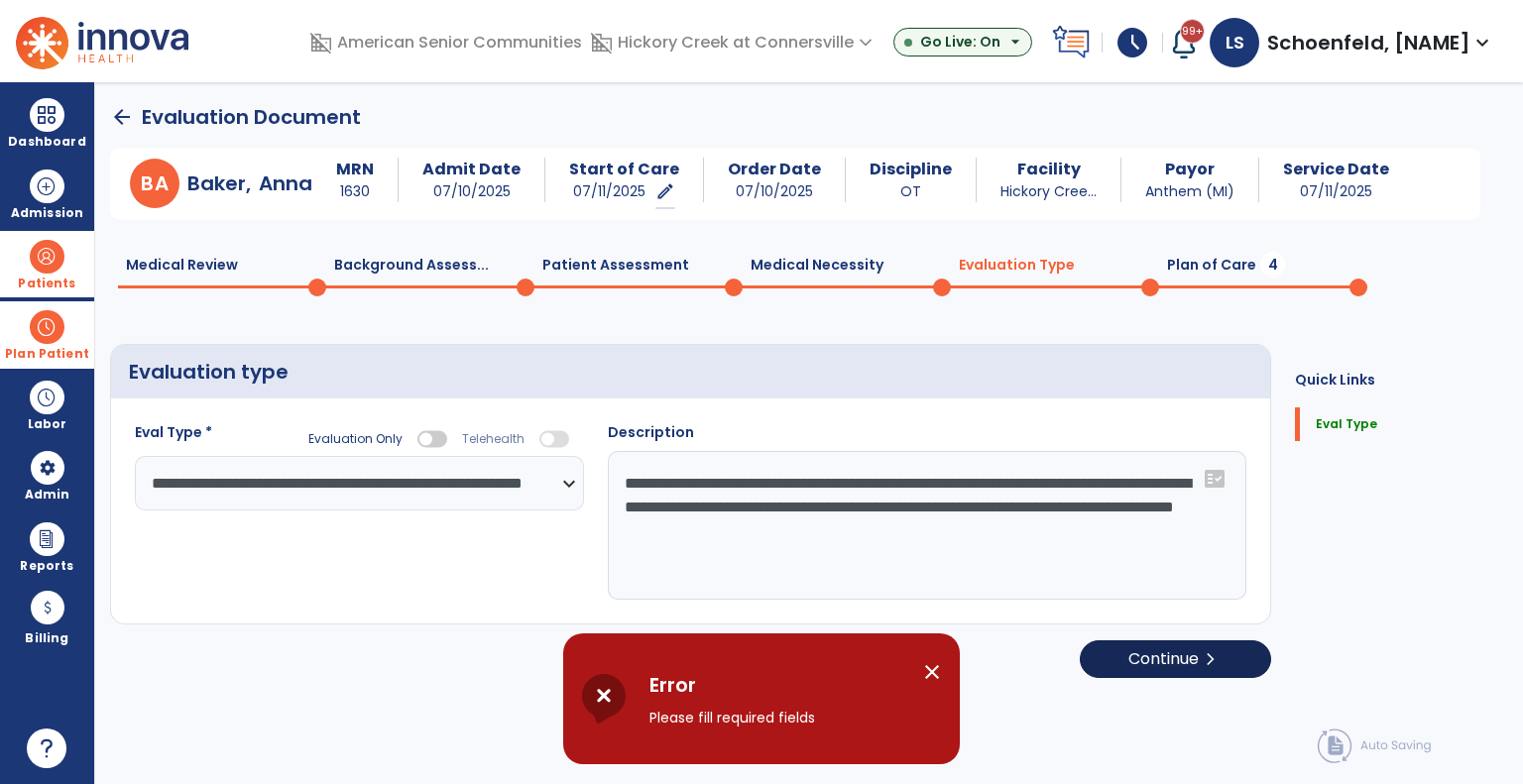 select on "**" 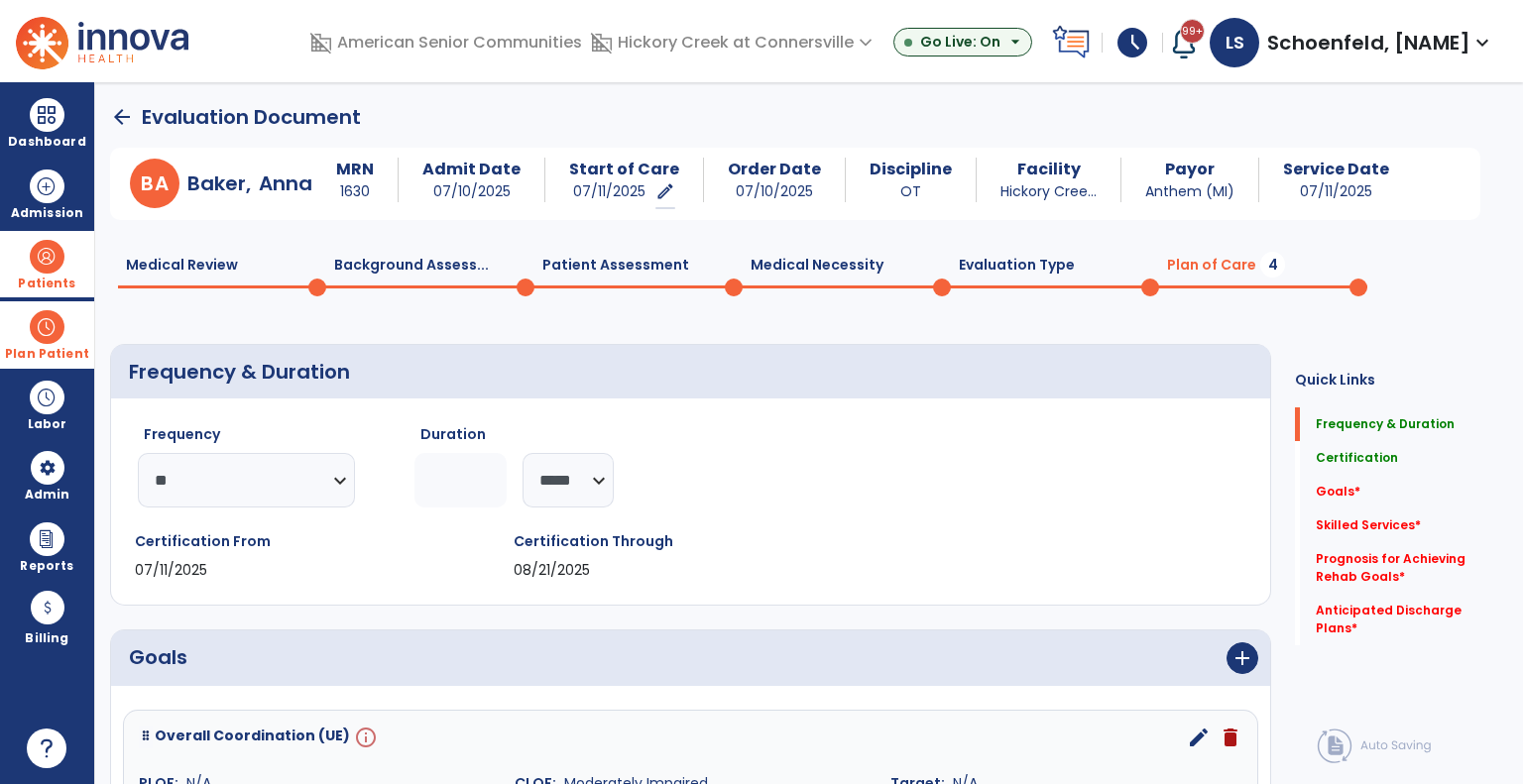 scroll, scrollTop: 99, scrollLeft: 0, axis: vertical 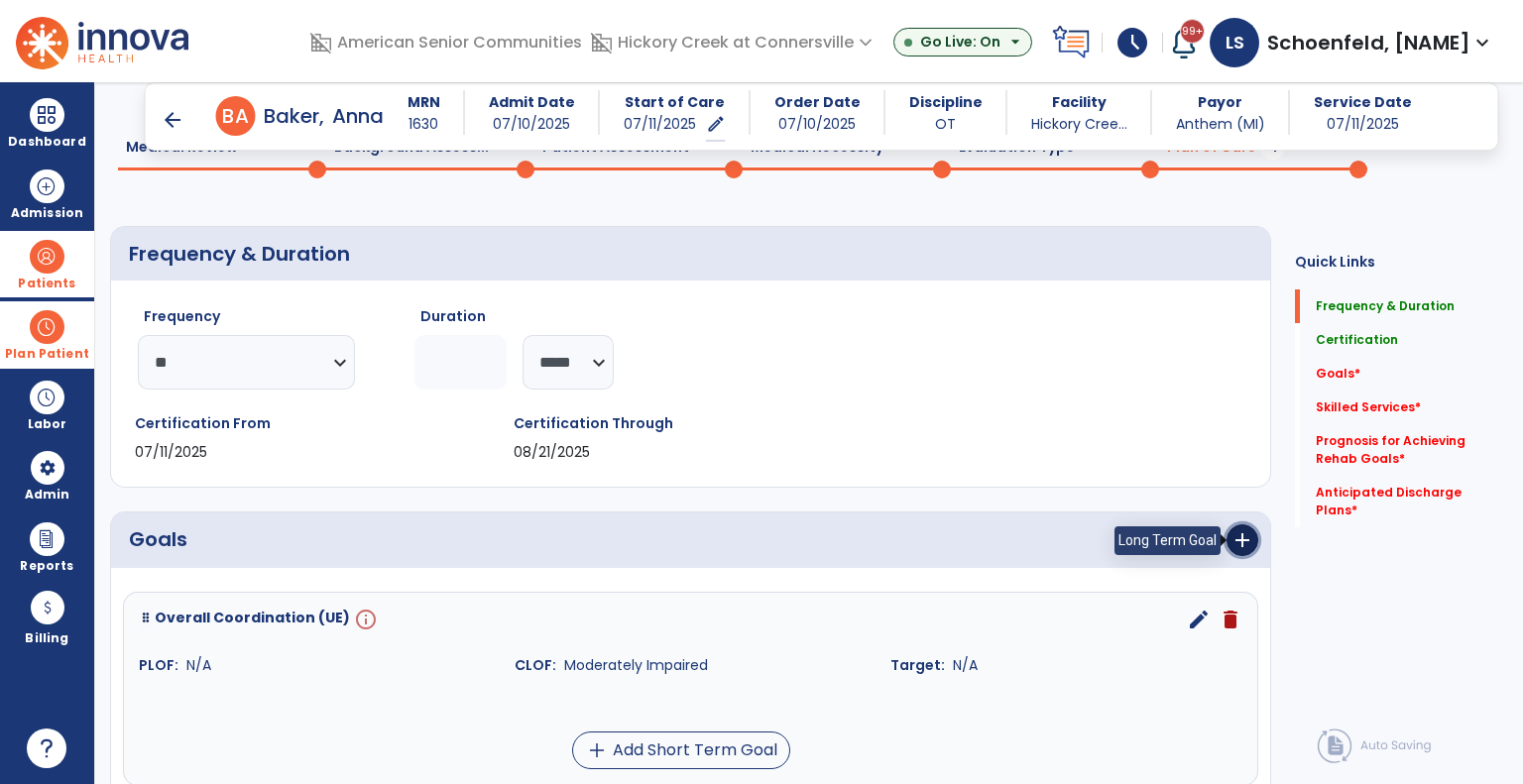 drag, startPoint x: 1233, startPoint y: 545, endPoint x: 1201, endPoint y: 546, distance: 32.01562 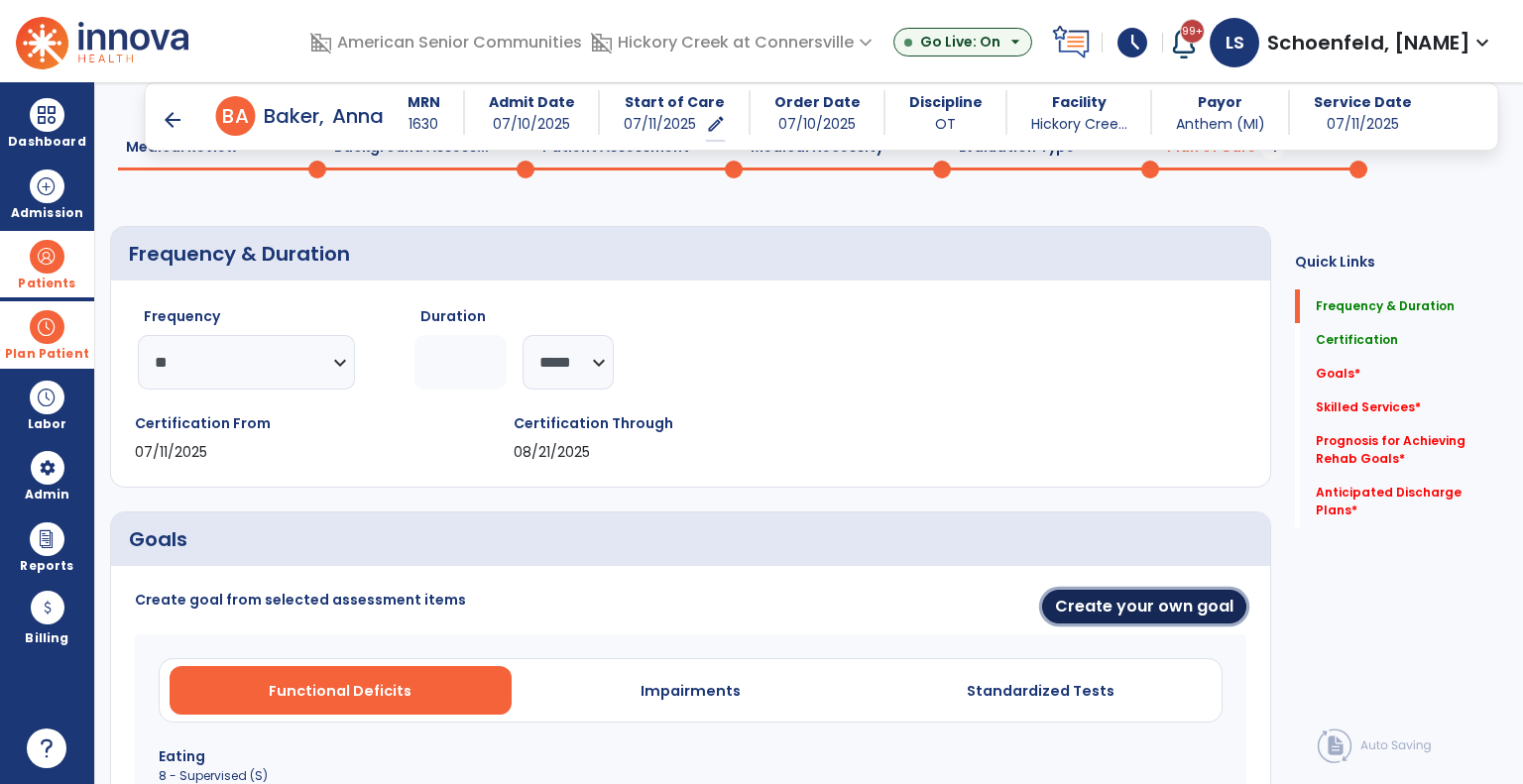 click on "Create your own goal" at bounding box center [1144, 607] 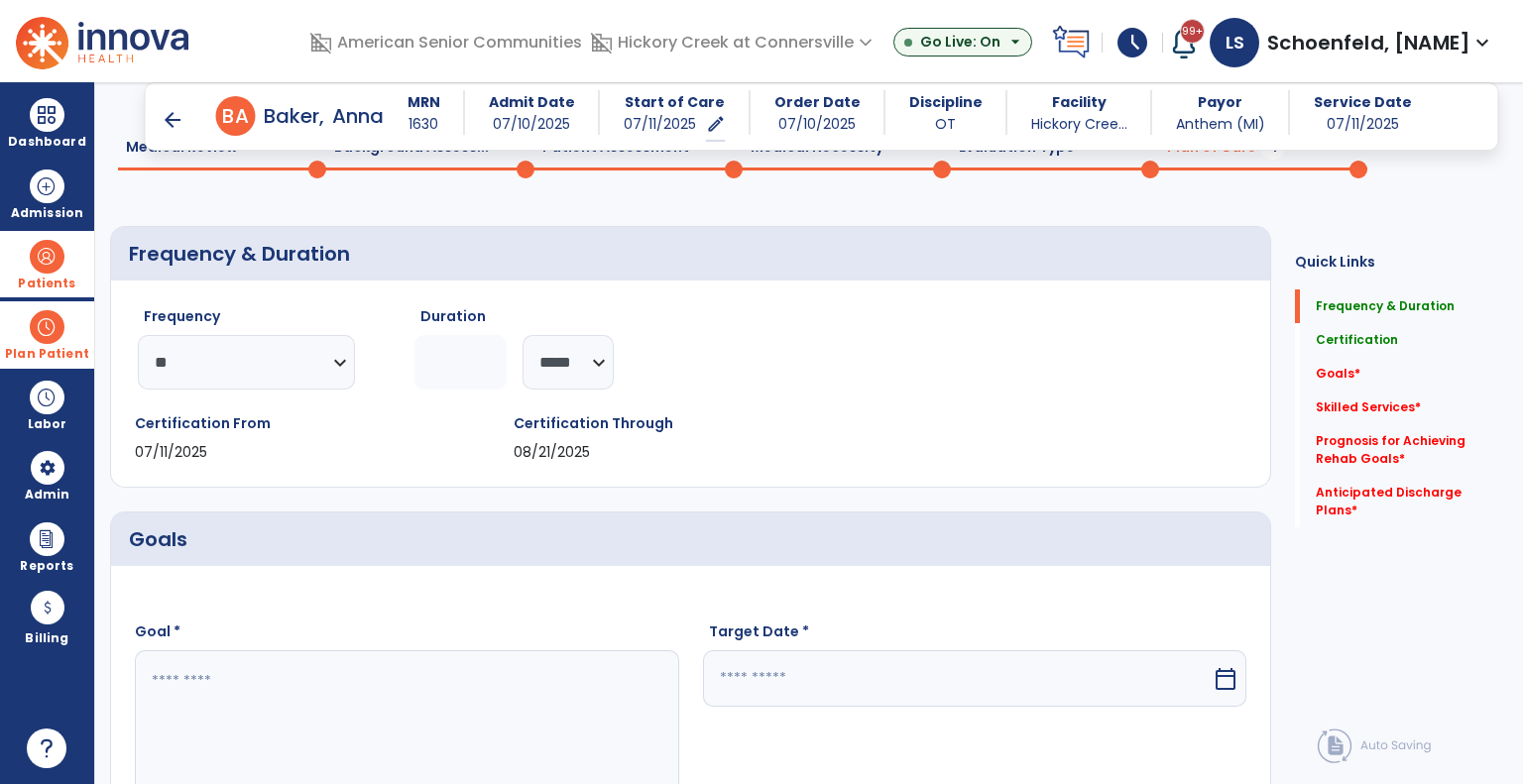 click at bounding box center [406, 725] 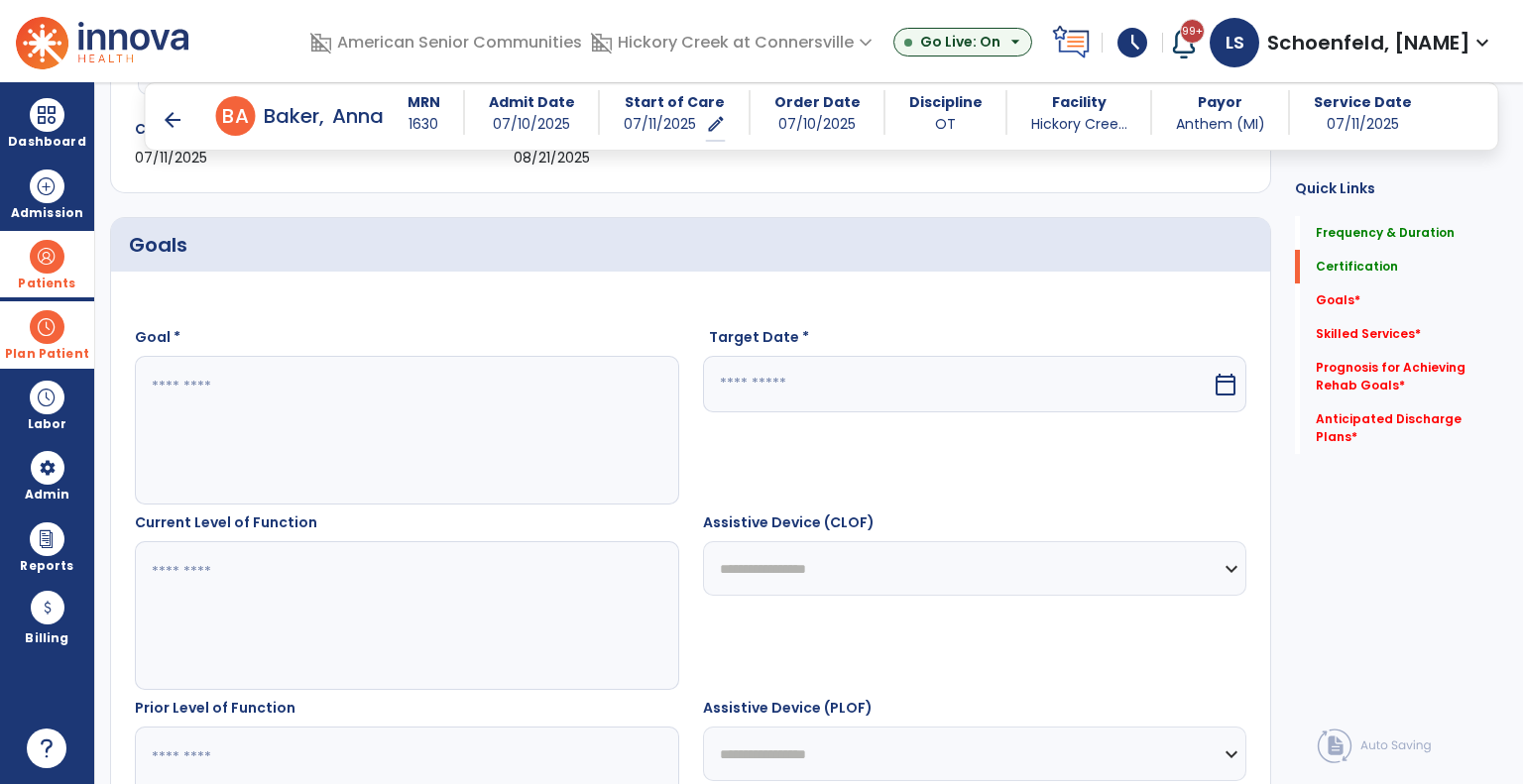 scroll, scrollTop: 396, scrollLeft: 0, axis: vertical 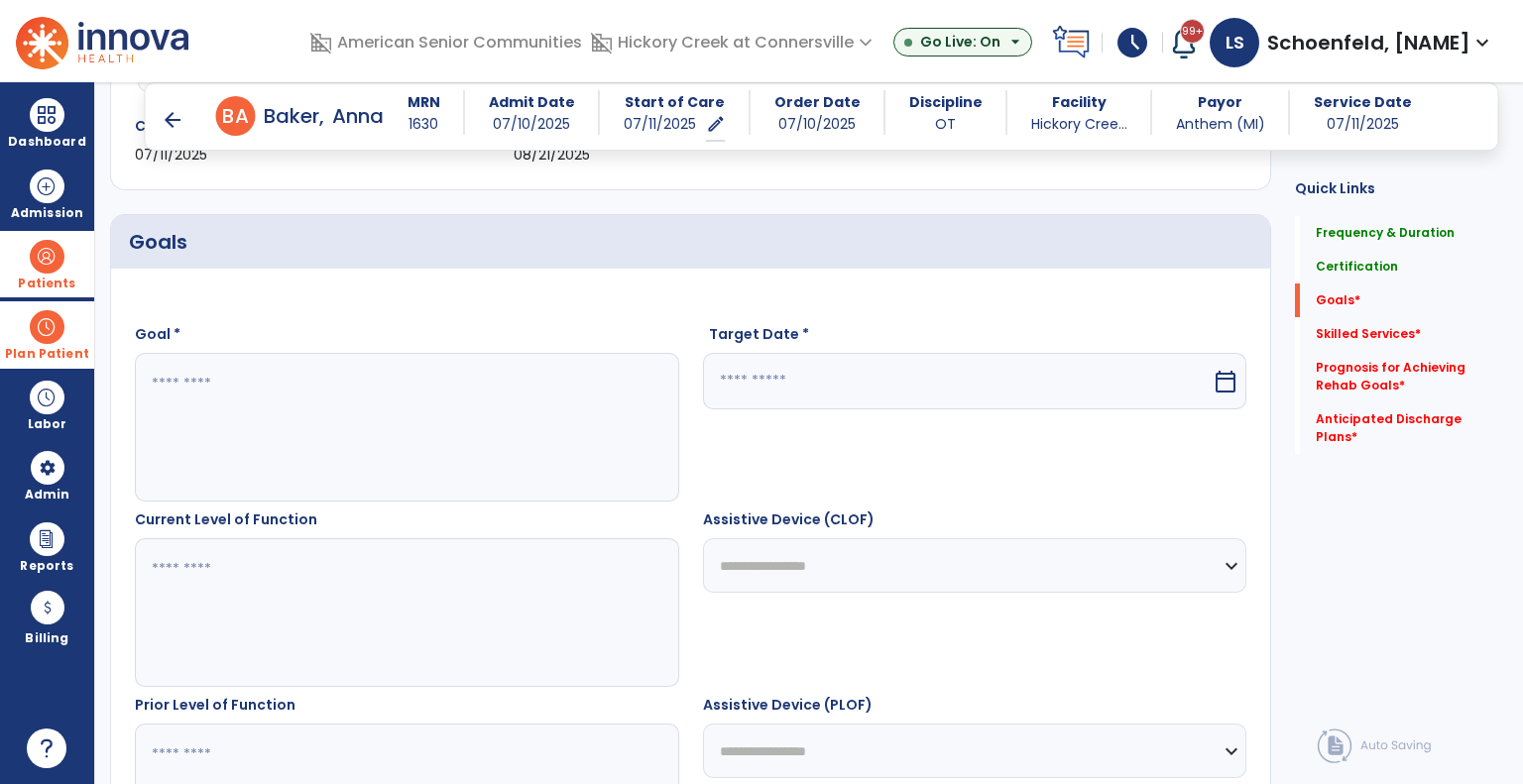 click at bounding box center [406, 427] 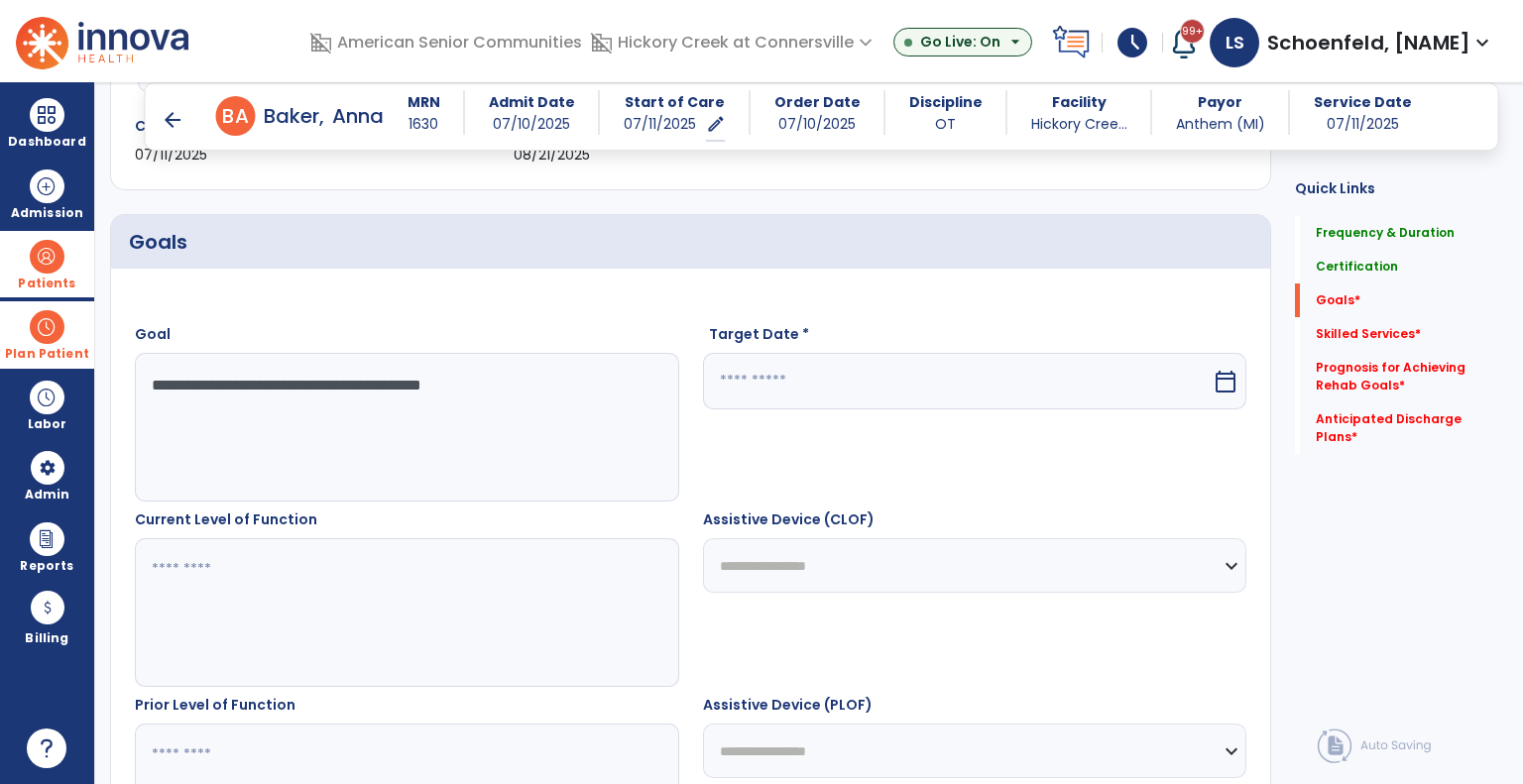 type on "**********" 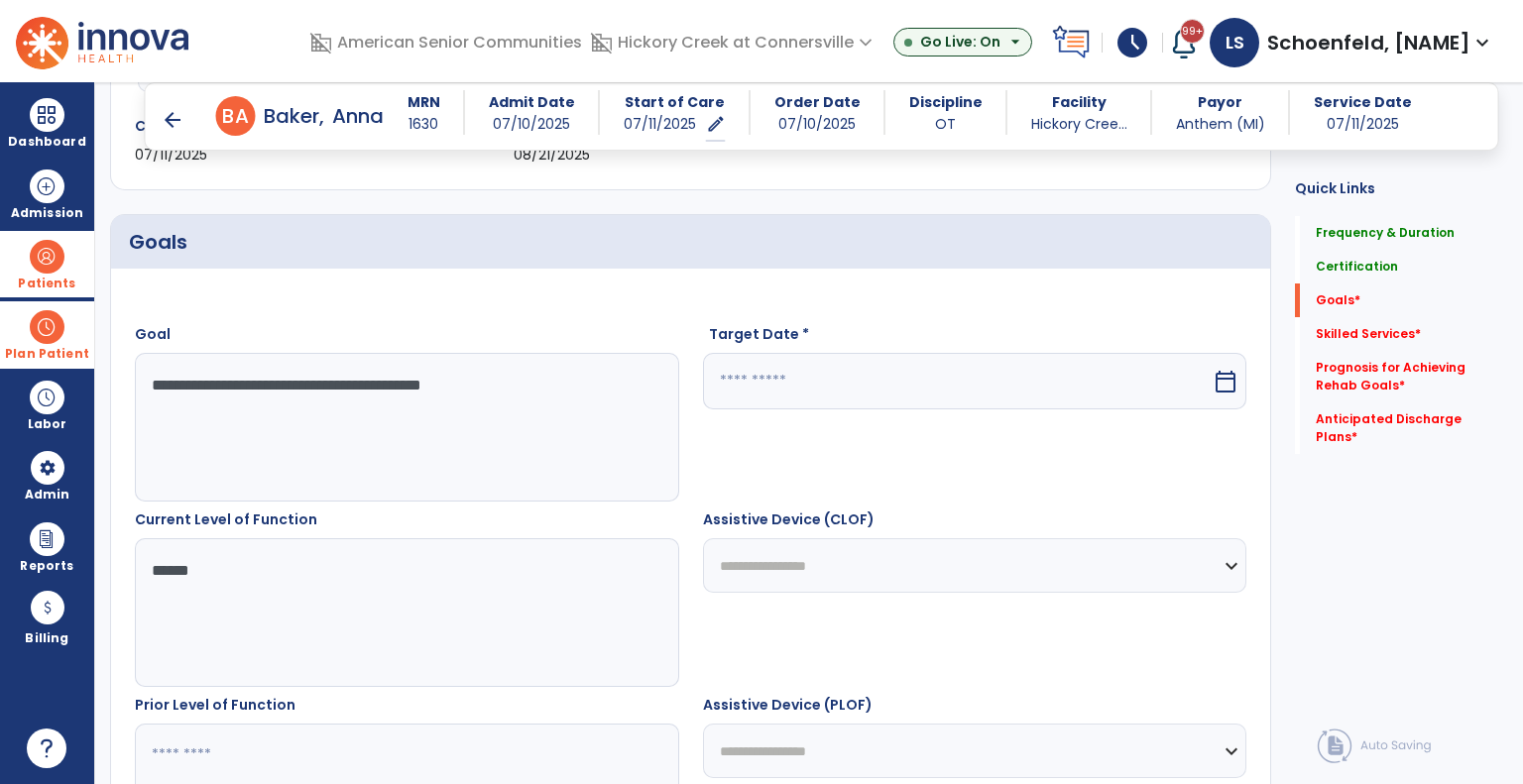 type on "*****" 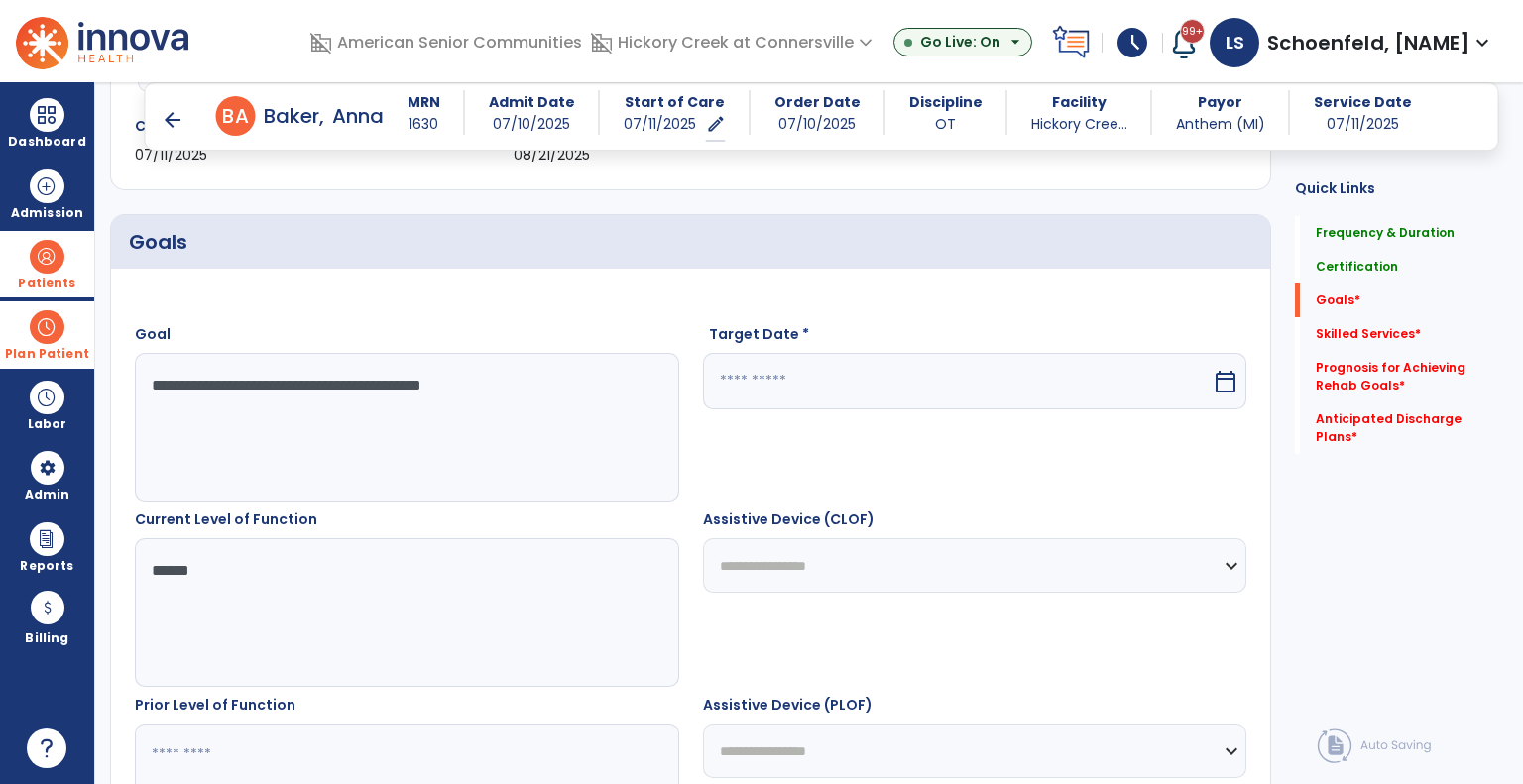 click at bounding box center [958, 381] 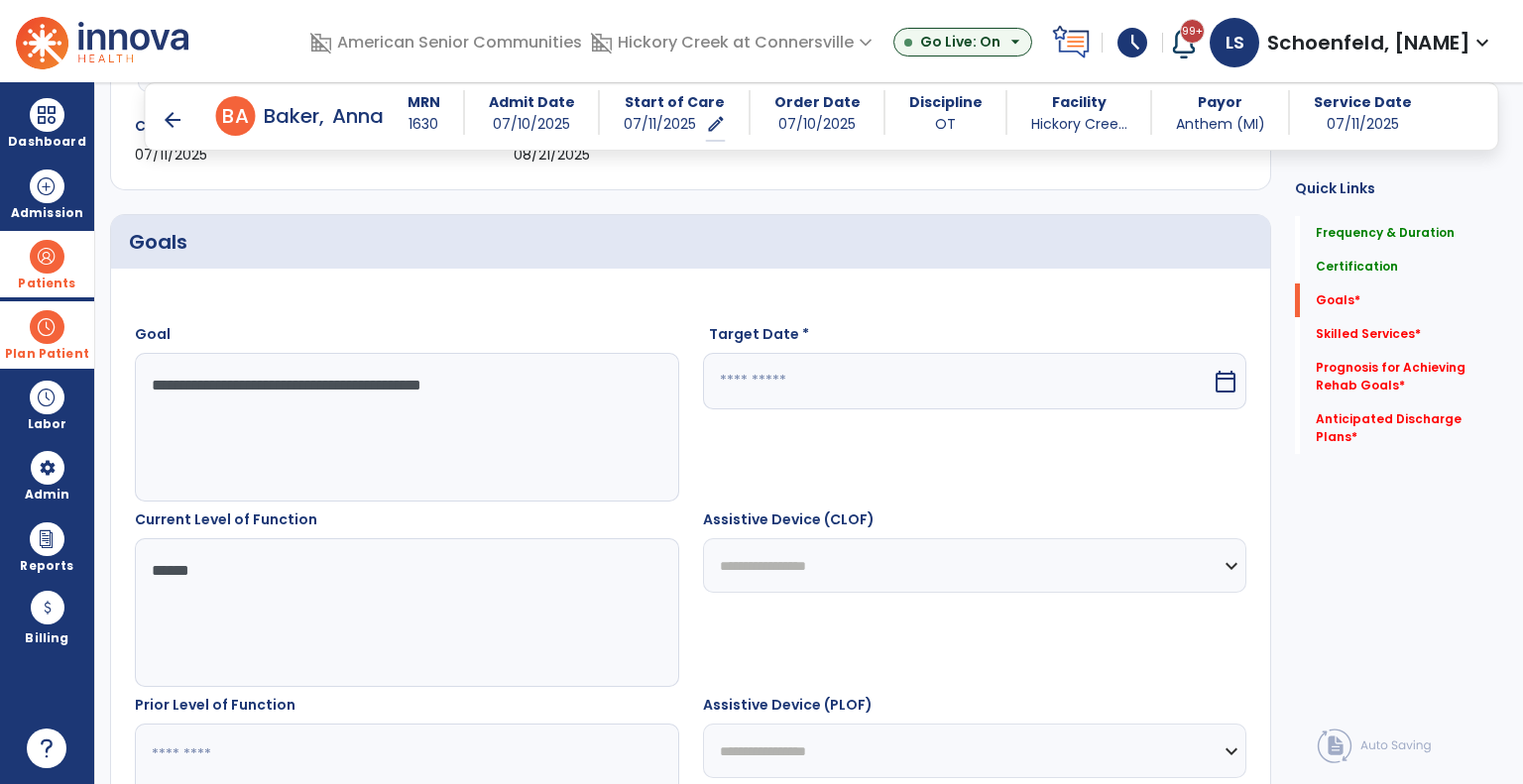 select on "*" 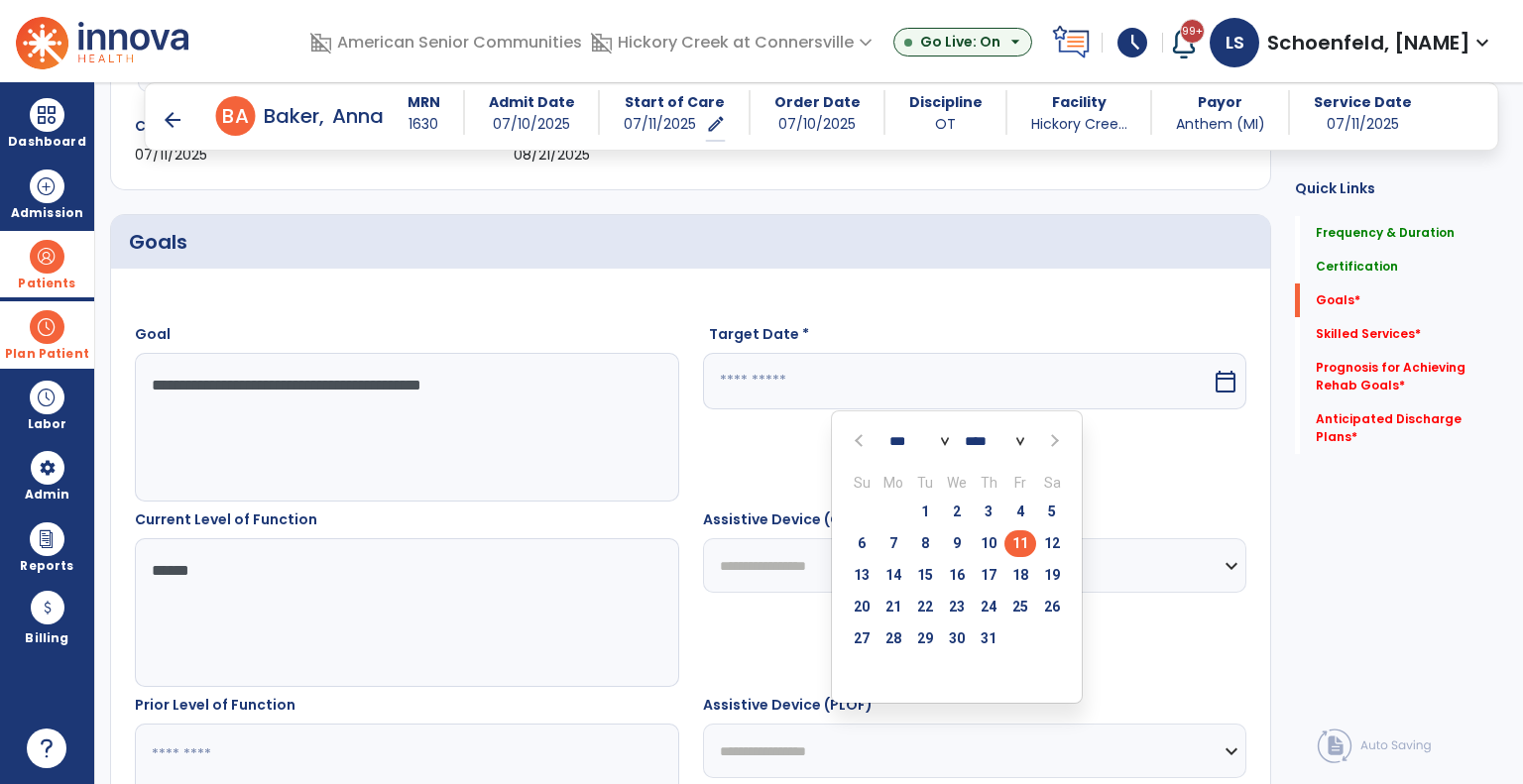 click on "*** *** *** *** *** *** *** *** *** *** *** ***" at bounding box center [919, 442] 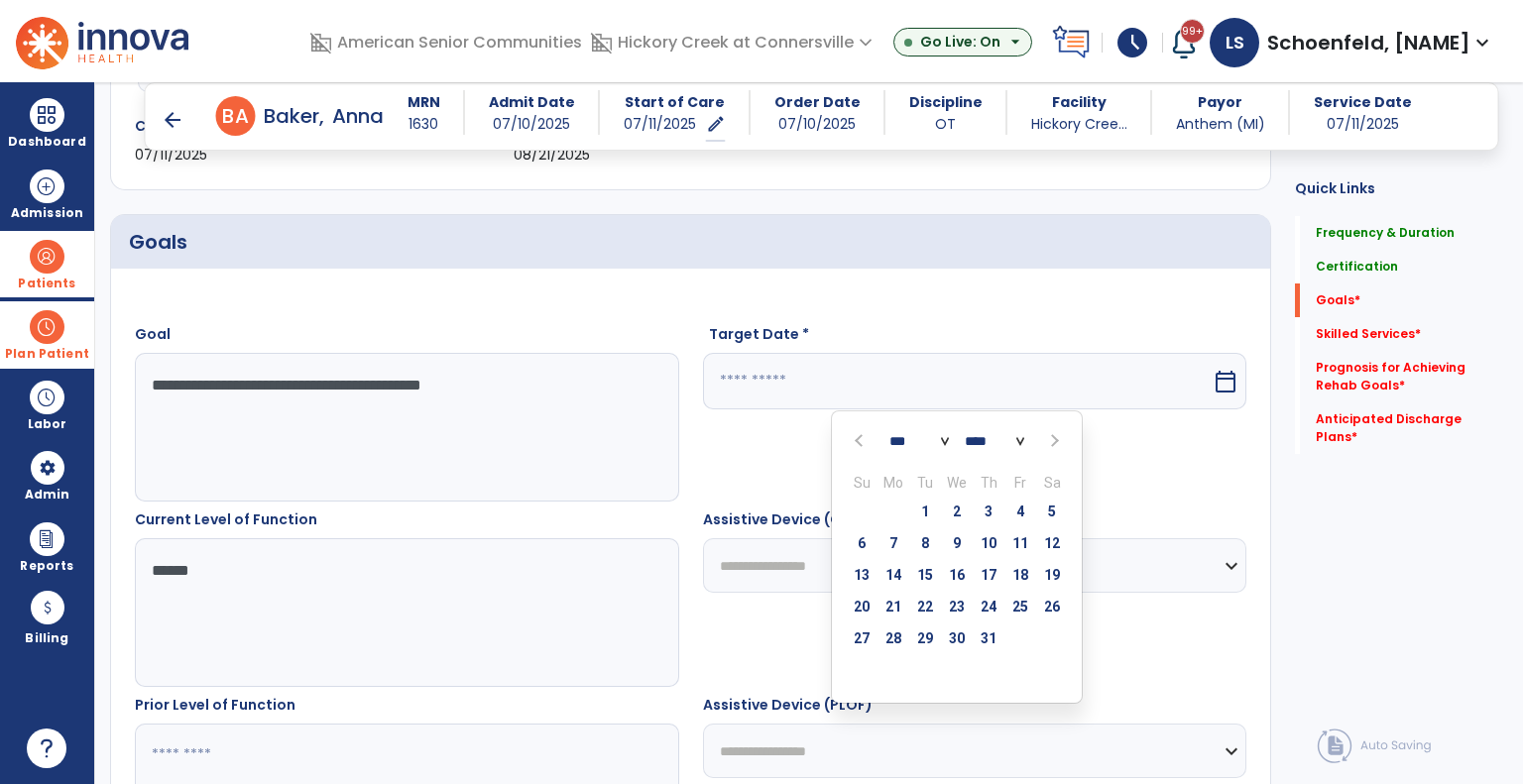 select on "*" 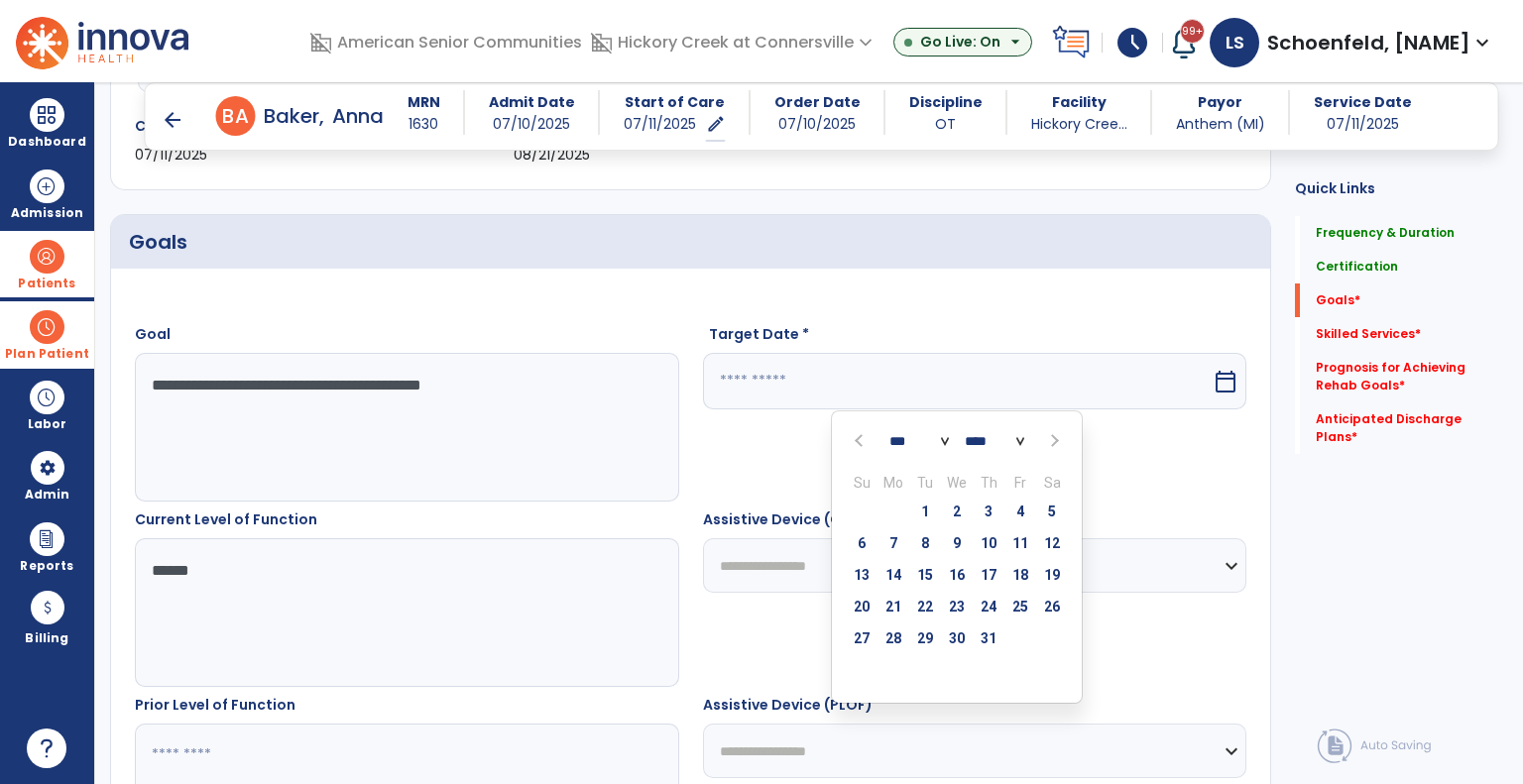 click on "*** *** *** *** *** *** *** *** *** *** *** ***" at bounding box center [919, 442] 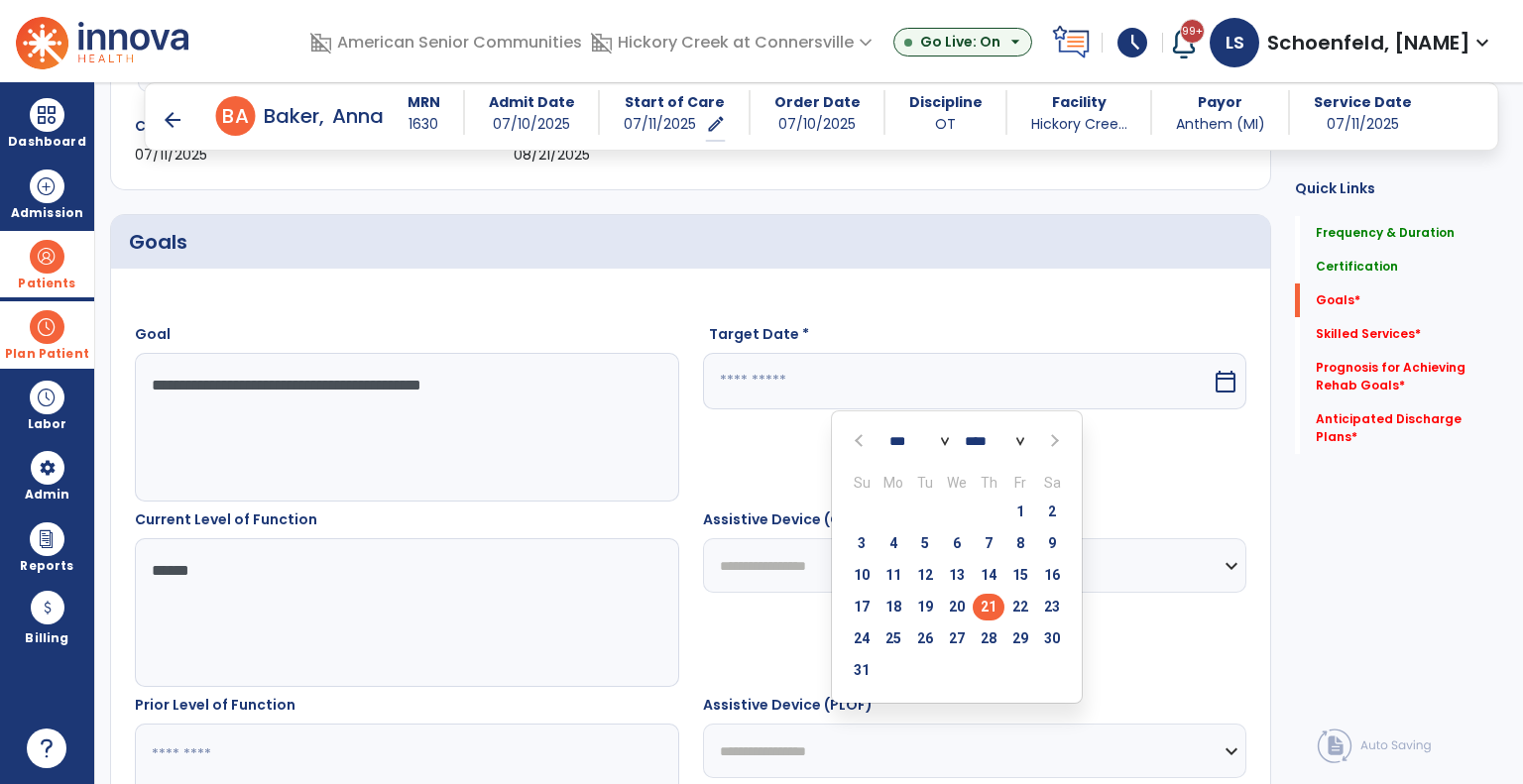 click on "21" at bounding box center (989, 607) 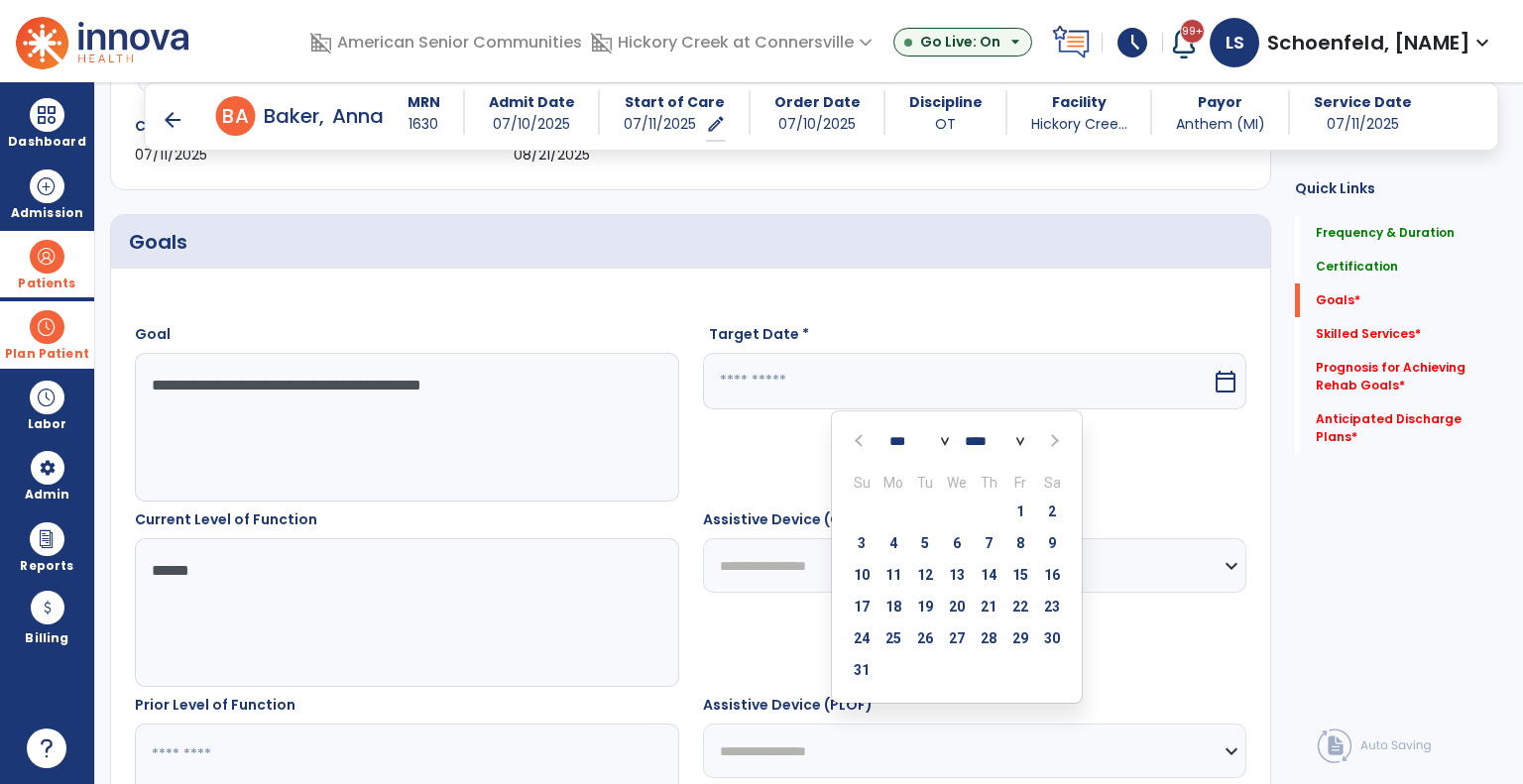 type on "*********" 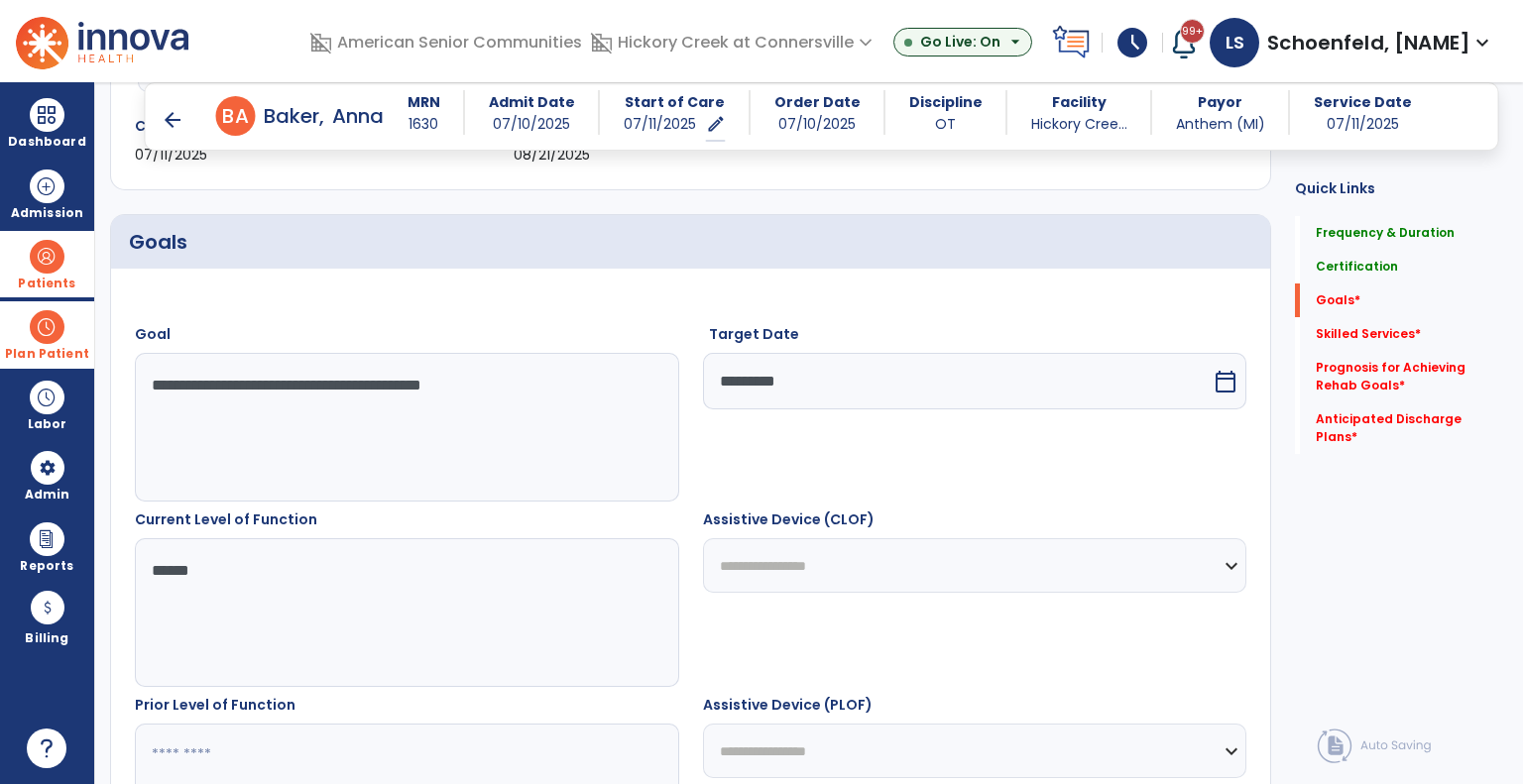 click on "*****" at bounding box center (406, 613) 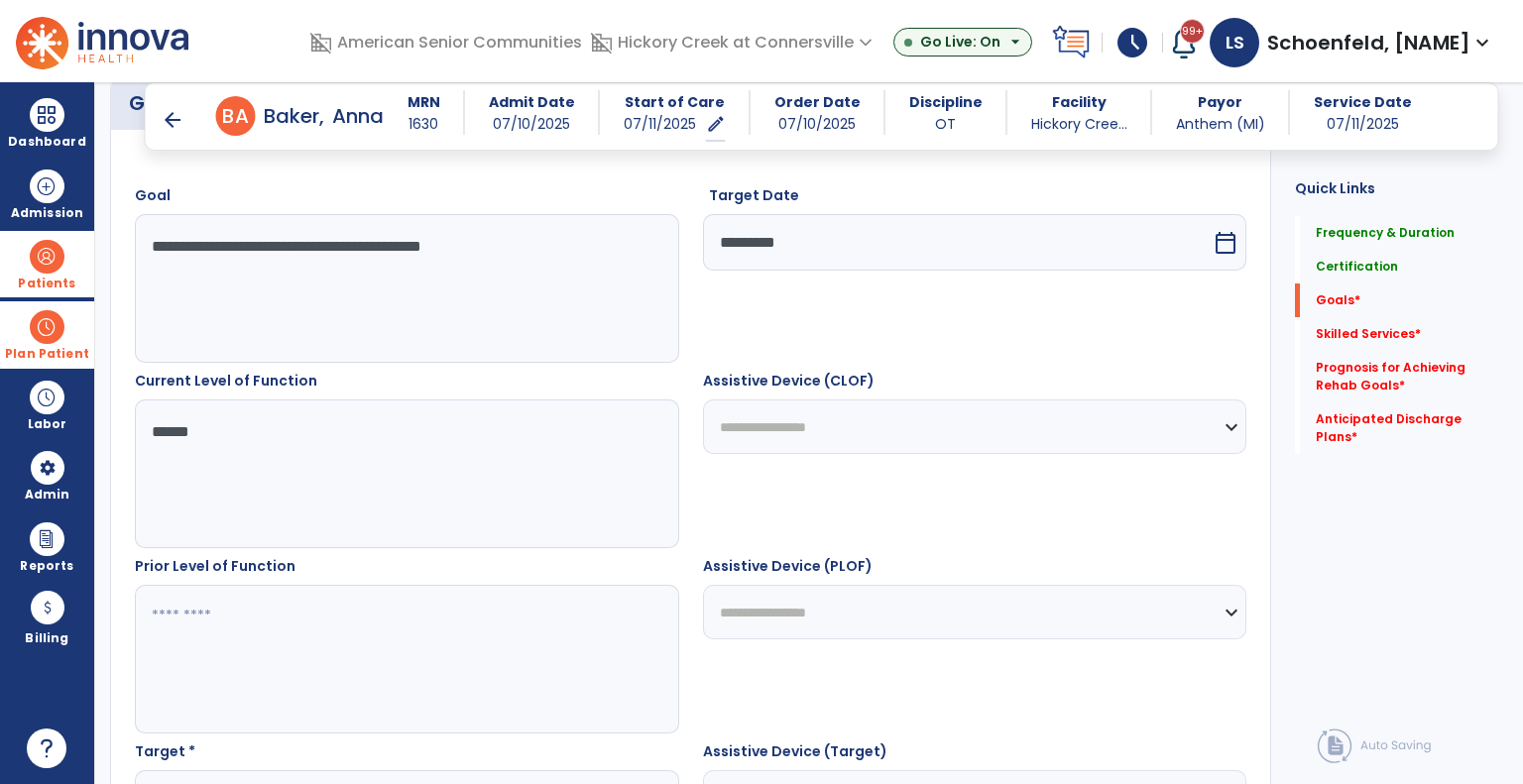 scroll, scrollTop: 694, scrollLeft: 0, axis: vertical 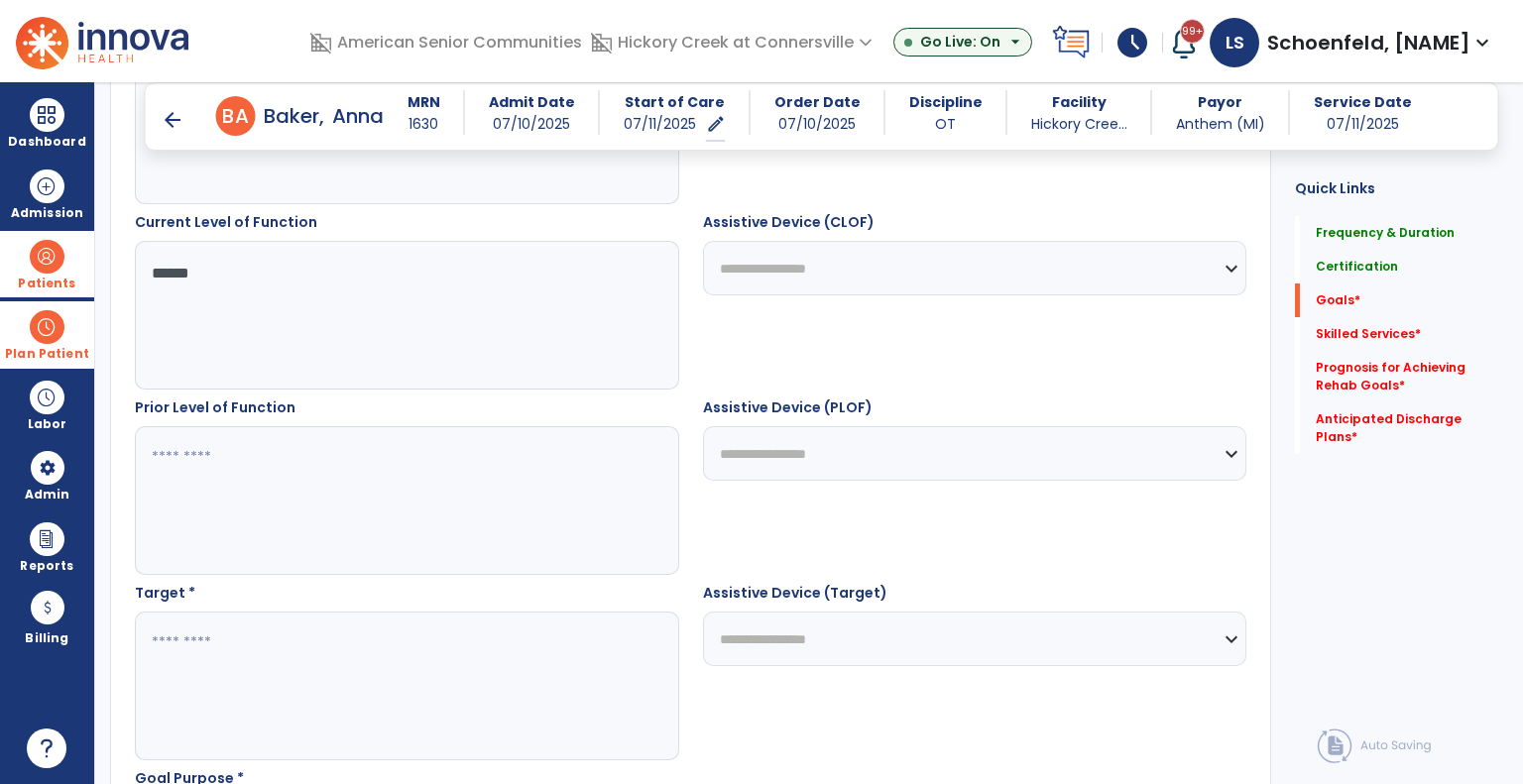 click at bounding box center (406, 501) 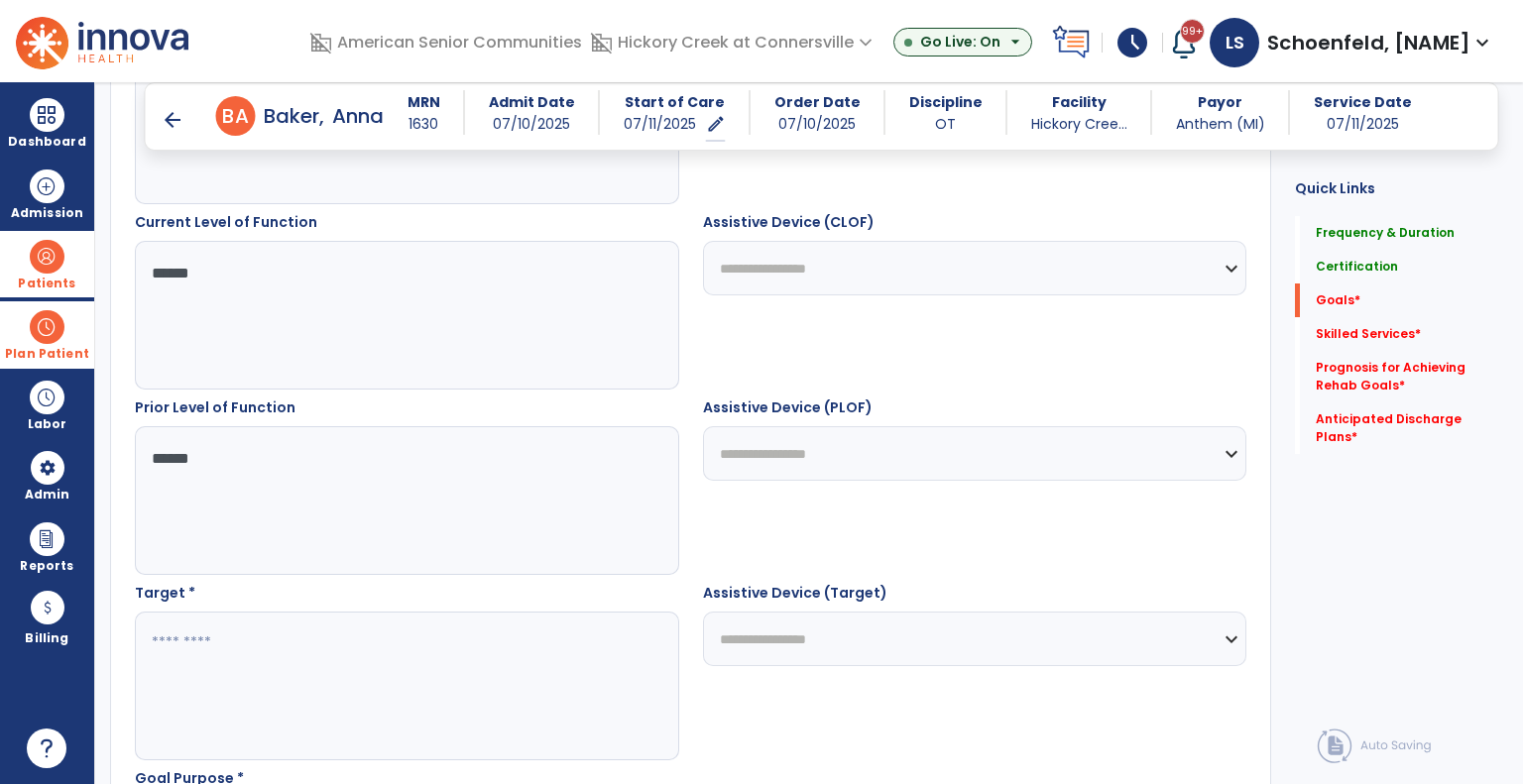 type on "*****" 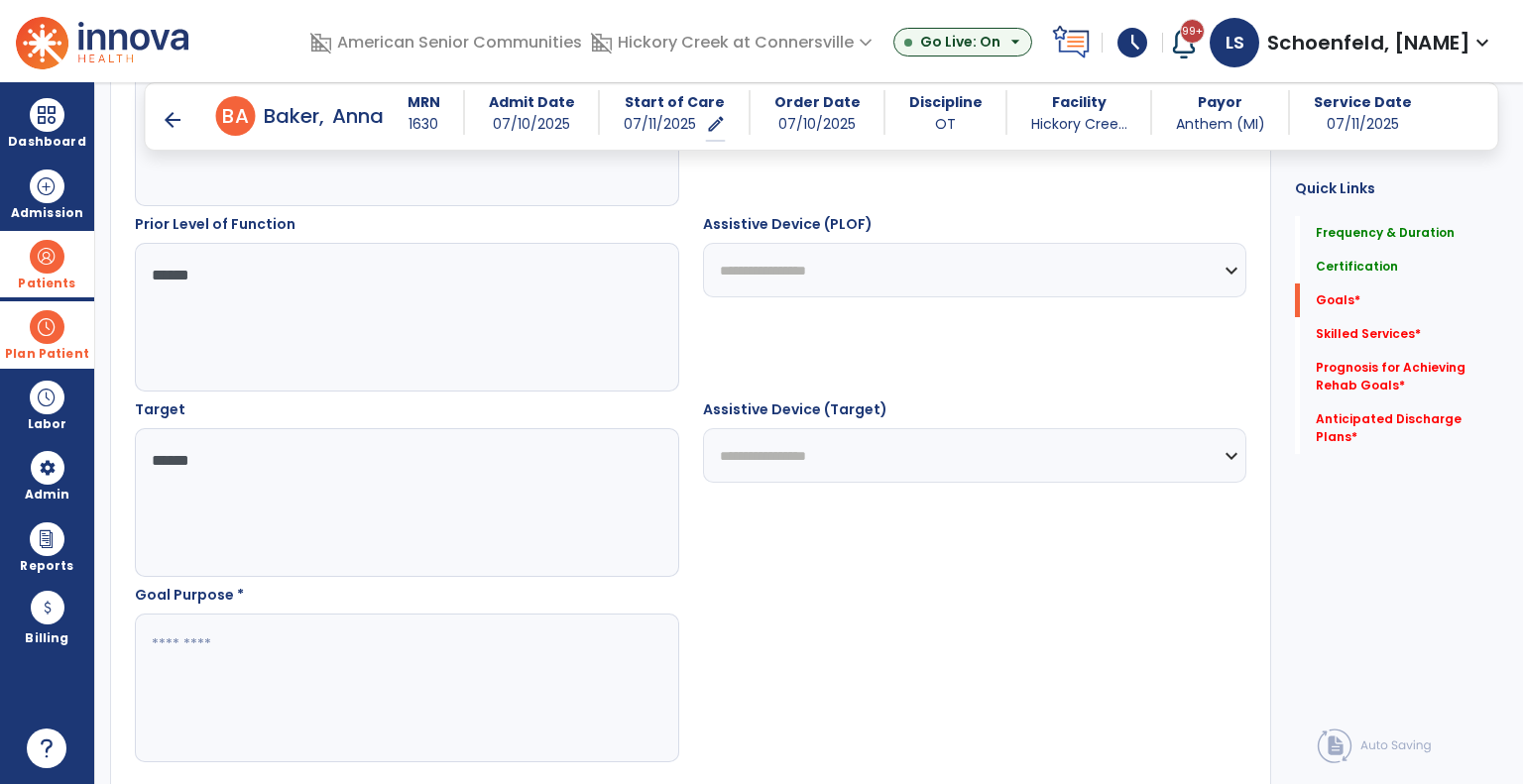 scroll, scrollTop: 892, scrollLeft: 0, axis: vertical 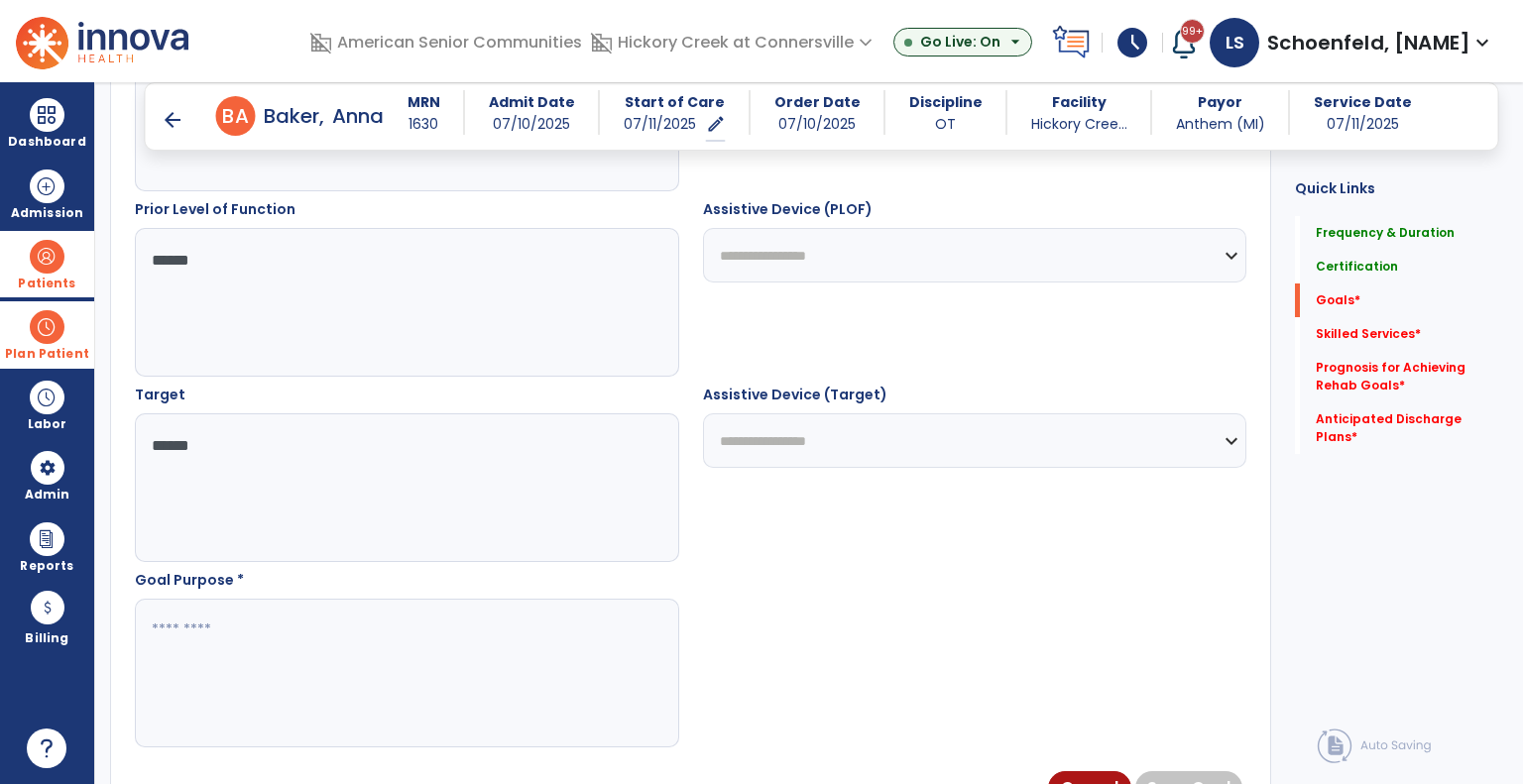type on "*****" 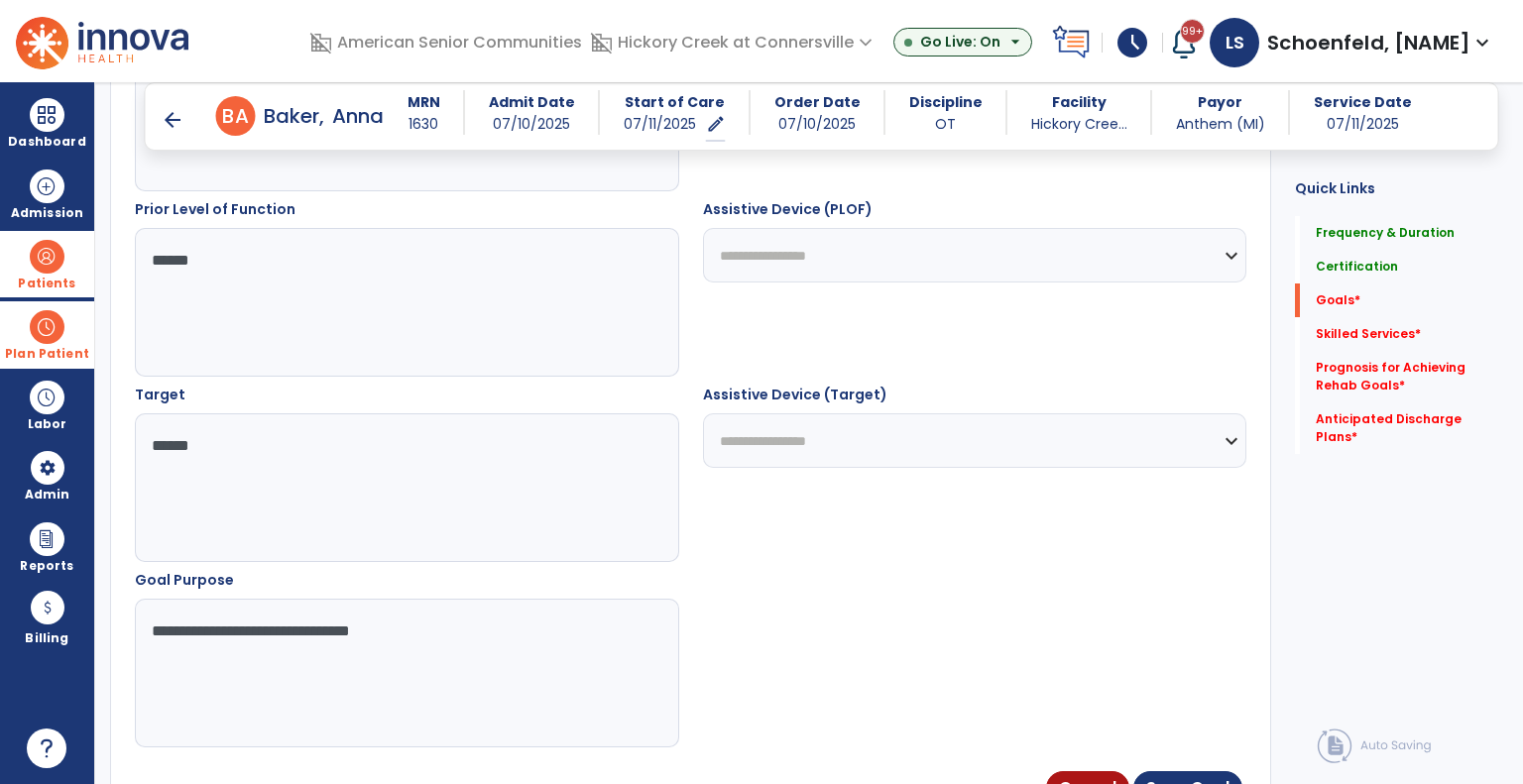 drag, startPoint x: 437, startPoint y: 629, endPoint x: 151, endPoint y: 628, distance: 286.00175 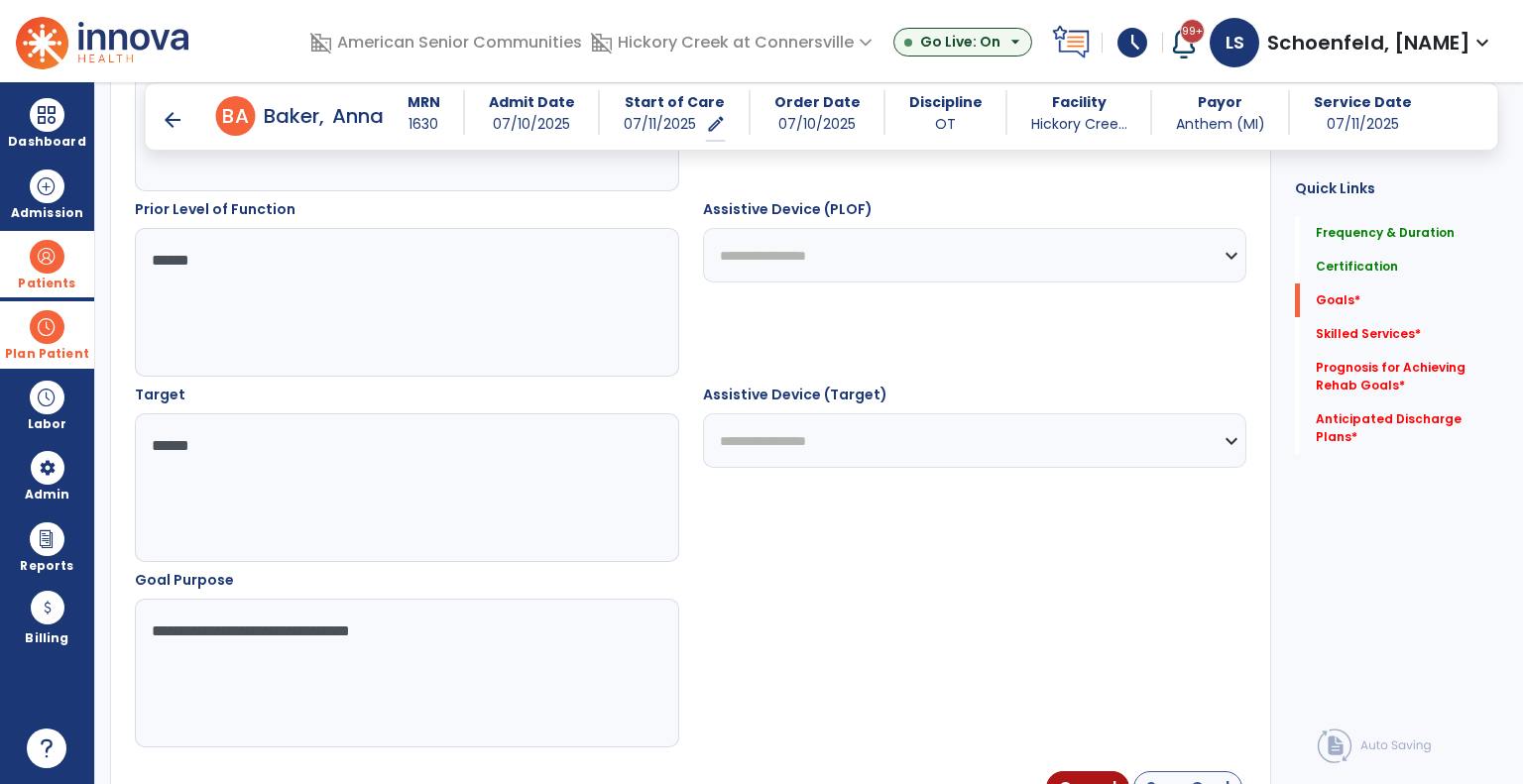 type on "**********" 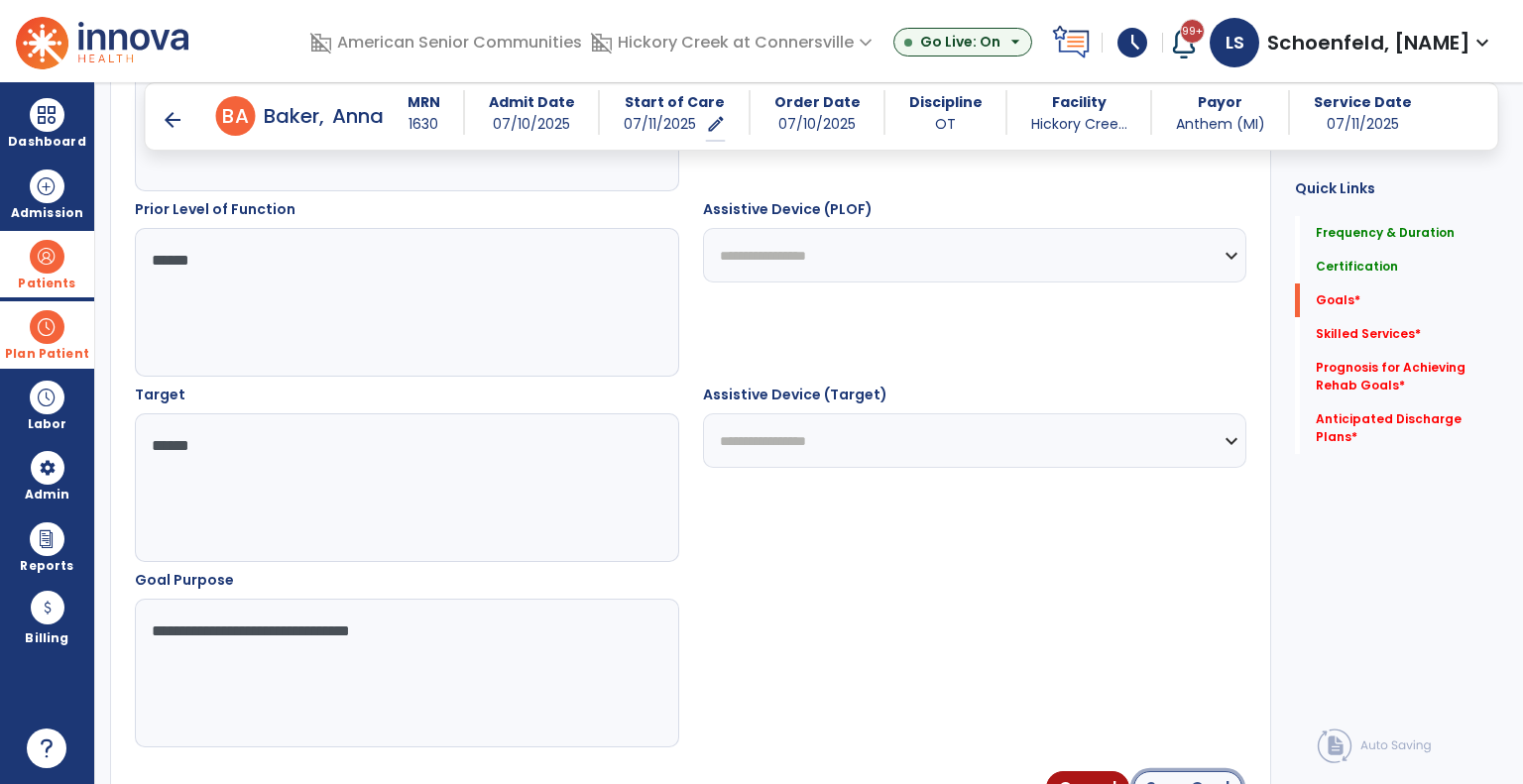 click on "Save Goal" at bounding box center [1188, 788] 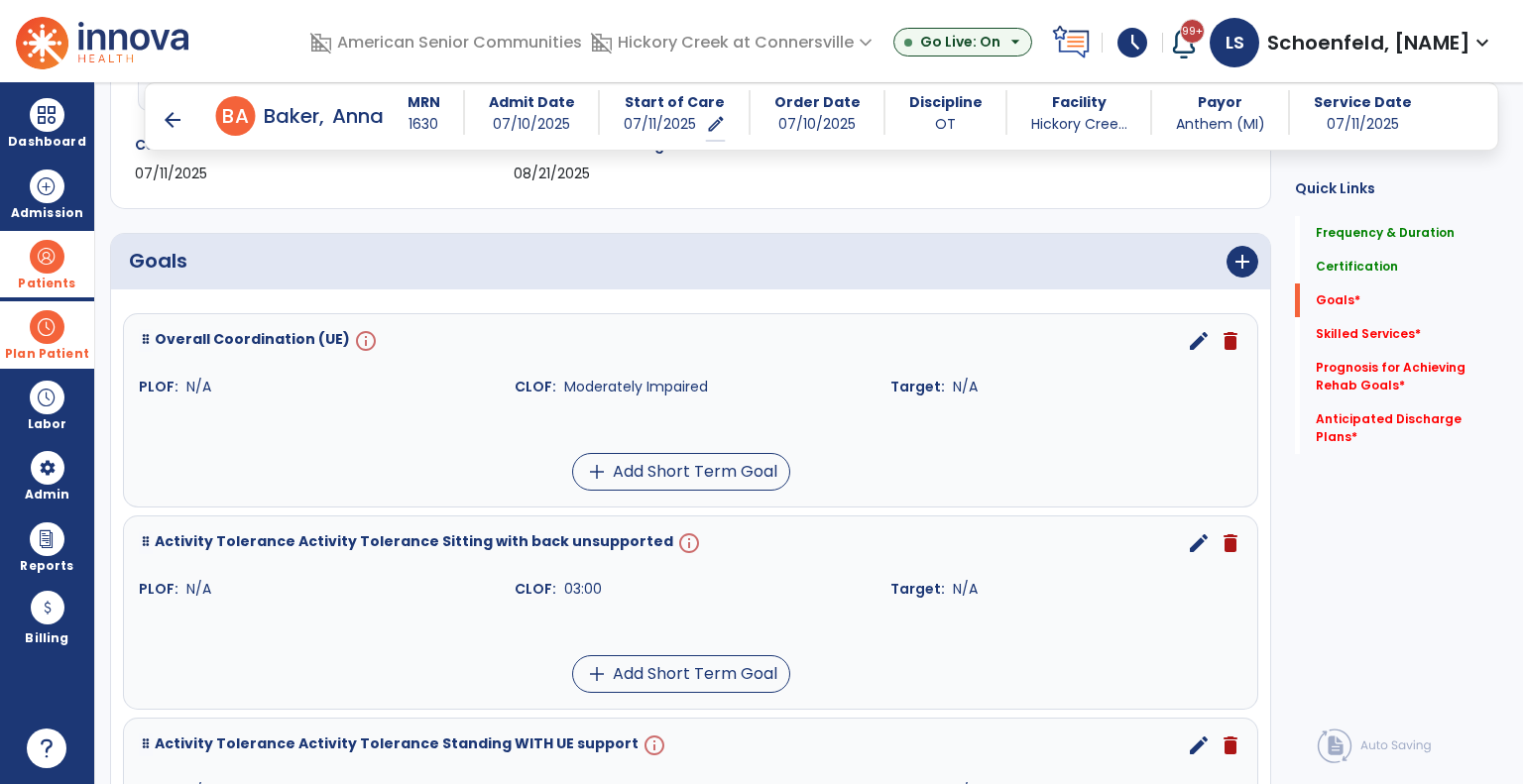 scroll, scrollTop: 201, scrollLeft: 0, axis: vertical 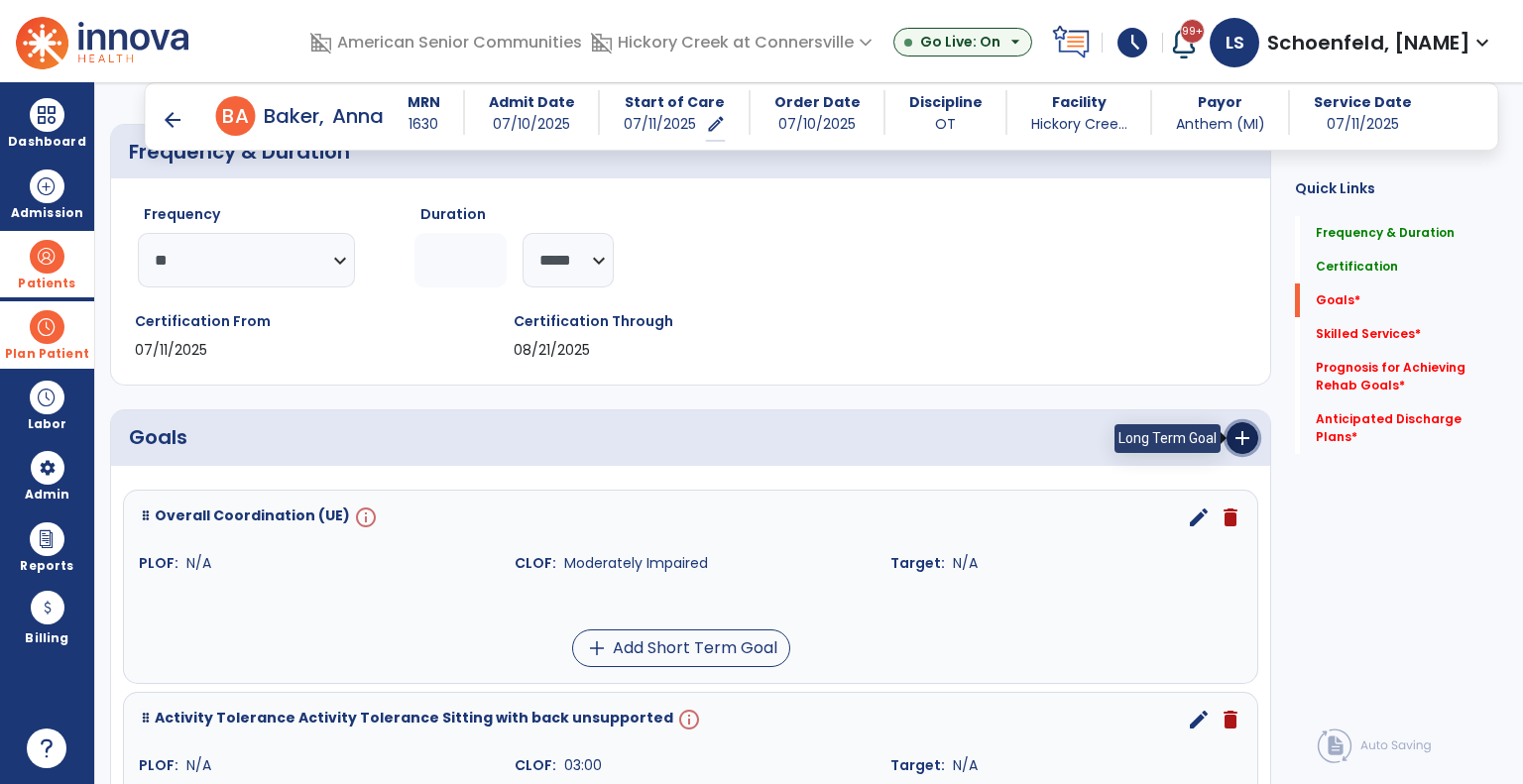 drag, startPoint x: 1240, startPoint y: 439, endPoint x: 1230, endPoint y: 440, distance: 10.049876 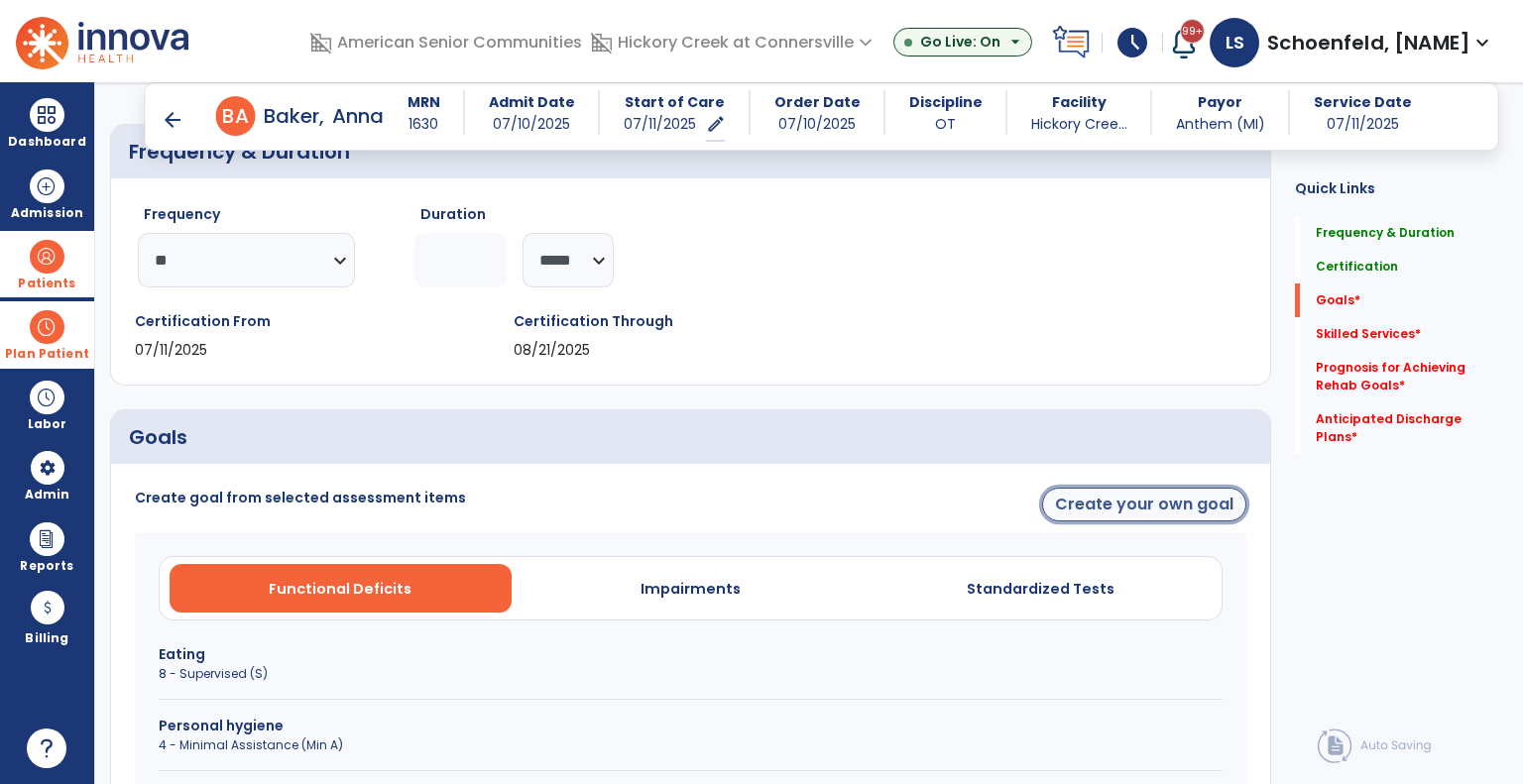 click on "Create your own goal" at bounding box center (1144, 504) 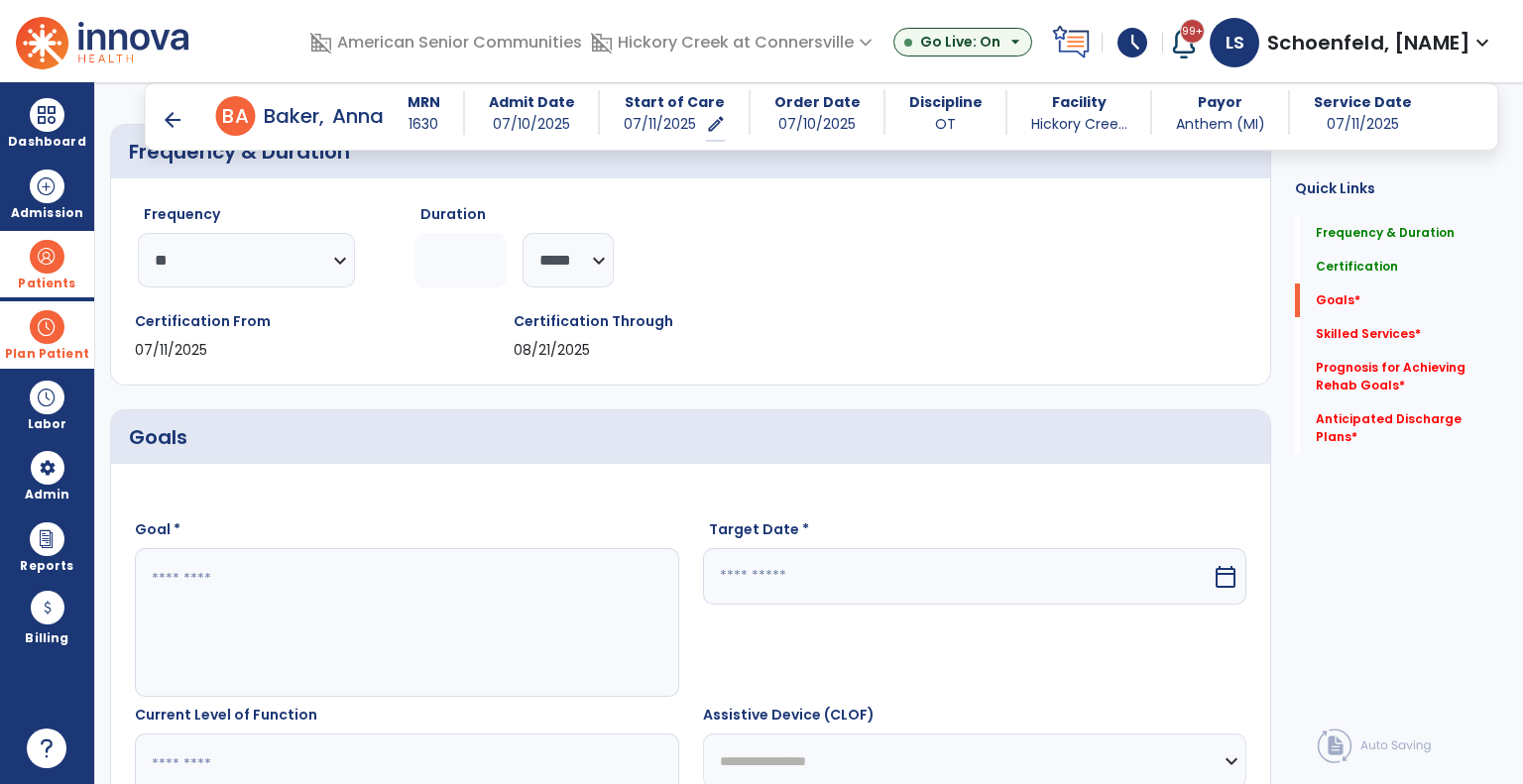 click at bounding box center [406, 622] 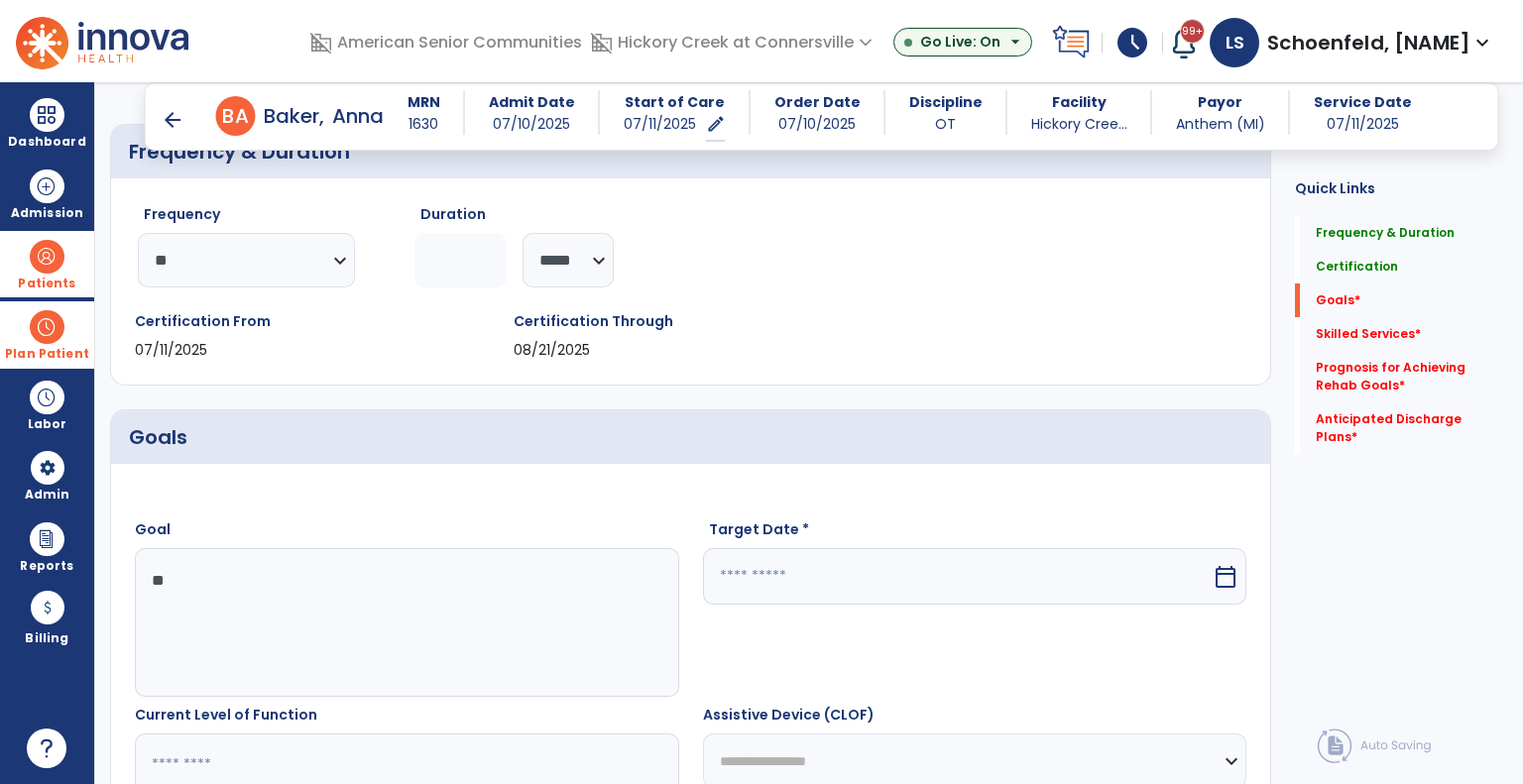 type on "*" 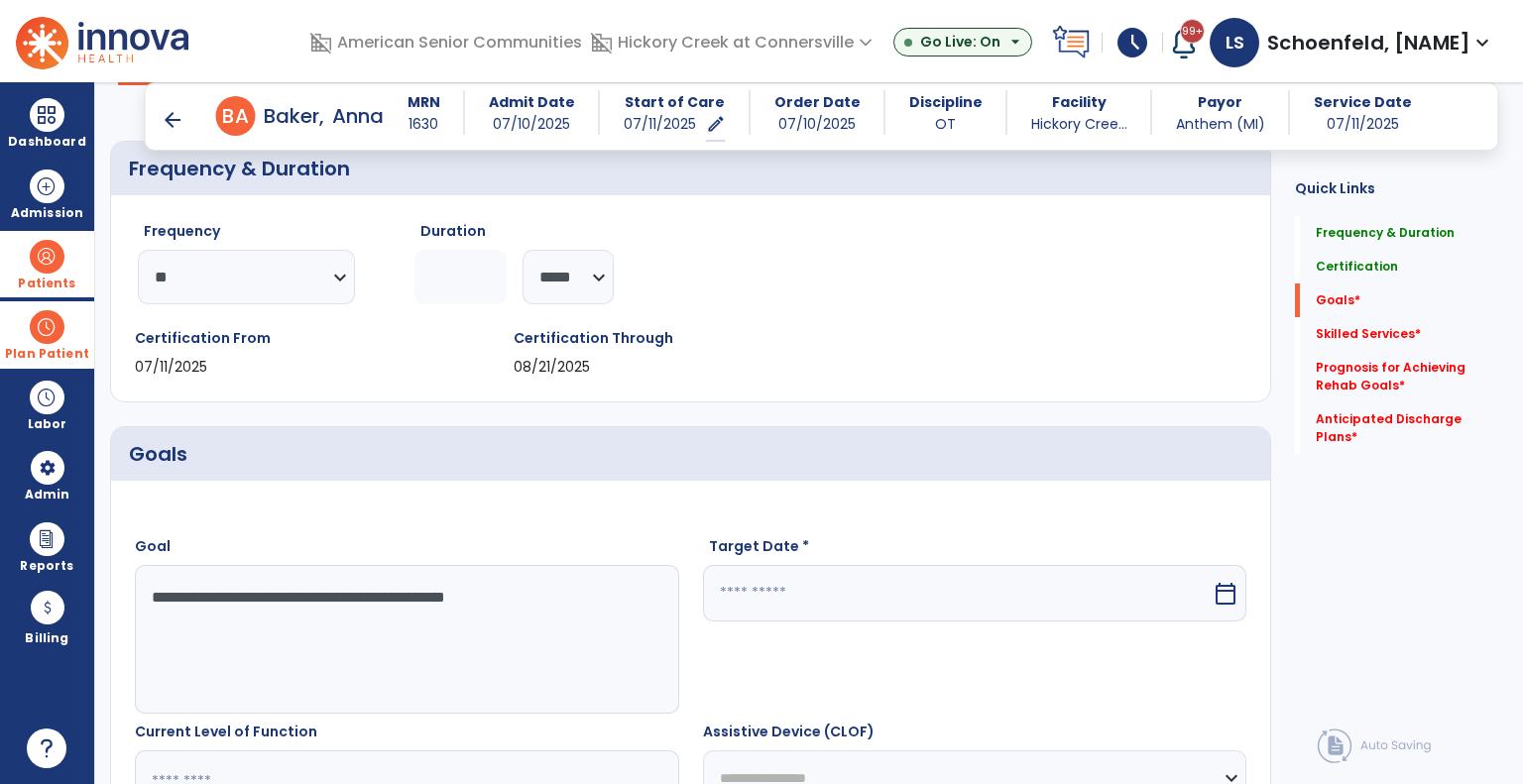 scroll, scrollTop: 396, scrollLeft: 0, axis: vertical 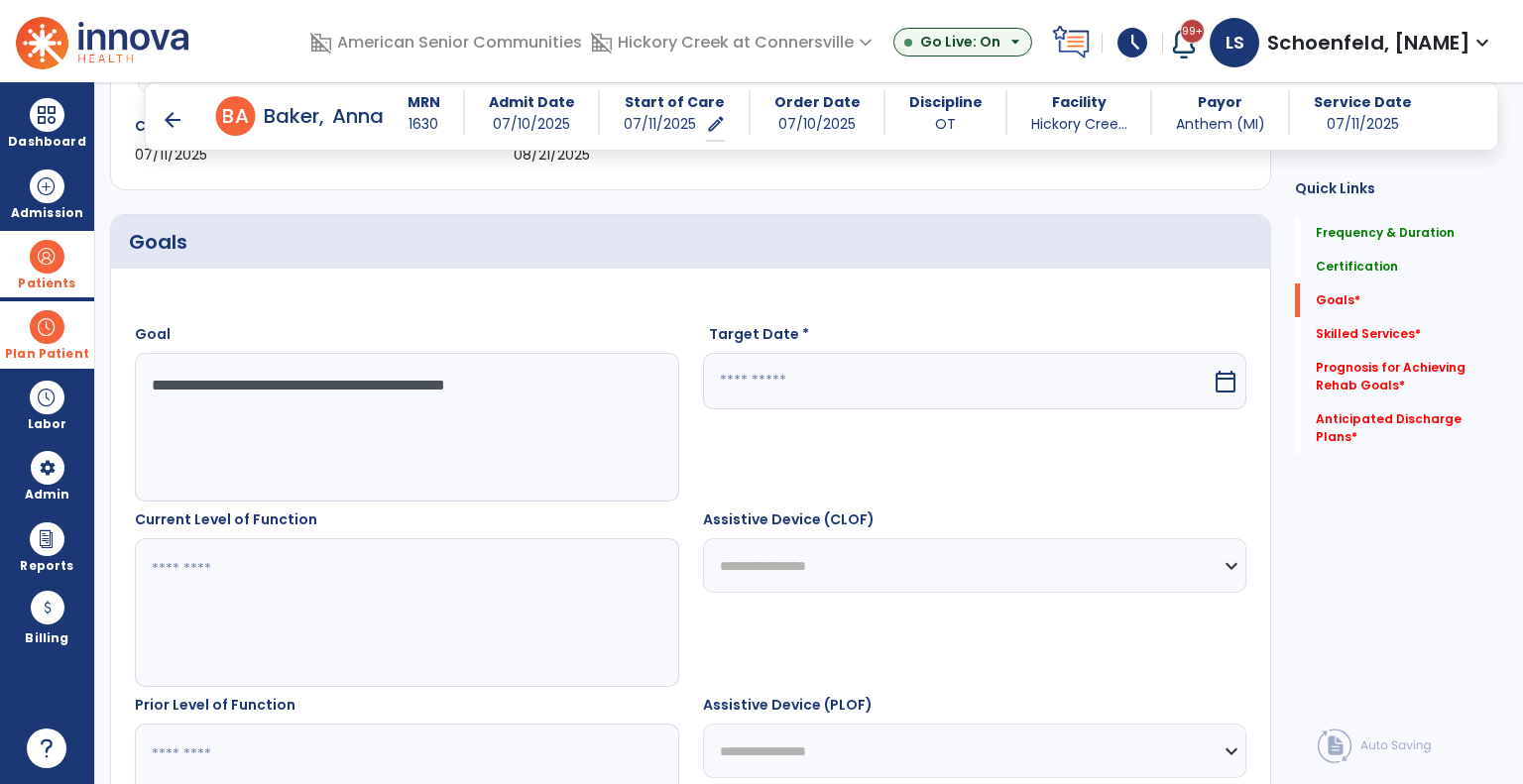 type on "**********" 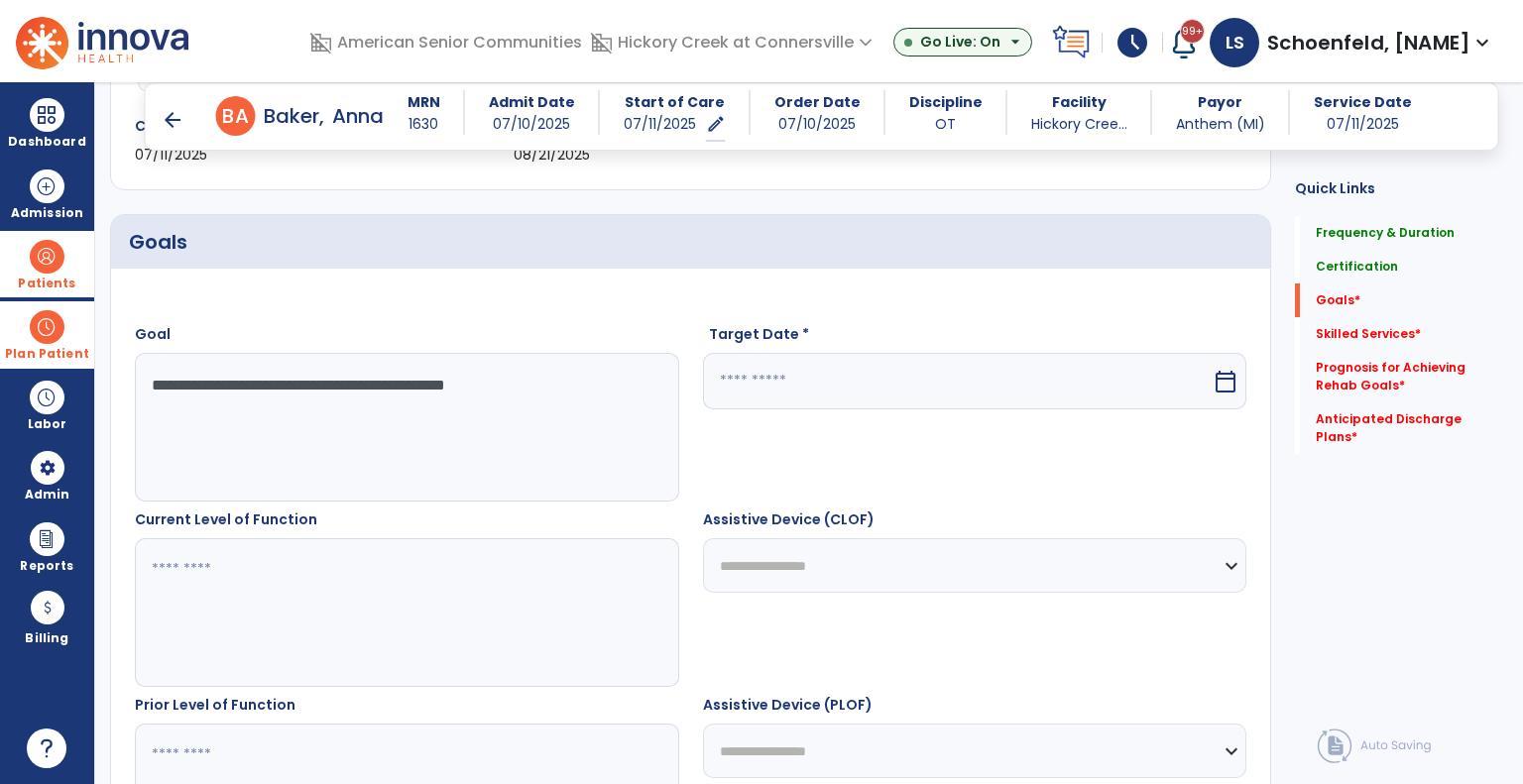 click at bounding box center [958, 381] 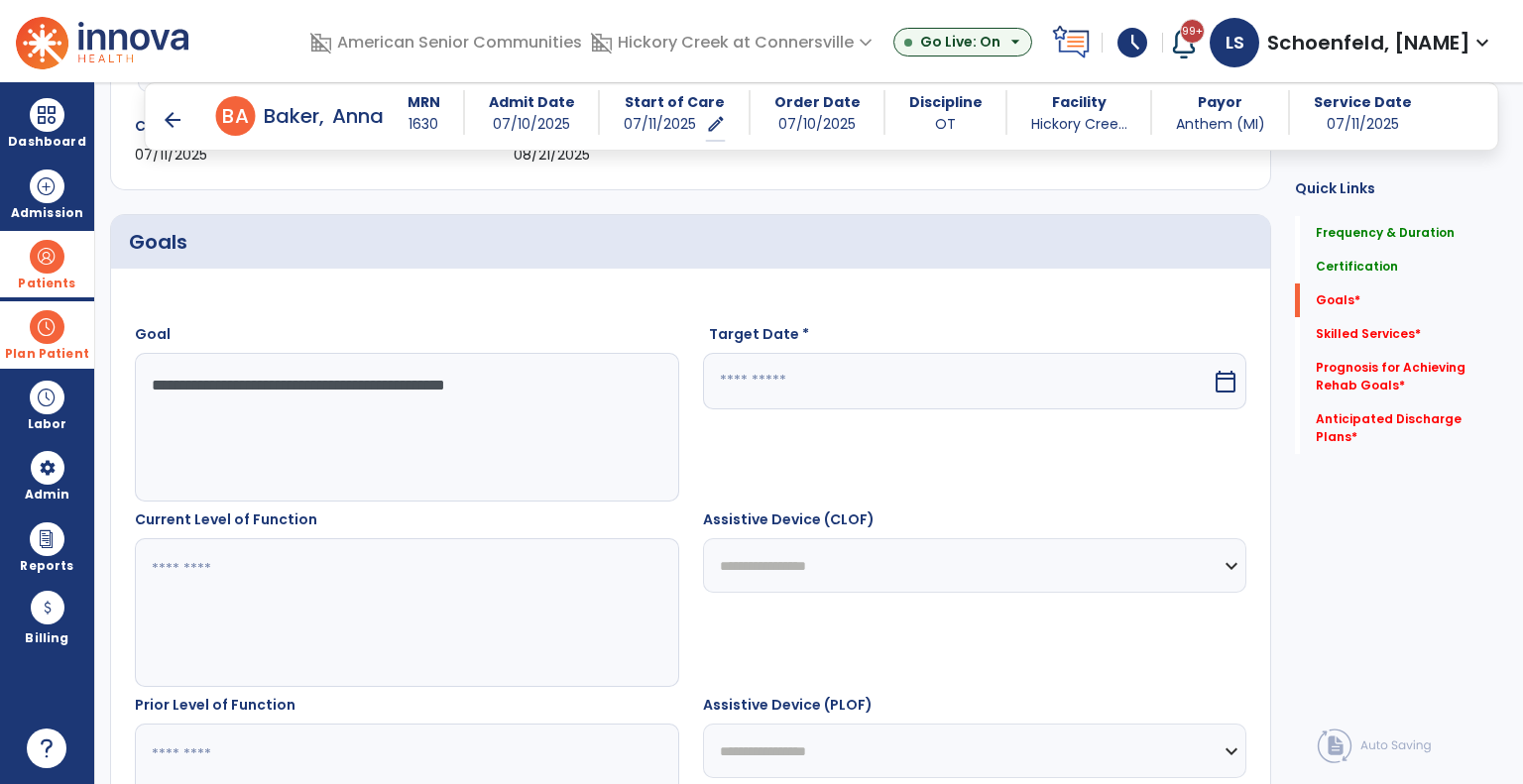 select on "*" 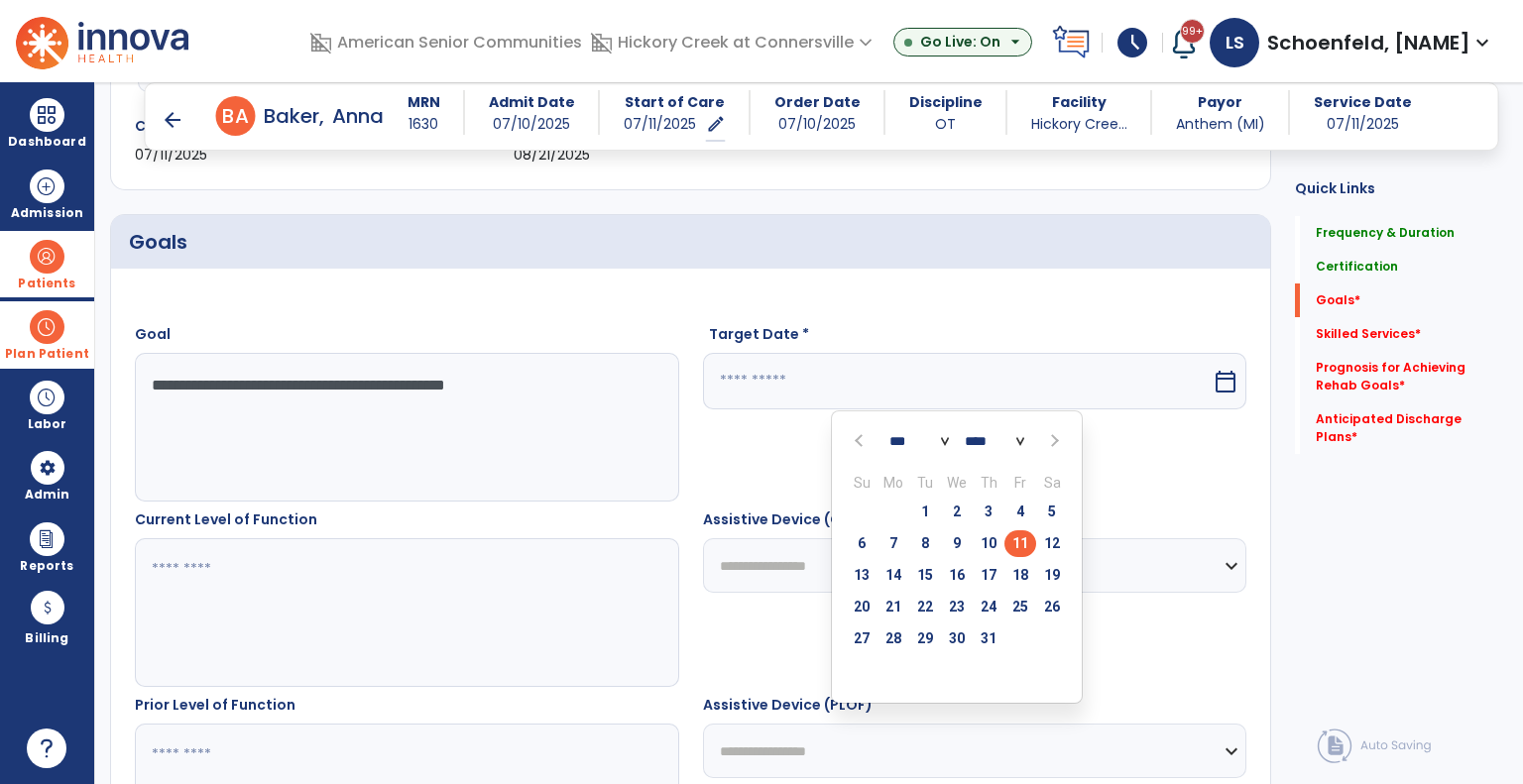 click on "*** *** *** *** *** *** *** *** *** *** *** ***" at bounding box center (919, 442) 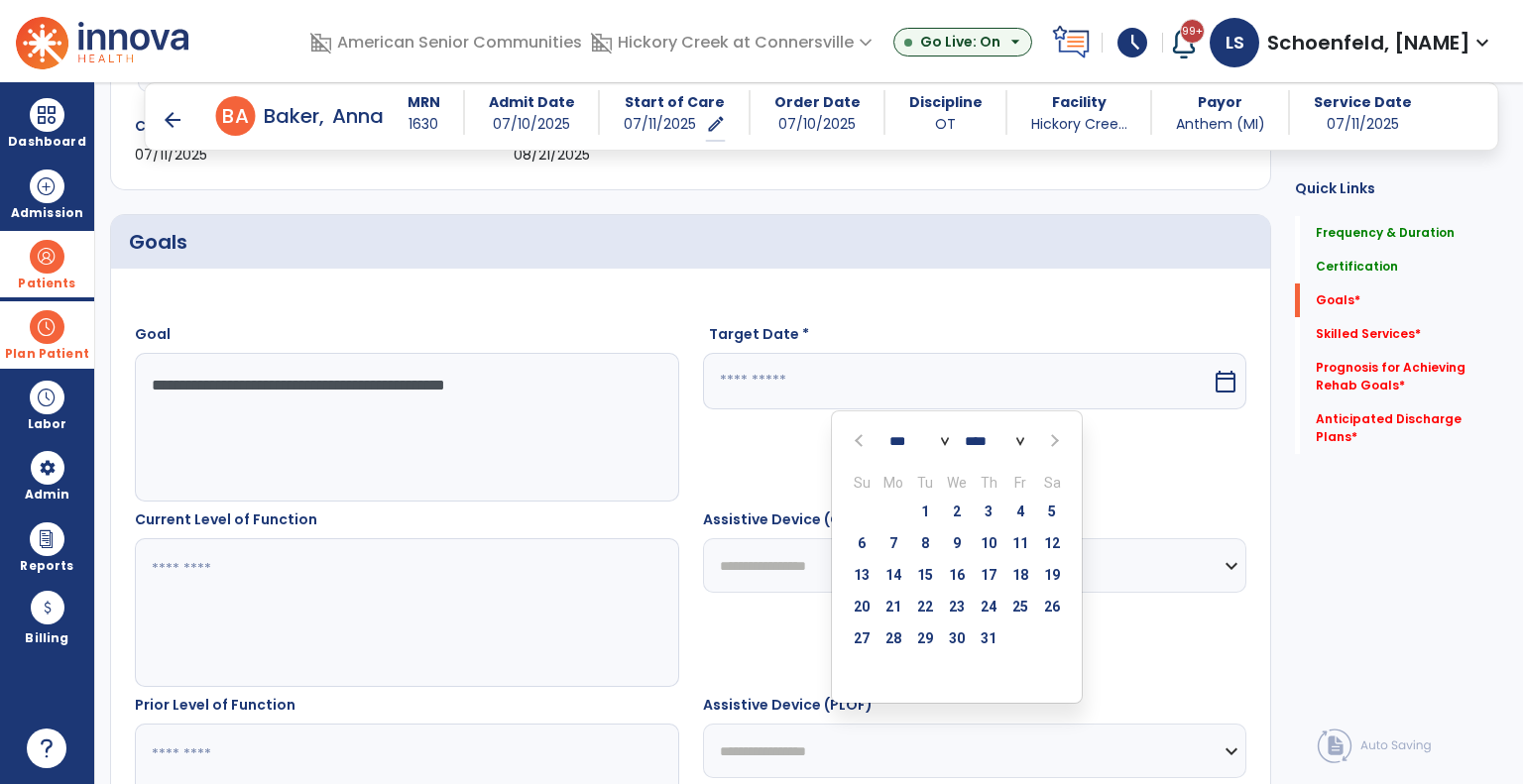 select on "*" 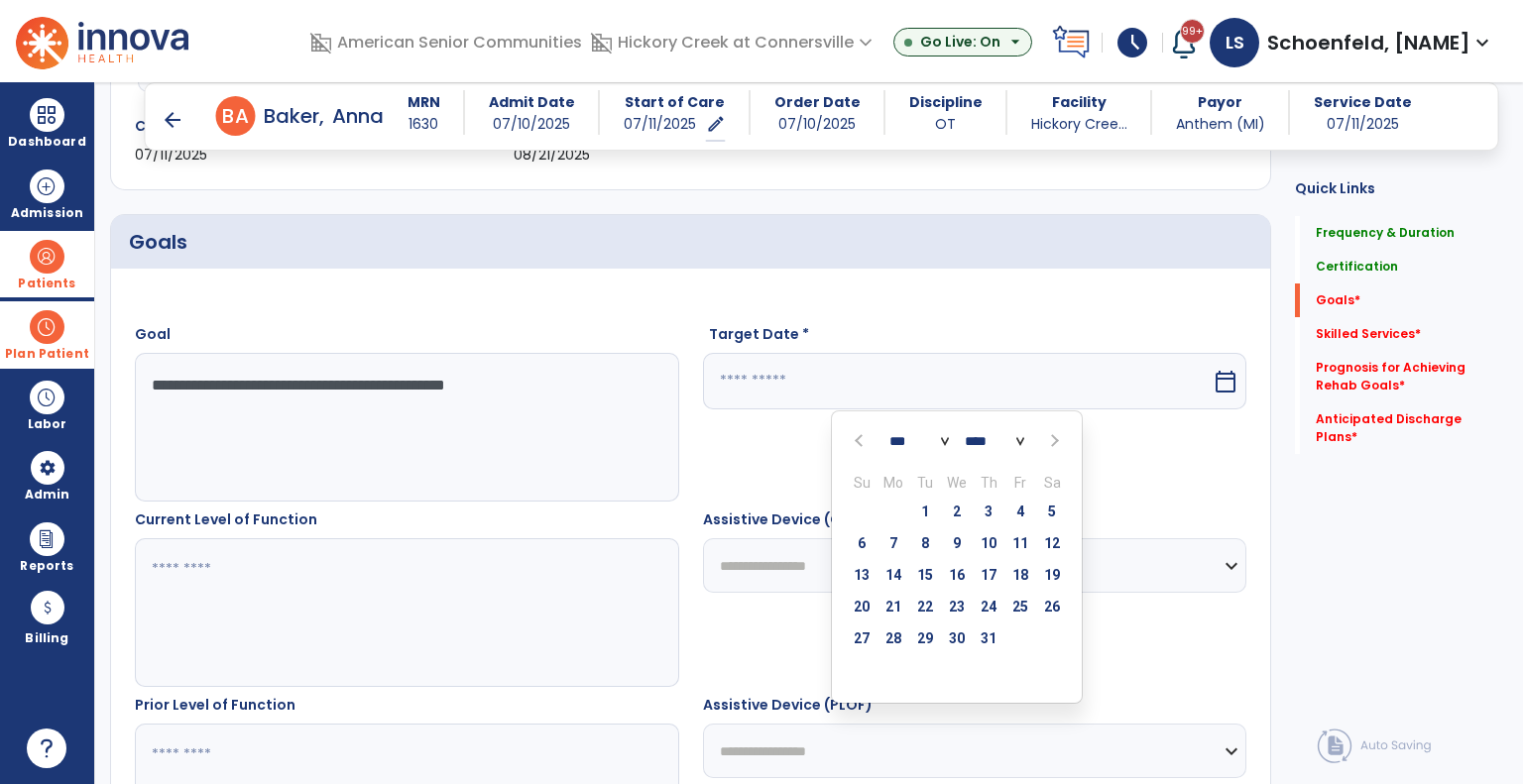 click on "*** *** *** *** *** *** *** *** *** *** *** ***" at bounding box center (919, 442) 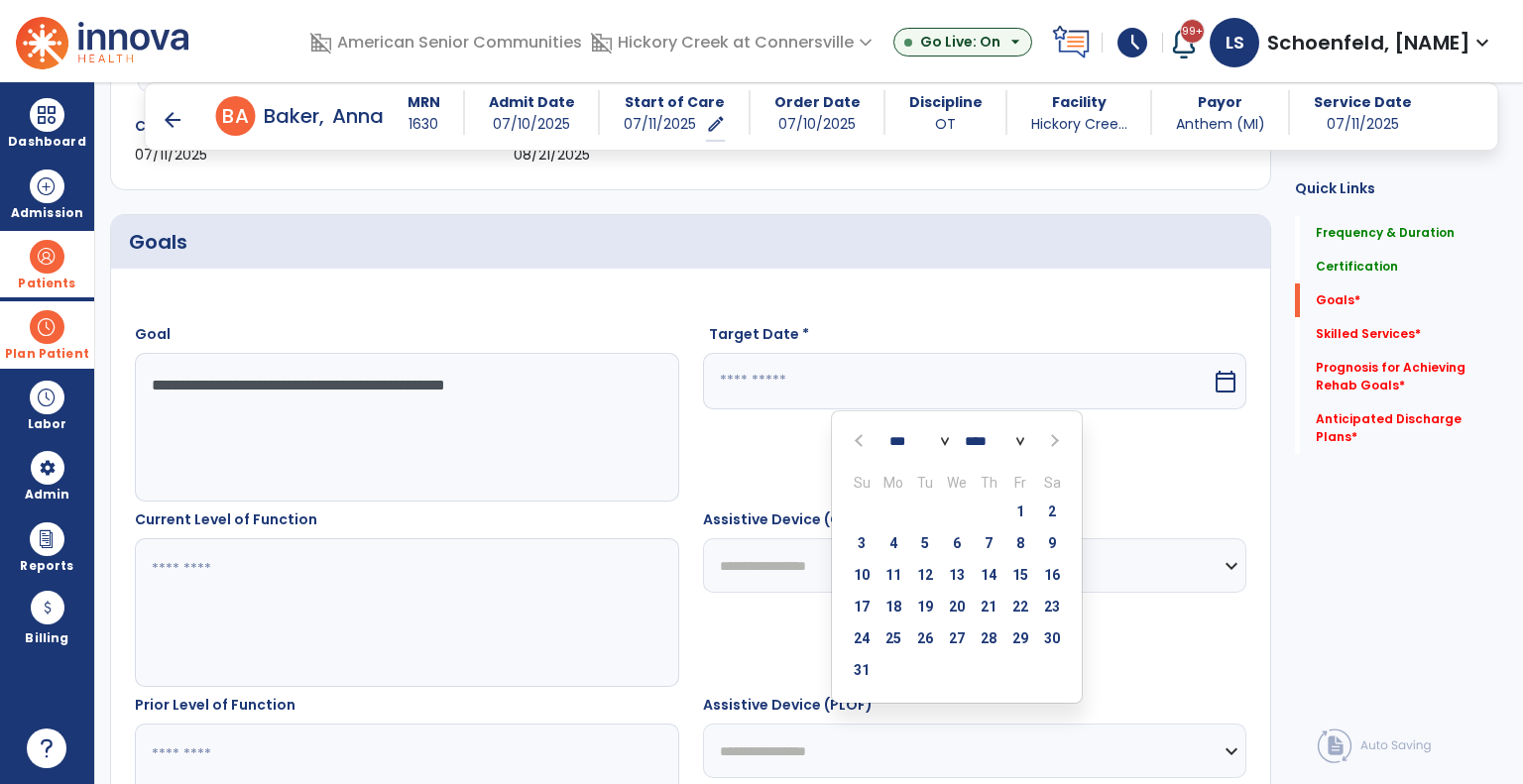 drag, startPoint x: 988, startPoint y: 608, endPoint x: 977, endPoint y: 609, distance: 11.045361 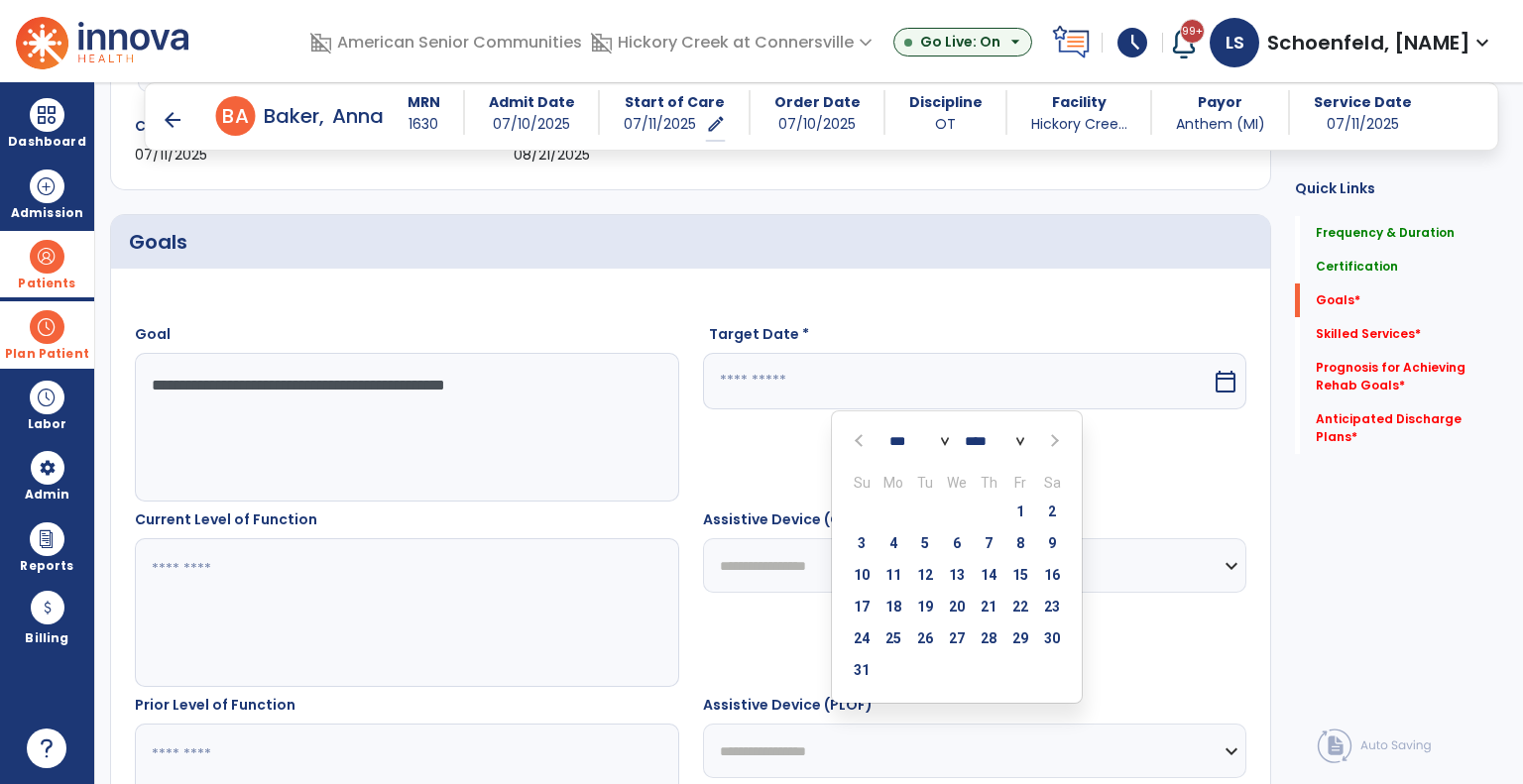type on "*********" 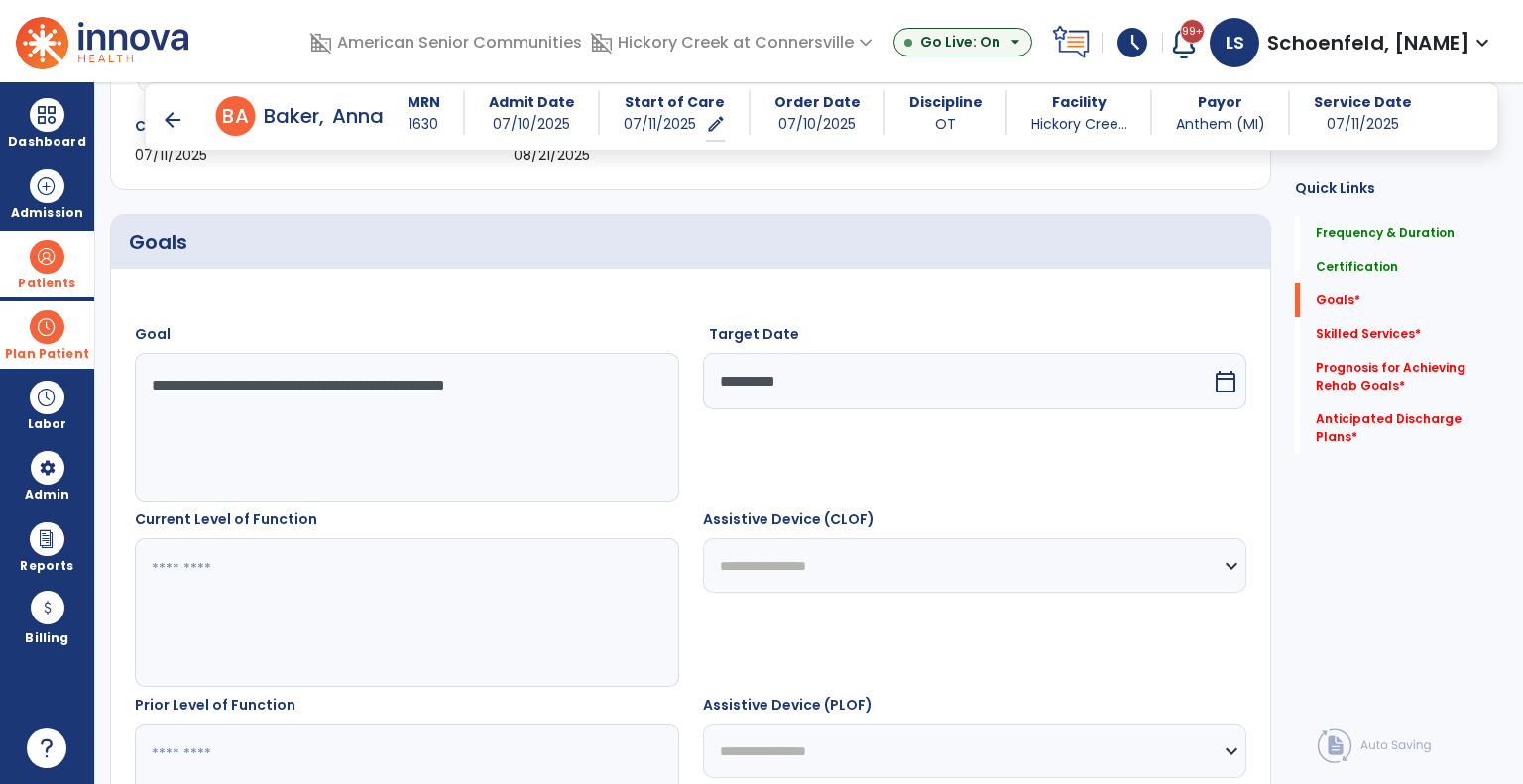 drag, startPoint x: 264, startPoint y: 586, endPoint x: 256, endPoint y: 578, distance: 11.313708 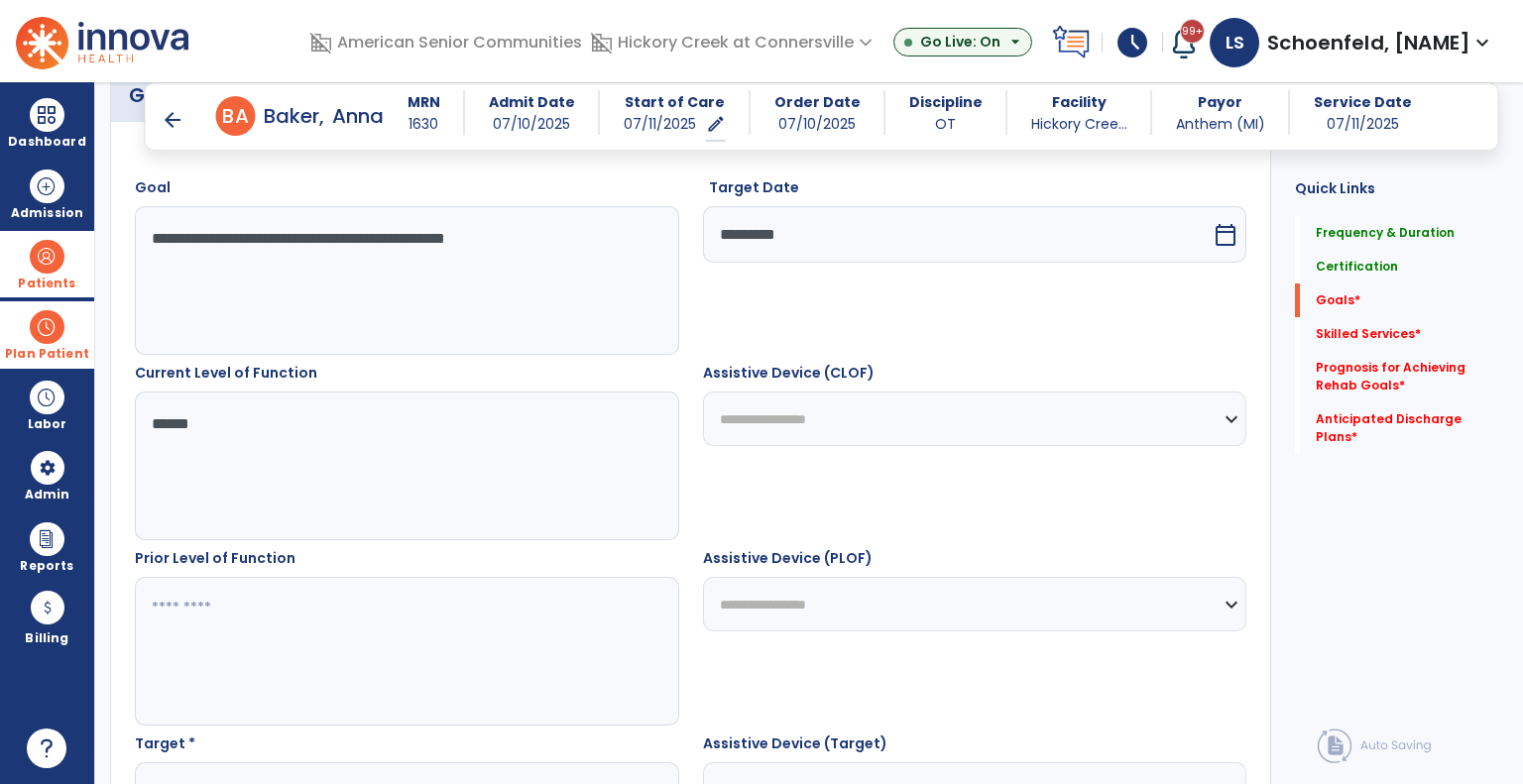 scroll, scrollTop: 595, scrollLeft: 0, axis: vertical 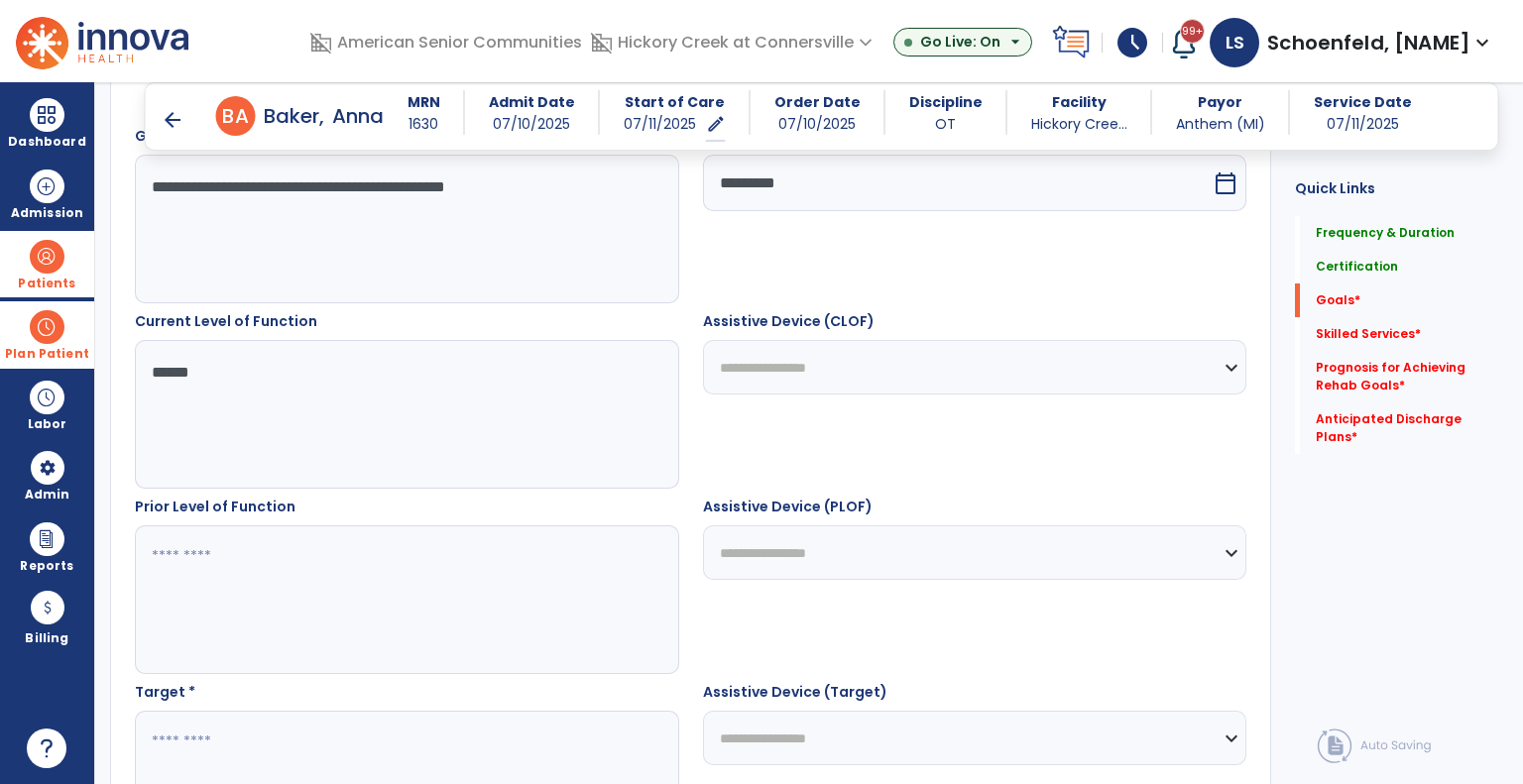 type on "*****" 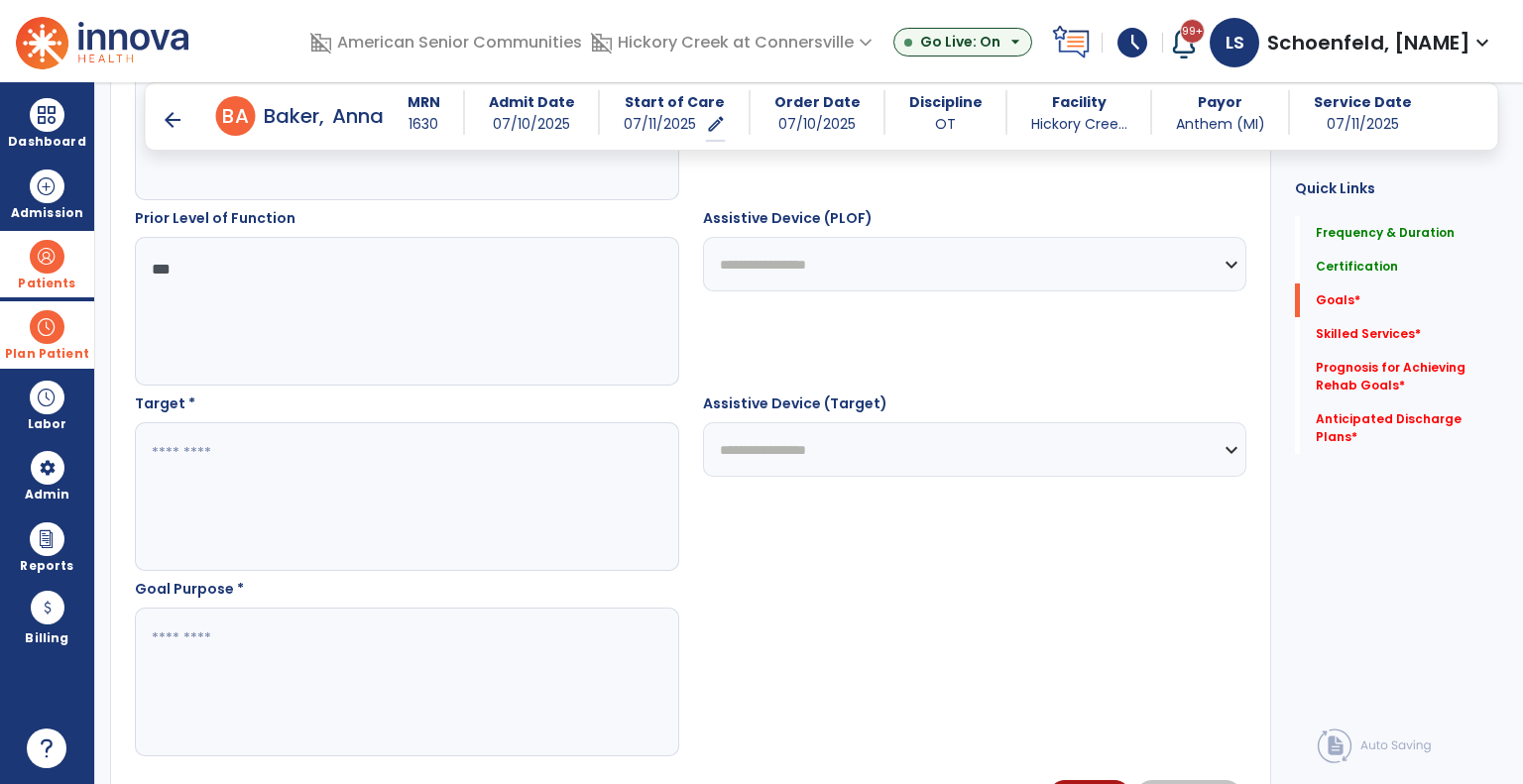 scroll, scrollTop: 892, scrollLeft: 0, axis: vertical 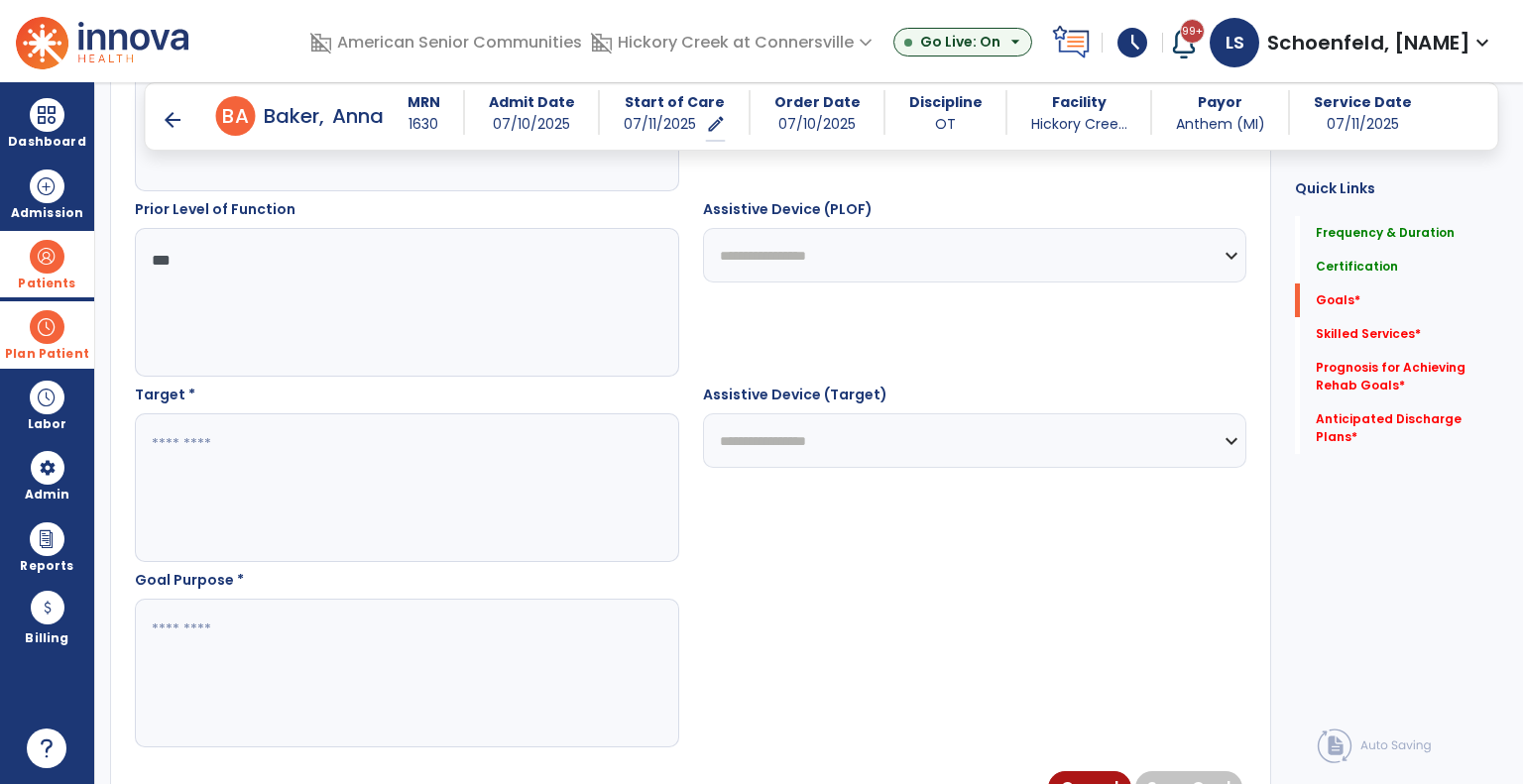 type on "***" 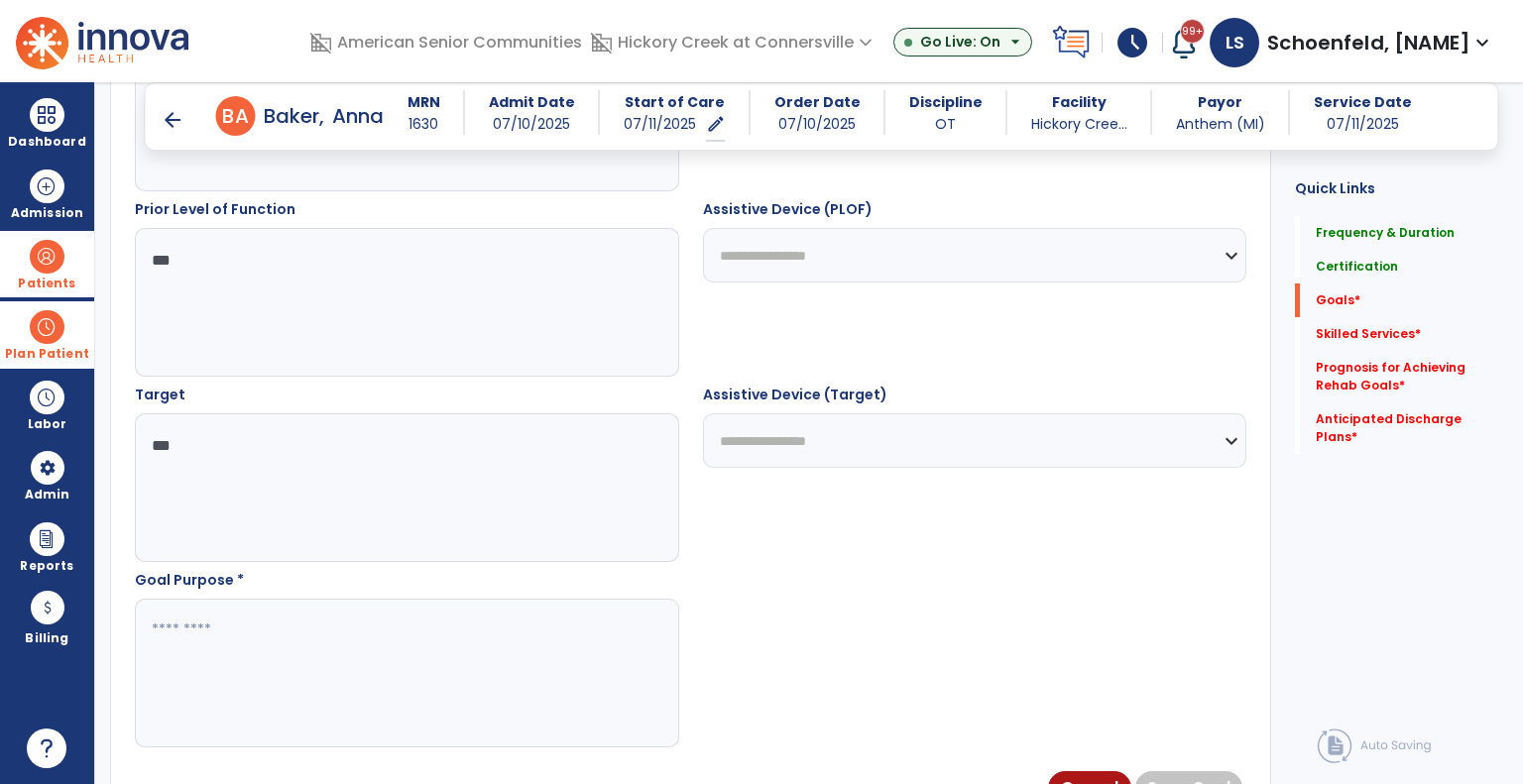 type on "***" 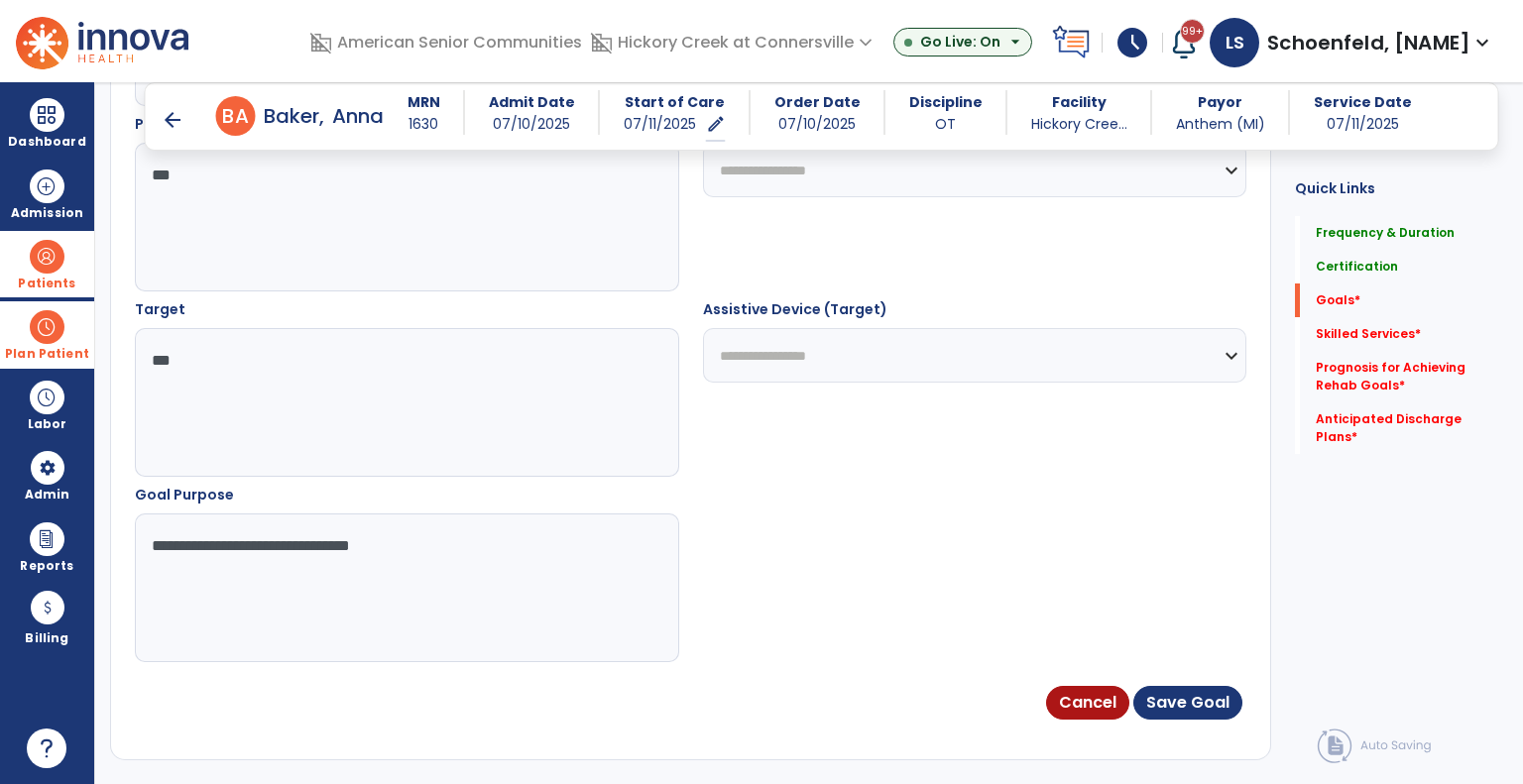 scroll, scrollTop: 1090, scrollLeft: 0, axis: vertical 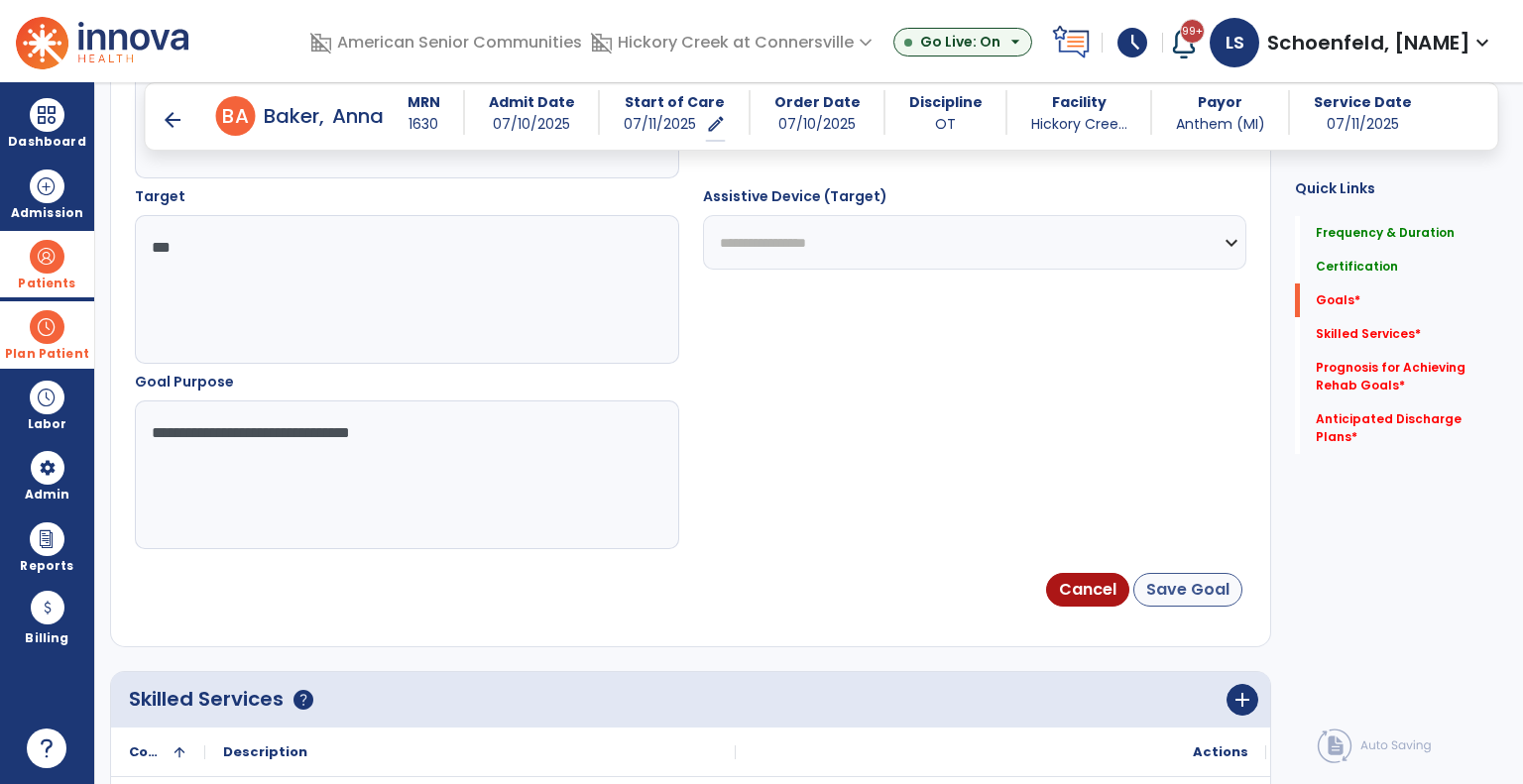 type on "**********" 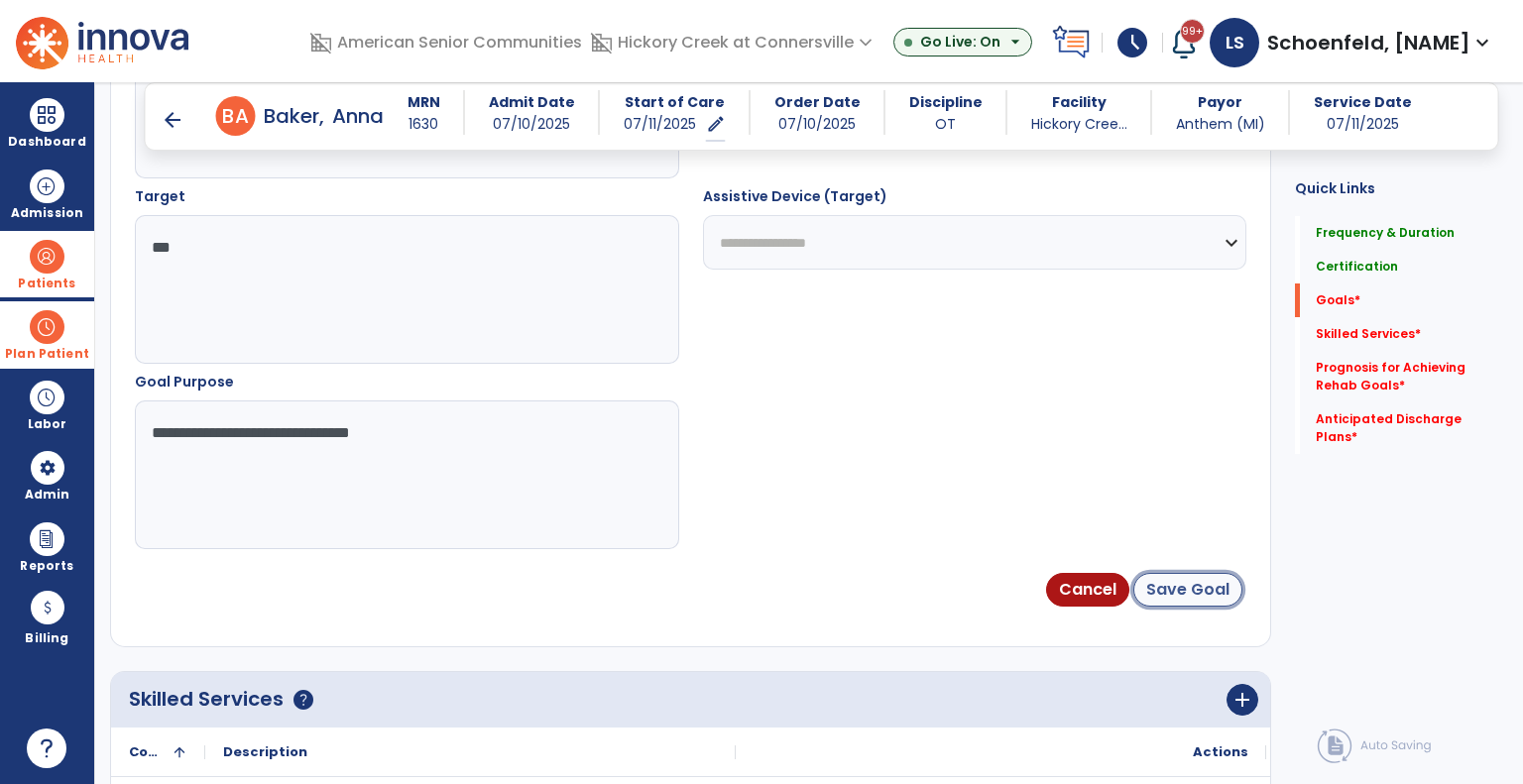 click on "Save Goal" at bounding box center (1188, 590) 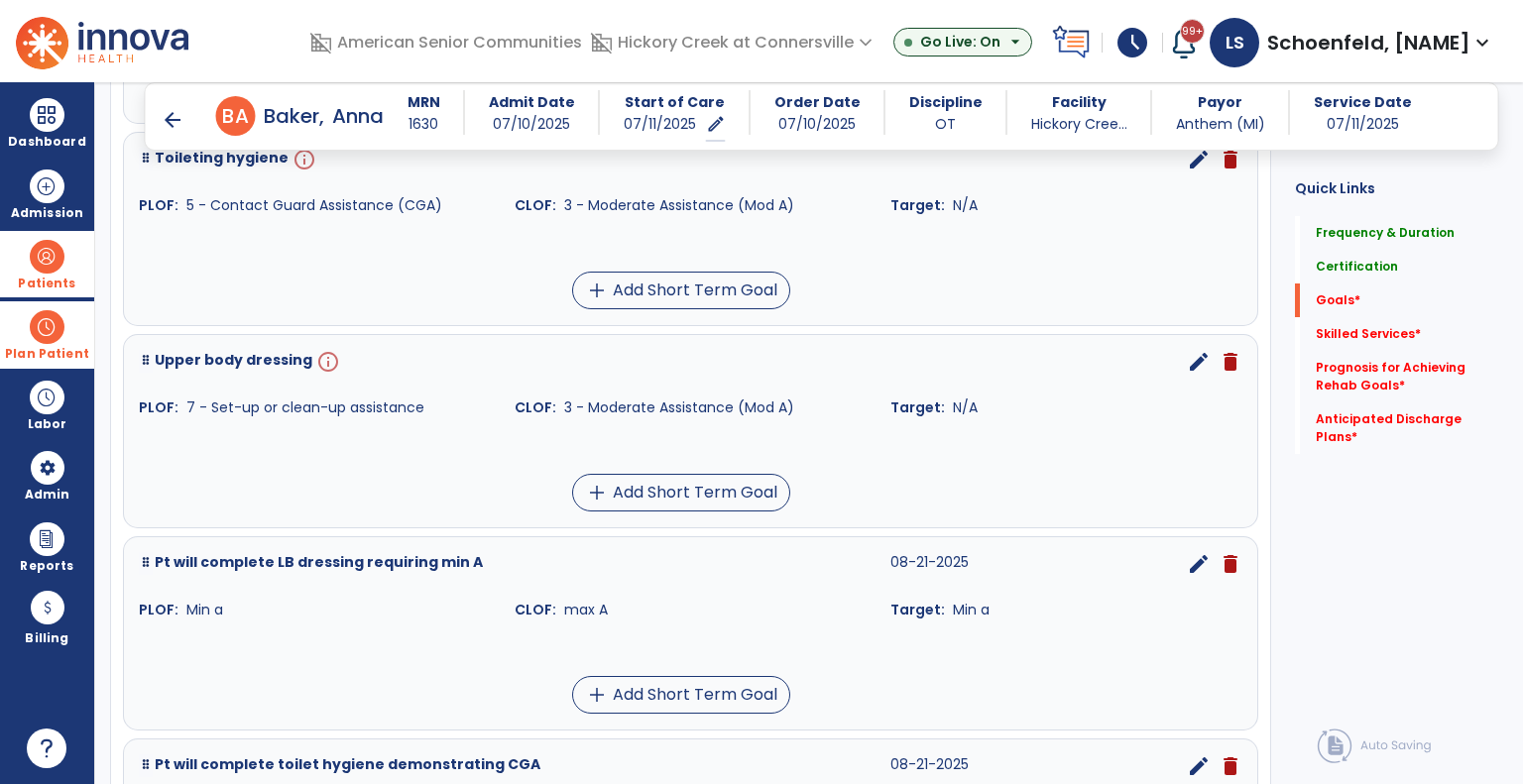 scroll, scrollTop: 1808, scrollLeft: 0, axis: vertical 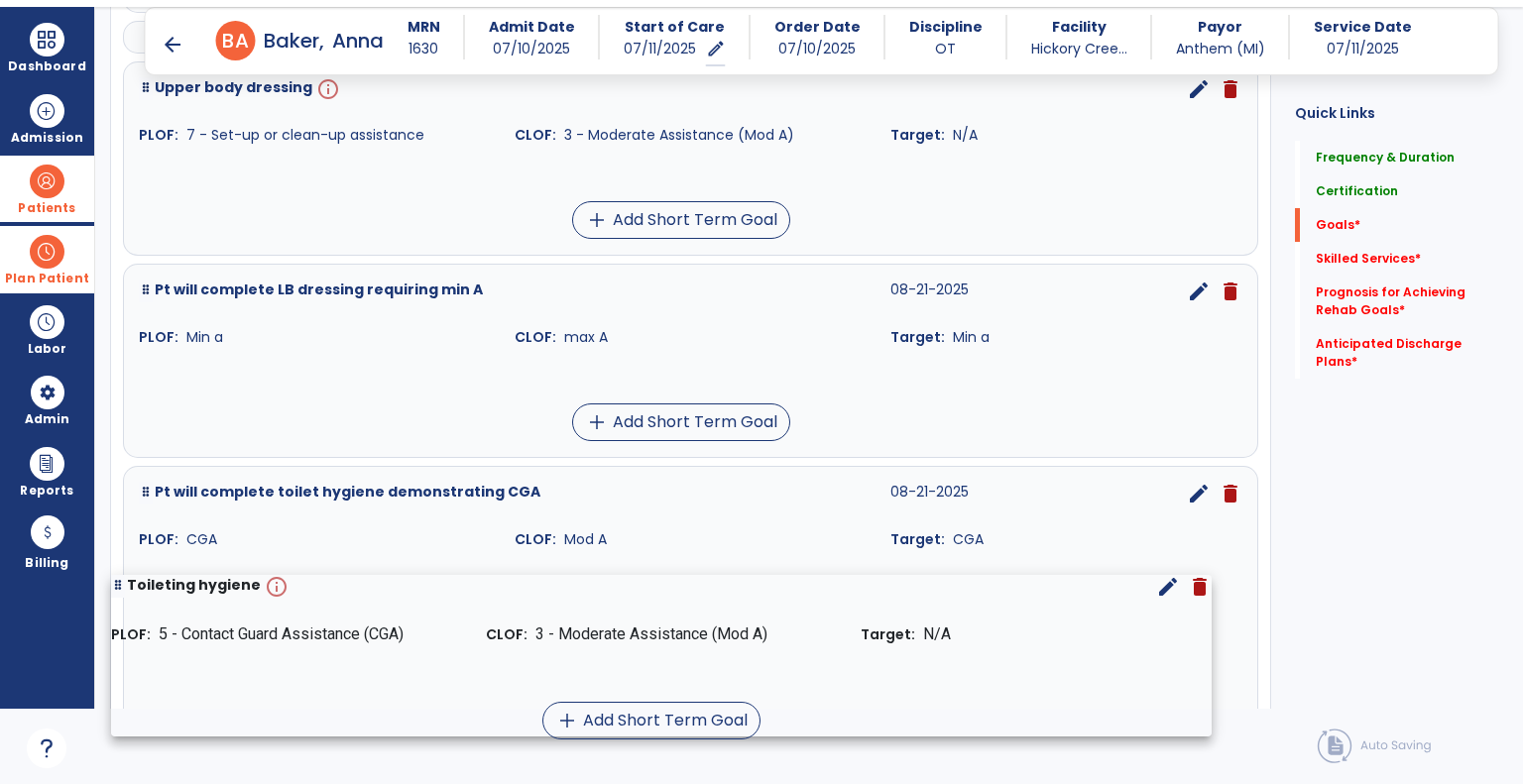 drag, startPoint x: 296, startPoint y: 221, endPoint x: 269, endPoint y: 688, distance: 467.77986 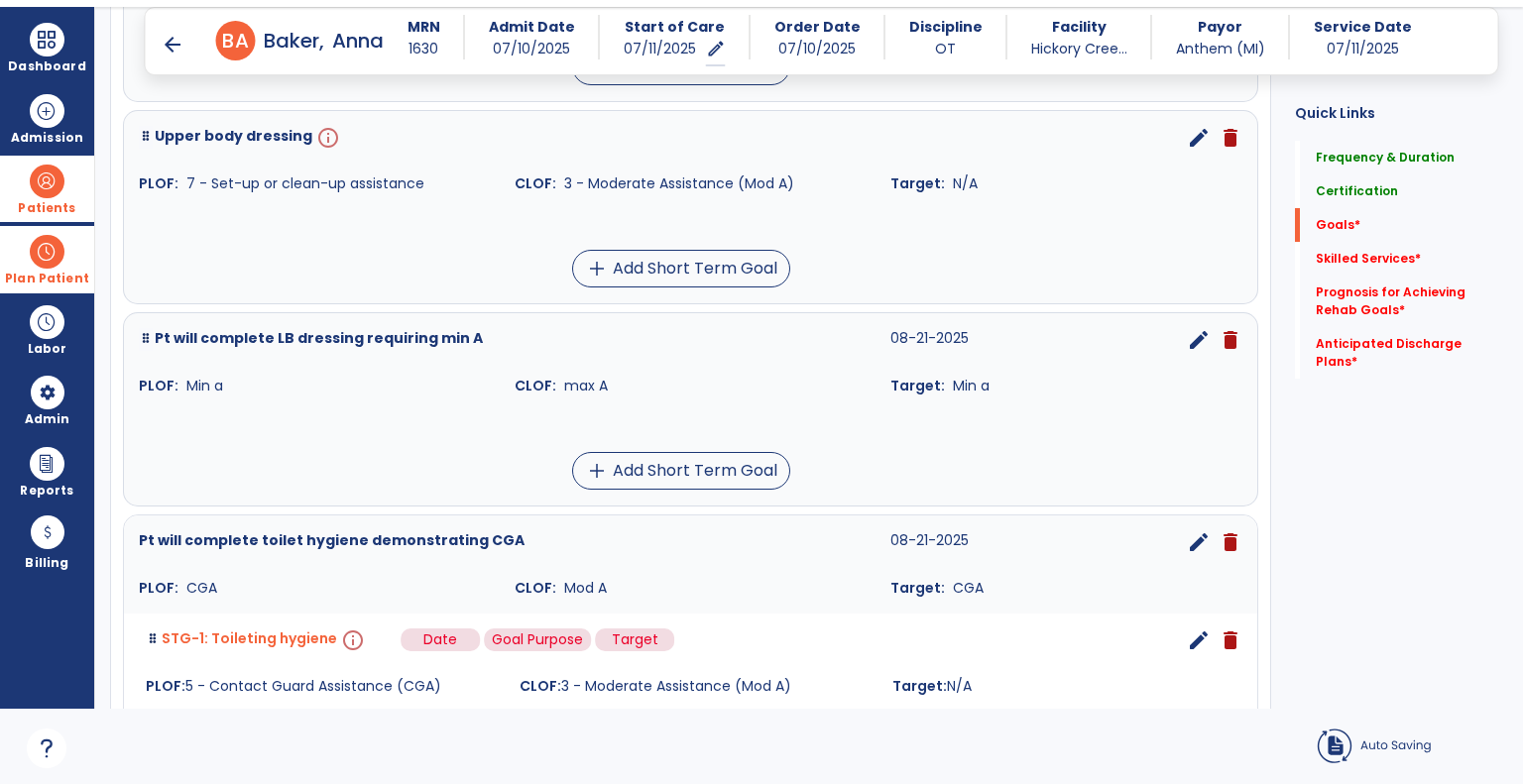 scroll, scrollTop: 1610, scrollLeft: 0, axis: vertical 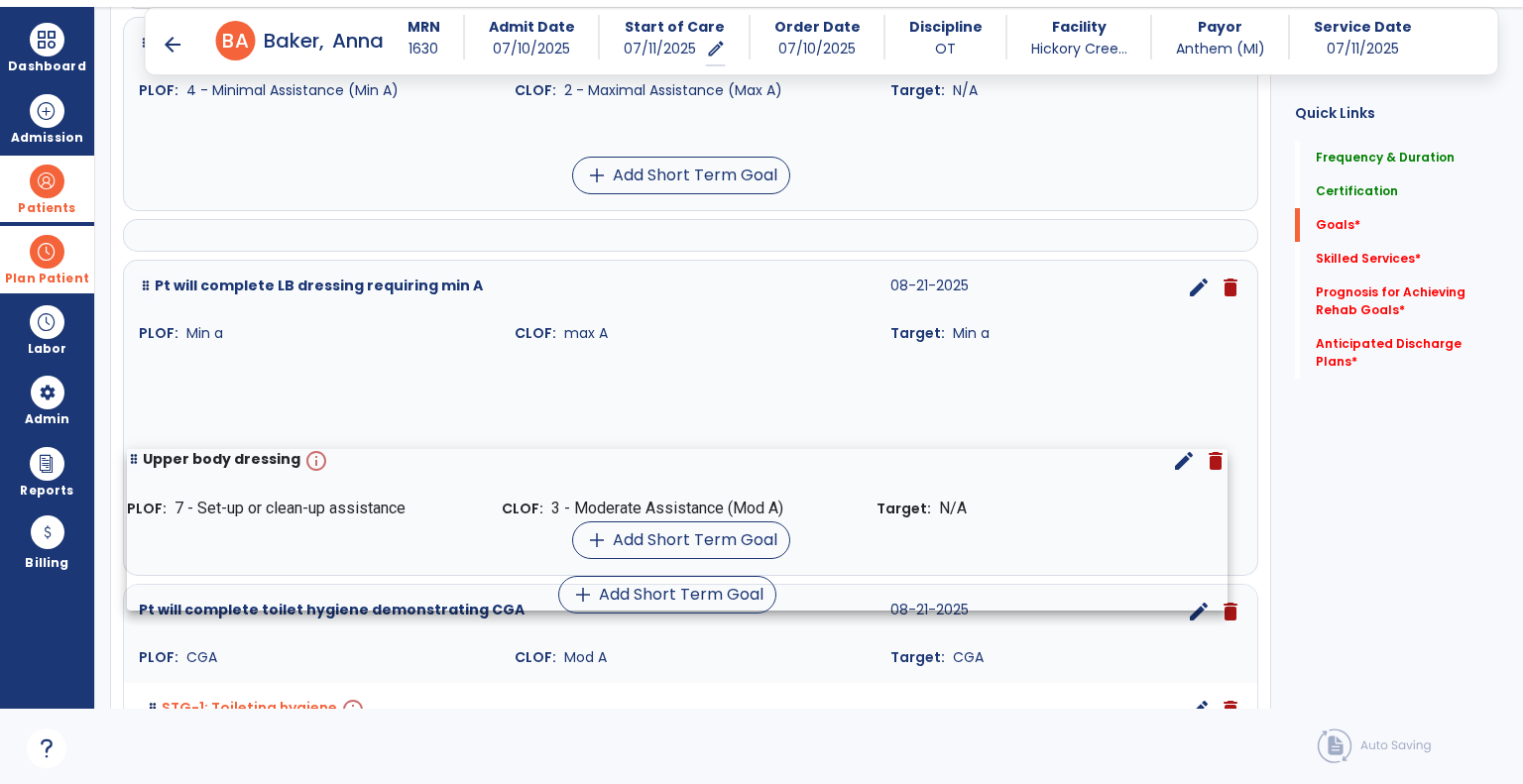 drag, startPoint x: 293, startPoint y: 305, endPoint x: 278, endPoint y: 511, distance: 206.54539 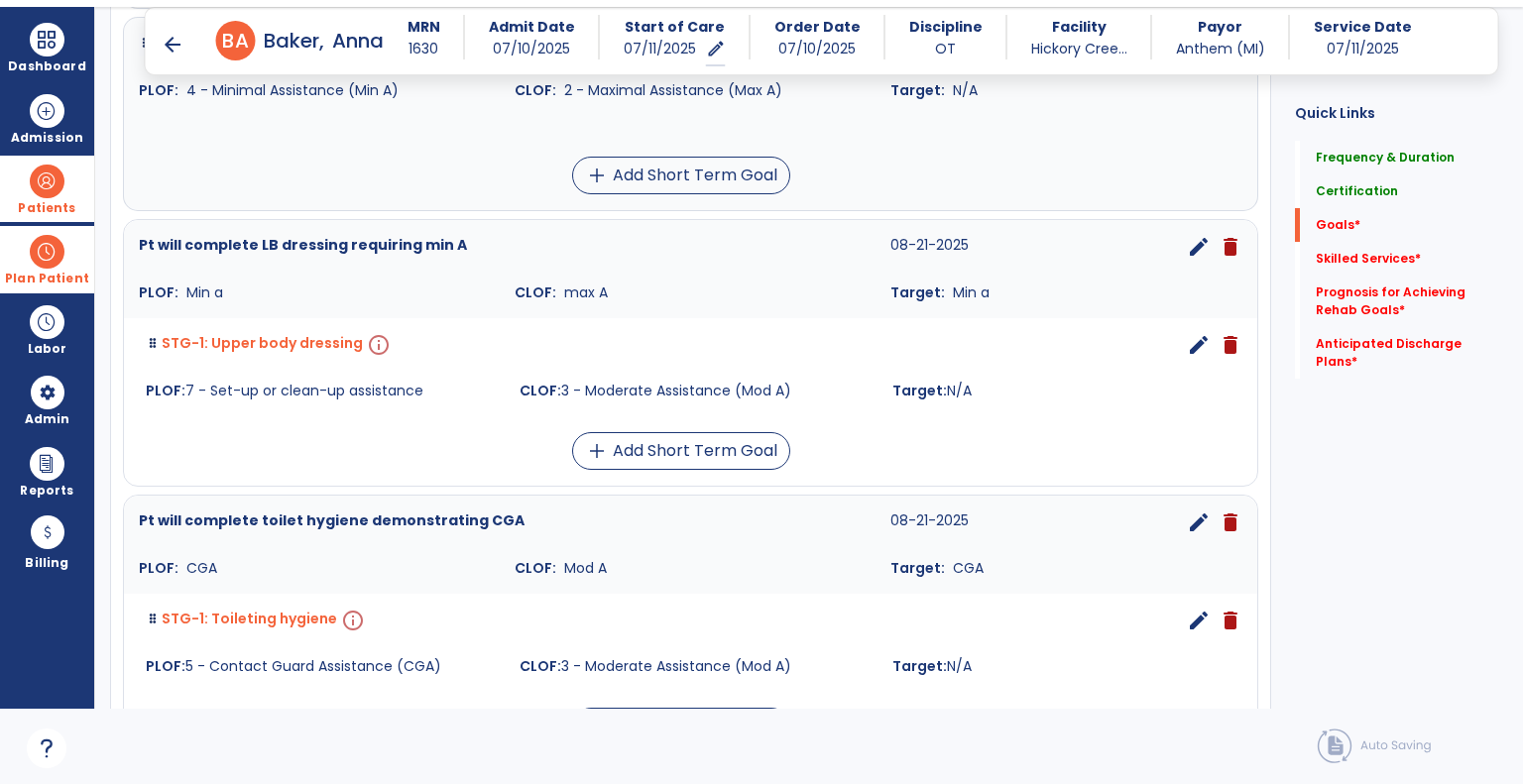scroll, scrollTop: 1411, scrollLeft: 0, axis: vertical 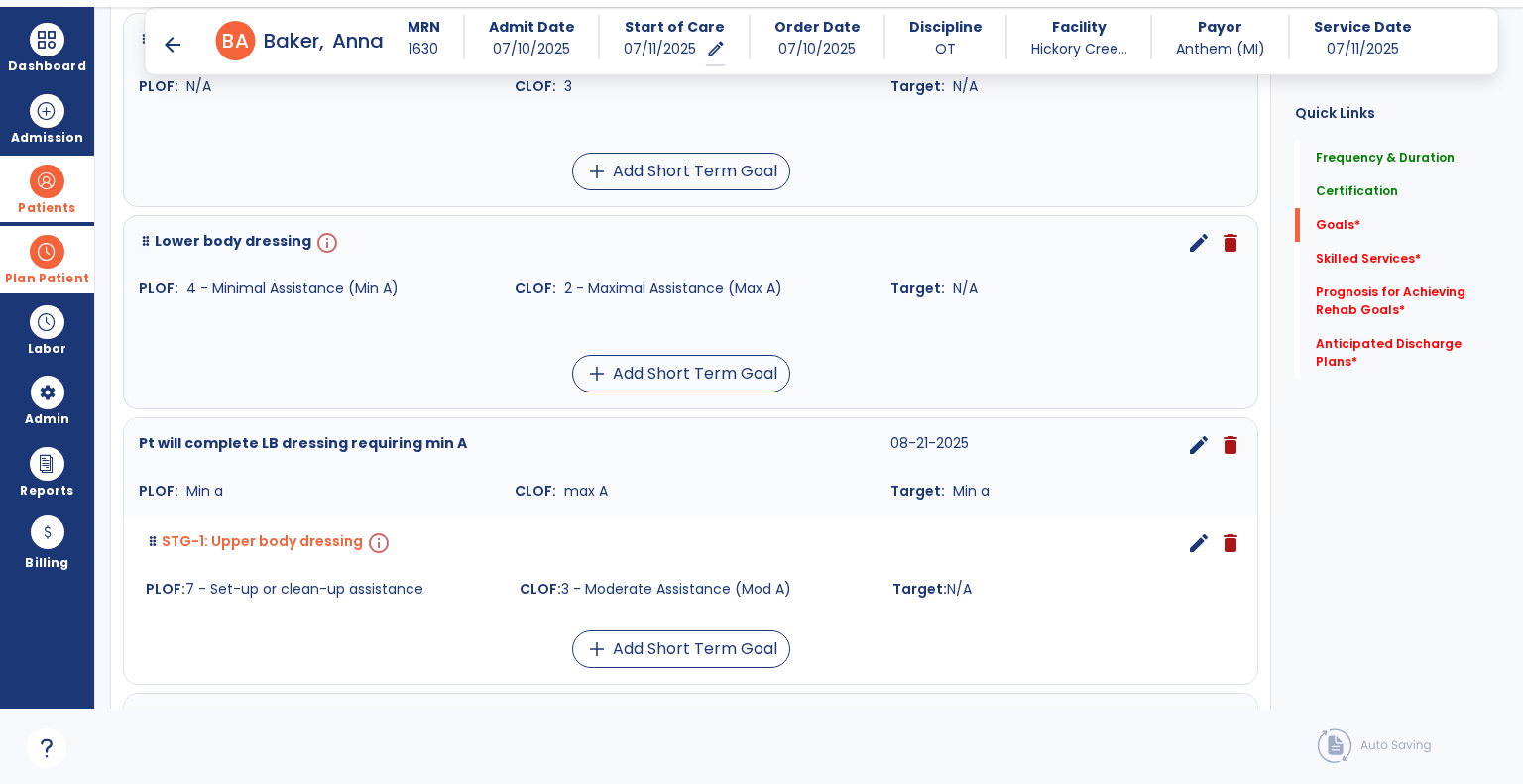 drag, startPoint x: 263, startPoint y: 364, endPoint x: 340, endPoint y: 550, distance: 201.3082 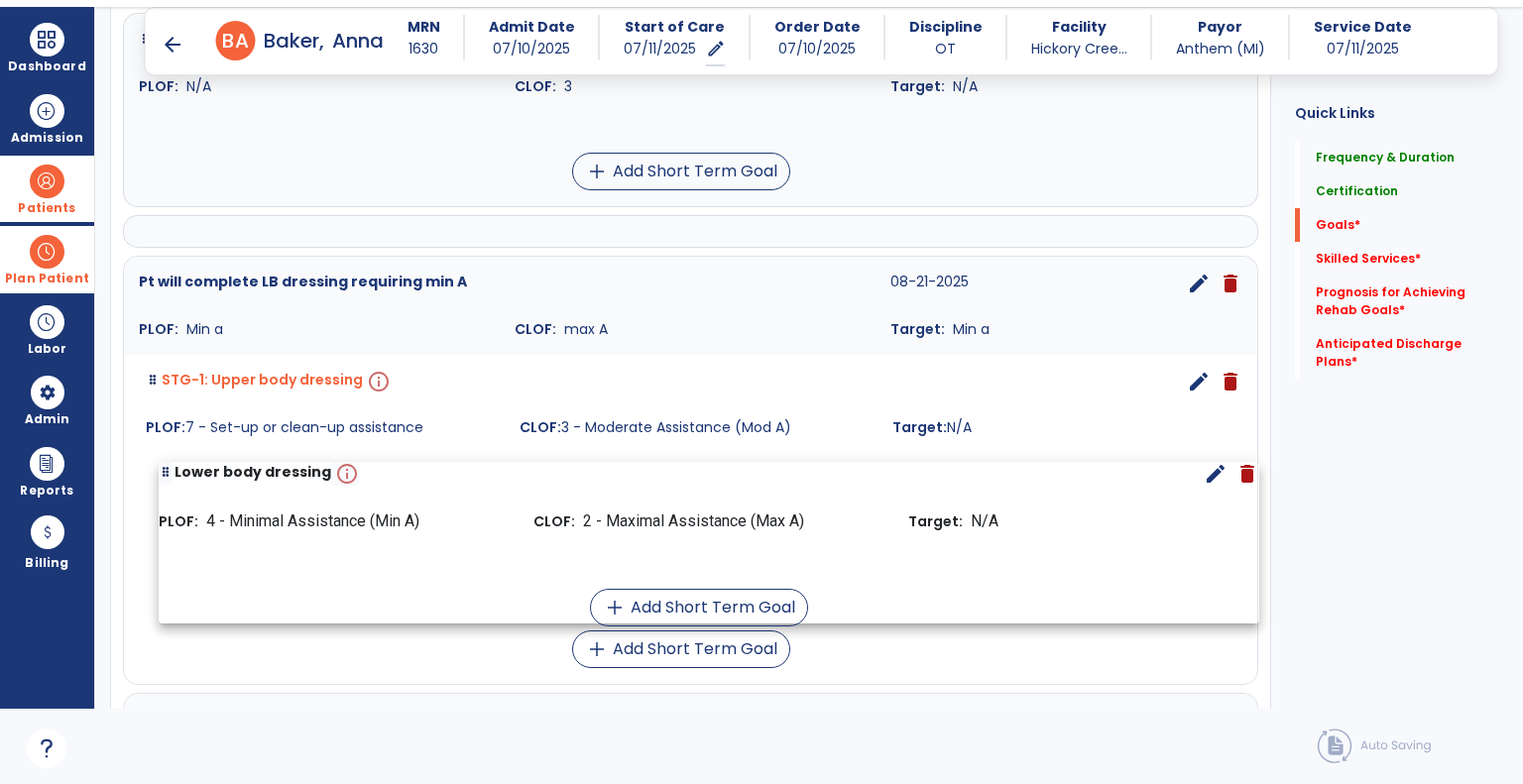 drag, startPoint x: 377, startPoint y: 319, endPoint x: 398, endPoint y: 552, distance: 233.94444 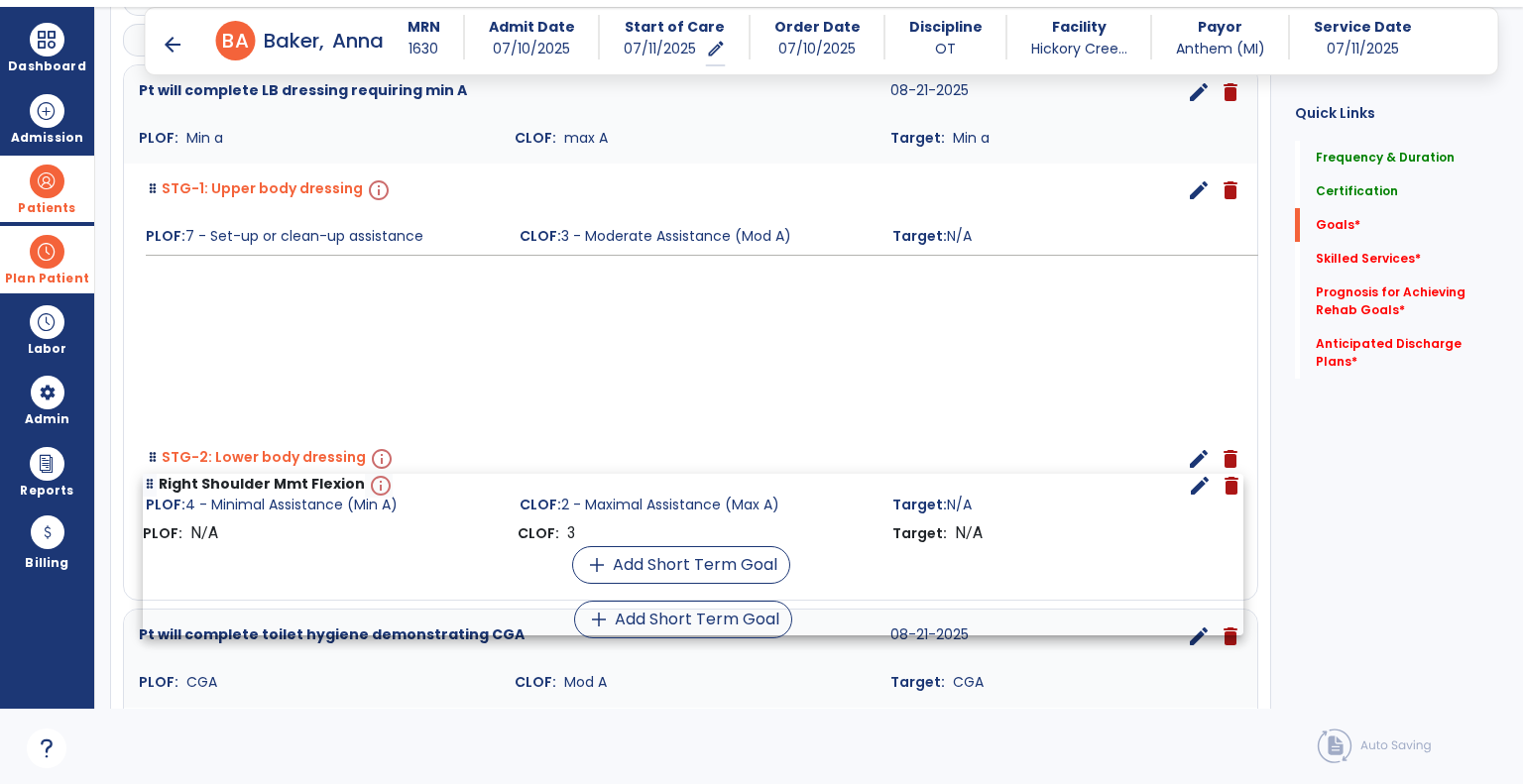 scroll, scrollTop: 1411, scrollLeft: 0, axis: vertical 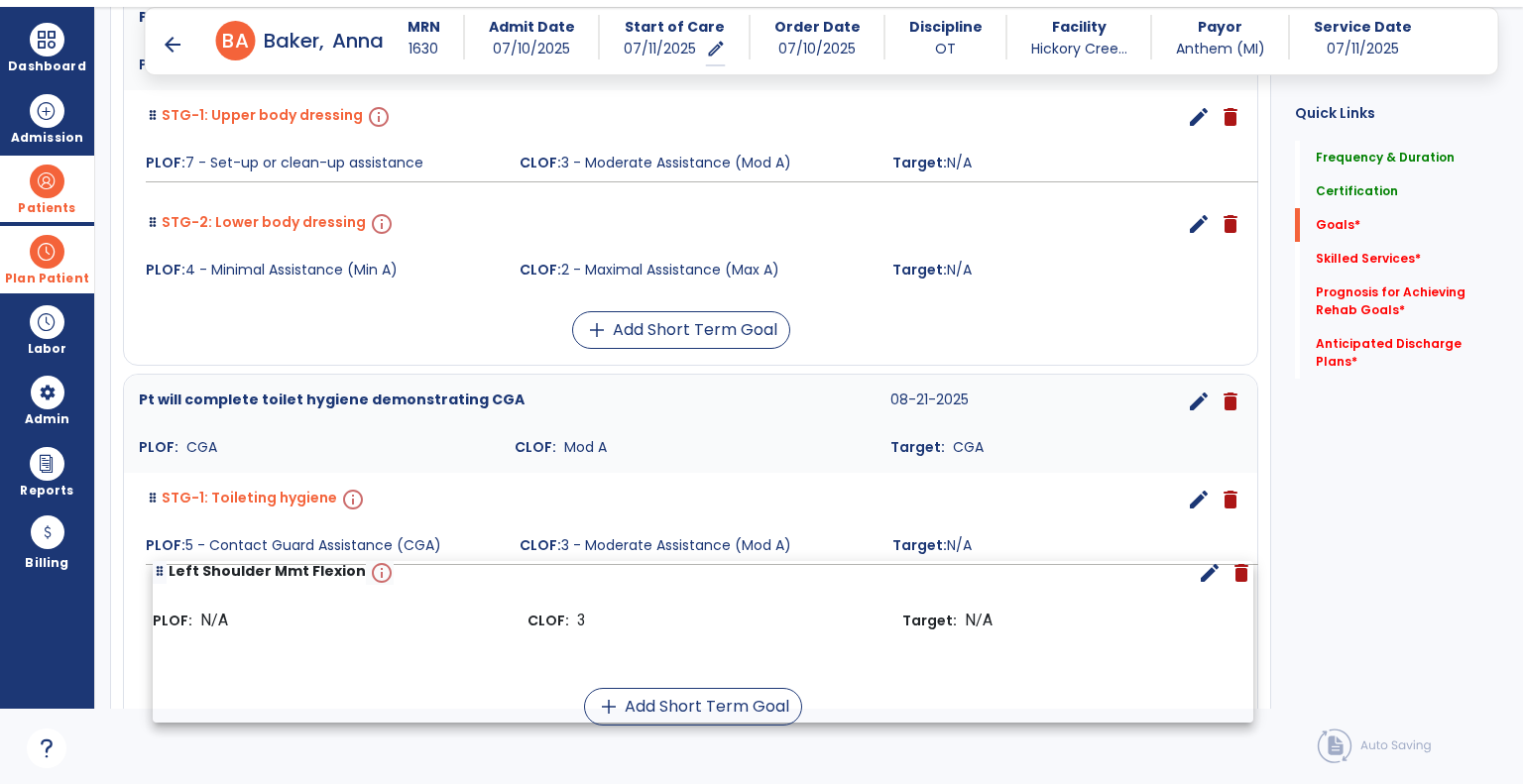 drag, startPoint x: 388, startPoint y: 304, endPoint x: 401, endPoint y: 703, distance: 399.21172 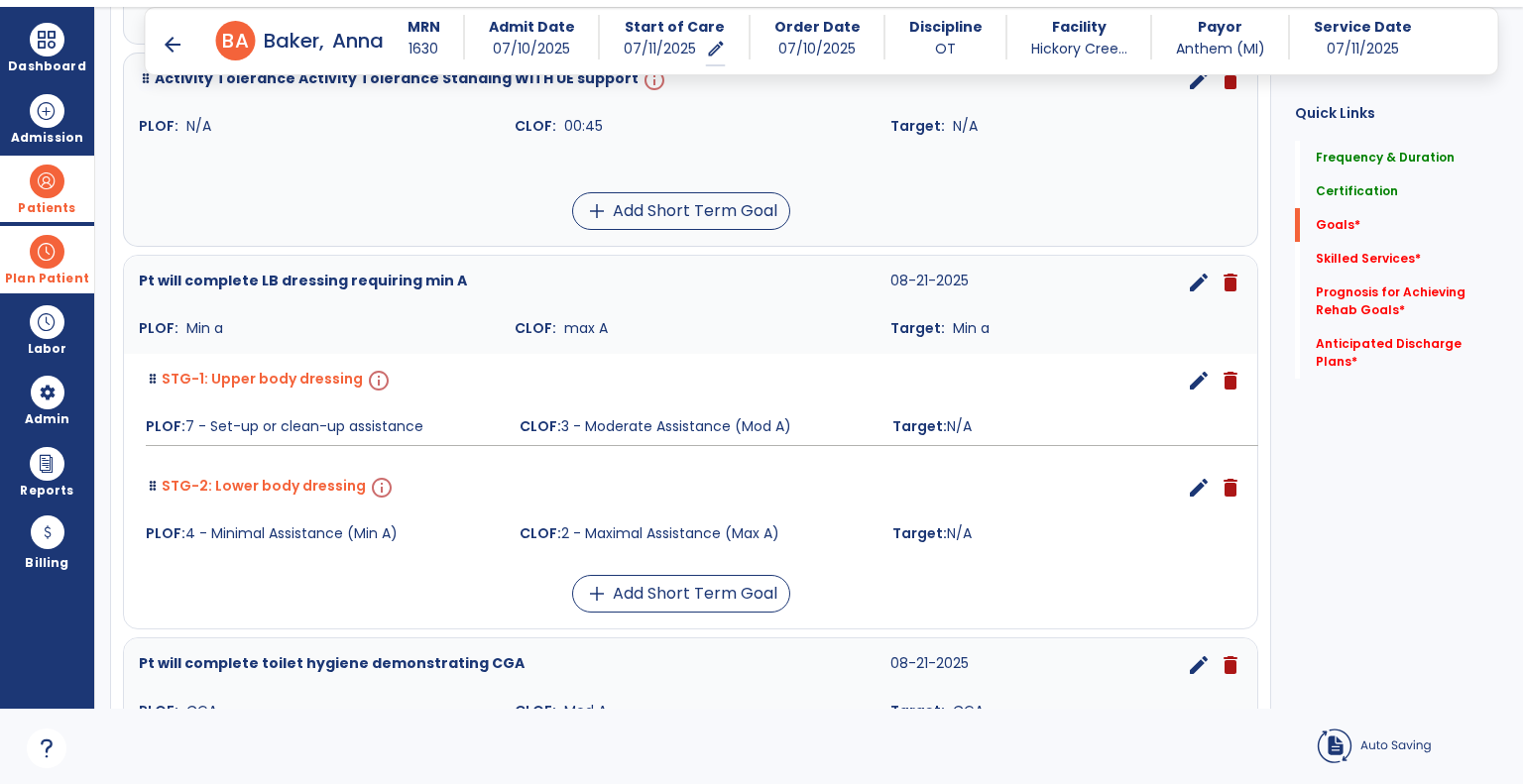 scroll, scrollTop: 934, scrollLeft: 0, axis: vertical 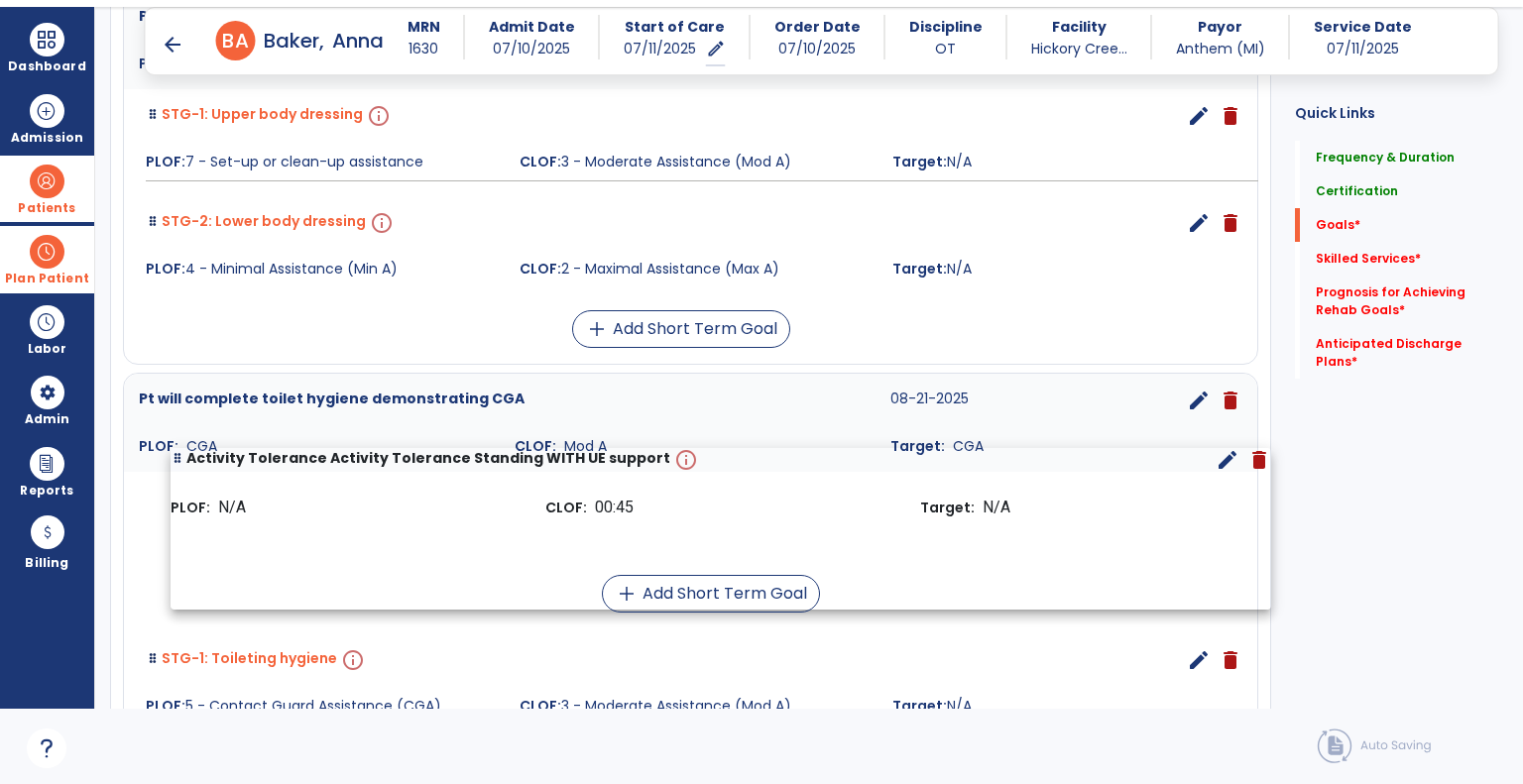 drag, startPoint x: 286, startPoint y: 185, endPoint x: 313, endPoint y: 537, distance: 353.034 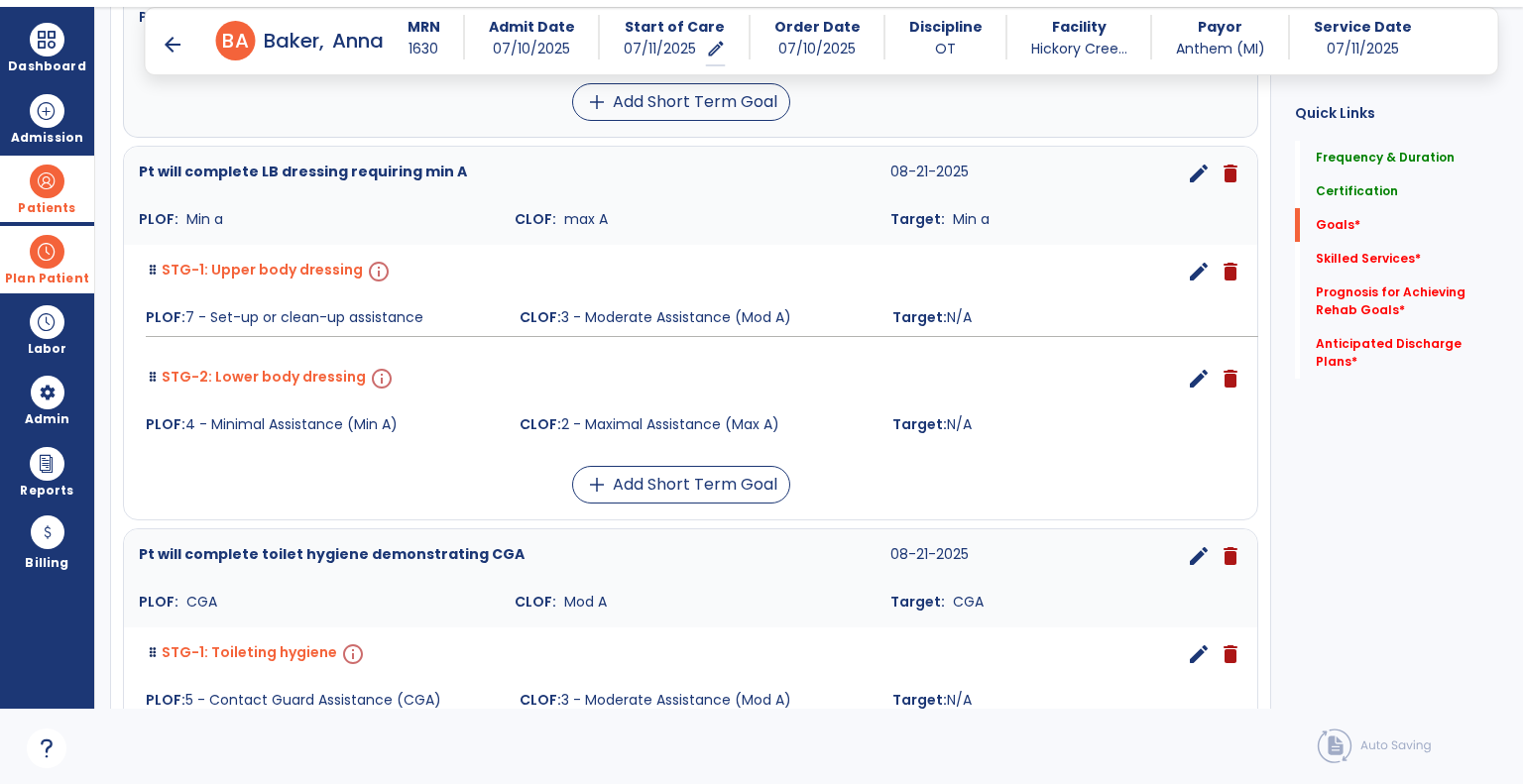 scroll, scrollTop: 732, scrollLeft: 0, axis: vertical 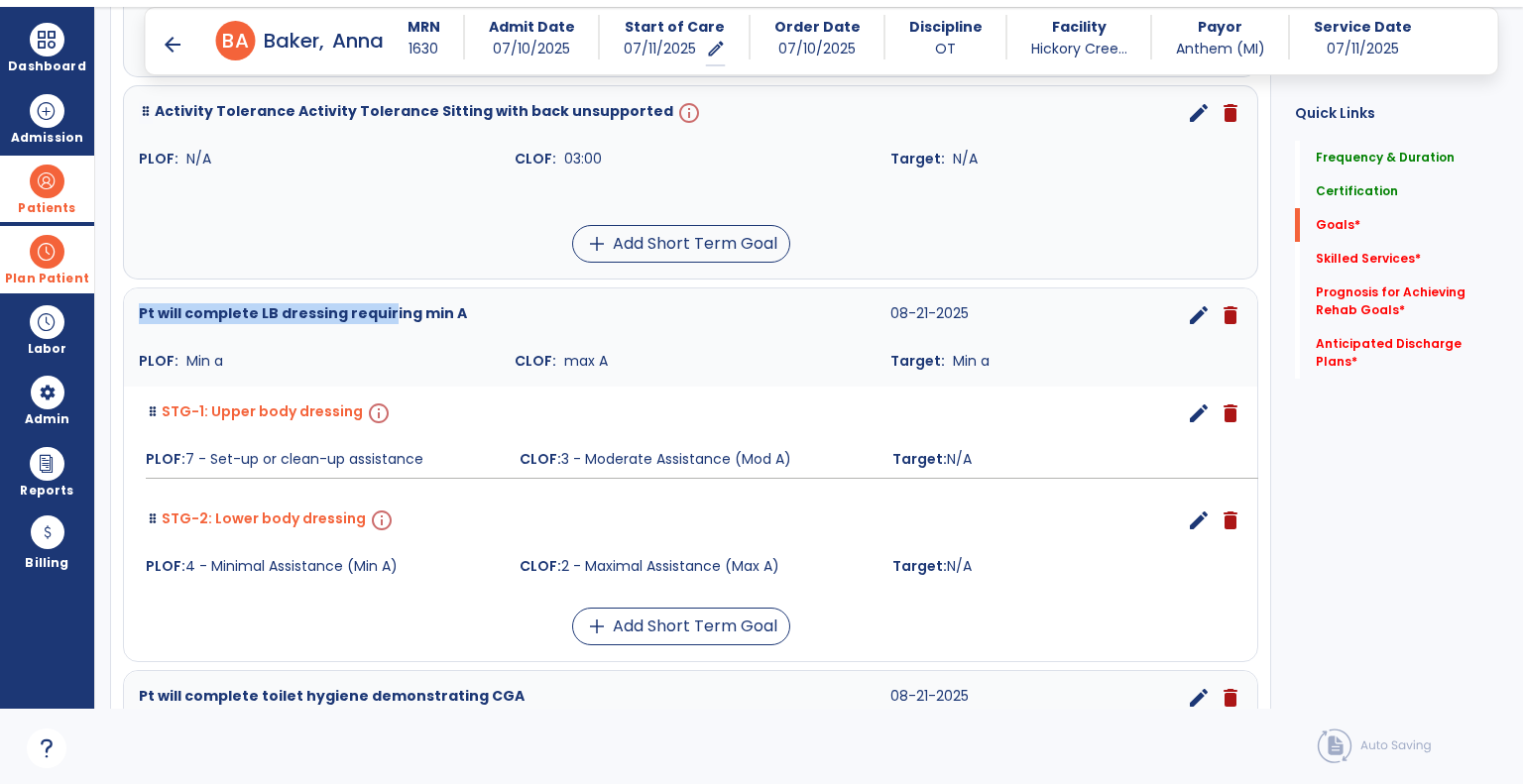 drag, startPoint x: 349, startPoint y: 198, endPoint x: 373, endPoint y: 229, distance: 39.20459 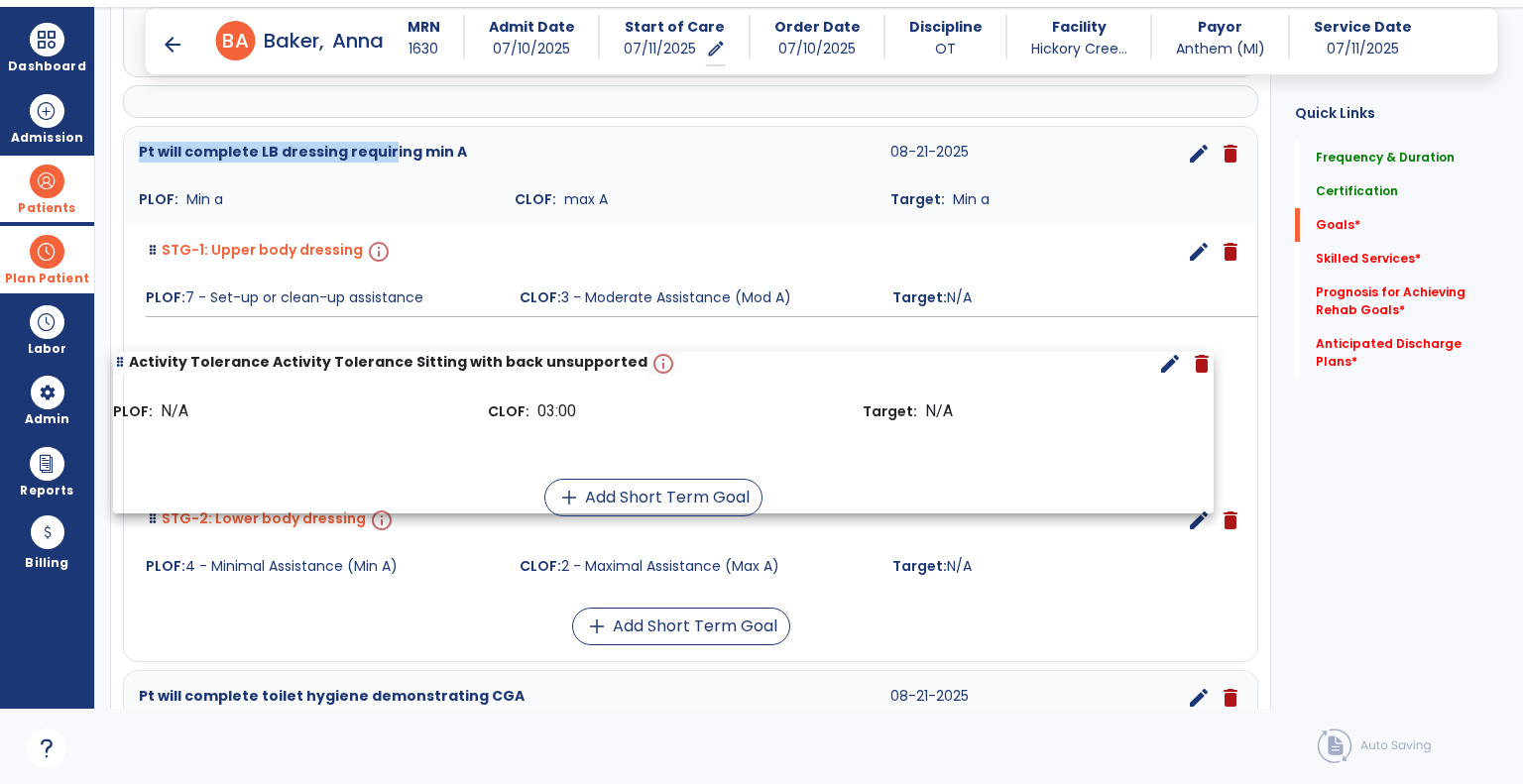 drag, startPoint x: 378, startPoint y: 214, endPoint x: 350, endPoint y: 468, distance: 255.5386 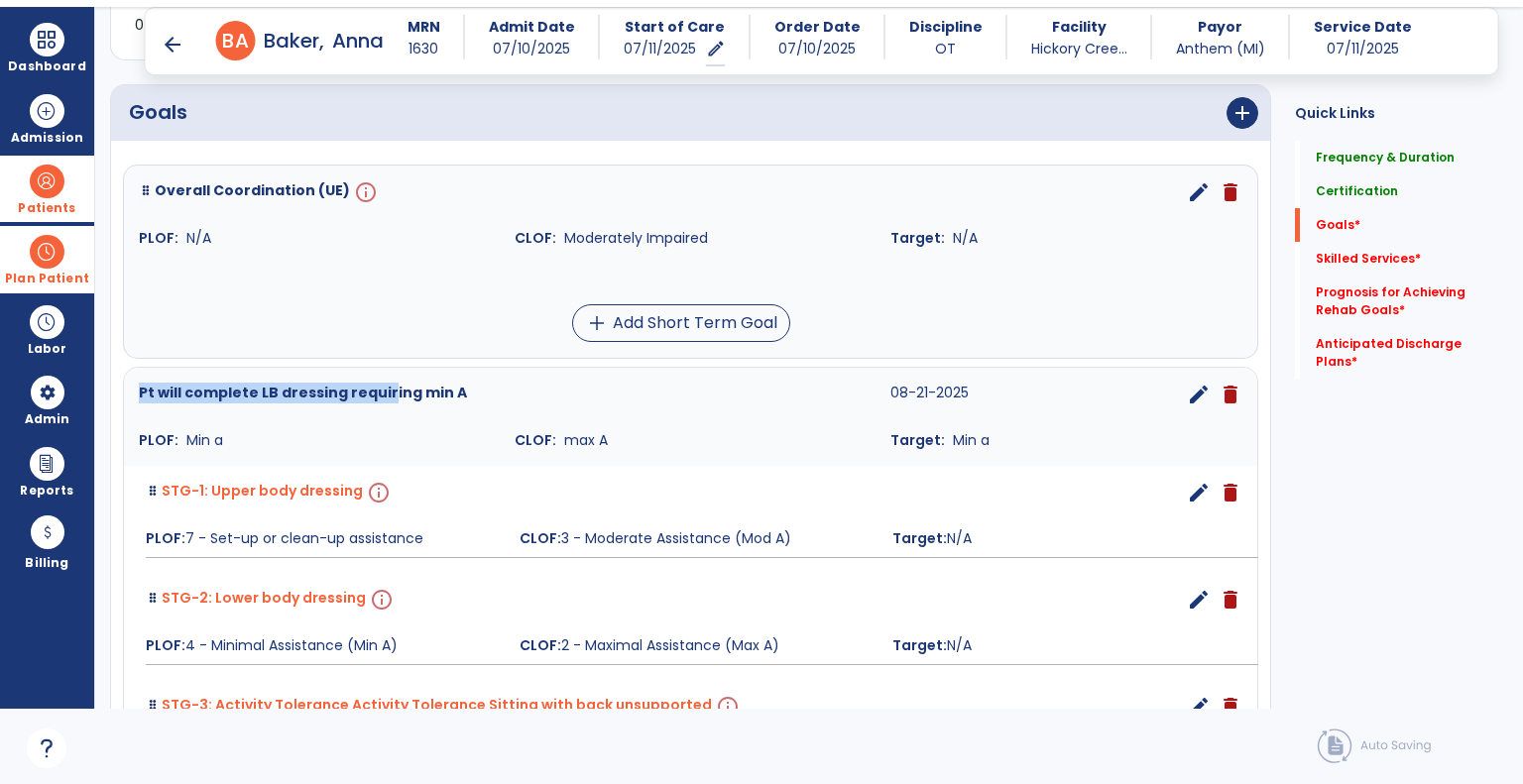 scroll, scrollTop: 435, scrollLeft: 0, axis: vertical 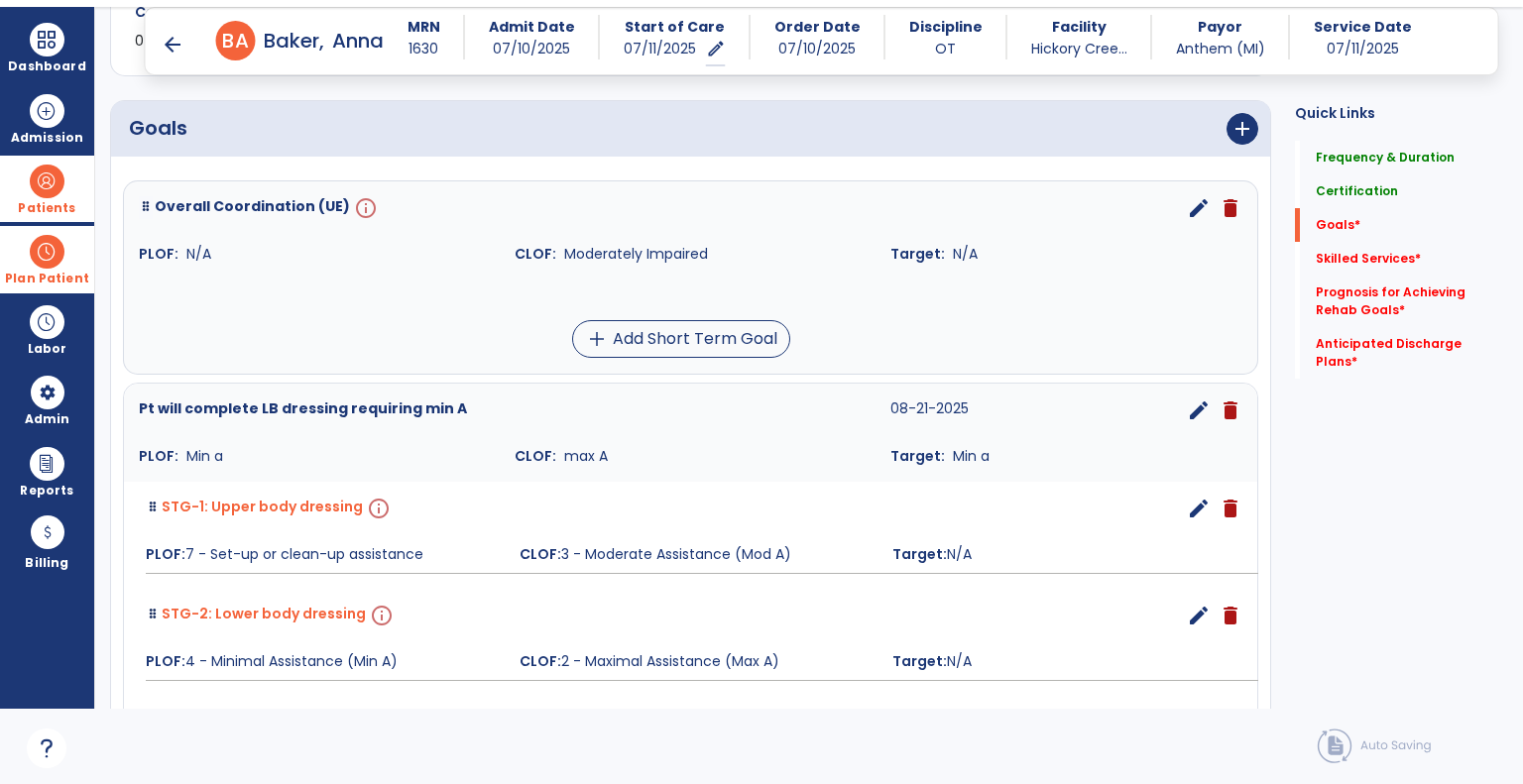 drag, startPoint x: 393, startPoint y: 261, endPoint x: 425, endPoint y: 341, distance: 86.16264 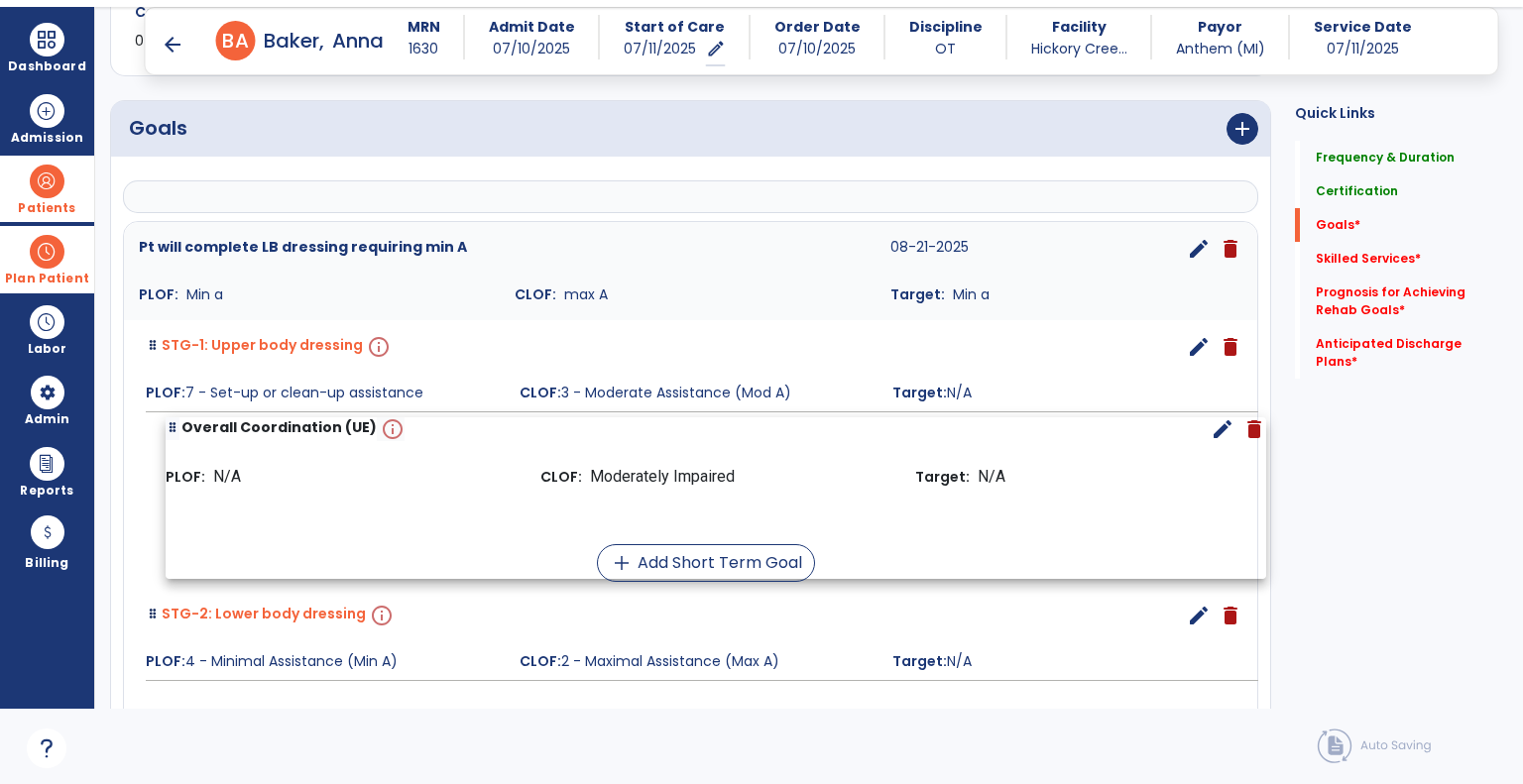 drag, startPoint x: 419, startPoint y: 281, endPoint x: 440, endPoint y: 510, distance: 229.96087 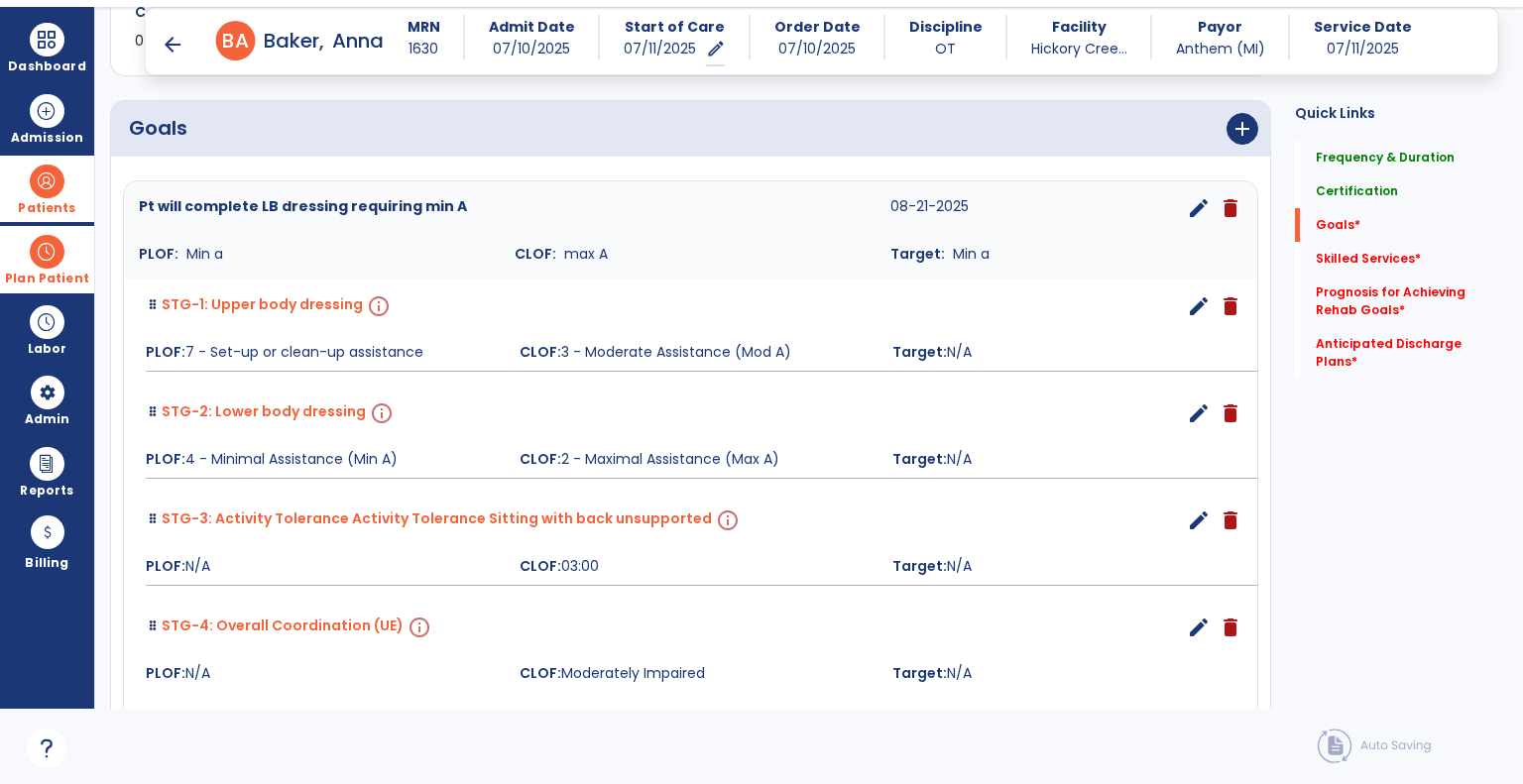 click on "edit" at bounding box center (1199, 306) 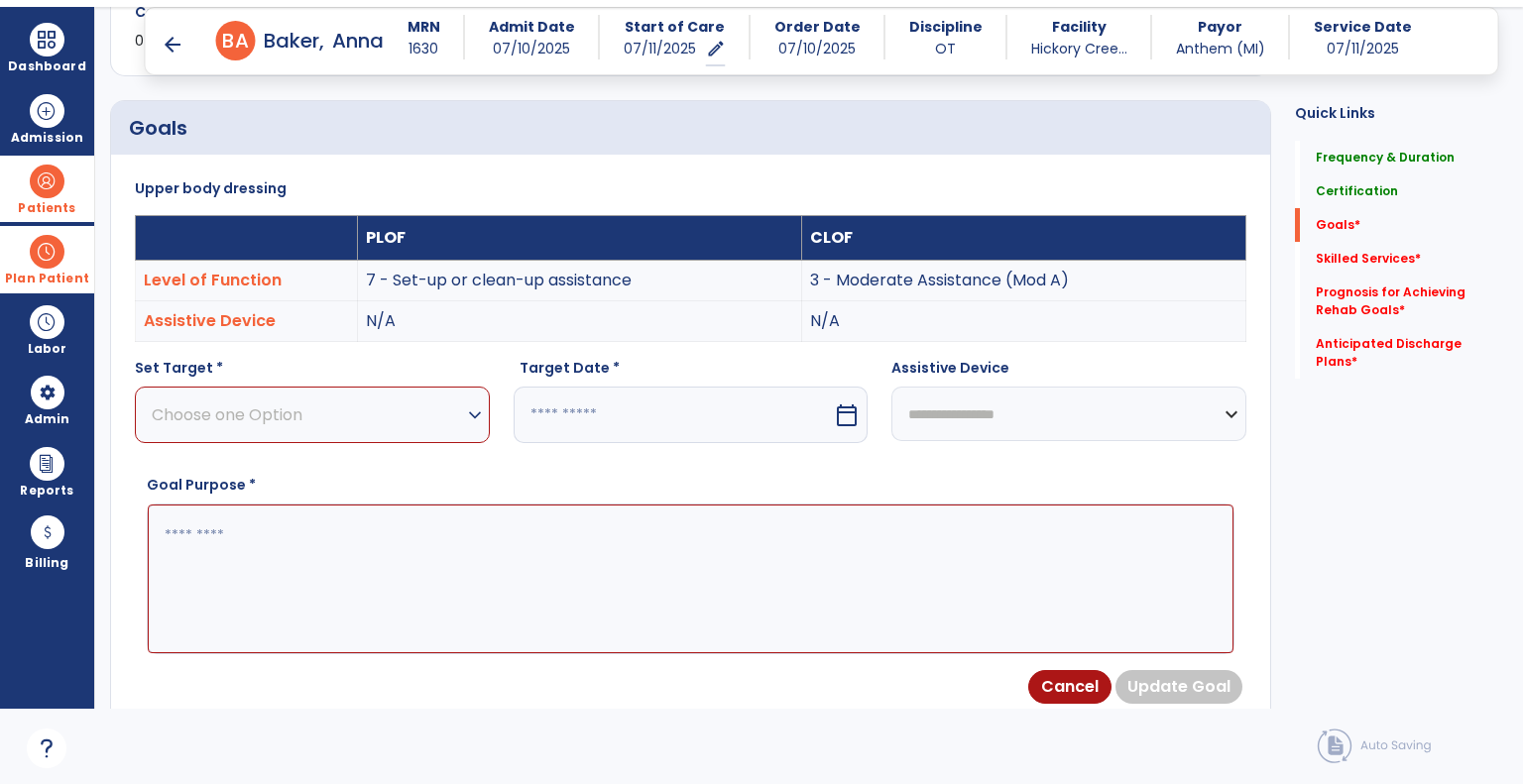 scroll, scrollTop: 82, scrollLeft: 0, axis: vertical 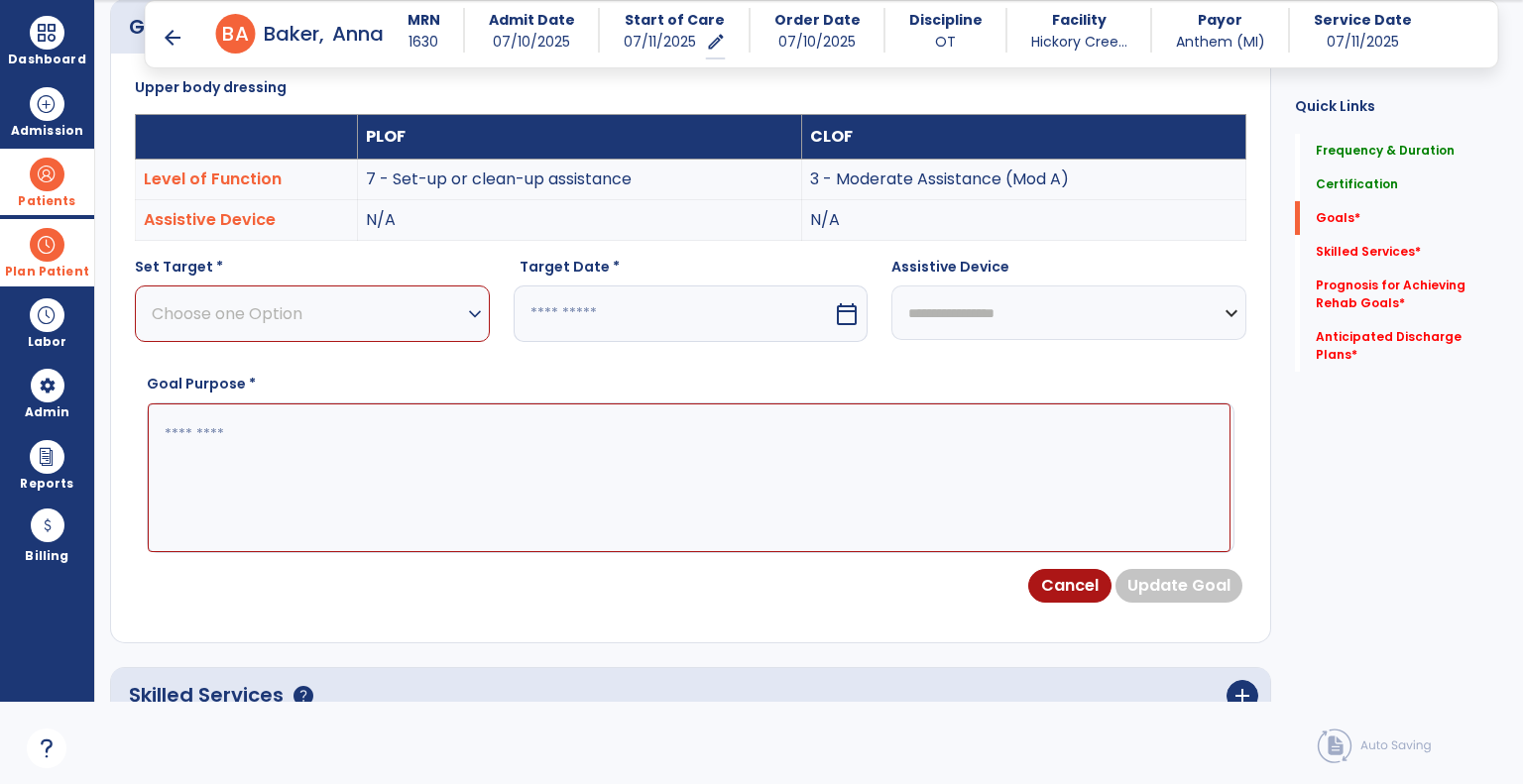 drag, startPoint x: 654, startPoint y: 316, endPoint x: 643, endPoint y: 325, distance: 14 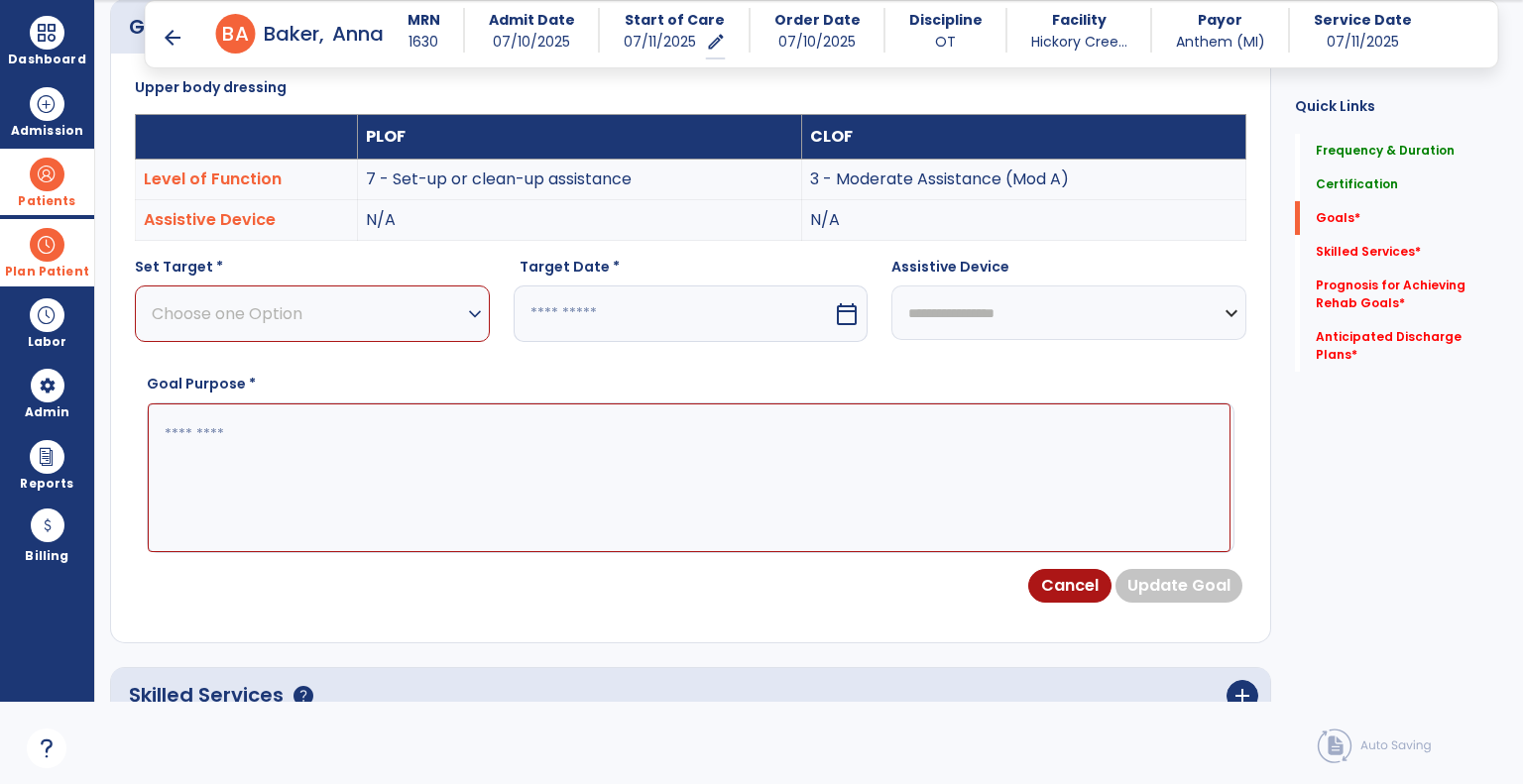 select on "*" 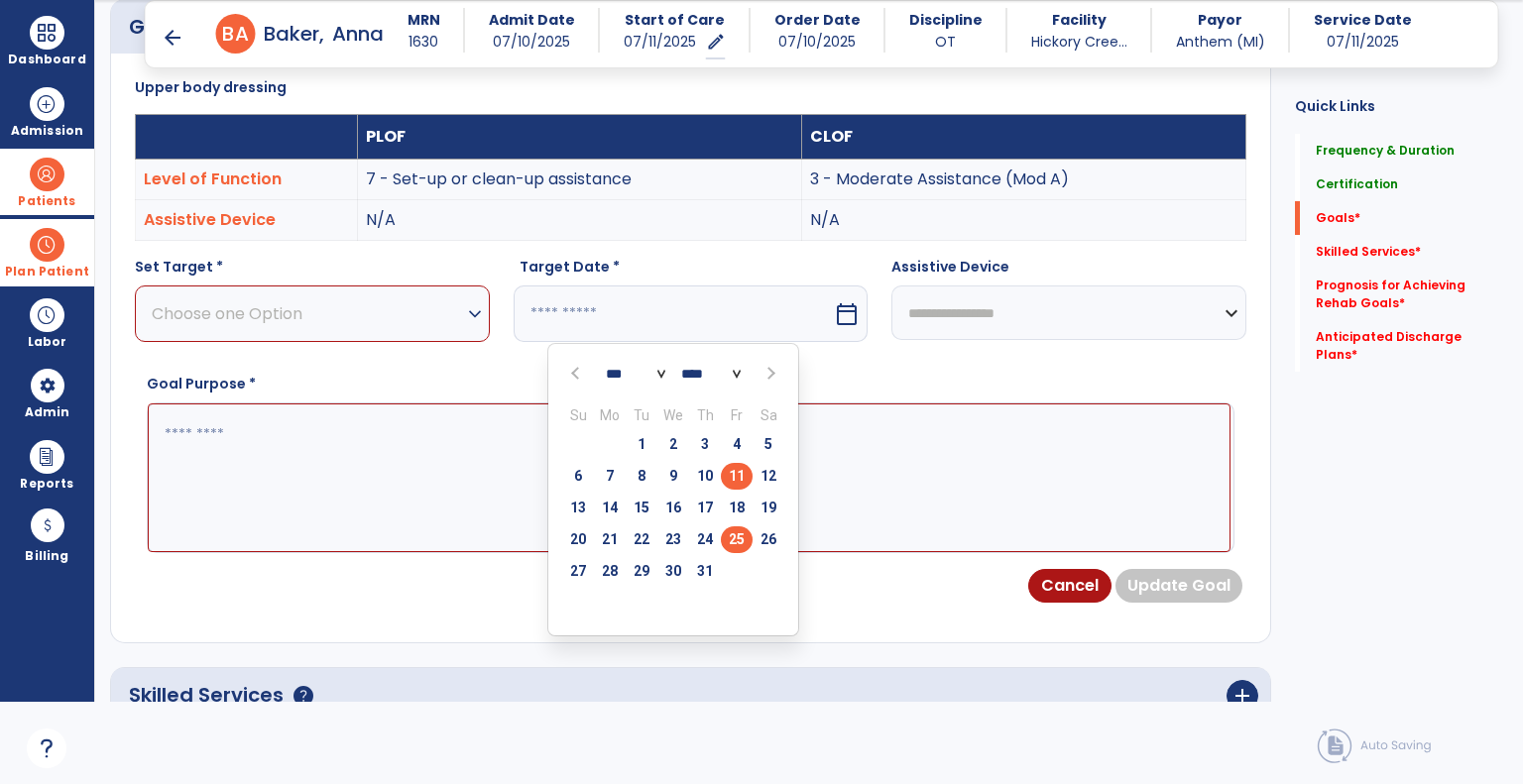 click on "25" at bounding box center (737, 539) 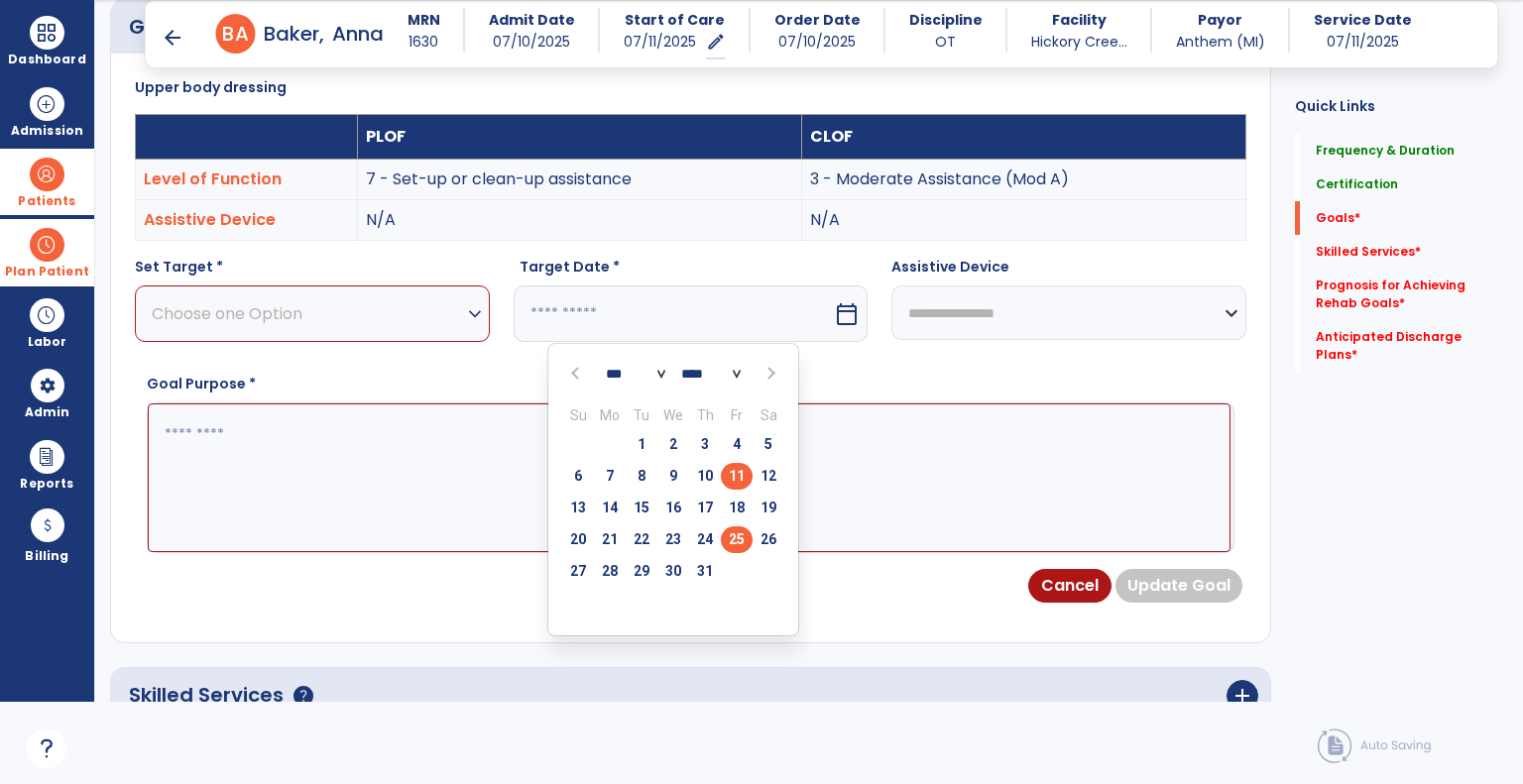 type on "*********" 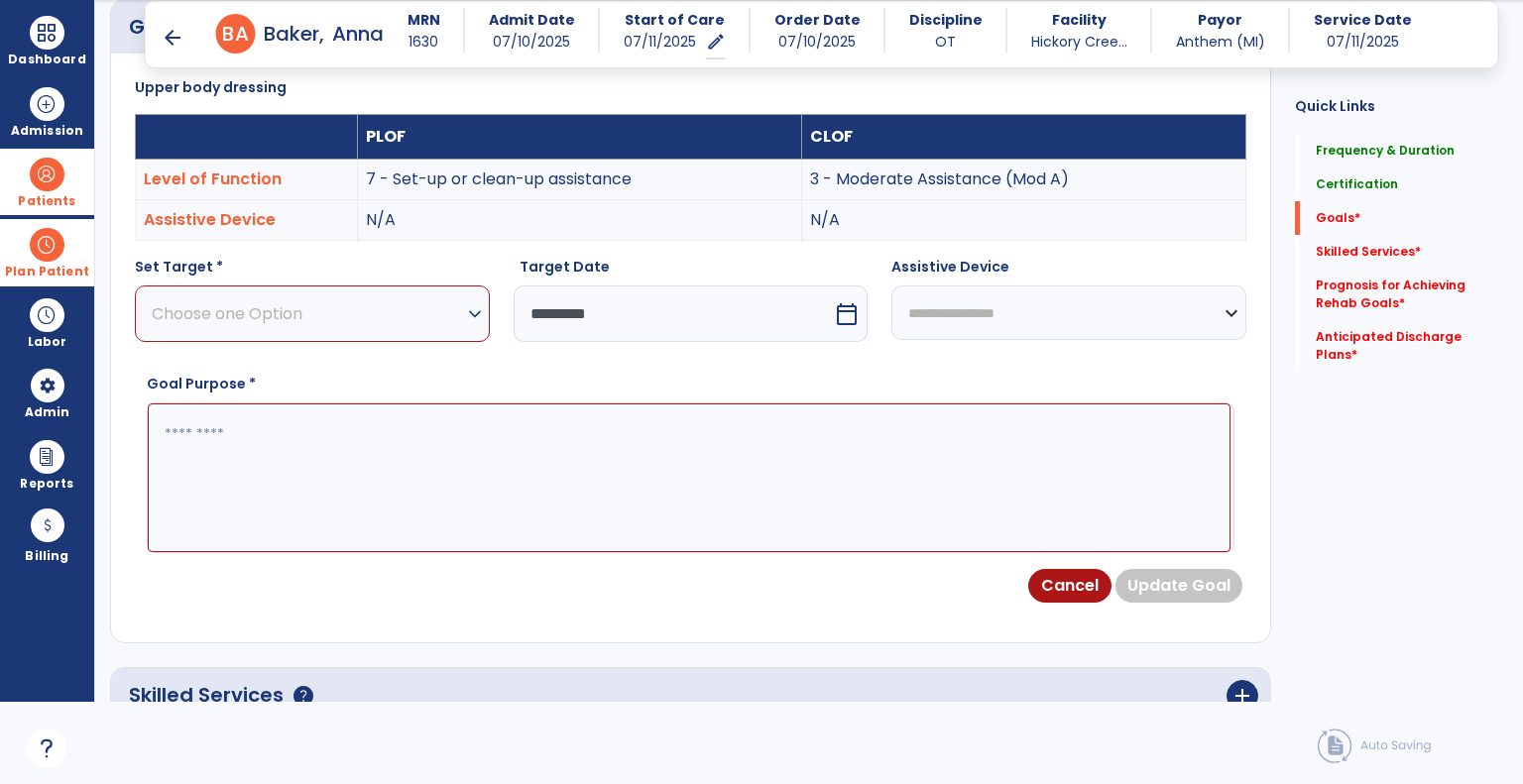 drag, startPoint x: 432, startPoint y: 328, endPoint x: 418, endPoint y: 337, distance: 16.643317 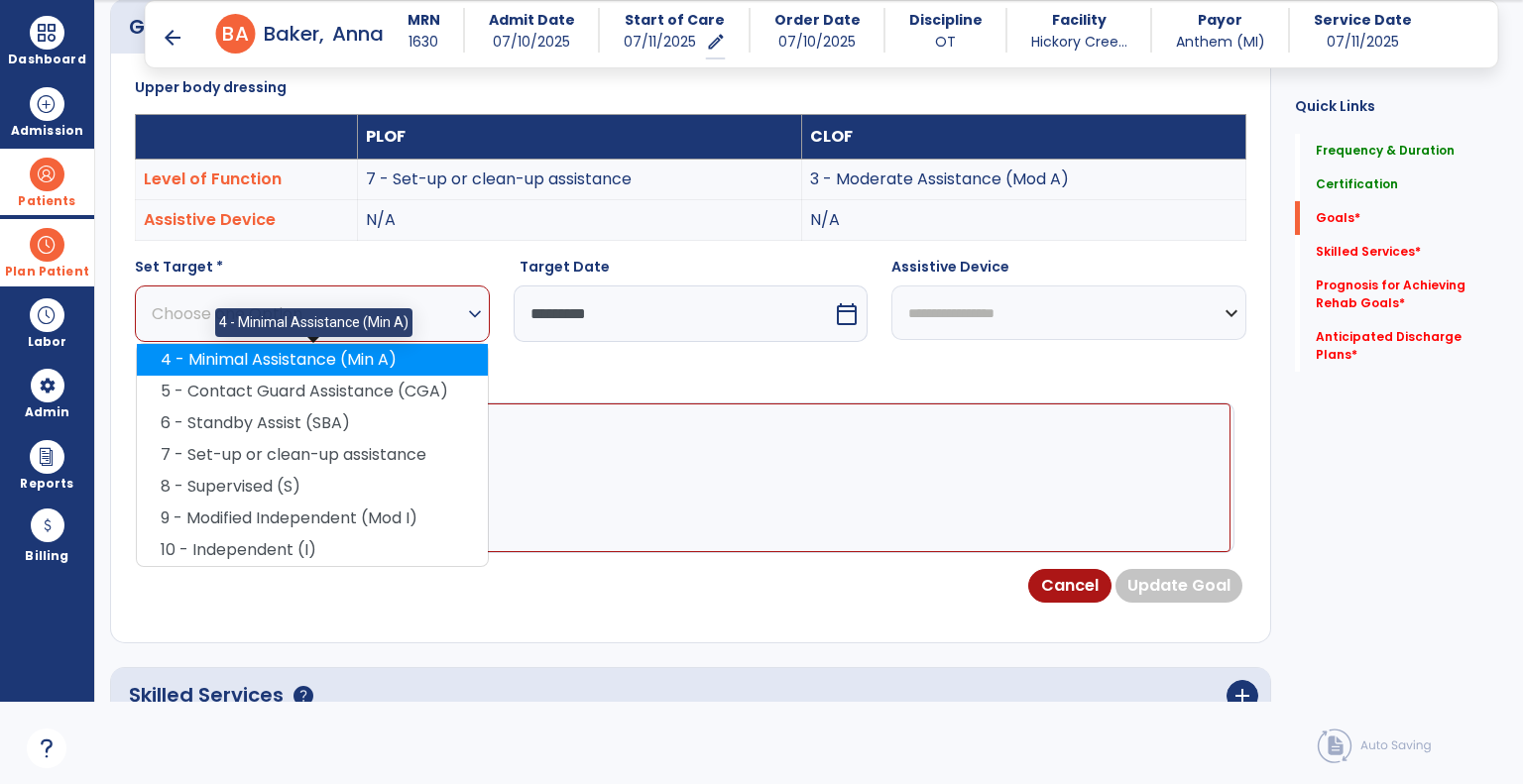 click on "4 - Minimal Assistance (Min A)" at bounding box center (312, 360) 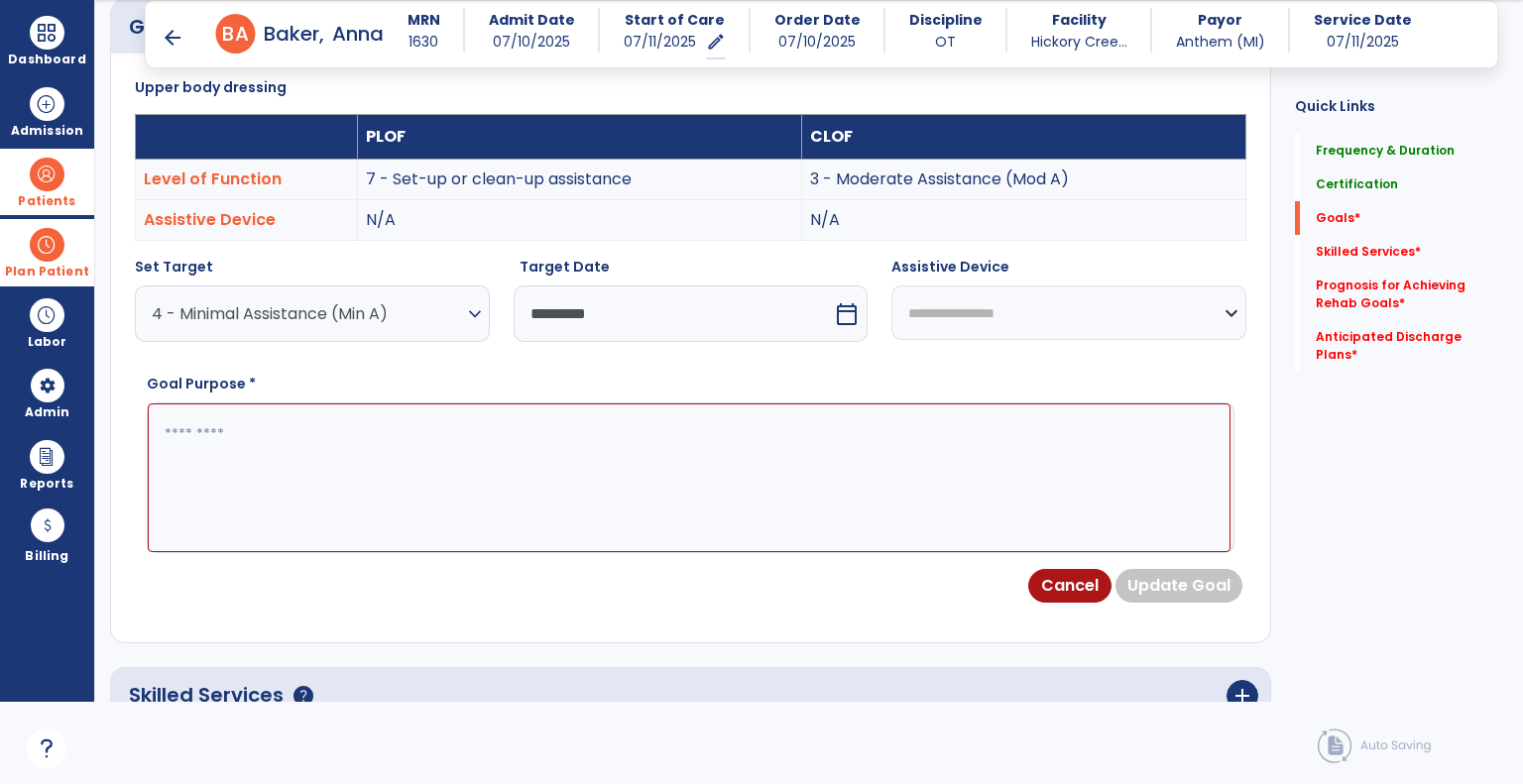 click at bounding box center [689, 478] 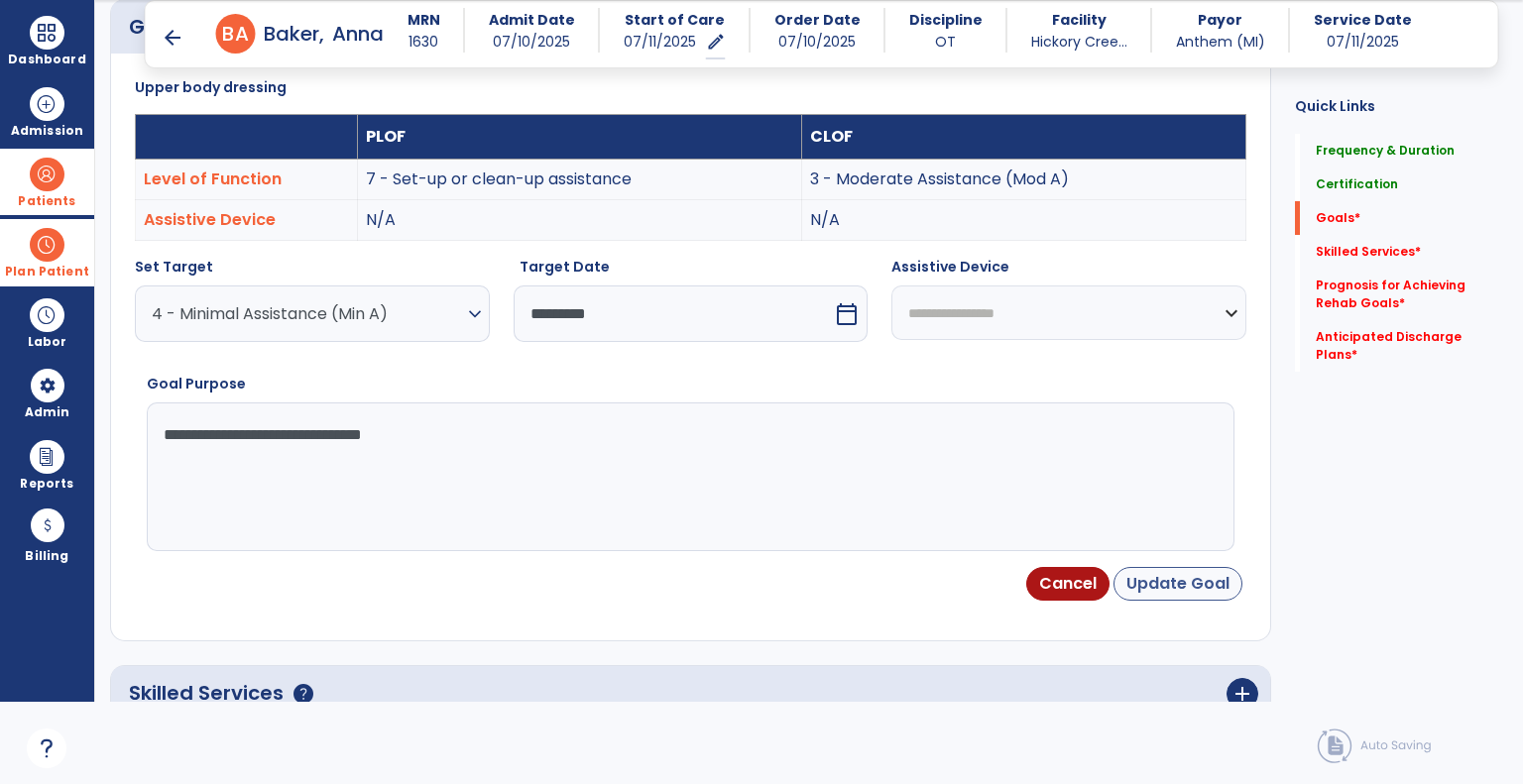 type on "**********" 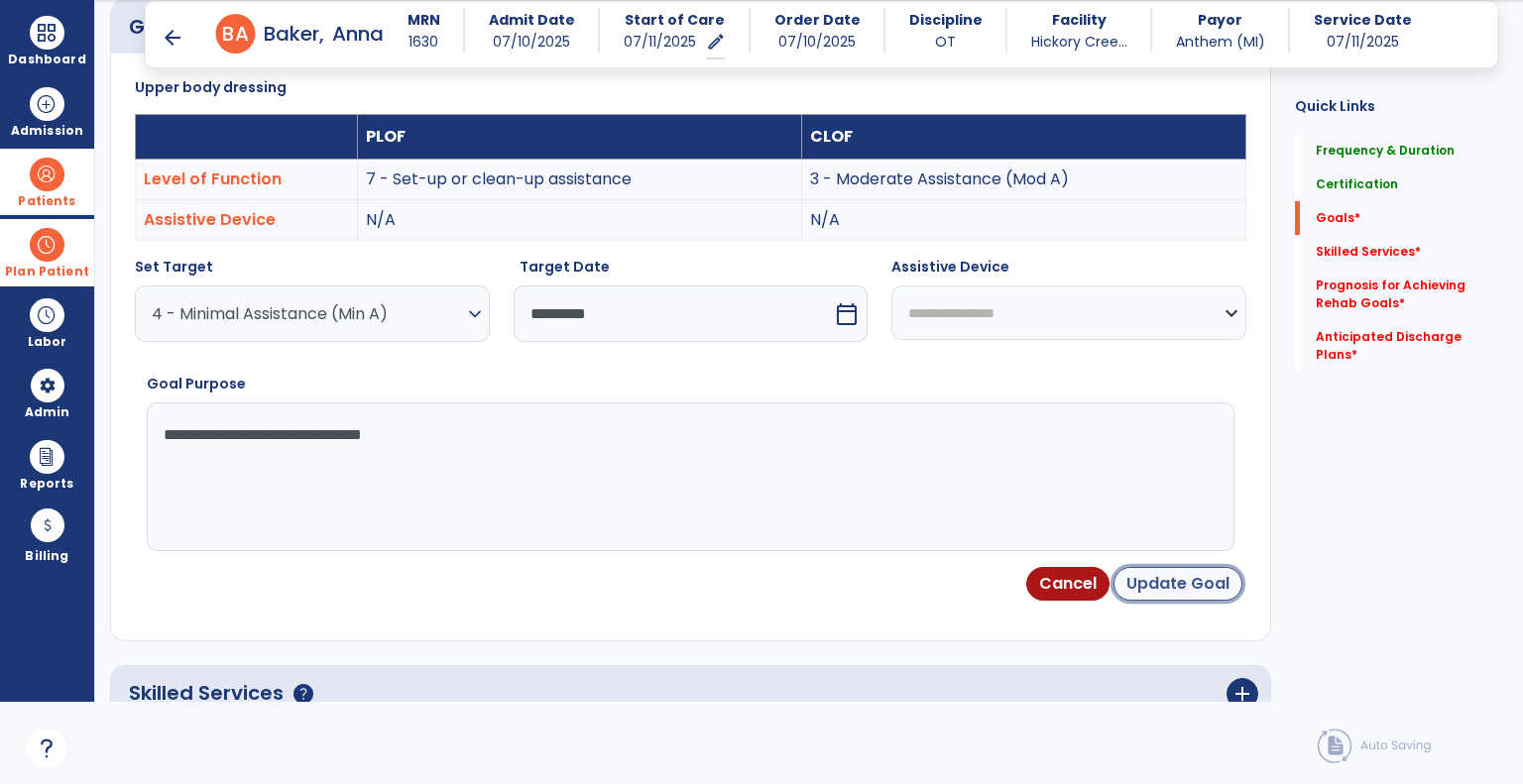 click on "Update Goal" at bounding box center (1178, 584) 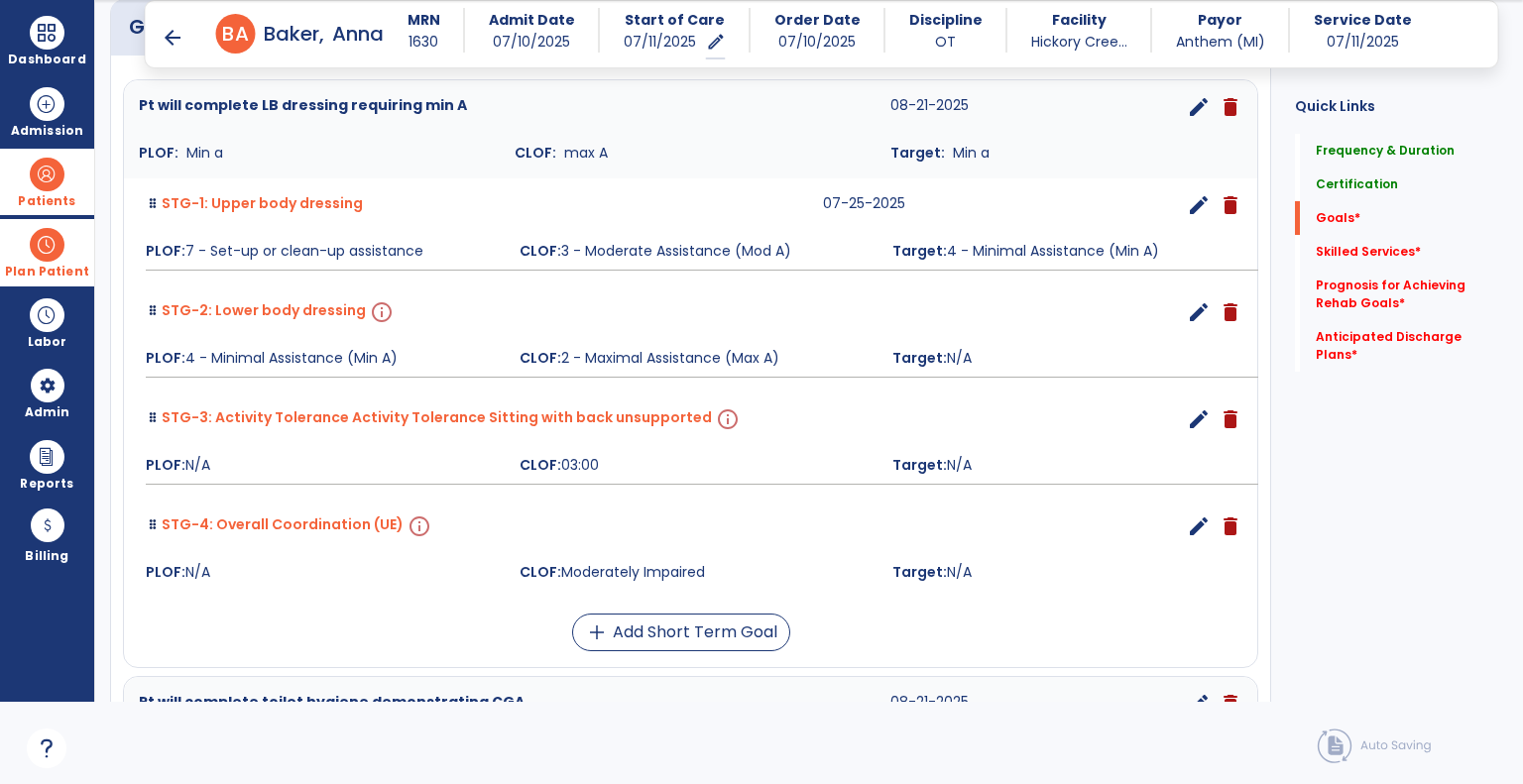 click on "edit" at bounding box center [1199, 312] 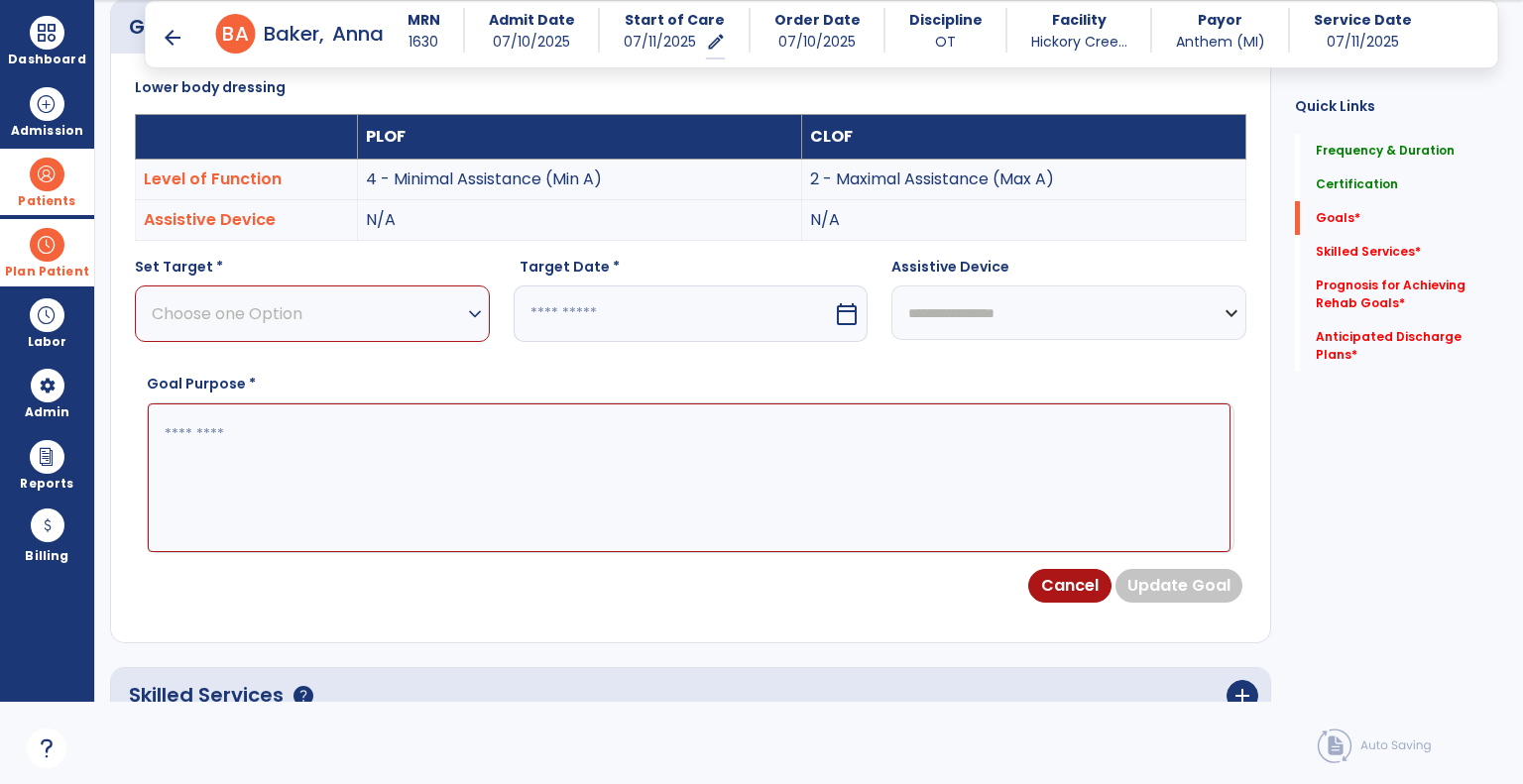 click on "Choose one Option" at bounding box center (307, 313) 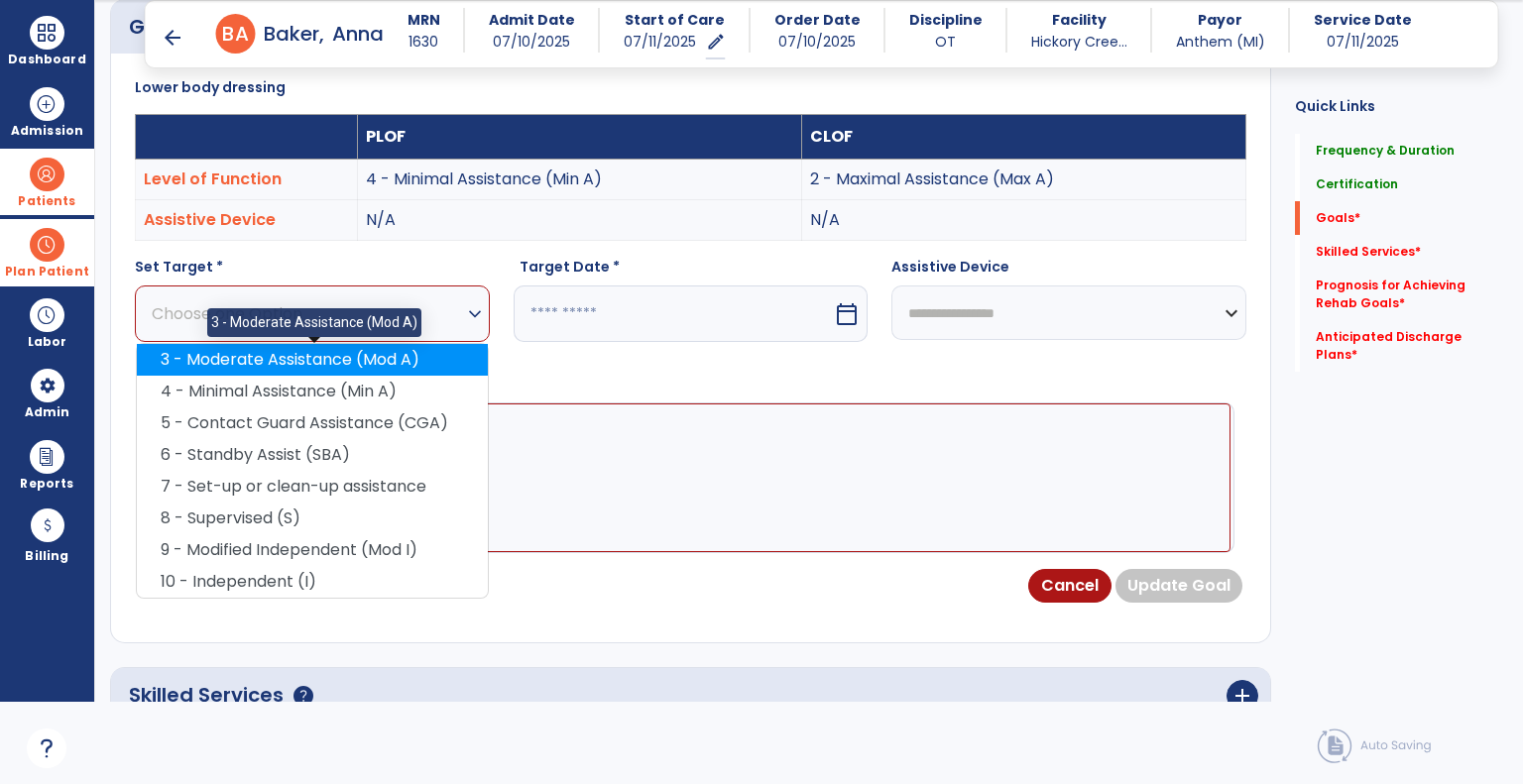 click on "3 - Moderate Assistance (Mod A)" at bounding box center [312, 360] 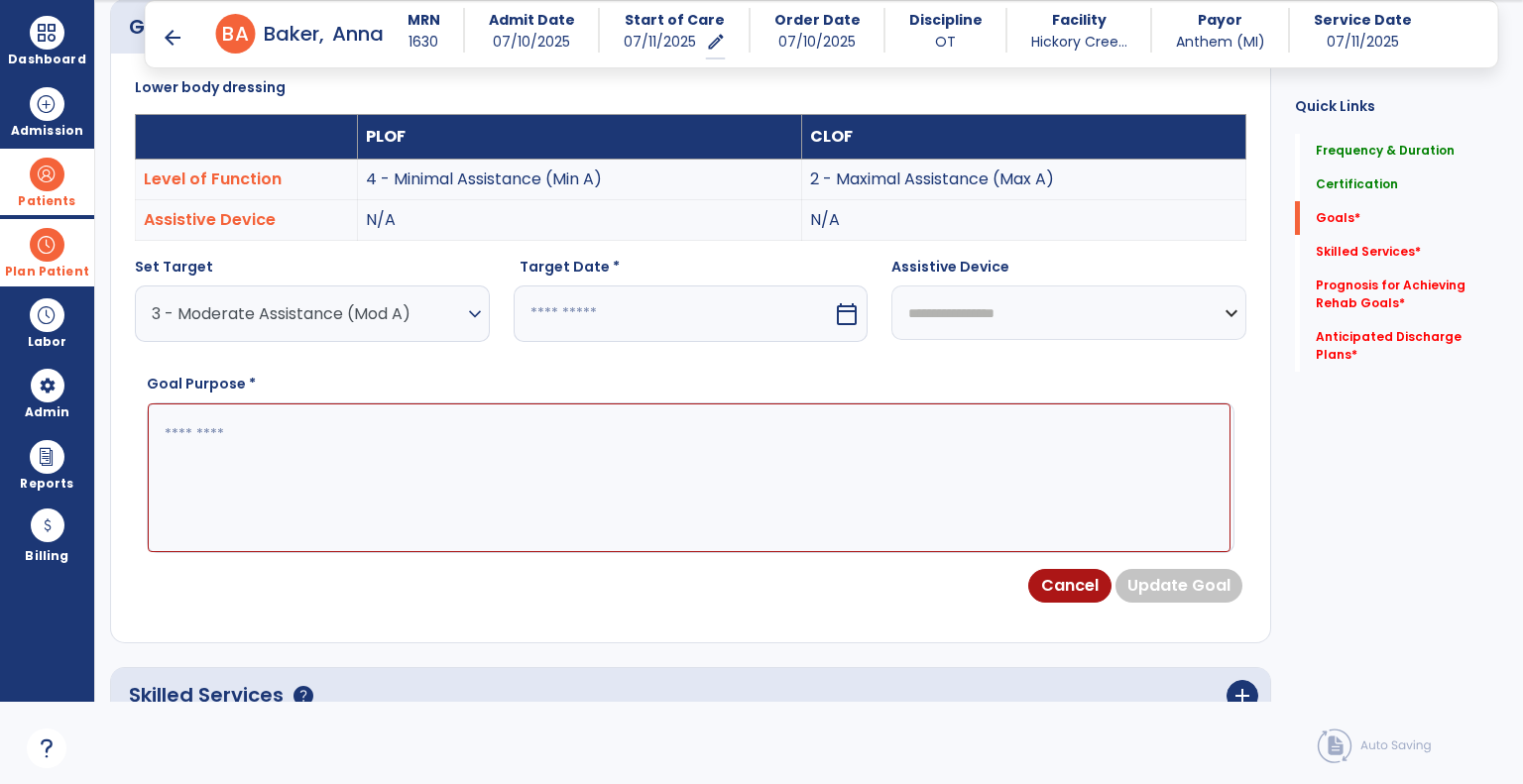click at bounding box center [673, 313] 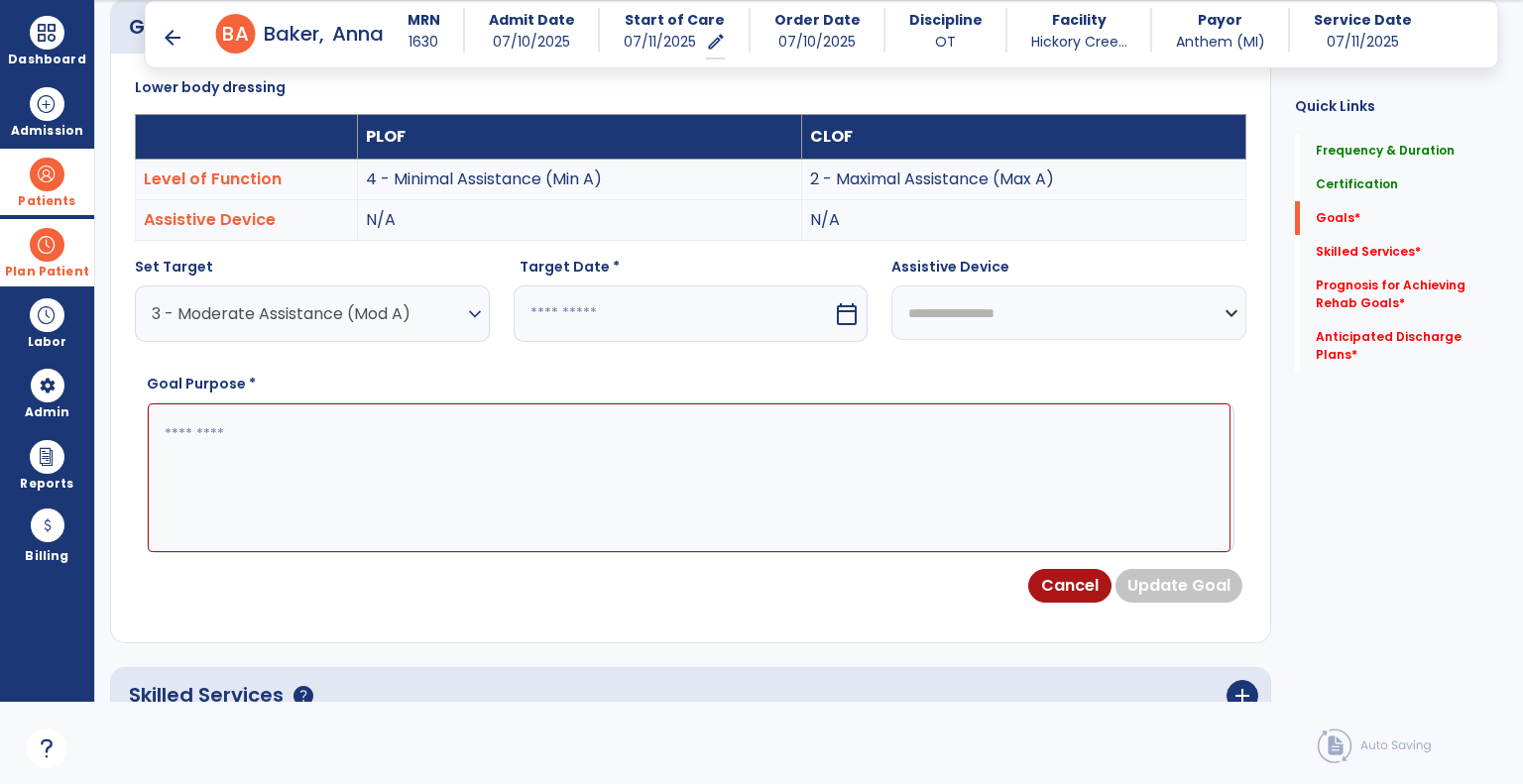 select on "*" 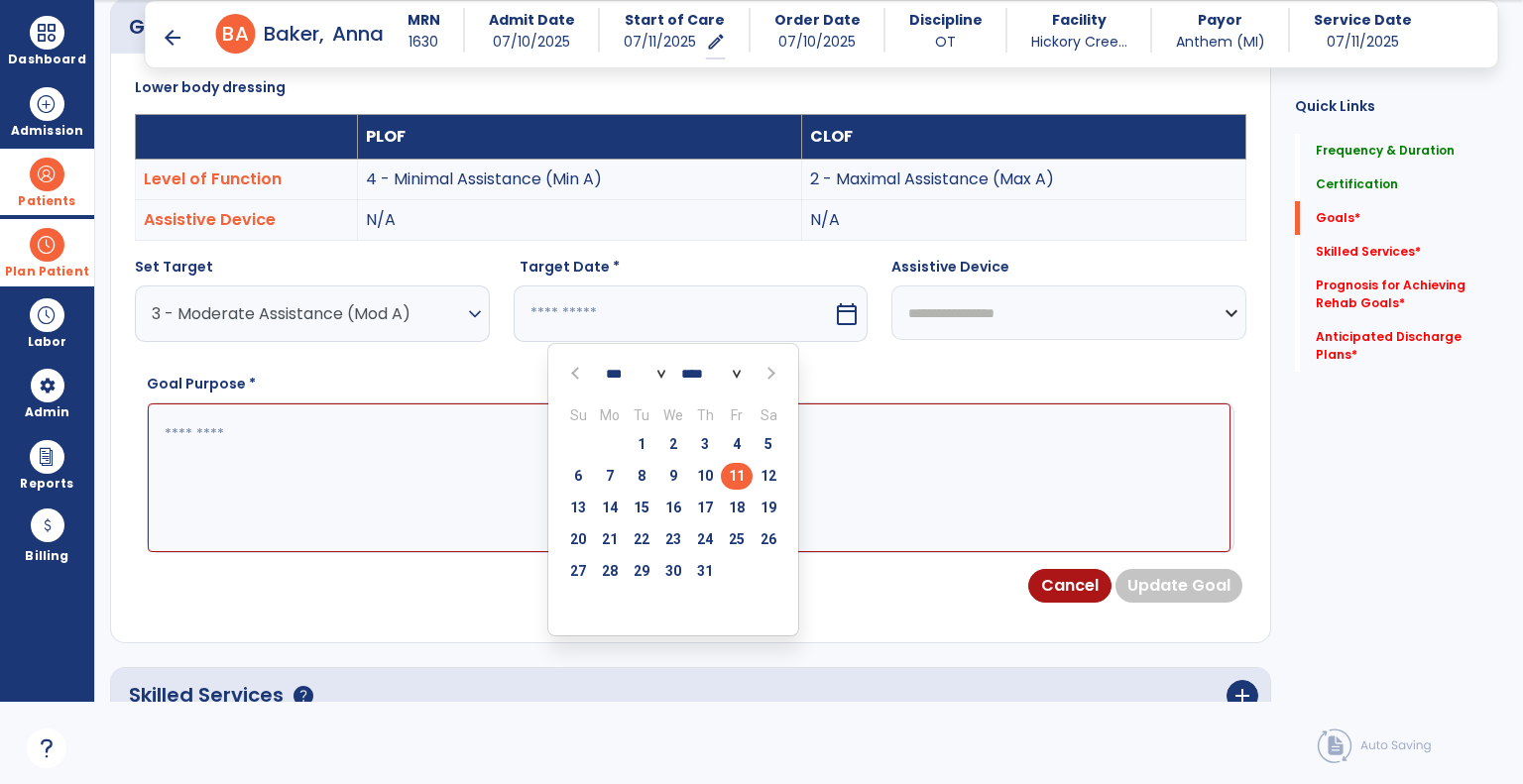 drag, startPoint x: 735, startPoint y: 545, endPoint x: 618, endPoint y: 520, distance: 119.64113 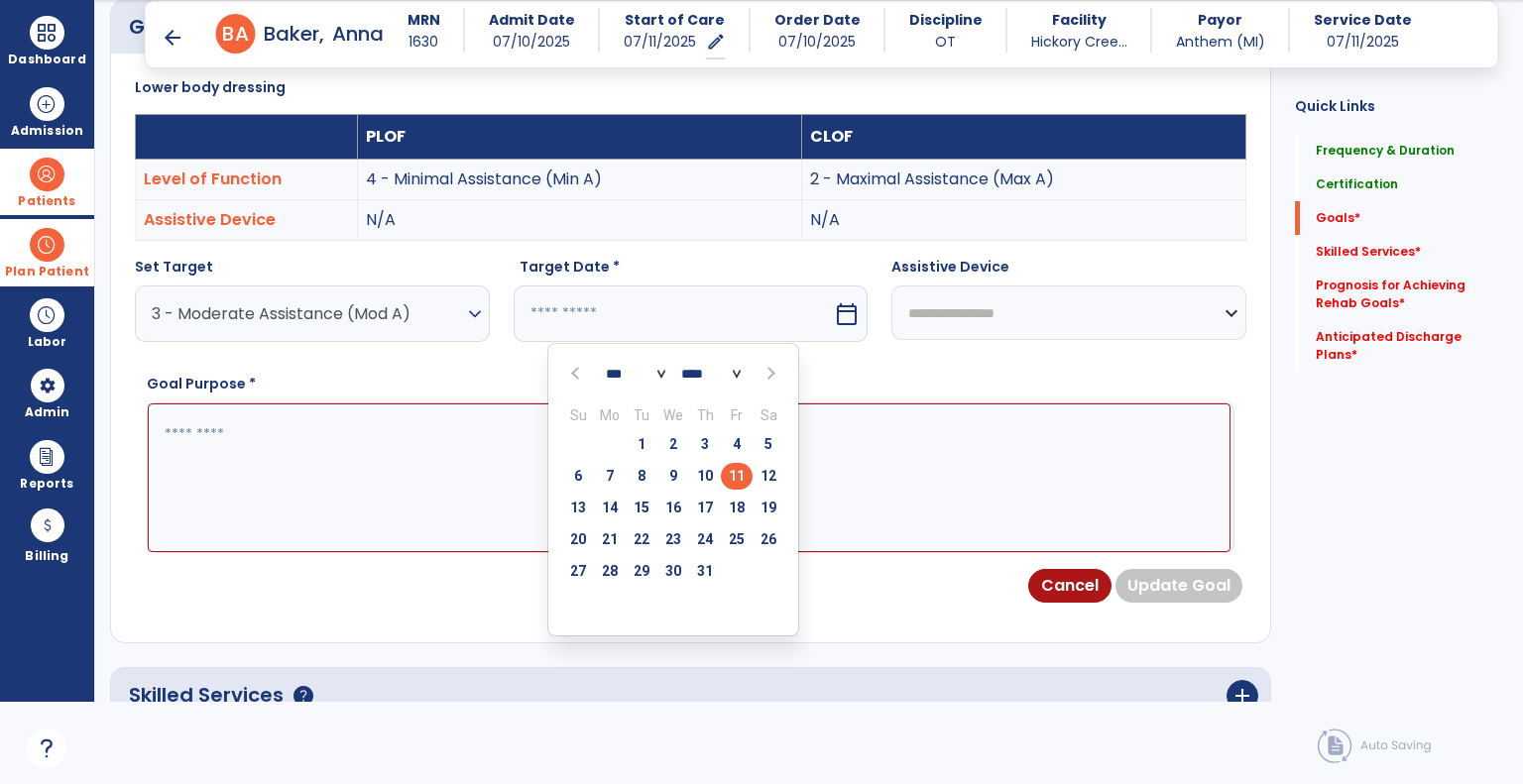 type on "*********" 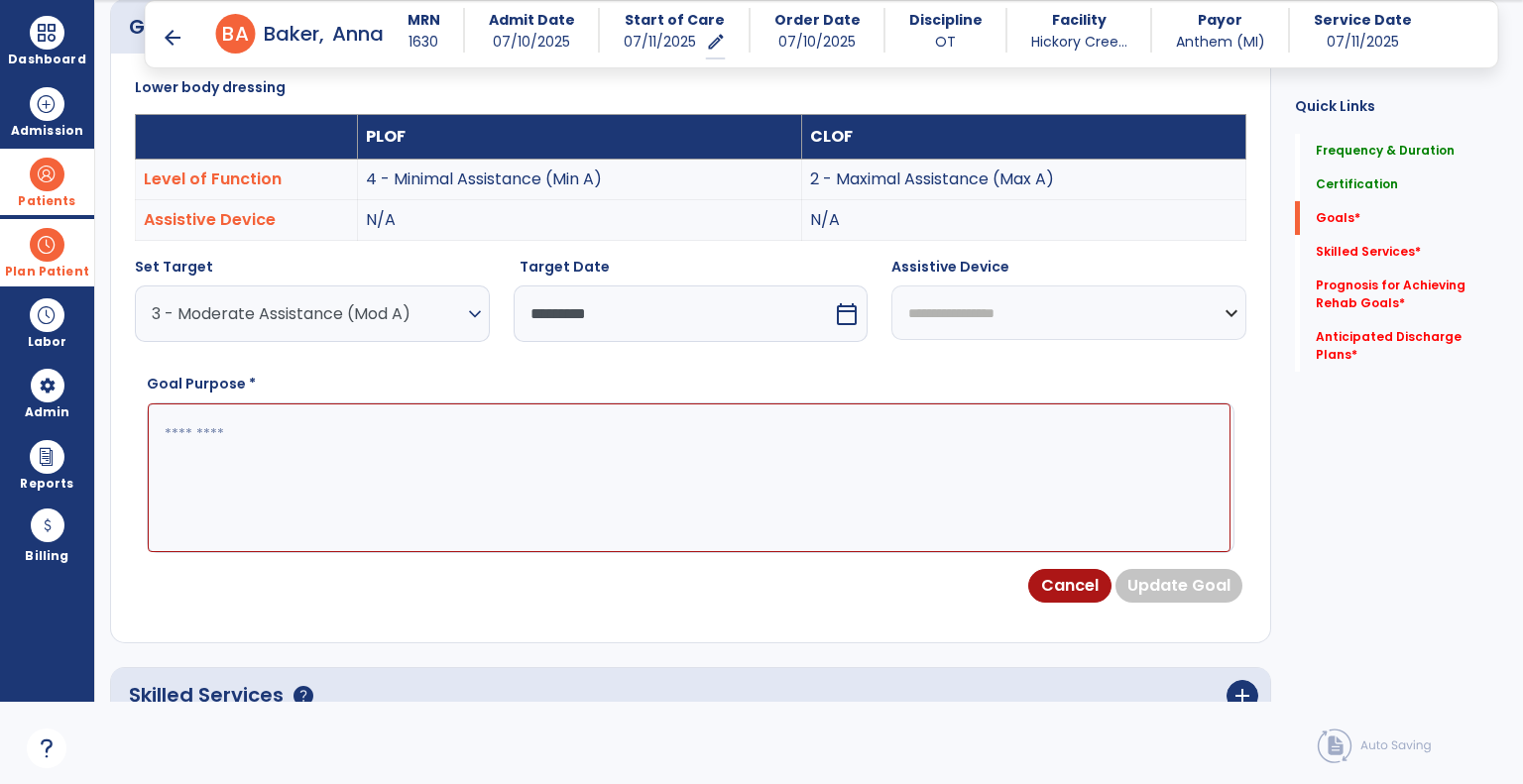 click at bounding box center (689, 478) 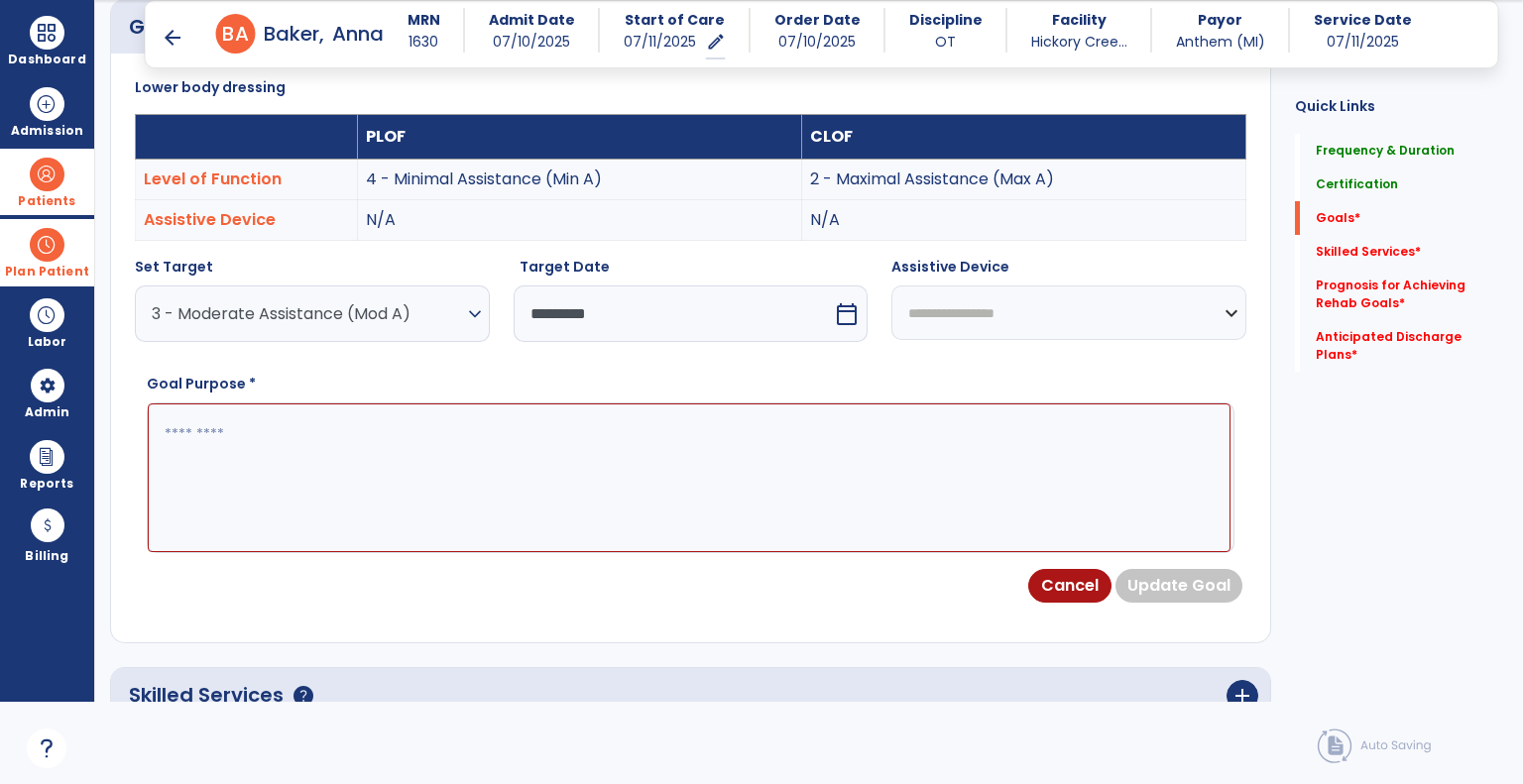 paste on "**********" 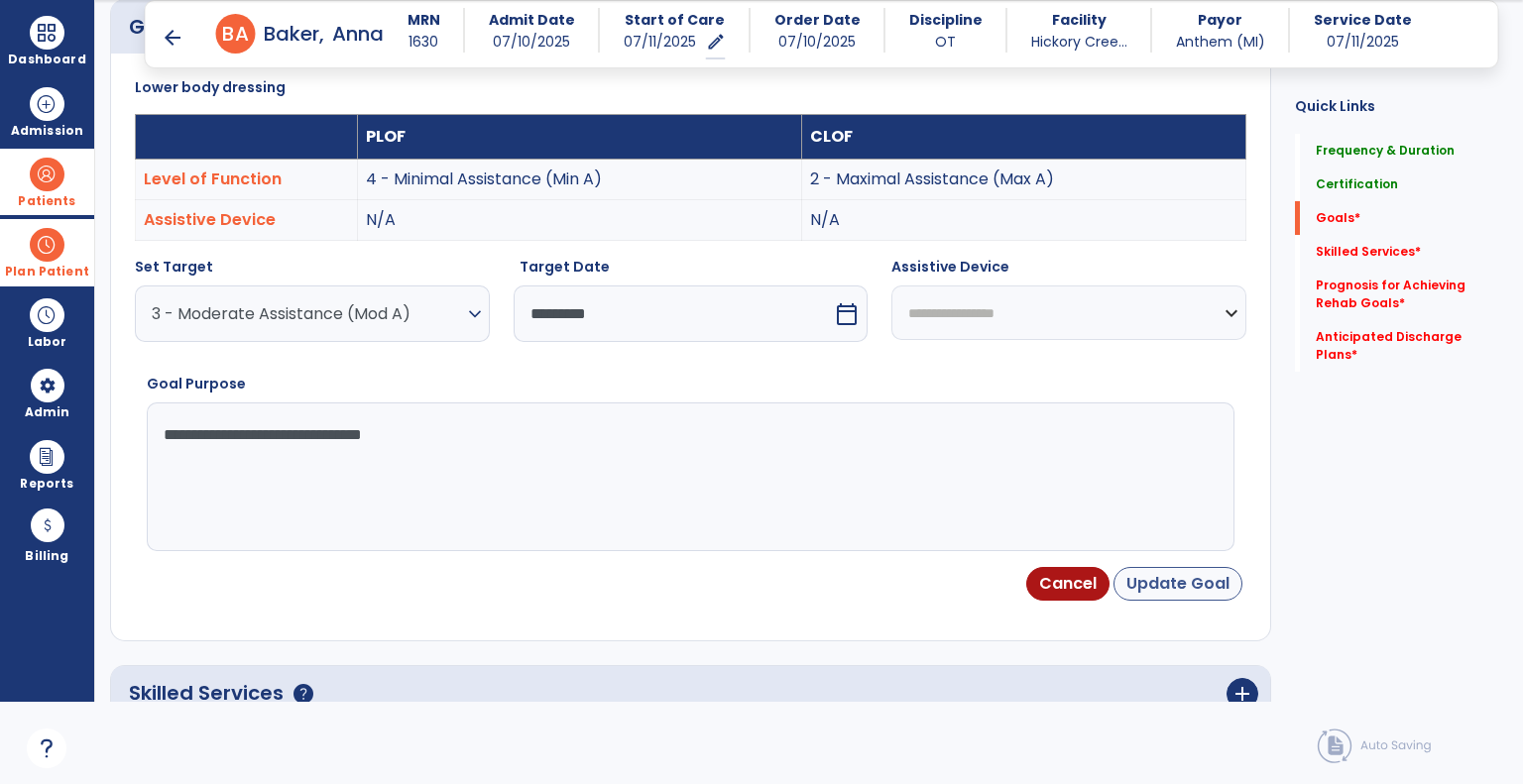 type on "**********" 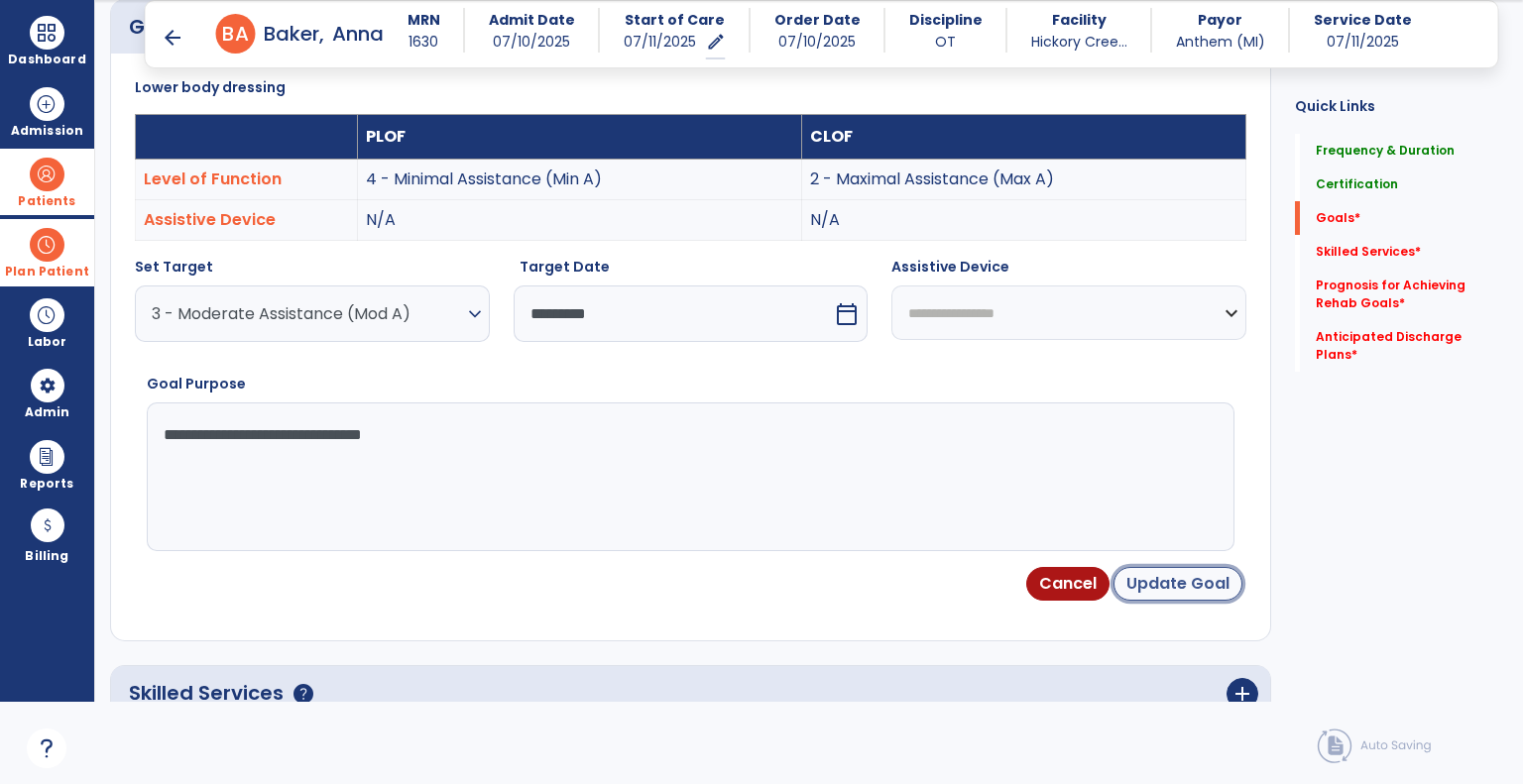 click on "Update Goal" at bounding box center (1178, 584) 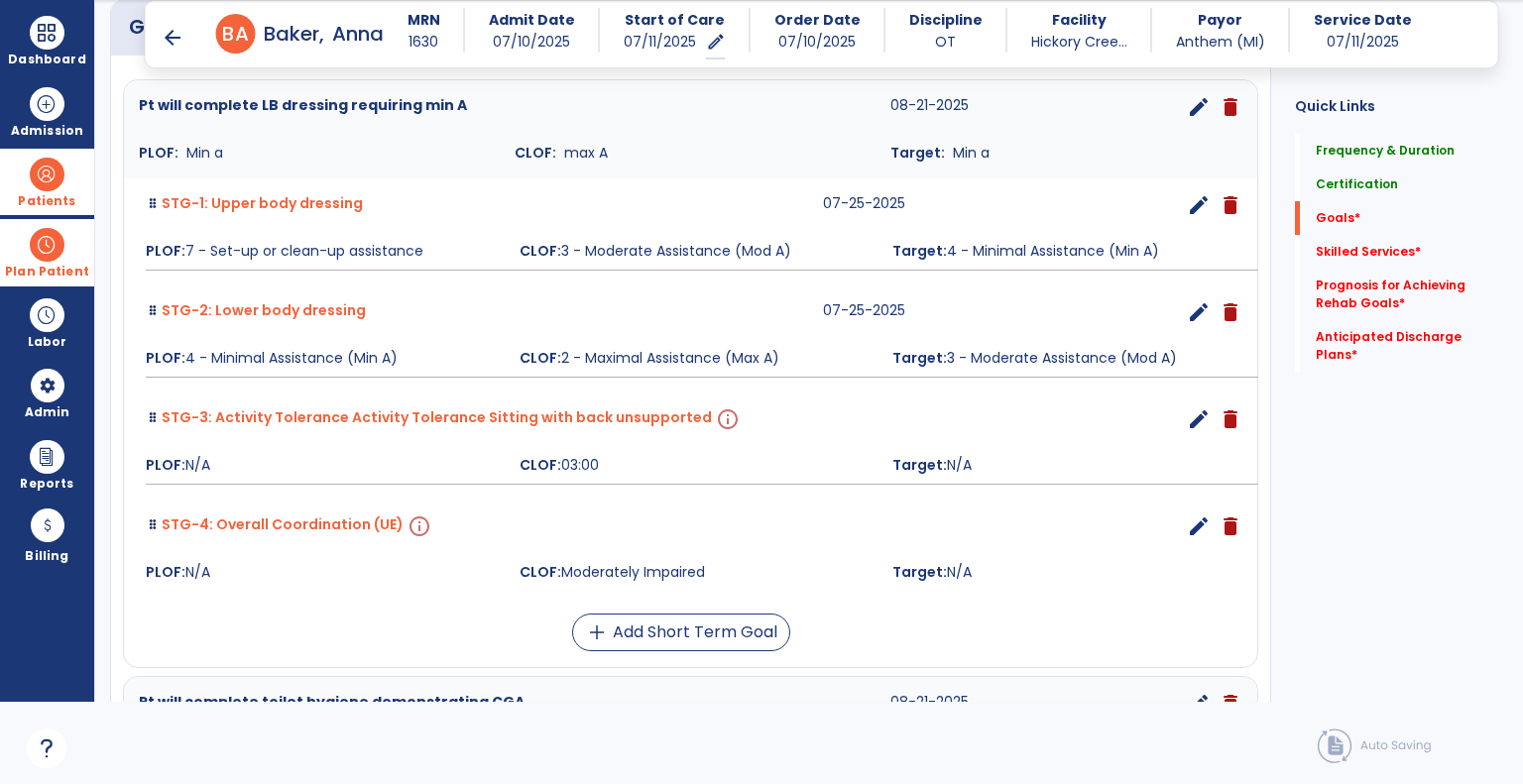 click on "edit" at bounding box center (1199, 419) 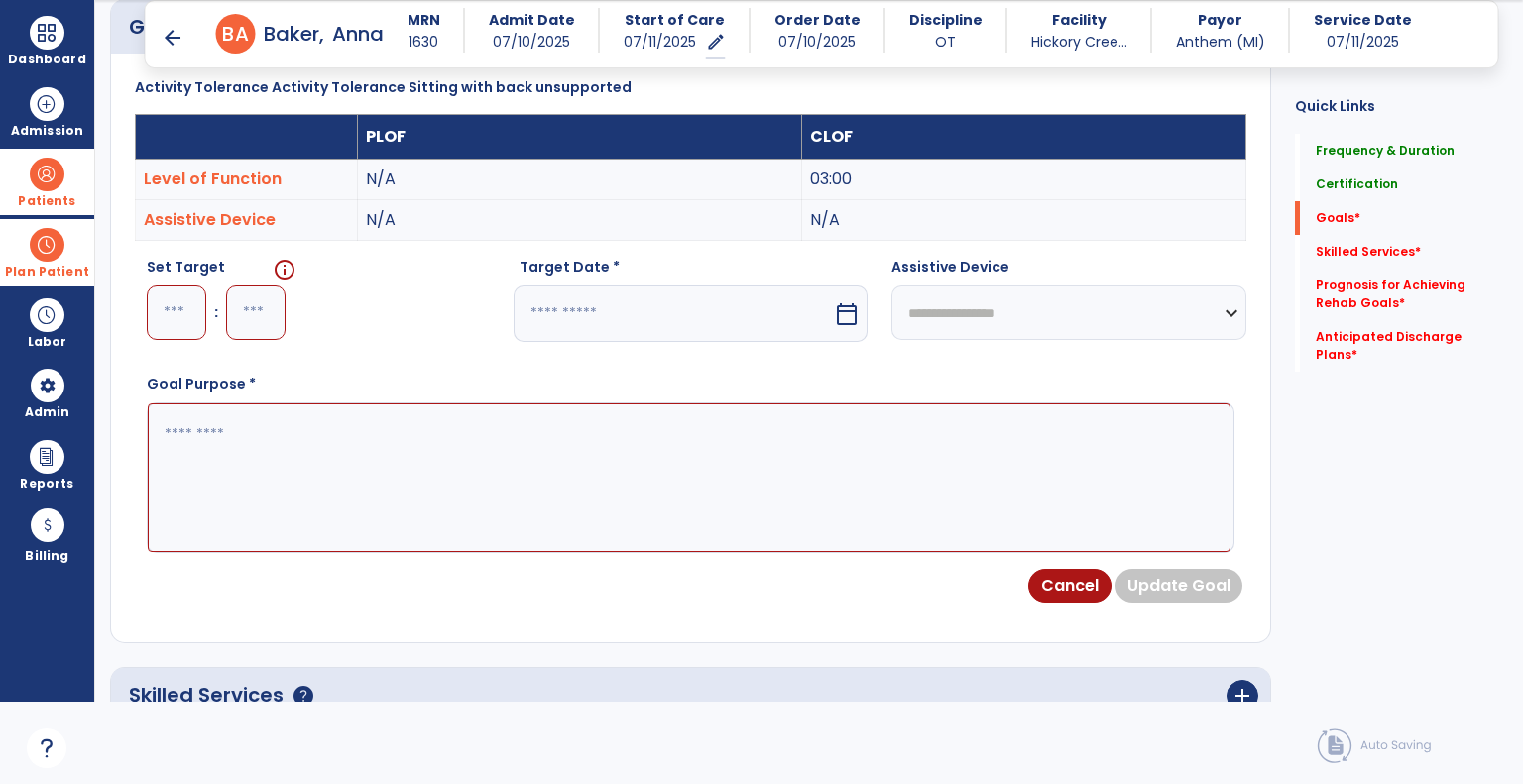 drag, startPoint x: 682, startPoint y: 319, endPoint x: 673, endPoint y: 336, distance: 19.235384 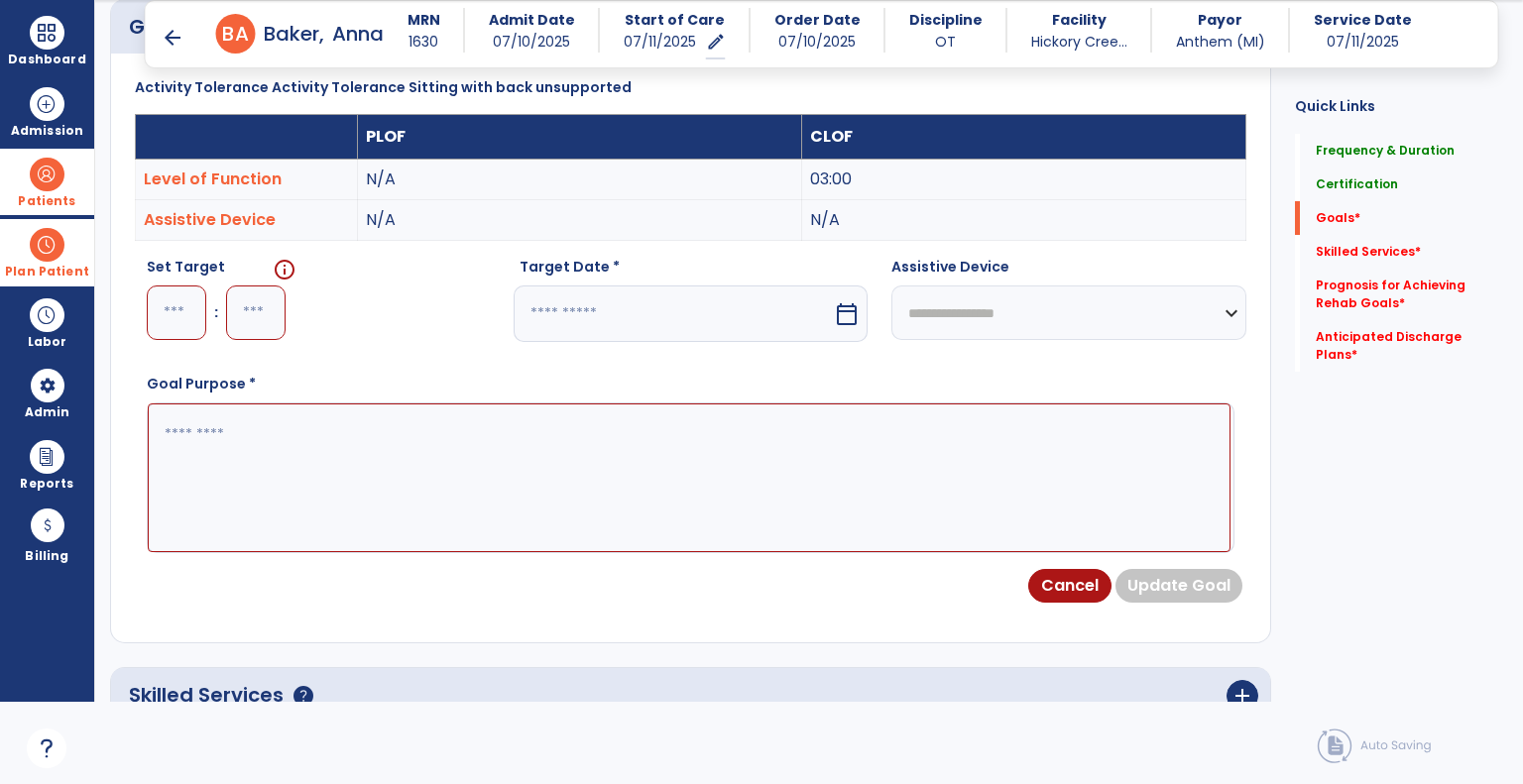 select on "*" 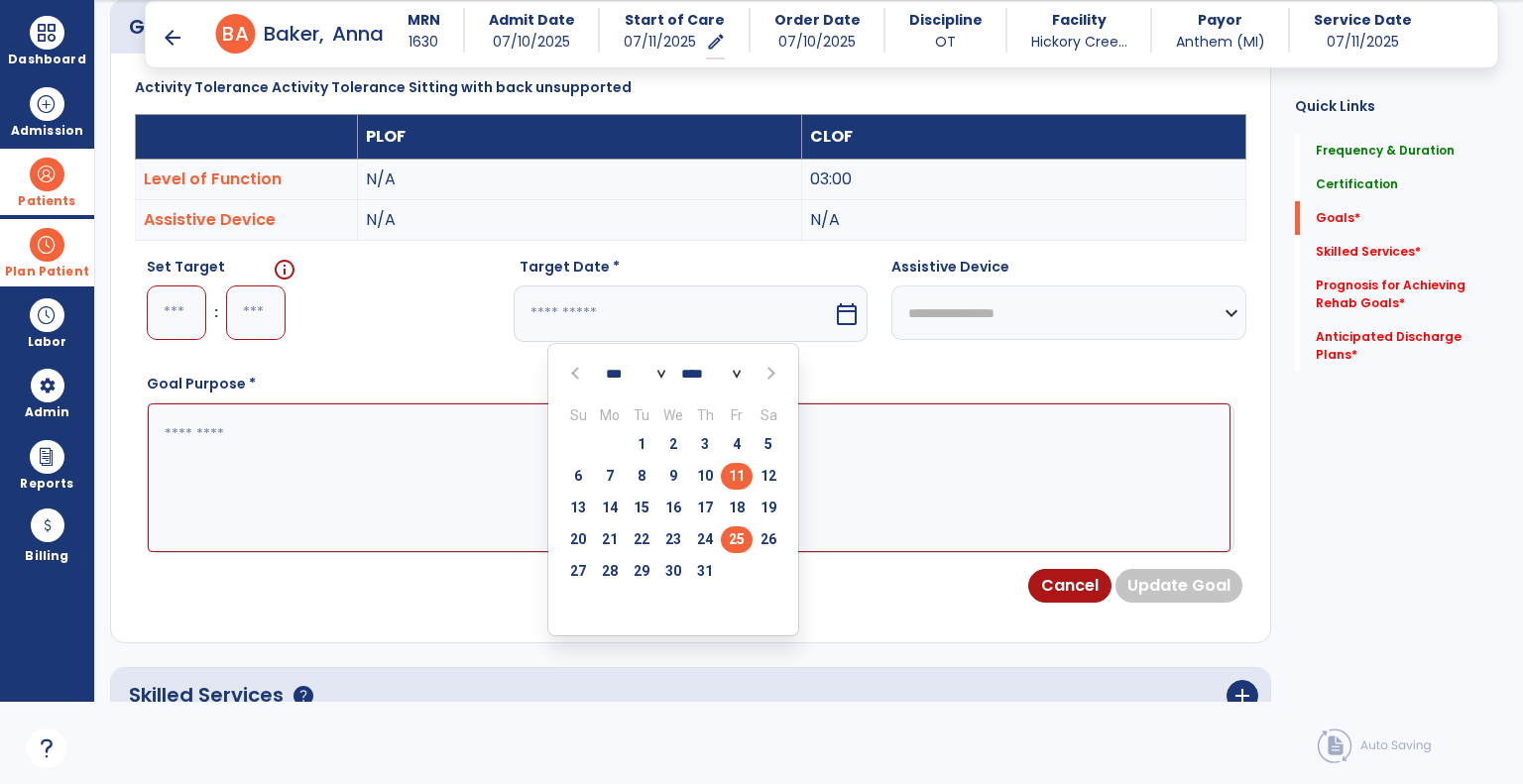 click on "25" at bounding box center [737, 539] 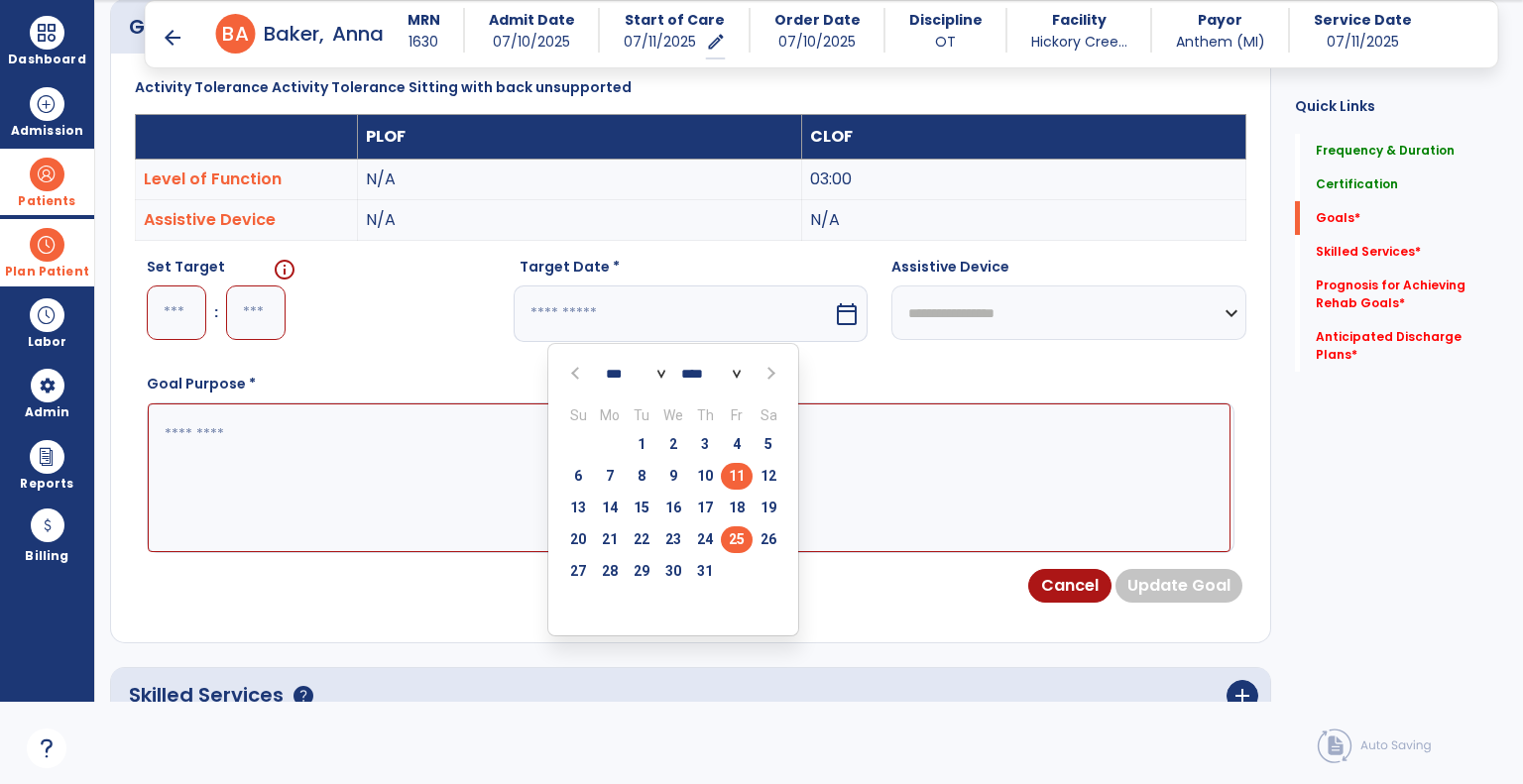 type on "*********" 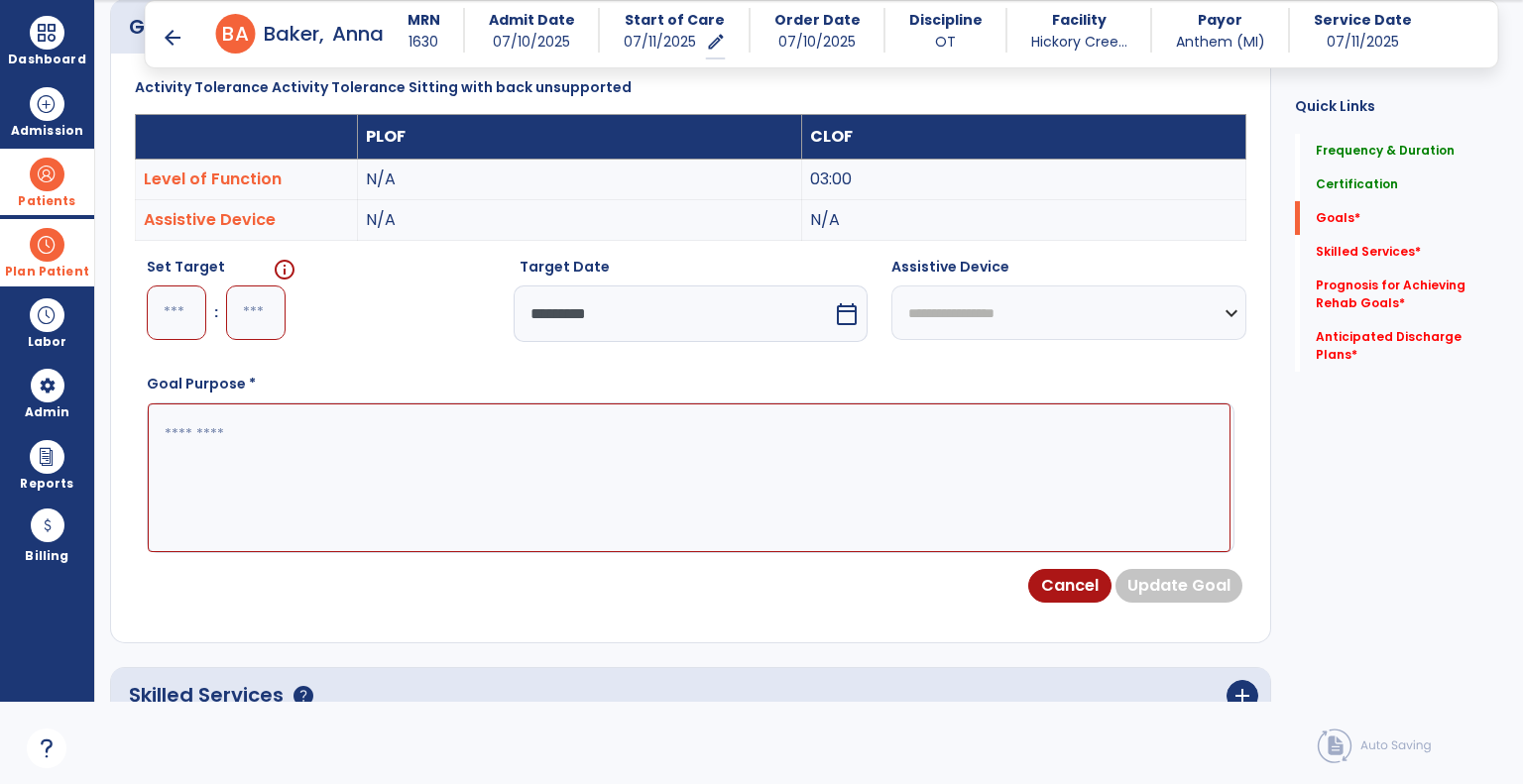 click at bounding box center [176, 312] 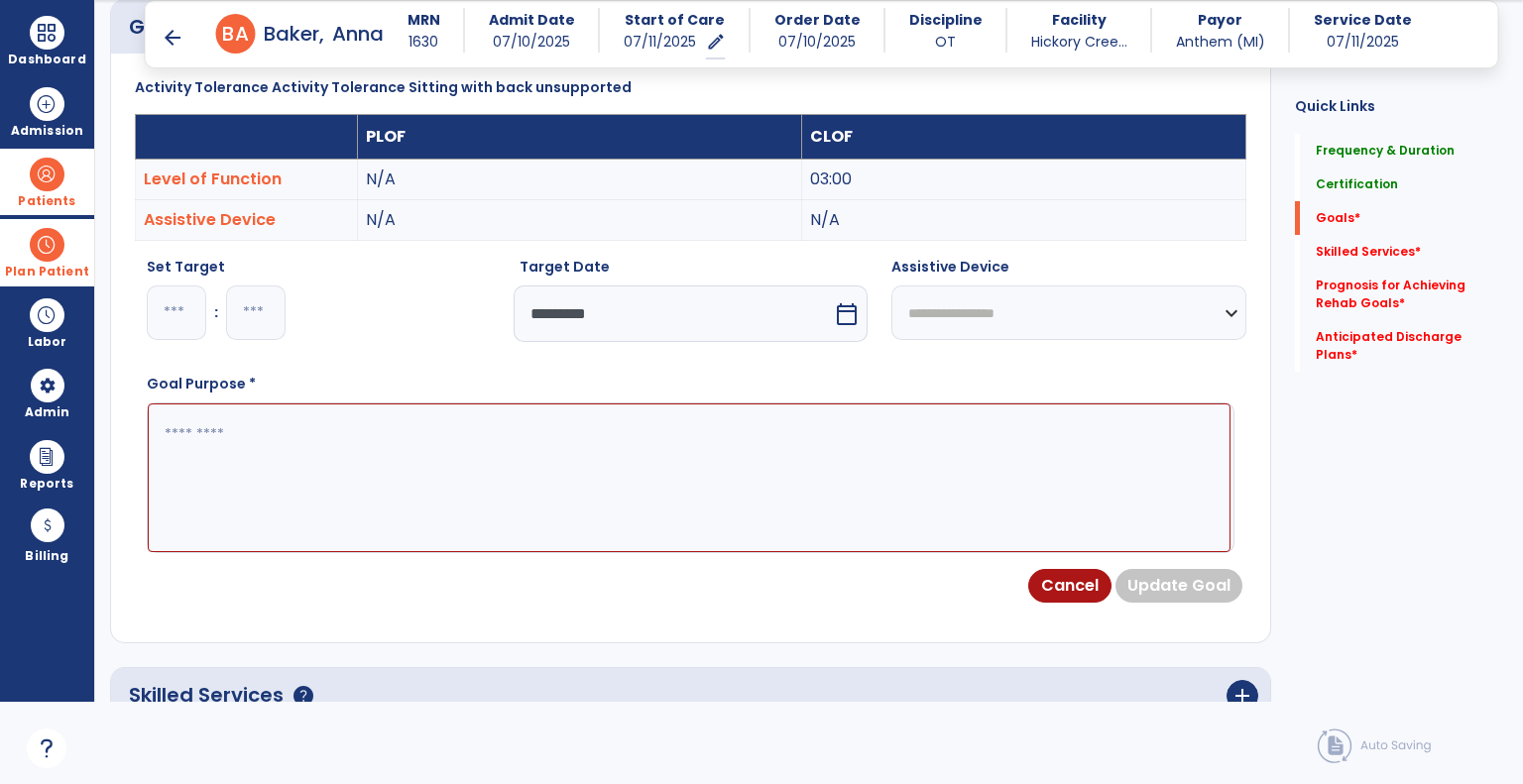 type on "**" 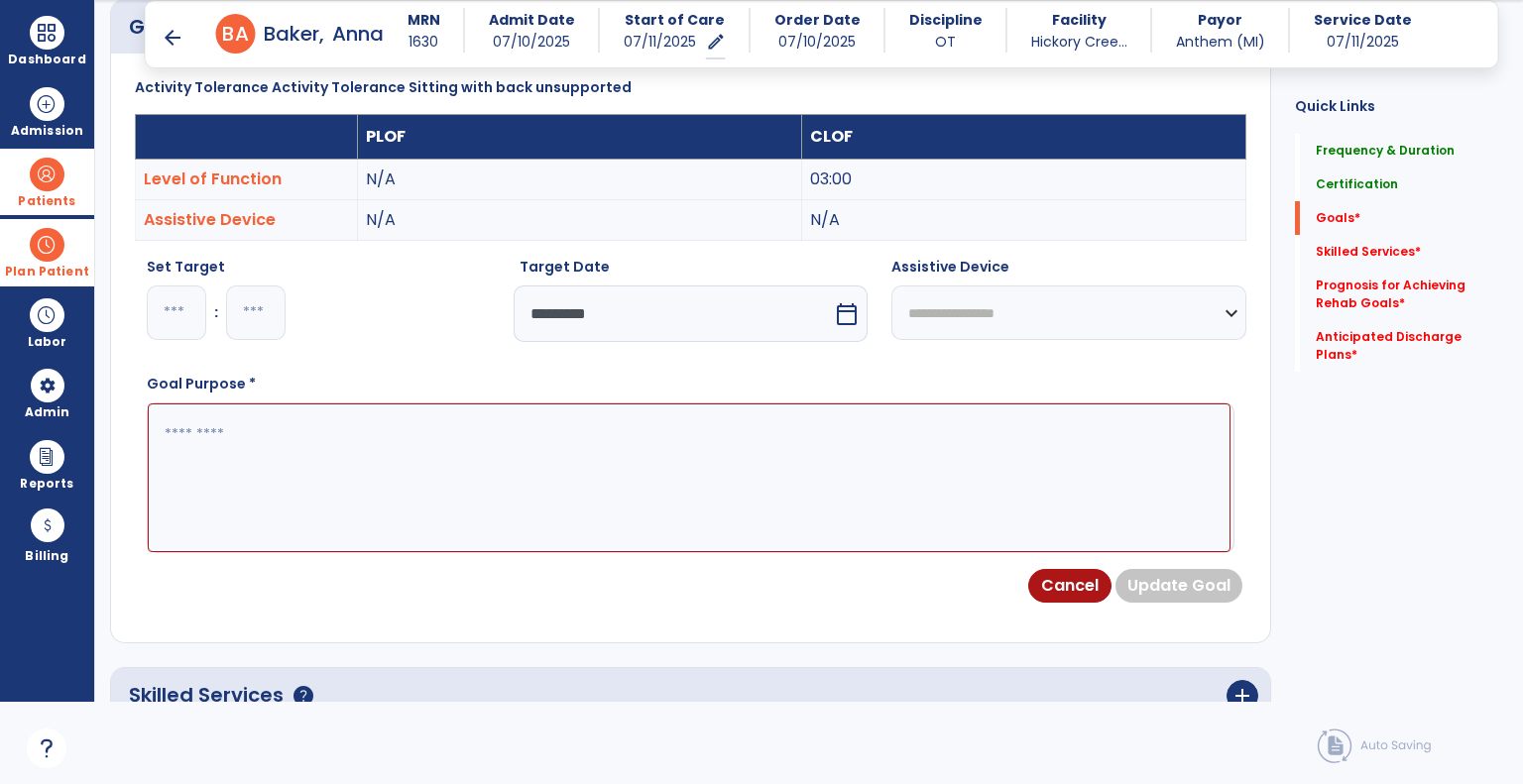 click at bounding box center (689, 478) 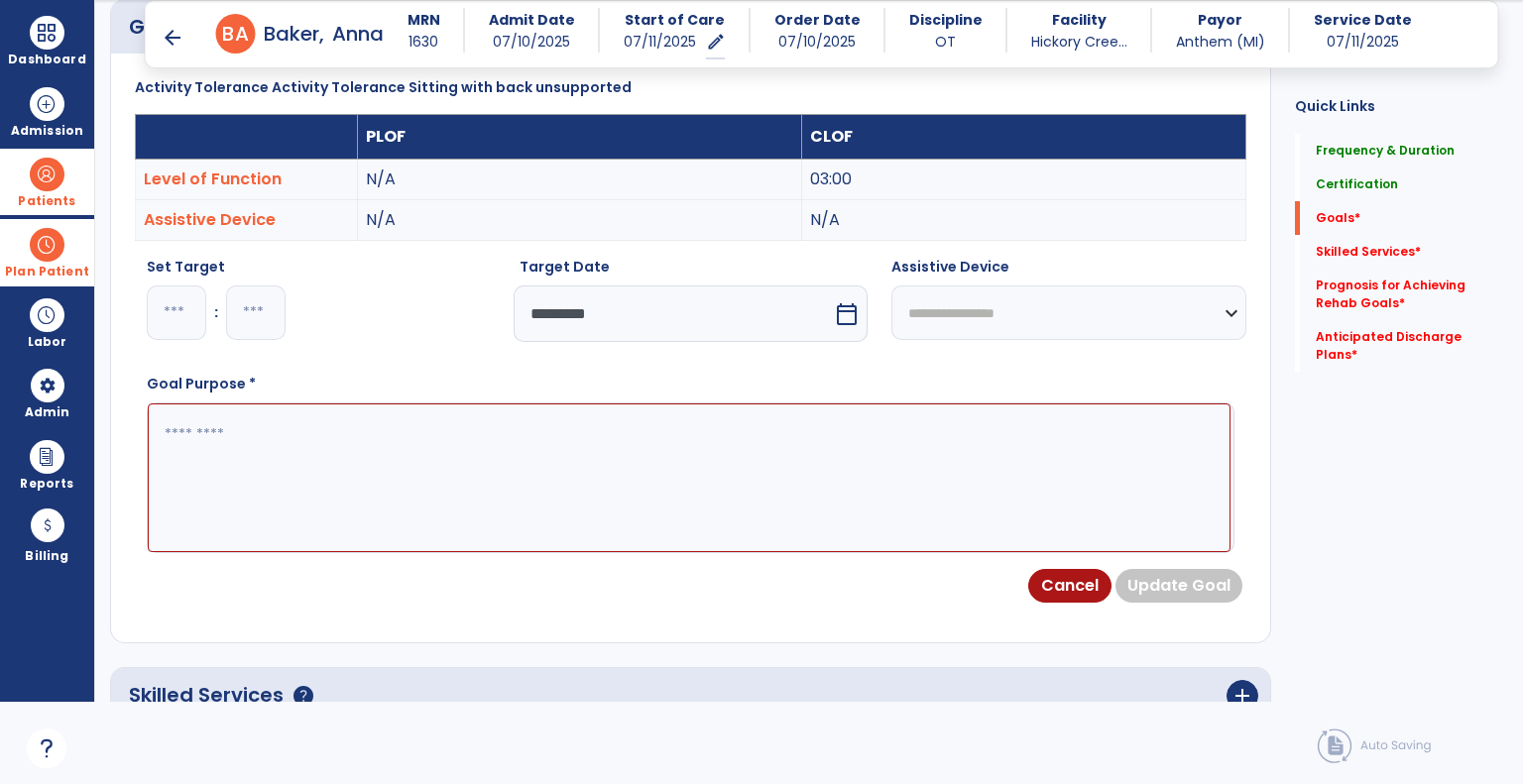 paste on "**********" 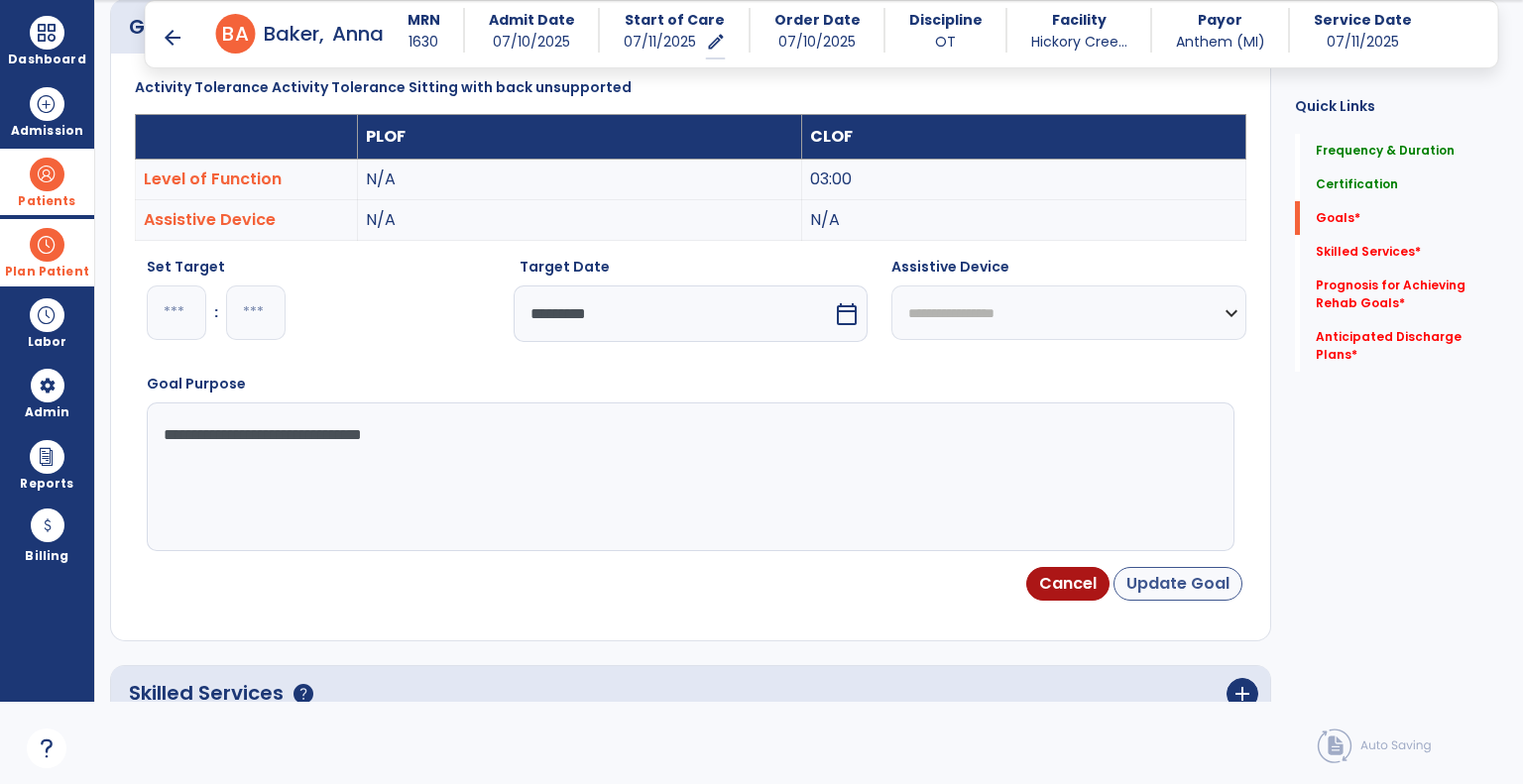 type on "**********" 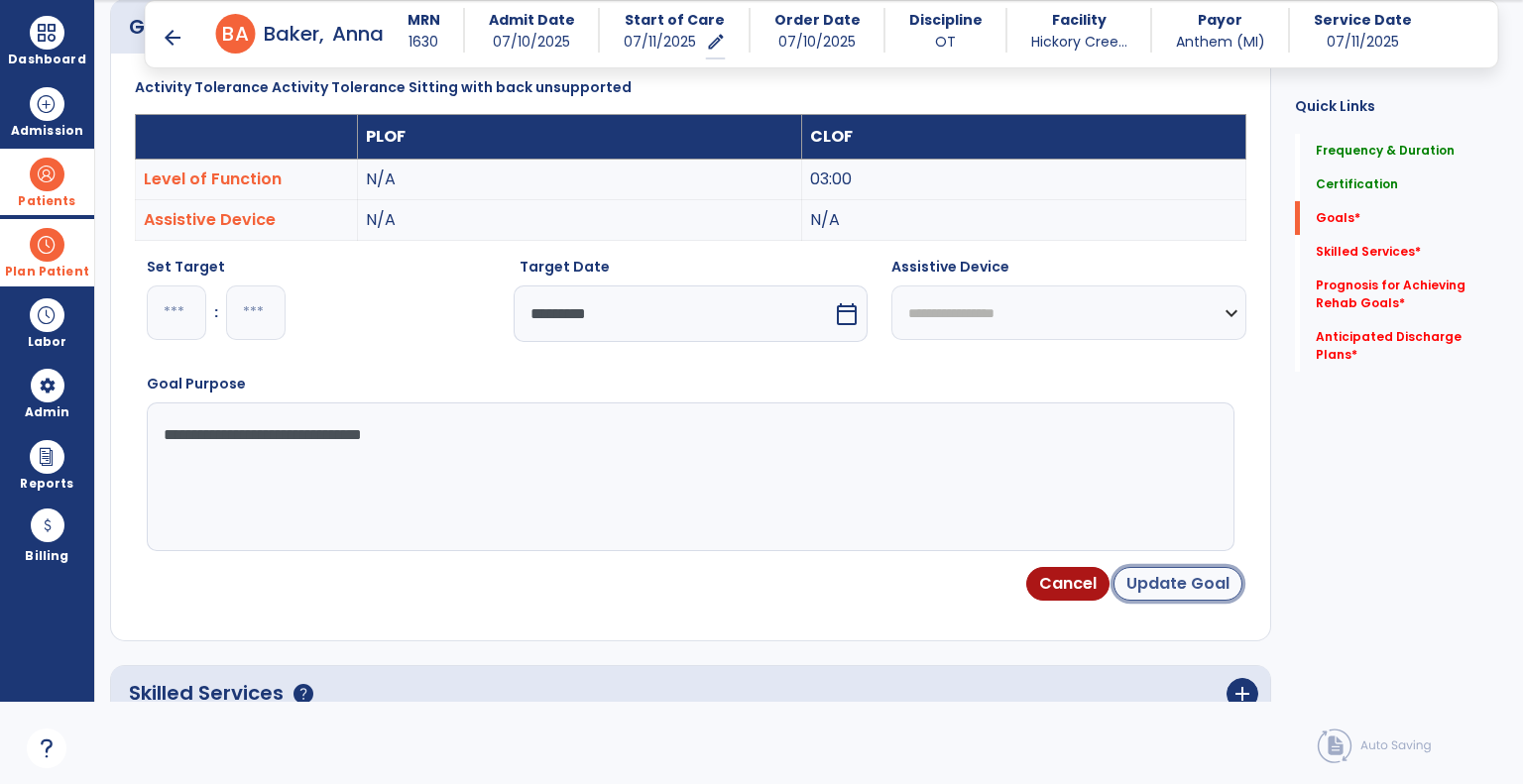 click on "Update Goal" at bounding box center (1178, 584) 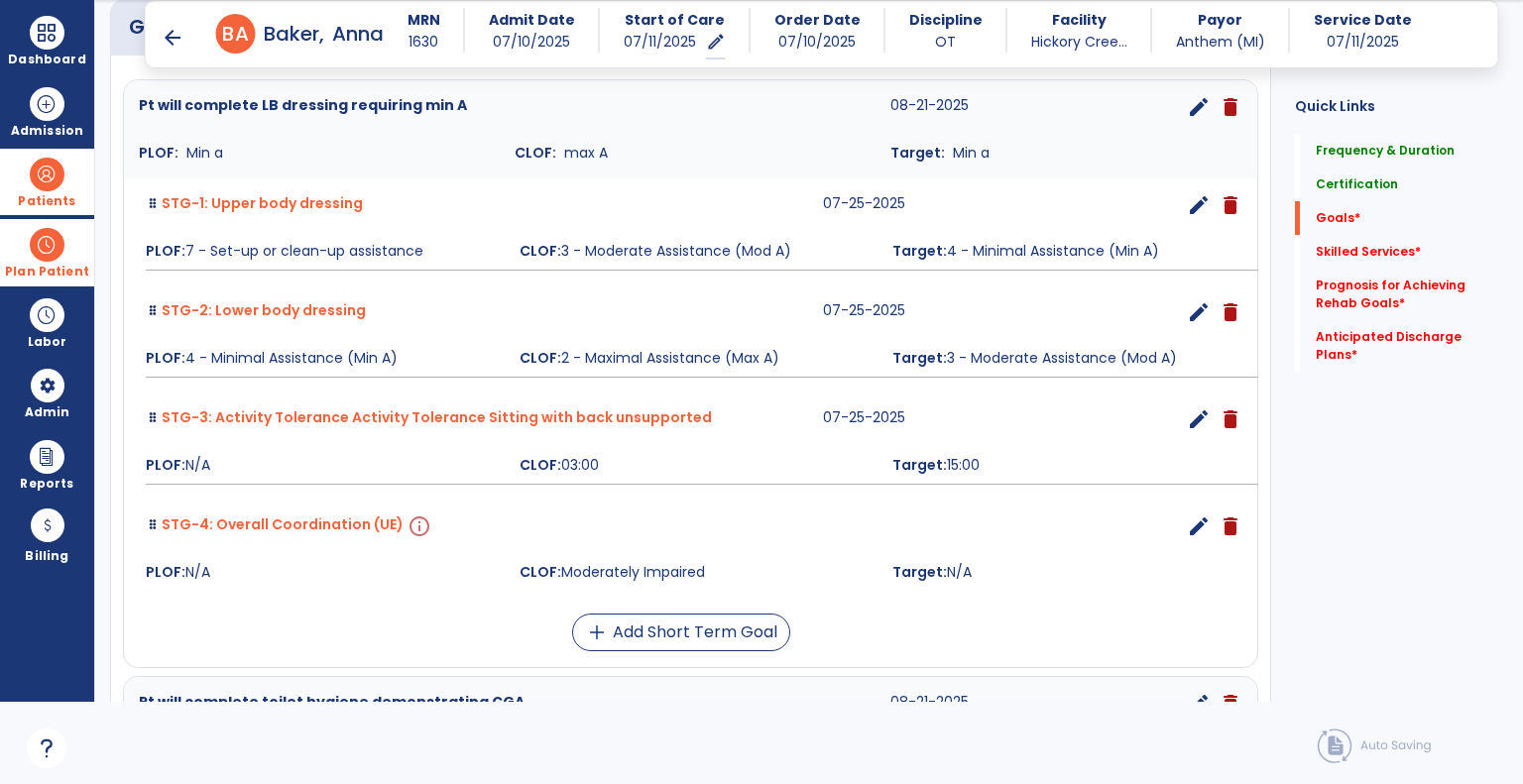 click on "edit" at bounding box center (1199, 526) 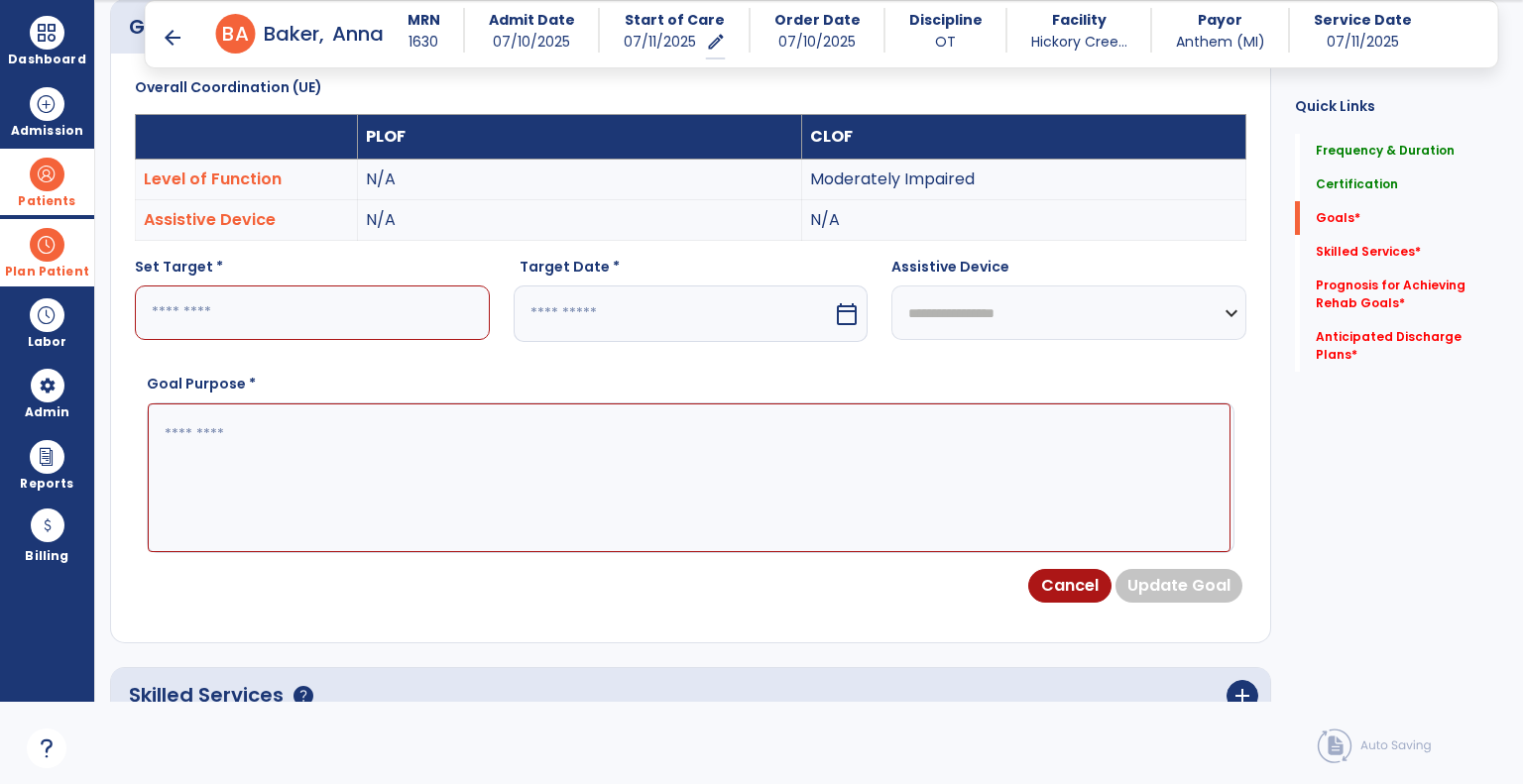 click at bounding box center [312, 312] 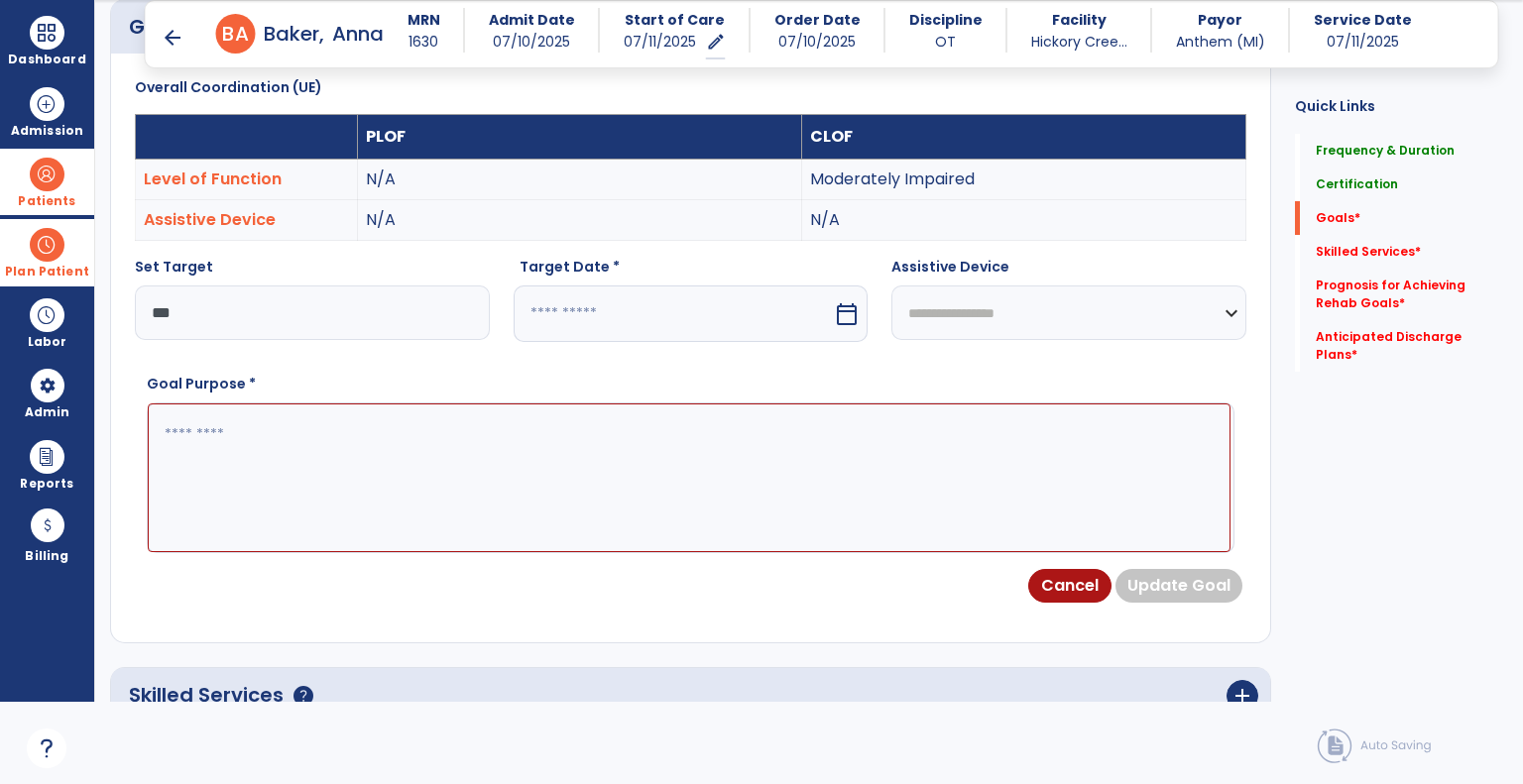 type on "***" 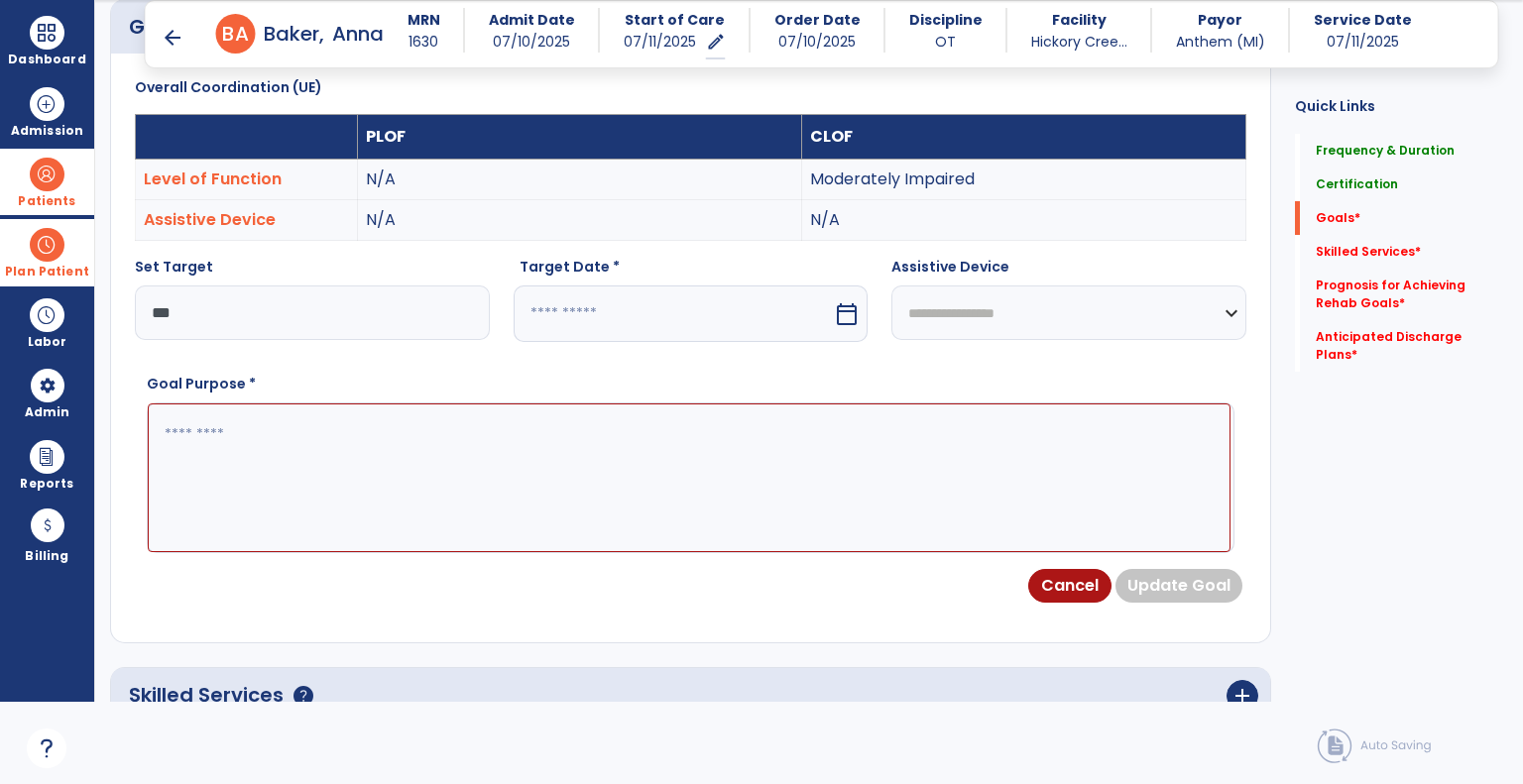 click at bounding box center [673, 313] 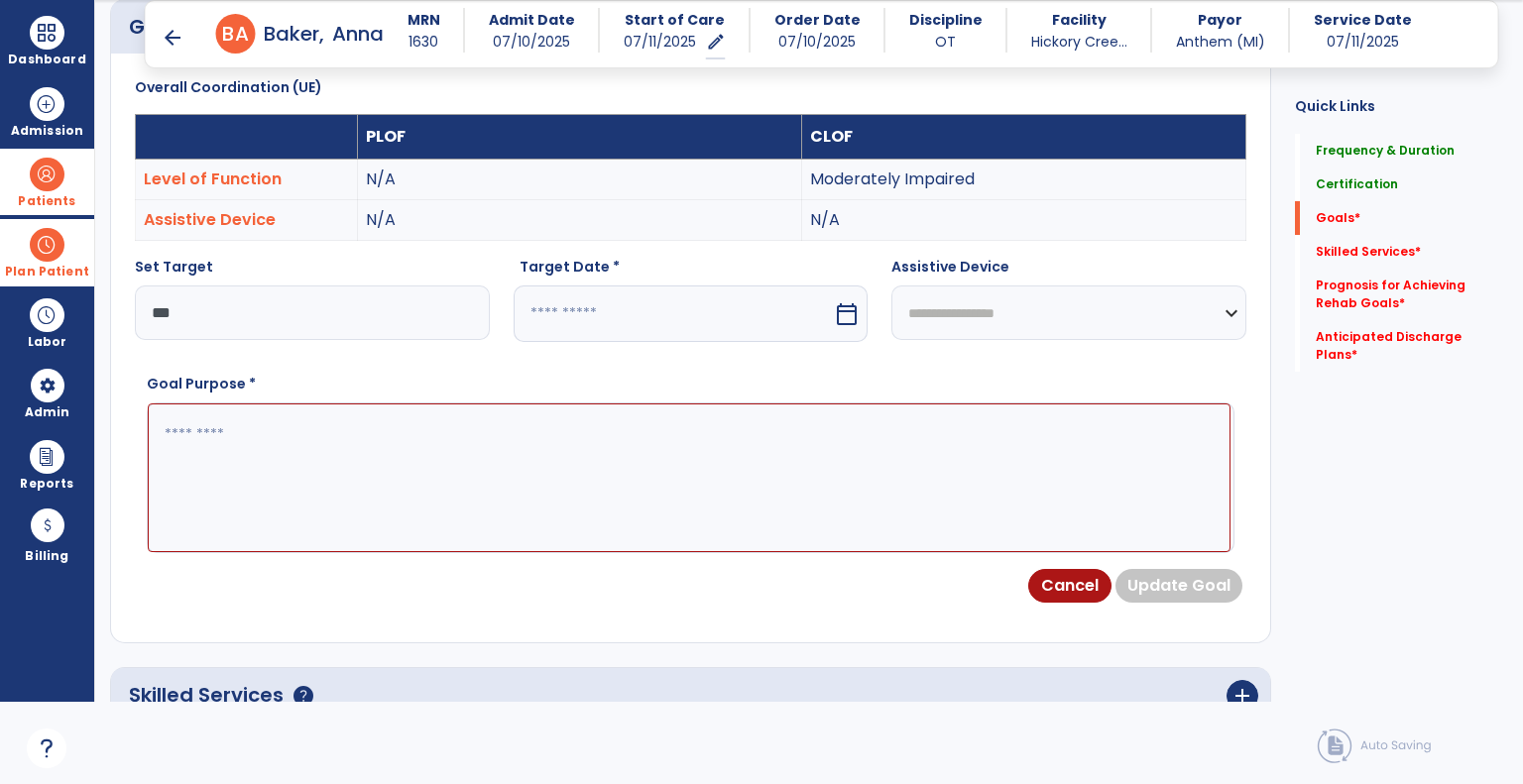 select on "*" 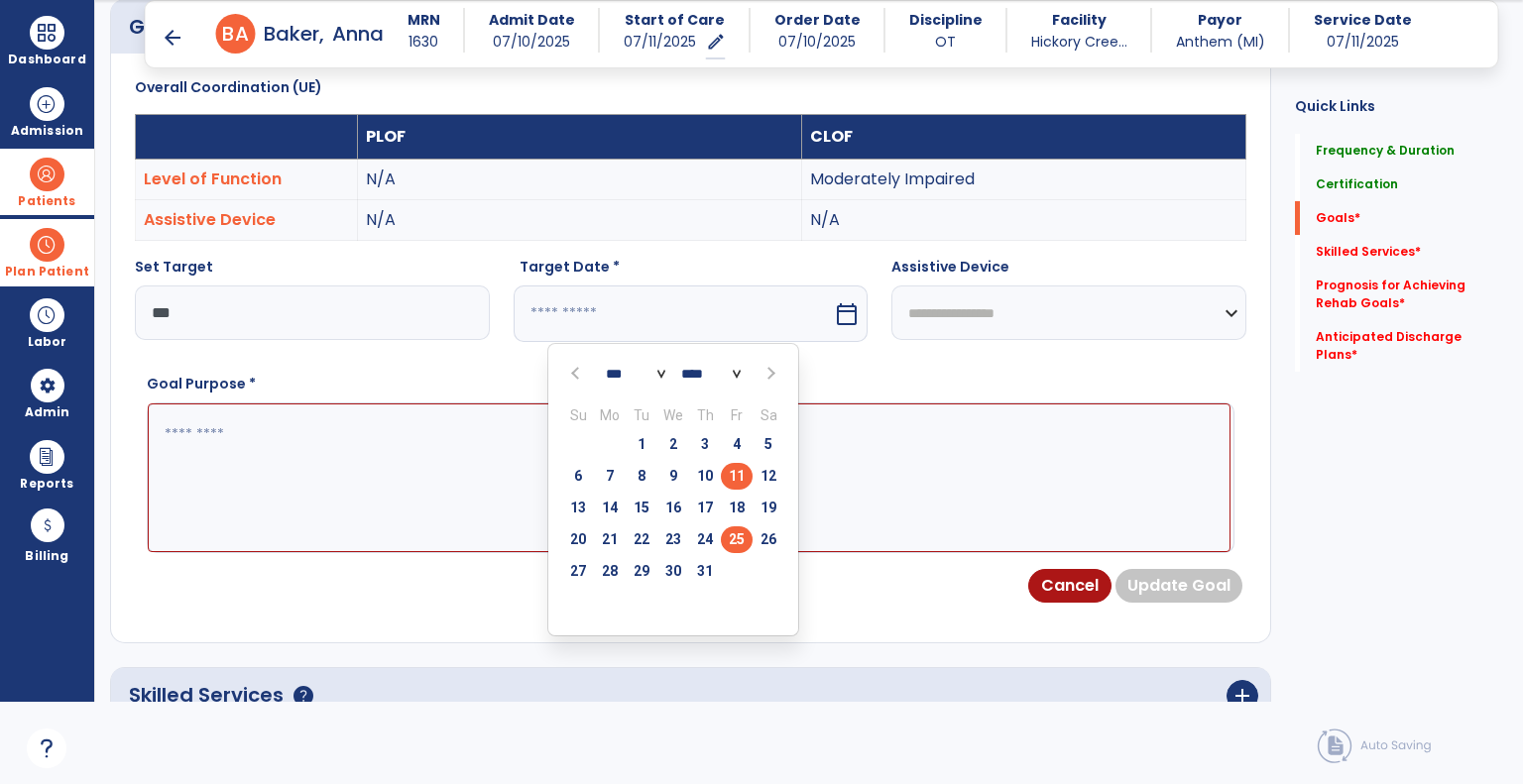 click on "25" at bounding box center (737, 539) 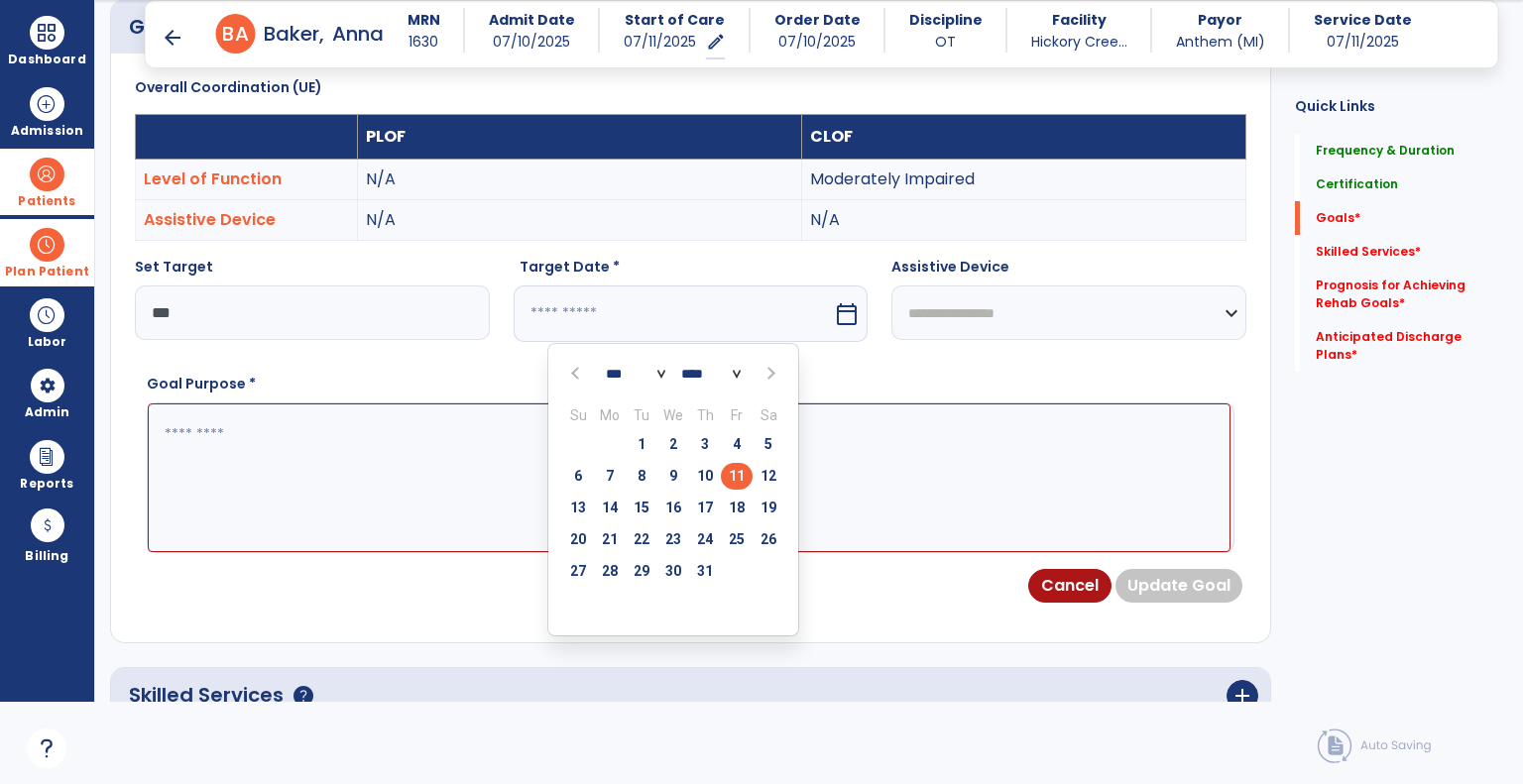 type on "*********" 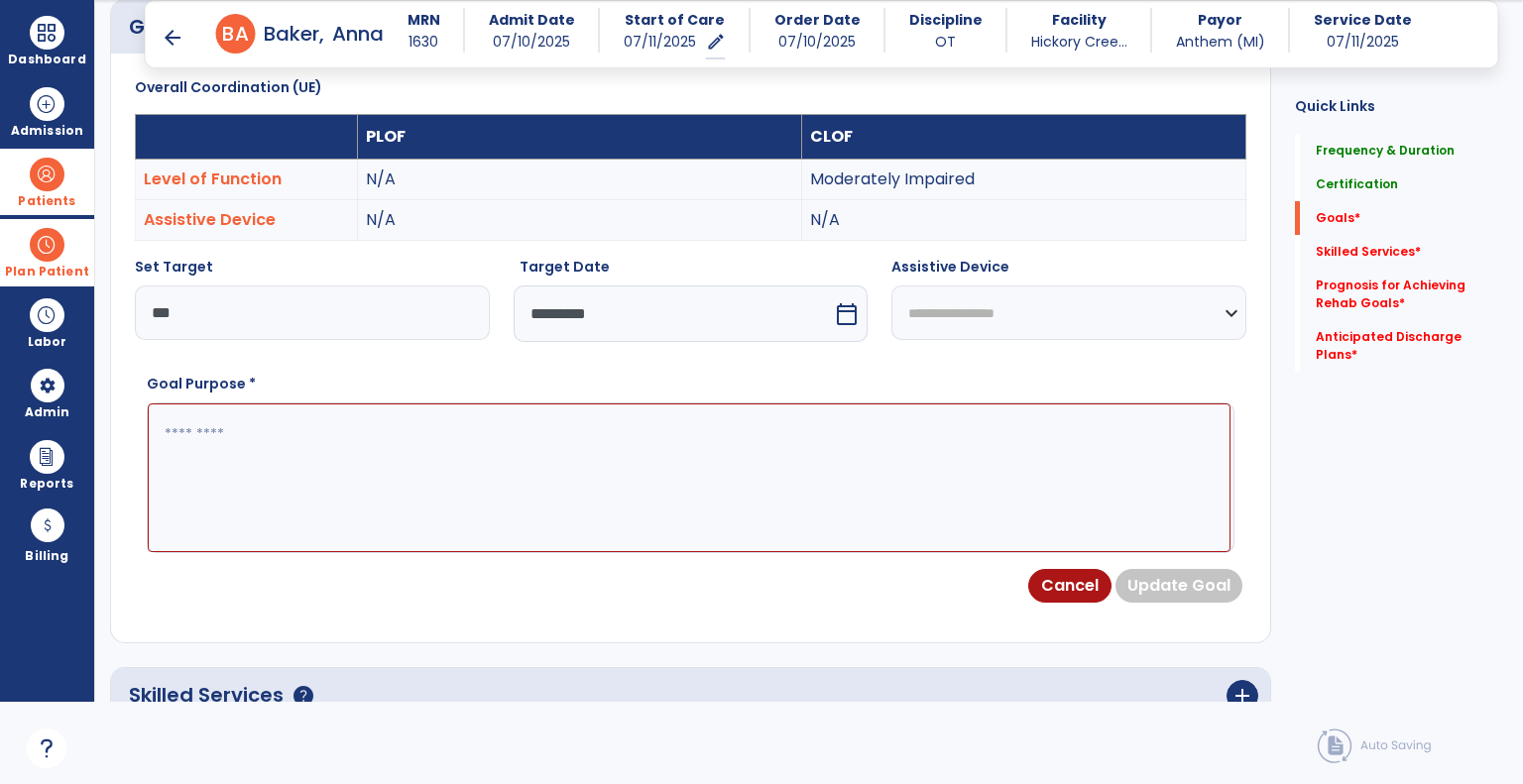 paste on "**********" 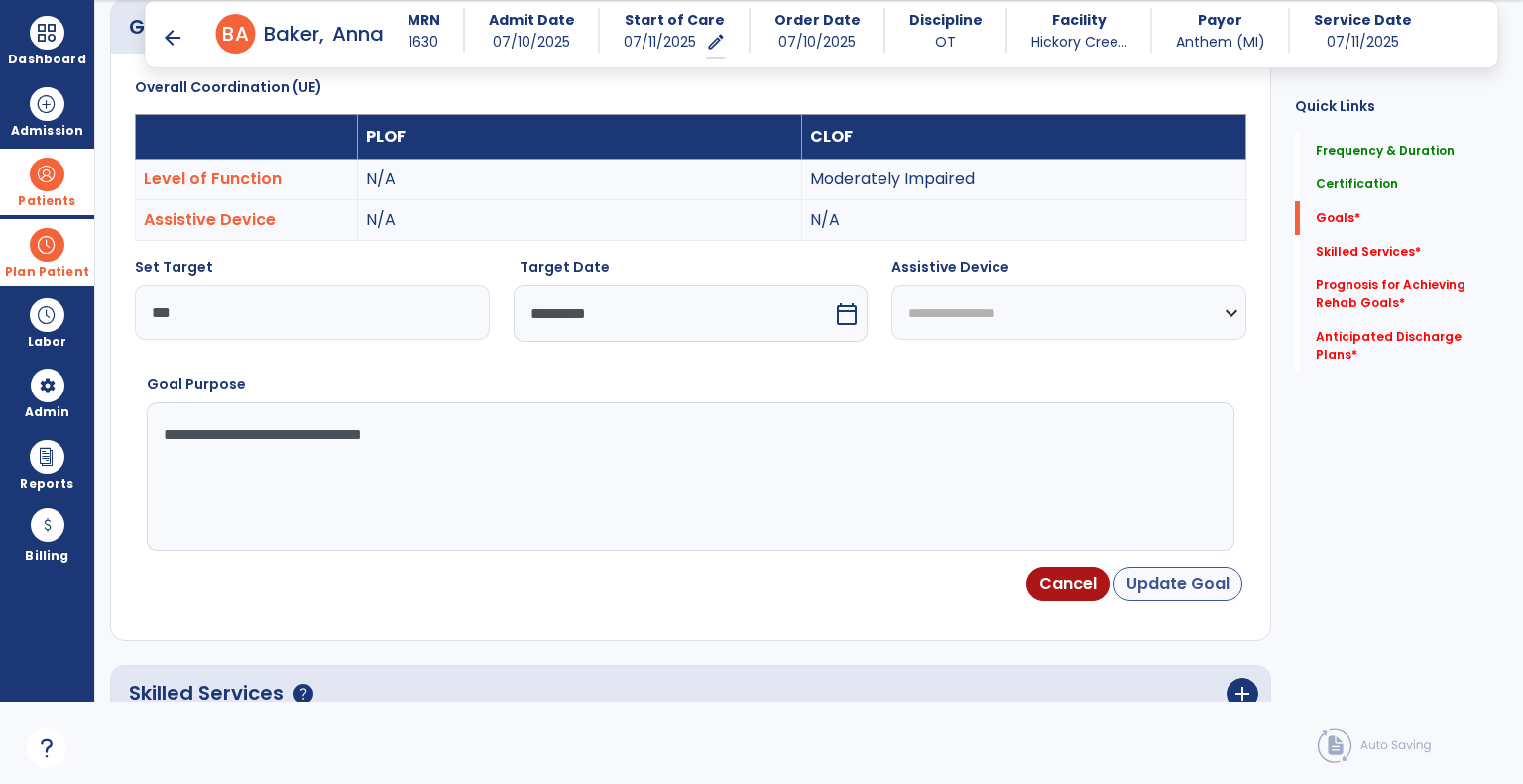 type on "**********" 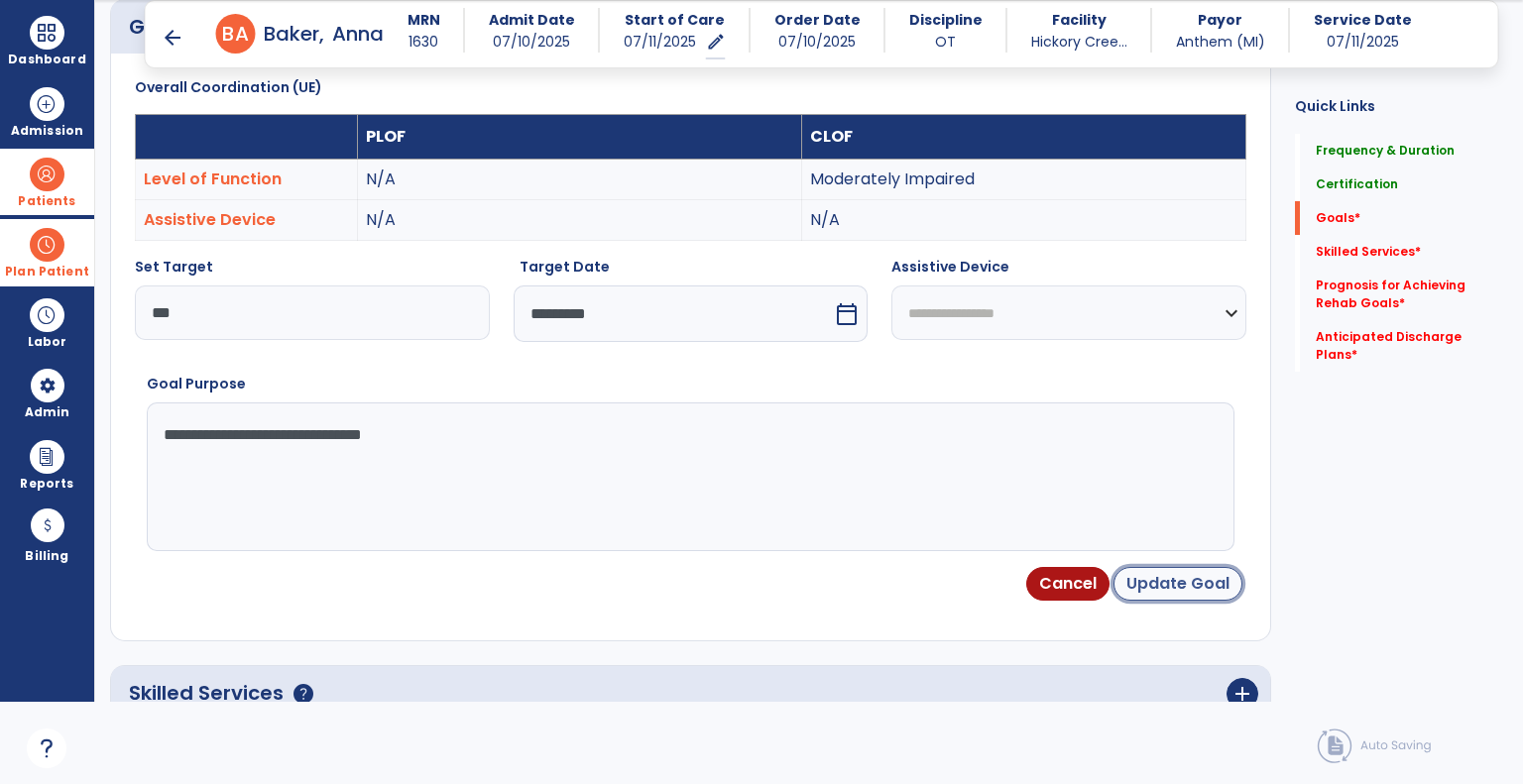 click on "Update Goal" at bounding box center [1178, 584] 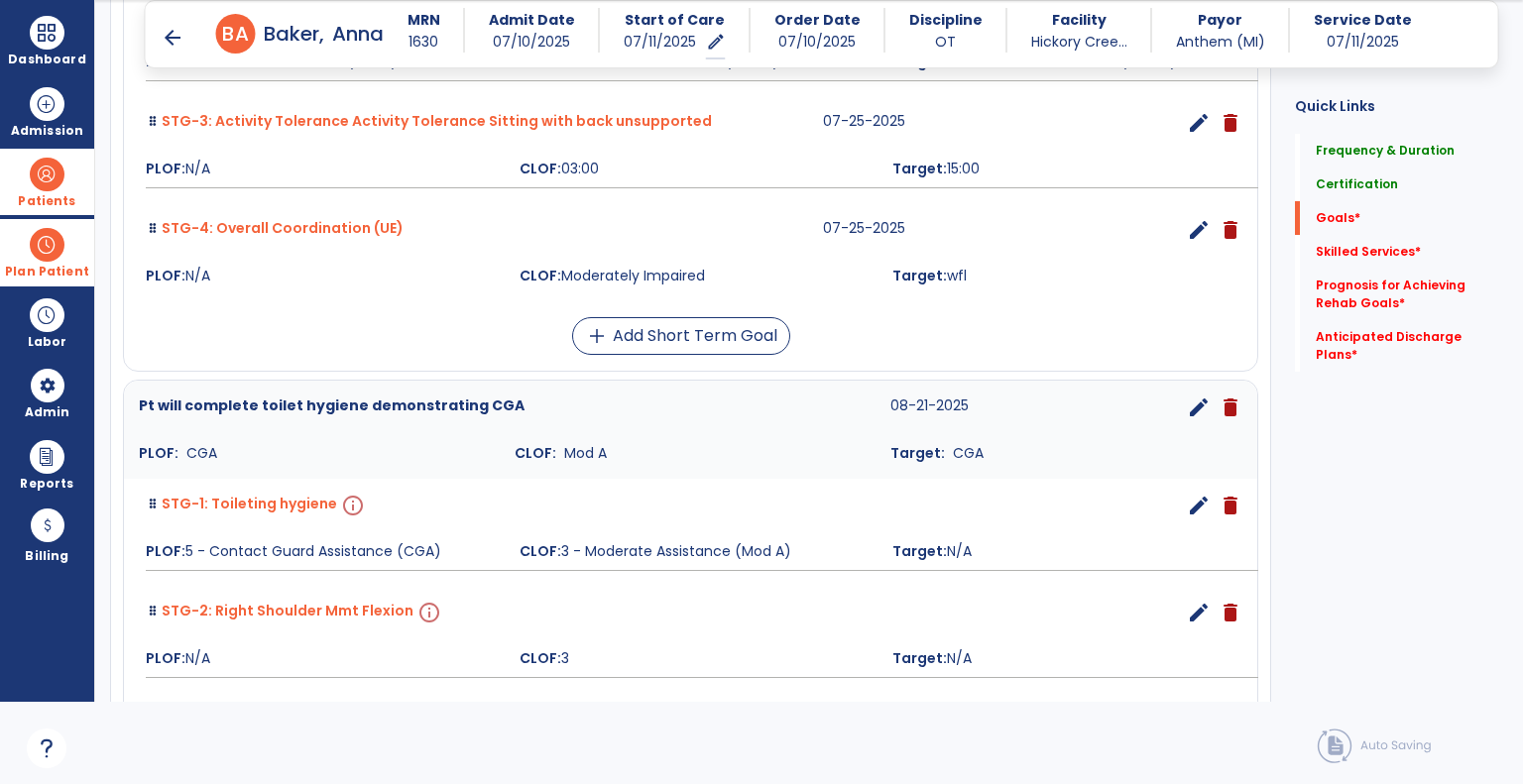scroll, scrollTop: 827, scrollLeft: 0, axis: vertical 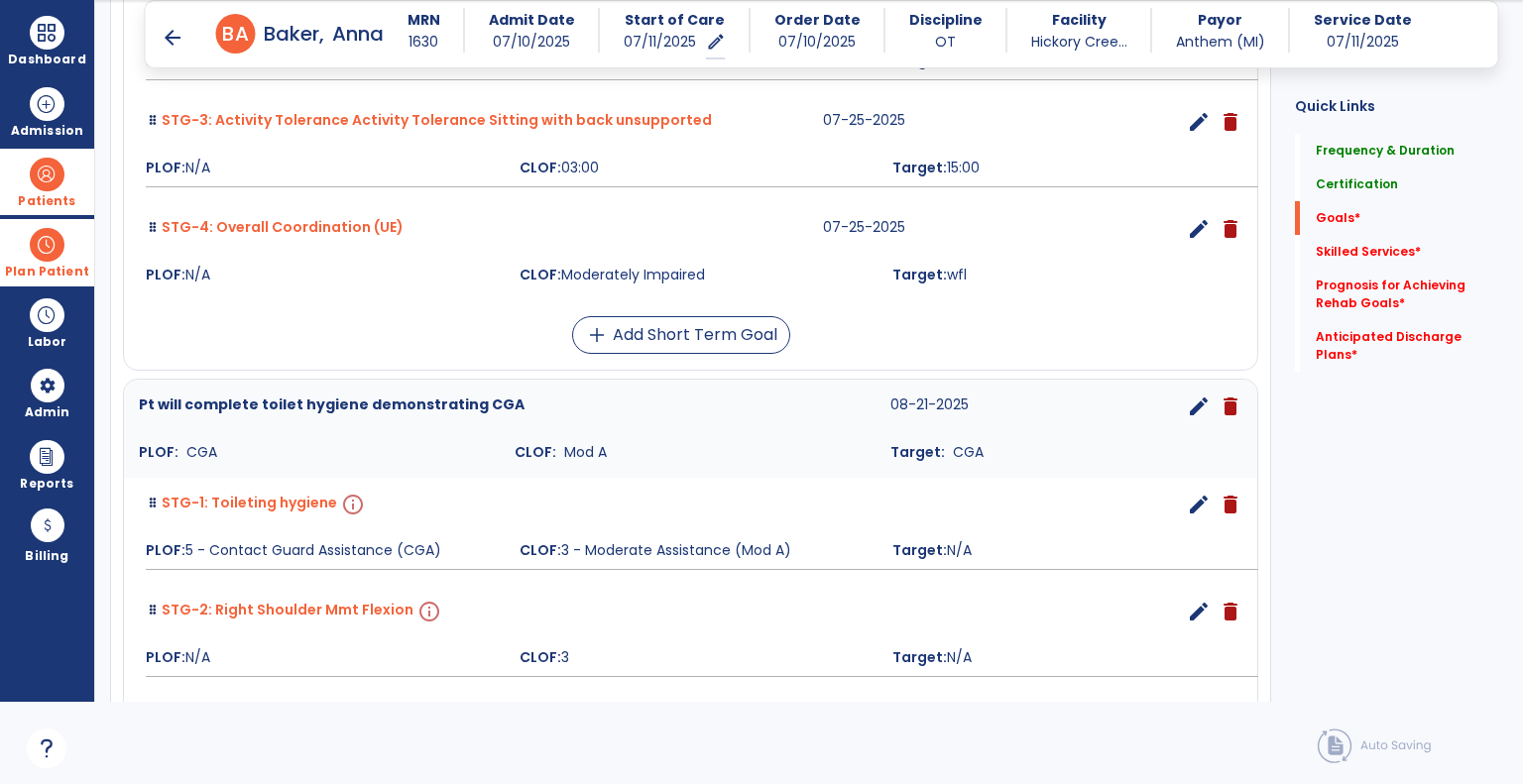 click on "edit" at bounding box center (1199, 504) 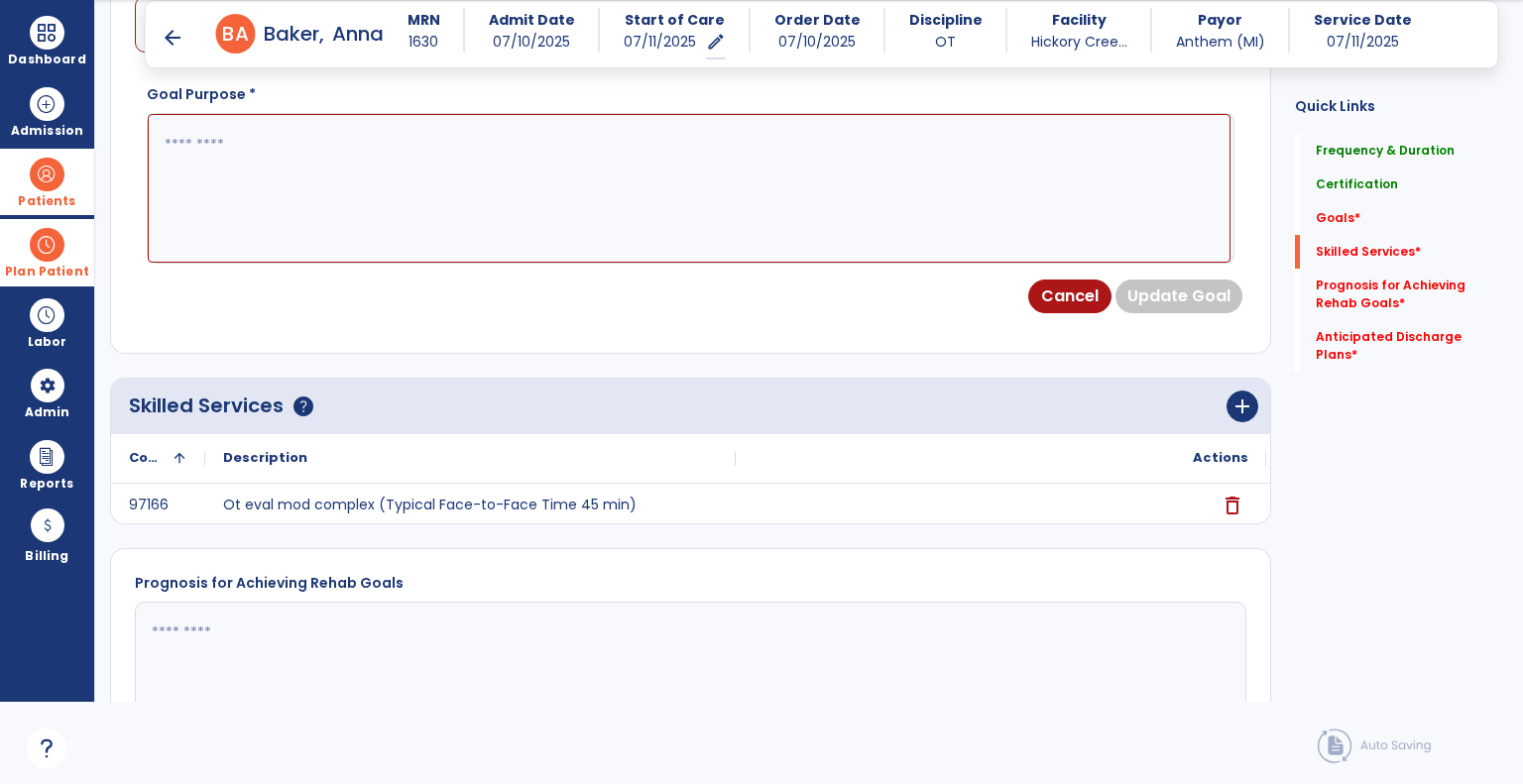 scroll, scrollTop: 529, scrollLeft: 0, axis: vertical 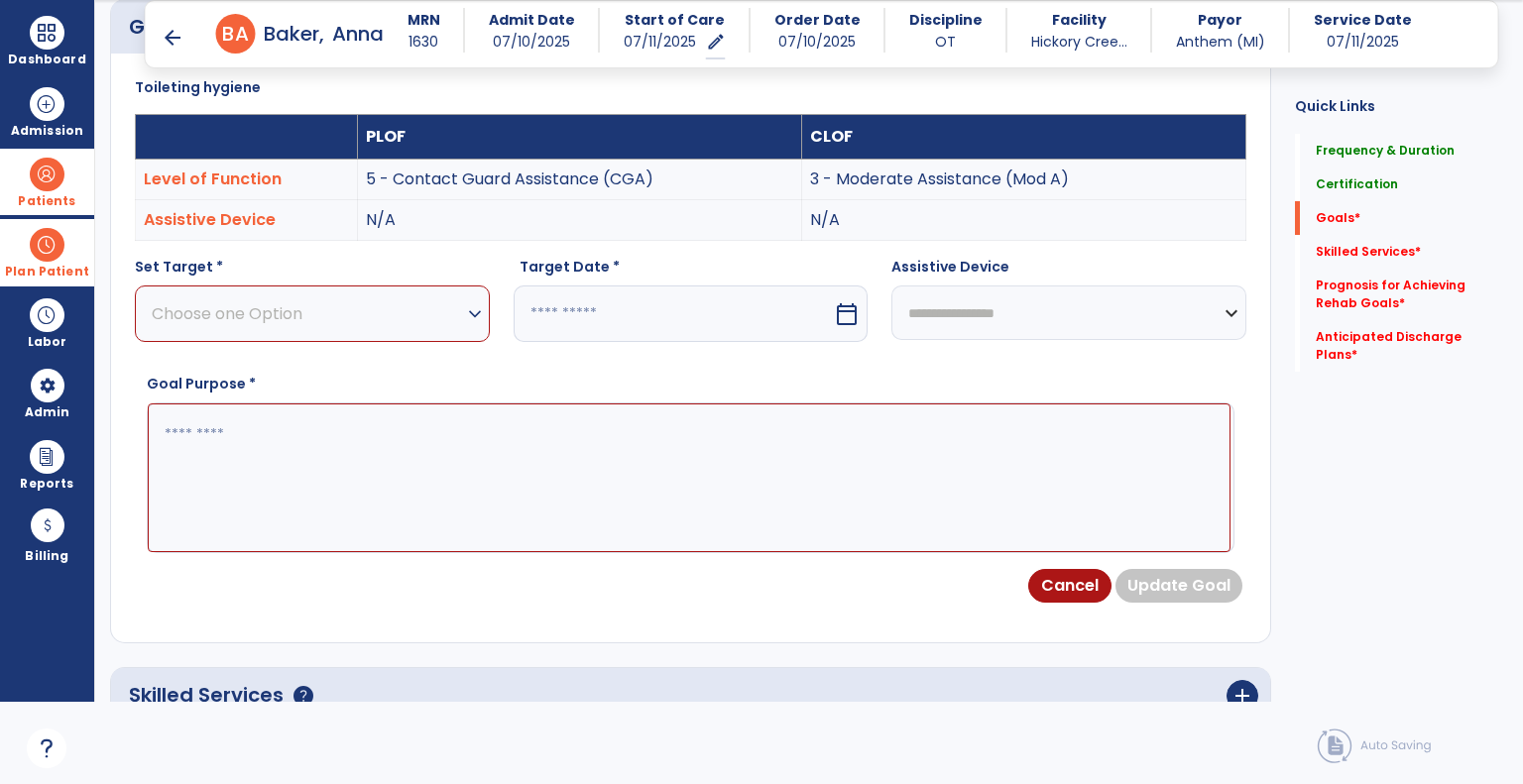 drag, startPoint x: 385, startPoint y: 330, endPoint x: 357, endPoint y: 351, distance: 35 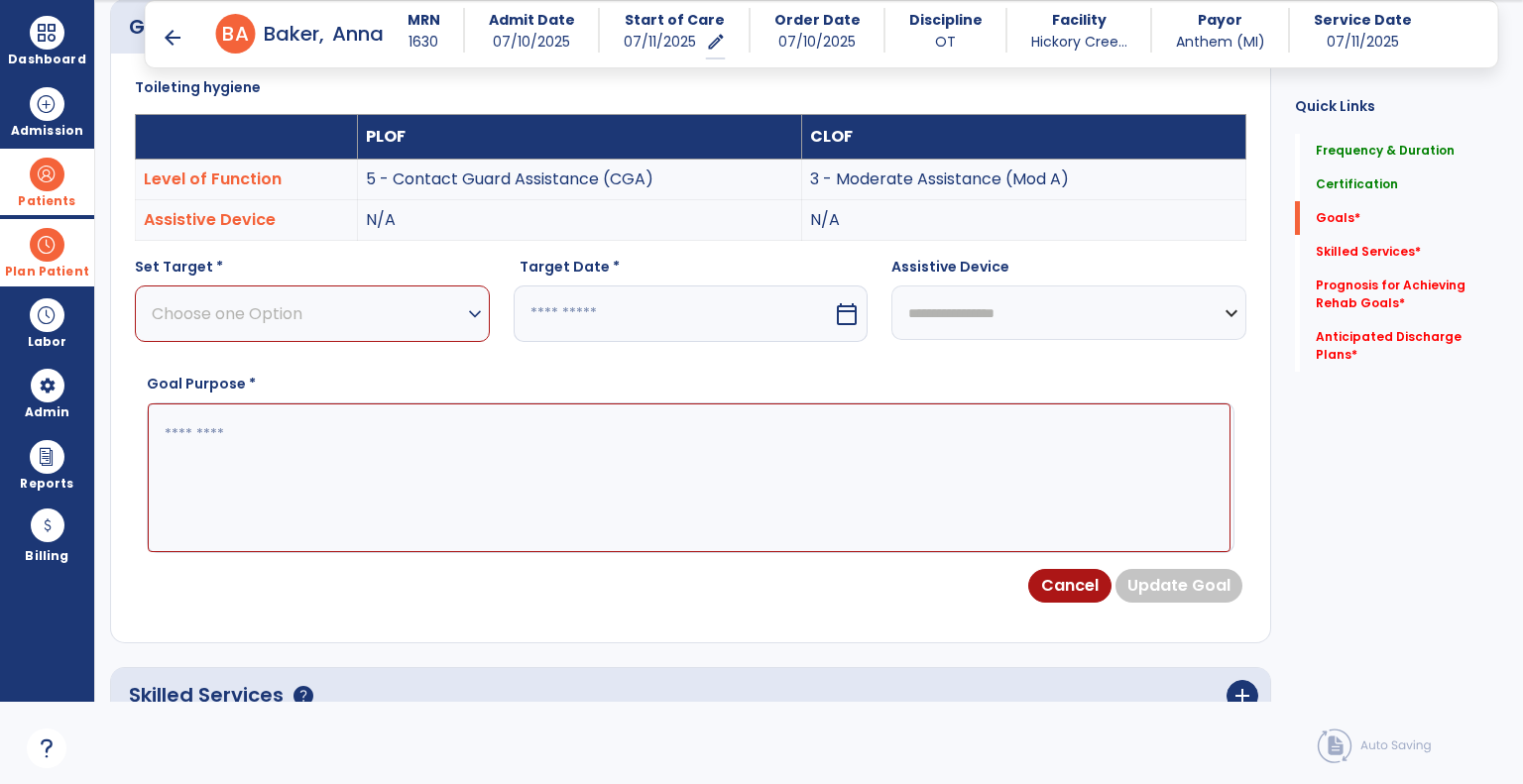 click on "Choose one Option" at bounding box center [307, 313] 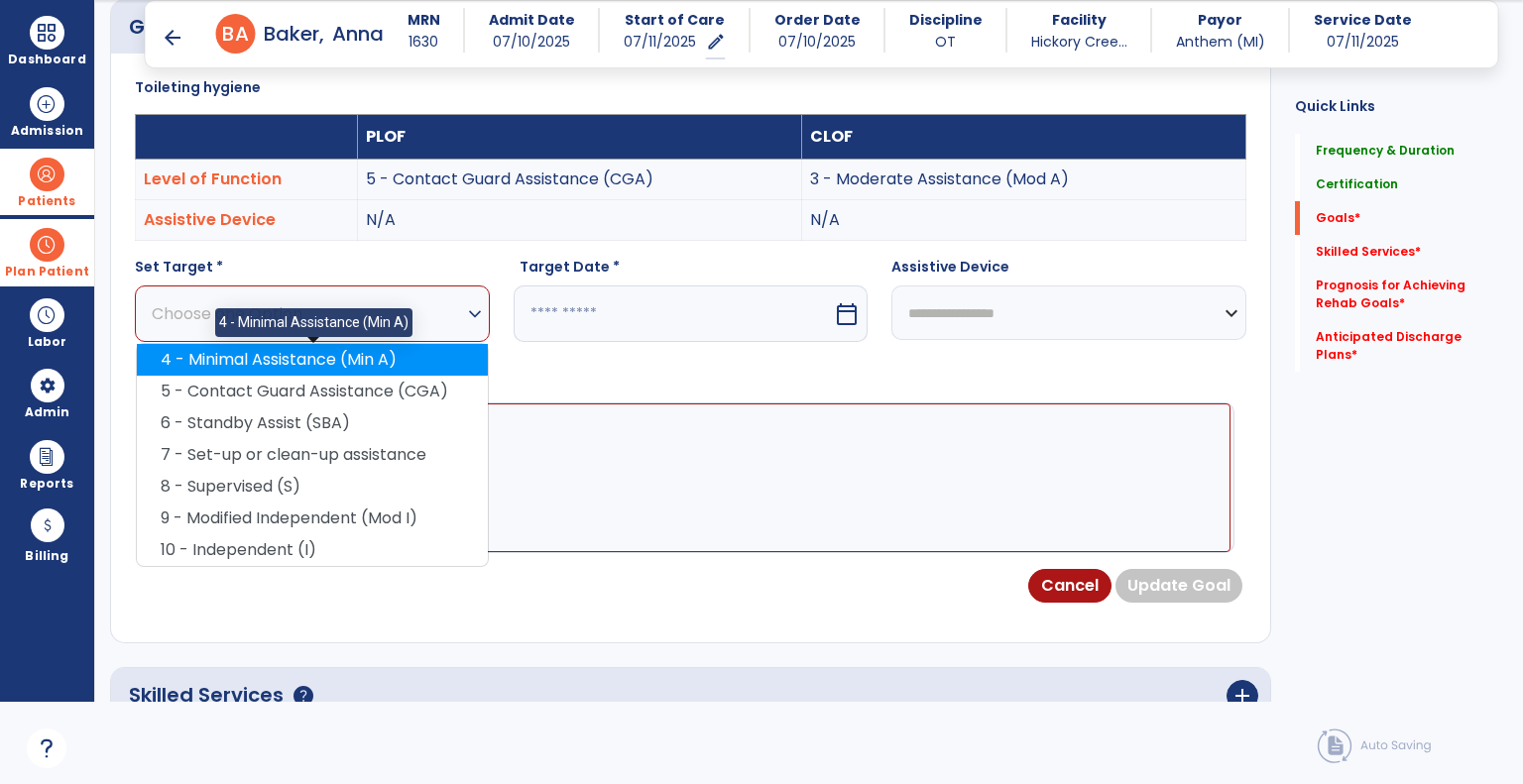 click on "4 - Minimal Assistance (Min A)" at bounding box center [312, 360] 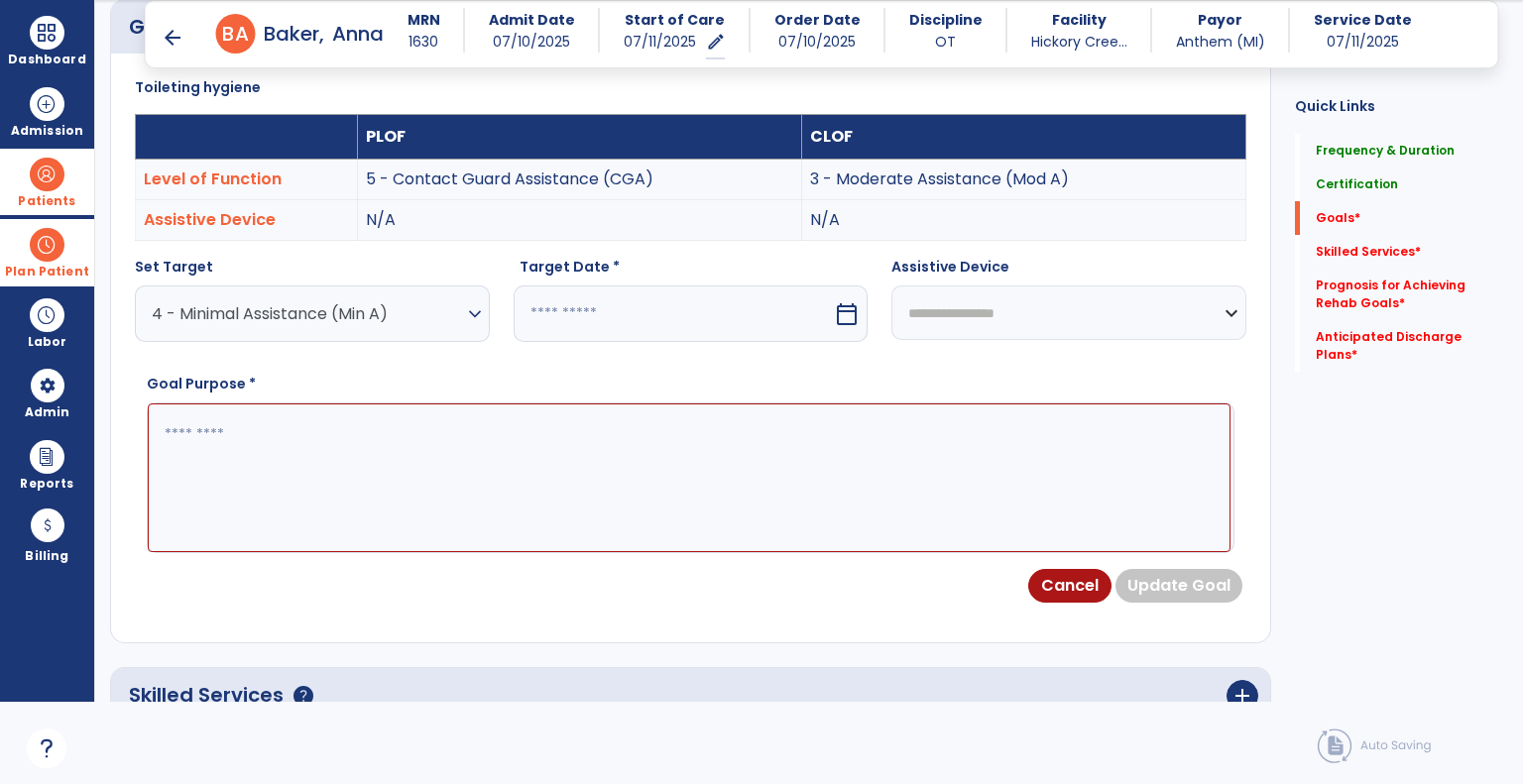 click at bounding box center [673, 313] 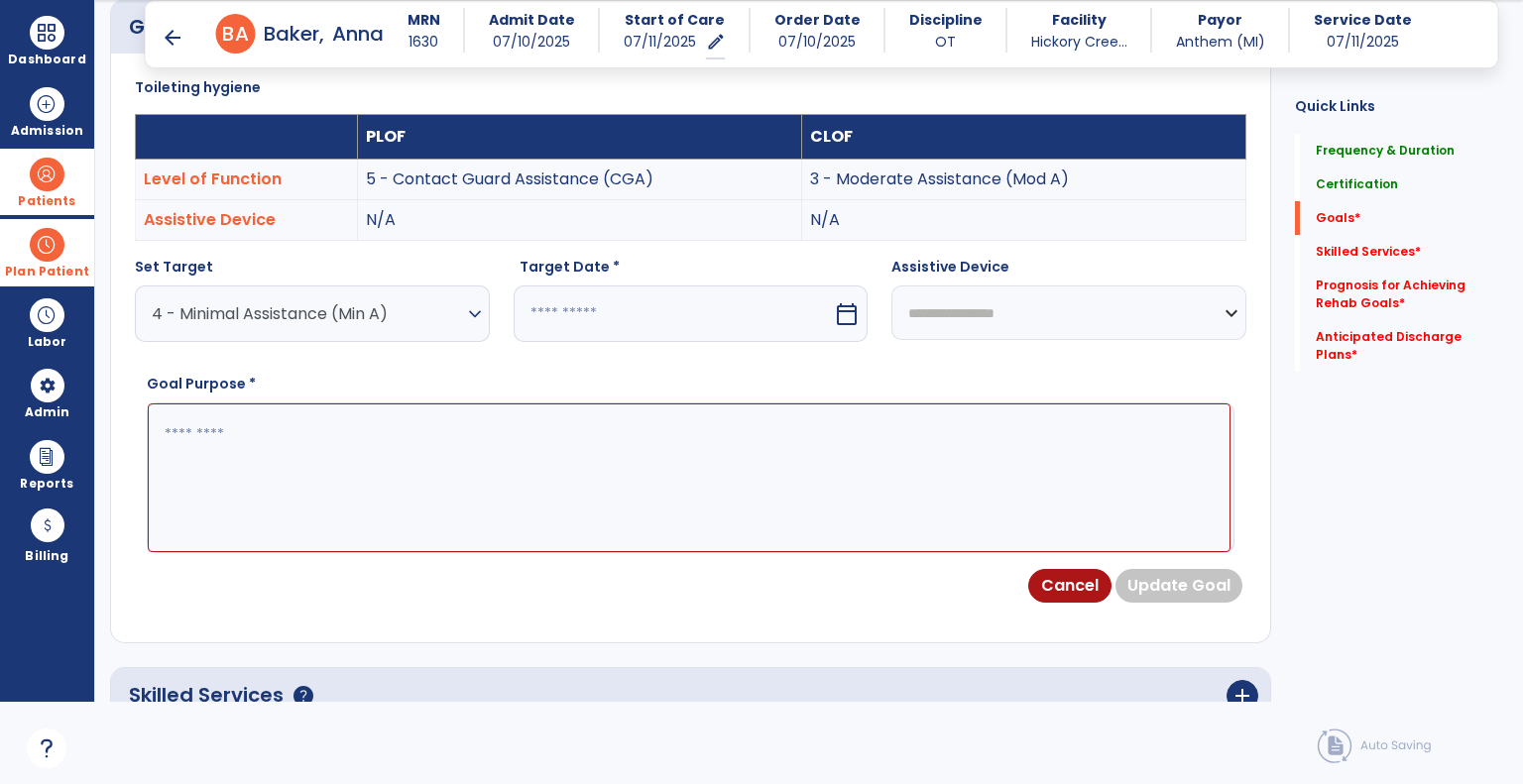 select on "*" 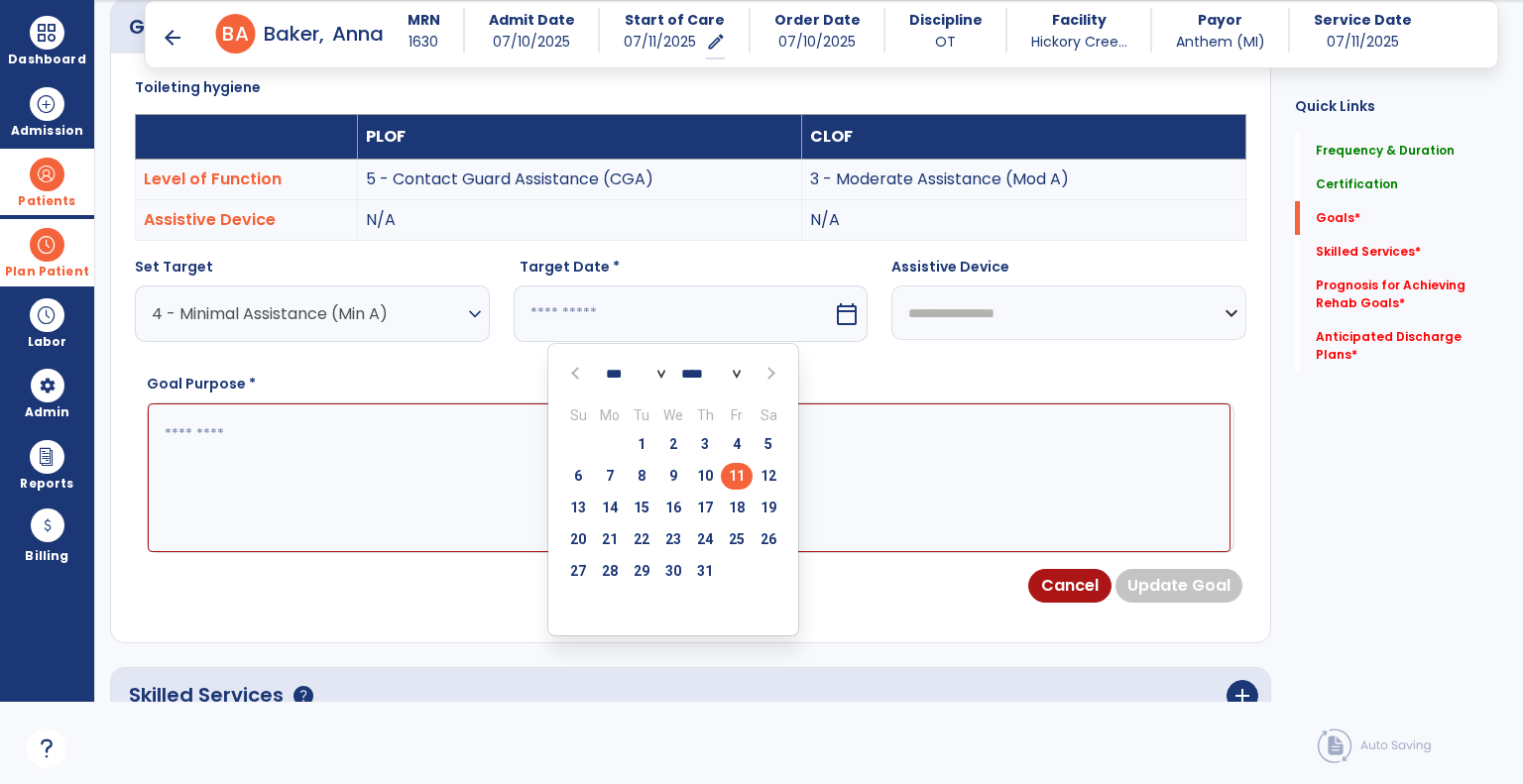 drag, startPoint x: 739, startPoint y: 538, endPoint x: 604, endPoint y: 483, distance: 145.7738 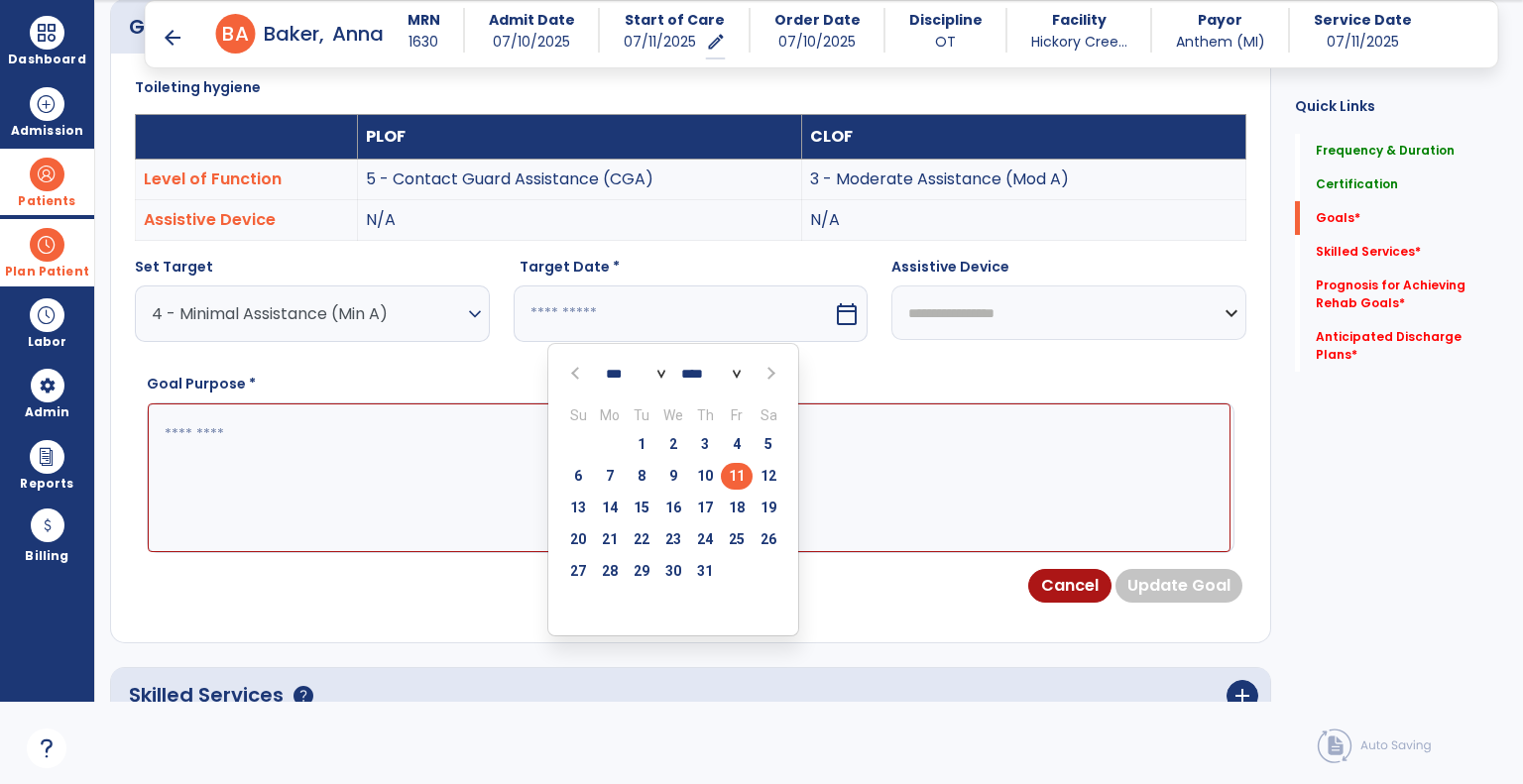 type on "*********" 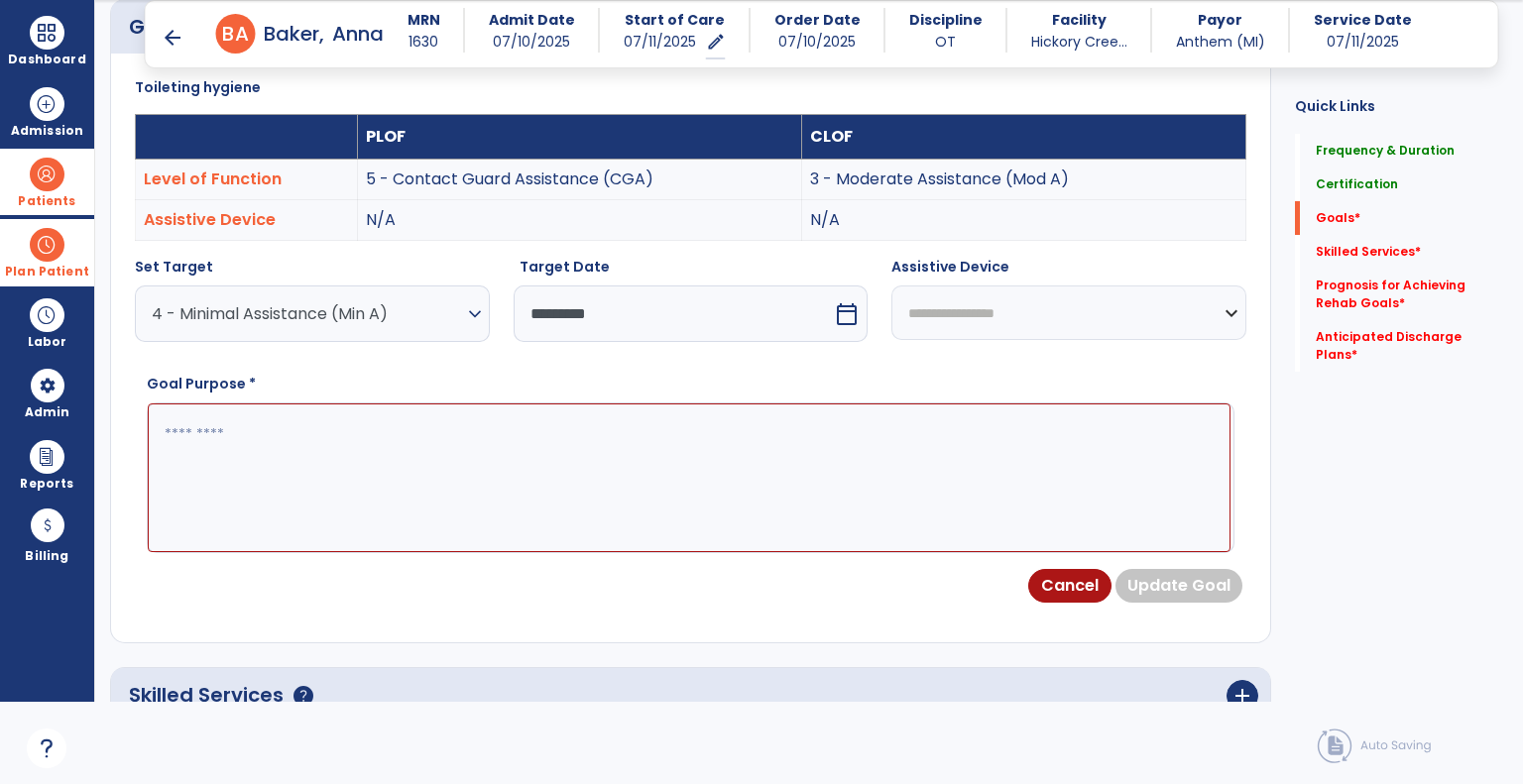 click at bounding box center [689, 478] 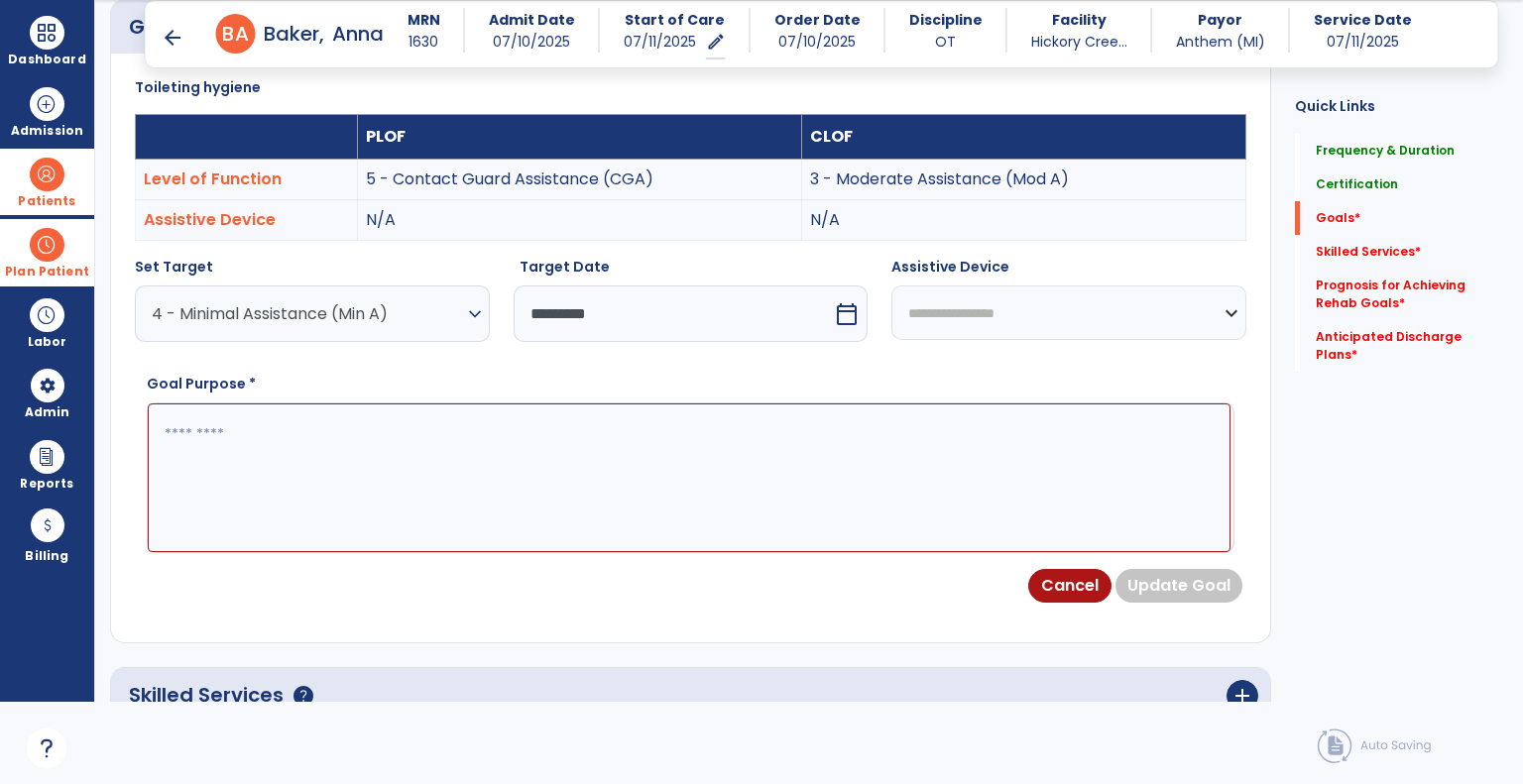 paste on "**********" 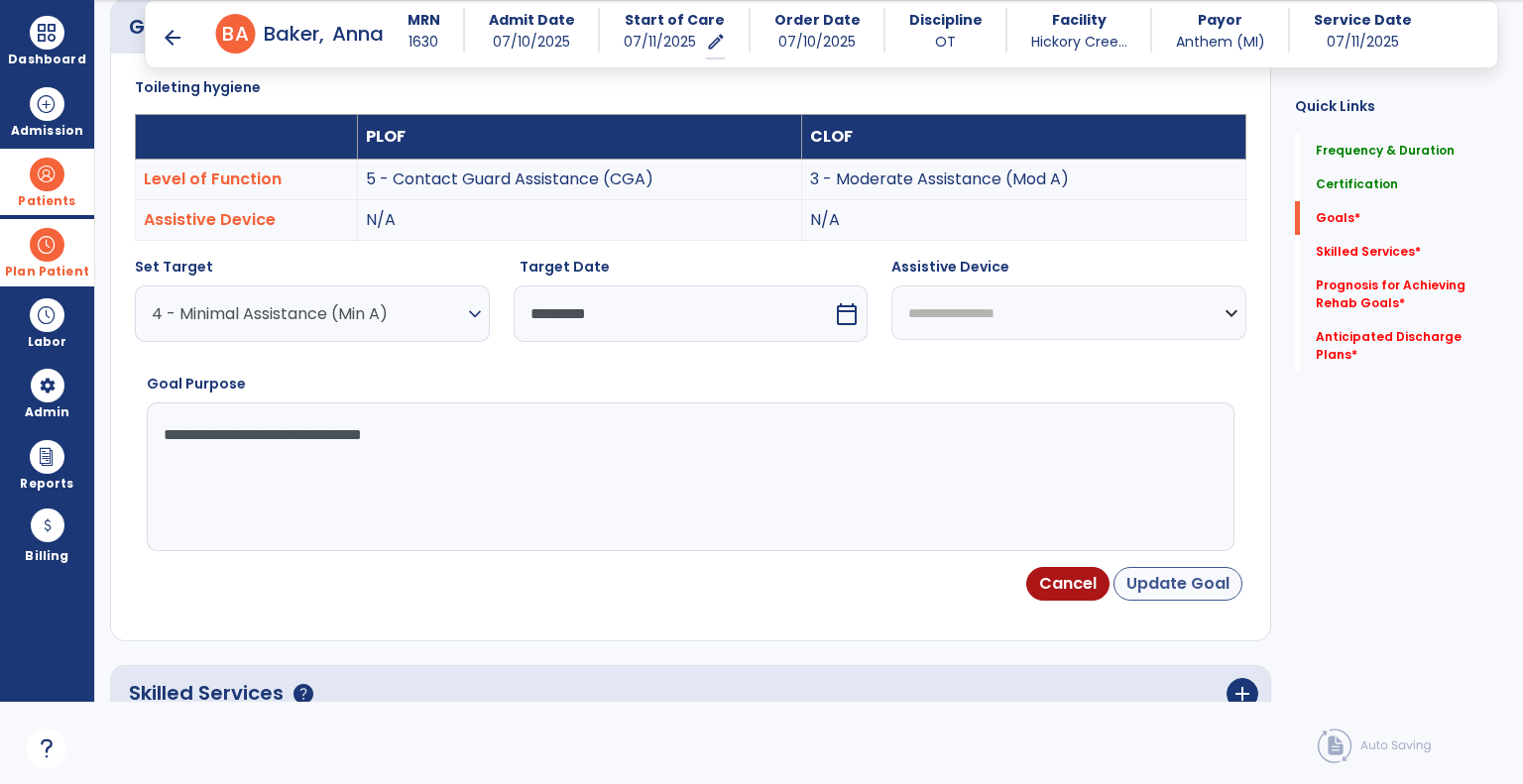 type on "**********" 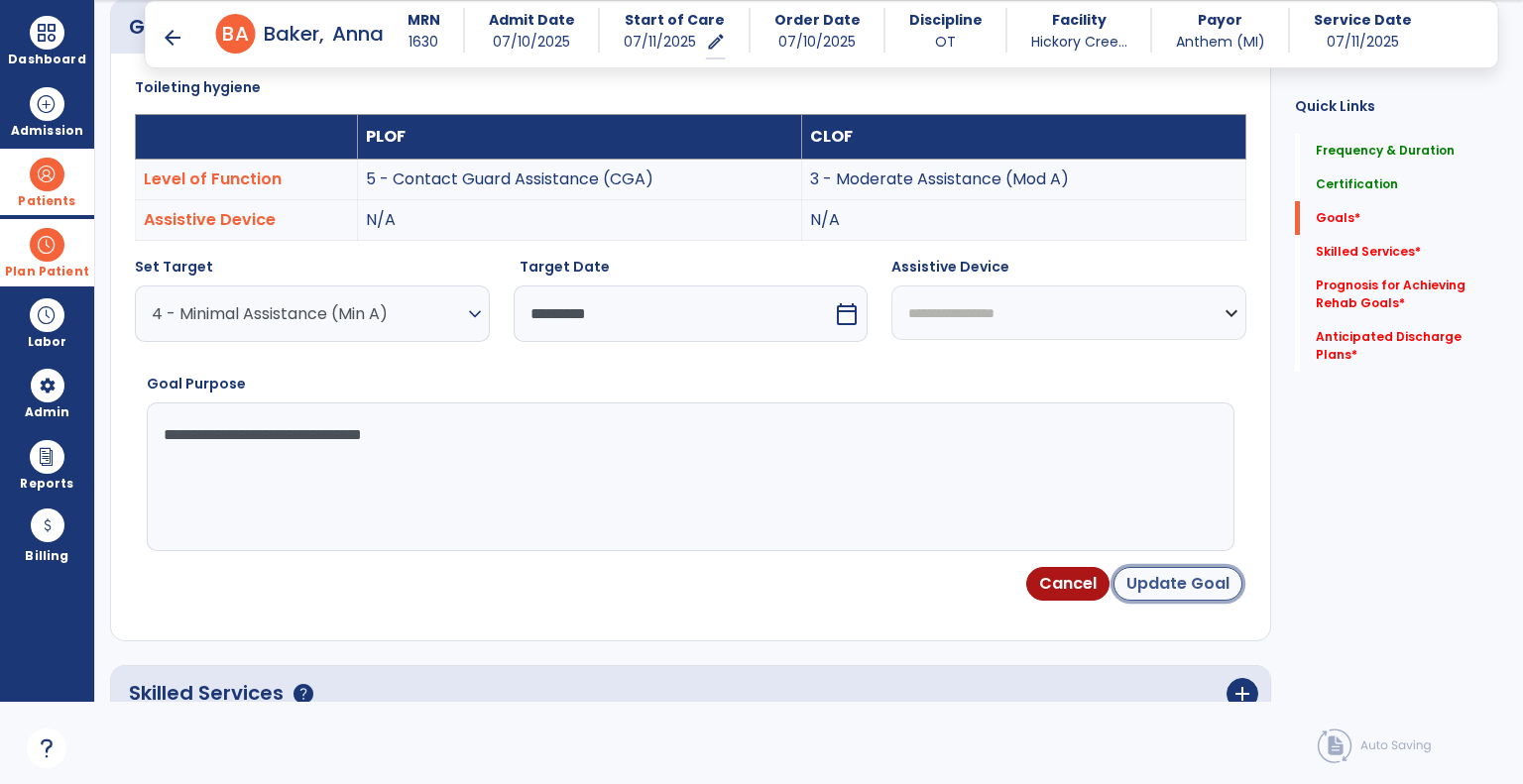 click on "Update Goal" at bounding box center (1178, 584) 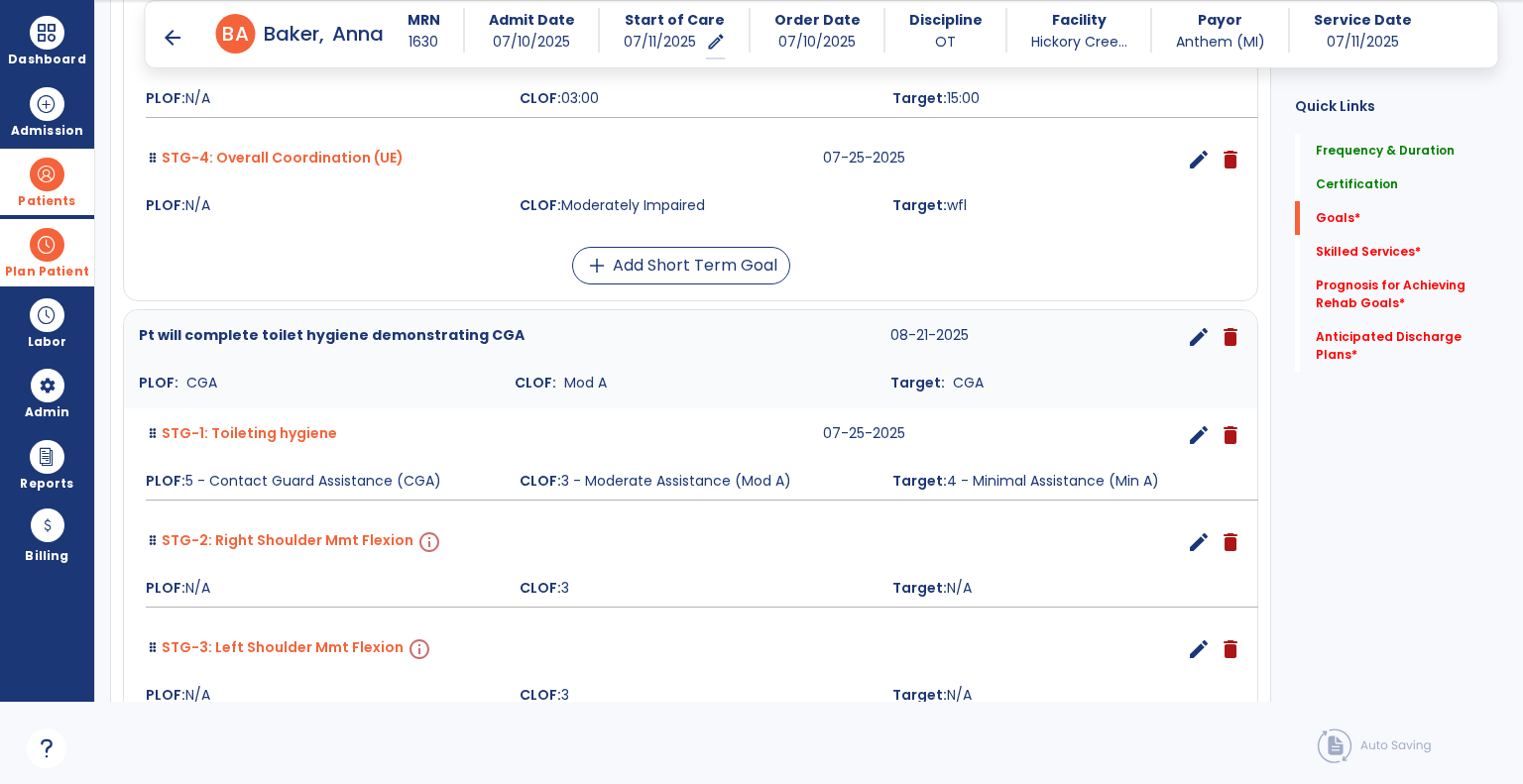 scroll, scrollTop: 1025, scrollLeft: 0, axis: vertical 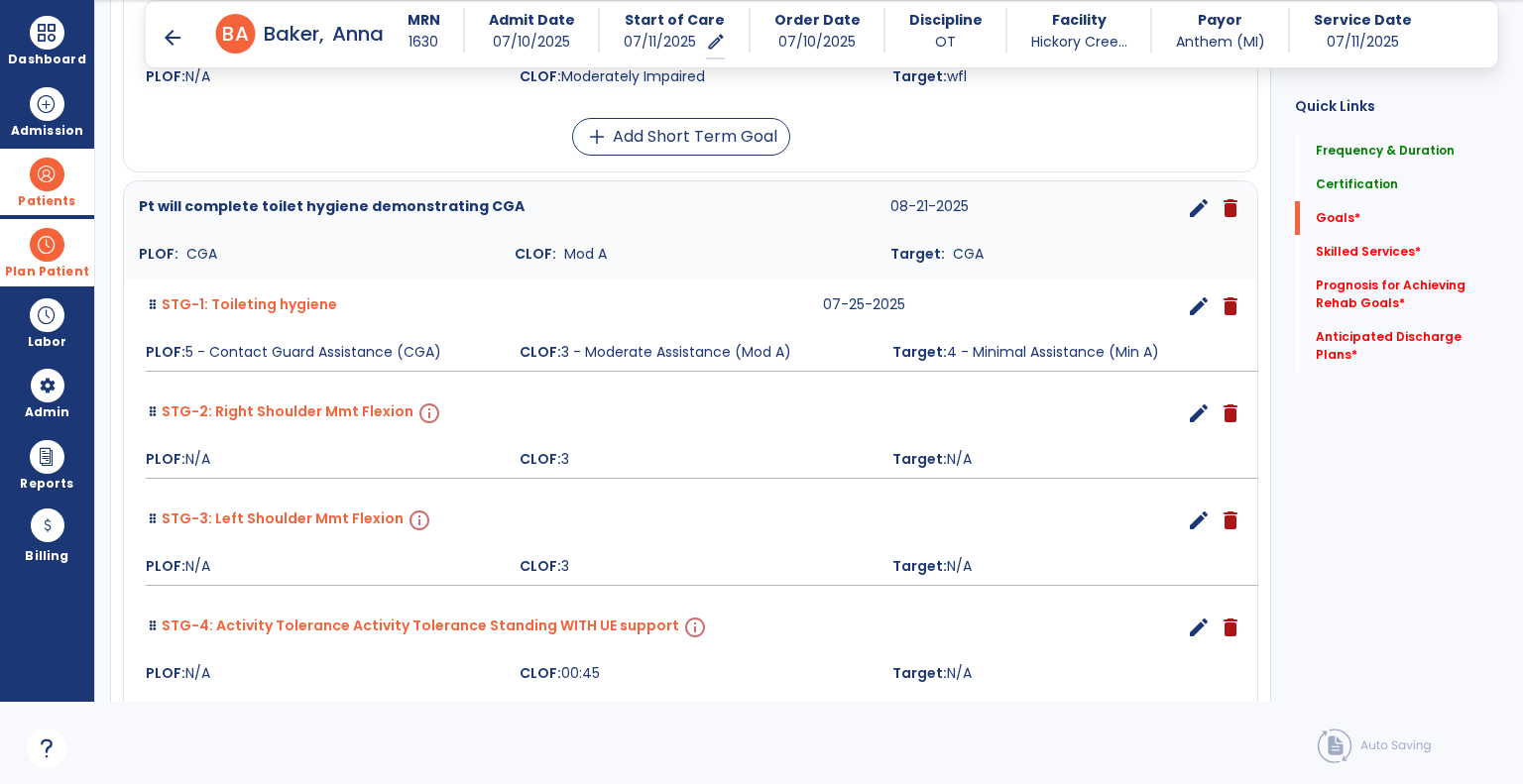 click on "edit" at bounding box center [1199, 413] 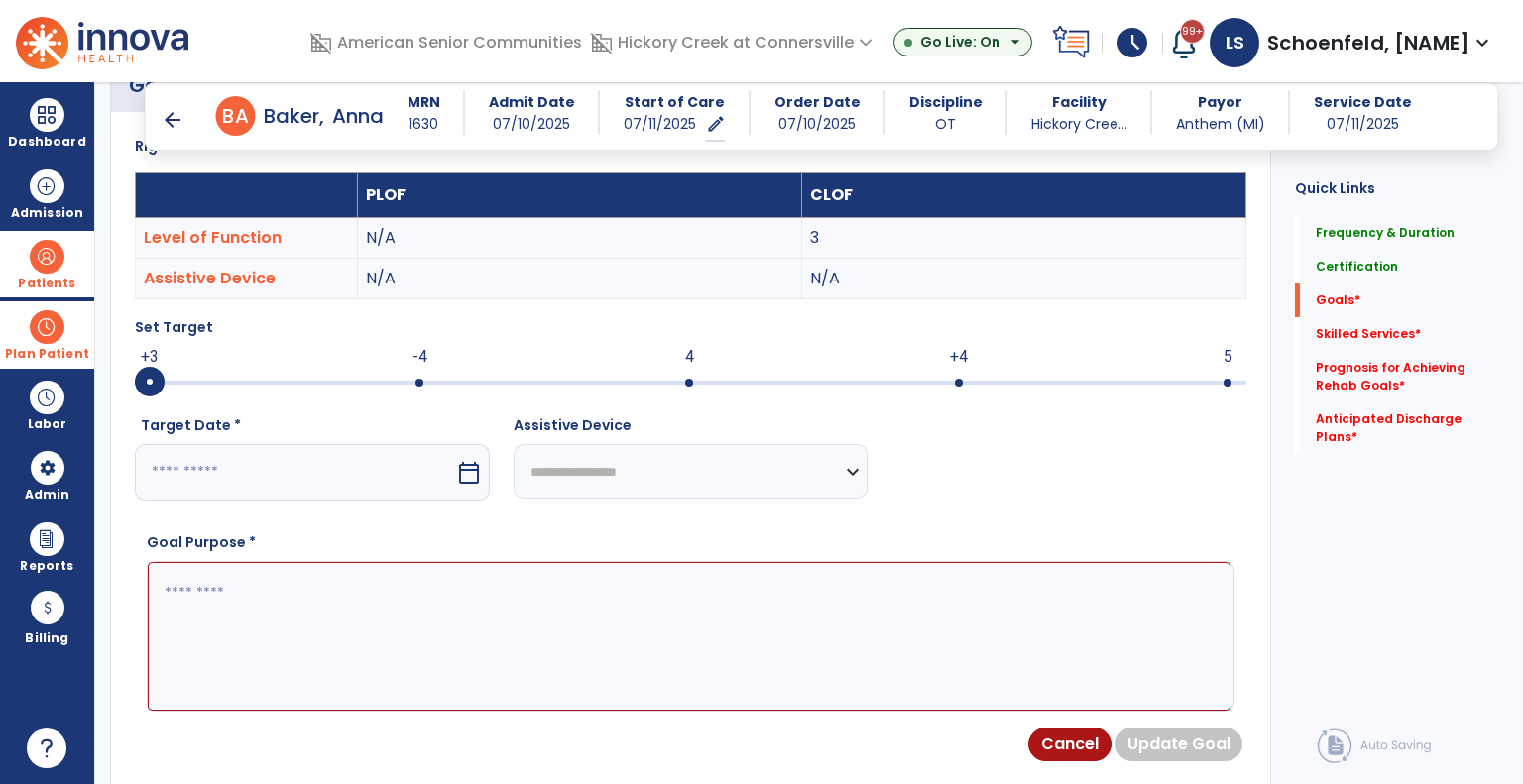 scroll, scrollTop: 529, scrollLeft: 0, axis: vertical 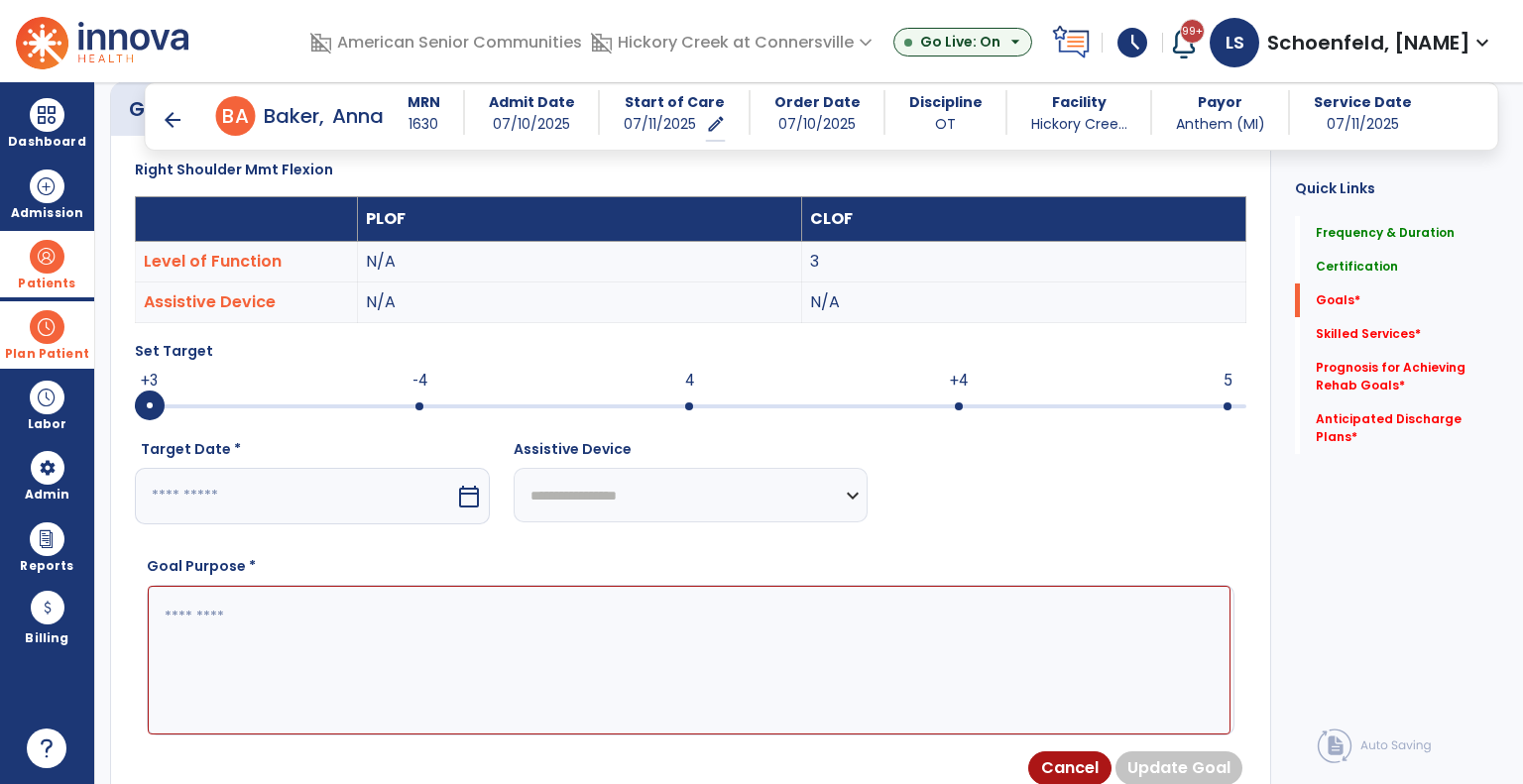 drag, startPoint x: 694, startPoint y: 402, endPoint x: 682, endPoint y: 400, distance: 12.165525 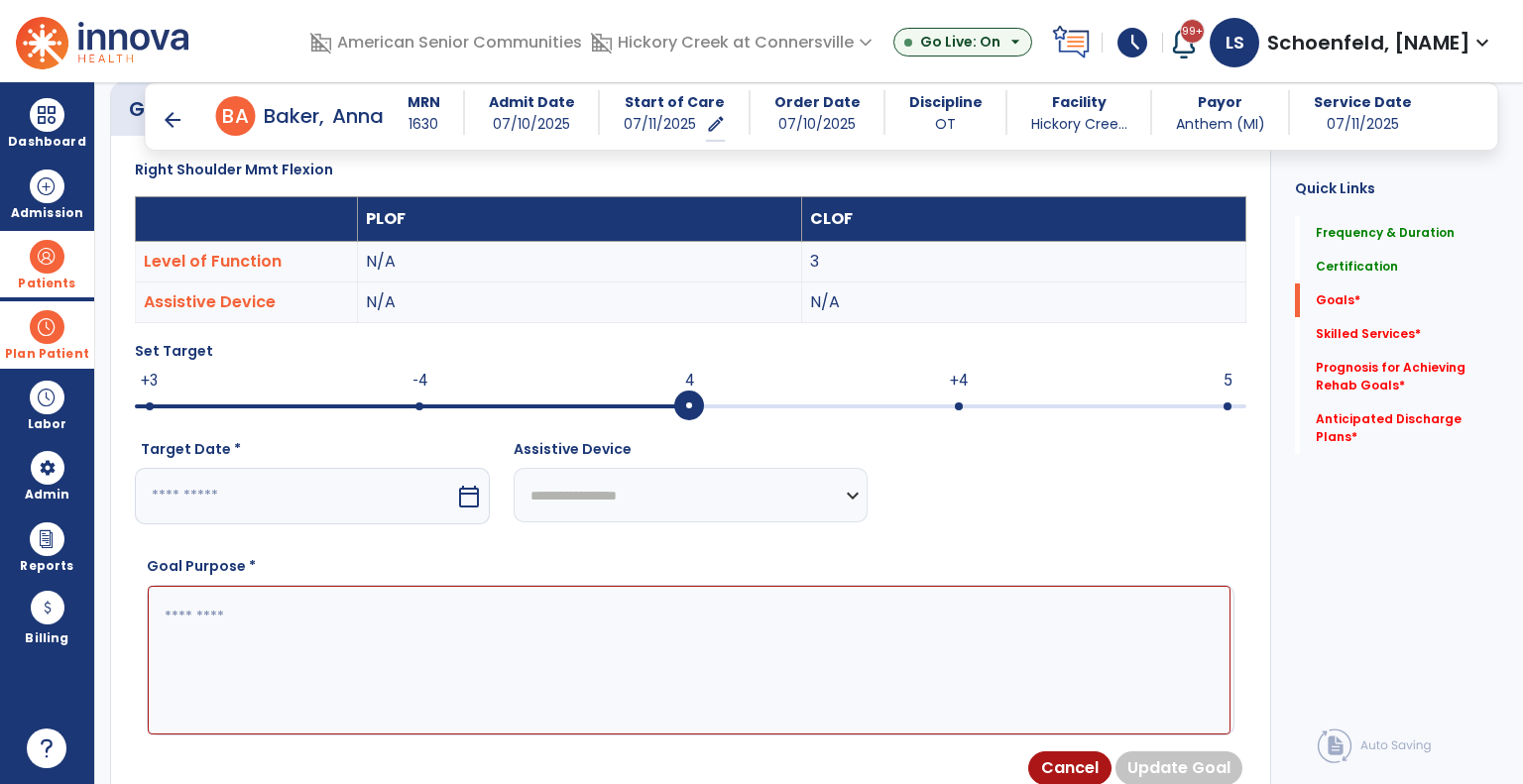 drag, startPoint x: 381, startPoint y: 501, endPoint x: 377, endPoint y: 516, distance: 15.524175 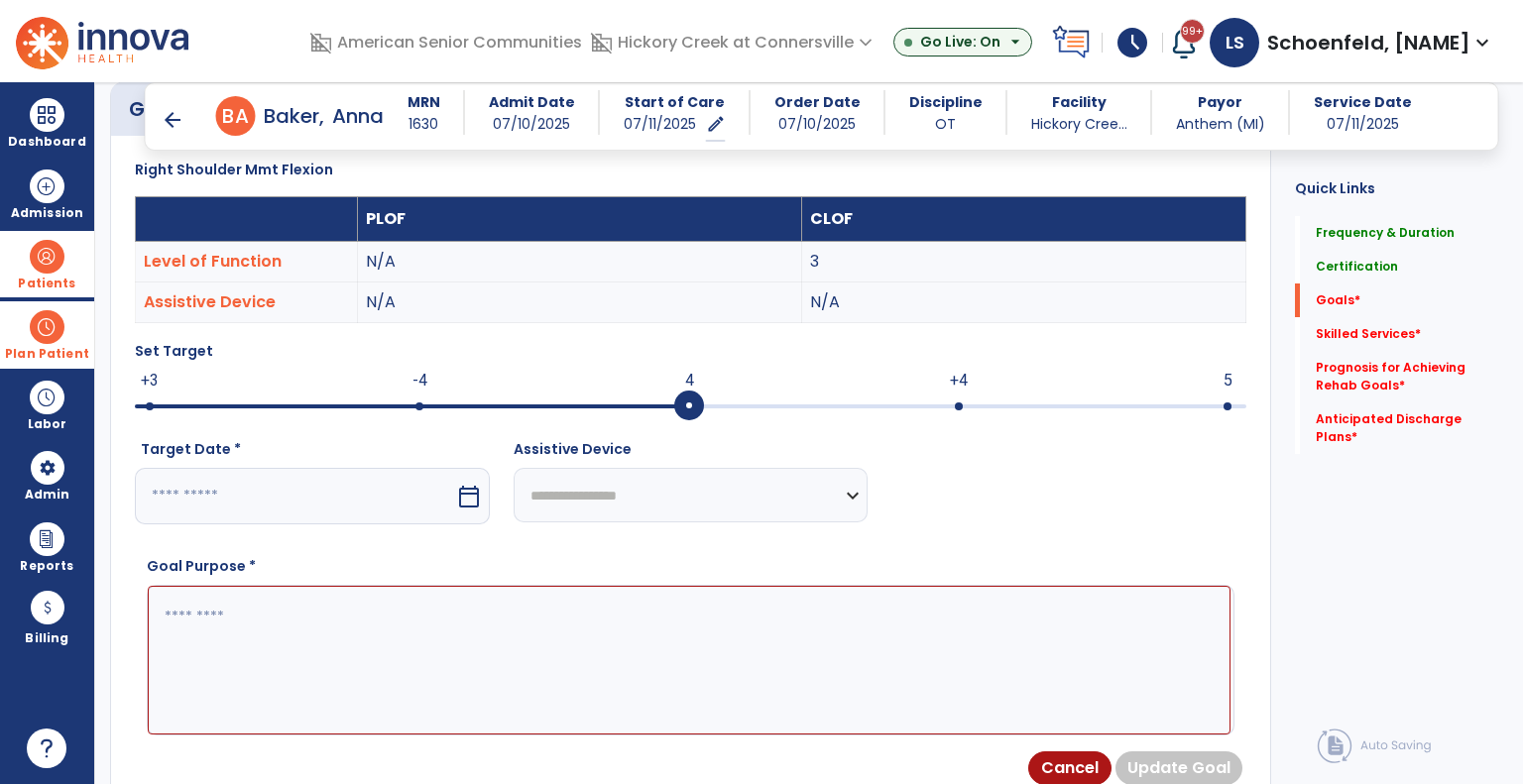 select on "*" 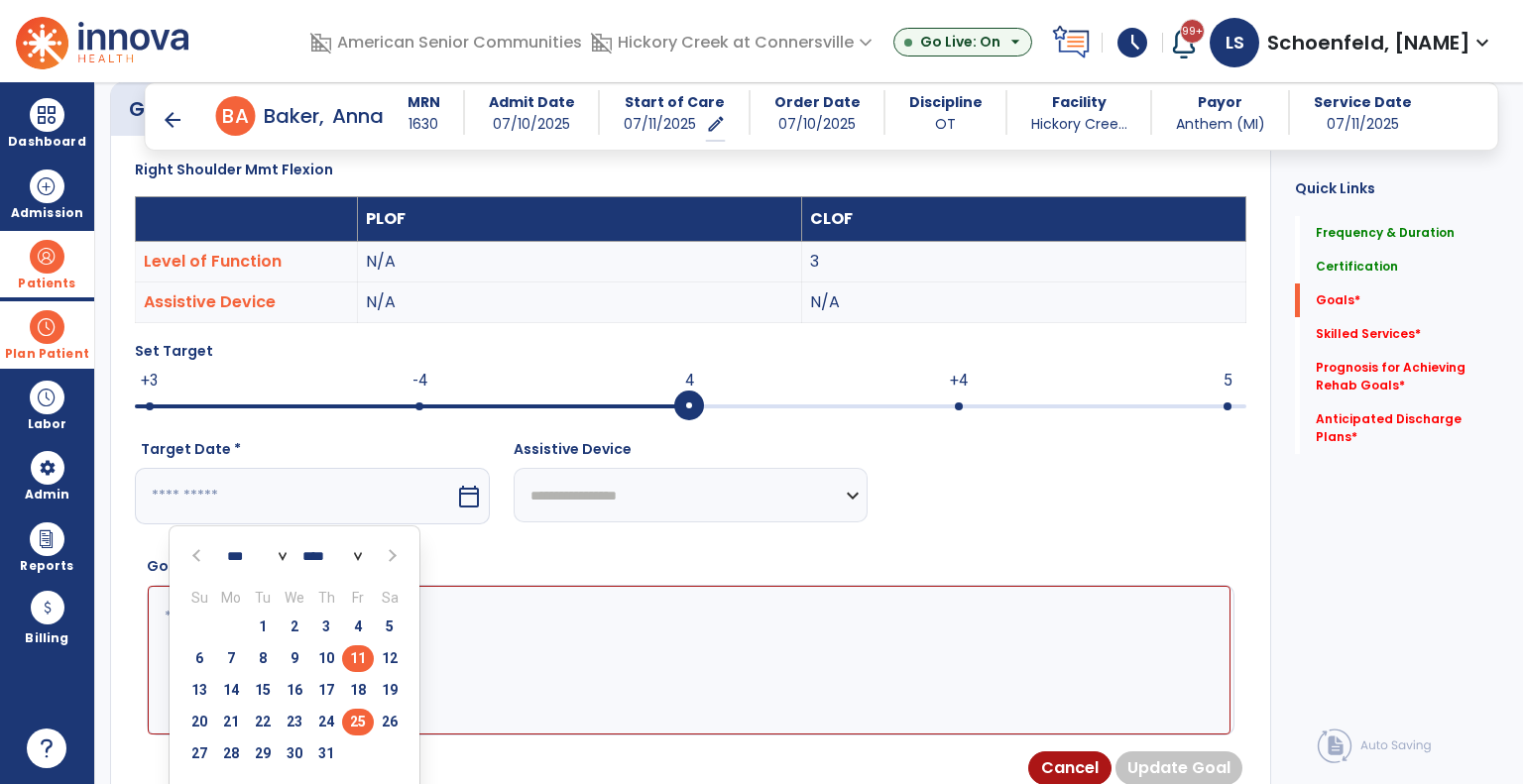 click on "25" at bounding box center (358, 722) 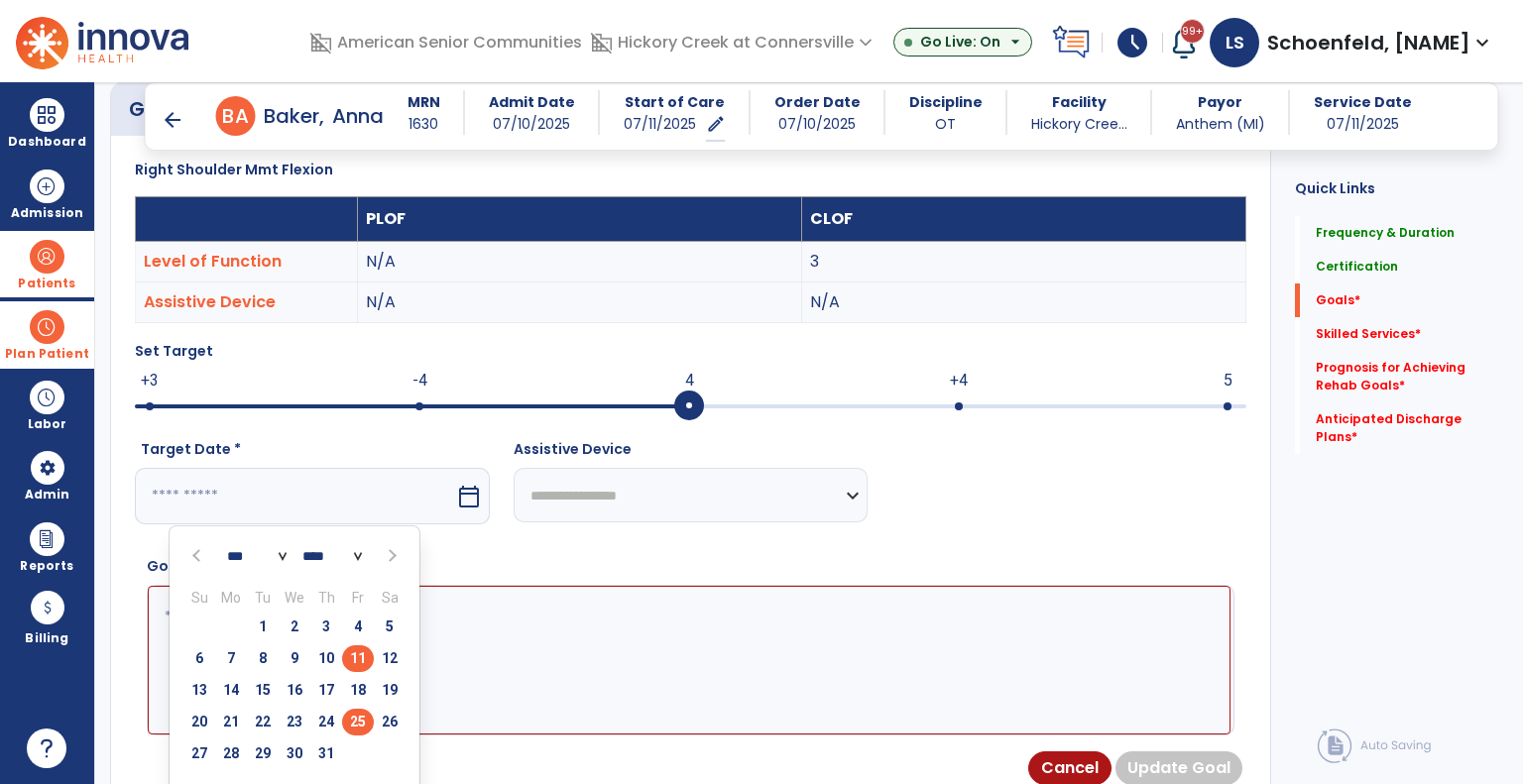 type on "*********" 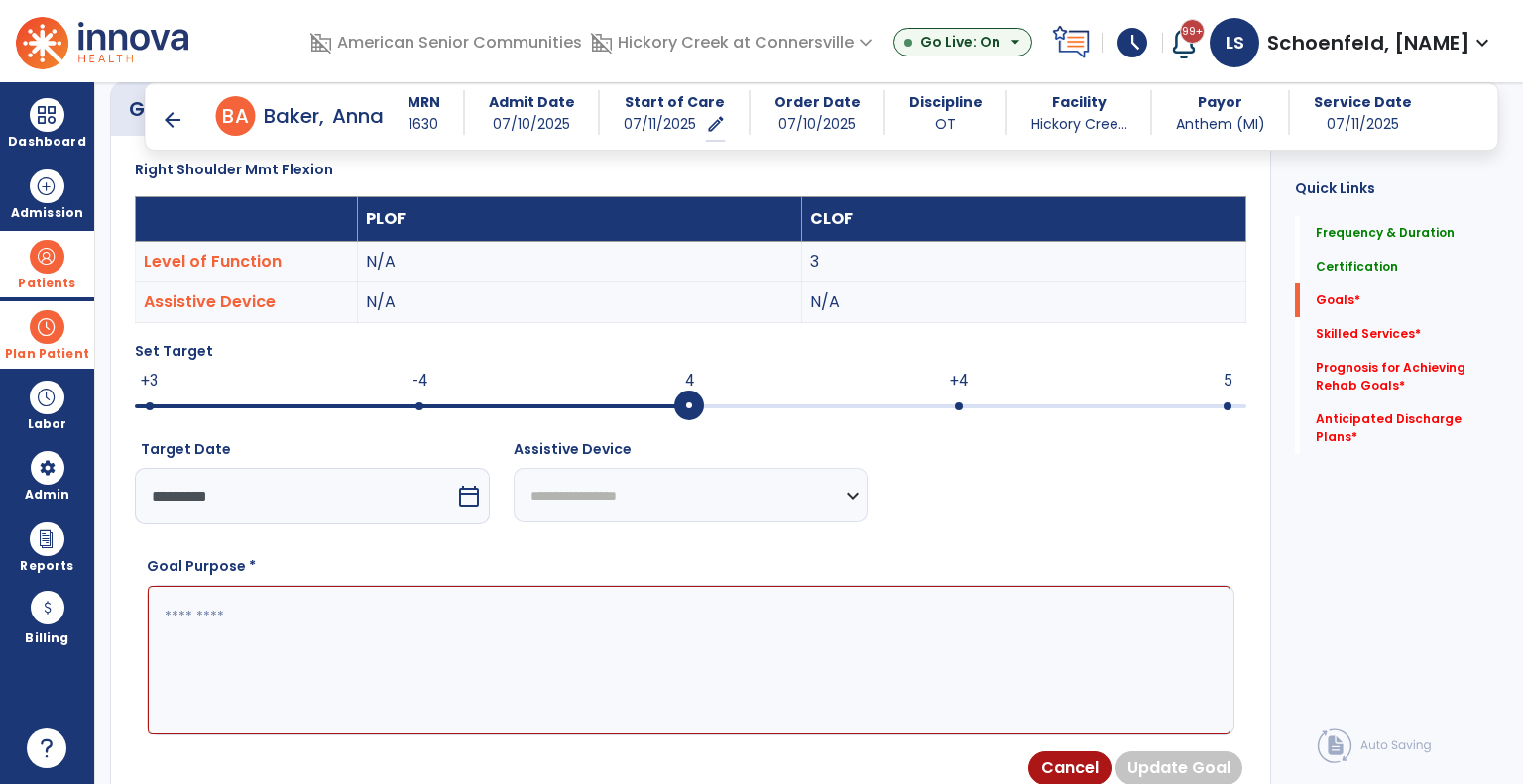 click at bounding box center (689, 660) 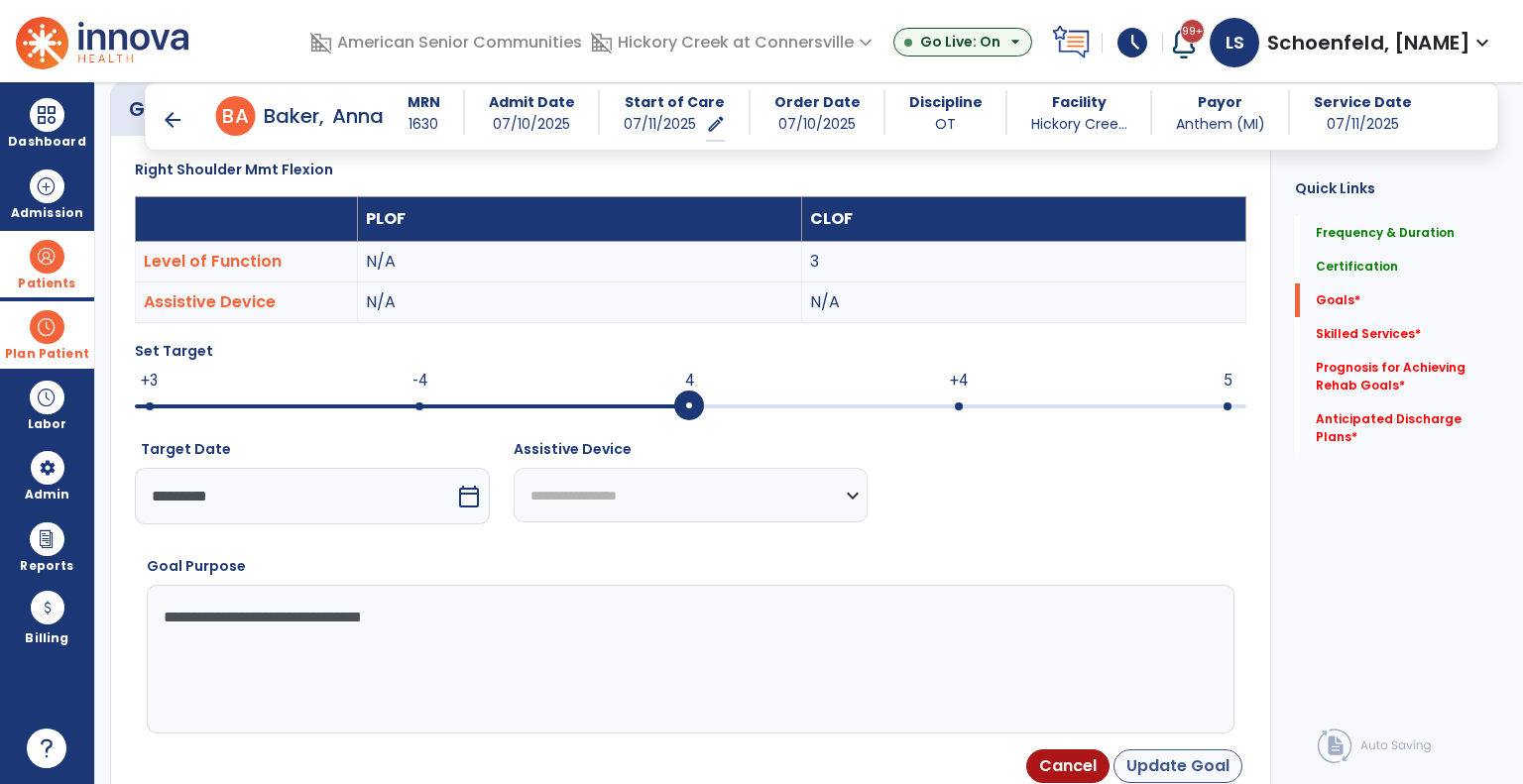 type on "**********" 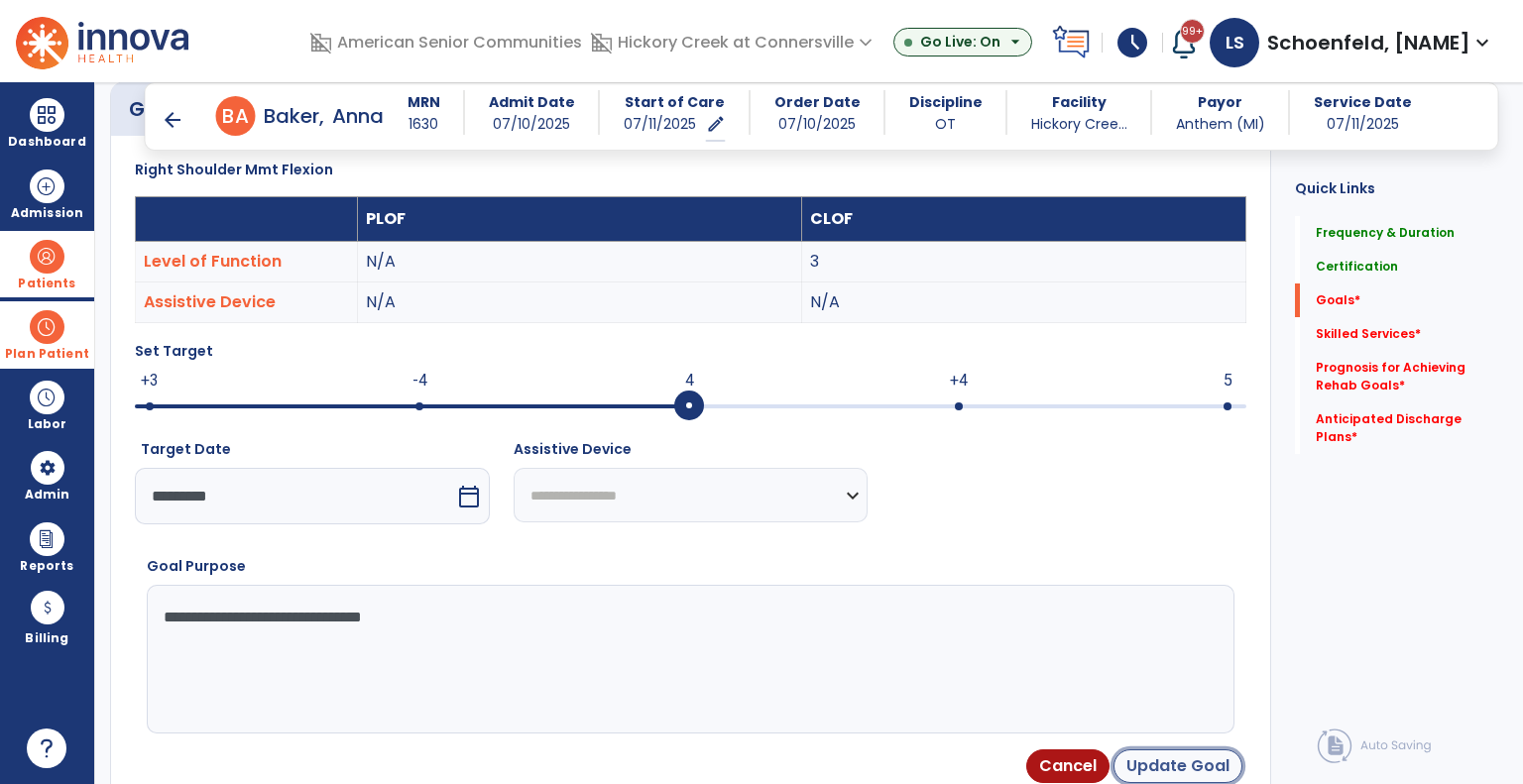 click on "Update Goal" at bounding box center (1178, 766) 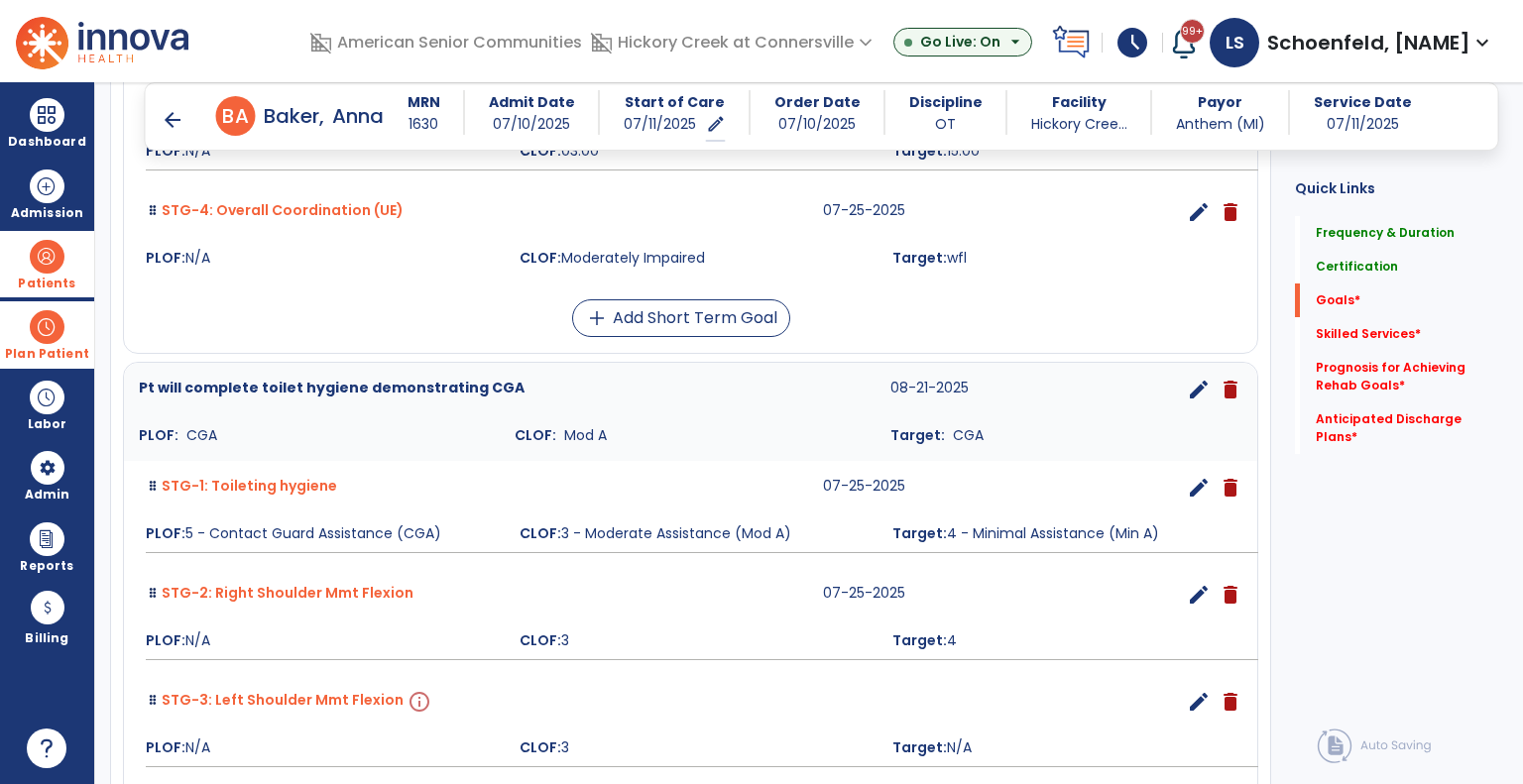 scroll, scrollTop: 1124, scrollLeft: 0, axis: vertical 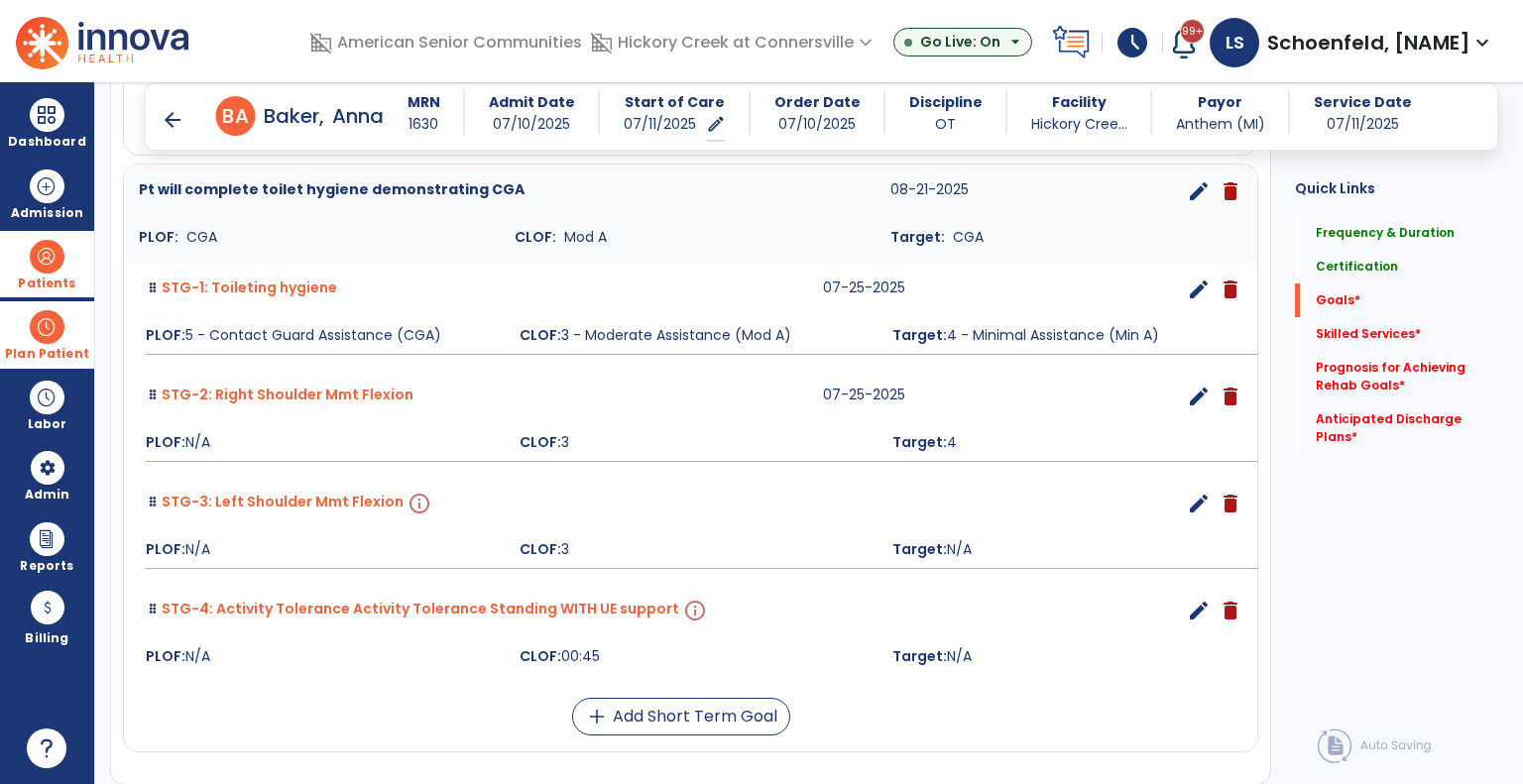 click on "edit" at bounding box center (1199, 504) 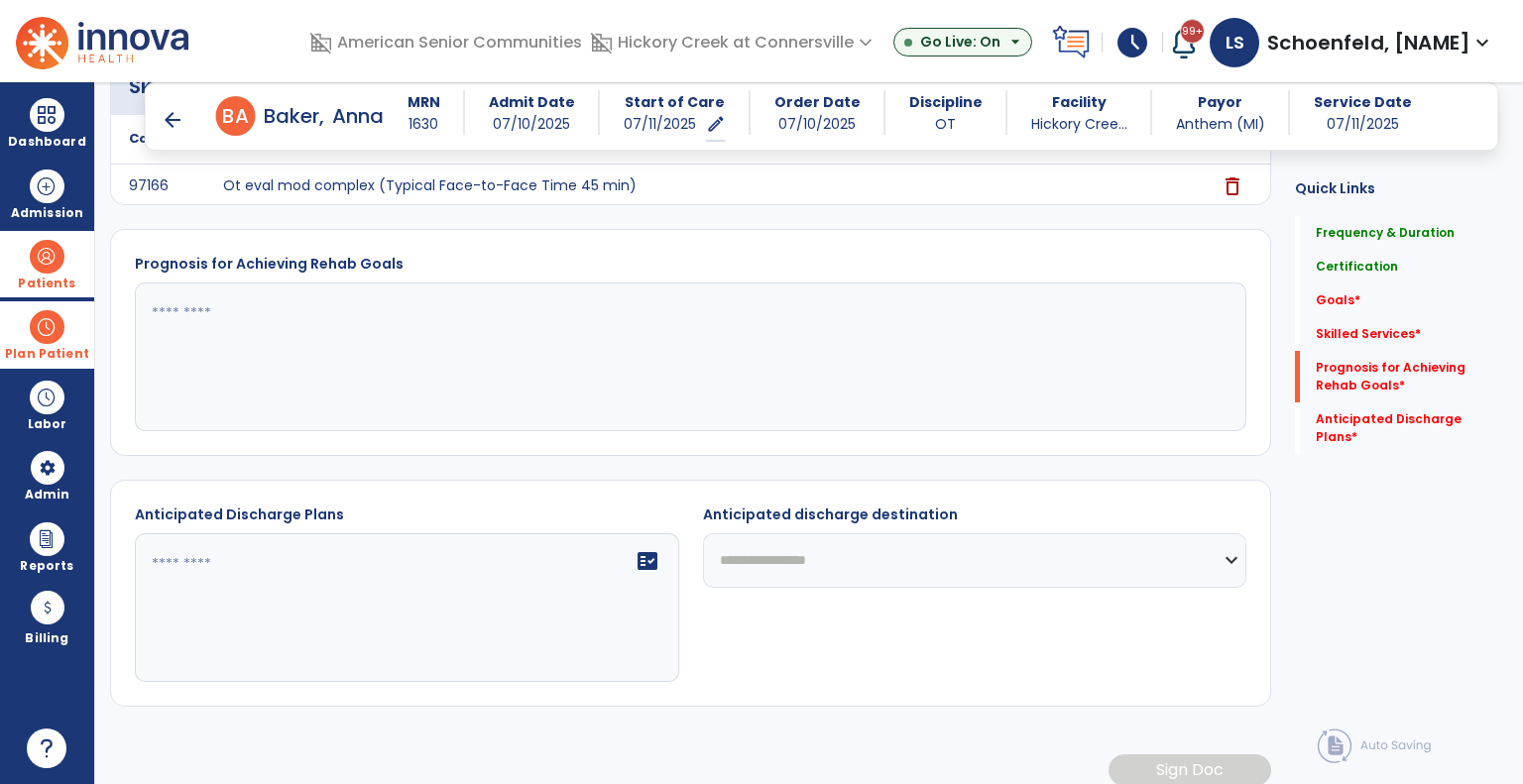 scroll, scrollTop: 1016, scrollLeft: 0, axis: vertical 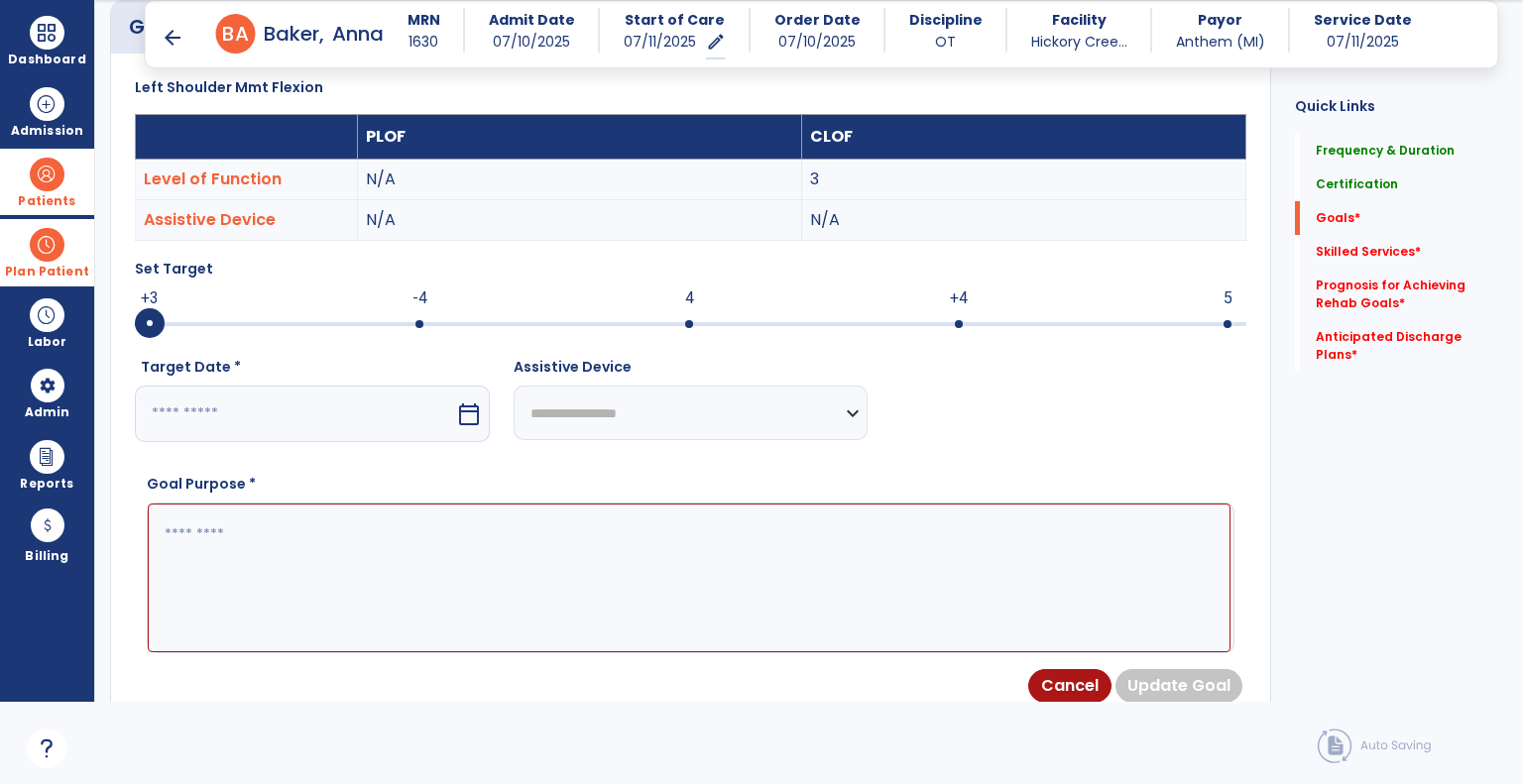 click at bounding box center [690, 322] 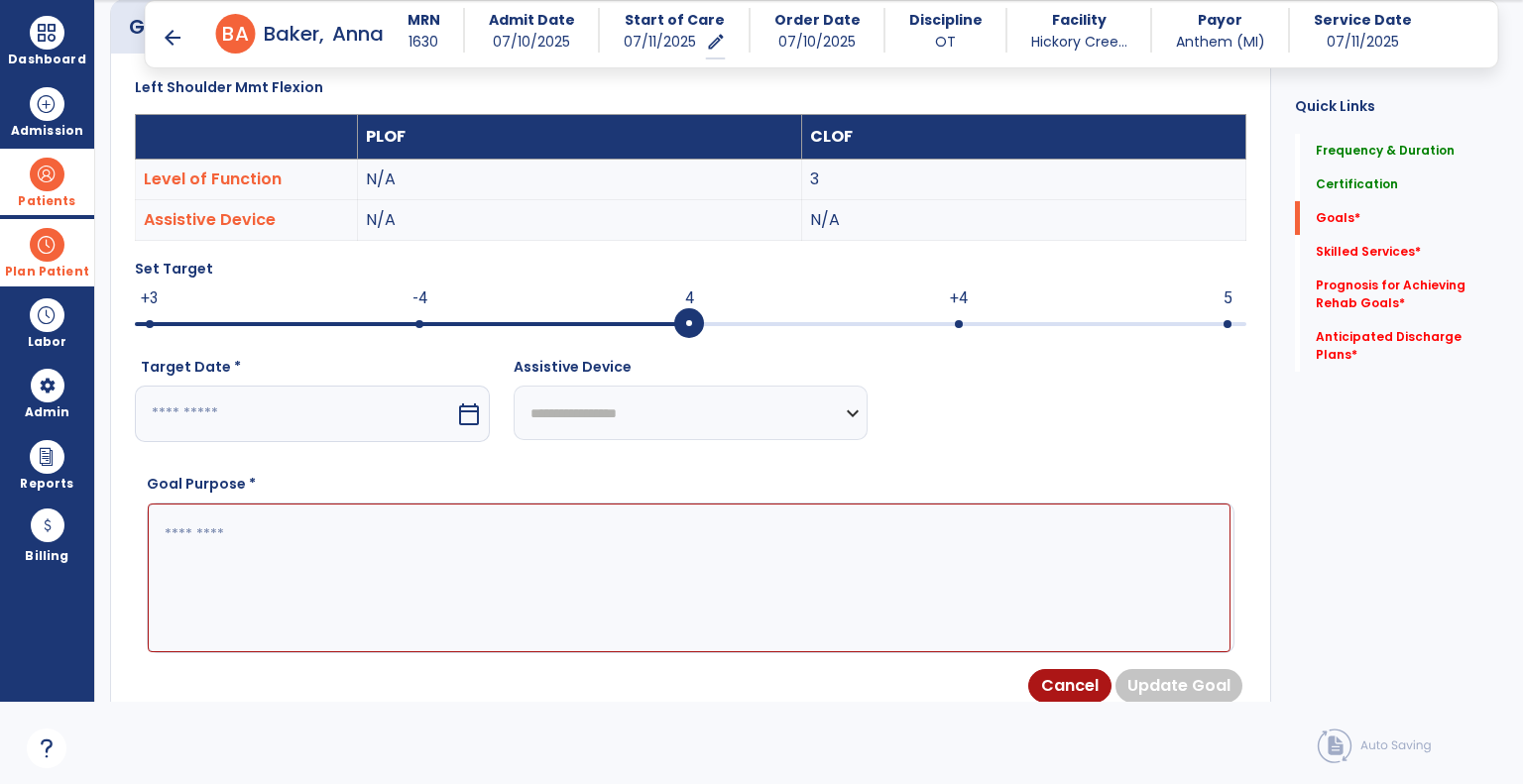 click at bounding box center (294, 413) 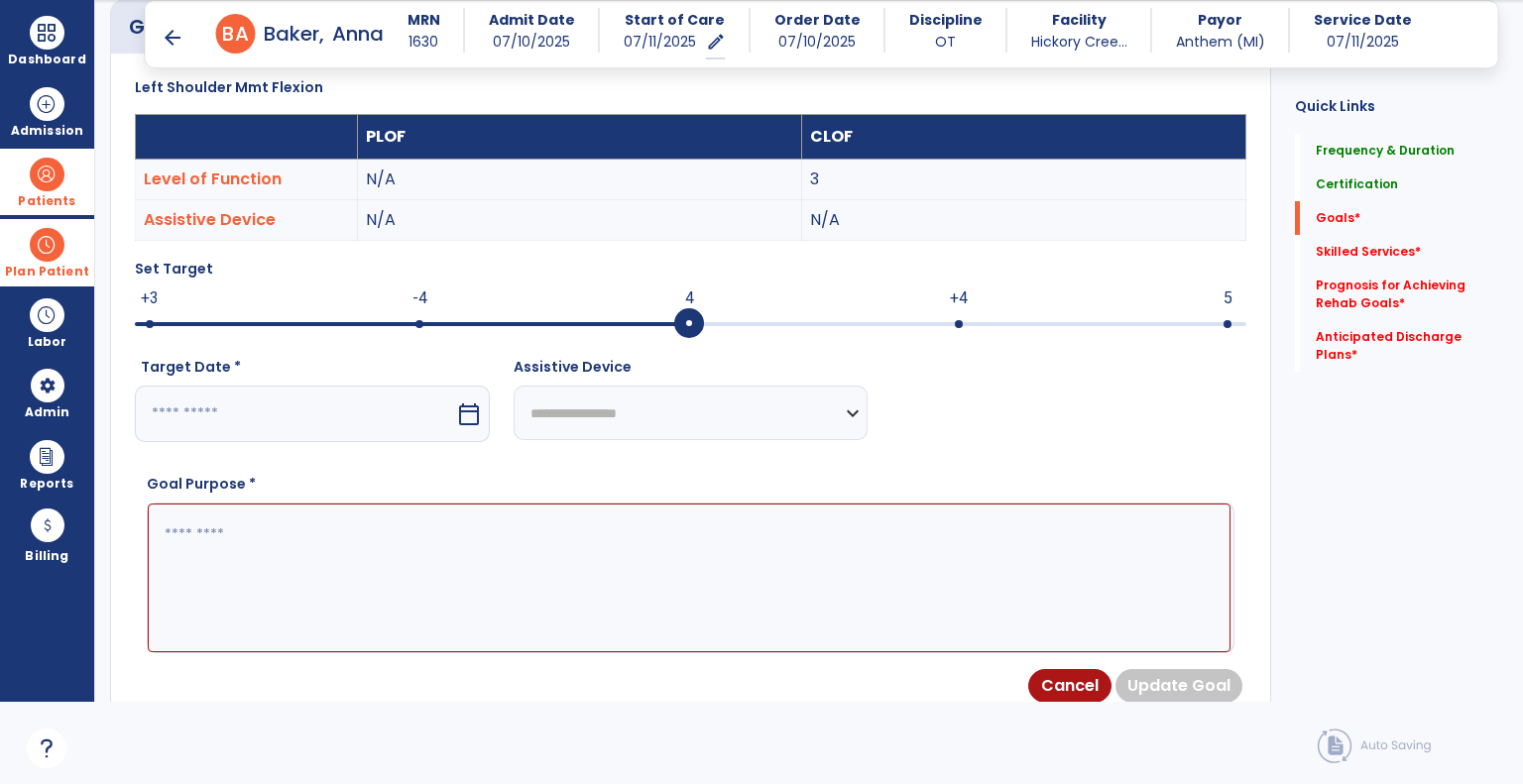 select on "*" 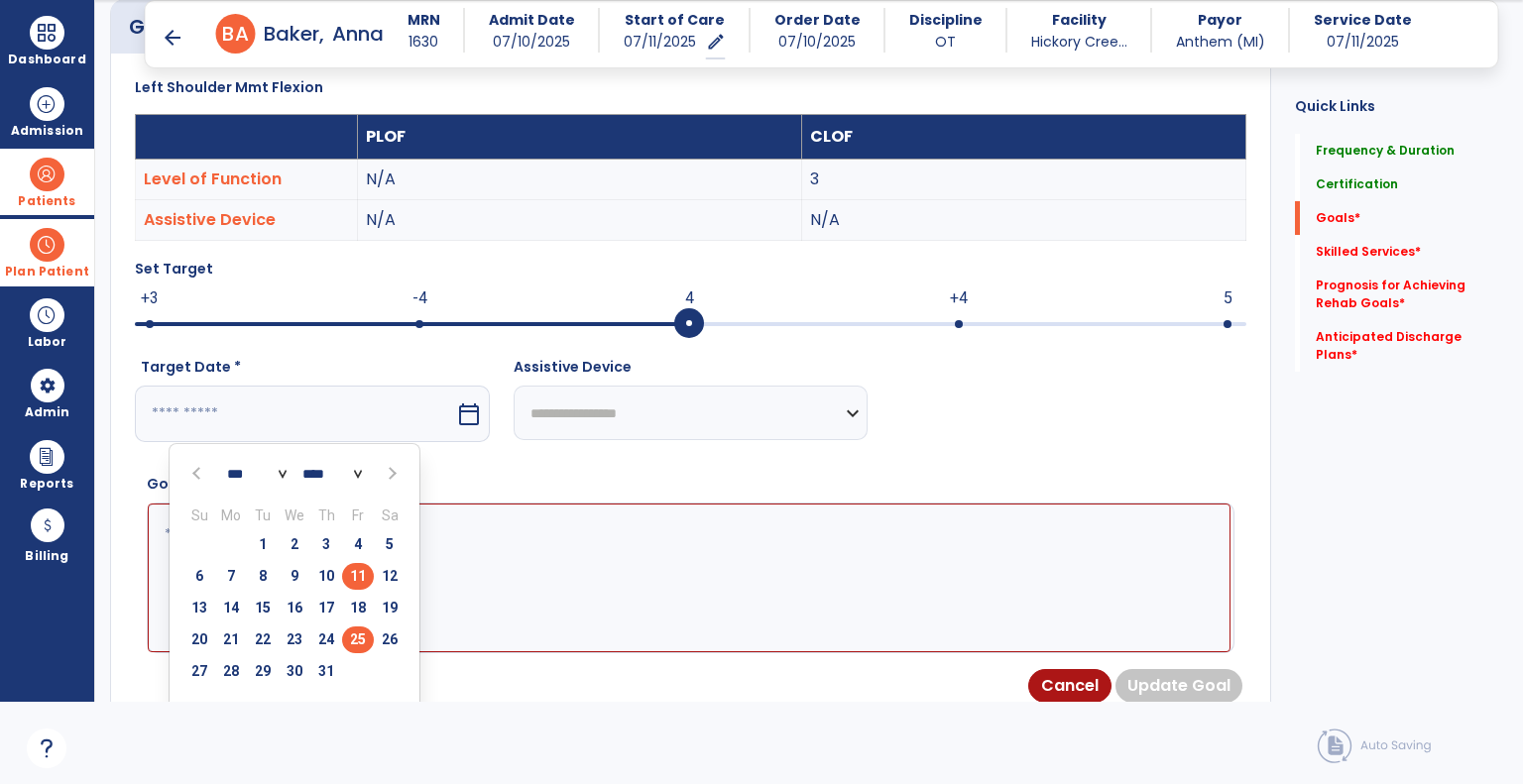 click on "25" at bounding box center (358, 639) 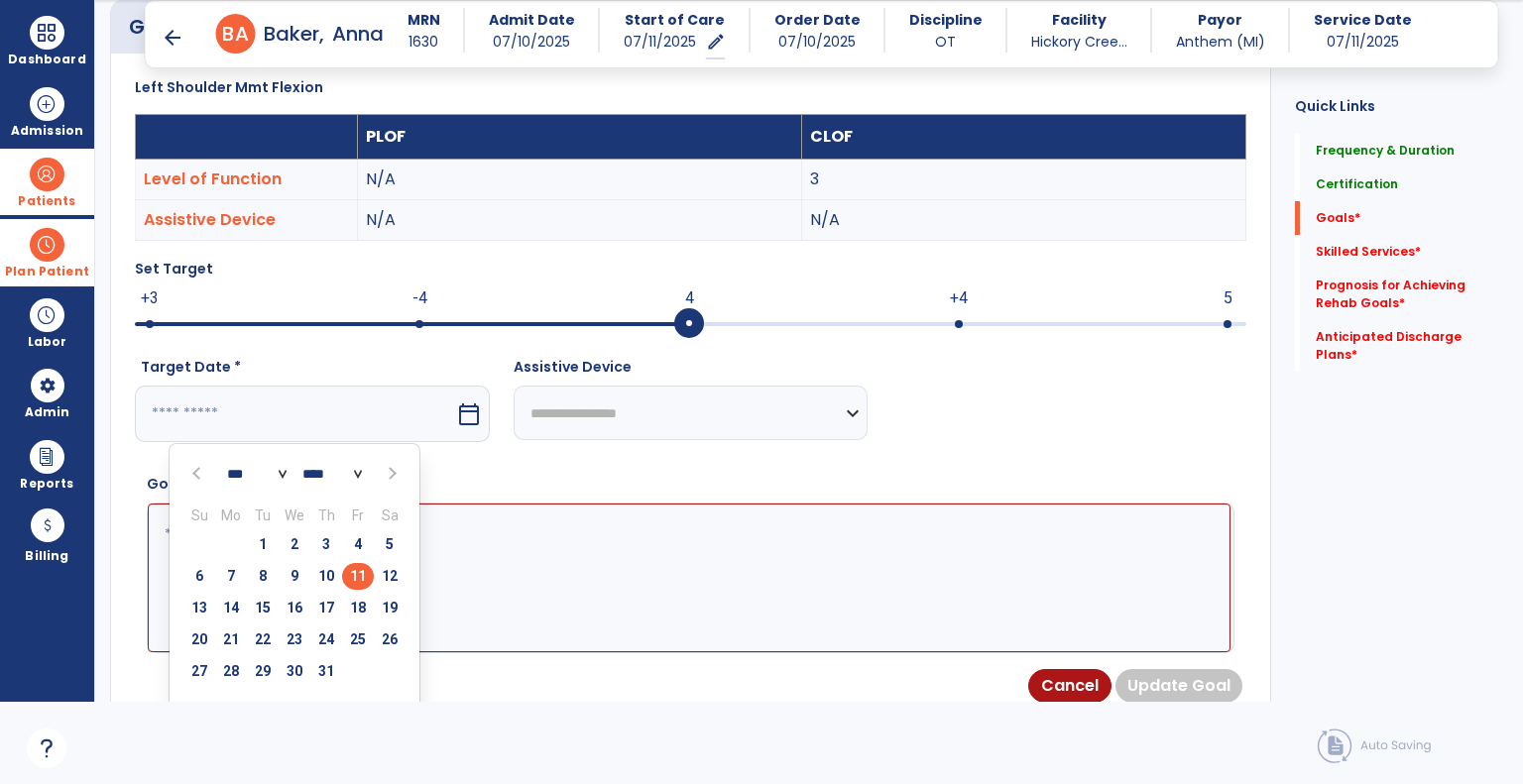 type on "*********" 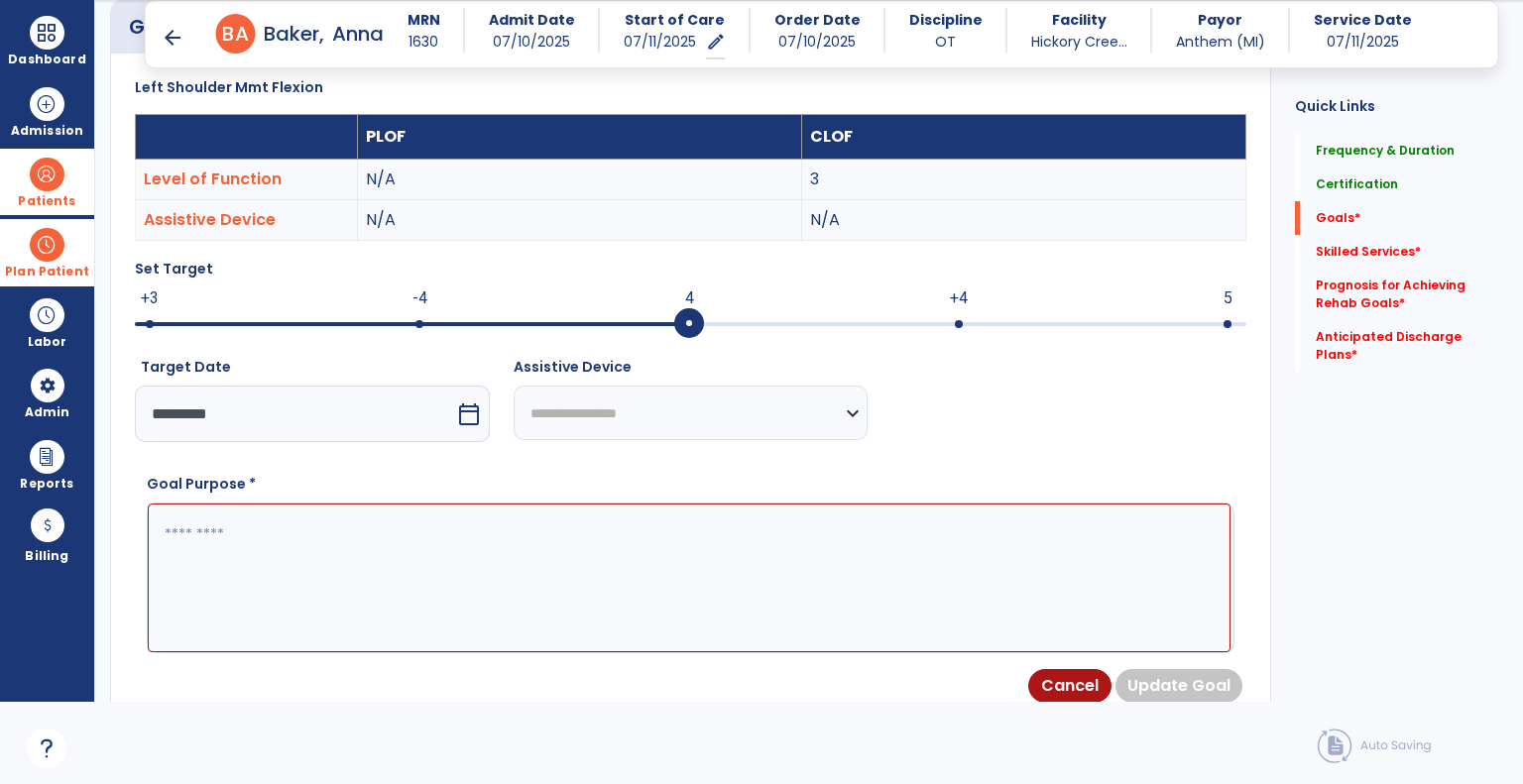 click at bounding box center (689, 578) 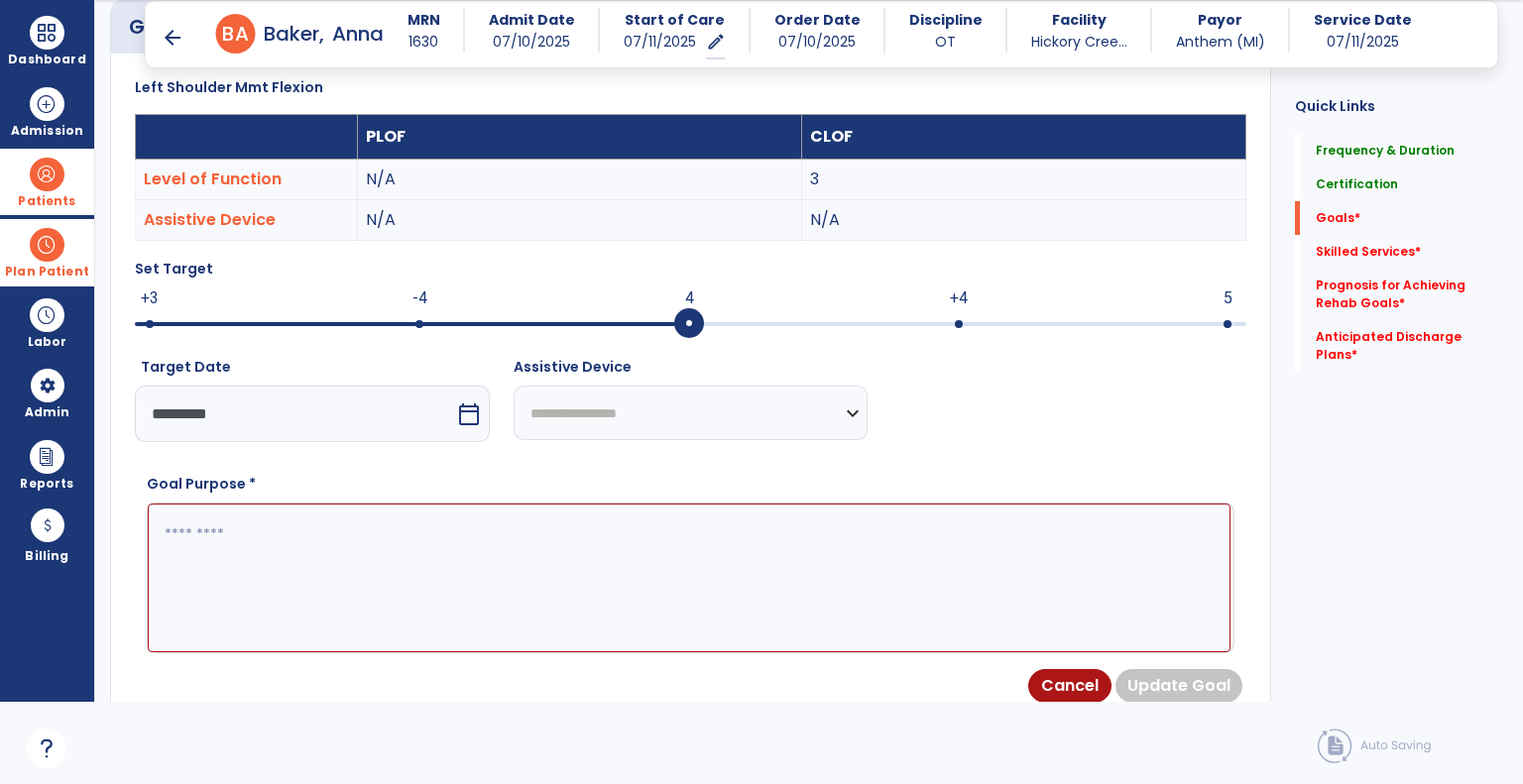 paste on "**********" 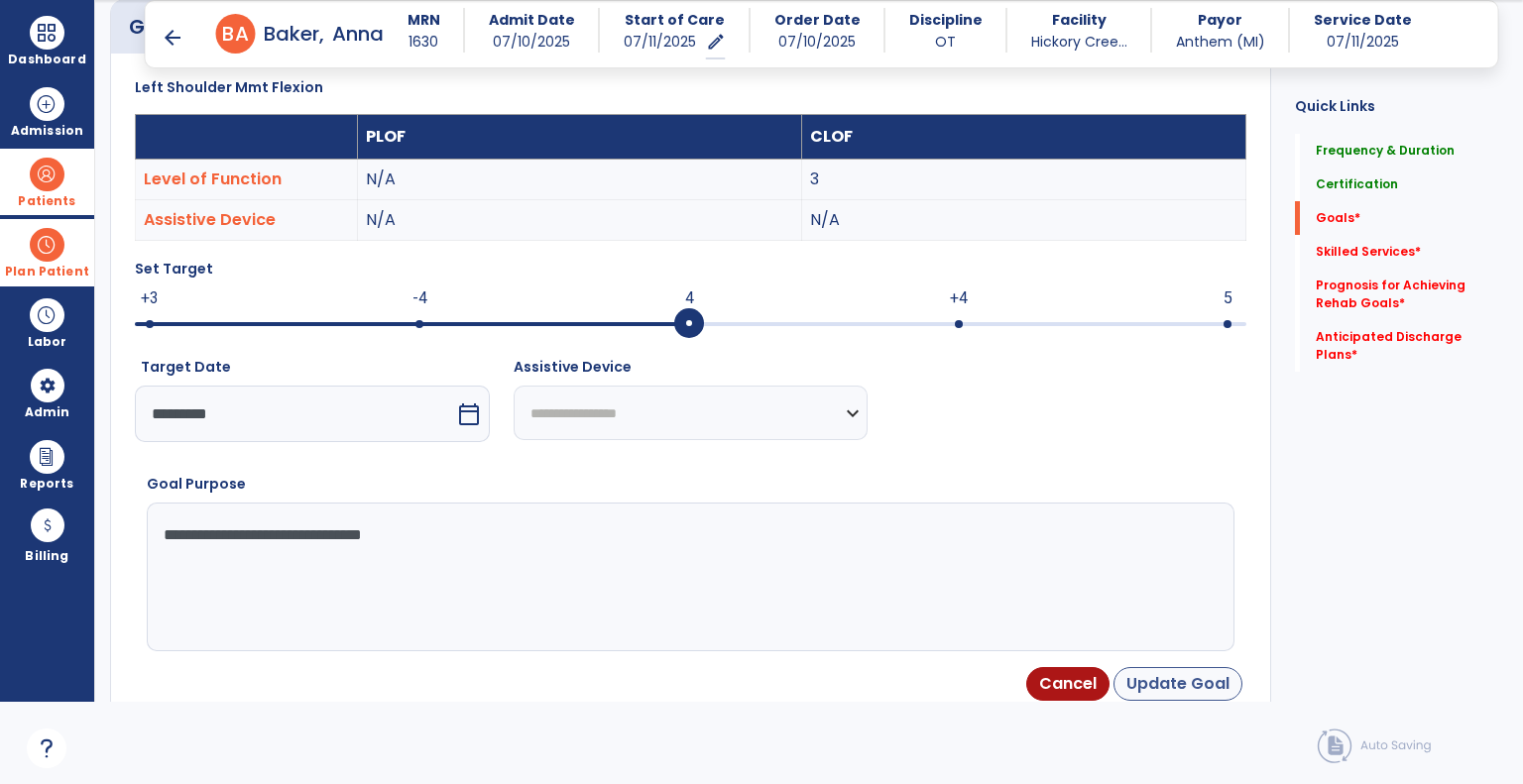 type on "**********" 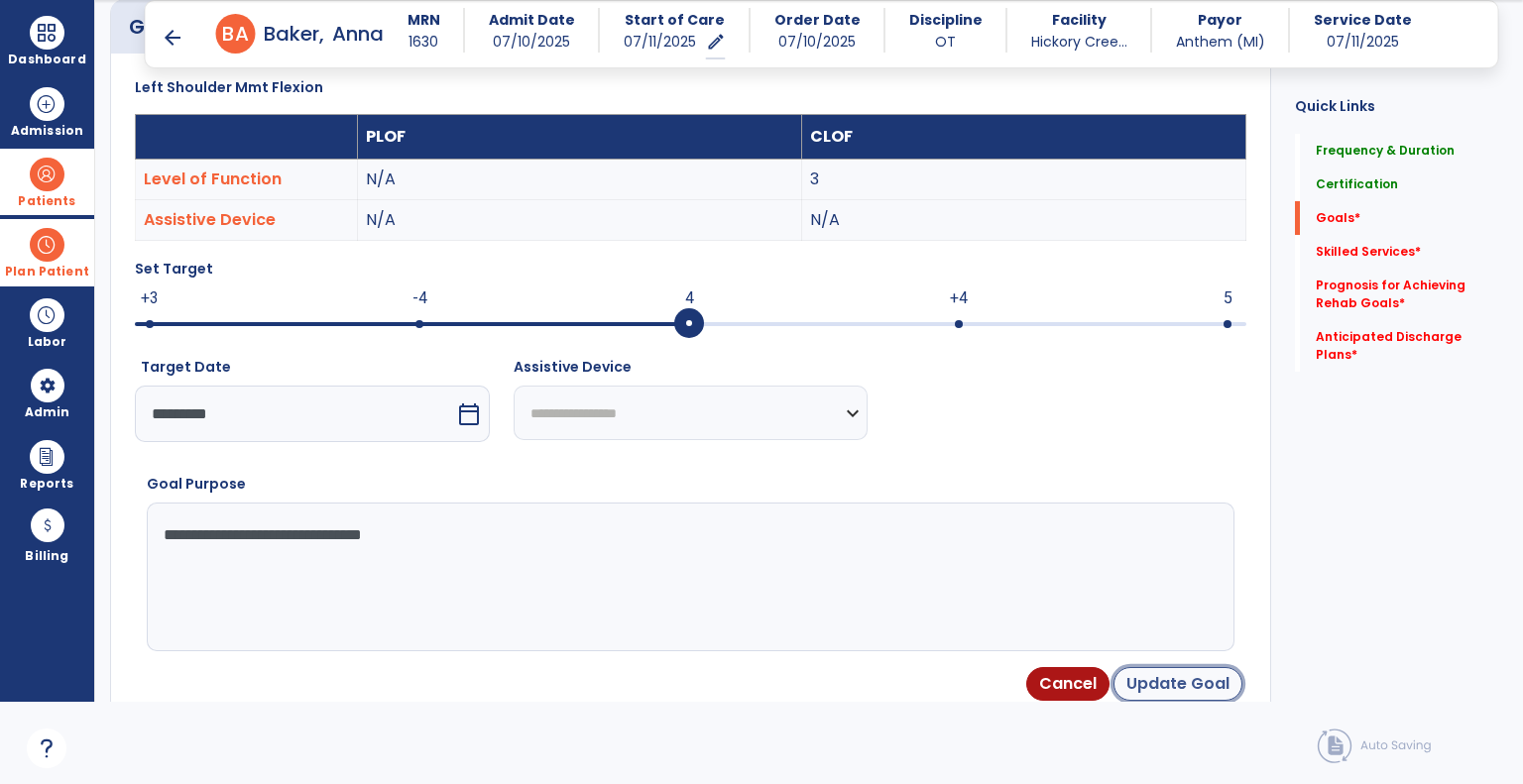 click on "Update Goal" at bounding box center (1178, 684) 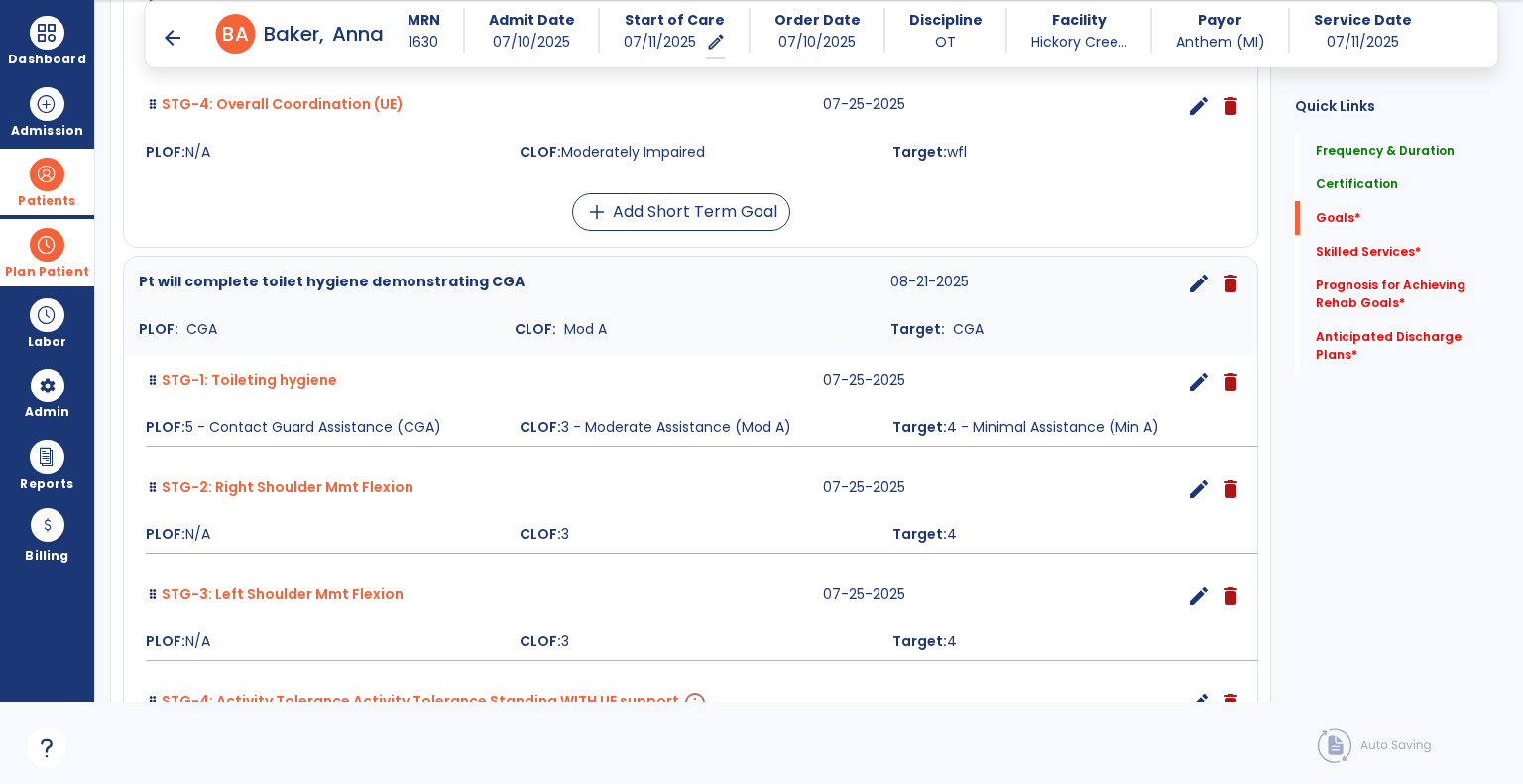 scroll, scrollTop: 1025, scrollLeft: 0, axis: vertical 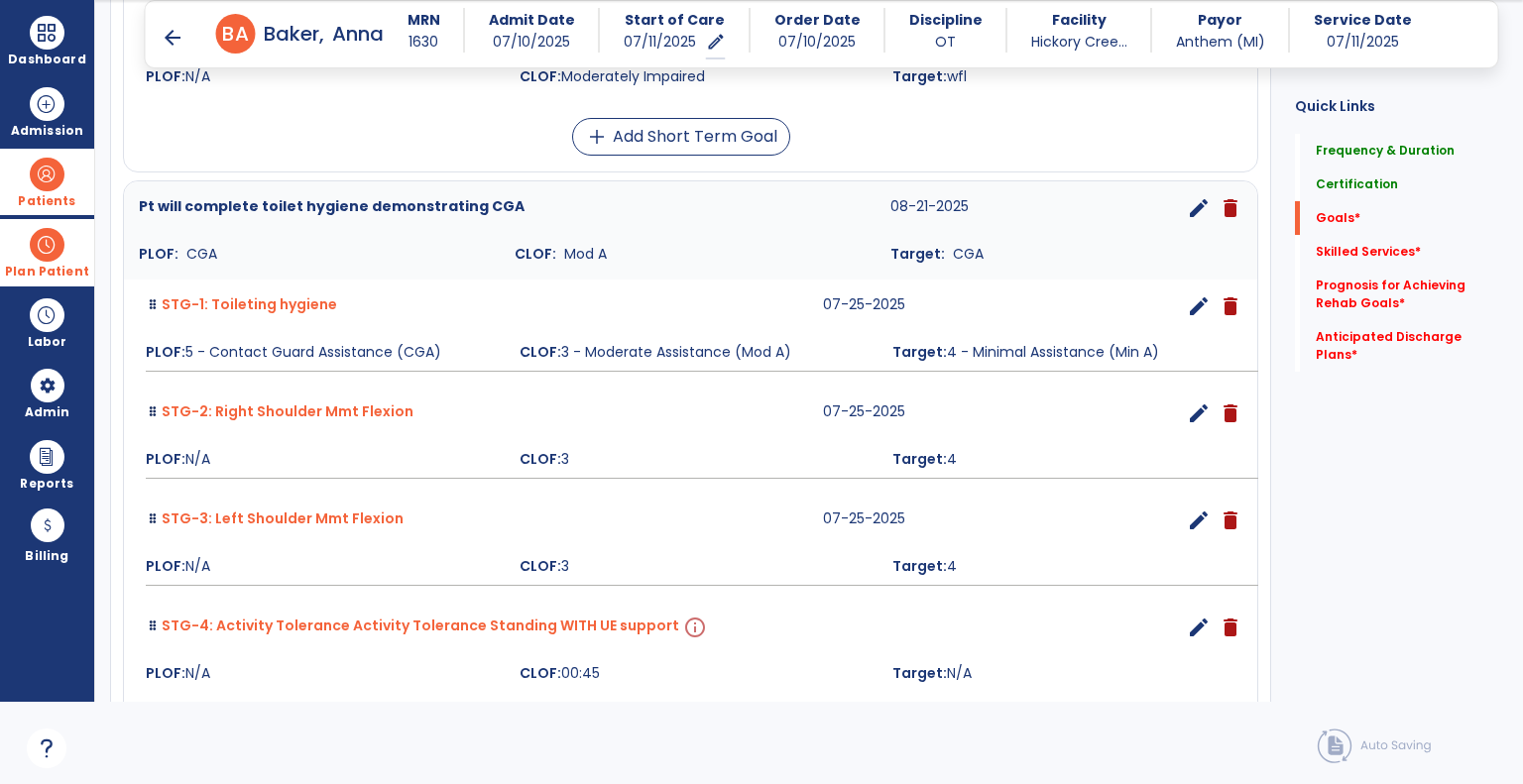 click on "edit" at bounding box center [1199, 627] 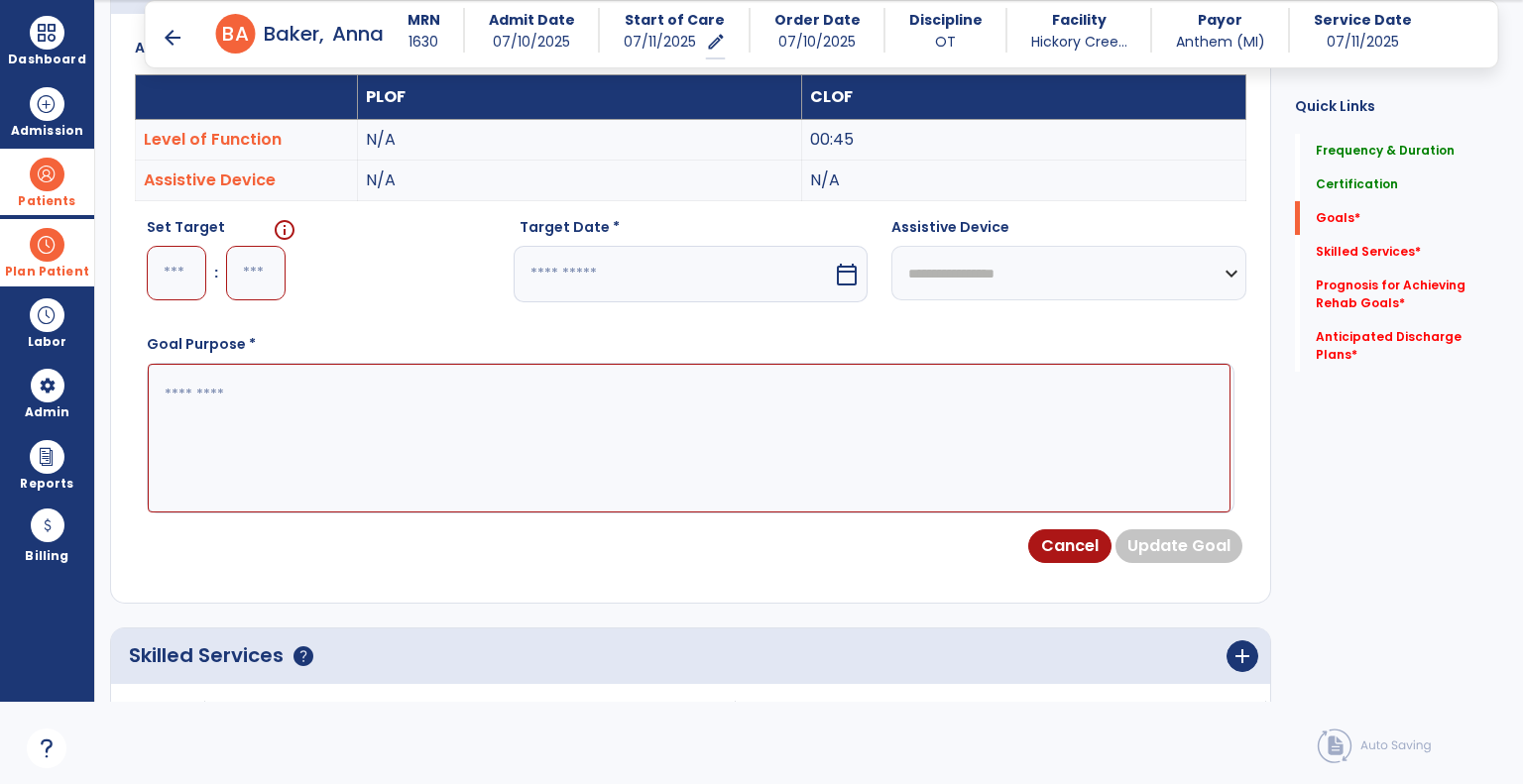 scroll, scrollTop: 529, scrollLeft: 0, axis: vertical 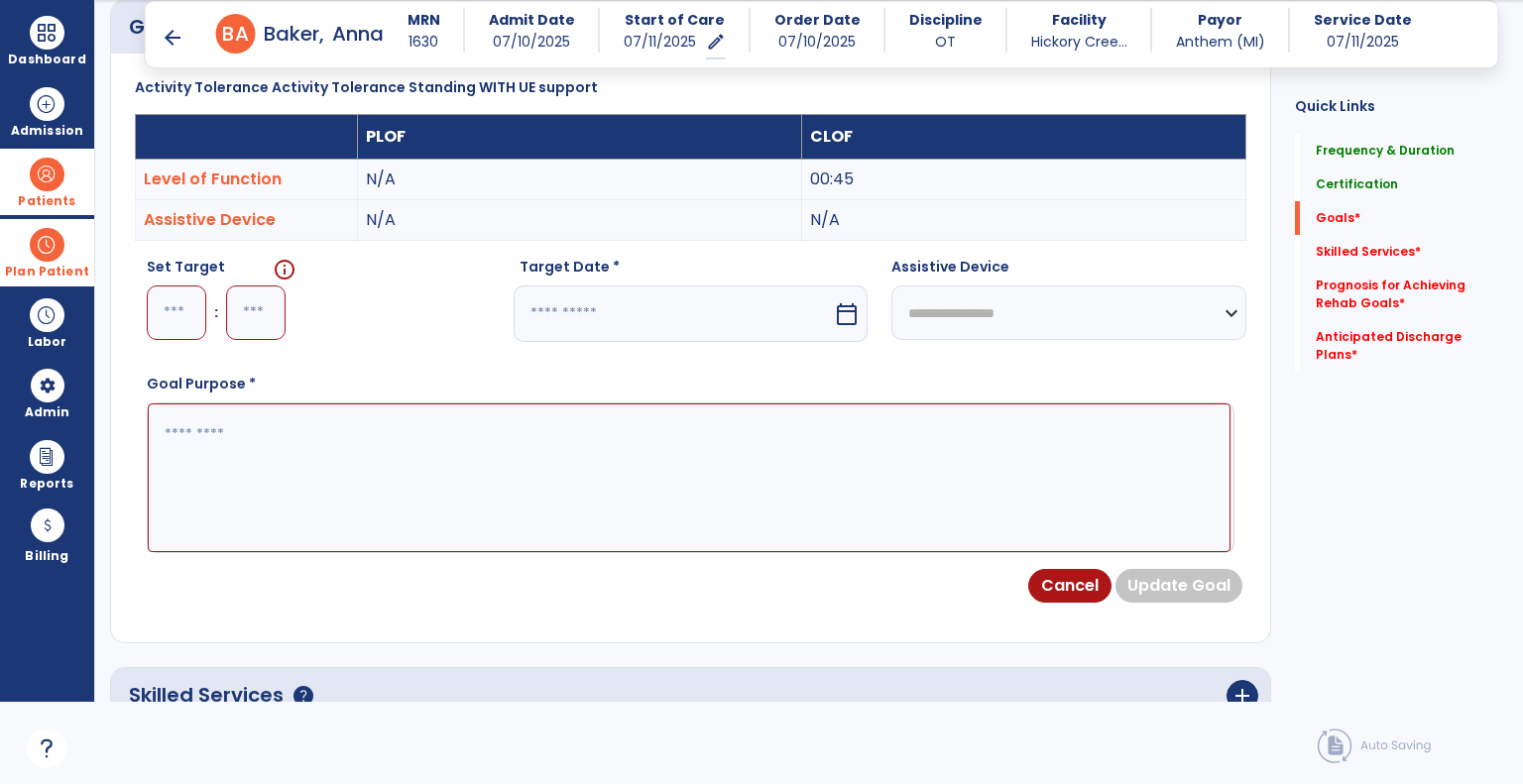 click at bounding box center [176, 312] 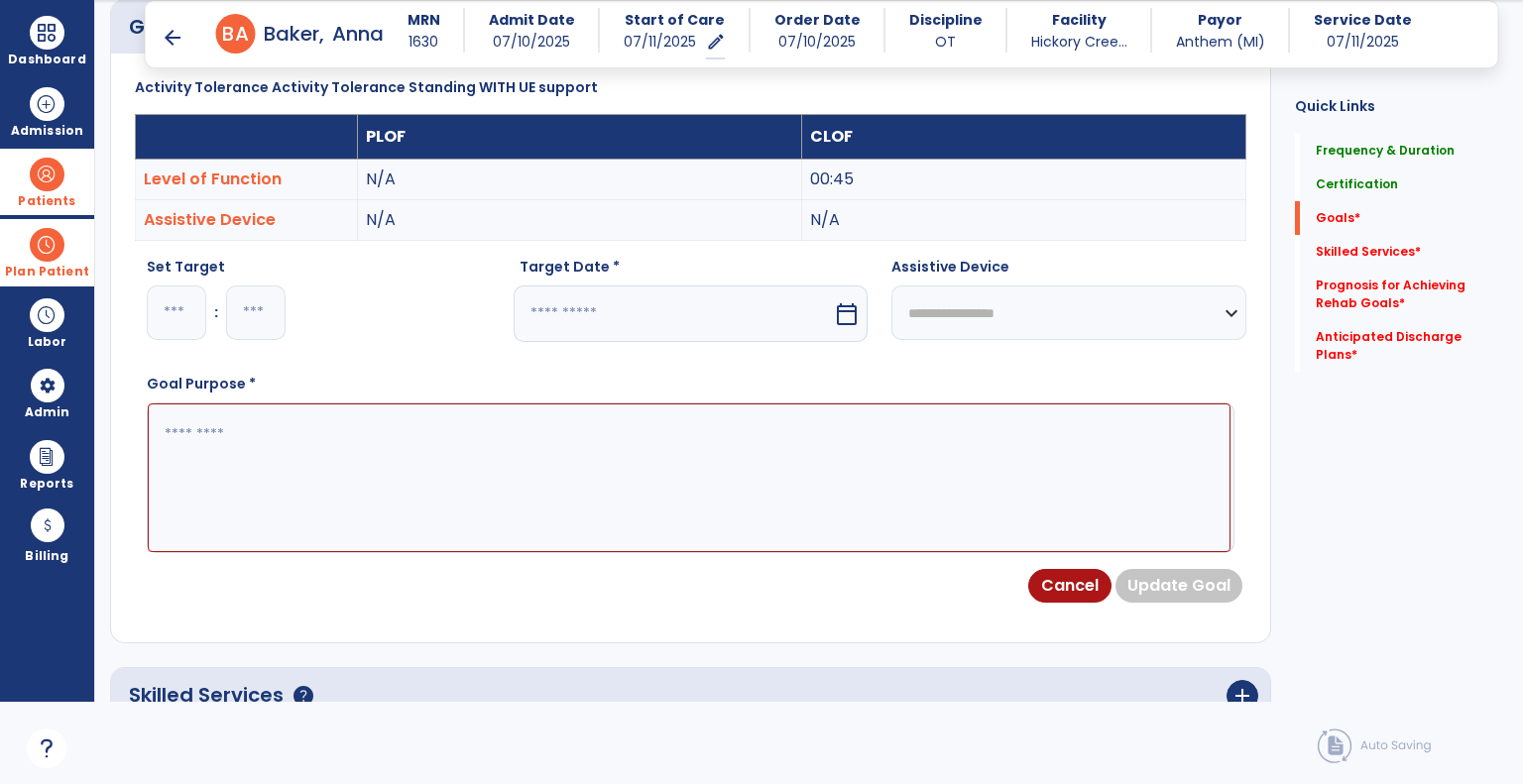 type on "*" 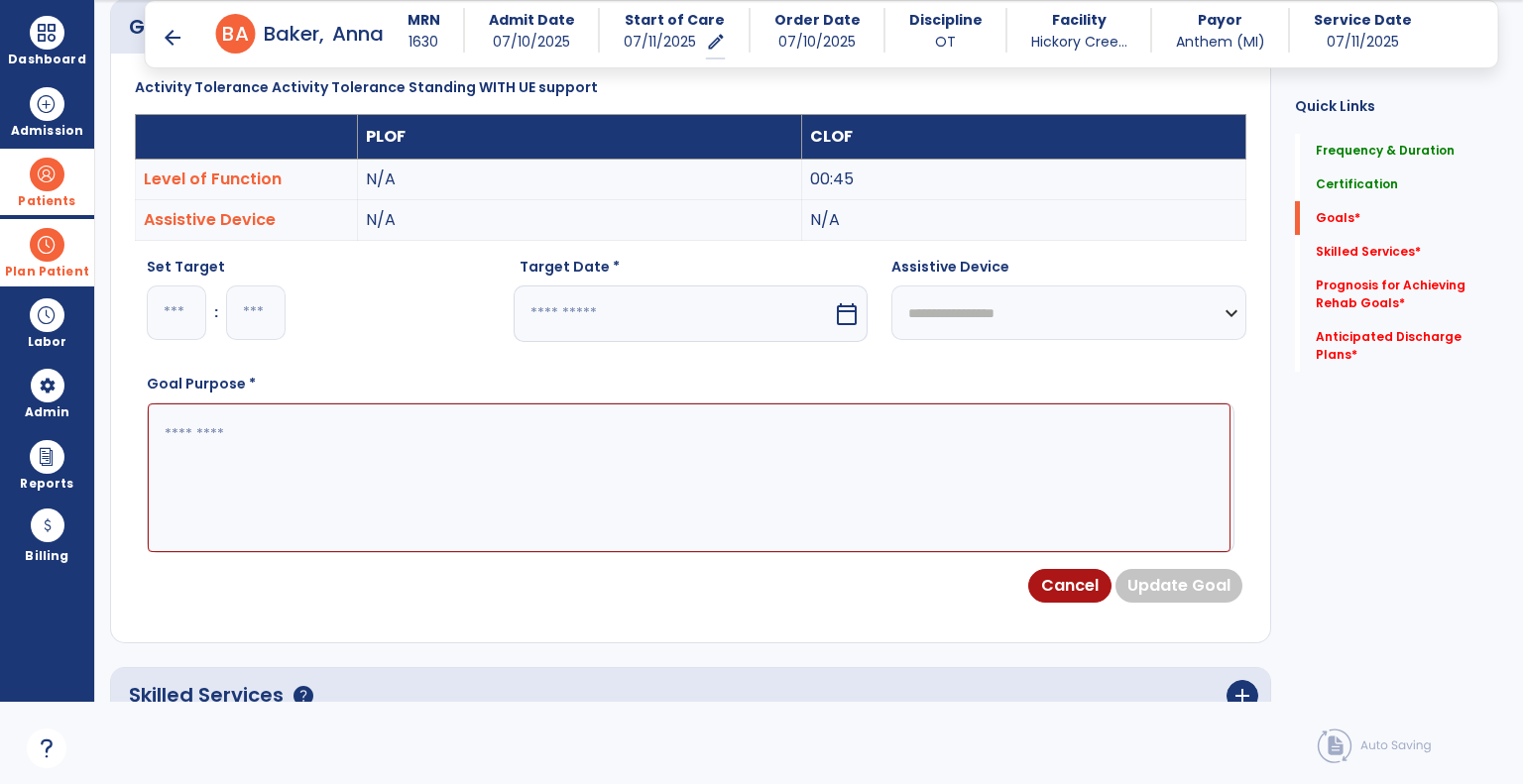 click at bounding box center (689, 478) 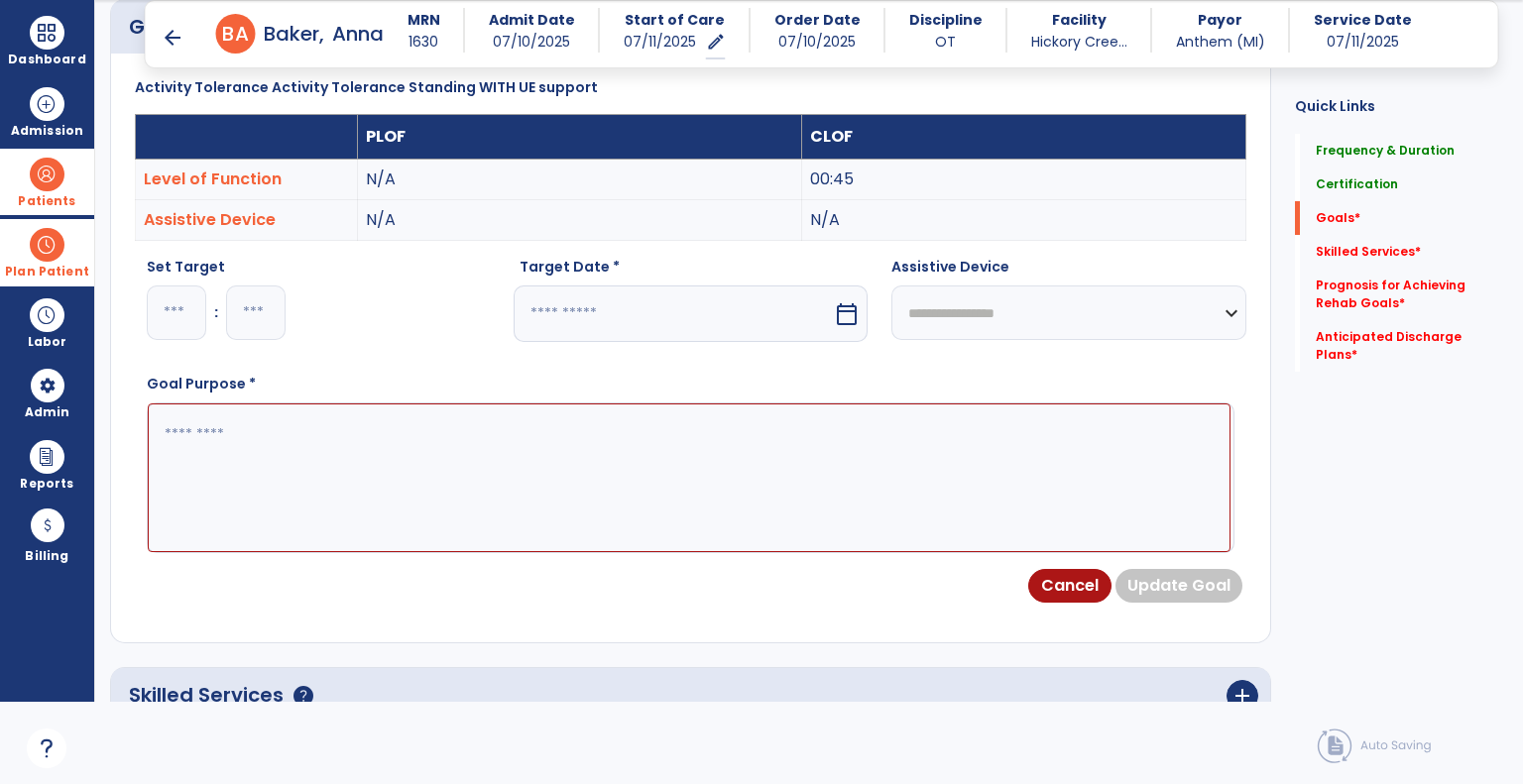 paste on "**********" 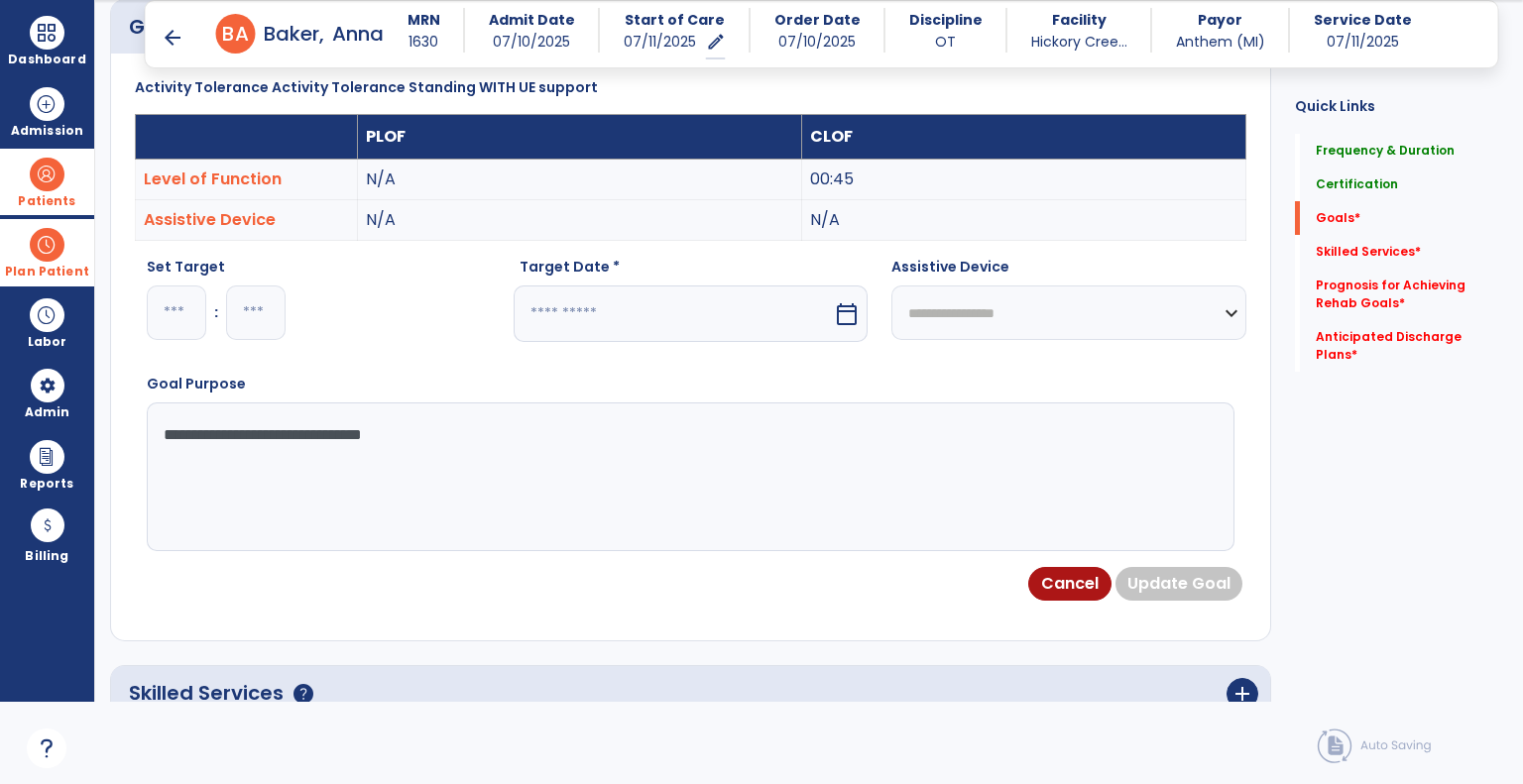 type on "**********" 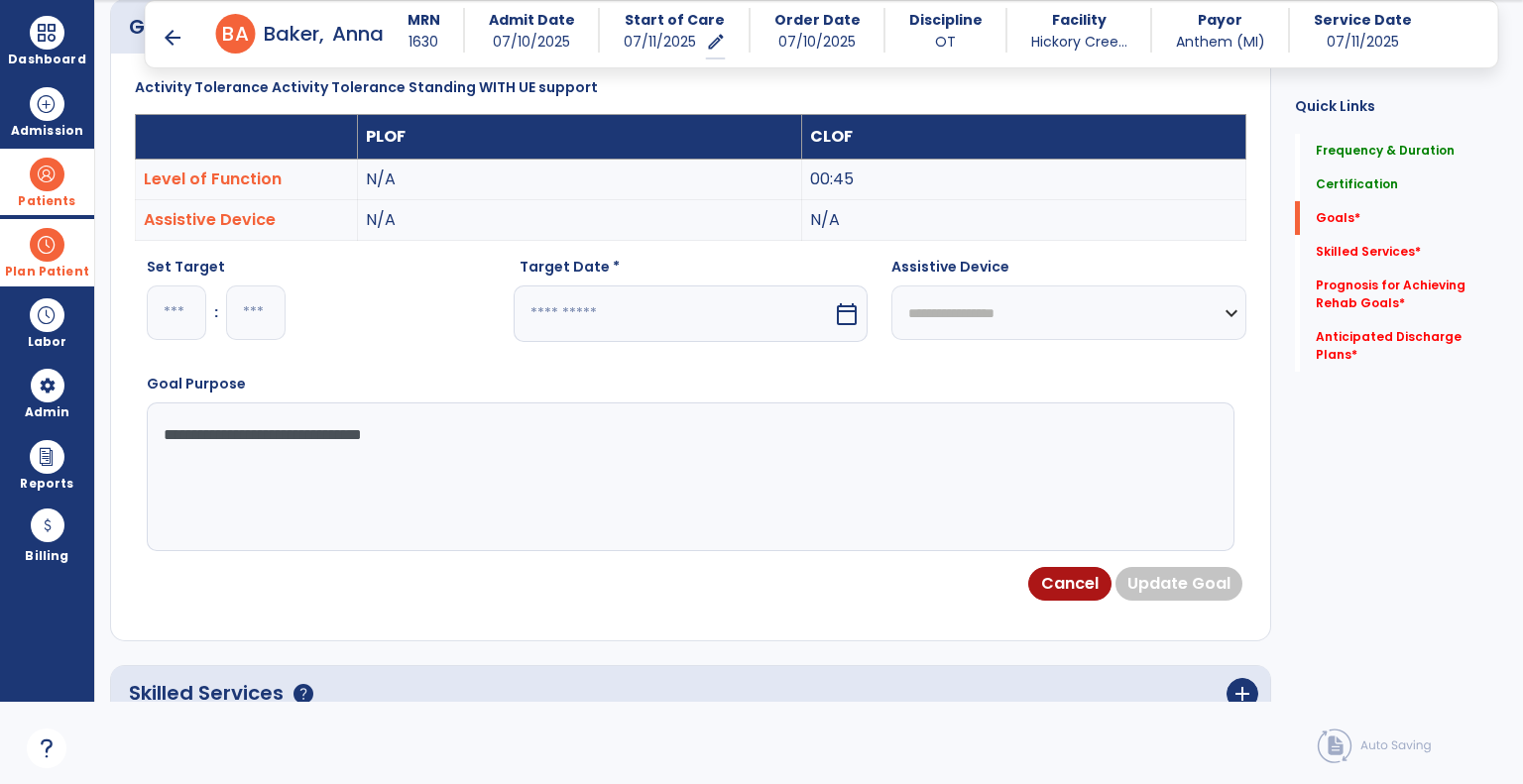 click at bounding box center (673, 313) 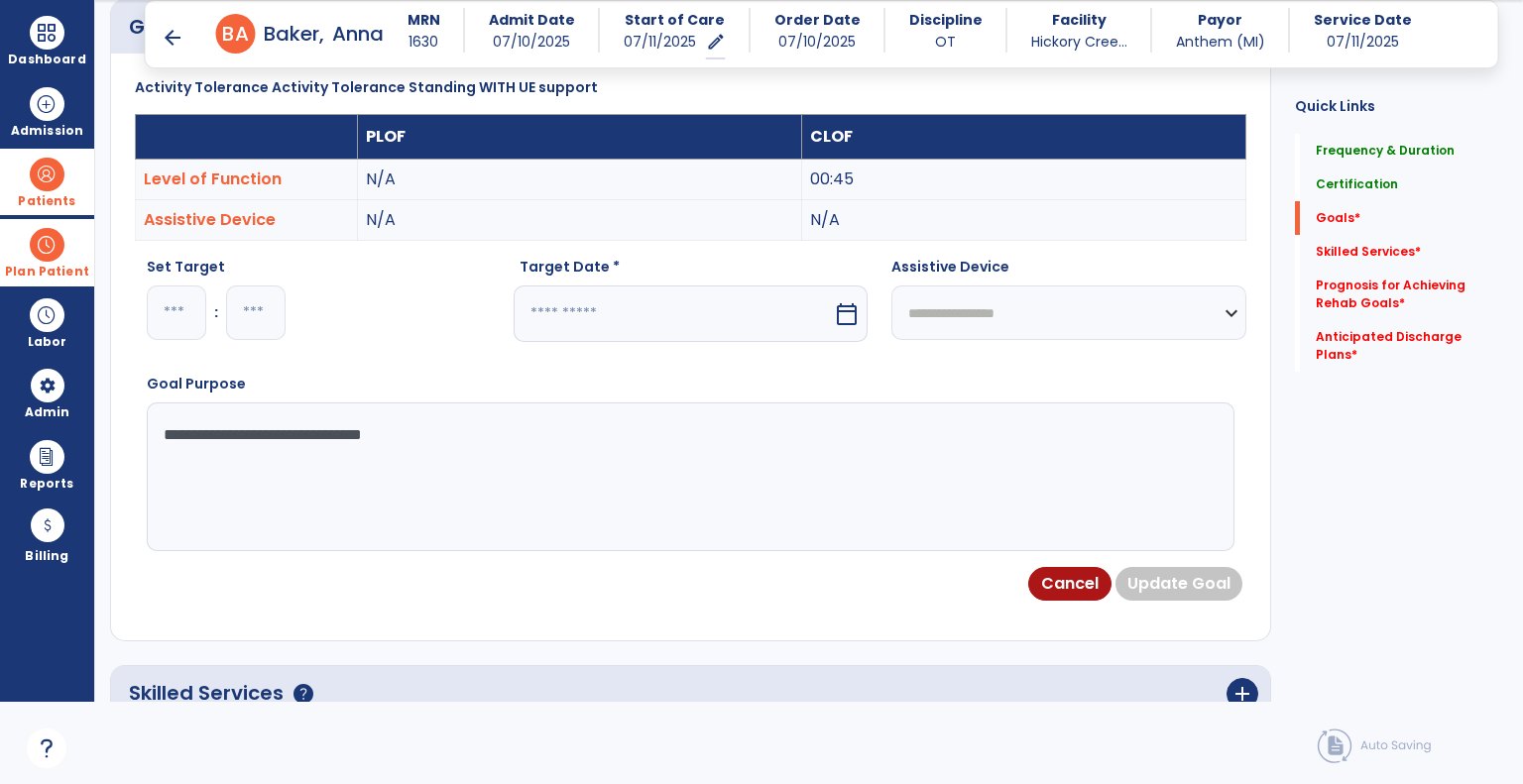 select on "*" 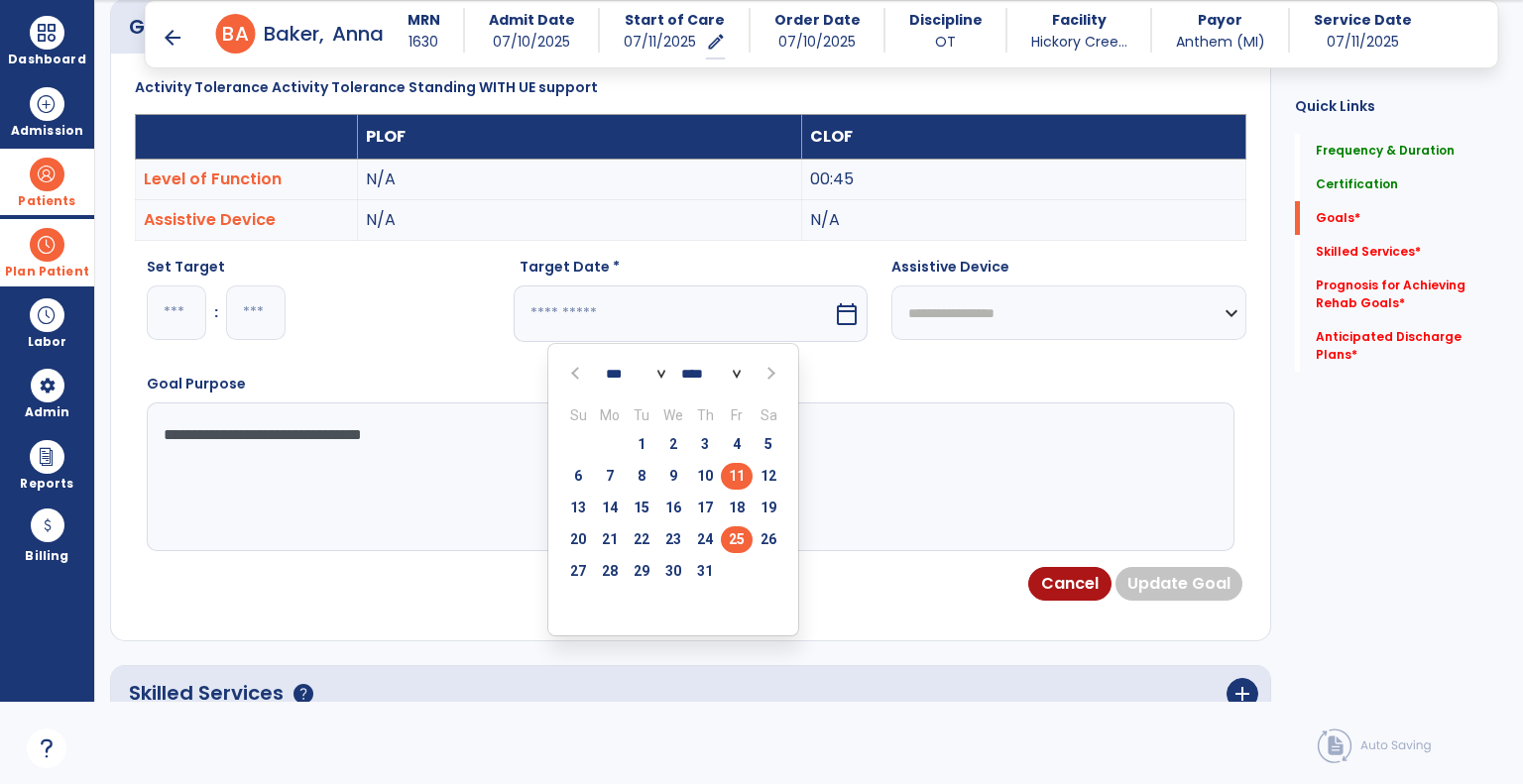 click on "25" at bounding box center (737, 539) 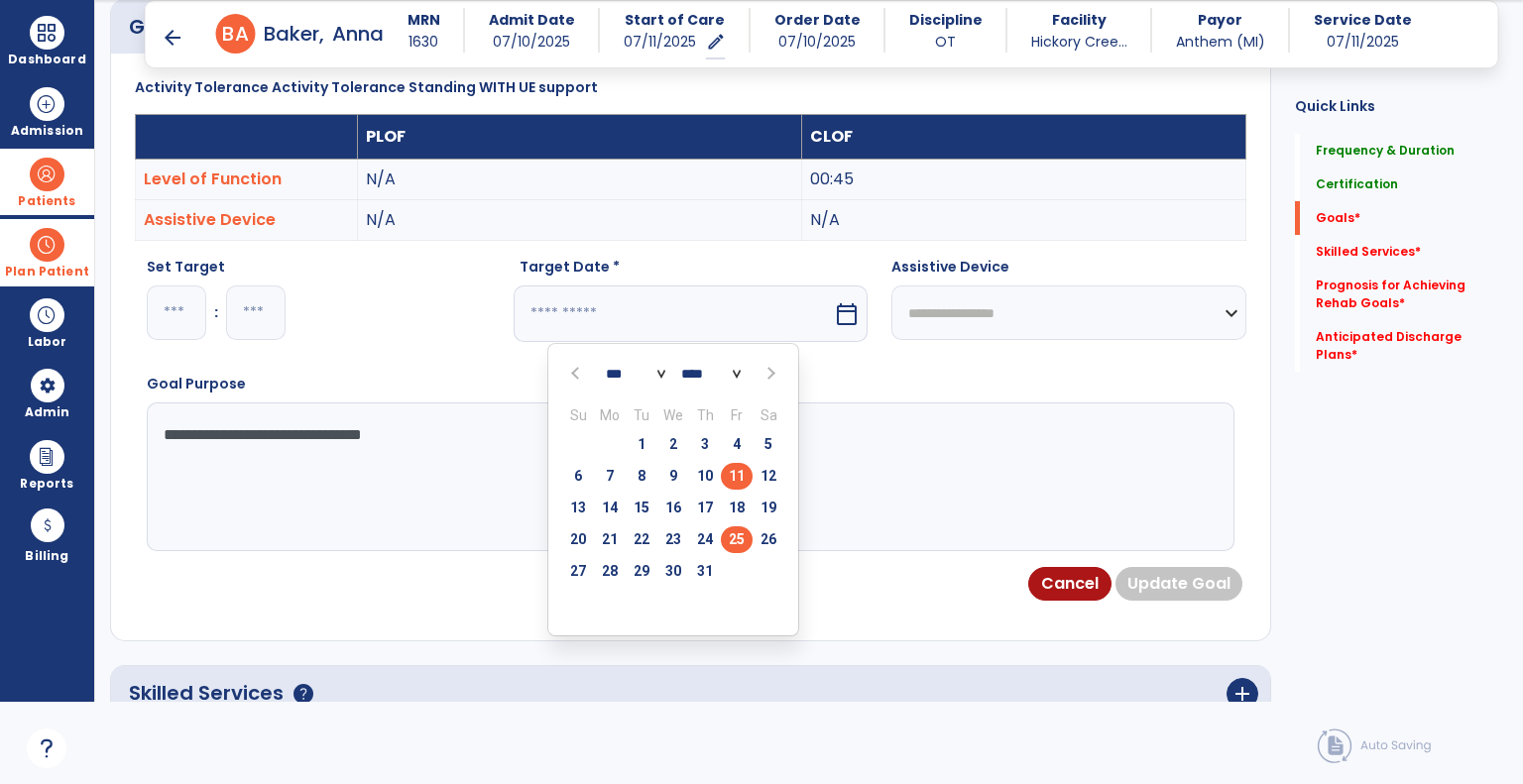 type on "*********" 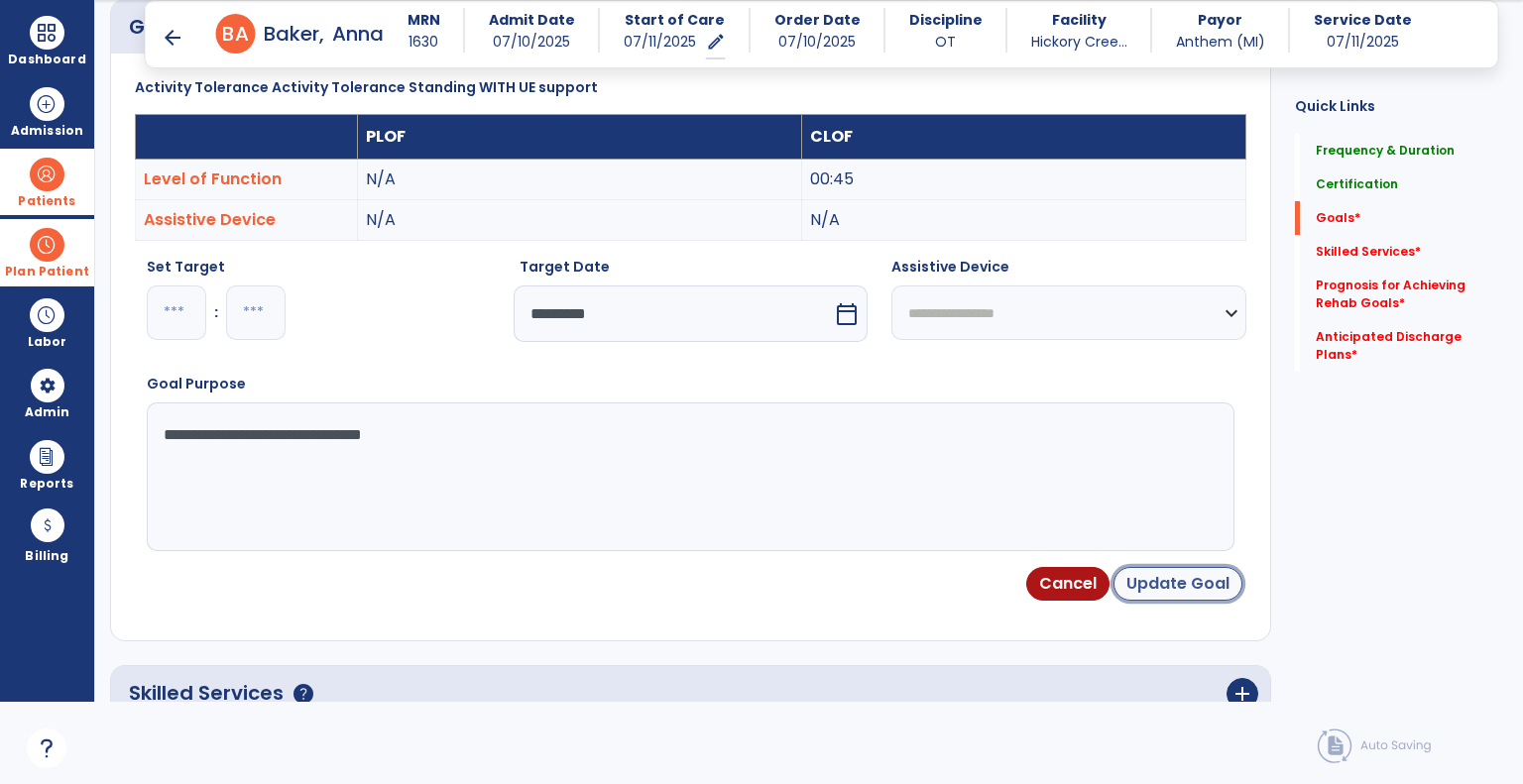 click on "Update Goal" at bounding box center [1178, 584] 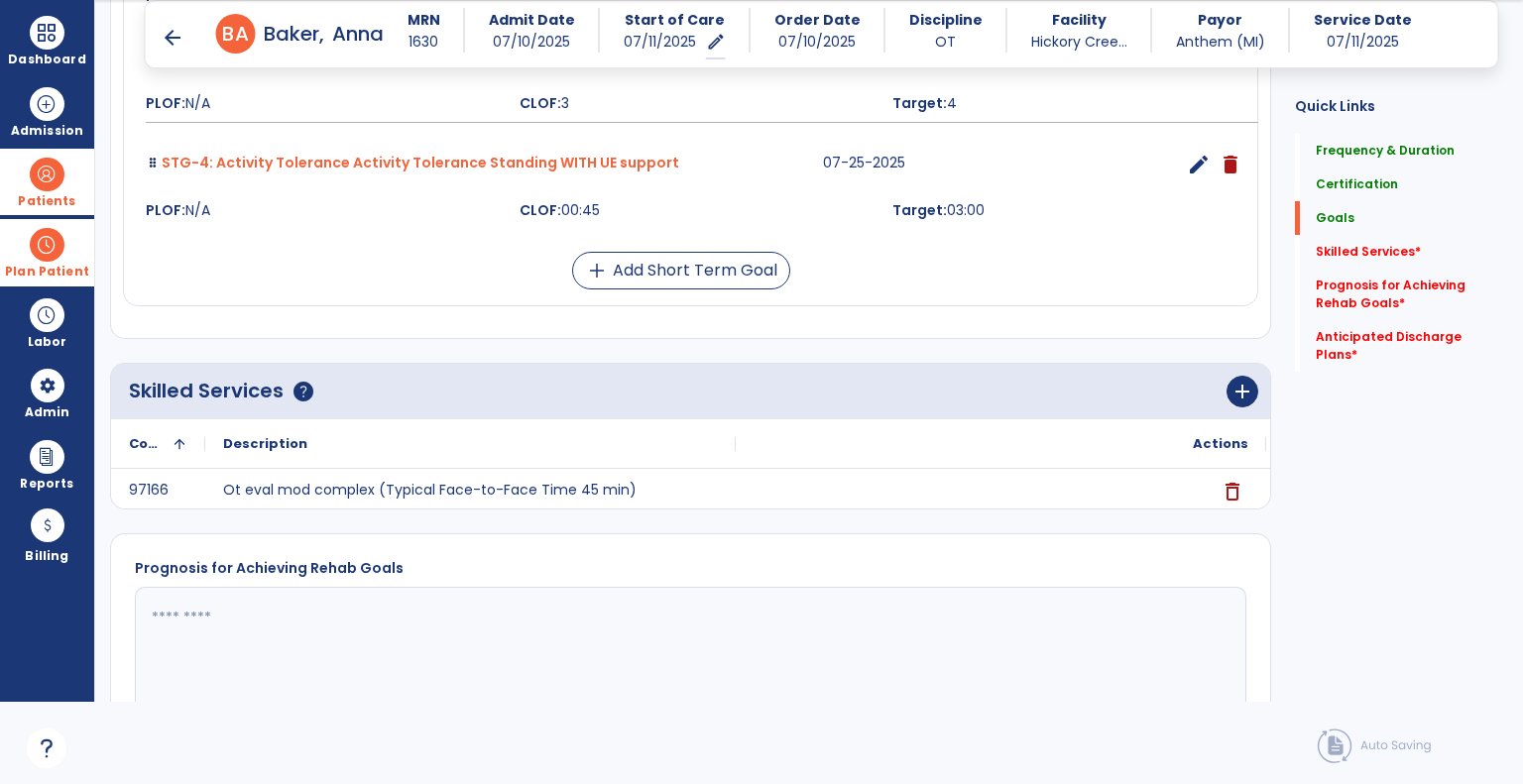 scroll, scrollTop: 1520, scrollLeft: 0, axis: vertical 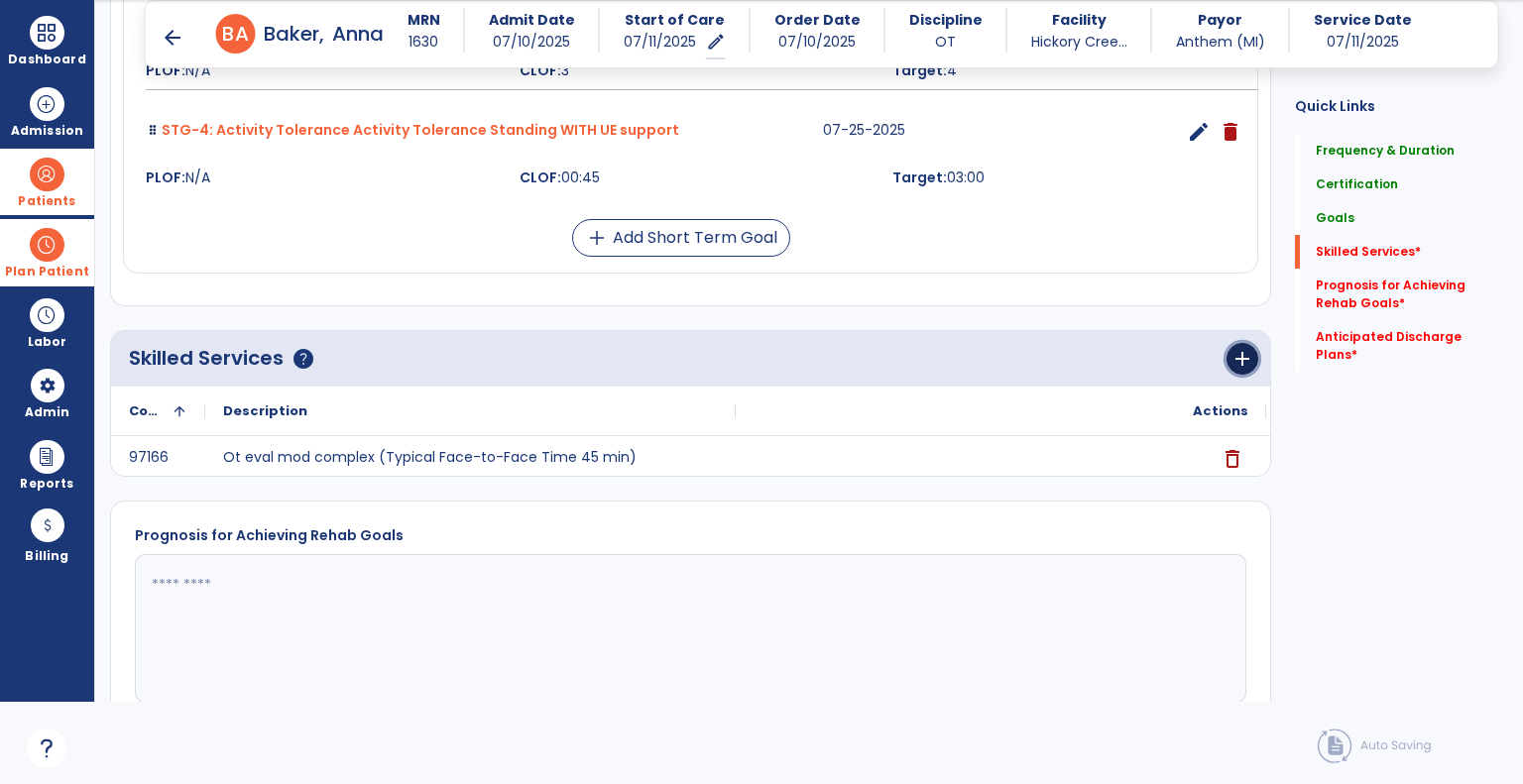 drag, startPoint x: 1239, startPoint y: 360, endPoint x: 1130, endPoint y: 368, distance: 109.29318 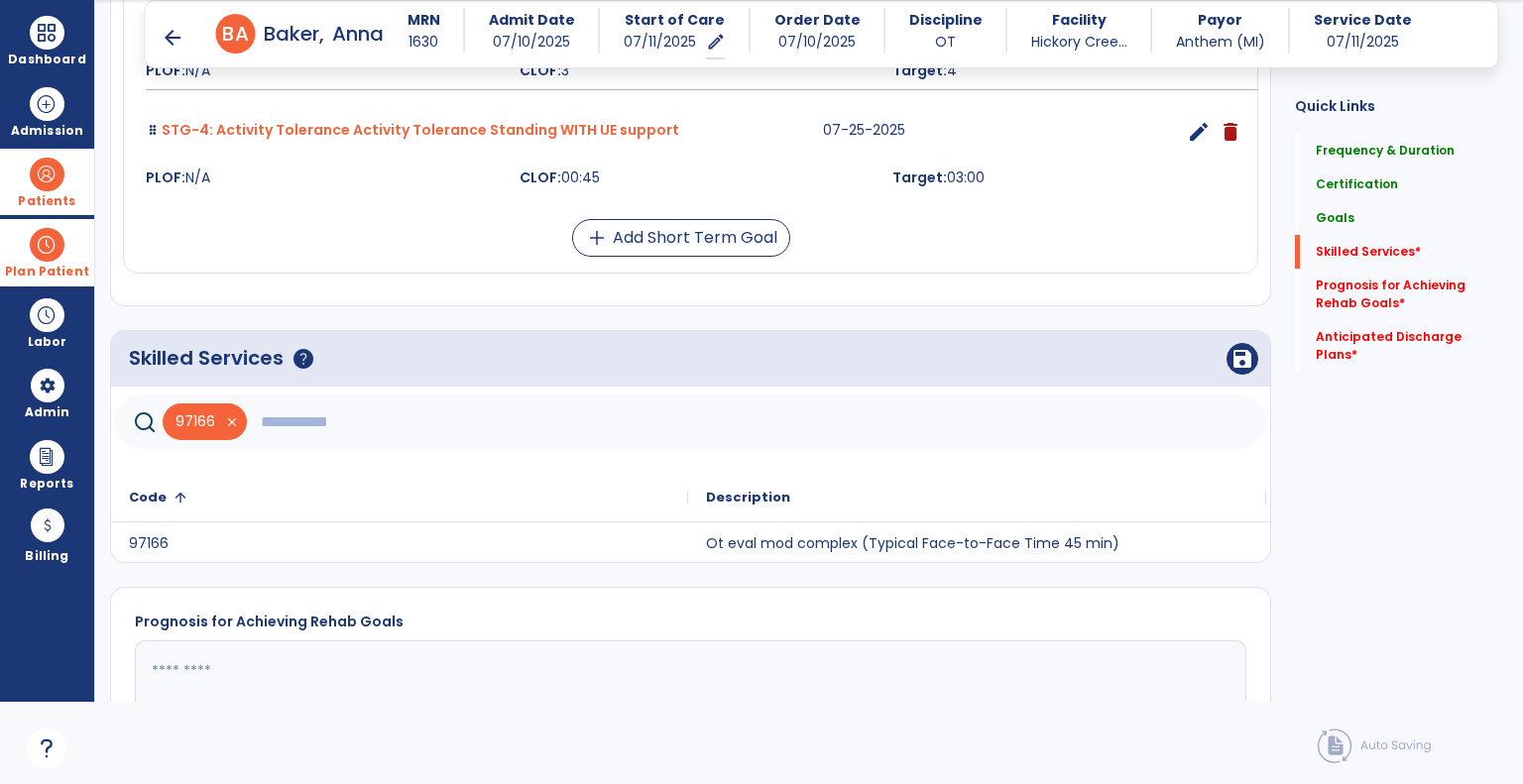 click 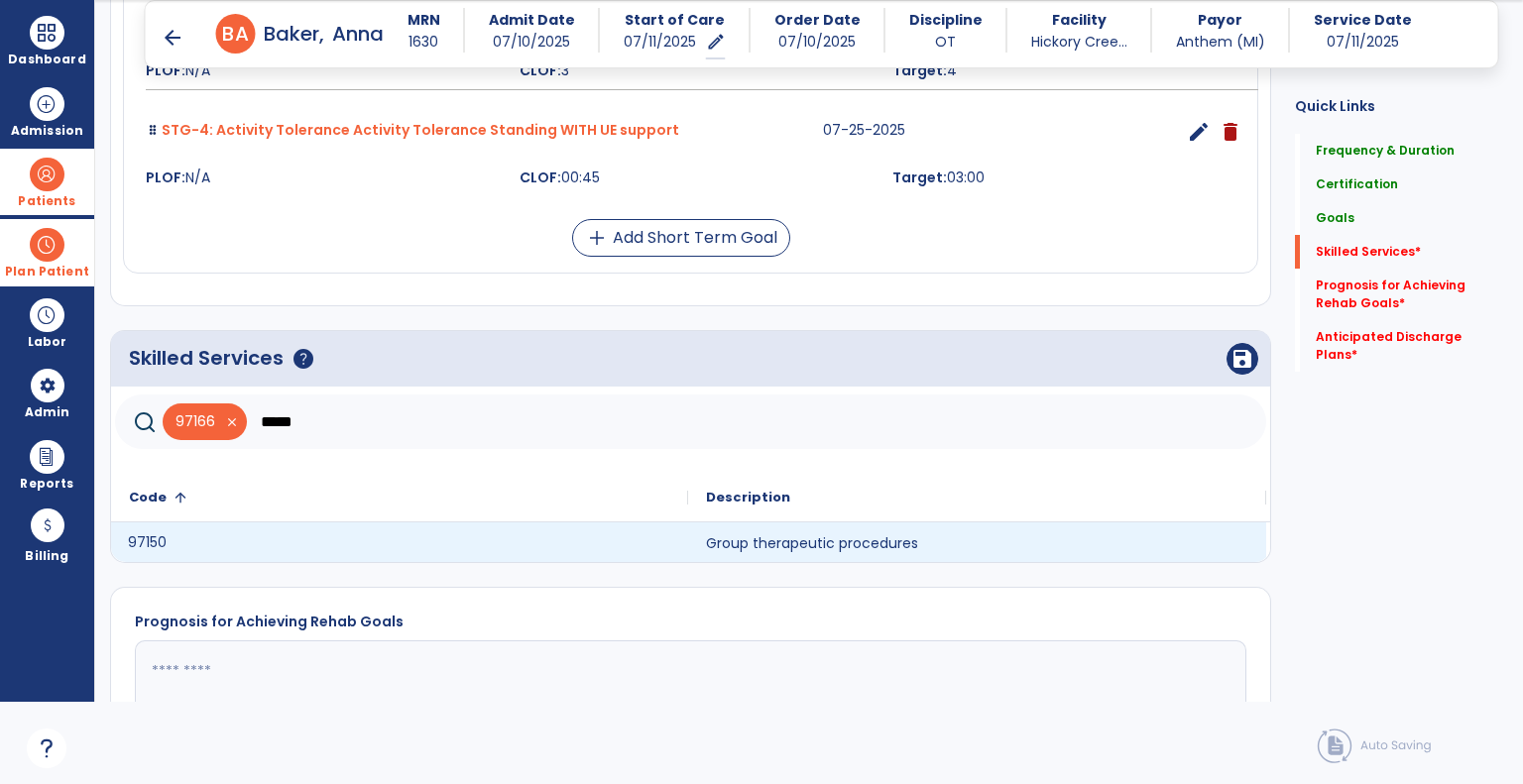 click on "97150" 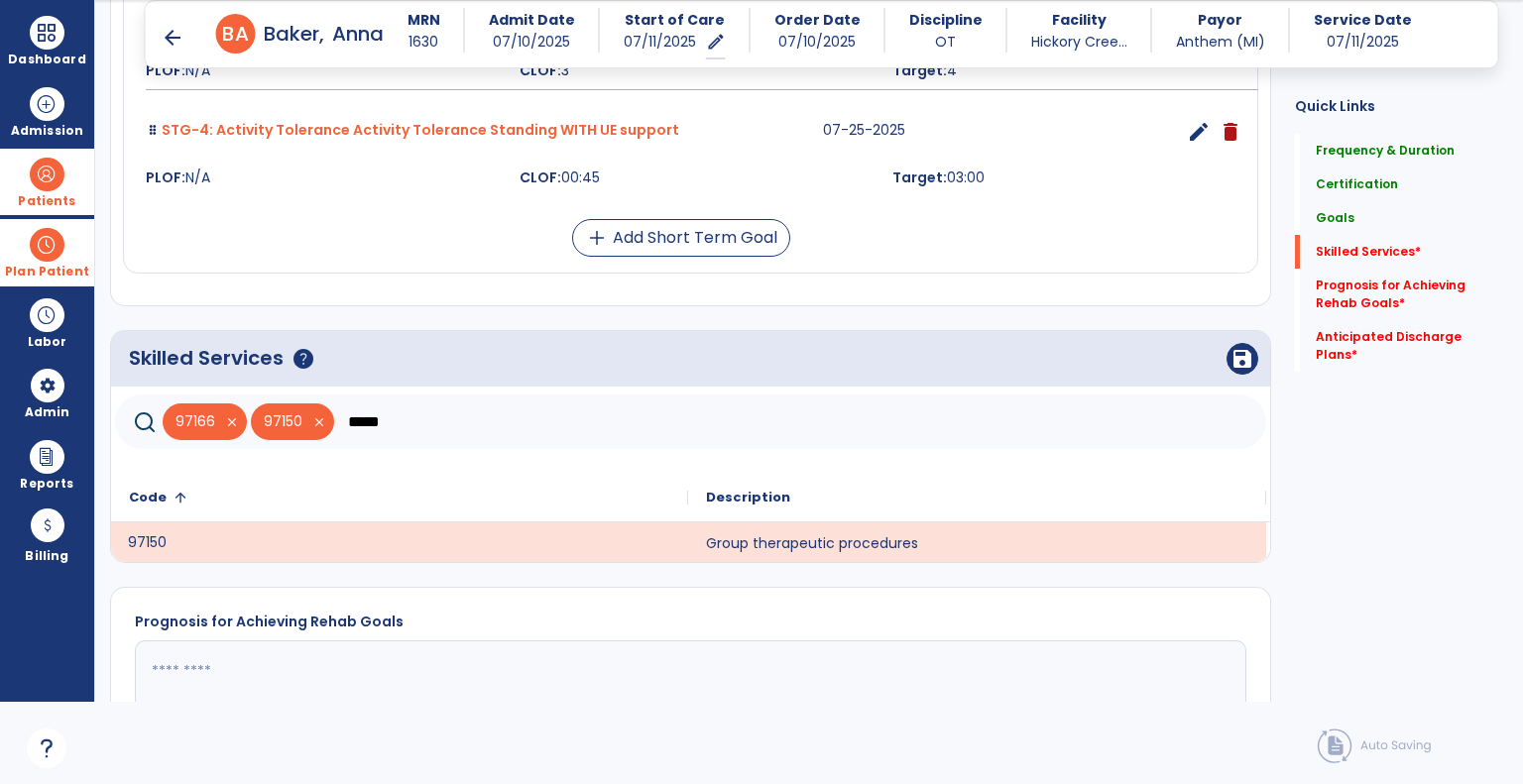 click on "*****" 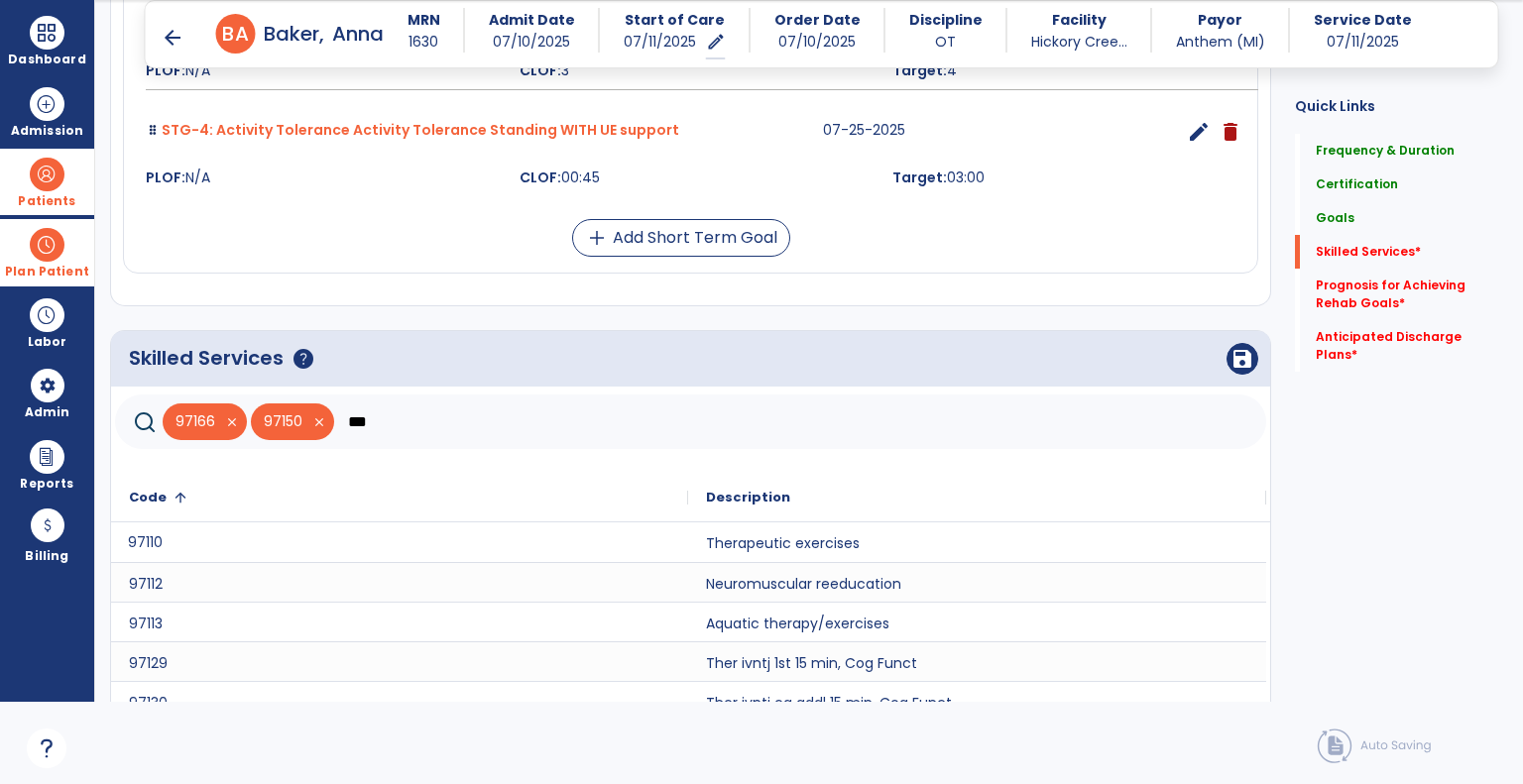 scroll, scrollTop: 0, scrollLeft: 0, axis: both 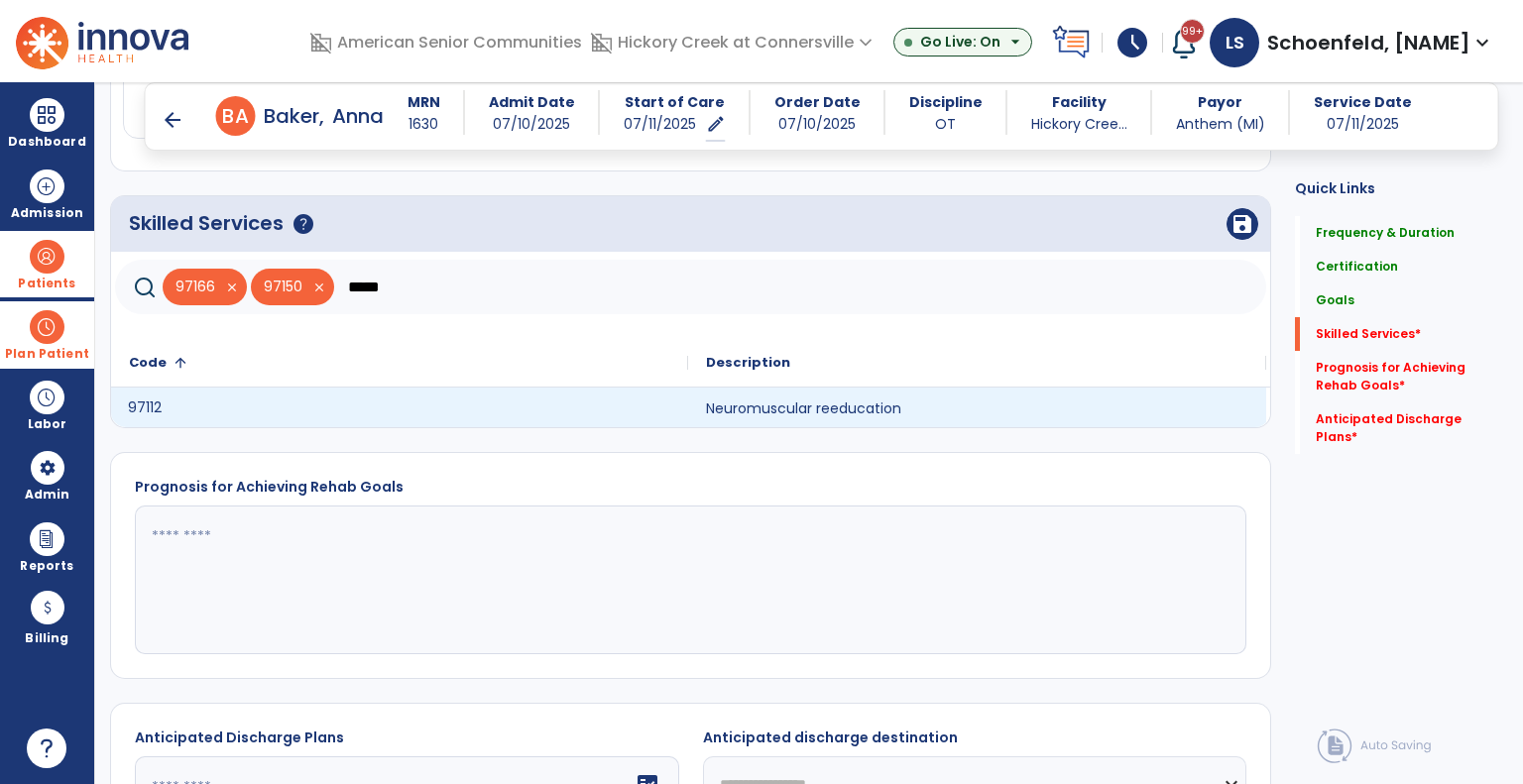 click on "97112" 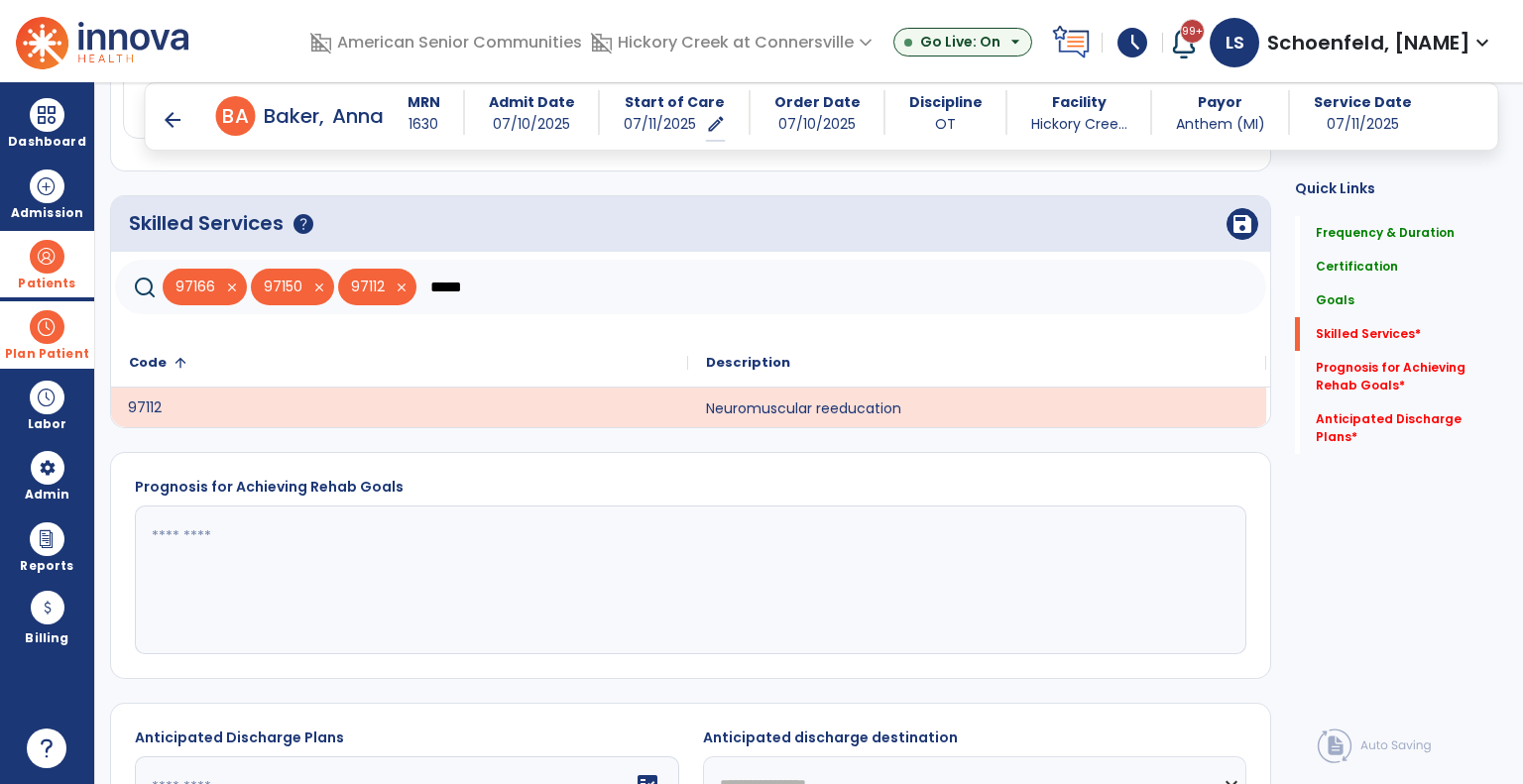 click on "*****" 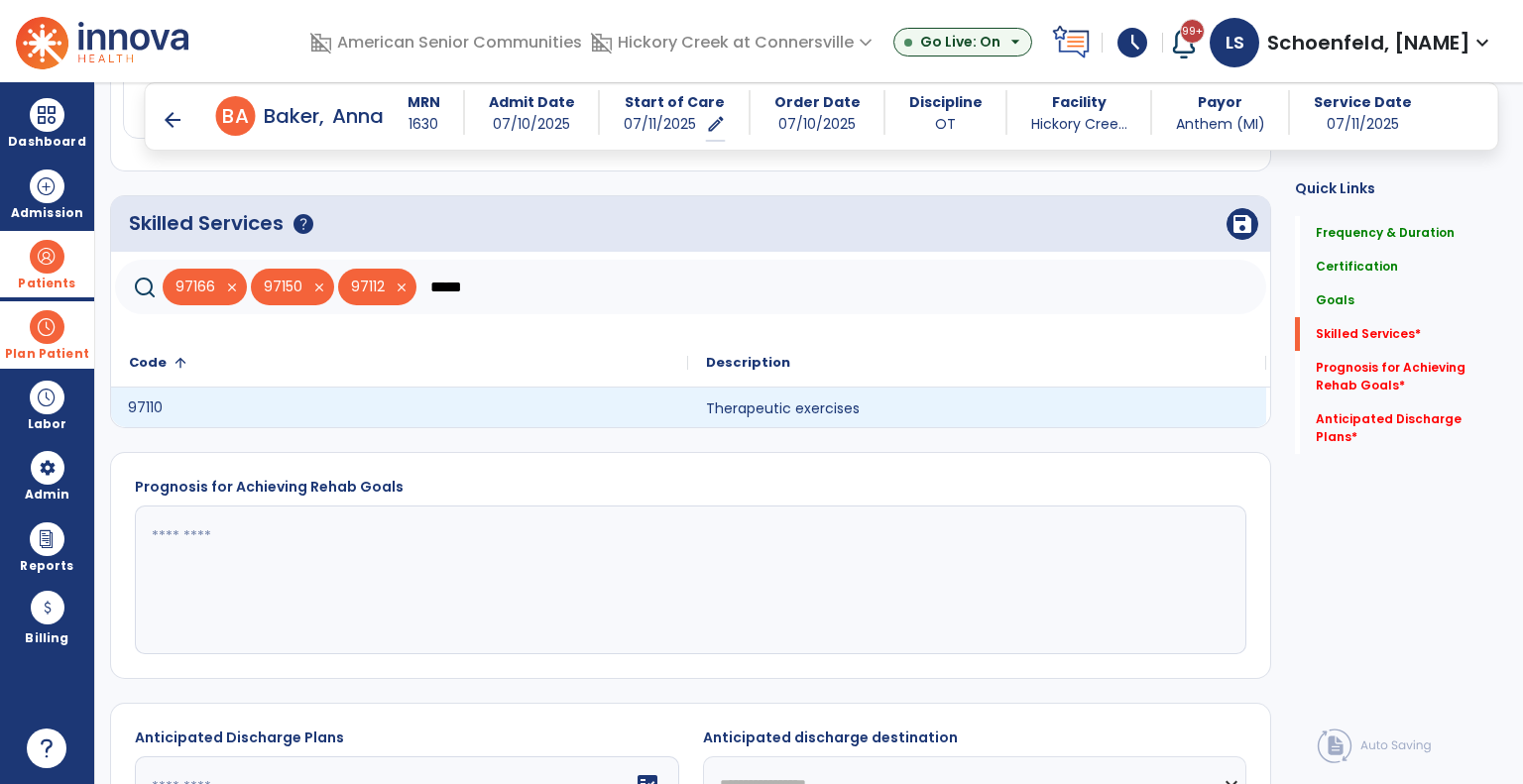 click on "97110" 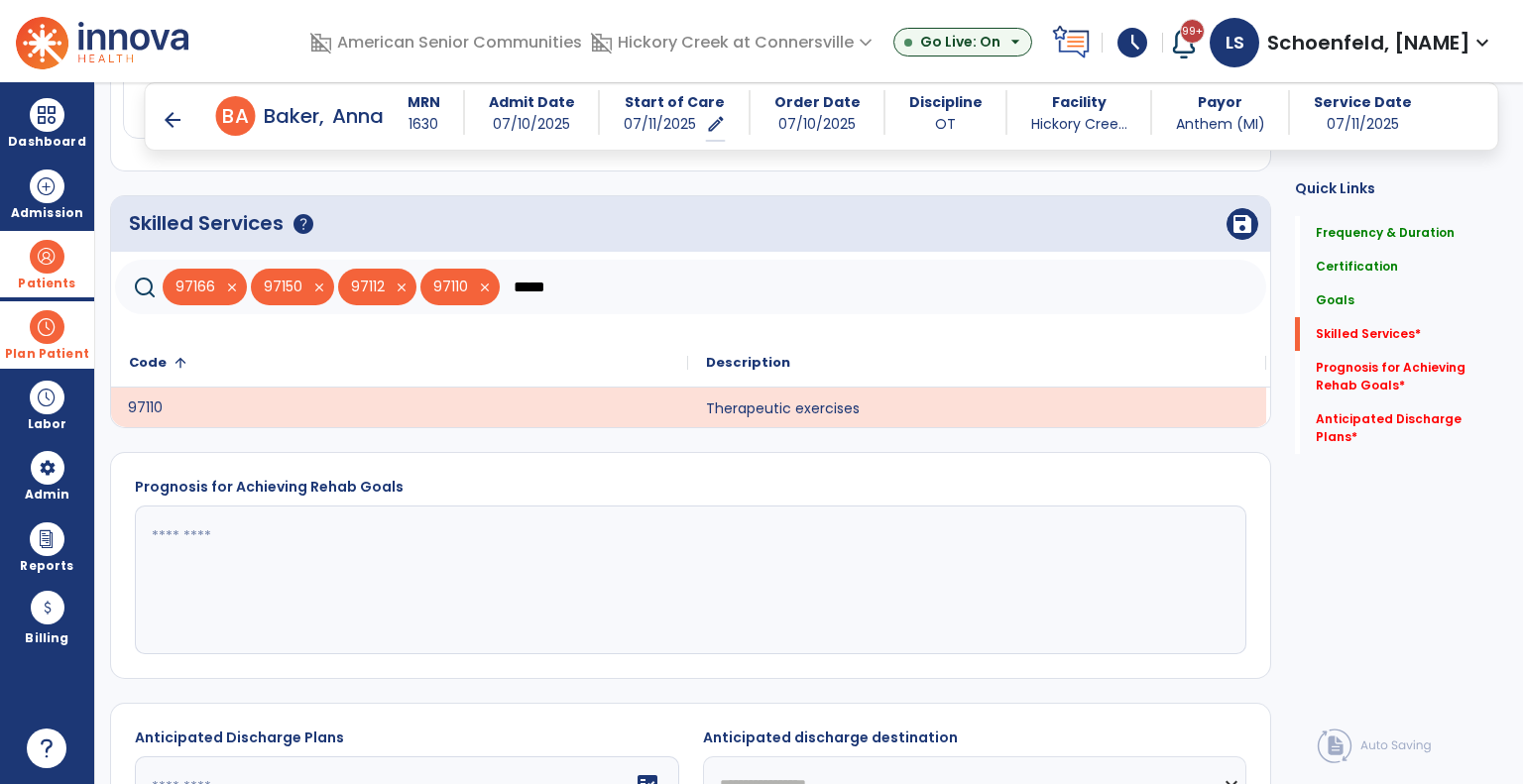 click on "*****" 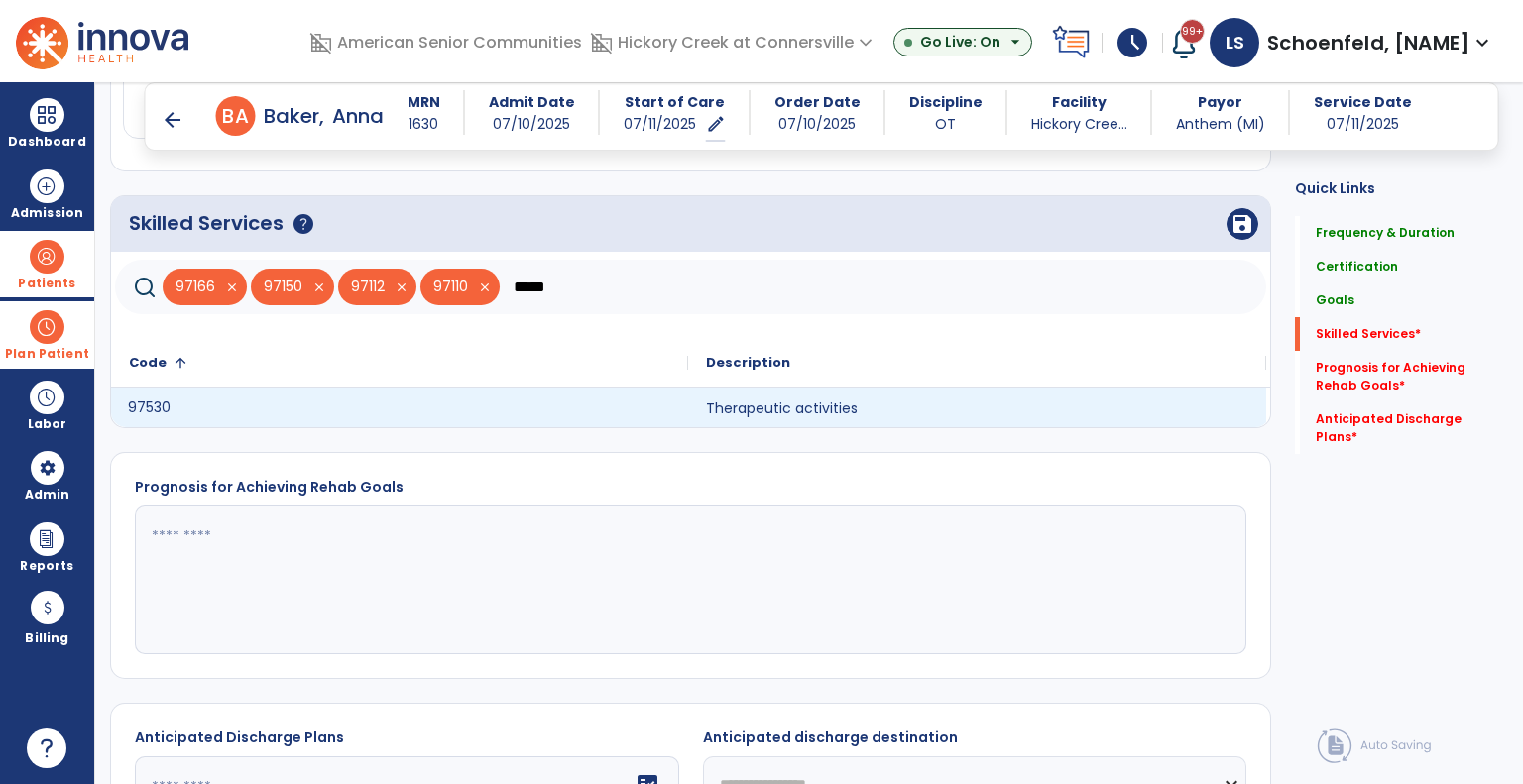 click on "97530" 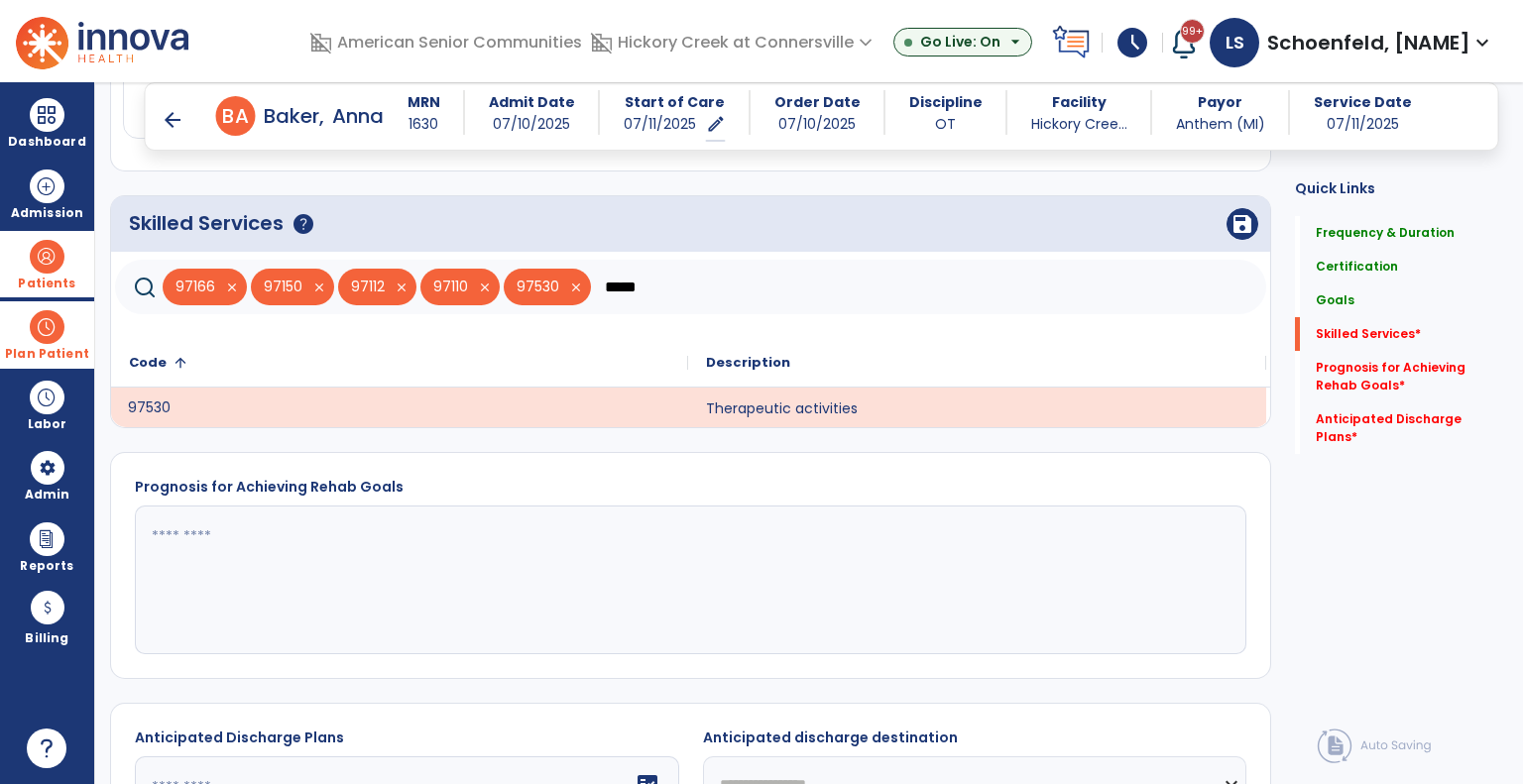 click on "*****" 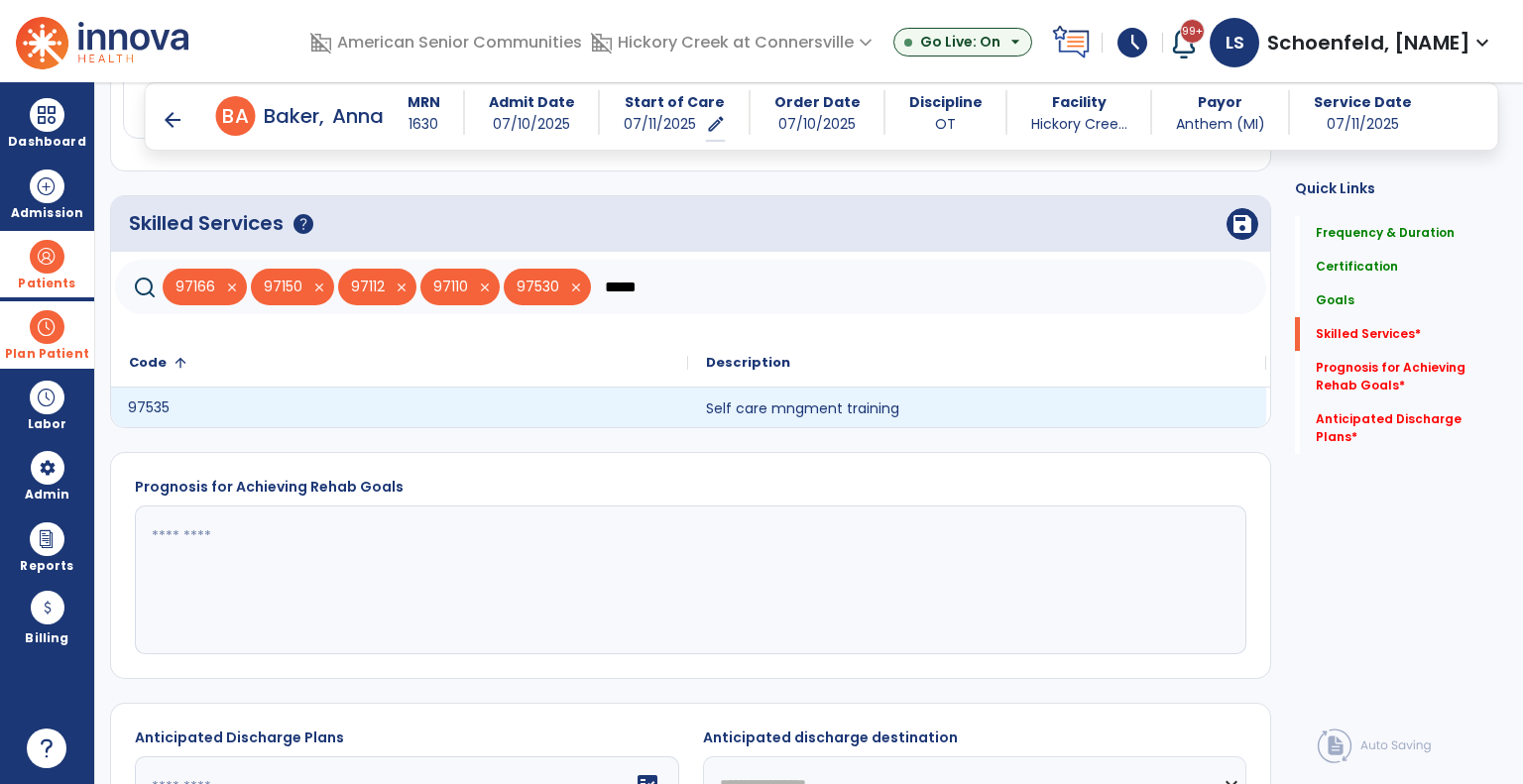 type on "*****" 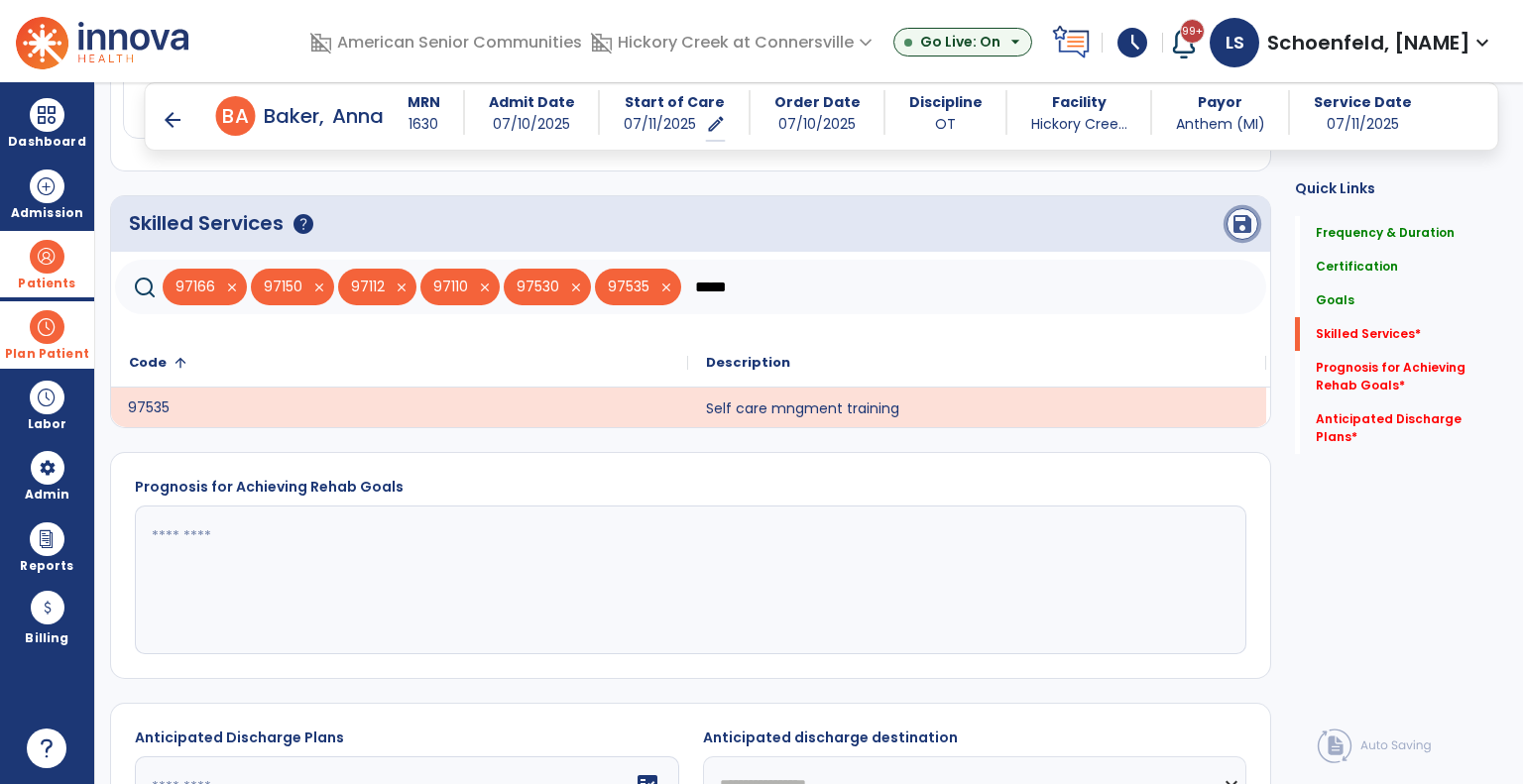 click on "save" 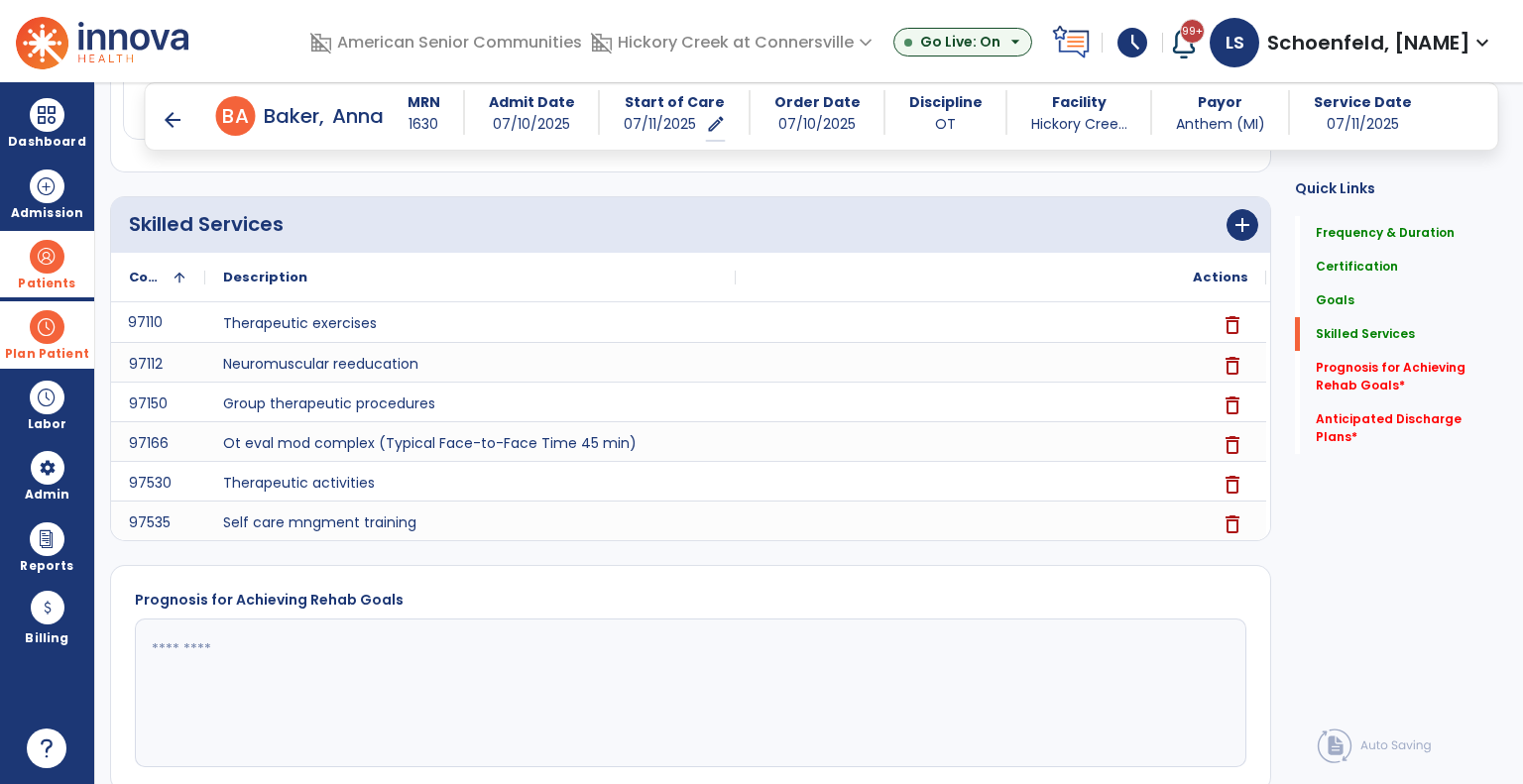 scroll, scrollTop: 2034, scrollLeft: 0, axis: vertical 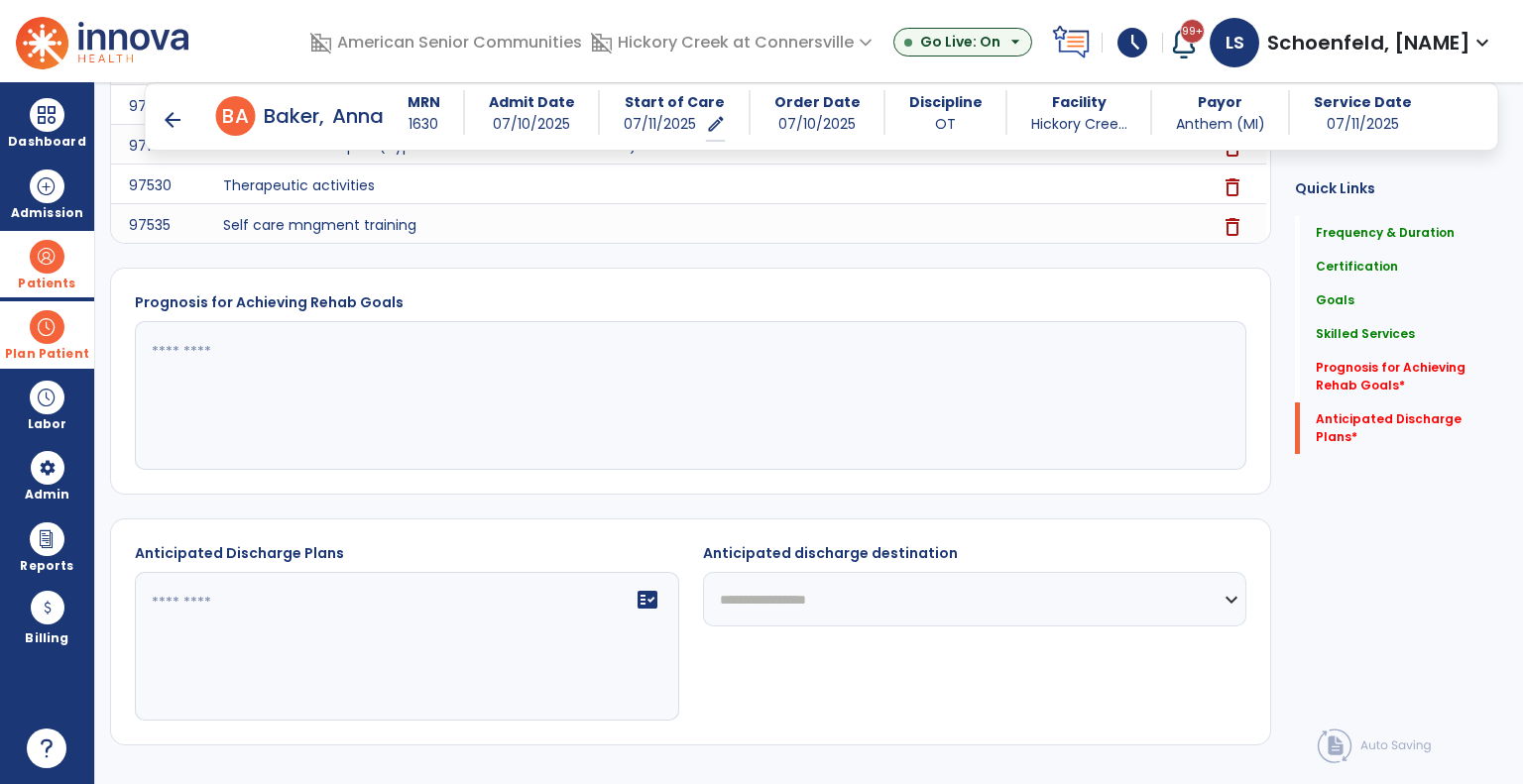 click 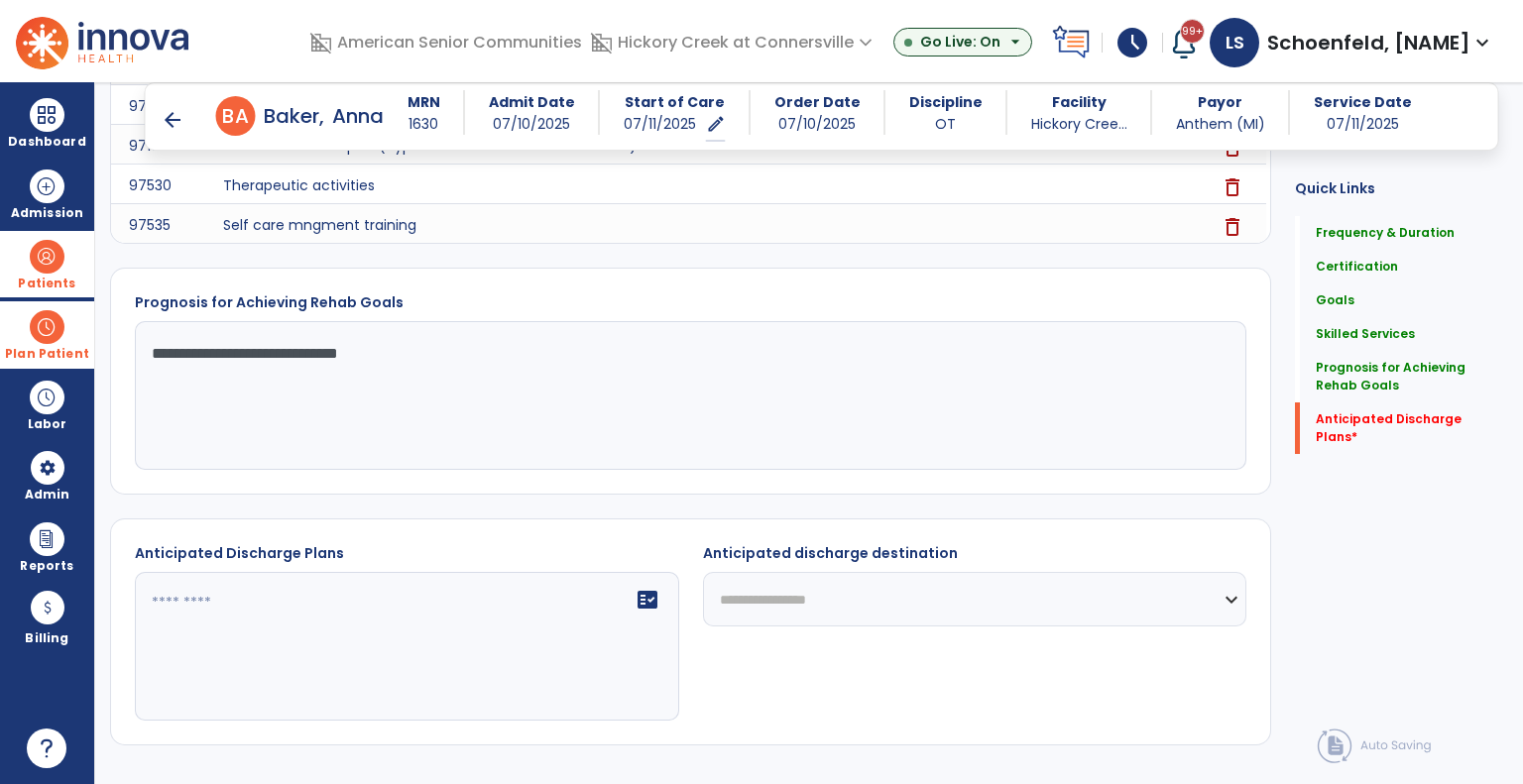 type on "**********" 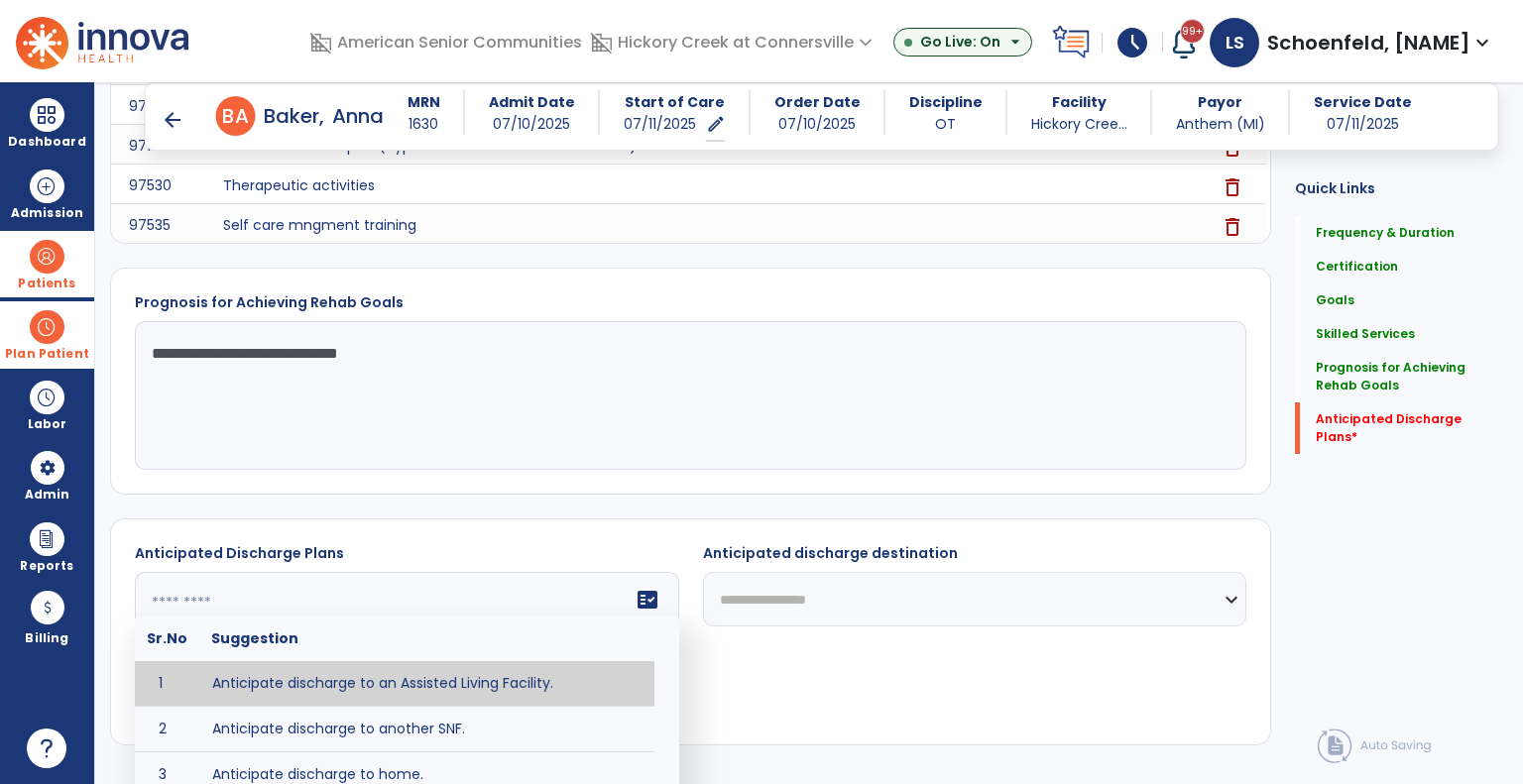 click 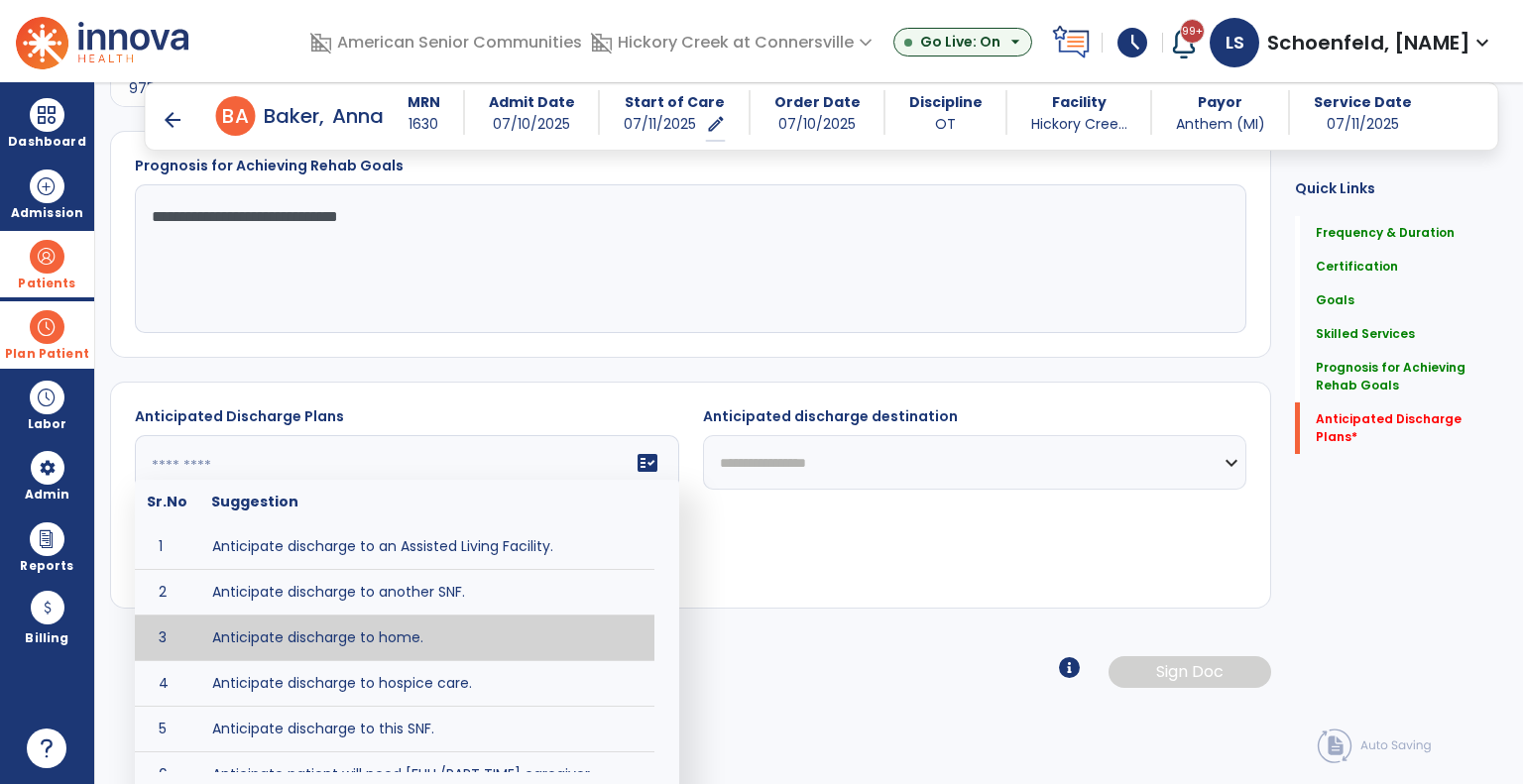 type on "**********" 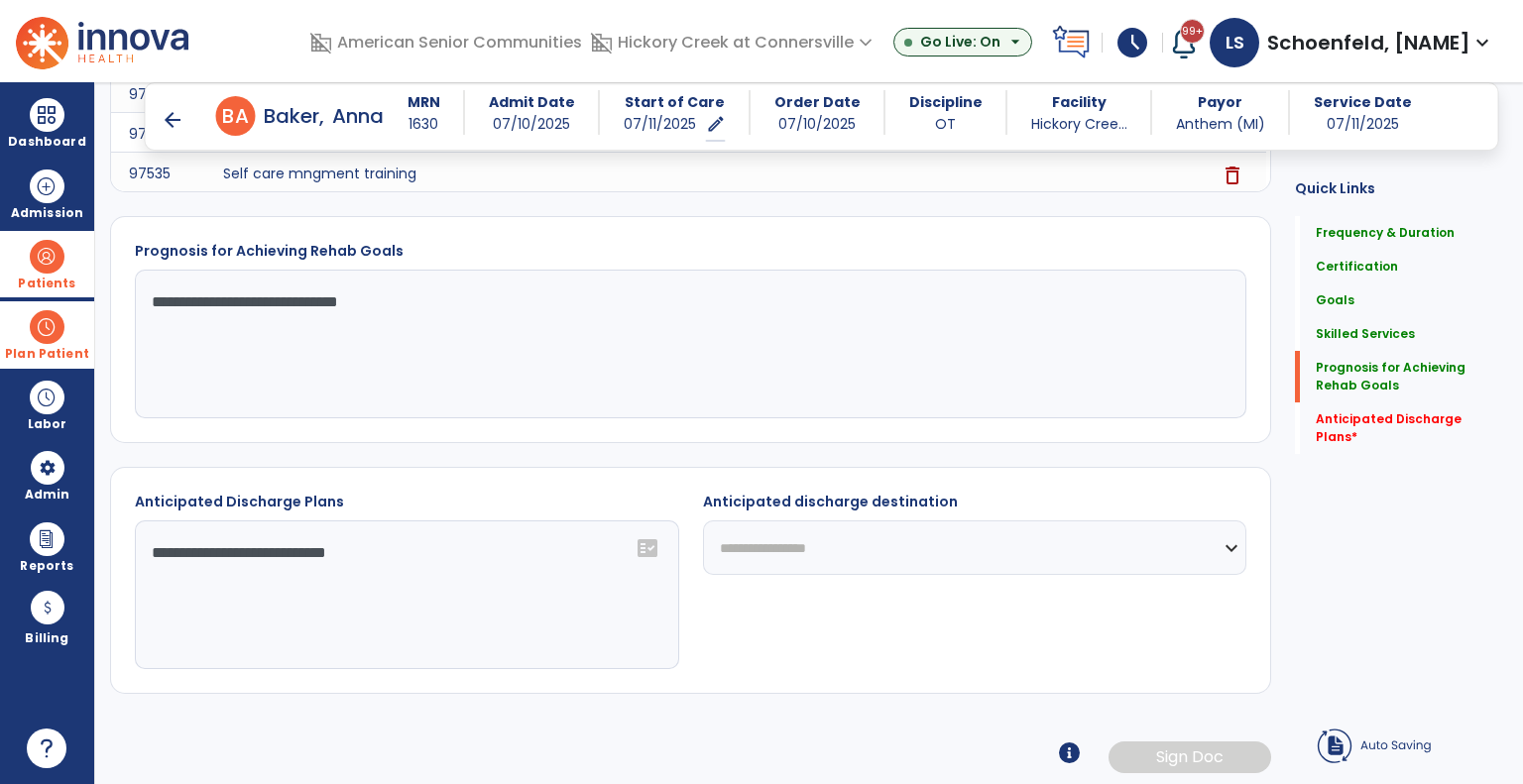 scroll, scrollTop: 2085, scrollLeft: 0, axis: vertical 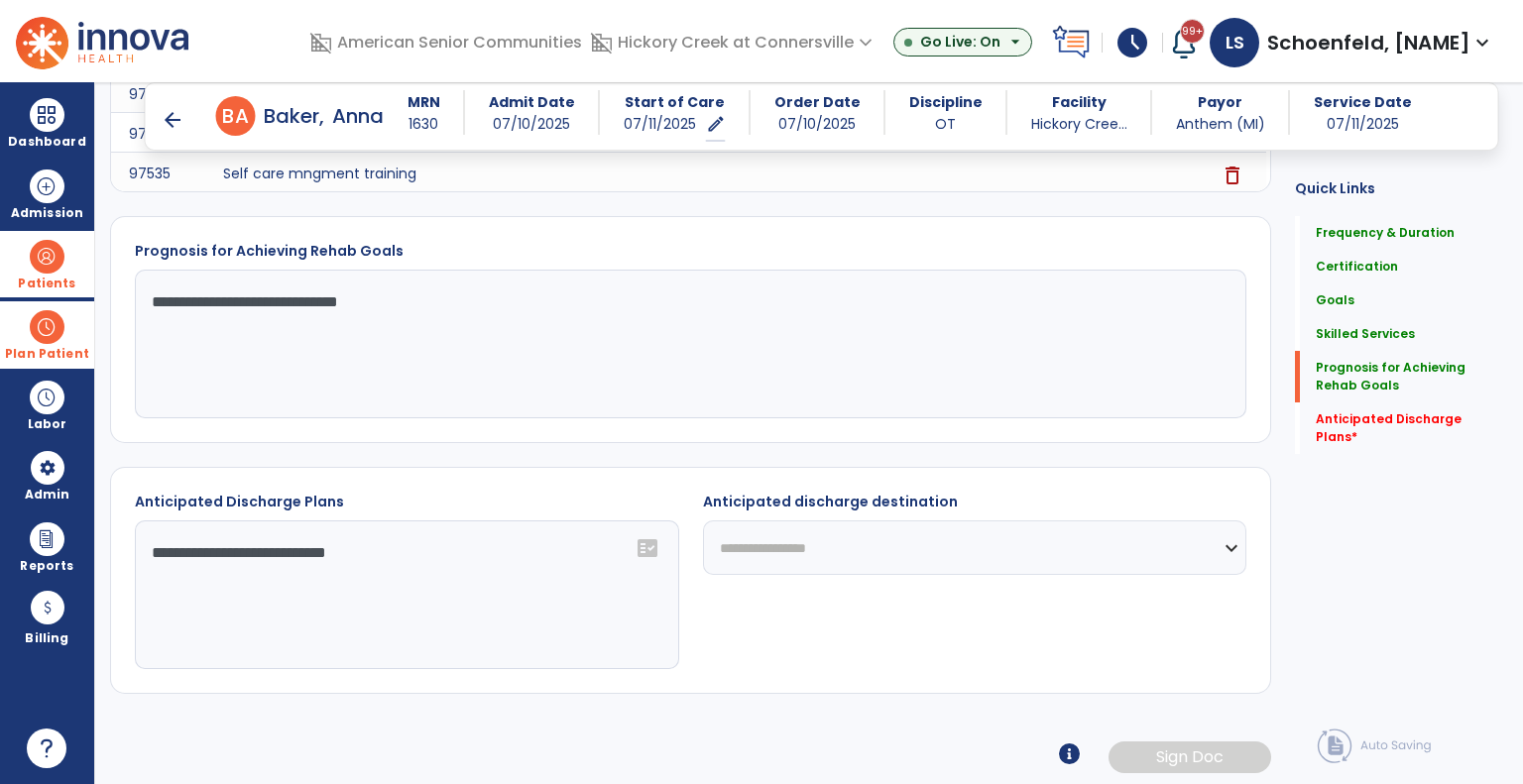 click on "**********" 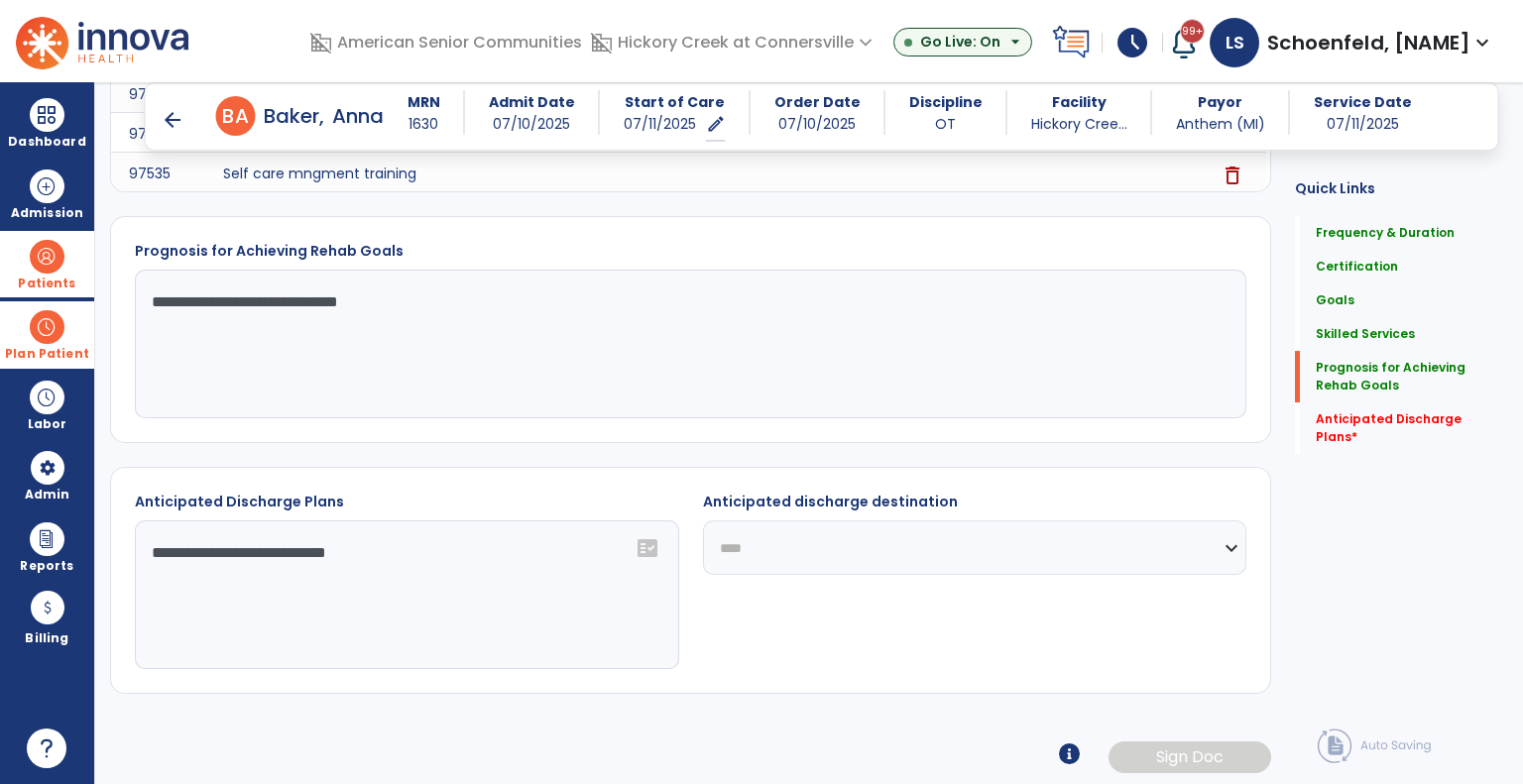 click on "**********" 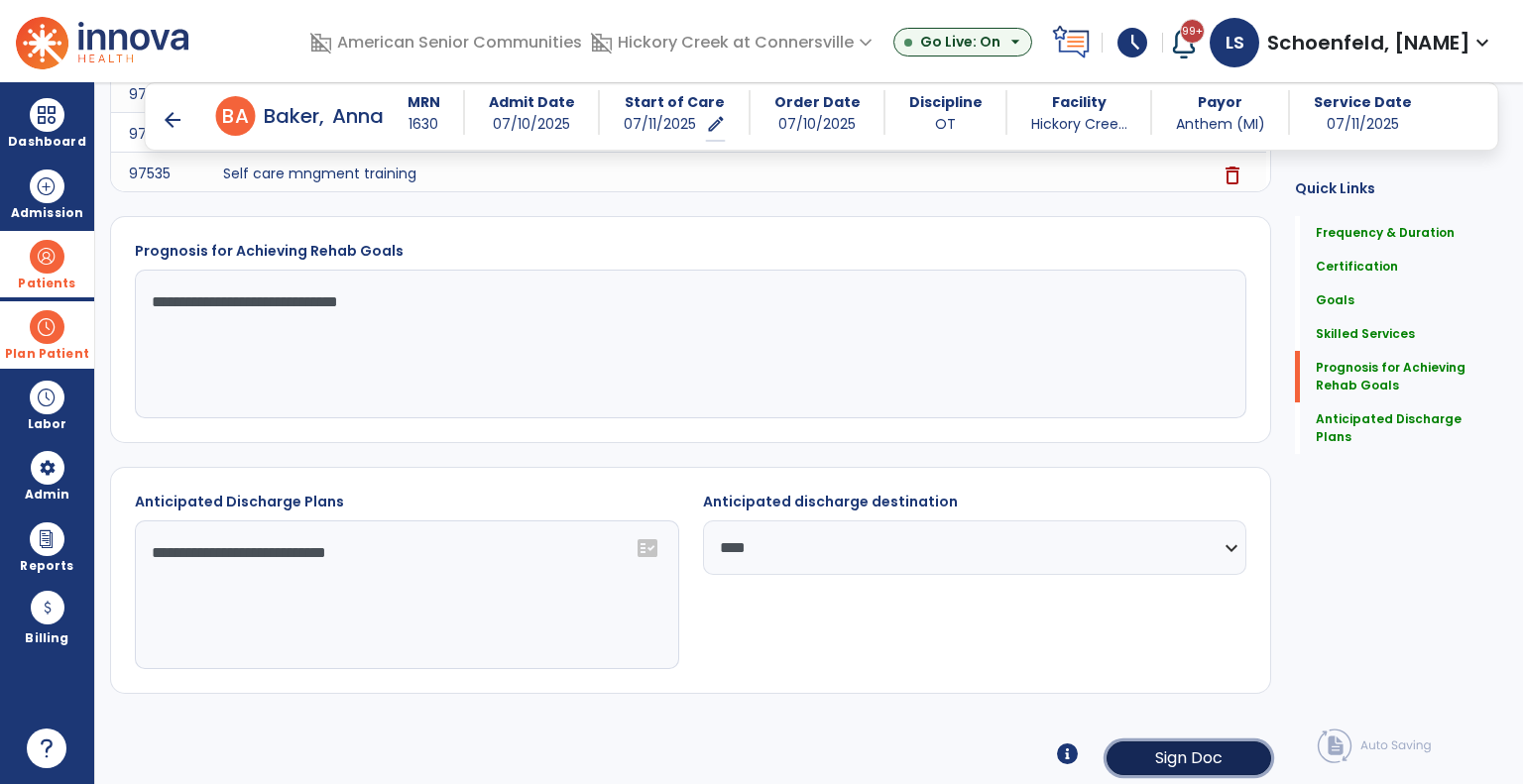 click on "Sign Doc" 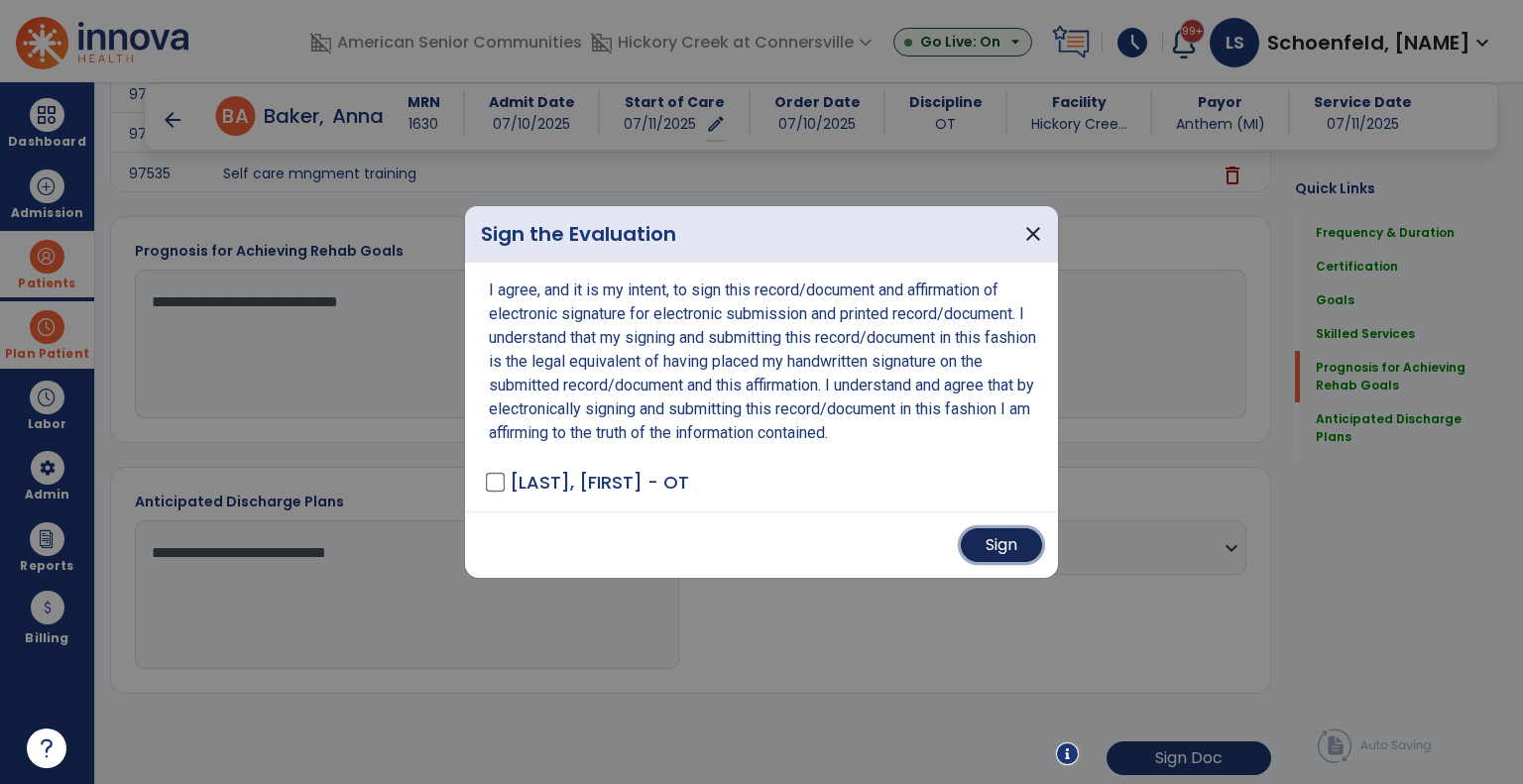 click on "Sign" at bounding box center [1001, 545] 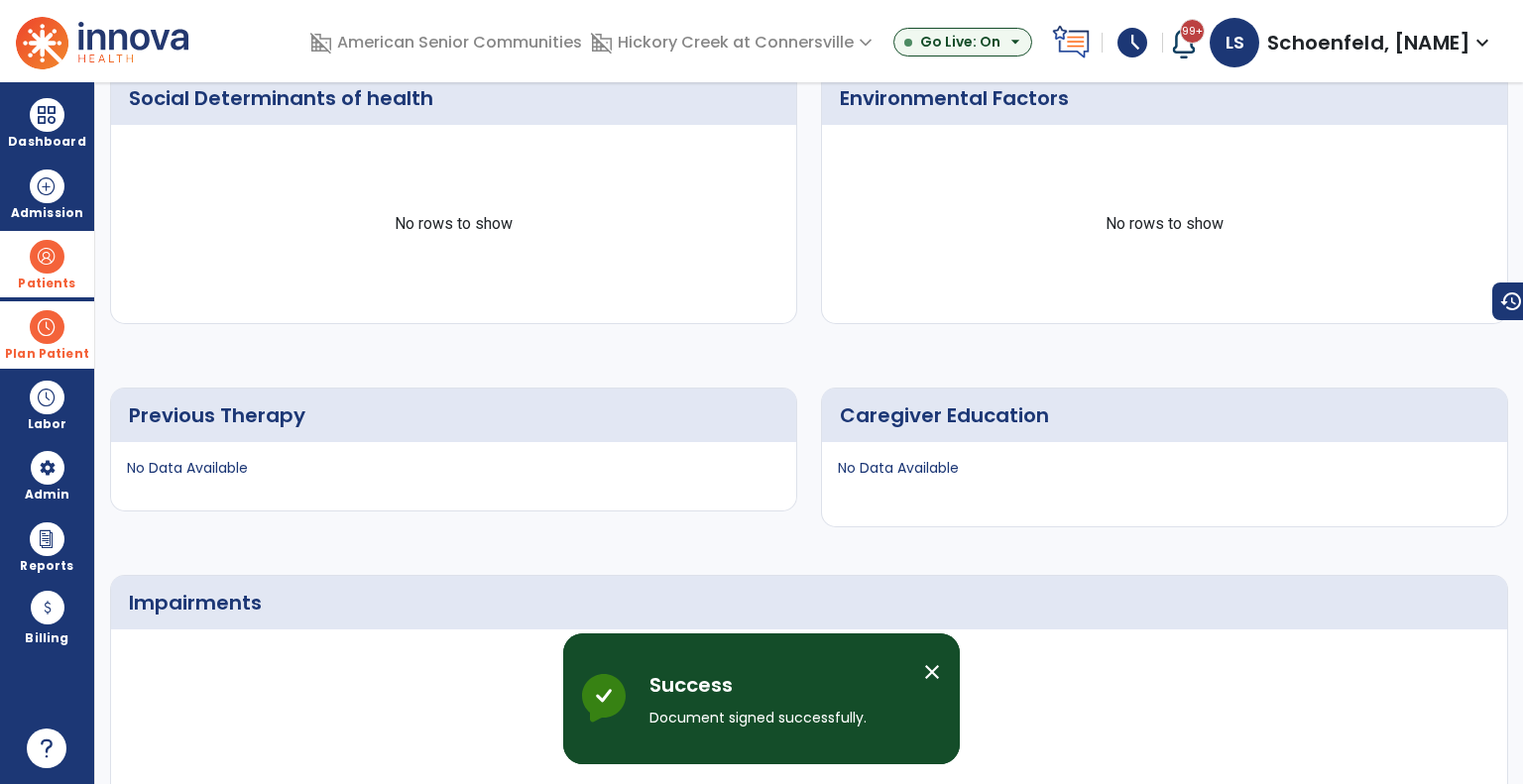 scroll, scrollTop: 0, scrollLeft: 0, axis: both 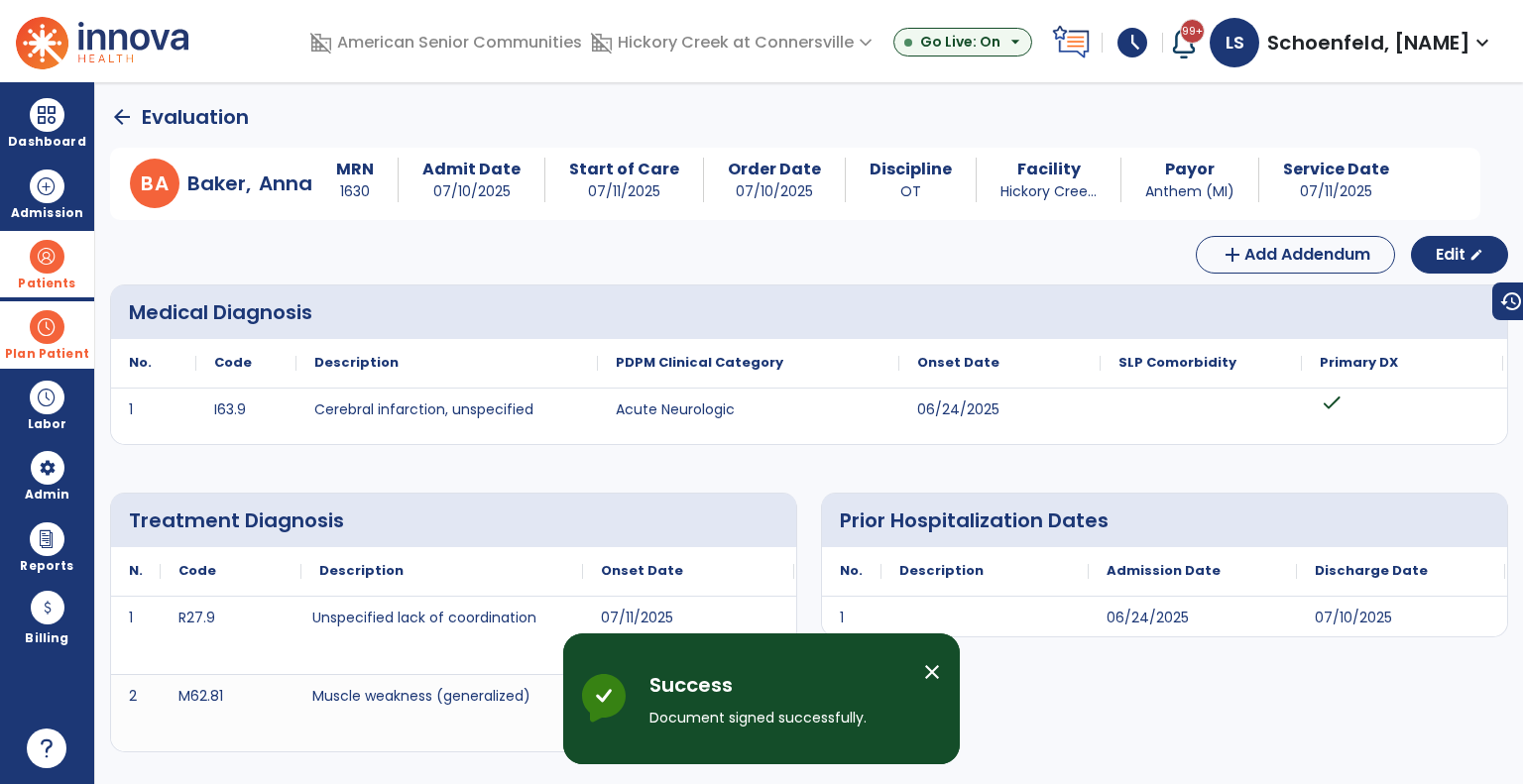 click on "arrow_back" 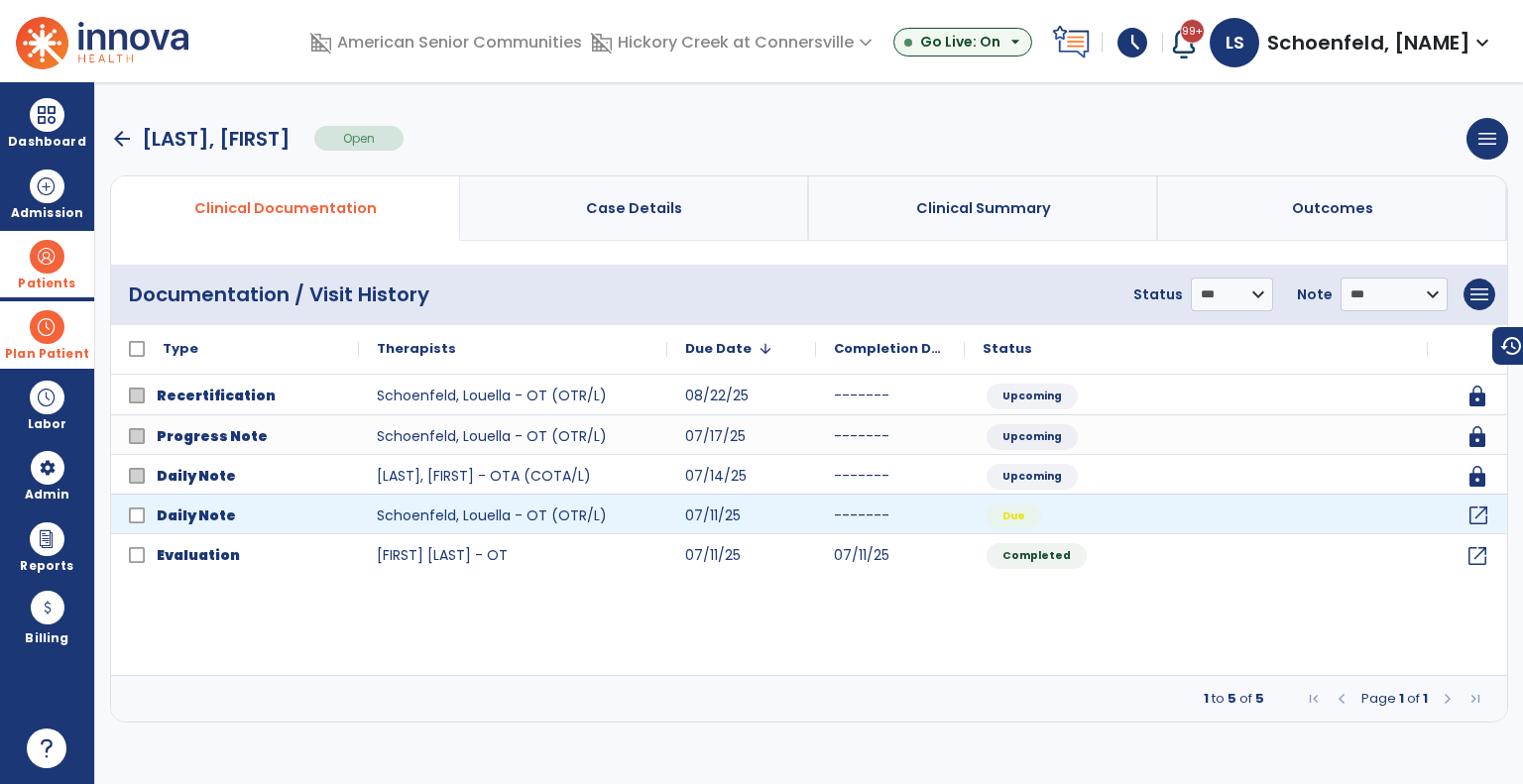 click on "open_in_new" 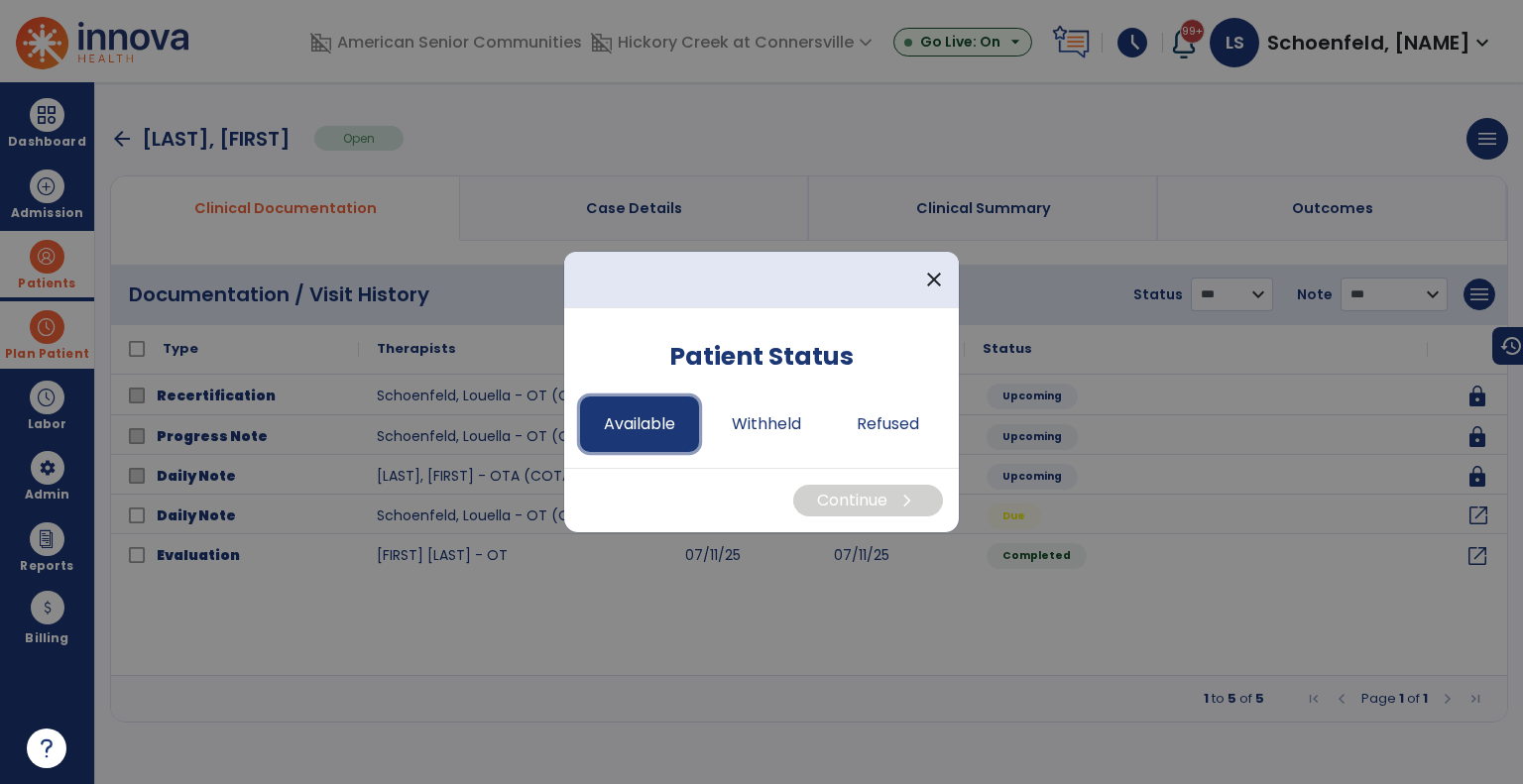 drag, startPoint x: 604, startPoint y: 418, endPoint x: 654, endPoint y: 435, distance: 52.81098 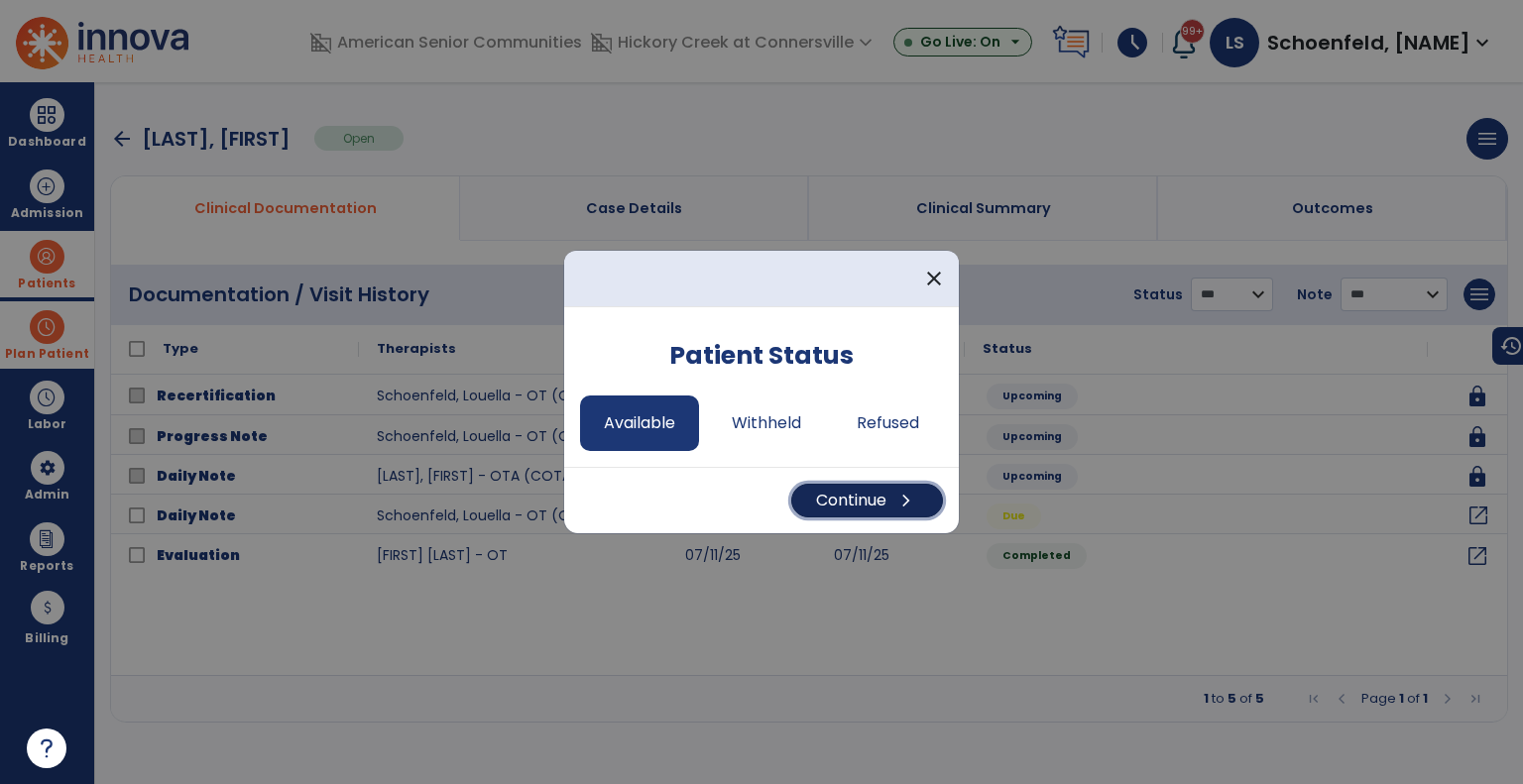 click on "Continue   chevron_right" at bounding box center [867, 501] 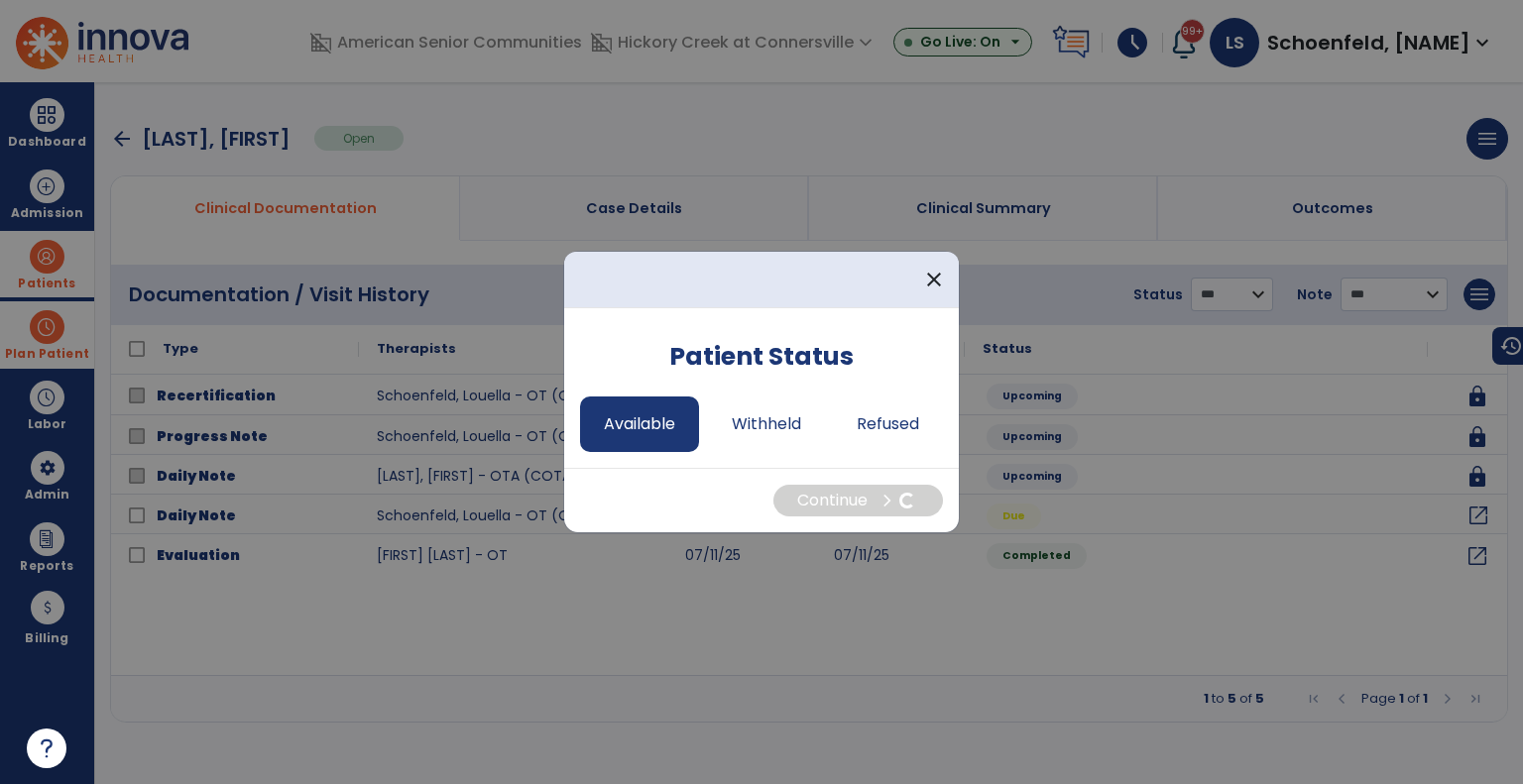 select on "*" 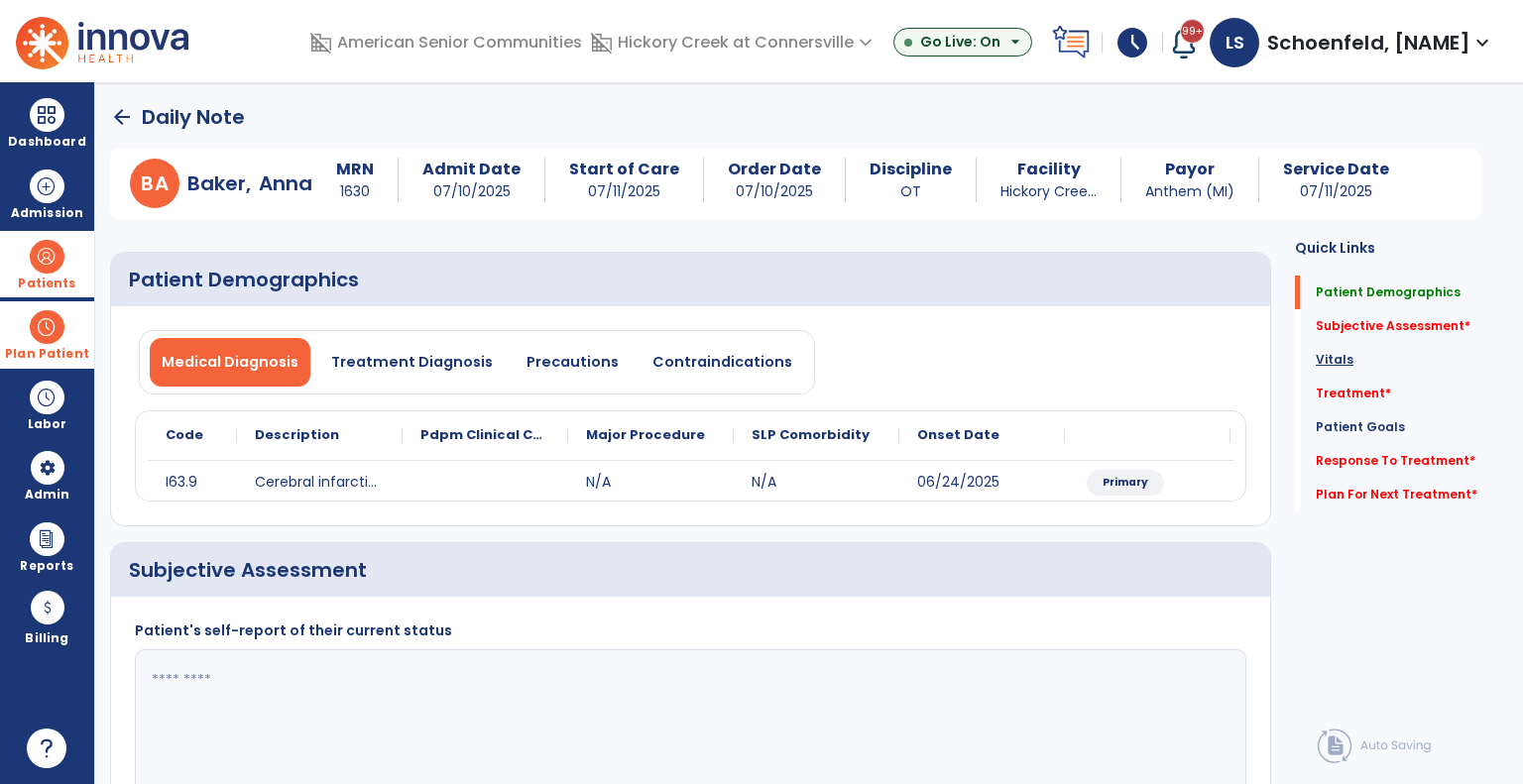 drag, startPoint x: 1374, startPoint y: 329, endPoint x: 1339, endPoint y: 357, distance: 44.82187 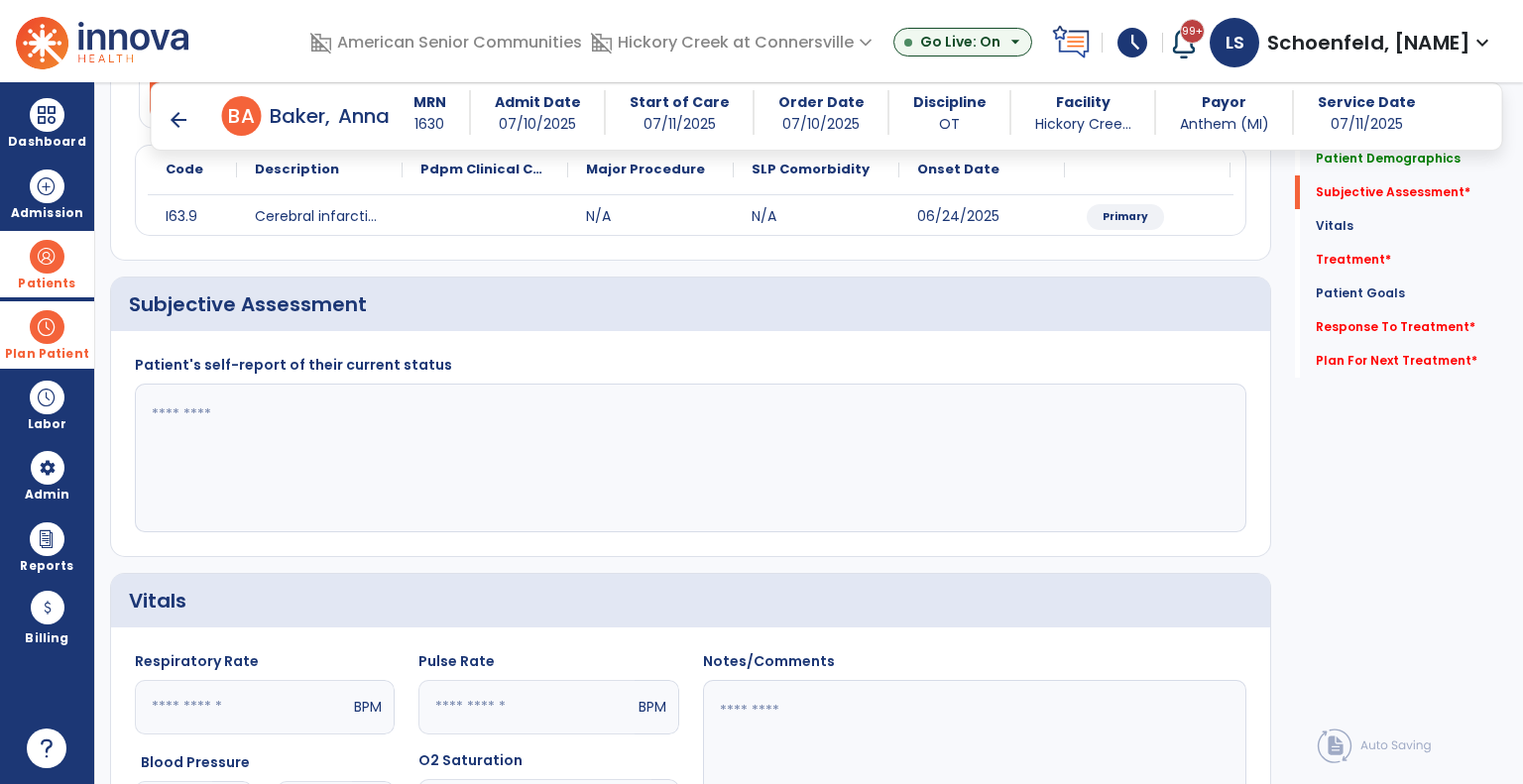 scroll, scrollTop: 248, scrollLeft: 0, axis: vertical 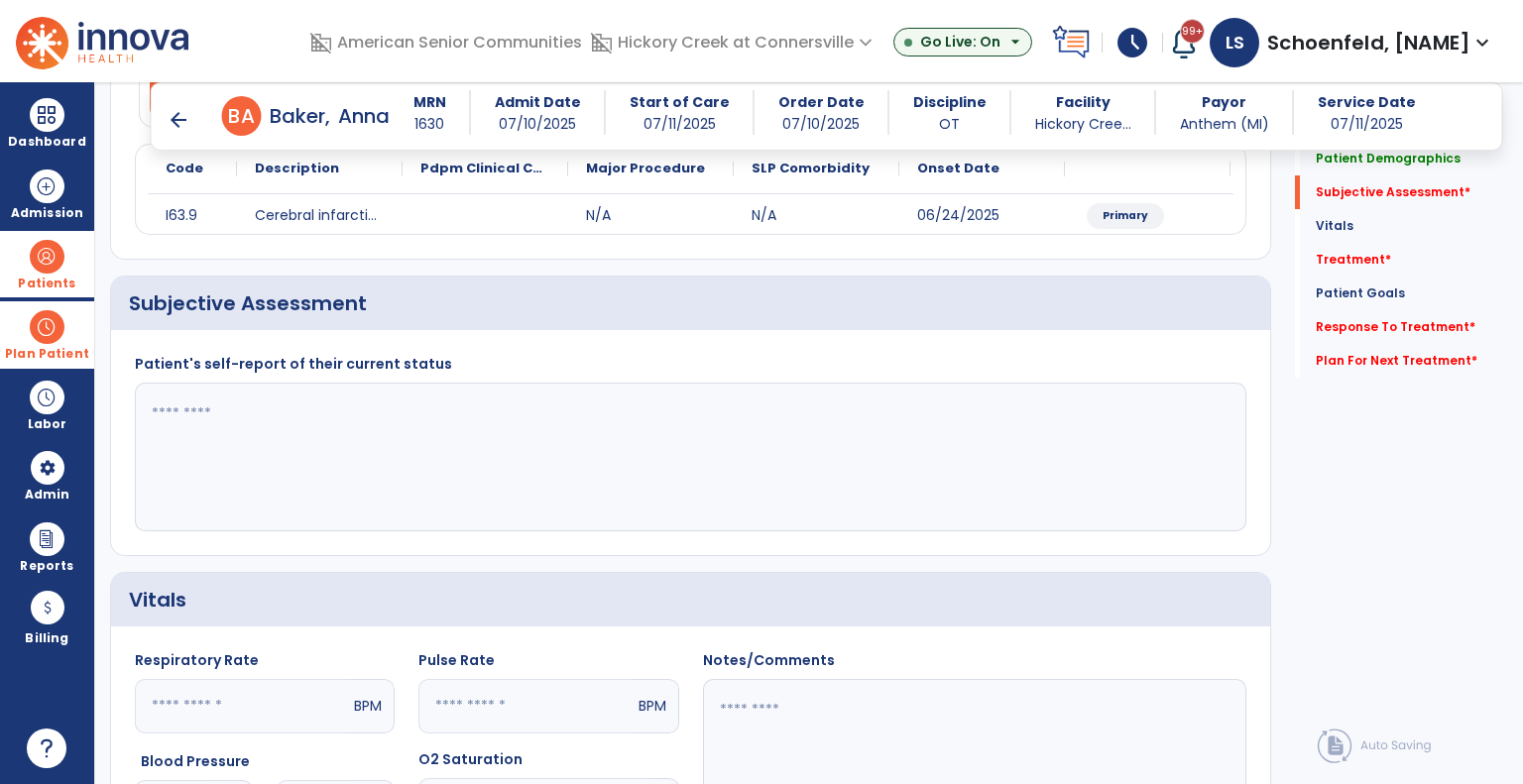 drag, startPoint x: 293, startPoint y: 434, endPoint x: 277, endPoint y: 415, distance: 24.839485 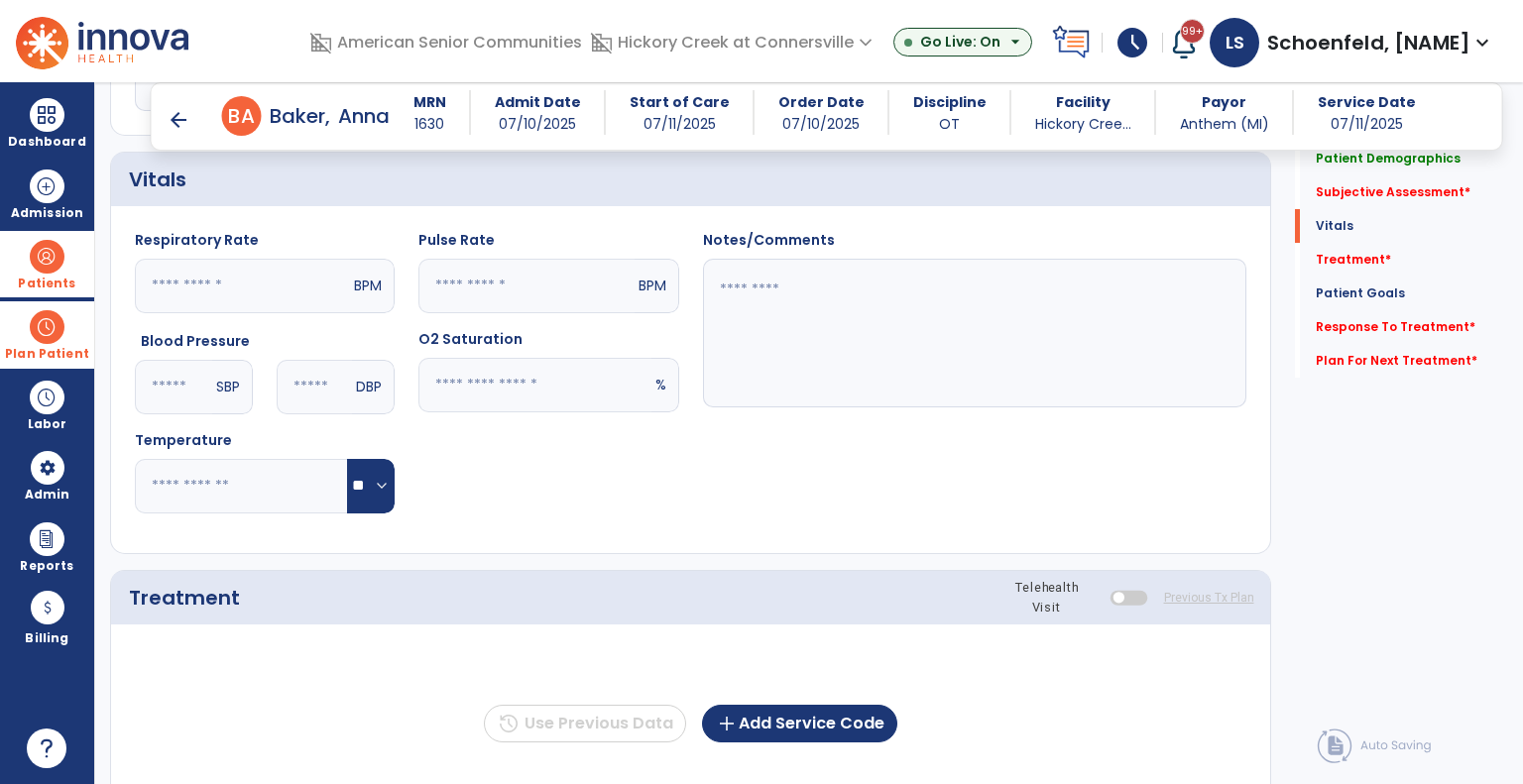 scroll, scrollTop: 842, scrollLeft: 0, axis: vertical 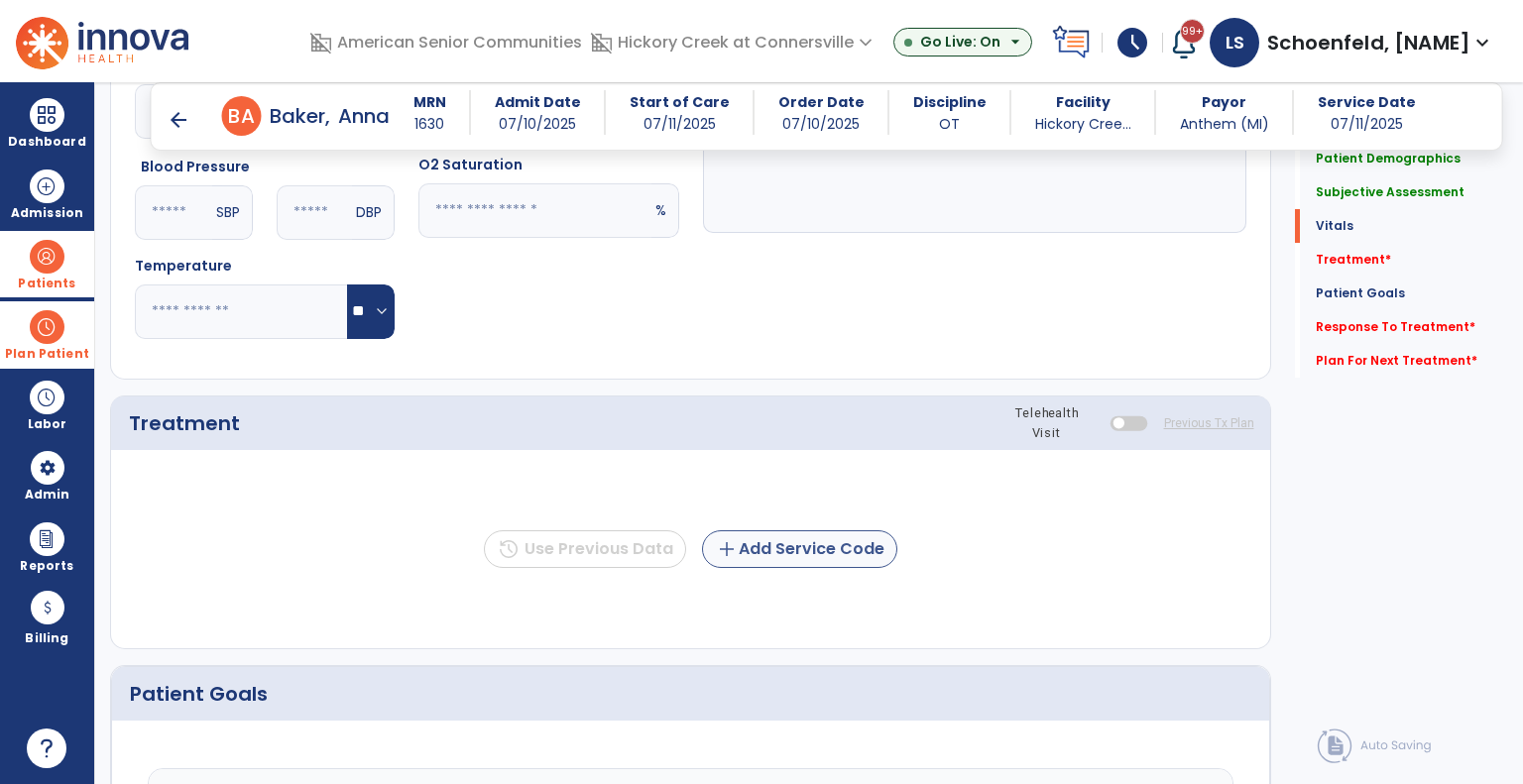 type on "**********" 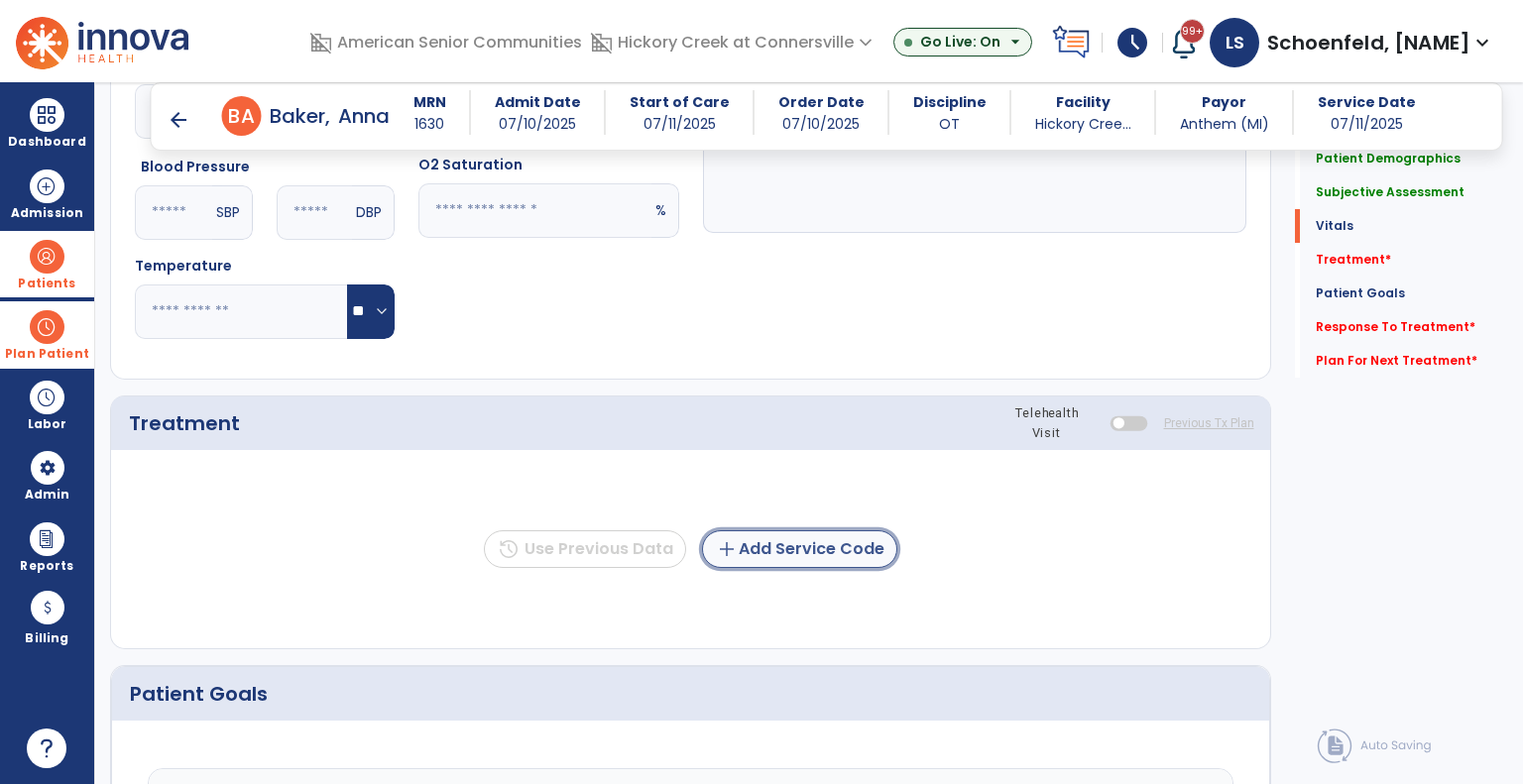click on "add  Add Service Code" 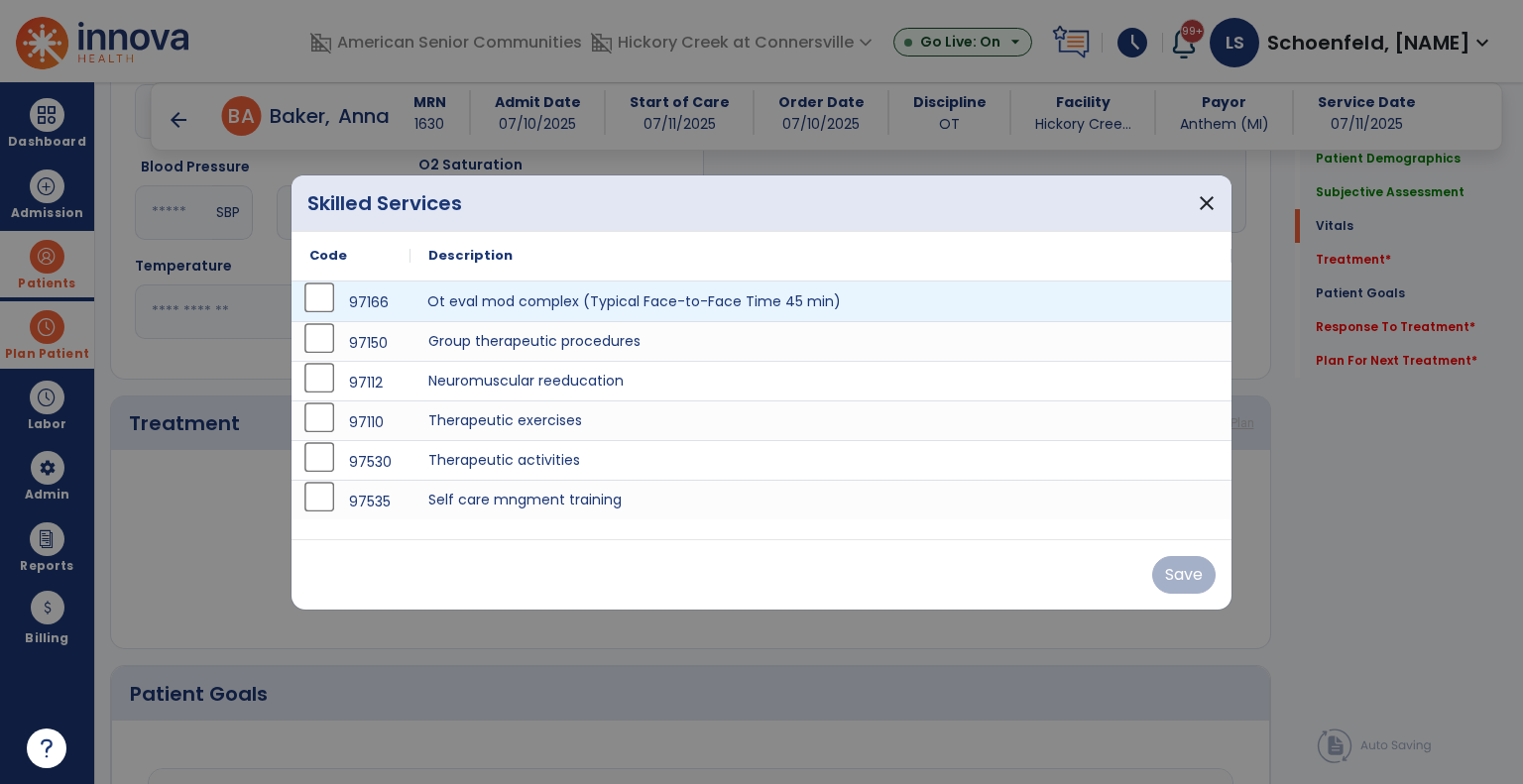 click on "Ot eval mod complex (Typical Face-to-Face Time 45 min)" at bounding box center (821, 301) 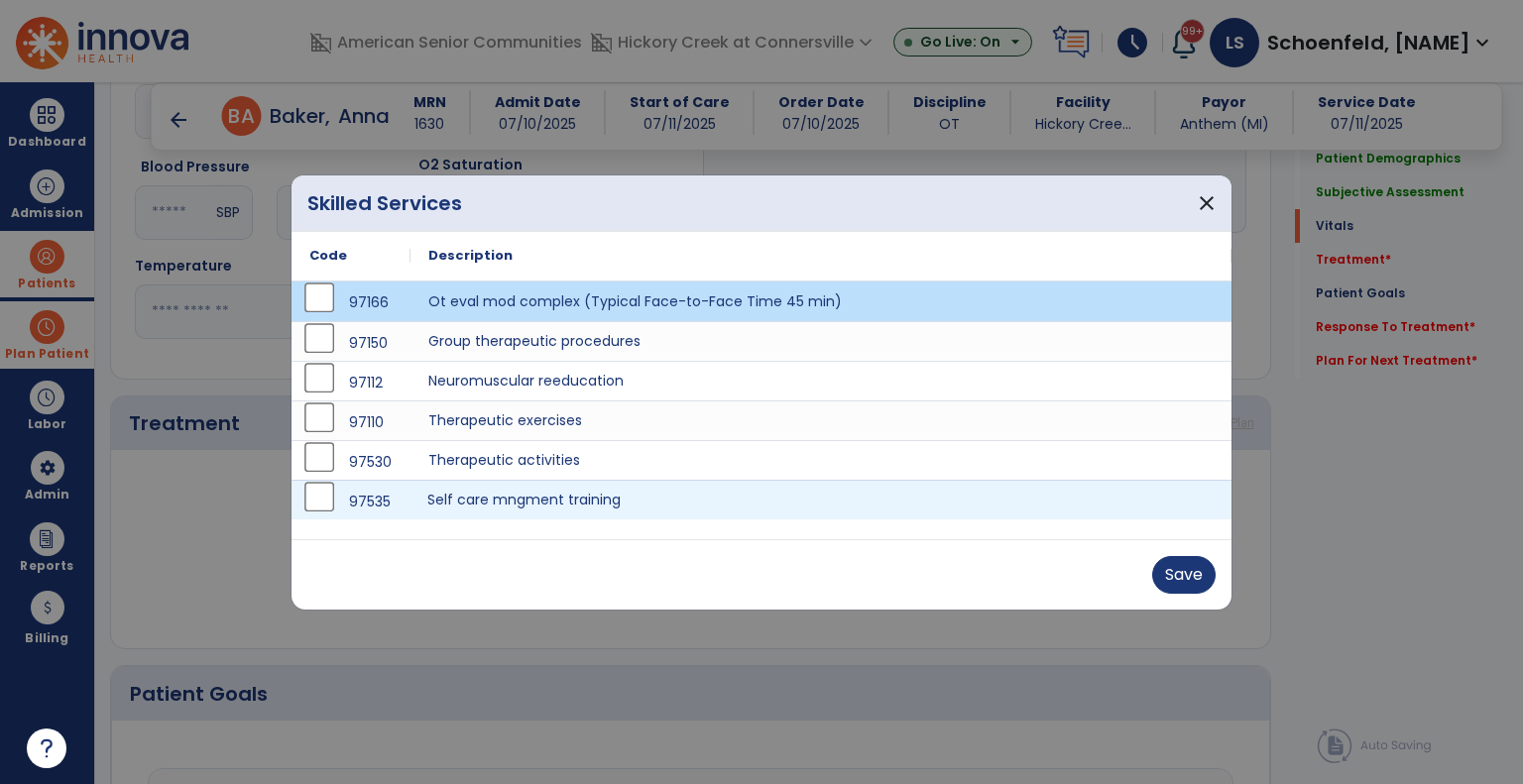 click on "Self care mngment training" at bounding box center [821, 500] 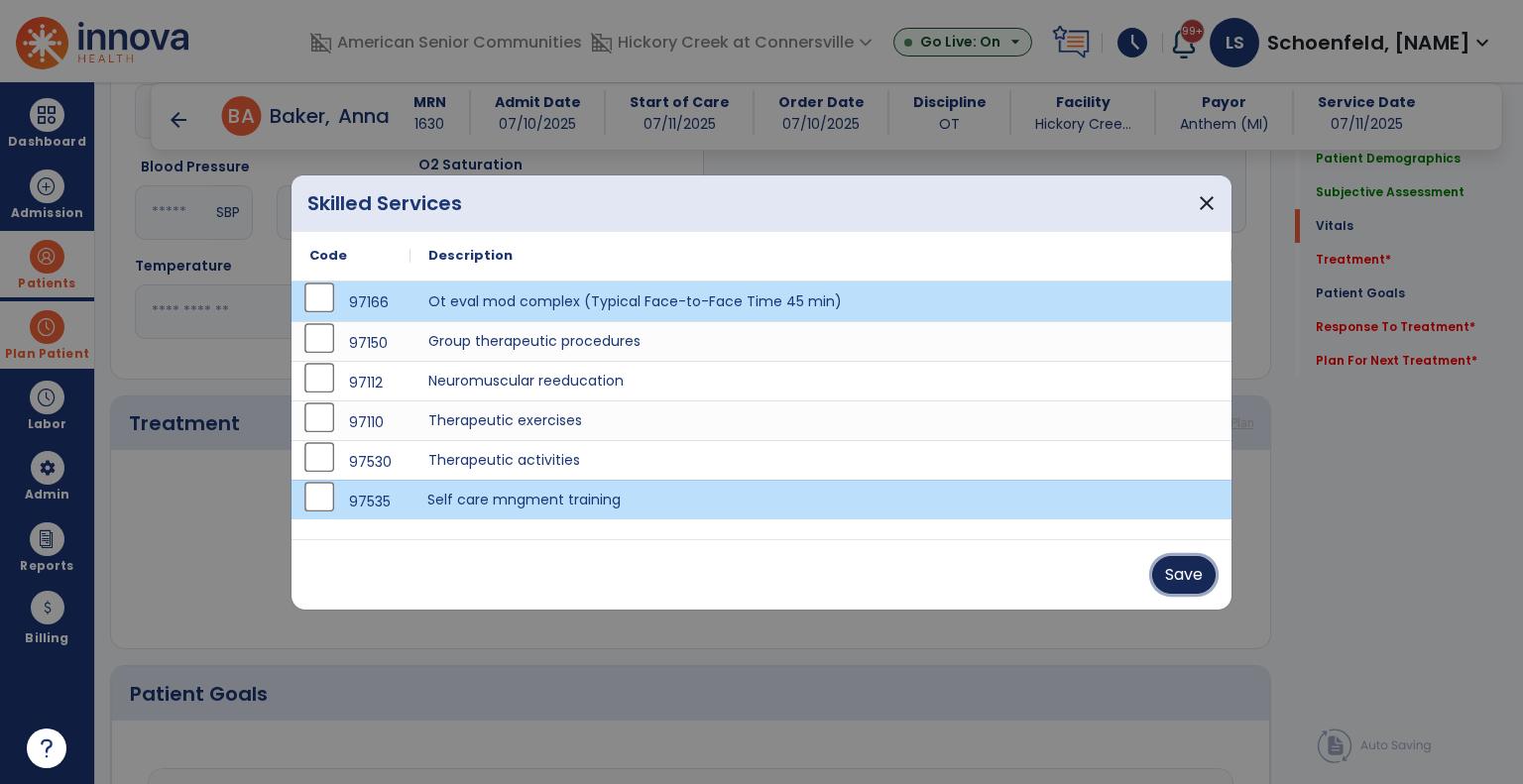 click on "Save" at bounding box center (1184, 575) 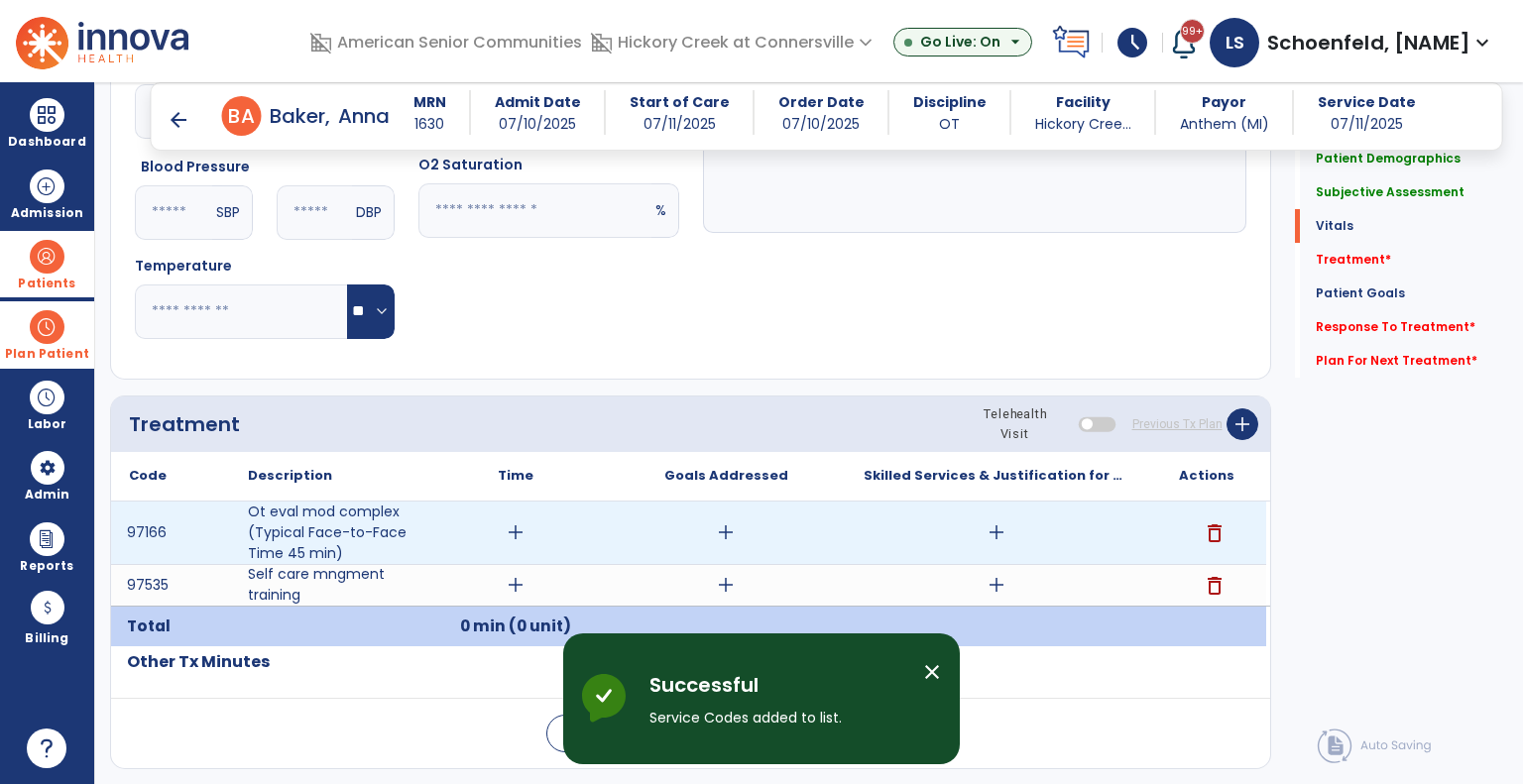click on "add" at bounding box center [516, 532] 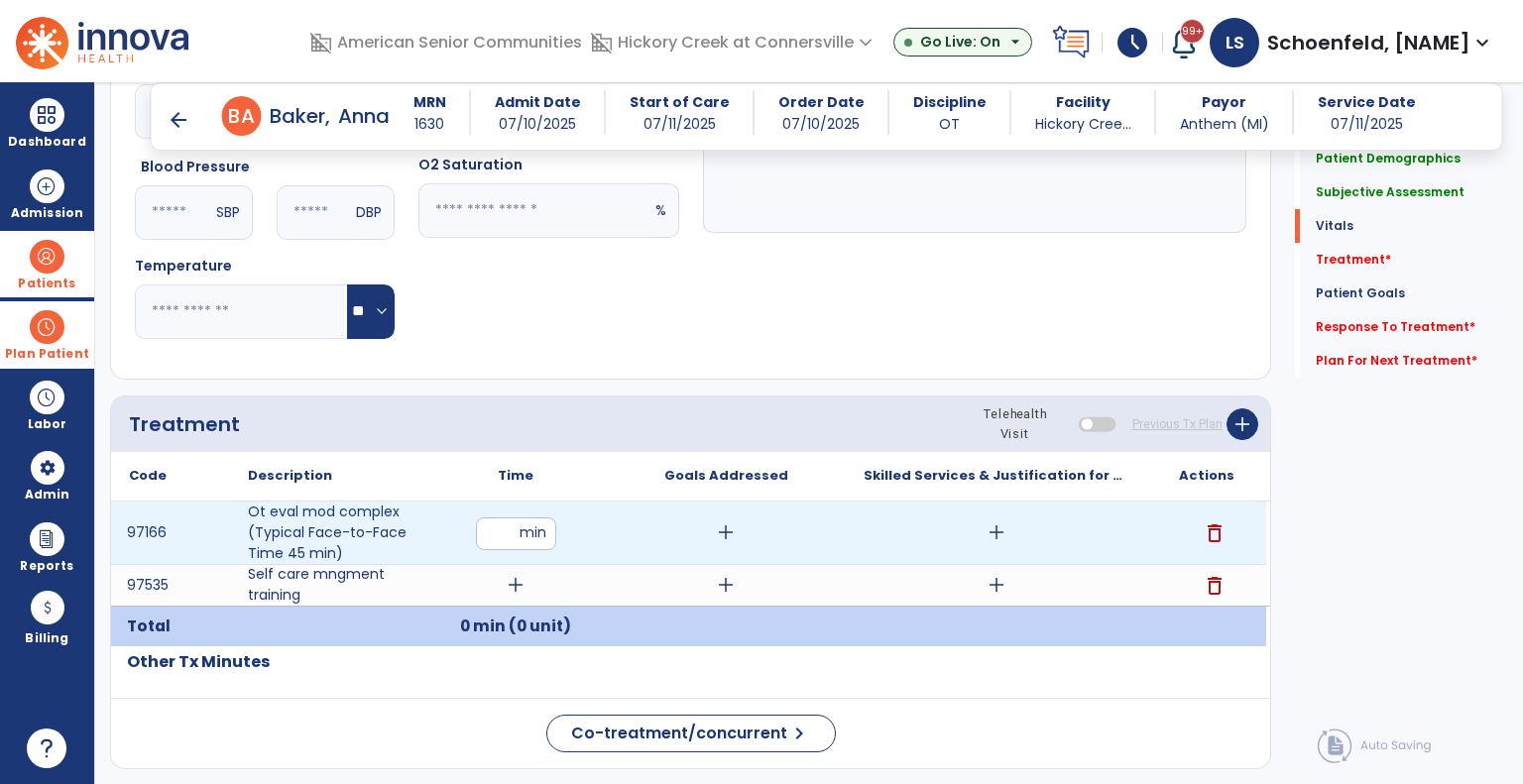 type on "**" 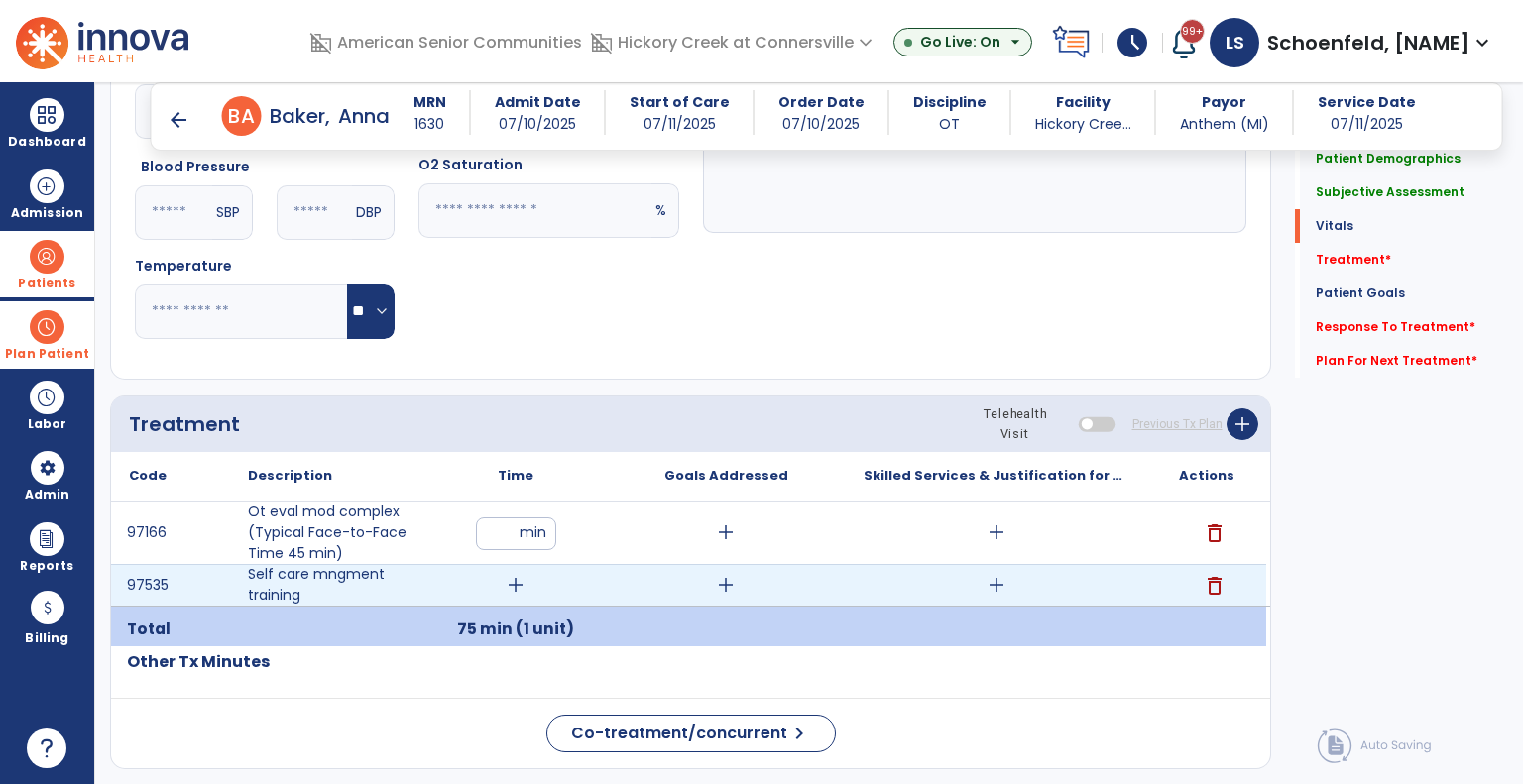 click on "add" at bounding box center [516, 585] 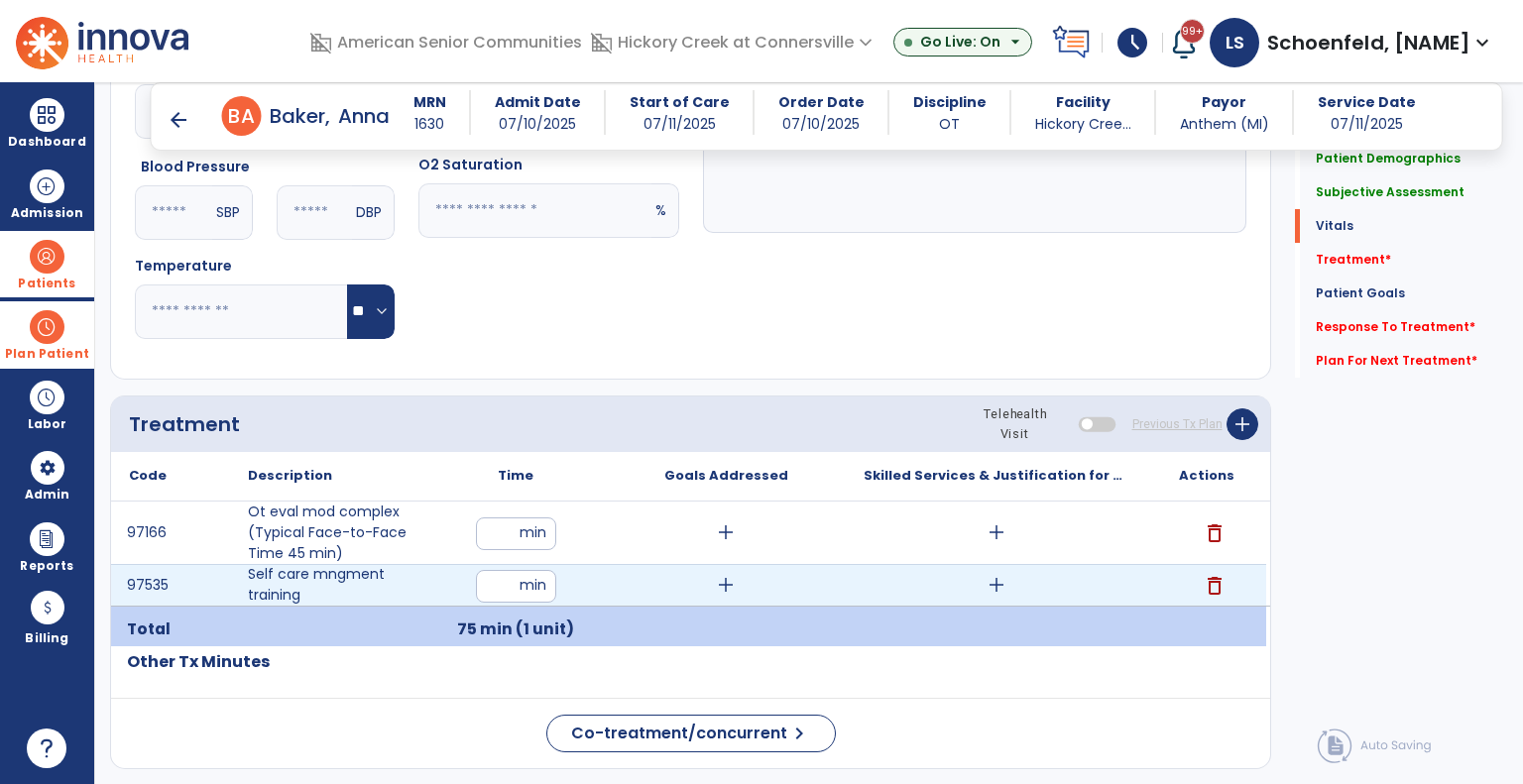 type on "*" 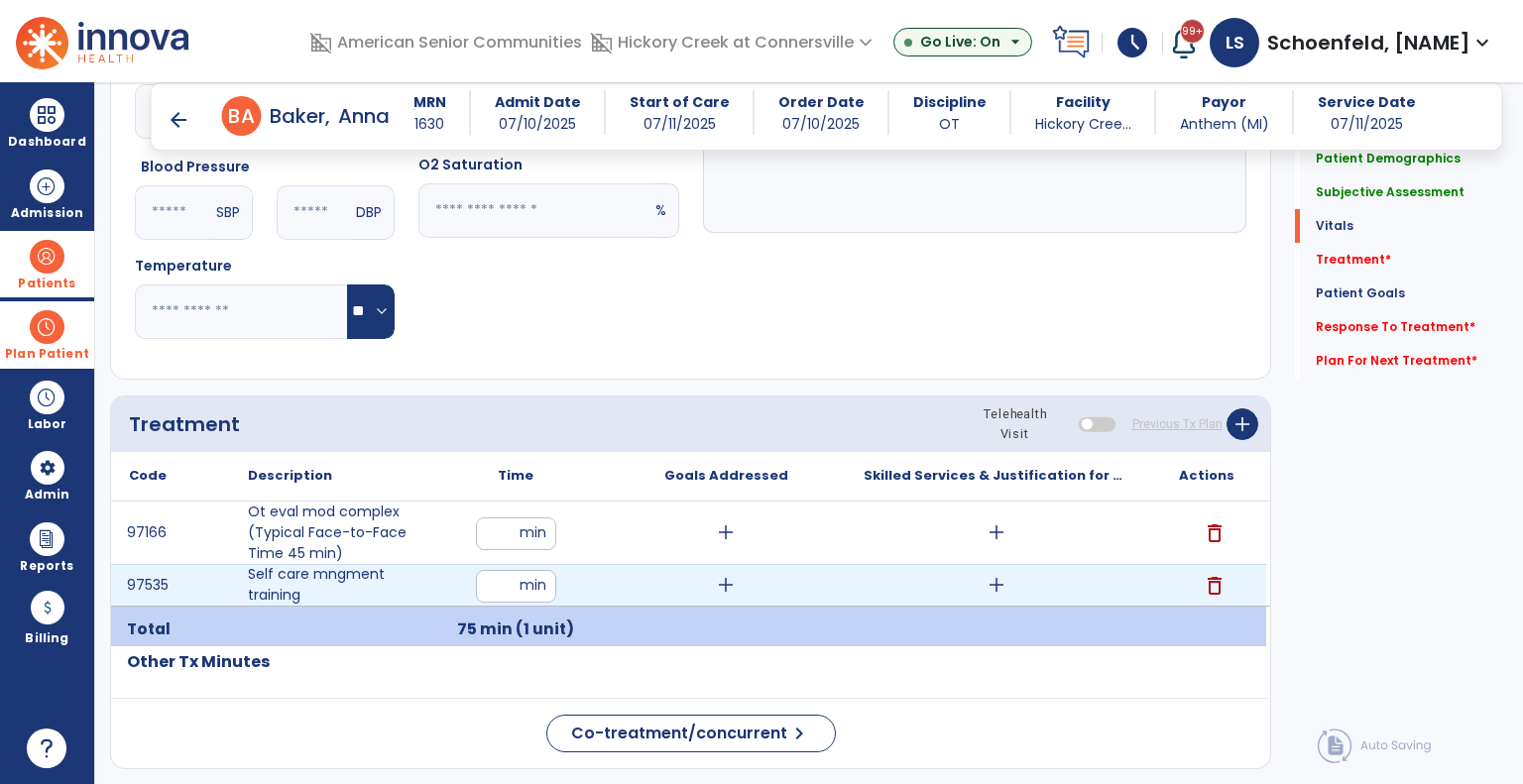 type on "**" 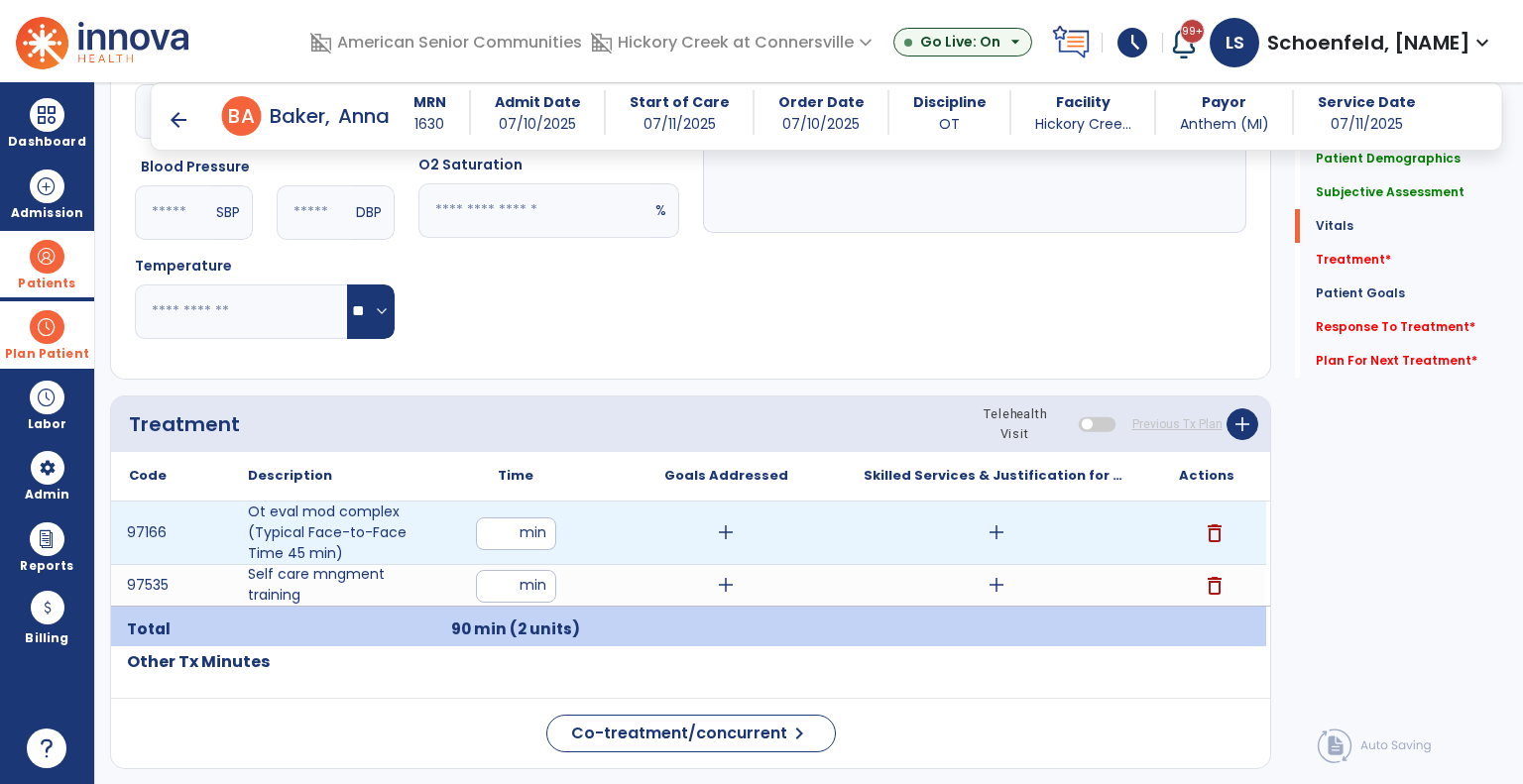 click on "add" at bounding box center (996, 532) 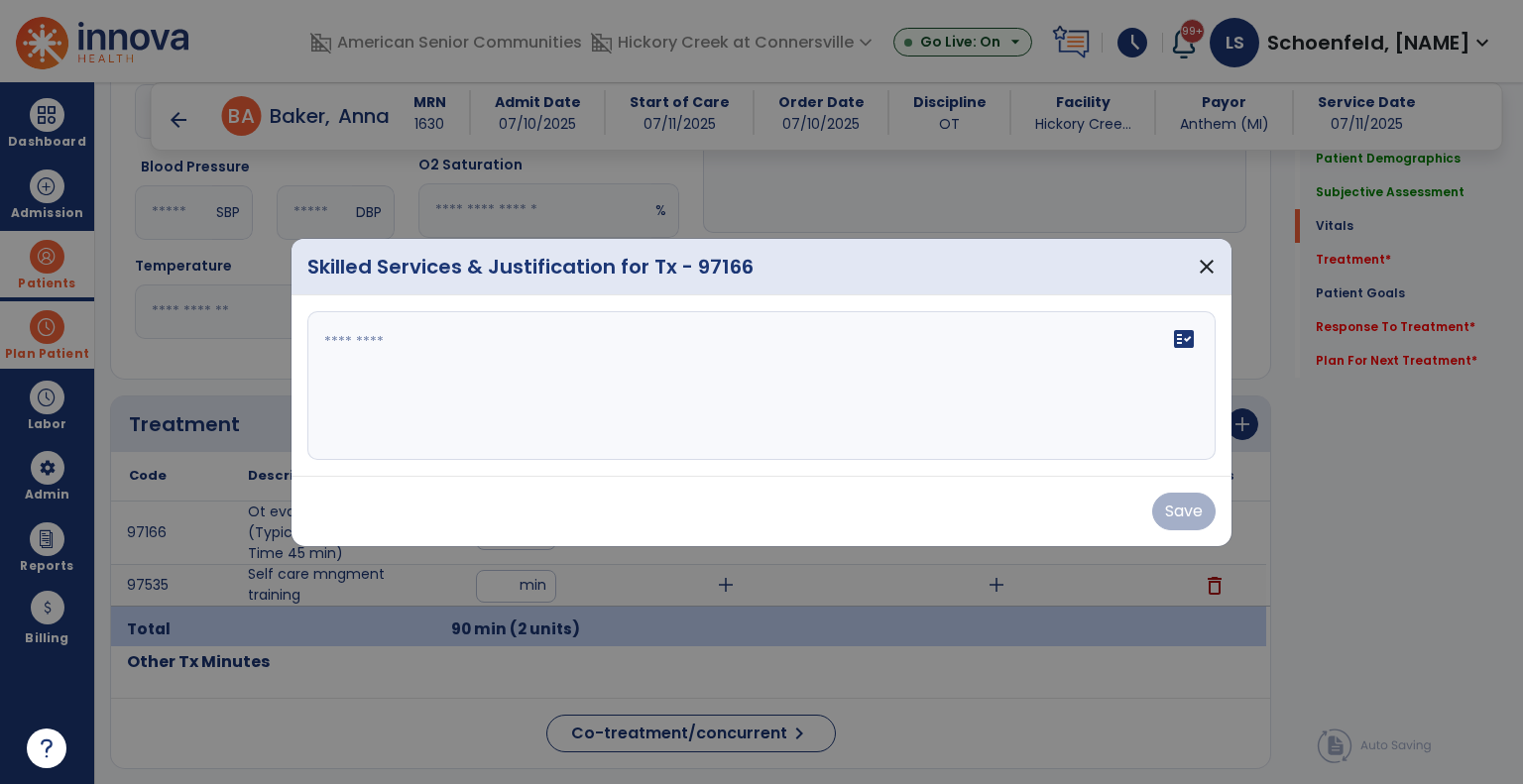 click at bounding box center (762, 386) 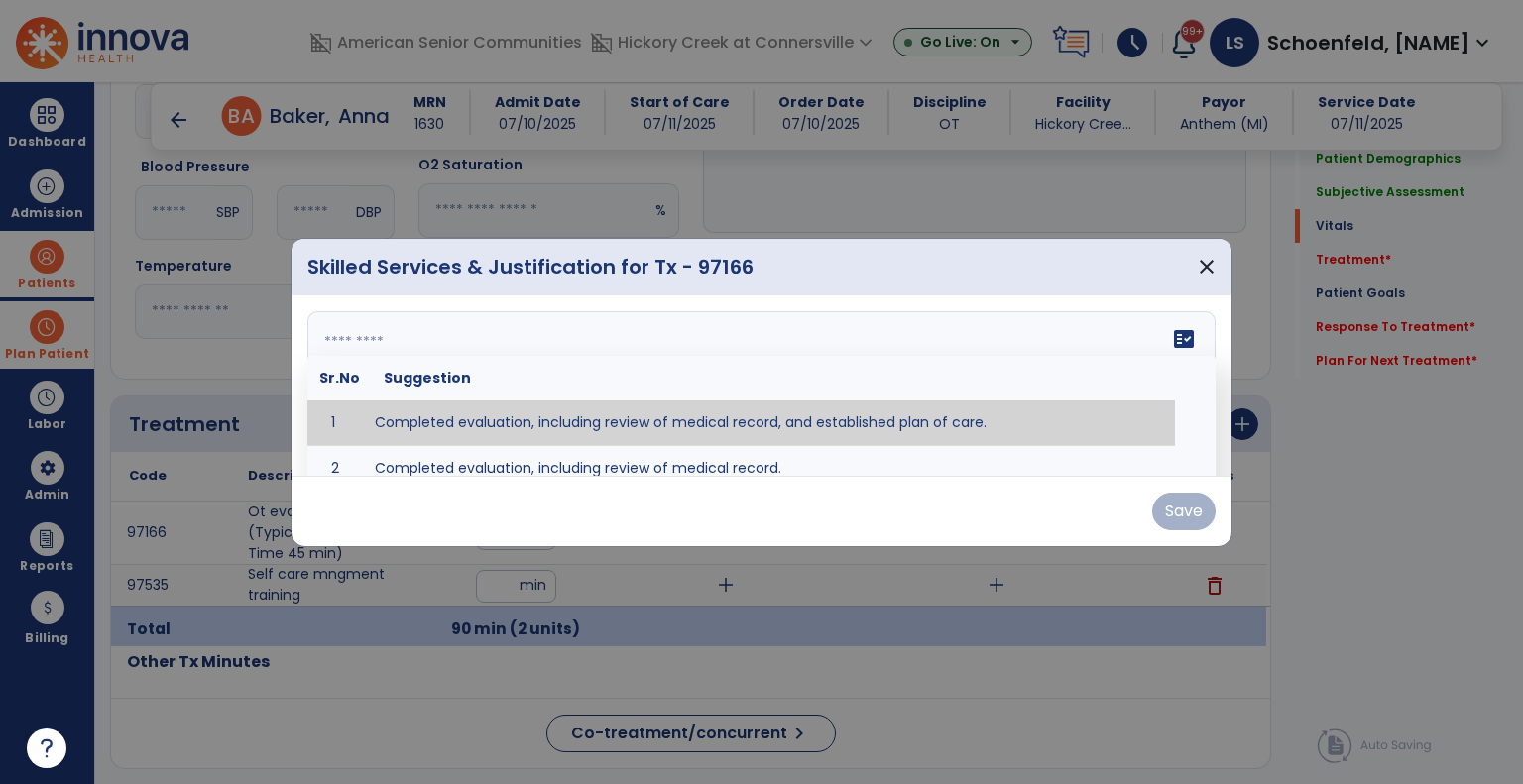 type on "**********" 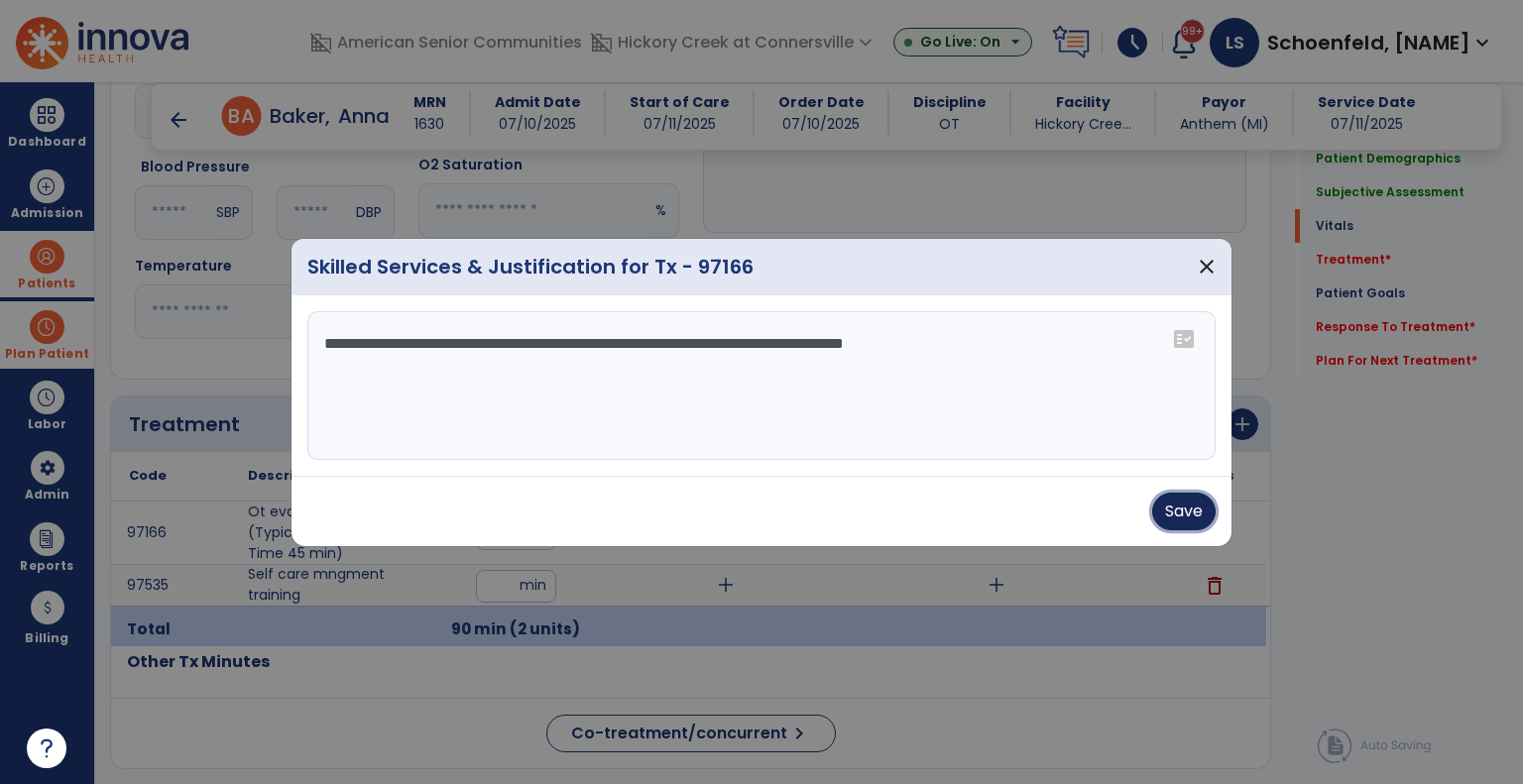 click on "Save" at bounding box center (1184, 511) 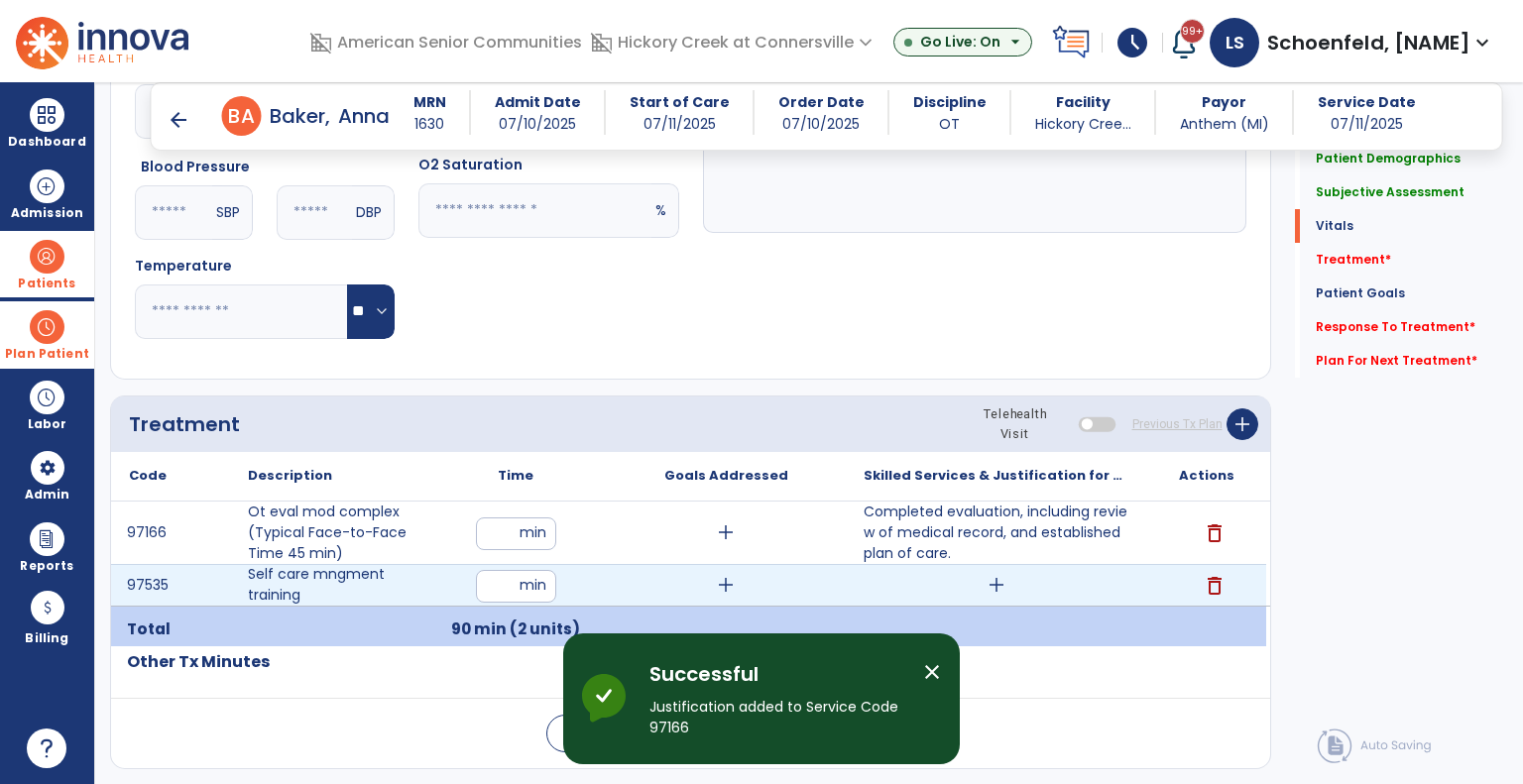 click on "add" at bounding box center [996, 585] 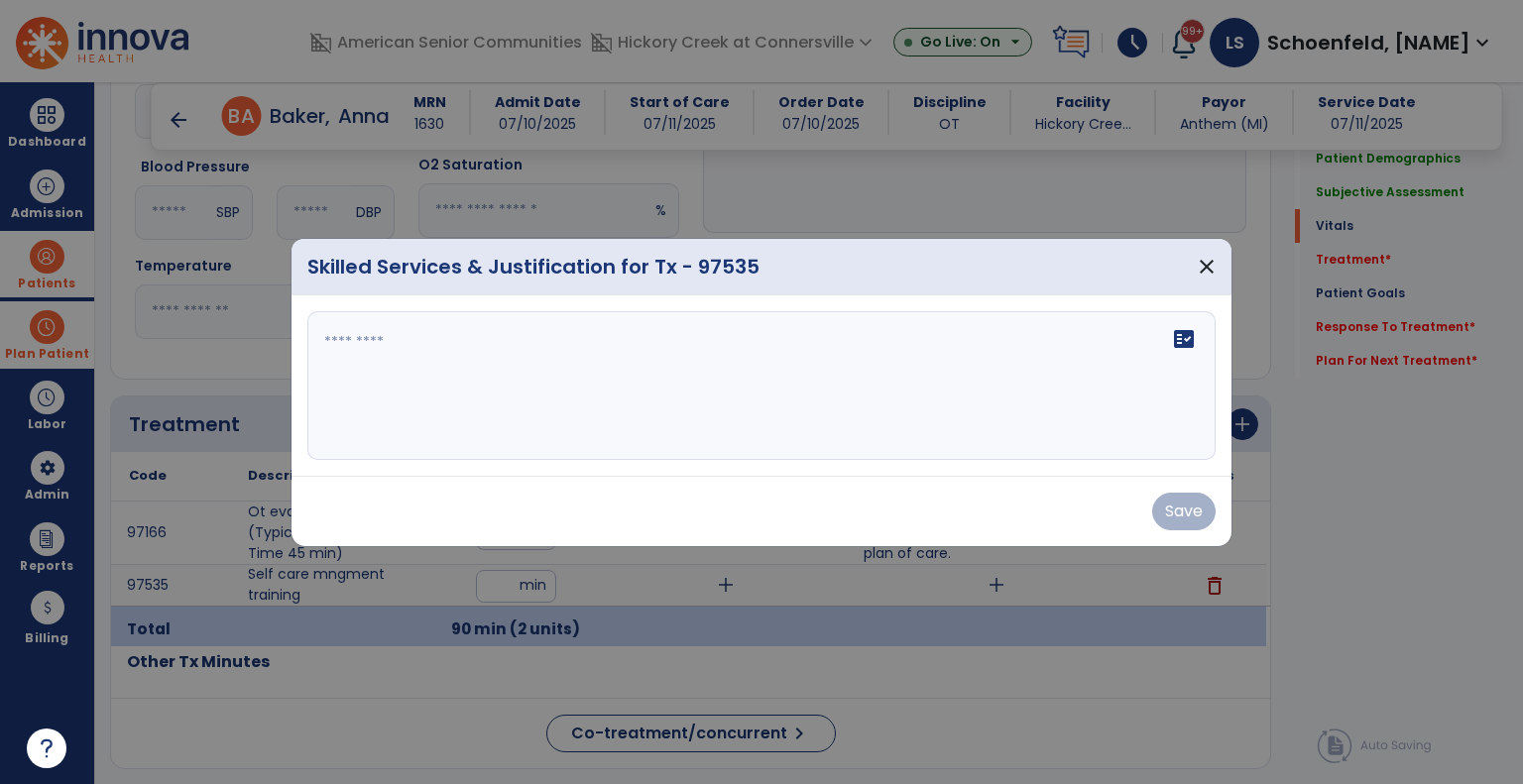 click on "fact_check" at bounding box center [762, 386] 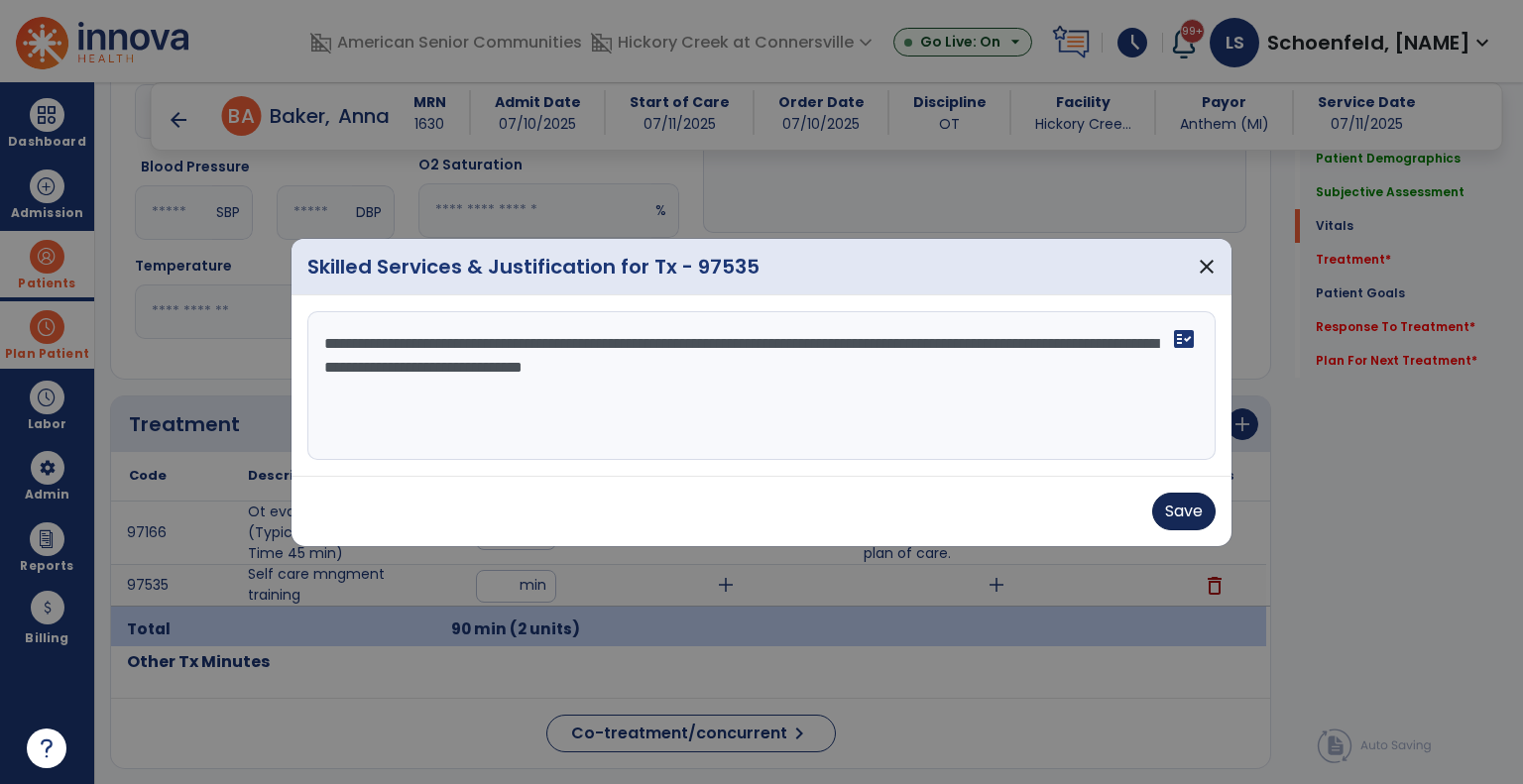 type on "**********" 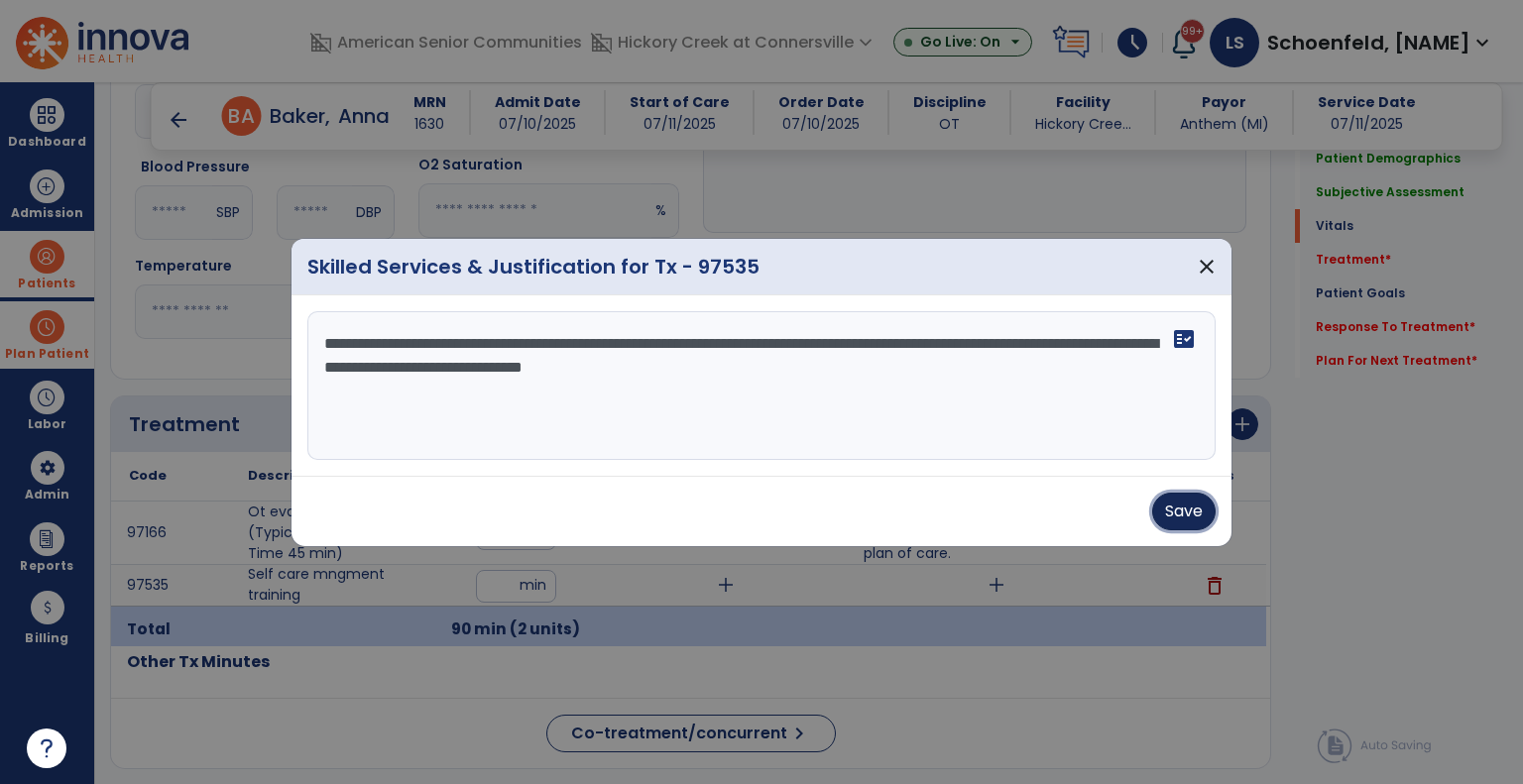 click on "Save" at bounding box center [1184, 511] 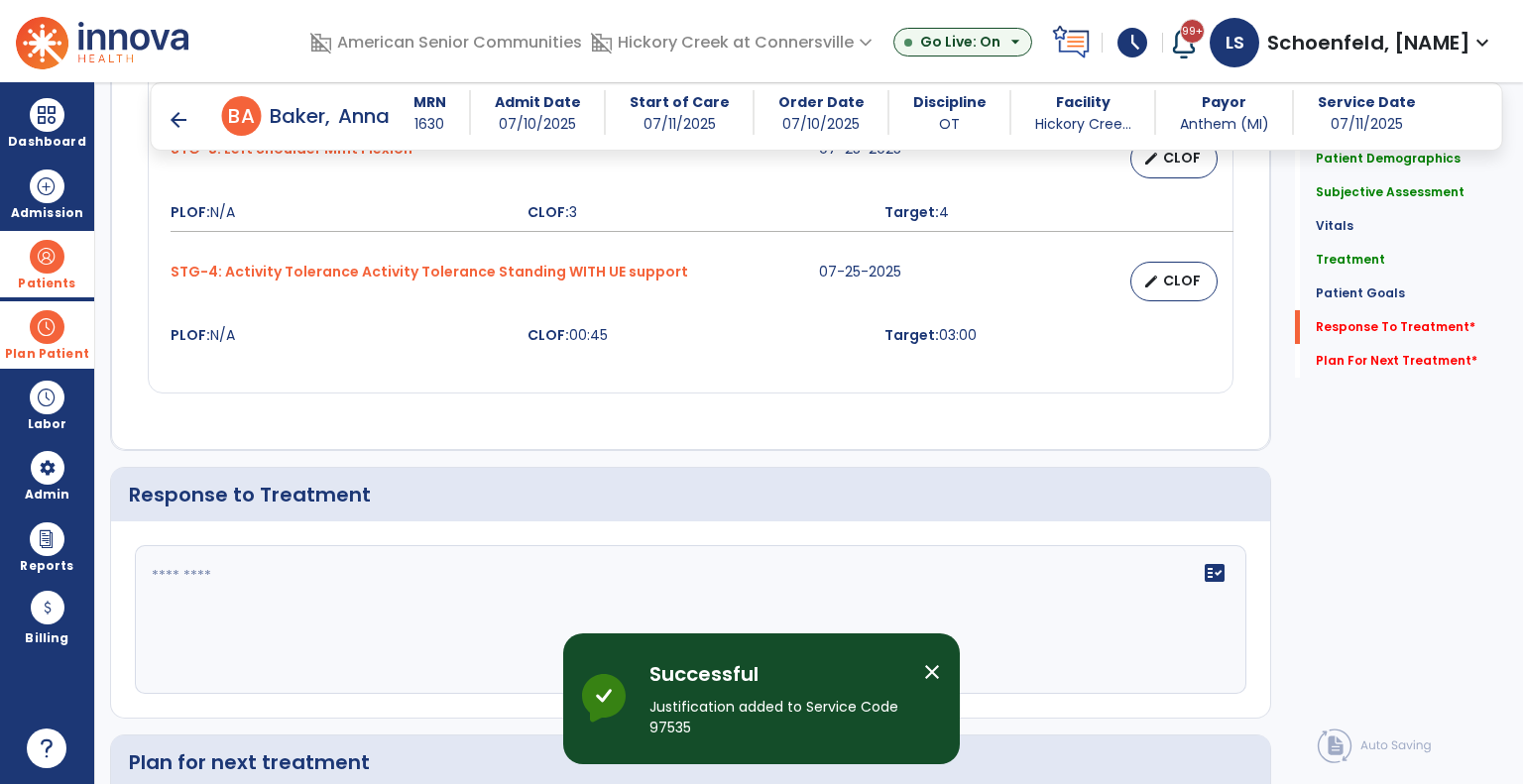 scroll, scrollTop: 2886, scrollLeft: 0, axis: vertical 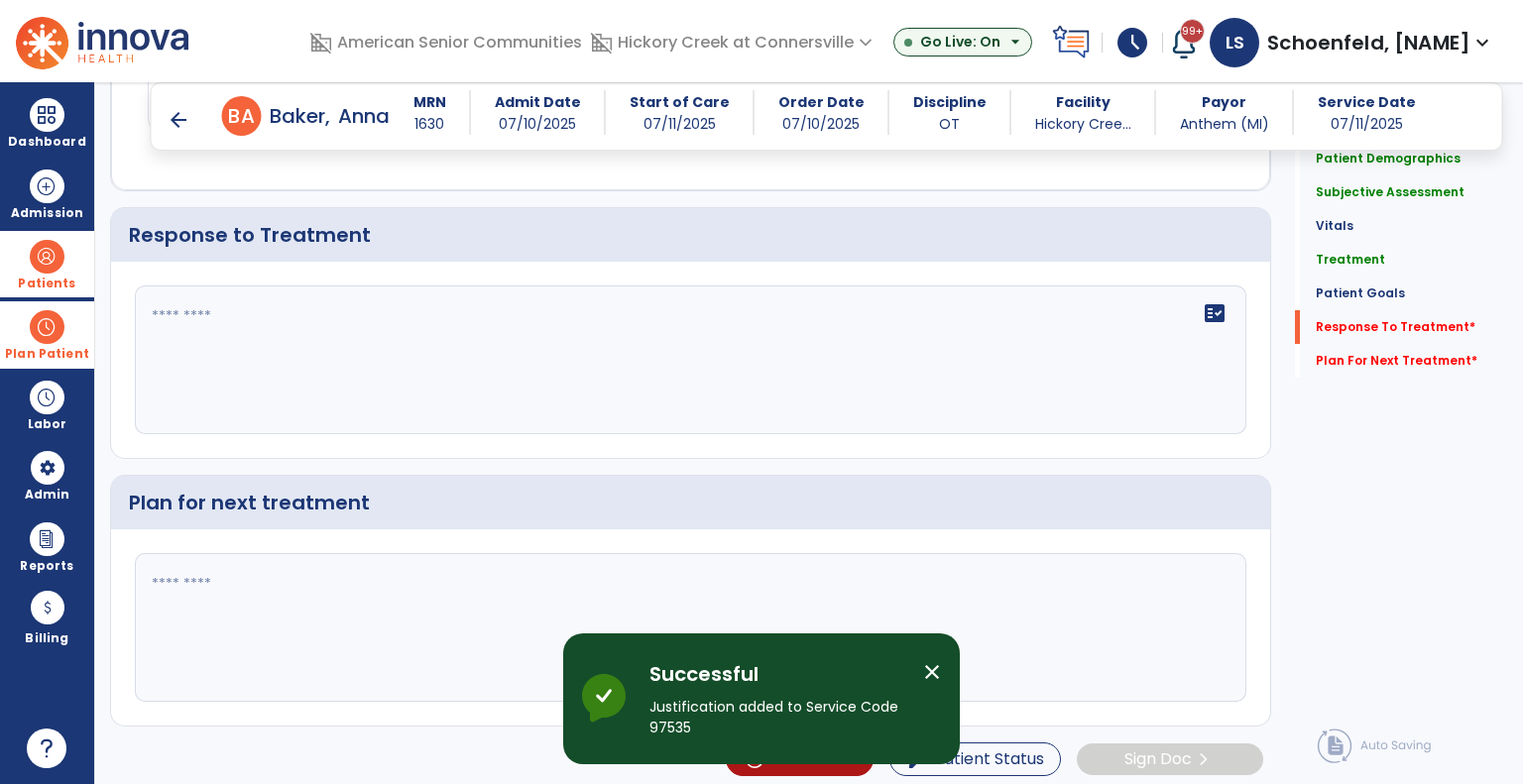 drag, startPoint x: 299, startPoint y: 621, endPoint x: 293, endPoint y: 612, distance: 10.816654 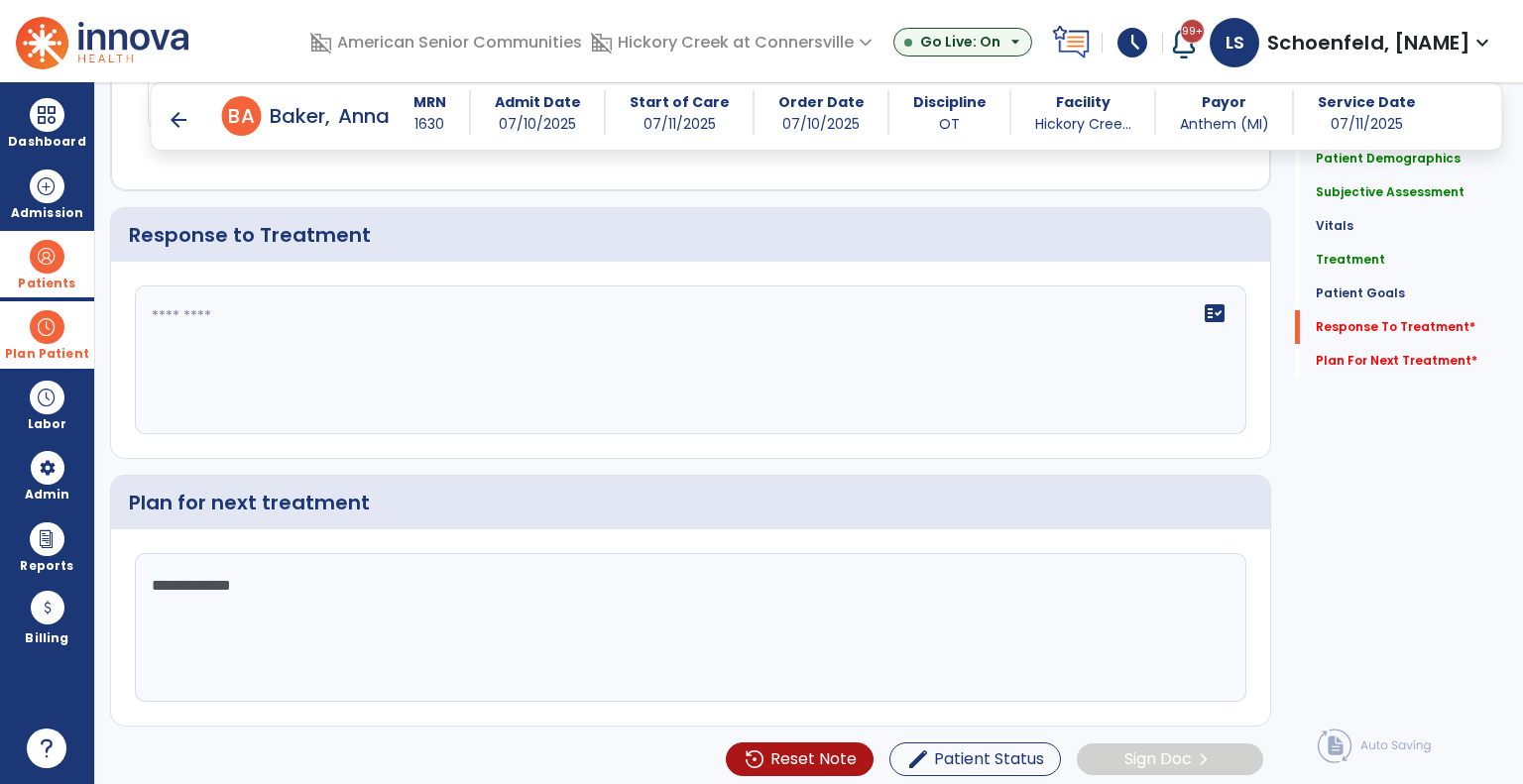 type on "**********" 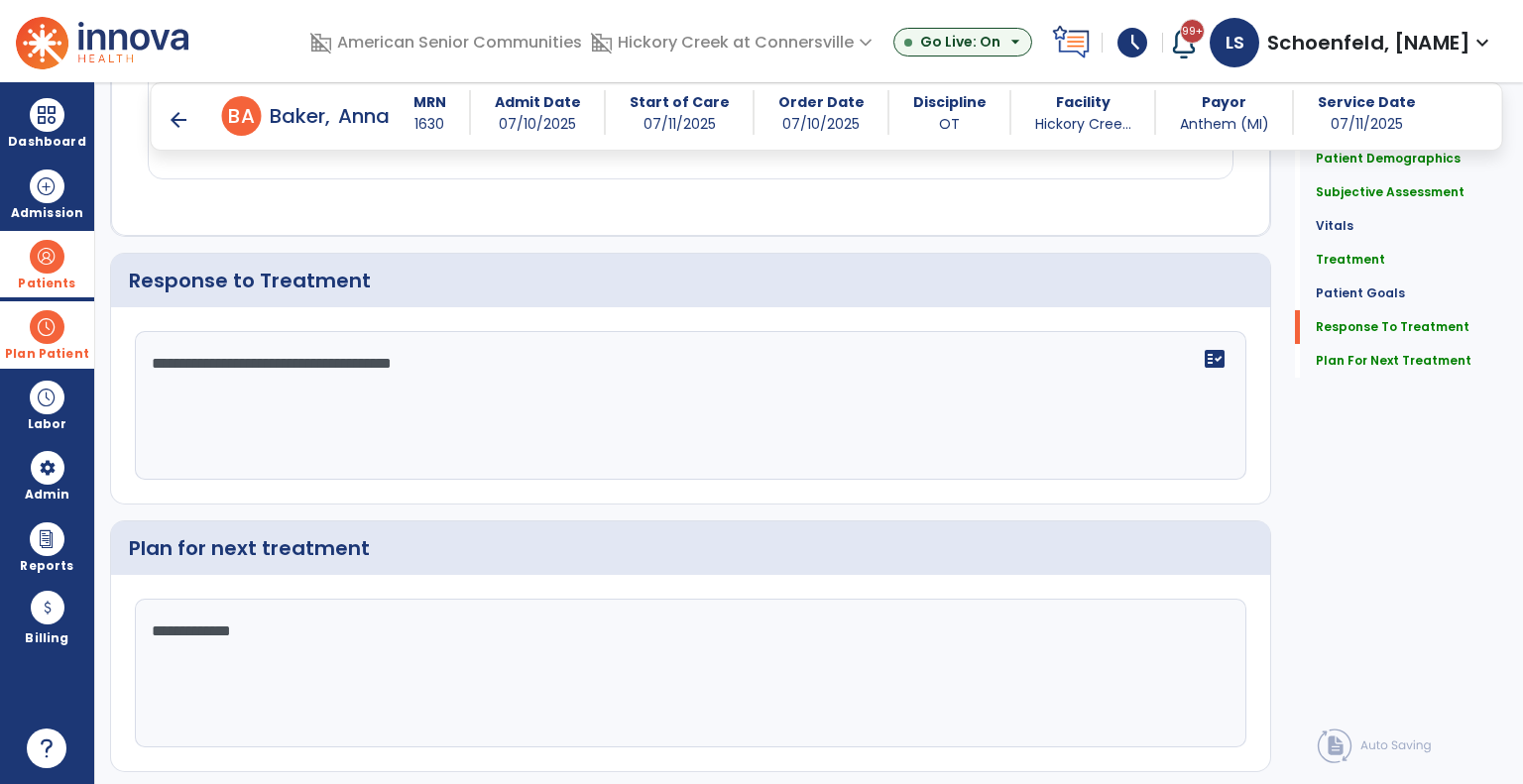 scroll, scrollTop: 2886, scrollLeft: 0, axis: vertical 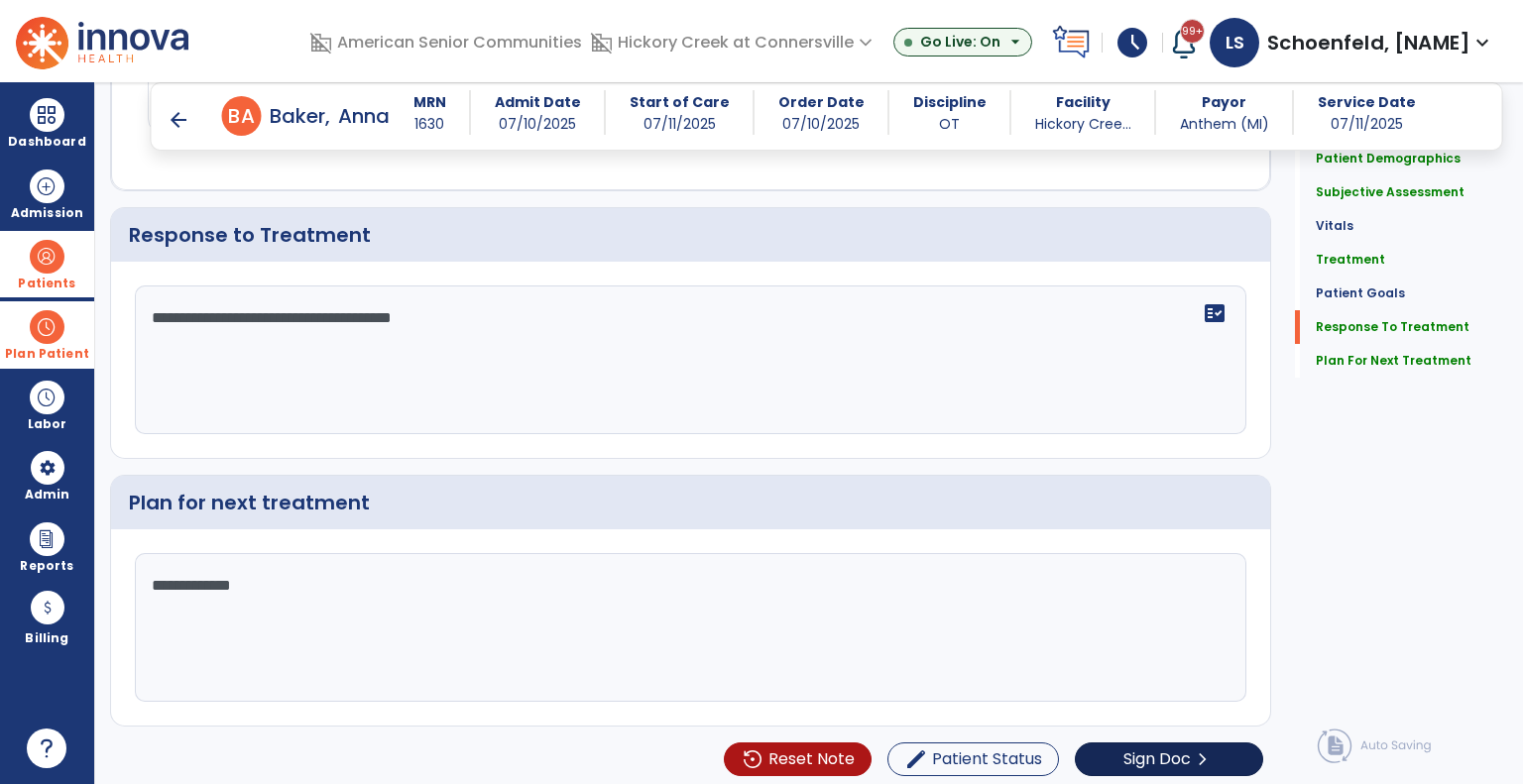 type on "**********" 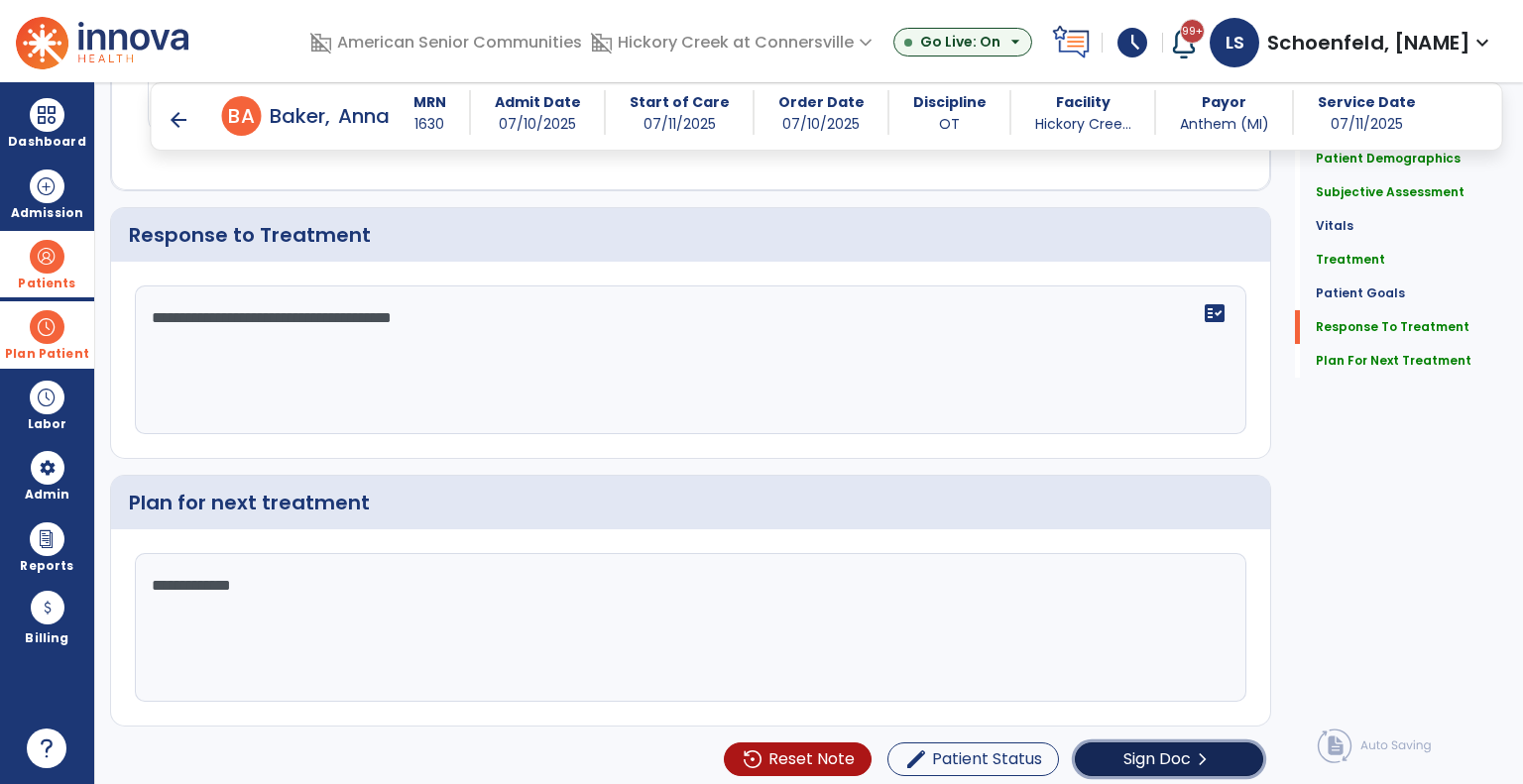 click on "Sign Doc  chevron_right" 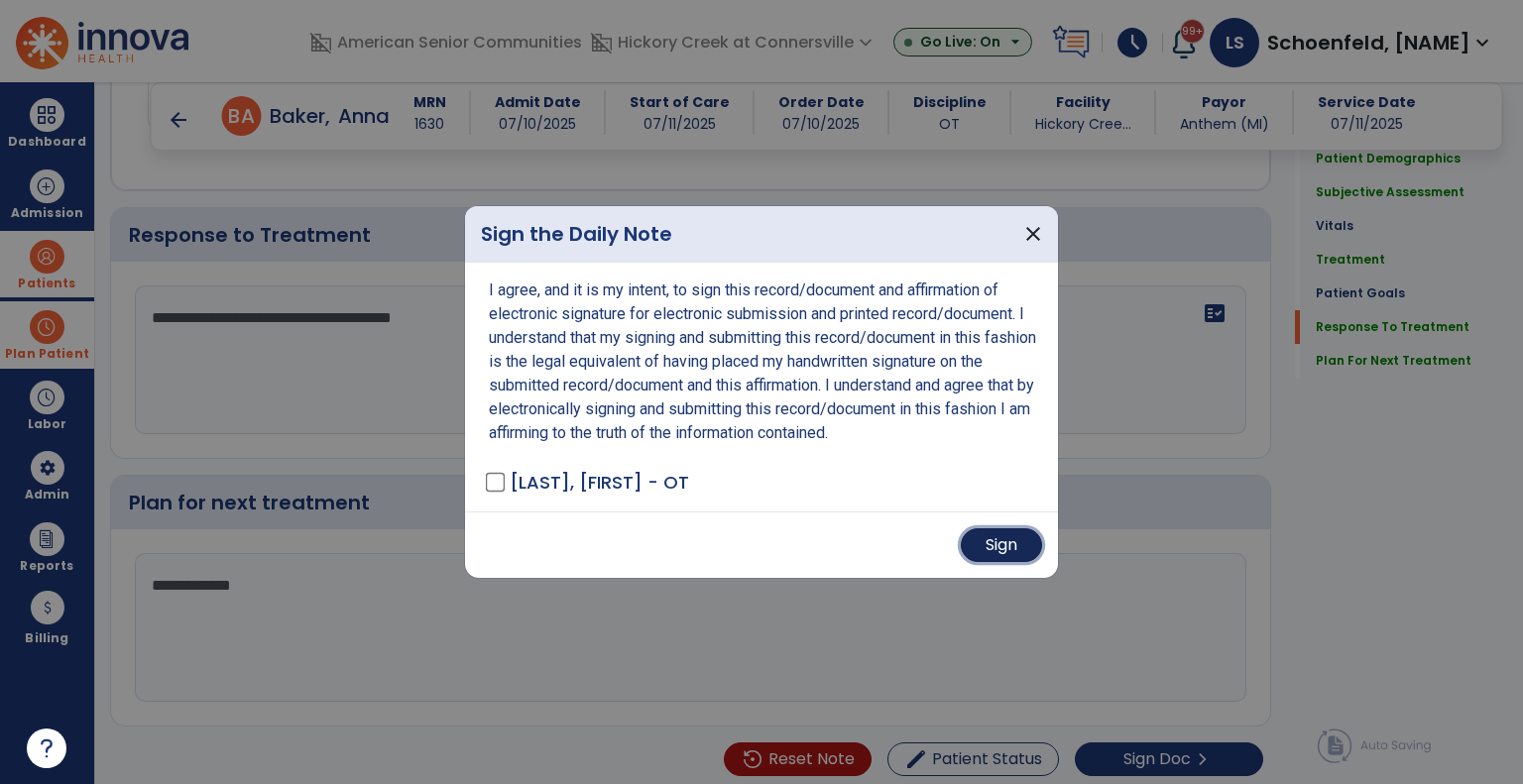 click on "Sign" at bounding box center (1001, 545) 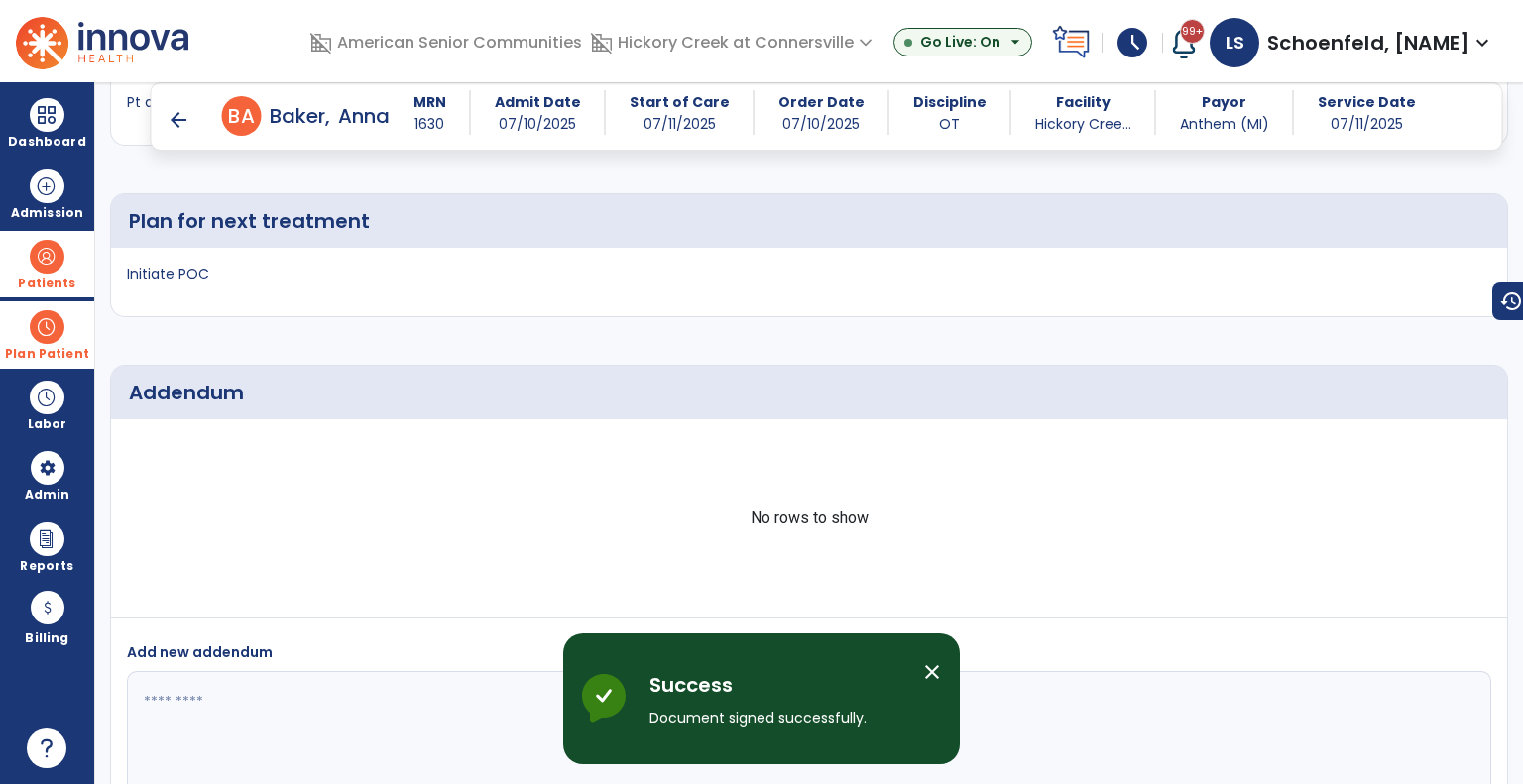 scroll, scrollTop: 4012, scrollLeft: 0, axis: vertical 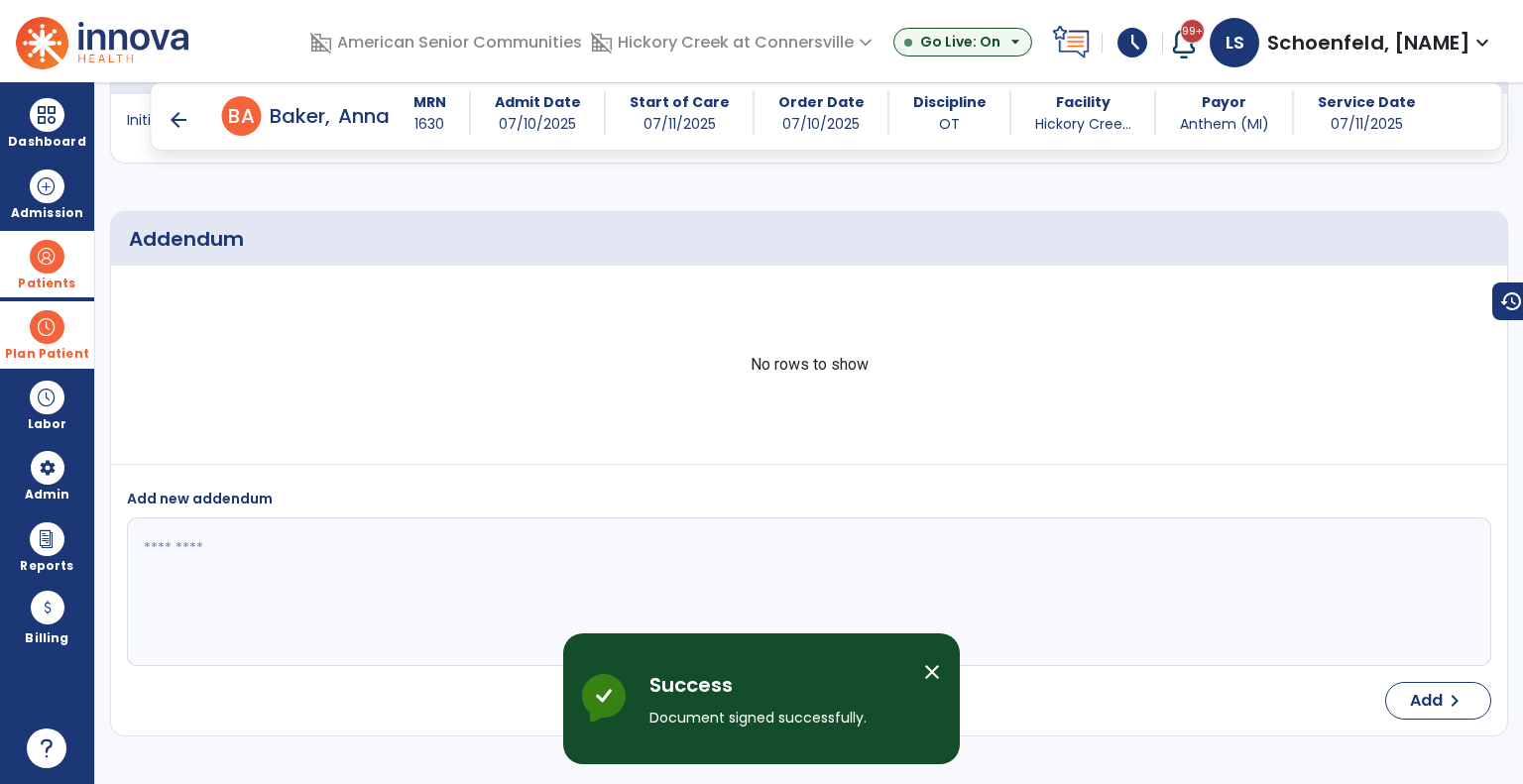 click on "arrow_back" at bounding box center [178, 120] 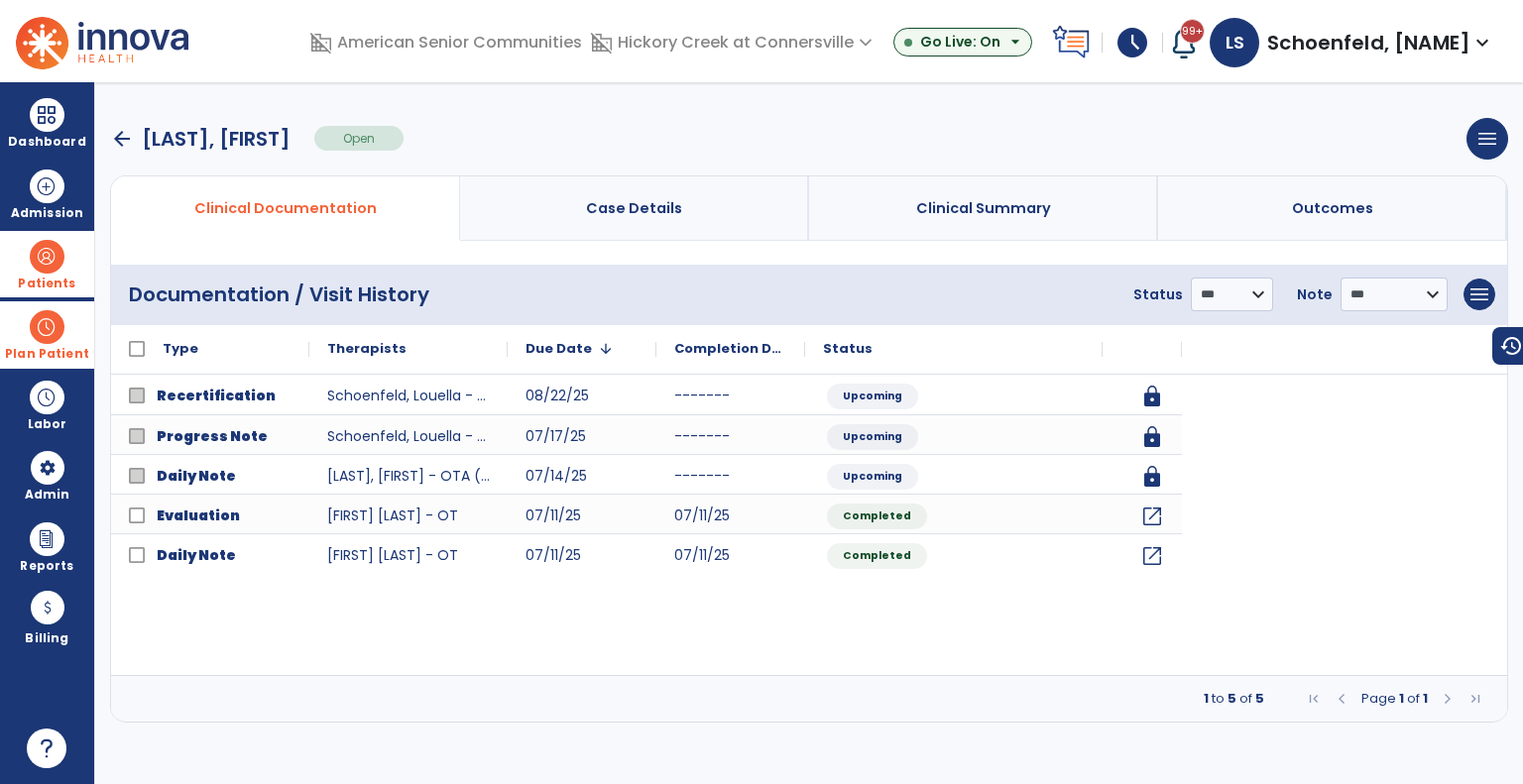 scroll, scrollTop: 0, scrollLeft: 0, axis: both 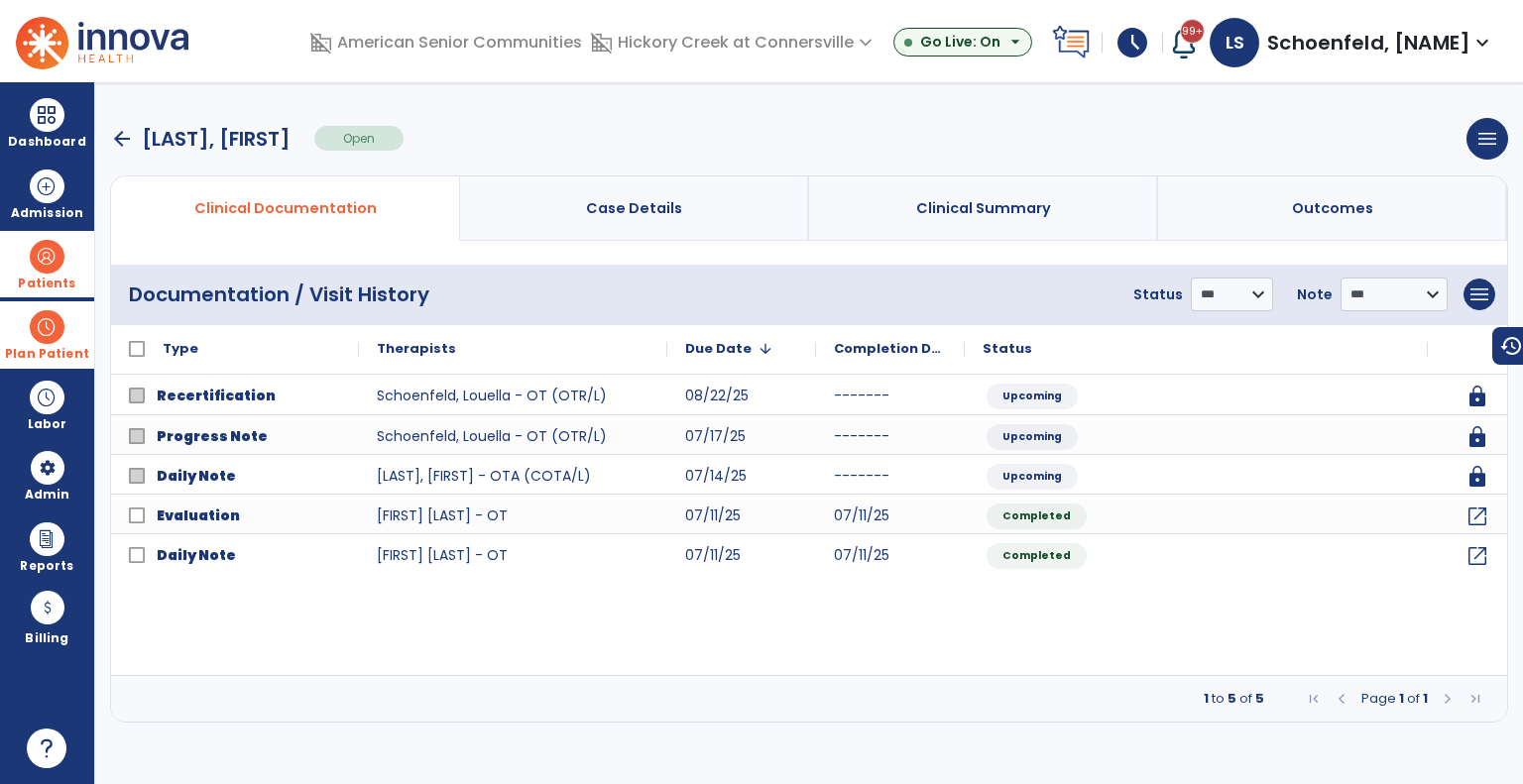 click on "arrow_back" at bounding box center [122, 139] 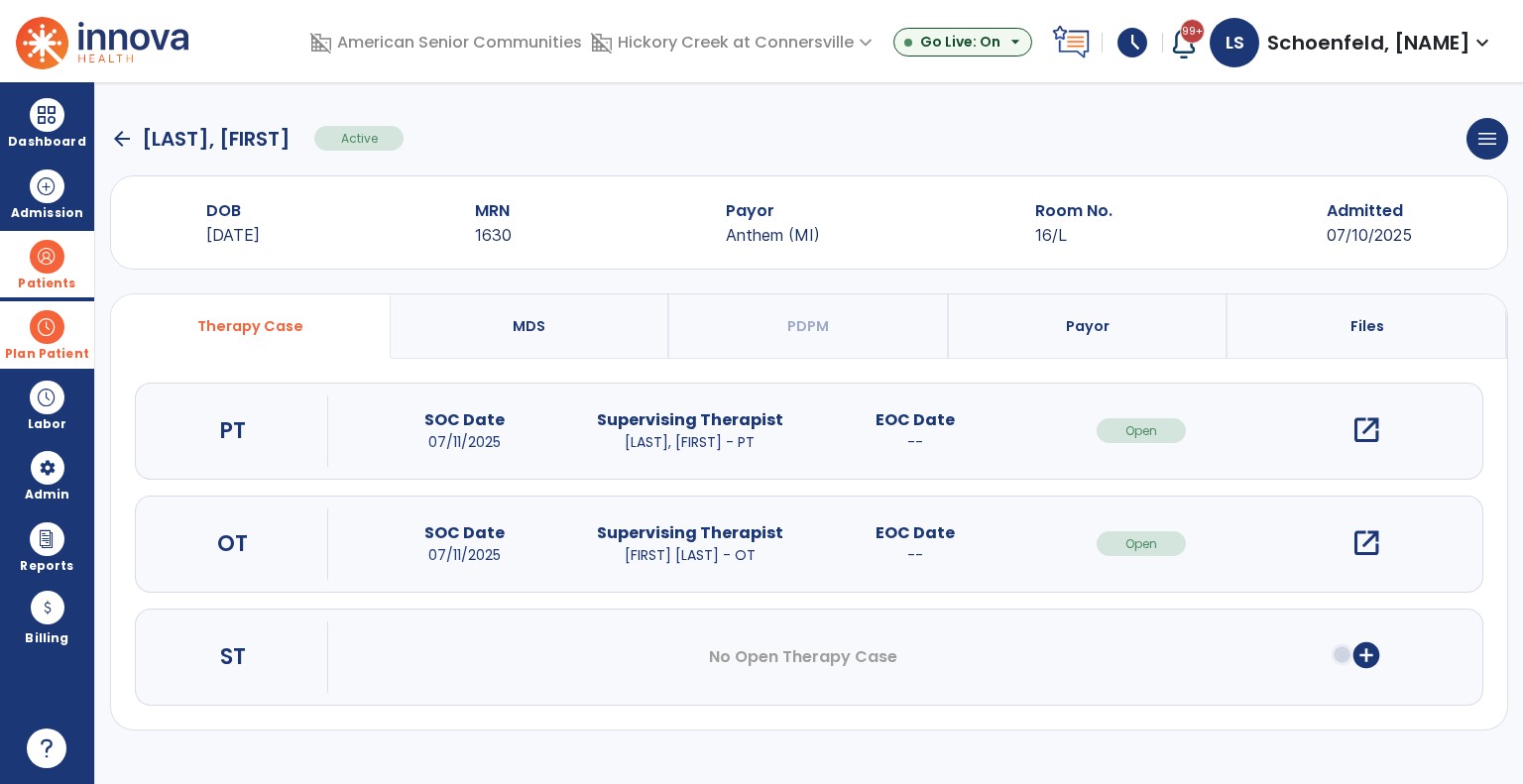 click on "arrow_back" 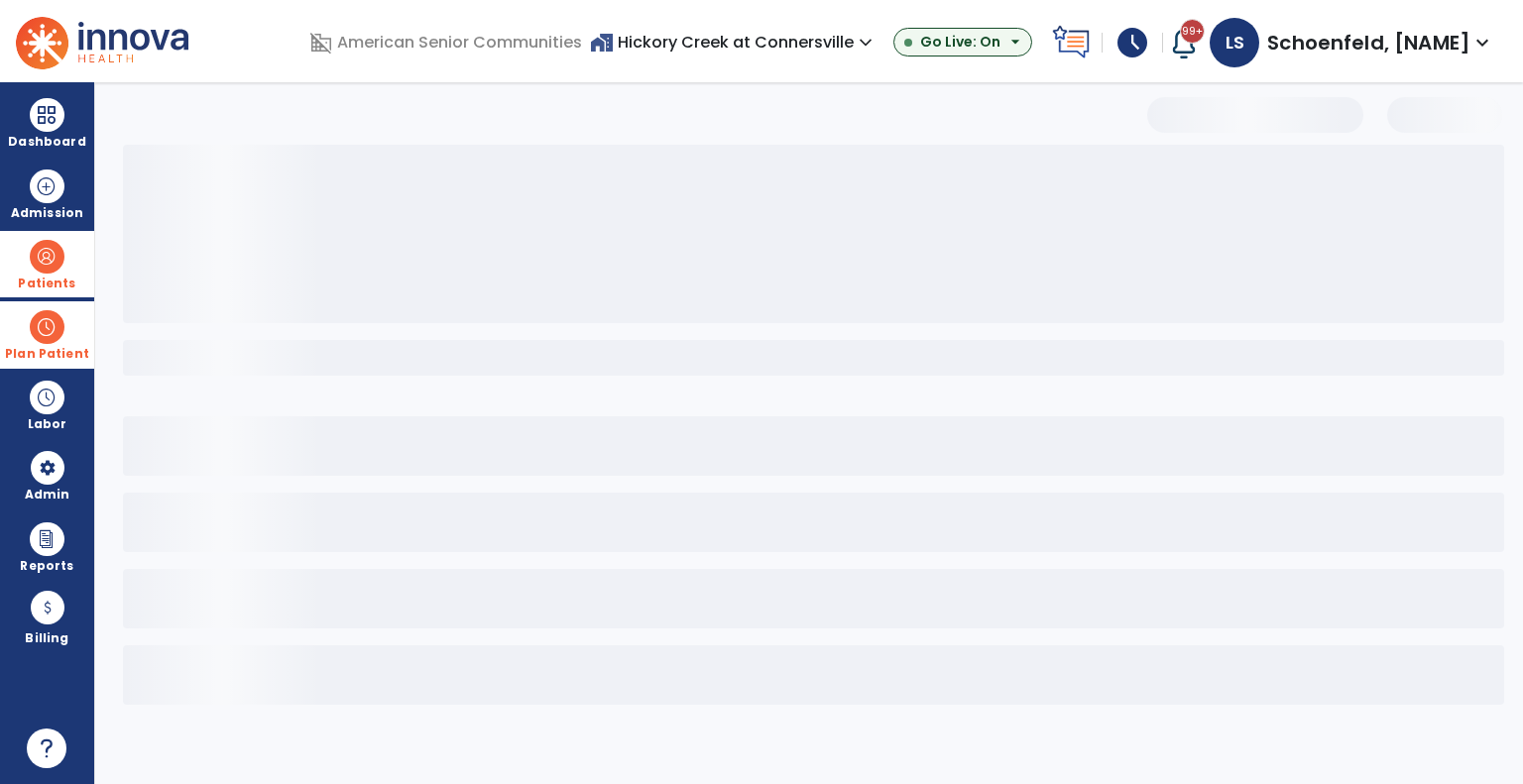 select on "***" 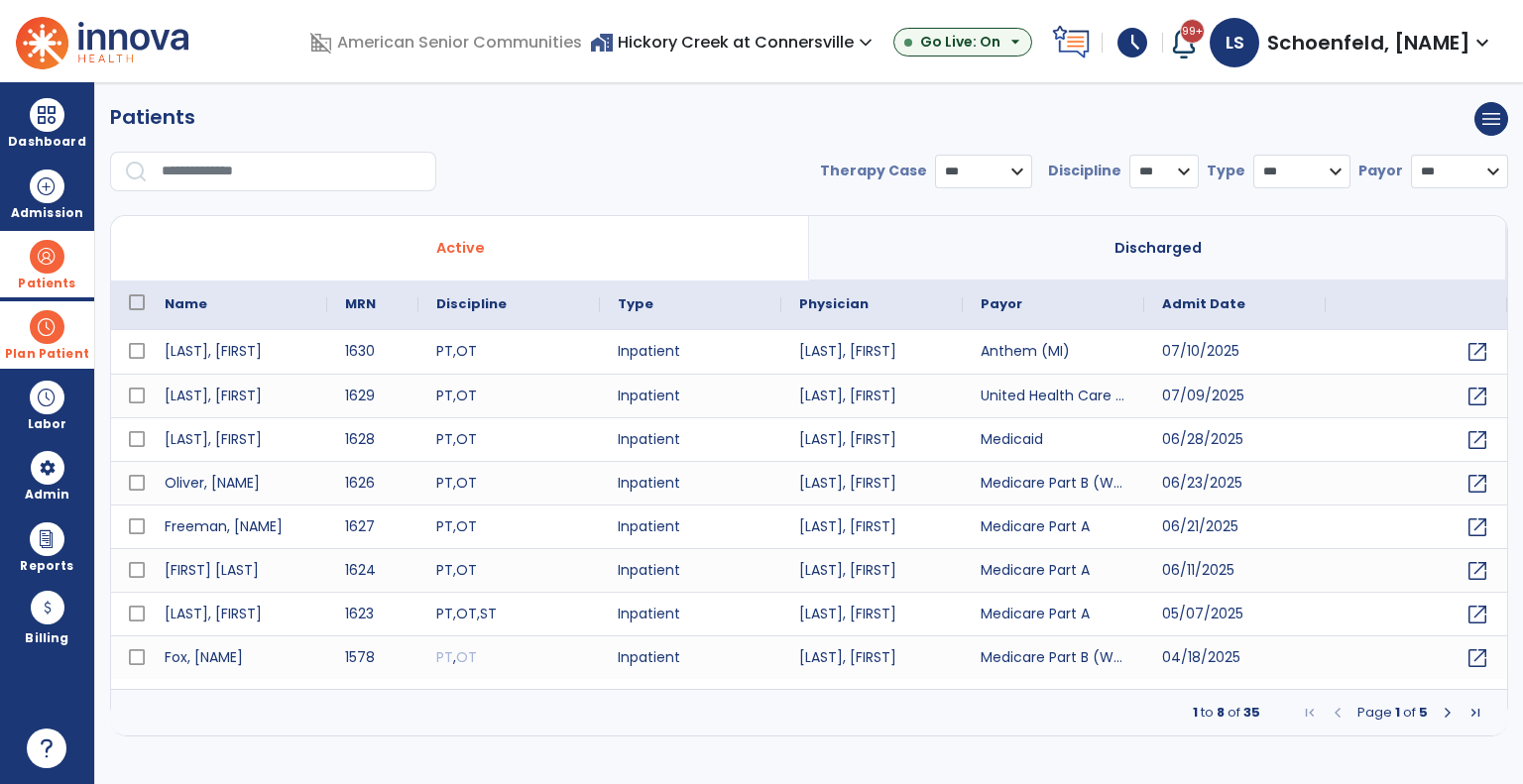 click on "**********" at bounding box center (809, 179) 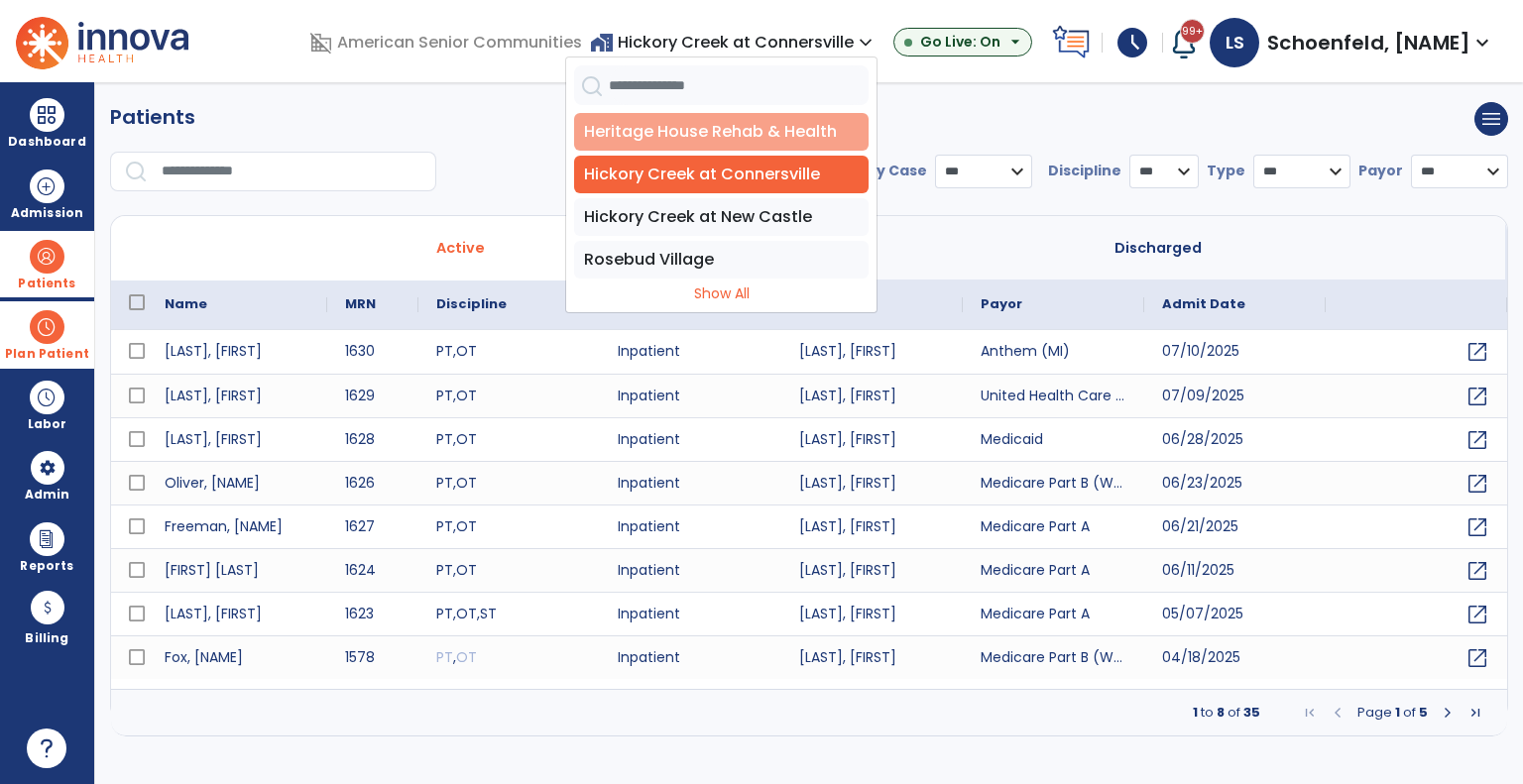 click on "Heritage House Rehab & Health" at bounding box center [721, 132] 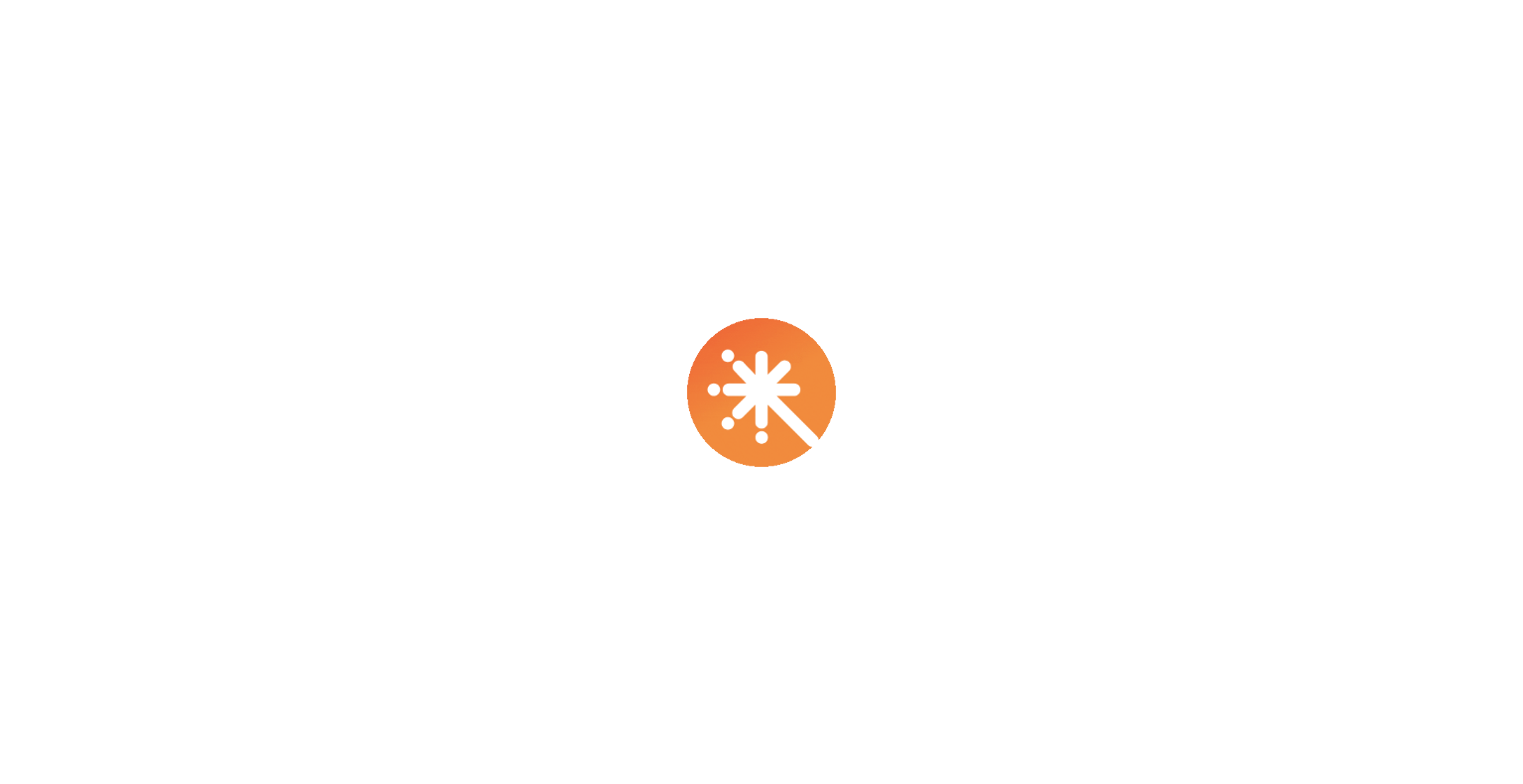 scroll, scrollTop: 0, scrollLeft: 0, axis: both 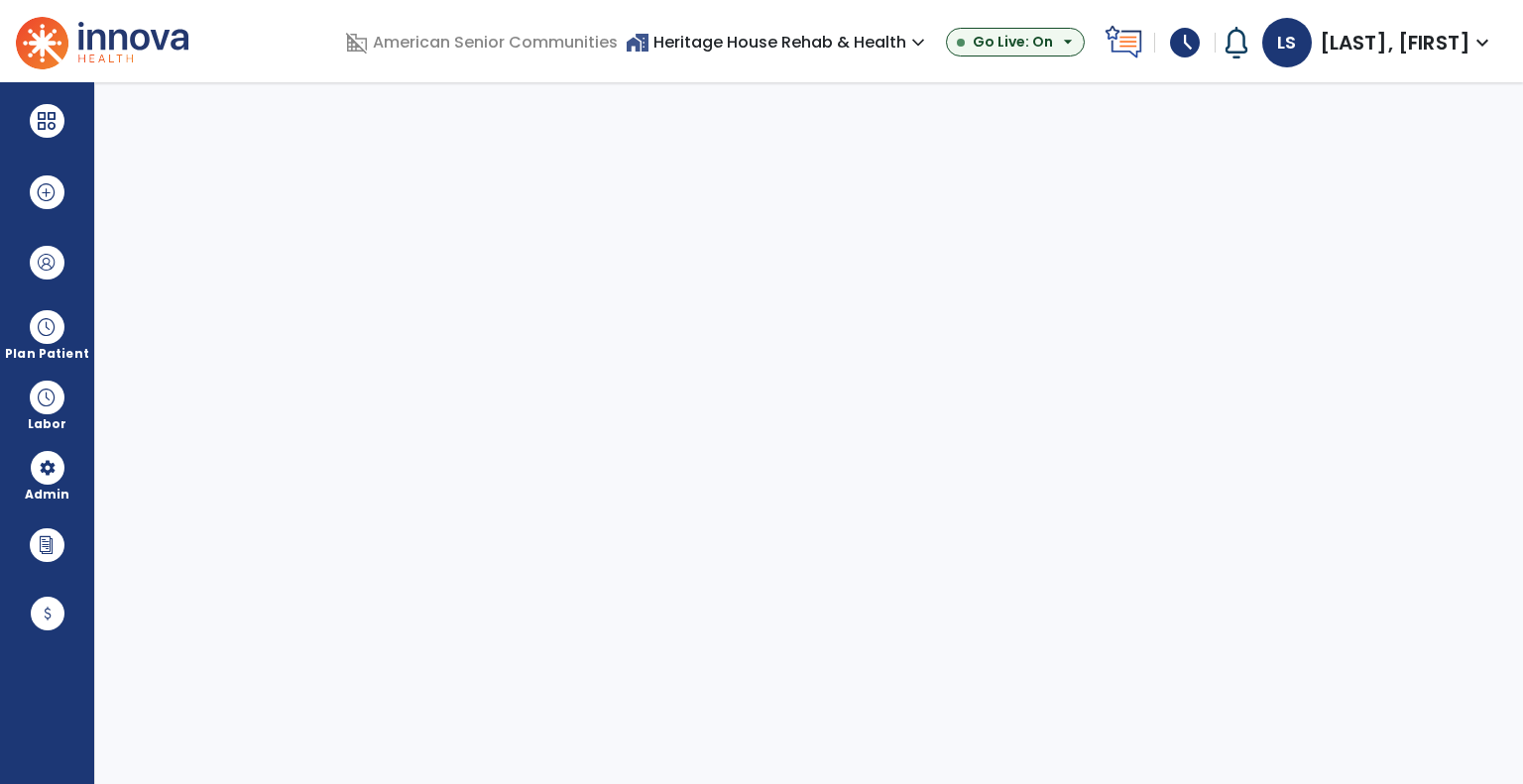 select on "***" 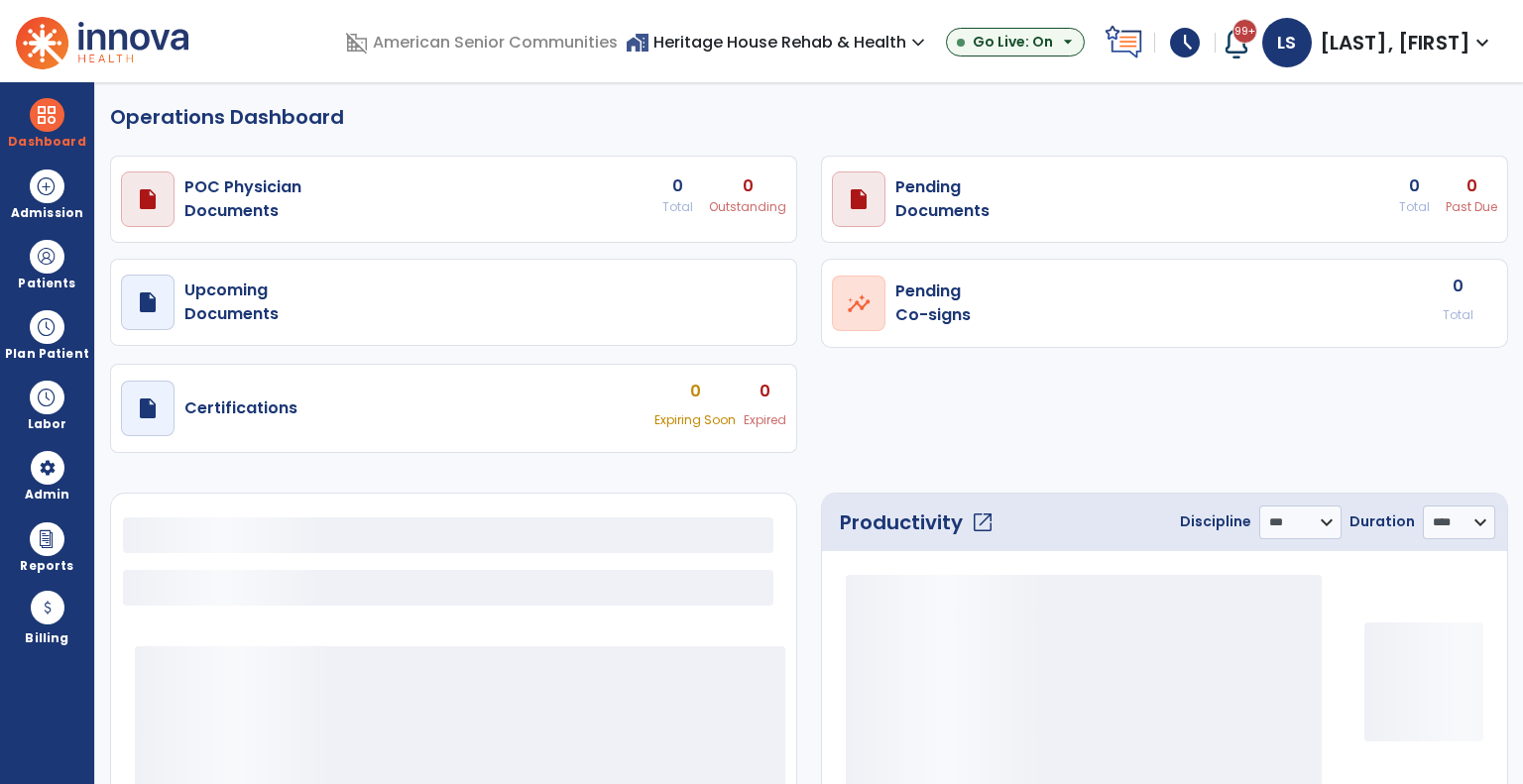 select on "***" 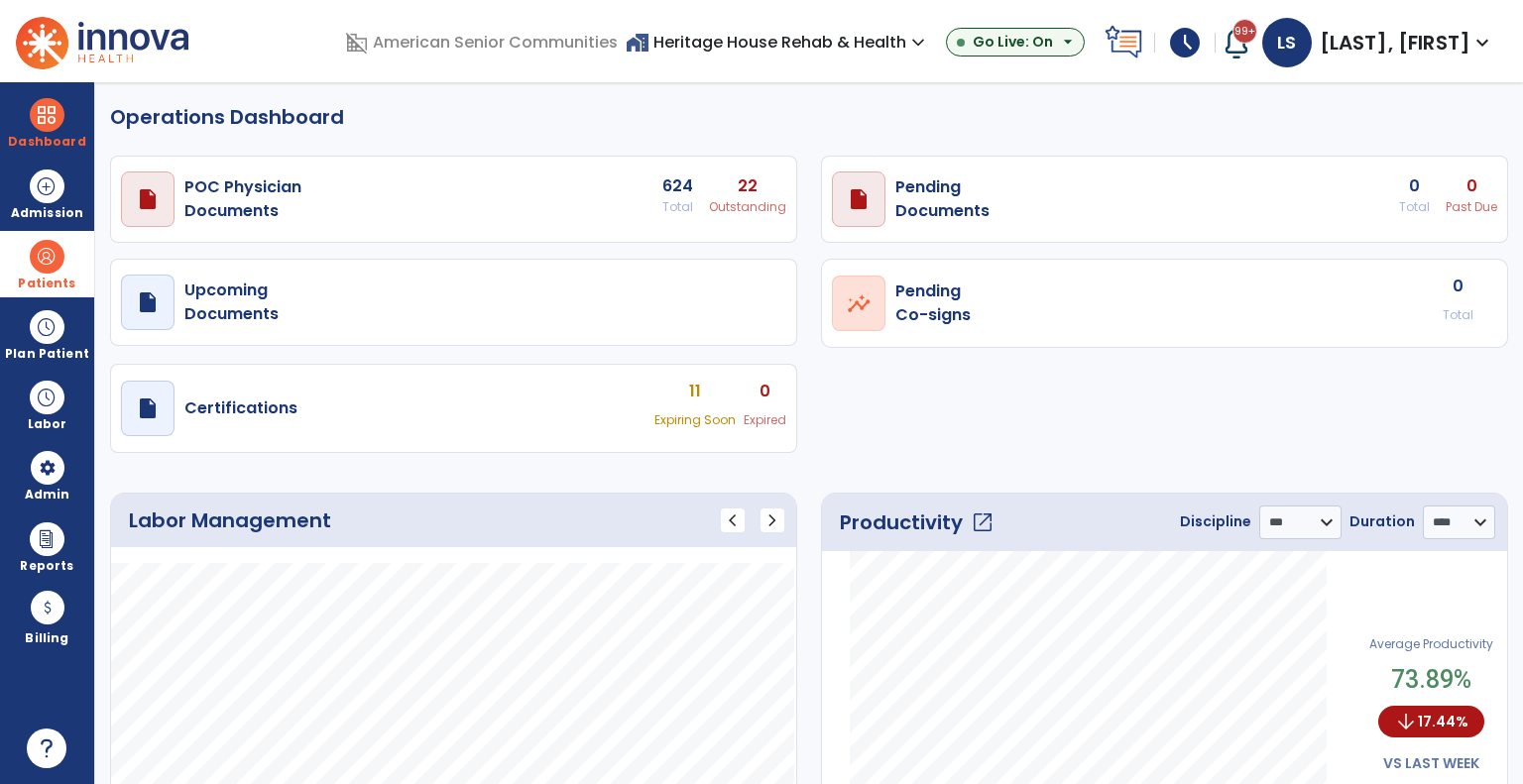 click on "Patients" at bounding box center (47, 283) 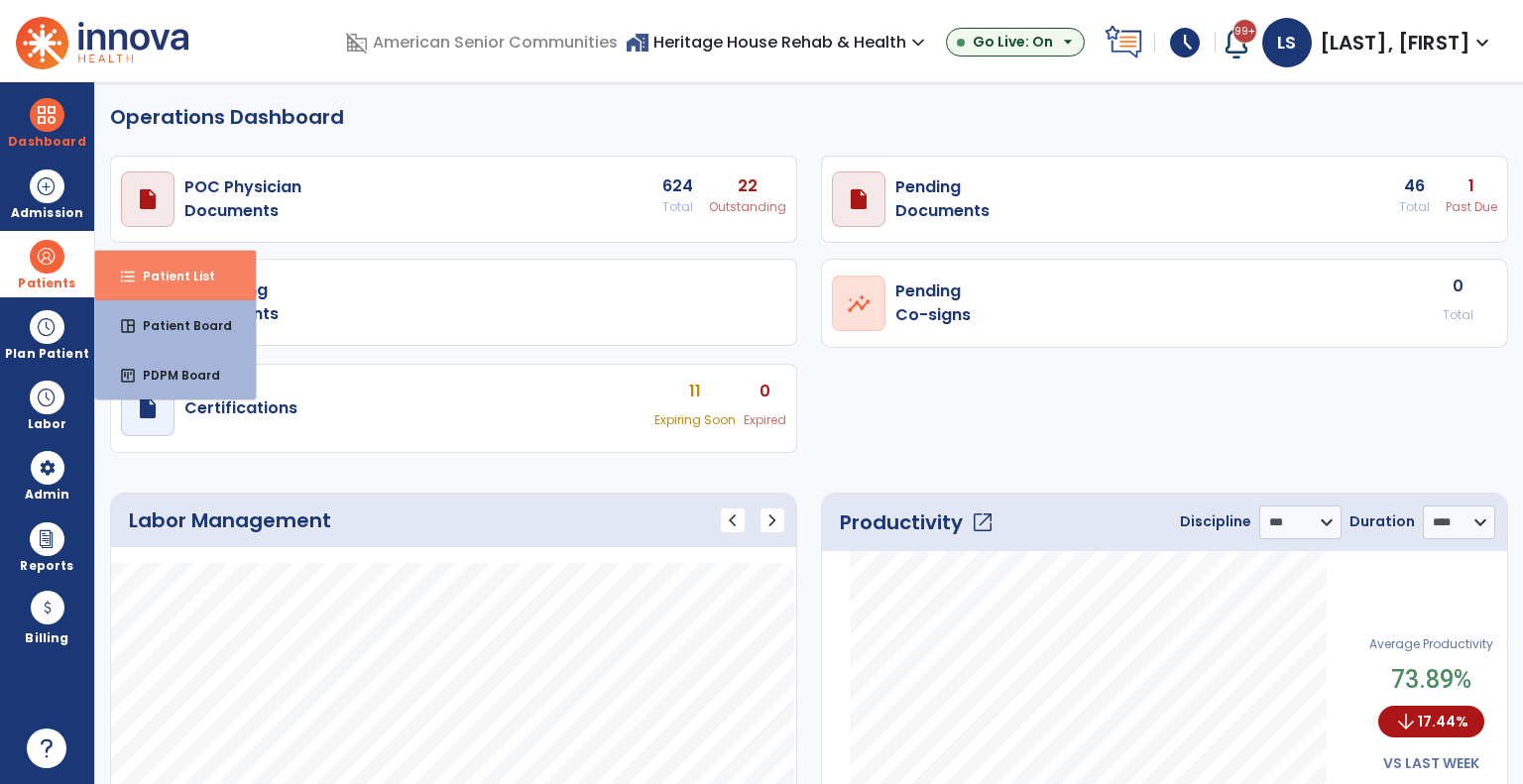 click on "format_list_bulleted" at bounding box center [128, 277] 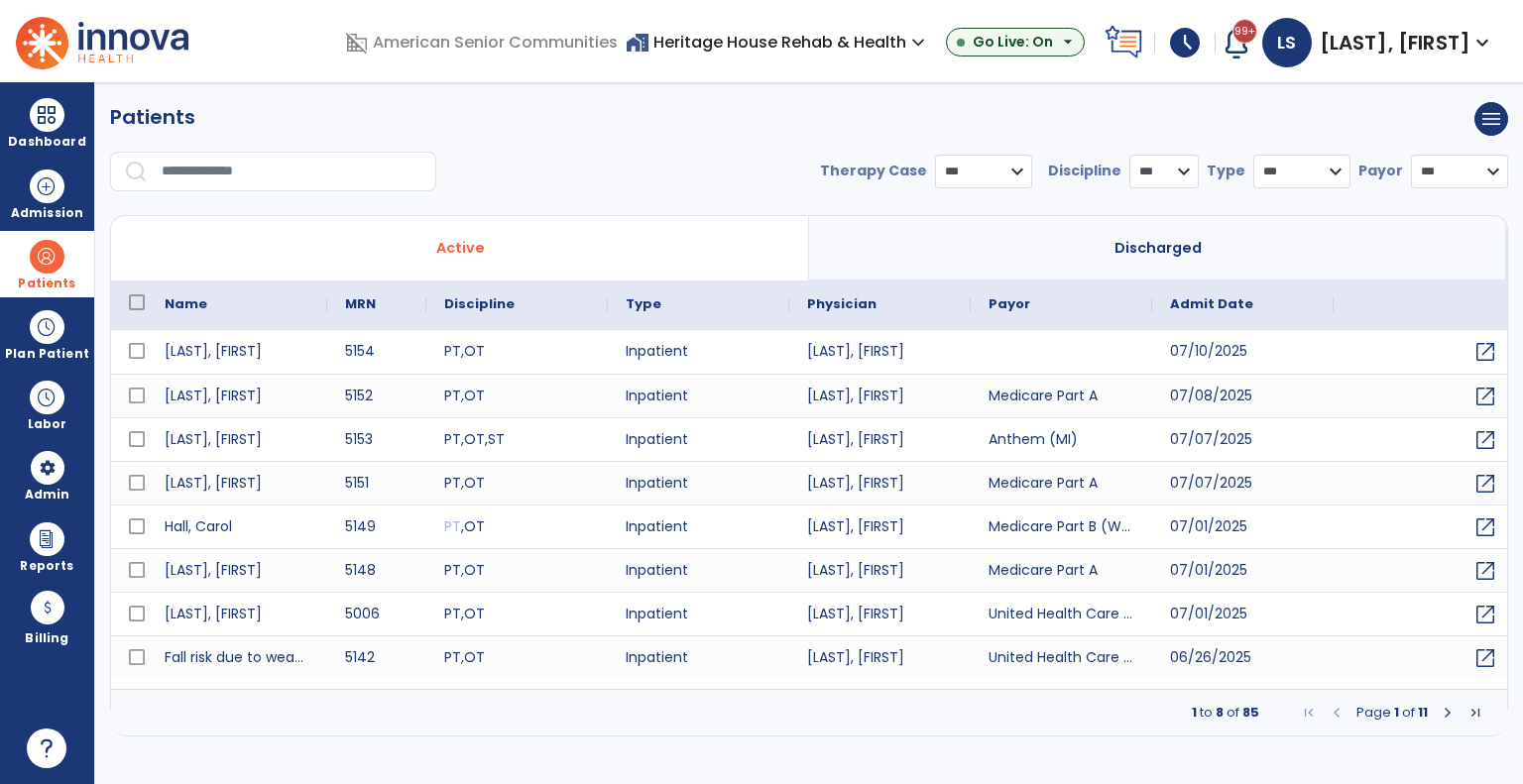 select on "***" 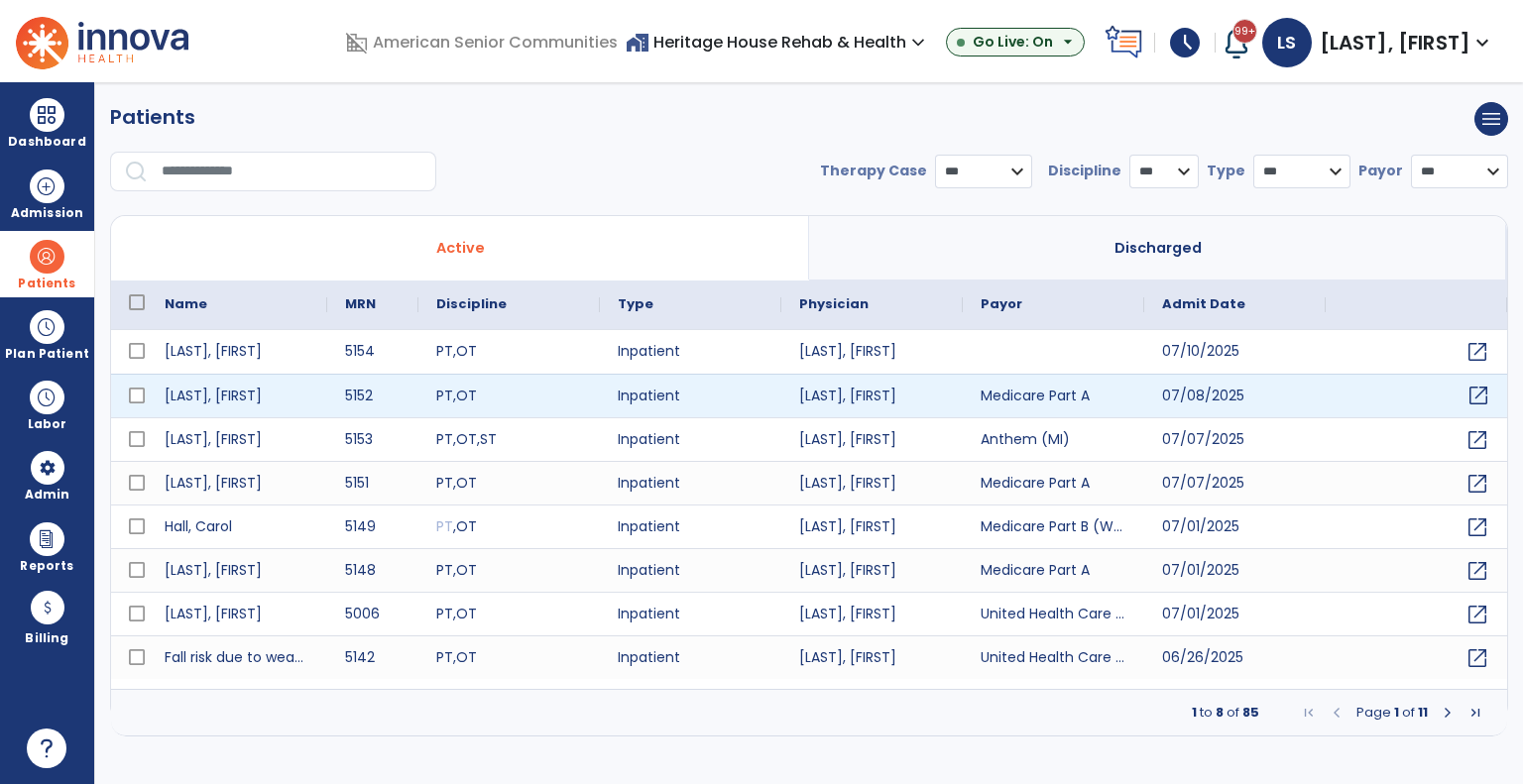 click on "open_in_new" at bounding box center (1478, 395) 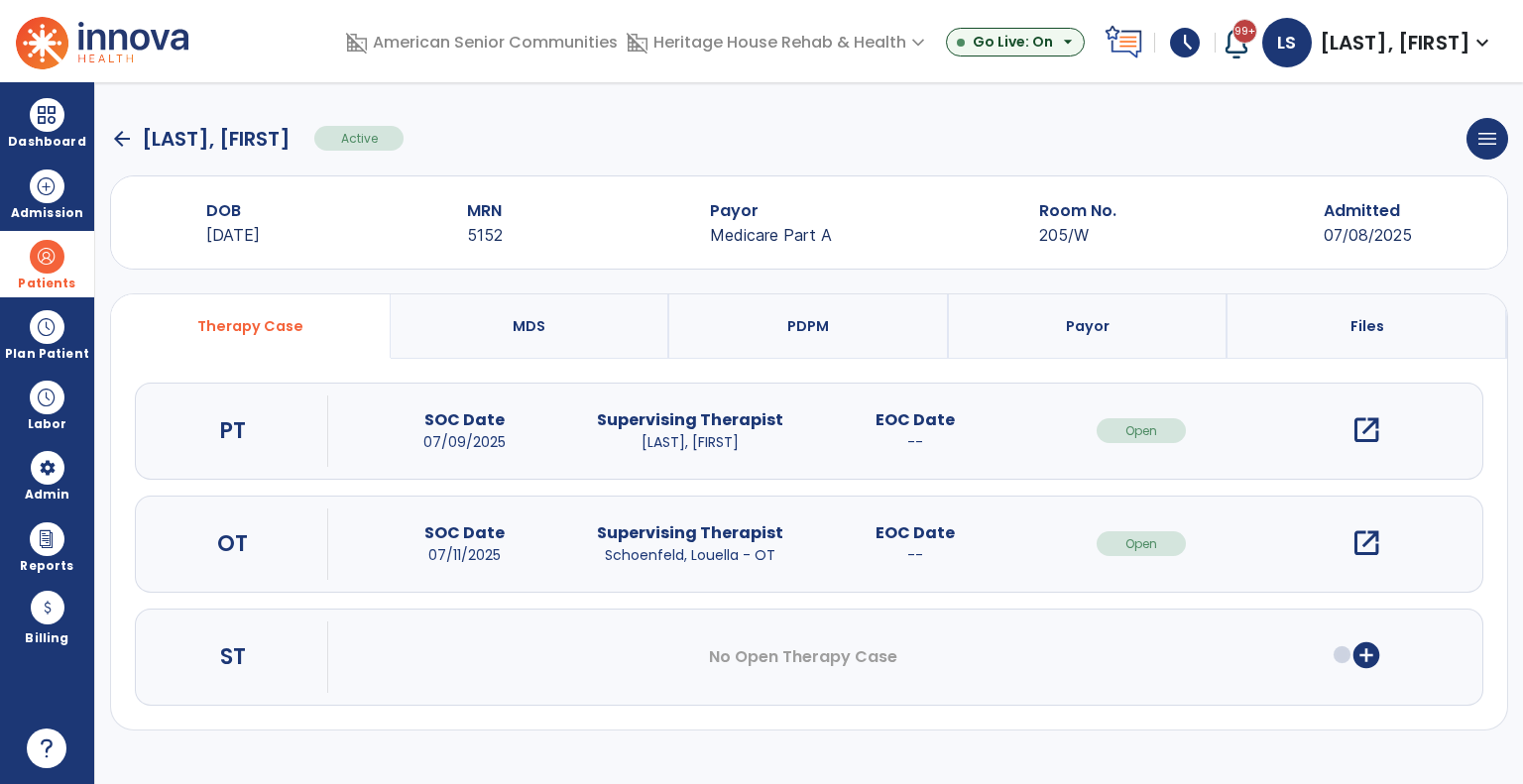 click on "open_in_new" at bounding box center (1366, 430) 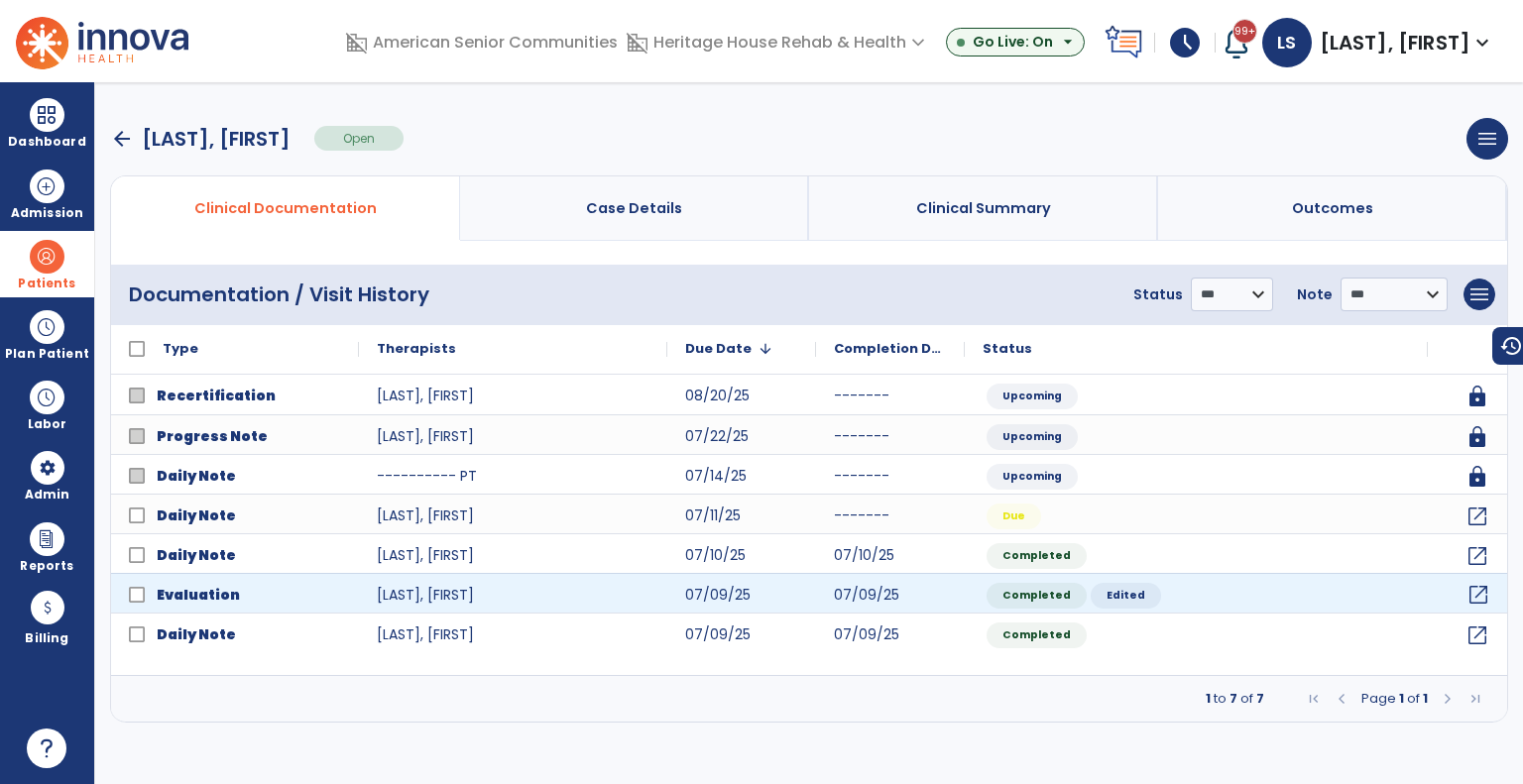 click on "open_in_new" 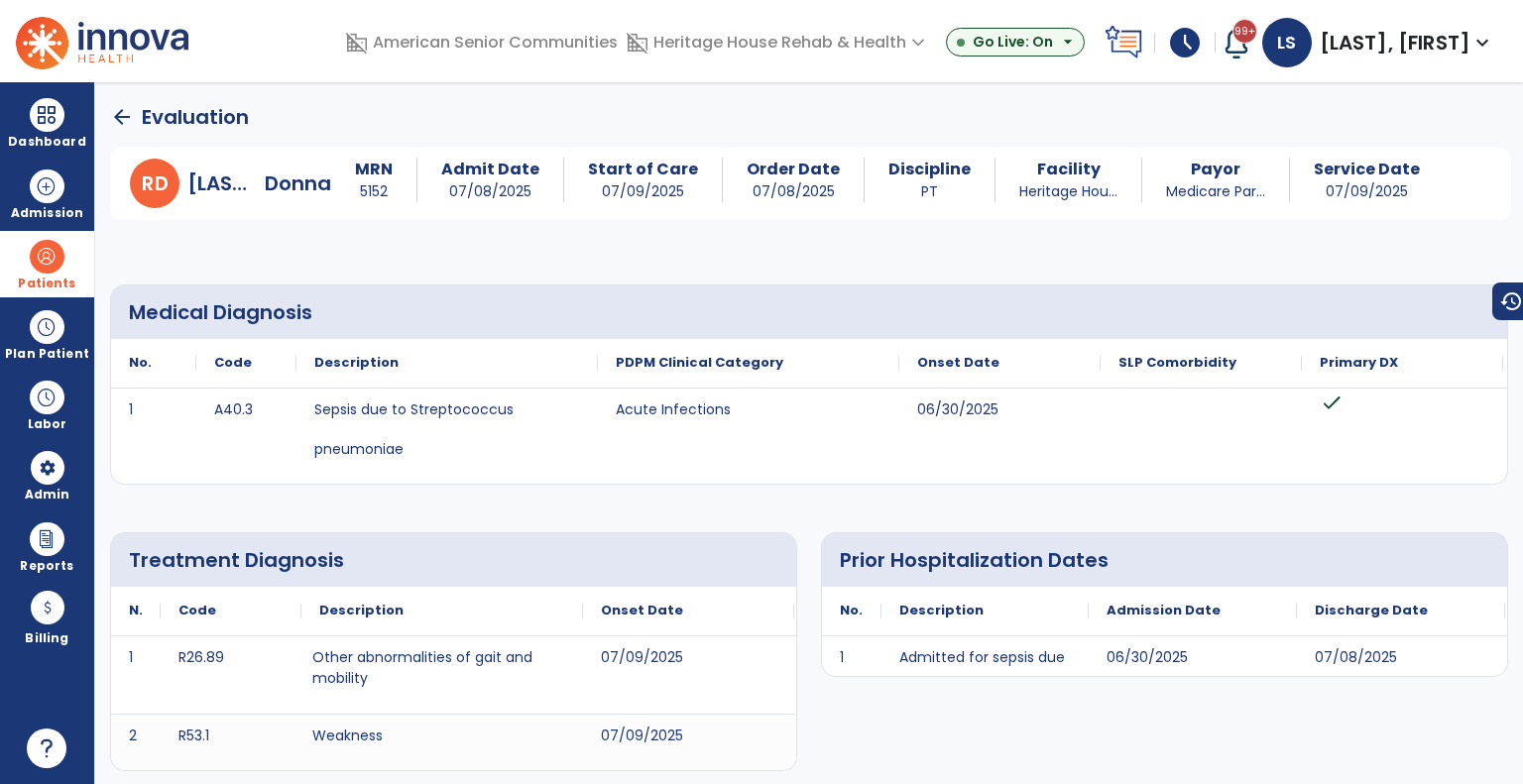 click on "arrow_back" 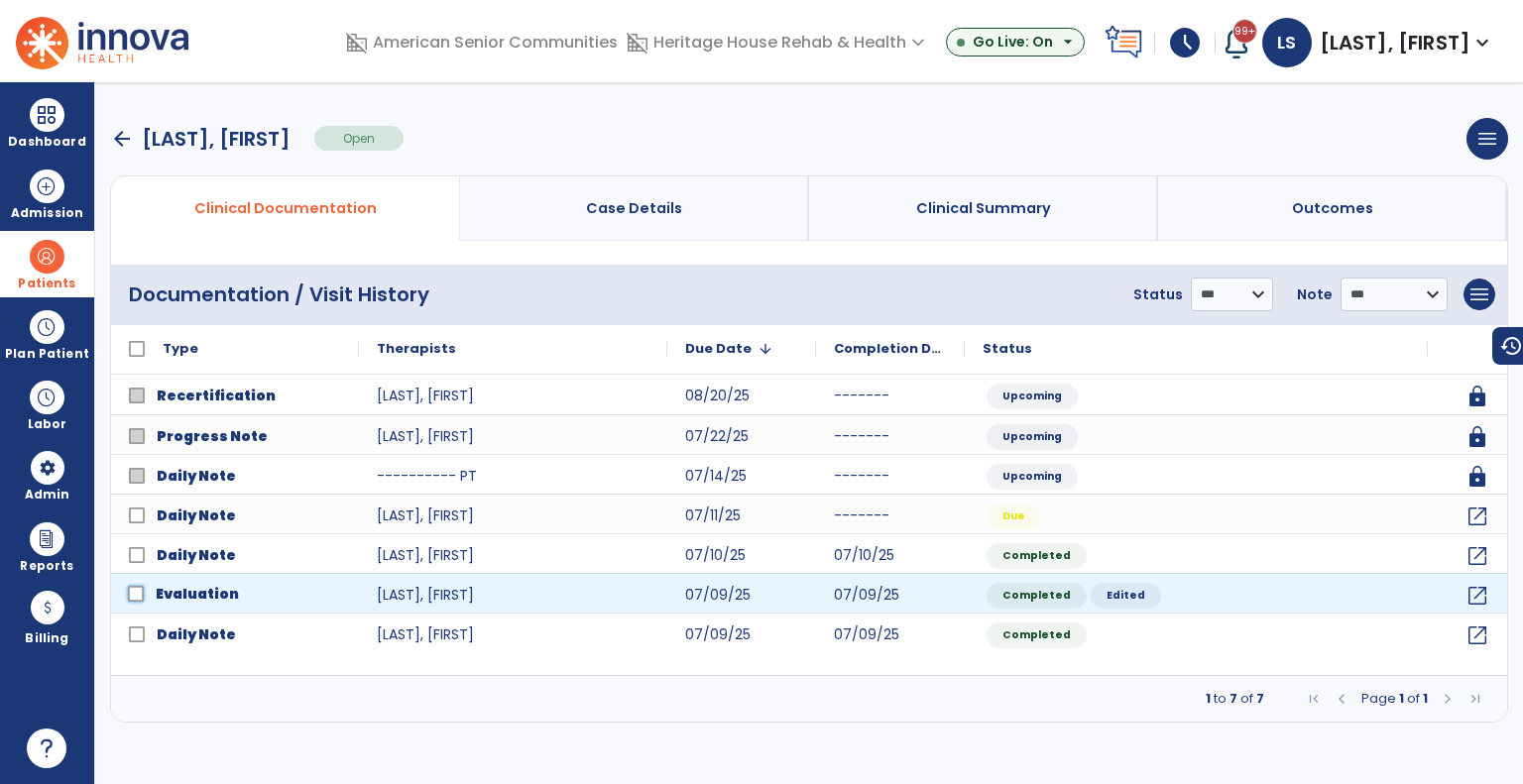 click on "Evaluation" 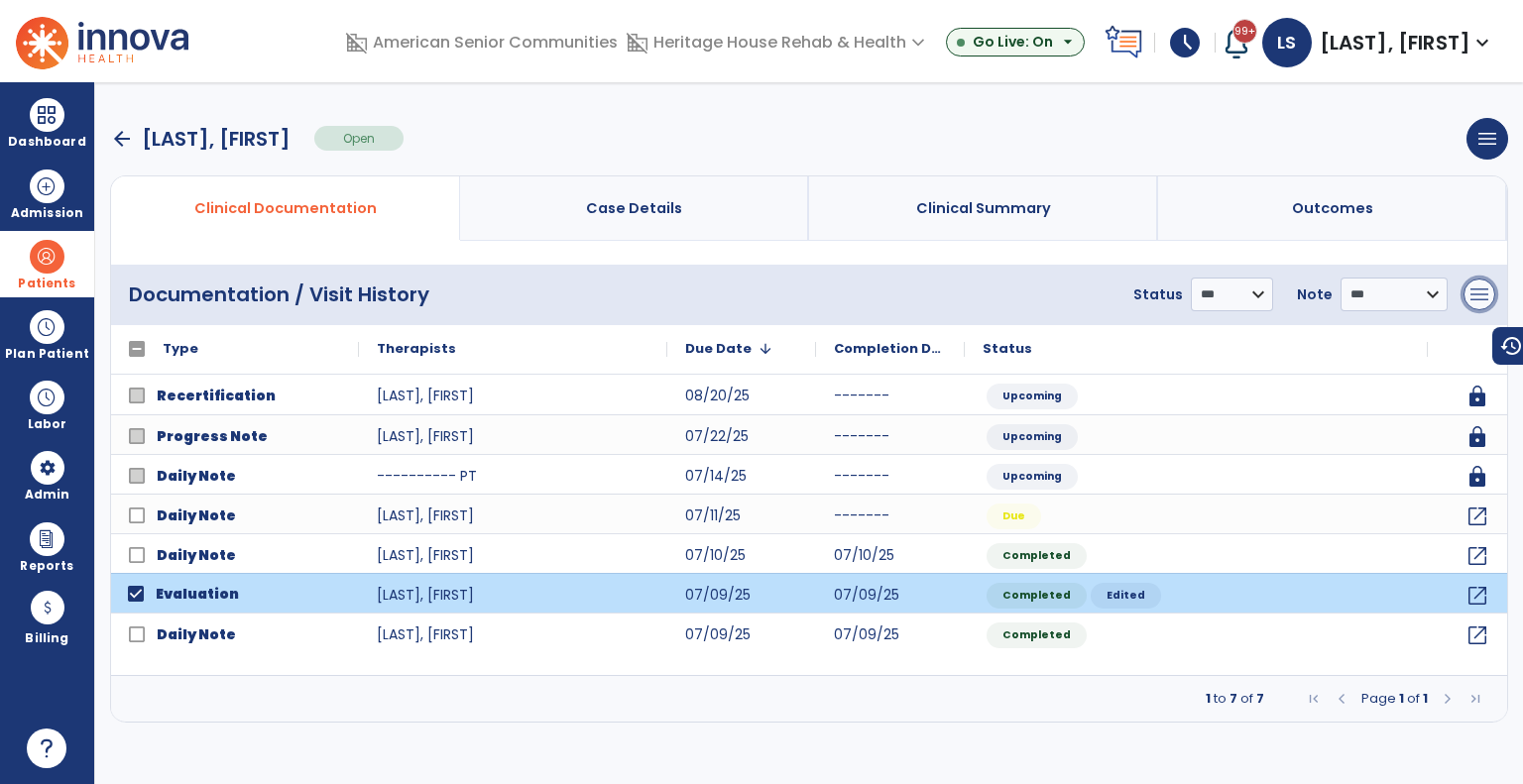 click on "menu" at bounding box center (1479, 294) 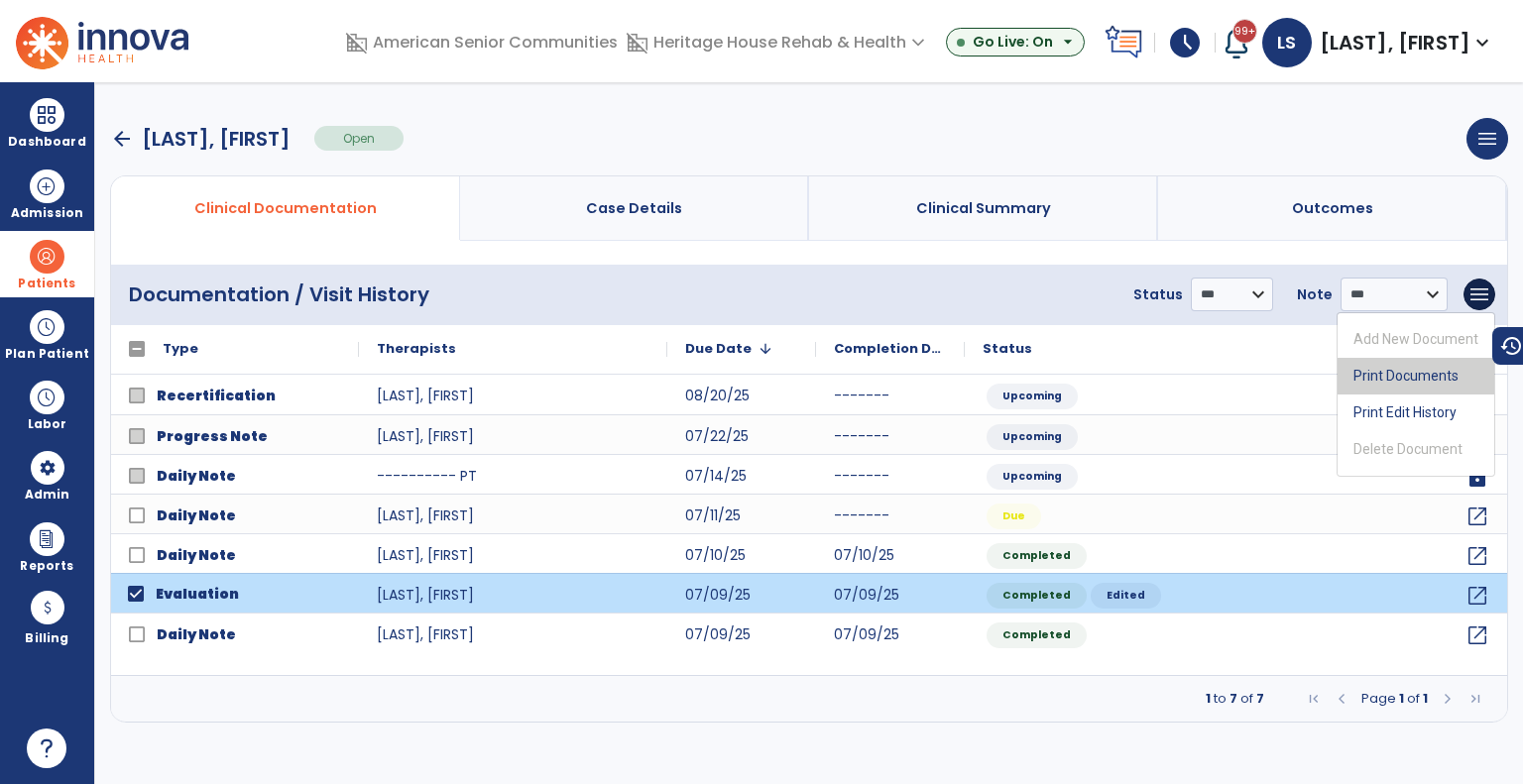 click on "Print Documents" at bounding box center (1416, 376) 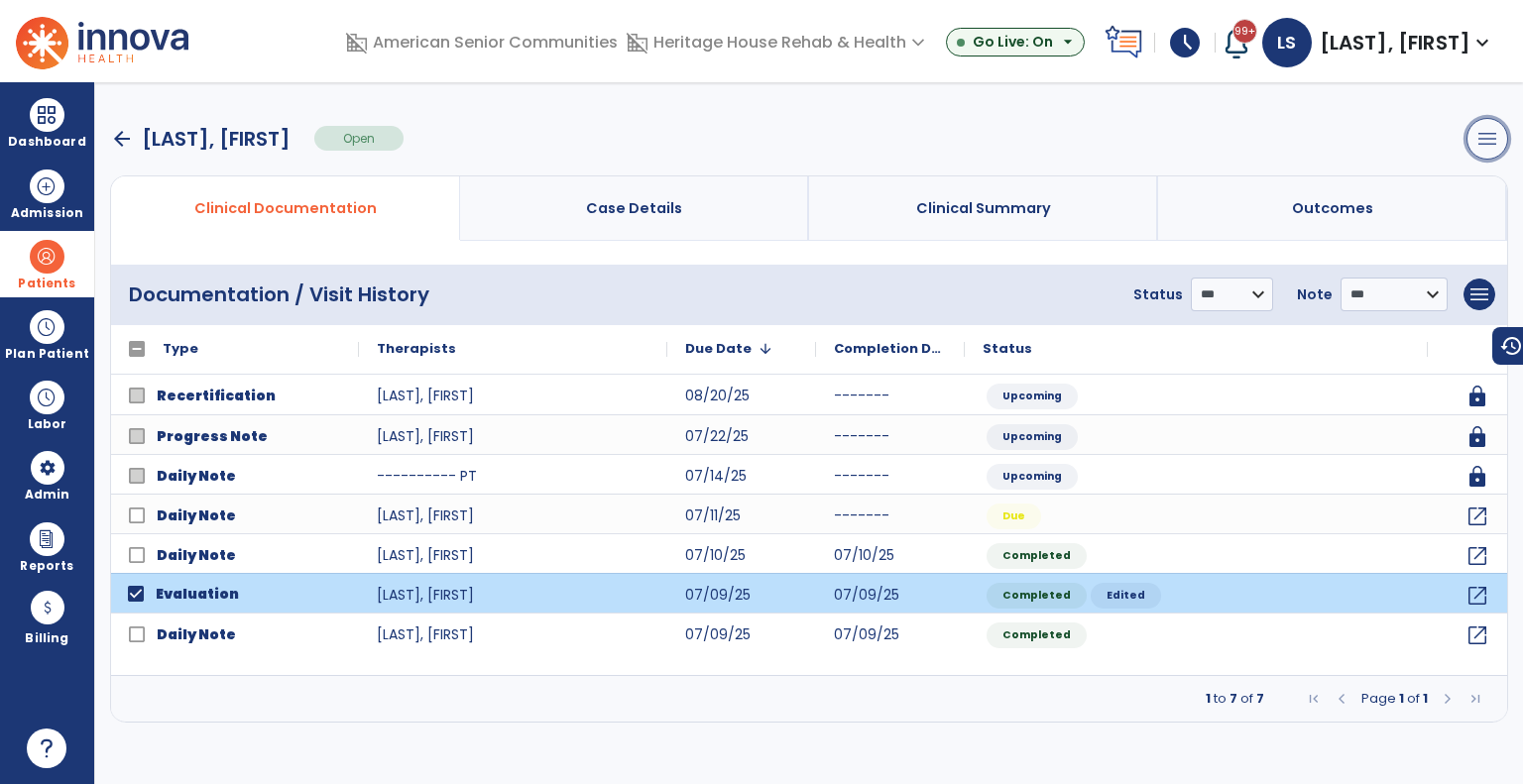 click on "menu" at bounding box center (1487, 139) 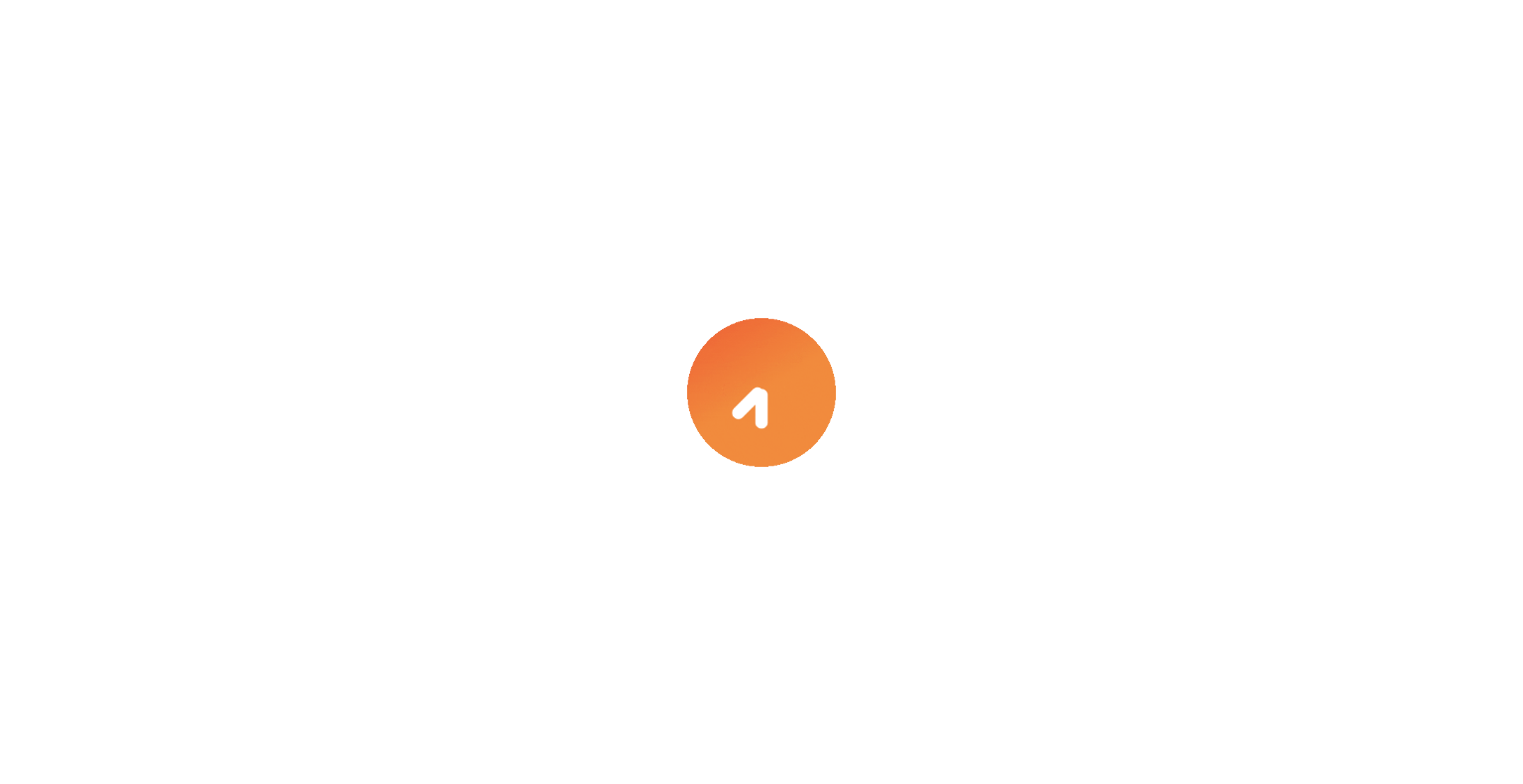 scroll, scrollTop: 0, scrollLeft: 0, axis: both 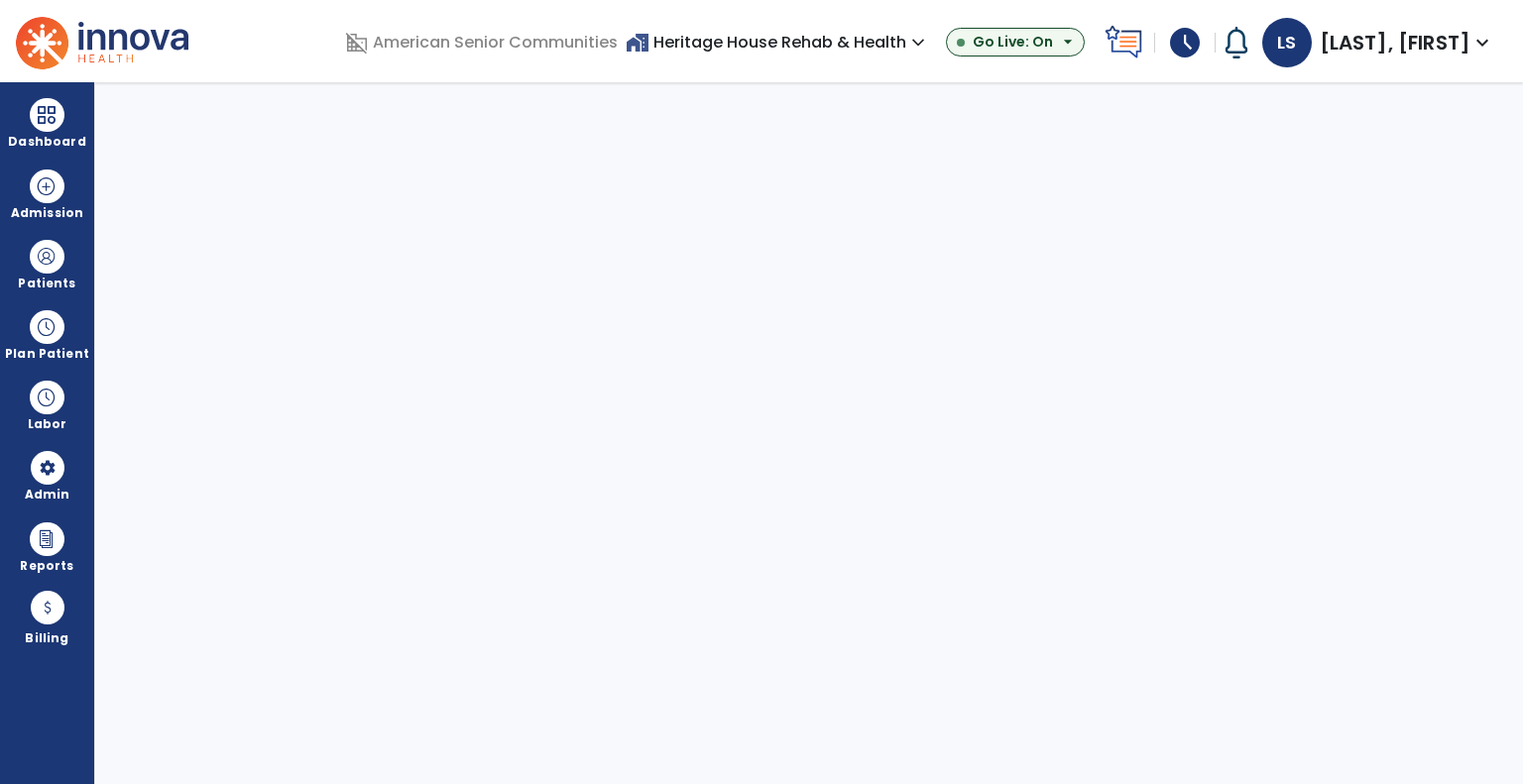 select on "***" 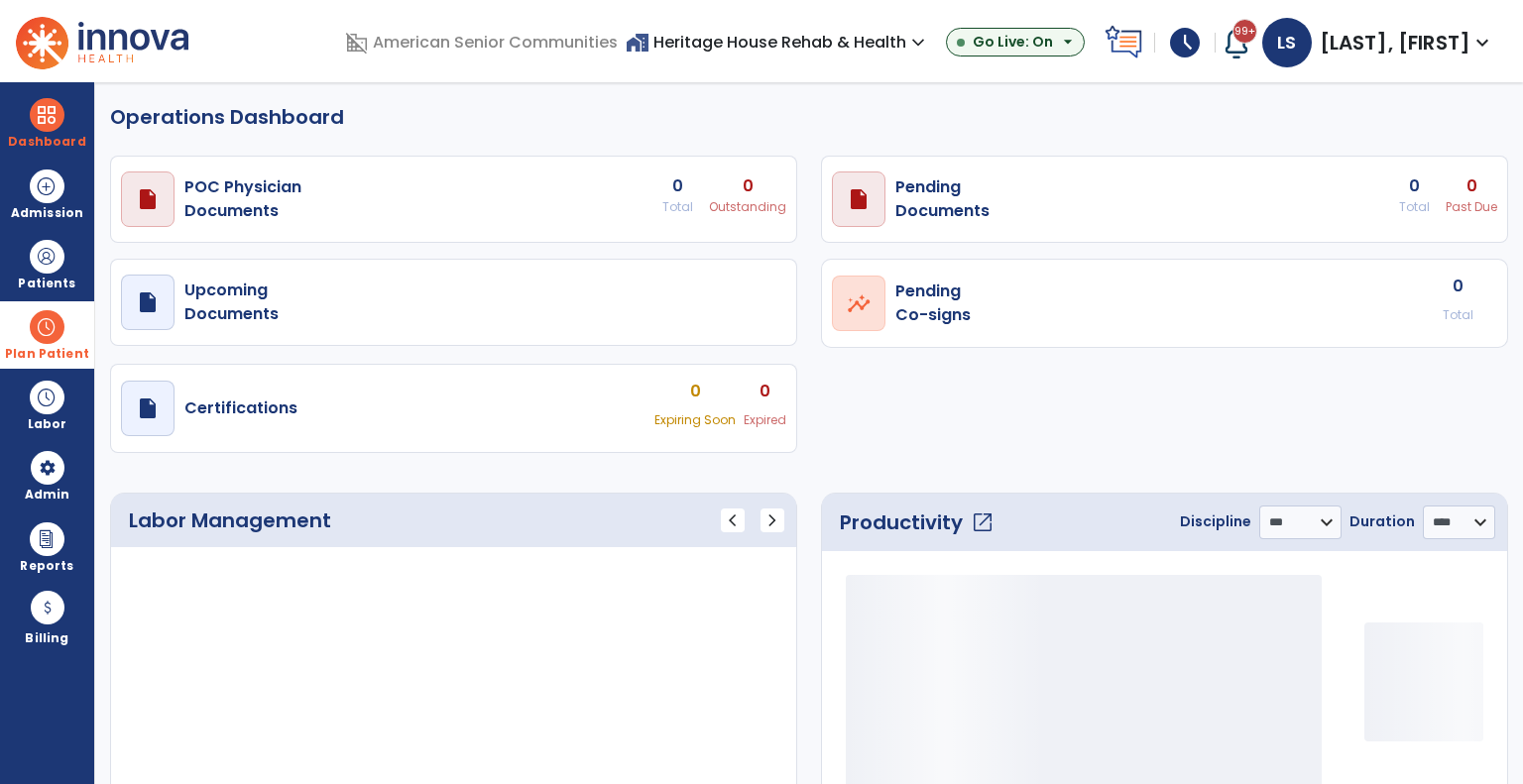 select on "***" 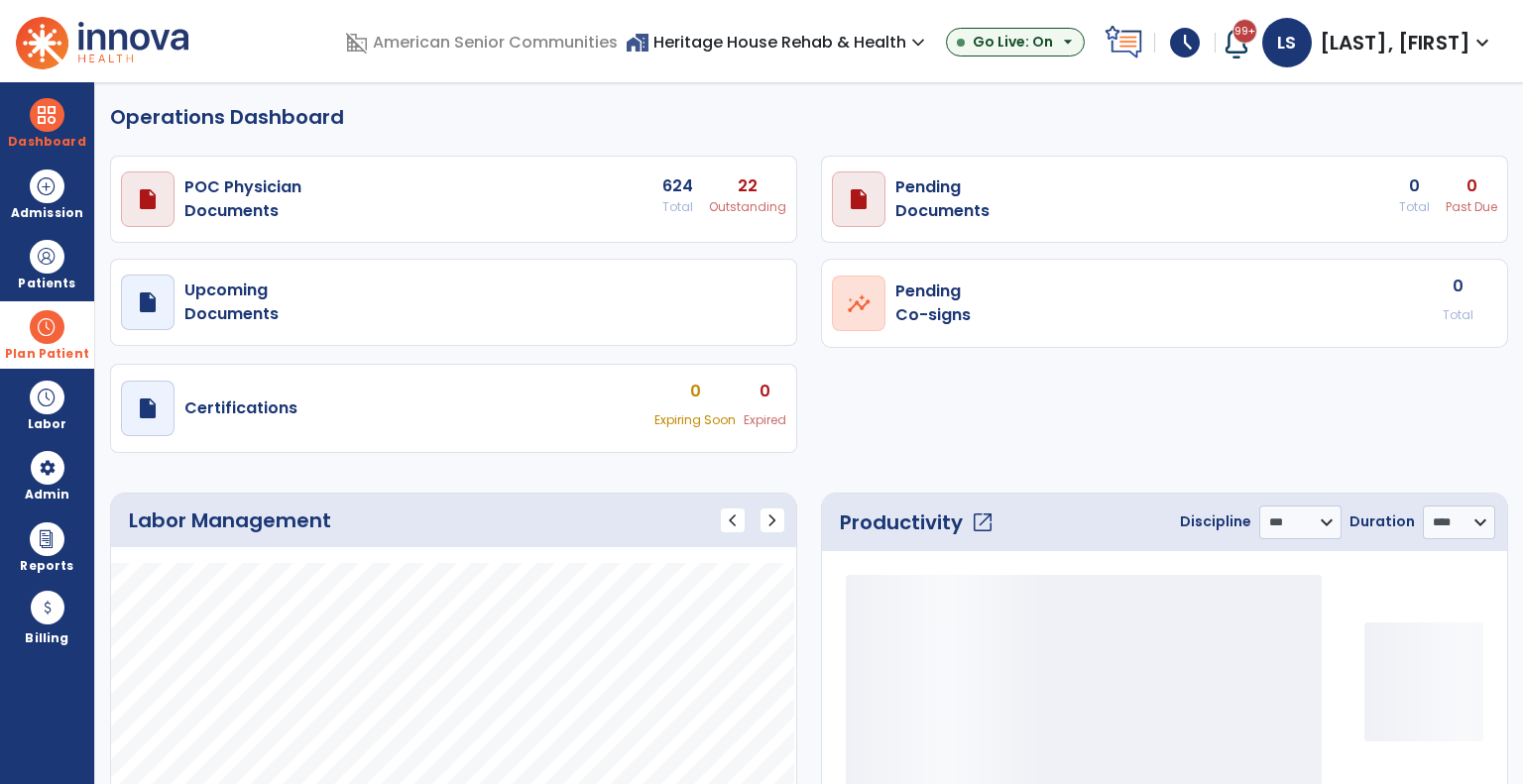 click at bounding box center [47, 327] 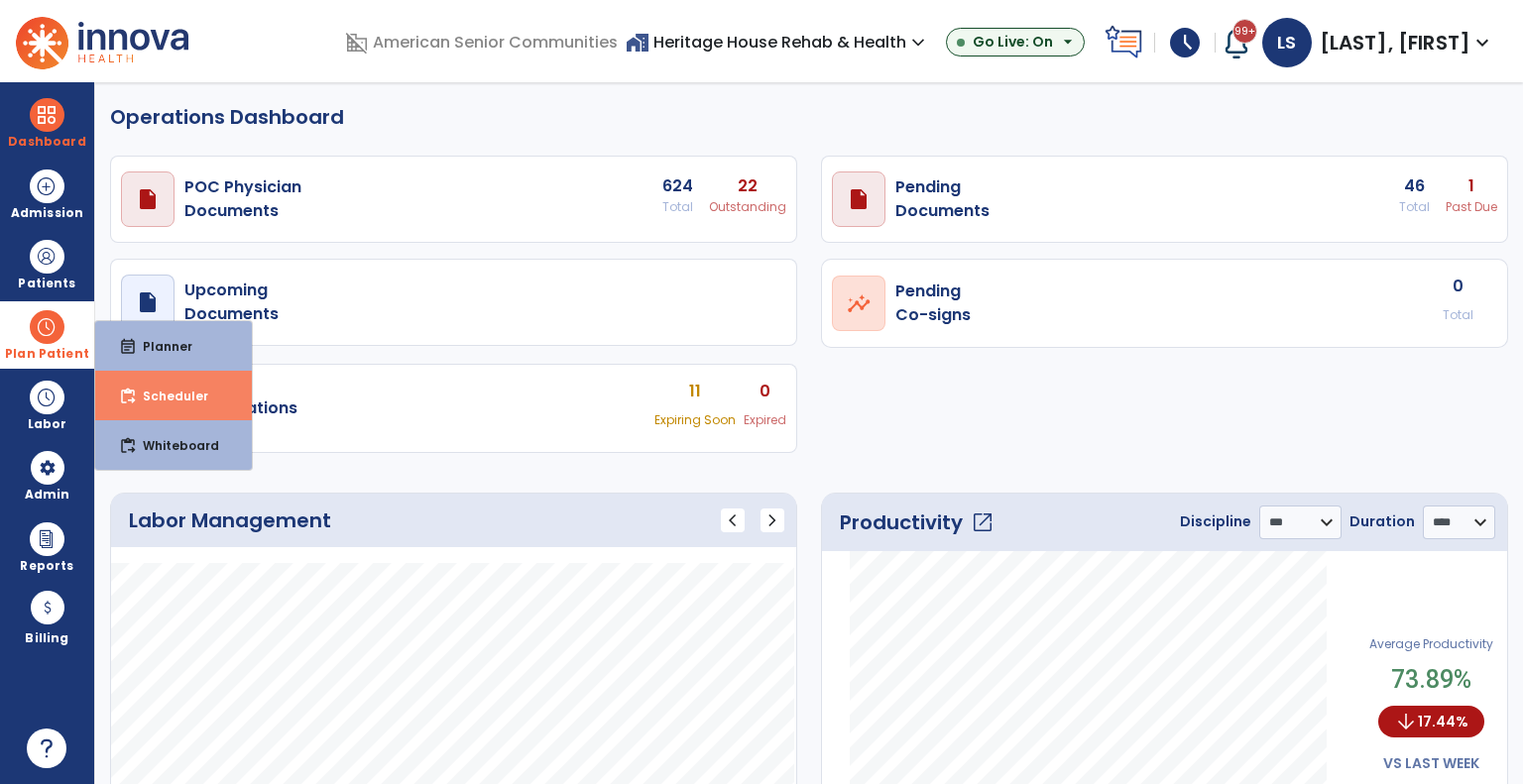 click on "content_paste_go  Scheduler" at bounding box center [174, 395] 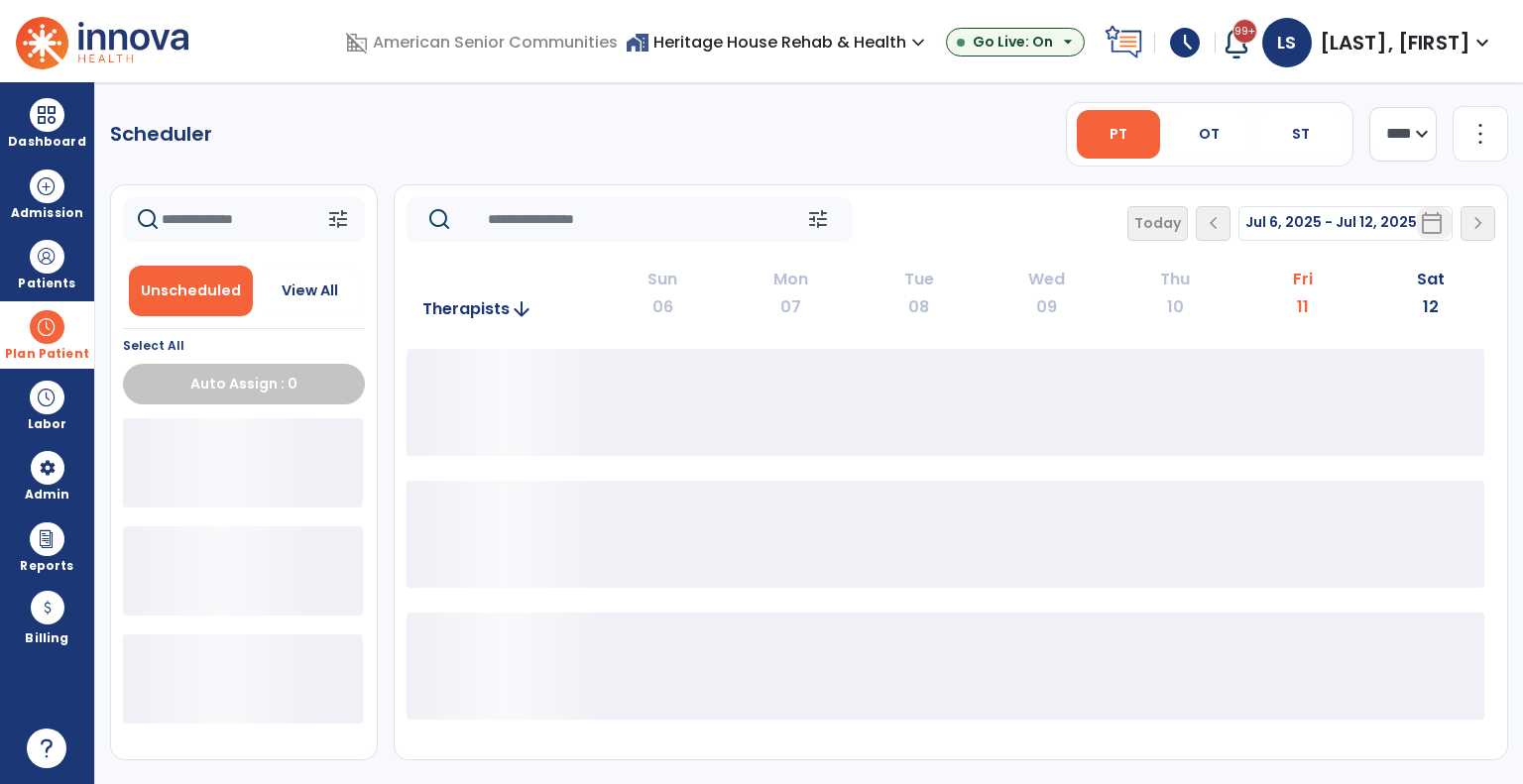 click on "more_vert" 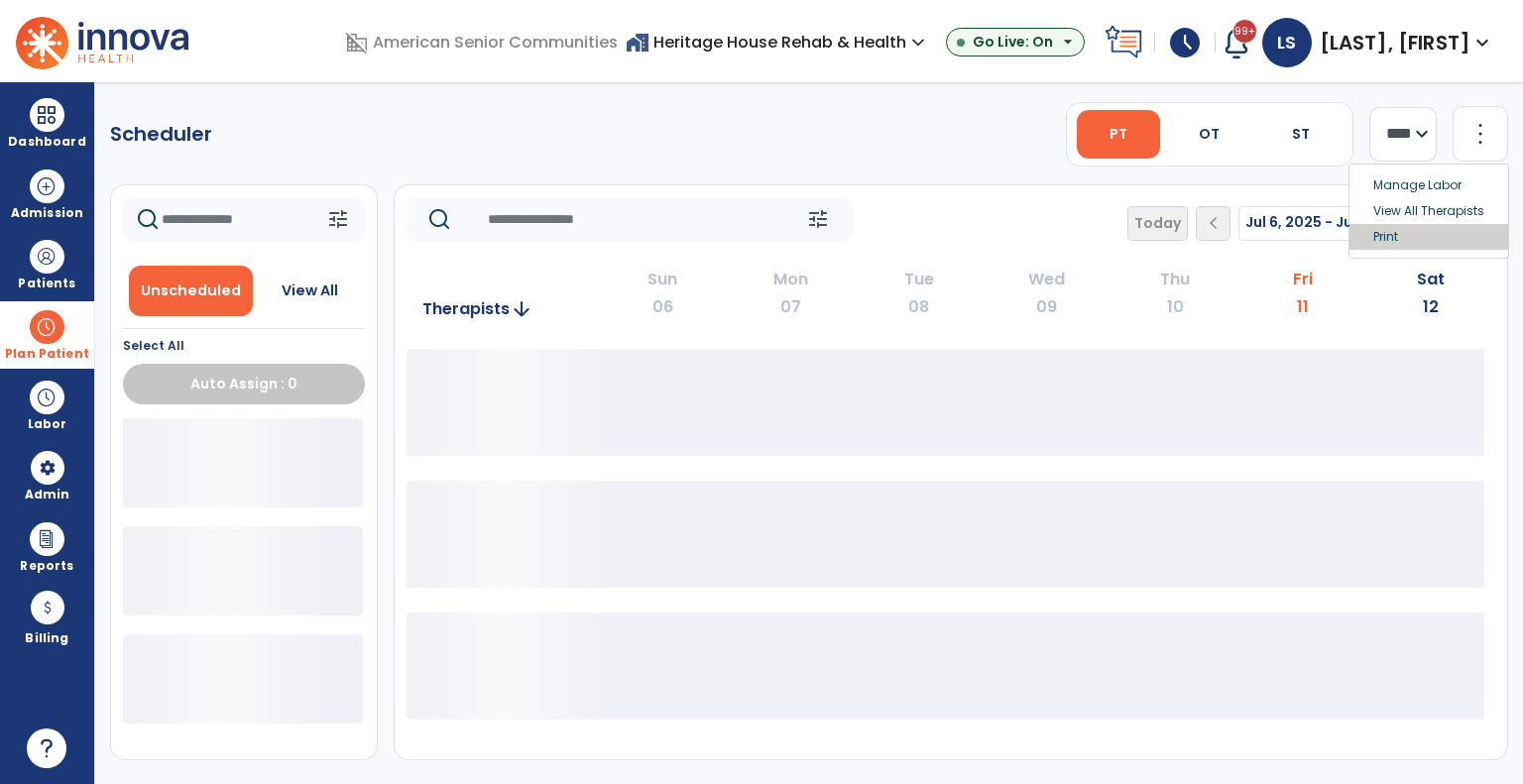 click on "Print" at bounding box center [1429, 237] 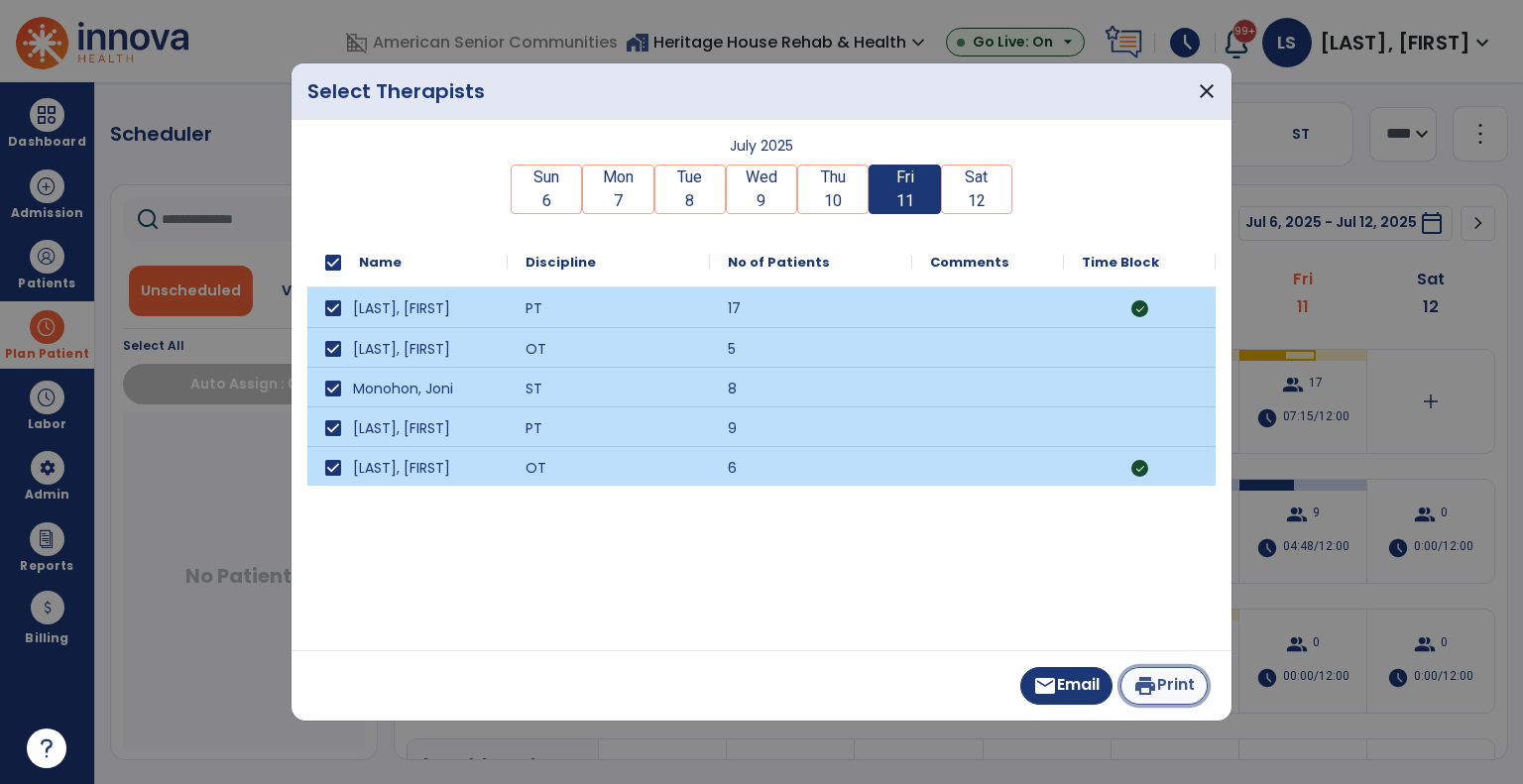 click on "print" at bounding box center [1145, 686] 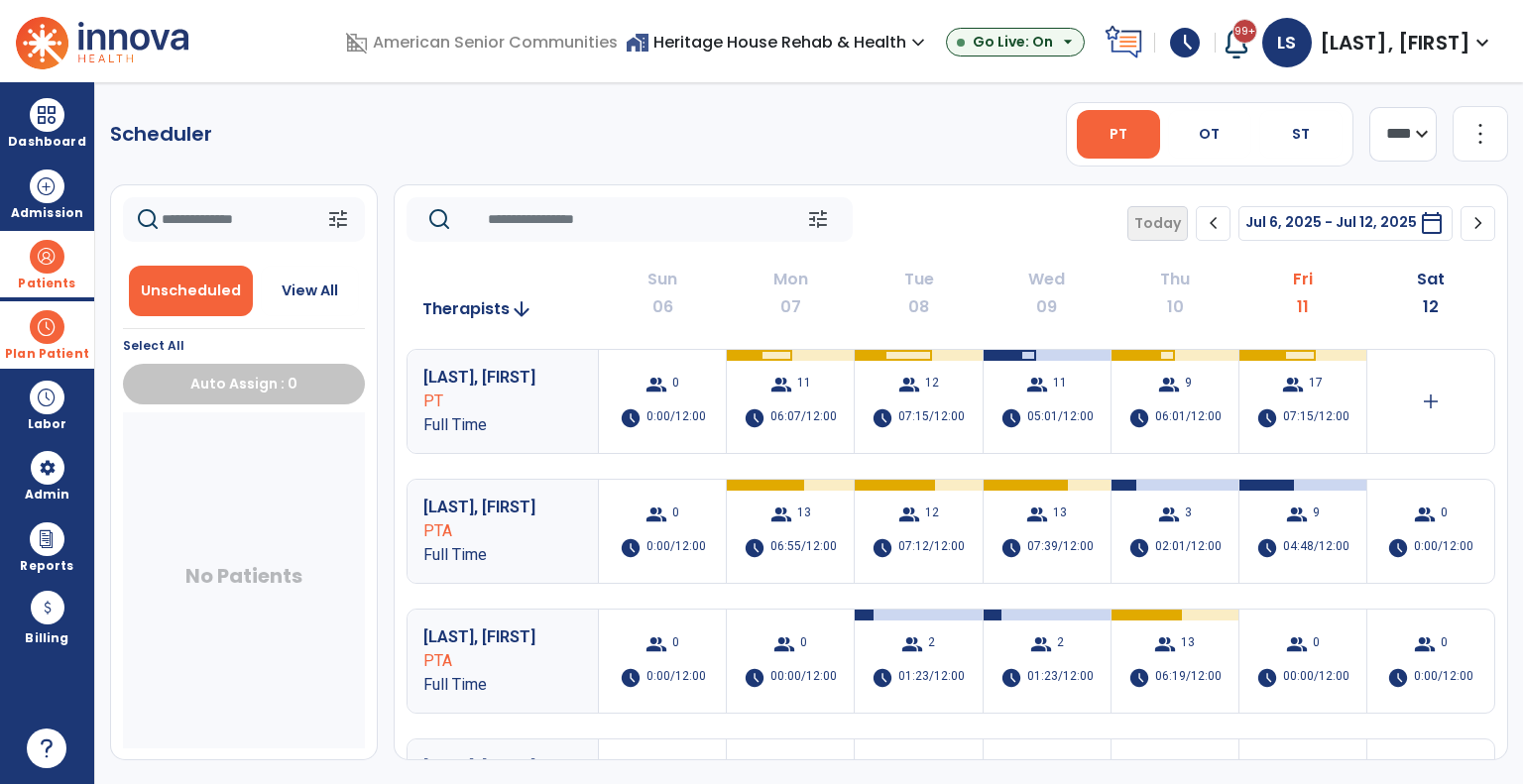 click on "Patients" at bounding box center (47, 283) 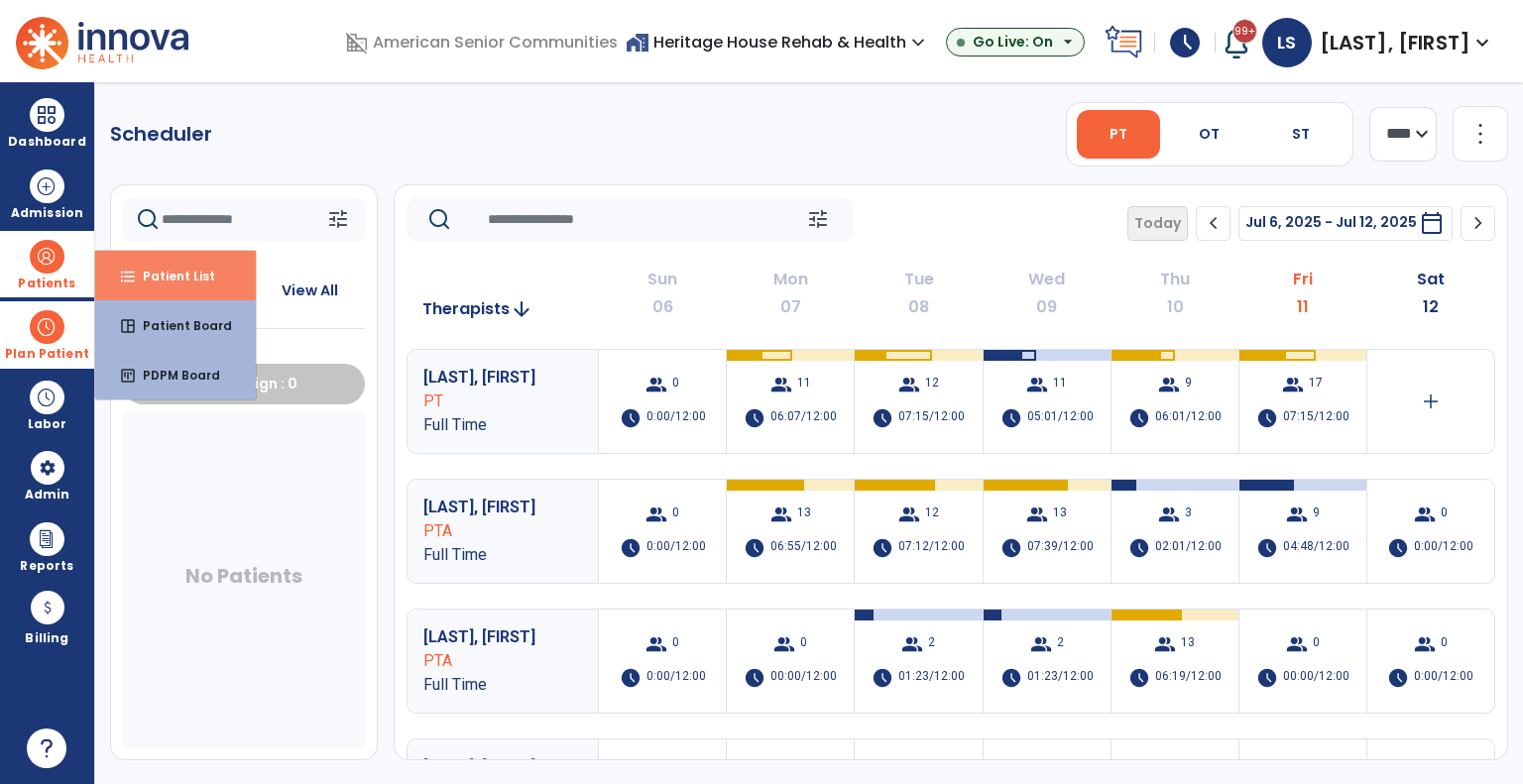 click on "Patient List" at bounding box center (171, 276) 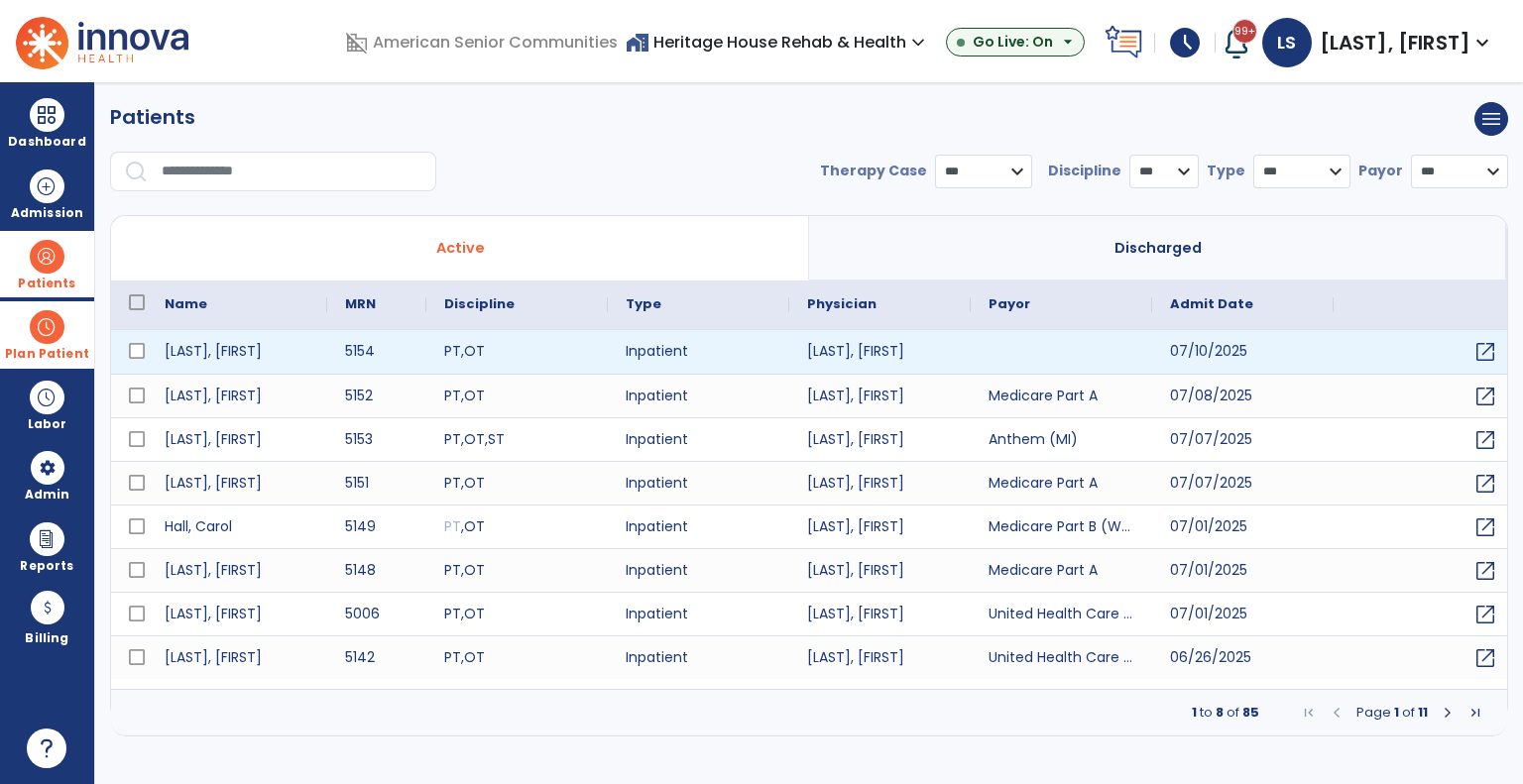 select on "***" 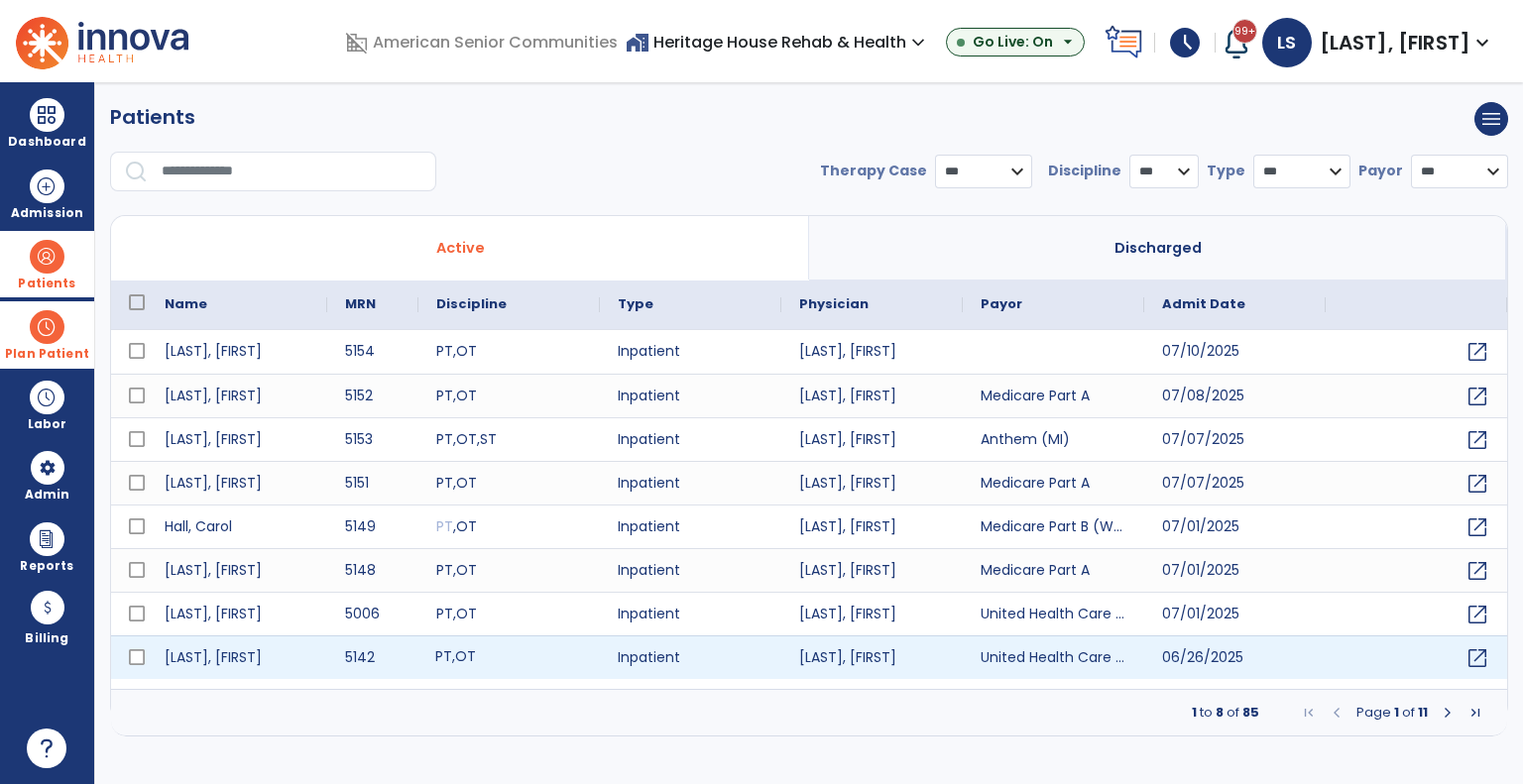 click on "PT , OT" at bounding box center (509, 657) 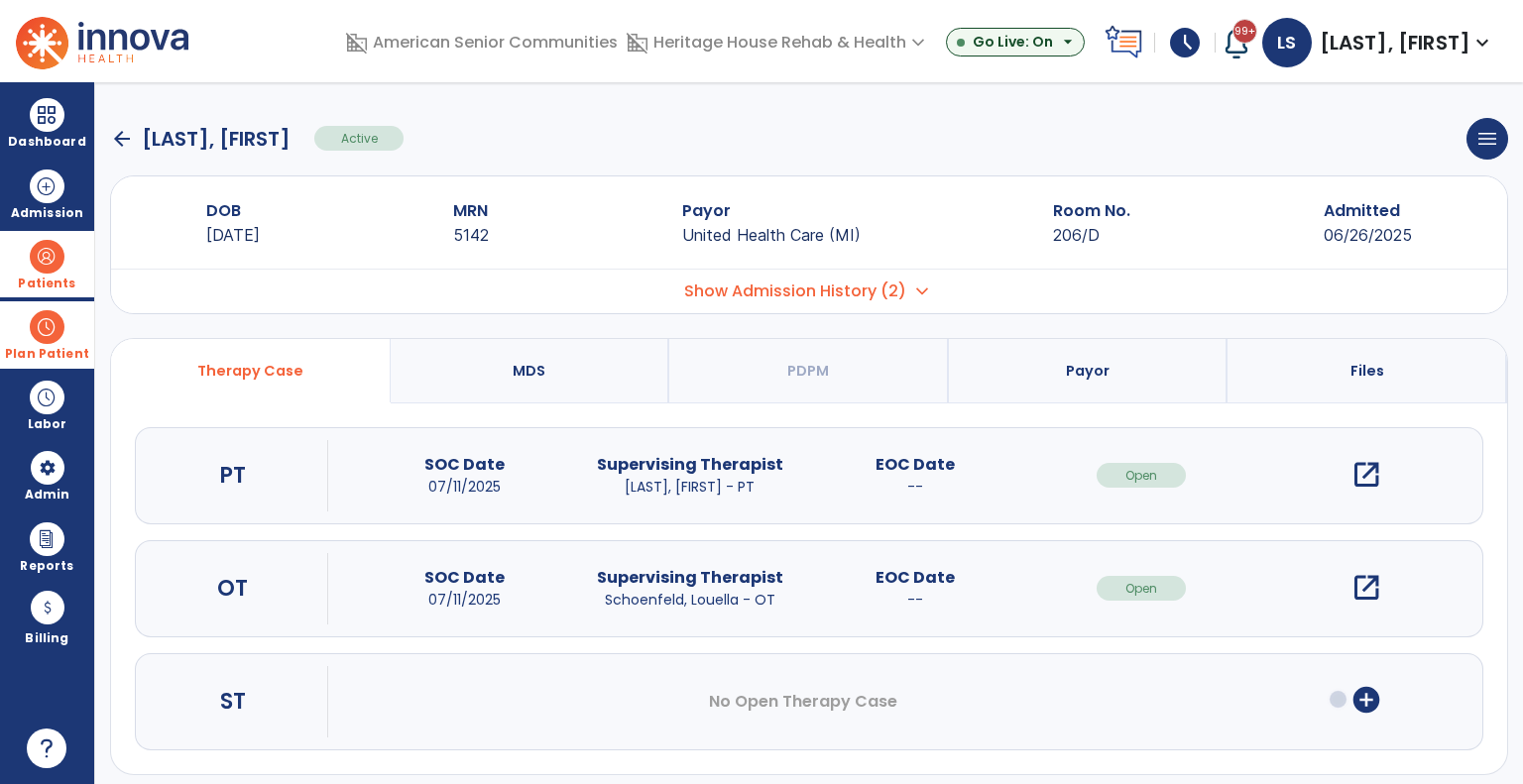 click on "Show Admission History (2)" at bounding box center (795, 291) 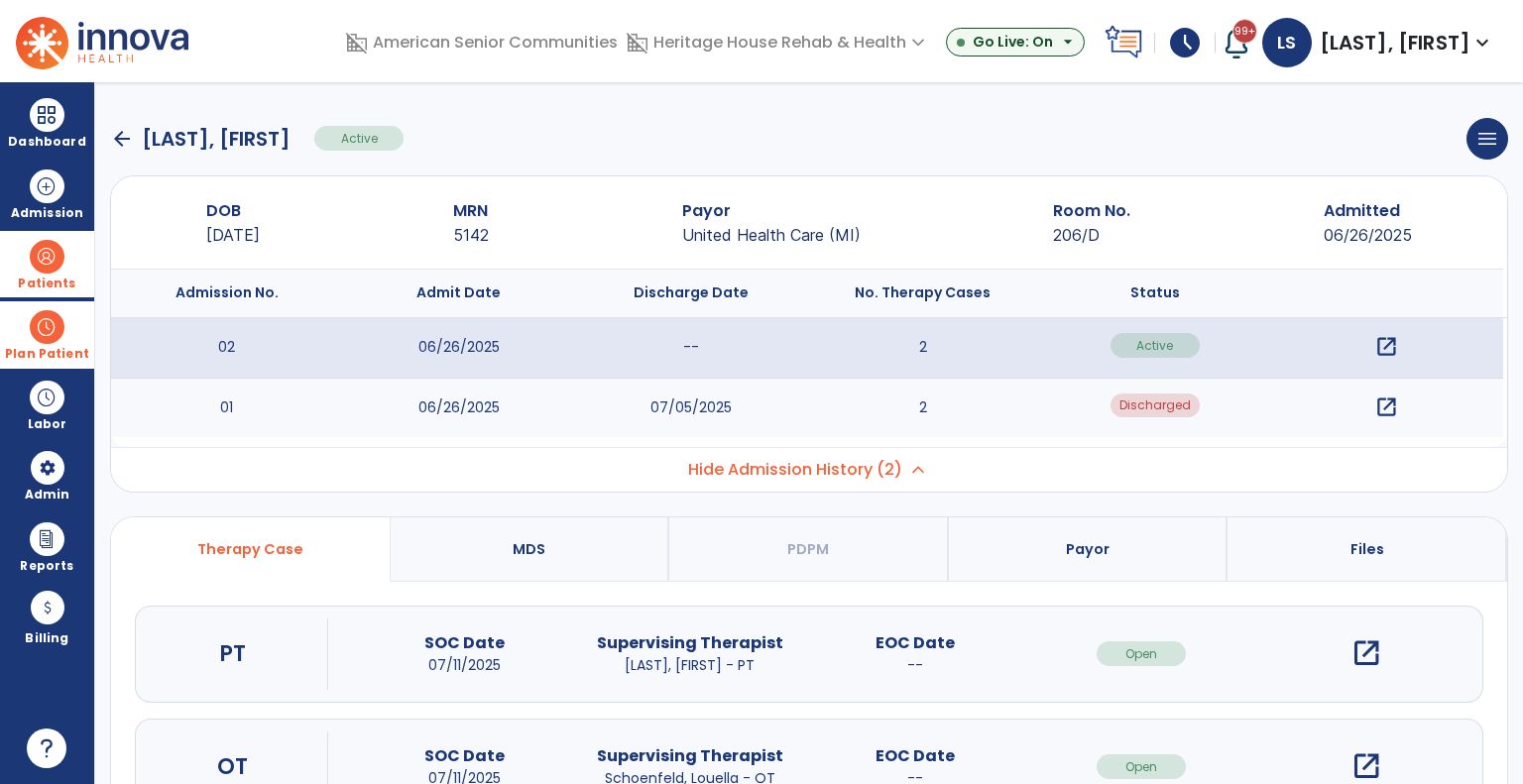 click on "open_in_new" at bounding box center (1386, 407) 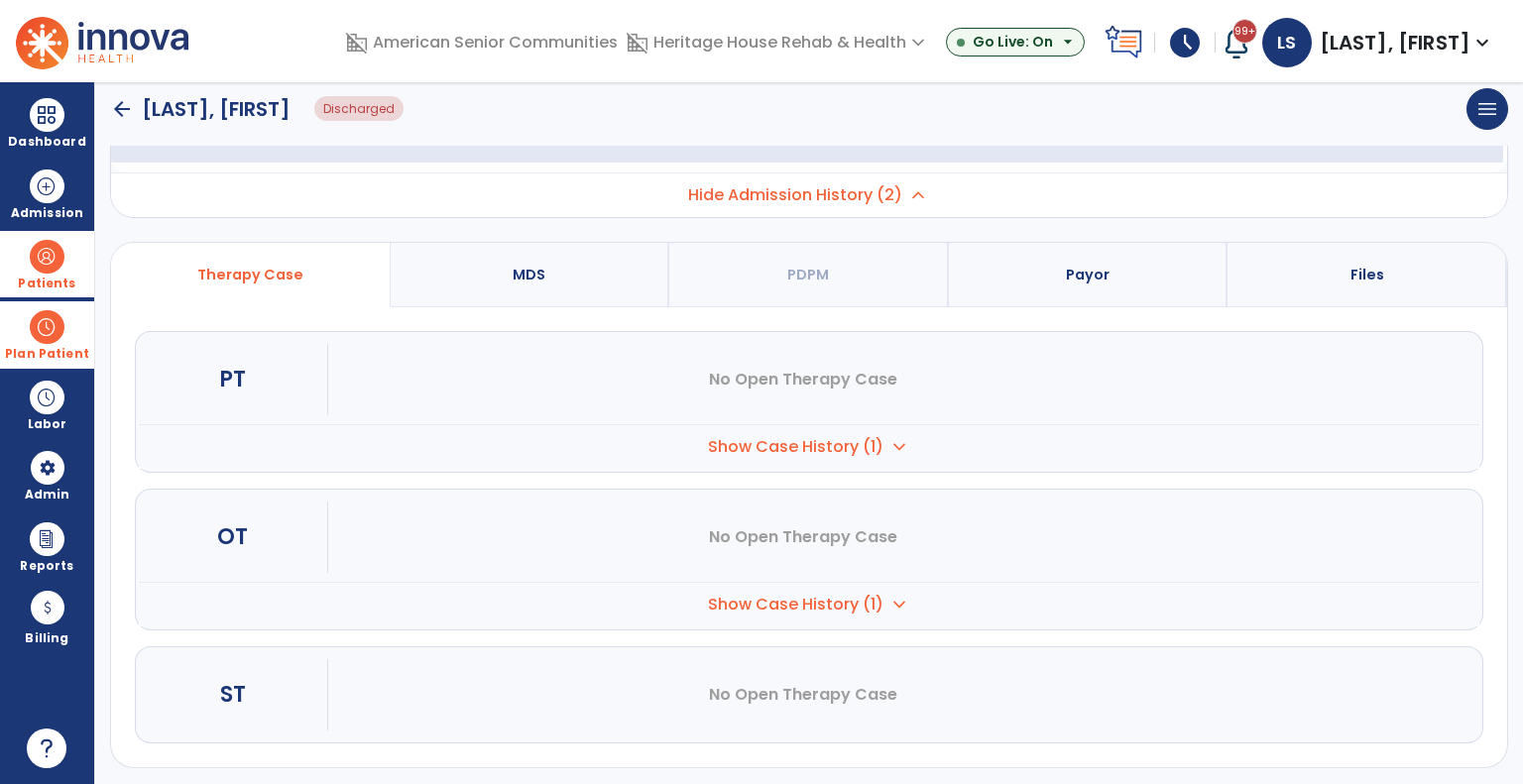 scroll, scrollTop: 278, scrollLeft: 0, axis: vertical 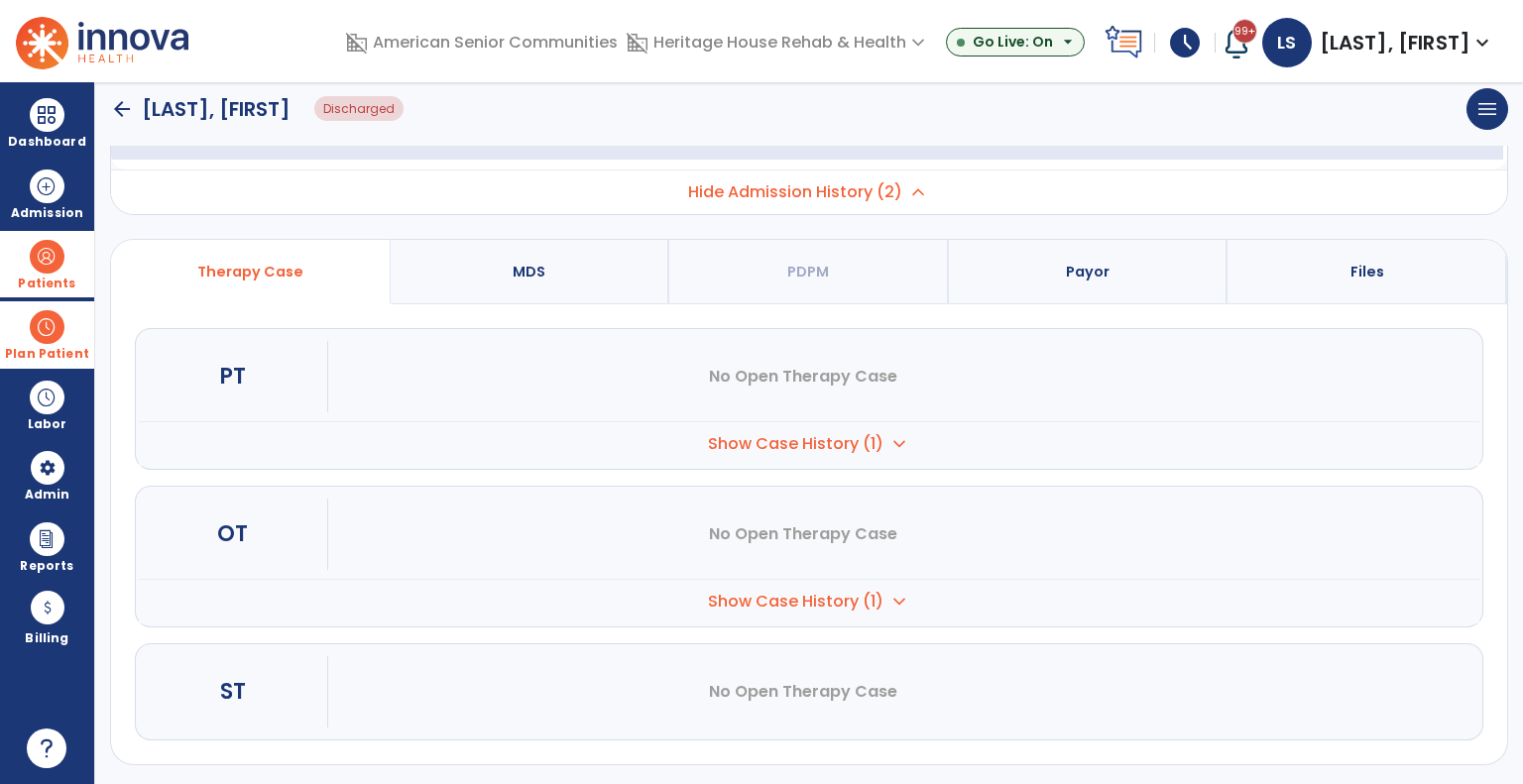 click on "Show Case History (1)     expand_more" at bounding box center (809, 443) 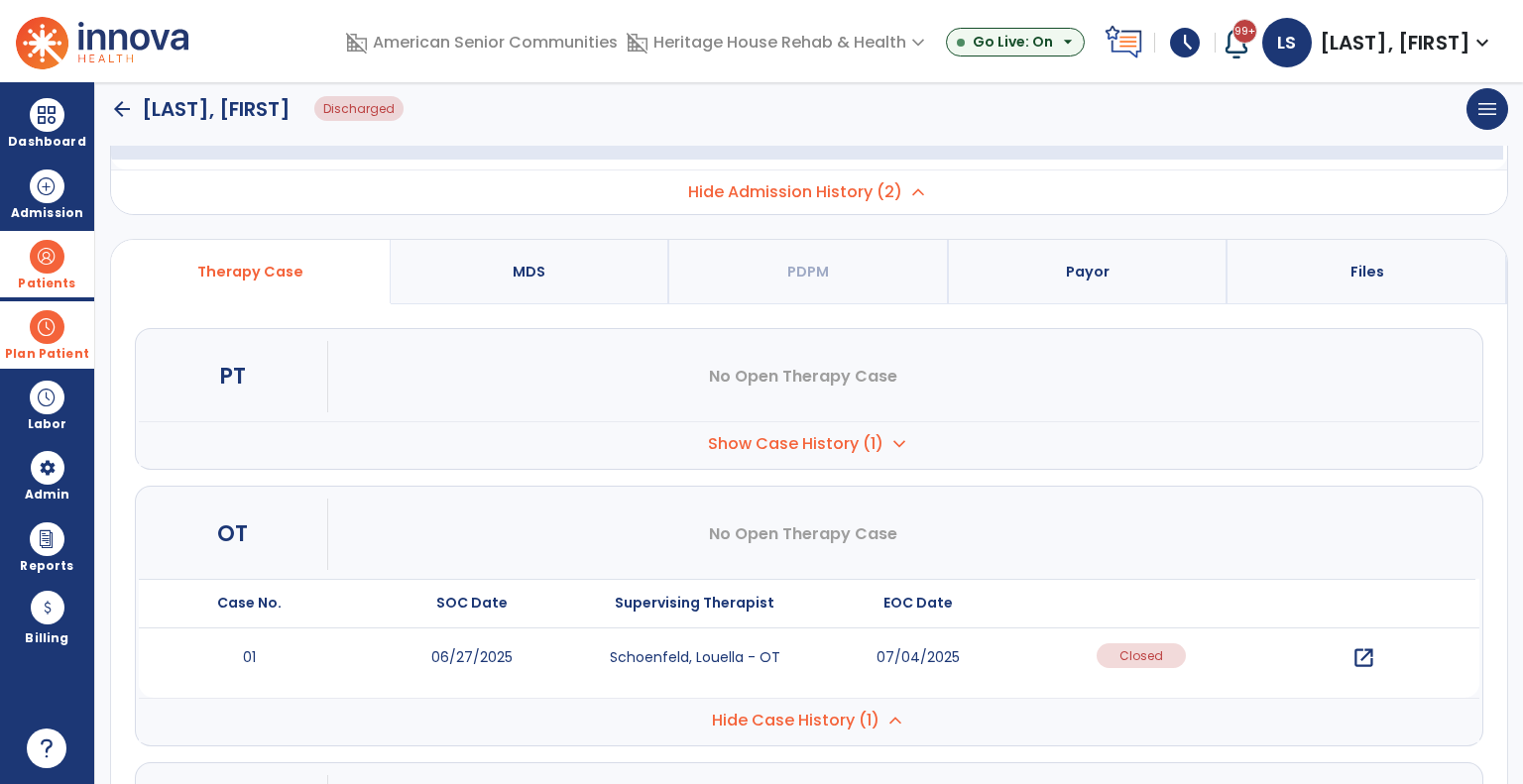 click on "open_in_new" at bounding box center [1363, 658] 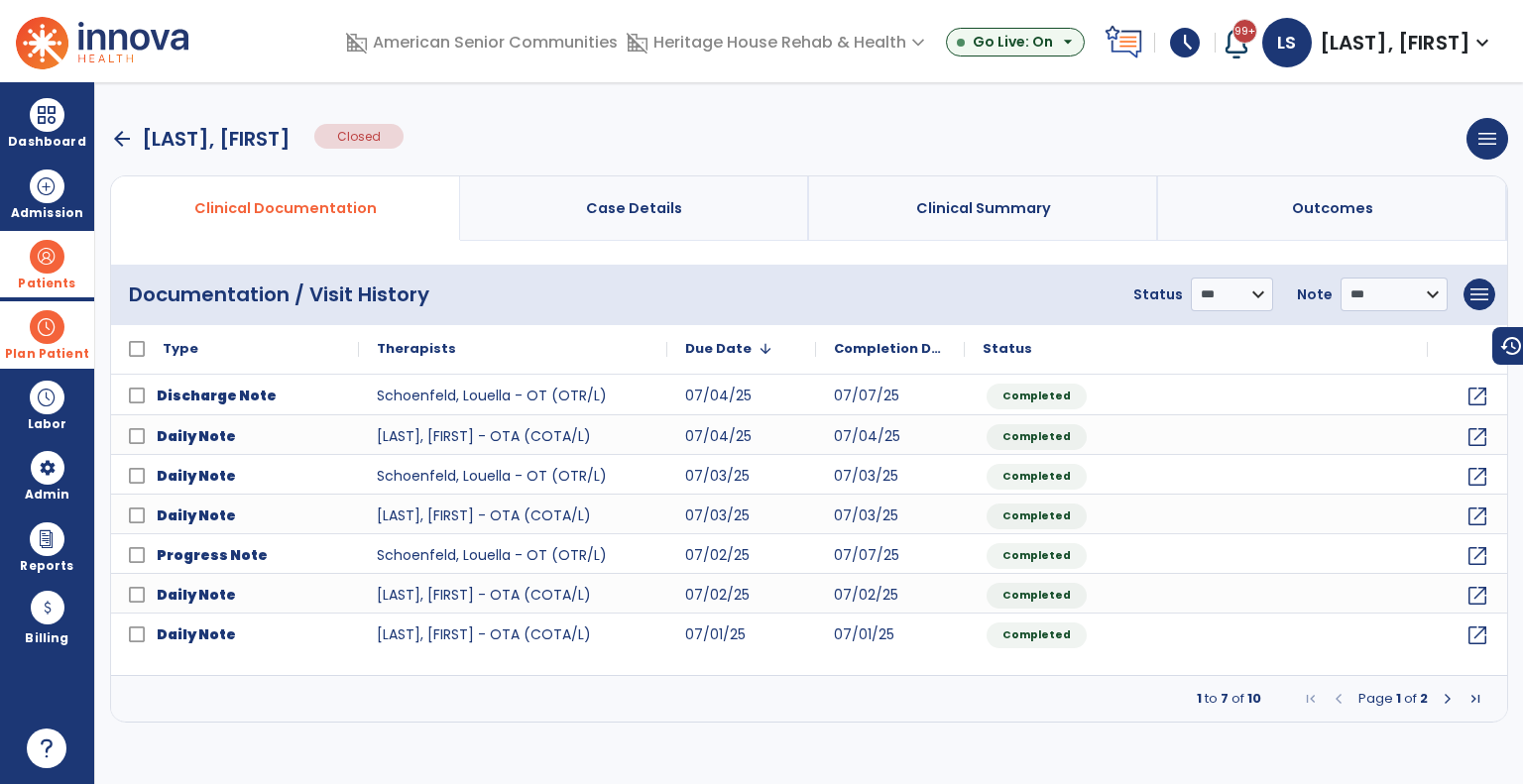 scroll, scrollTop: 0, scrollLeft: 0, axis: both 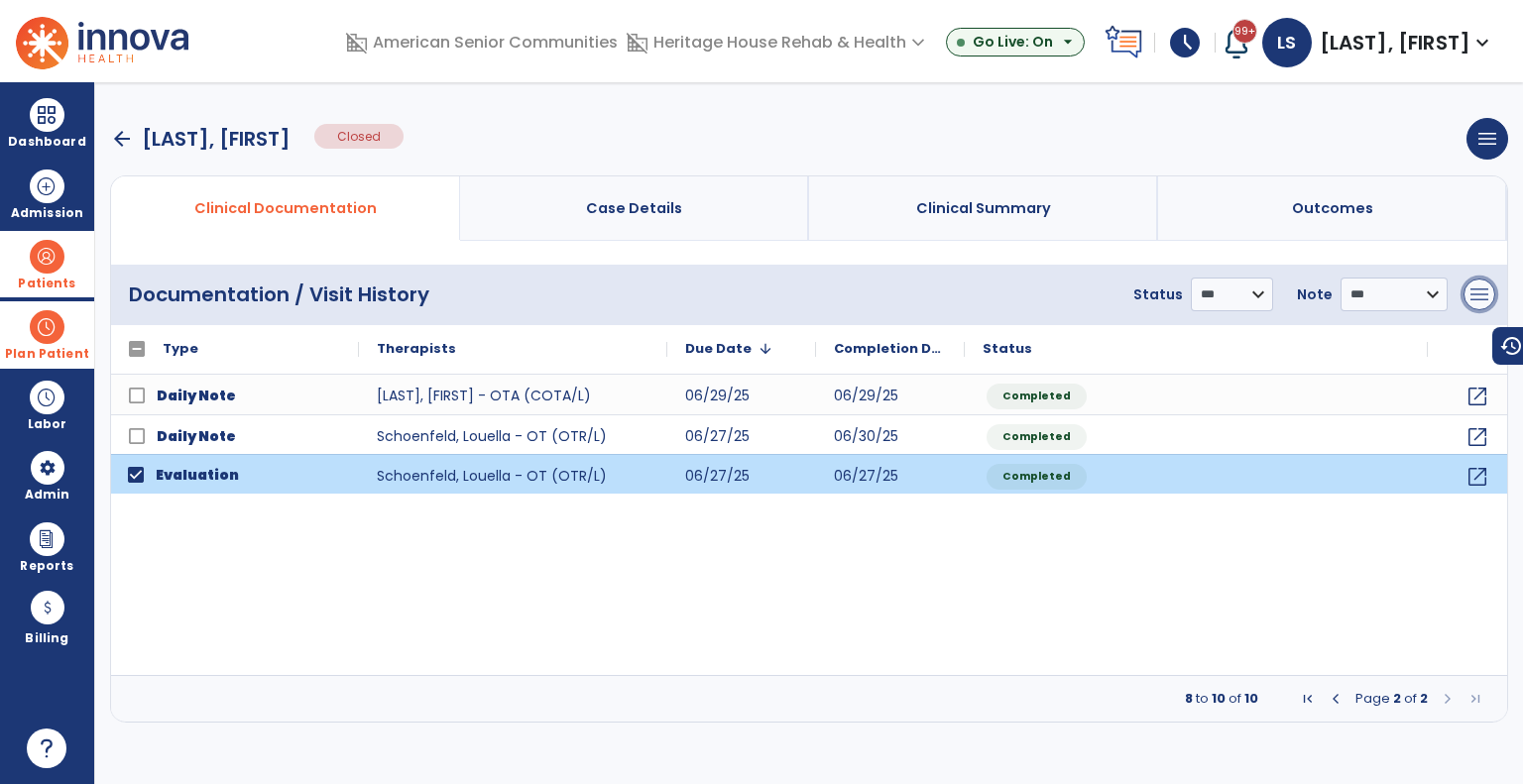 click on "menu" at bounding box center (1479, 294) 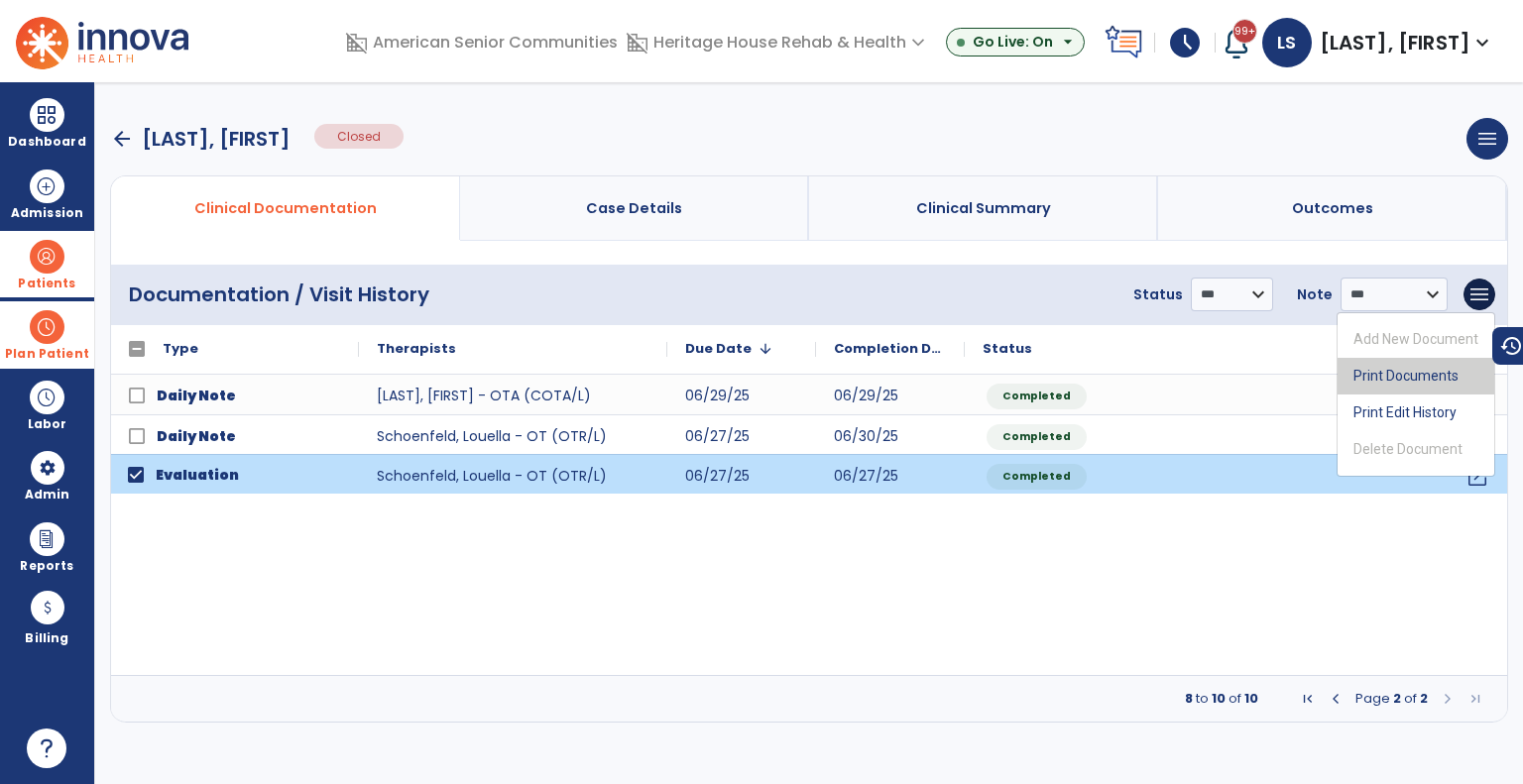 click on "Print Documents" at bounding box center (1416, 376) 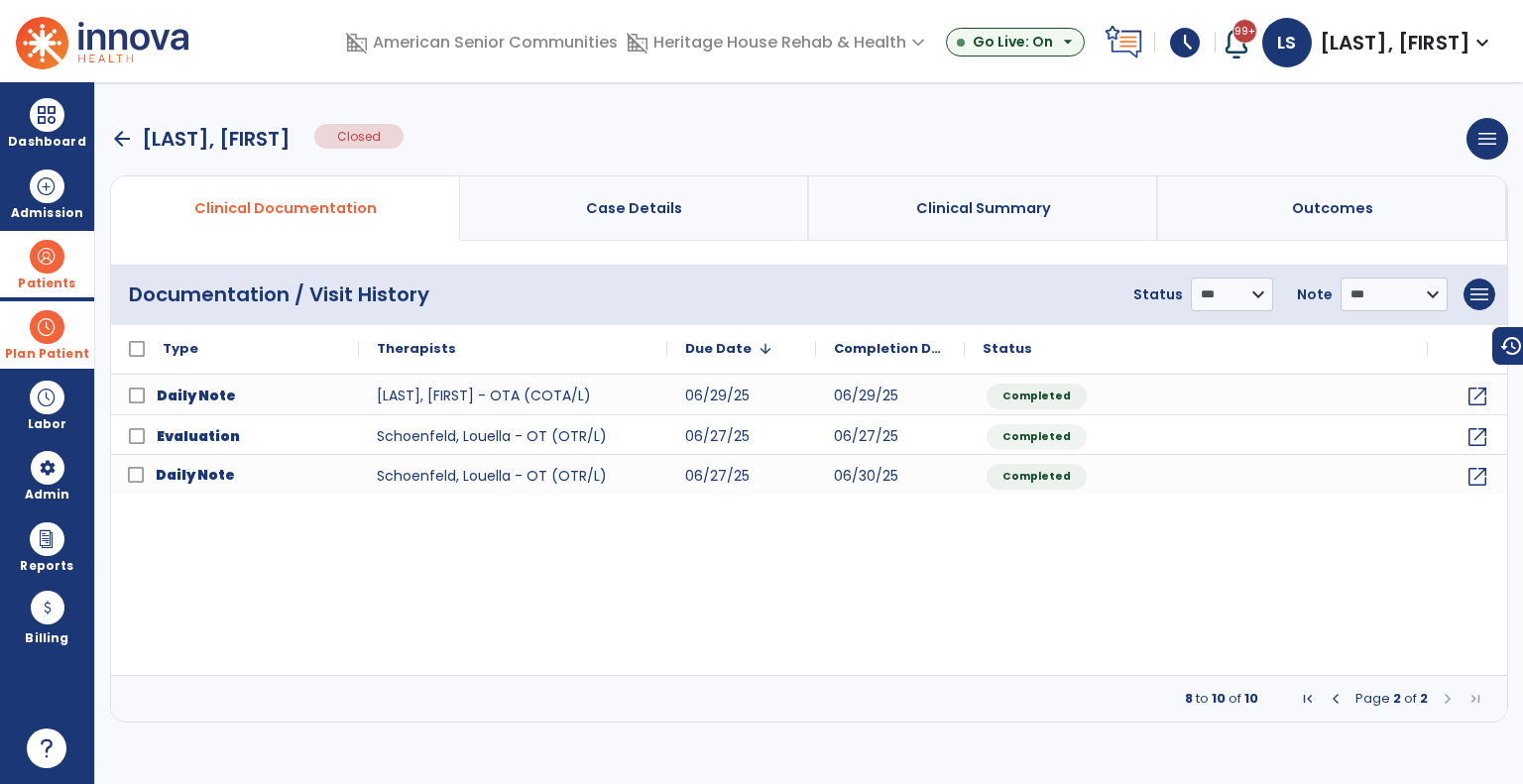click on "Patients" at bounding box center (47, 283) 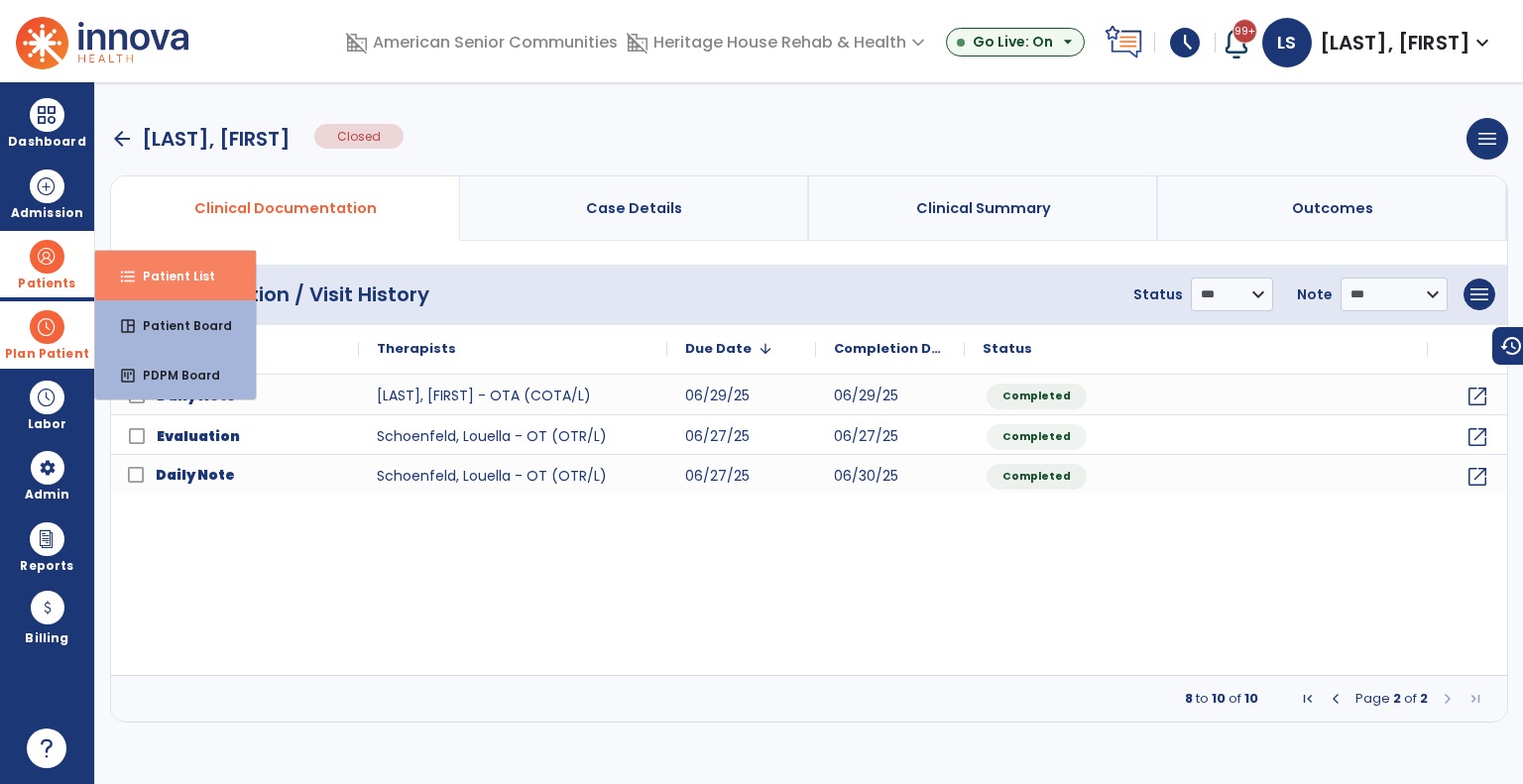 click on "format_list_bulleted" at bounding box center (128, 277) 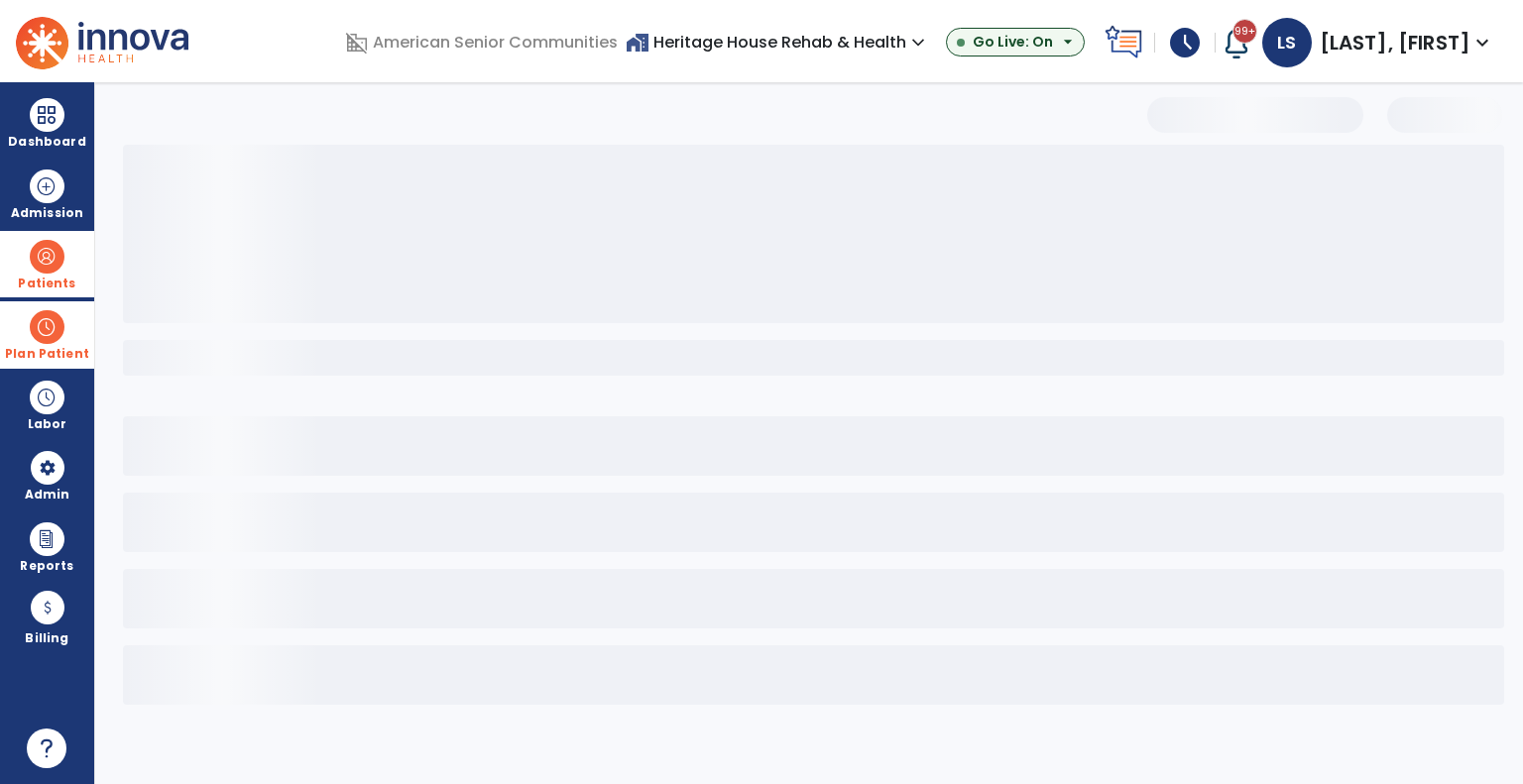 select on "***" 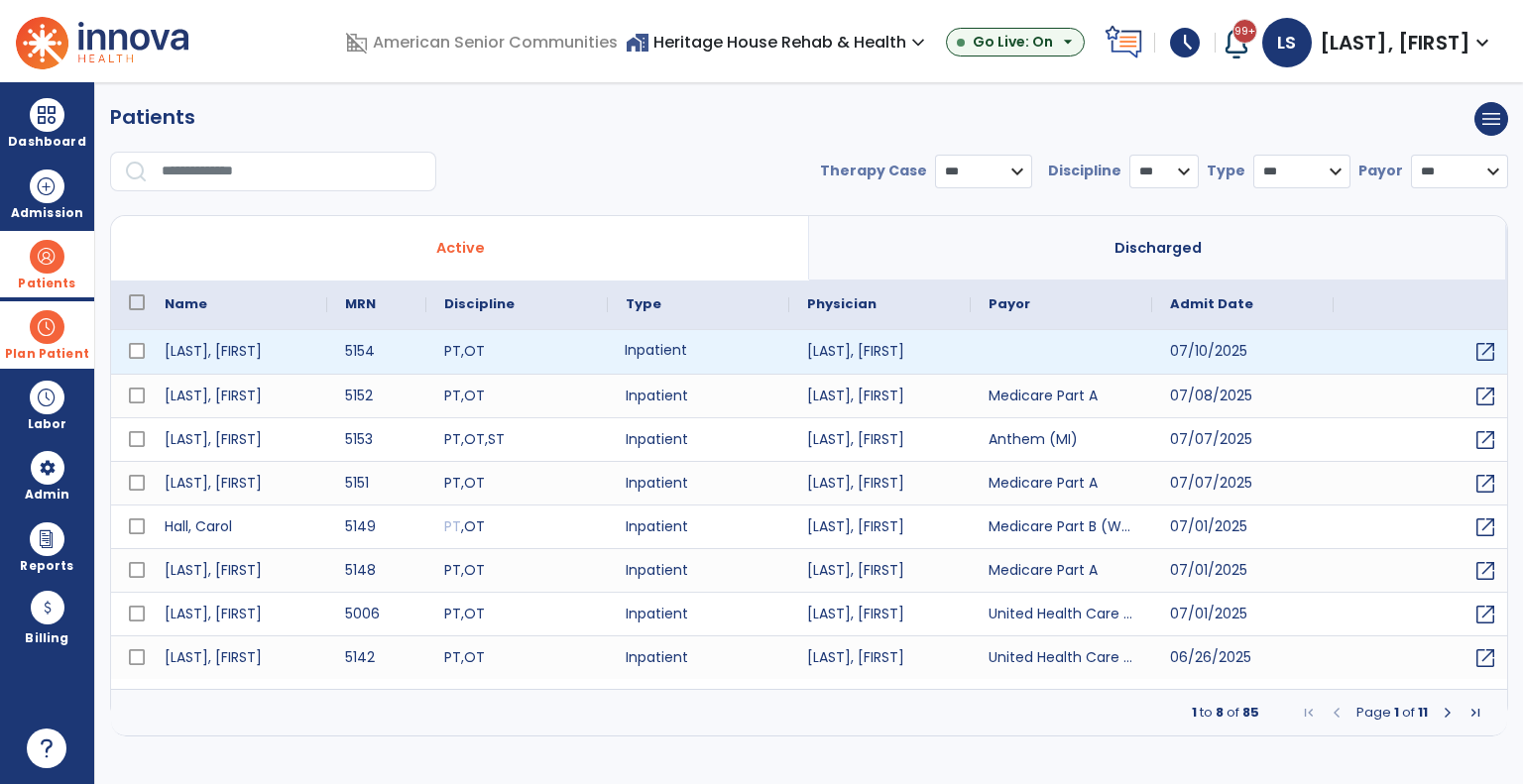 click on "Inpatient" at bounding box center [698, 352] 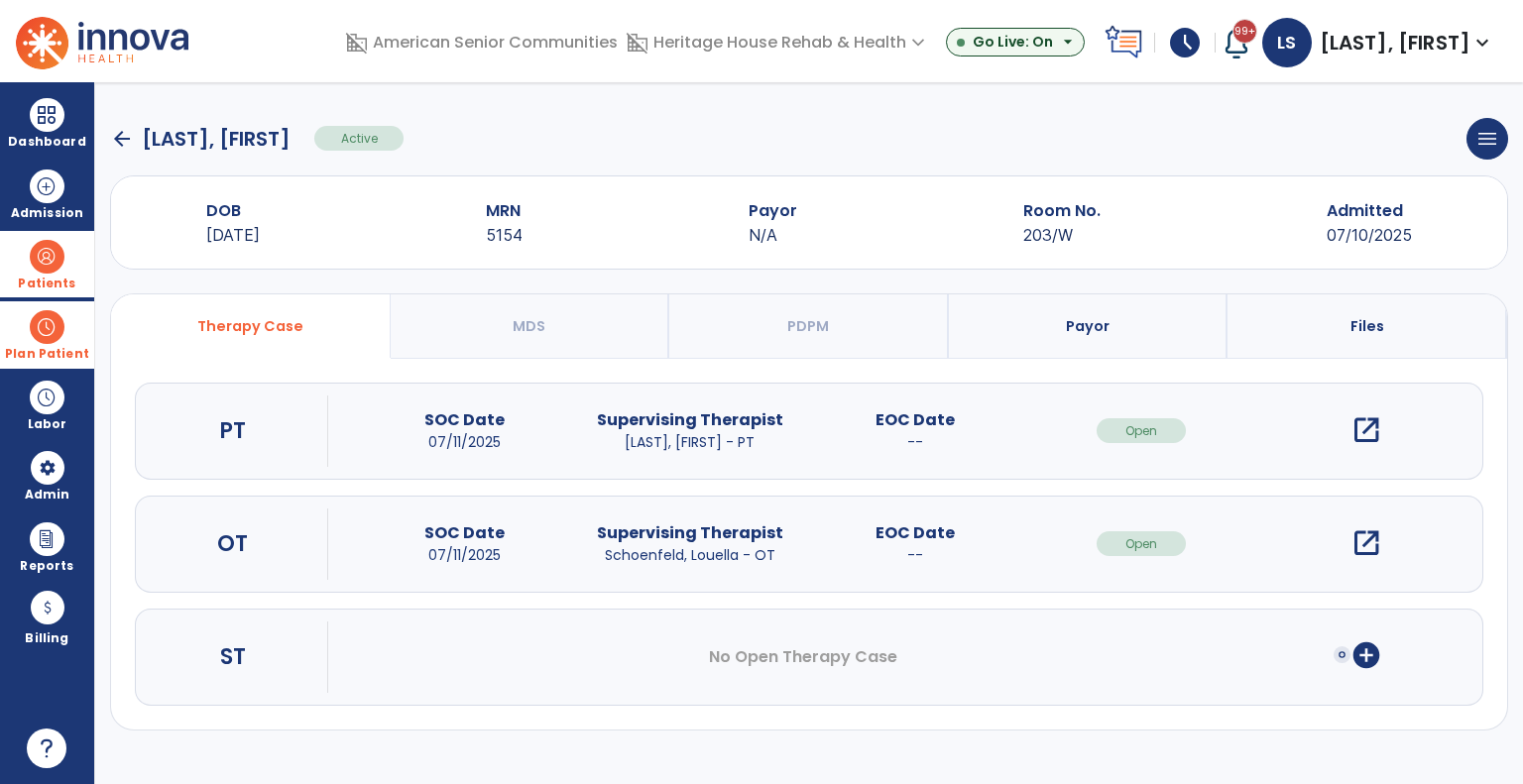 click on "Payor" at bounding box center [1088, 326] 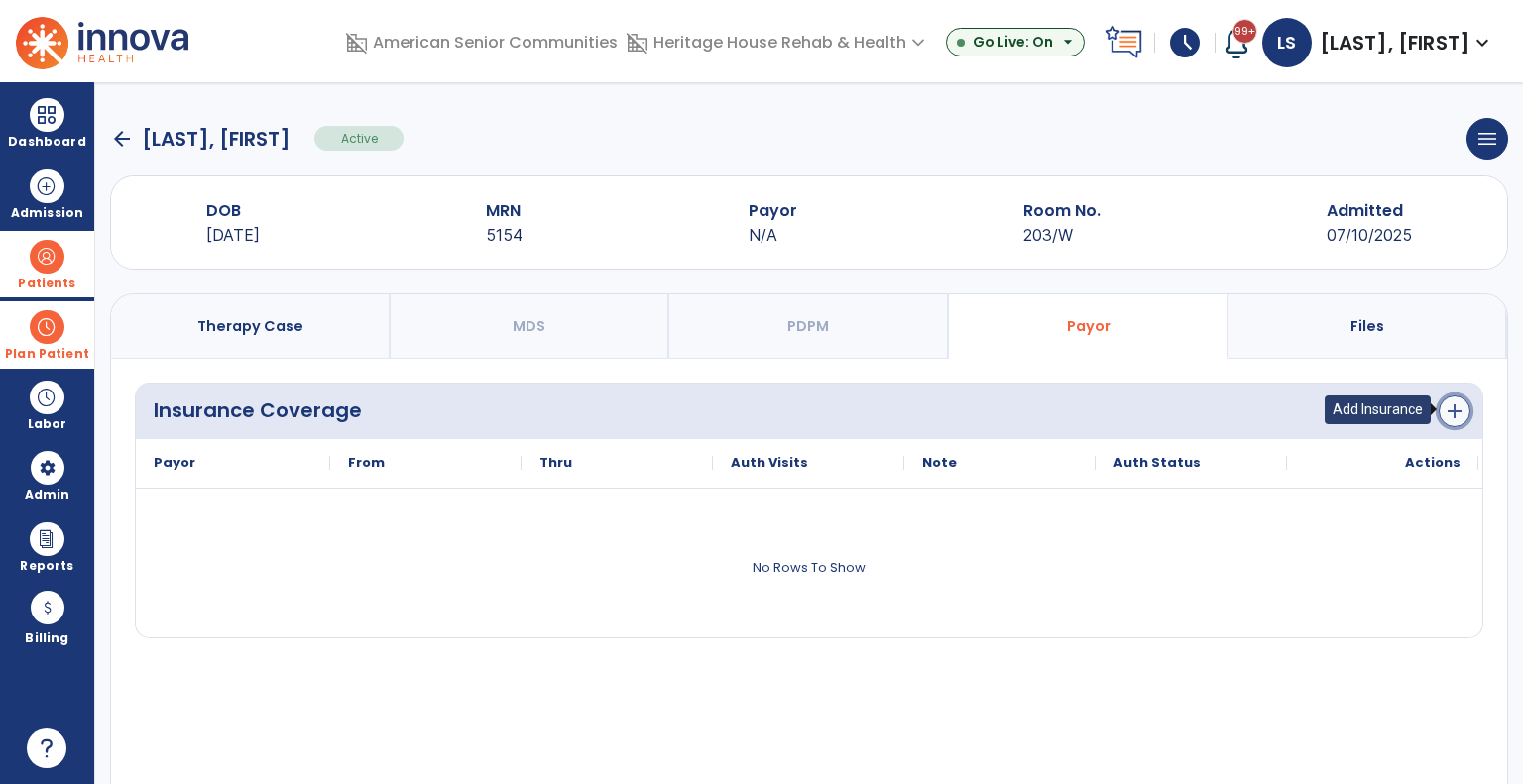 click on "add" 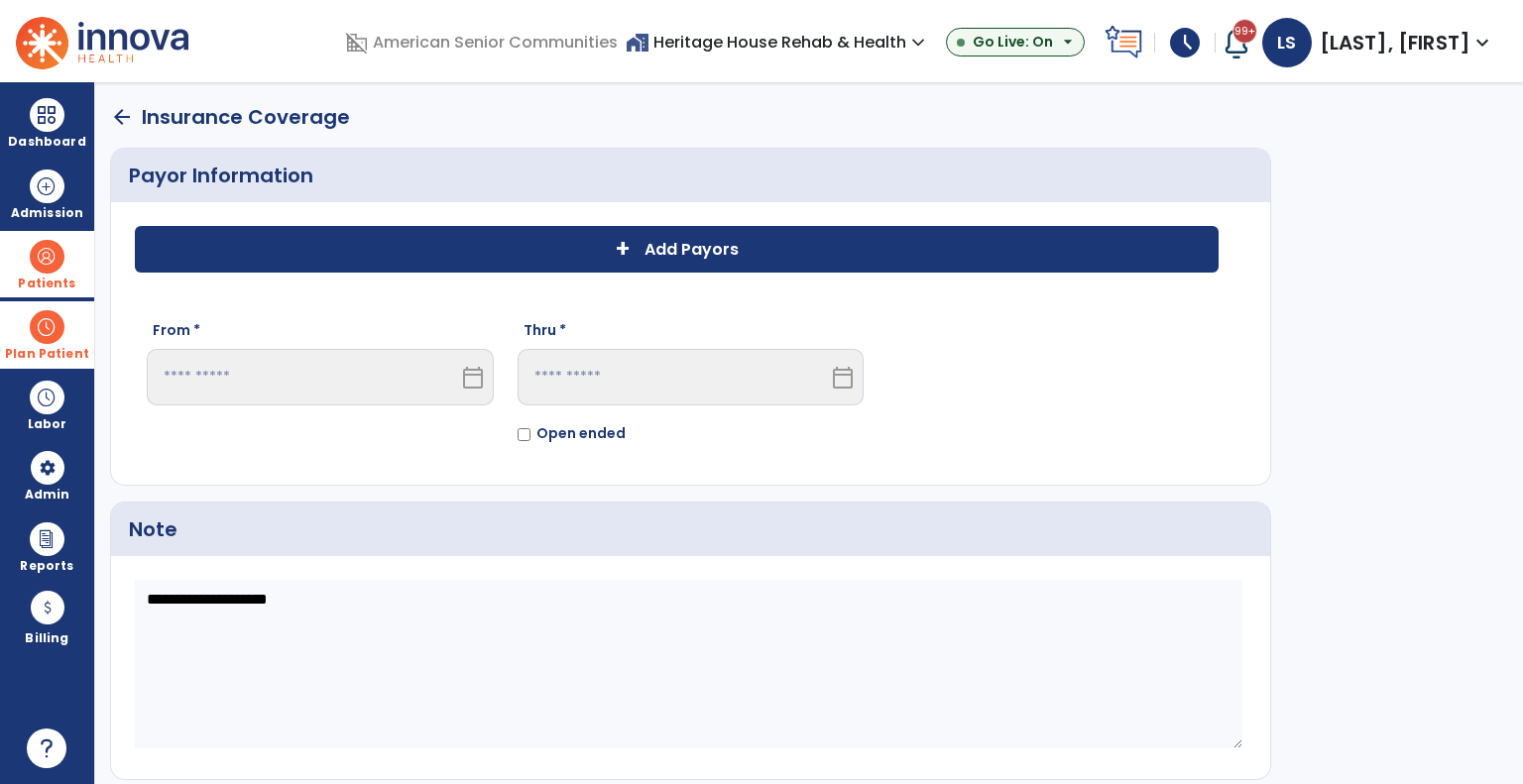 click on "+" 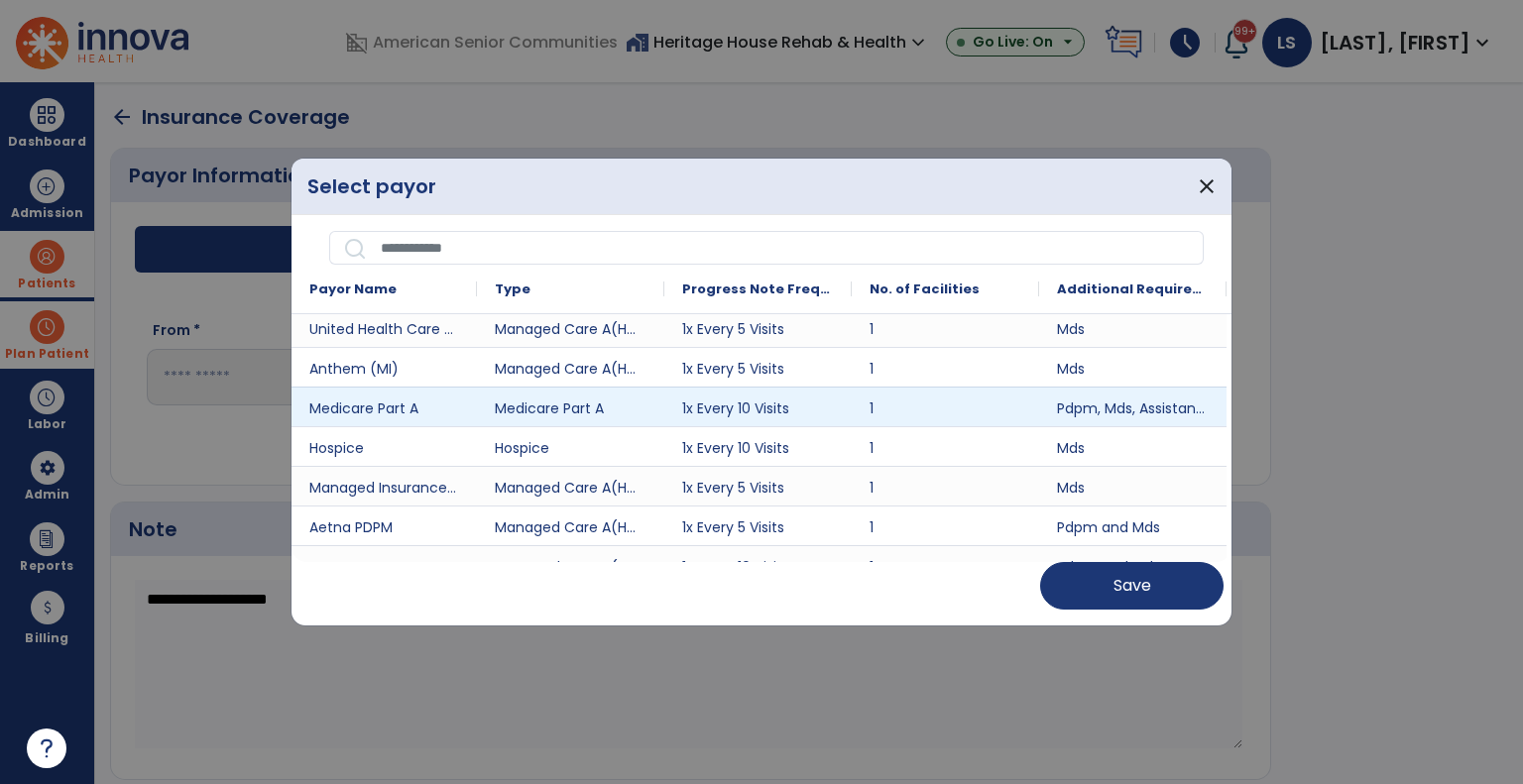scroll, scrollTop: 465, scrollLeft: 0, axis: vertical 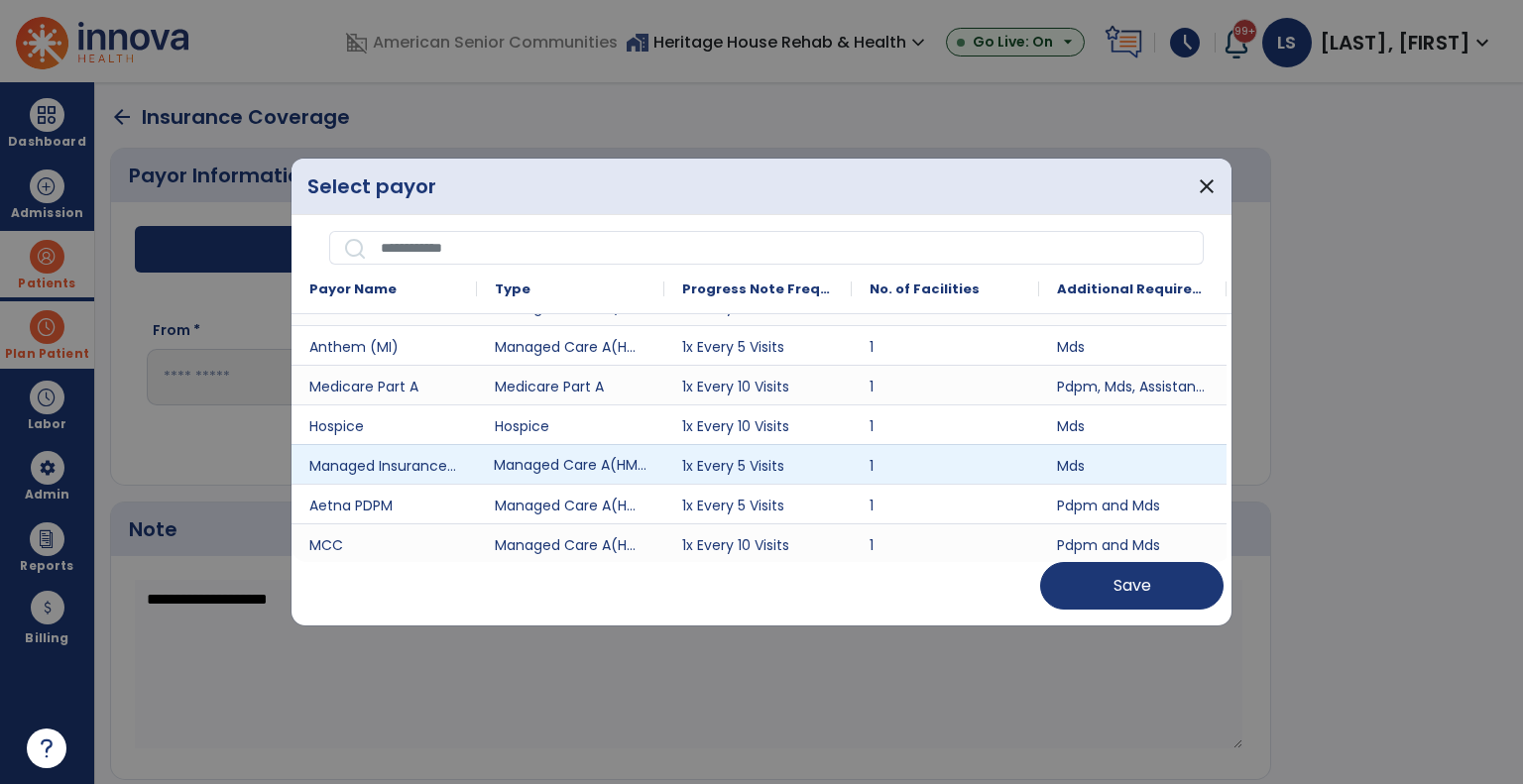 click on "Managed Care A(HMO/MCO)" at bounding box center [570, 464] 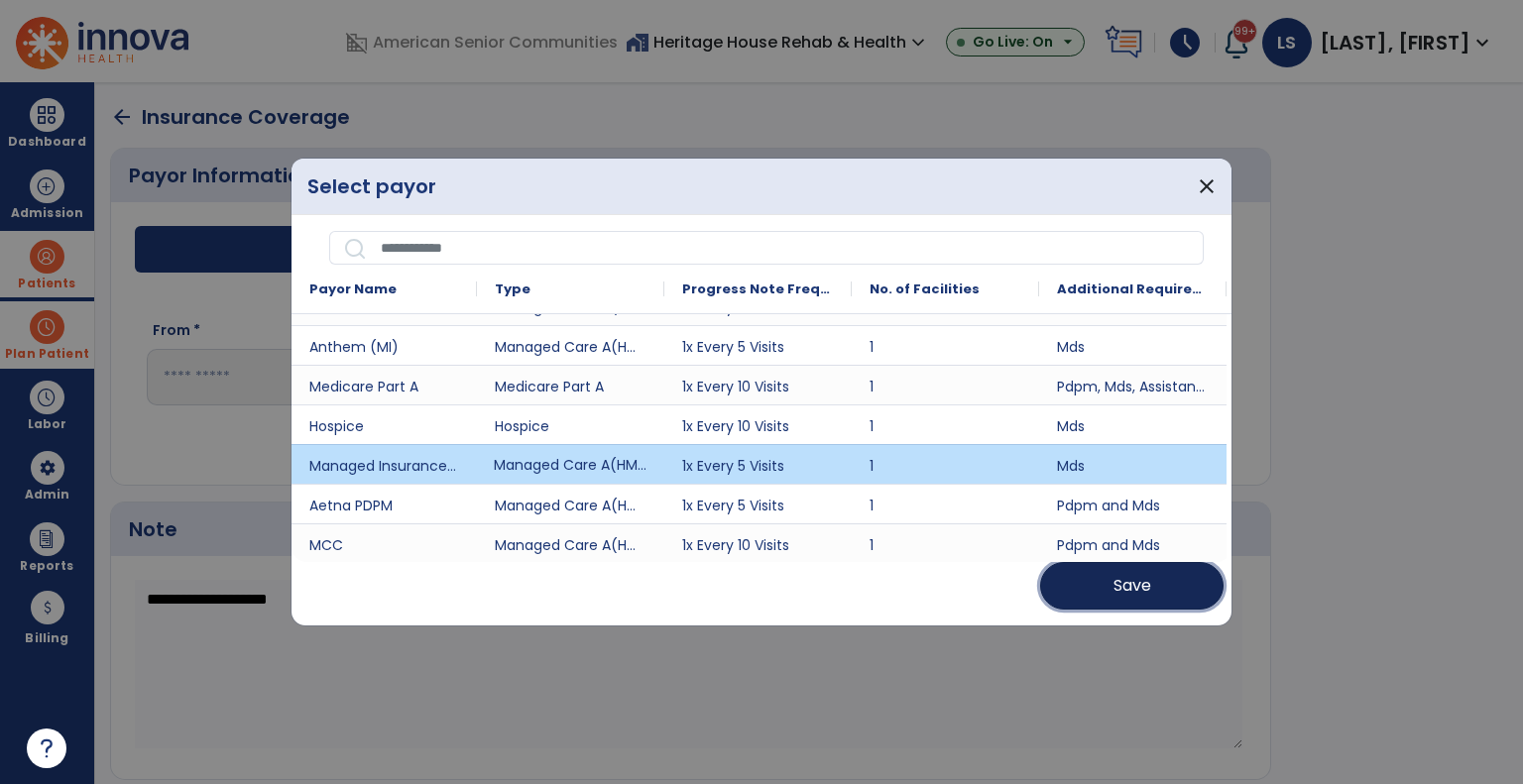 click on "Save" at bounding box center (1131, 586) 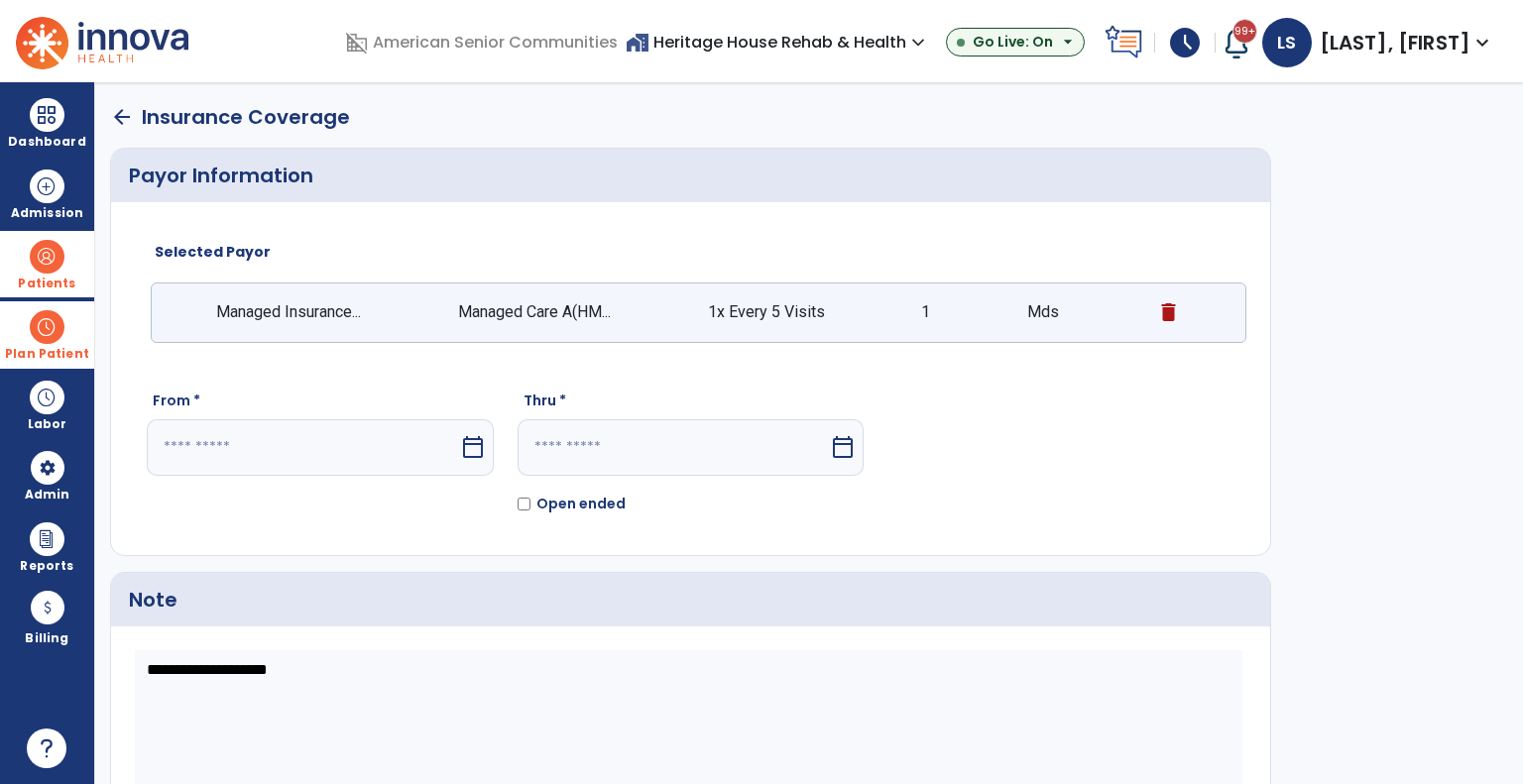 click at bounding box center [302, 447] 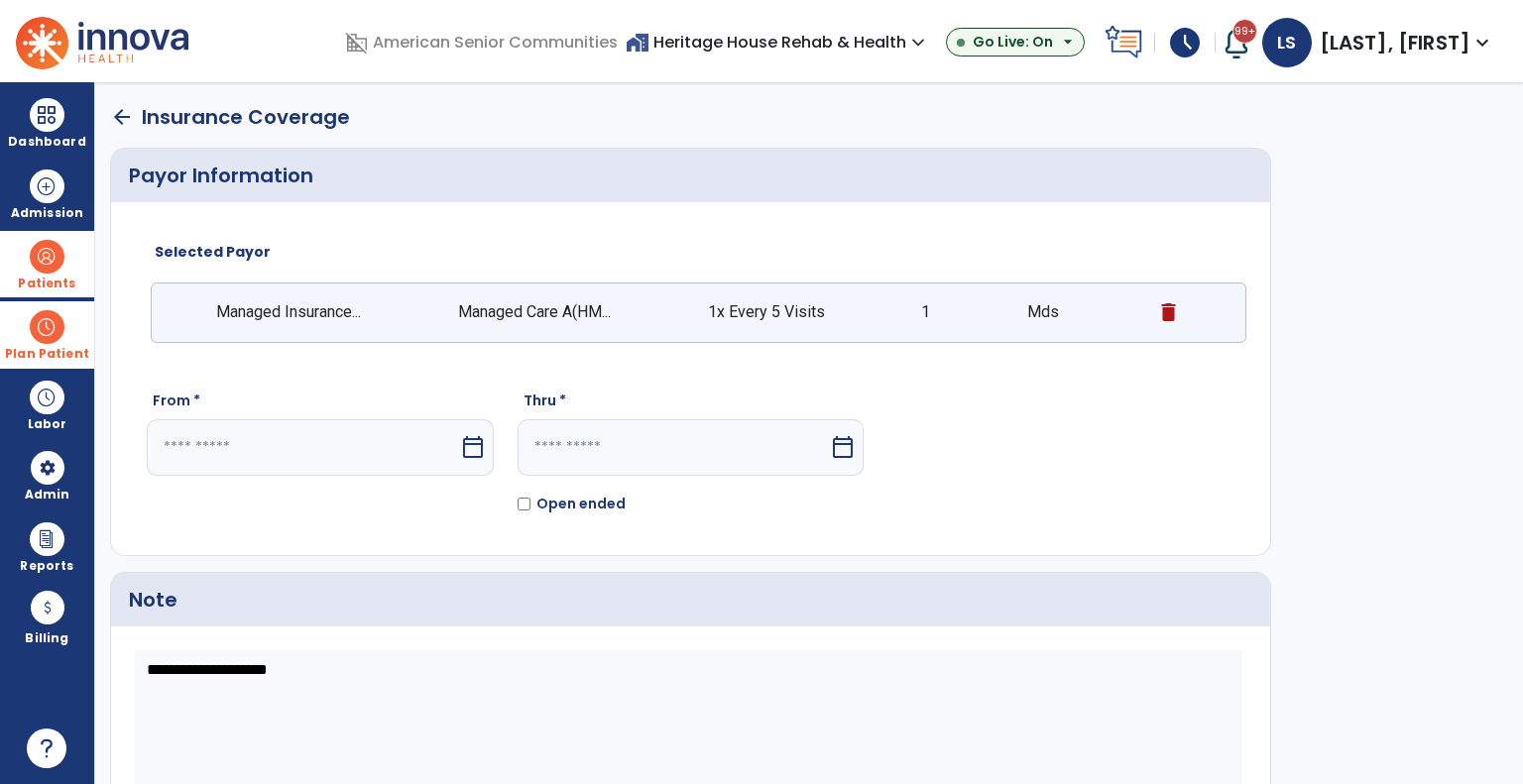 select on "*" 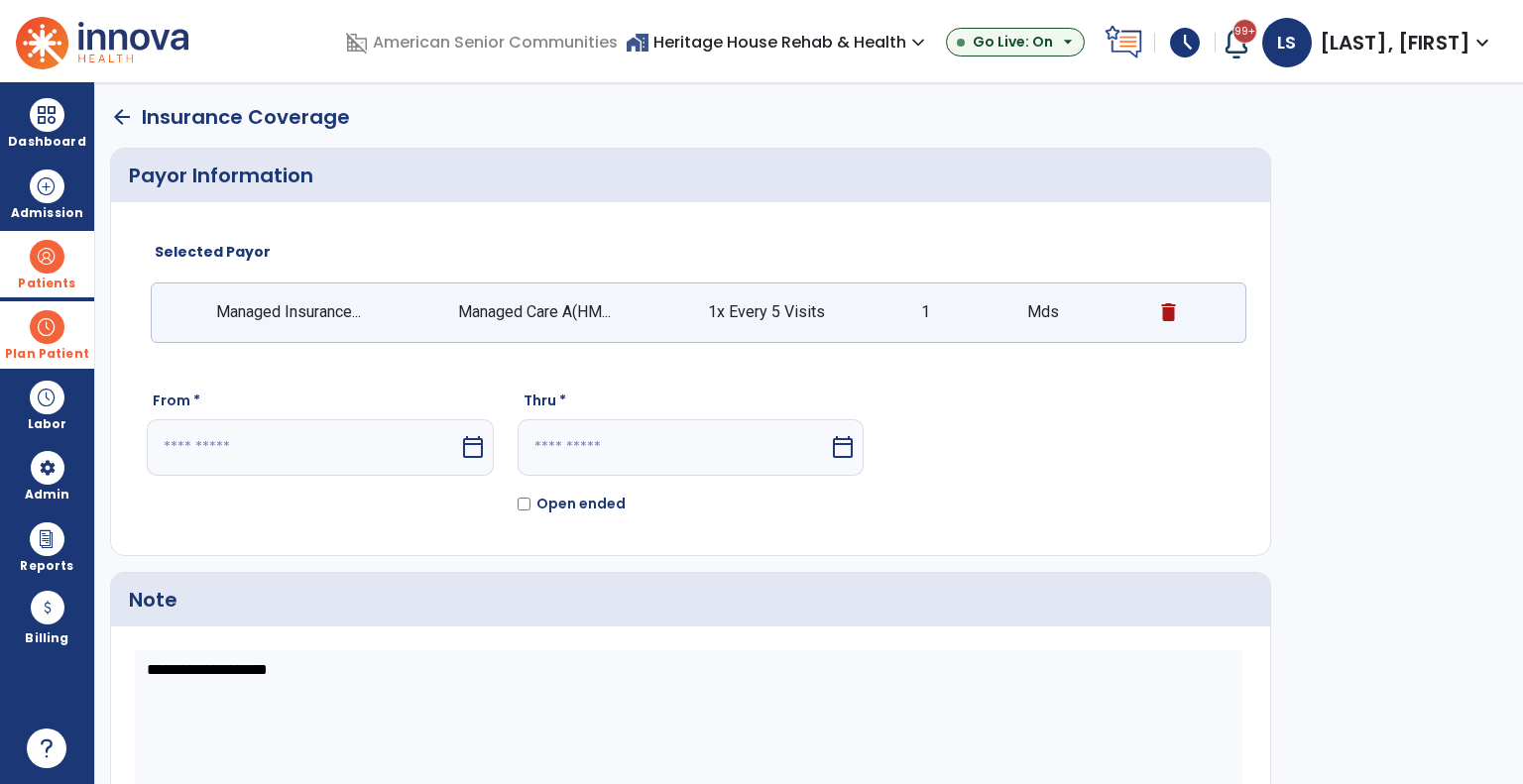 select on "****" 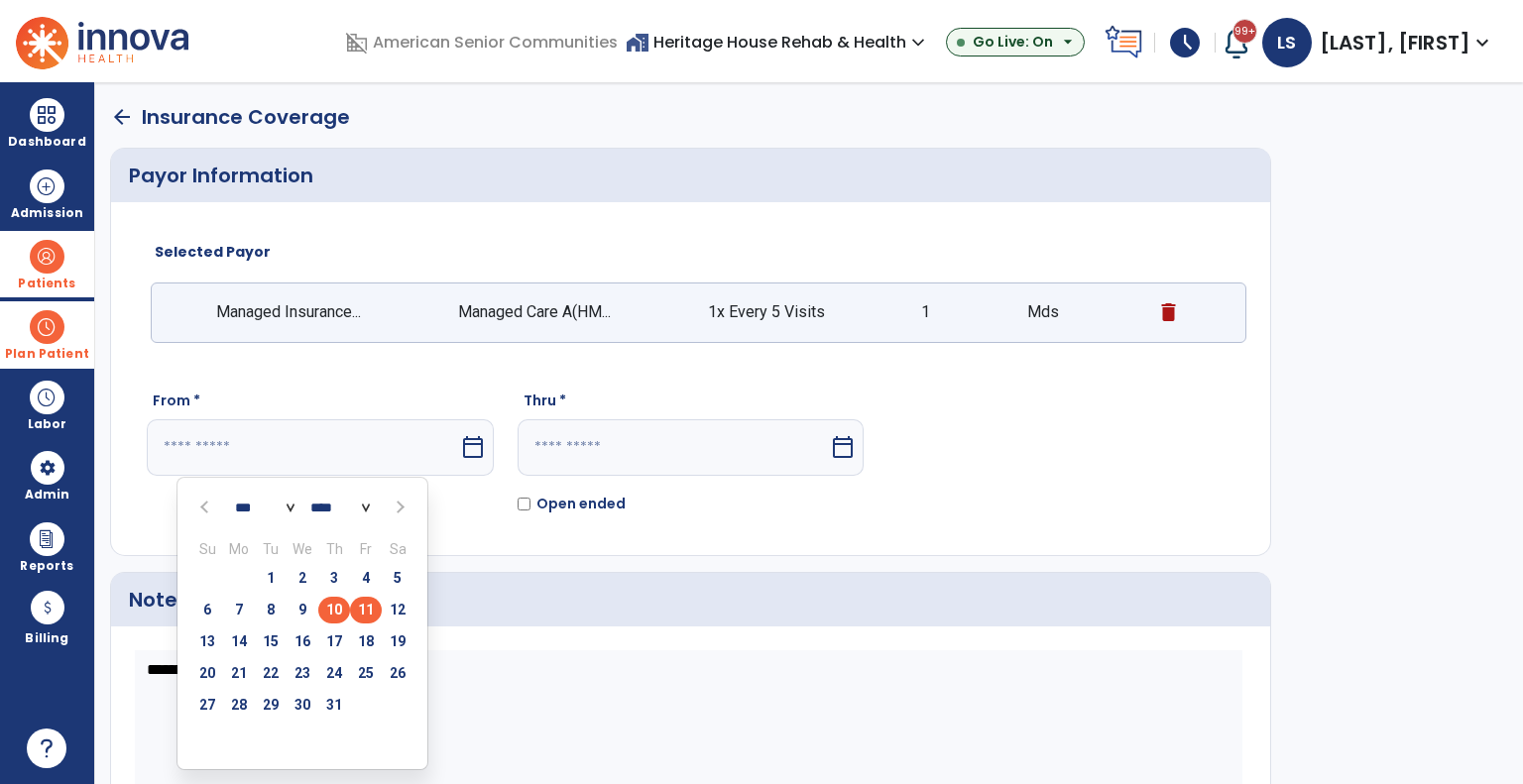 click on "10" at bounding box center (334, 610) 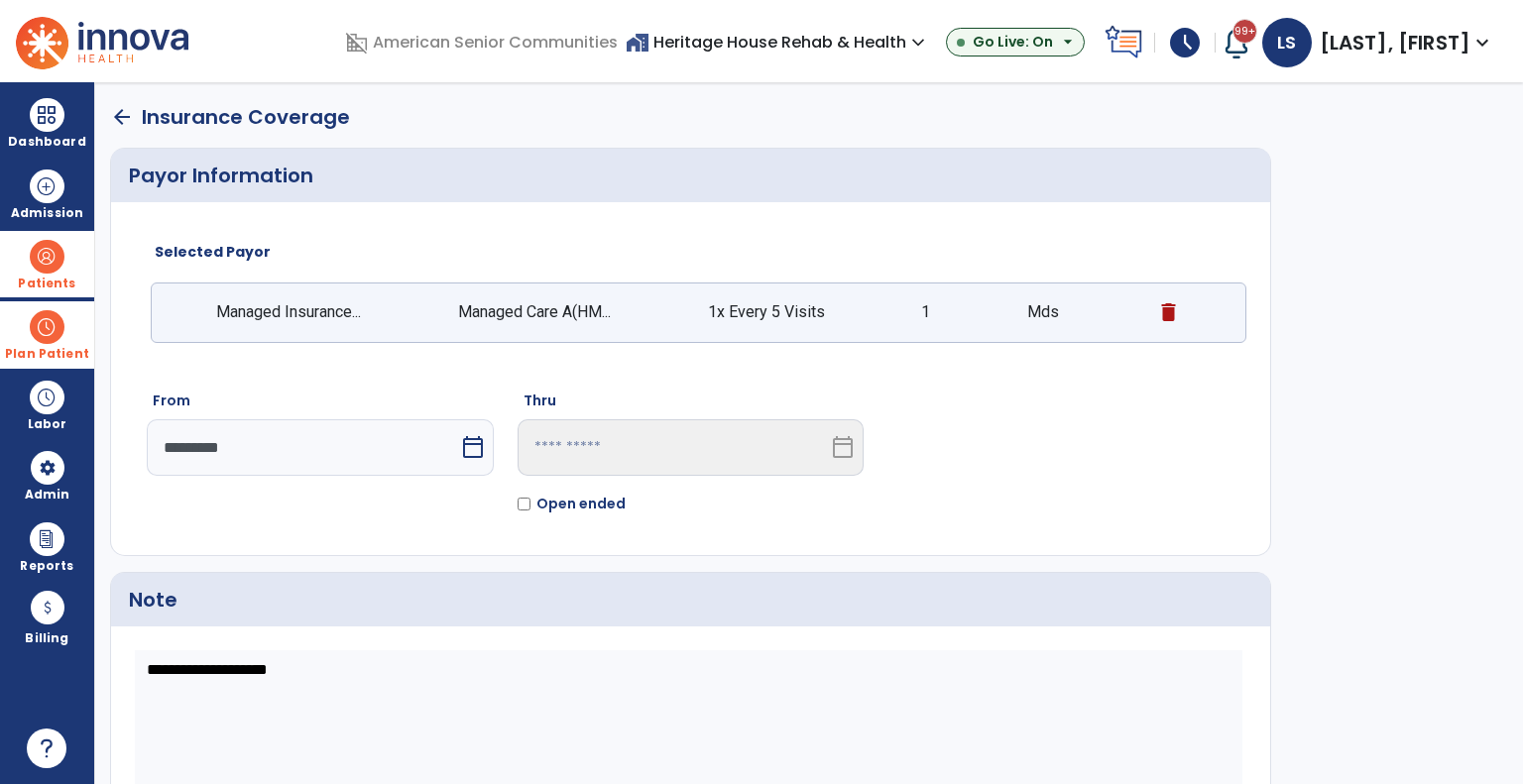 click on "arrow_back   Insurance Coverage  Payor Information Selected Payor  Managed Insurance... Managed Care A(HM... 1x Every 5 Visits 1 Mds From  *********  calendar_today  Thru   calendar_today   Open ended  Note                         Cancel    Save" 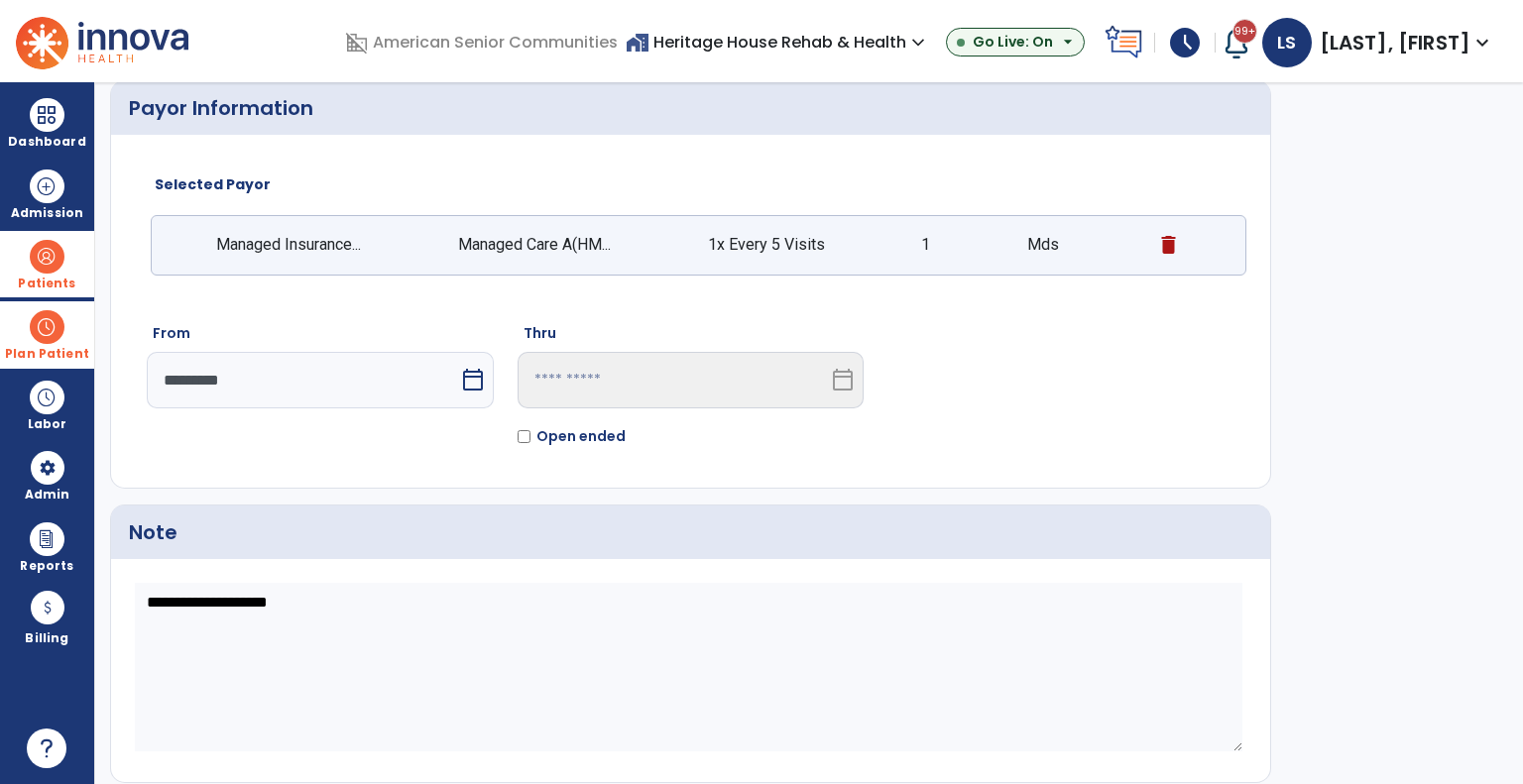 scroll, scrollTop: 118, scrollLeft: 0, axis: vertical 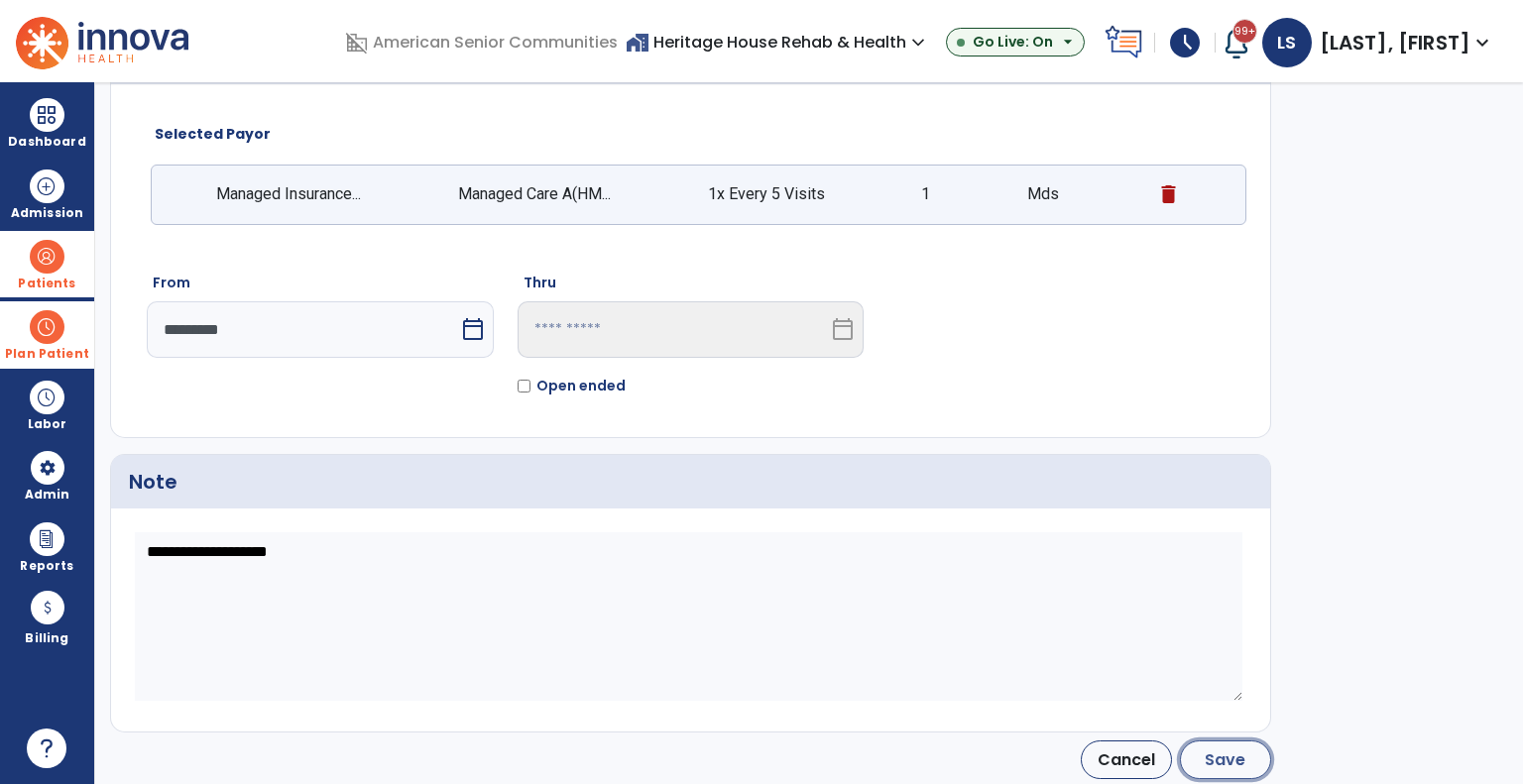 click on "Save" 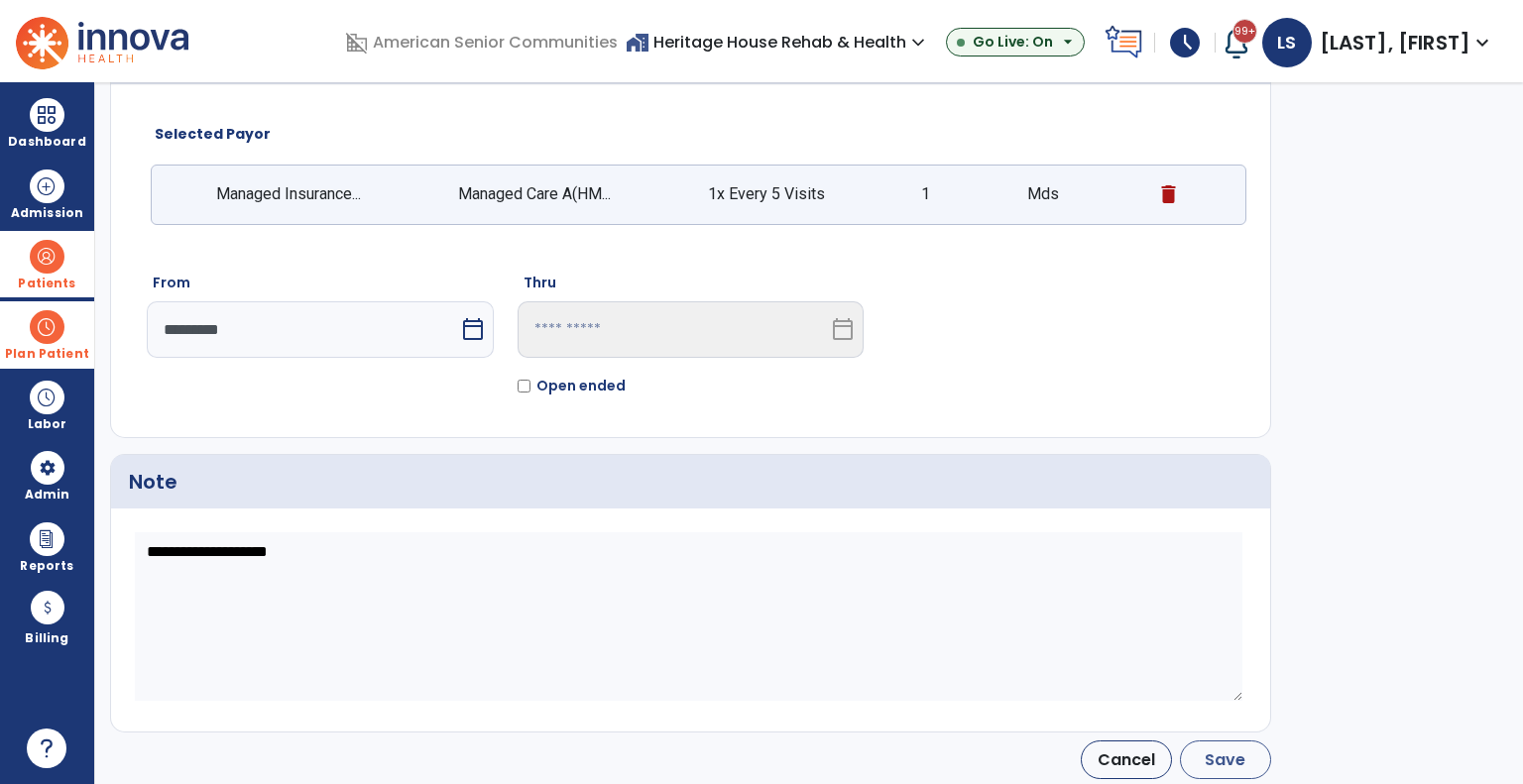 type on "*********" 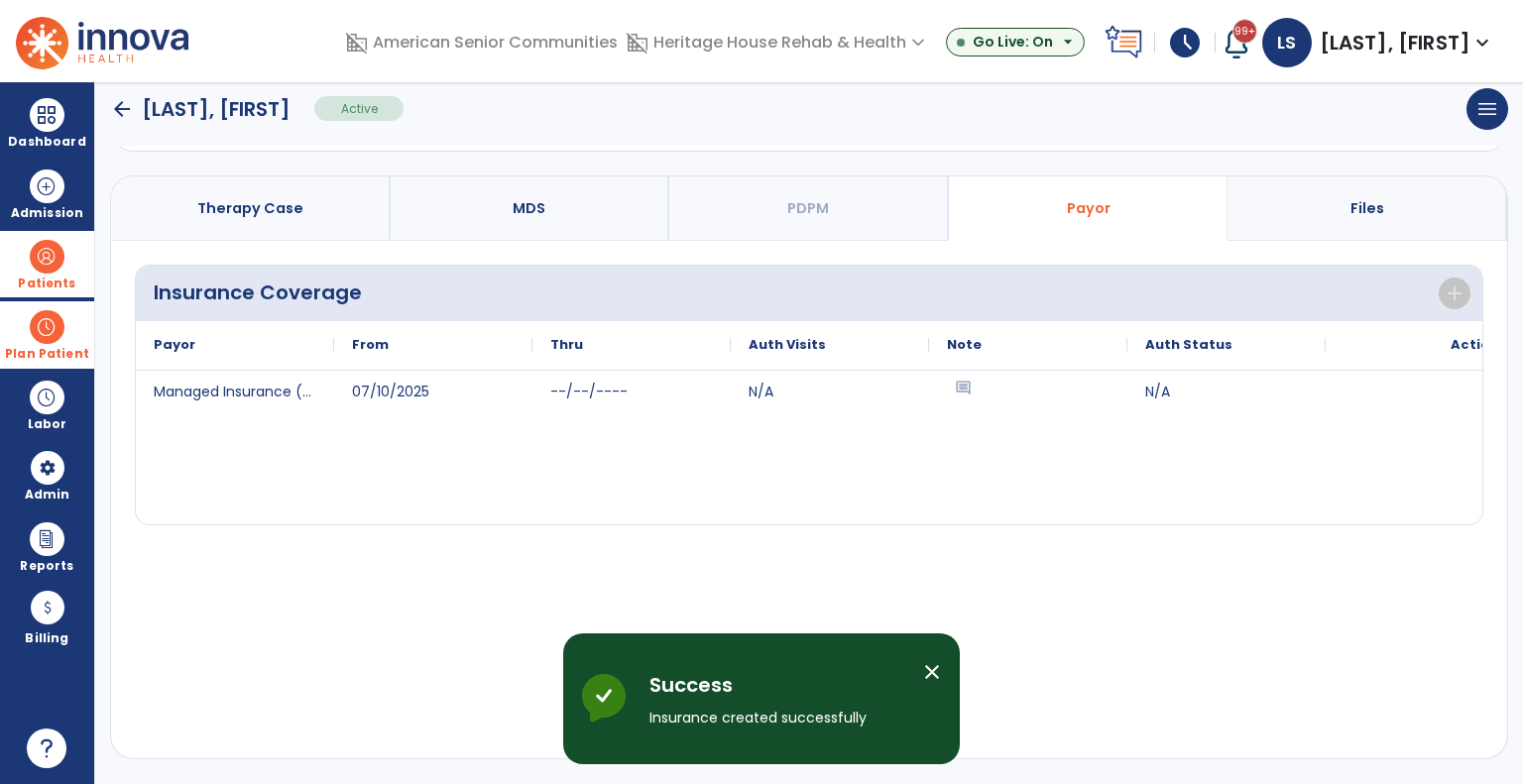 scroll, scrollTop: 115, scrollLeft: 0, axis: vertical 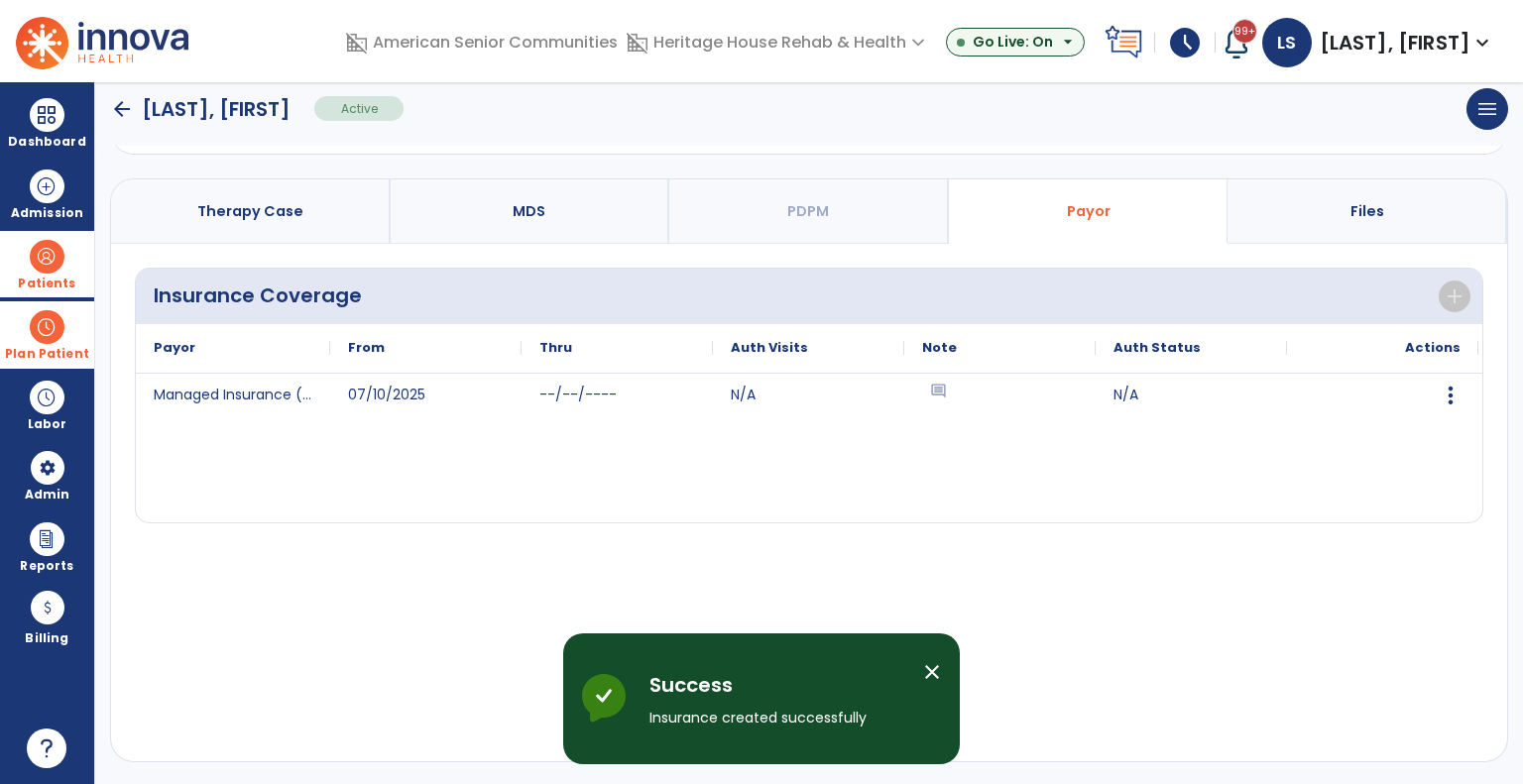 click on "arrow_back" 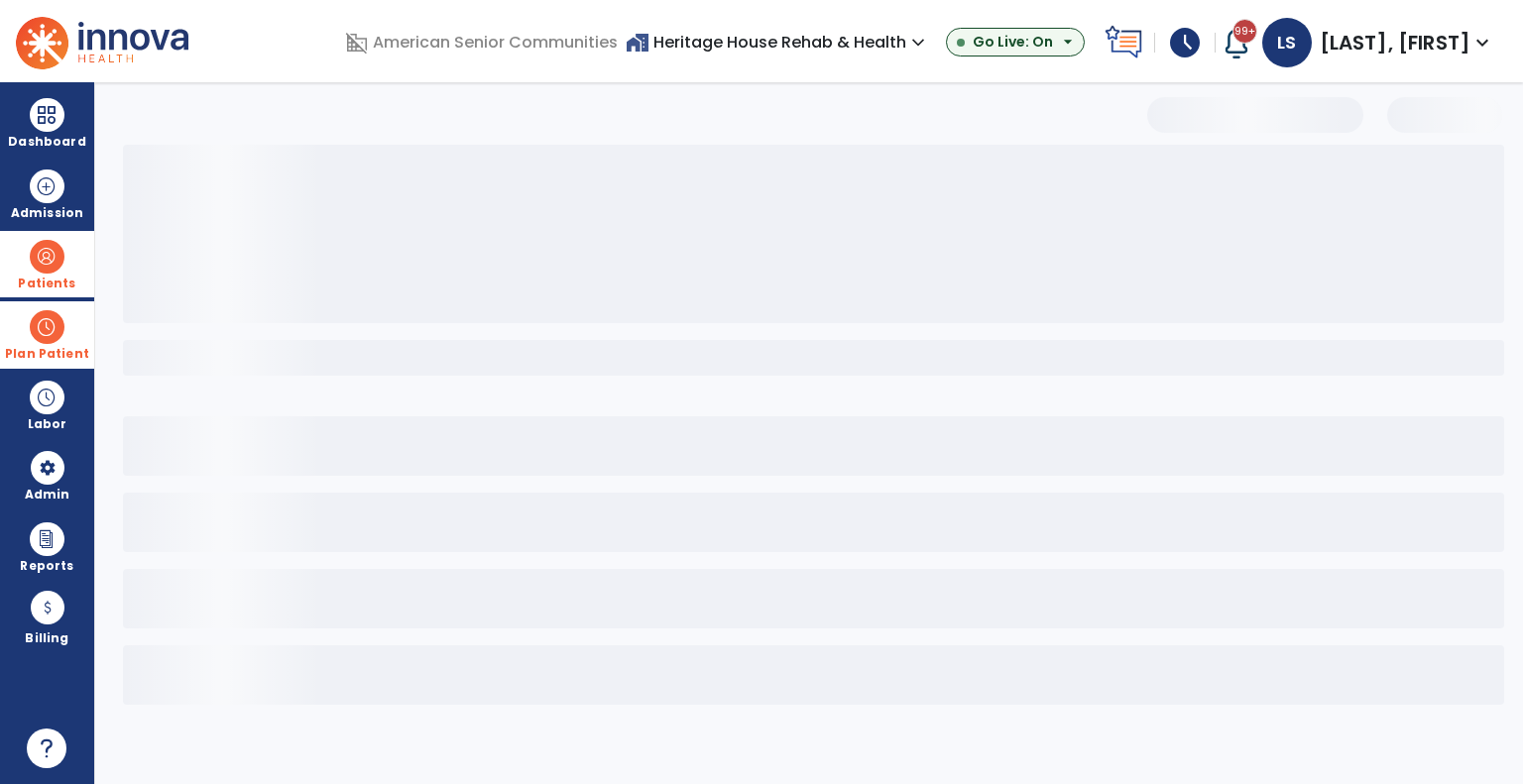 scroll, scrollTop: 0, scrollLeft: 0, axis: both 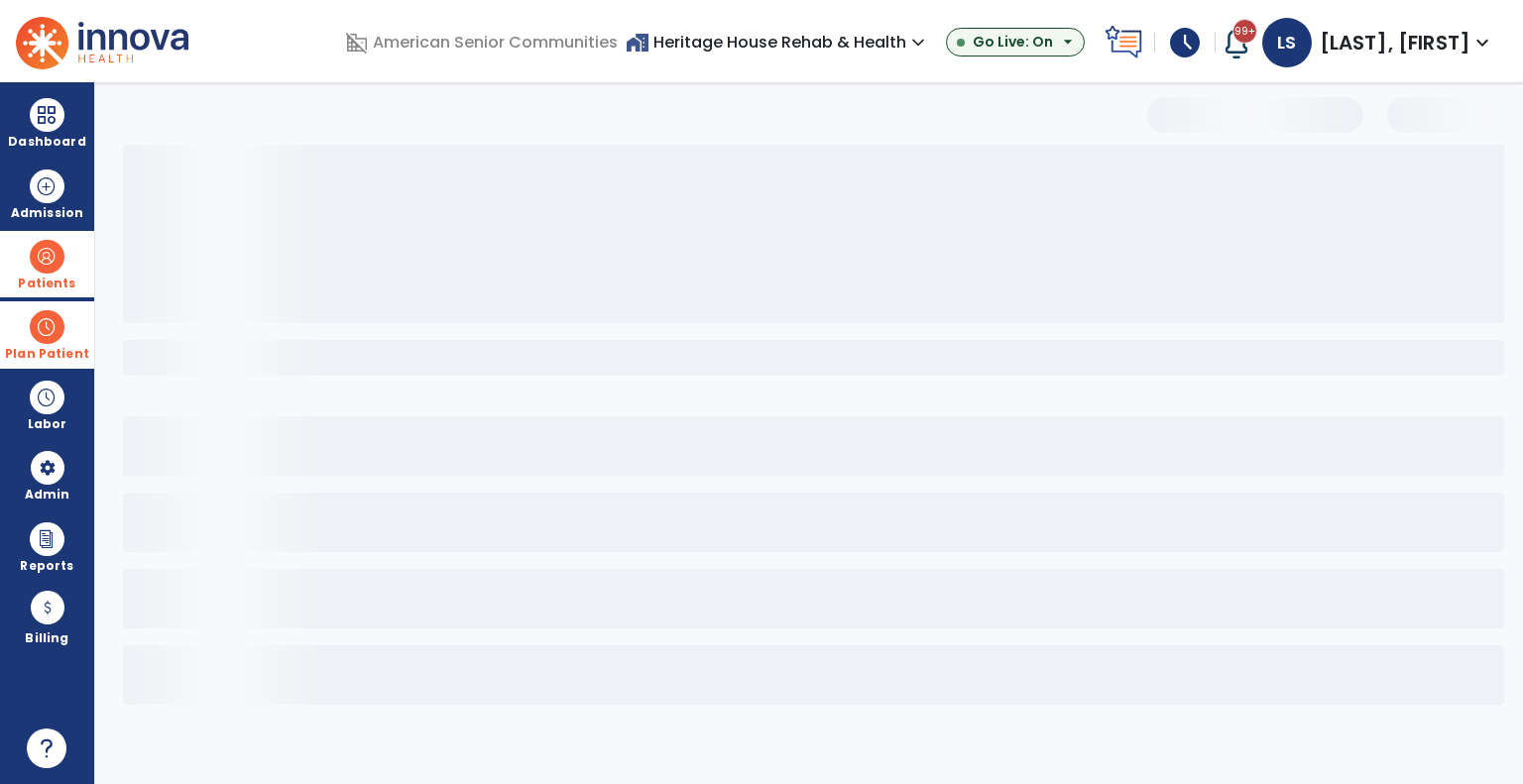select on "***" 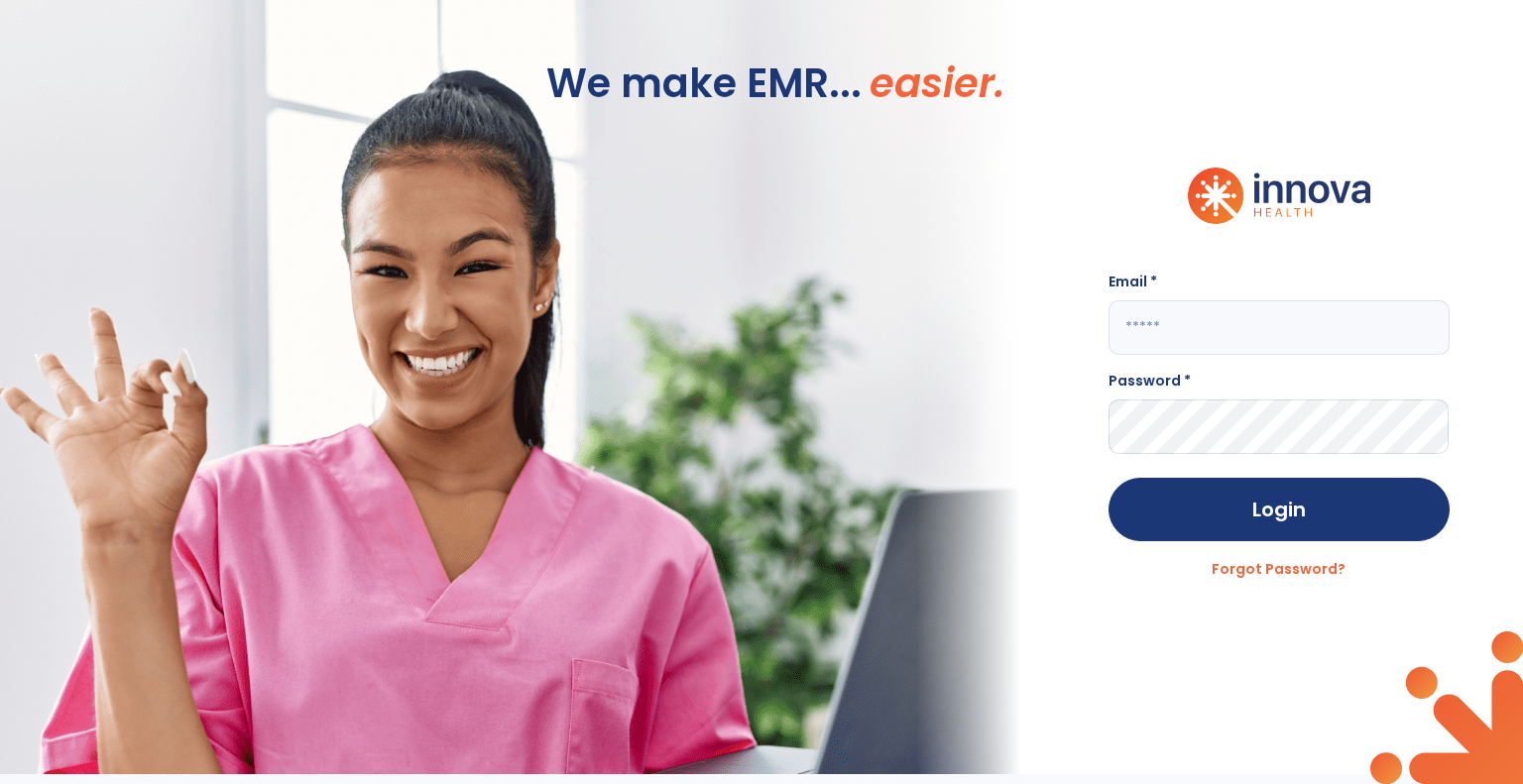type on "**********" 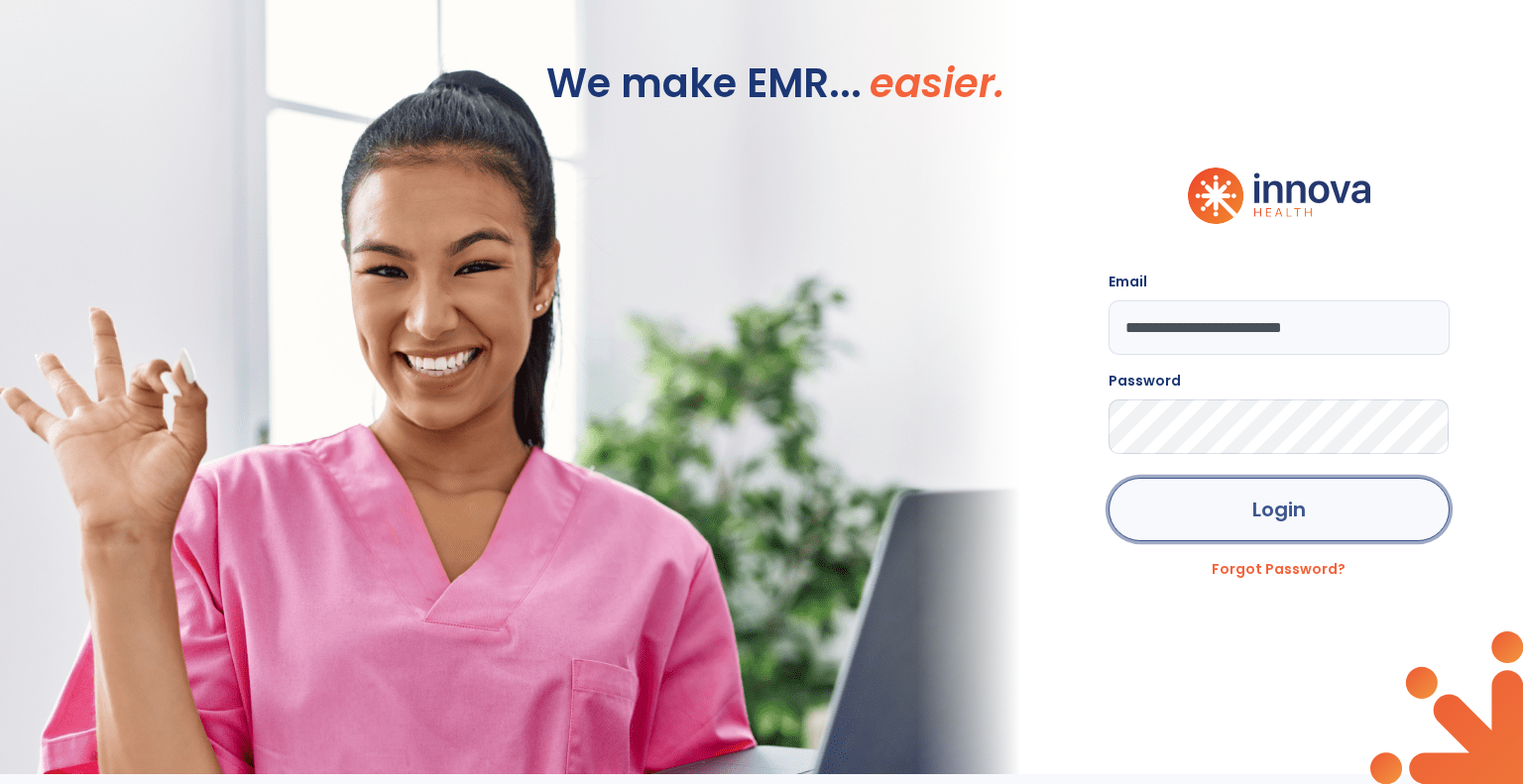 click on "Login" 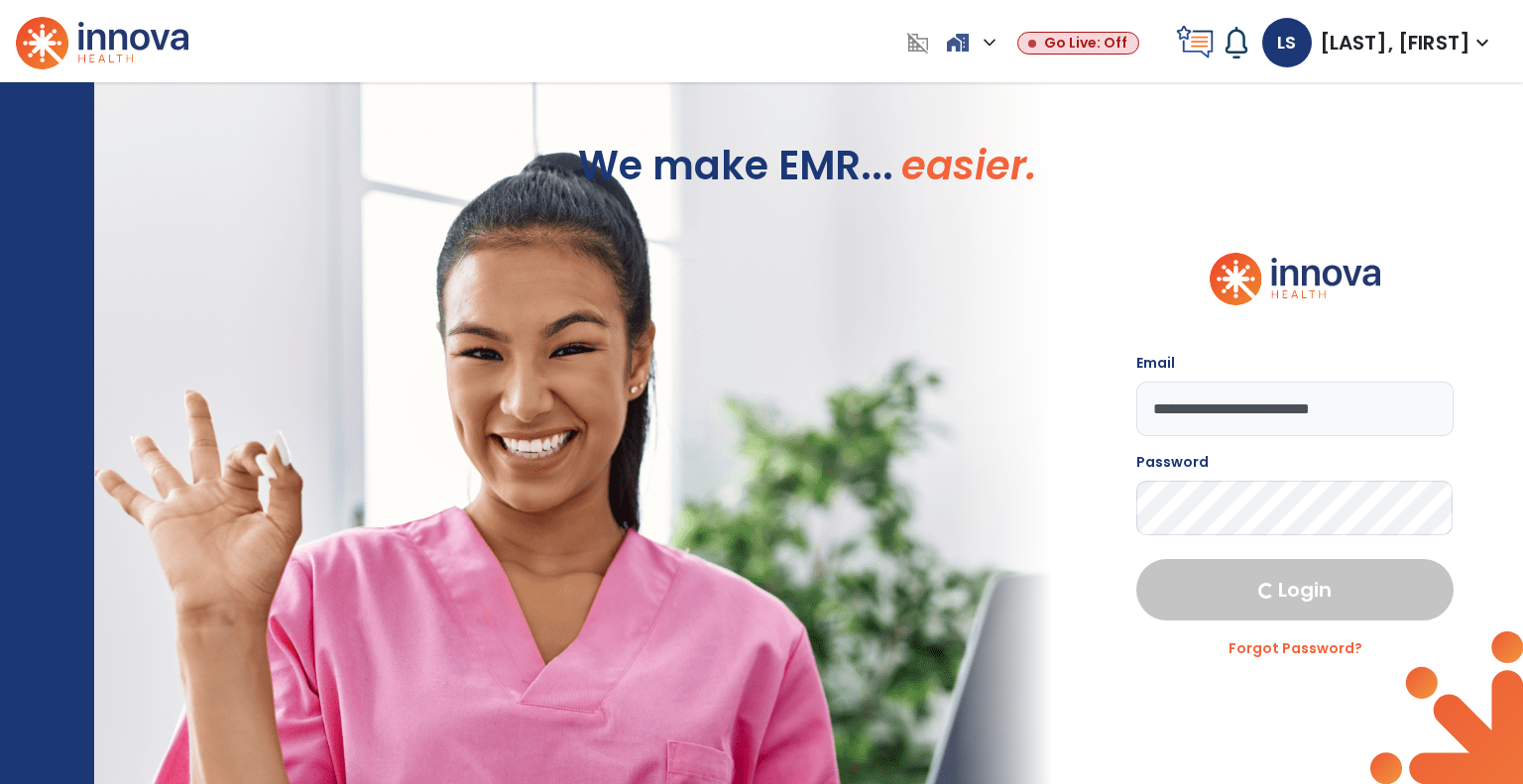 select on "***" 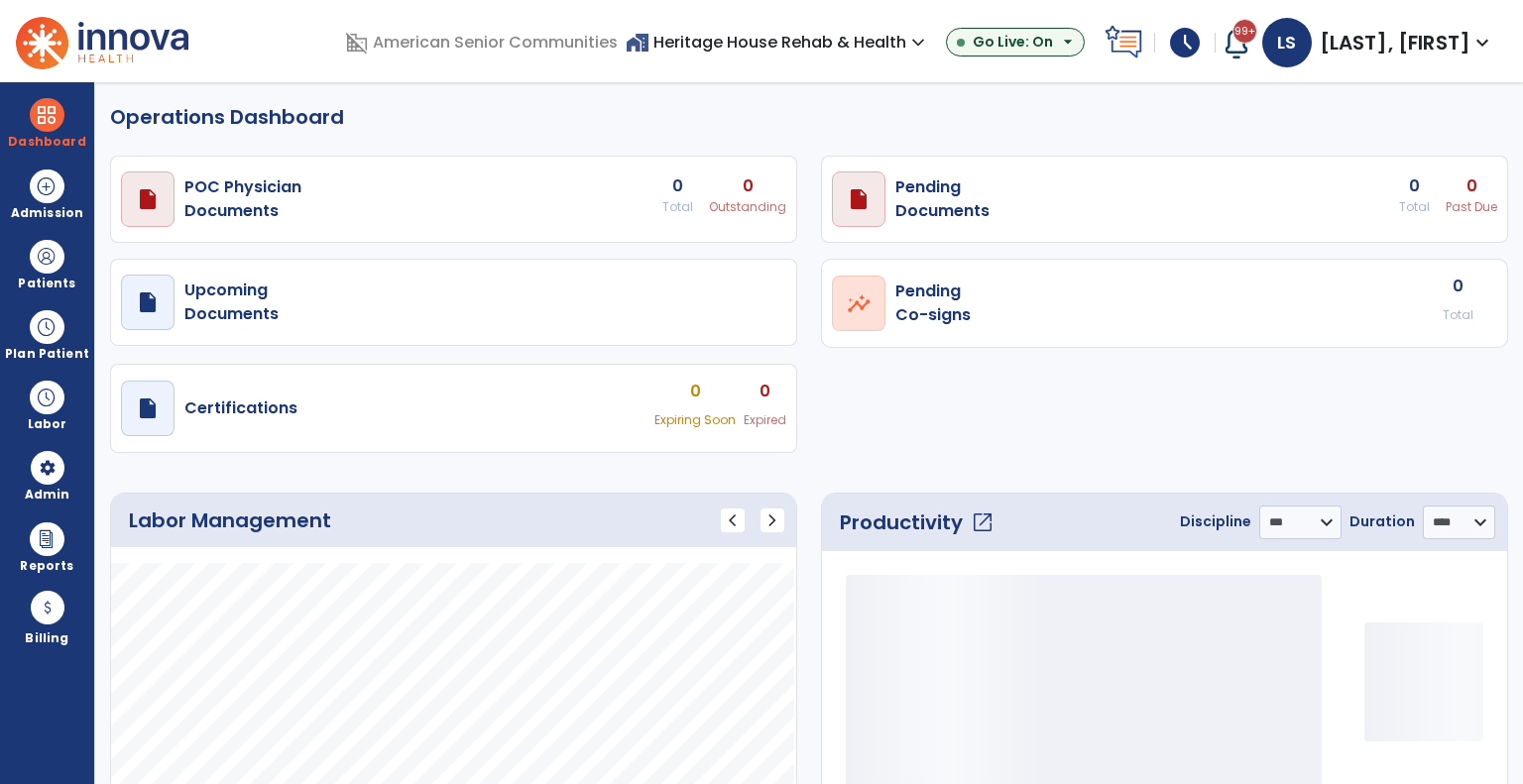 select on "***" 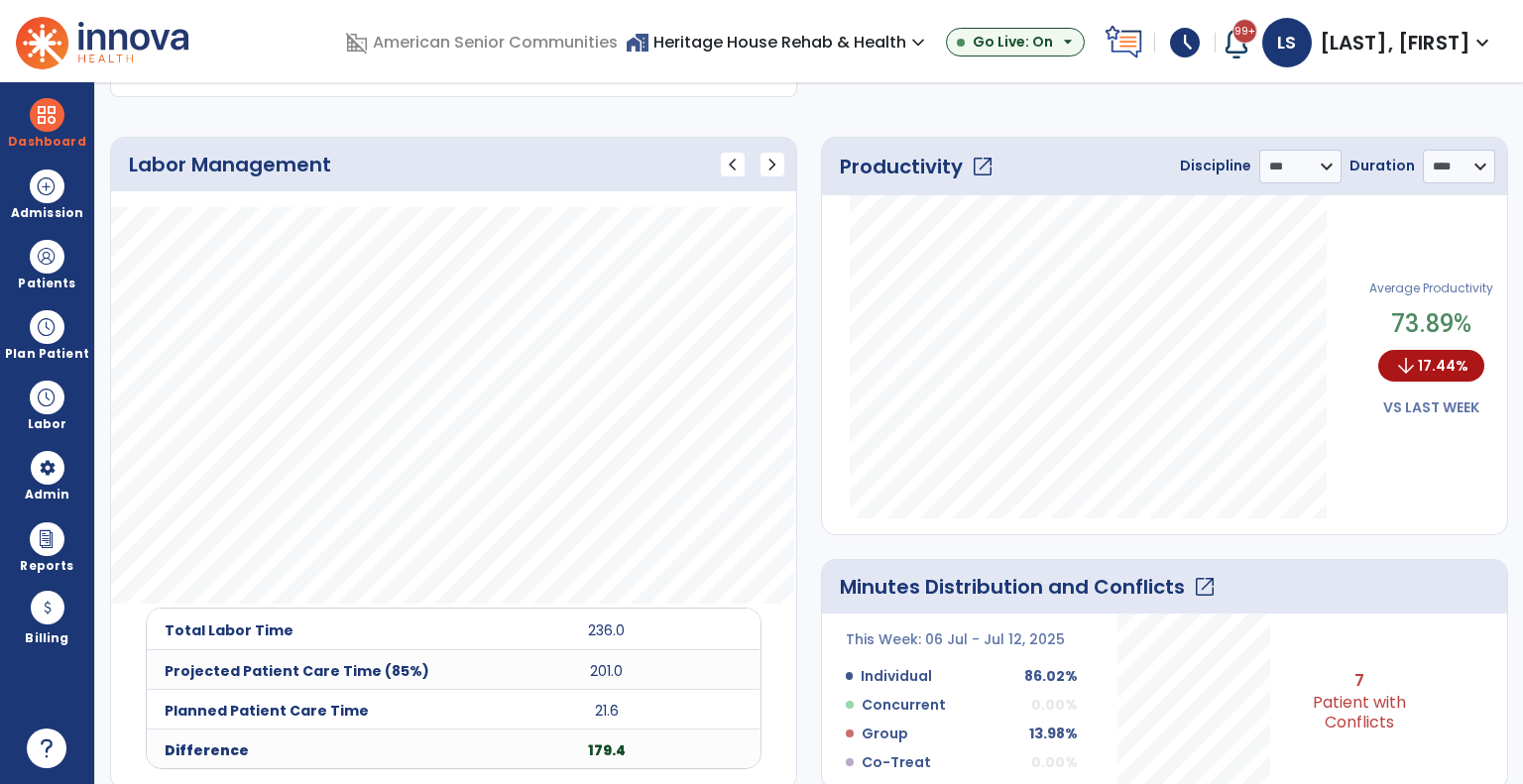 scroll, scrollTop: 58, scrollLeft: 0, axis: vertical 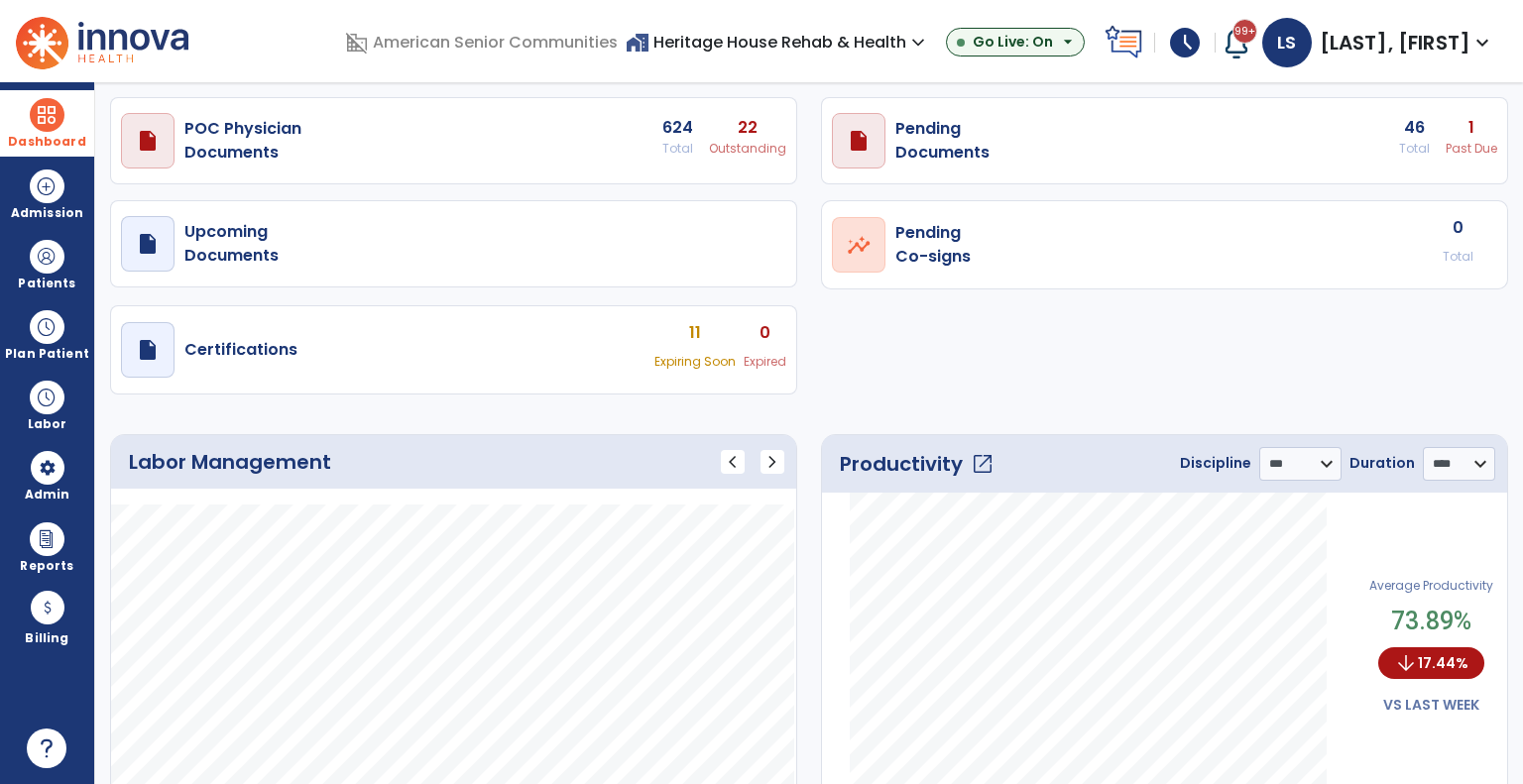 click on "Dashboard" at bounding box center [47, 123] 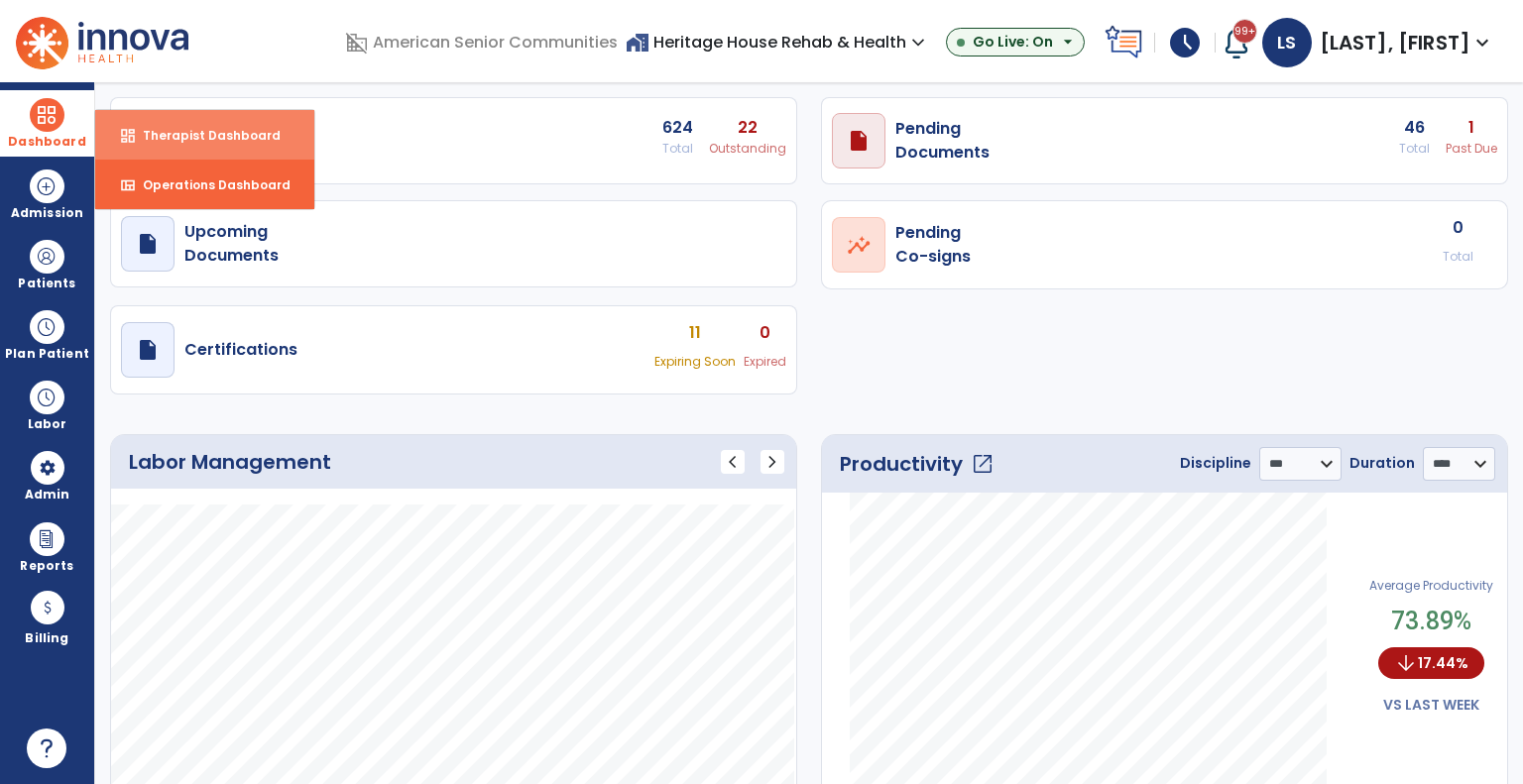 click on "dashboard  Therapist Dashboard" at bounding box center (204, 135) 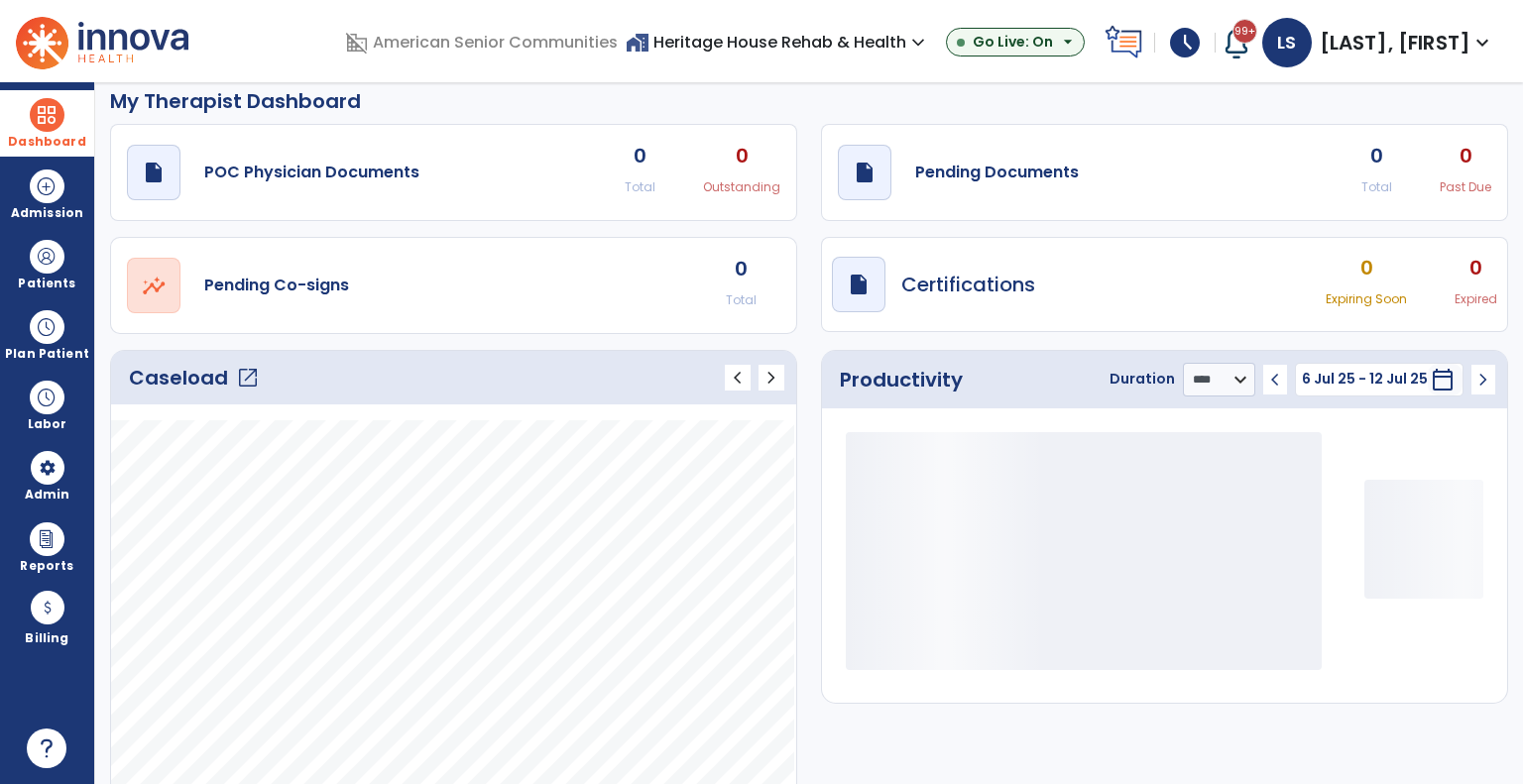 scroll, scrollTop: 0, scrollLeft: 0, axis: both 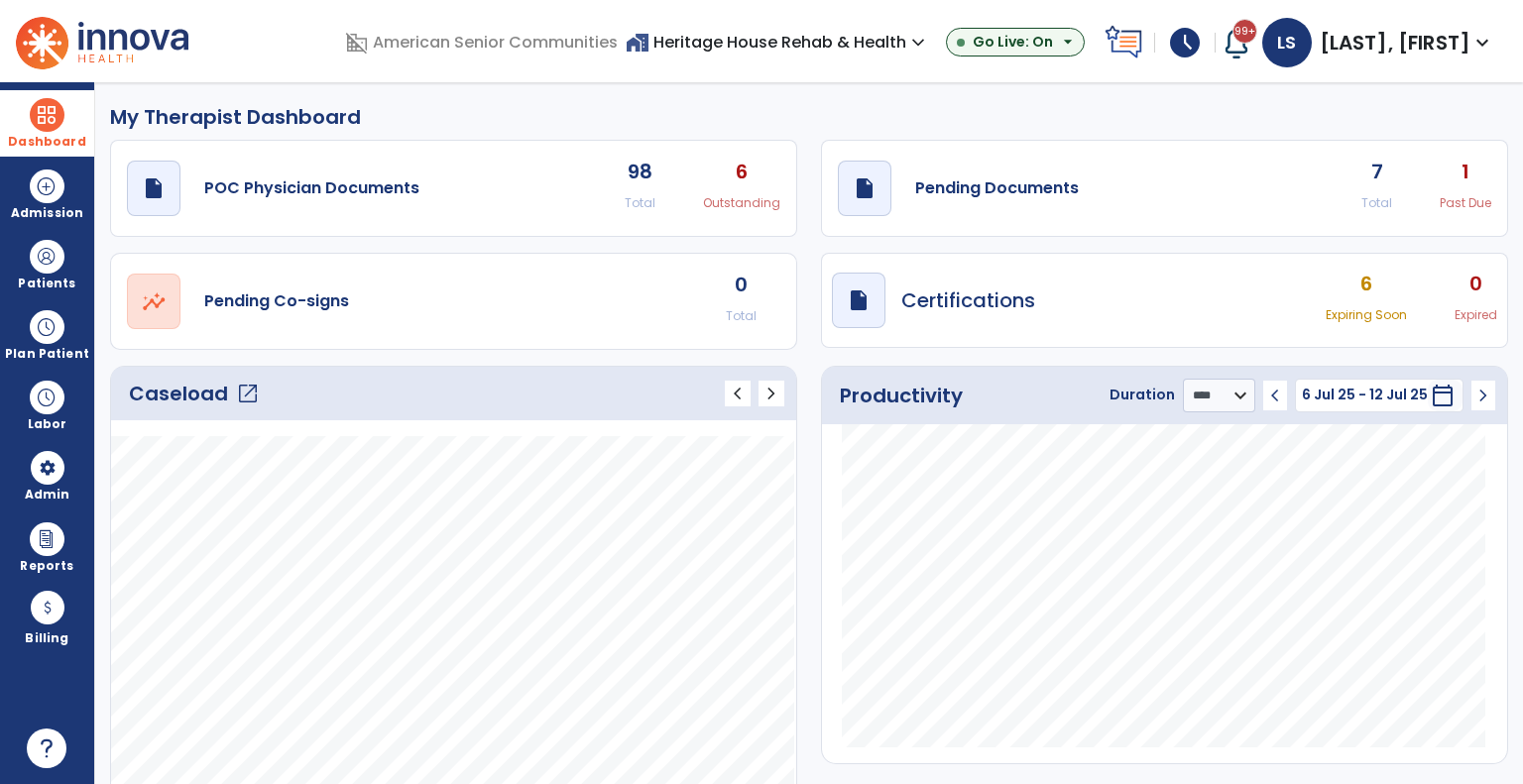 click on "open_in_new" 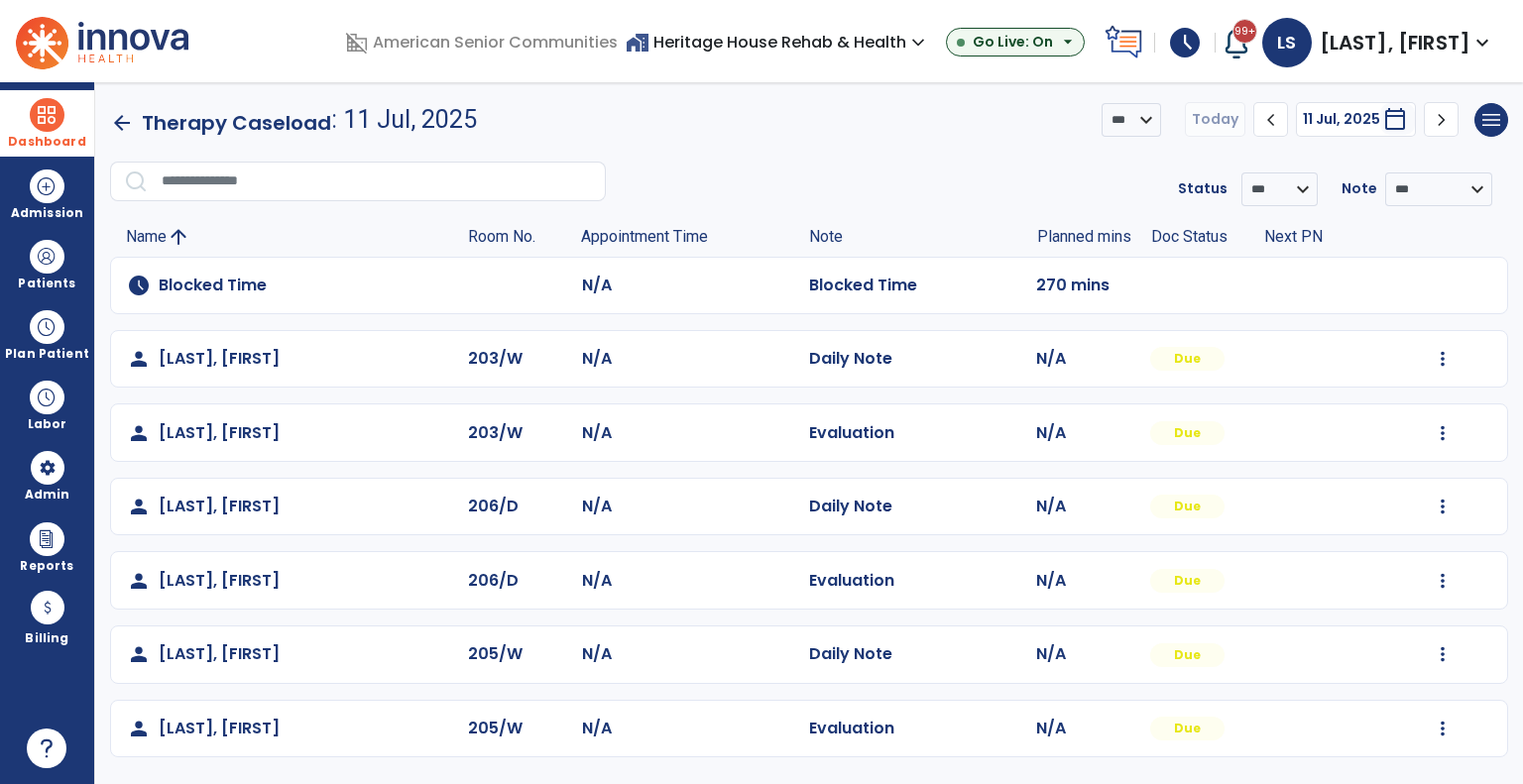click on "home_work   Heritage House Rehab & Health   expand_more" at bounding box center [777, 42] 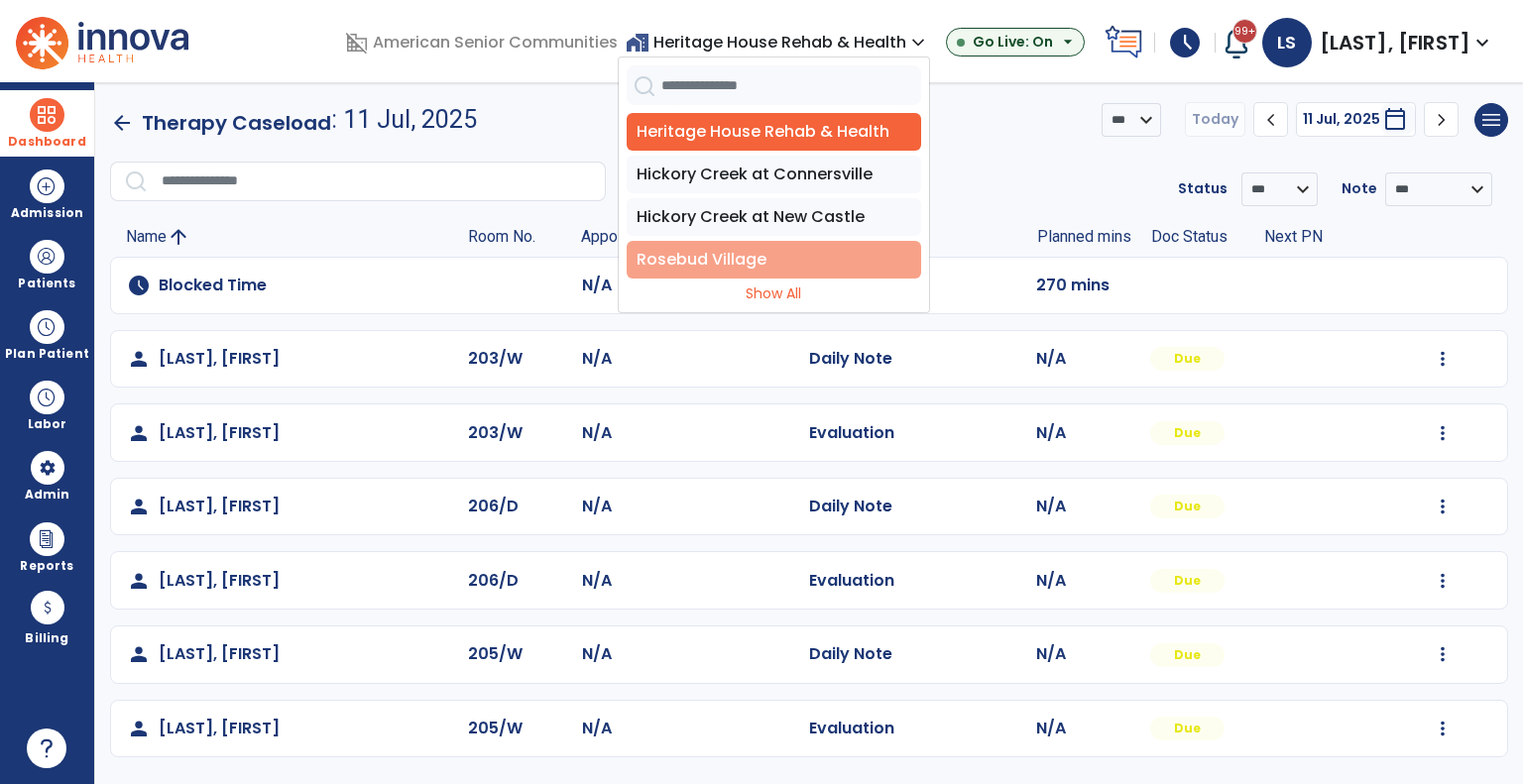 click on "Rosebud Village" at bounding box center (773, 260) 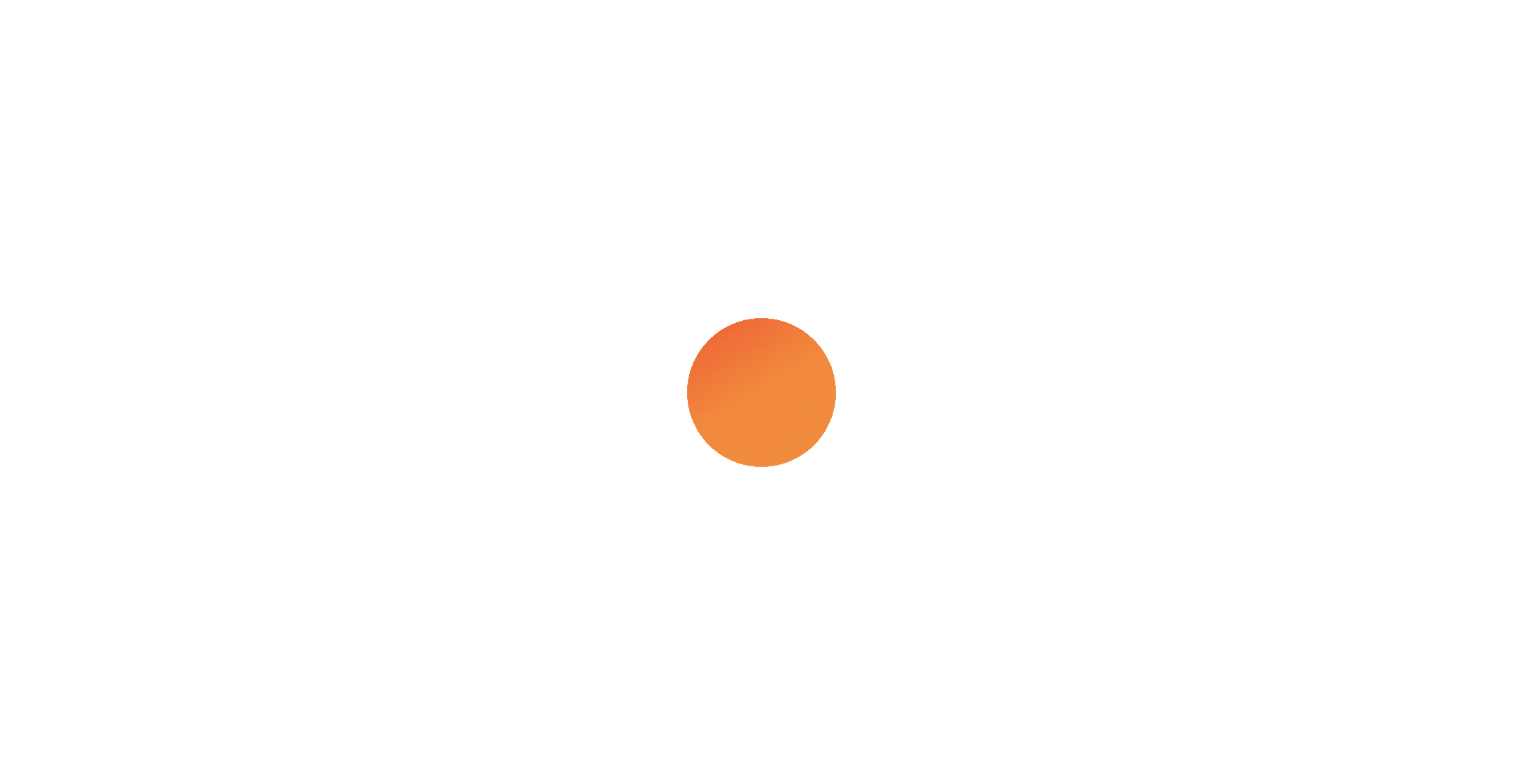 scroll, scrollTop: 0, scrollLeft: 0, axis: both 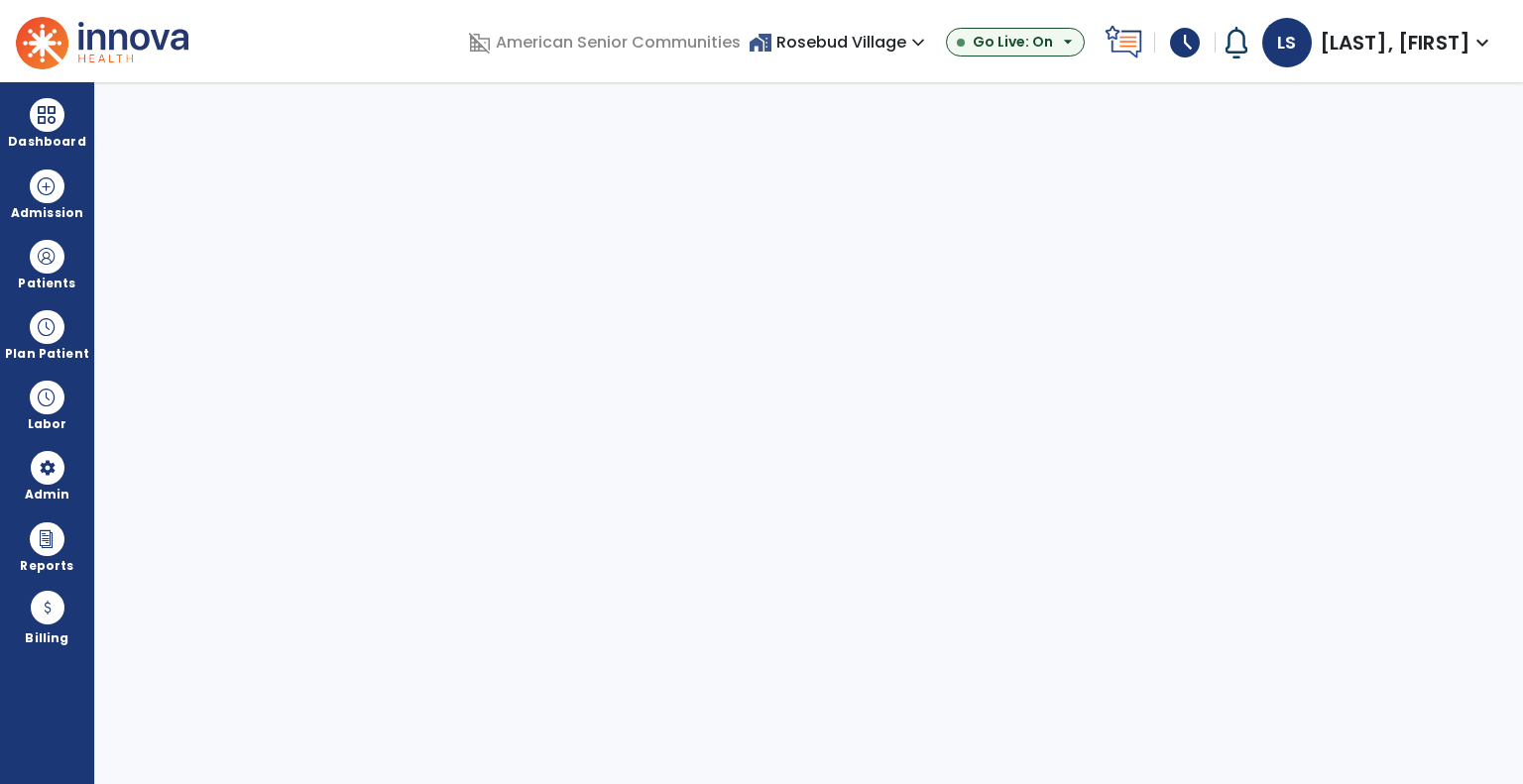select on "***" 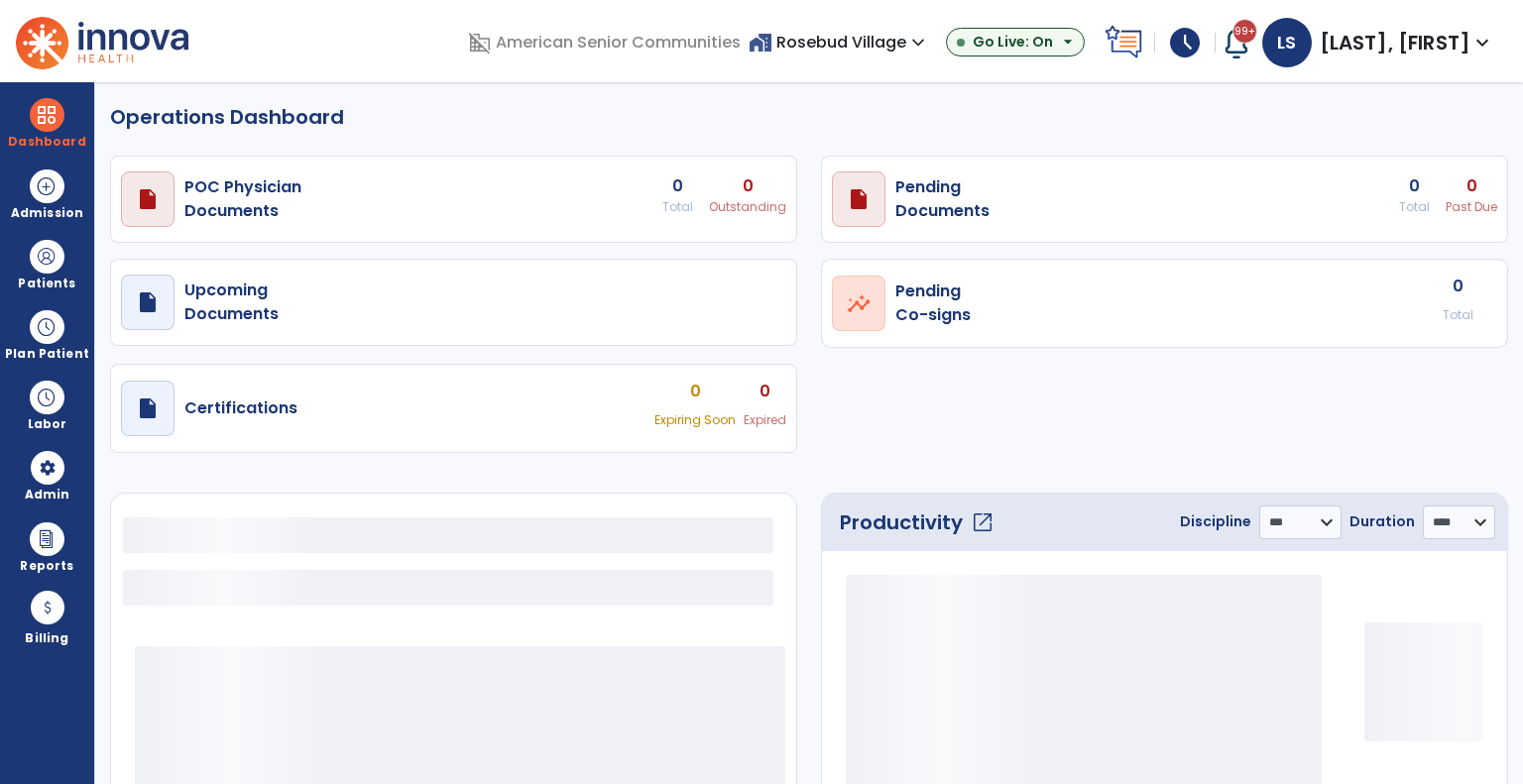 select on "***" 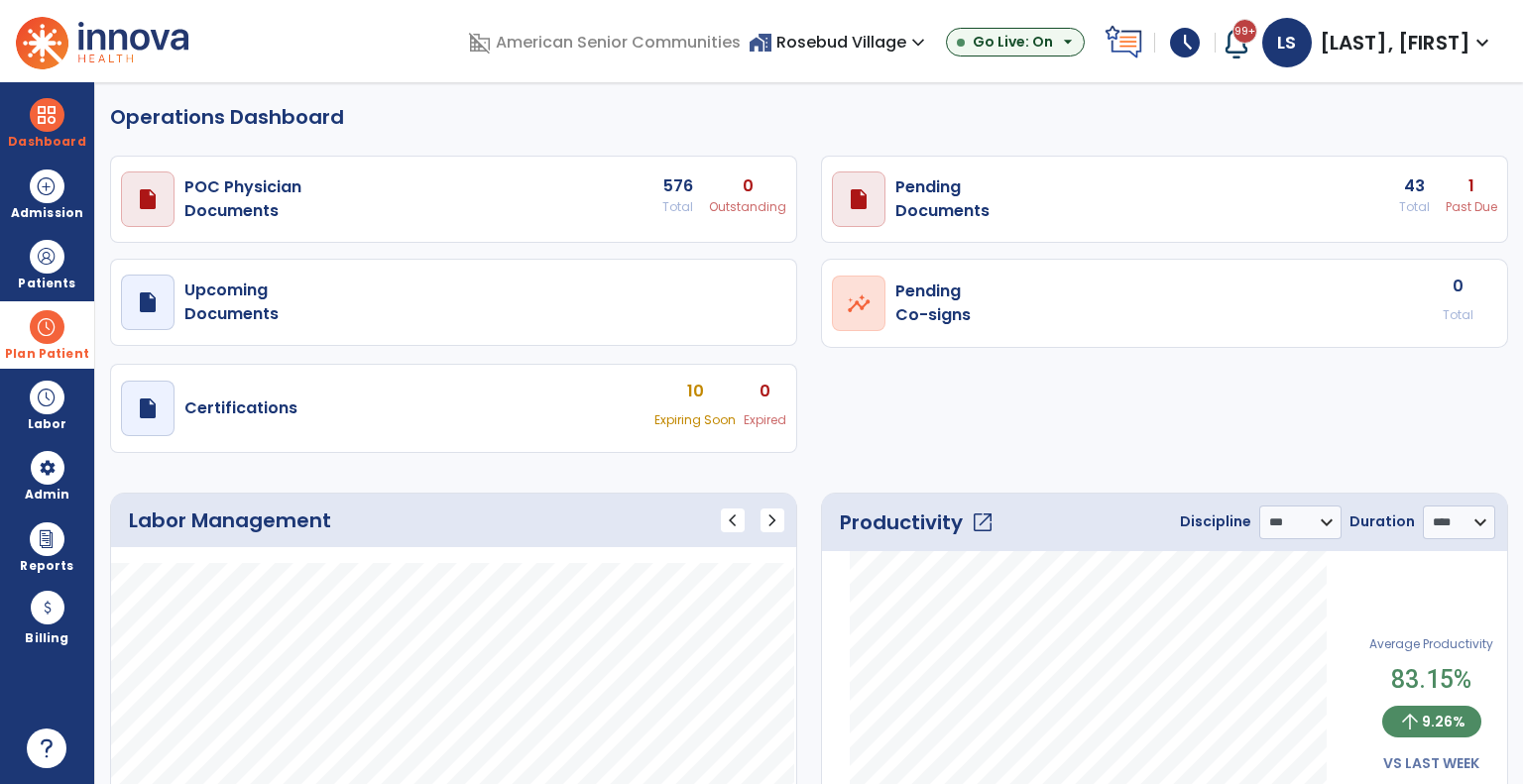 click at bounding box center (47, 327) 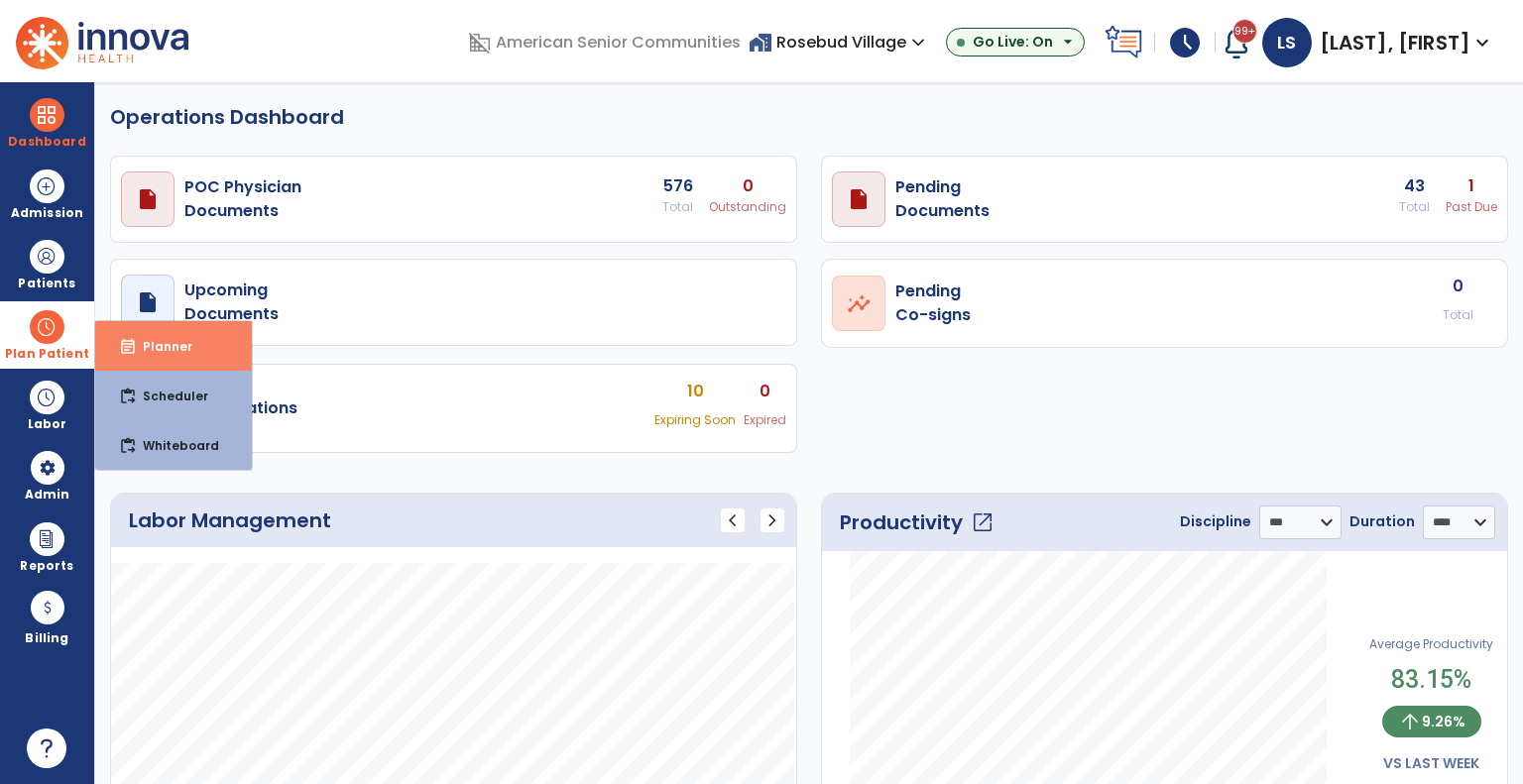 click on "Planner" at bounding box center [160, 346] 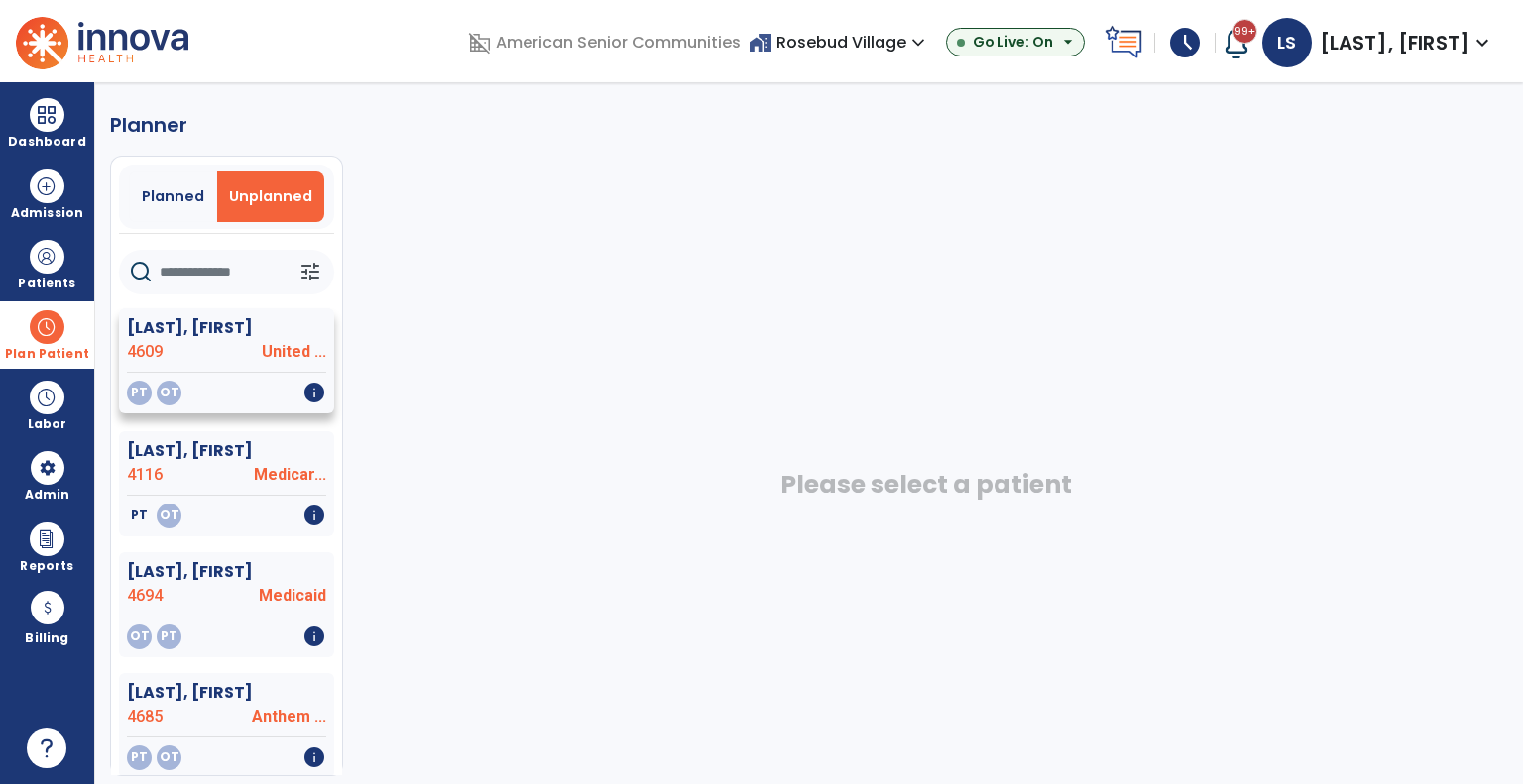 click on "United ..." 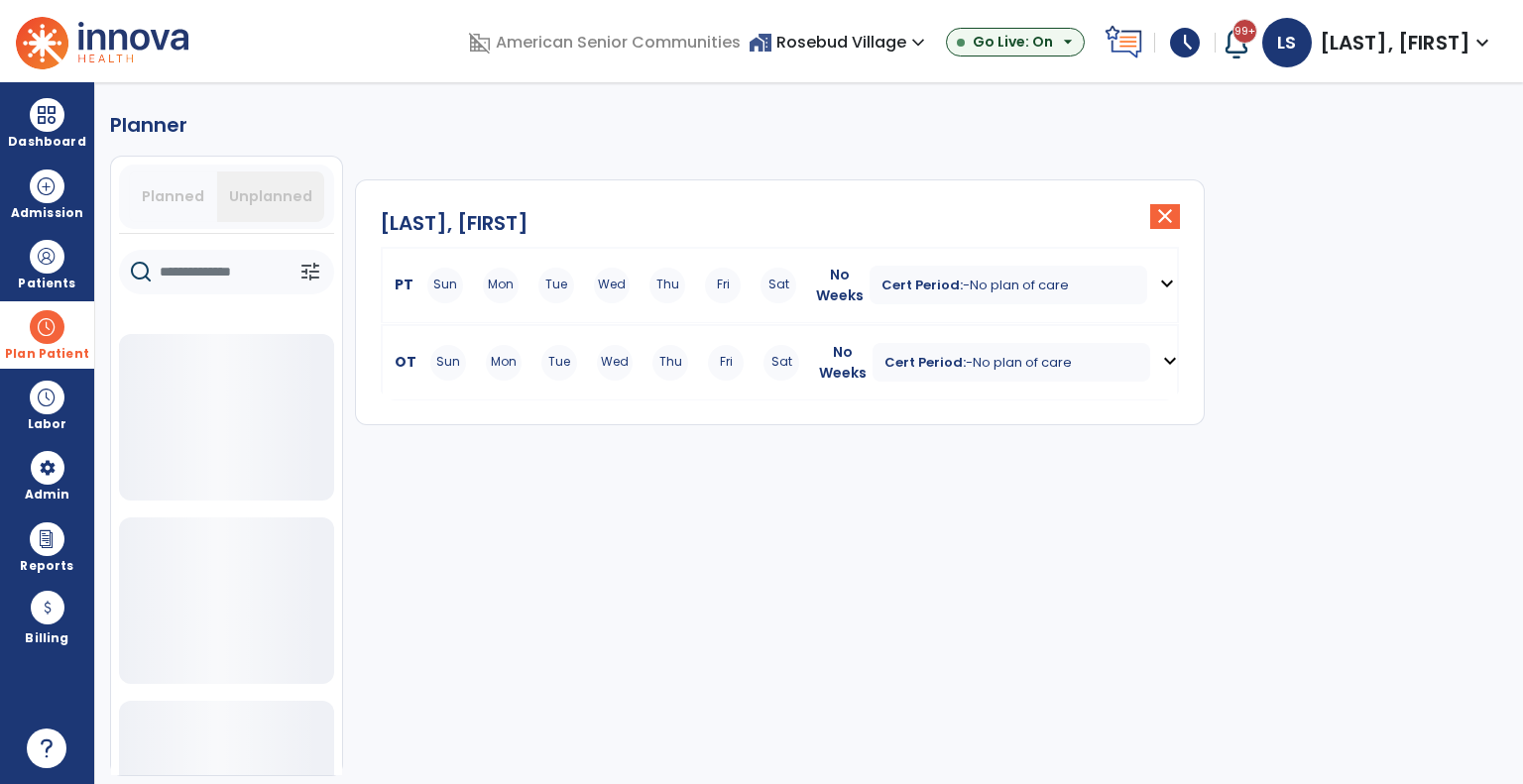 click on "Mon" at bounding box center (504, 363) 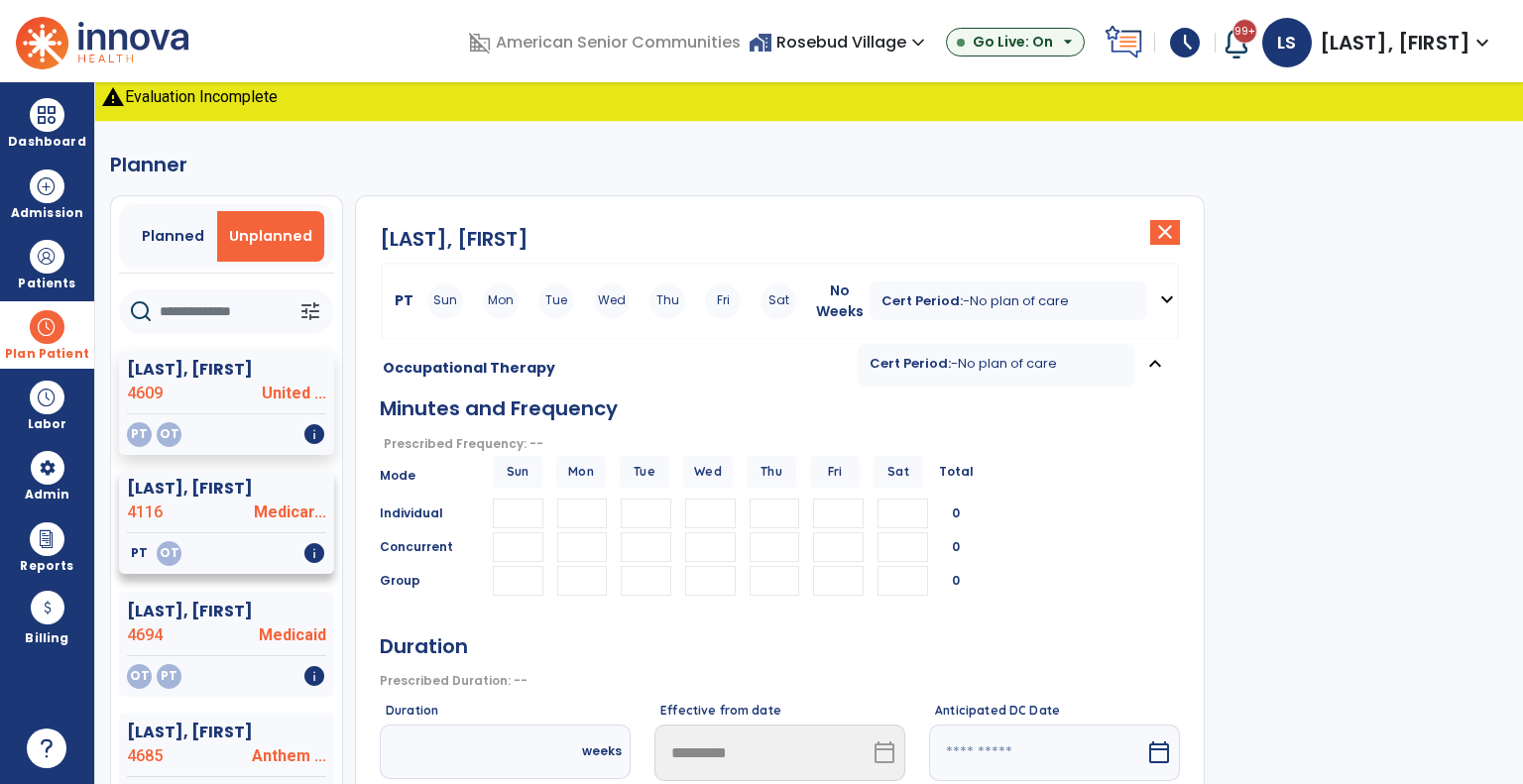 click on "[LAST], [FIRST]  [NUMBER] [STREET]..." 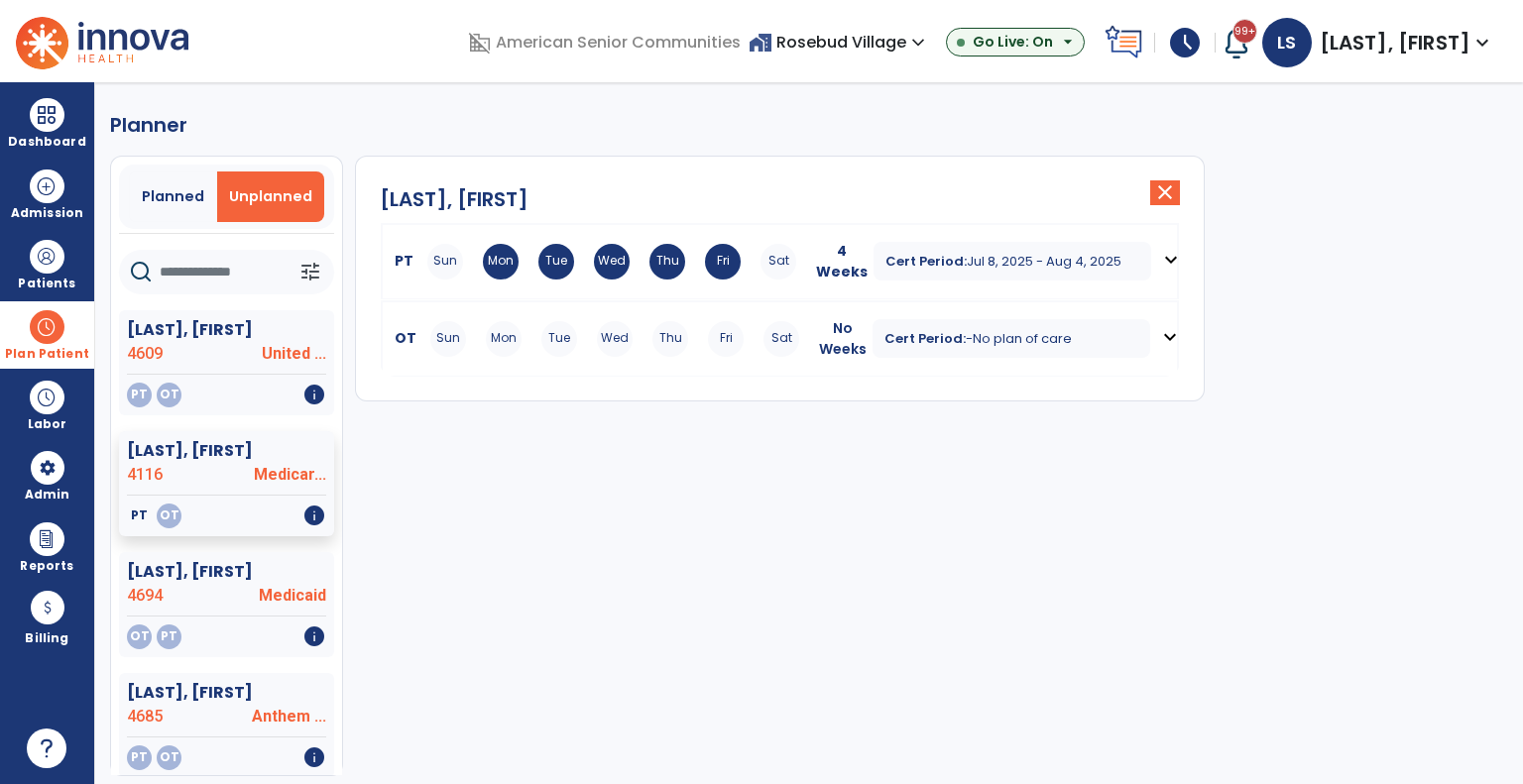 click on "Tue" at bounding box center [559, 339] 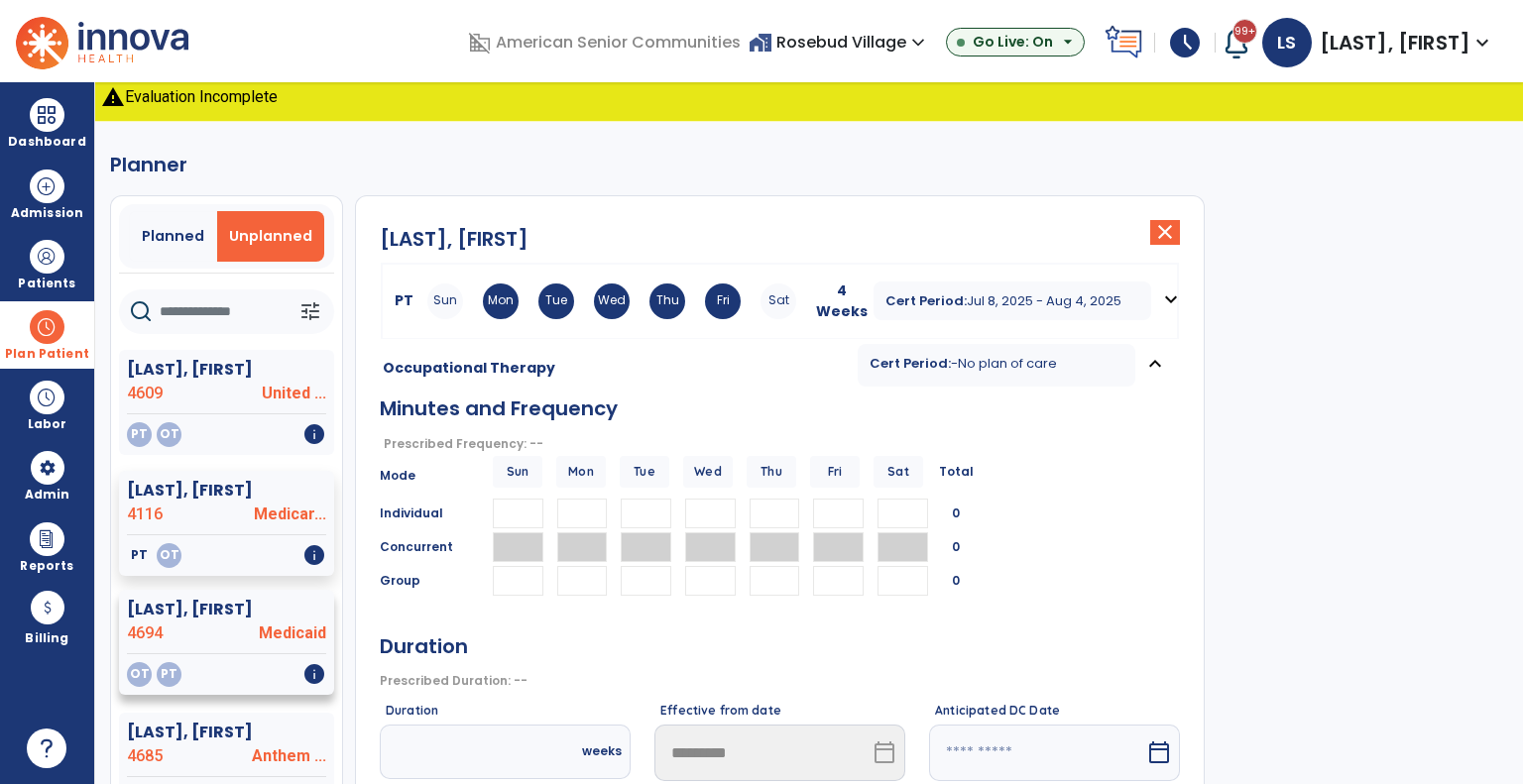 drag, startPoint x: 186, startPoint y: 672, endPoint x: 201, endPoint y: 651, distance: 25.806976 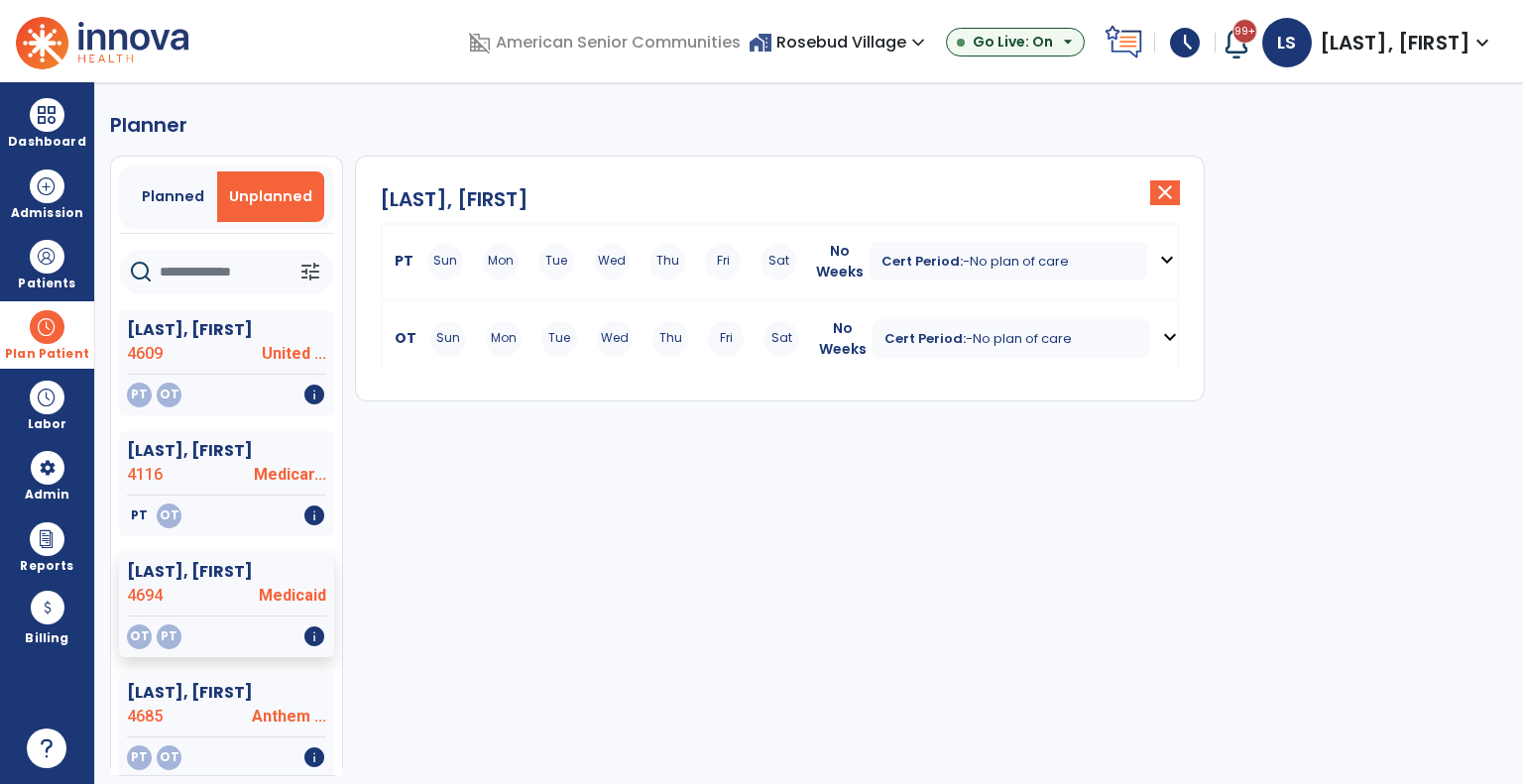 click on "Wed" at bounding box center (615, 339) 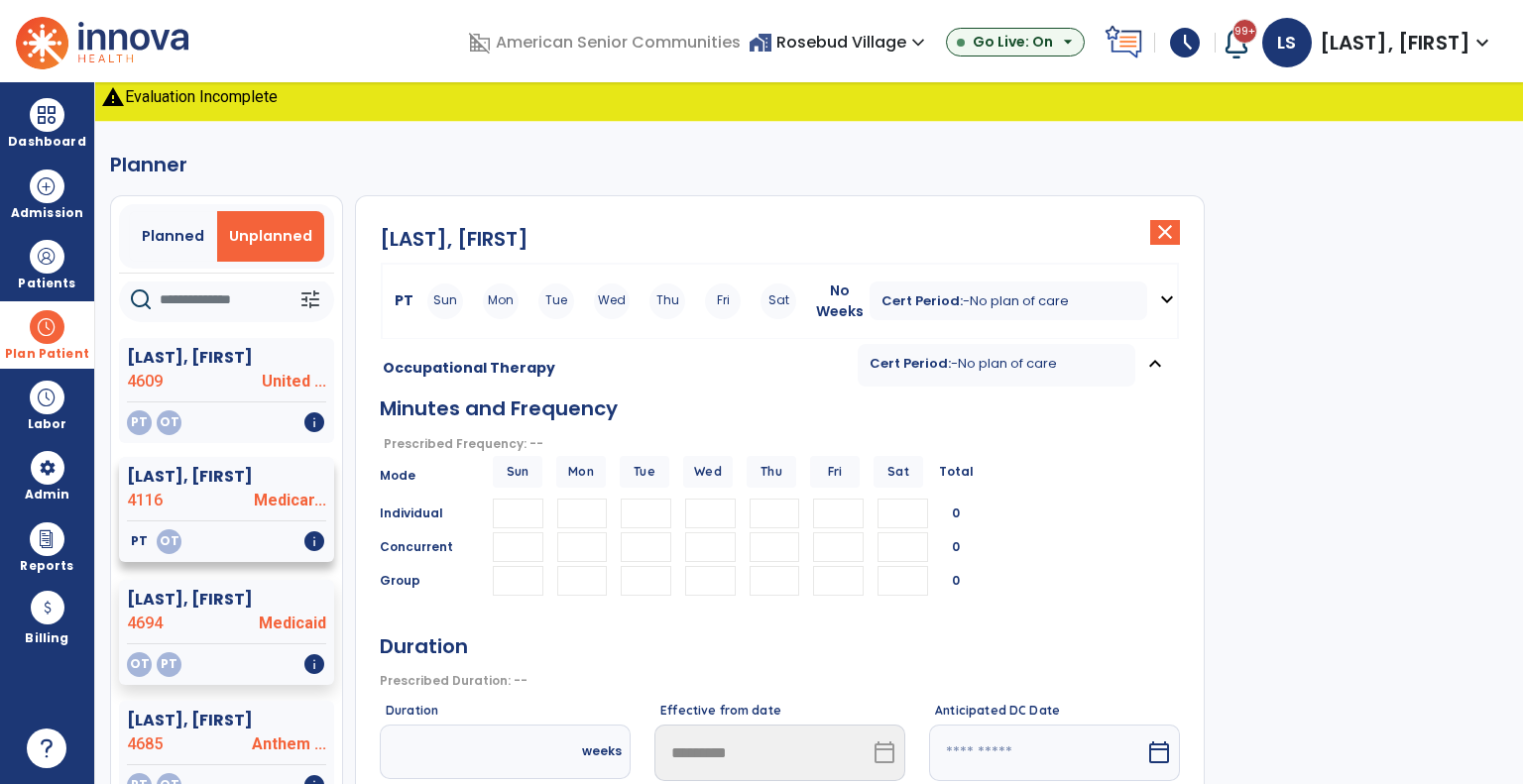 scroll, scrollTop: 13, scrollLeft: 0, axis: vertical 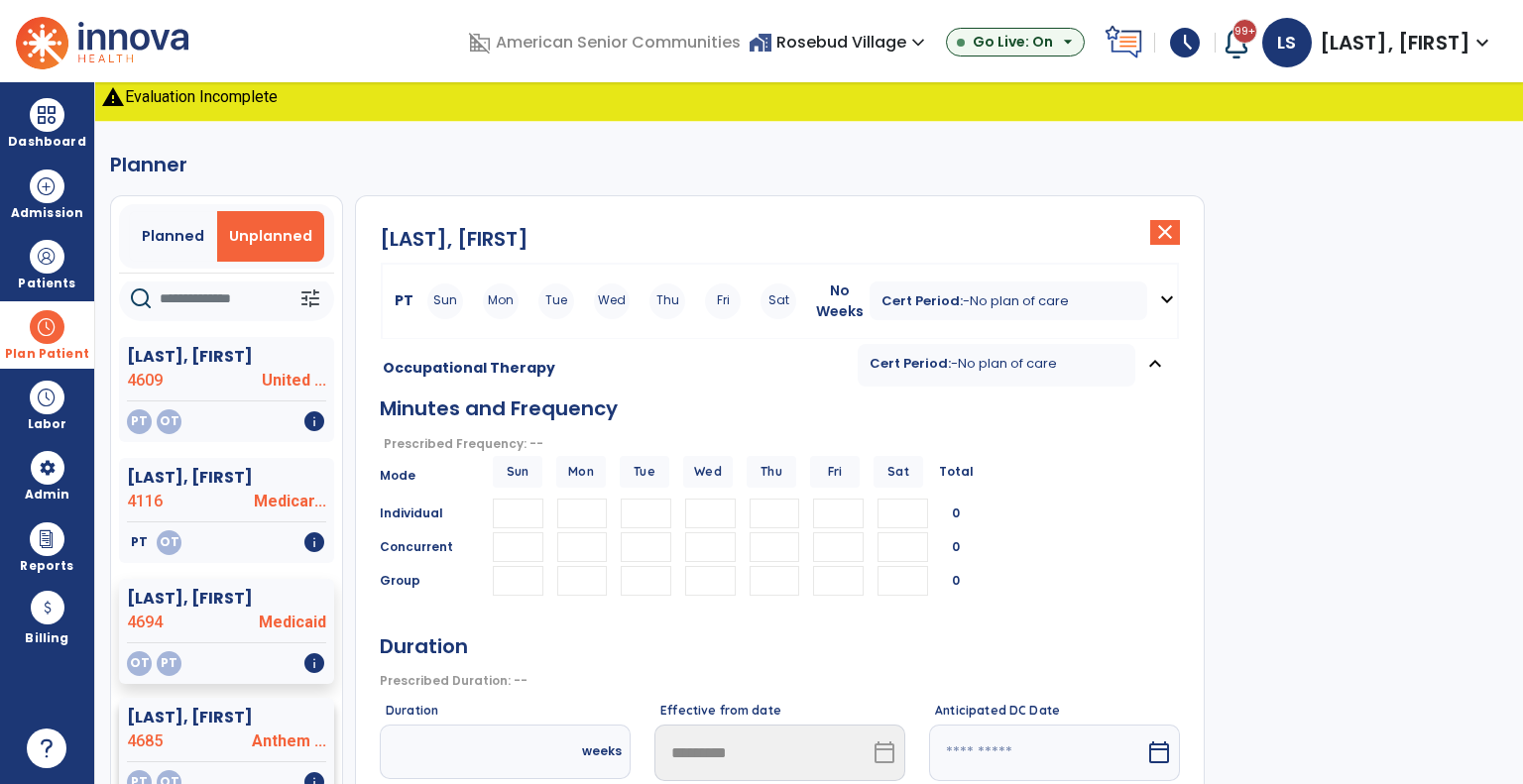click on "4685" 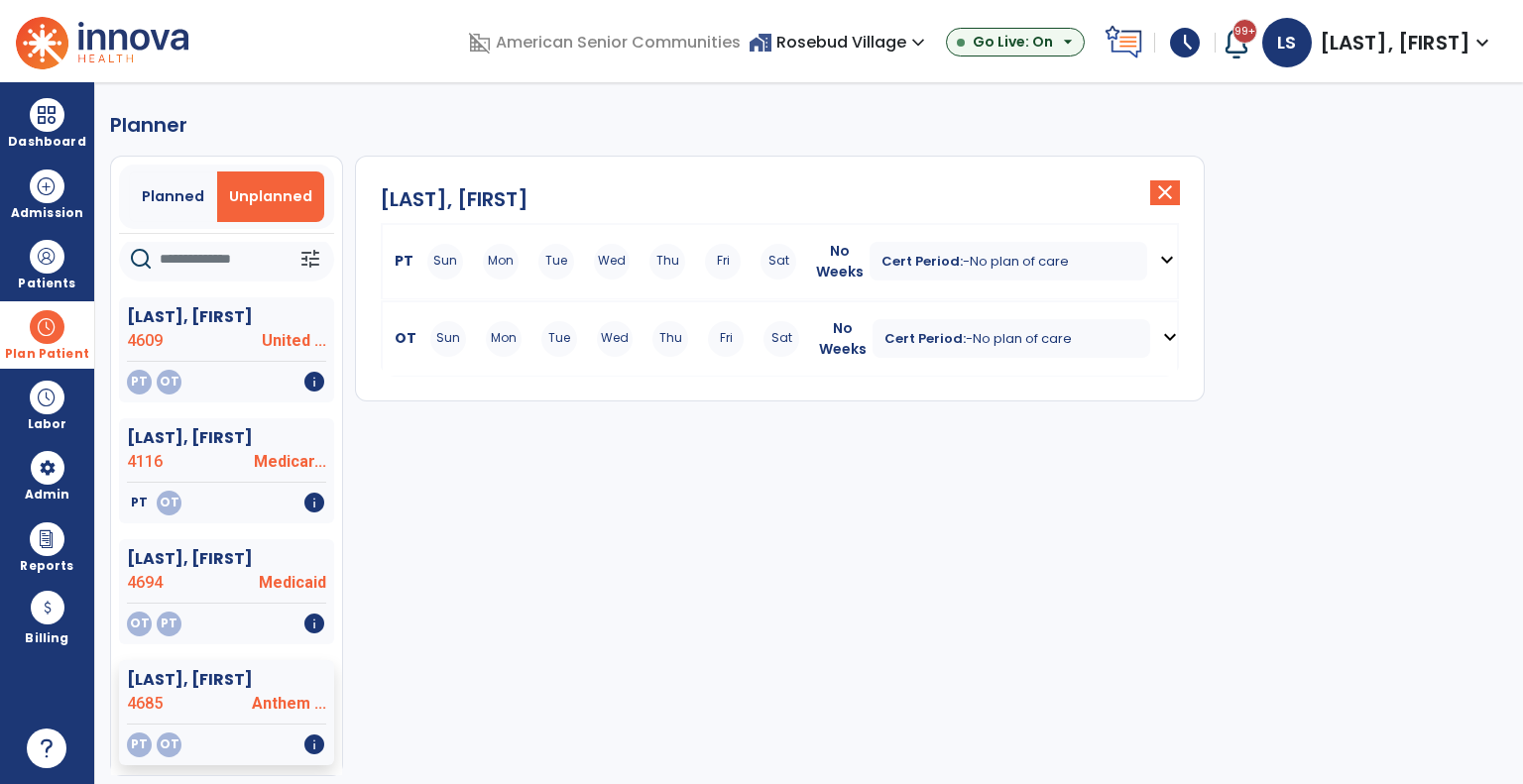 click on "Wed" at bounding box center (615, 339) 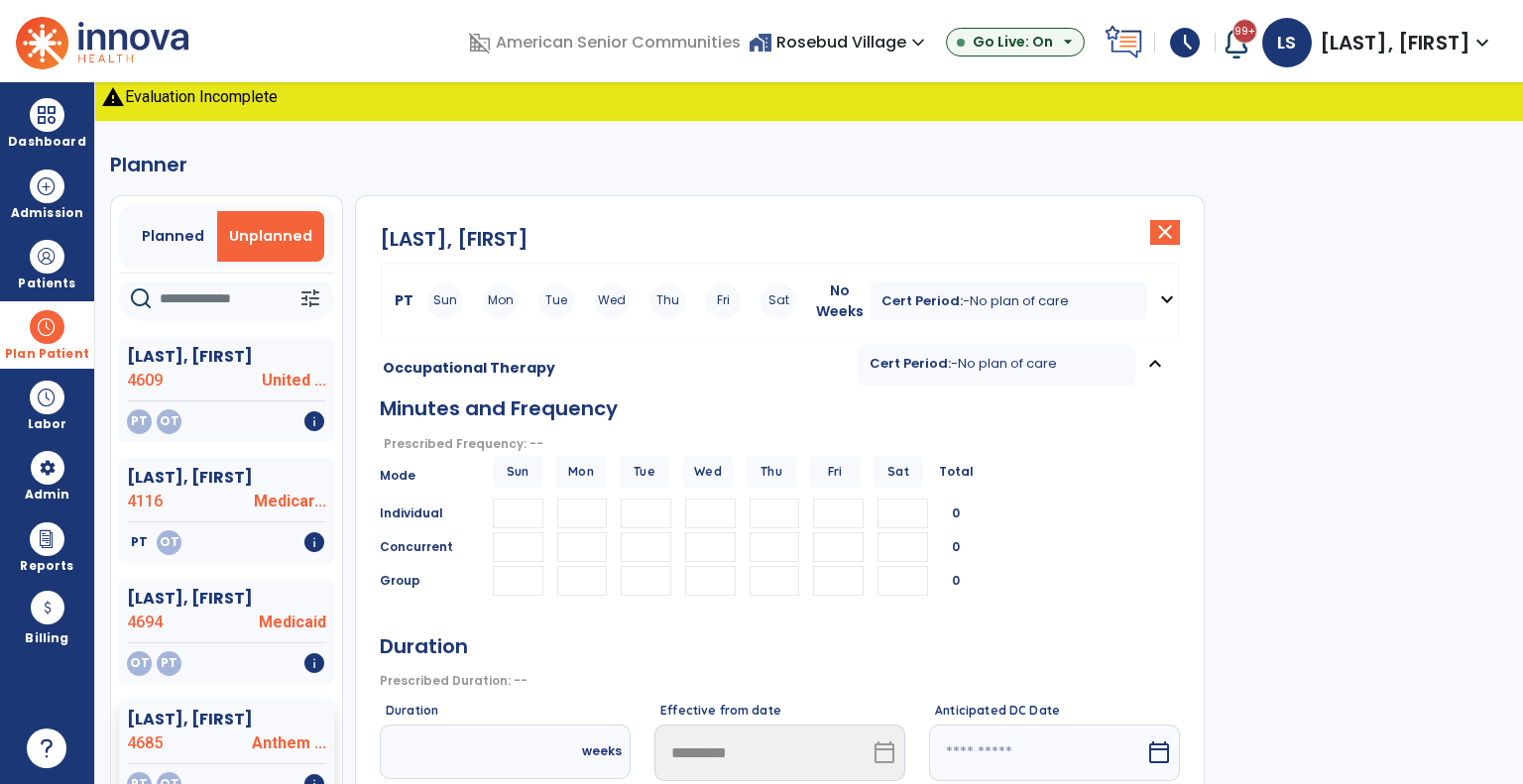 click on "home_work   [LOCATION]   expand_more" at bounding box center (839, 42) 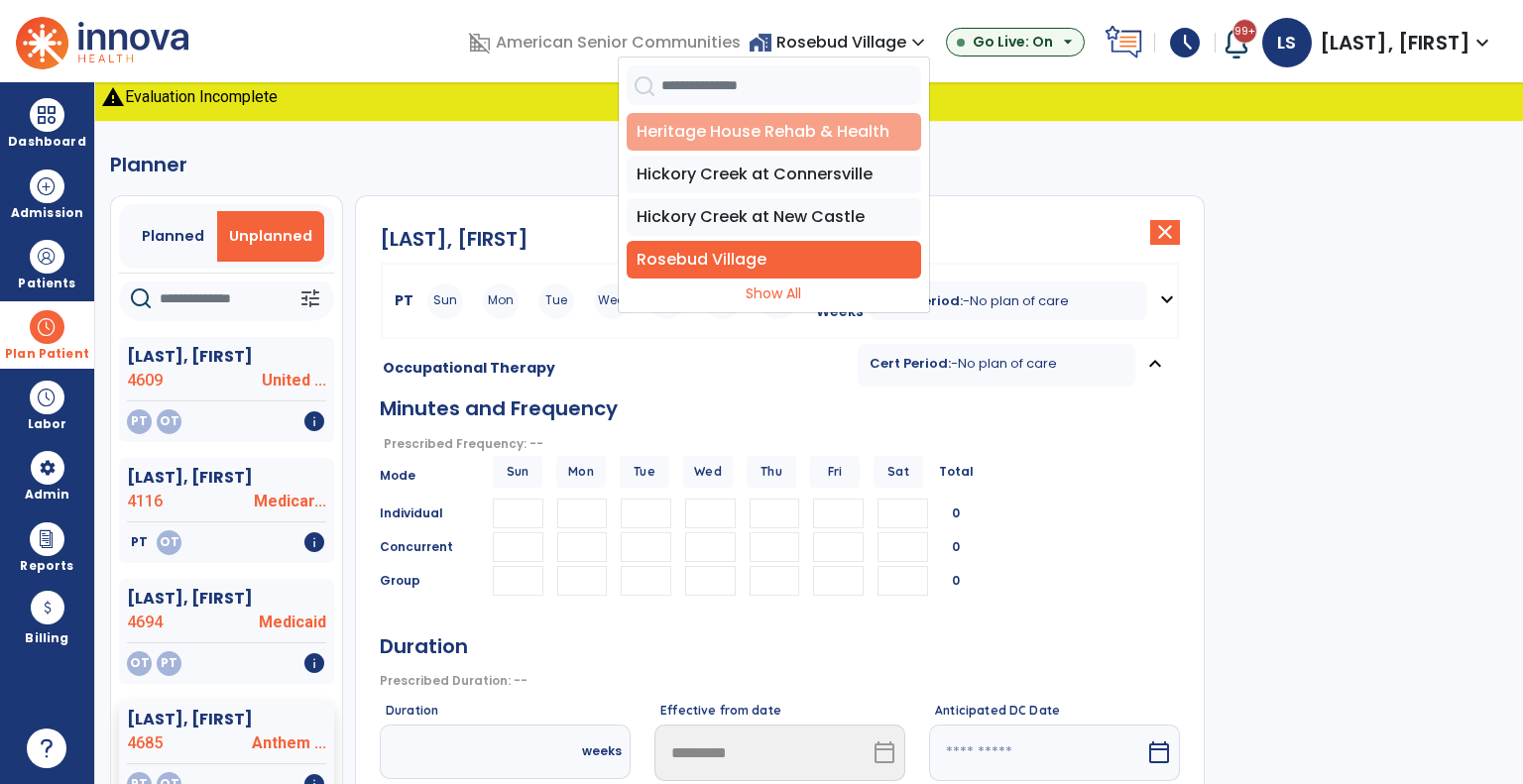 click on "Heritage House Rehab & Health" at bounding box center [773, 132] 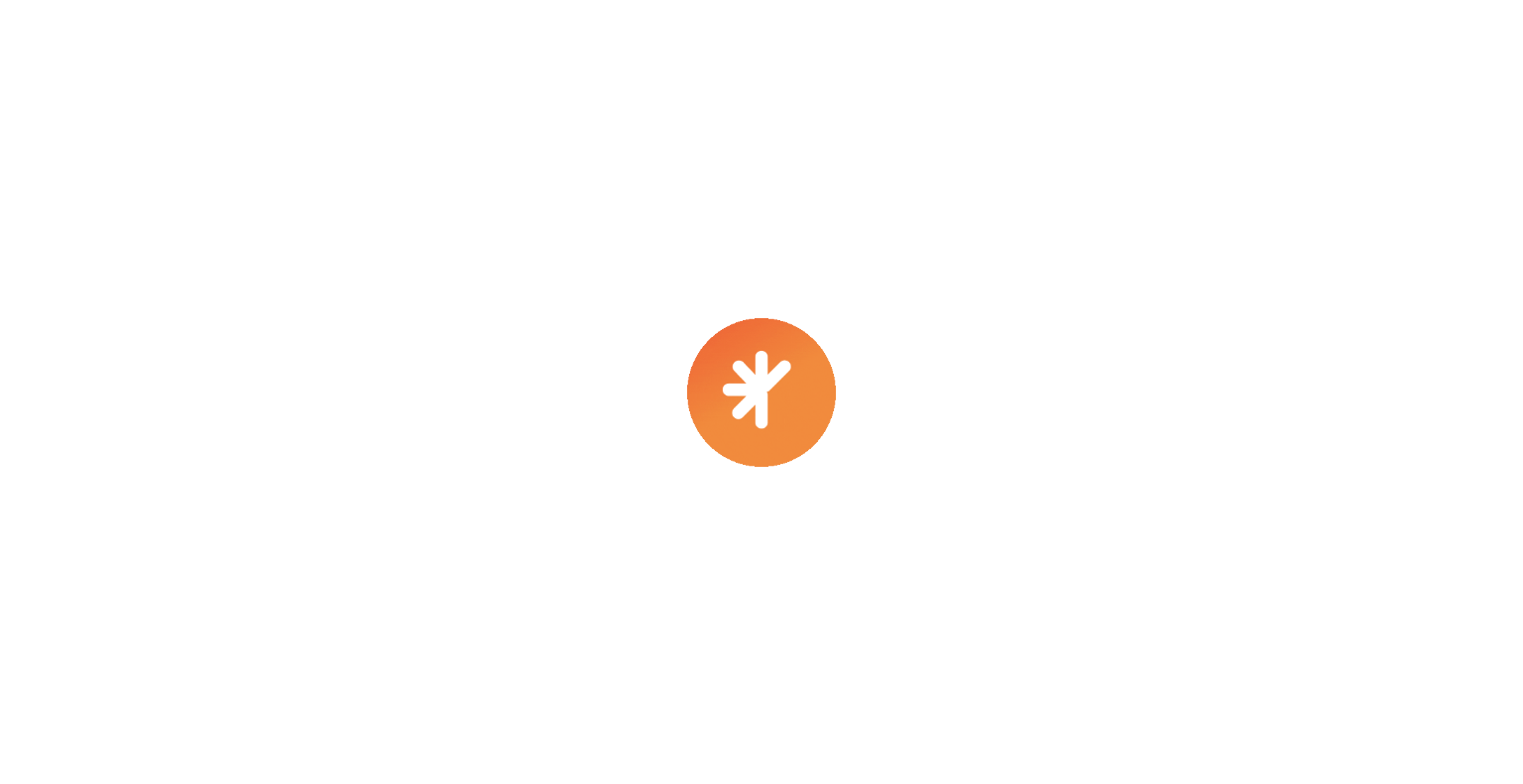scroll, scrollTop: 0, scrollLeft: 0, axis: both 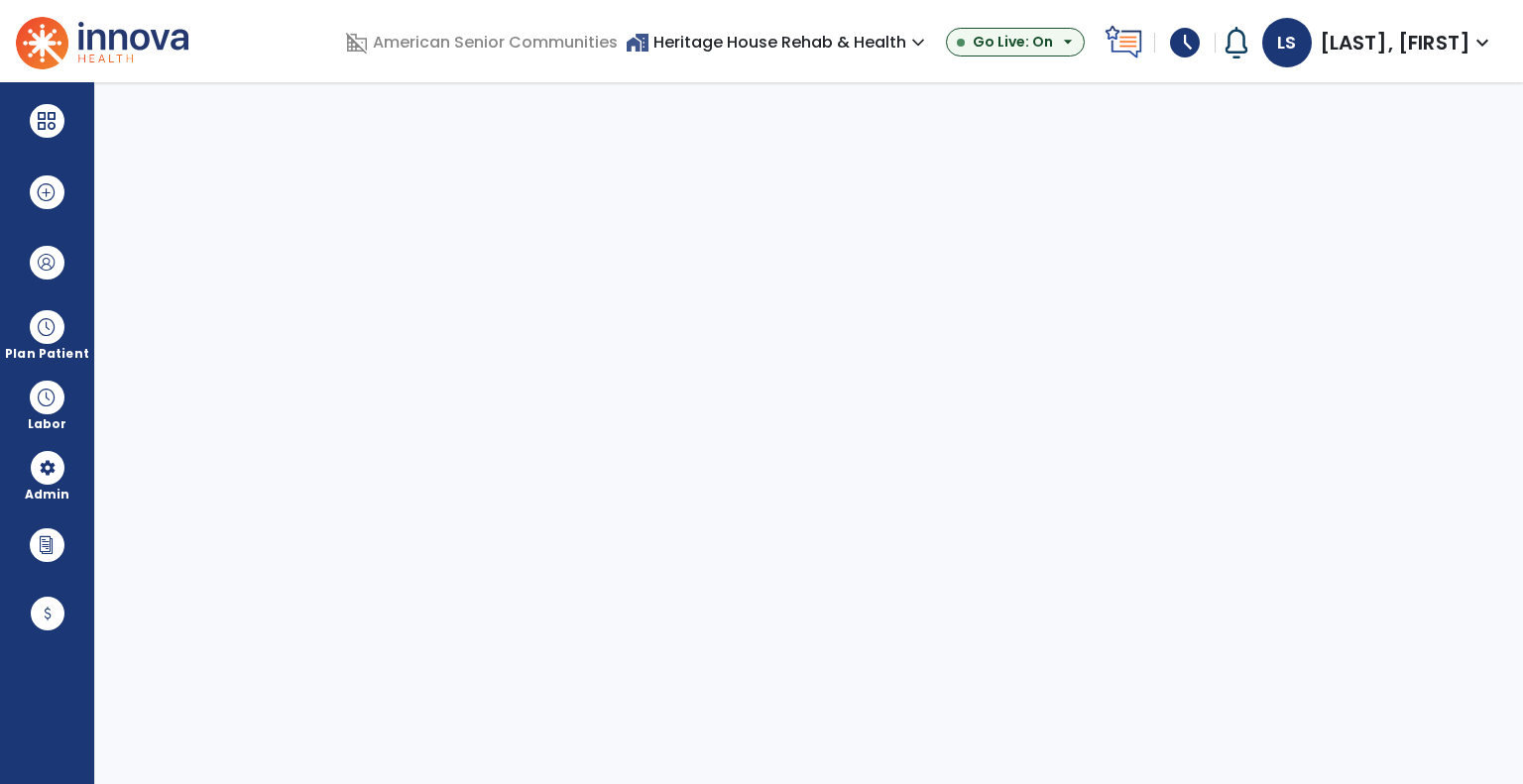 select on "***" 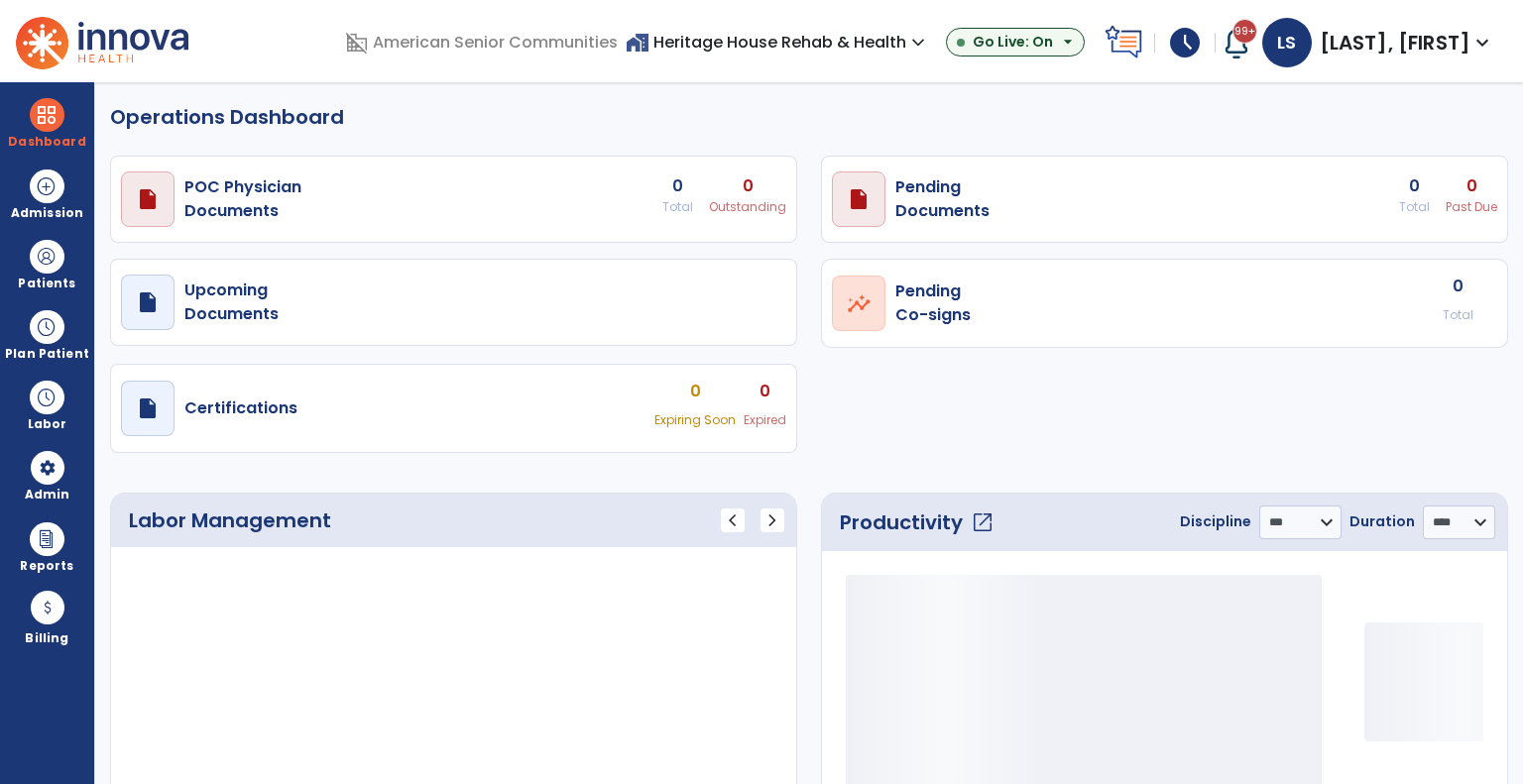 select on "***" 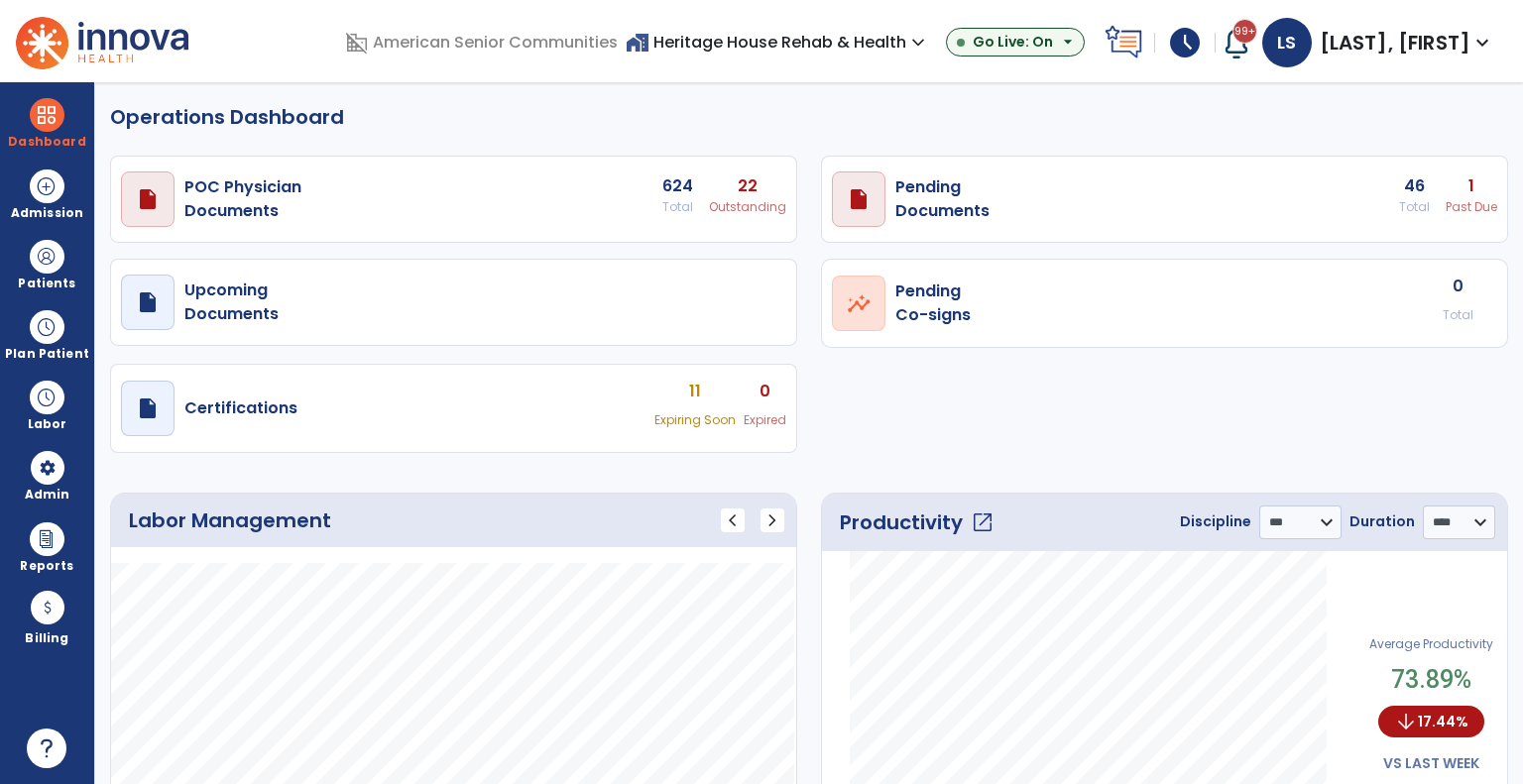 click on "home_work   Heritage House Rehab & Health   expand_more" at bounding box center [777, 42] 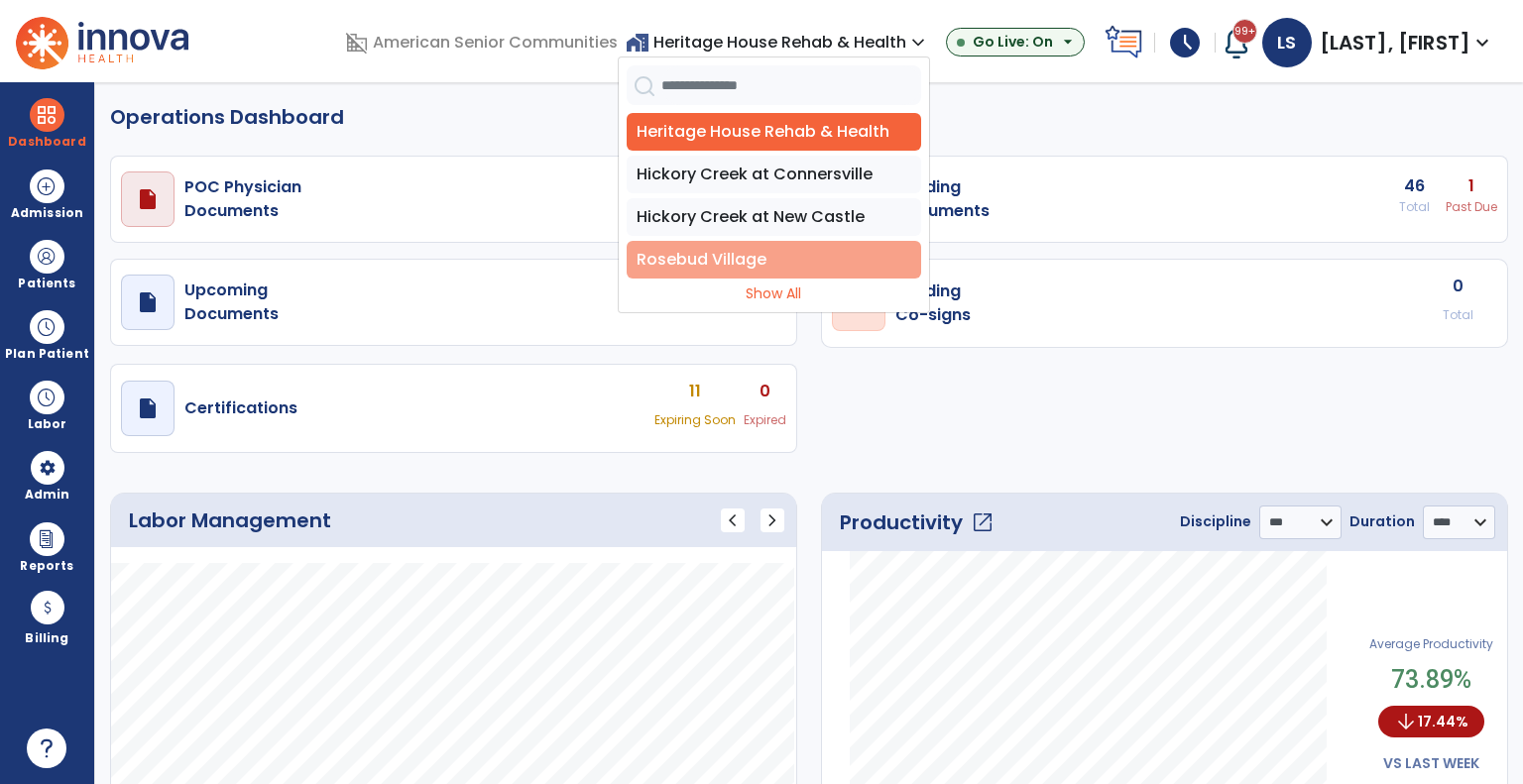 click on "Rosebud Village" at bounding box center (773, 260) 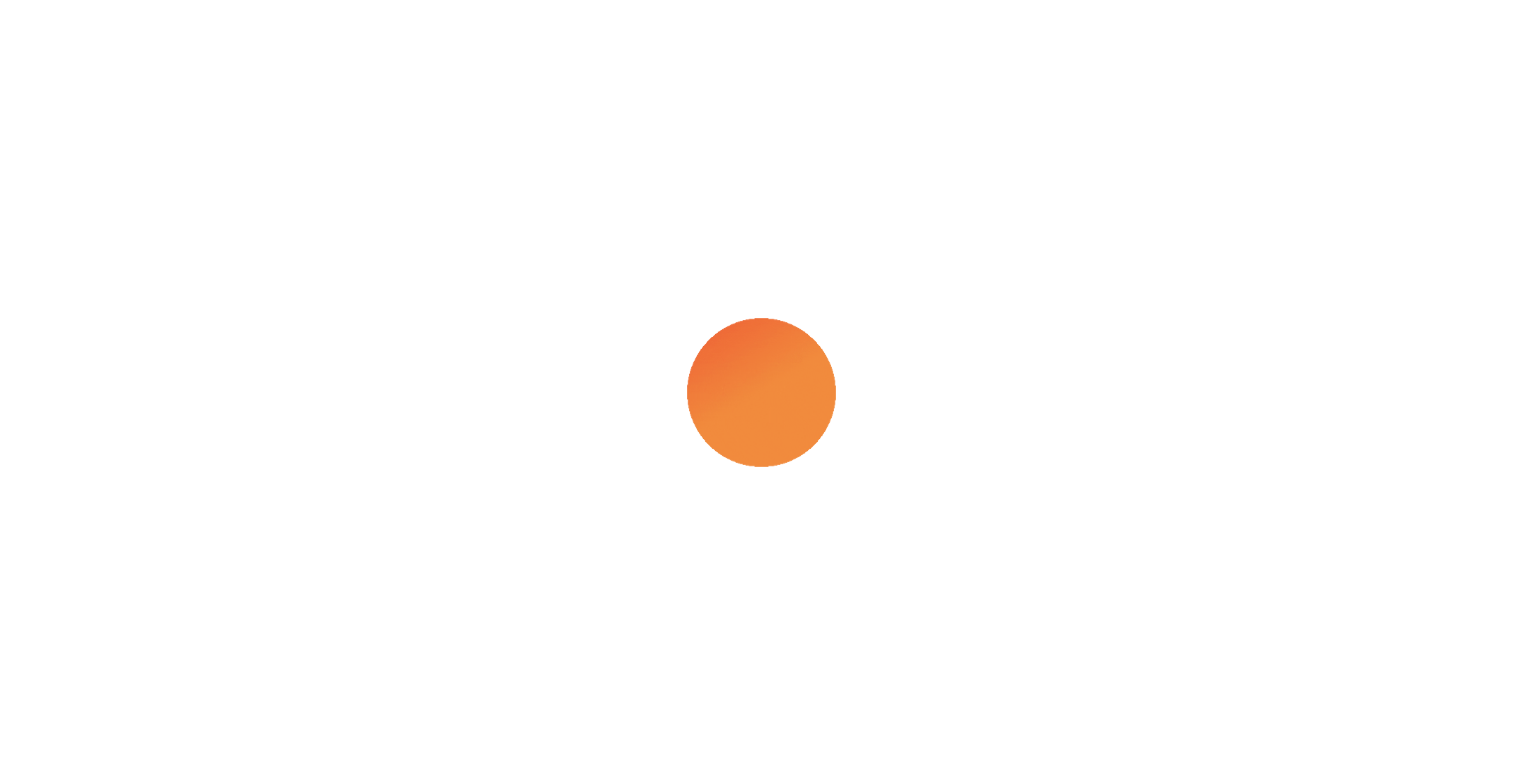 scroll, scrollTop: 0, scrollLeft: 0, axis: both 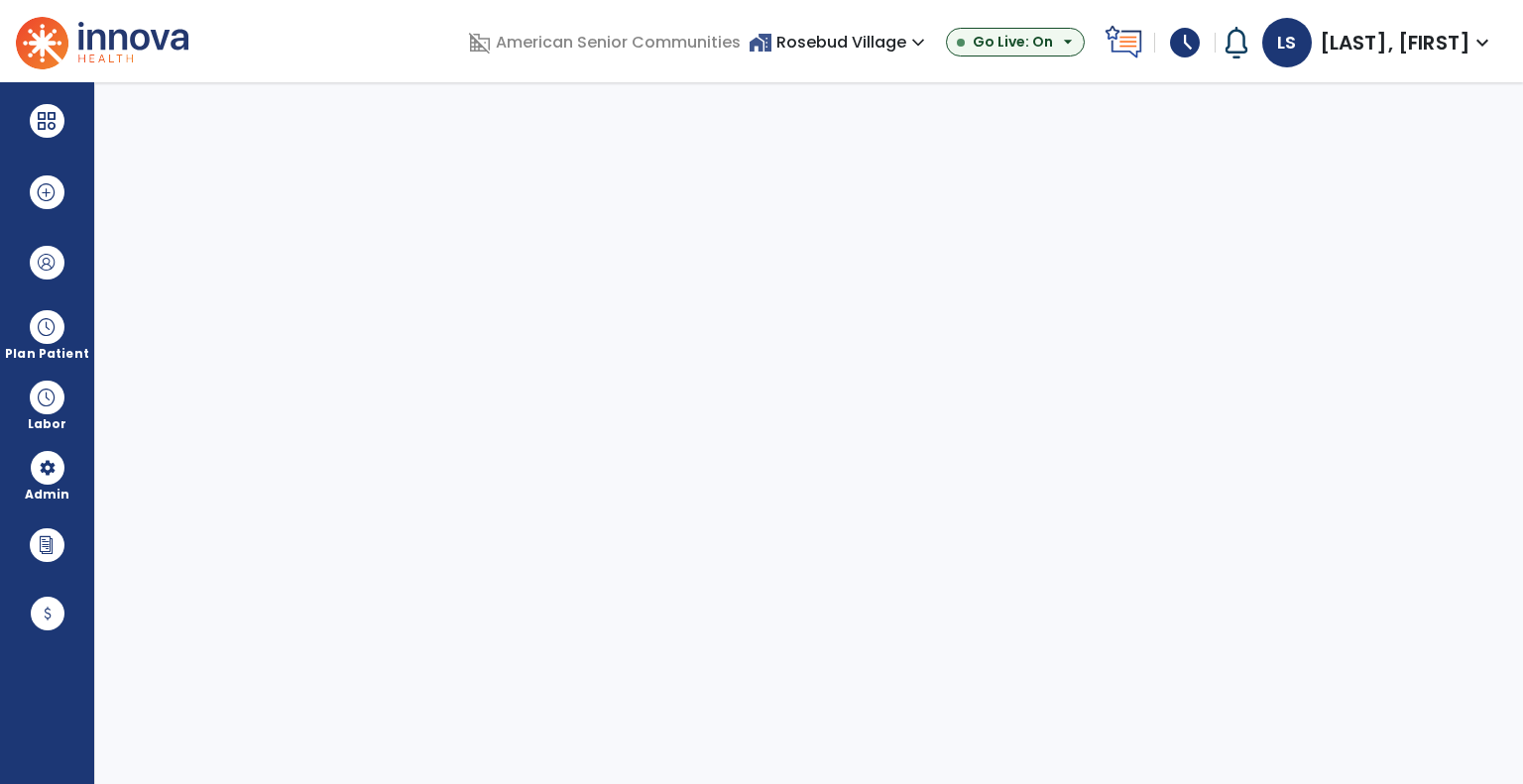 select on "***" 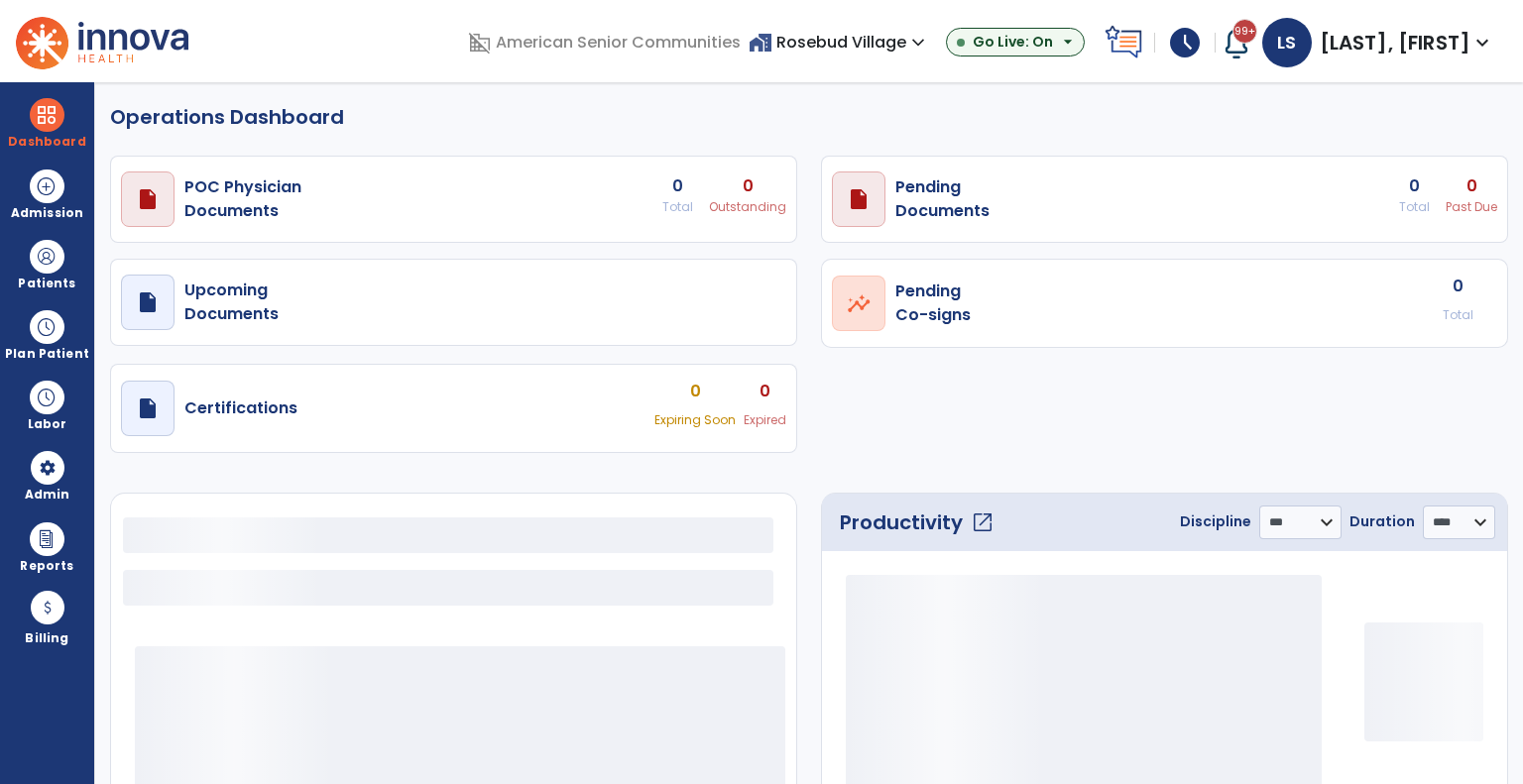 select on "***" 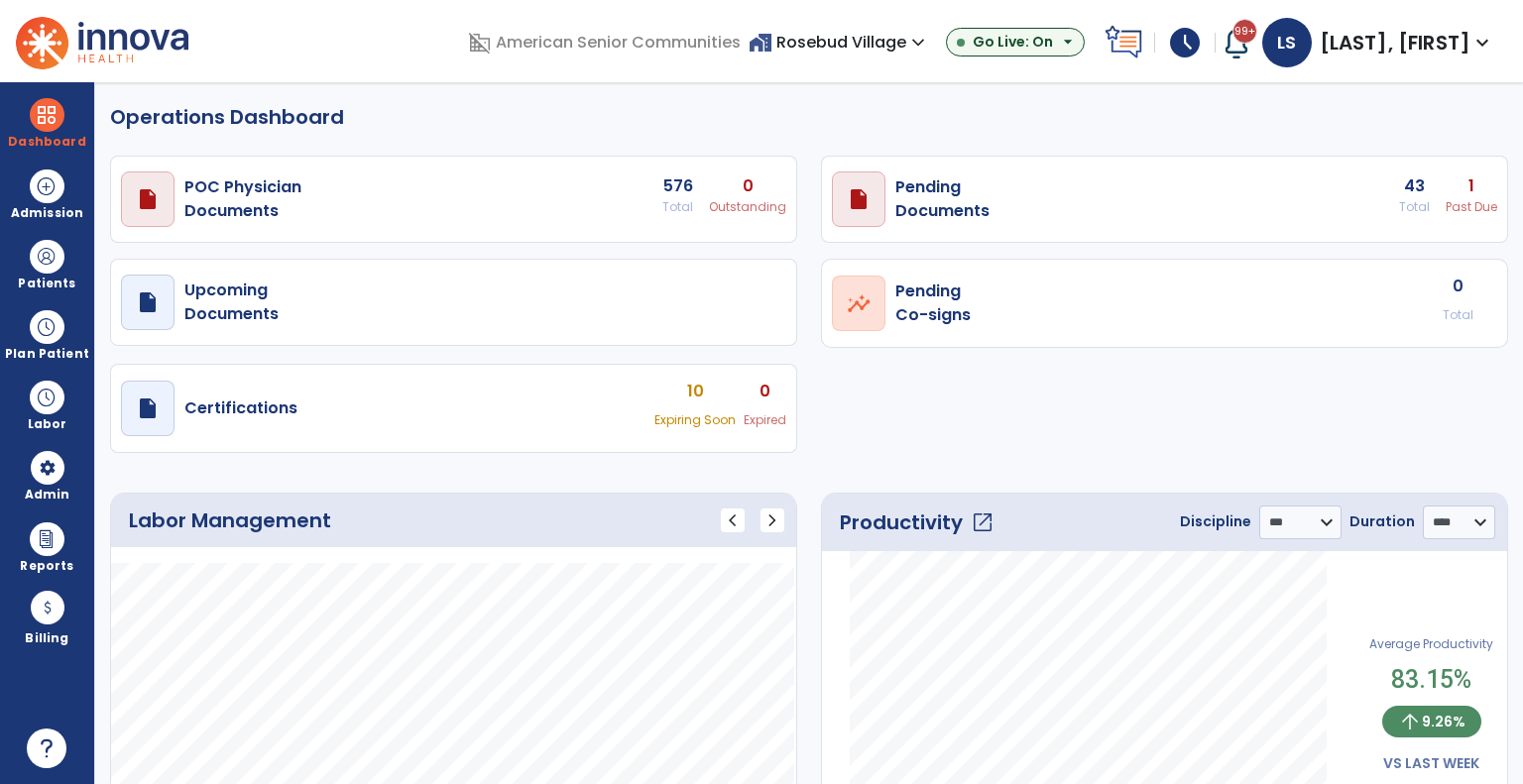 click on "home_work   [LOCATION]   expand_more" at bounding box center (839, 42) 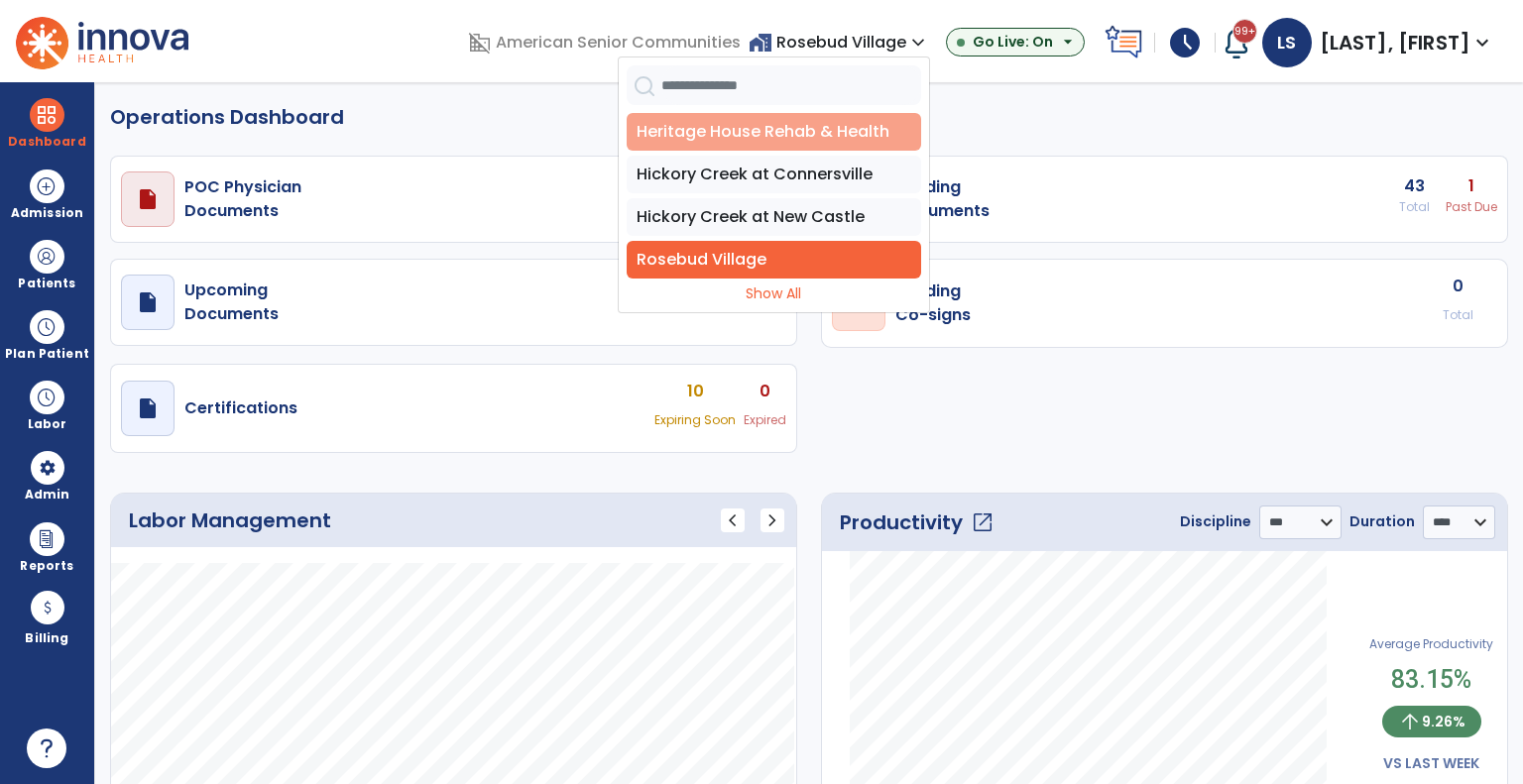 click on "Heritage House Rehab & Health" at bounding box center [773, 132] 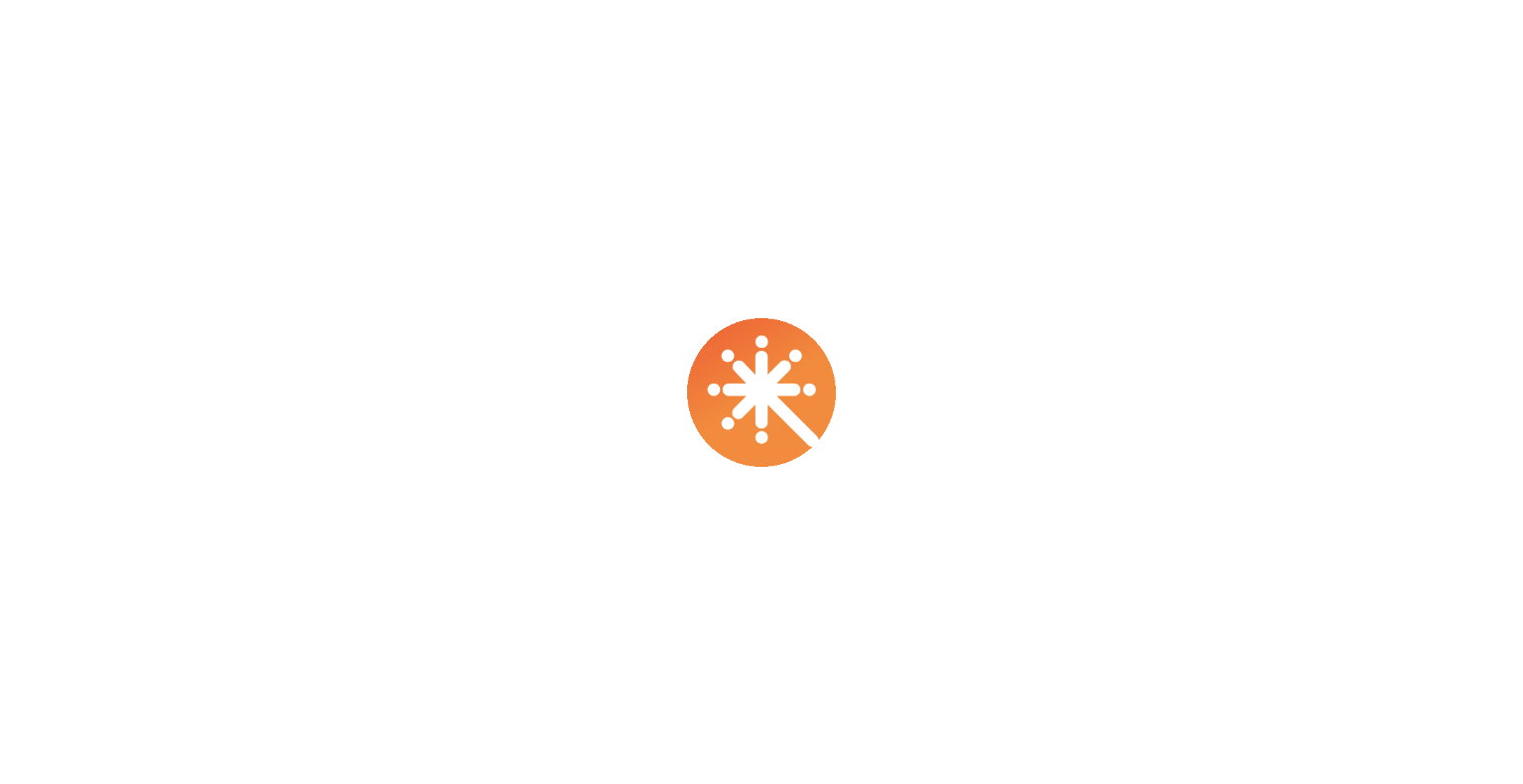 scroll, scrollTop: 0, scrollLeft: 0, axis: both 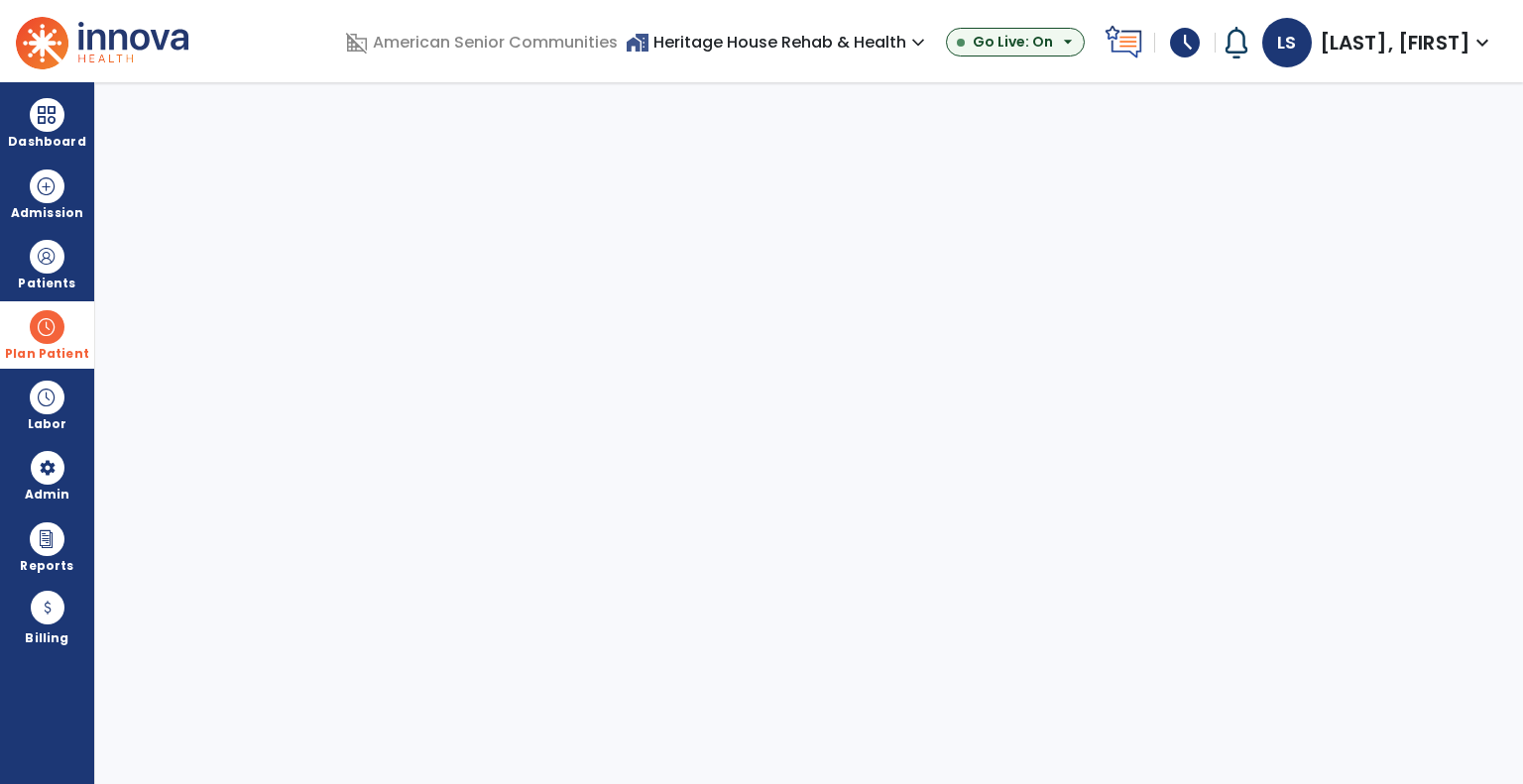 select on "***" 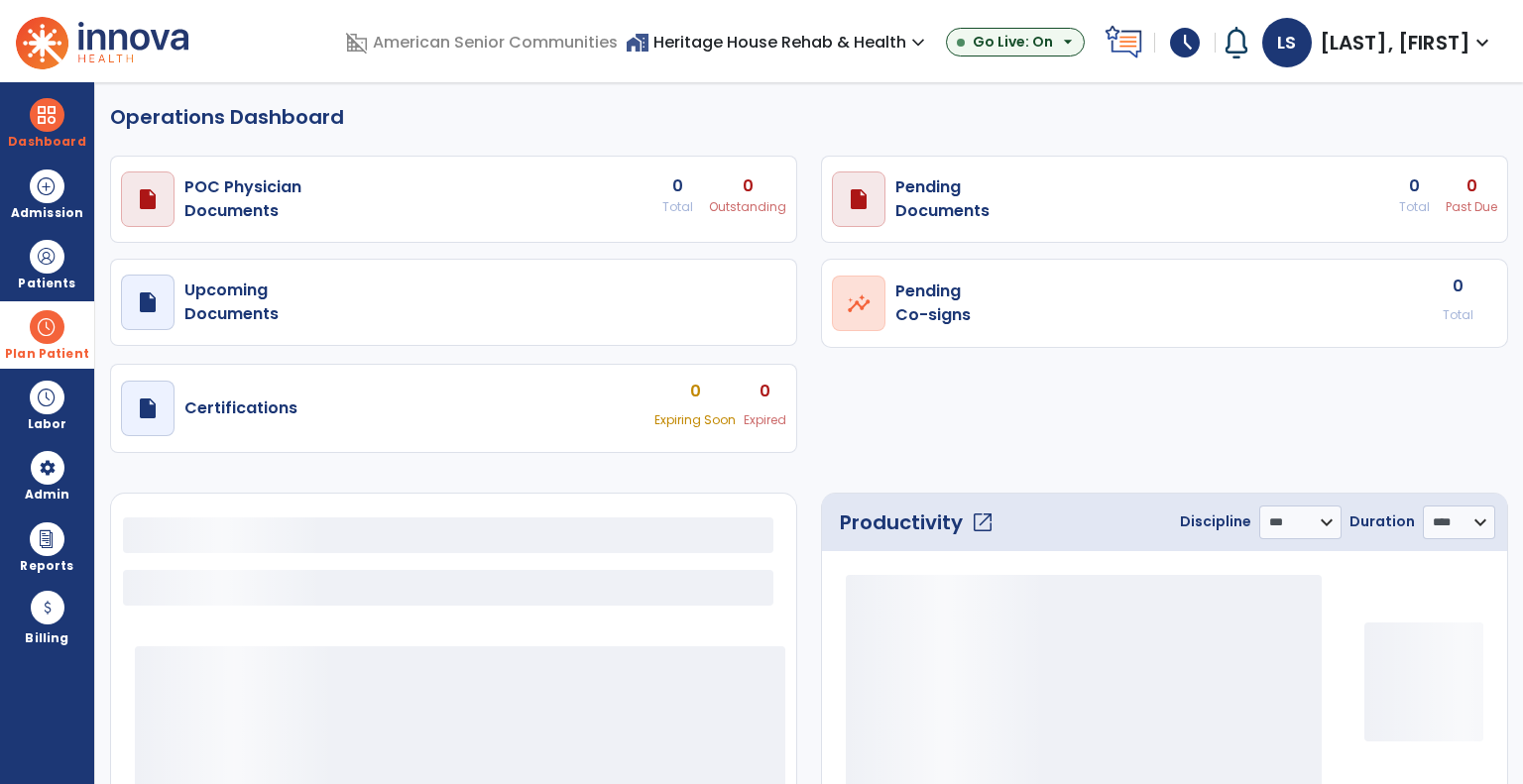 drag, startPoint x: 57, startPoint y: 353, endPoint x: 84, endPoint y: 354, distance: 27.01851 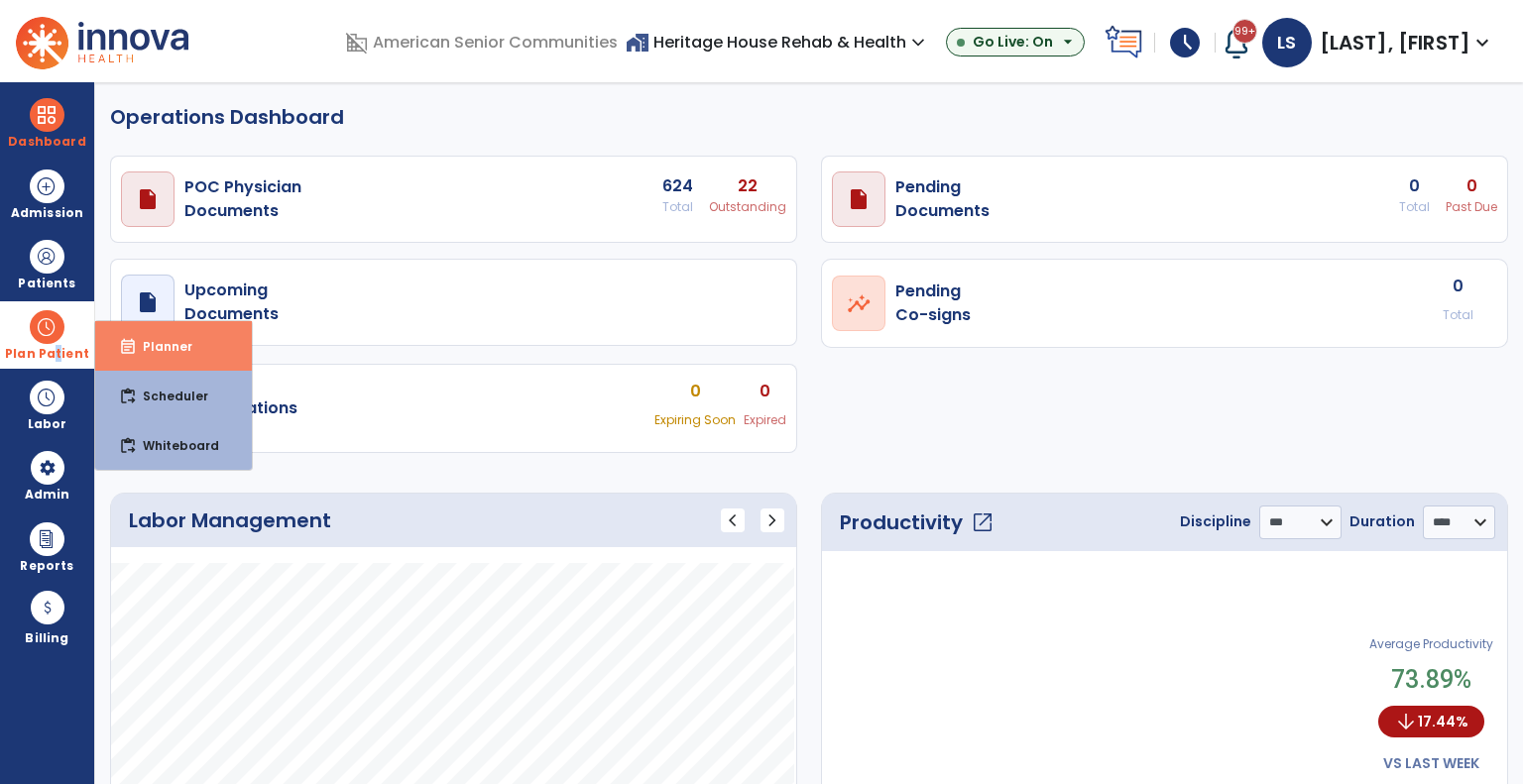 click on "Planner" at bounding box center (160, 346) 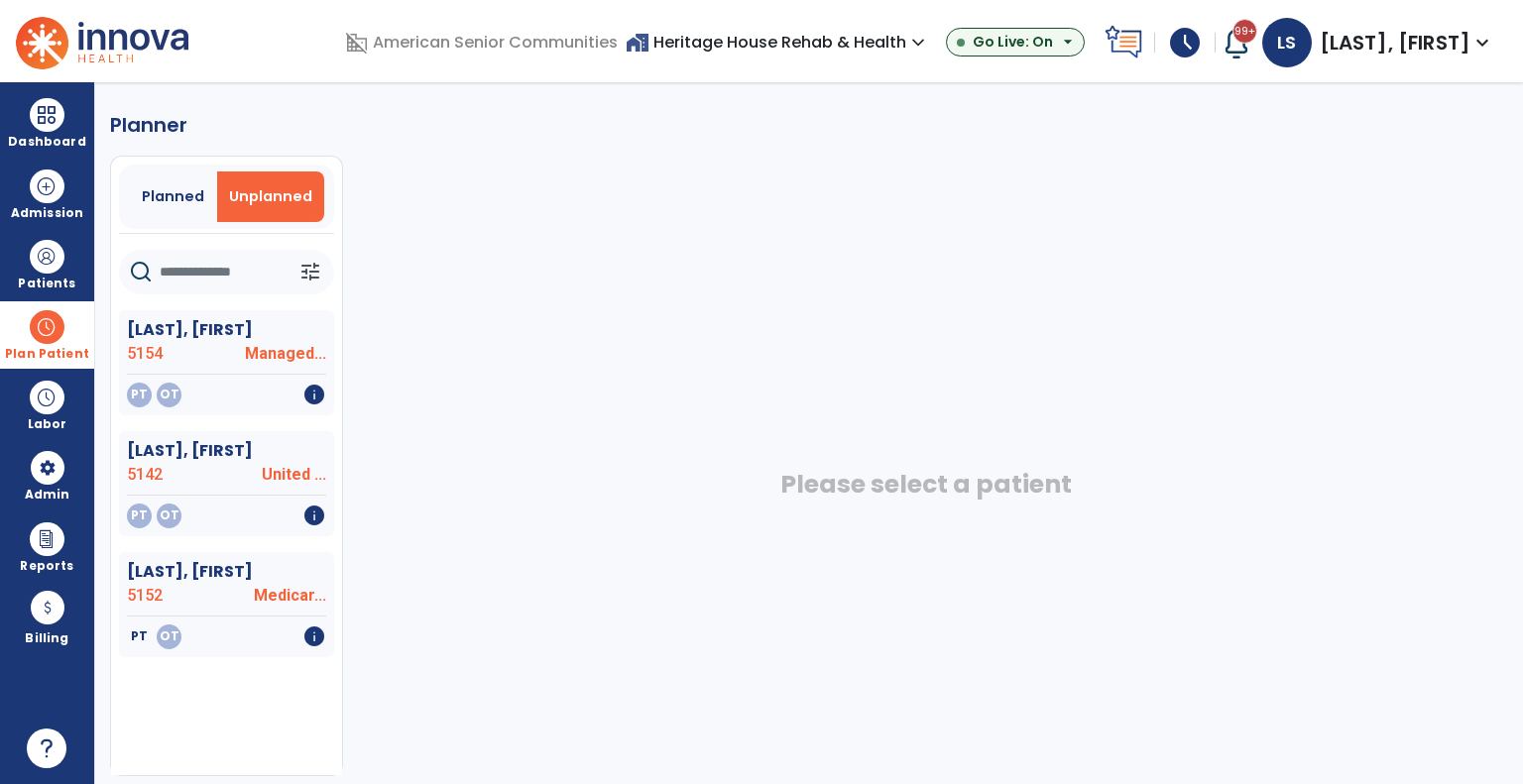 click at bounding box center (47, 327) 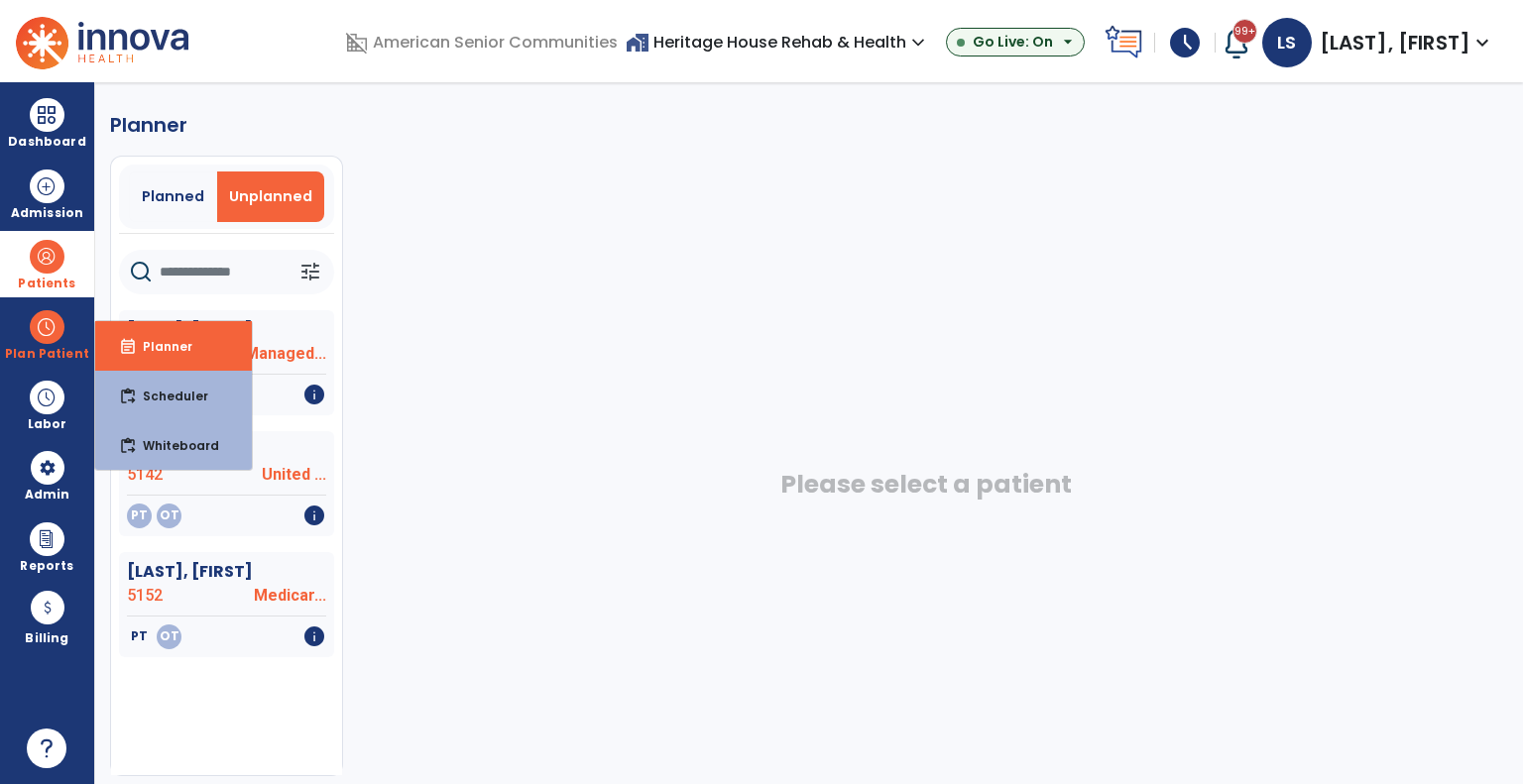 click on "Patients" at bounding box center (47, 283) 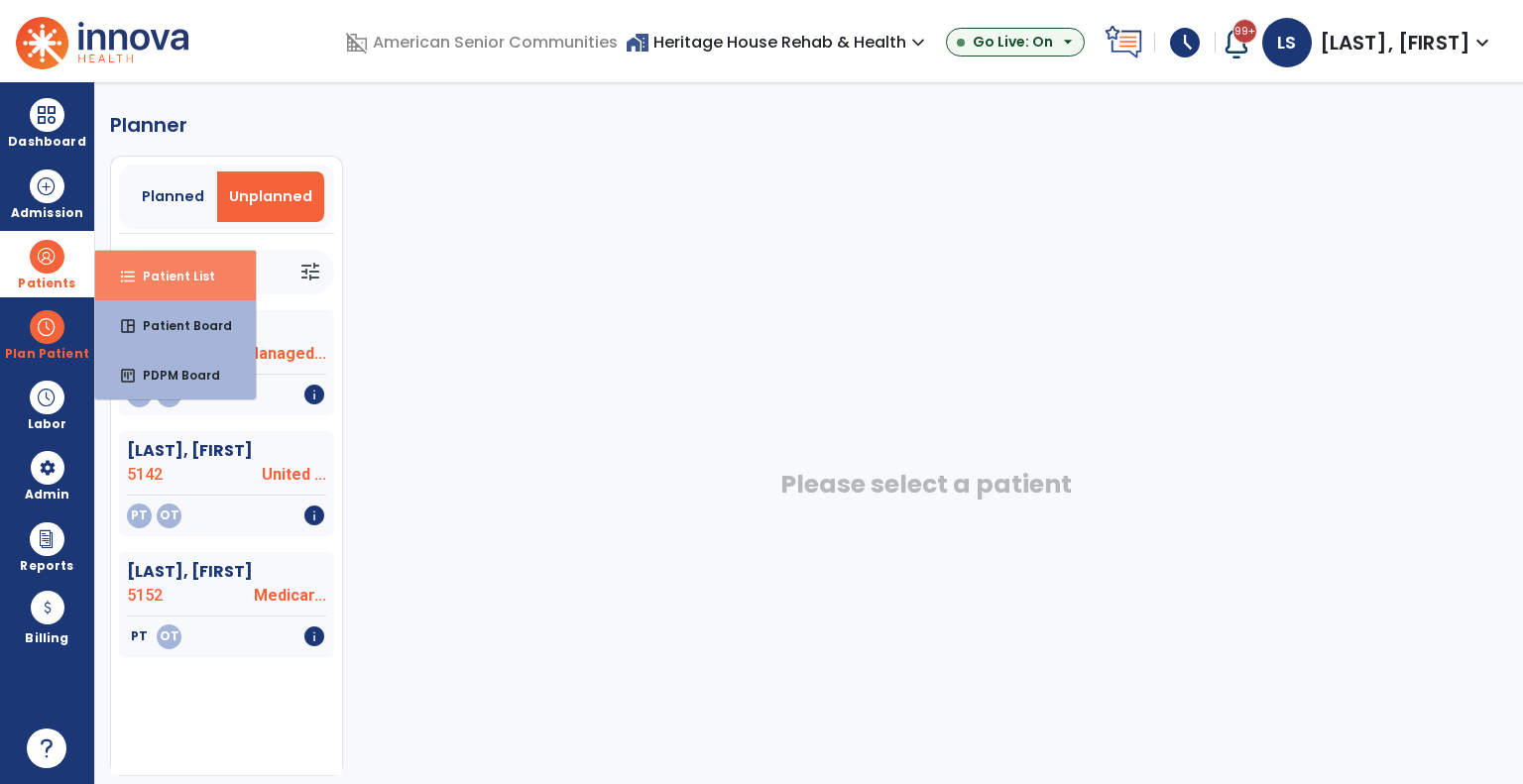 drag, startPoint x: 181, startPoint y: 266, endPoint x: 190, endPoint y: 272, distance: 10.816654 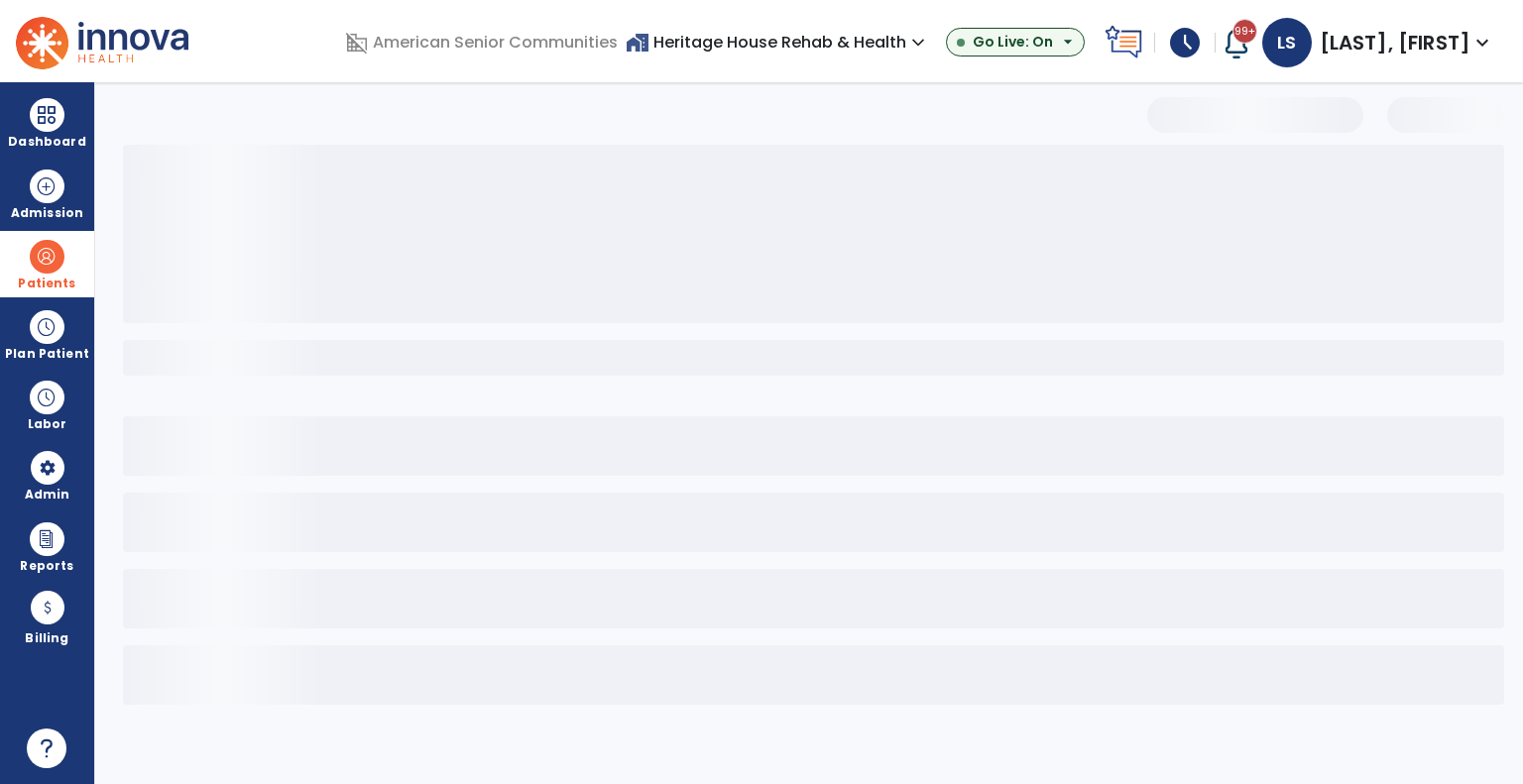 select on "***" 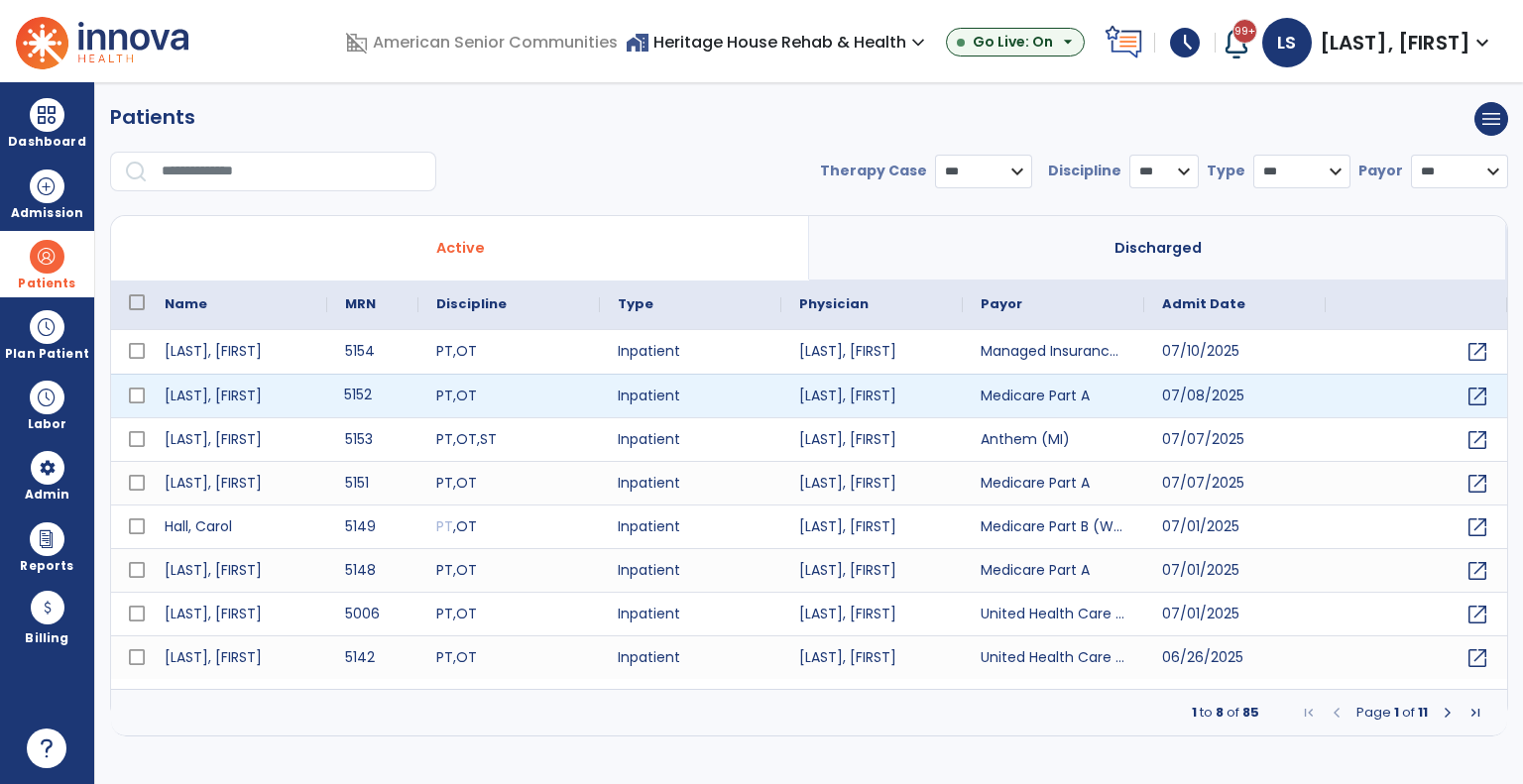 click on "5152" at bounding box center (373, 395) 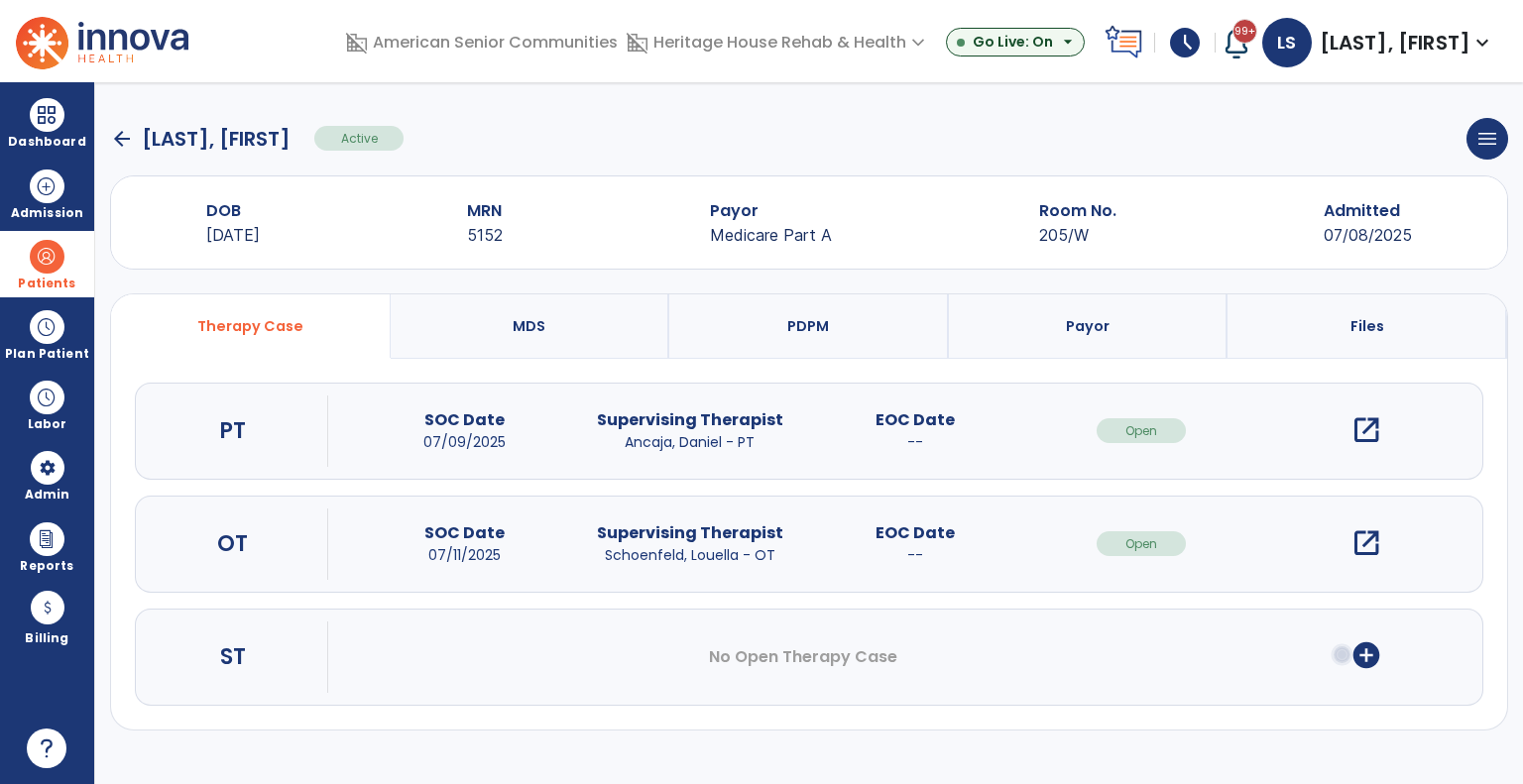 click on "open_in_new" at bounding box center [1366, 543] 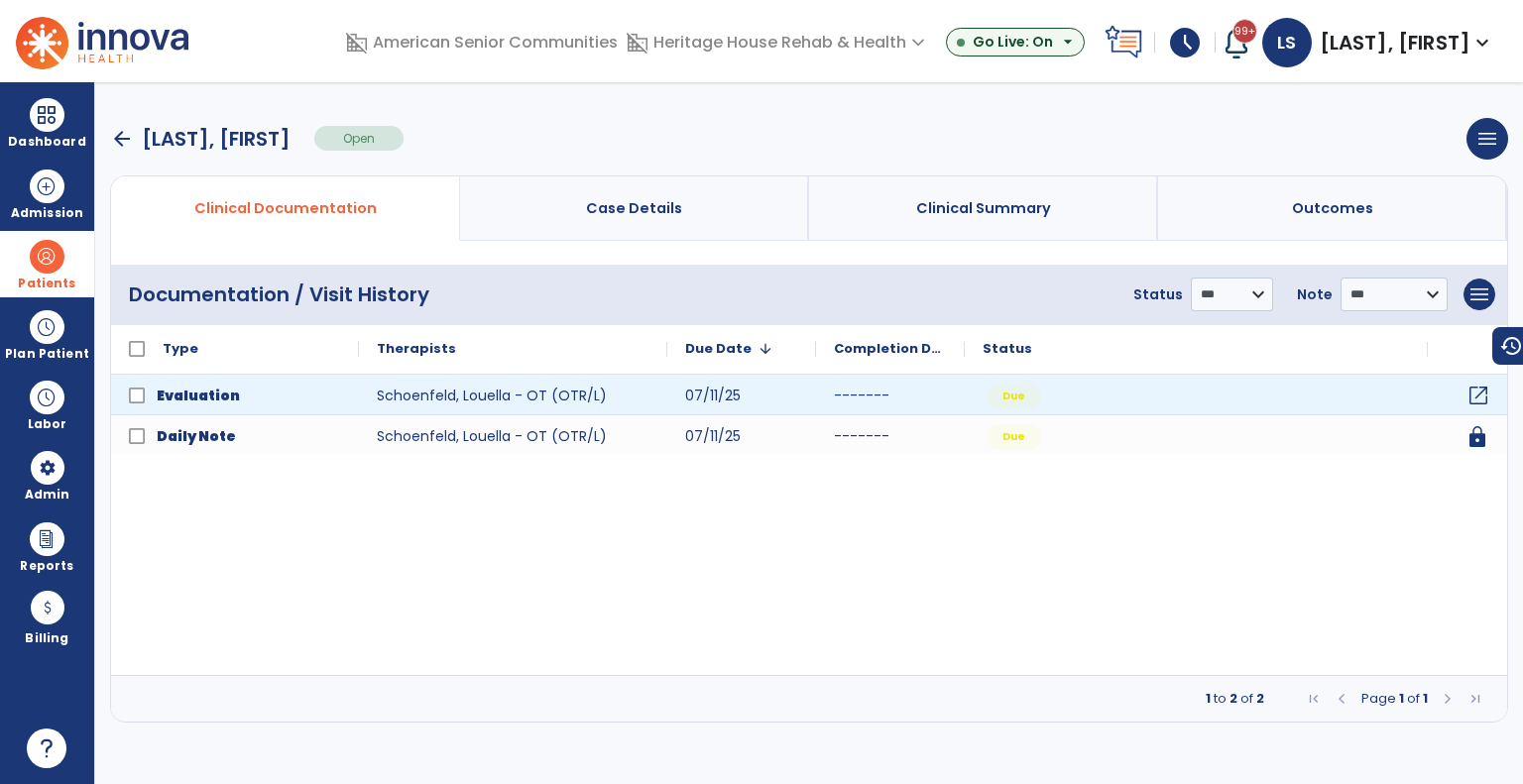 click on "open_in_new" 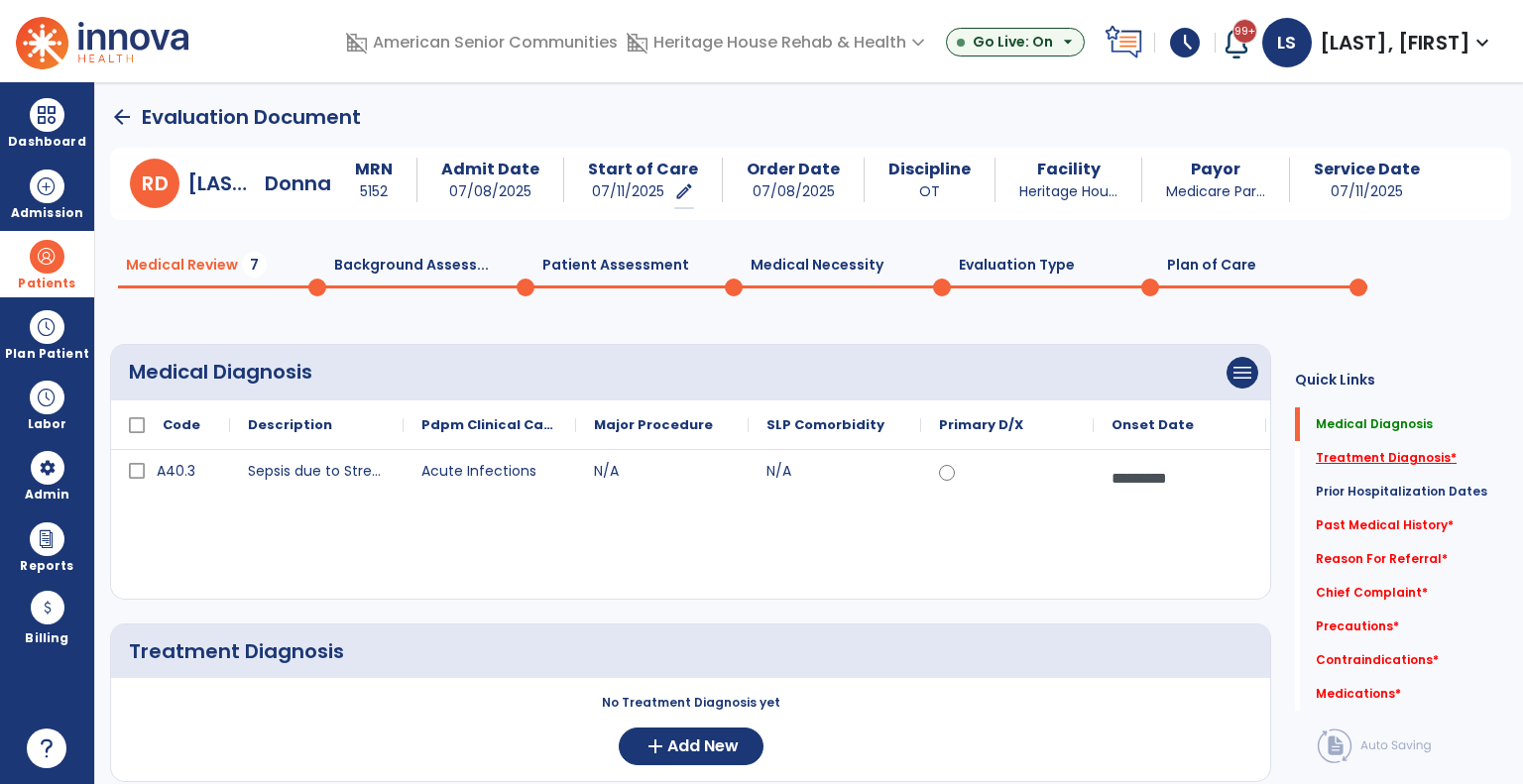 click on "Treatment Diagnosis   *" 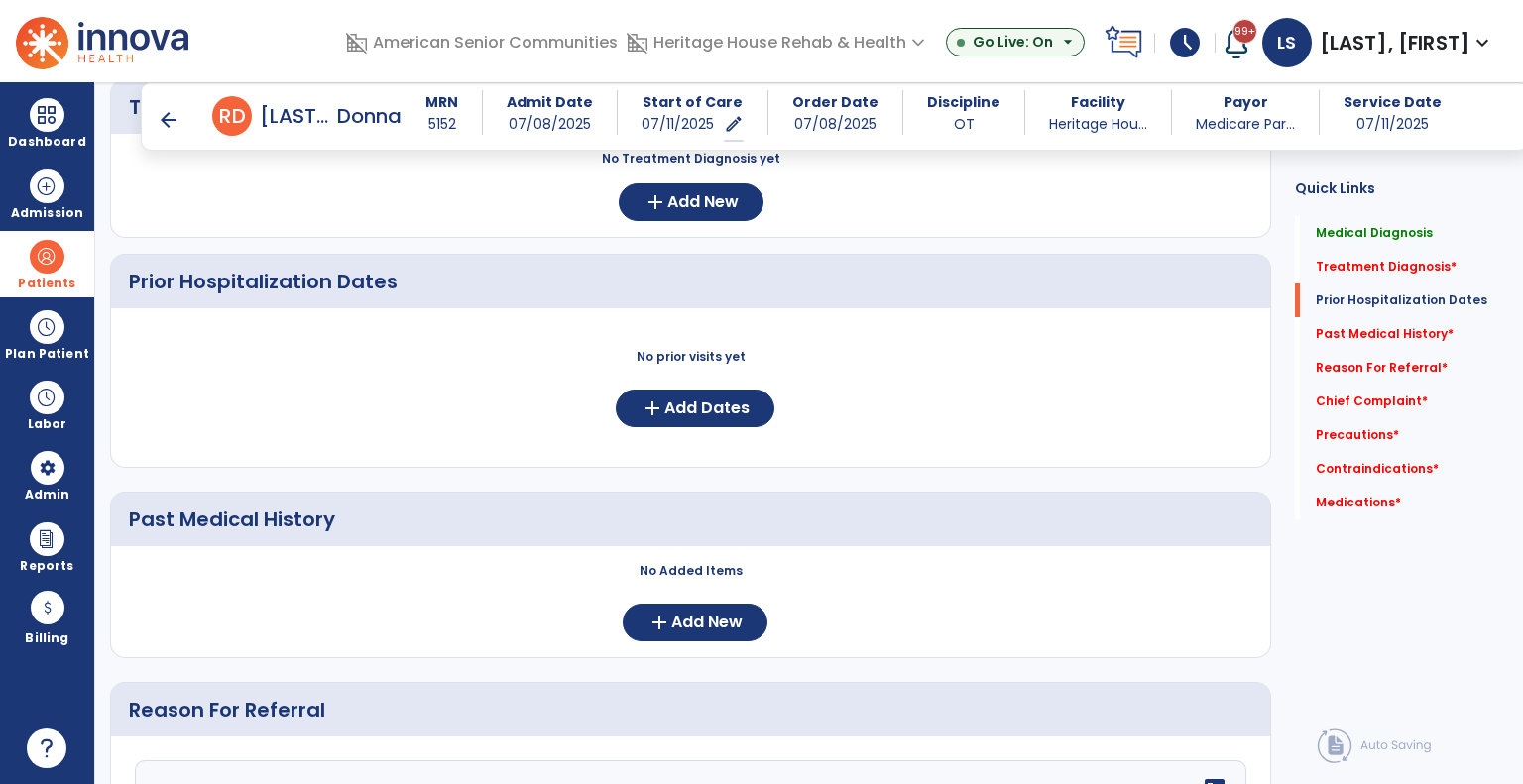 scroll, scrollTop: 541, scrollLeft: 0, axis: vertical 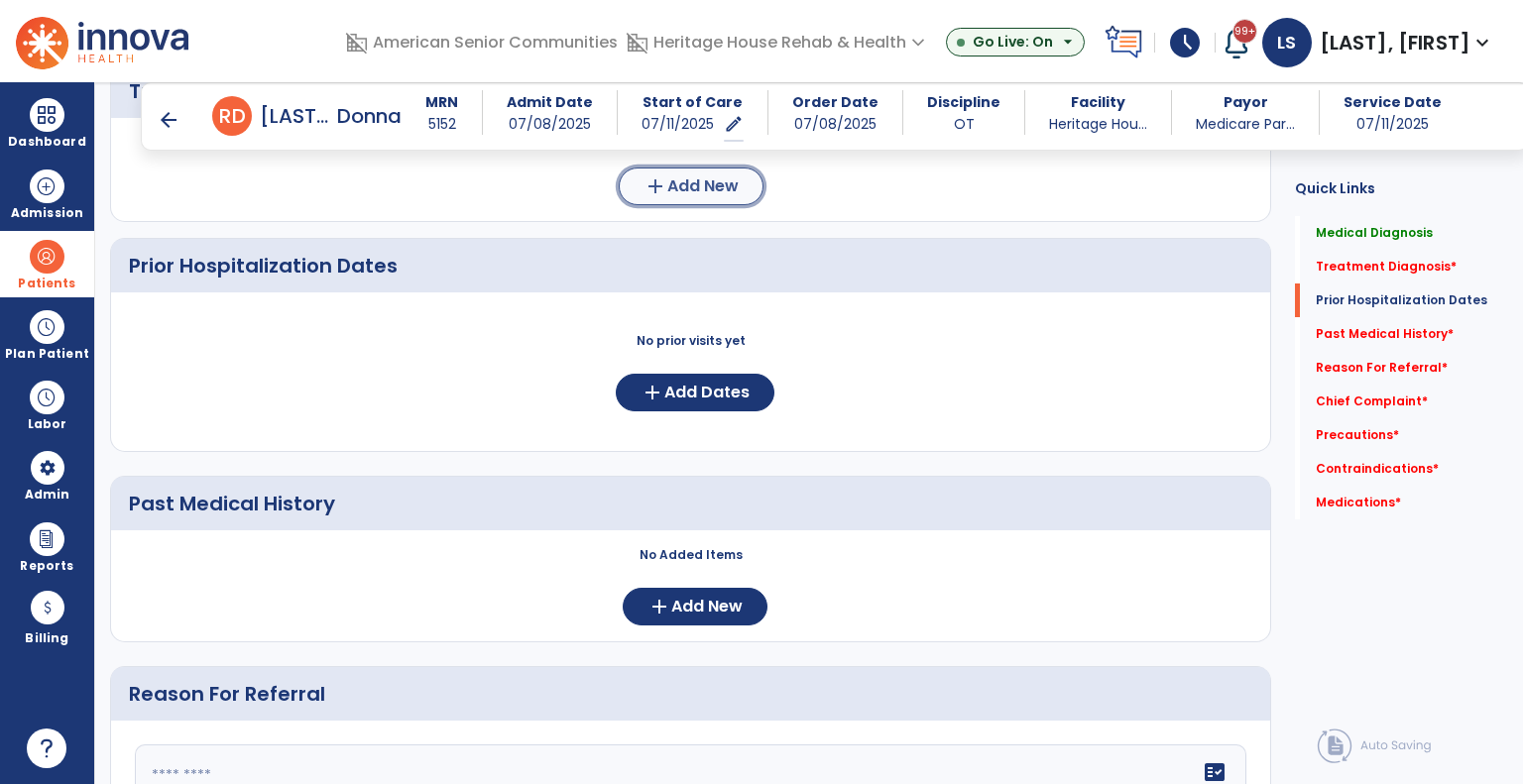 click on "Add New" 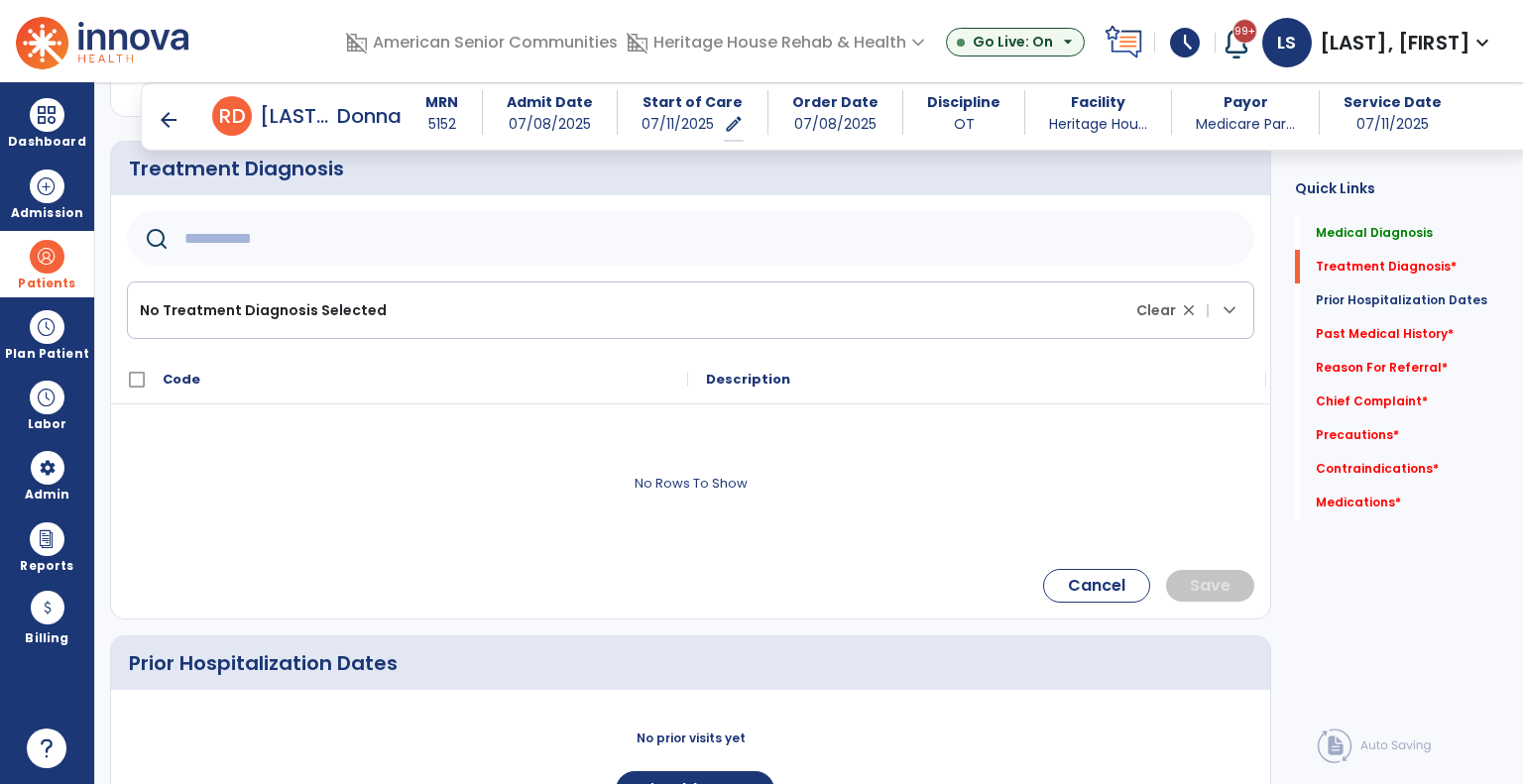 scroll, scrollTop: 442, scrollLeft: 0, axis: vertical 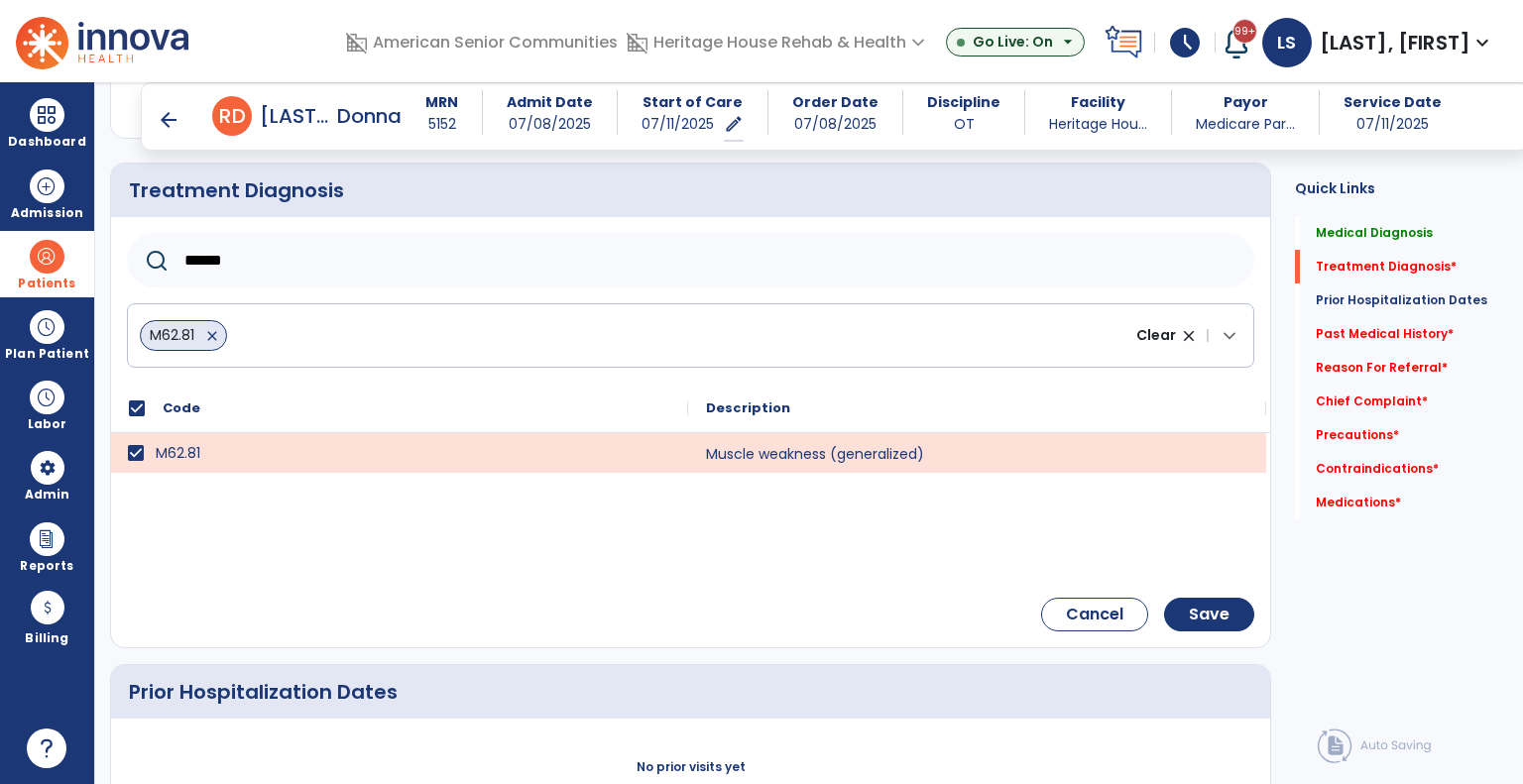 click on "******" 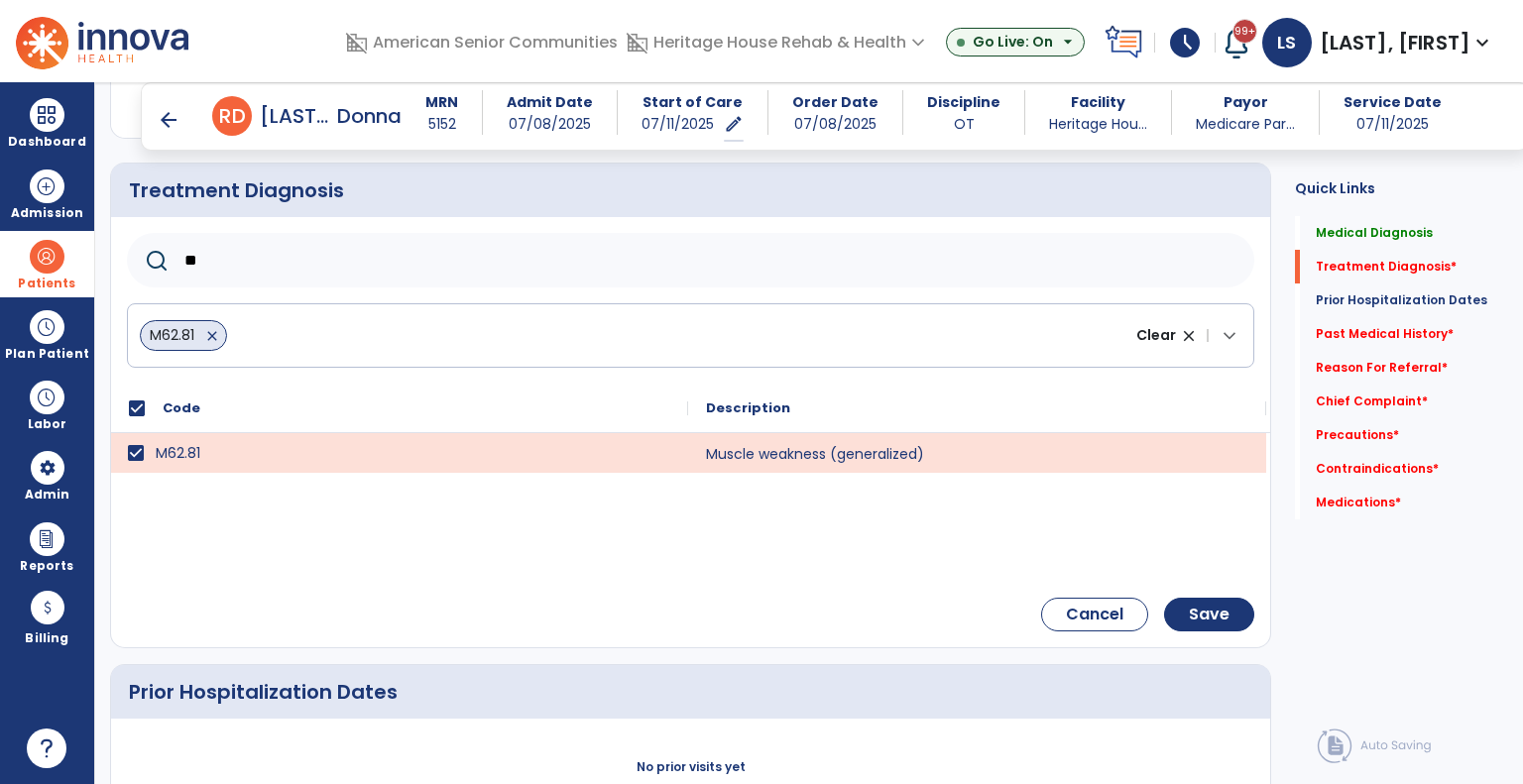 type on "*" 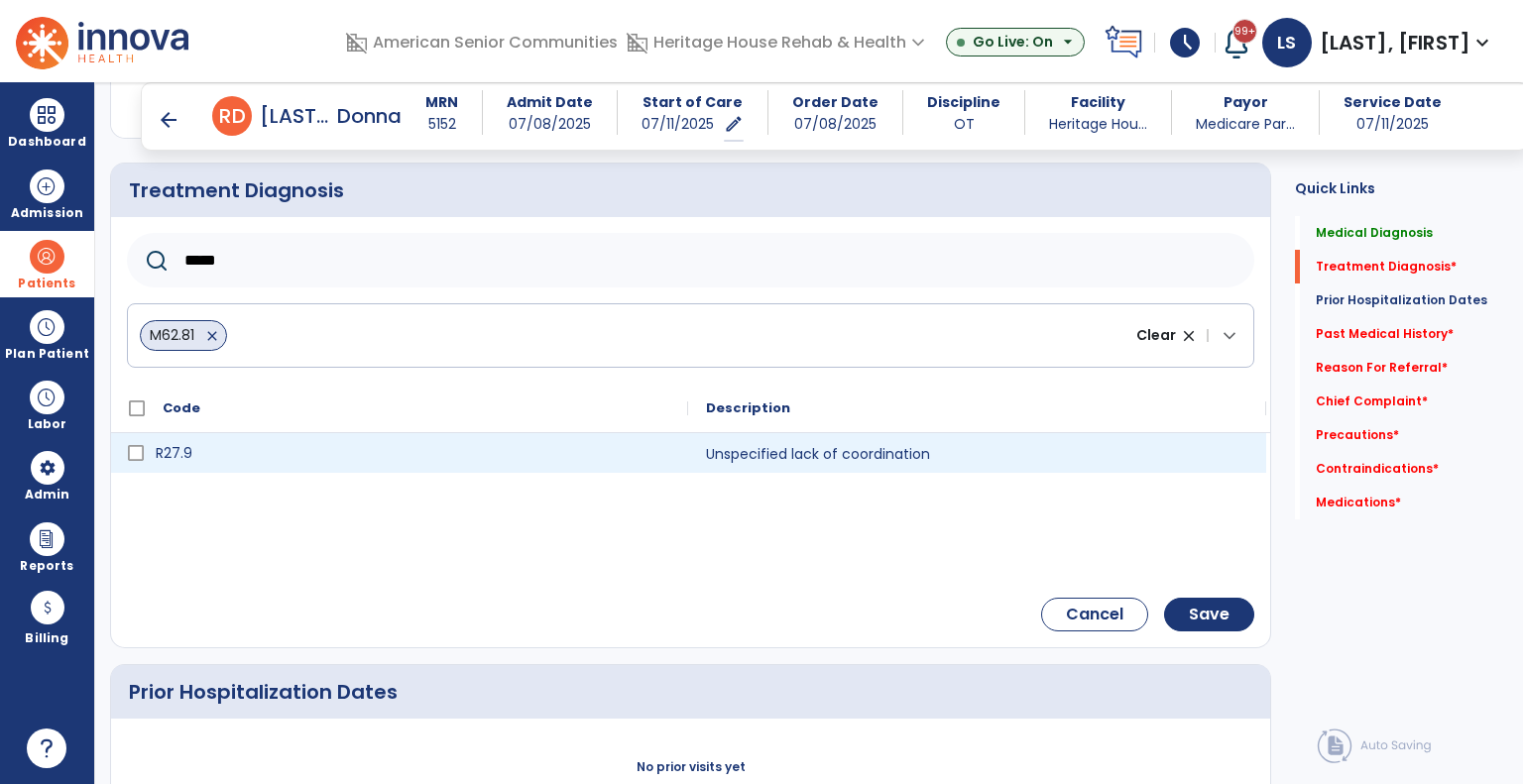 type on "*****" 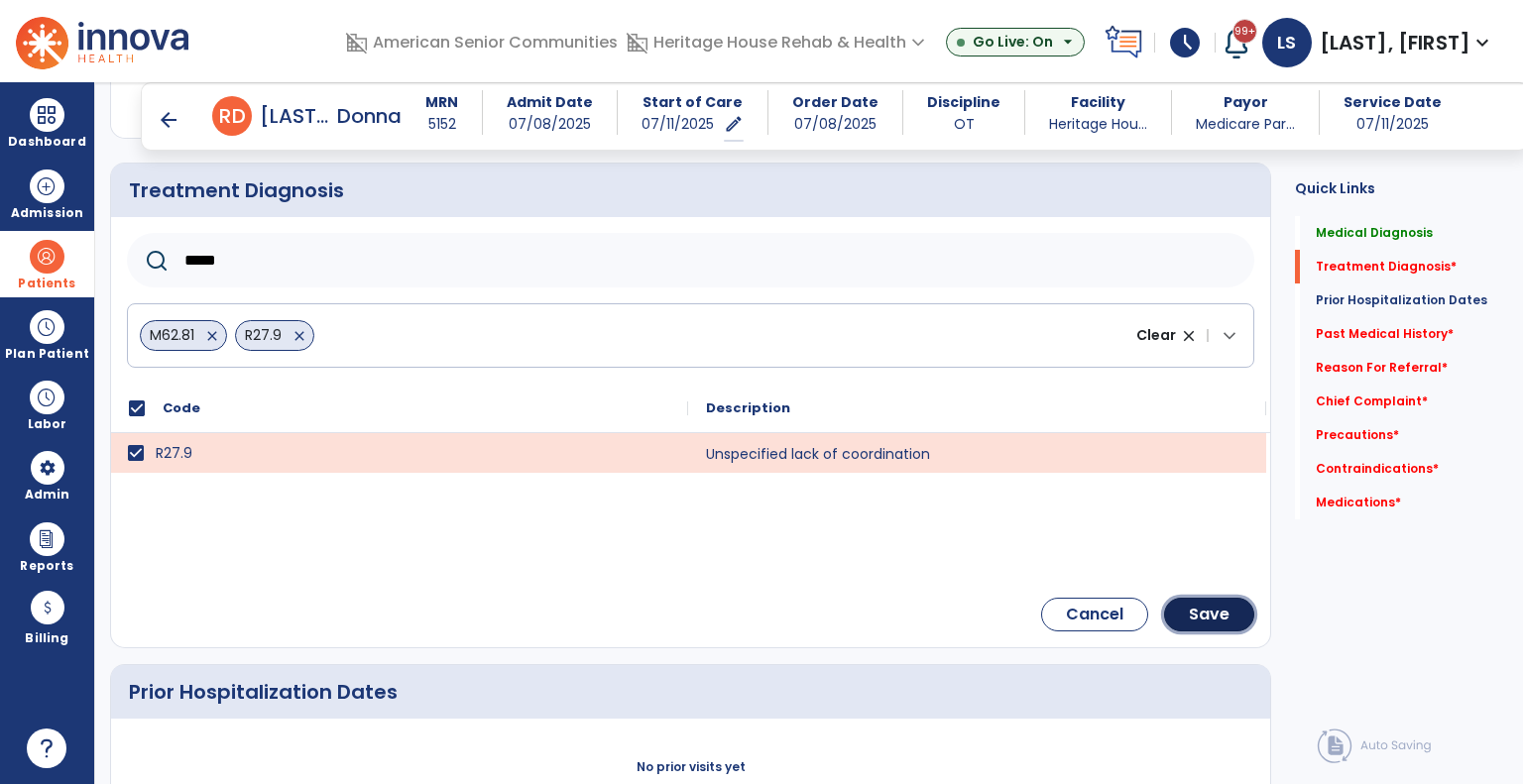 drag, startPoint x: 1199, startPoint y: 603, endPoint x: 880, endPoint y: 427, distance: 364.33089 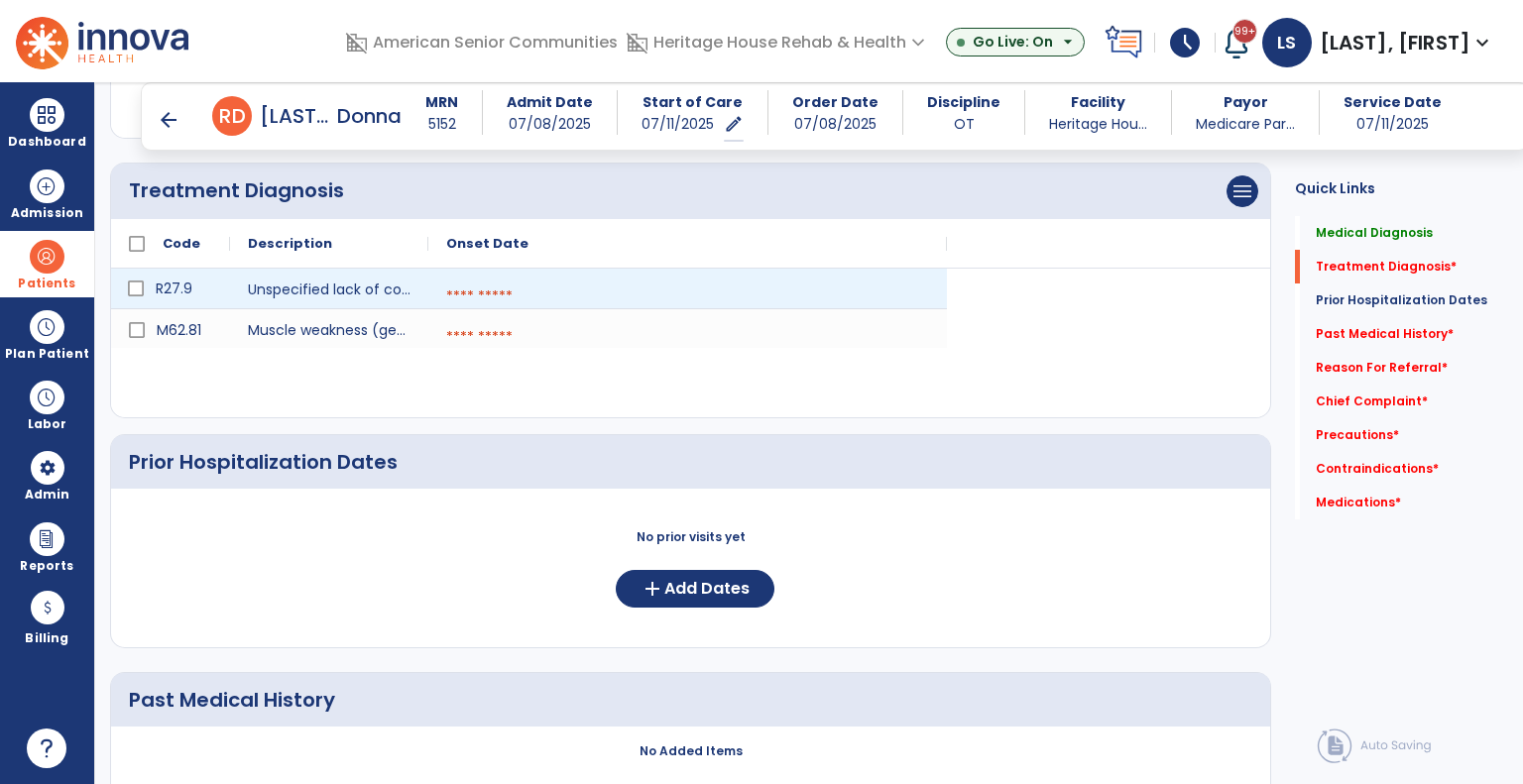 click at bounding box center [687, 296] 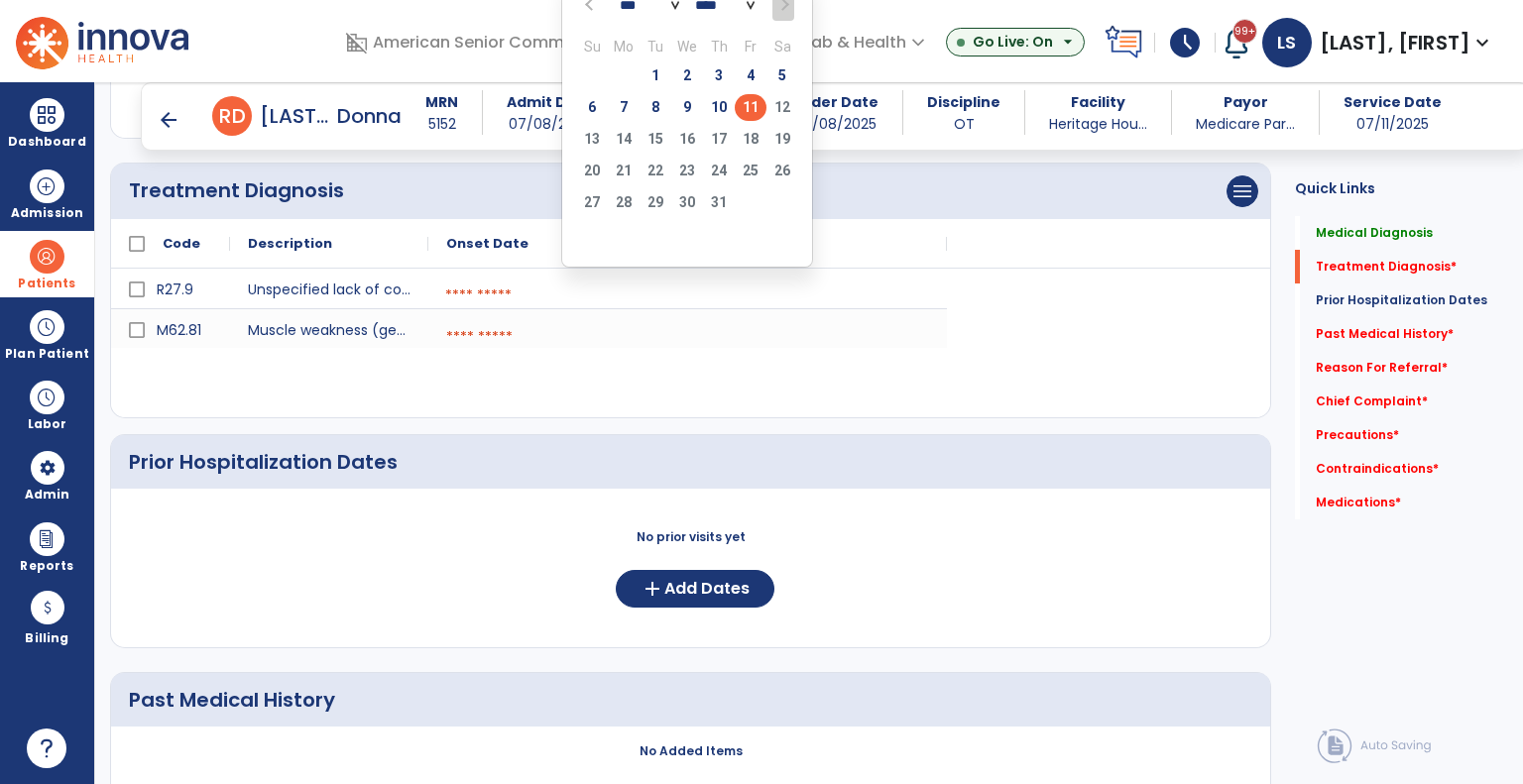 click on "11" 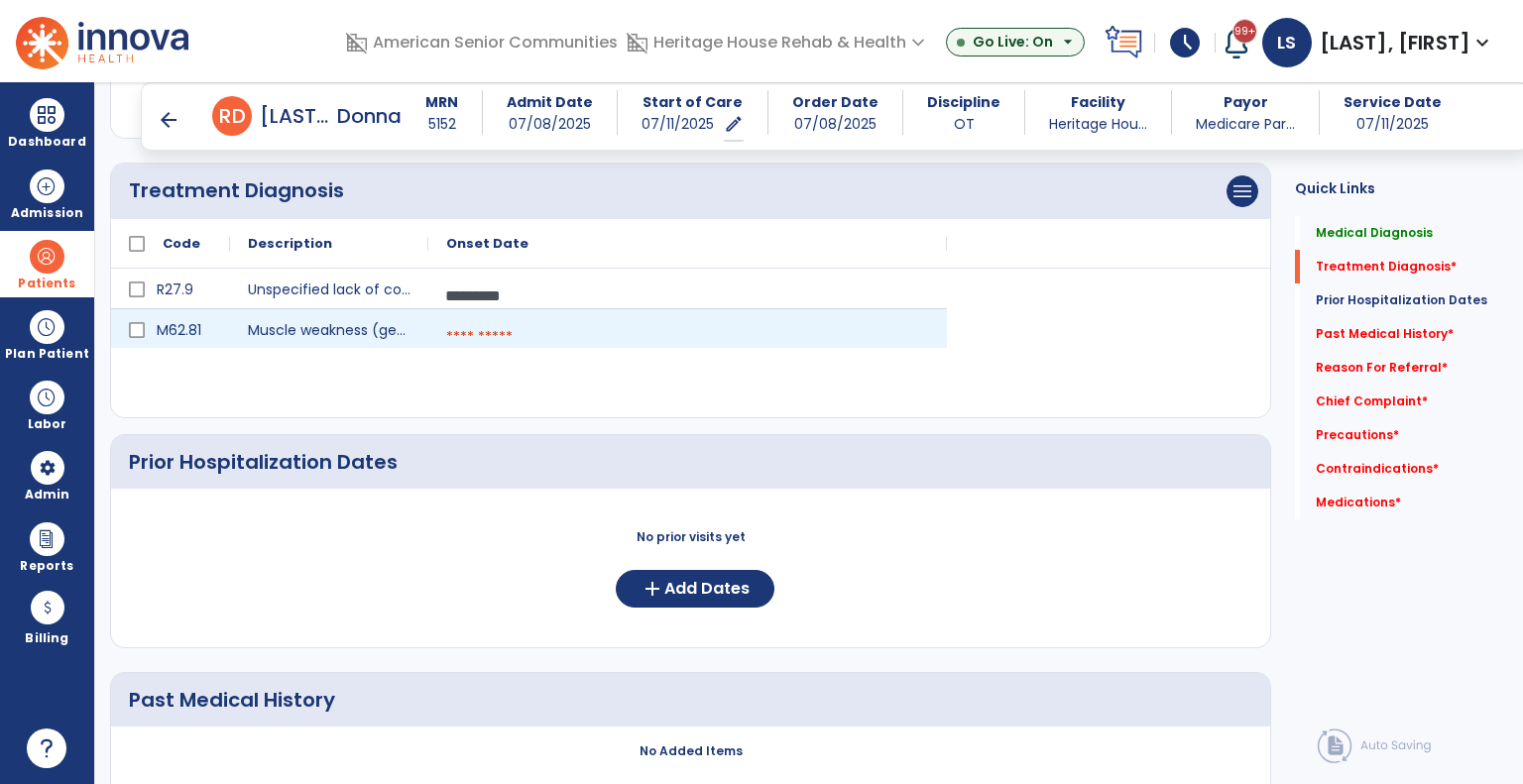 click at bounding box center (687, 337) 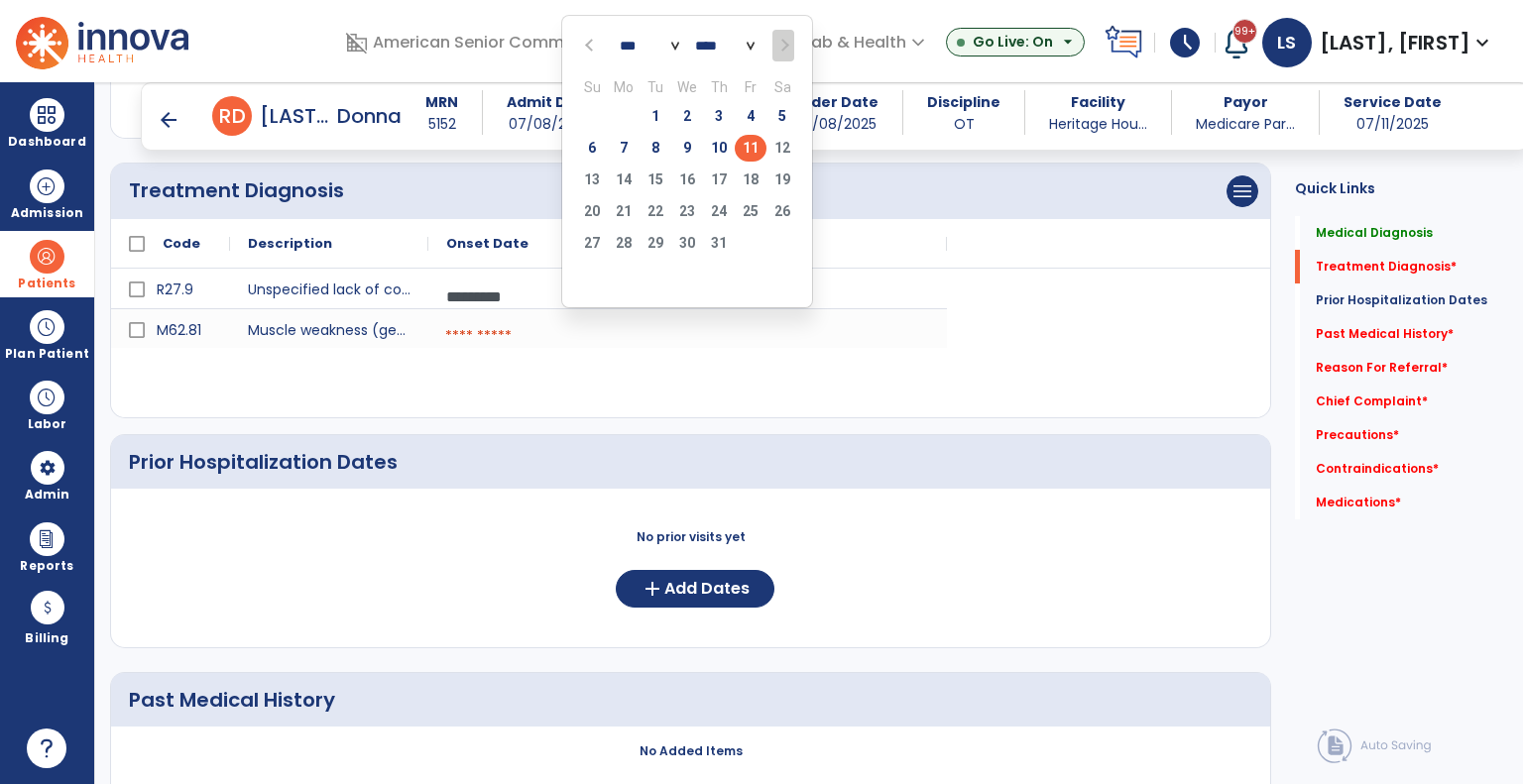 click on "11" 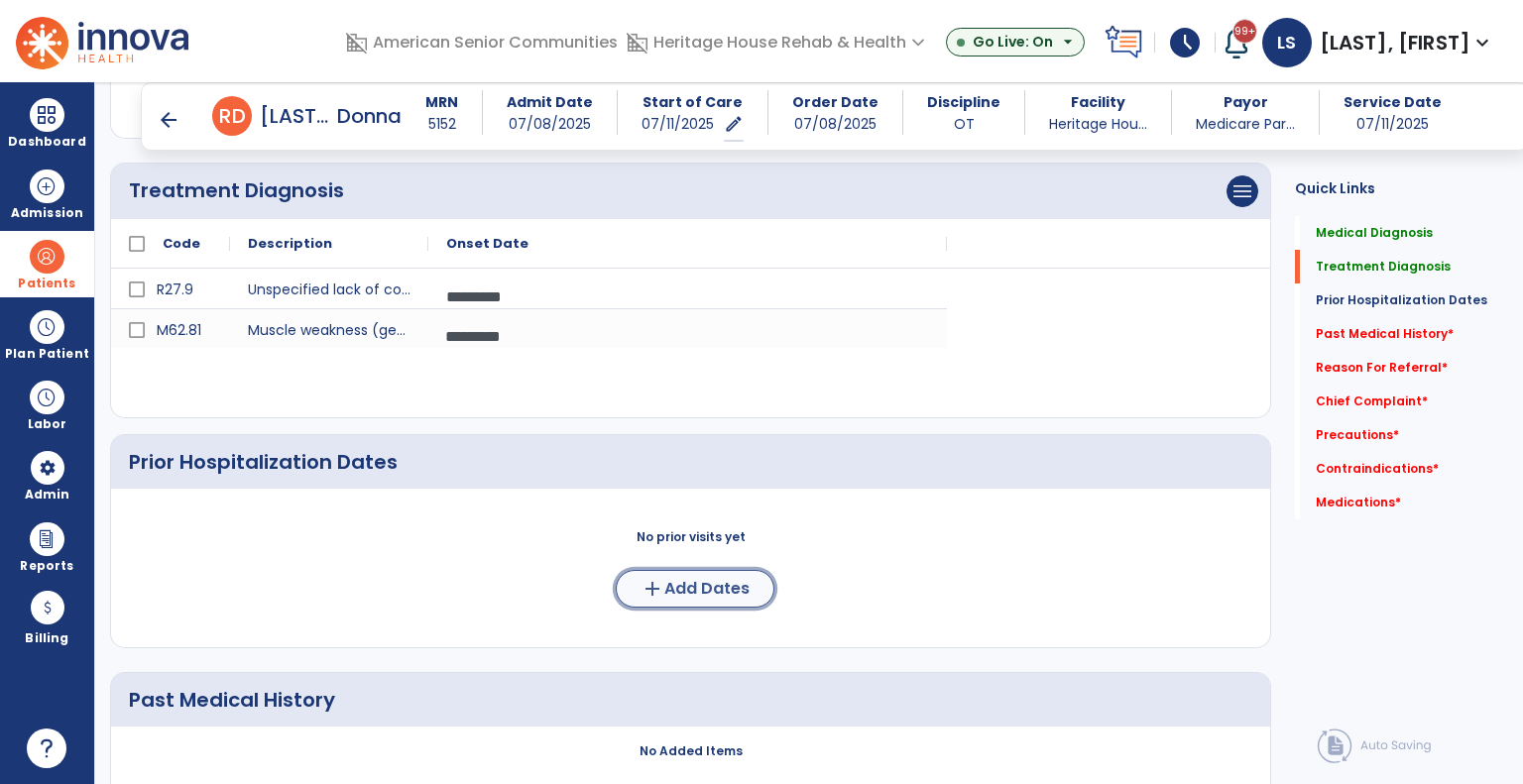 click on "add  Add Dates" 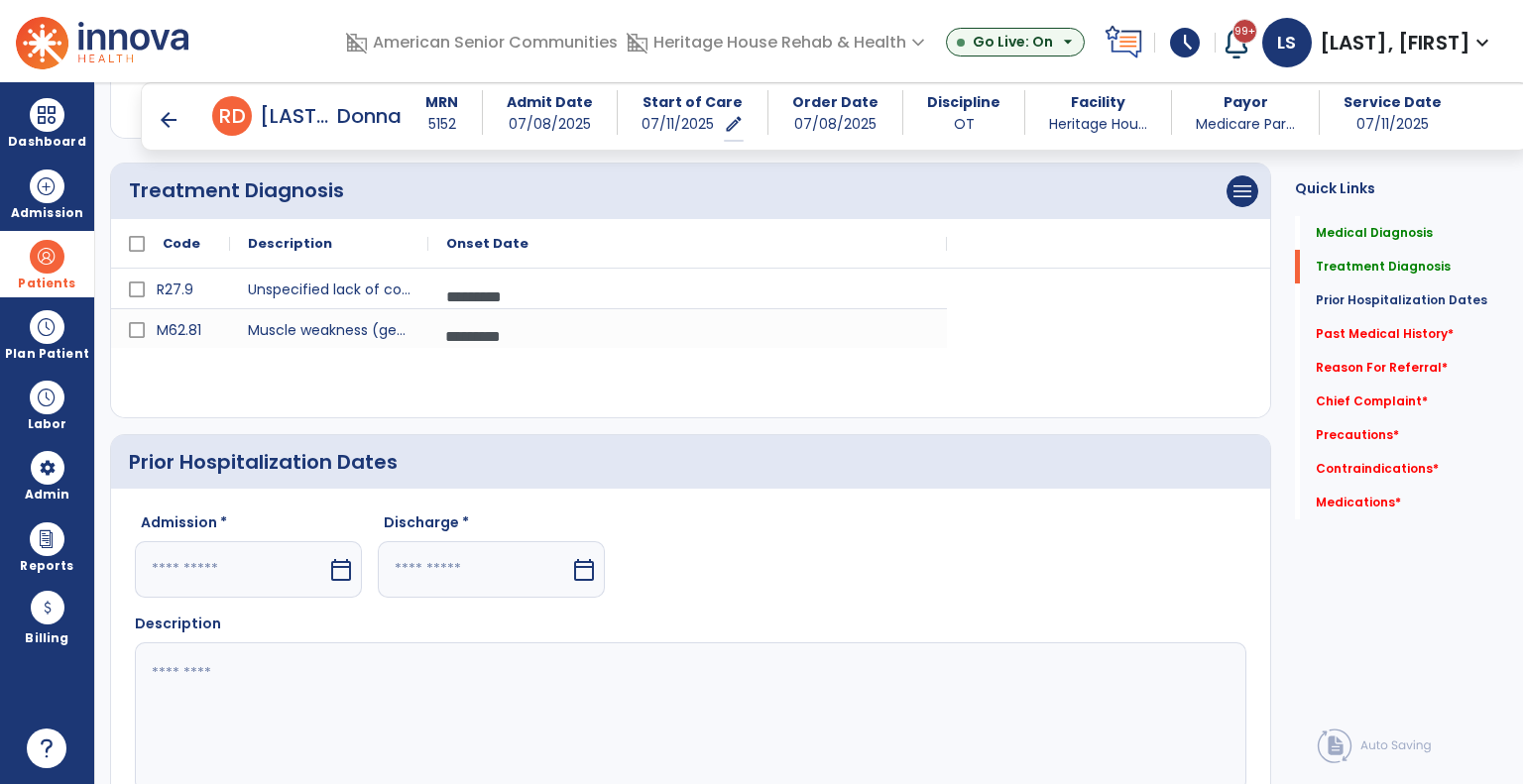 click at bounding box center (231, 569) 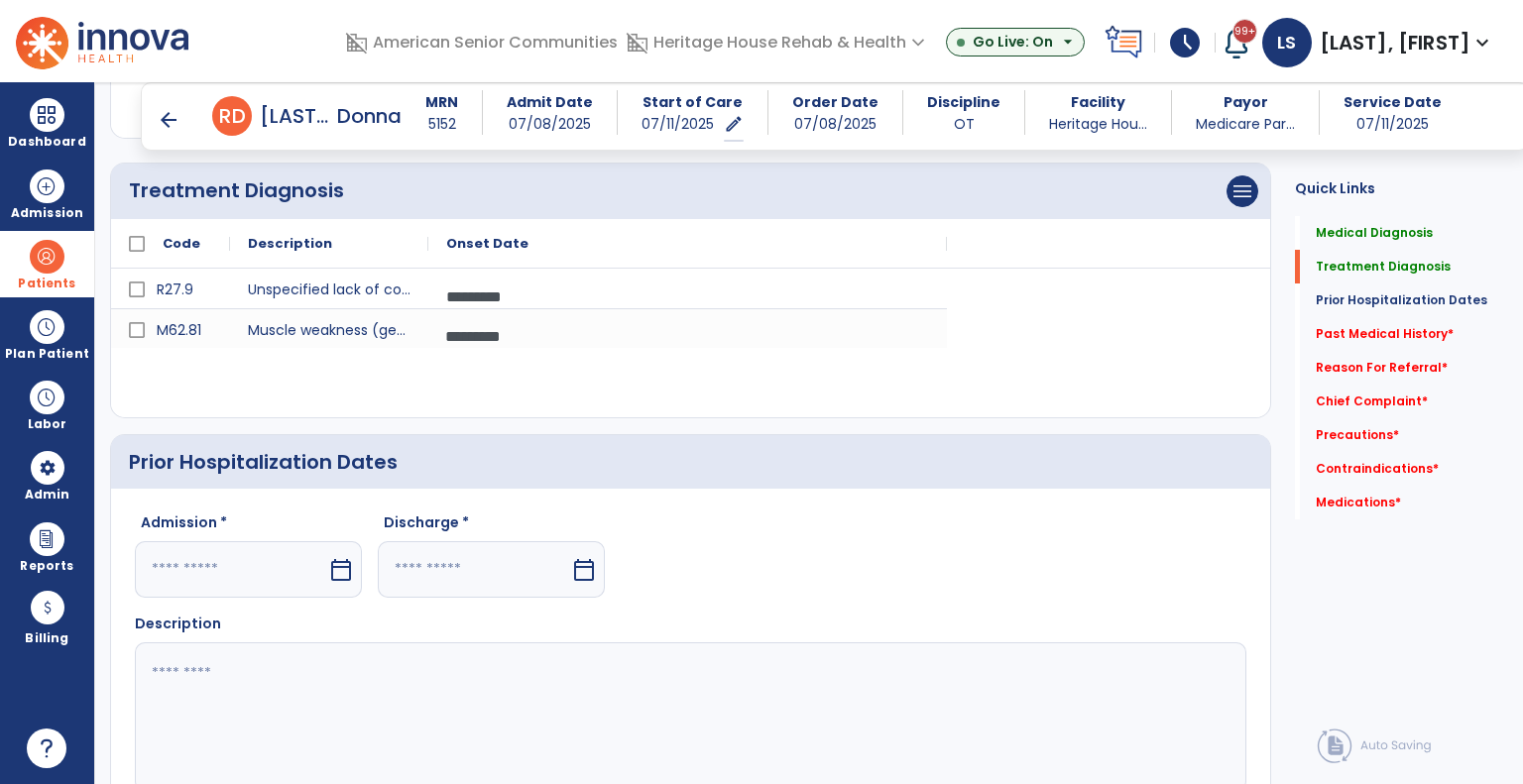 select on "*" 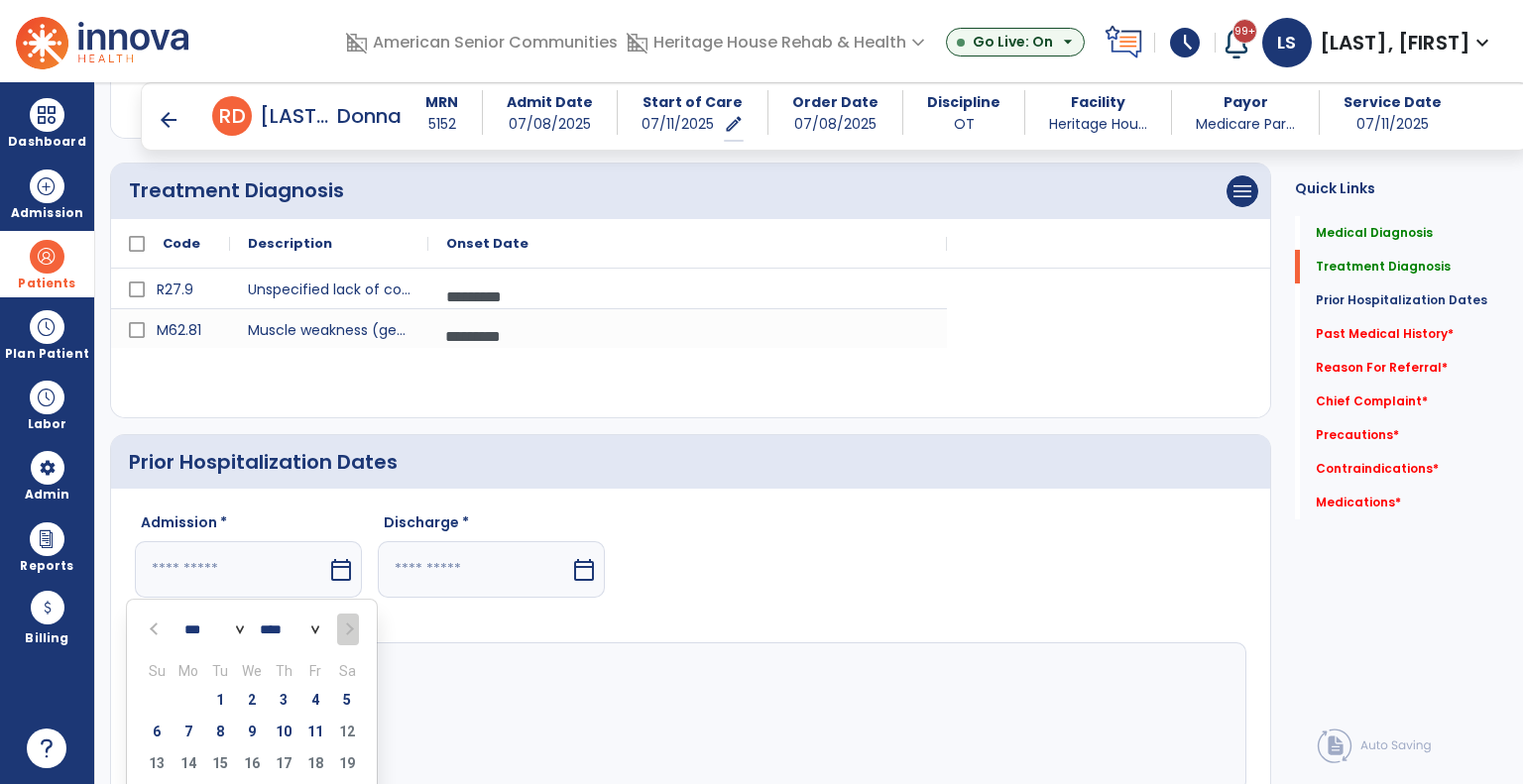 click on "*** *** *** *** *** *** ***" at bounding box center [214, 630] 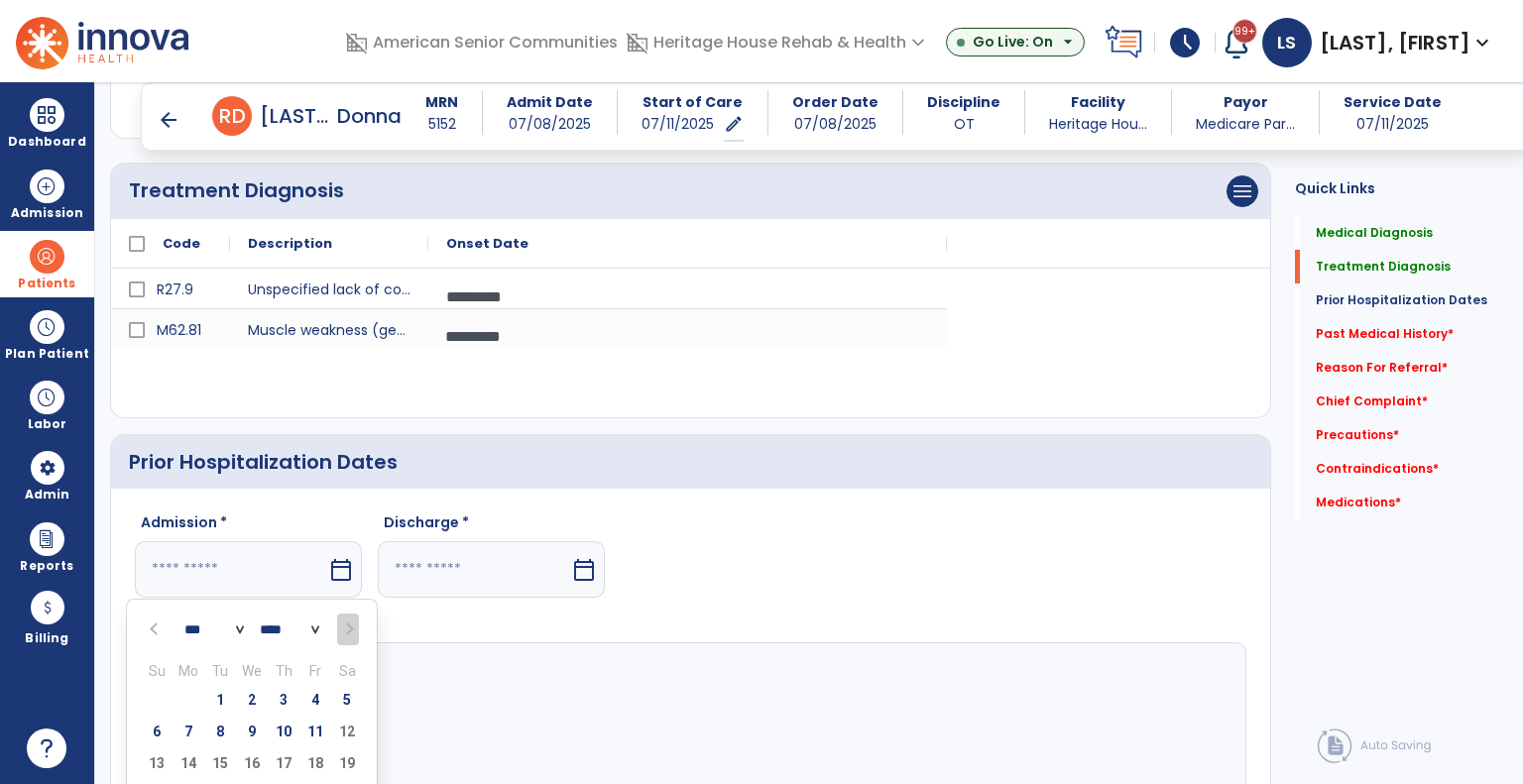 select on "*" 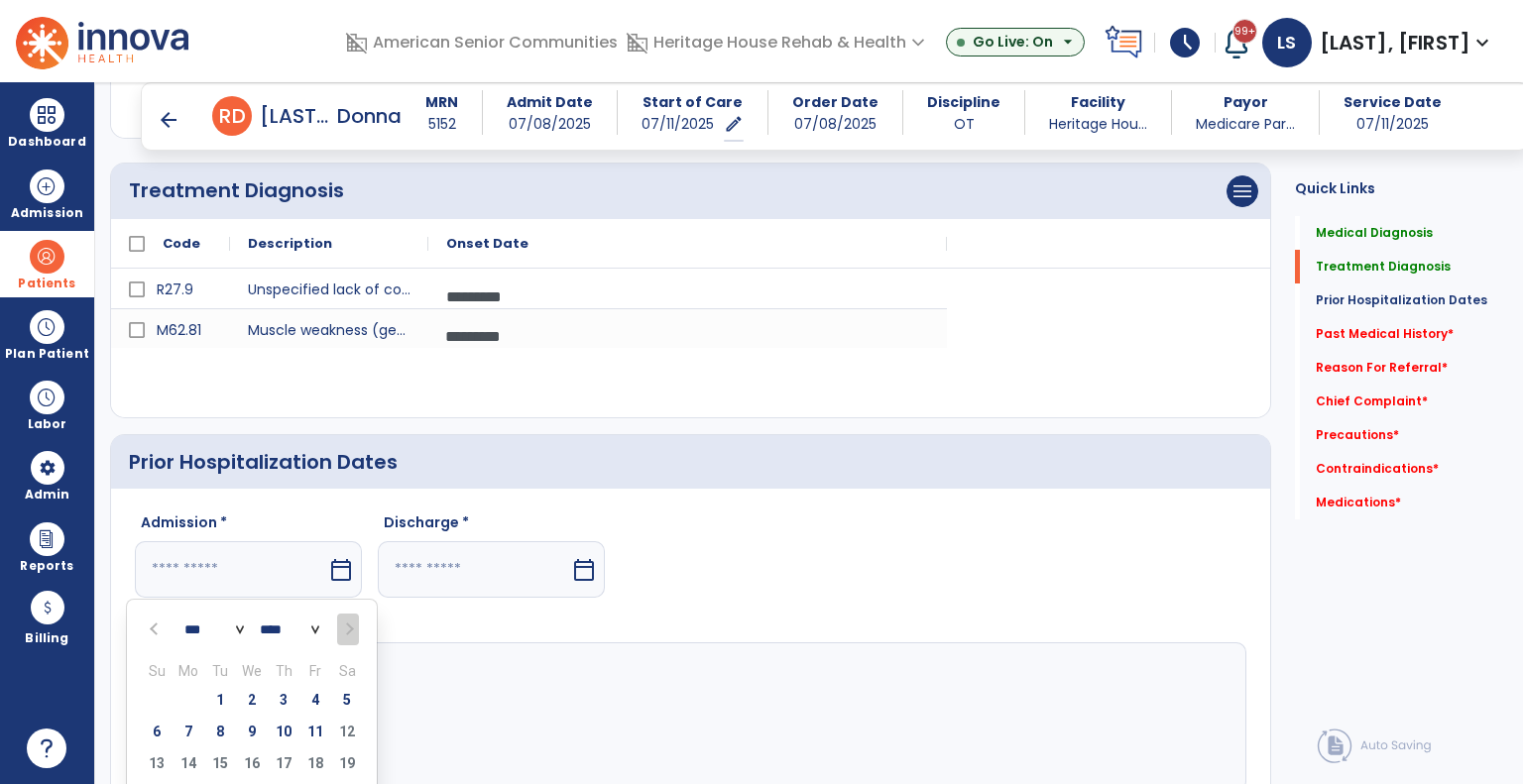 click on "*** *** *** *** *** *** ***" at bounding box center [214, 630] 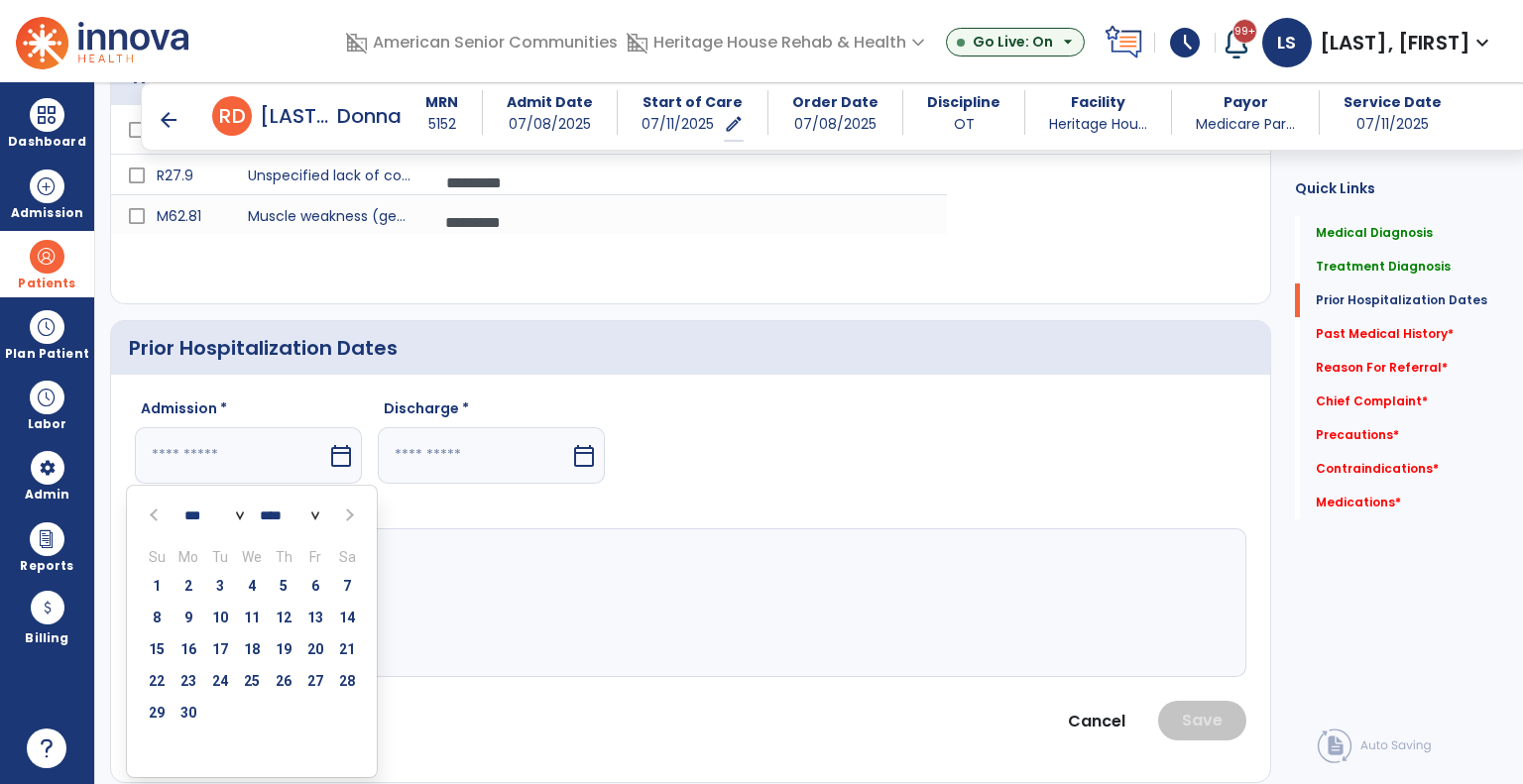 scroll, scrollTop: 640, scrollLeft: 0, axis: vertical 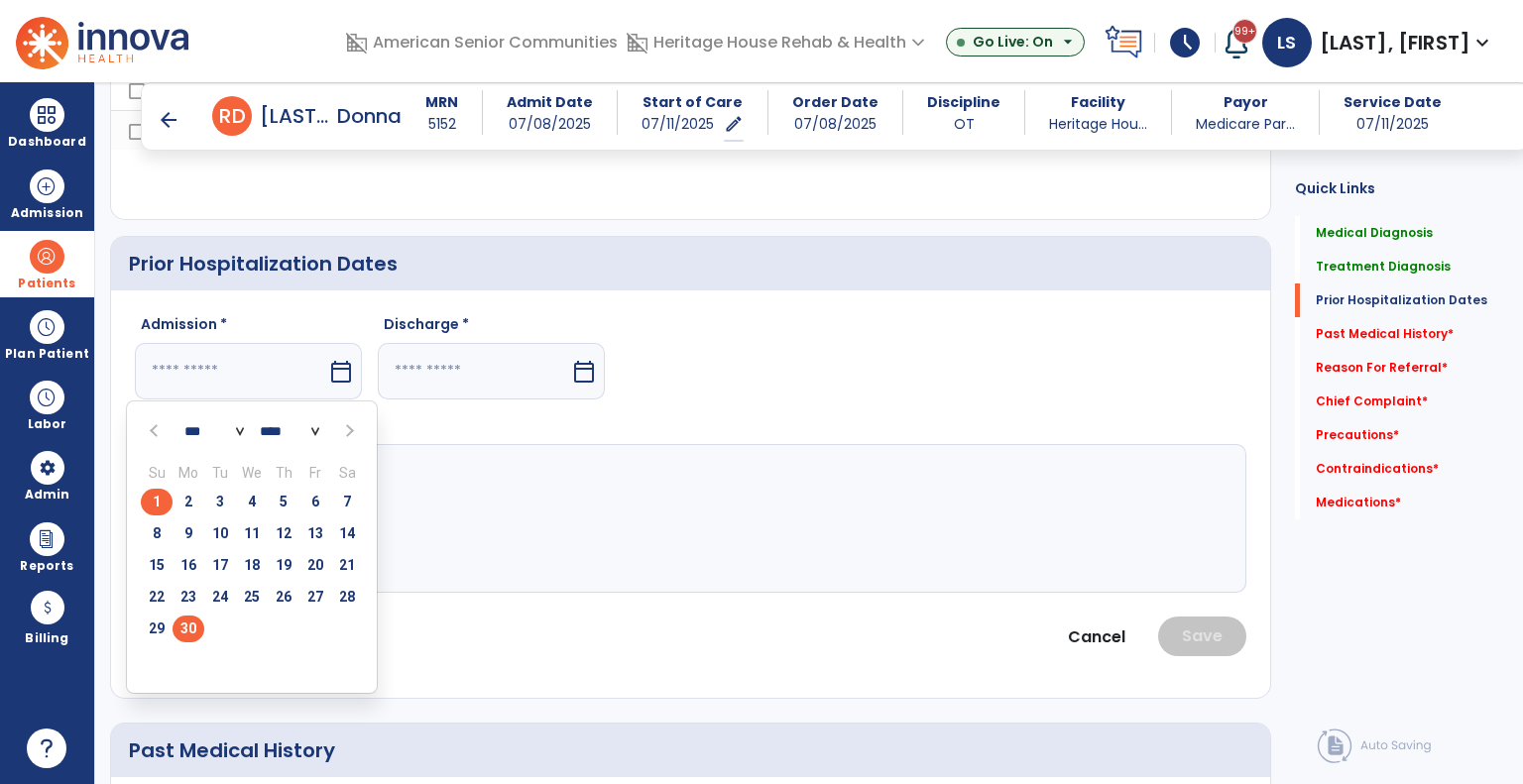 click on "30" at bounding box center [188, 628] 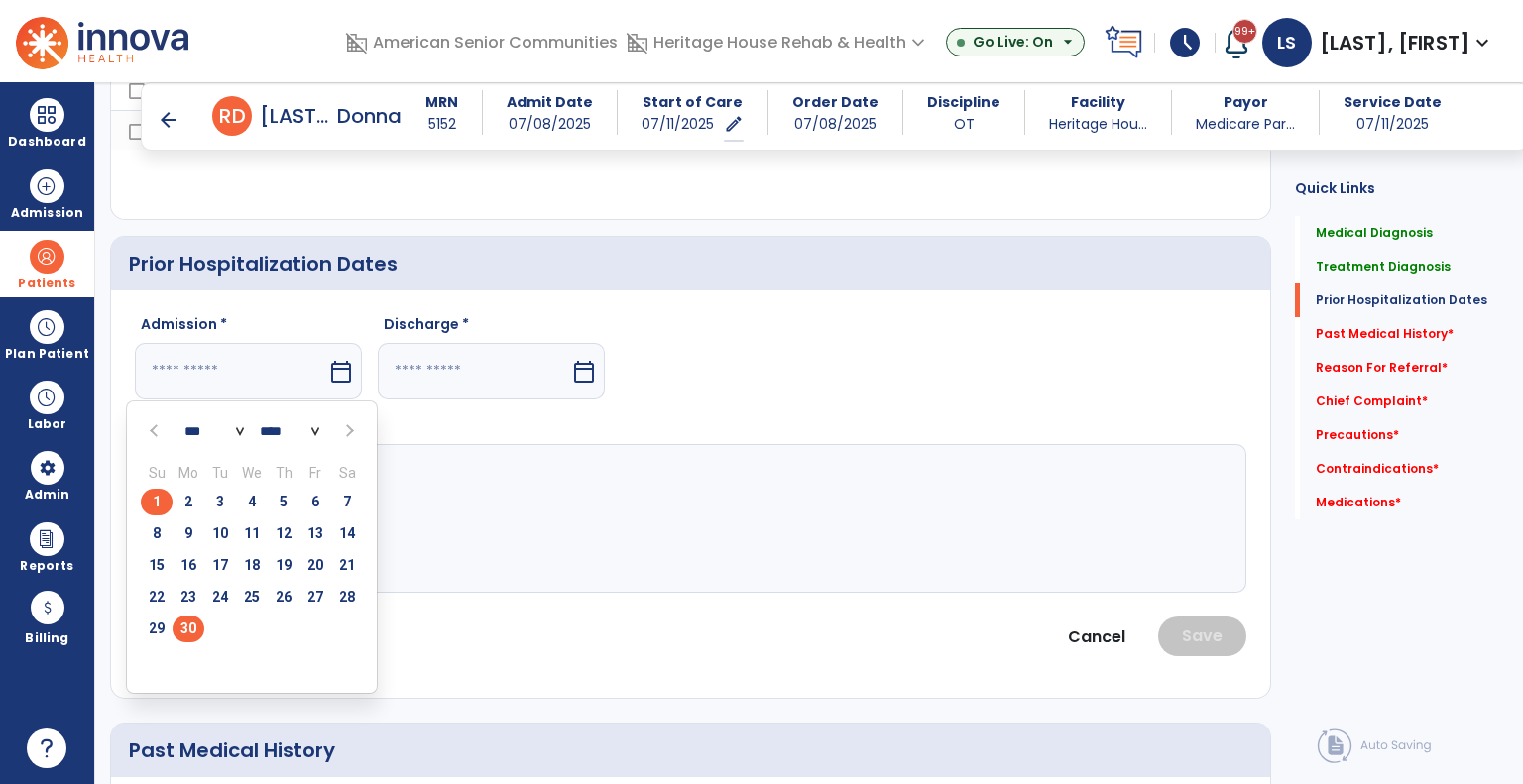 type on "*********" 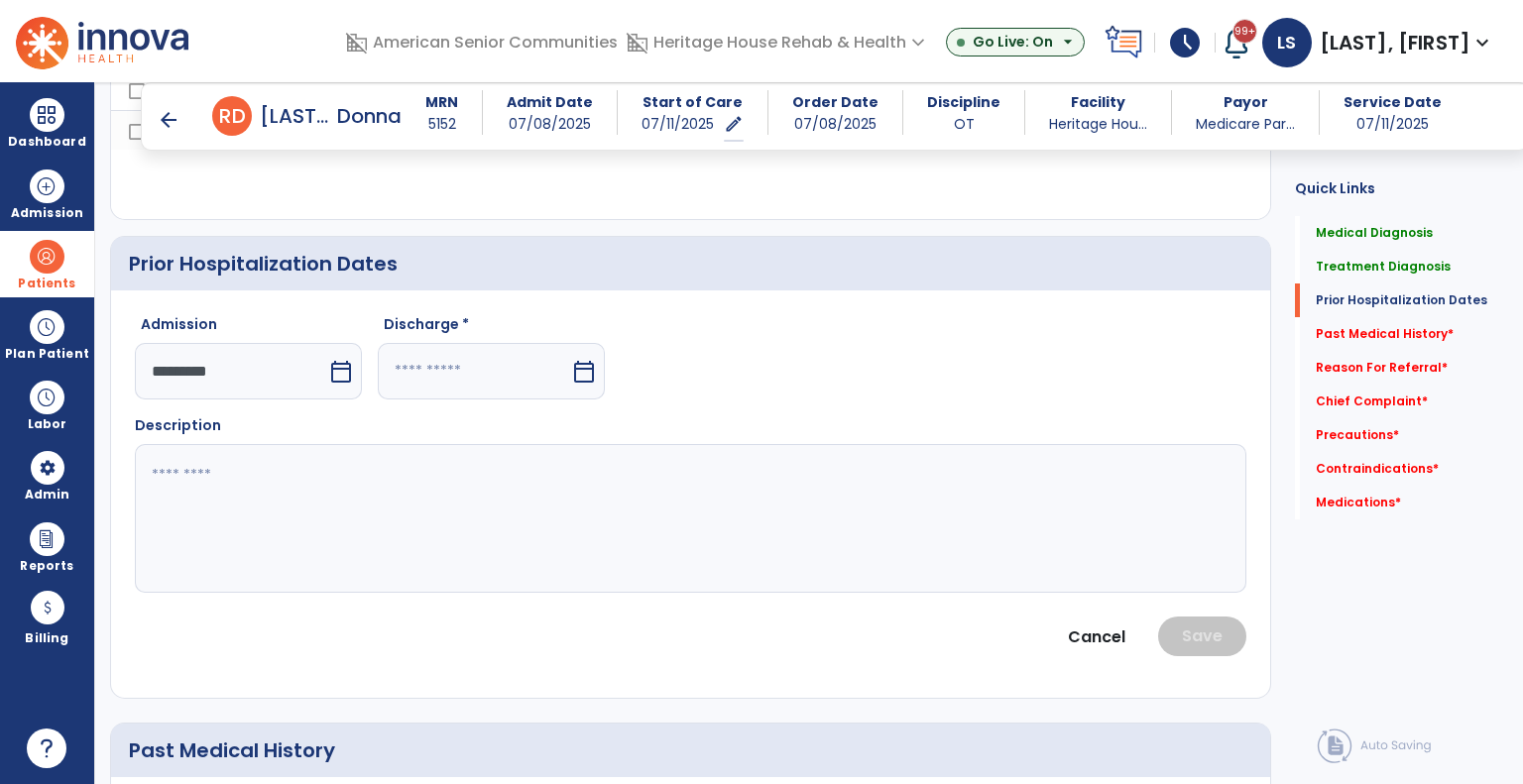 click at bounding box center [474, 371] 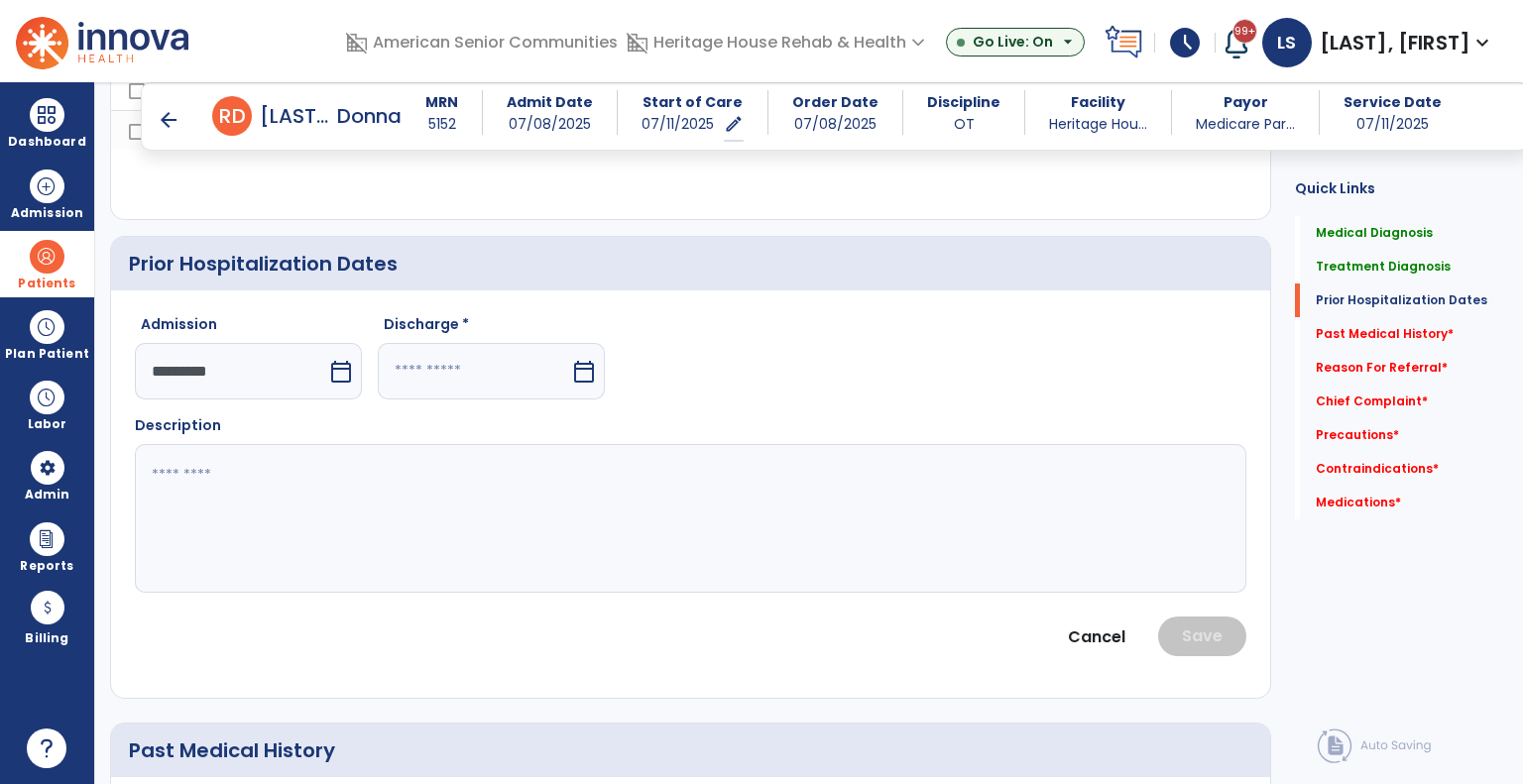 select on "*" 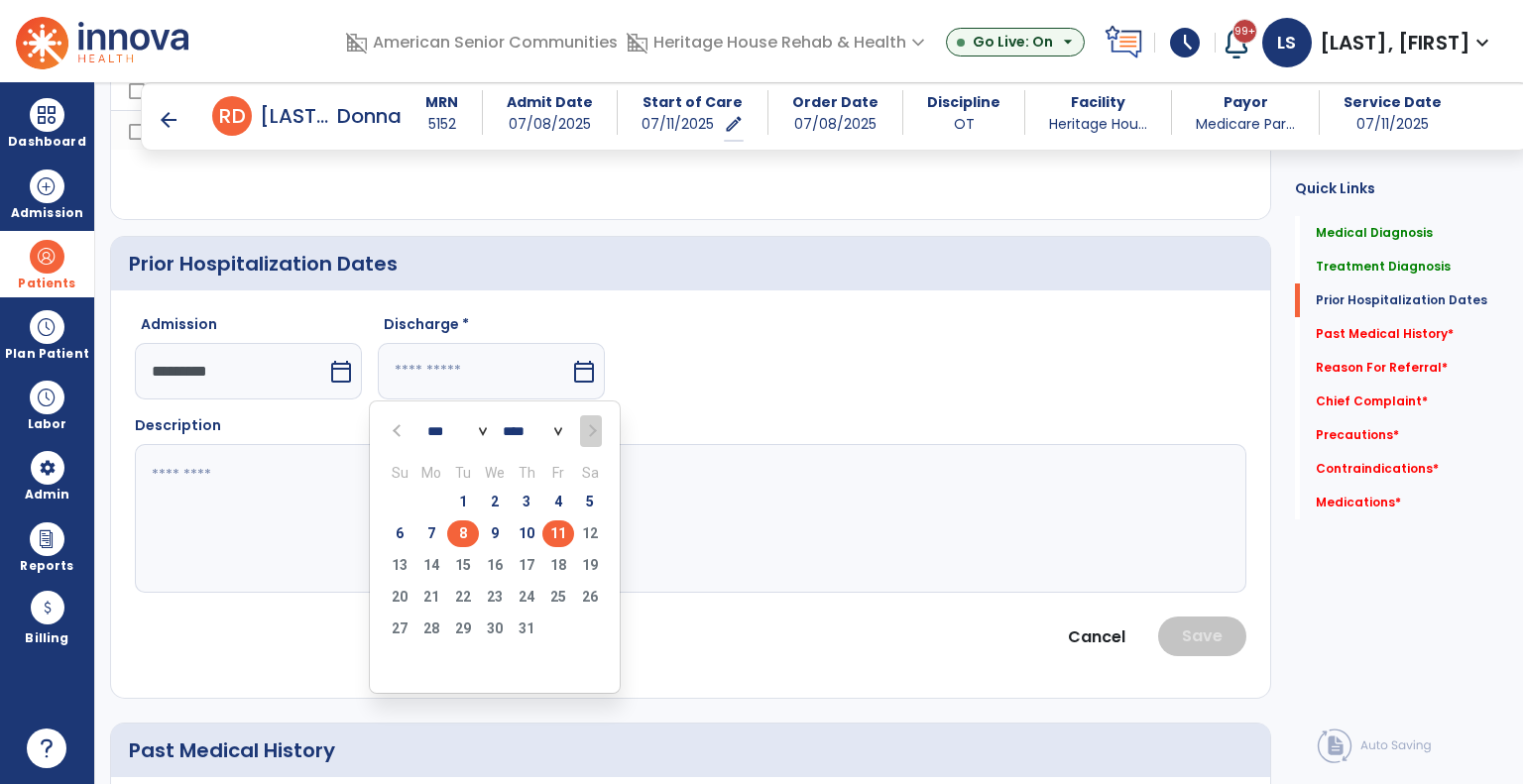 click on "8" at bounding box center (463, 533) 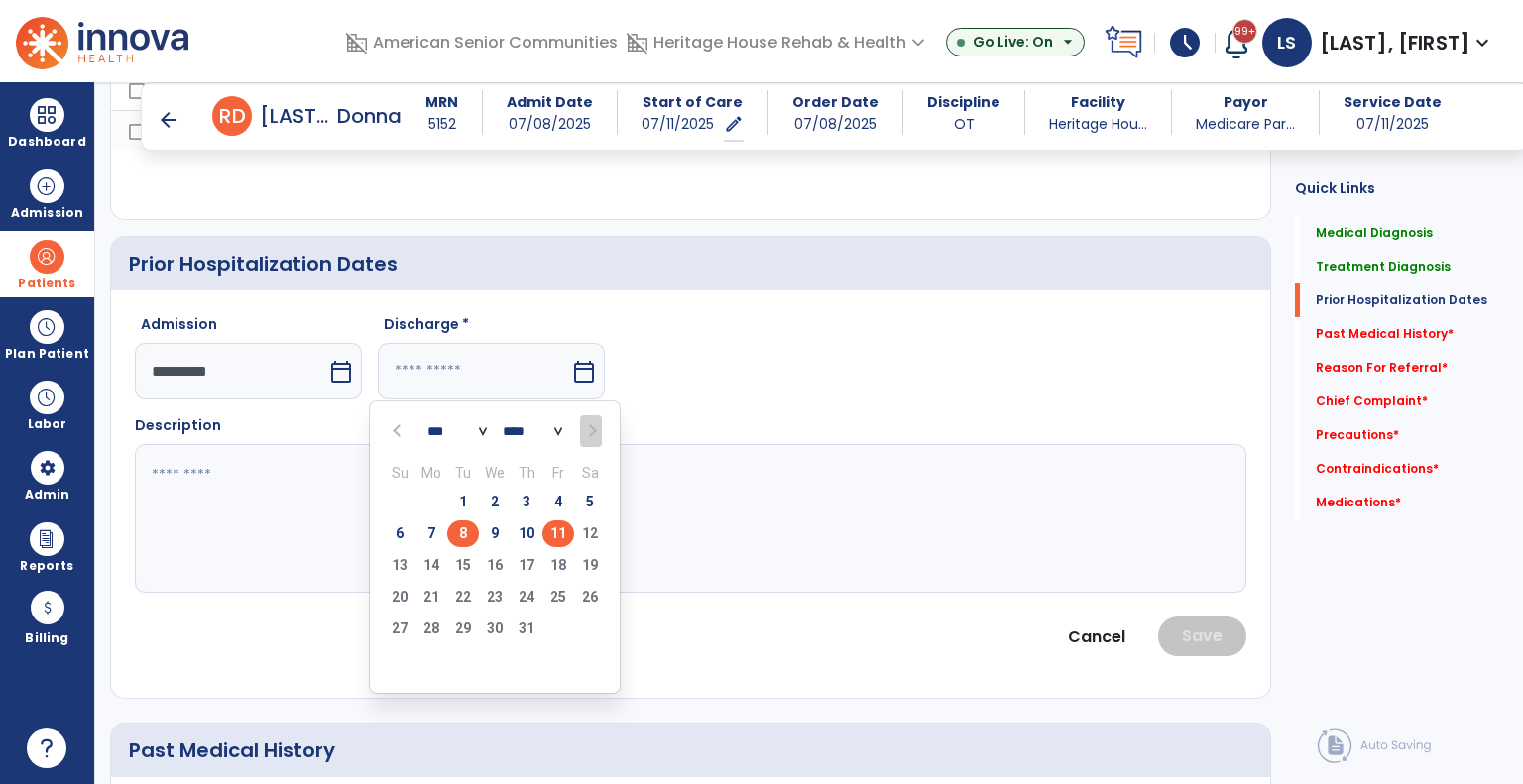 type on "********" 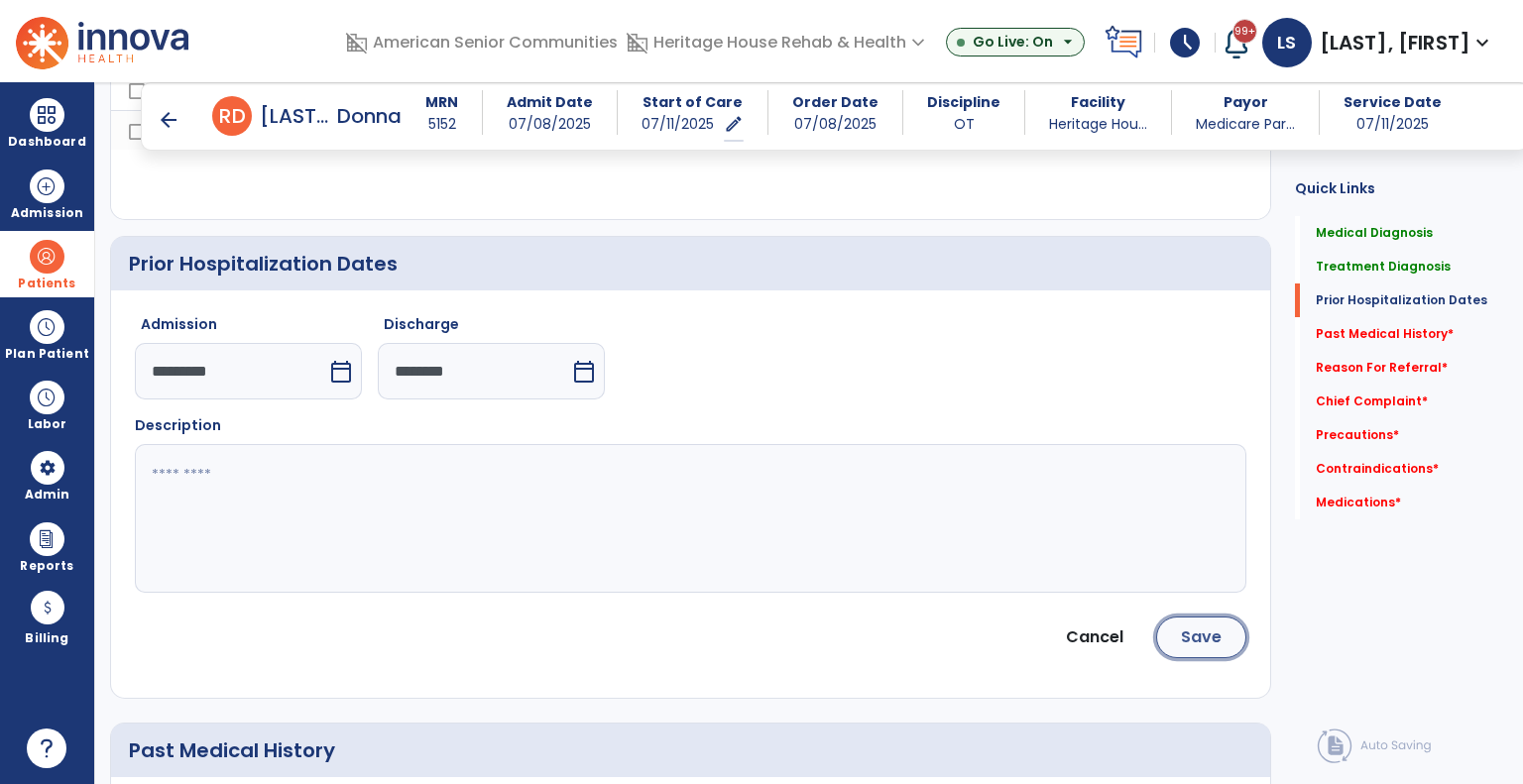 click on "Save" 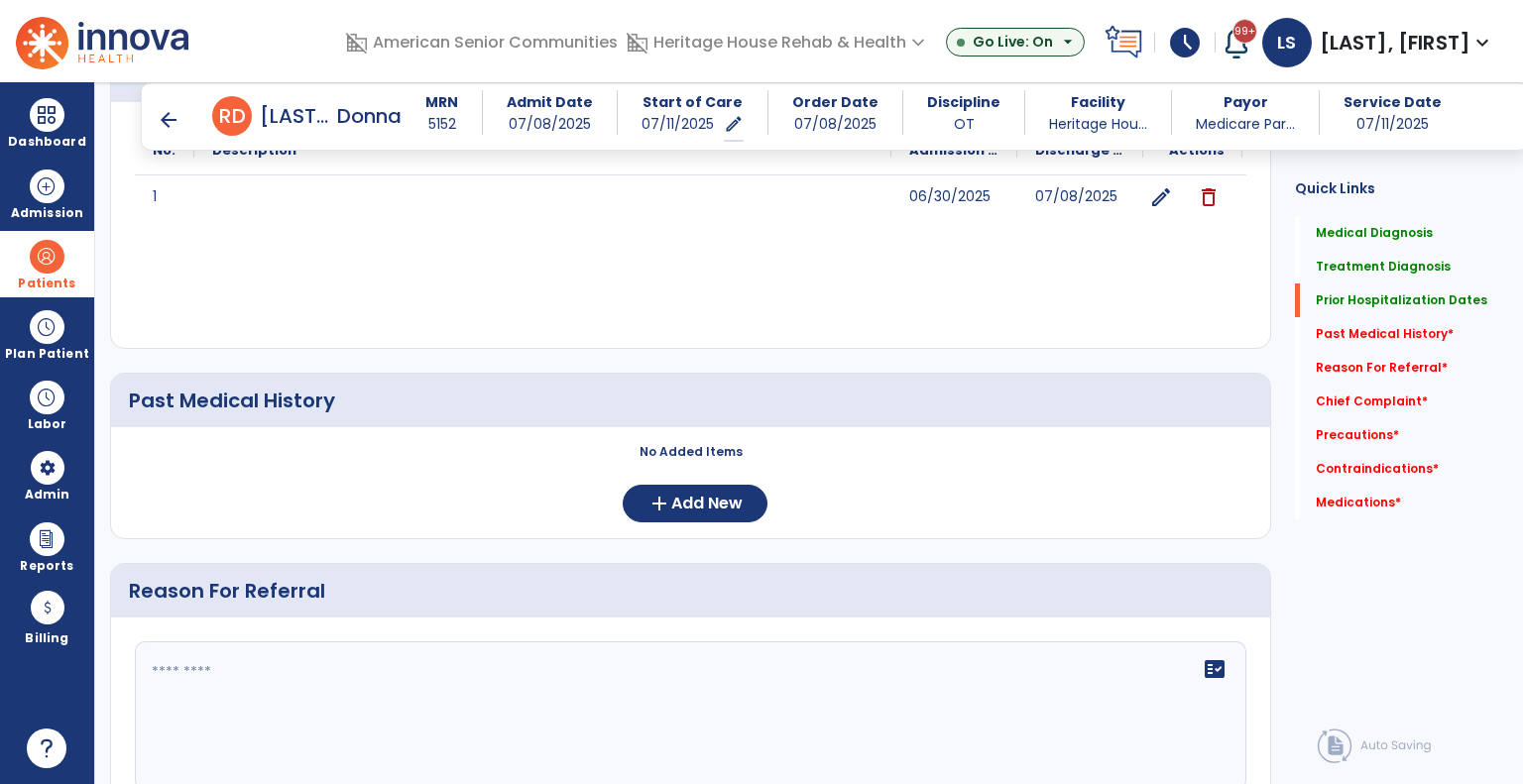 scroll, scrollTop: 839, scrollLeft: 0, axis: vertical 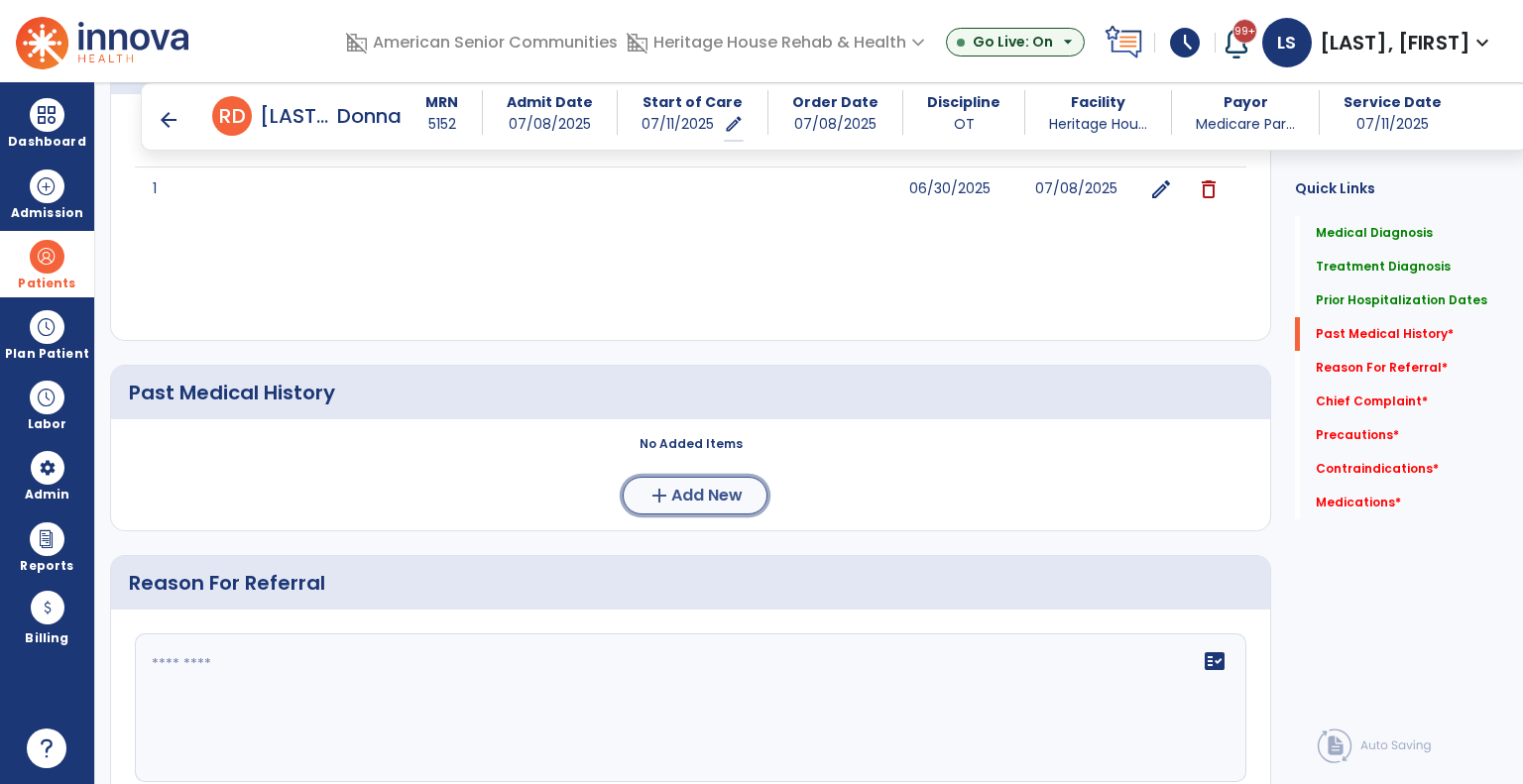 click on "add" 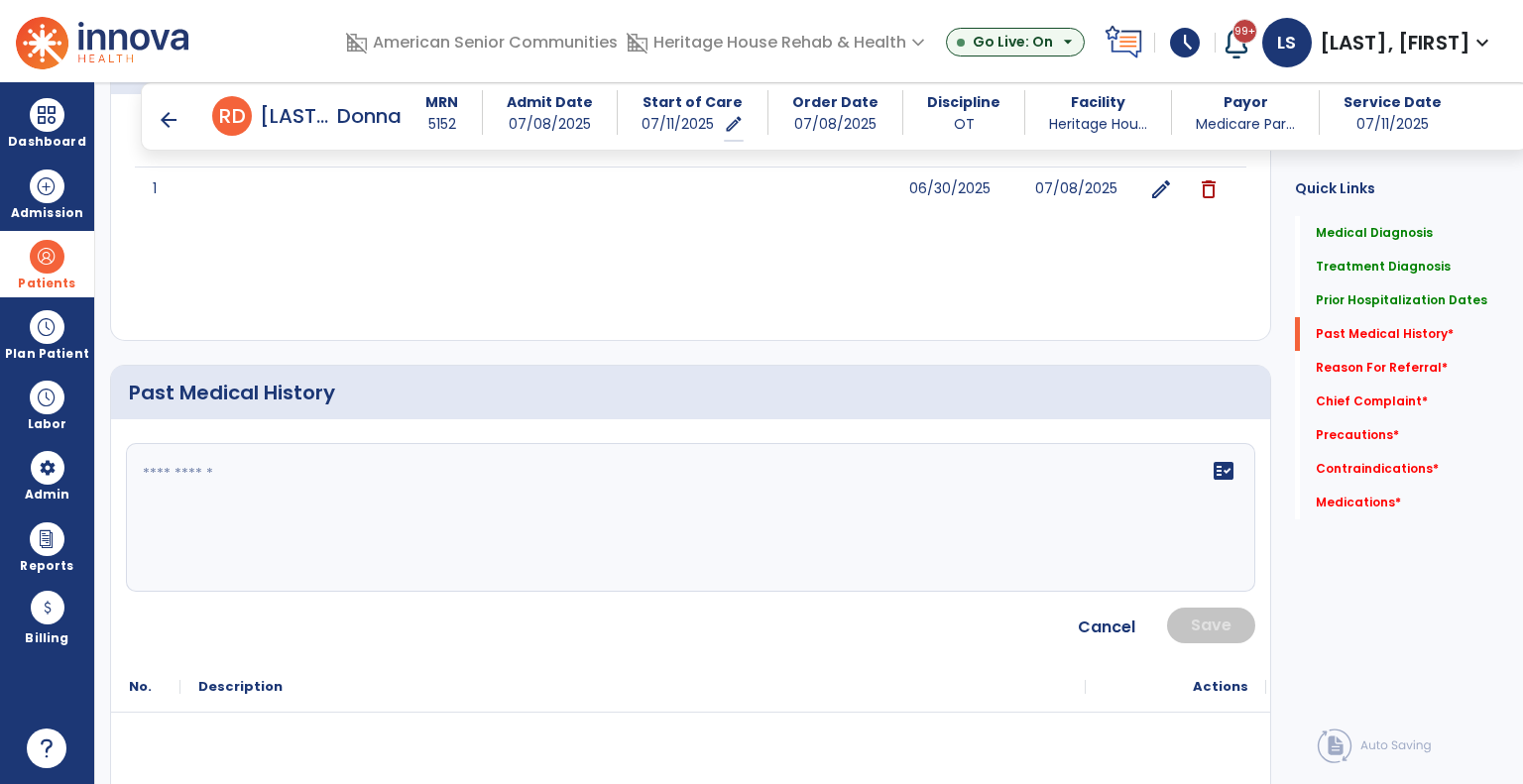 click on "fact_check" 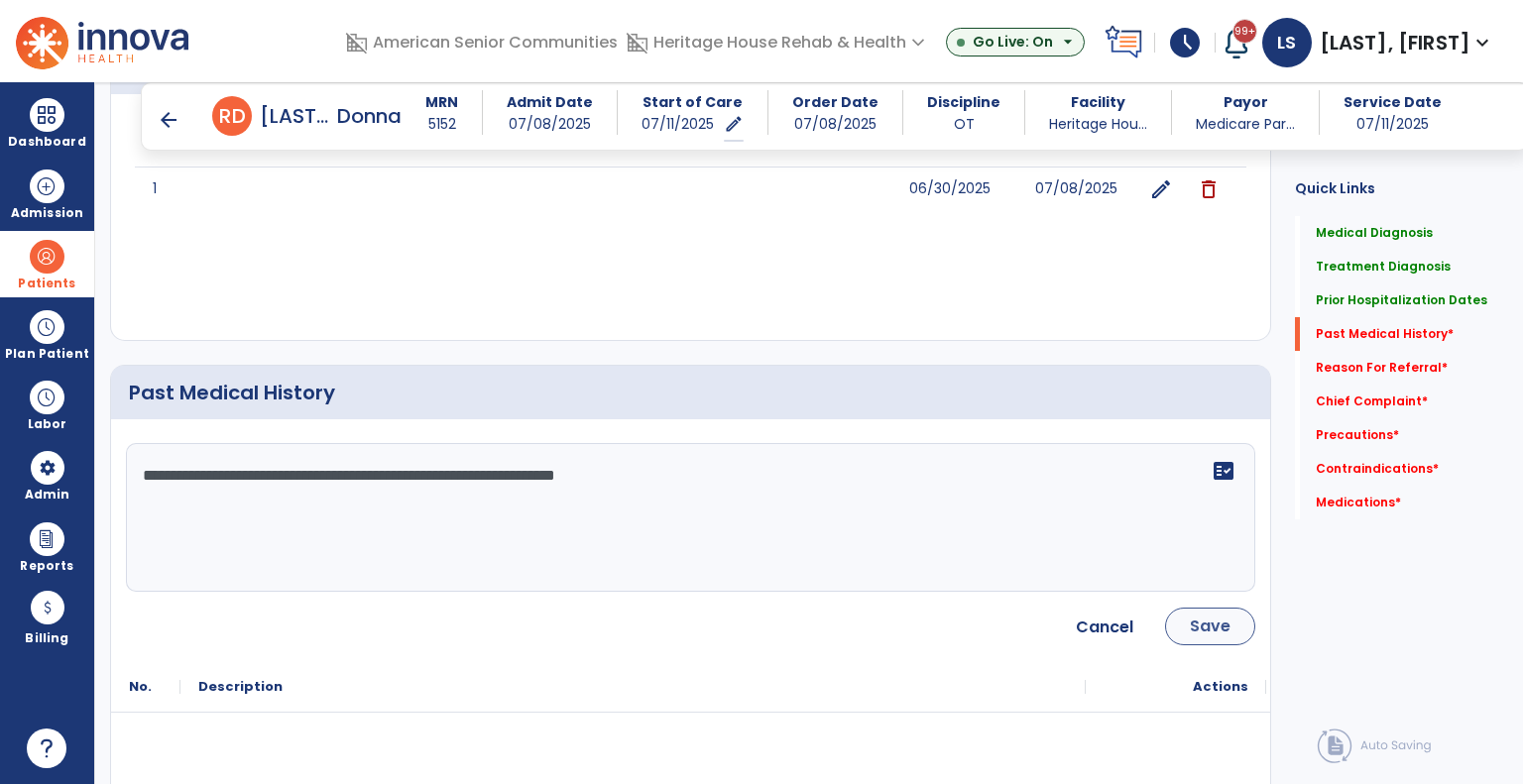 type on "**********" 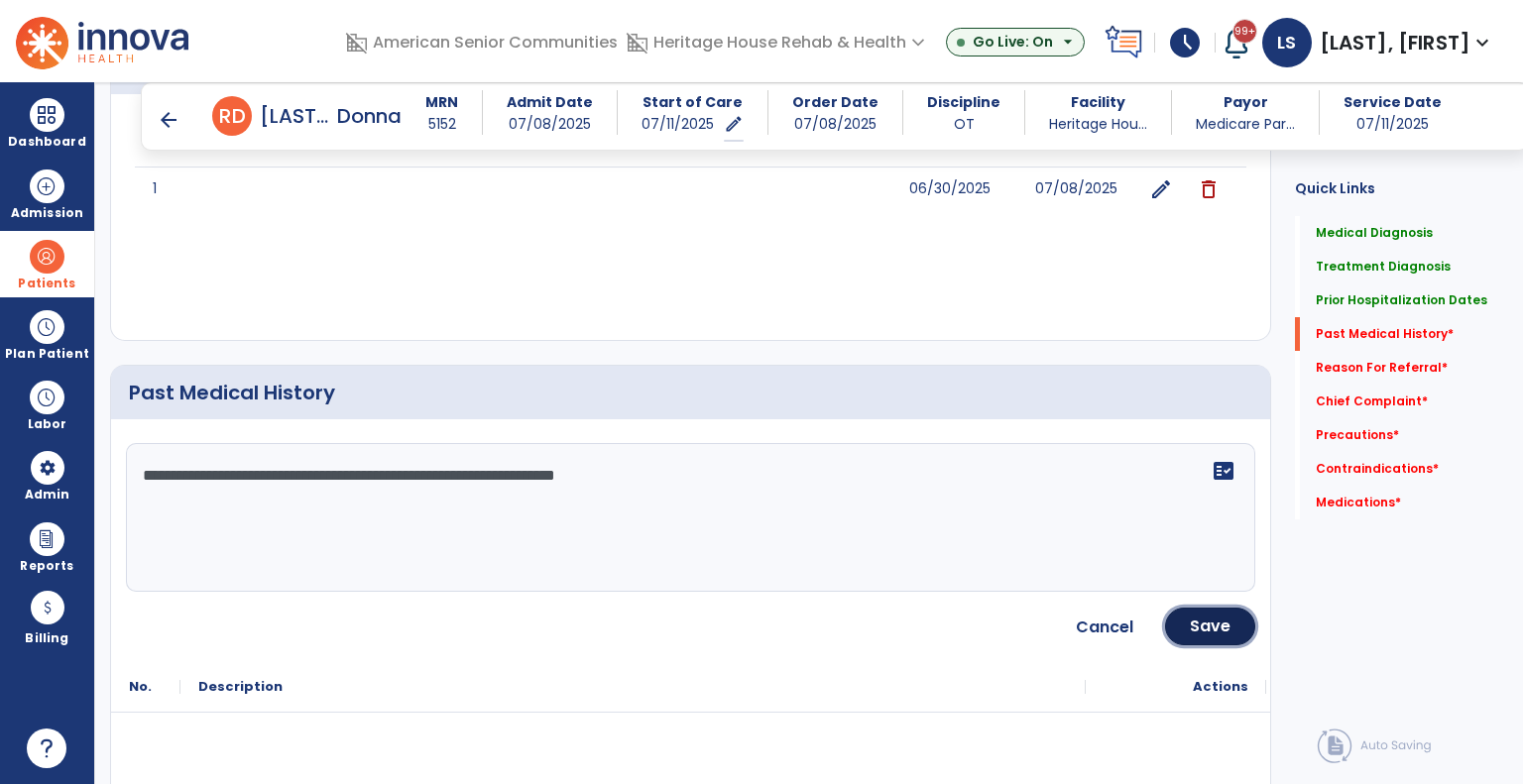 click on "Save" 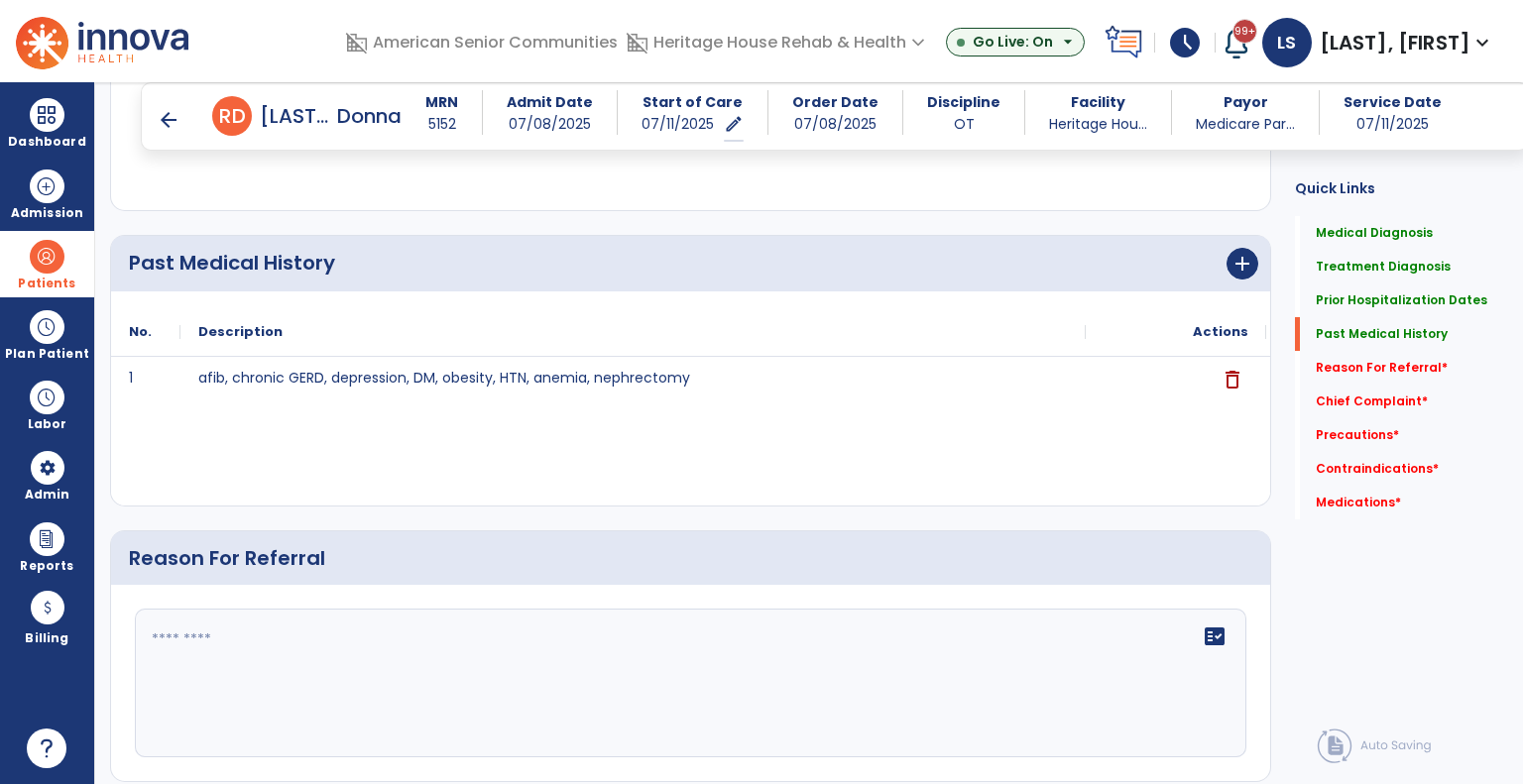 scroll, scrollTop: 1136, scrollLeft: 0, axis: vertical 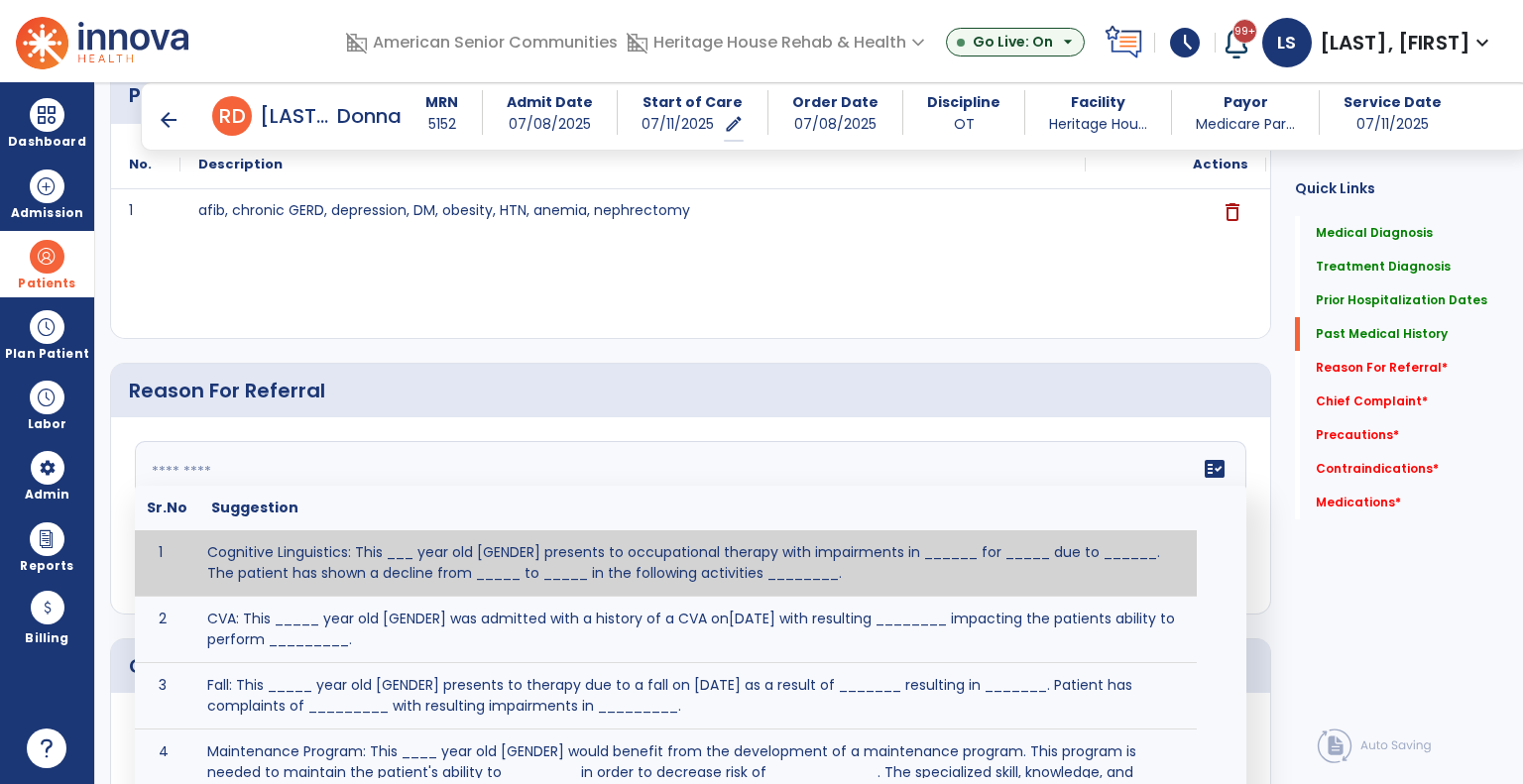 click on "fact_check  Sr.No Suggestion 1 Cognitive Linguistics: This ___ year old [GENDER] presents to occupational therapy with impairments in ______ for _____ due to ______.  The patient has shown a decline from _____ to _____ in the following activities ________. 2 CVA: This _____ year old [GENDER] was admitted with a history of a CVA on[DATE] with resulting ________ impacting the patients ability to perform _________. 3 Fall: This _____ year old [GENDER] presents to therapy due to a fall on [DATE] as a result of _______ resulting in _______.  Patient has complaints of _________ with resulting impairments in _________. 4 5 Fall at Home: This _____ year old [GENDER] fell at home, resulting  in ________.  This has impacted this patient's _______.  As a result of these noted limitations in functional activities, this patient is unable to safely return to home.  This patient requires skilled therapy in order to improve safety and function. 6 7 8 9 10 11" 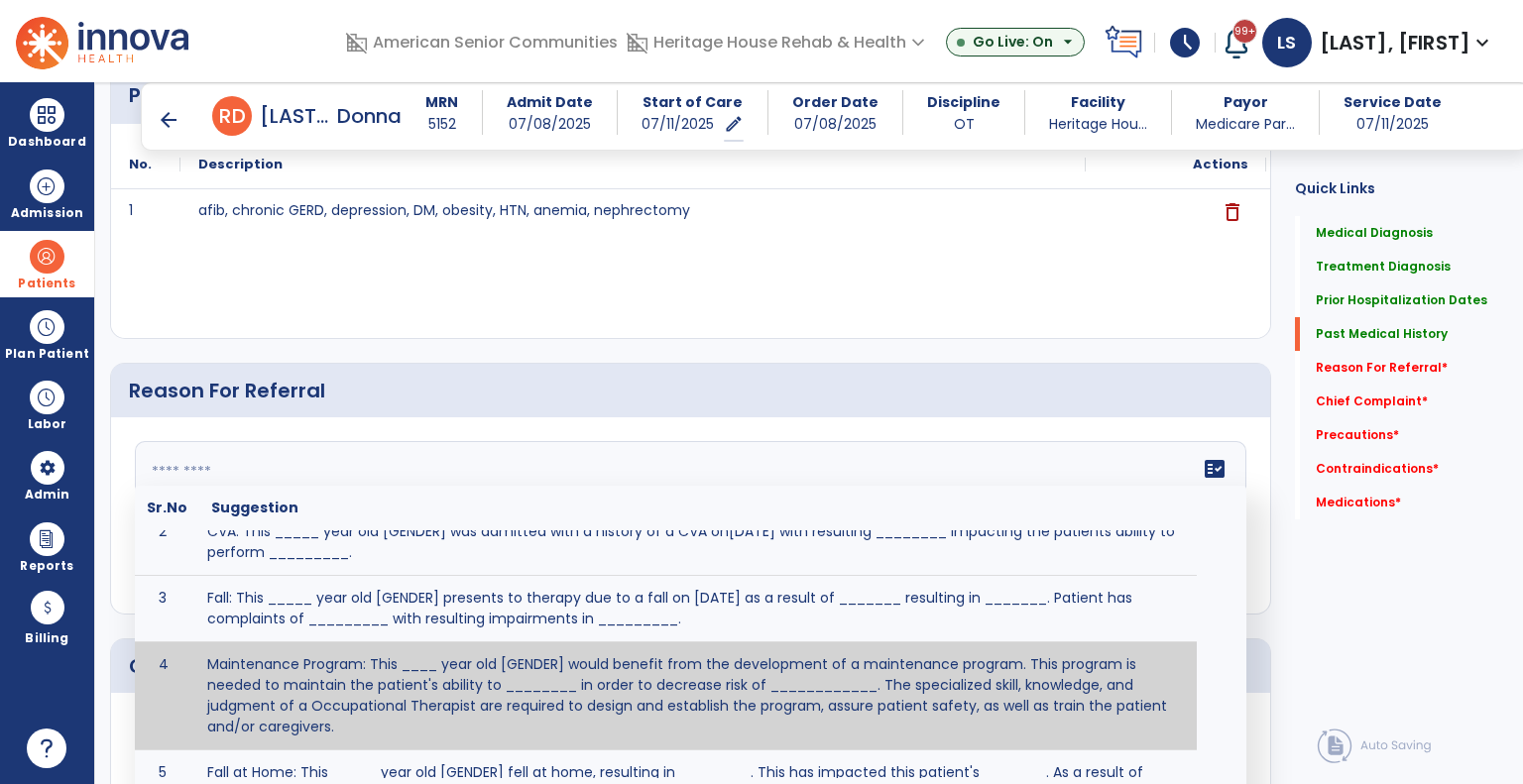 scroll, scrollTop: 297, scrollLeft: 0, axis: vertical 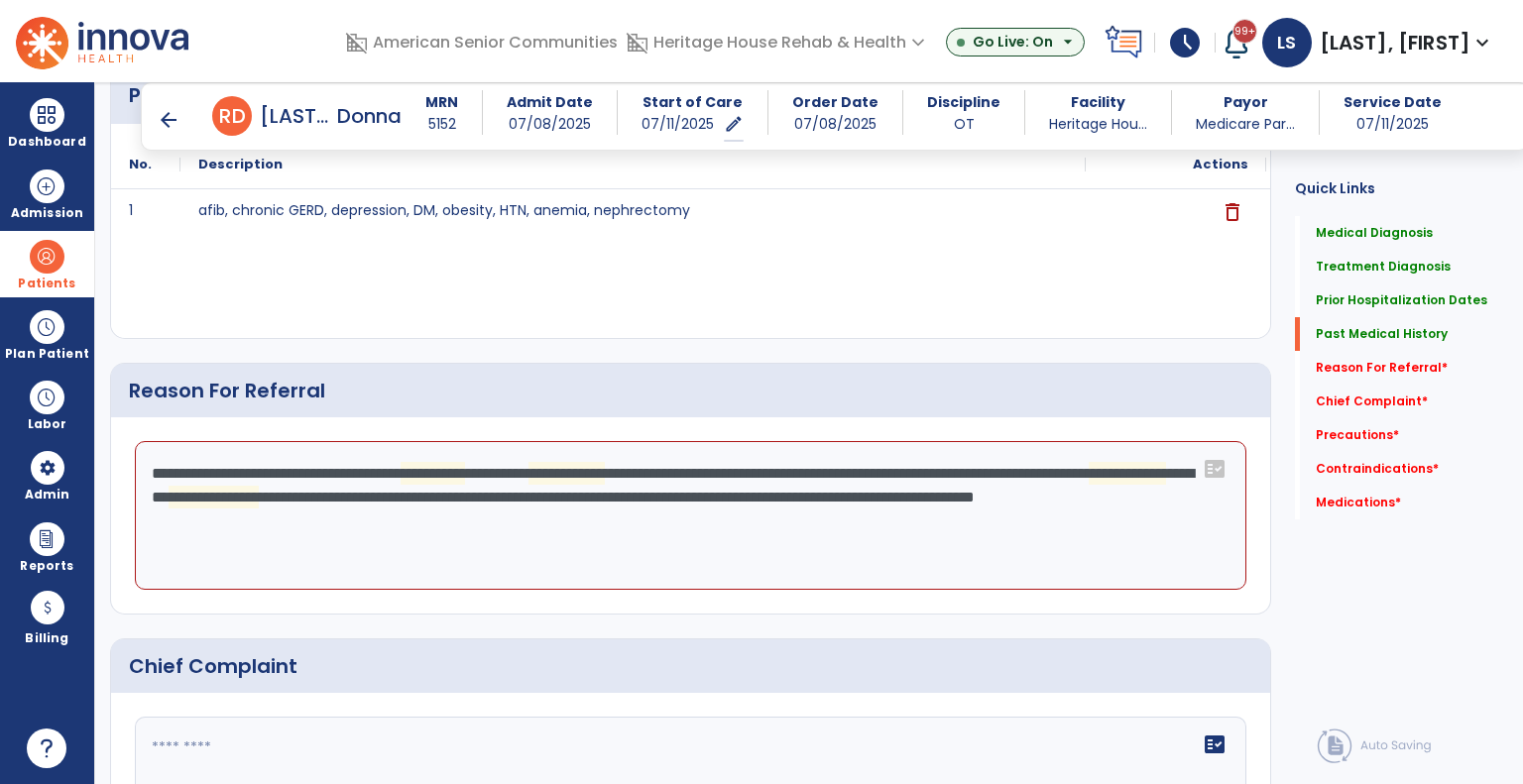 click on "**********" 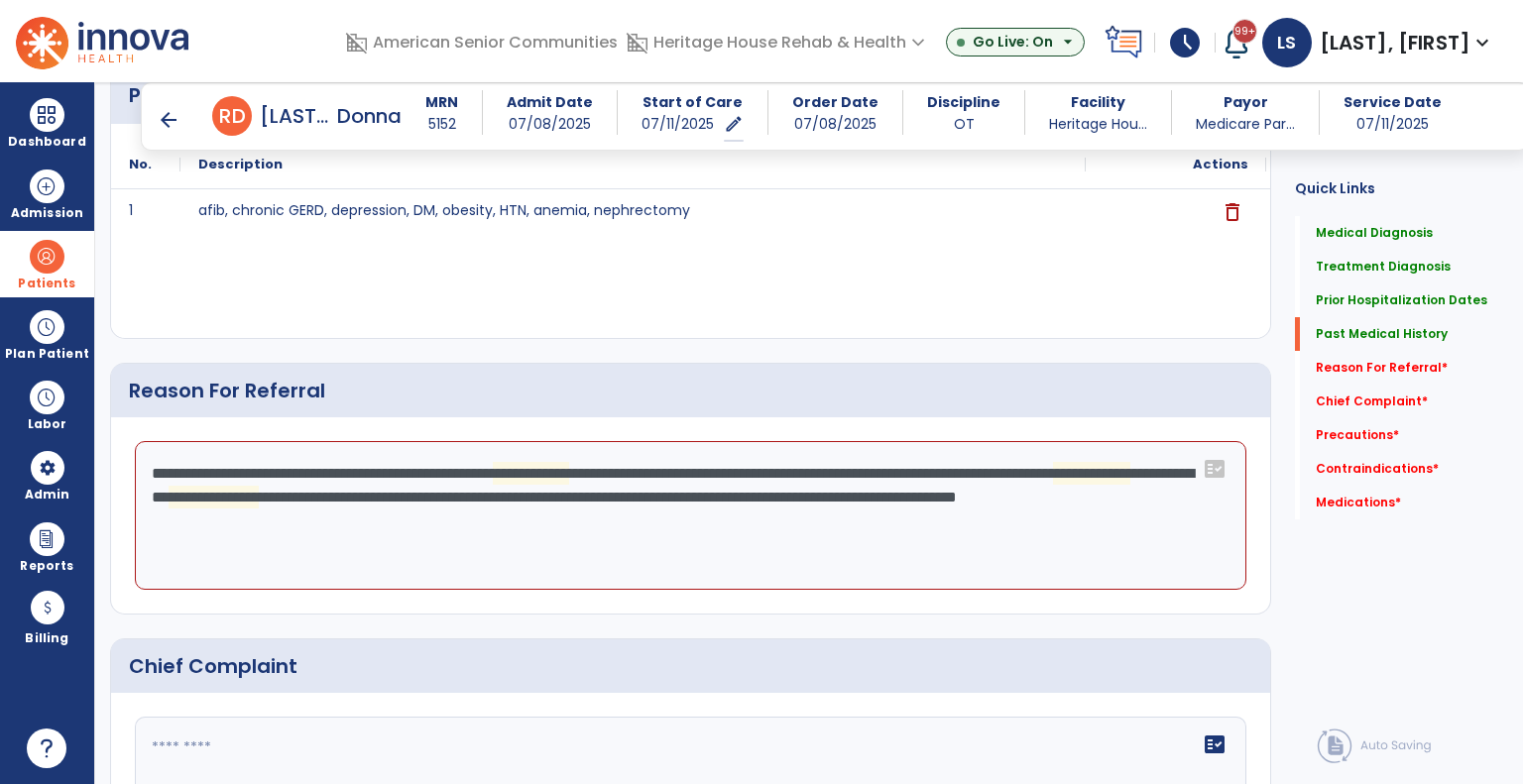 click on "**********" 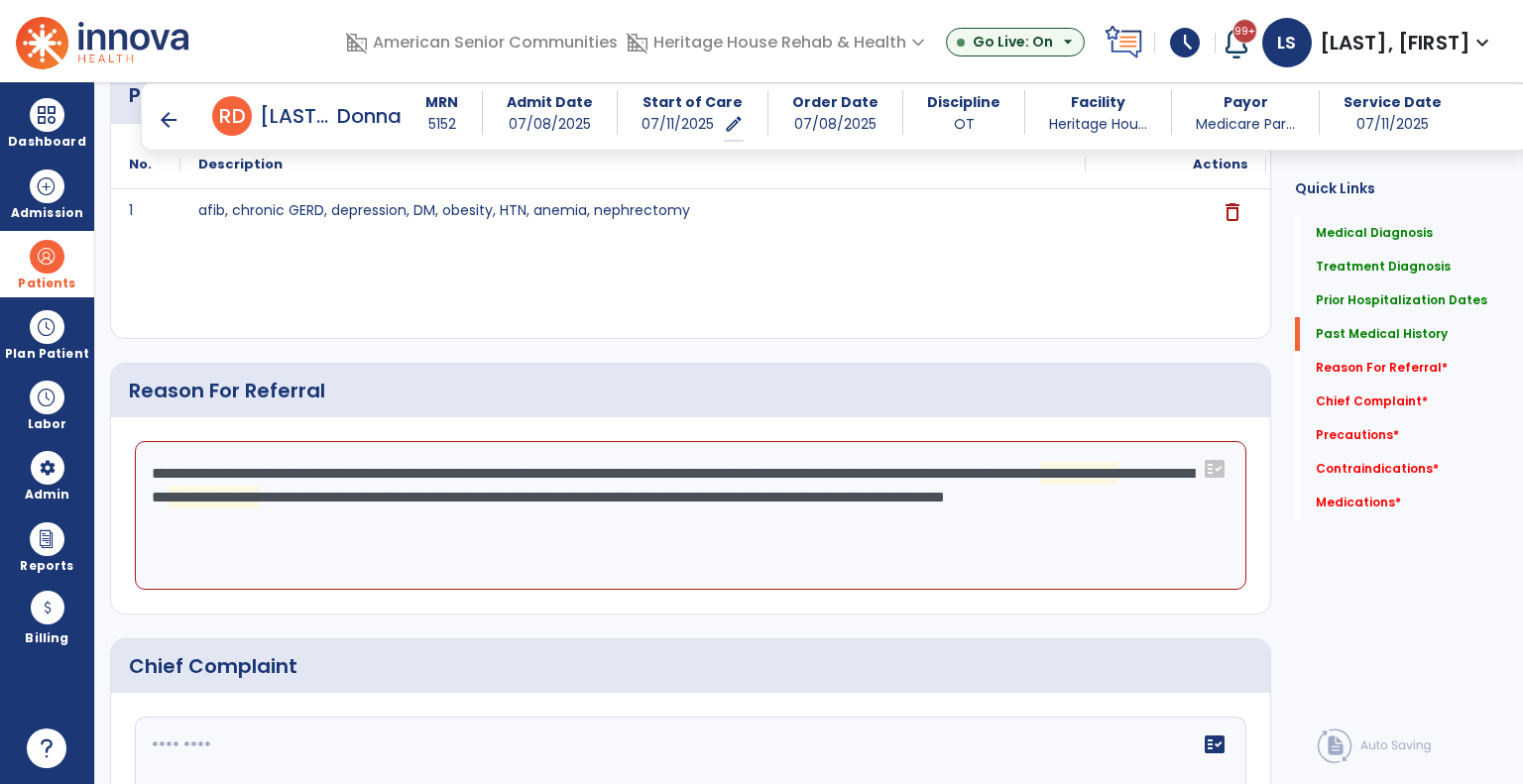 click on "**********" 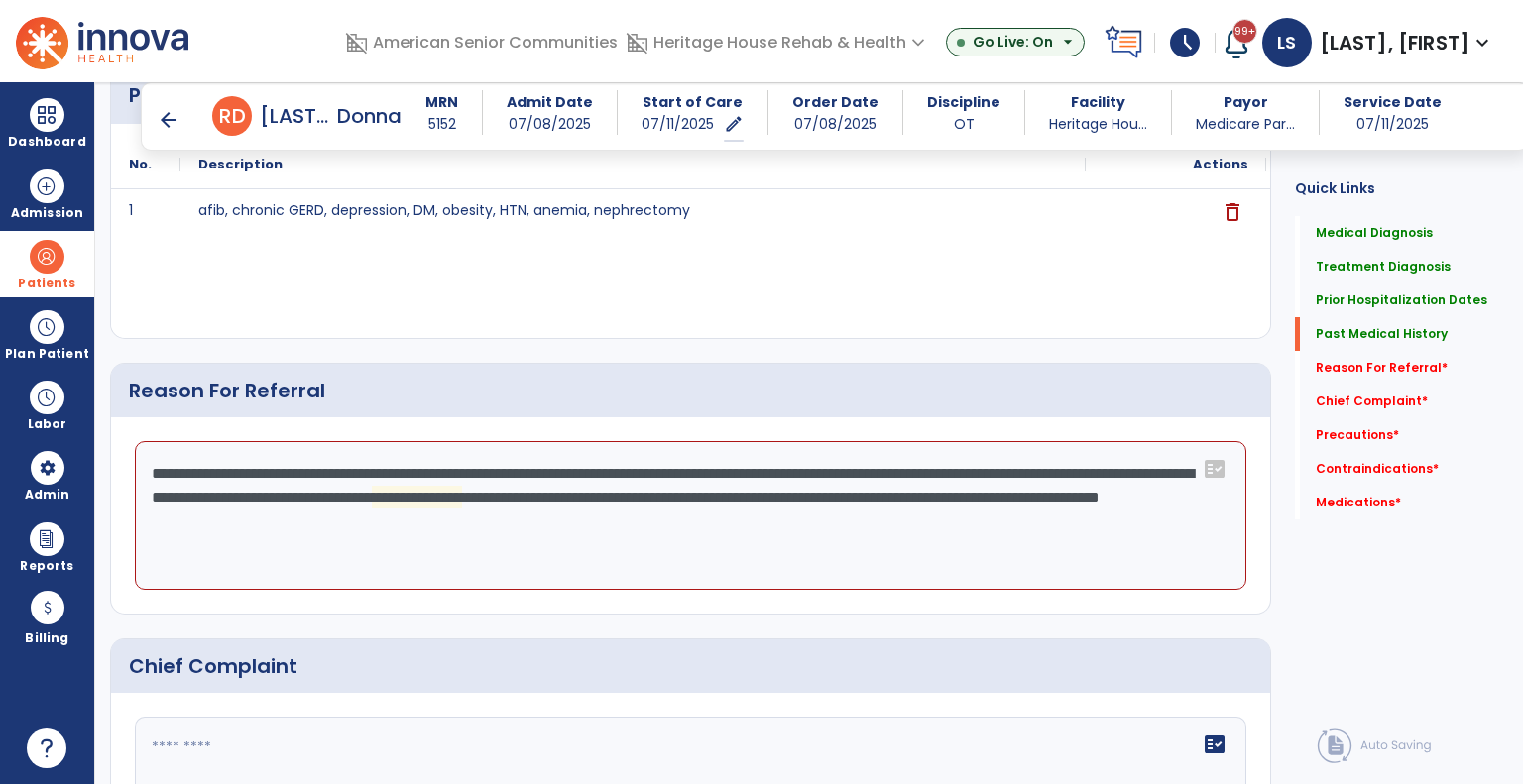 click on "**********" 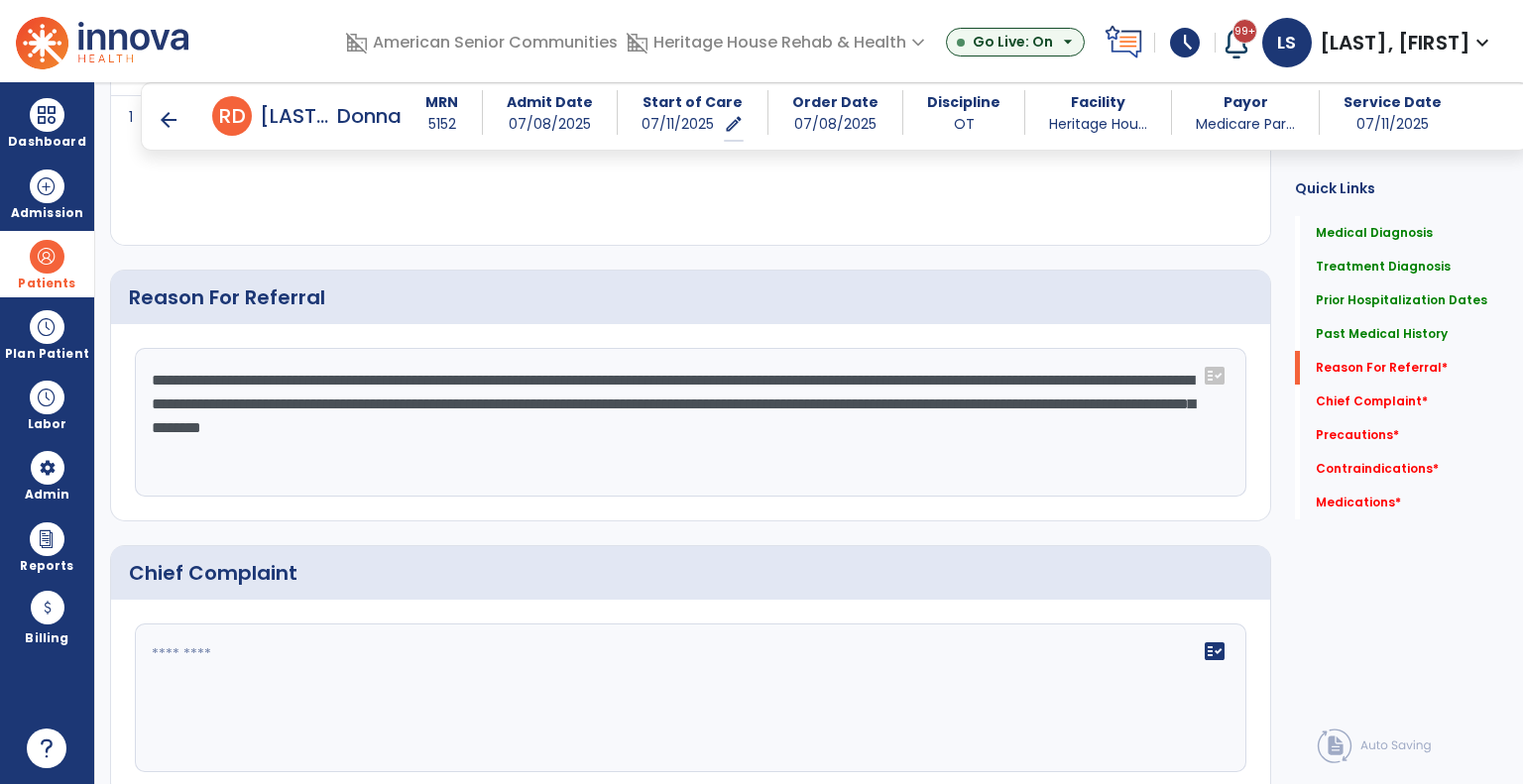 scroll, scrollTop: 1334, scrollLeft: 0, axis: vertical 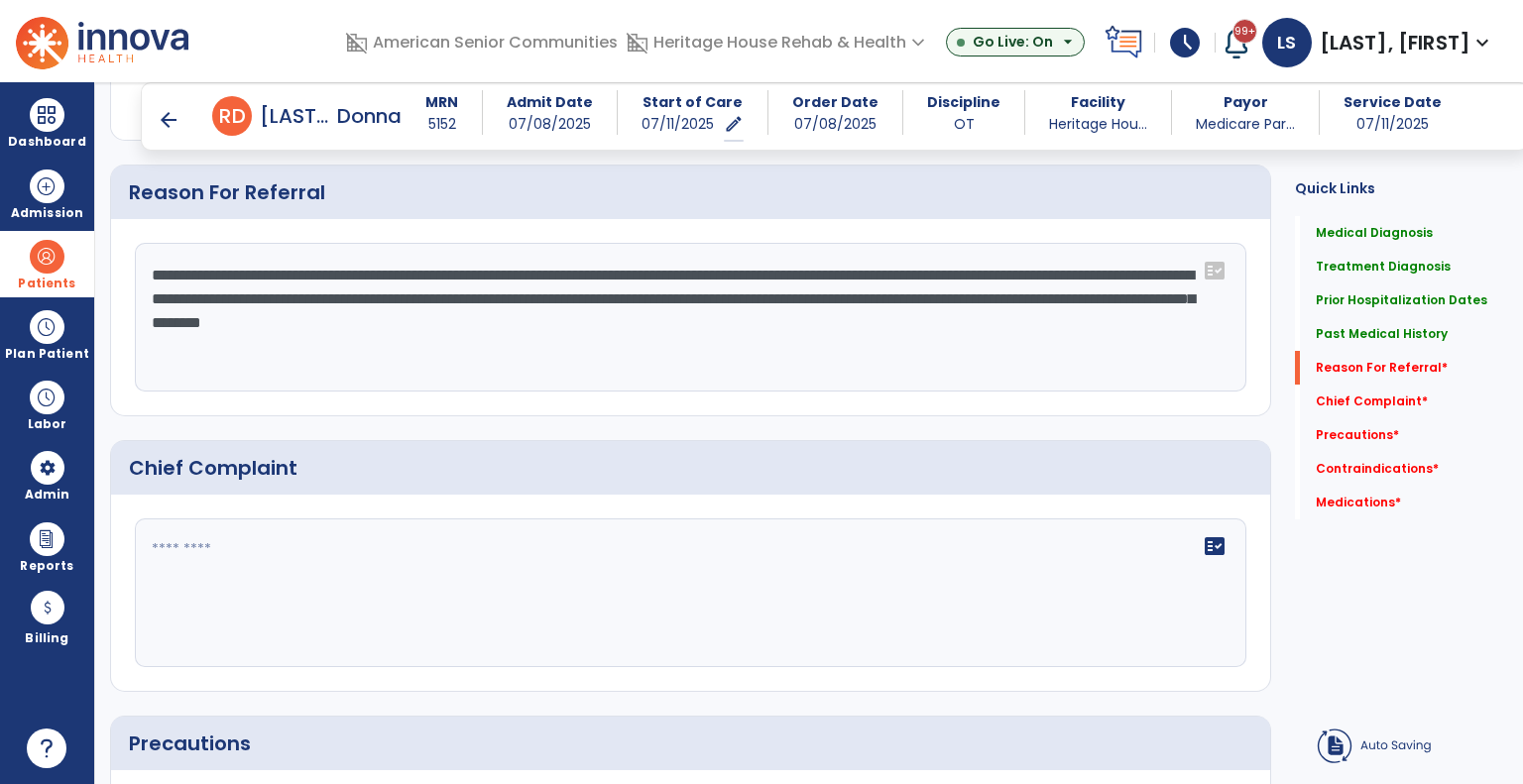 type on "**********" 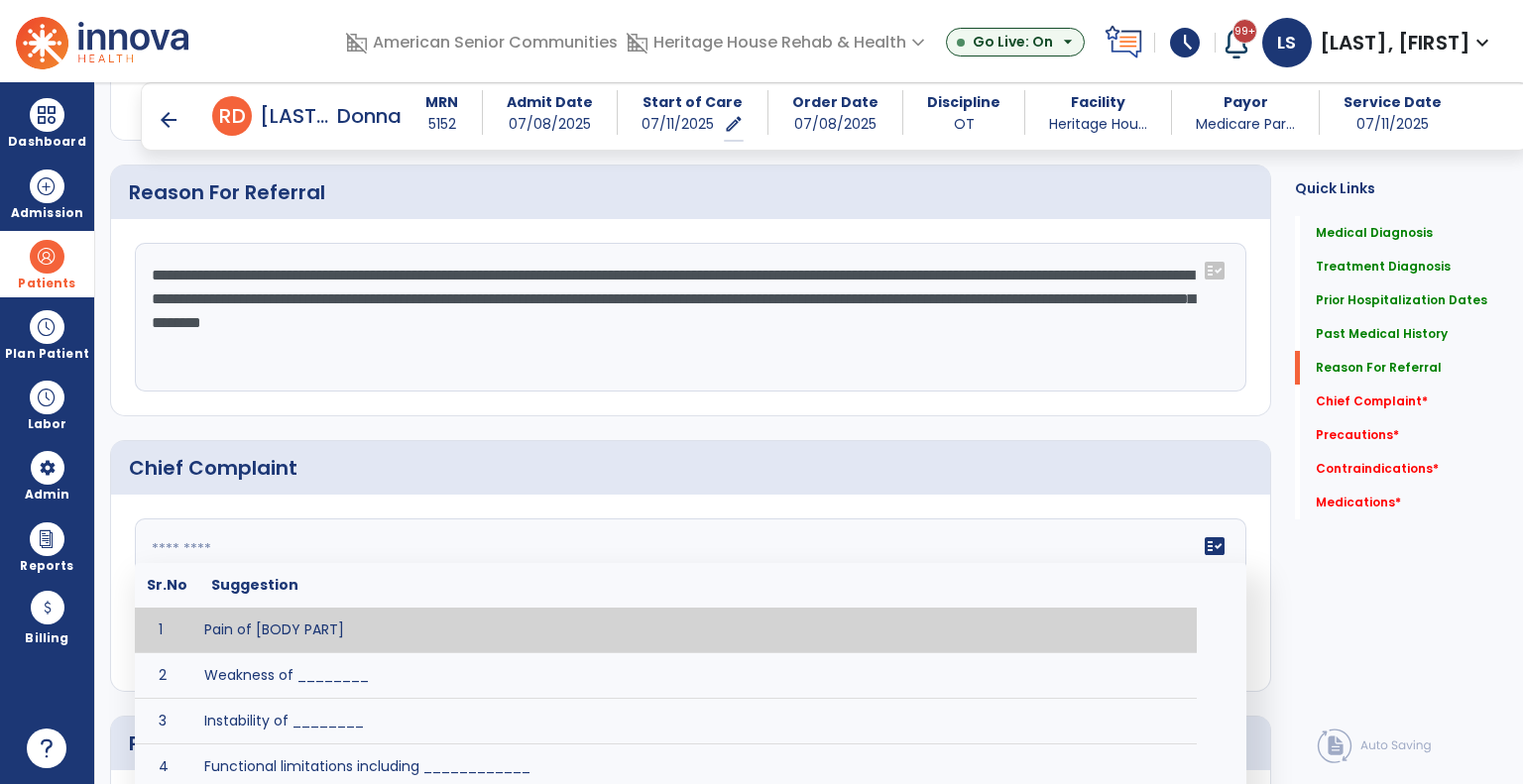 click 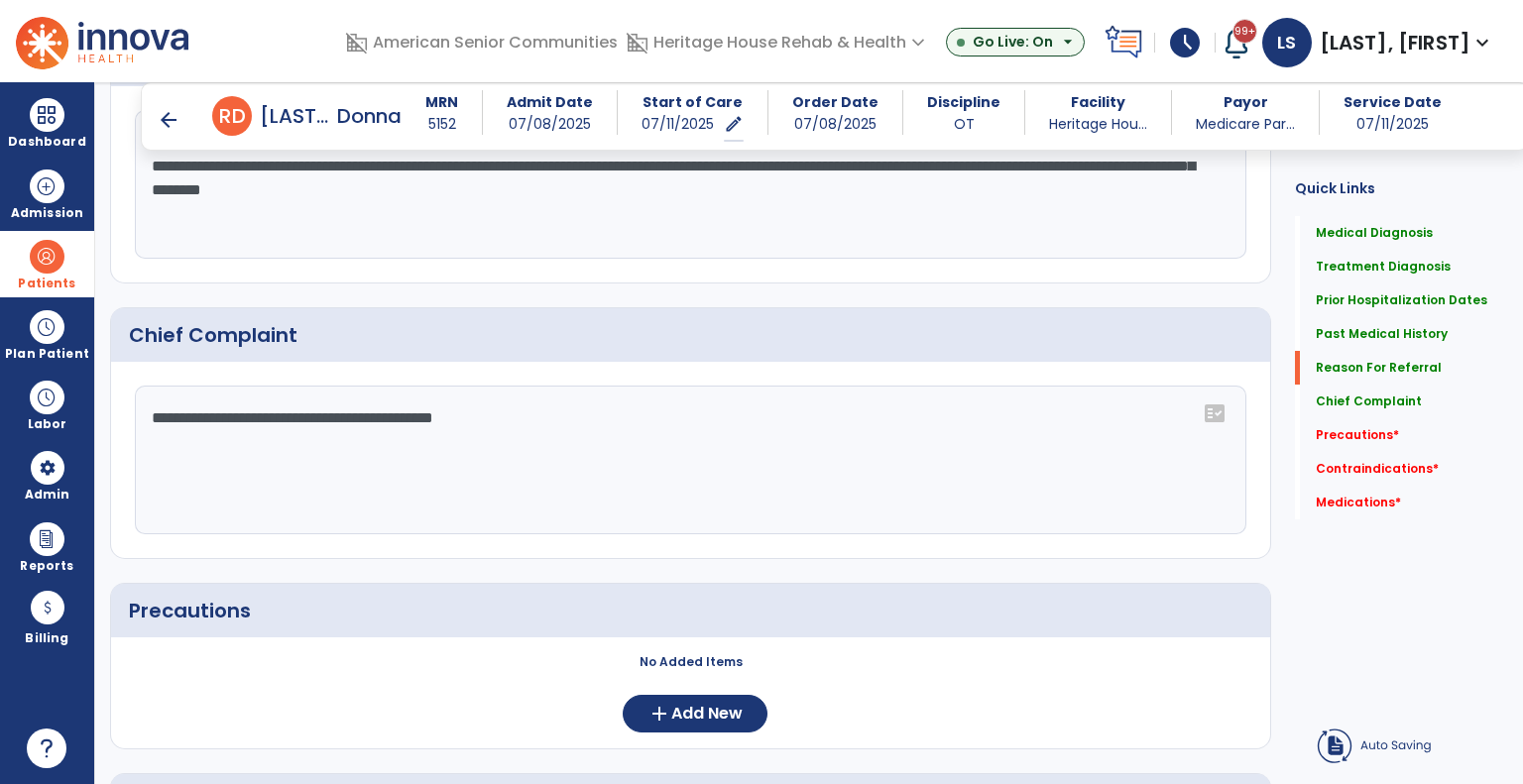 scroll, scrollTop: 1532, scrollLeft: 0, axis: vertical 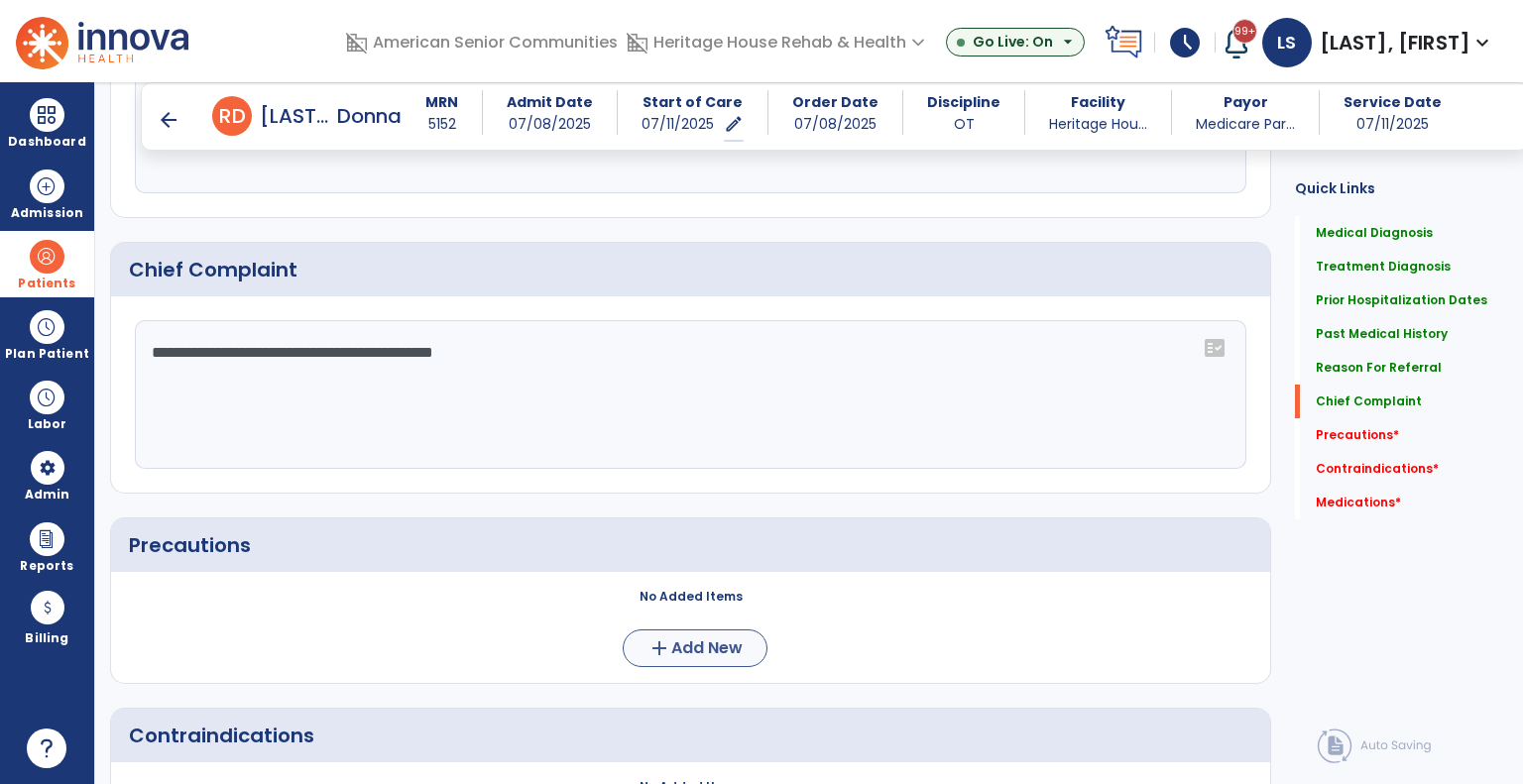 type on "**********" 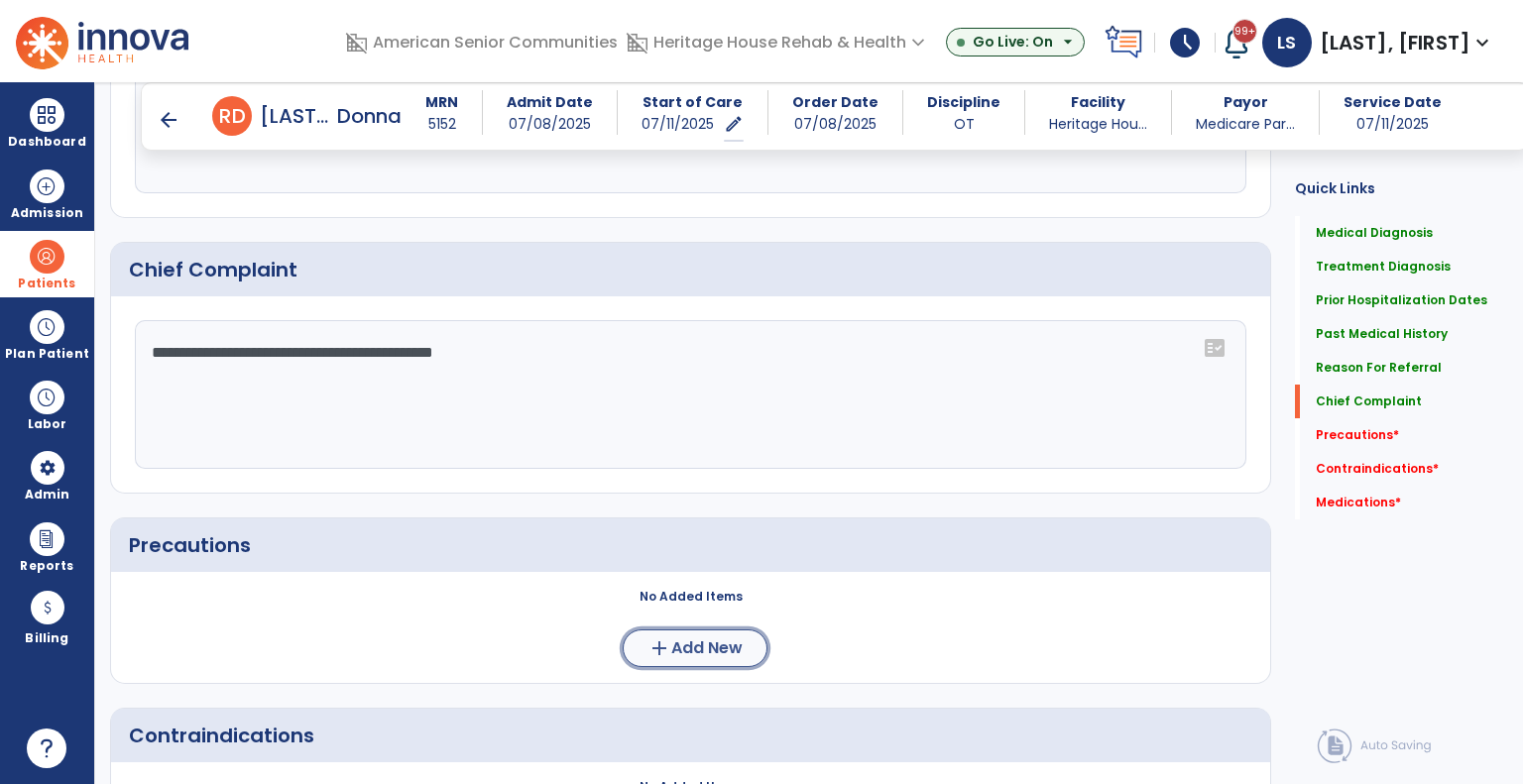 click on "add  Add New" 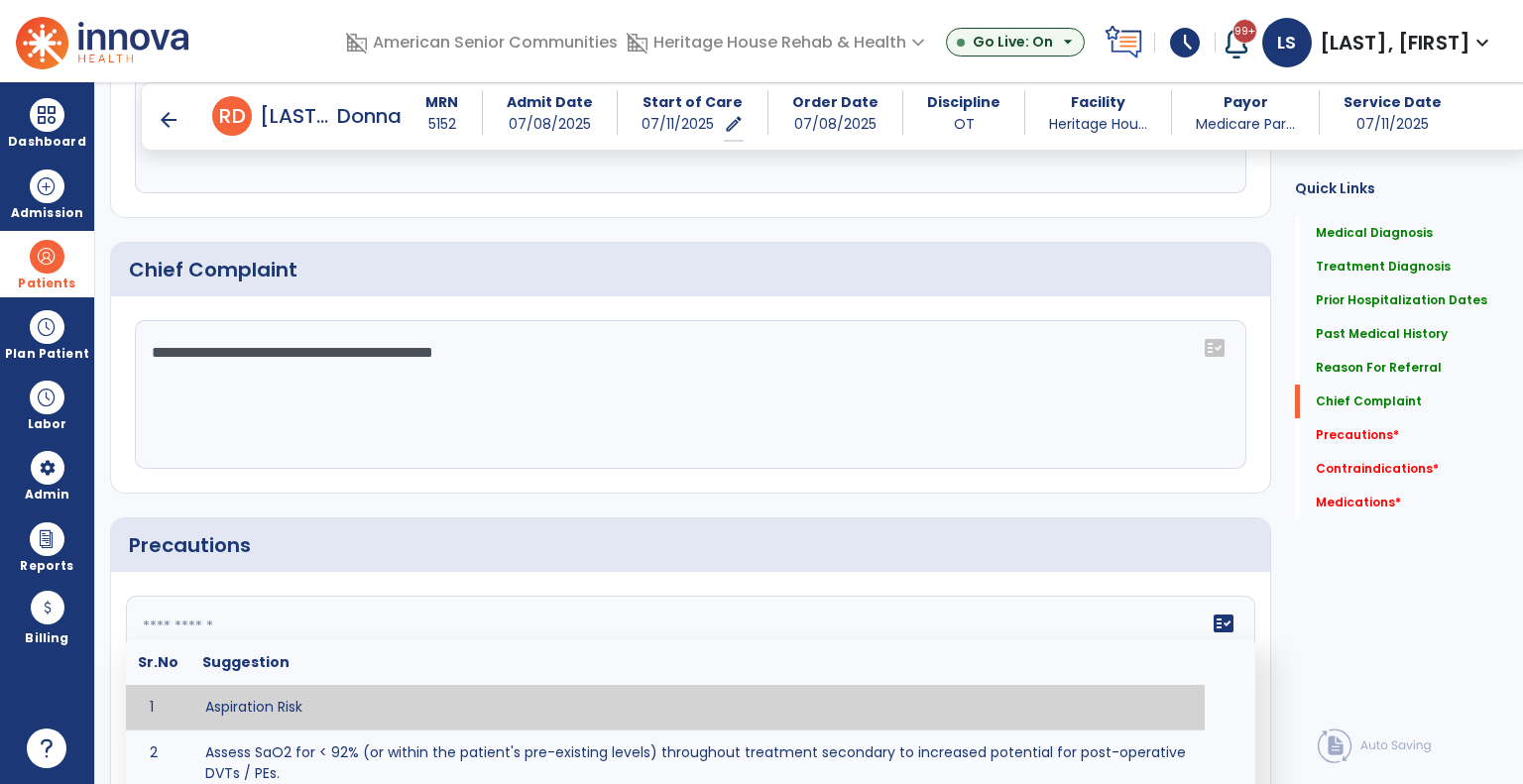 drag, startPoint x: 194, startPoint y: 612, endPoint x: 210, endPoint y: 616, distance: 16.492423 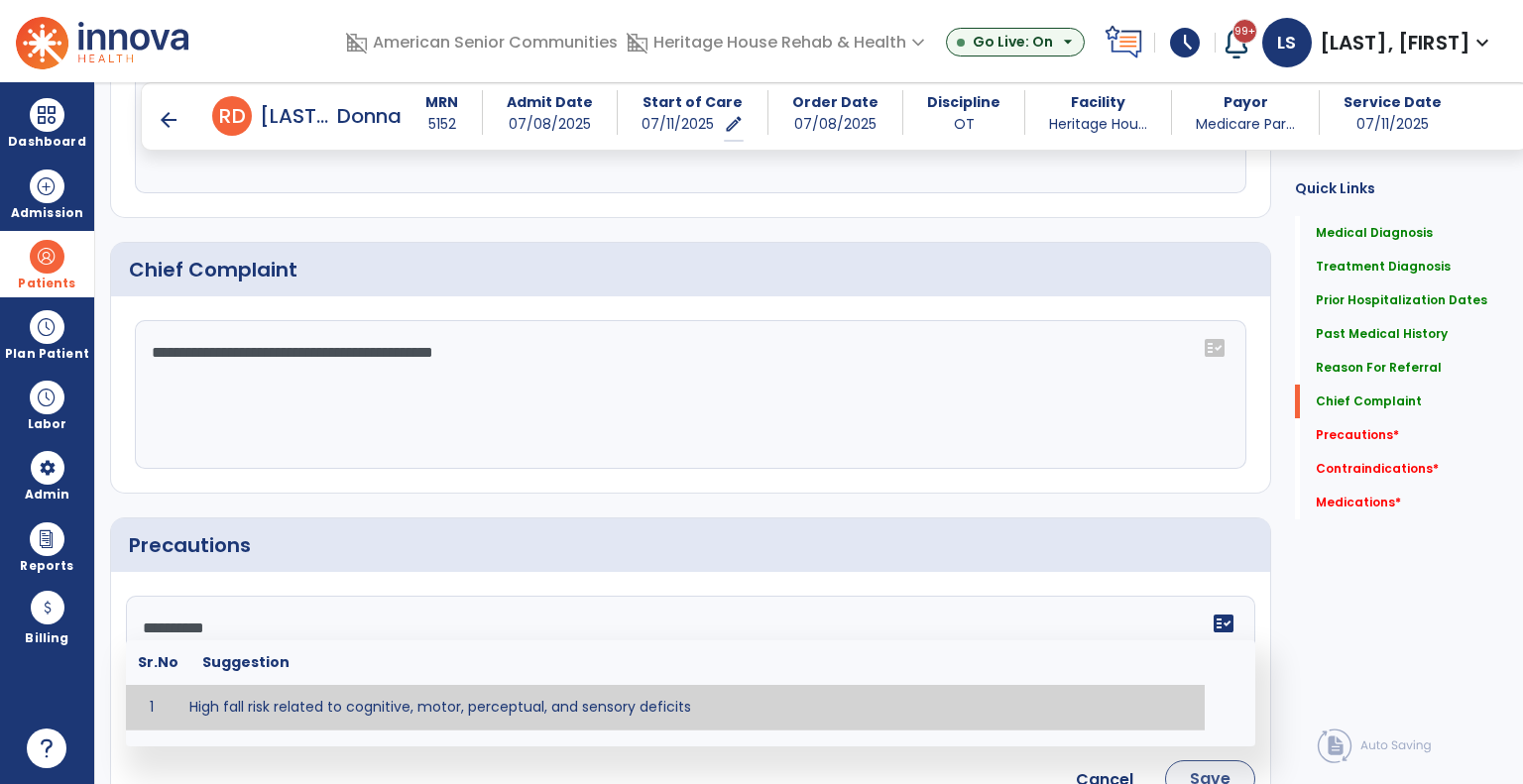 type on "*********" 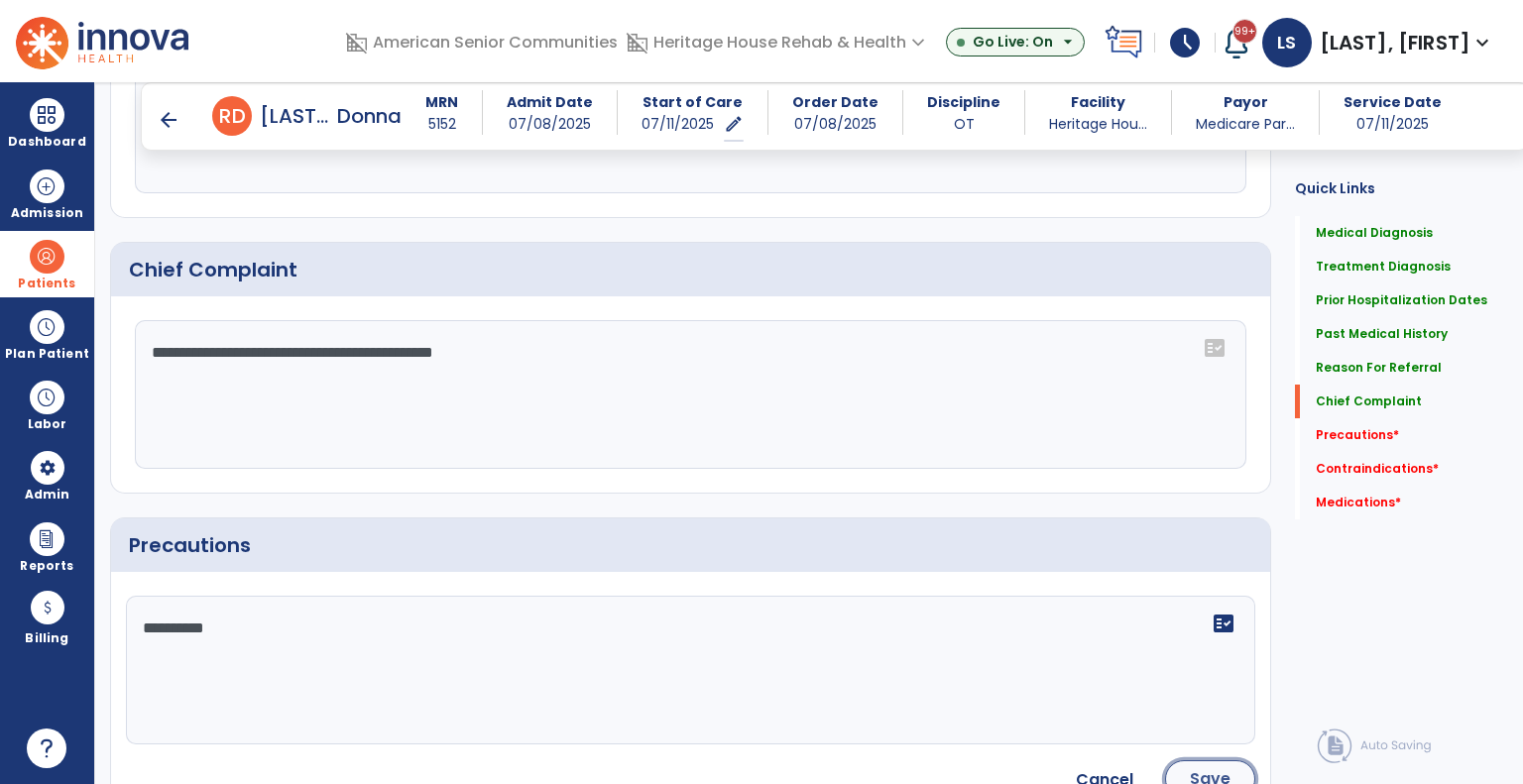 click on "Save" 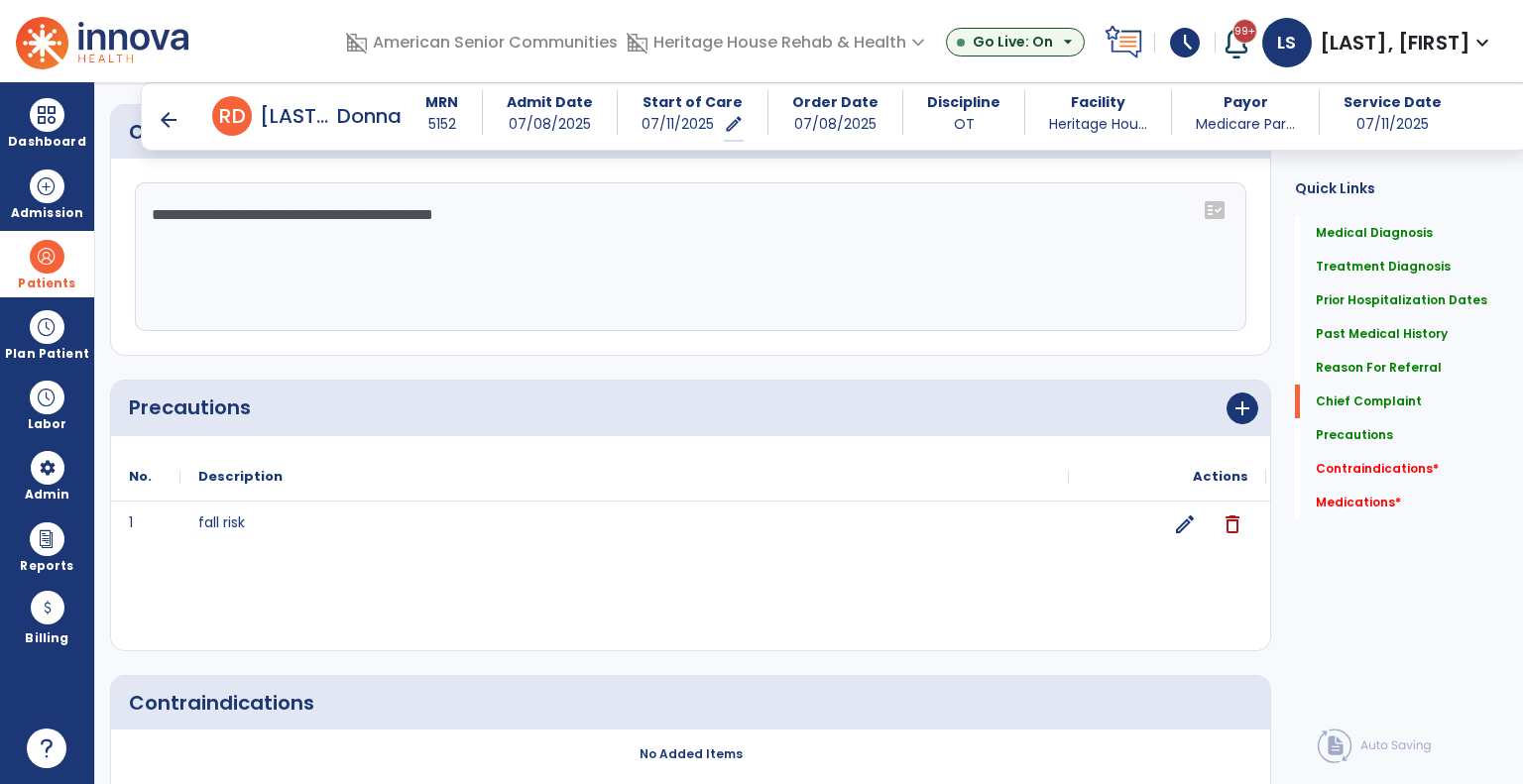 scroll, scrollTop: 1731, scrollLeft: 0, axis: vertical 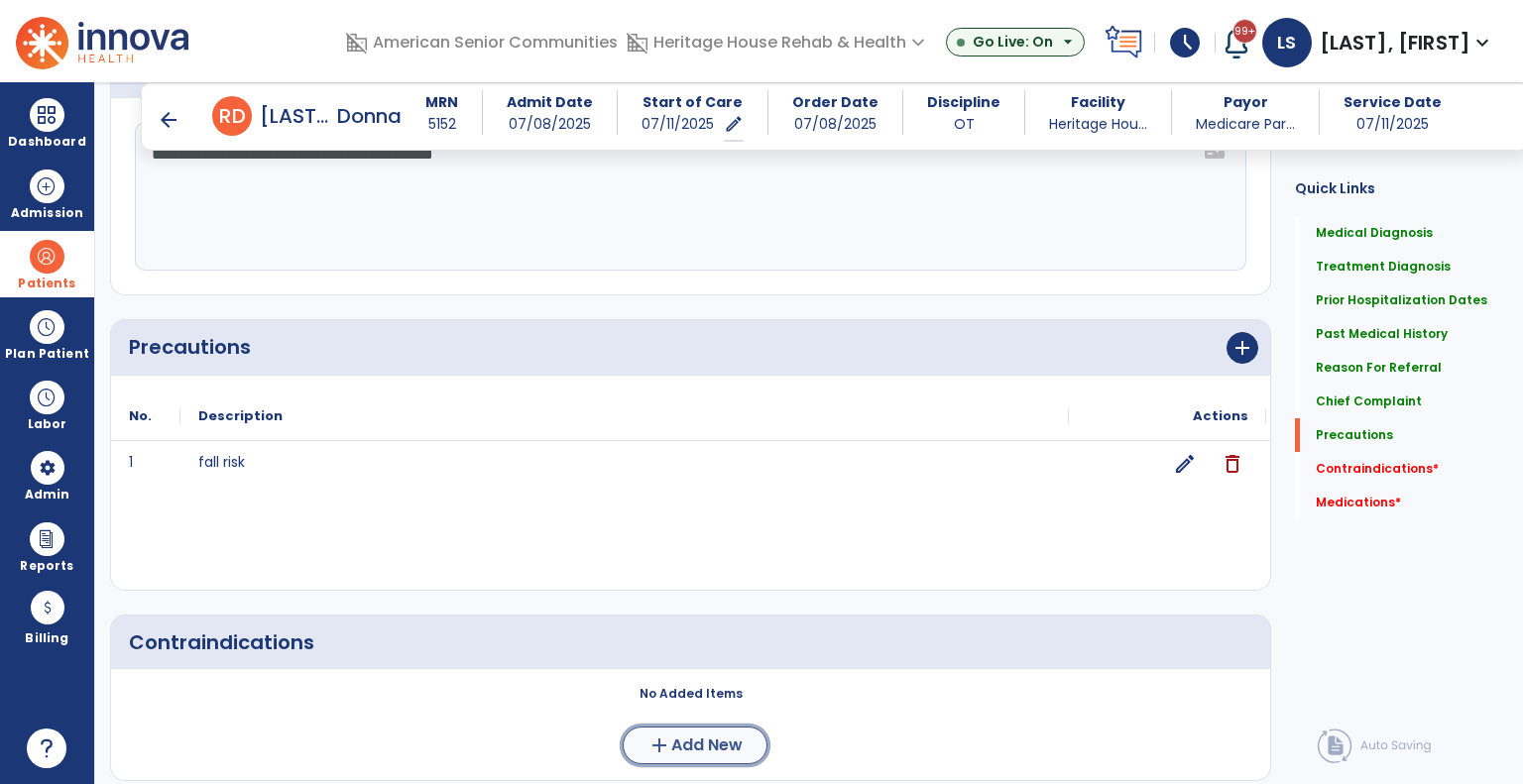 click on "add  Add New" 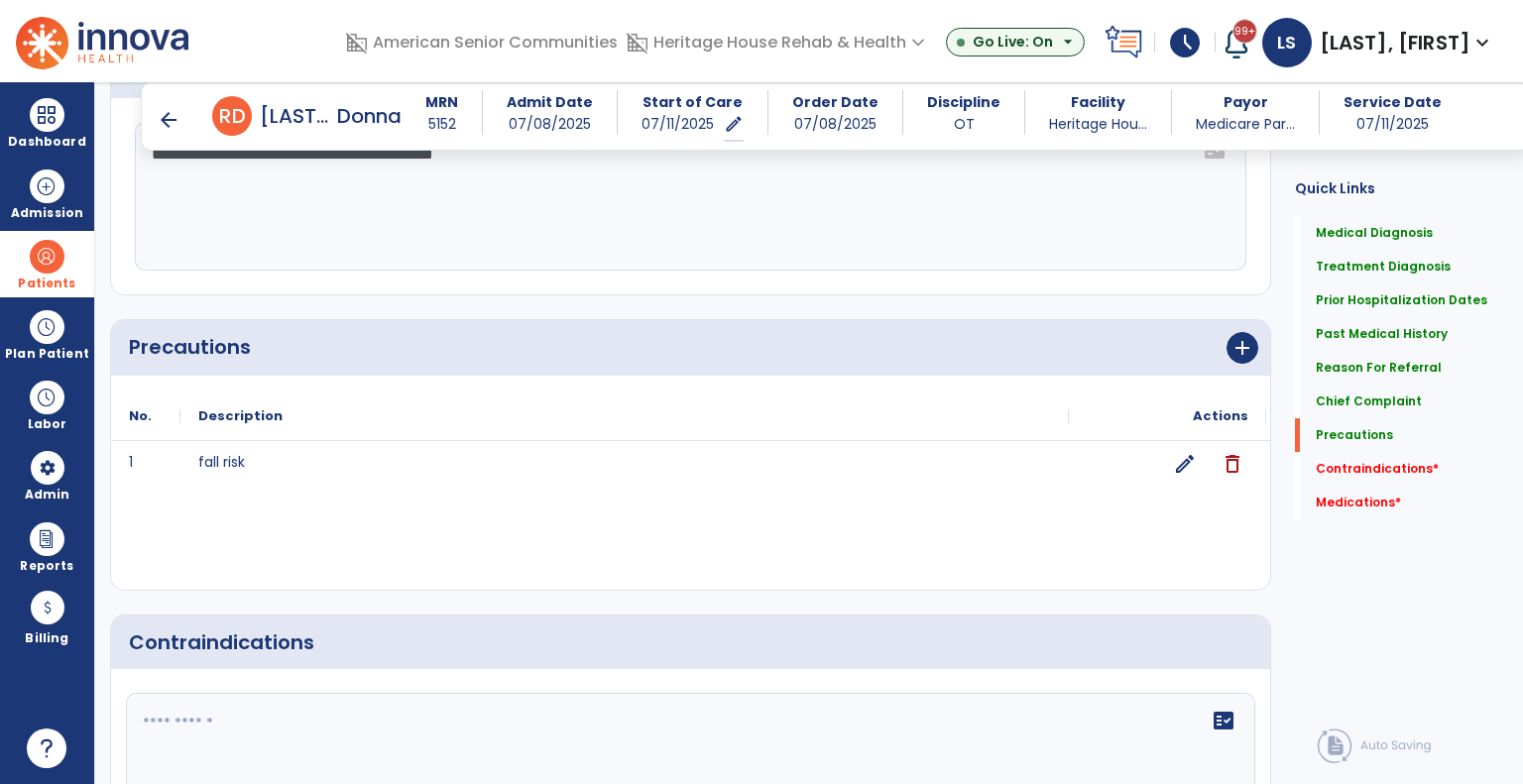 click on "fact_check" 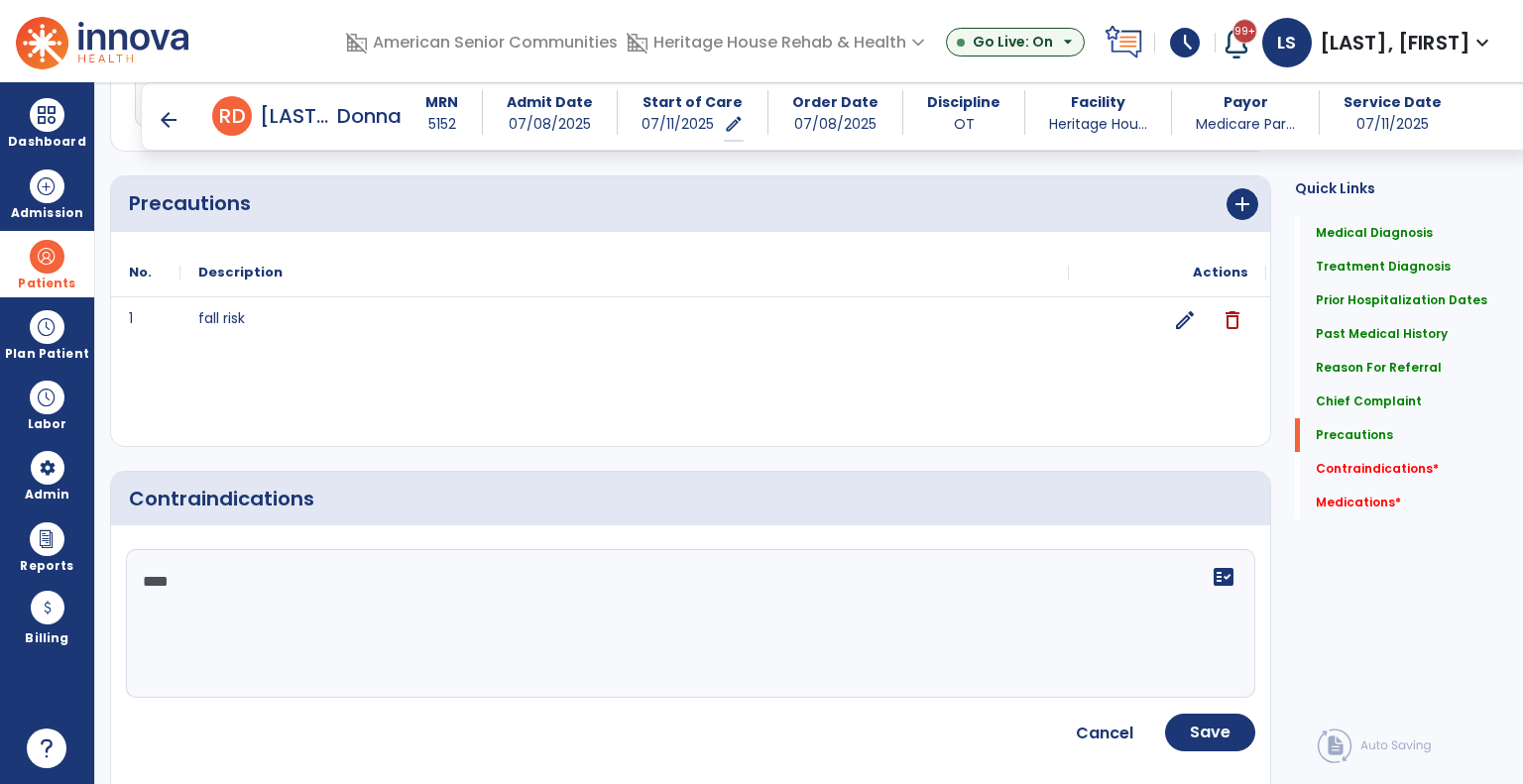 scroll, scrollTop: 1929, scrollLeft: 0, axis: vertical 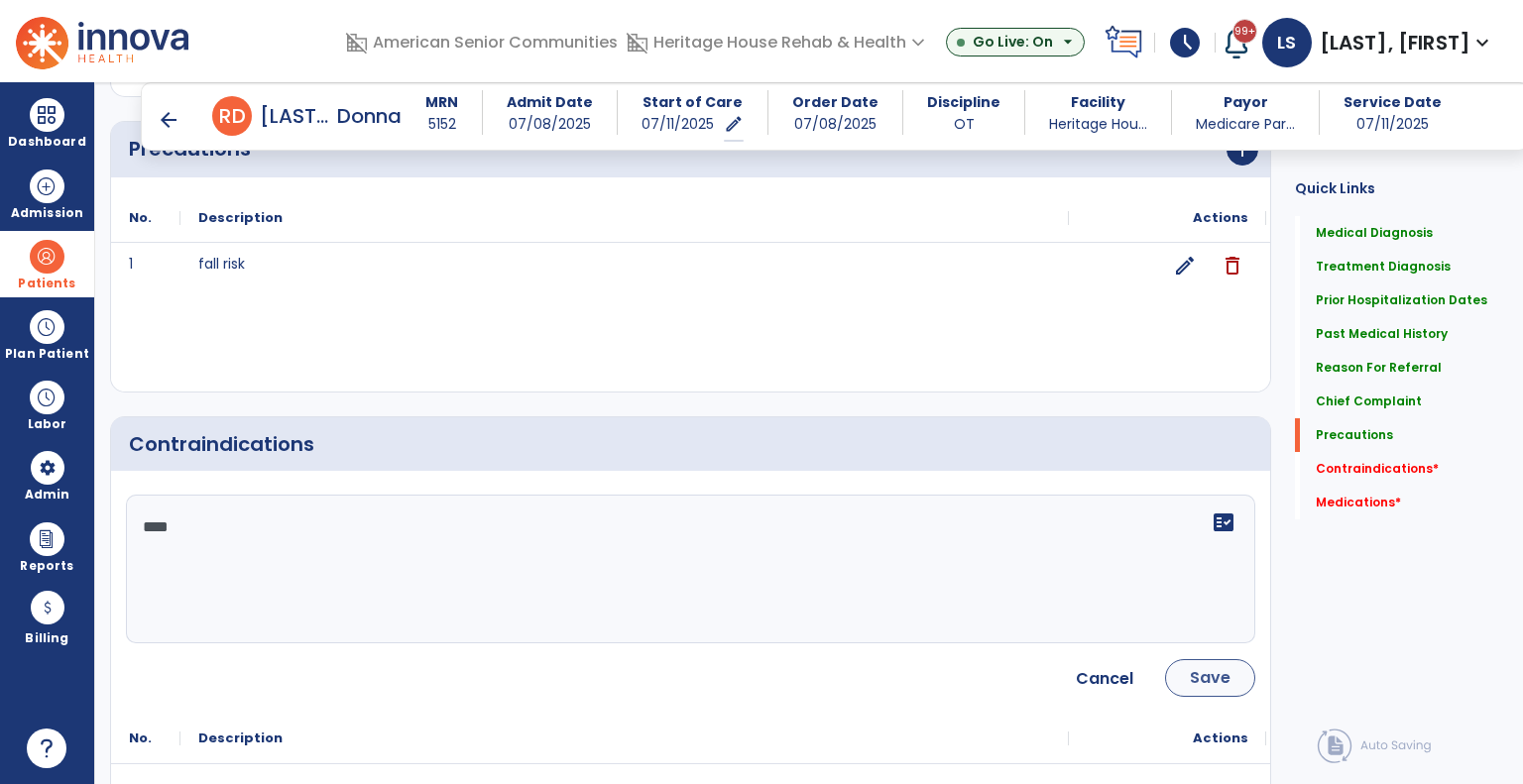 type on "****" 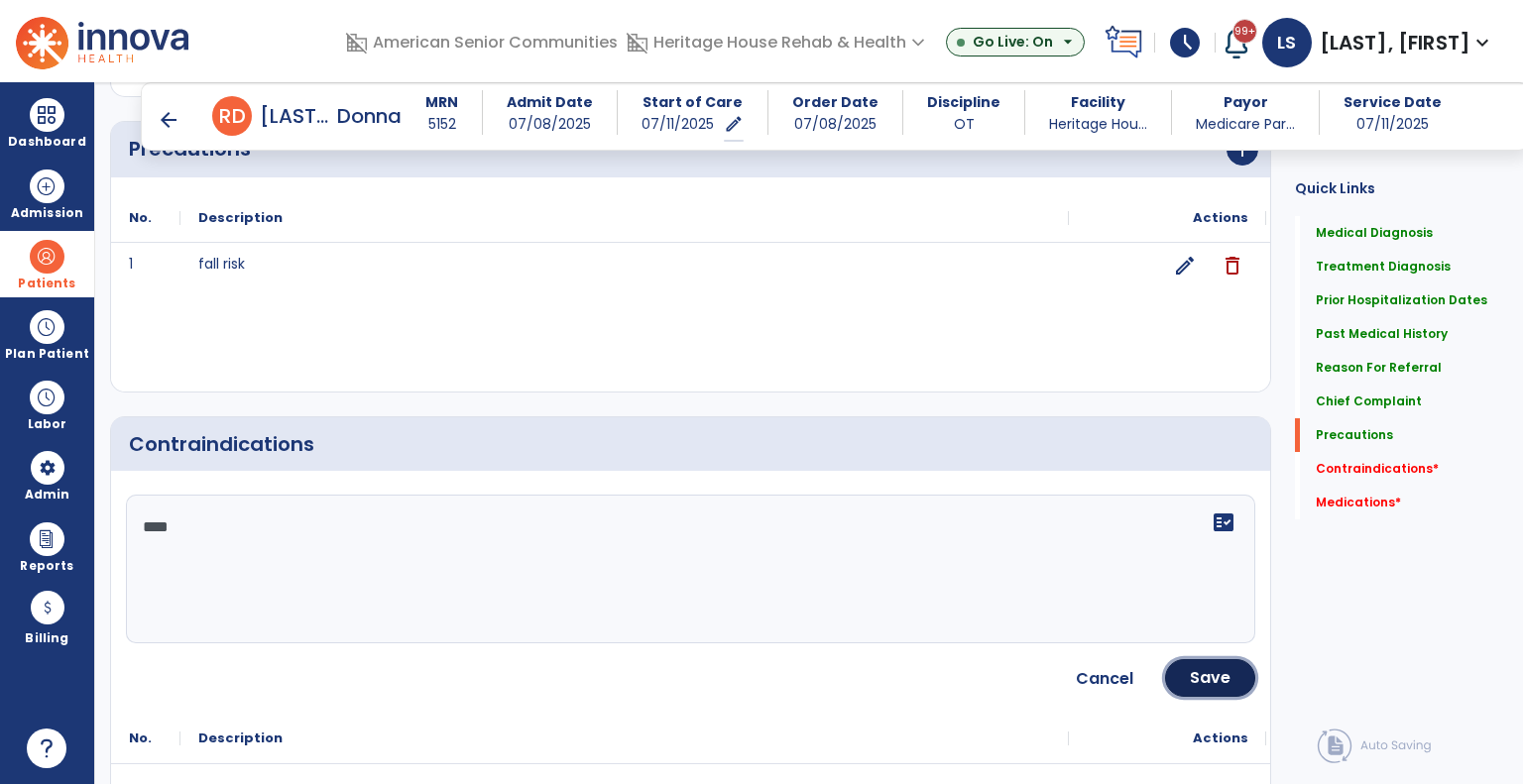 click on "Save" 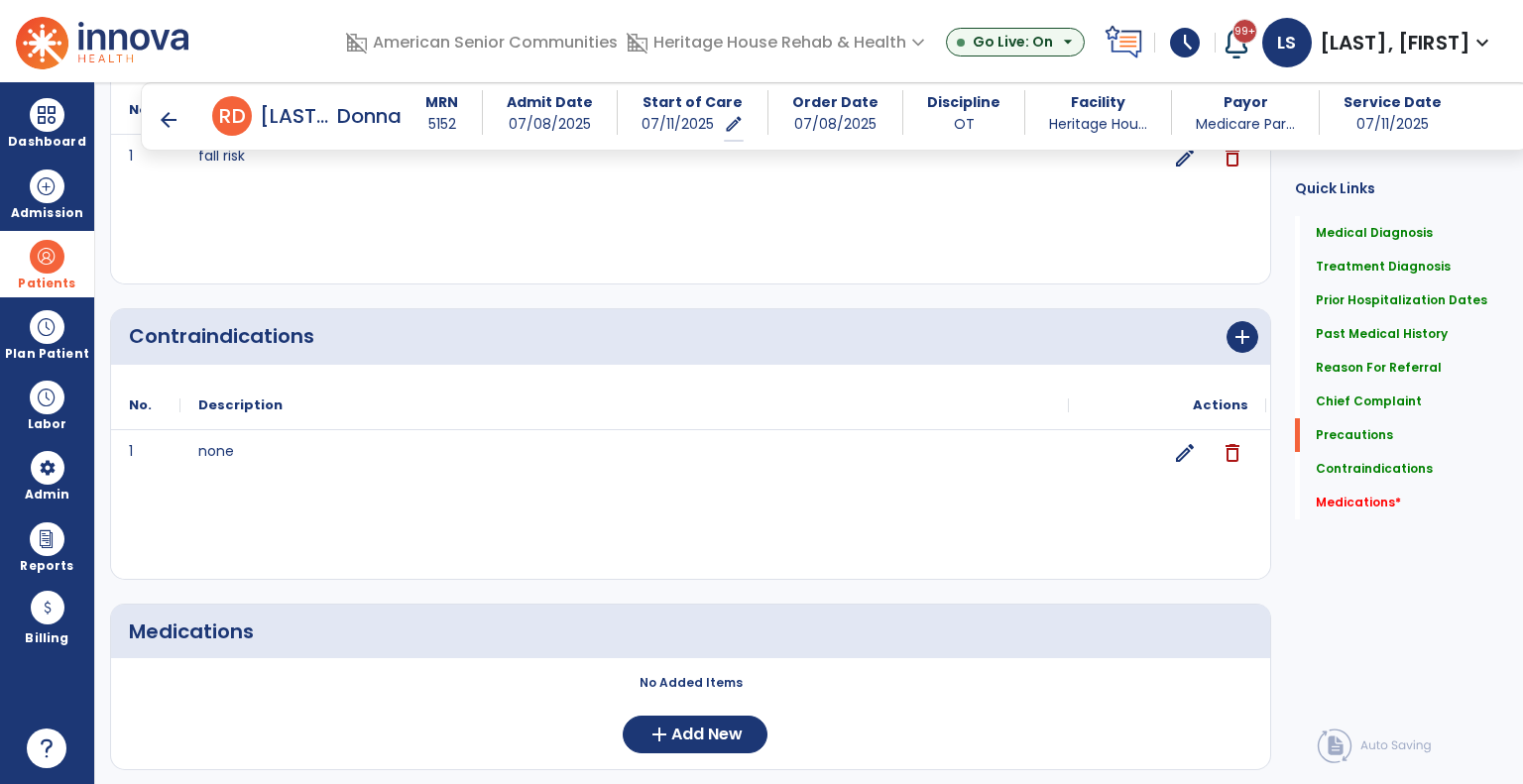 scroll, scrollTop: 2086, scrollLeft: 0, axis: vertical 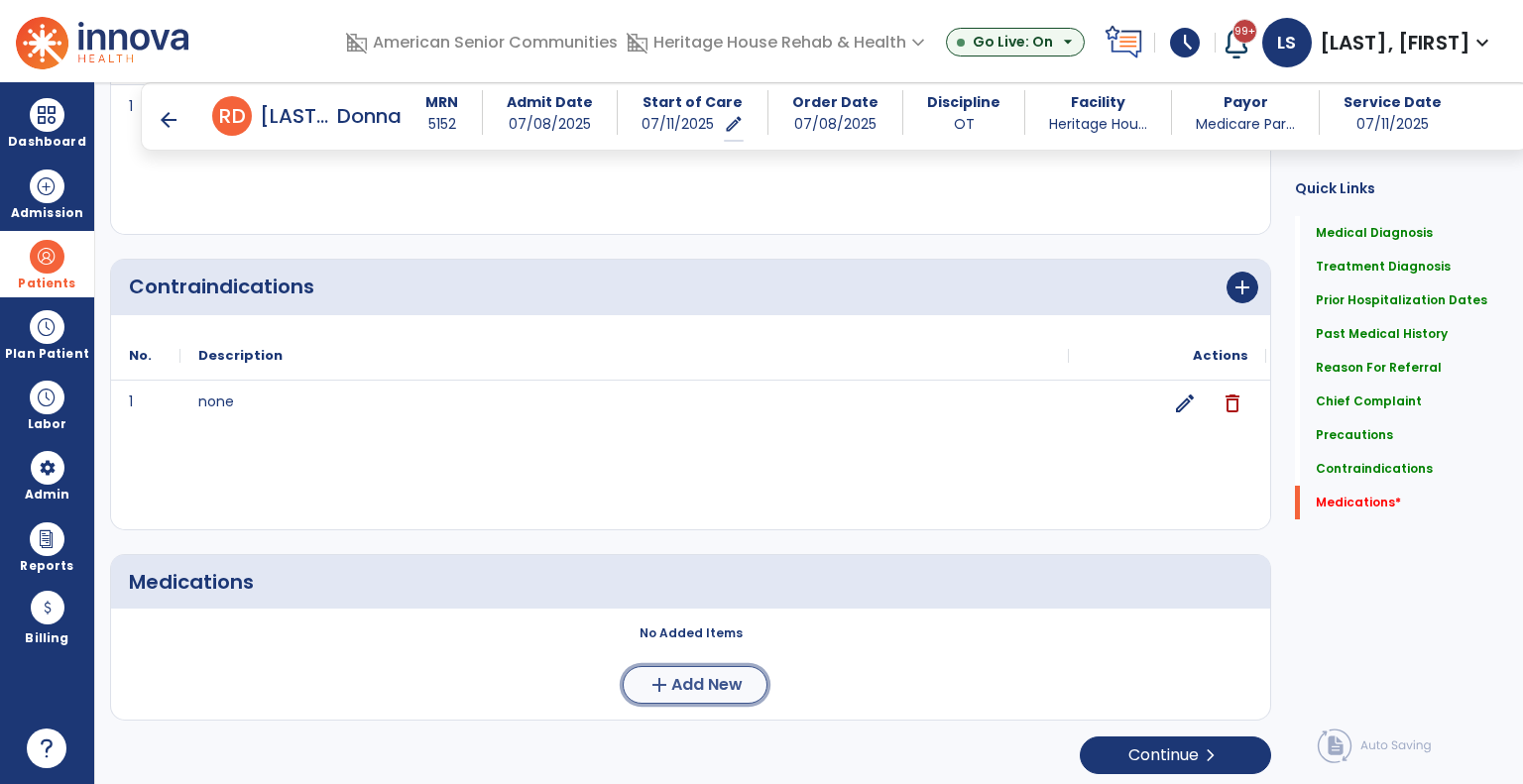 click on "Add New" 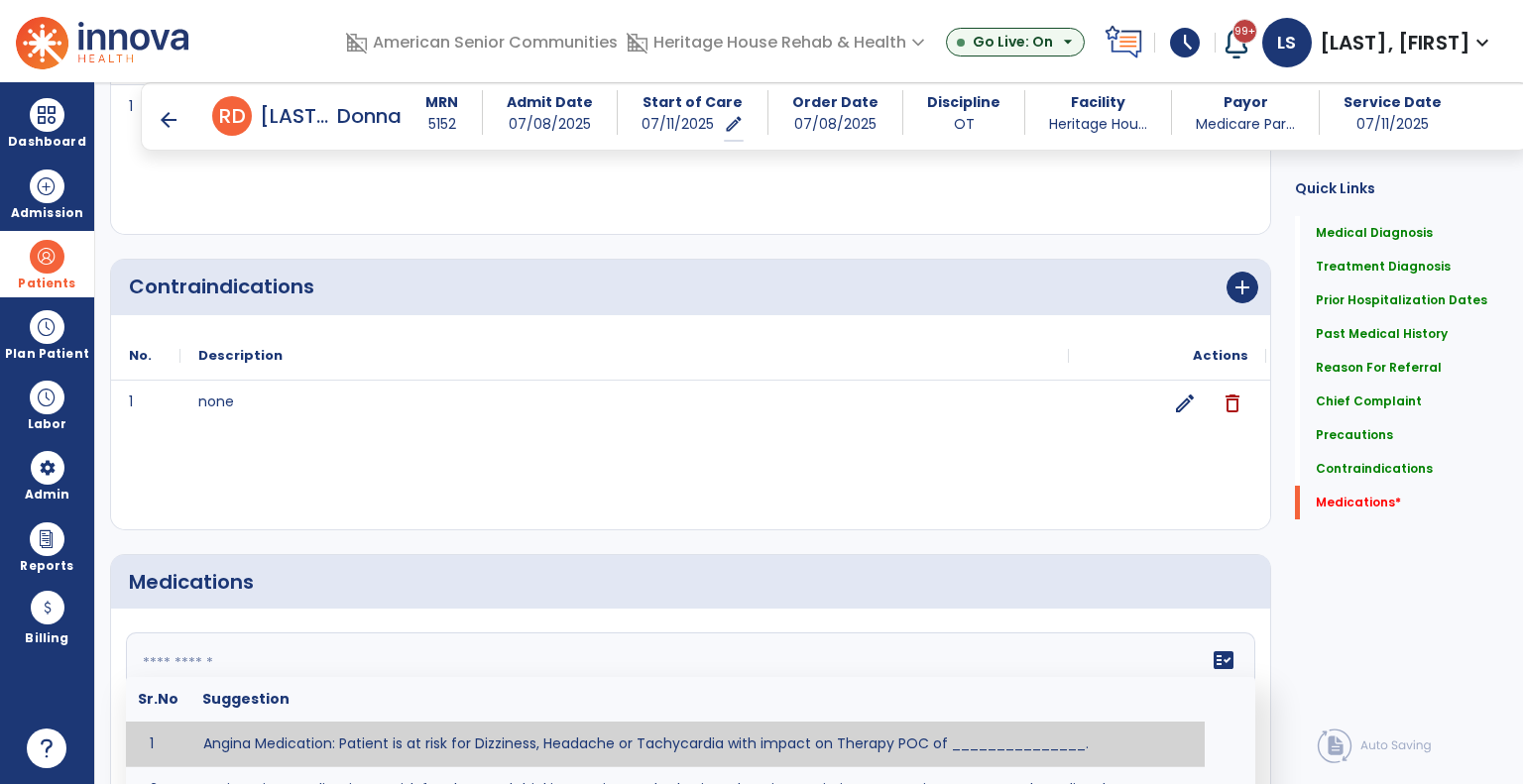 click on "fact_check  Sr.No Suggestion 1 Angina Medication: Patient is at risk for Dizziness, Headache or Tachycardia with impact on Therapy POC of _______________. 2 Anti-Anxiety Medication: at risk for Abnormal thinking, Anxiety, Arrhythmias, Clumsiness, Dizziness, Drowsiness, Dry mouth, GI disturbances, Headache, Increased appetite, Loss of appetite, Orthostatic hypotension, Sedation, Seizures, Tachycardia, Unsteadiness, Weakness or Weight gain with impact on Therapy POC of _____________. 3 Anti-Arrhythmic Agents: at risk for Arrhythmias, Confusion, EKG changes, Hallucinations, Hepatotoxicity, Increased blood pressure, Increased heart rate, Lethargy or Toxicity with impact on Therapy POC of 4 Anti-Coagulant medications: with potential risk for hemorrhage (including rectal bleeding and coughing up blood), and heparin-induced thrombocytopenia (HIT syndrome). Potential impact on therapy progress includes _________. 5 6 7 8 Aspirin for ______________. 9 10 11 12 13 14 15 16 17 18 19 20 21 22 23 24" 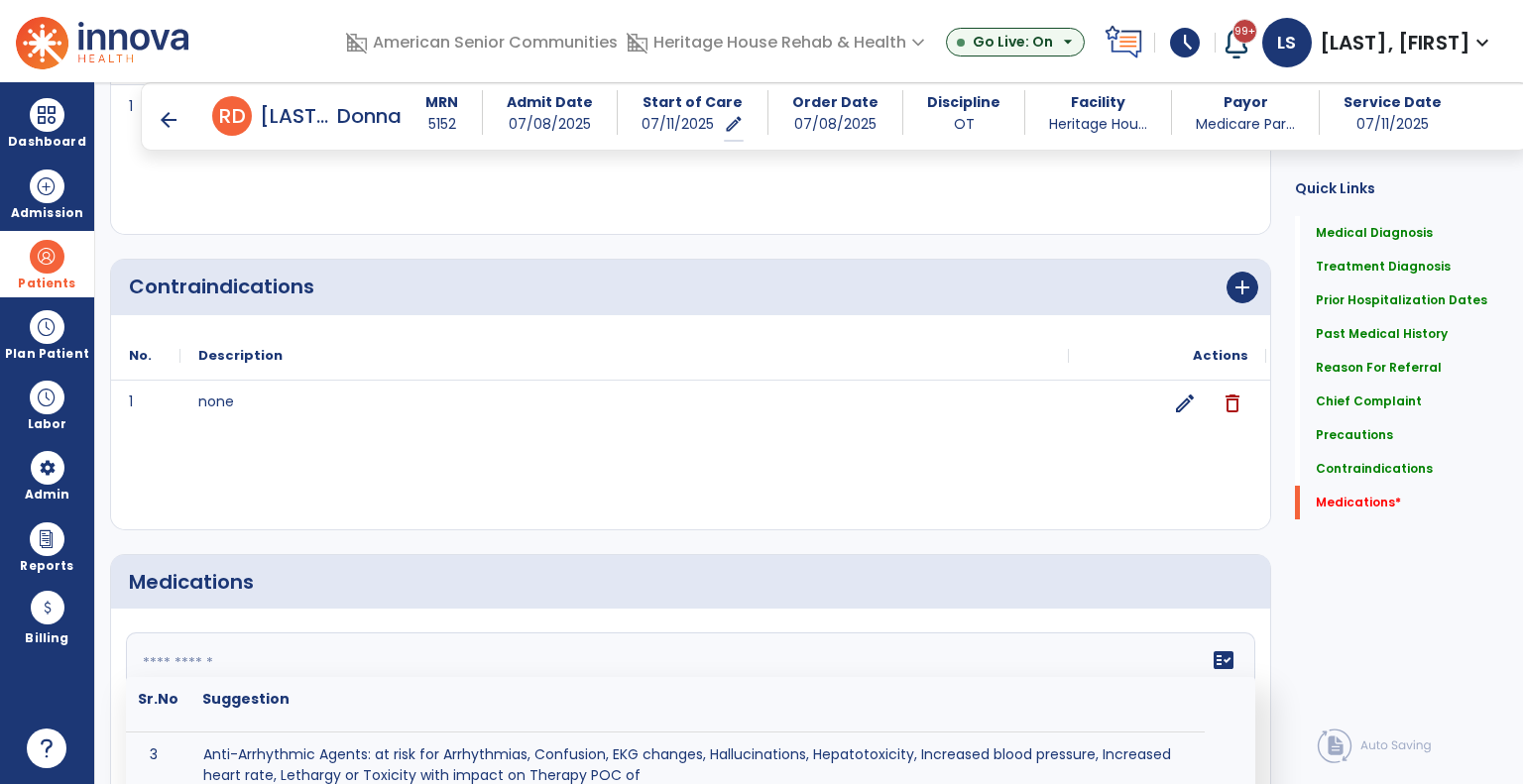 scroll, scrollTop: 297, scrollLeft: 0, axis: vertical 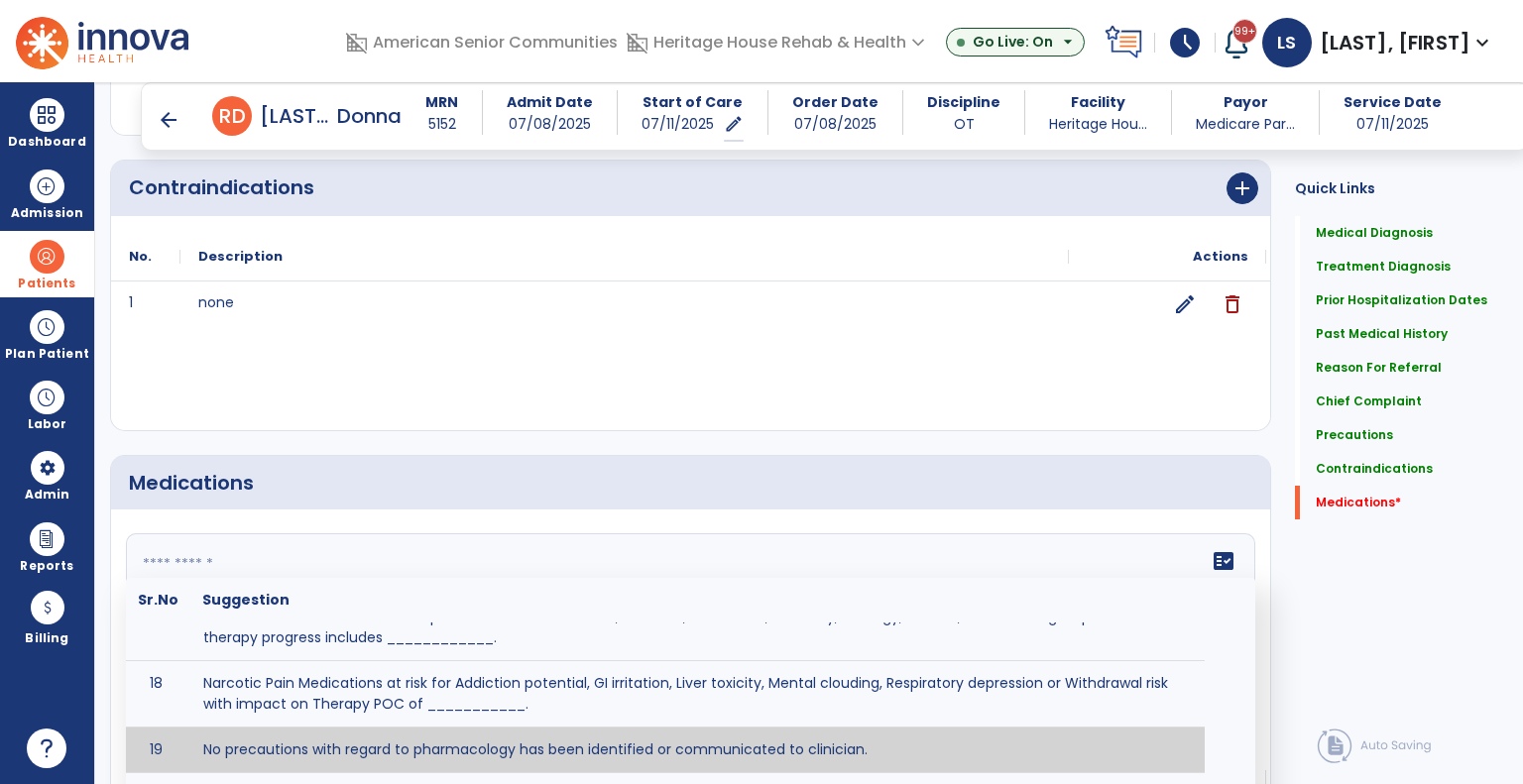 type on "**********" 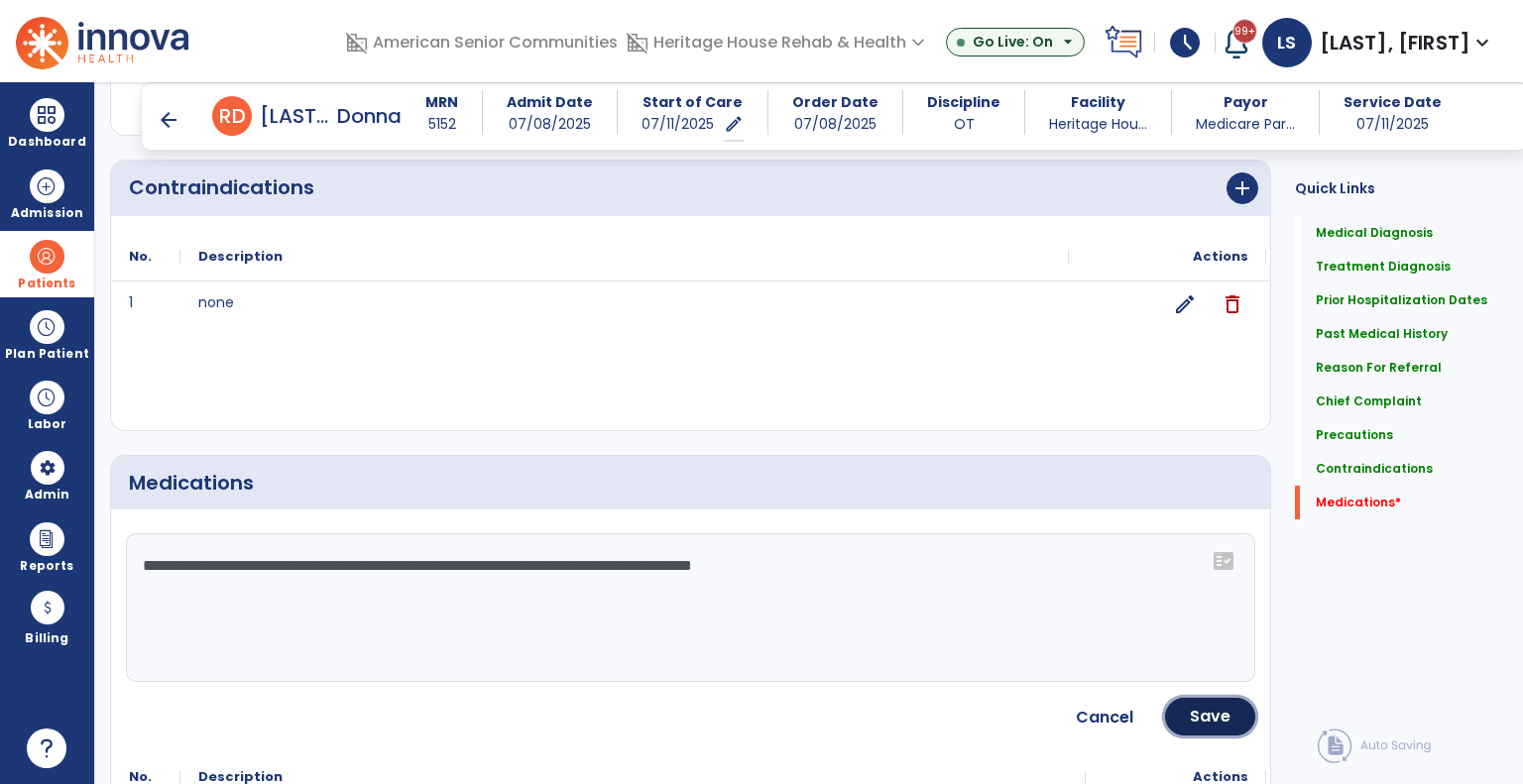 click on "Save" 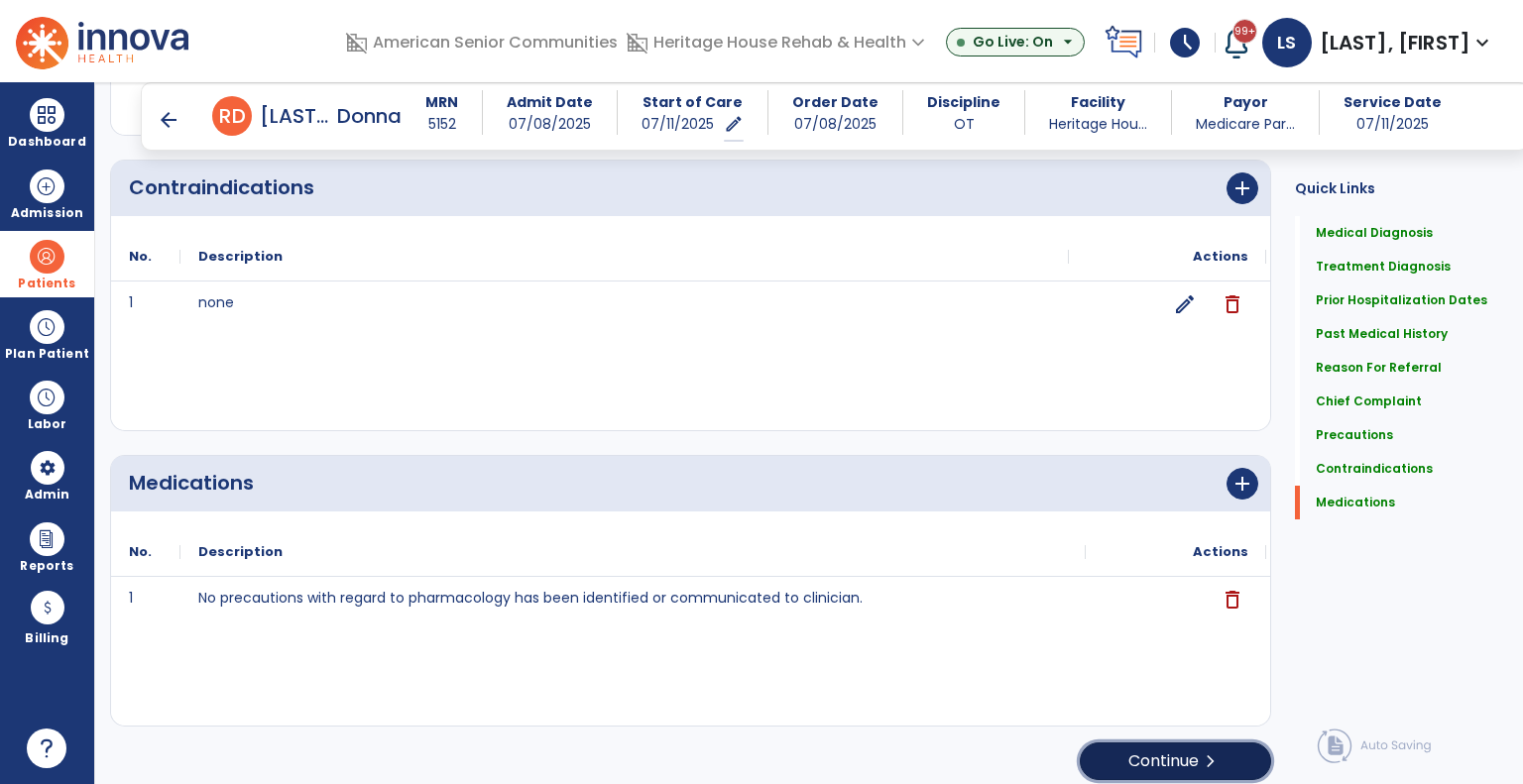 click on "Continue  chevron_right" 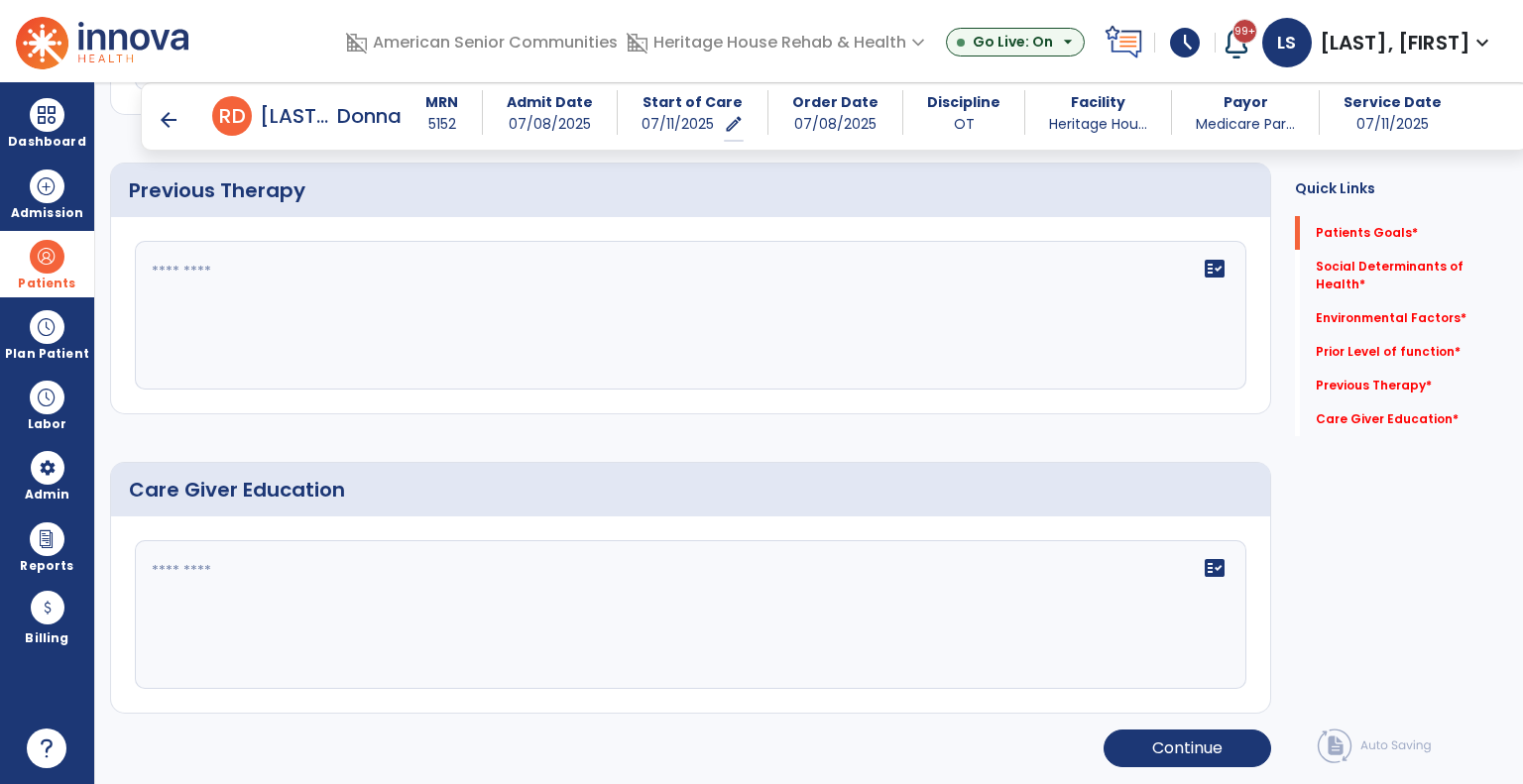 scroll, scrollTop: 105, scrollLeft: 0, axis: vertical 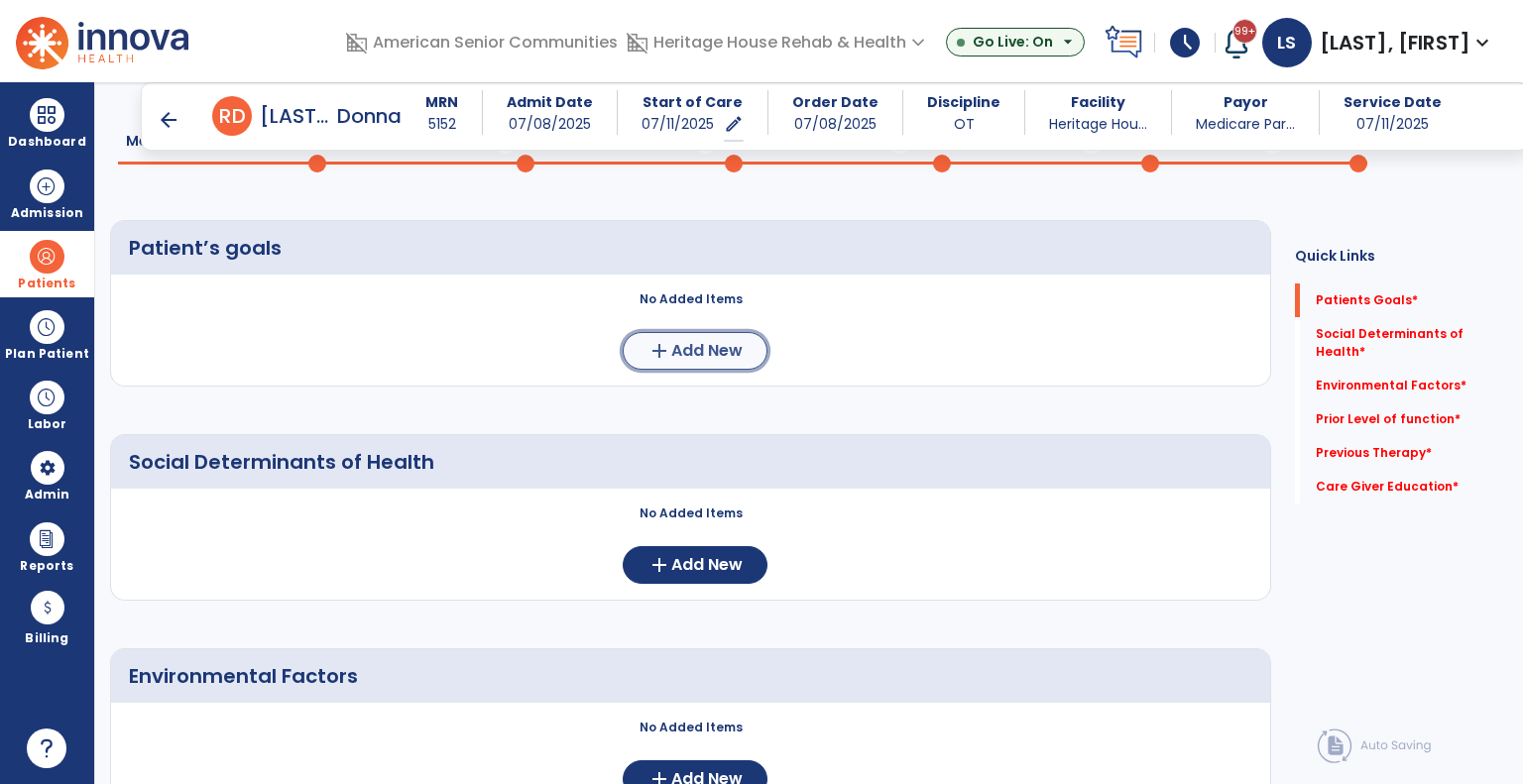 click on "add  Add New" 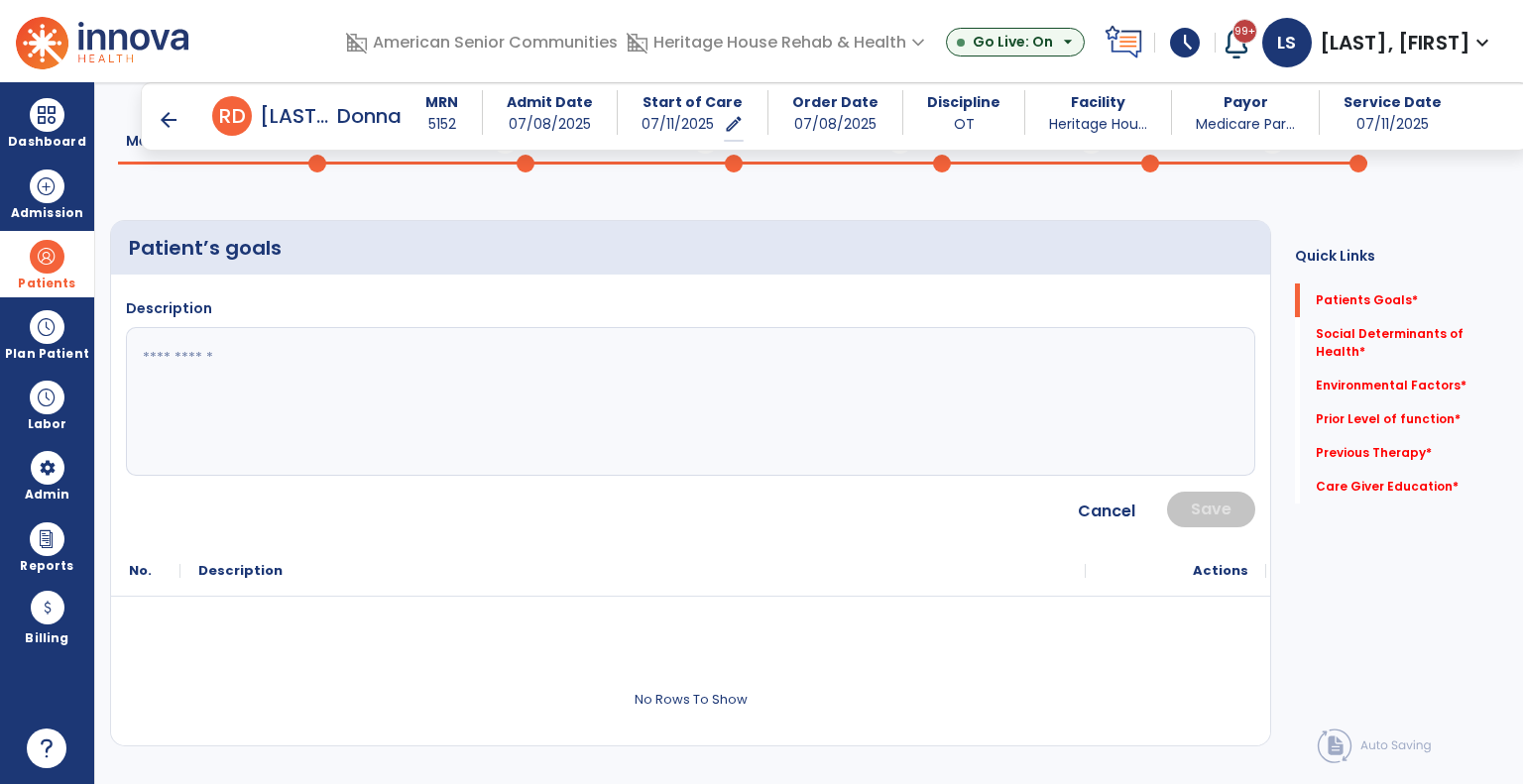 click 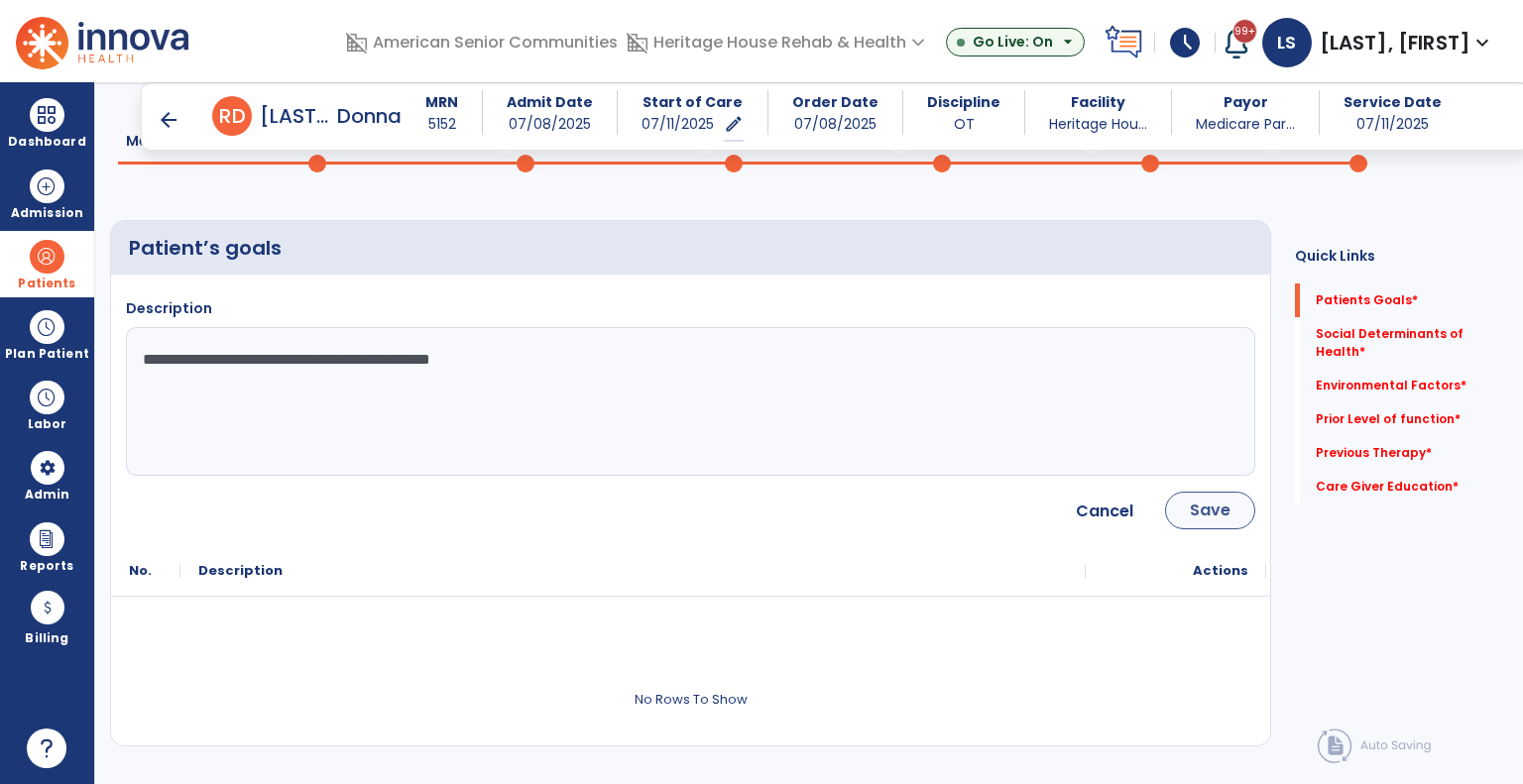 type on "**********" 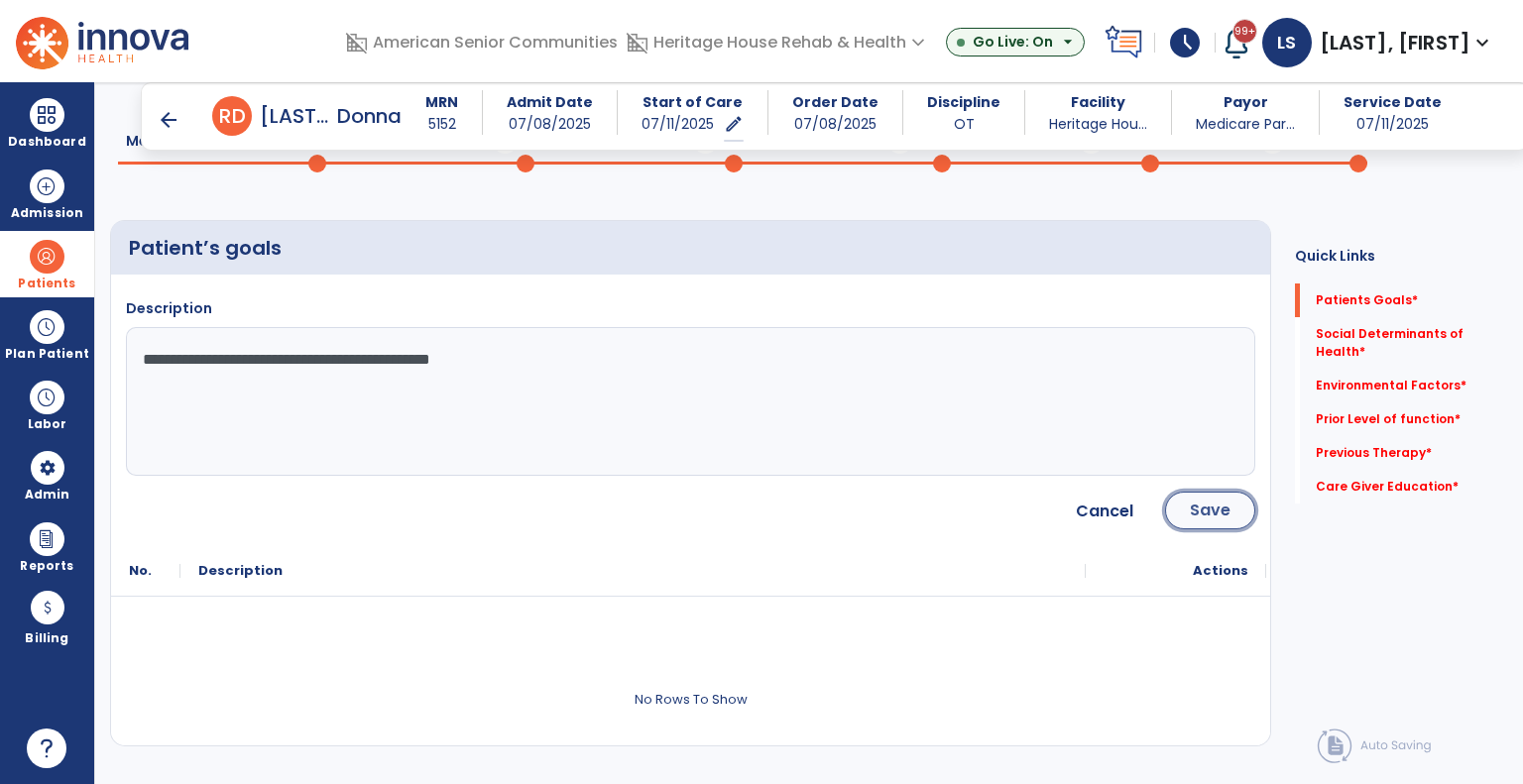 click on "Save" 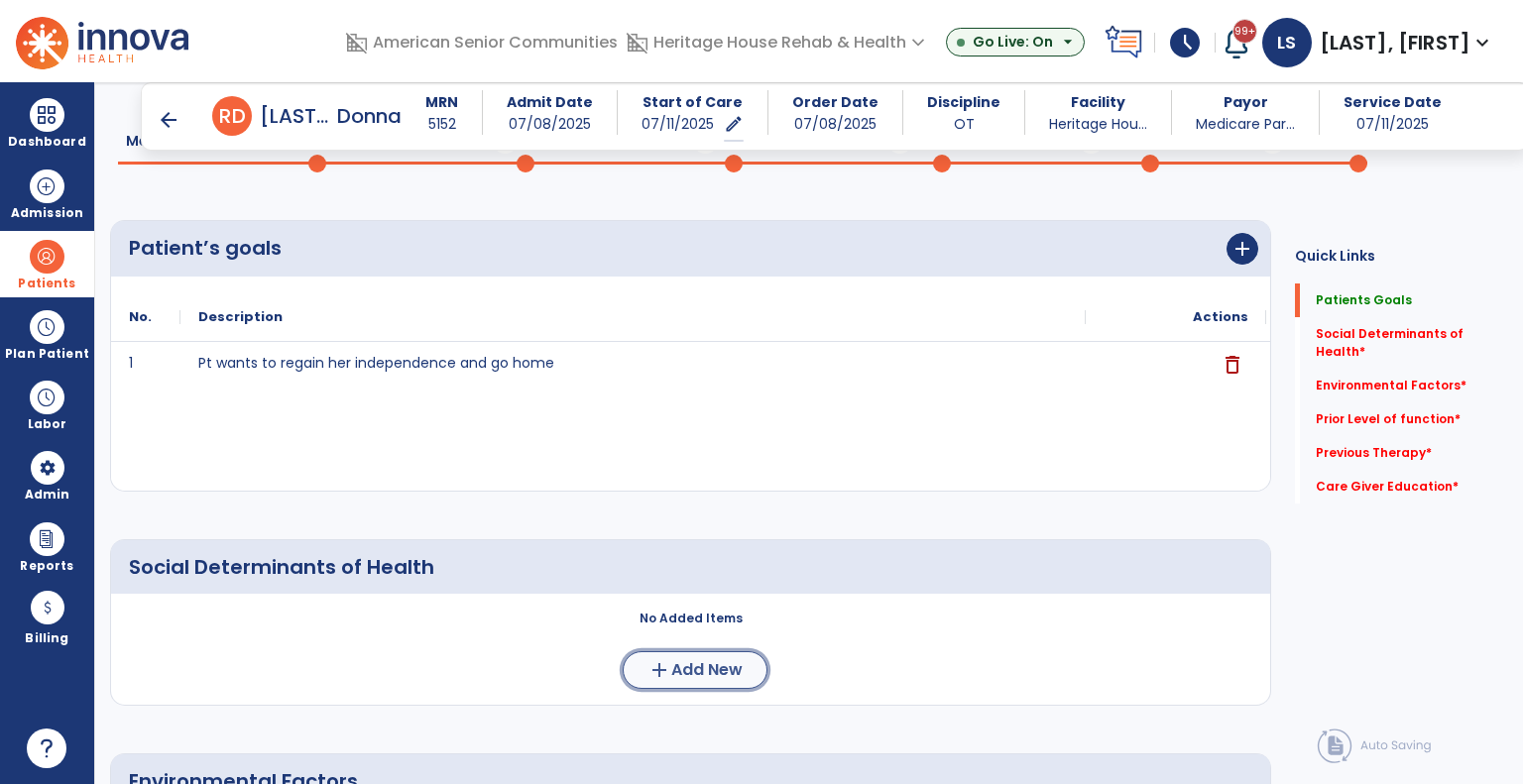 click on "add  Add New" 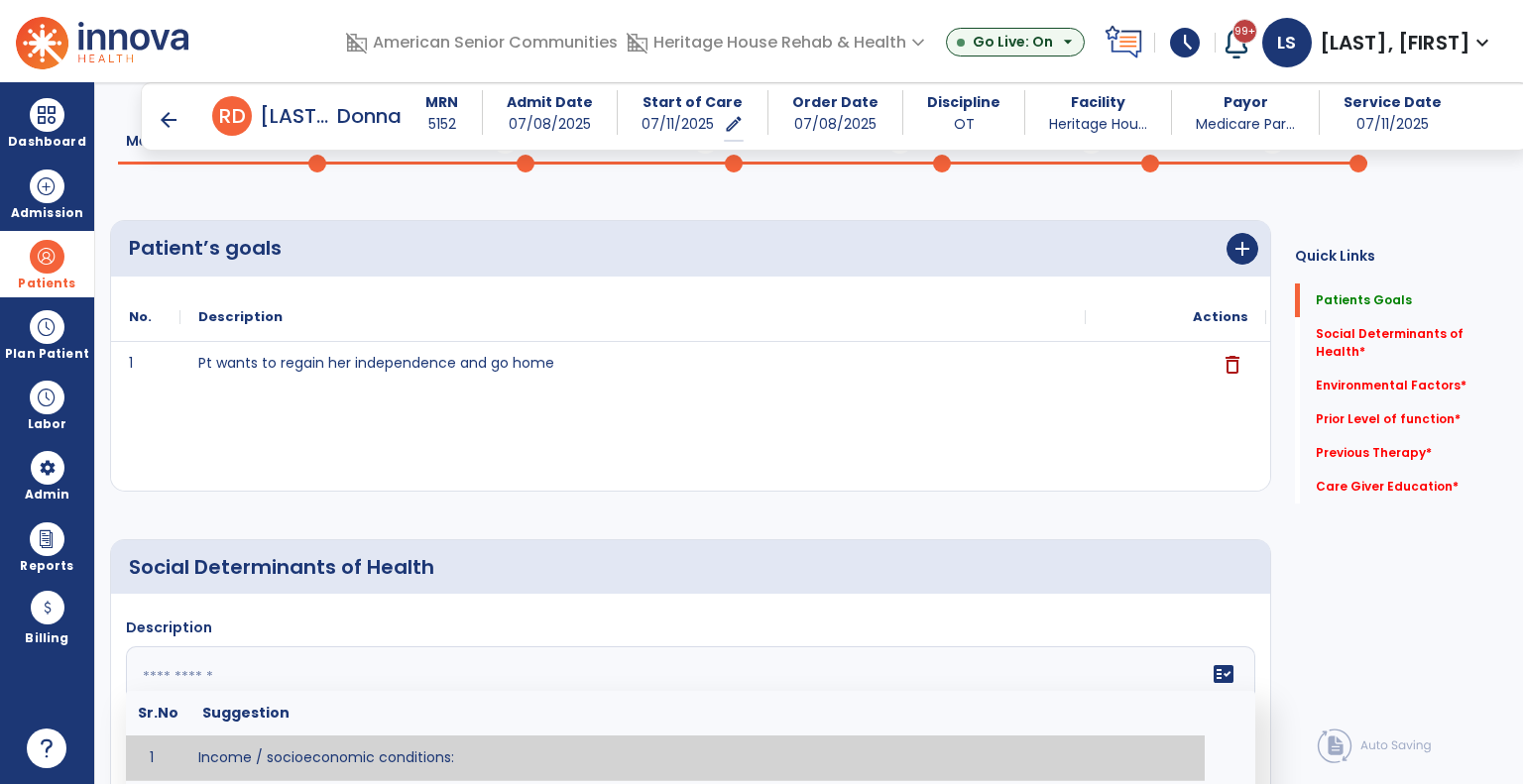 click 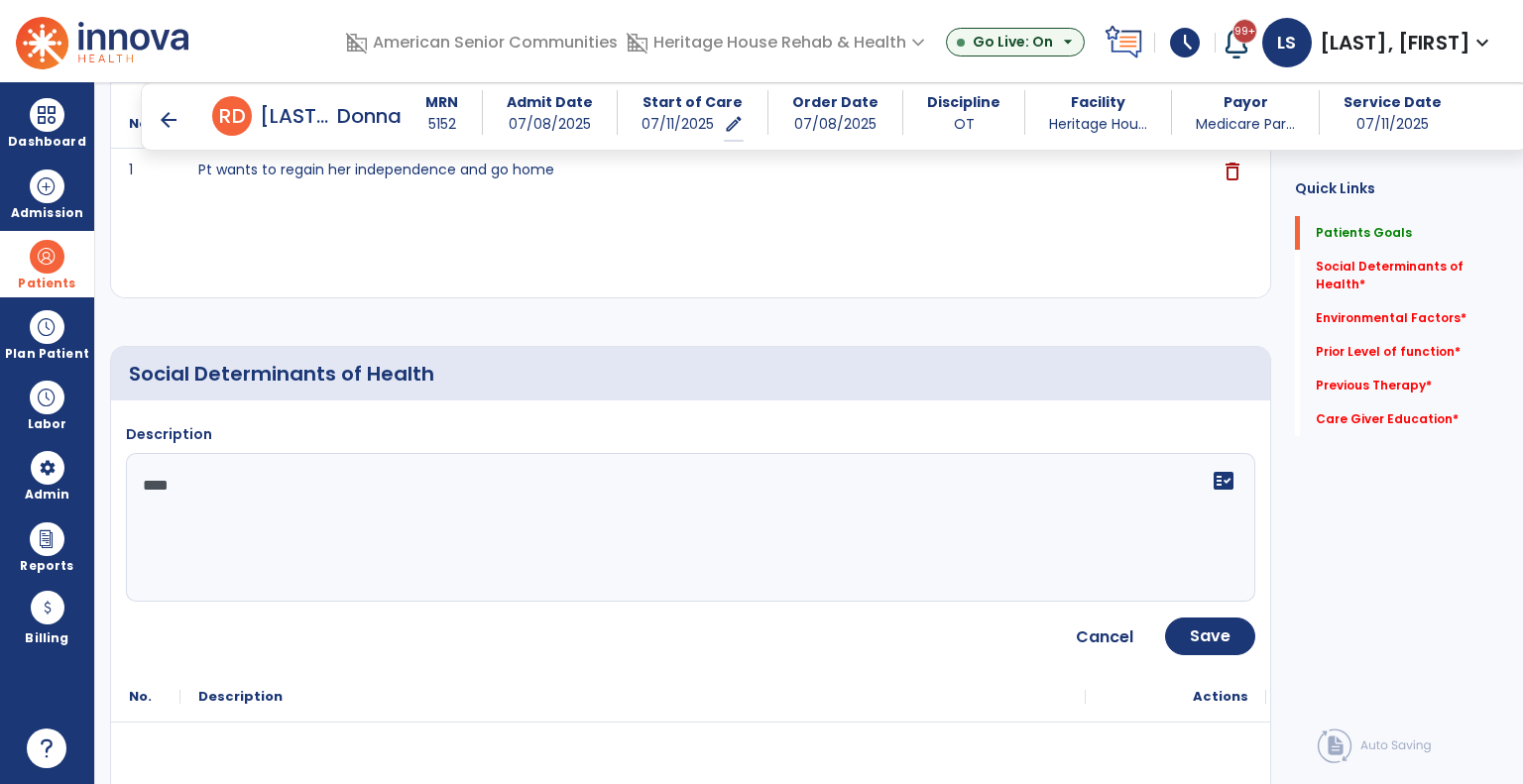 scroll, scrollTop: 303, scrollLeft: 0, axis: vertical 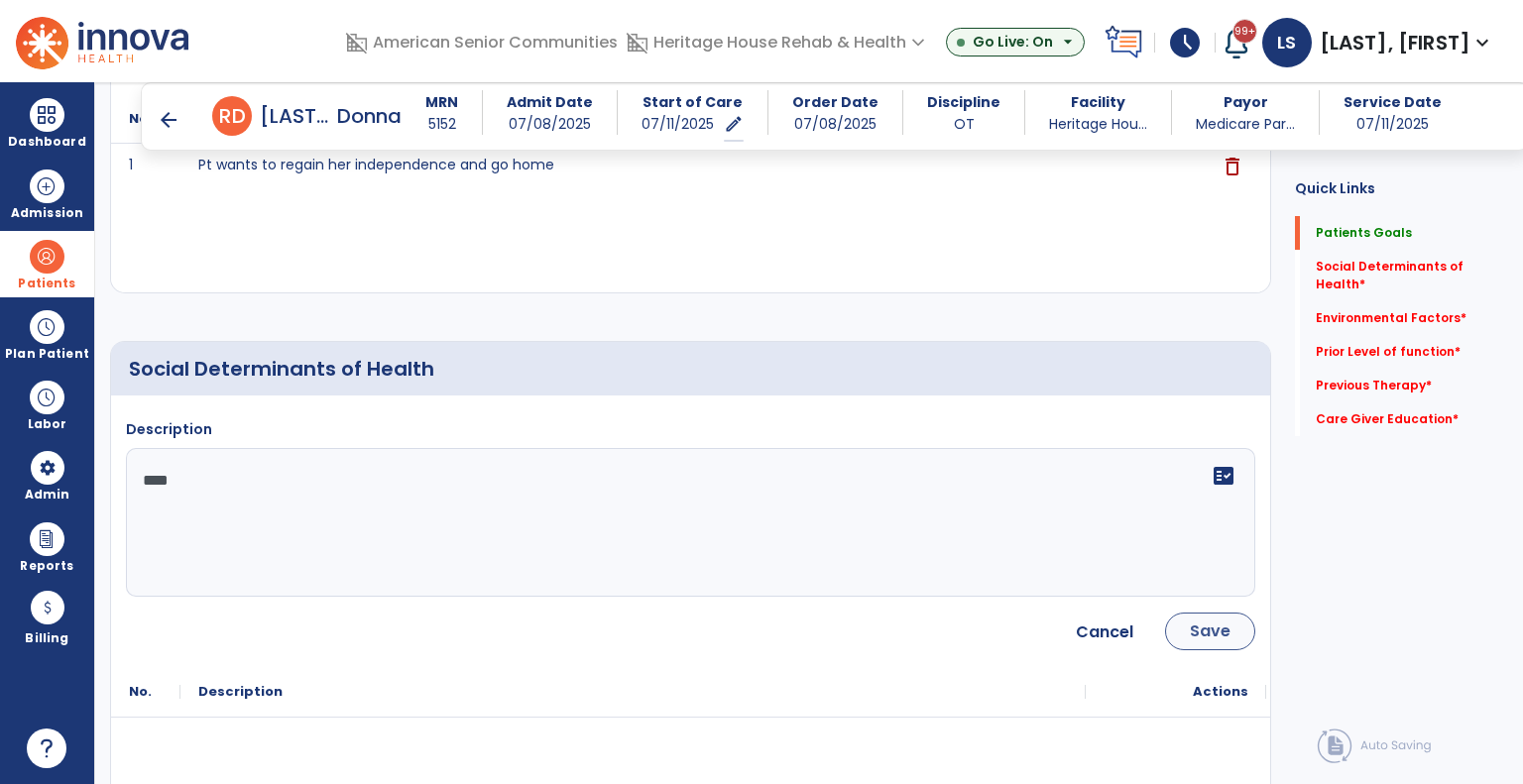 type on "****" 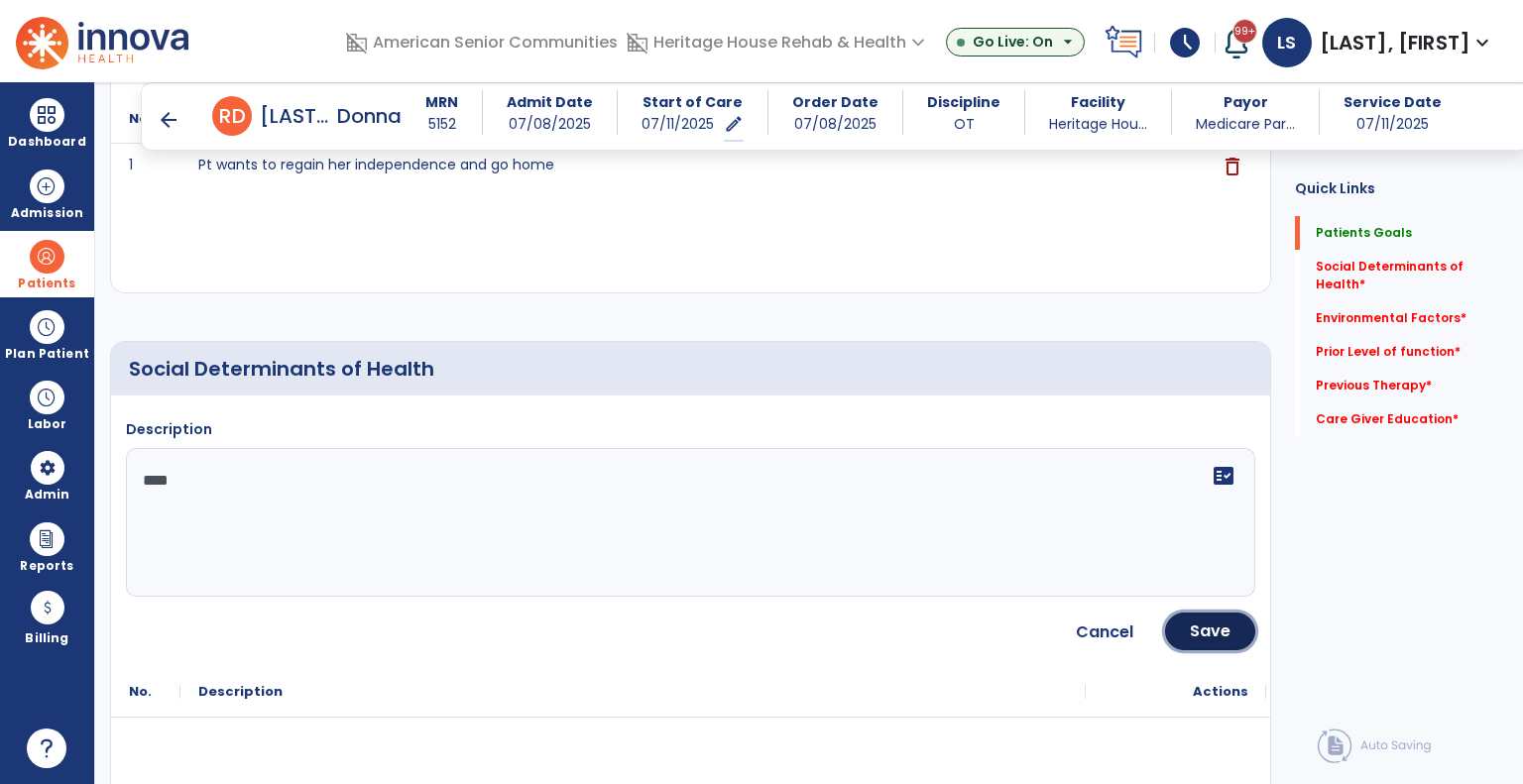 click on "Save" 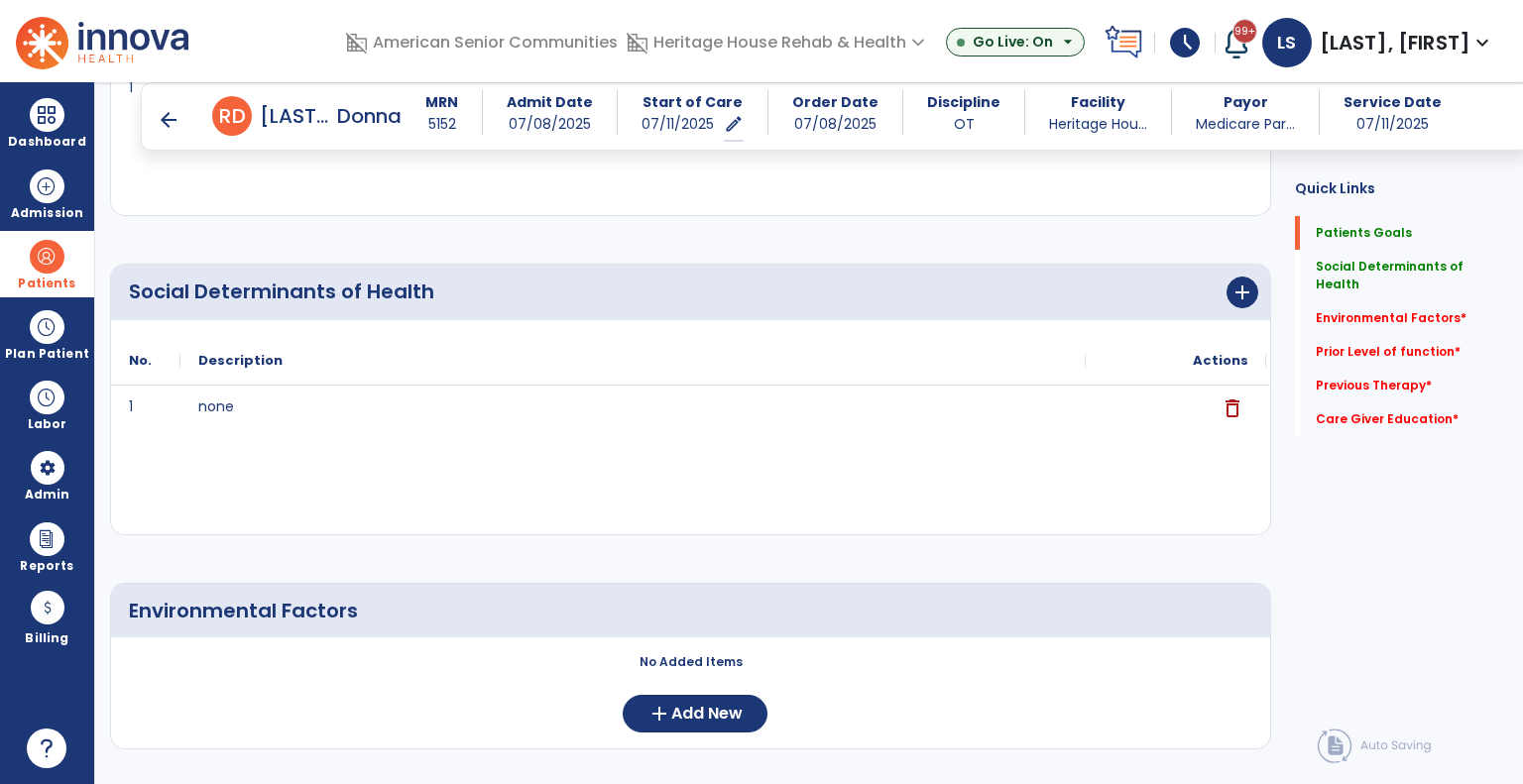 scroll, scrollTop: 402, scrollLeft: 0, axis: vertical 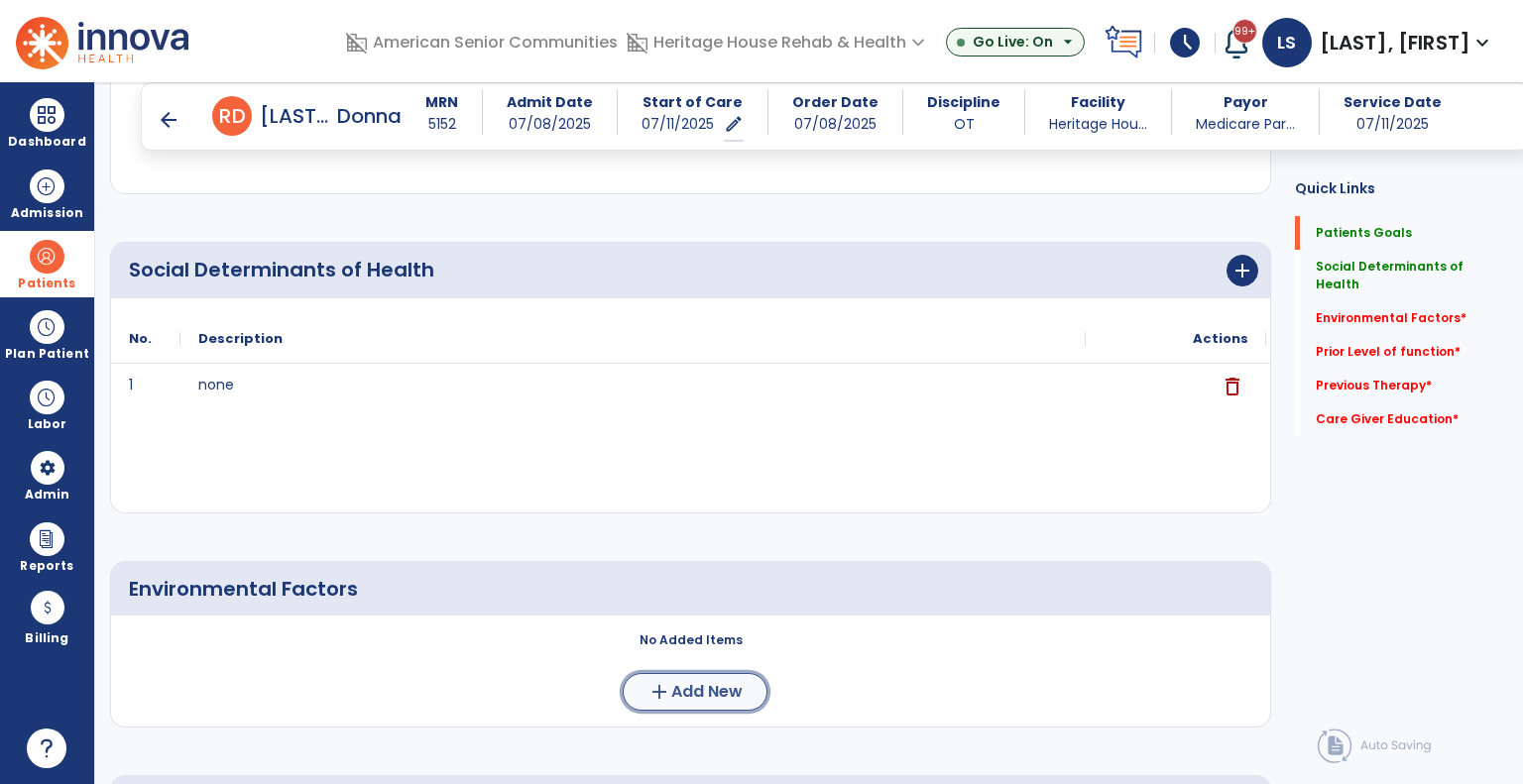 click on "add  Add New" 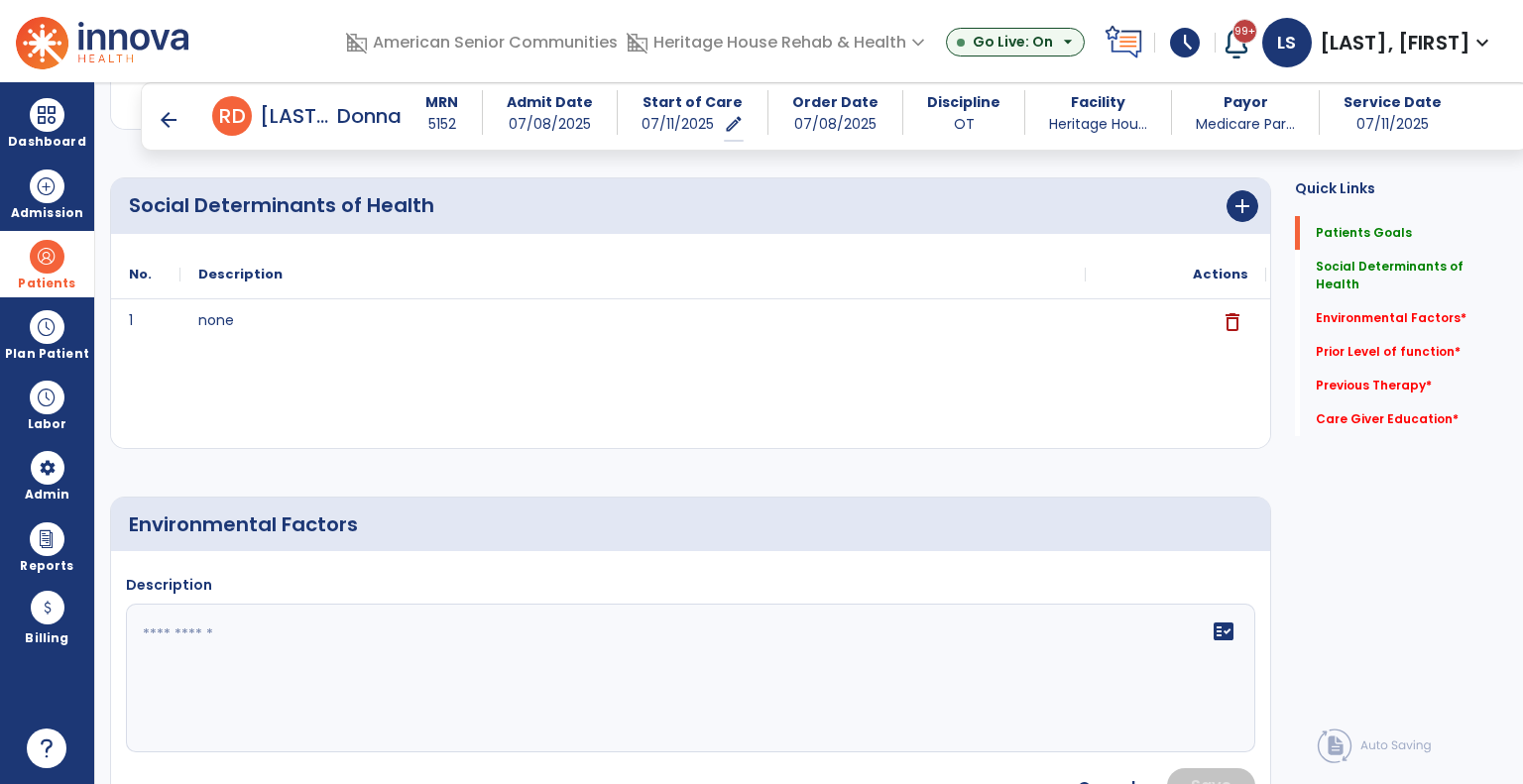 scroll, scrollTop: 502, scrollLeft: 0, axis: vertical 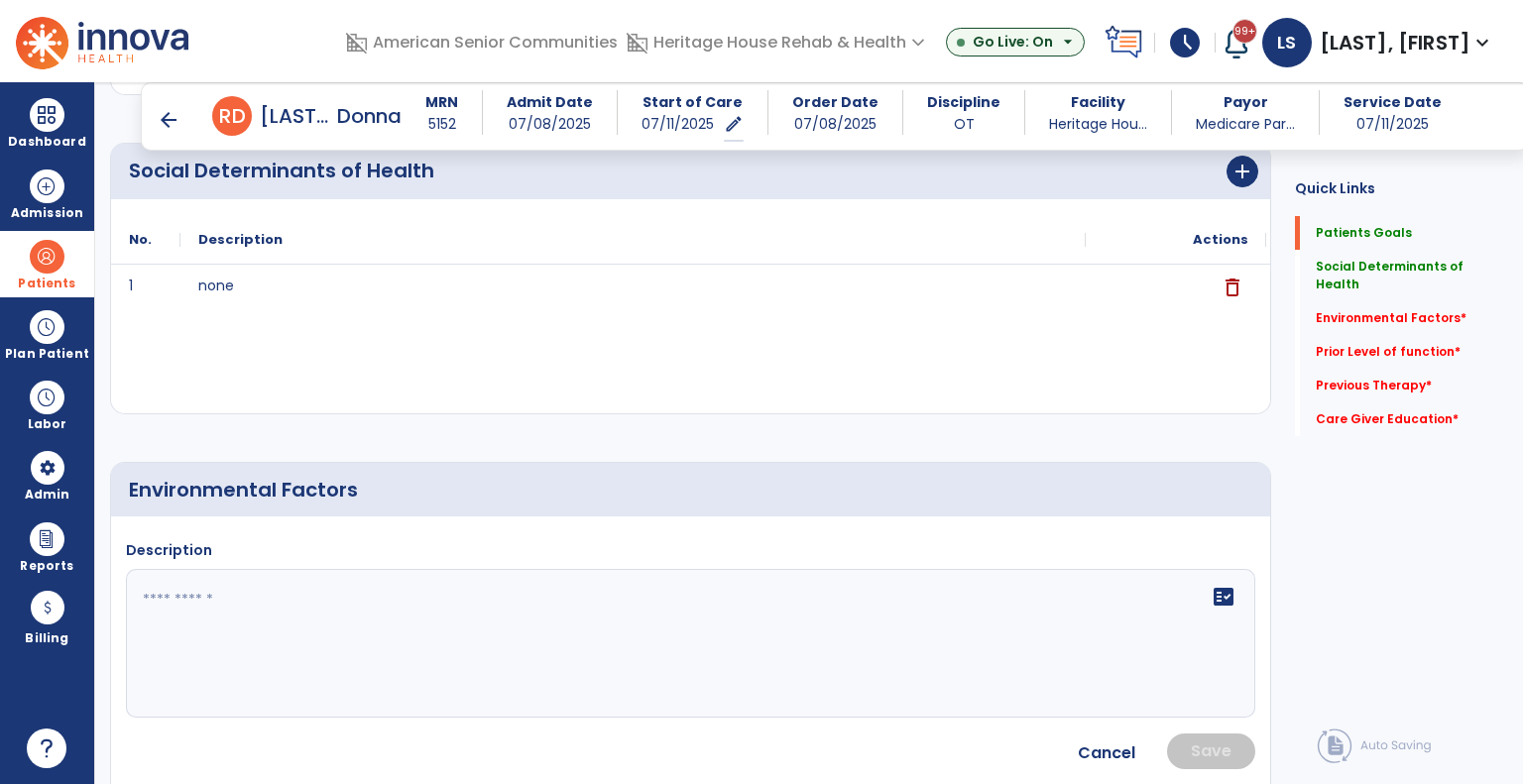 click on "fact_check" 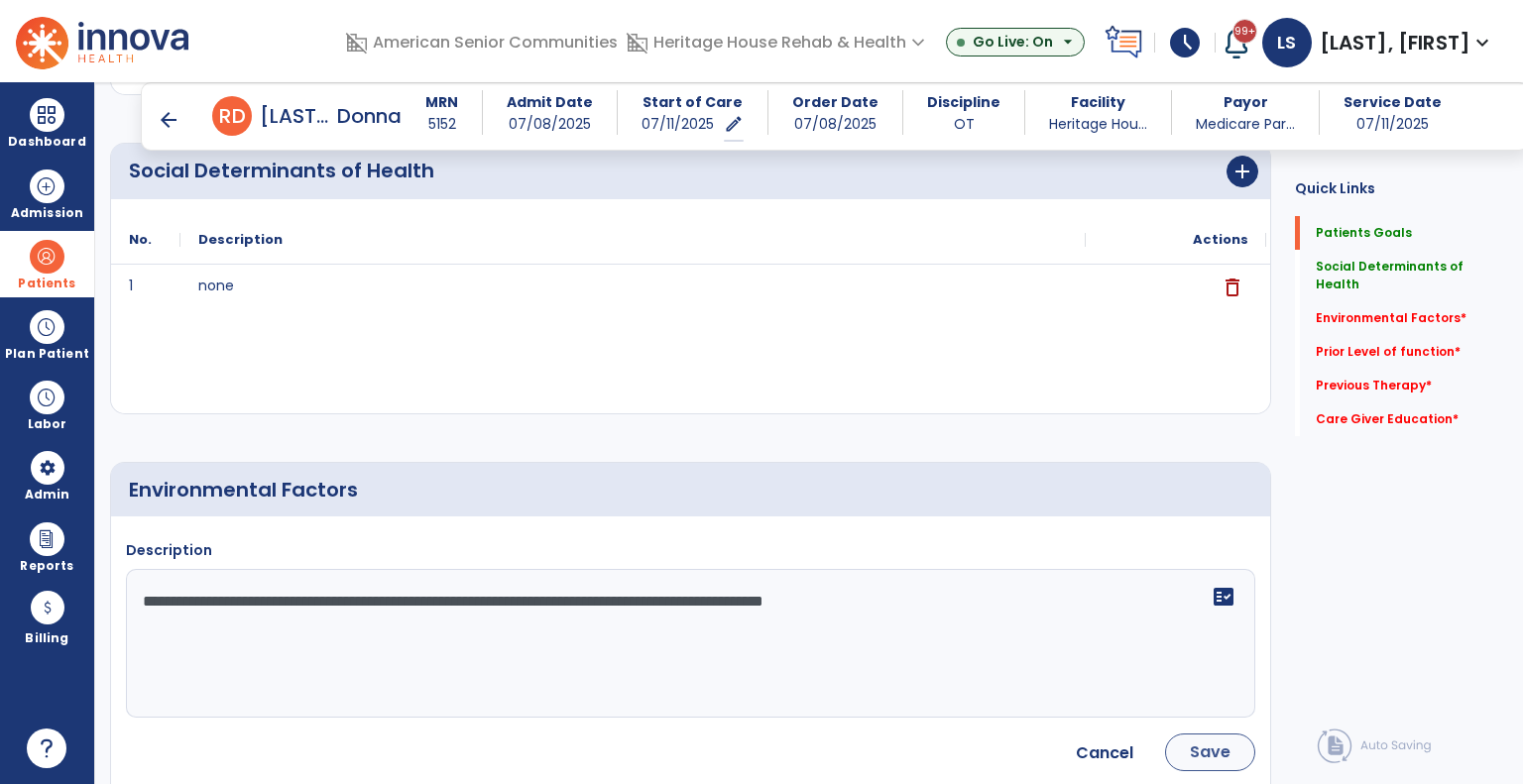 type on "**********" 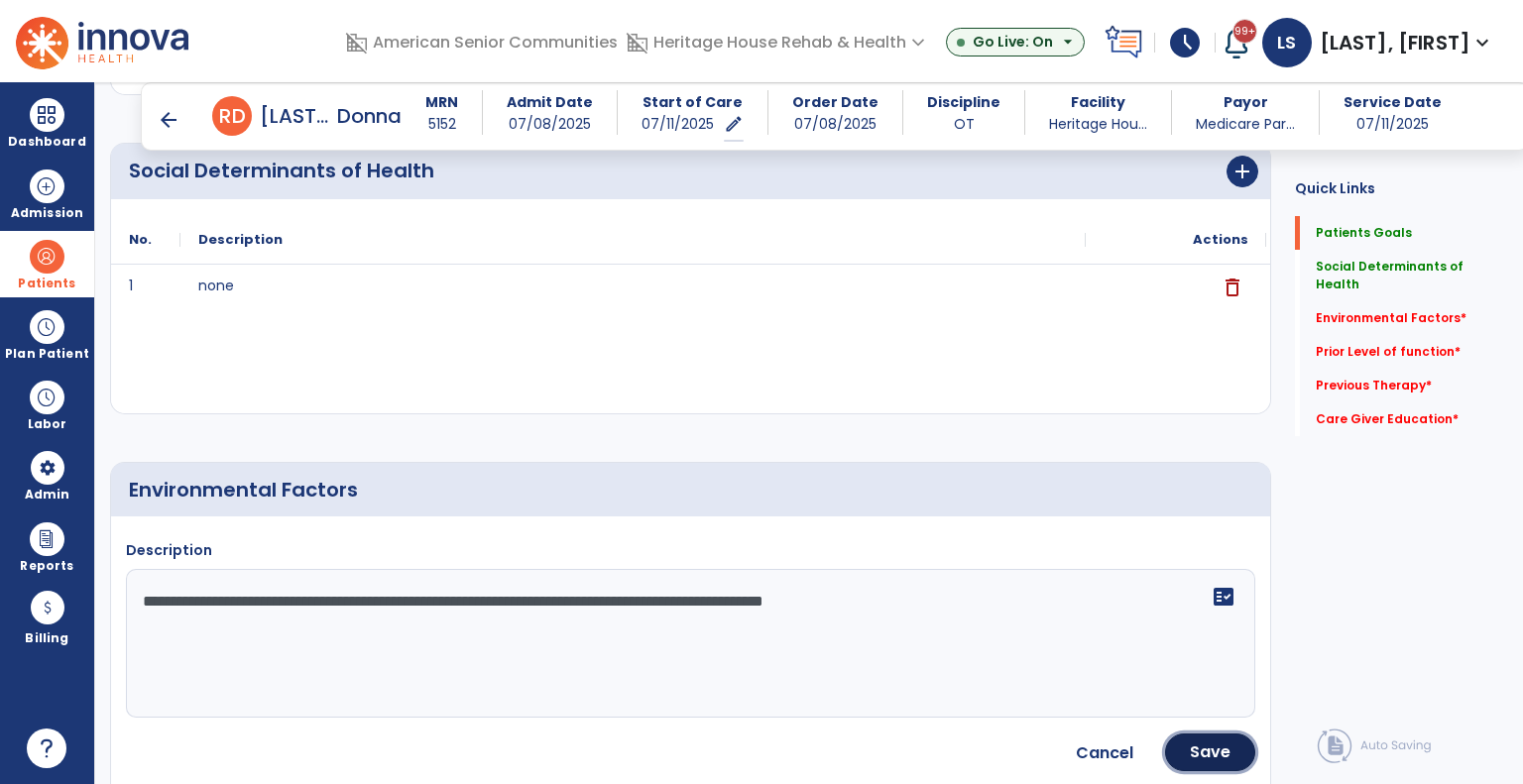 drag, startPoint x: 1214, startPoint y: 752, endPoint x: 1207, endPoint y: 744, distance: 10.630146 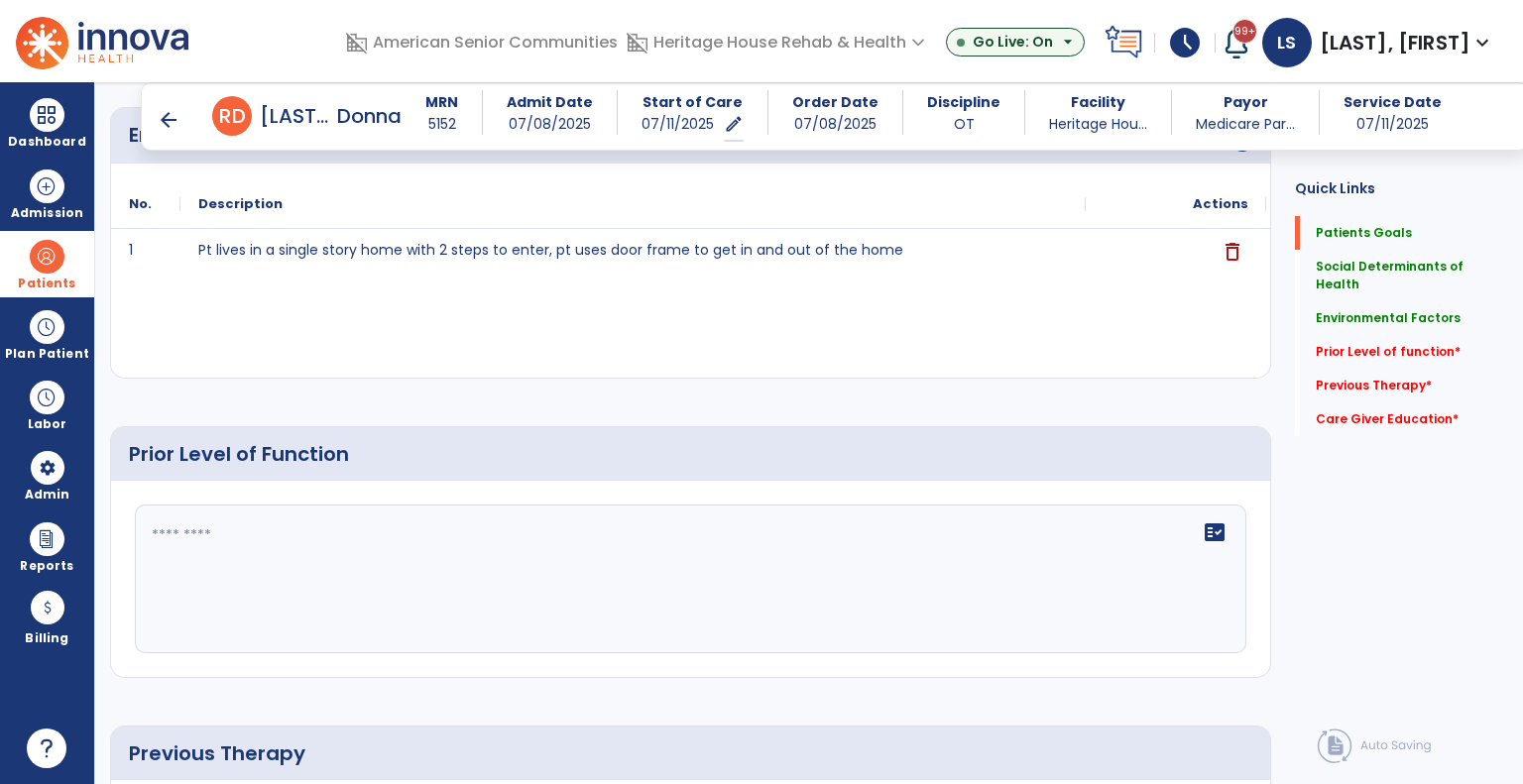 scroll, scrollTop: 898, scrollLeft: 0, axis: vertical 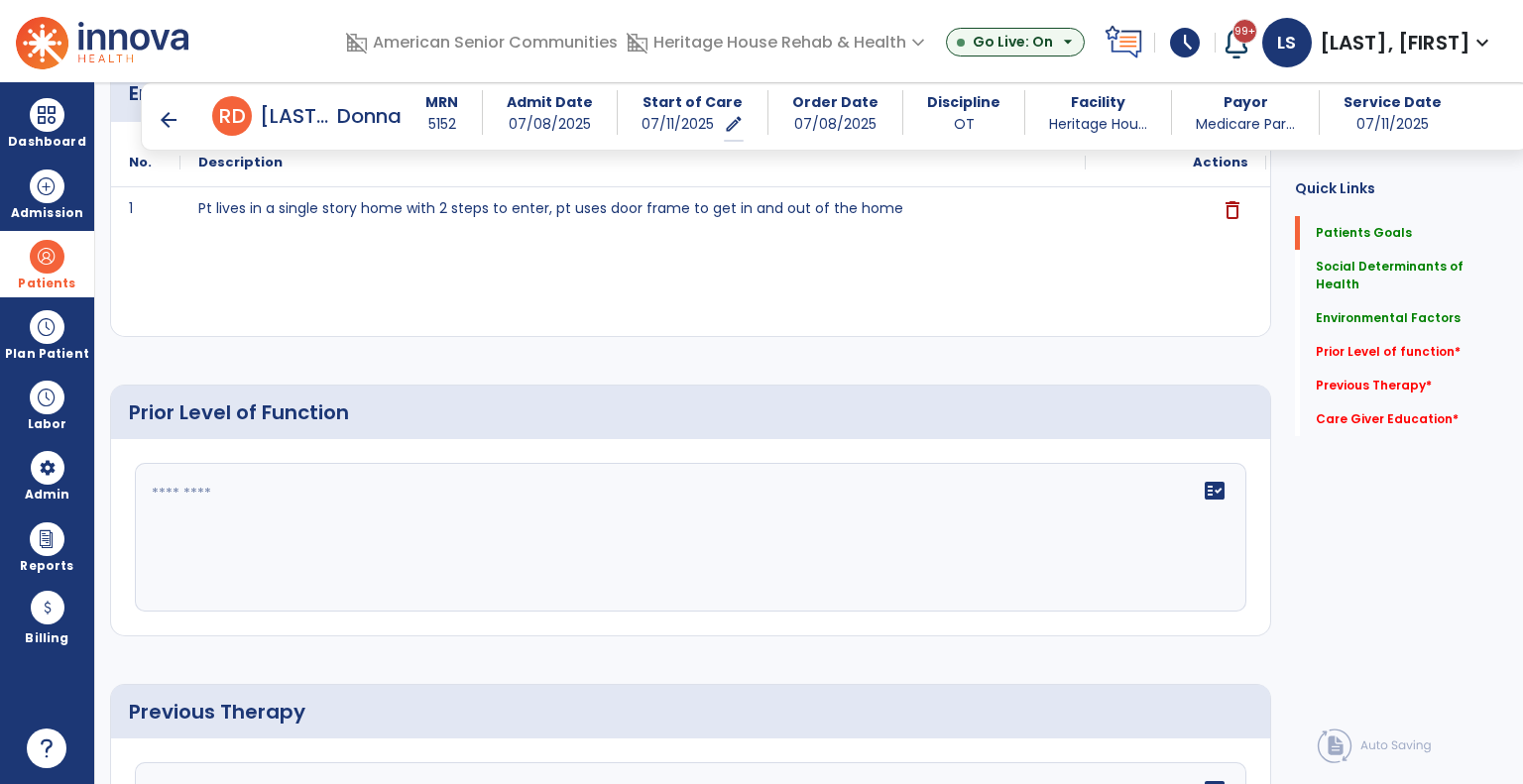 click on "fact_check" 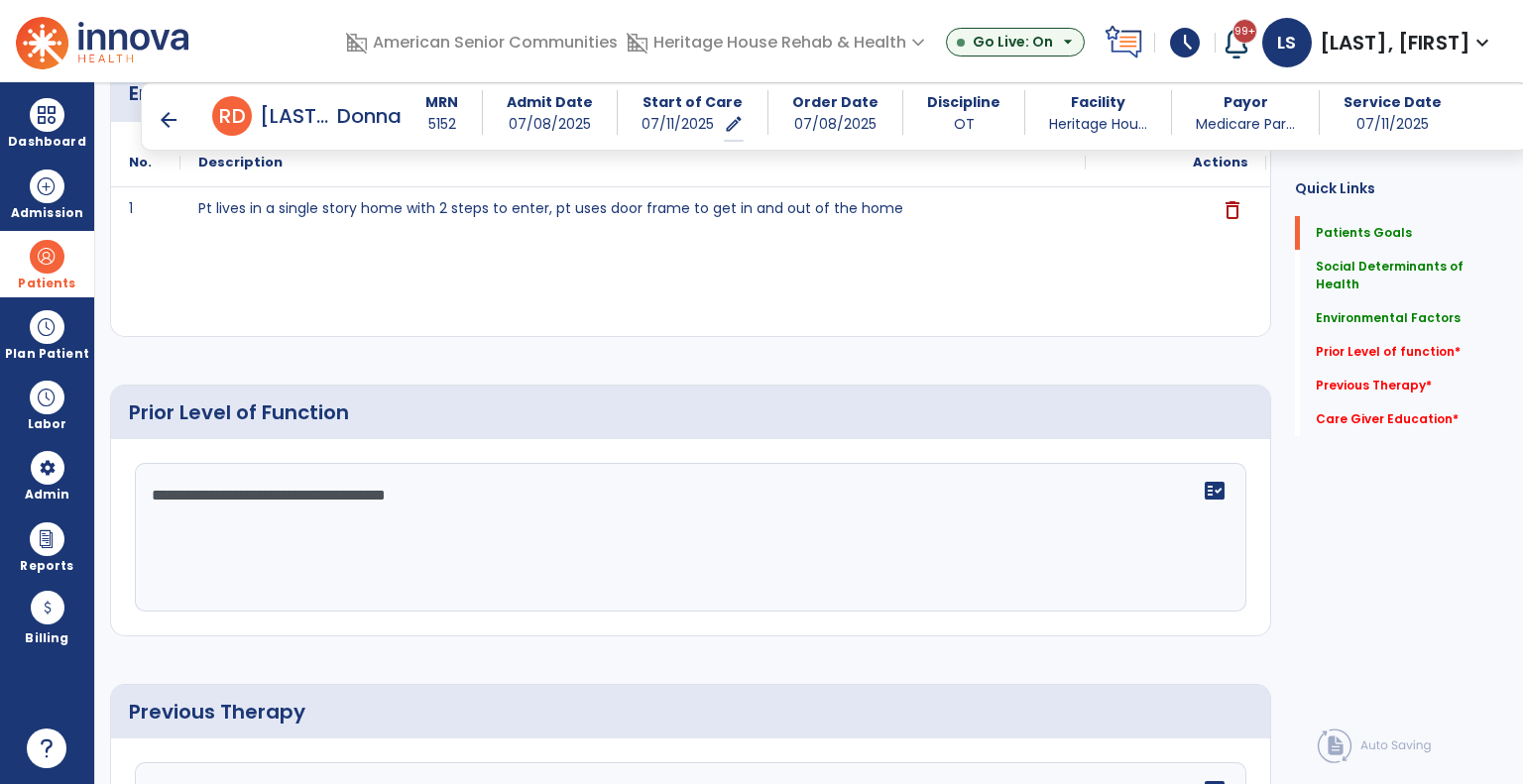 type on "**********" 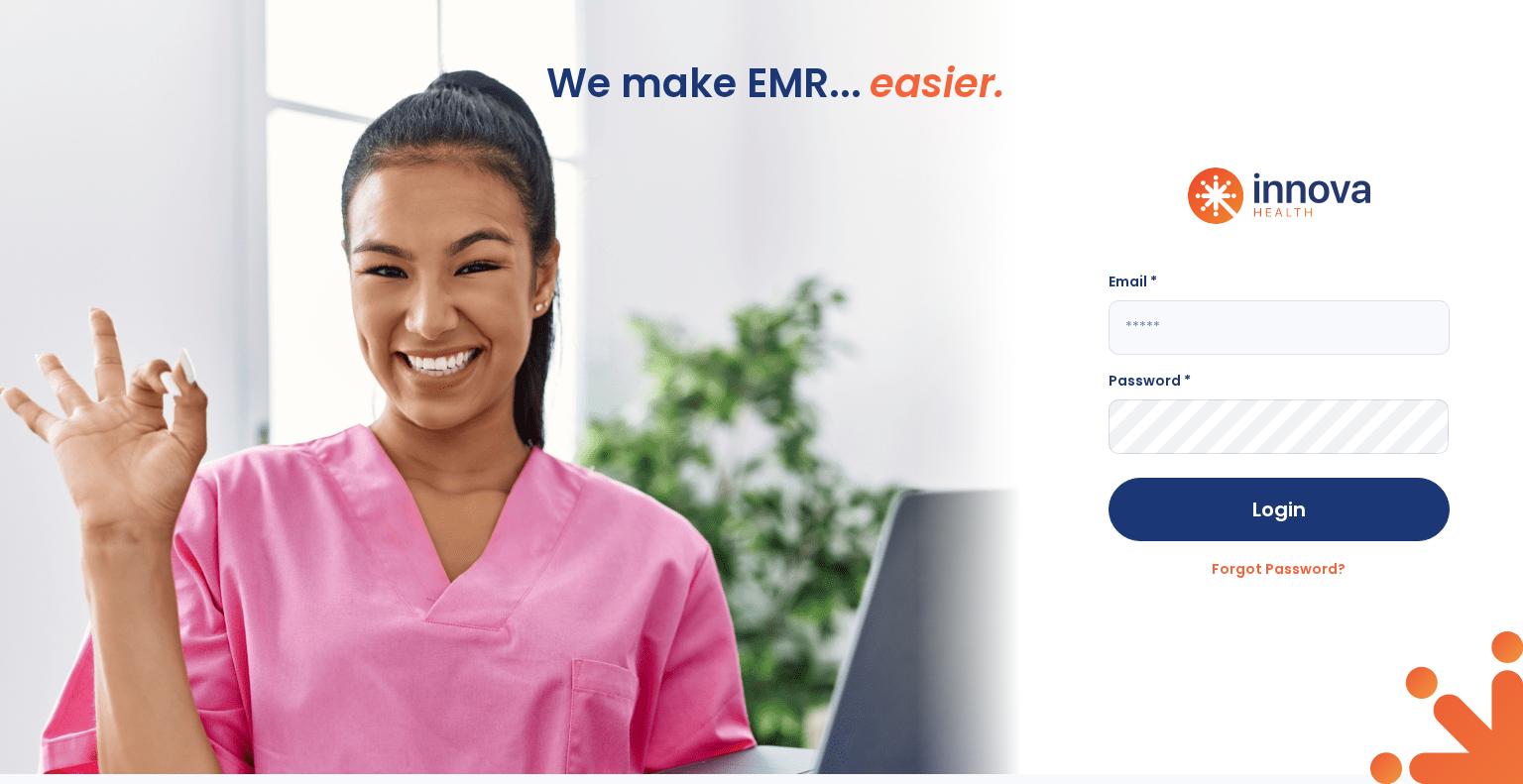 type on "**********" 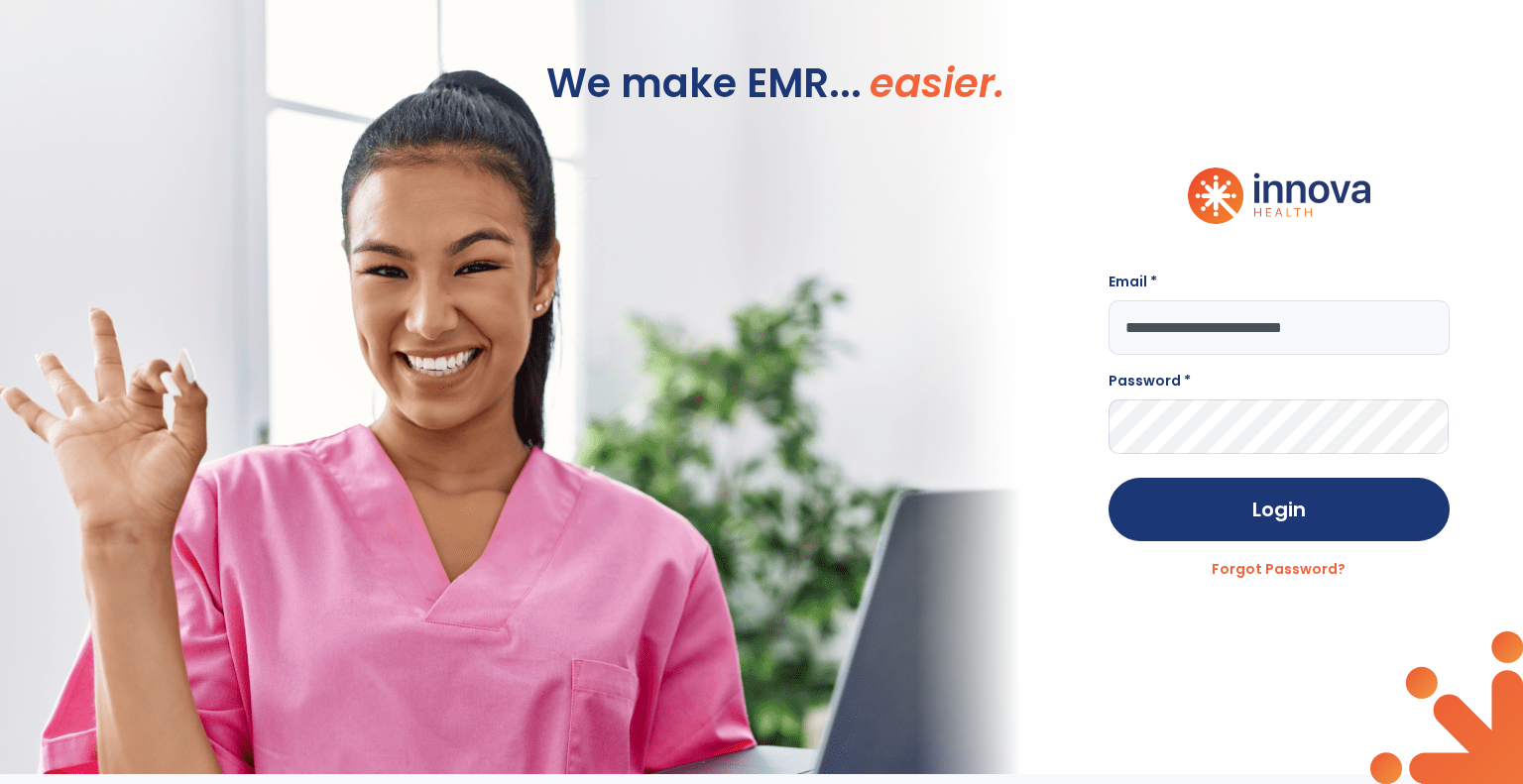 scroll, scrollTop: 0, scrollLeft: 0, axis: both 